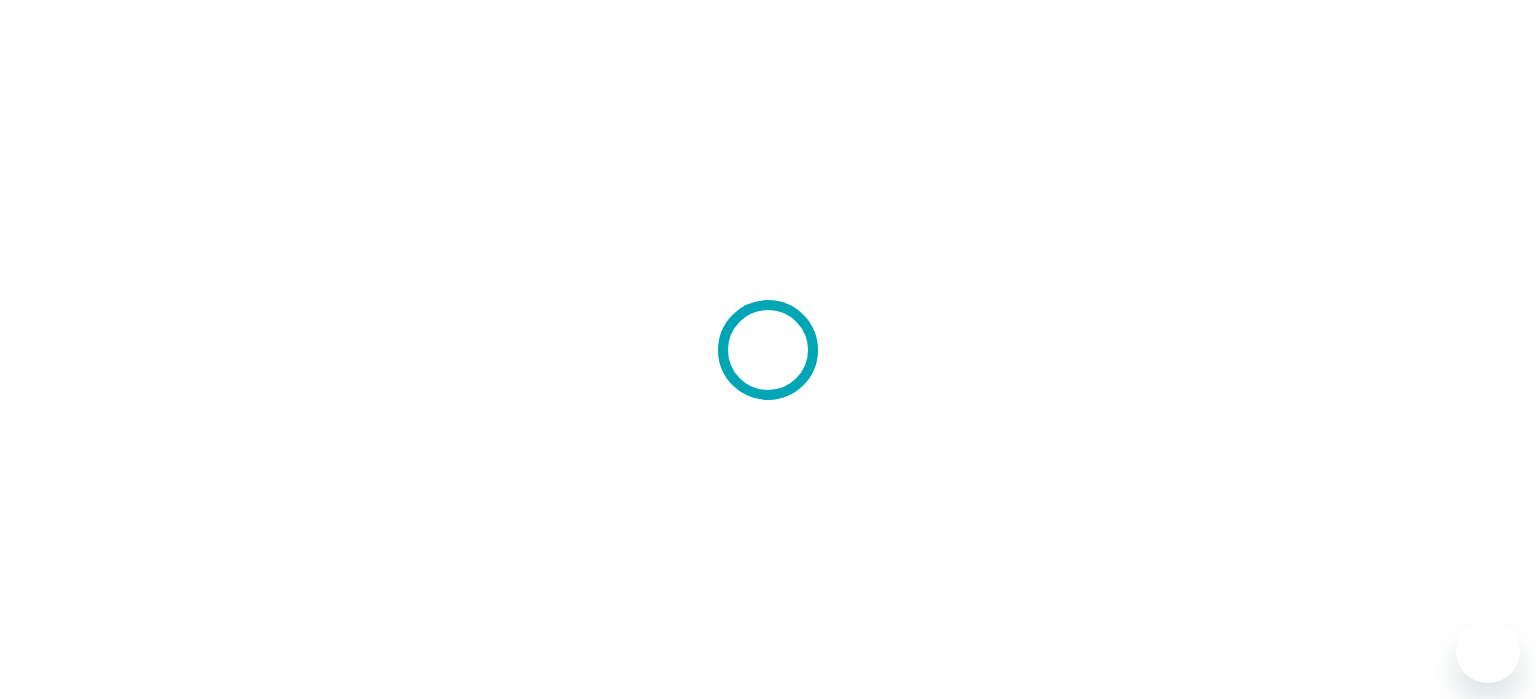 scroll, scrollTop: 0, scrollLeft: 0, axis: both 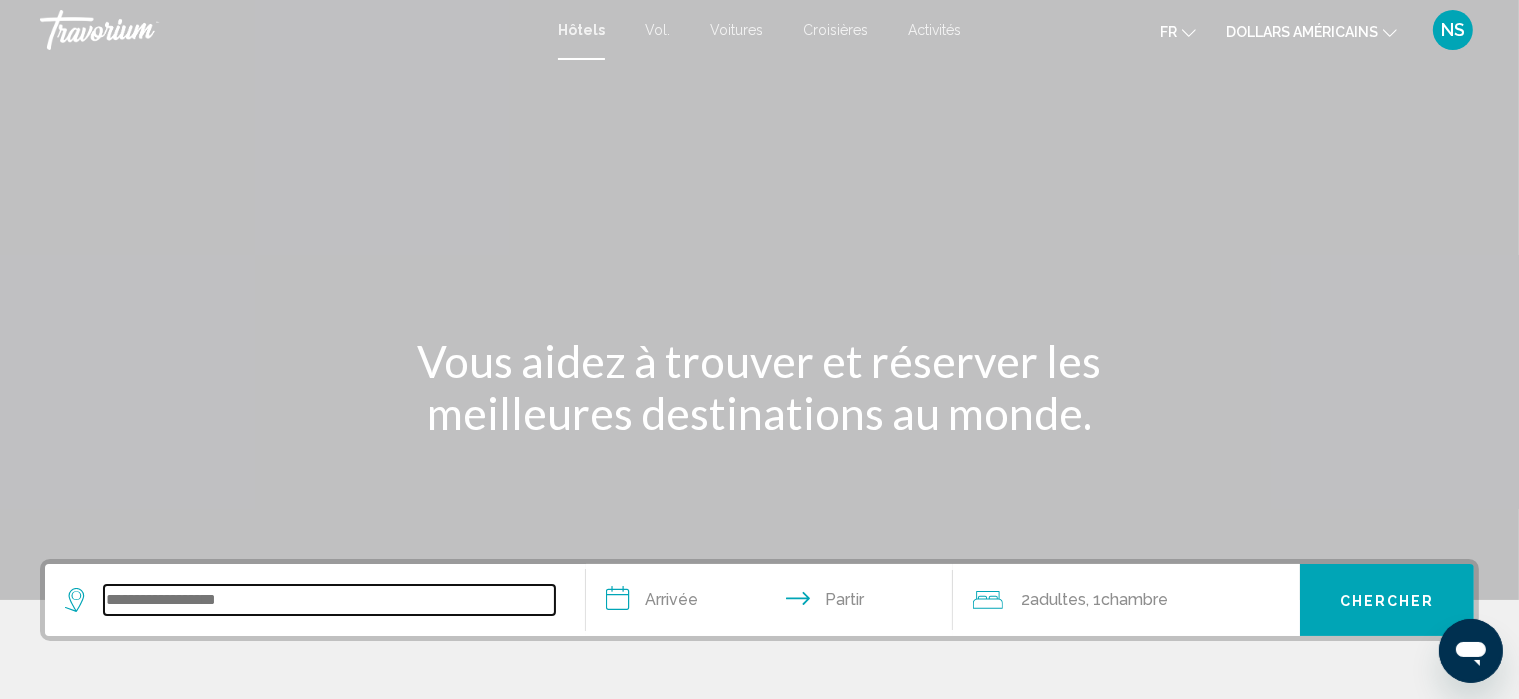 click at bounding box center [329, 600] 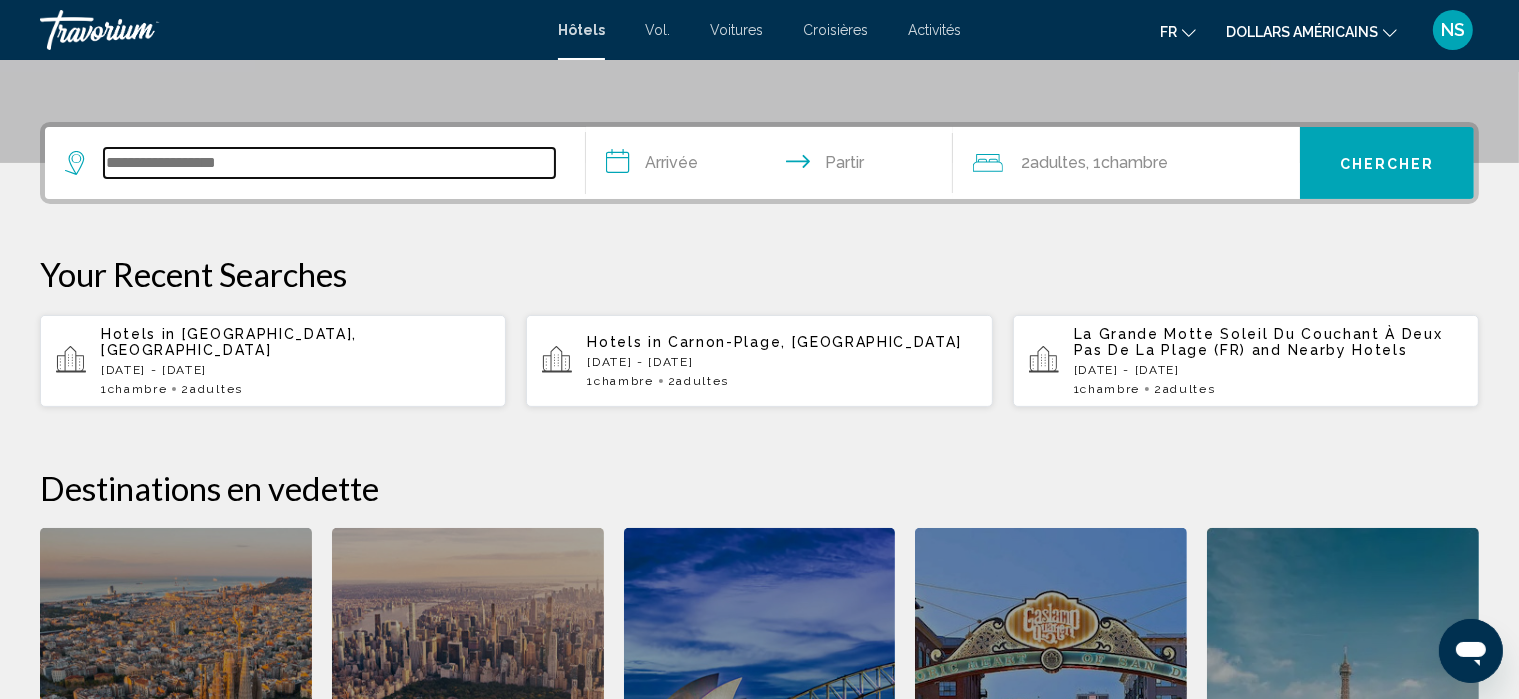 scroll, scrollTop: 493, scrollLeft: 0, axis: vertical 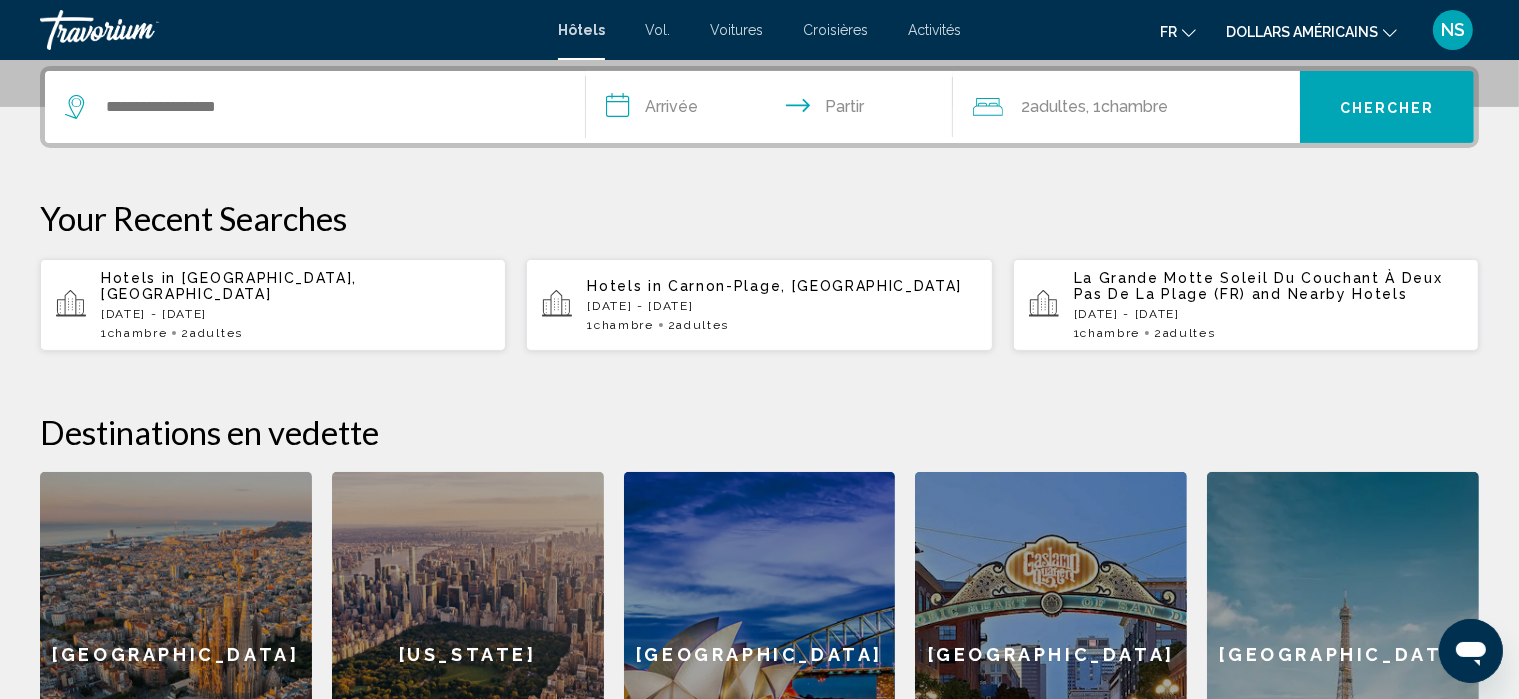 click on "Barcelona" 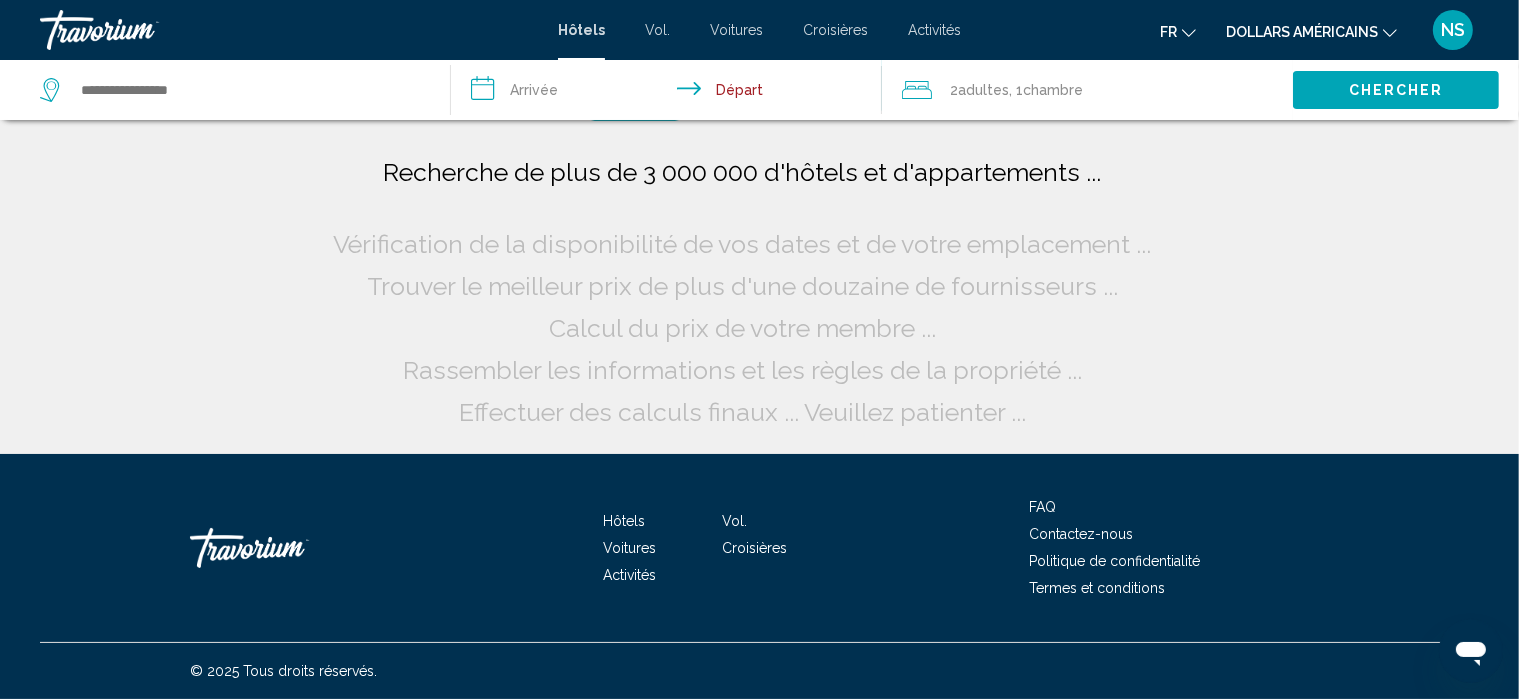 scroll, scrollTop: 0, scrollLeft: 0, axis: both 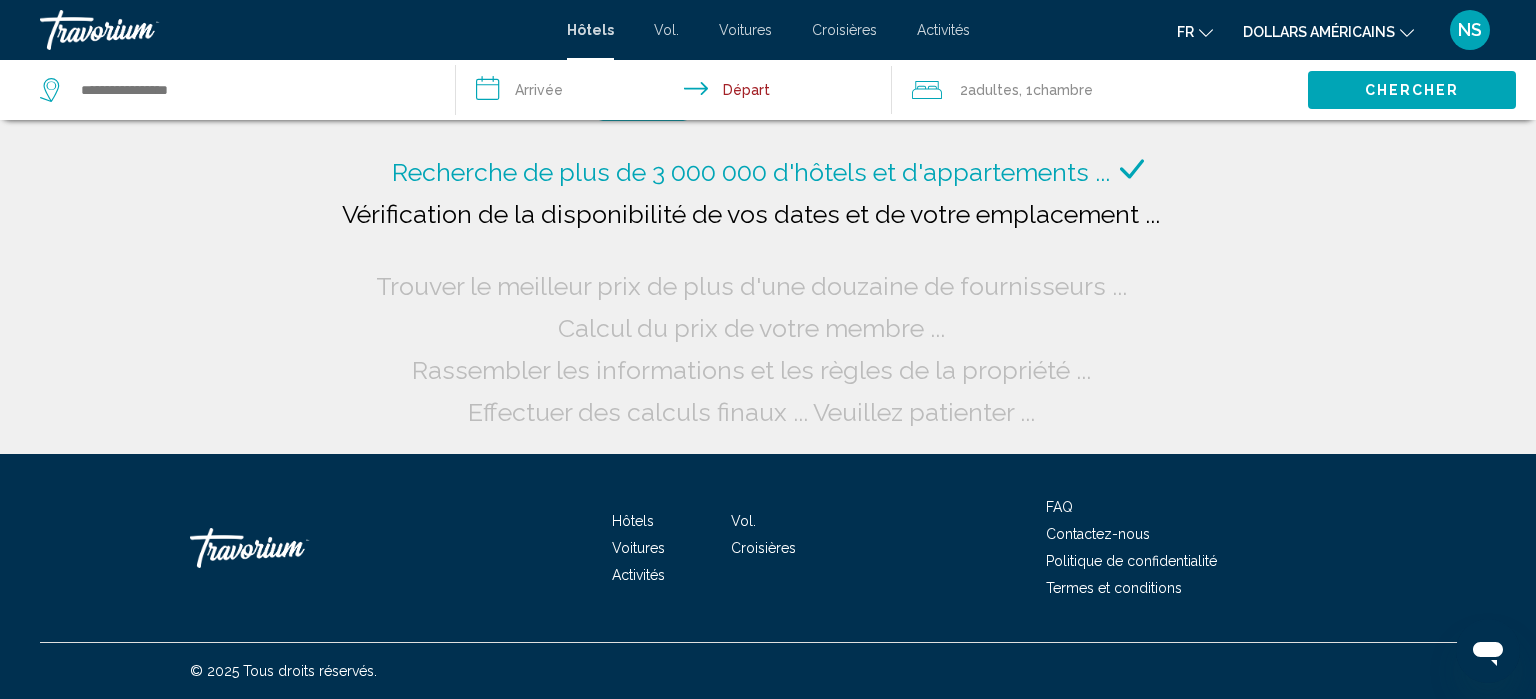 click on "**********" at bounding box center [678, 93] 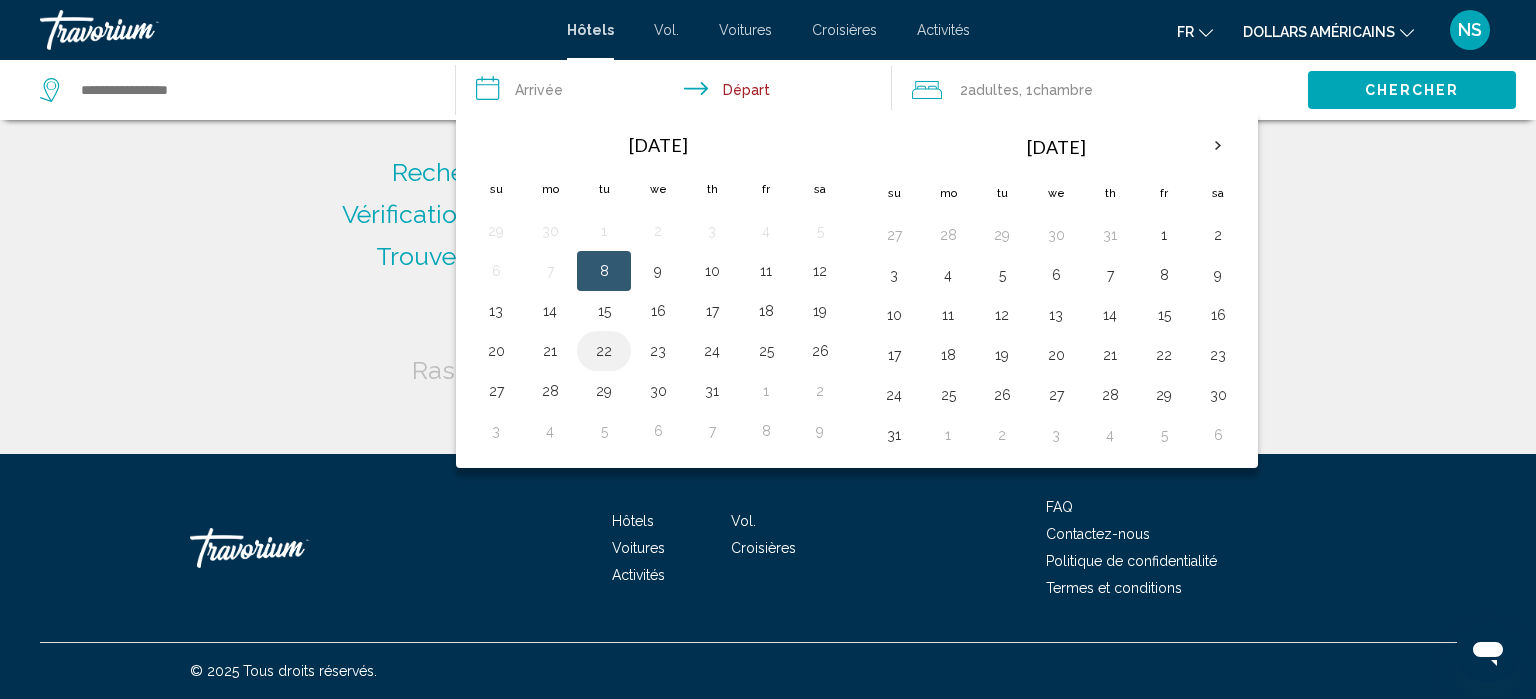 click on "22" at bounding box center [604, 351] 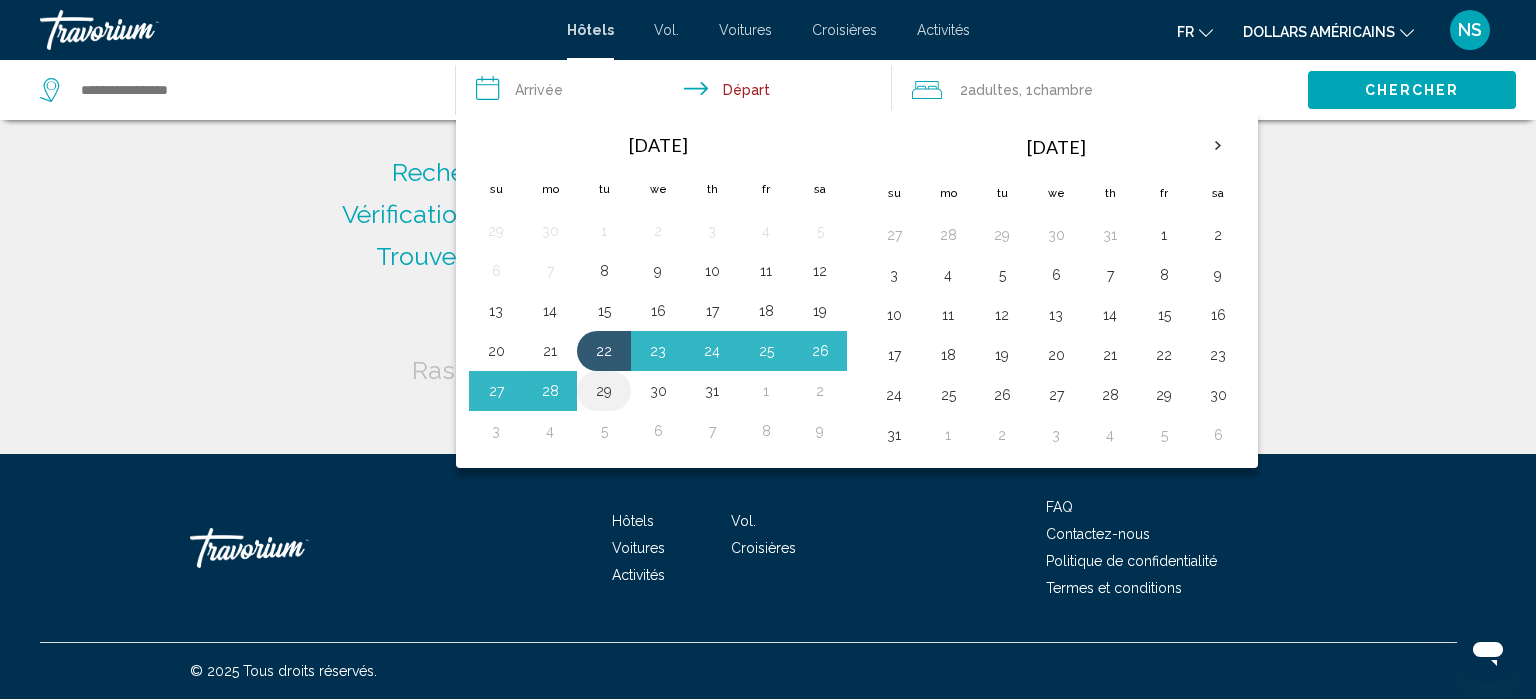 click on "29" at bounding box center (604, 391) 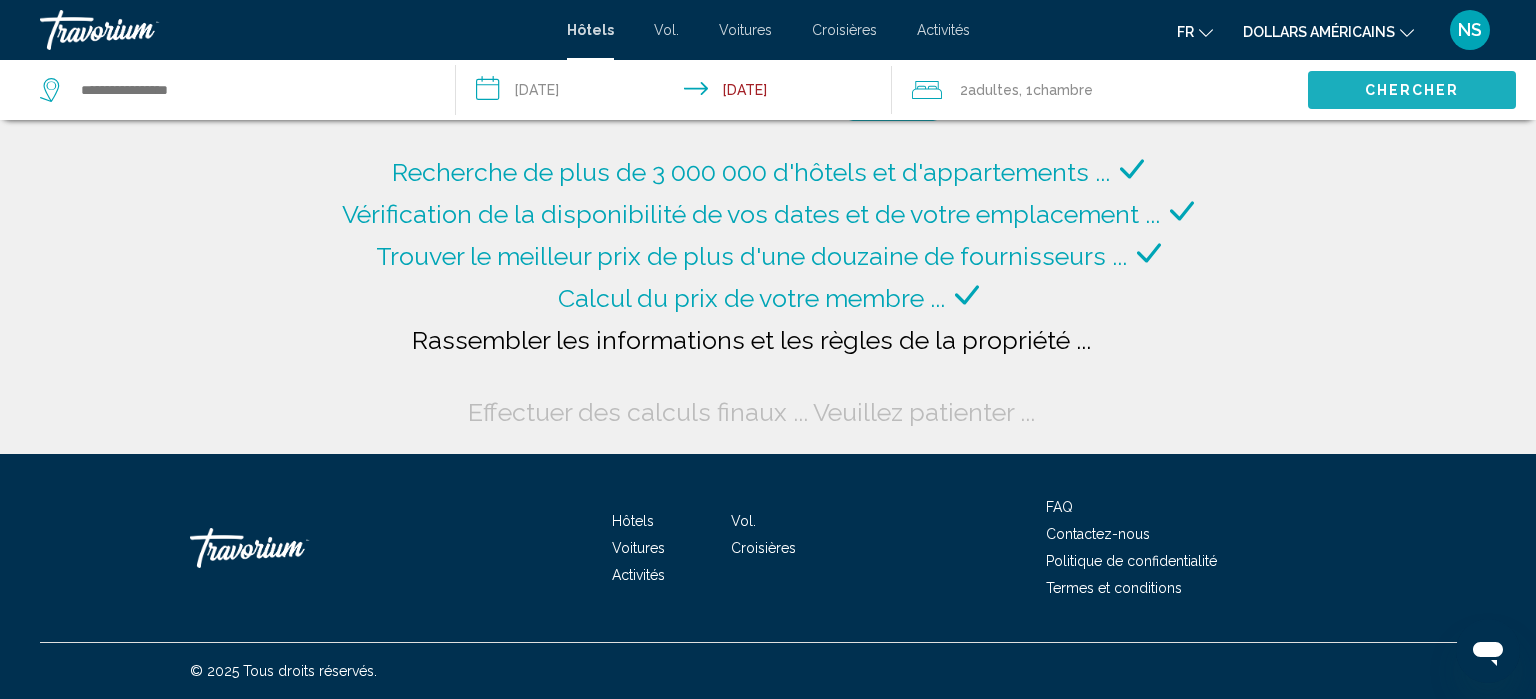 click on "Chercher" 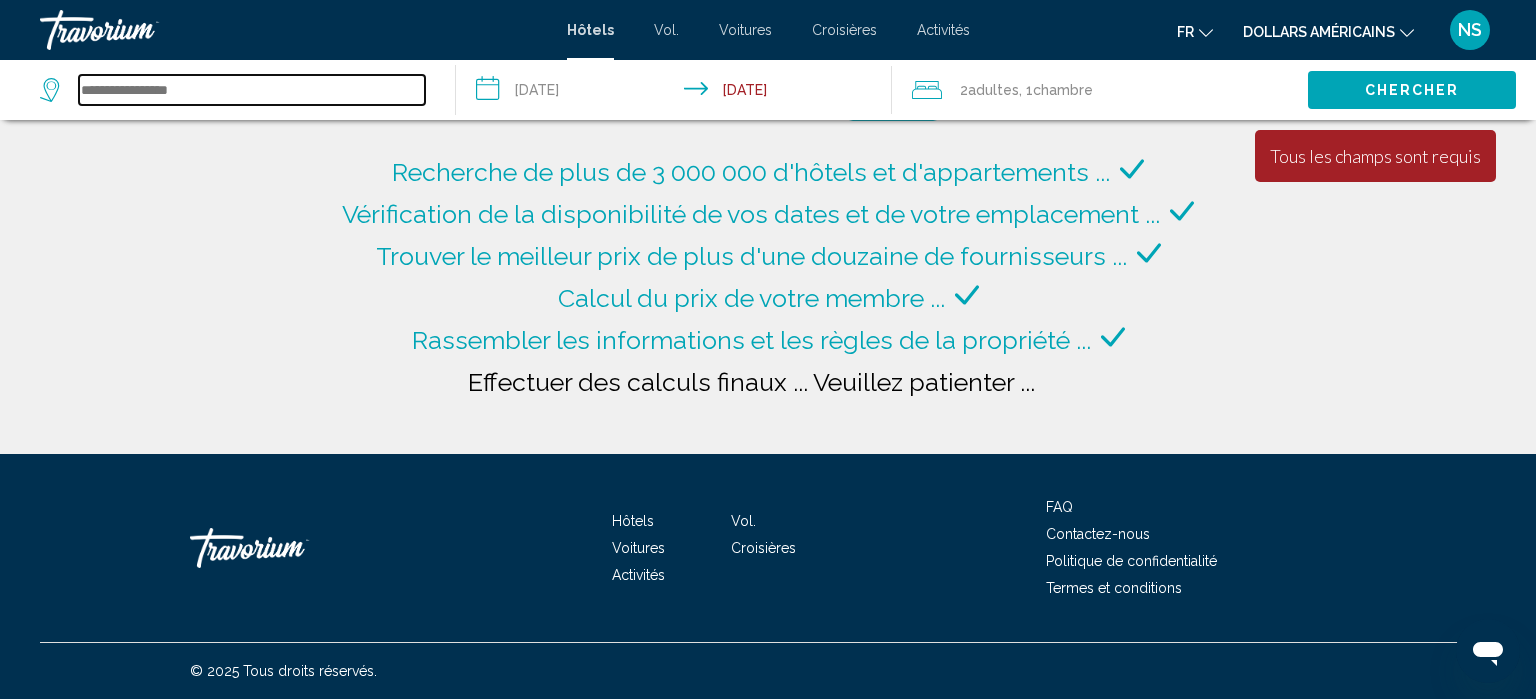 click at bounding box center [252, 90] 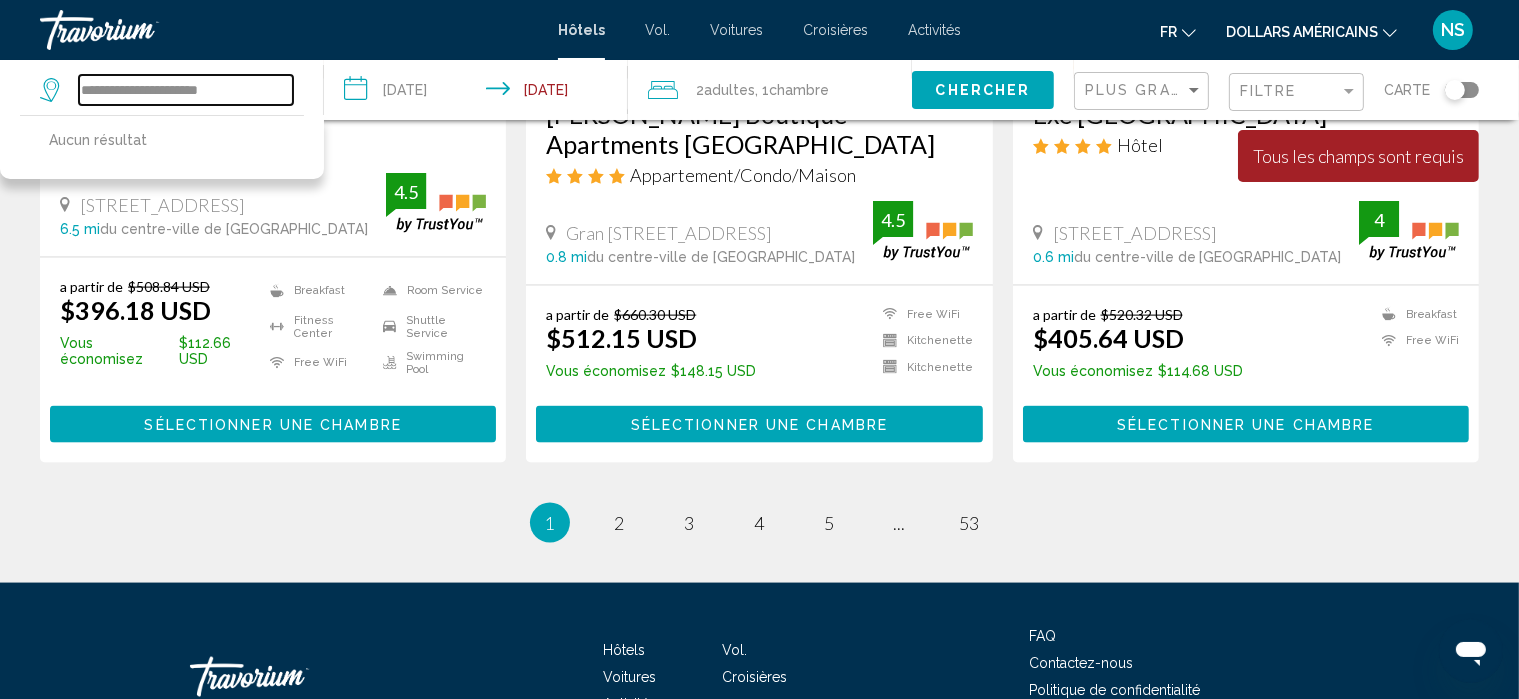 scroll, scrollTop: 2687, scrollLeft: 0, axis: vertical 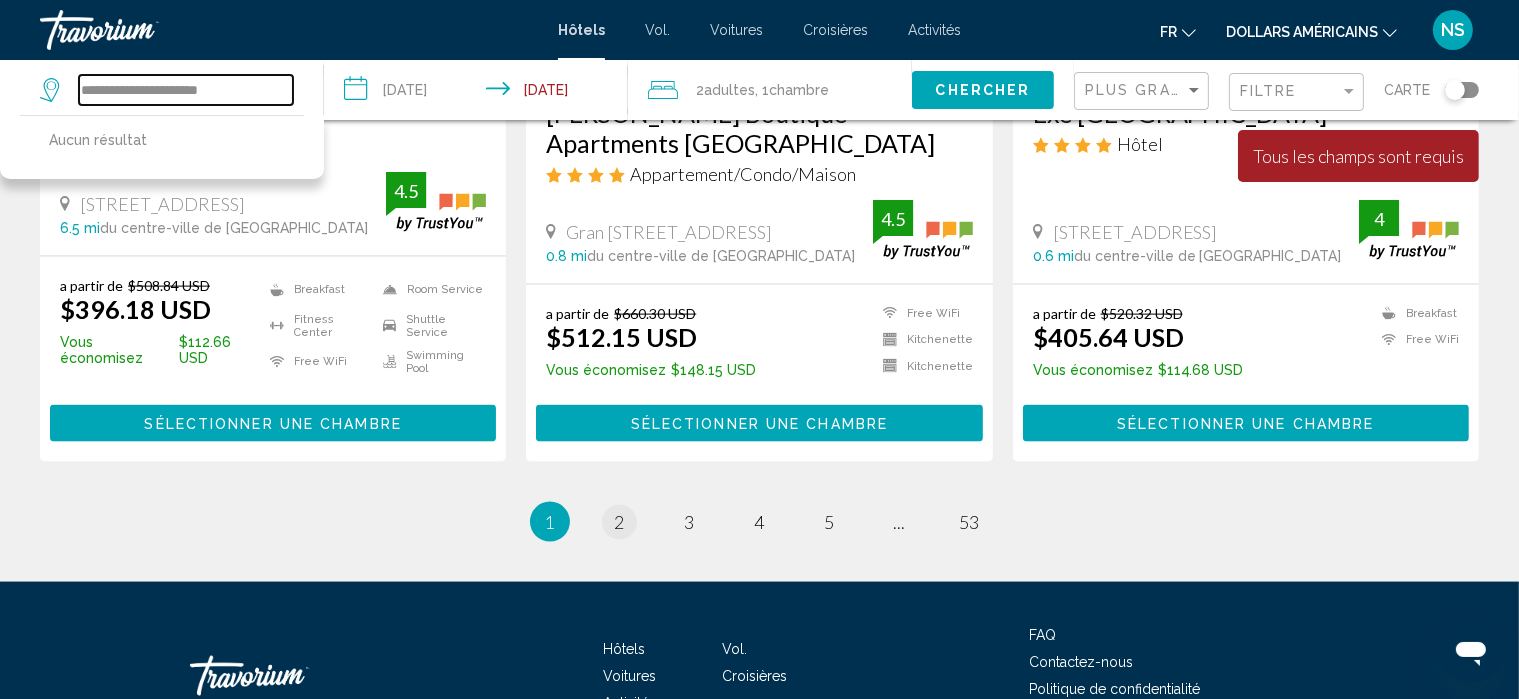 type on "**********" 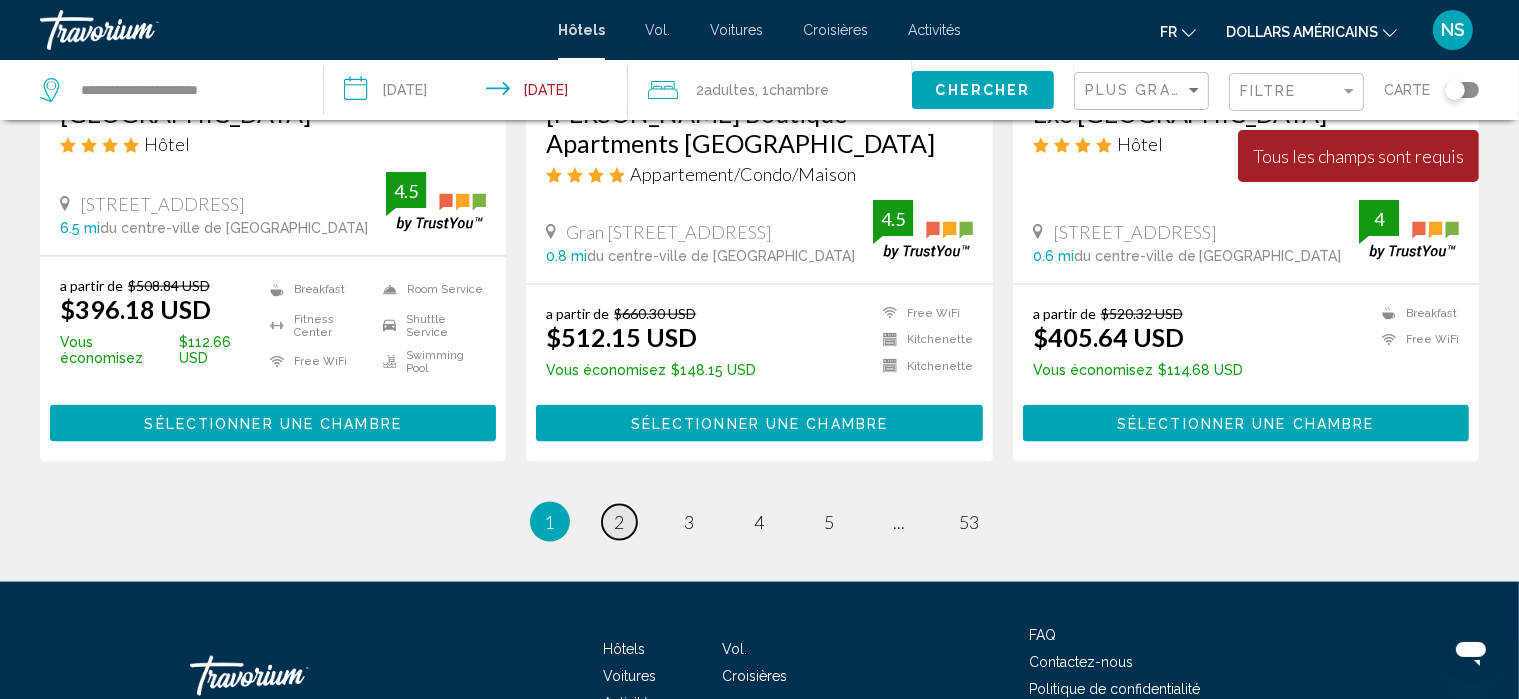 click on "page  2" at bounding box center [619, 522] 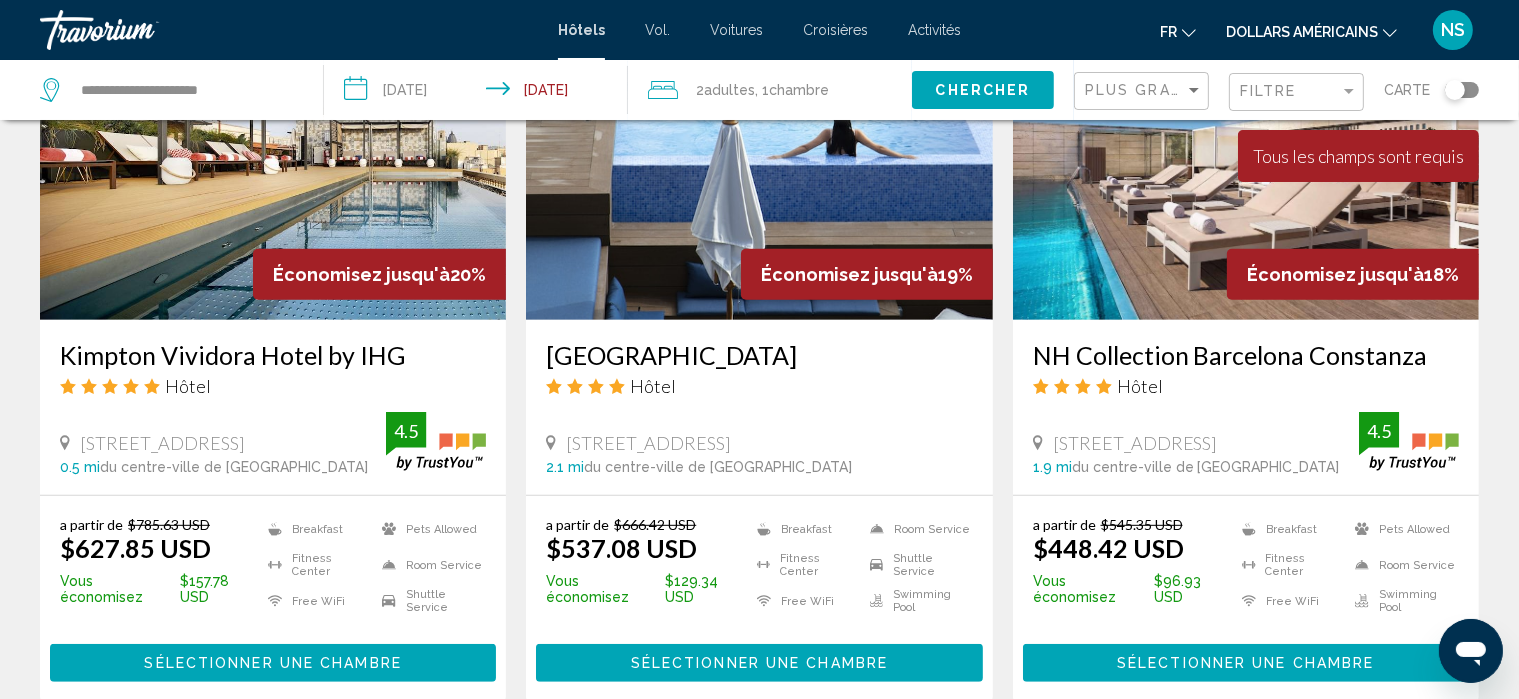 scroll, scrollTop: 932, scrollLeft: 0, axis: vertical 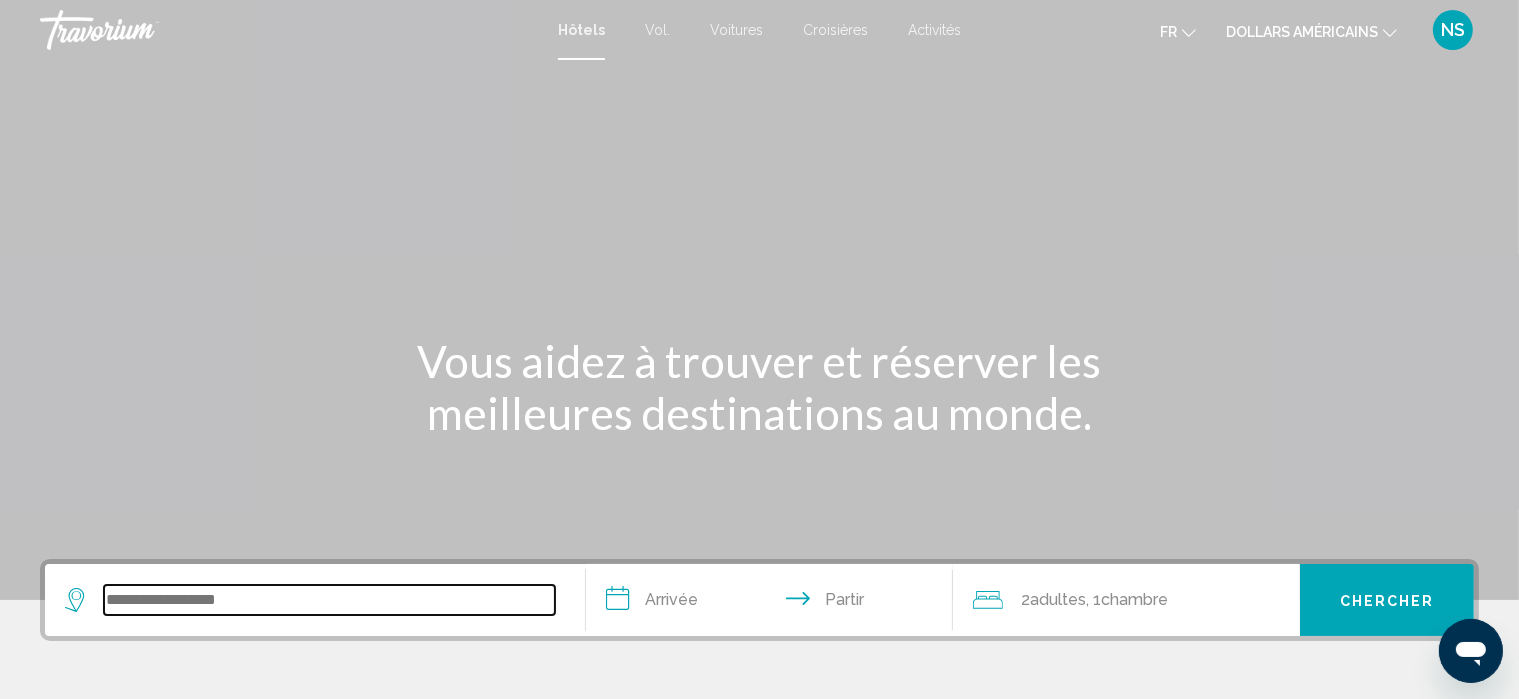 click at bounding box center (329, 600) 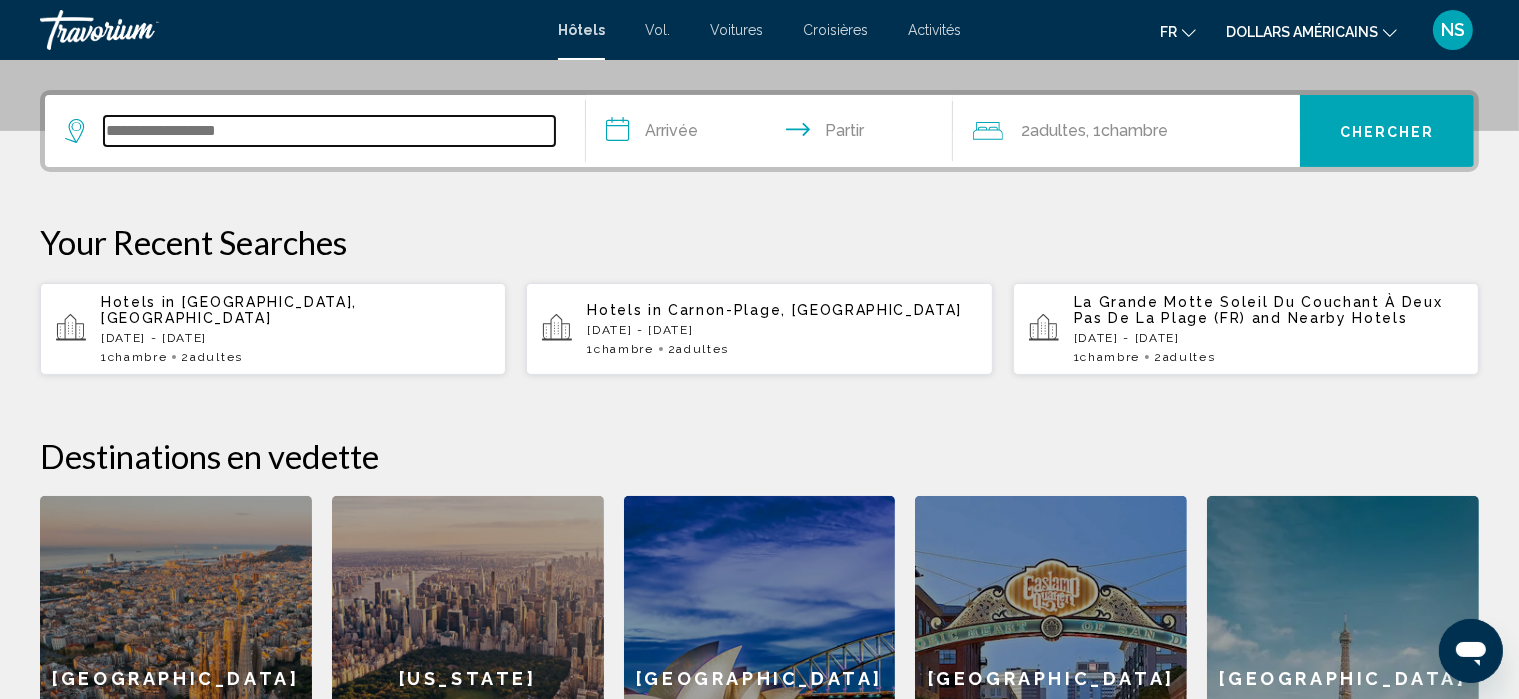 scroll, scrollTop: 493, scrollLeft: 0, axis: vertical 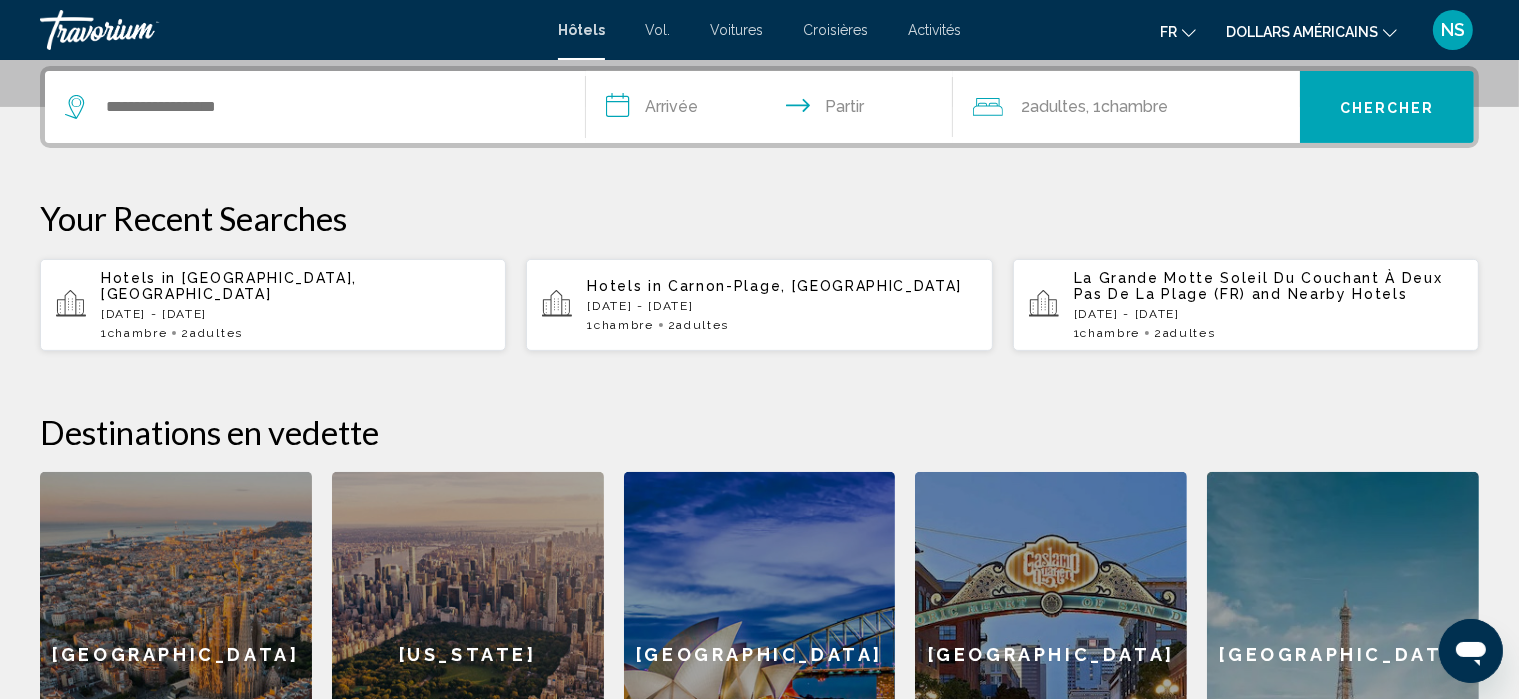 click on "Barcelona" 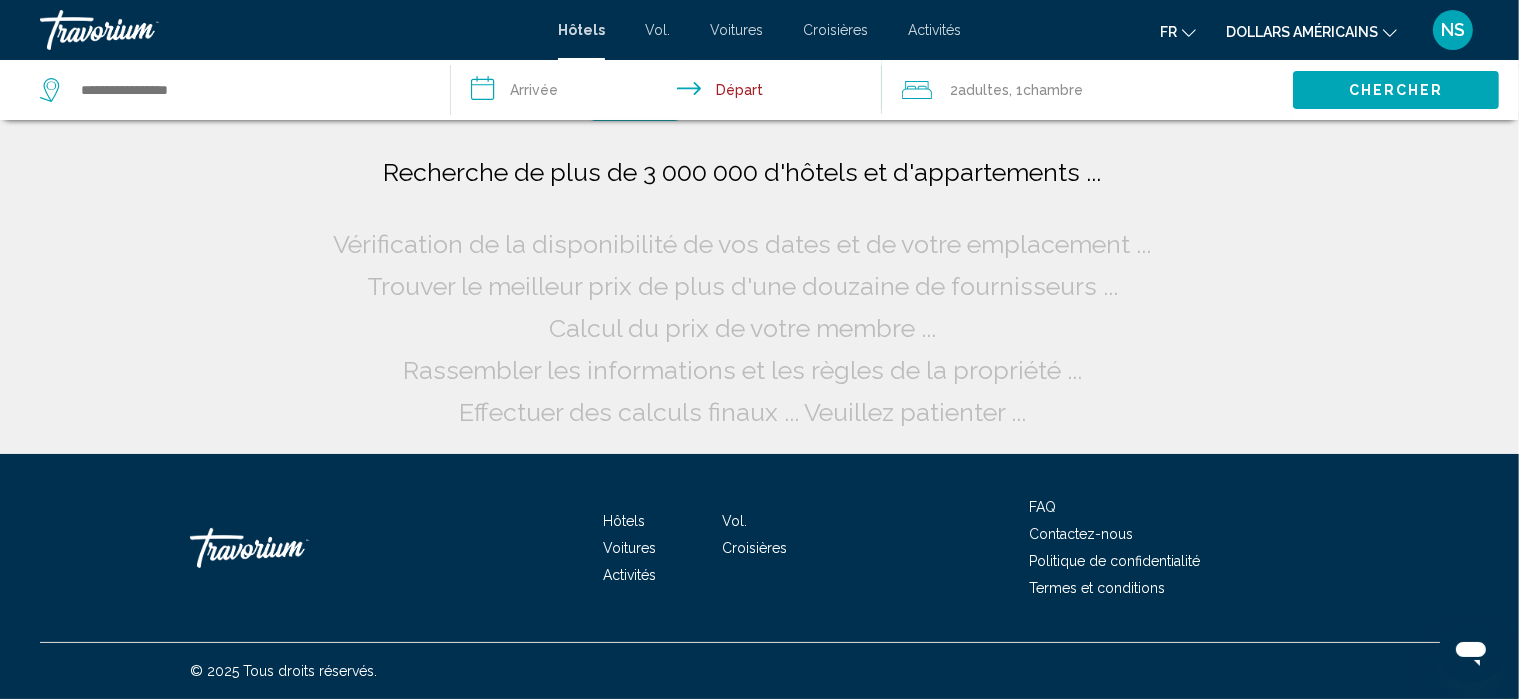 scroll, scrollTop: 0, scrollLeft: 0, axis: both 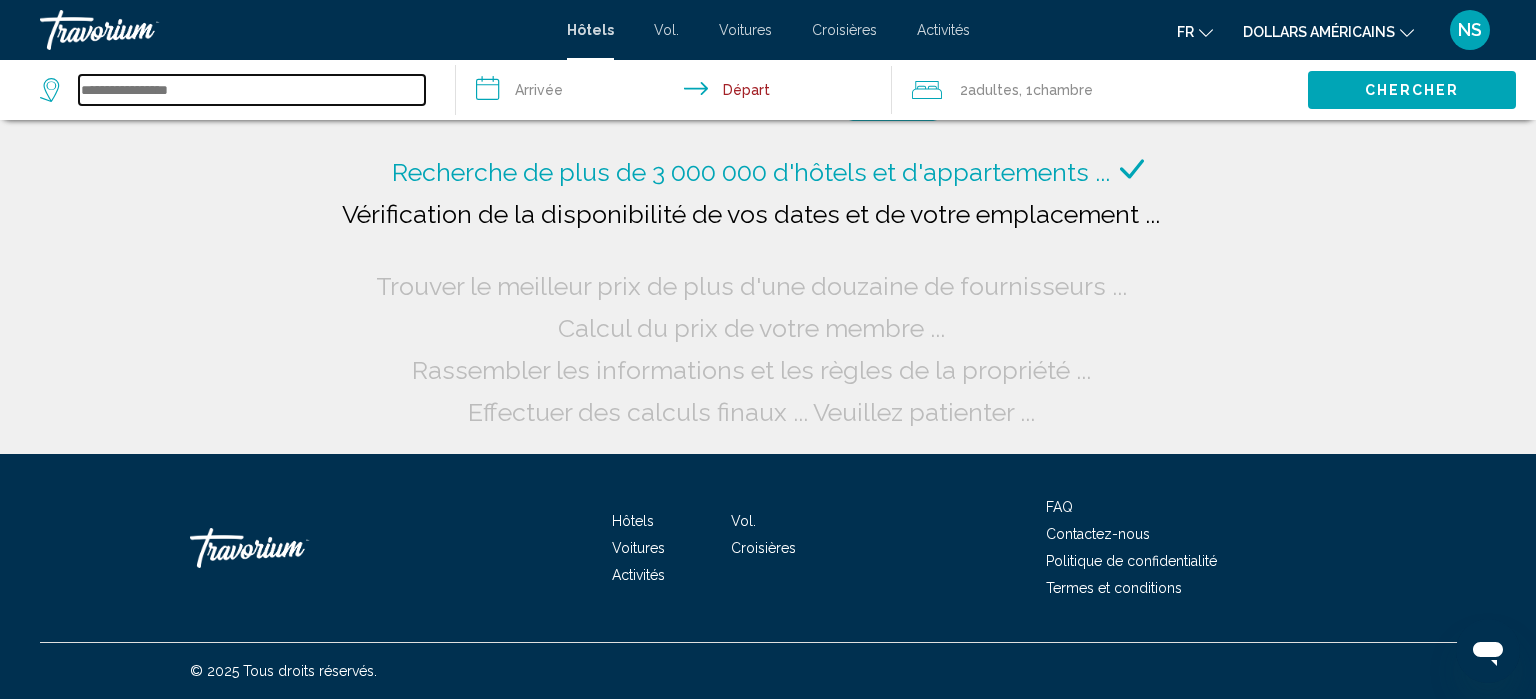 click at bounding box center [252, 90] 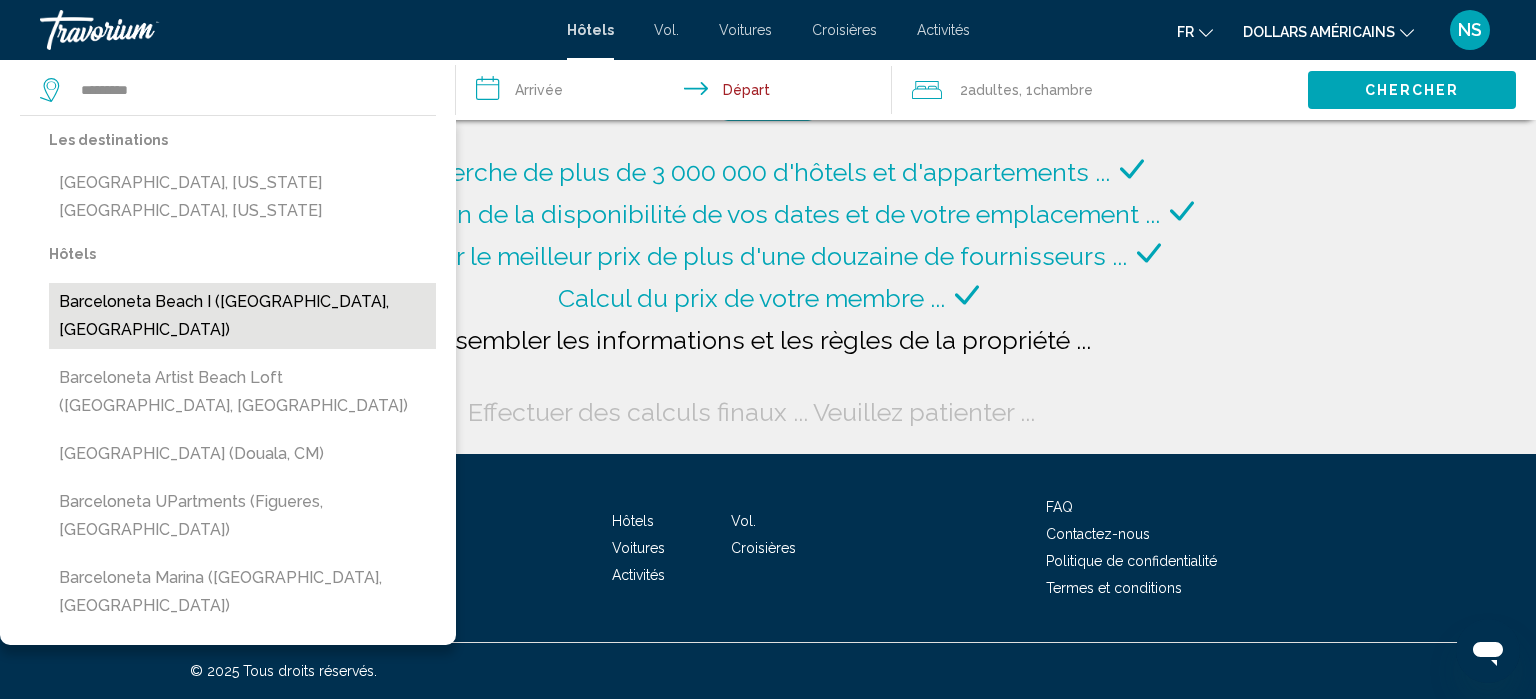 click on "Barceloneta Beach I (Barcelona, ES)" at bounding box center (242, 316) 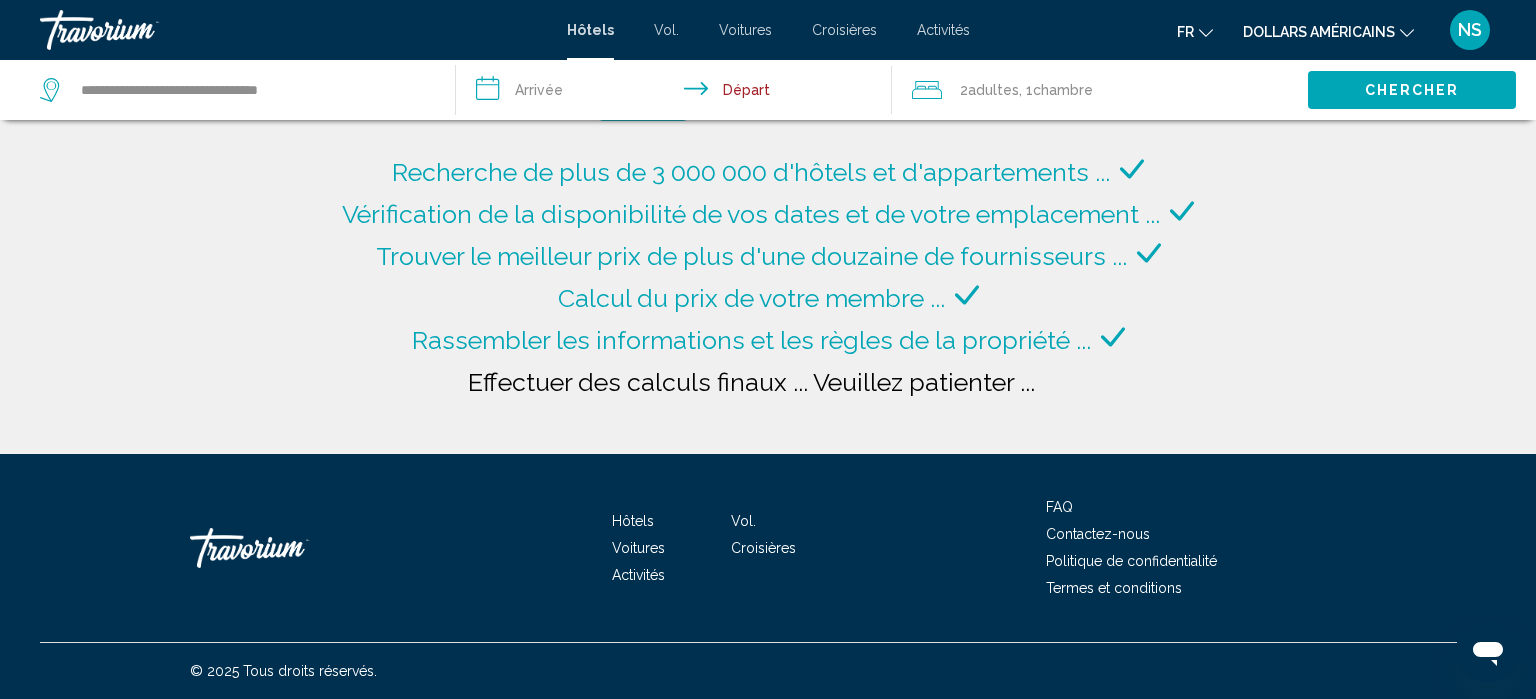 click on "**********" at bounding box center [678, 93] 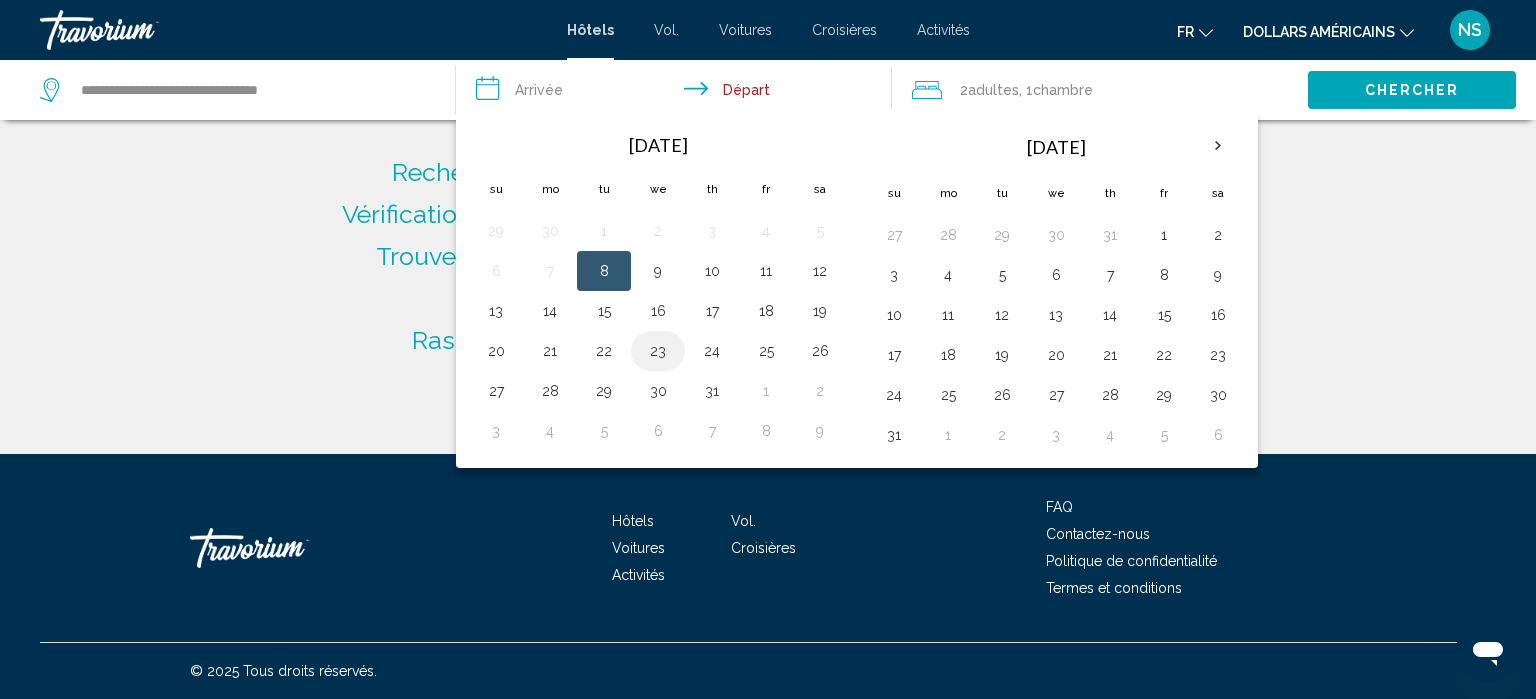 type on "**********" 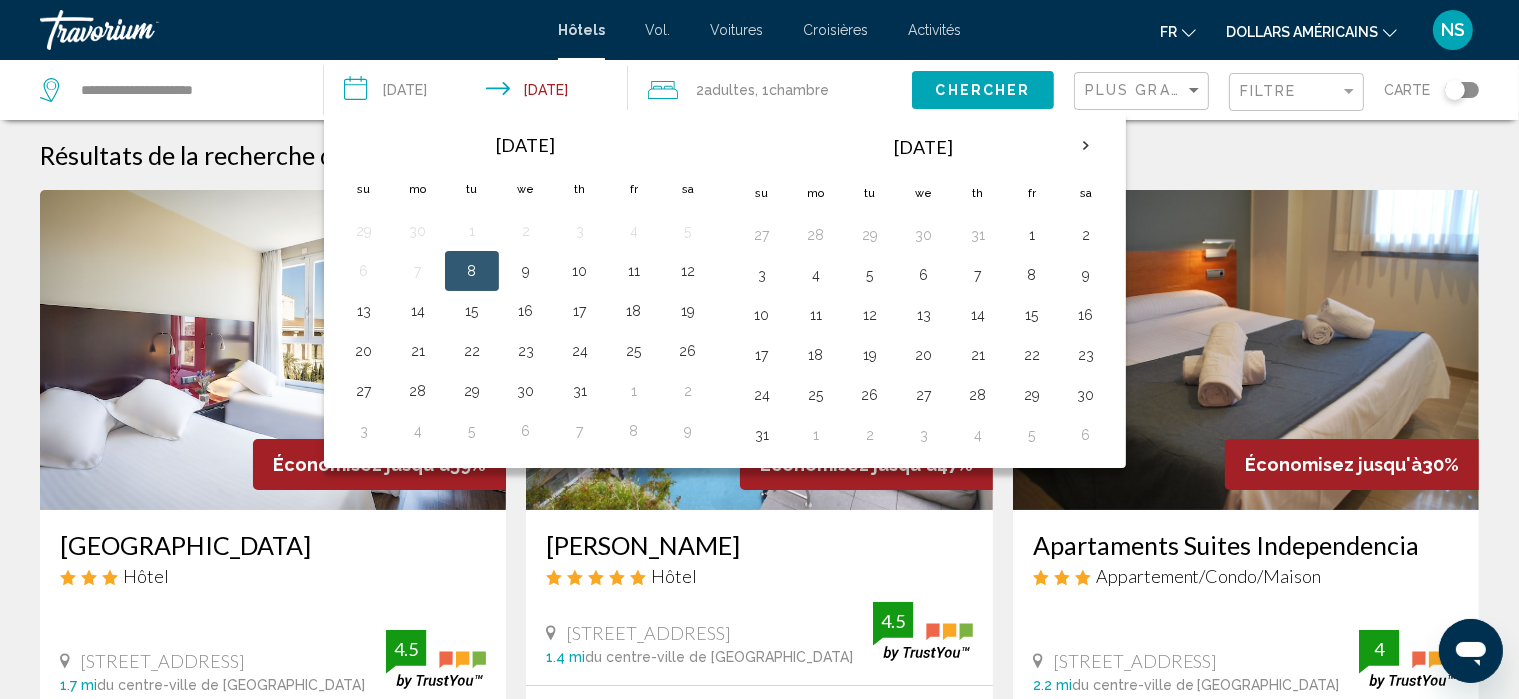 click on "20" at bounding box center (364, 351) 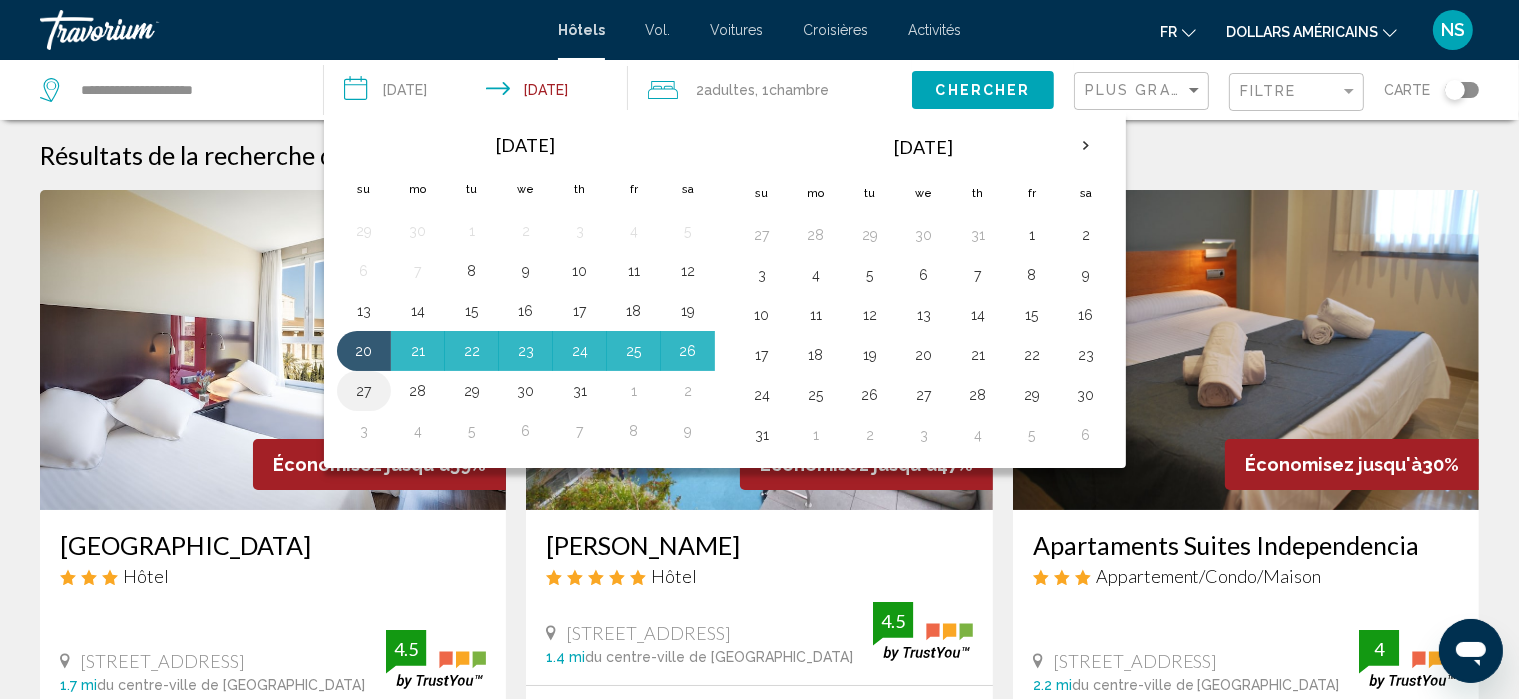 click on "27" at bounding box center [364, 391] 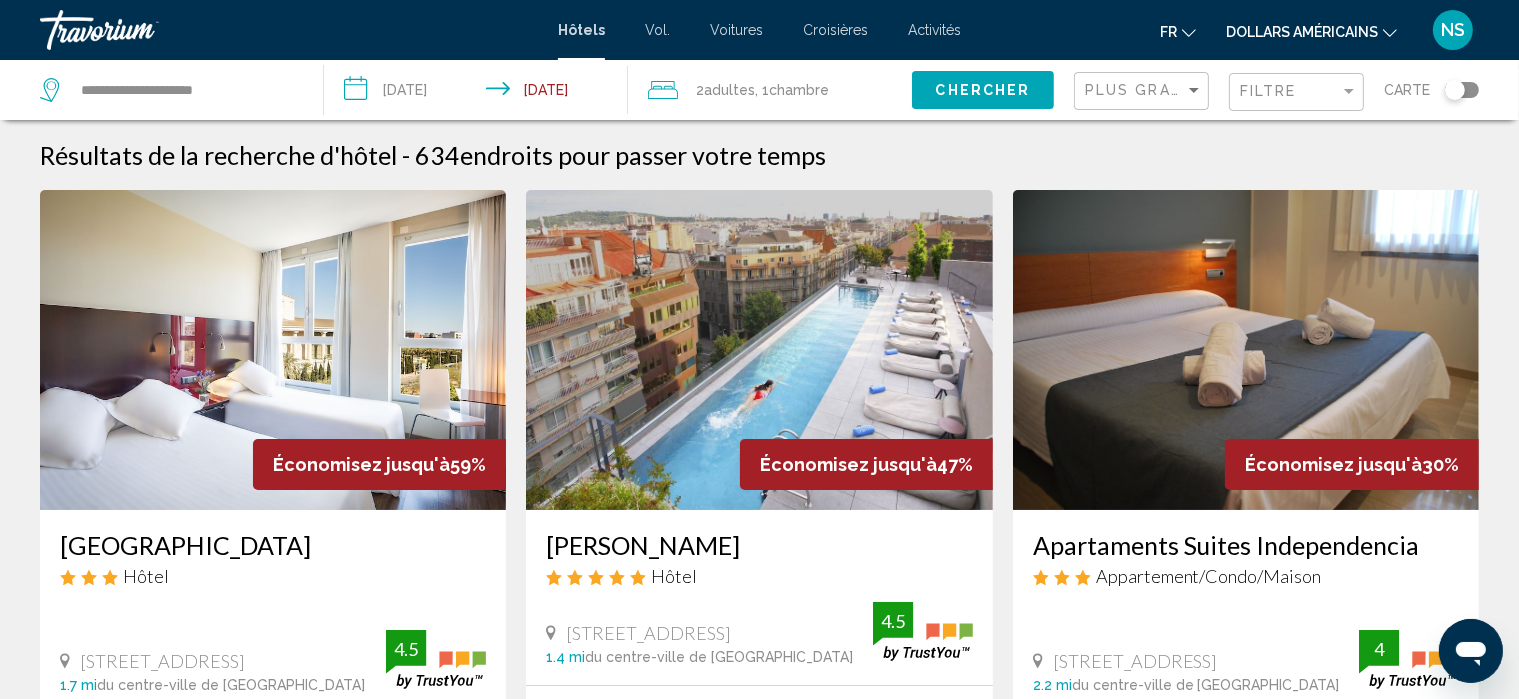 click on "Chercher" 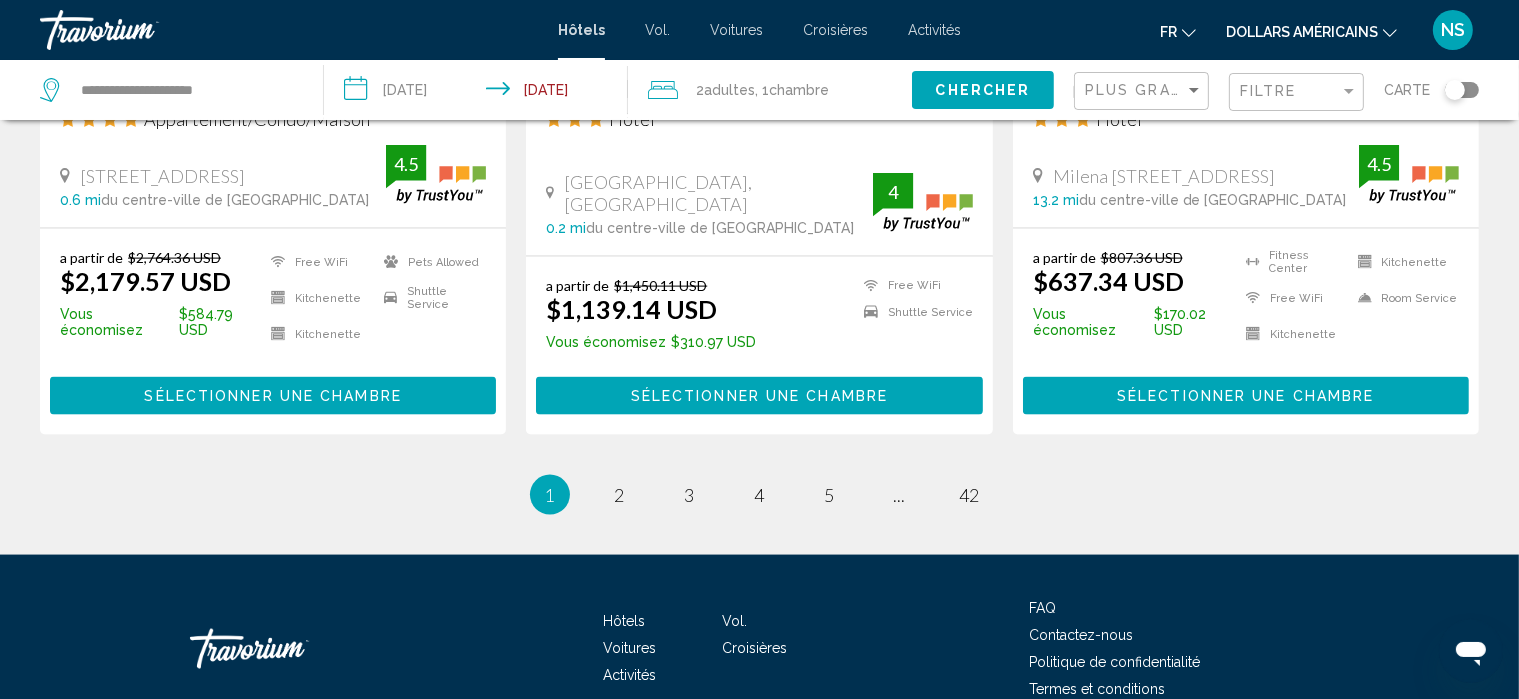 scroll, scrollTop: 2718, scrollLeft: 0, axis: vertical 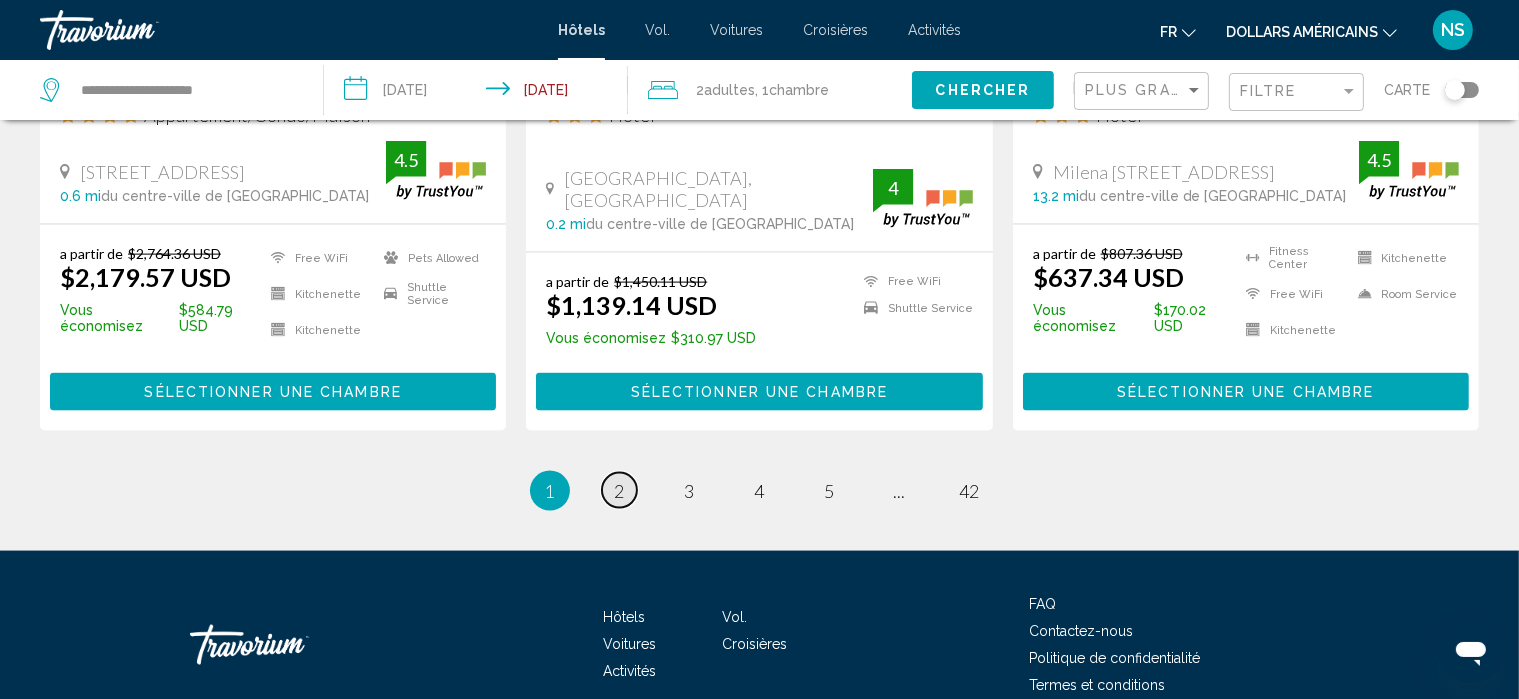 click on "2" at bounding box center [620, 491] 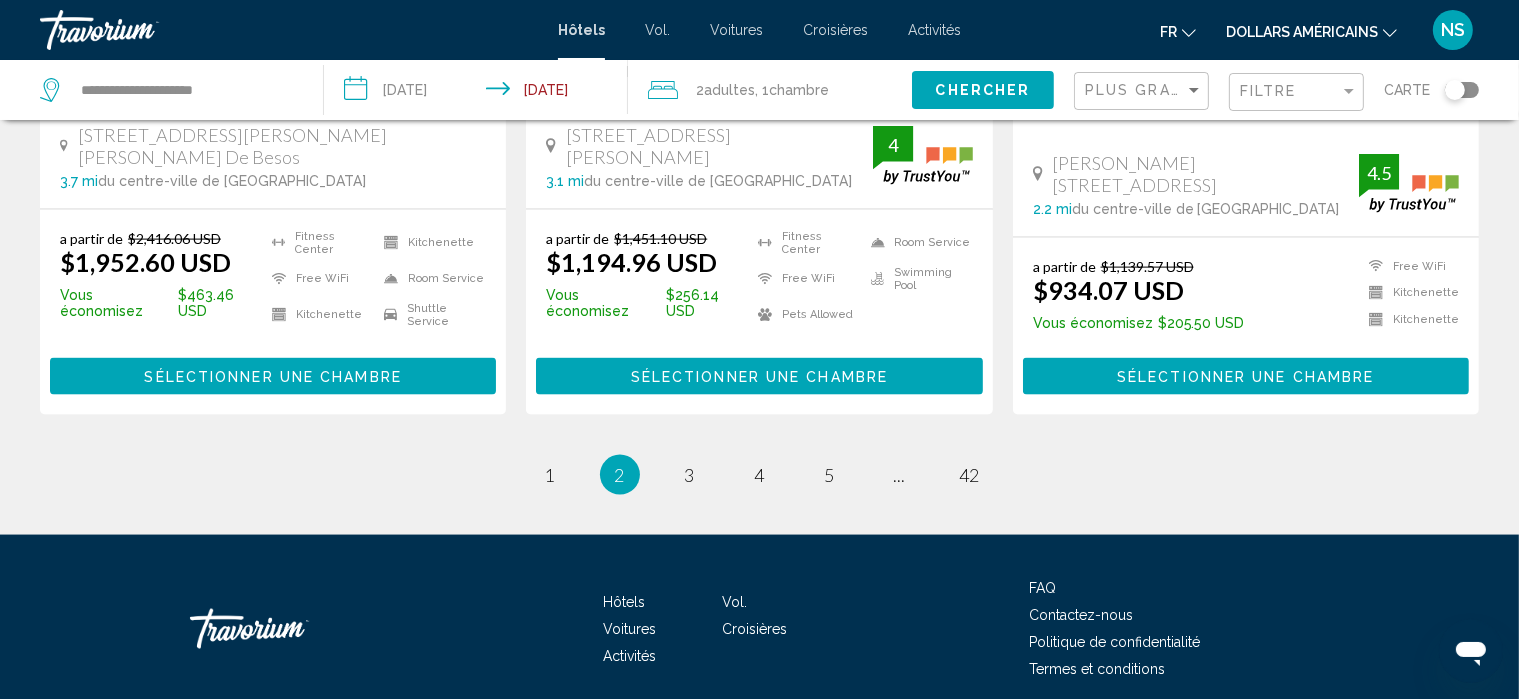 scroll, scrollTop: 2800, scrollLeft: 0, axis: vertical 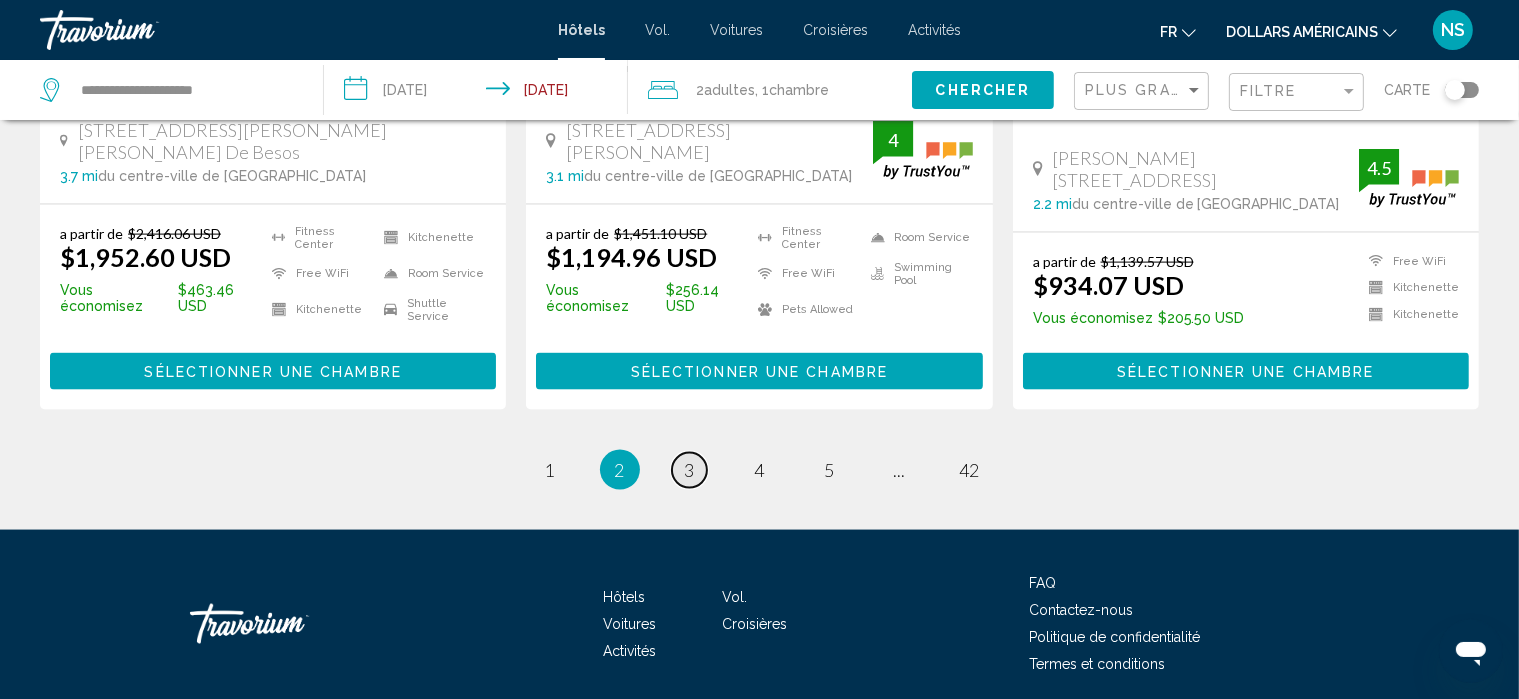 click on "3" at bounding box center (690, 470) 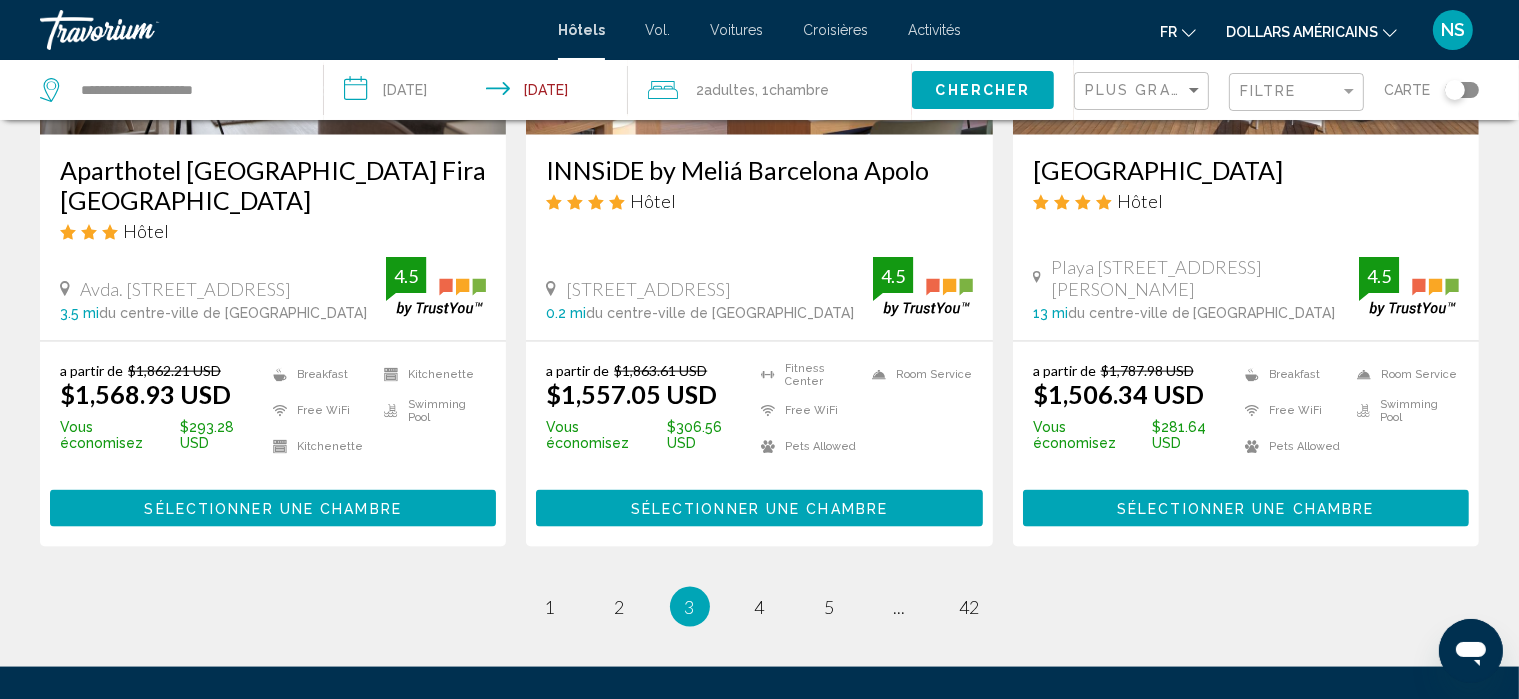 scroll, scrollTop: 2650, scrollLeft: 0, axis: vertical 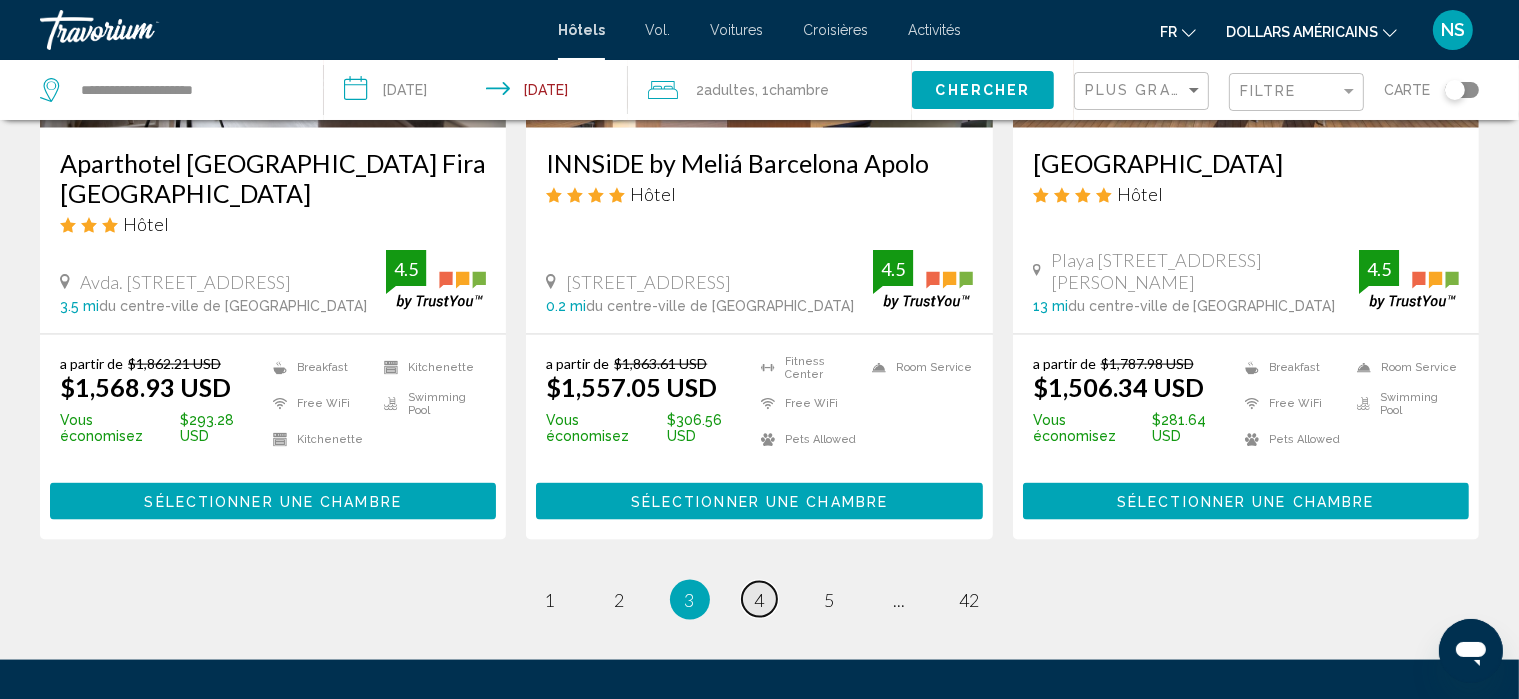 click on "4" at bounding box center [760, 600] 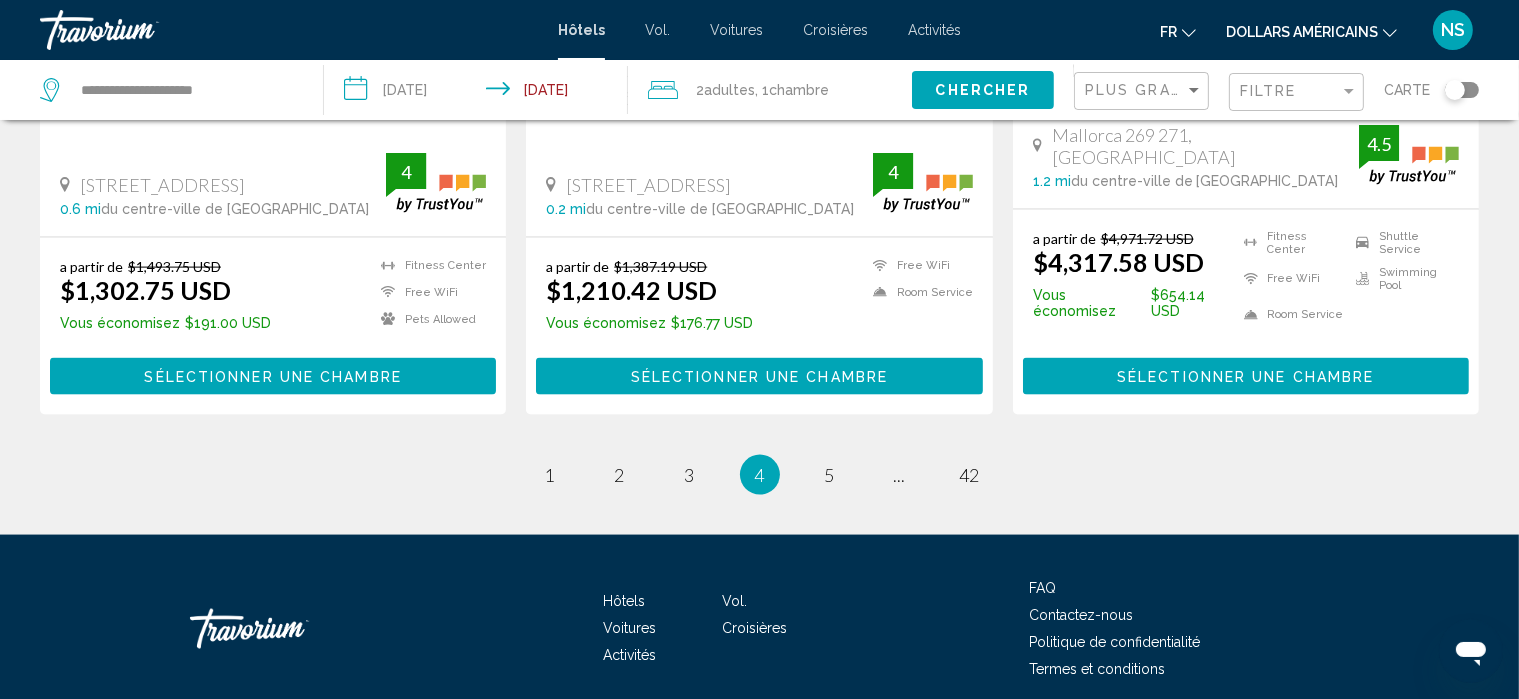 scroll, scrollTop: 2768, scrollLeft: 0, axis: vertical 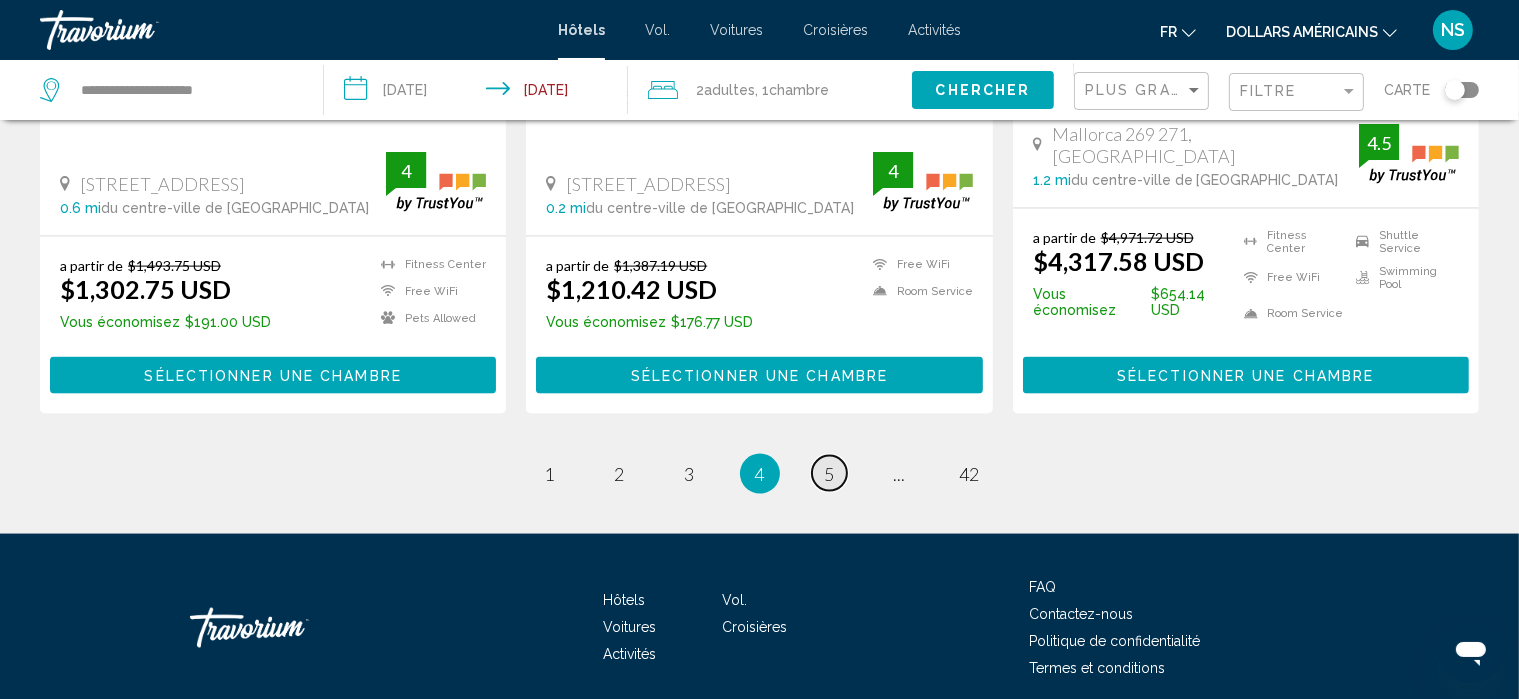 click on "5" at bounding box center (830, 474) 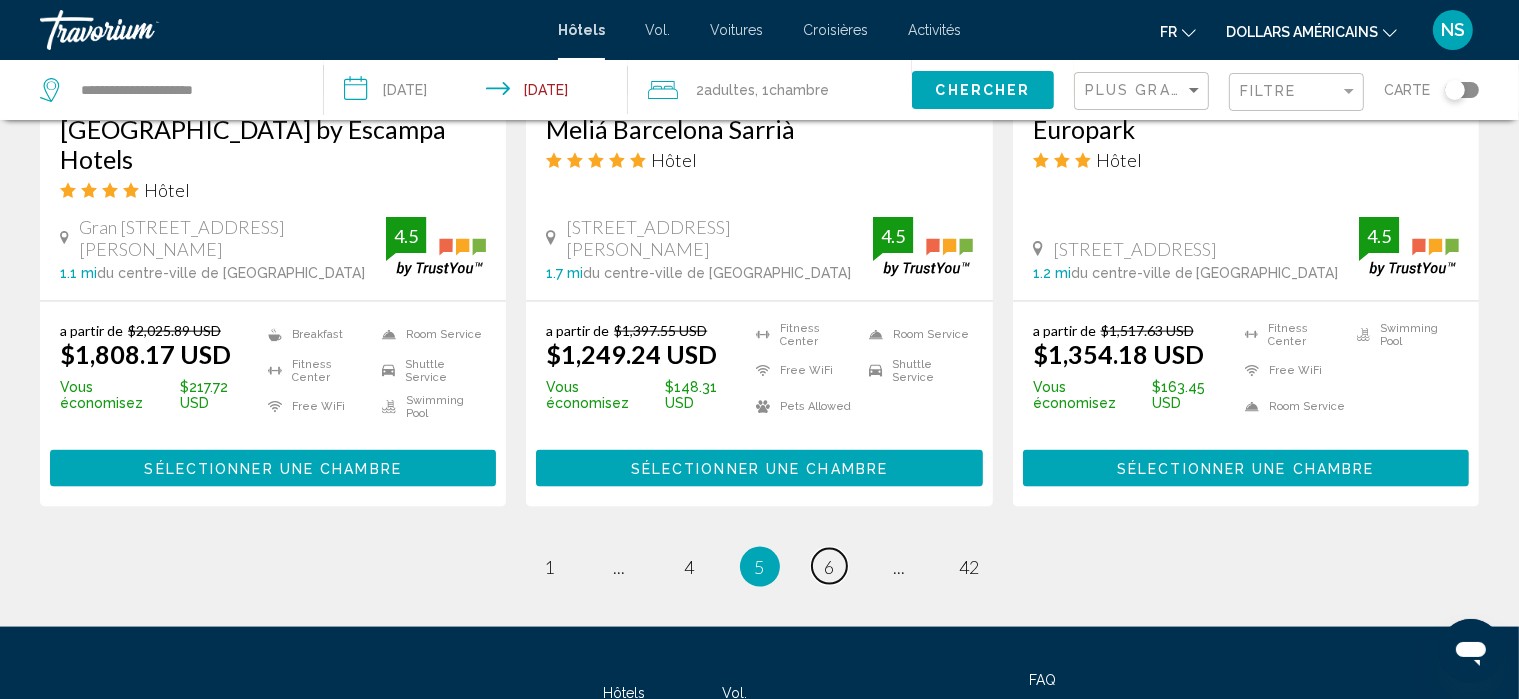 scroll, scrollTop: 2648, scrollLeft: 0, axis: vertical 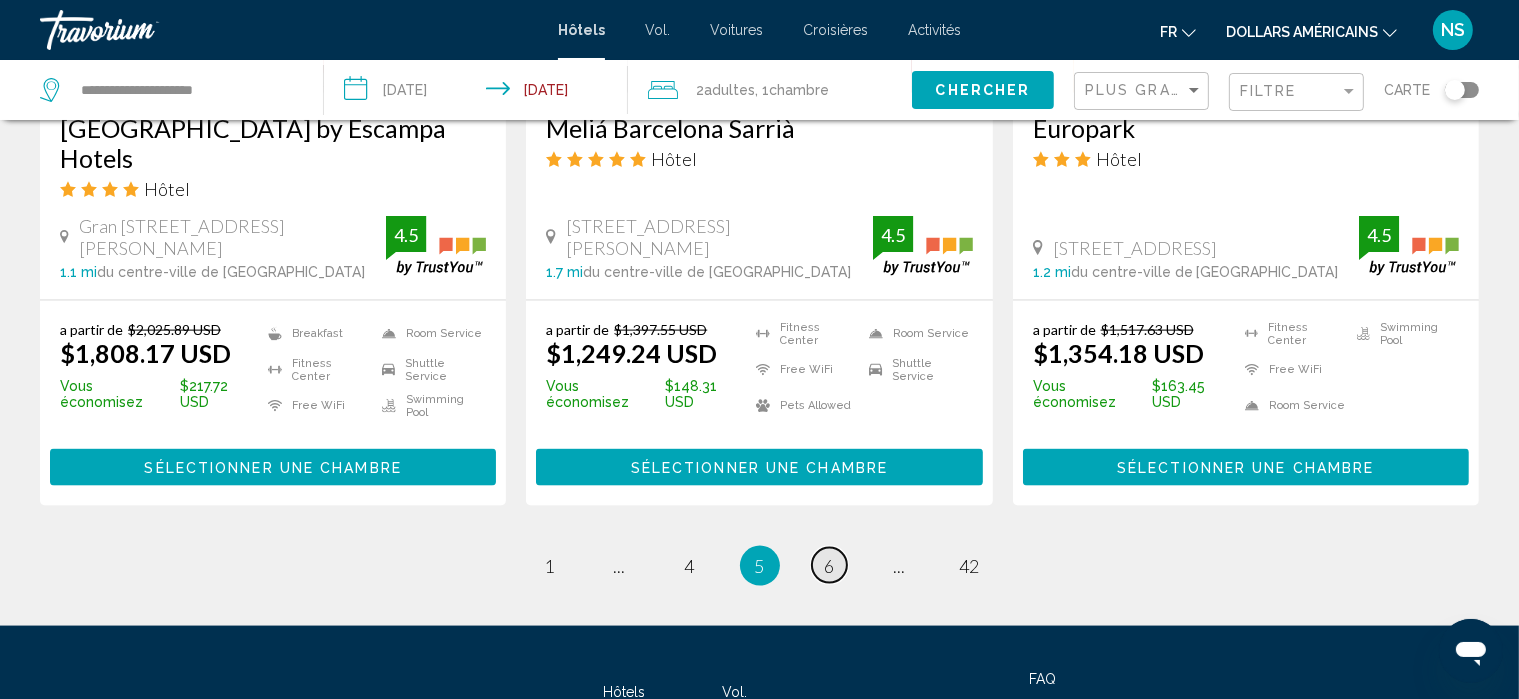 click on "6" at bounding box center [830, 566] 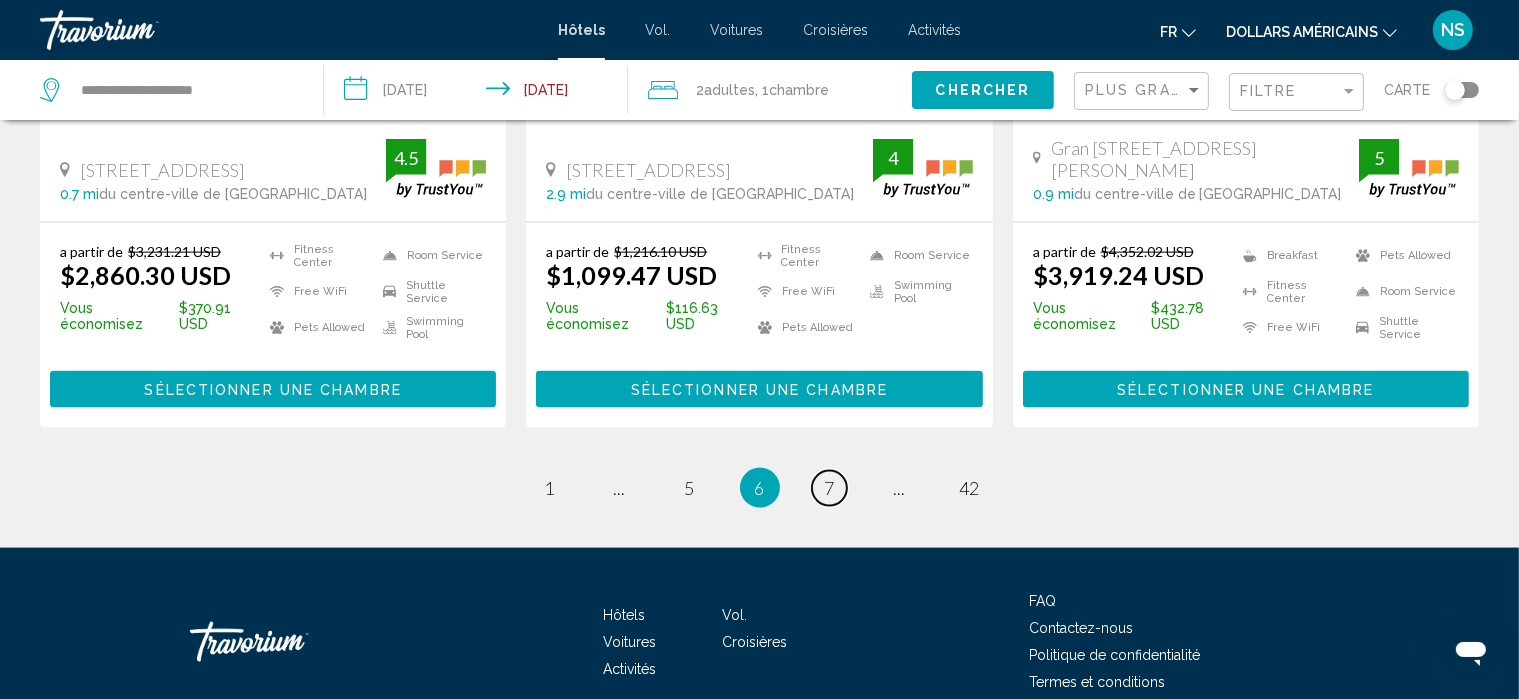 scroll, scrollTop: 2683, scrollLeft: 0, axis: vertical 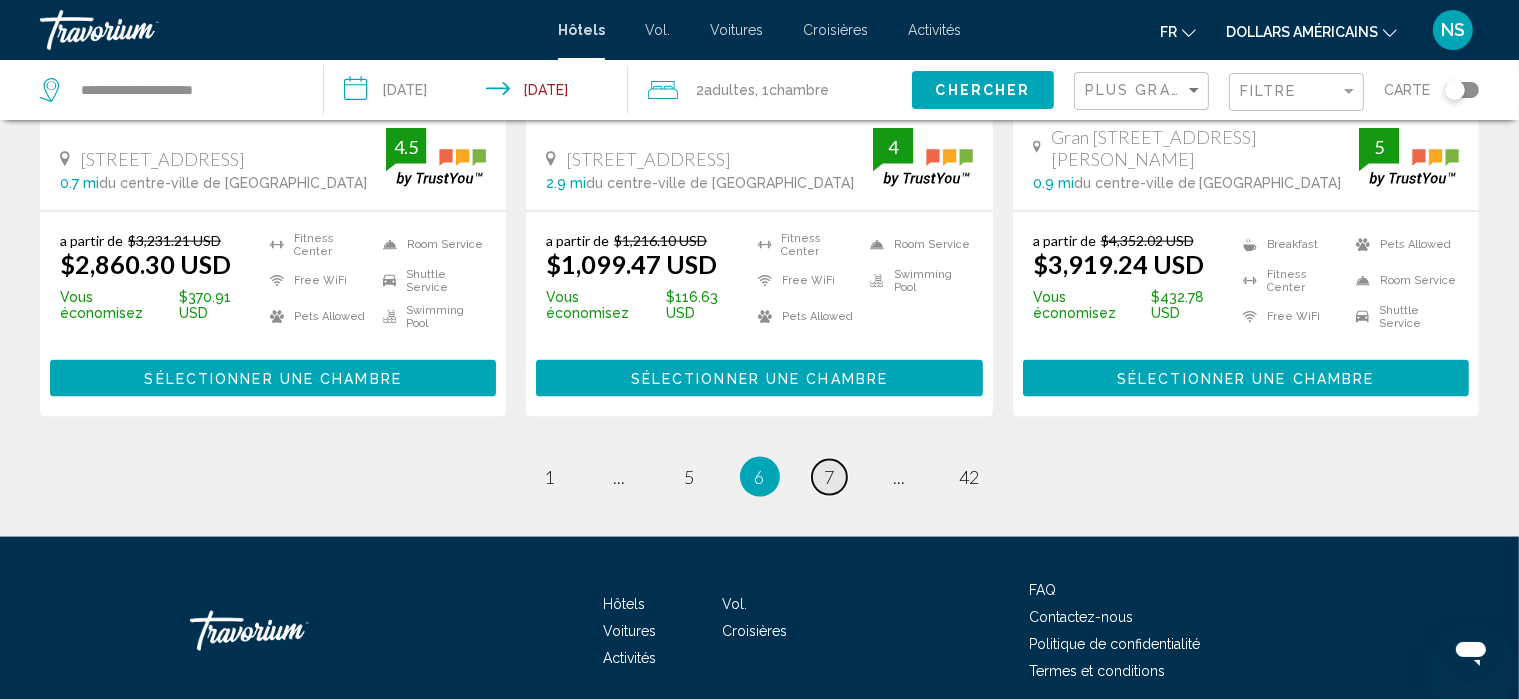 click on "page  7" at bounding box center (829, 477) 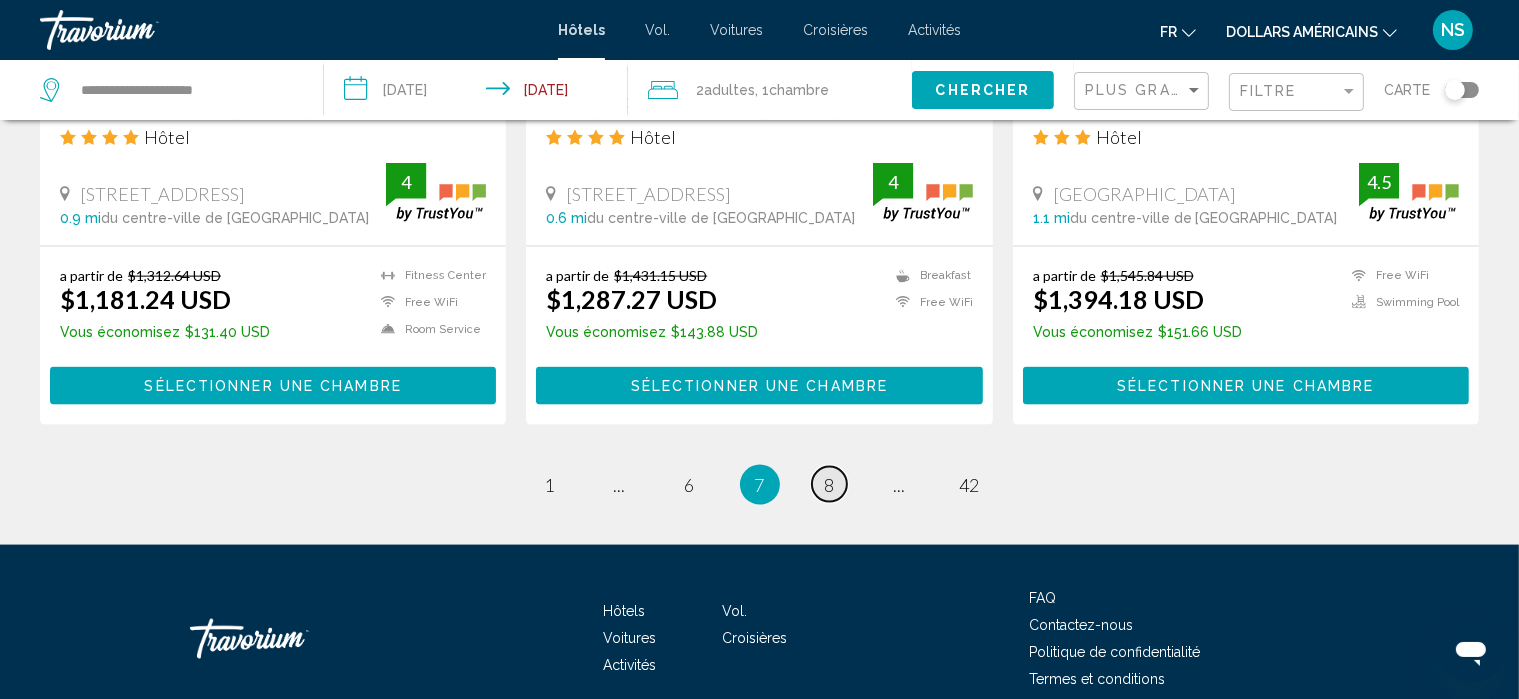 scroll, scrollTop: 2671, scrollLeft: 0, axis: vertical 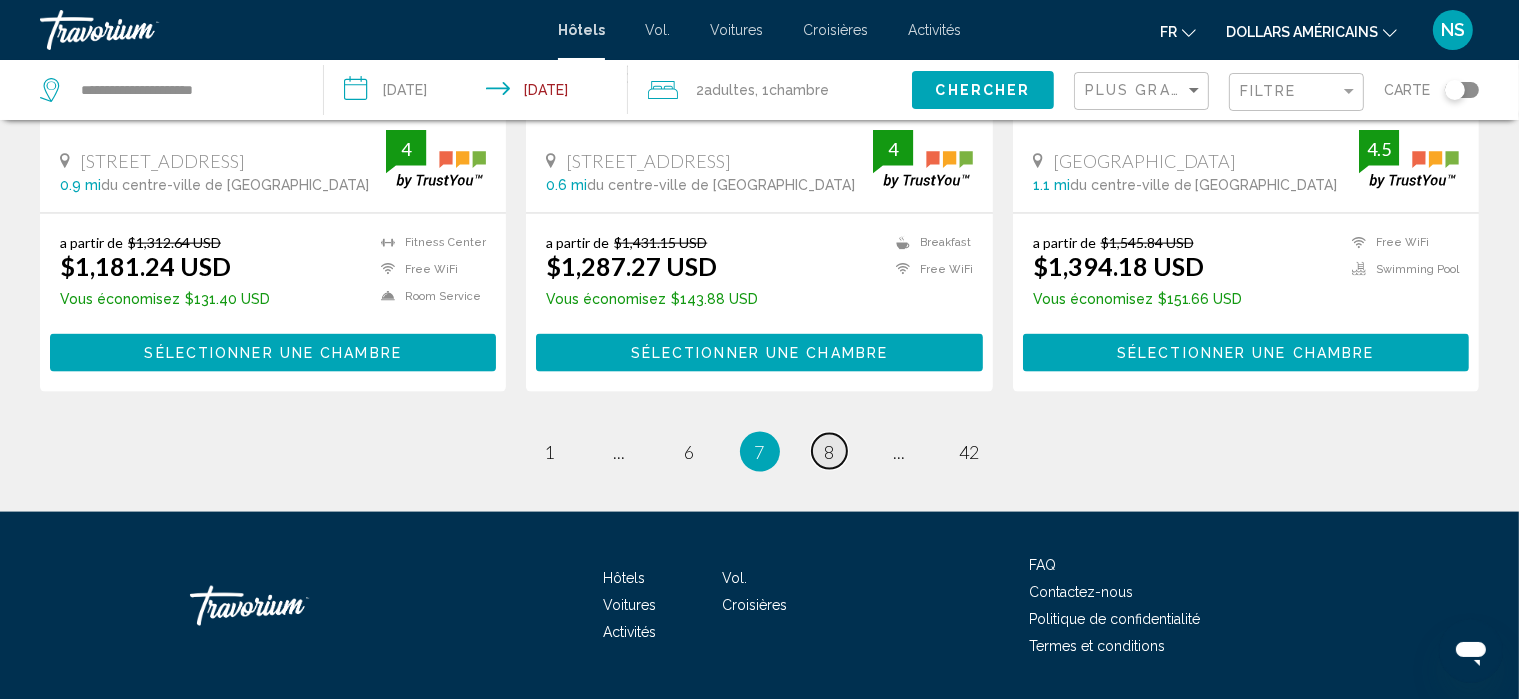 click on "page  8" at bounding box center [829, 451] 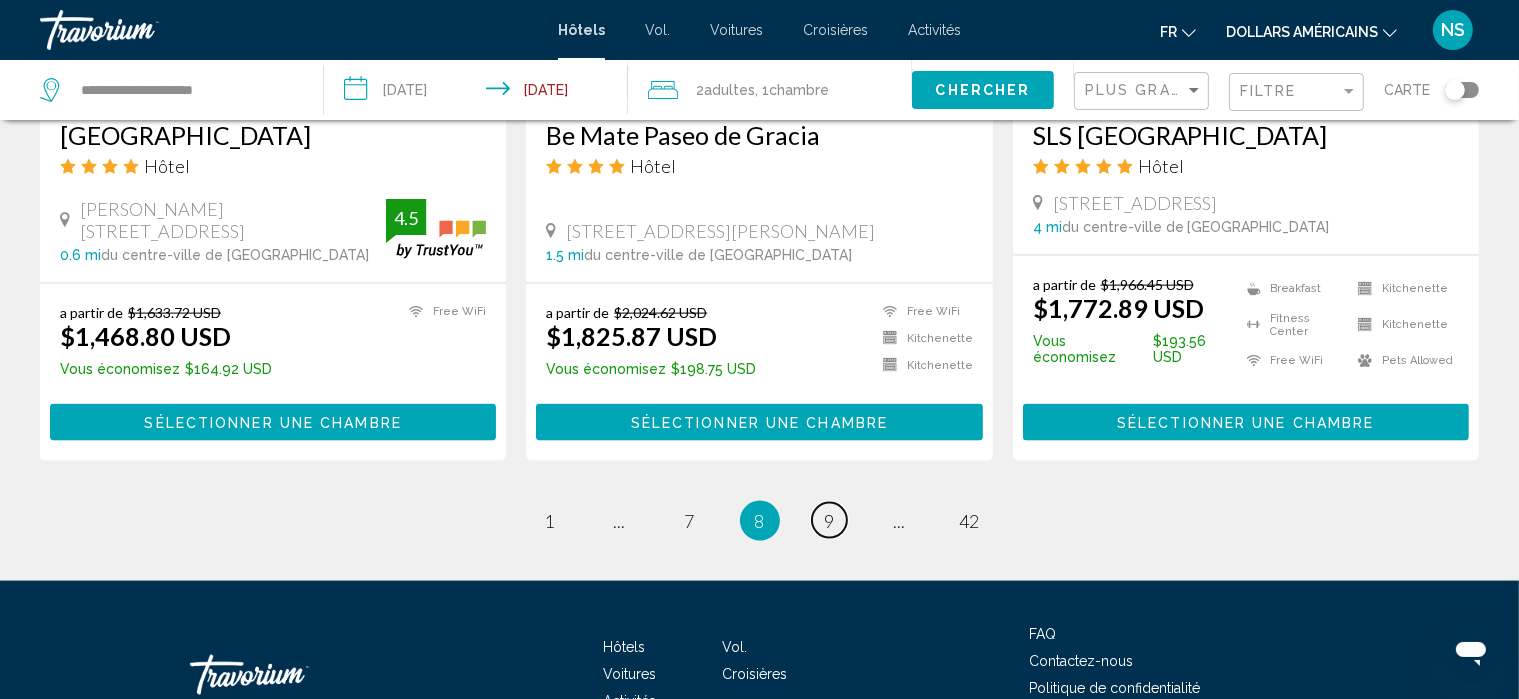 scroll, scrollTop: 2707, scrollLeft: 0, axis: vertical 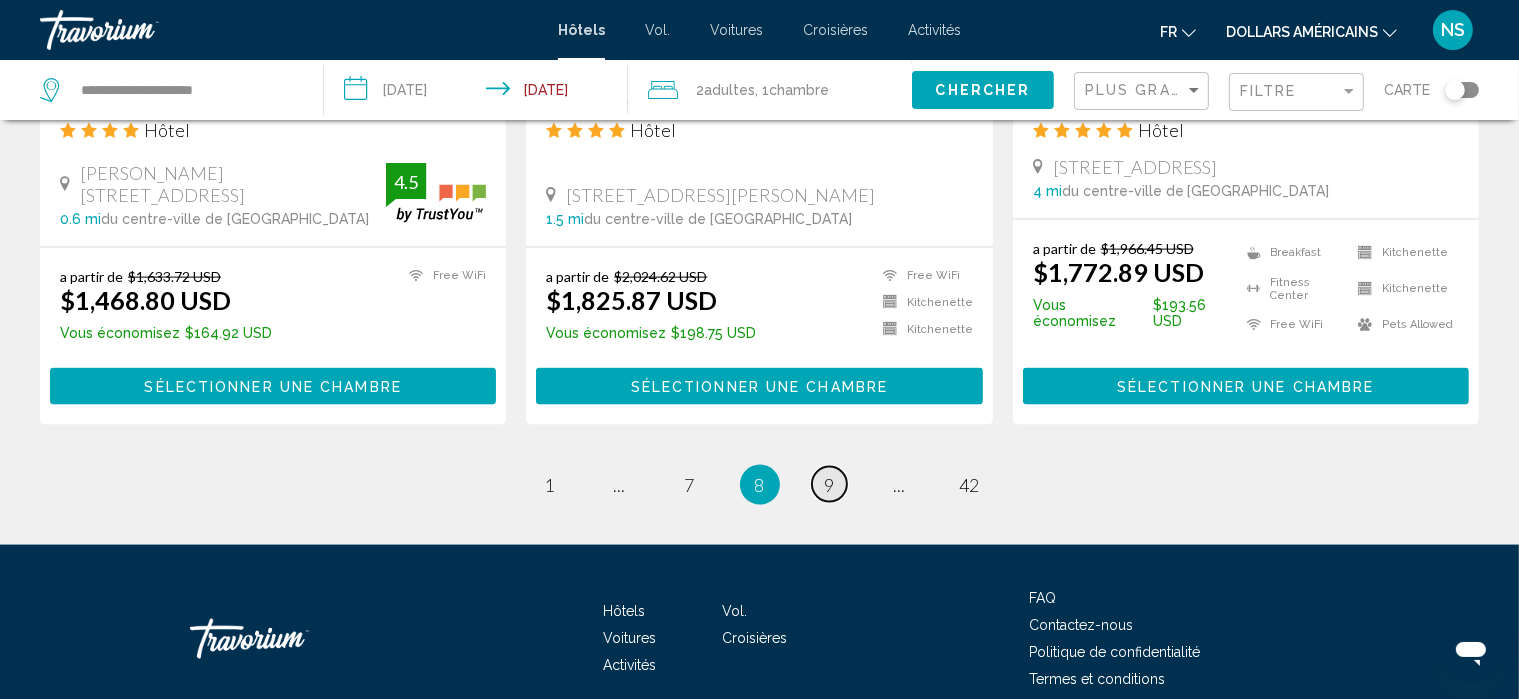 click on "9" at bounding box center (830, 485) 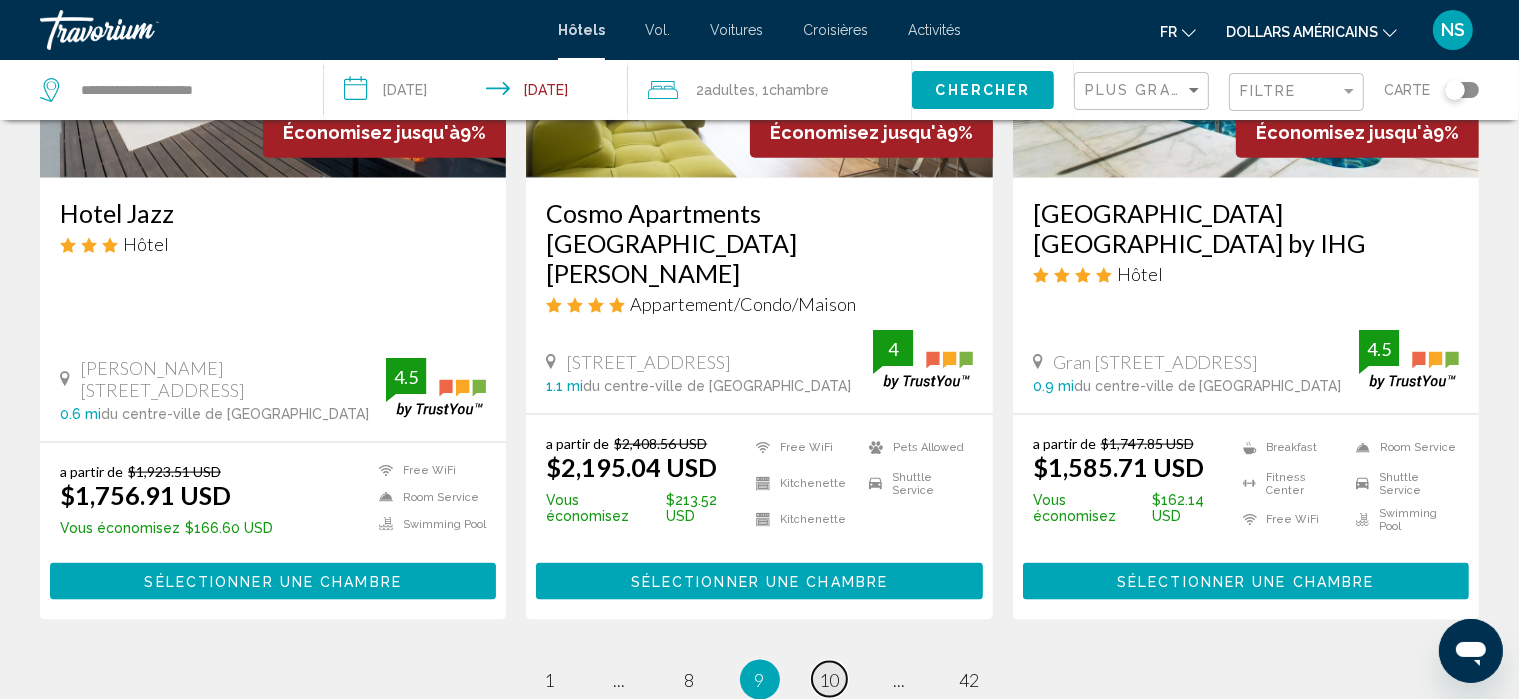 scroll, scrollTop: 2594, scrollLeft: 0, axis: vertical 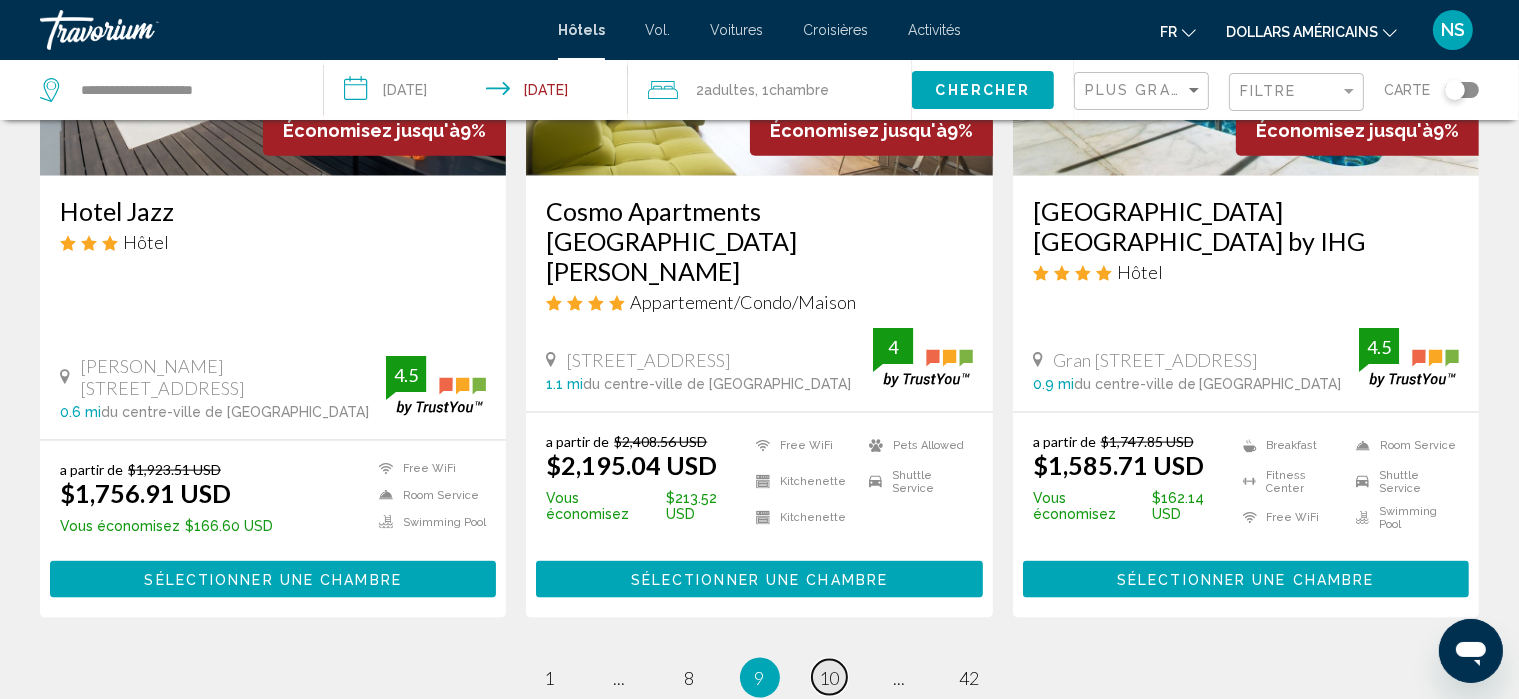 click on "10" at bounding box center (830, 678) 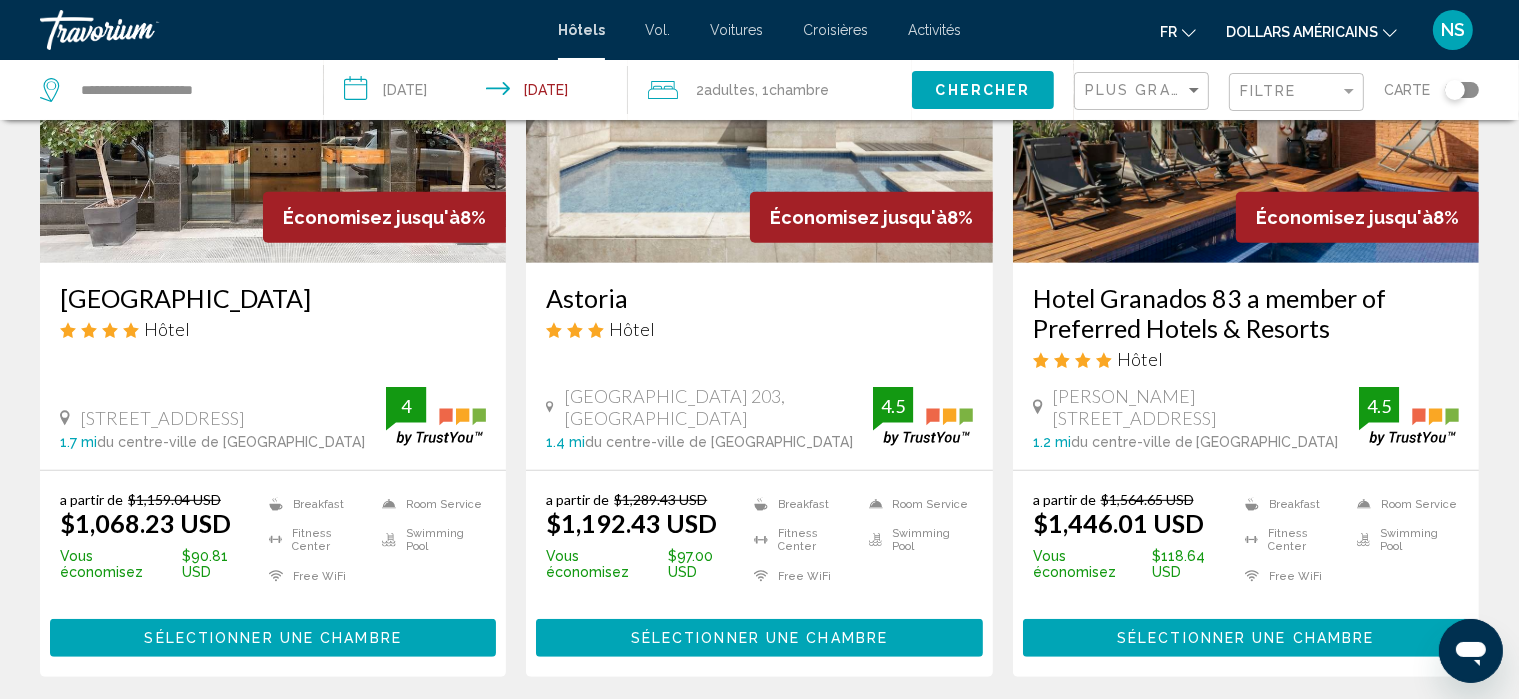 scroll, scrollTop: 1000, scrollLeft: 0, axis: vertical 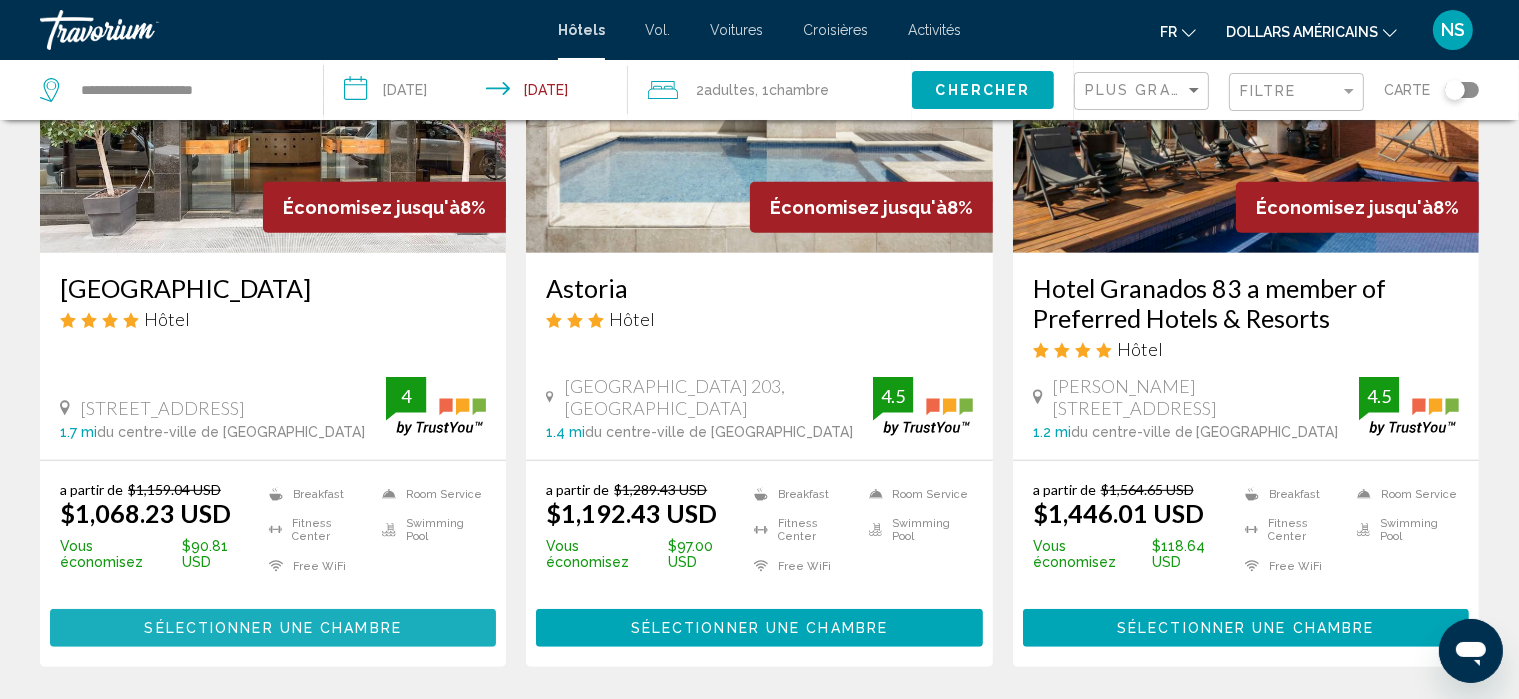 click on "Sélectionner une chambre" at bounding box center [272, 629] 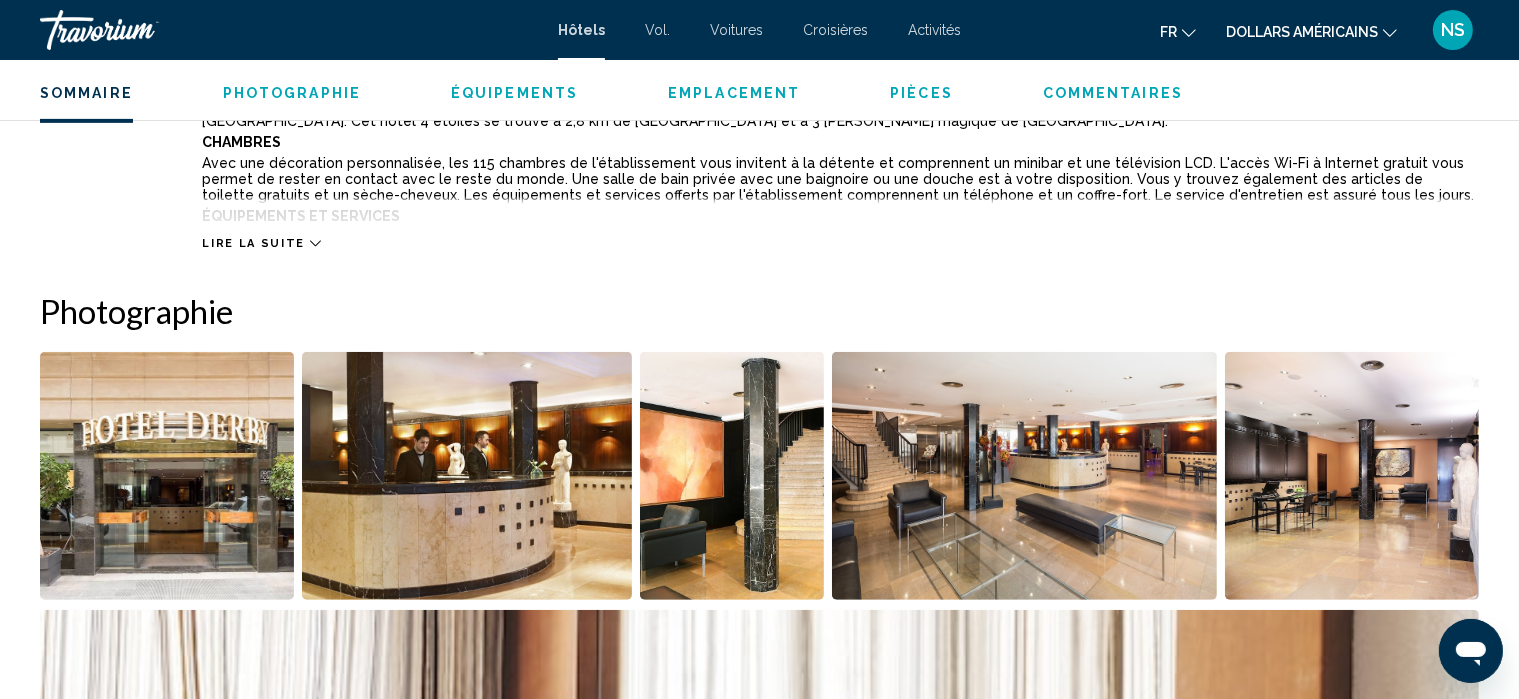 scroll, scrollTop: 816, scrollLeft: 0, axis: vertical 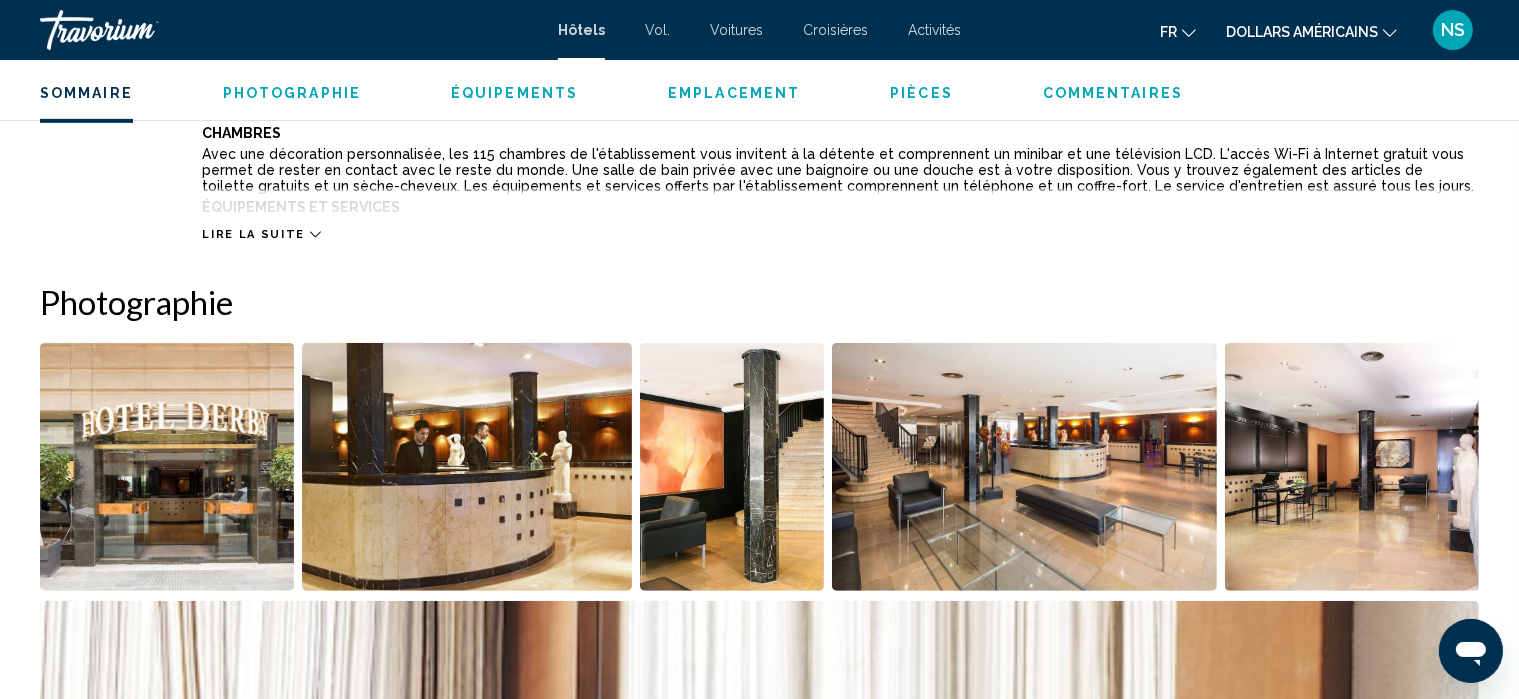 click at bounding box center [1352, 467] 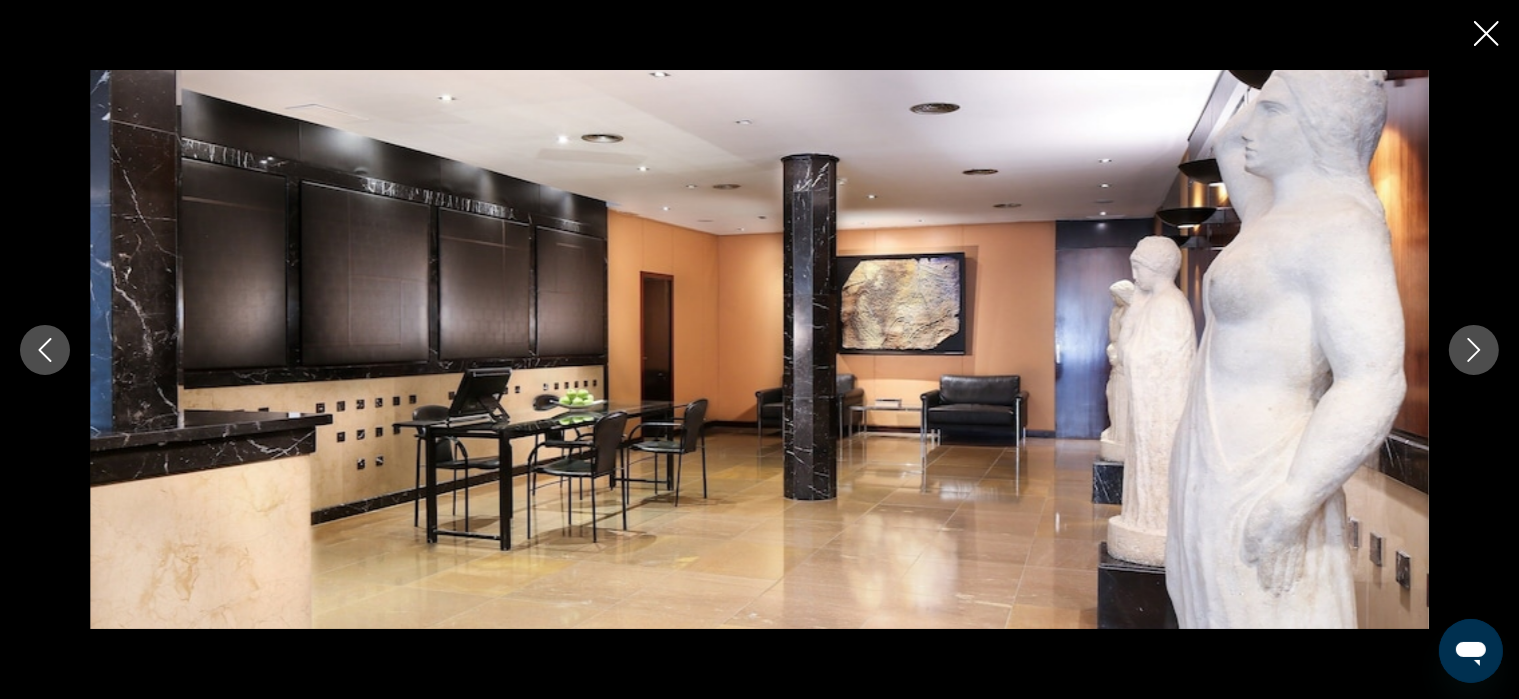click at bounding box center [1474, 350] 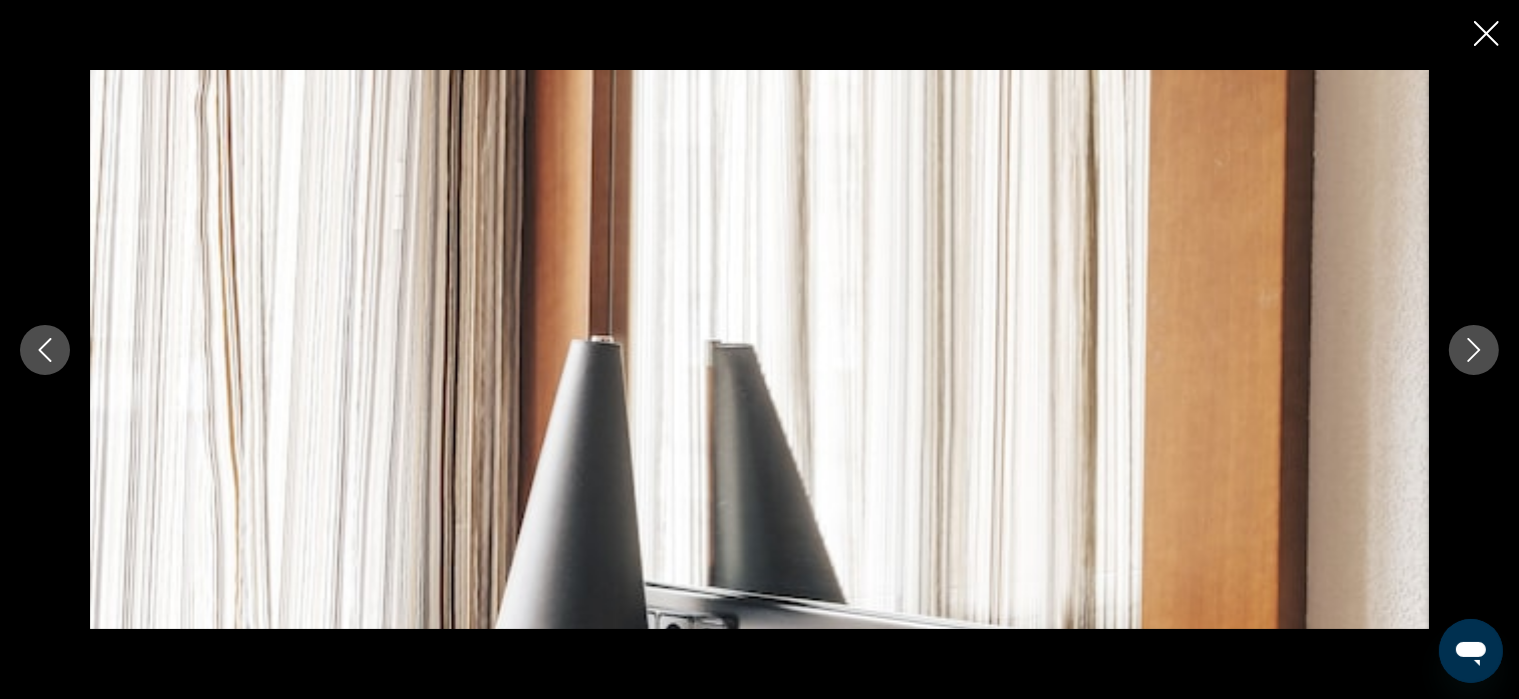 scroll, scrollTop: 997, scrollLeft: 0, axis: vertical 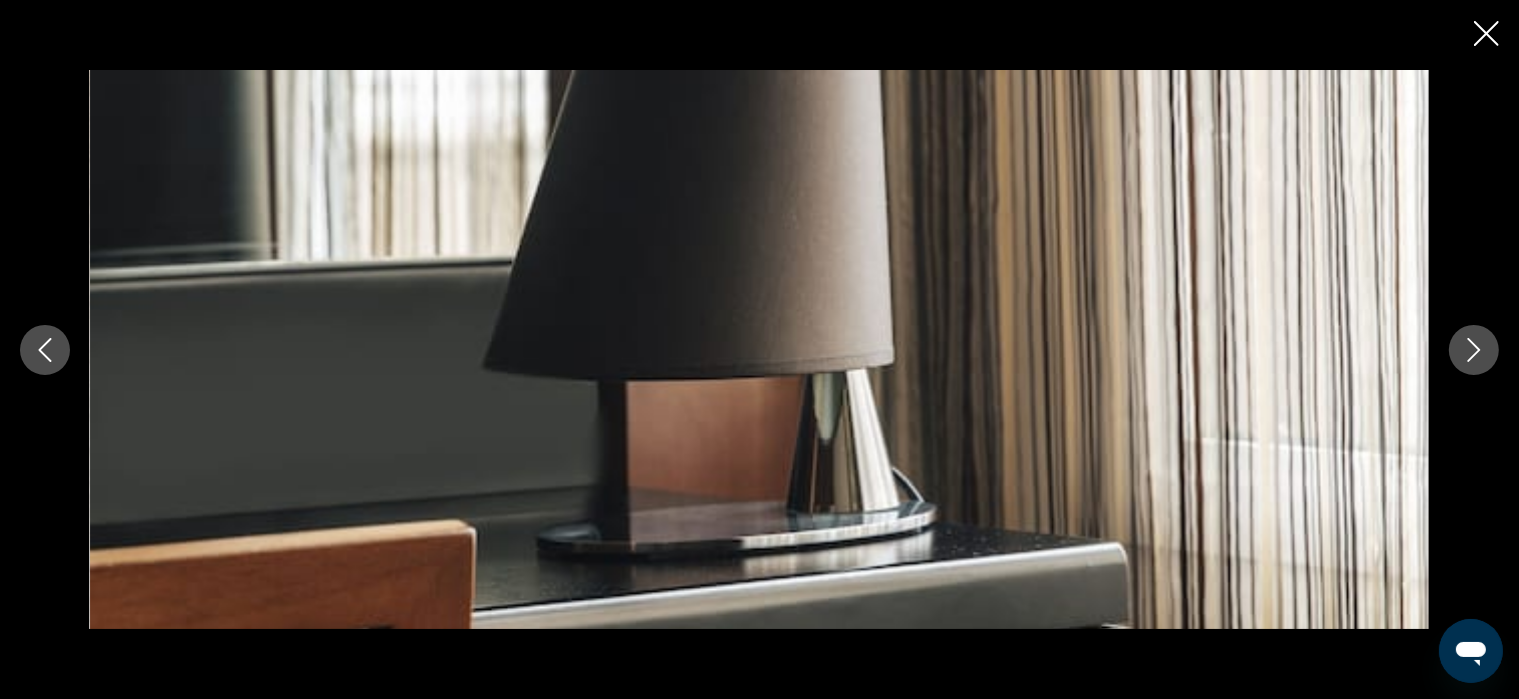 click 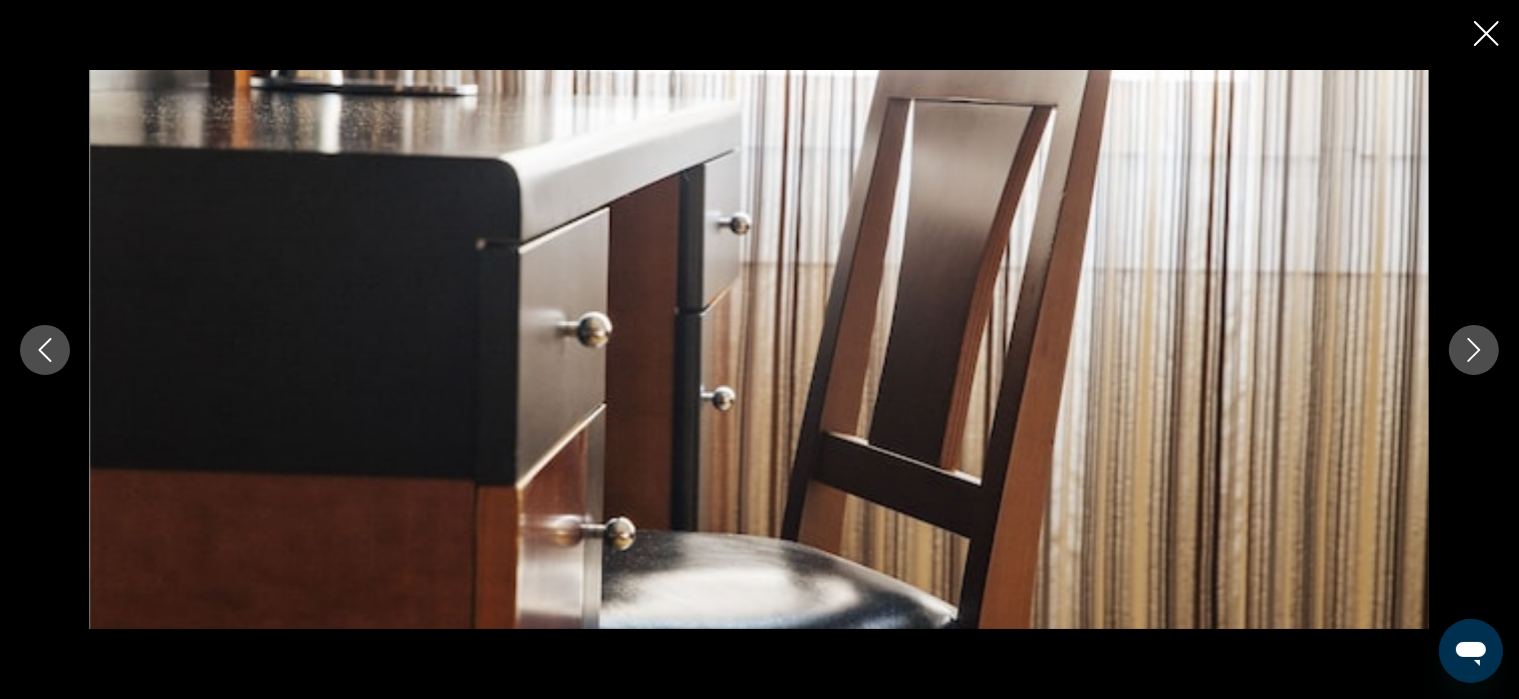 click 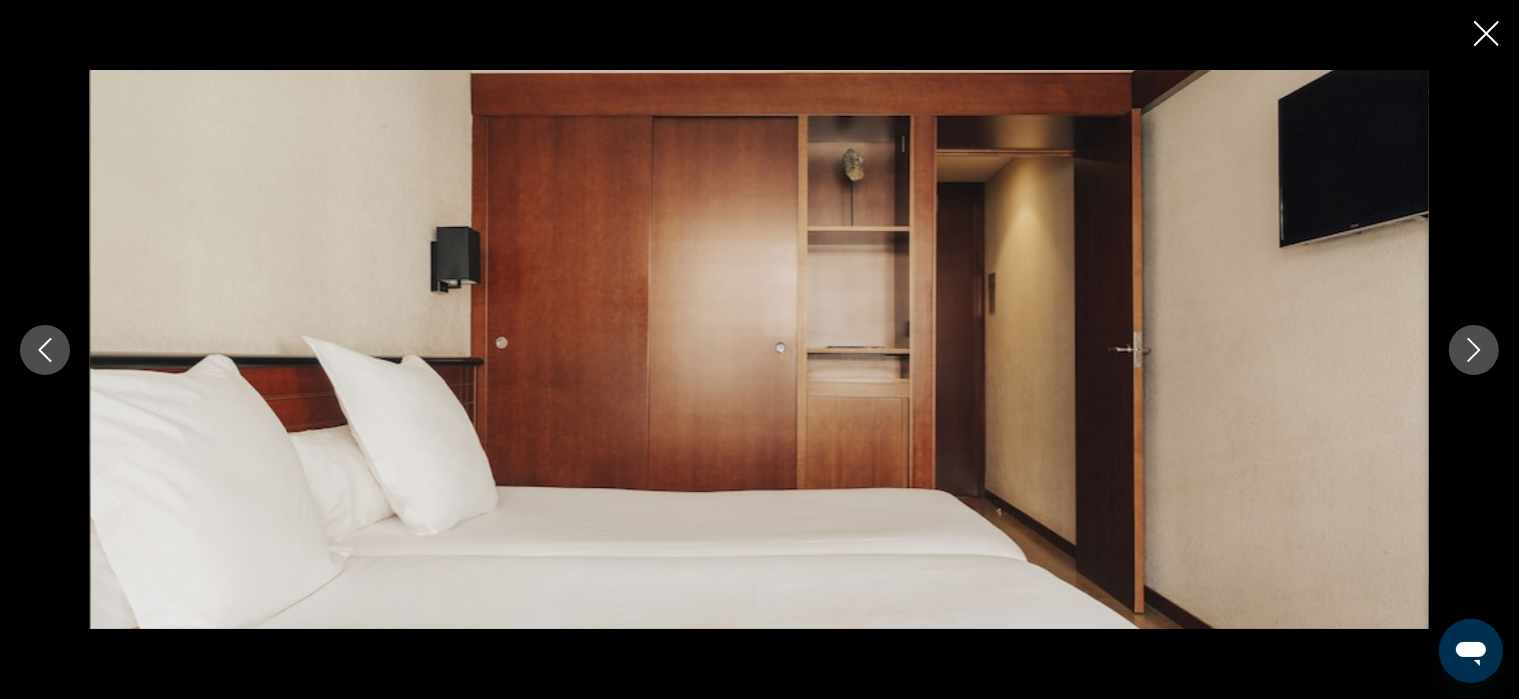 click 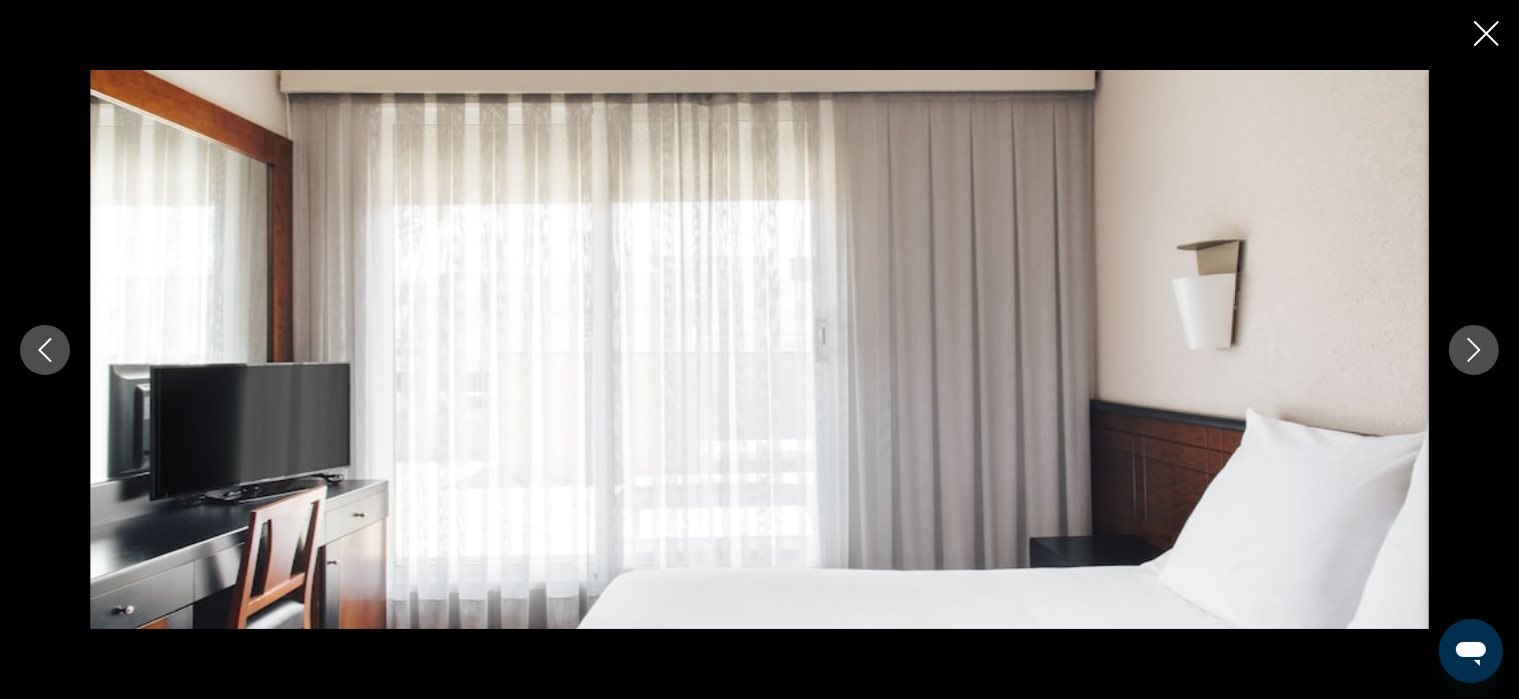 click 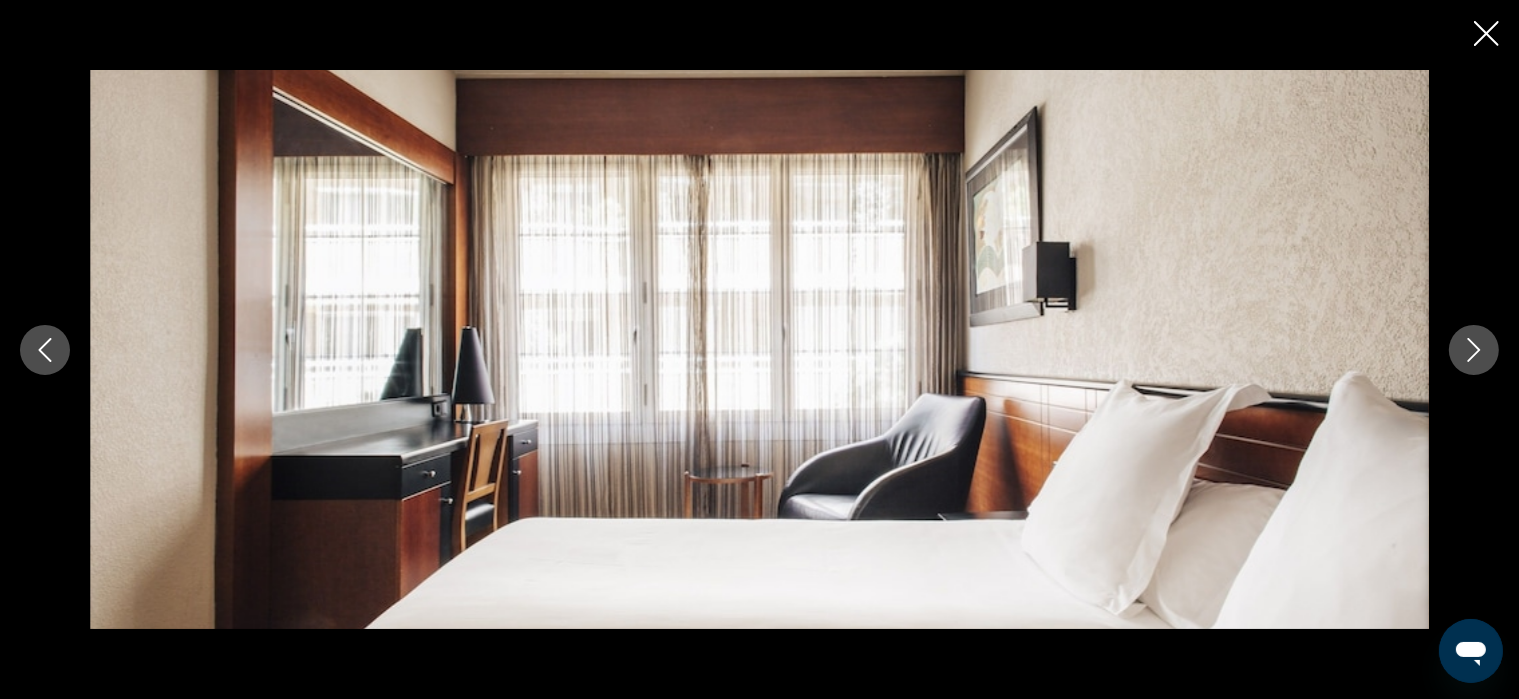 click 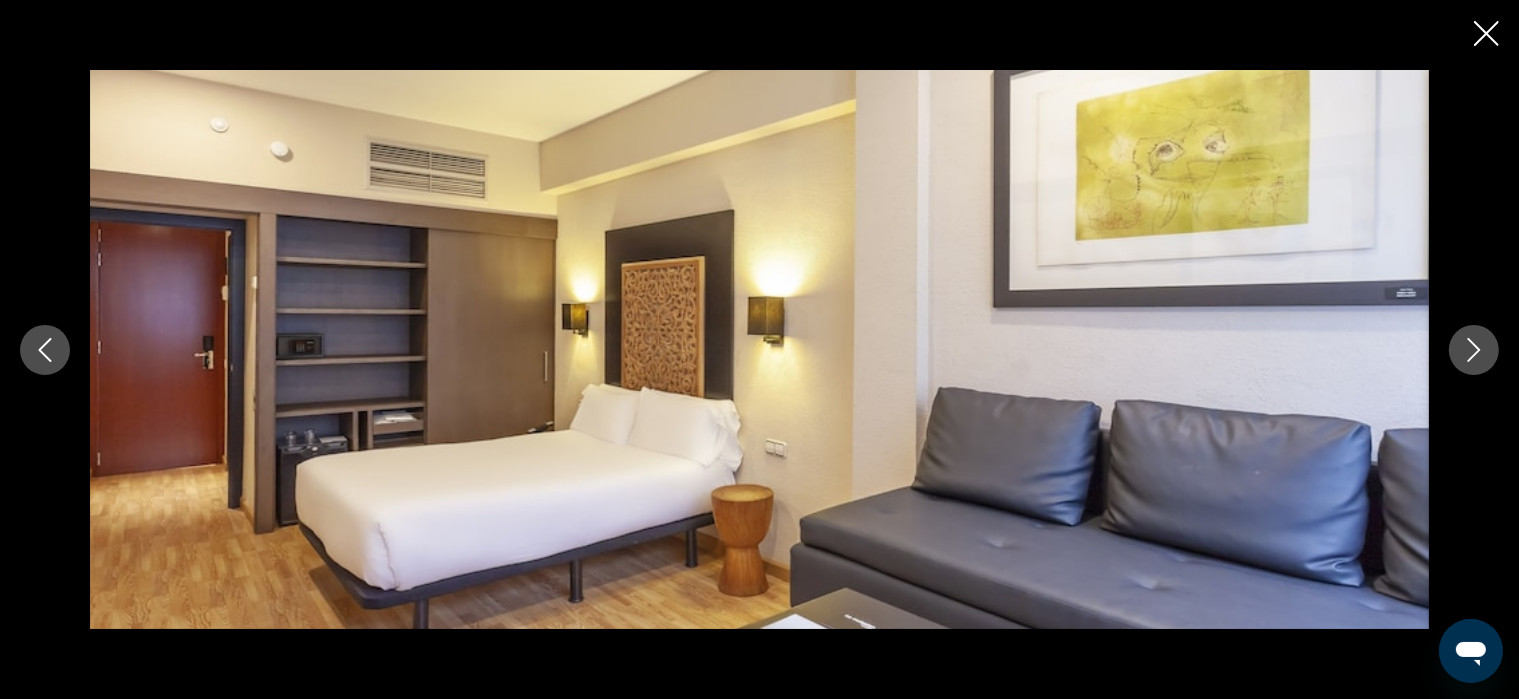click 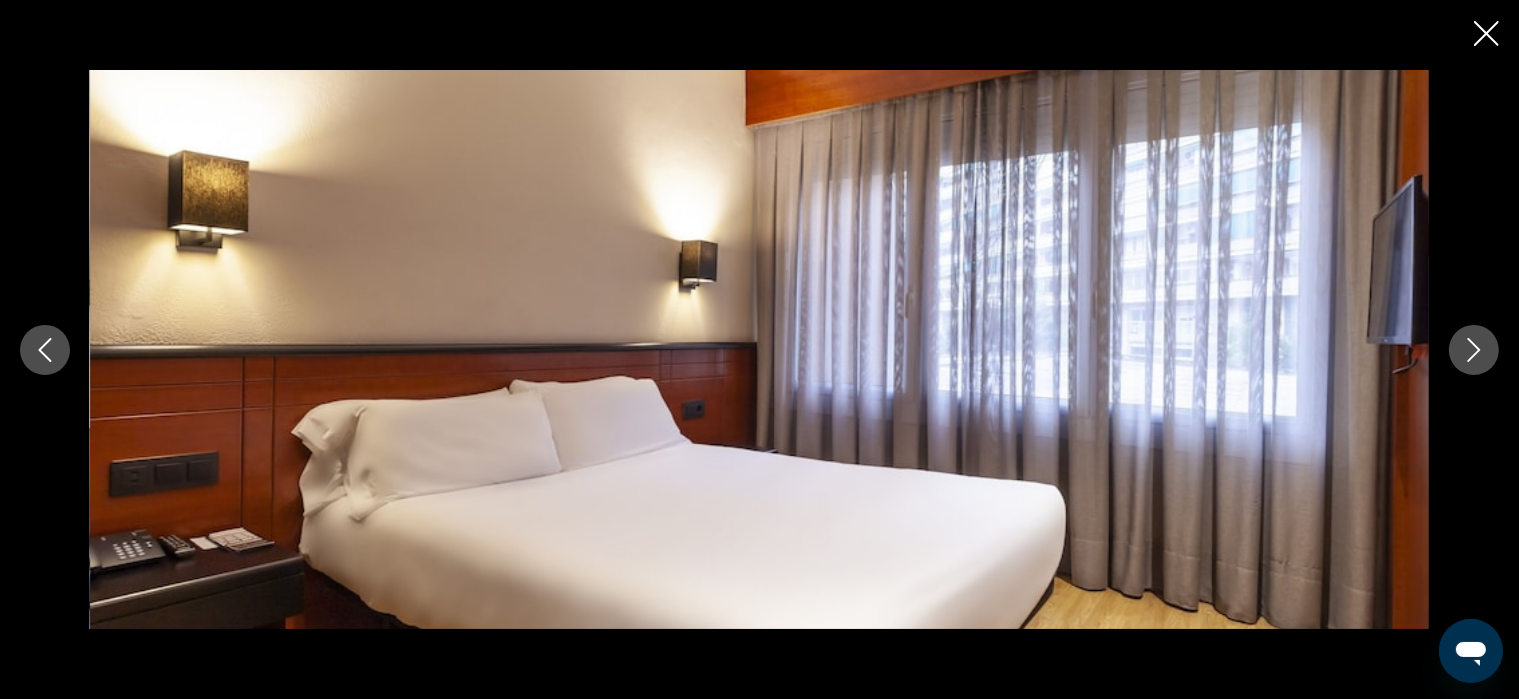 click 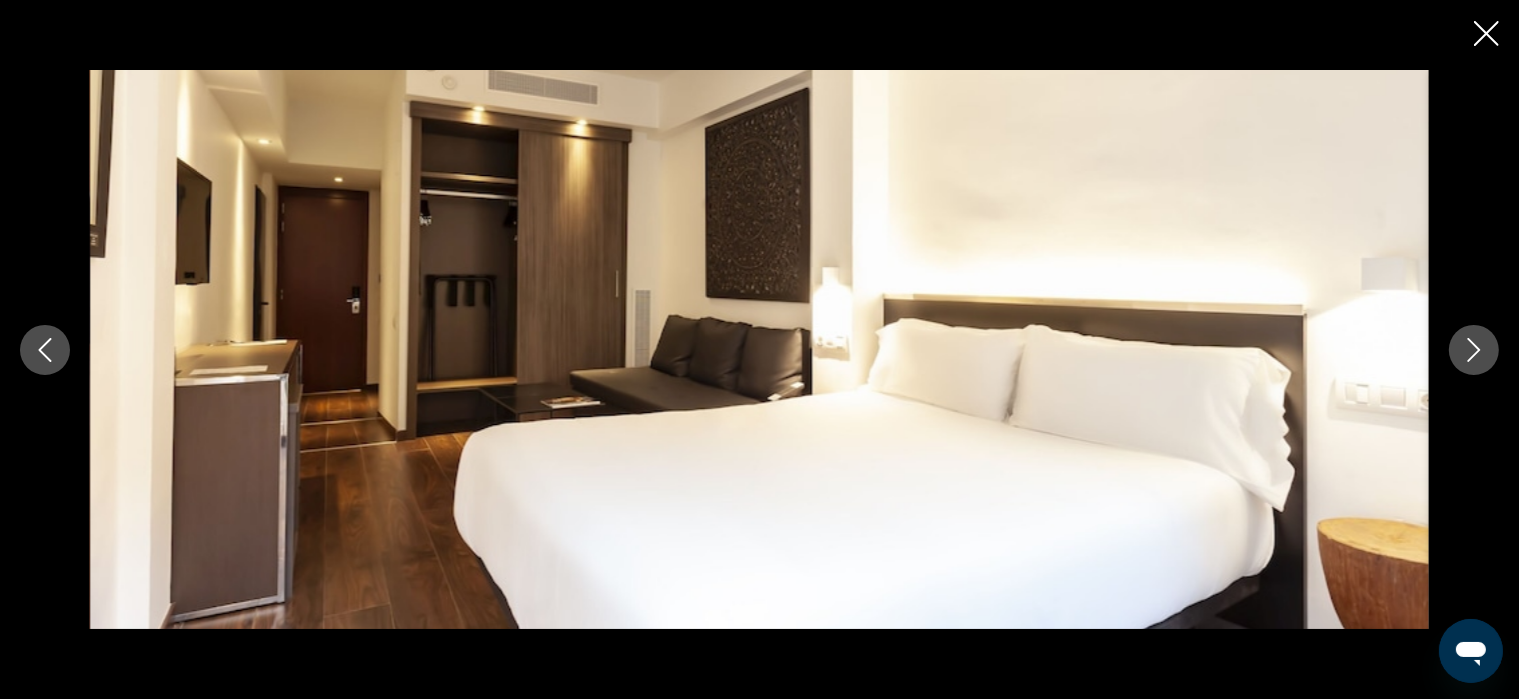 click 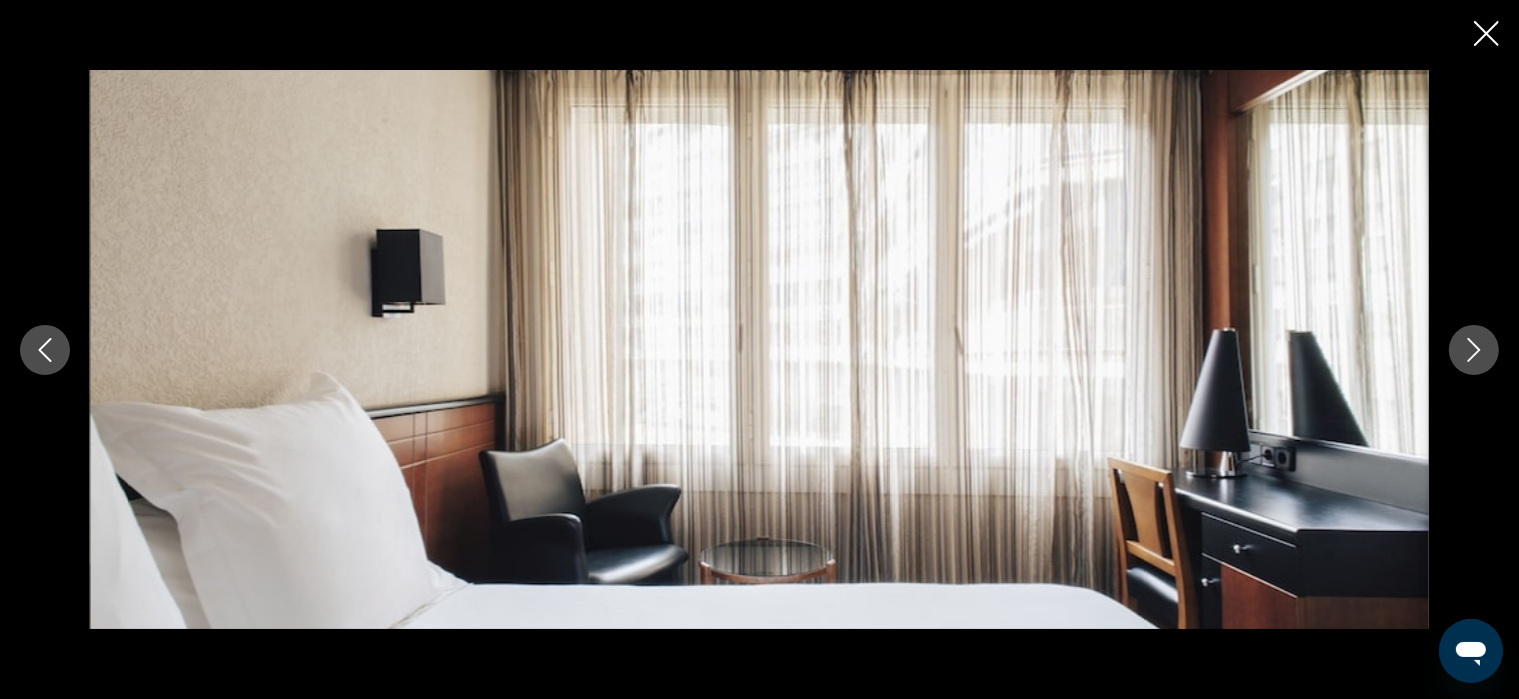 click 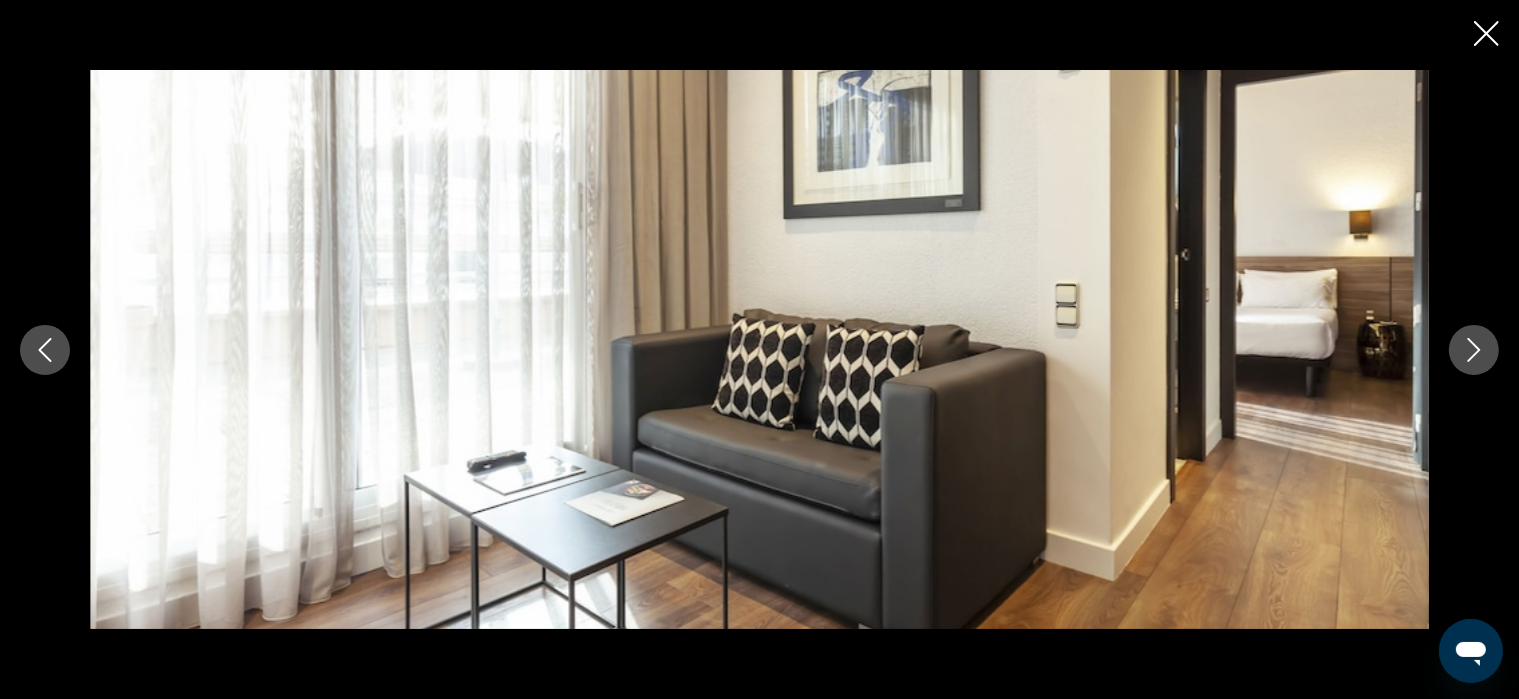 click 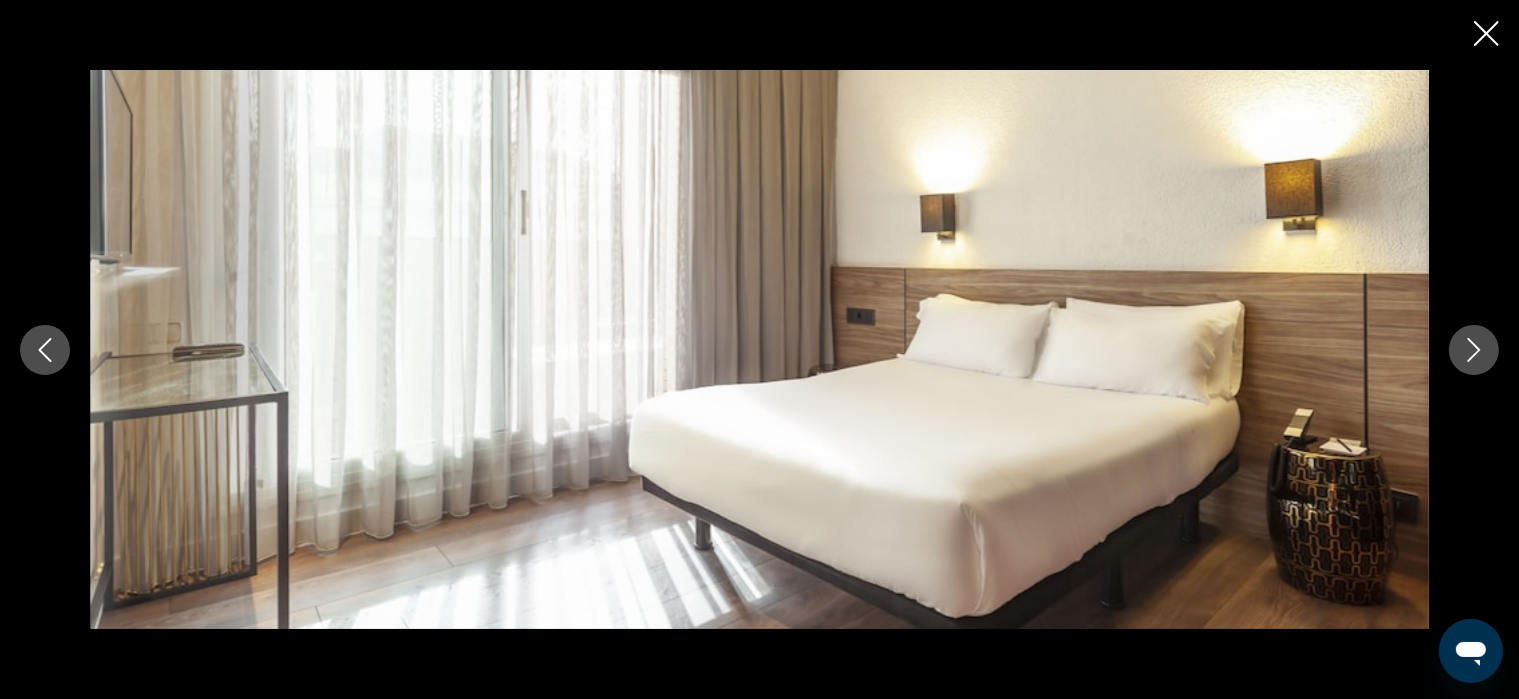click 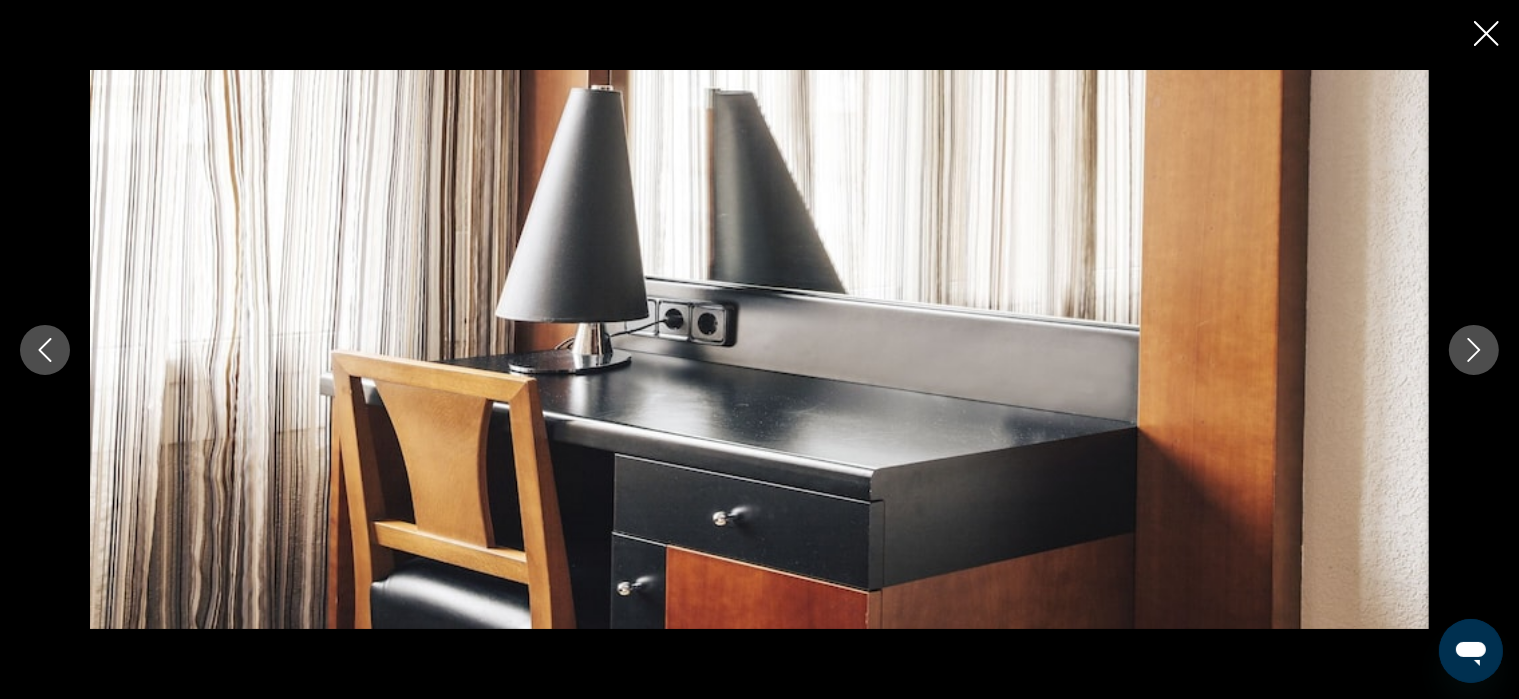 click 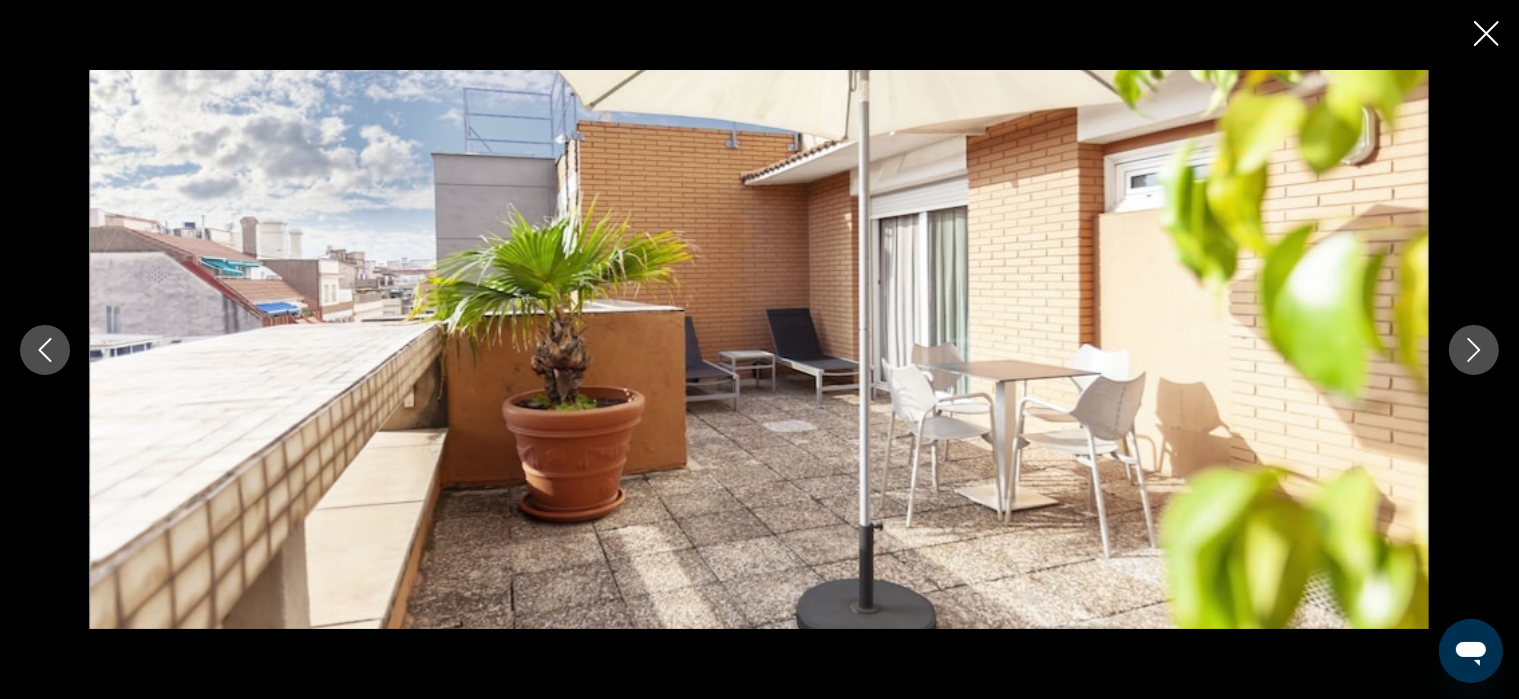 click at bounding box center (1474, 350) 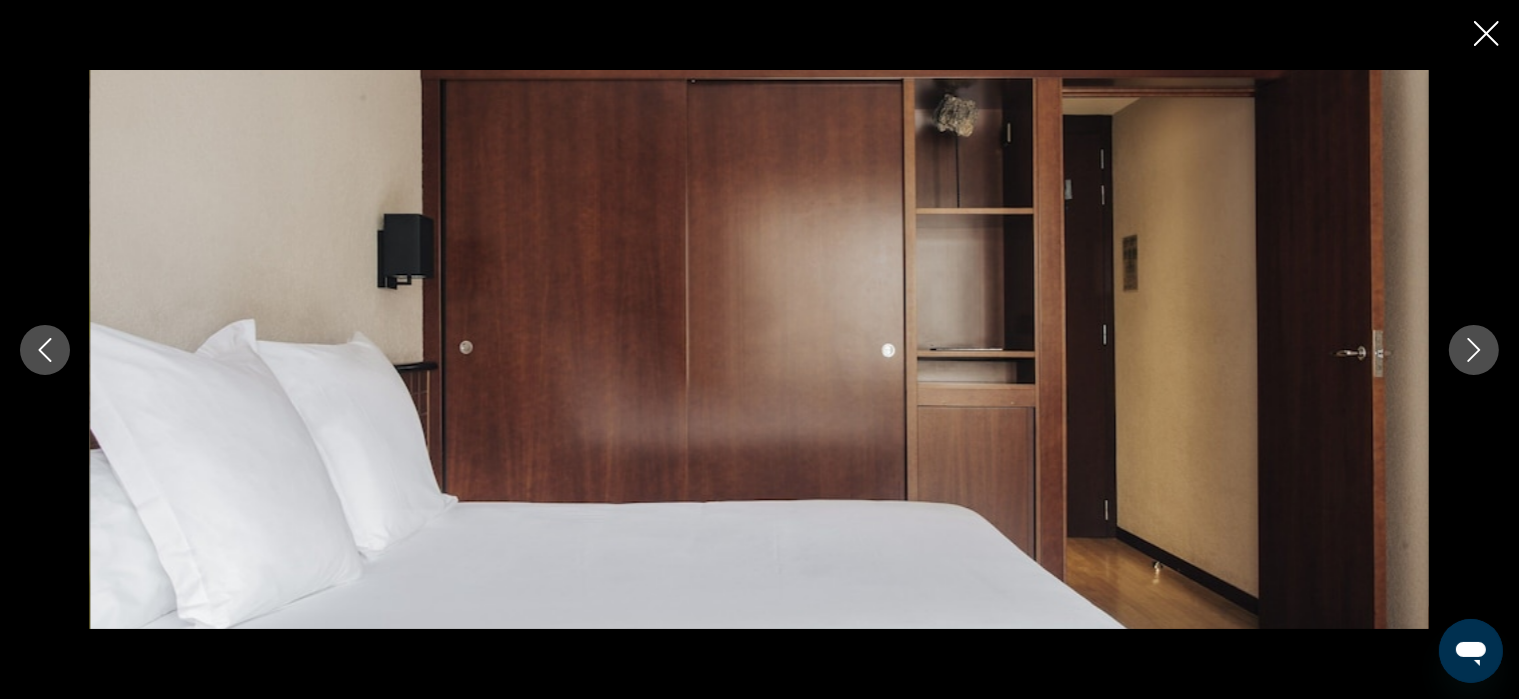 click at bounding box center (1474, 350) 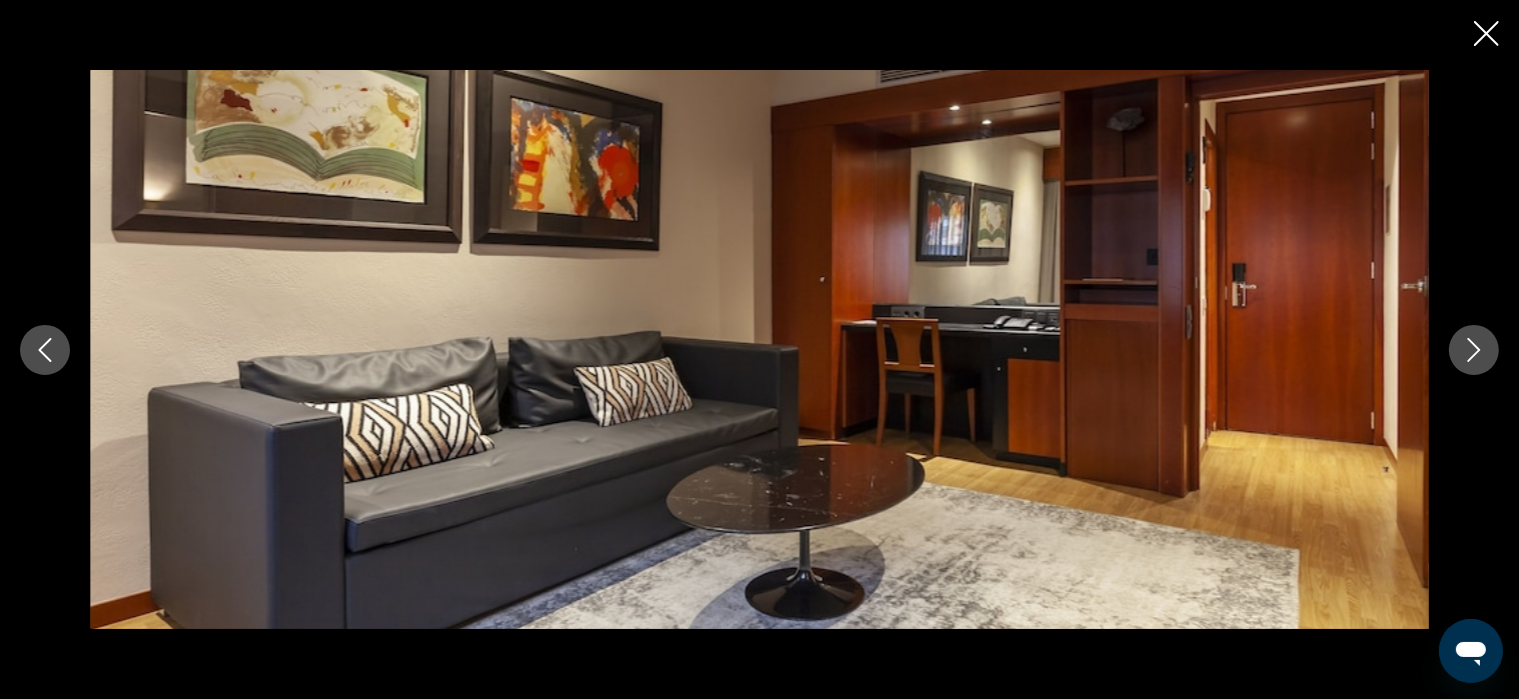 click at bounding box center [1474, 350] 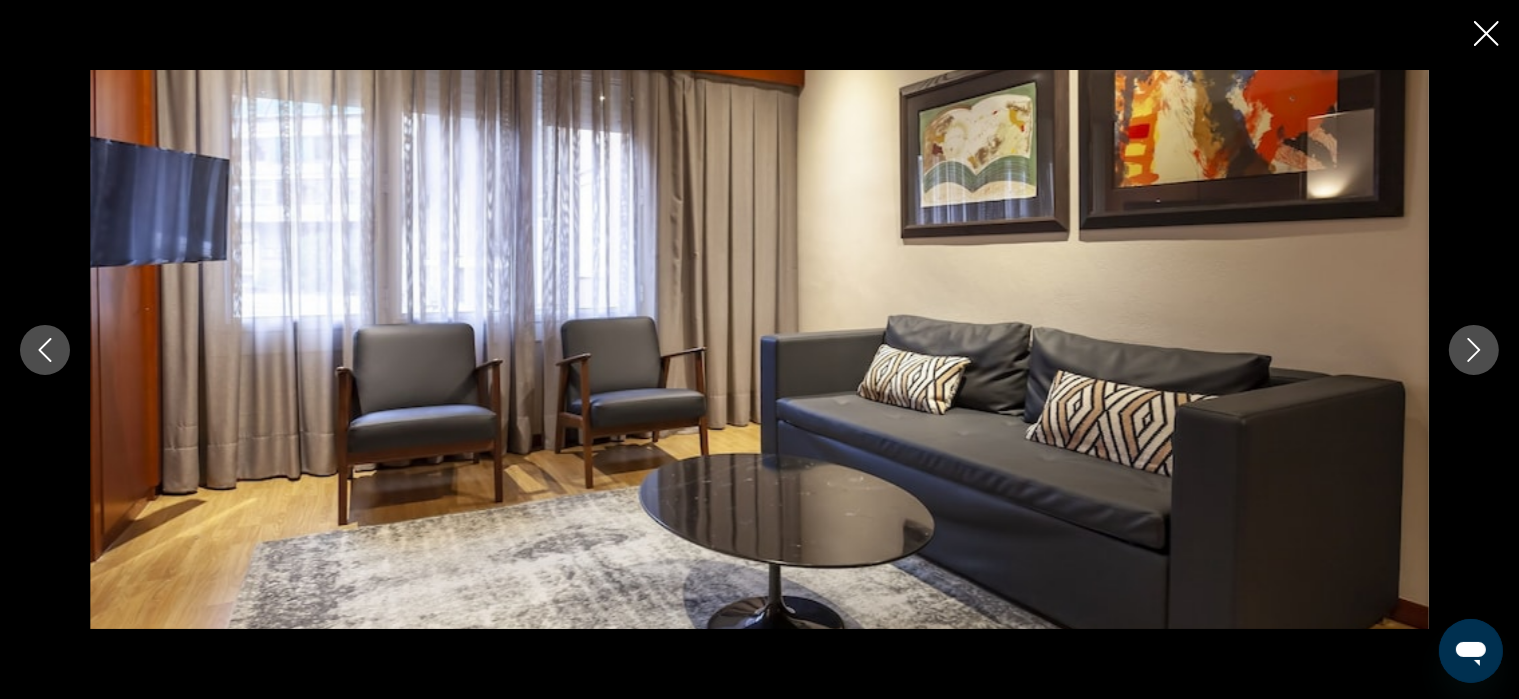 click at bounding box center [1474, 350] 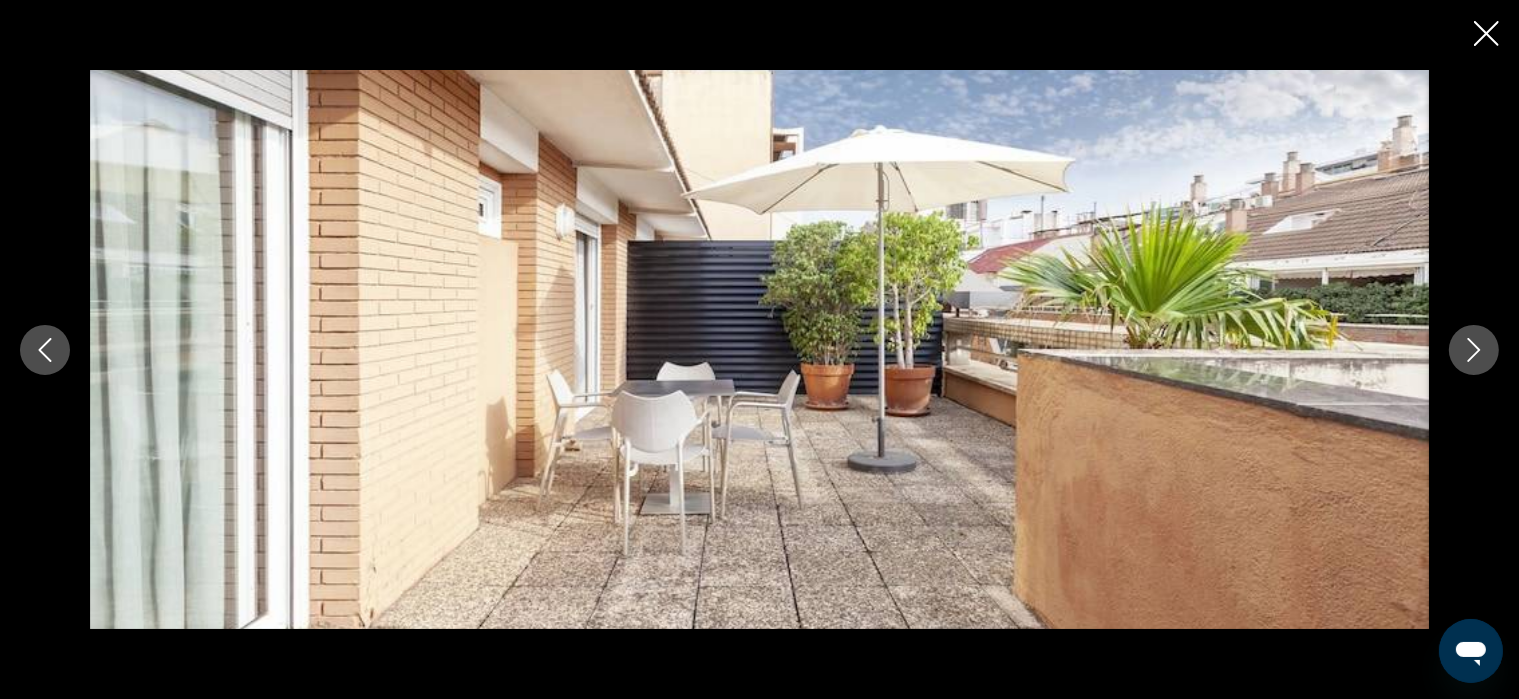 click at bounding box center [1474, 350] 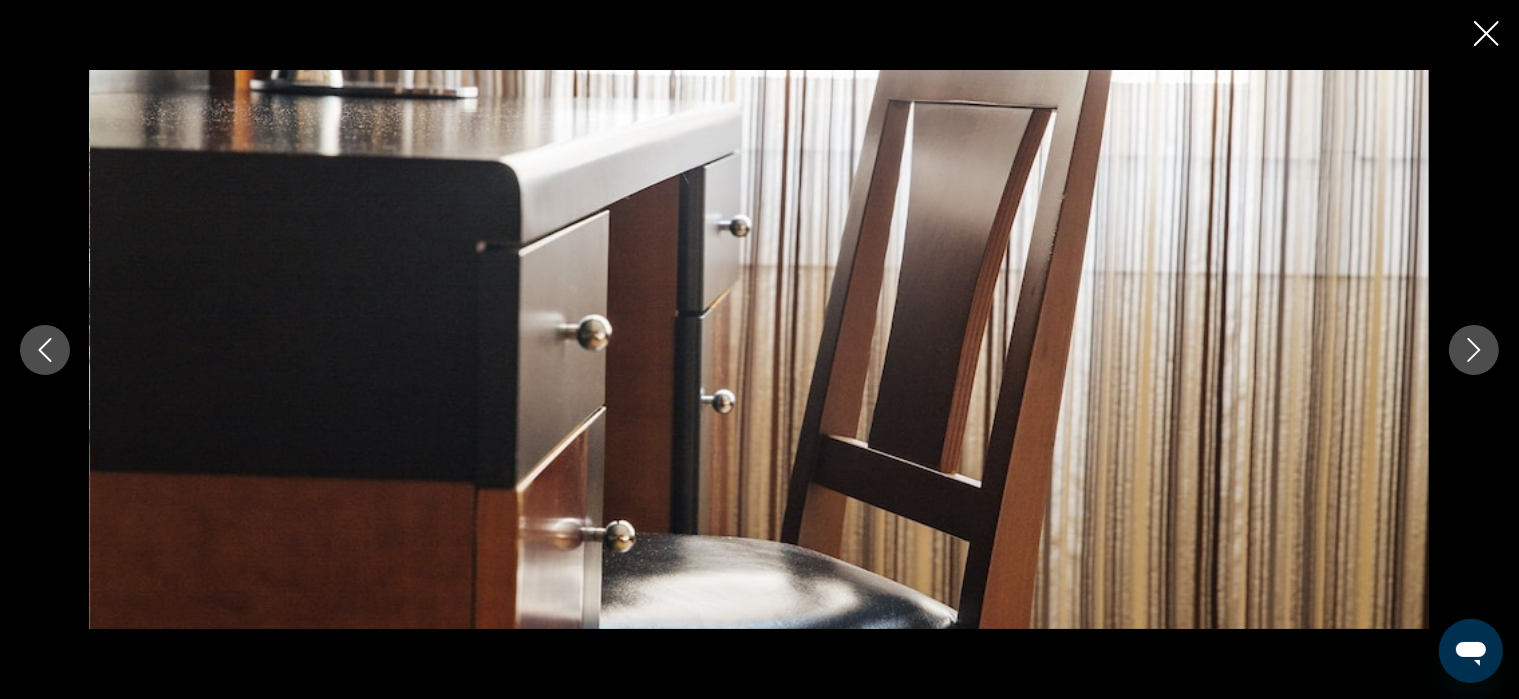 click at bounding box center (1474, 350) 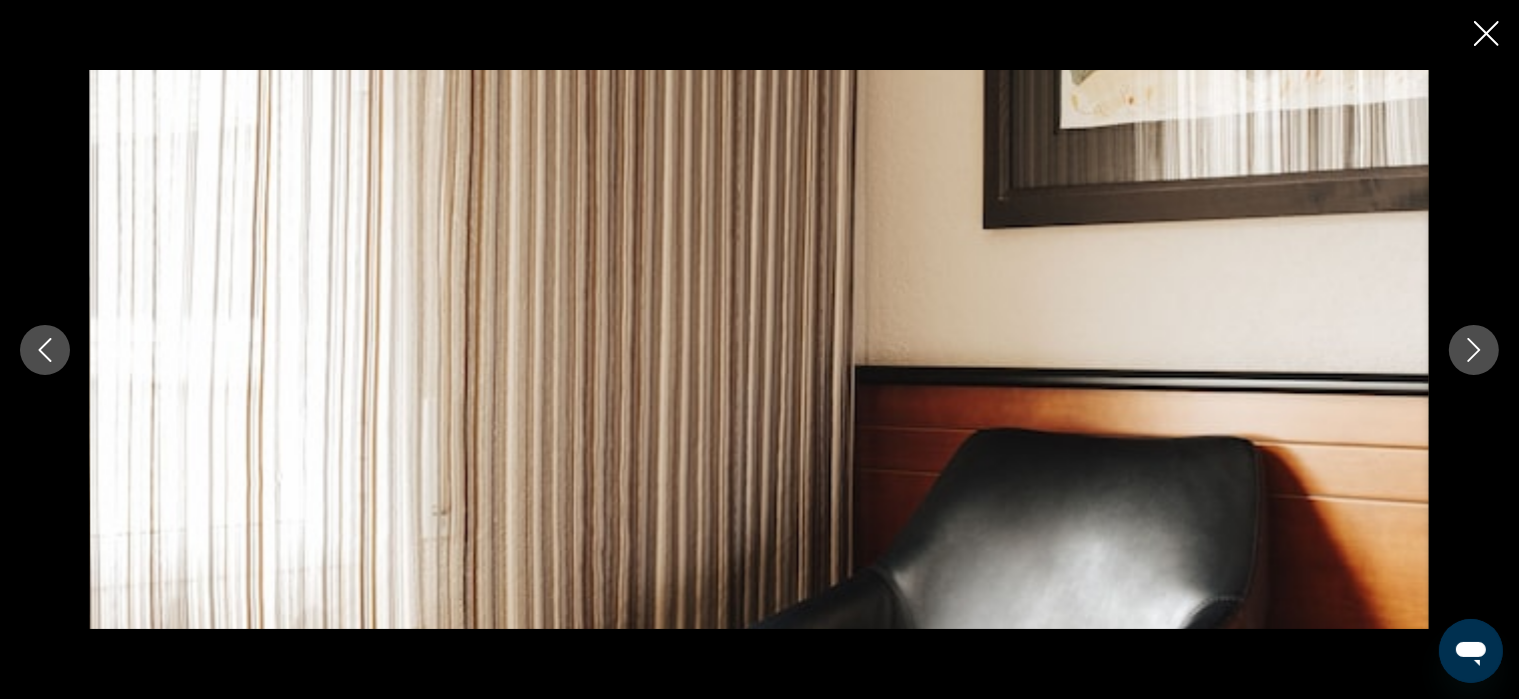click 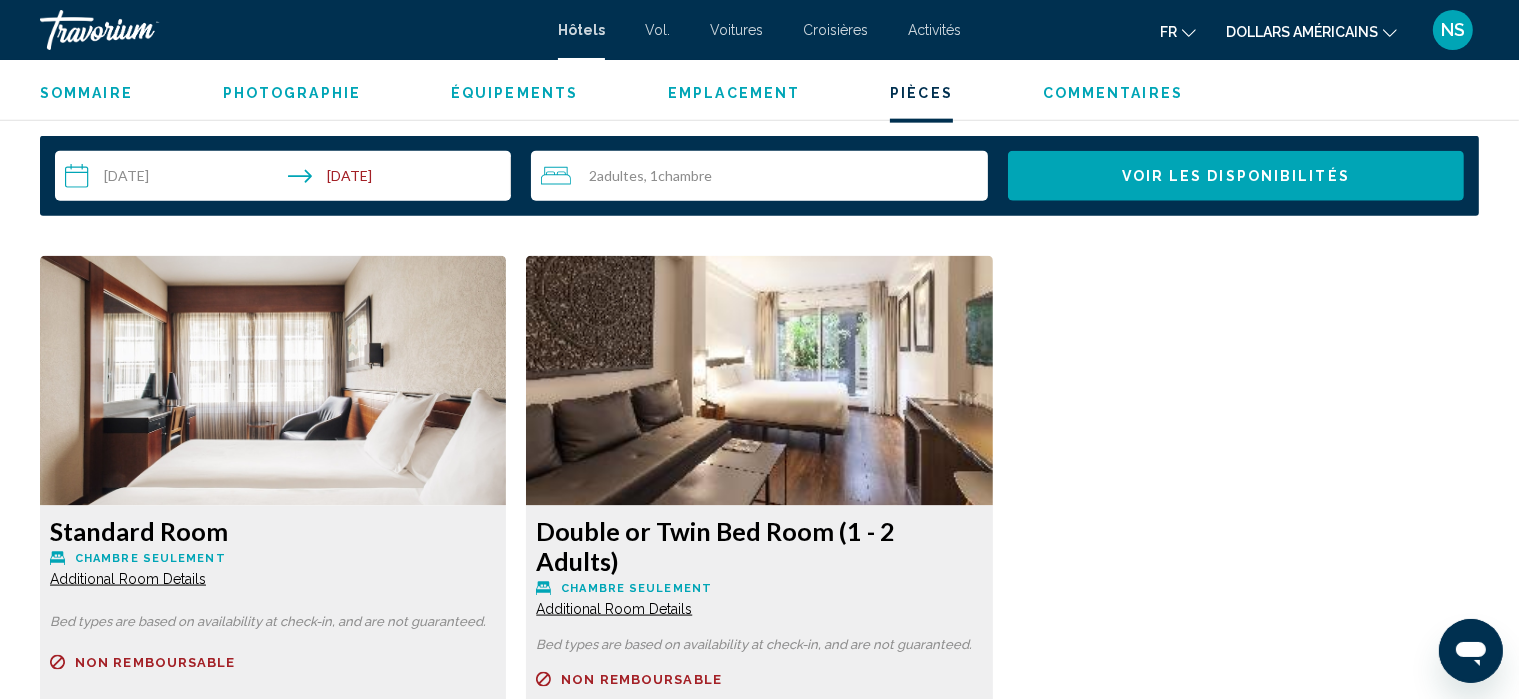 scroll, scrollTop: 2577, scrollLeft: 0, axis: vertical 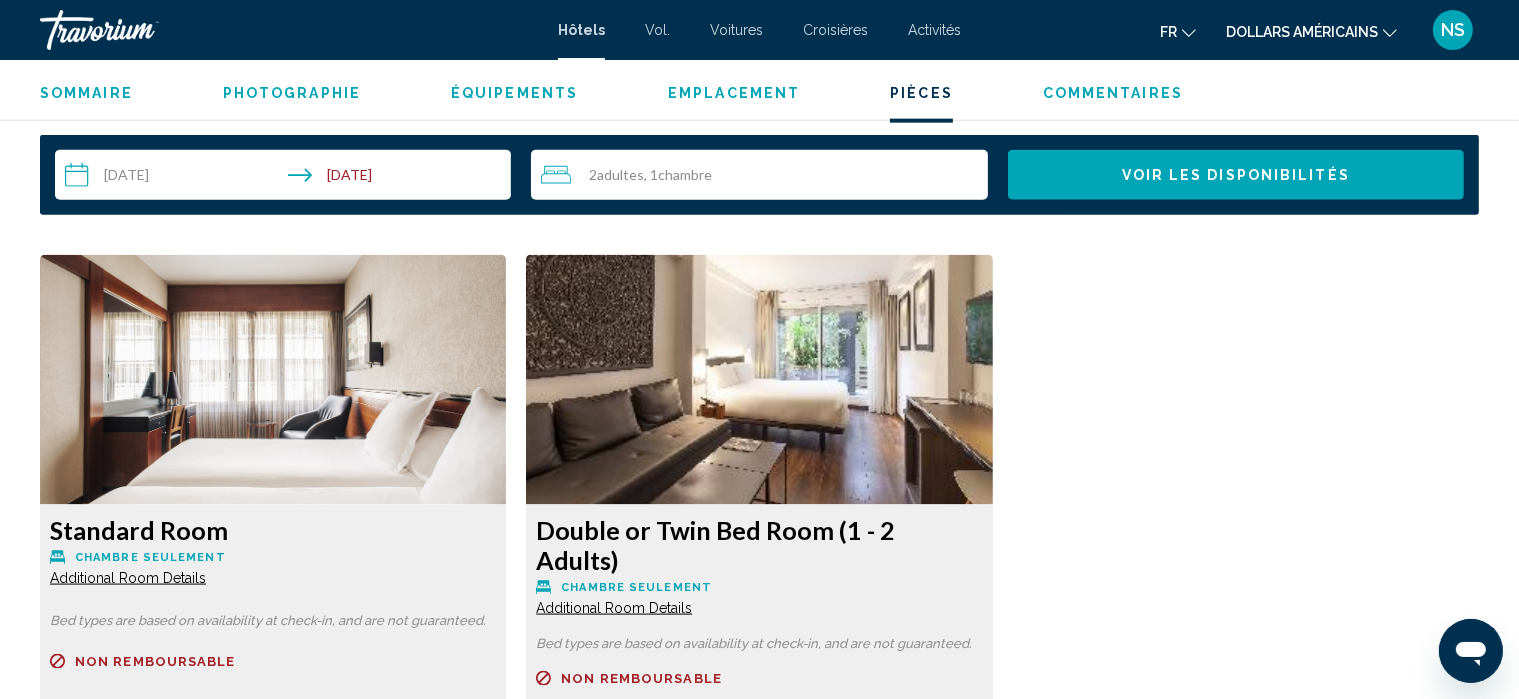 click on "Double or Twin Bed Room (1 - 2 Adults)" at bounding box center (273, 530) 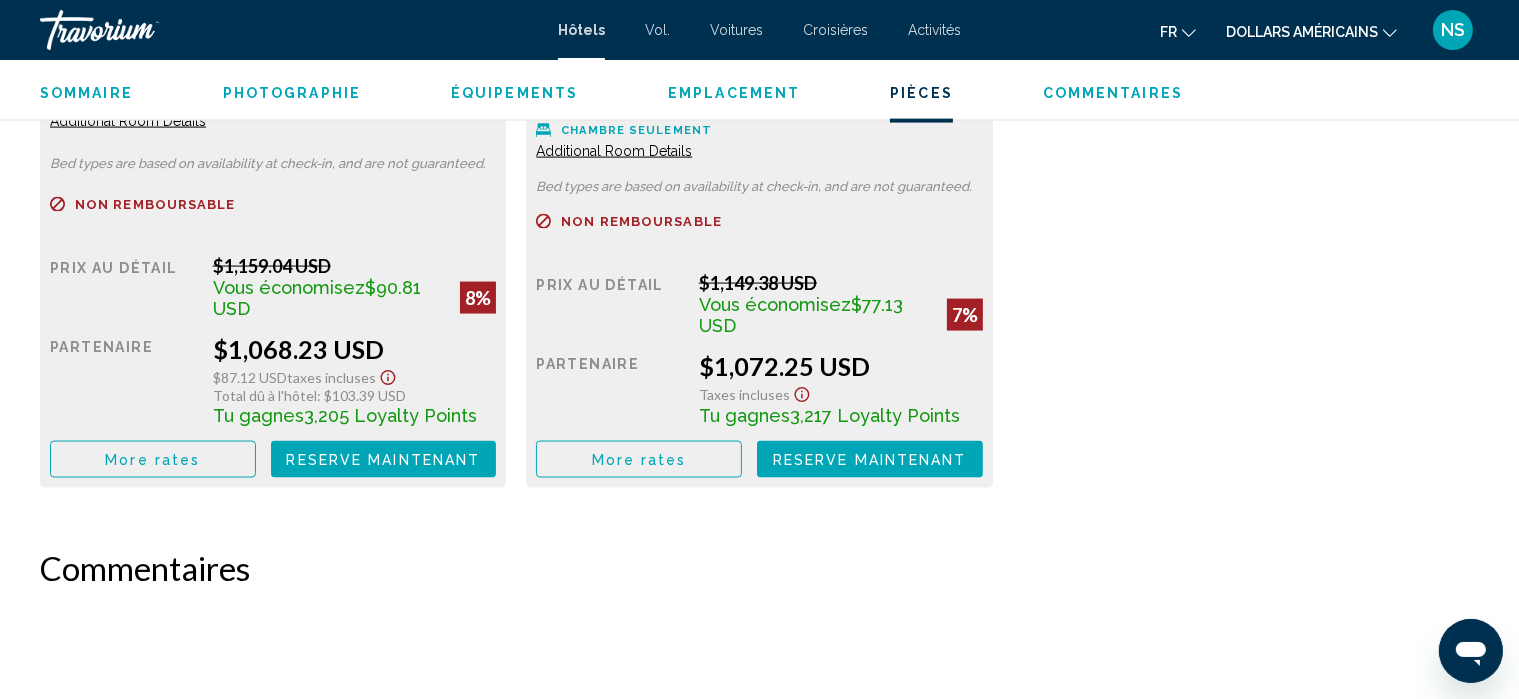 scroll, scrollTop: 3036, scrollLeft: 0, axis: vertical 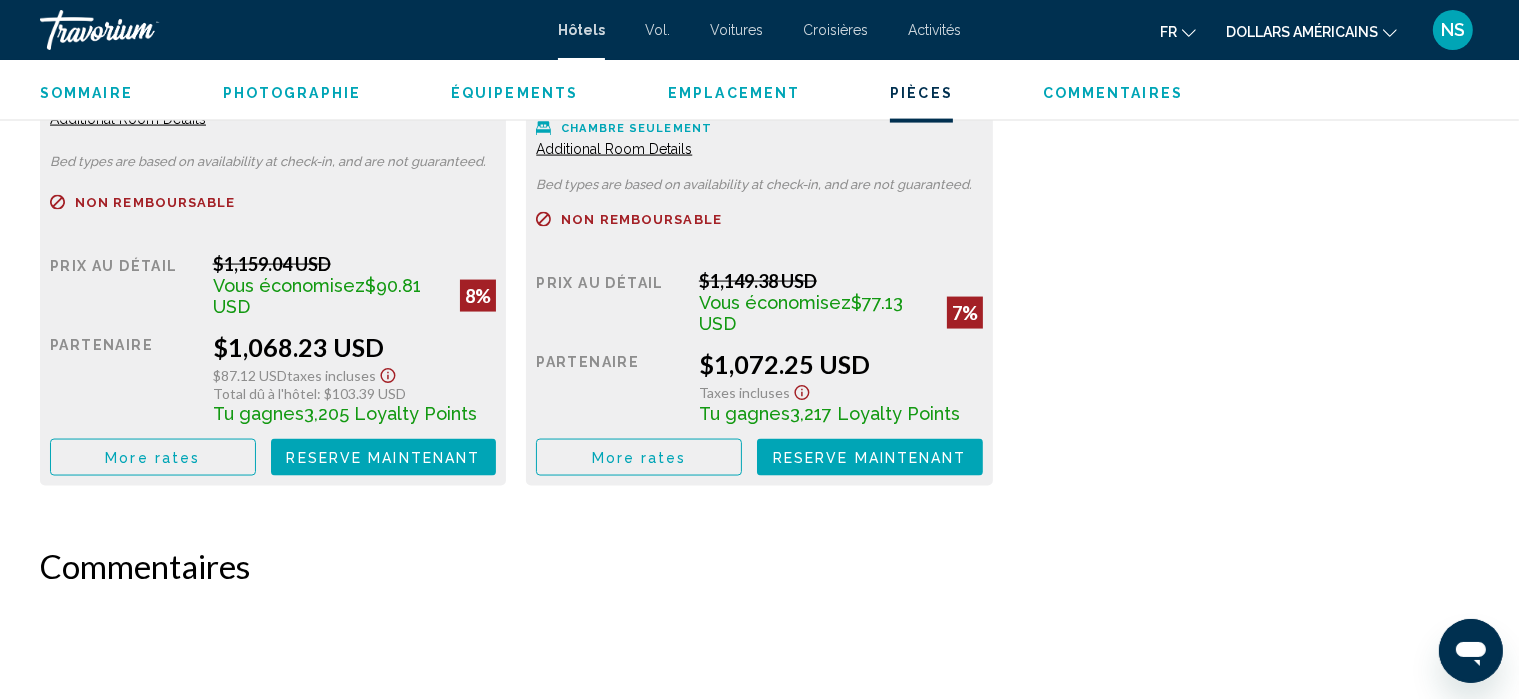 click on "More rates" at bounding box center (152, 458) 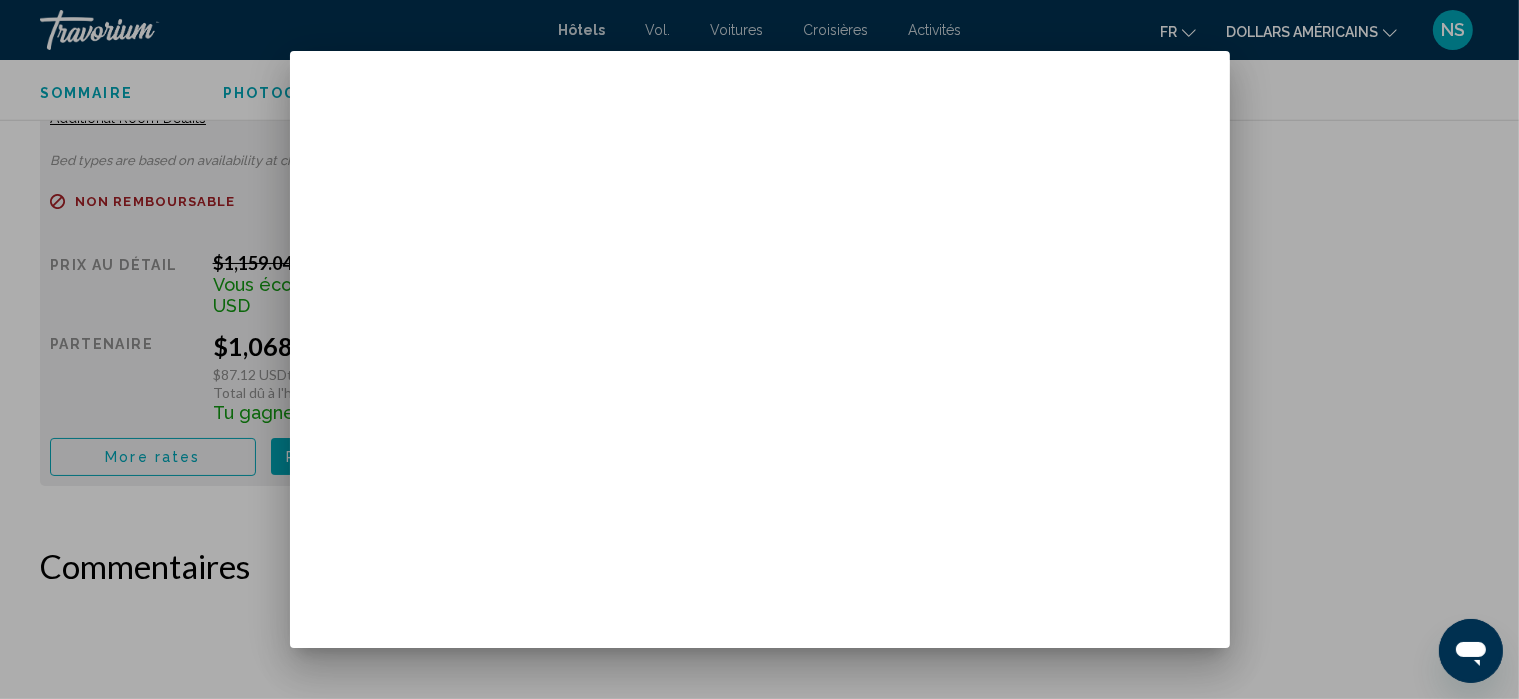 scroll, scrollTop: 0, scrollLeft: 0, axis: both 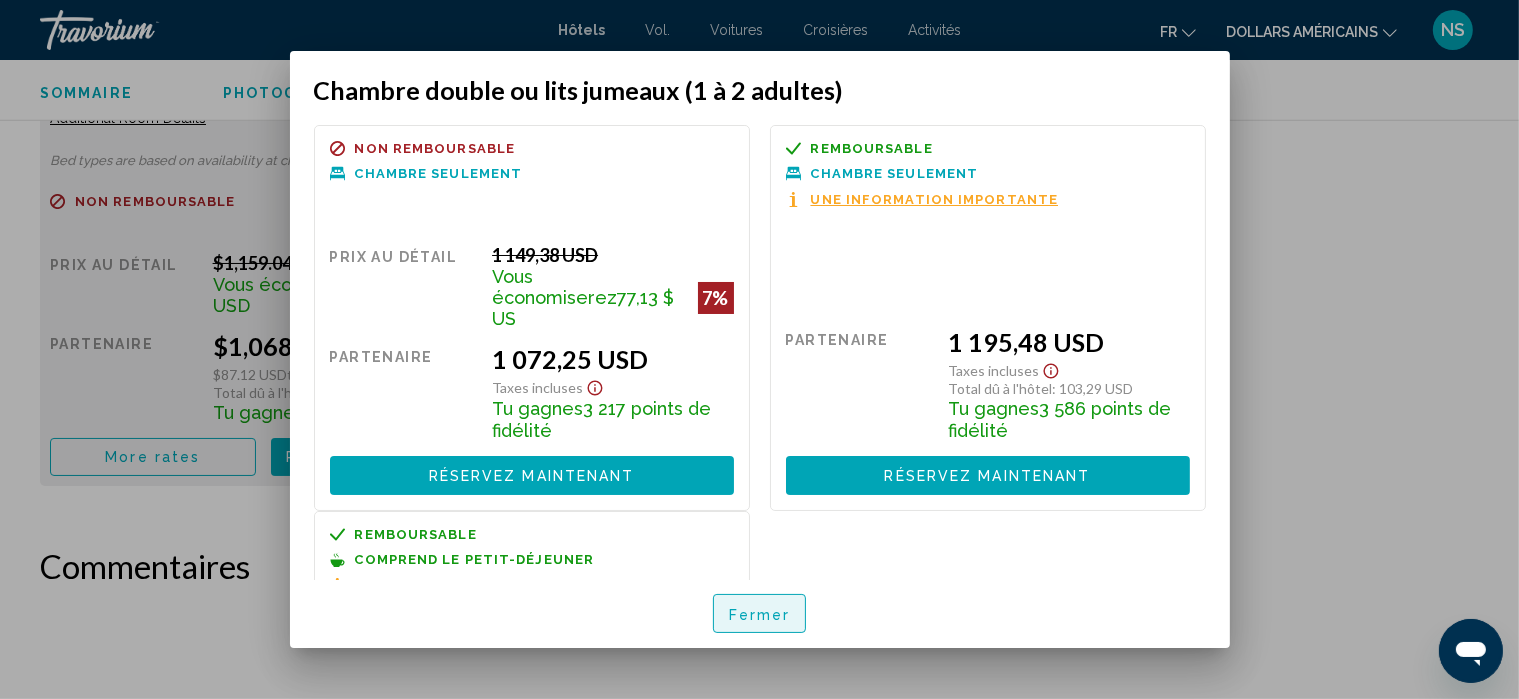 click on "Fermer" at bounding box center [760, 615] 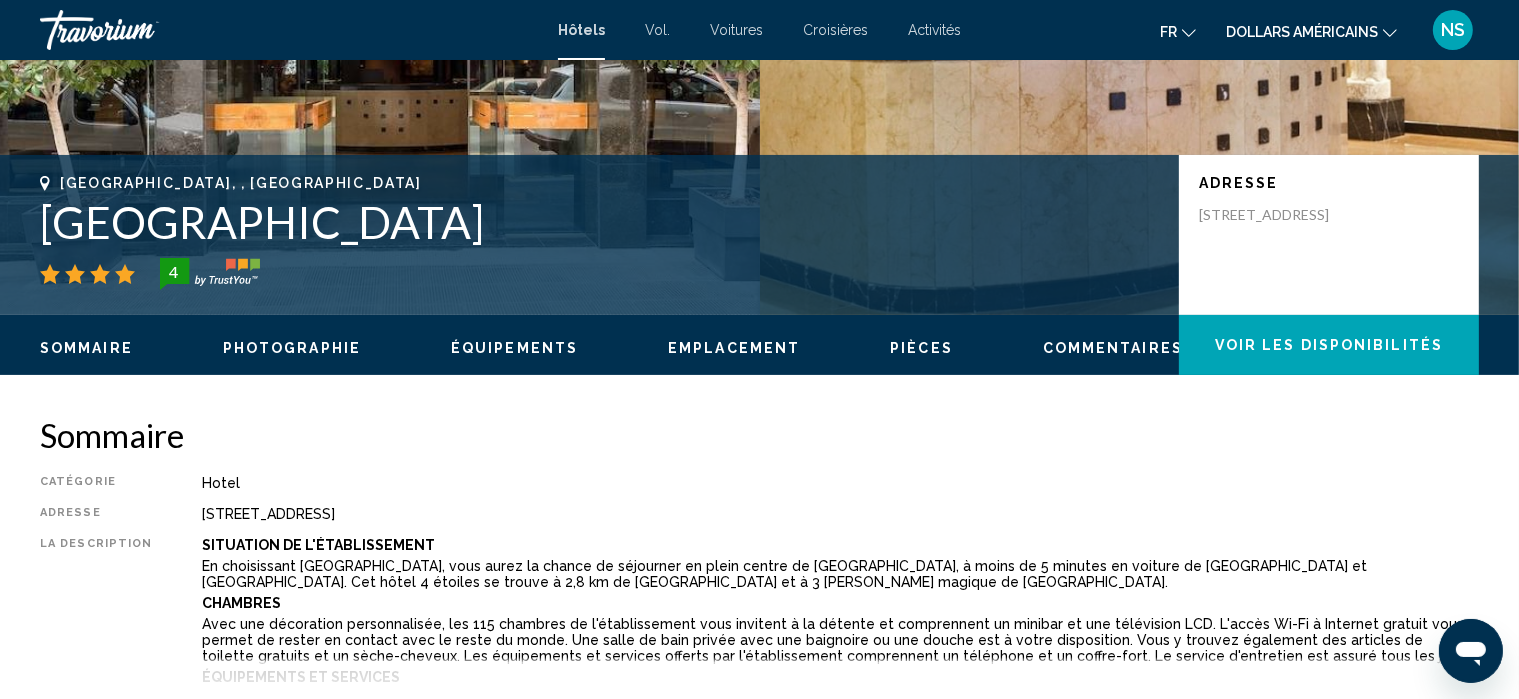 scroll, scrollTop: 343, scrollLeft: 0, axis: vertical 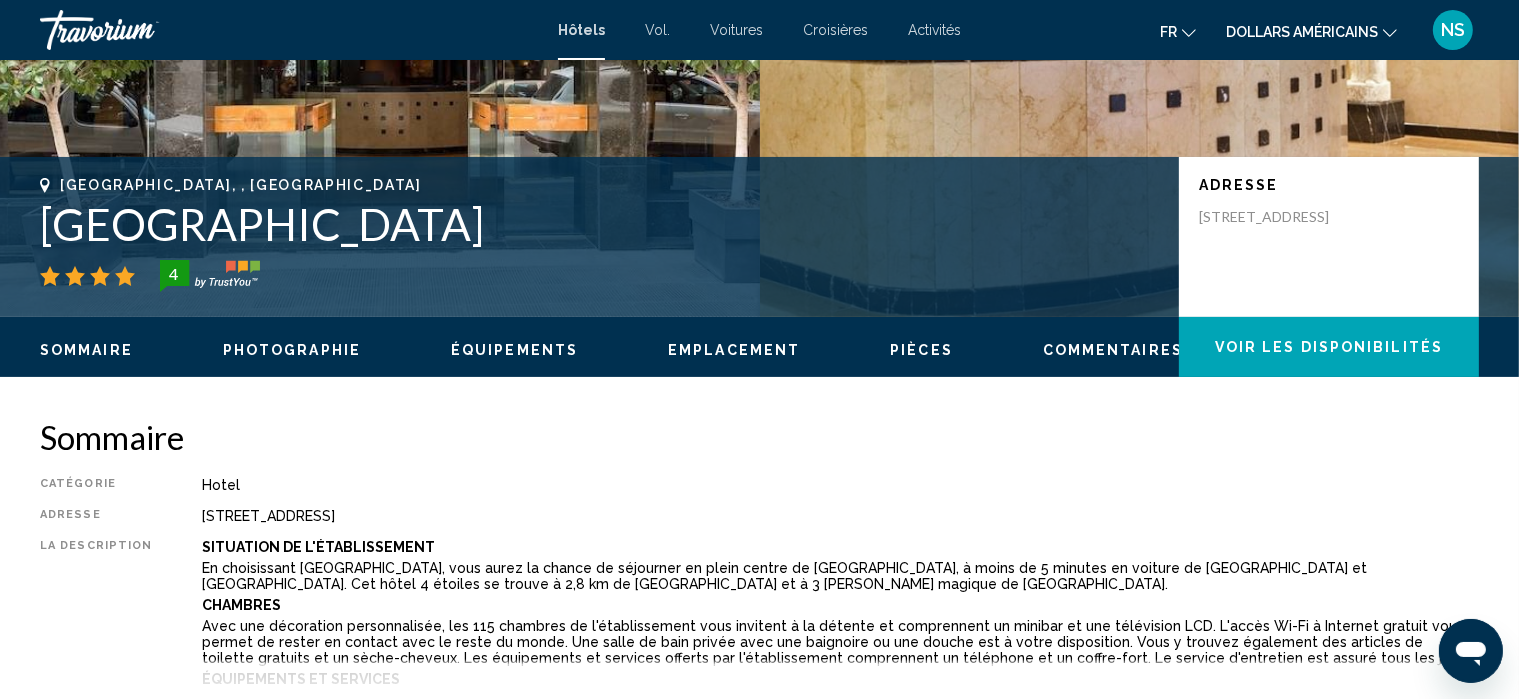 drag, startPoint x: 40, startPoint y: 221, endPoint x: 520, endPoint y: 219, distance: 480.00418 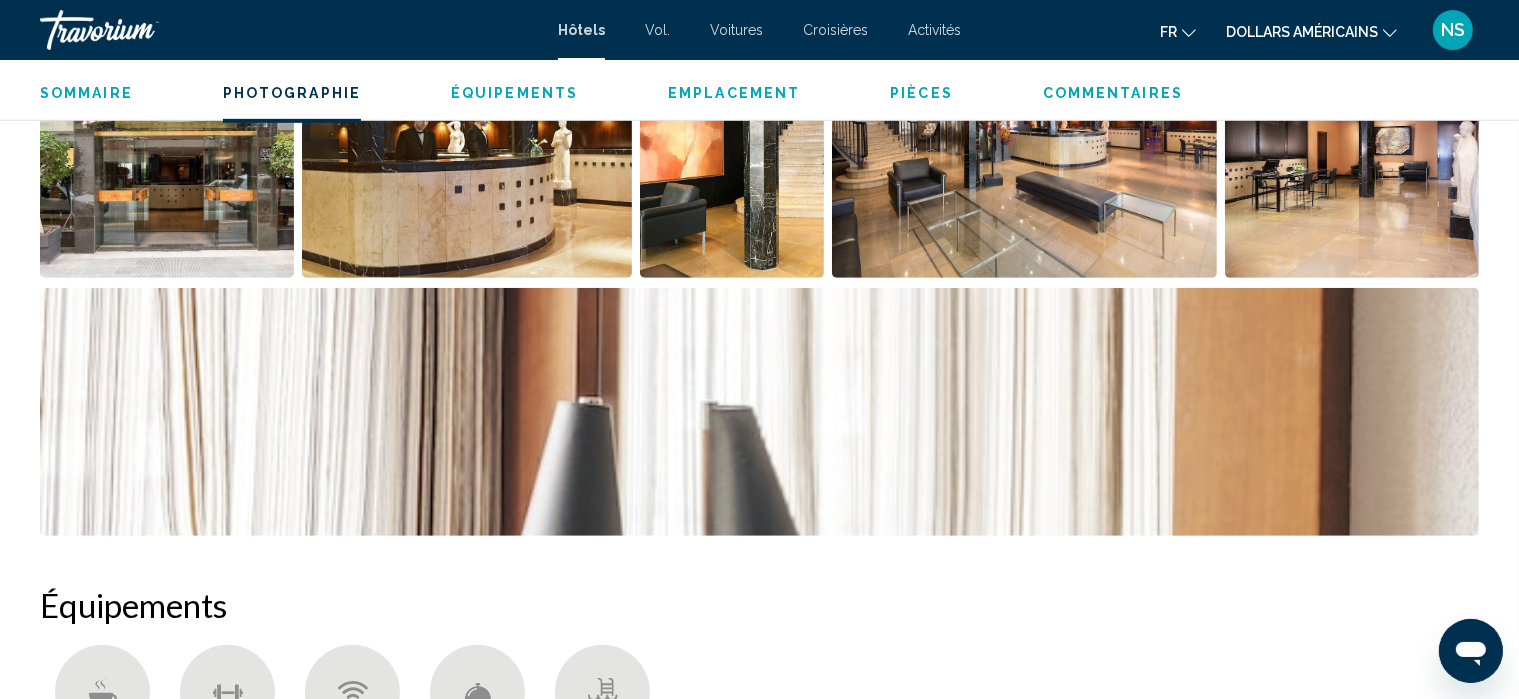 scroll, scrollTop: 1076, scrollLeft: 0, axis: vertical 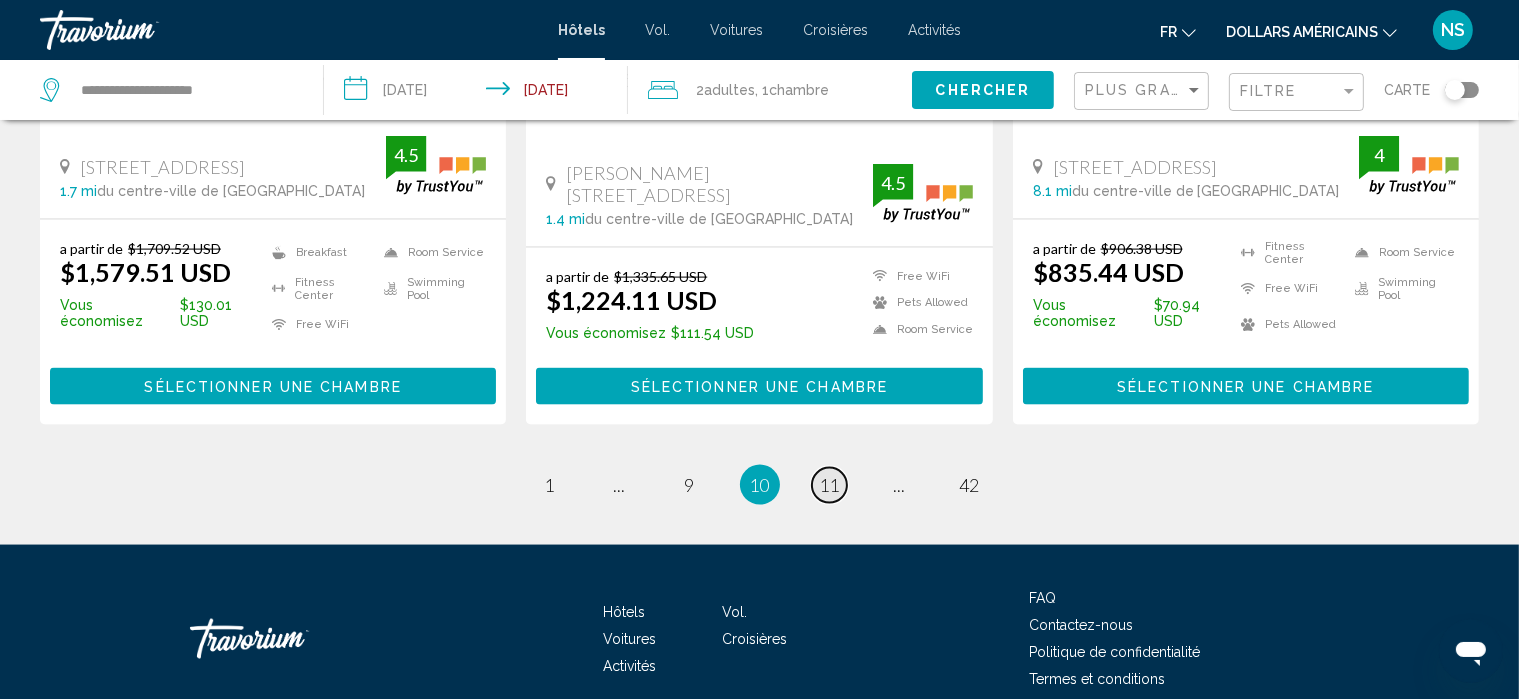 click on "11" at bounding box center (830, 485) 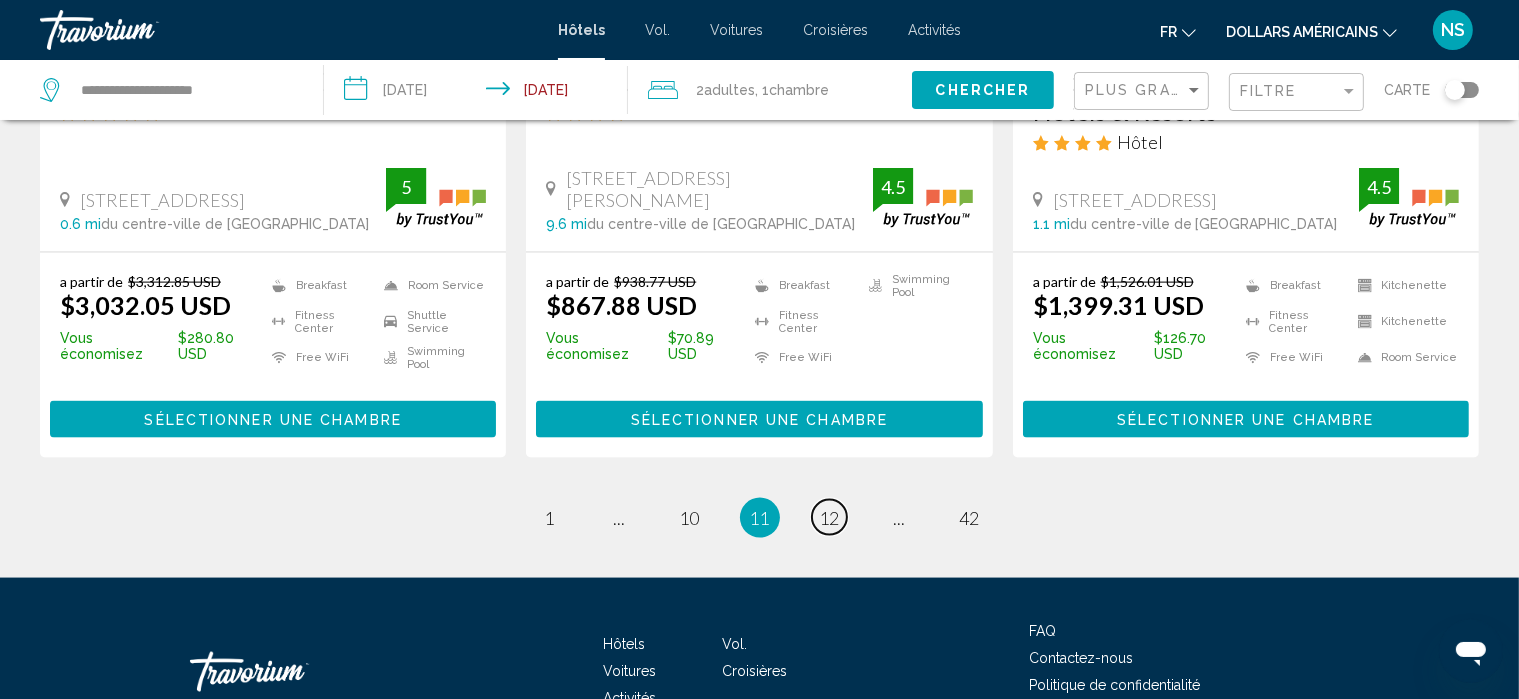 scroll, scrollTop: 2724, scrollLeft: 0, axis: vertical 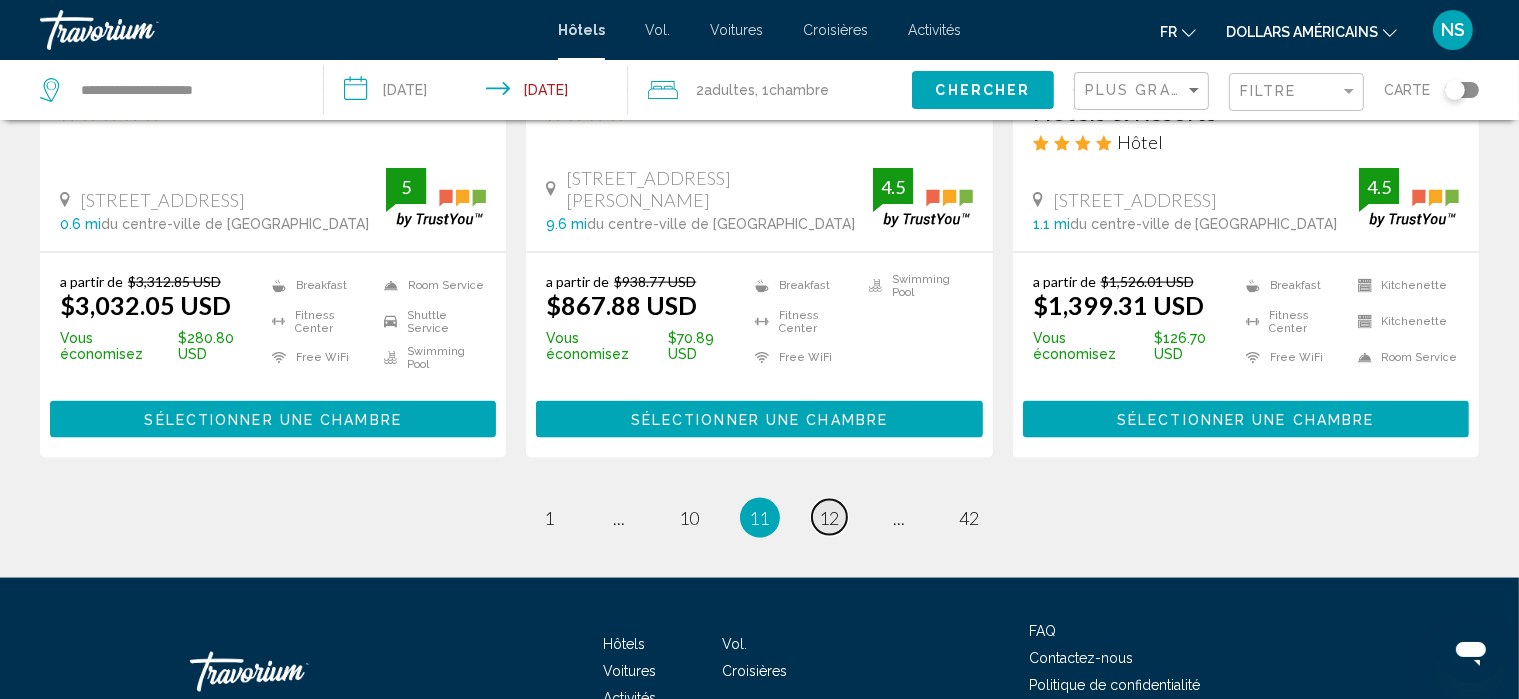 click on "12" at bounding box center [830, 518] 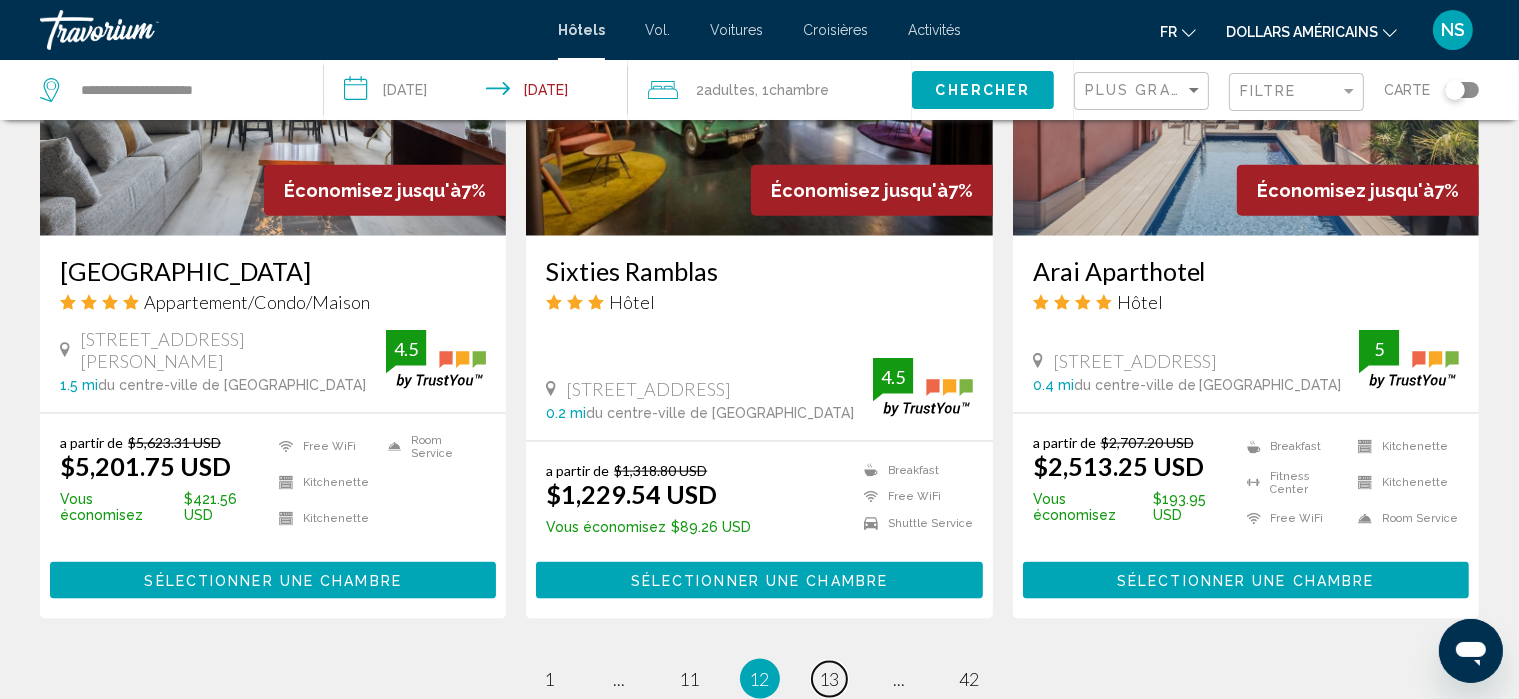 scroll, scrollTop: 2756, scrollLeft: 0, axis: vertical 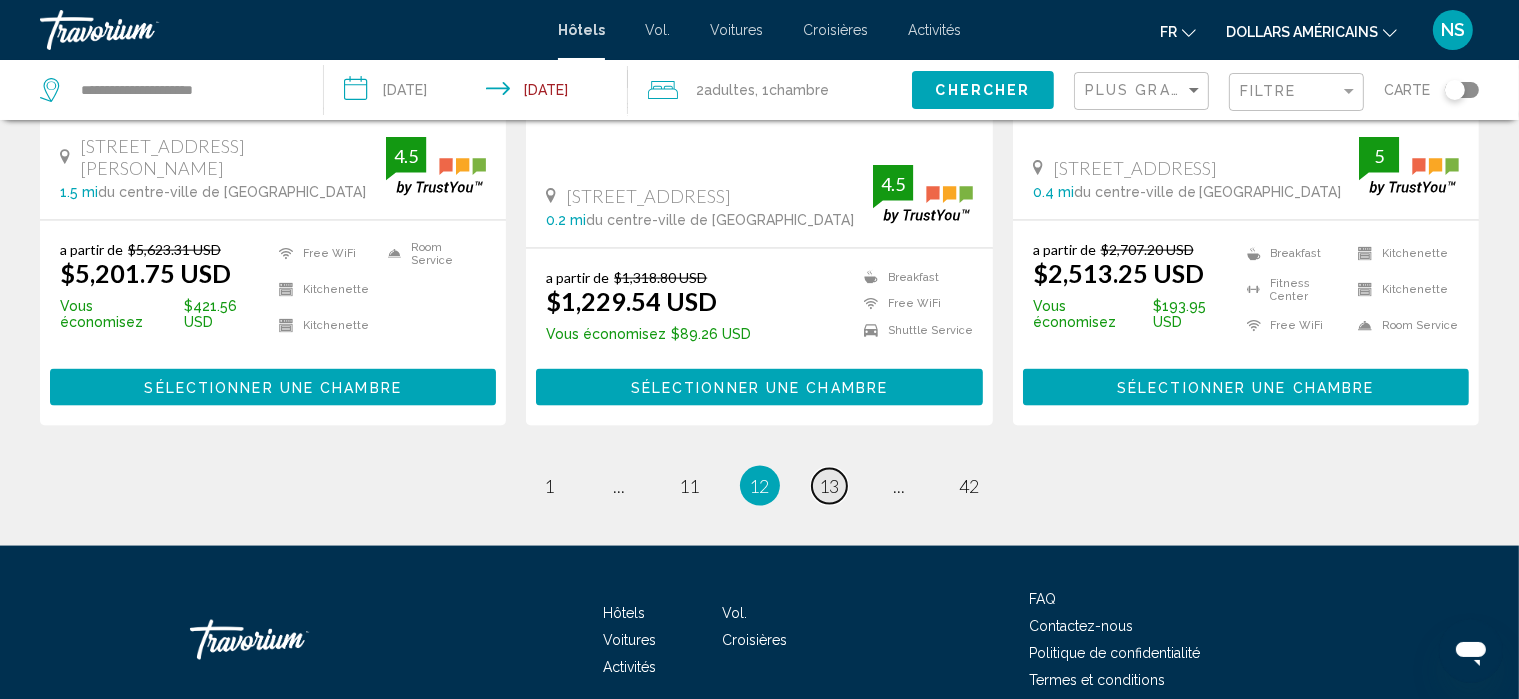 click on "13" at bounding box center (830, 486) 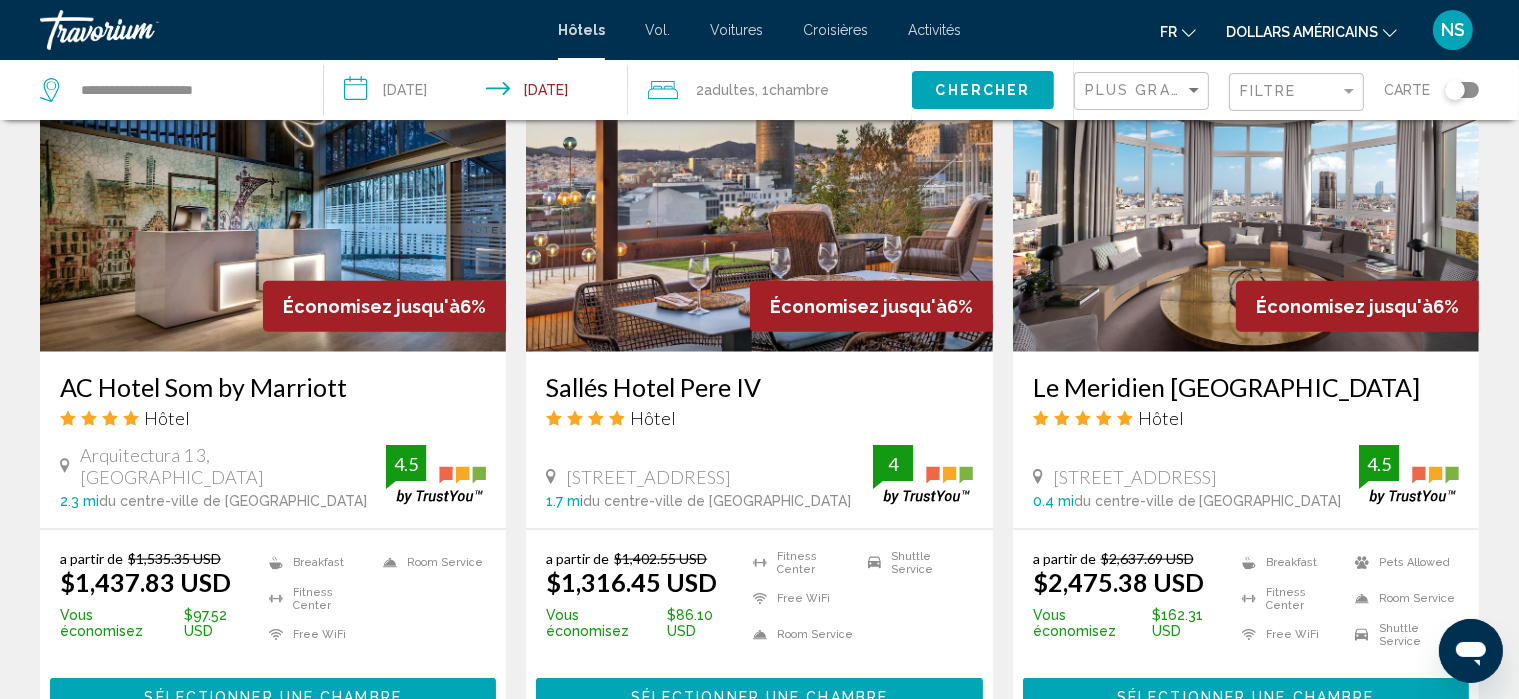 scroll, scrollTop: 2756, scrollLeft: 0, axis: vertical 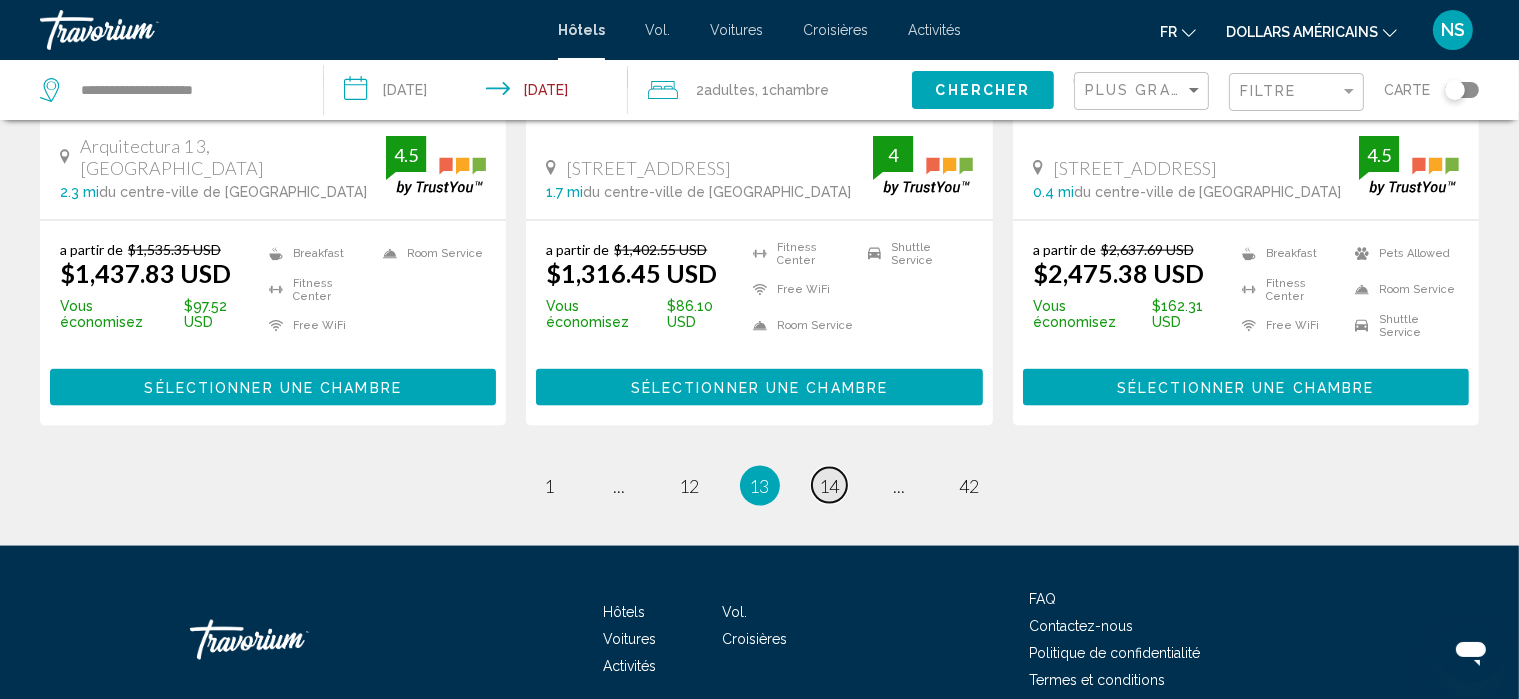 click on "14" at bounding box center (830, 486) 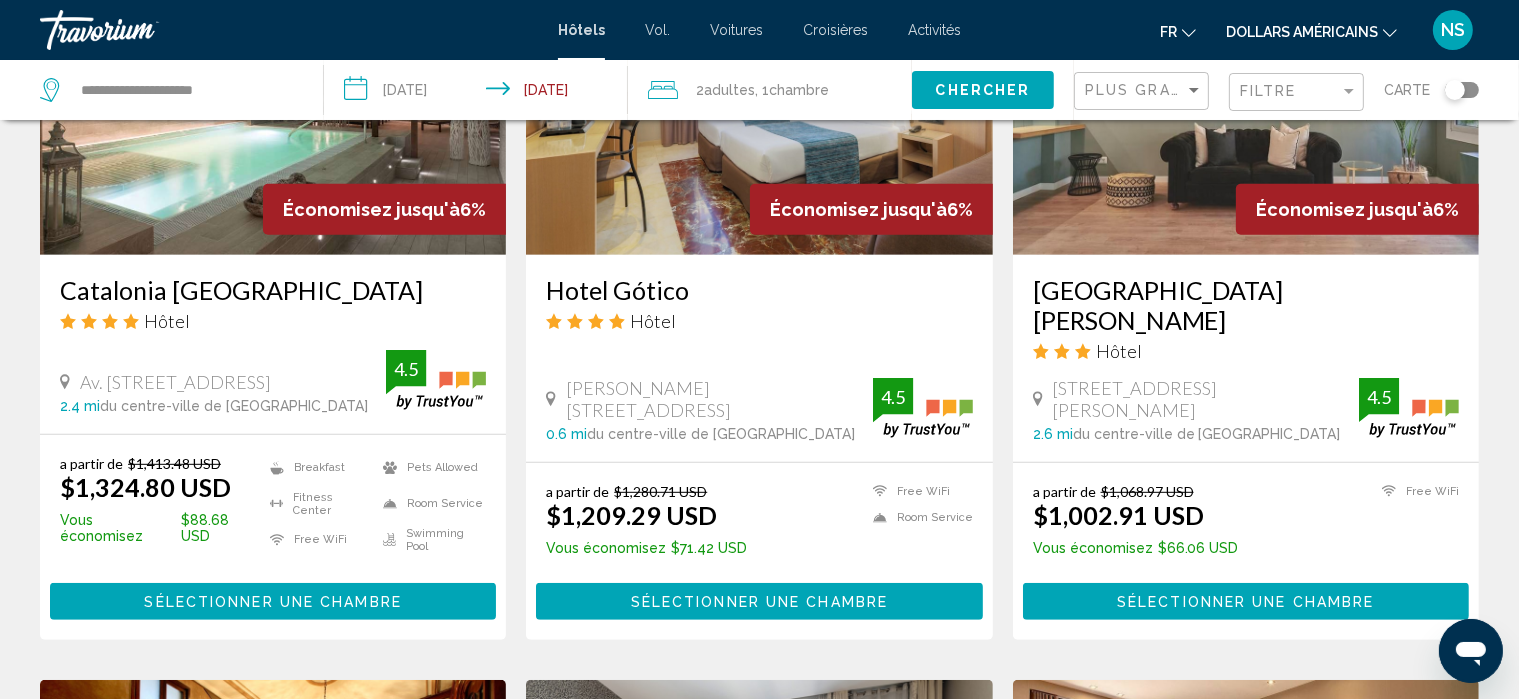 scroll, scrollTop: 1000, scrollLeft: 0, axis: vertical 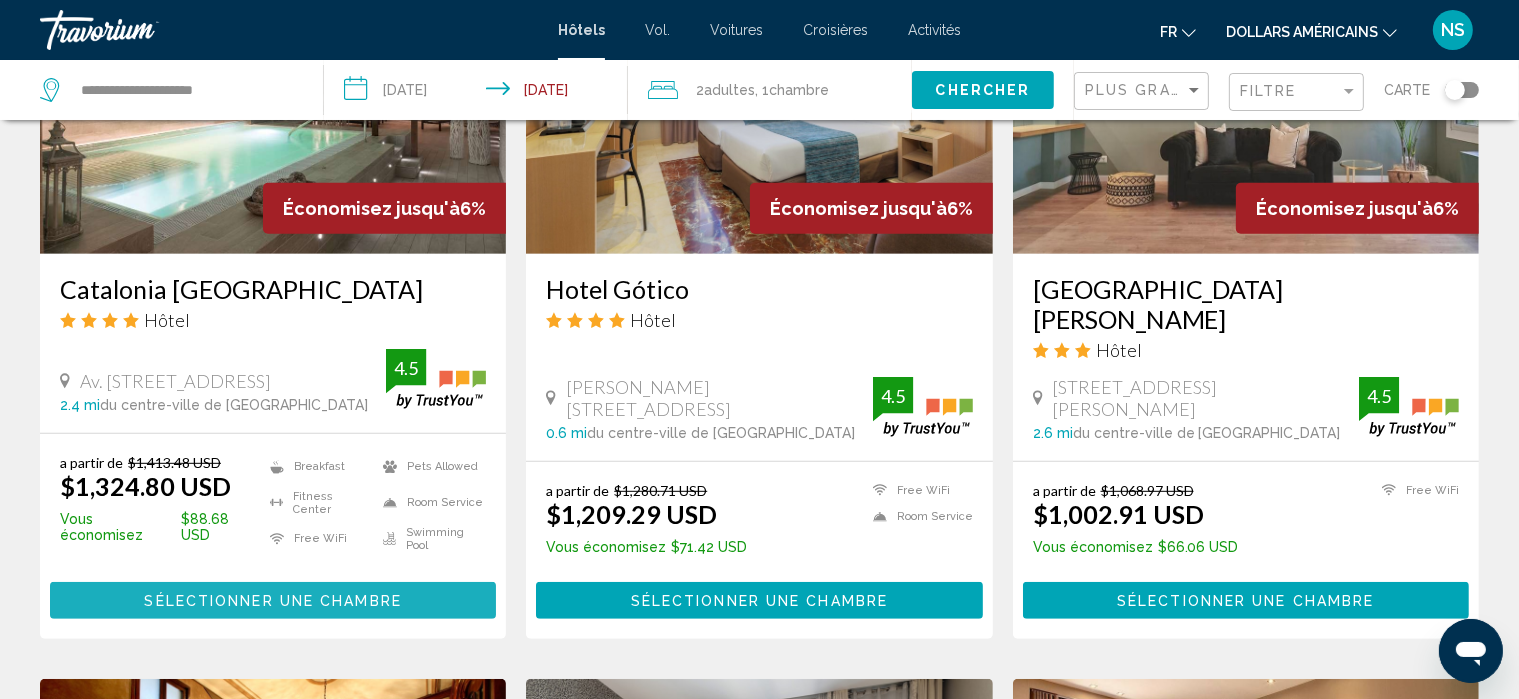 click on "Sélectionner une chambre" at bounding box center (272, 601) 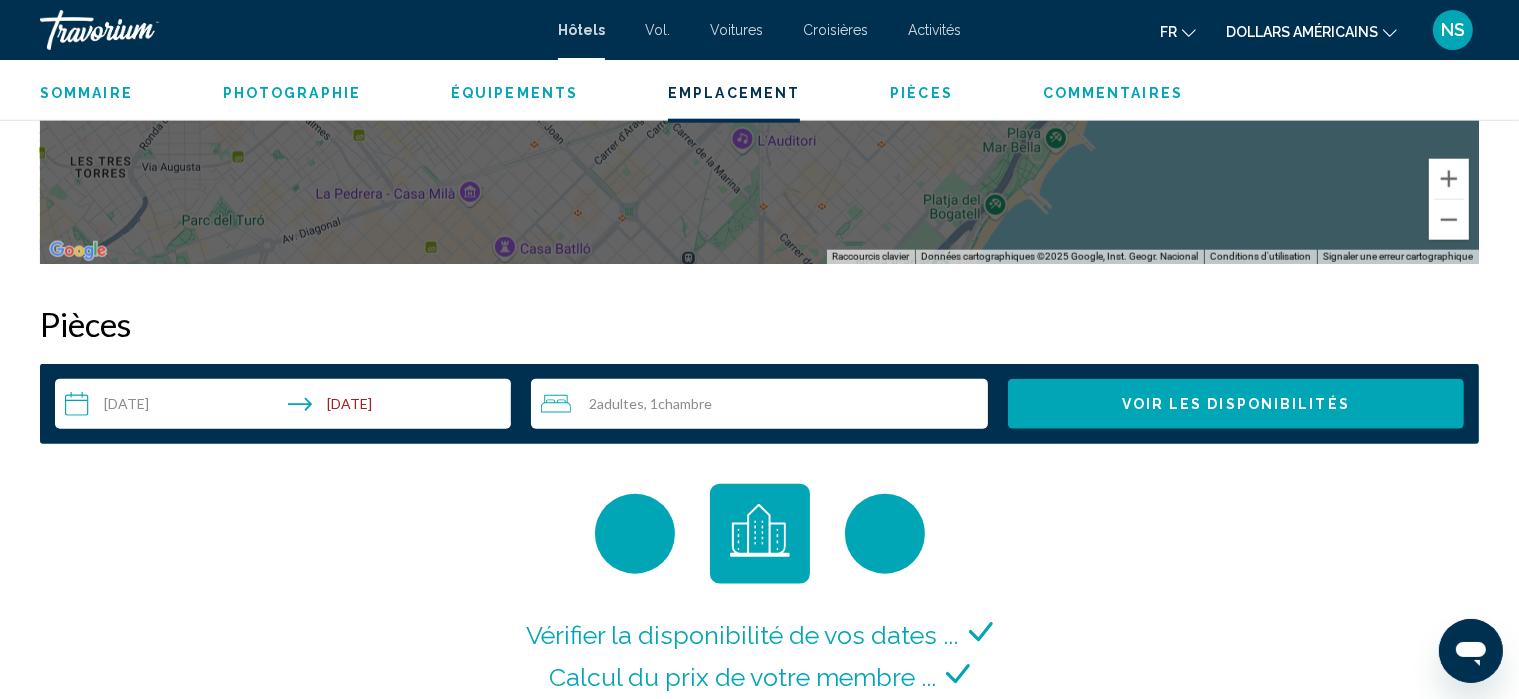 scroll, scrollTop: 2273, scrollLeft: 0, axis: vertical 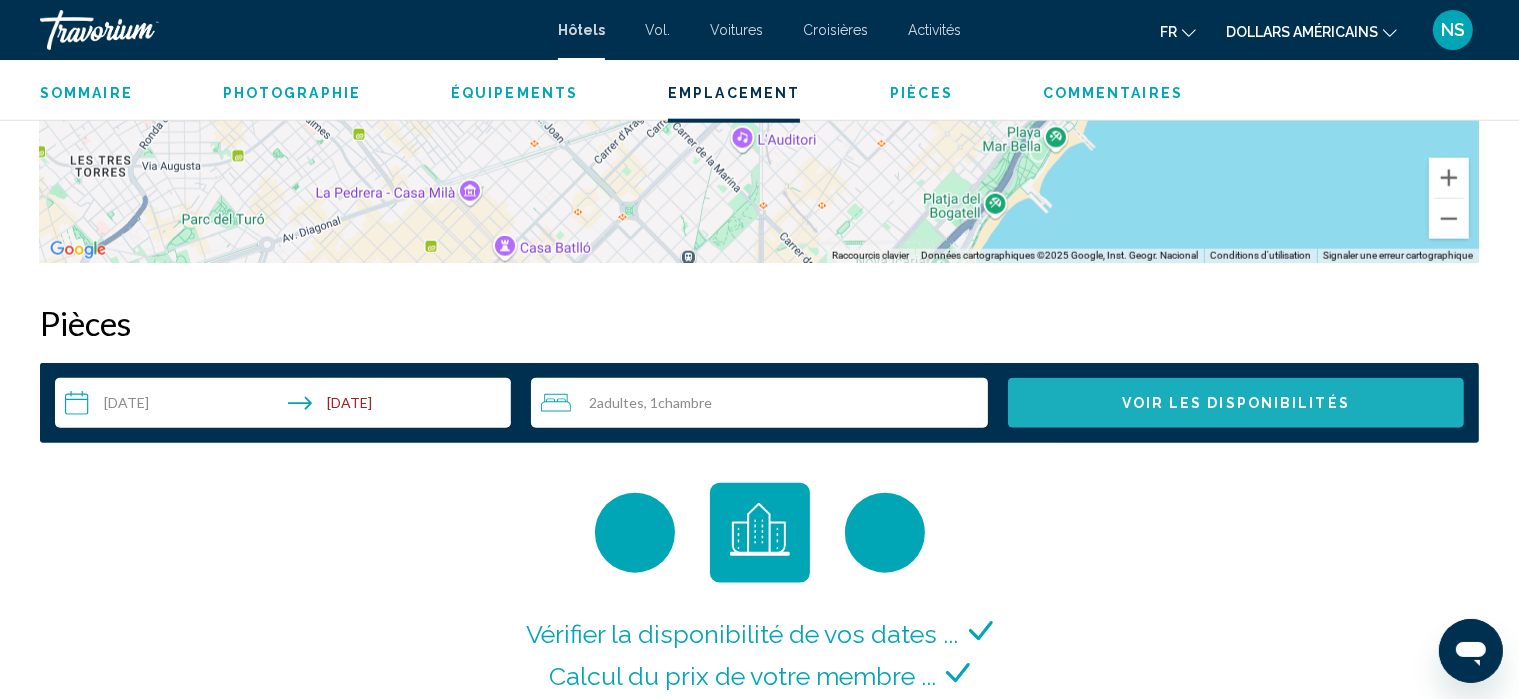 click on "Voir les disponibilités" at bounding box center (1236, 404) 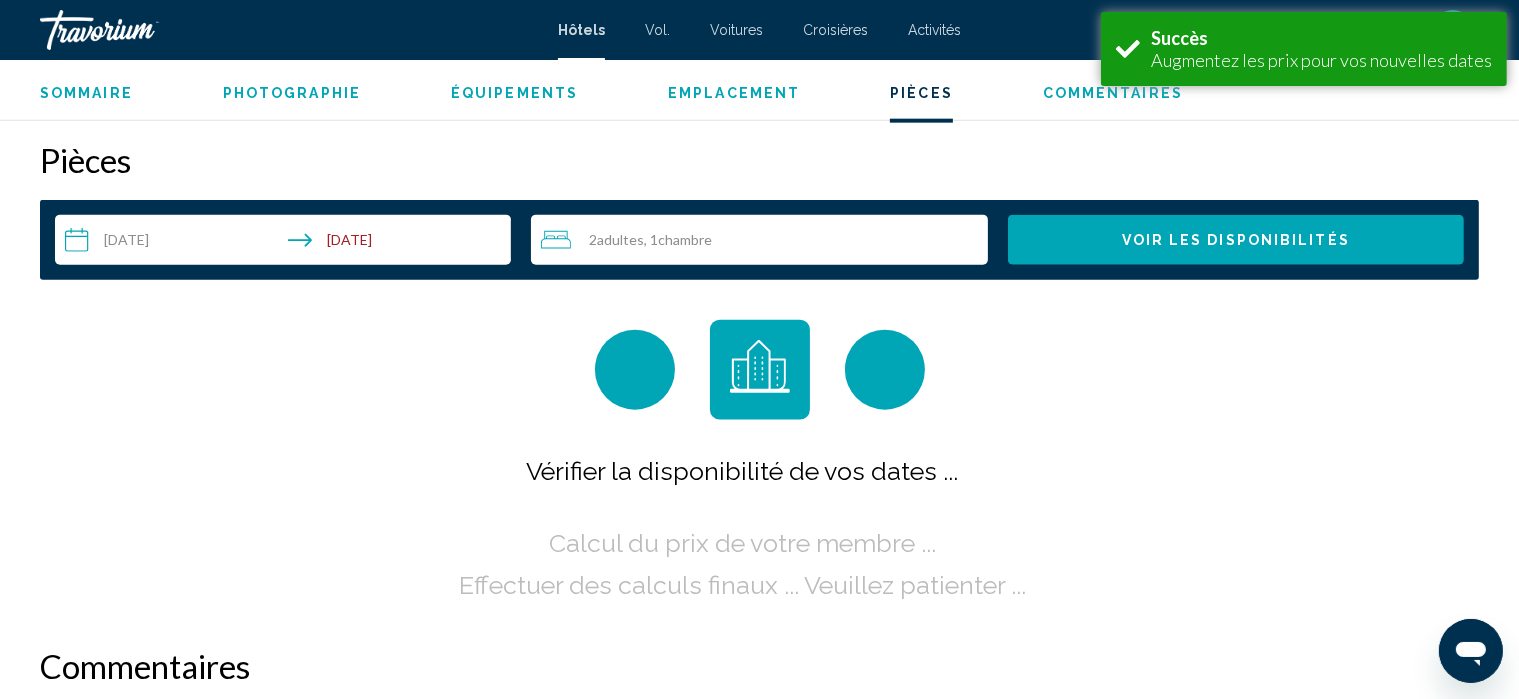 scroll, scrollTop: 2439, scrollLeft: 0, axis: vertical 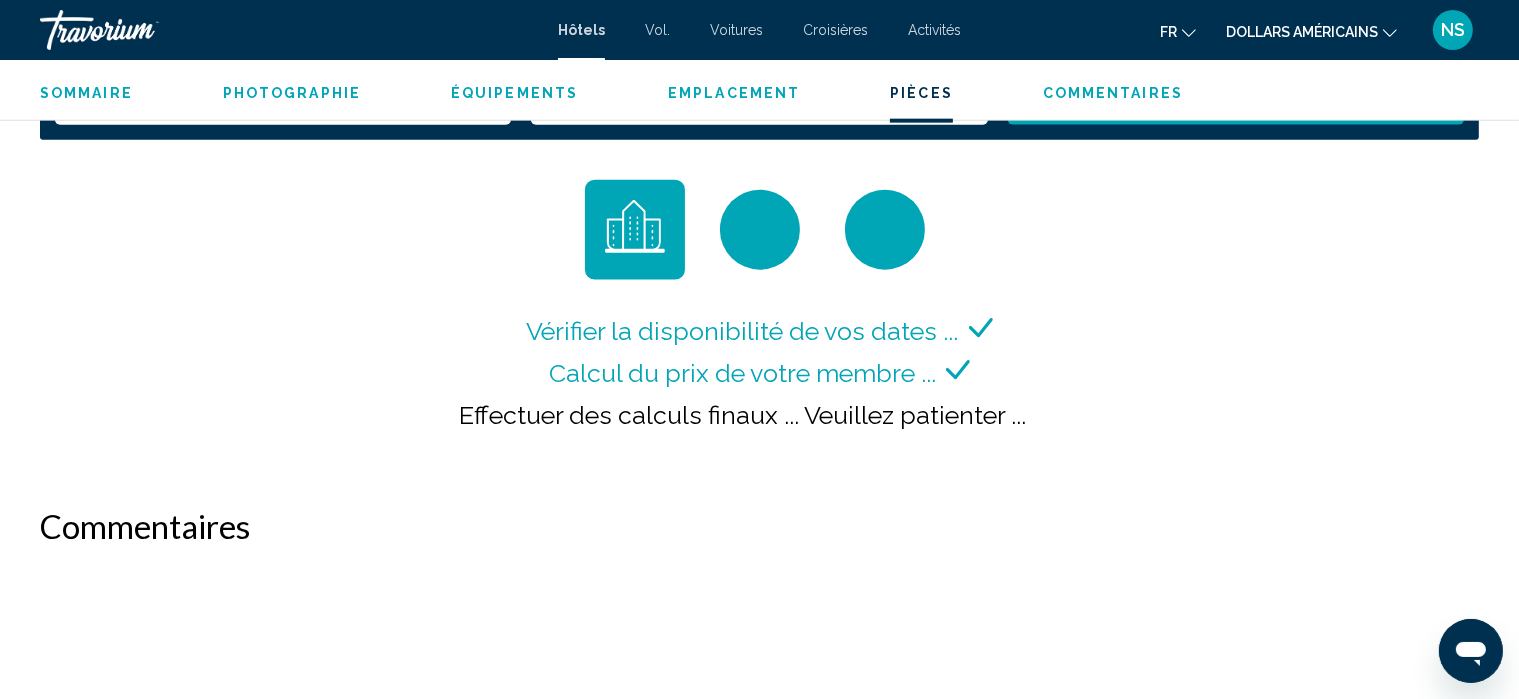 click on "Vol." at bounding box center [657, 30] 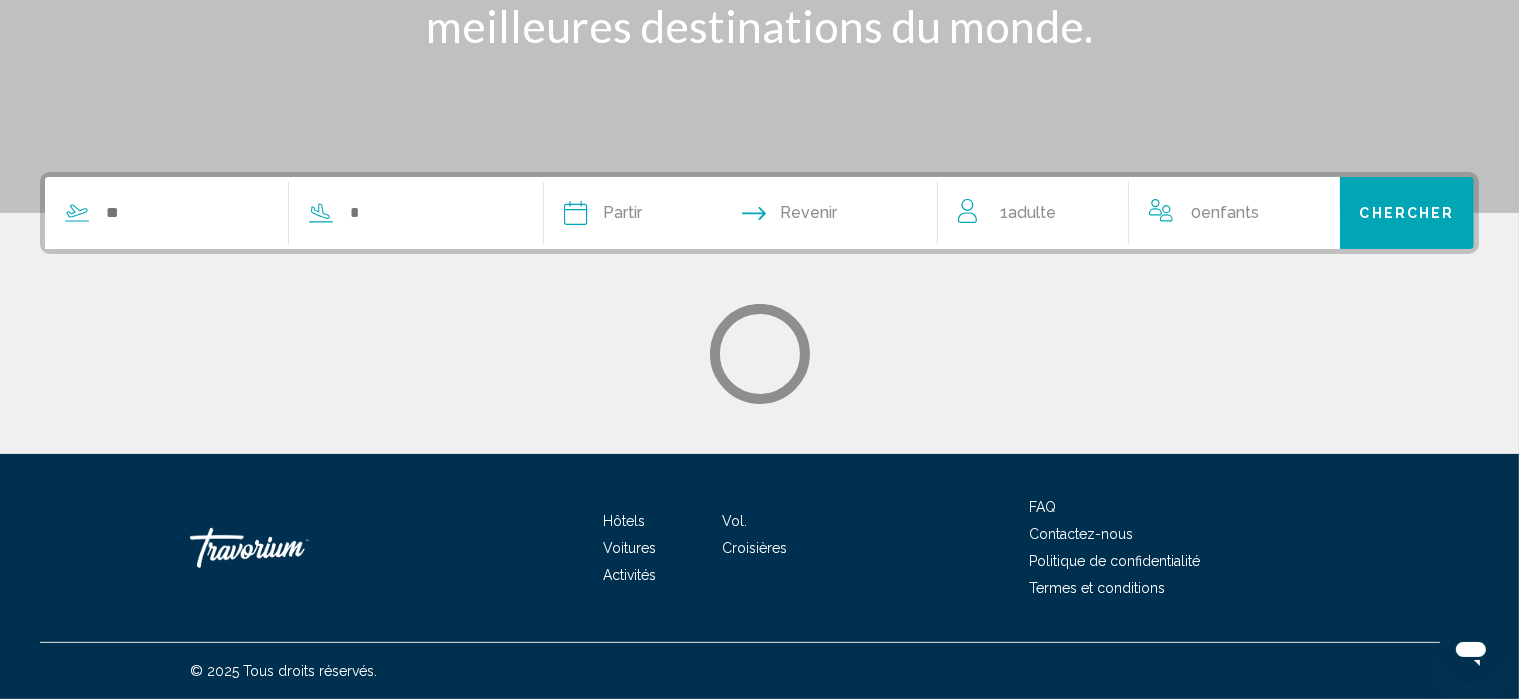 scroll, scrollTop: 0, scrollLeft: 0, axis: both 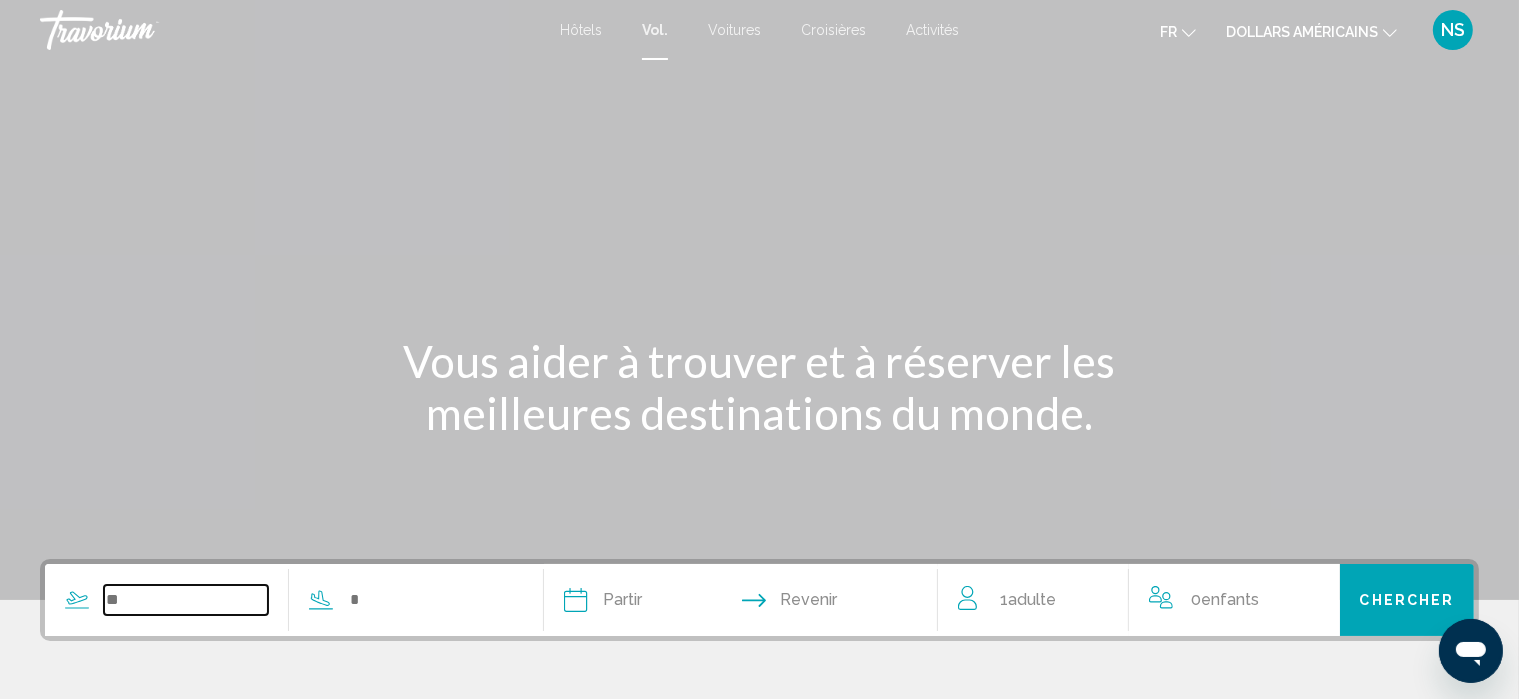 click at bounding box center (186, 600) 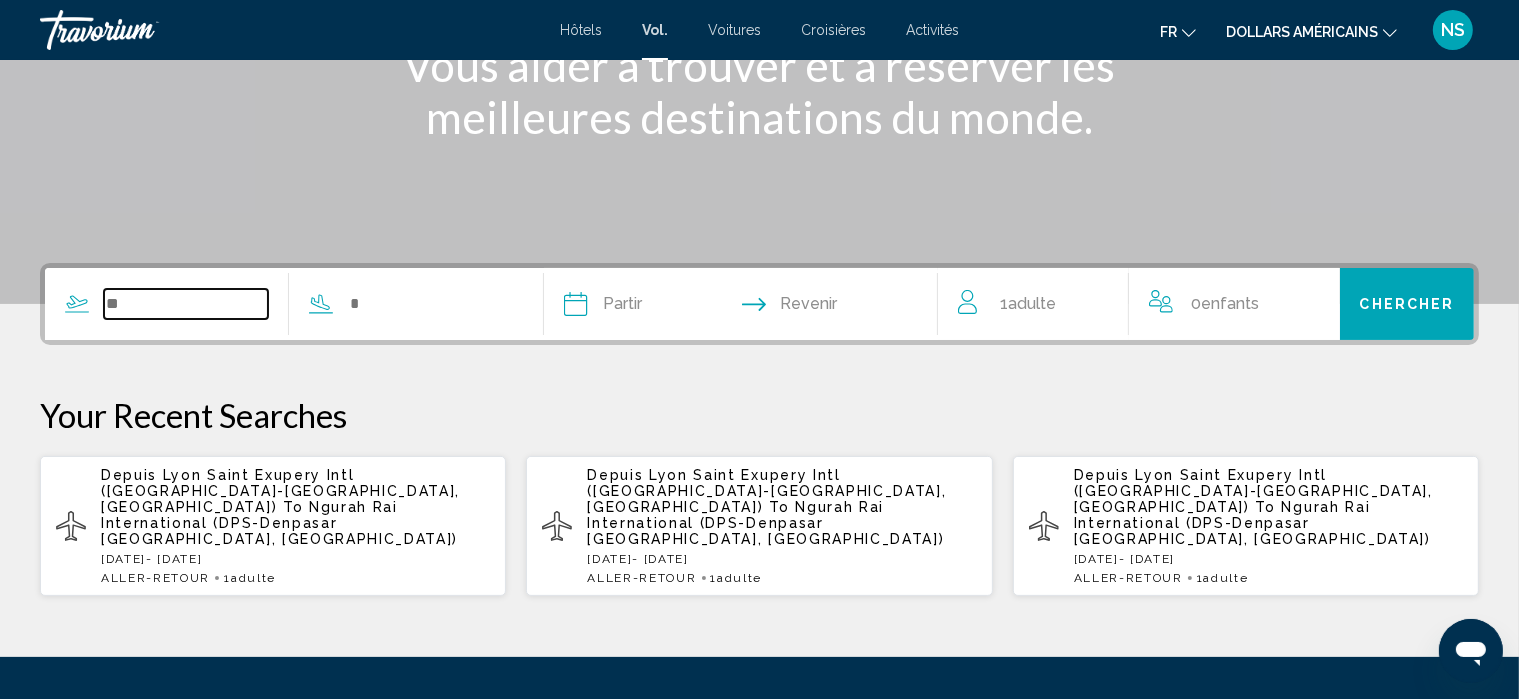 scroll, scrollTop: 465, scrollLeft: 0, axis: vertical 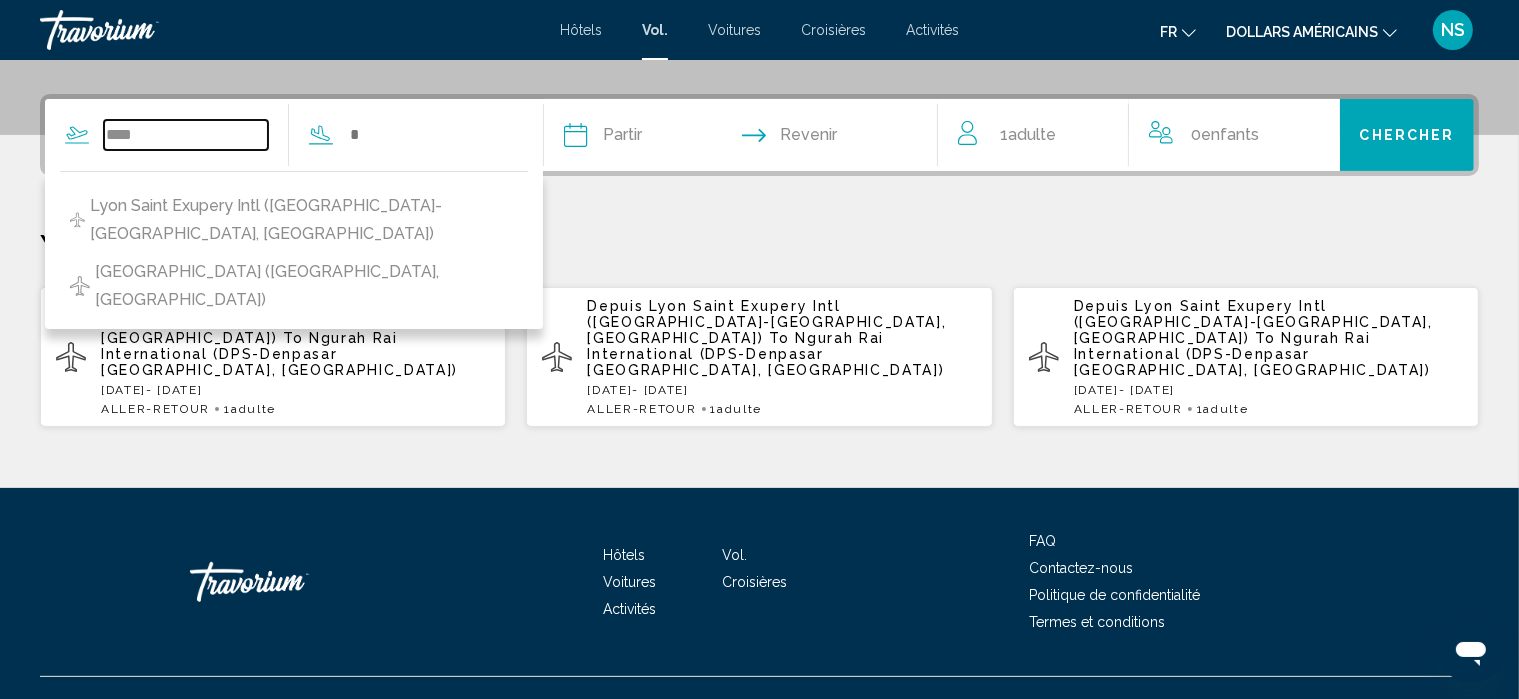 type on "****" 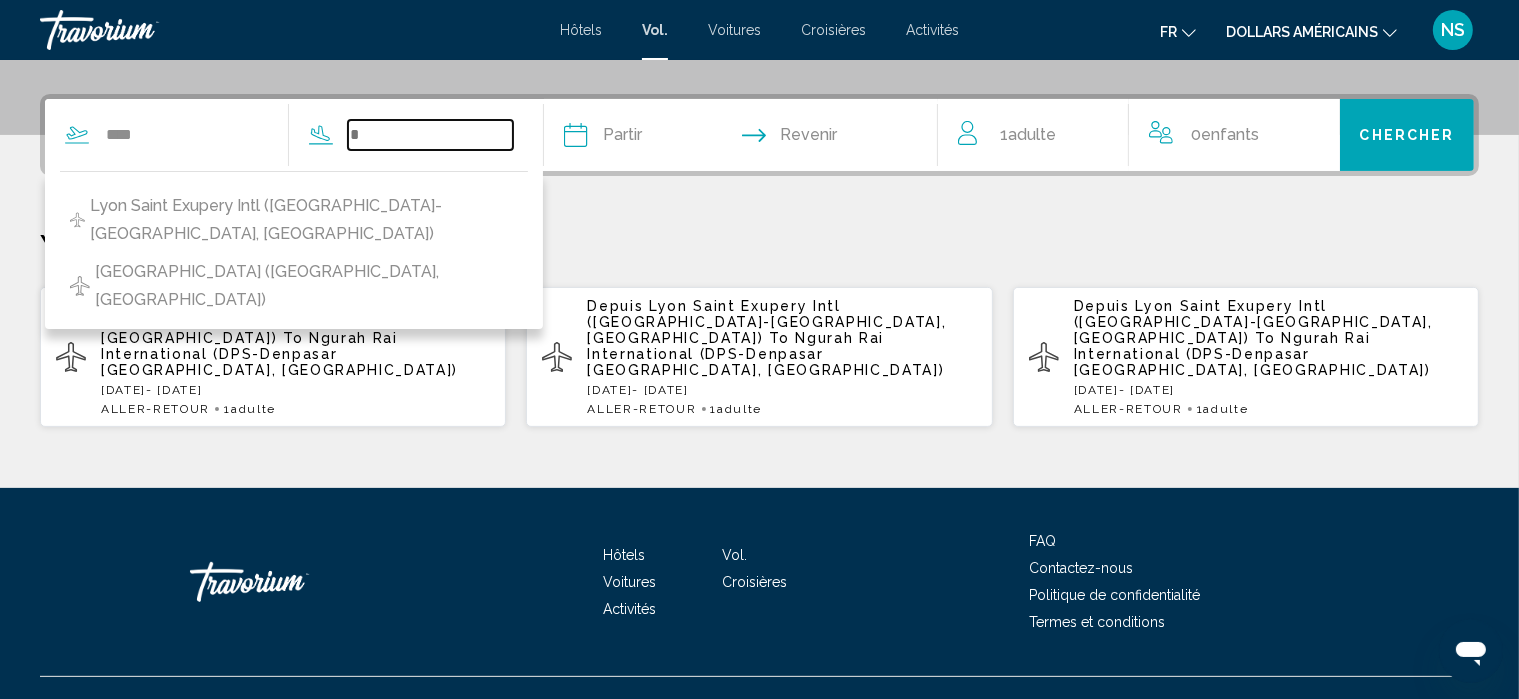 click at bounding box center [430, 135] 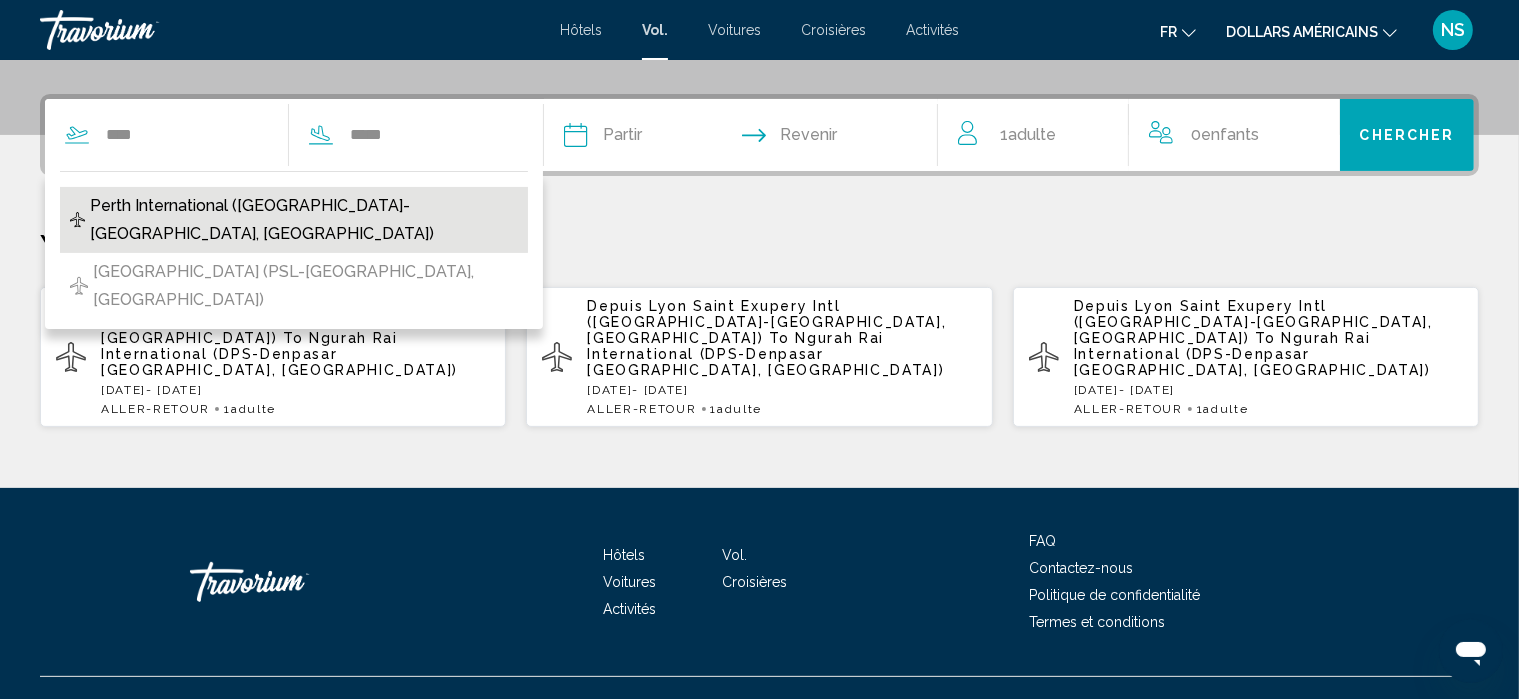 click on "Perth International (PER-Perth, Australia)" at bounding box center (294, 220) 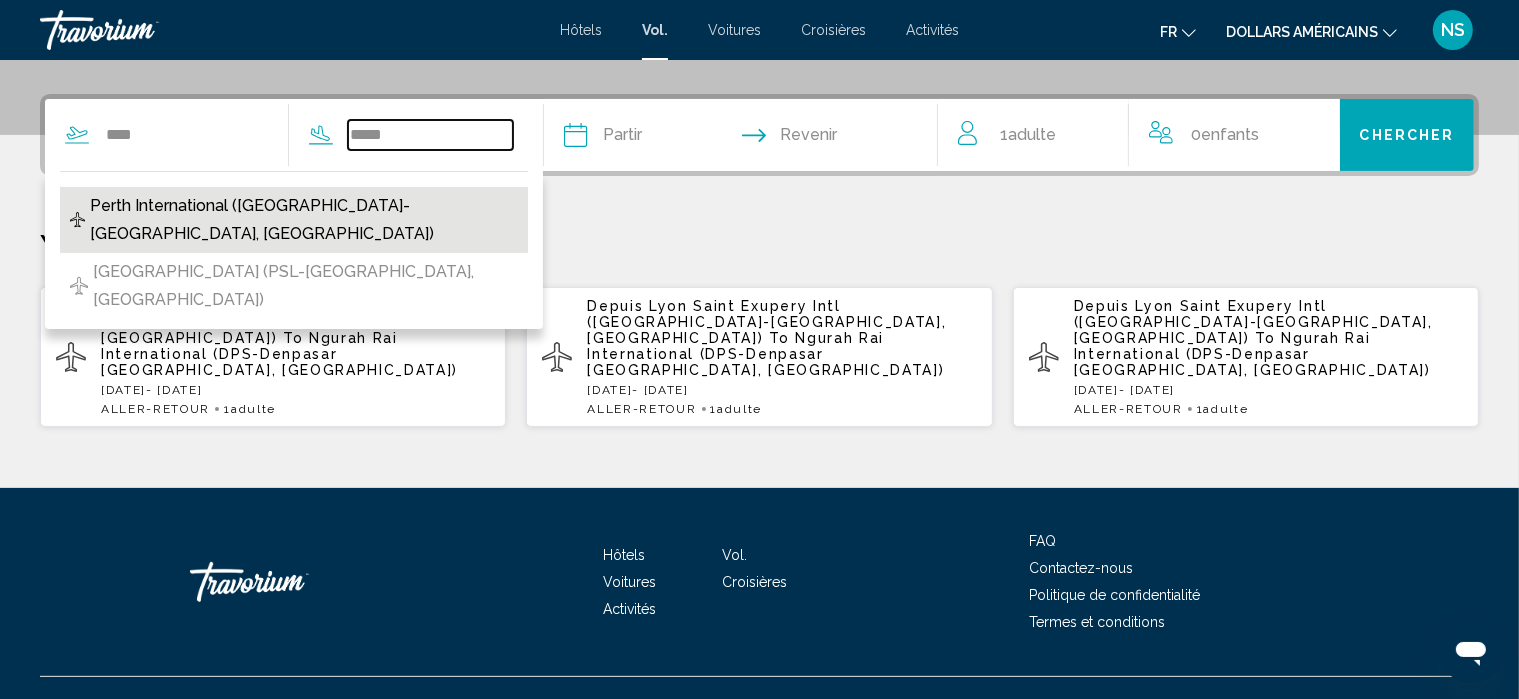 type on "**********" 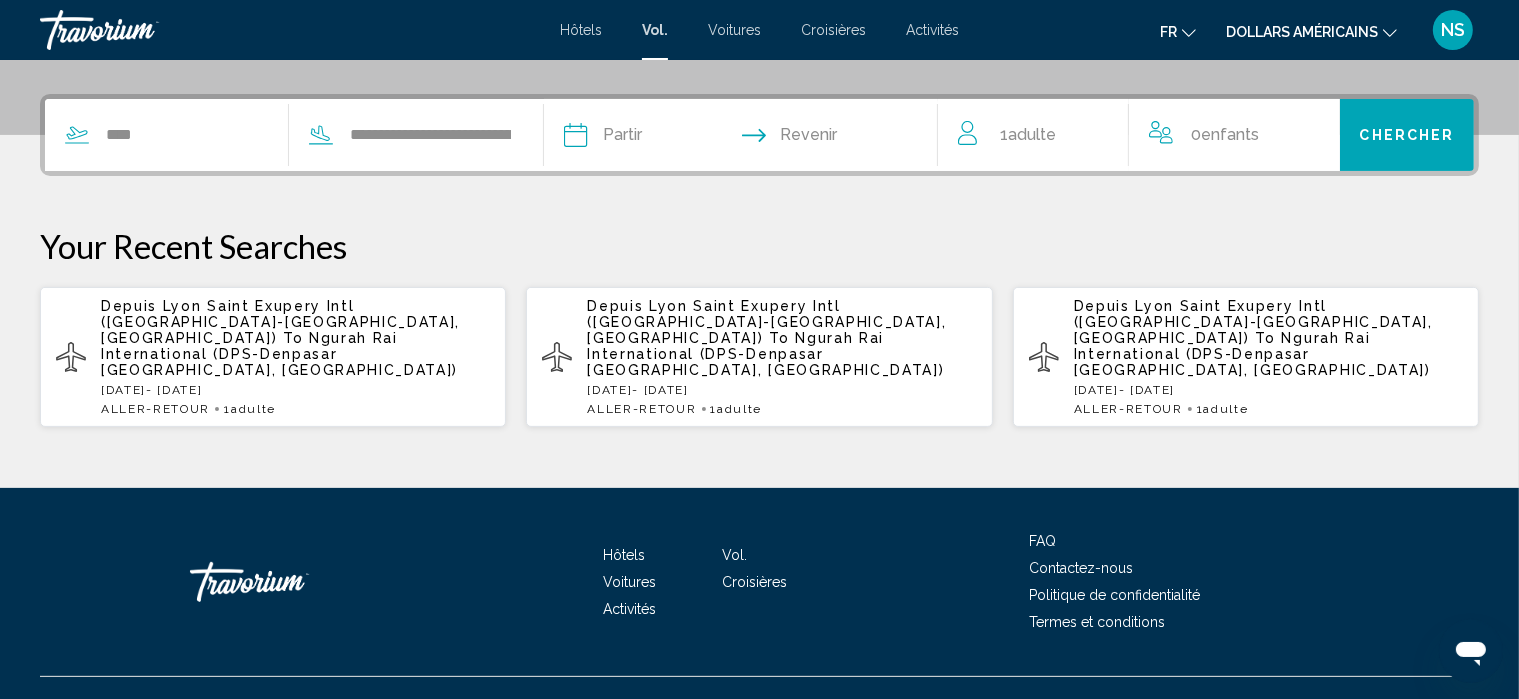 click at bounding box center [656, 138] 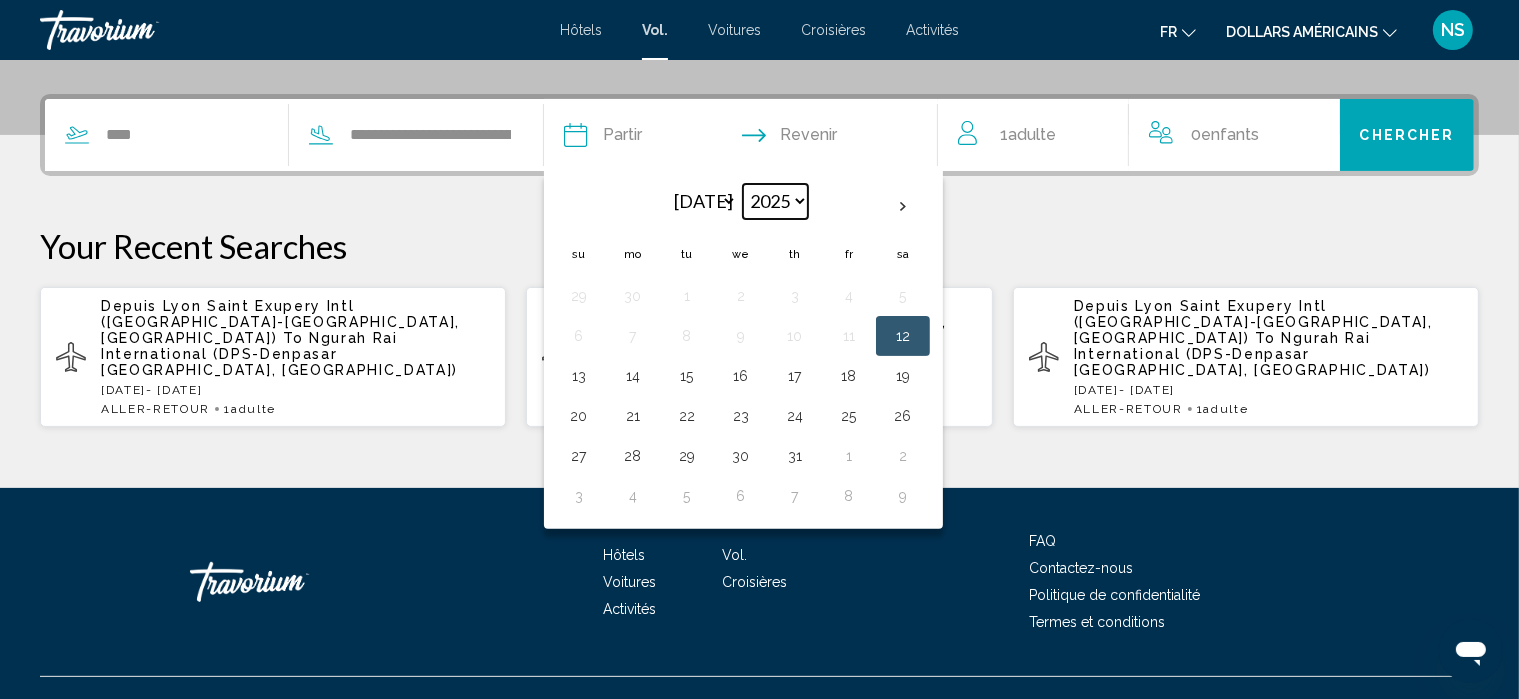 click on "**** **** **** **** **** ****" at bounding box center (775, 201) 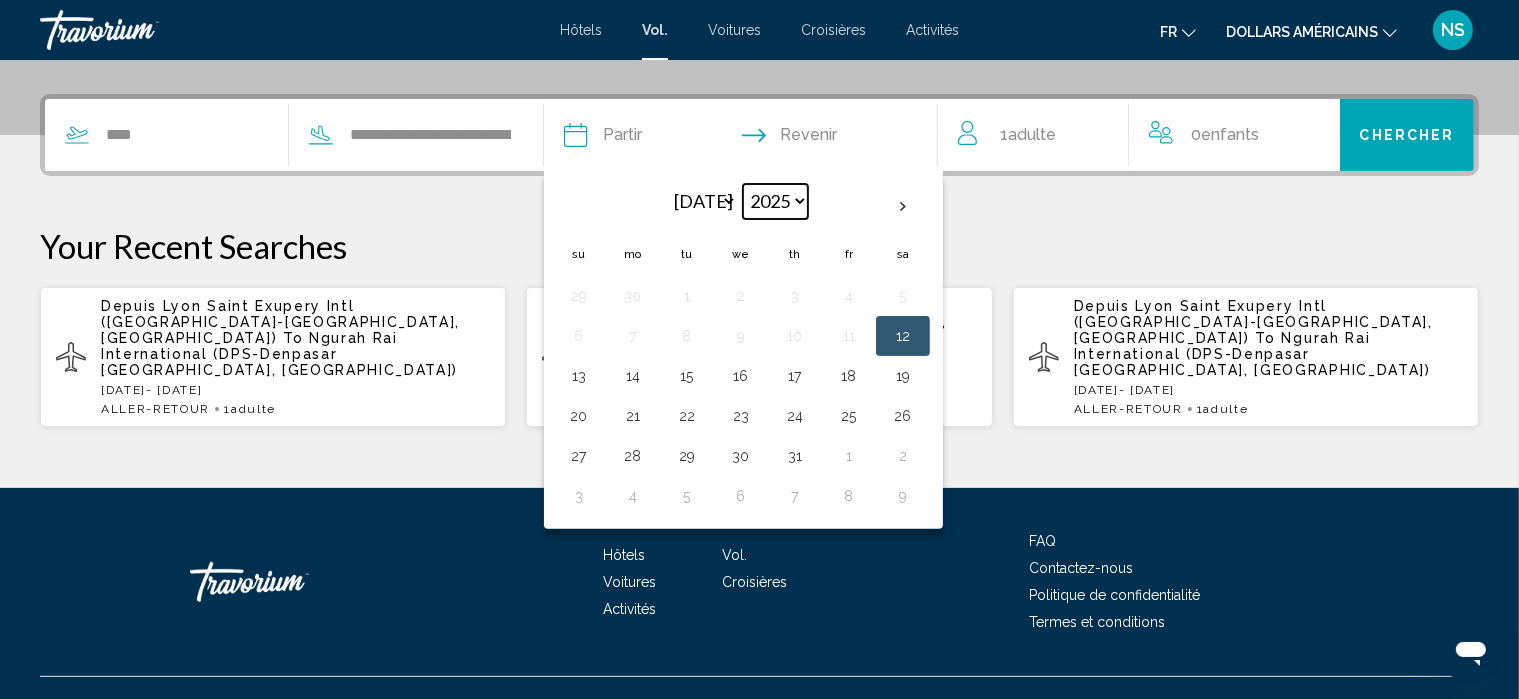 select on "****" 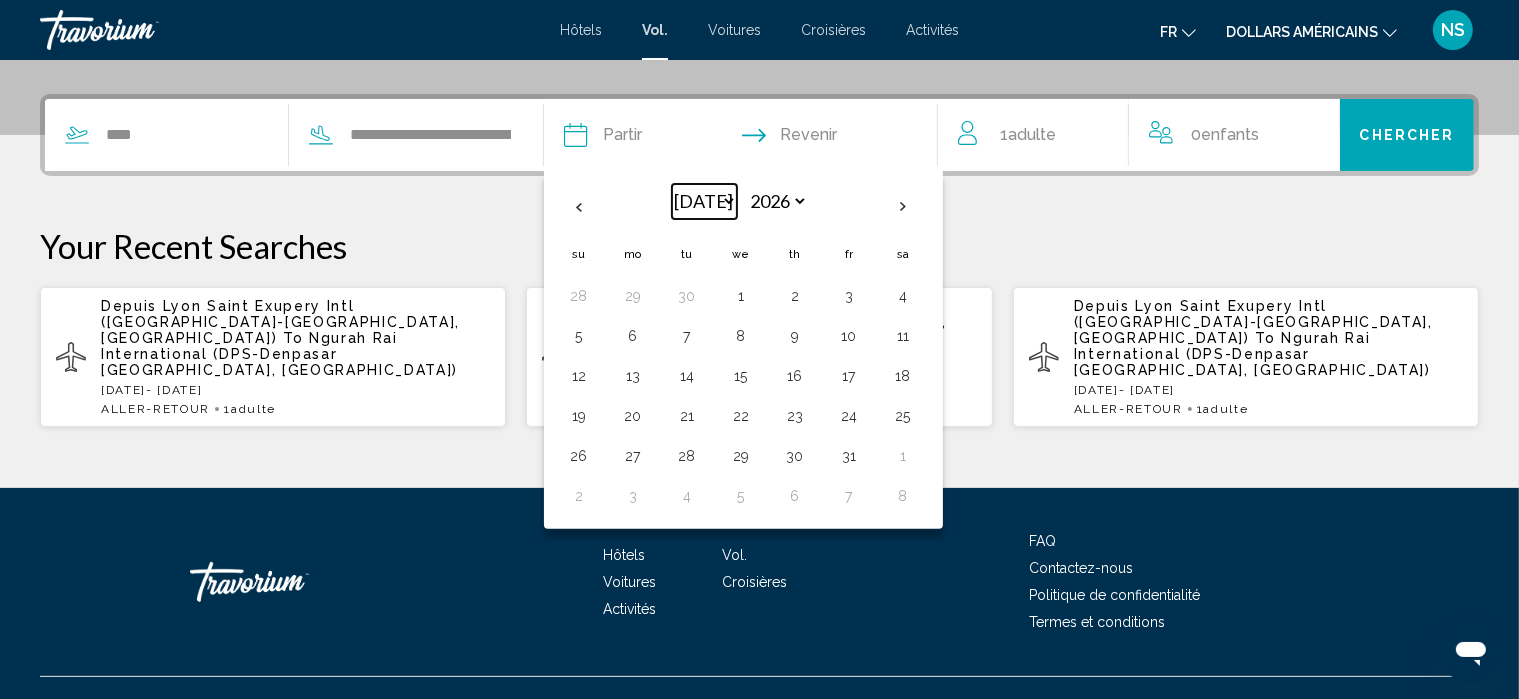 click on "*** *** *** *** *** *** *** *** *** *** *** ***" at bounding box center [704, 201] 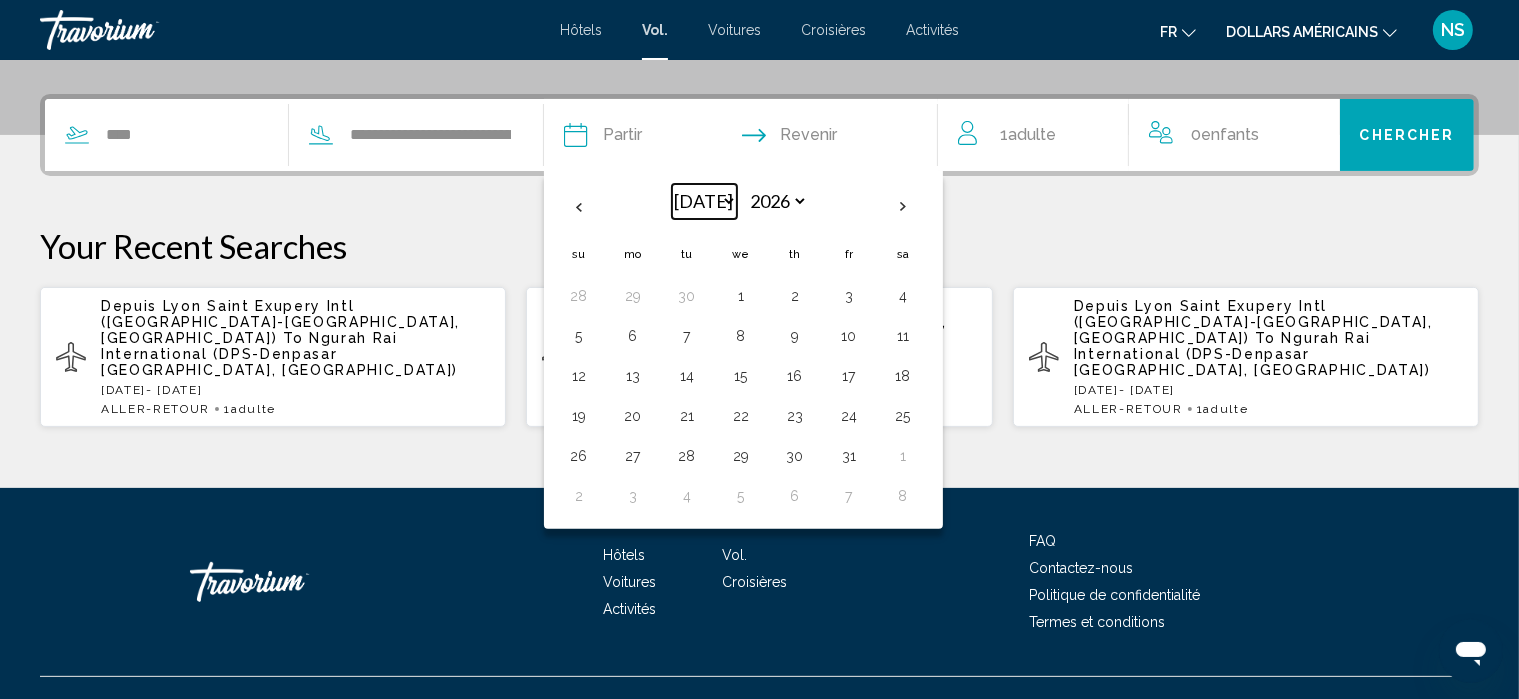 select on "*" 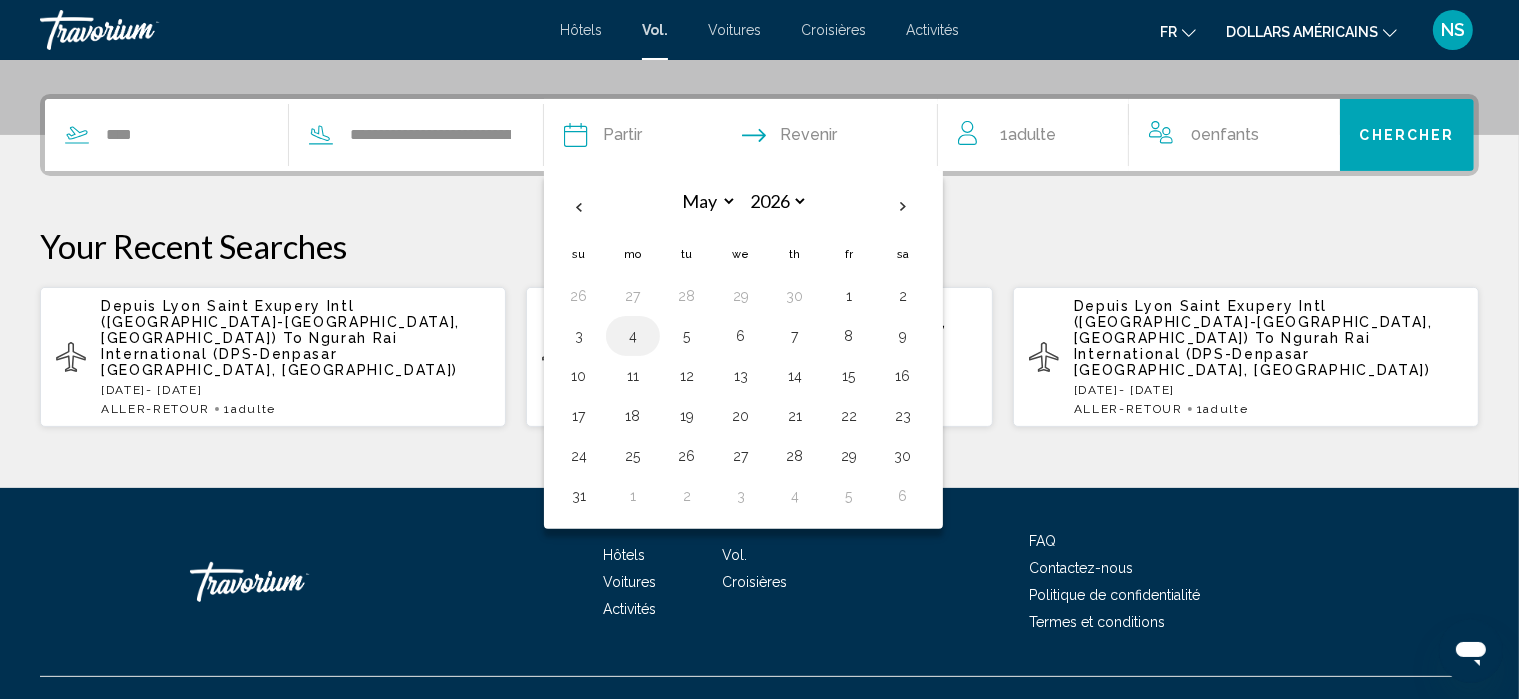 click on "4" at bounding box center (633, 336) 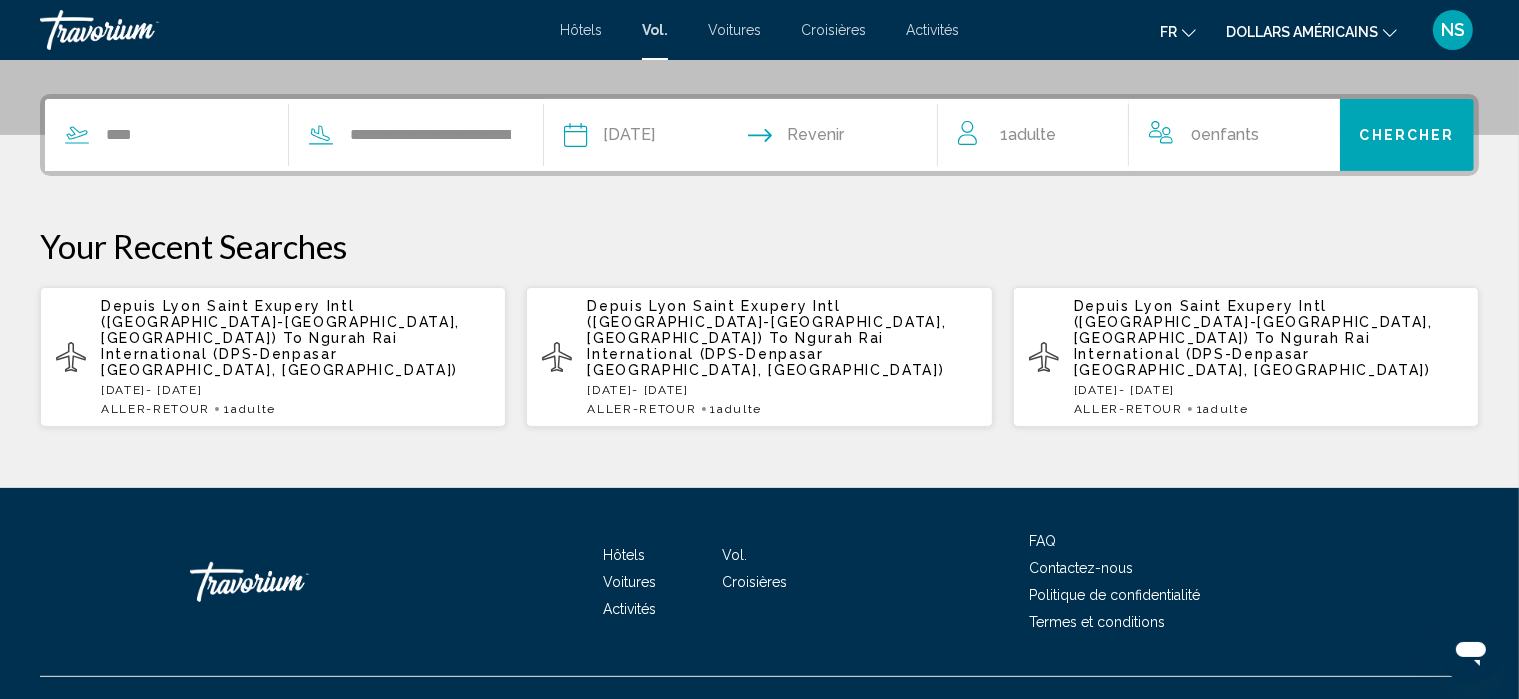 click at bounding box center [848, 138] 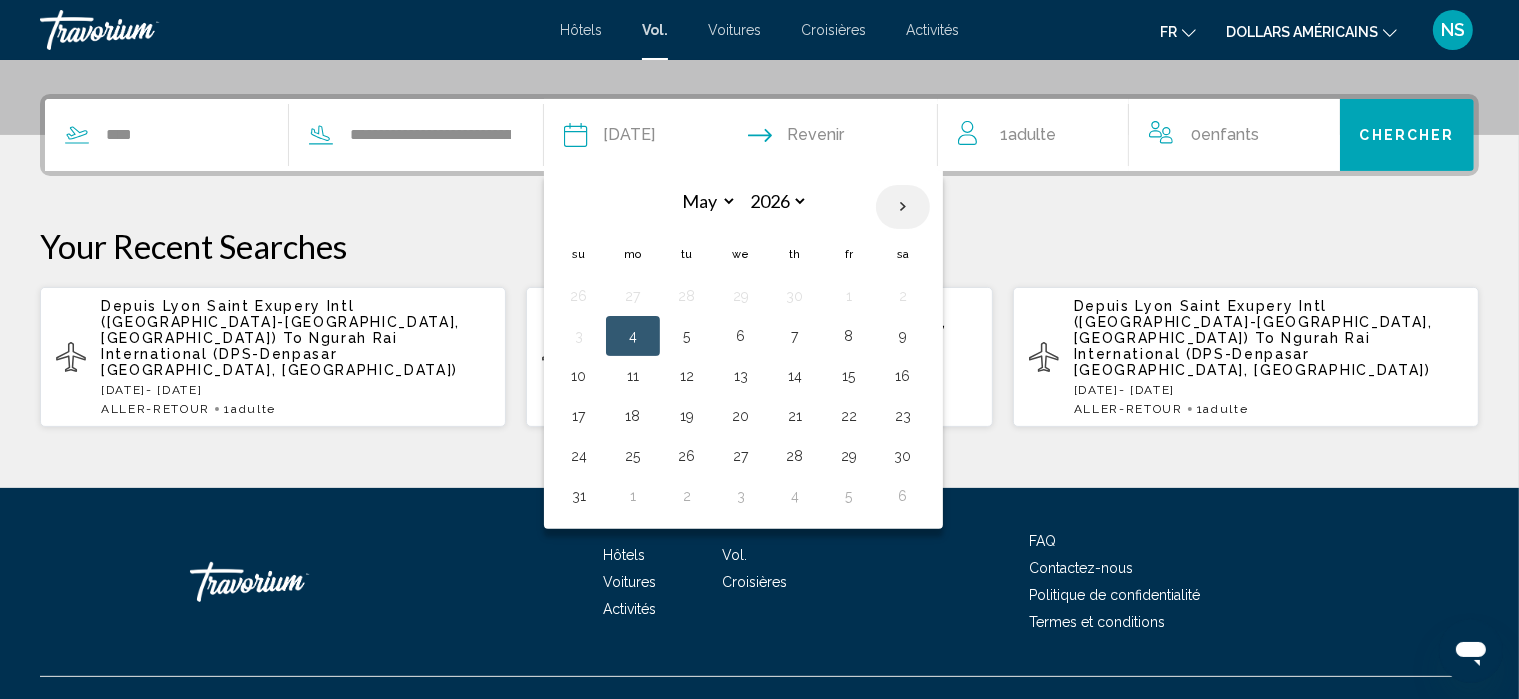 click at bounding box center [903, 207] 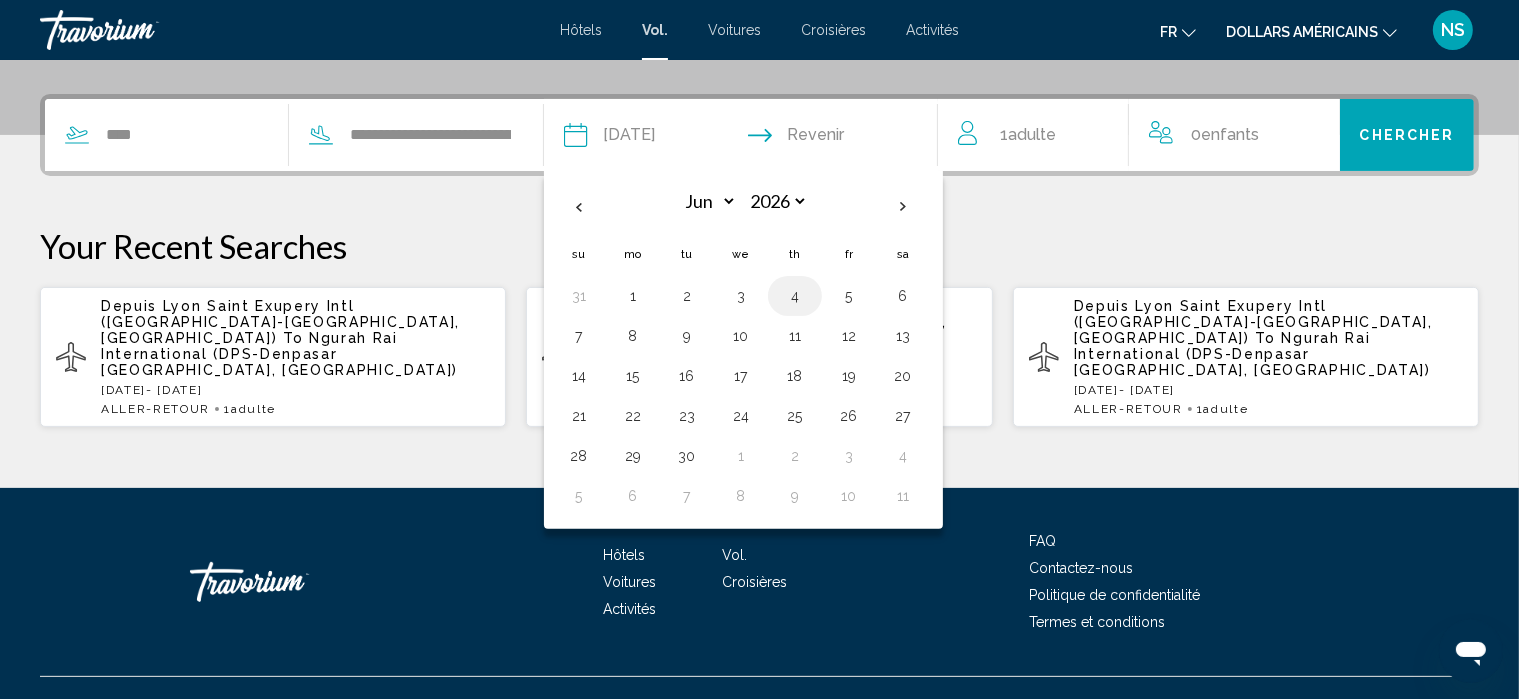 click on "4" at bounding box center [795, 296] 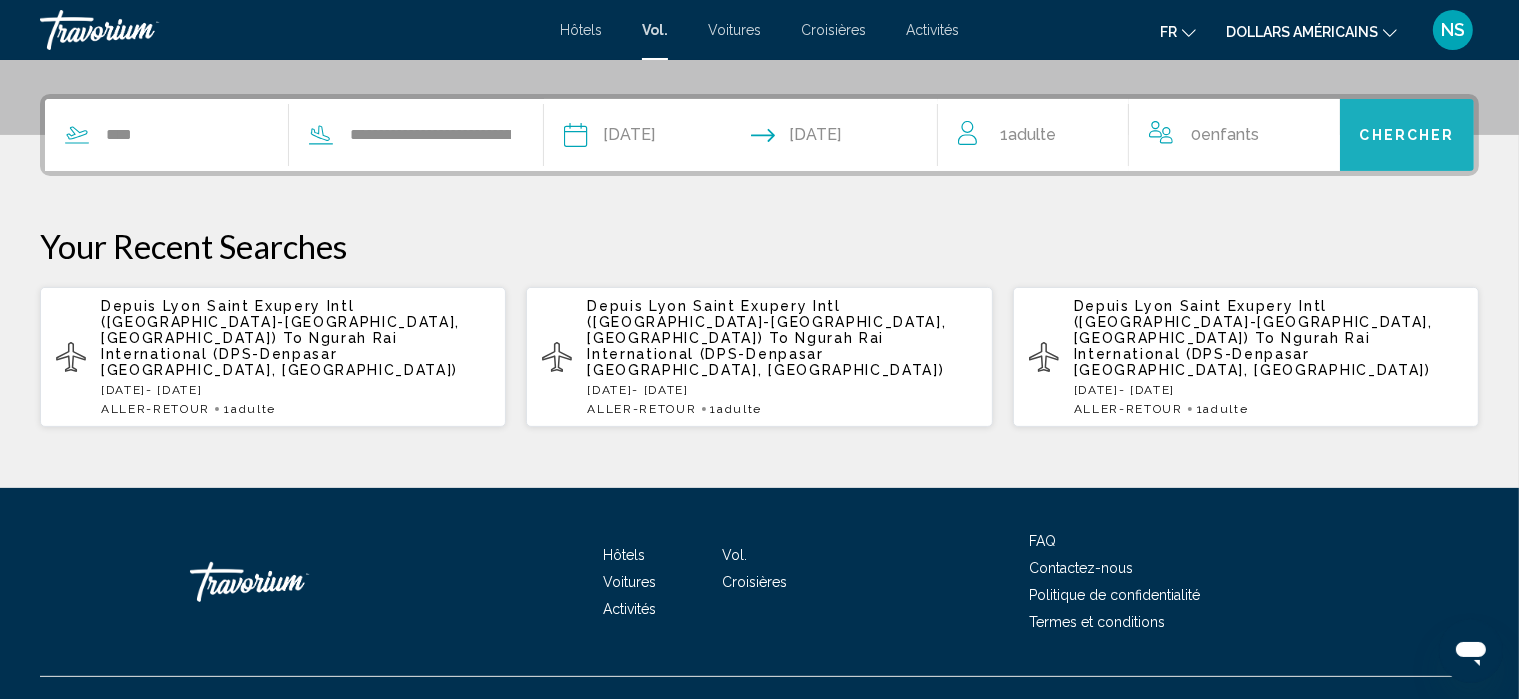 click on "Chercher" at bounding box center [1407, 136] 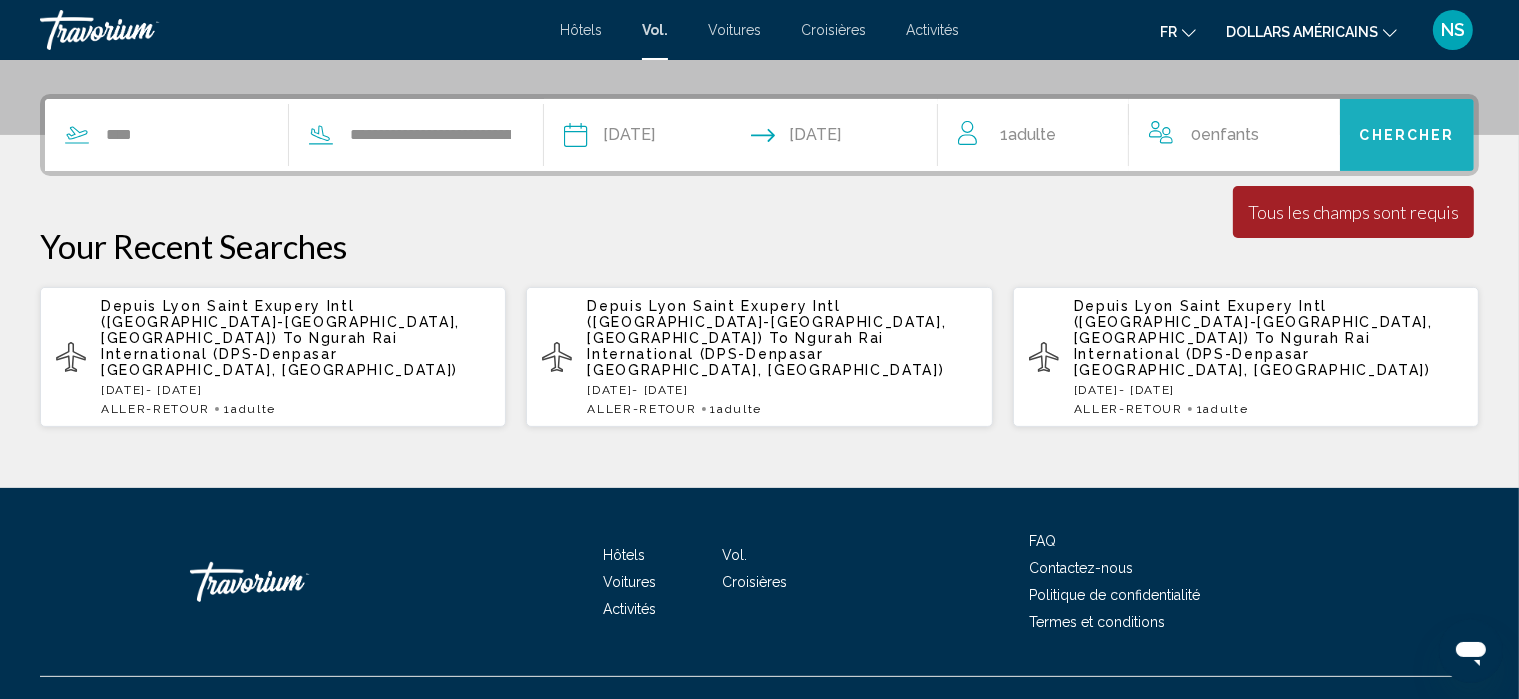 click on "Chercher" at bounding box center (1407, 136) 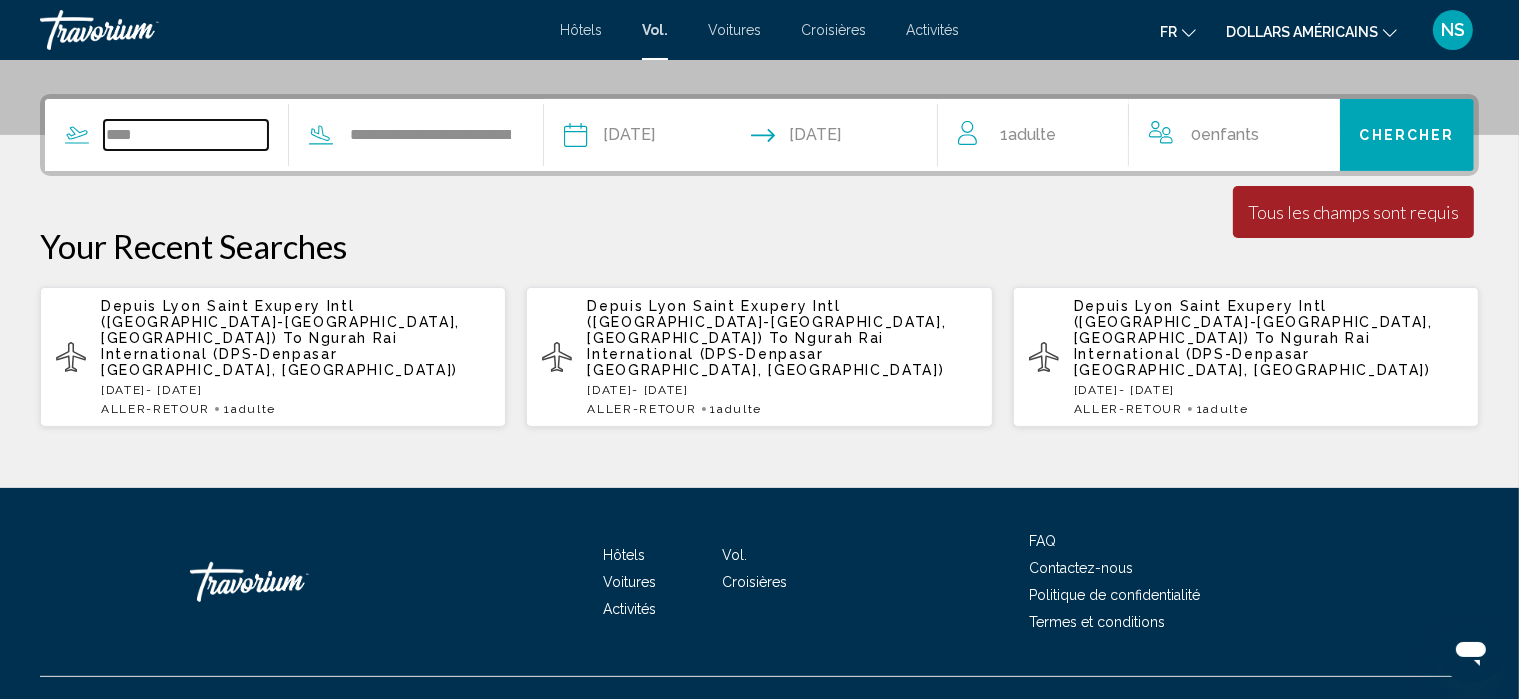 click on "****" at bounding box center (186, 135) 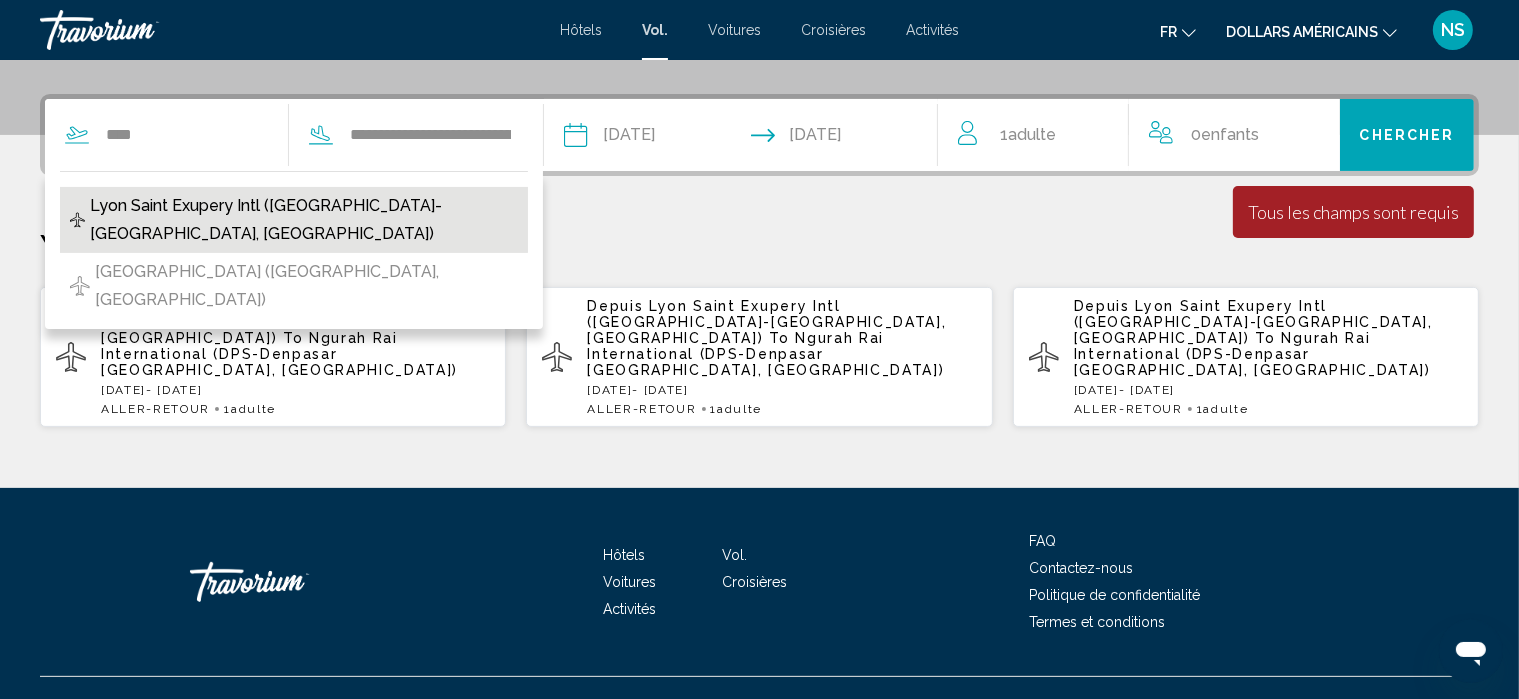 click on "Lyon Saint Exupery Intl ([GEOGRAPHIC_DATA]-[GEOGRAPHIC_DATA], [GEOGRAPHIC_DATA])" at bounding box center (304, 220) 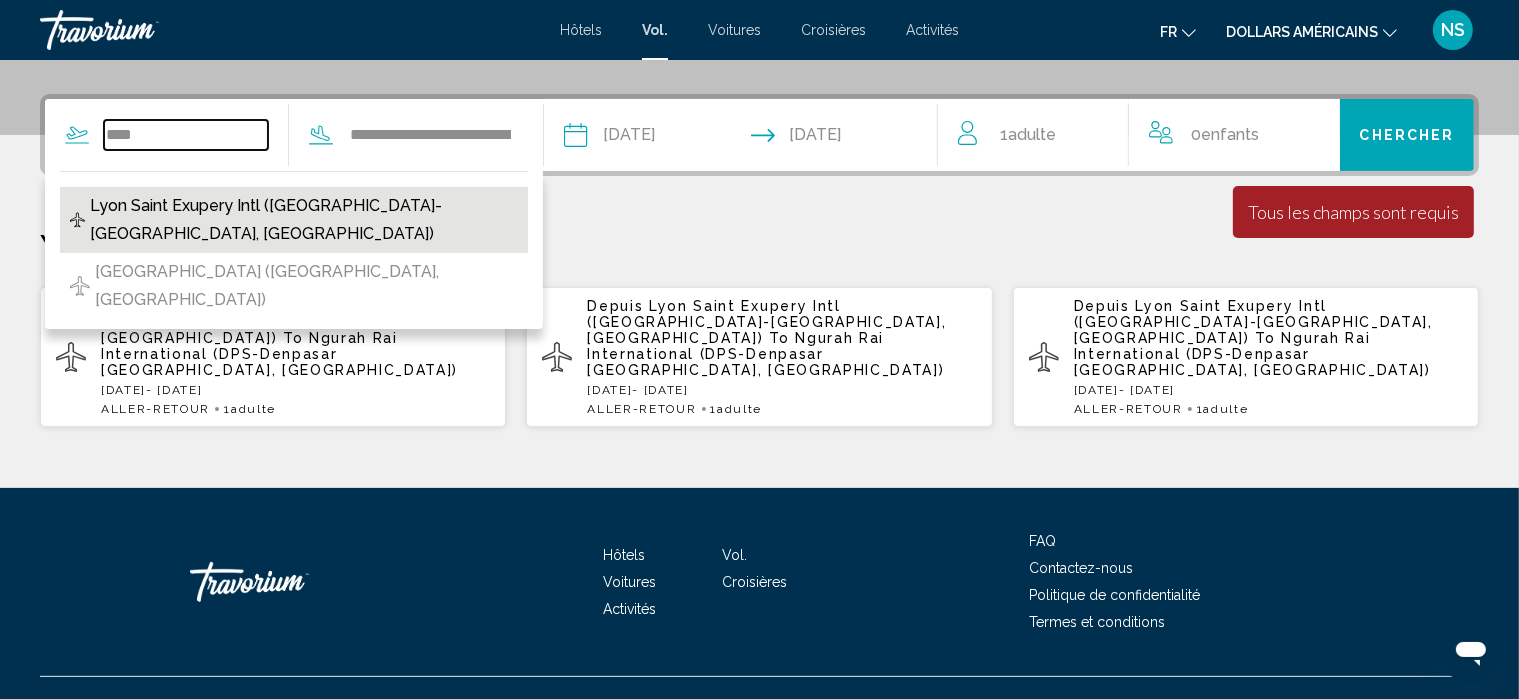 type on "**********" 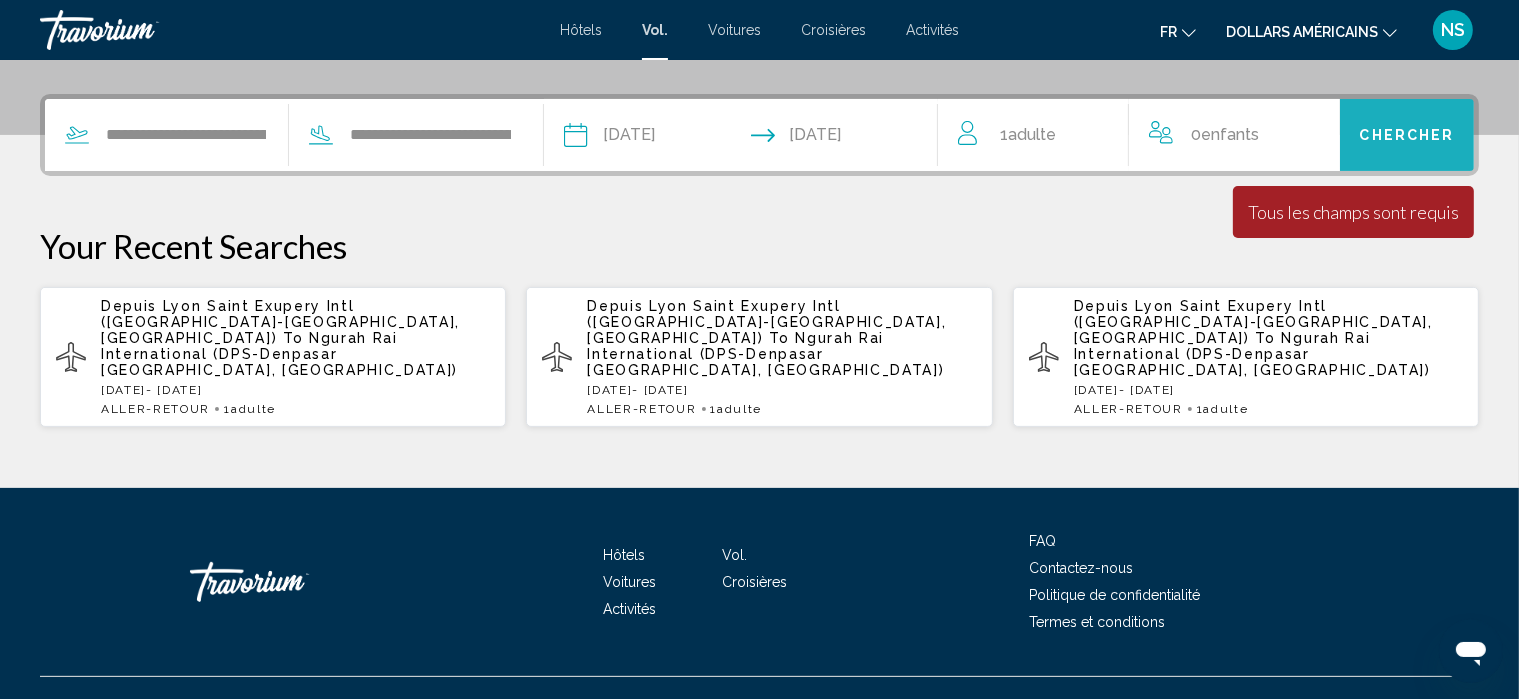 click on "Chercher" at bounding box center [1407, 136] 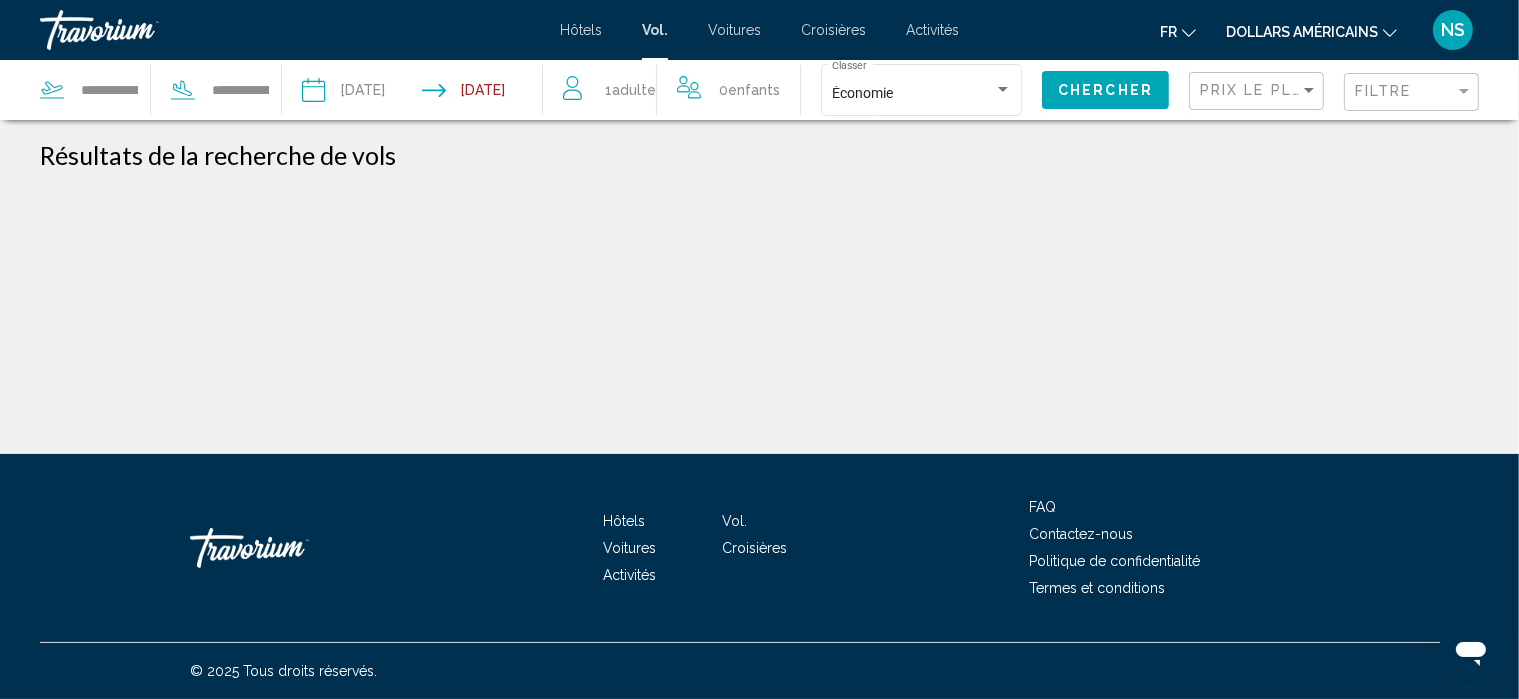 scroll, scrollTop: 0, scrollLeft: 0, axis: both 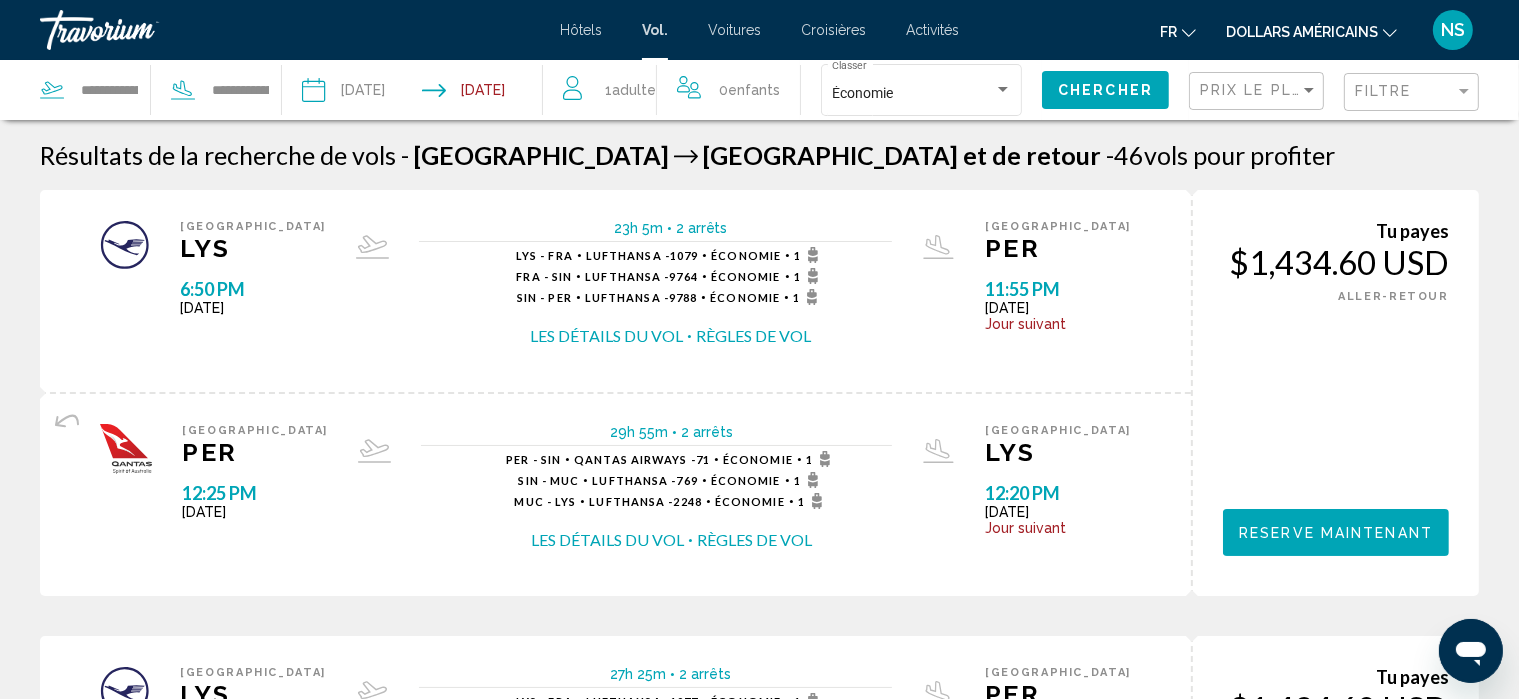 click 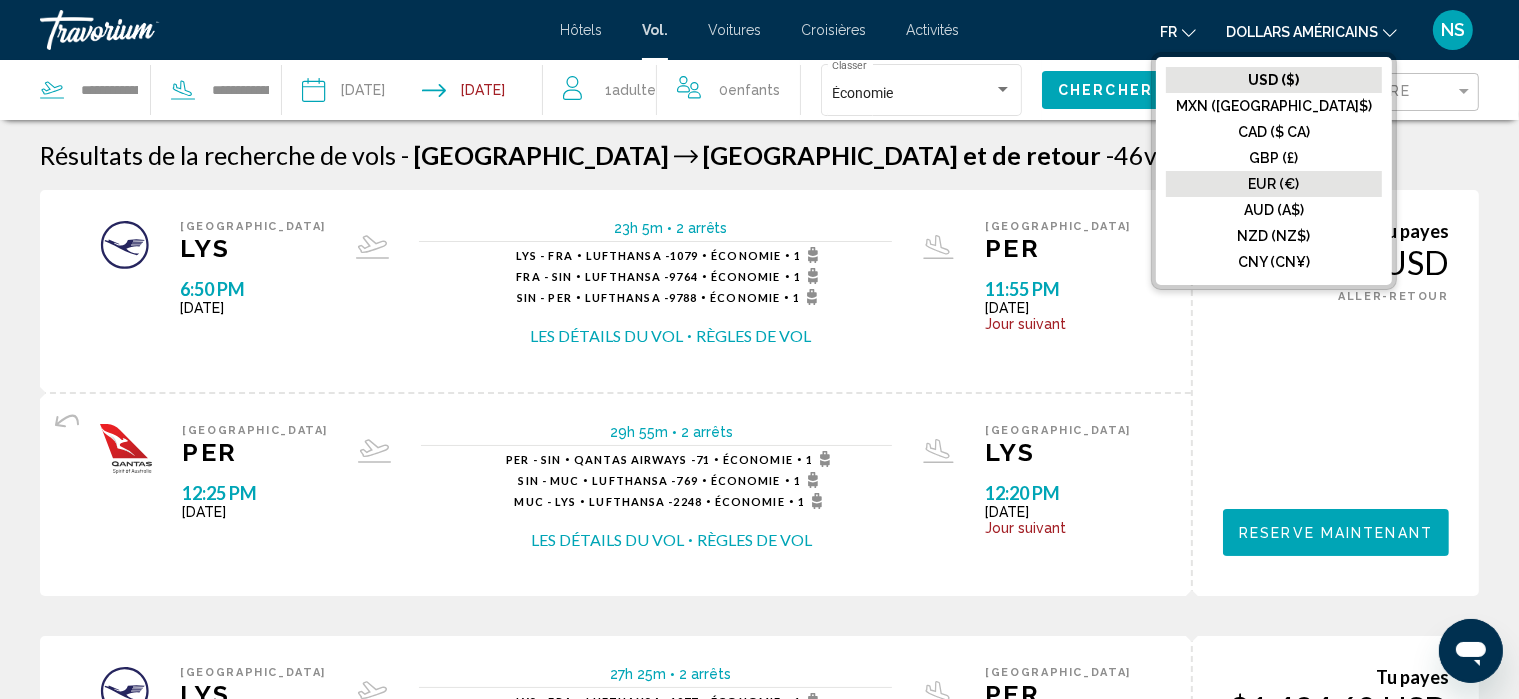 click on "EUR (€)" 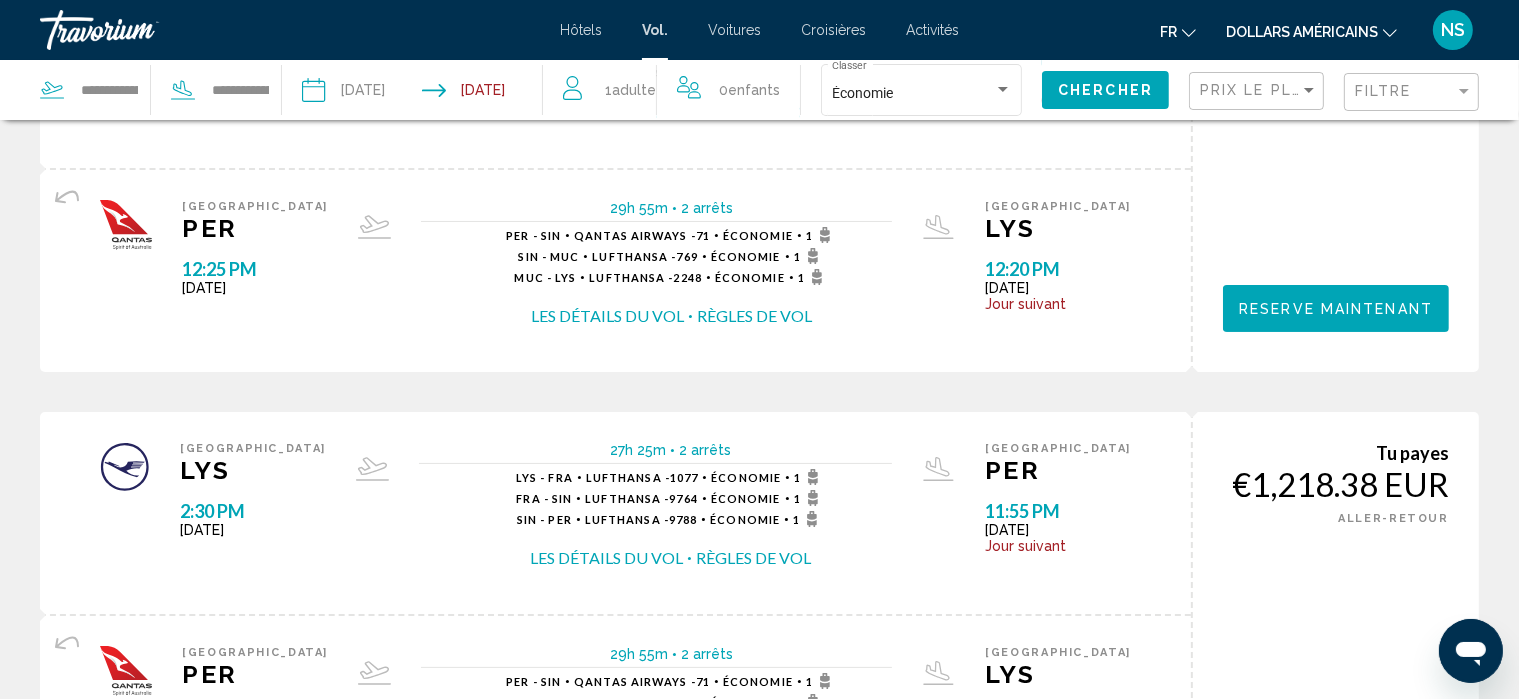 scroll, scrollTop: 0, scrollLeft: 0, axis: both 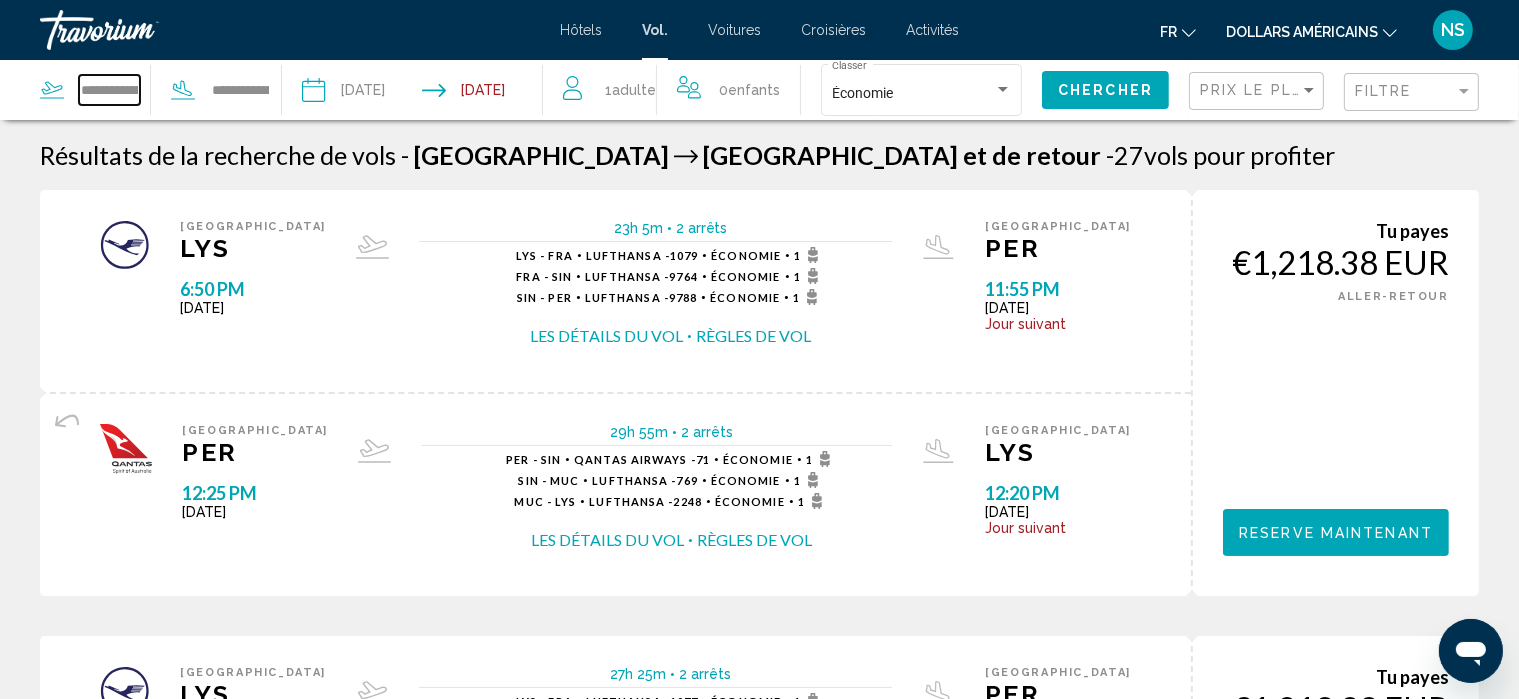 click on "**********" at bounding box center (109, 90) 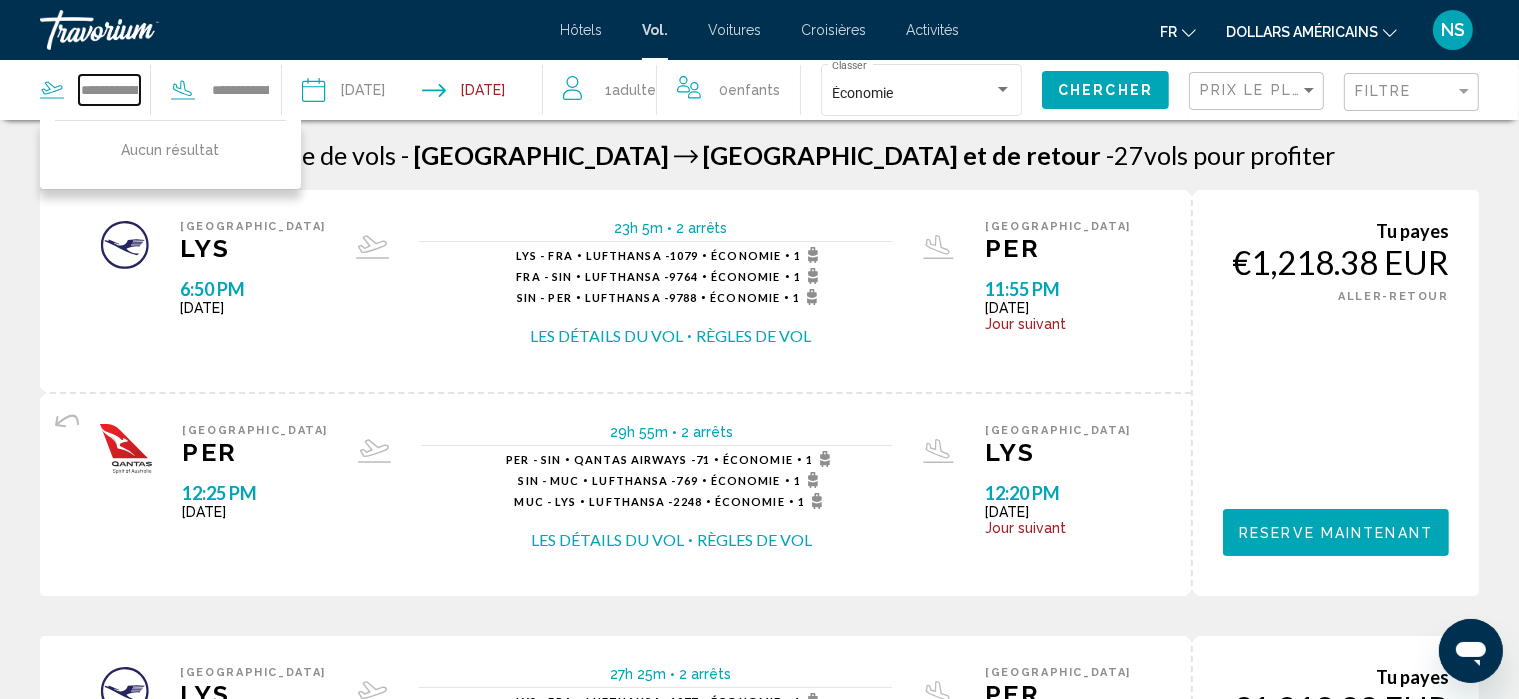 click on "**********" at bounding box center (109, 90) 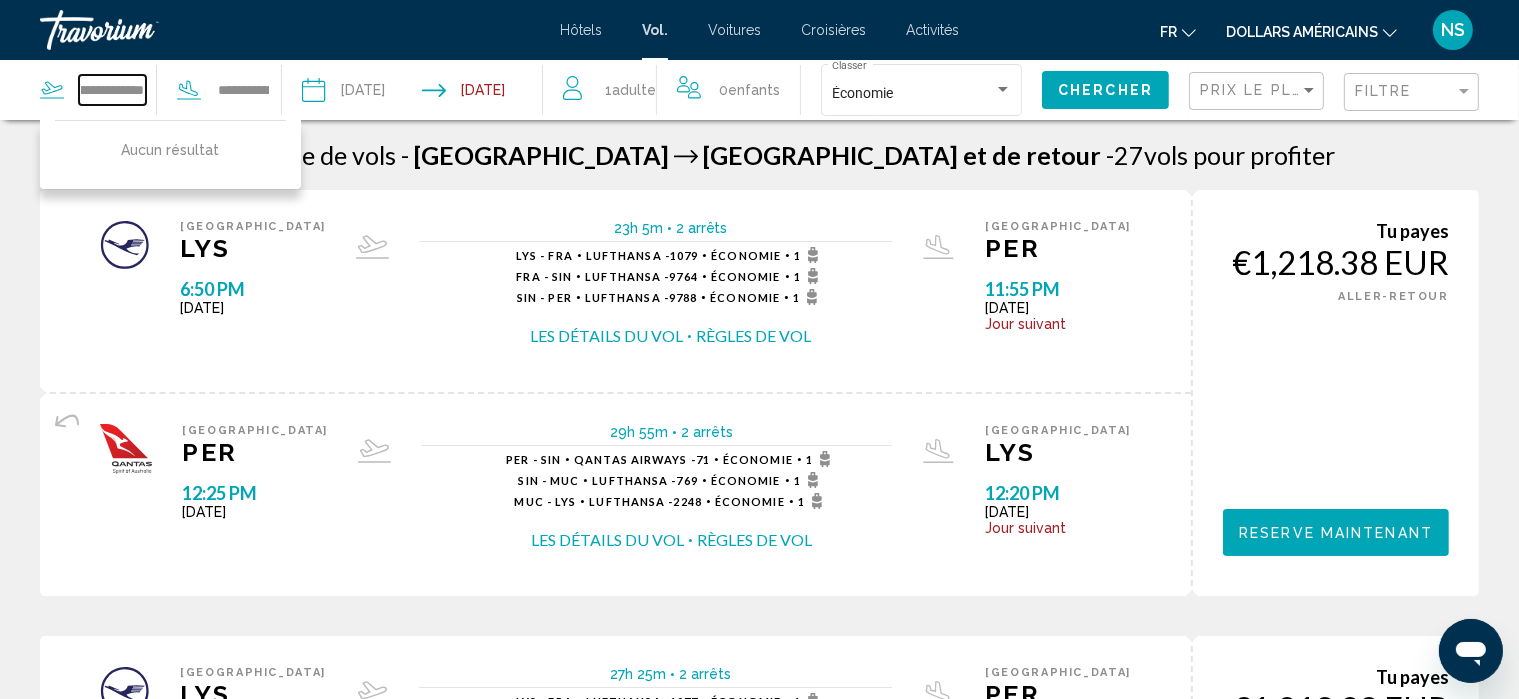 scroll, scrollTop: 0, scrollLeft: 225, axis: horizontal 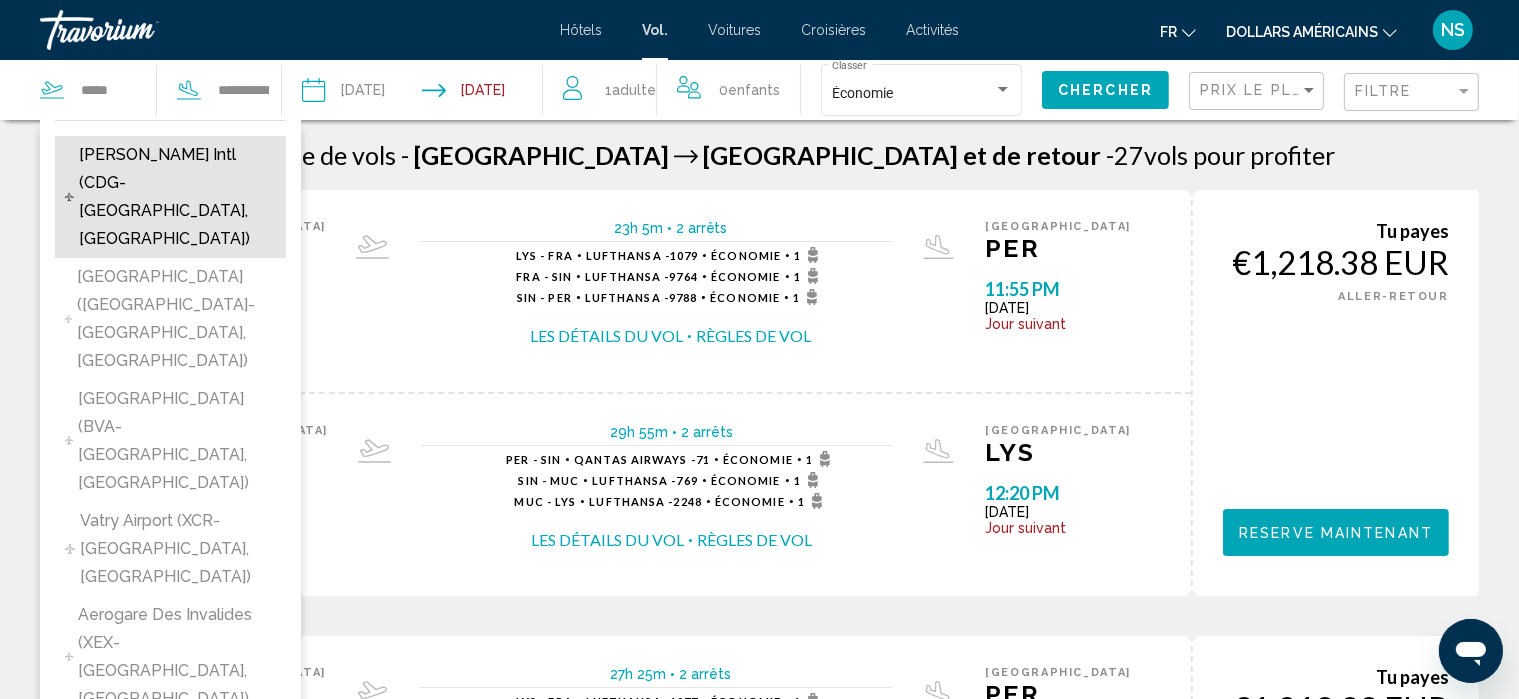 click on "Charles De Gaulle Intl  (CDG-Paris, France)" at bounding box center [177, 197] 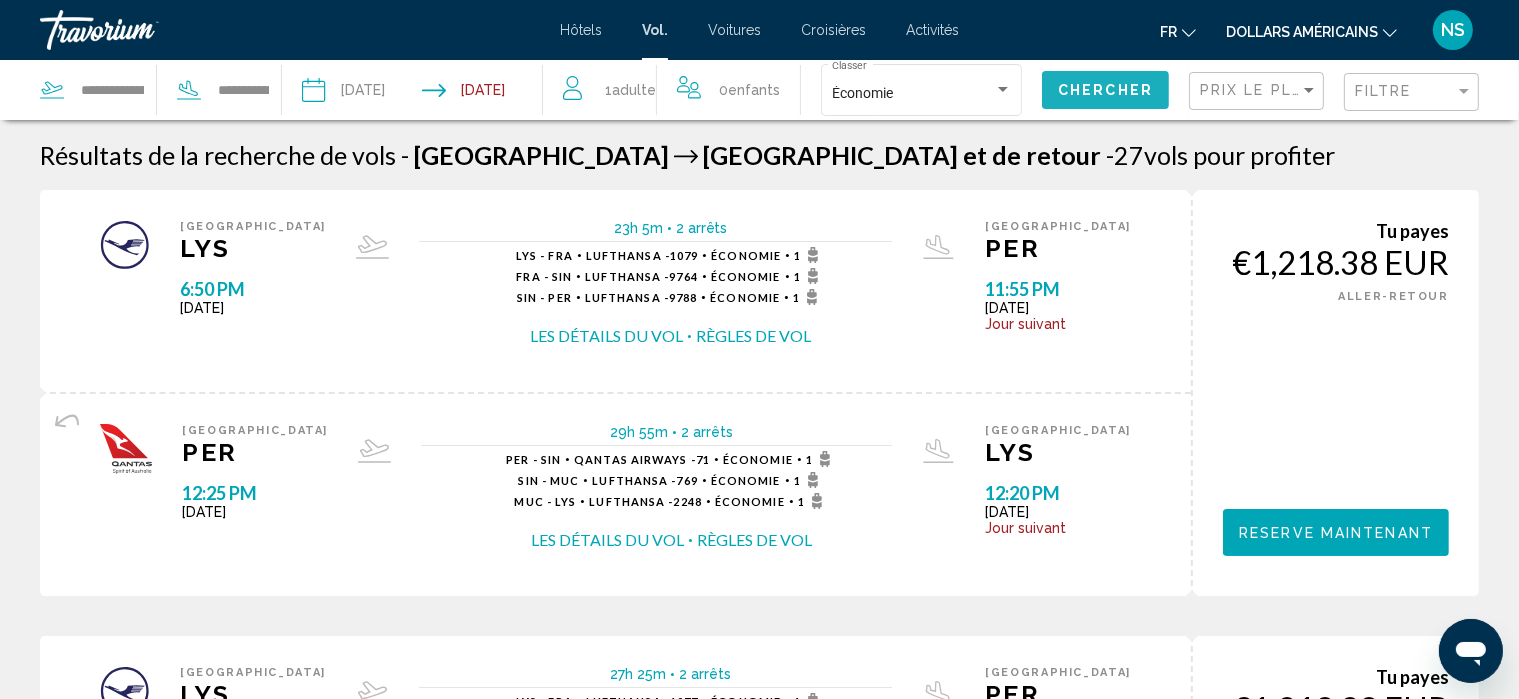 click on "Chercher" 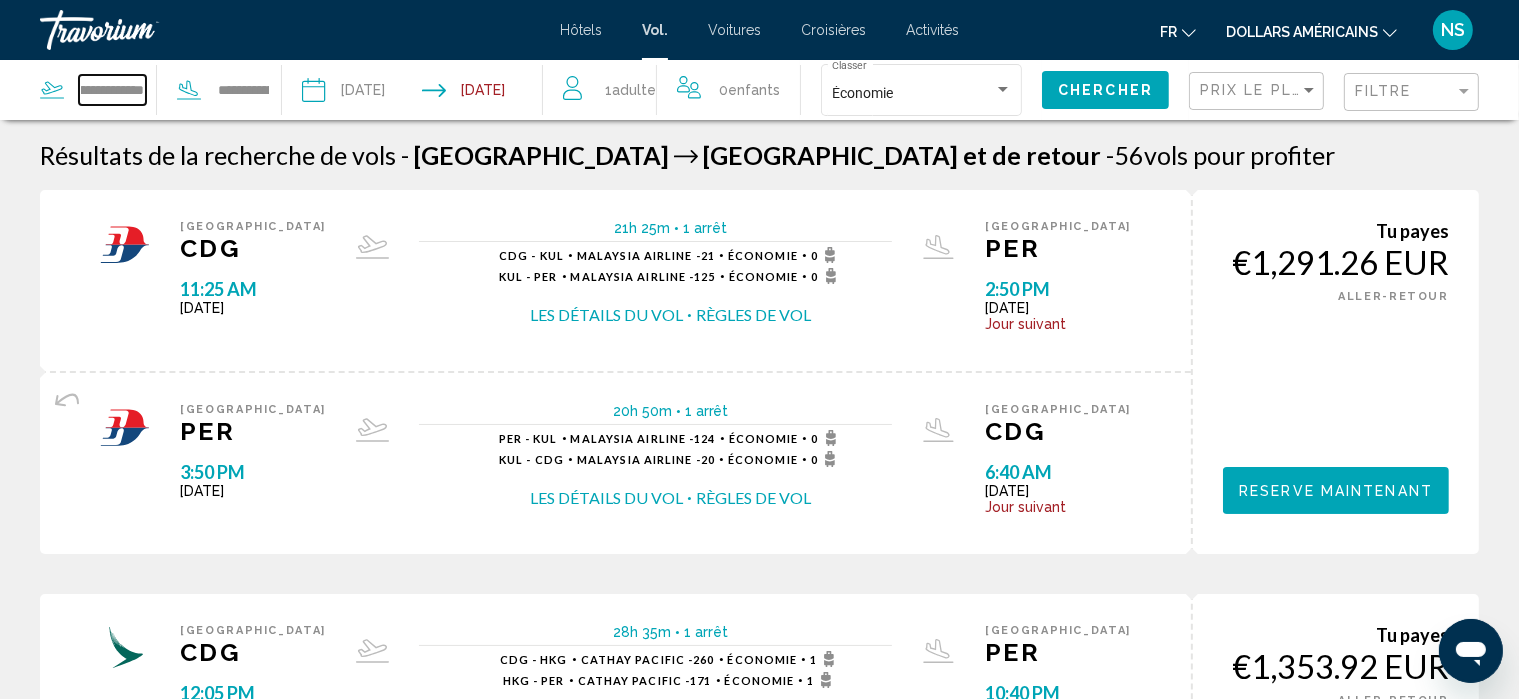 scroll, scrollTop: 0, scrollLeft: 211, axis: horizontal 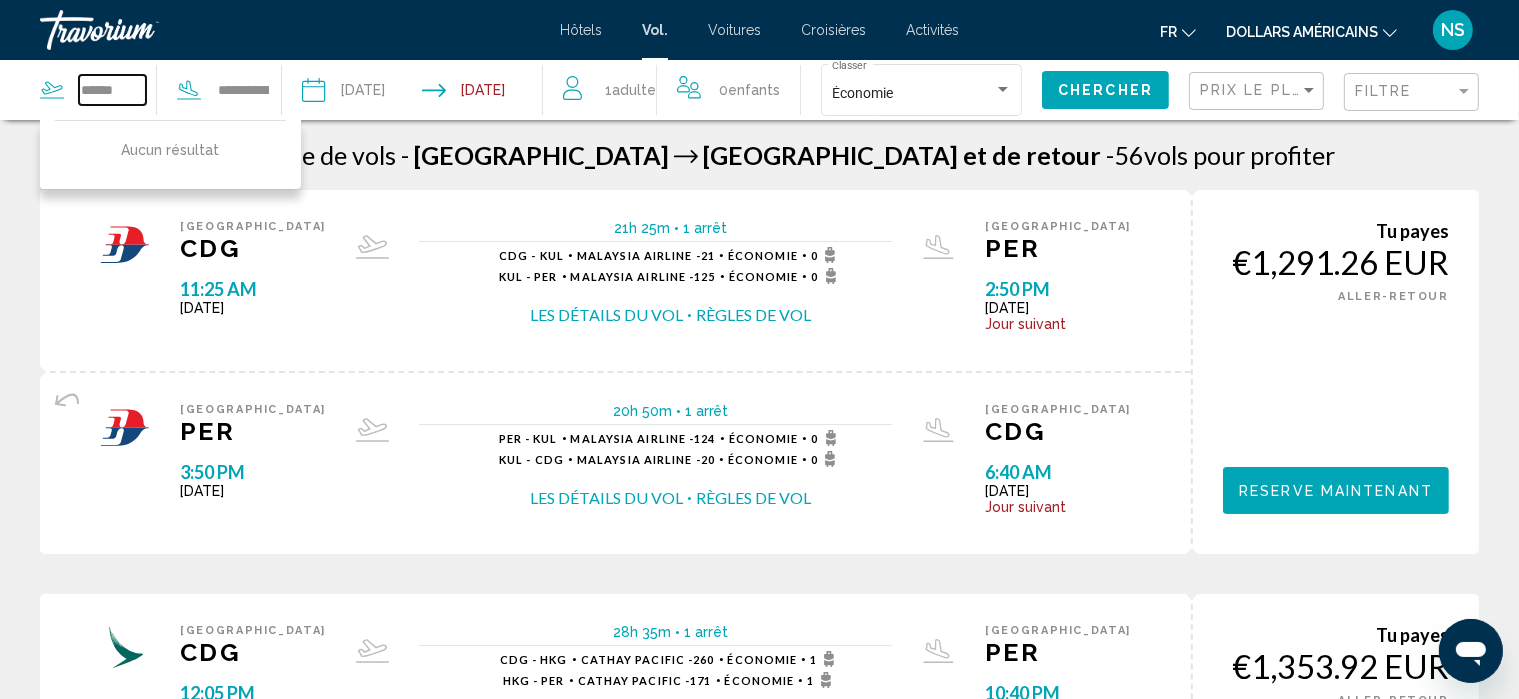 type on "******" 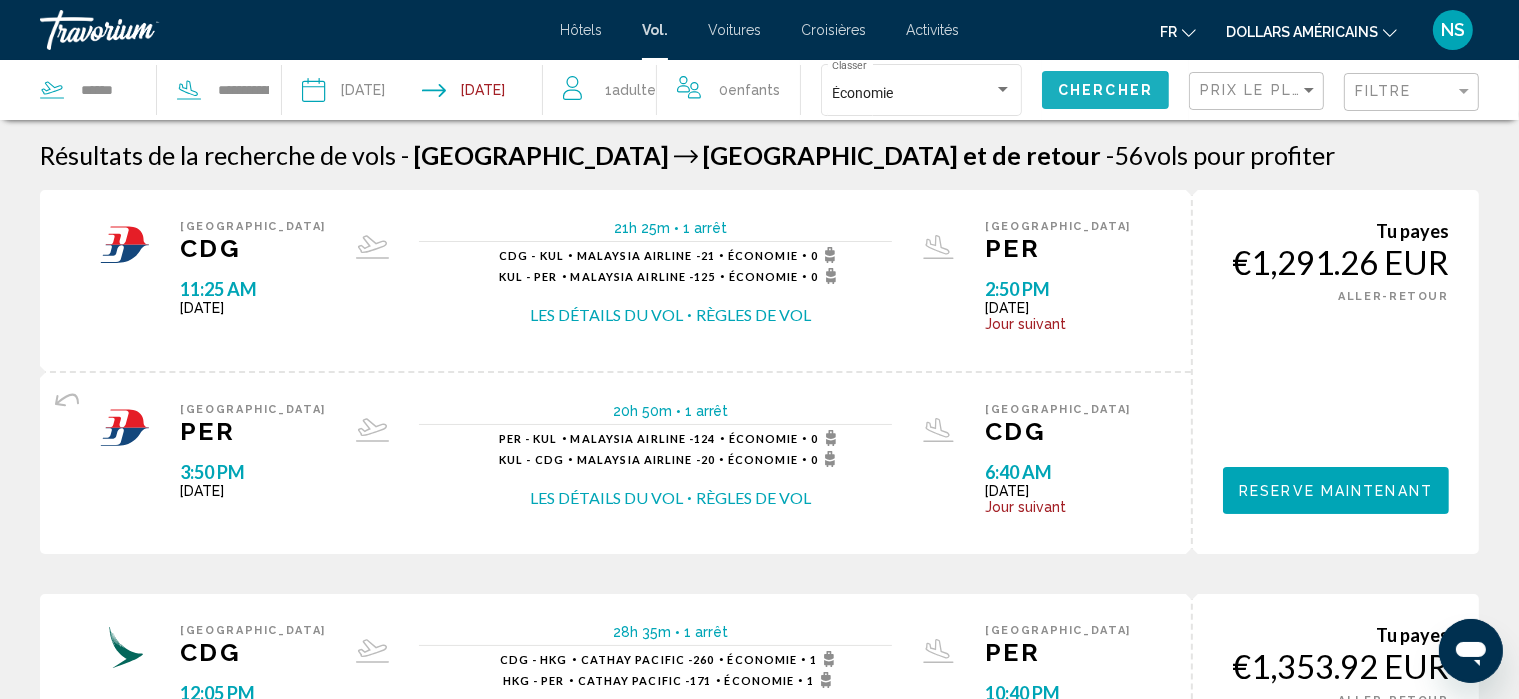 click on "Chercher" 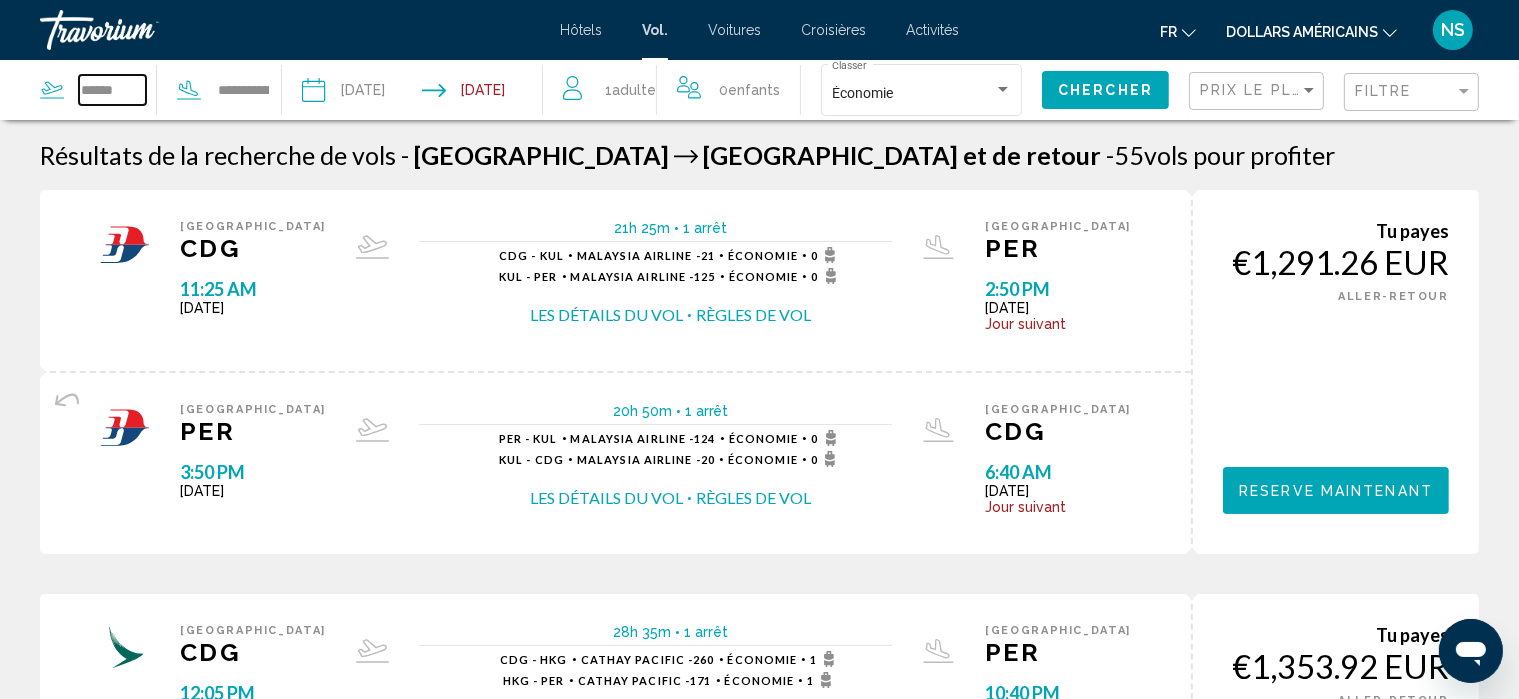 drag, startPoint x: 136, startPoint y: 87, endPoint x: 66, endPoint y: 88, distance: 70.00714 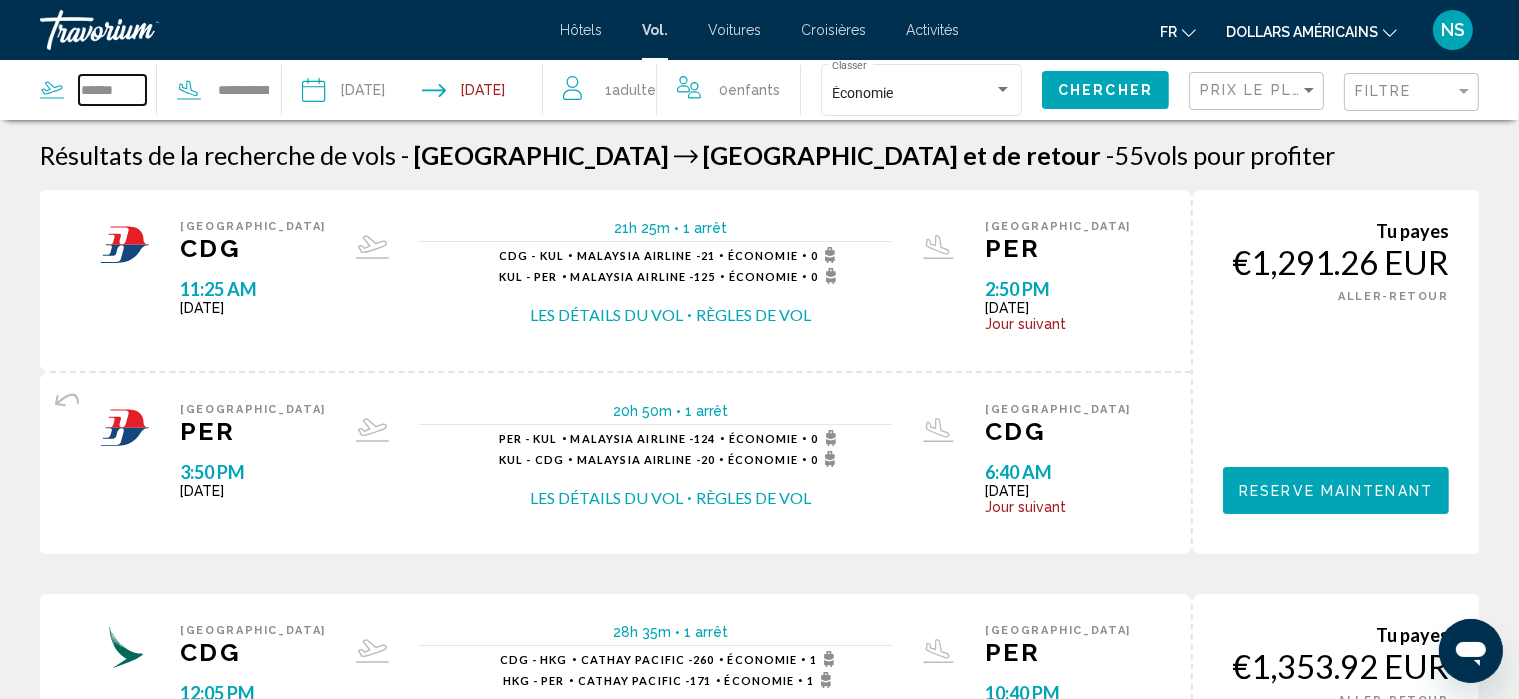click on "******" 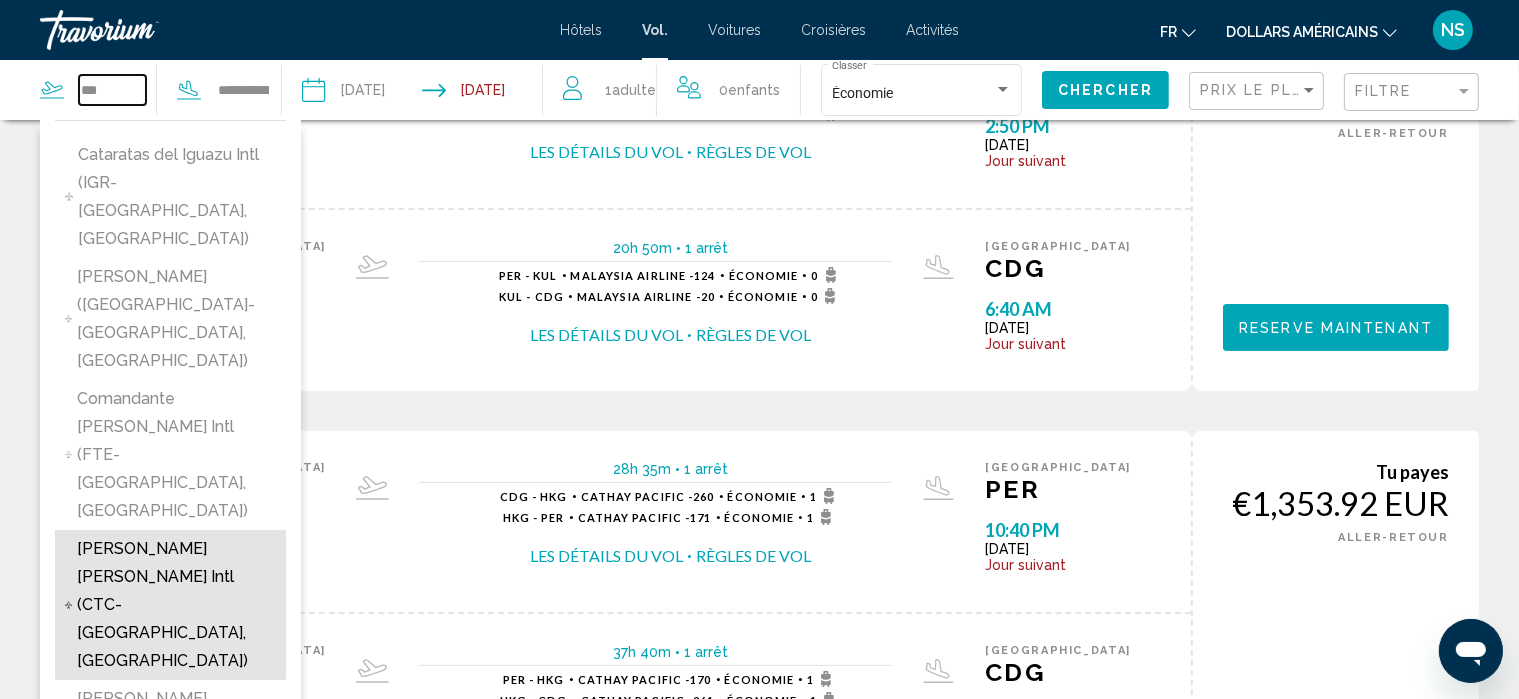 scroll, scrollTop: 164, scrollLeft: 0, axis: vertical 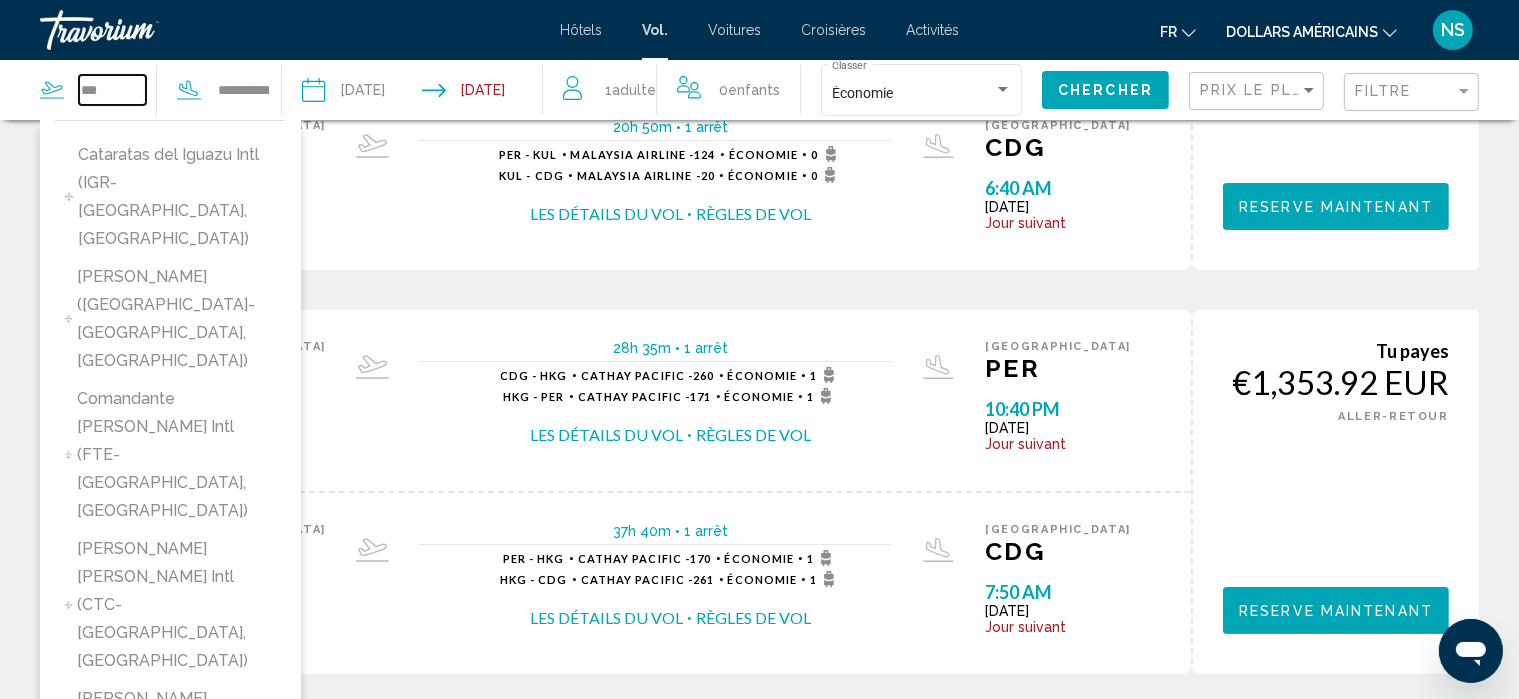 click on "***" at bounding box center (112, 90) 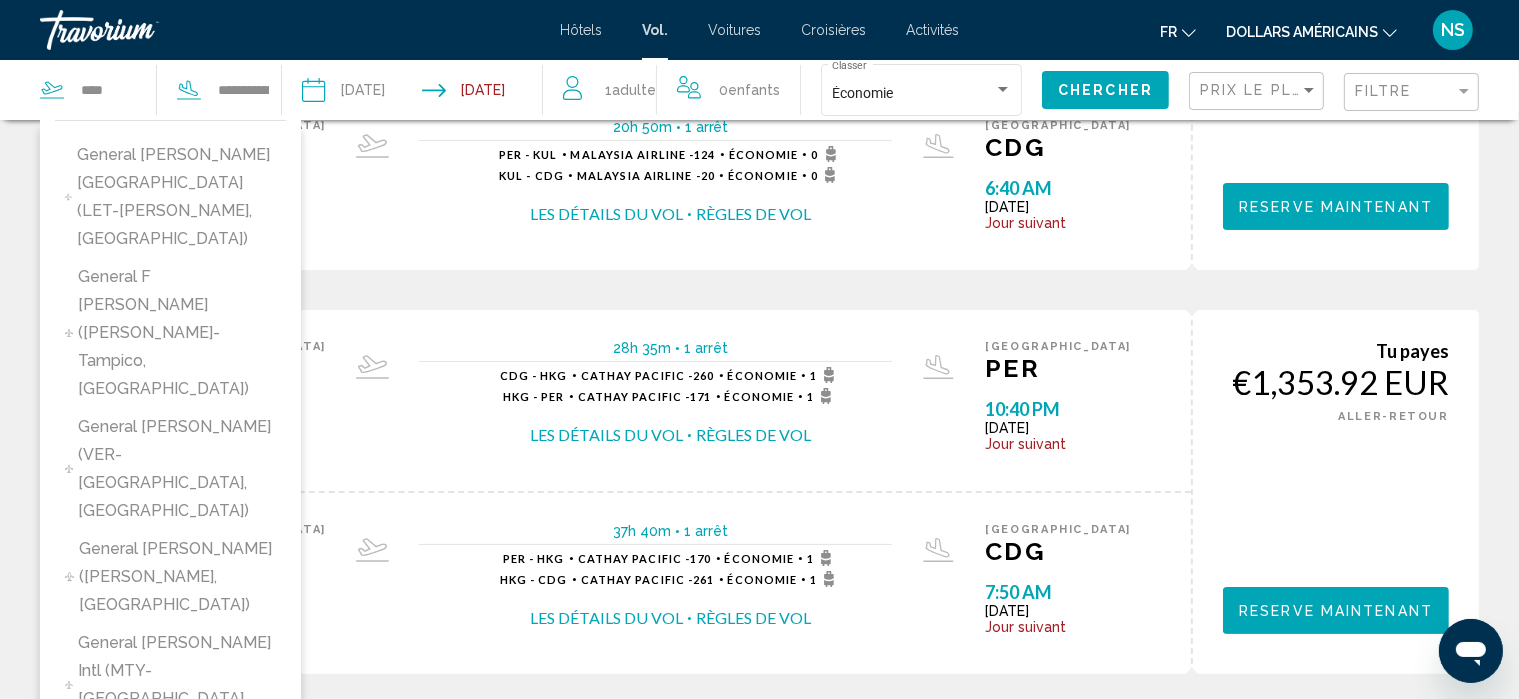 click on "Geneva Cointrin Intl (GVA-Geneva, Switzerland)" at bounding box center (177, 915) 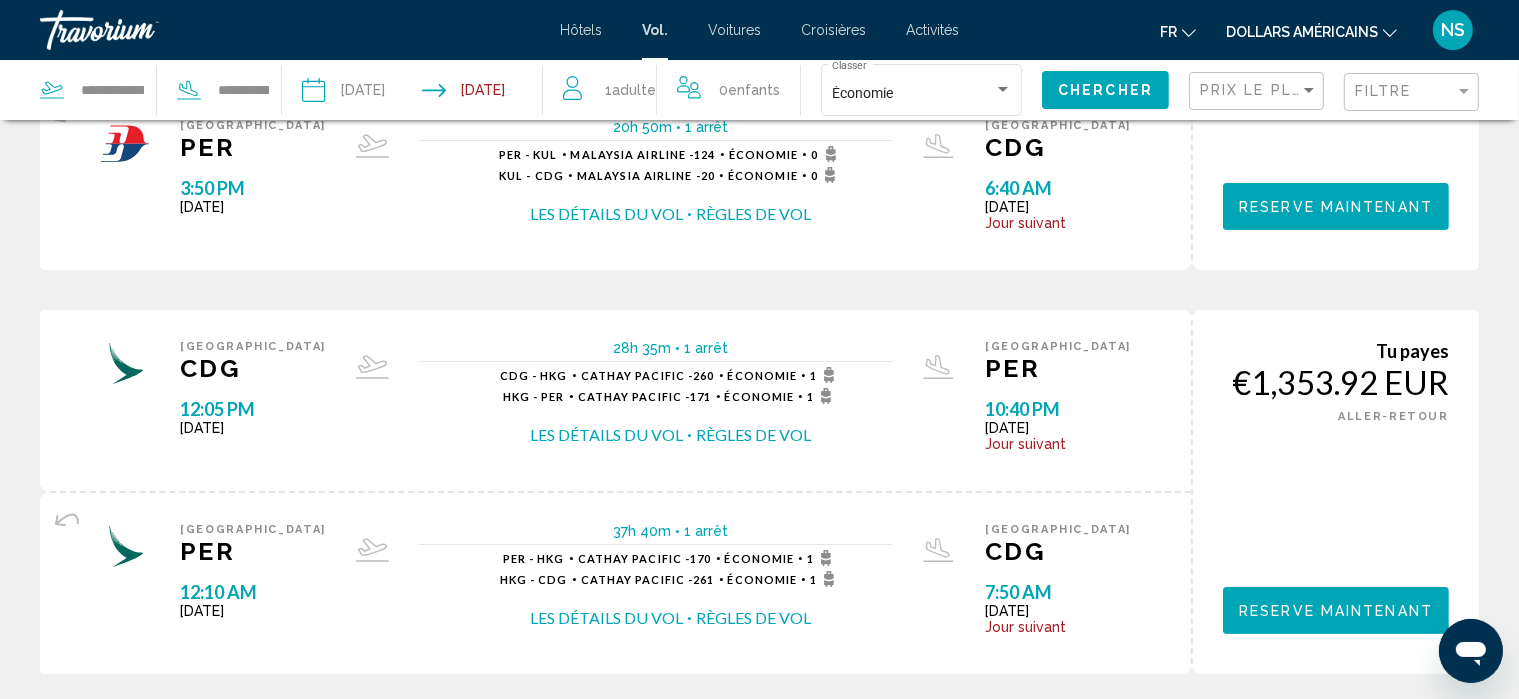 click on "Chercher" 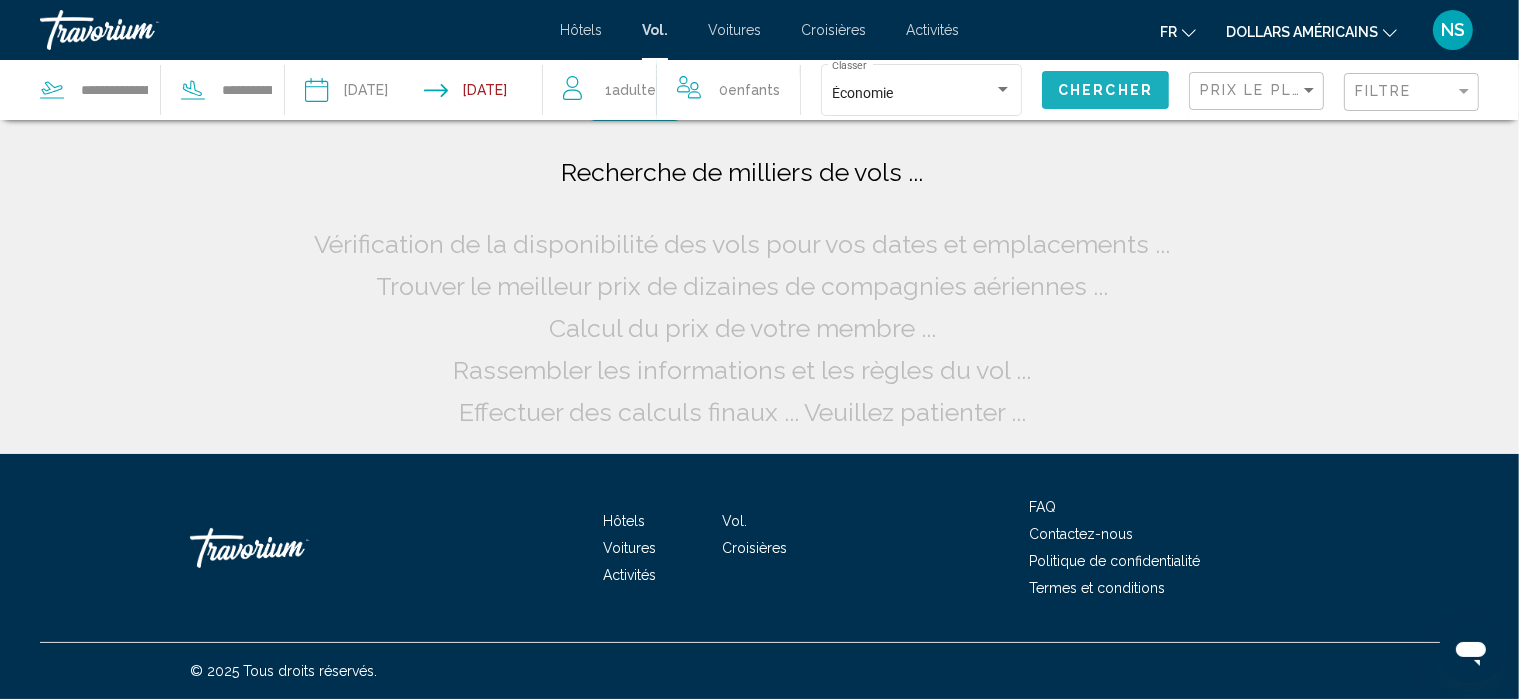 scroll, scrollTop: 0, scrollLeft: 0, axis: both 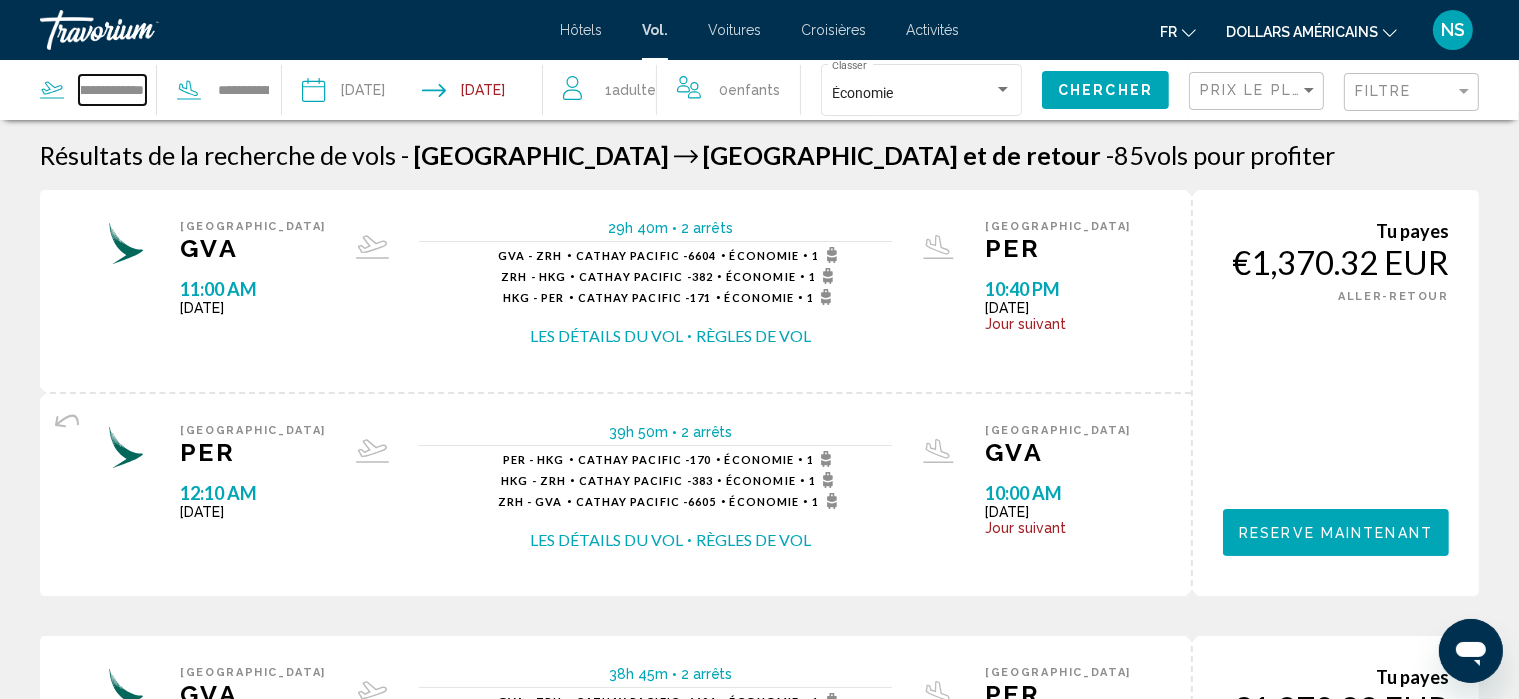 drag, startPoint x: 81, startPoint y: 88, endPoint x: 151, endPoint y: 99, distance: 70.85902 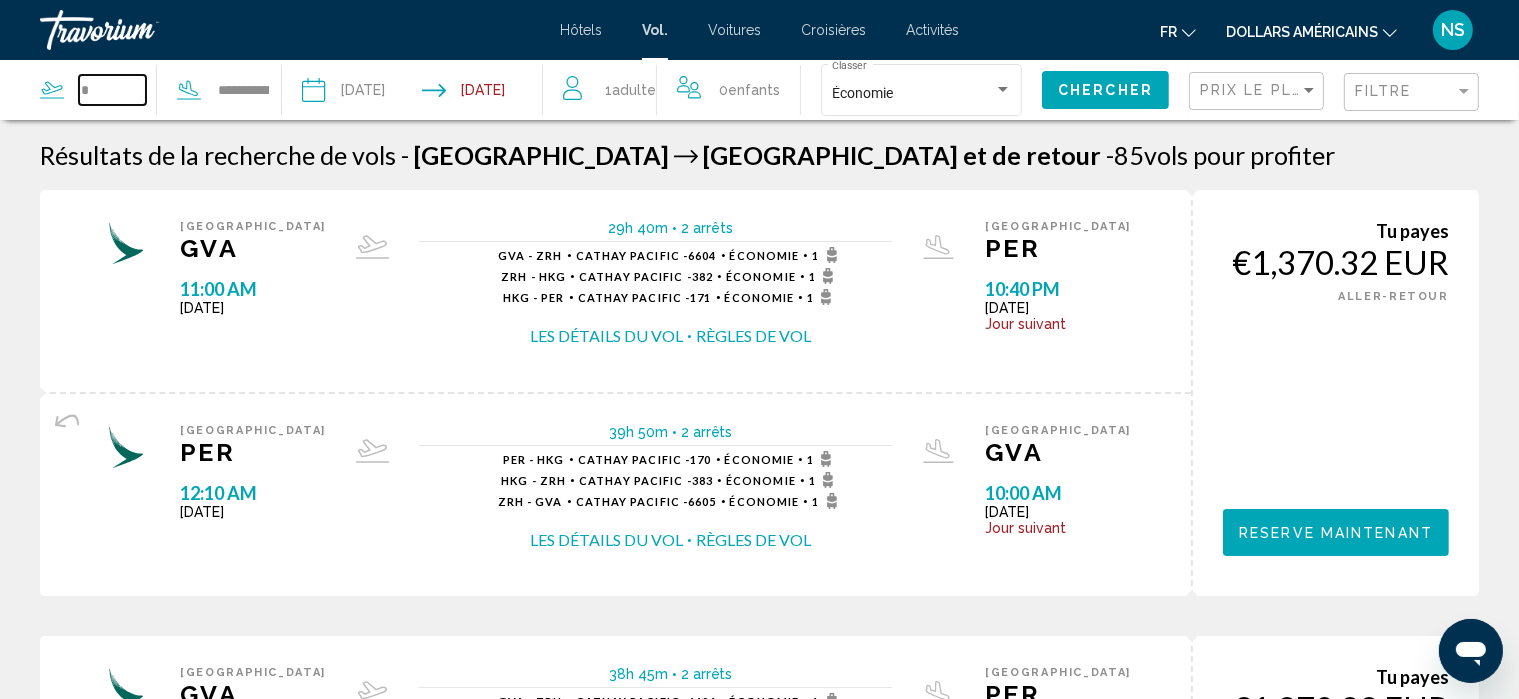 scroll, scrollTop: 0, scrollLeft: 0, axis: both 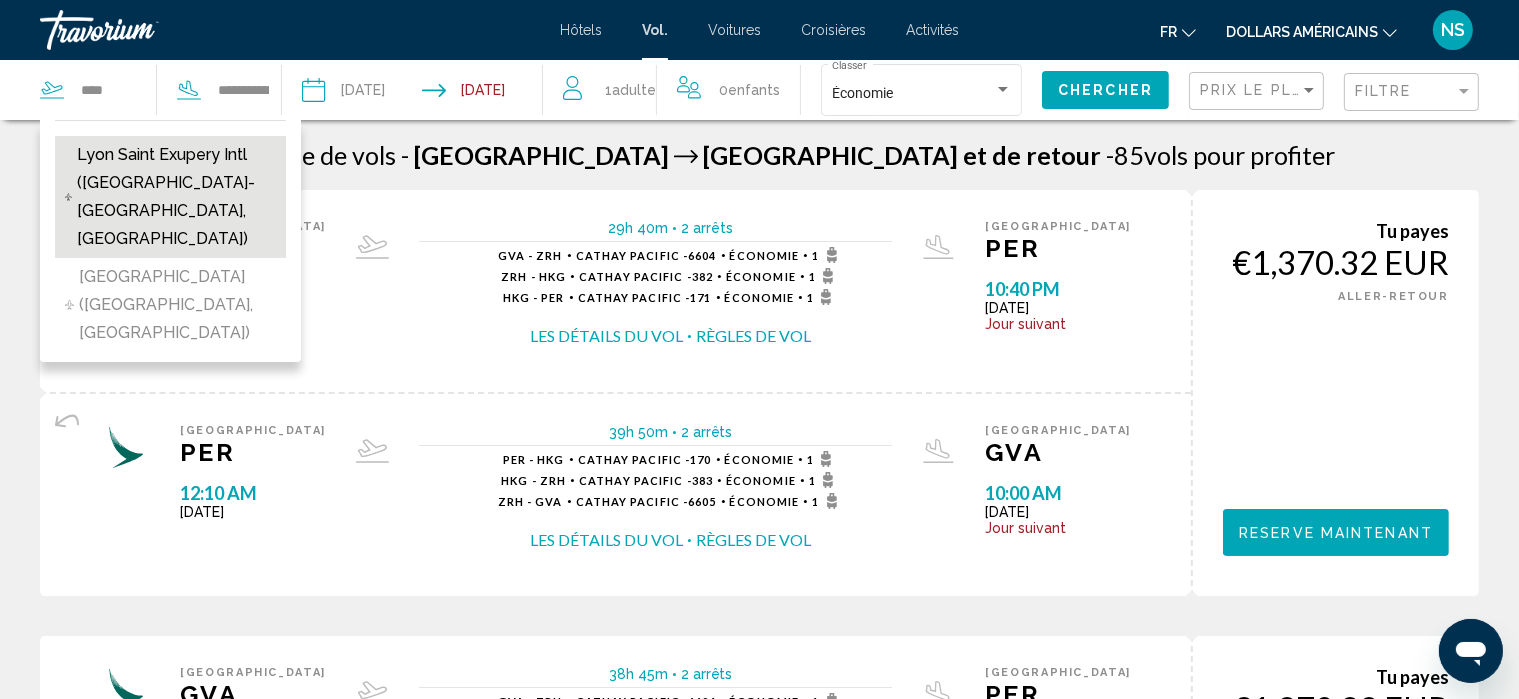 click on "Lyon Saint Exupery Intl ([GEOGRAPHIC_DATA]-[GEOGRAPHIC_DATA], [GEOGRAPHIC_DATA])" at bounding box center (176, 197) 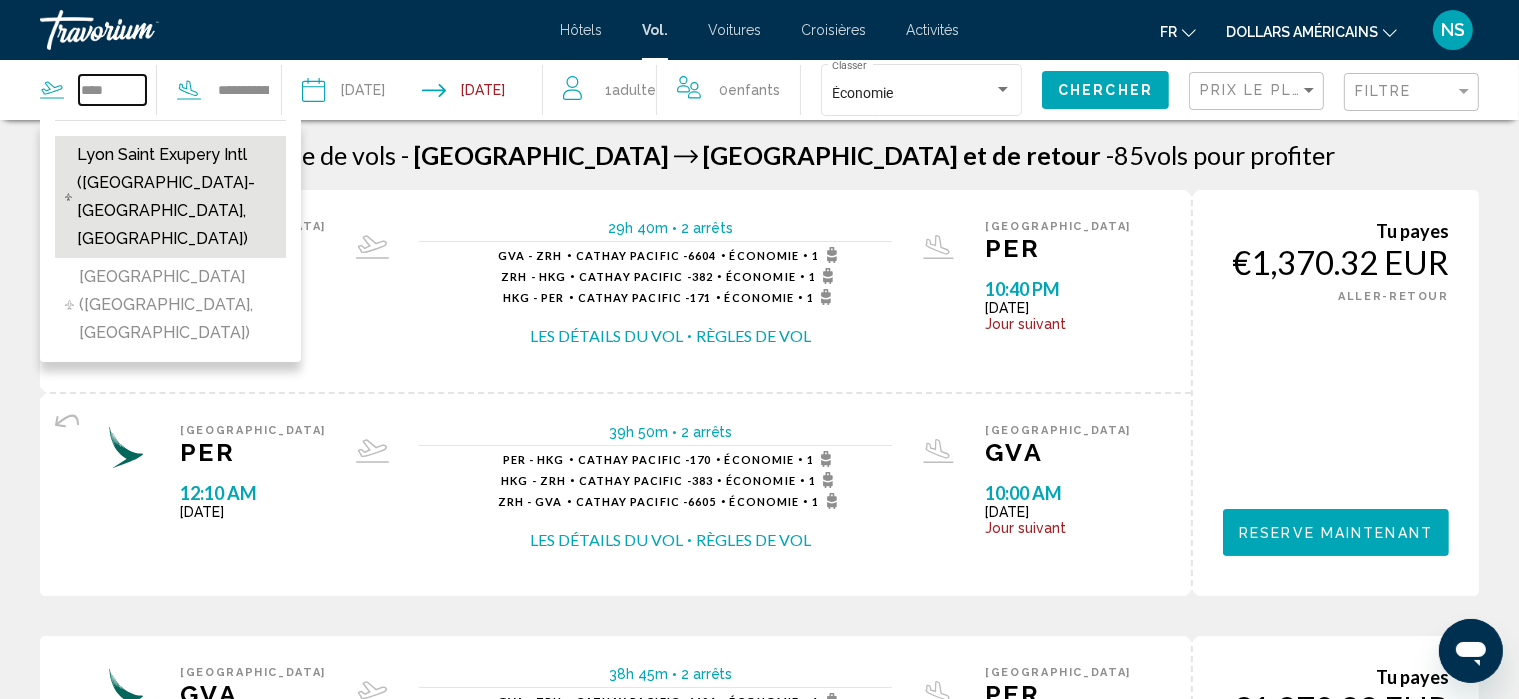 type on "**********" 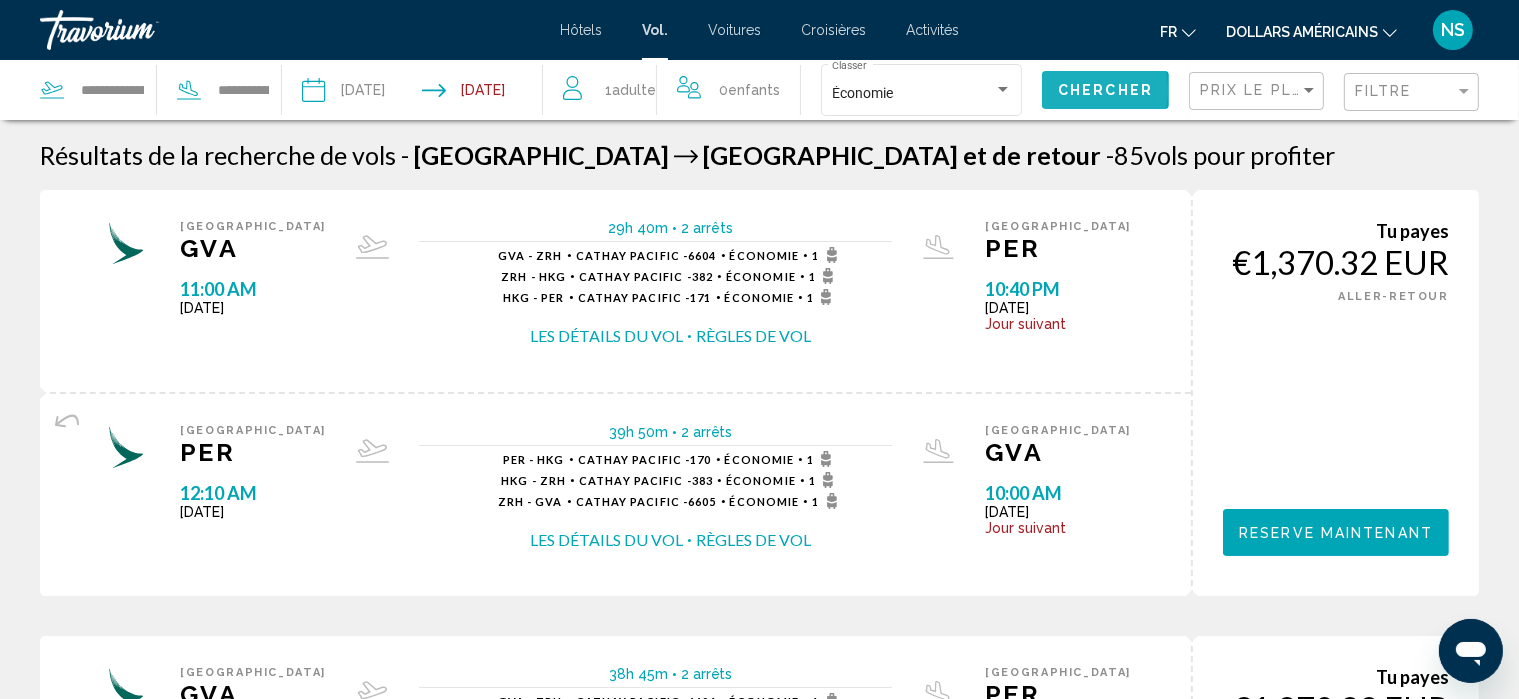 click on "Chercher" 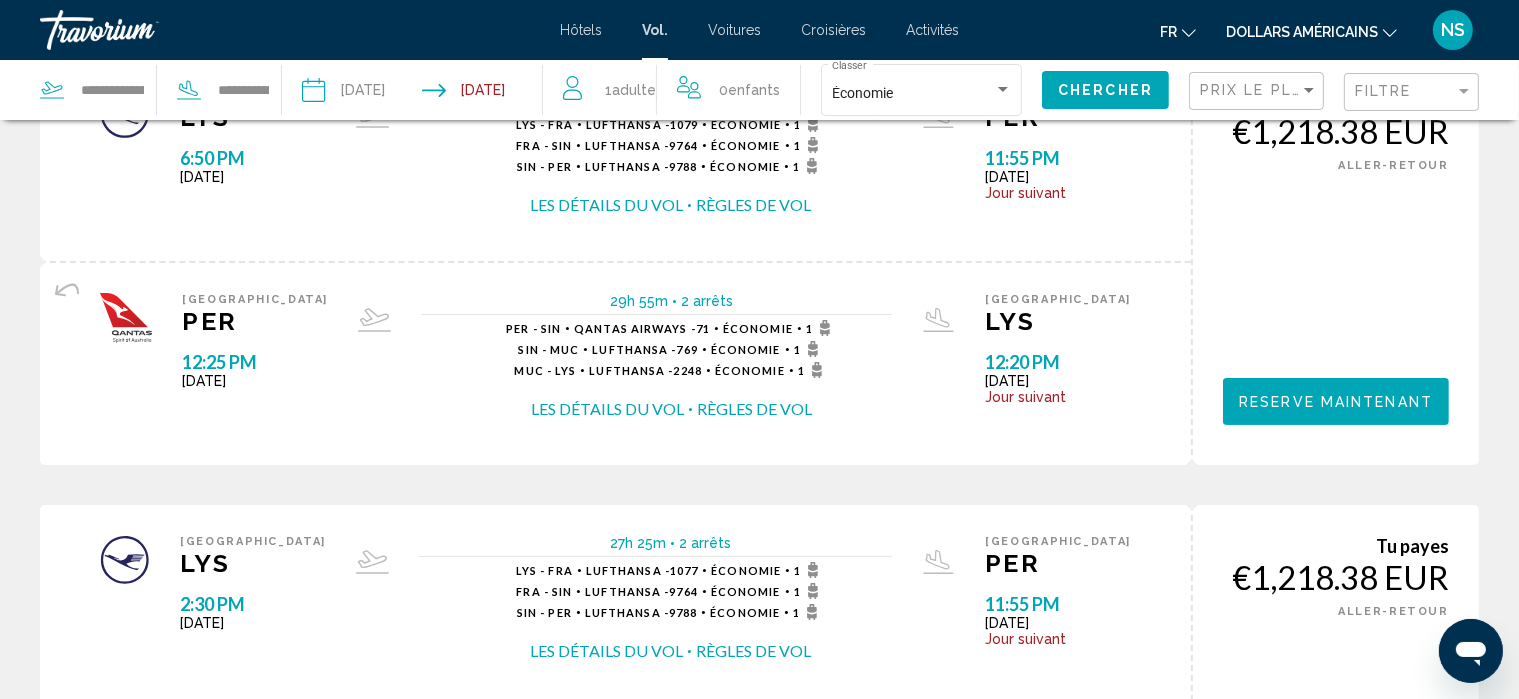 scroll, scrollTop: 0, scrollLeft: 0, axis: both 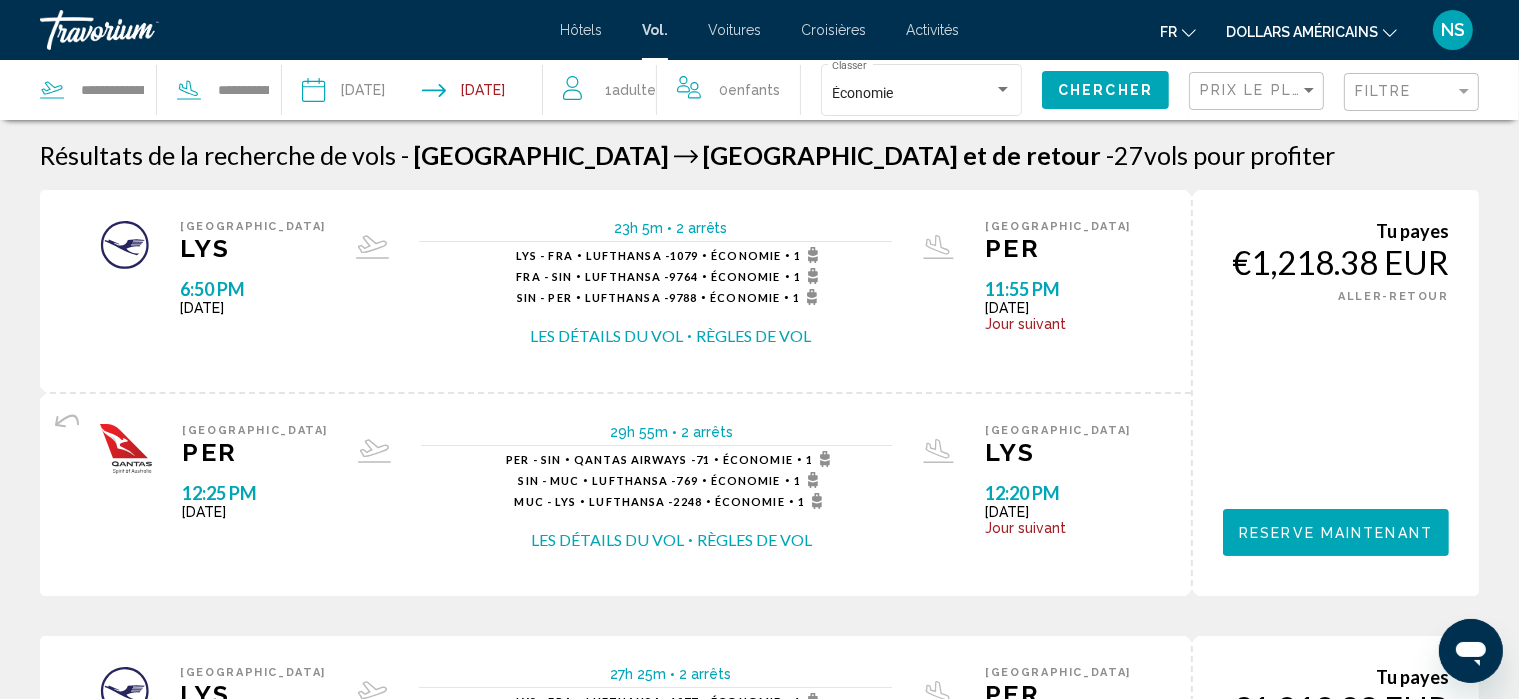 click on "Règles de vol" at bounding box center [753, 336] 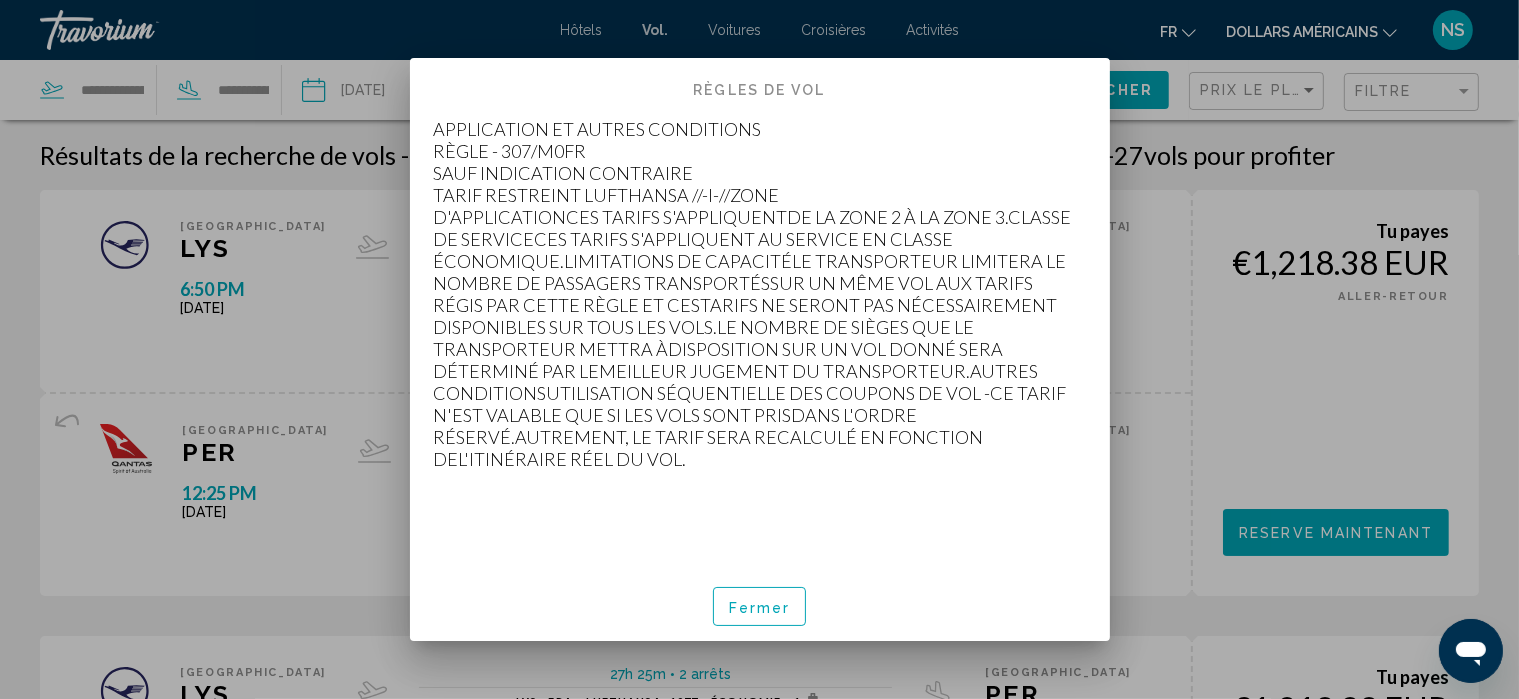 click on "Fermer" at bounding box center (760, 608) 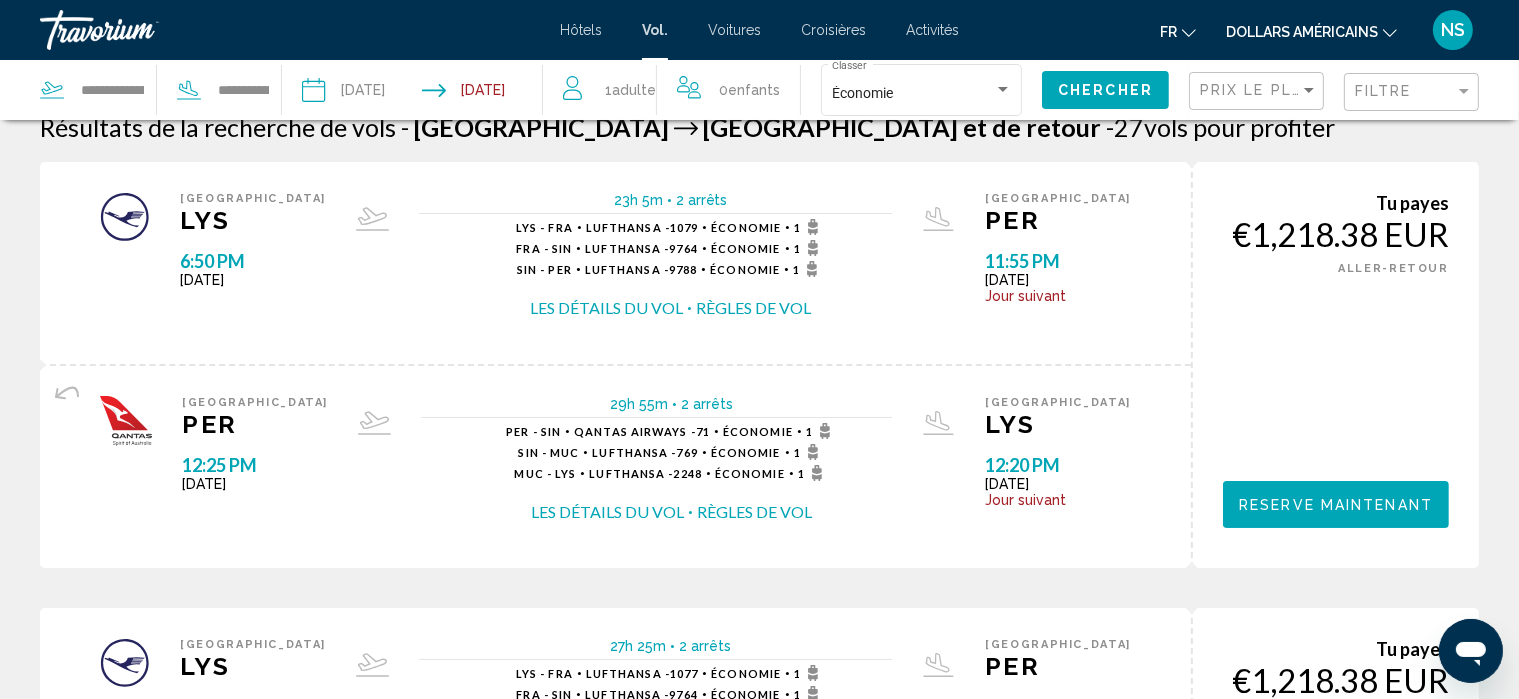 scroll, scrollTop: 24, scrollLeft: 0, axis: vertical 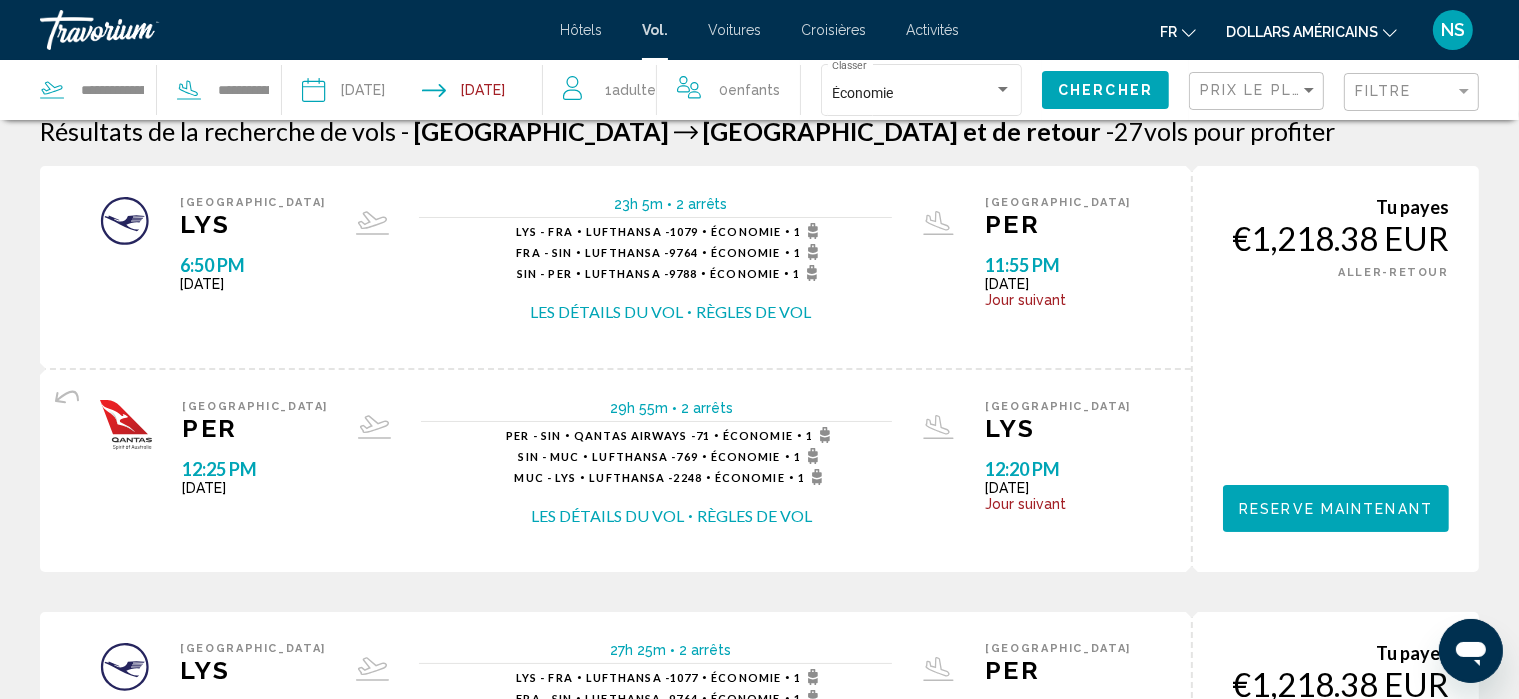 click at bounding box center [140, 267] 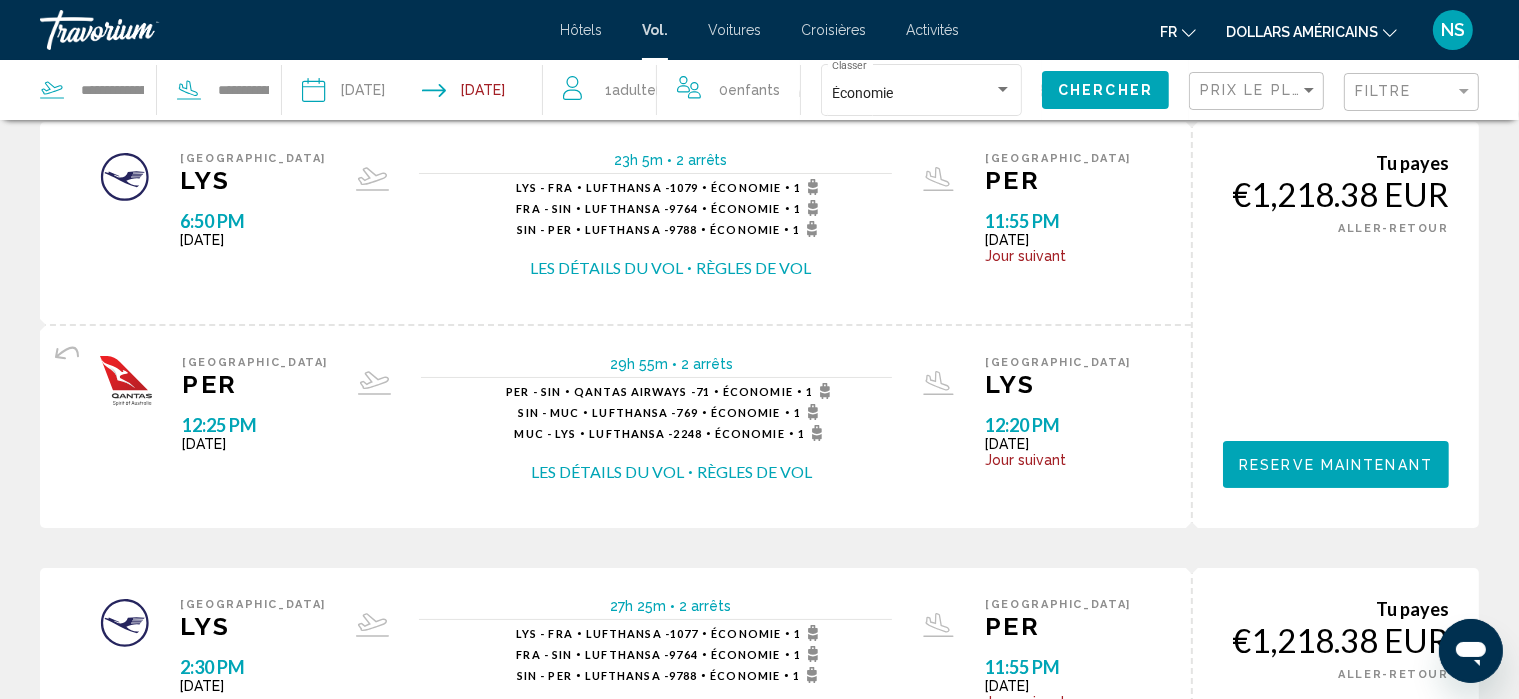 scroll, scrollTop: 64, scrollLeft: 0, axis: vertical 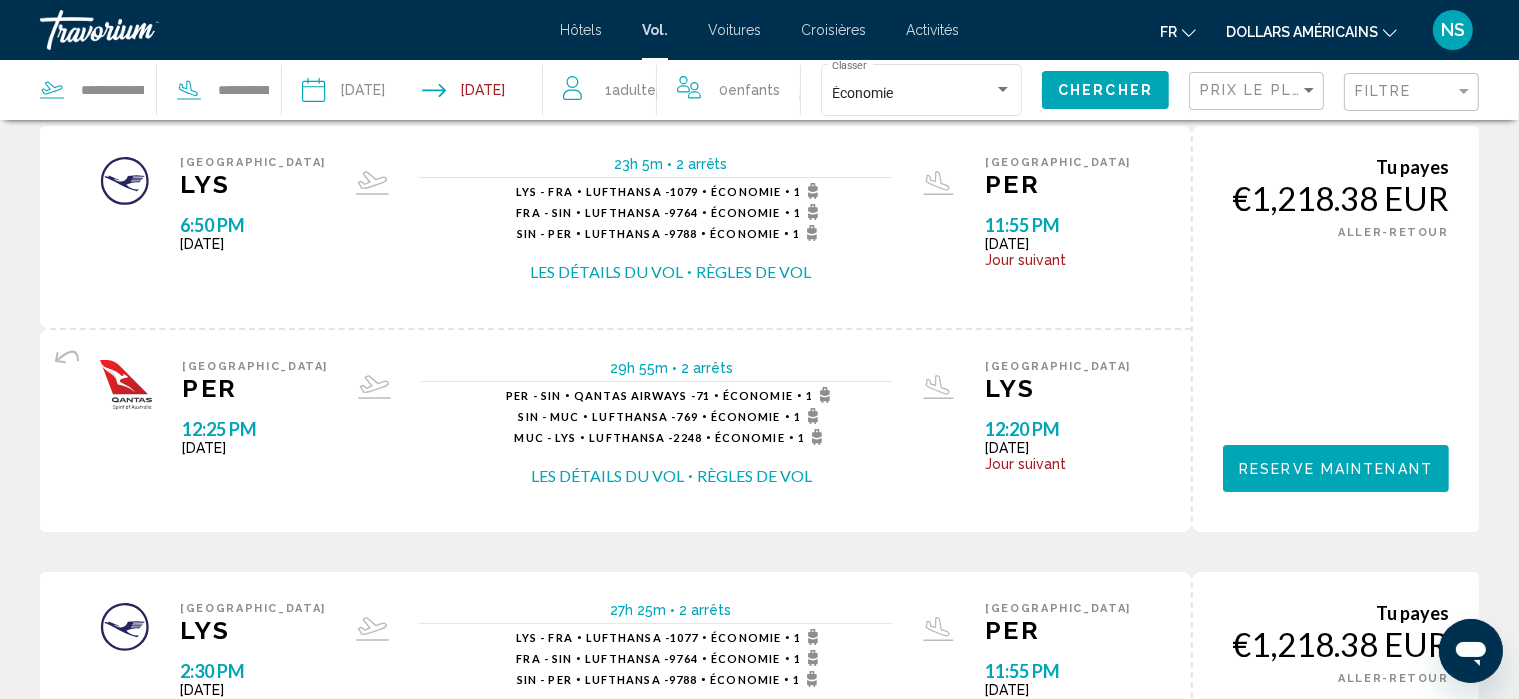 click at bounding box center (361, 93) 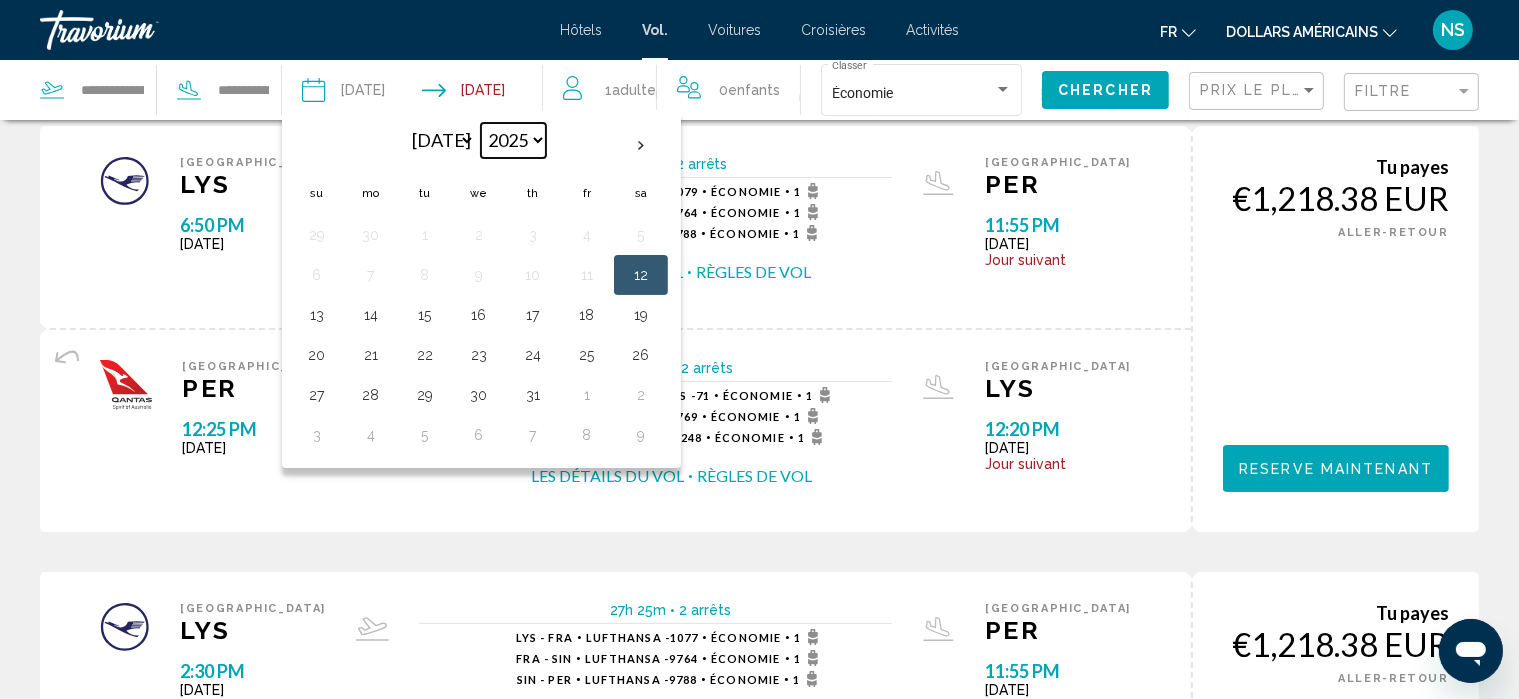 click on "**** **** **** **** **** ****" at bounding box center [513, 140] 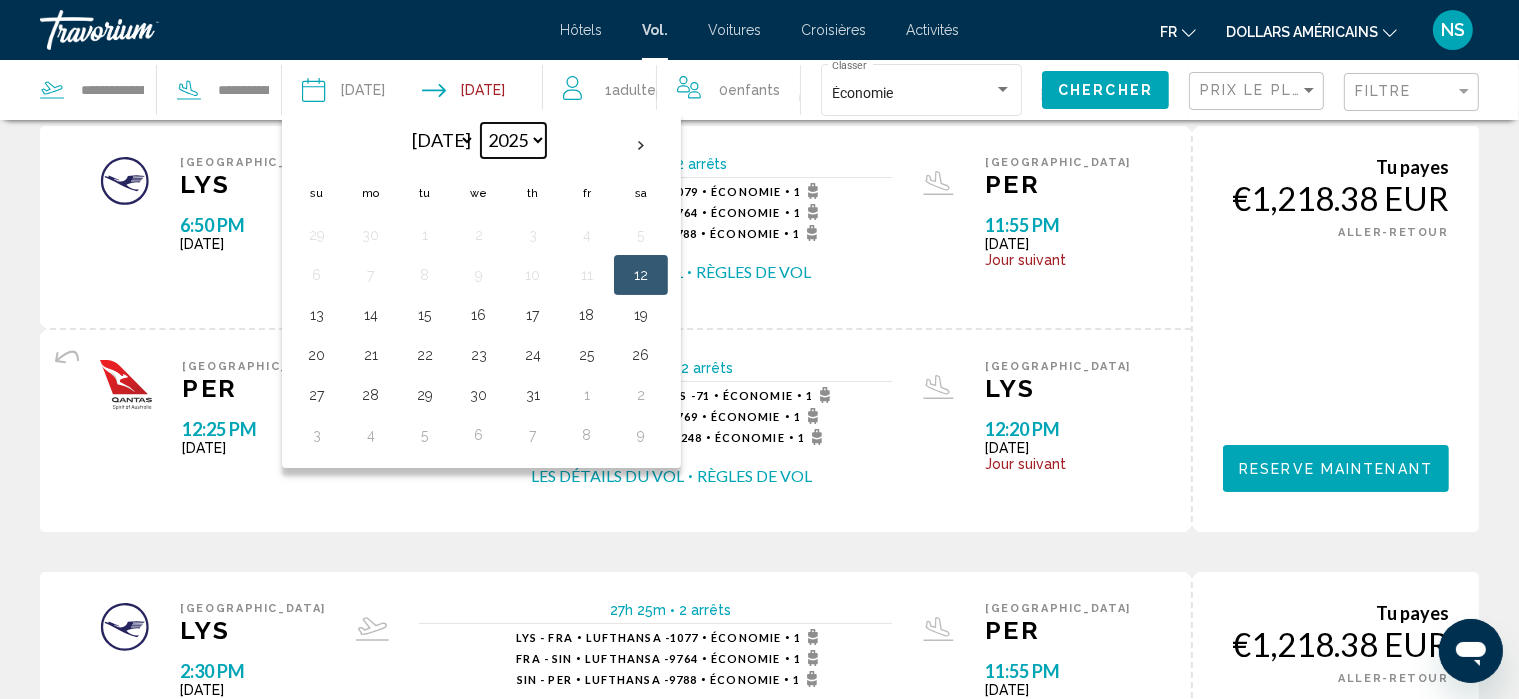 select on "****" 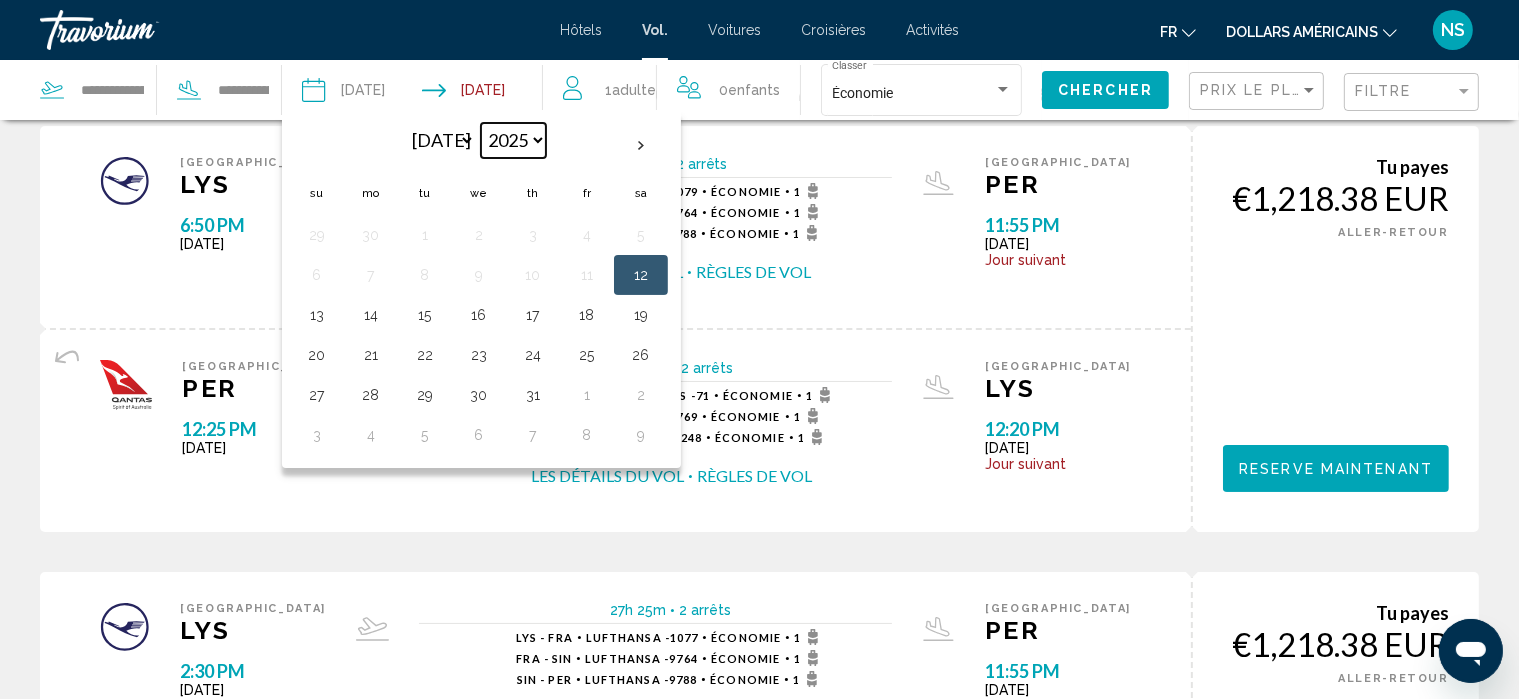click on "**** **** **** **** **** ****" at bounding box center (513, 140) 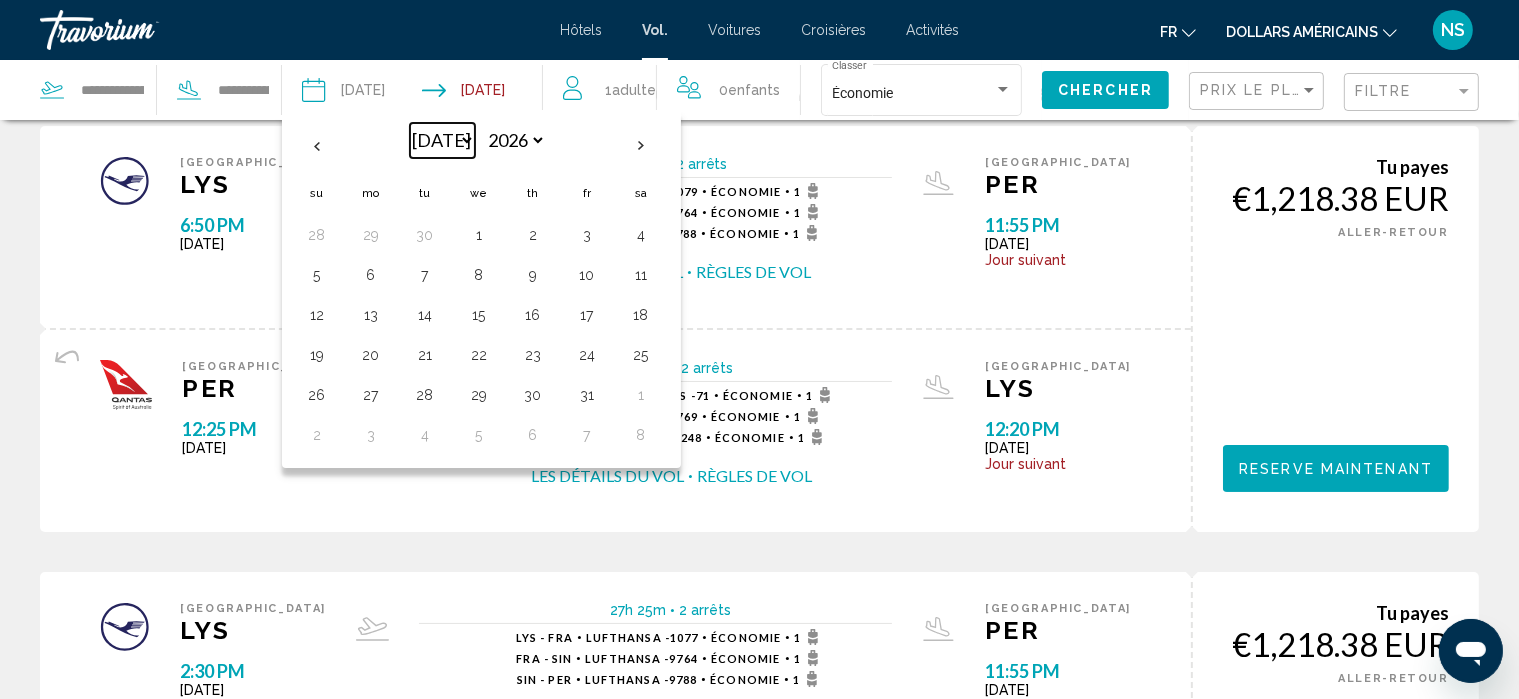 click on "*** *** *** *** *** *** *** *** *** *** *** ***" at bounding box center (442, 140) 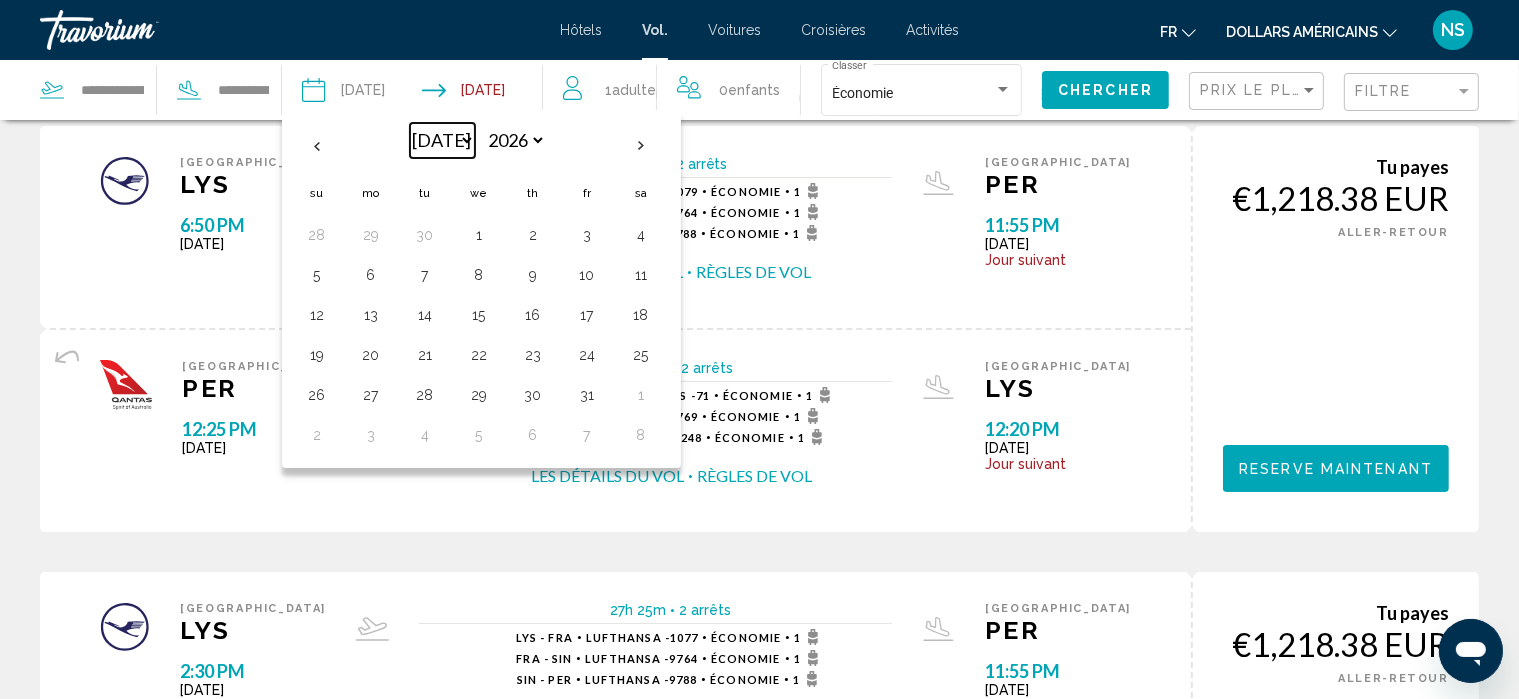 select on "*" 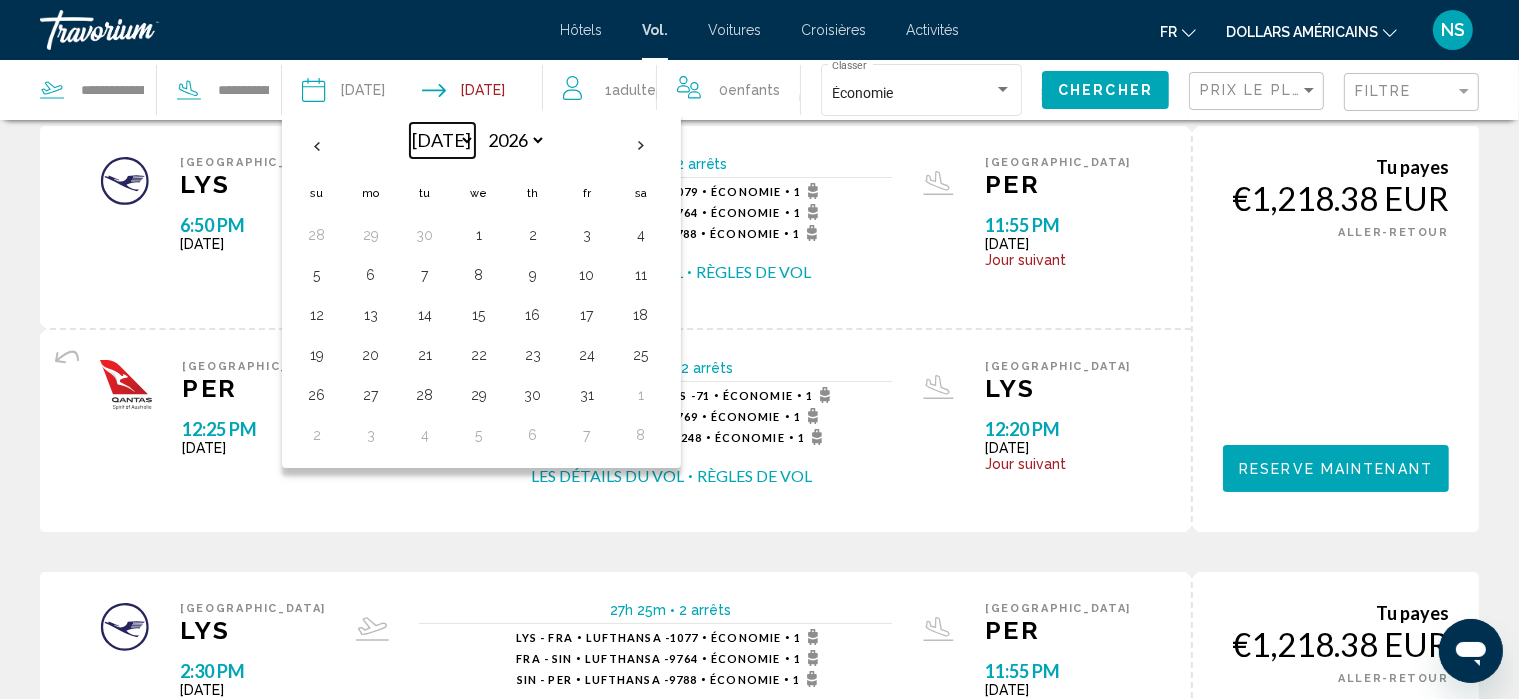 click on "*** *** *** *** *** *** *** *** *** *** *** ***" at bounding box center (442, 140) 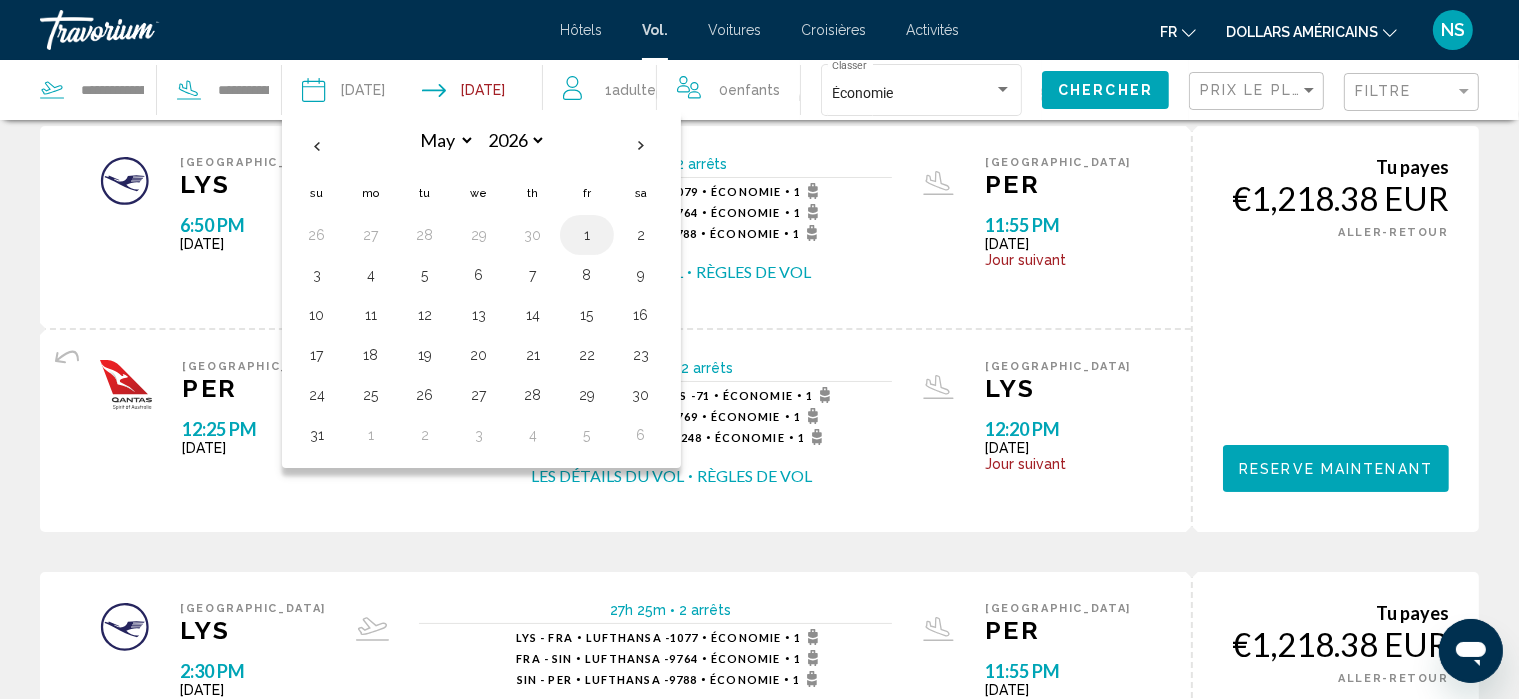 click on "1" at bounding box center [587, 235] 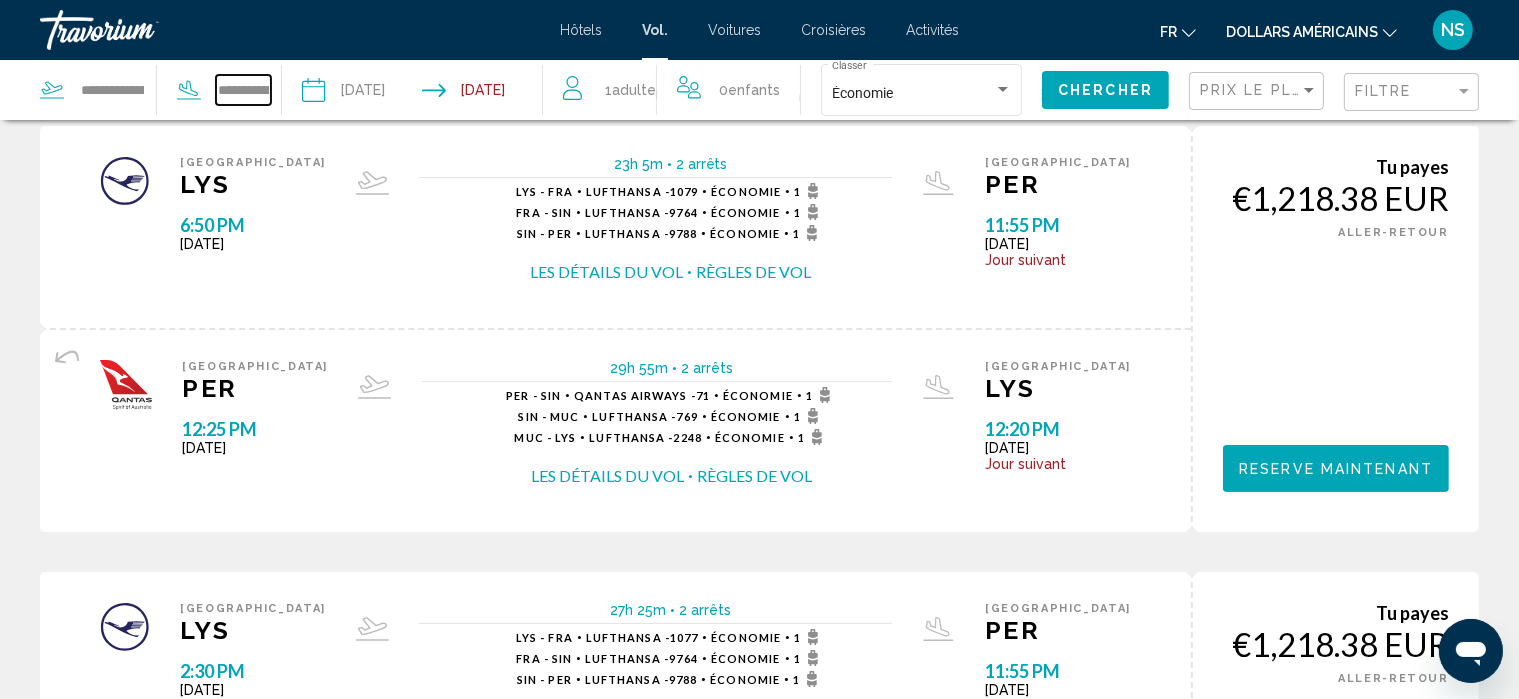 click on "**********" at bounding box center [243, 90] 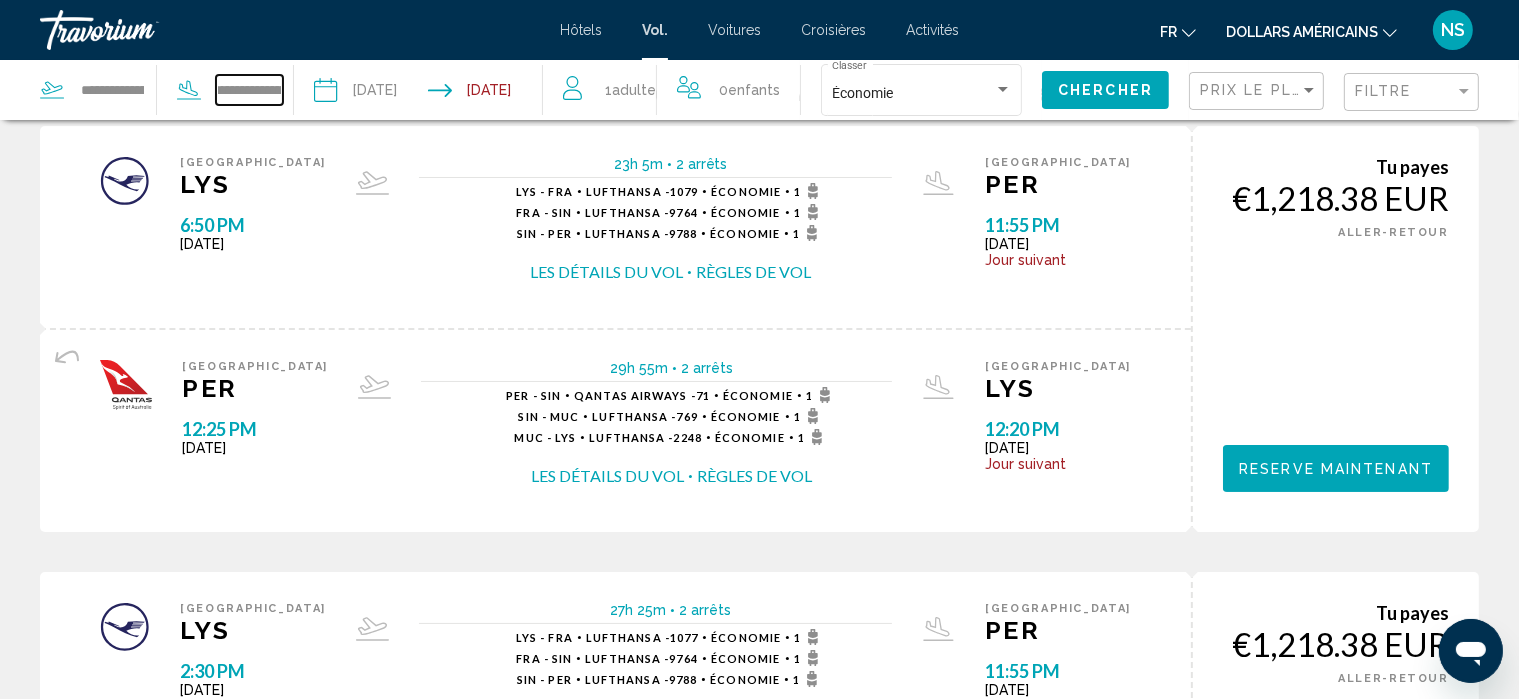 scroll, scrollTop: 0, scrollLeft: 10, axis: horizontal 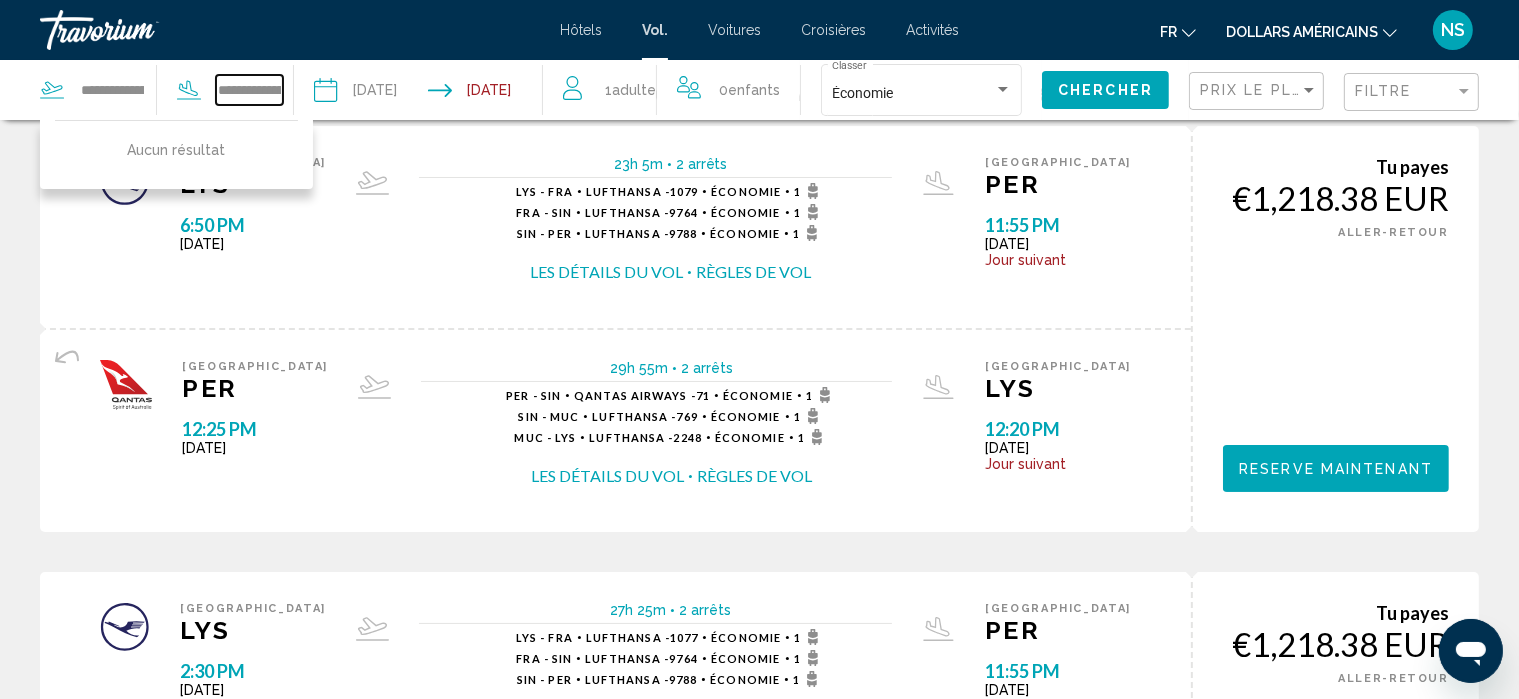 drag, startPoint x: 244, startPoint y: 88, endPoint x: 186, endPoint y: 85, distance: 58.077534 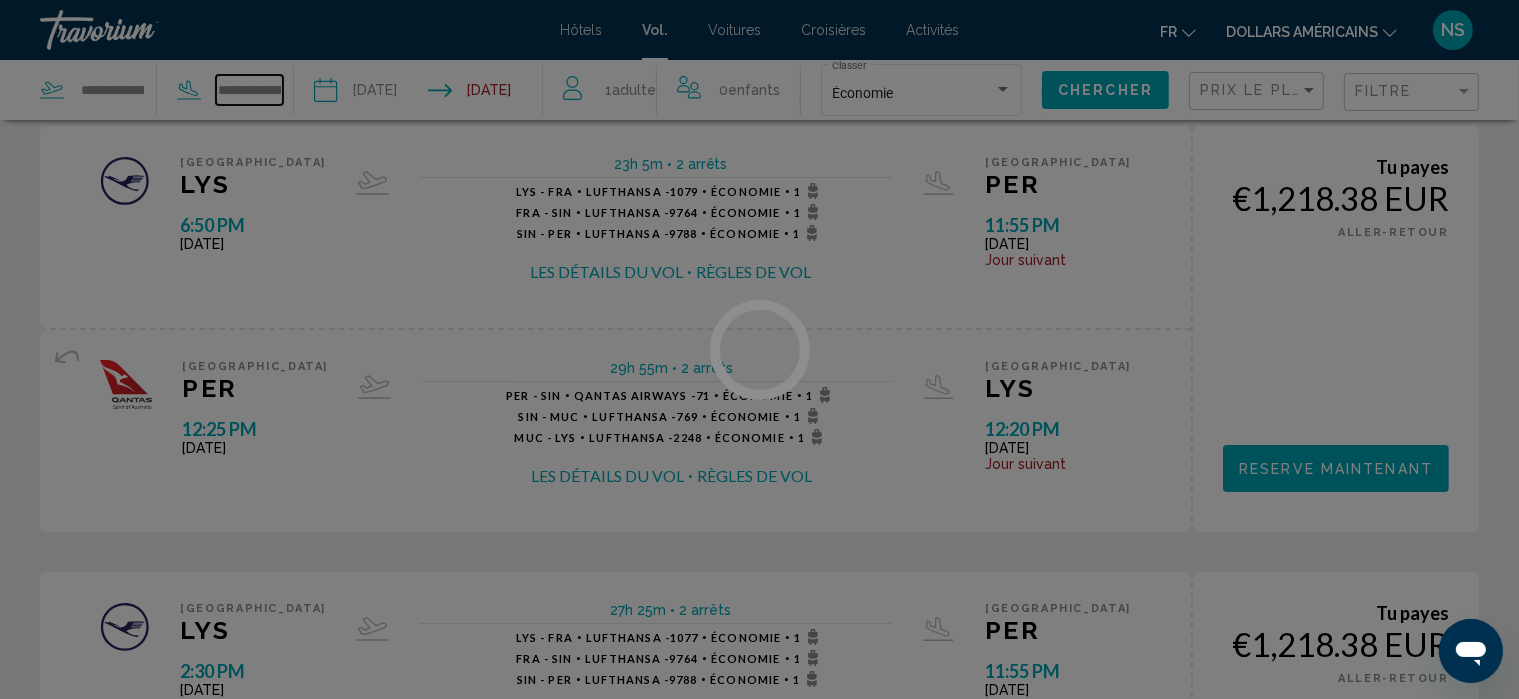 type on "**********" 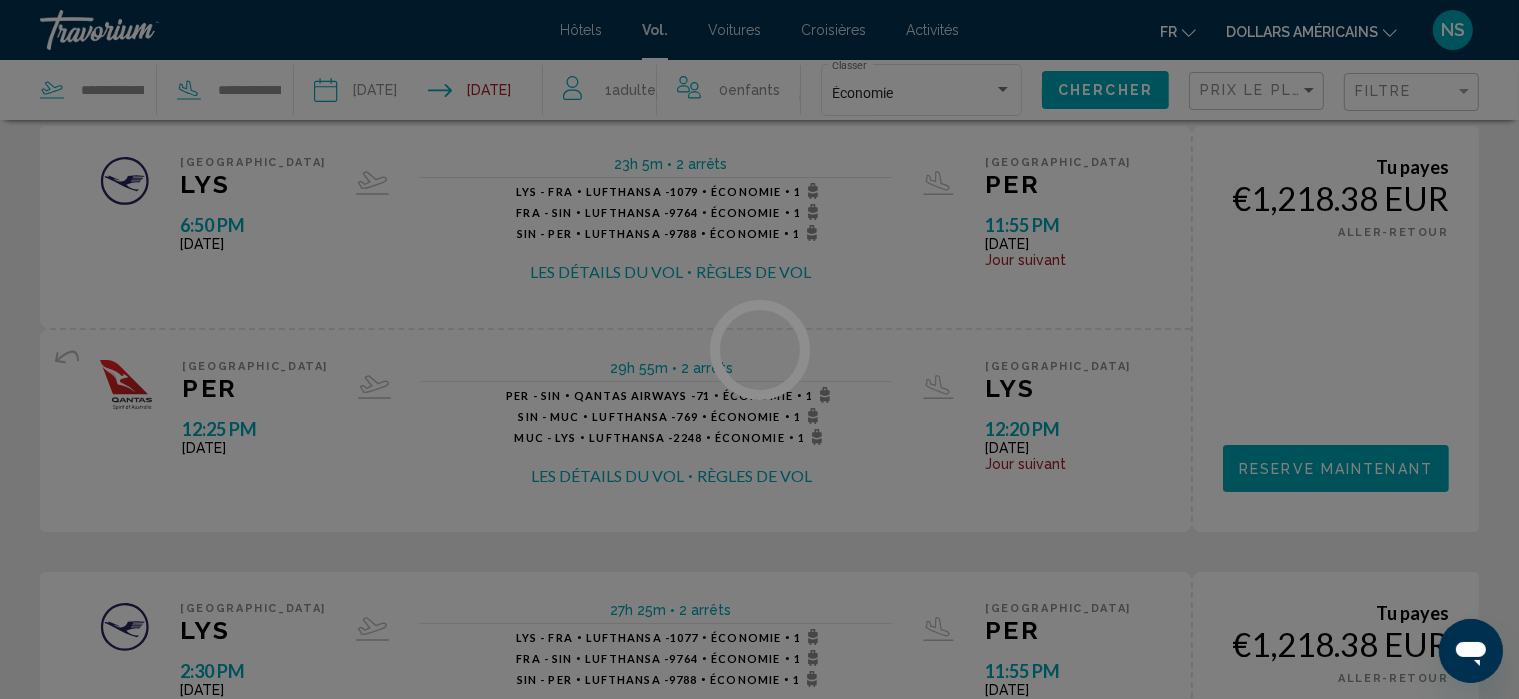 click at bounding box center (759, 349) 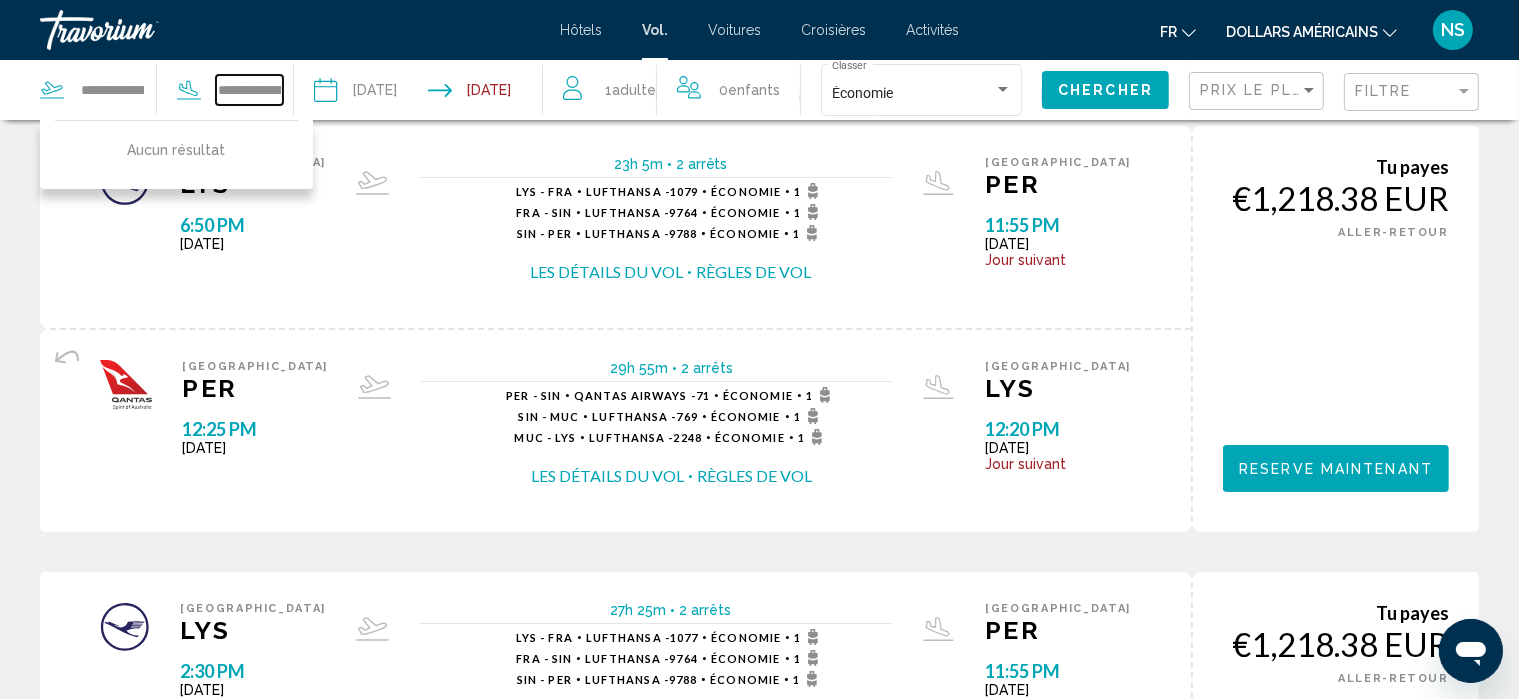click on "**********" at bounding box center [249, 90] 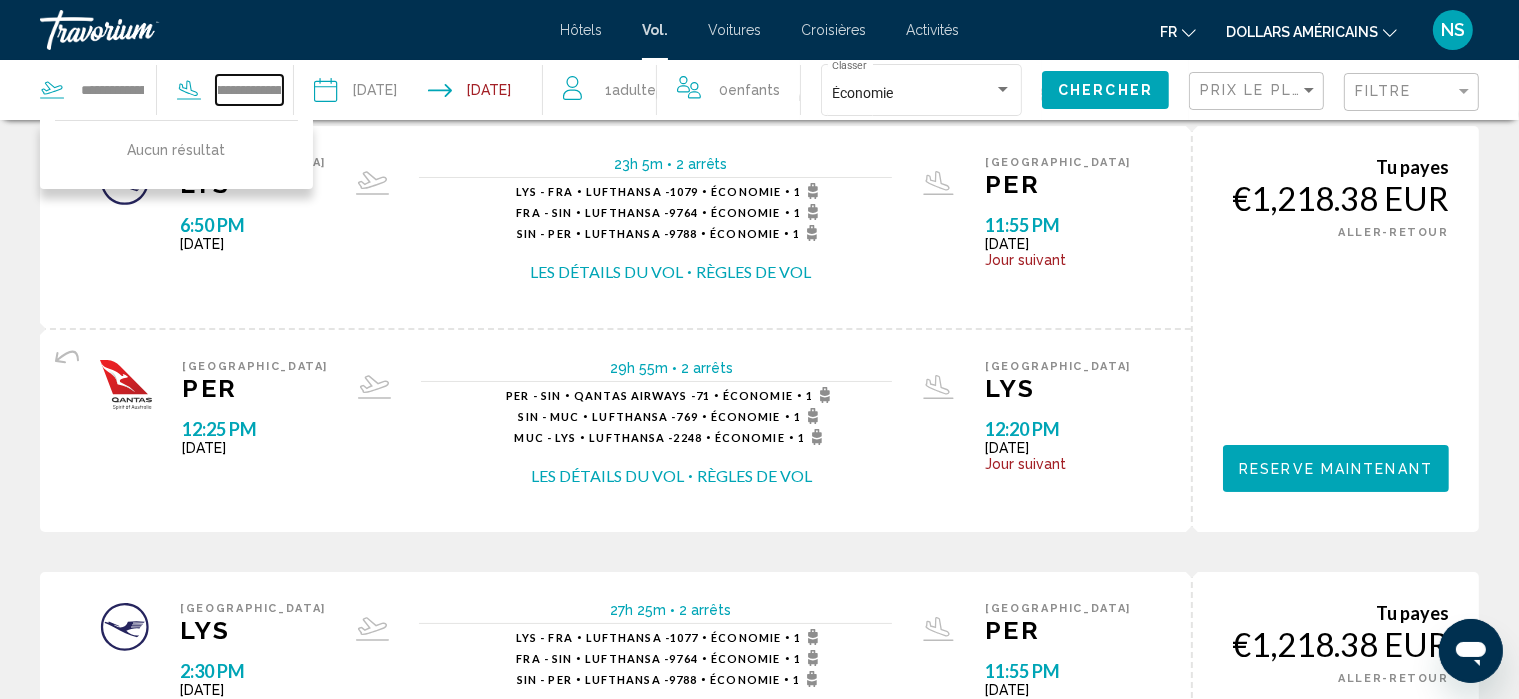 scroll, scrollTop: 0, scrollLeft: 195, axis: horizontal 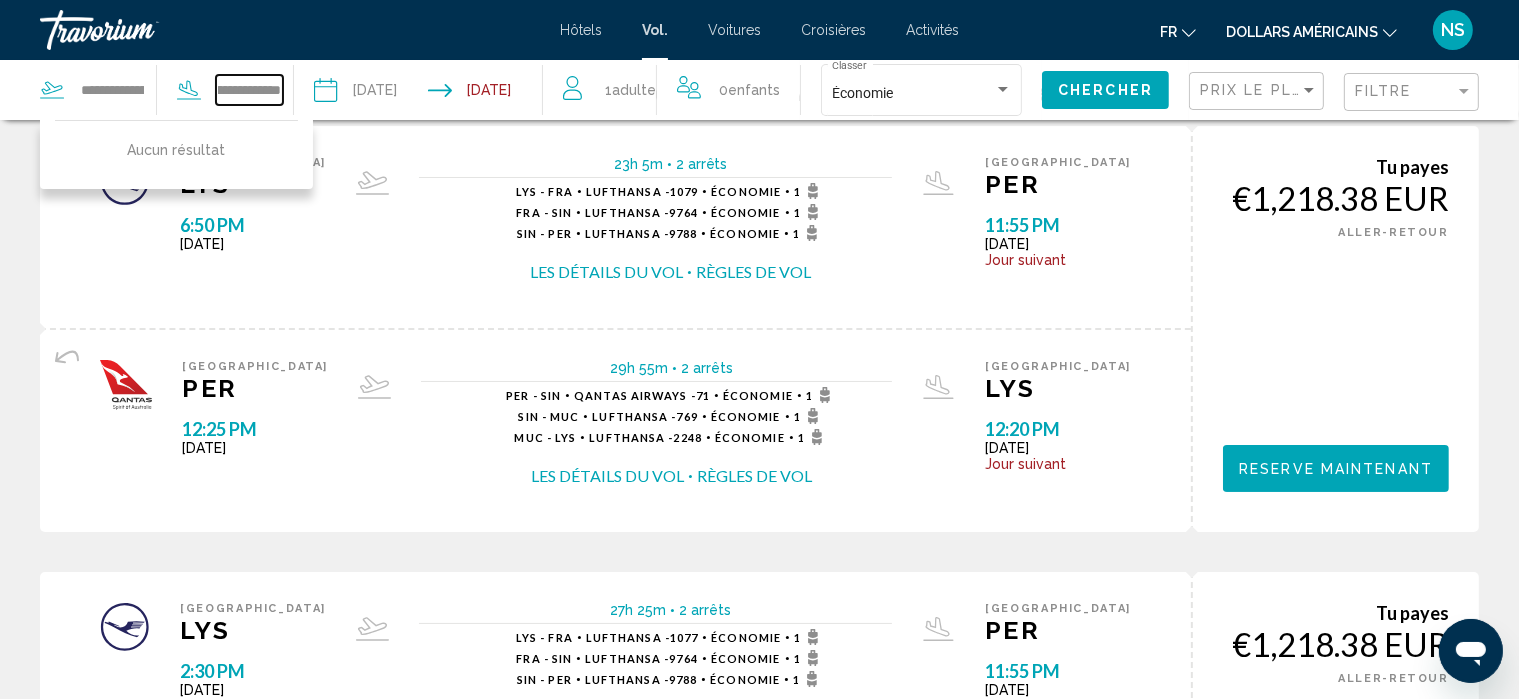 drag, startPoint x: 220, startPoint y: 88, endPoint x: 282, endPoint y: 88, distance: 62 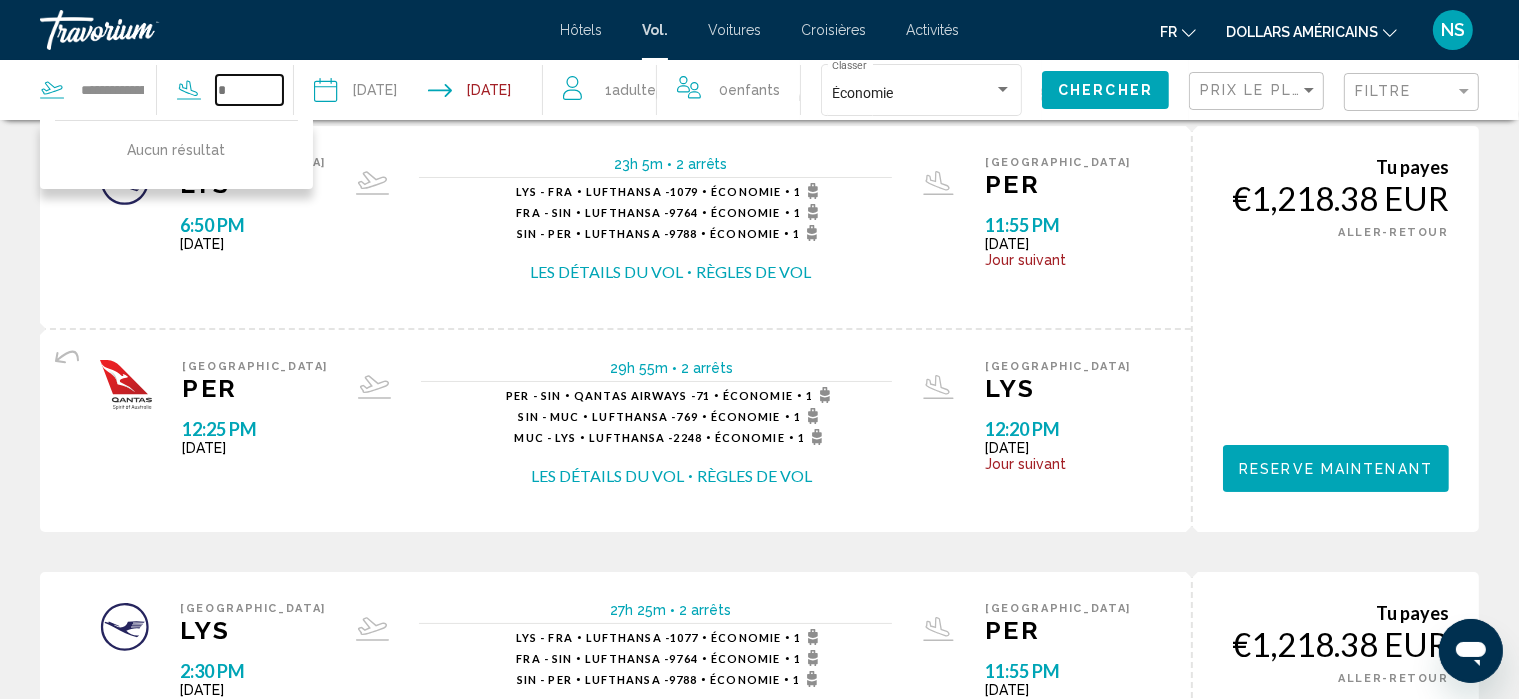 scroll, scrollTop: 0, scrollLeft: 0, axis: both 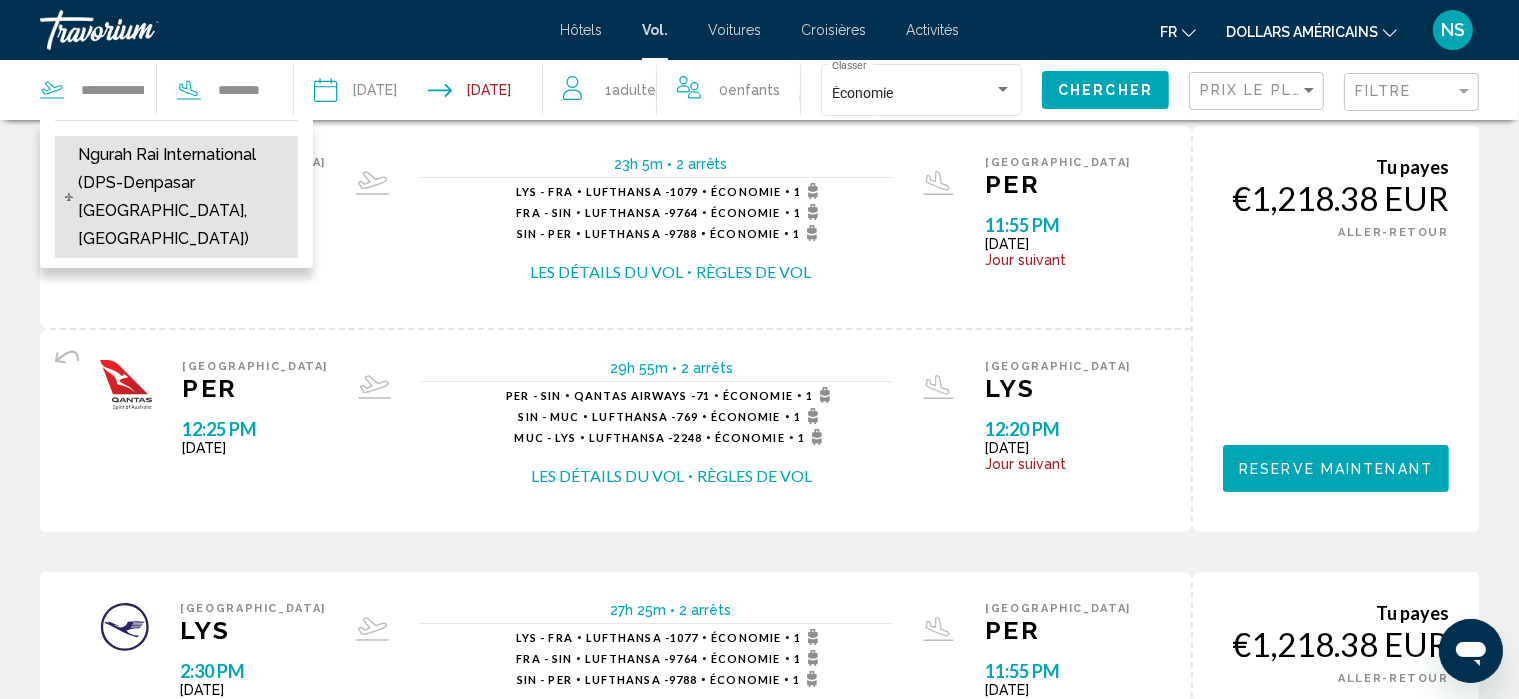 click on "Ngurah Rai International (DPS-Denpasar Bali, Indonesia)" at bounding box center [183, 197] 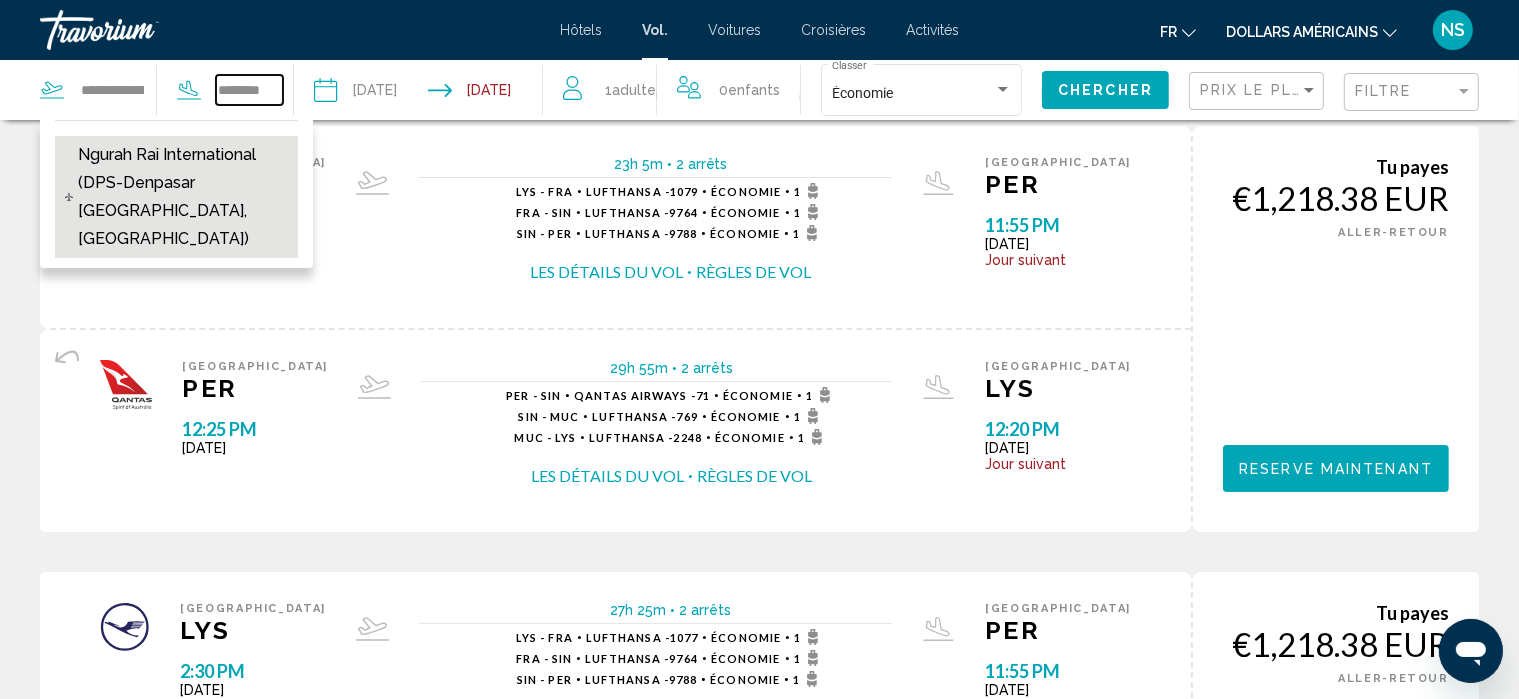 type on "**********" 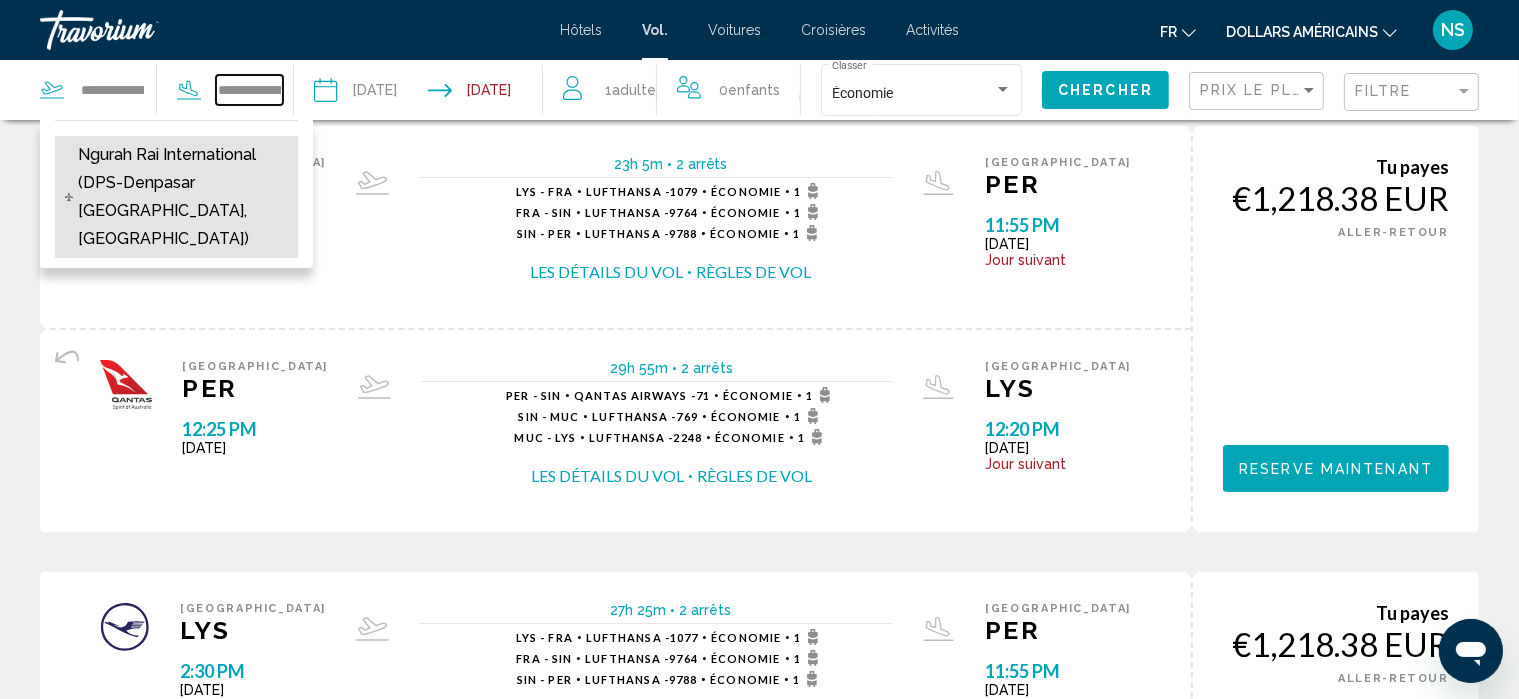 scroll, scrollTop: 0, scrollLeft: 10, axis: horizontal 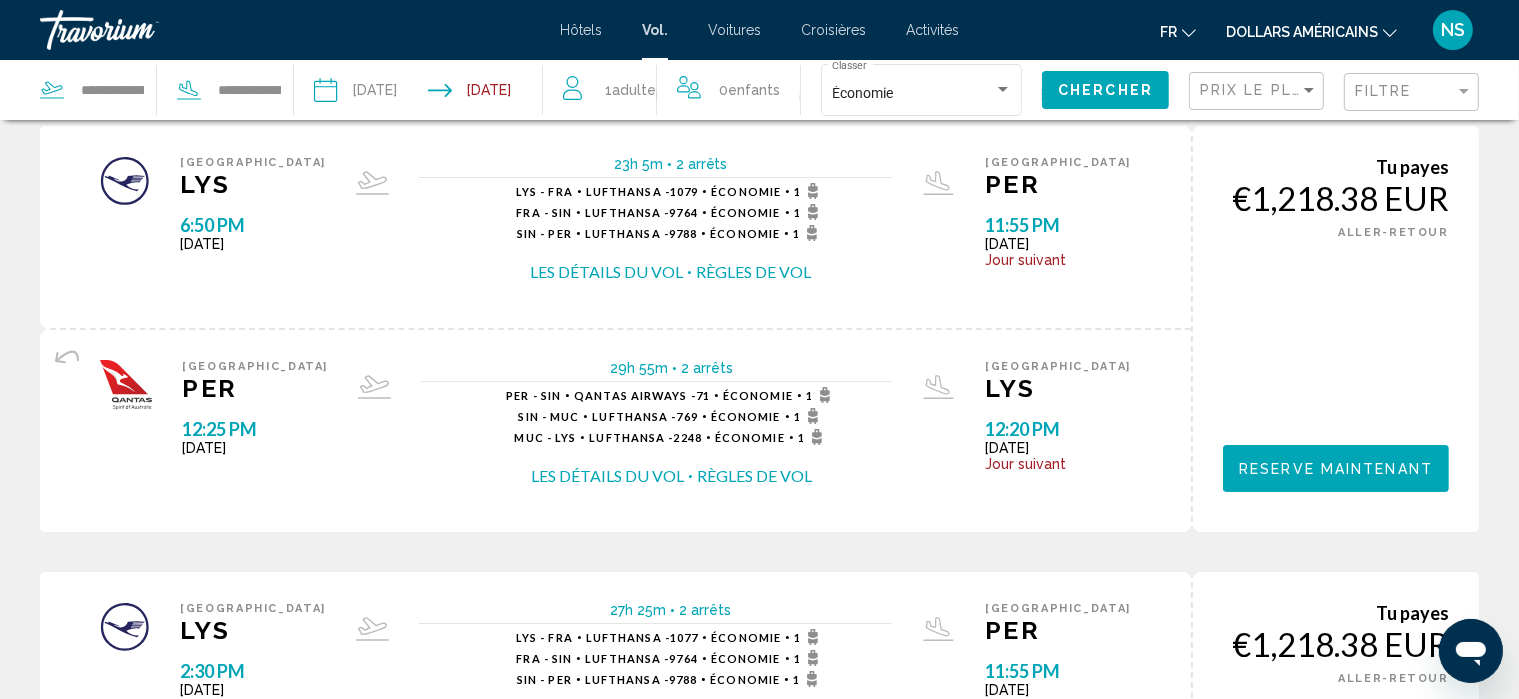 click at bounding box center (490, 93) 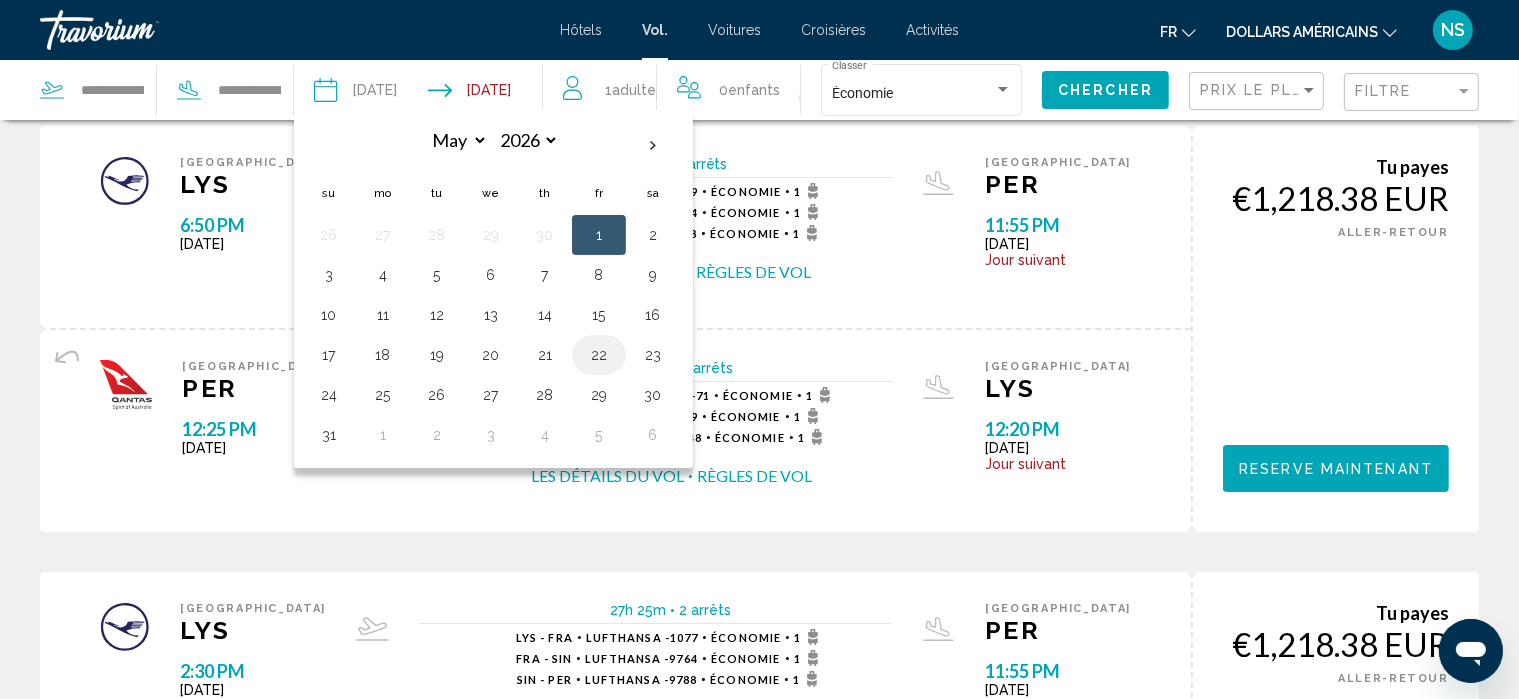click on "22" at bounding box center [599, 355] 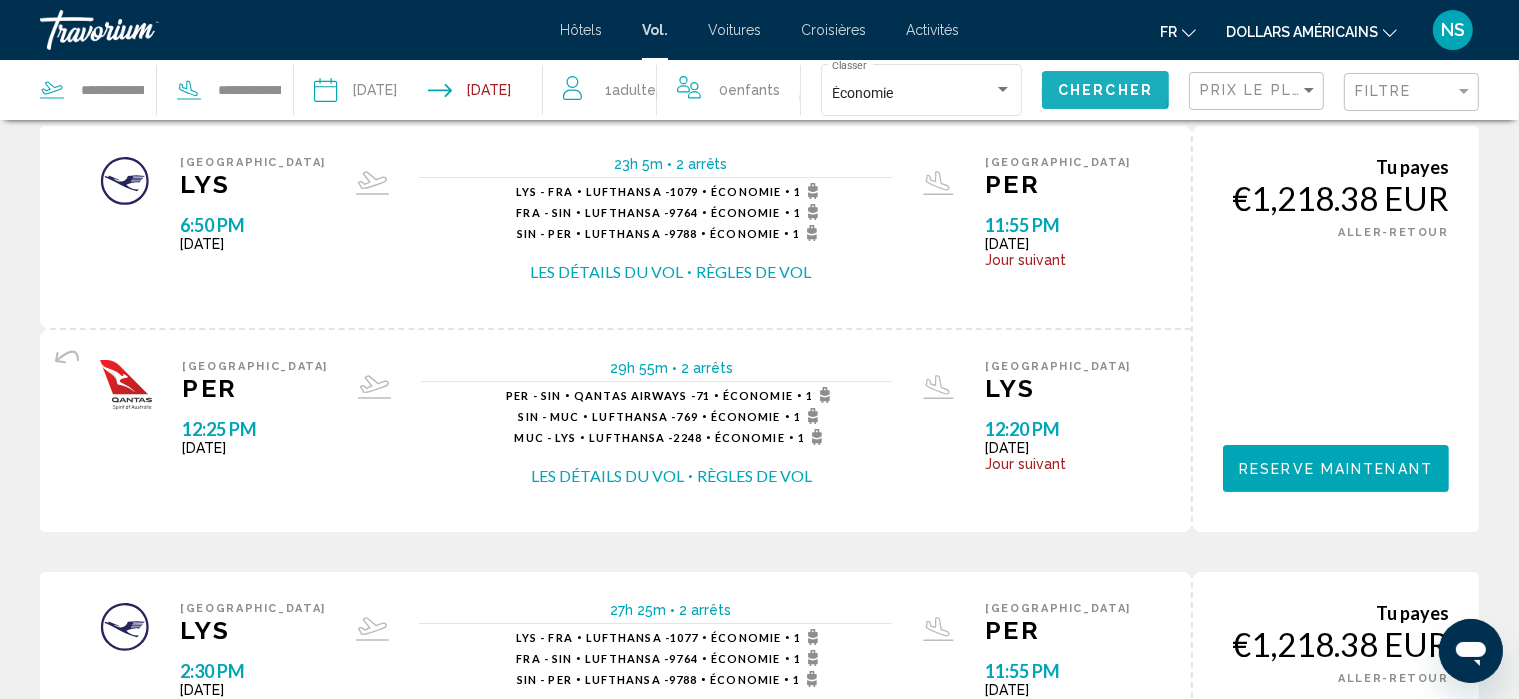 click on "Chercher" 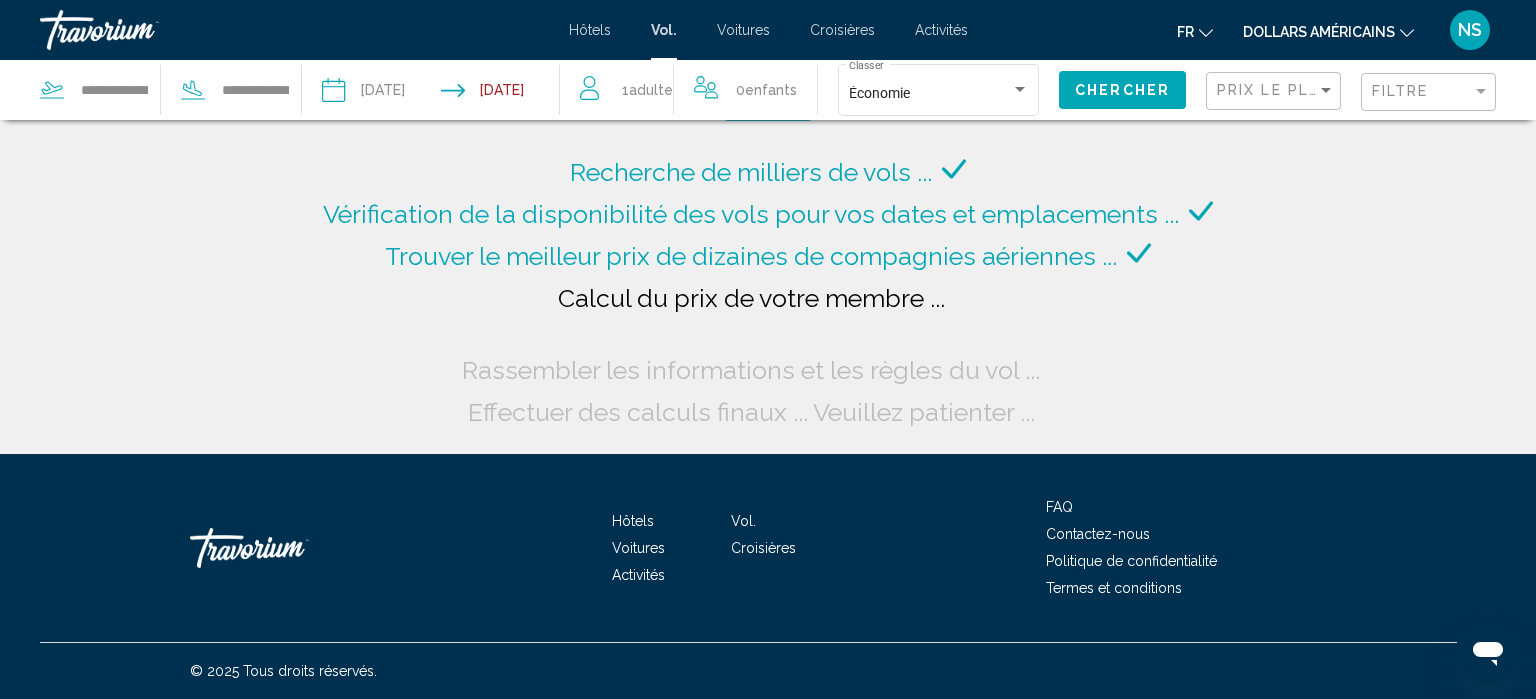 click on "**********" at bounding box center (504, 93) 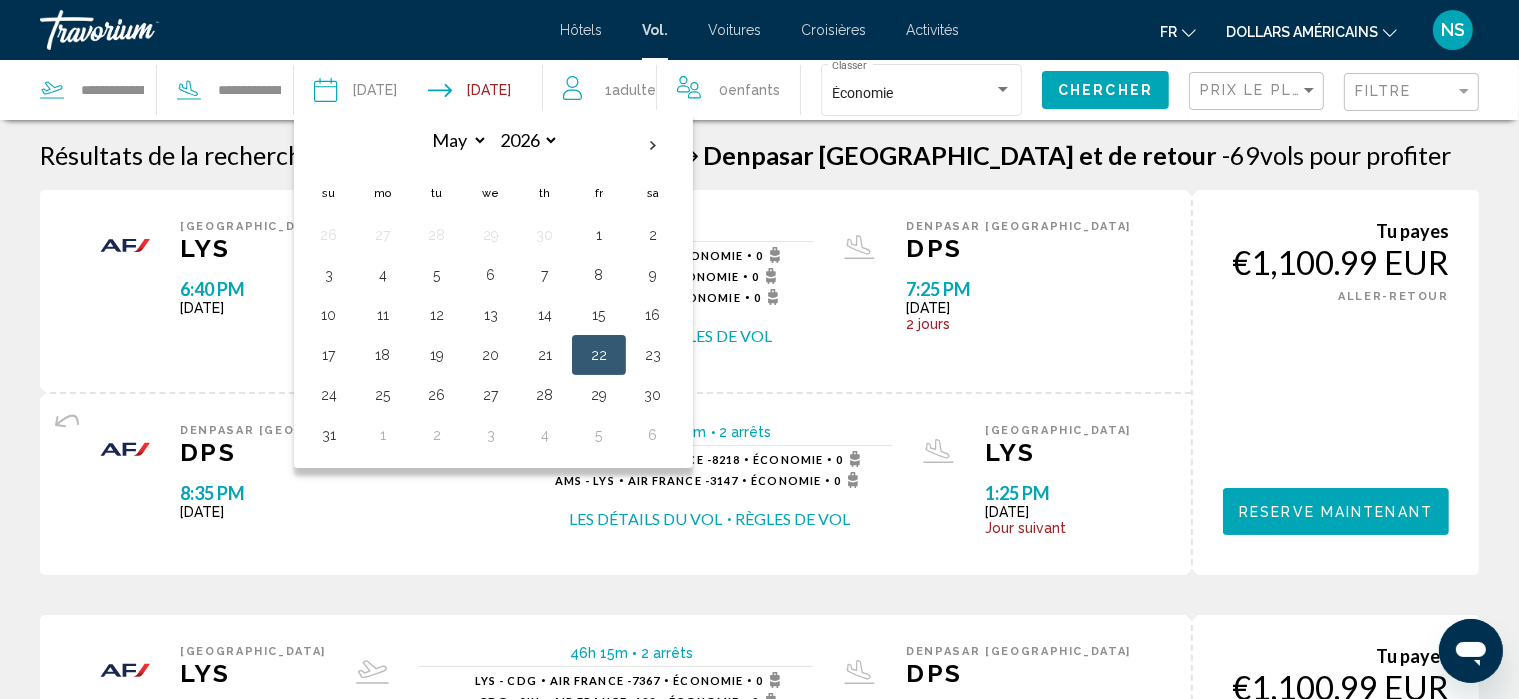 click on "**********" at bounding box center (490, 93) 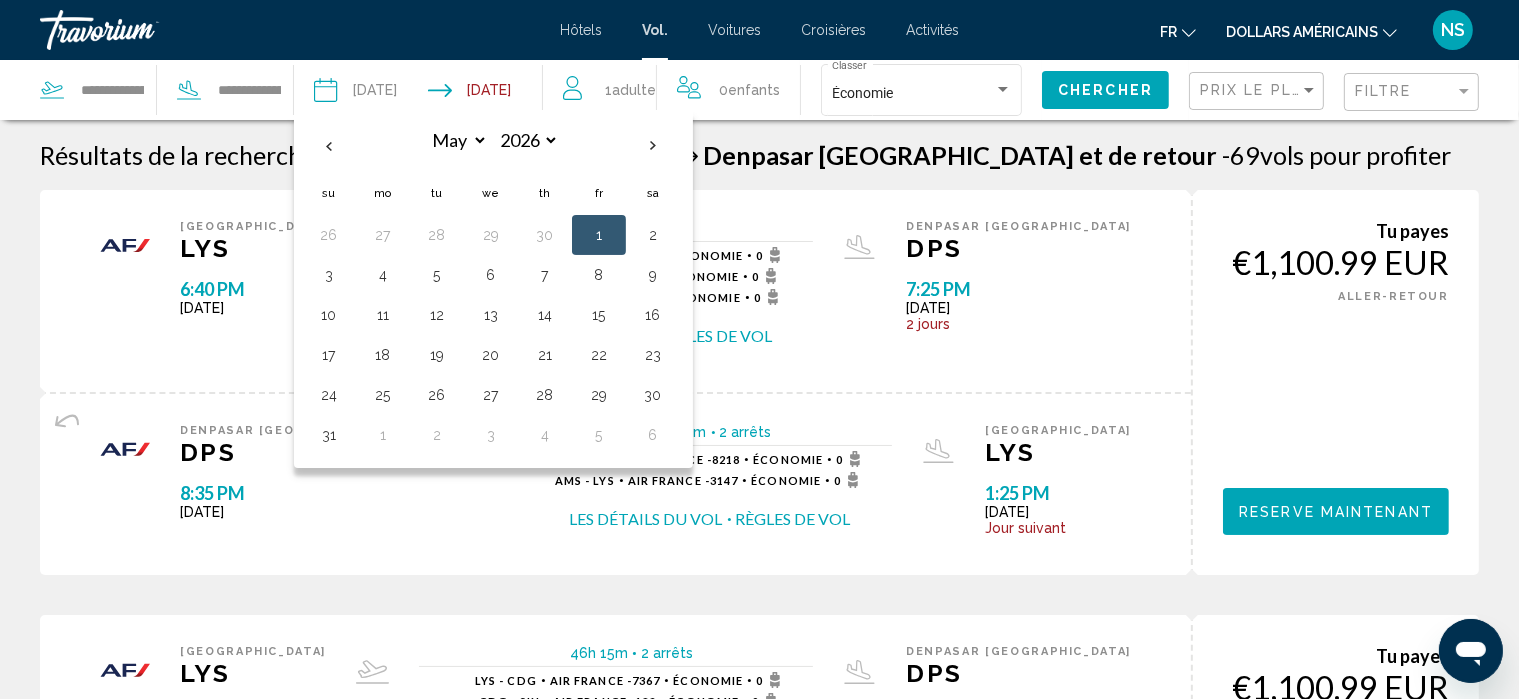 click on "1" at bounding box center [599, 235] 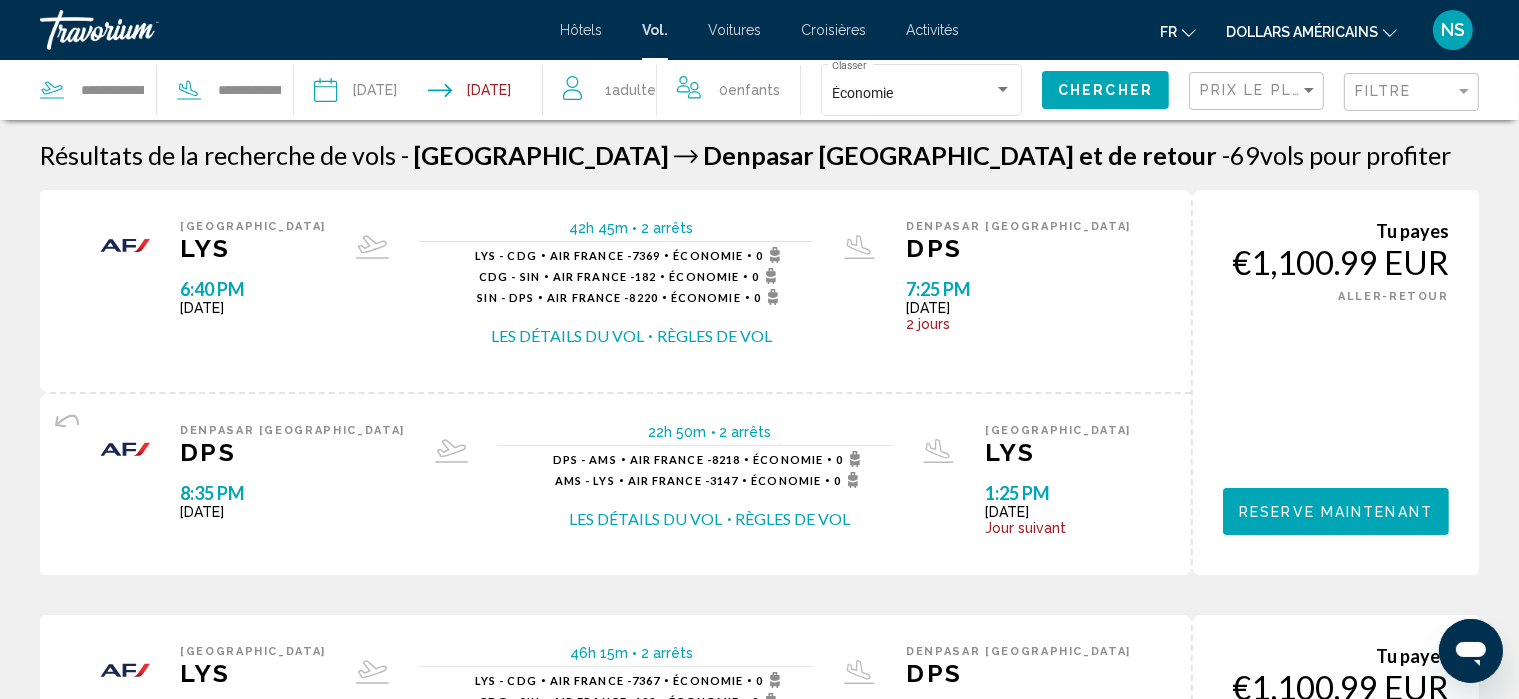 click on "Vol." at bounding box center (655, 30) 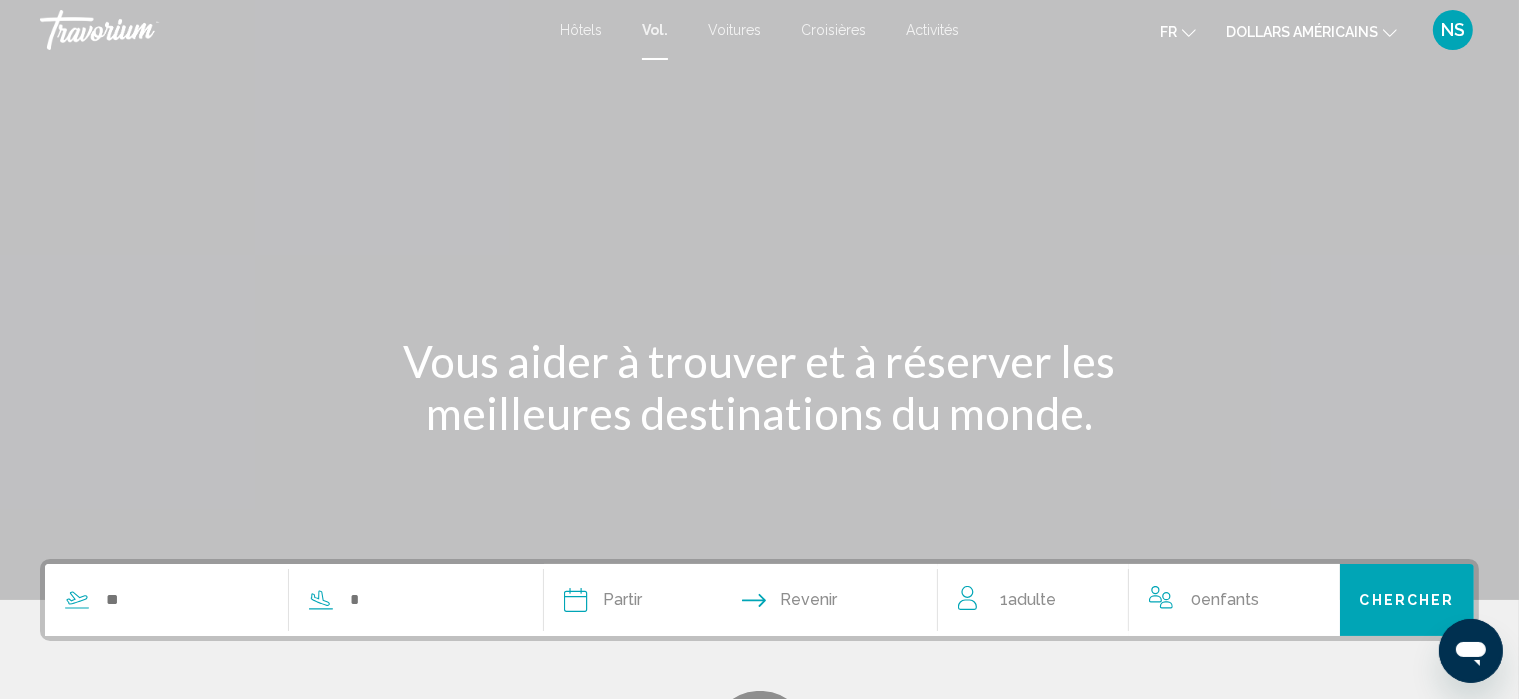 scroll, scrollTop: 283, scrollLeft: 0, axis: vertical 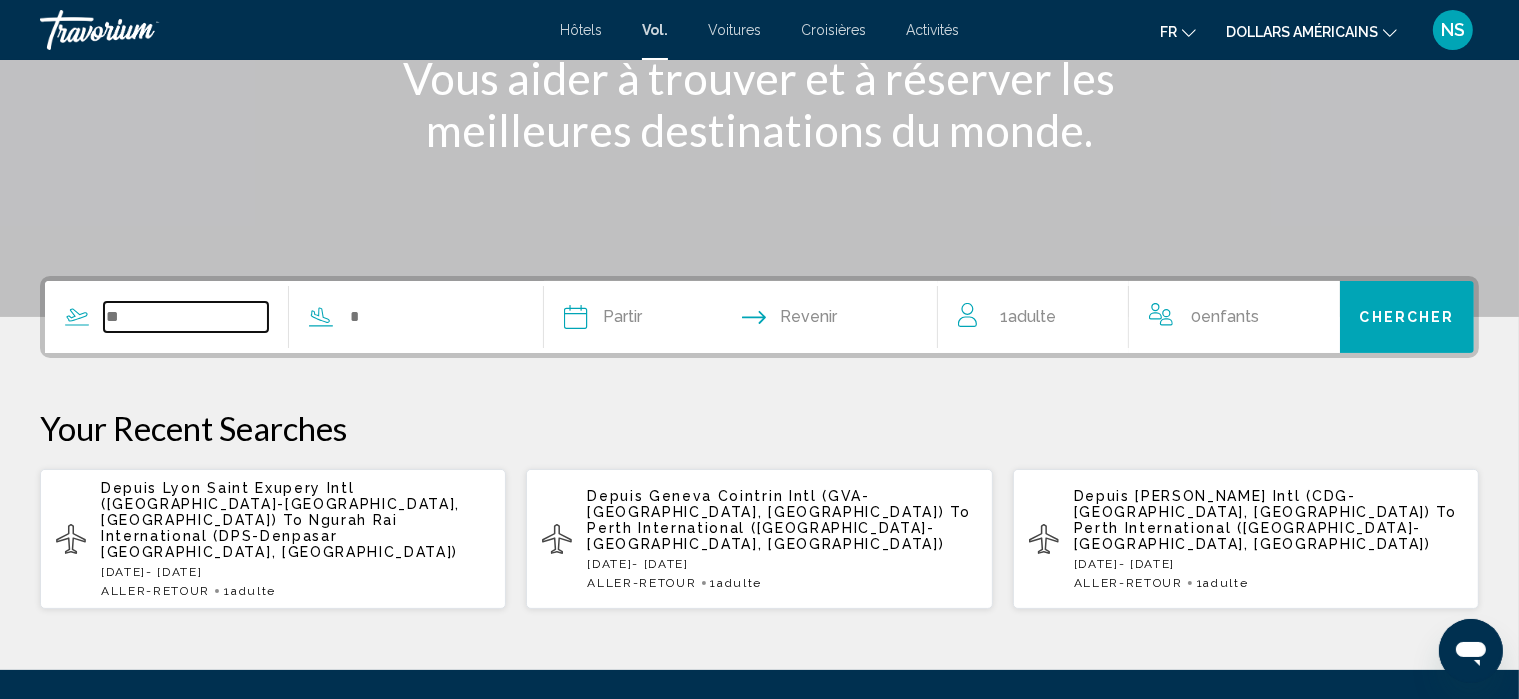 click at bounding box center [186, 317] 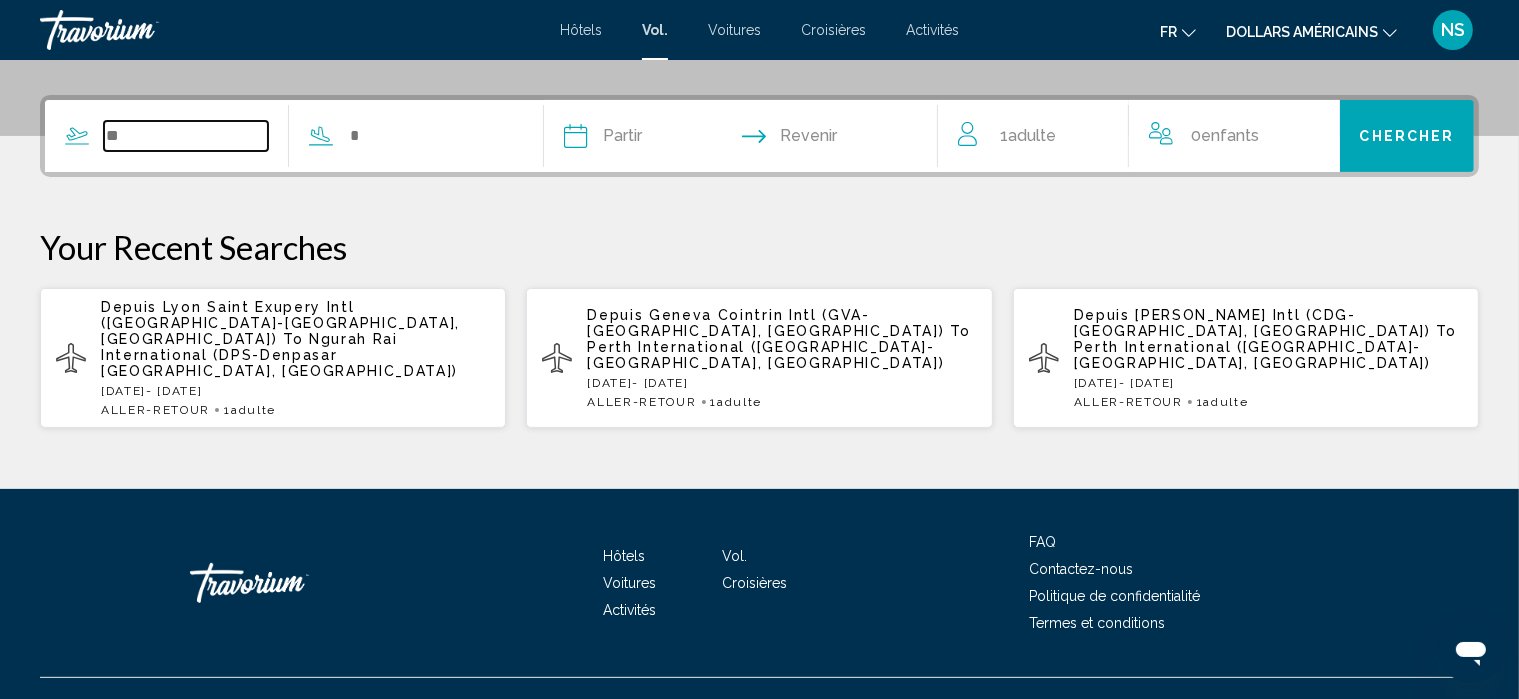 scroll, scrollTop: 465, scrollLeft: 0, axis: vertical 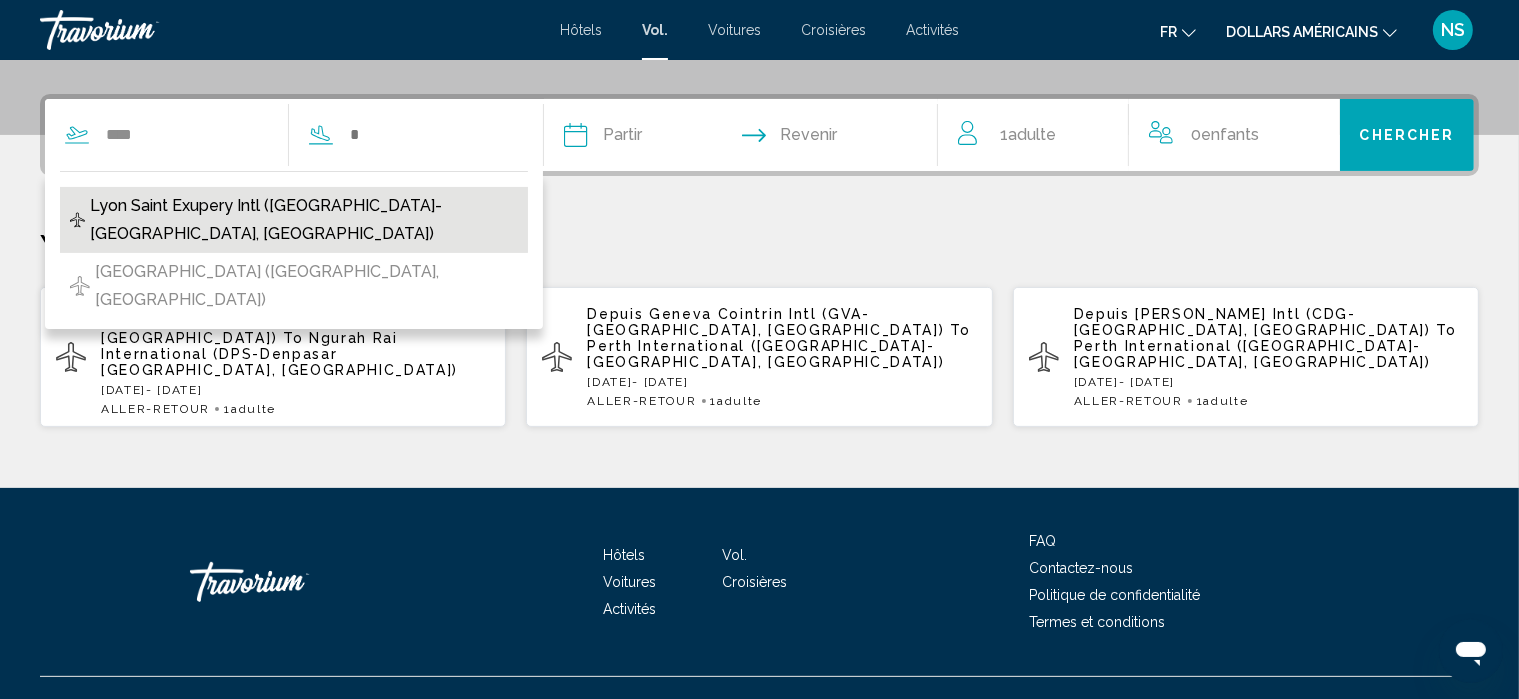 click on "Lyon Saint Exupery Intl (LYS-Lyon, France)" at bounding box center (304, 220) 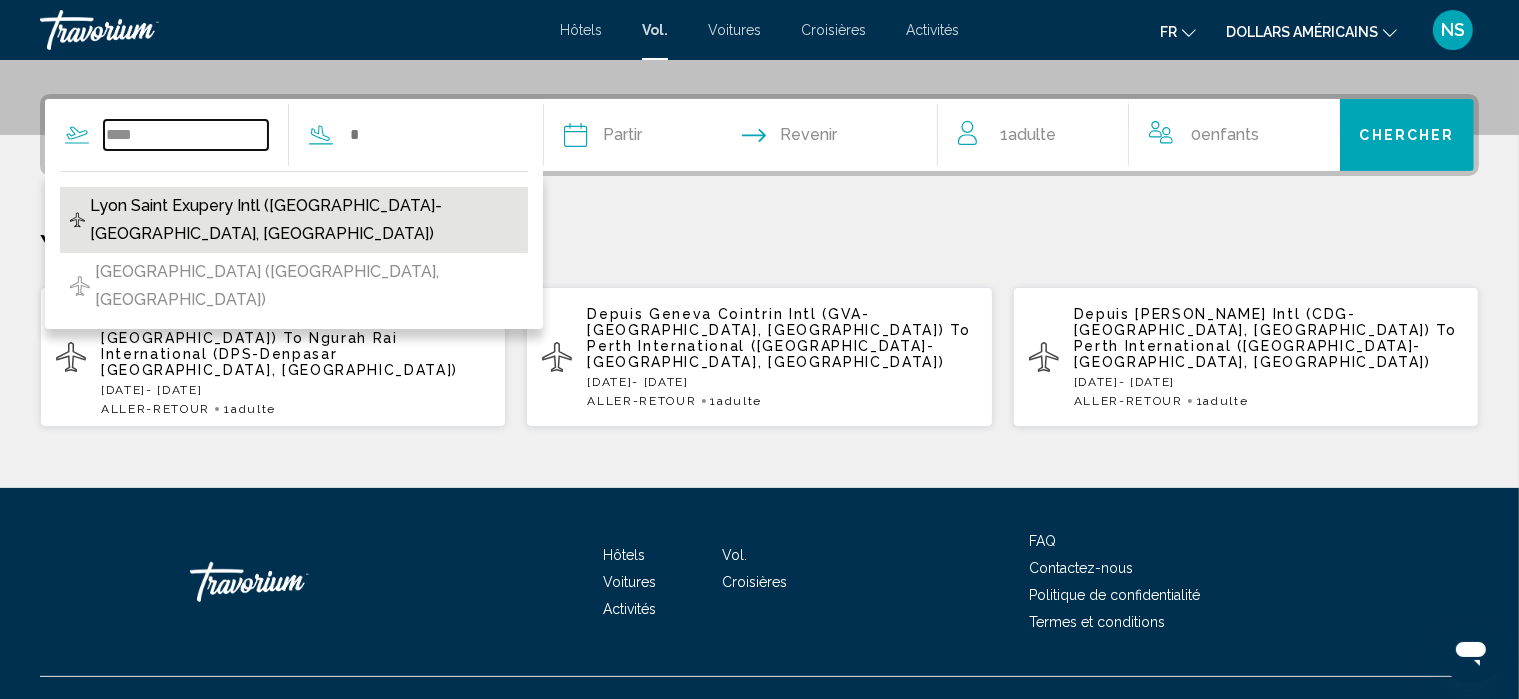 type on "**********" 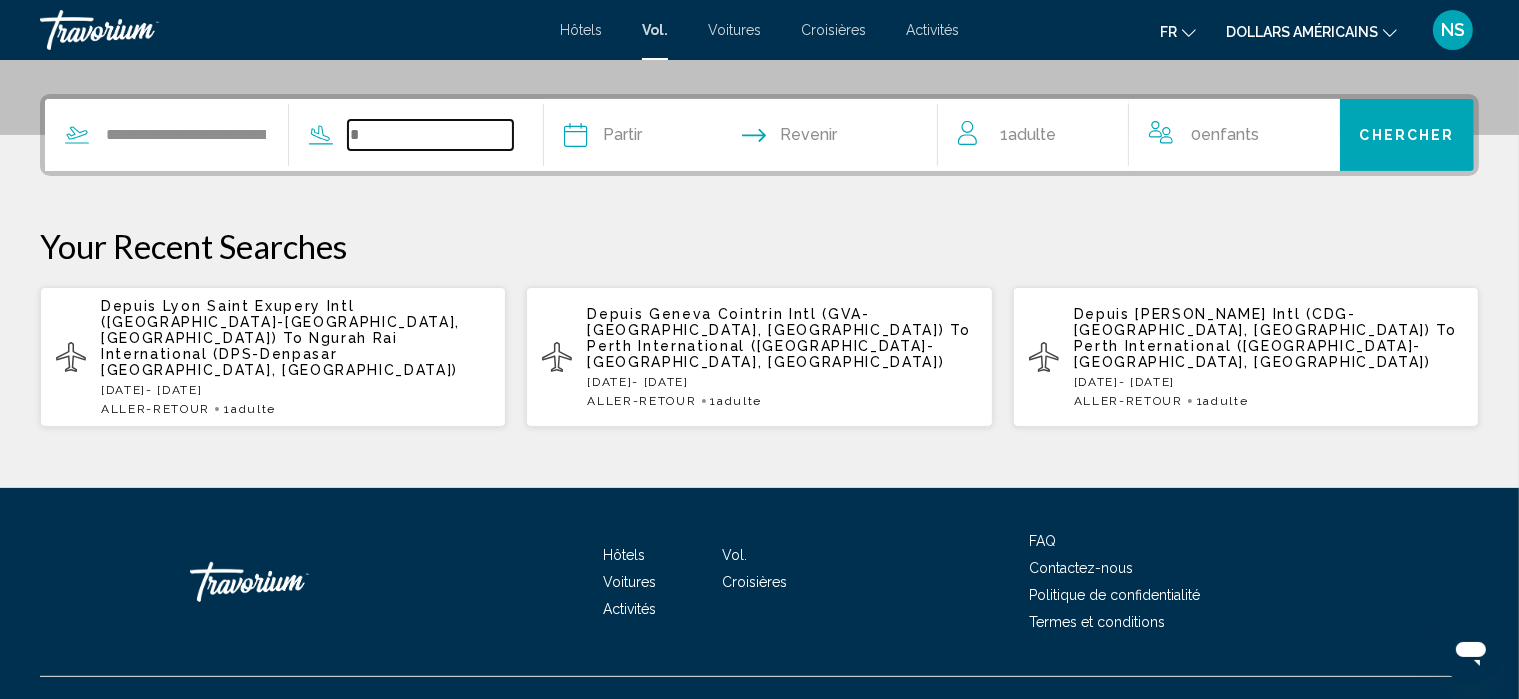click at bounding box center [430, 135] 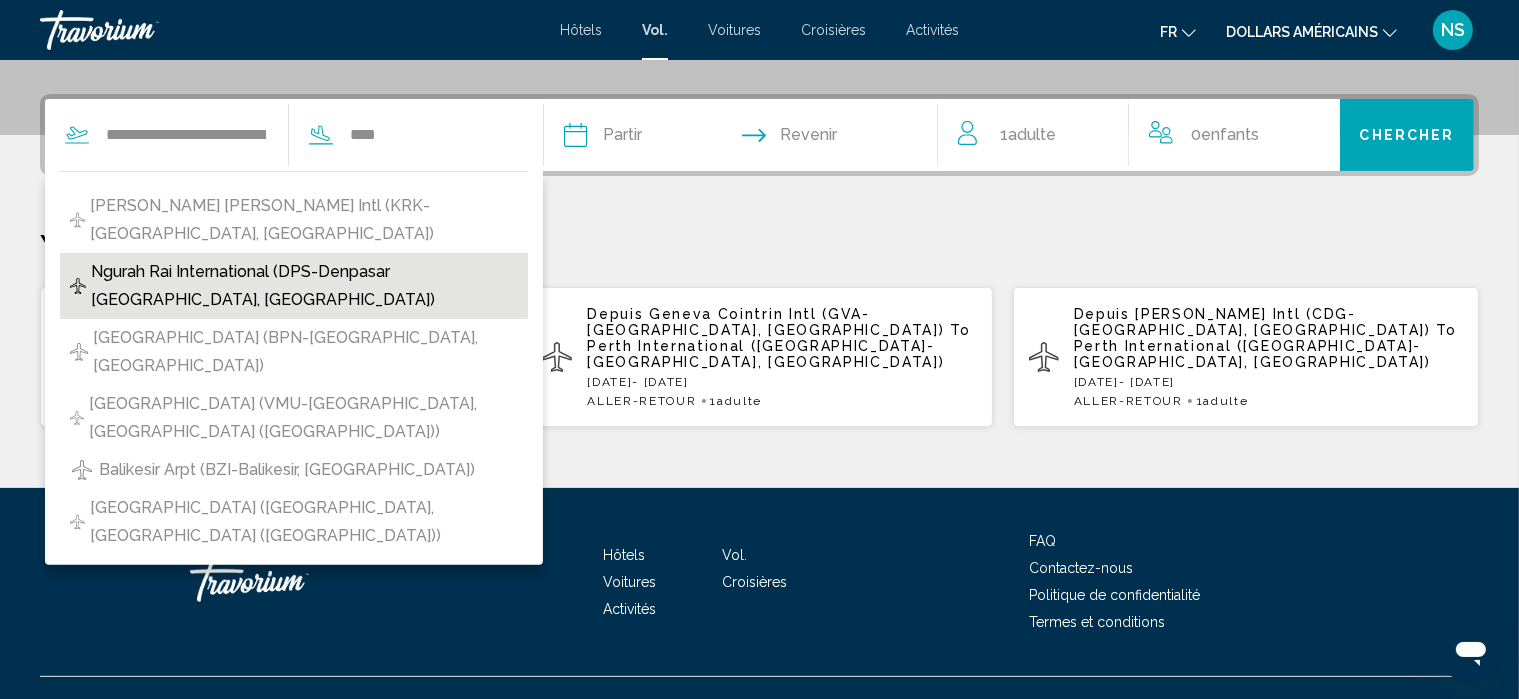 click on "Ngurah Rai International (DPS-Denpasar [GEOGRAPHIC_DATA], [GEOGRAPHIC_DATA])" at bounding box center (304, 286) 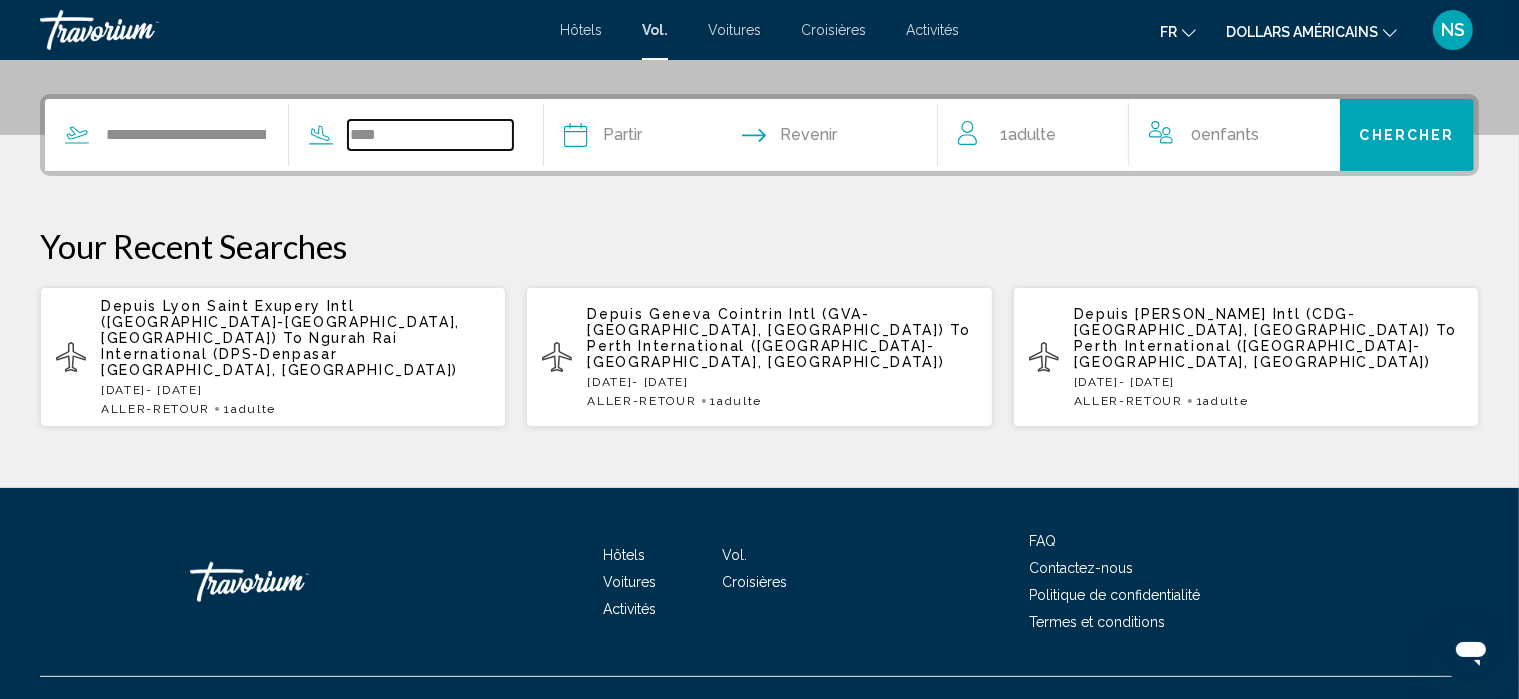 type on "**********" 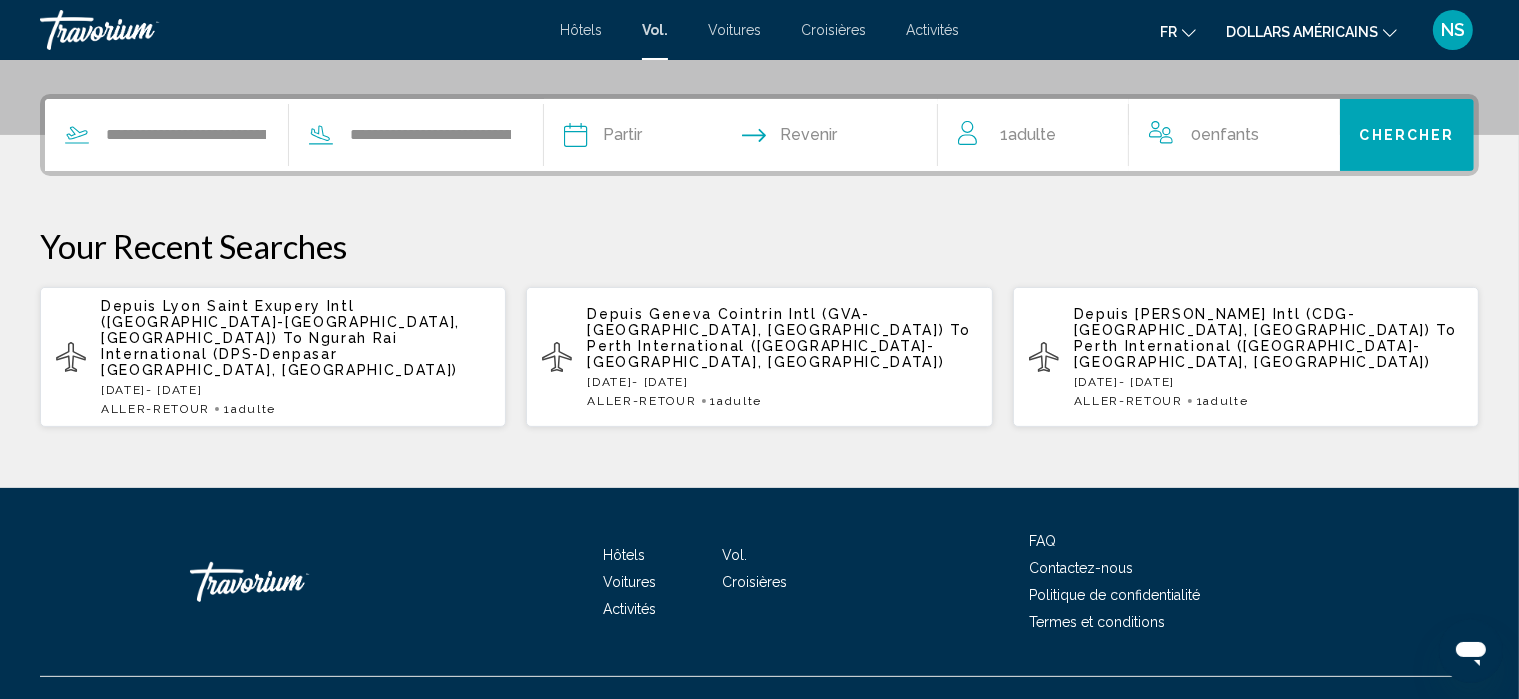 click at bounding box center (656, 138) 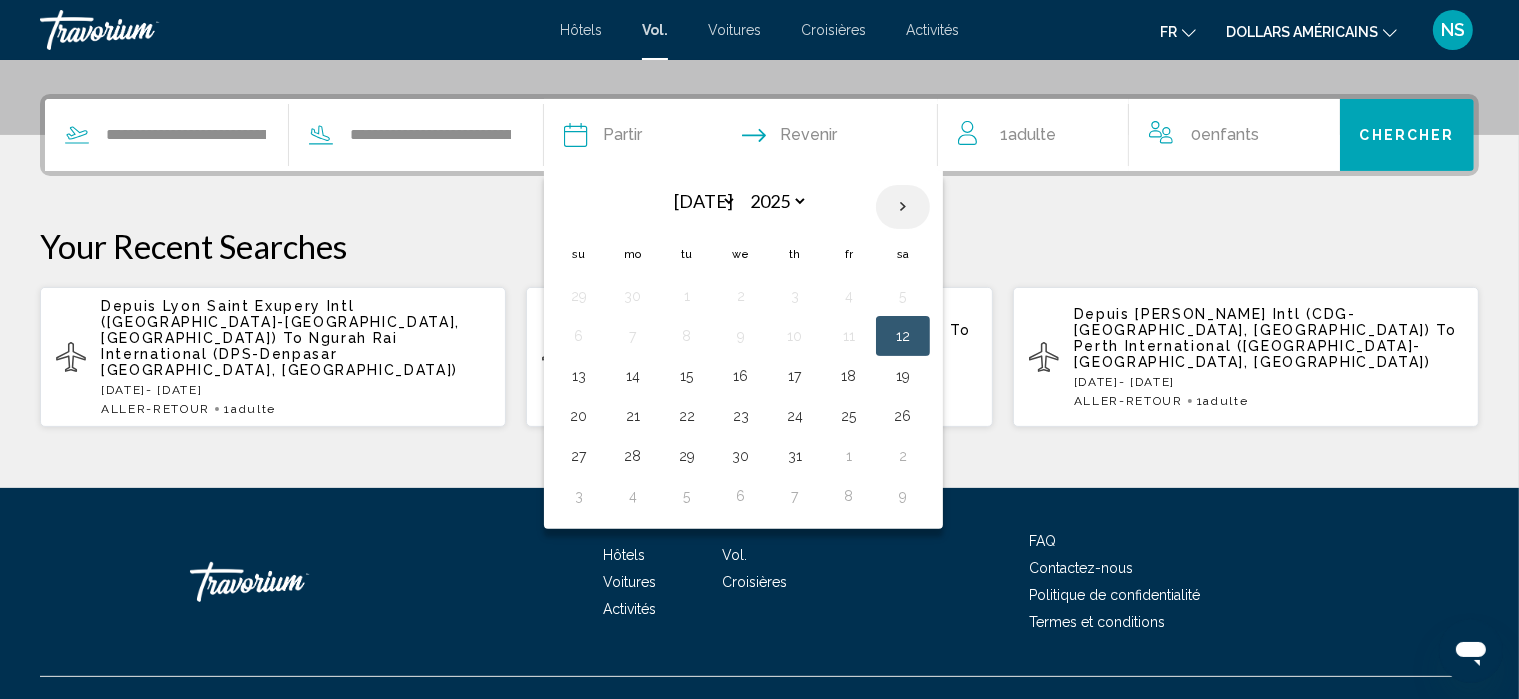 click at bounding box center [903, 207] 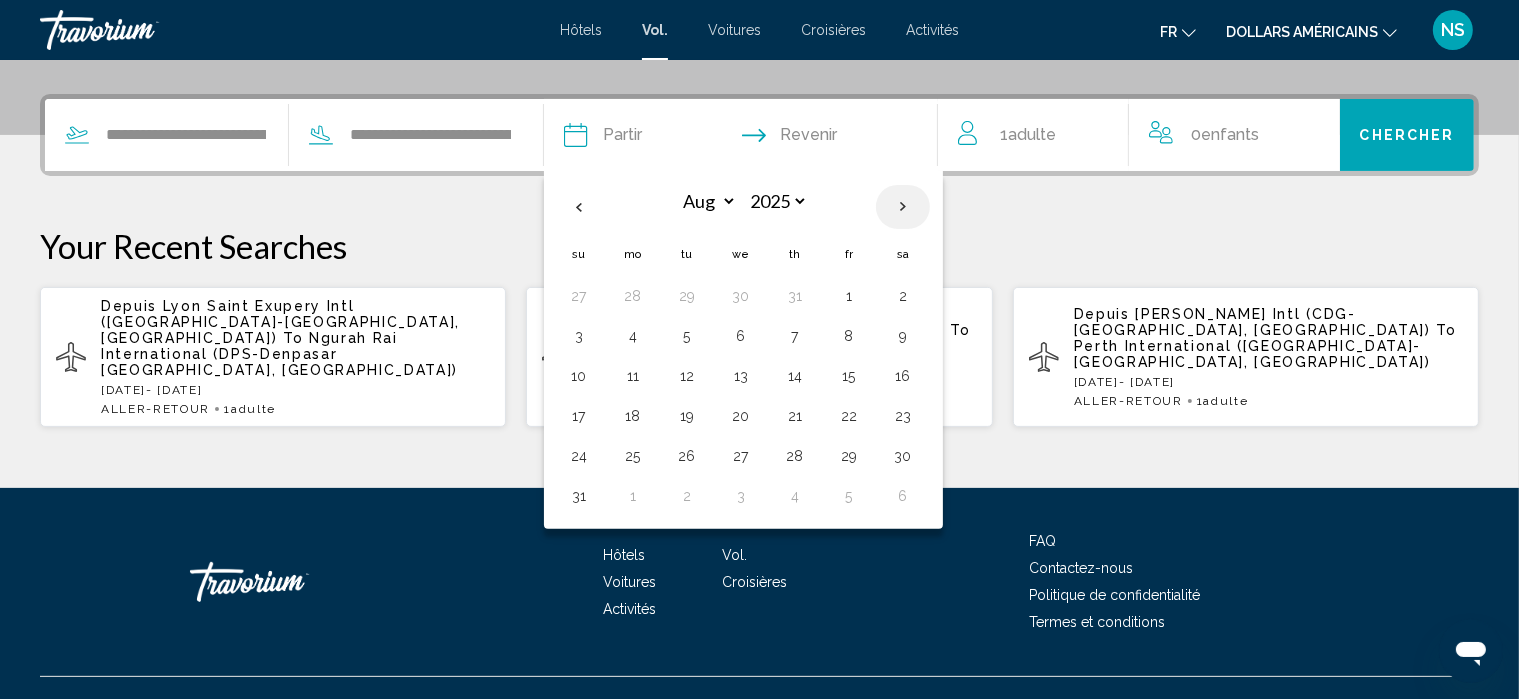 click at bounding box center (903, 207) 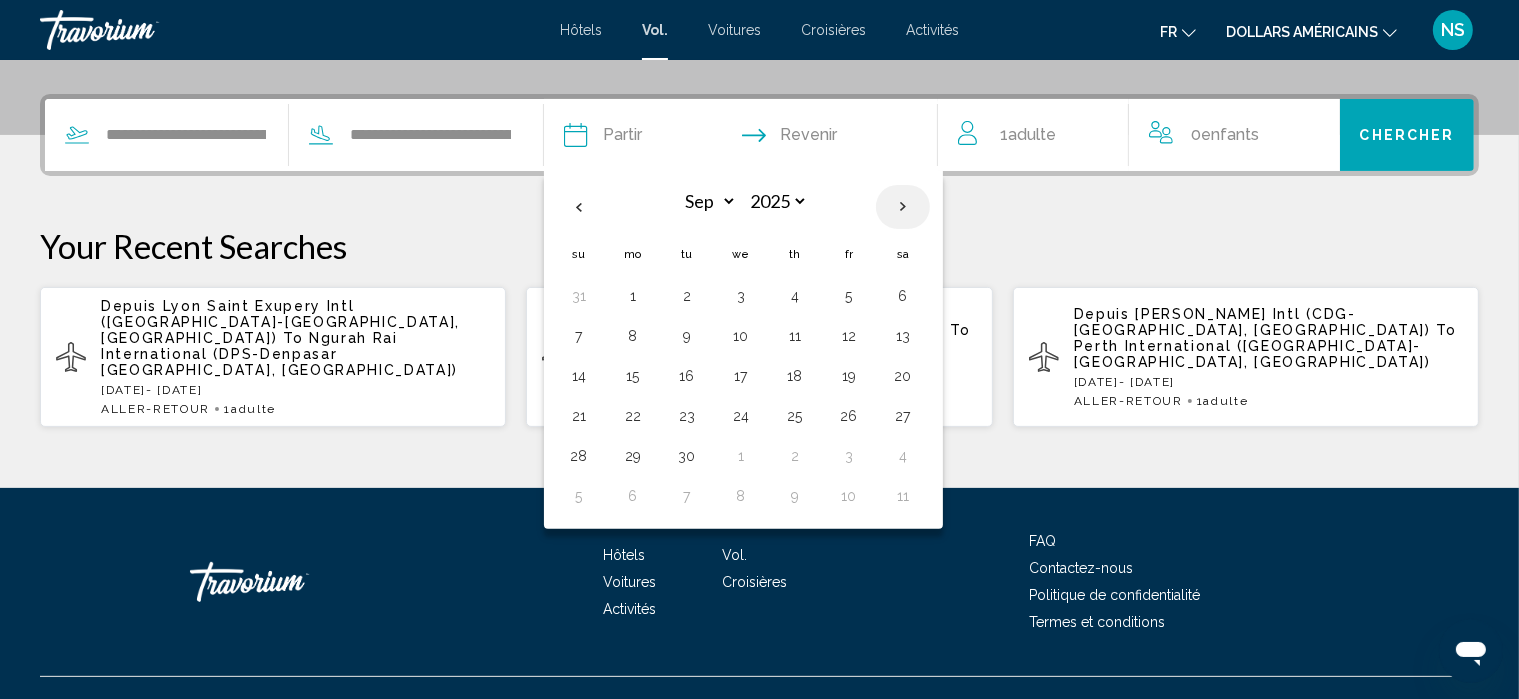 click at bounding box center [903, 207] 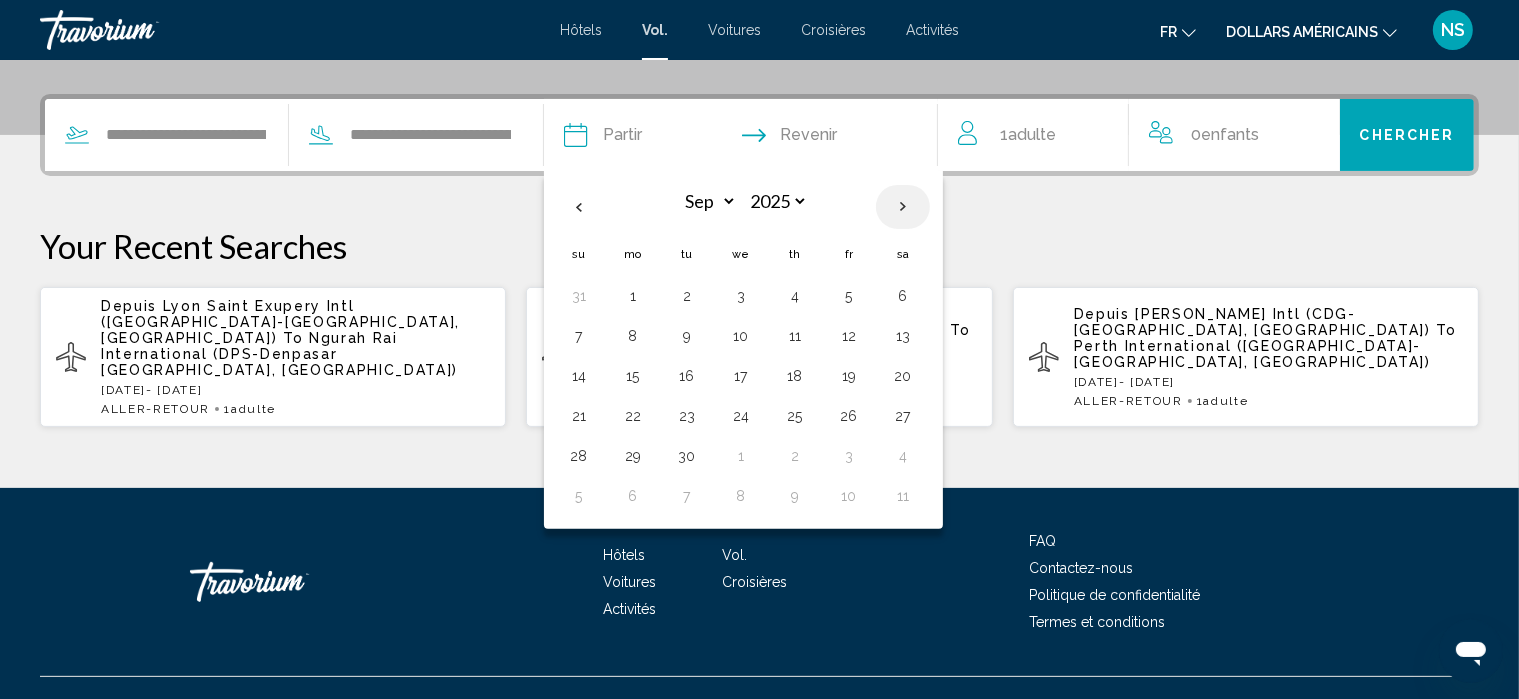 click at bounding box center (903, 207) 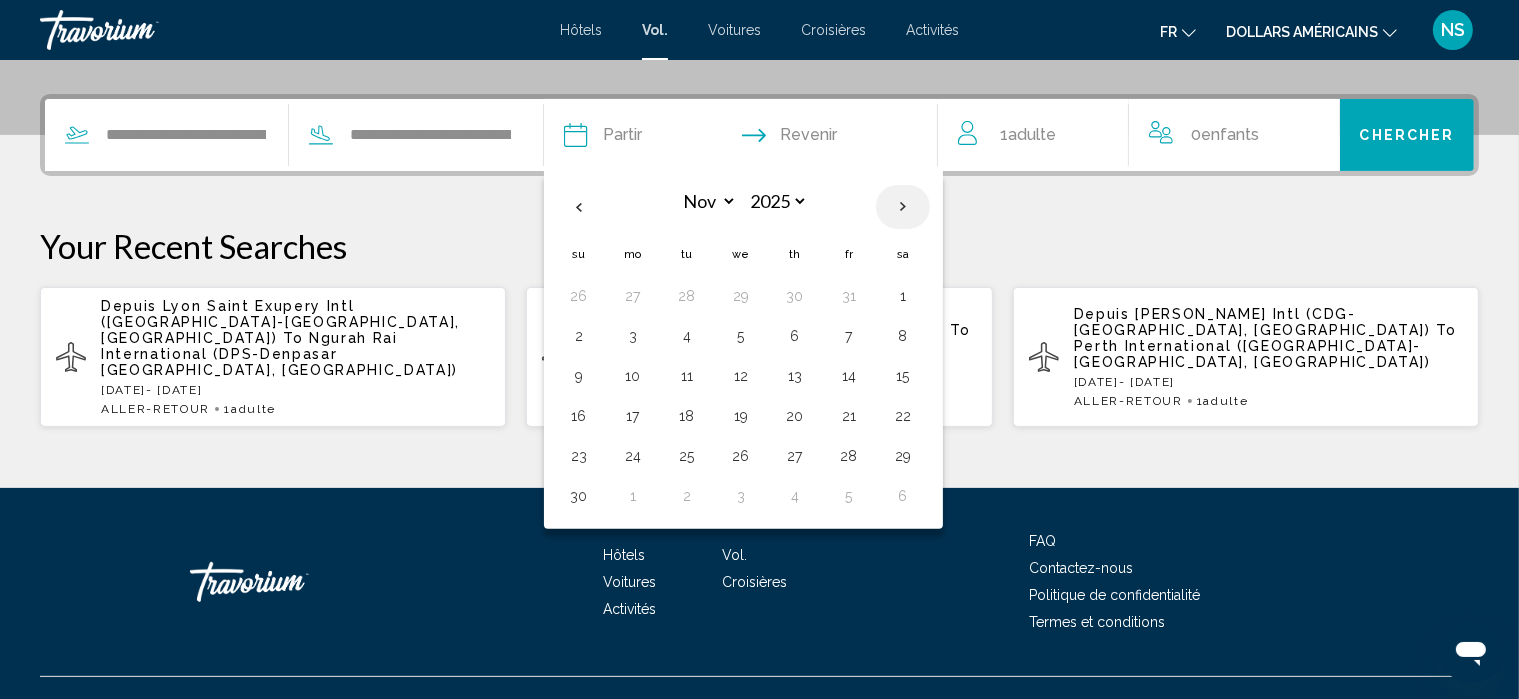 click at bounding box center (903, 207) 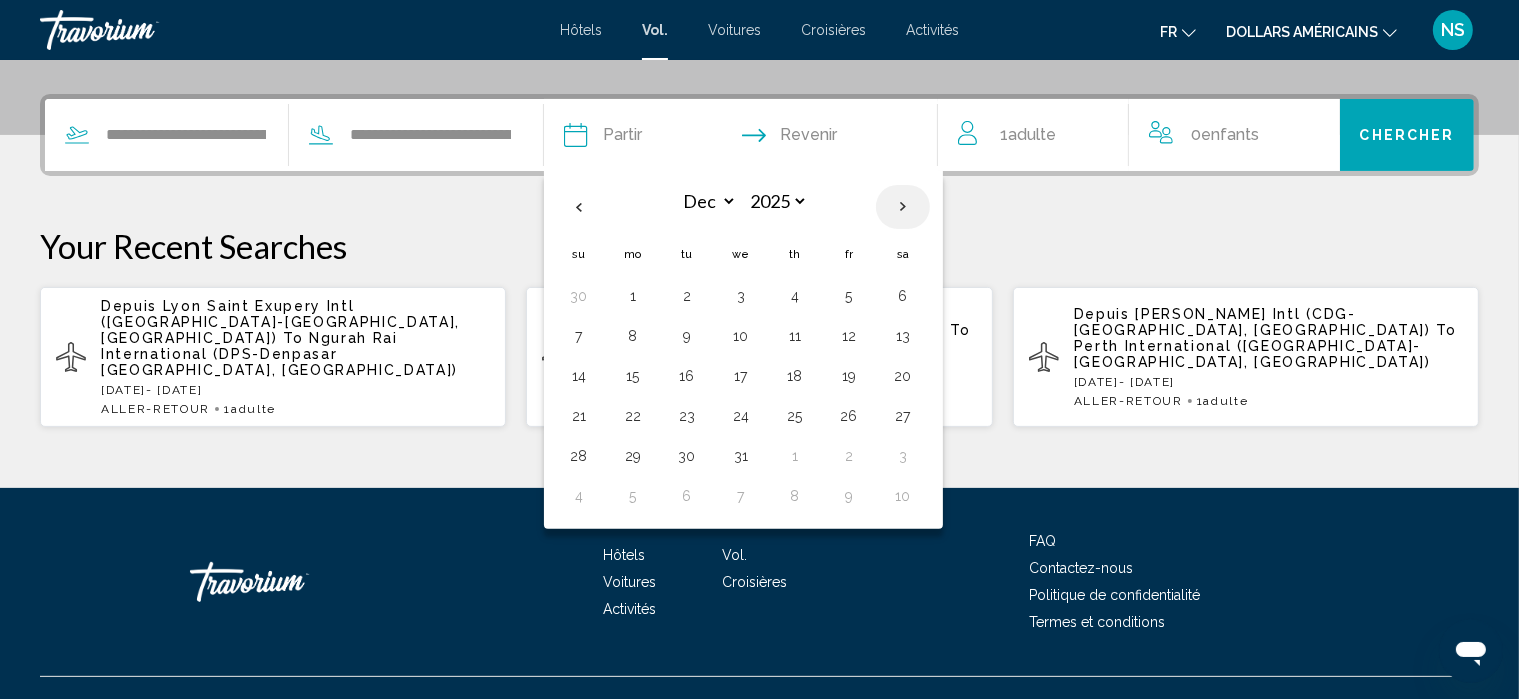 click at bounding box center [903, 207] 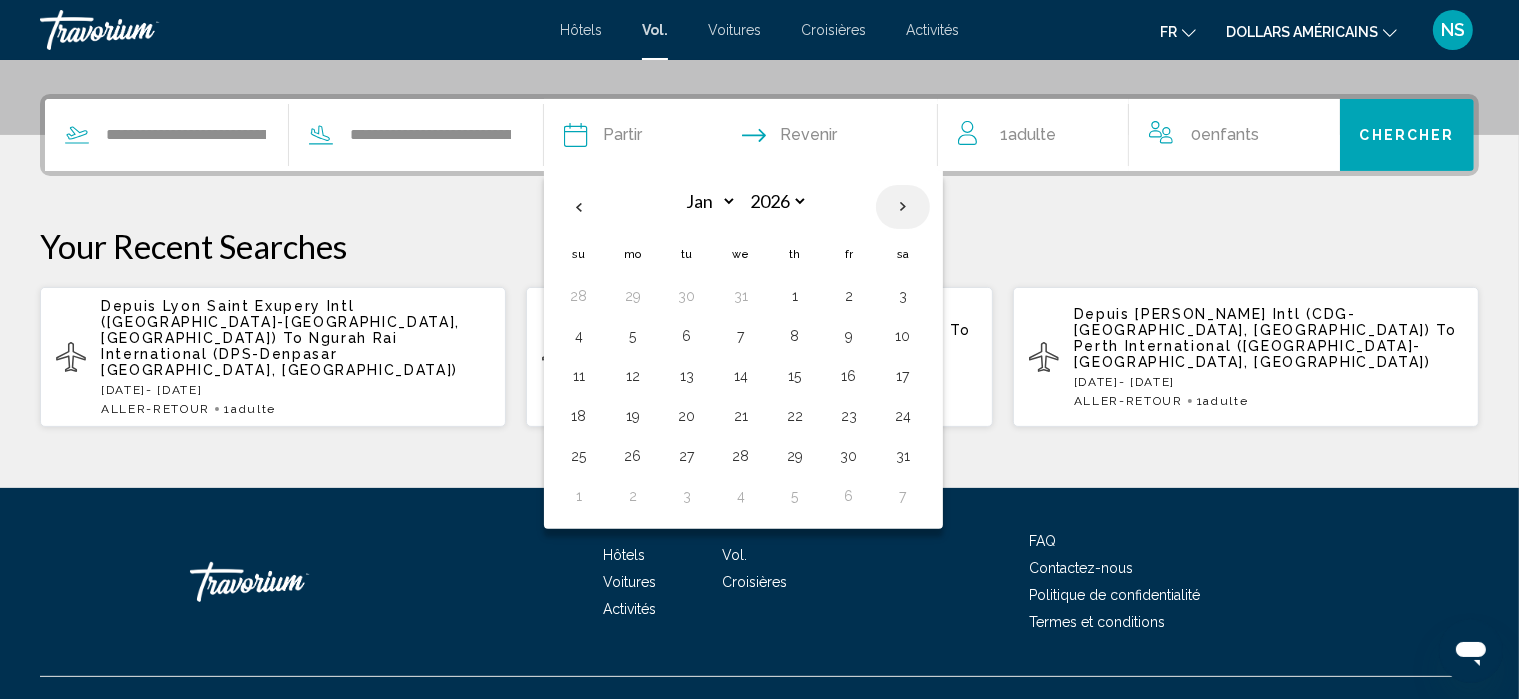 click at bounding box center [903, 207] 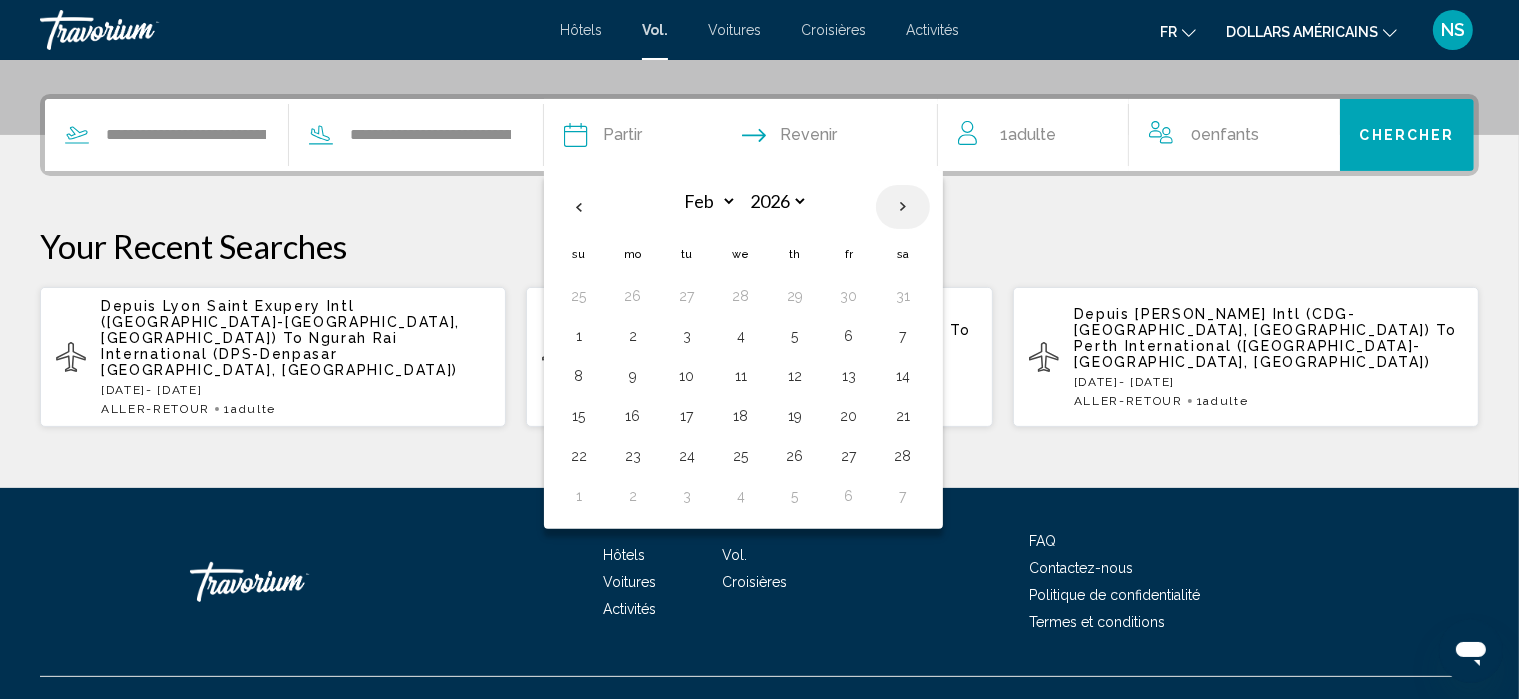 click at bounding box center (903, 207) 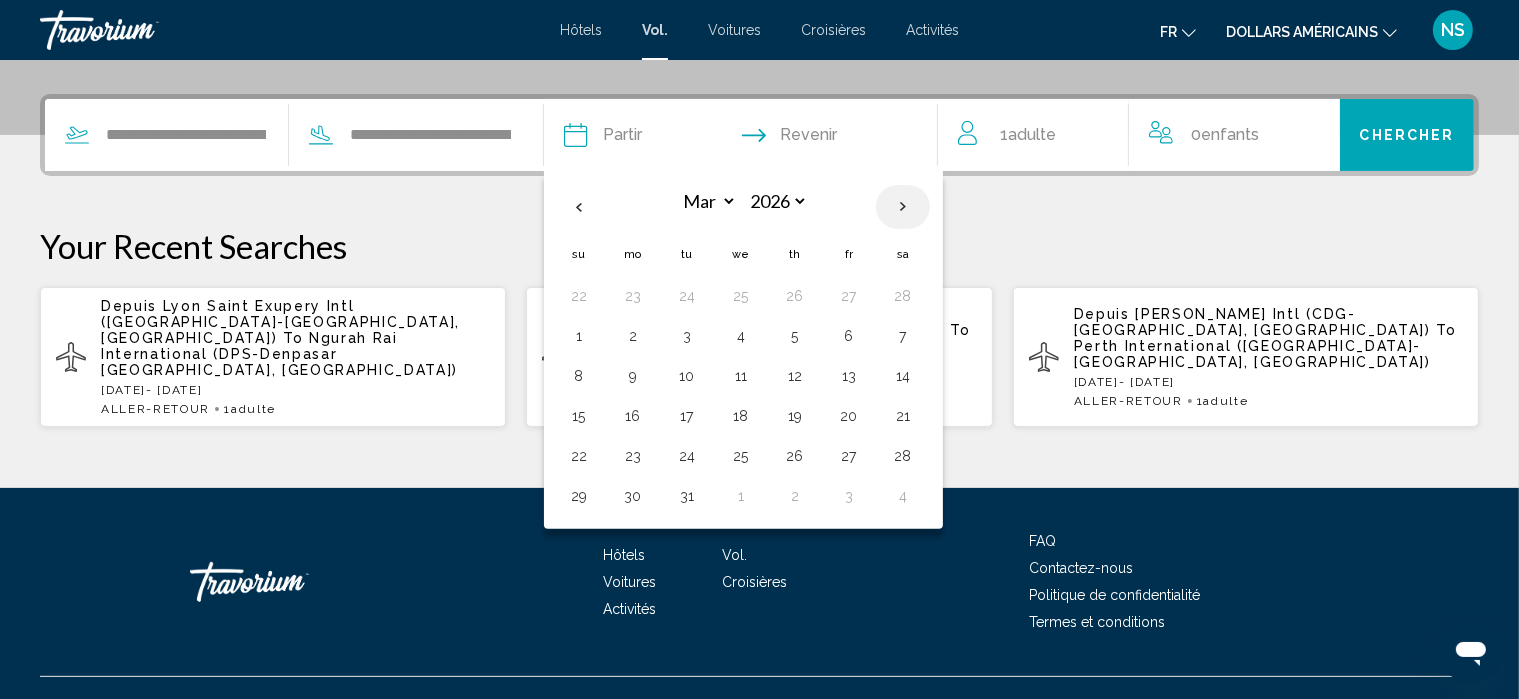 click at bounding box center (903, 207) 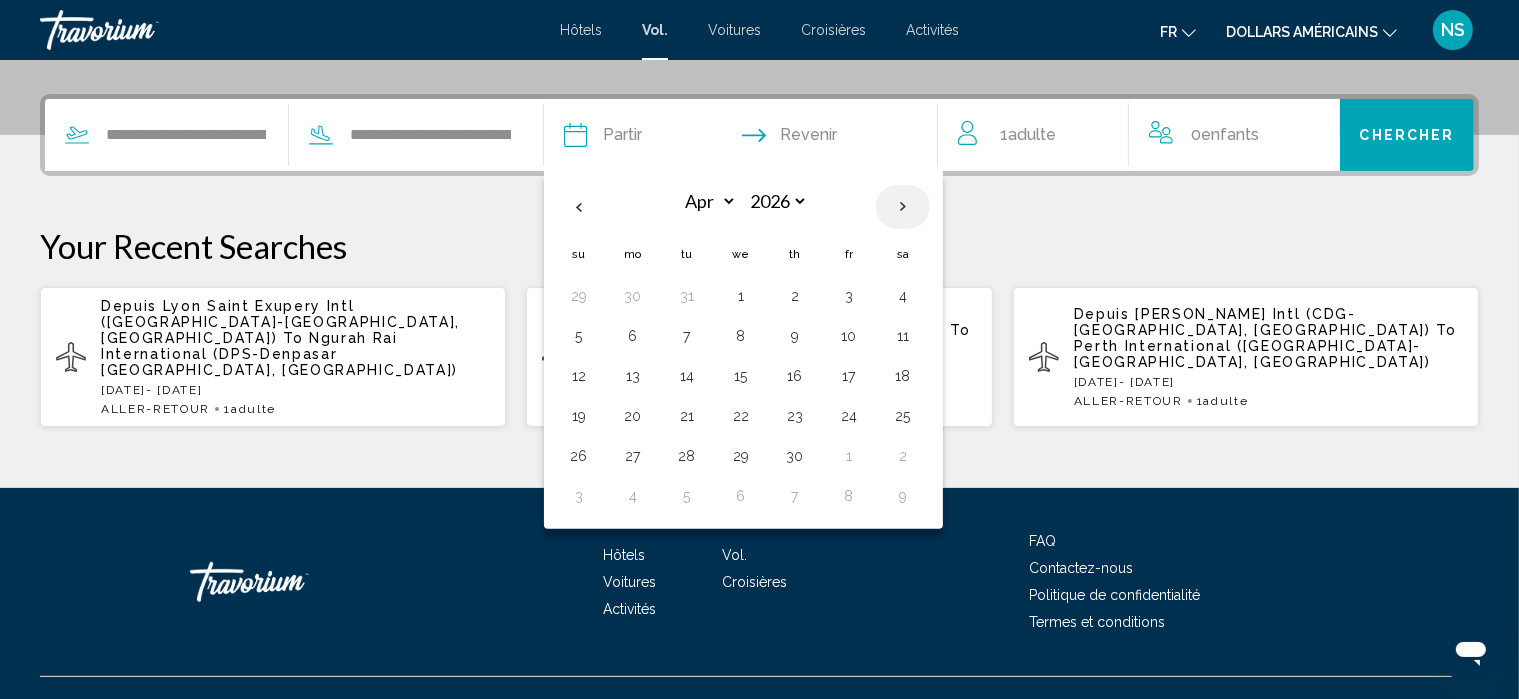 click at bounding box center [903, 207] 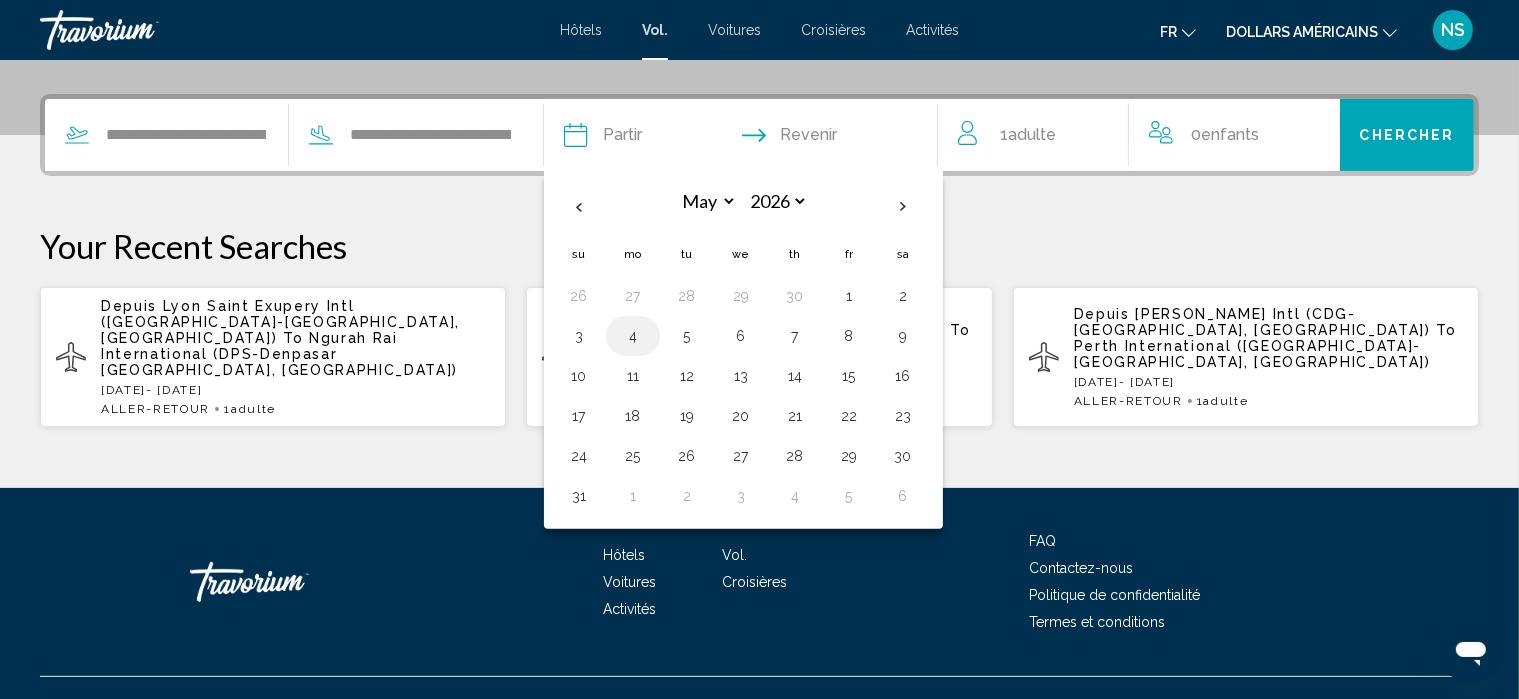 click on "4" at bounding box center [633, 336] 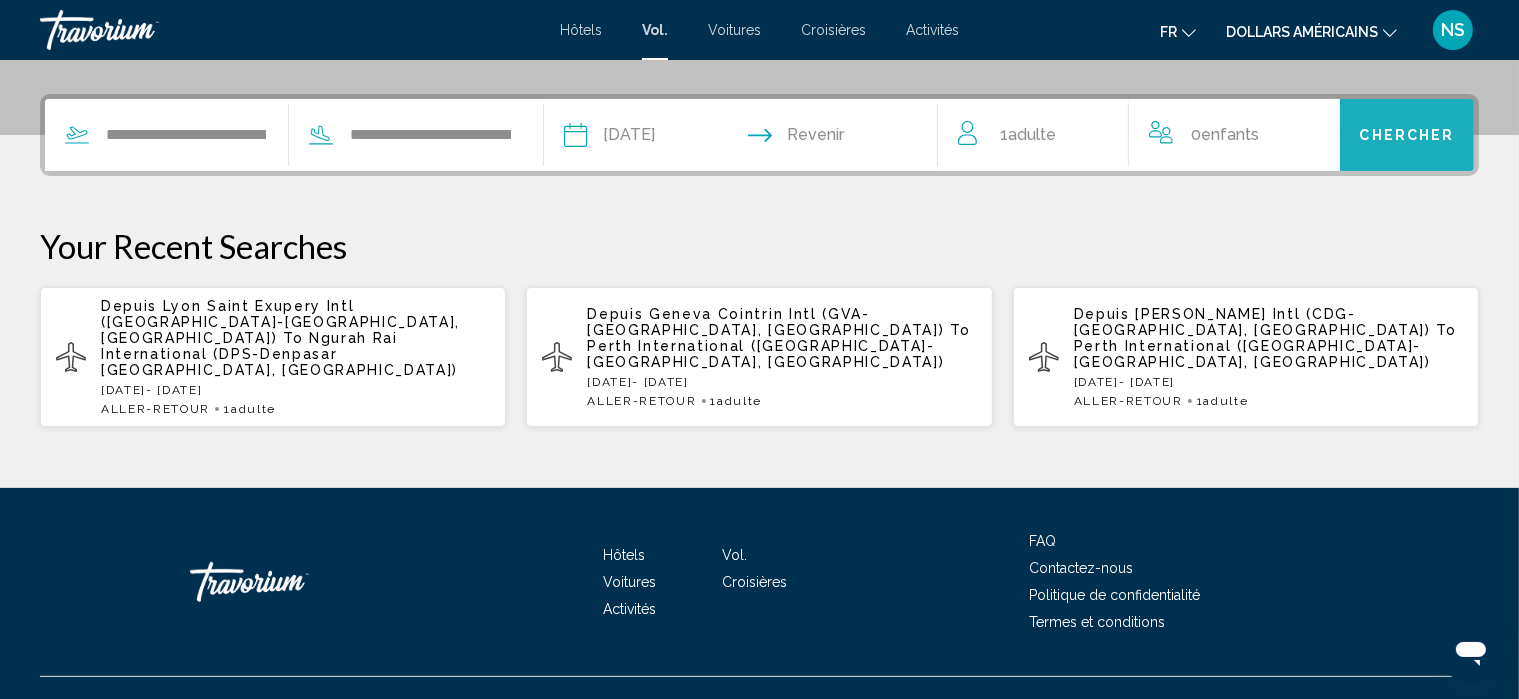 click on "Chercher" at bounding box center [1407, 135] 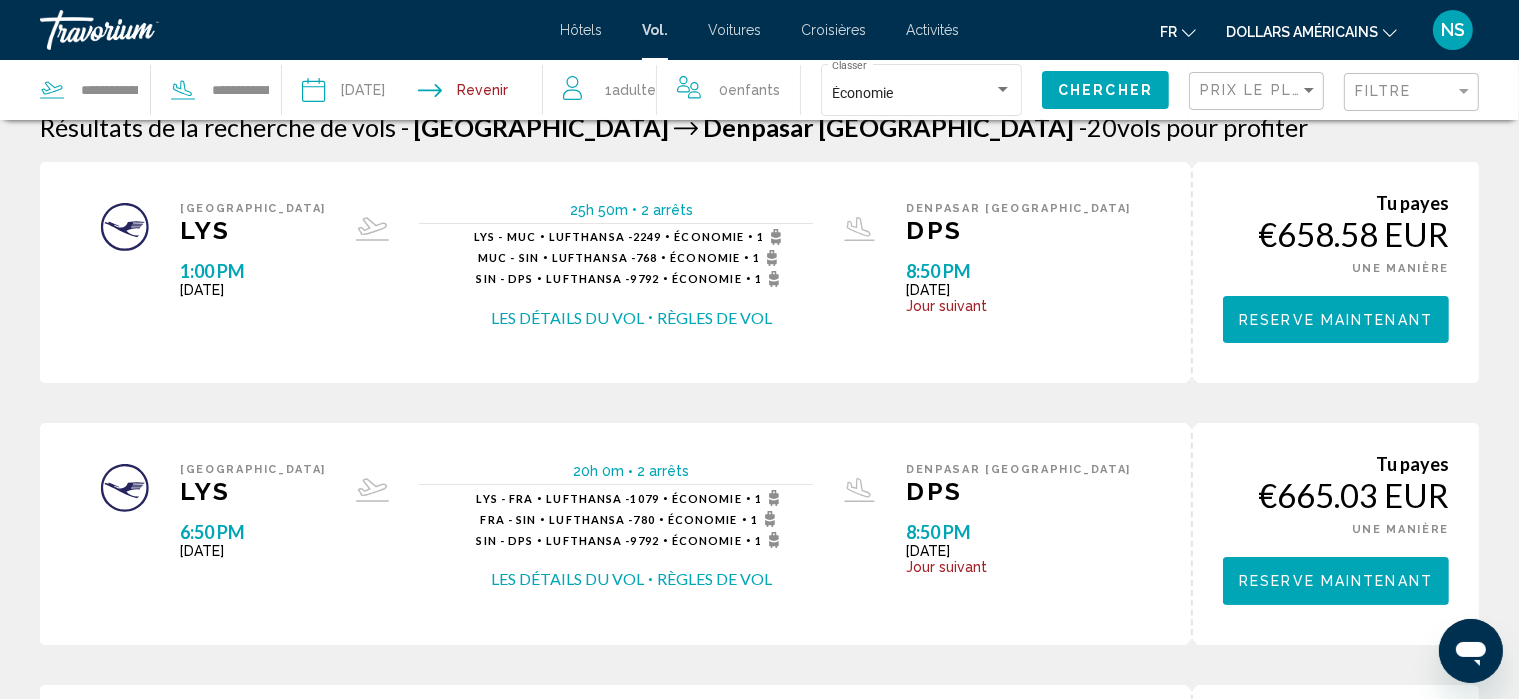 scroll, scrollTop: 28, scrollLeft: 0, axis: vertical 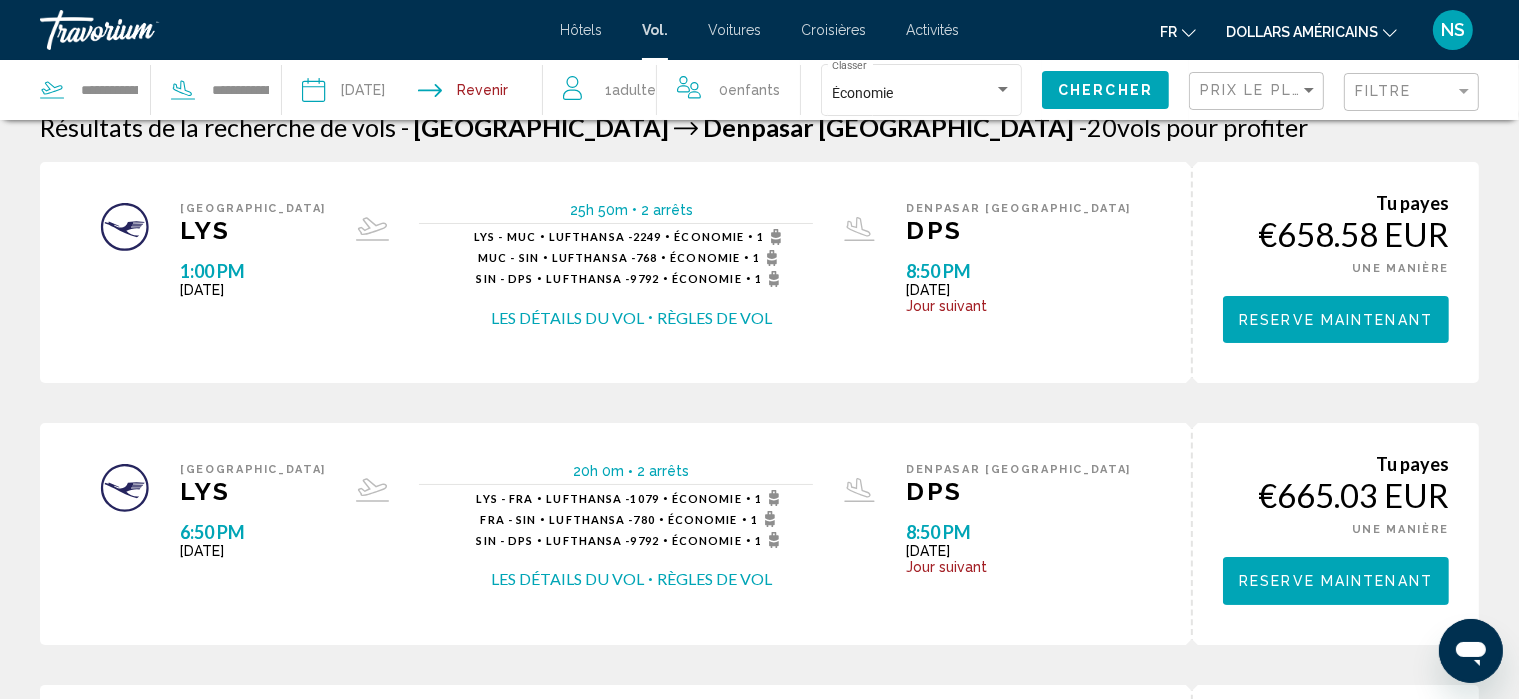 click on "Les détails du vol" at bounding box center [567, 579] 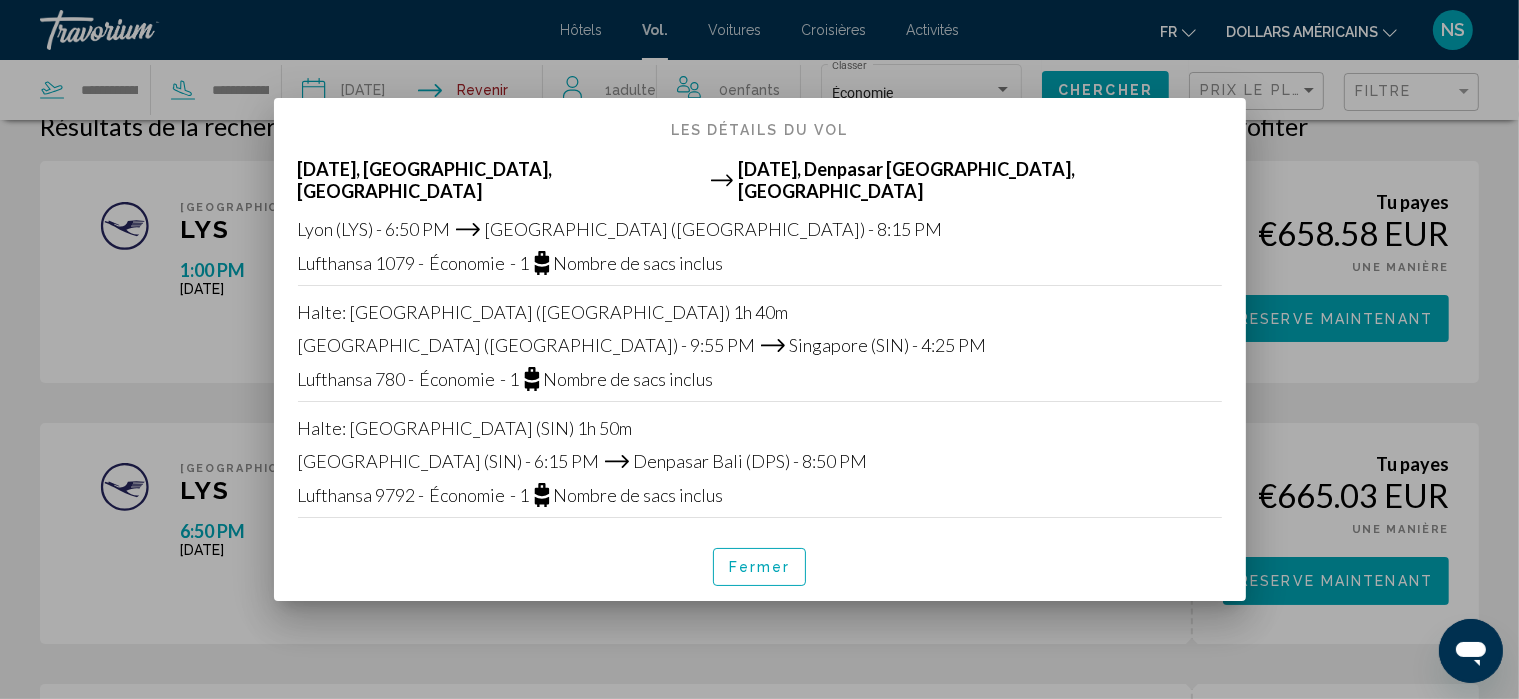 scroll, scrollTop: 0, scrollLeft: 0, axis: both 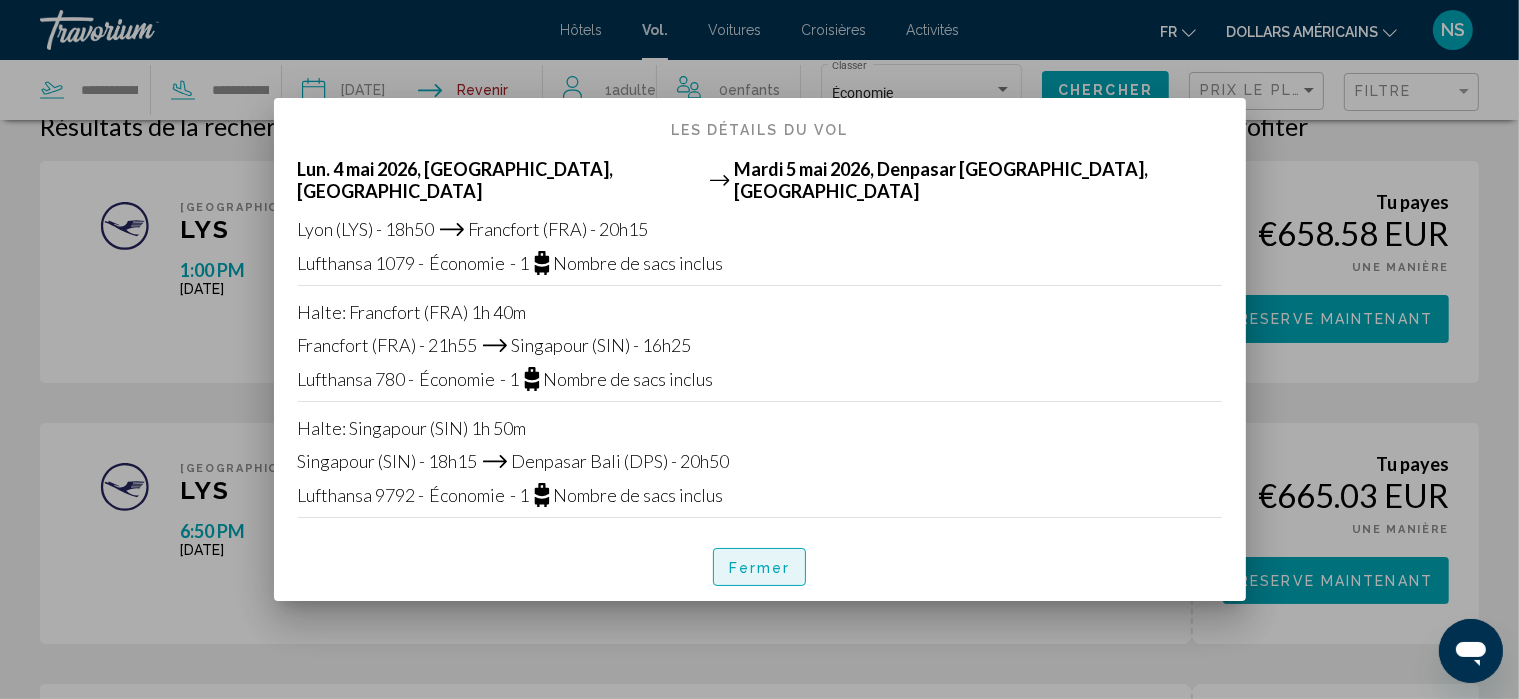 click on "Fermer" at bounding box center [760, 567] 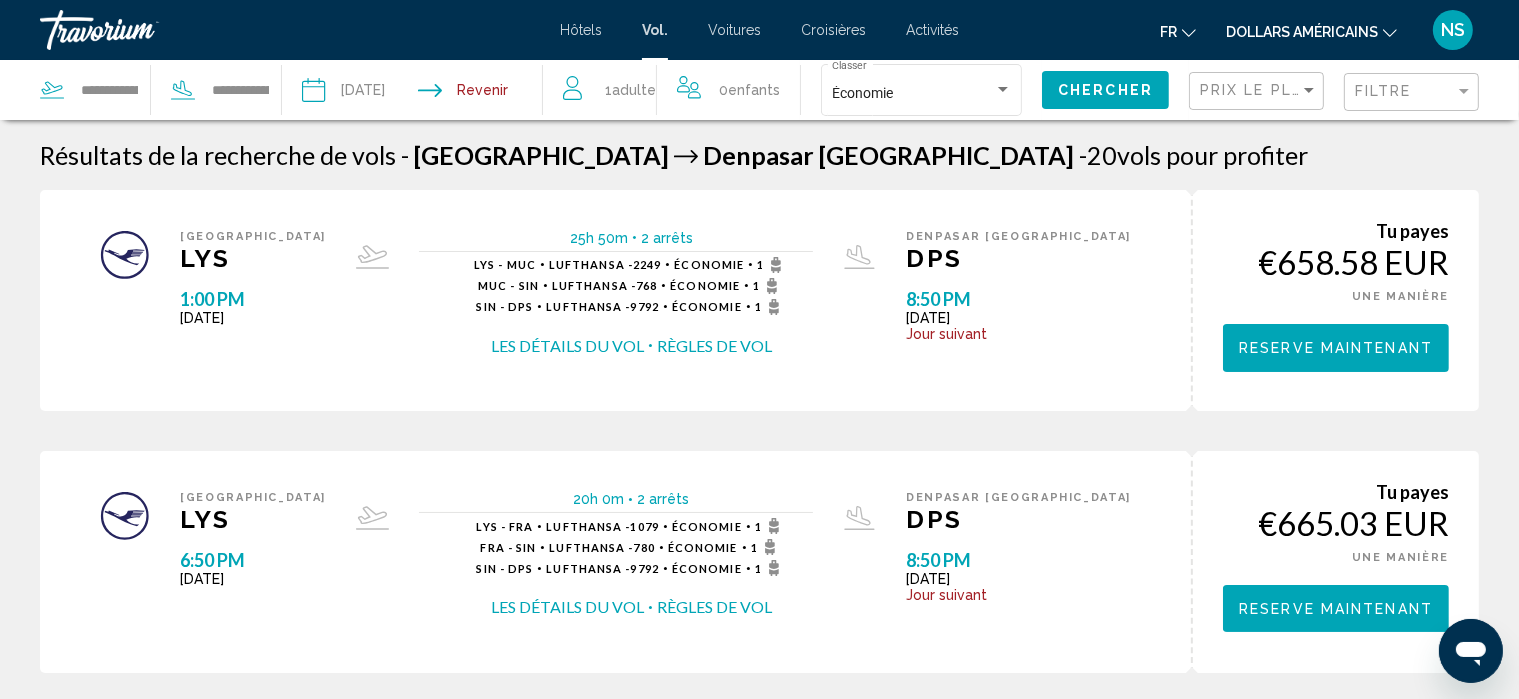 scroll, scrollTop: 28, scrollLeft: 0, axis: vertical 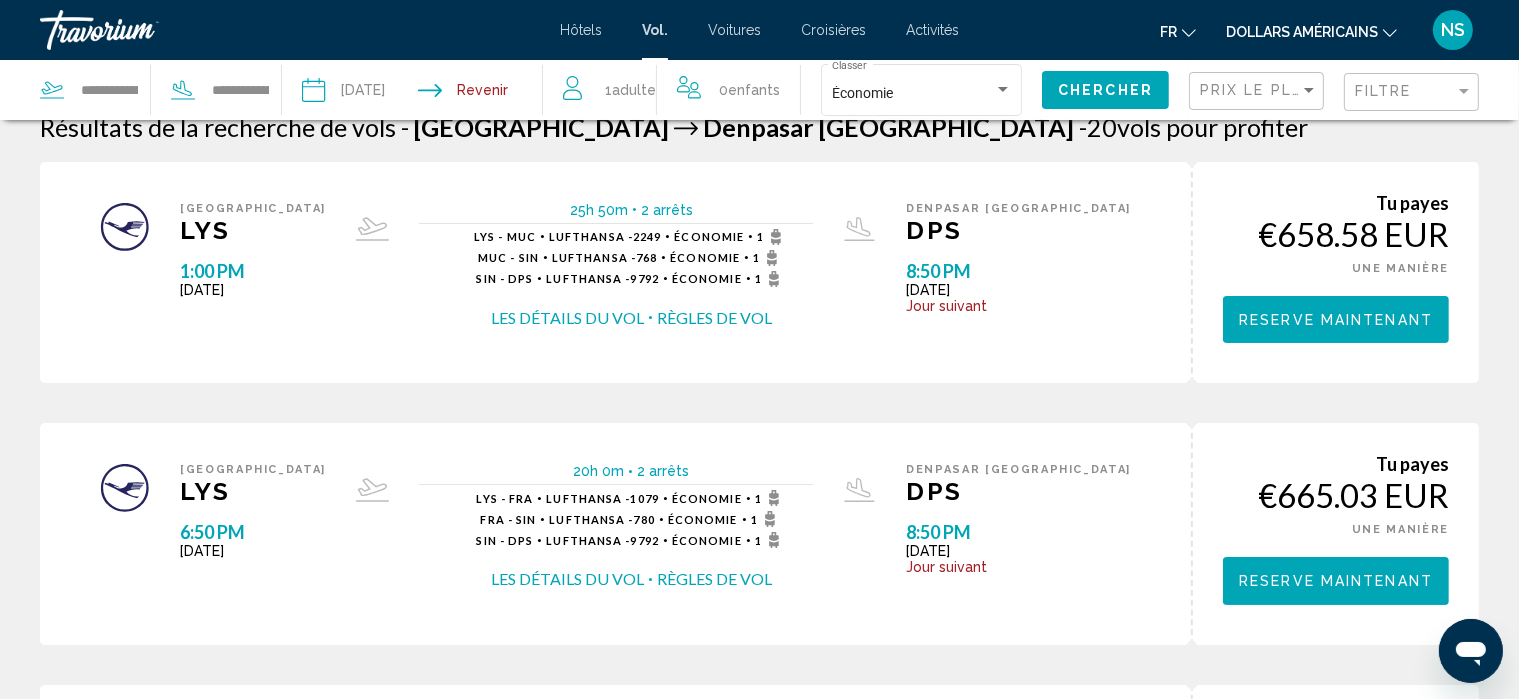 click on "Les détails du vol" at bounding box center (567, 318) 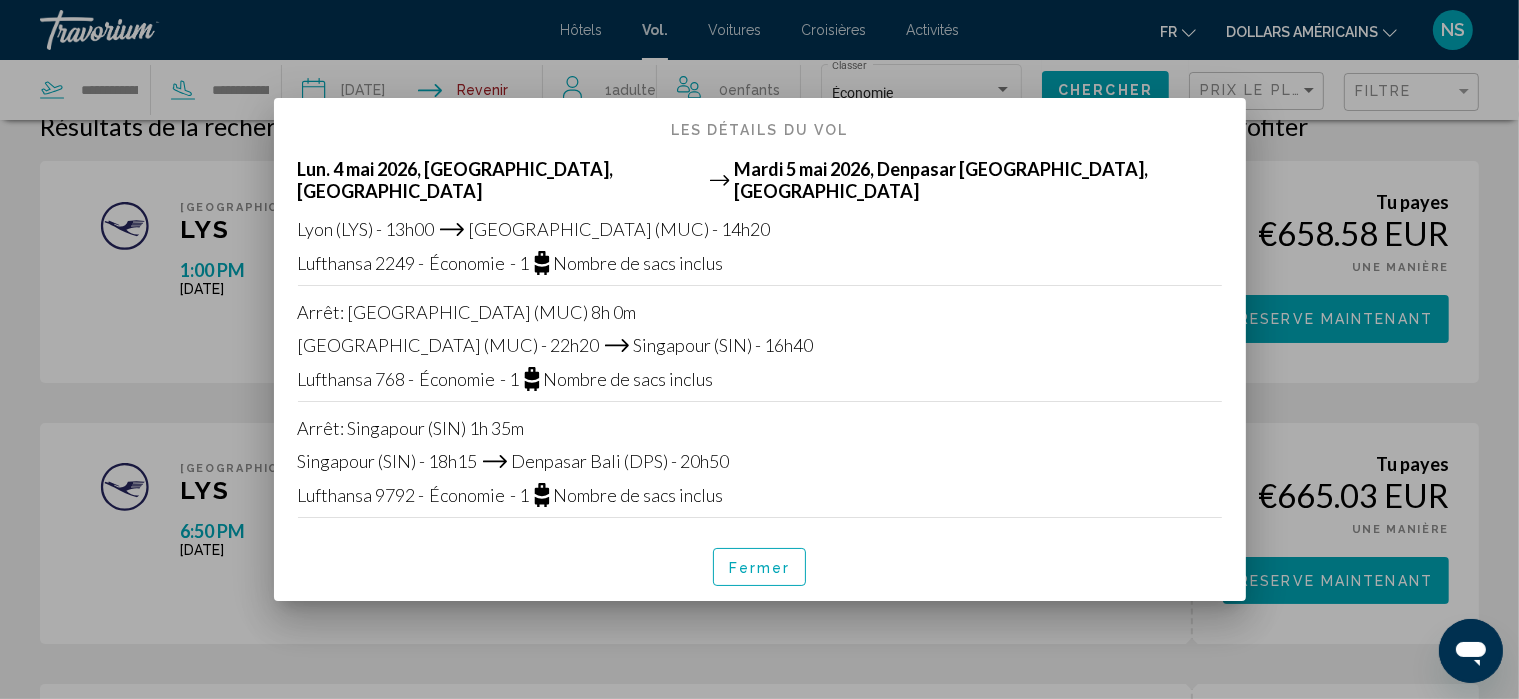 click on "Fermer" at bounding box center [760, 566] 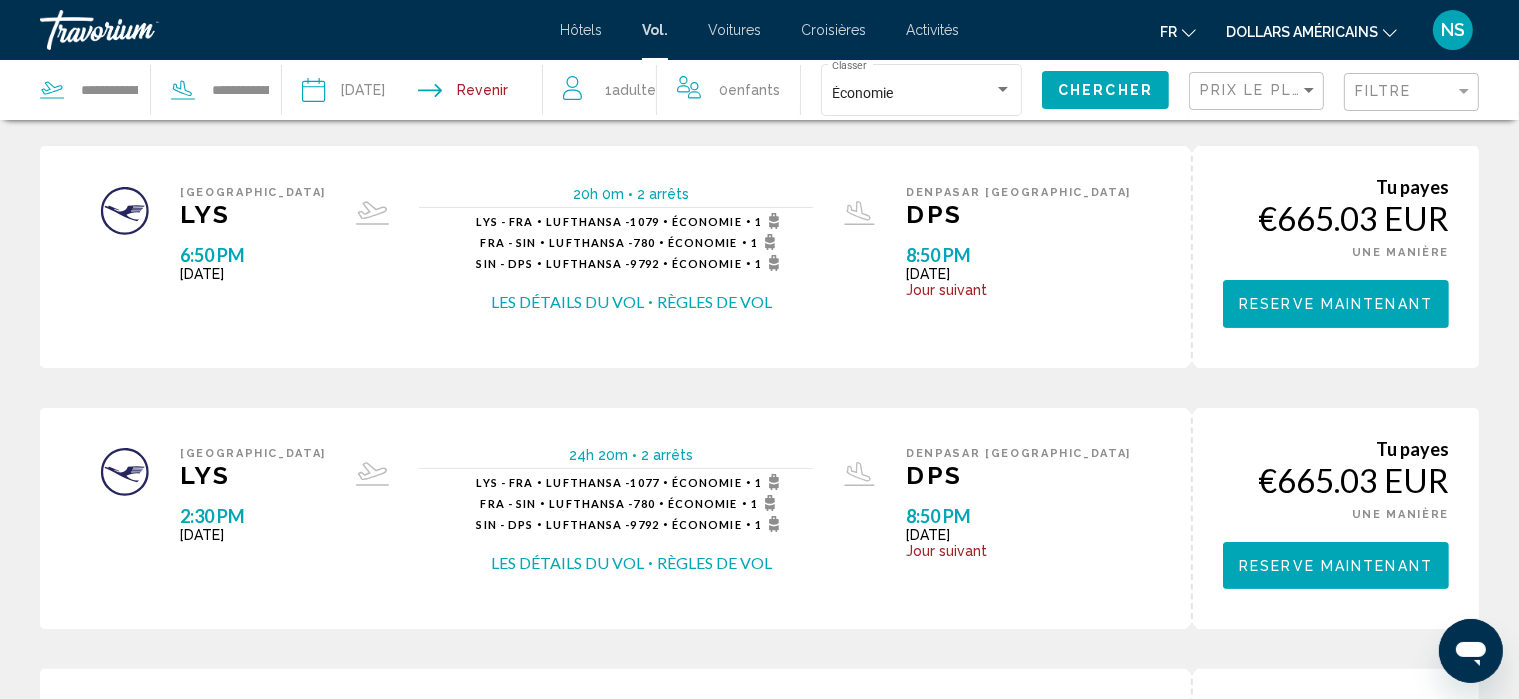 scroll, scrollTop: 308, scrollLeft: 0, axis: vertical 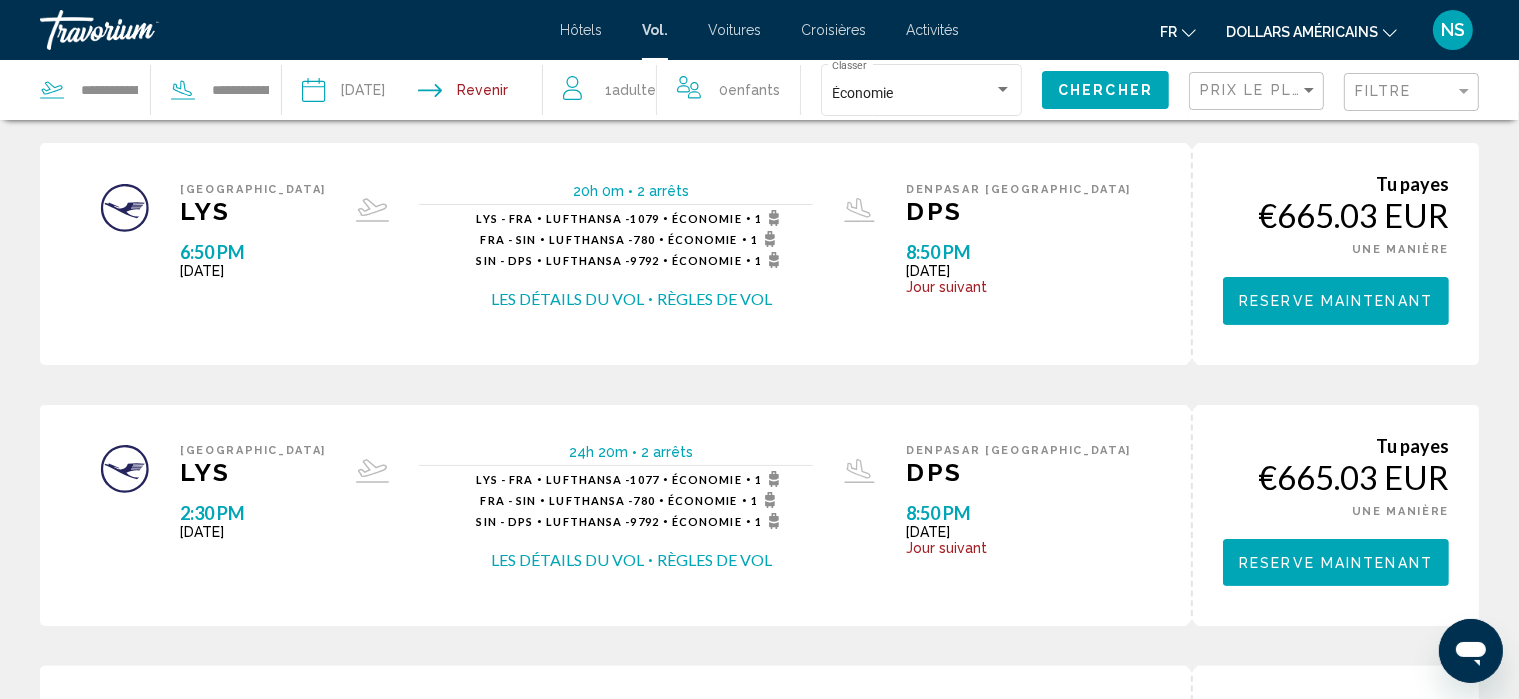 click on "Reserve maintenant" at bounding box center [1336, 40] 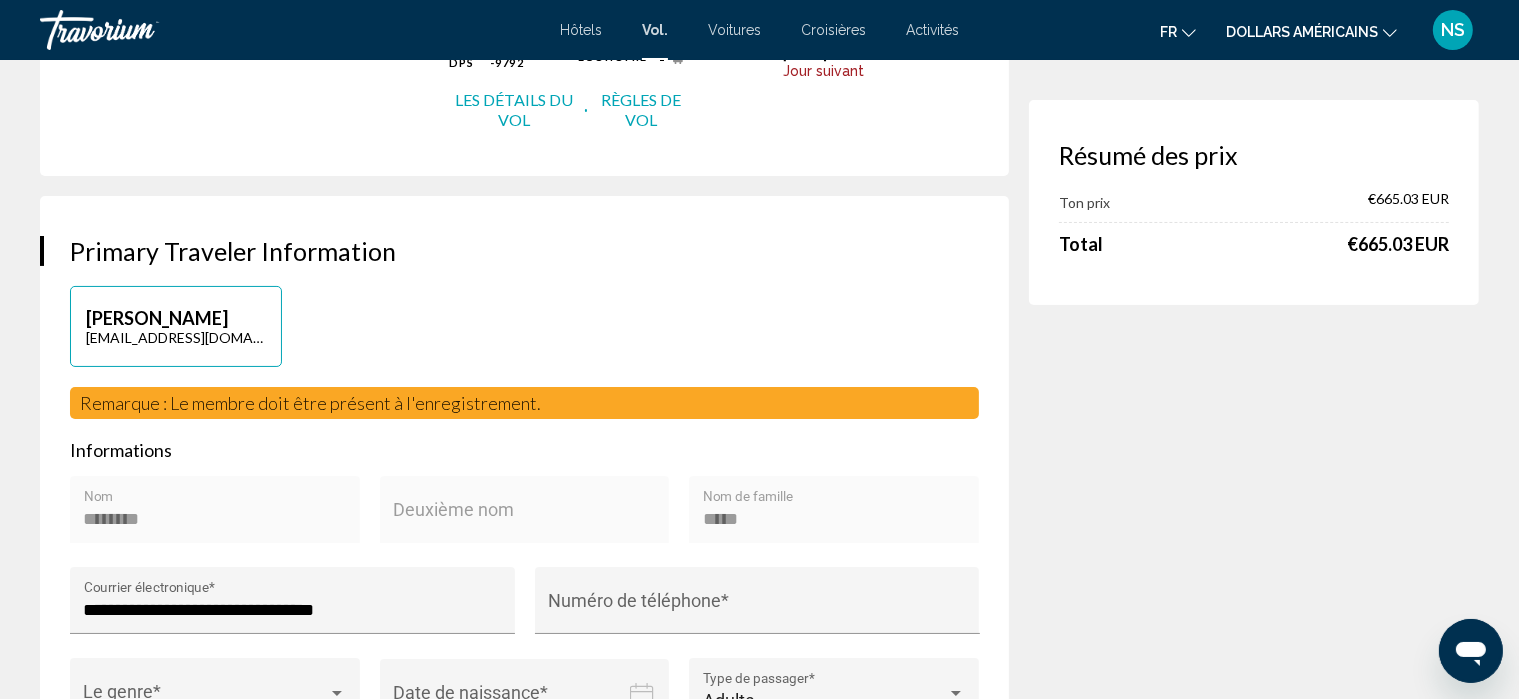 scroll, scrollTop: 228, scrollLeft: 0, axis: vertical 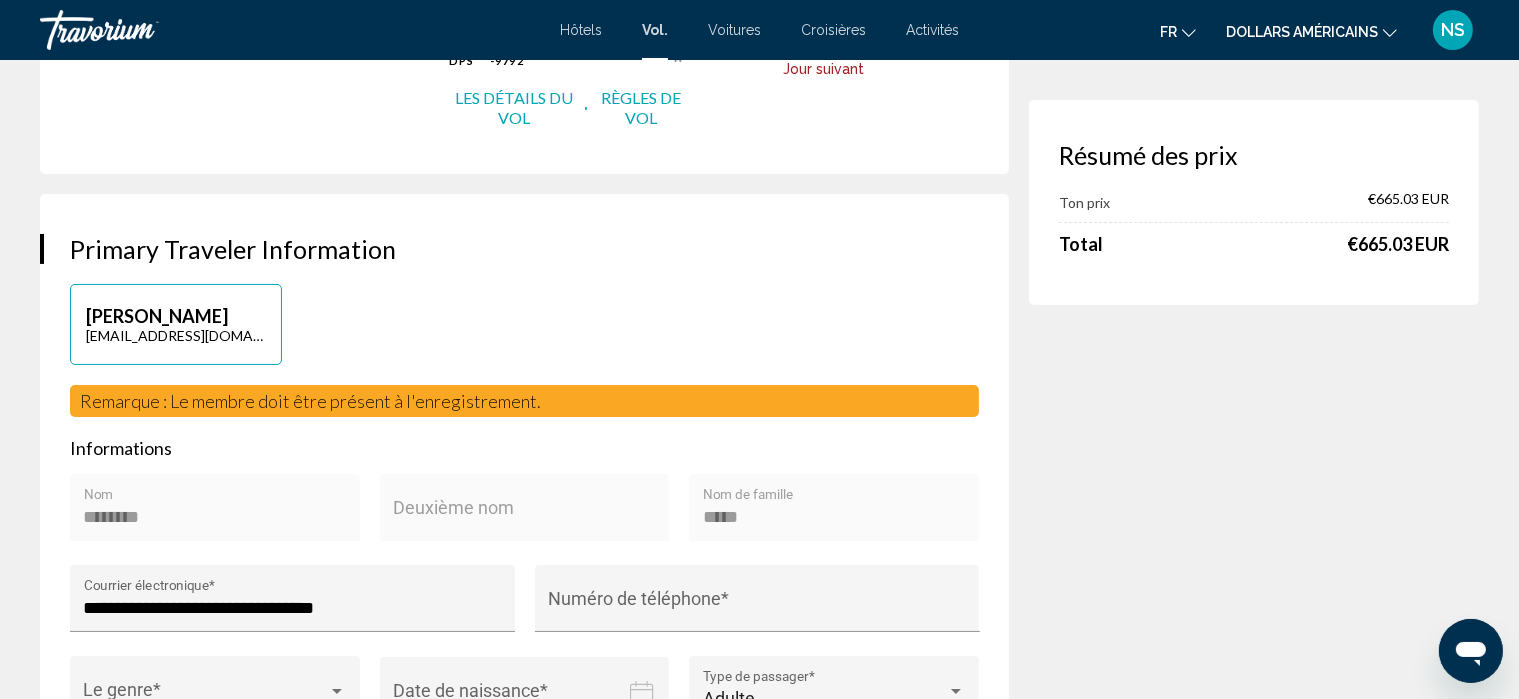 click on "******** Nom" at bounding box center (215, 514) 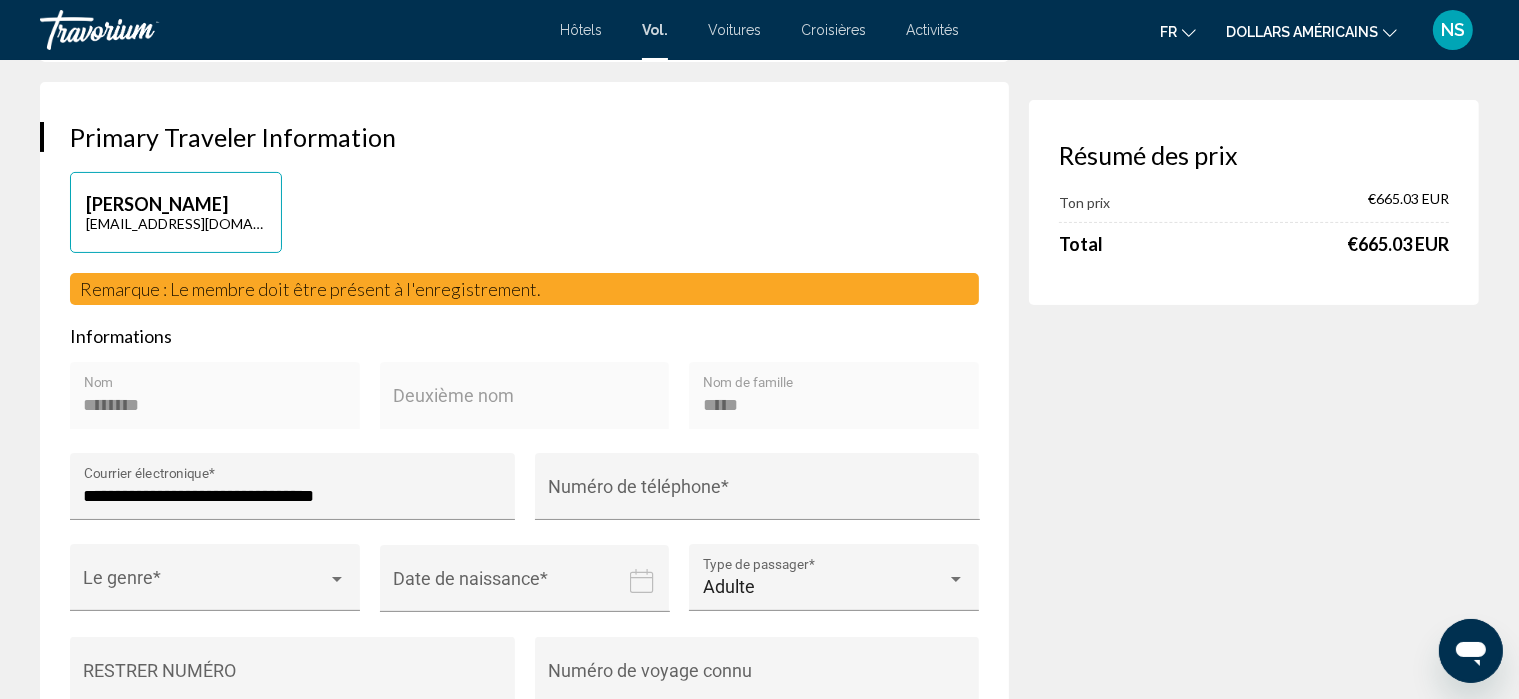 scroll, scrollTop: 363, scrollLeft: 0, axis: vertical 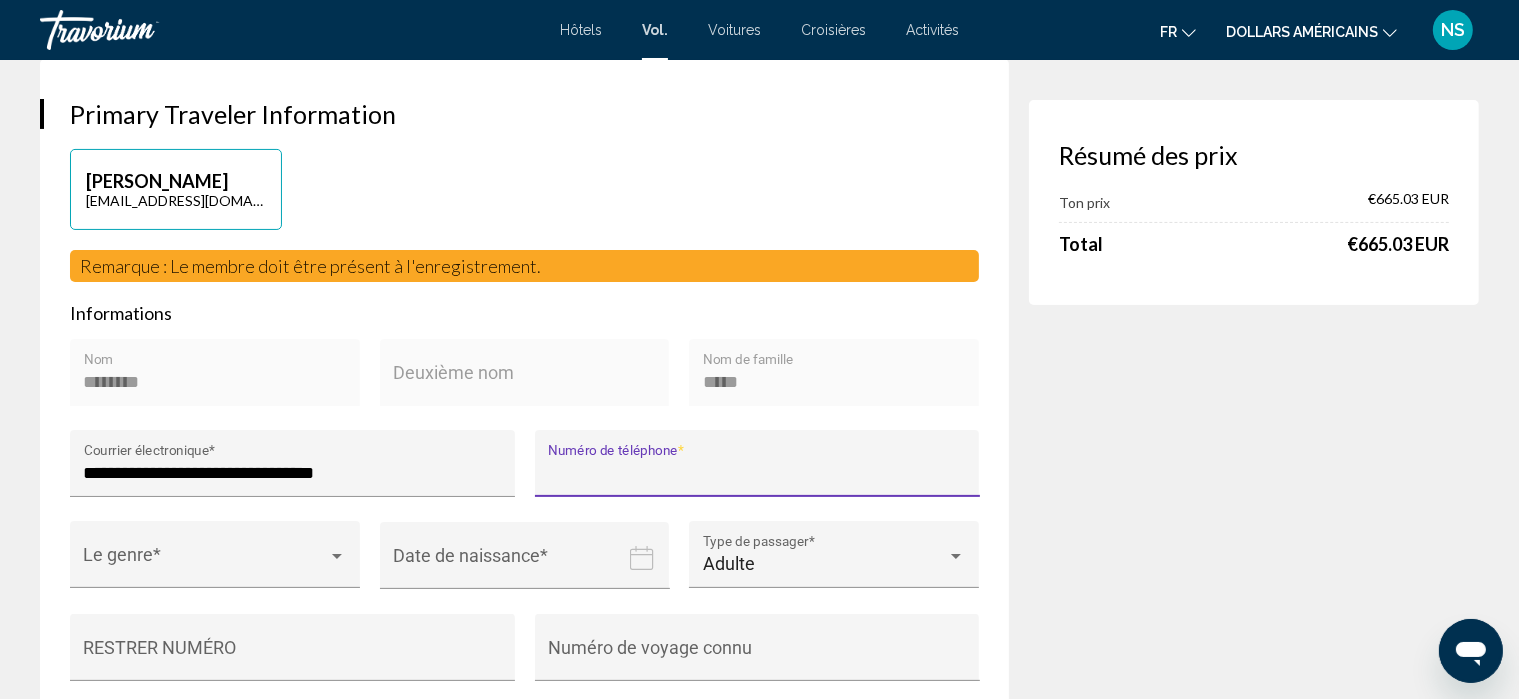 click on "Numéro de téléphone  *" at bounding box center [757, 473] 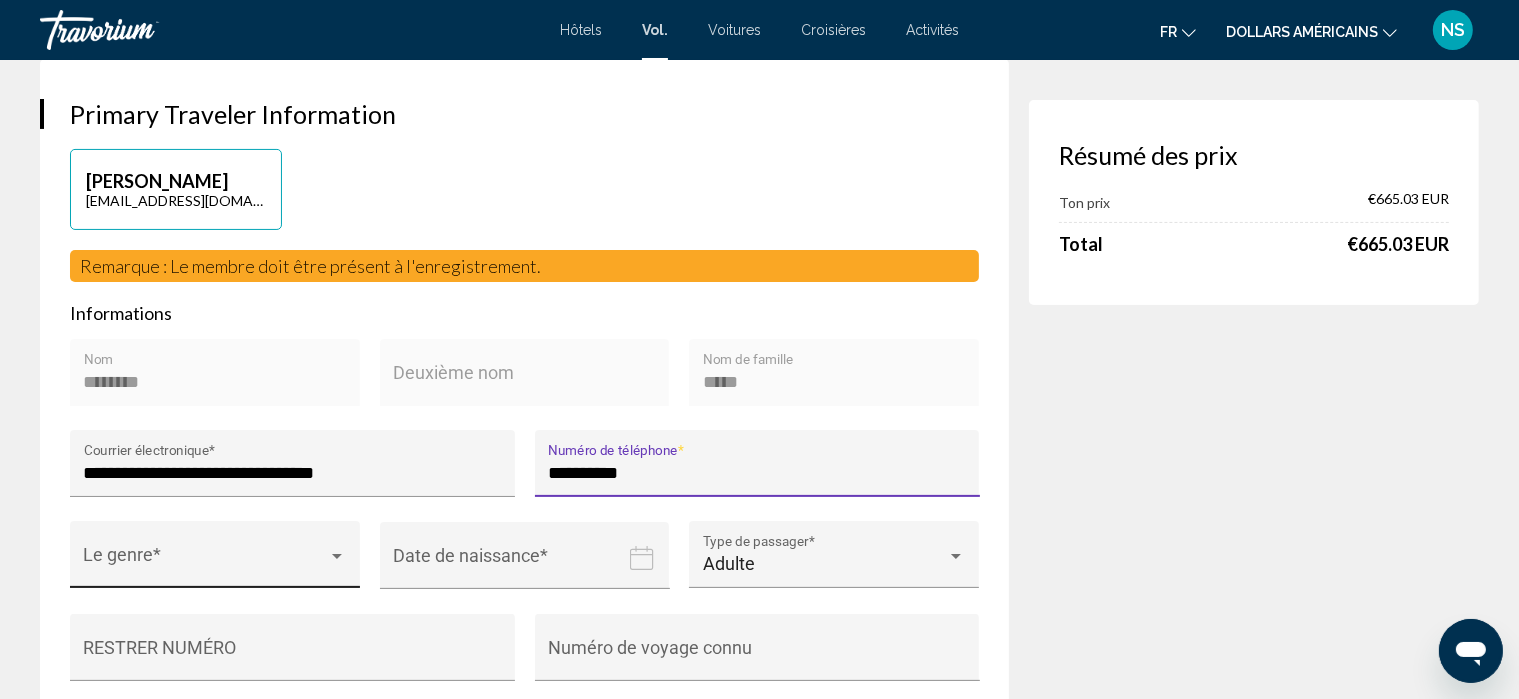 type on "**********" 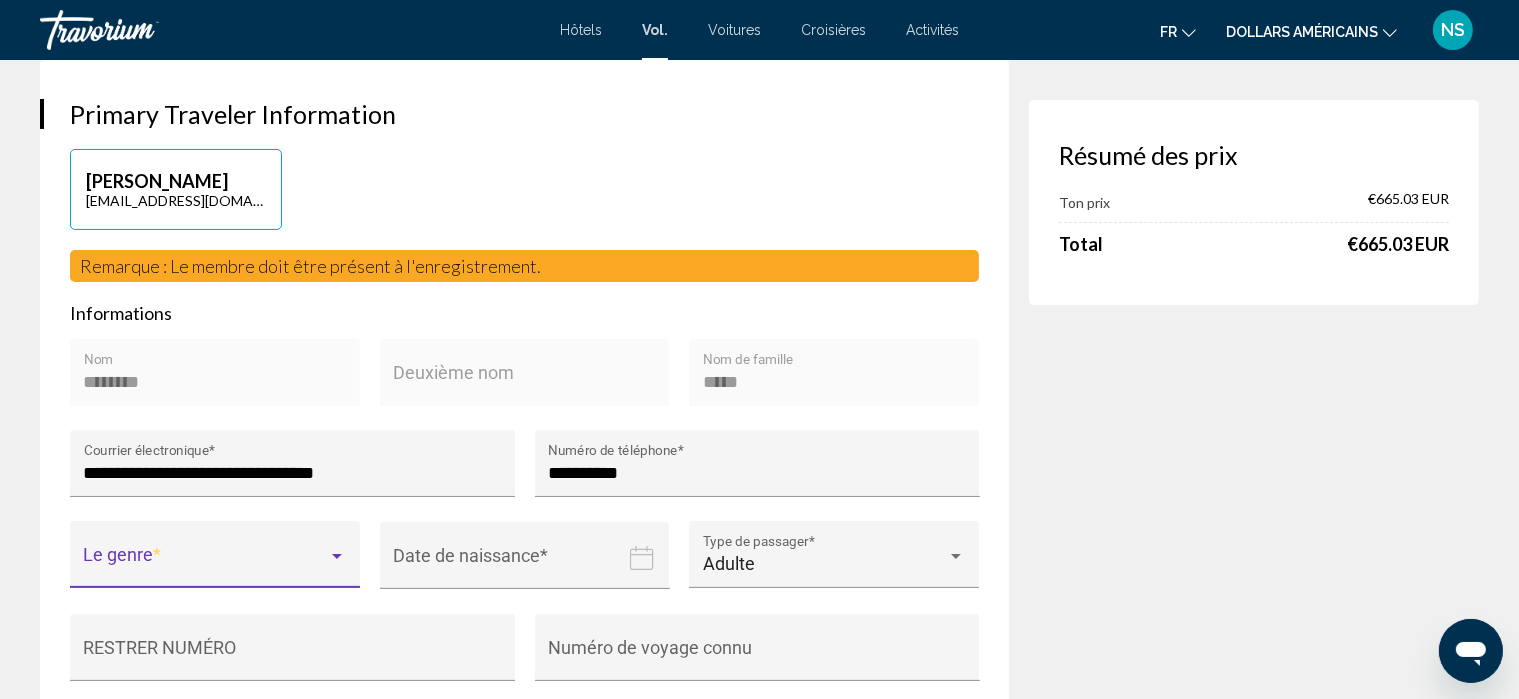 click at bounding box center [206, 564] 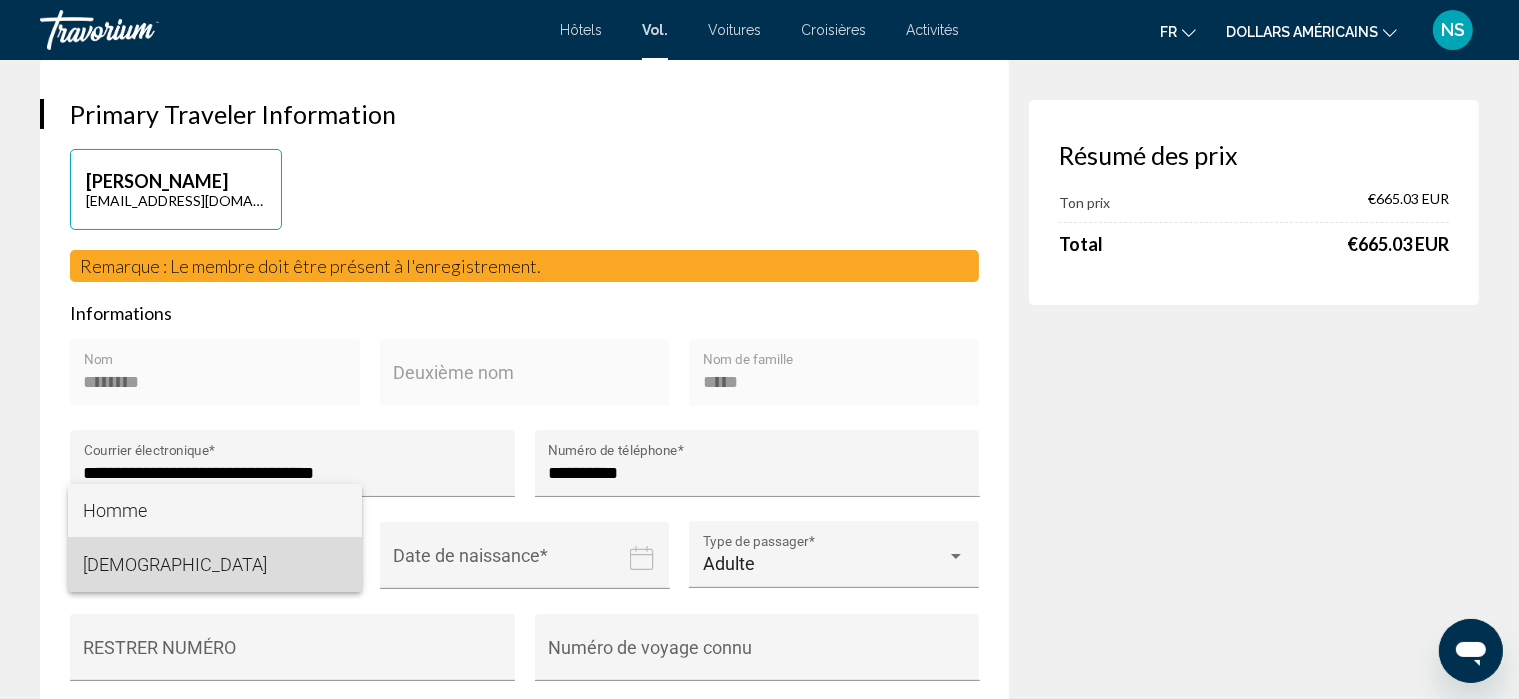 click on "[DEMOGRAPHIC_DATA]" at bounding box center [215, 565] 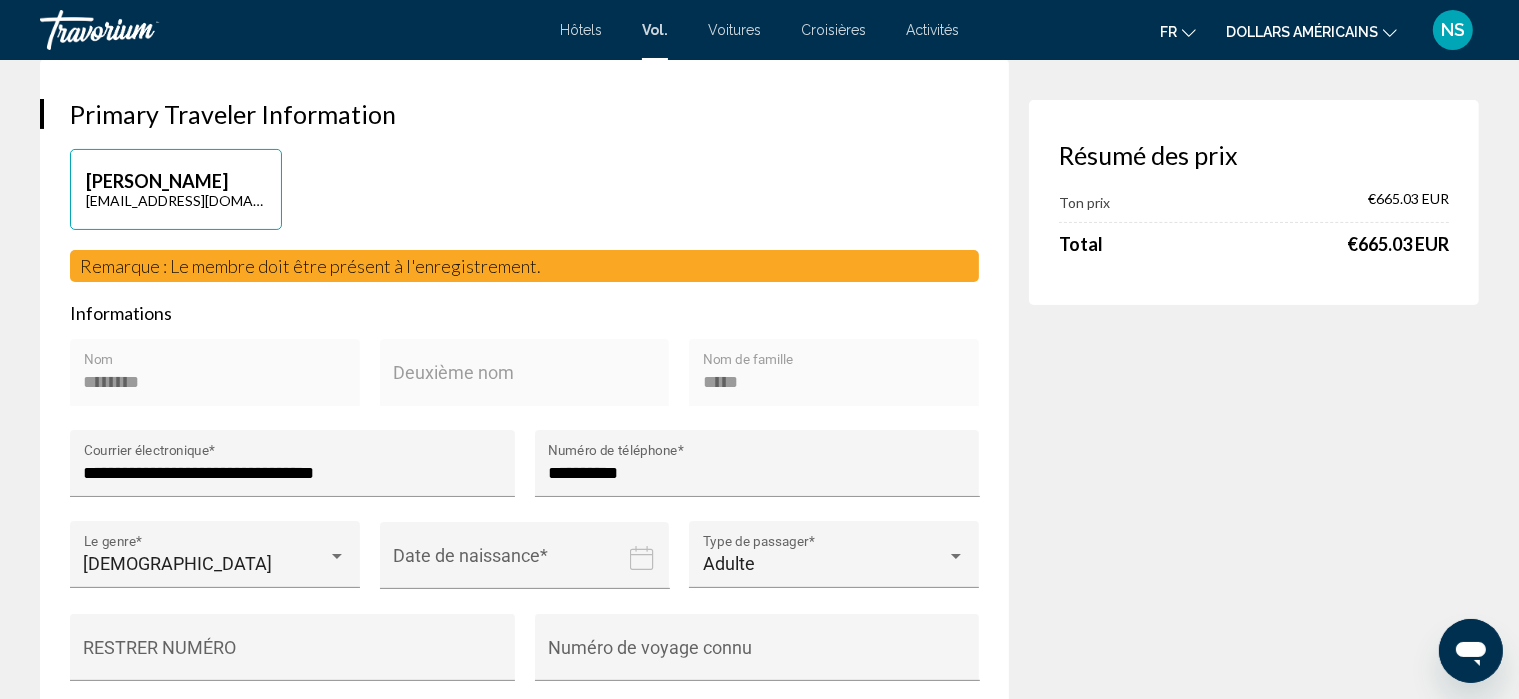 click at bounding box center (529, 570) 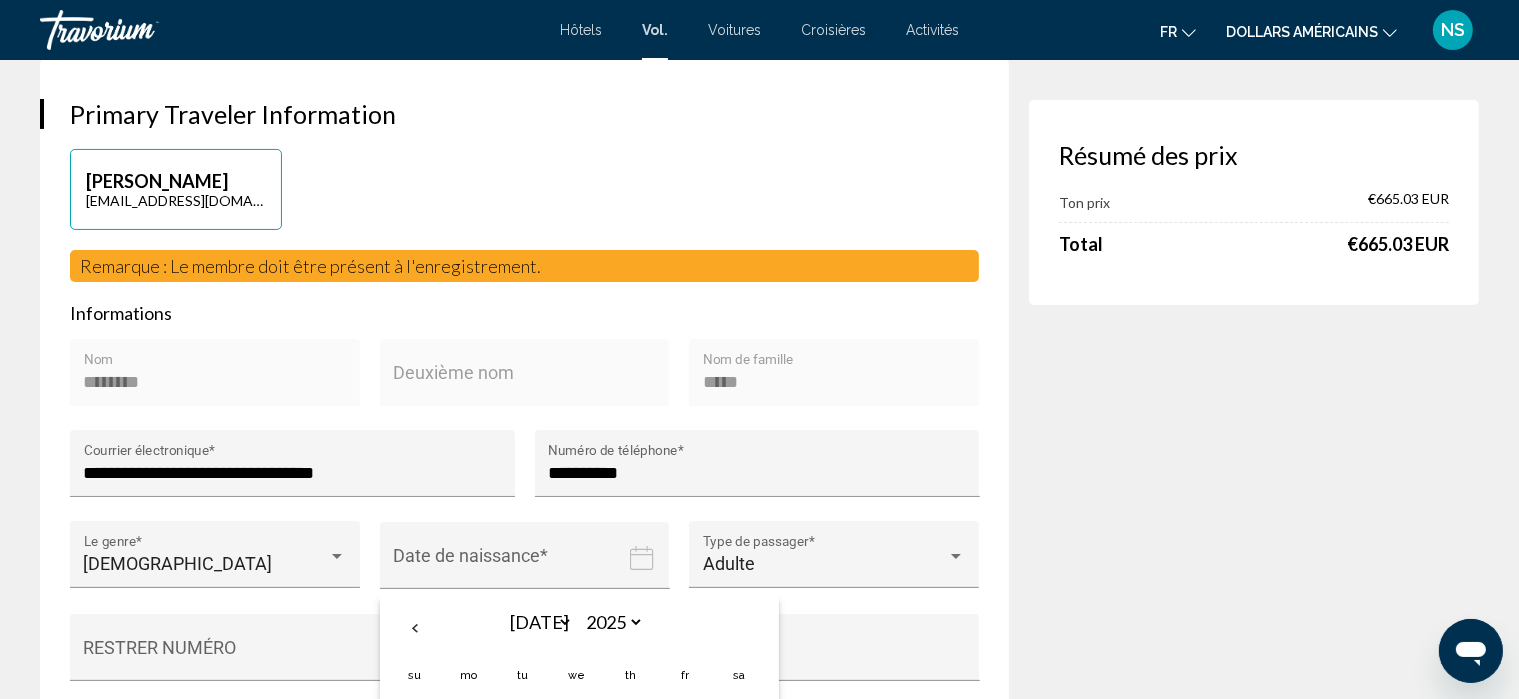 click 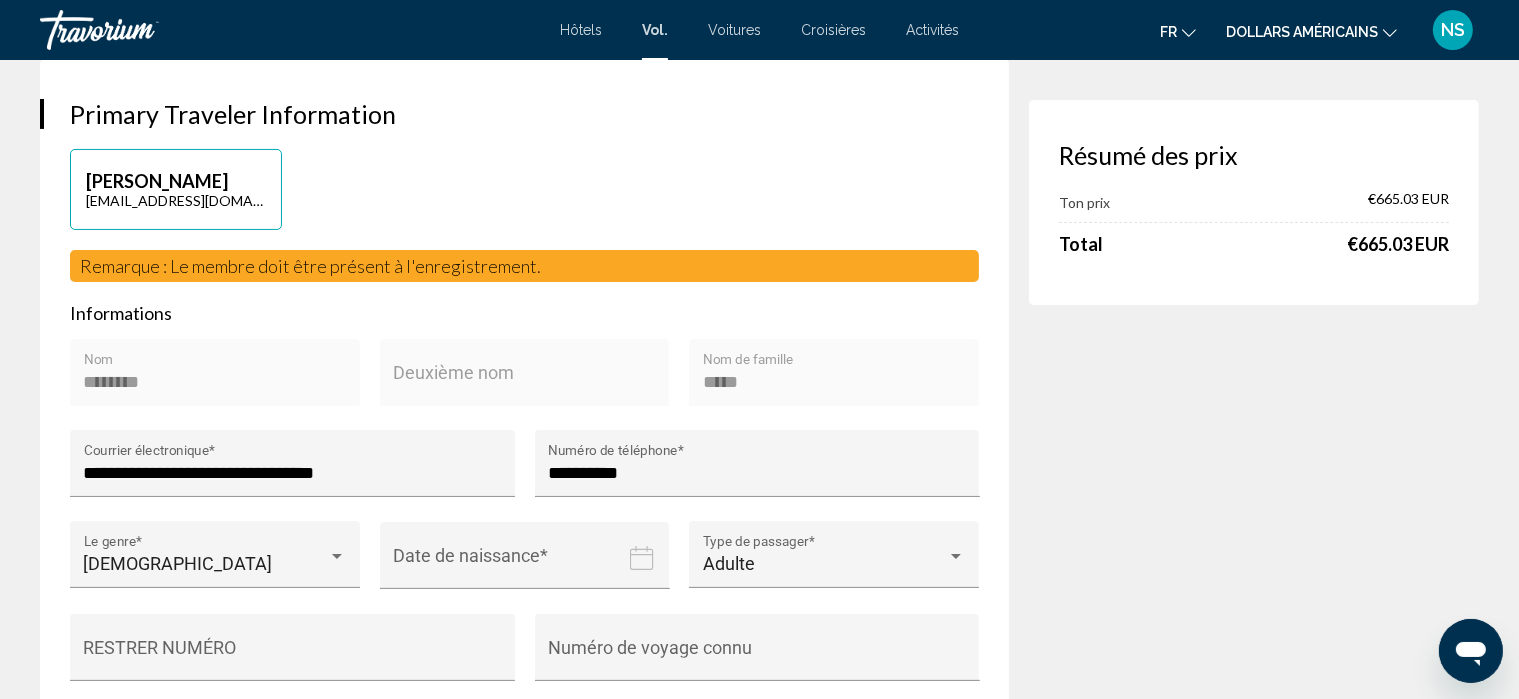 click 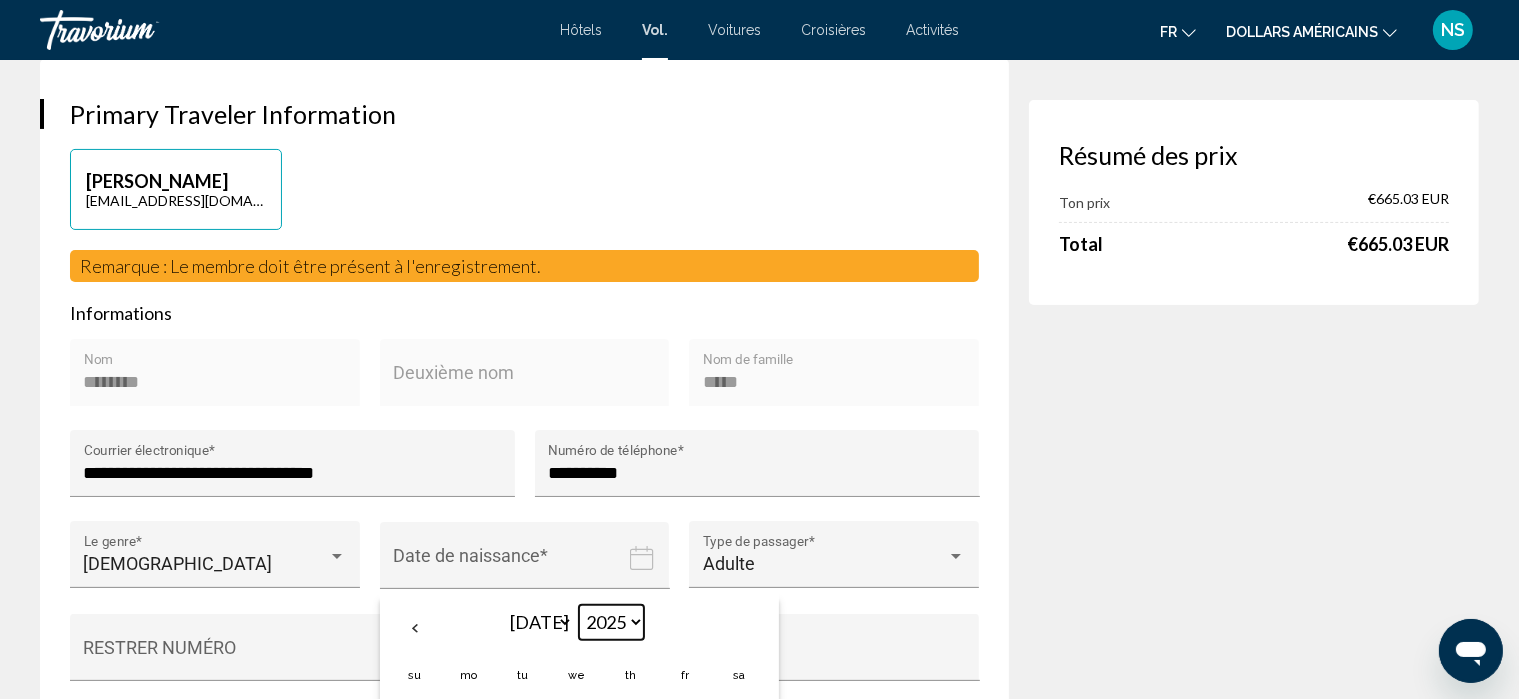 click on "**** **** **** **** **** **** **** **** **** **** **** **** **** **** **** **** **** **** **** **** **** **** **** **** **** **** **** **** **** **** **** **** **** **** **** **** **** **** **** **** **** **** **** **** **** **** **** **** **** **** **** **** **** **** **** **** **** **** **** **** **** **** **** **** **** **** **** **** **** **** **** **** **** **** **** **** **** **** **** **** **** **** **** **** **** **** **** **** **** **** **** **** **** **** **** **** **** **** **** **** **** **** **** **** **** **** **** **** **** **** **** **** **** **** **** **** **** **** **** **** **** **** **** **** **** ****" at bounding box center [611, 622] 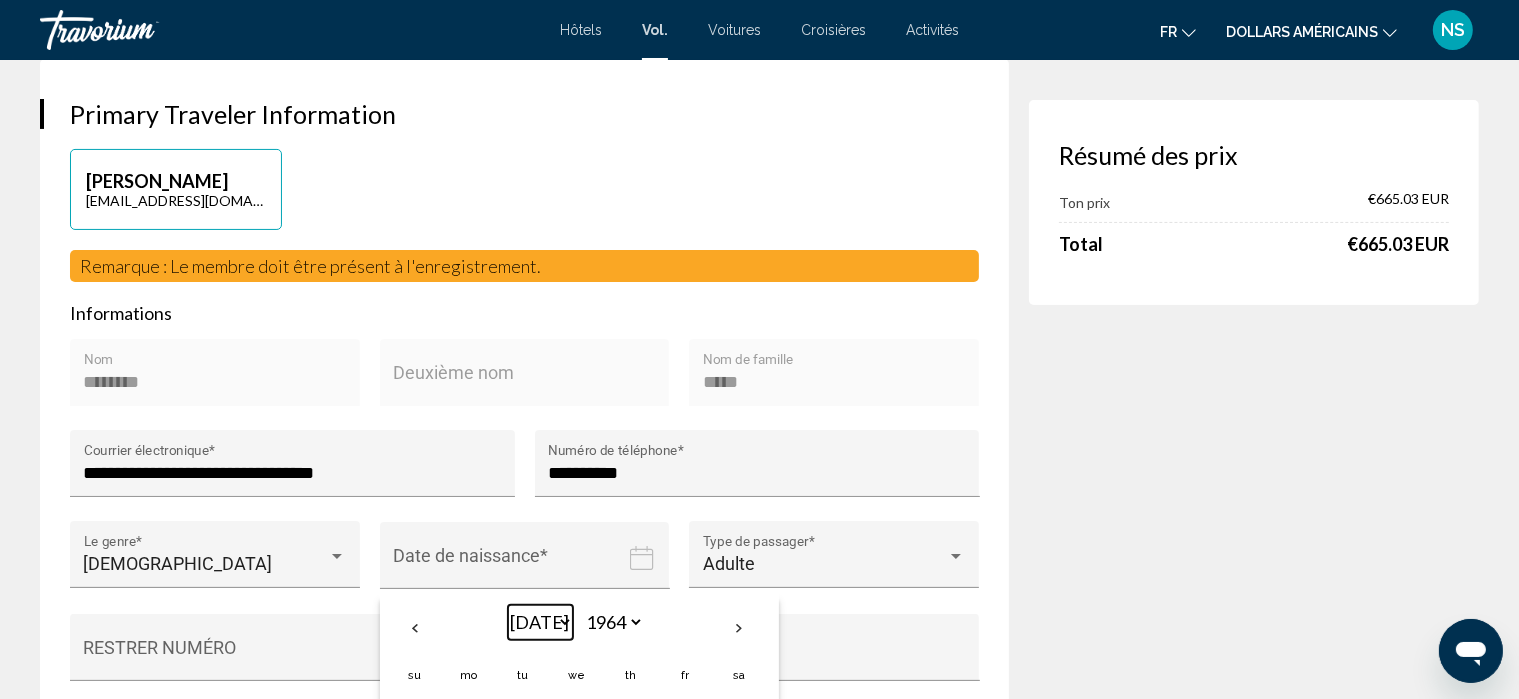 click on "*** *** *** *** *** *** *** *** *** *** *** ***" at bounding box center (540, 622) 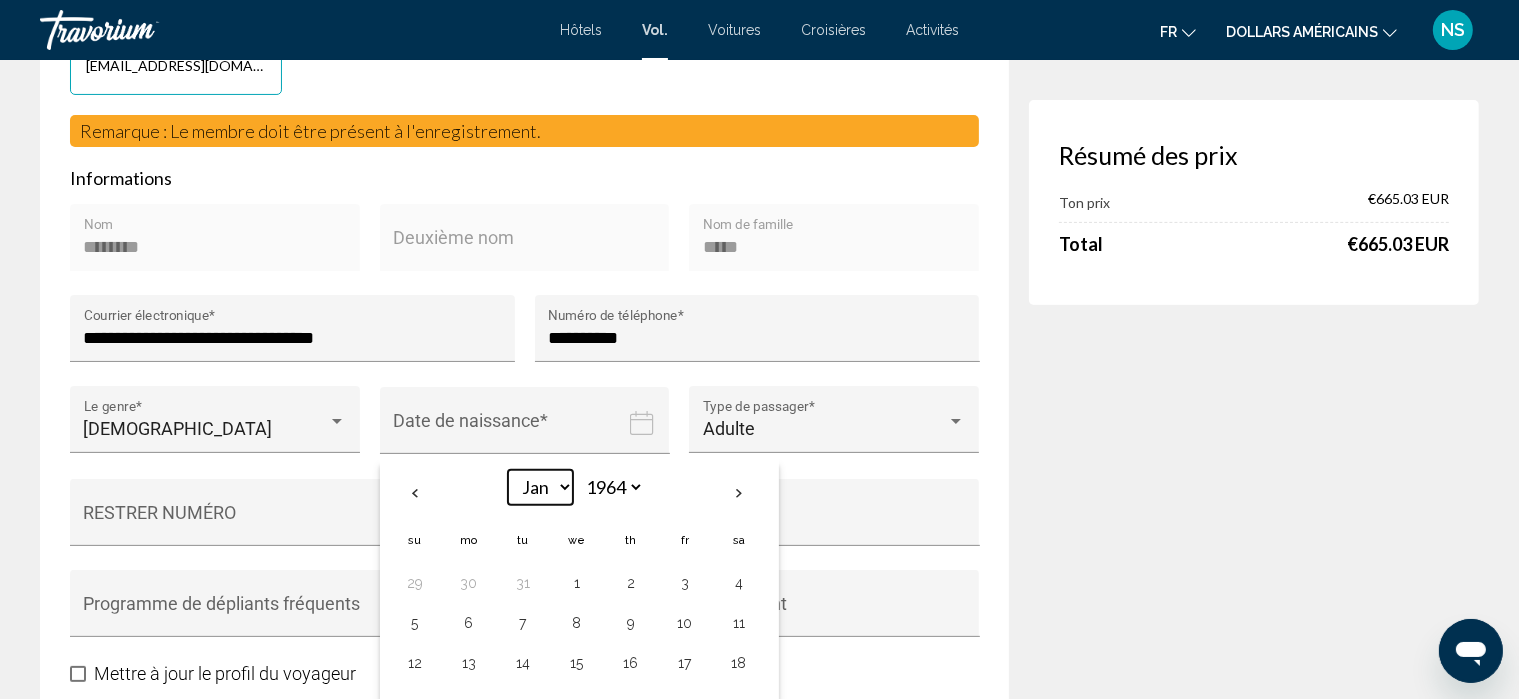 scroll, scrollTop: 499, scrollLeft: 0, axis: vertical 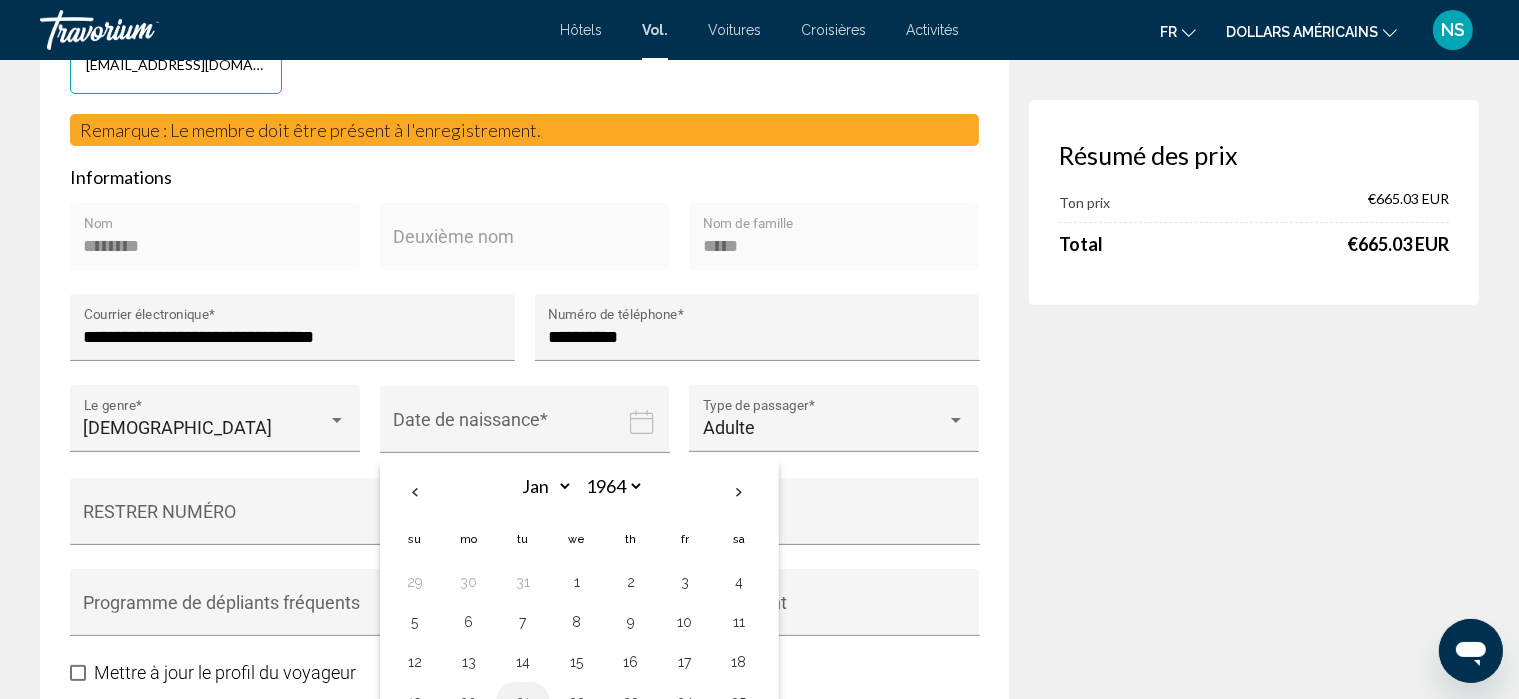 click on "21" at bounding box center (523, 702) 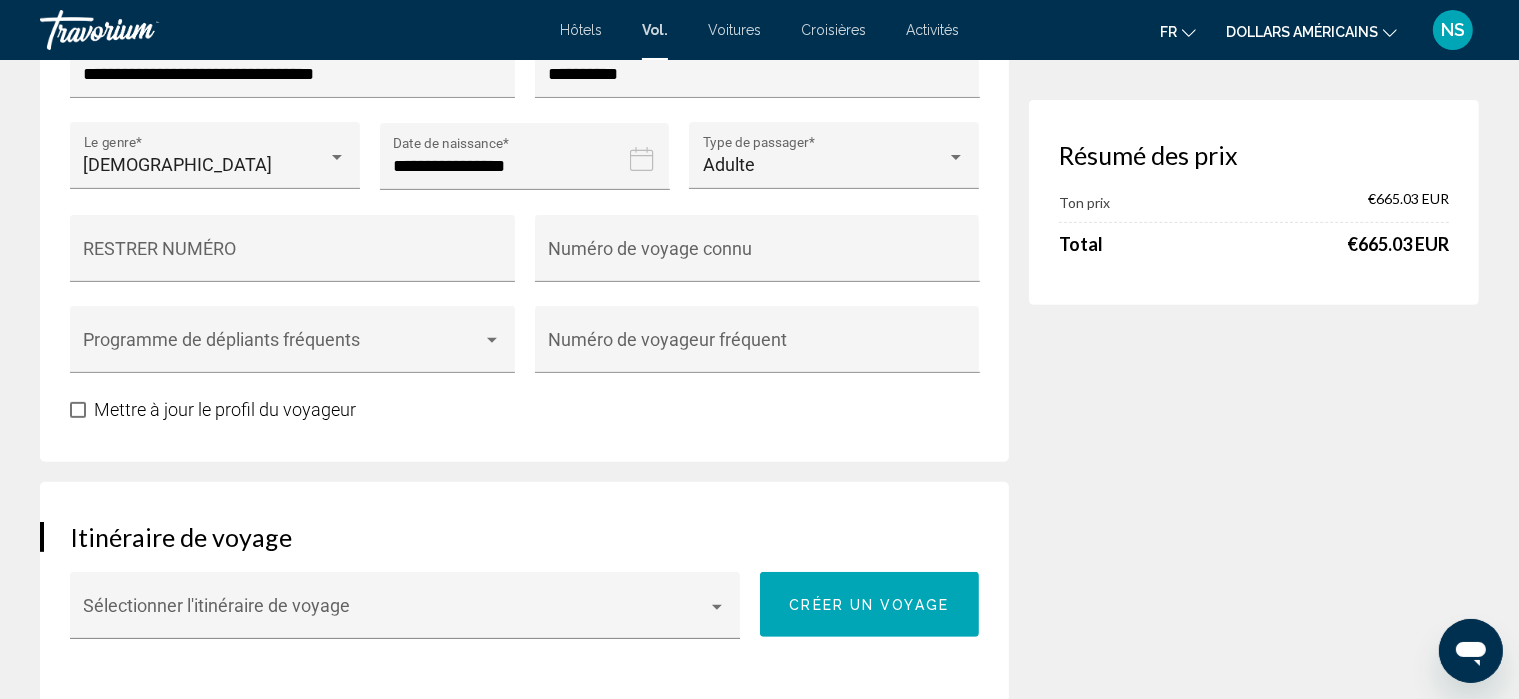 scroll, scrollTop: 763, scrollLeft: 0, axis: vertical 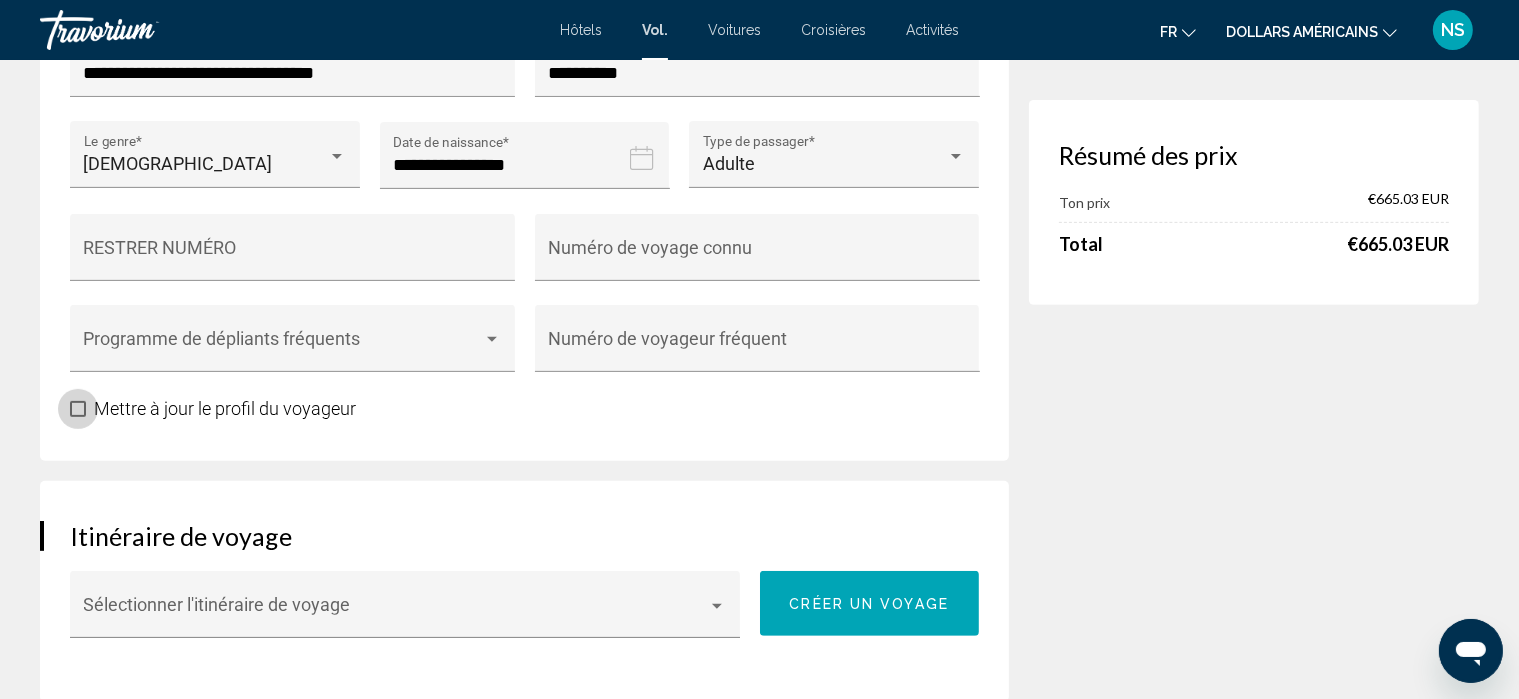 click at bounding box center (78, 409) 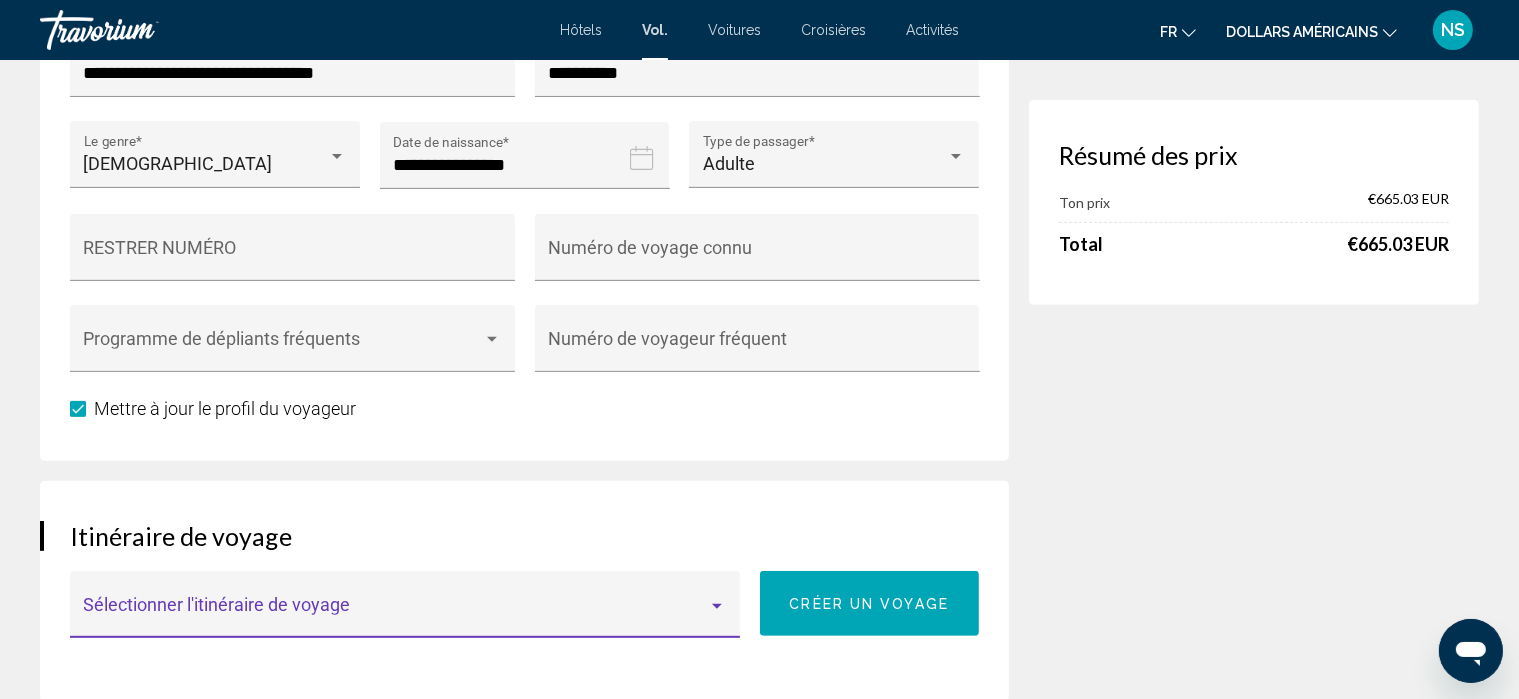 click at bounding box center (717, 606) 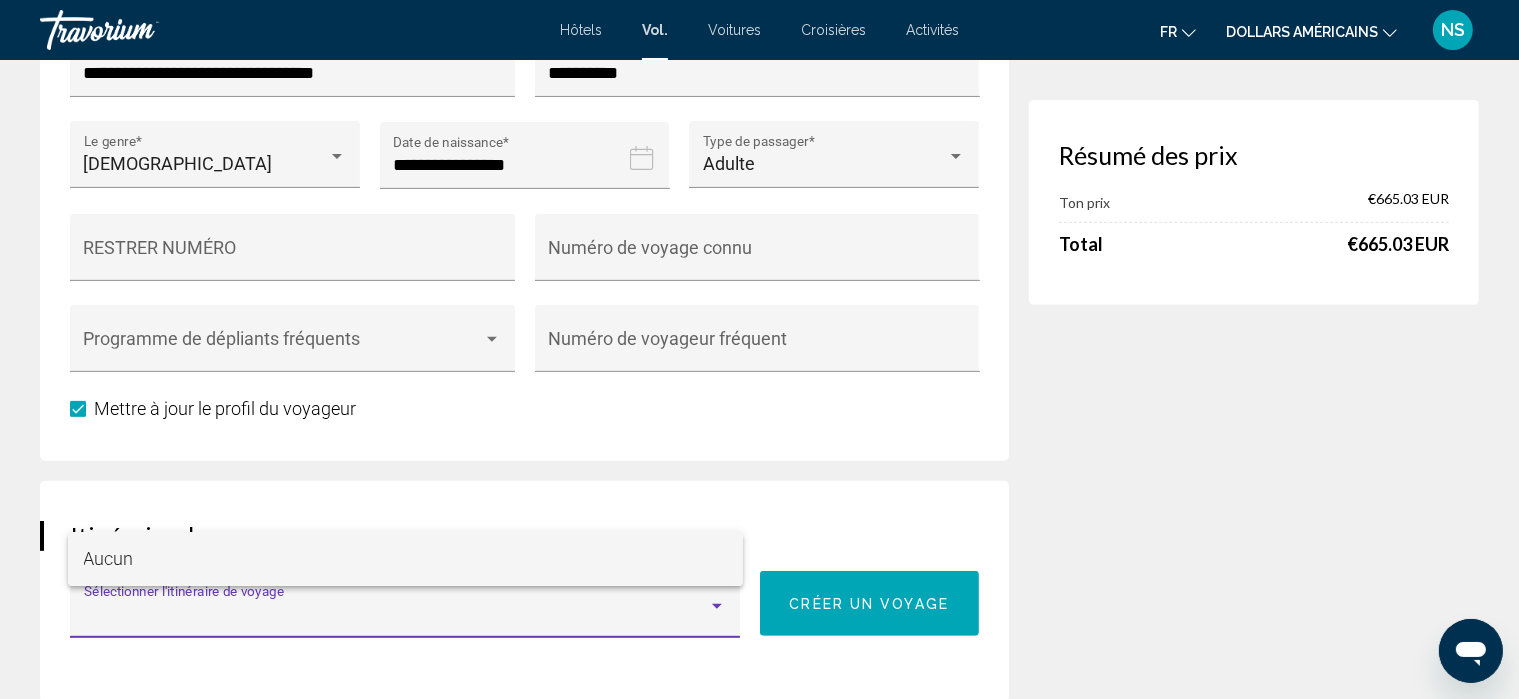 click on "Aucun" at bounding box center [405, 559] 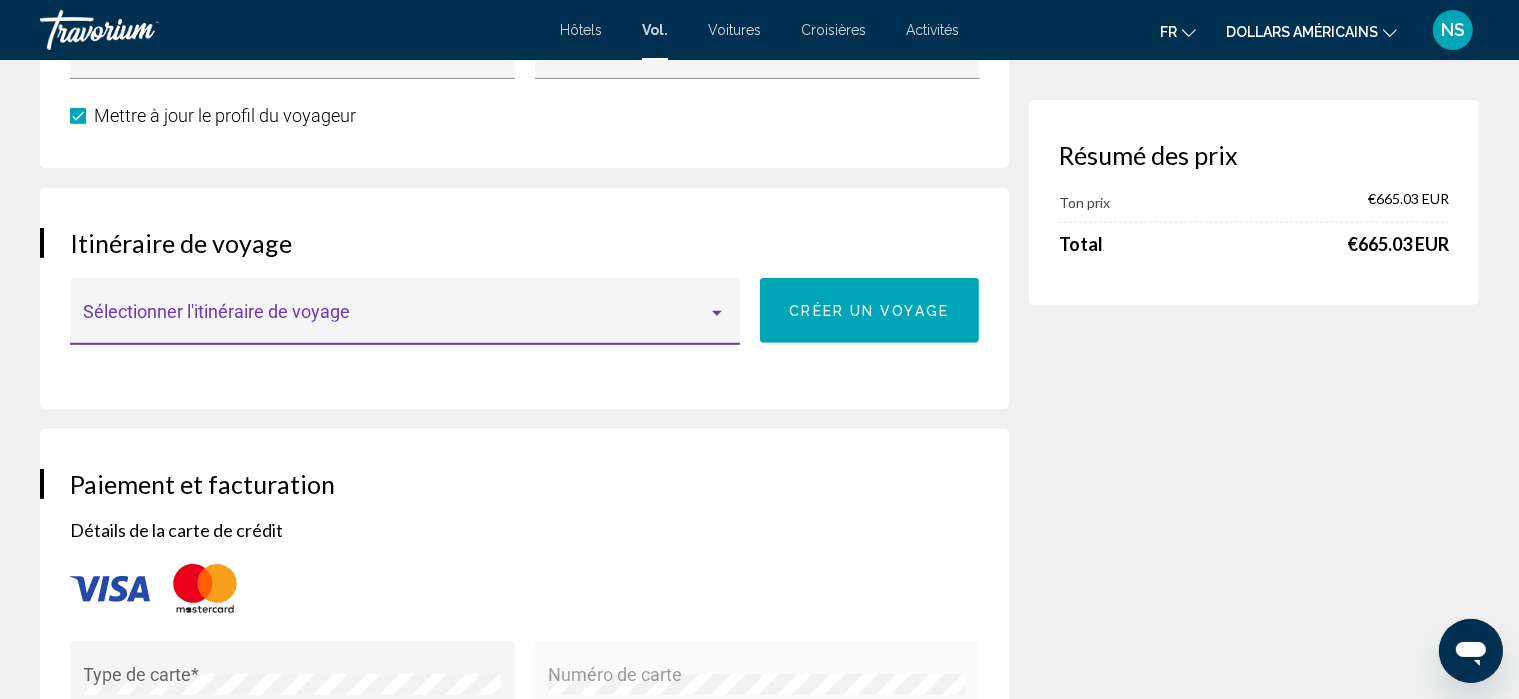 scroll, scrollTop: 1060, scrollLeft: 0, axis: vertical 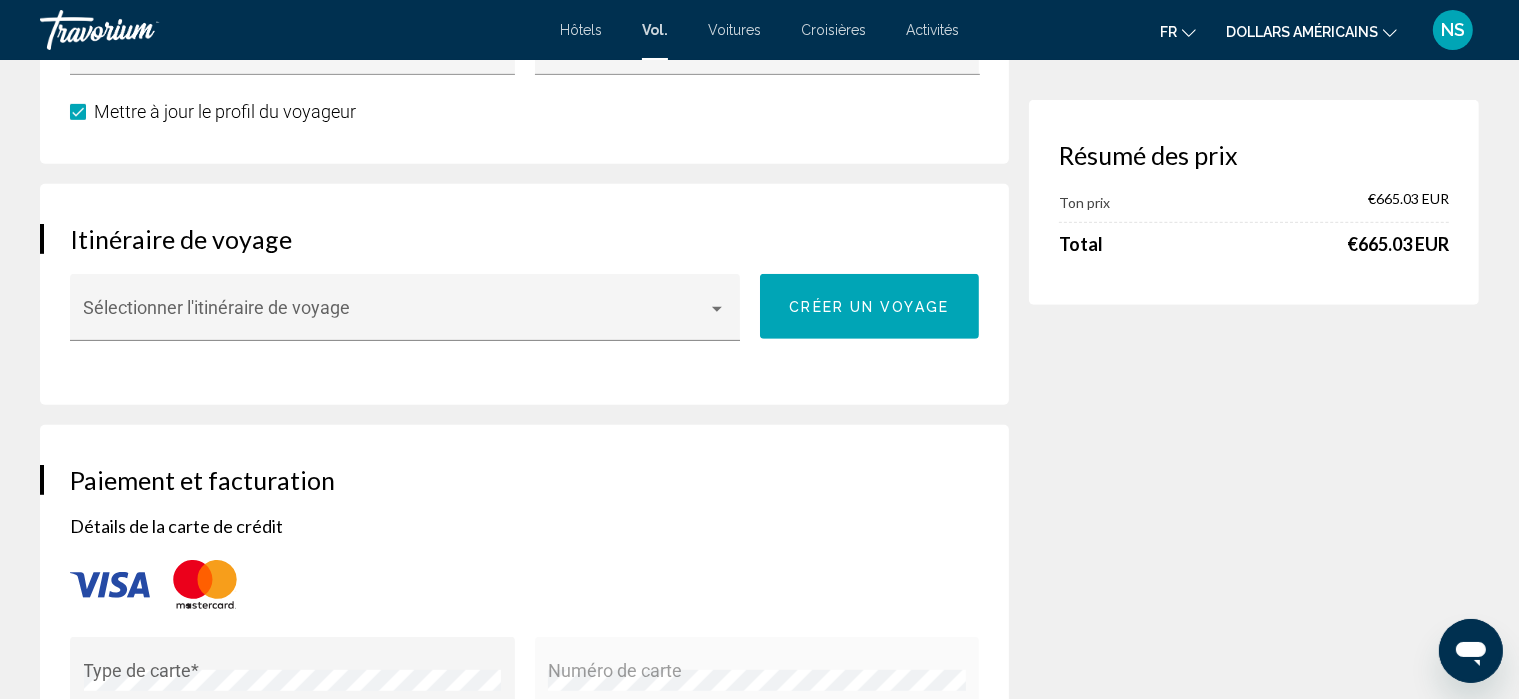 click on "Type de carte  *" at bounding box center [293, 680] 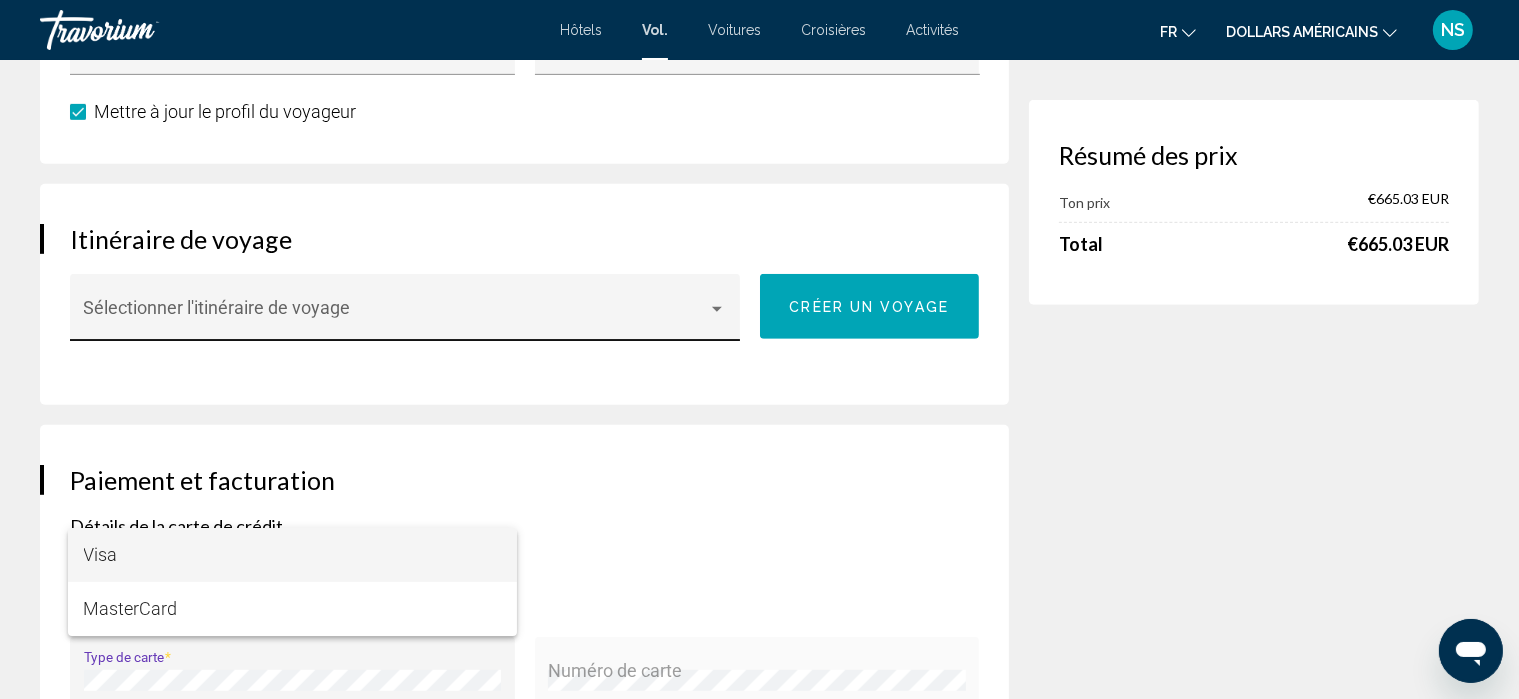 drag, startPoint x: 701, startPoint y: 437, endPoint x: 723, endPoint y: 234, distance: 204.18864 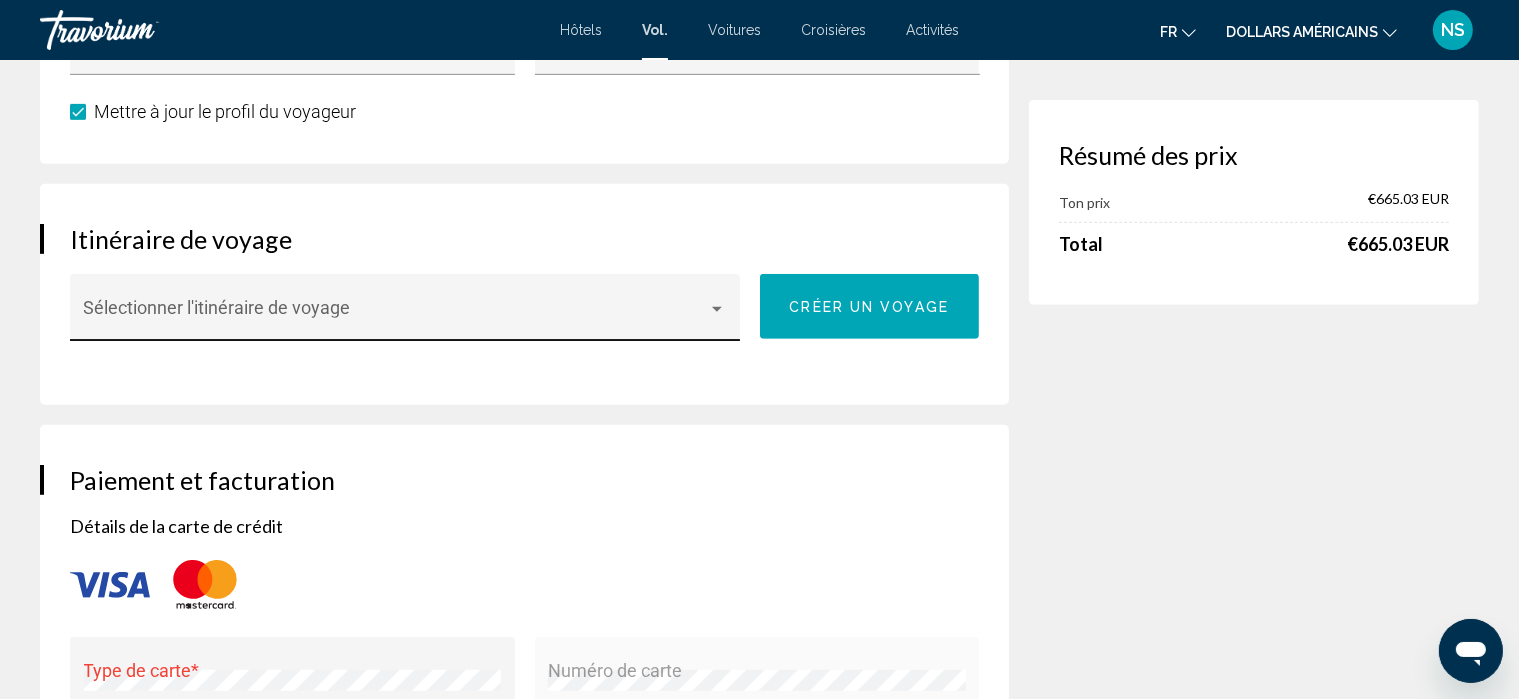 click on "Sélectionner l'itinéraire de voyage" at bounding box center [405, 313] 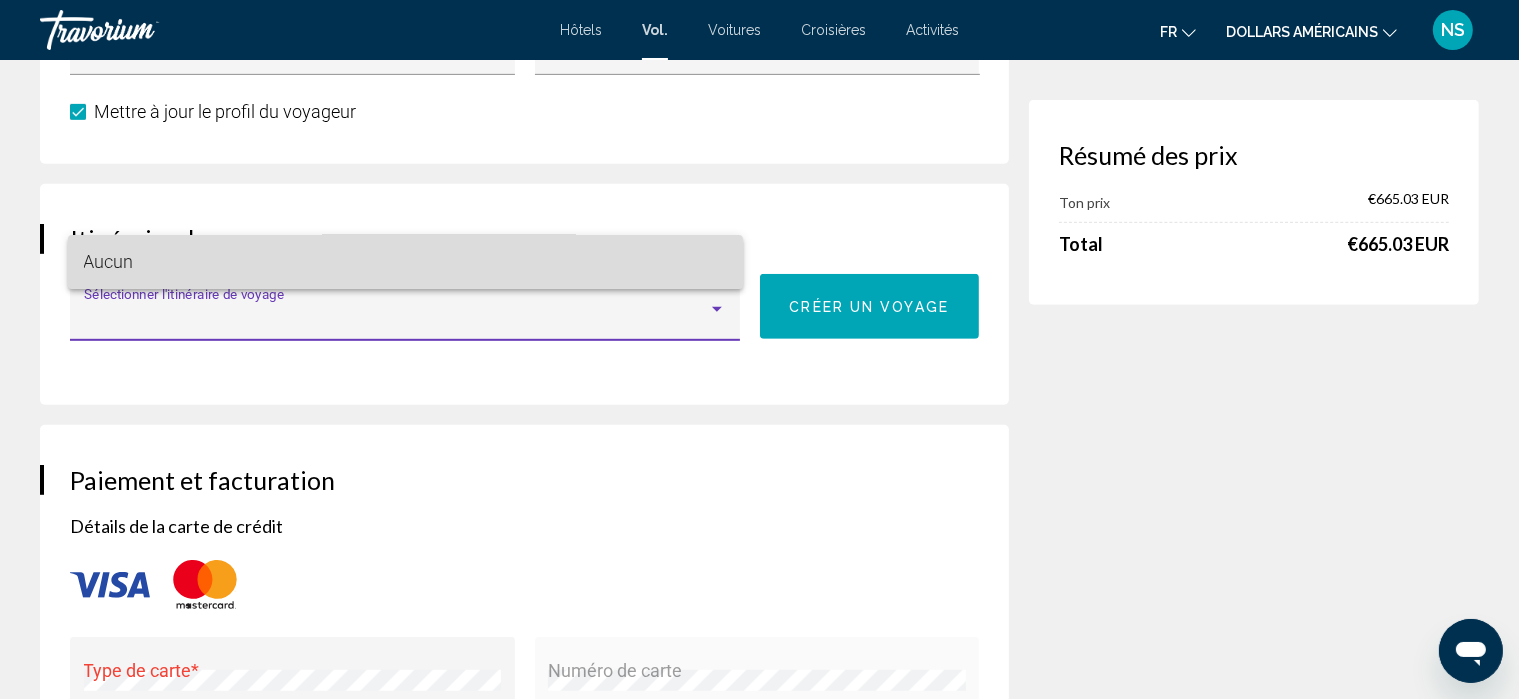 click on "Aucun" at bounding box center (405, 262) 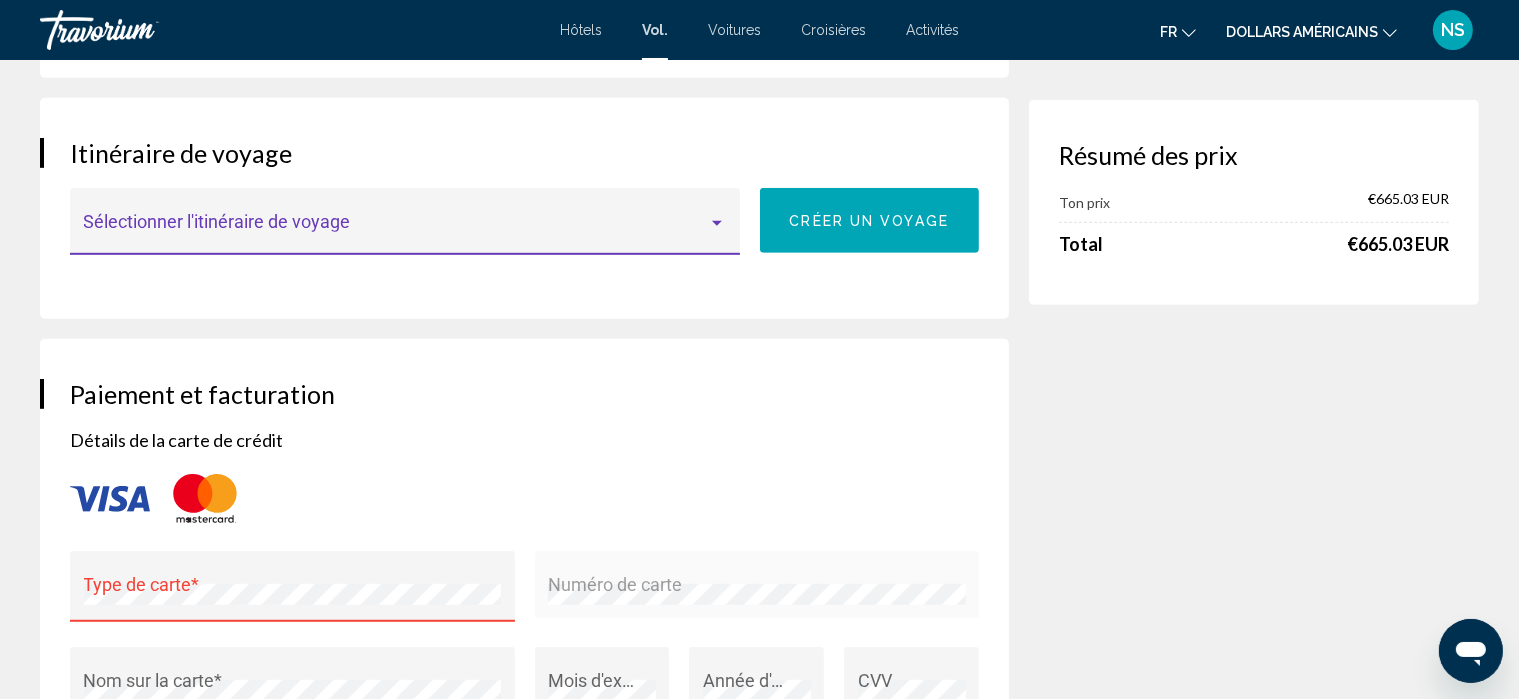 scroll, scrollTop: 1182, scrollLeft: 0, axis: vertical 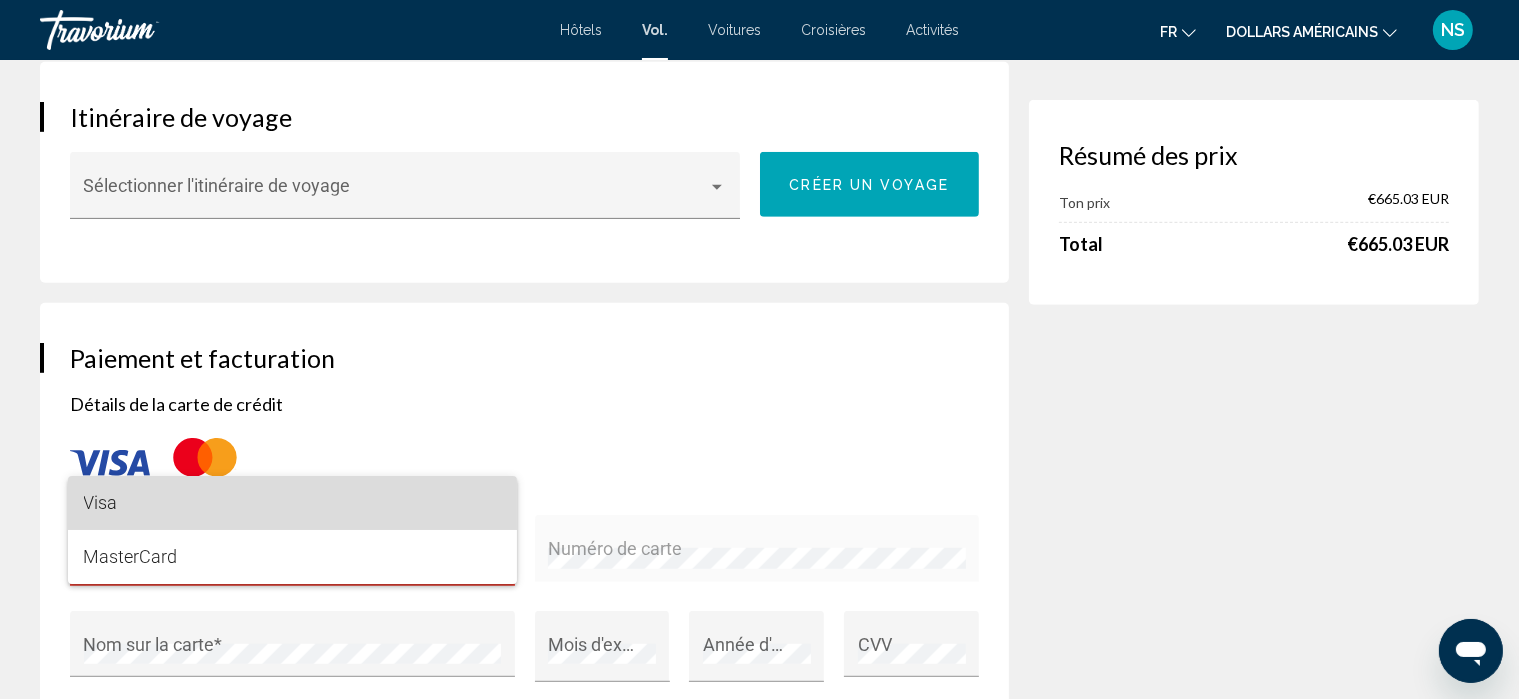 click on "Visa" at bounding box center [293, 503] 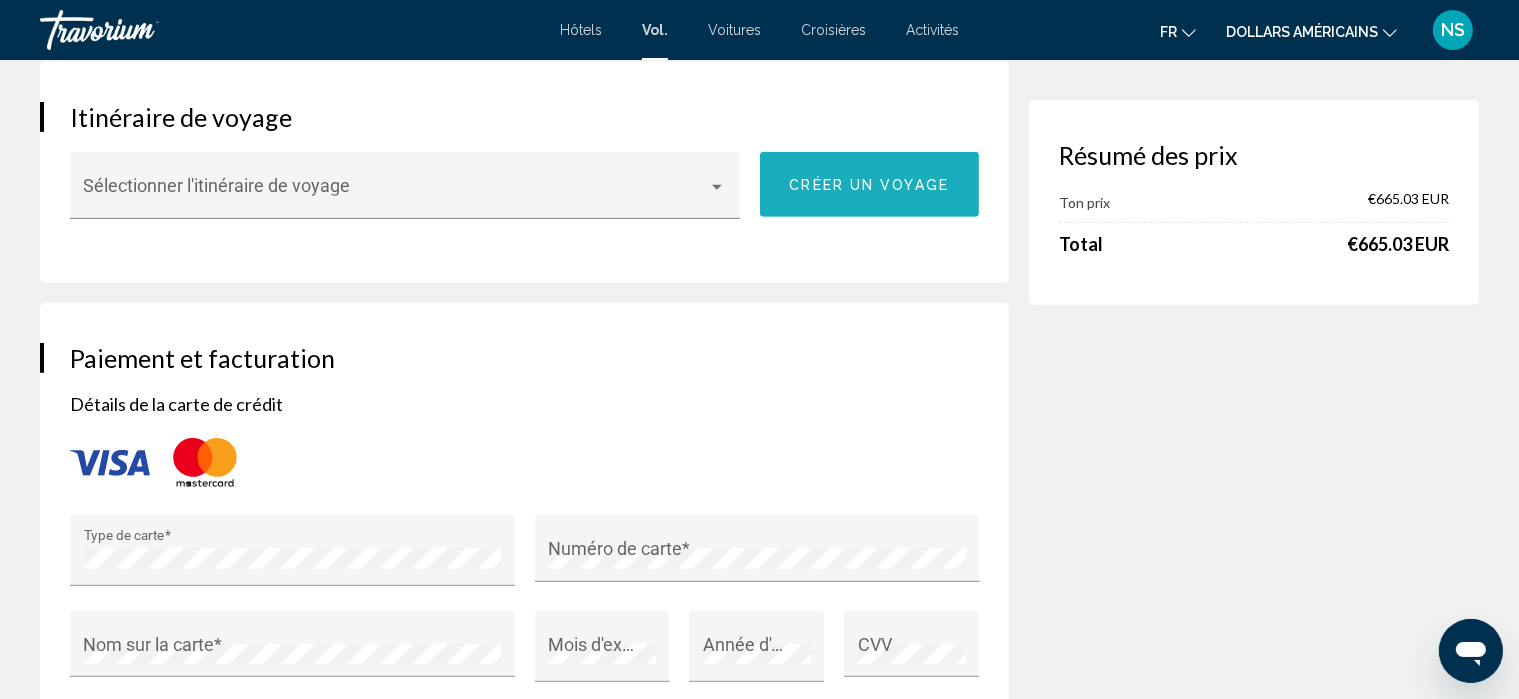 click on "Créer un voyage" at bounding box center [870, 185] 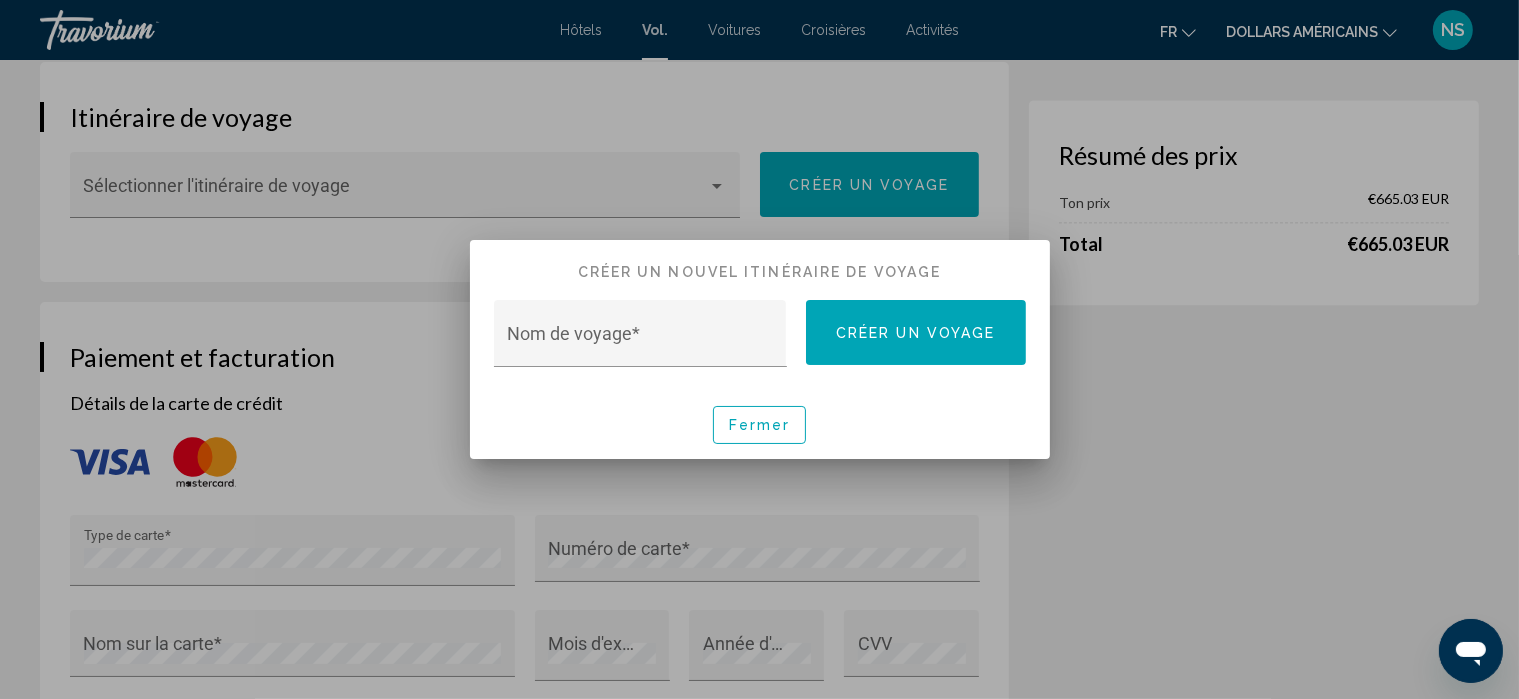 scroll, scrollTop: 0, scrollLeft: 0, axis: both 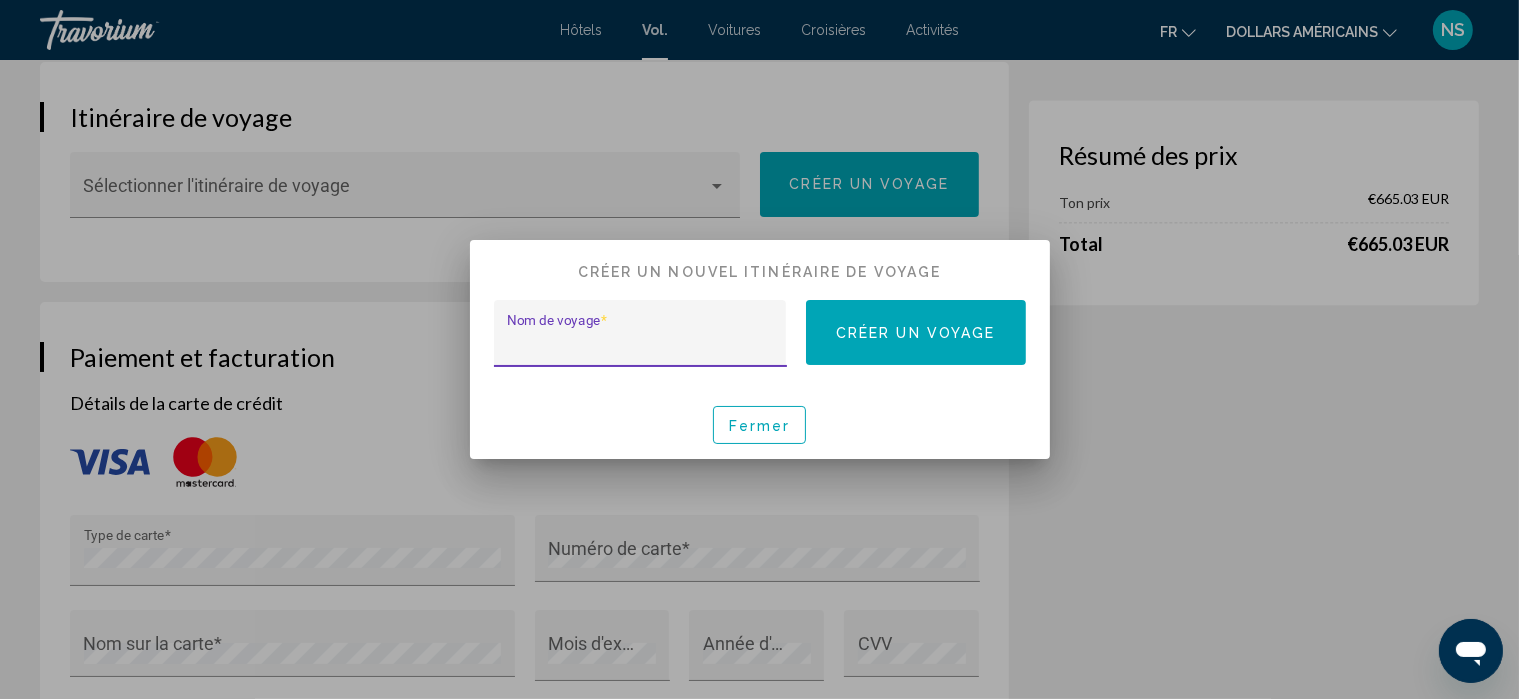 click on "Nom de voyage *" at bounding box center [640, 343] 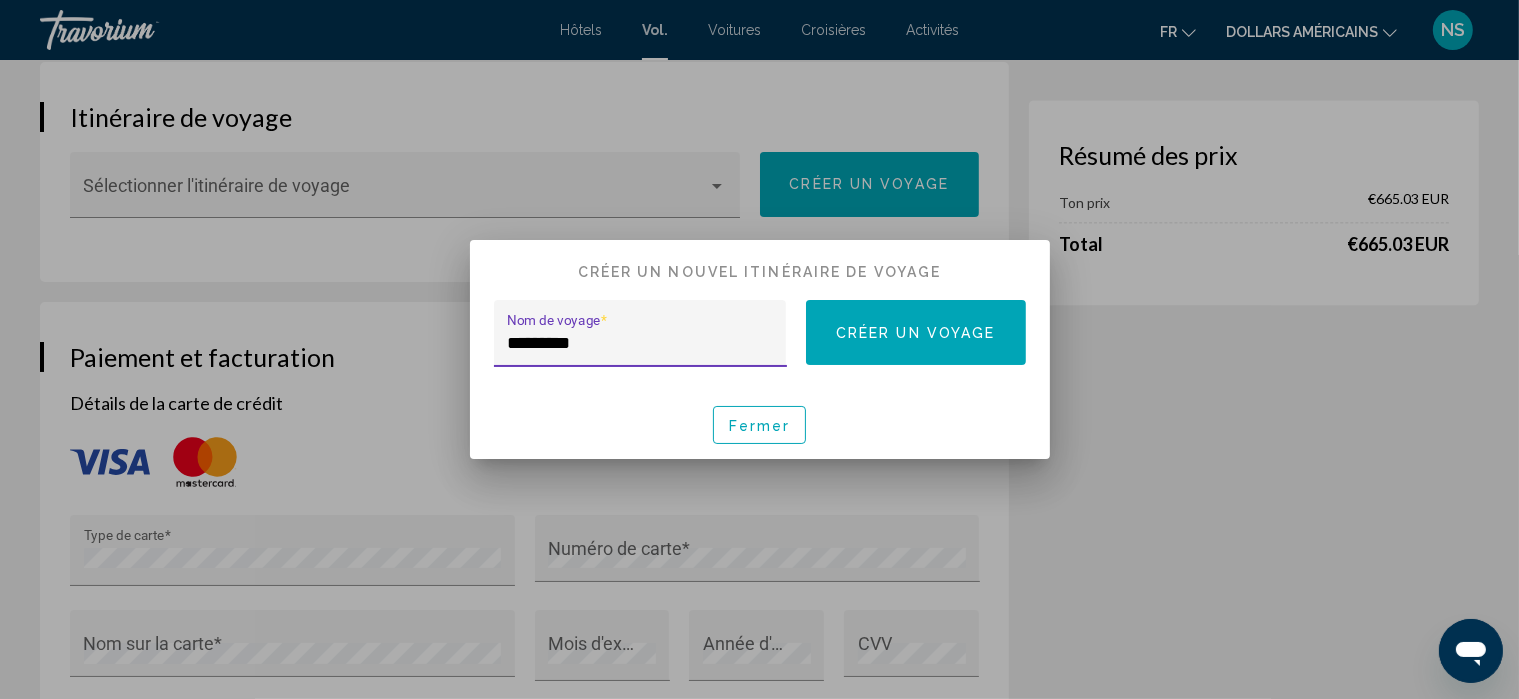 type on "*********" 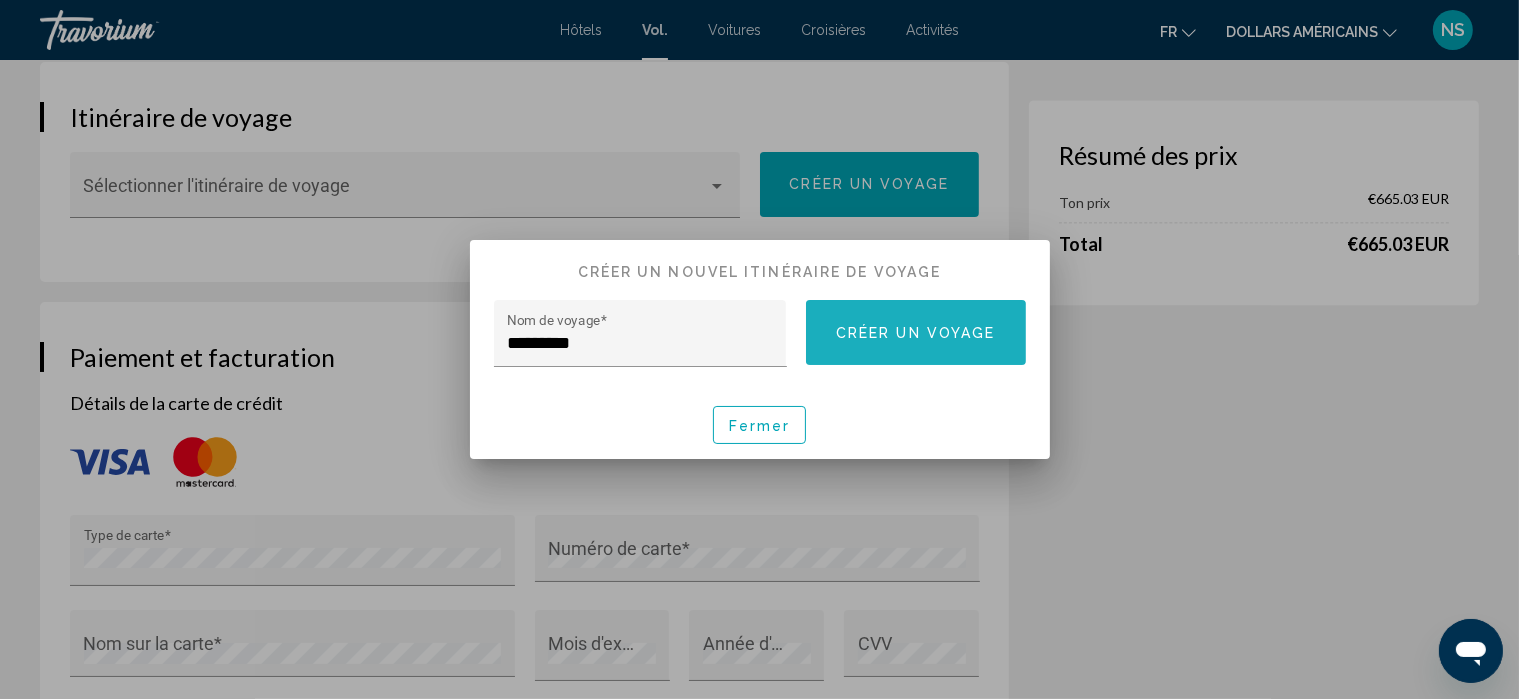 click on "Créer un voyage" at bounding box center (916, 334) 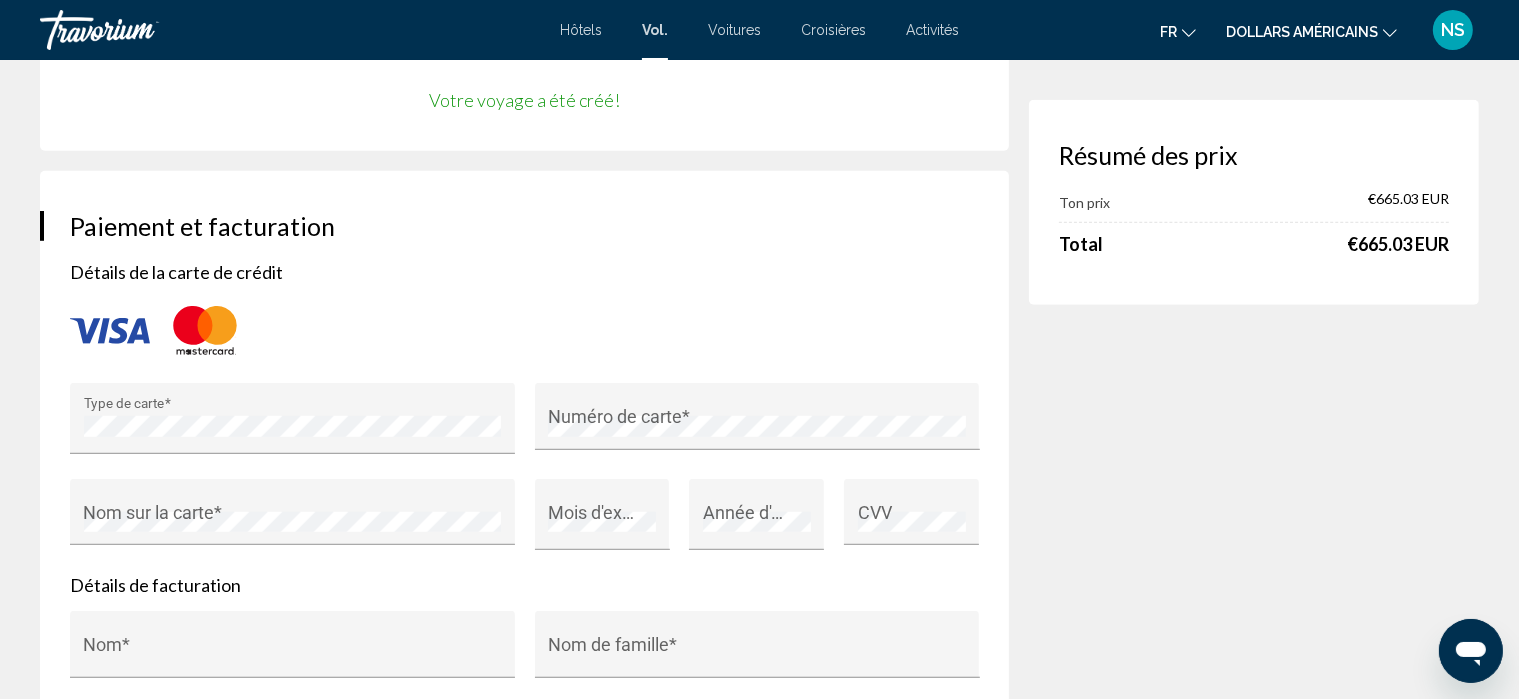 scroll, scrollTop: 1342, scrollLeft: 0, axis: vertical 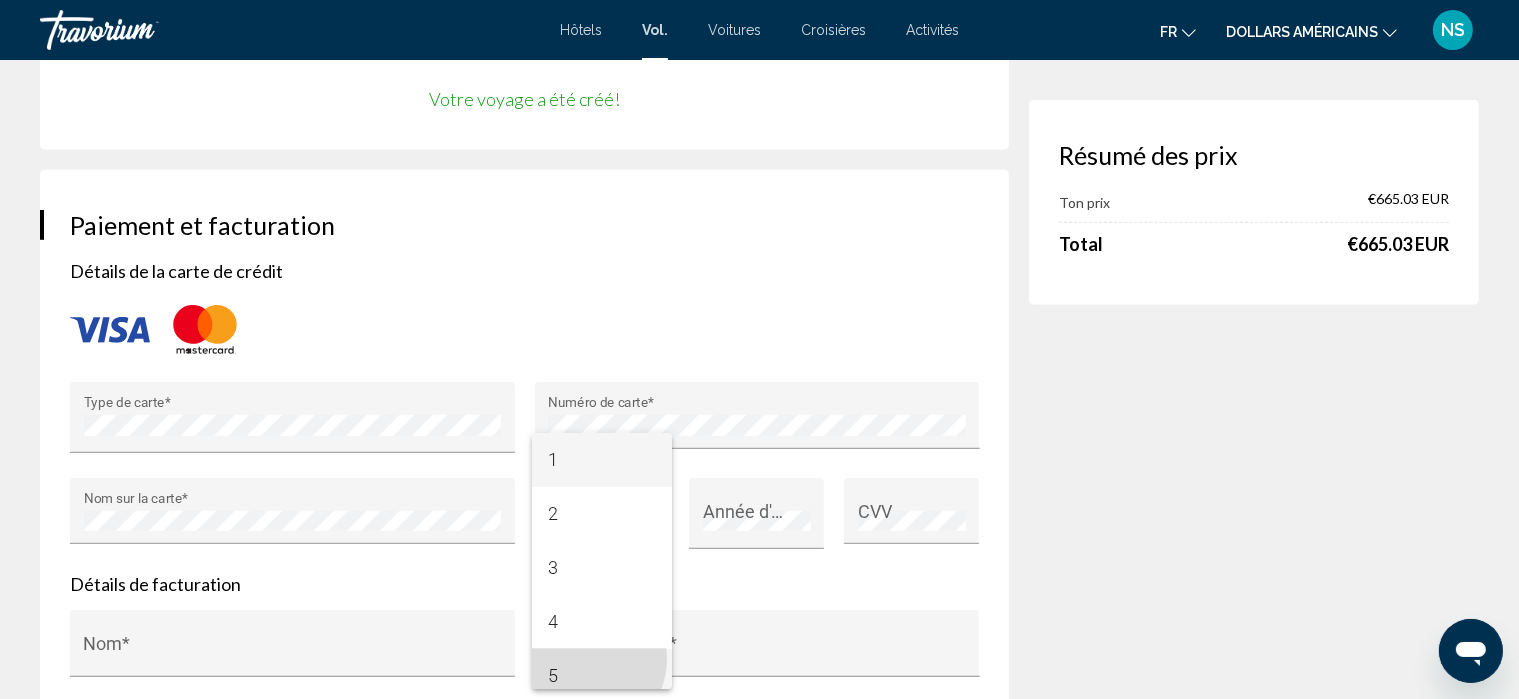 click on "5" at bounding box center [602, 676] 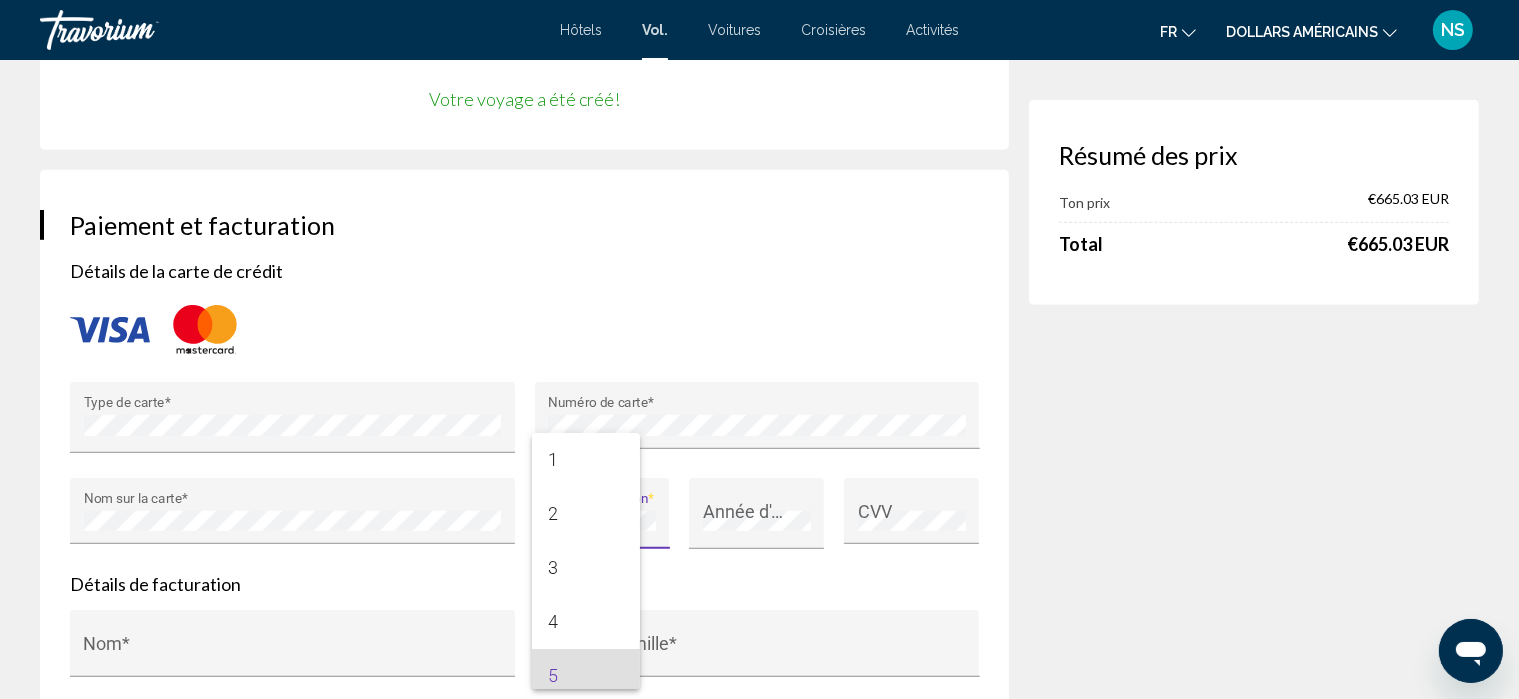 scroll, scrollTop: 13, scrollLeft: 0, axis: vertical 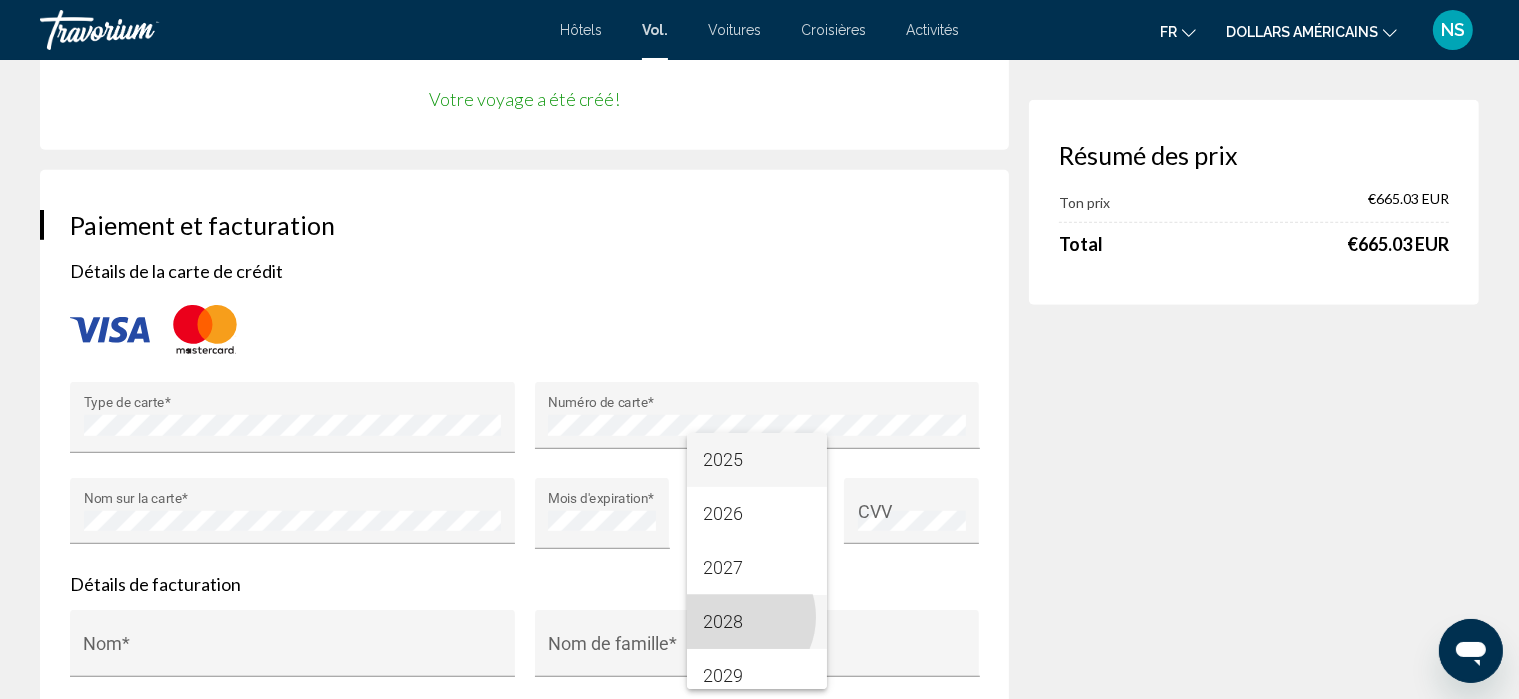 click on "2028" at bounding box center [723, 621] 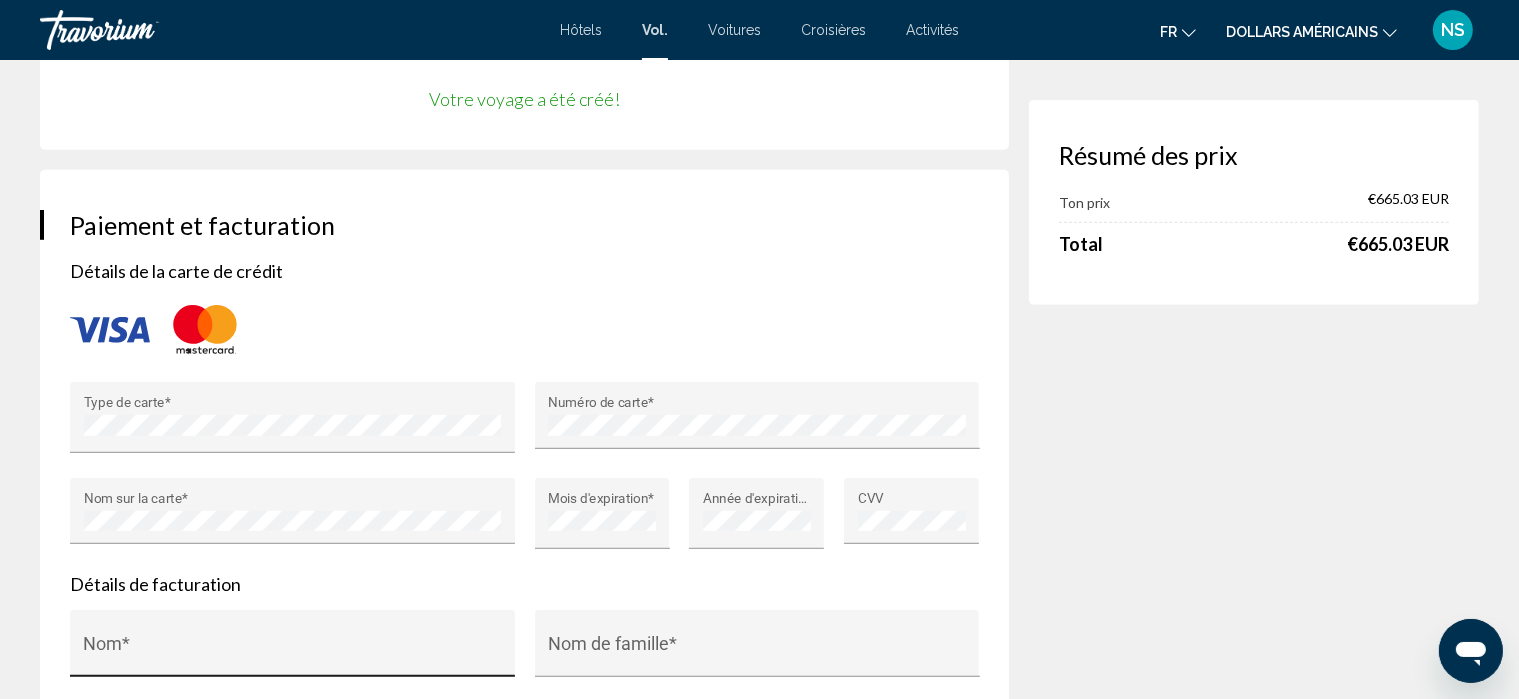 click on "Nom  *" at bounding box center (293, 649) 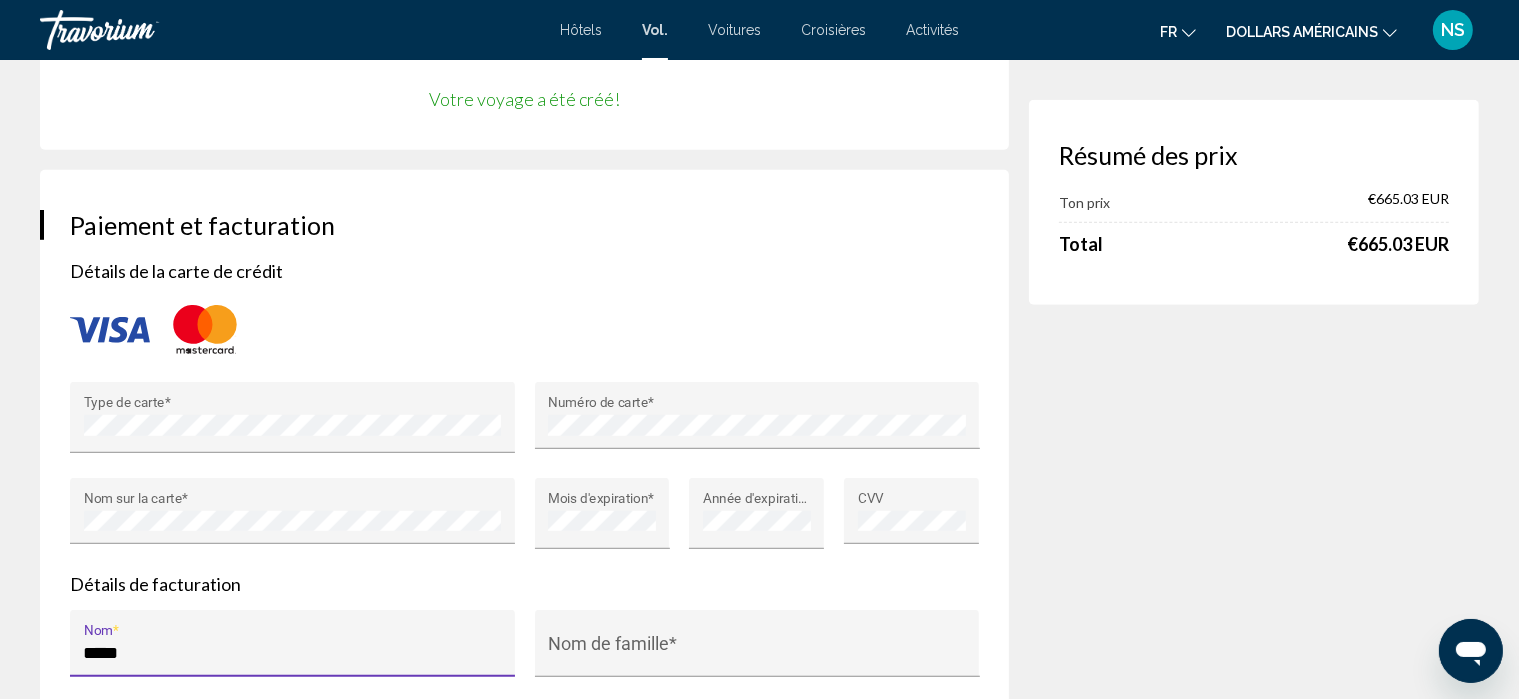 drag, startPoint x: 145, startPoint y: 579, endPoint x: 75, endPoint y: 580, distance: 70.00714 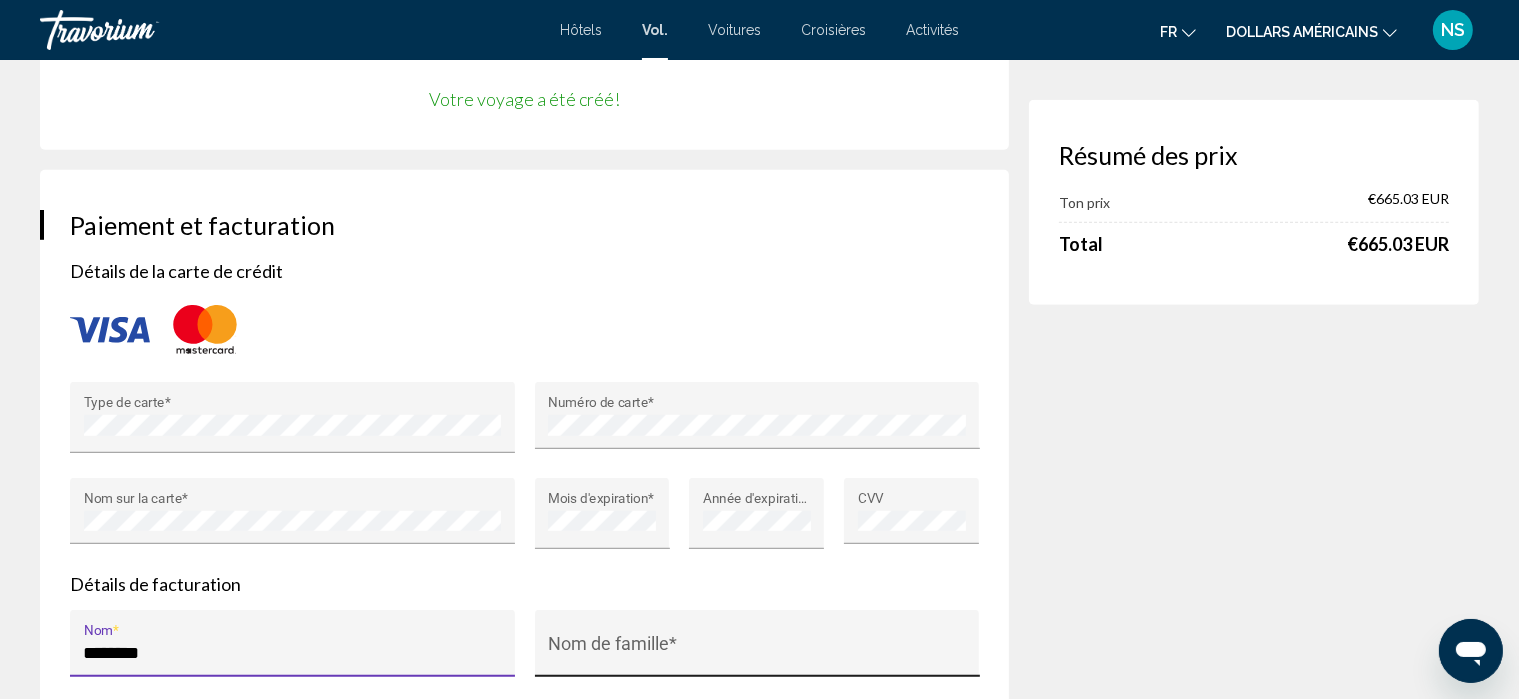 type on "********" 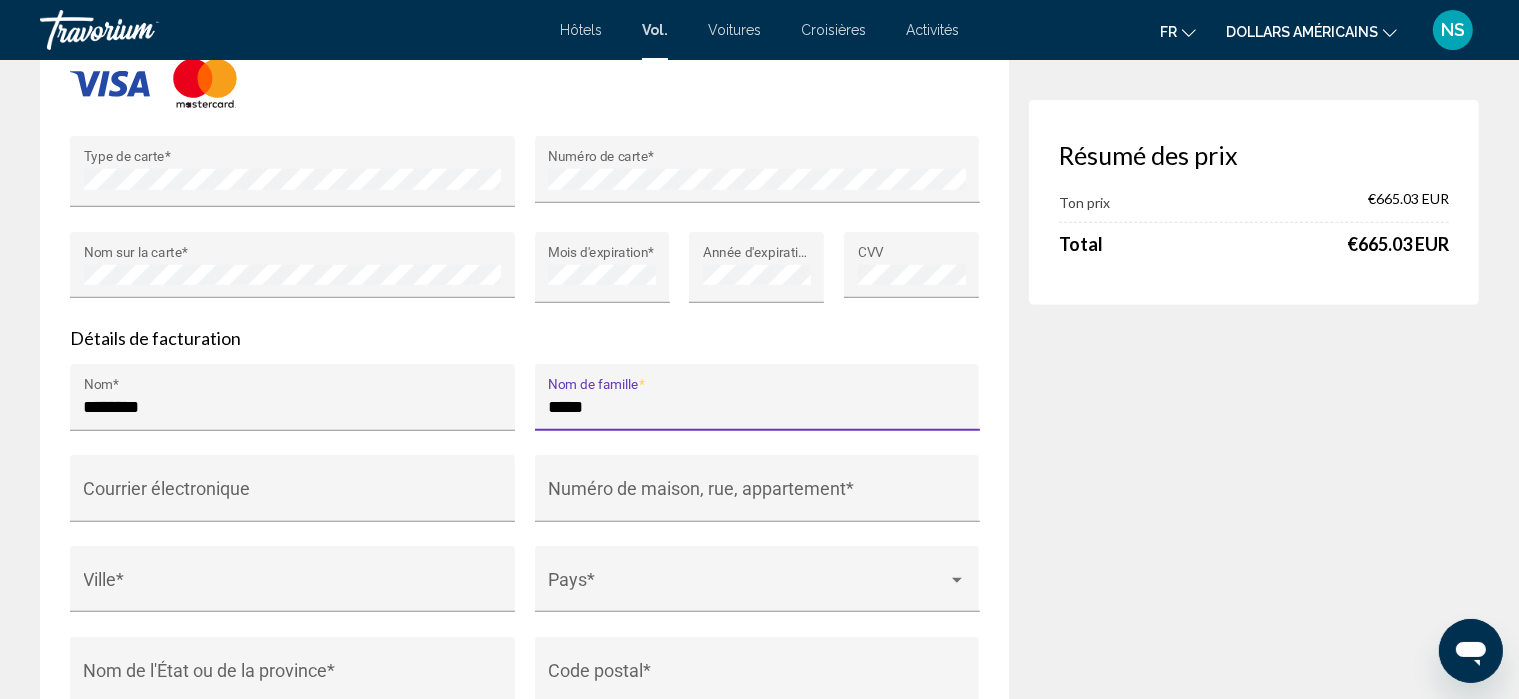 scroll, scrollTop: 1596, scrollLeft: 0, axis: vertical 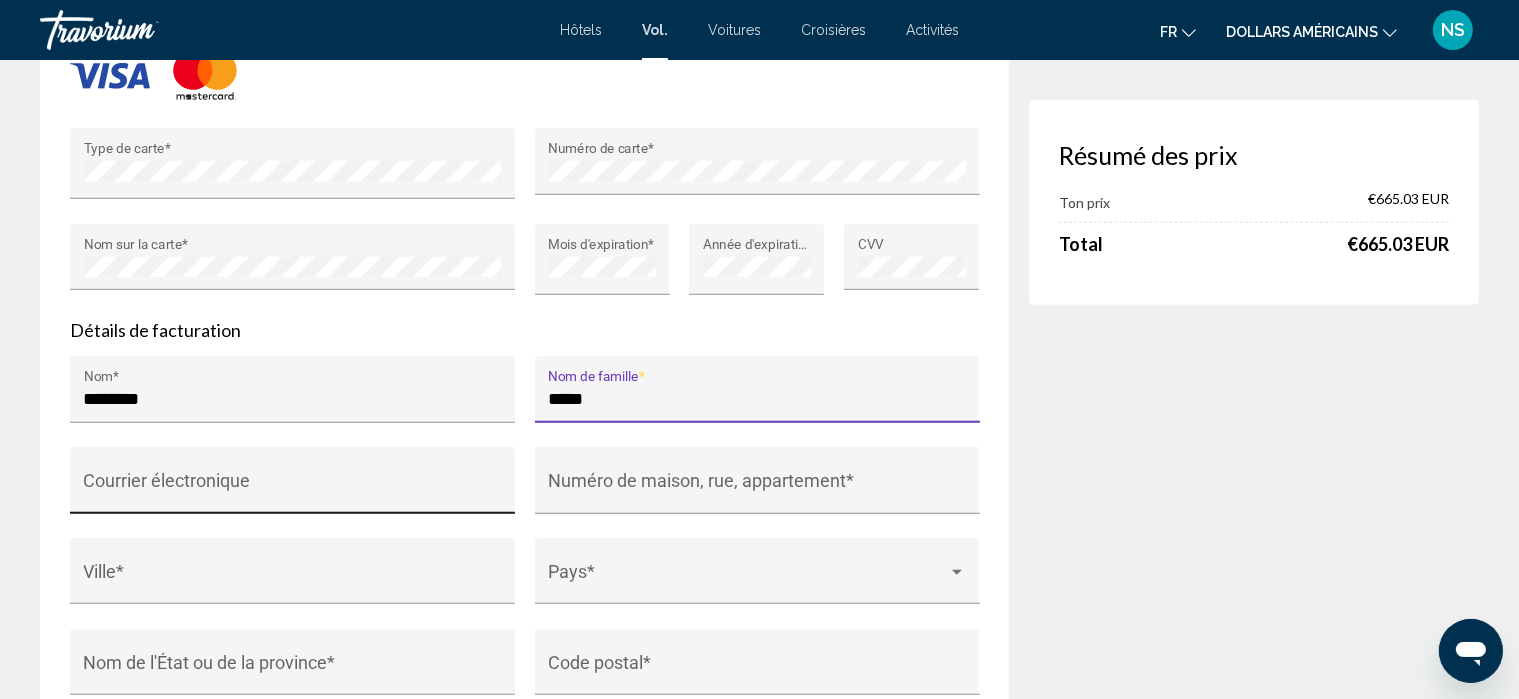 type on "*****" 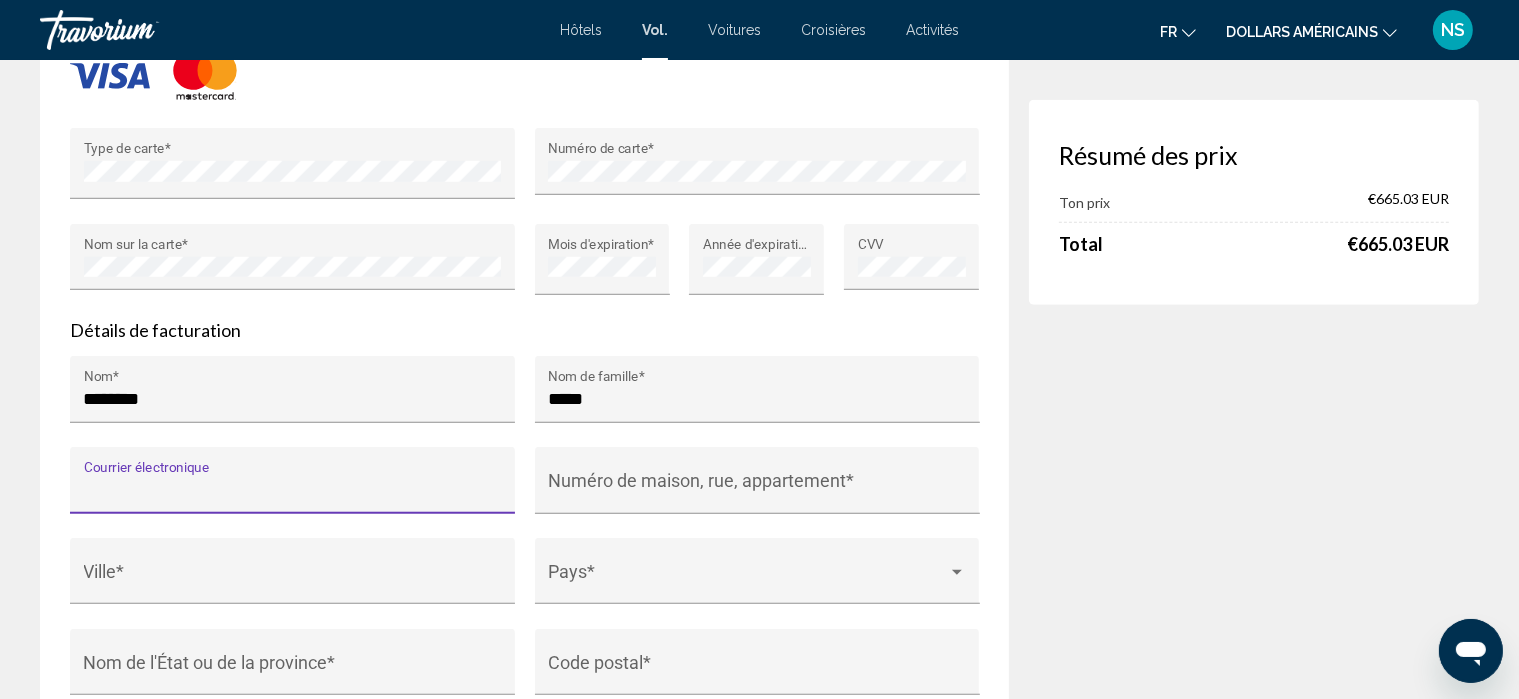 click on "Courrier électronique" at bounding box center (293, 490) 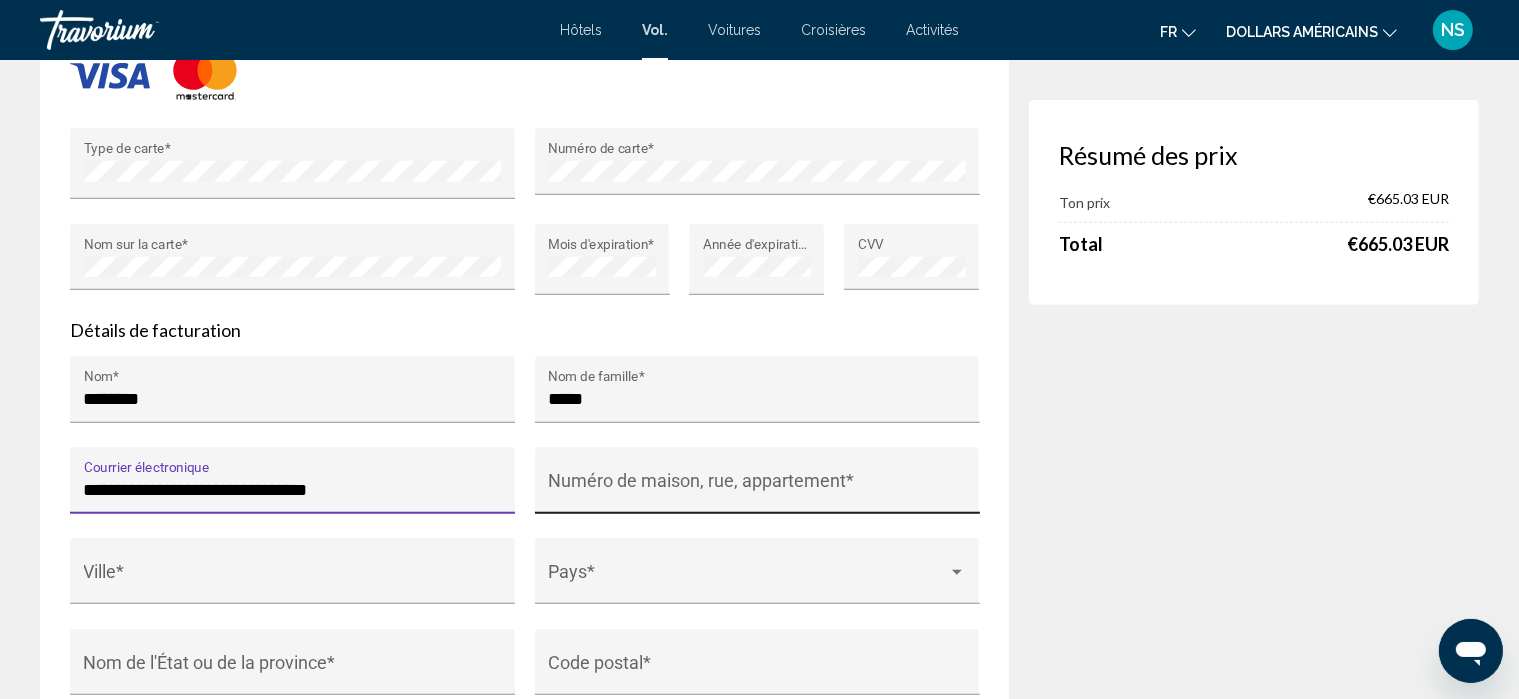 type on "**********" 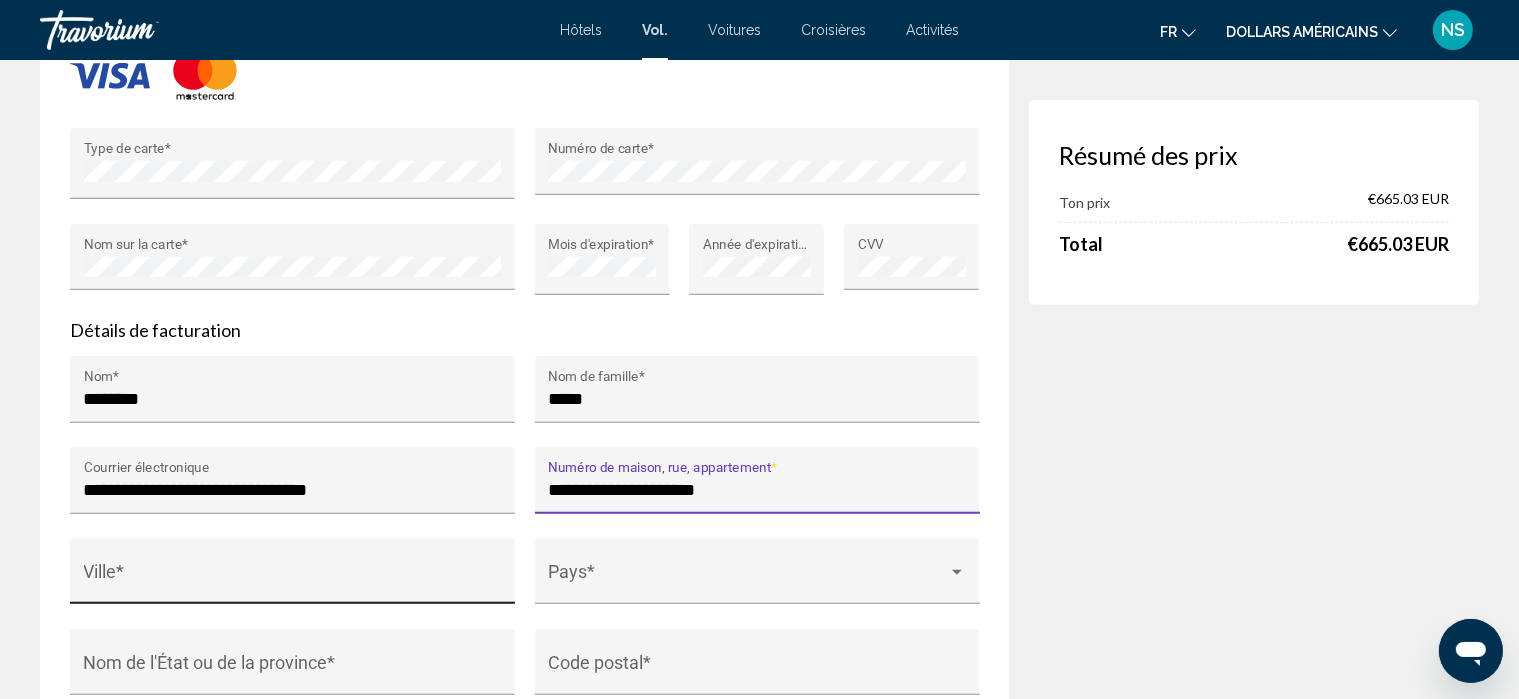 type on "**********" 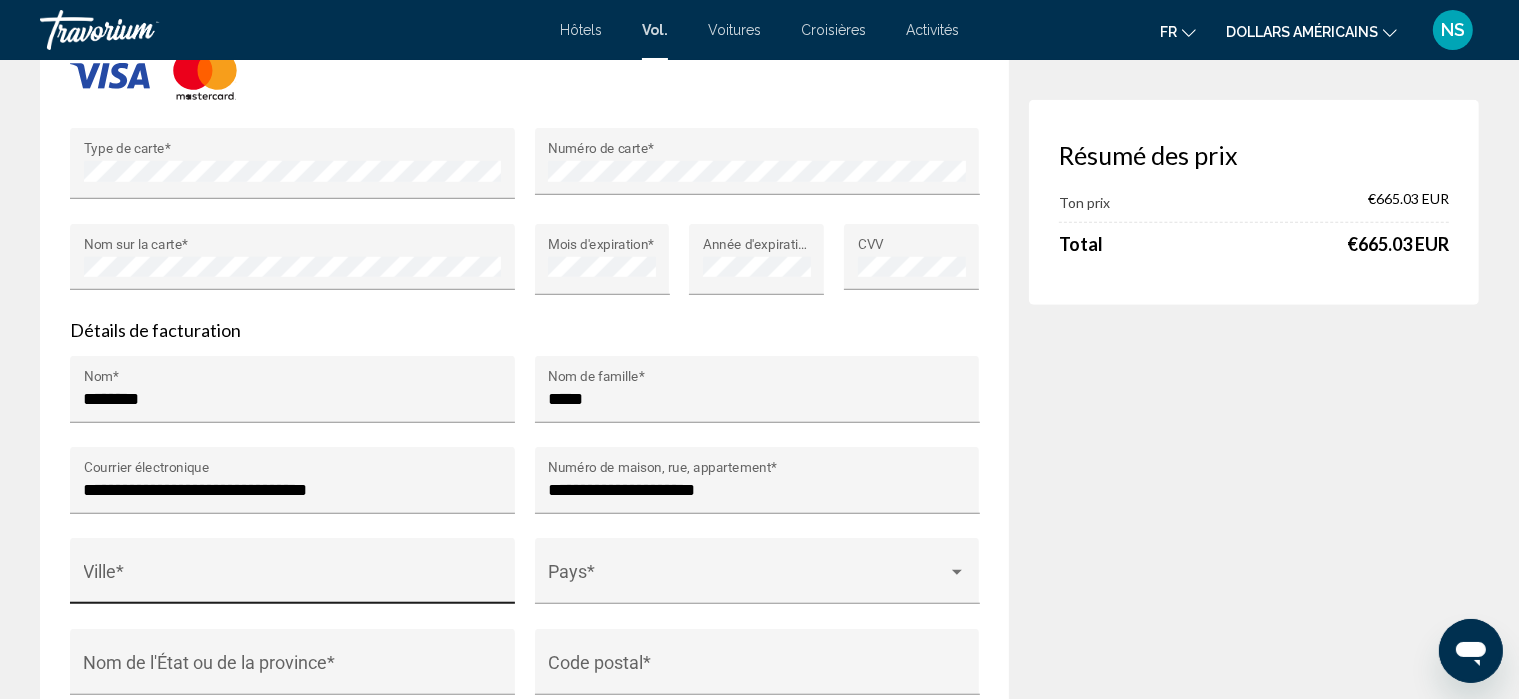 click on "Ville  *" at bounding box center [293, 577] 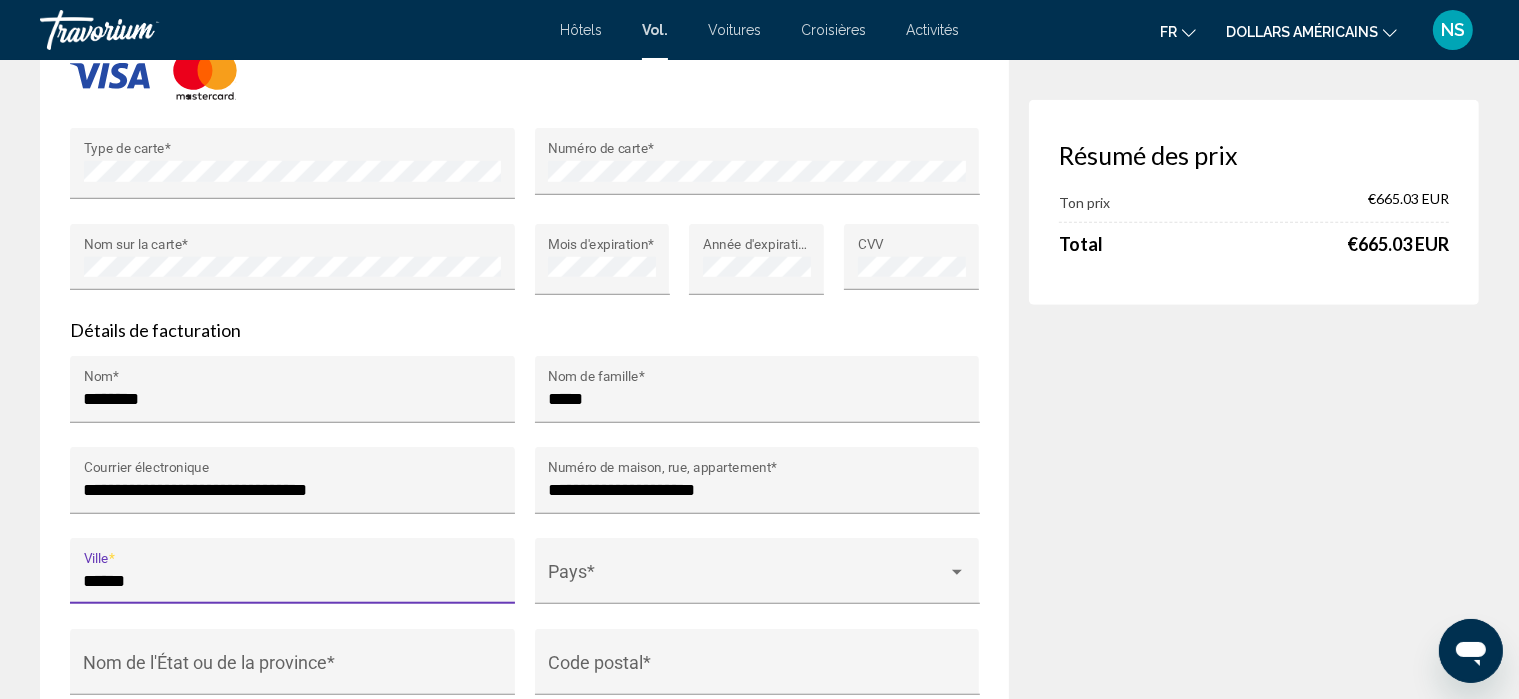 click on "******" at bounding box center [293, 581] 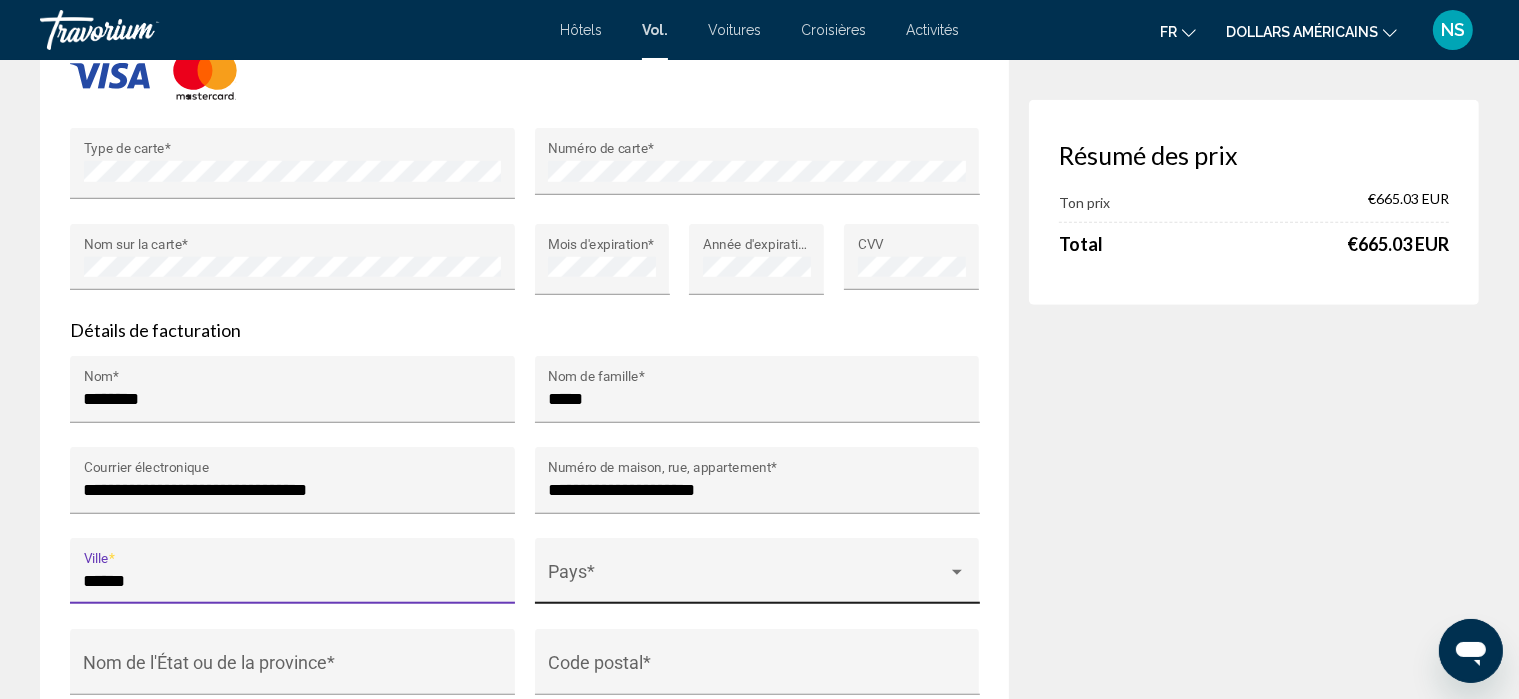 type on "******" 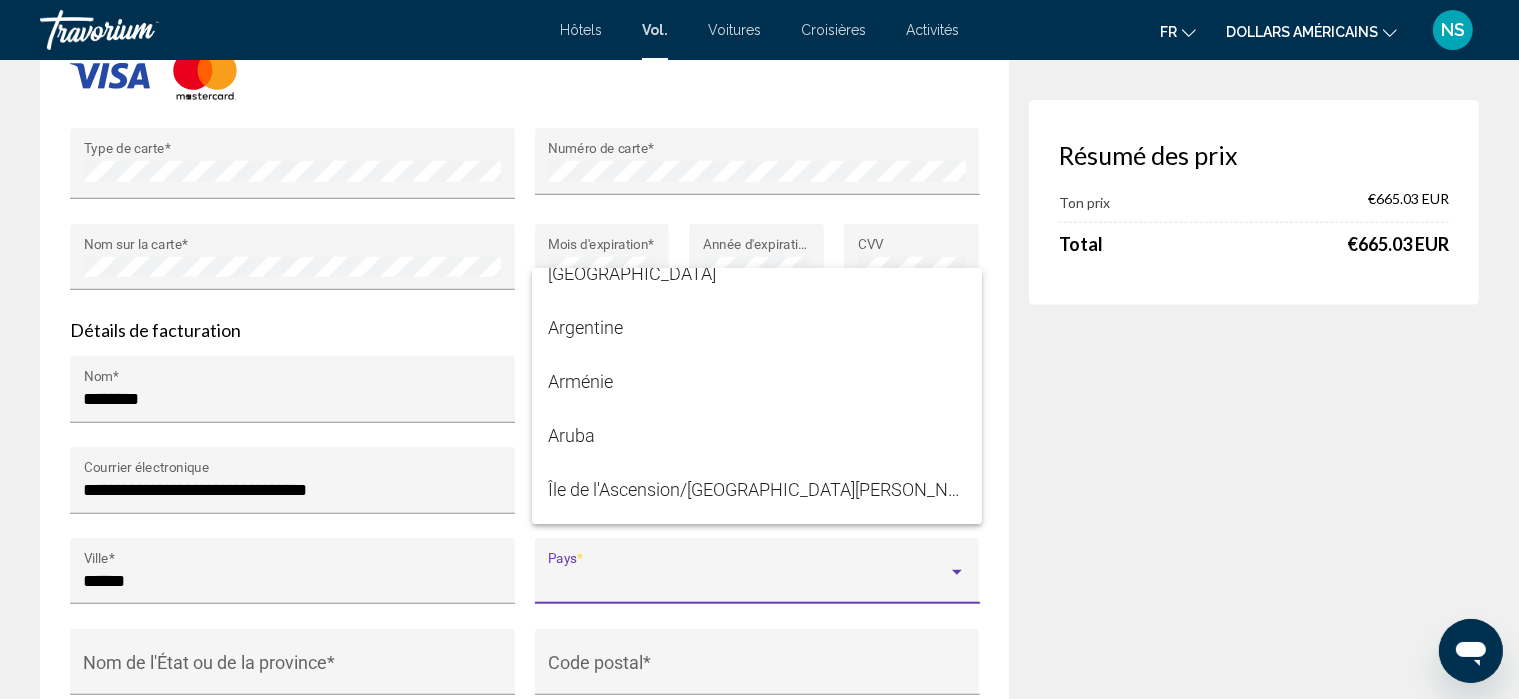 scroll, scrollTop: 532, scrollLeft: 0, axis: vertical 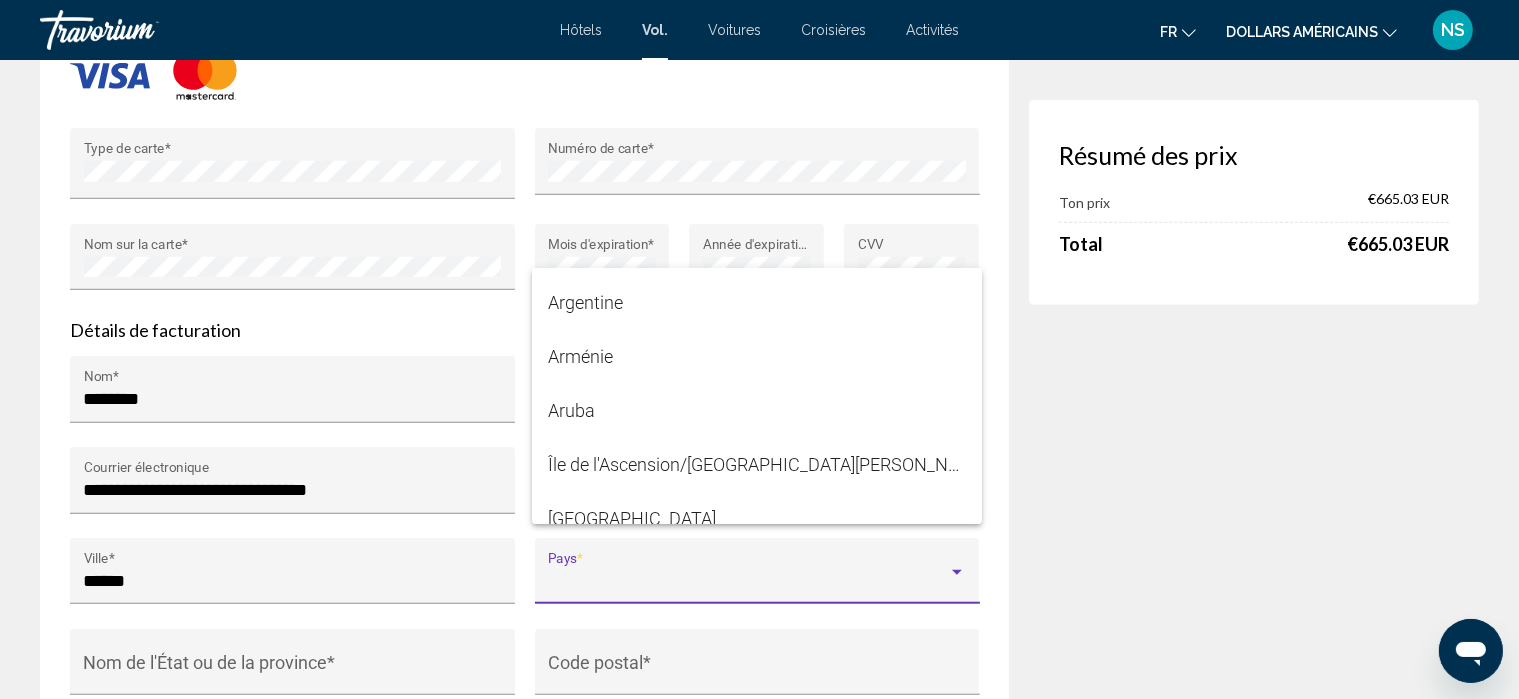 click at bounding box center (759, 349) 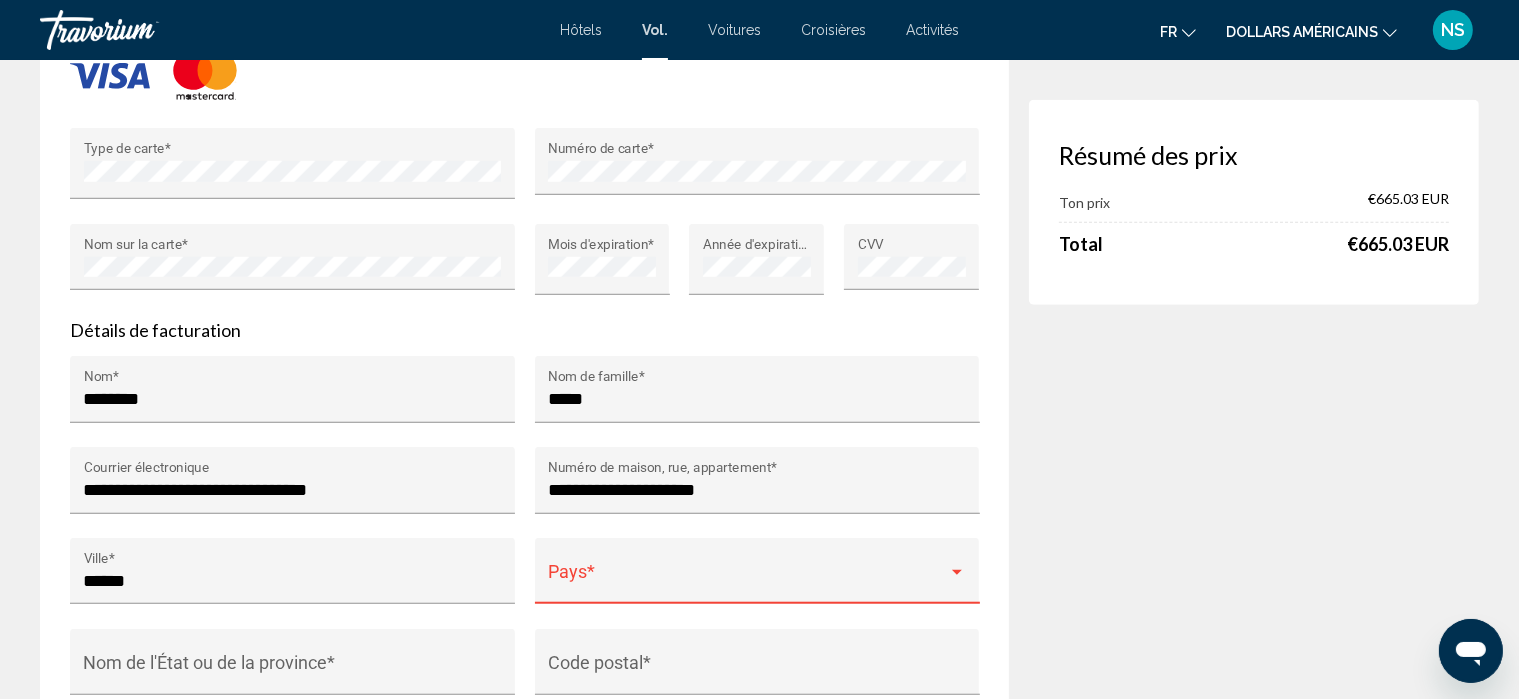 click on "Pays  *" at bounding box center [757, 577] 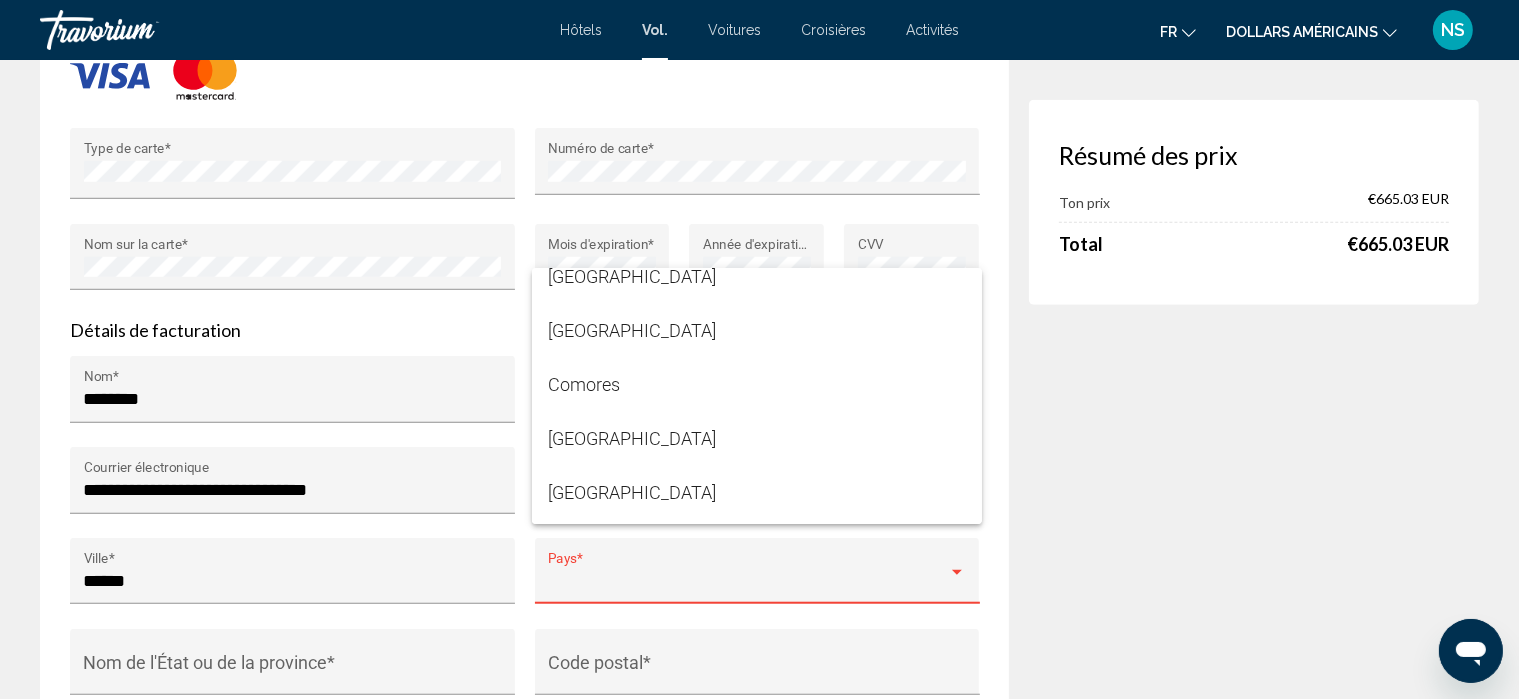 scroll, scrollTop: 2678, scrollLeft: 0, axis: vertical 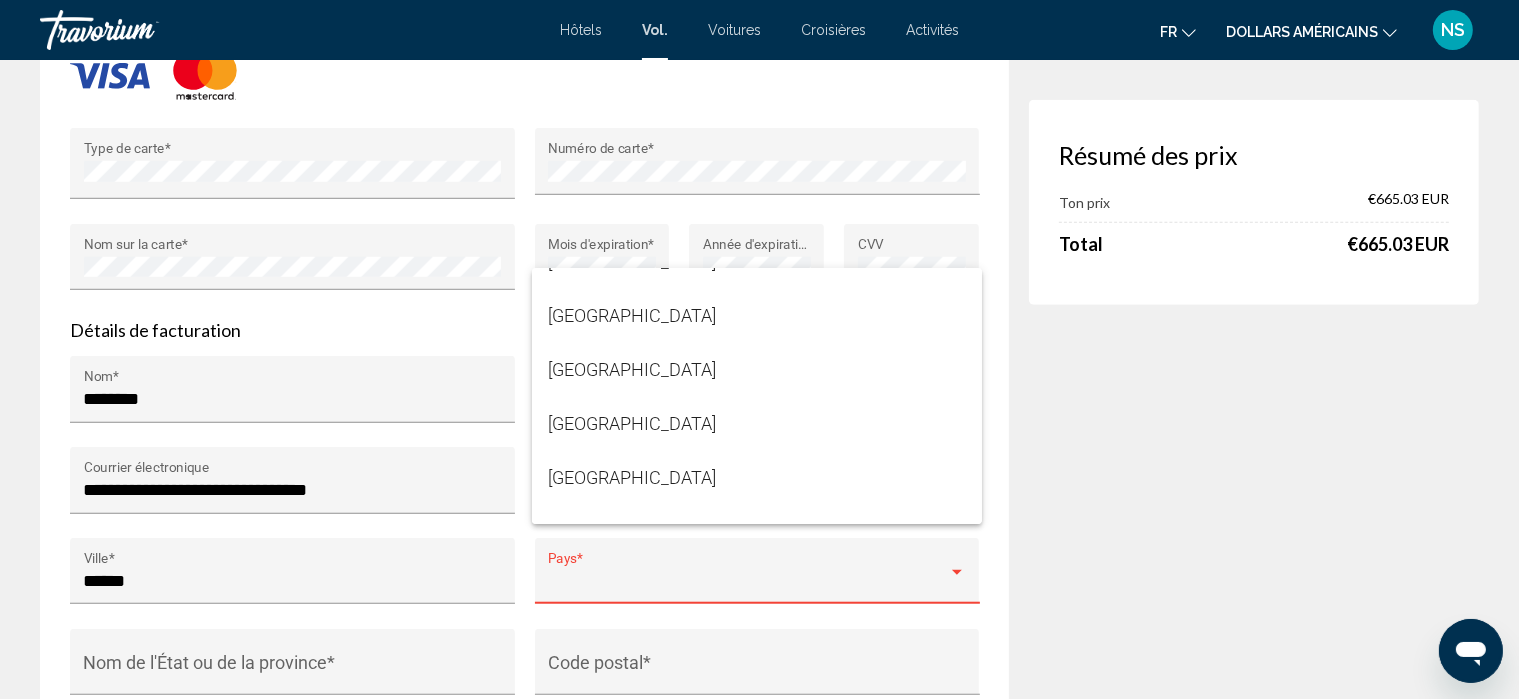 click at bounding box center (759, 349) 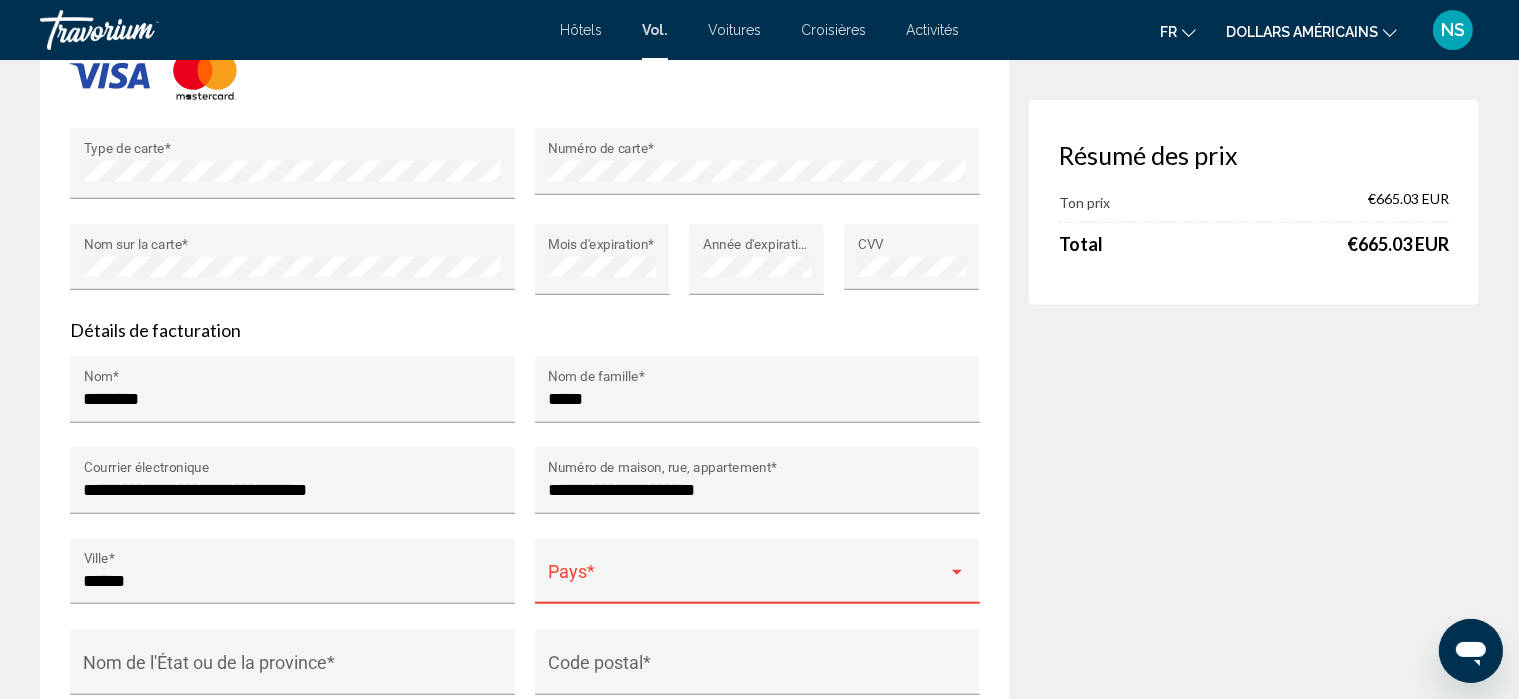 click at bounding box center [748, 581] 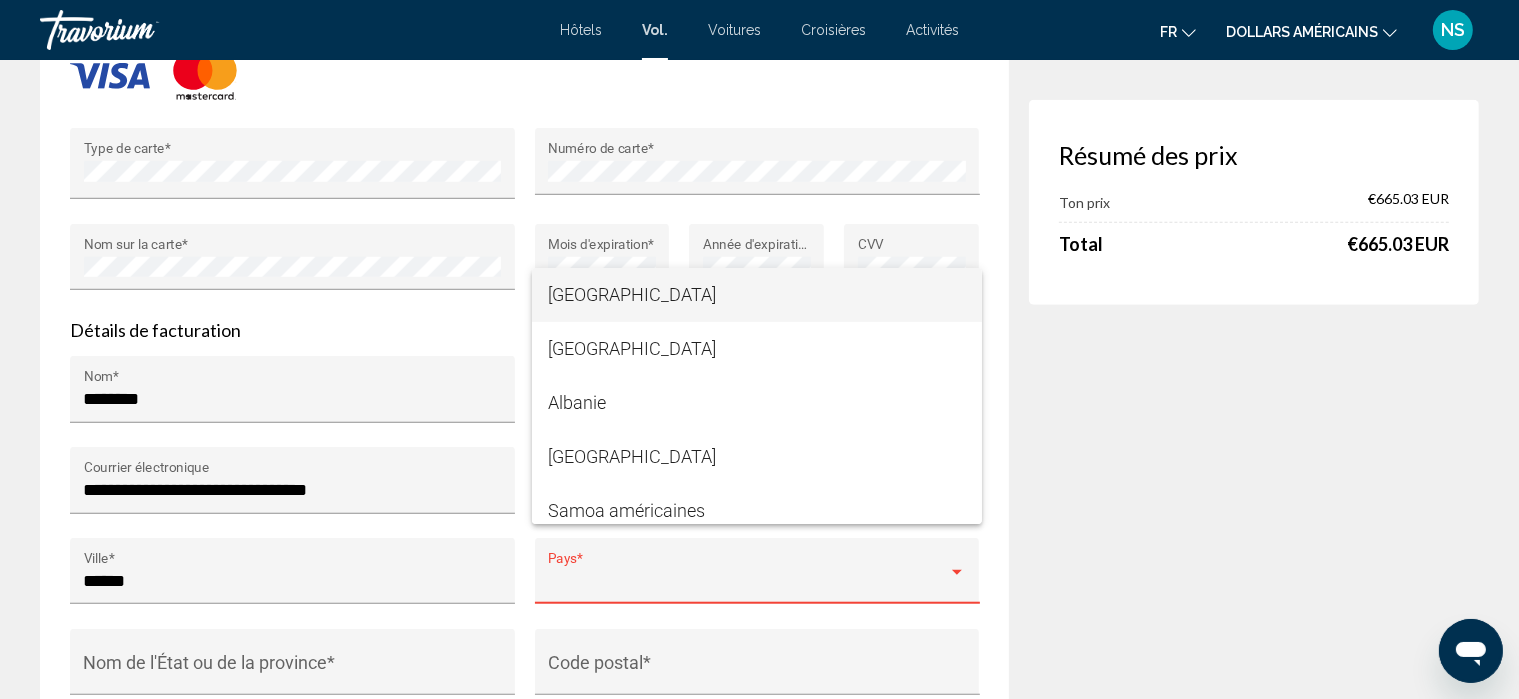 scroll, scrollTop: 3956, scrollLeft: 0, axis: vertical 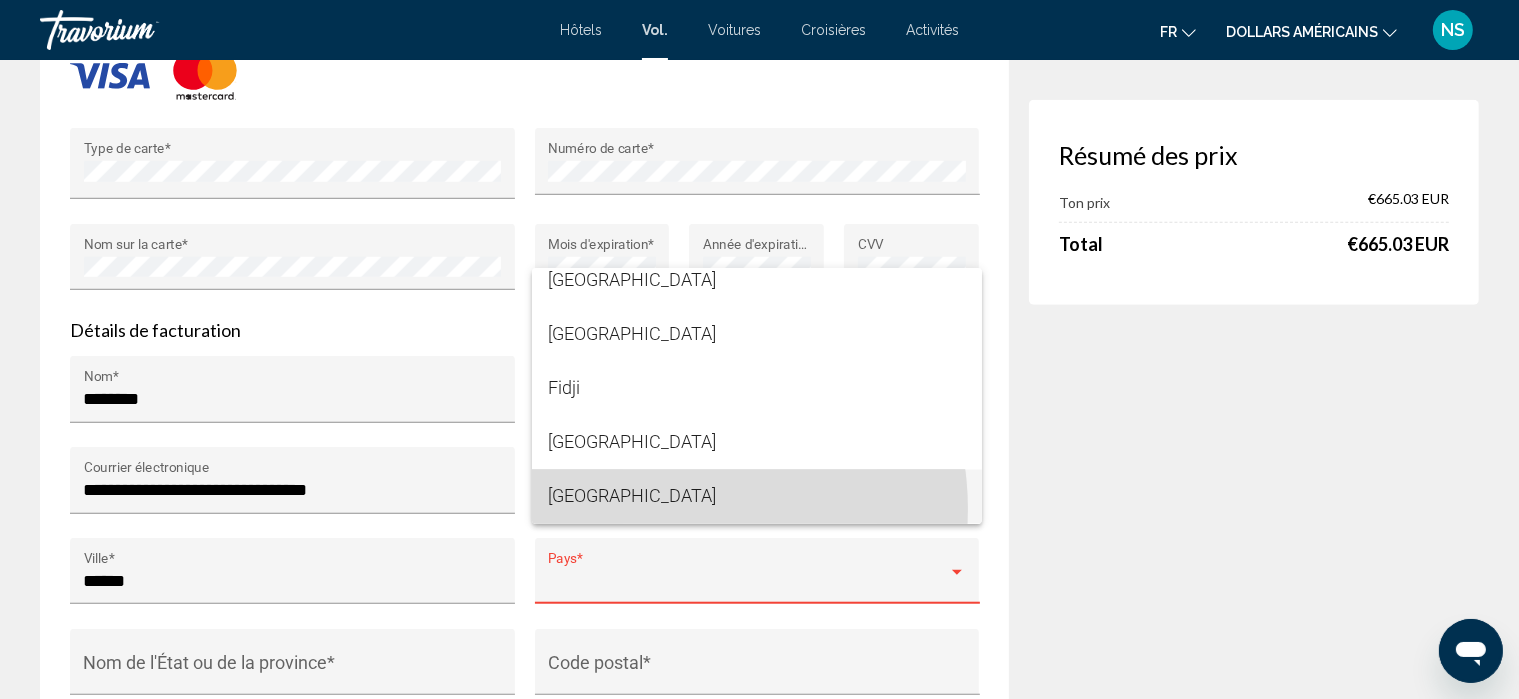 click on "France" at bounding box center (757, 497) 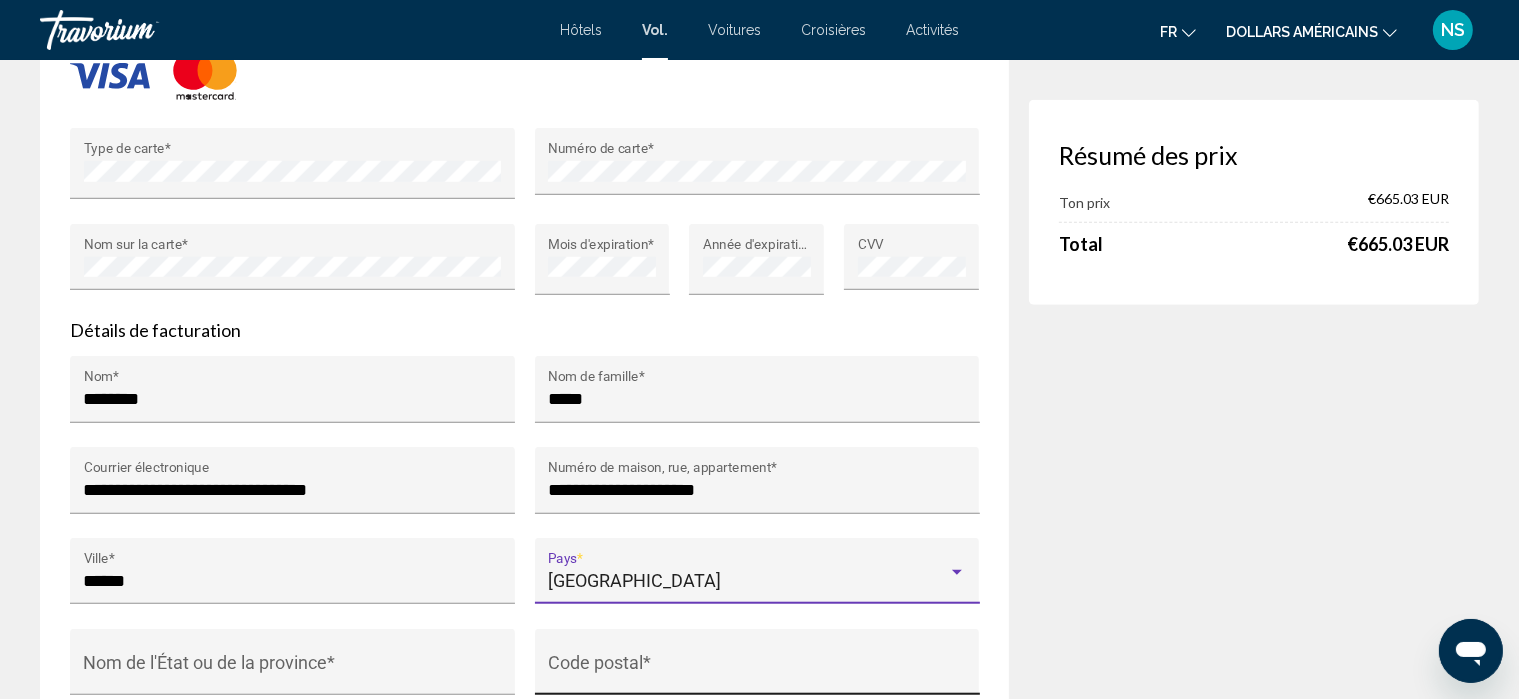 click on "Code postal  *" at bounding box center (757, 668) 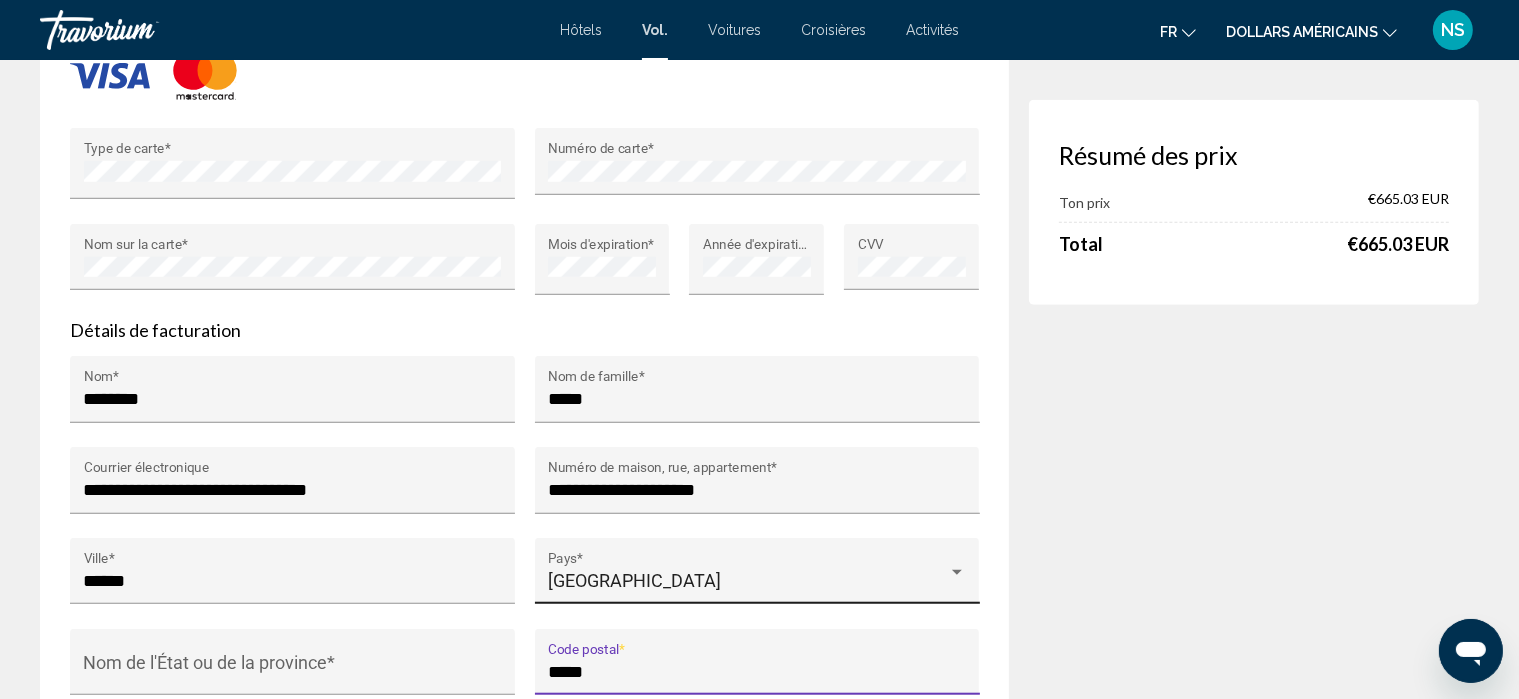 type on "*****" 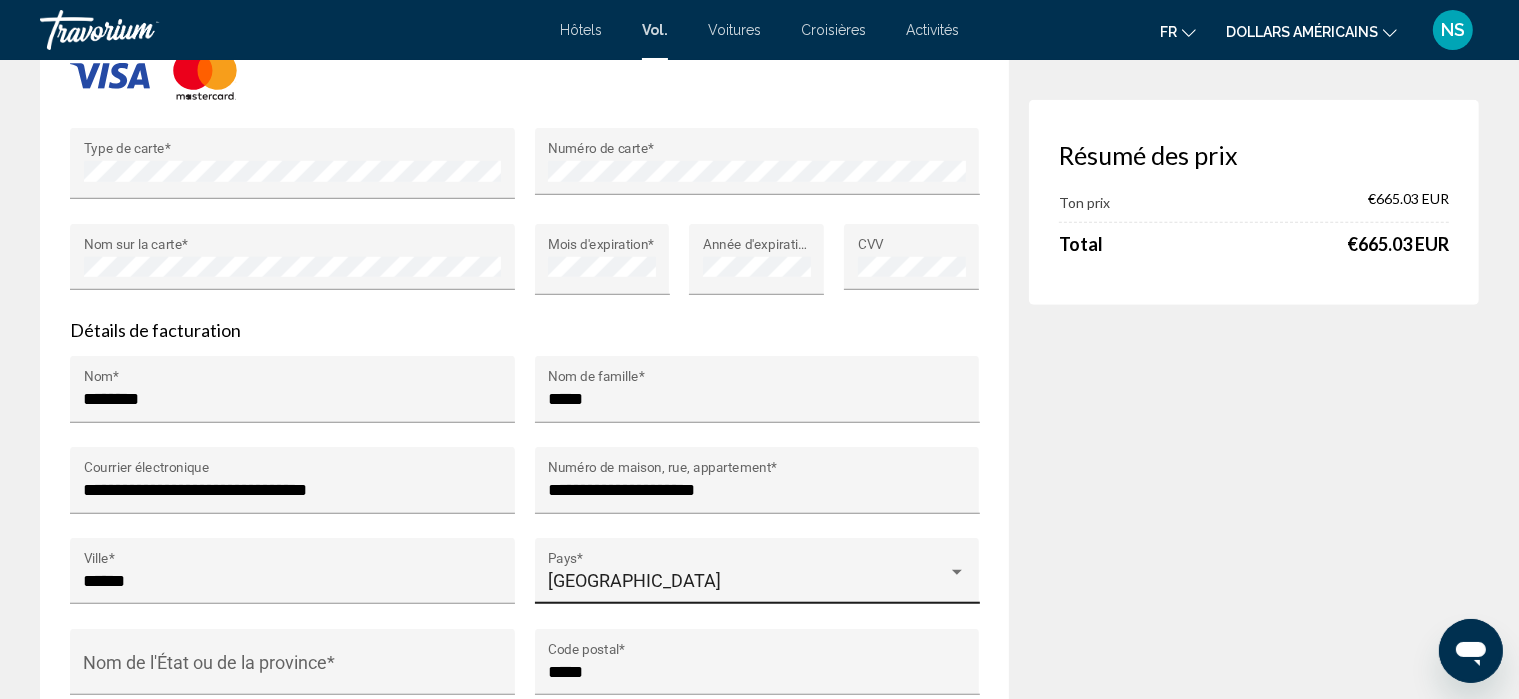 click on "Enregistrer la carte de crédit sur le compte pour un paiement plus rapide" at bounding box center (362, 733) 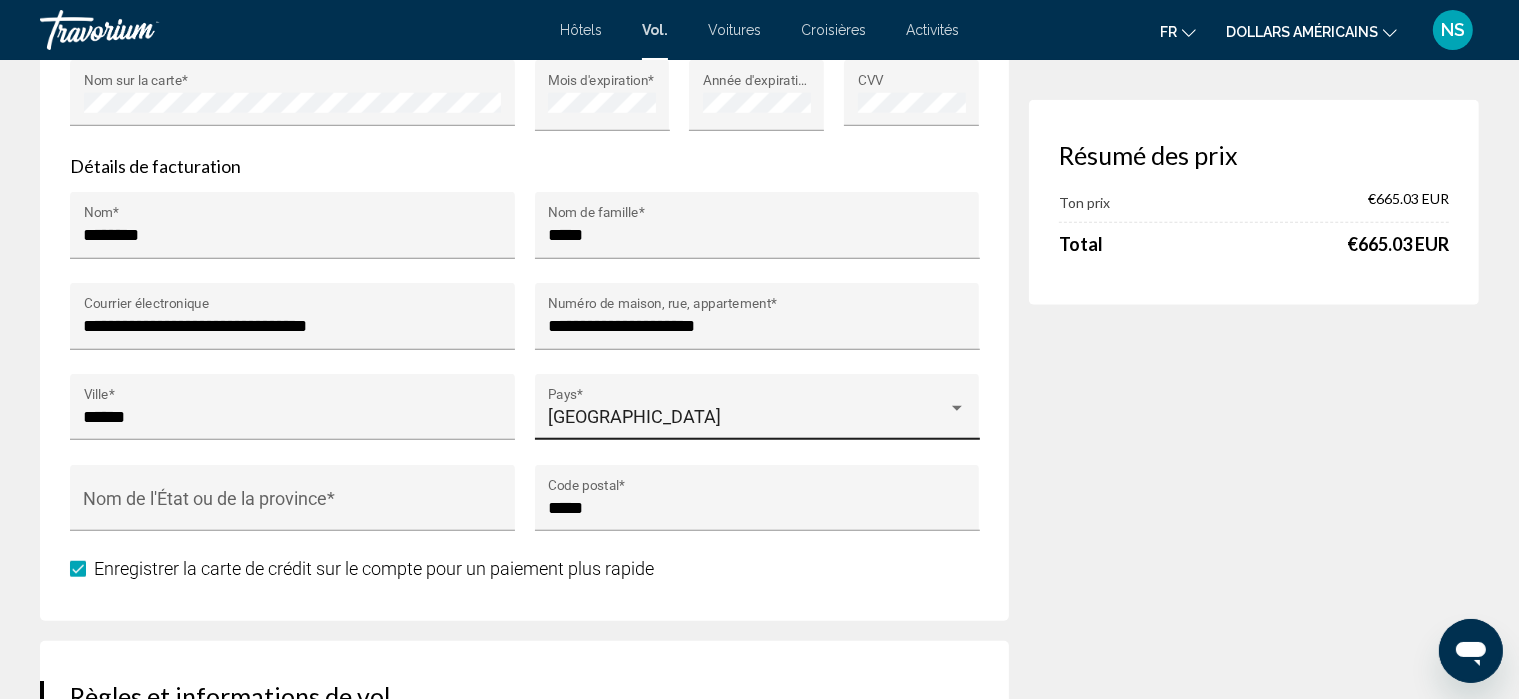 scroll, scrollTop: 1765, scrollLeft: 0, axis: vertical 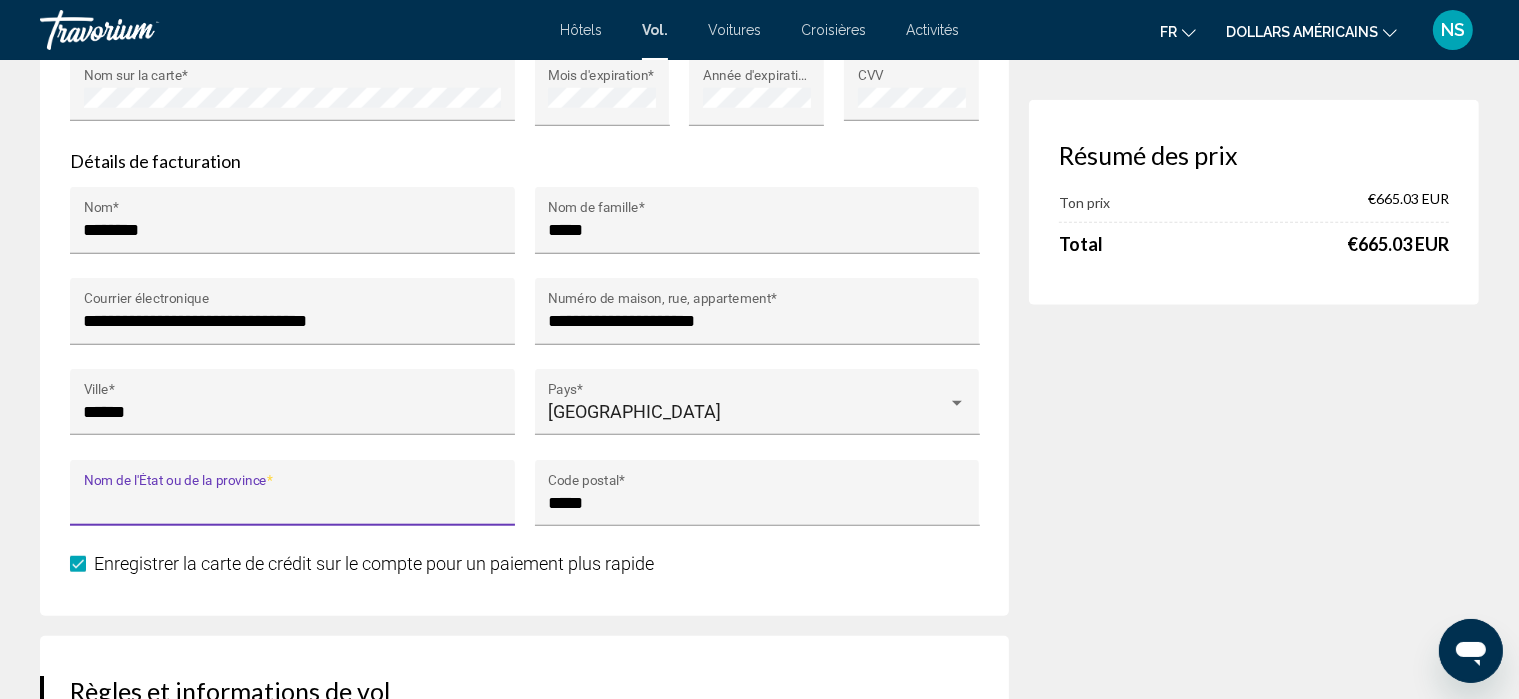 click on "Nom de l'État ou de la province  *" at bounding box center [293, 503] 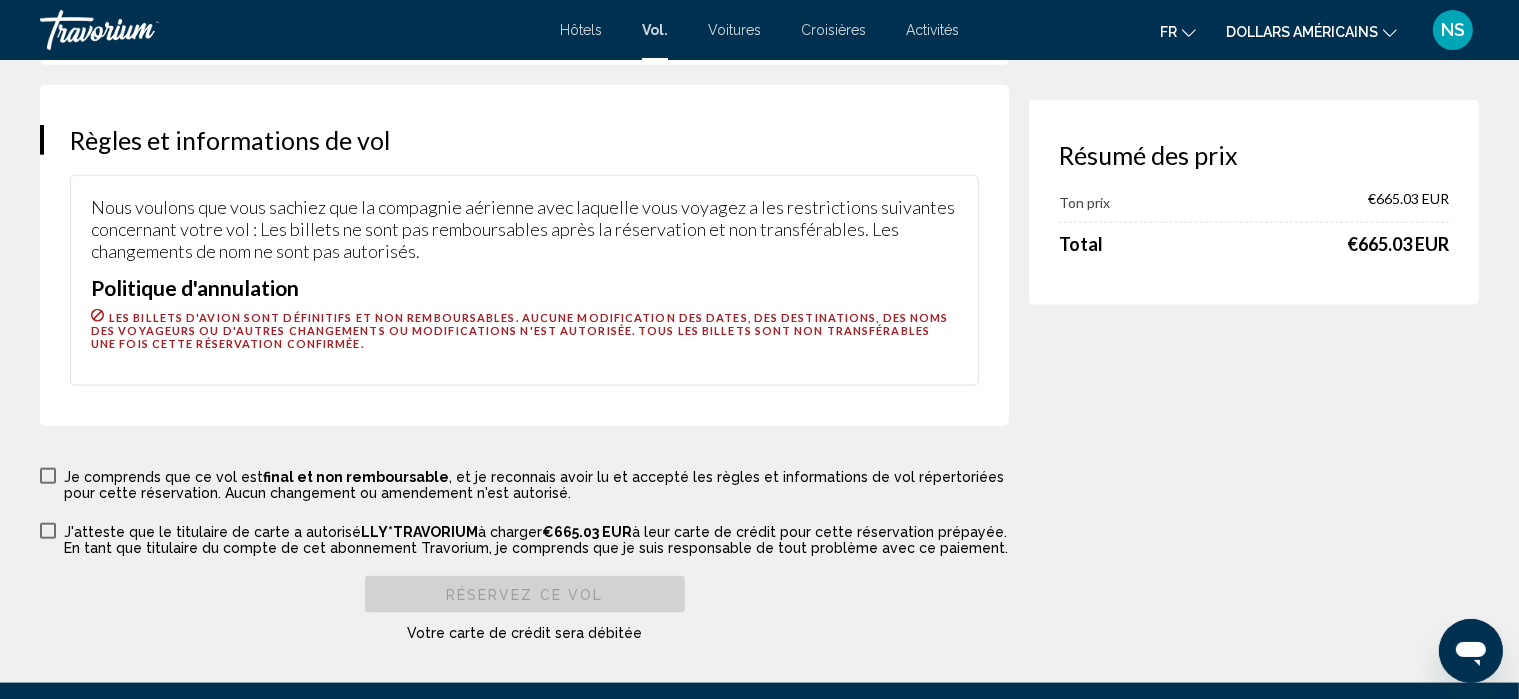 scroll, scrollTop: 2317, scrollLeft: 0, axis: vertical 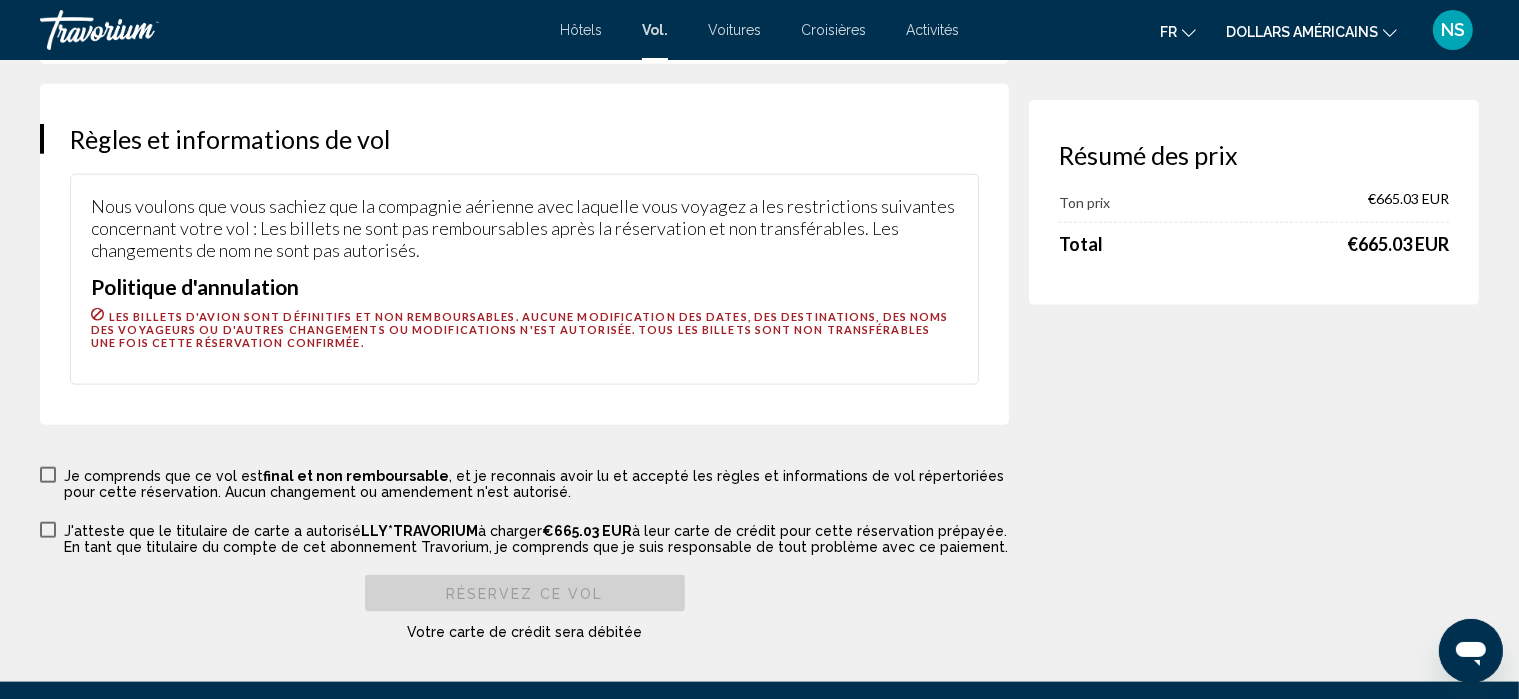 type on "*****" 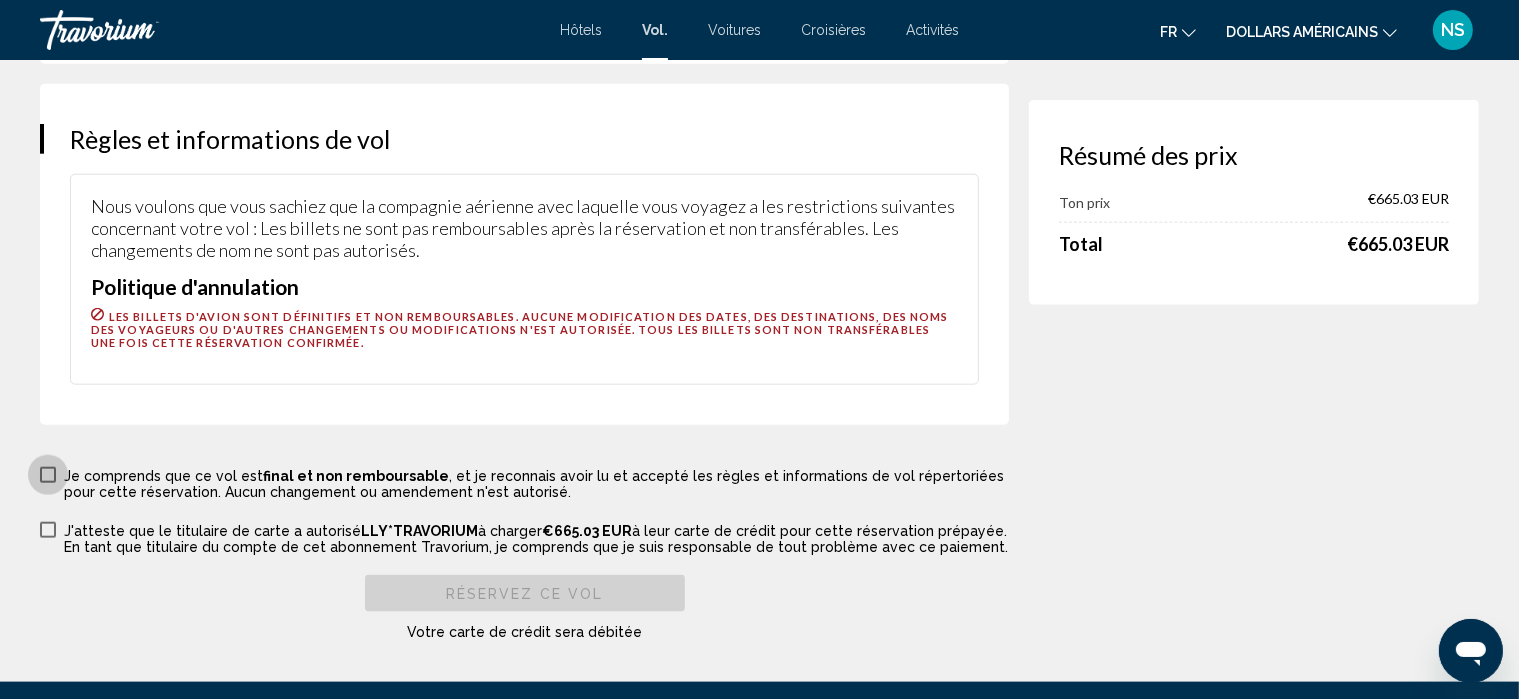 click on "Je comprends que ce vol est  final et non remboursable , et je reconnais avoir lu et accepté les règles et informations de vol répertoriées pour cette réservation. Aucun changement ou amendement n'est autorisé." at bounding box center [524, 482] 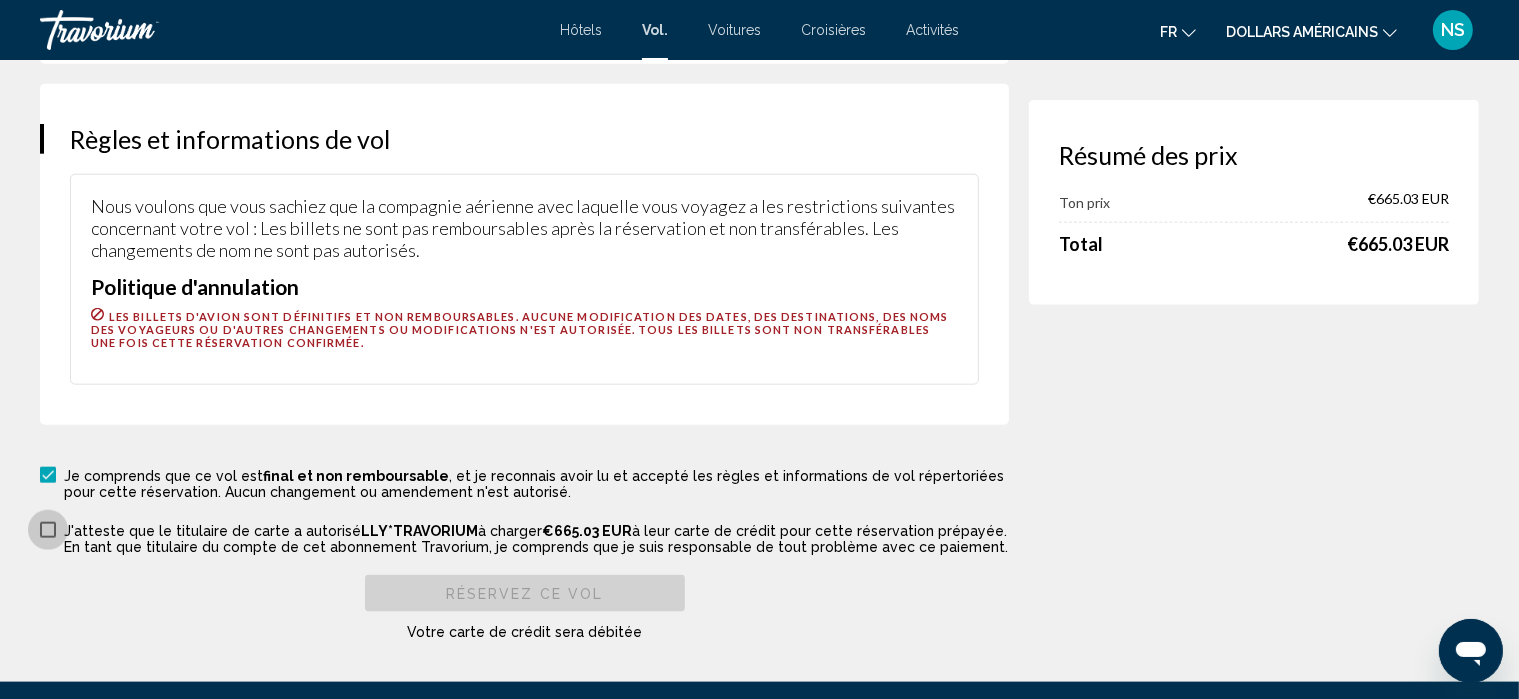 click at bounding box center (48, 530) 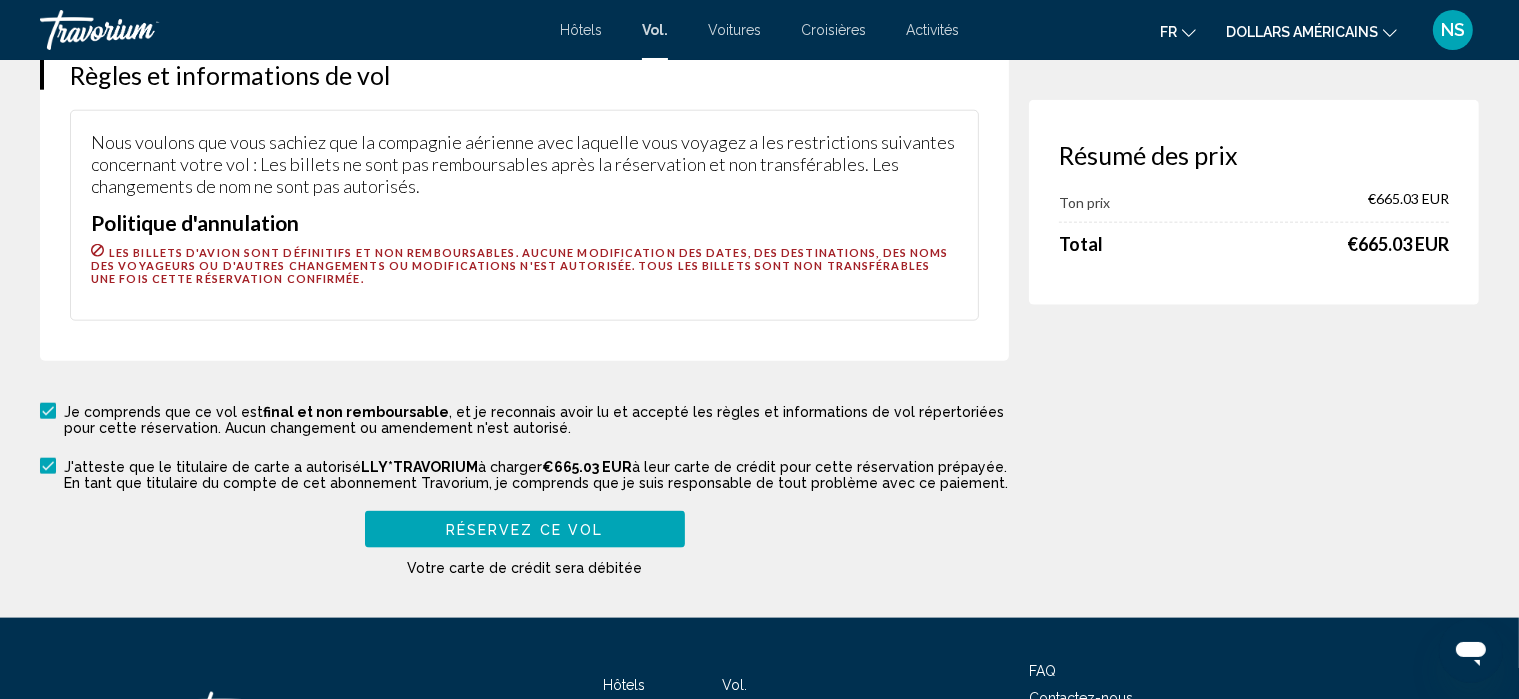 scroll, scrollTop: 2382, scrollLeft: 0, axis: vertical 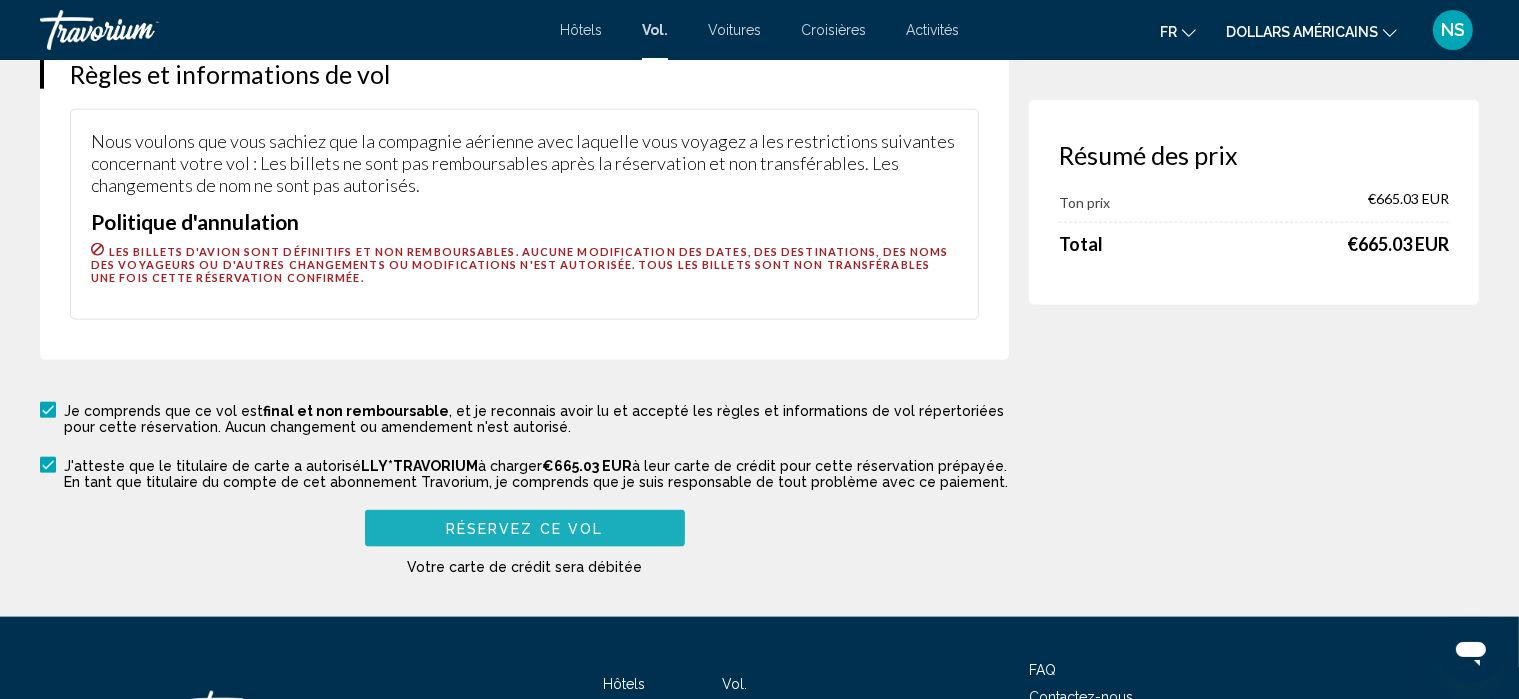 click on "Réservez ce vol" at bounding box center (525, 529) 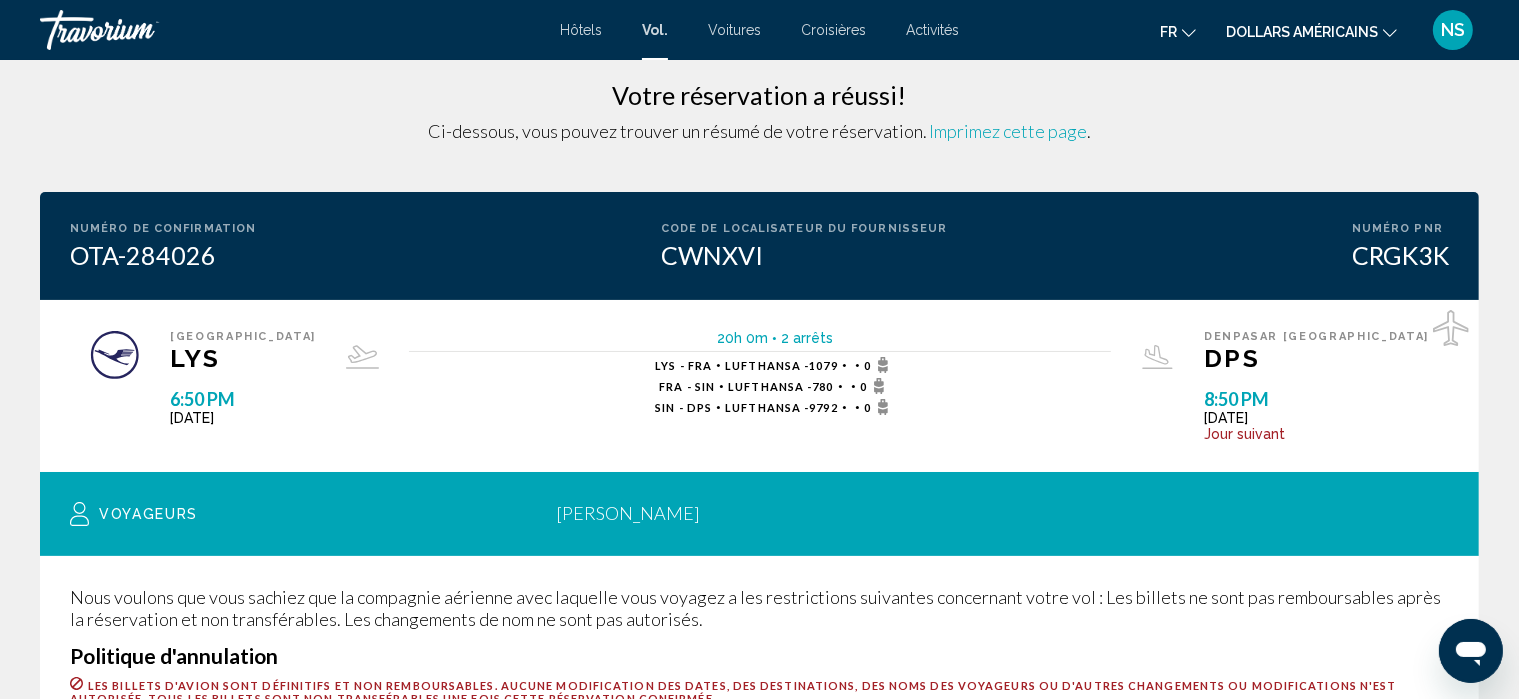 scroll, scrollTop: 19, scrollLeft: 0, axis: vertical 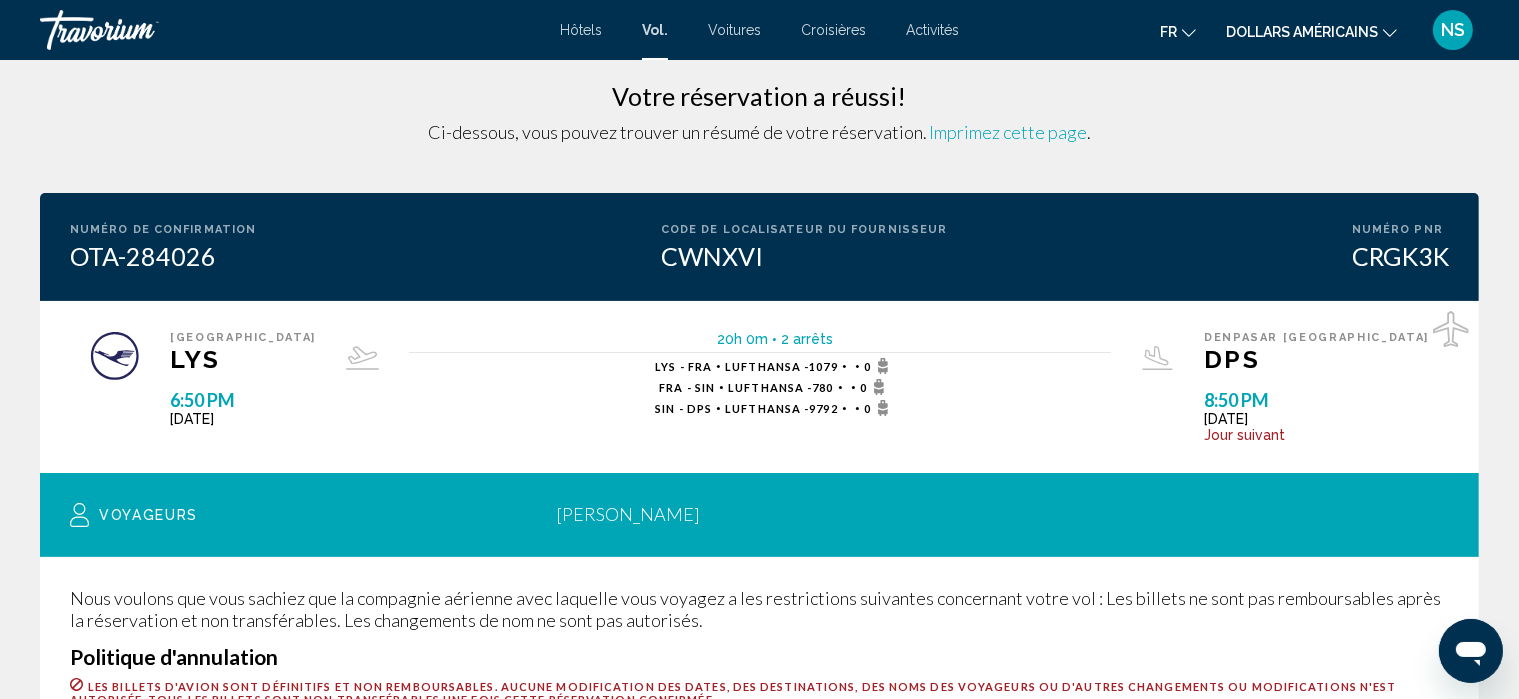 click on "Imprimez cette page" at bounding box center (1008, 132) 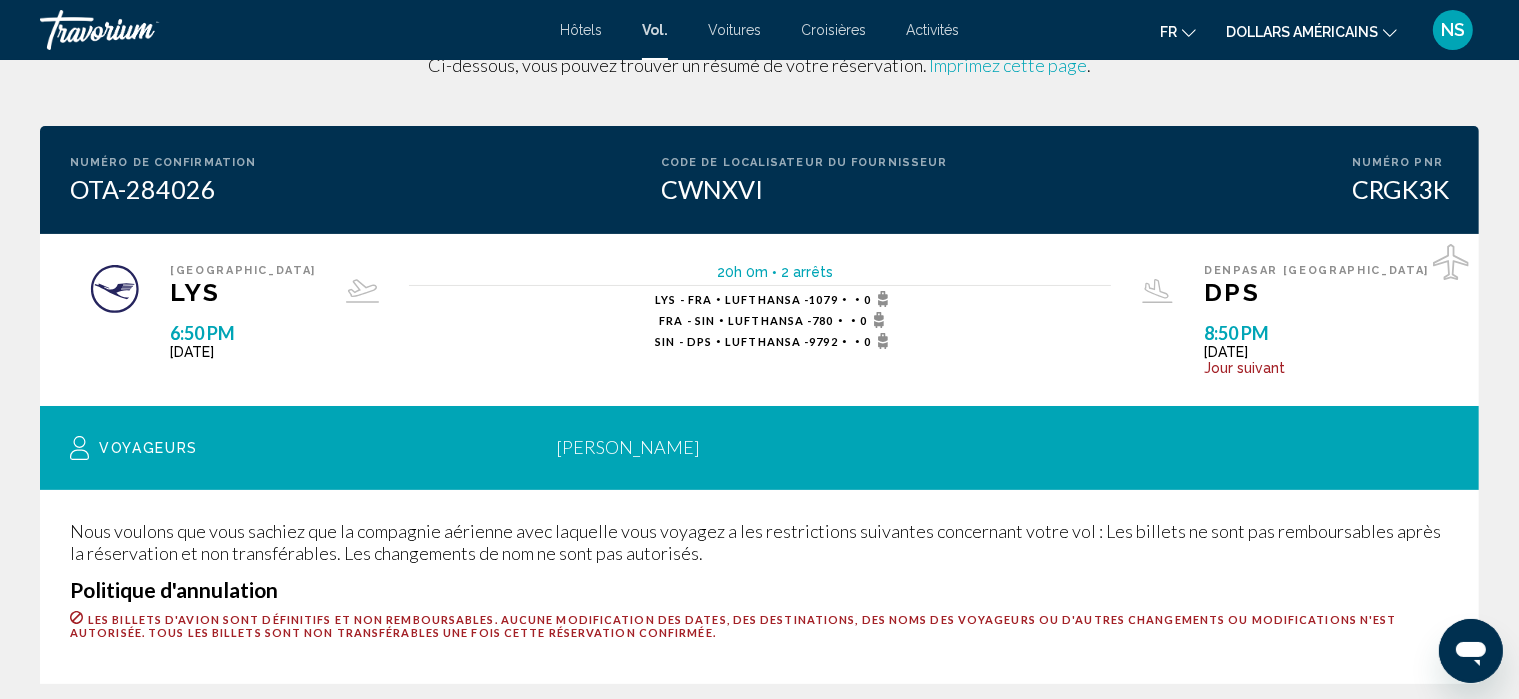 scroll, scrollTop: 0, scrollLeft: 0, axis: both 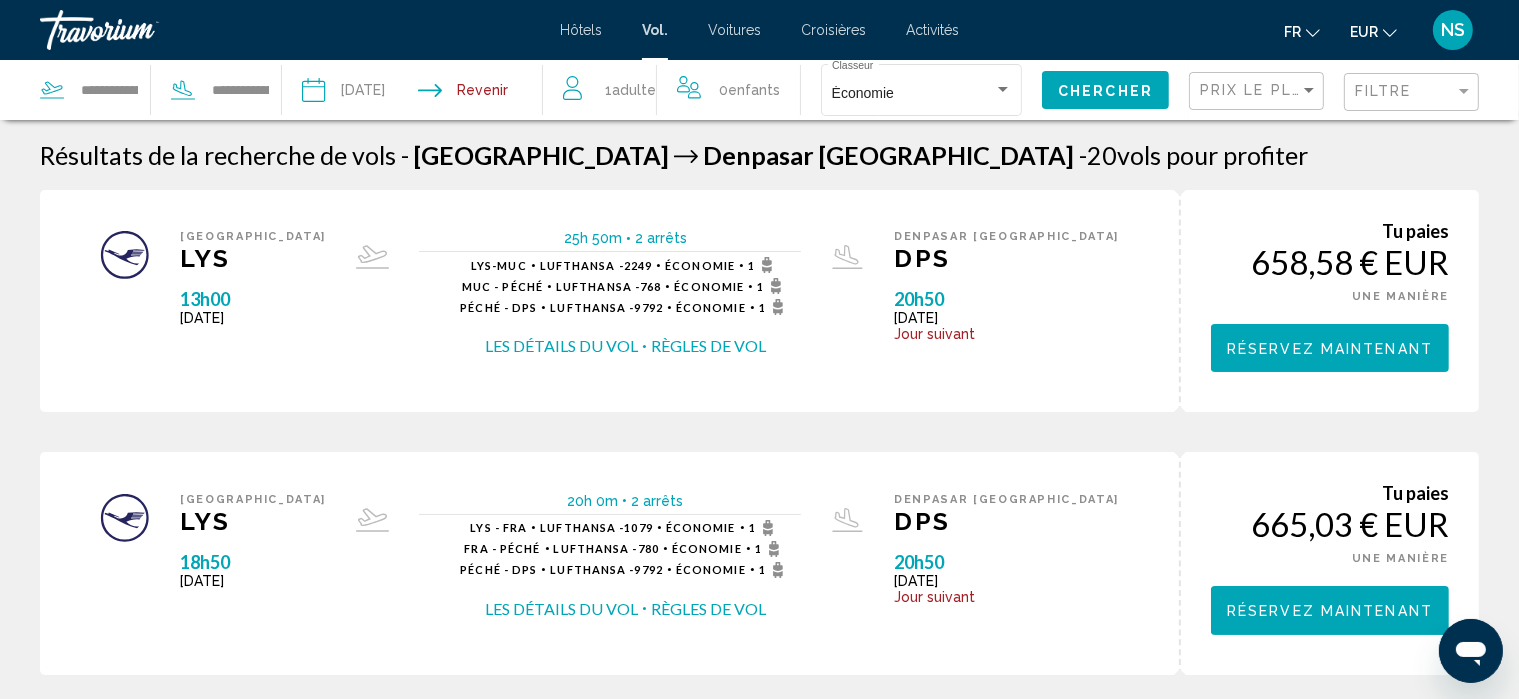 click on "Vol." at bounding box center (655, 30) 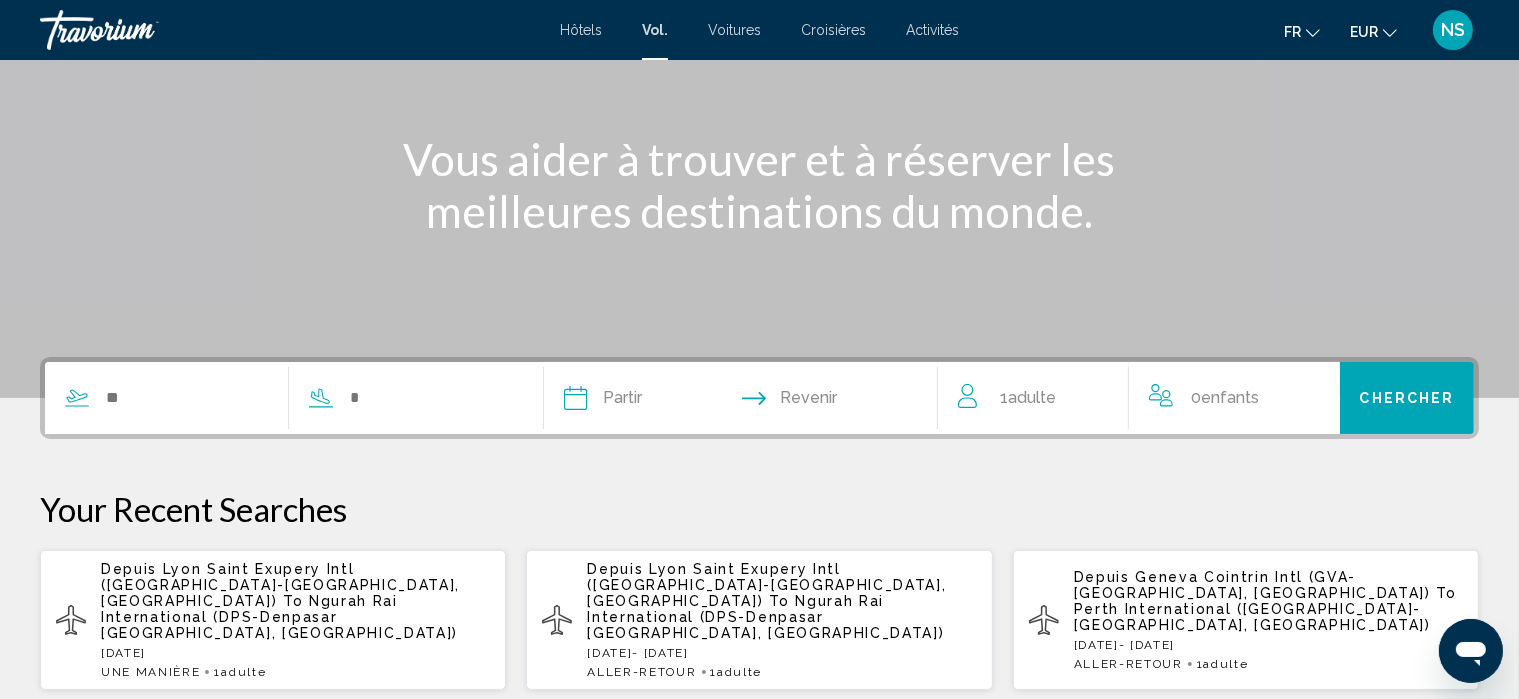 click at bounding box center (279, 398) 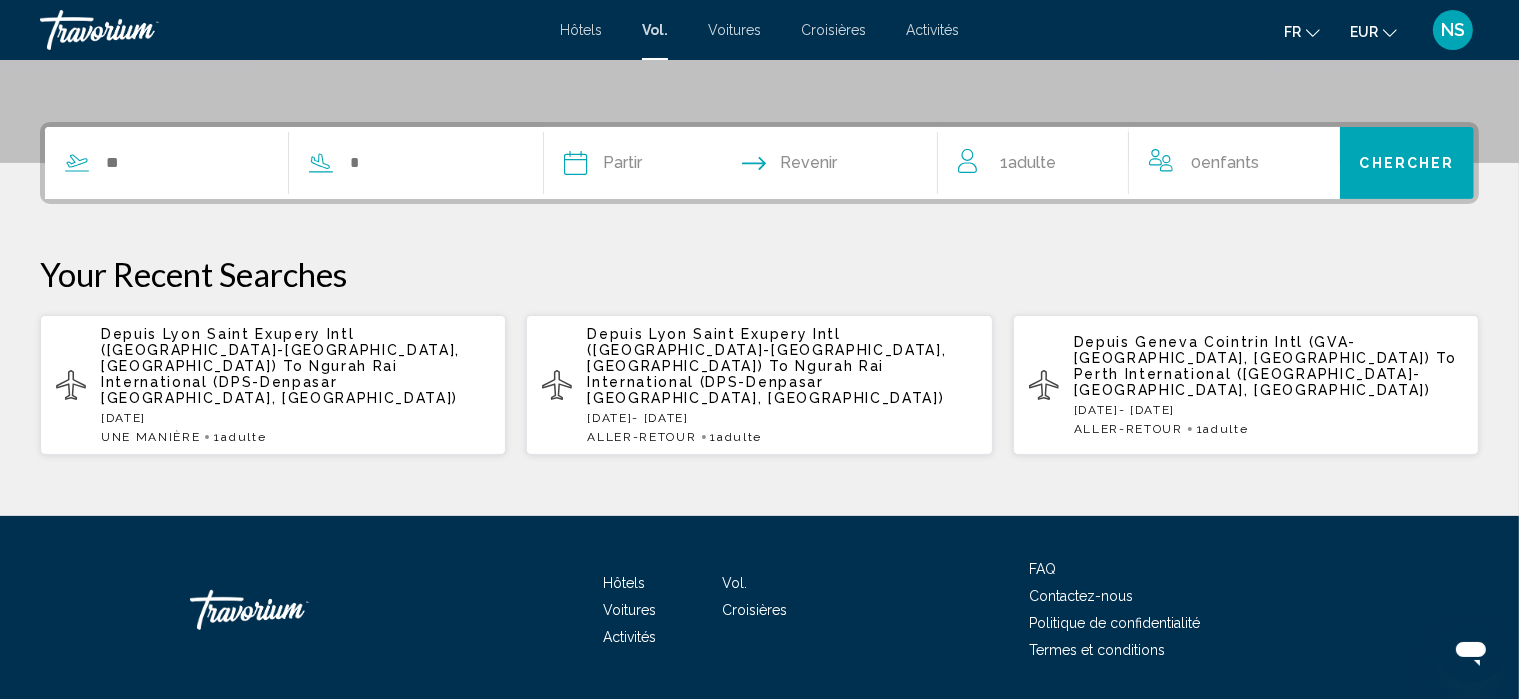 scroll, scrollTop: 465, scrollLeft: 0, axis: vertical 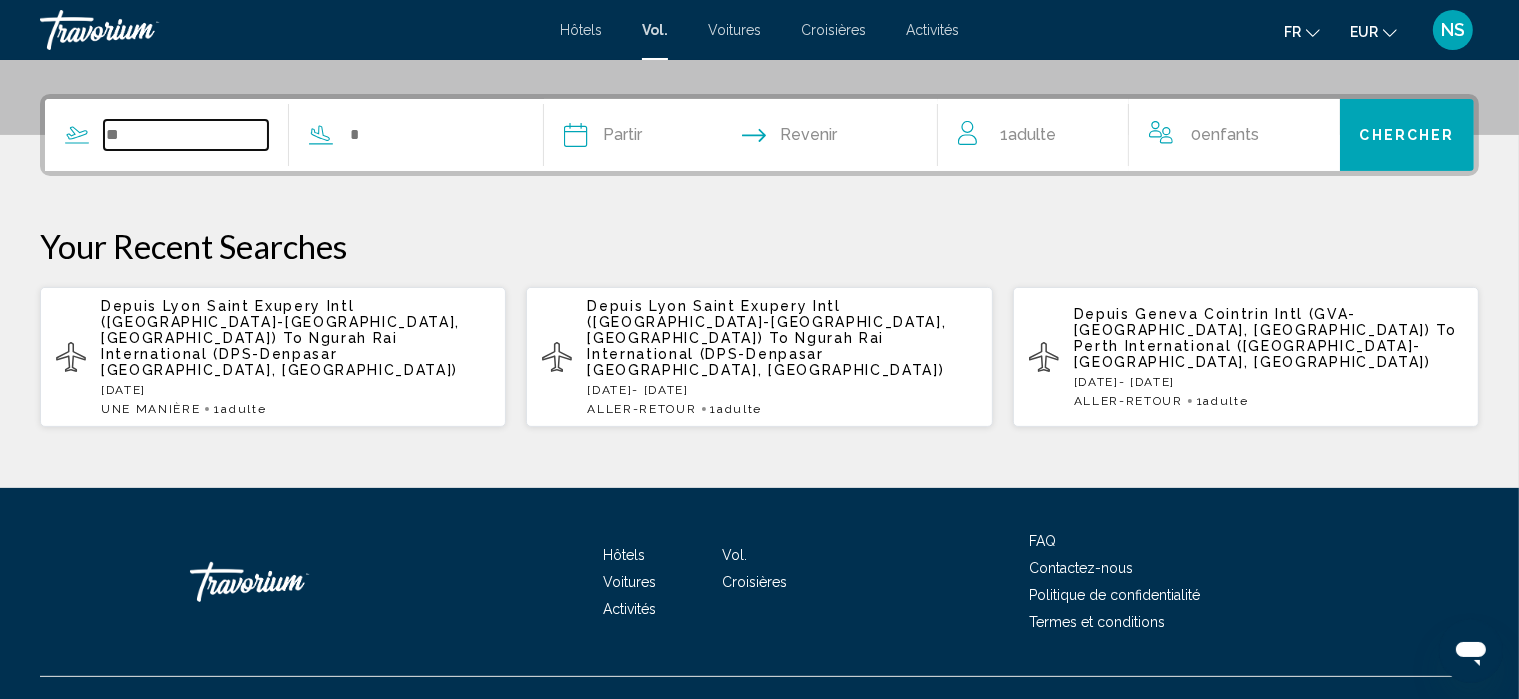 click at bounding box center [186, 135] 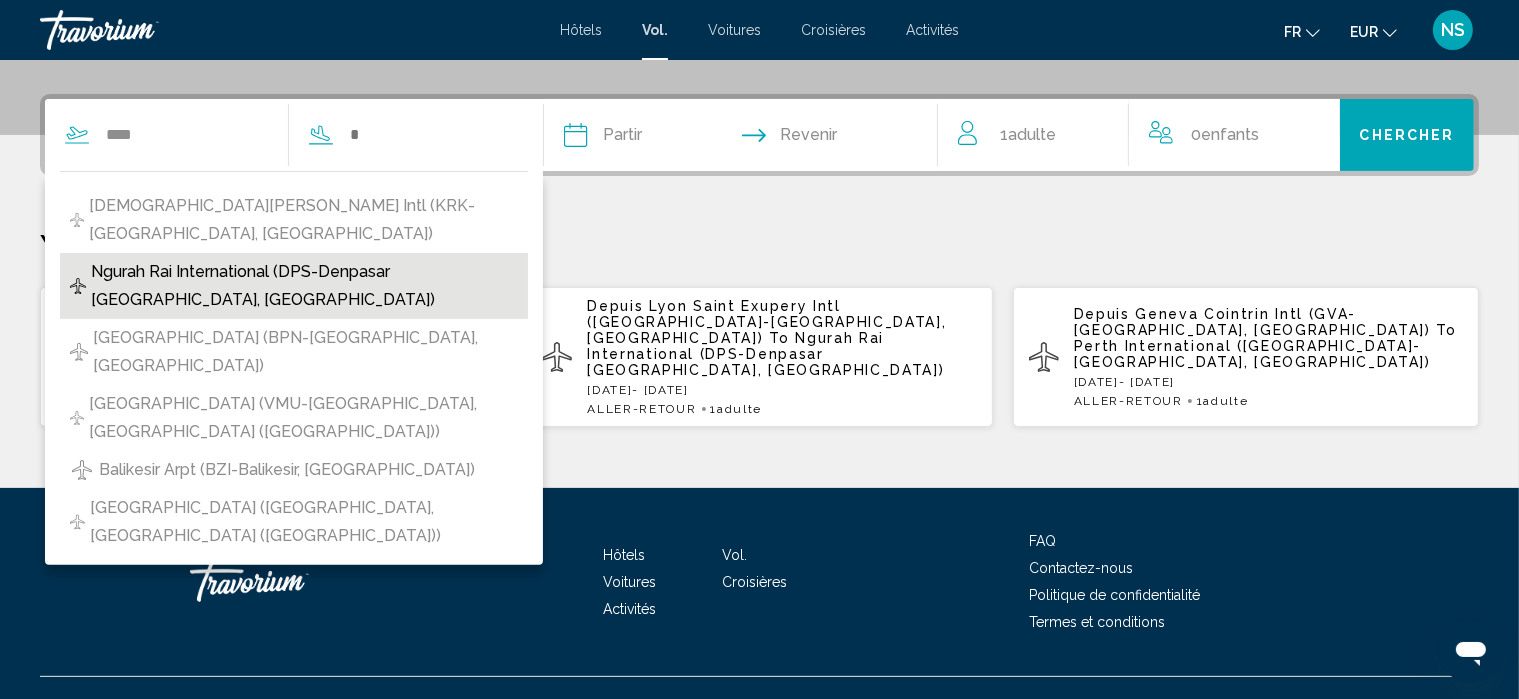 click on "Ngurah Rai International (DPS-Denpasar [GEOGRAPHIC_DATA], [GEOGRAPHIC_DATA])" at bounding box center [304, 286] 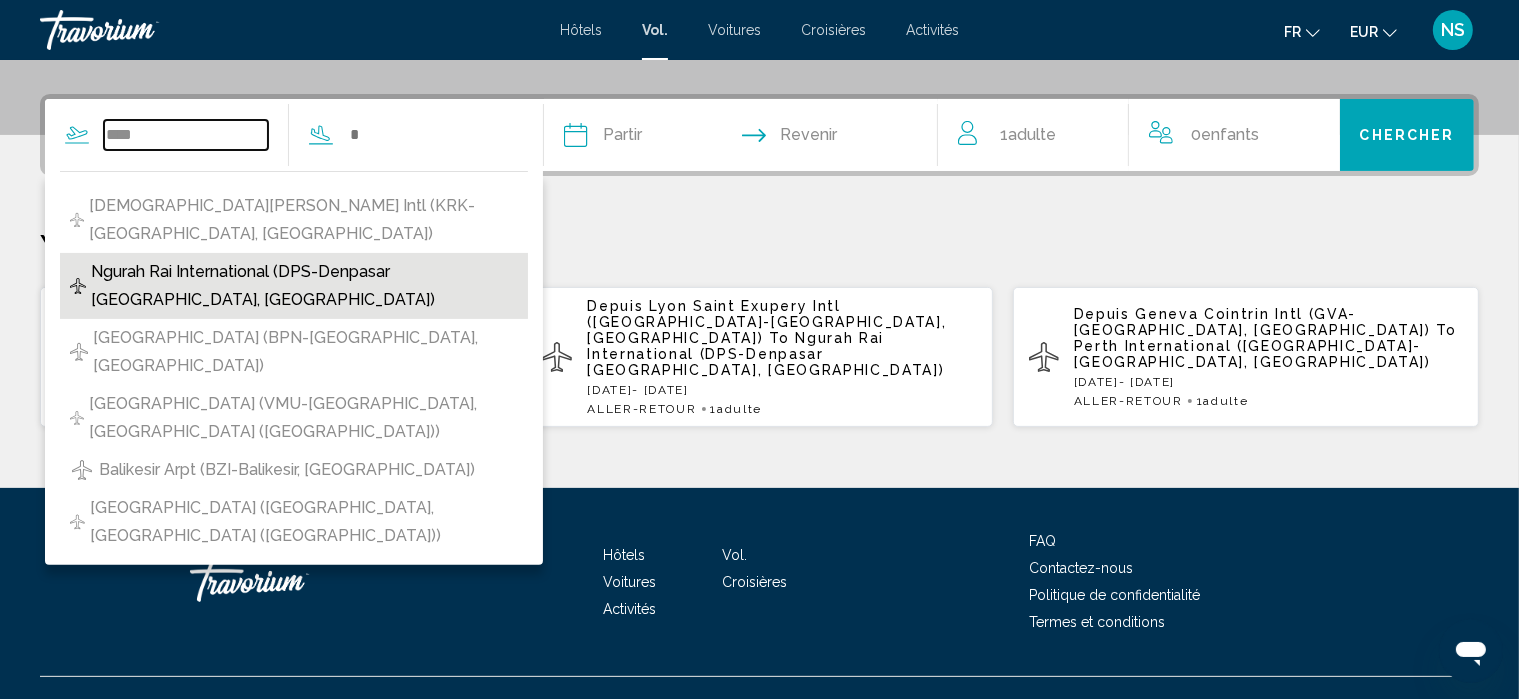 type on "**********" 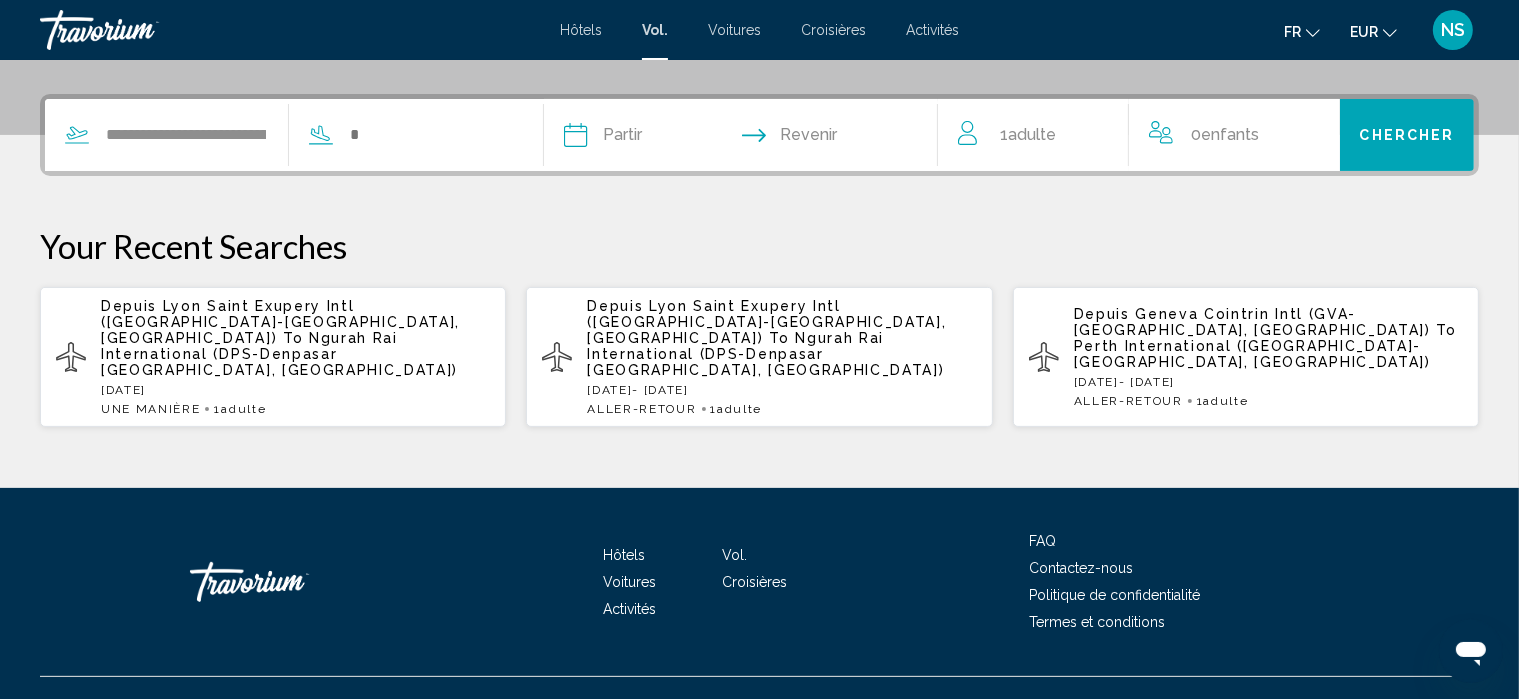 drag, startPoint x: 414, startPoint y: 111, endPoint x: 384, endPoint y: 138, distance: 40.36087 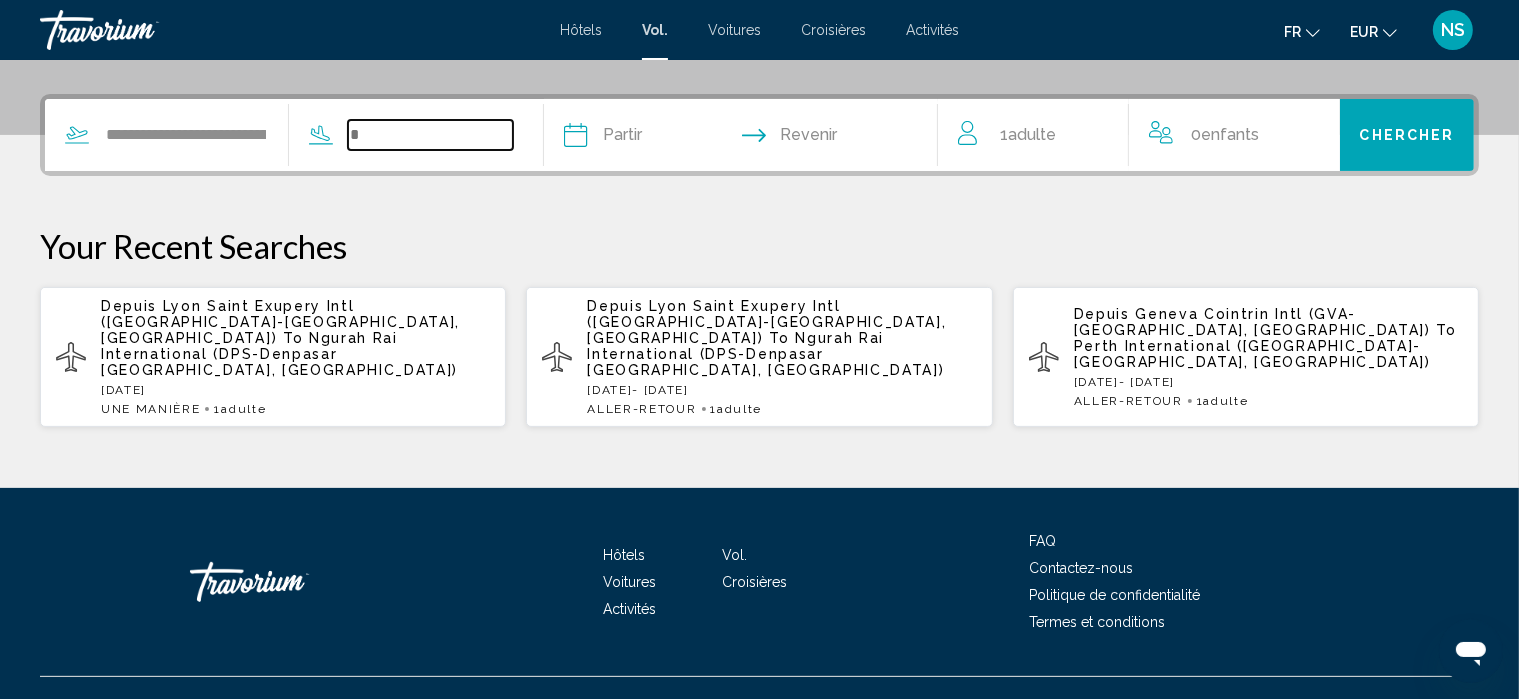 click at bounding box center (430, 135) 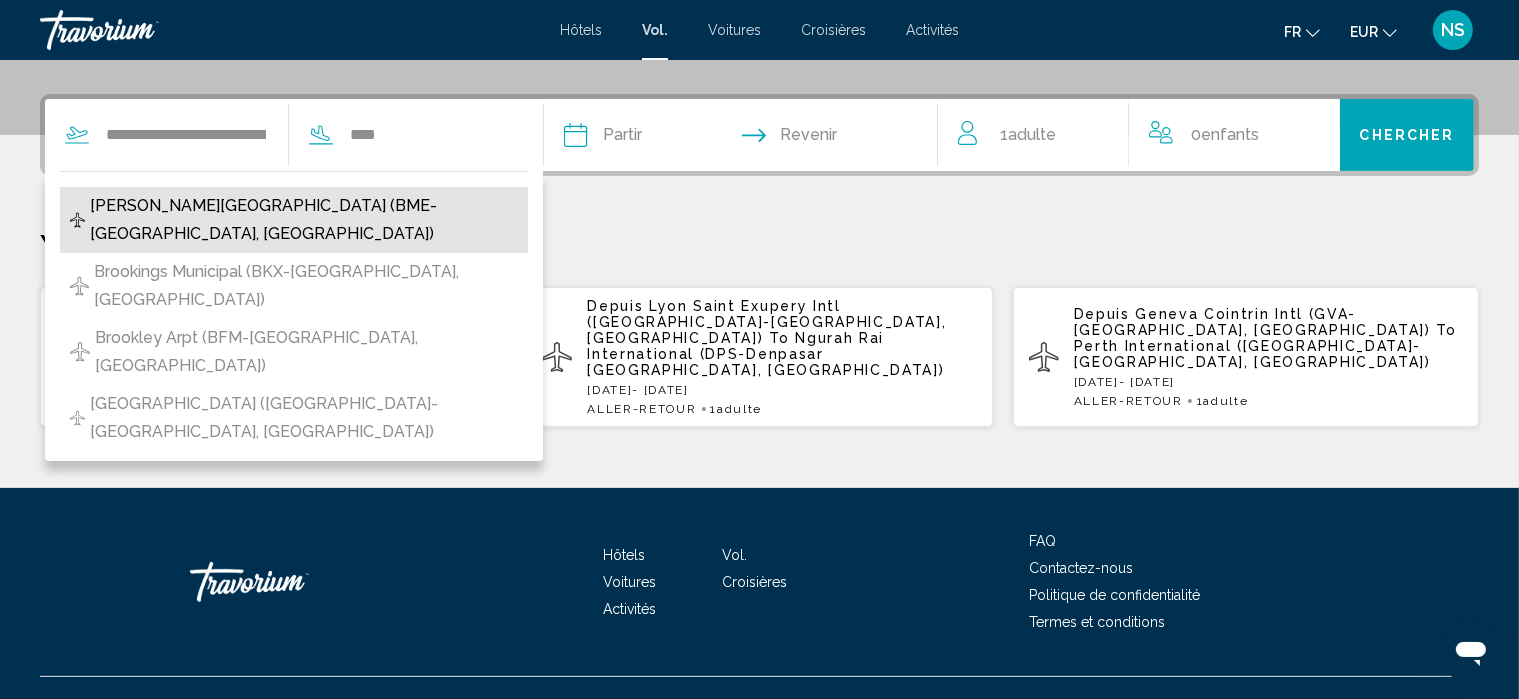 click on "[PERSON_NAME][GEOGRAPHIC_DATA] (BME-[GEOGRAPHIC_DATA], [GEOGRAPHIC_DATA])" at bounding box center (304, 220) 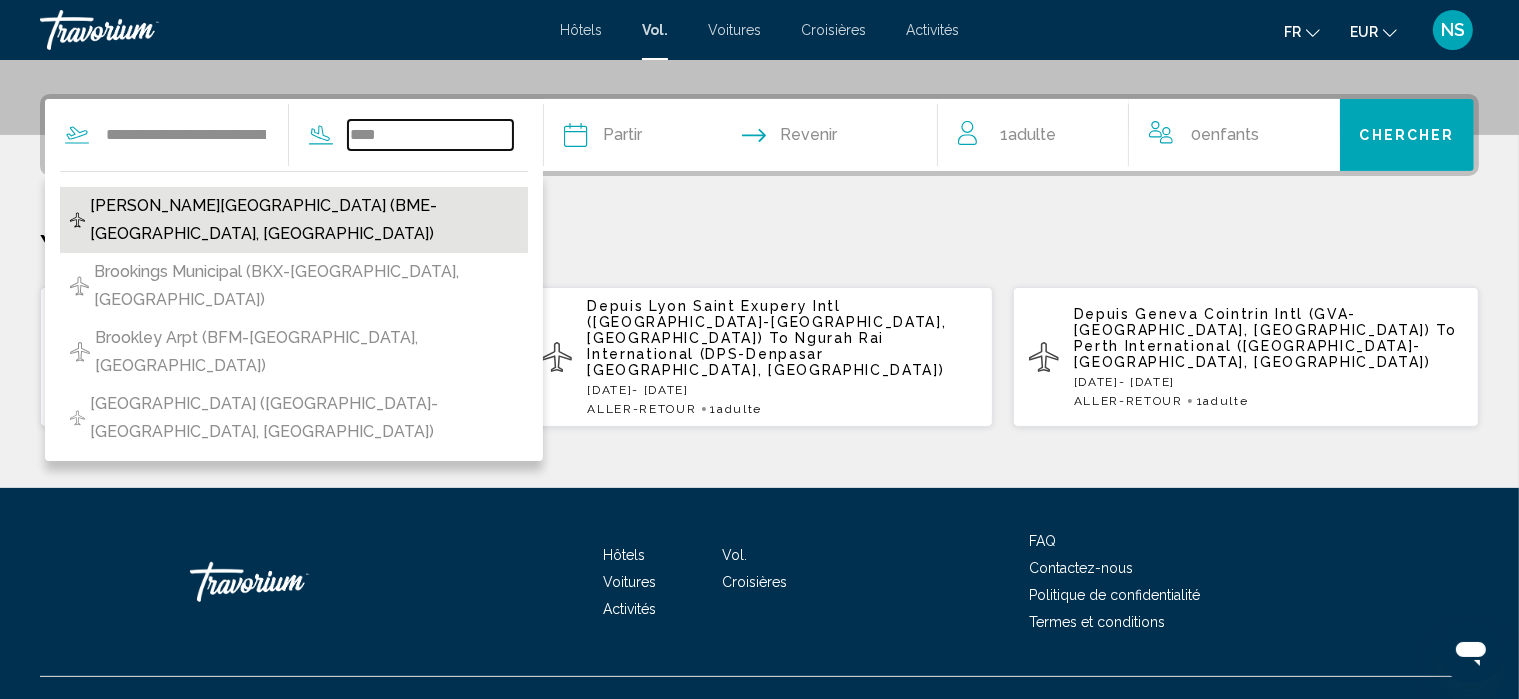 type on "**********" 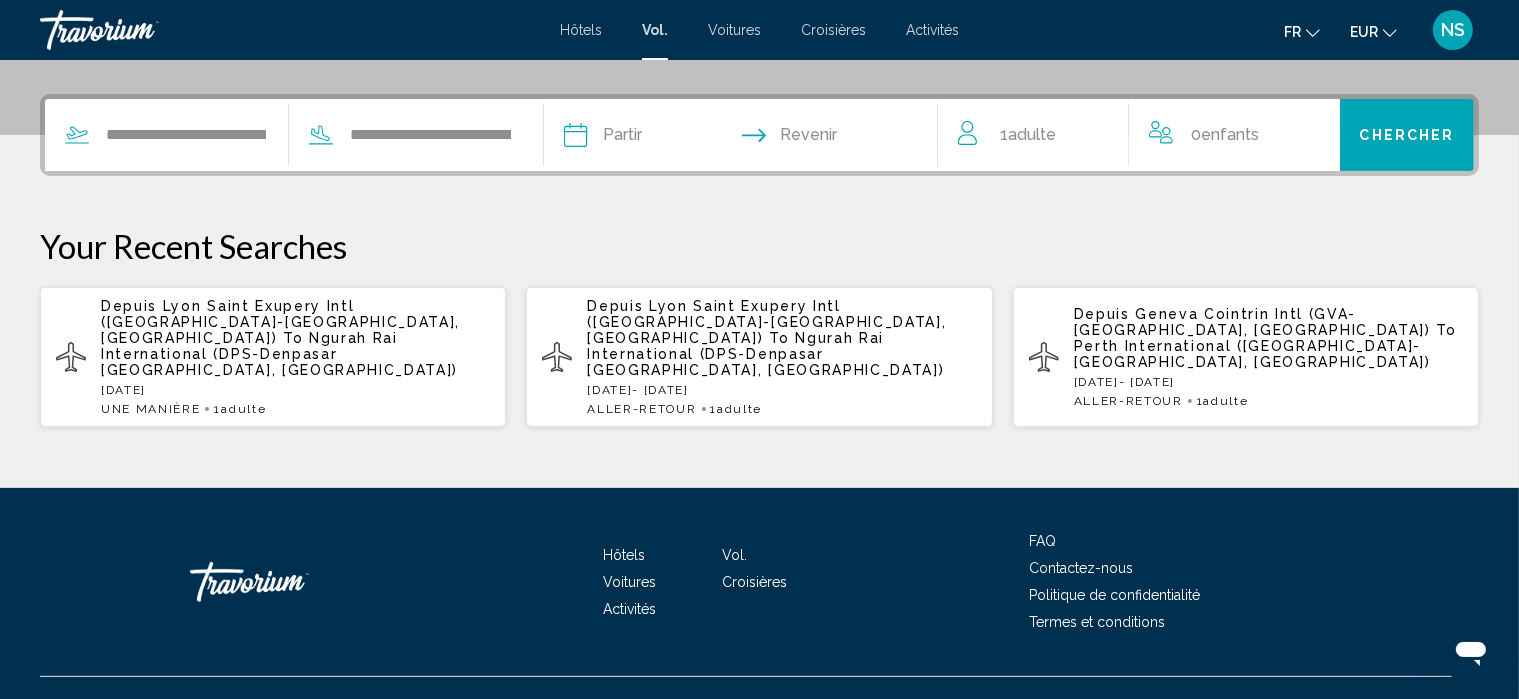 click at bounding box center (656, 138) 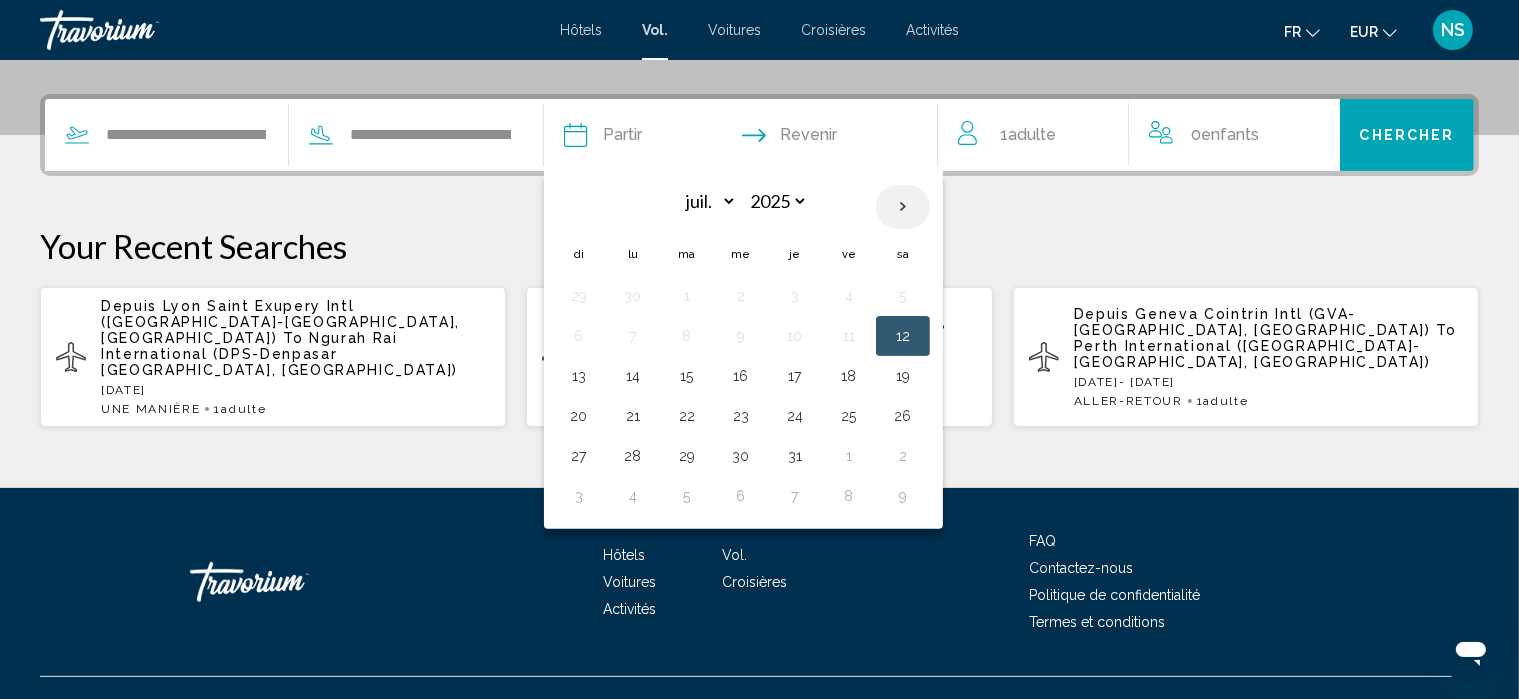 click at bounding box center (903, 207) 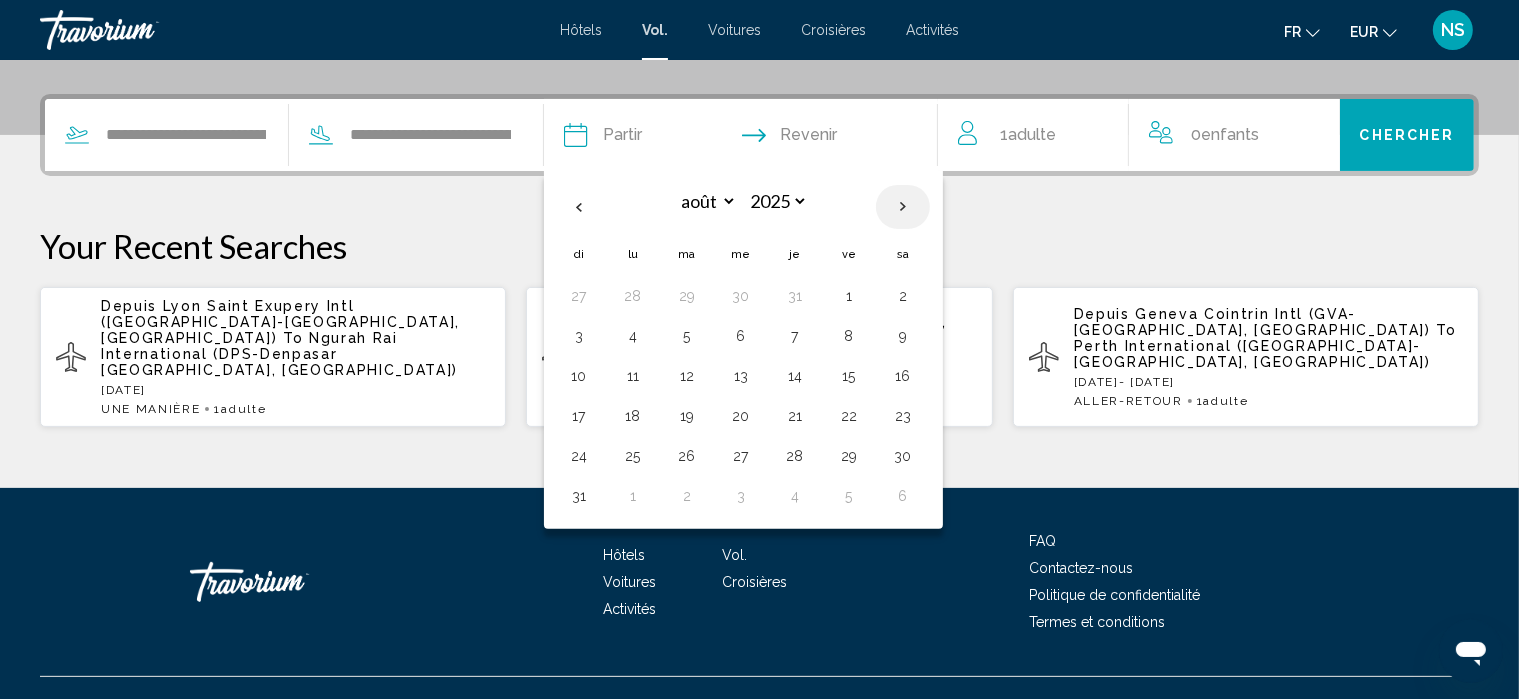 click at bounding box center (903, 207) 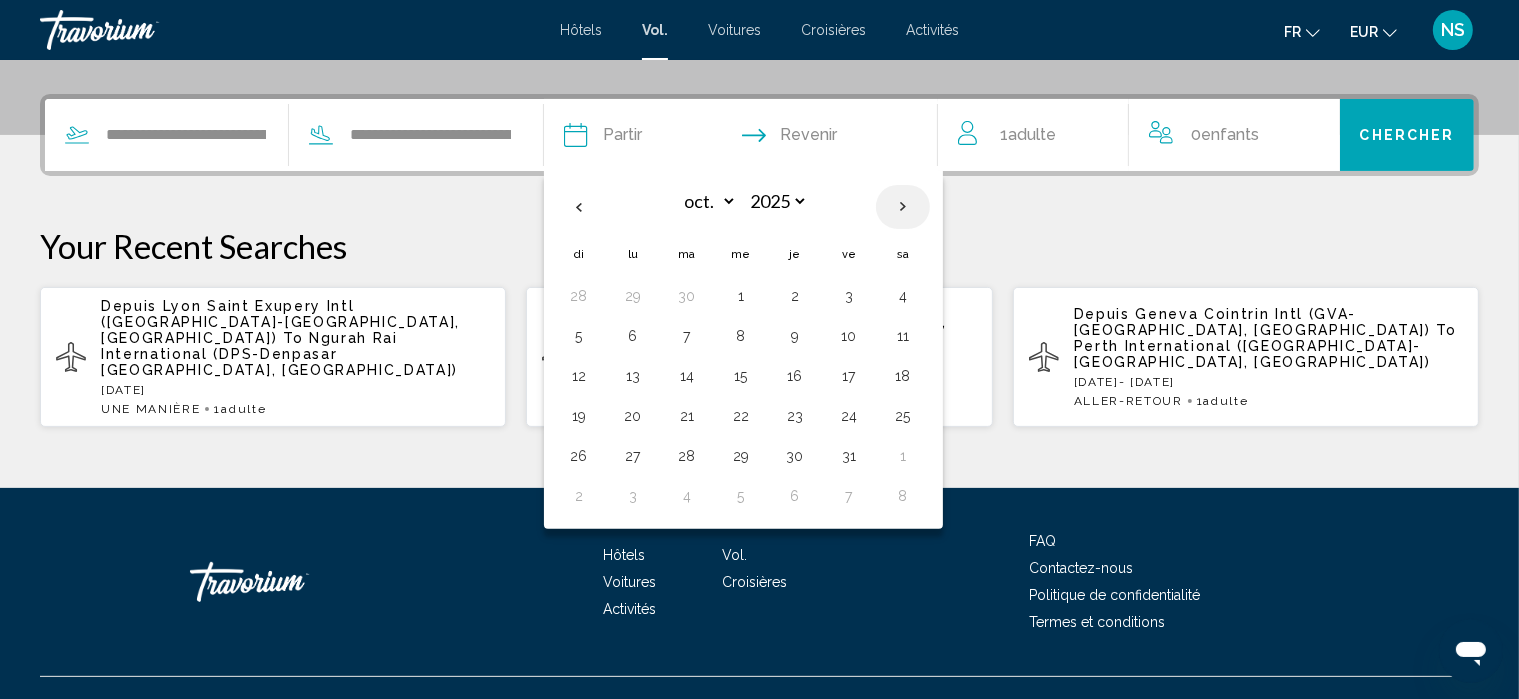 click at bounding box center (903, 207) 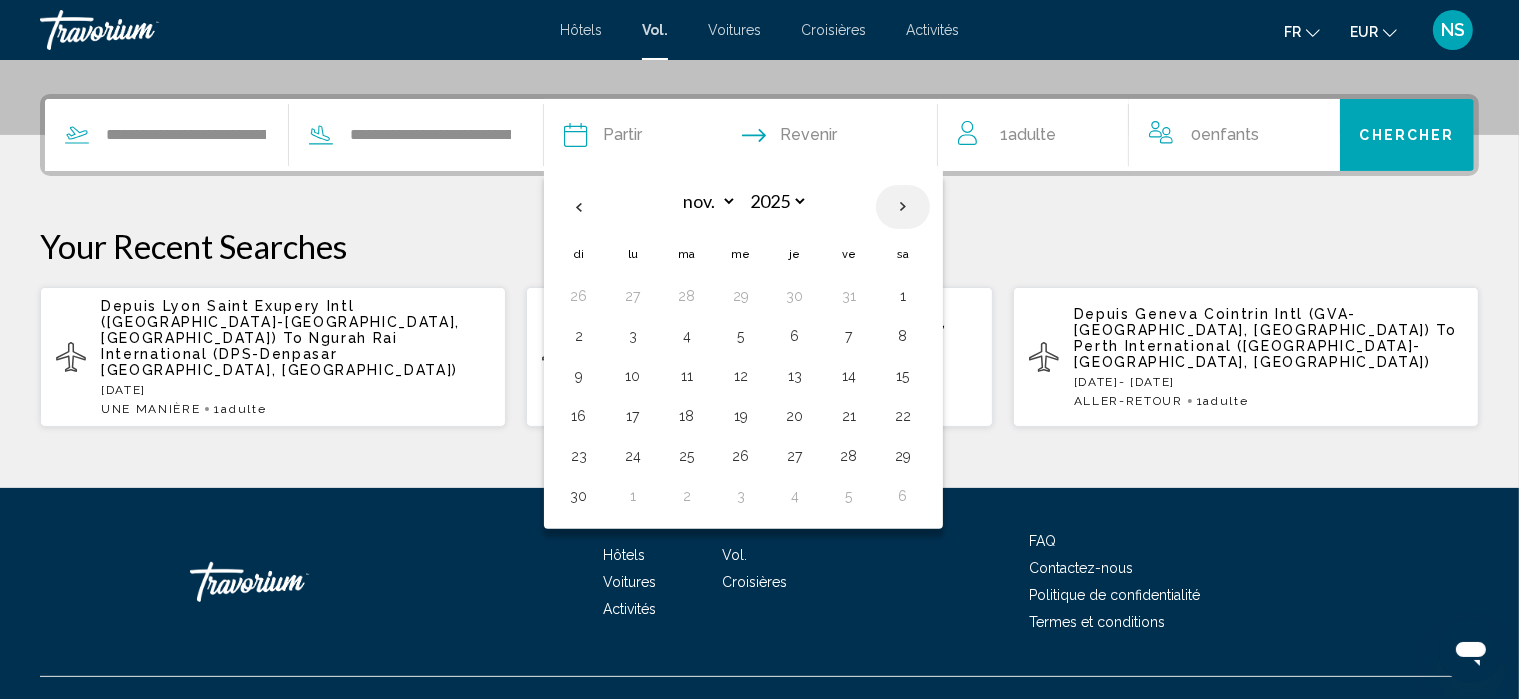 click at bounding box center (903, 207) 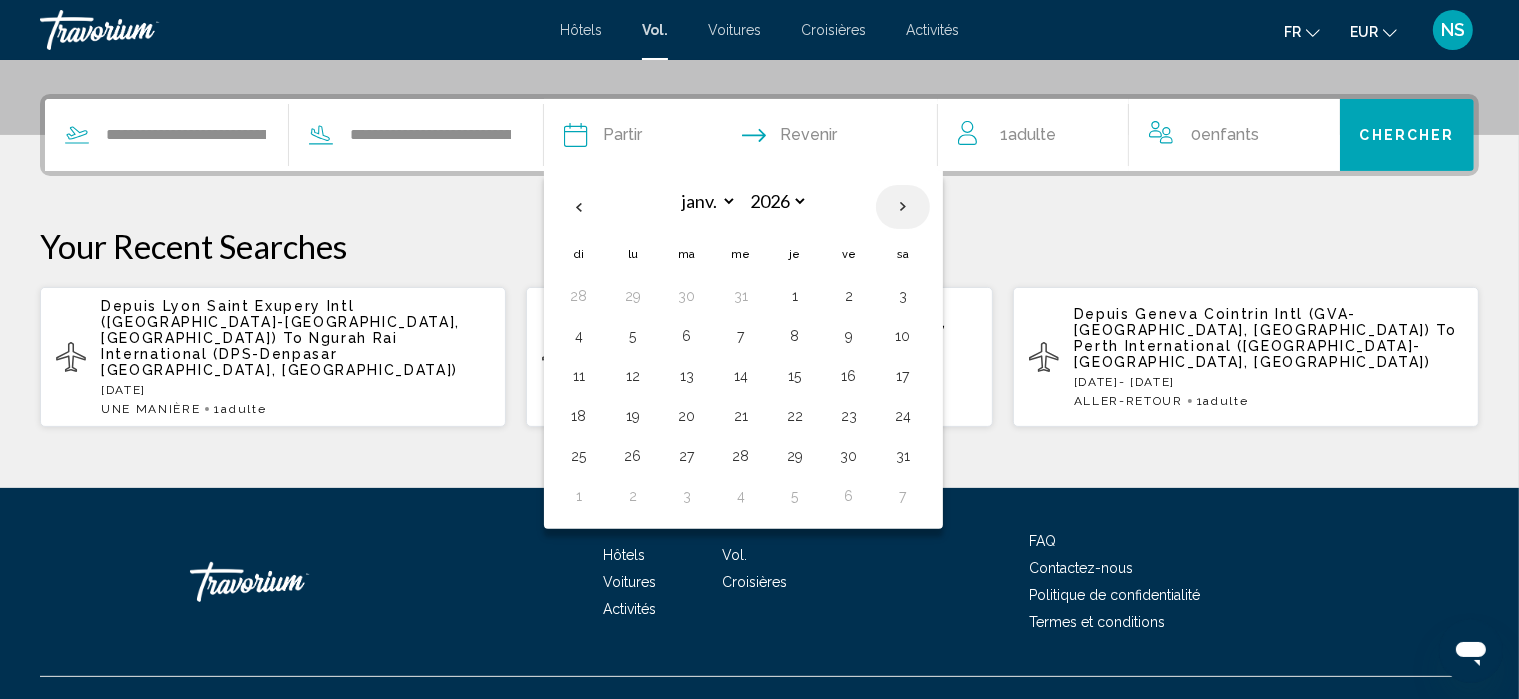 click at bounding box center [903, 207] 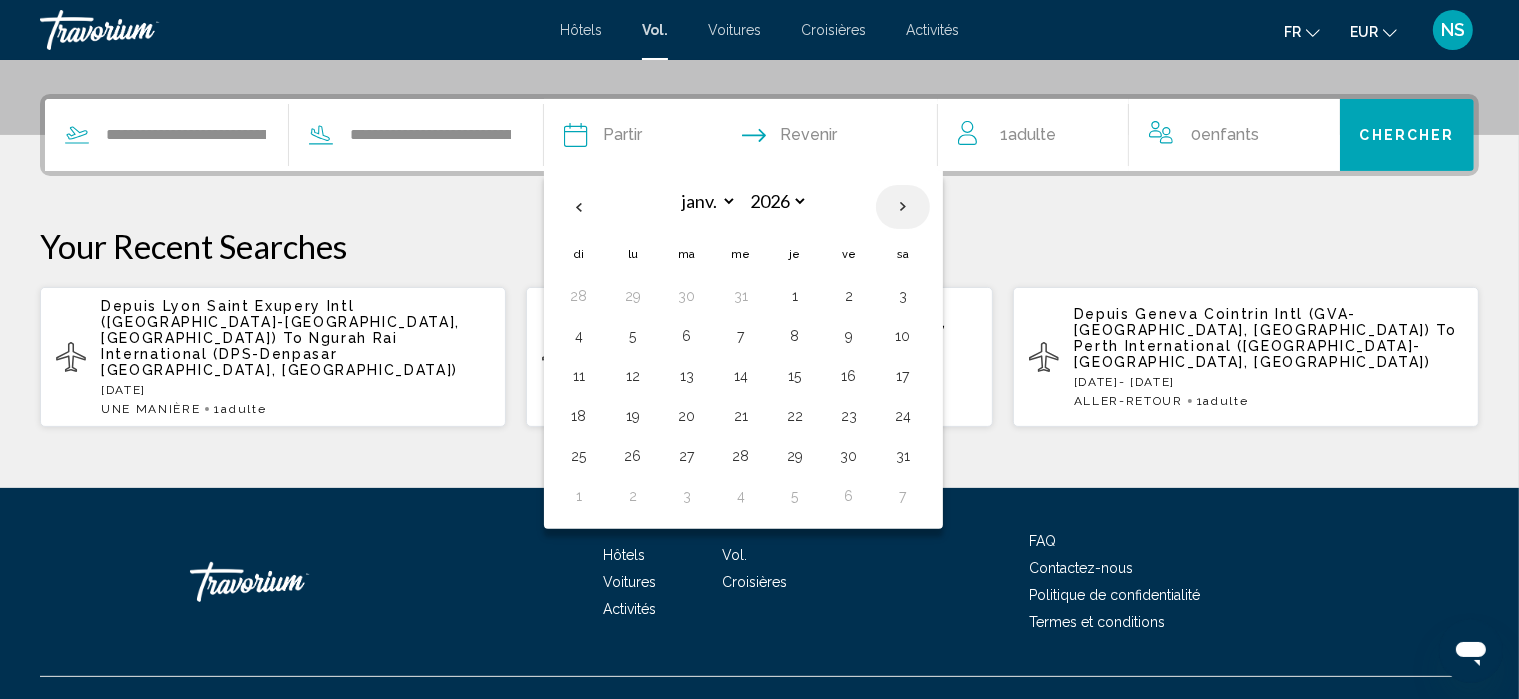 click at bounding box center [903, 207] 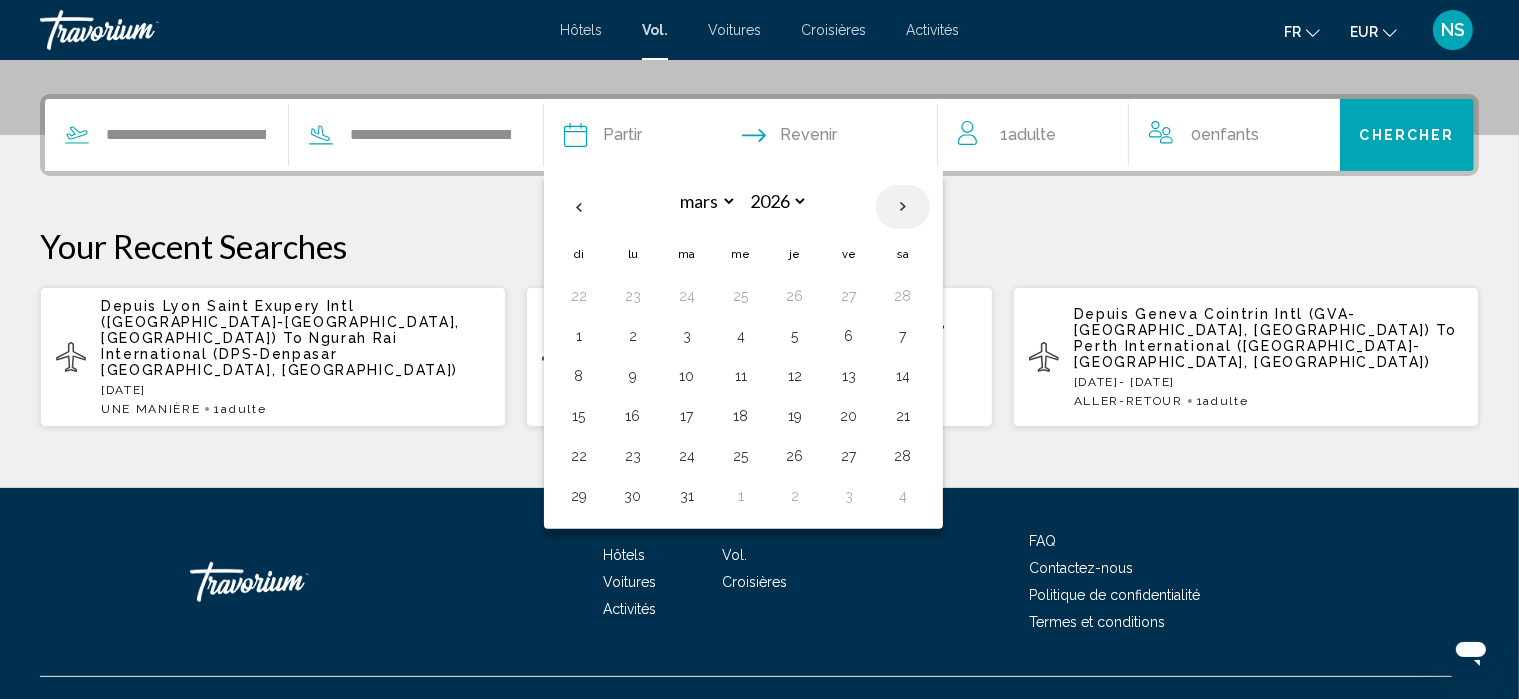 click at bounding box center [903, 207] 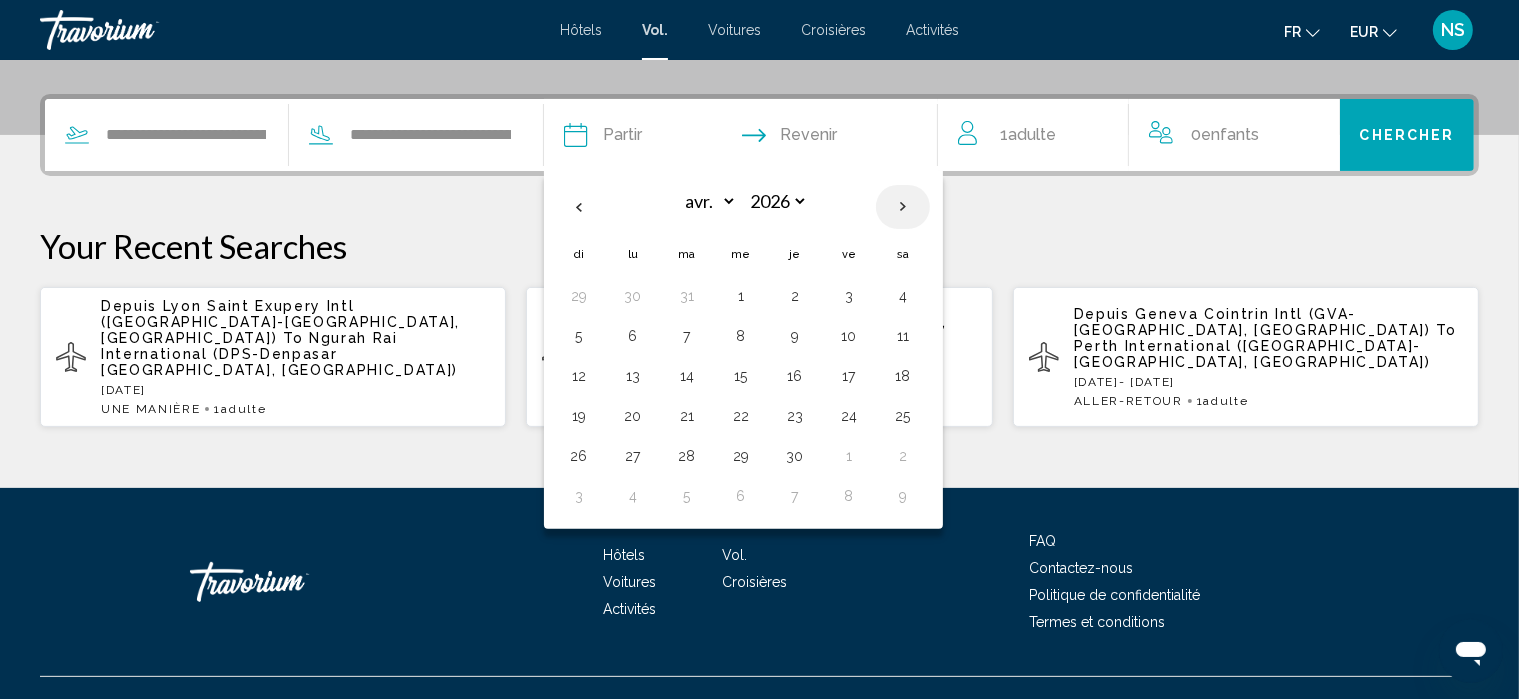 click at bounding box center (903, 207) 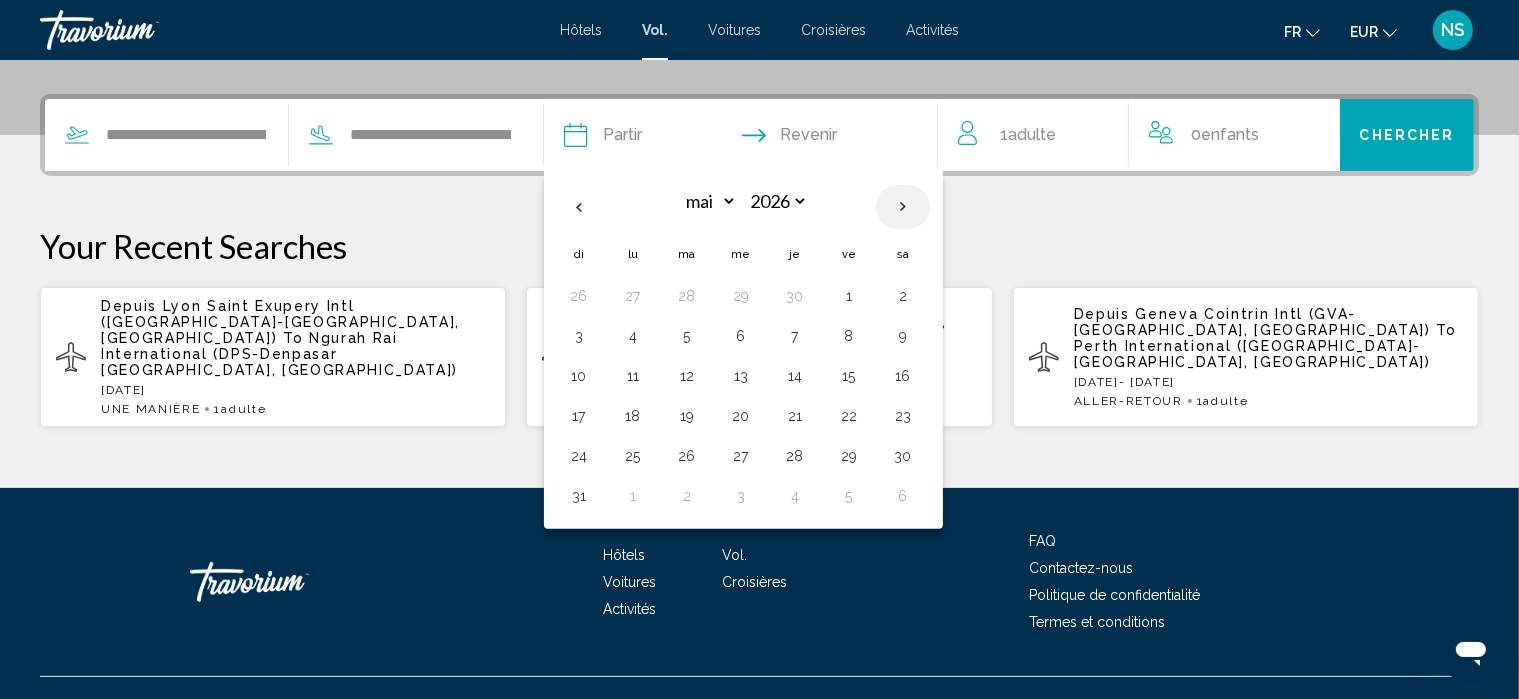 click at bounding box center (903, 207) 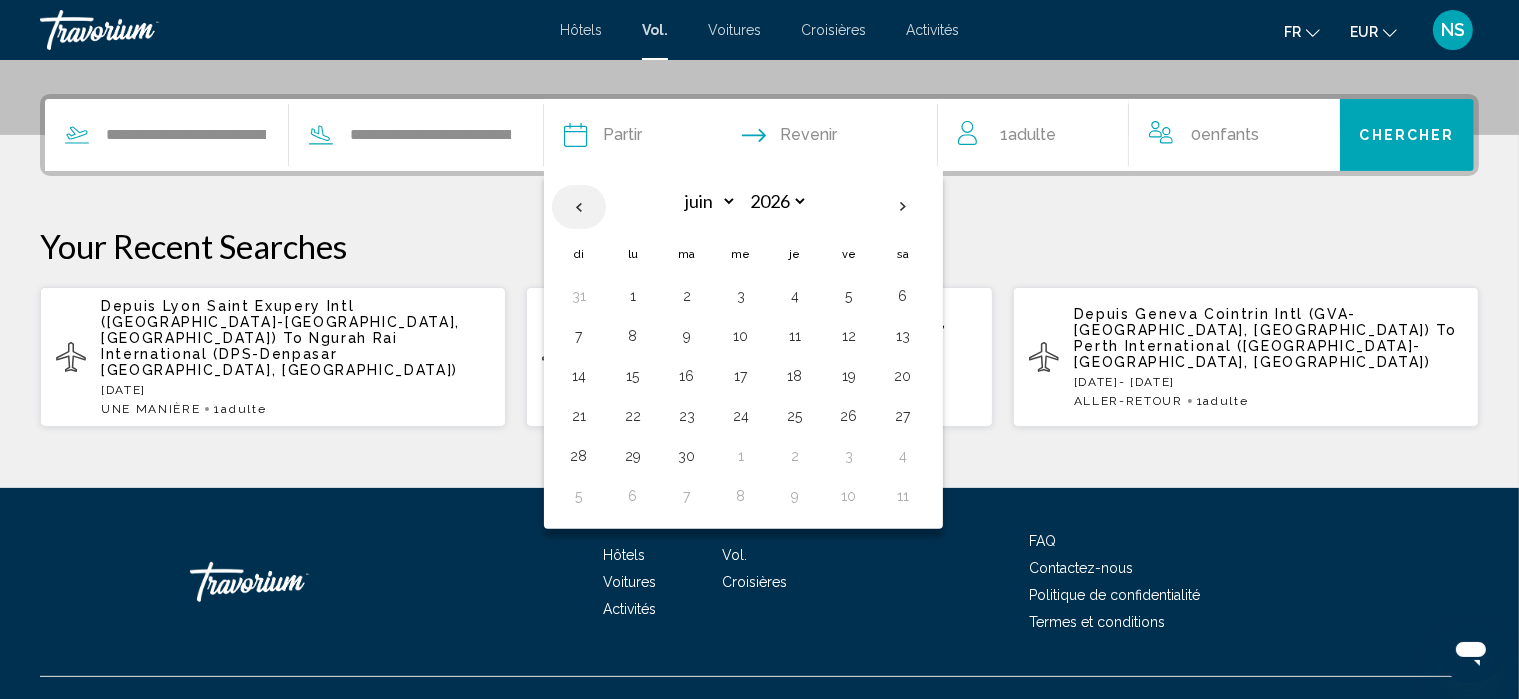 click at bounding box center (579, 207) 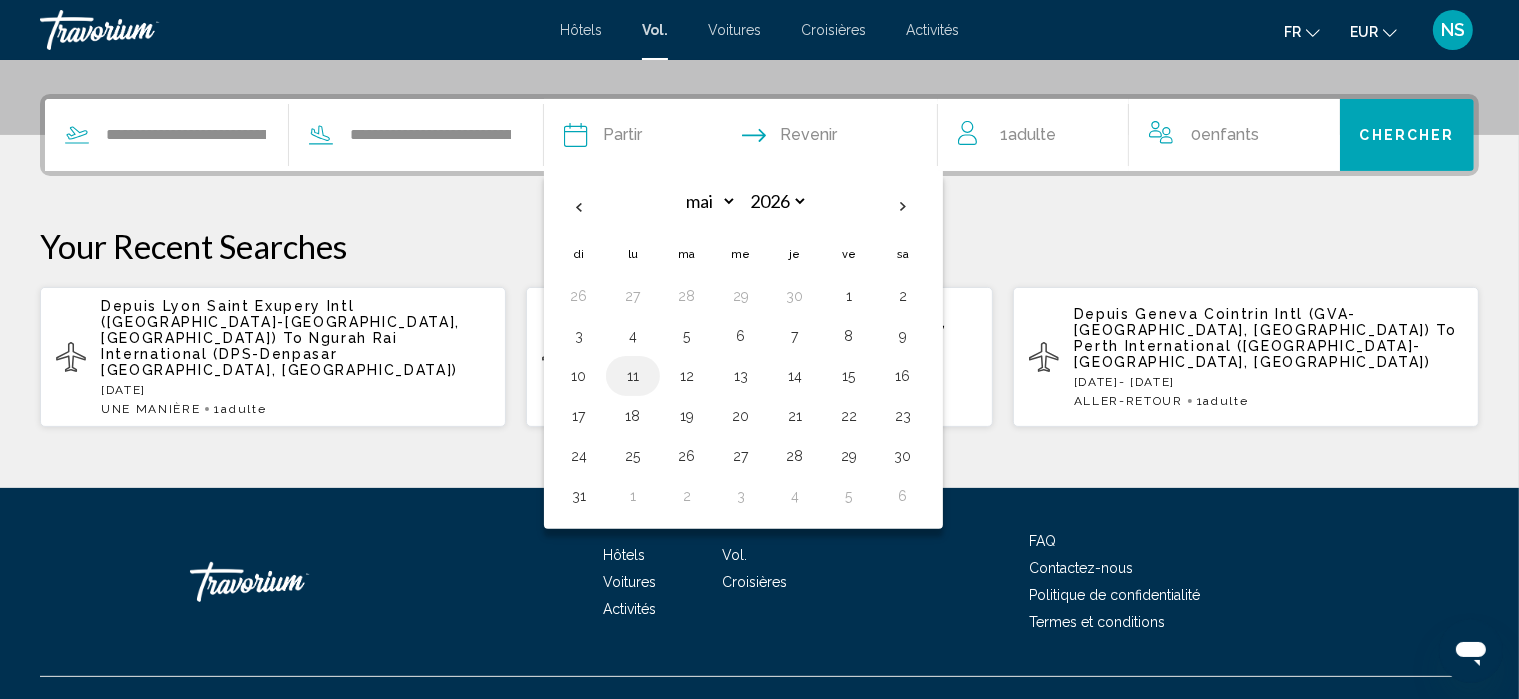 click on "11" at bounding box center (633, 376) 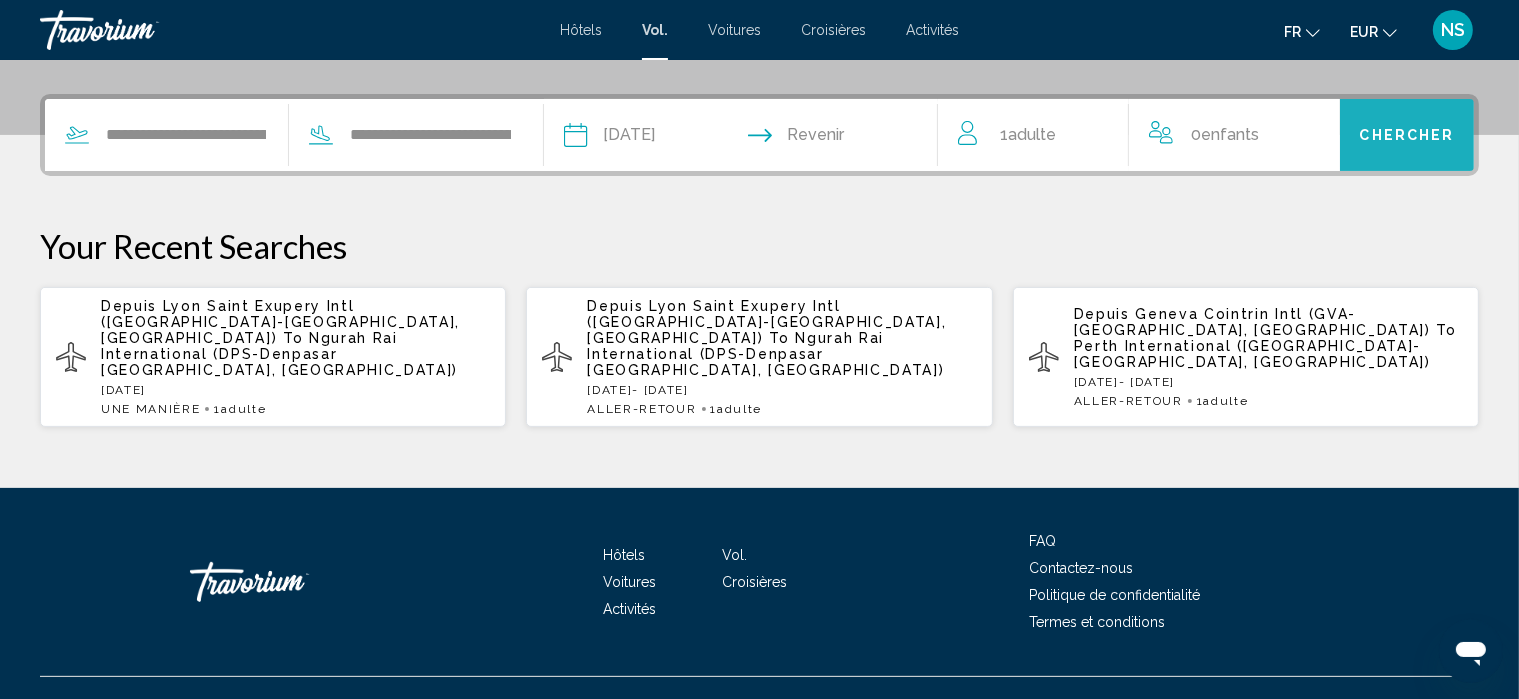 click on "Chercher" at bounding box center (1407, 135) 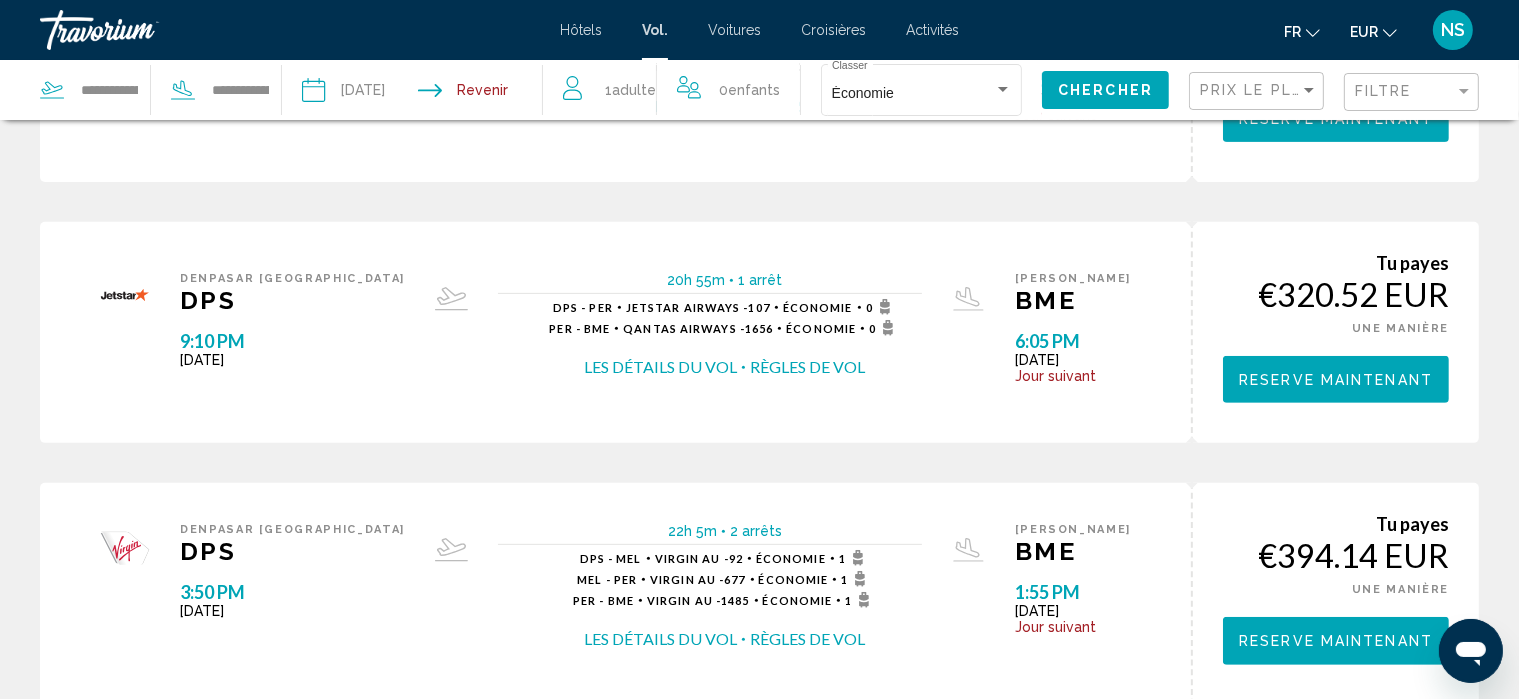 scroll, scrollTop: 1380, scrollLeft: 0, axis: vertical 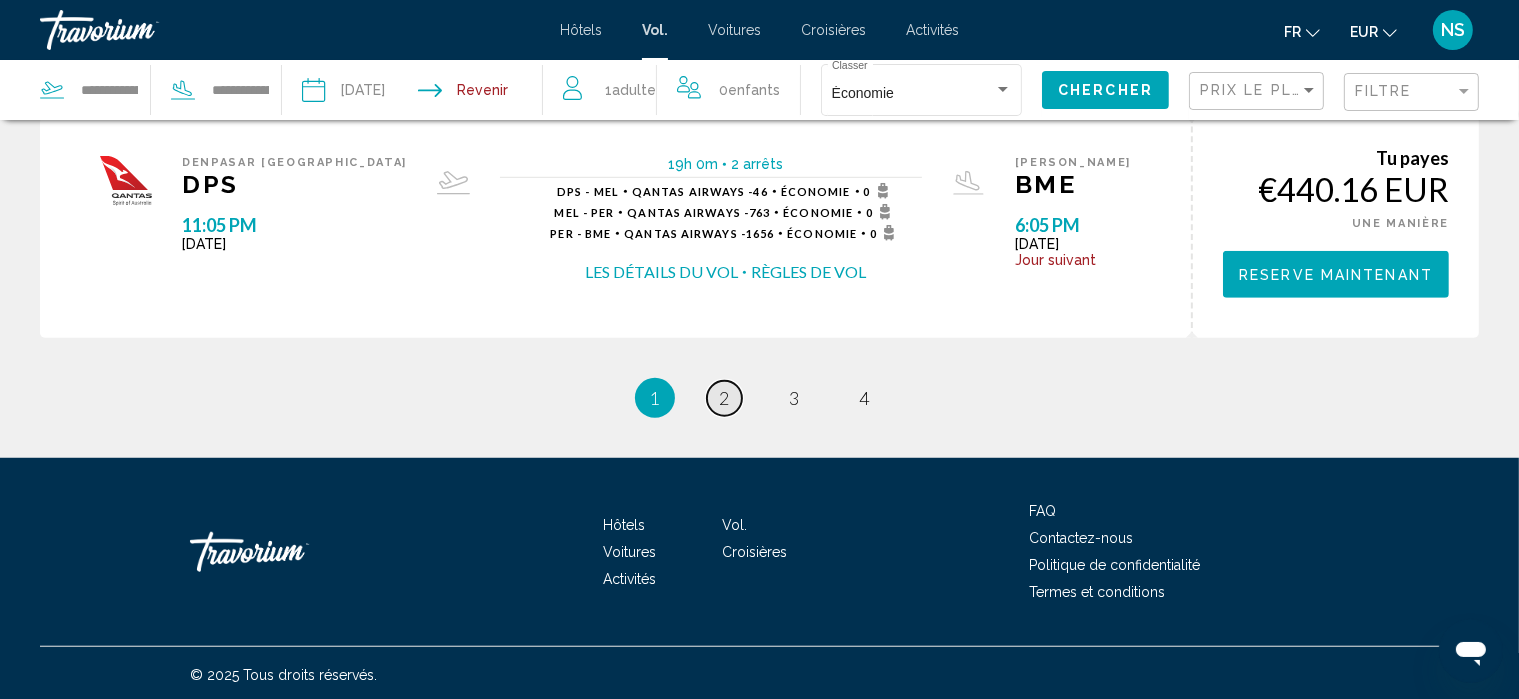 click on "2" at bounding box center (725, 398) 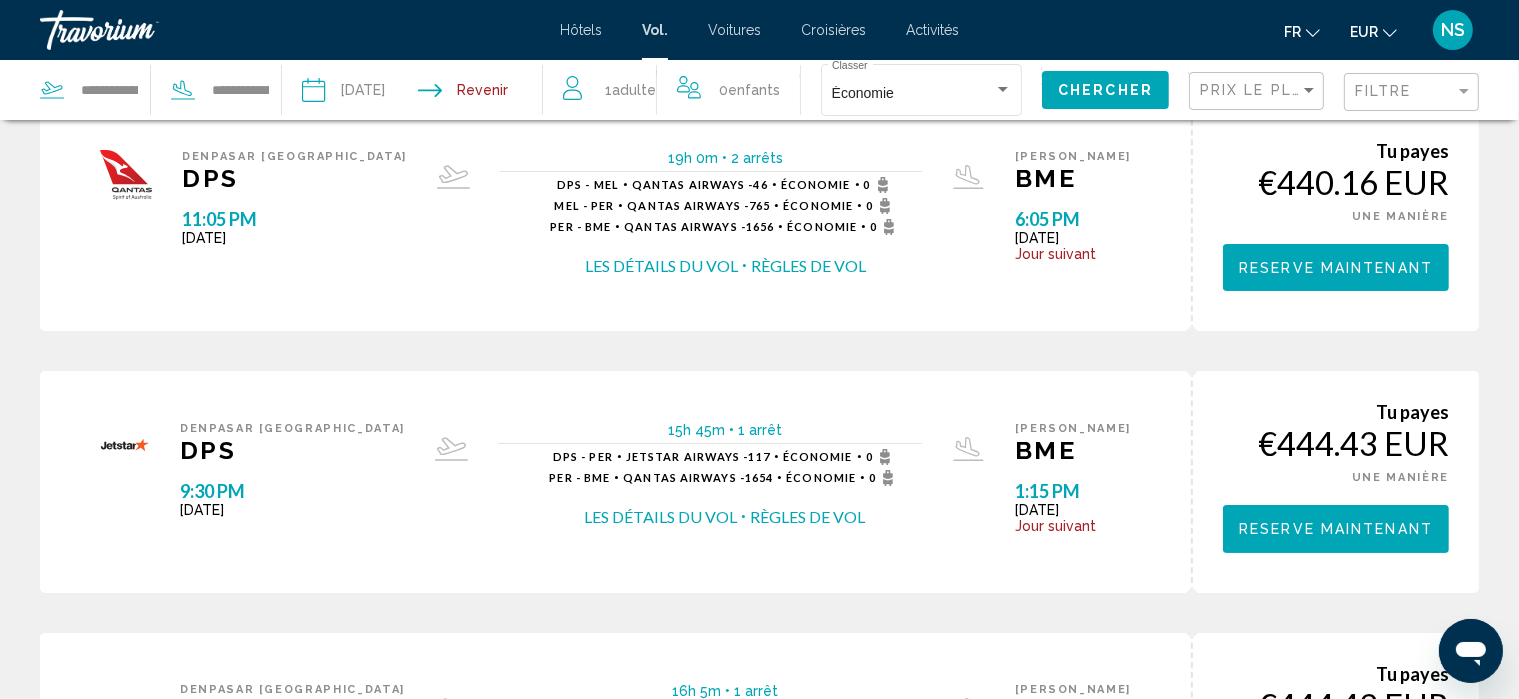 scroll, scrollTop: 0, scrollLeft: 0, axis: both 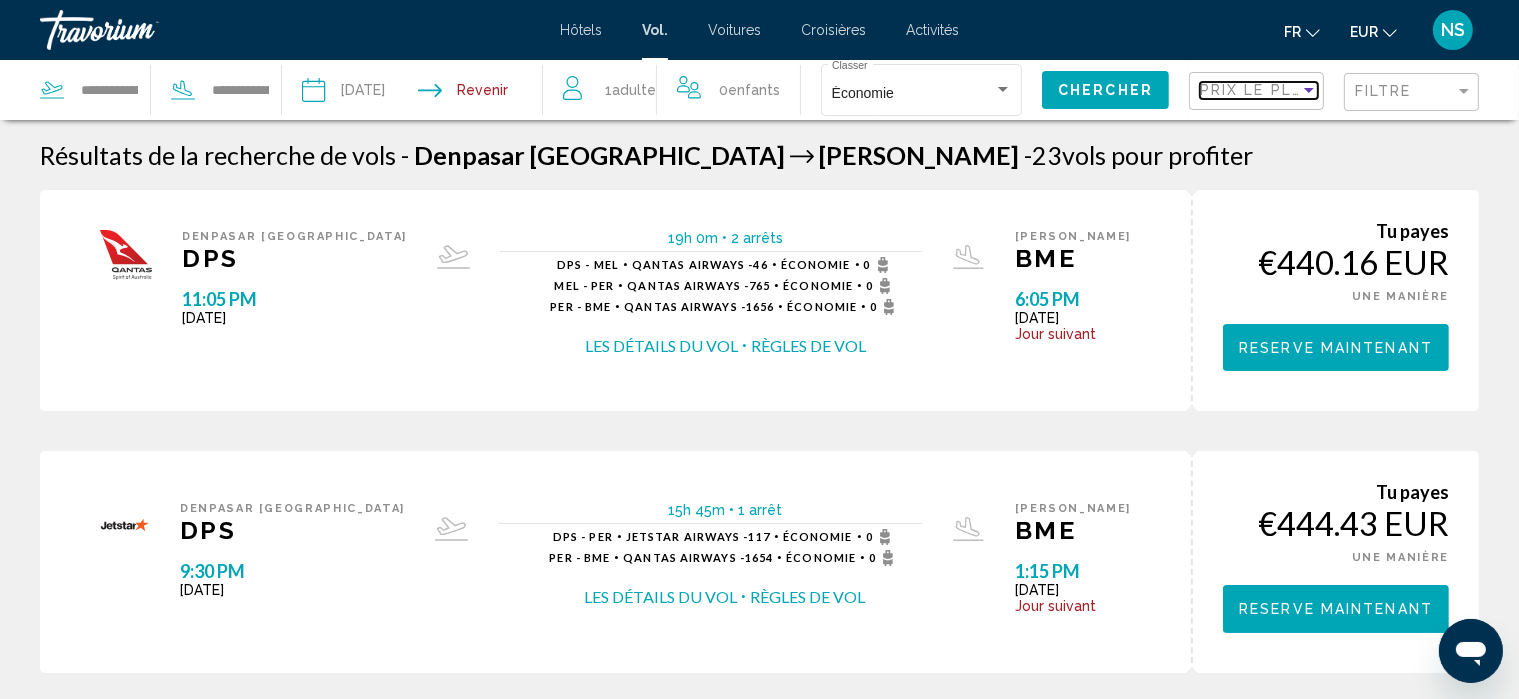 click on "Prix ​​le plus bas" at bounding box center (1277, 90) 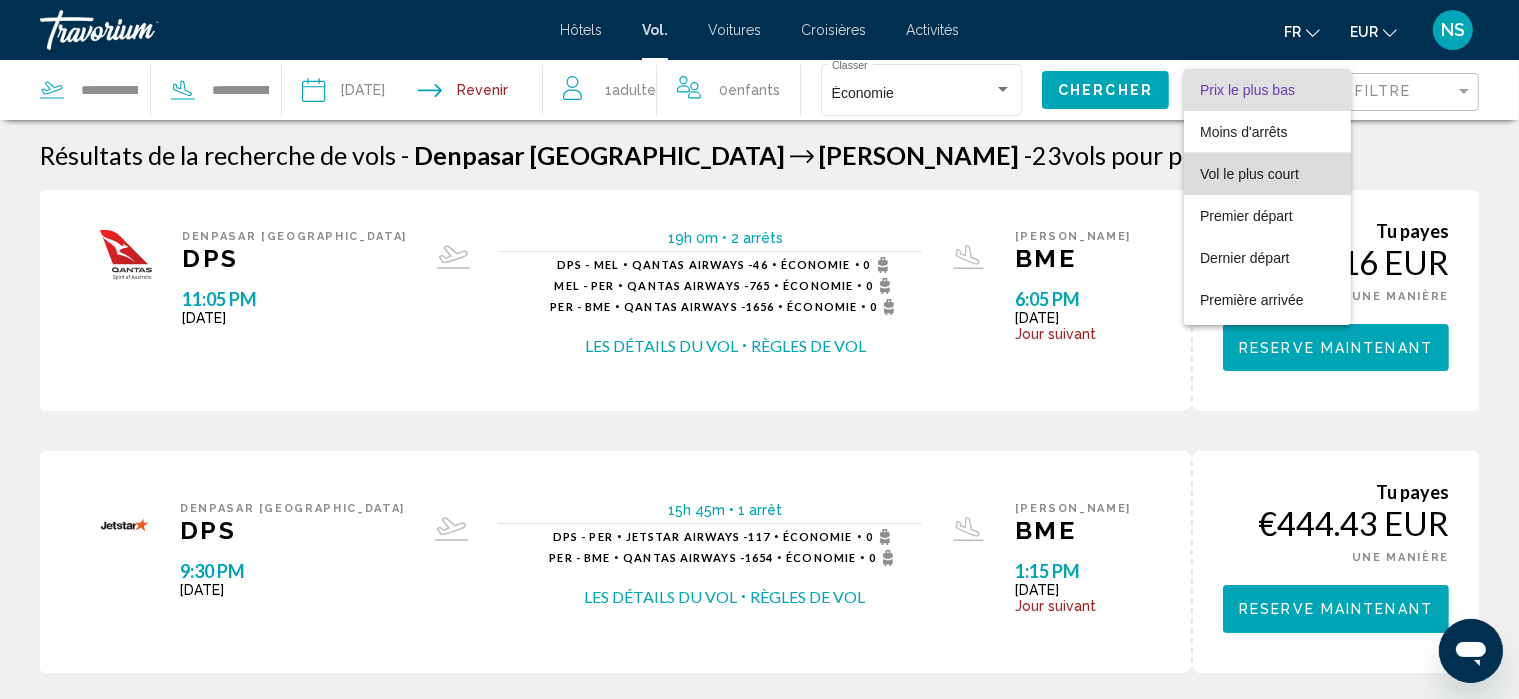 click on "Vol le plus court" at bounding box center [1243, 132] 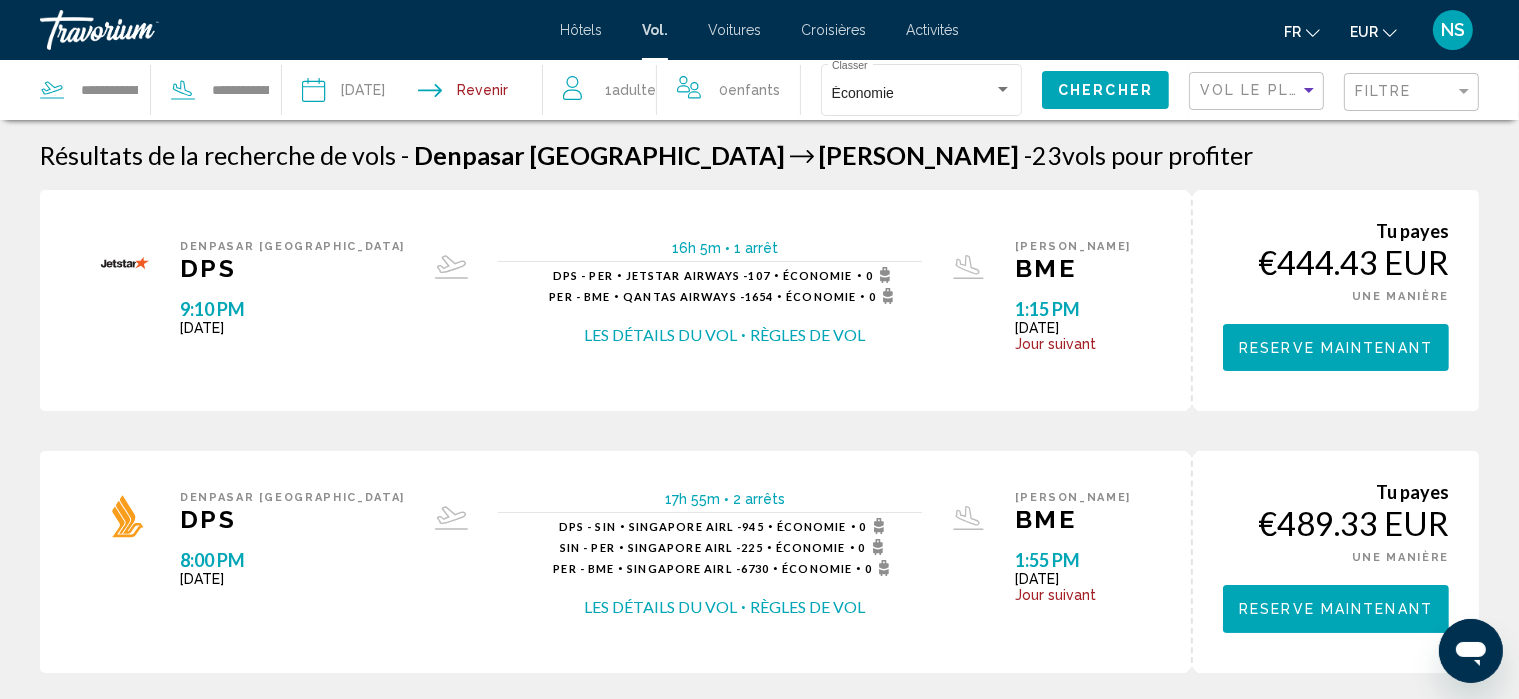 click on "Chercher" 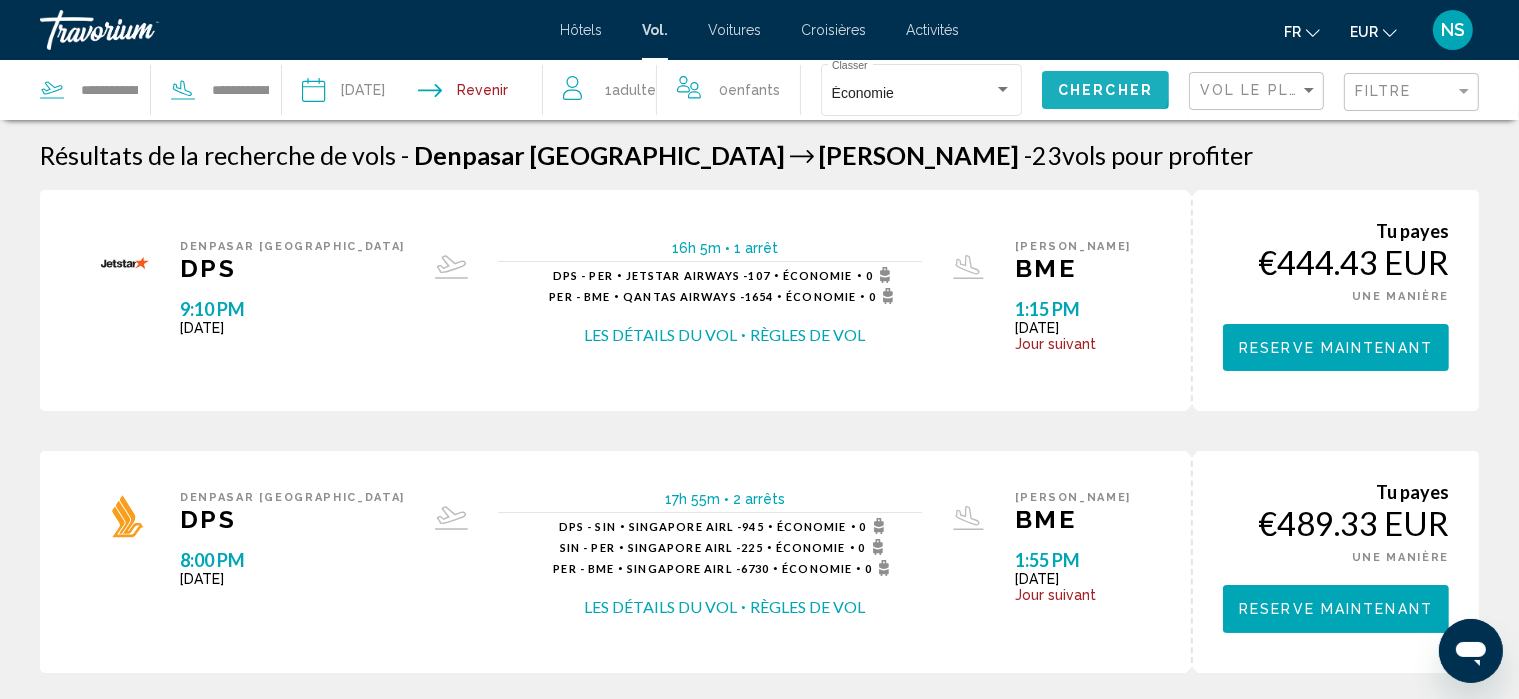 click on "Chercher" 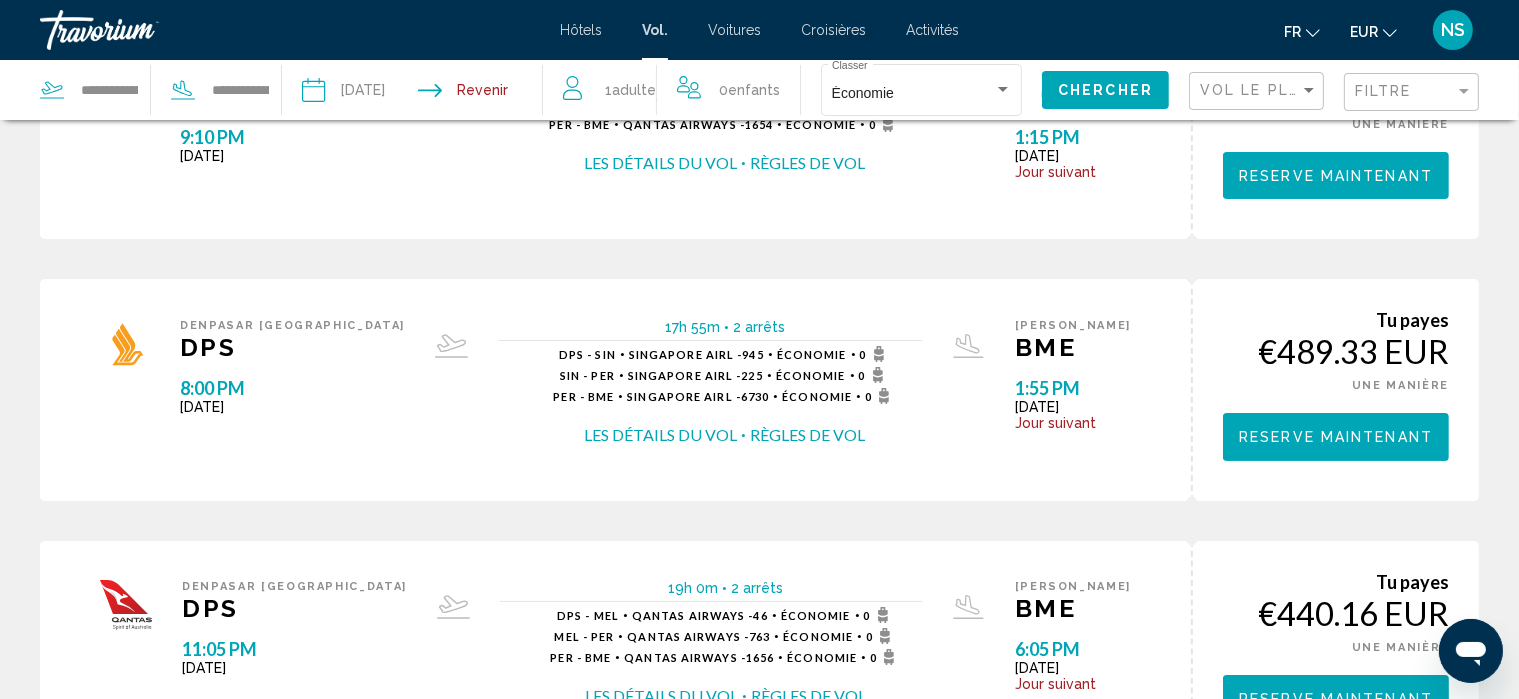scroll, scrollTop: 0, scrollLeft: 0, axis: both 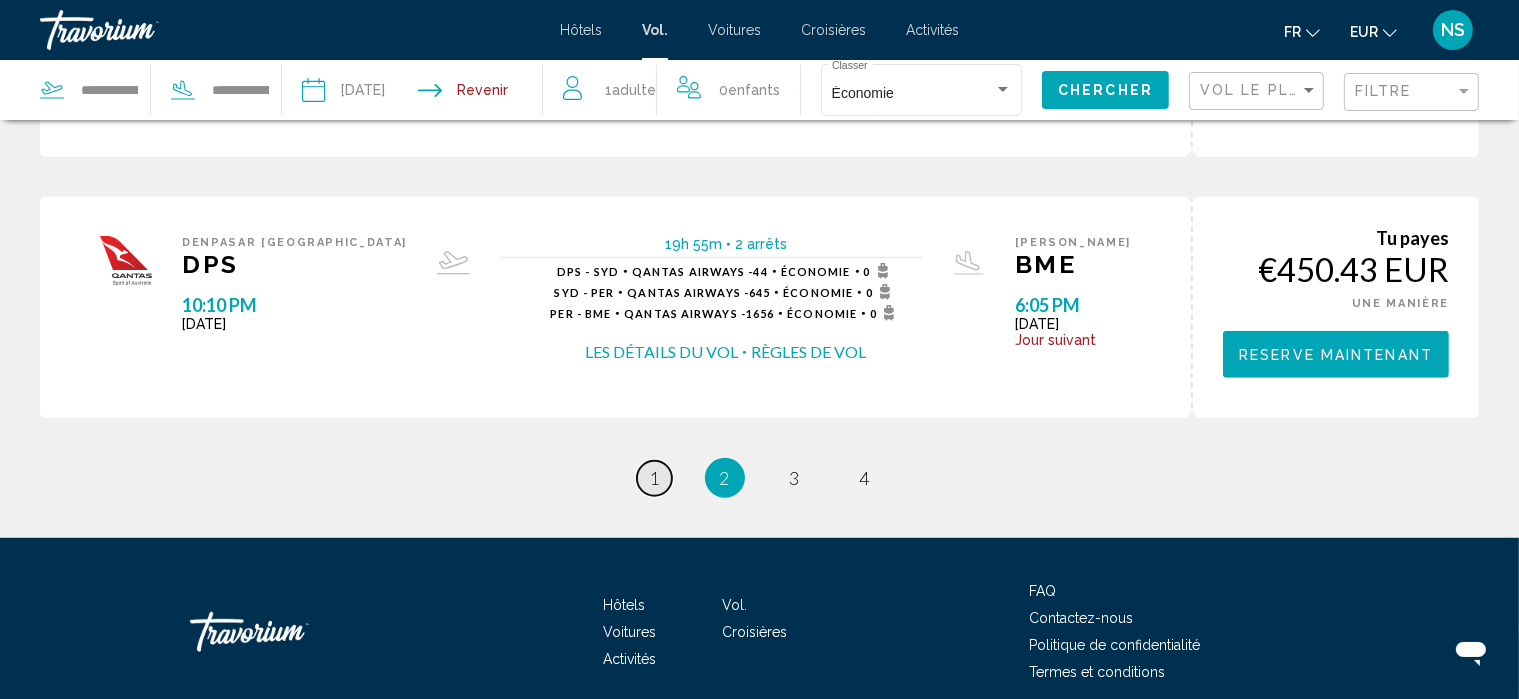 click on "1" at bounding box center (655, 478) 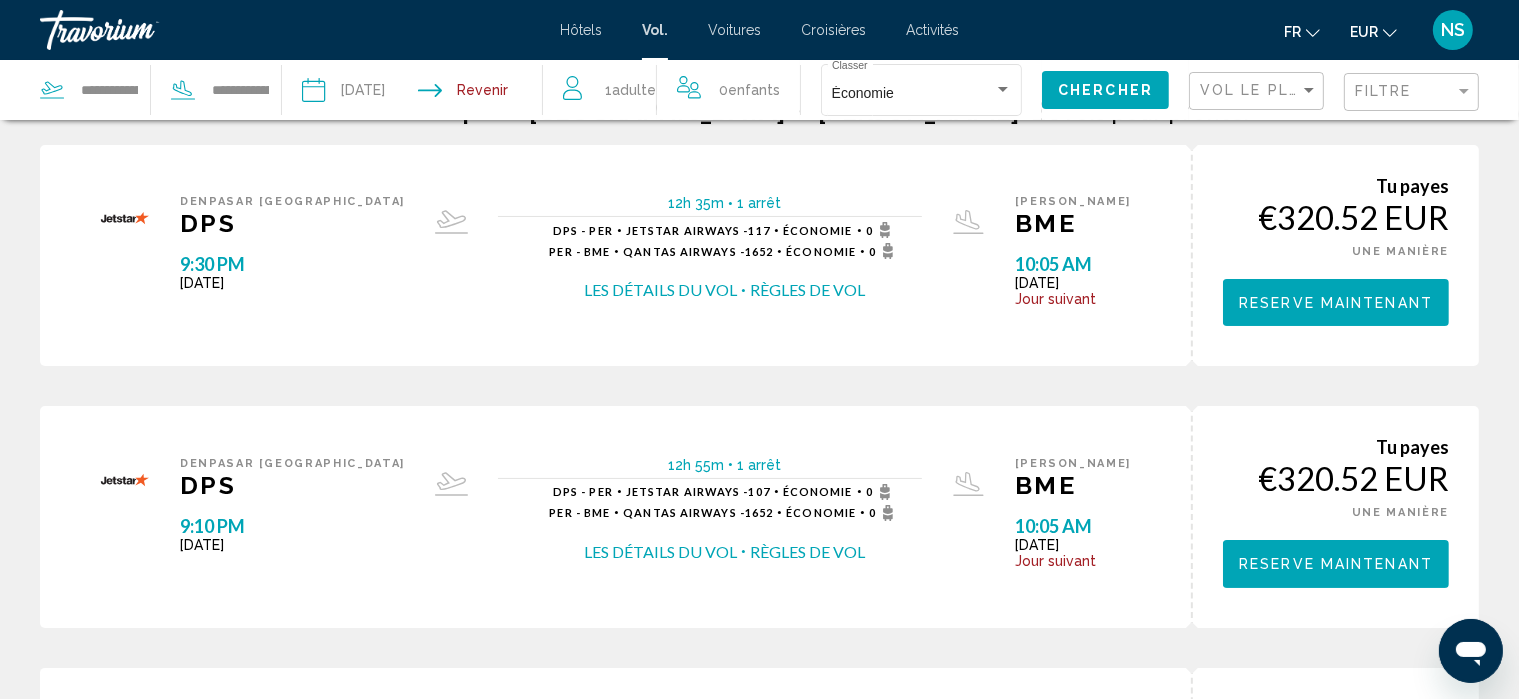 scroll, scrollTop: 0, scrollLeft: 0, axis: both 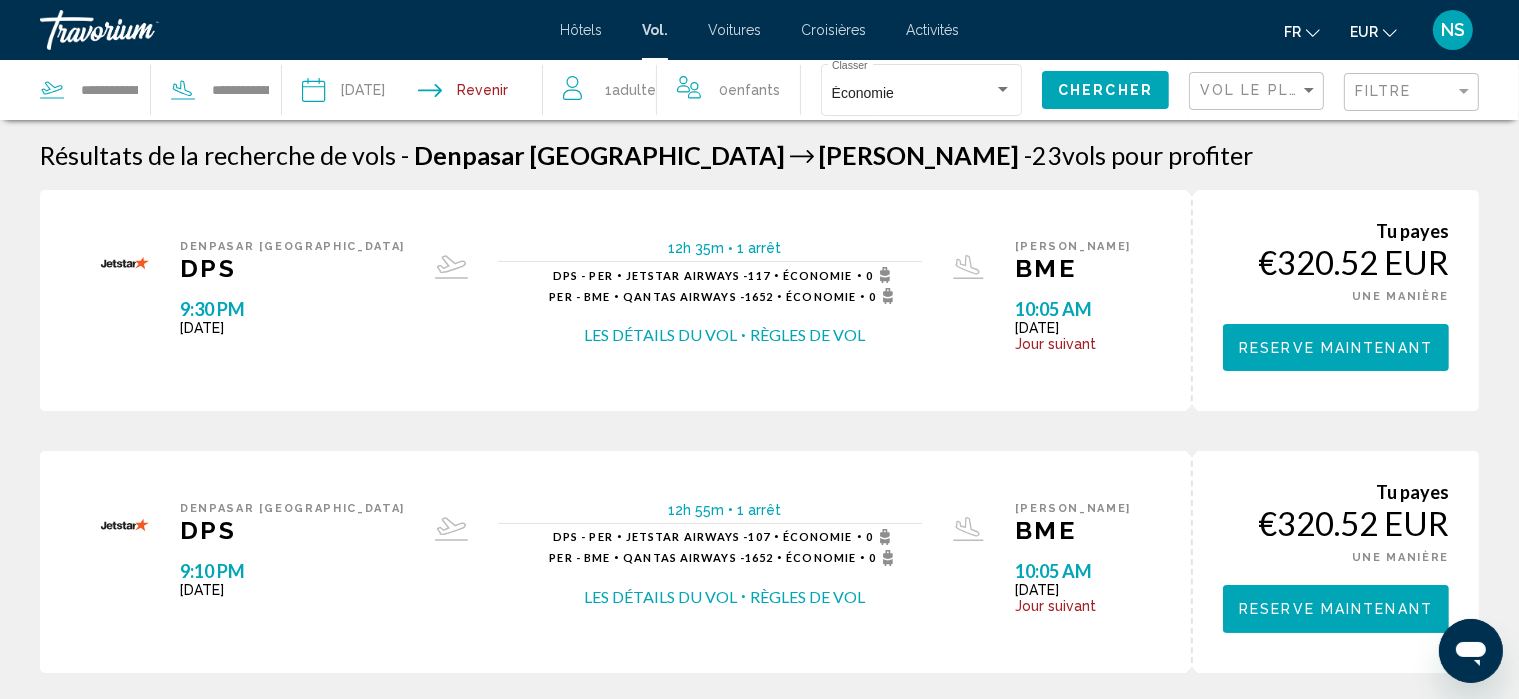 click on "Les détails du vol" at bounding box center [660, 335] 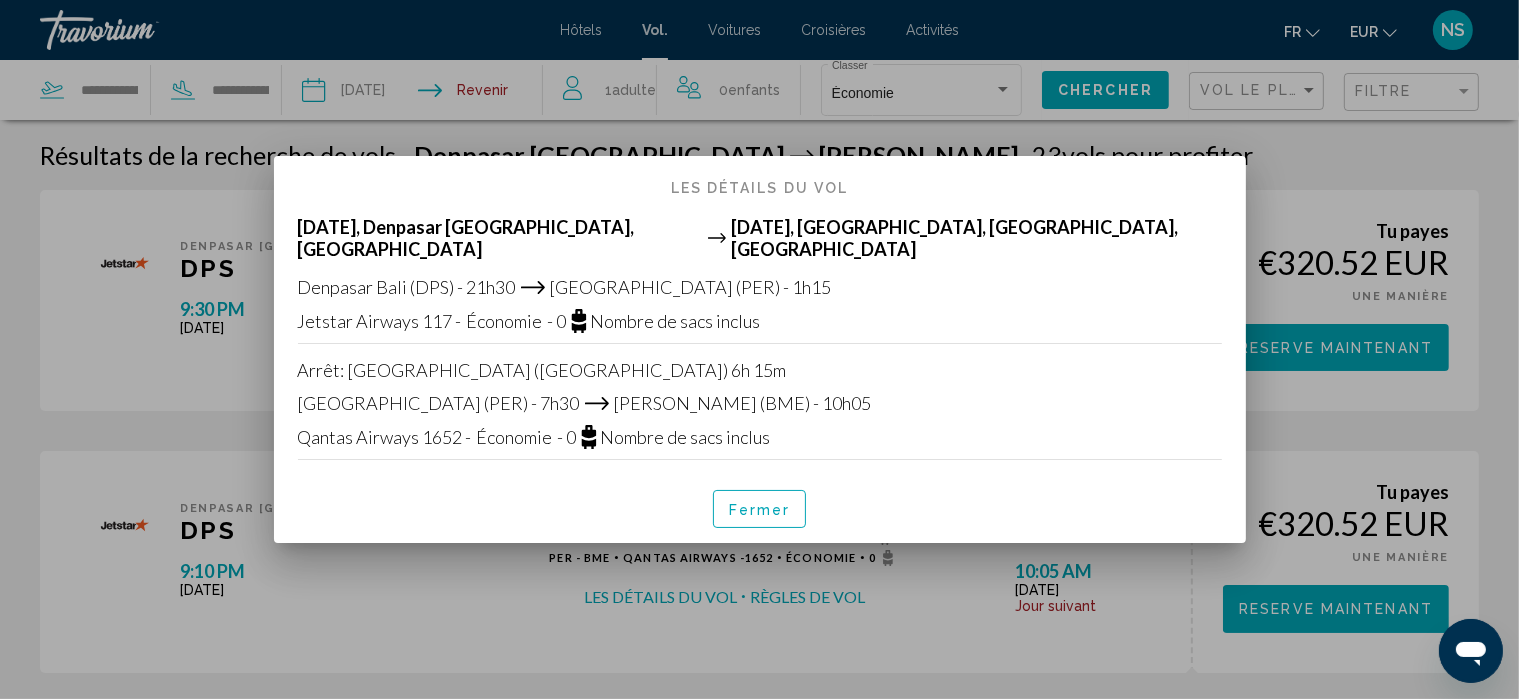 click on "Fermer" at bounding box center [760, 510] 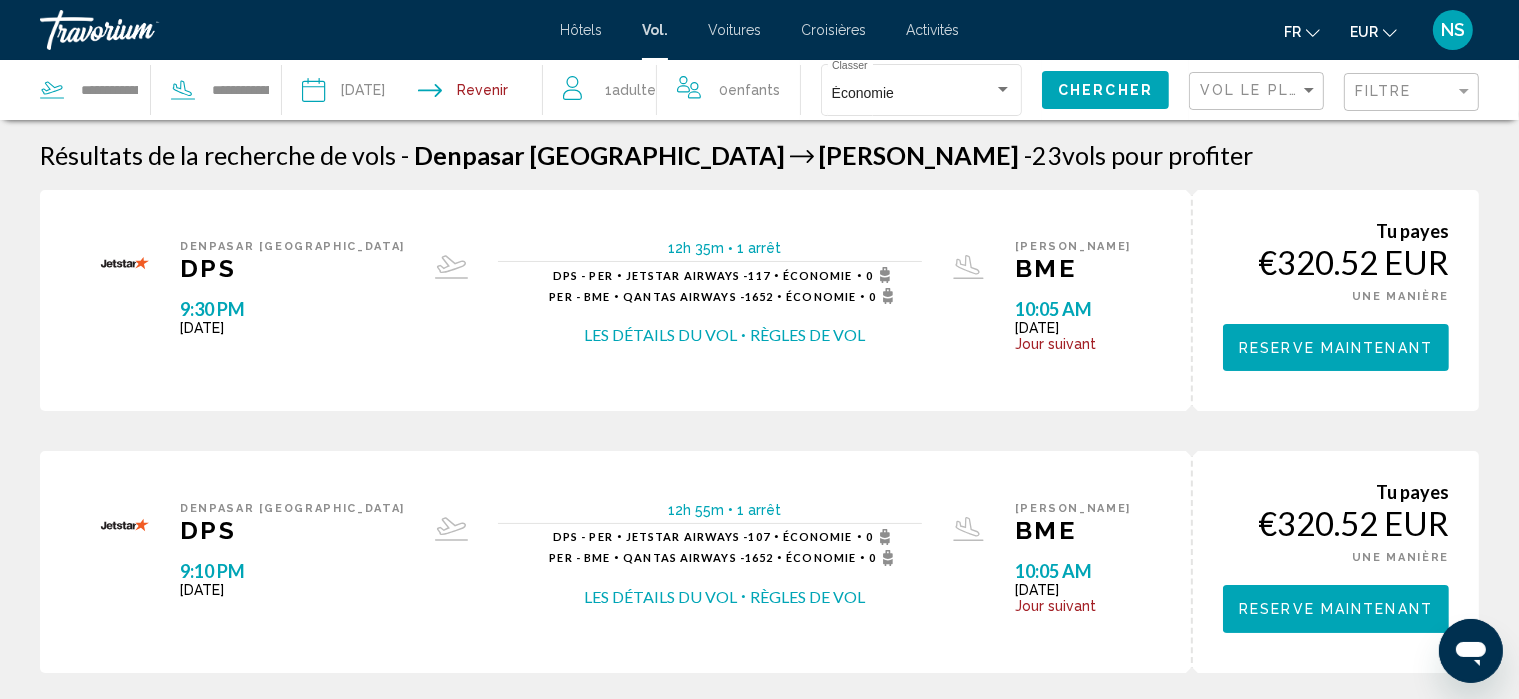 click on "Les détails du vol" at bounding box center [660, 335] 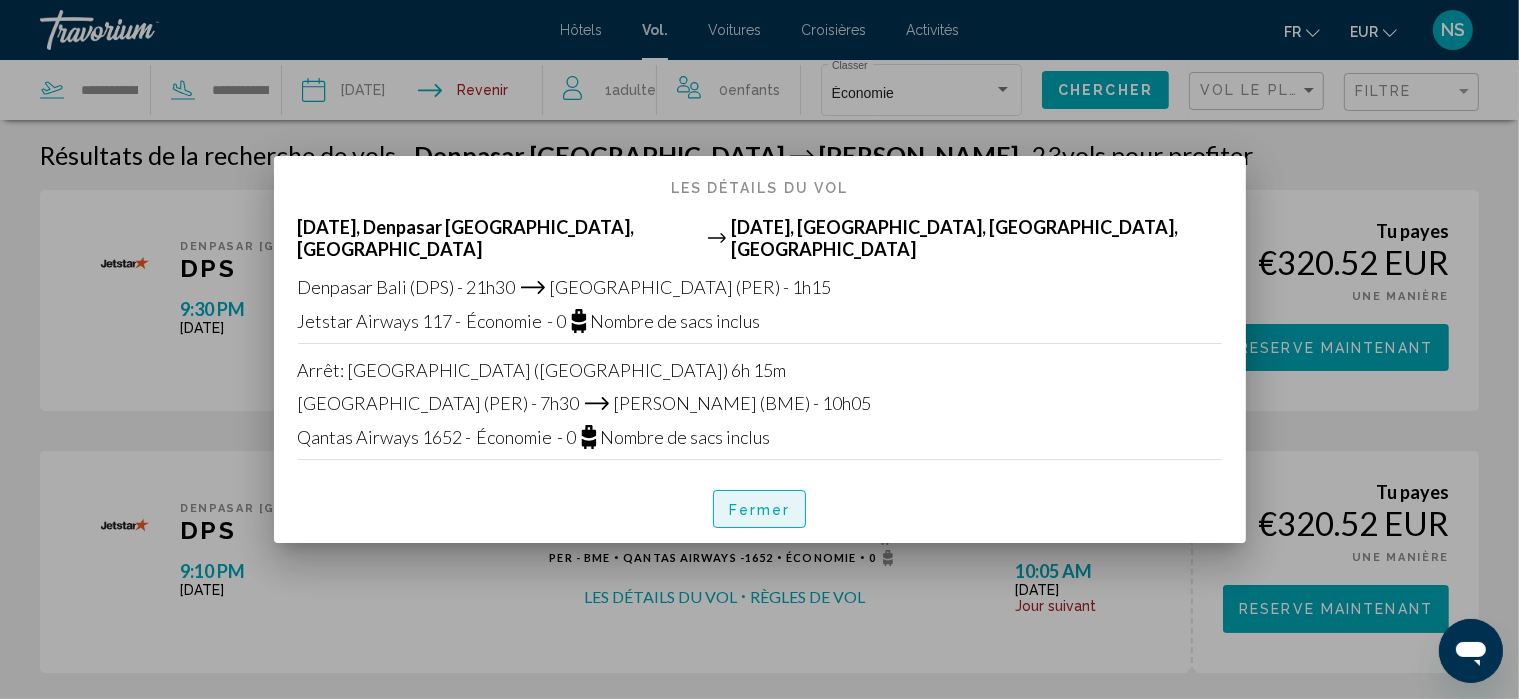 click on "Fermer" at bounding box center [760, 509] 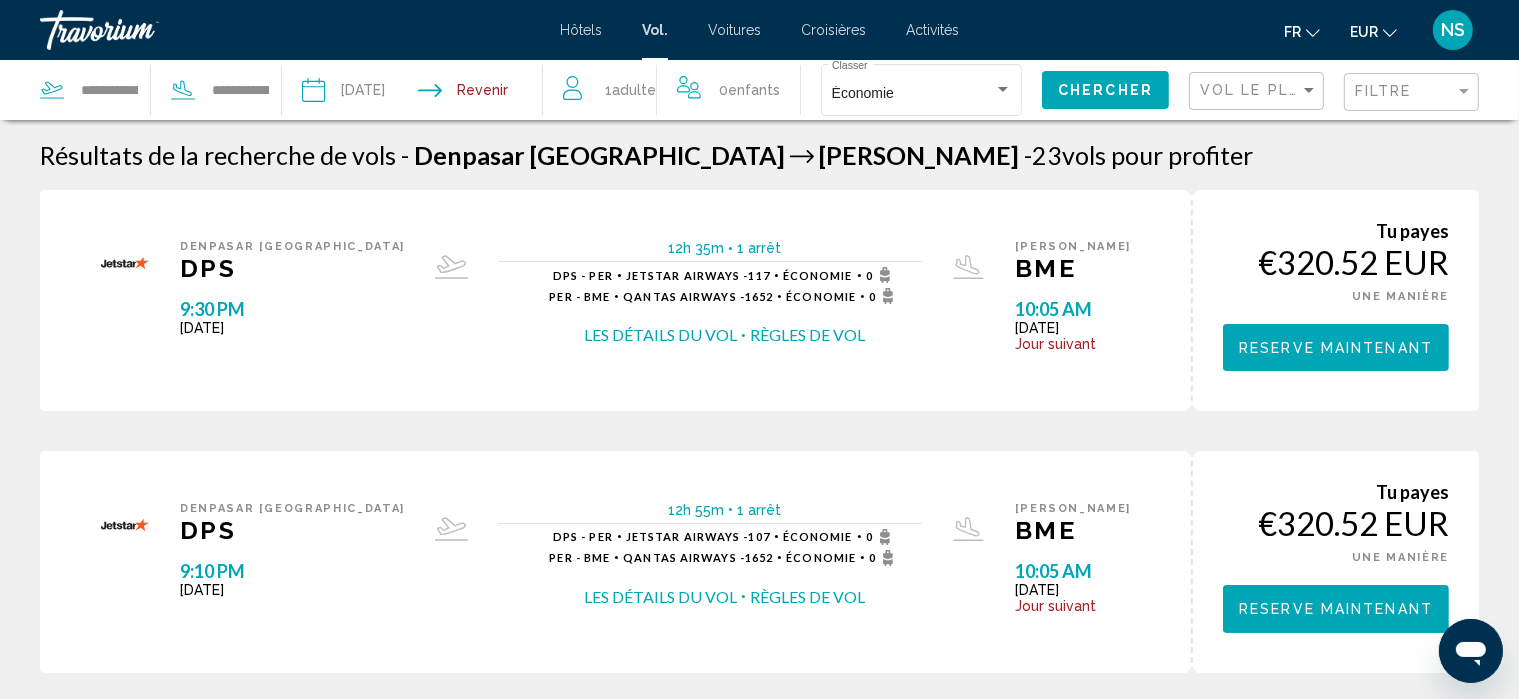 scroll, scrollTop: 132, scrollLeft: 0, axis: vertical 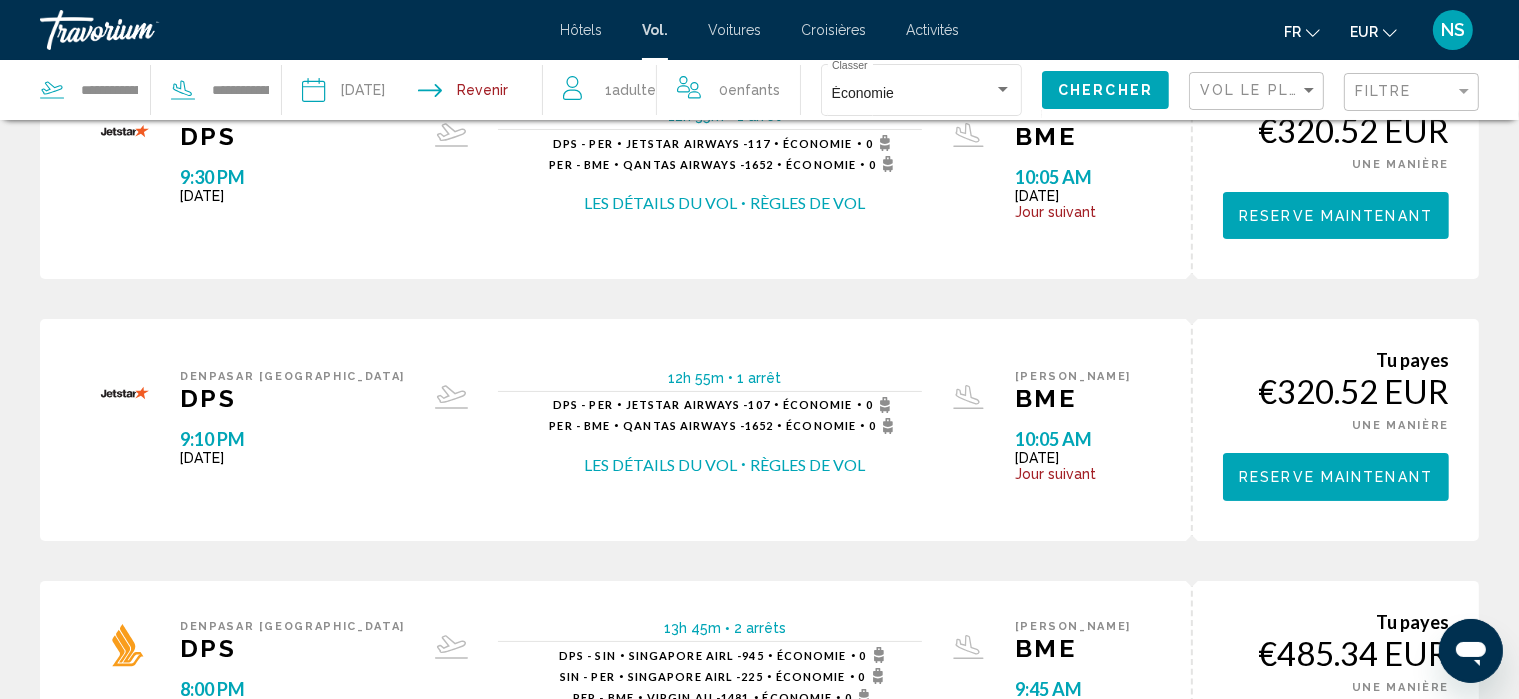 click on "Les détails du vol" at bounding box center [660, 465] 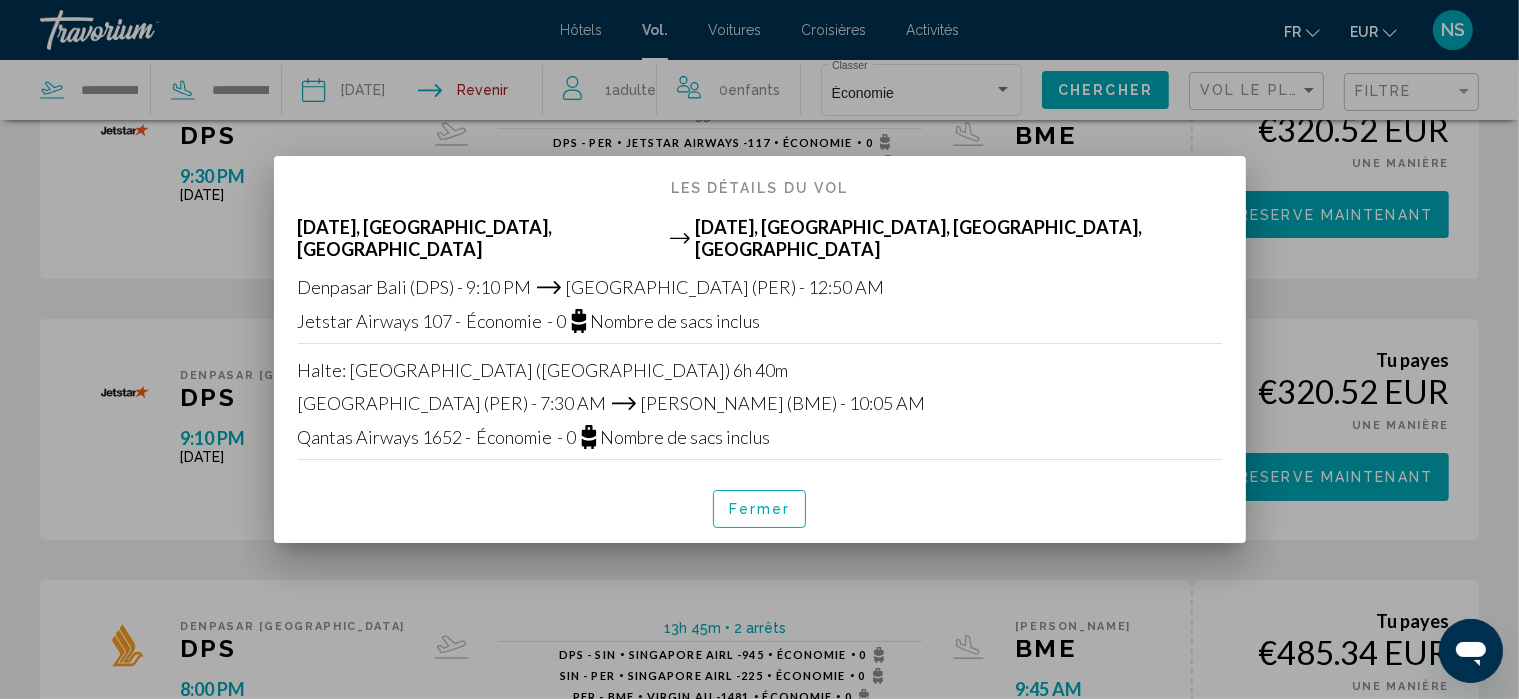 scroll, scrollTop: 0, scrollLeft: 0, axis: both 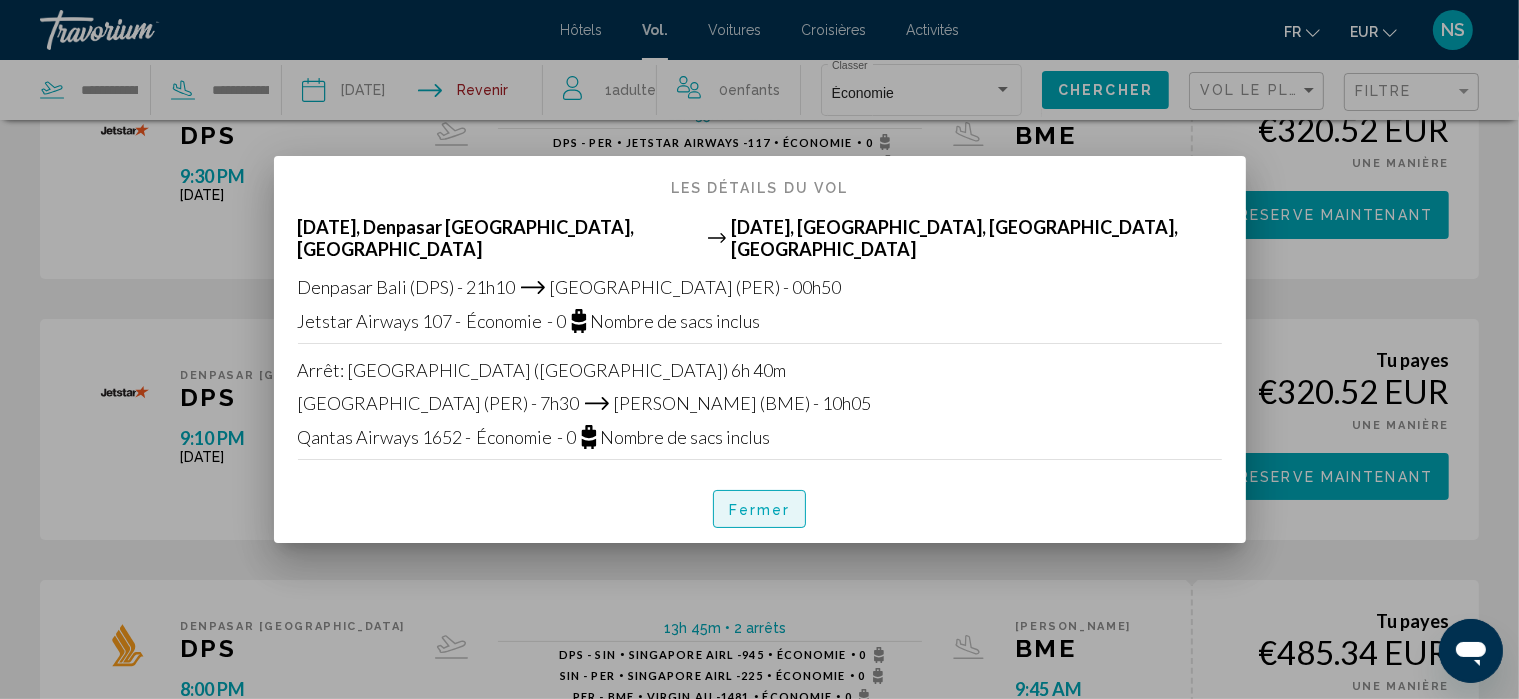 click on "Fermer" at bounding box center [760, 510] 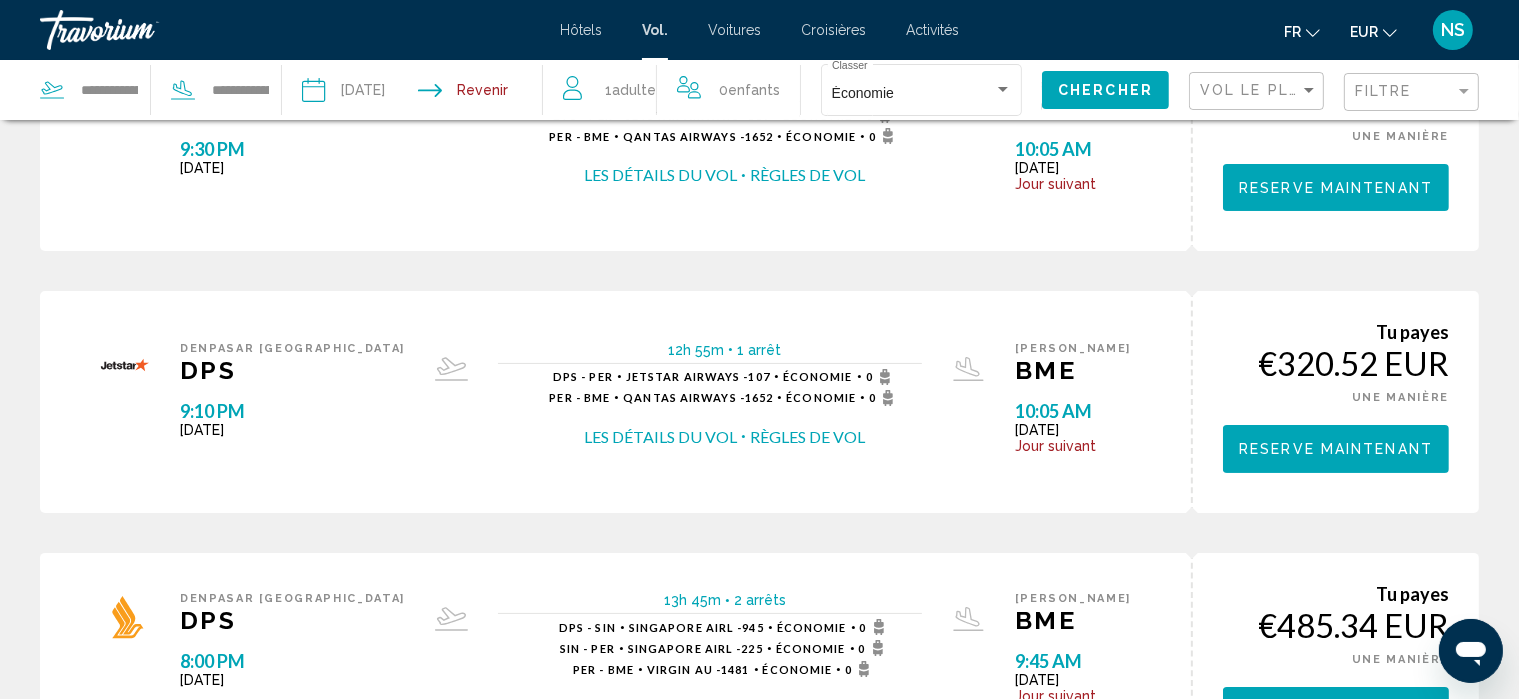 scroll, scrollTop: 68, scrollLeft: 0, axis: vertical 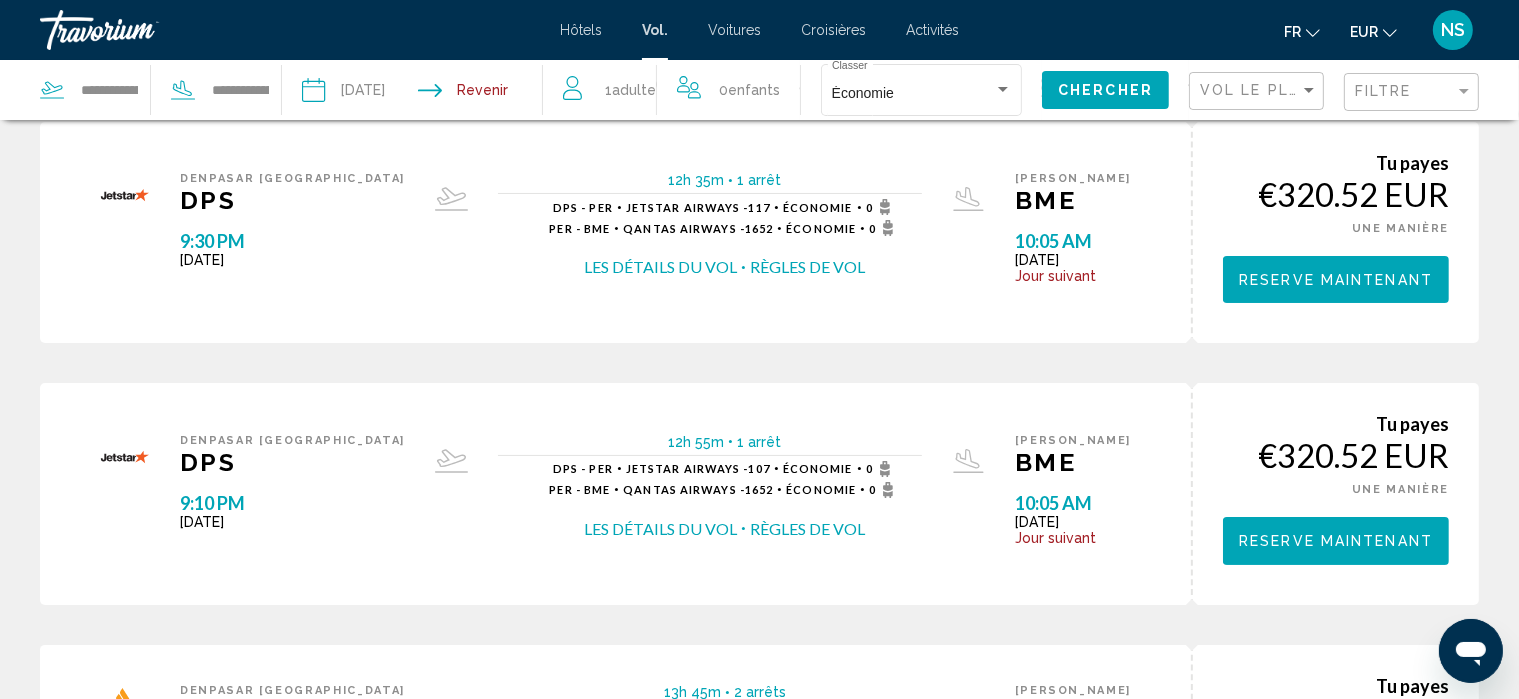 click on "Les détails du vol" at bounding box center [660, 267] 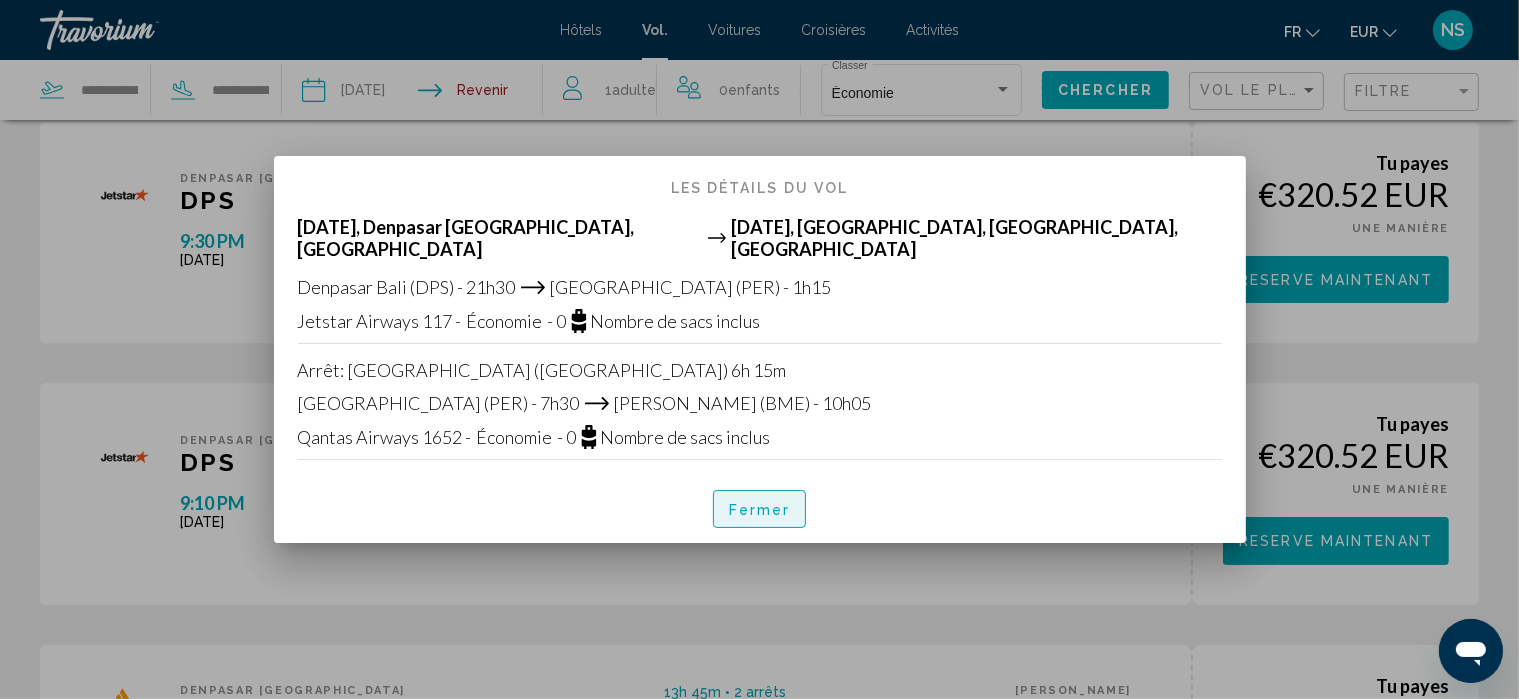 click on "Fermer" at bounding box center [760, 510] 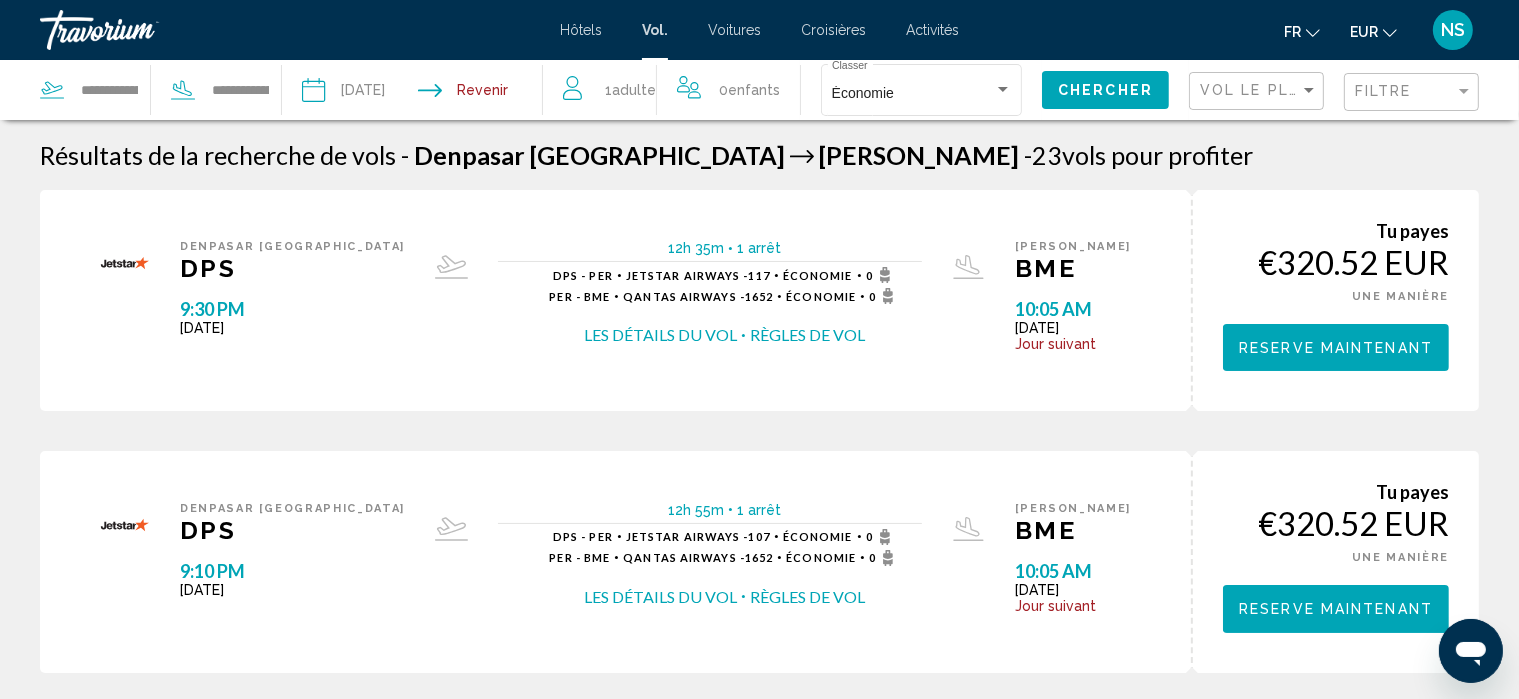 scroll, scrollTop: 68, scrollLeft: 0, axis: vertical 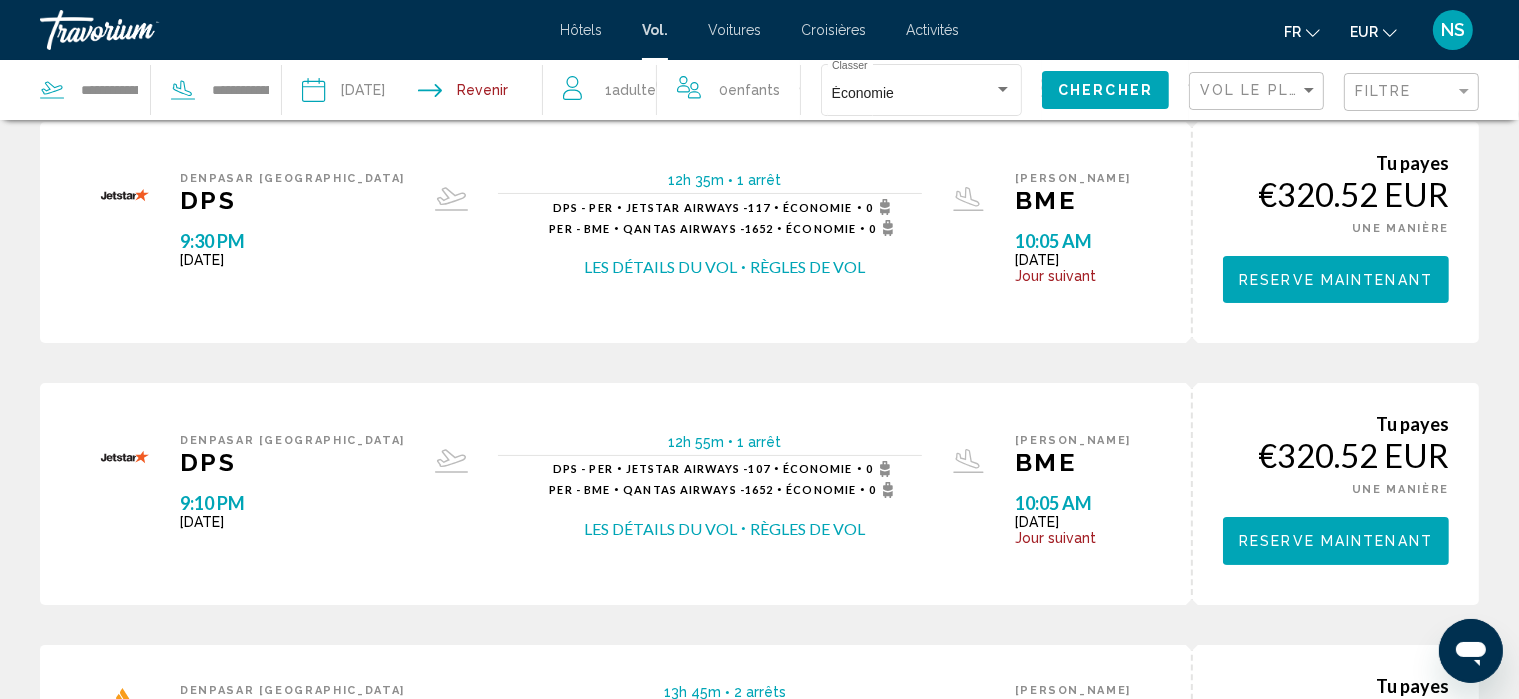 click on "Reserve maintenant" at bounding box center (1336, 280) 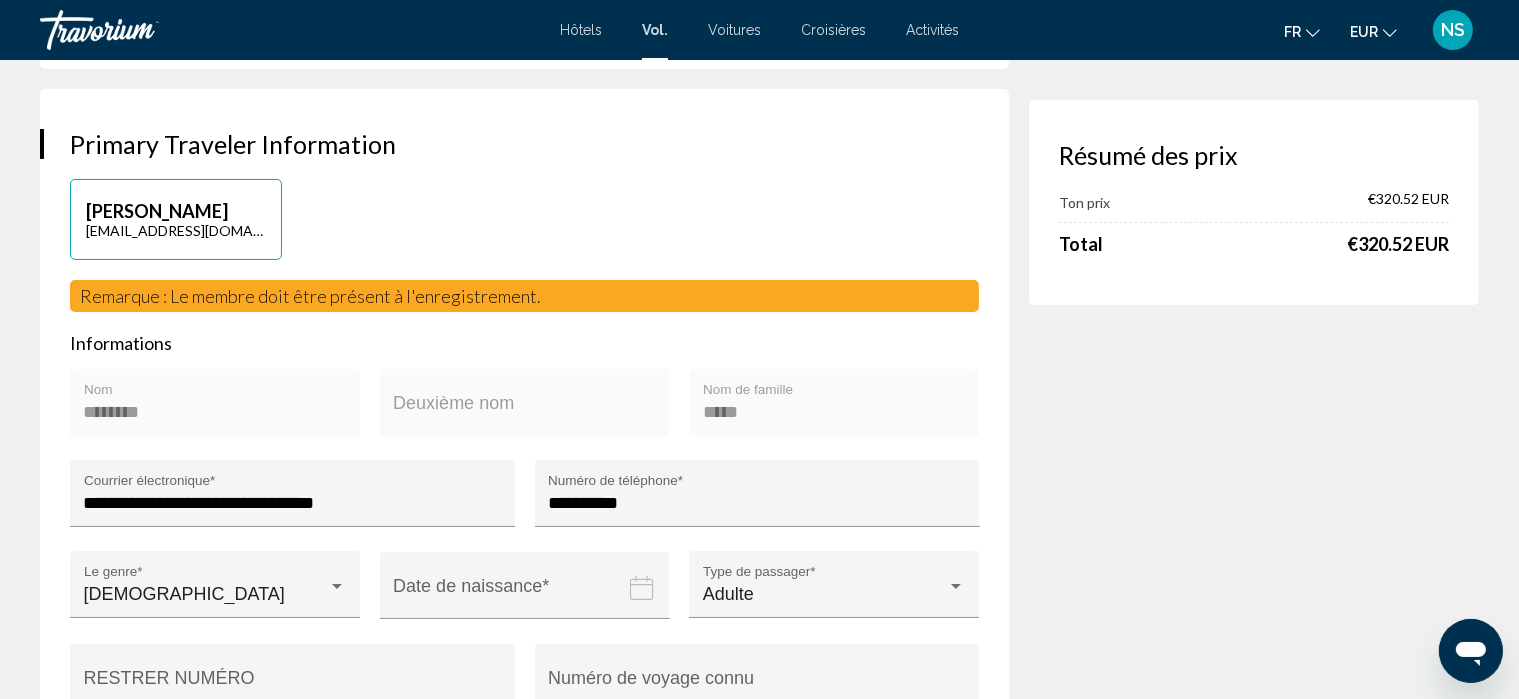scroll, scrollTop: 350, scrollLeft: 0, axis: vertical 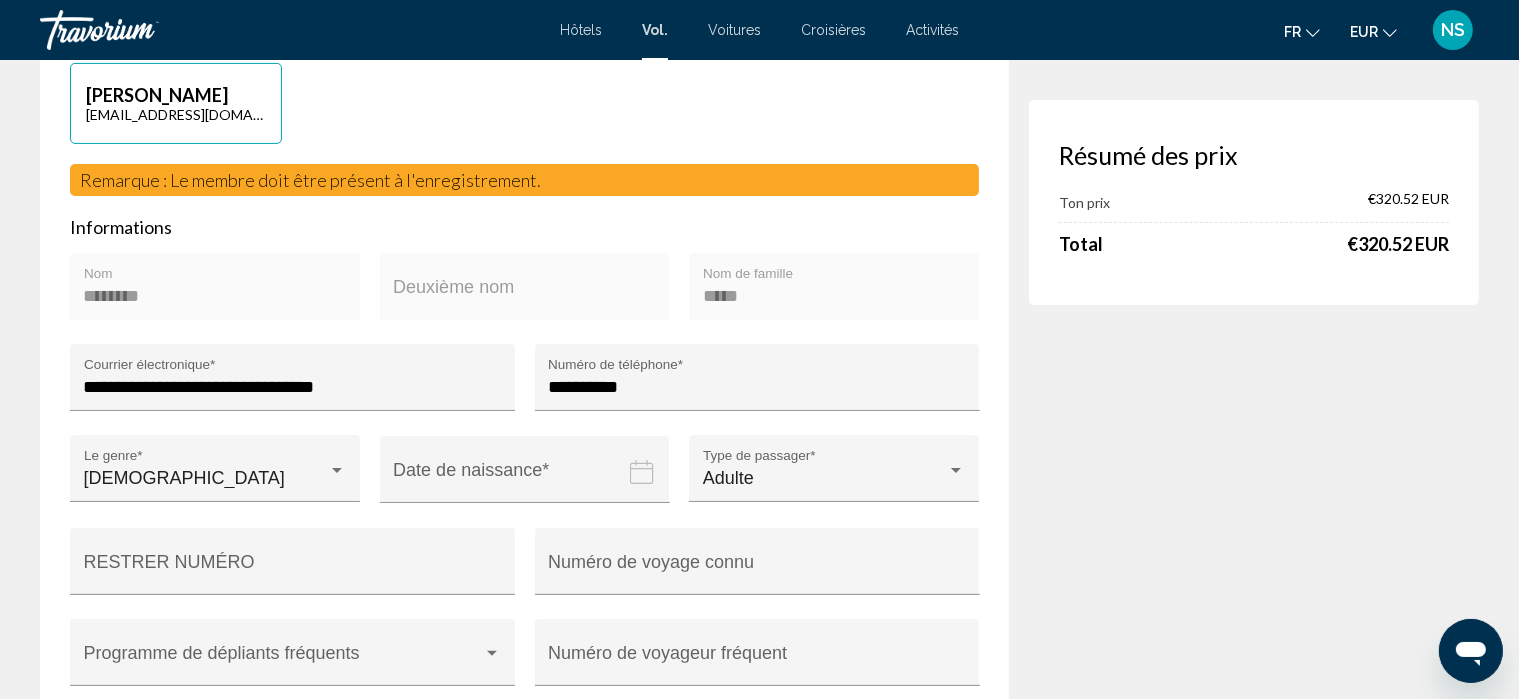 click 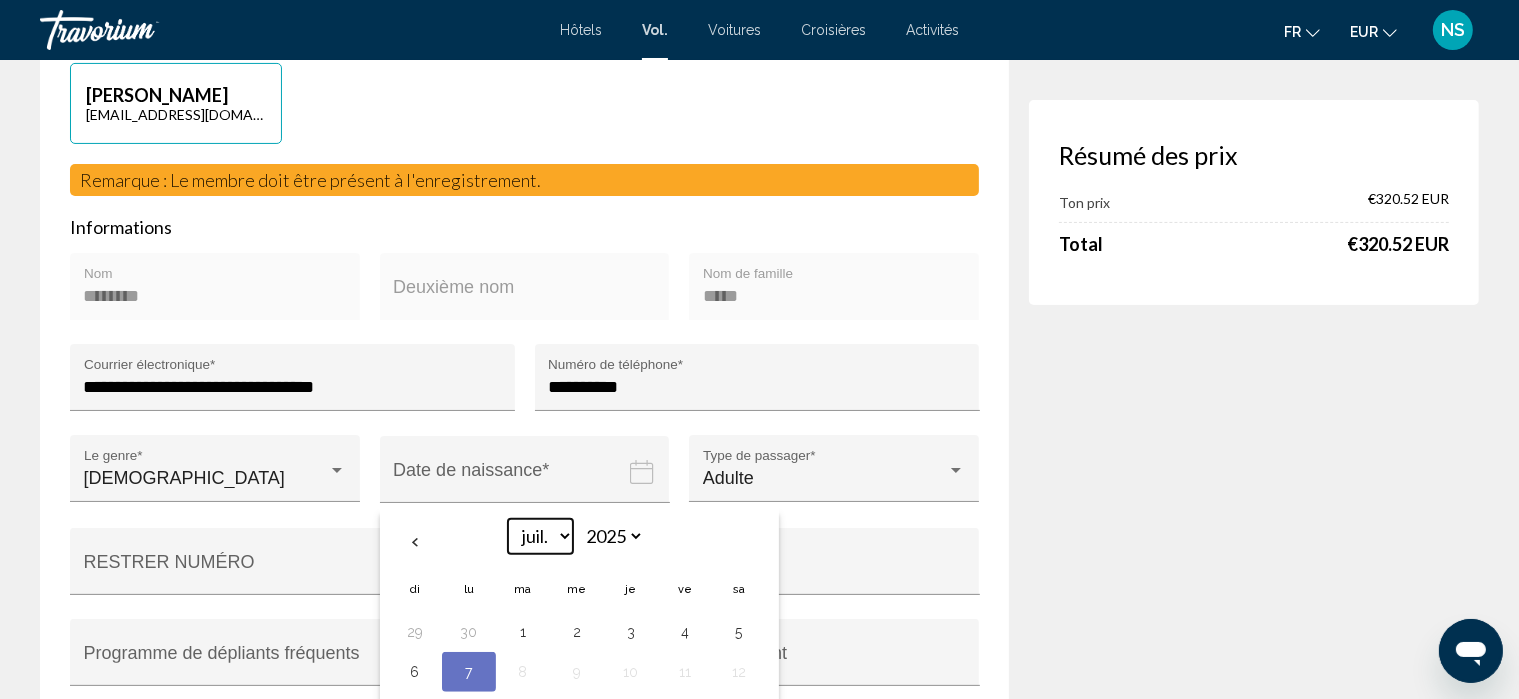click on "***** ***** **** **** *** **** ***** **** ***** **** **** ****" at bounding box center [540, 536] 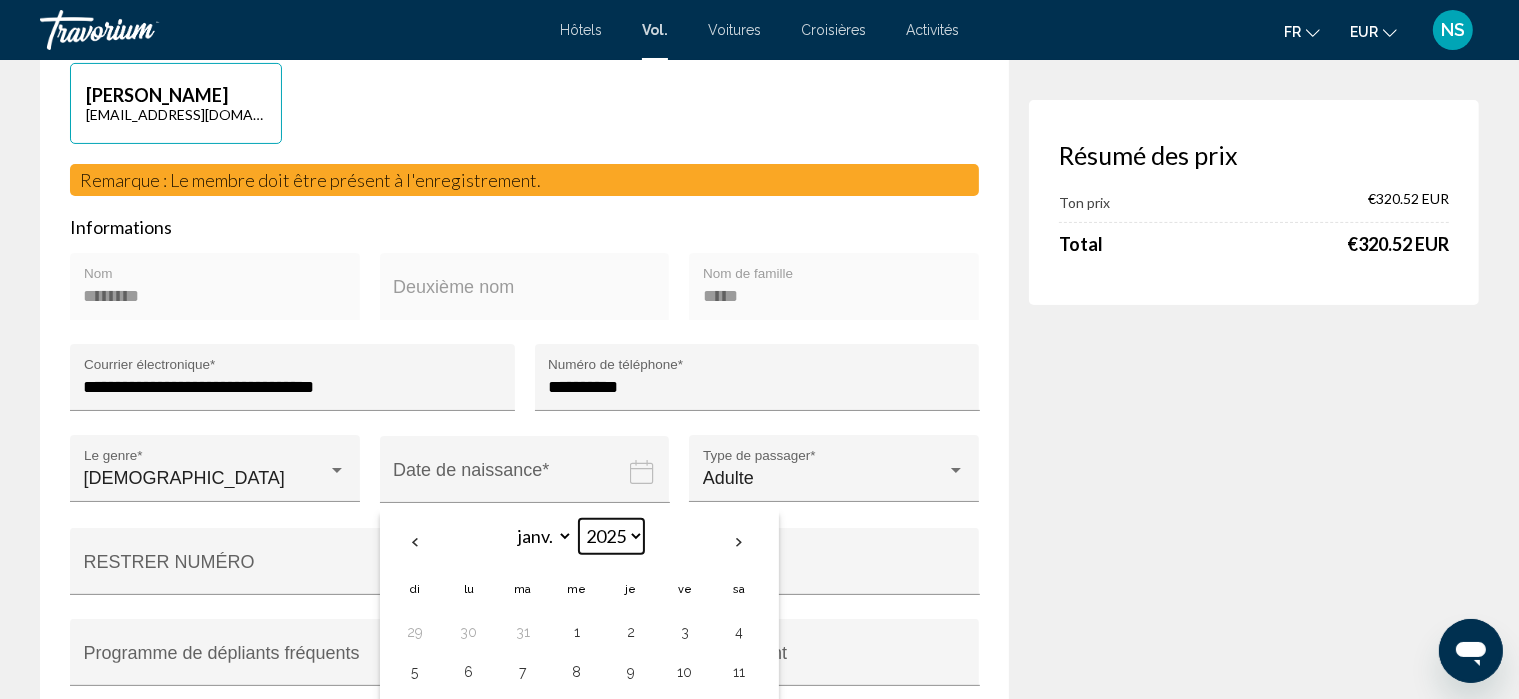 click on "**** **** **** **** **** **** **** **** **** **** **** **** **** **** **** **** **** **** **** **** **** **** **** **** **** **** **** **** **** **** **** **** **** **** **** **** **** **** **** **** **** **** **** **** **** **** **** **** **** **** **** **** **** **** **** **** **** **** **** **** **** **** **** **** **** **** **** **** **** **** **** **** **** **** **** **** **** **** **** **** **** **** **** **** **** **** **** **** **** **** **** **** **** **** **** **** **** **** **** **** **** **** **** **** **** **** **** **** **** **** **** **** **** **** **** **** **** **** **** **** **** **** **** **** **** ****" at bounding box center [611, 536] 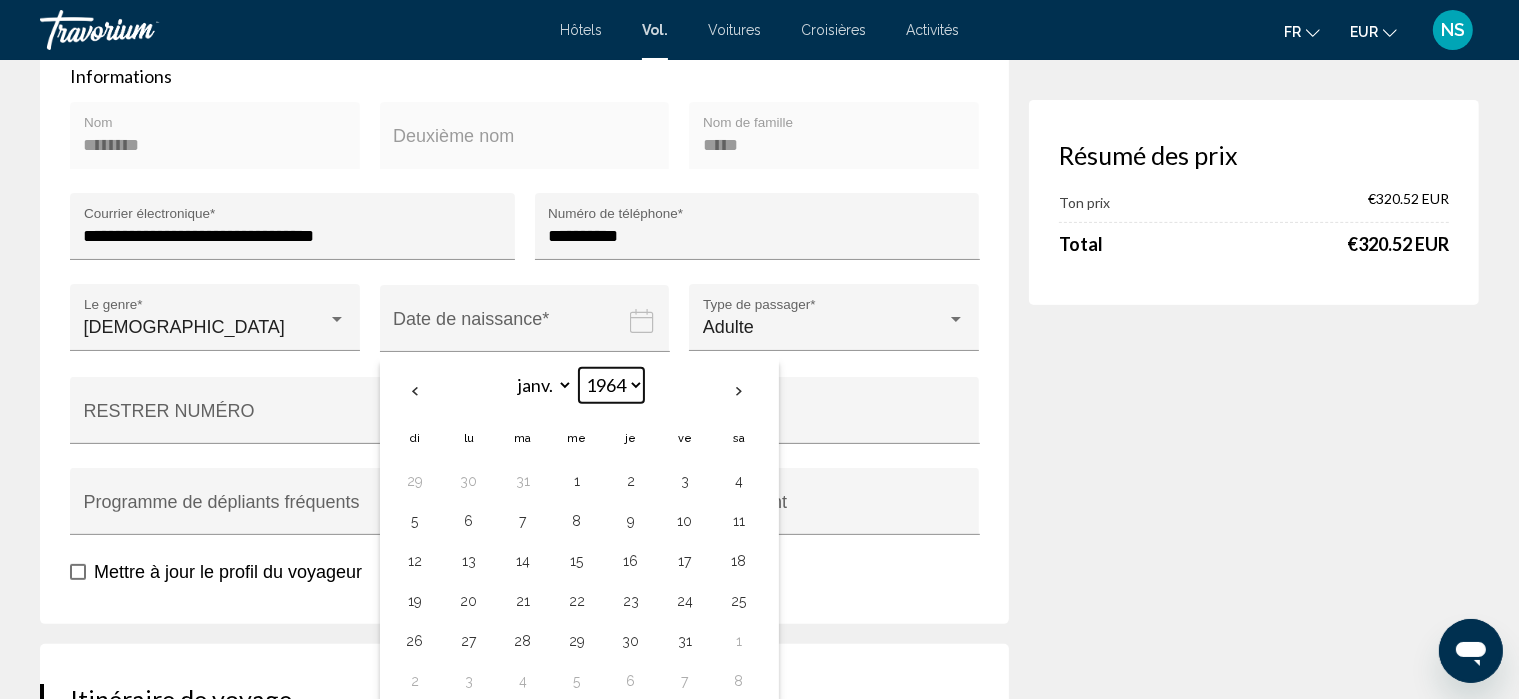 scroll, scrollTop: 596, scrollLeft: 0, axis: vertical 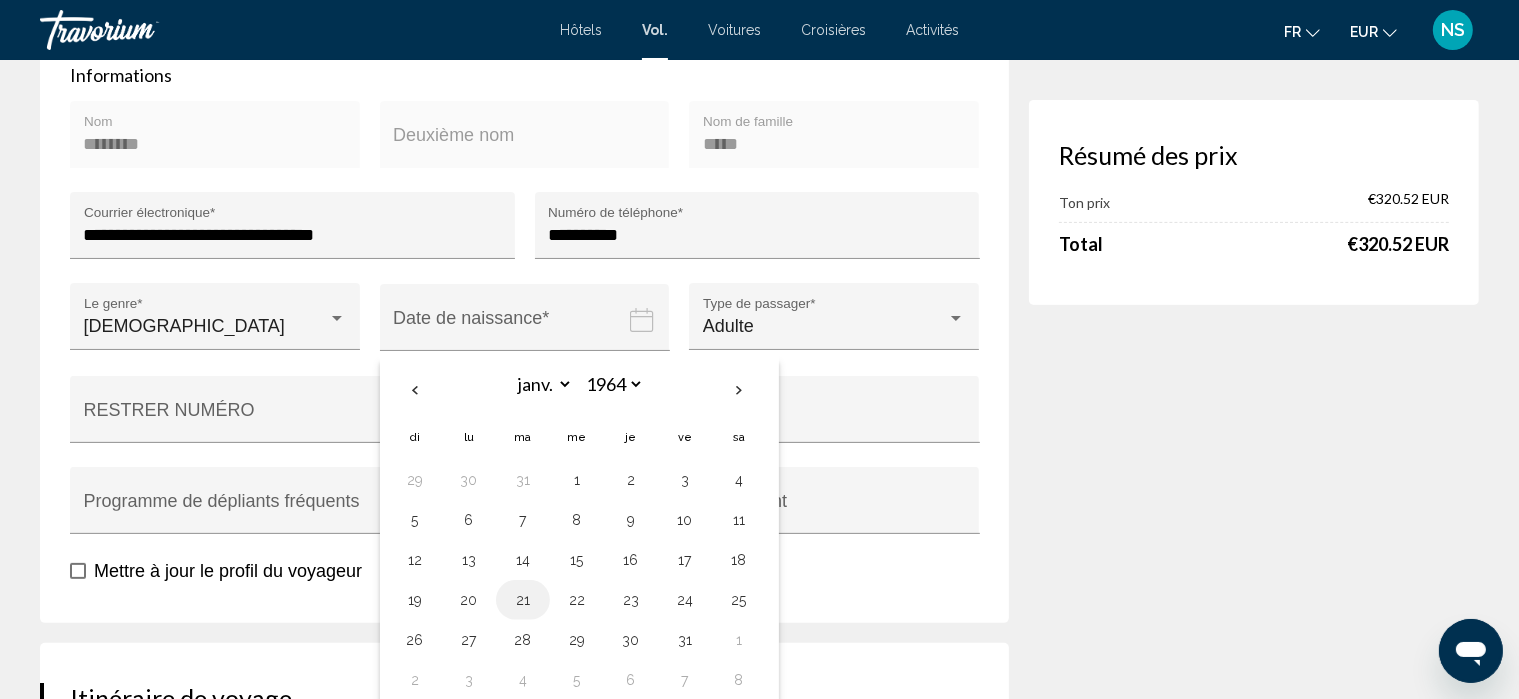 click on "21" at bounding box center [523, 600] 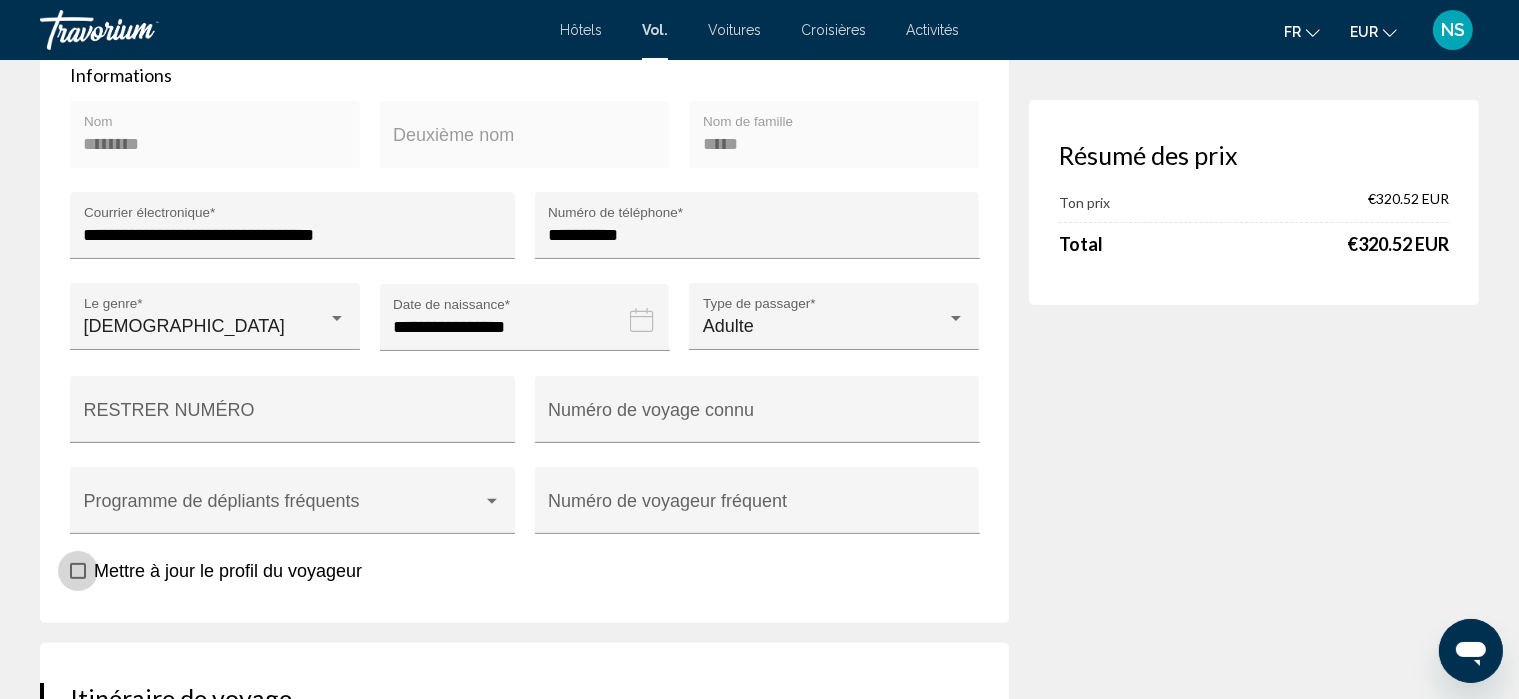 click at bounding box center [78, 571] 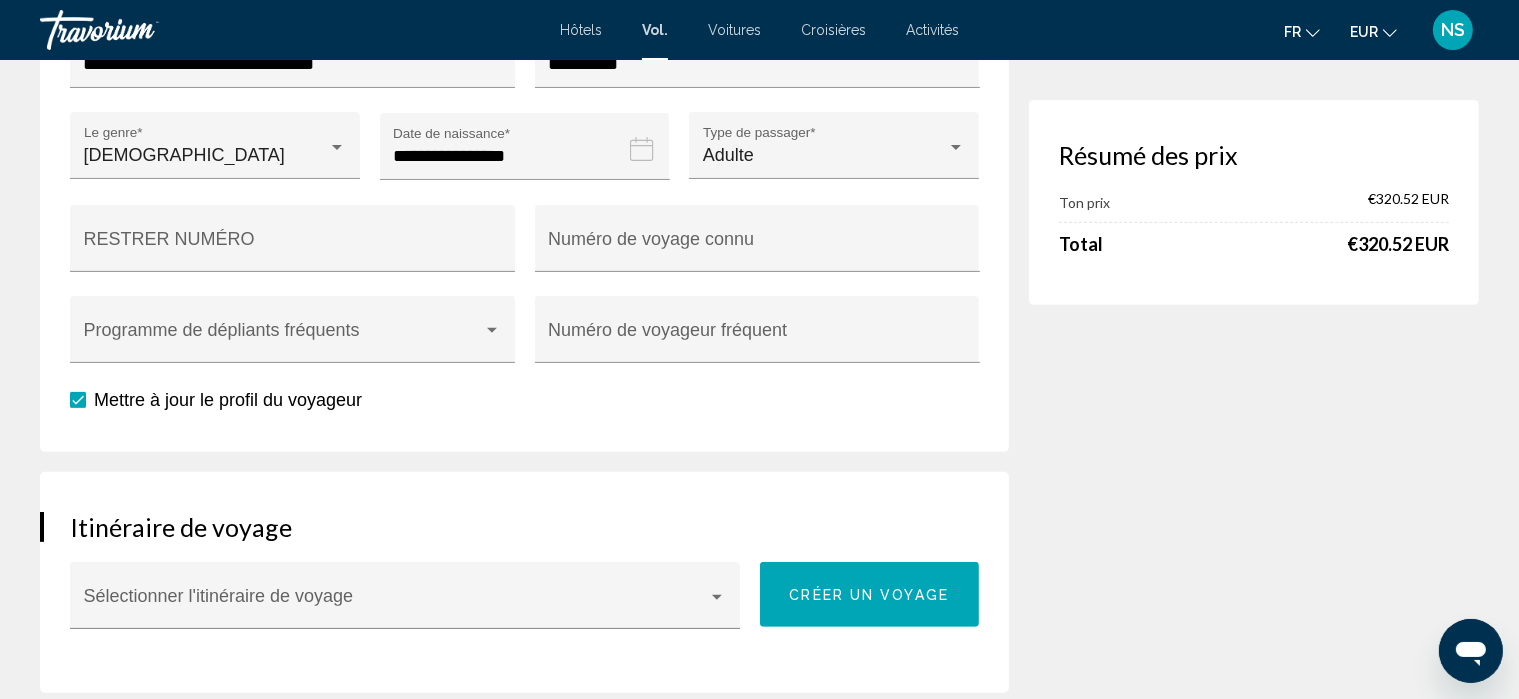 scroll, scrollTop: 768, scrollLeft: 0, axis: vertical 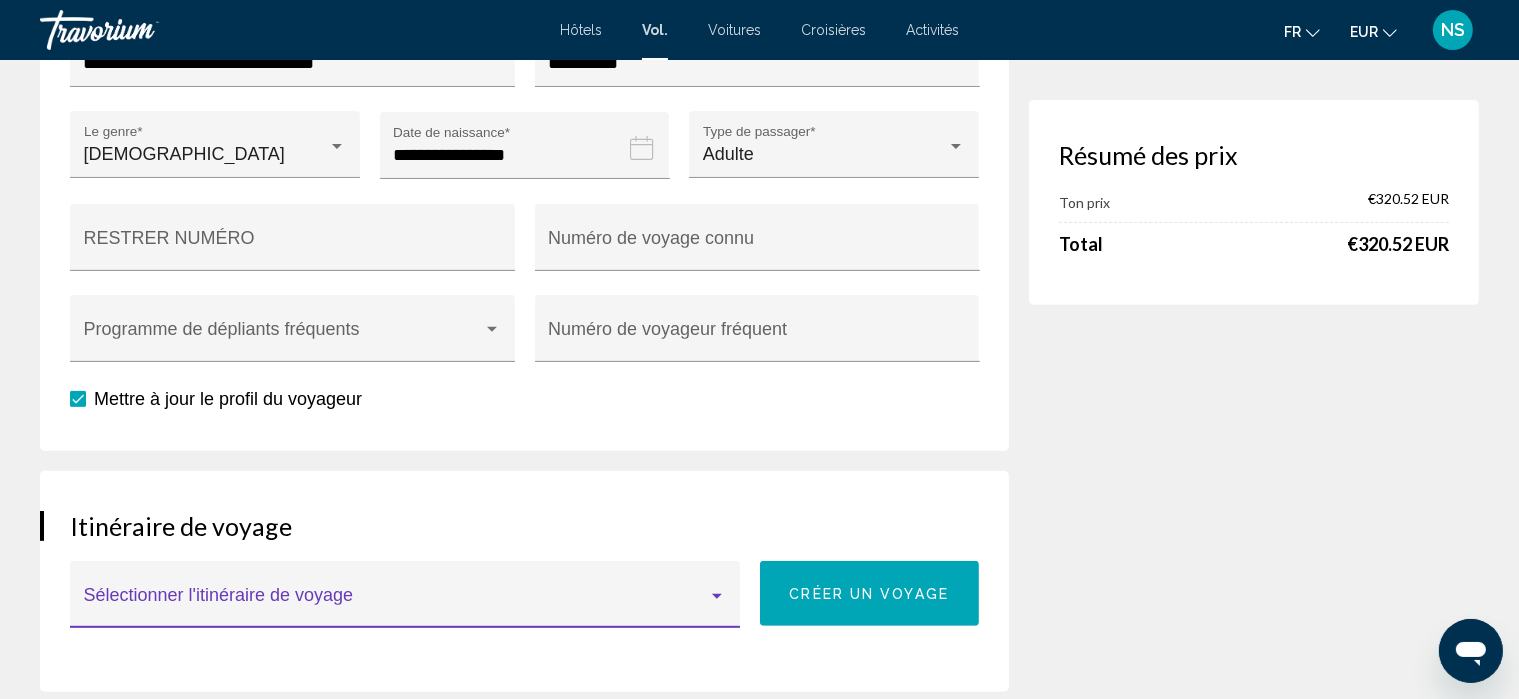 click at bounding box center (396, 604) 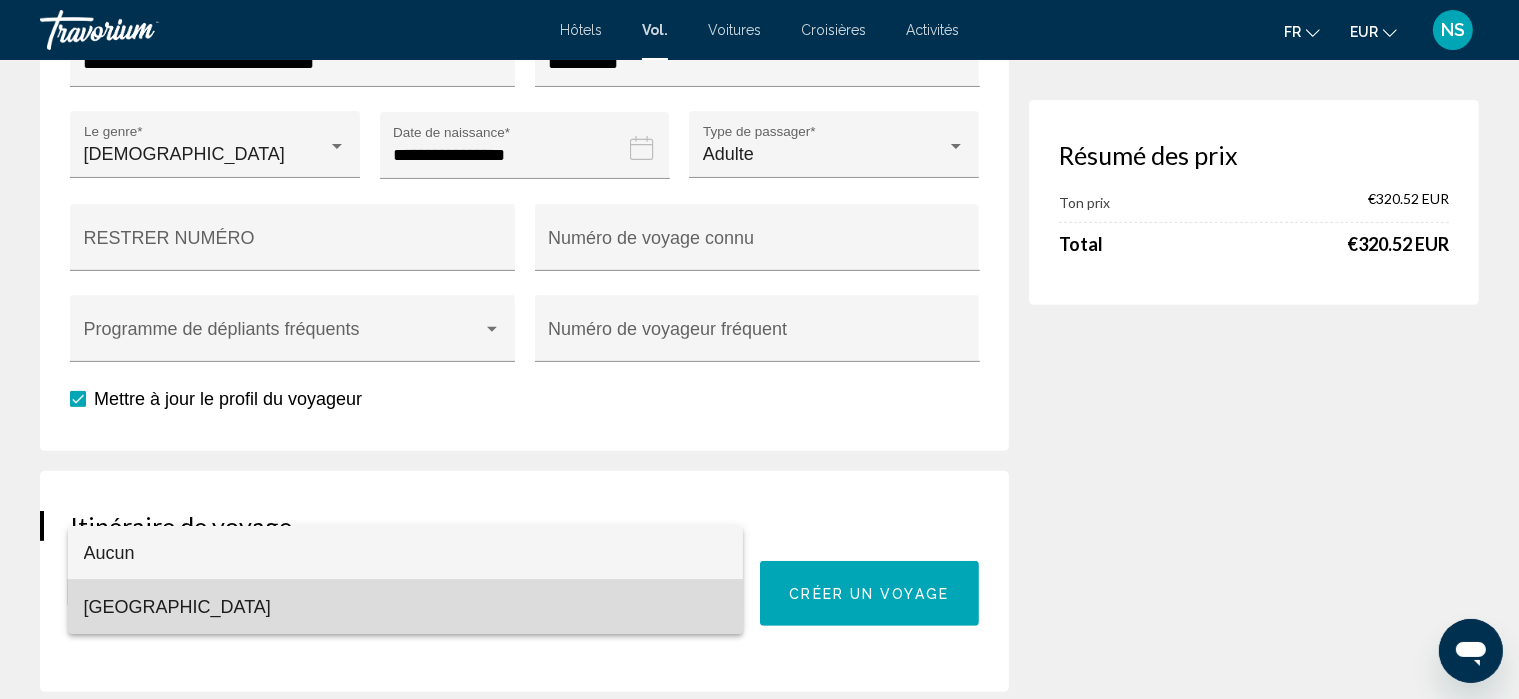 click on "[GEOGRAPHIC_DATA]" at bounding box center [405, 607] 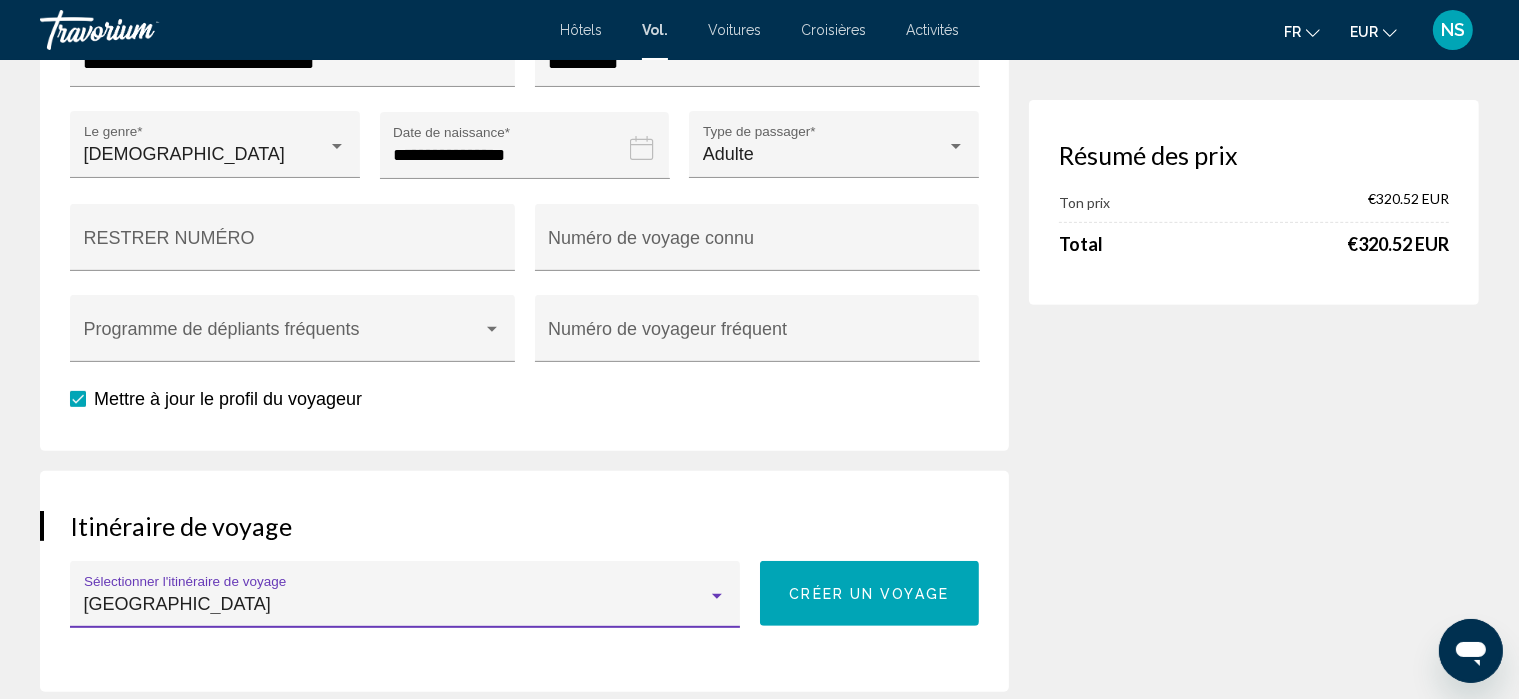 click at bounding box center (717, 596) 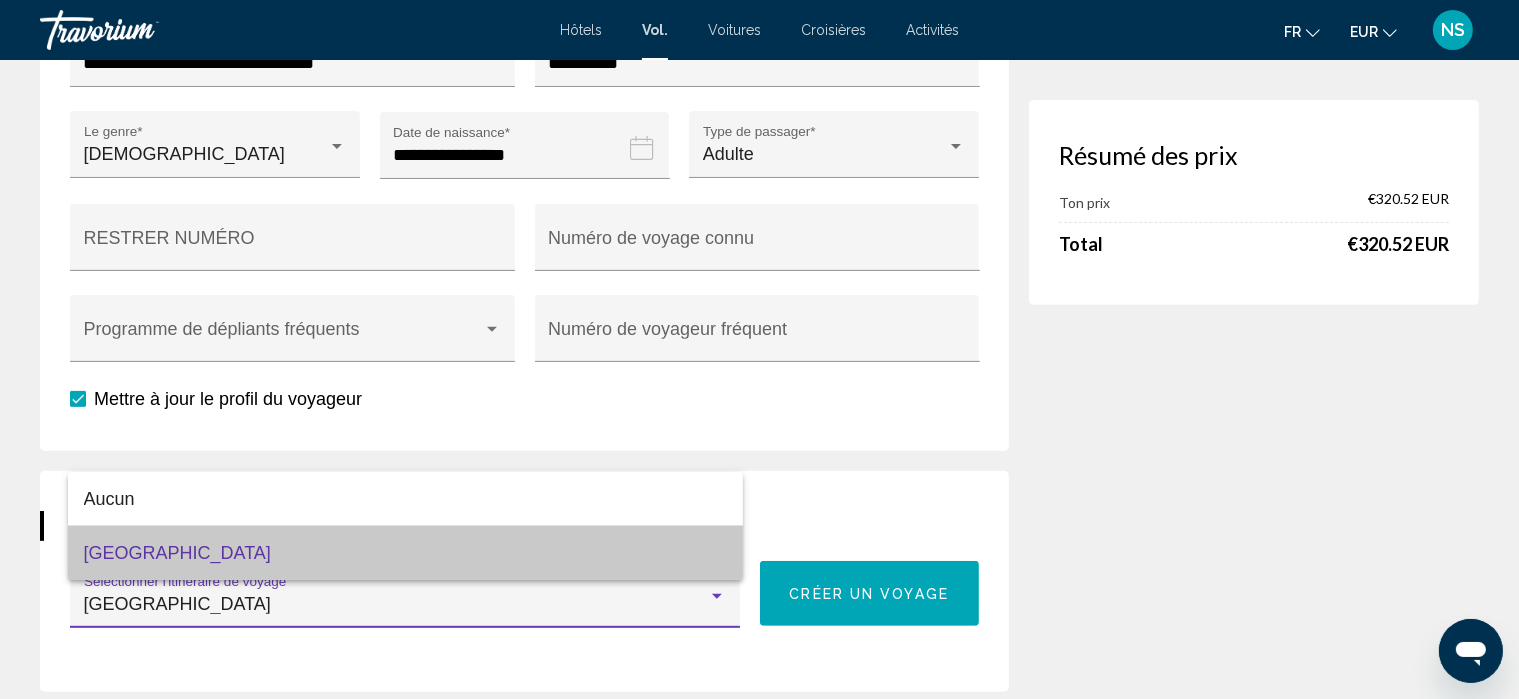 click on "[GEOGRAPHIC_DATA]" at bounding box center (405, 553) 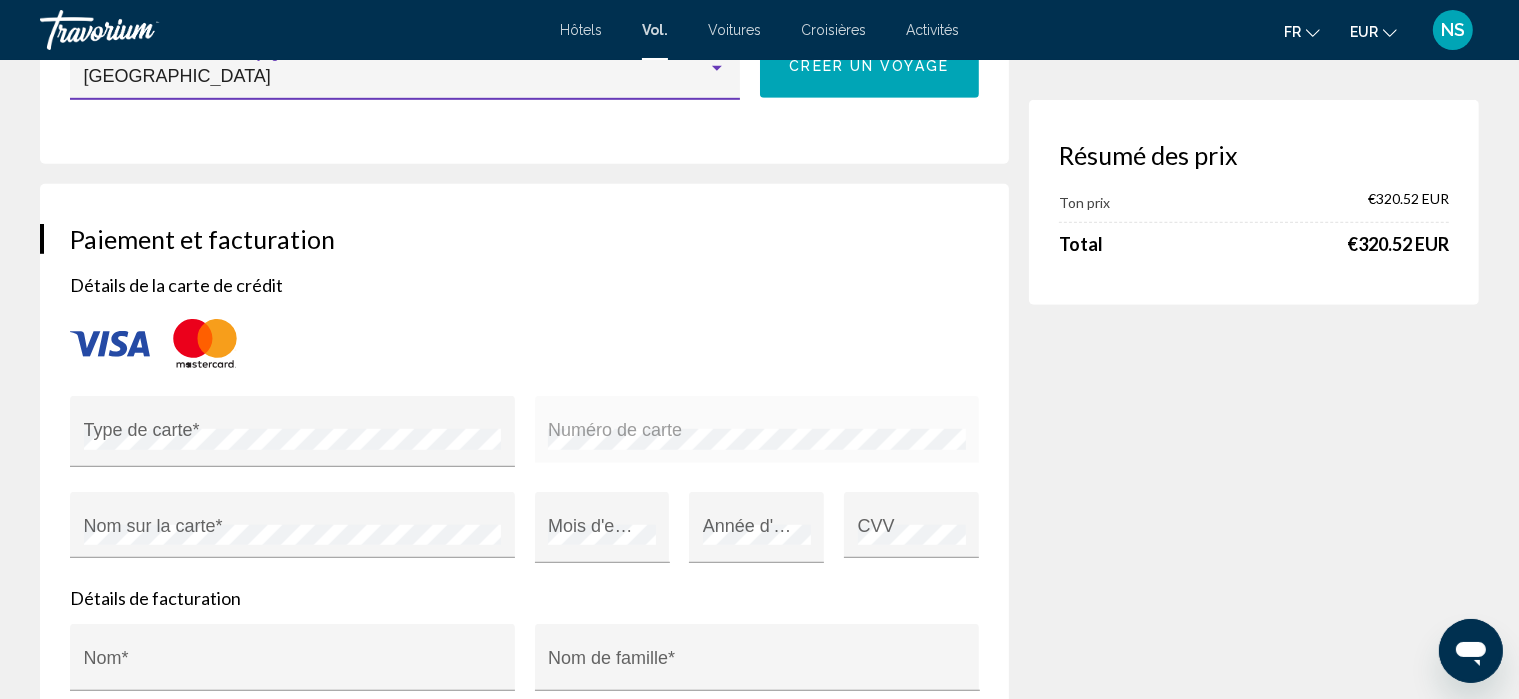 scroll, scrollTop: 1331, scrollLeft: 0, axis: vertical 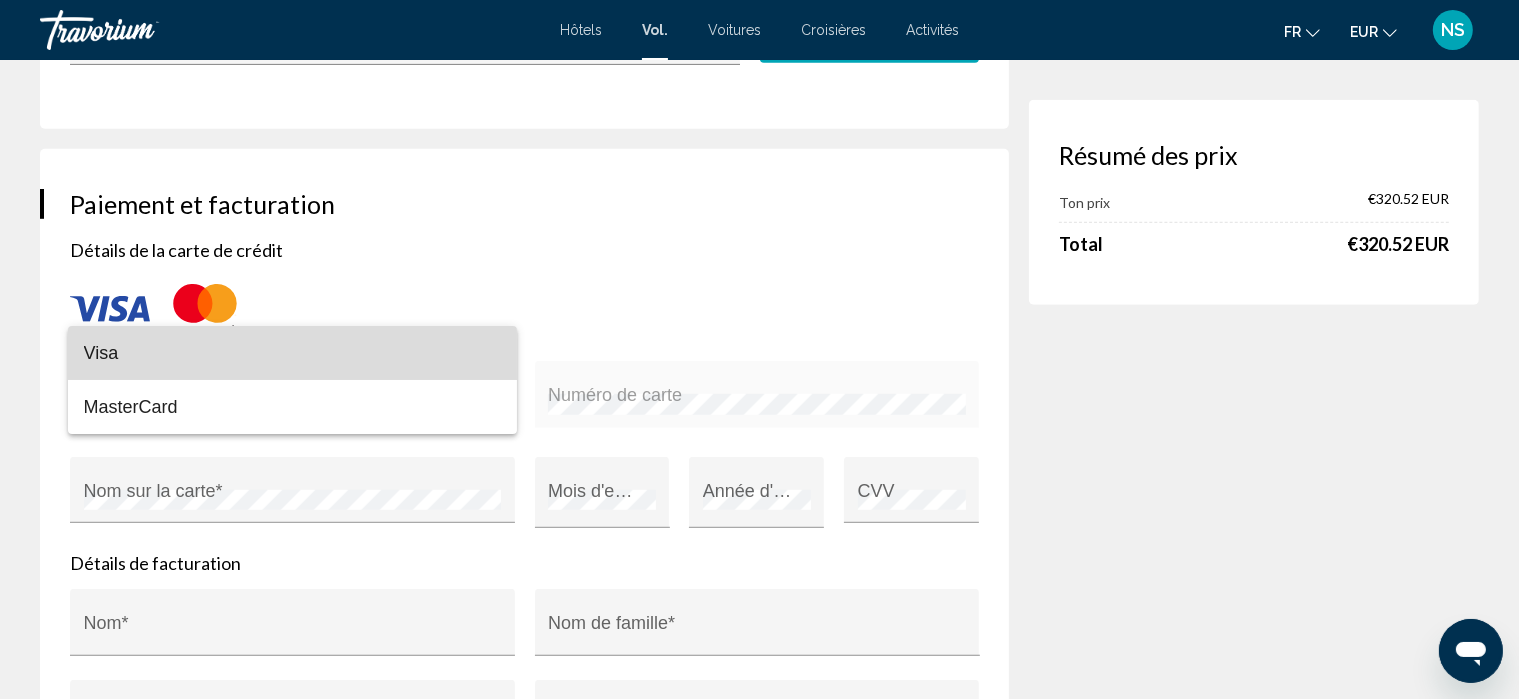 click on "Visa" at bounding box center [293, 353] 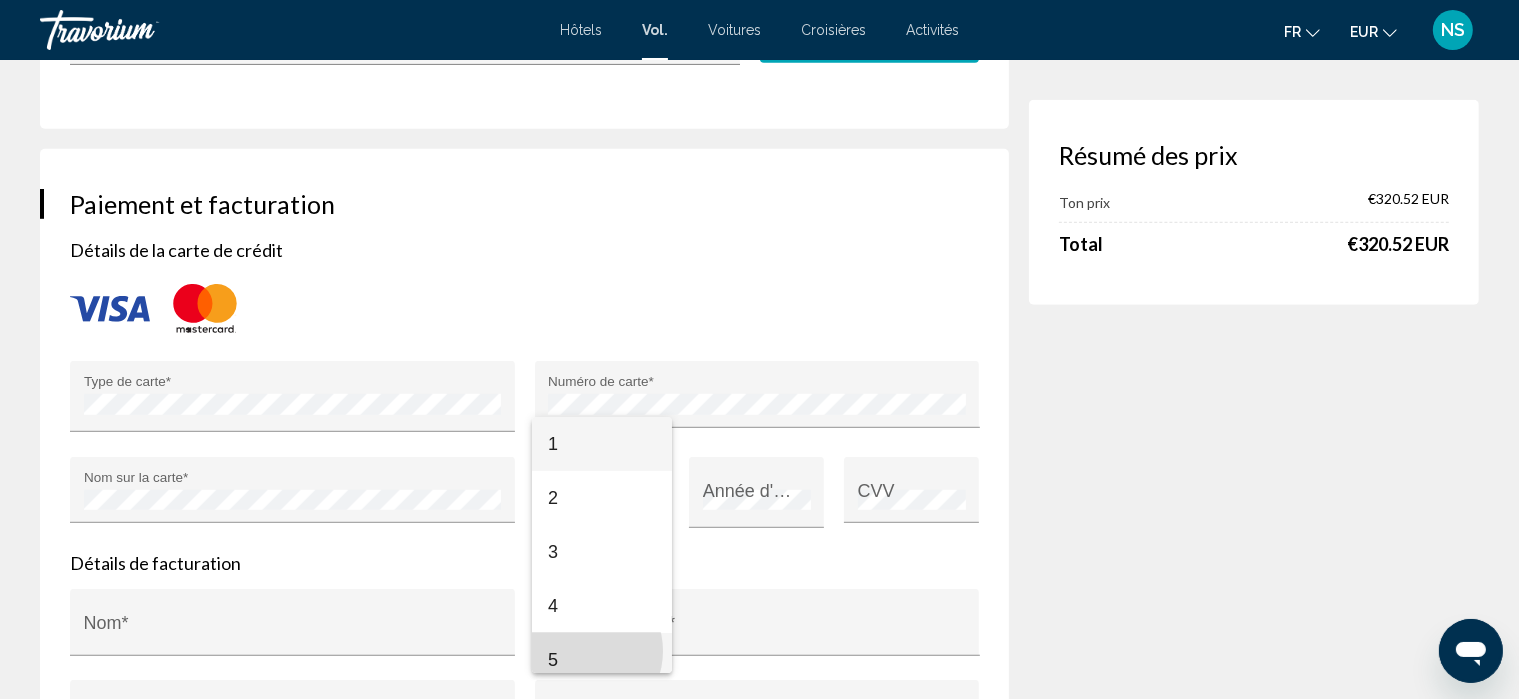 click on "5" at bounding box center (602, 660) 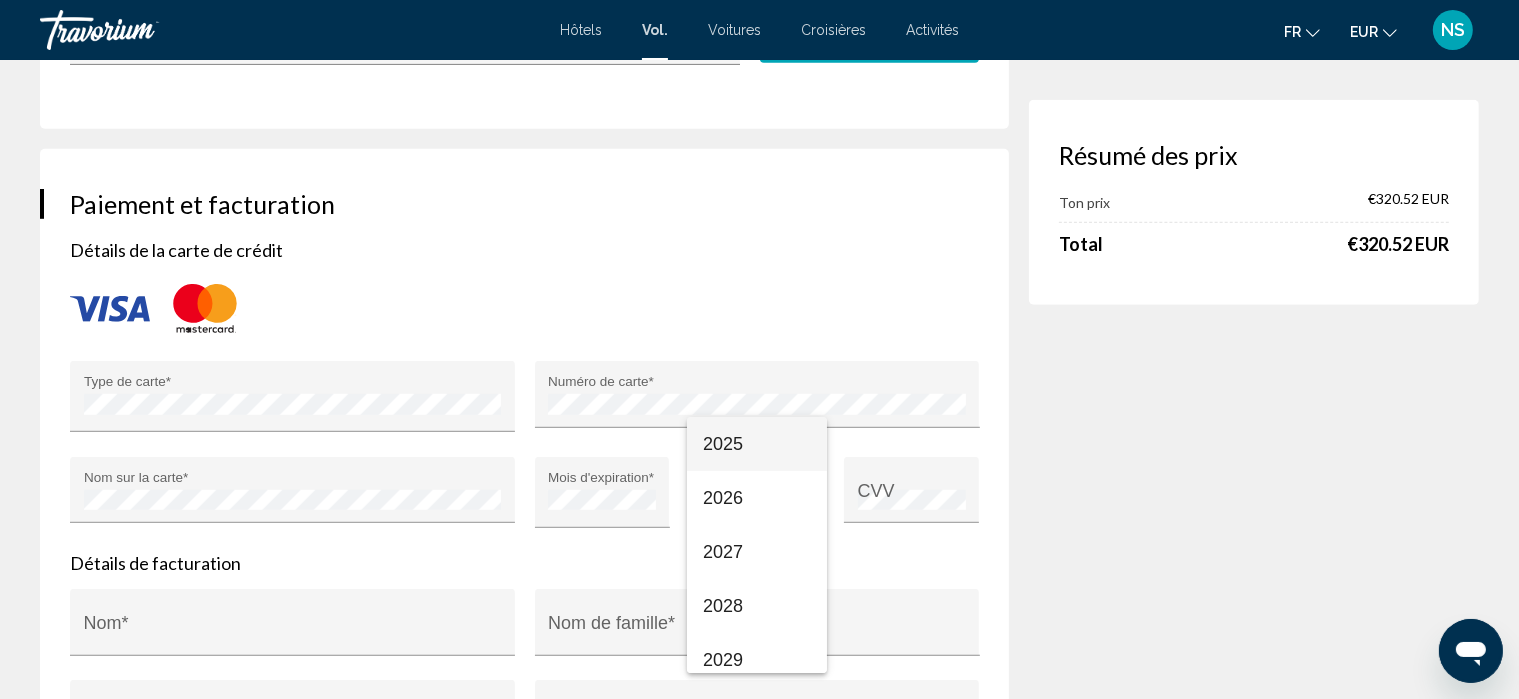 click at bounding box center [759, 349] 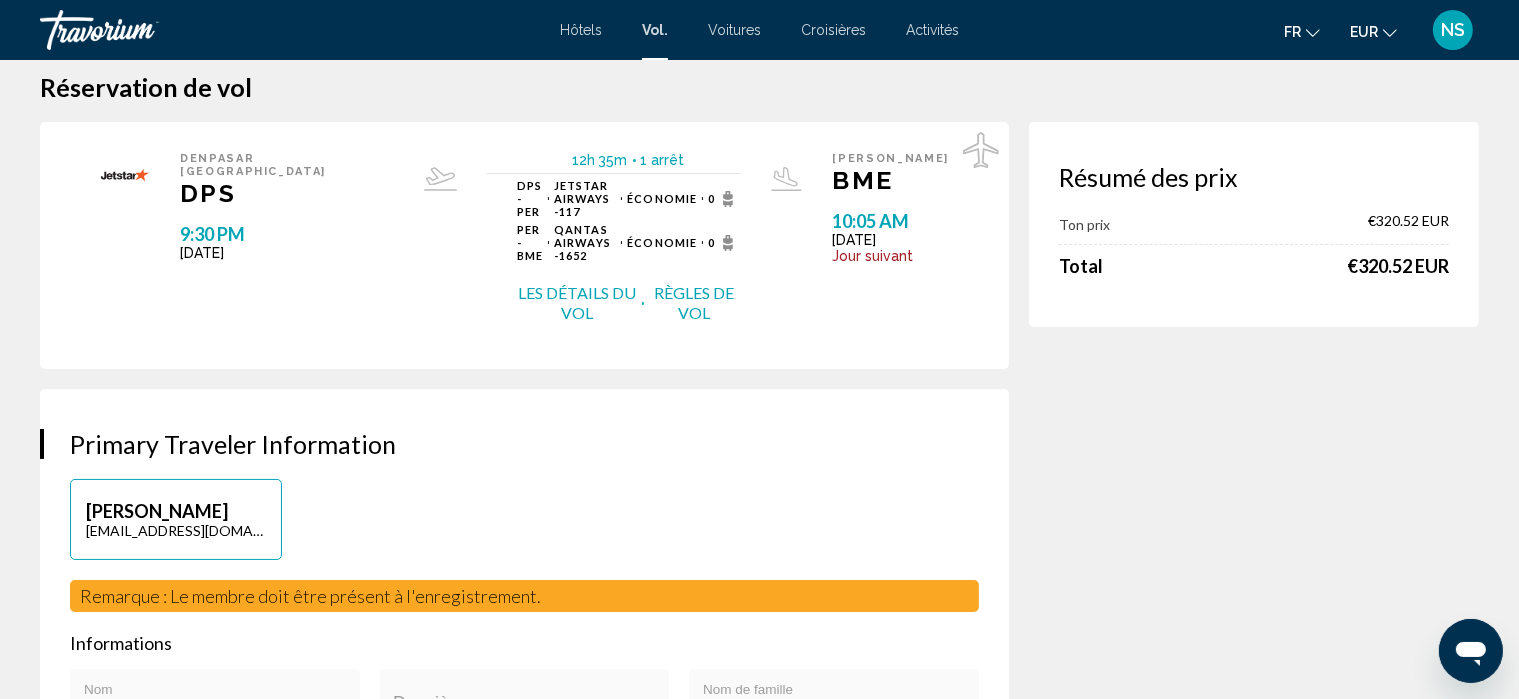 scroll, scrollTop: 0, scrollLeft: 0, axis: both 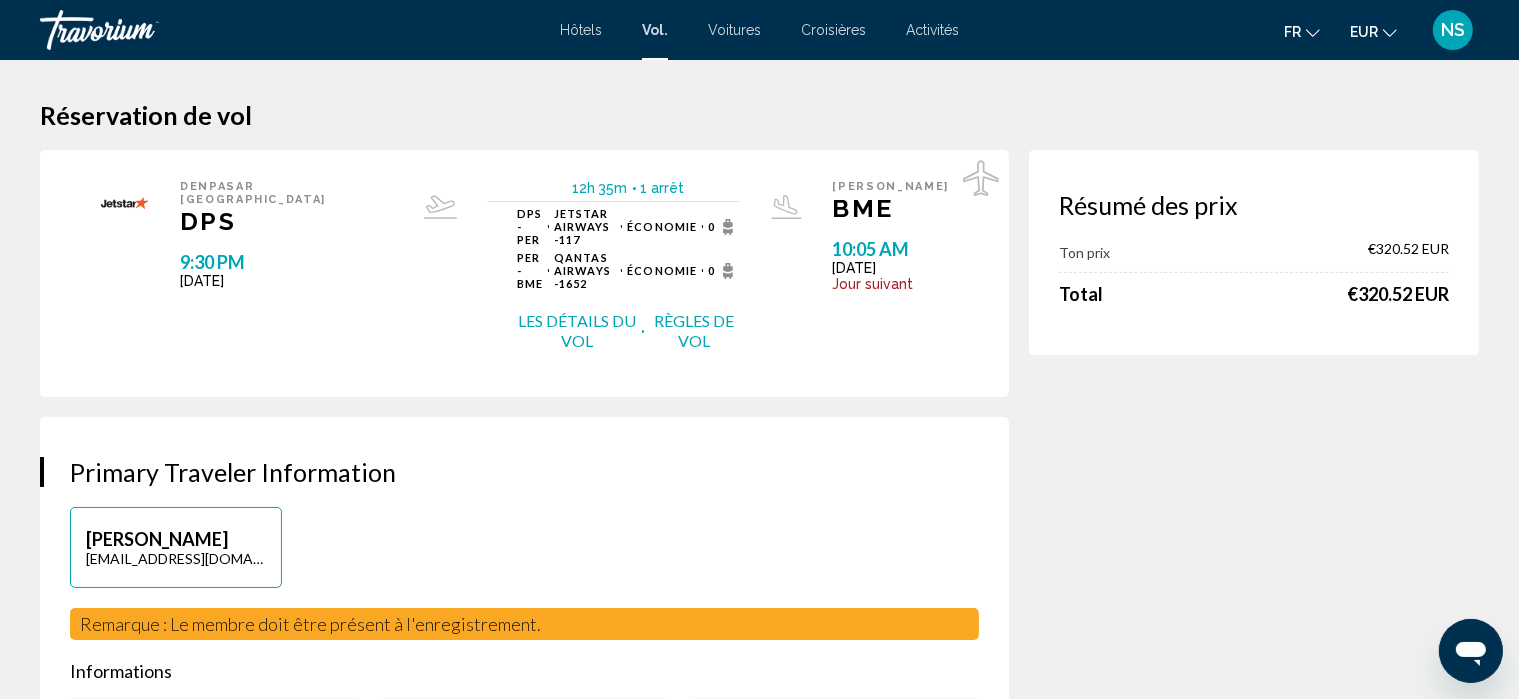 click on "Vol." at bounding box center (655, 30) 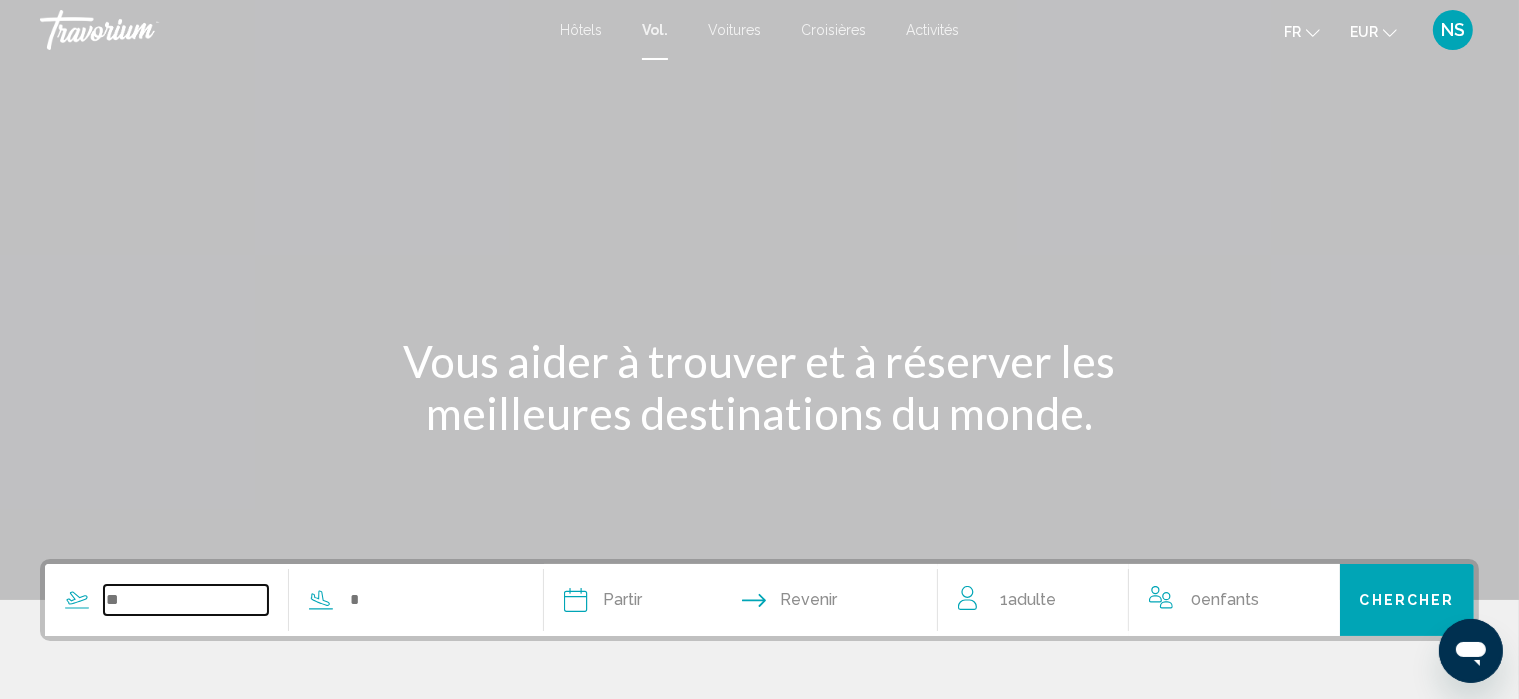click at bounding box center [186, 600] 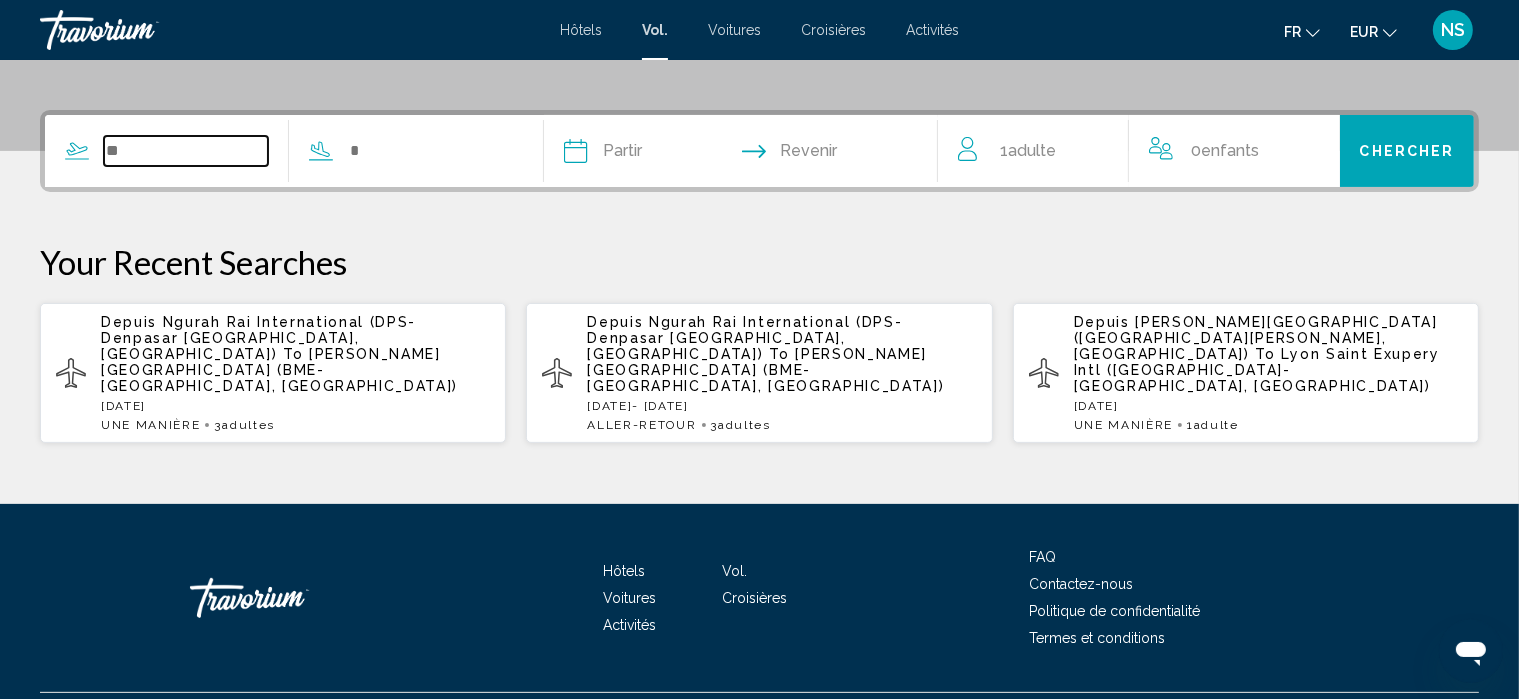 scroll, scrollTop: 465, scrollLeft: 0, axis: vertical 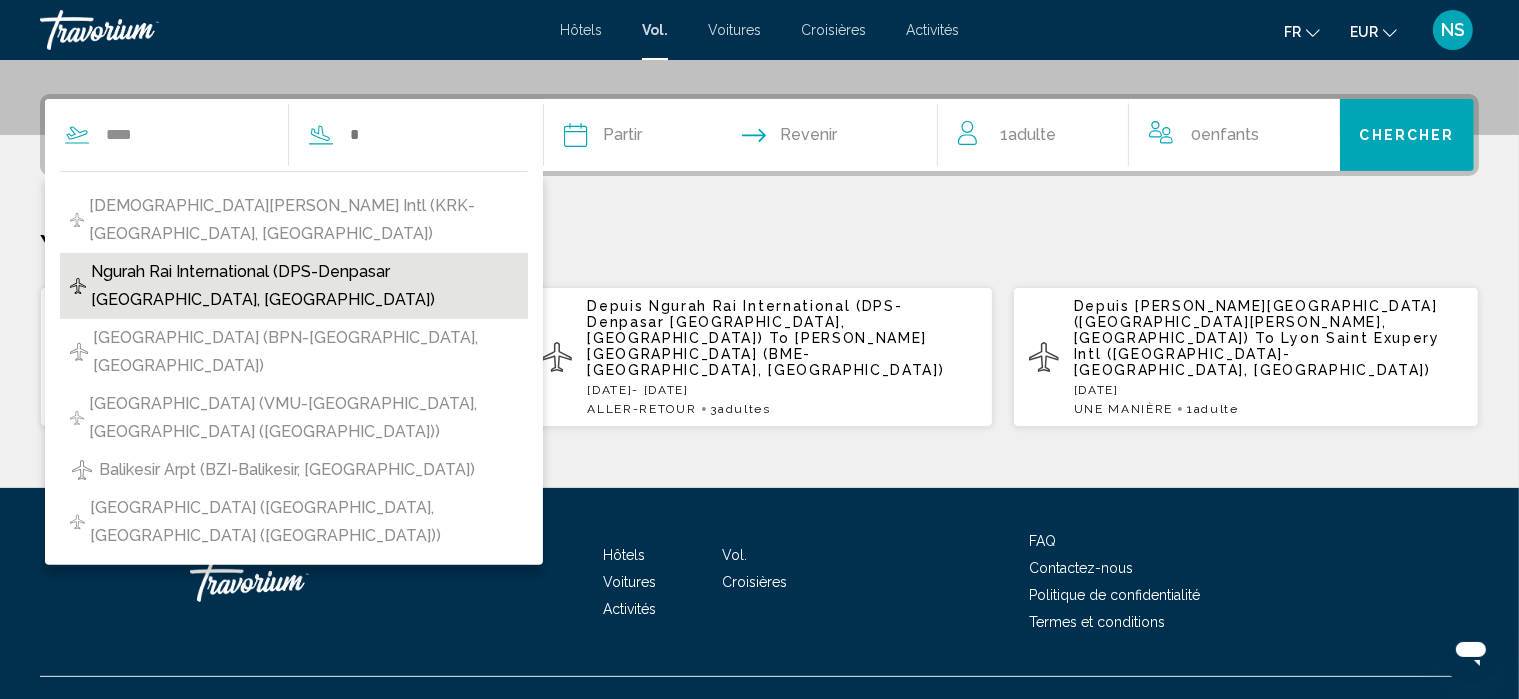 click on "Ngurah Rai International (DPS-Denpasar [GEOGRAPHIC_DATA], [GEOGRAPHIC_DATA])" at bounding box center (304, 286) 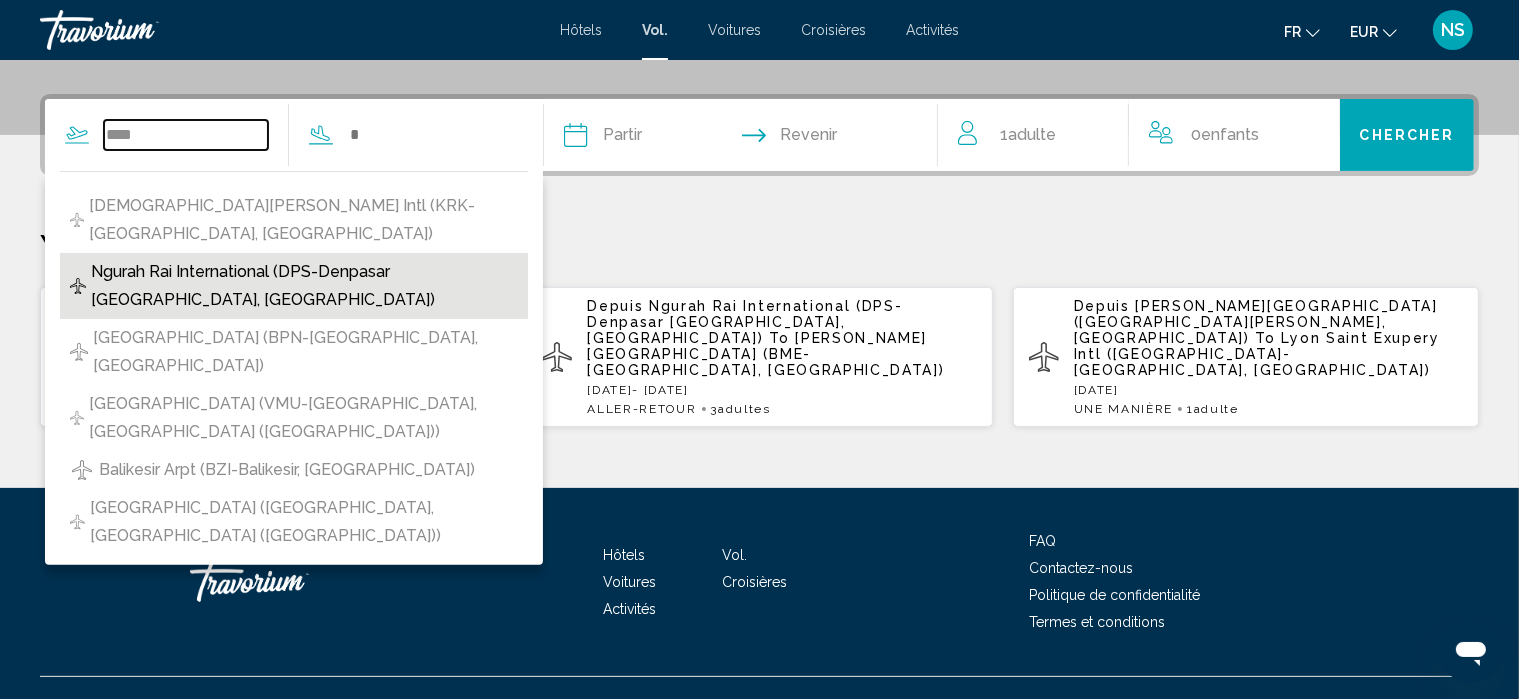 type on "**********" 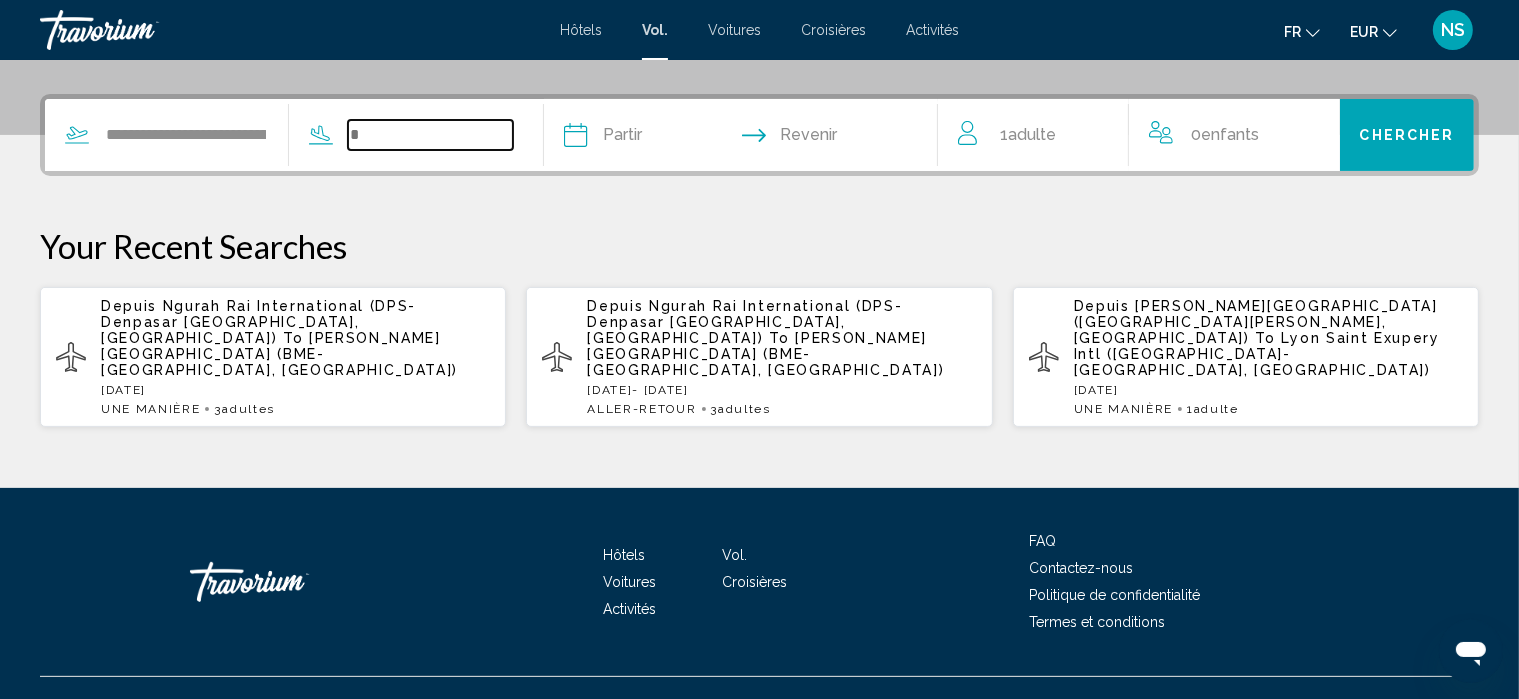 click at bounding box center [430, 135] 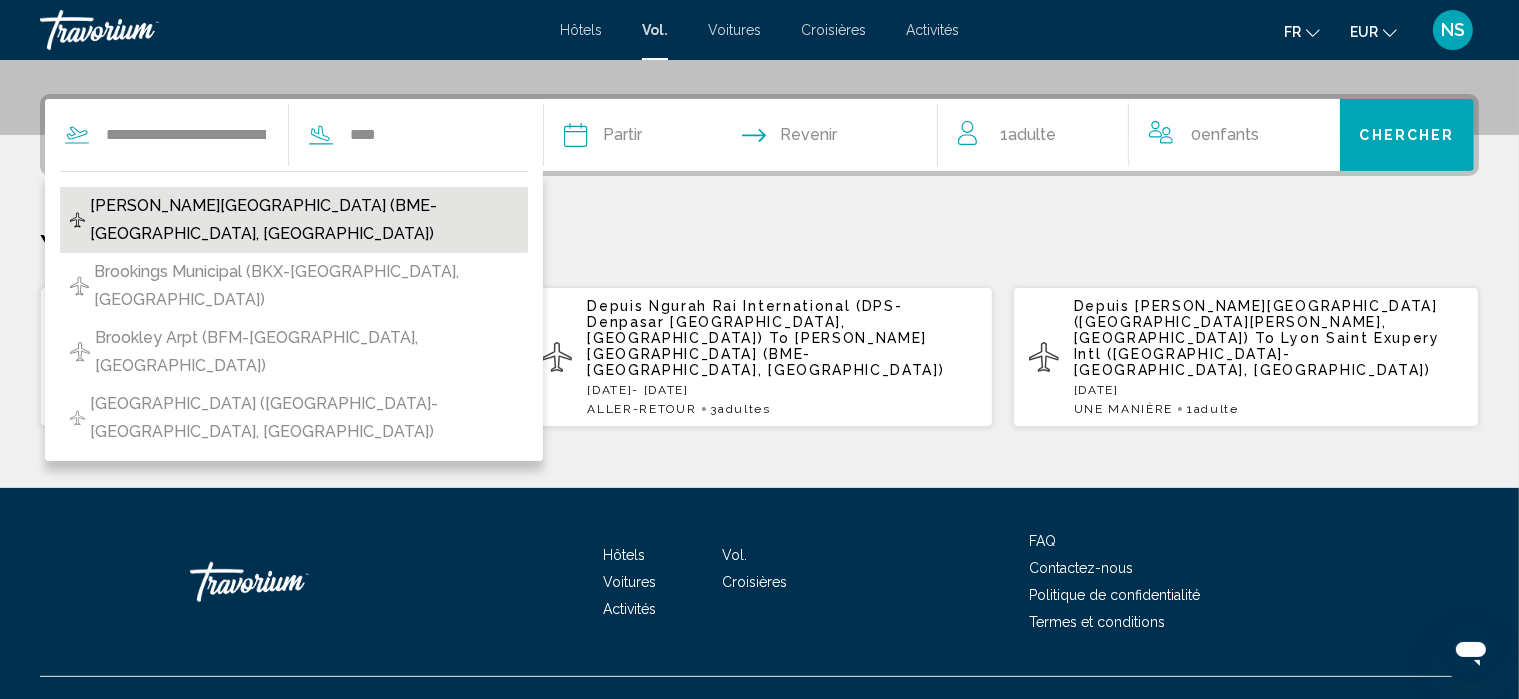 click on "[PERSON_NAME][GEOGRAPHIC_DATA] (BME-[GEOGRAPHIC_DATA], [GEOGRAPHIC_DATA])" at bounding box center [304, 220] 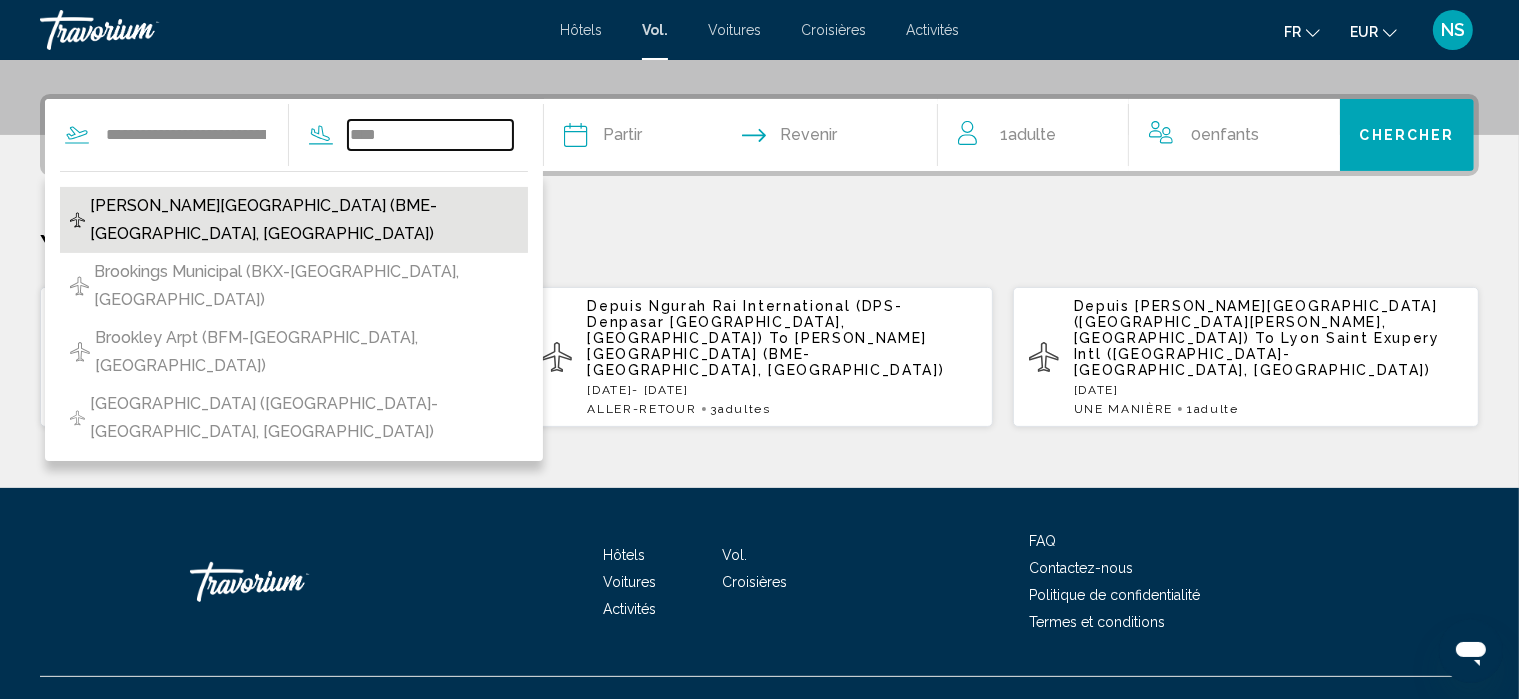 type on "**********" 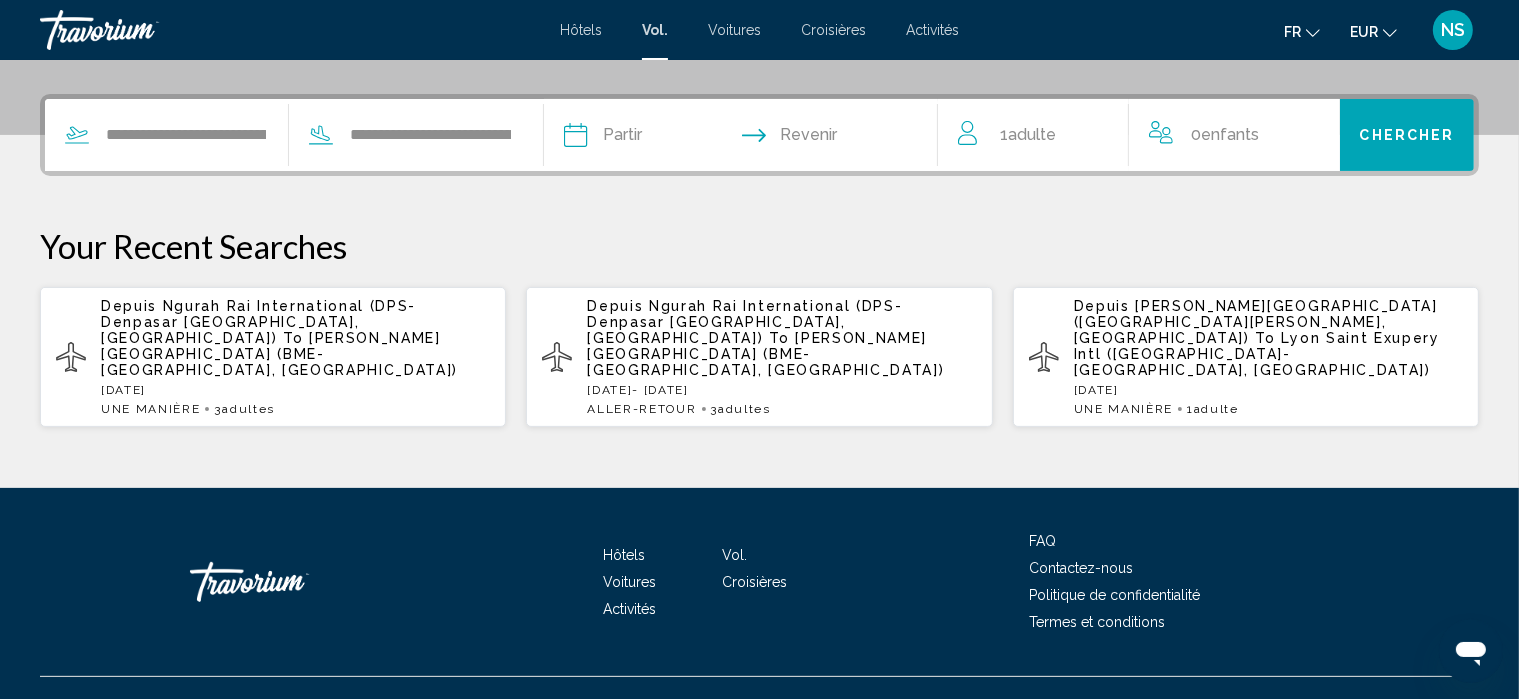 click at bounding box center (656, 138) 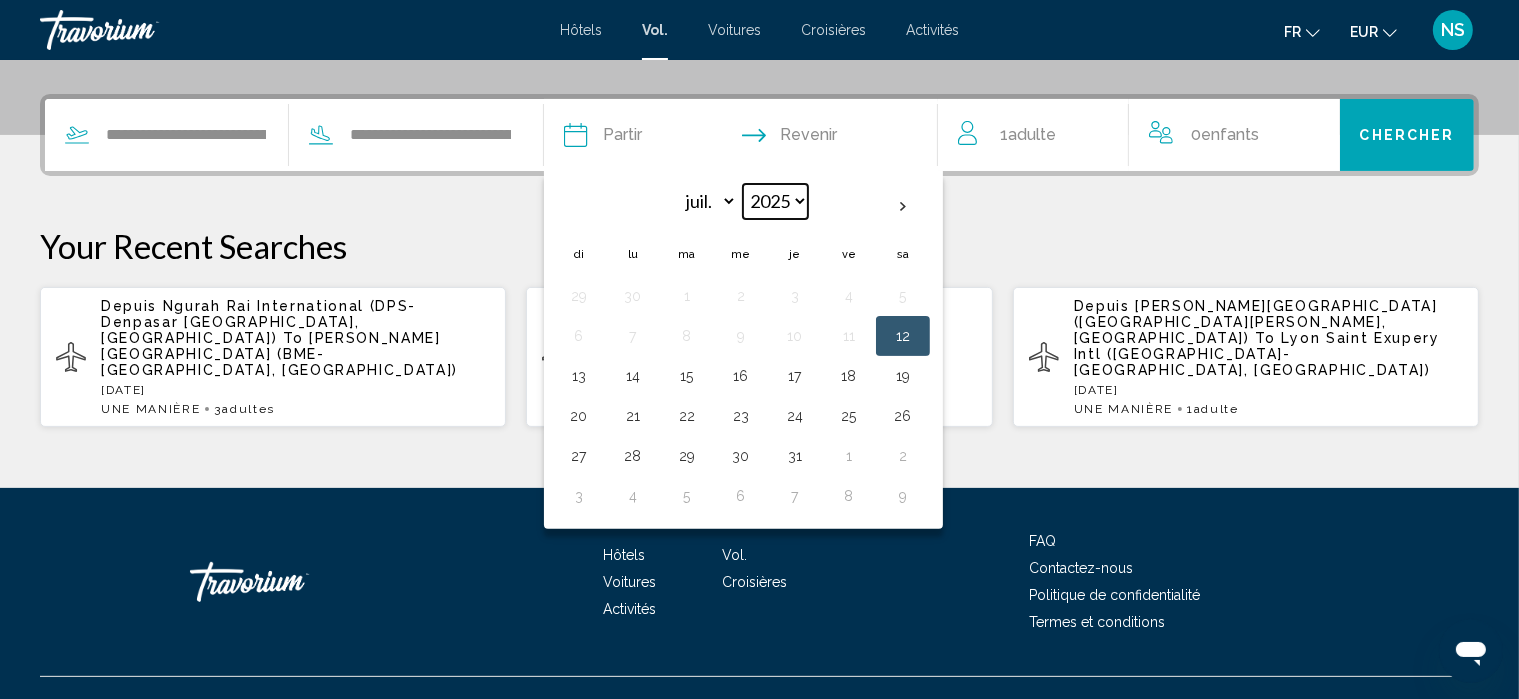 click on "**** **** **** **** **** ****" at bounding box center [775, 201] 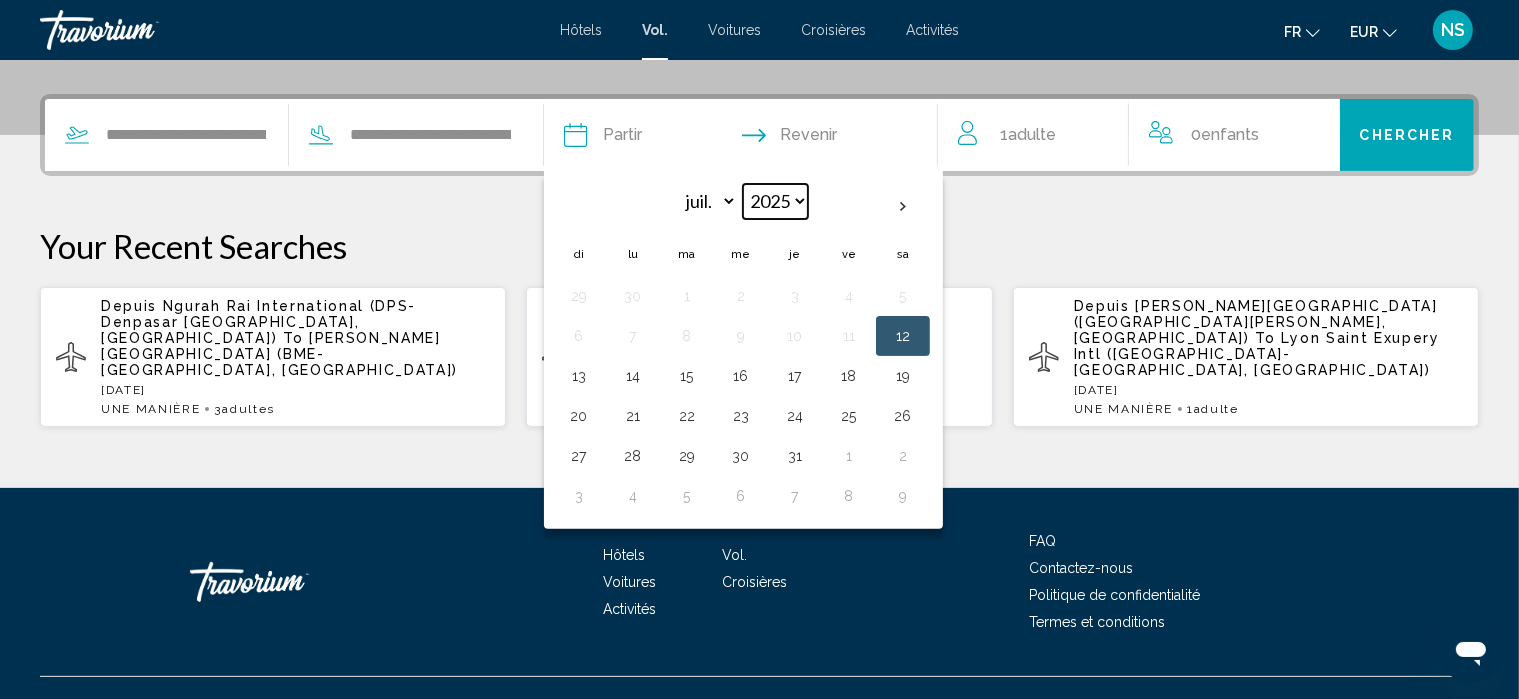 select on "****" 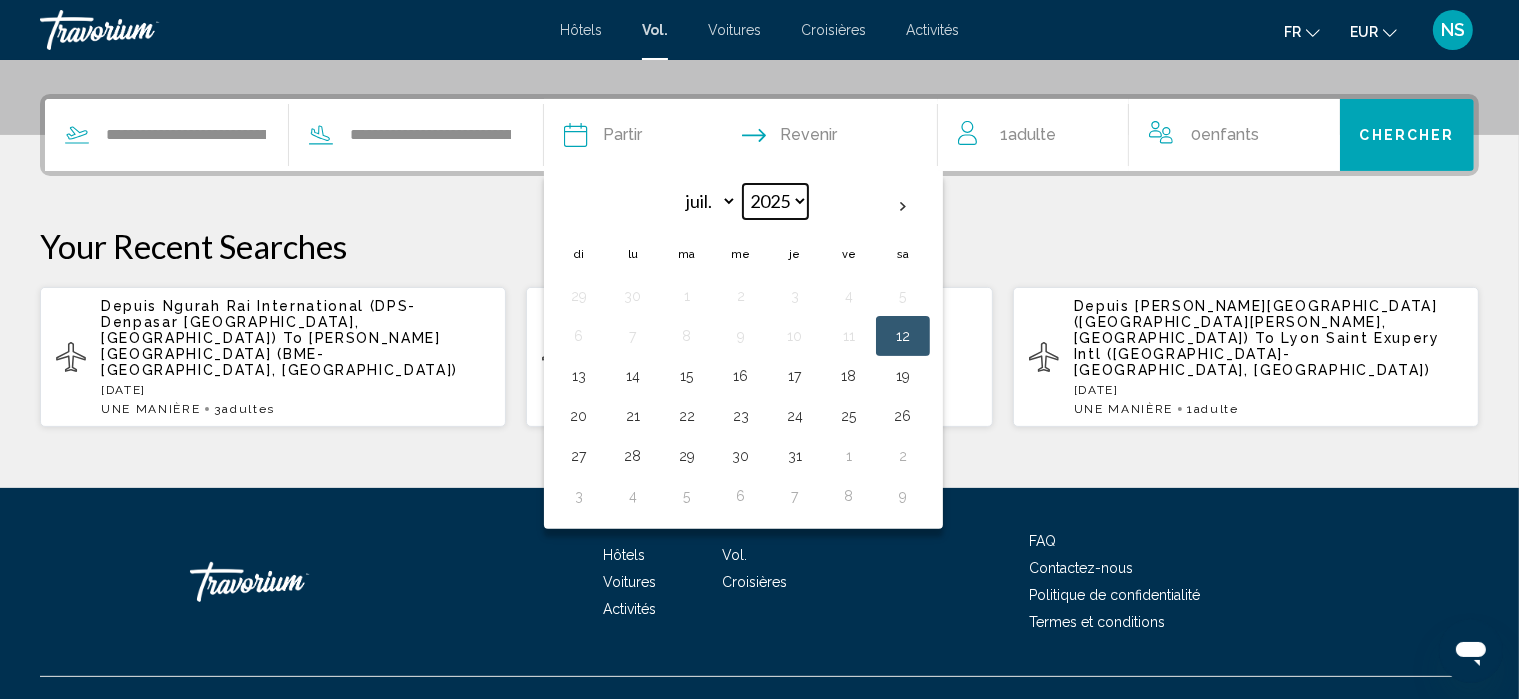 click on "**** **** **** **** **** ****" at bounding box center (775, 201) 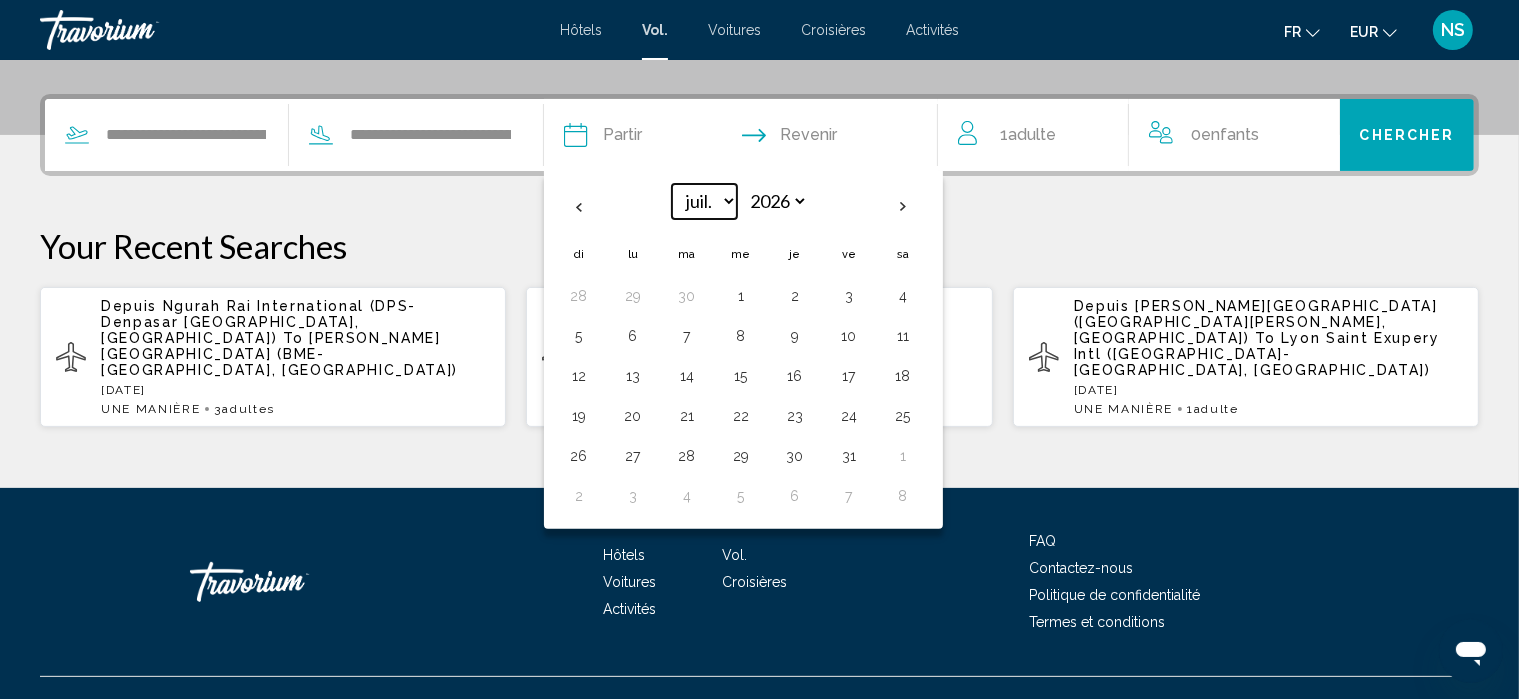 click on "***** ***** **** **** *** **** ***** **** ***** **** **** ****" at bounding box center [704, 201] 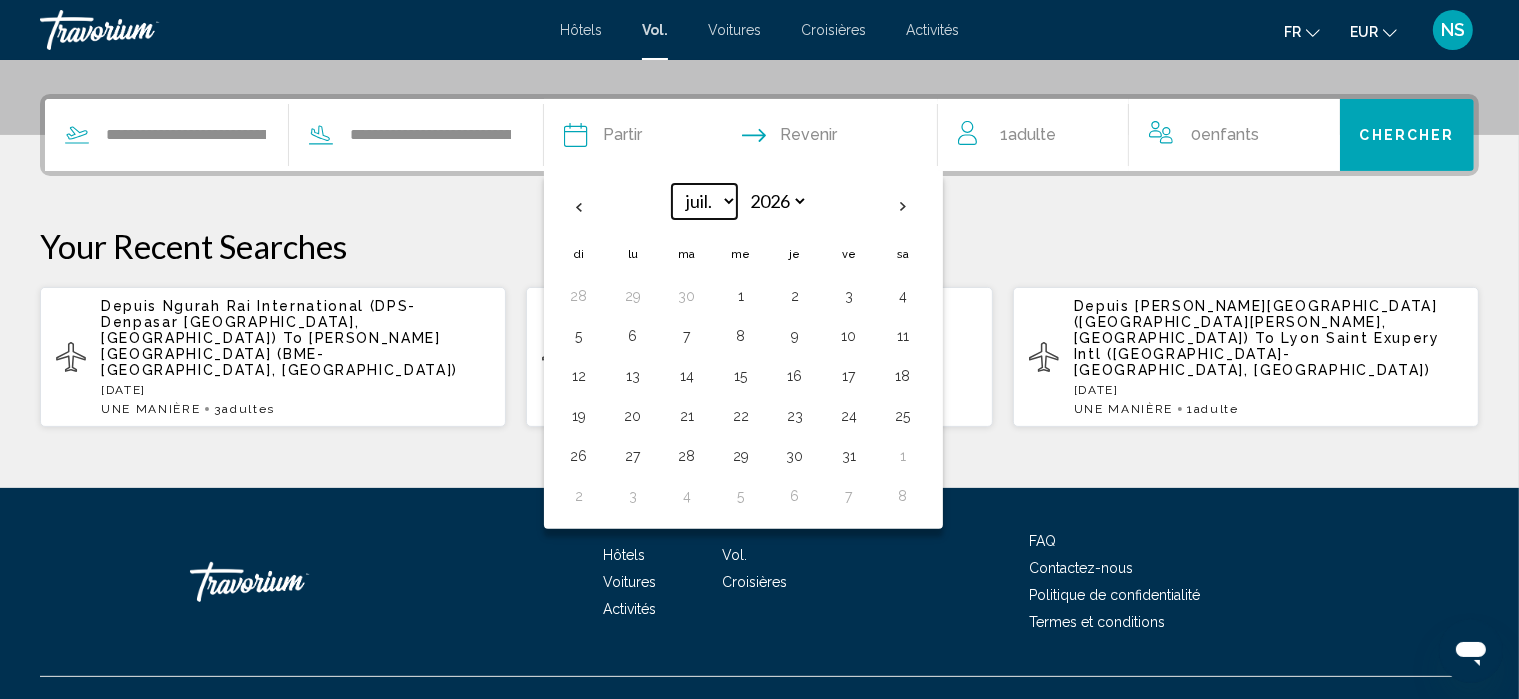 select on "*" 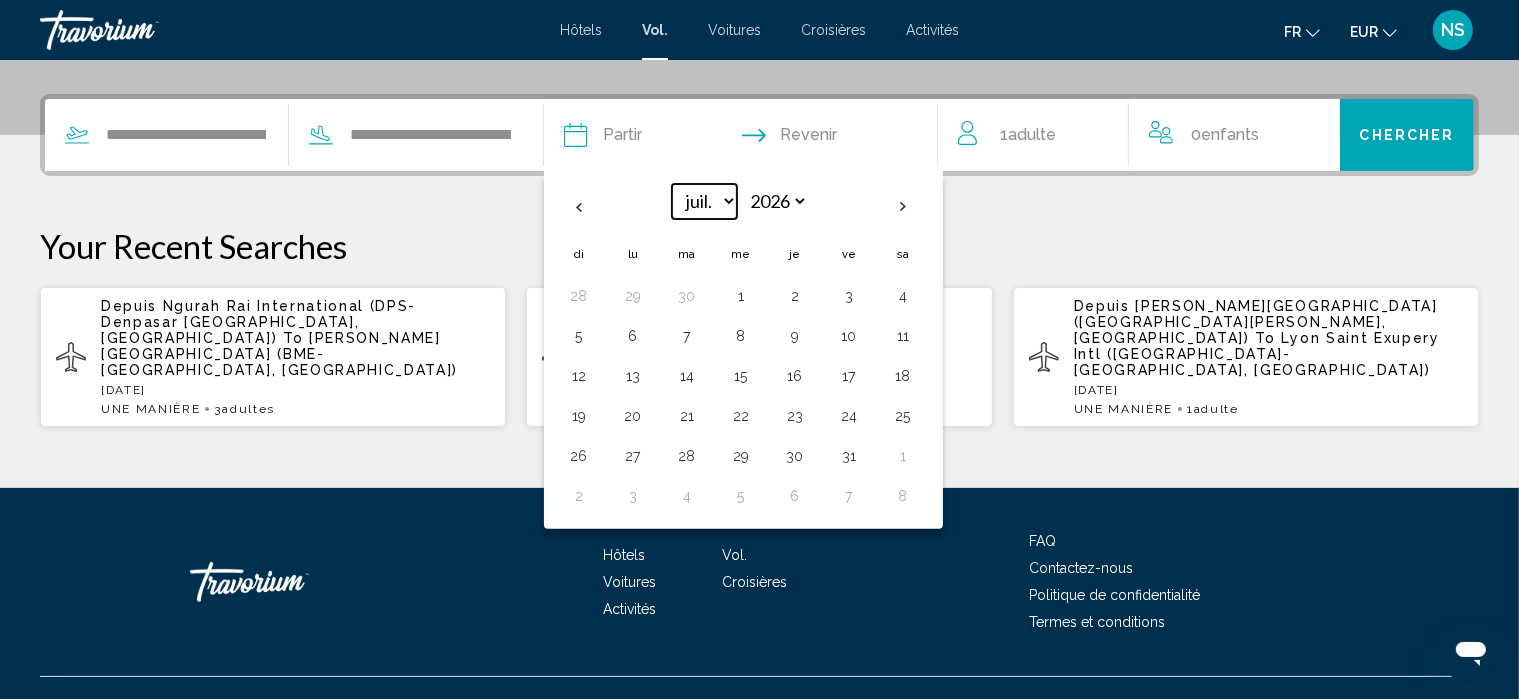 click on "***** ***** **** **** *** **** ***** **** ***** **** **** ****" at bounding box center [704, 201] 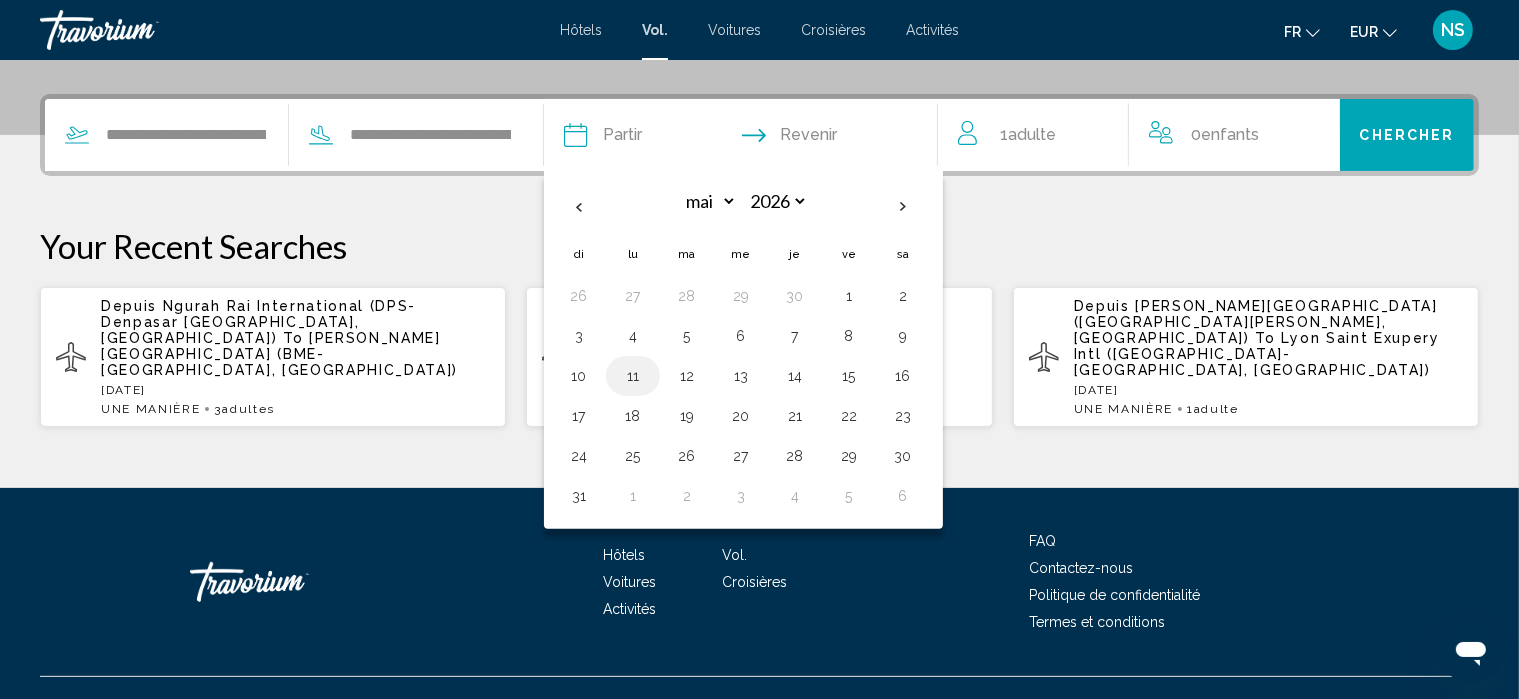click on "11" at bounding box center [633, 376] 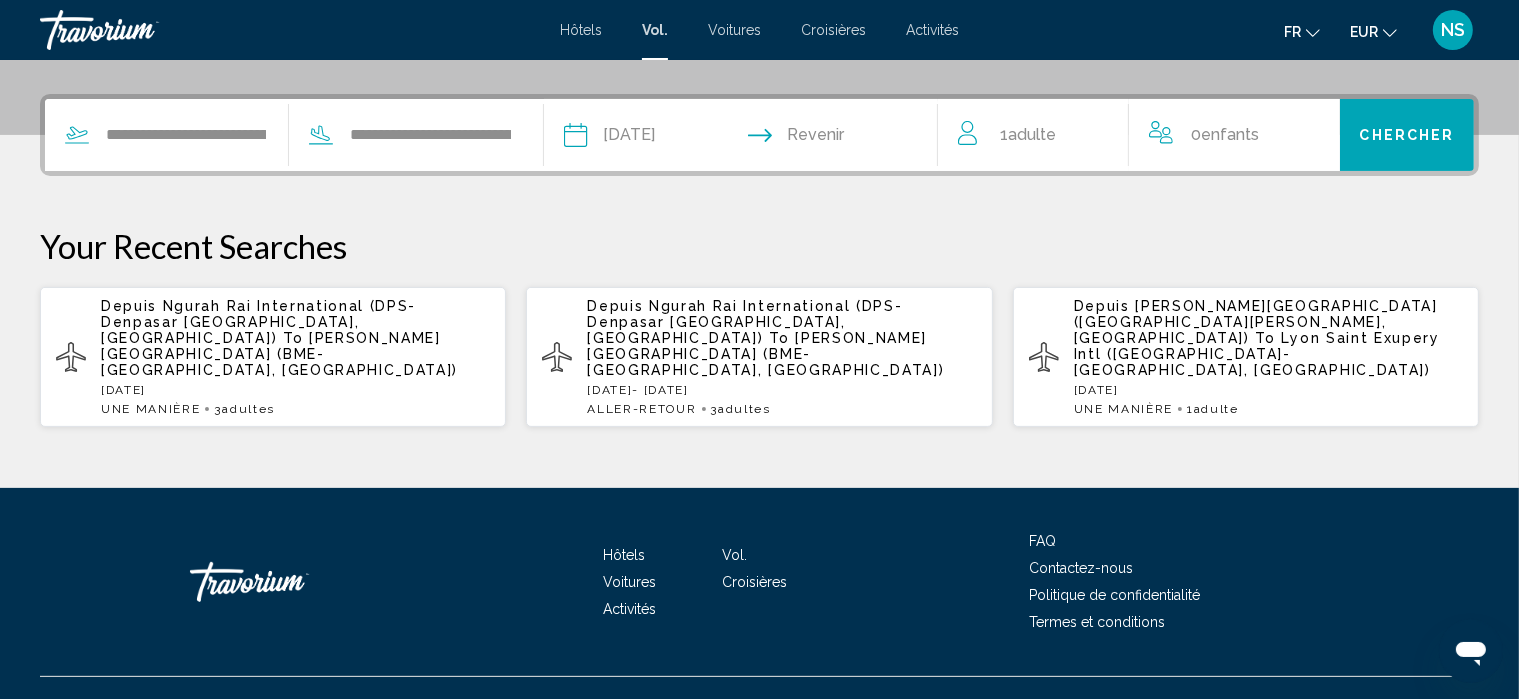 click on "1  Adulte Adultes" at bounding box center (1028, 135) 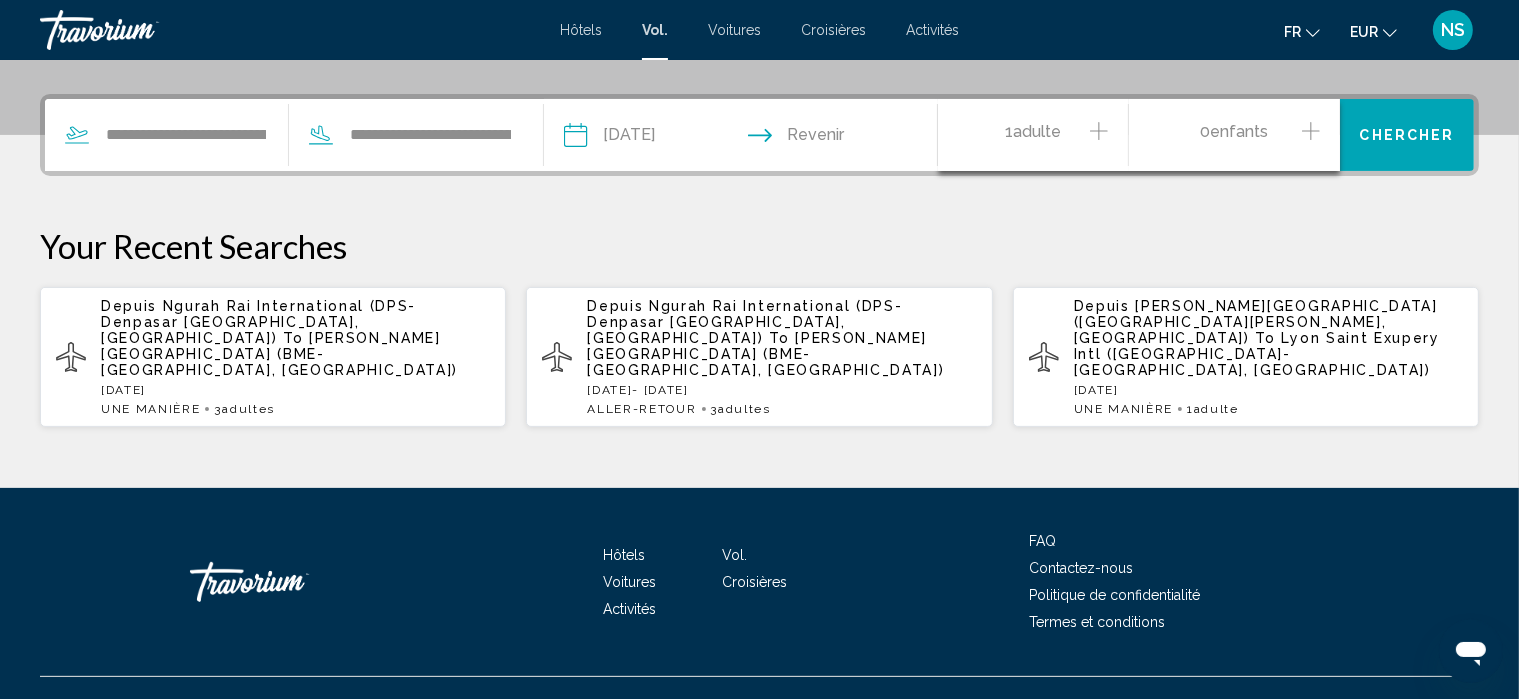 click on "1  Adulte Adultes" at bounding box center (1043, 135) 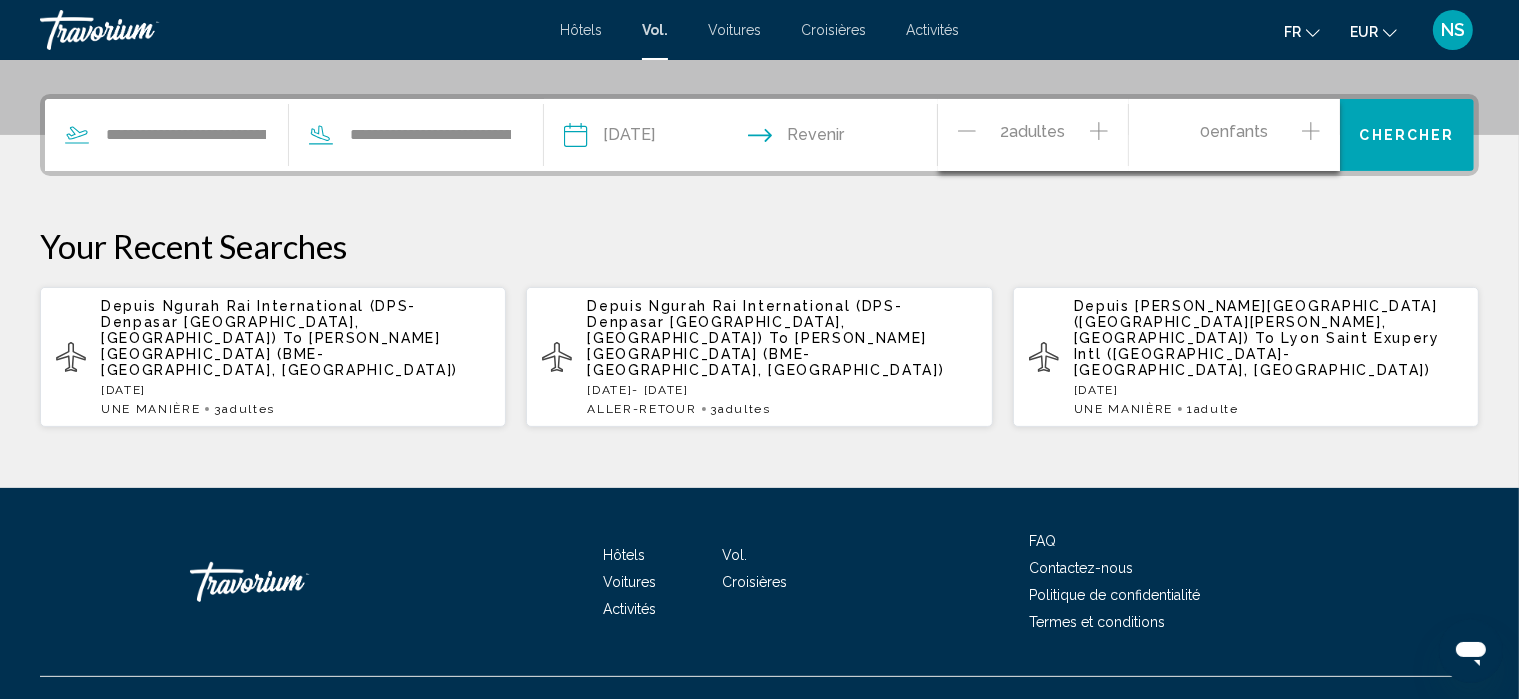 click 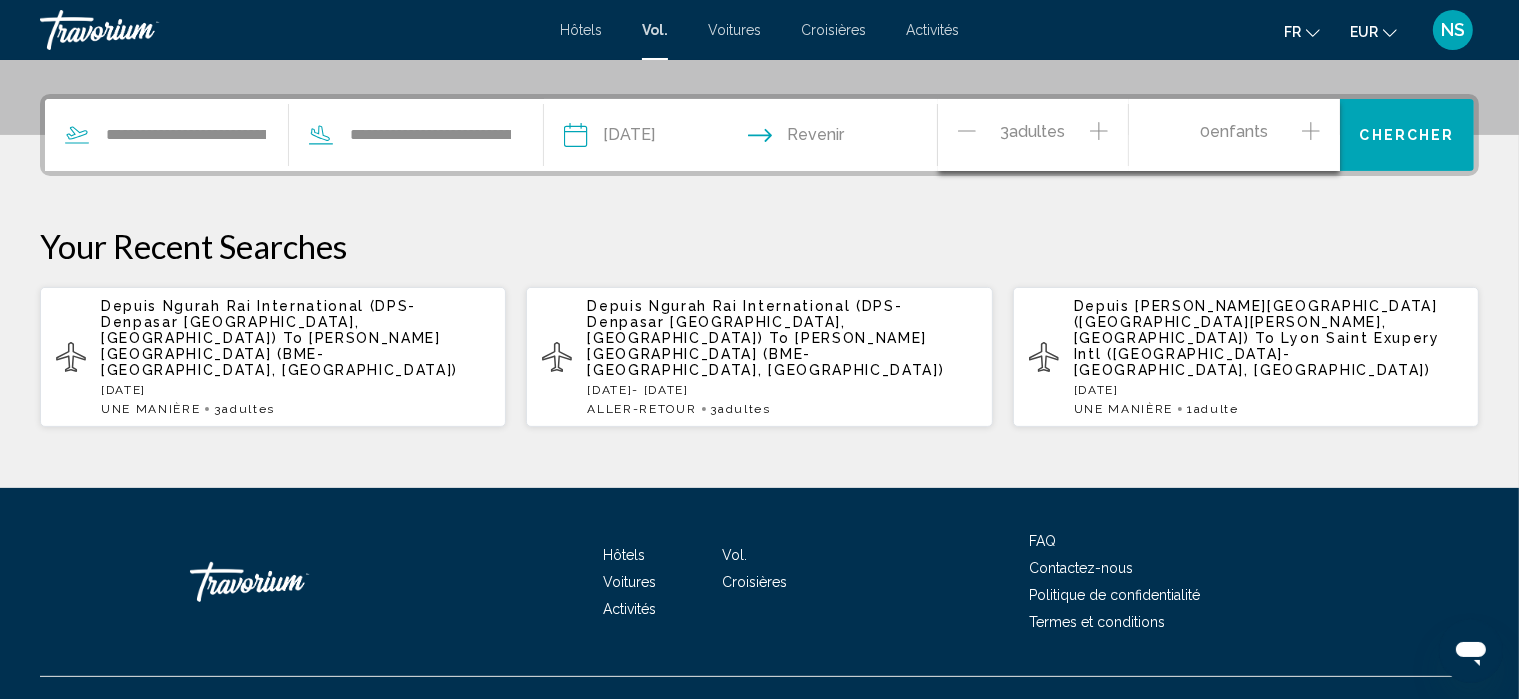 click on "Chercher" at bounding box center (1407, 136) 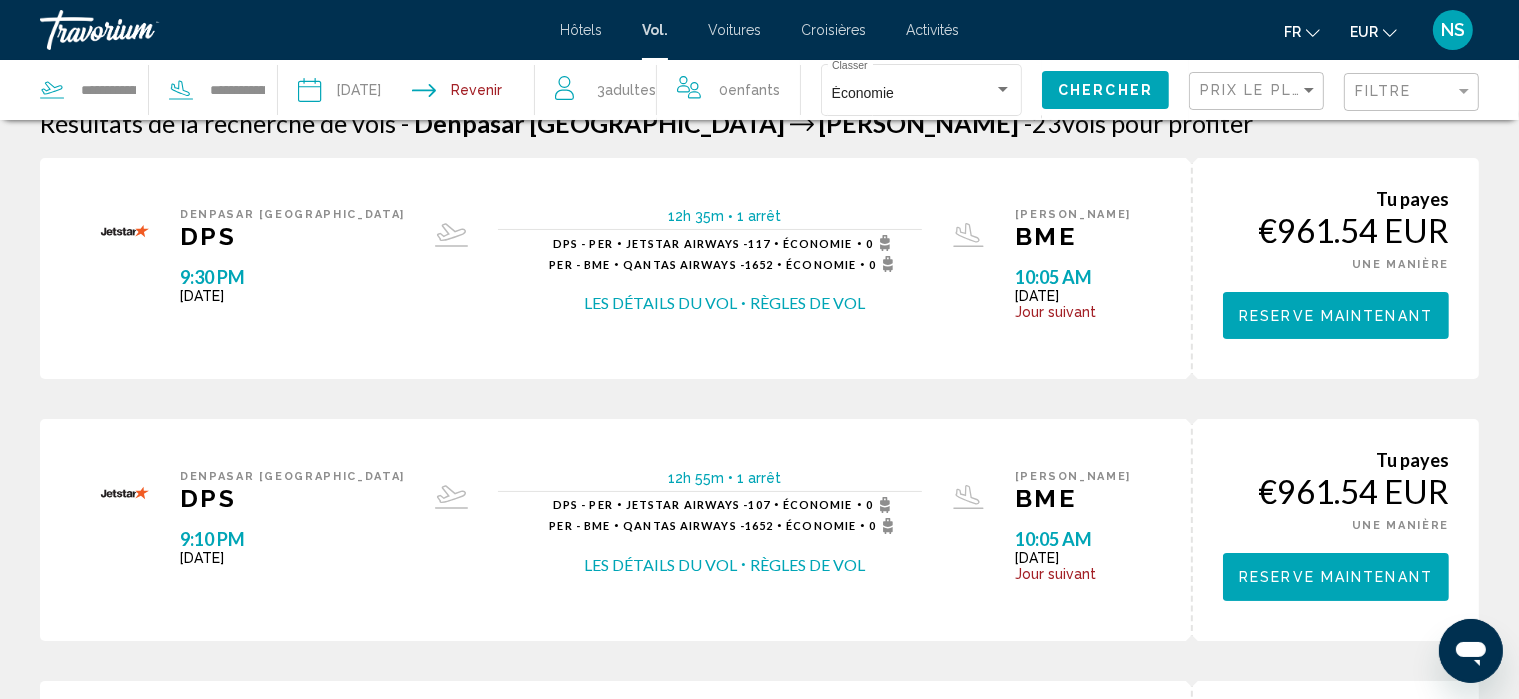 scroll, scrollTop: 20, scrollLeft: 0, axis: vertical 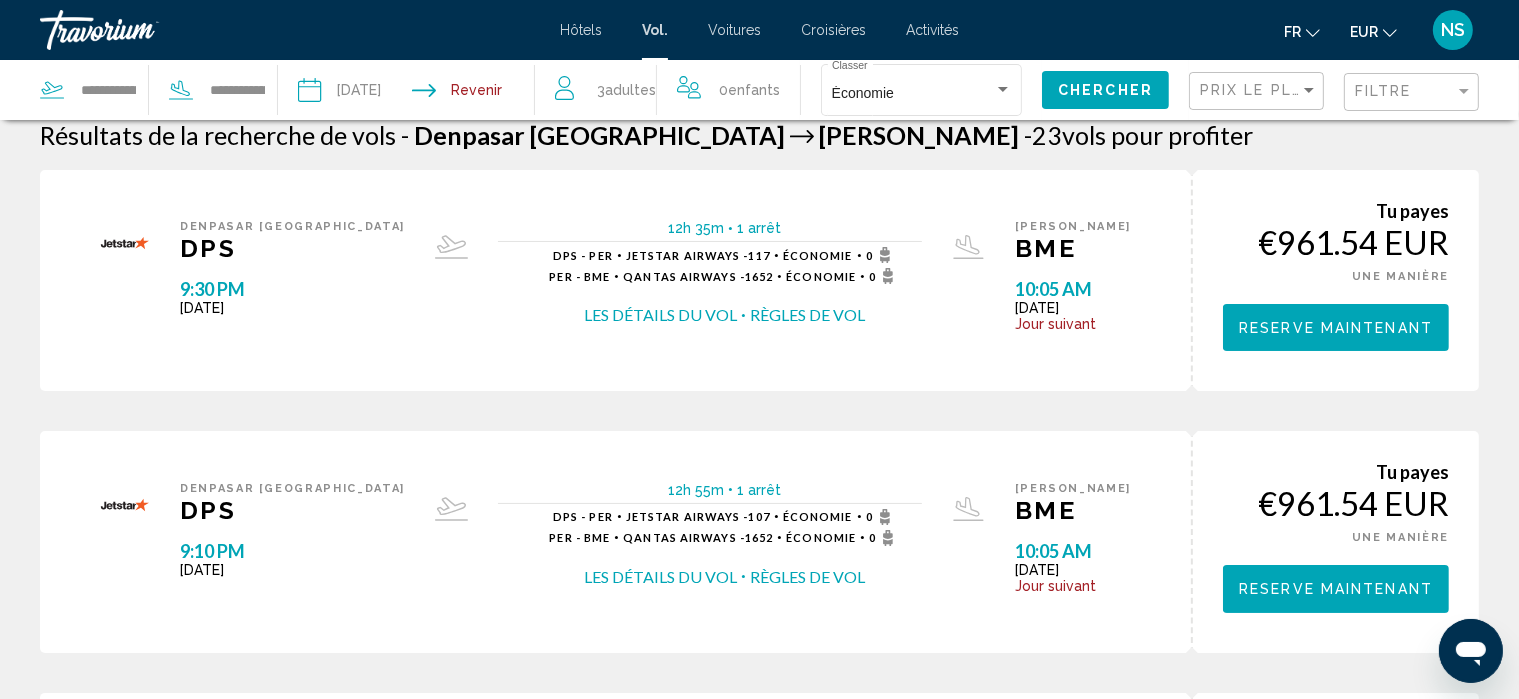 click on "Les détails du vol" at bounding box center [660, 315] 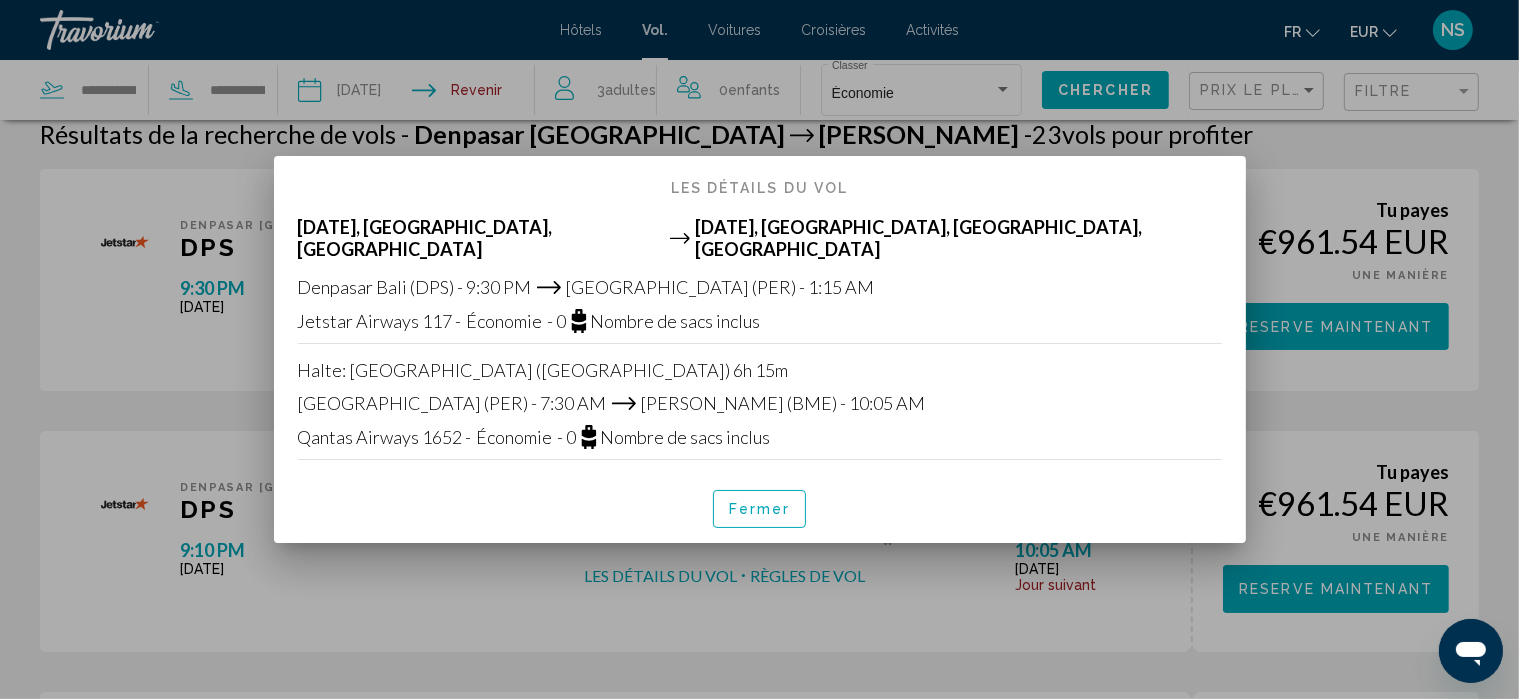scroll, scrollTop: 0, scrollLeft: 0, axis: both 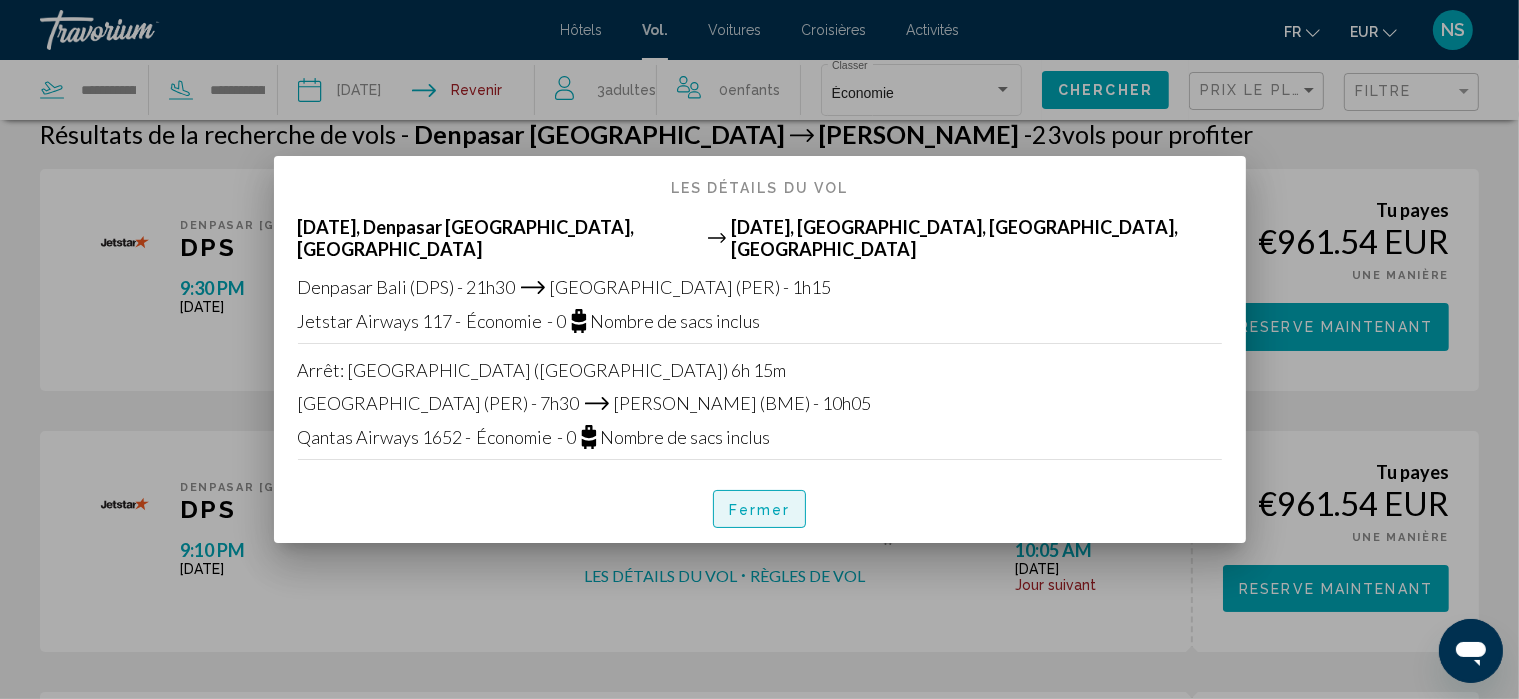 click on "Fermer" at bounding box center [760, 510] 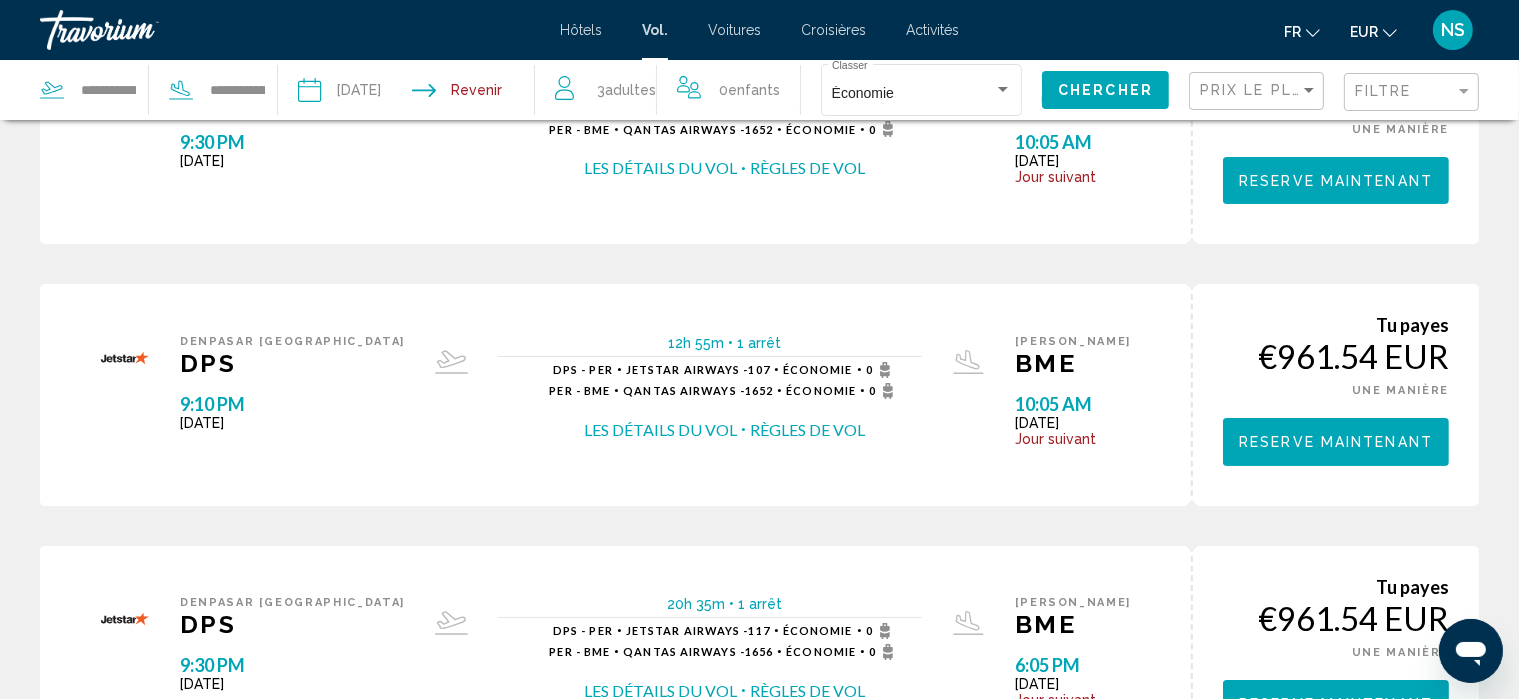 scroll, scrollTop: 168, scrollLeft: 0, axis: vertical 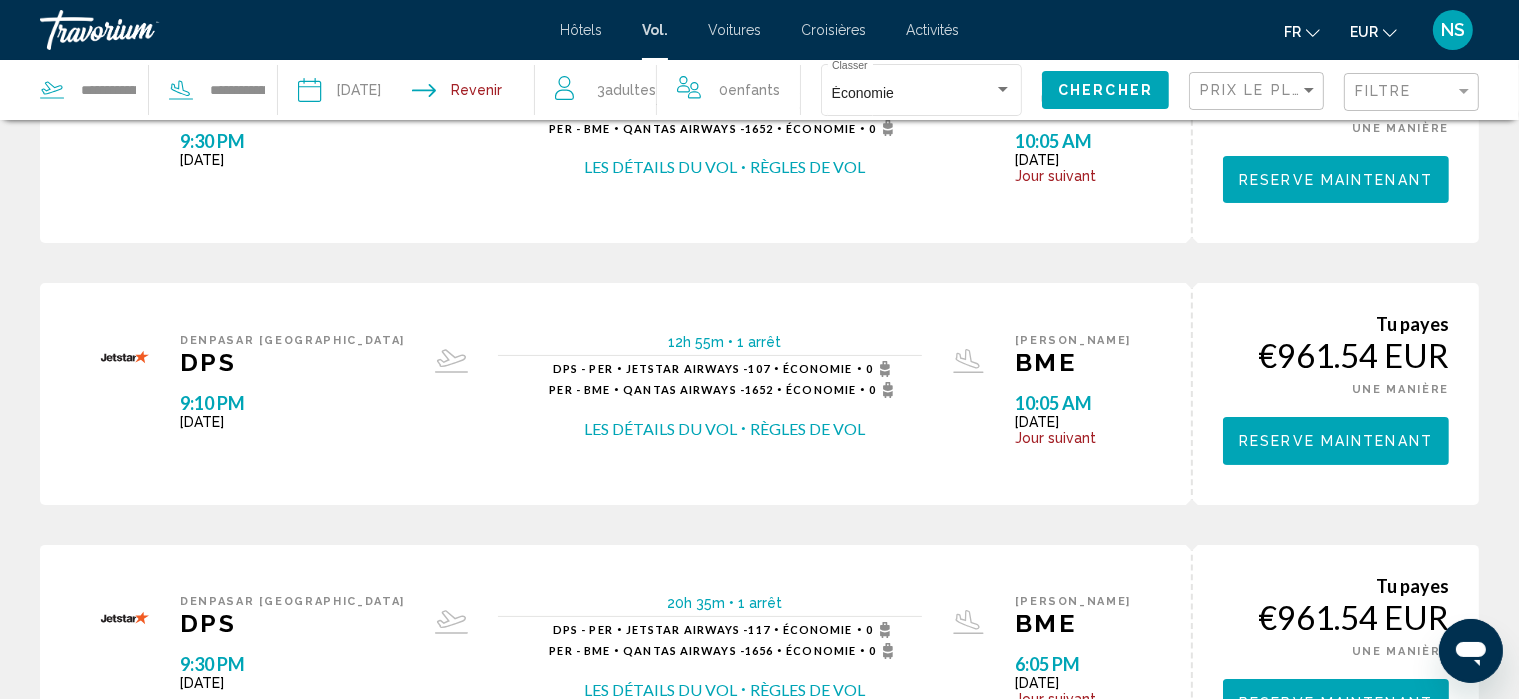click on "Les détails du vol" at bounding box center [660, 429] 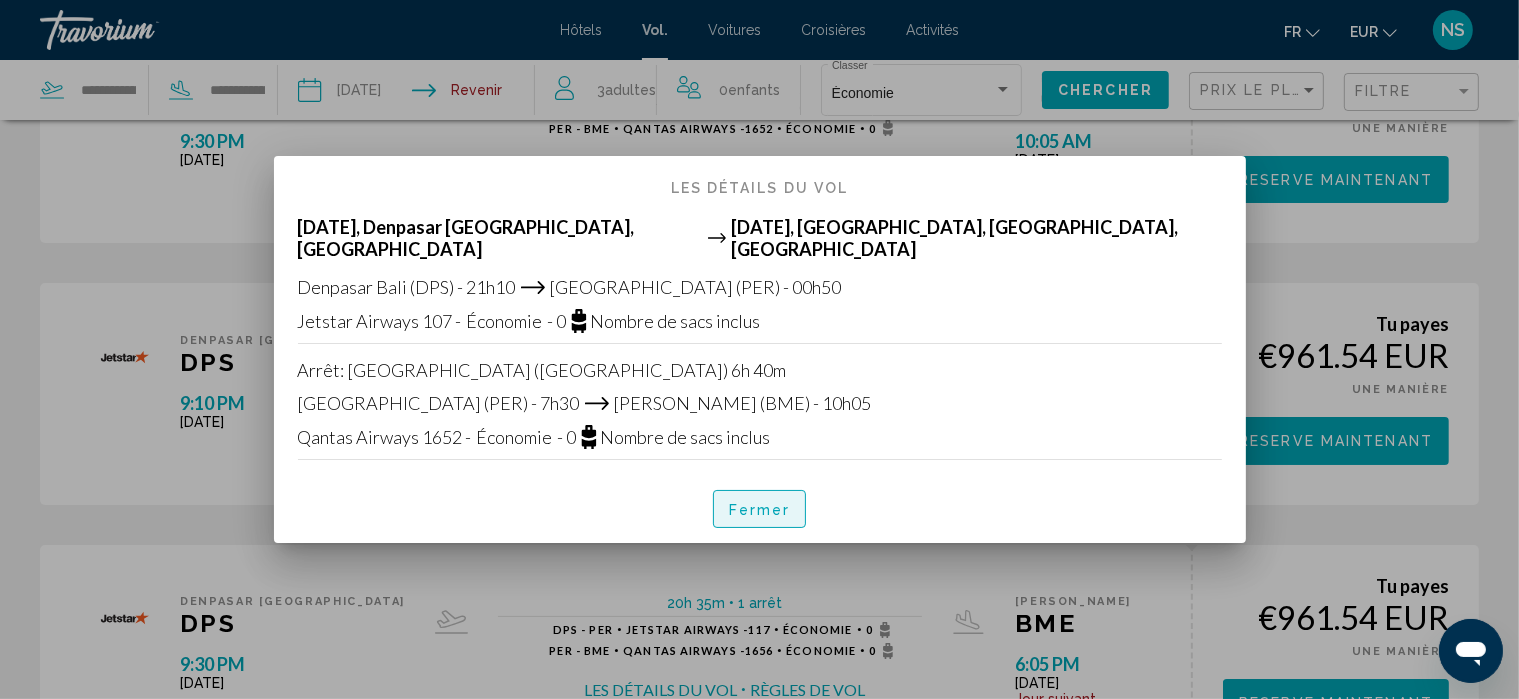 click on "Fermer" at bounding box center [760, 509] 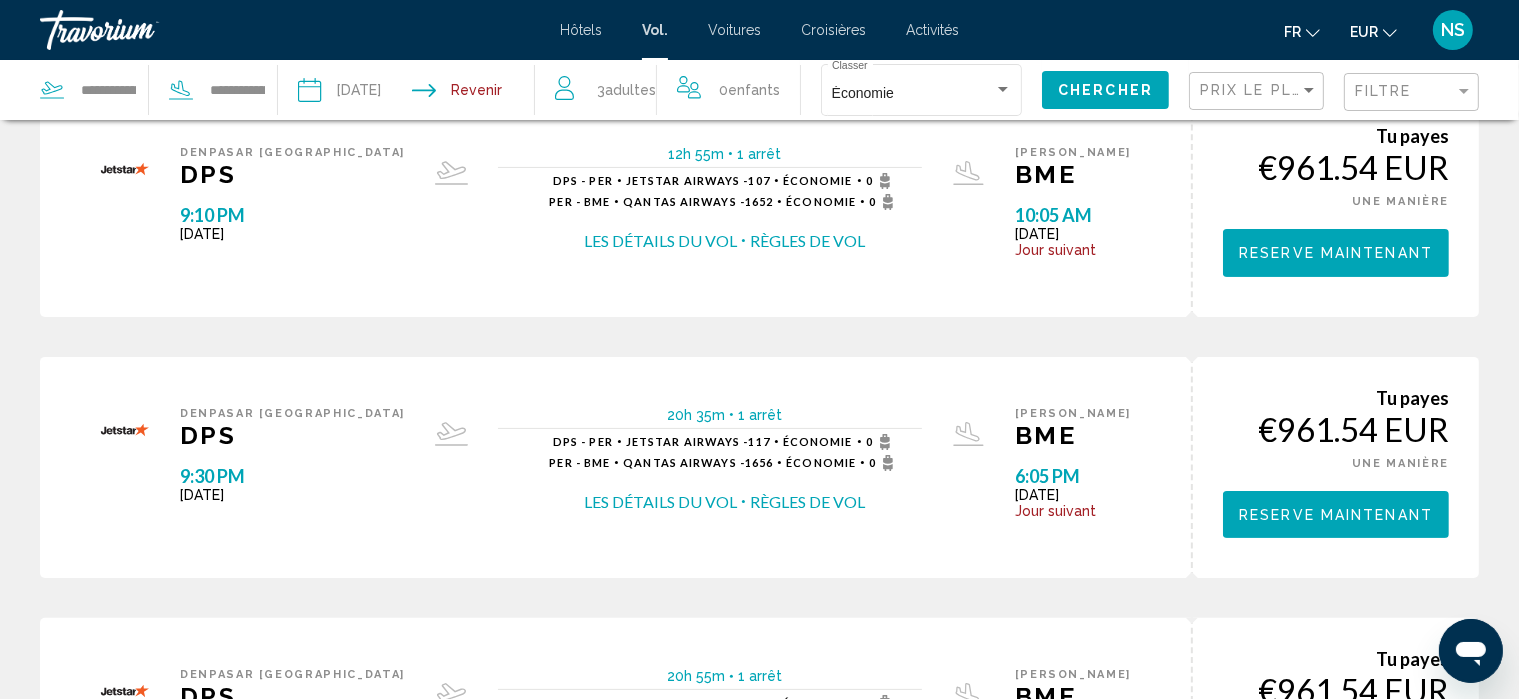scroll, scrollTop: 364, scrollLeft: 0, axis: vertical 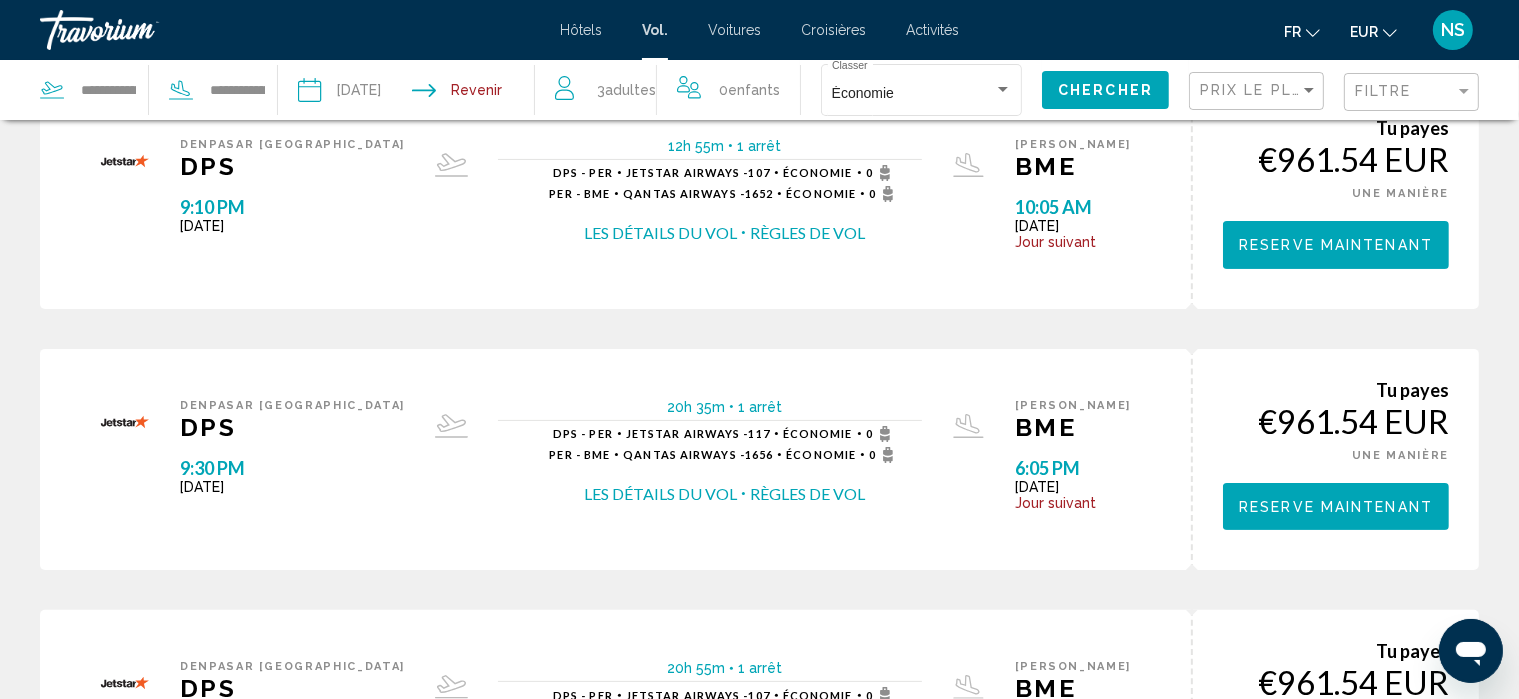 click on "Les détails du vol" at bounding box center [660, 494] 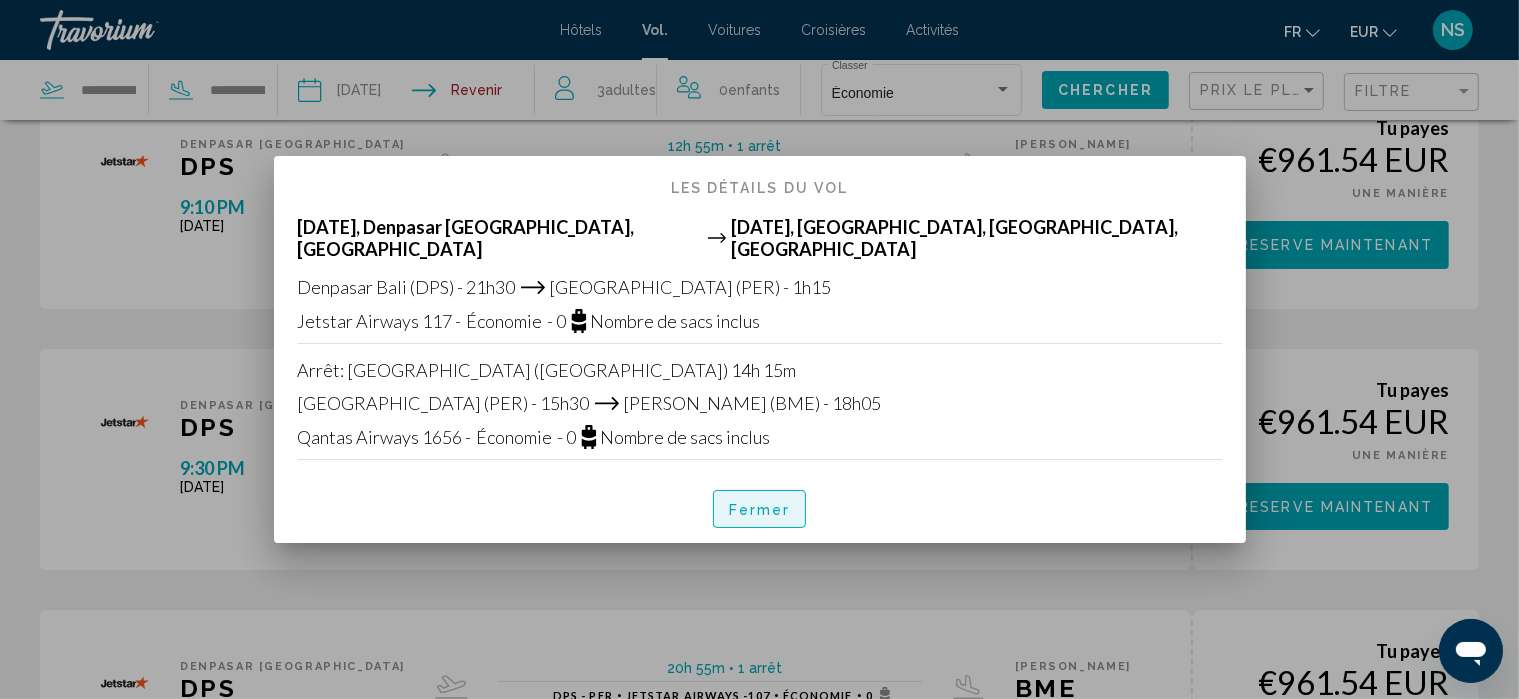click on "Fermer" at bounding box center (760, 510) 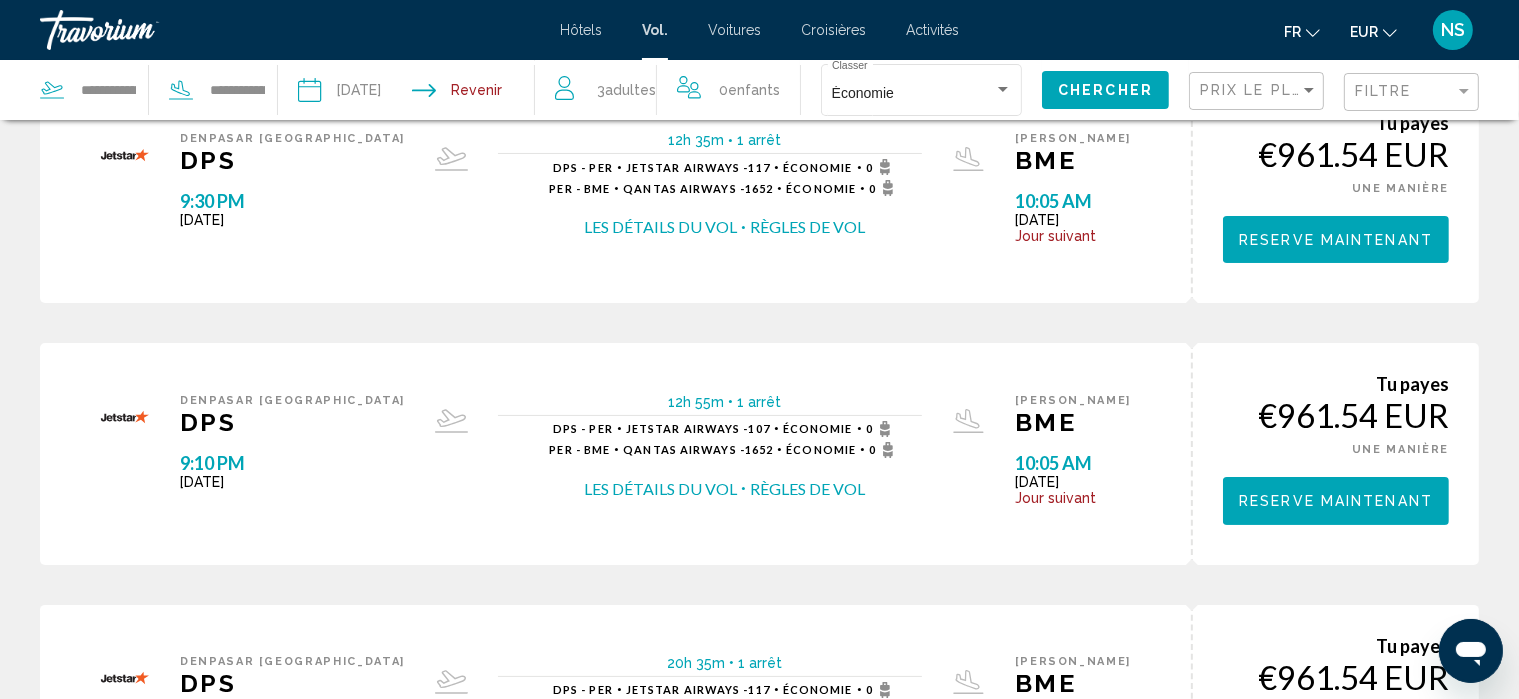 scroll, scrollTop: 60, scrollLeft: 0, axis: vertical 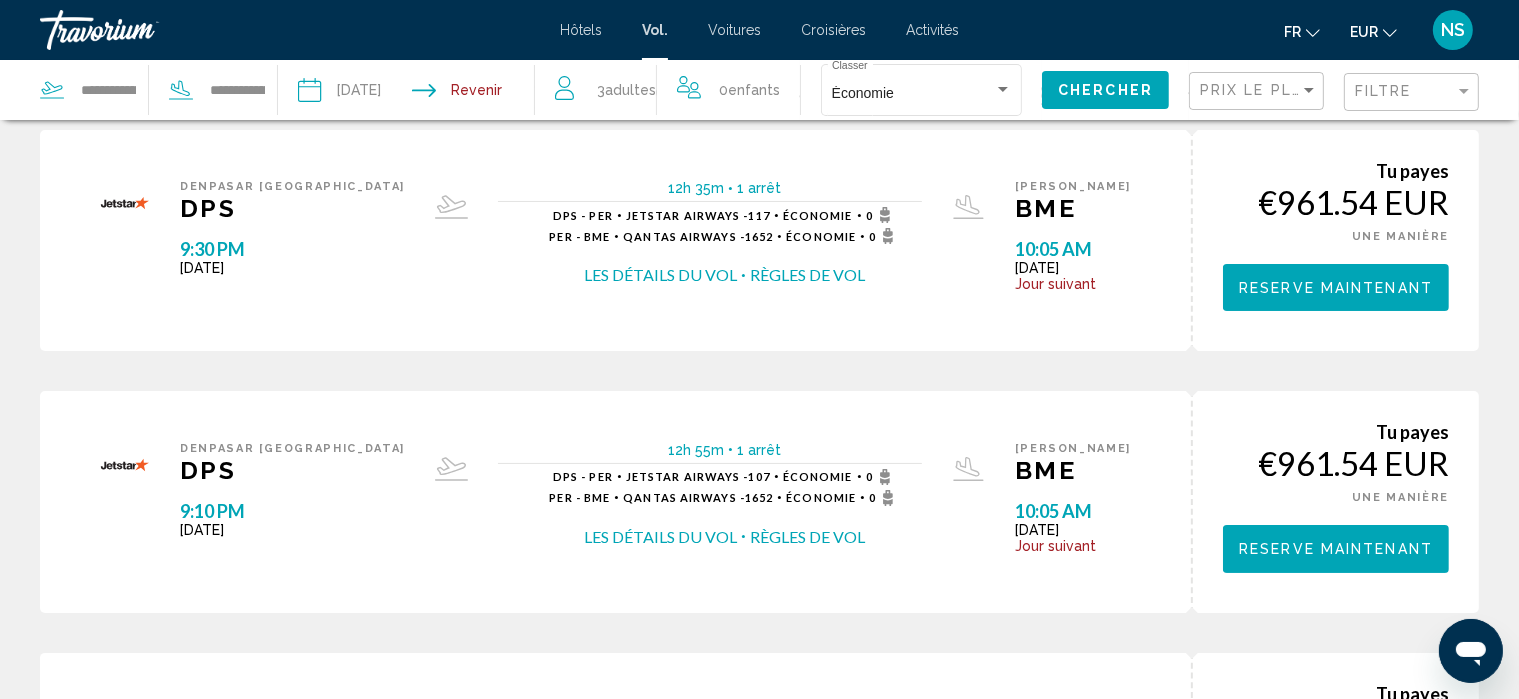click on "Les détails du vol" at bounding box center (660, 275) 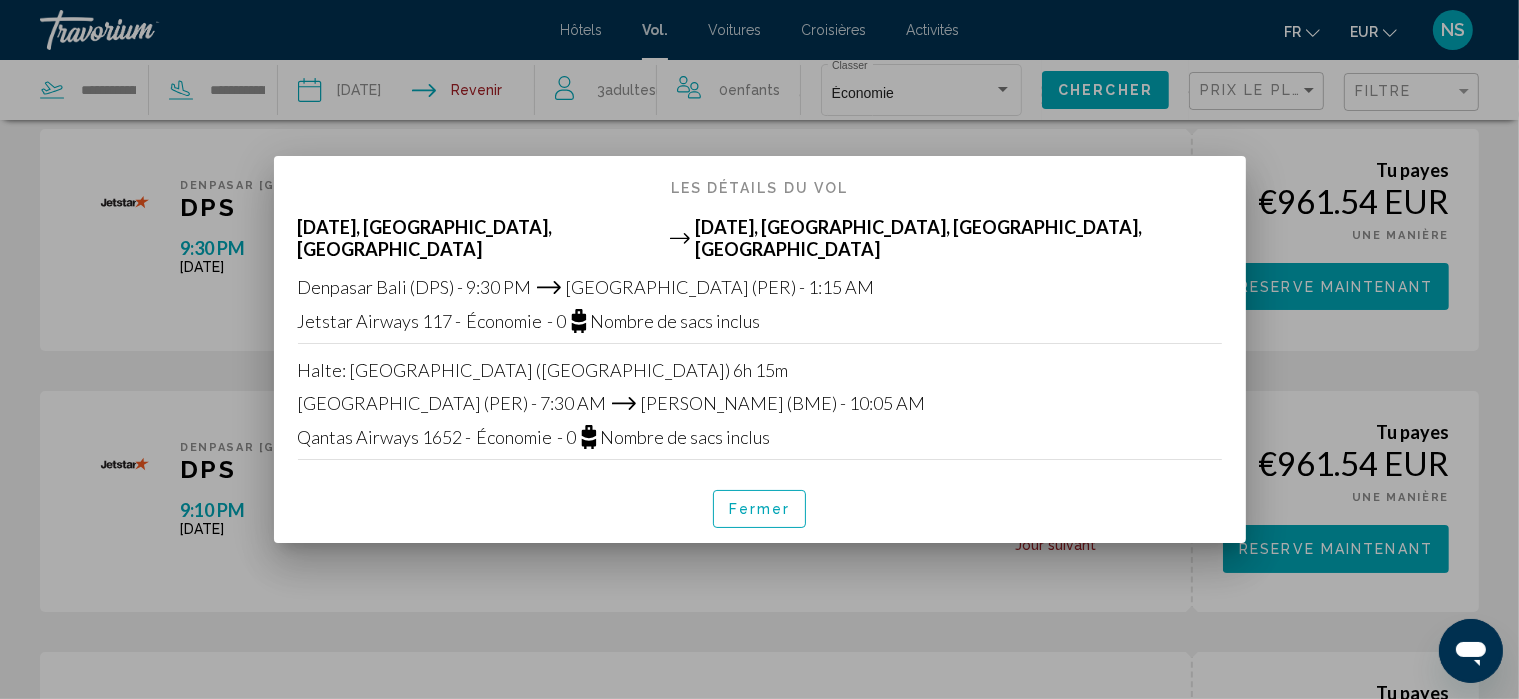 scroll, scrollTop: 0, scrollLeft: 0, axis: both 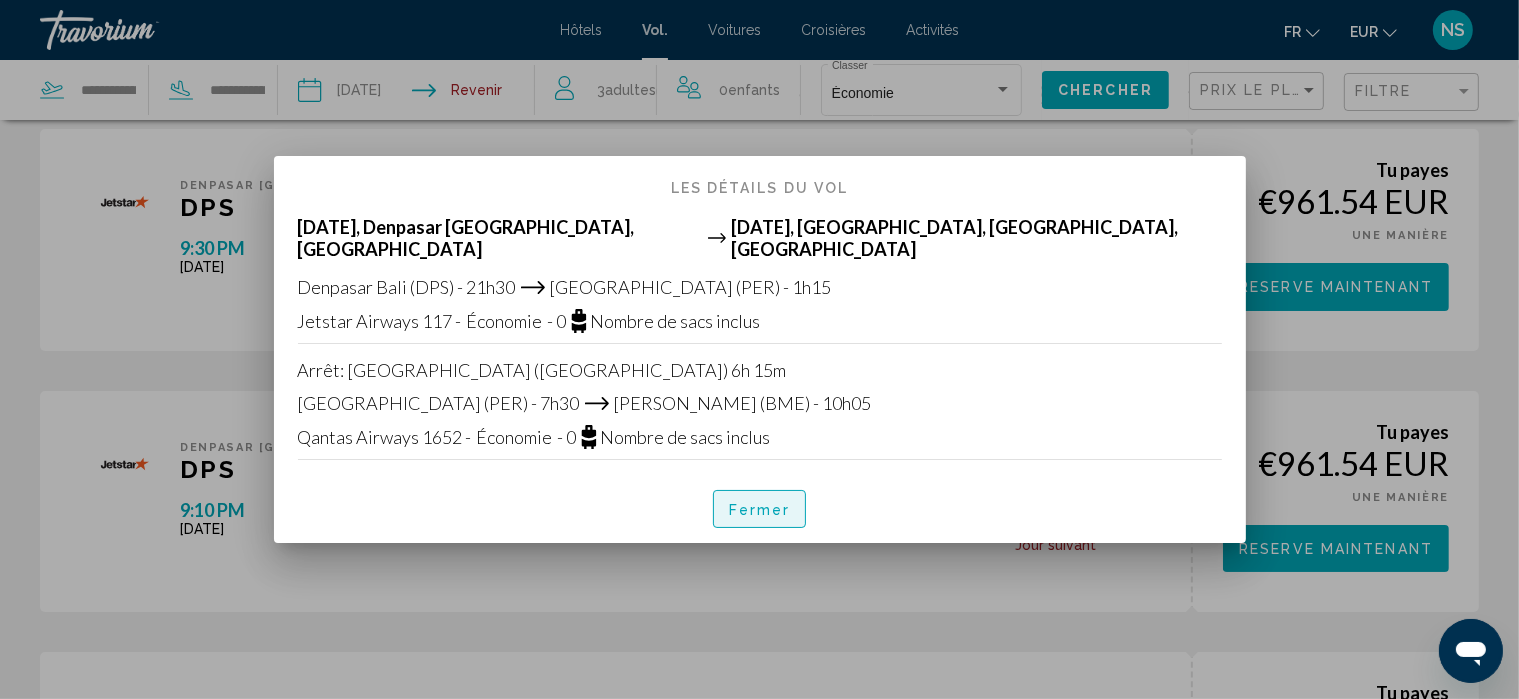 click on "Fermer" at bounding box center [760, 510] 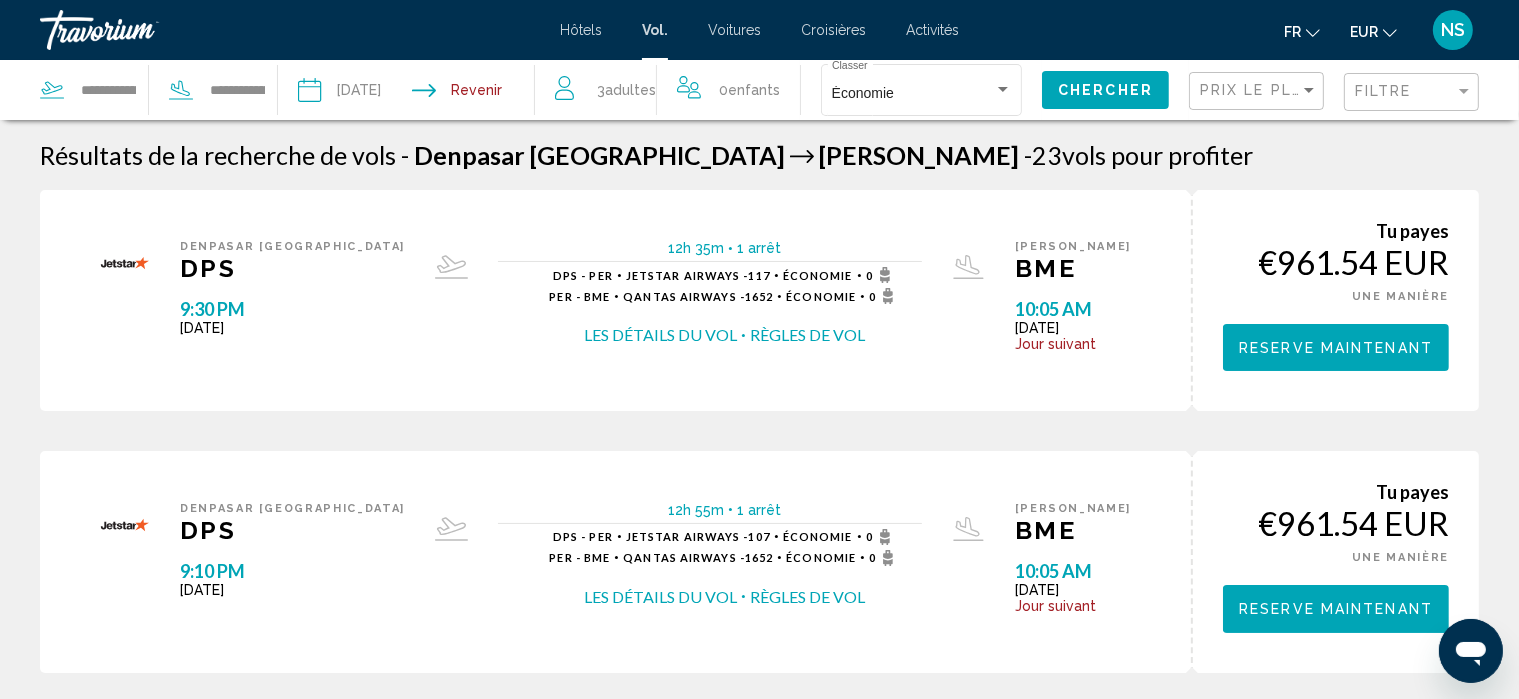 scroll, scrollTop: 10, scrollLeft: 0, axis: vertical 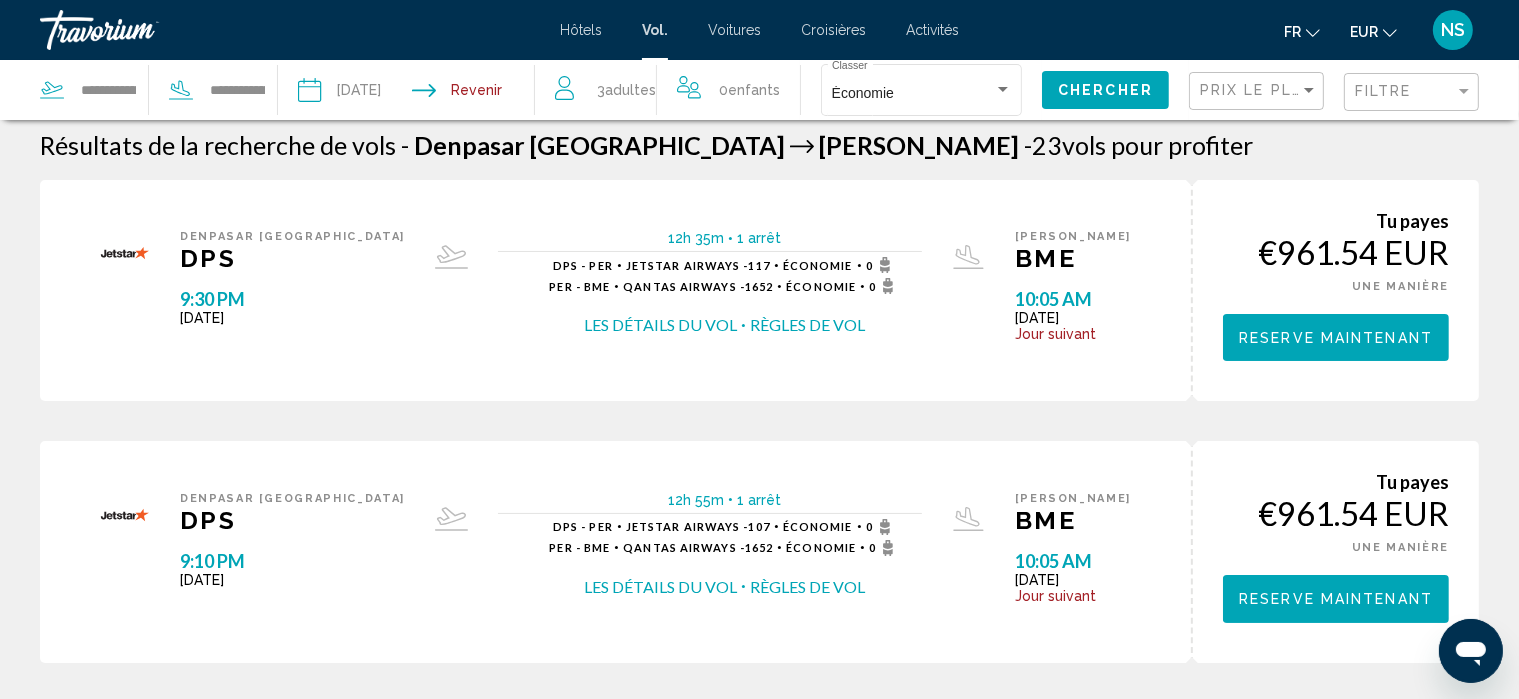 click on "Les détails du vol" at bounding box center [660, 325] 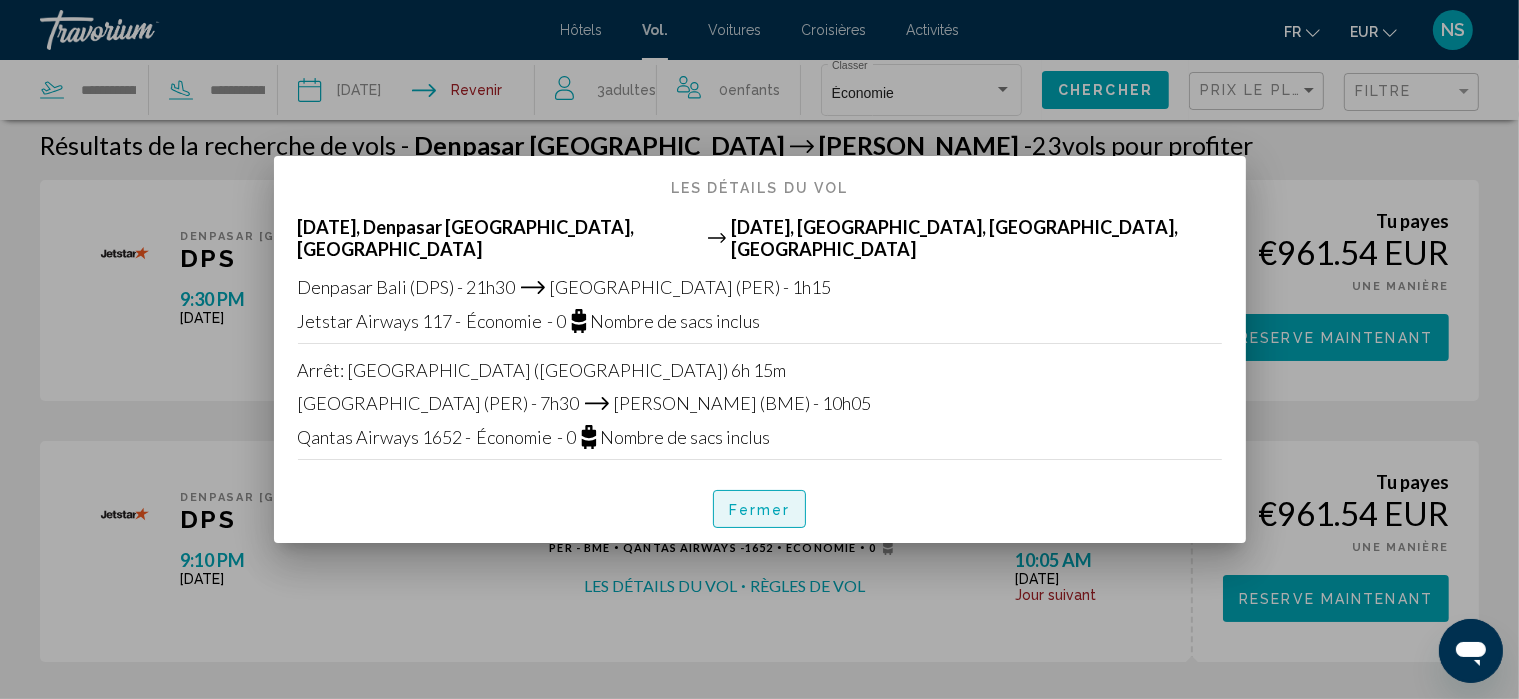 click on "Fermer" at bounding box center [760, 510] 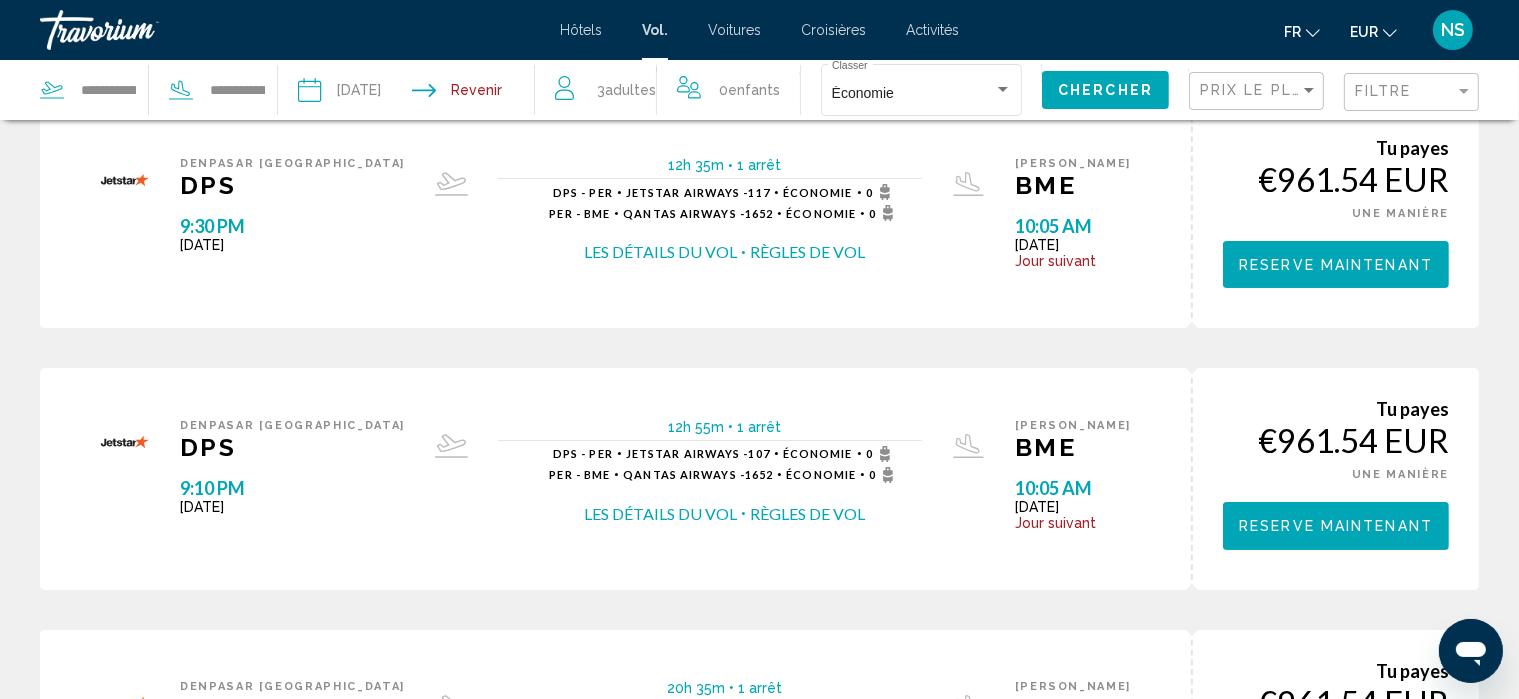 scroll, scrollTop: 94, scrollLeft: 0, axis: vertical 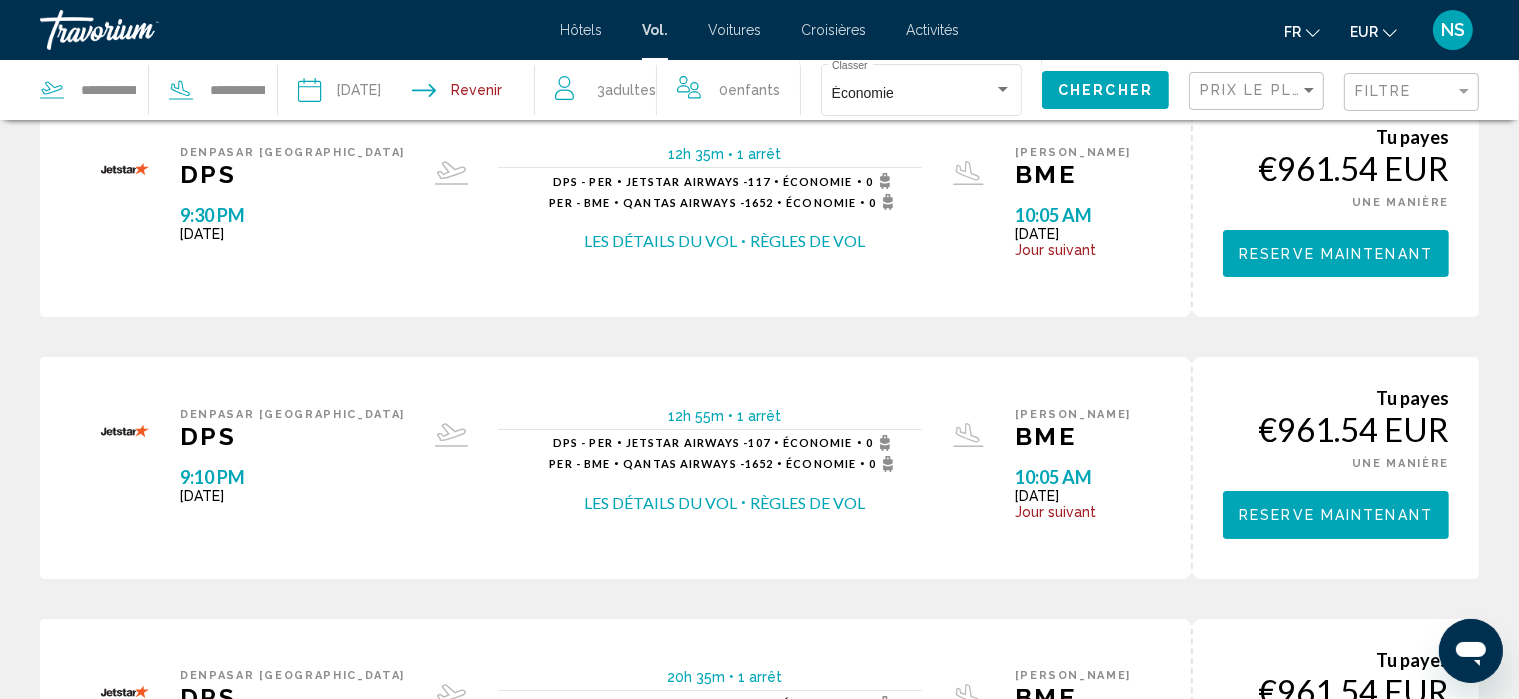 click on "Les détails du vol" at bounding box center (660, 503) 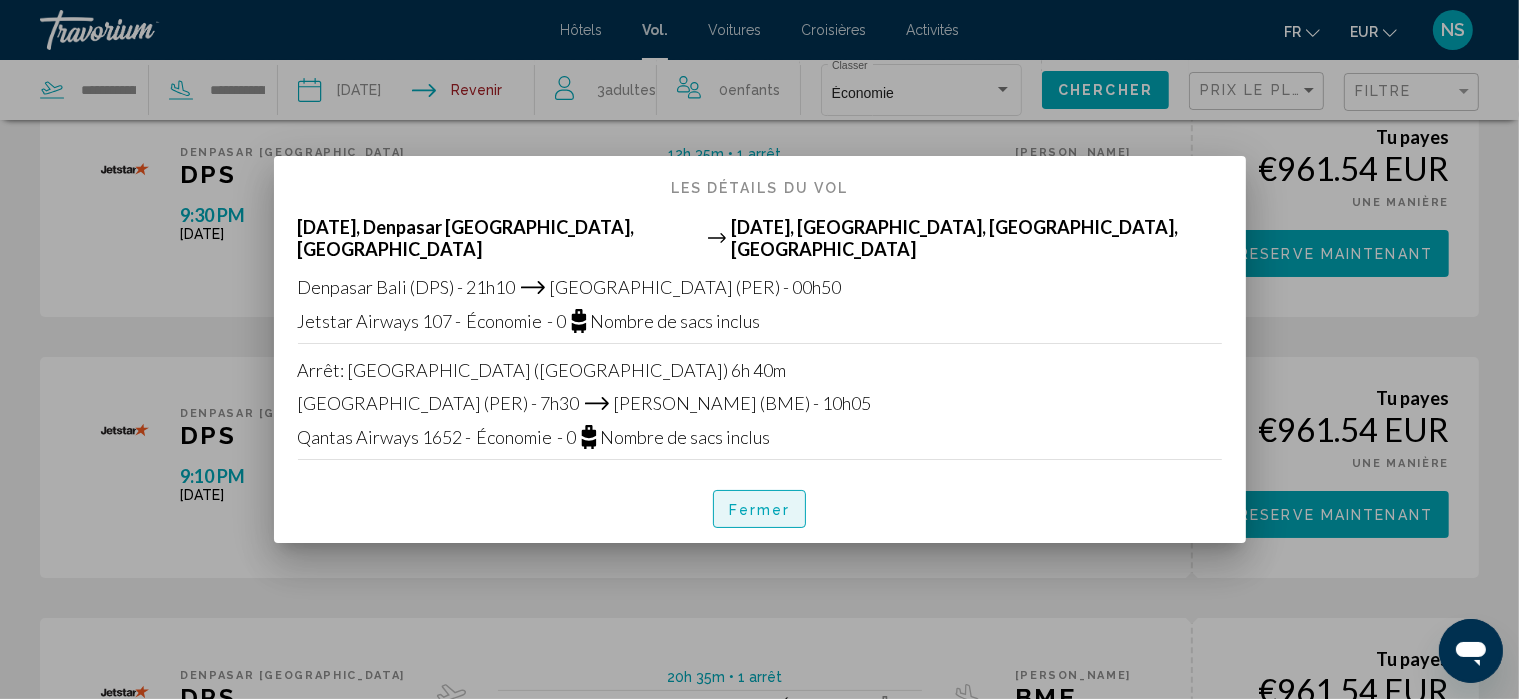click on "Fermer" at bounding box center (760, 510) 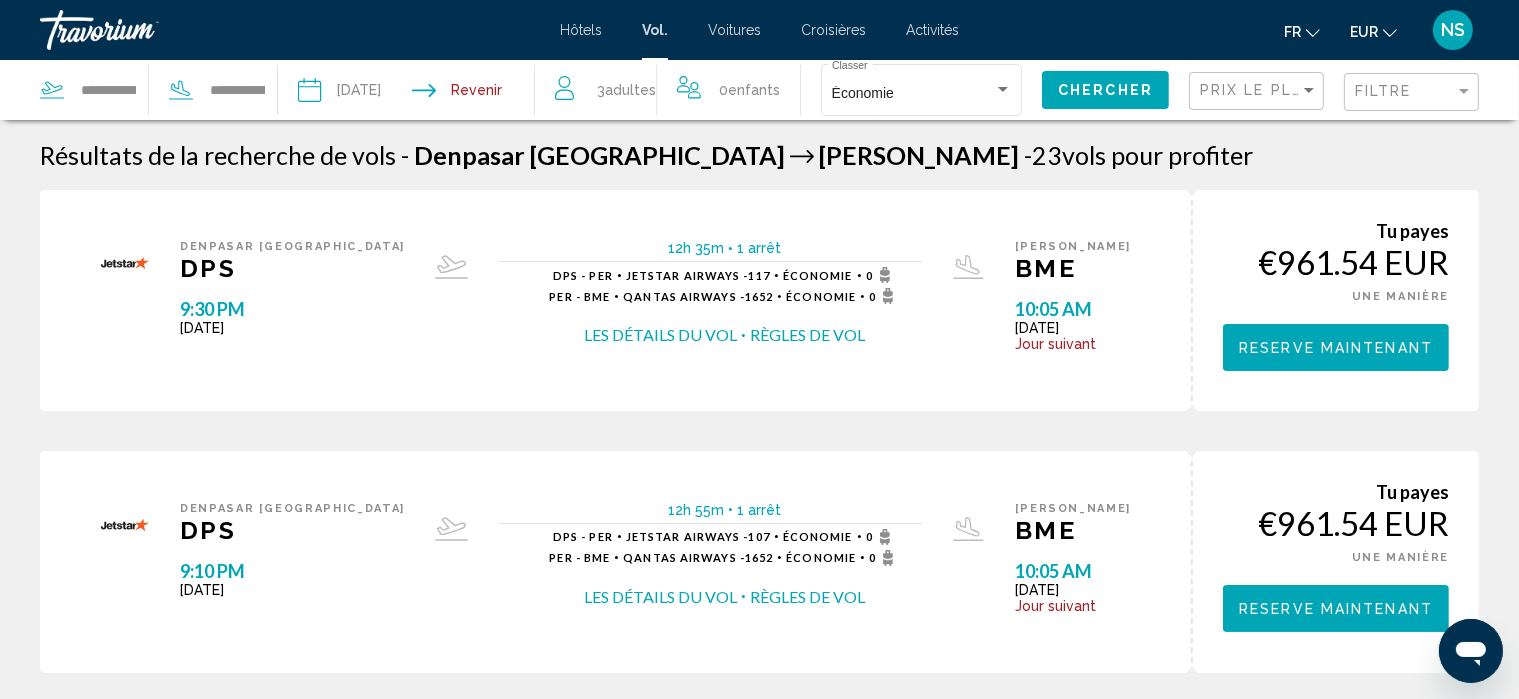 scroll, scrollTop: 94, scrollLeft: 0, axis: vertical 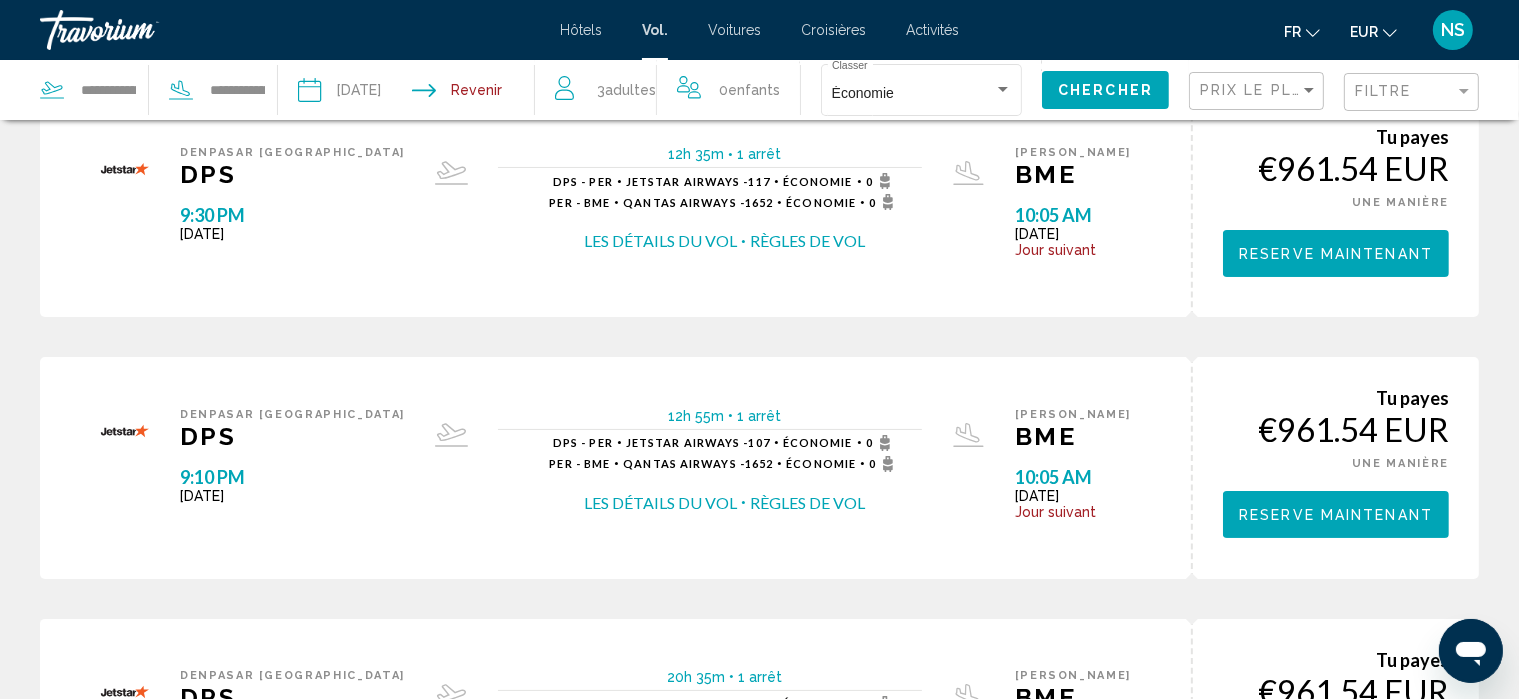 click on "Les détails du vol" at bounding box center (660, 241) 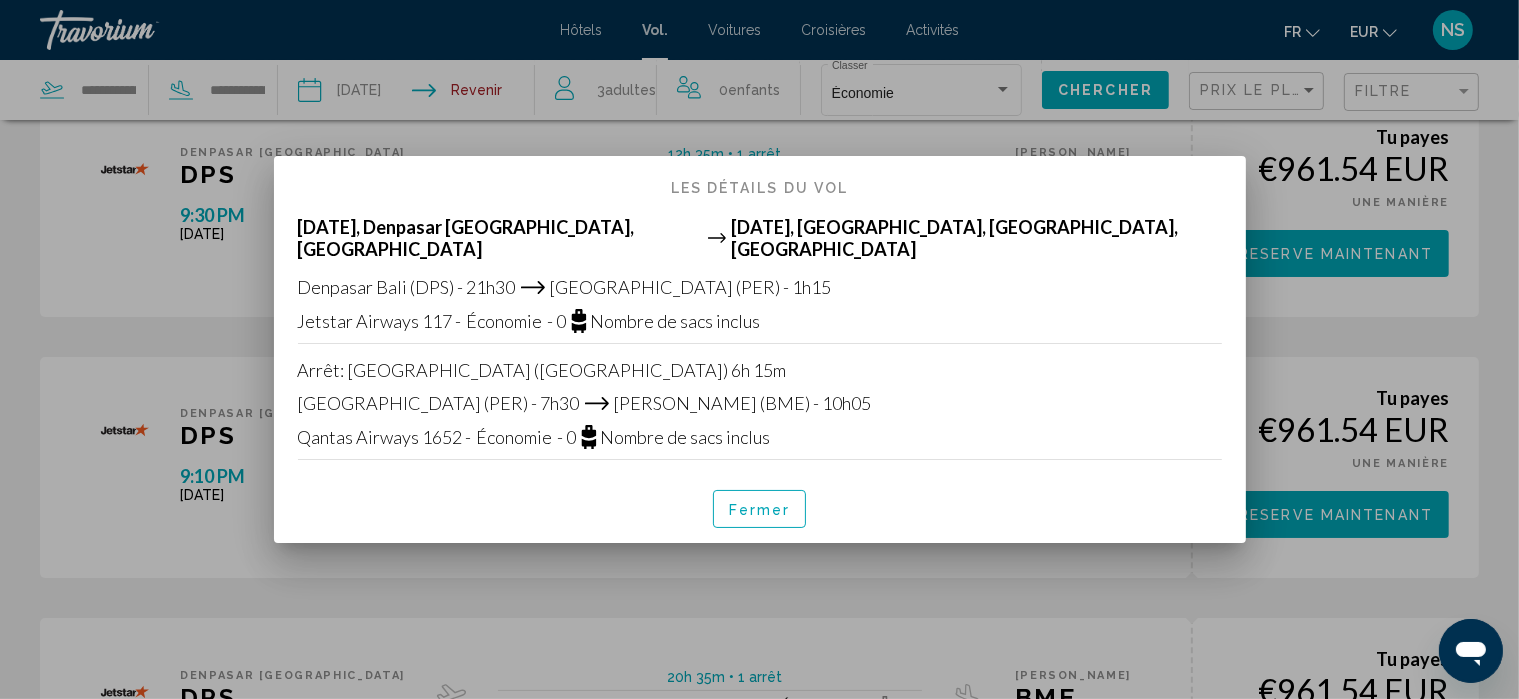 scroll, scrollTop: 0, scrollLeft: 0, axis: both 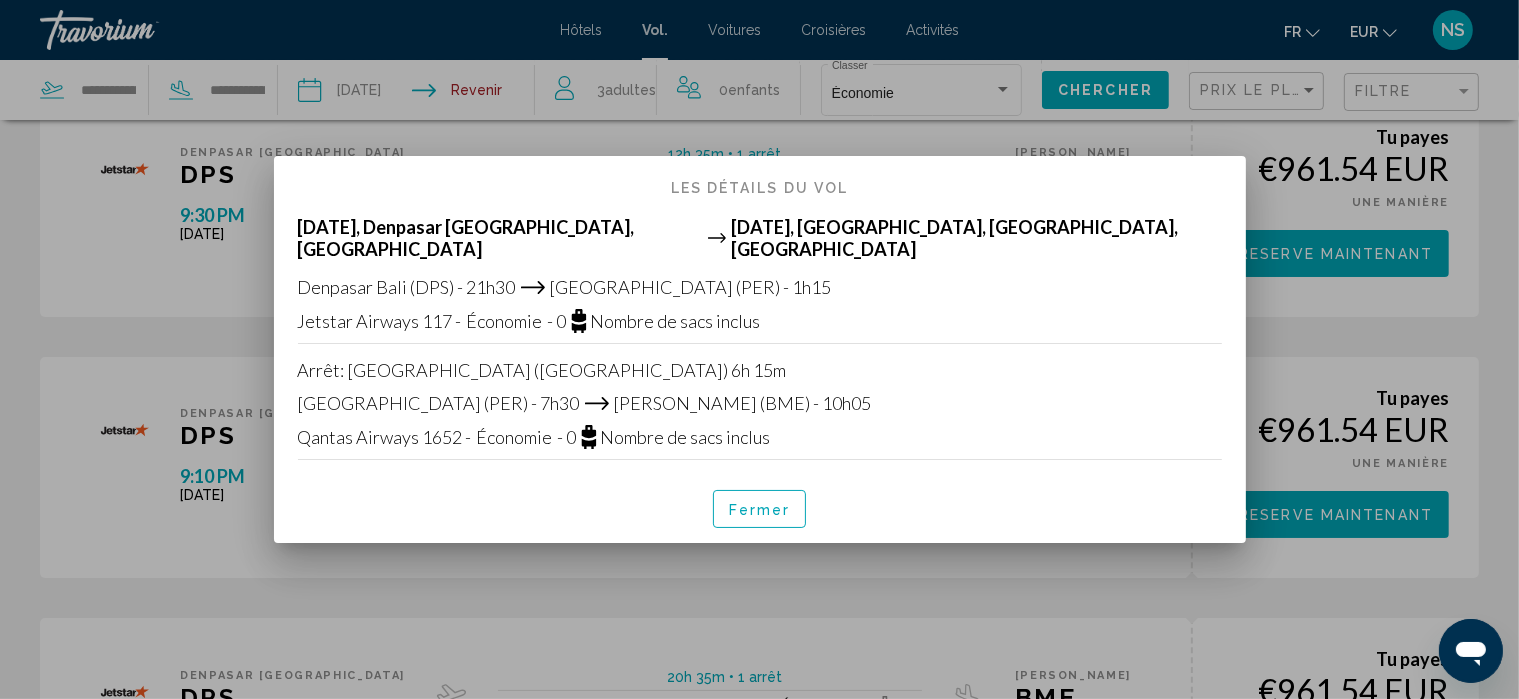 click on "Lundi 11 mai 2026, Denpasar Bali, Indonésie" at bounding box center (500, 238) 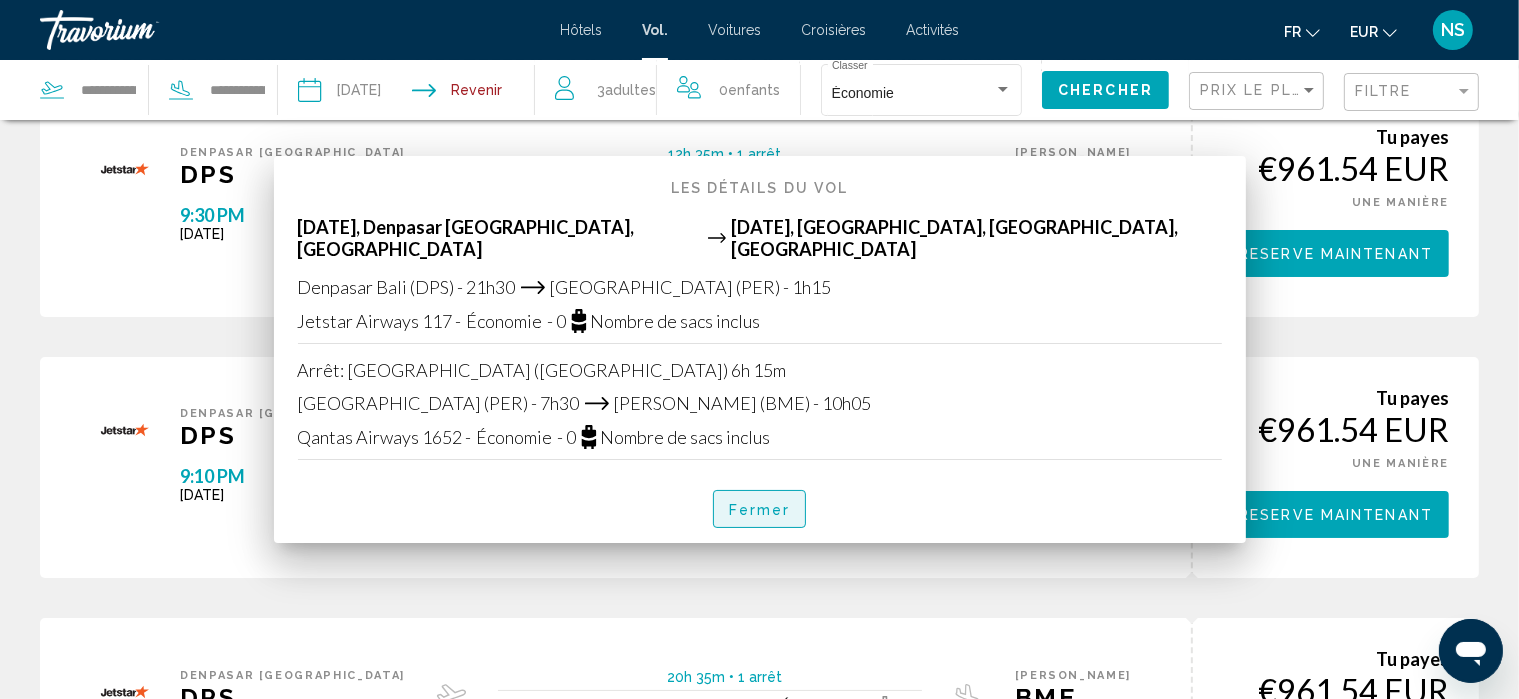 scroll, scrollTop: 94, scrollLeft: 0, axis: vertical 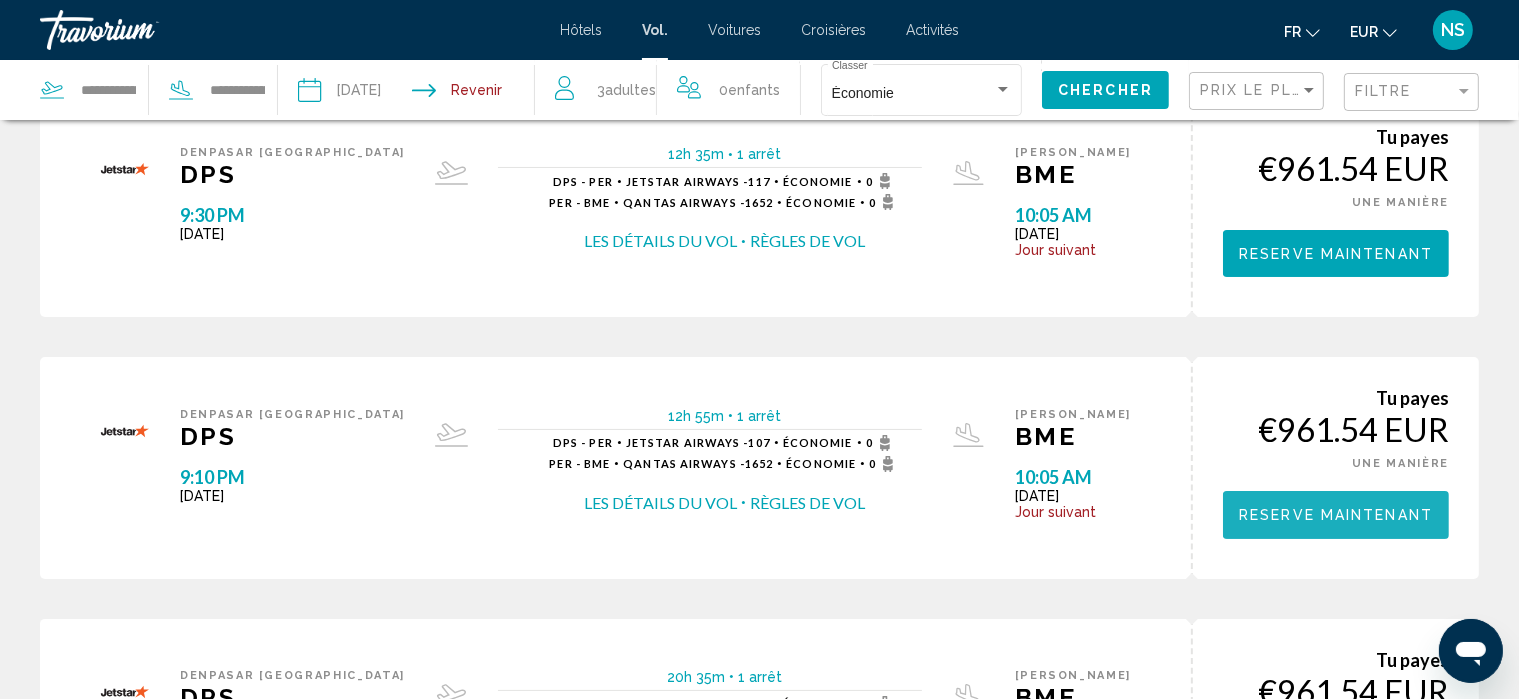 click on "Reserve maintenant" at bounding box center (1336, 514) 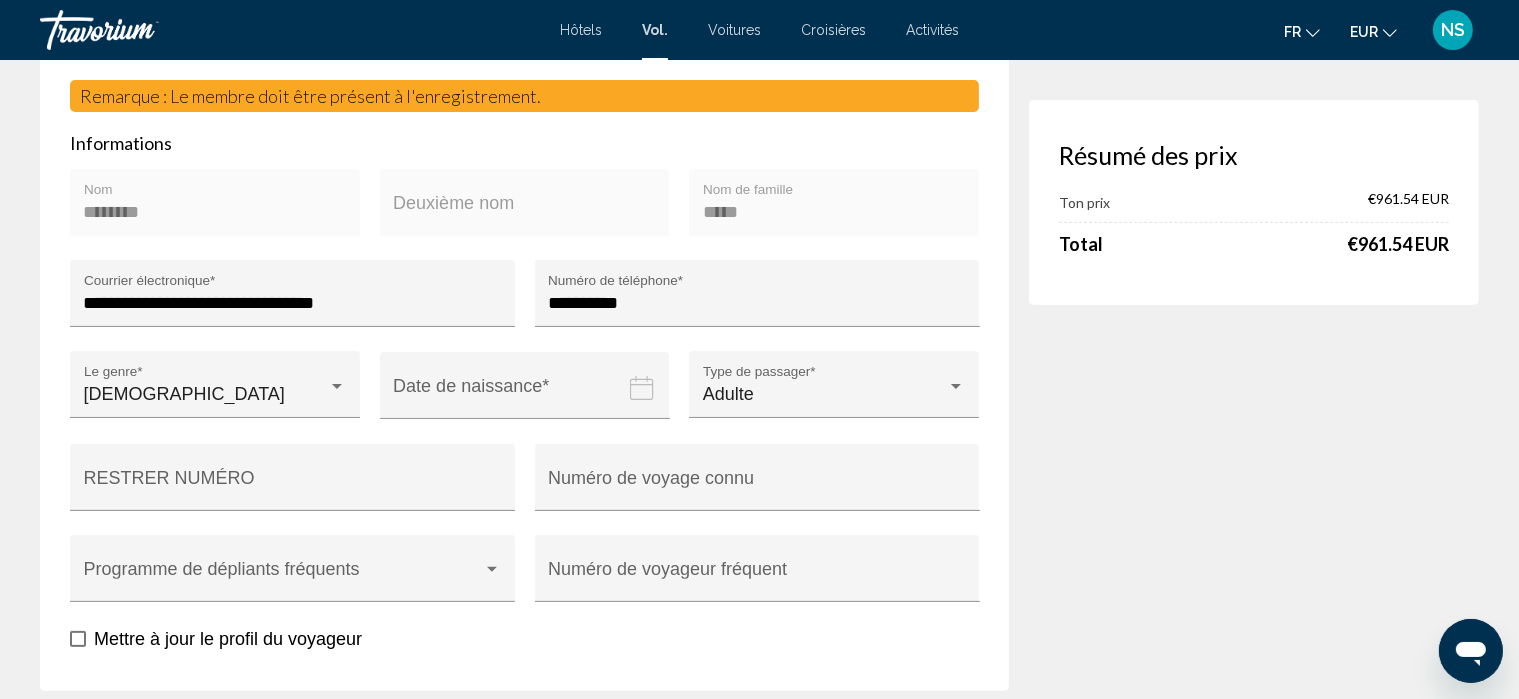 scroll, scrollTop: 528, scrollLeft: 0, axis: vertical 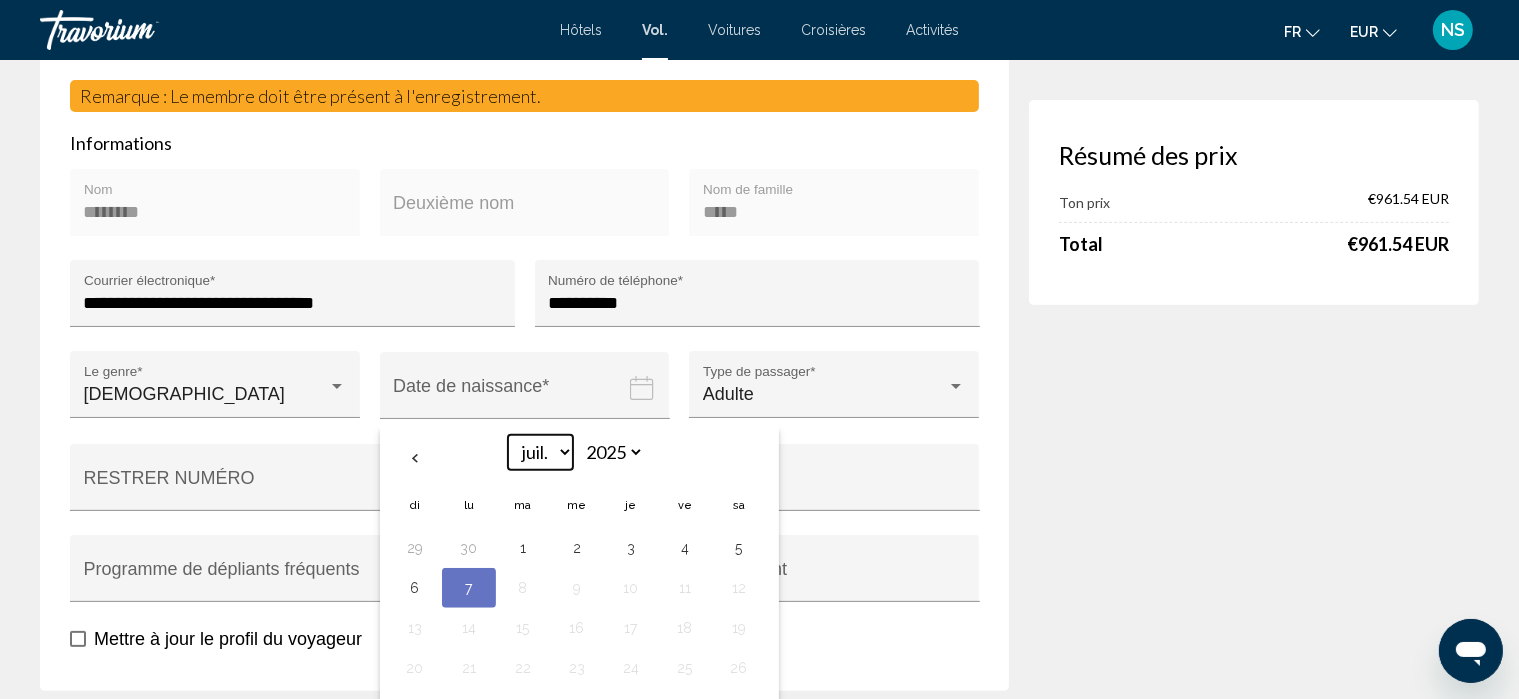 click on "***** ***** **** **** *** **** ***** **** ***** **** **** ****" at bounding box center [540, 452] 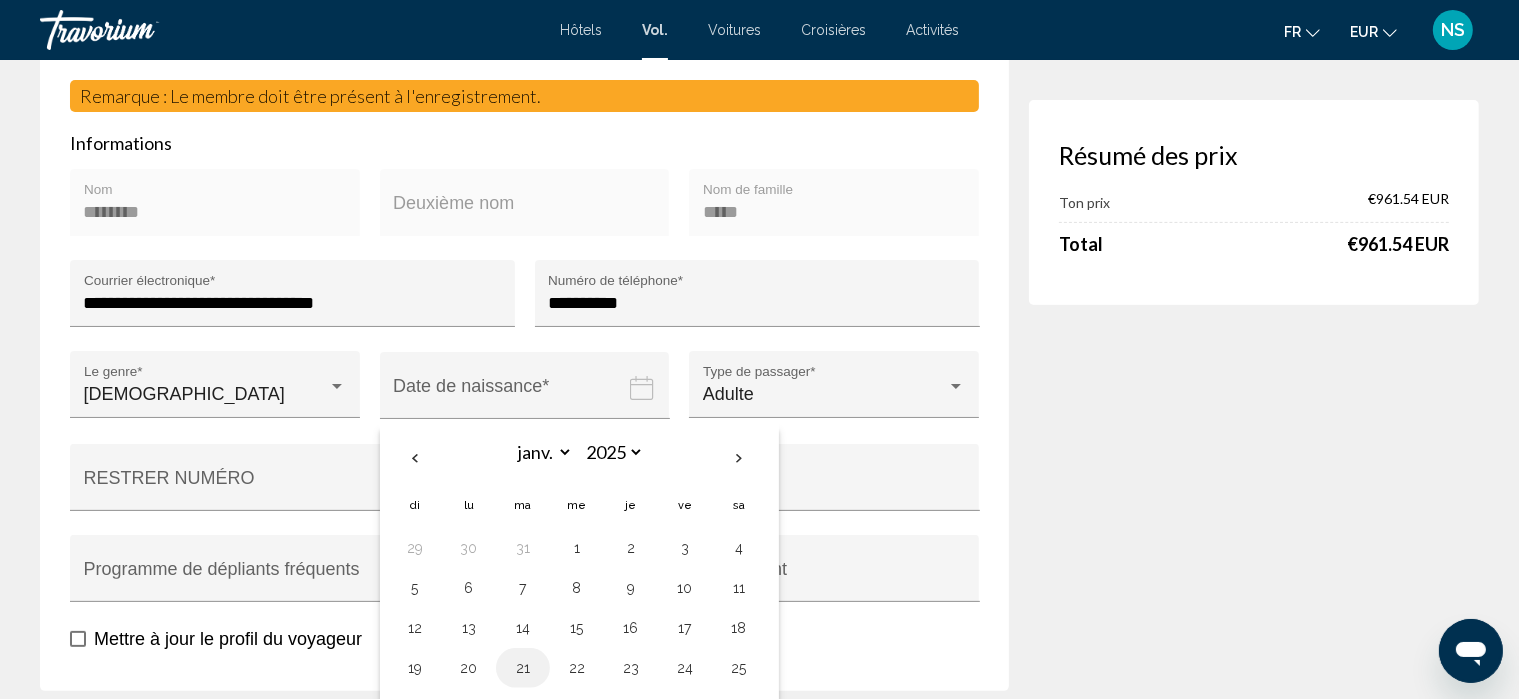 click on "21" at bounding box center (523, 668) 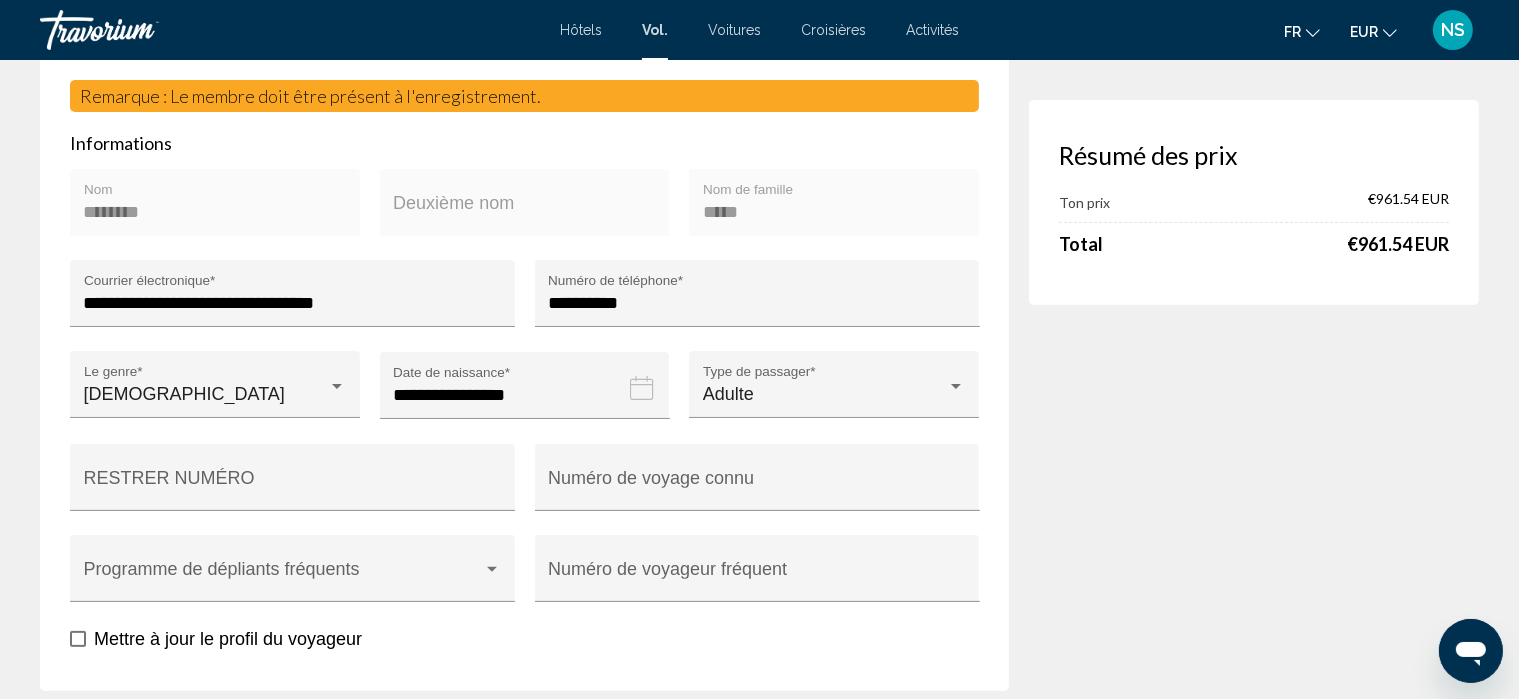 click on "**********" at bounding box center (529, 400) 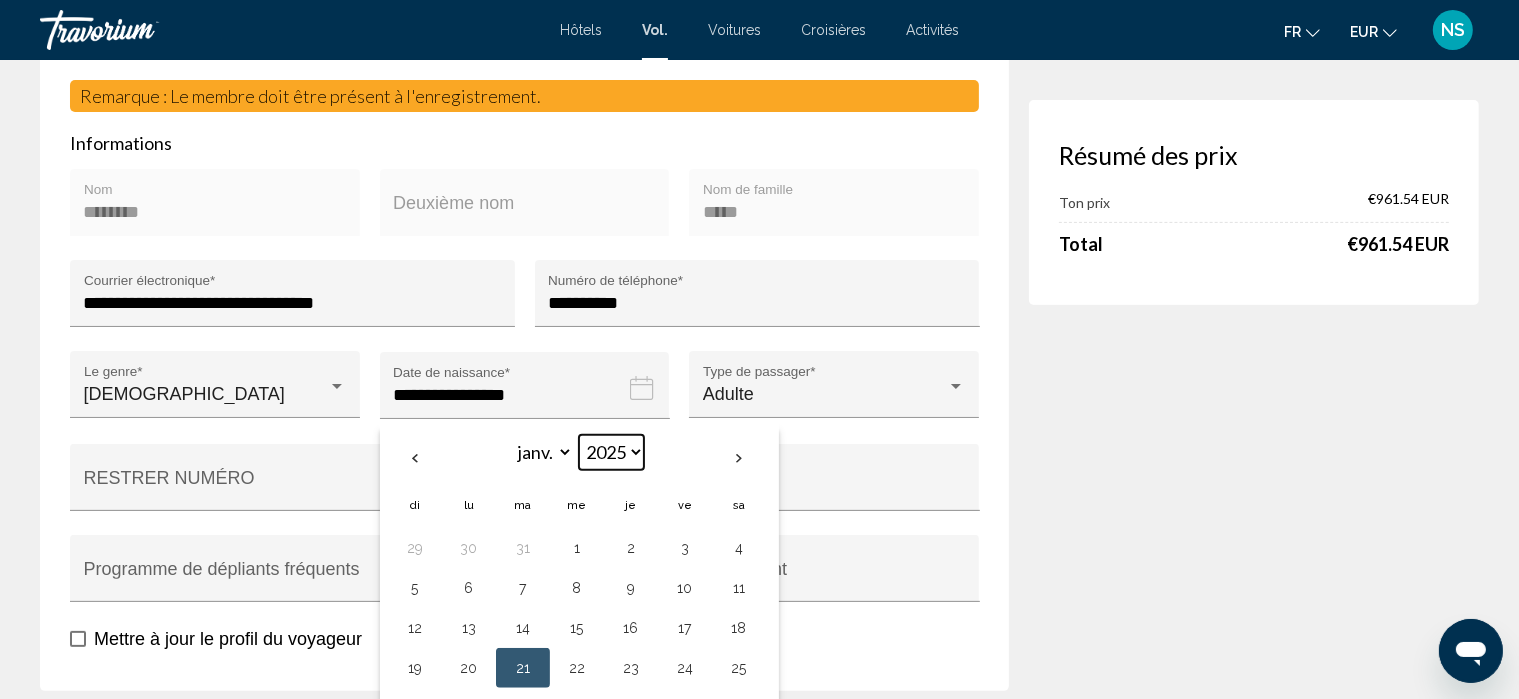 click on "**** **** **** **** **** **** **** **** **** **** **** **** **** **** **** **** **** **** **** **** **** **** **** **** **** **** **** **** **** **** **** **** **** **** **** **** **** **** **** **** **** **** **** **** **** **** **** **** **** **** **** **** **** **** **** **** **** **** **** **** **** **** **** **** **** **** **** **** **** **** **** **** **** **** **** **** **** **** **** **** **** **** **** **** **** **** **** **** **** **** **** **** **** **** **** **** **** **** **** **** **** **** **** **** **** **** **** **** **** **** **** **** **** **** **** **** **** **** **** **** **** **** **** **** **** ****" at bounding box center [611, 452] 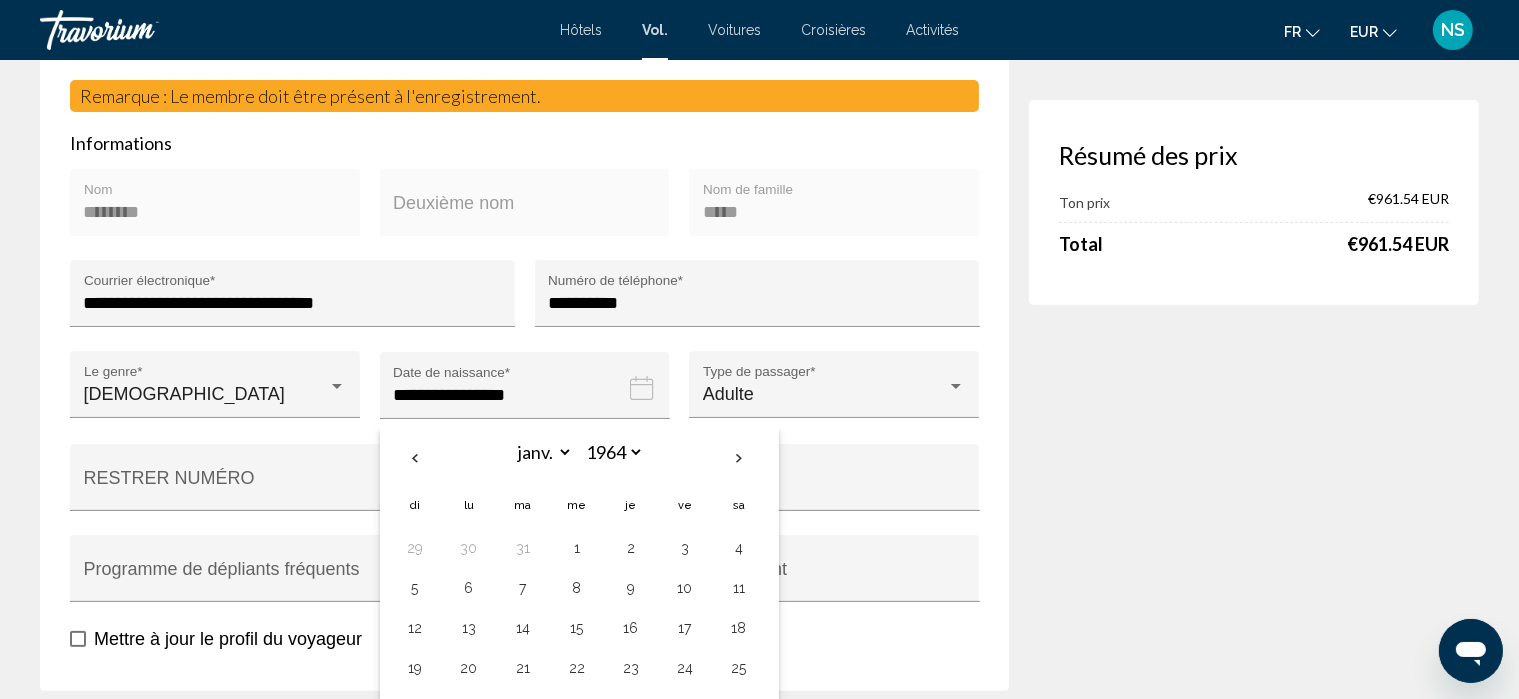 click on "Résumé des prix Ton prix €961.54 EUR Total  €961.54 EUR" at bounding box center [1254, 1842] 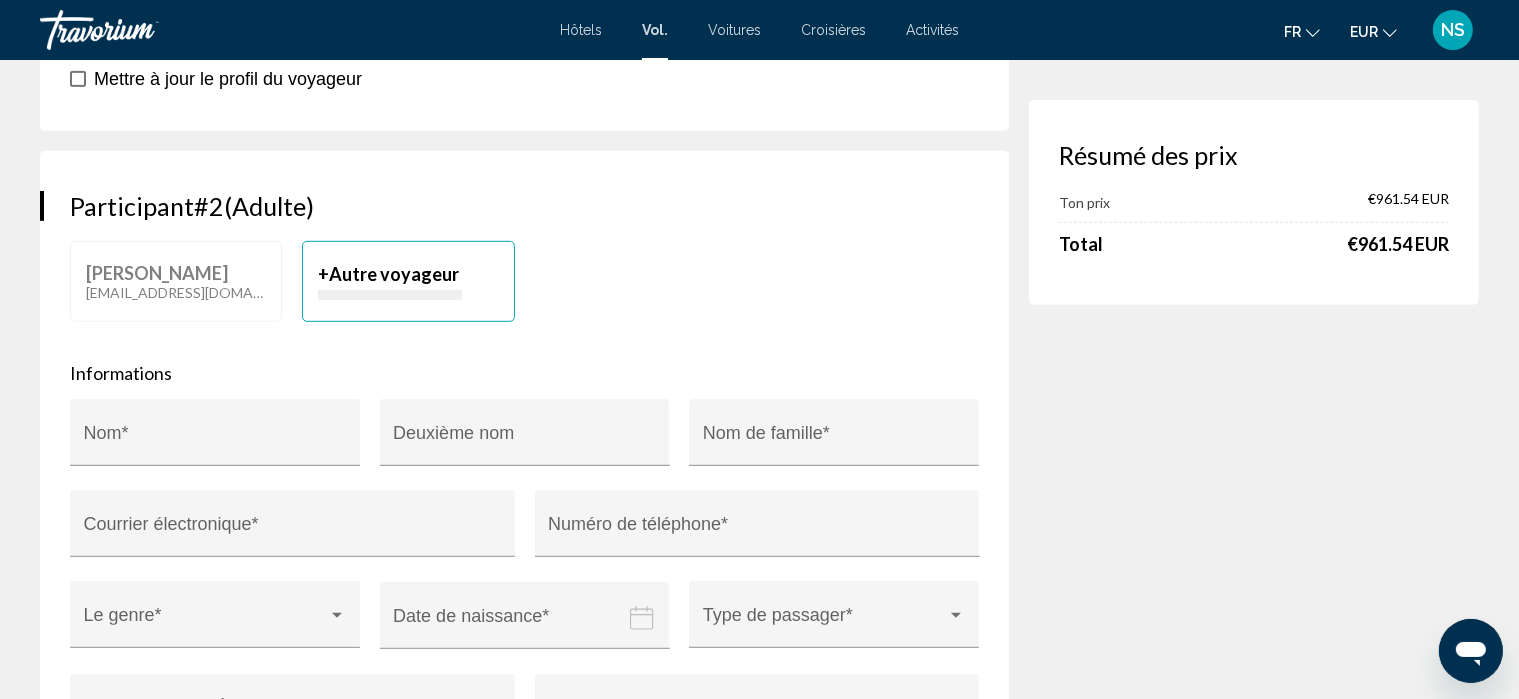 scroll, scrollTop: 1087, scrollLeft: 0, axis: vertical 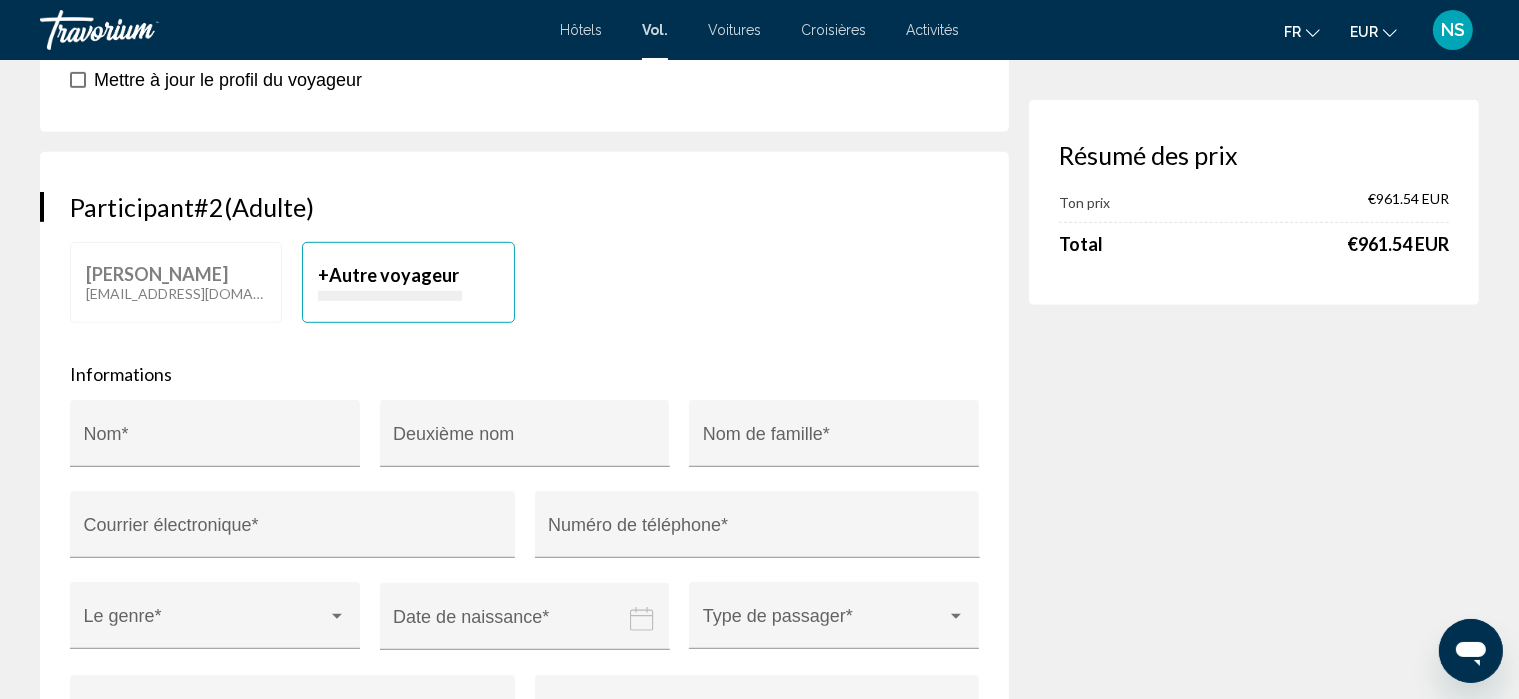 click on "Autre voyageur" at bounding box center [394, 275] 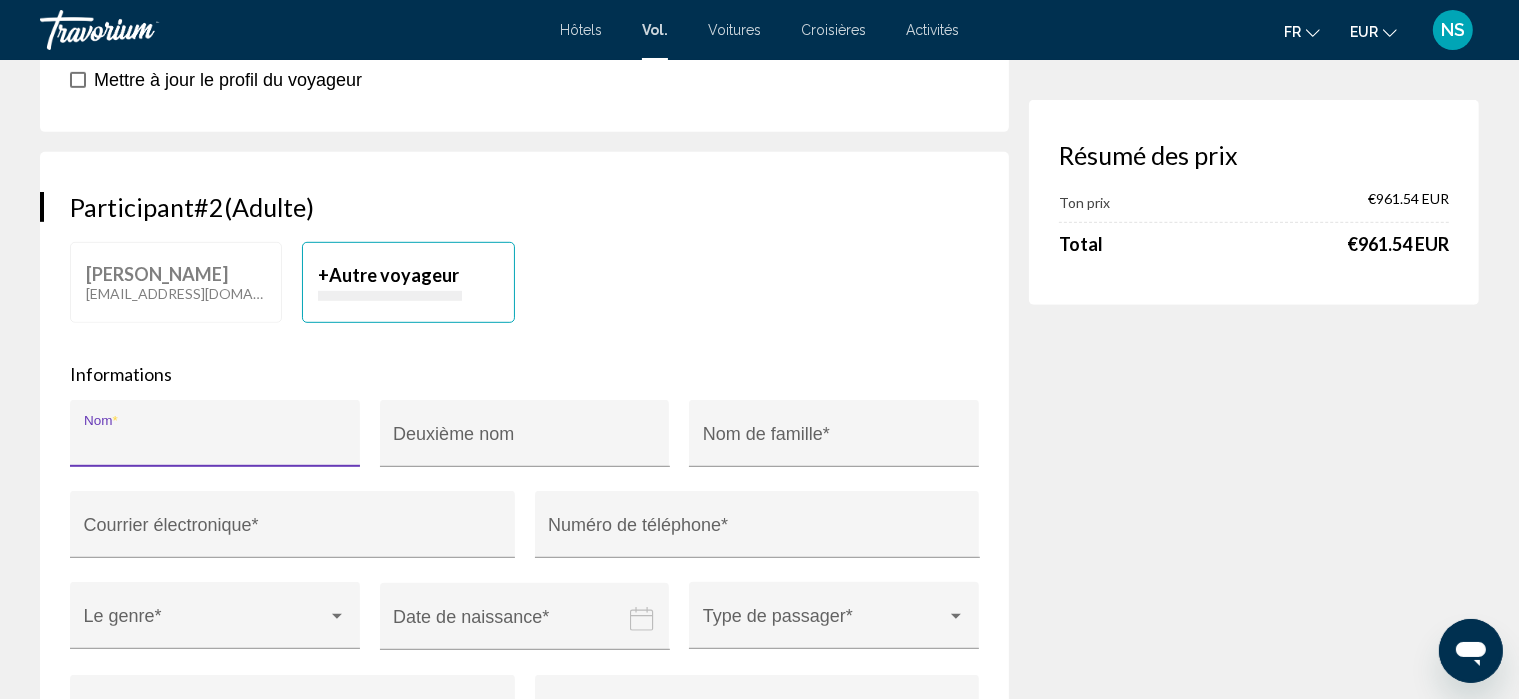 click on "Nom  *" at bounding box center [215, 443] 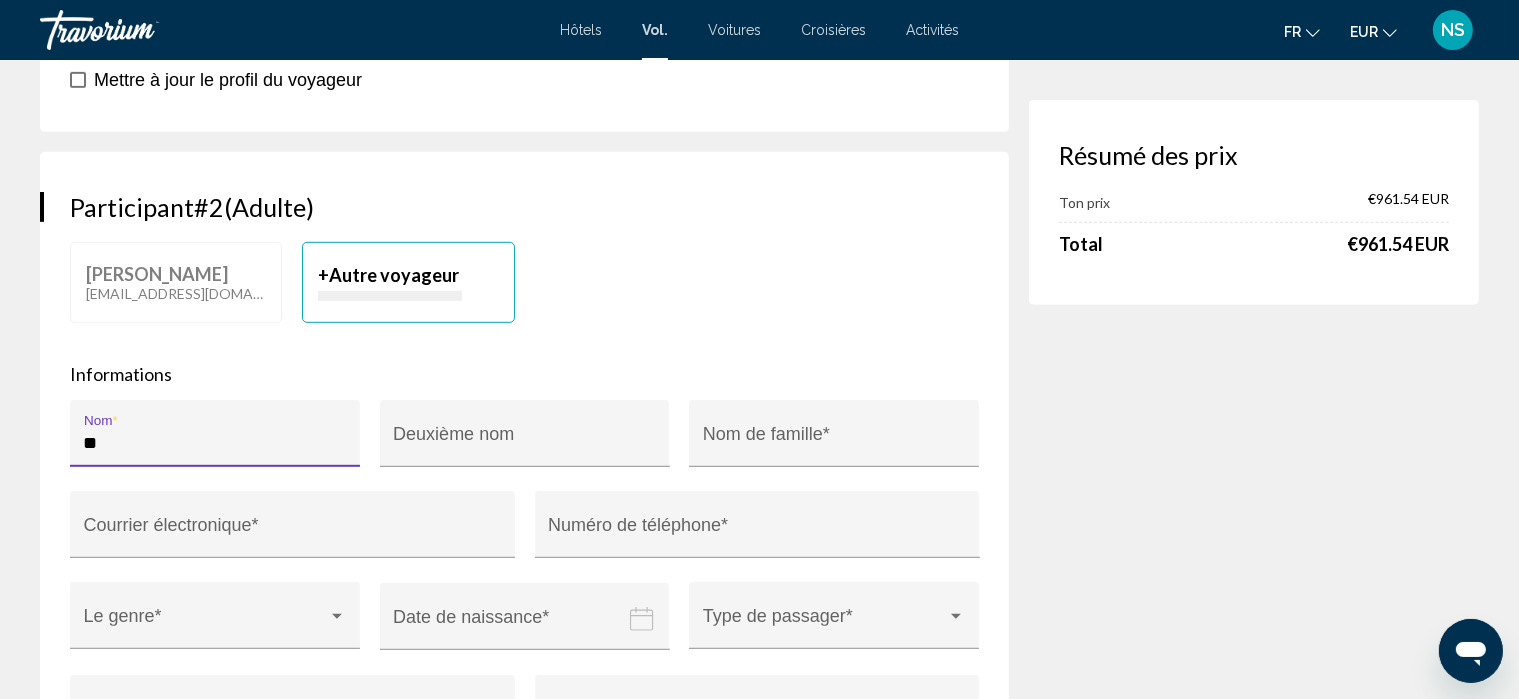 type on "*" 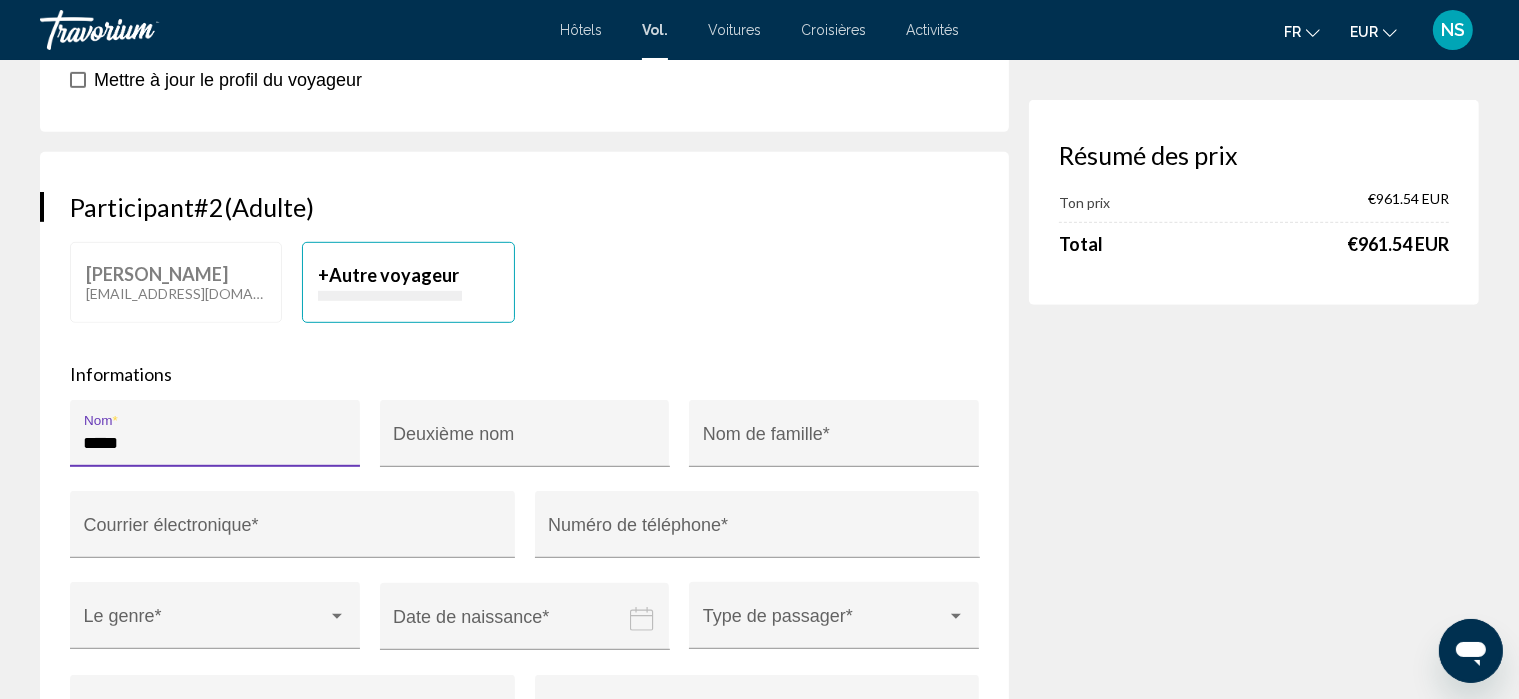 type on "*****" 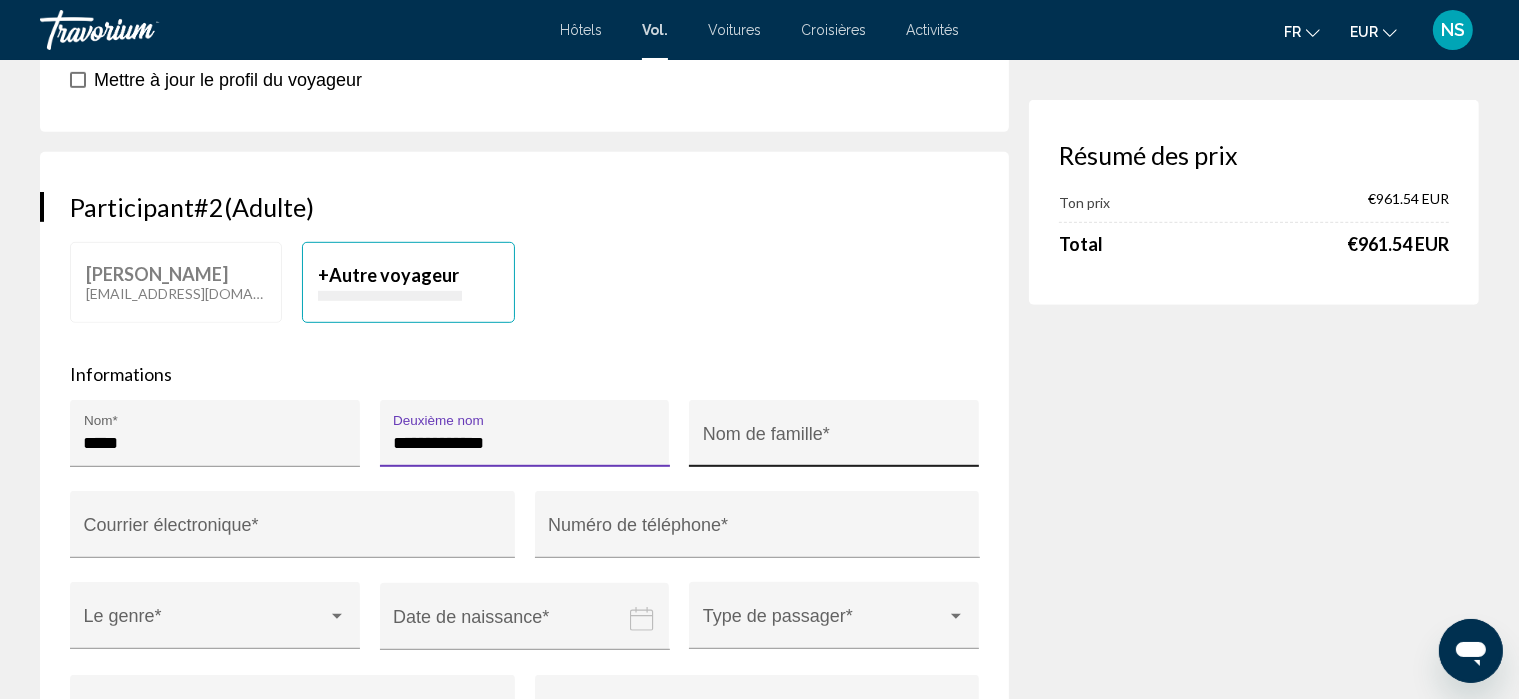 type on "**********" 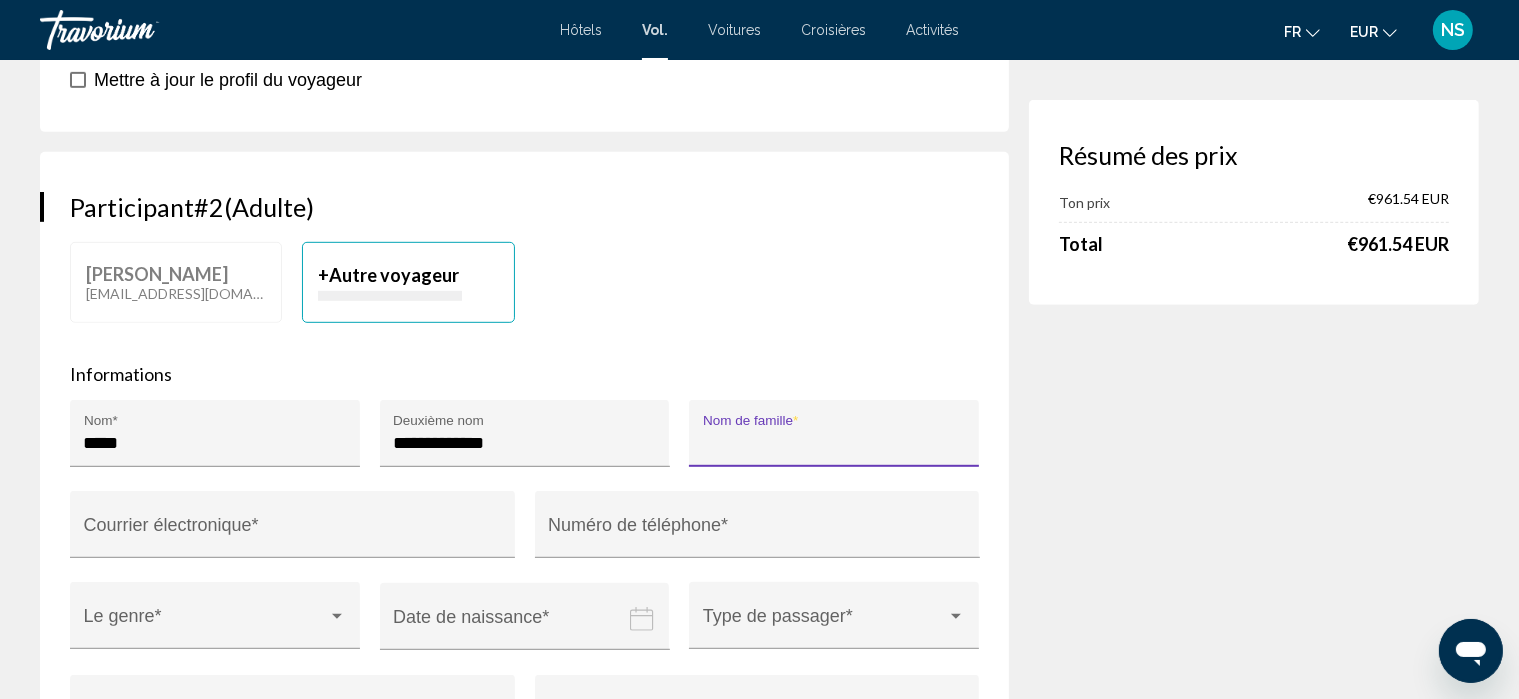 click on "Nom de famille  *" at bounding box center (834, 443) 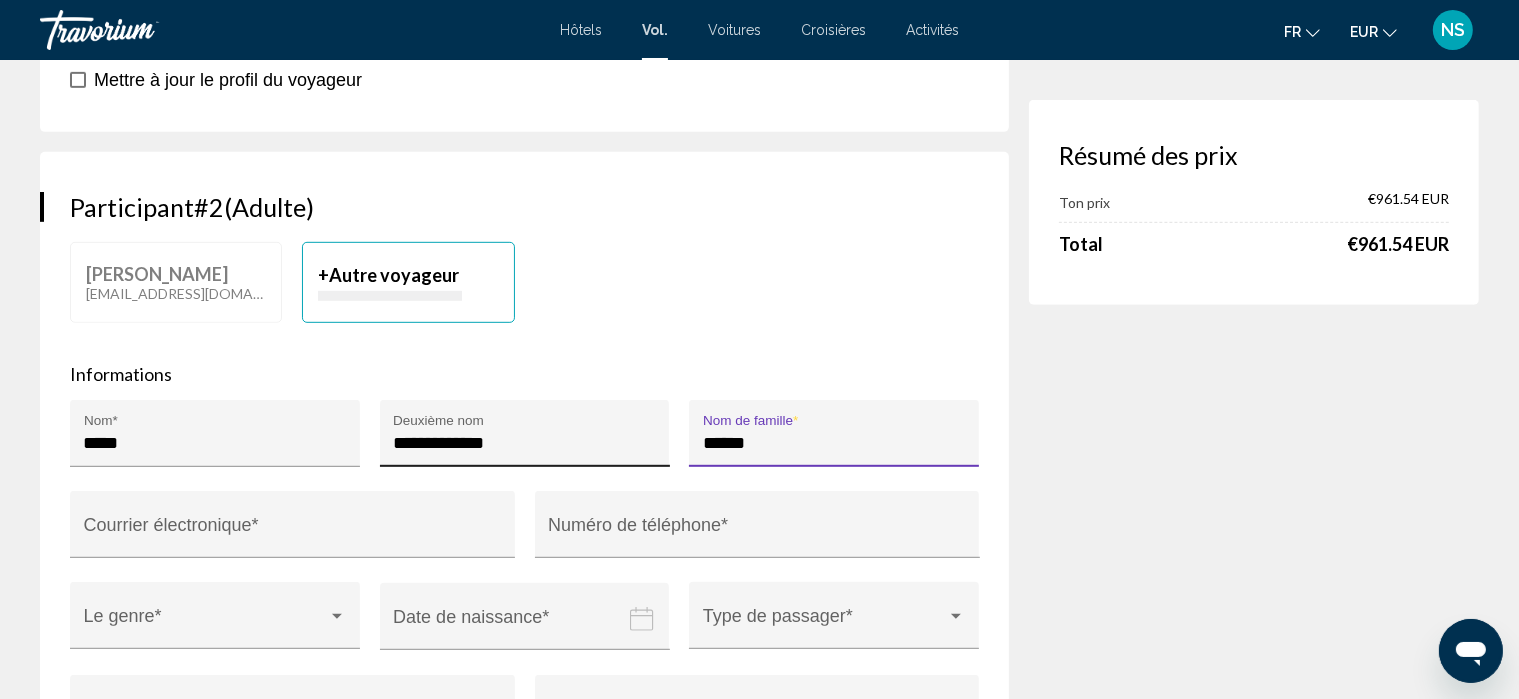 type on "******" 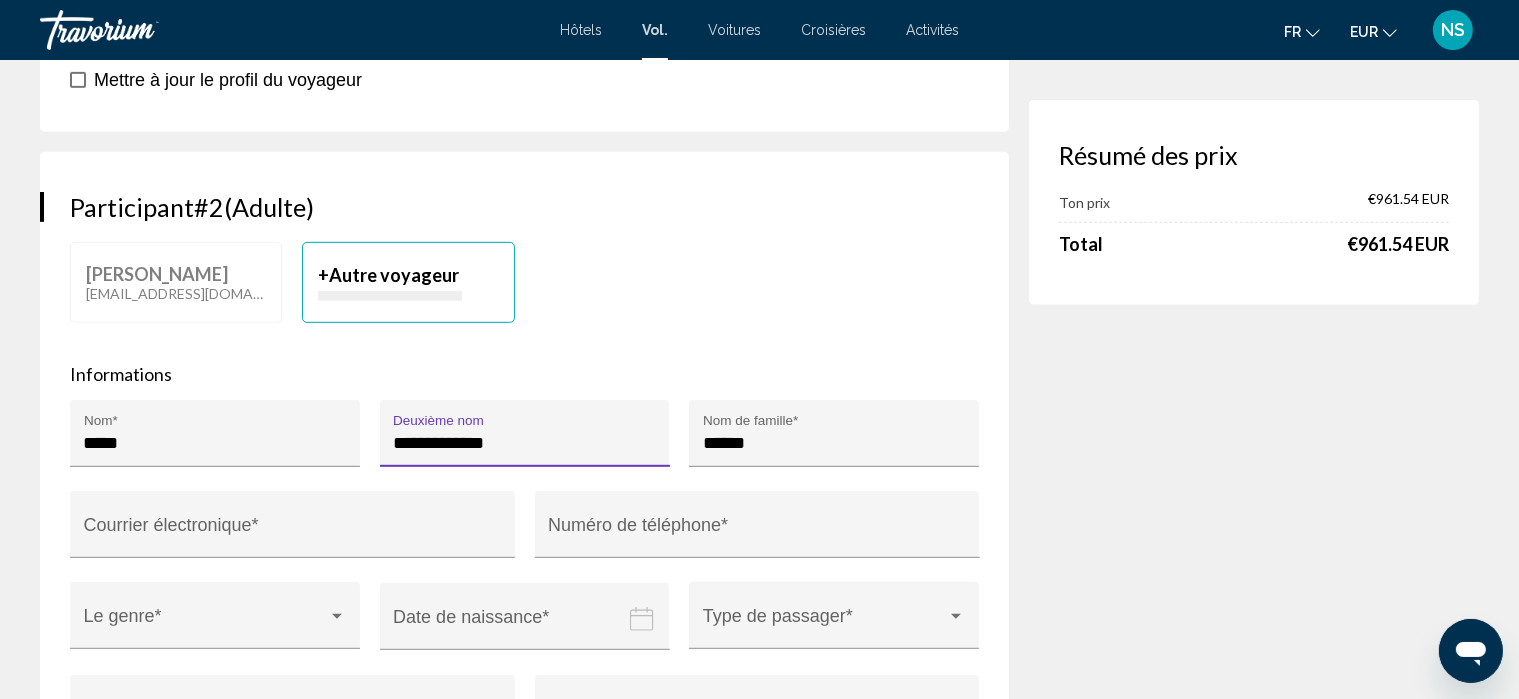 click on "**********" at bounding box center [524, 443] 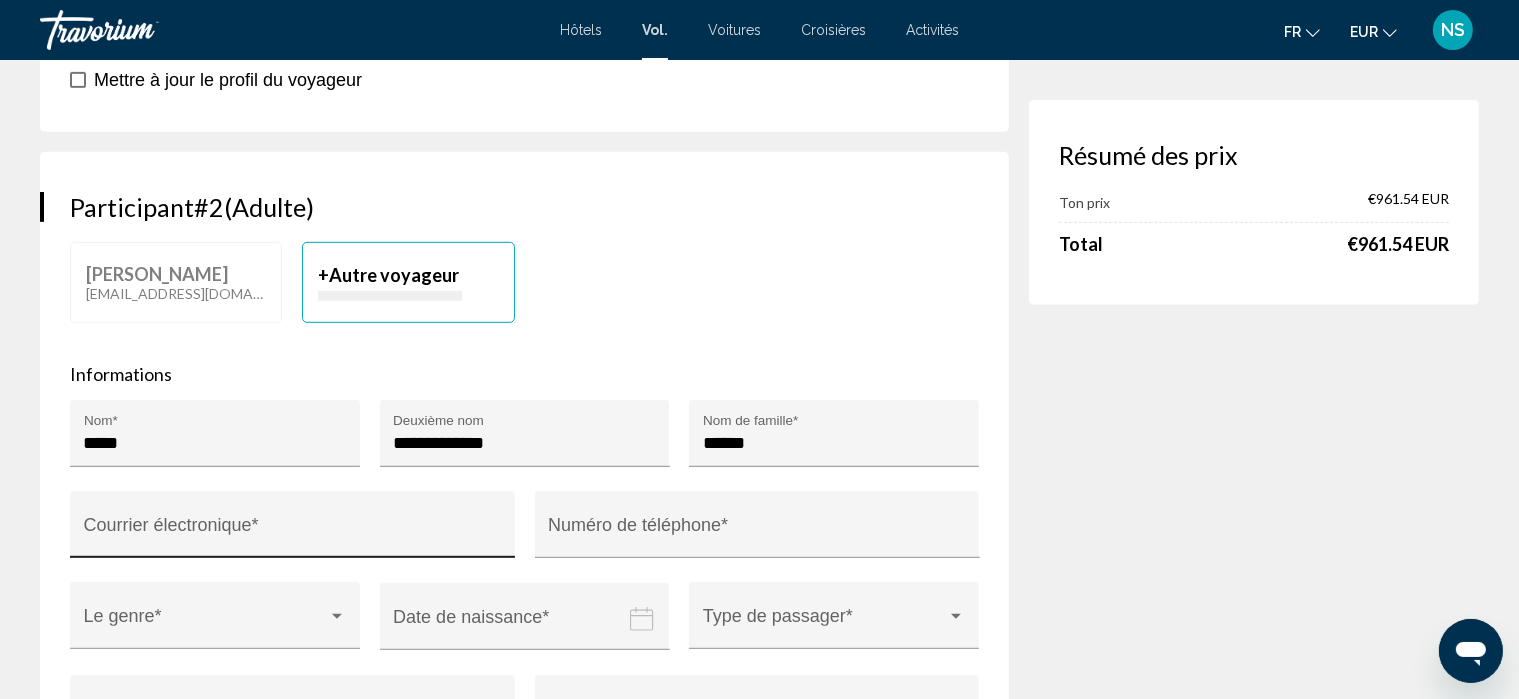 click on "Courrier électronique  *" at bounding box center [293, 530] 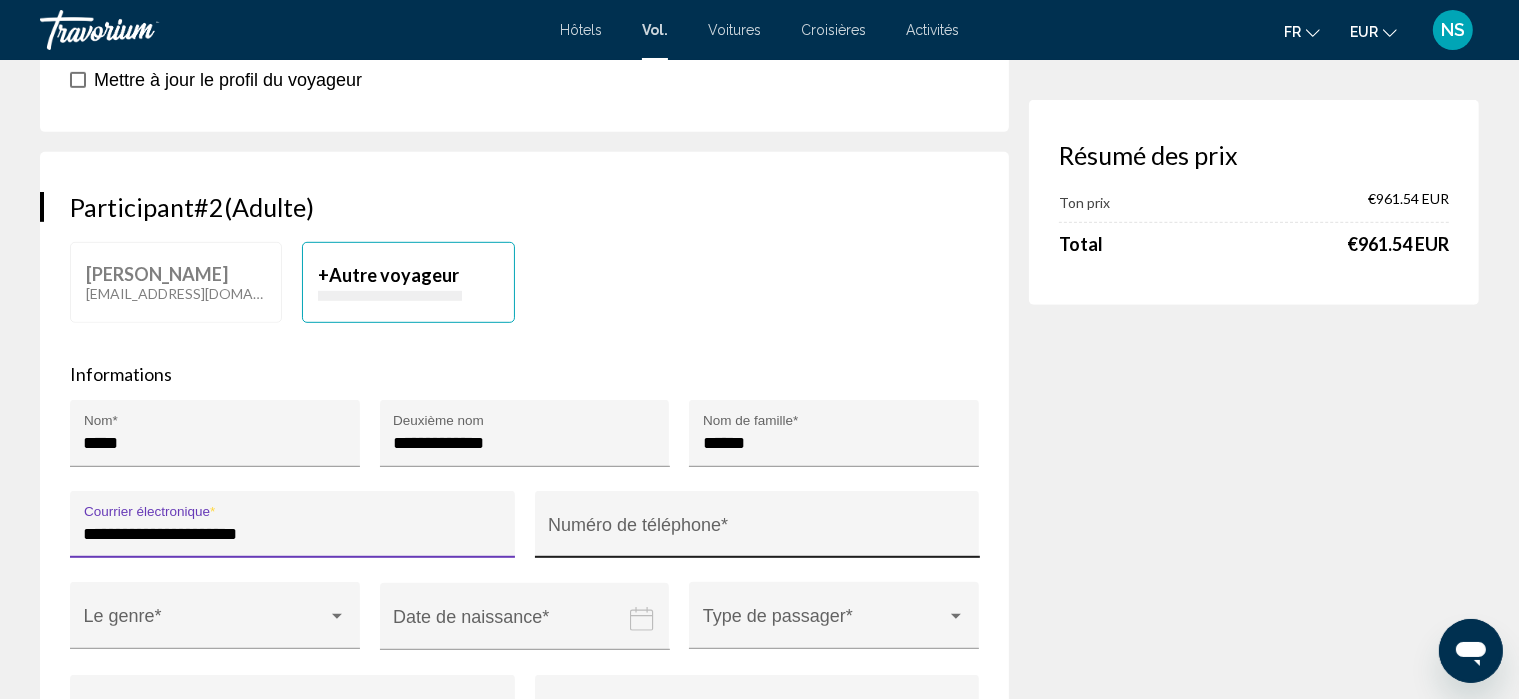 type on "**********" 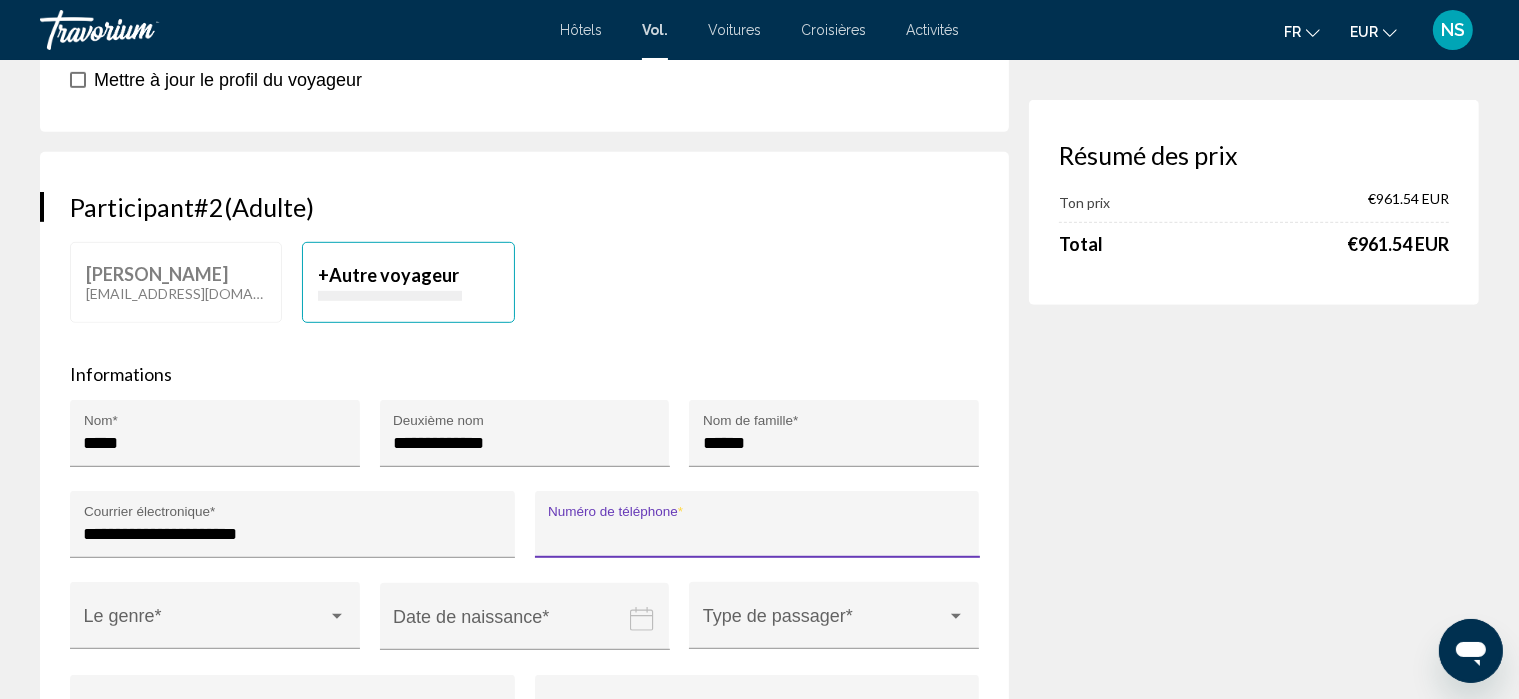 click on "Numéro de téléphone  *" at bounding box center (757, 534) 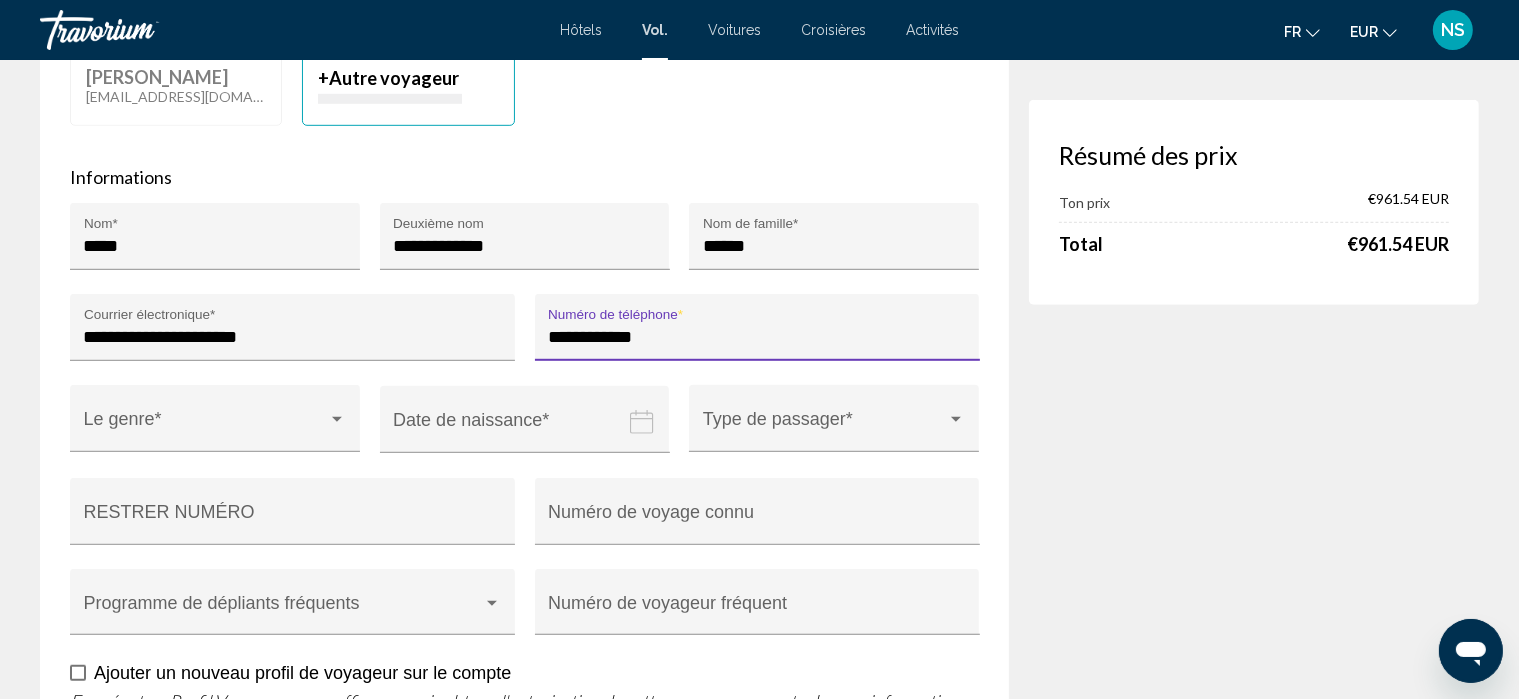 scroll, scrollTop: 1344, scrollLeft: 0, axis: vertical 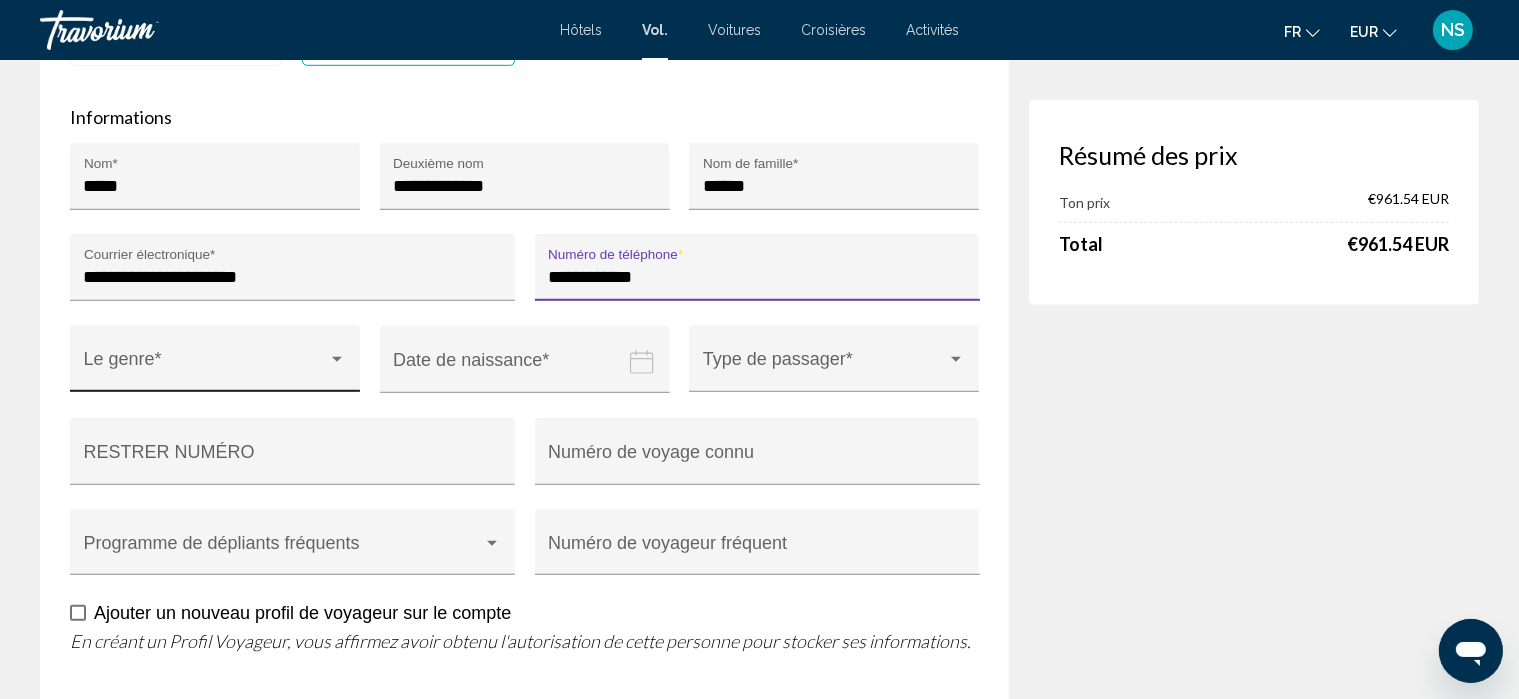 type on "**********" 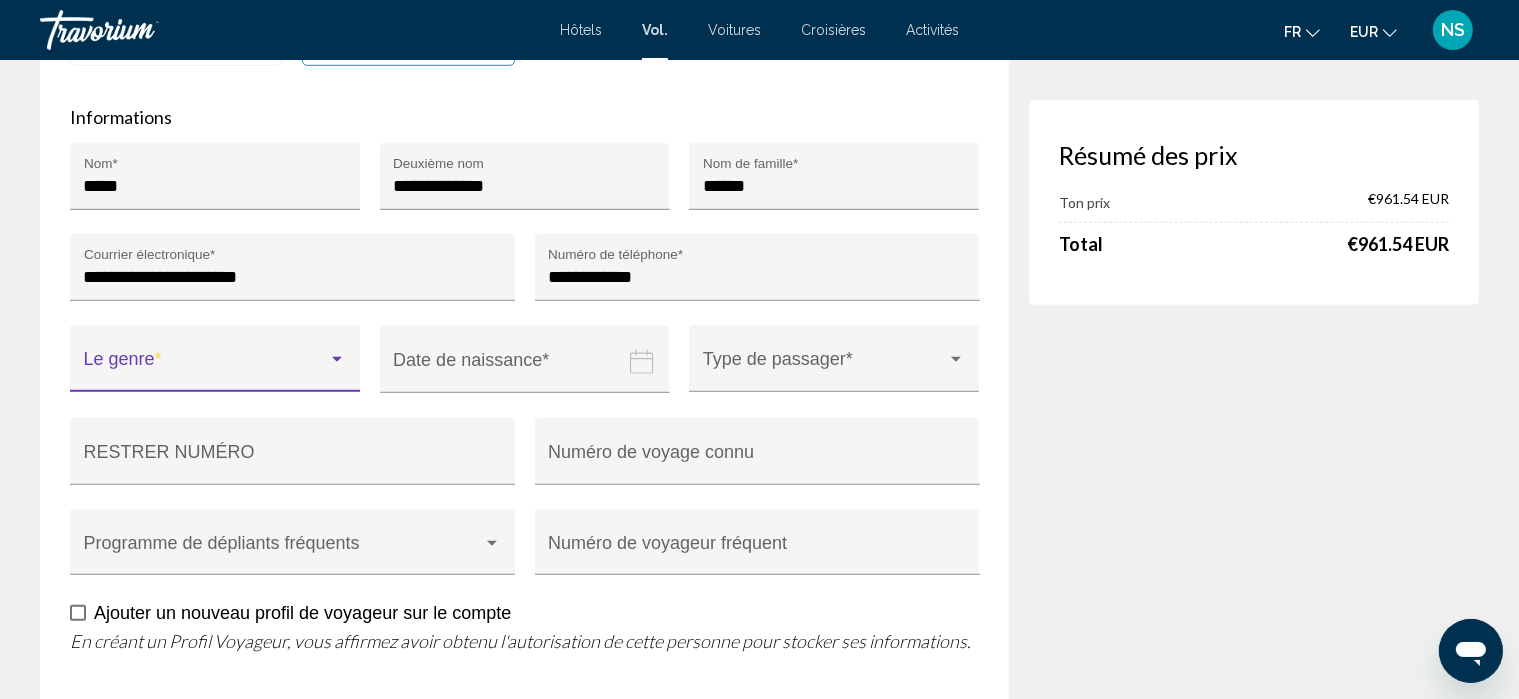 click at bounding box center [206, 368] 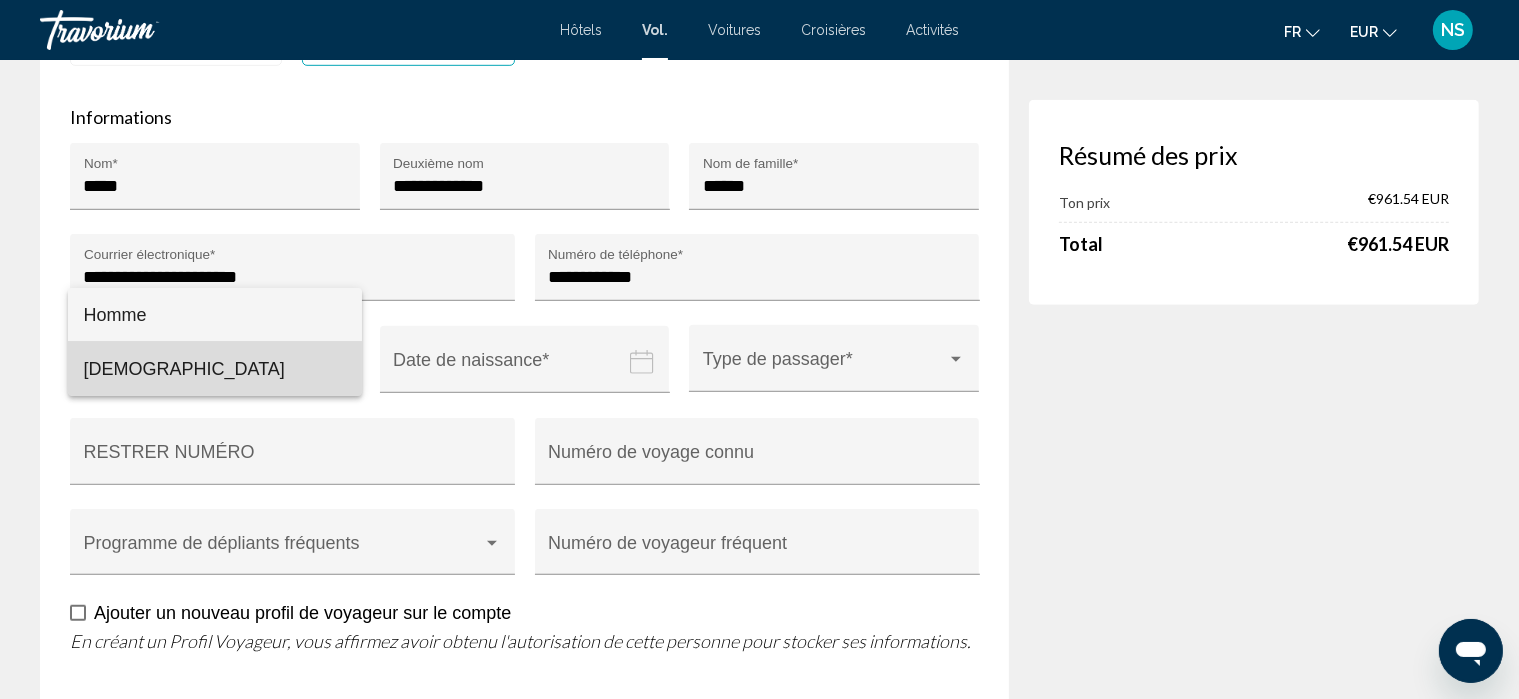 click on "[DEMOGRAPHIC_DATA]" at bounding box center (215, 369) 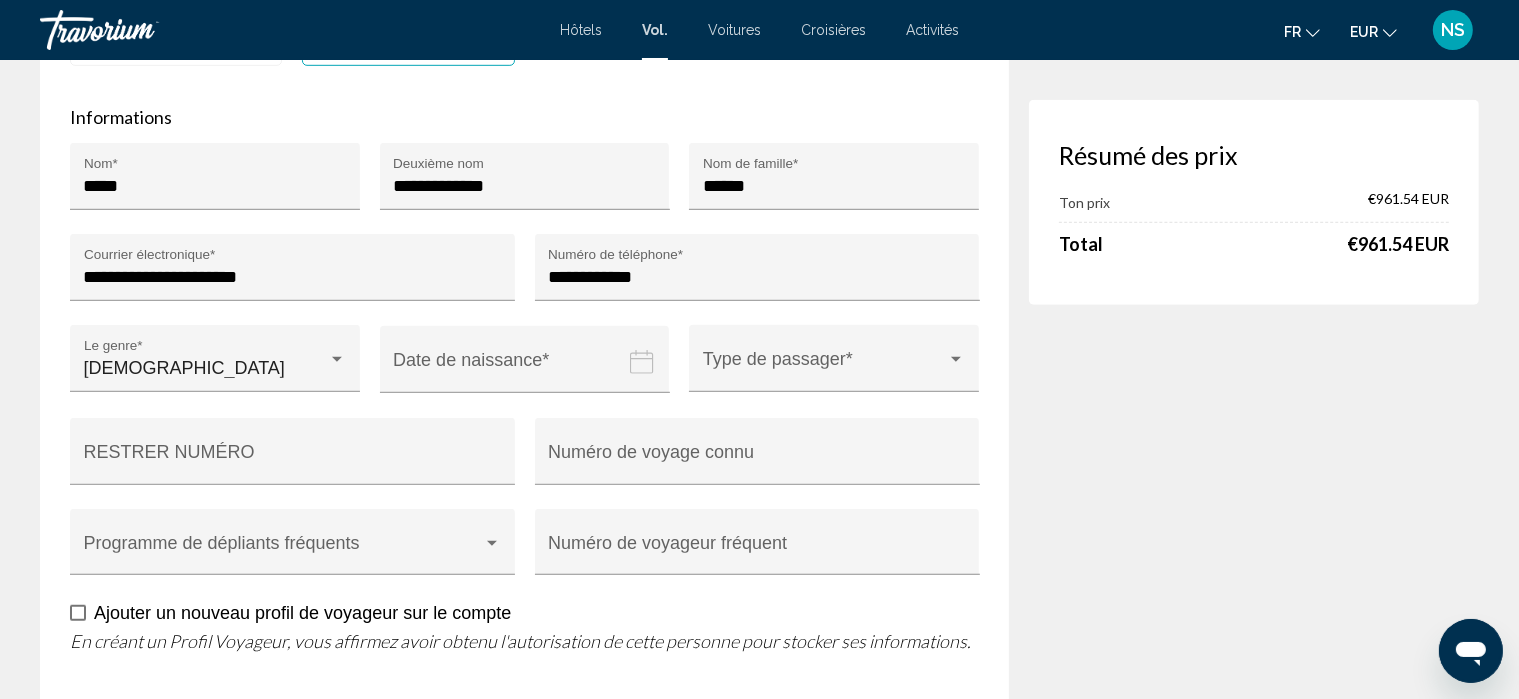 click at bounding box center (529, 374) 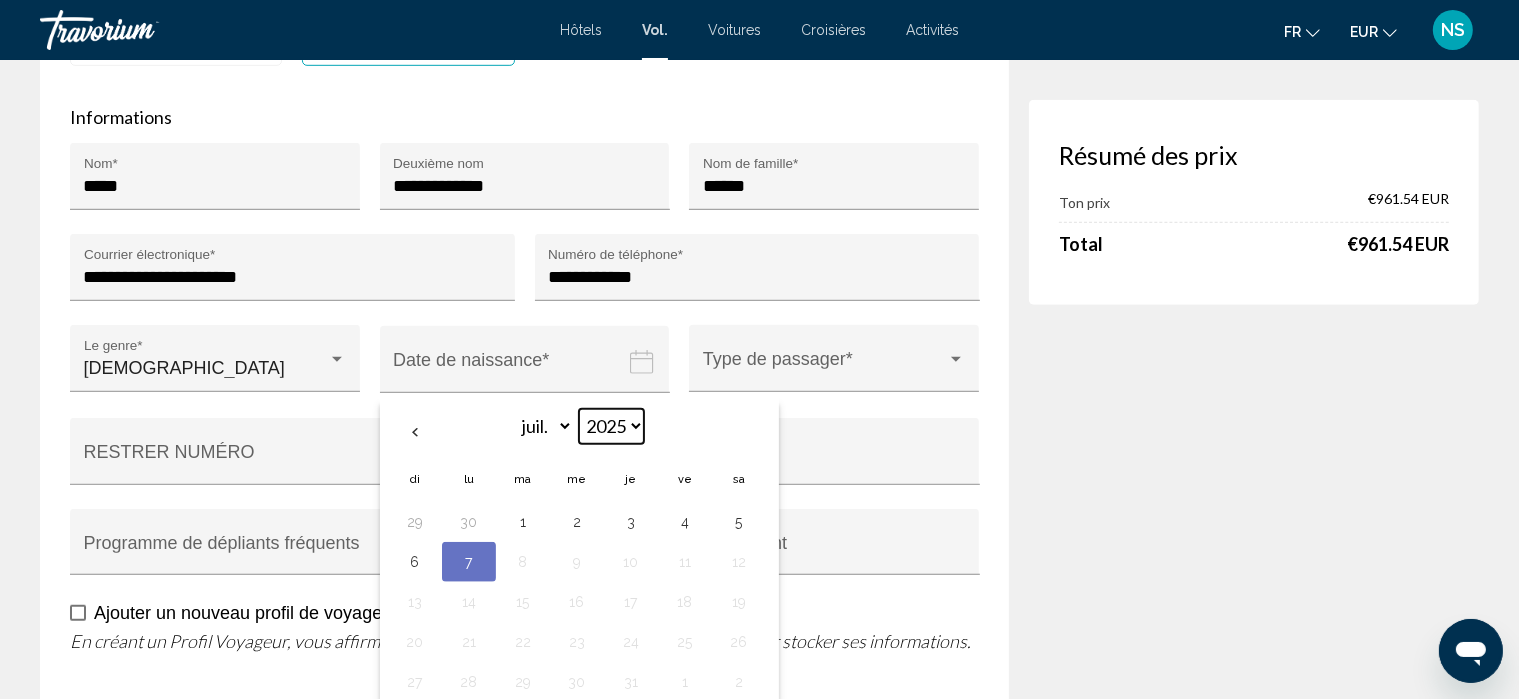 click on "**** **** **** **** **** **** **** **** **** **** **** **** **** **** **** **** **** **** **** **** **** **** **** **** **** **** **** **** **** **** **** **** **** **** **** **** **** **** **** **** **** **** **** **** **** **** **** **** **** **** **** **** **** **** **** **** **** **** **** **** **** **** **** **** **** **** **** **** **** **** **** **** **** **** **** **** **** **** **** **** **** **** **** **** **** **** **** **** **** **** **** **** **** **** **** **** **** **** **** **** **** **** **** **** **** **** **** **** **** **** **** **** **** **** **** **** **** **** **** **** **** **** **** **** **** ****" at bounding box center (611, 426) 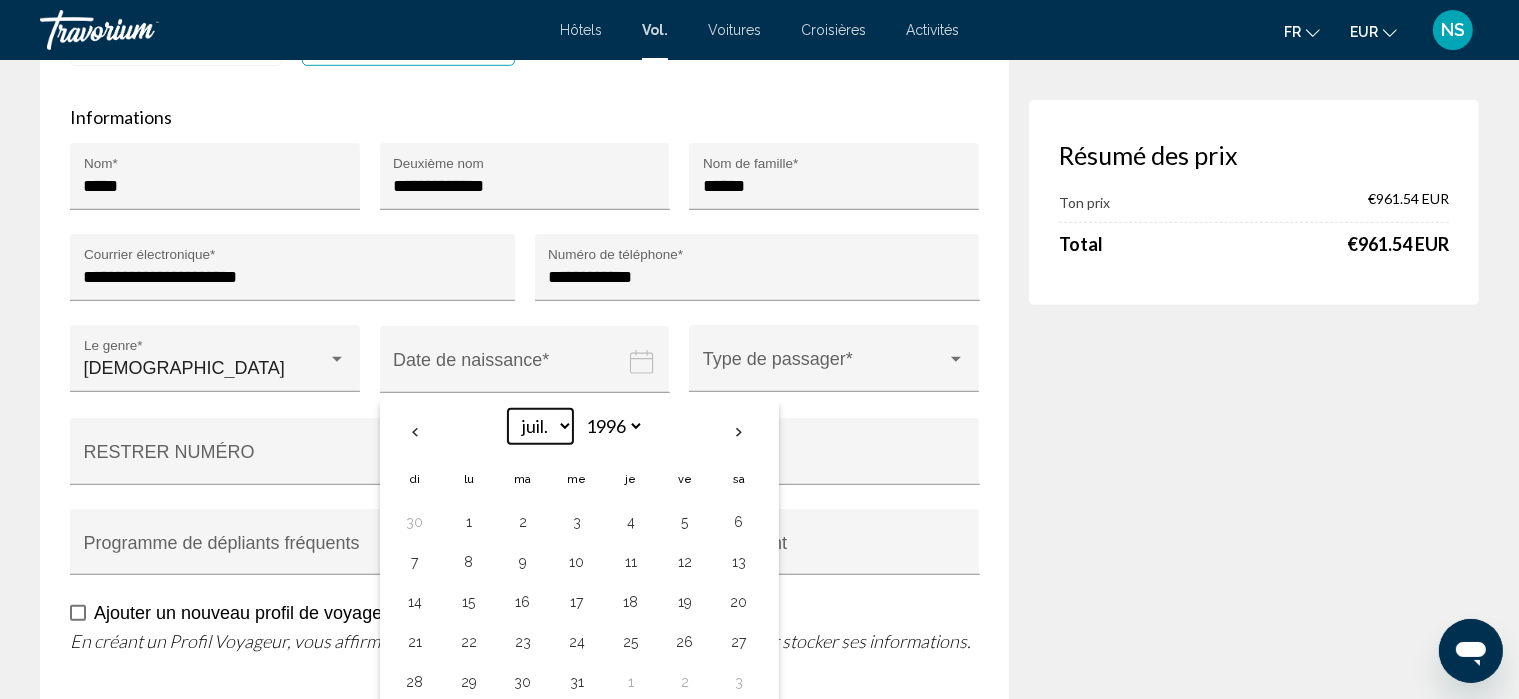 click on "***** ***** **** **** *** **** ***** **** ***** **** **** ****" at bounding box center (540, 426) 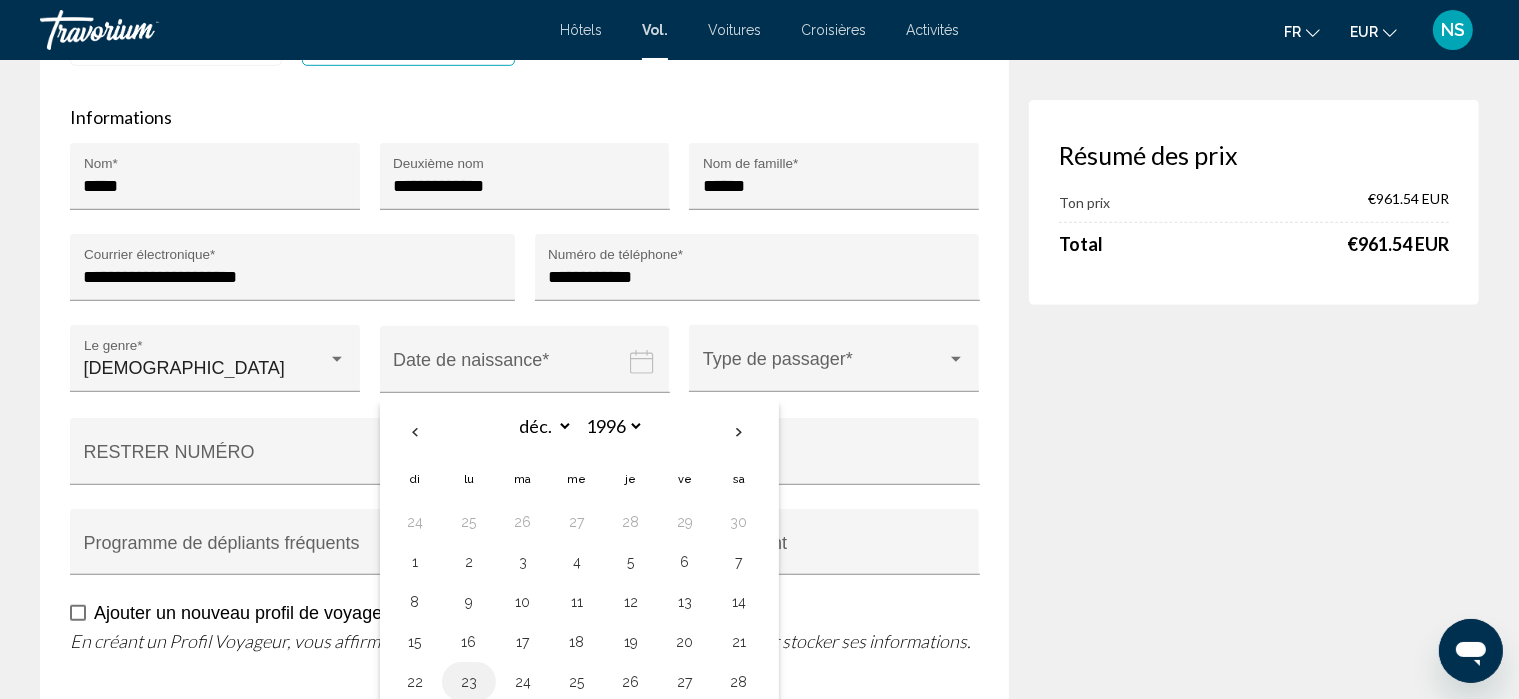 click on "23" at bounding box center (469, 682) 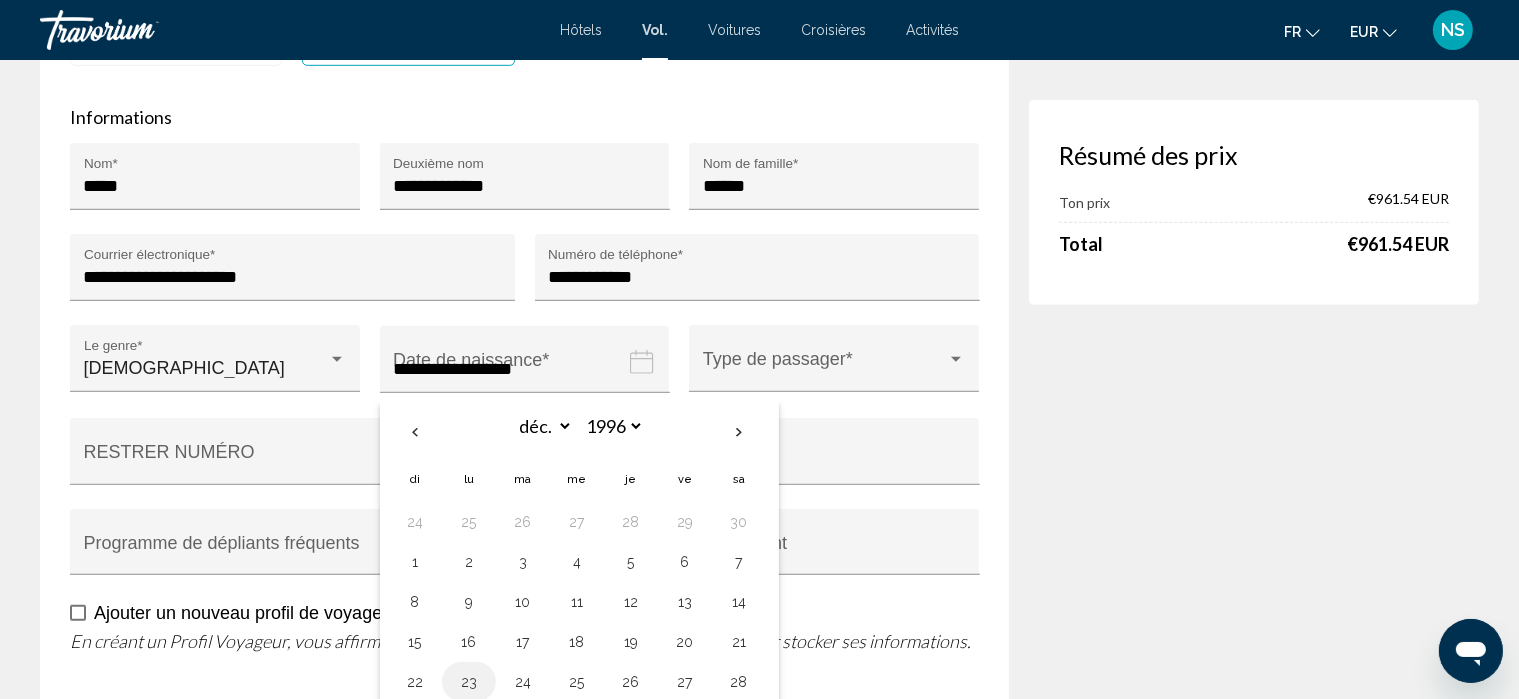 scroll, scrollTop: 527, scrollLeft: 0, axis: vertical 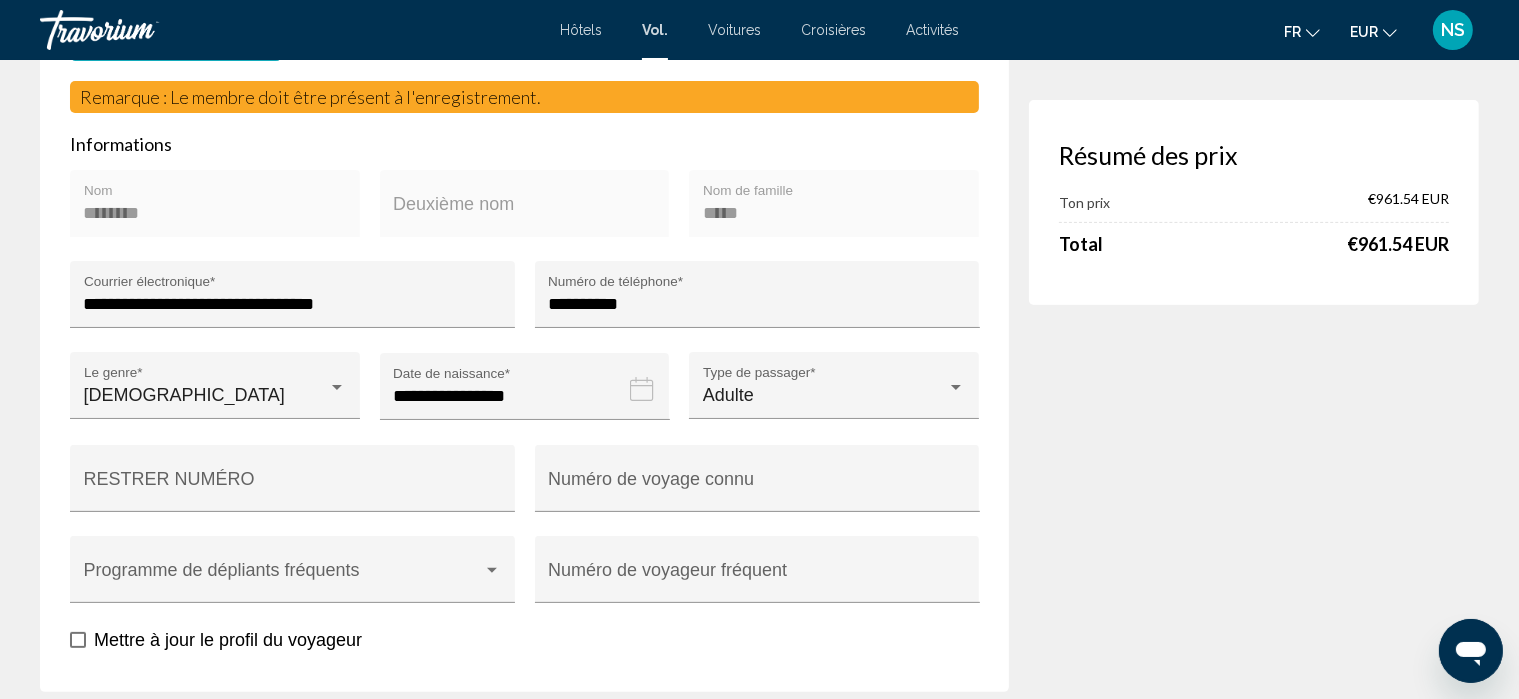 click on "**********" at bounding box center [529, 401] 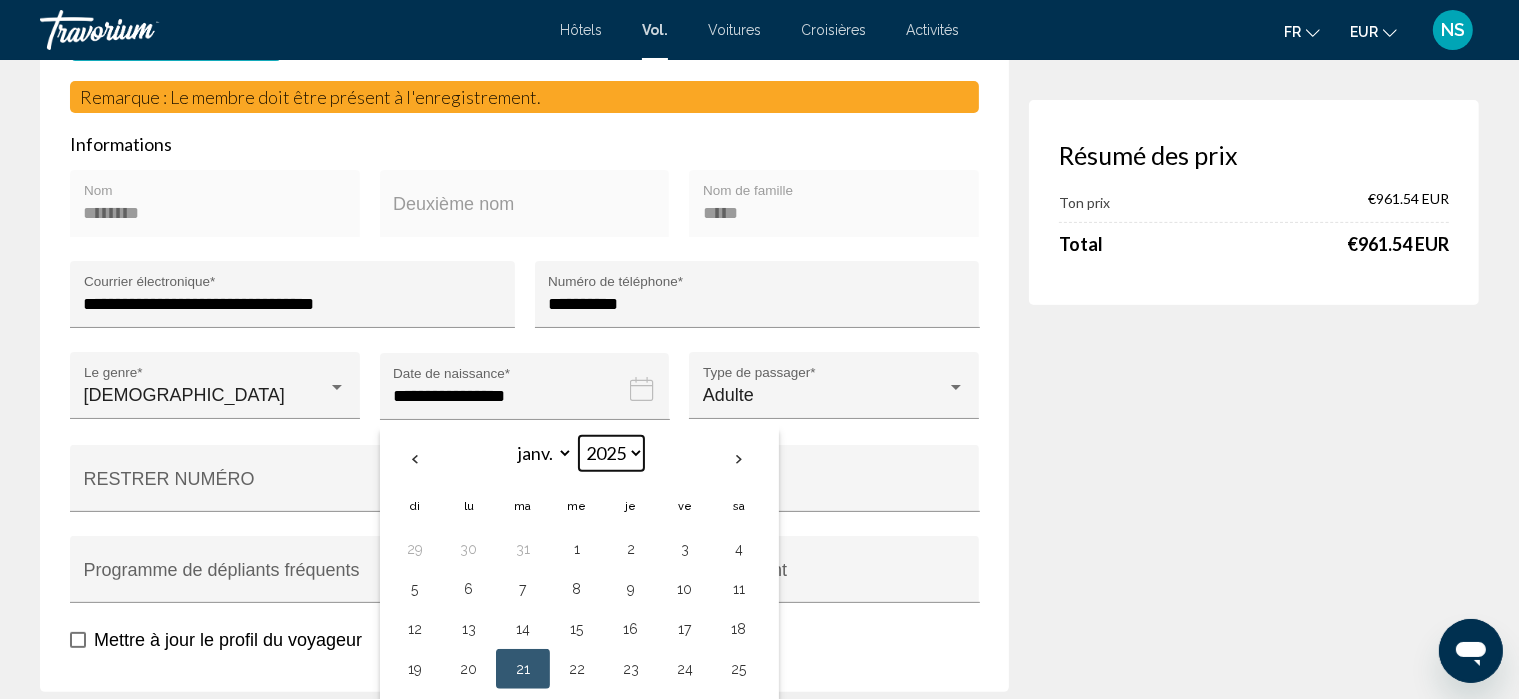 click on "**** **** **** **** **** **** **** **** **** **** **** **** **** **** **** **** **** **** **** **** **** **** **** **** **** **** **** **** **** **** **** **** **** **** **** **** **** **** **** **** **** **** **** **** **** **** **** **** **** **** **** **** **** **** **** **** **** **** **** **** **** **** **** **** **** **** **** **** **** **** **** **** **** **** **** **** **** **** **** **** **** **** **** **** **** **** **** **** **** **** **** **** **** **** **** **** **** **** **** **** **** **** **** **** **** **** **** **** **** **** **** **** **** **** **** **** **** **** **** **** **** **** **** **** **** ****" at bounding box center [611, 453] 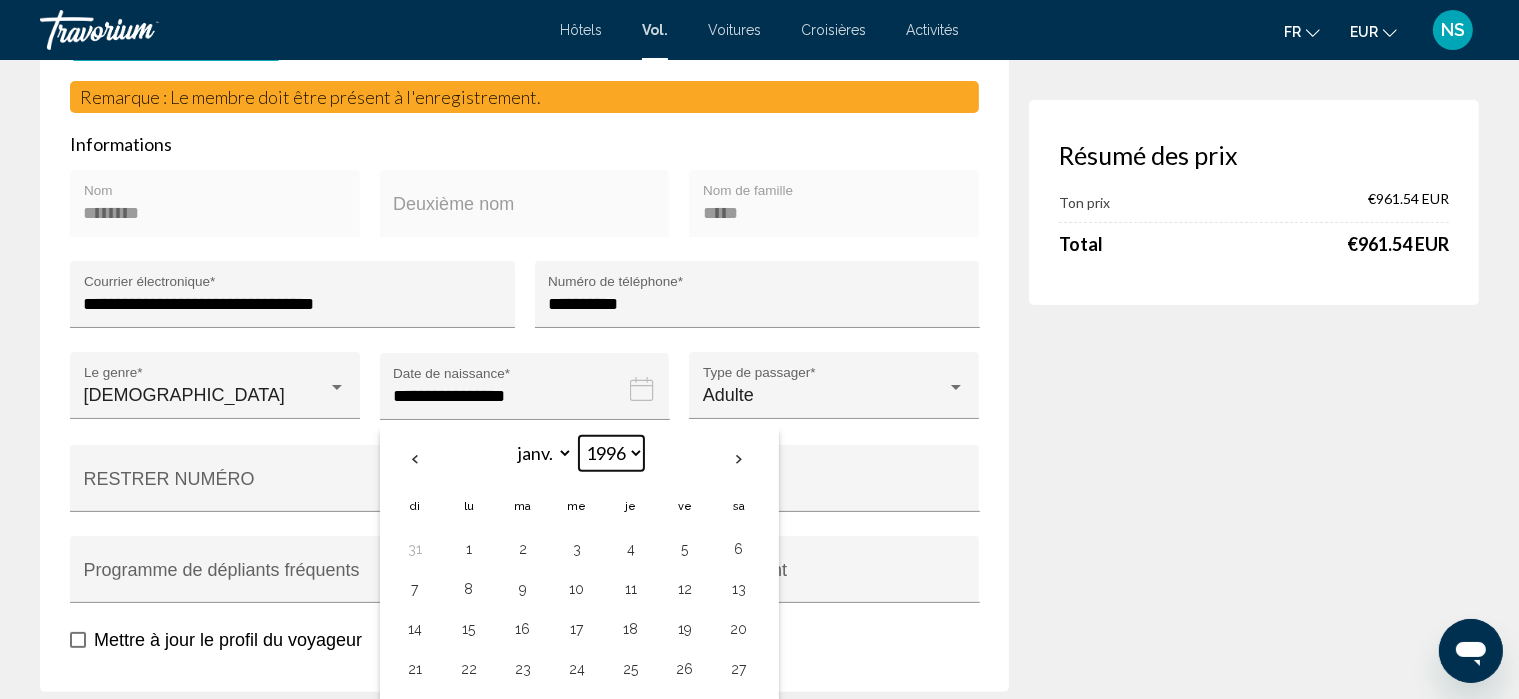 click on "**** **** **** **** **** **** **** **** **** **** **** **** **** **** **** **** **** **** **** **** **** **** **** **** **** **** **** **** **** **** **** **** **** **** **** **** **** **** **** **** **** **** **** **** **** **** **** **** **** **** **** **** **** **** **** **** **** **** **** **** **** **** **** **** **** **** **** **** **** **** **** **** **** **** **** **** **** **** **** **** **** **** **** **** **** **** **** **** **** **** **** **** **** **** **** **** **** **** **** **** **** **** **** **** **** **** **** **** **** **** **** **** **** **** **** **** **** **** **** **** **** **** **** **** **** ****" at bounding box center [611, 453] 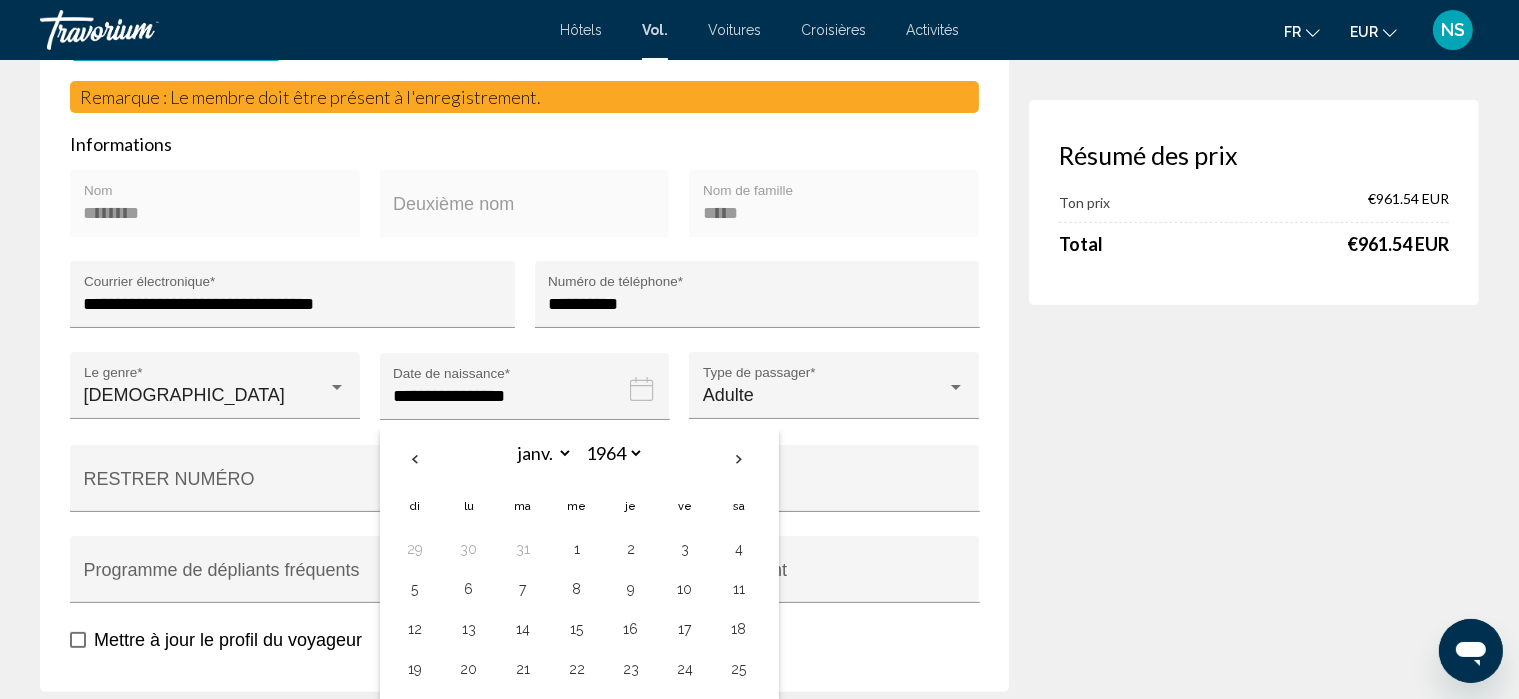 click on "Résumé des prix Ton prix €961.54 EUR Total  €961.54 EUR" at bounding box center (1254, 1843) 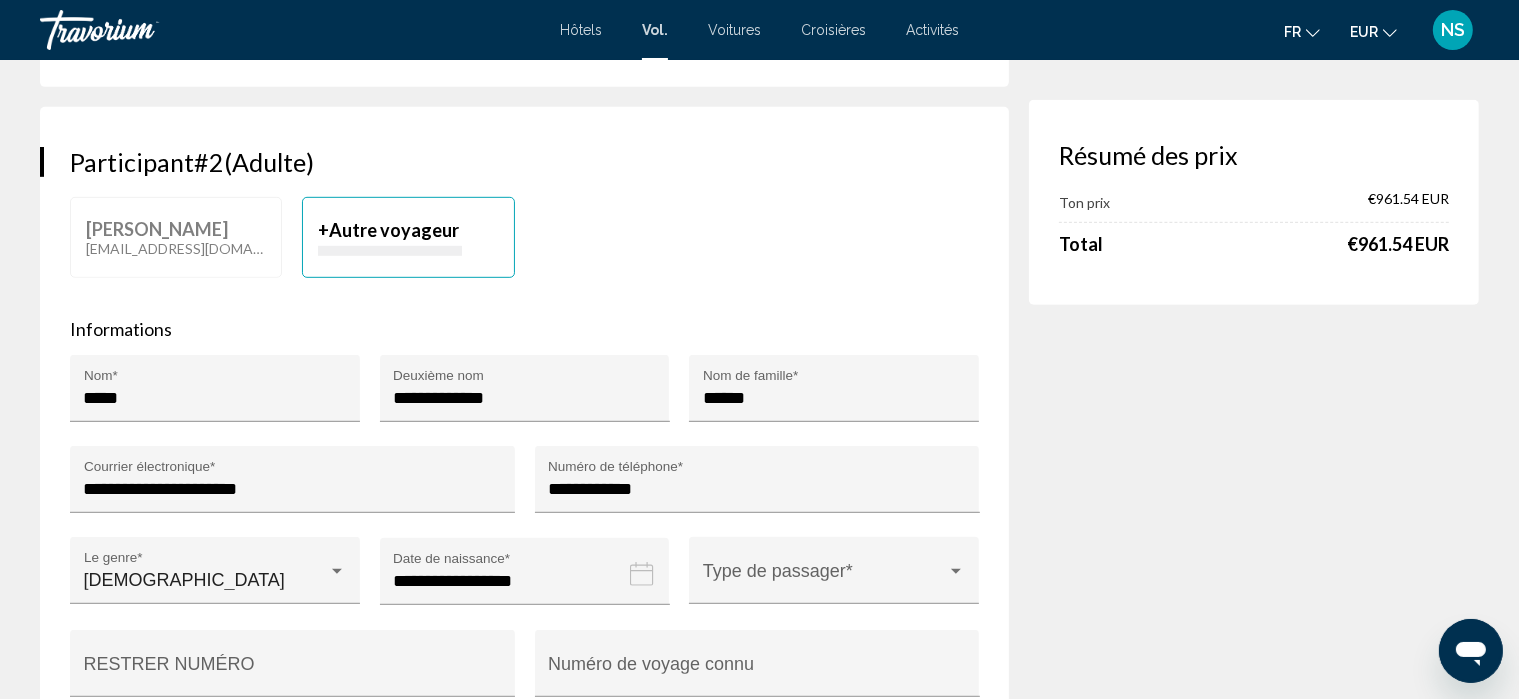 scroll, scrollTop: 1372, scrollLeft: 0, axis: vertical 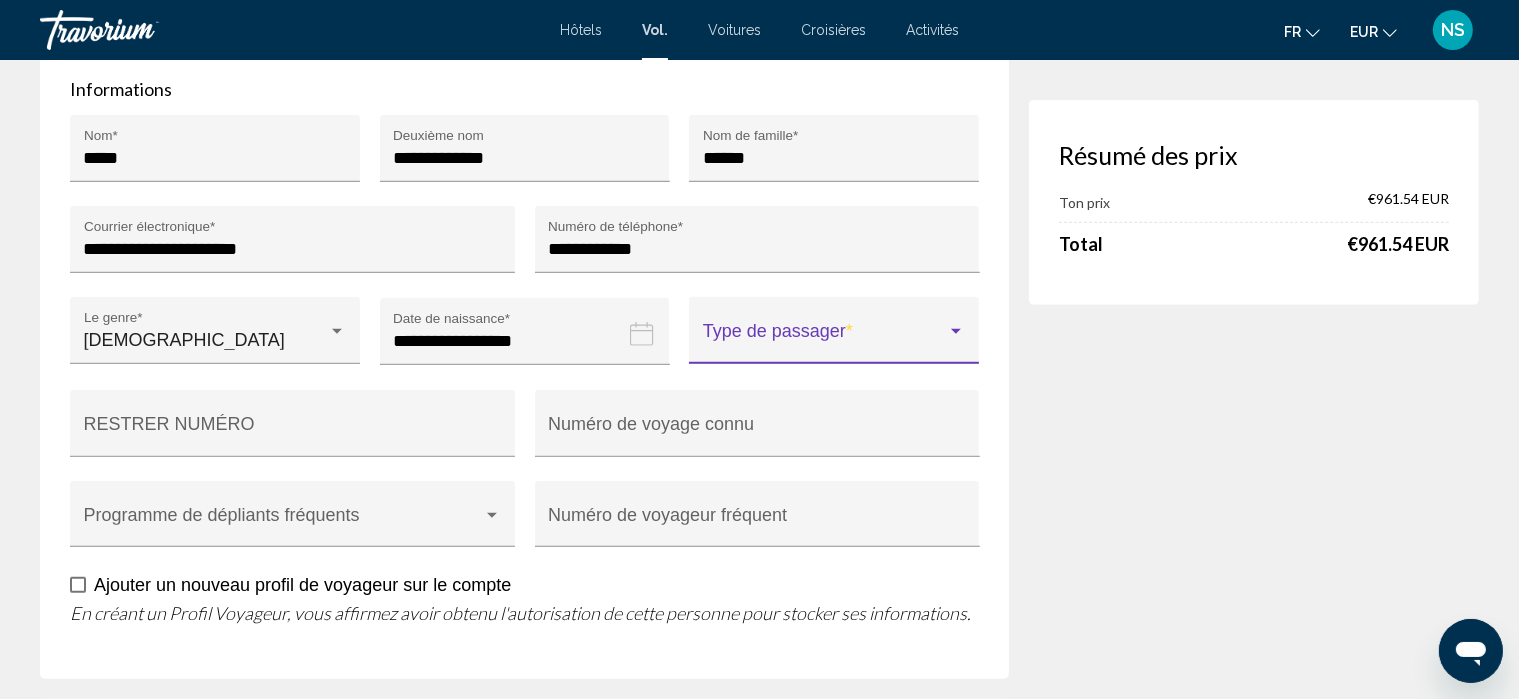 click at bounding box center [825, 340] 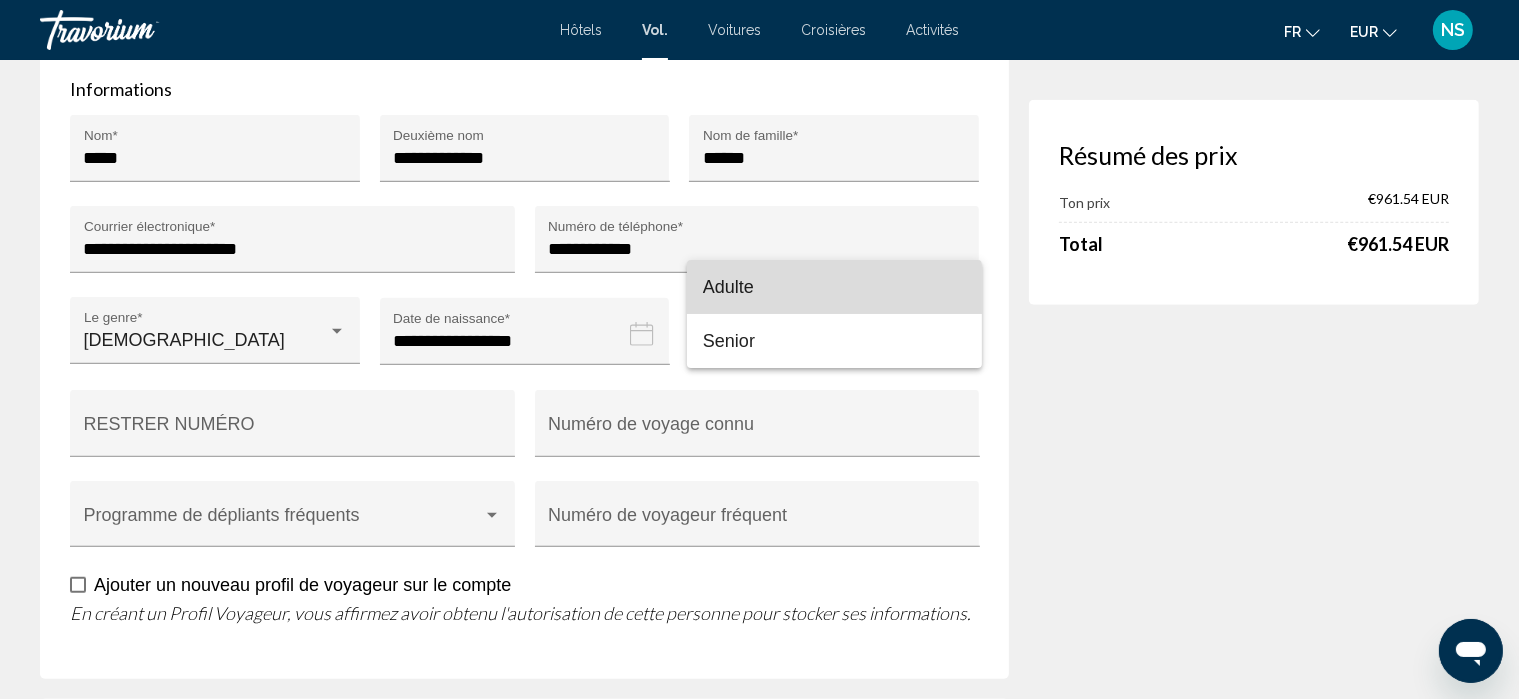 click on "Adulte" at bounding box center (728, 287) 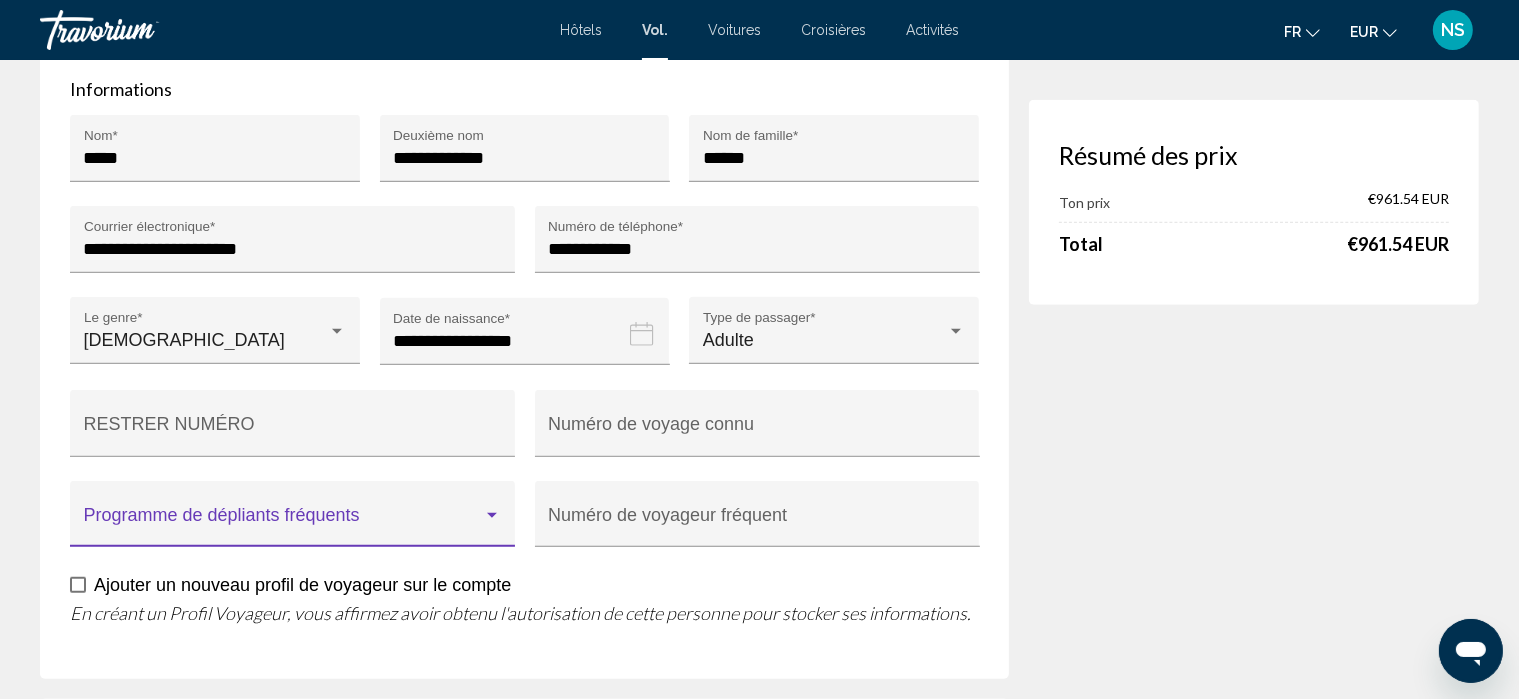 click at bounding box center (284, 524) 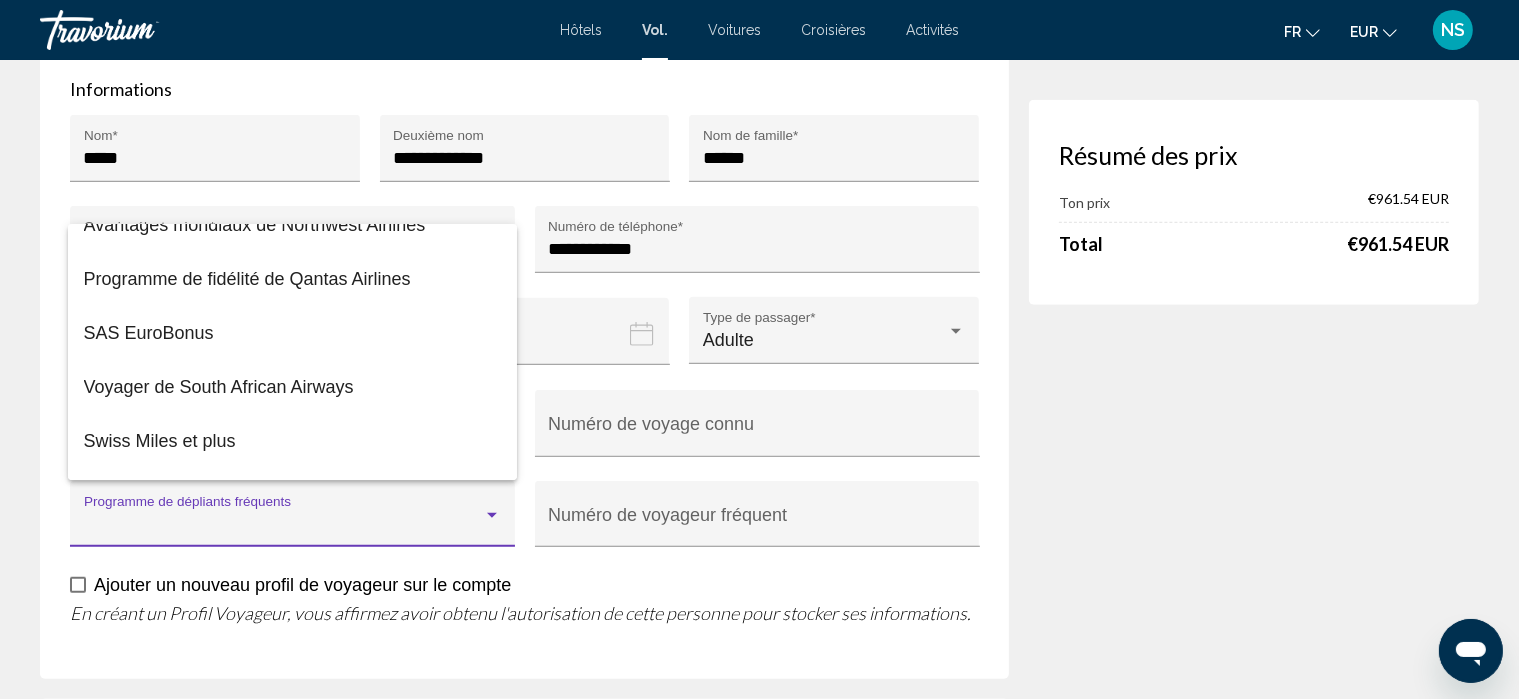 scroll, scrollTop: 1484, scrollLeft: 0, axis: vertical 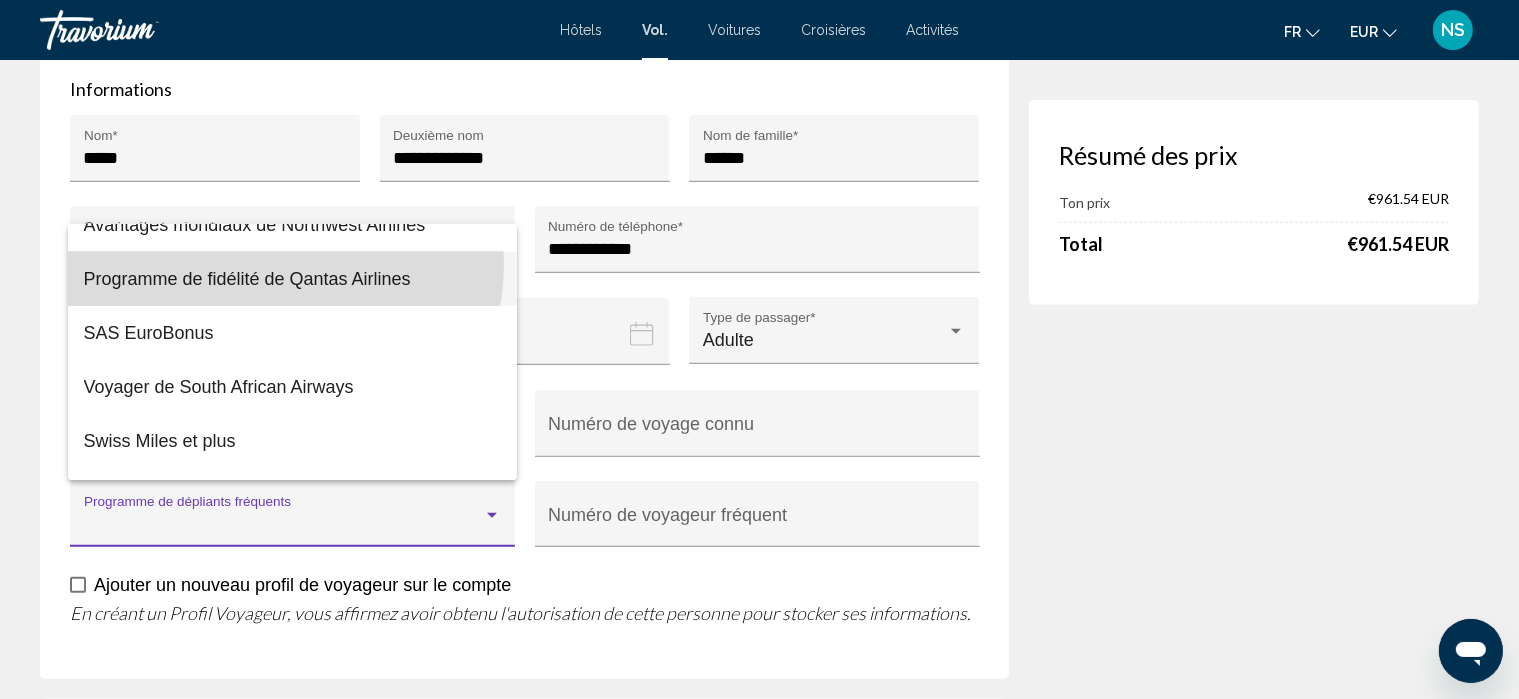 click on "Programme de fidélité de Qantas Airlines" at bounding box center (293, 279) 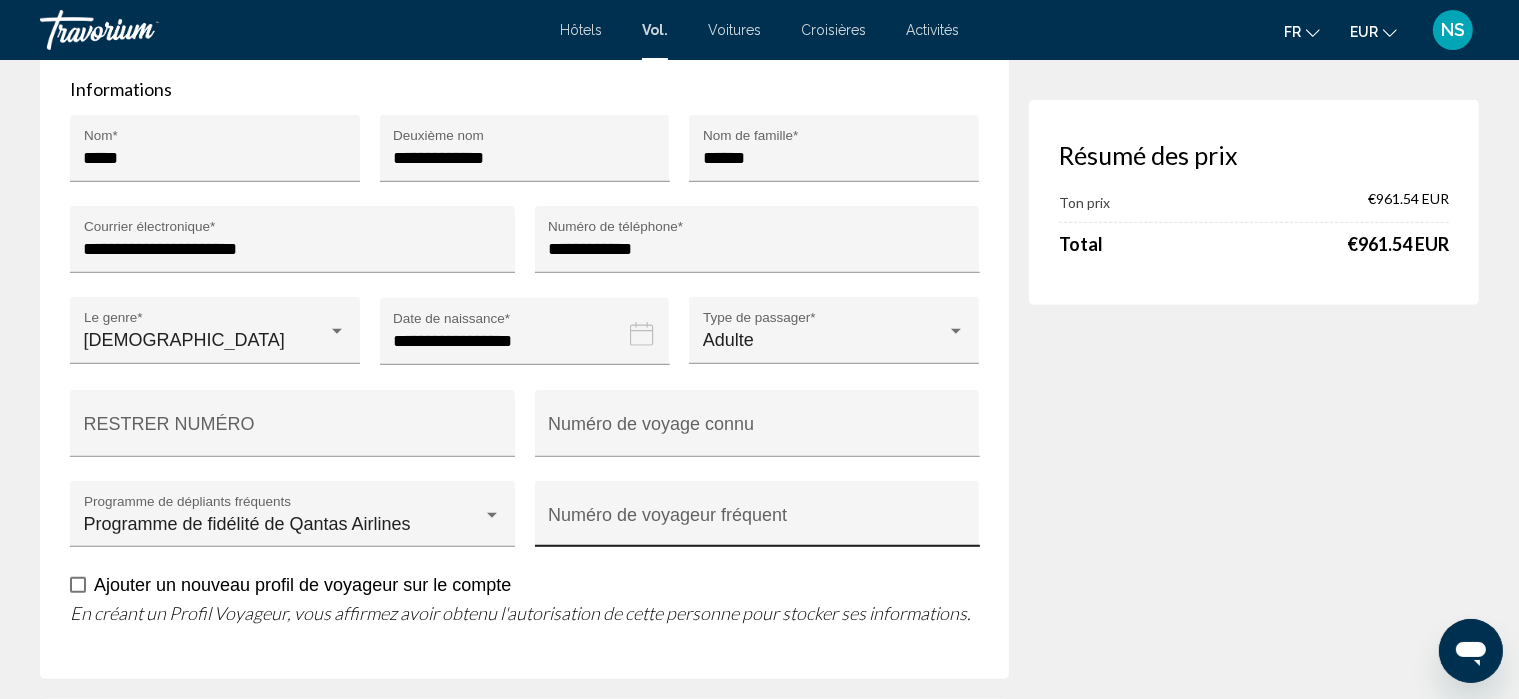 click on "Numéro de voyageur fréquent" at bounding box center [757, 520] 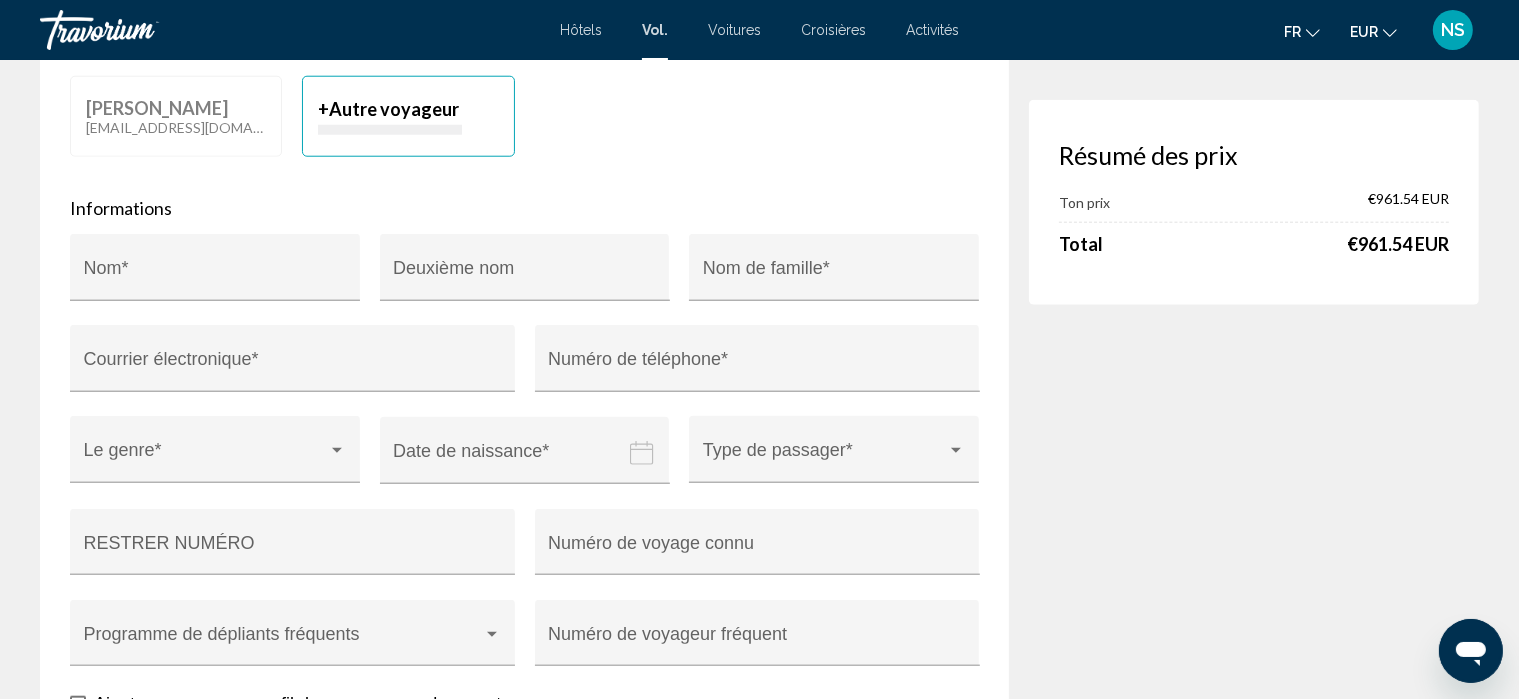 scroll, scrollTop: 2086, scrollLeft: 0, axis: vertical 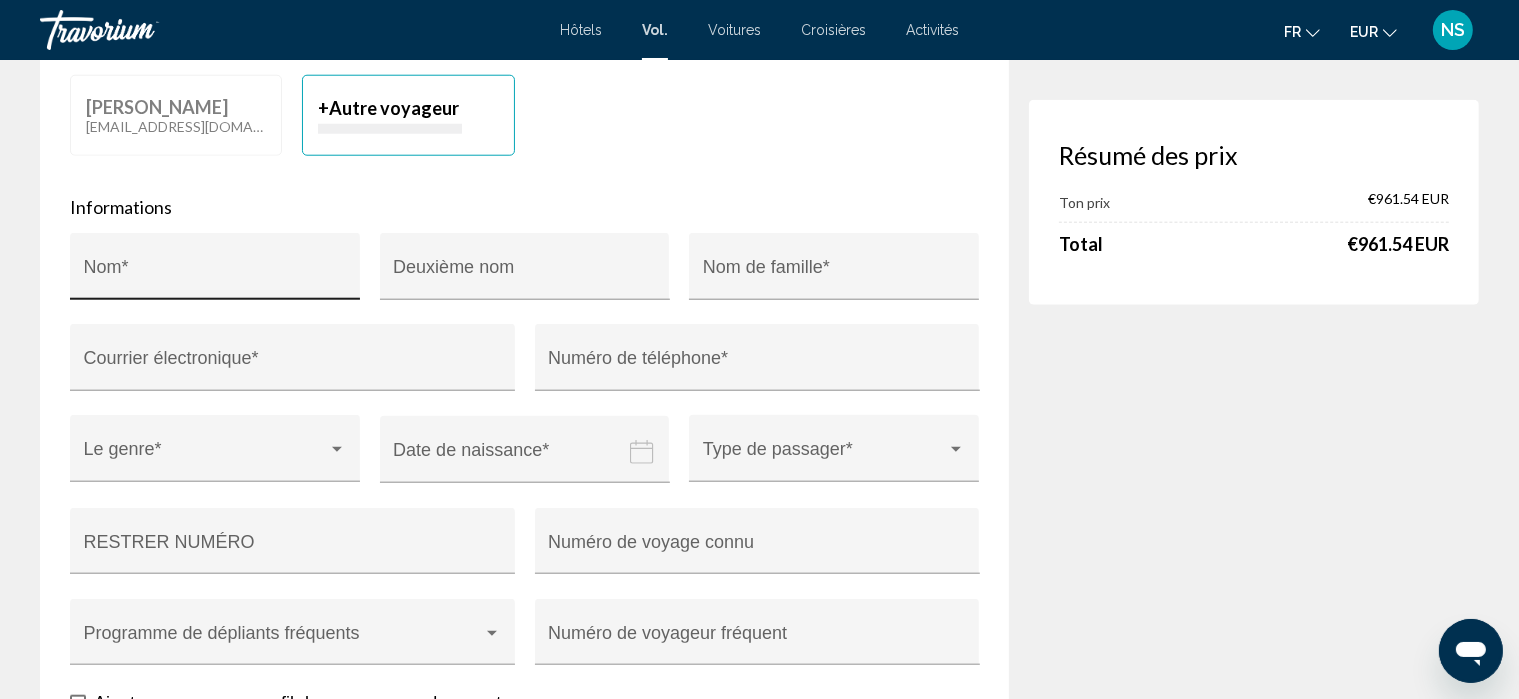 type on "**********" 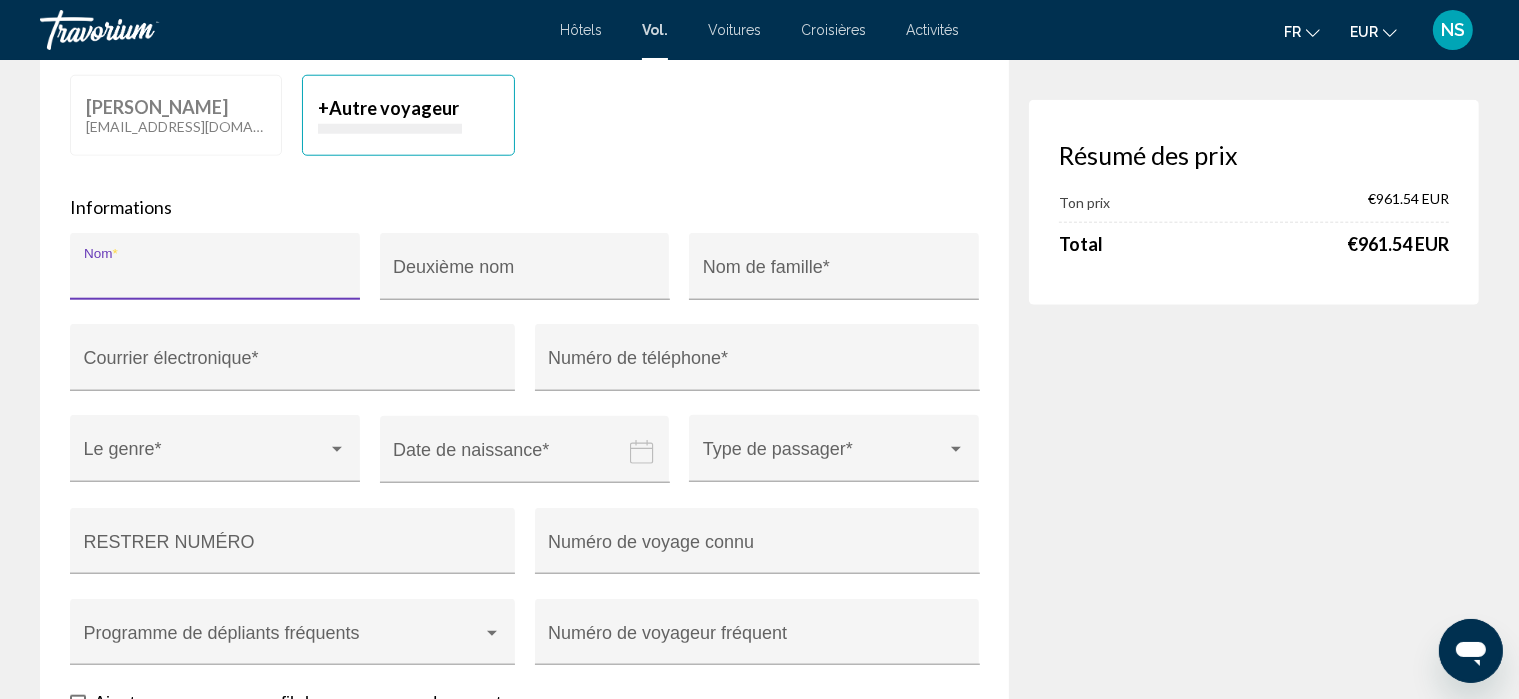 click on "Nom  *" at bounding box center (215, 276) 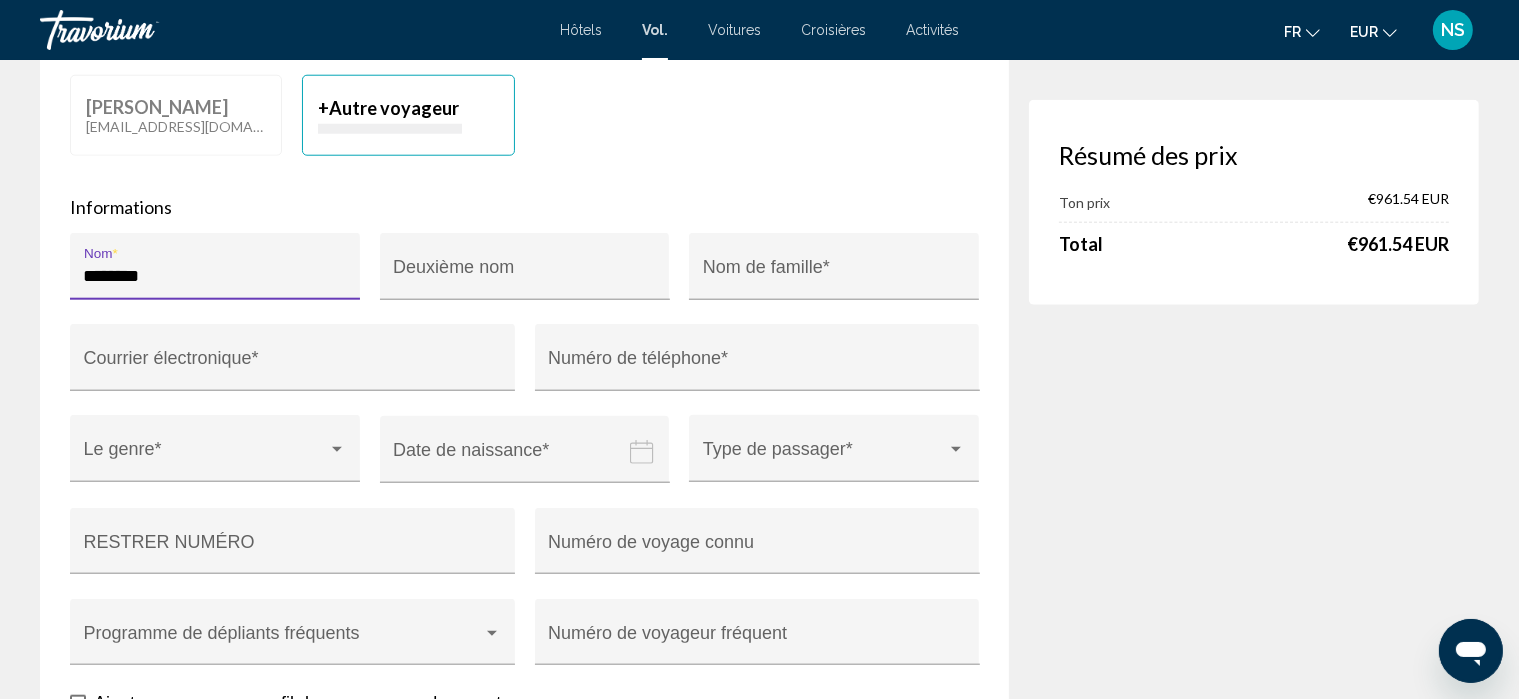 type on "********" 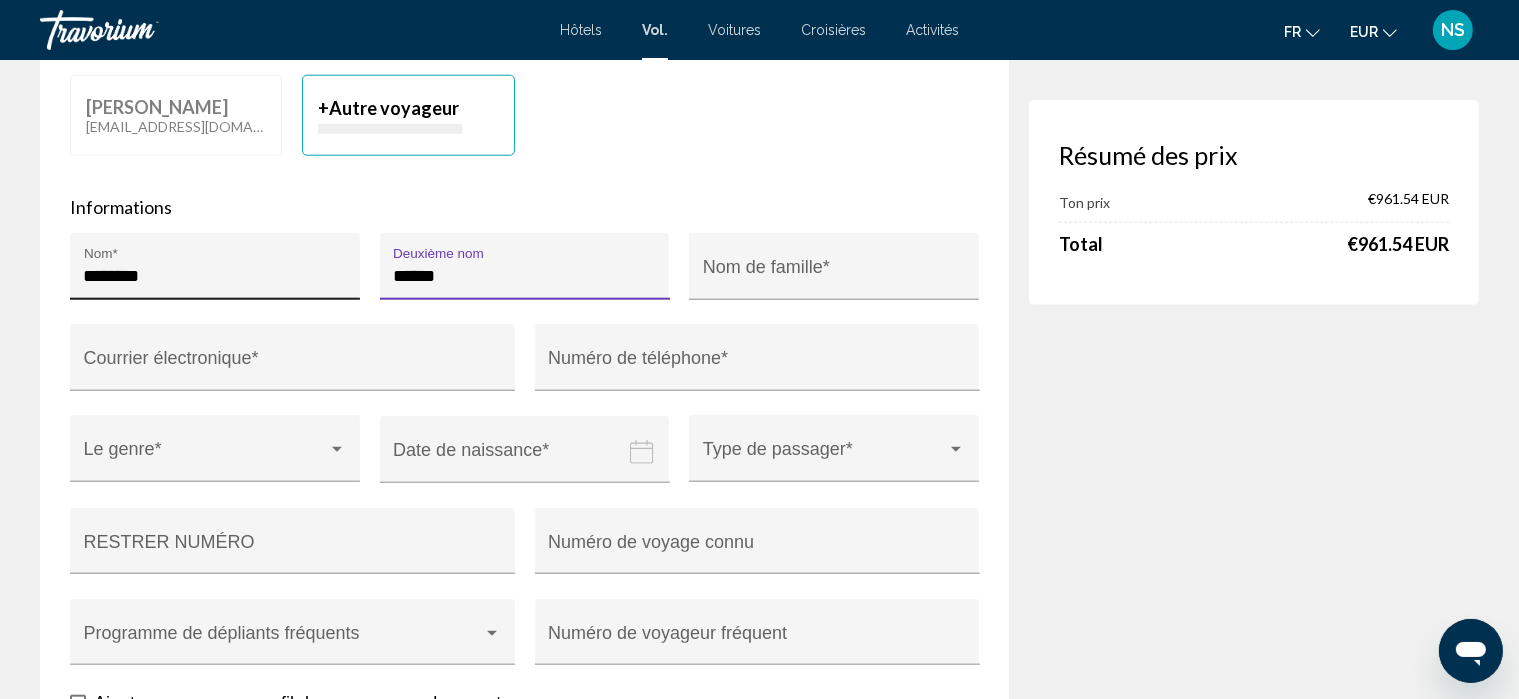 type on "******" 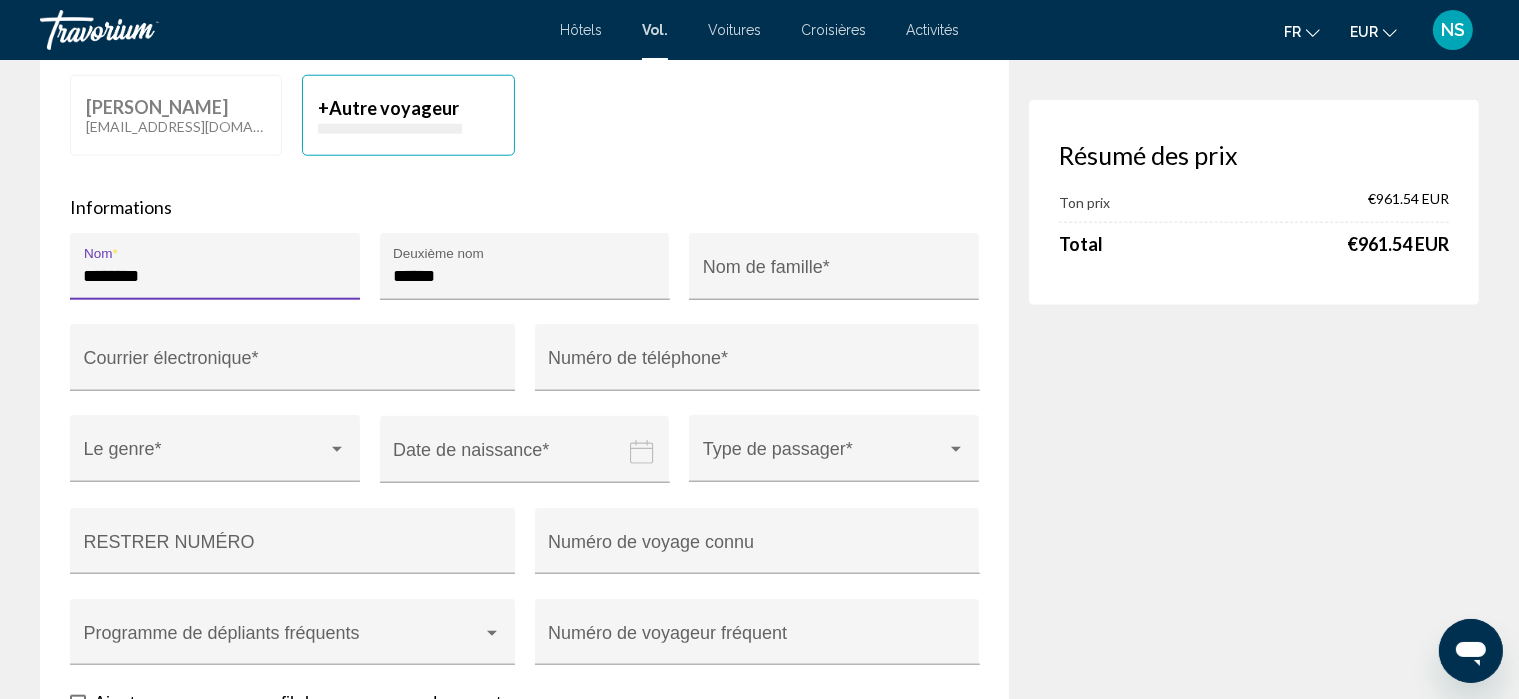 click on "********" at bounding box center [215, 276] 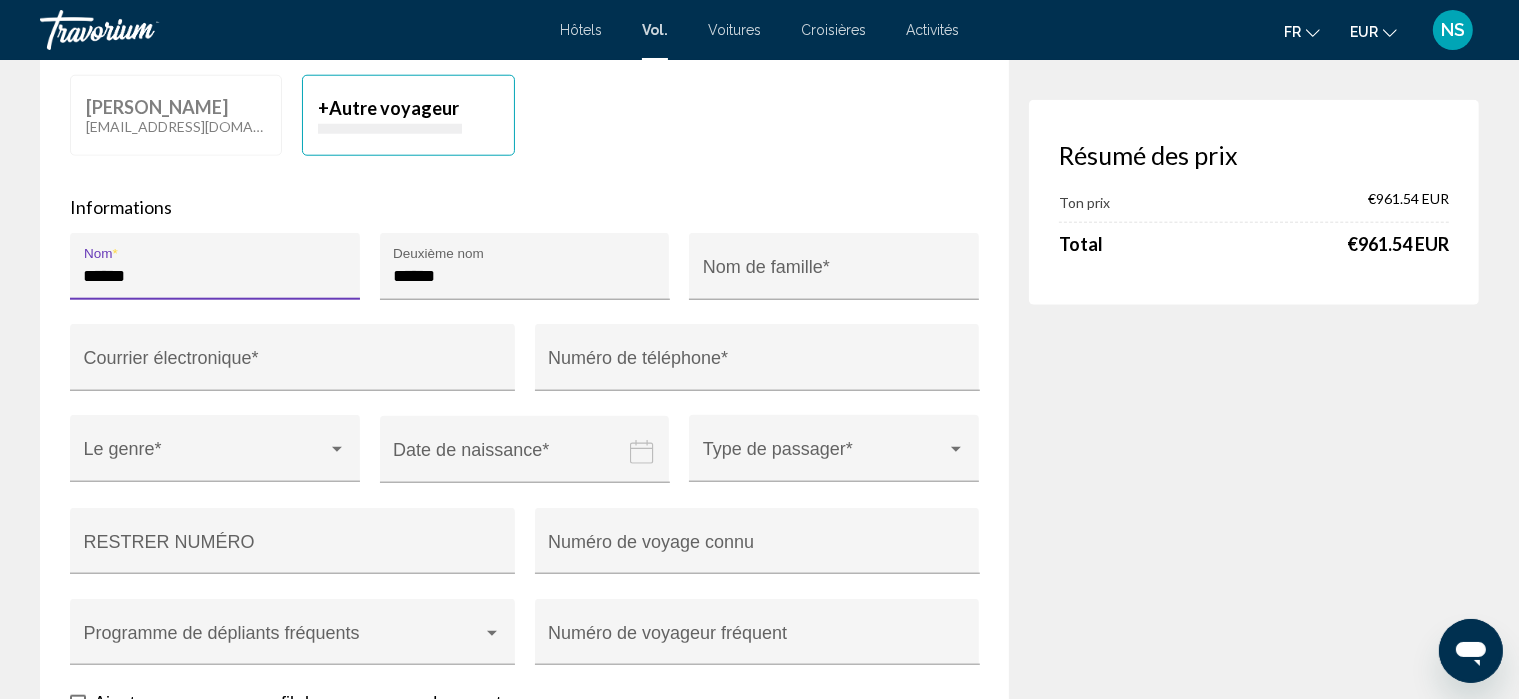 type on "******" 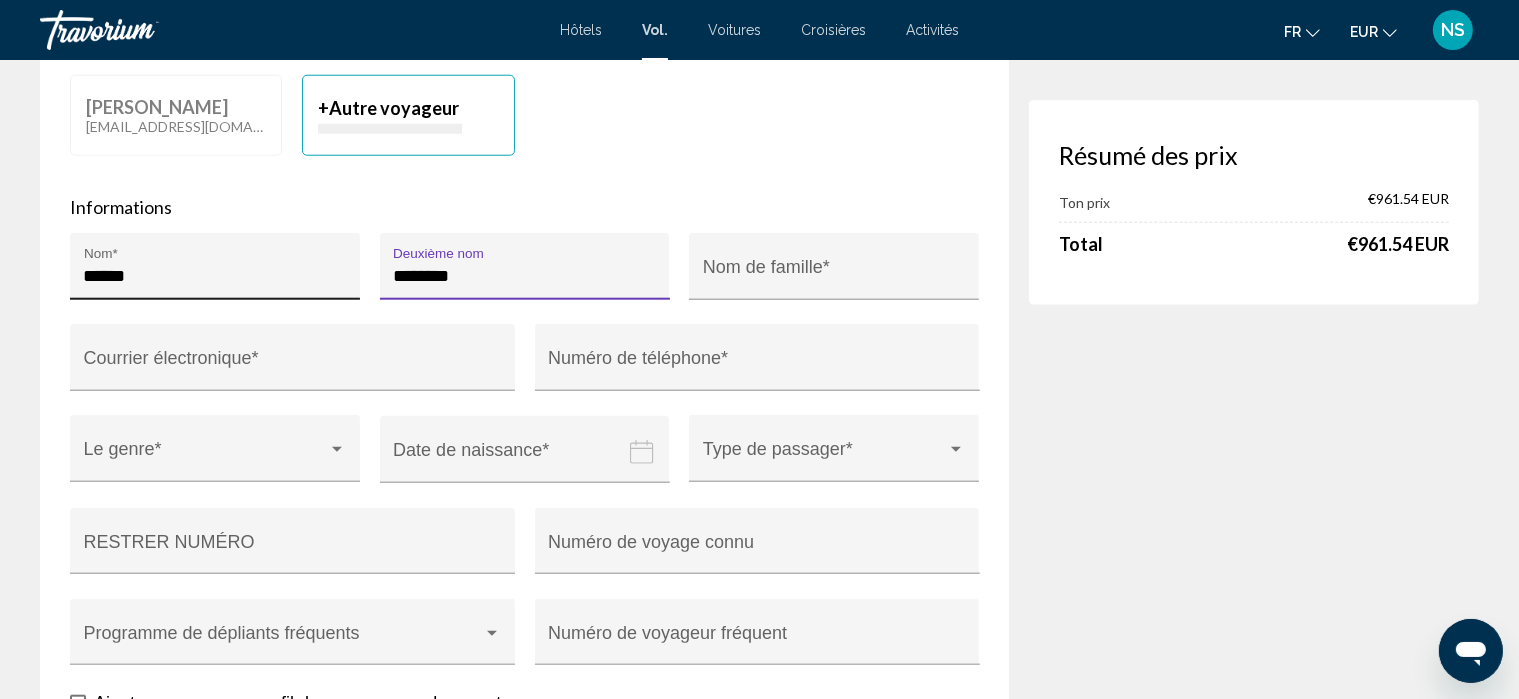 type on "********" 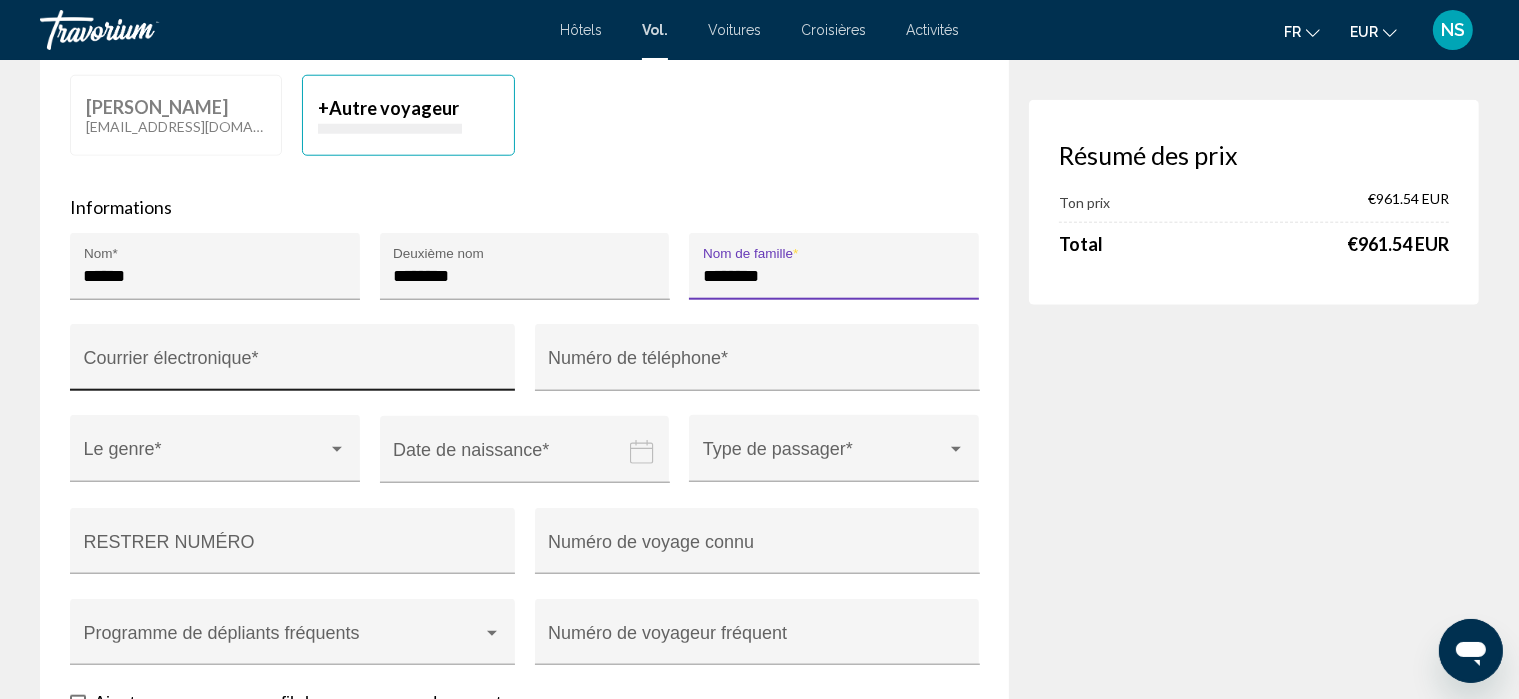 type on "********" 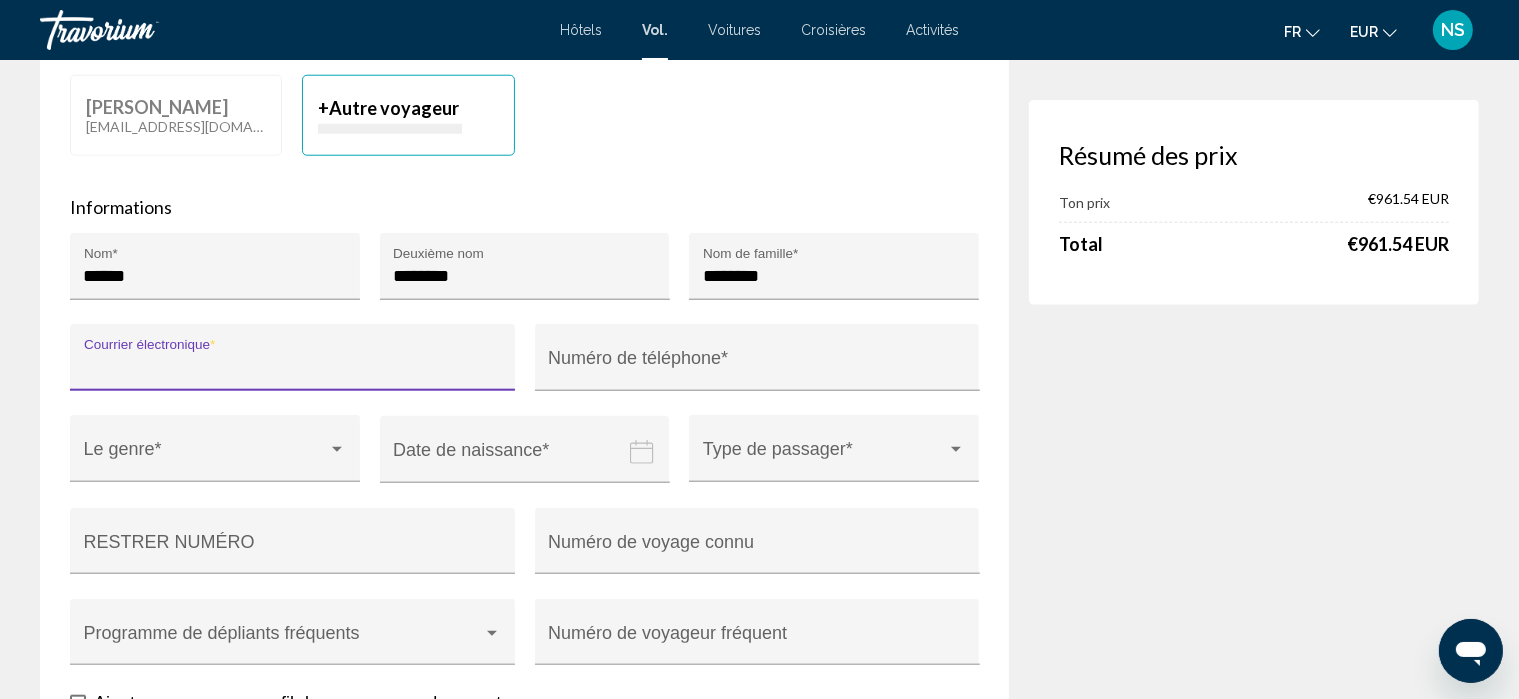 click on "Courrier électronique  *" at bounding box center [293, 367] 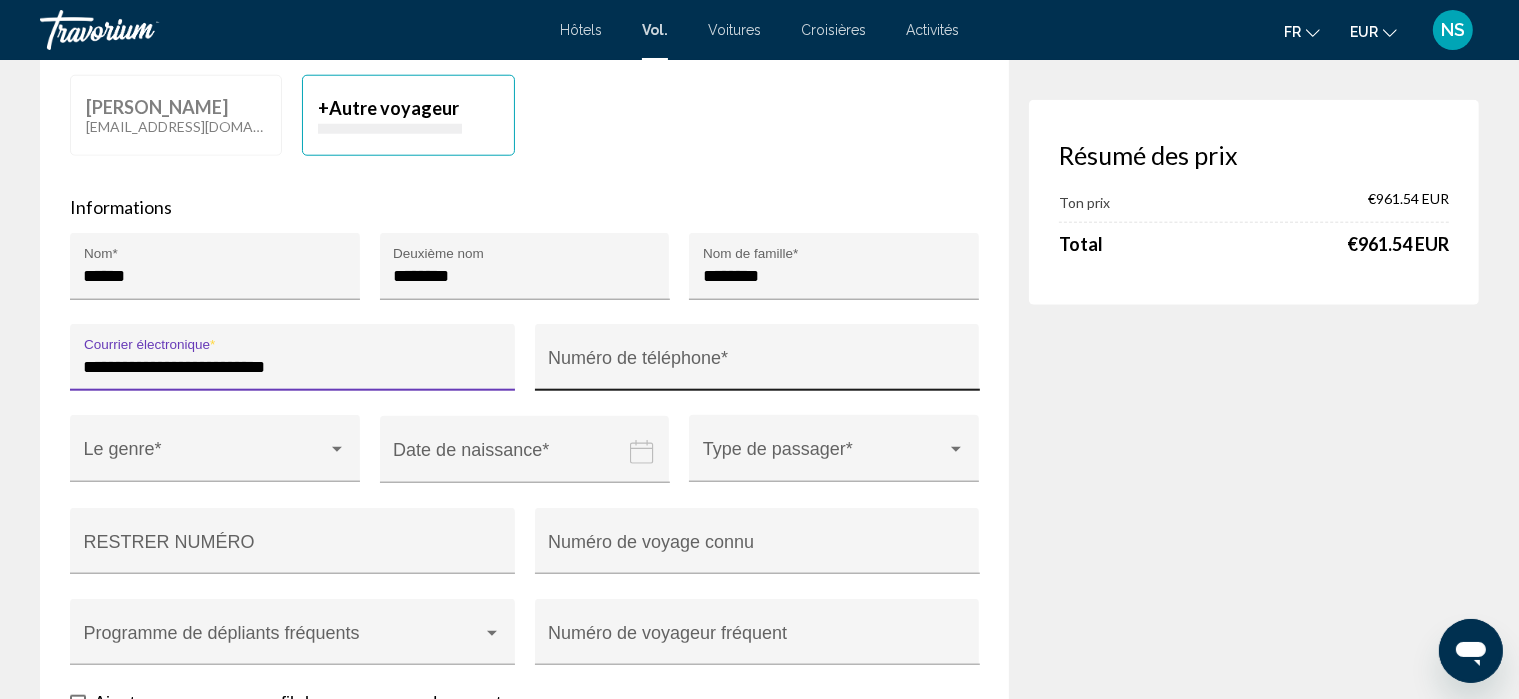type on "**********" 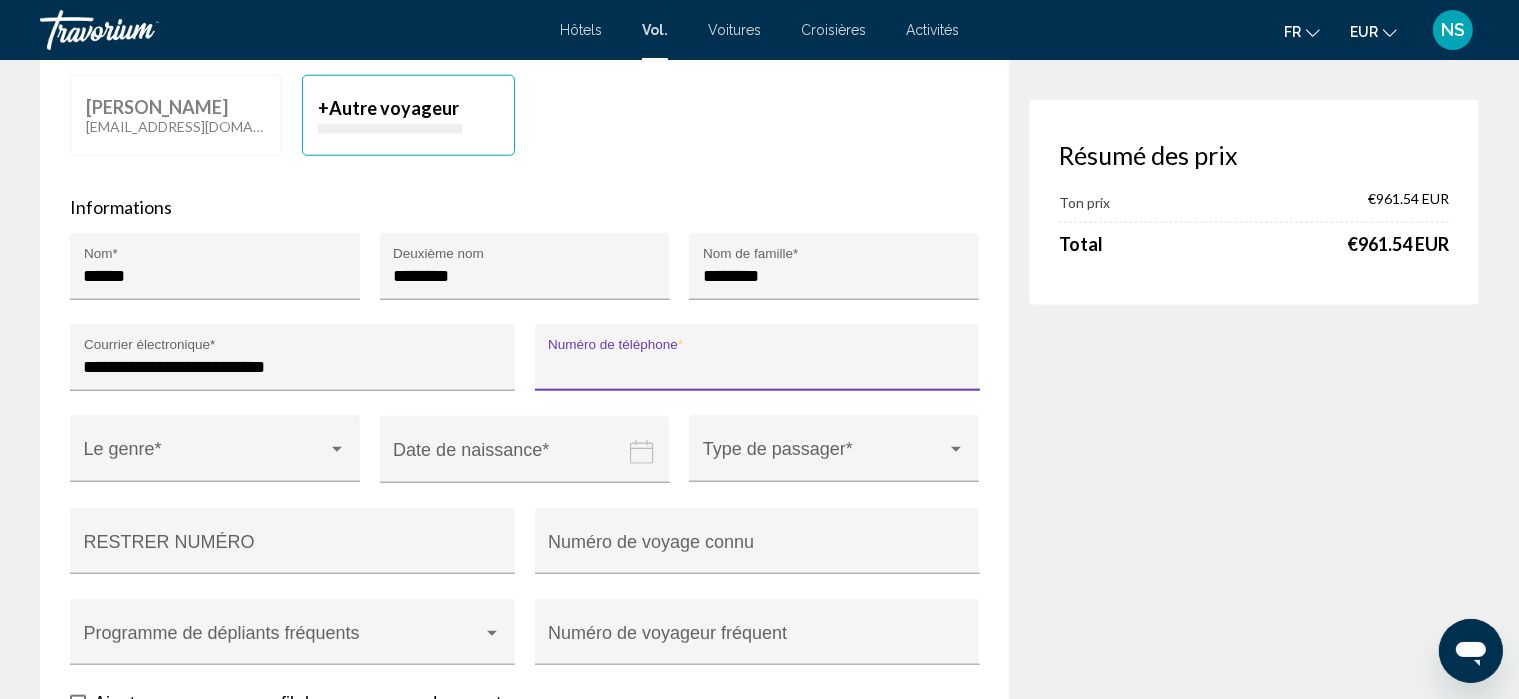 click on "Numéro de téléphone  *" at bounding box center [757, 367] 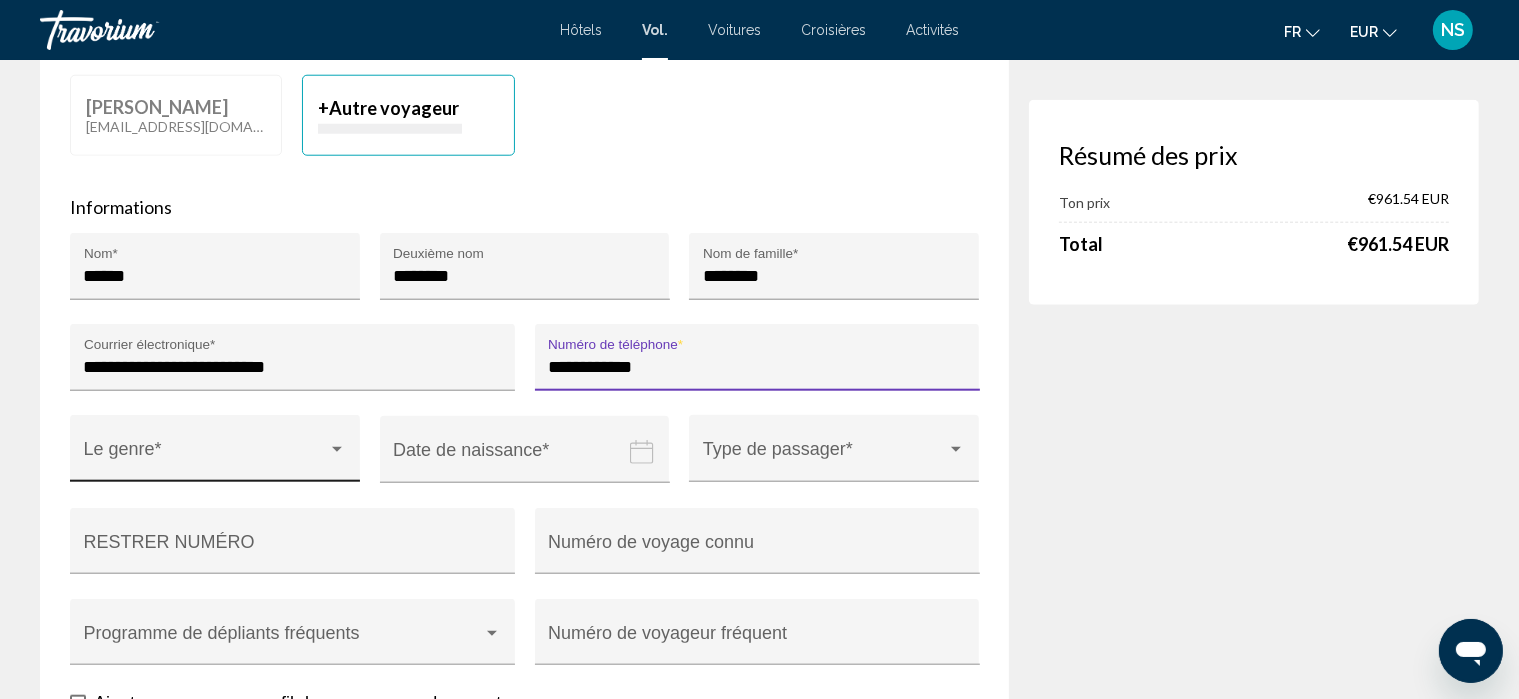 type on "**********" 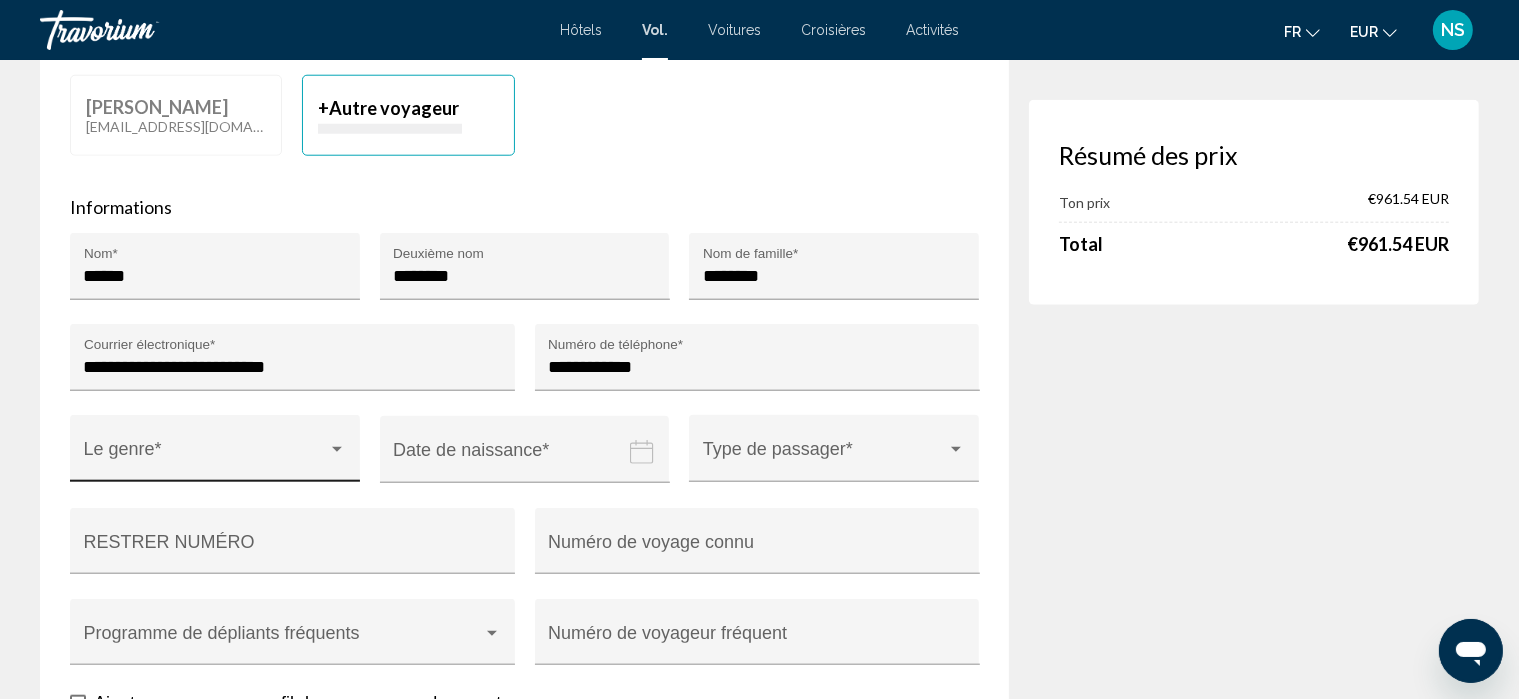 click on "Le genre  *" at bounding box center (215, 454) 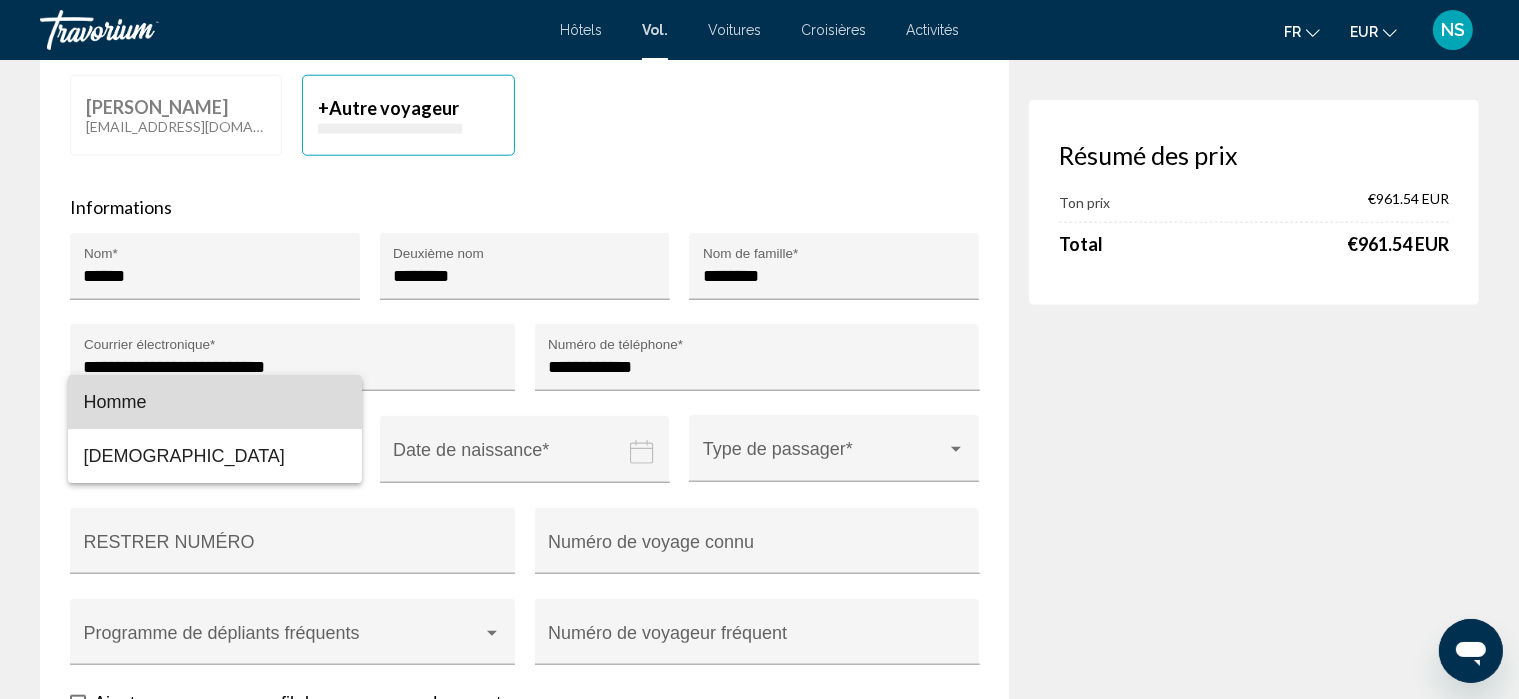 click on "Homme" at bounding box center [215, 402] 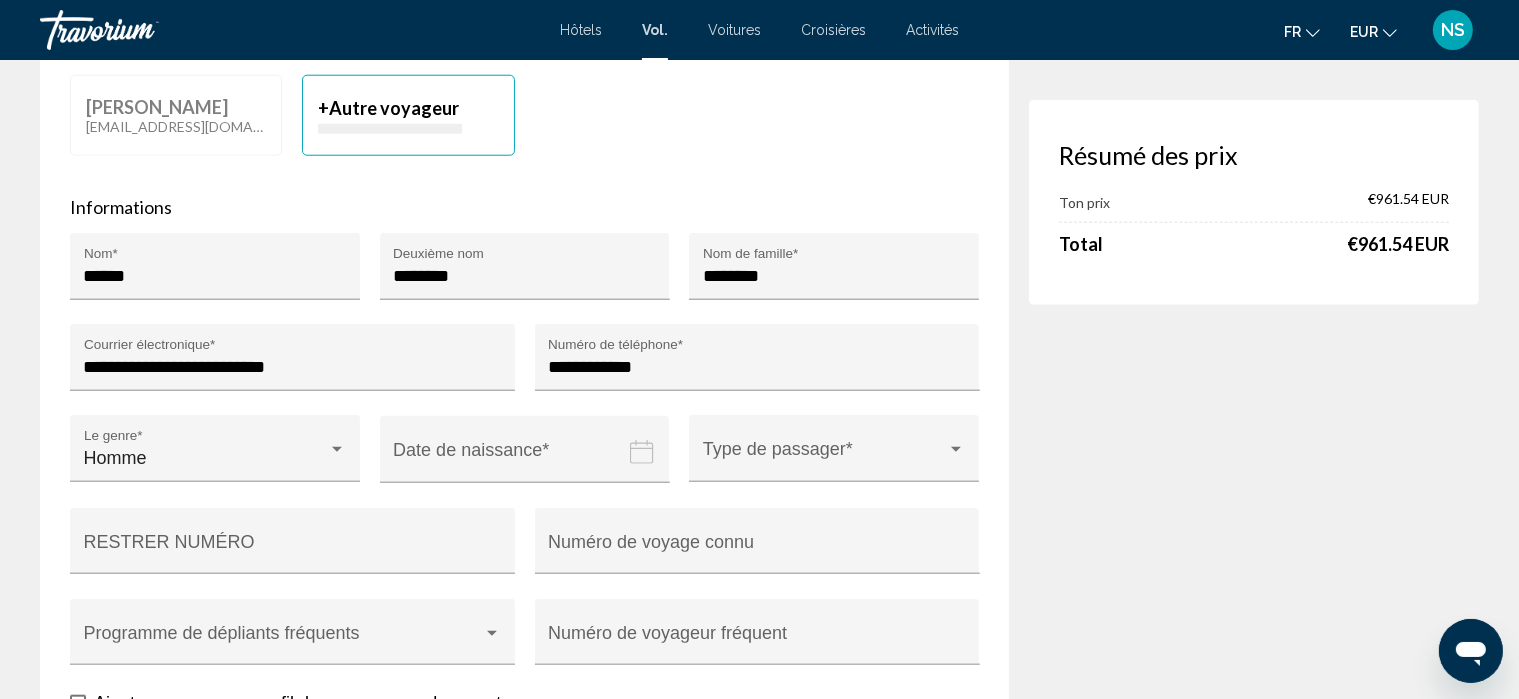 click at bounding box center (529, 464) 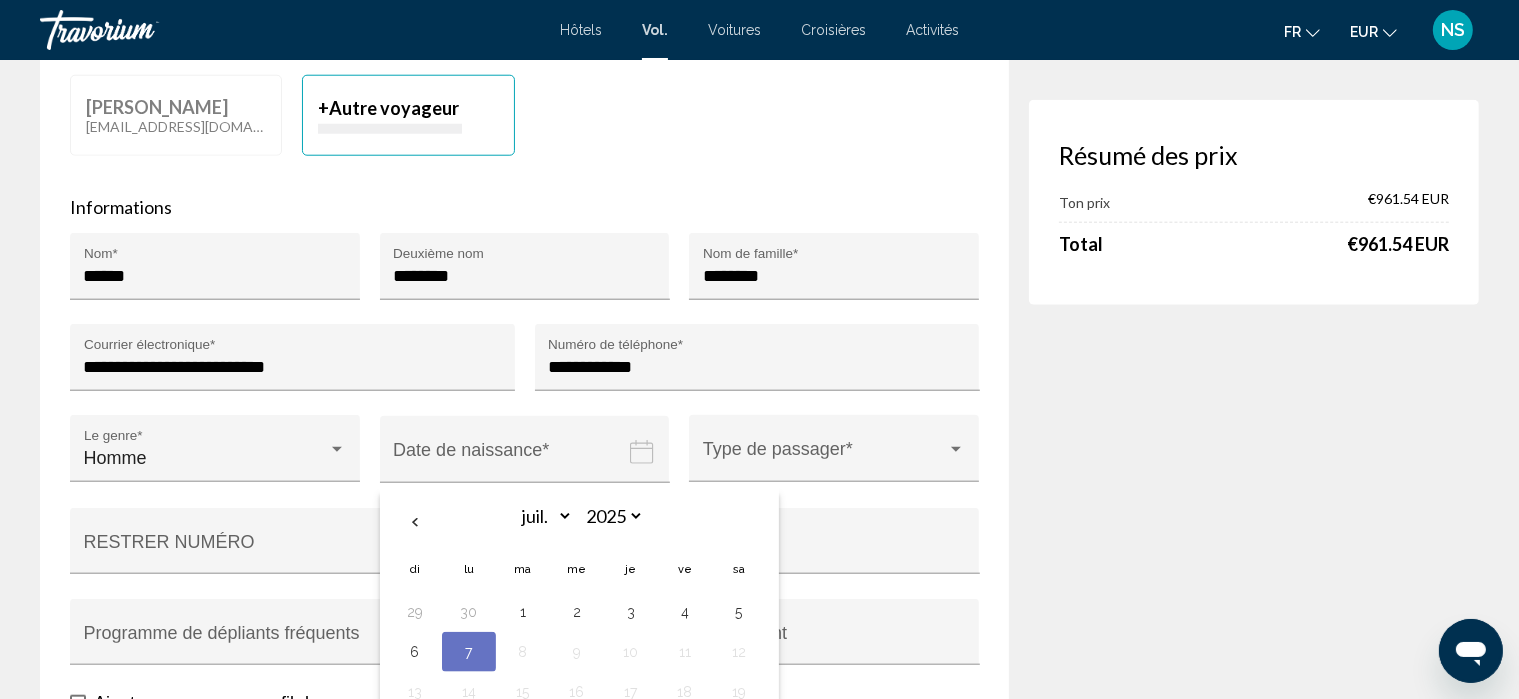 type 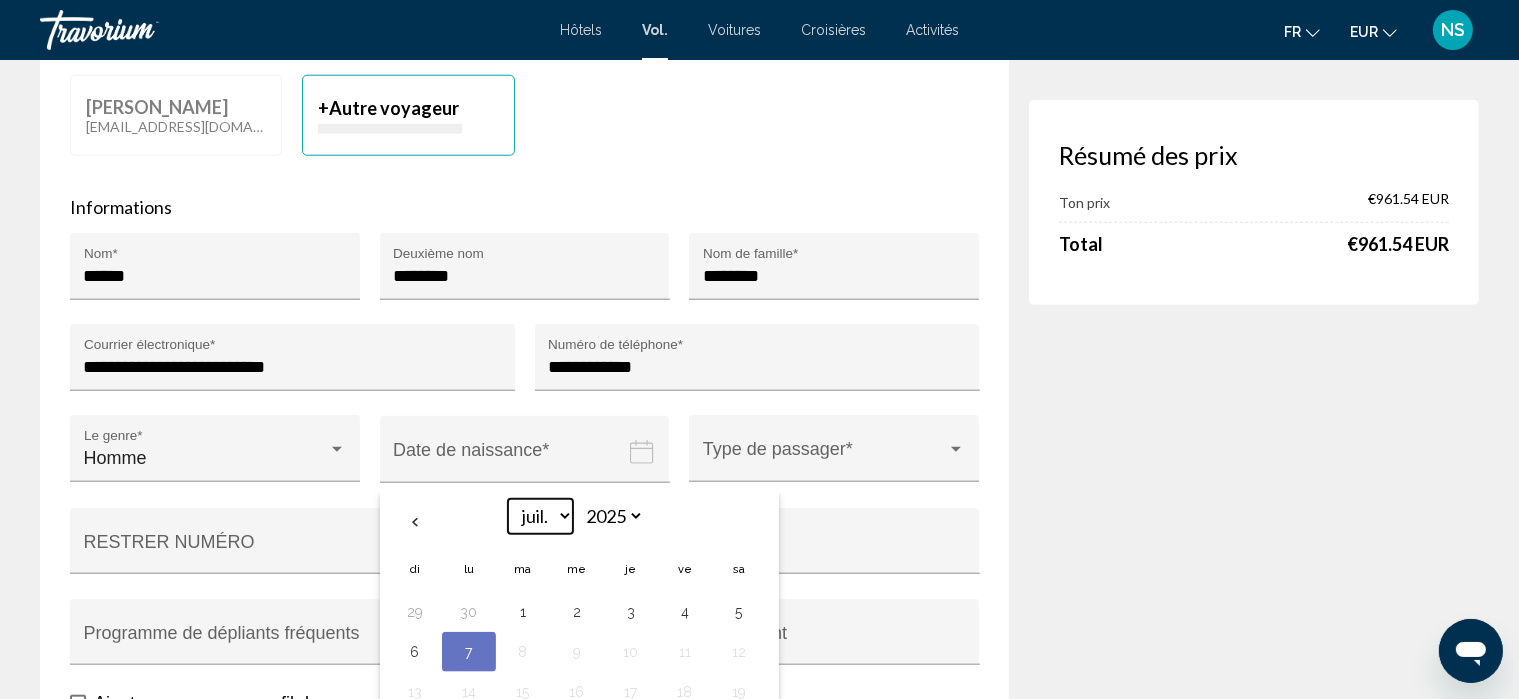 click on "***** ***** **** **** *** **** ***** **** ***** **** **** ****" at bounding box center (540, 516) 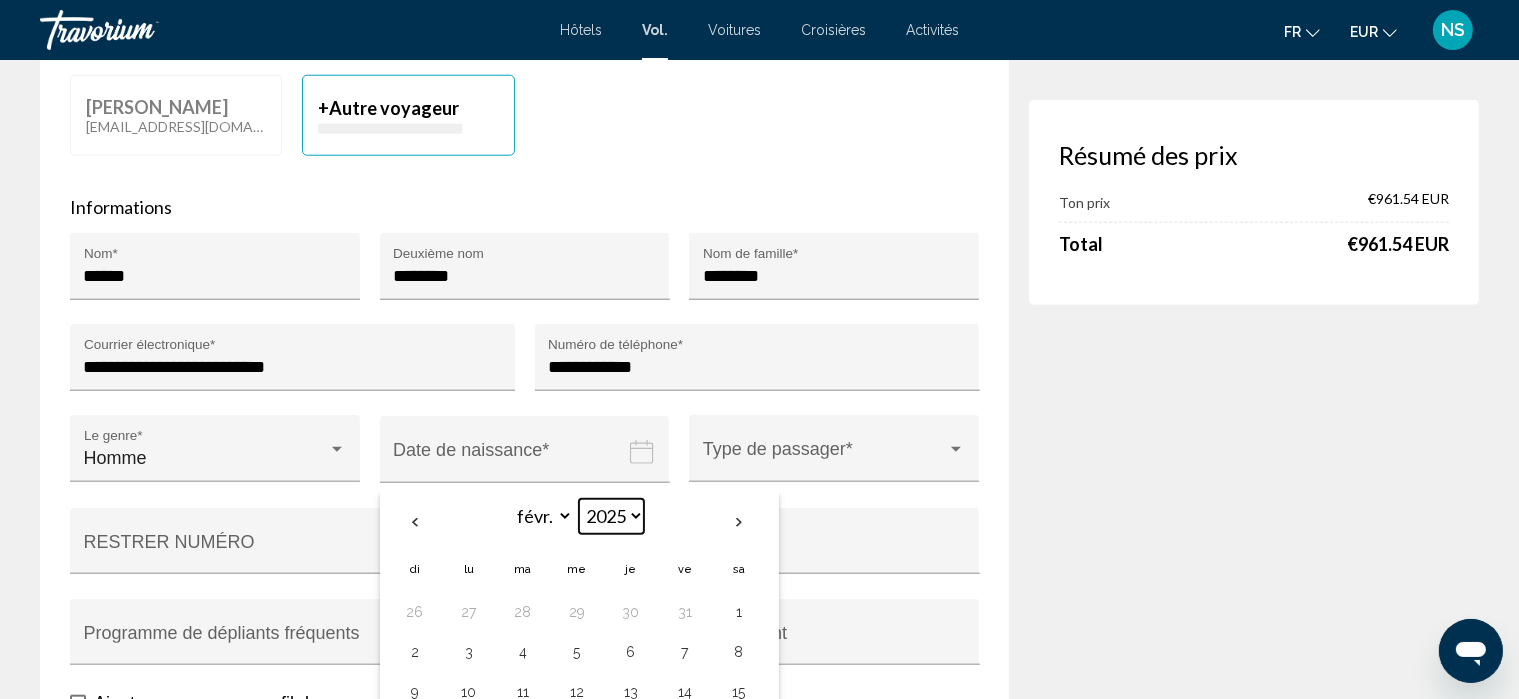 click on "**** **** **** **** **** **** **** **** **** **** **** **** **** **** **** **** **** **** **** **** **** **** **** **** **** **** **** **** **** **** **** **** **** **** **** **** **** **** **** **** **** **** **** **** **** **** **** **** **** **** **** **** **** **** **** **** **** **** **** **** **** **** **** **** **** **** **** **** **** **** **** **** **** **** **** **** **** **** **** **** **** **** **** **** **** **** **** **** **** **** **** **** **** **** **** **** **** **** **** **** **** **** **** **** **** **** **** **** **** **** **** **** **** **** **** **** **** **** **** **** **** **** **** **** **** ****" at bounding box center (611, 516) 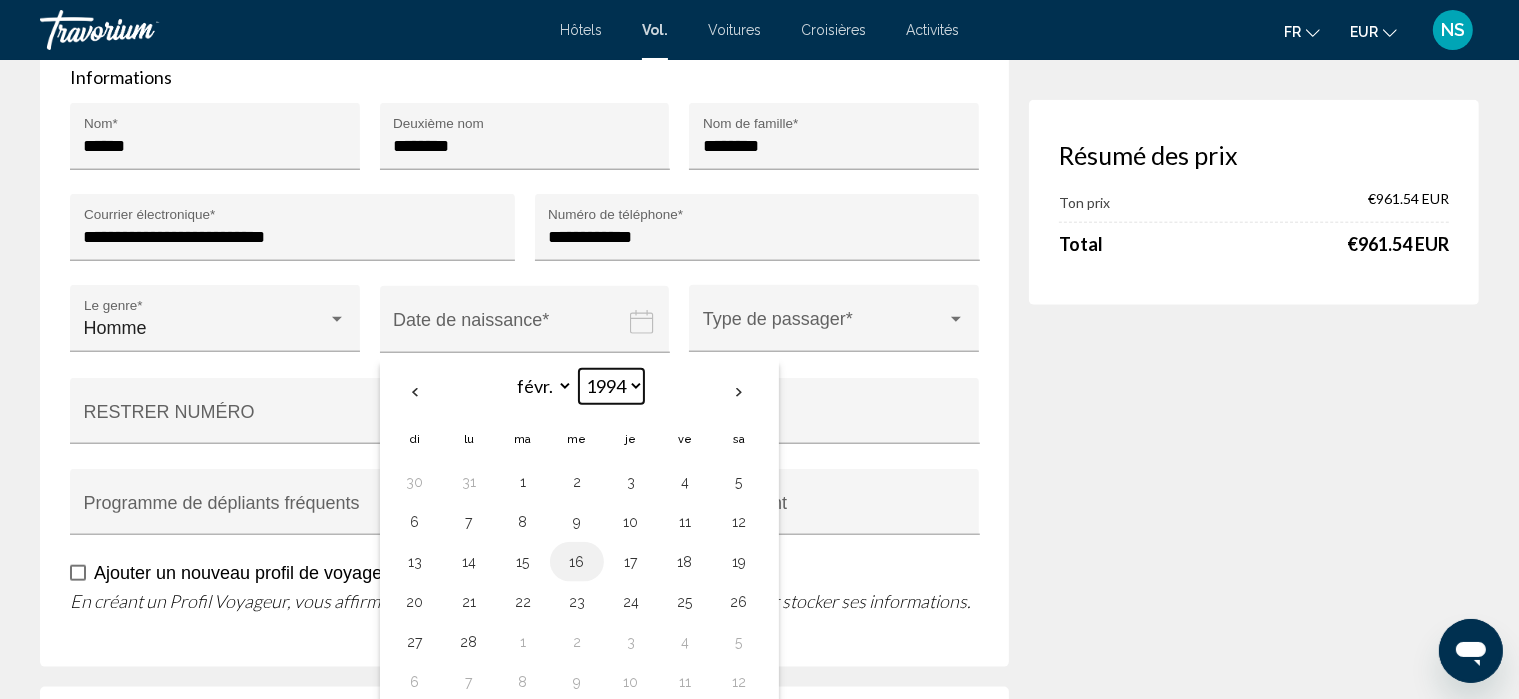 scroll, scrollTop: 2218, scrollLeft: 0, axis: vertical 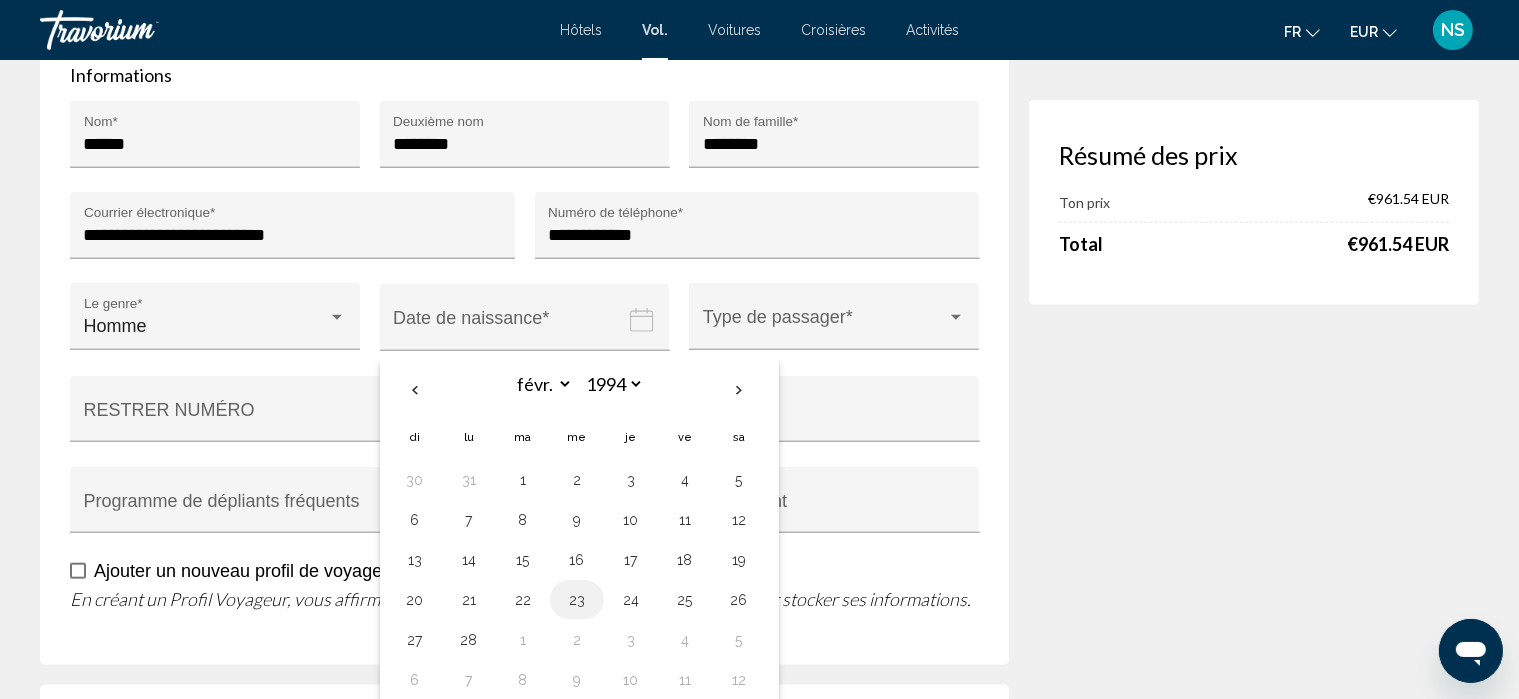 click on "23" at bounding box center [577, 600] 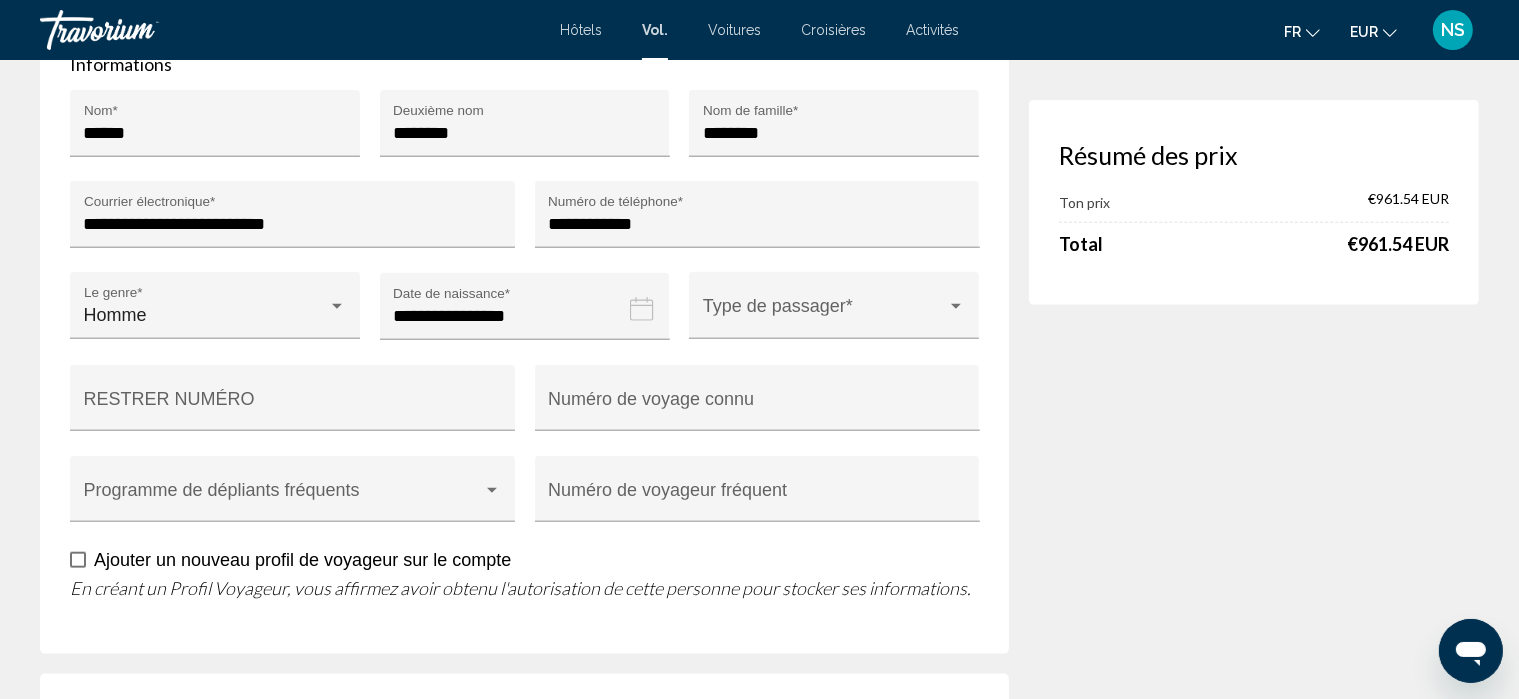 scroll, scrollTop: 2246, scrollLeft: 0, axis: vertical 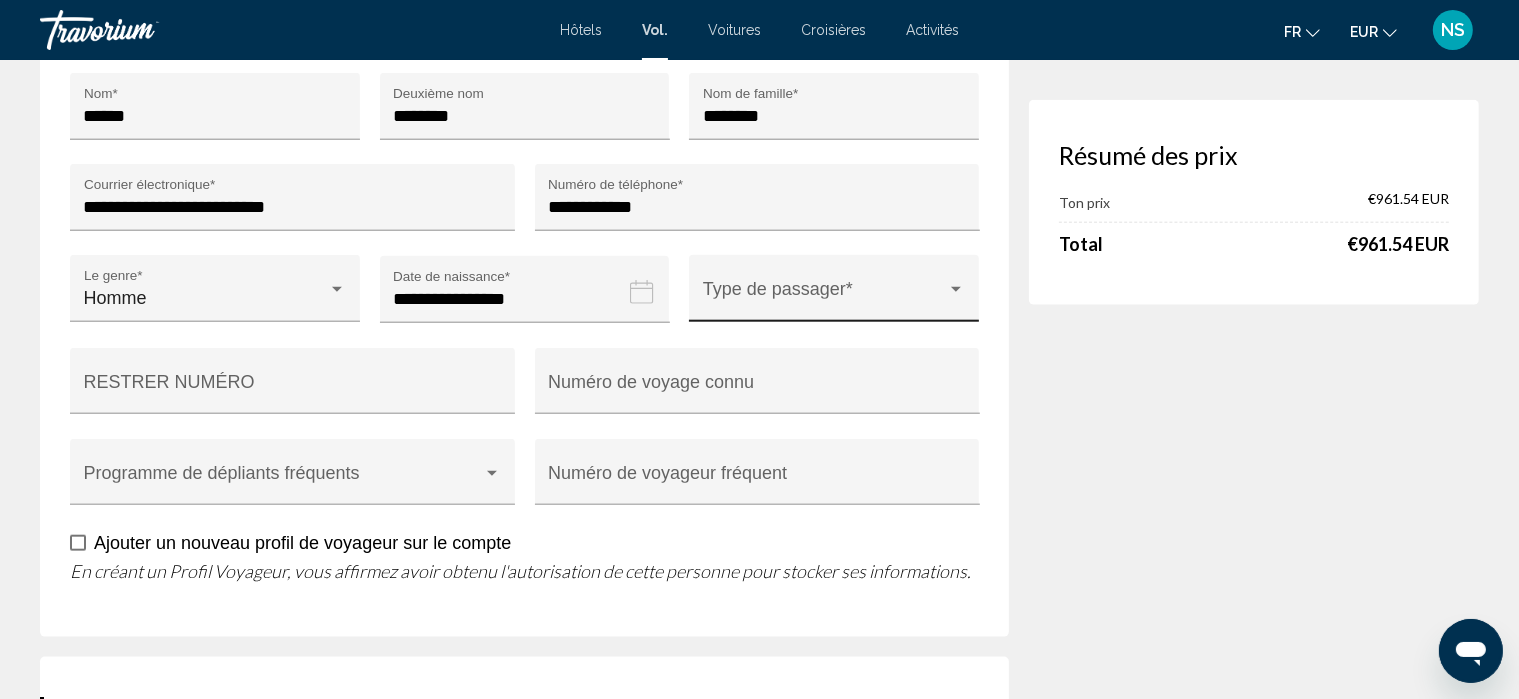 click at bounding box center (825, 298) 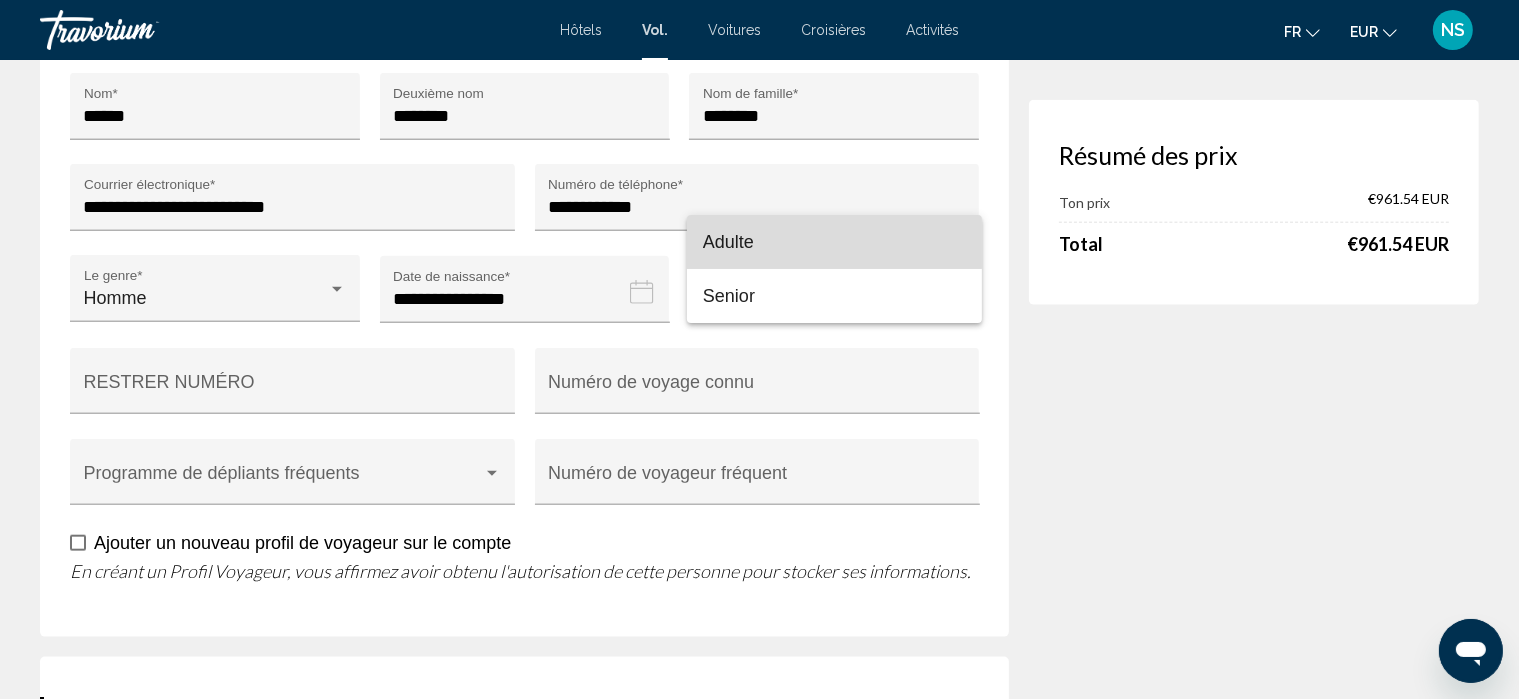 click on "Adulte" at bounding box center (834, 242) 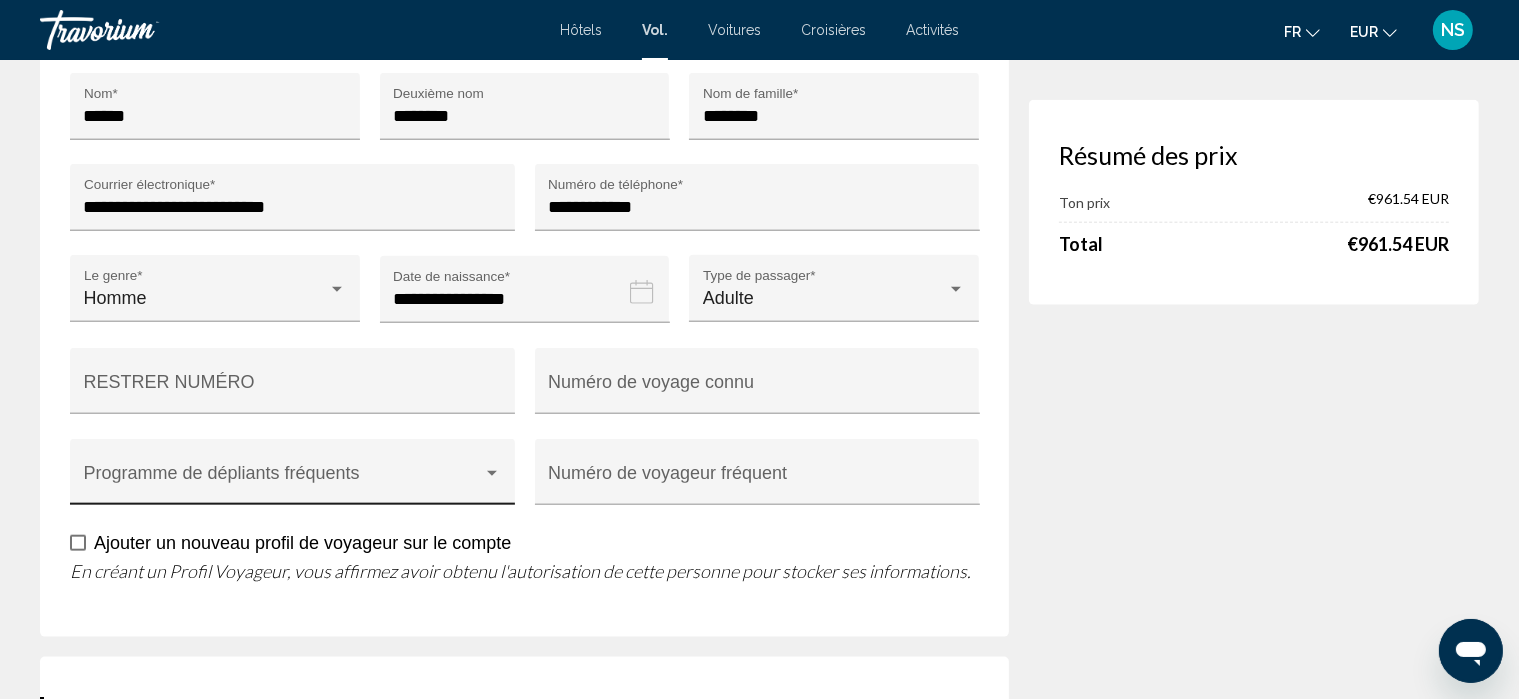 click on "Programme de dépliants fréquents" at bounding box center (292, 472) 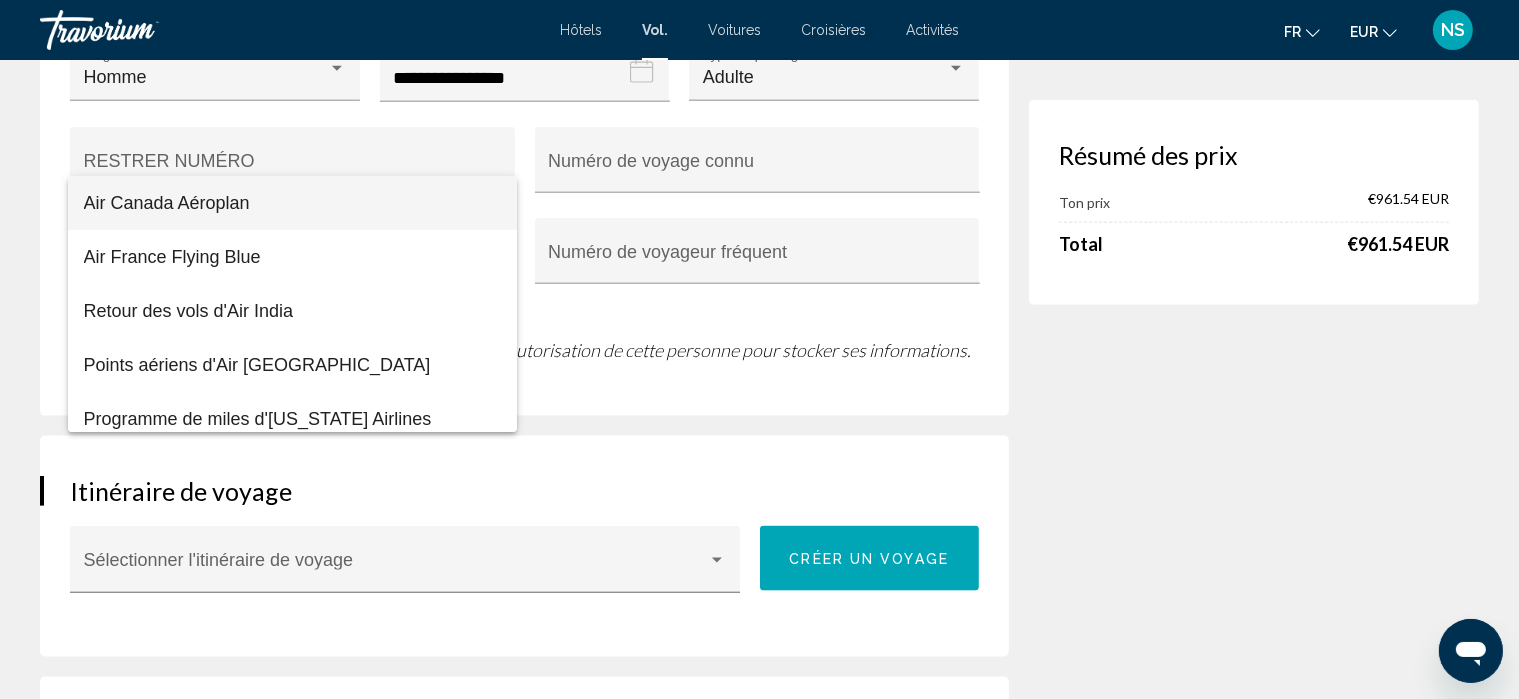 scroll, scrollTop: 2468, scrollLeft: 0, axis: vertical 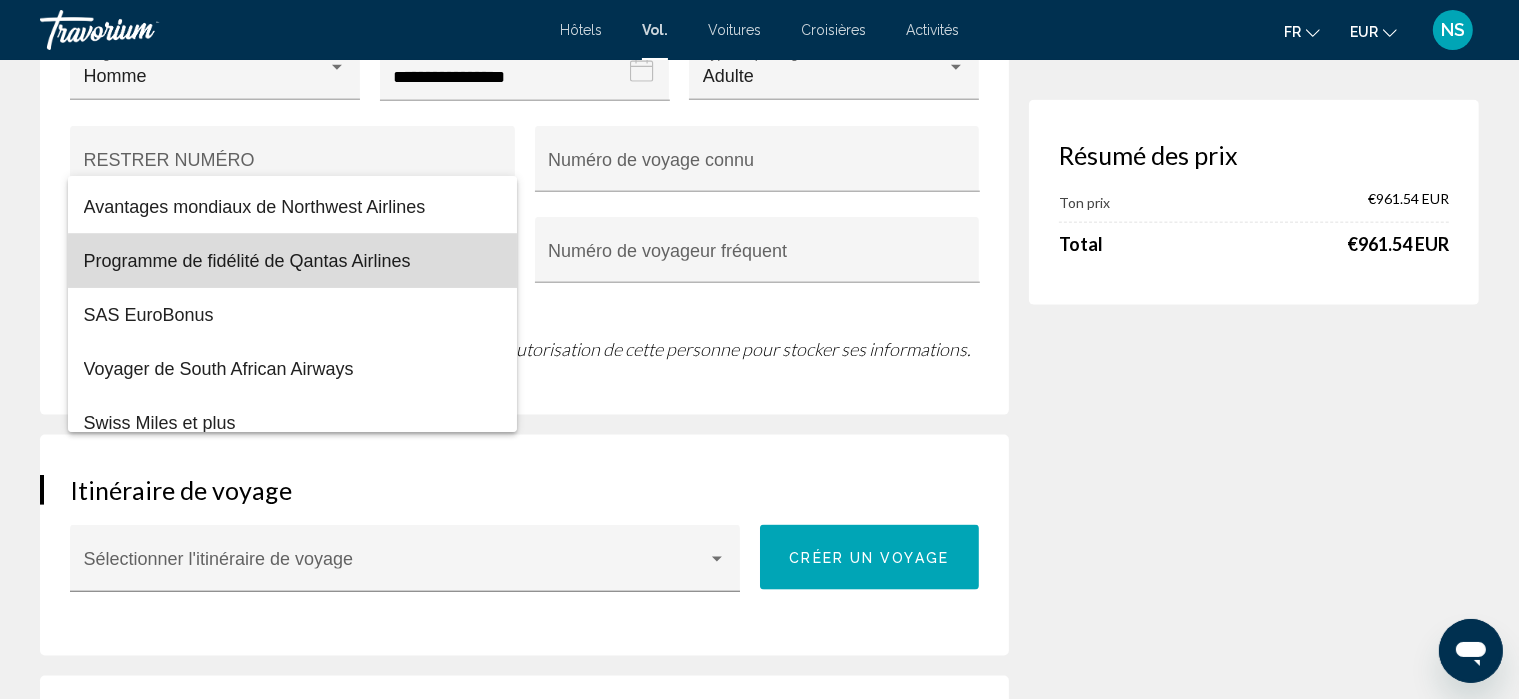 click on "Programme de fidélité de Qantas Airlines" at bounding box center [247, 261] 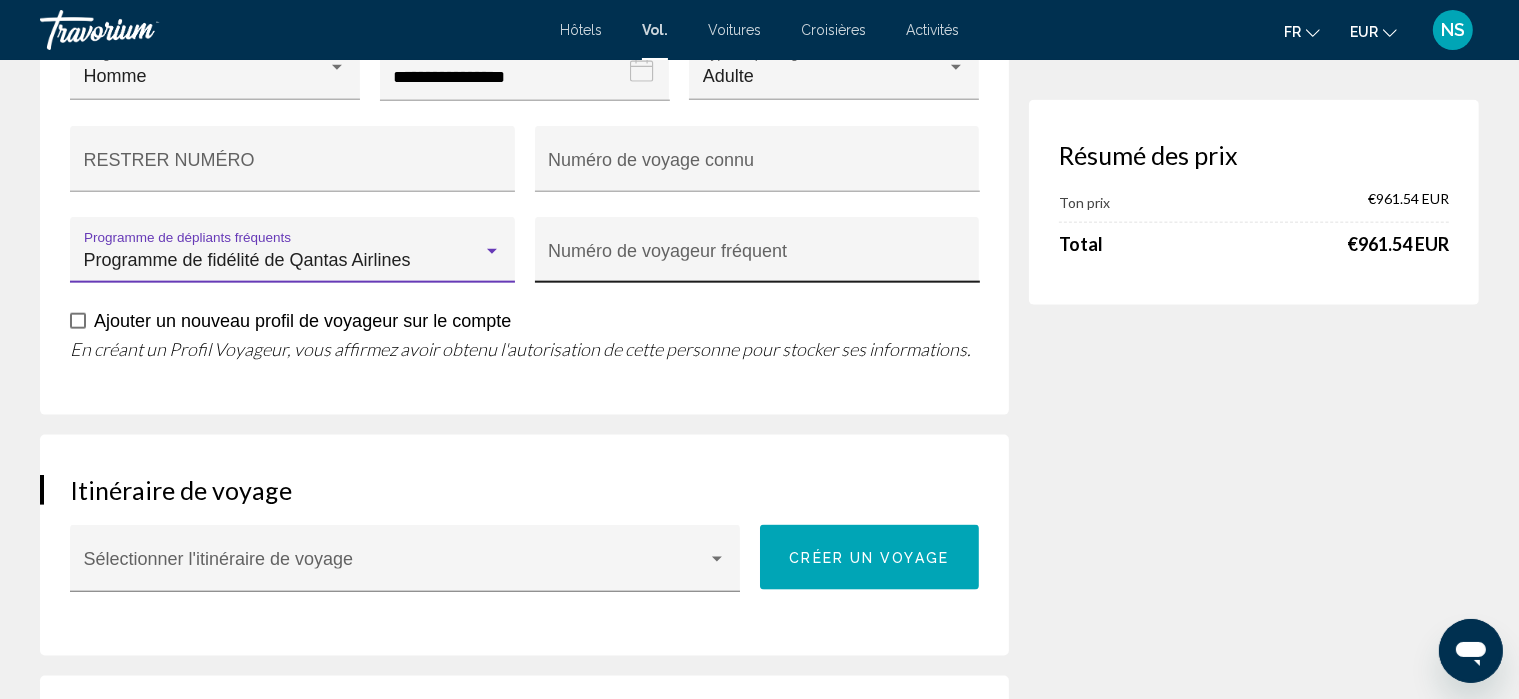 click on "Numéro de voyageur fréquent" at bounding box center (757, 260) 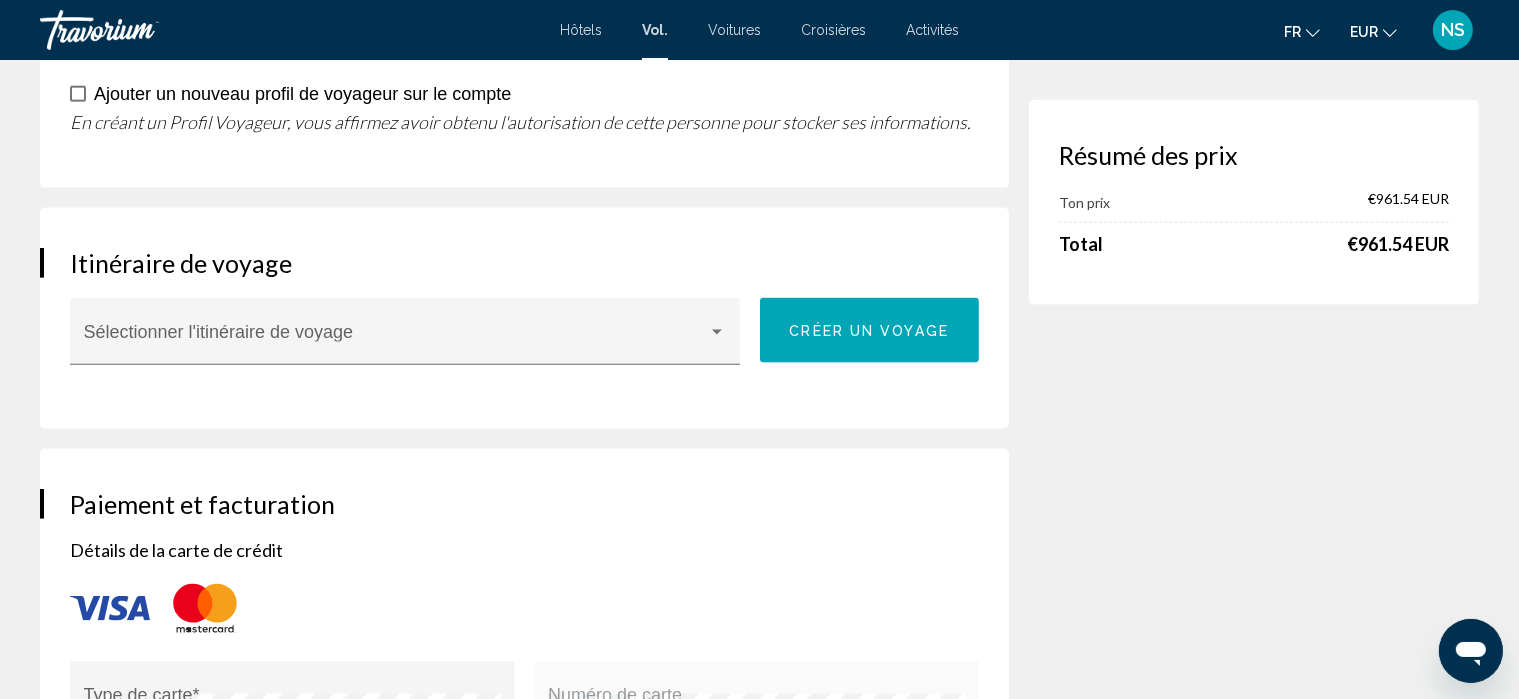 scroll, scrollTop: 2696, scrollLeft: 0, axis: vertical 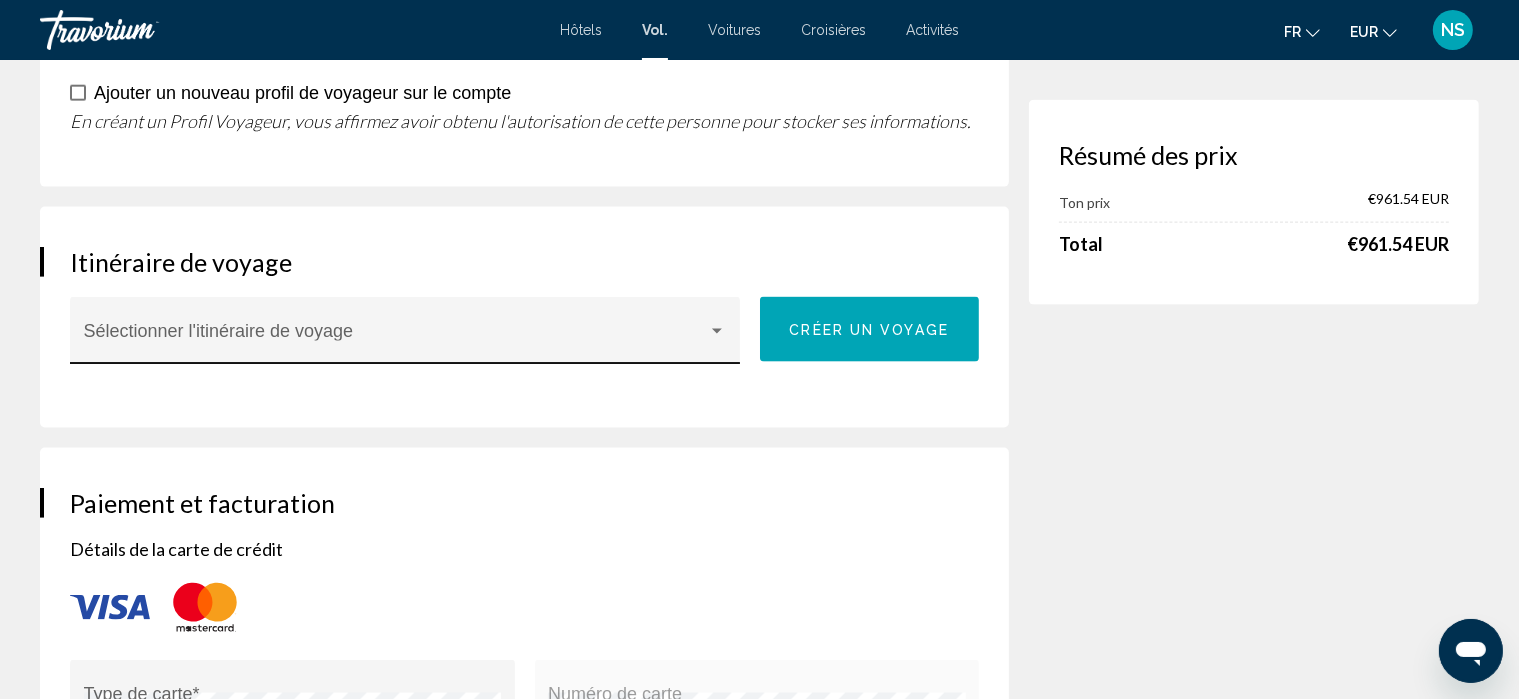 type on "**********" 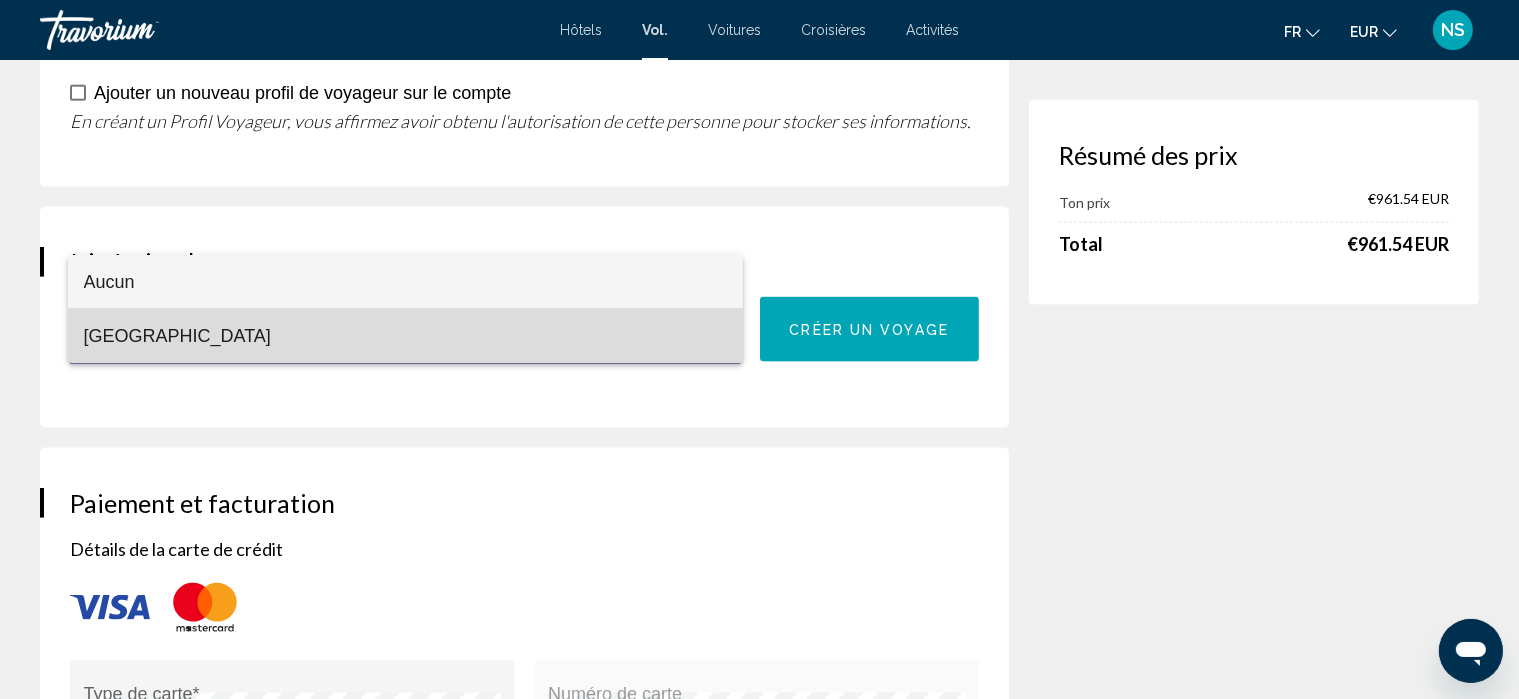 click on "[GEOGRAPHIC_DATA]" at bounding box center (405, 336) 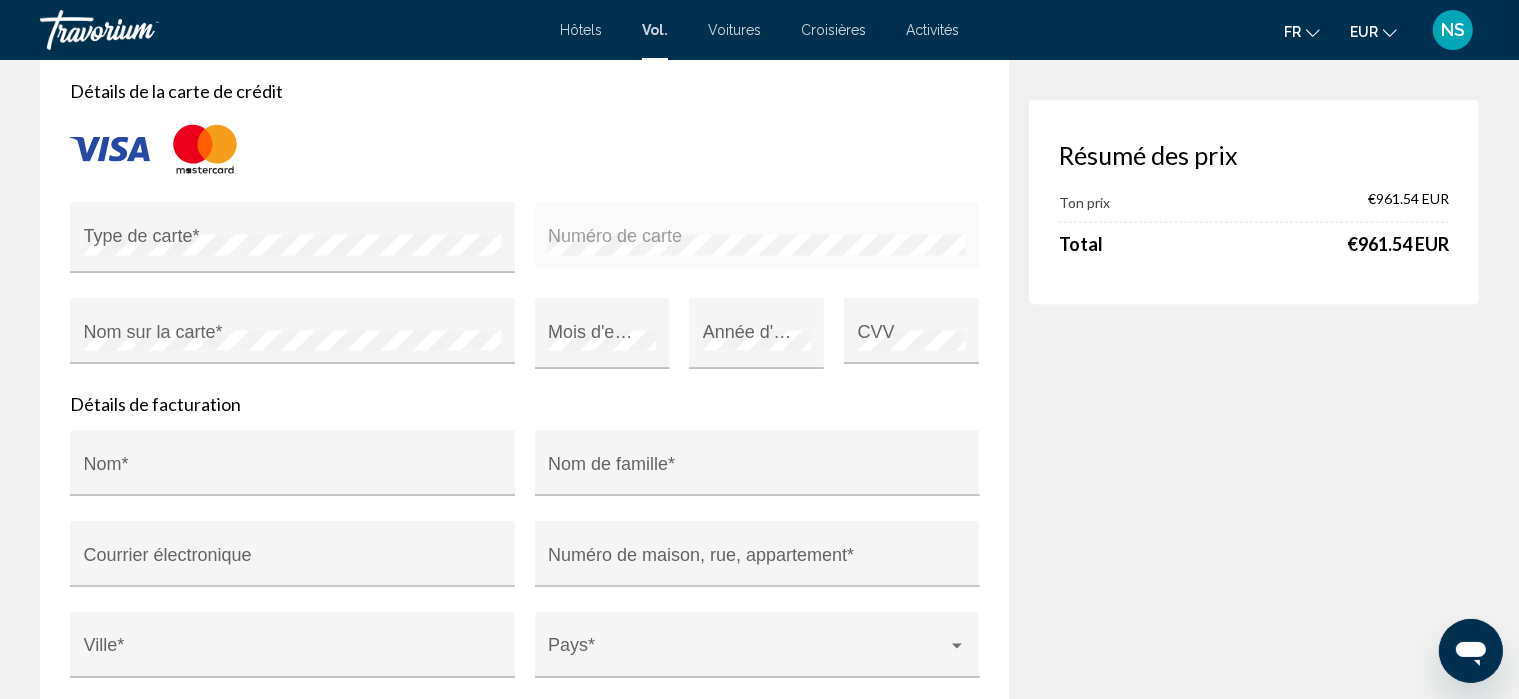 scroll, scrollTop: 3156, scrollLeft: 0, axis: vertical 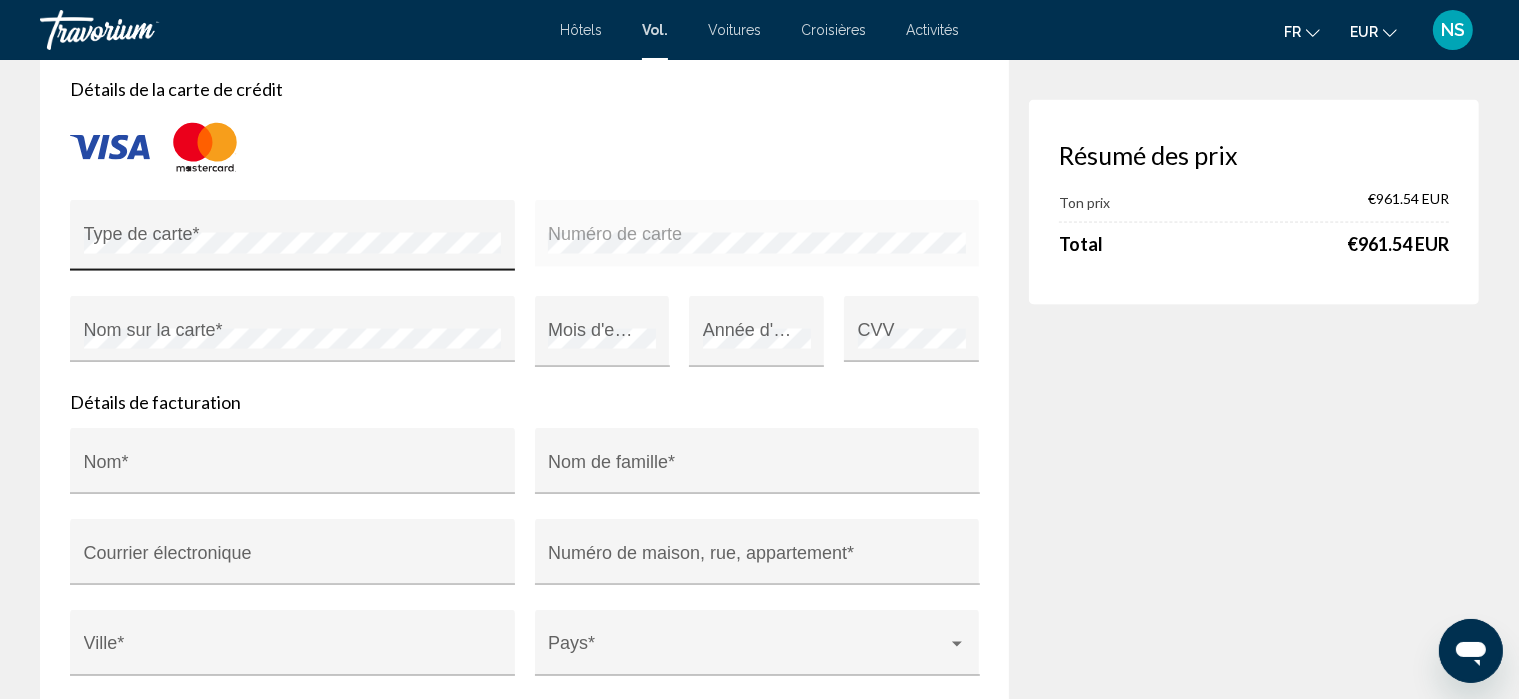 click on "Type de carte  *" at bounding box center [293, 243] 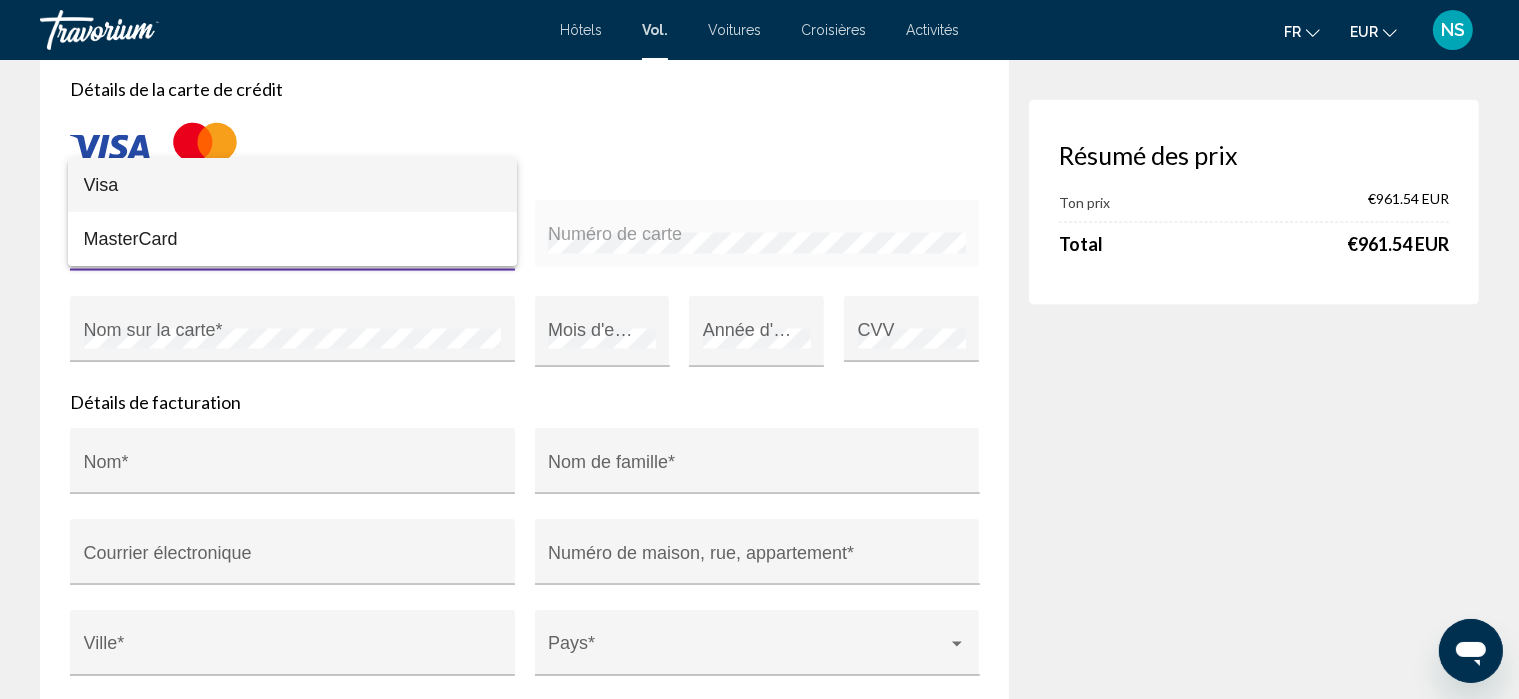 click at bounding box center [759, 349] 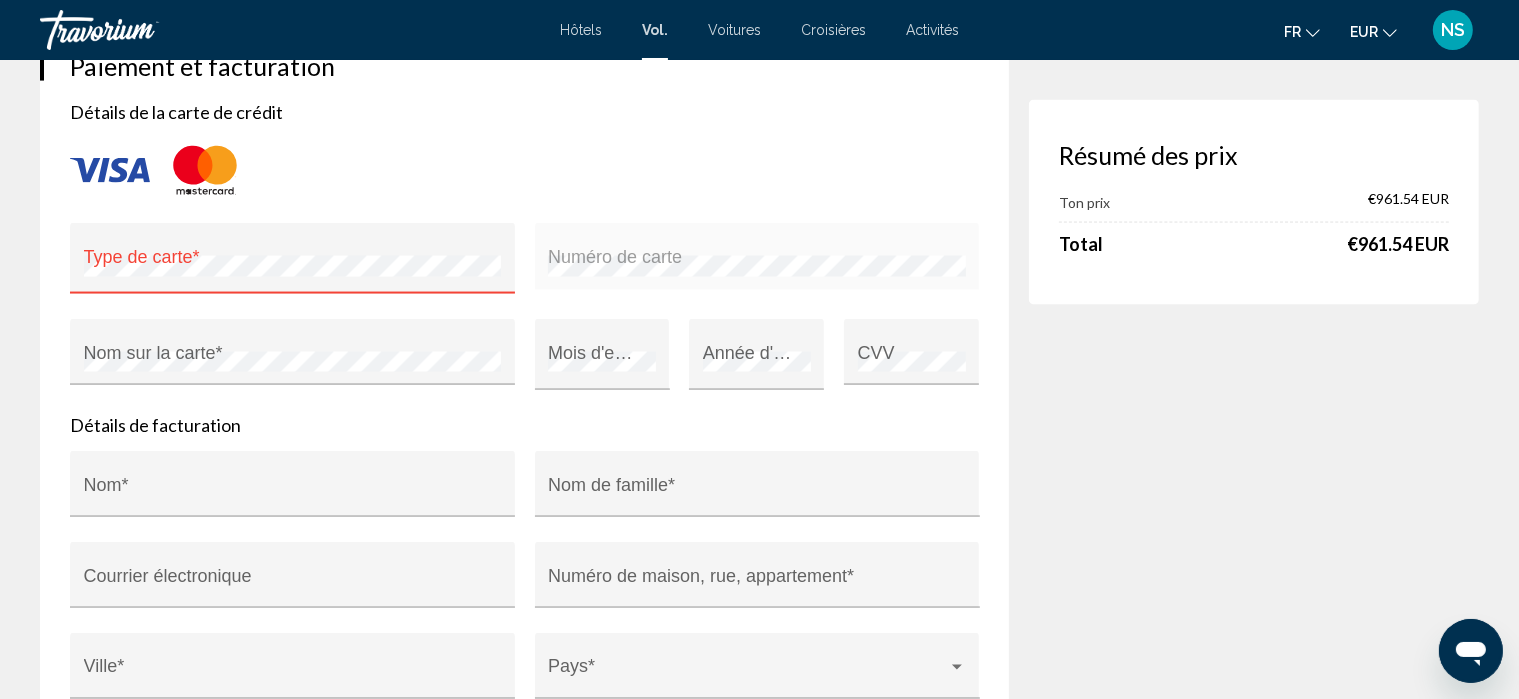 scroll, scrollTop: 3134, scrollLeft: 0, axis: vertical 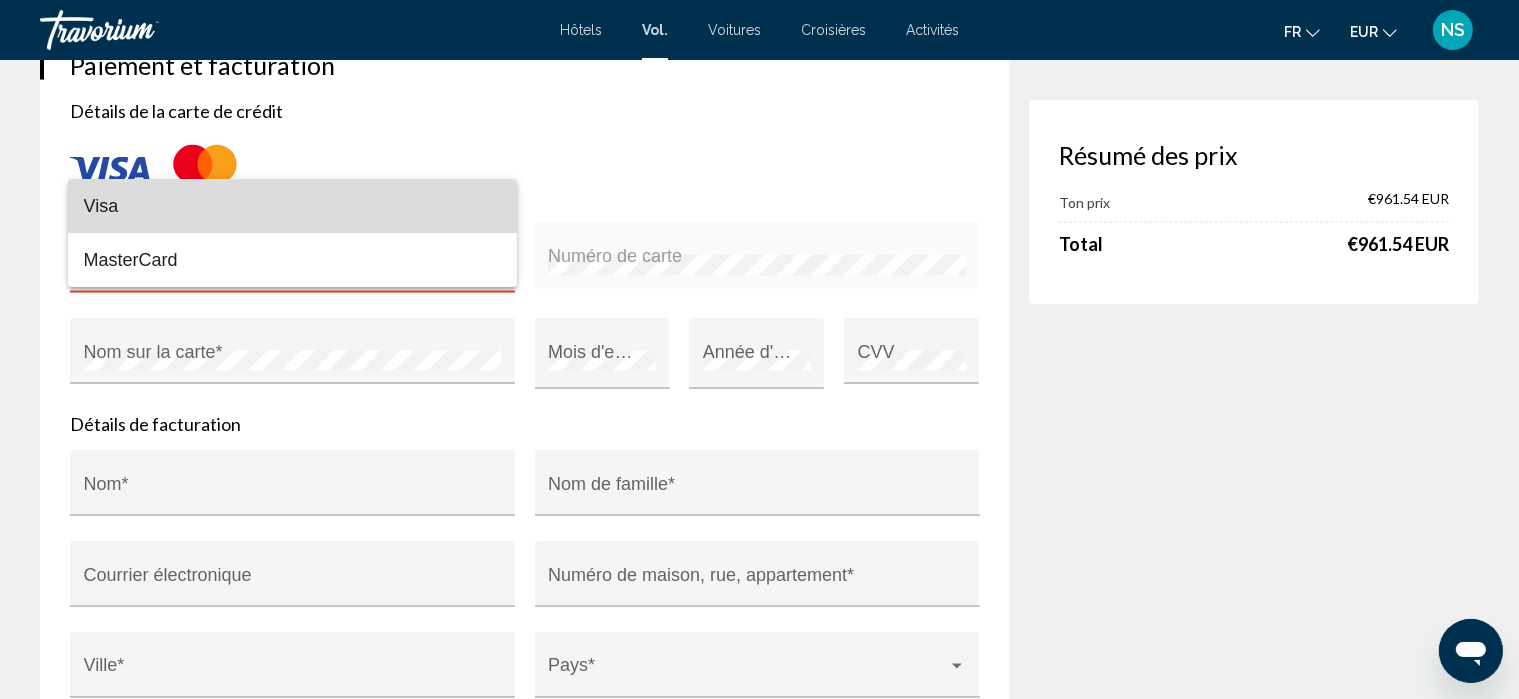 drag, startPoint x: 307, startPoint y: 217, endPoint x: 213, endPoint y: 218, distance: 94.00532 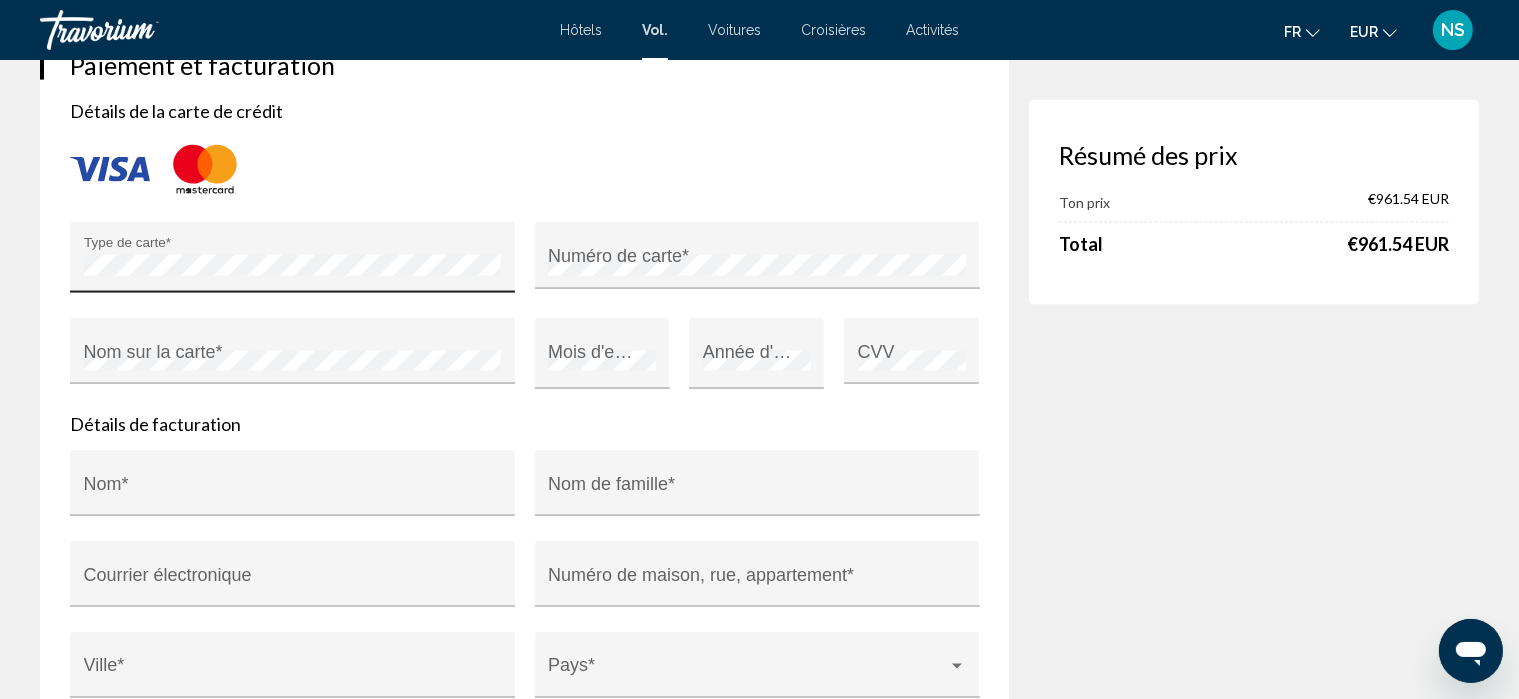 click on "Type de carte  *" at bounding box center [293, 265] 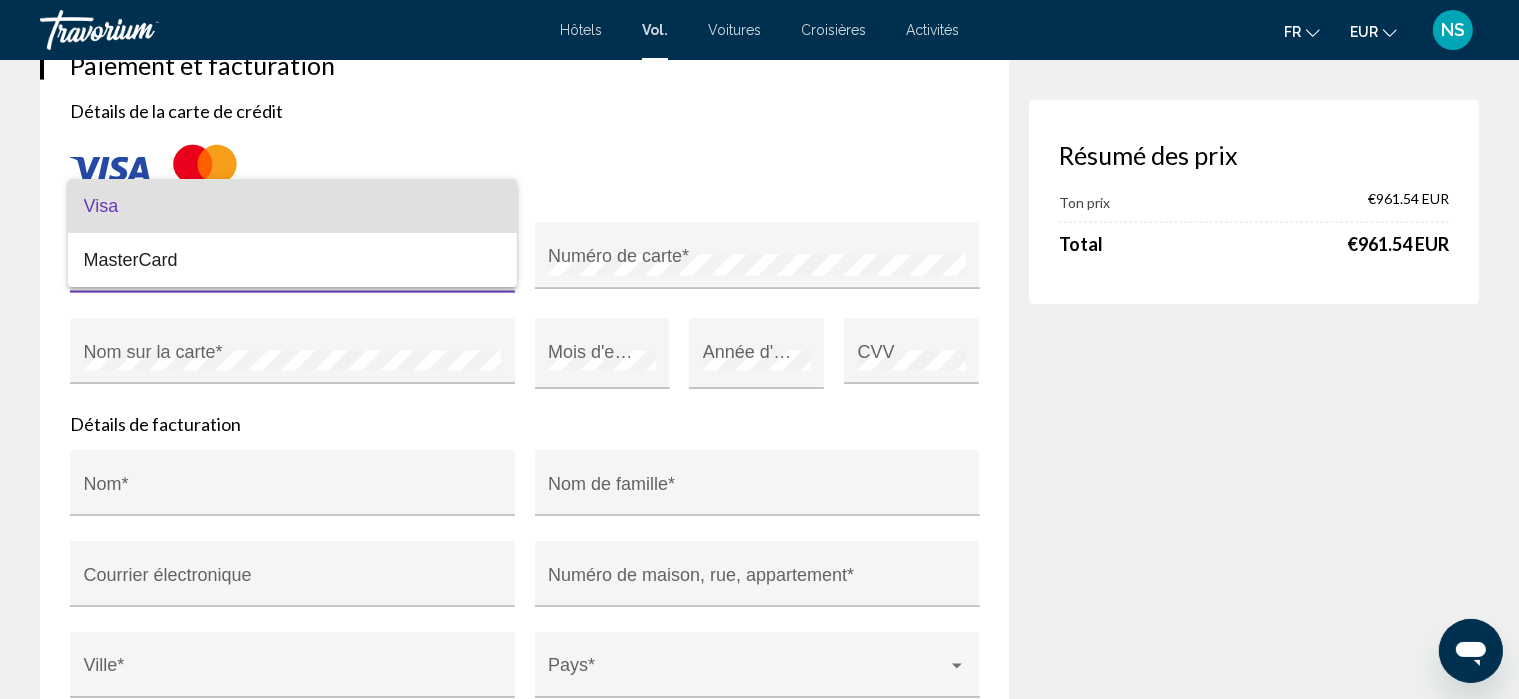 click at bounding box center (759, 349) 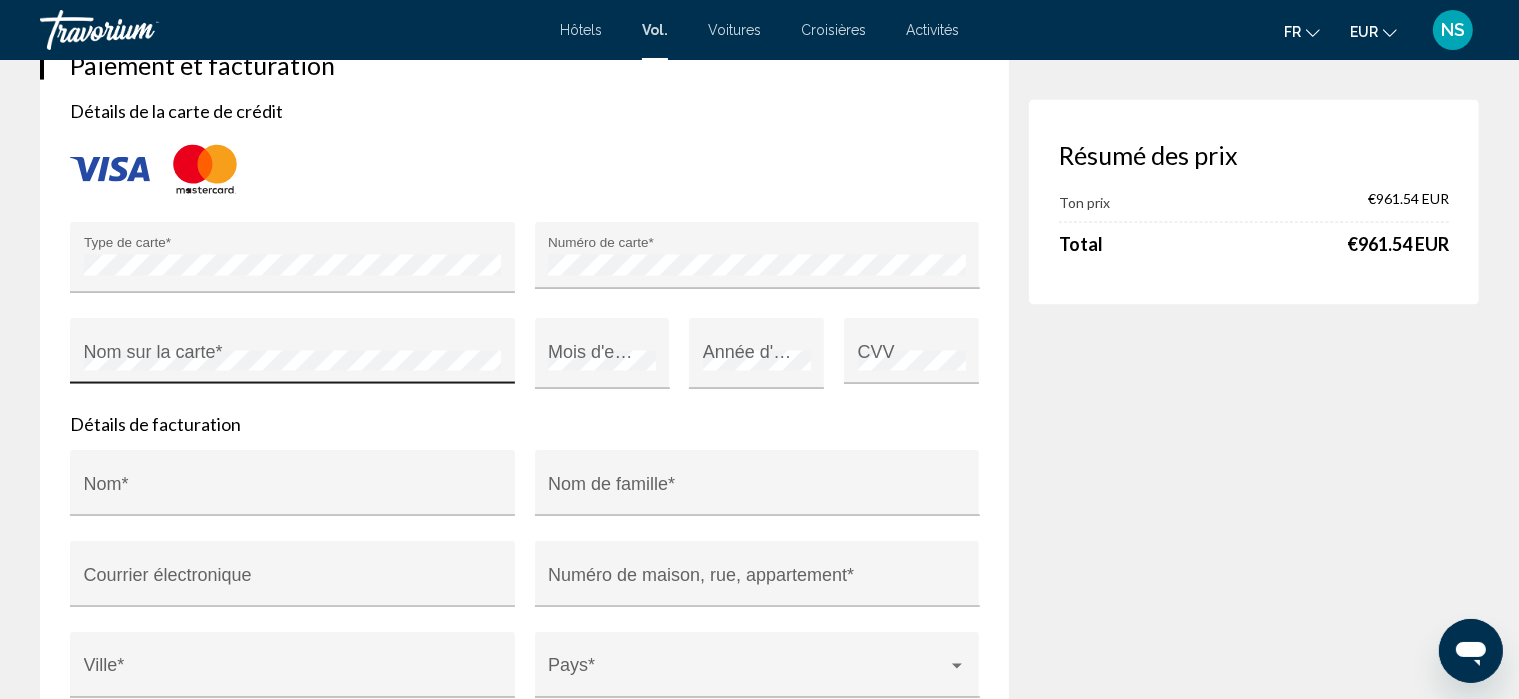 click on "Nom sur la carte  *" at bounding box center [293, 357] 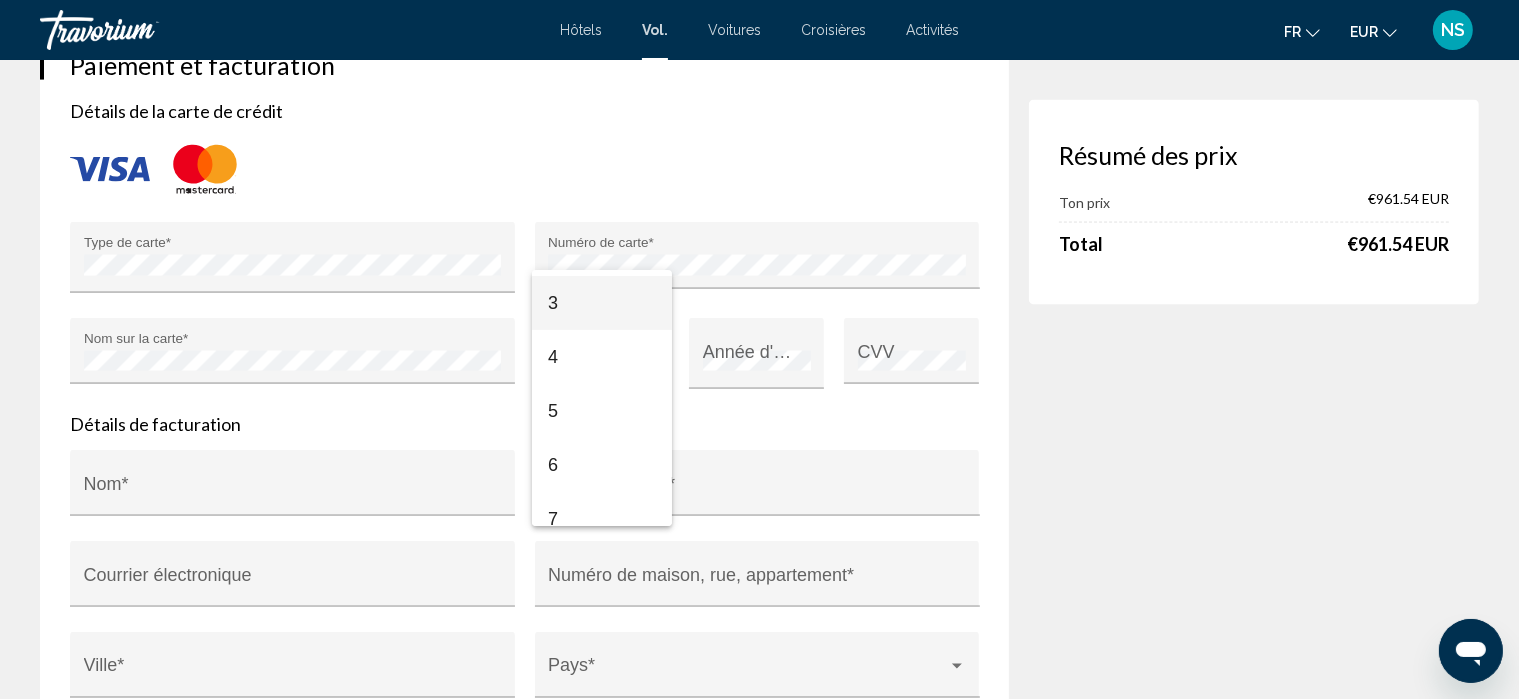 scroll, scrollTop: 104, scrollLeft: 0, axis: vertical 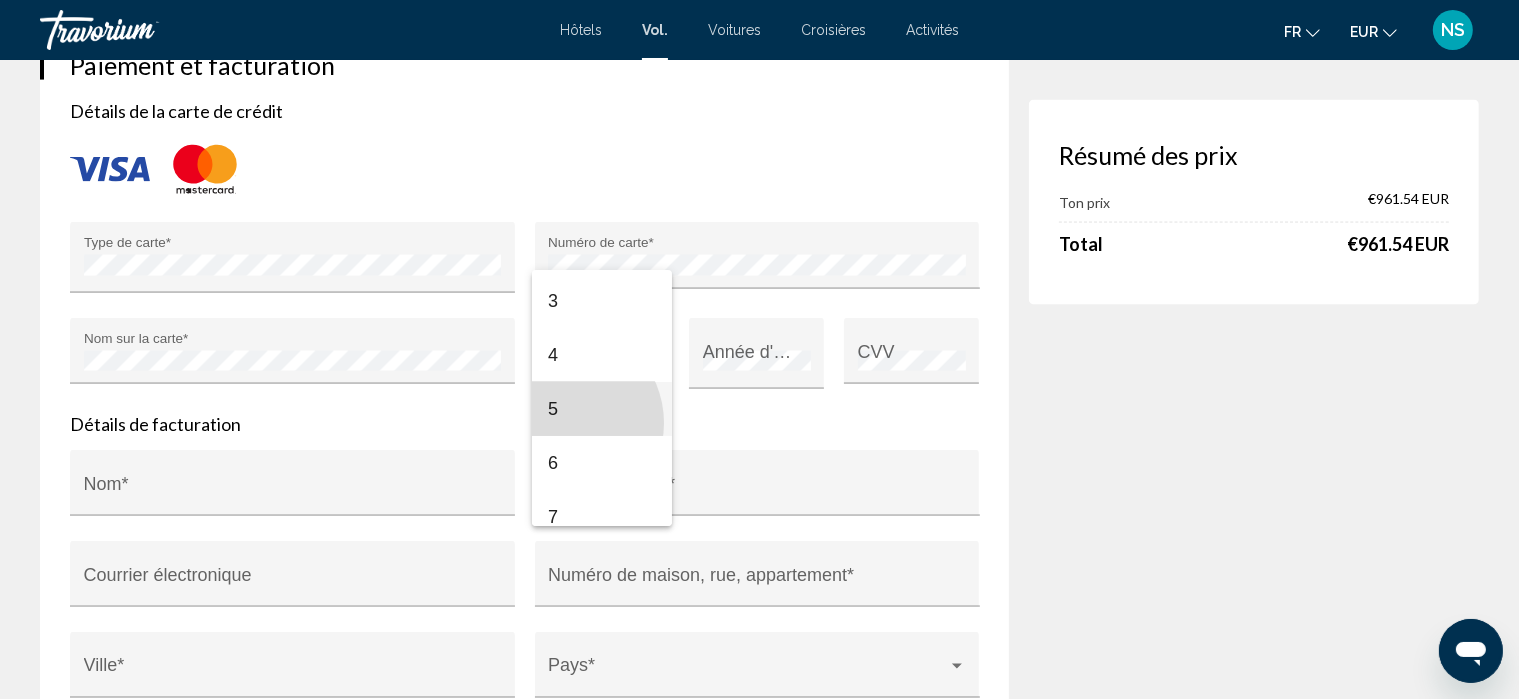 click on "5" at bounding box center [602, 409] 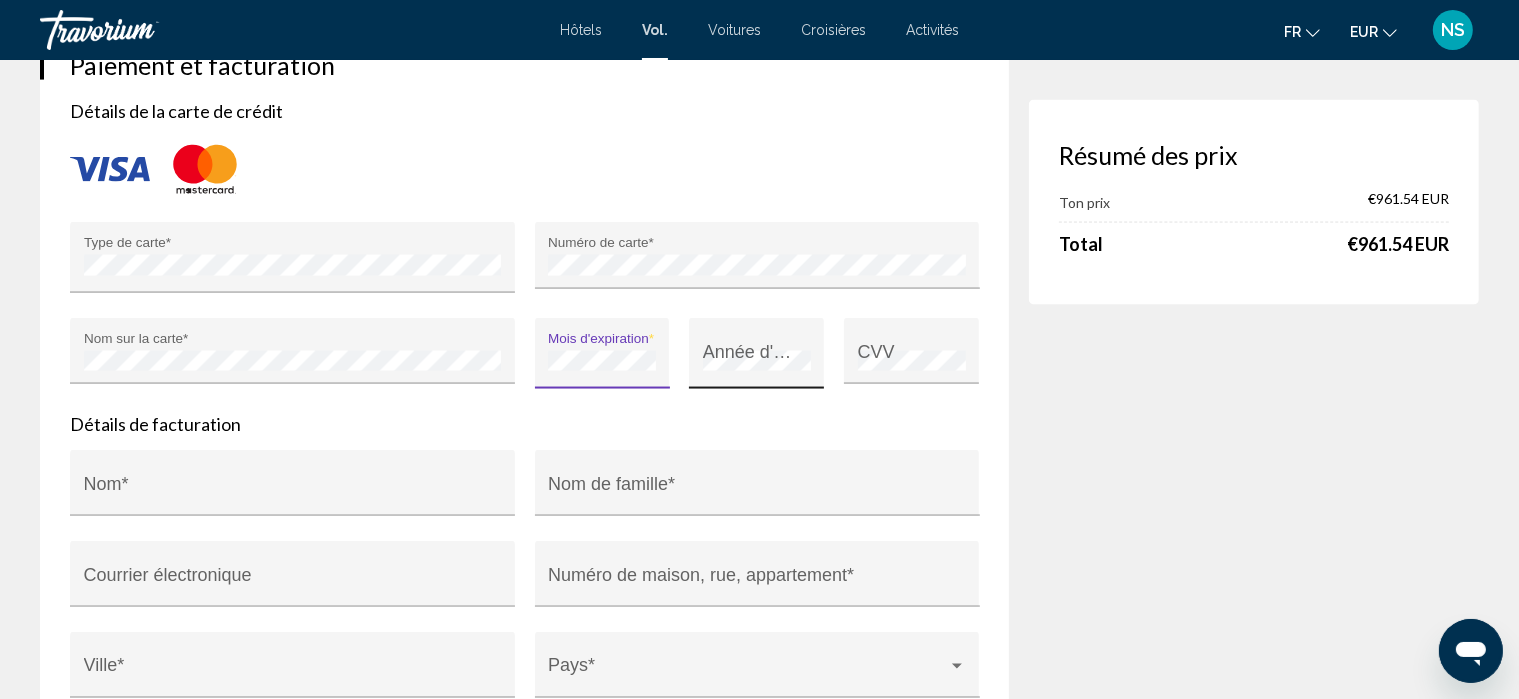 click on "Année d'expiration  *" at bounding box center (757, 360) 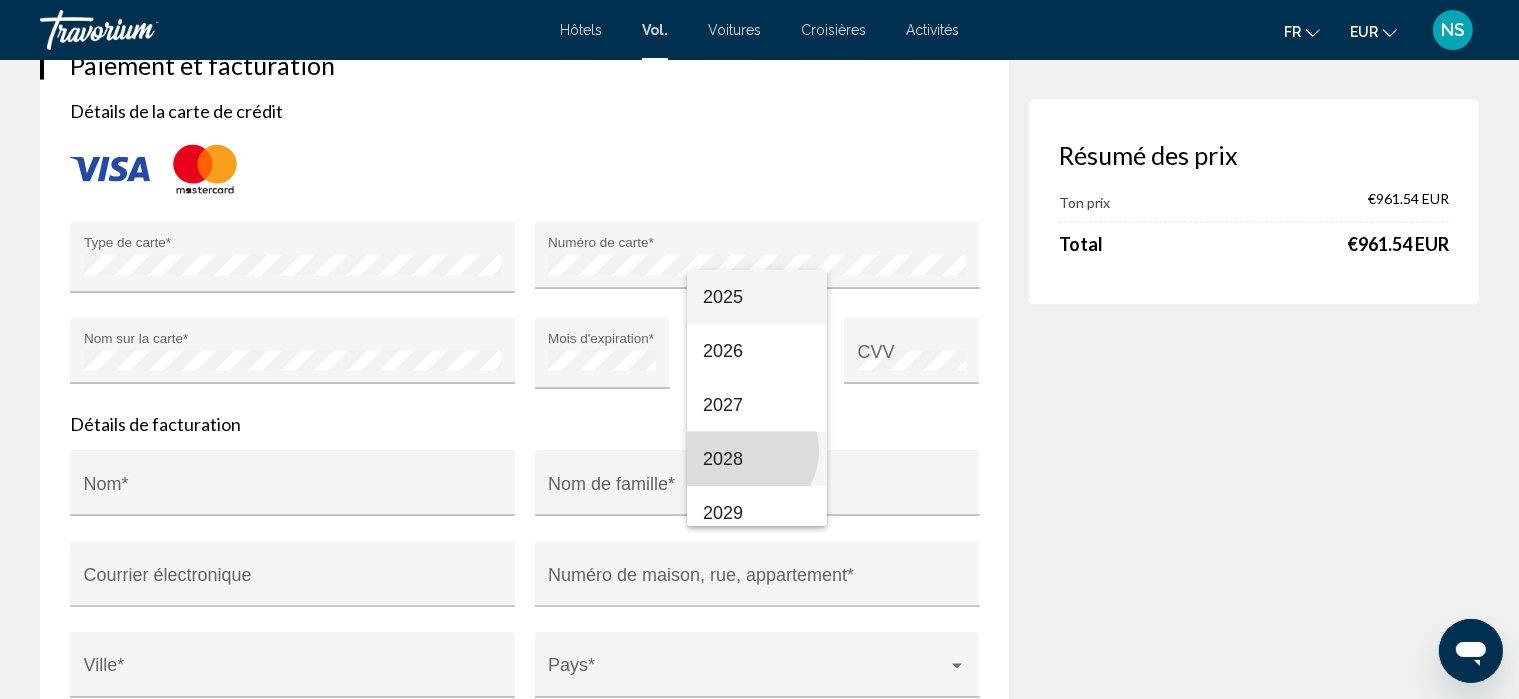 click on "2028" at bounding box center (757, 459) 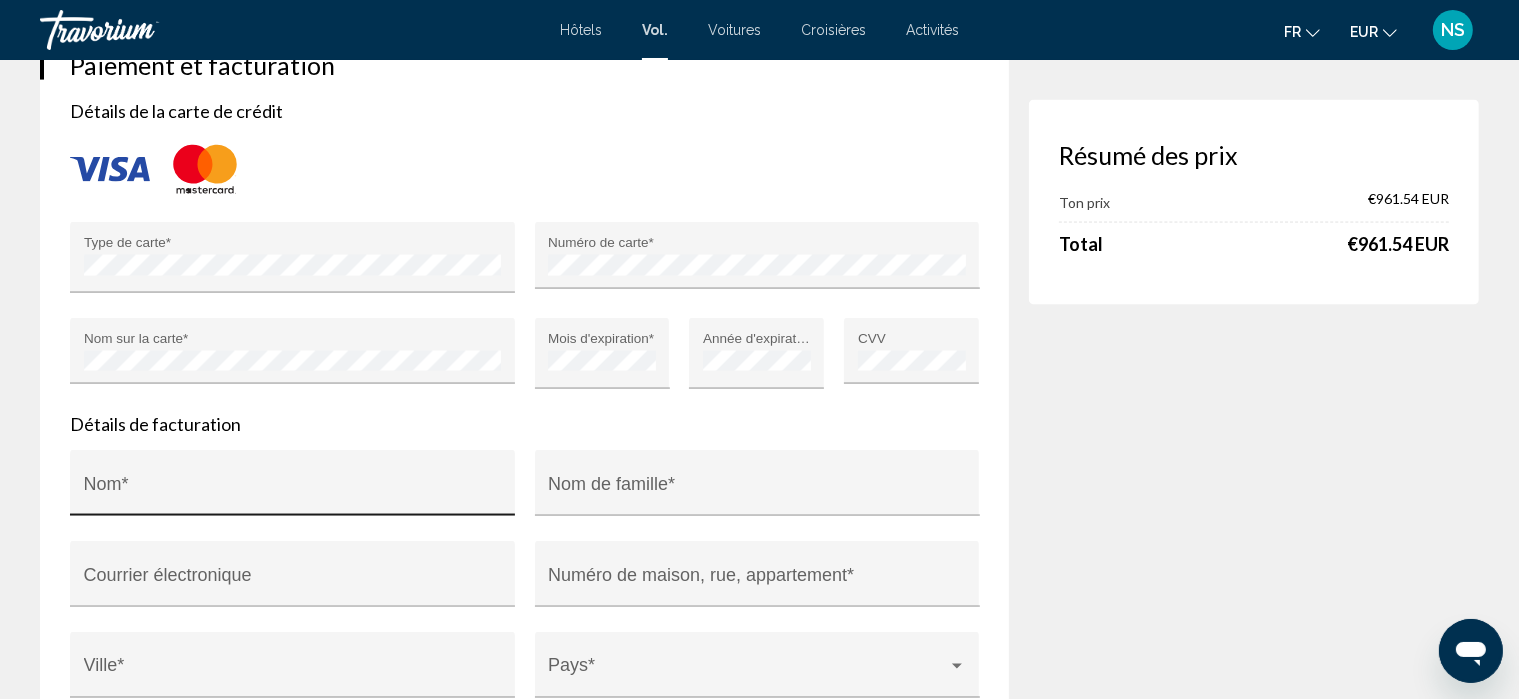 click on "Nom  *" at bounding box center (293, 489) 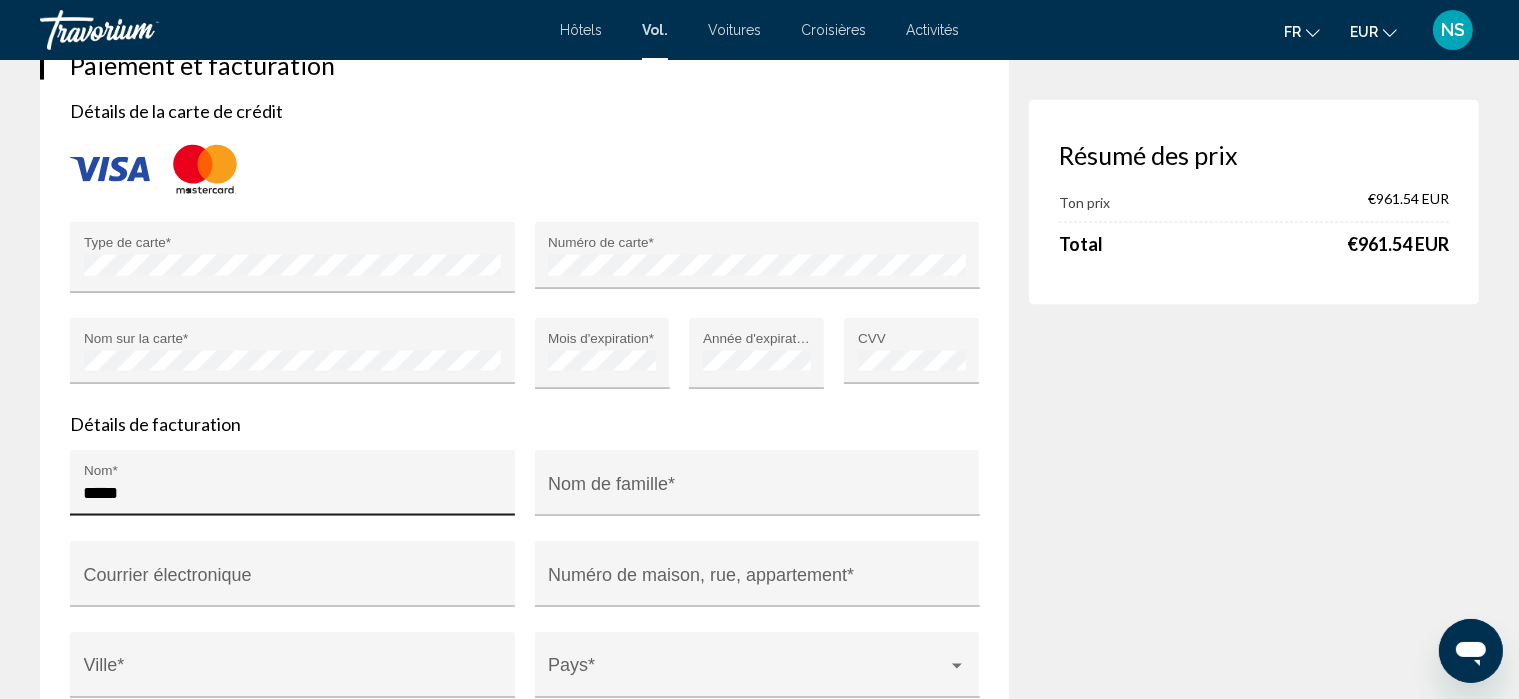 click on "***** Nom  *" at bounding box center (293, 489) 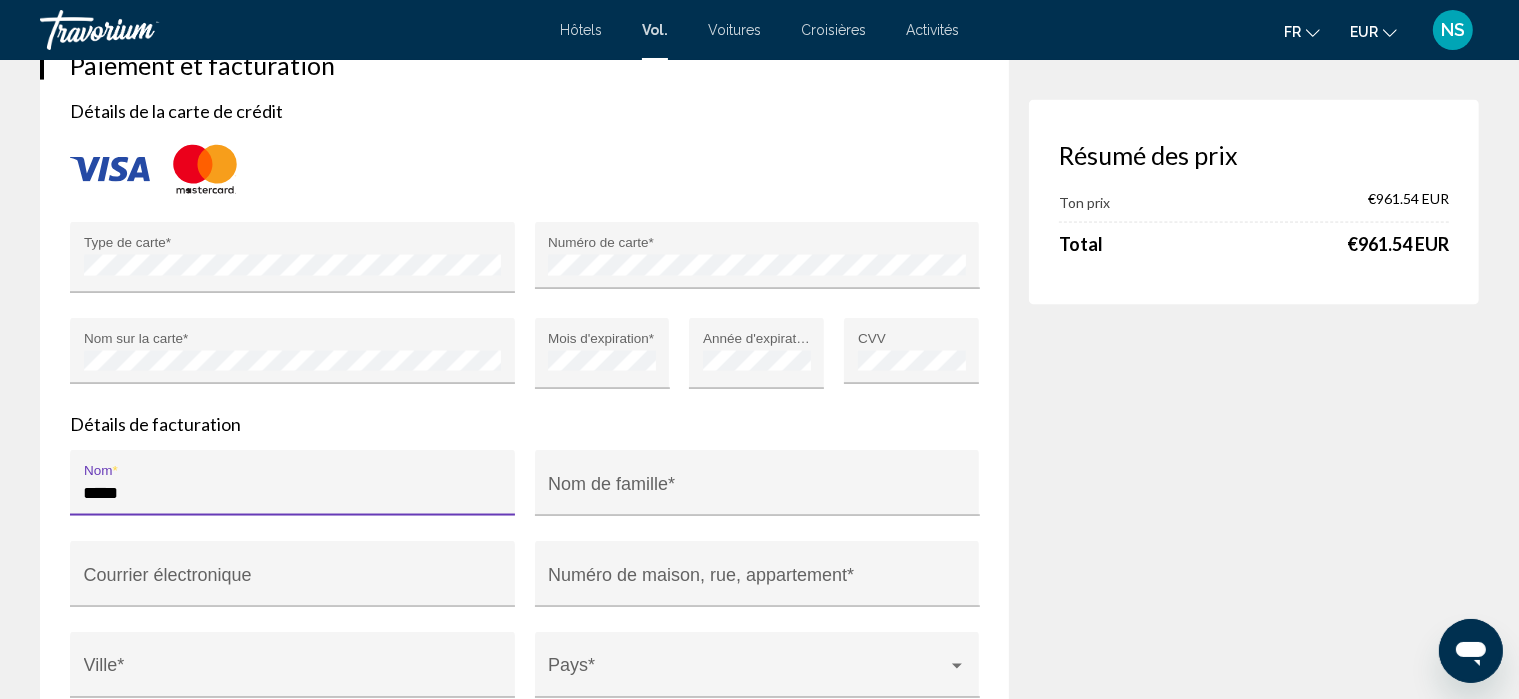 click on "*****" at bounding box center (293, 493) 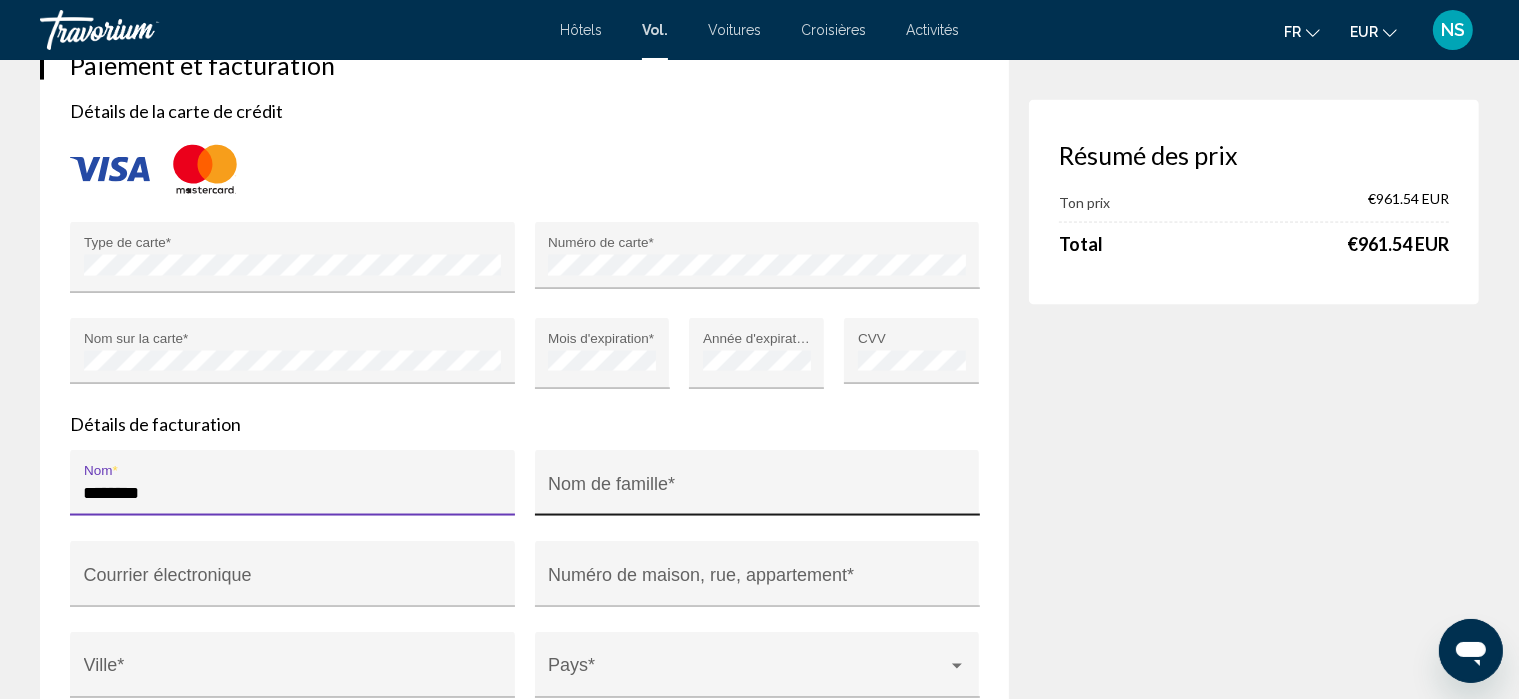 type on "********" 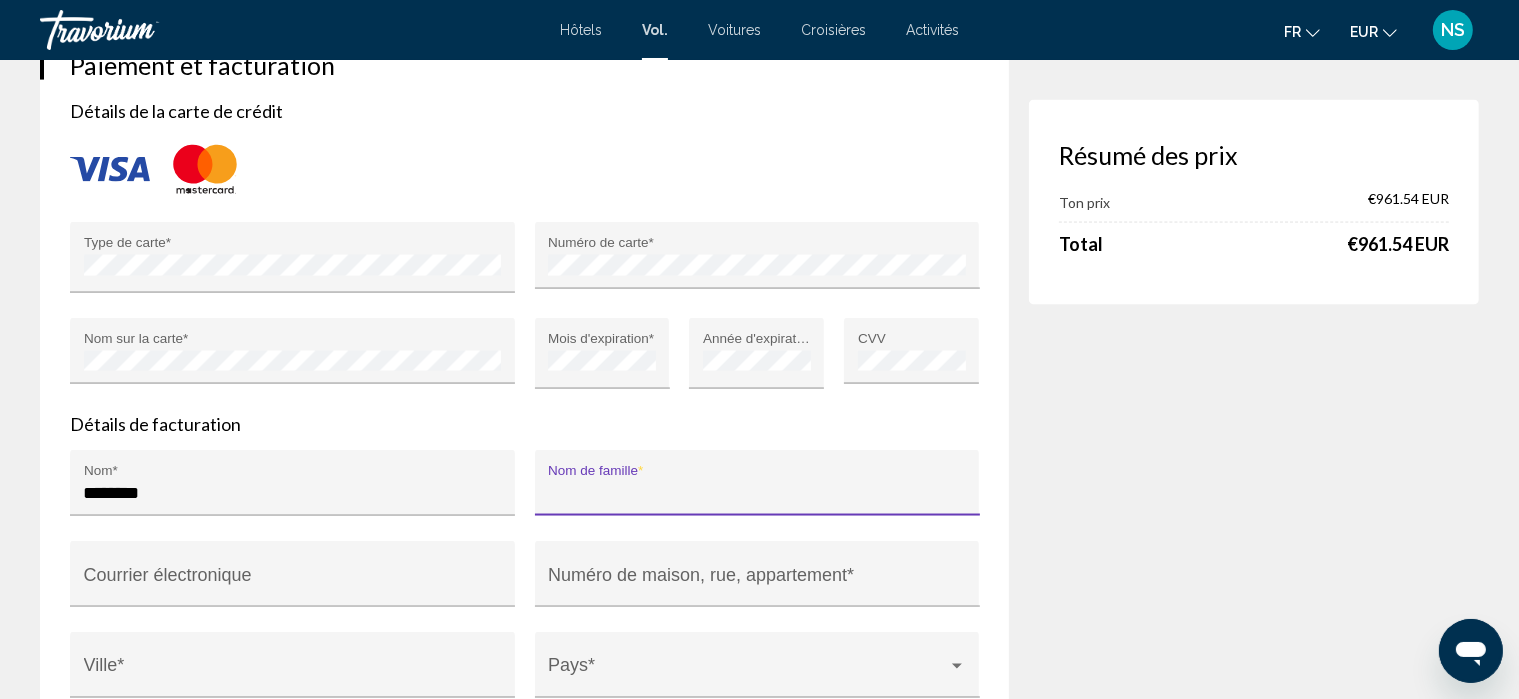 click on "Nom de famille  *" at bounding box center [757, 493] 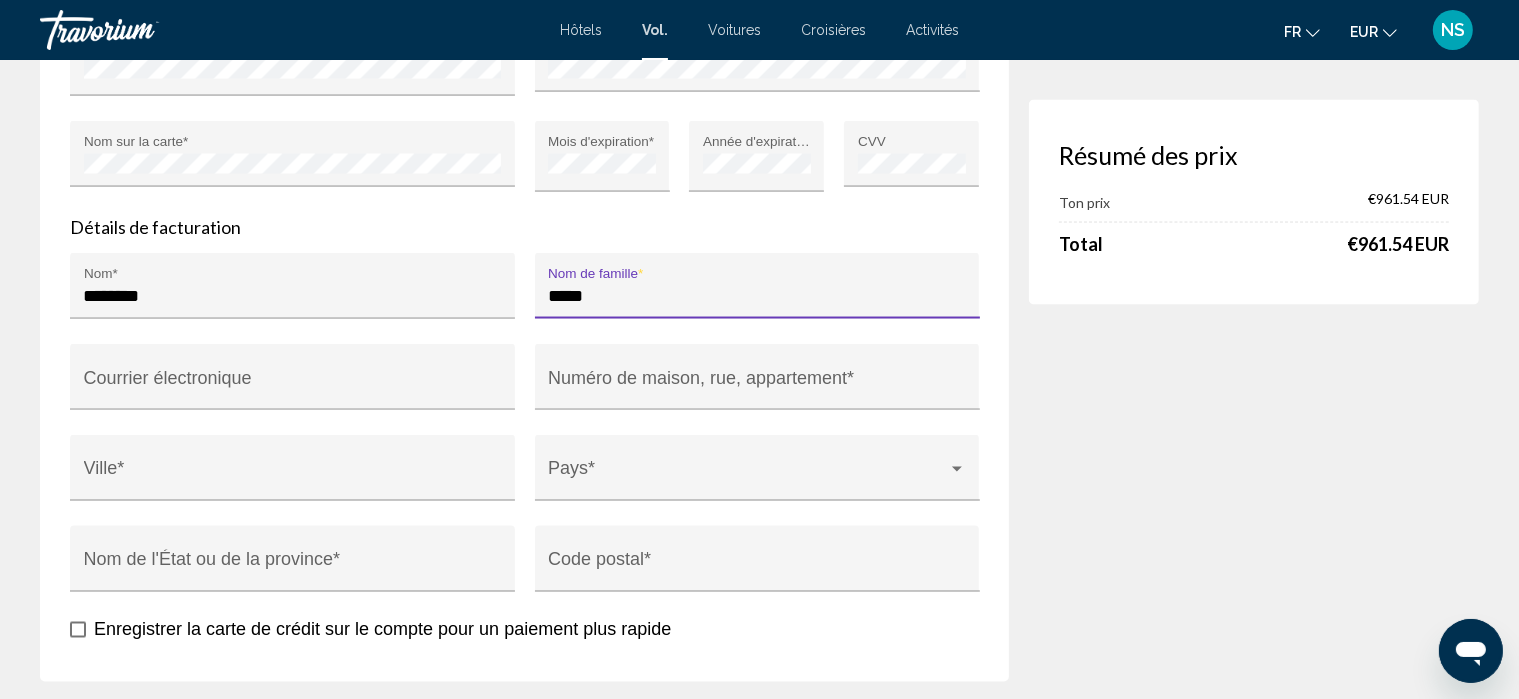 scroll, scrollTop: 3344, scrollLeft: 0, axis: vertical 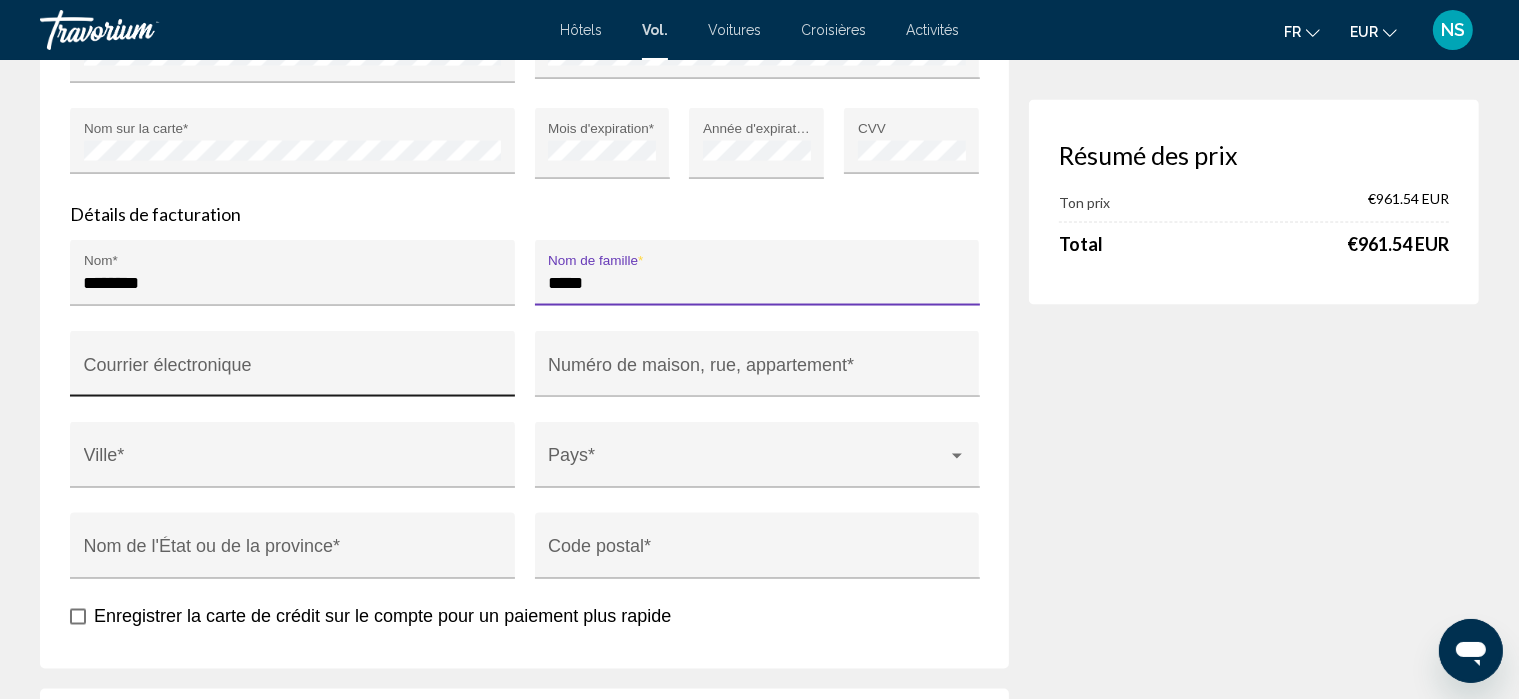 click on "Courrier électronique" at bounding box center [293, 370] 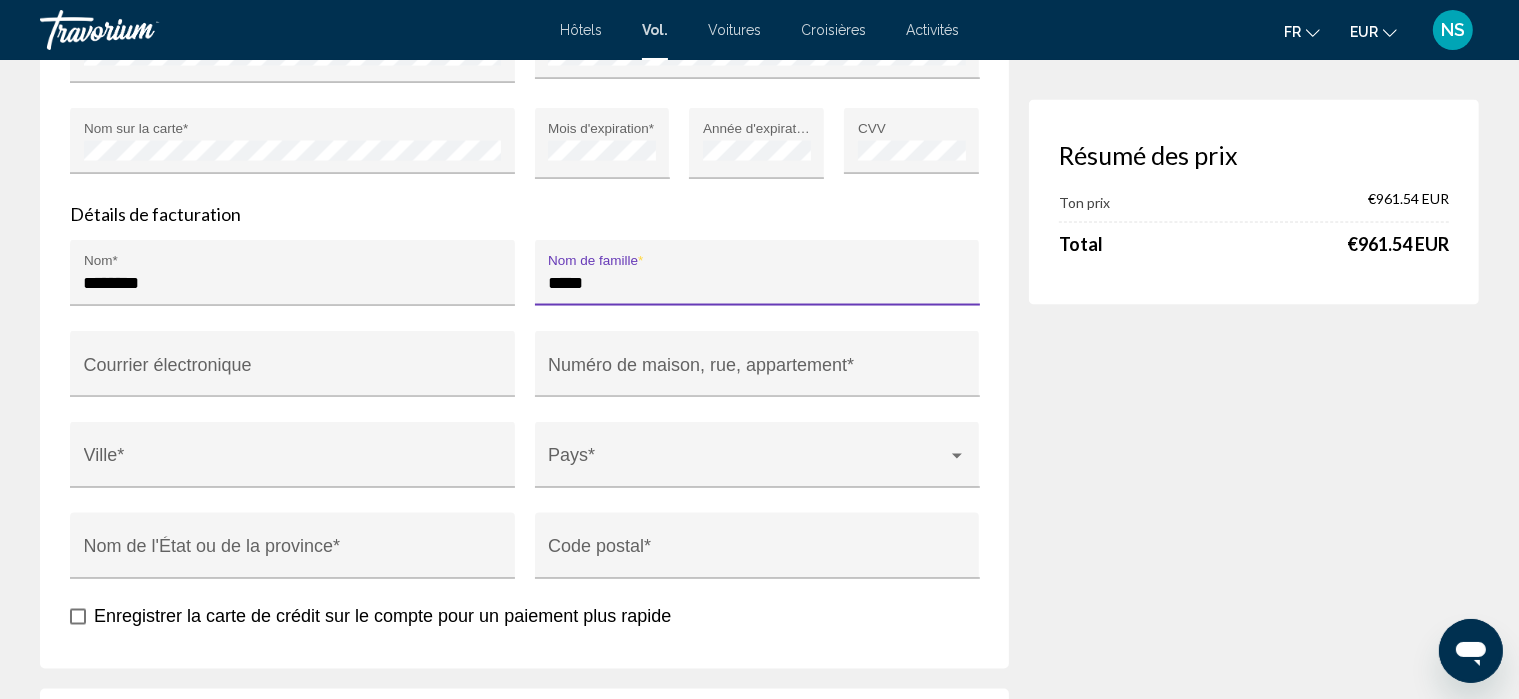 click on "*****" at bounding box center (757, 283) 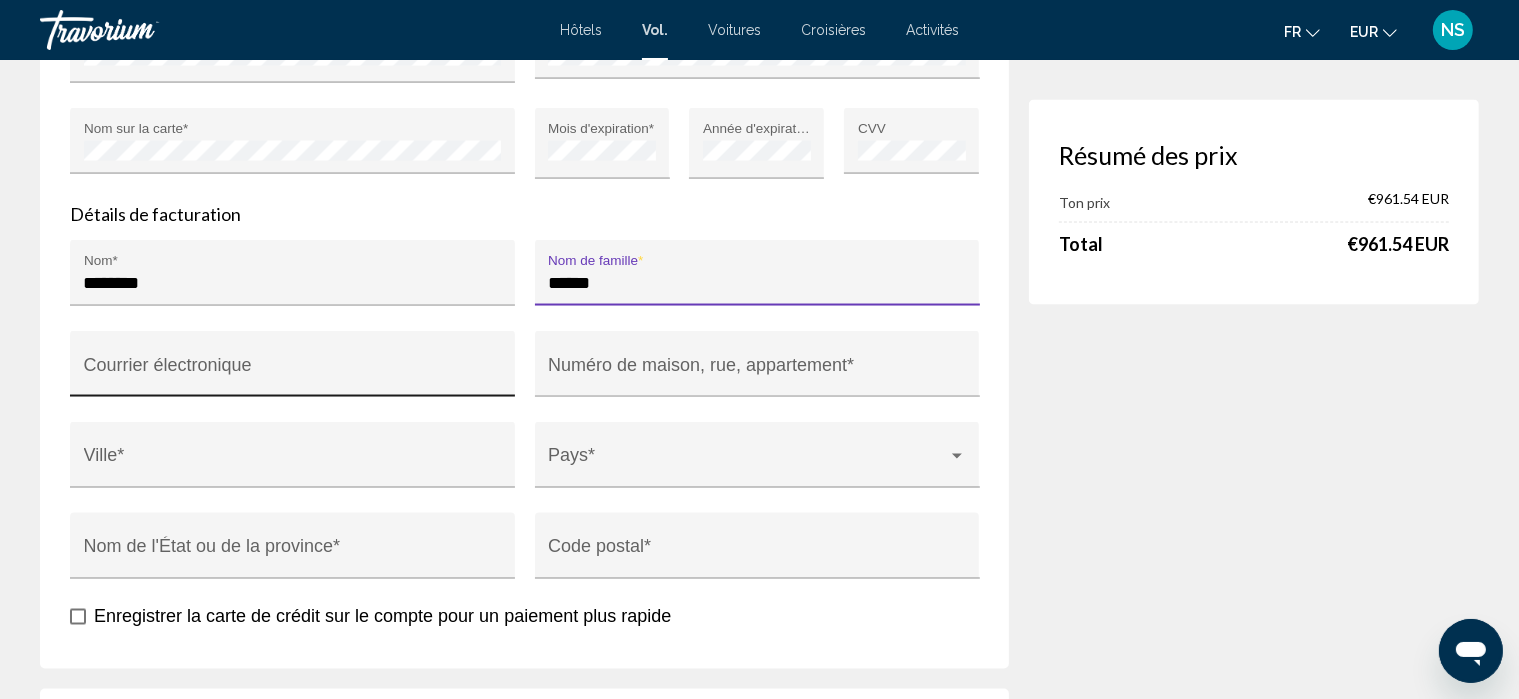 type on "*****" 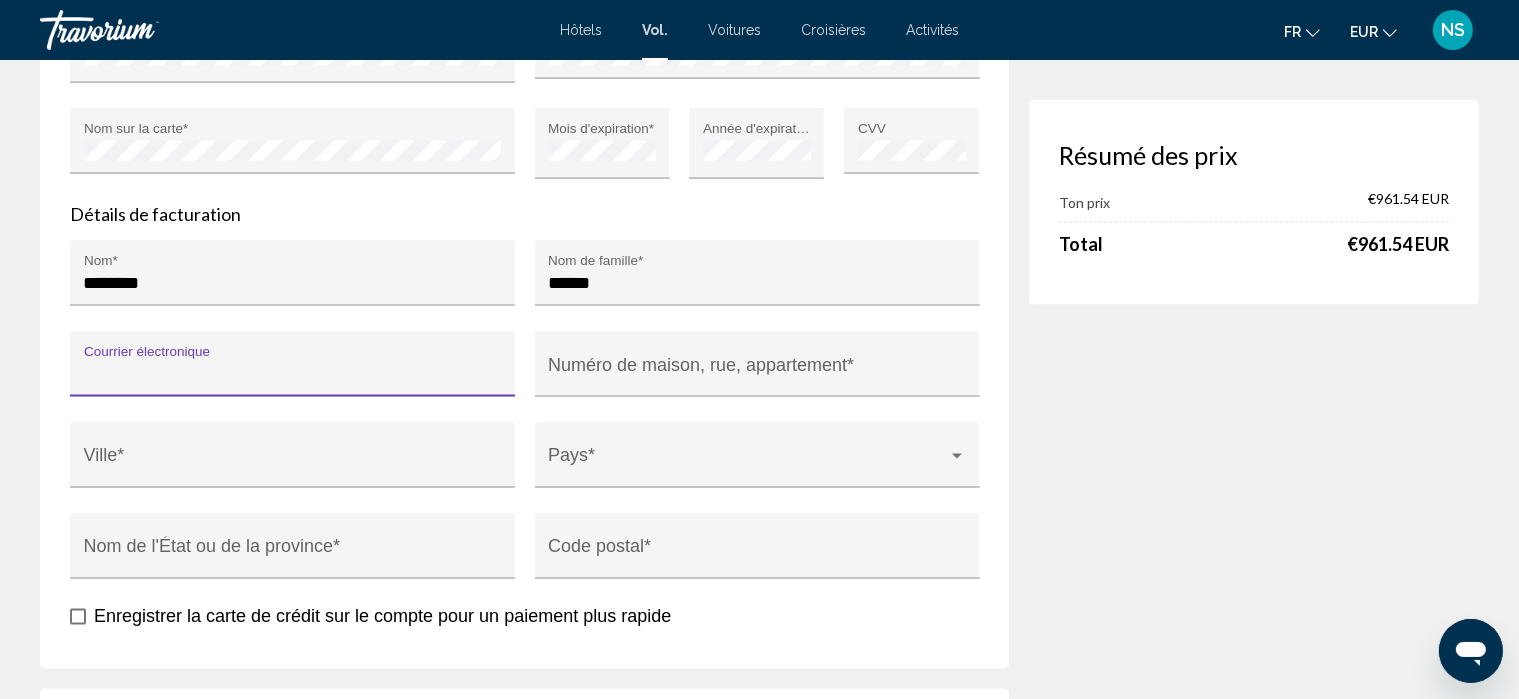 click on "Courrier électronique" at bounding box center (293, 374) 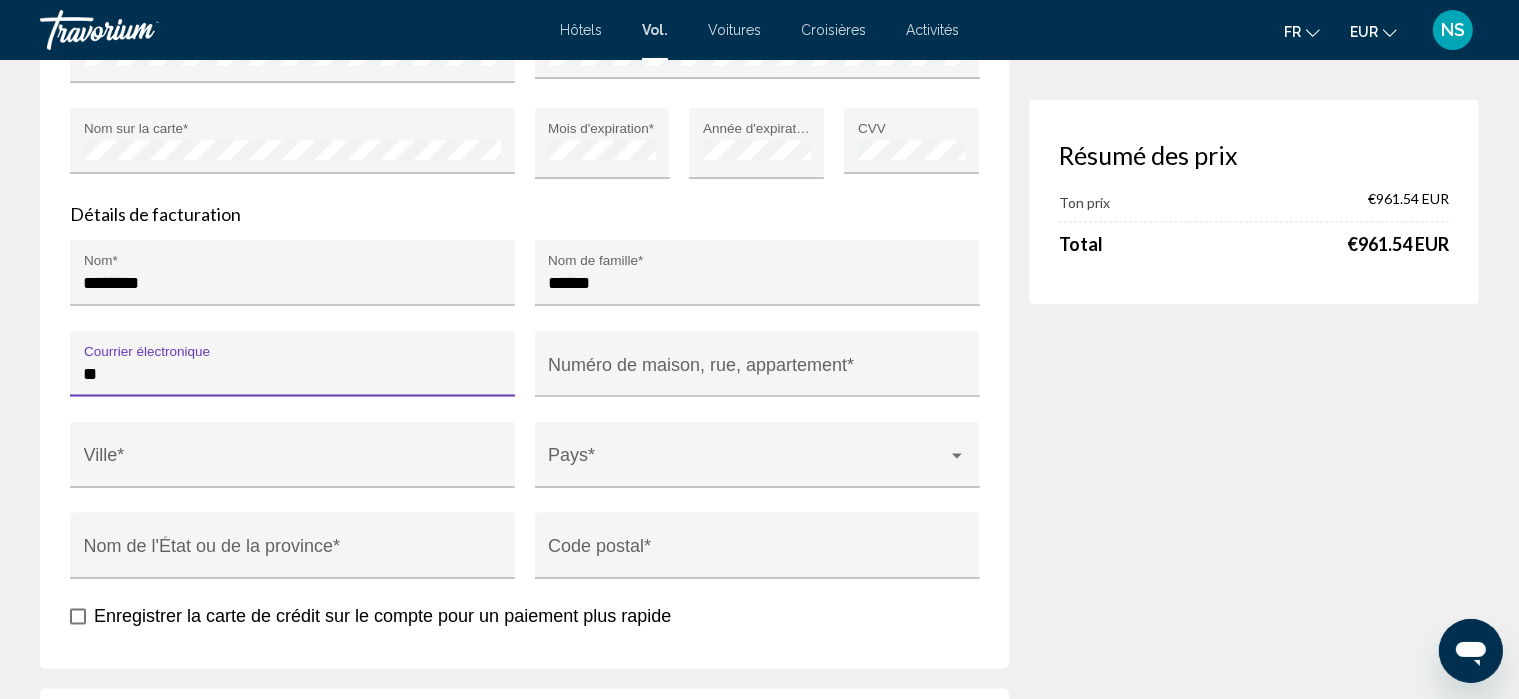 type on "*" 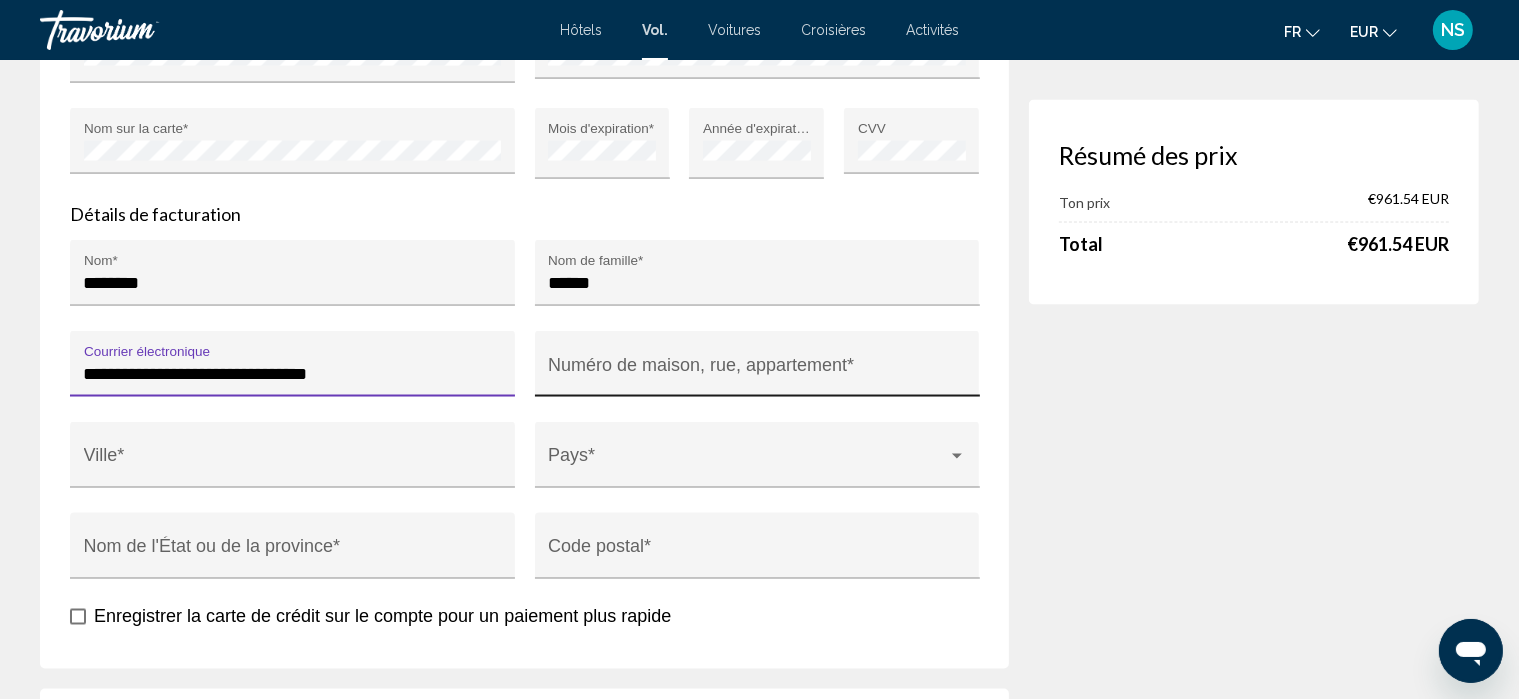 type on "**********" 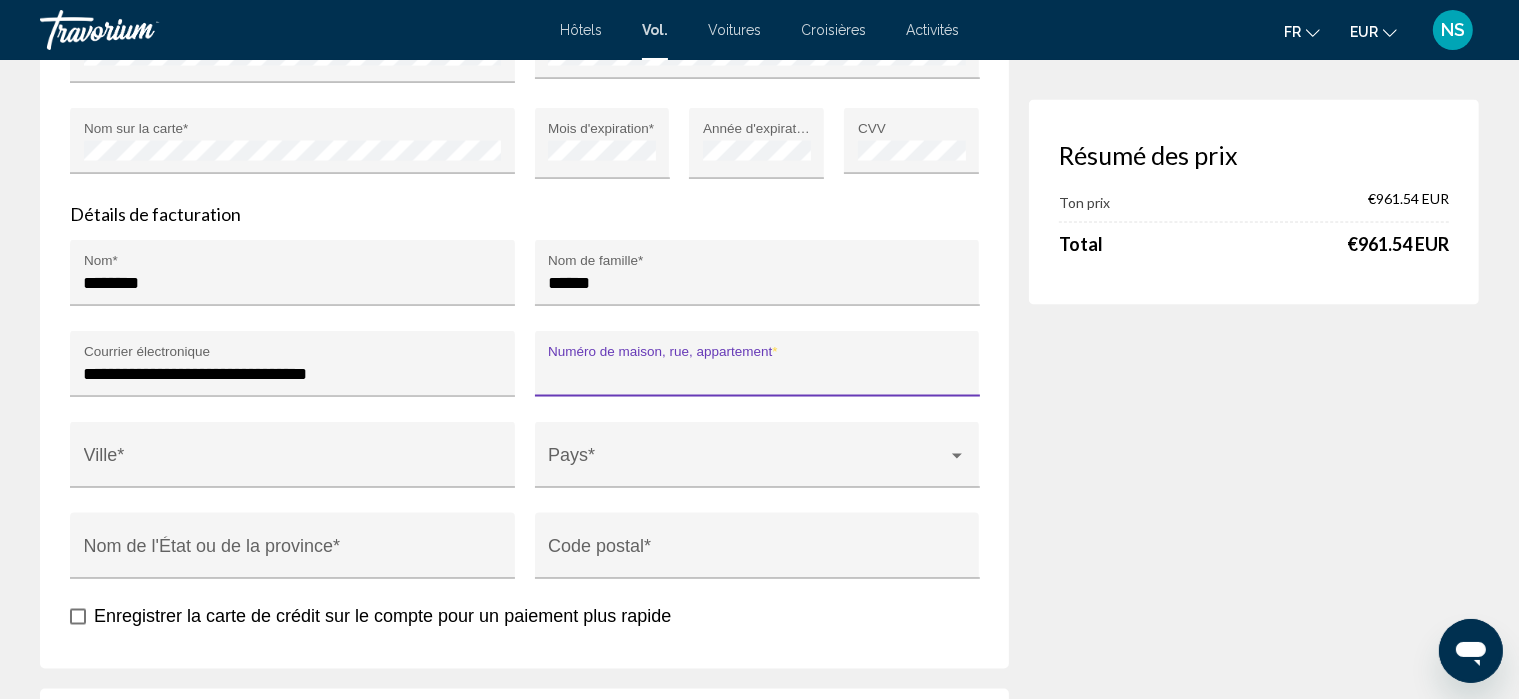click on "Numéro de maison, rue, appartement  *" at bounding box center [757, 374] 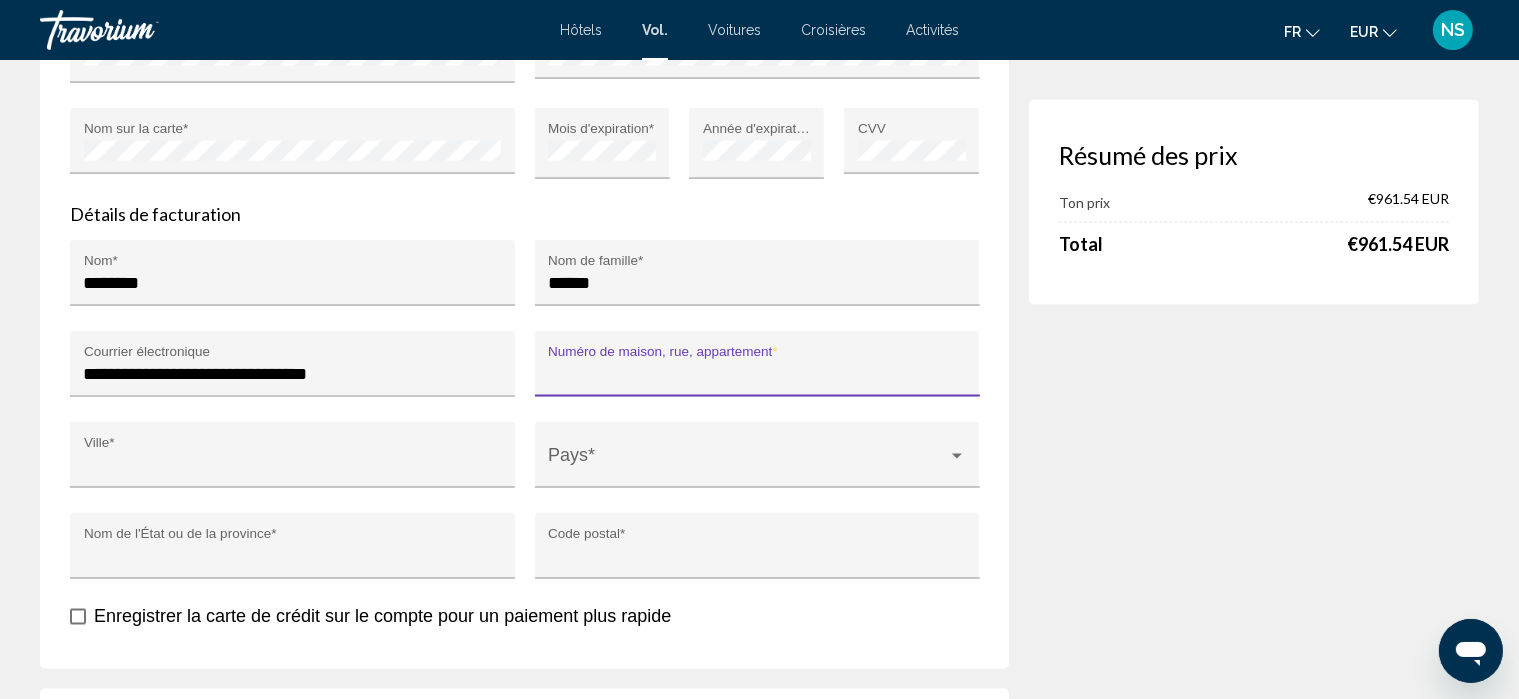 type on "**********" 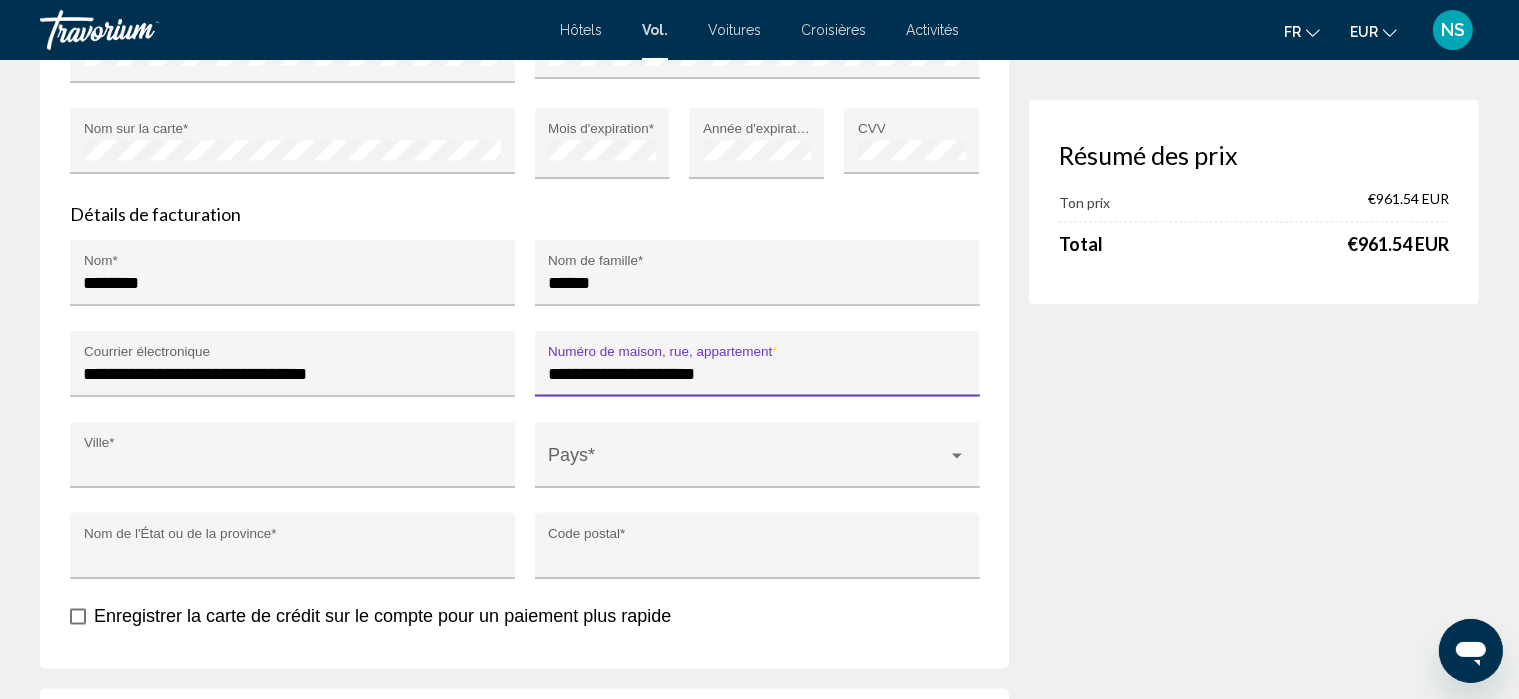 type on "******" 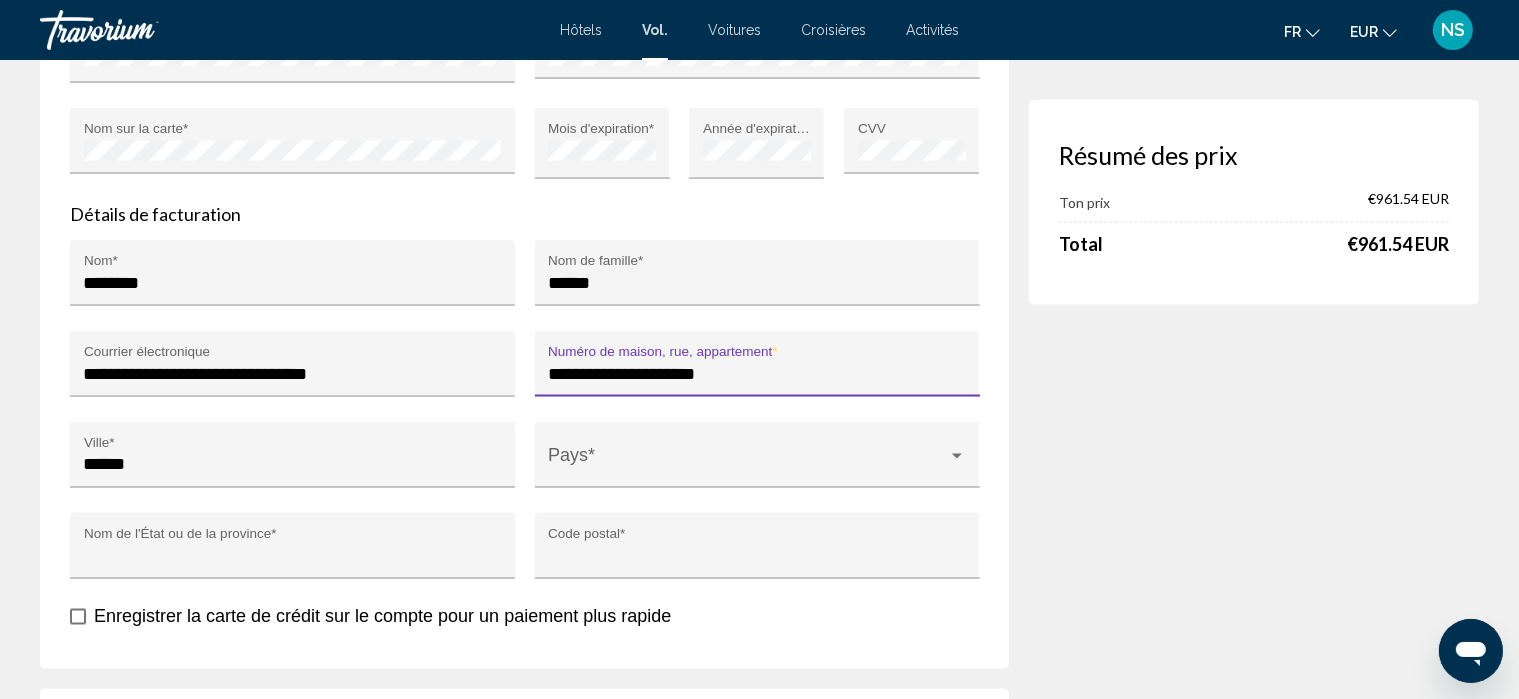 type on "*****" 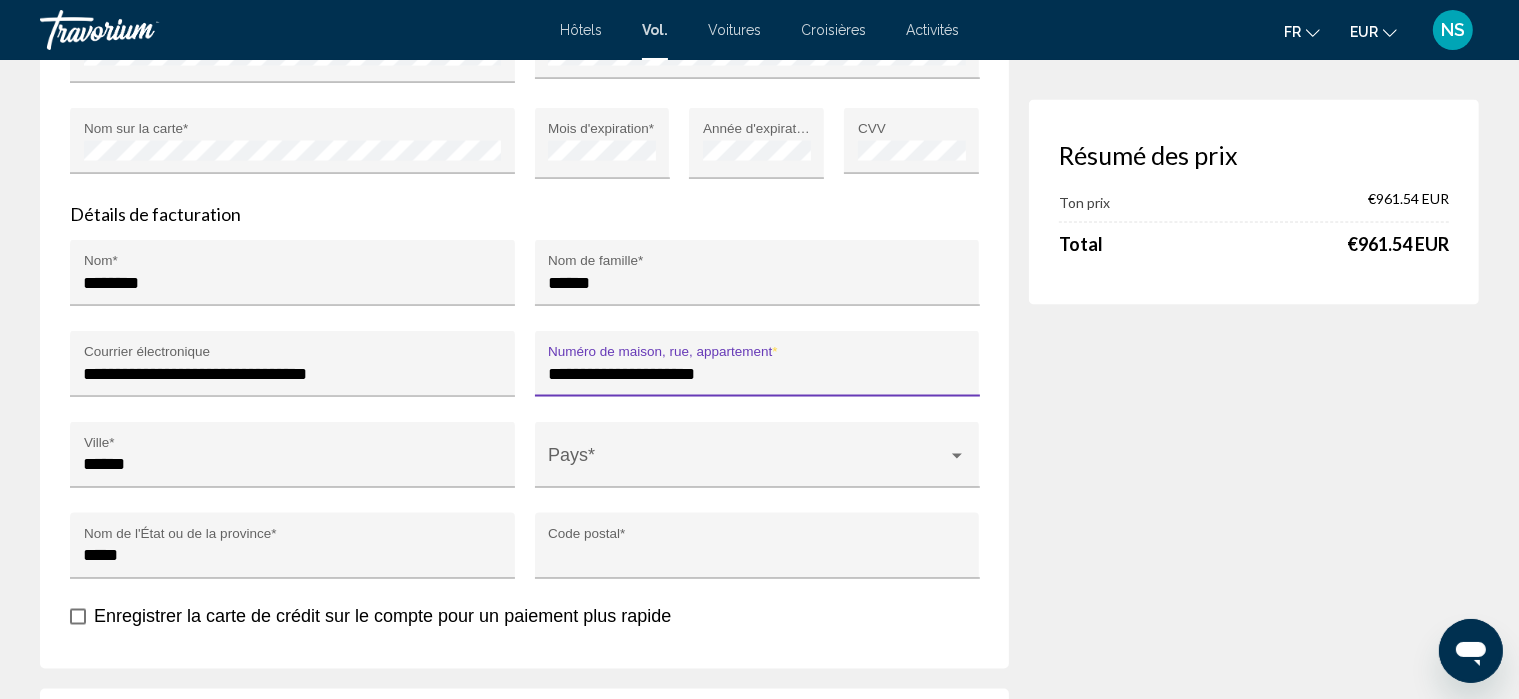 type on "*****" 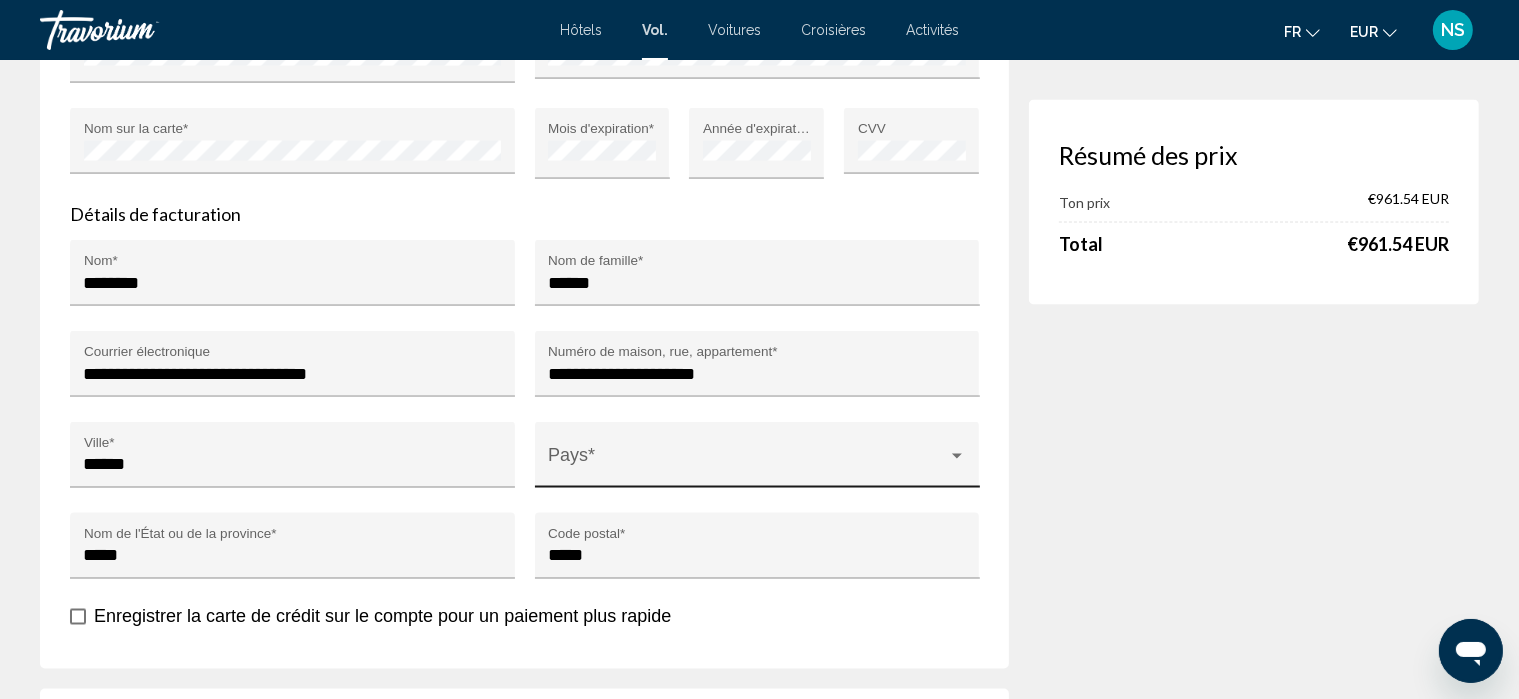 click on "Pays  *" at bounding box center (757, 461) 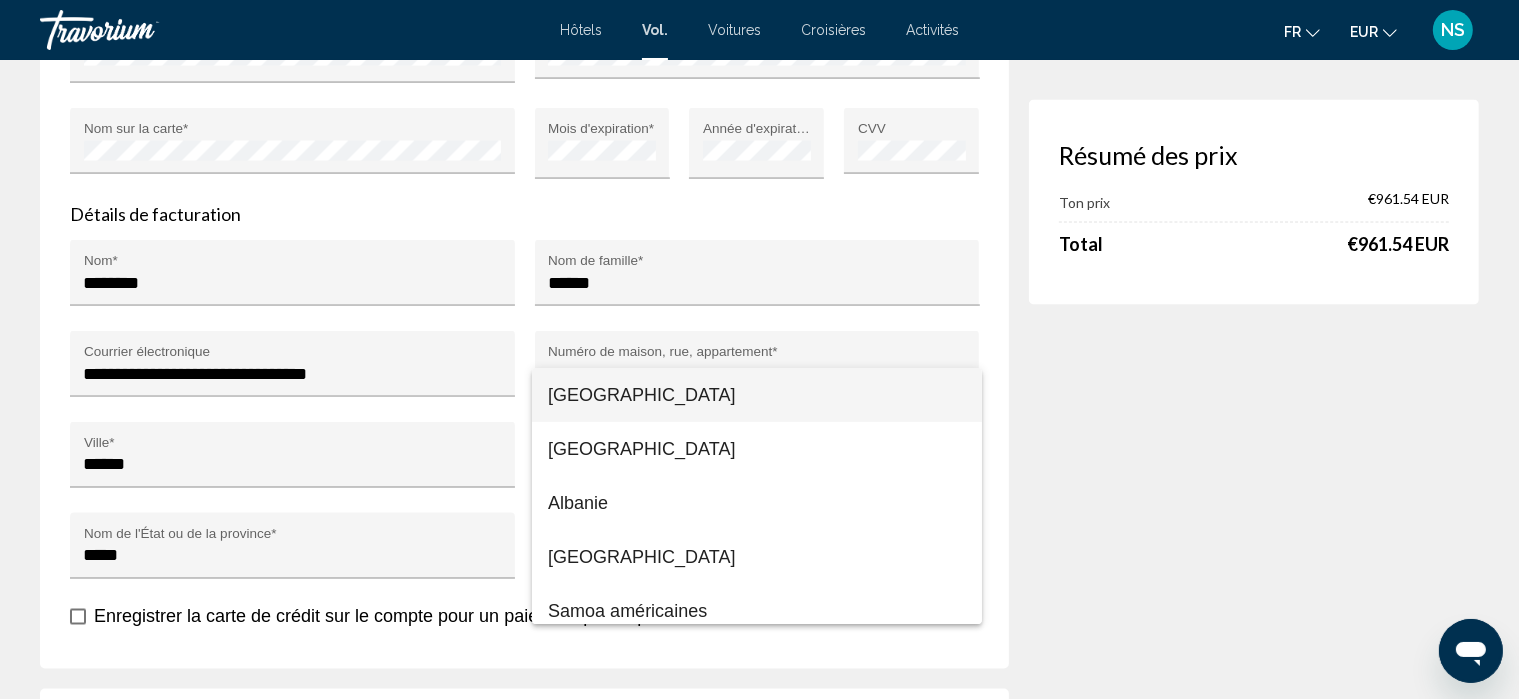 scroll, scrollTop: 3956, scrollLeft: 0, axis: vertical 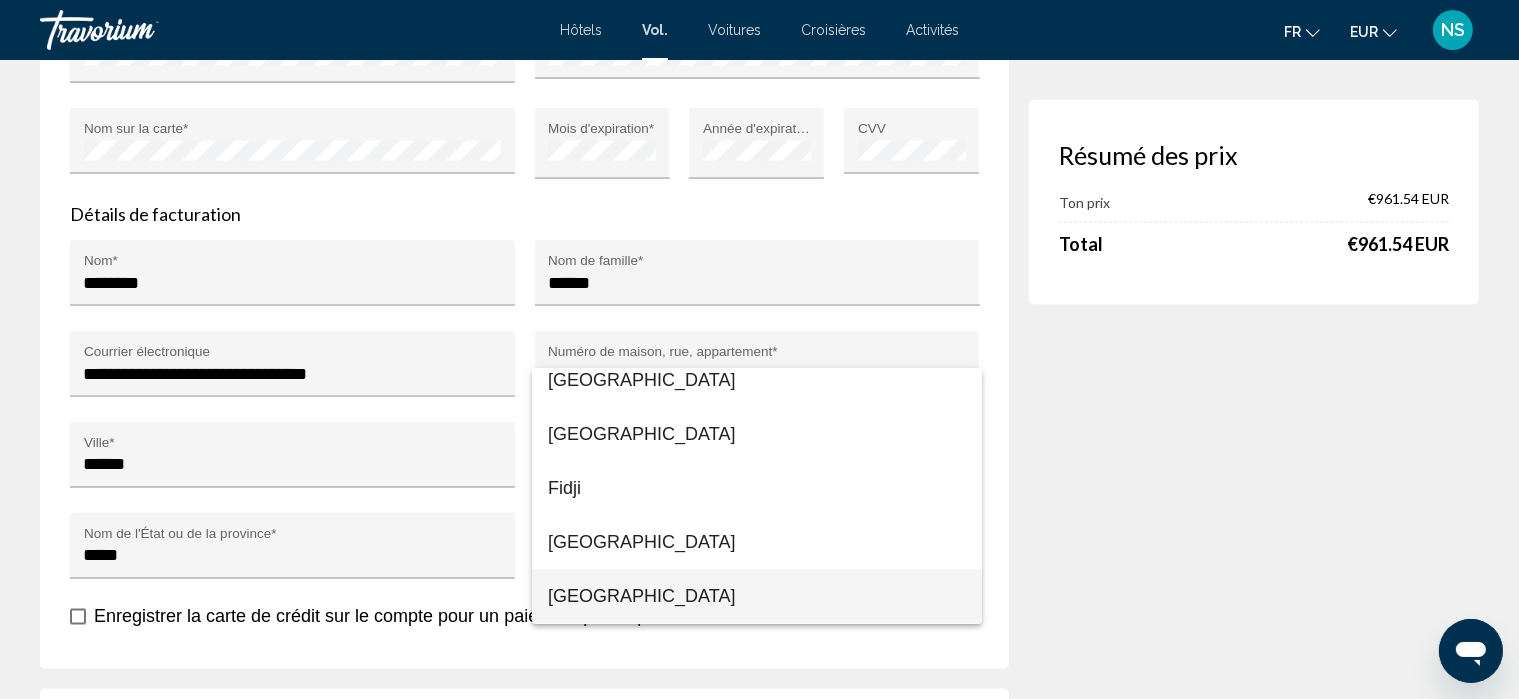 click on "[GEOGRAPHIC_DATA]" at bounding box center [757, 597] 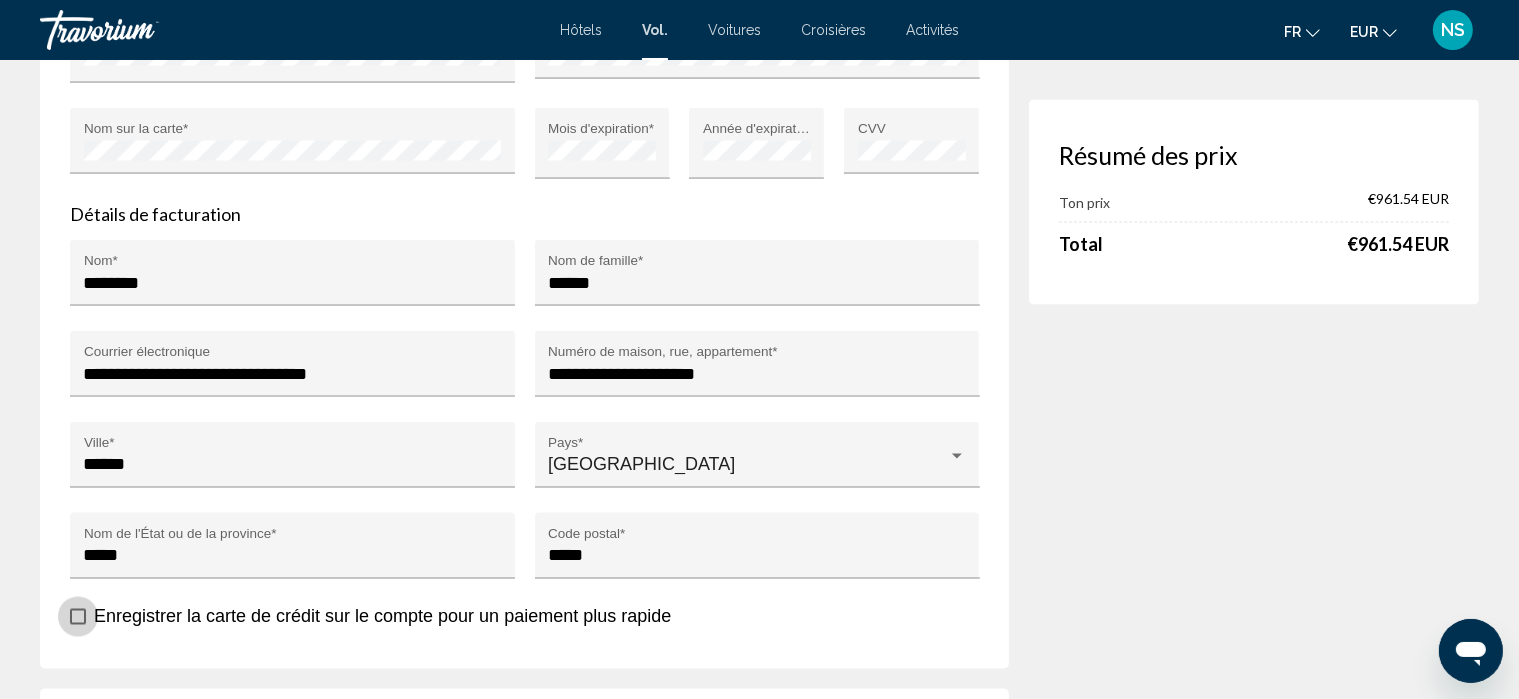 click on "Enregistrer la carte de crédit sur le compte pour un paiement plus rapide" at bounding box center [382, 617] 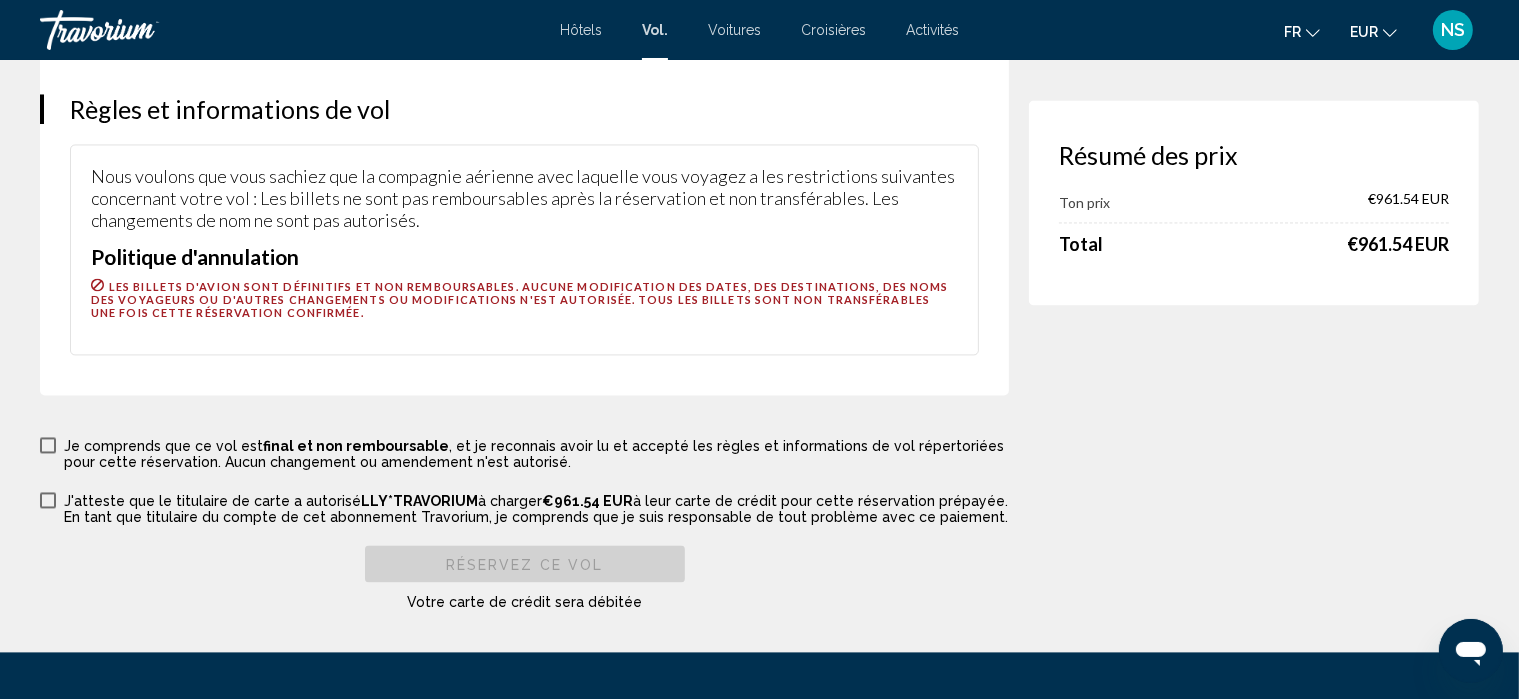 scroll, scrollTop: 3980, scrollLeft: 0, axis: vertical 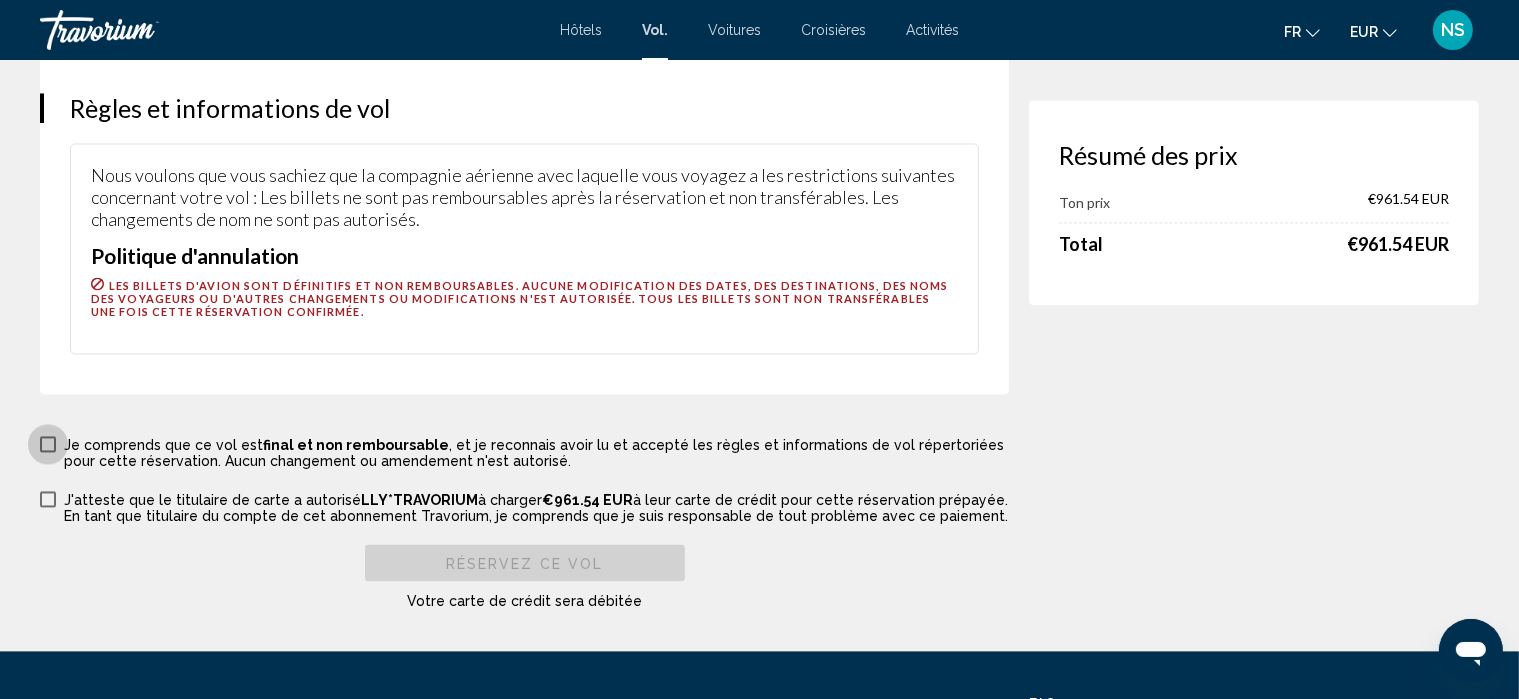 click on "Je comprends que ce vol est  final et non remboursable , et je reconnais avoir lu et accepté les règles et informations de vol répertoriées pour cette réservation. Aucun changement ou amendement n'est autorisé." at bounding box center (524, 451) 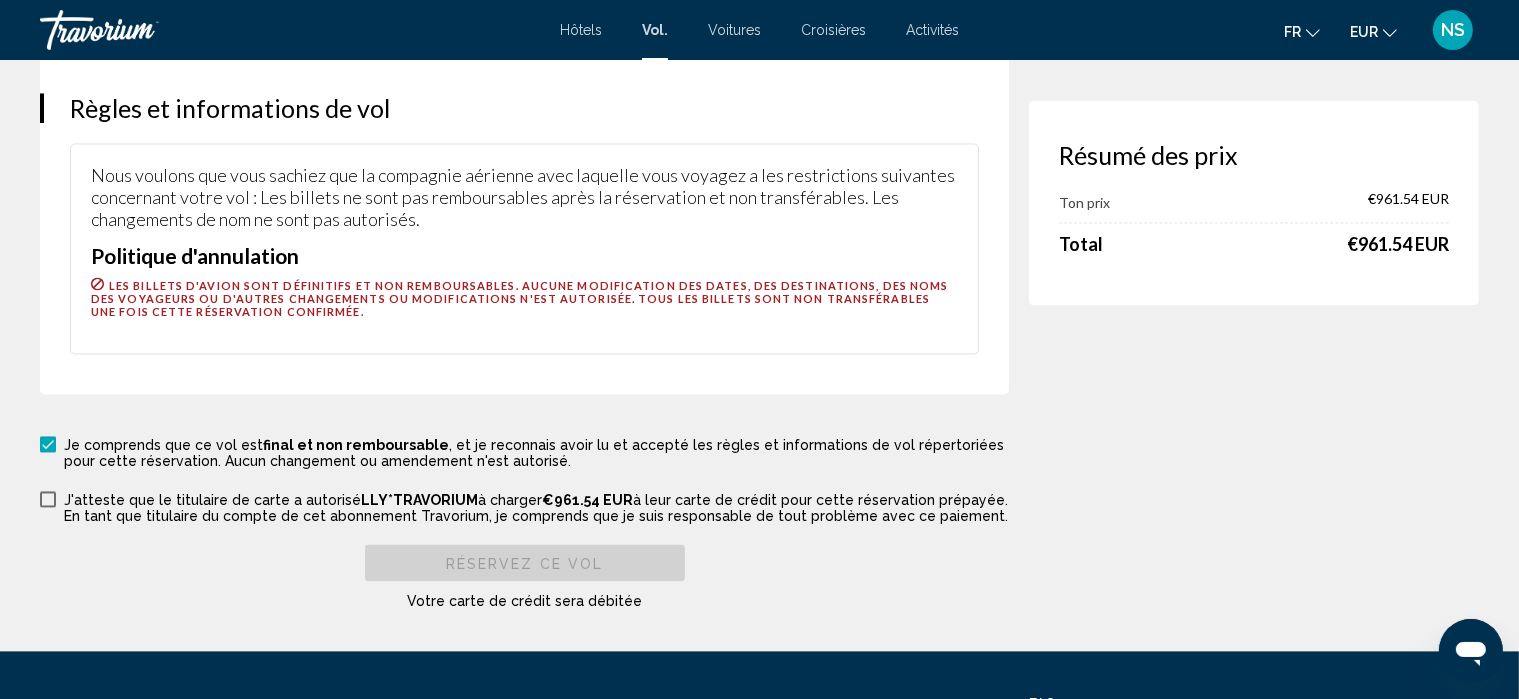click on "J'atteste que le titulaire de carte a autorisé  LLY*TRAVORIUM  à charger   €961.54 EUR   à leur carte de crédit pour cette réservation prépayée. En tant que titulaire du compte de cet abonnement Travorium, je comprends que je suis responsable de tout problème avec ce paiement." at bounding box center [524, 506] 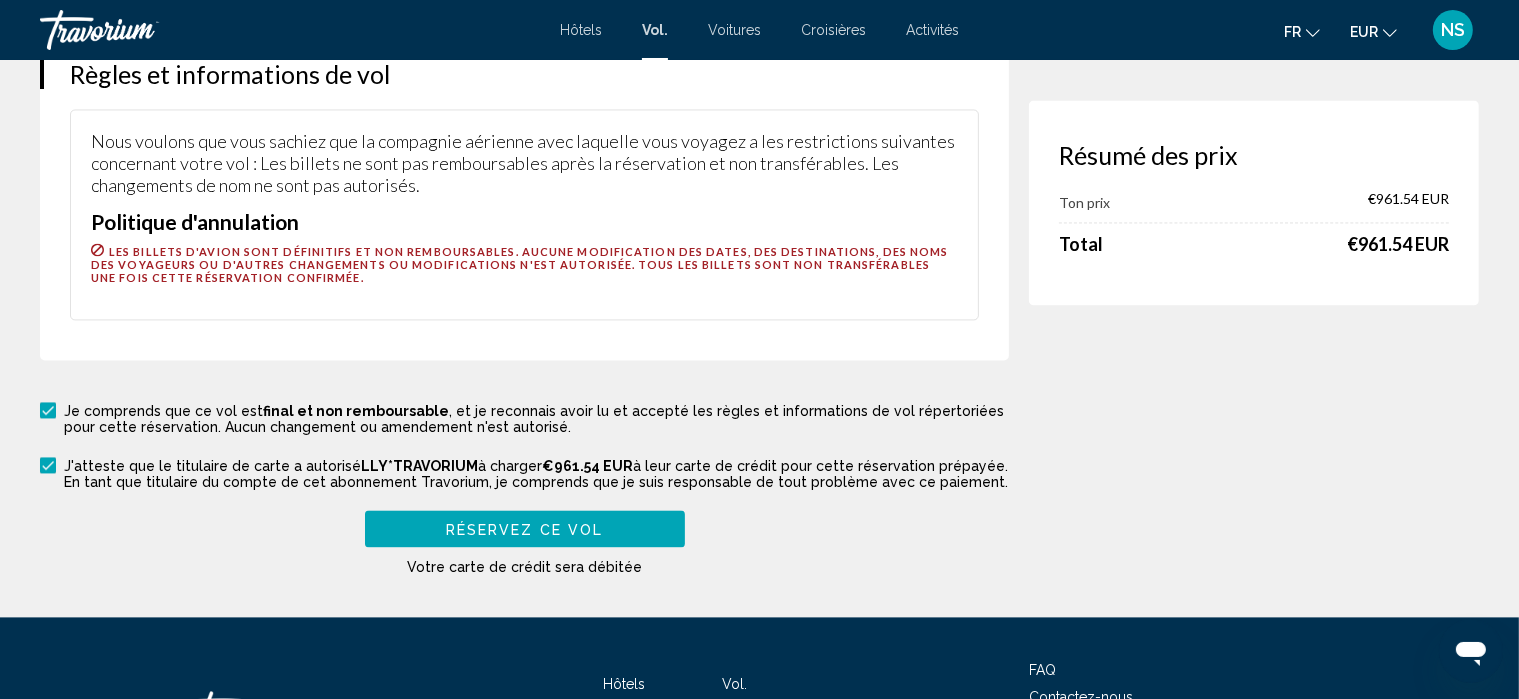 scroll, scrollTop: 4056, scrollLeft: 0, axis: vertical 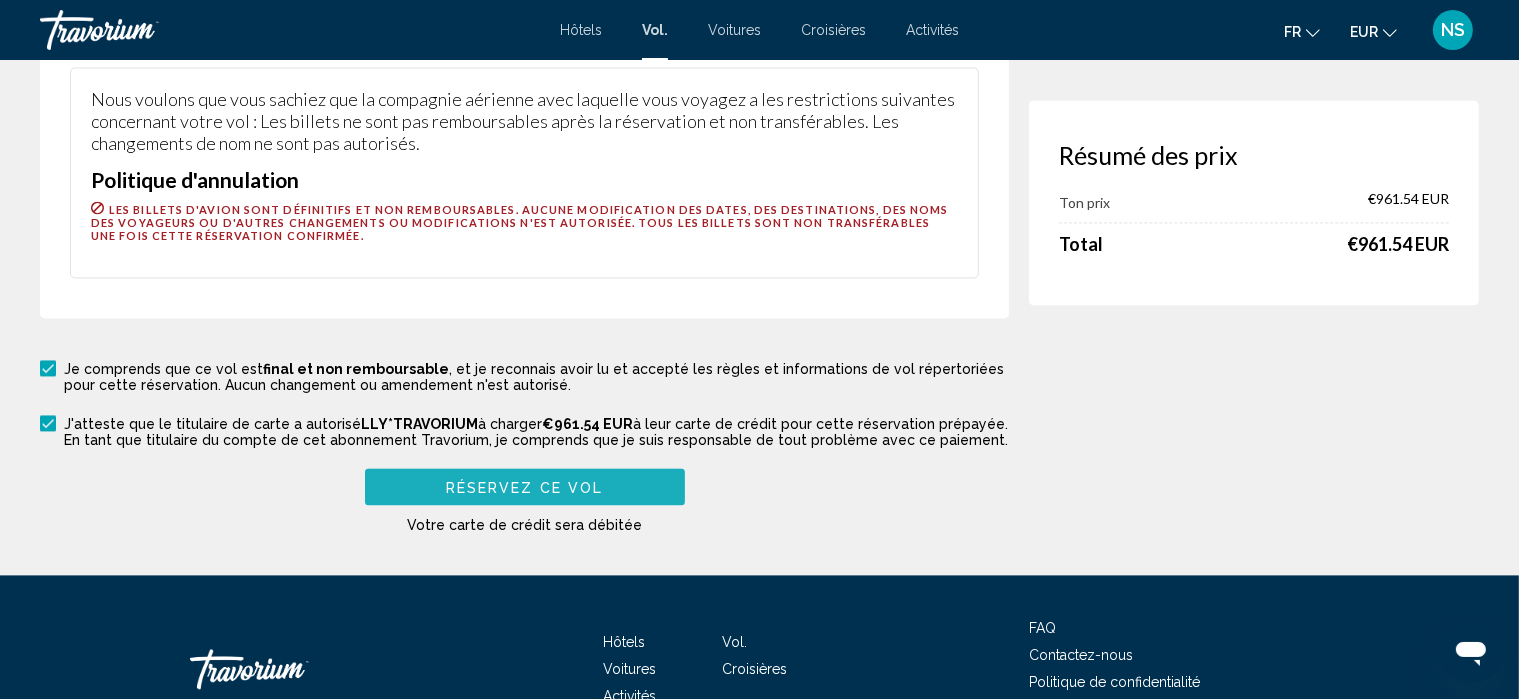 click on "Réservez ce vol" at bounding box center (525, 486) 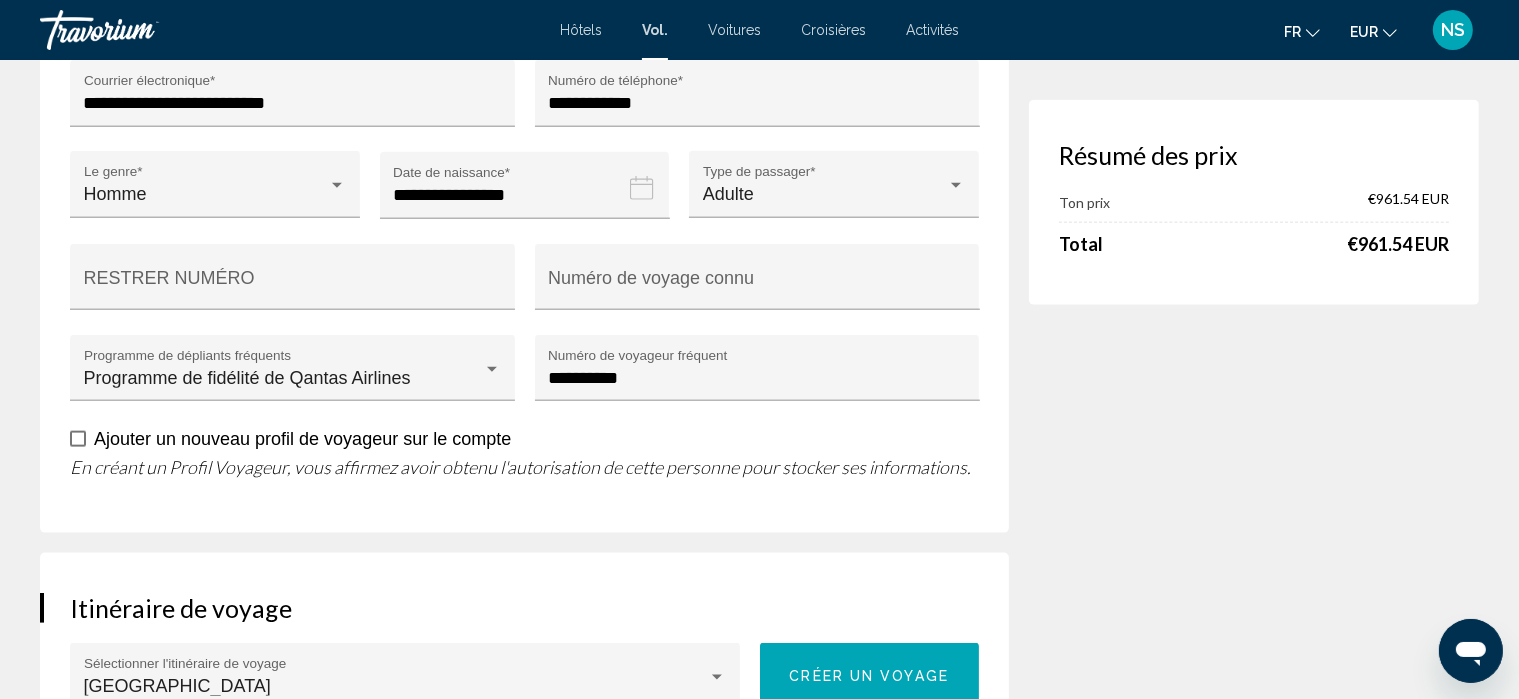 scroll, scrollTop: 2412, scrollLeft: 0, axis: vertical 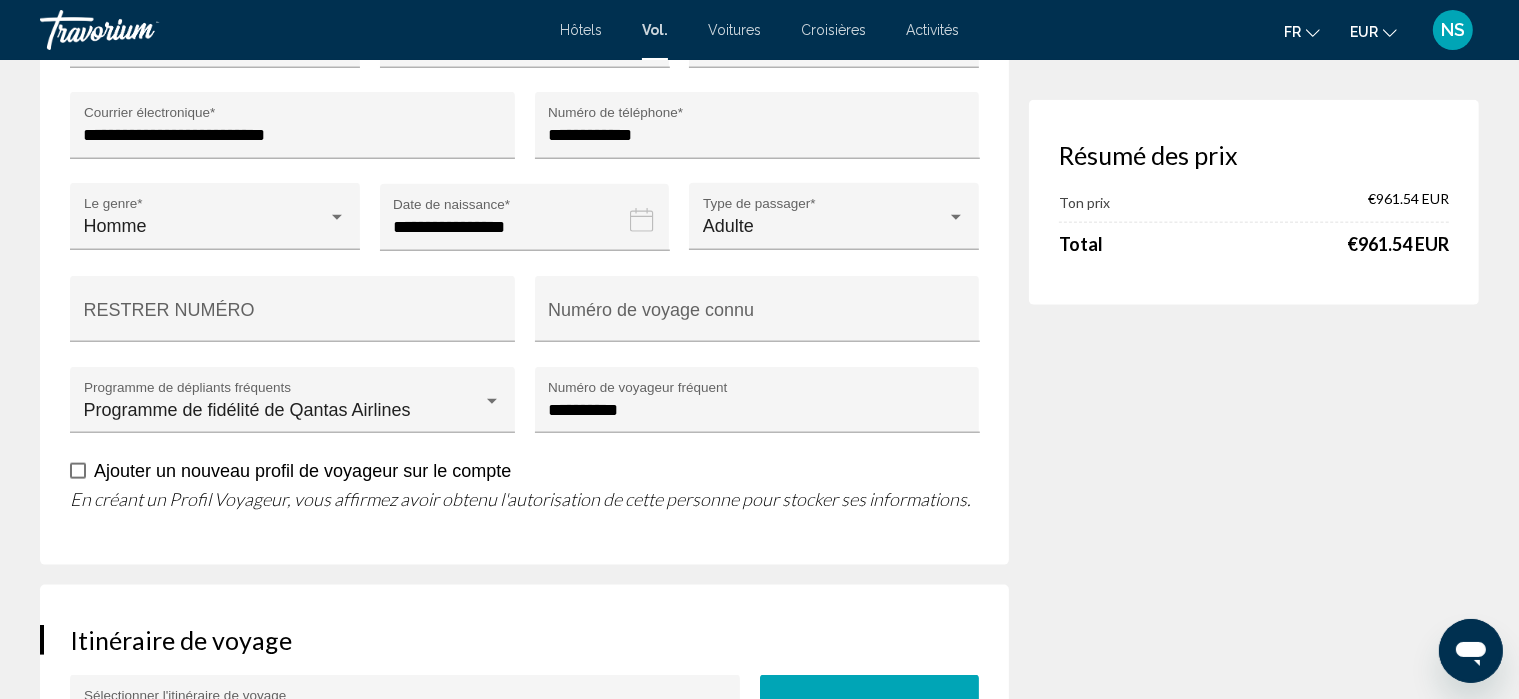 click at bounding box center [78, 471] 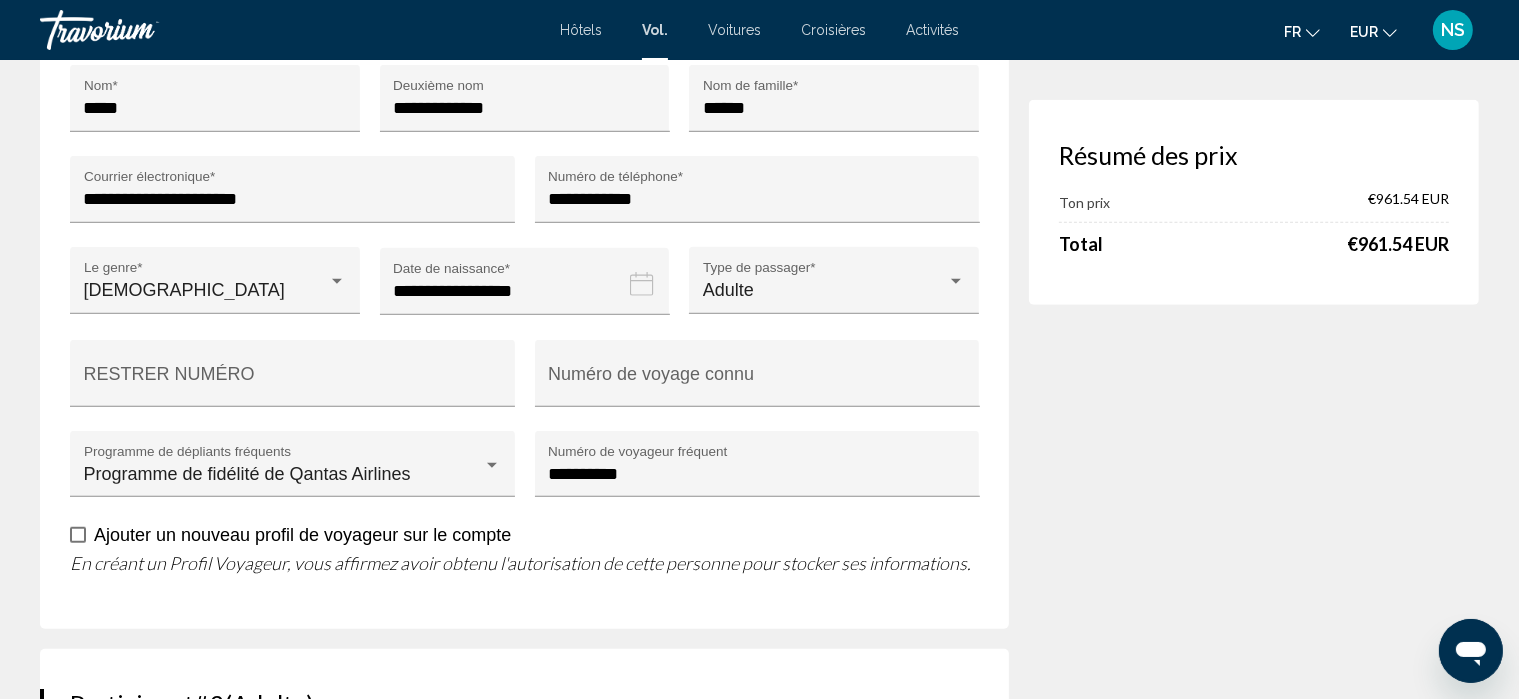 scroll, scrollTop: 1516, scrollLeft: 0, axis: vertical 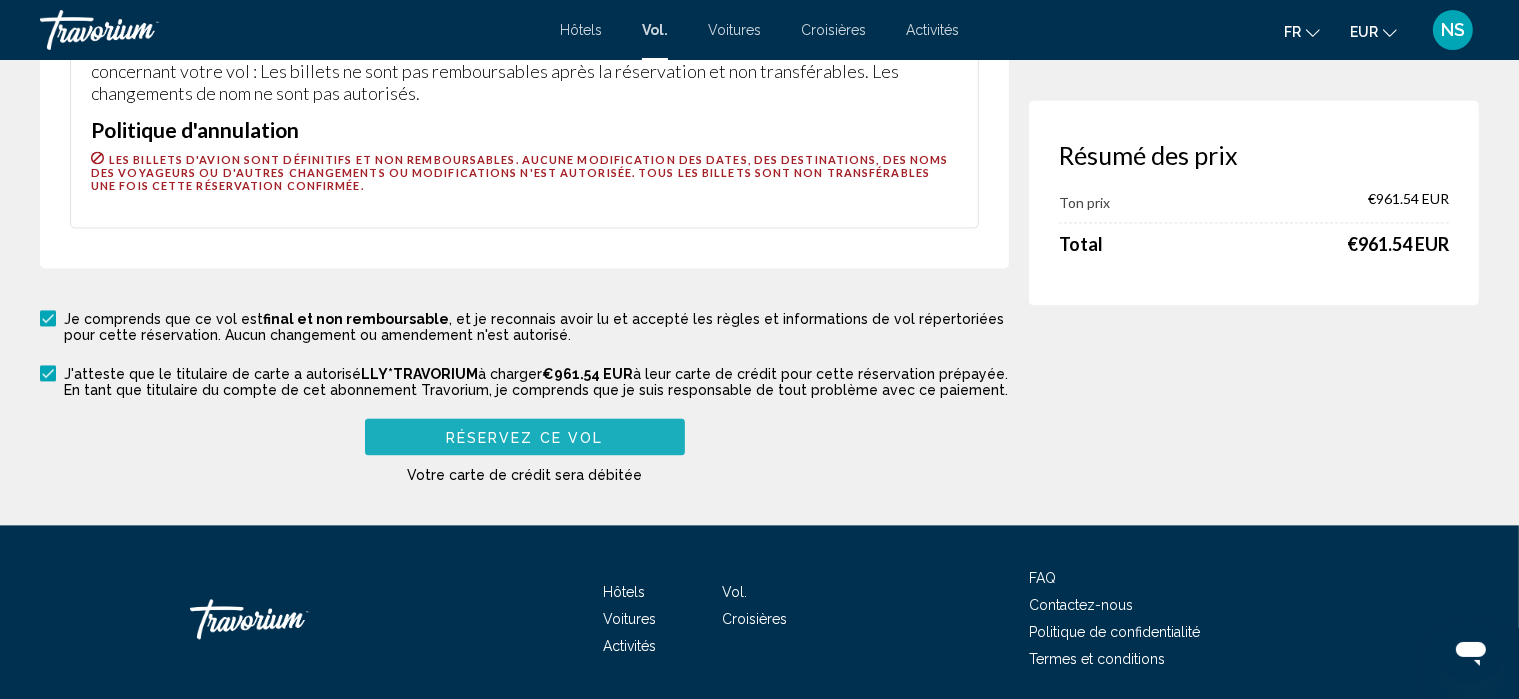 click on "Réservez ce vol" at bounding box center [525, 436] 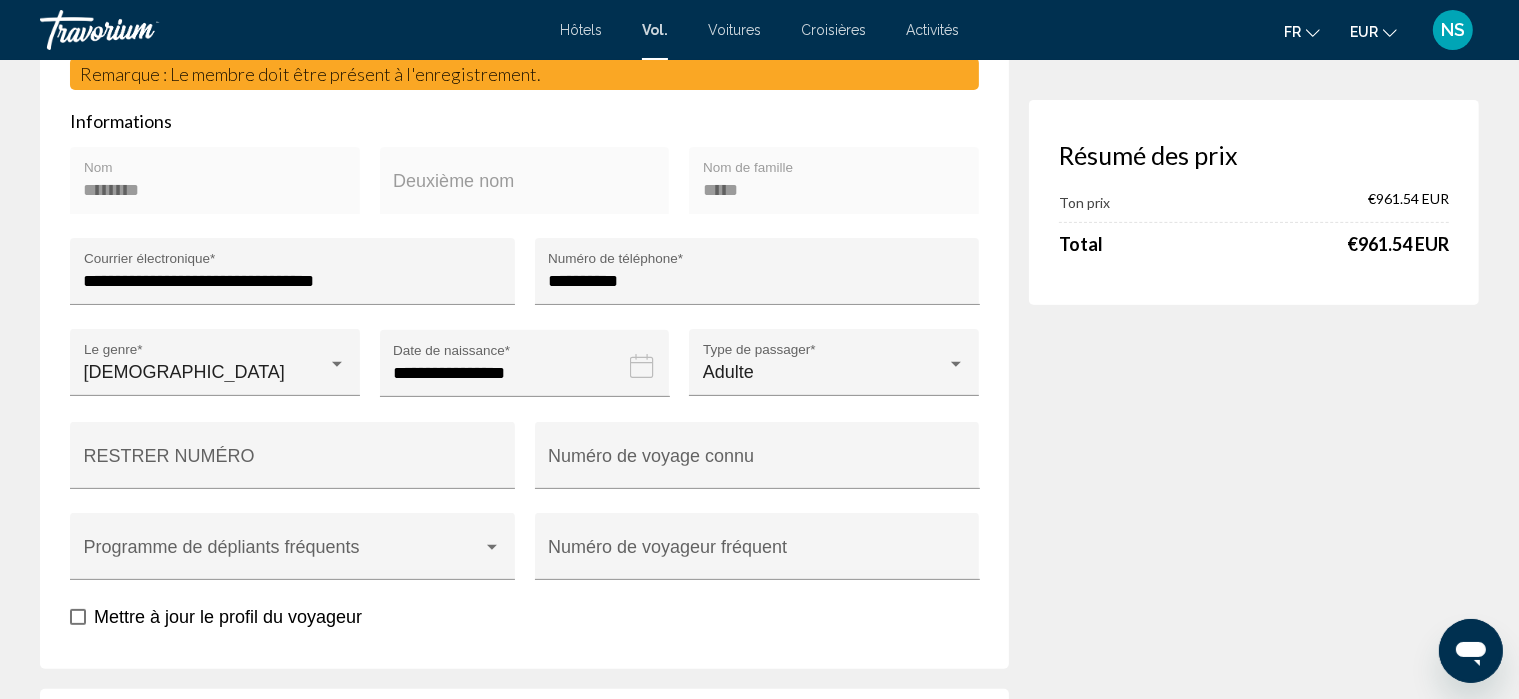 scroll, scrollTop: 643, scrollLeft: 0, axis: vertical 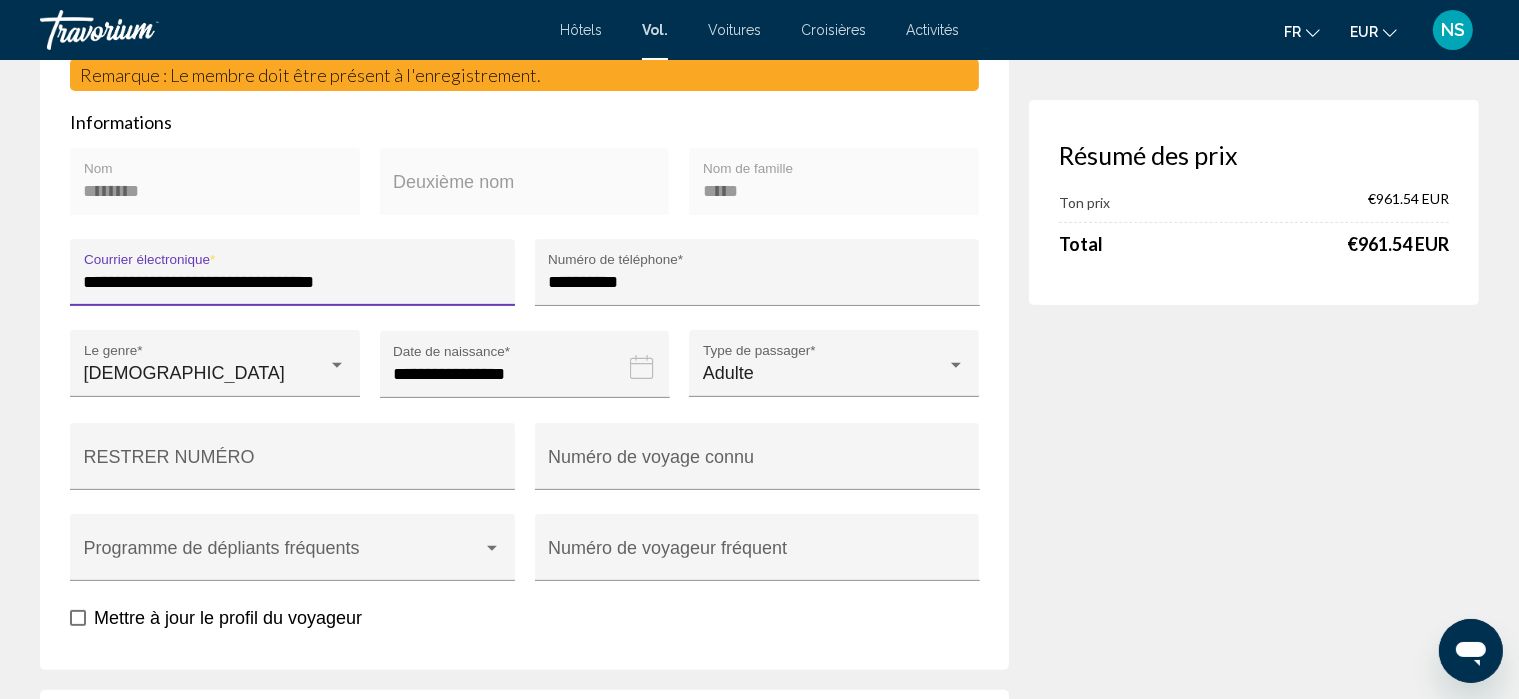 click on "**********" at bounding box center [293, 282] 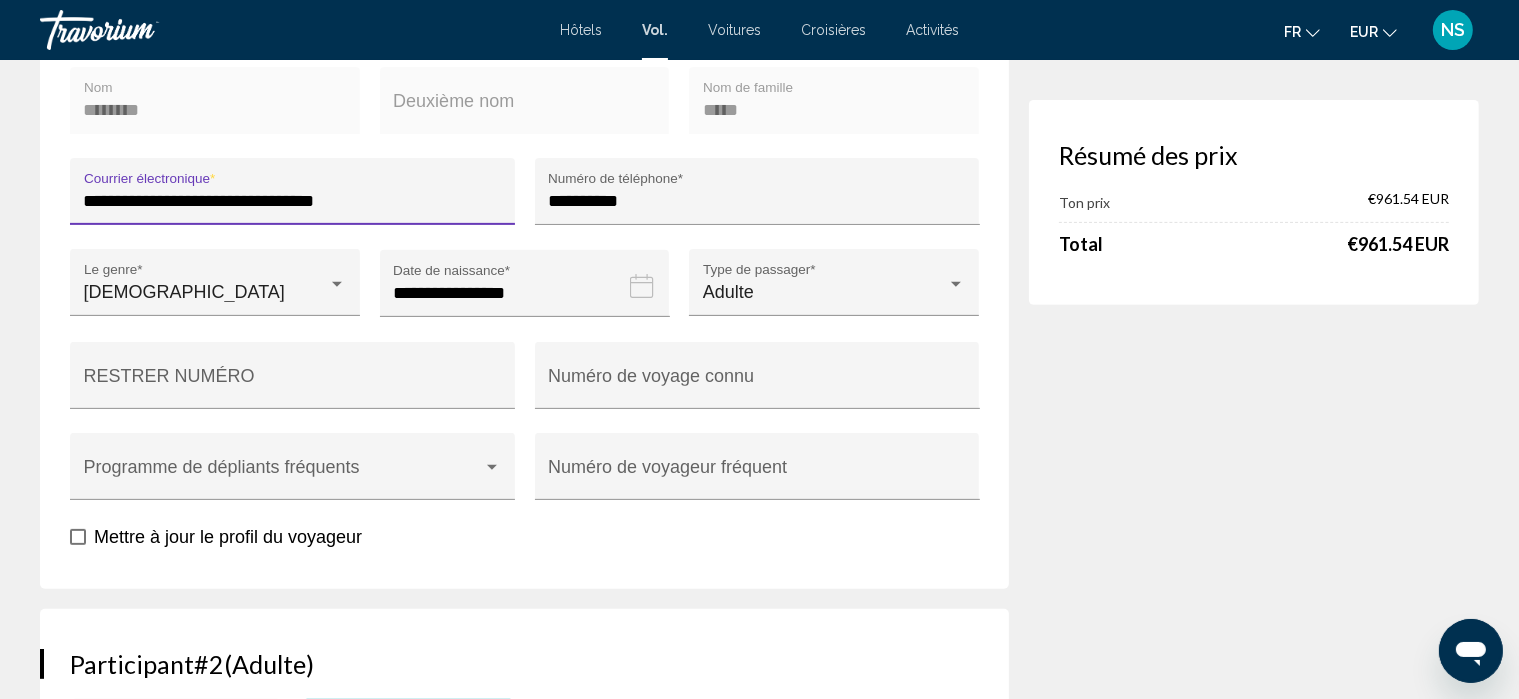 scroll, scrollTop: 723, scrollLeft: 0, axis: vertical 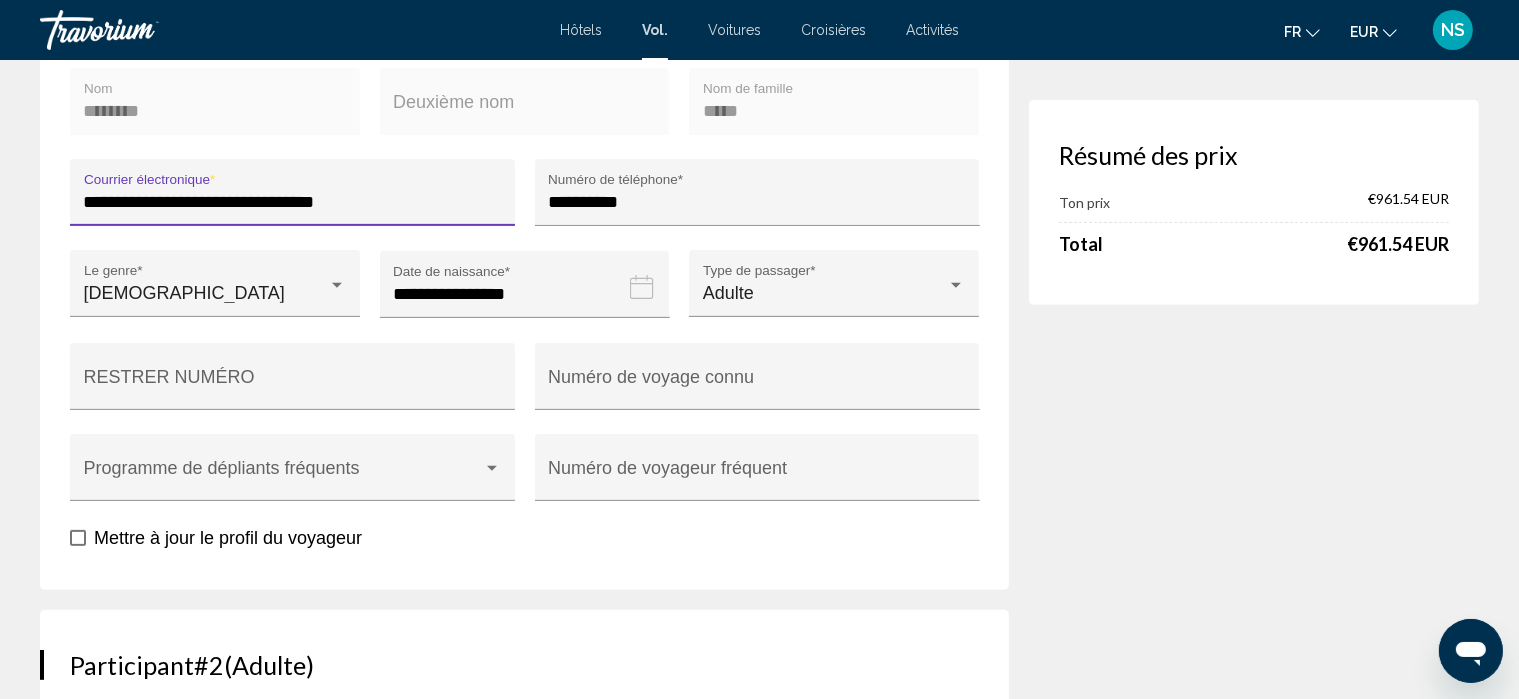 click on "**********" at bounding box center [293, 202] 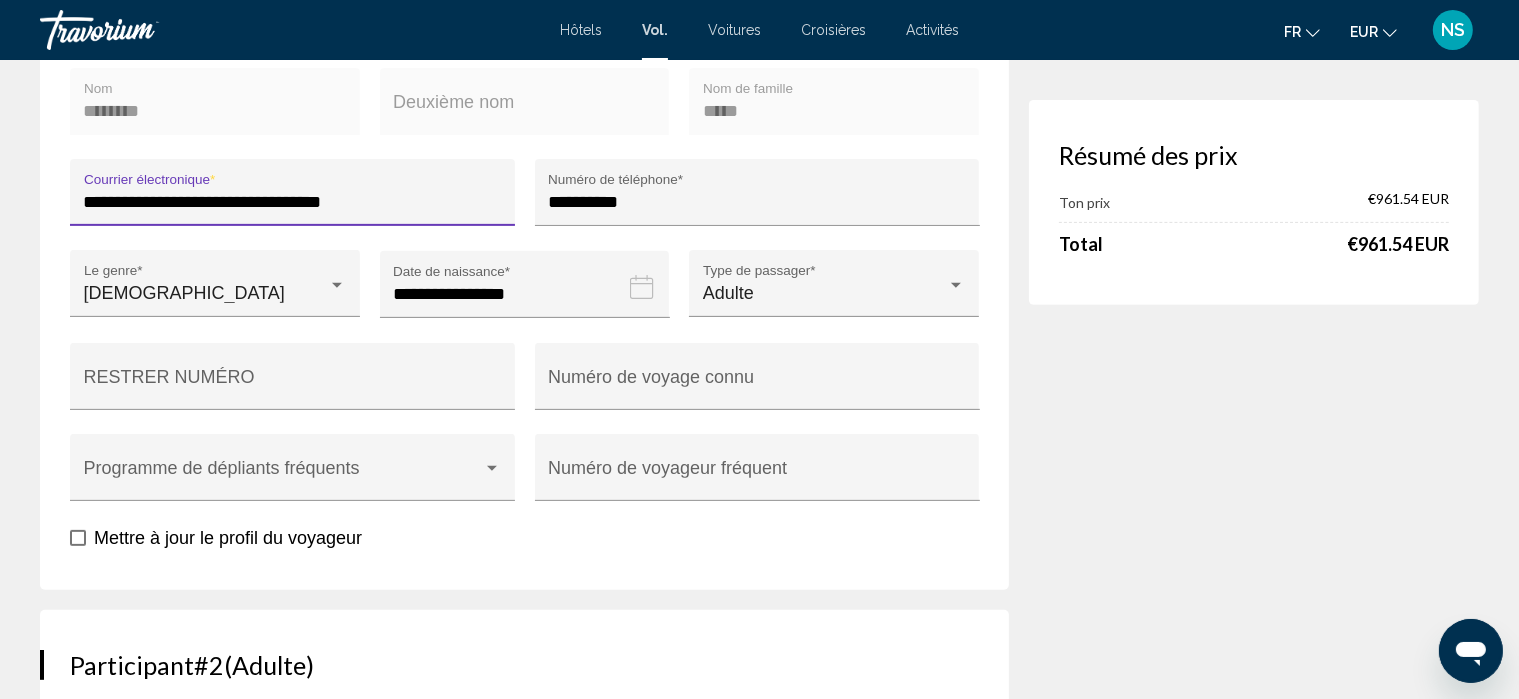 click on "**********" at bounding box center (293, 202) 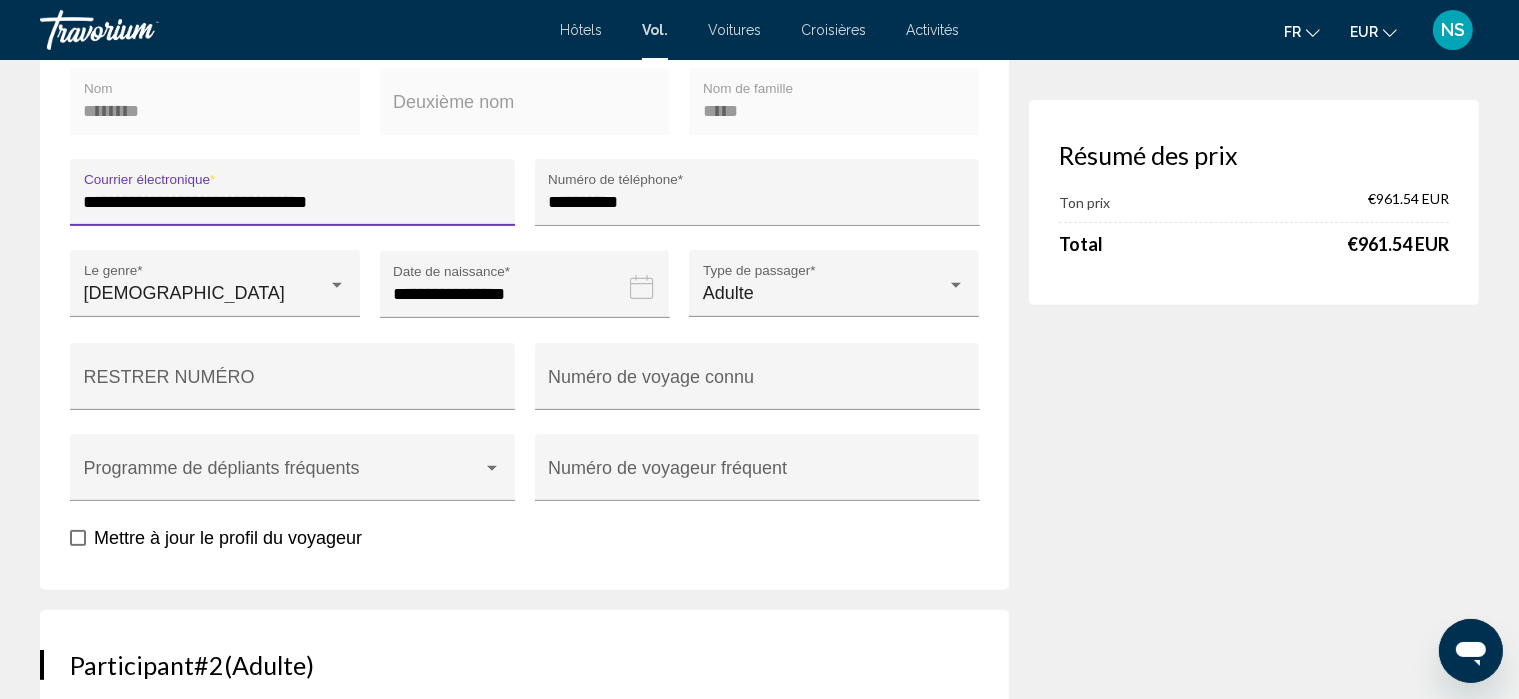 click on "**********" at bounding box center (293, 202) 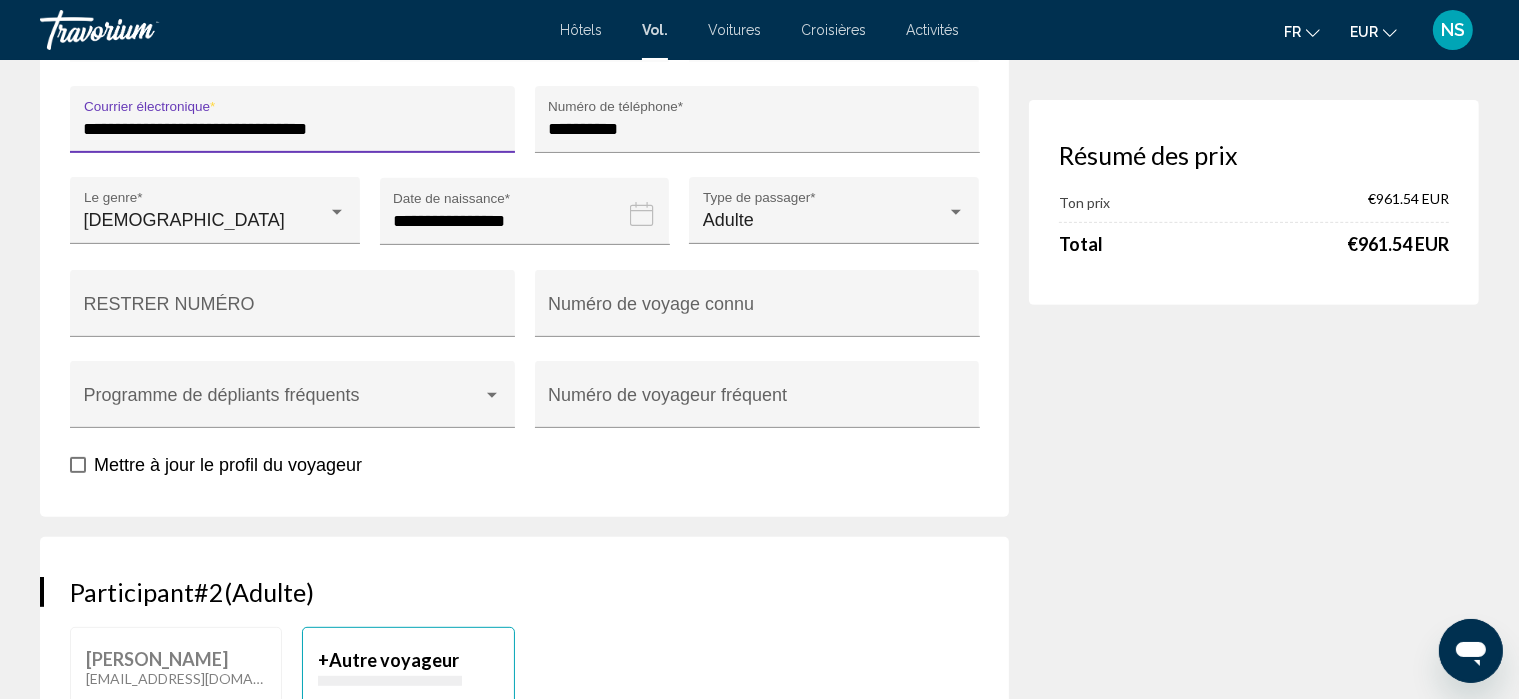 scroll, scrollTop: 795, scrollLeft: 0, axis: vertical 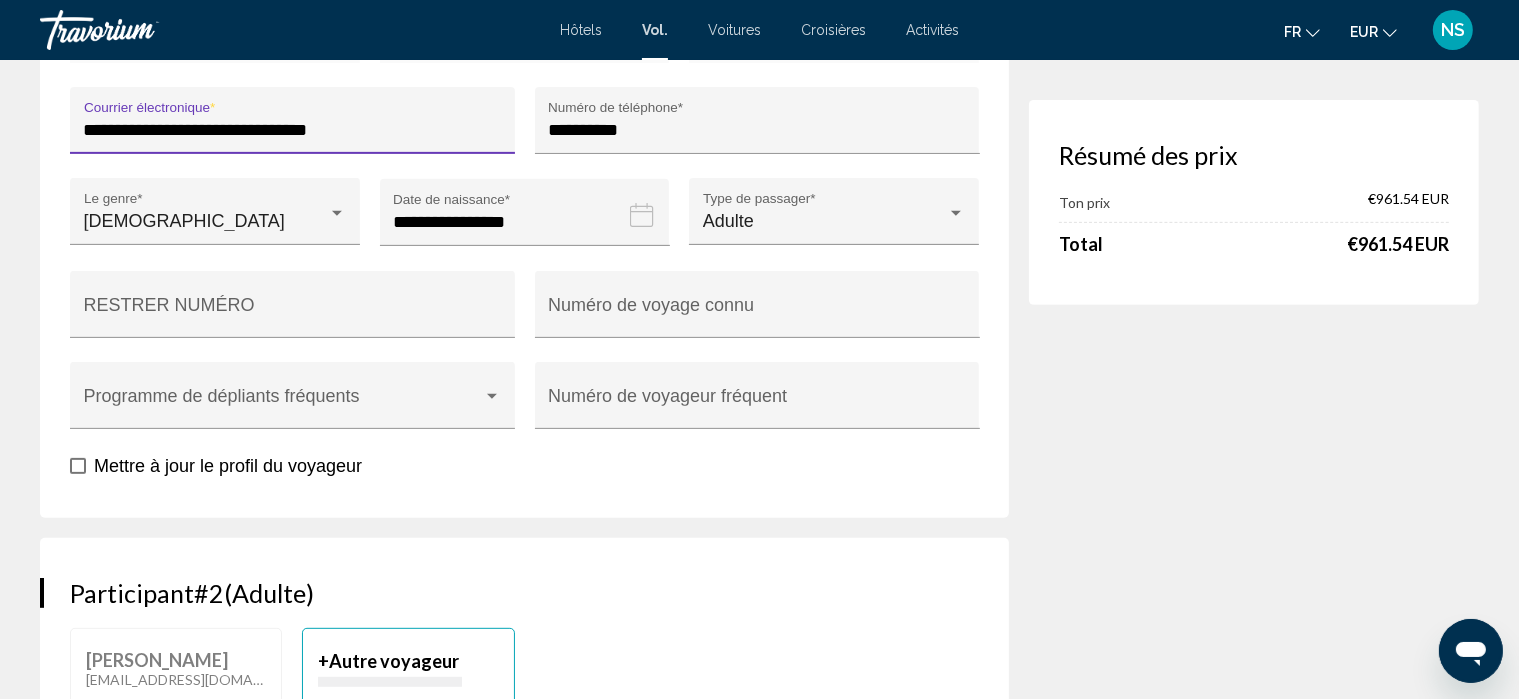 type on "**********" 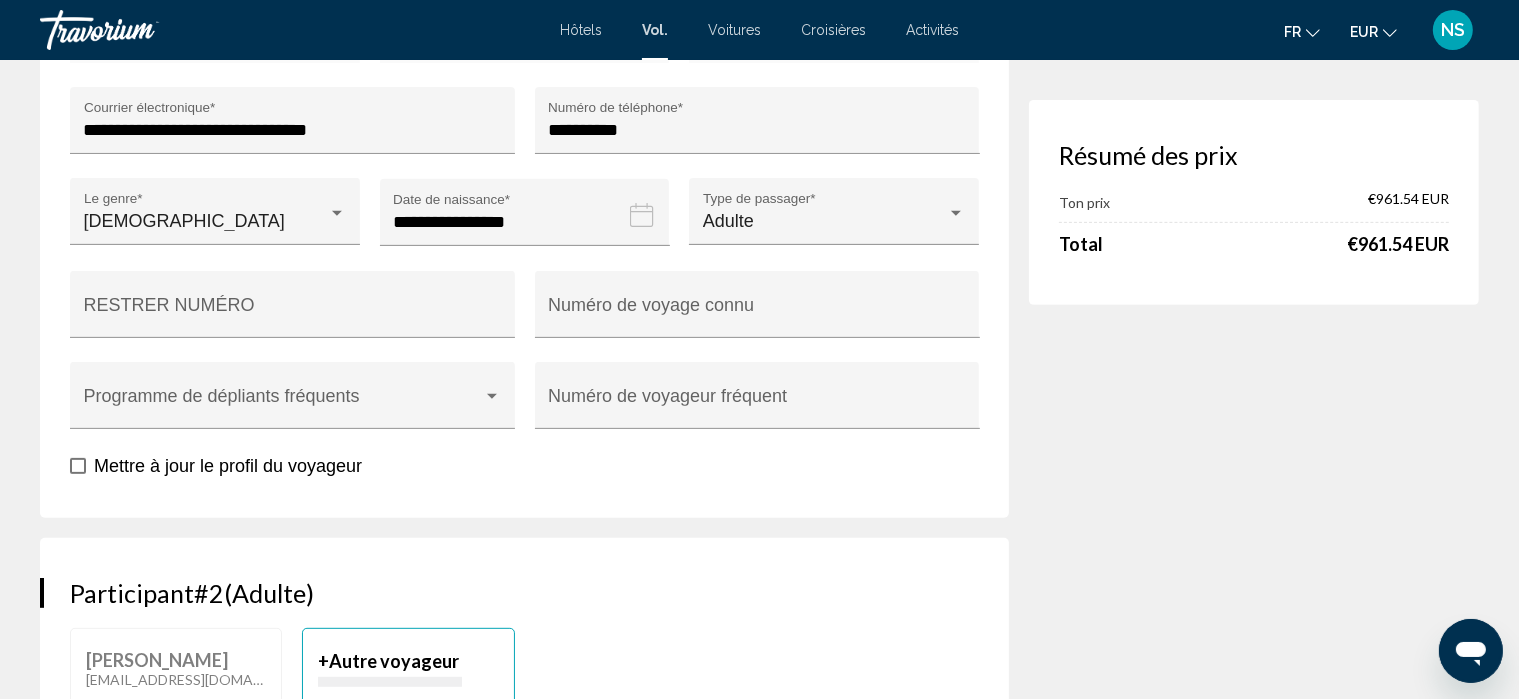 click on "**********" at bounding box center [529, 227] 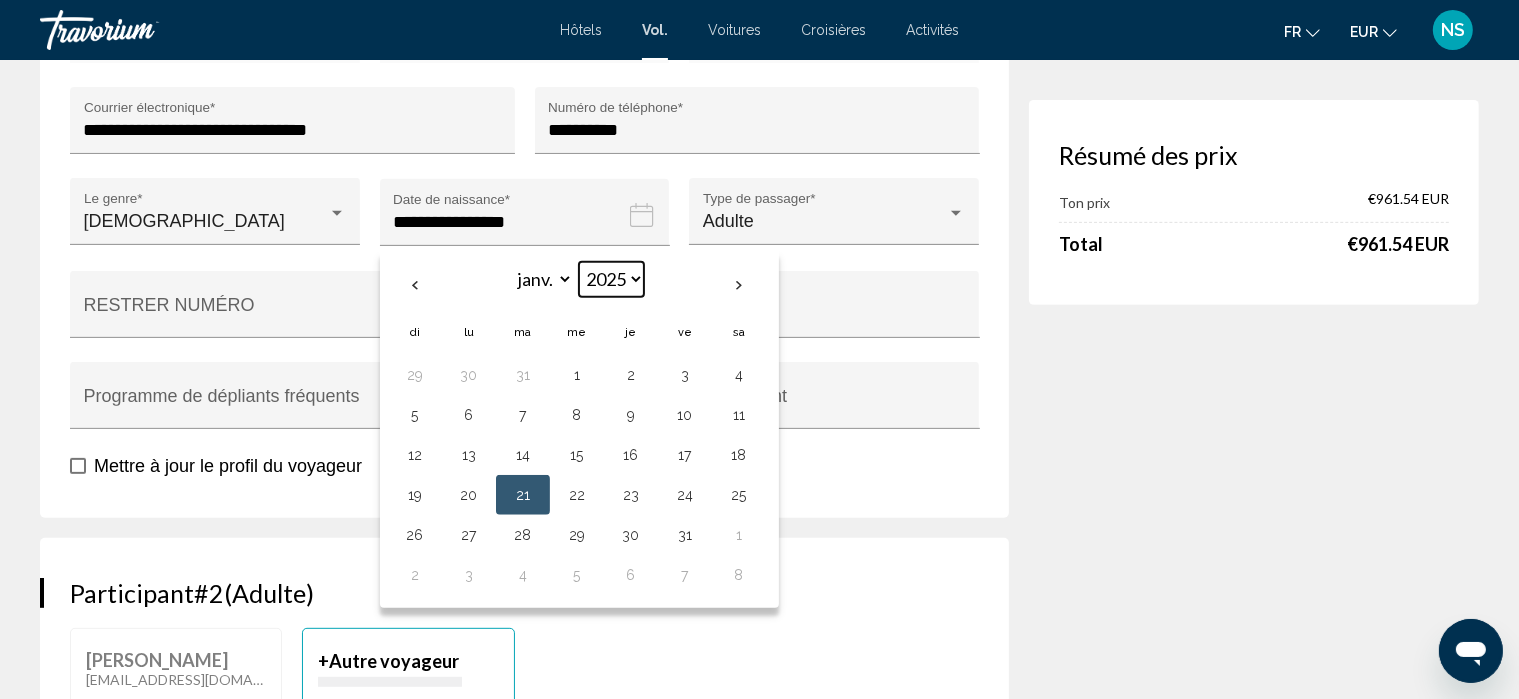 click on "**** **** **** **** **** **** **** **** **** **** **** **** **** **** **** **** **** **** **** **** **** **** **** **** **** **** **** **** **** **** **** **** **** **** **** **** **** **** **** **** **** **** **** **** **** **** **** **** **** **** **** **** **** **** **** **** **** **** **** **** **** **** **** **** **** **** **** **** **** **** **** **** **** **** **** **** **** **** **** **** **** **** **** **** **** **** **** **** **** **** **** **** **** **** **** **** **** **** **** **** **** **** **** **** **** **** **** **** **** **** **** **** **** **** **** **** **** **** **** **** **** **** **** **** **** ****" at bounding box center (611, 279) 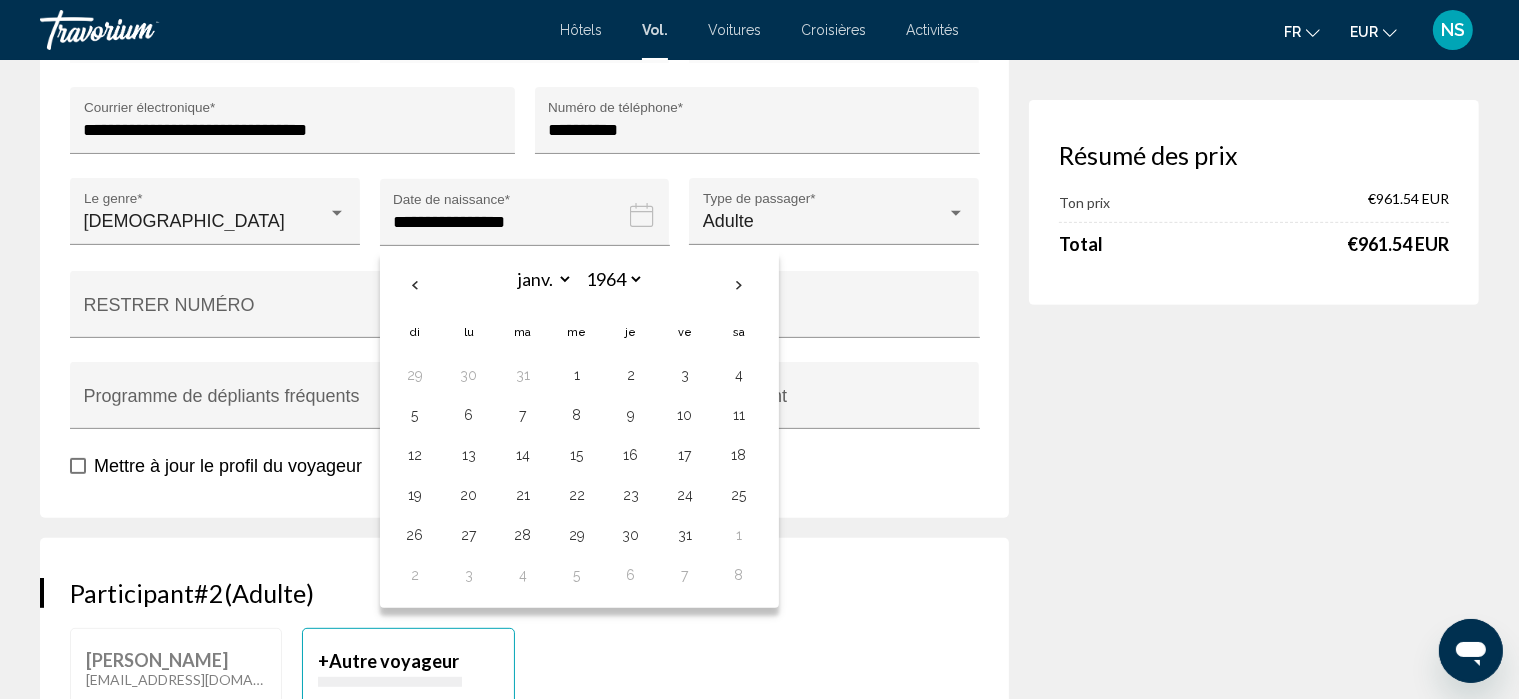 click on "Résumé des prix Ton prix €961.54 EUR Total  €961.54 EUR" at bounding box center (1254, 1669) 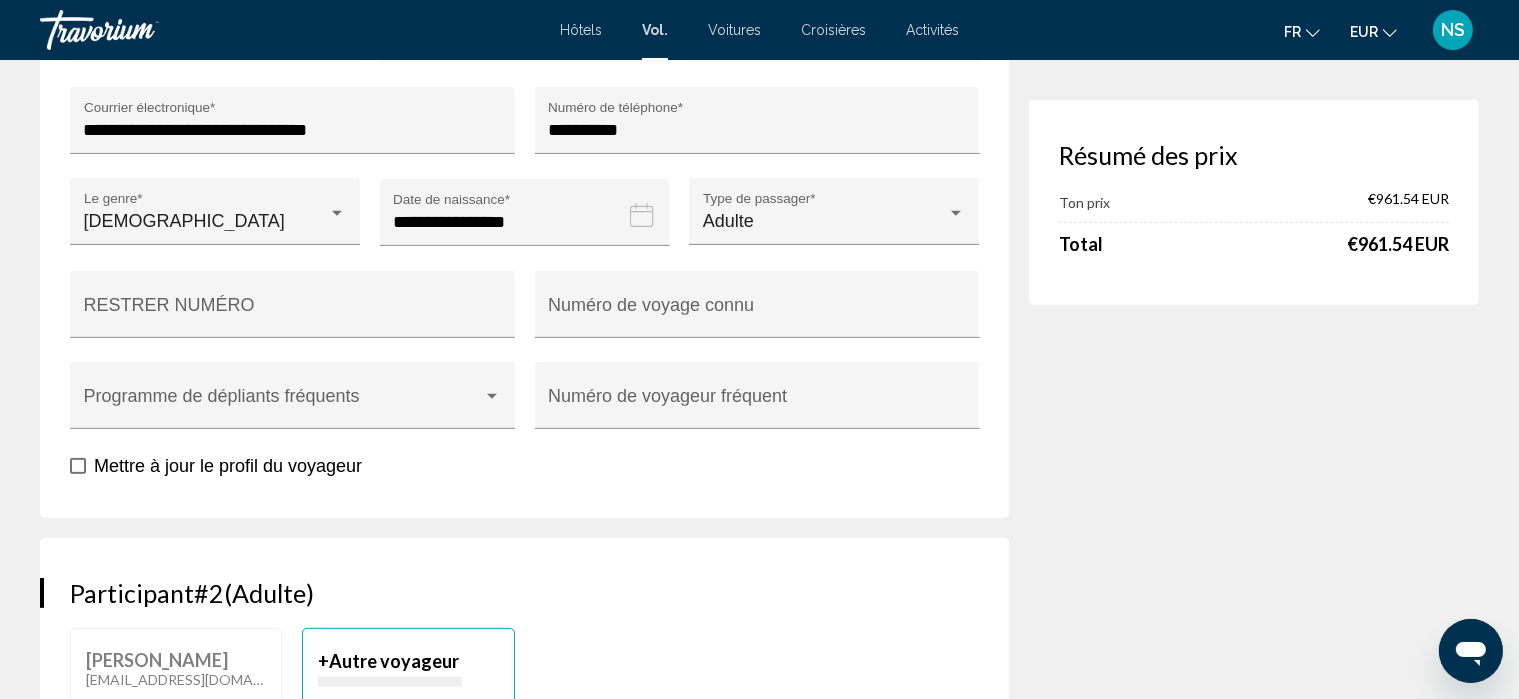 click on "**********" at bounding box center (529, 227) 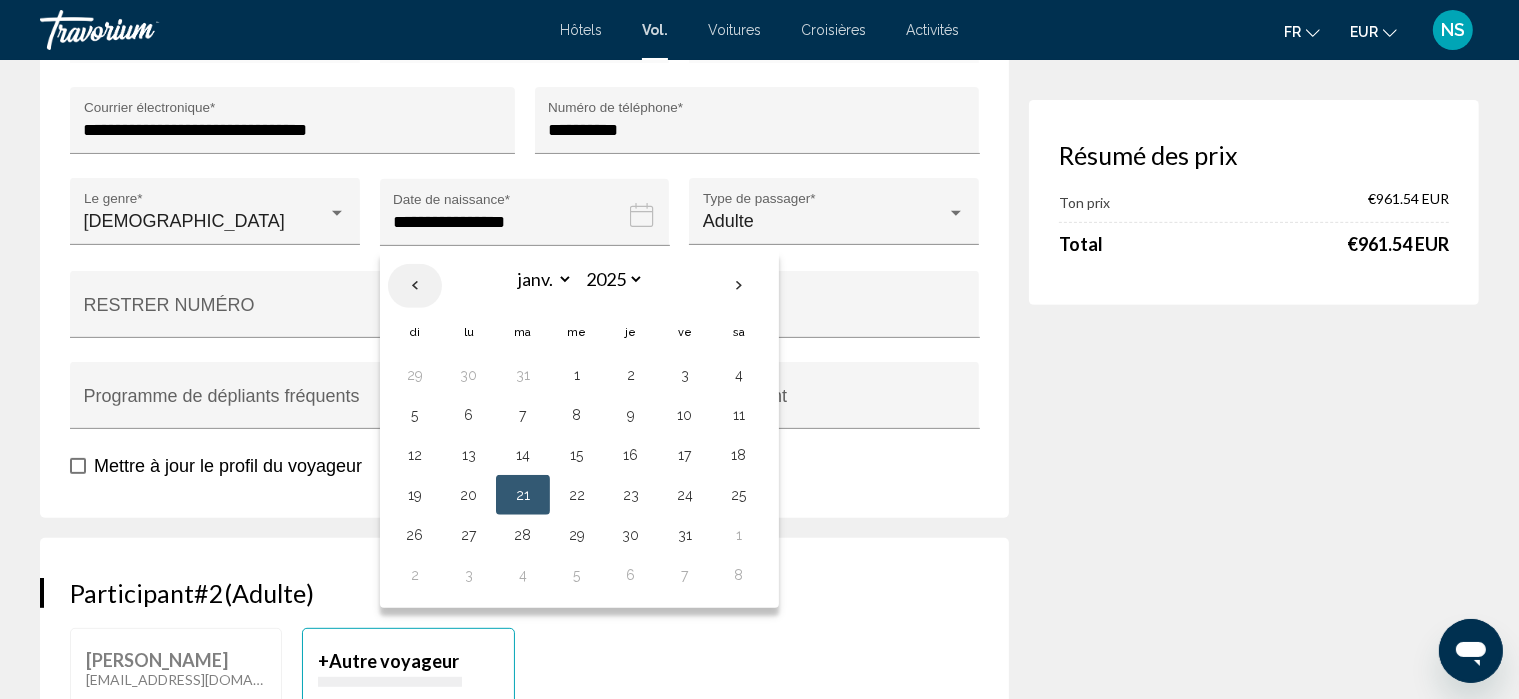 click at bounding box center [415, 286] 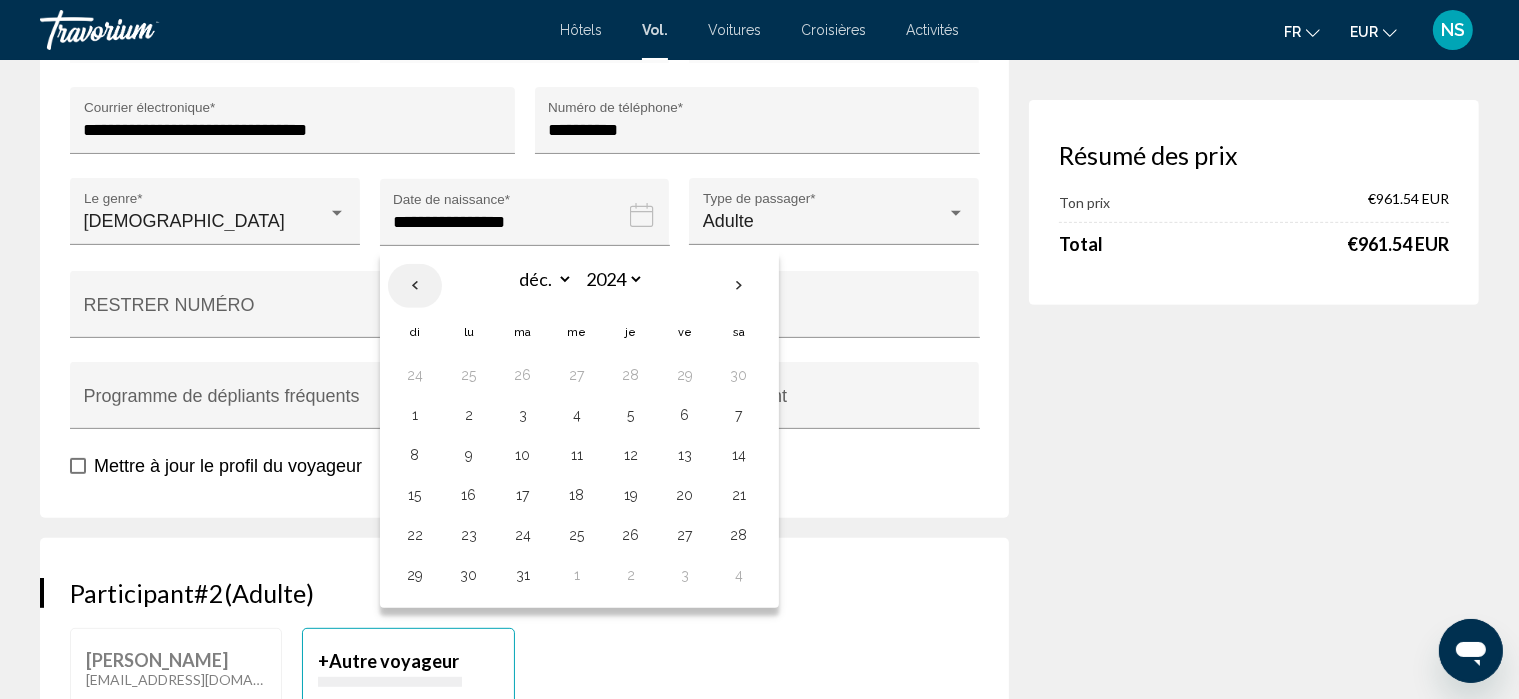 click at bounding box center (415, 286) 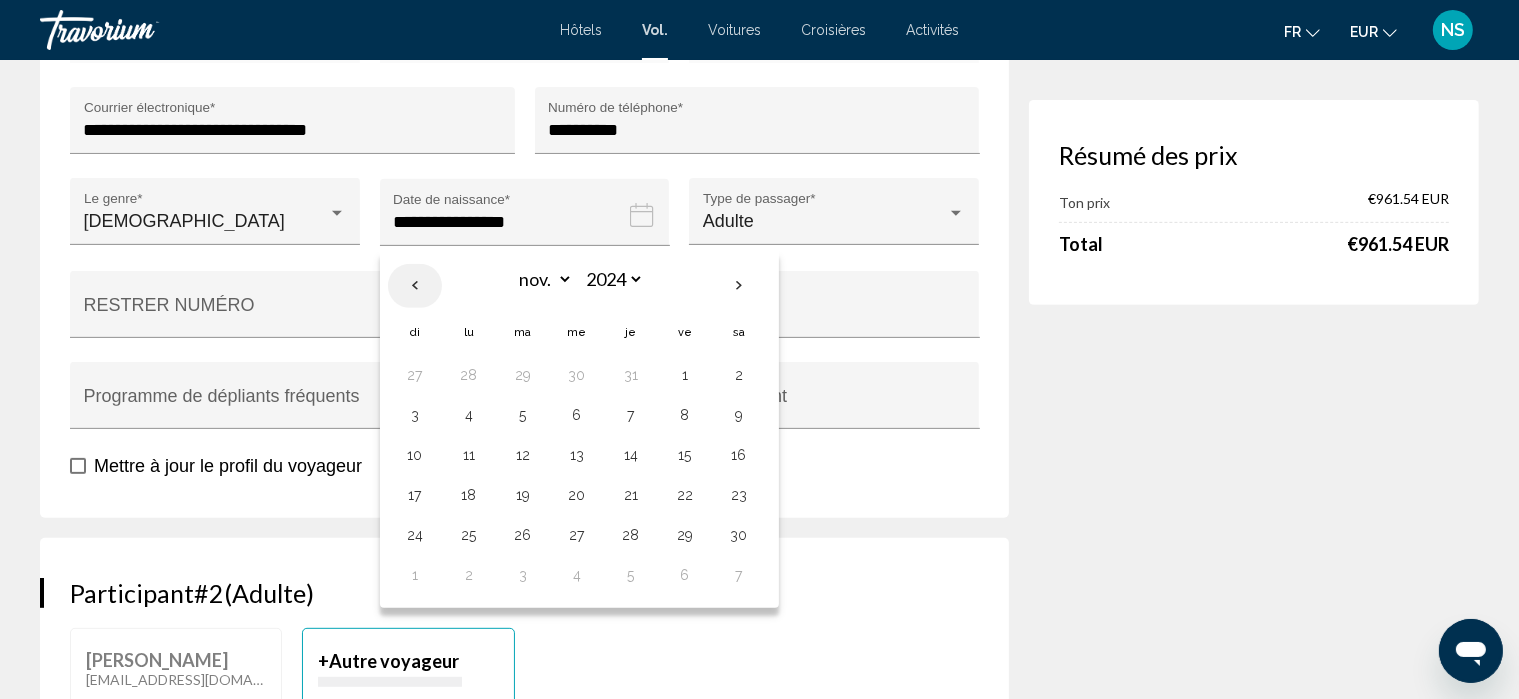 click at bounding box center (415, 286) 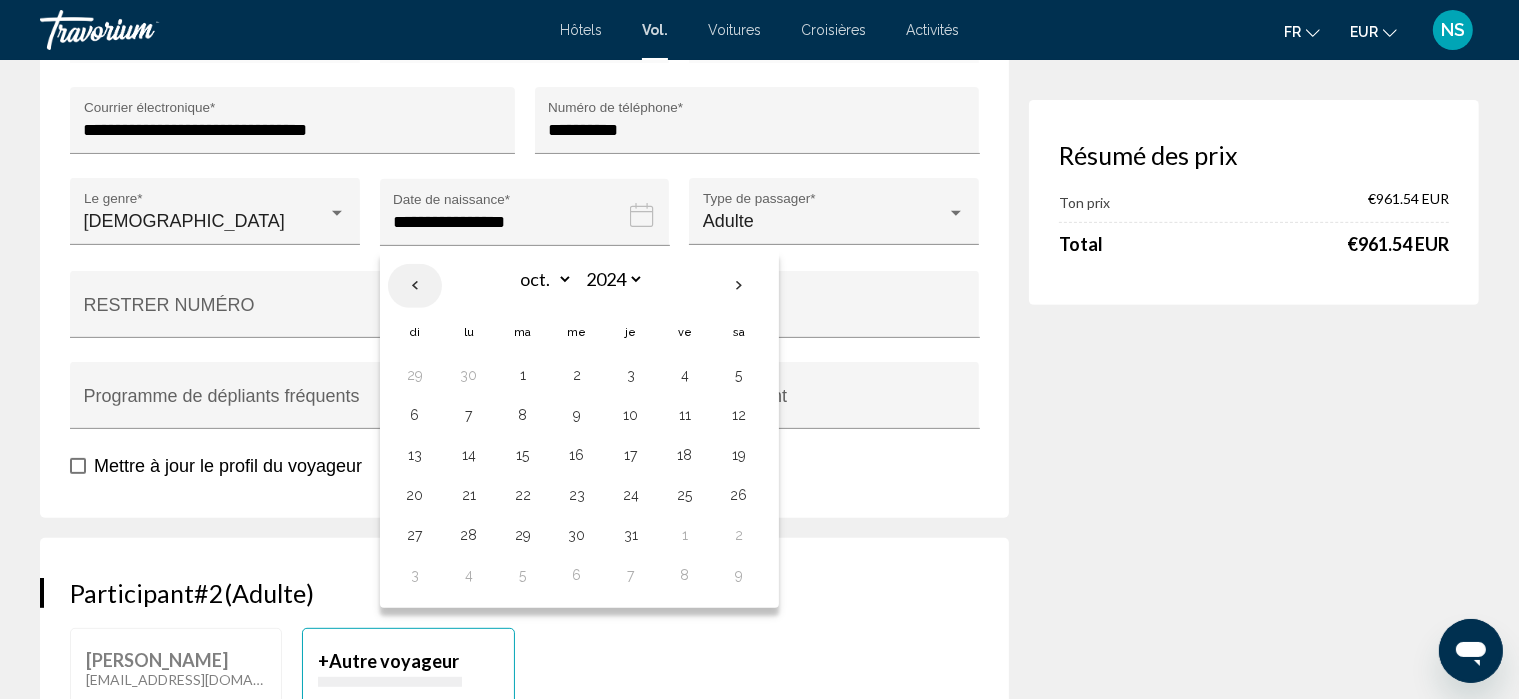 click at bounding box center [415, 286] 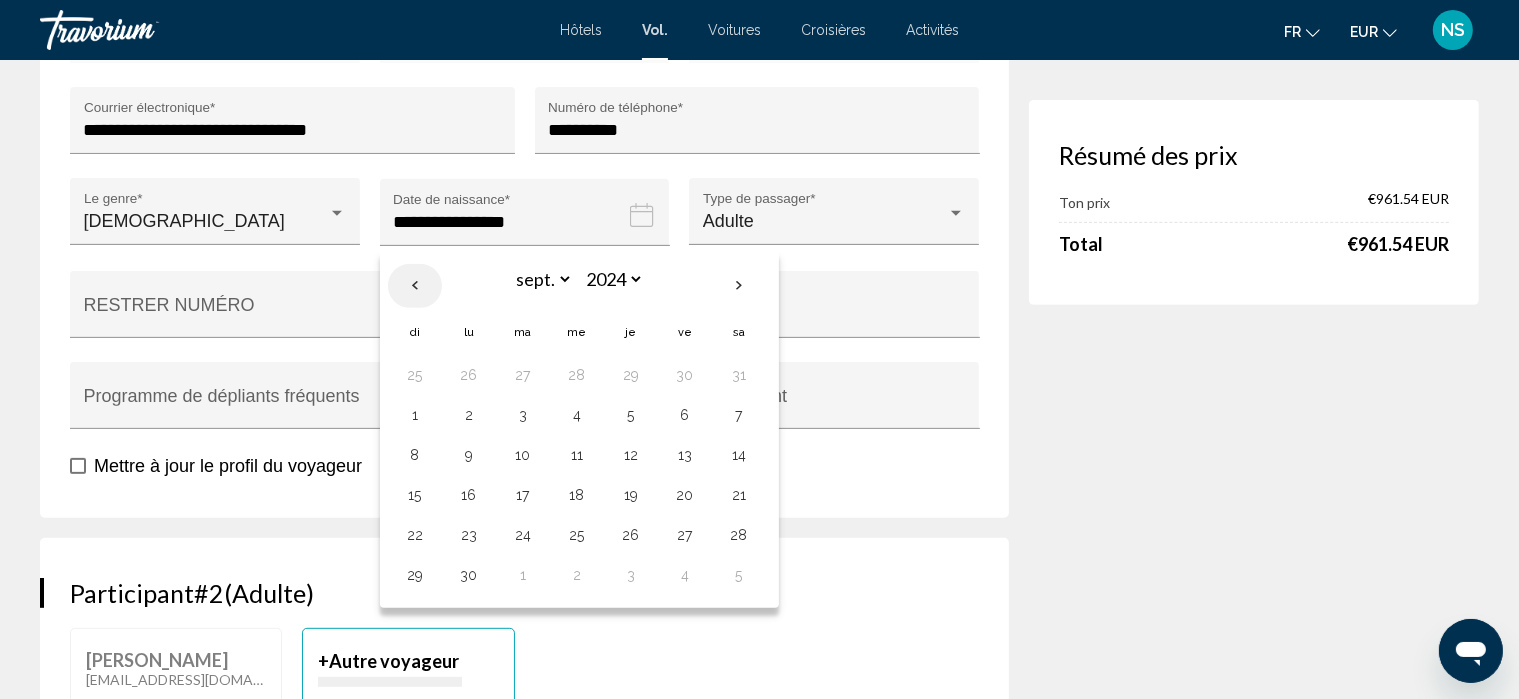 click at bounding box center (415, 286) 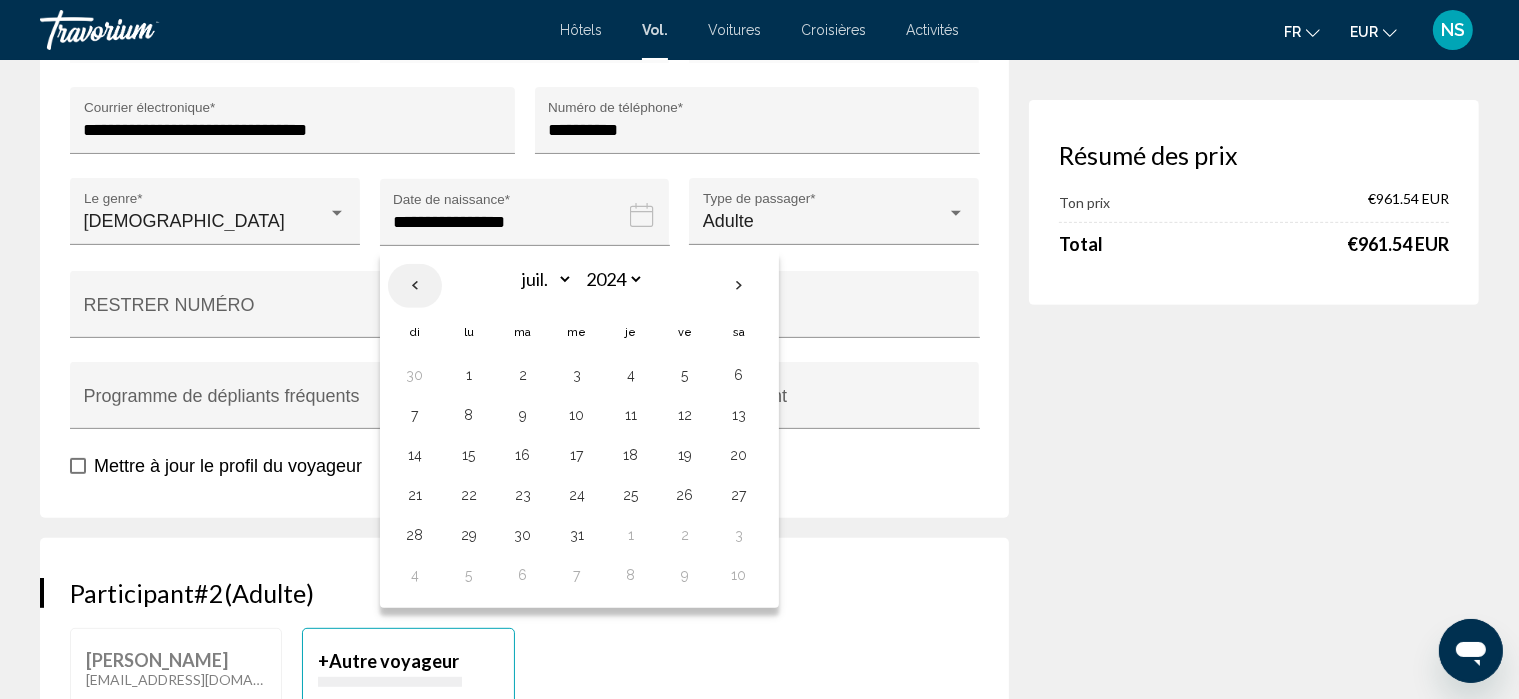 click at bounding box center (415, 286) 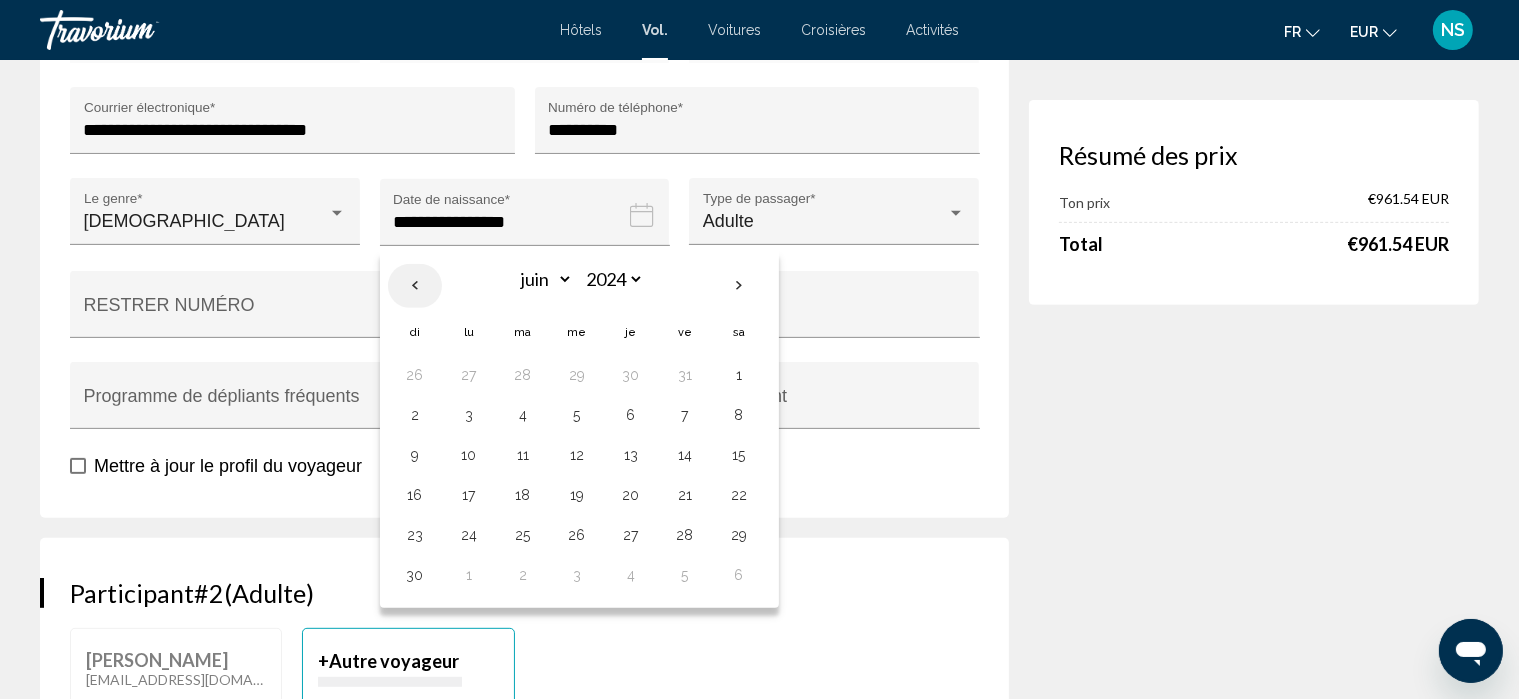 click at bounding box center [415, 286] 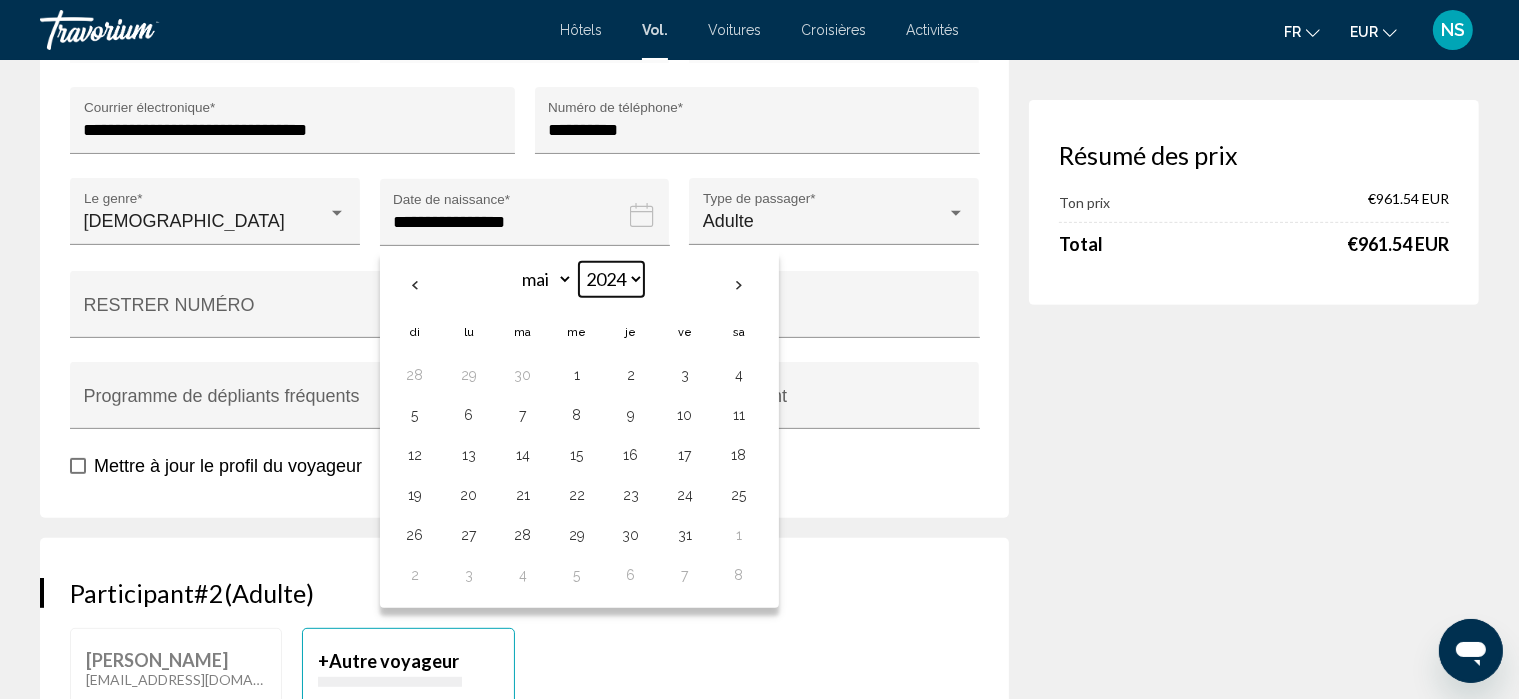 click on "**** **** **** **** **** **** **** **** **** **** **** **** **** **** **** **** **** **** **** **** **** **** **** **** **** **** **** **** **** **** **** **** **** **** **** **** **** **** **** **** **** **** **** **** **** **** **** **** **** **** **** **** **** **** **** **** **** **** **** **** **** **** **** **** **** **** **** **** **** **** **** **** **** **** **** **** **** **** **** **** **** **** **** **** **** **** **** **** **** **** **** **** **** **** **** **** **** **** **** **** **** **** **** **** **** **** **** **** **** **** **** **** **** **** **** **** **** **** **** **** **** **** **** **** **** ****" at bounding box center [611, 279] 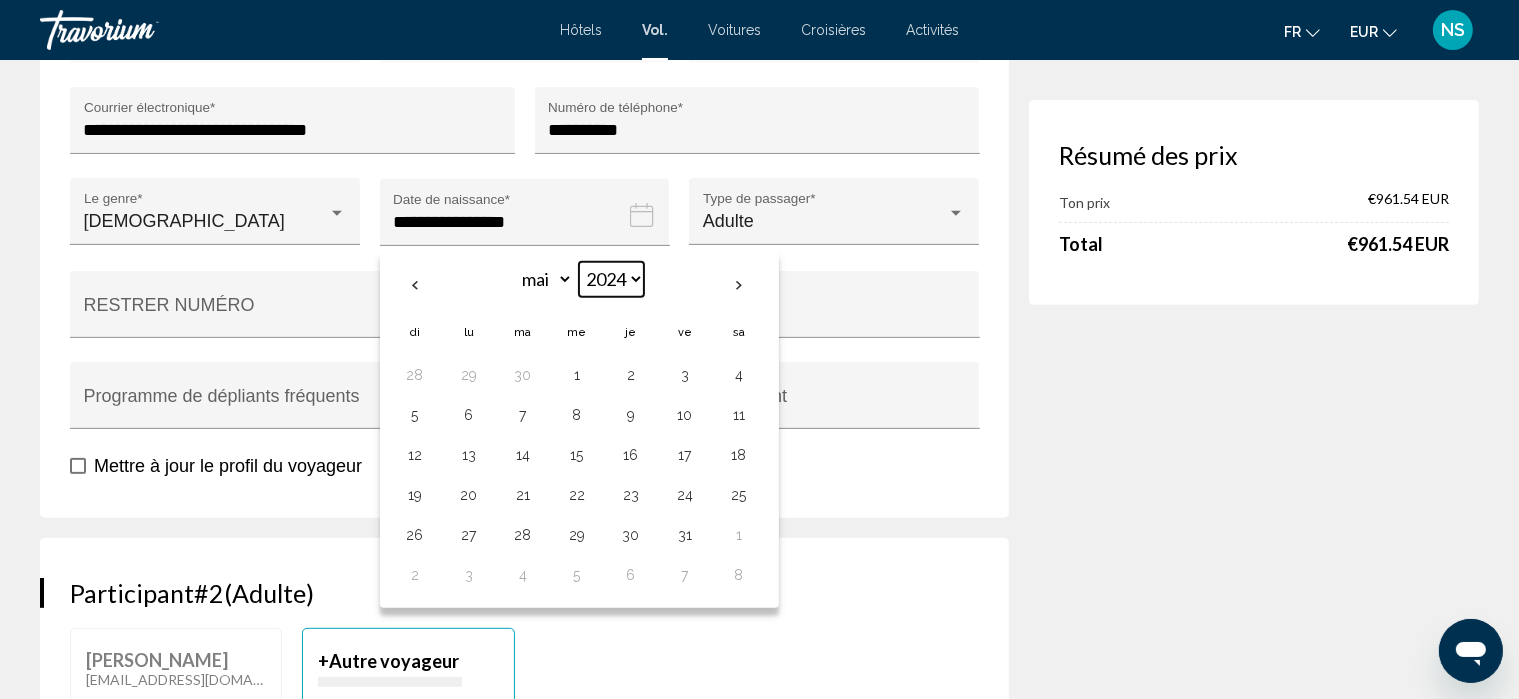 select on "****" 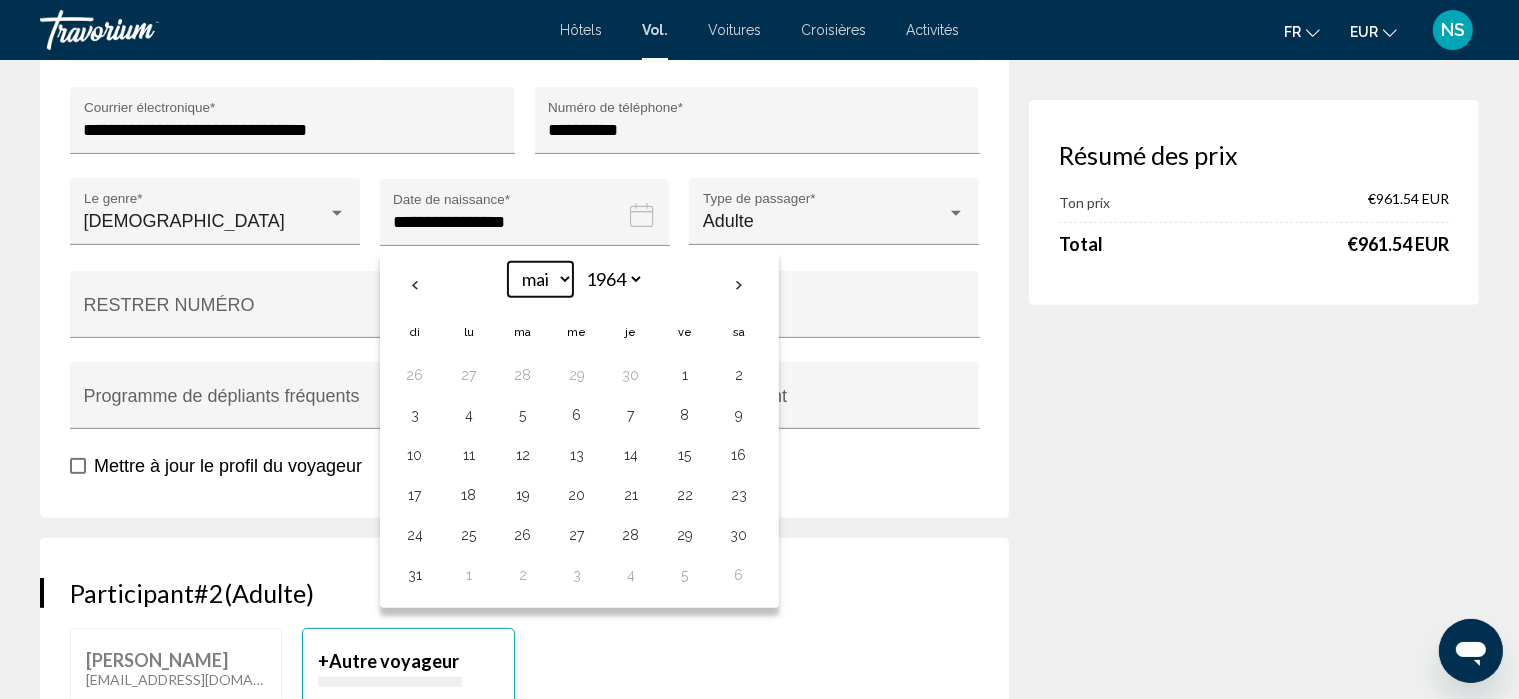 click on "***** ***** **** **** *** **** ***** **** ***** **** **** ****" at bounding box center (540, 279) 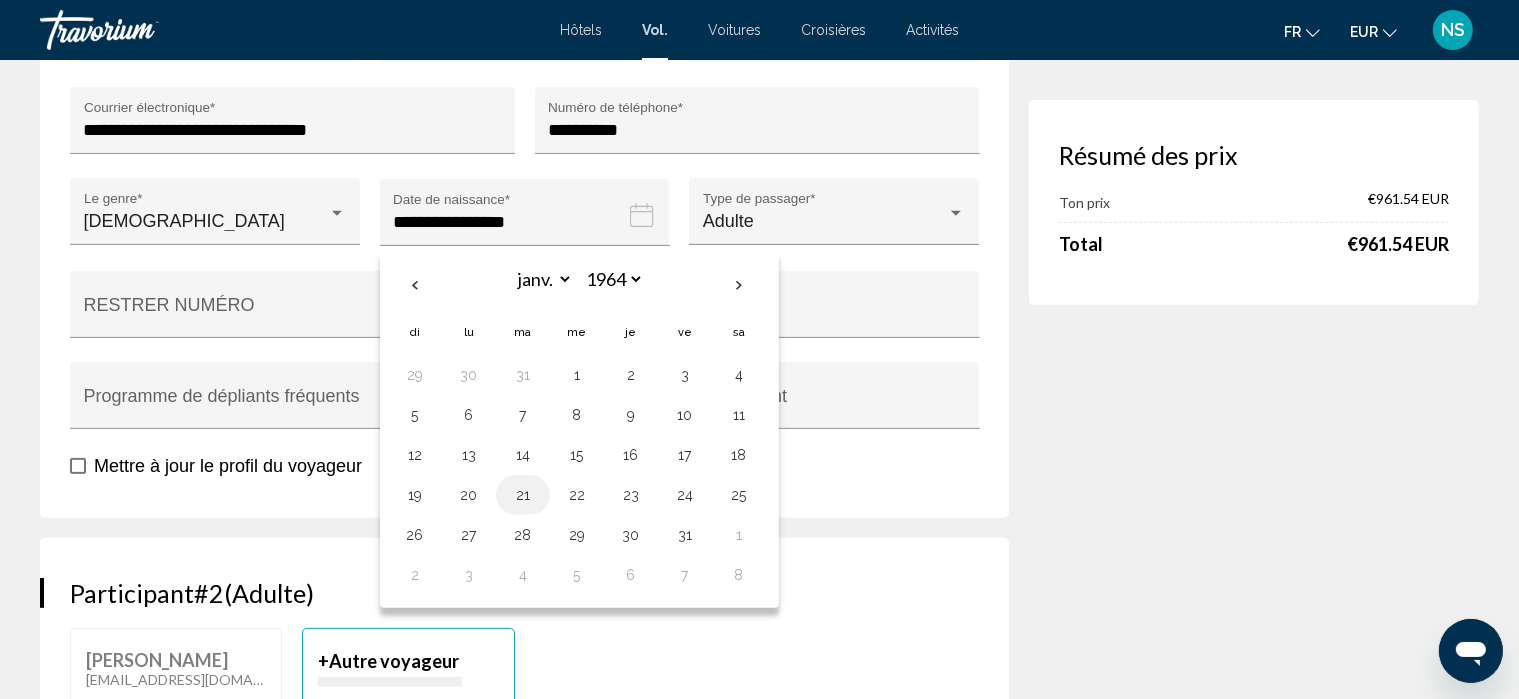 click on "21" at bounding box center [523, 495] 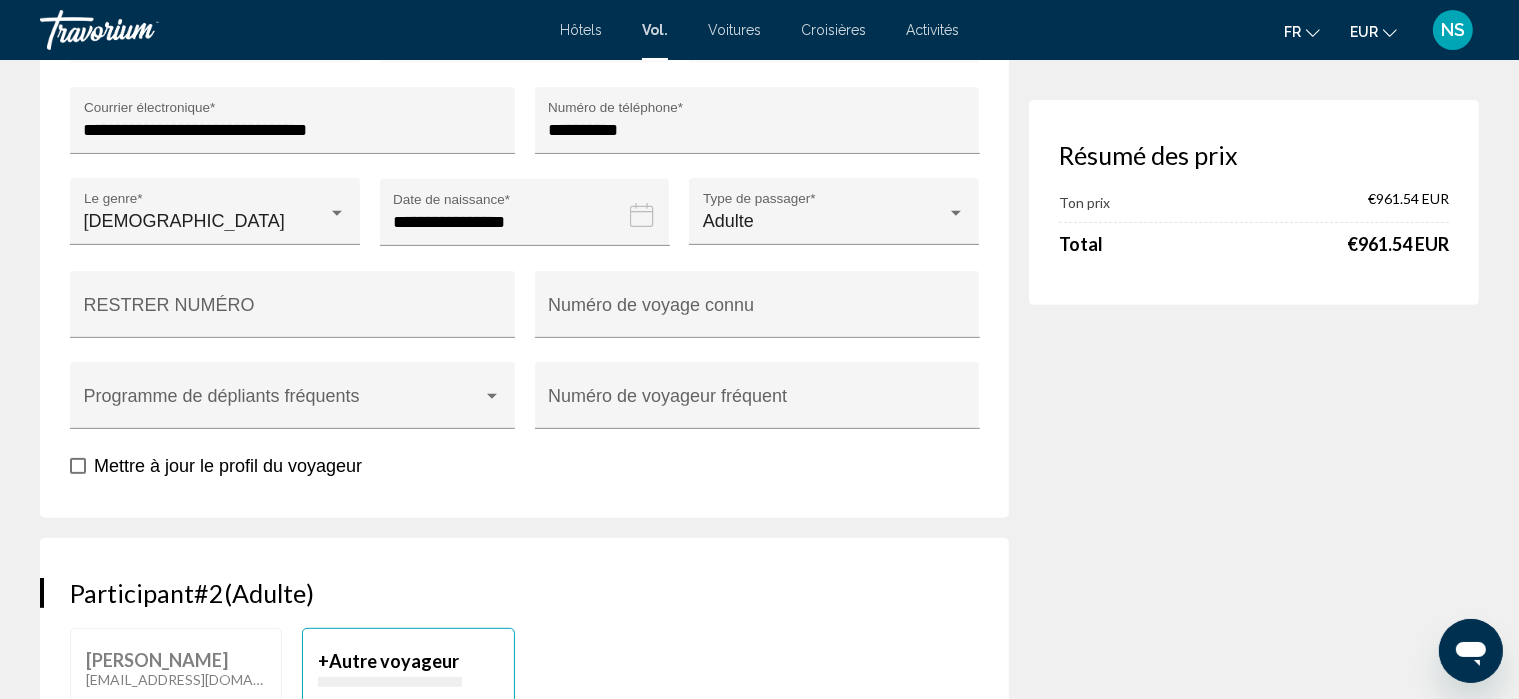 click on "**********" at bounding box center (524, 117) 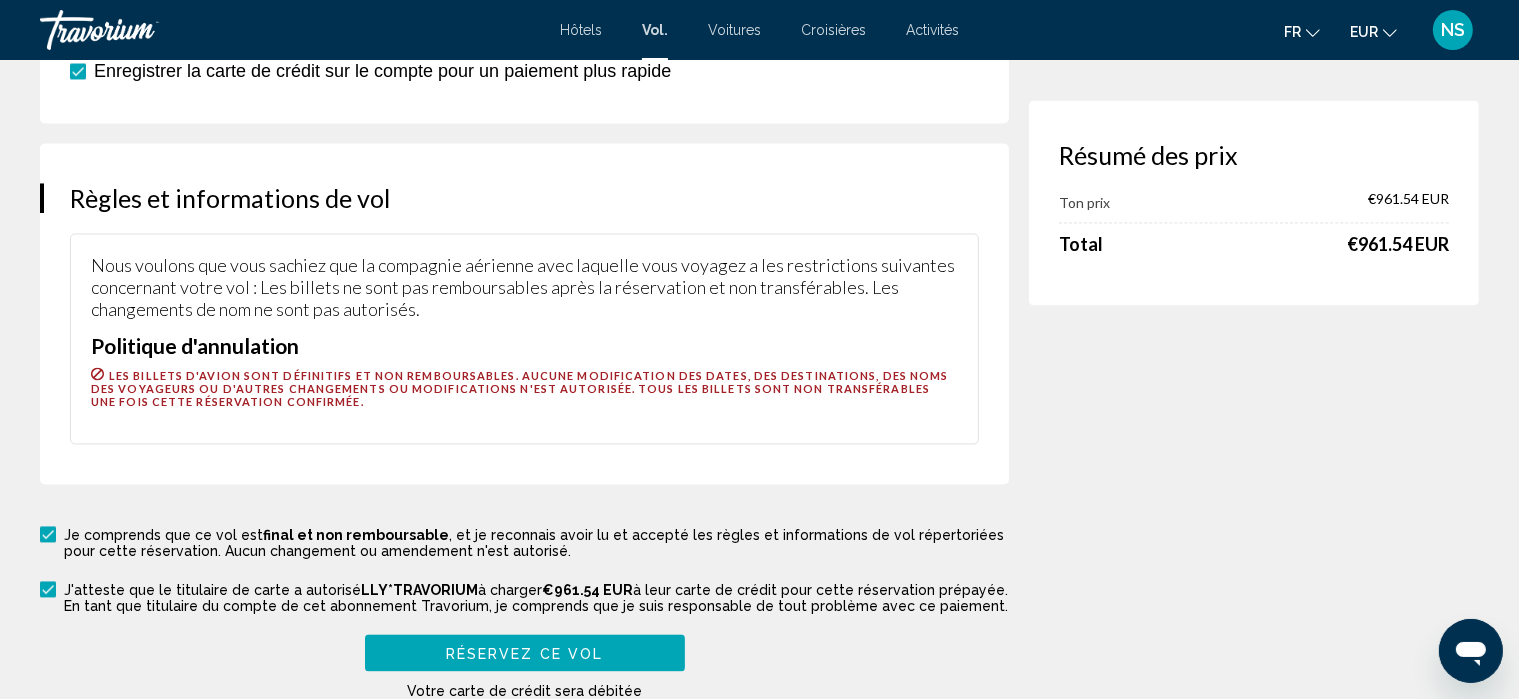 scroll, scrollTop: 4200, scrollLeft: 0, axis: vertical 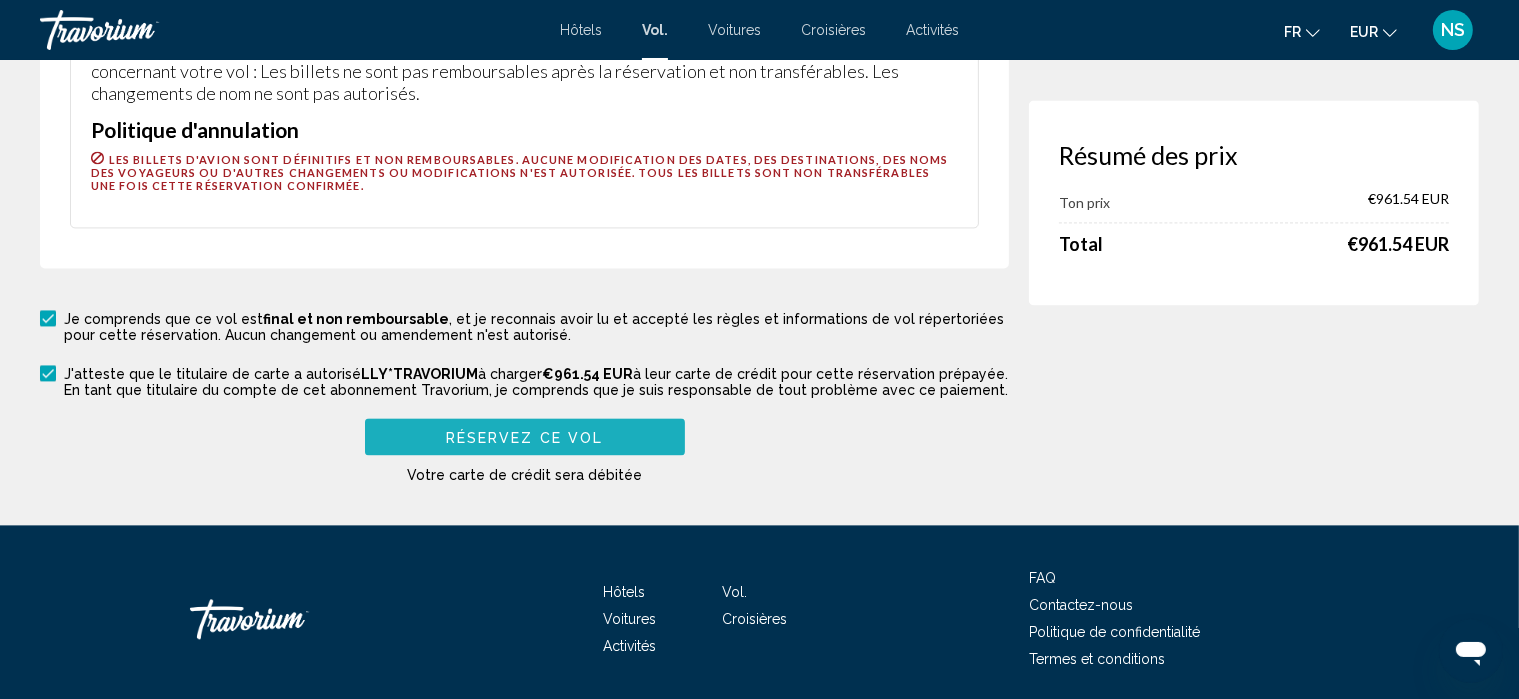 click on "Réservez ce vol" at bounding box center [525, 436] 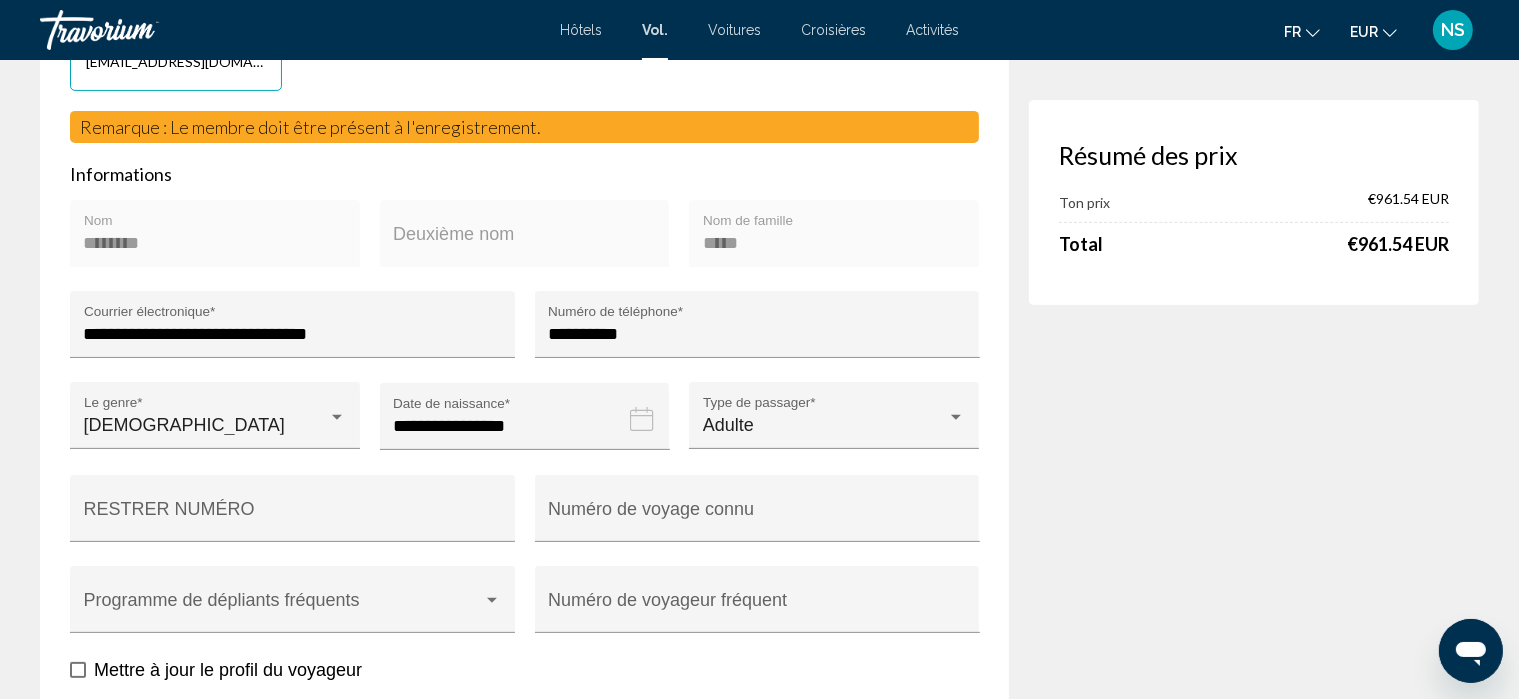 scroll, scrollTop: 596, scrollLeft: 0, axis: vertical 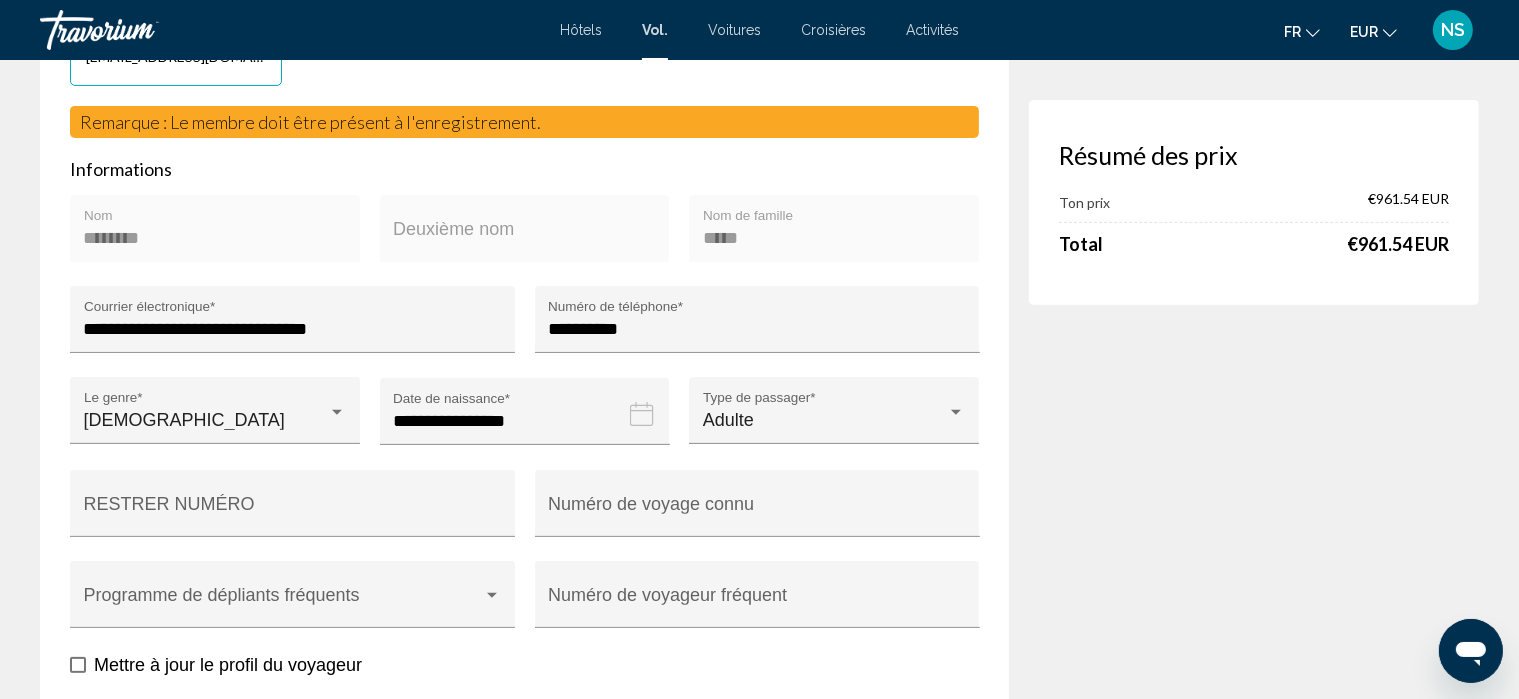 click at bounding box center [78, 665] 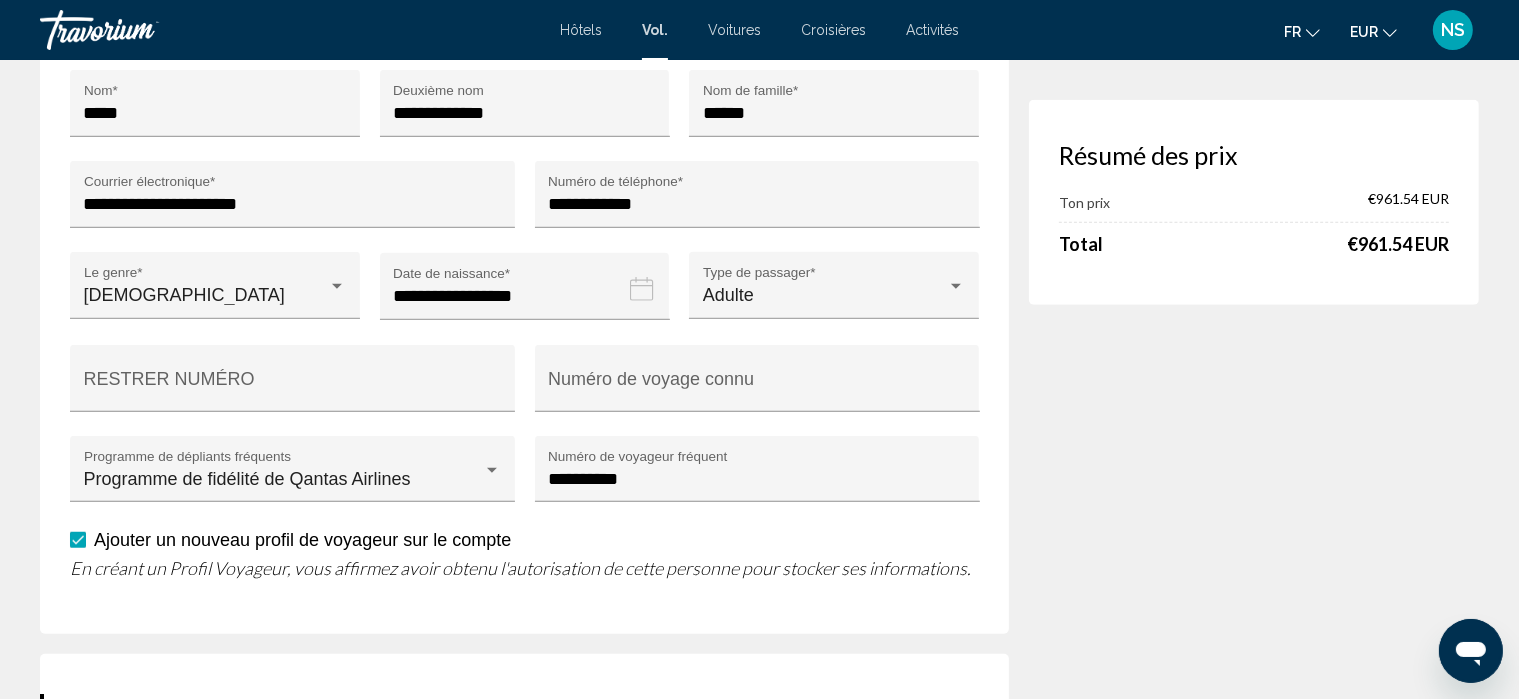 scroll, scrollTop: 1512, scrollLeft: 0, axis: vertical 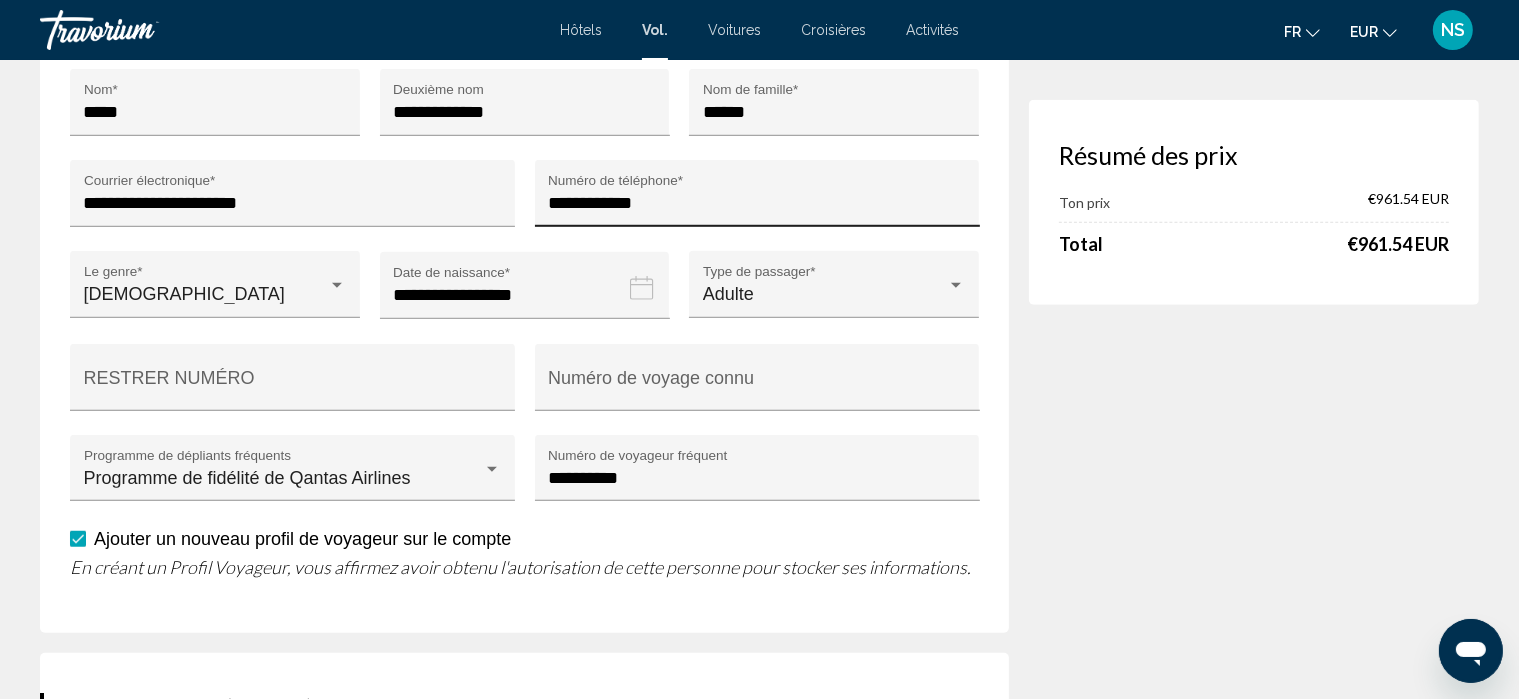 click on "**********" at bounding box center [757, 203] 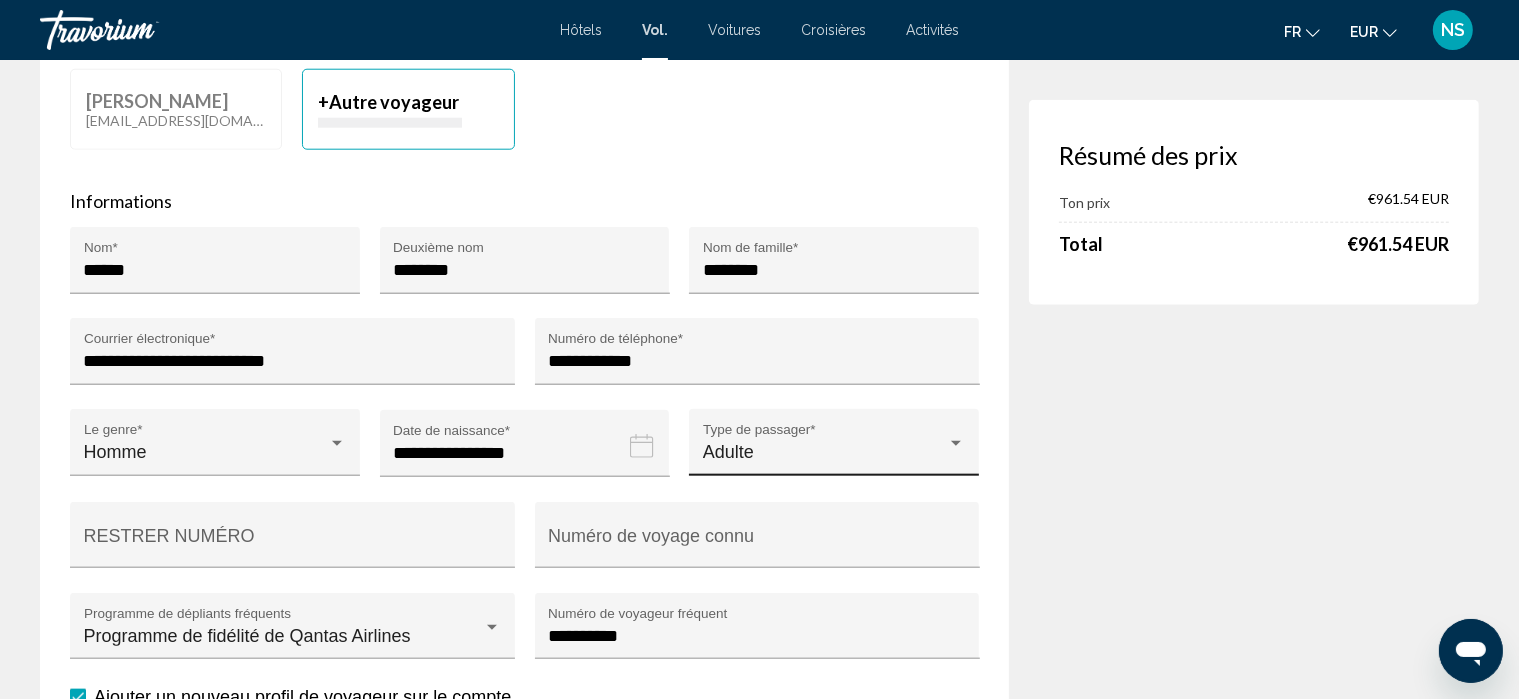 scroll, scrollTop: 2184, scrollLeft: 0, axis: vertical 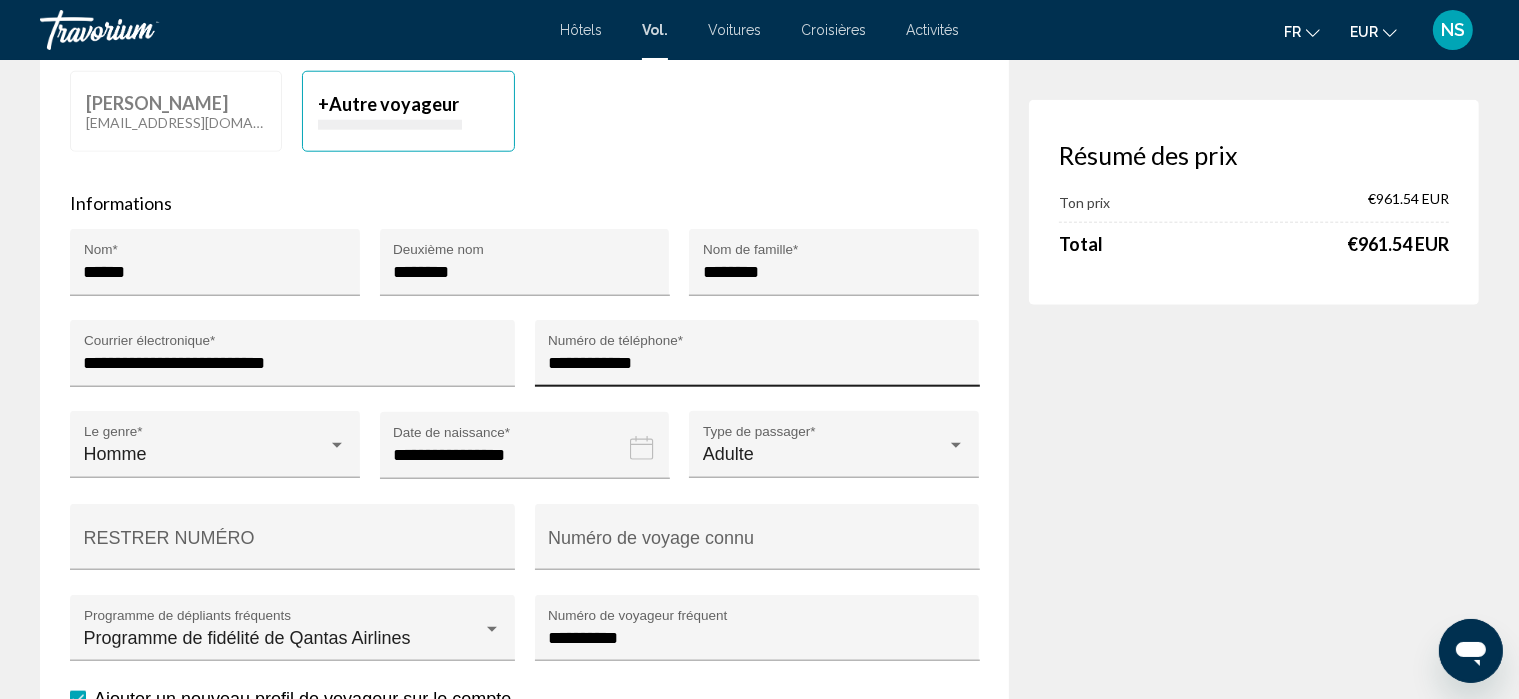 type on "**********" 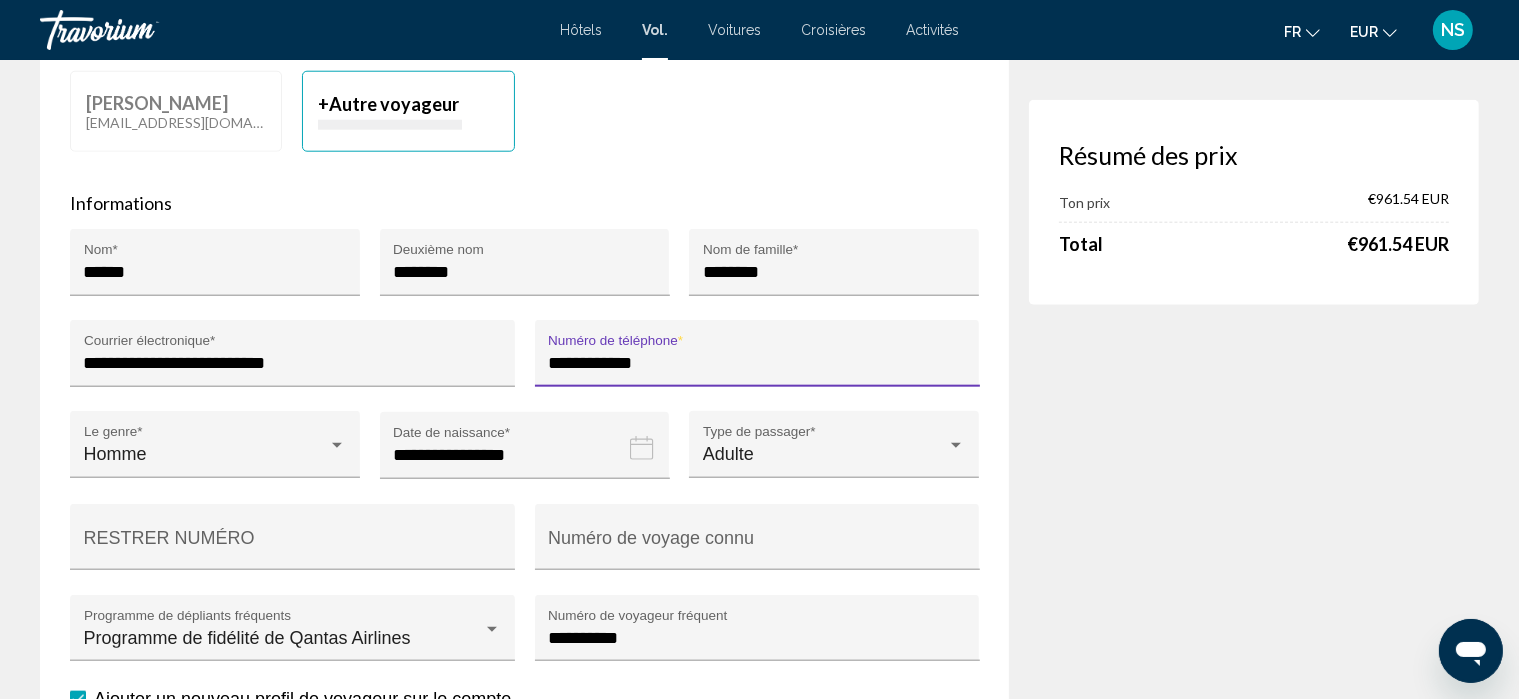 click on "**********" at bounding box center (757, 363) 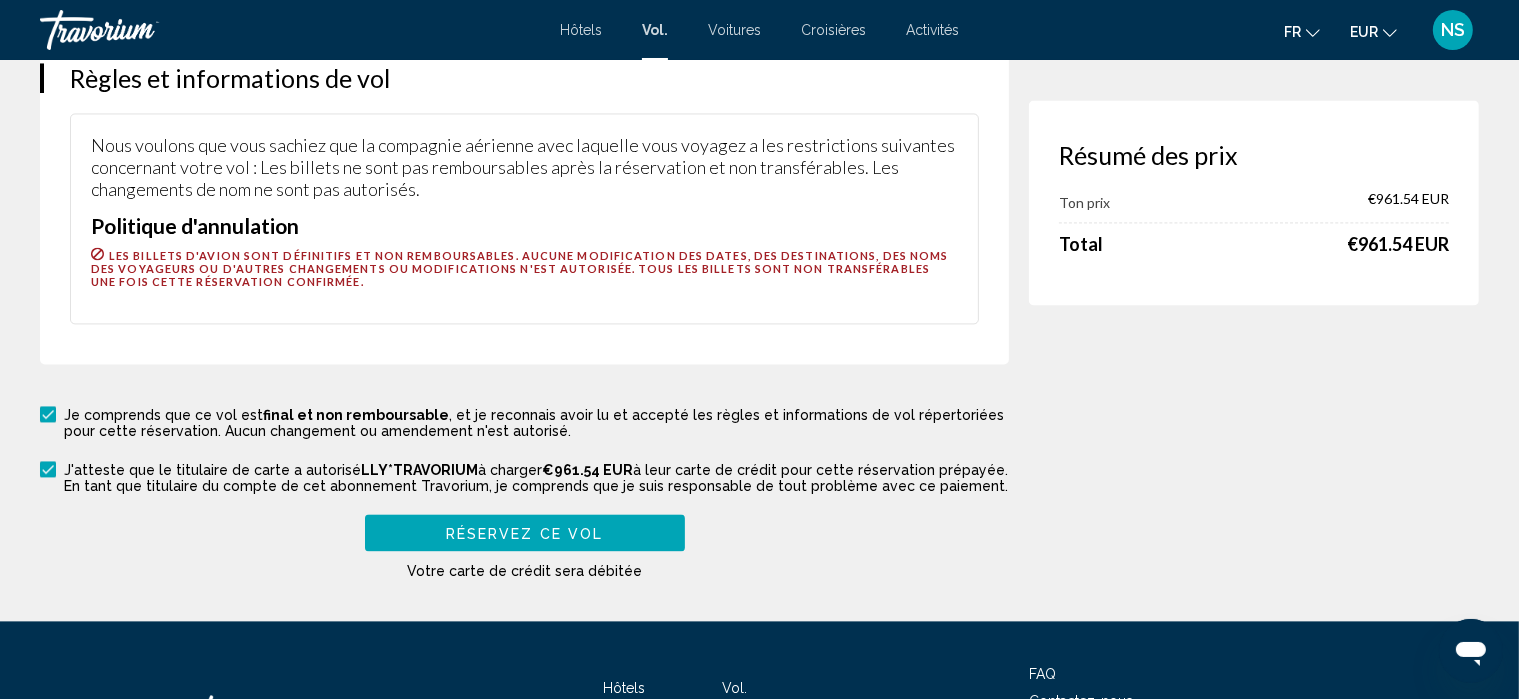 scroll, scrollTop: 4106, scrollLeft: 0, axis: vertical 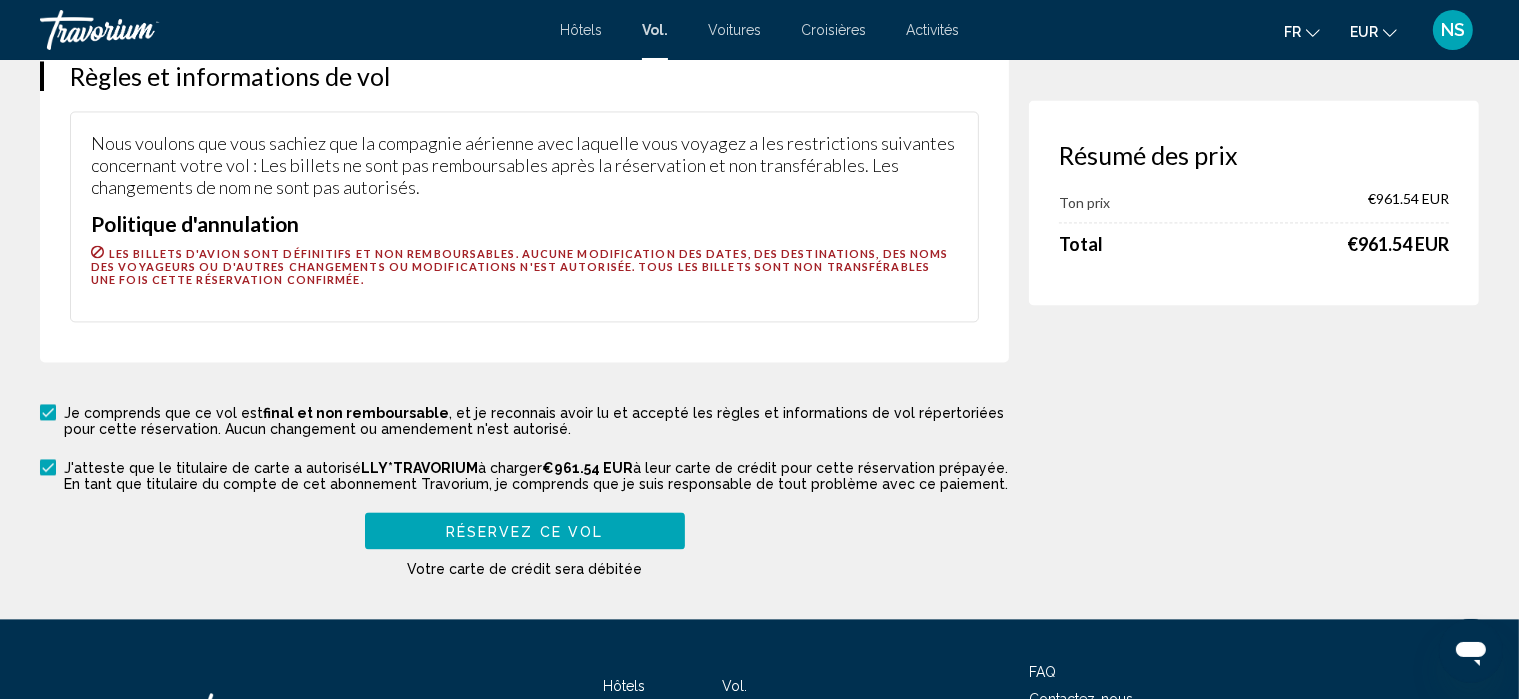 type on "**********" 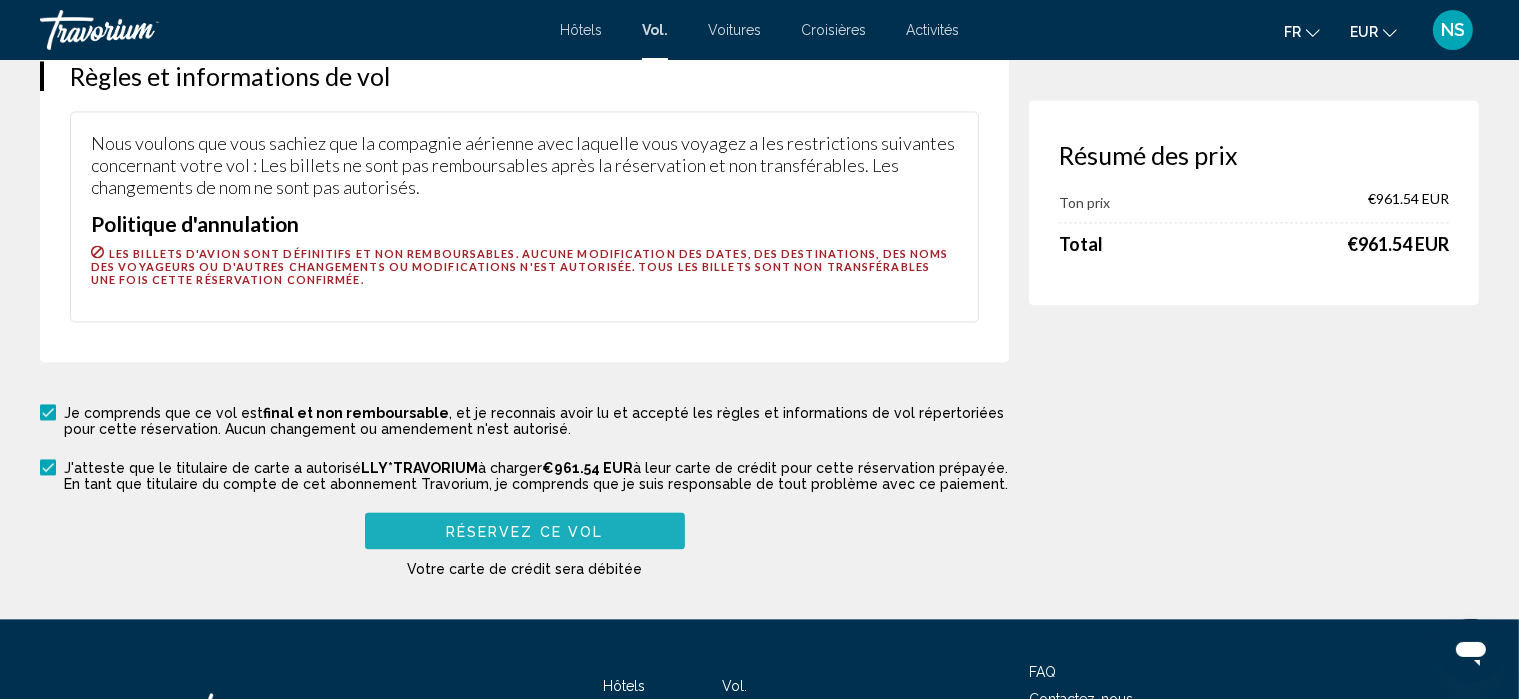 click on "Réservez ce vol" at bounding box center (525, 530) 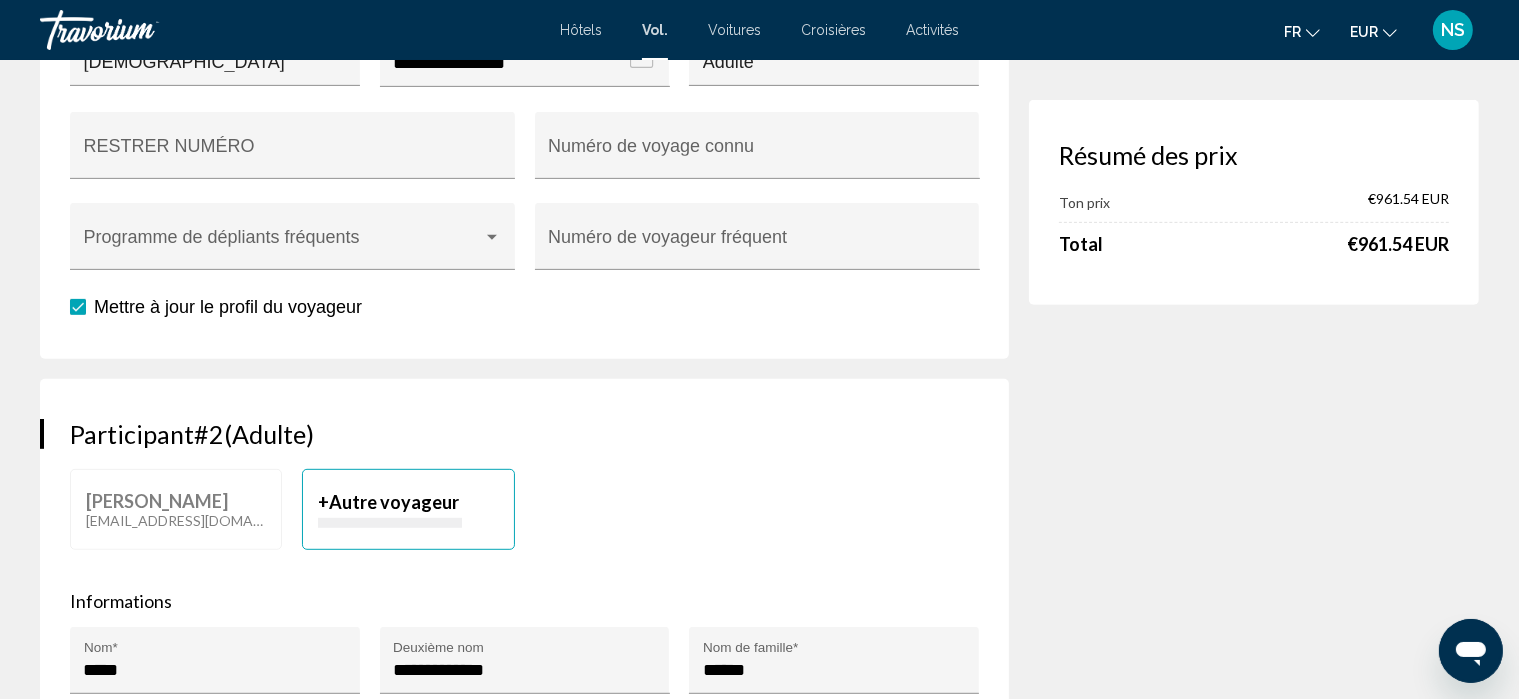 scroll, scrollTop: 0, scrollLeft: 0, axis: both 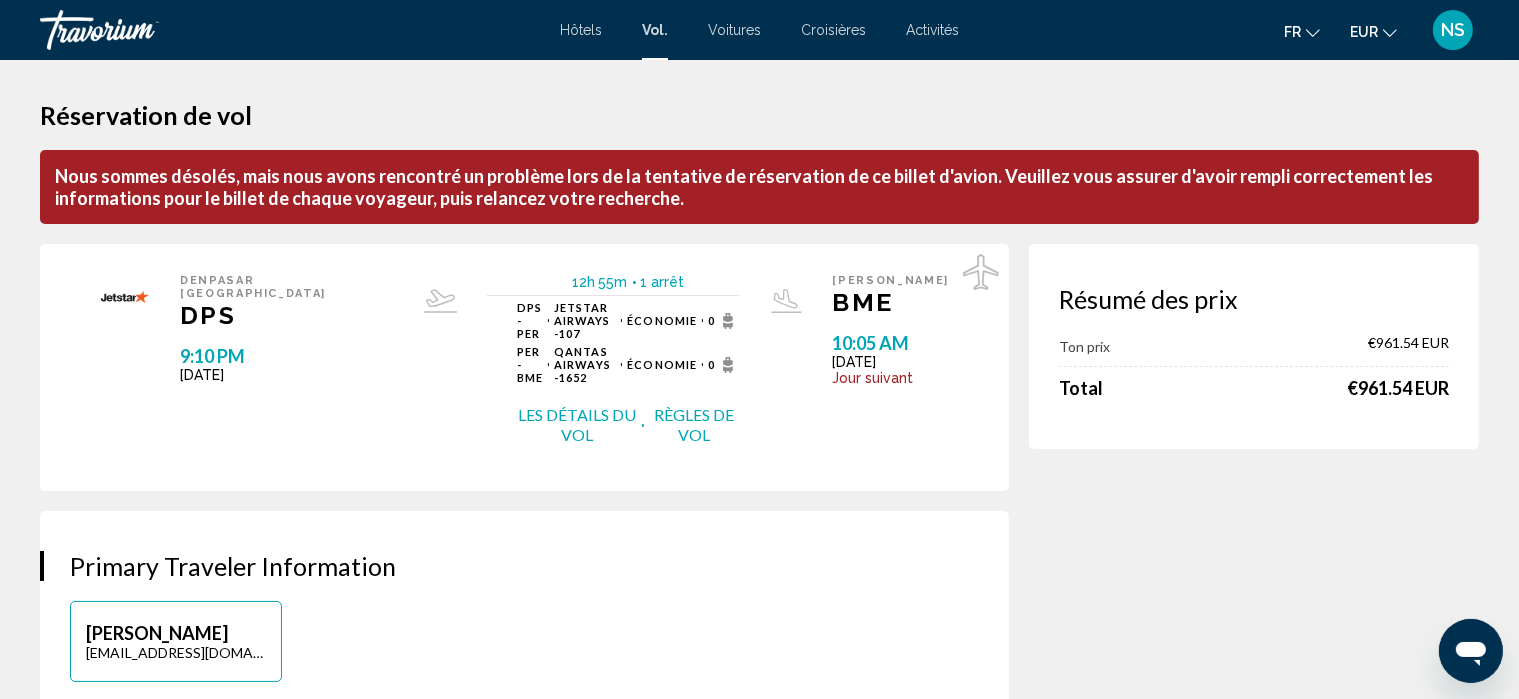 click on "Vol." at bounding box center [655, 30] 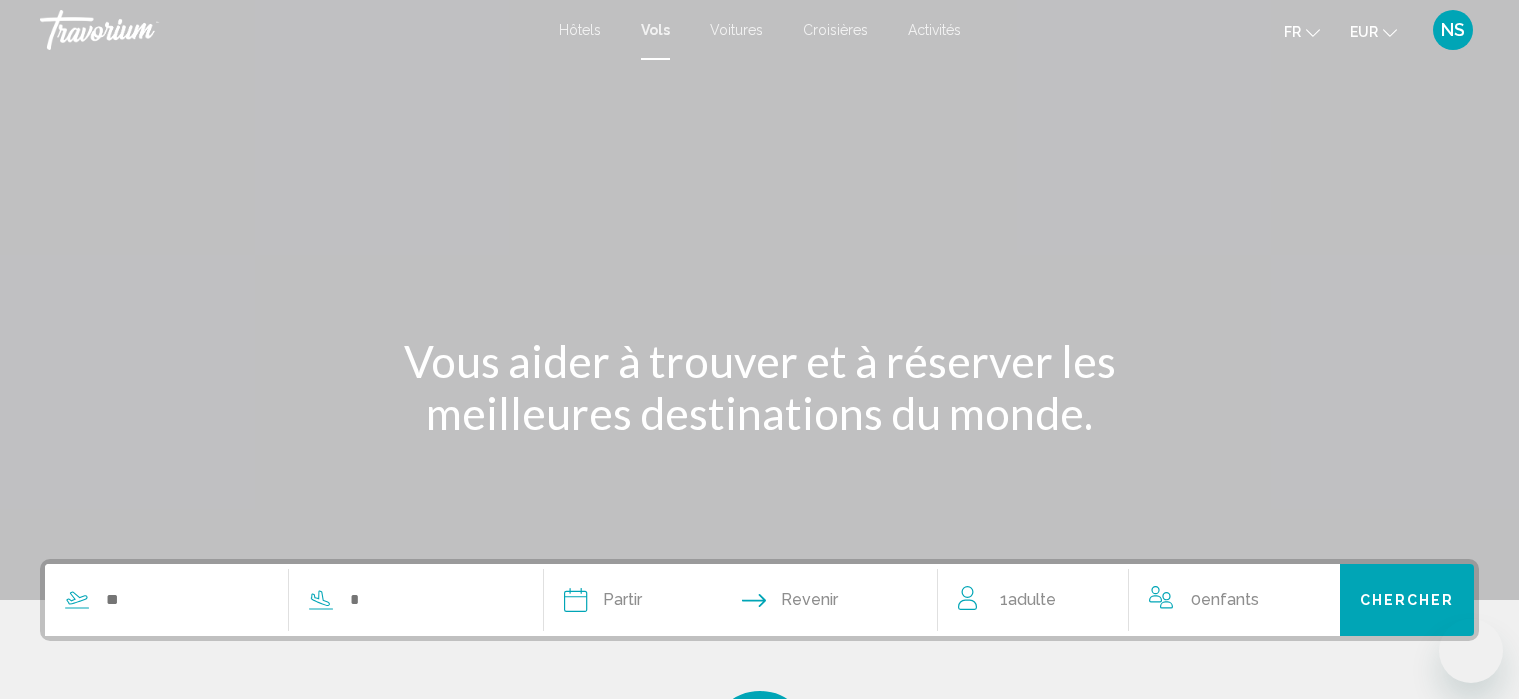 scroll, scrollTop: 0, scrollLeft: 0, axis: both 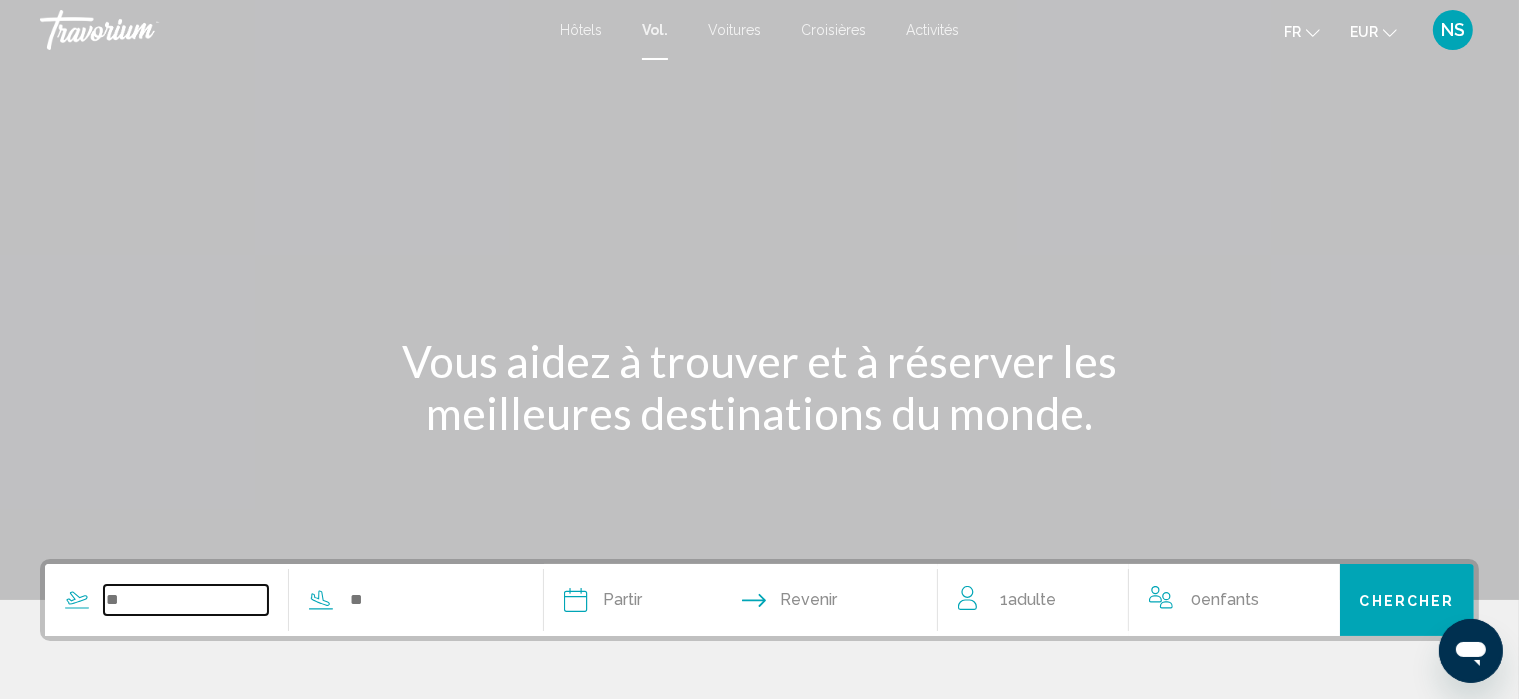 click at bounding box center (186, 600) 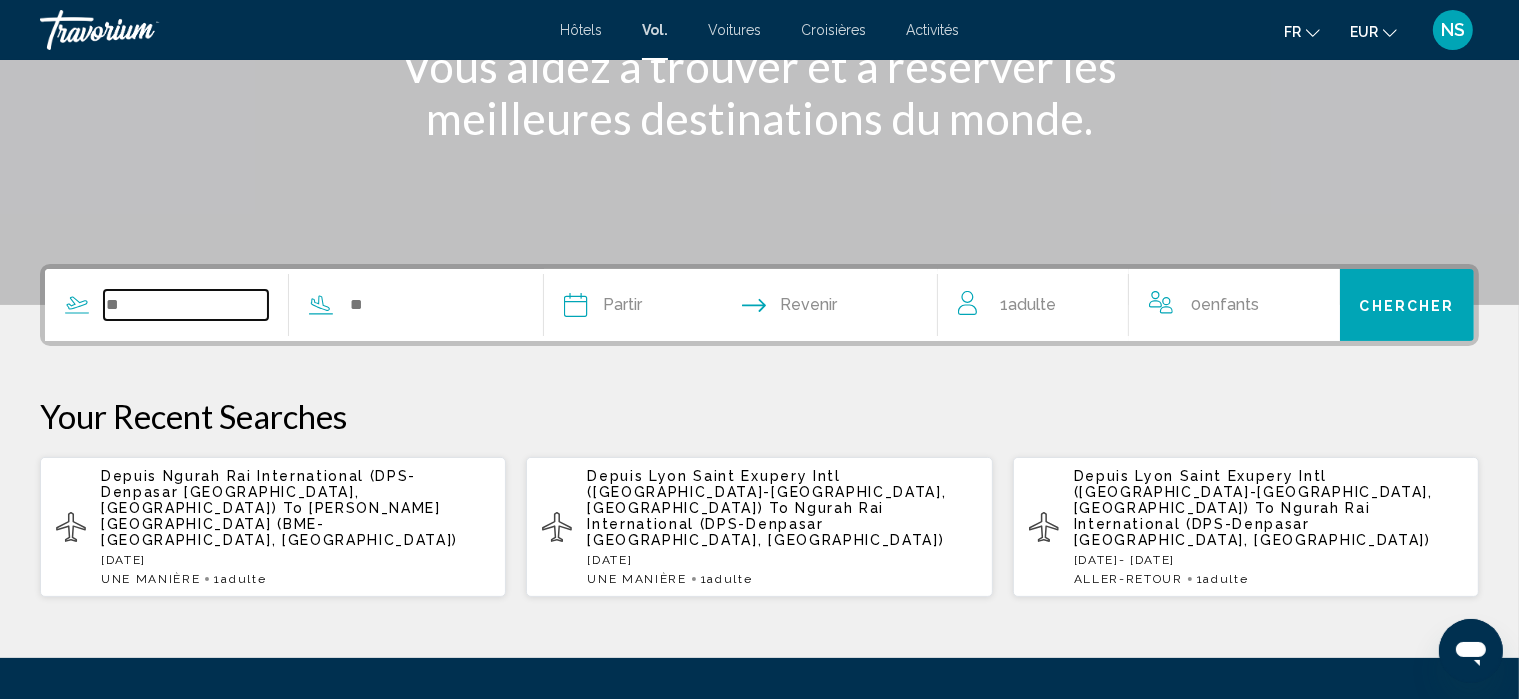 scroll, scrollTop: 465, scrollLeft: 0, axis: vertical 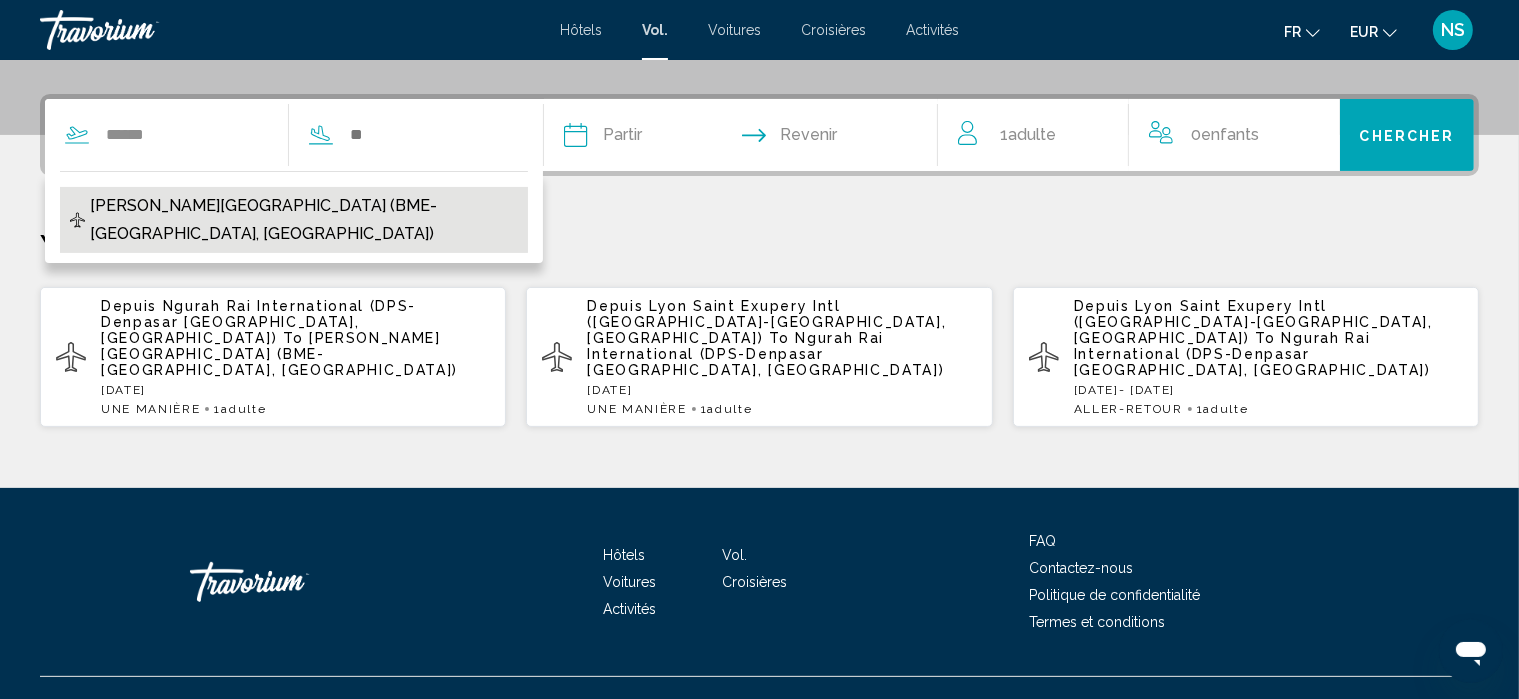 click on "[PERSON_NAME][GEOGRAPHIC_DATA] (BME-[GEOGRAPHIC_DATA], [GEOGRAPHIC_DATA])" at bounding box center [294, 220] 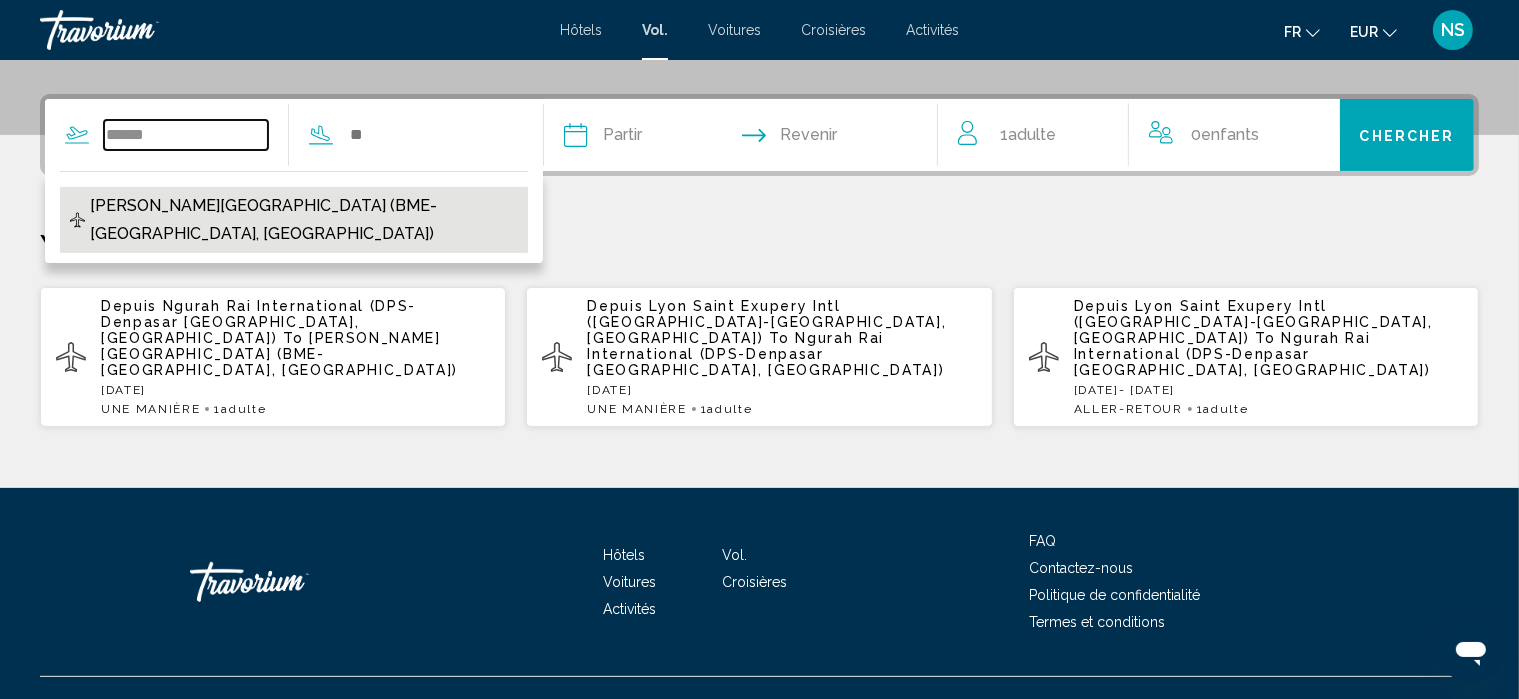 type on "**********" 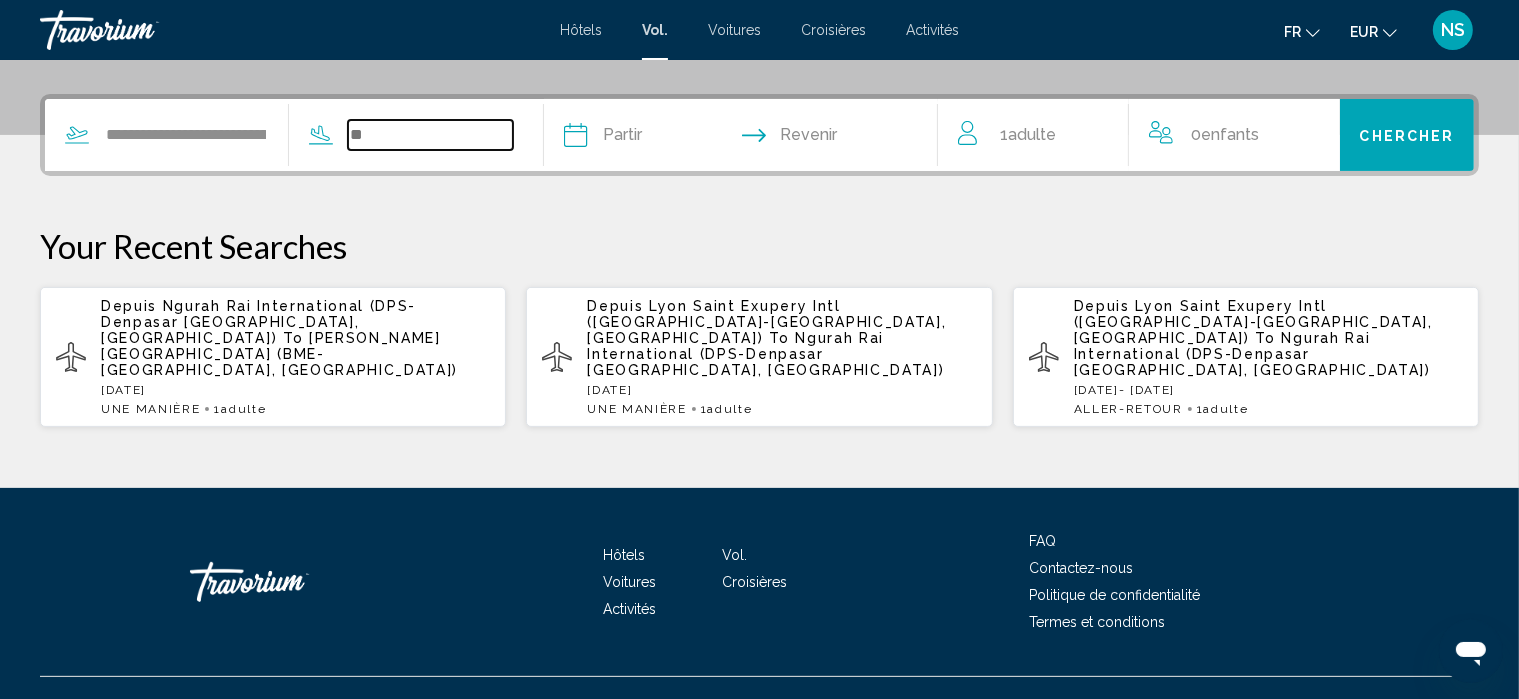 click at bounding box center (430, 135) 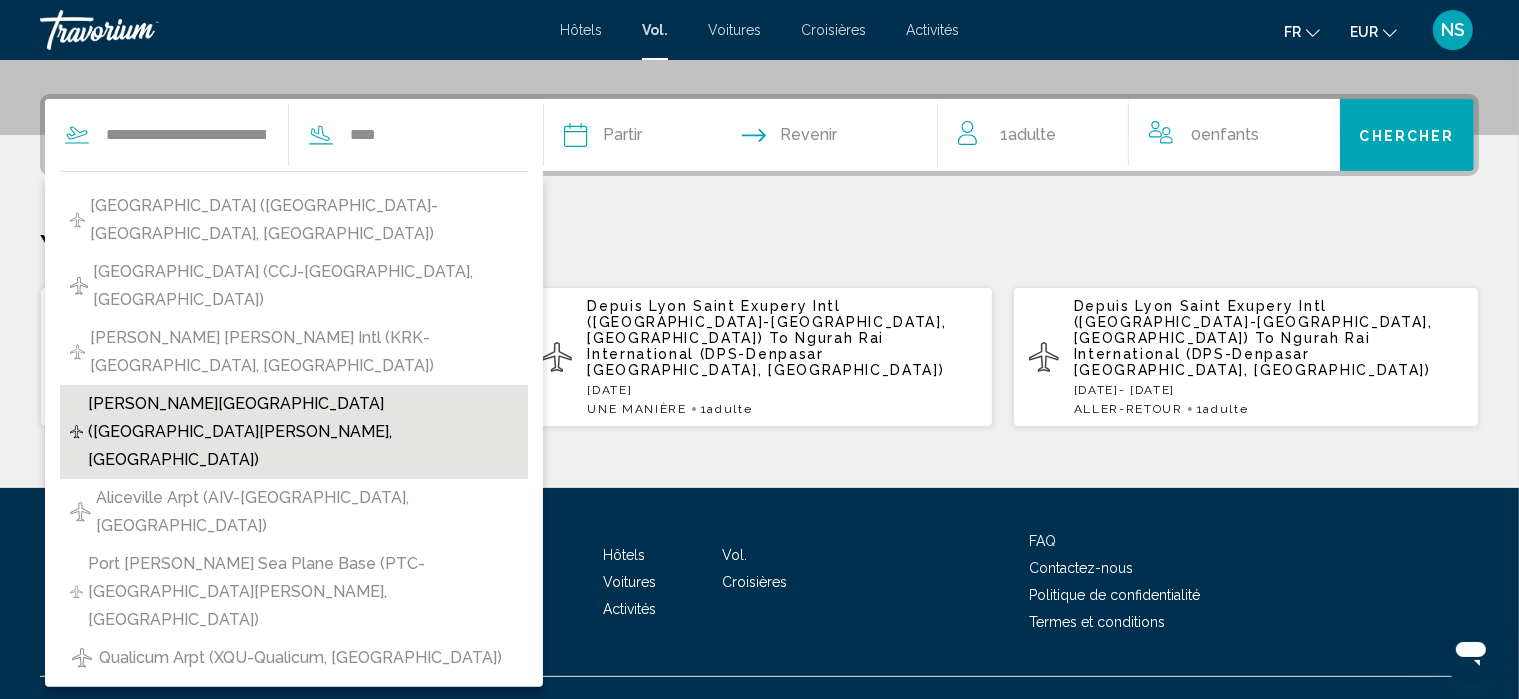 click on "[PERSON_NAME][GEOGRAPHIC_DATA] ([GEOGRAPHIC_DATA][PERSON_NAME], [GEOGRAPHIC_DATA])" at bounding box center (303, 432) 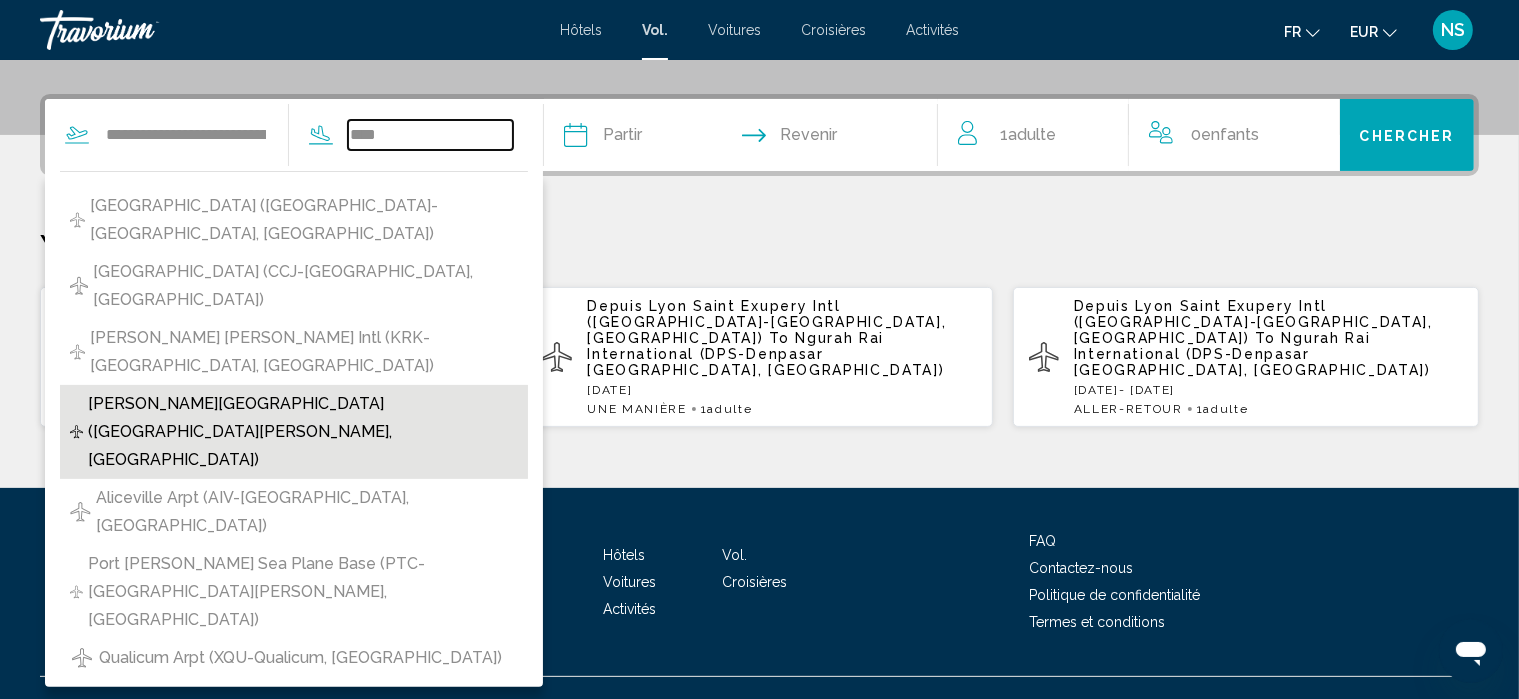 type on "**********" 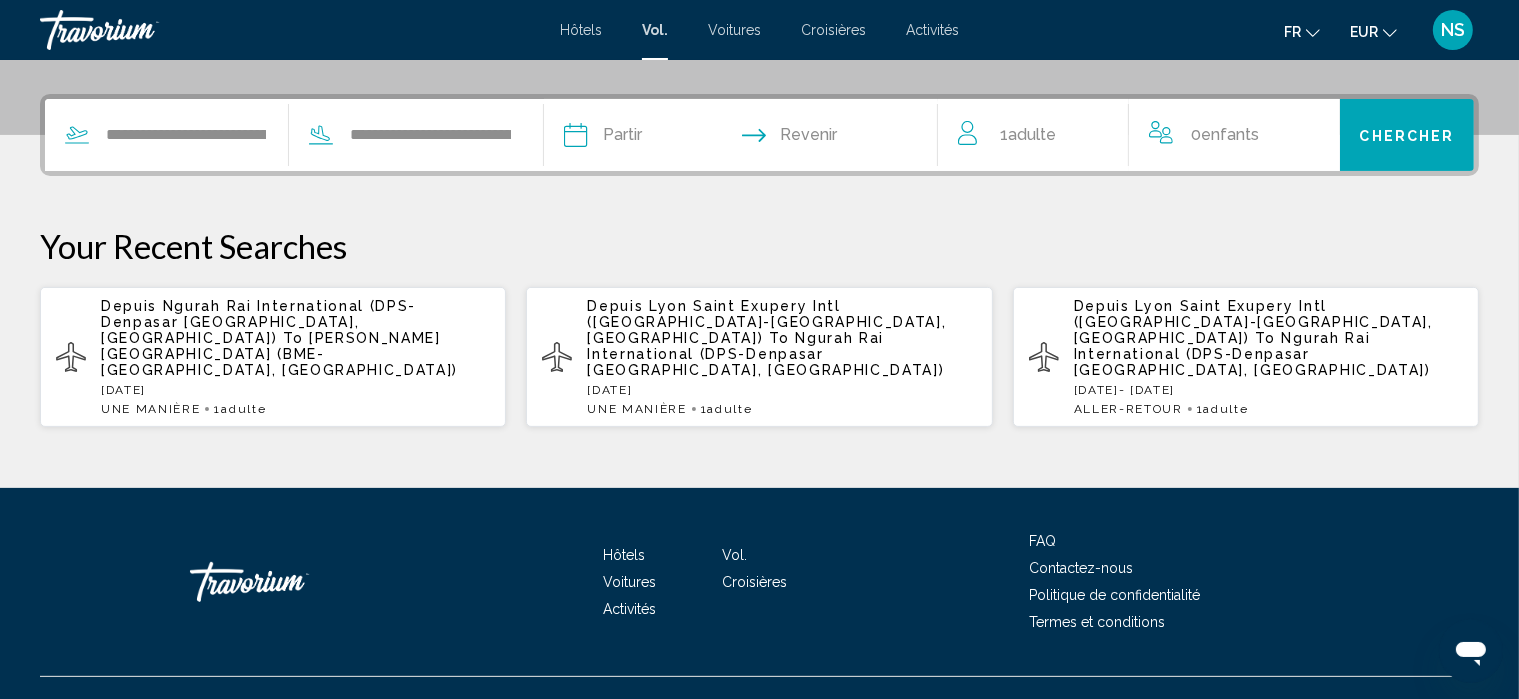 click at bounding box center [656, 138] 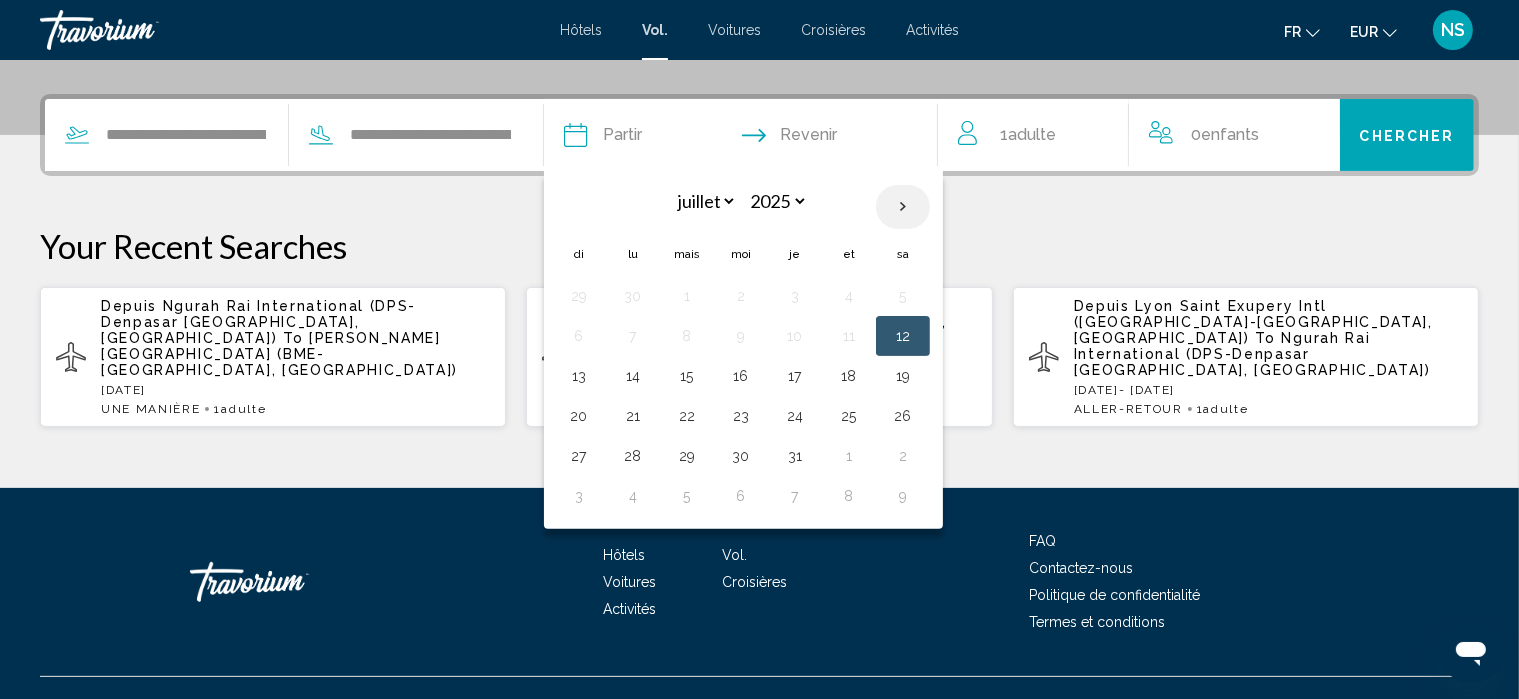 click at bounding box center [903, 207] 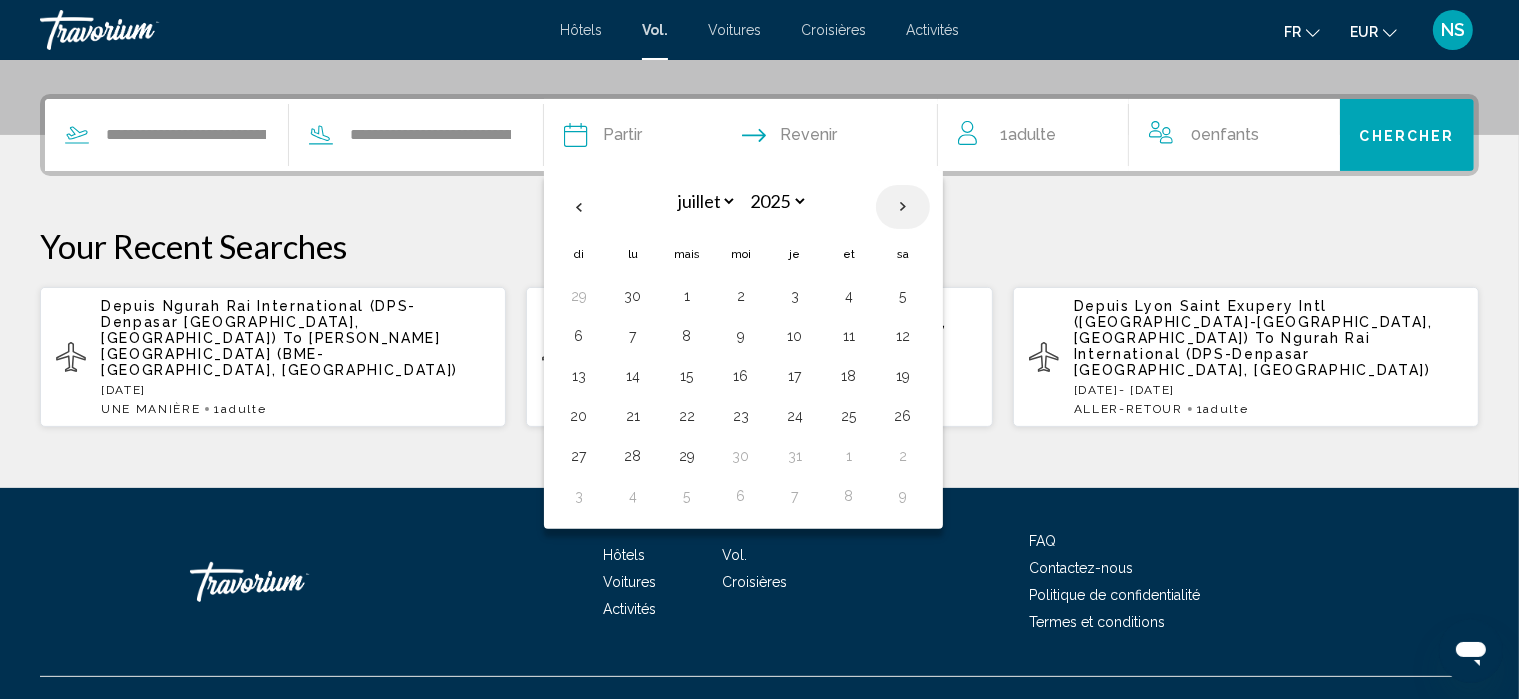 click at bounding box center (903, 207) 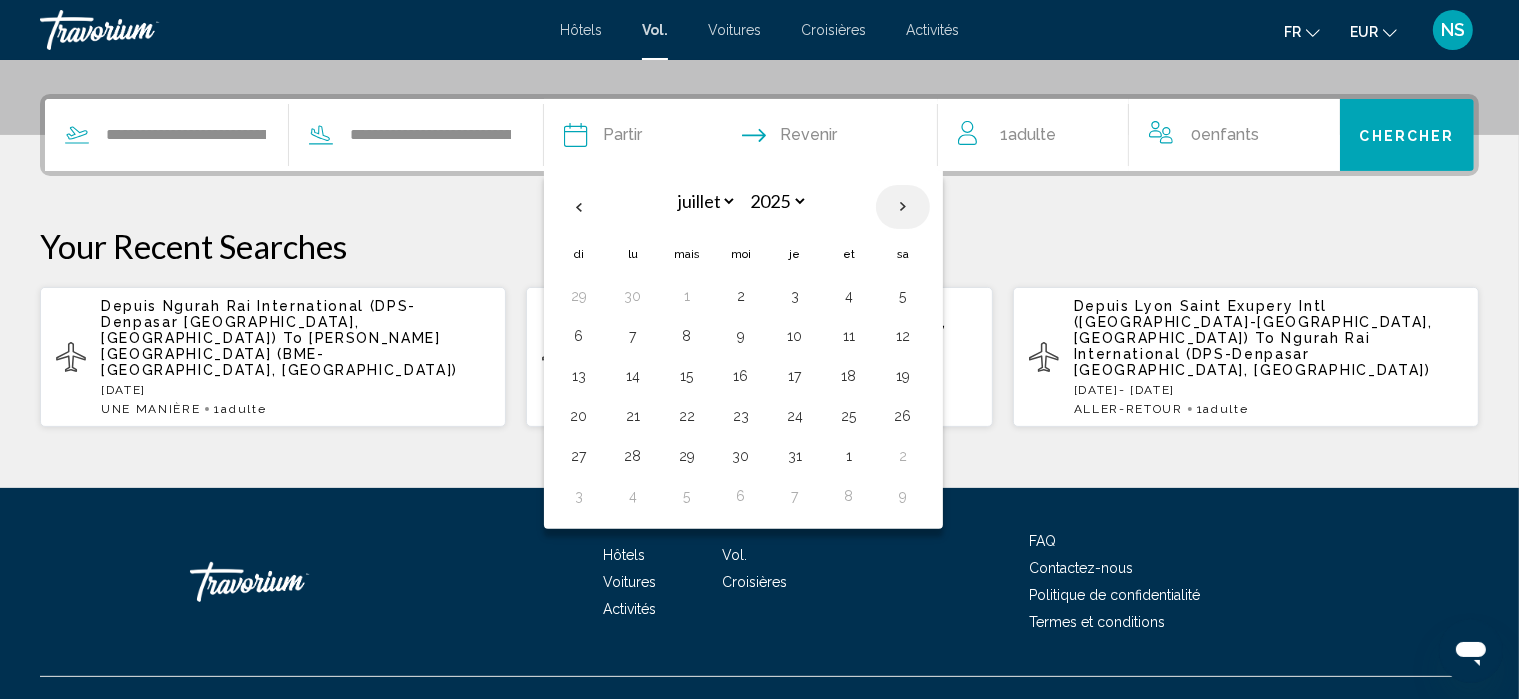 click at bounding box center (903, 207) 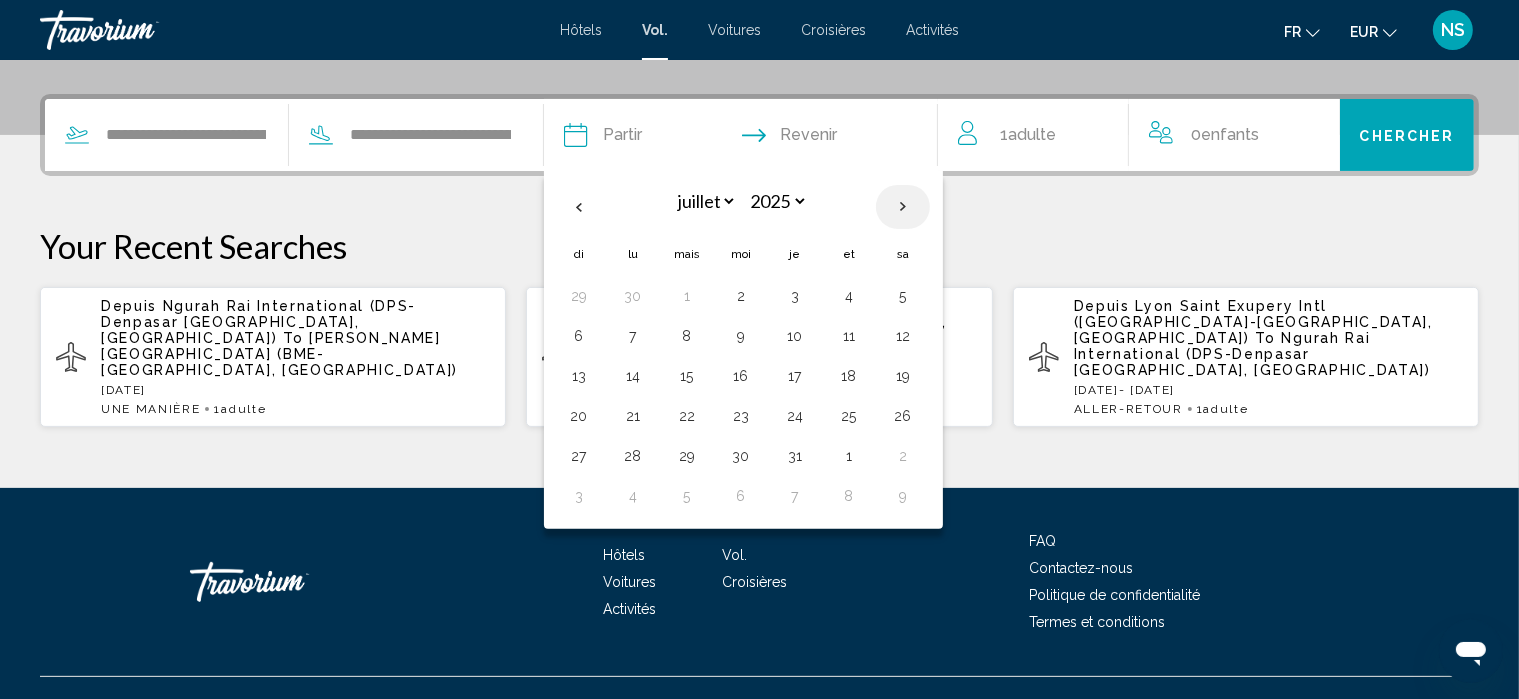click at bounding box center [903, 207] 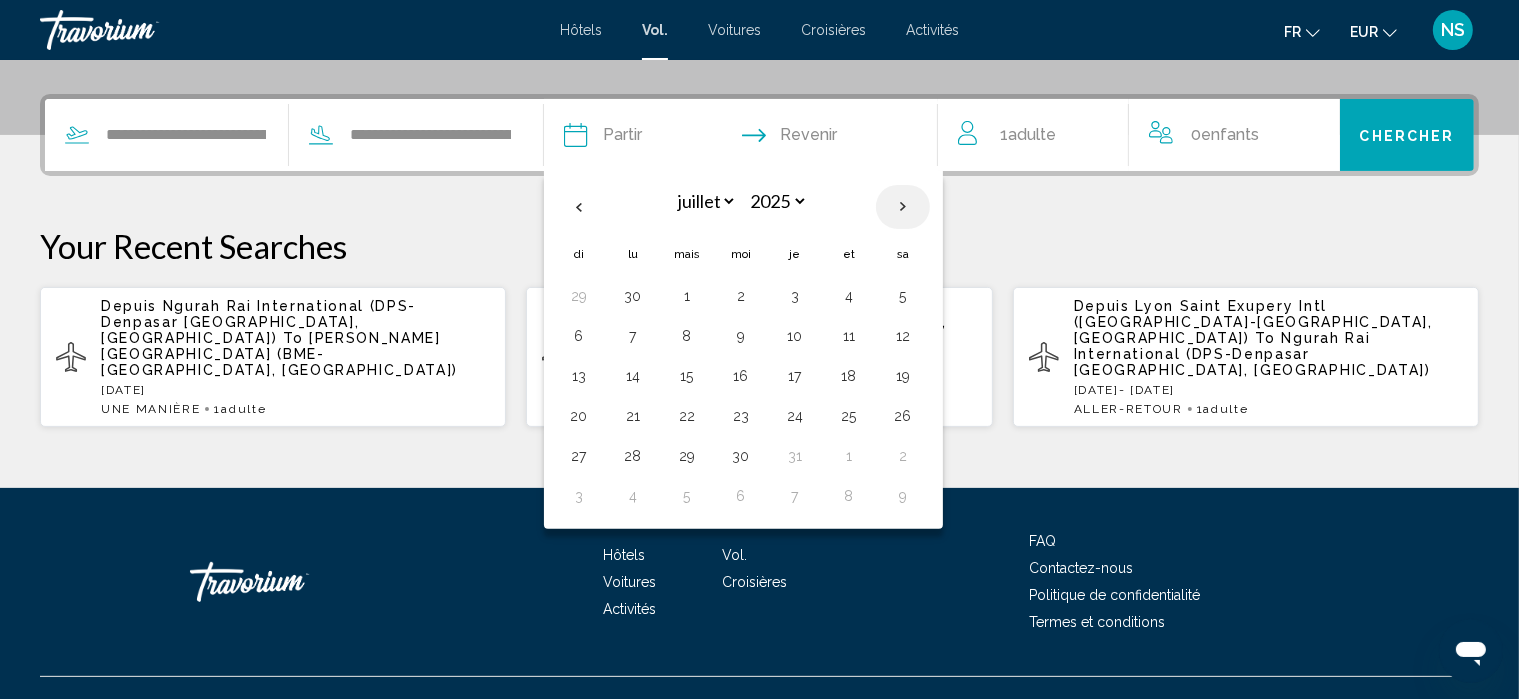 click at bounding box center (903, 207) 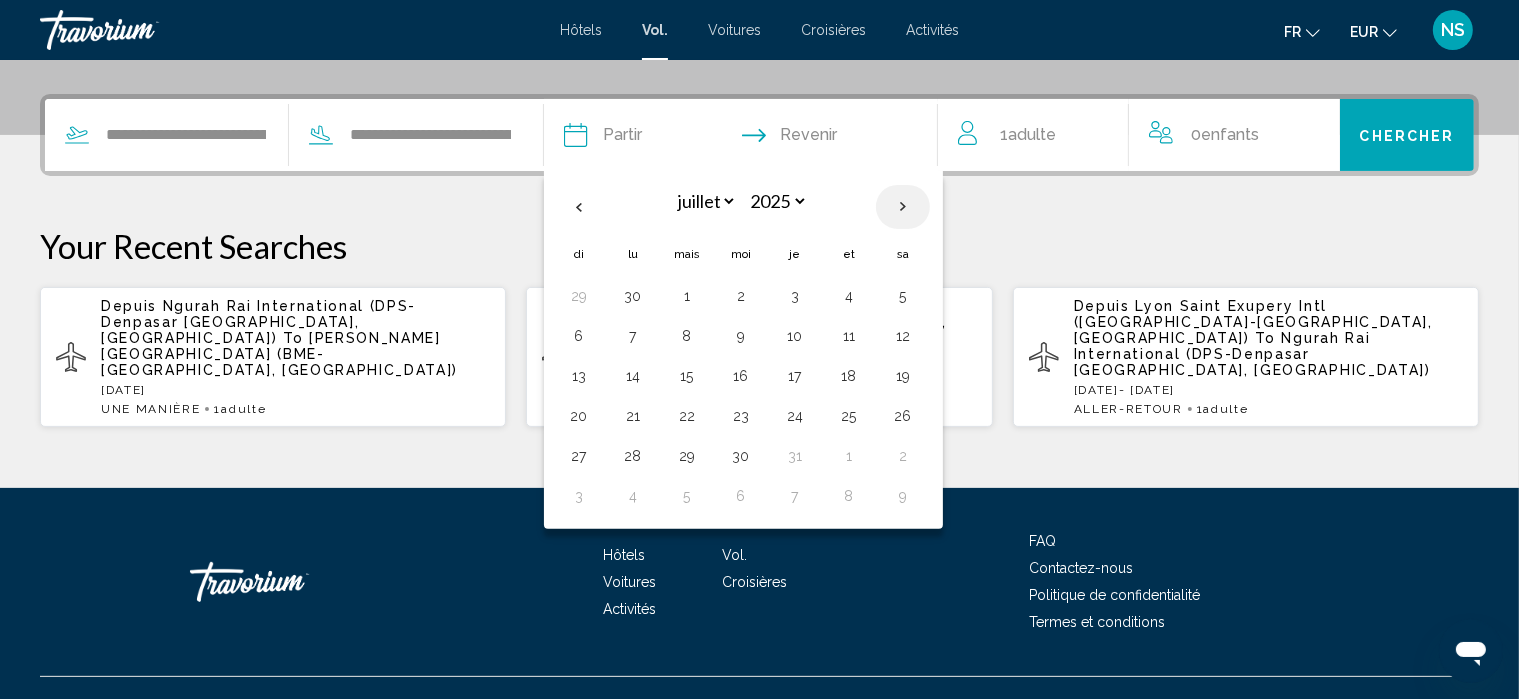 select on "*" 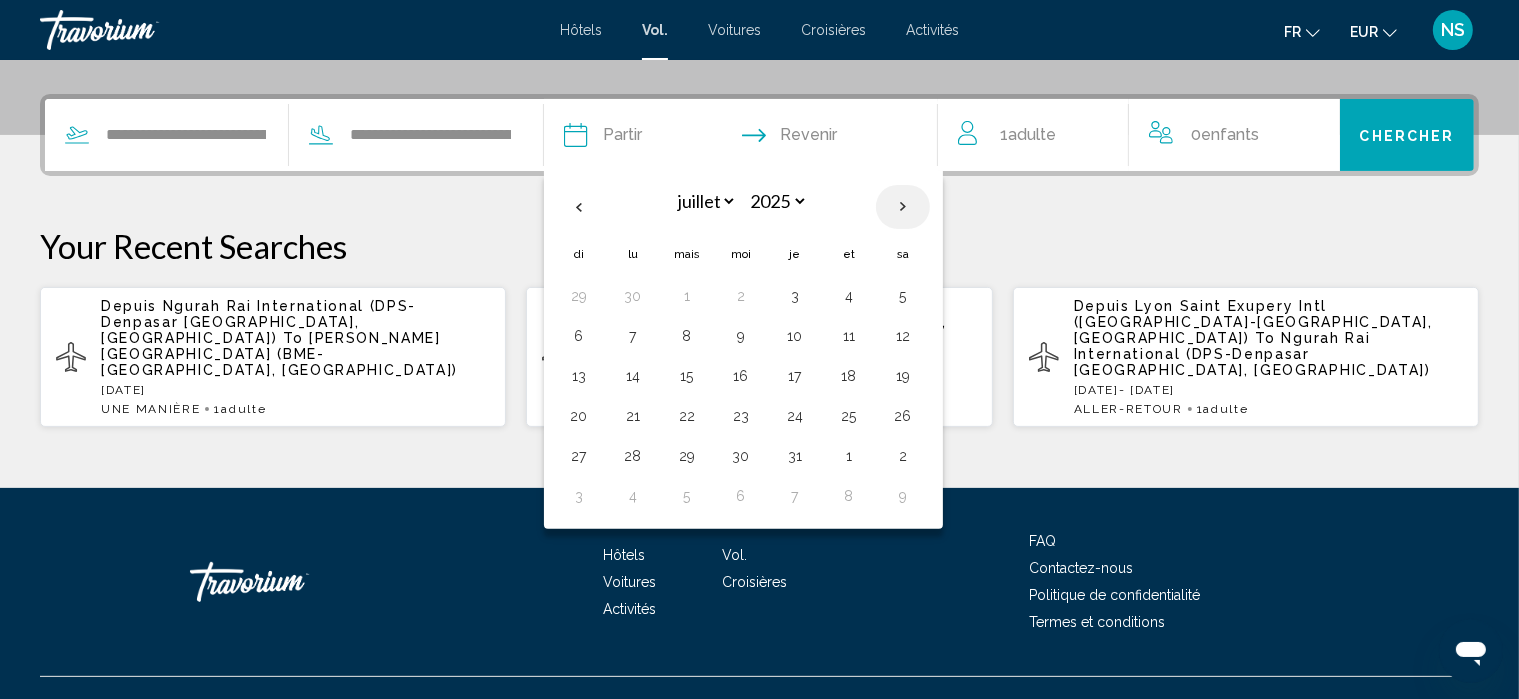 click at bounding box center (903, 207) 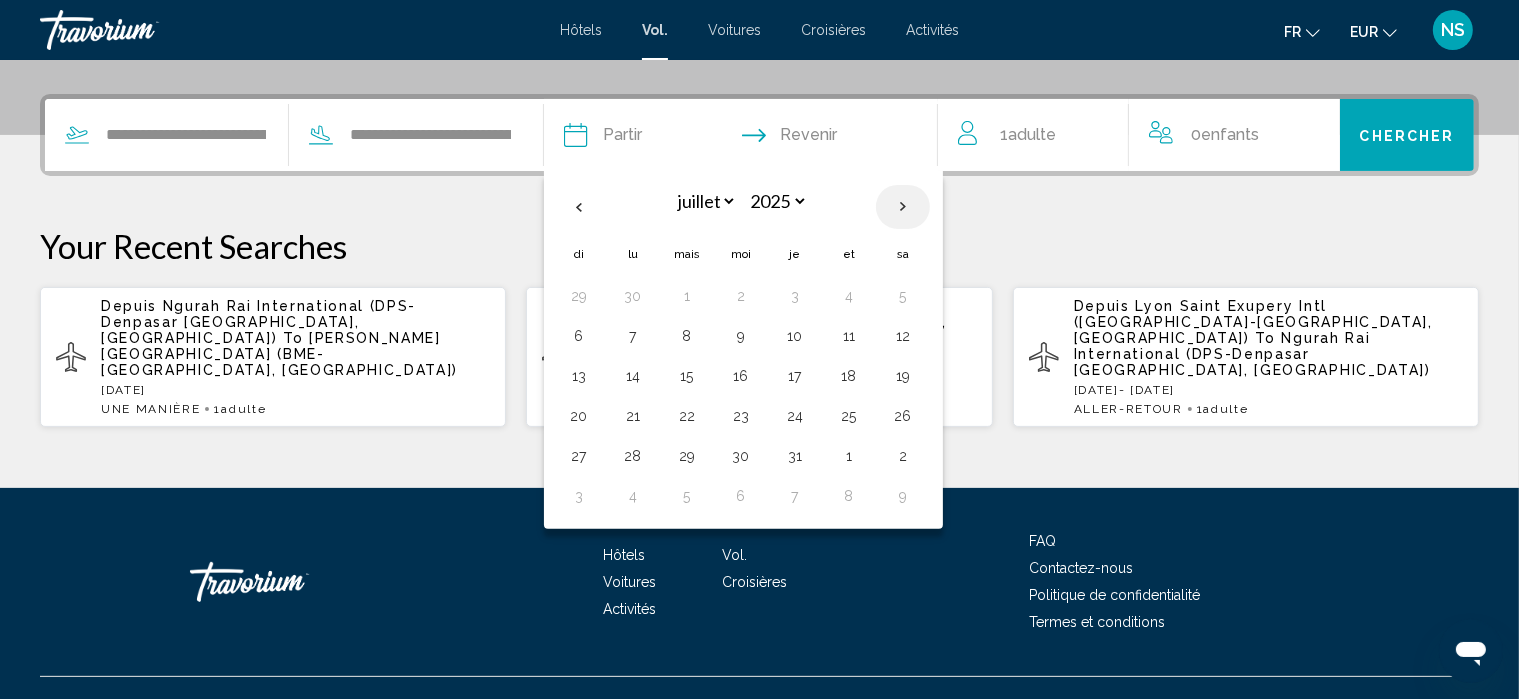 click at bounding box center [903, 207] 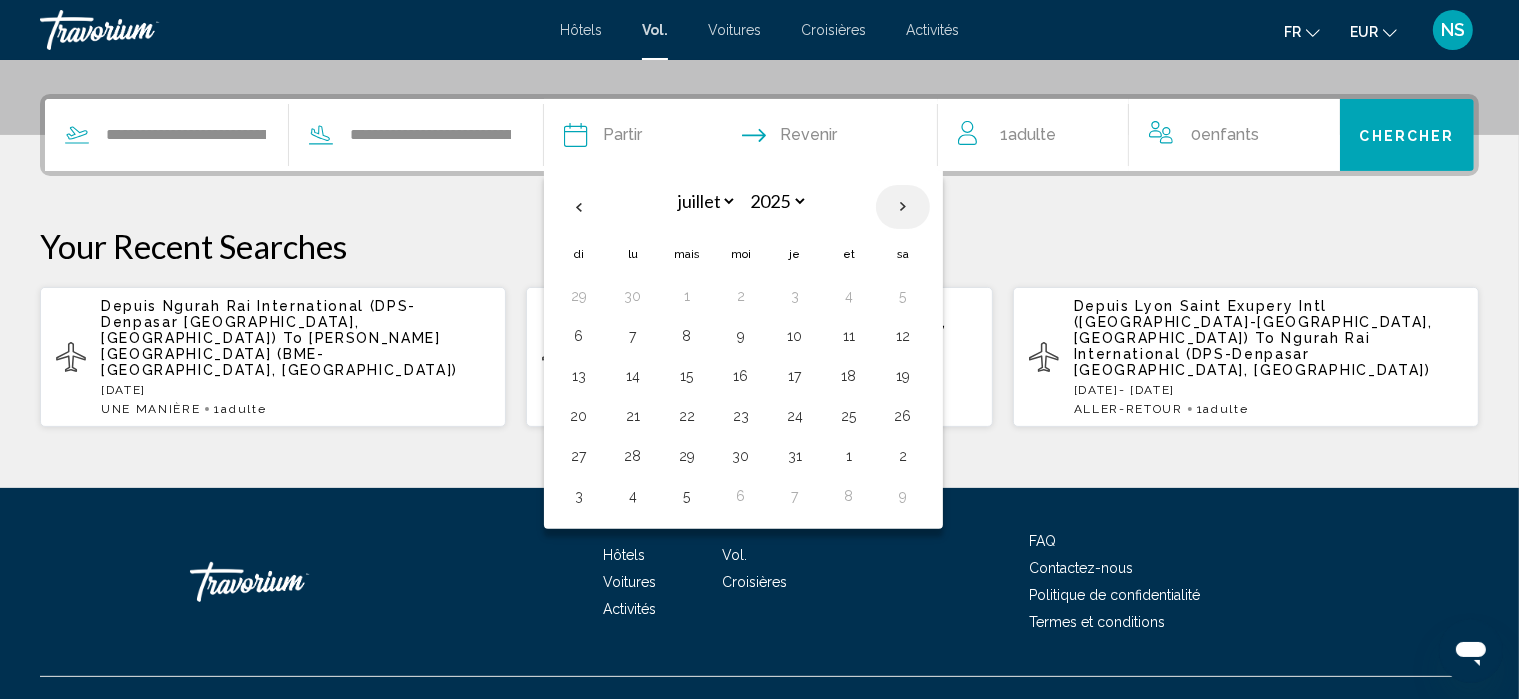 click at bounding box center (903, 207) 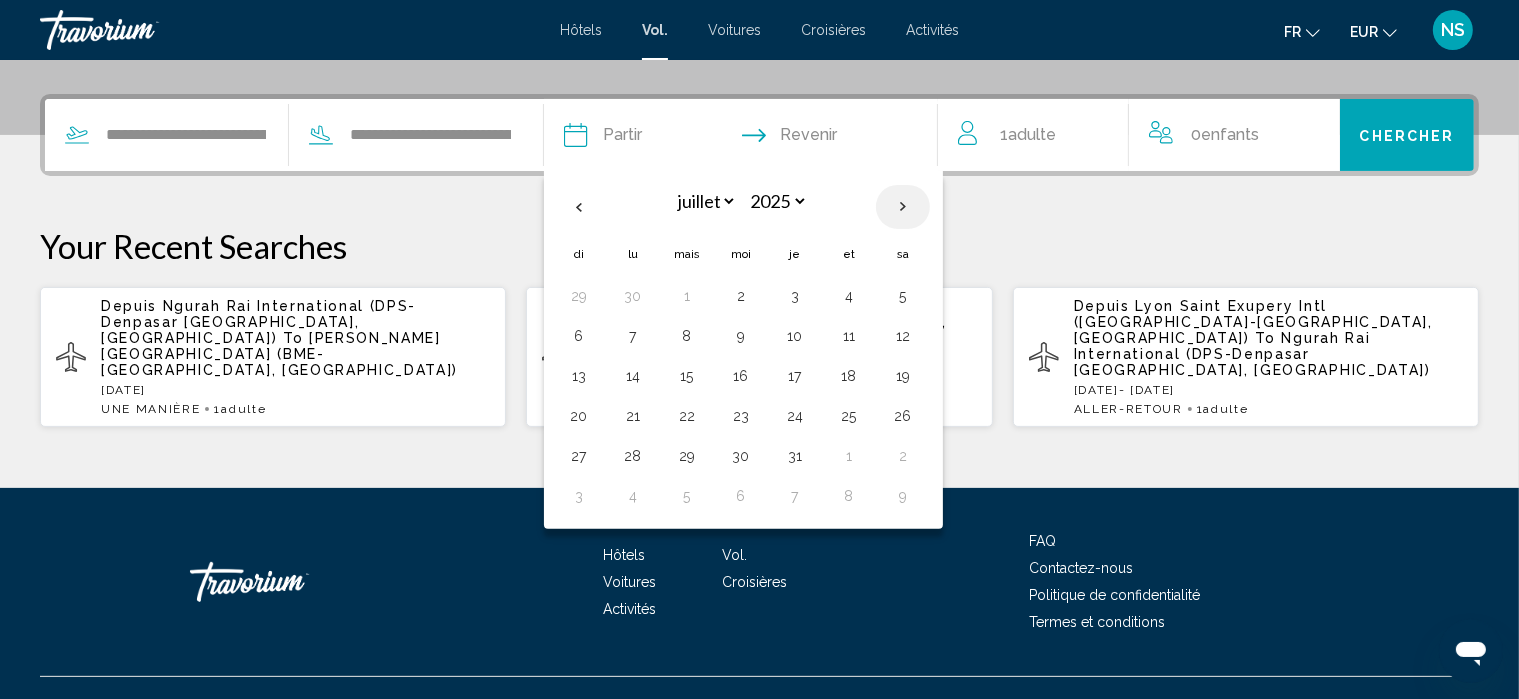 click at bounding box center [903, 207] 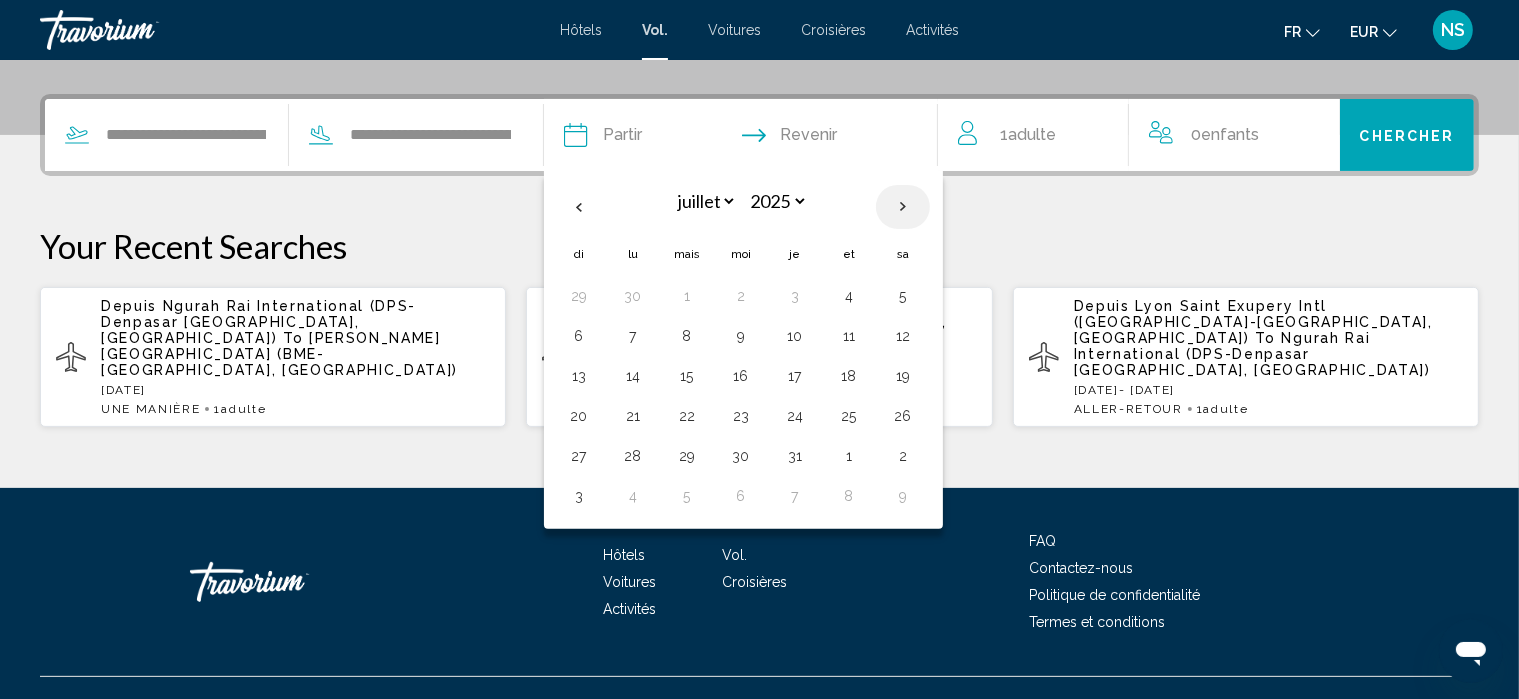 click at bounding box center (903, 207) 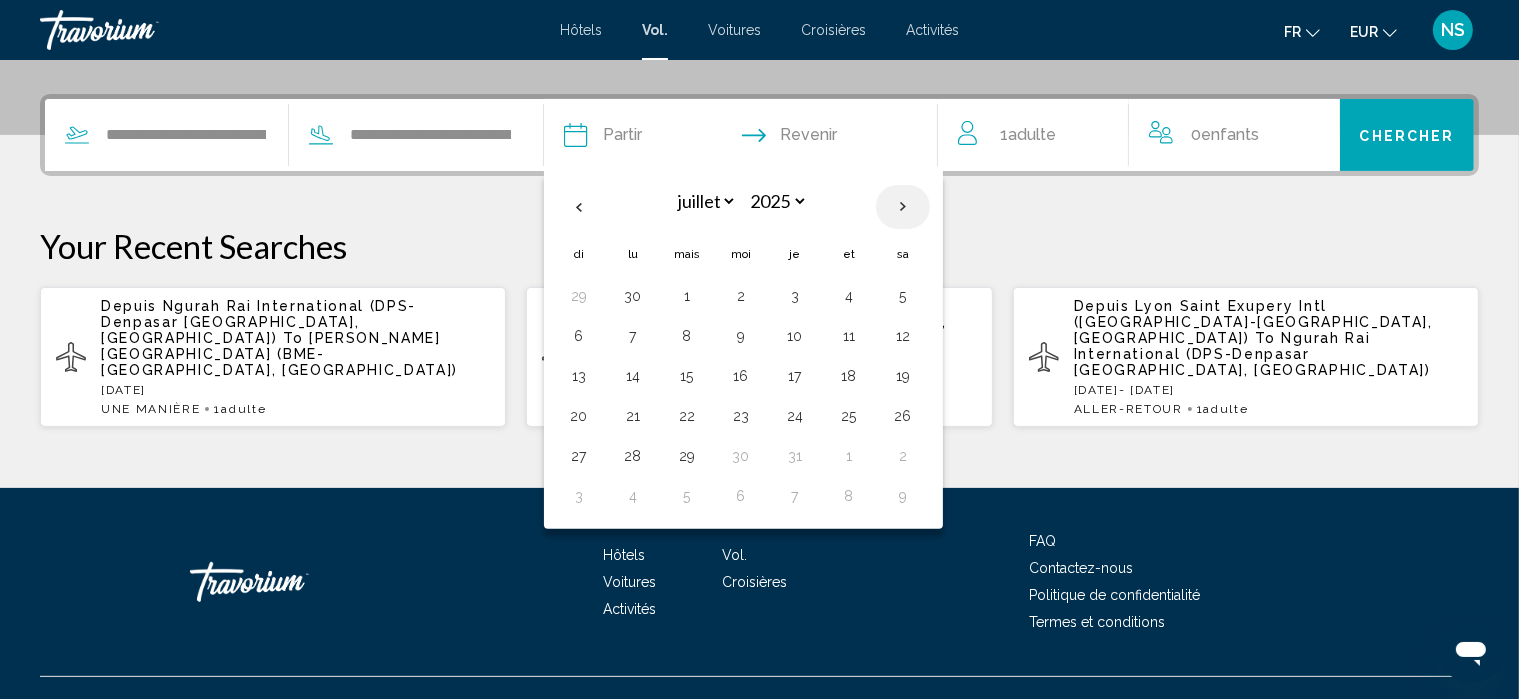 click at bounding box center (903, 207) 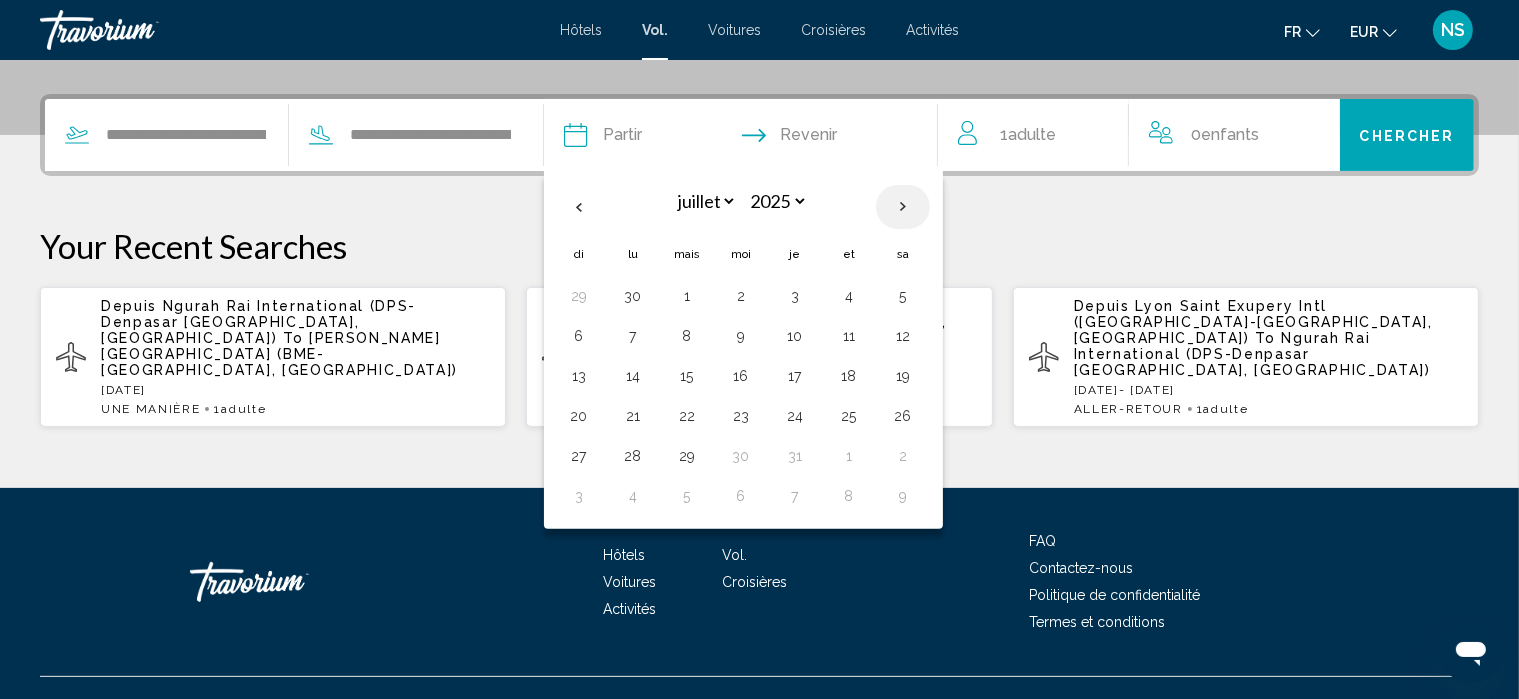 click at bounding box center [903, 207] 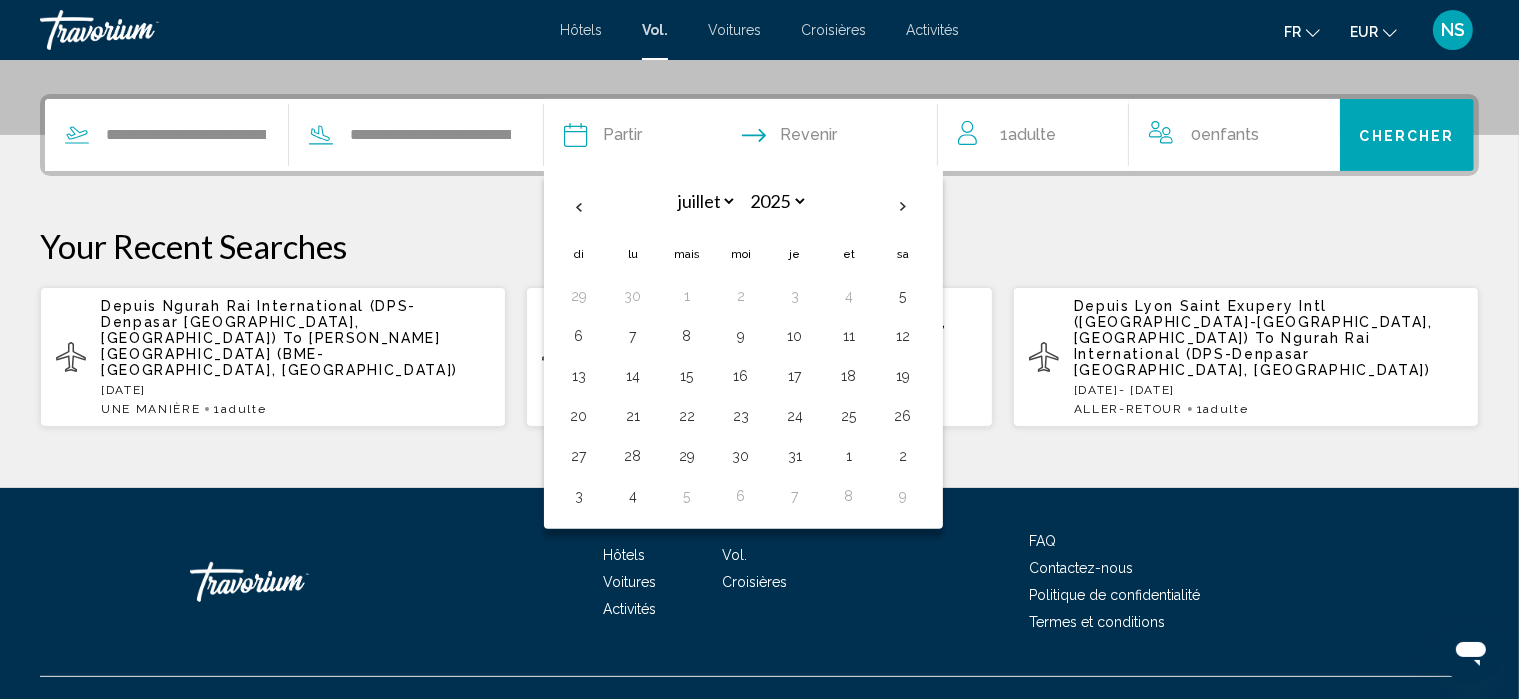 click on "Revenir" at bounding box center [809, 135] 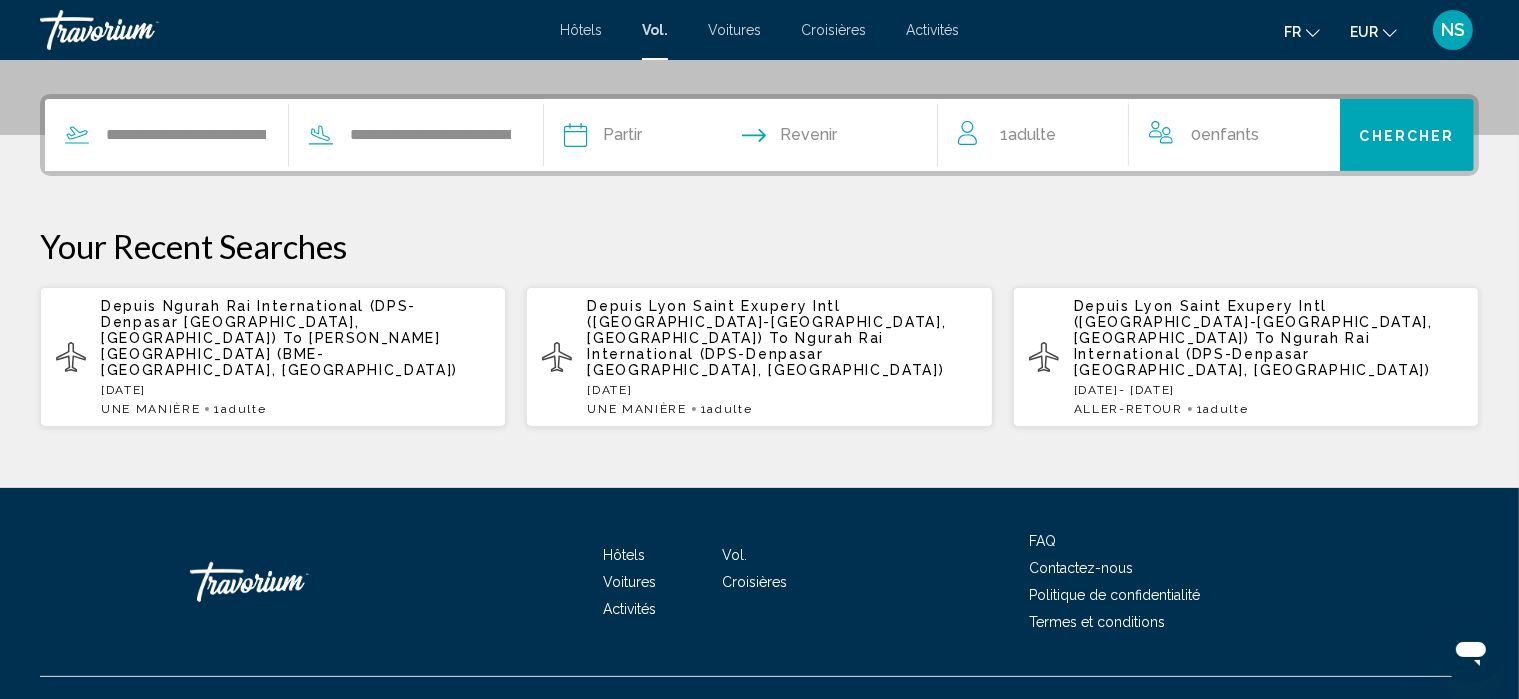 click at bounding box center [656, 138] 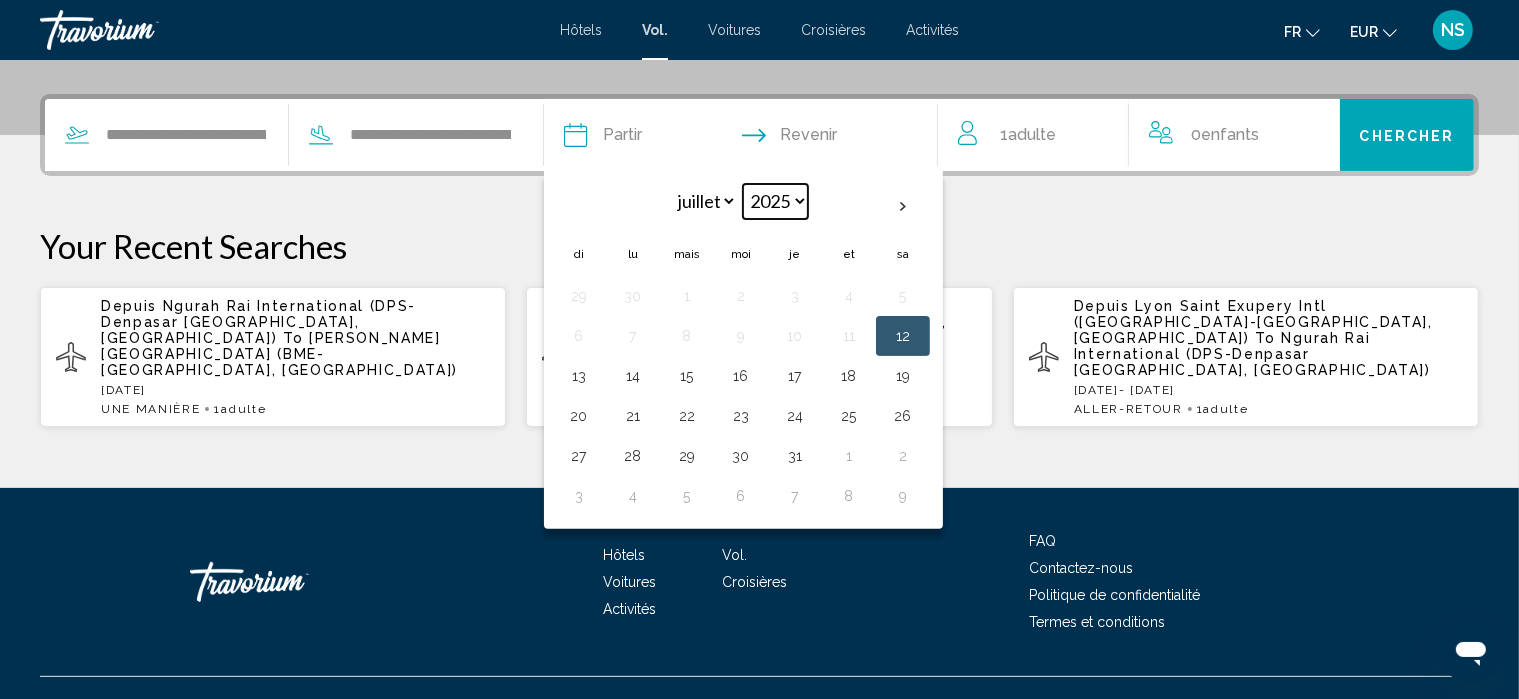 click on "**** **** **** **** **** ****" at bounding box center (775, 201) 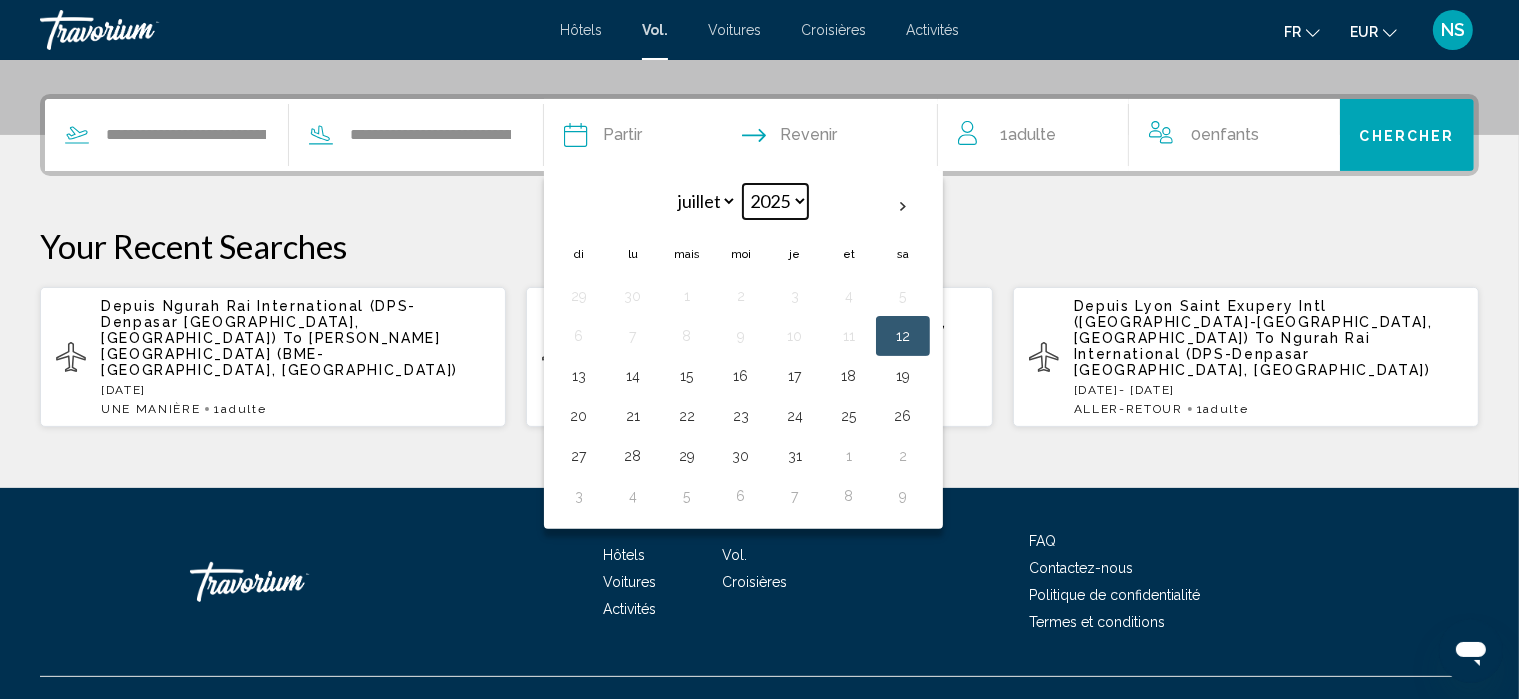 select on "****" 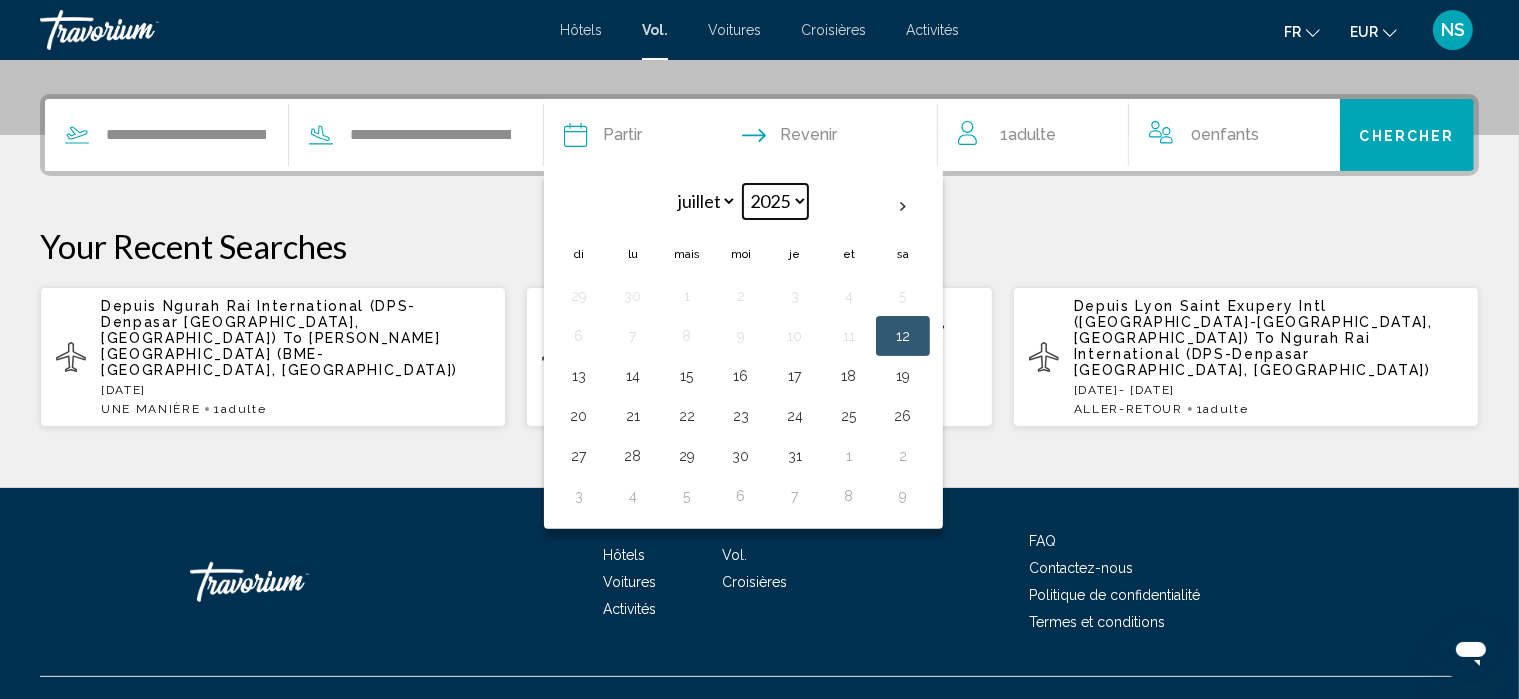 click on "**** **** **** **** **** ****" at bounding box center [775, 201] 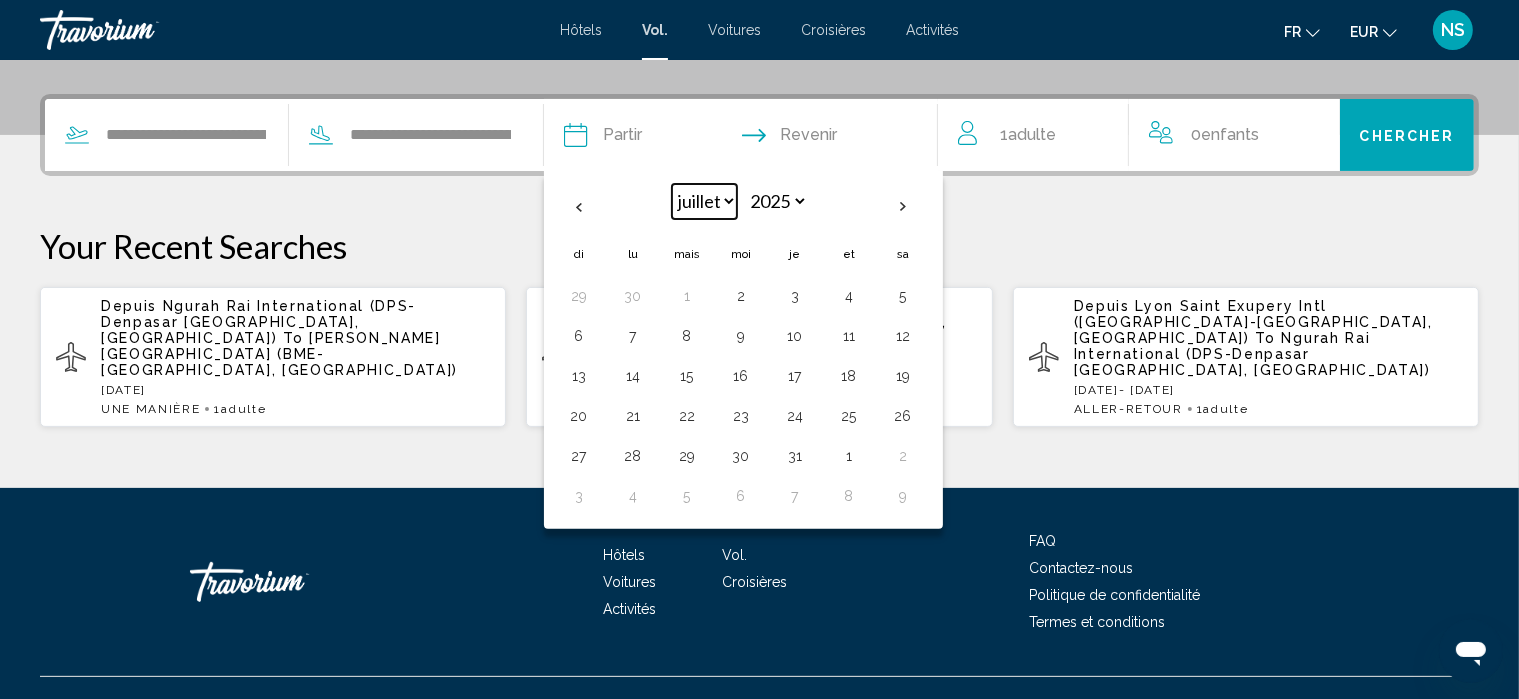 click on "***** ***** **** **** *** **** ******* **** ***** ******** **** ****" at bounding box center [704, 201] 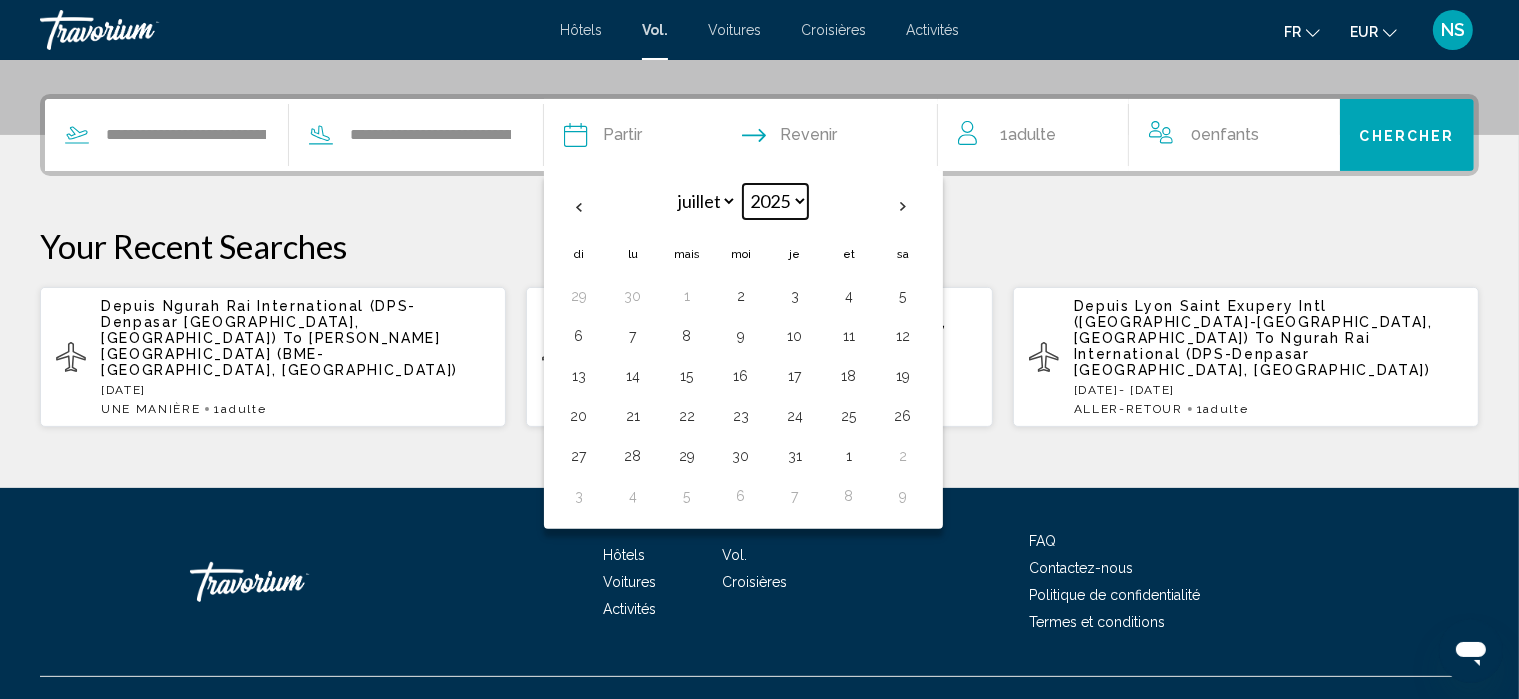 click on "**** **** **** **** **** ****" at bounding box center (775, 201) 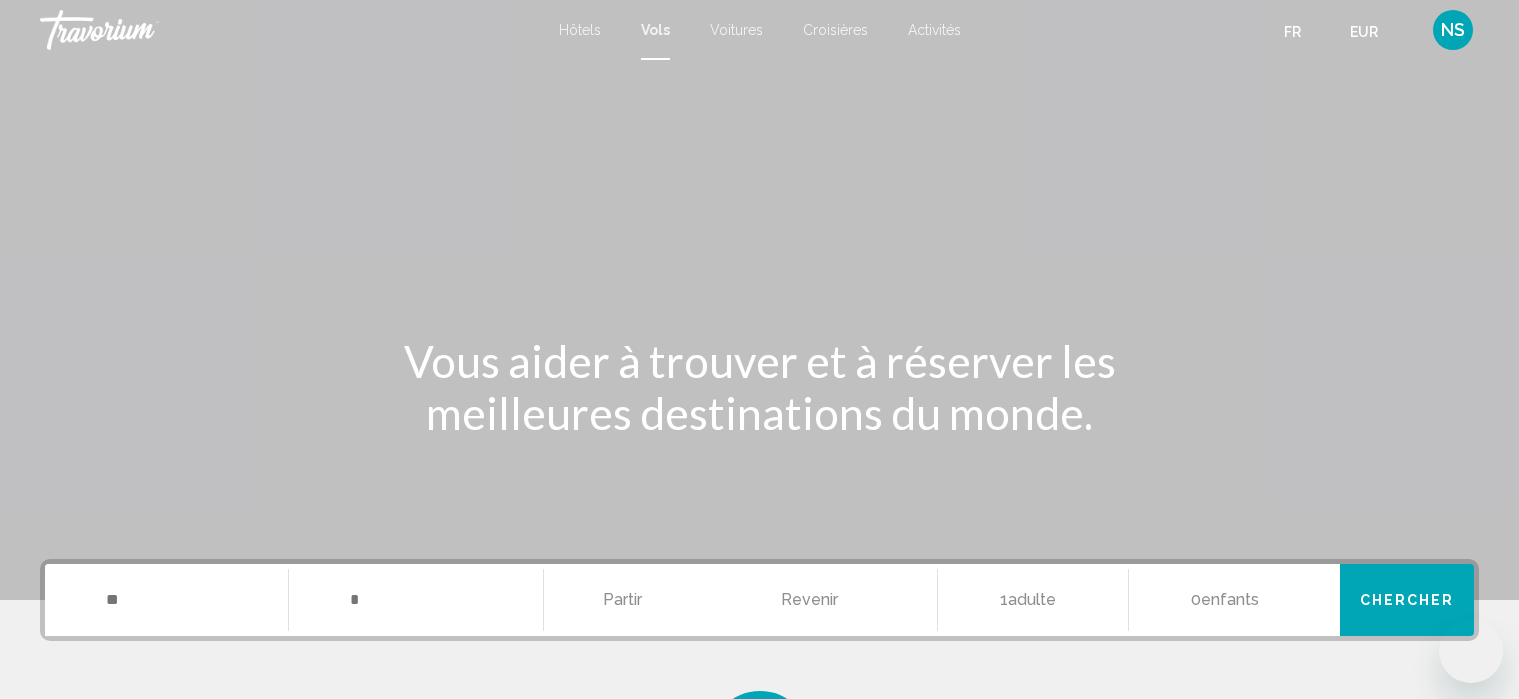 scroll, scrollTop: 0, scrollLeft: 0, axis: both 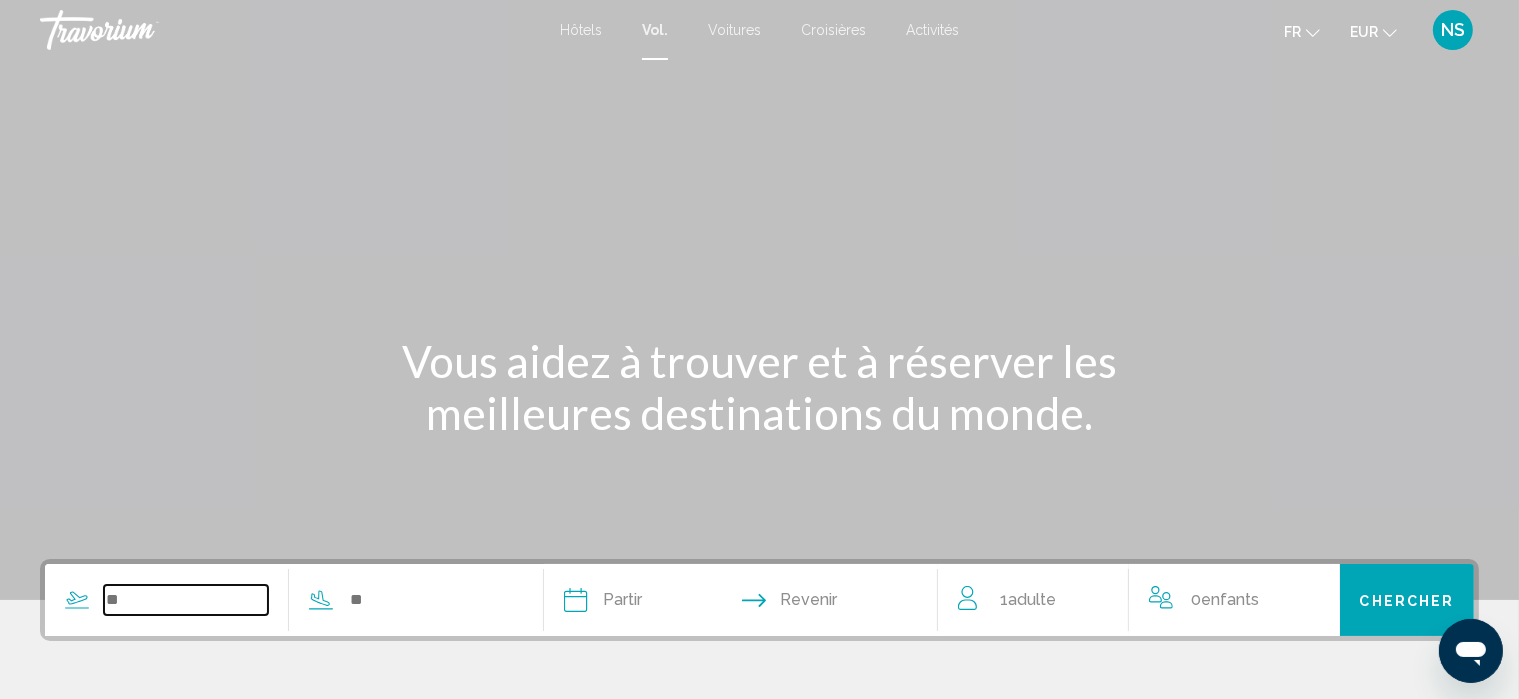 click at bounding box center [186, 600] 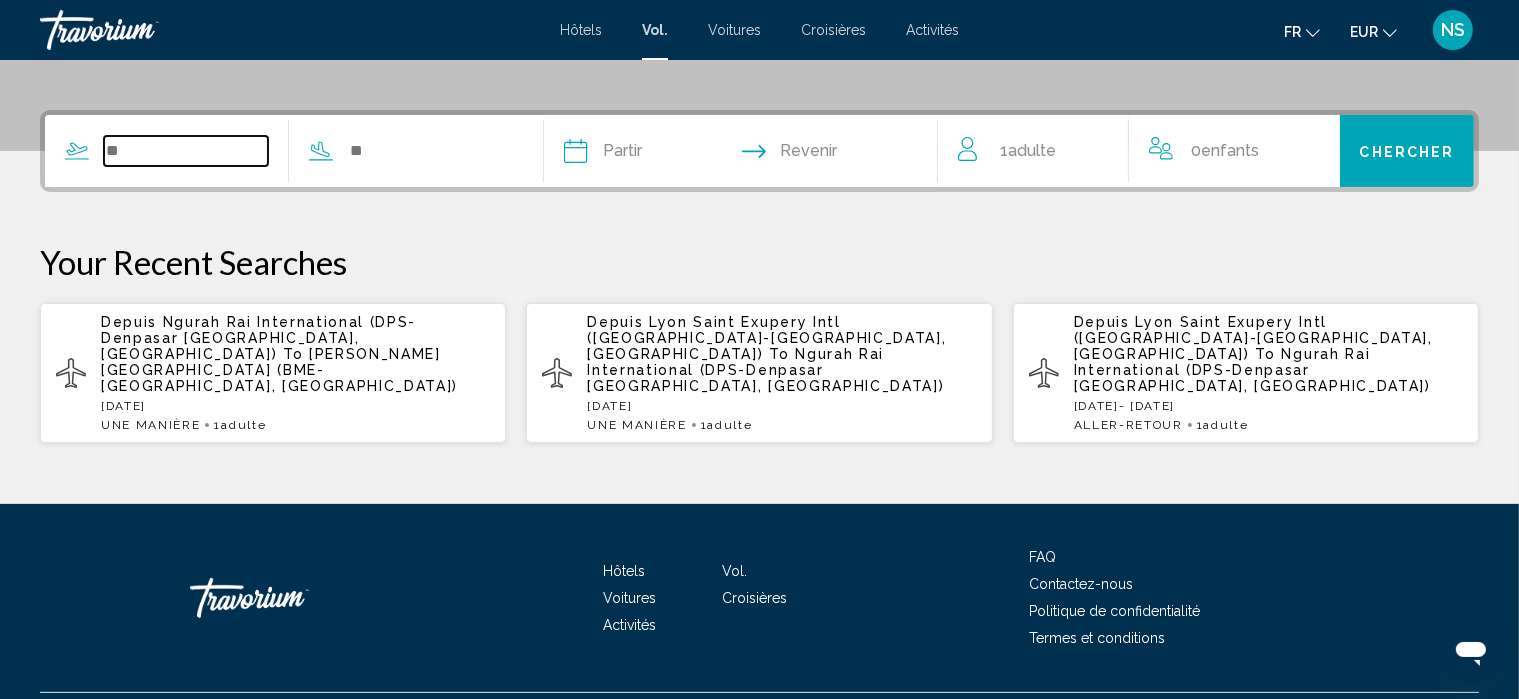 scroll, scrollTop: 465, scrollLeft: 0, axis: vertical 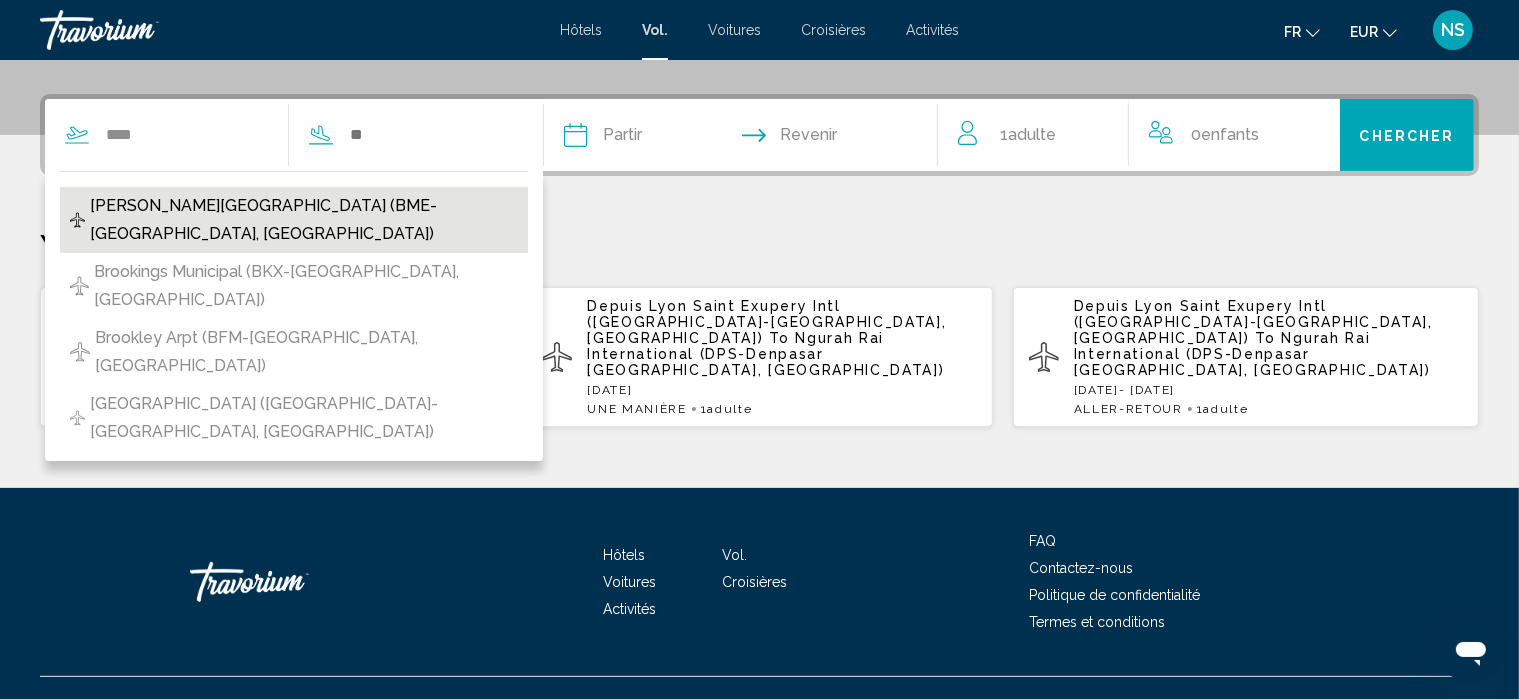 click on "[PERSON_NAME][GEOGRAPHIC_DATA] (BME-[GEOGRAPHIC_DATA], [GEOGRAPHIC_DATA])" at bounding box center [304, 220] 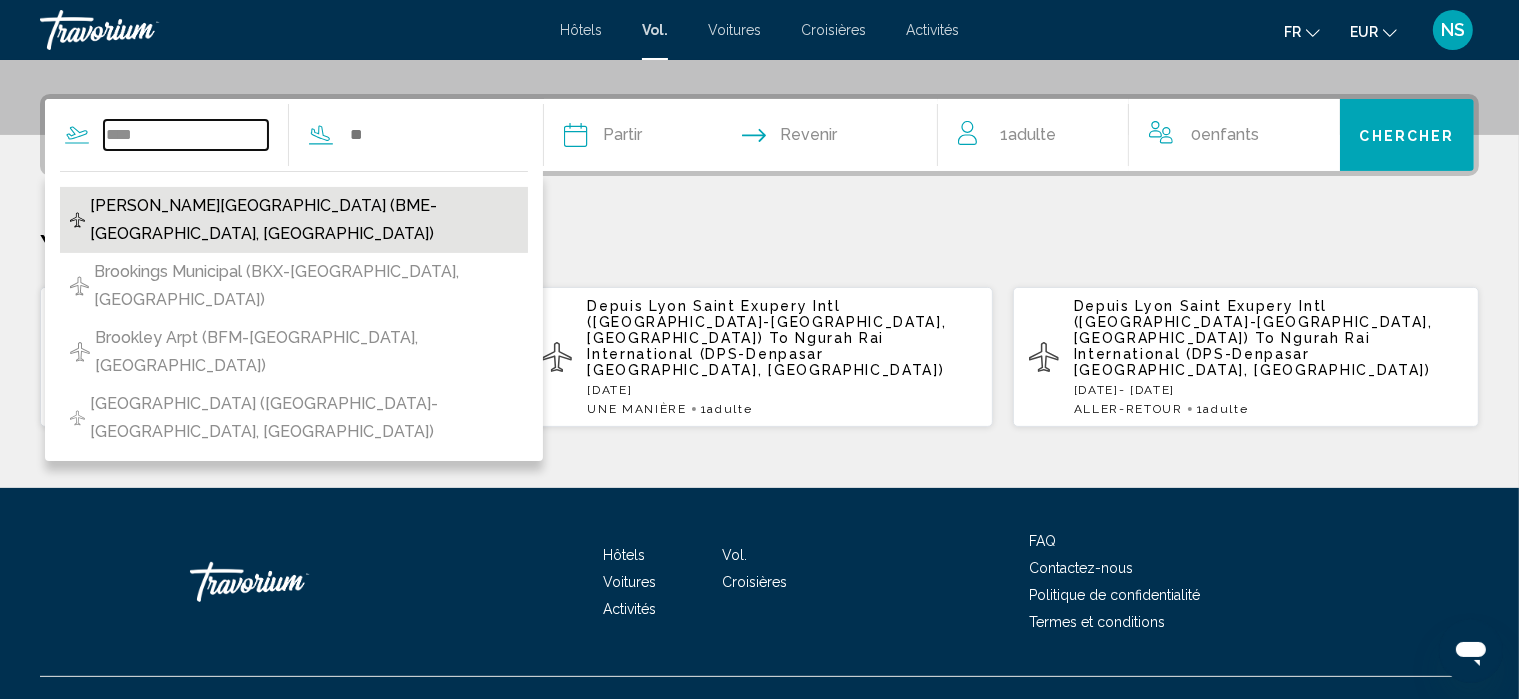 type on "**********" 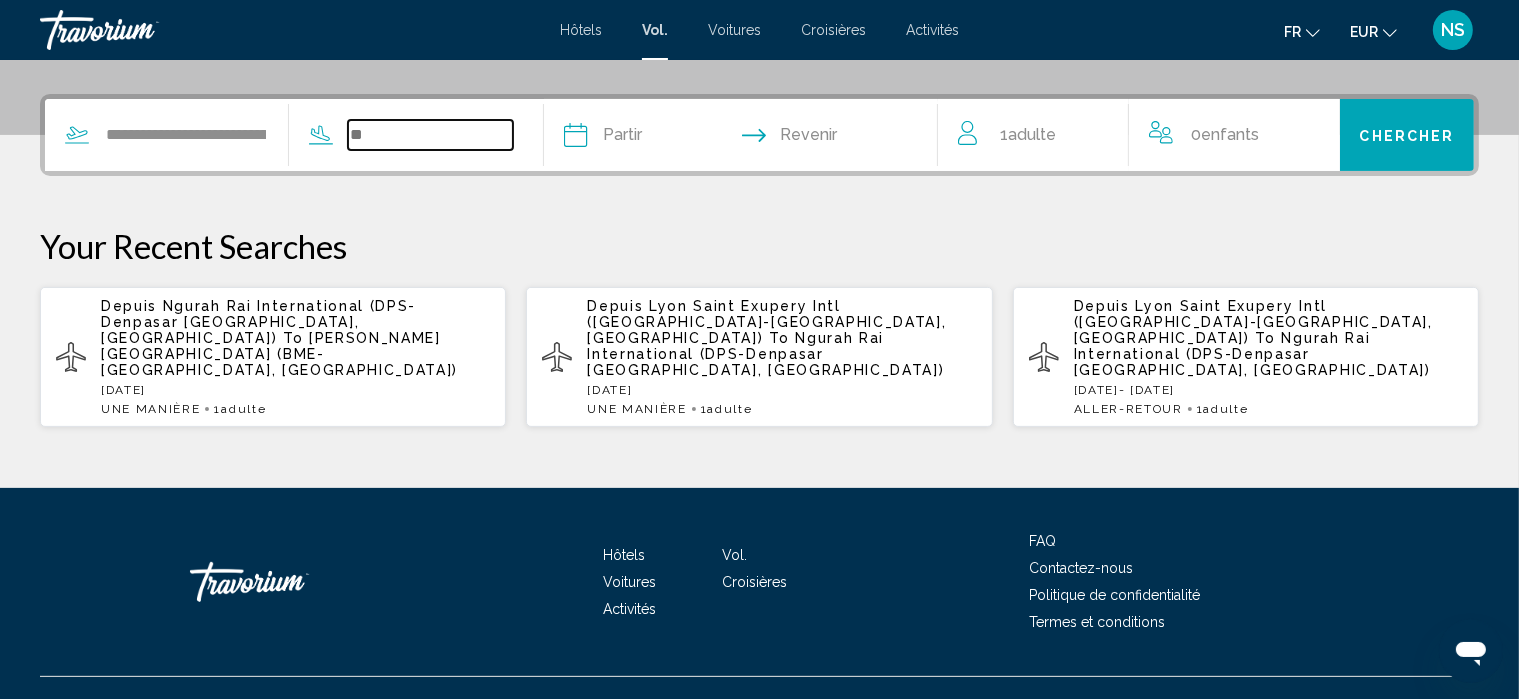 click at bounding box center [430, 135] 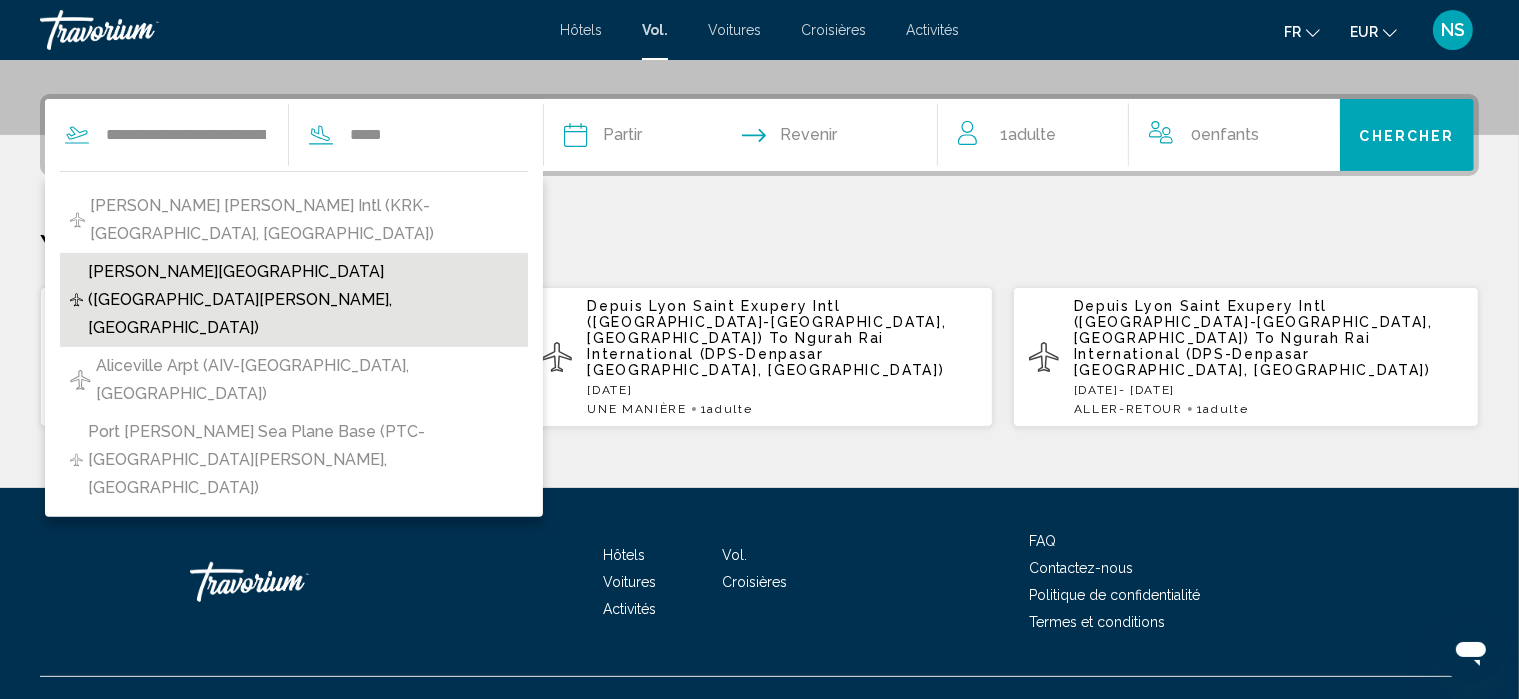 click on "[PERSON_NAME][GEOGRAPHIC_DATA] ([GEOGRAPHIC_DATA][PERSON_NAME], [GEOGRAPHIC_DATA])" at bounding box center (303, 300) 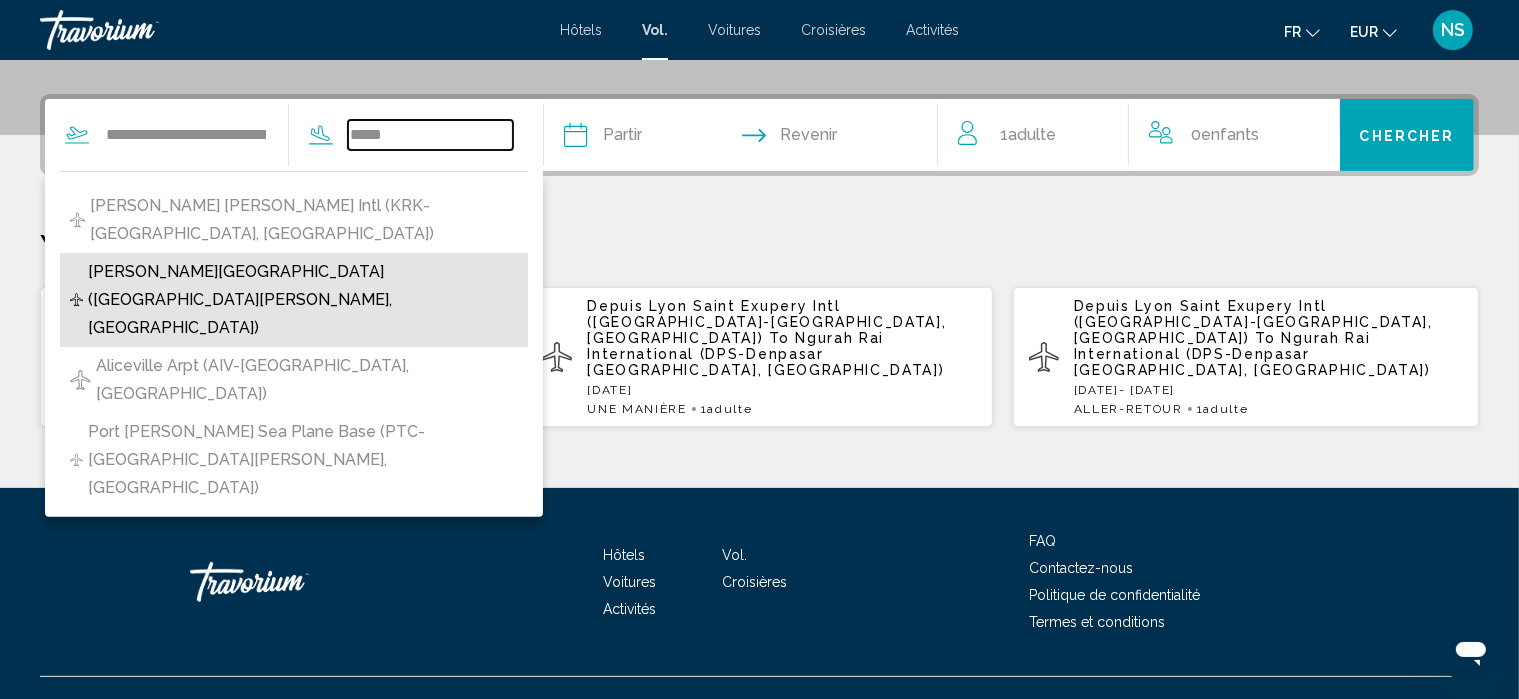 type on "**********" 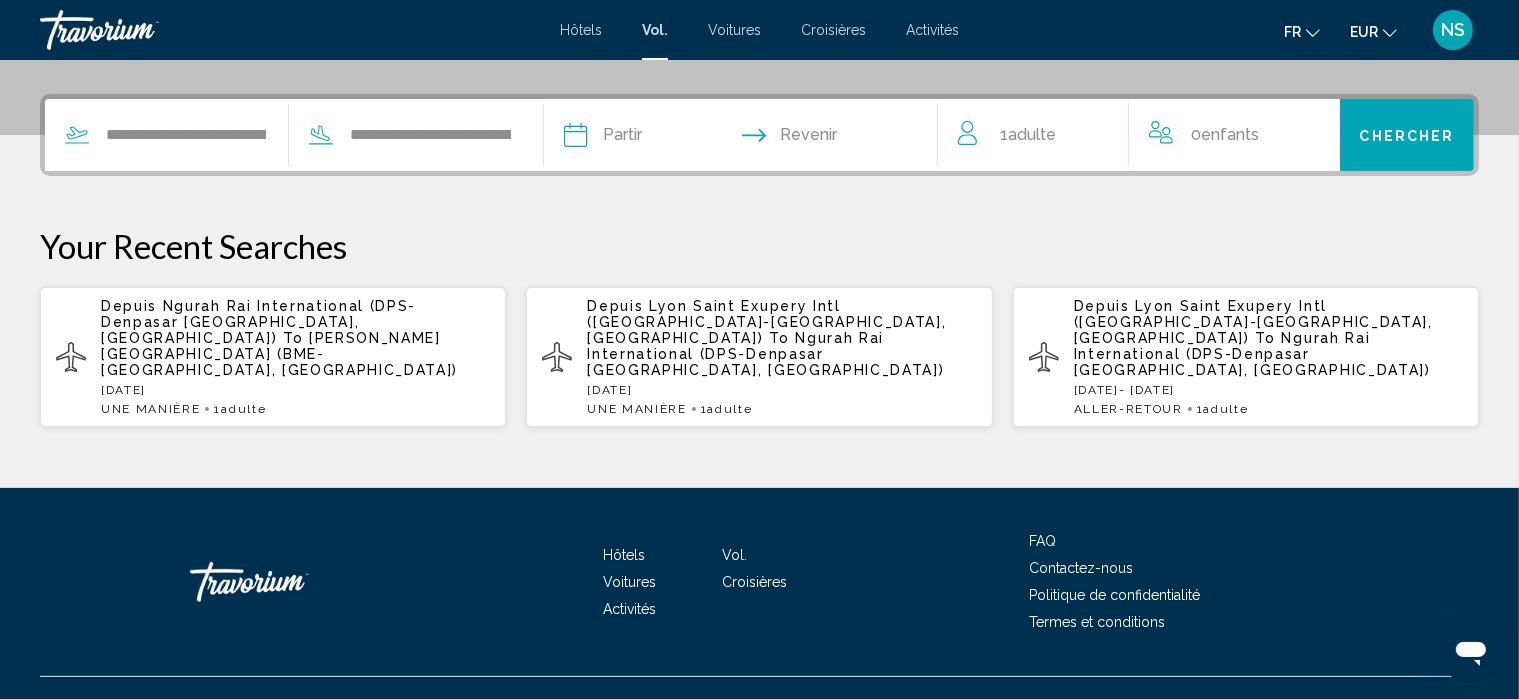 click at bounding box center [656, 138] 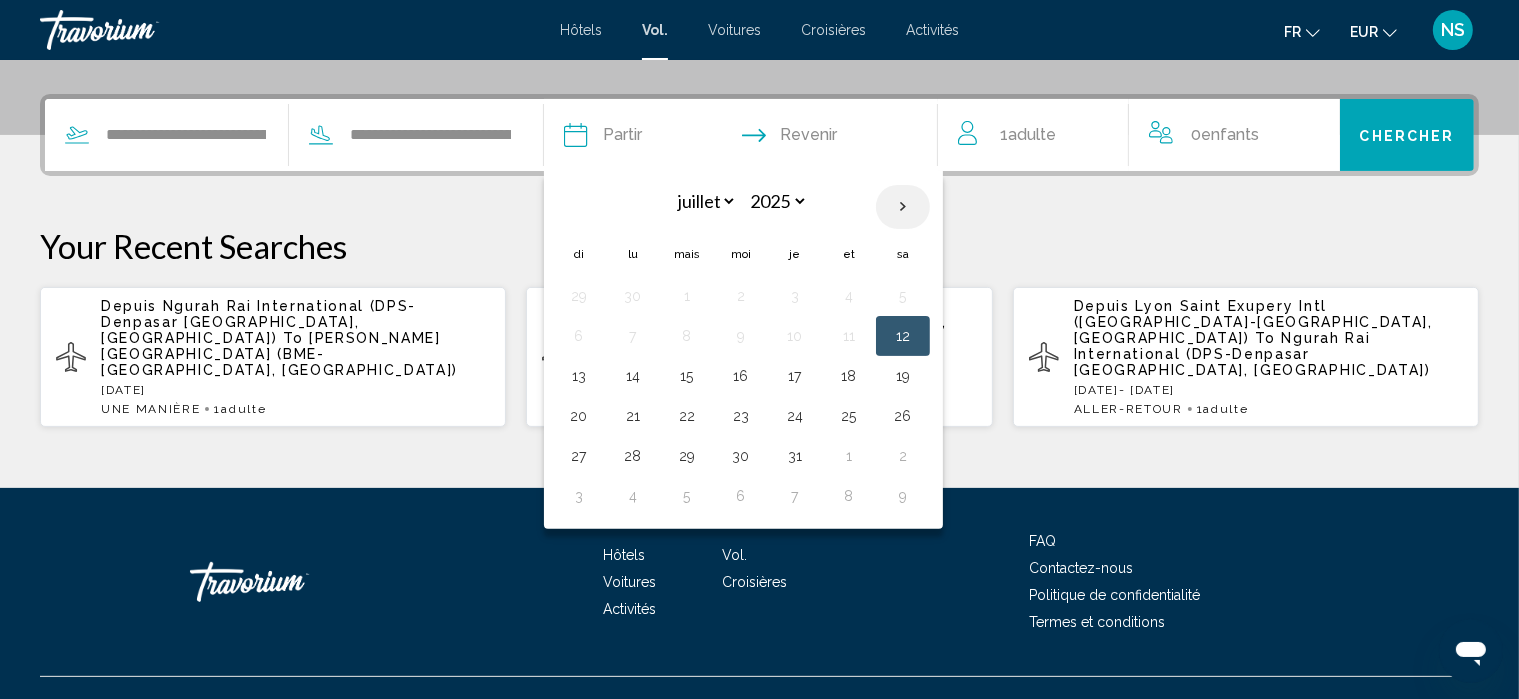 click at bounding box center [903, 207] 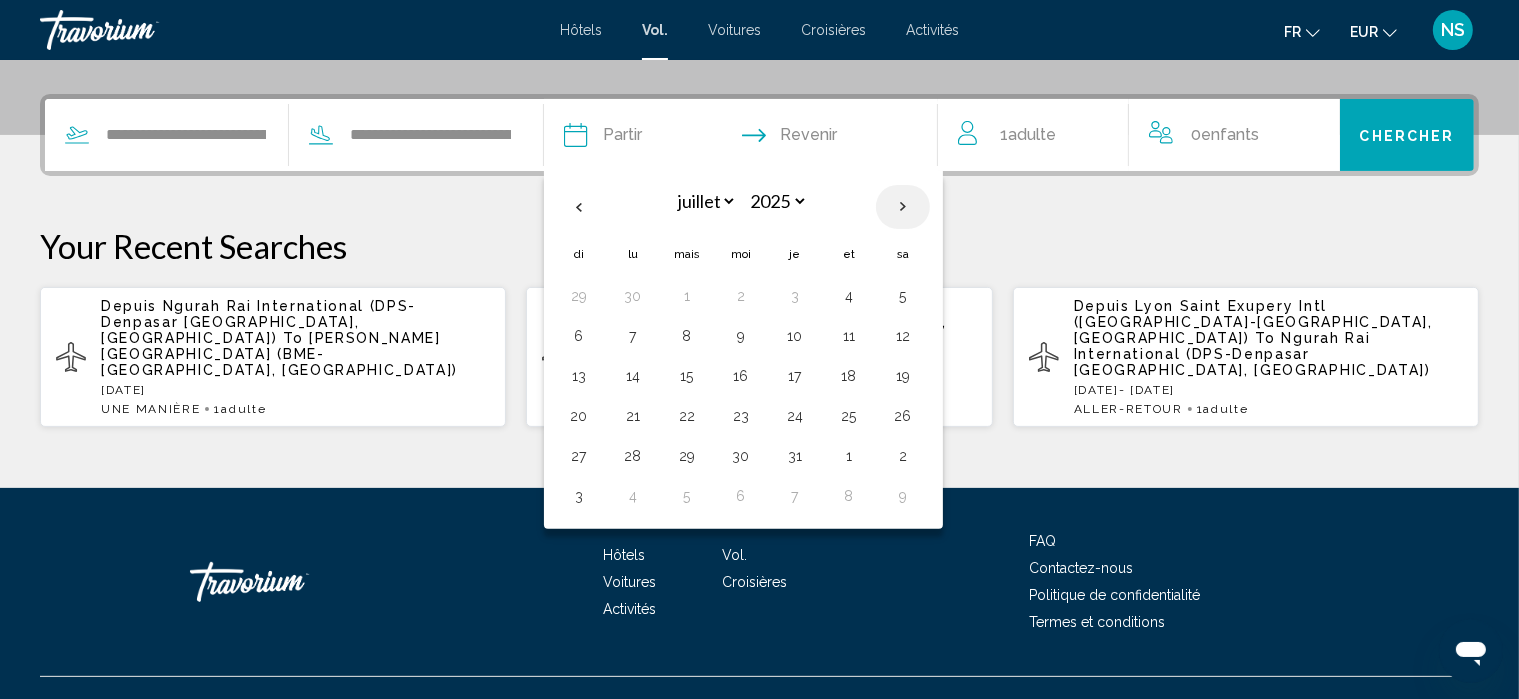 click at bounding box center (903, 207) 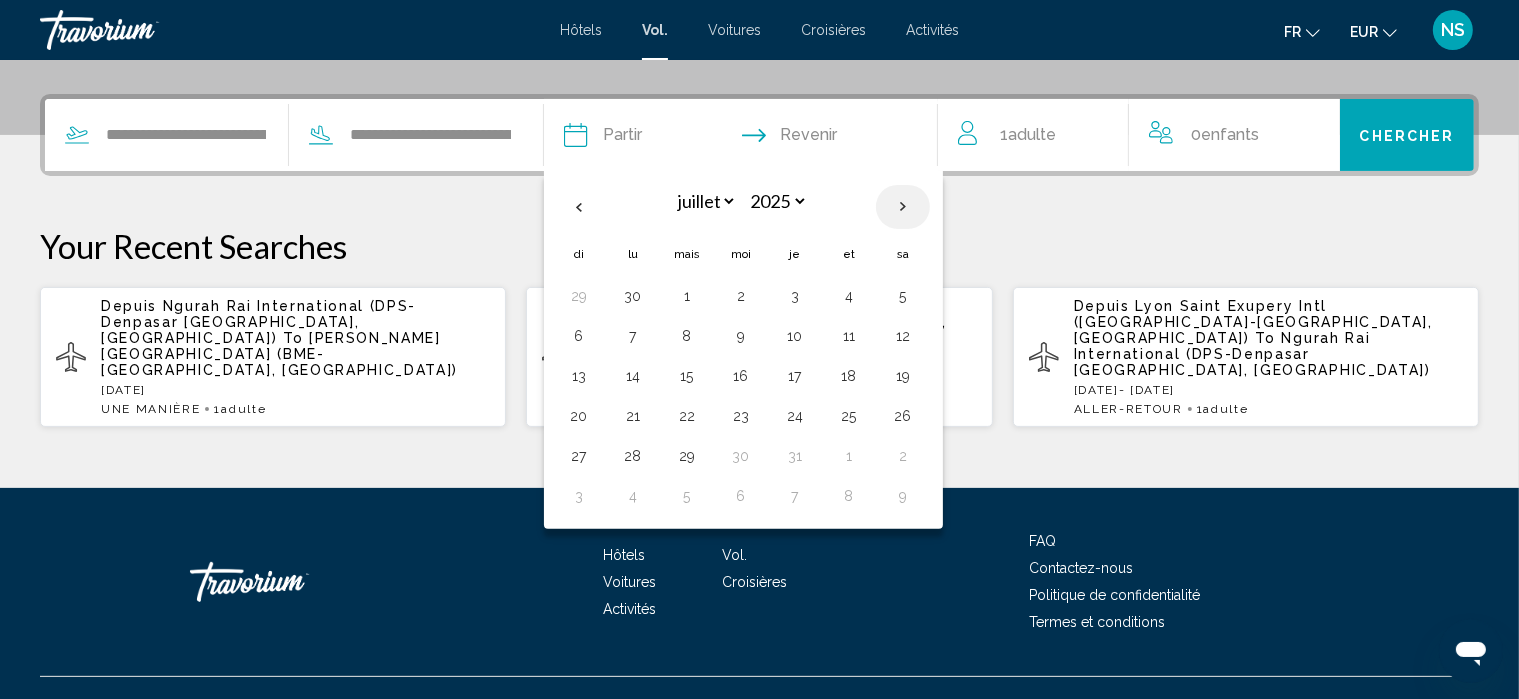 click at bounding box center [903, 207] 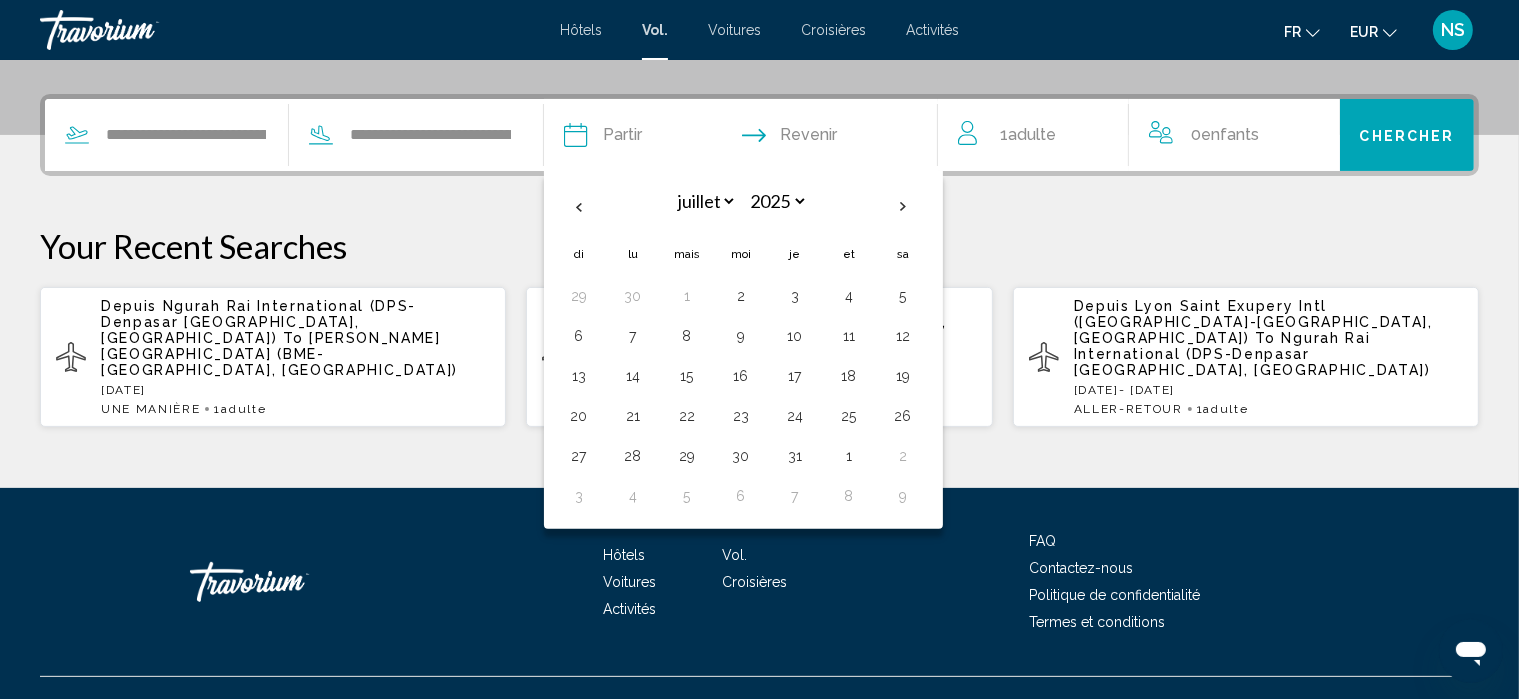 click on "je" at bounding box center (795, 254) 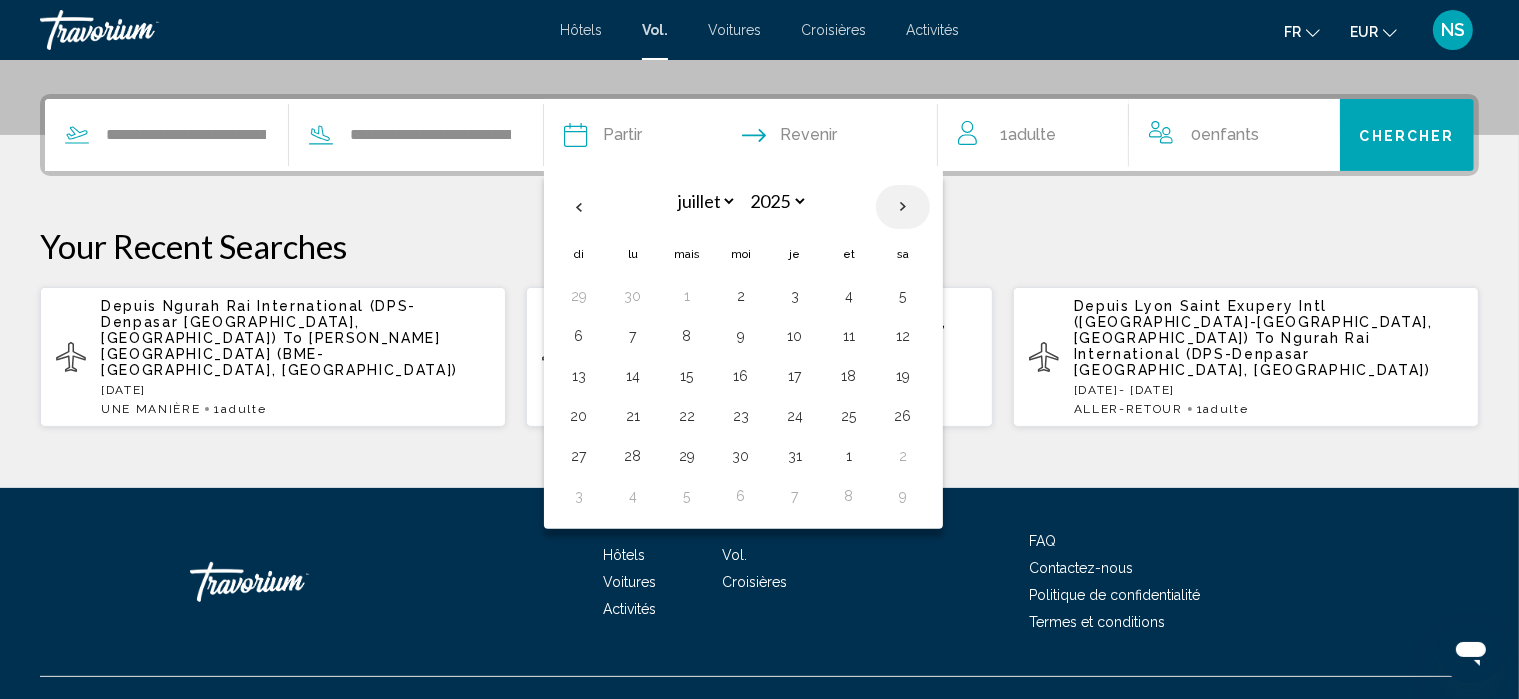 click at bounding box center [903, 207] 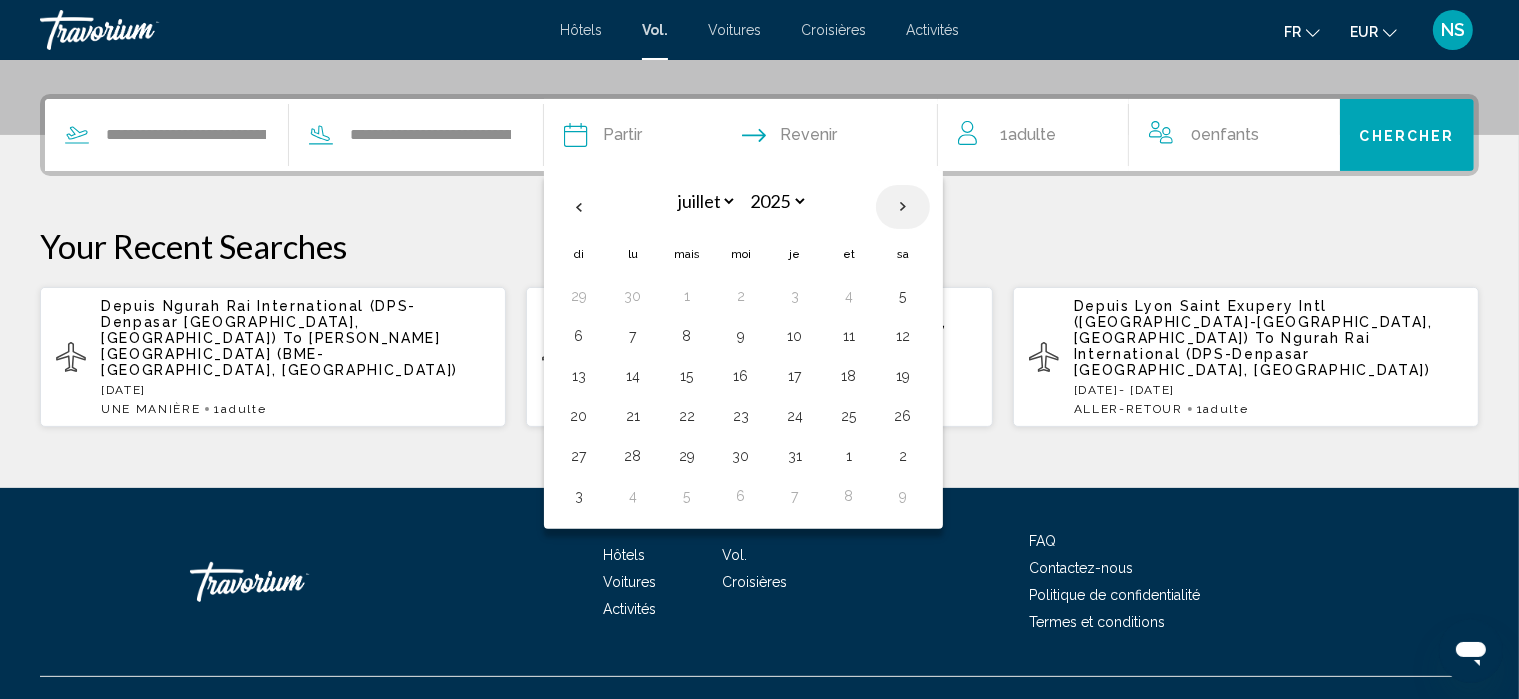 click at bounding box center (903, 207) 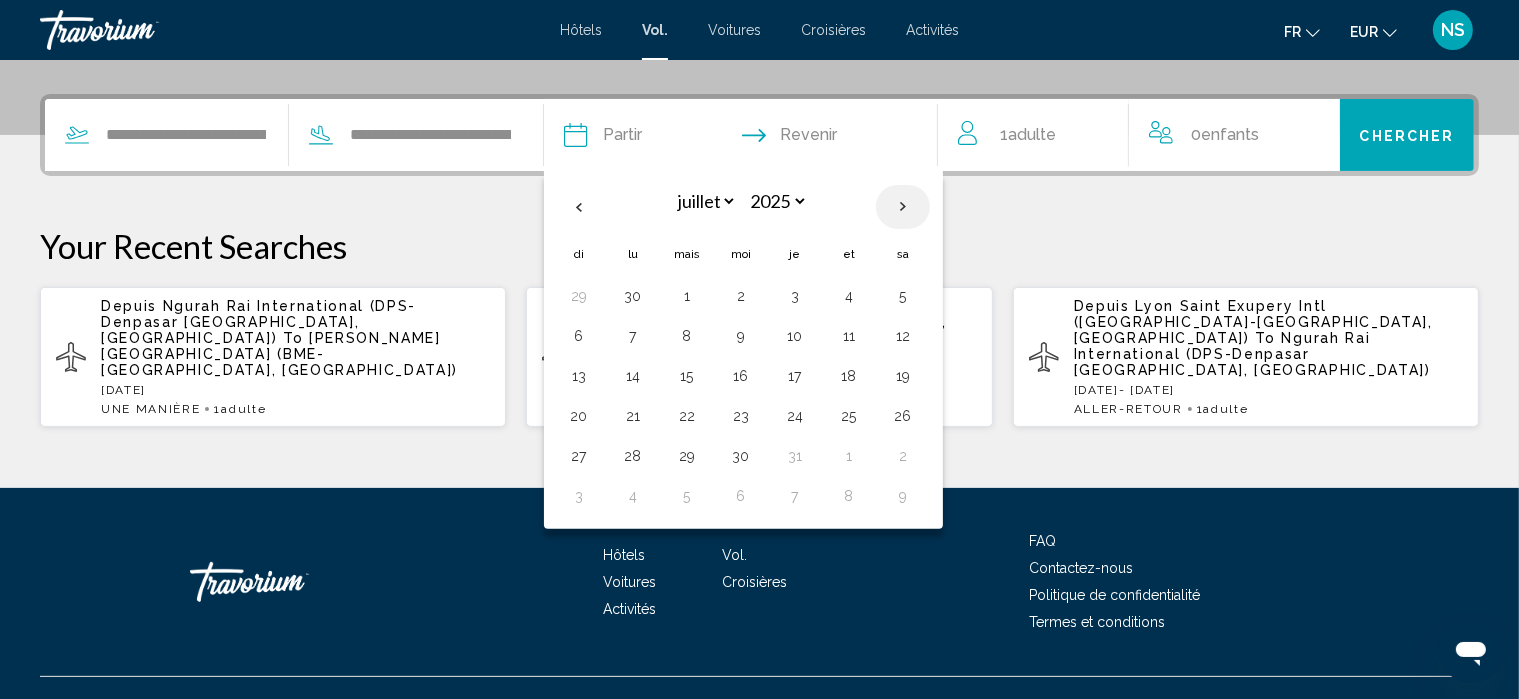 click at bounding box center [903, 207] 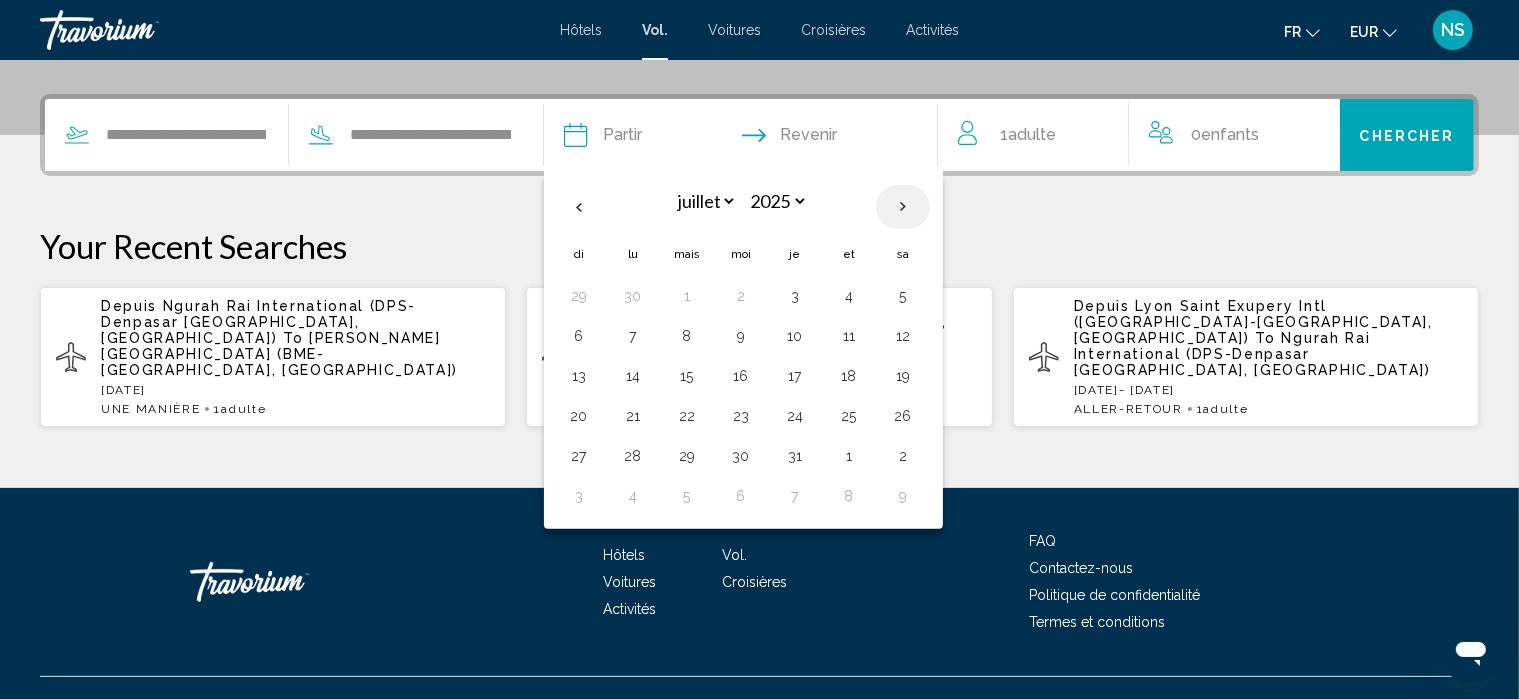 click at bounding box center [903, 207] 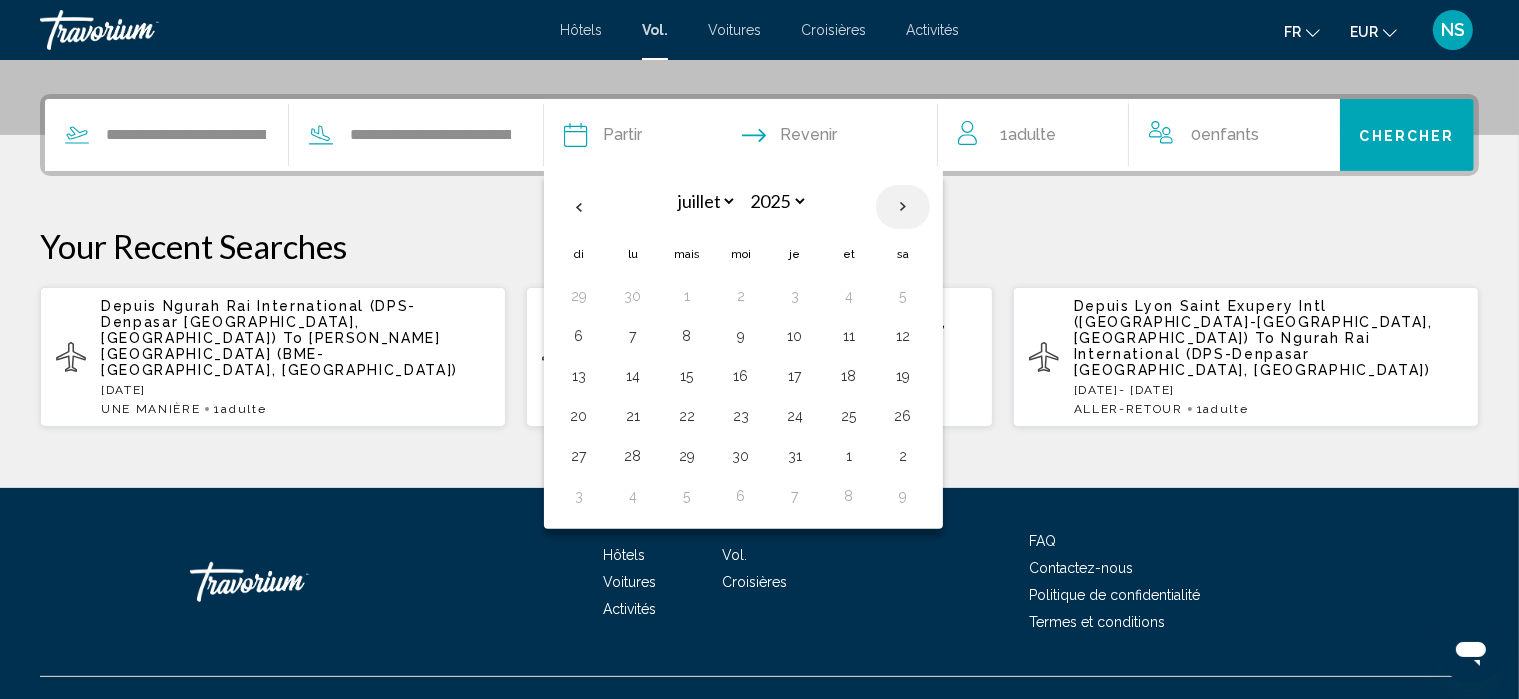 click at bounding box center (903, 207) 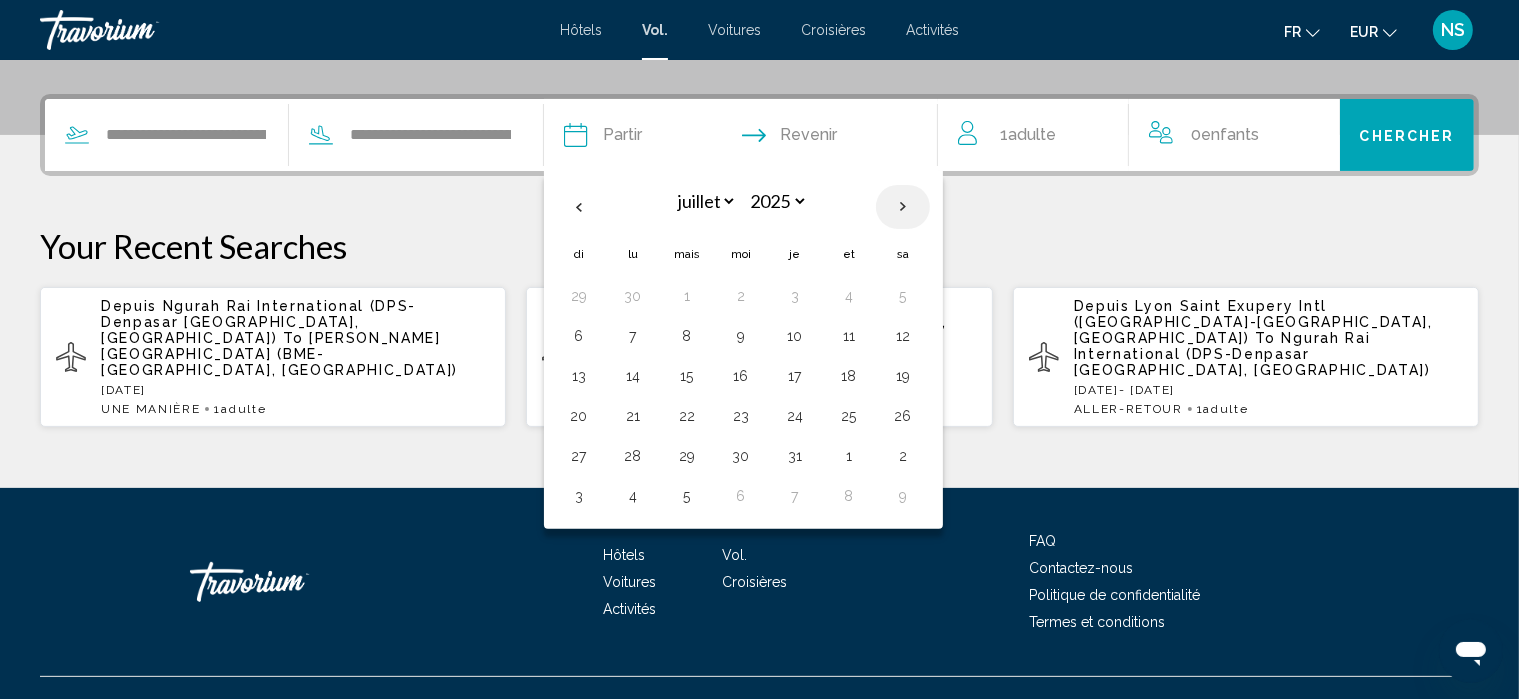 click at bounding box center (903, 207) 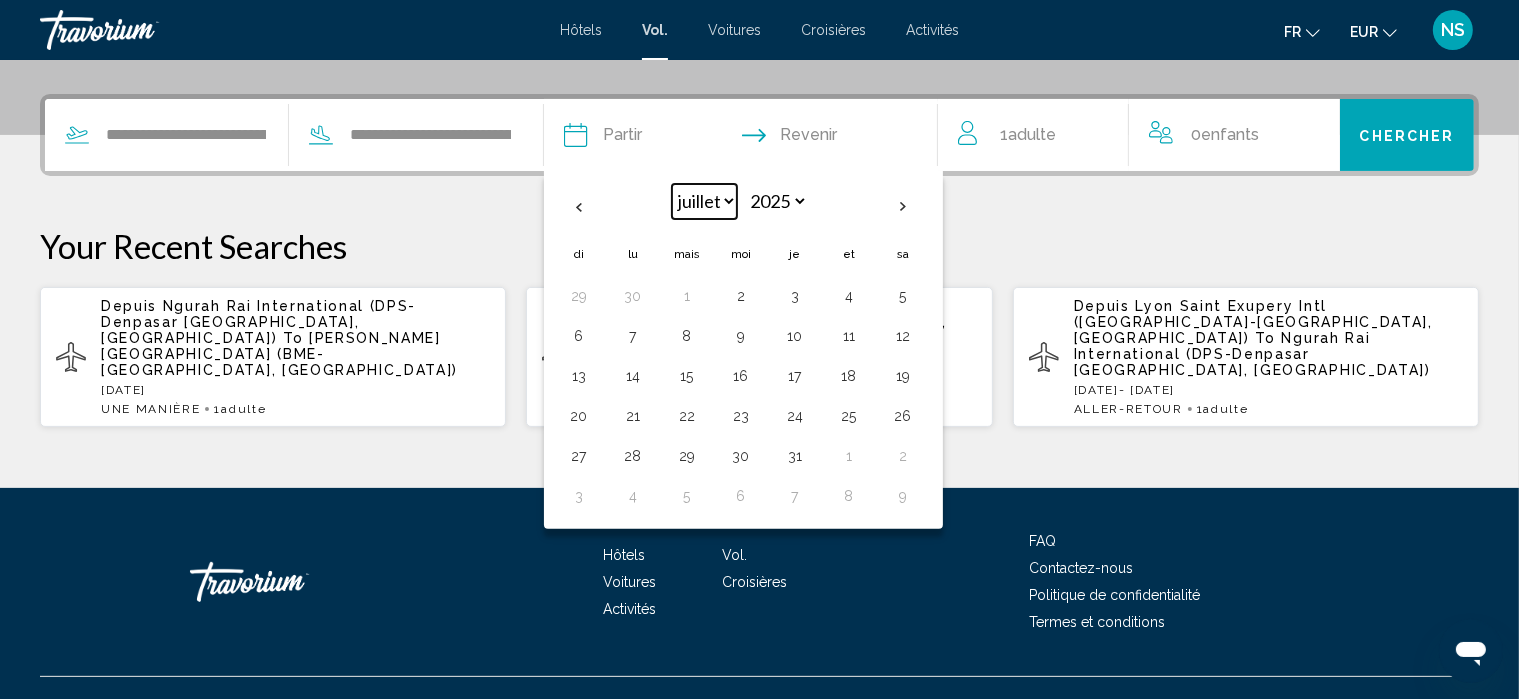 click on "***** ***** **** **** *** **** ******* **** ***** ******** **** ****" at bounding box center [704, 201] 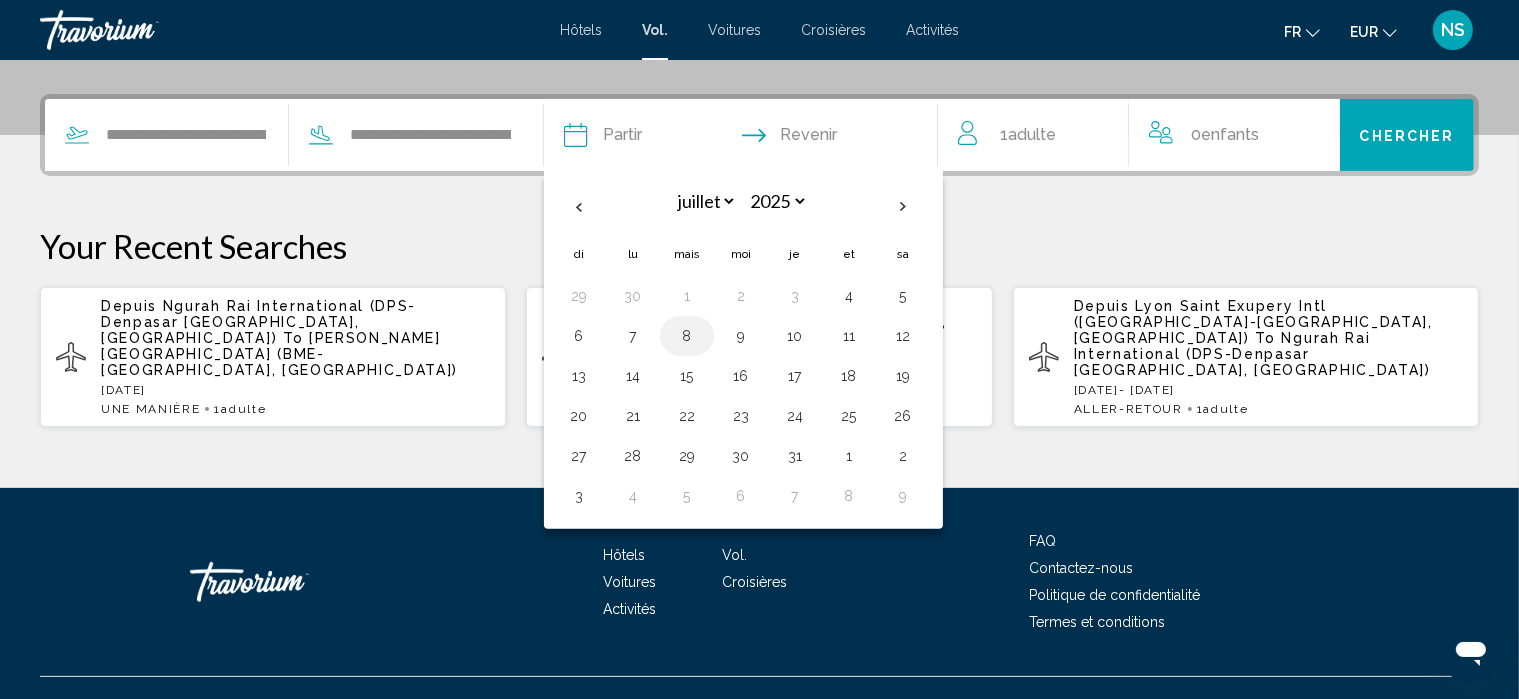 click on "8" at bounding box center (687, 336) 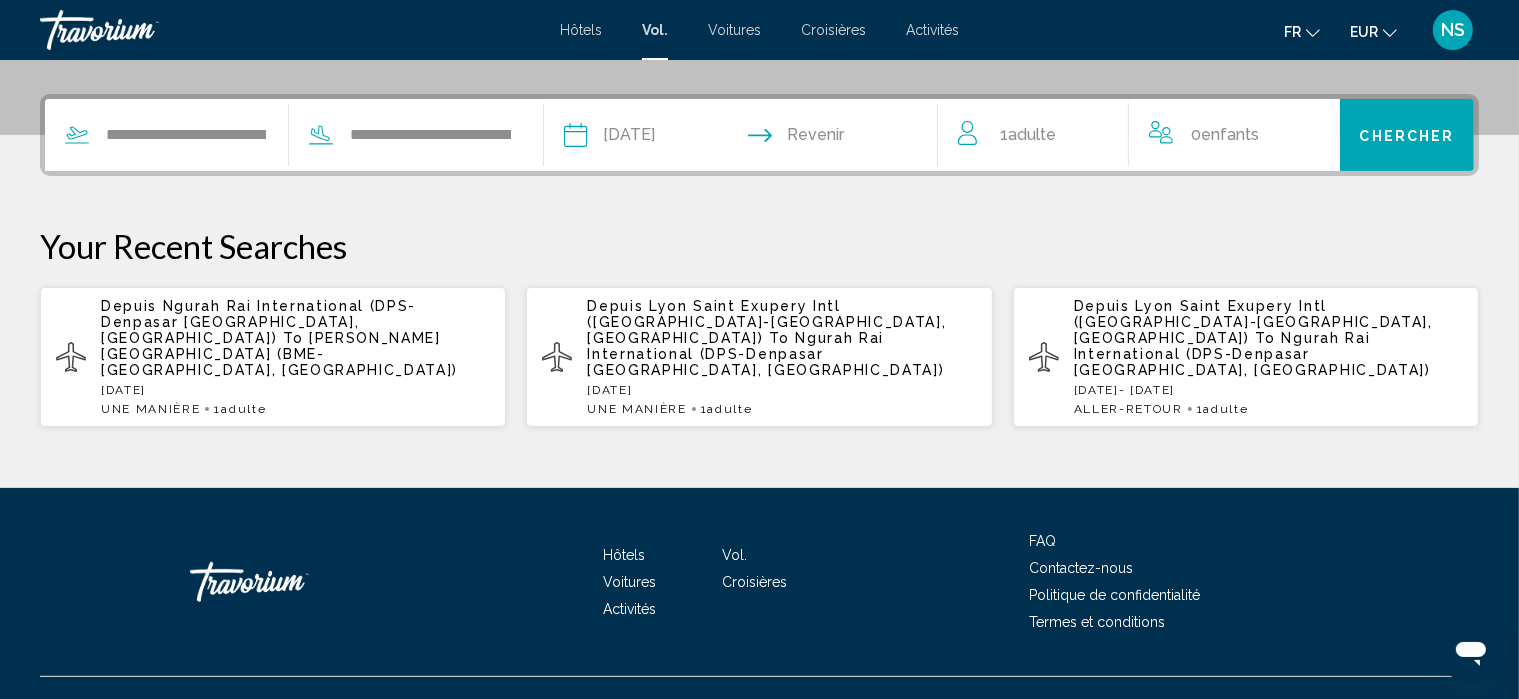 click on "**********" at bounding box center [656, 138] 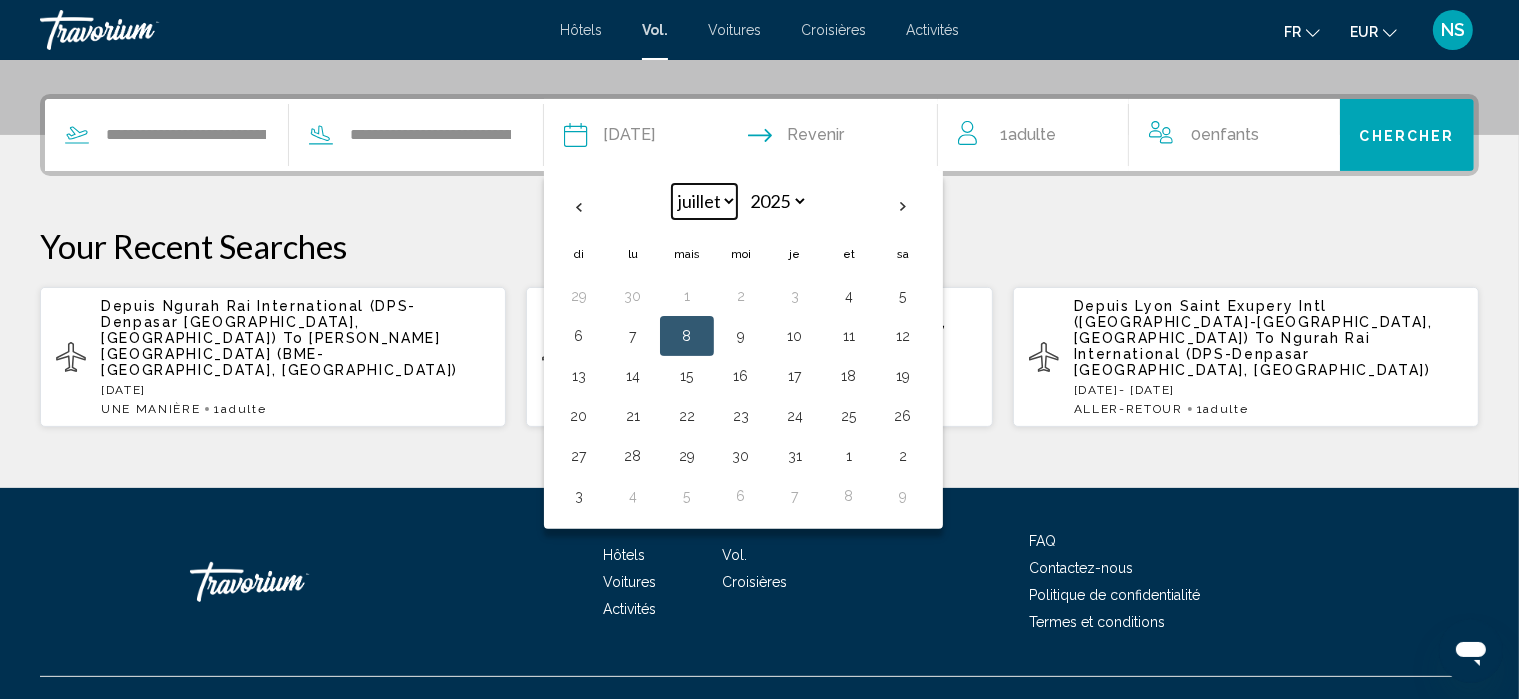 click on "***** ***** **** **** *** **** ******* **** ***** ******** **** ****" at bounding box center [704, 201] 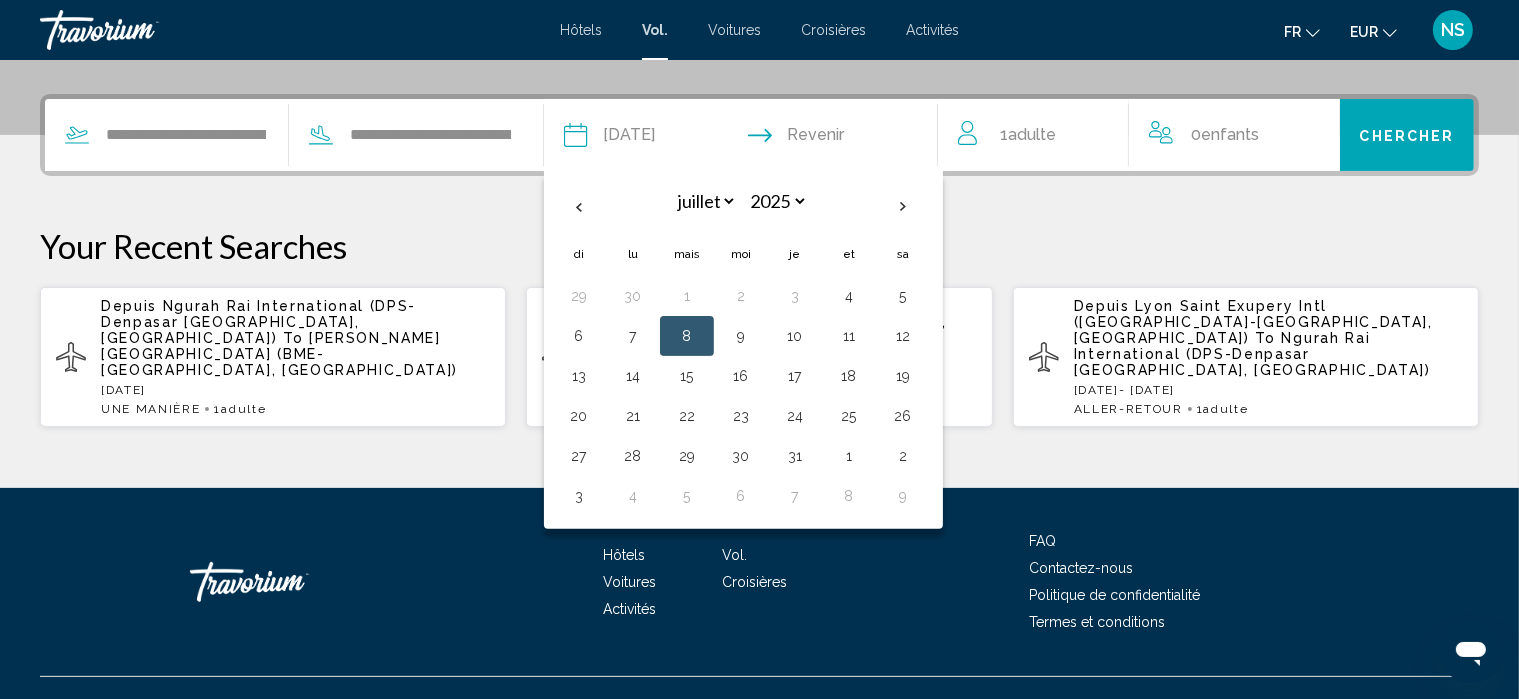 click on "Your Recent Searches" at bounding box center (759, 246) 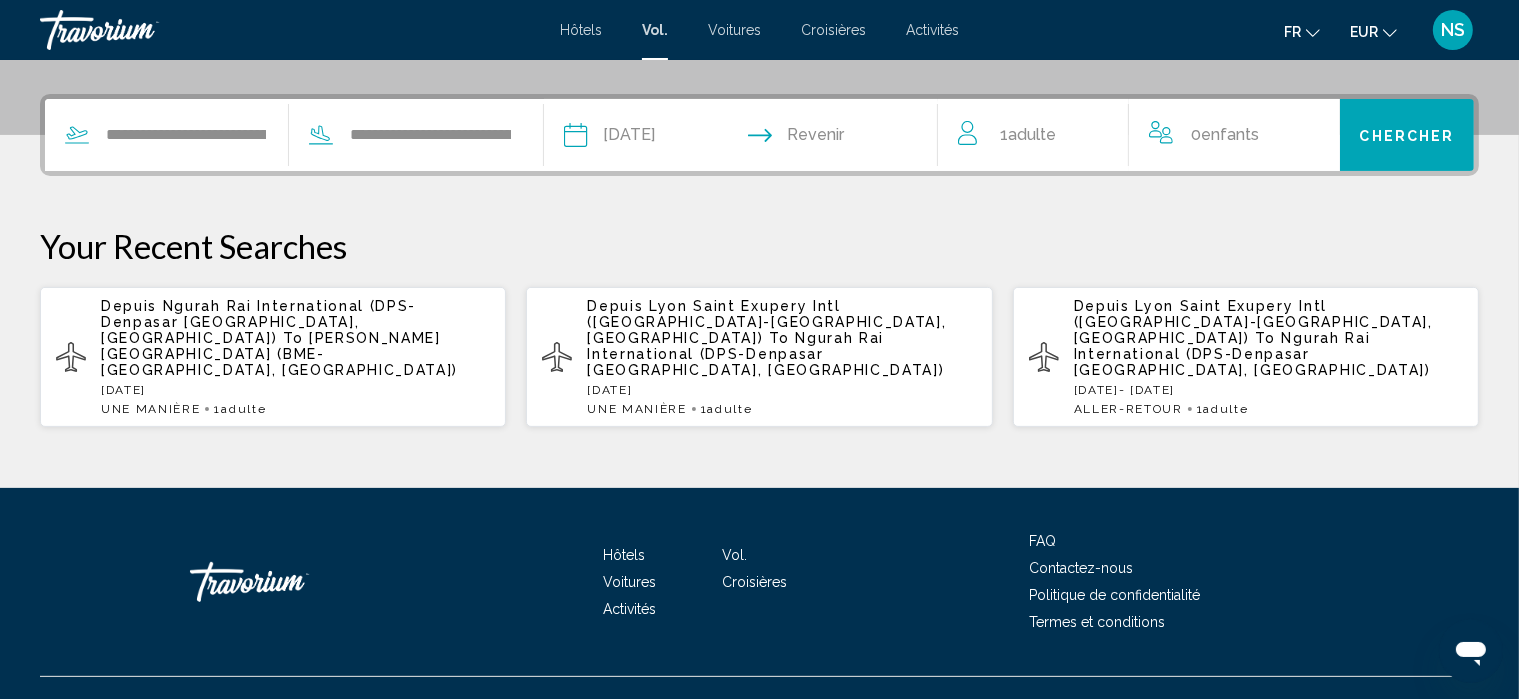 click on "**********" at bounding box center [656, 138] 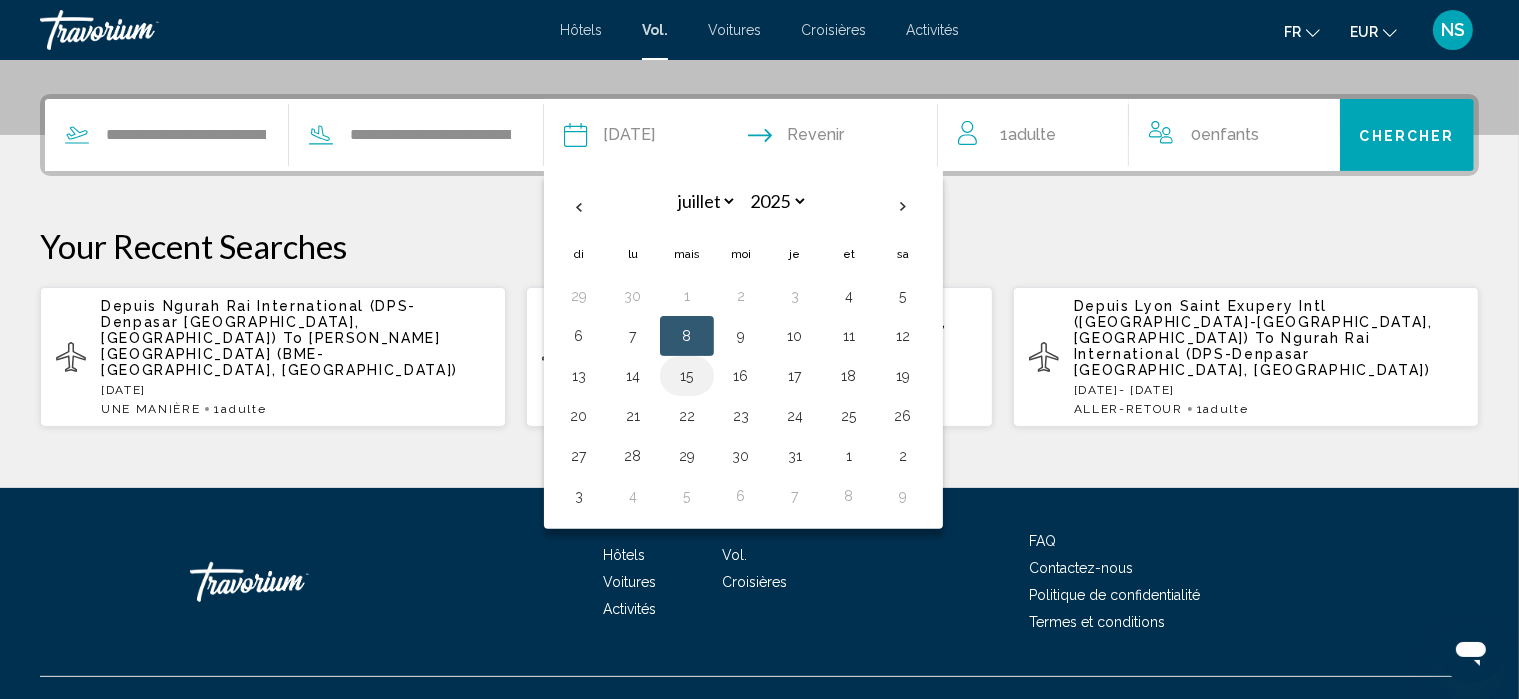 click on "15" at bounding box center (687, 376) 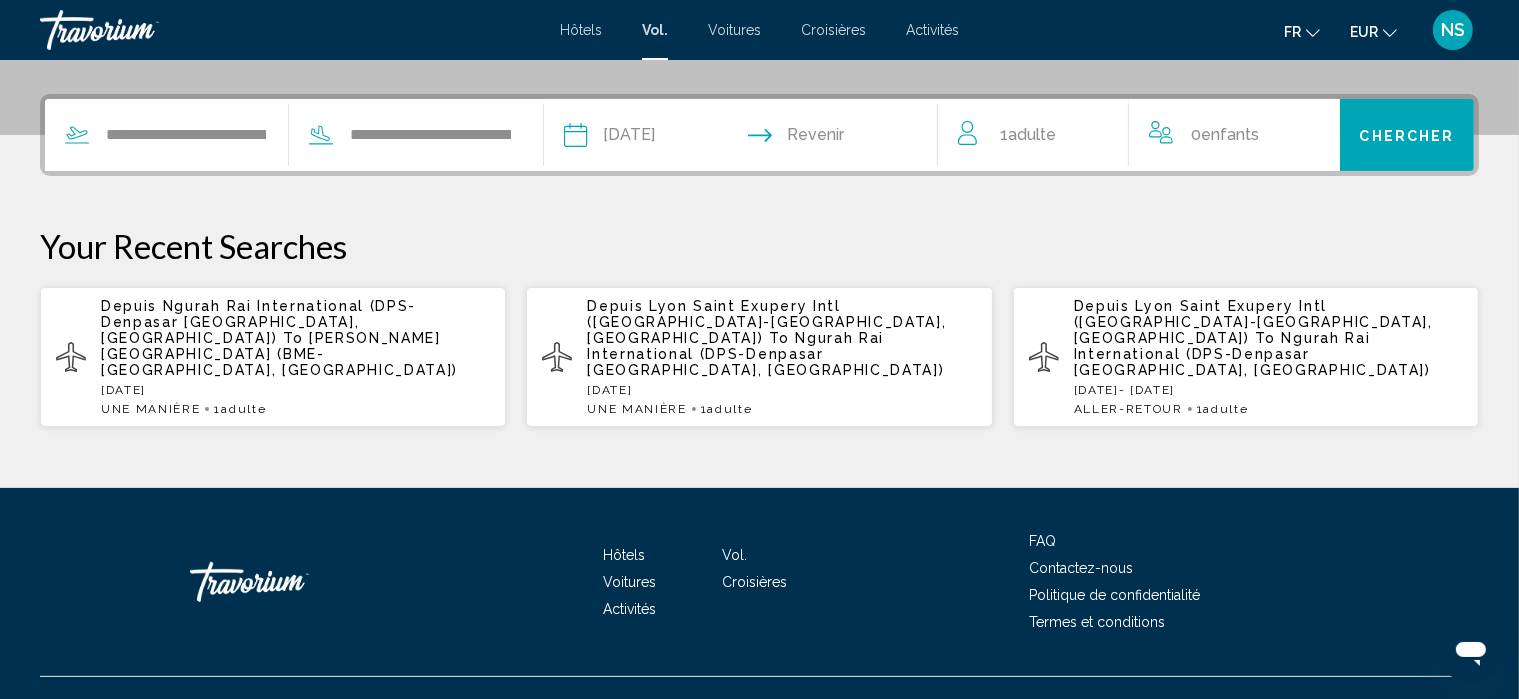 click on "**********" at bounding box center (656, 138) 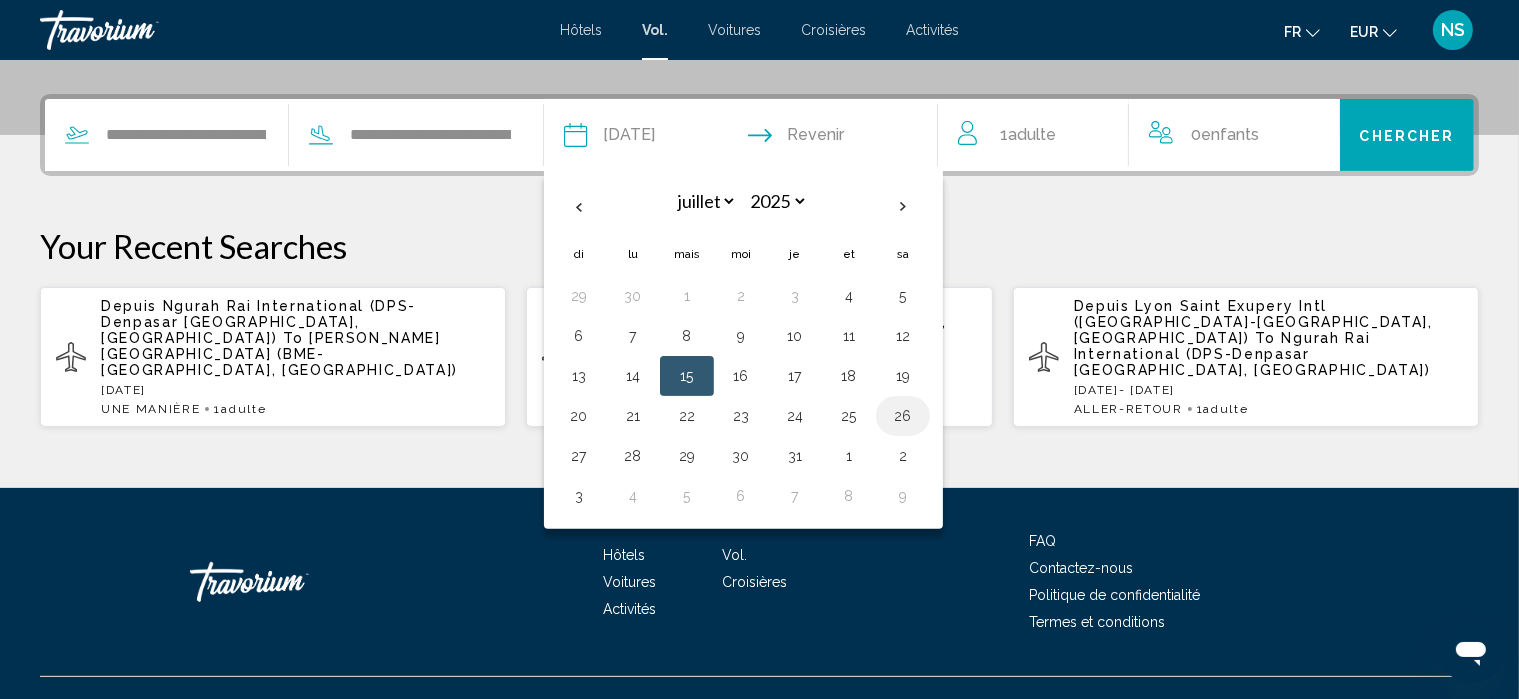 click on "26" at bounding box center (903, 416) 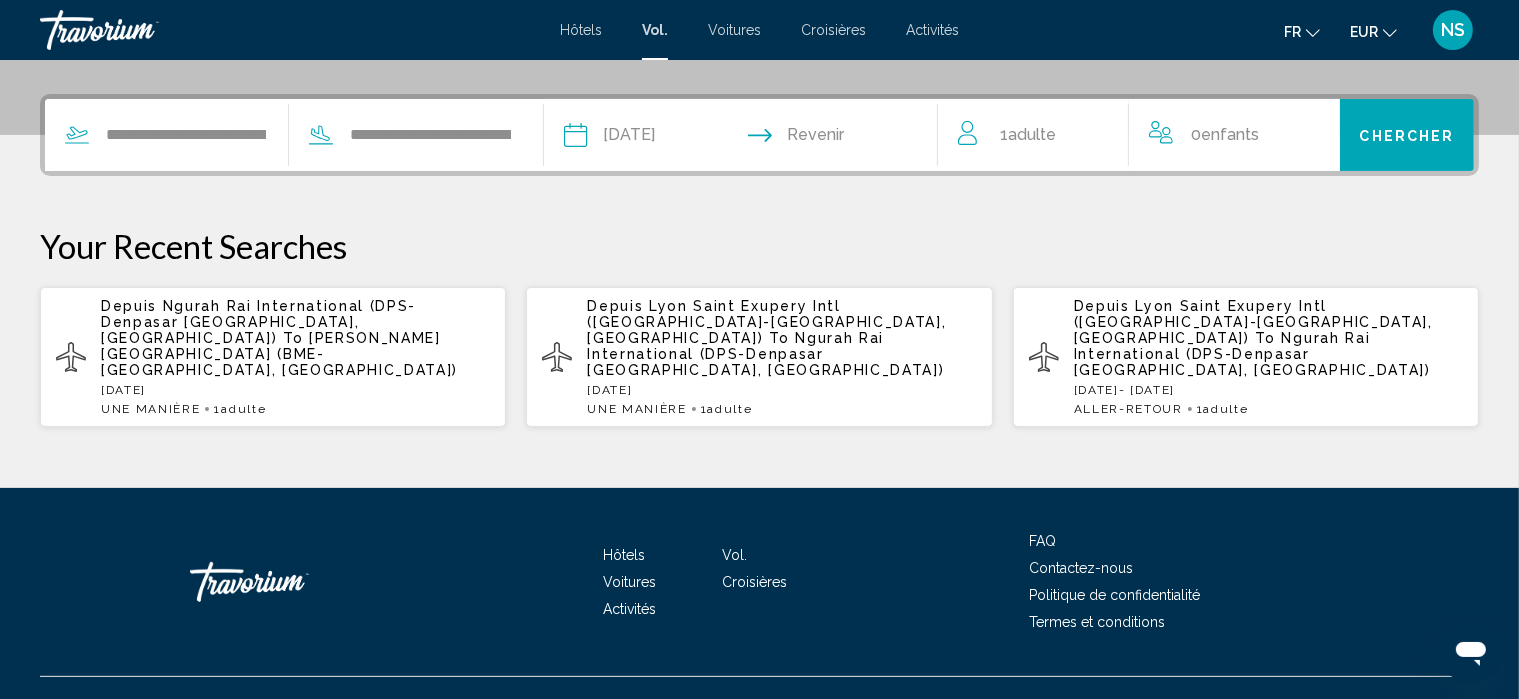 click on "**********" at bounding box center (656, 138) 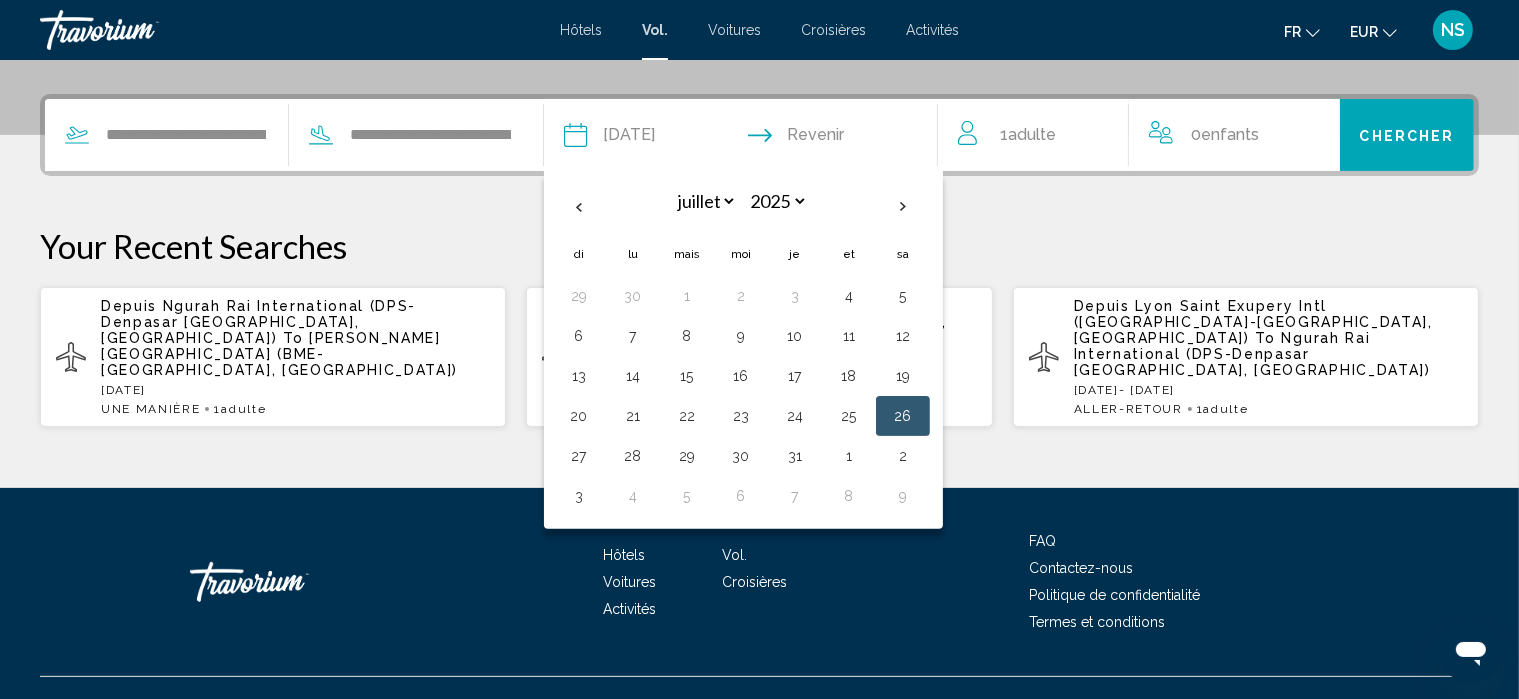 click on "**********" at bounding box center (759, 261) 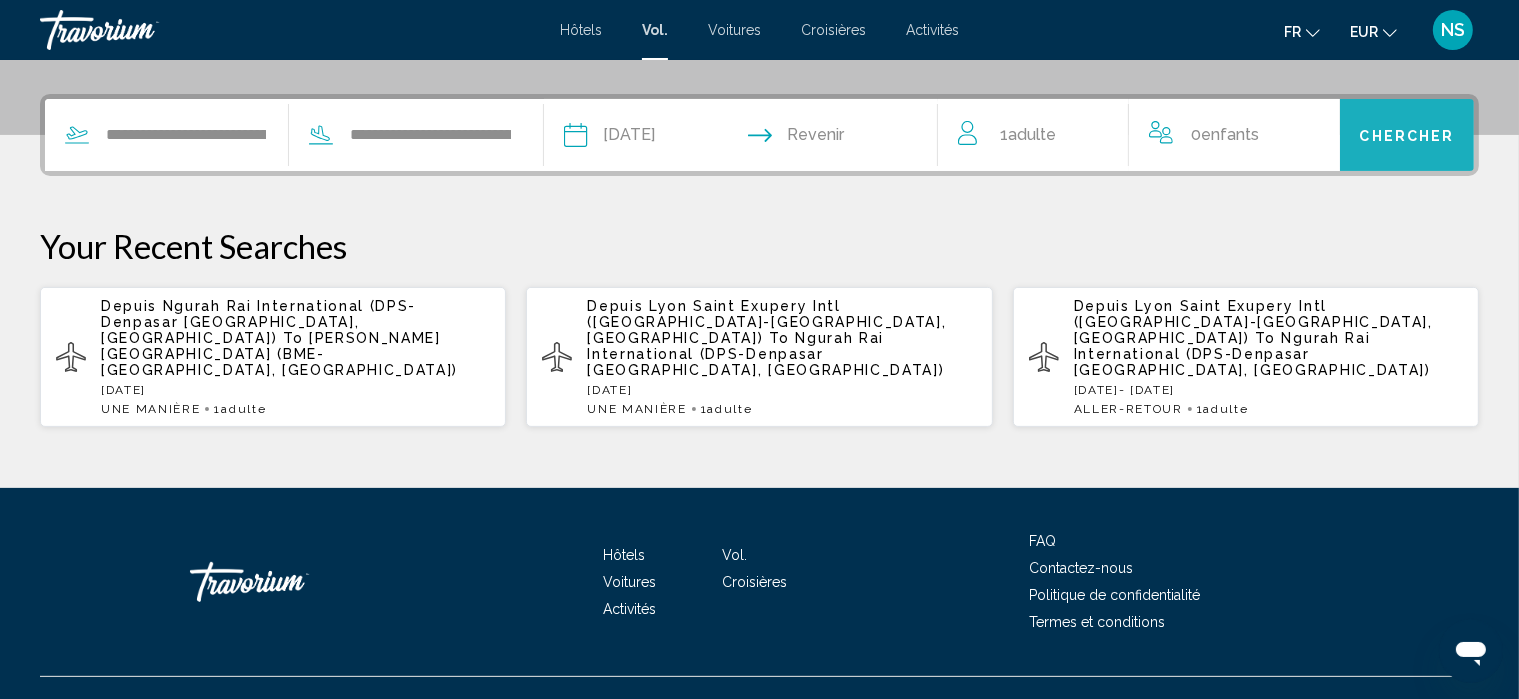 click on "Chercher" at bounding box center [1407, 135] 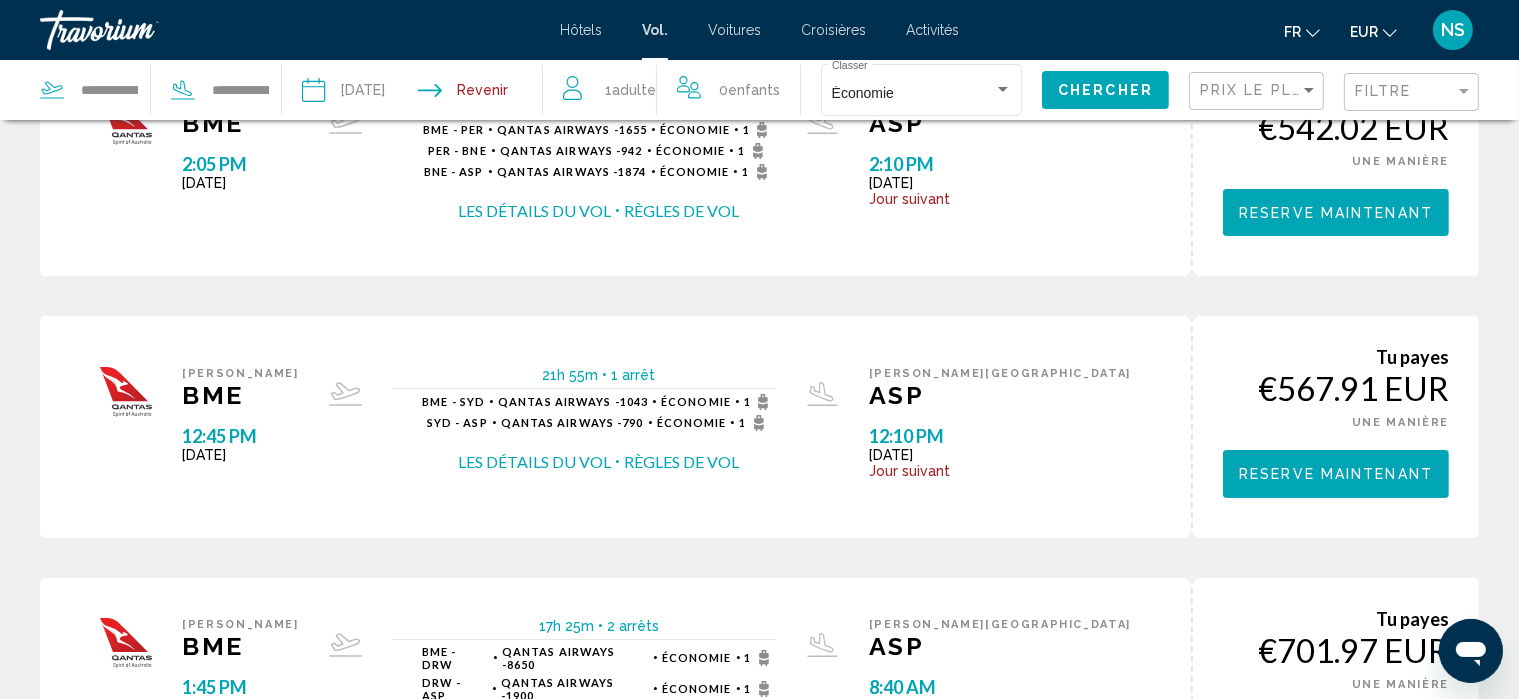 scroll, scrollTop: 0, scrollLeft: 0, axis: both 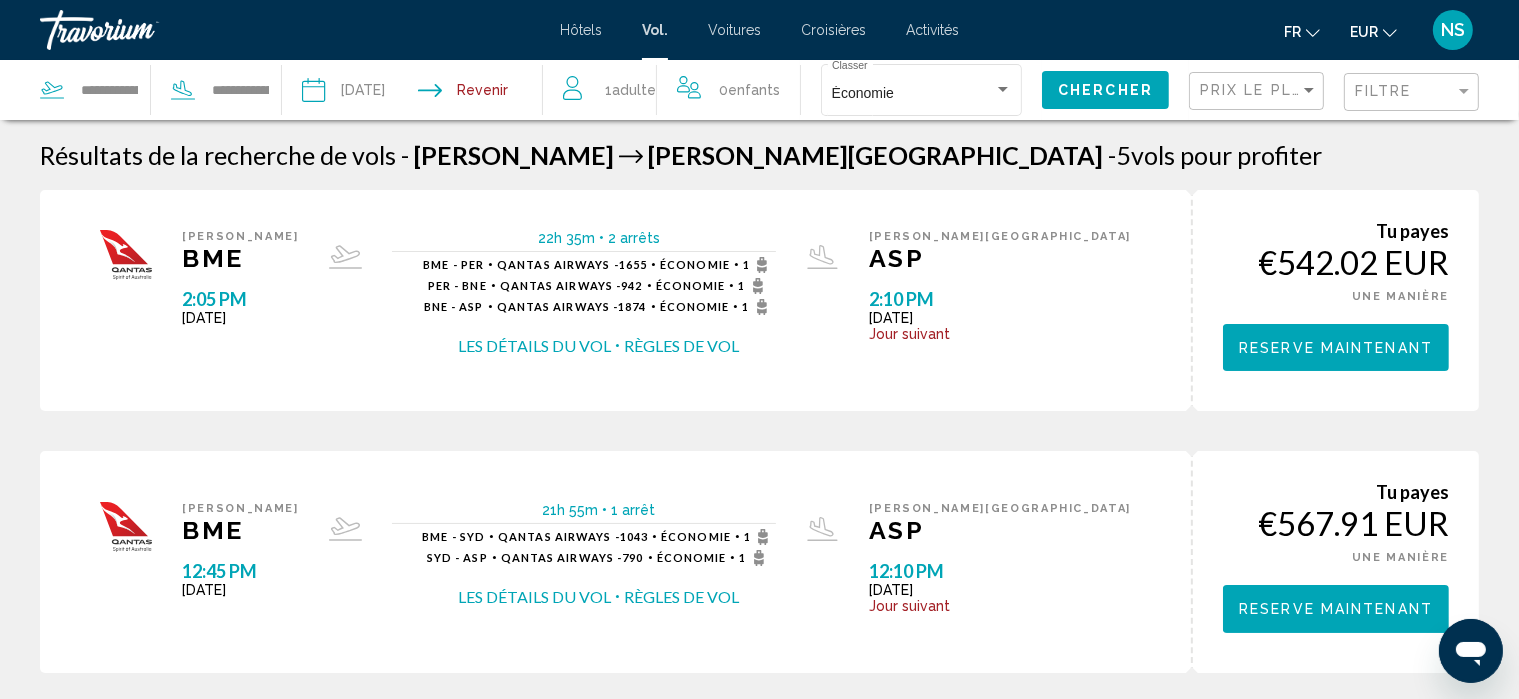 click at bounding box center (361, 93) 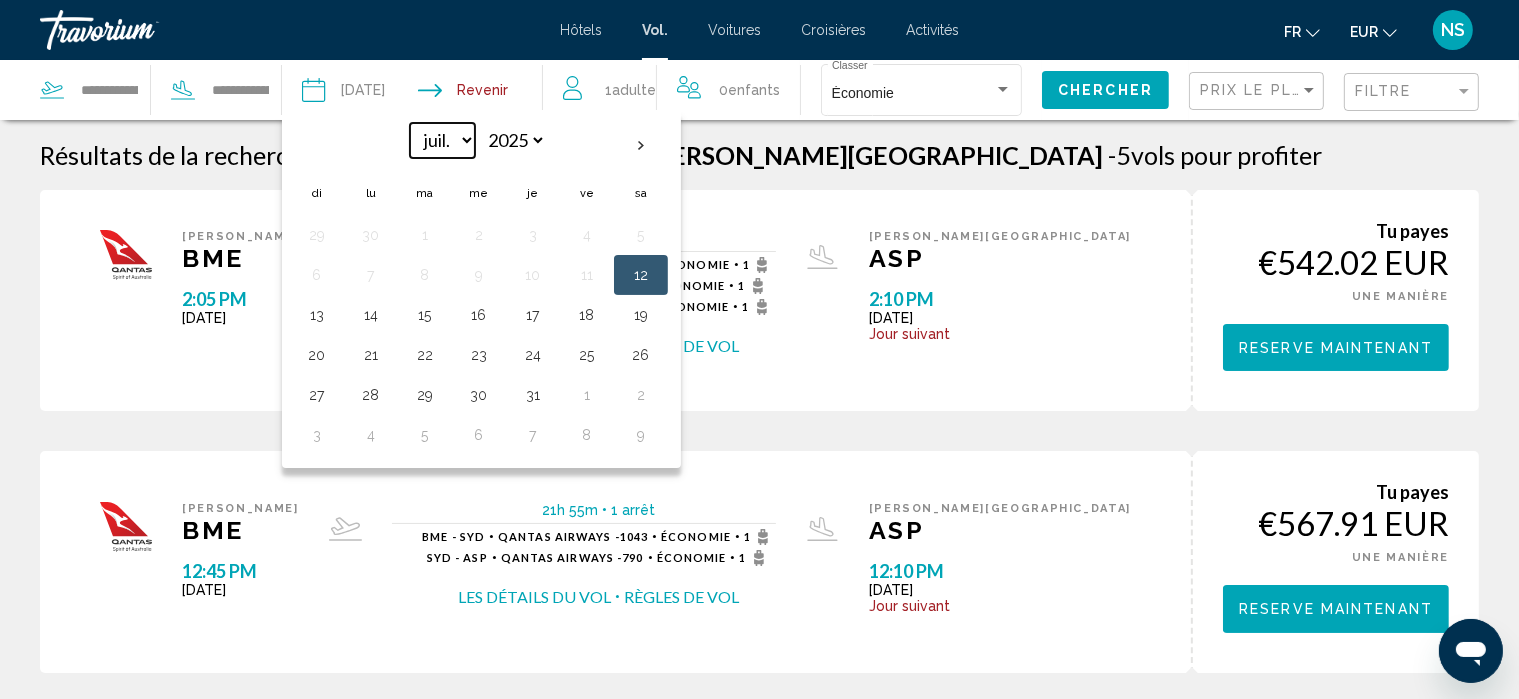 click on "***** ***** **** **** *** **** ***** **** ***** **** **** ****" at bounding box center (442, 140) 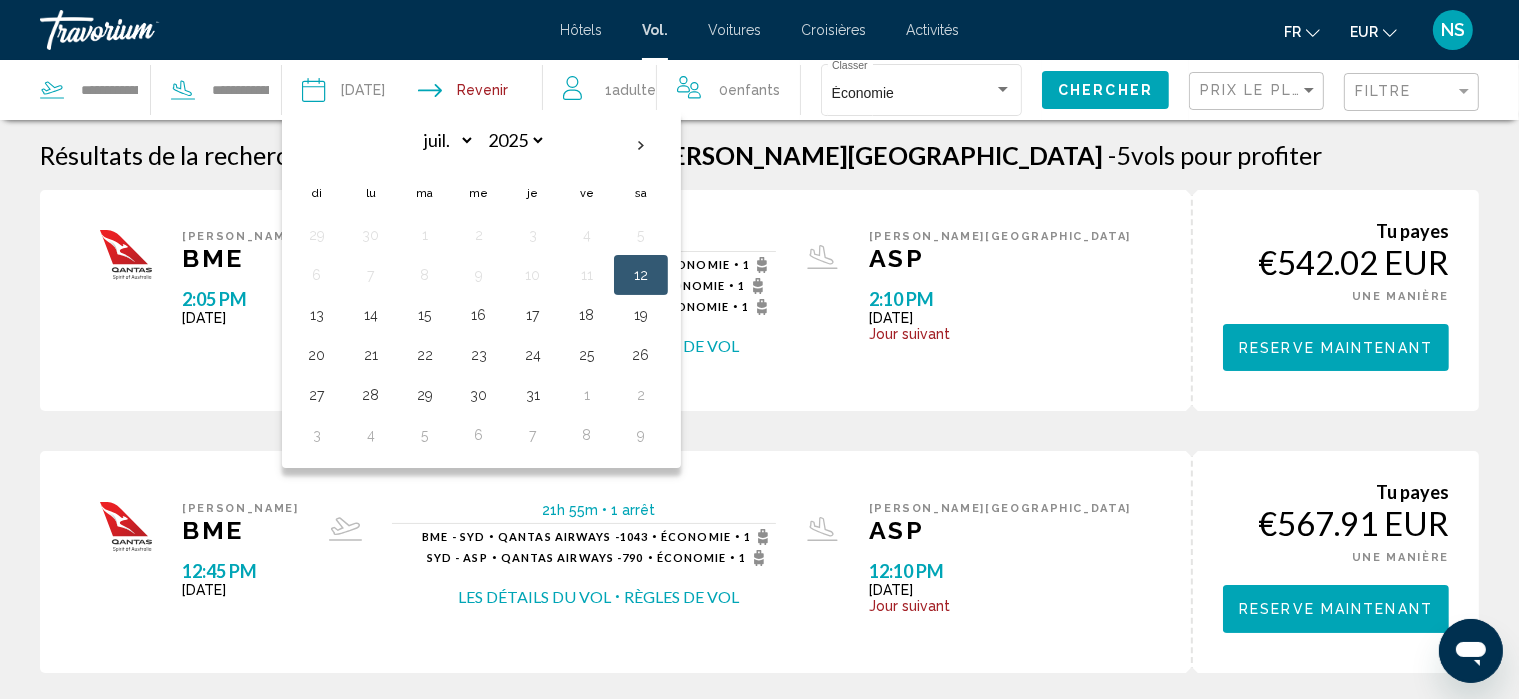 click on "juil.  ***** ***** **** **** *** **** ***** **** ***** **** **** ****   2025  **** **** **** **** **** ****" at bounding box center (479, 147) 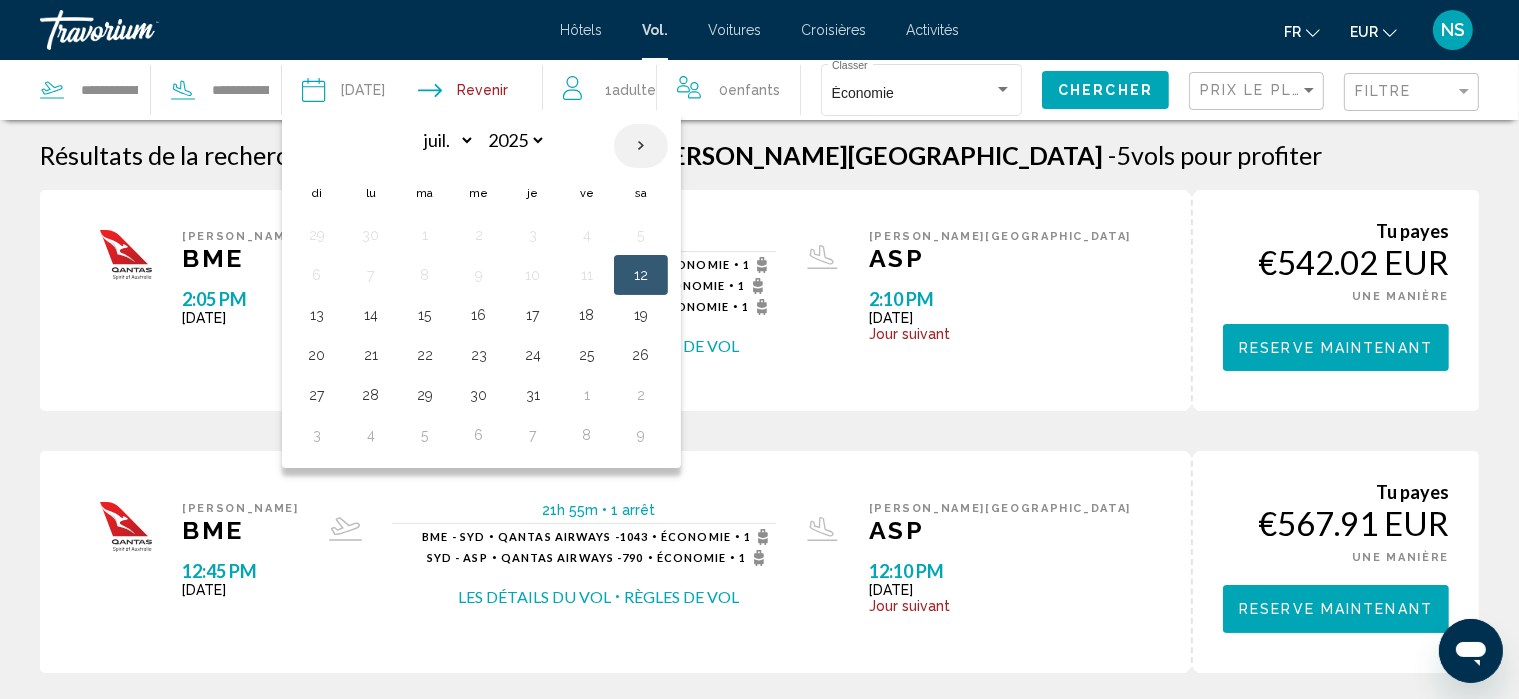 click at bounding box center (641, 146) 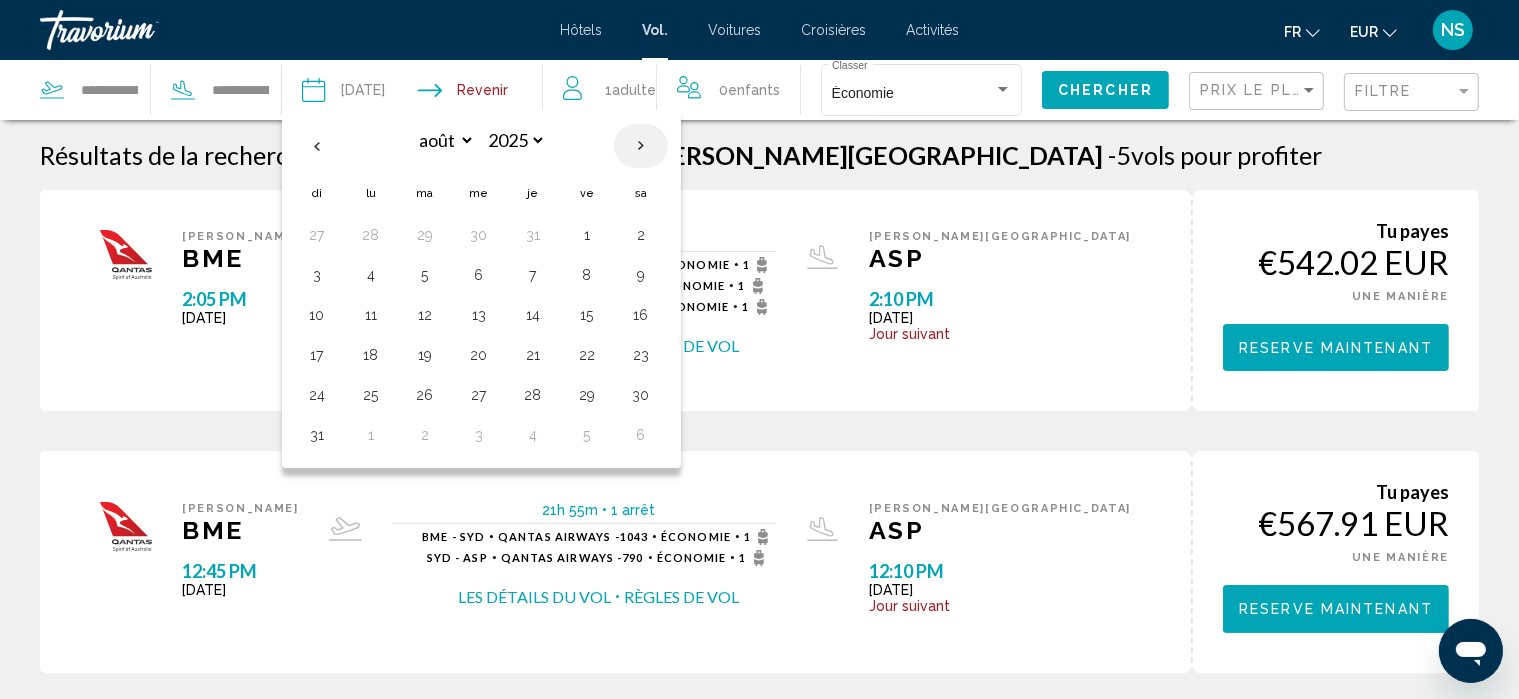 click at bounding box center (641, 146) 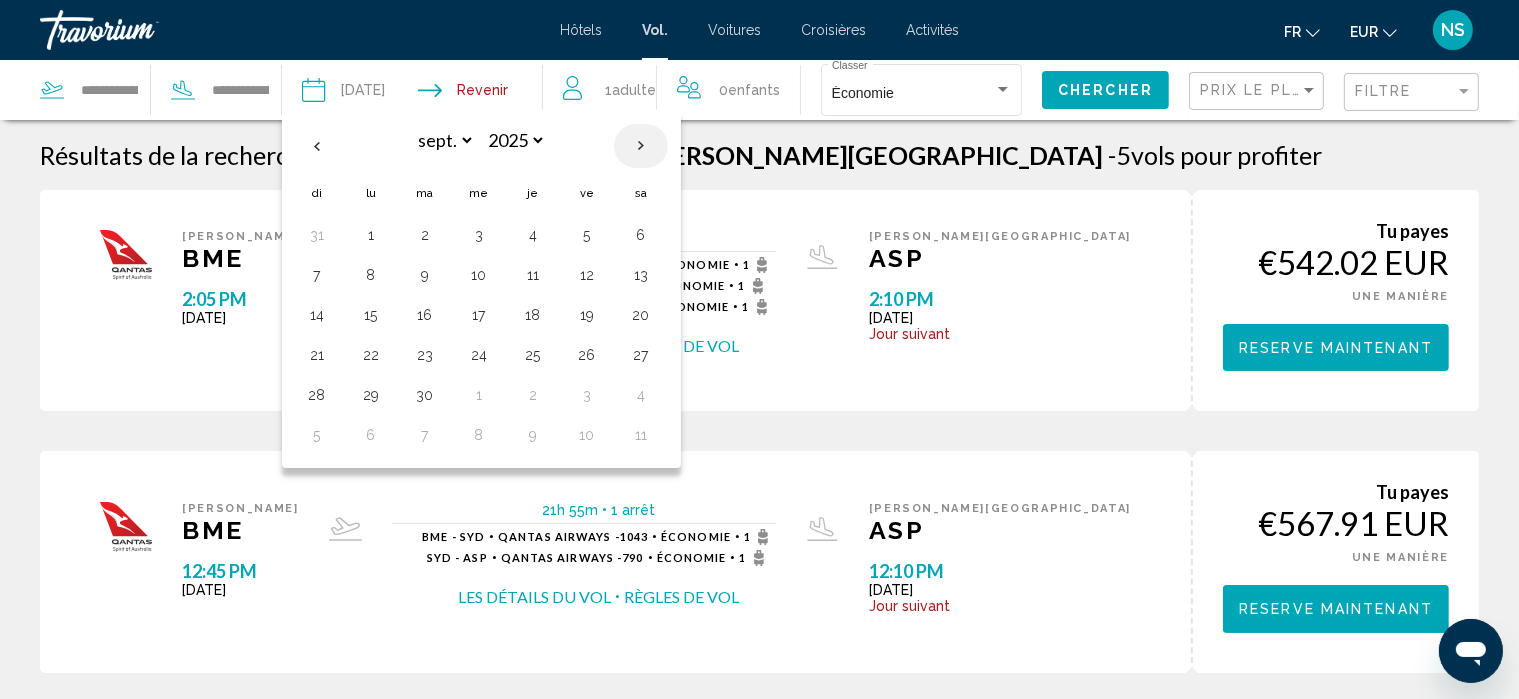 click at bounding box center [641, 146] 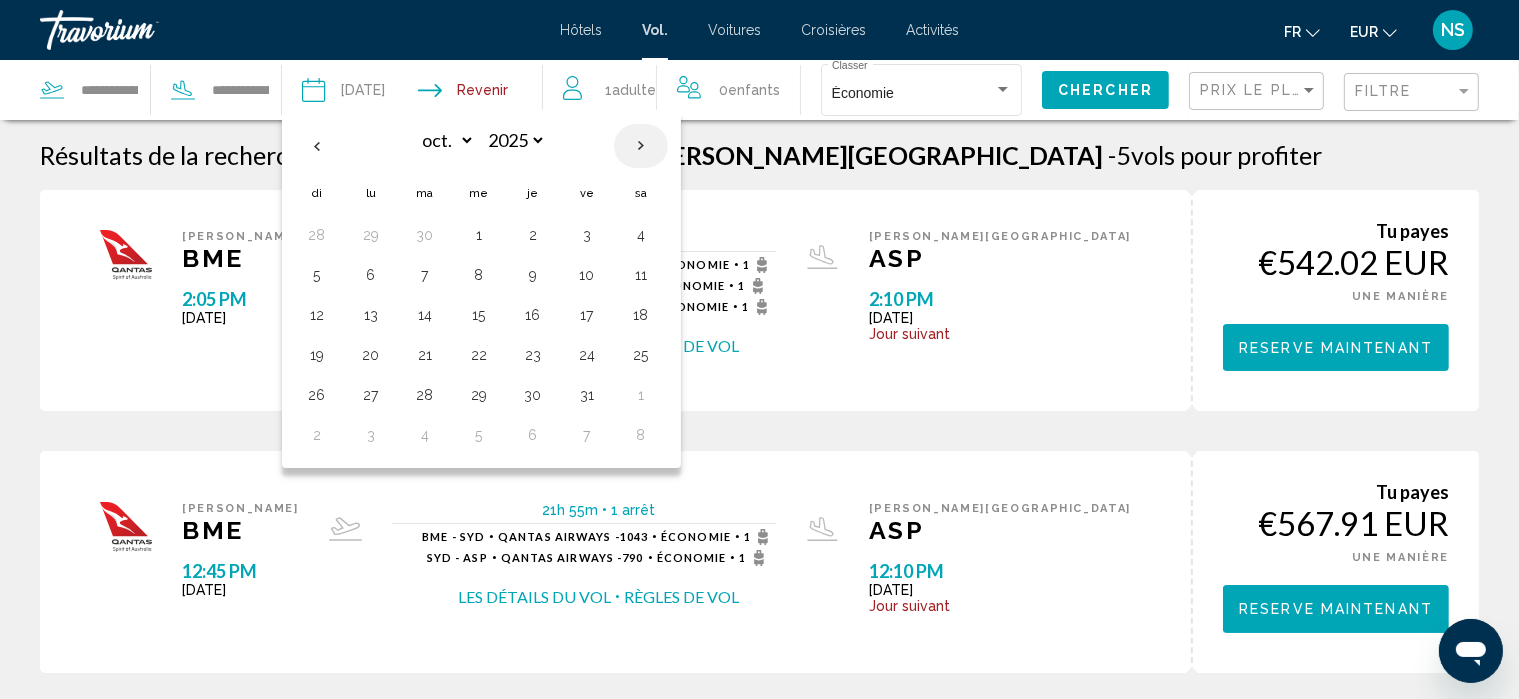click at bounding box center [641, 146] 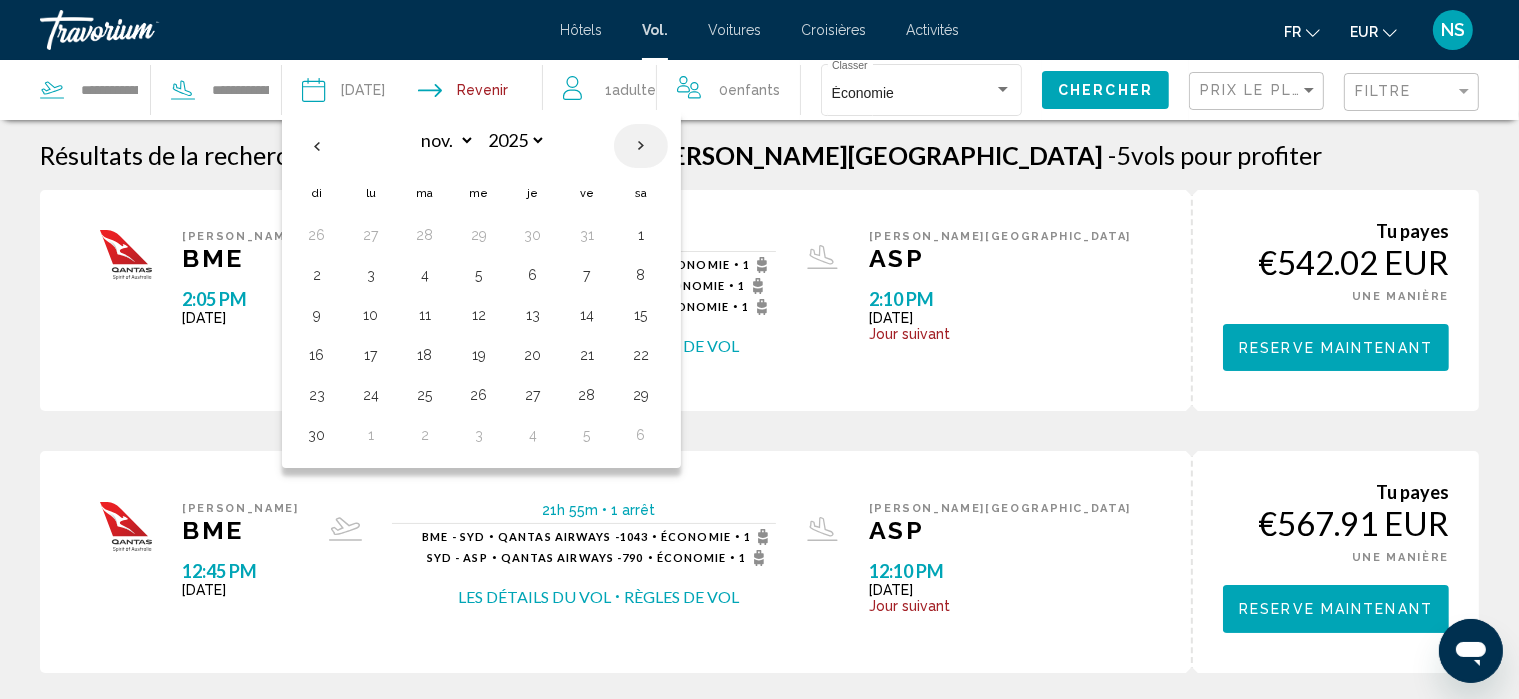 click at bounding box center [641, 146] 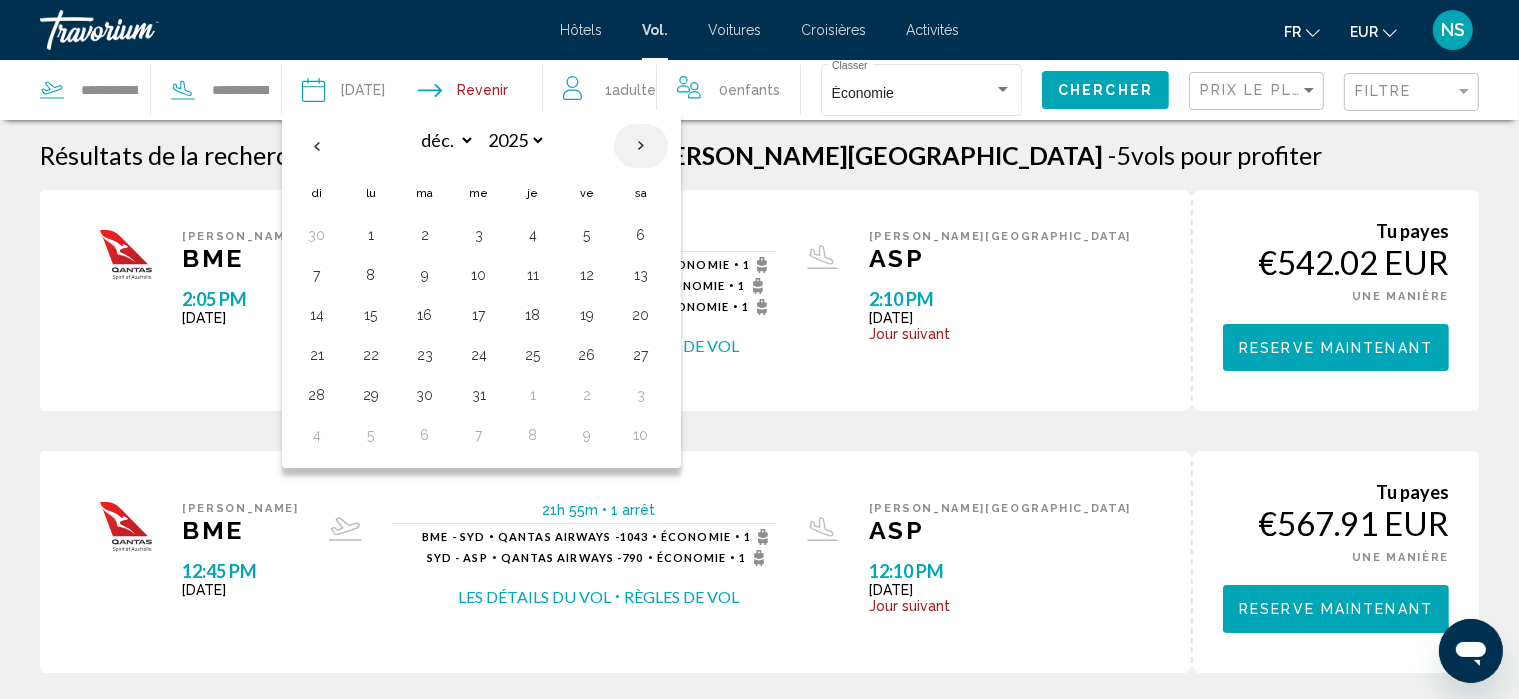 click at bounding box center [641, 146] 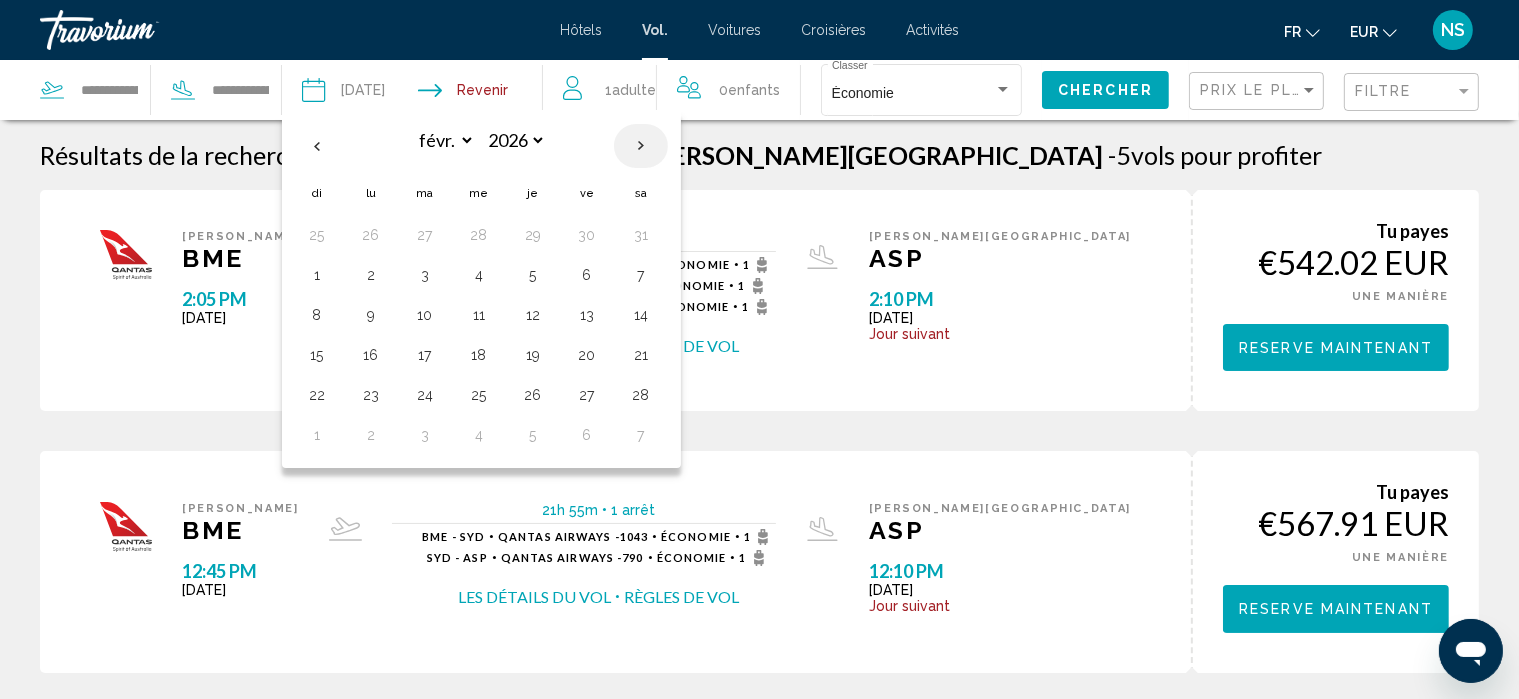 click at bounding box center (641, 146) 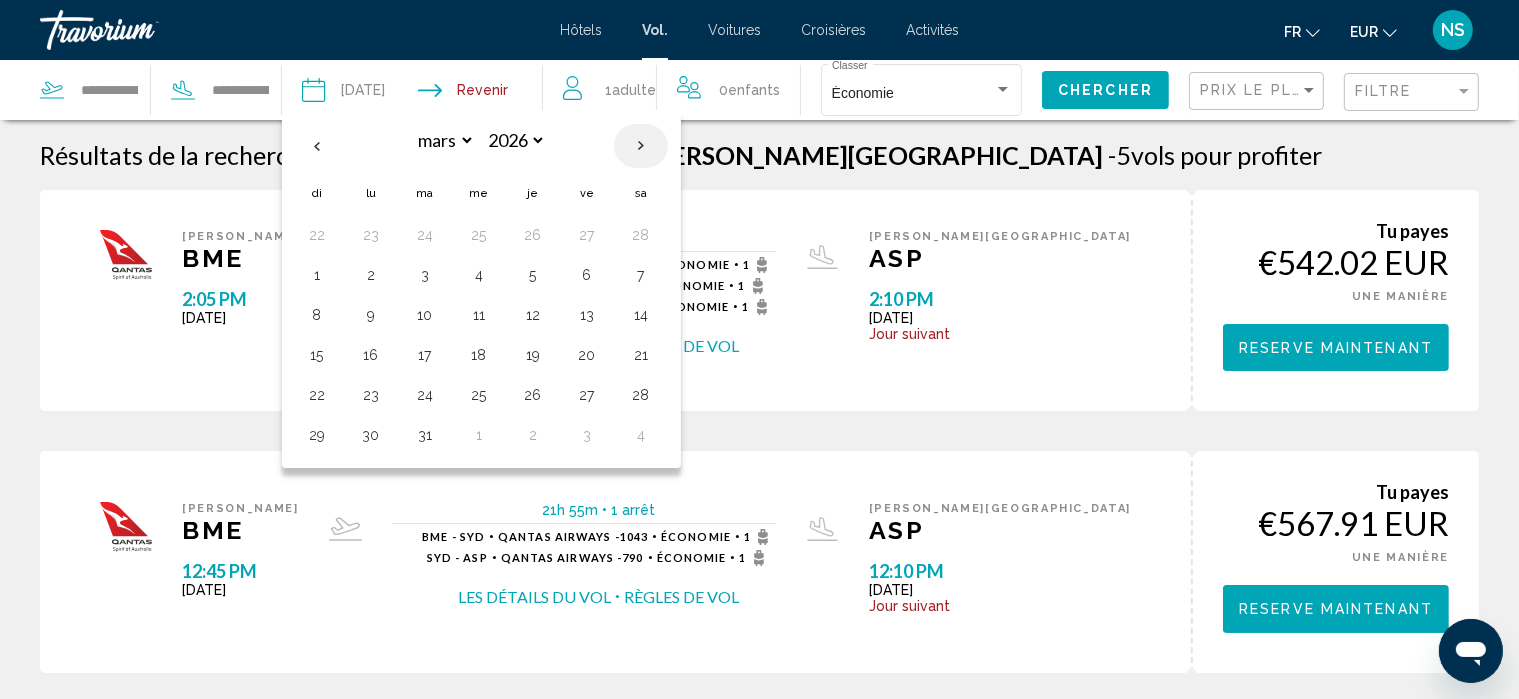 click at bounding box center [641, 146] 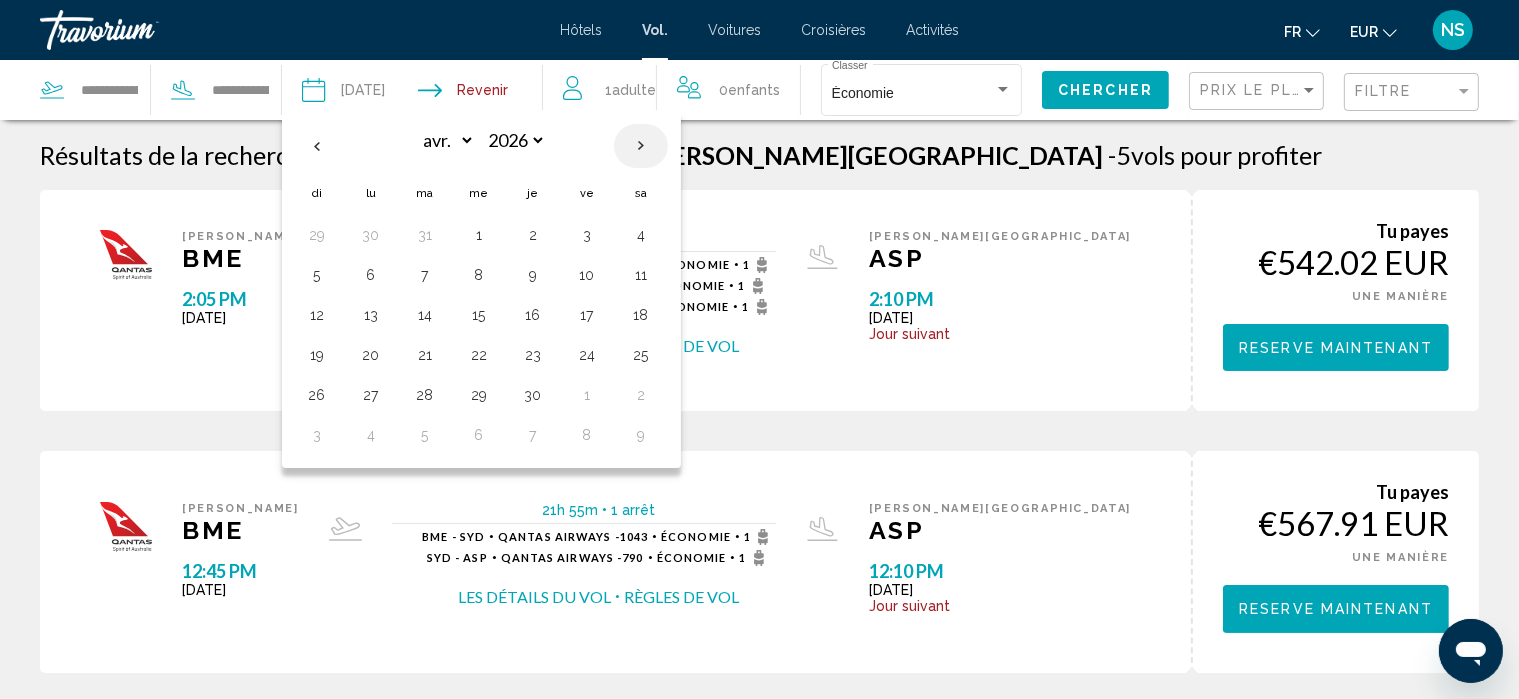 click at bounding box center [641, 146] 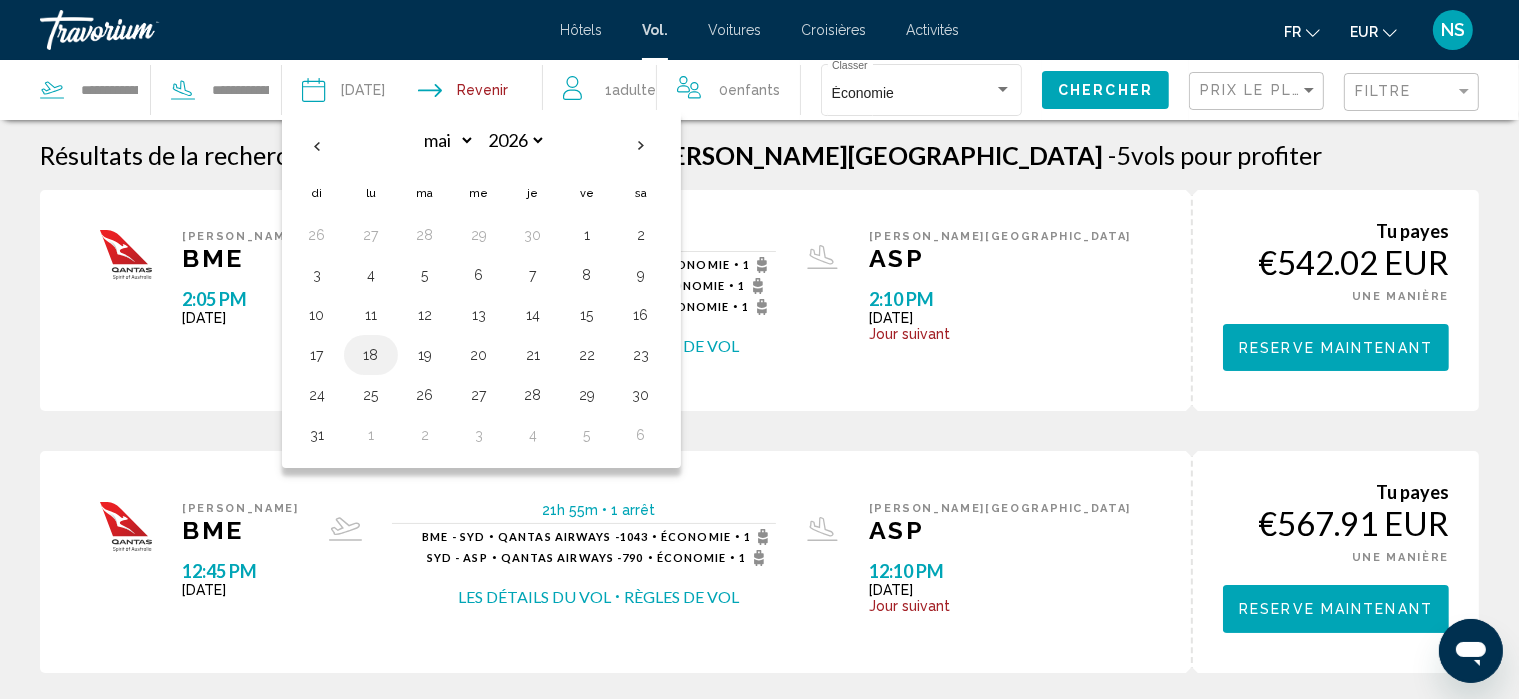 click on "18" at bounding box center (371, 355) 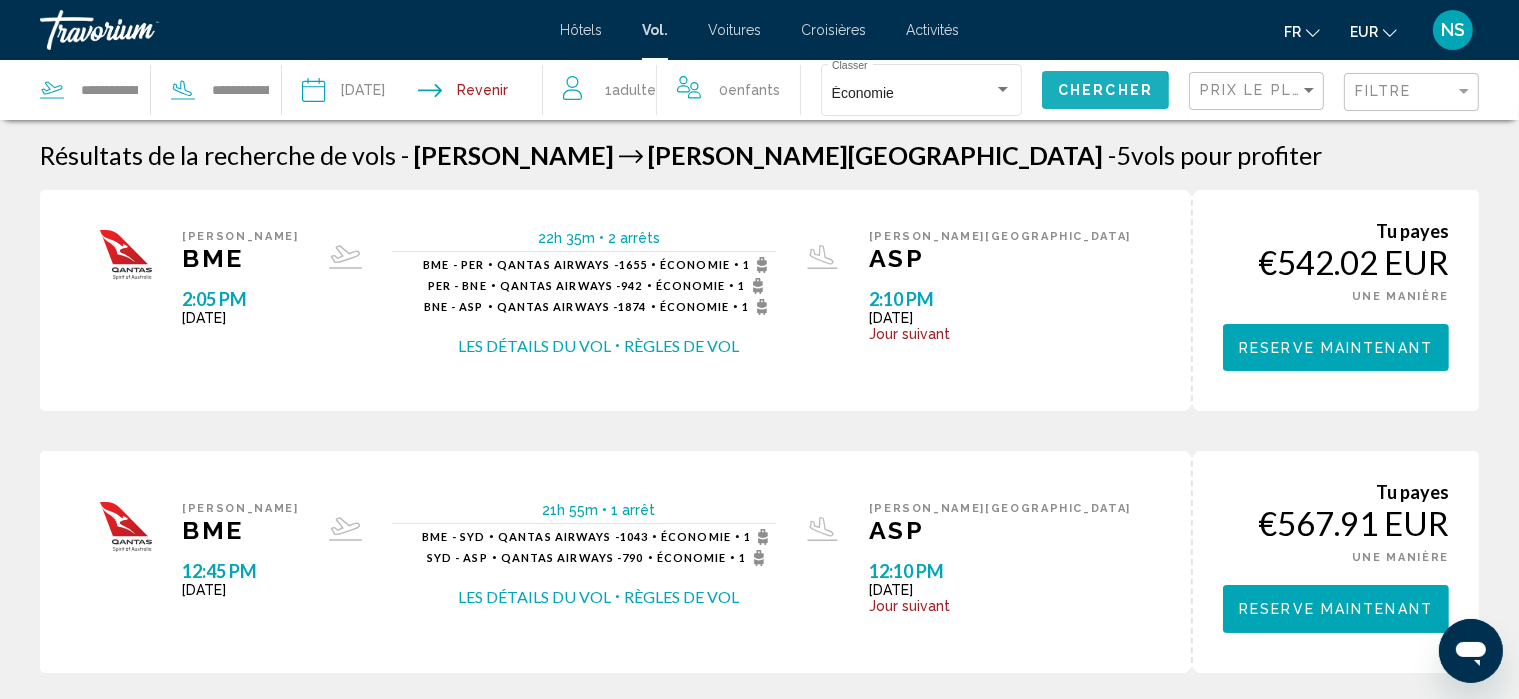 click on "Chercher" 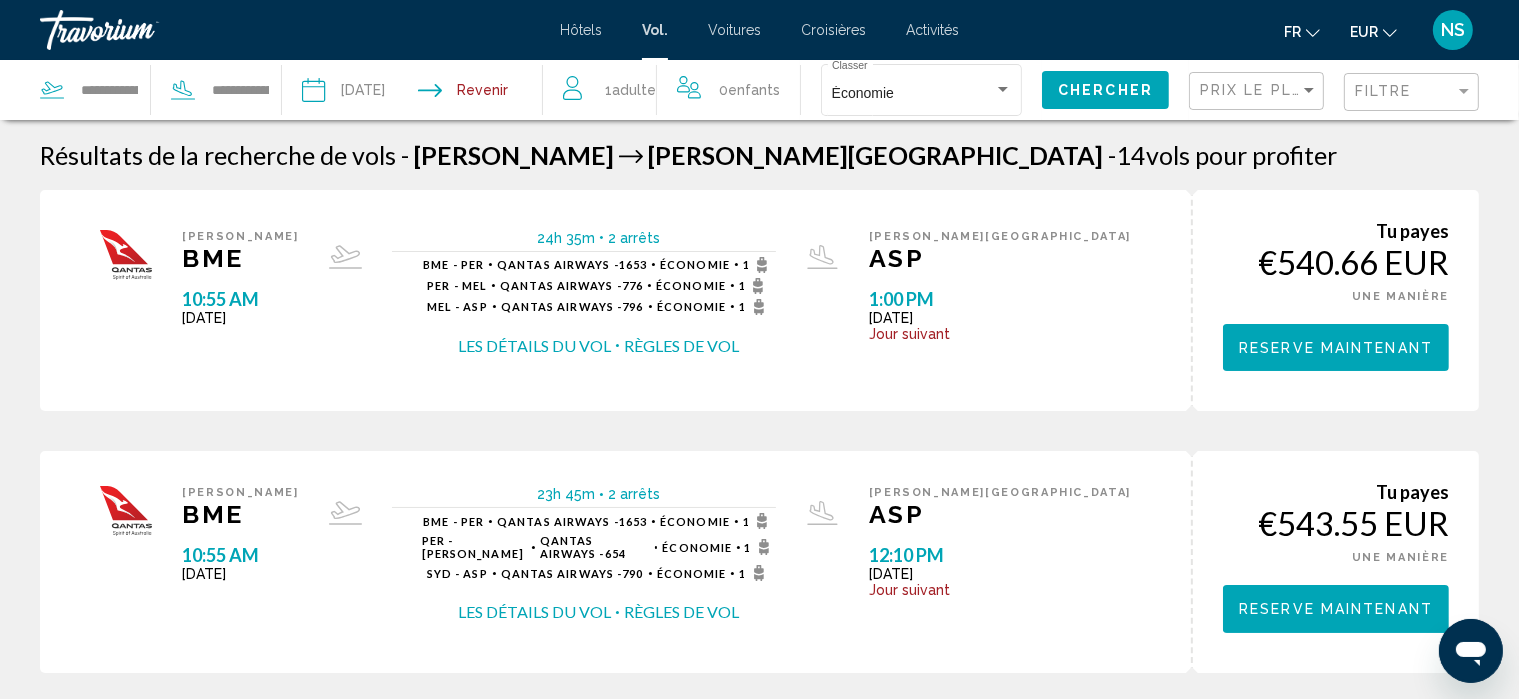 click on "Règles de vol" at bounding box center [681, 346] 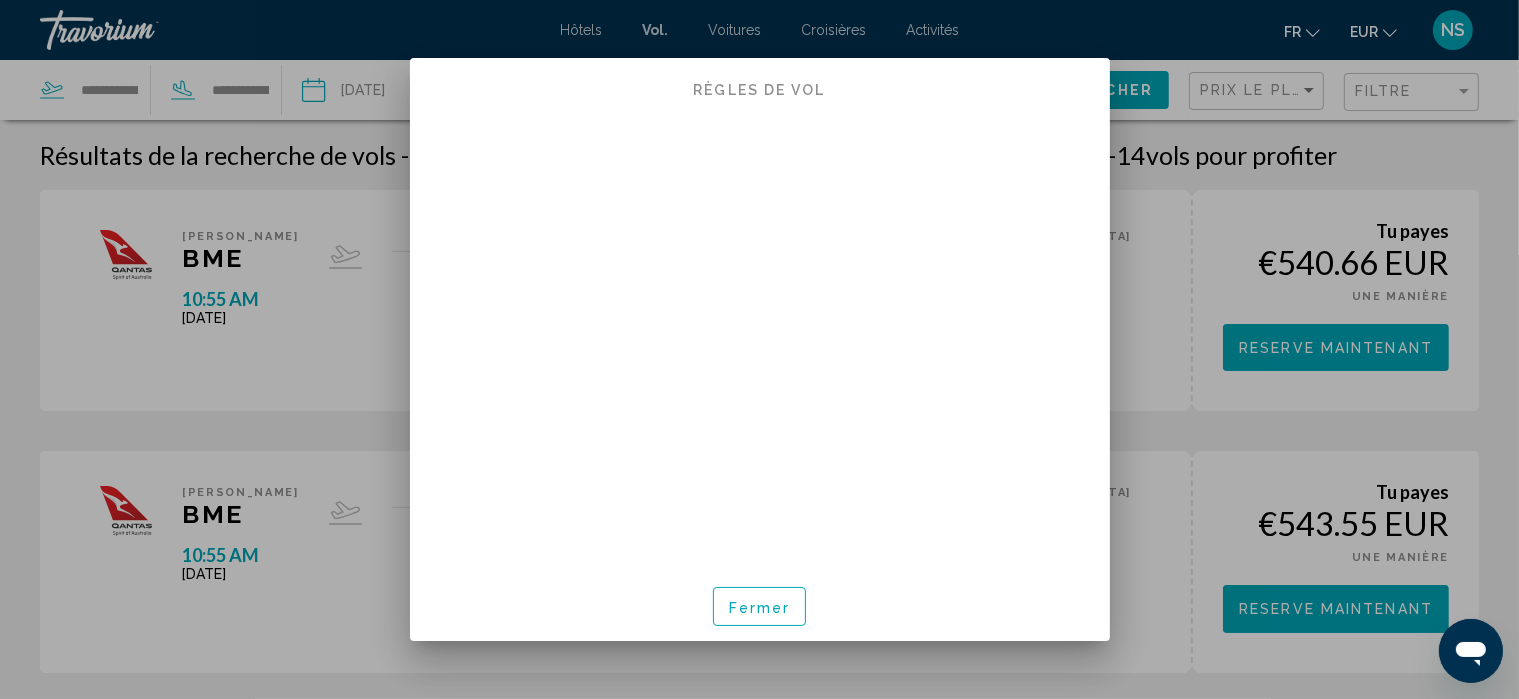 scroll, scrollTop: 860, scrollLeft: 0, axis: vertical 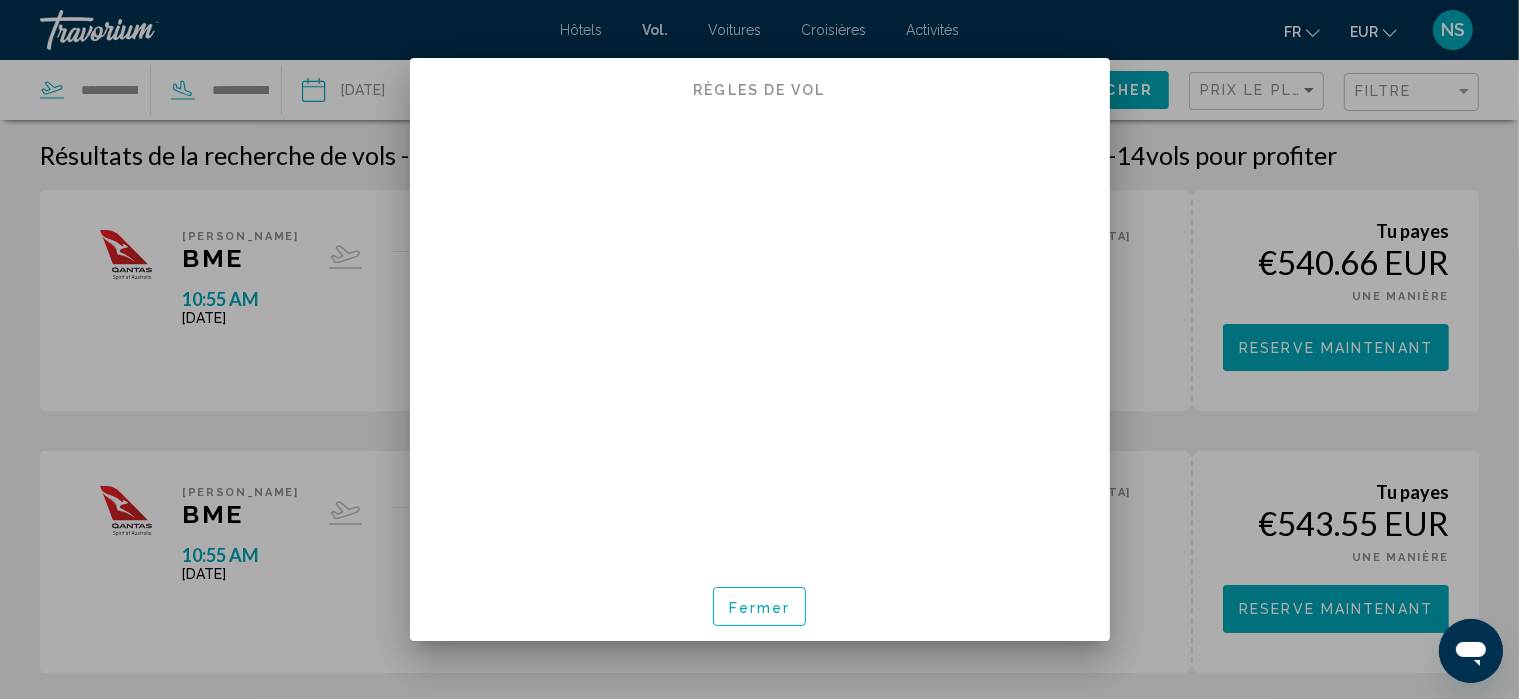 click on "Fermer" at bounding box center [760, 608] 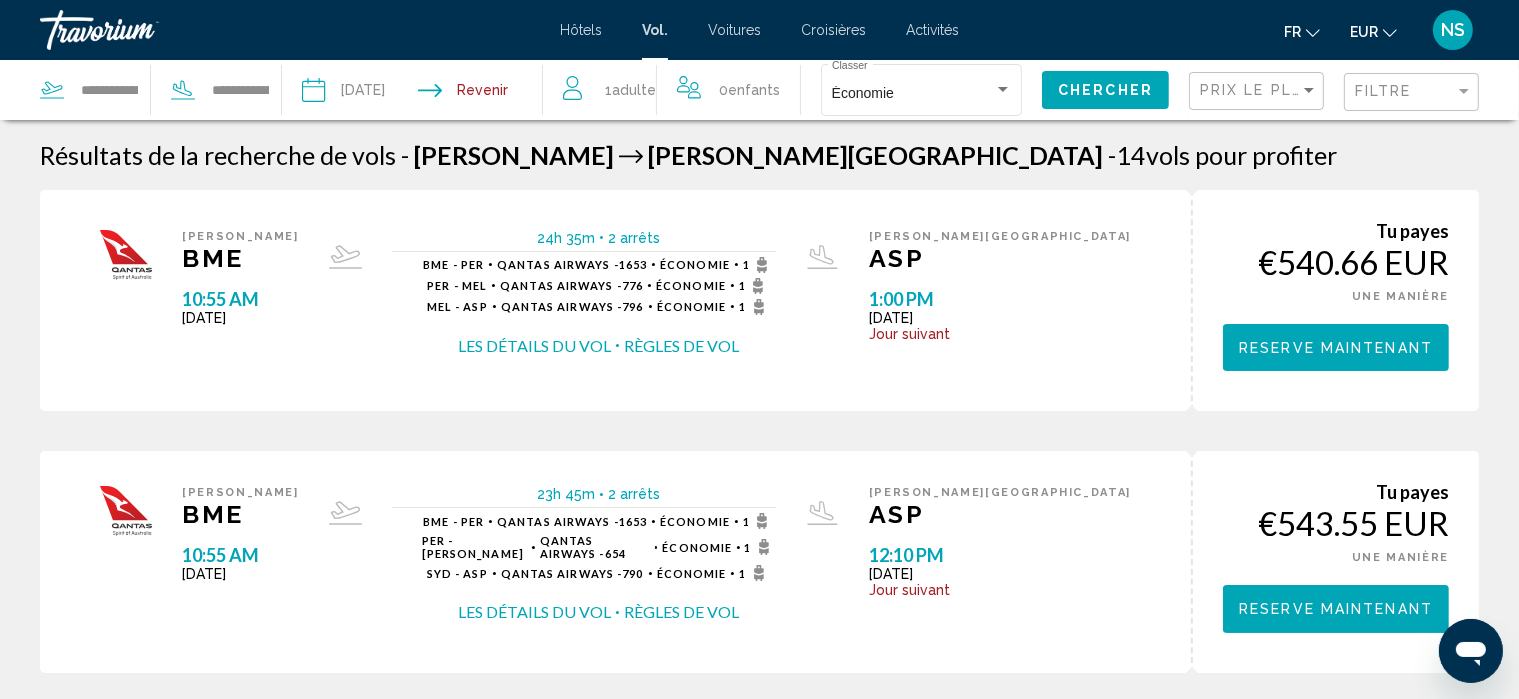click on "Les détails du vol" at bounding box center (534, 346) 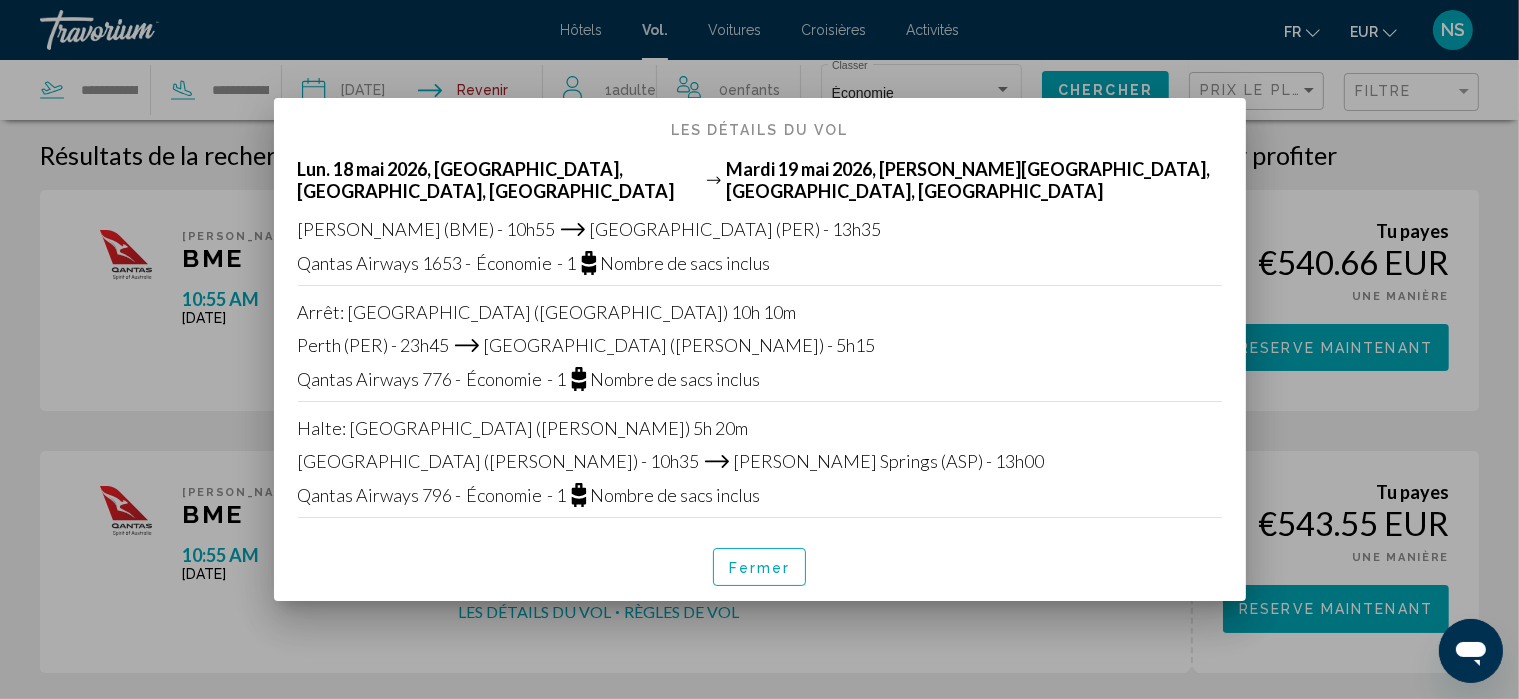 click on "Fermer" at bounding box center [760, 568] 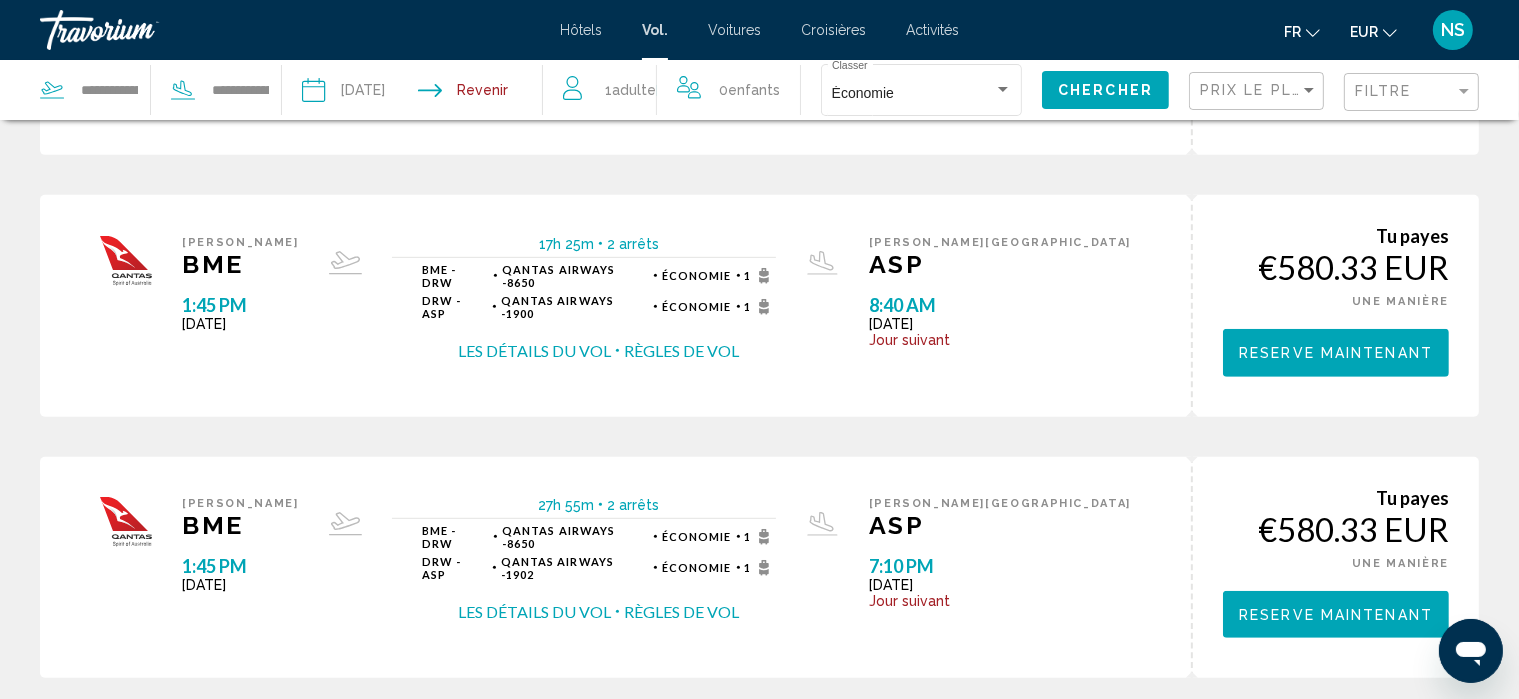 scroll, scrollTop: 1012, scrollLeft: 0, axis: vertical 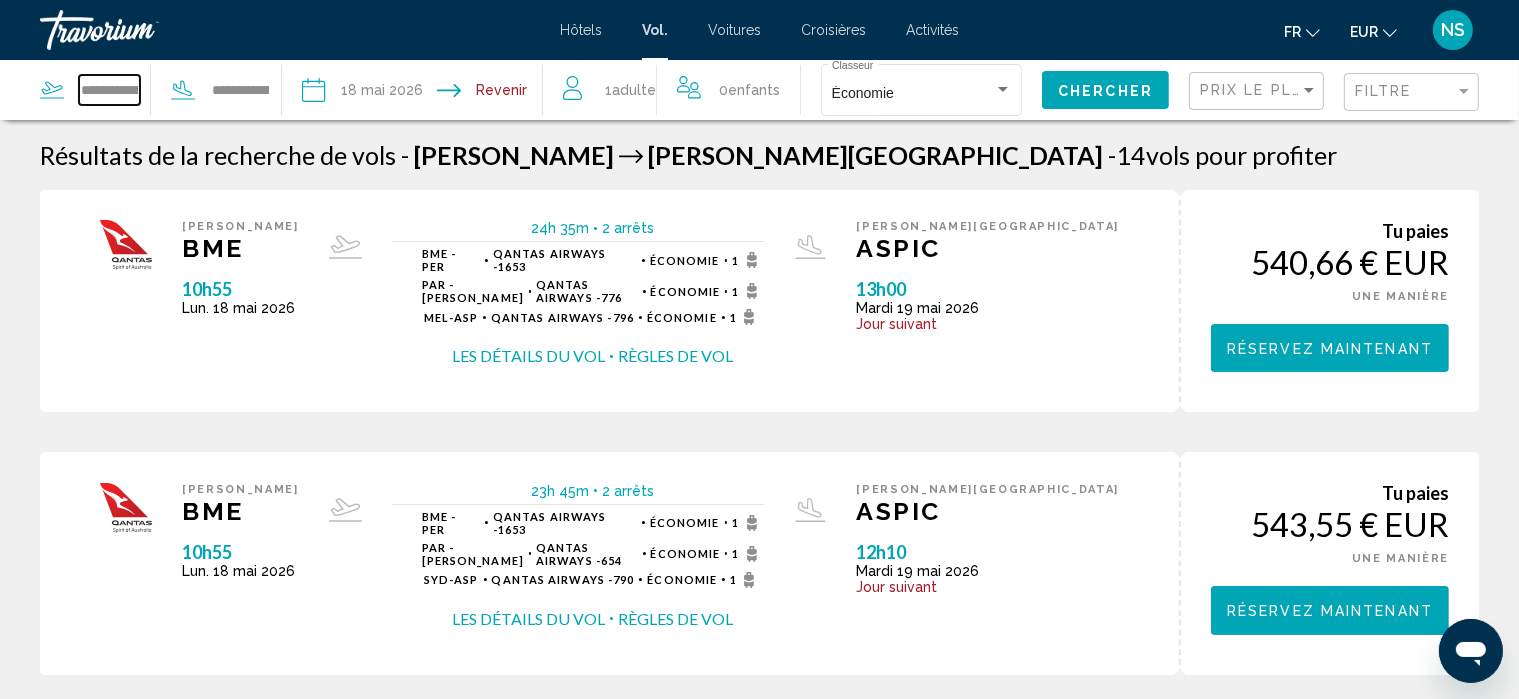 click on "**********" at bounding box center (109, 90) 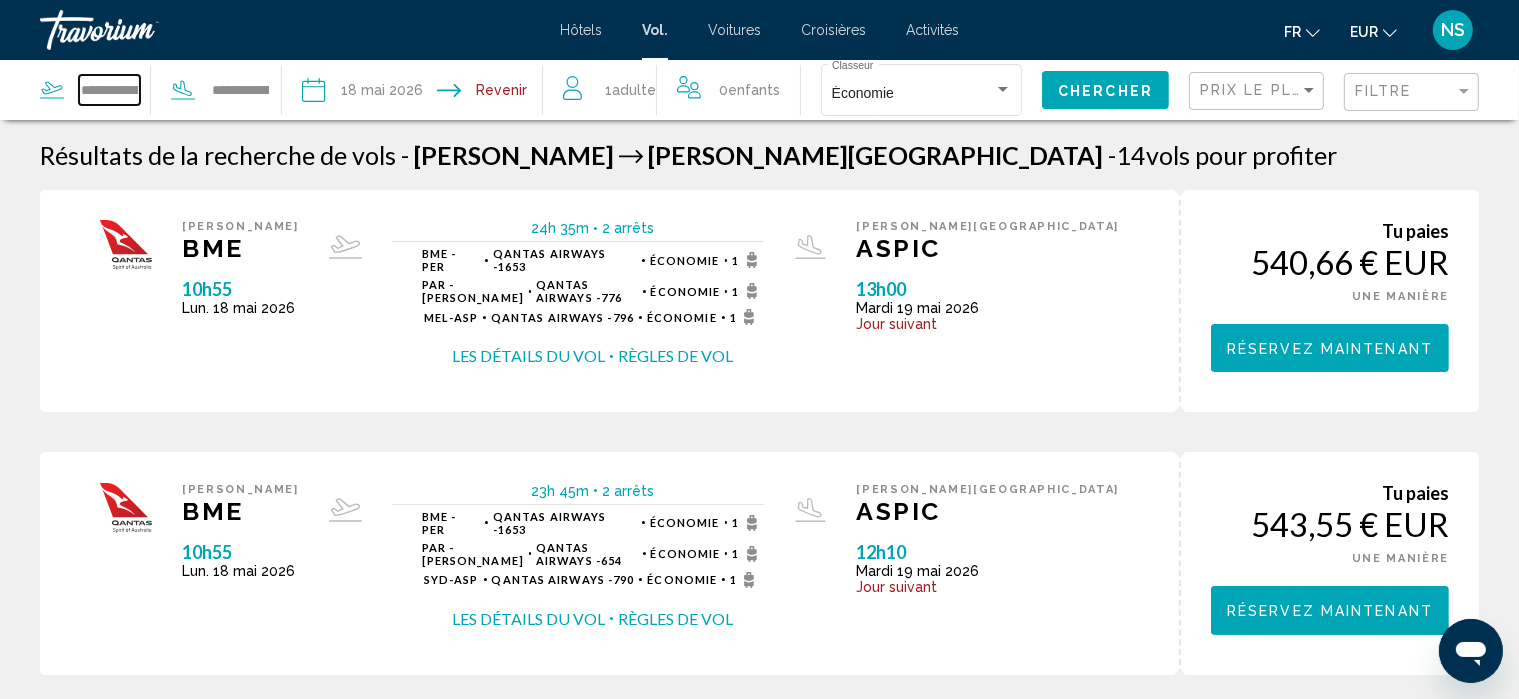 click on "**********" at bounding box center (109, 90) 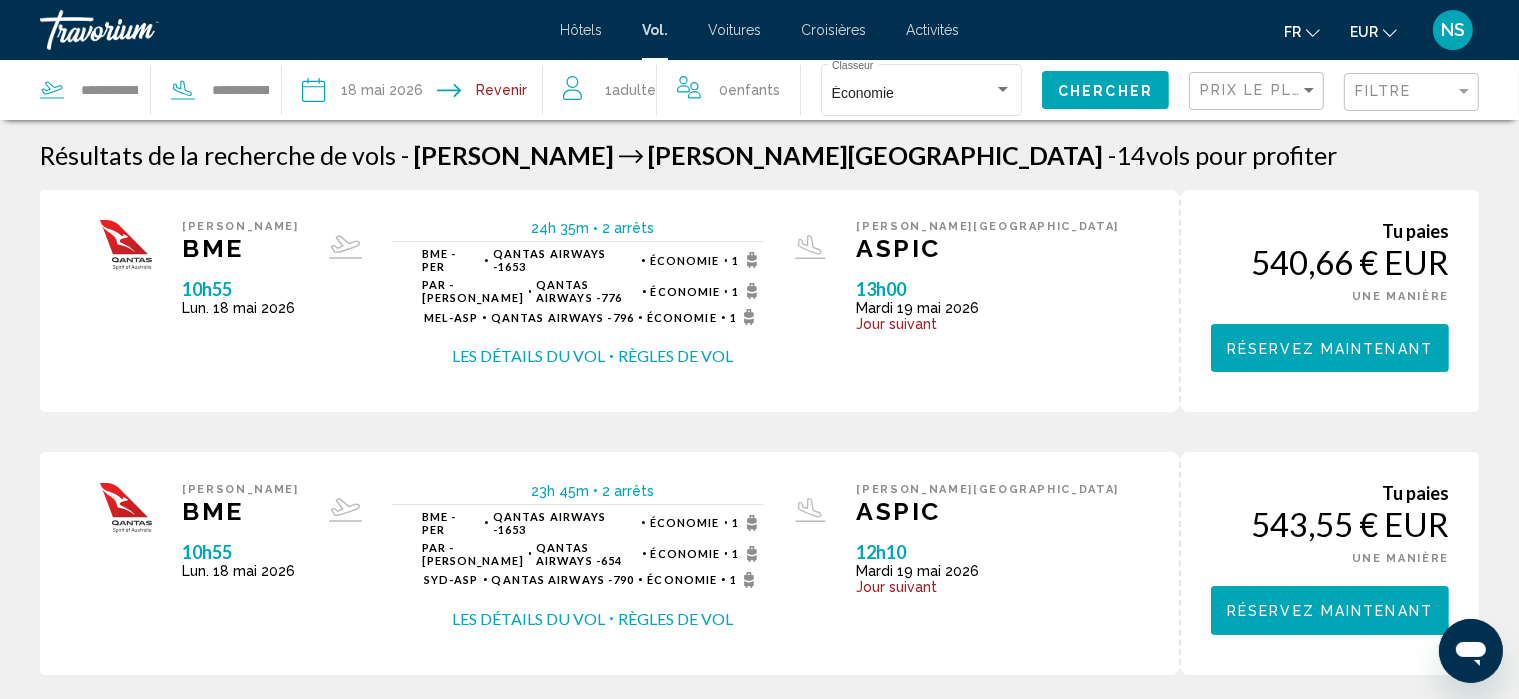 click on "Vol." at bounding box center (655, 30) 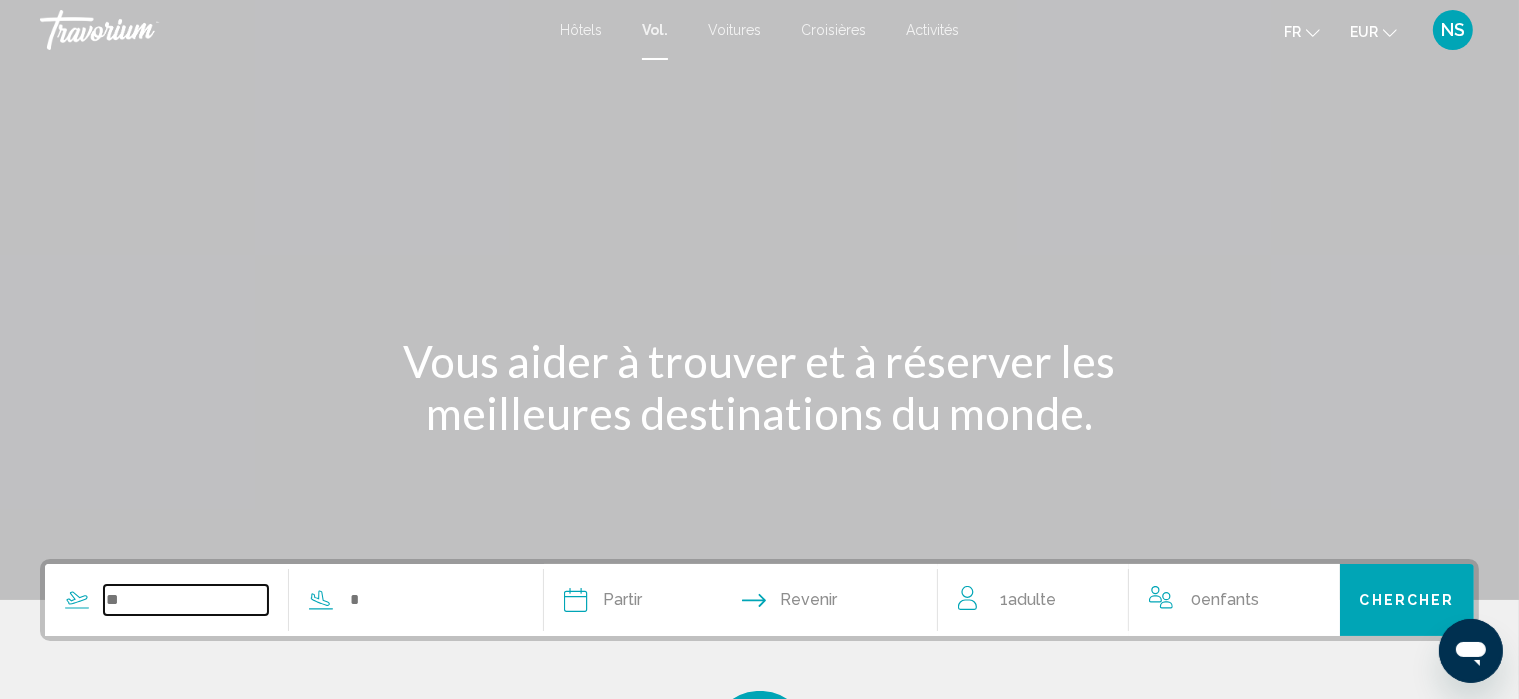 click at bounding box center (186, 600) 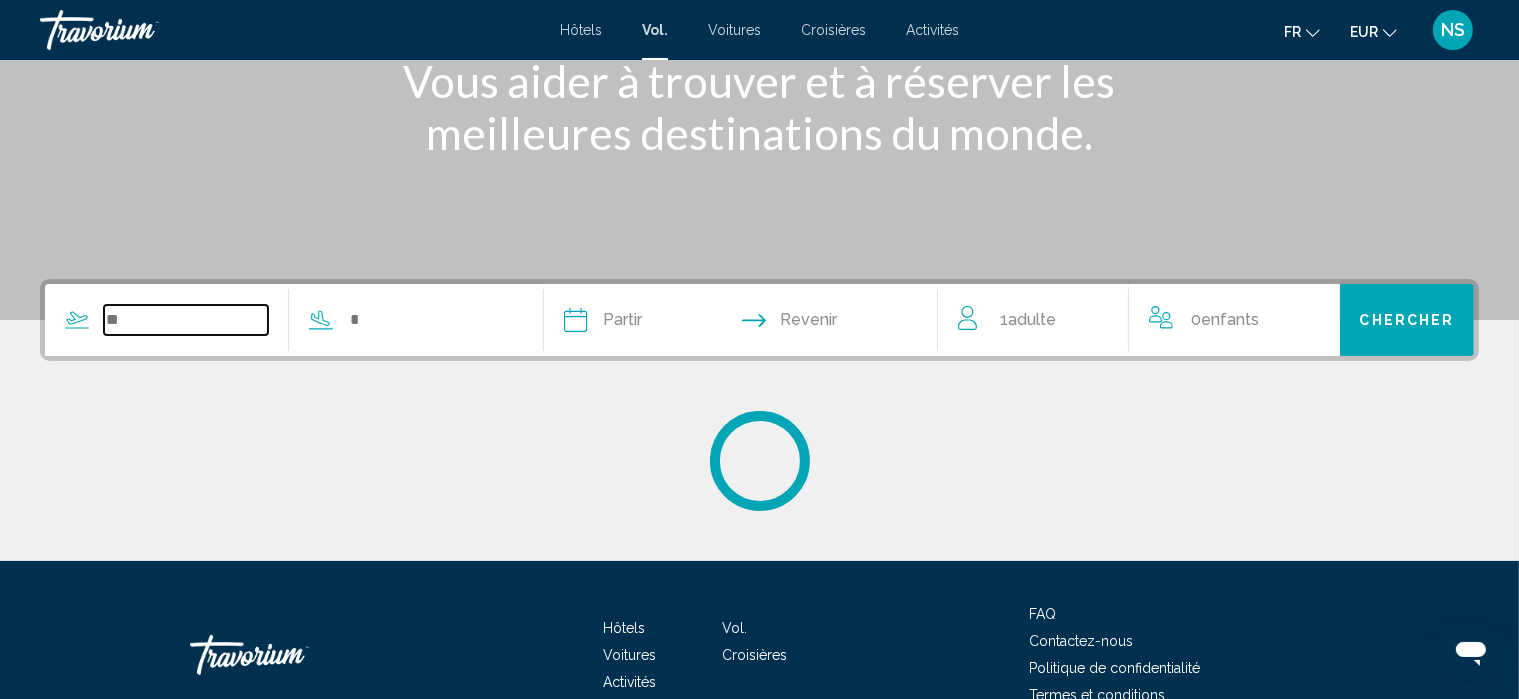 scroll, scrollTop: 386, scrollLeft: 0, axis: vertical 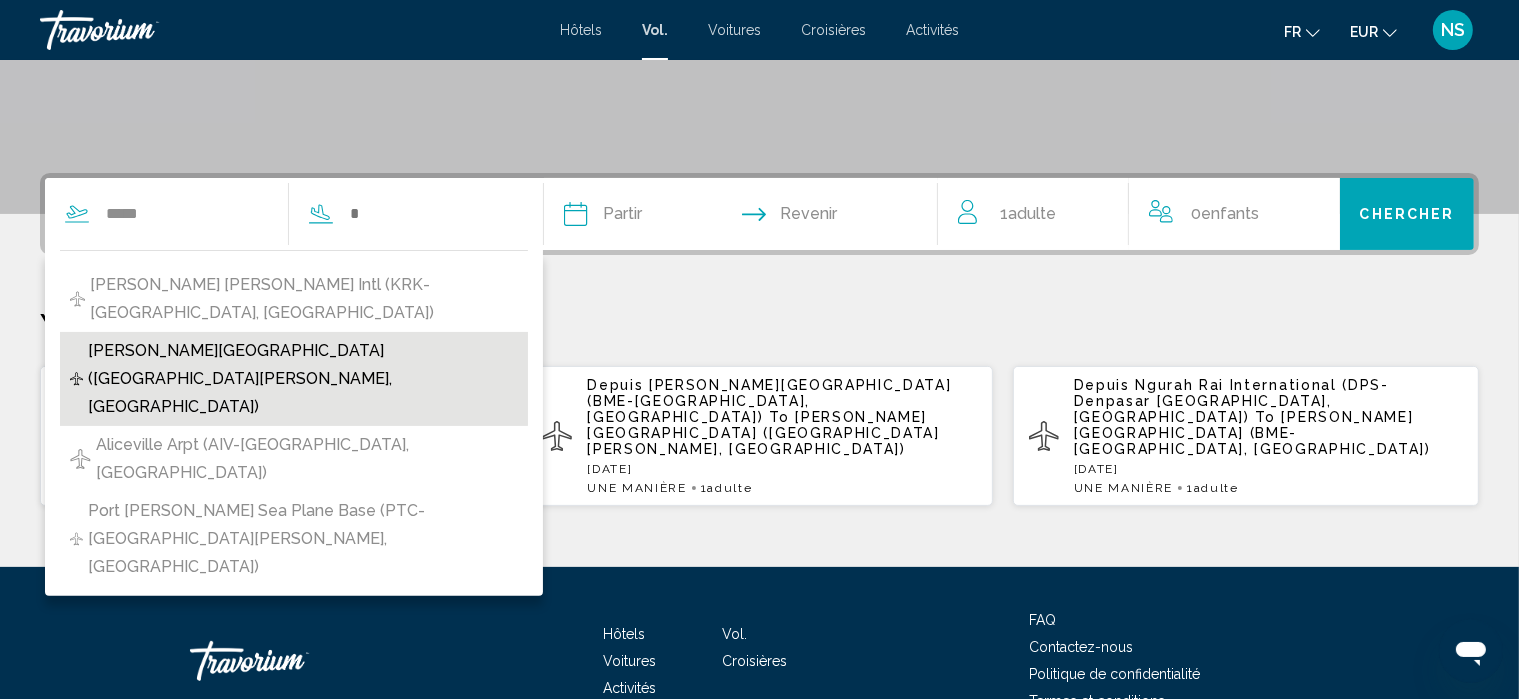 click on "[PERSON_NAME][GEOGRAPHIC_DATA] ([GEOGRAPHIC_DATA][PERSON_NAME], [GEOGRAPHIC_DATA])" at bounding box center (303, 379) 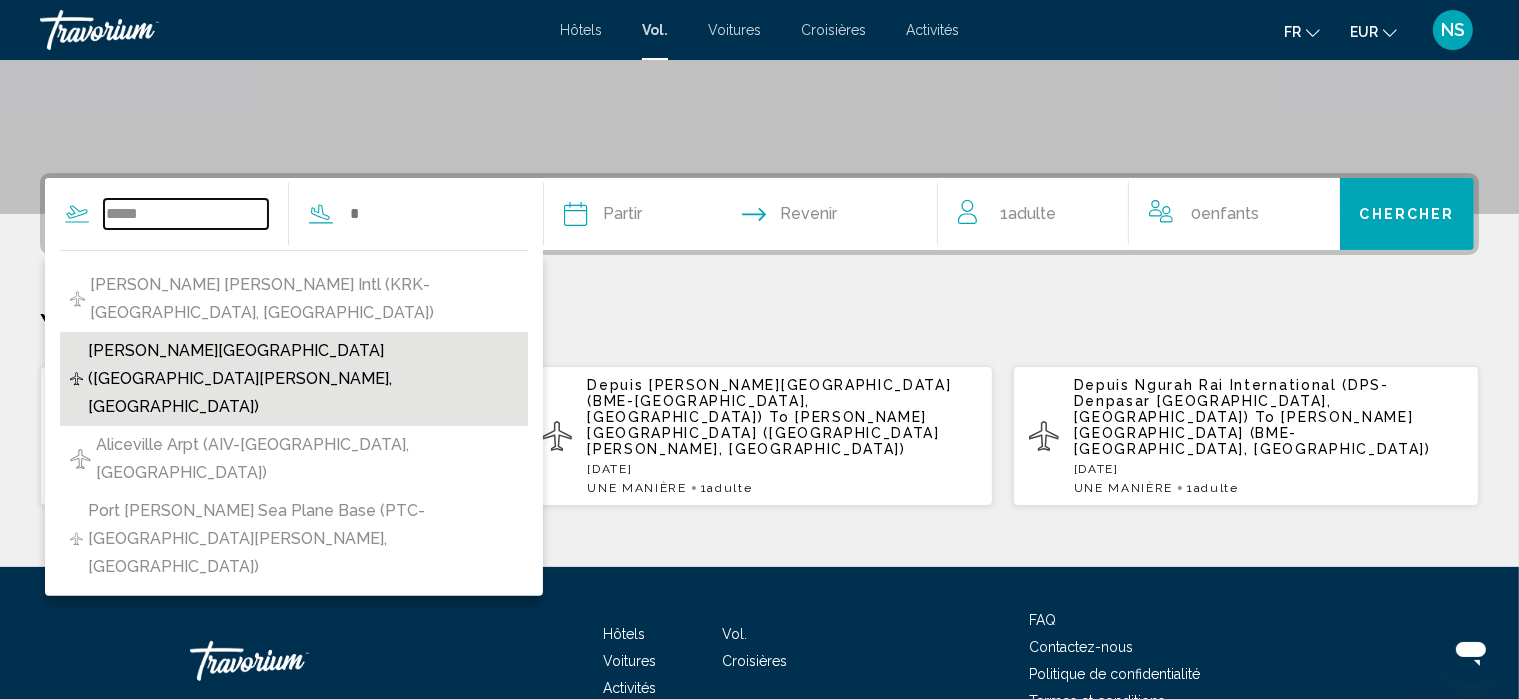 type on "**********" 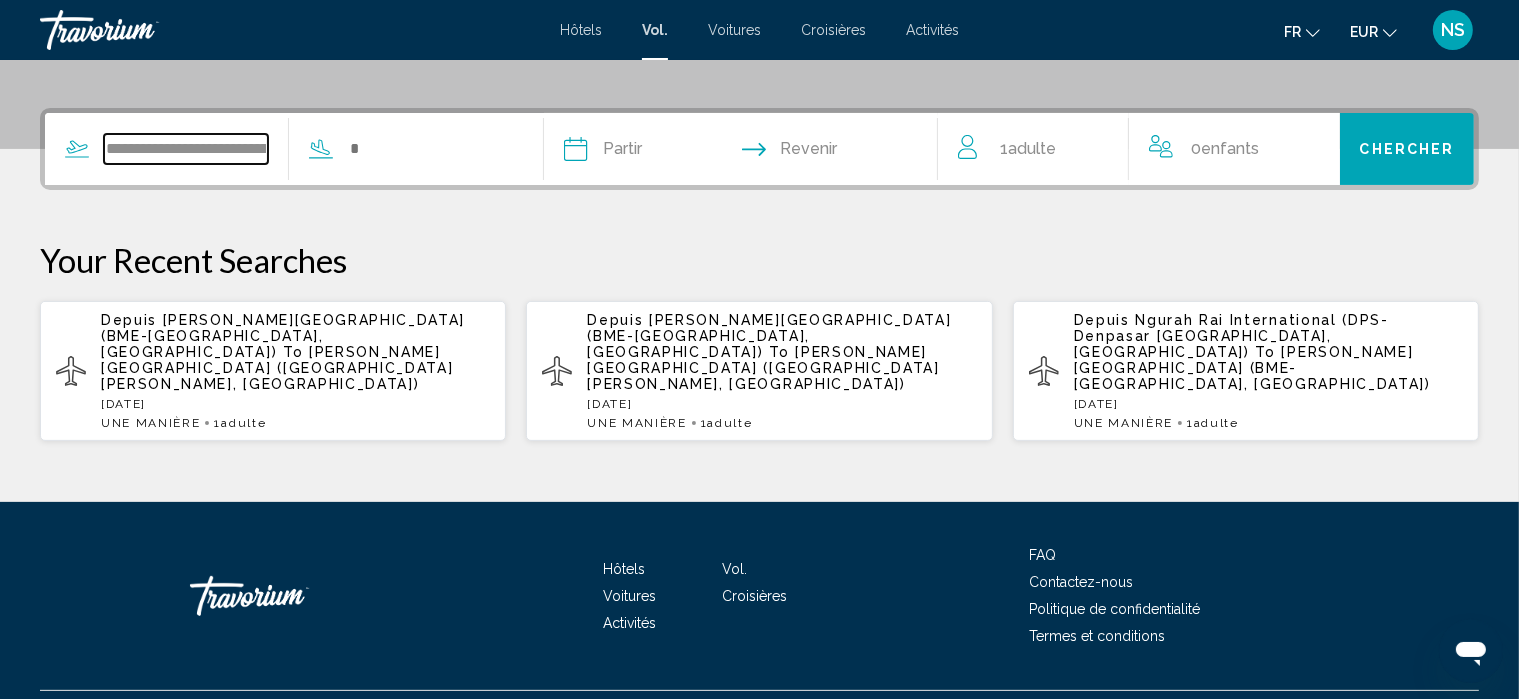 scroll, scrollTop: 465, scrollLeft: 0, axis: vertical 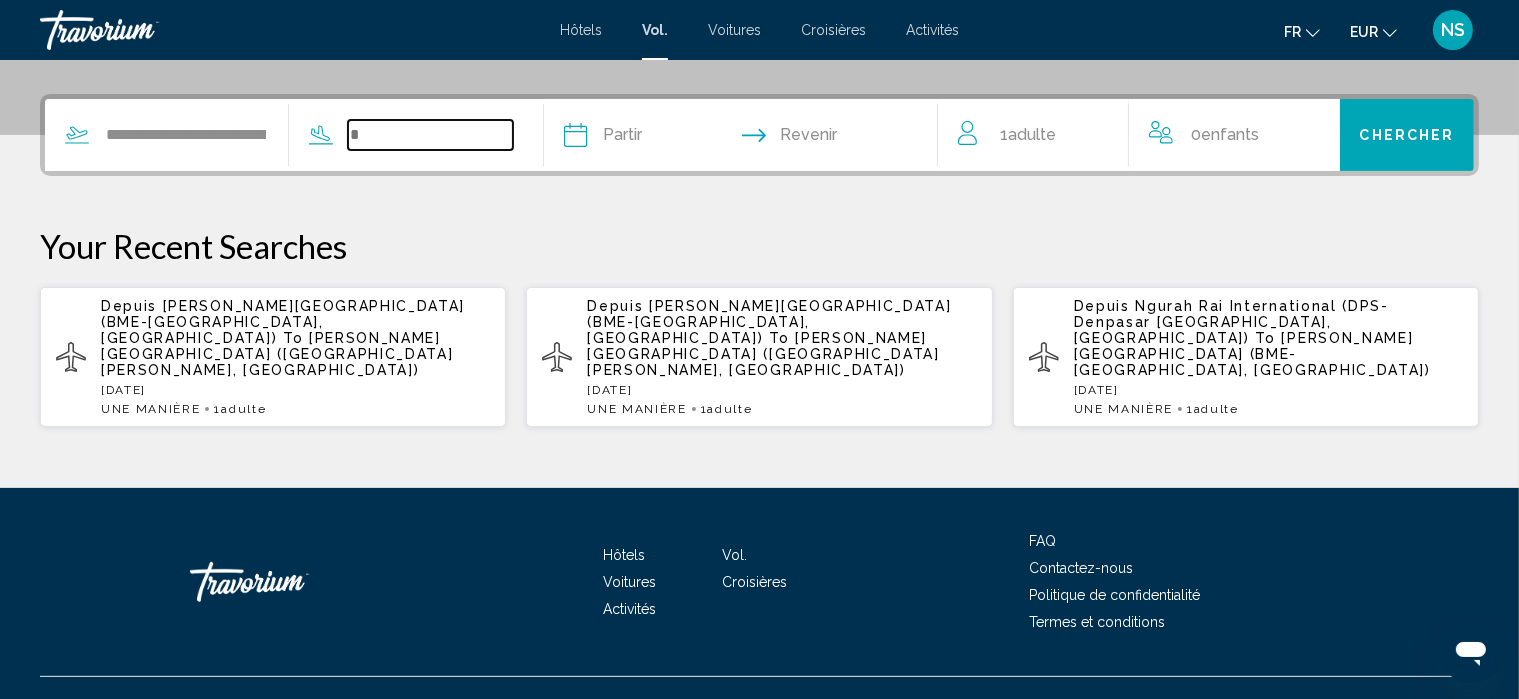 click at bounding box center (430, 135) 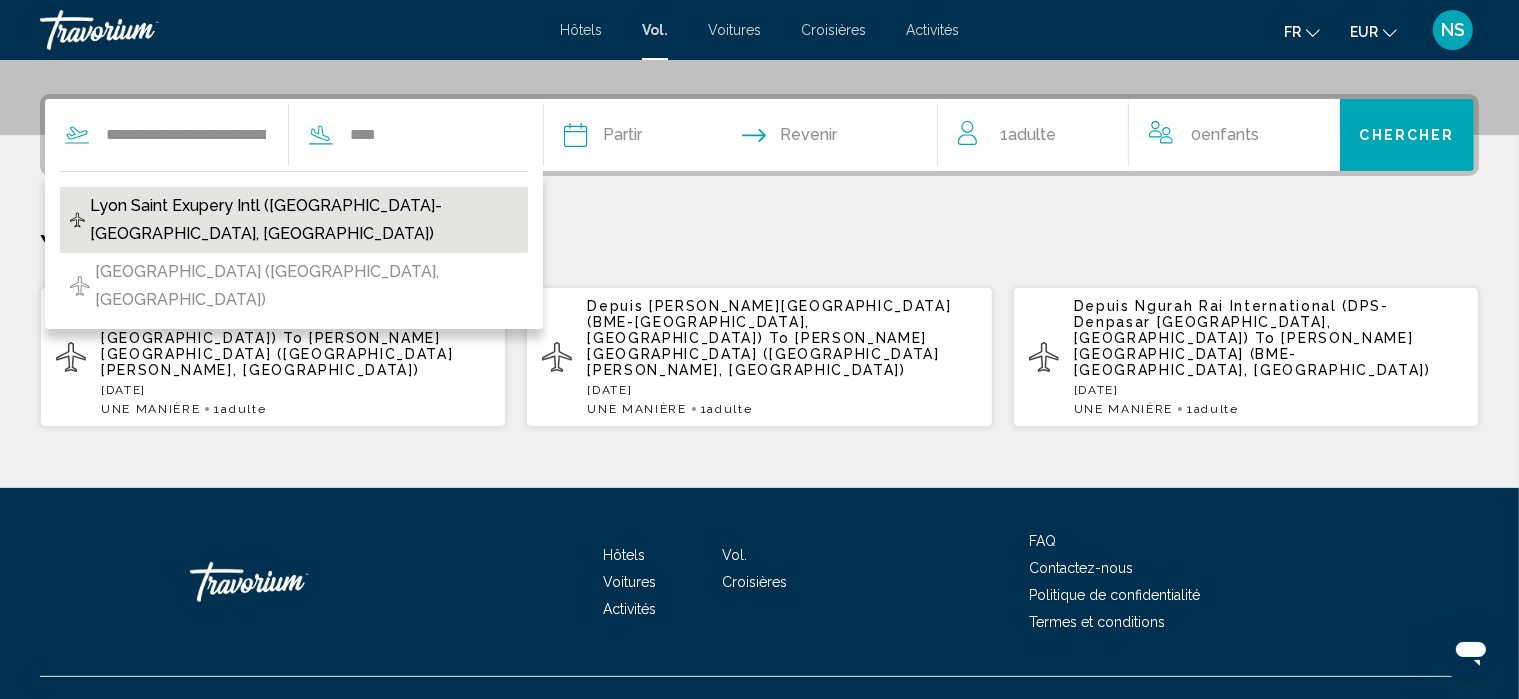 click on "Lyon Saint Exupery Intl ([GEOGRAPHIC_DATA]-[GEOGRAPHIC_DATA], [GEOGRAPHIC_DATA])" at bounding box center [304, 220] 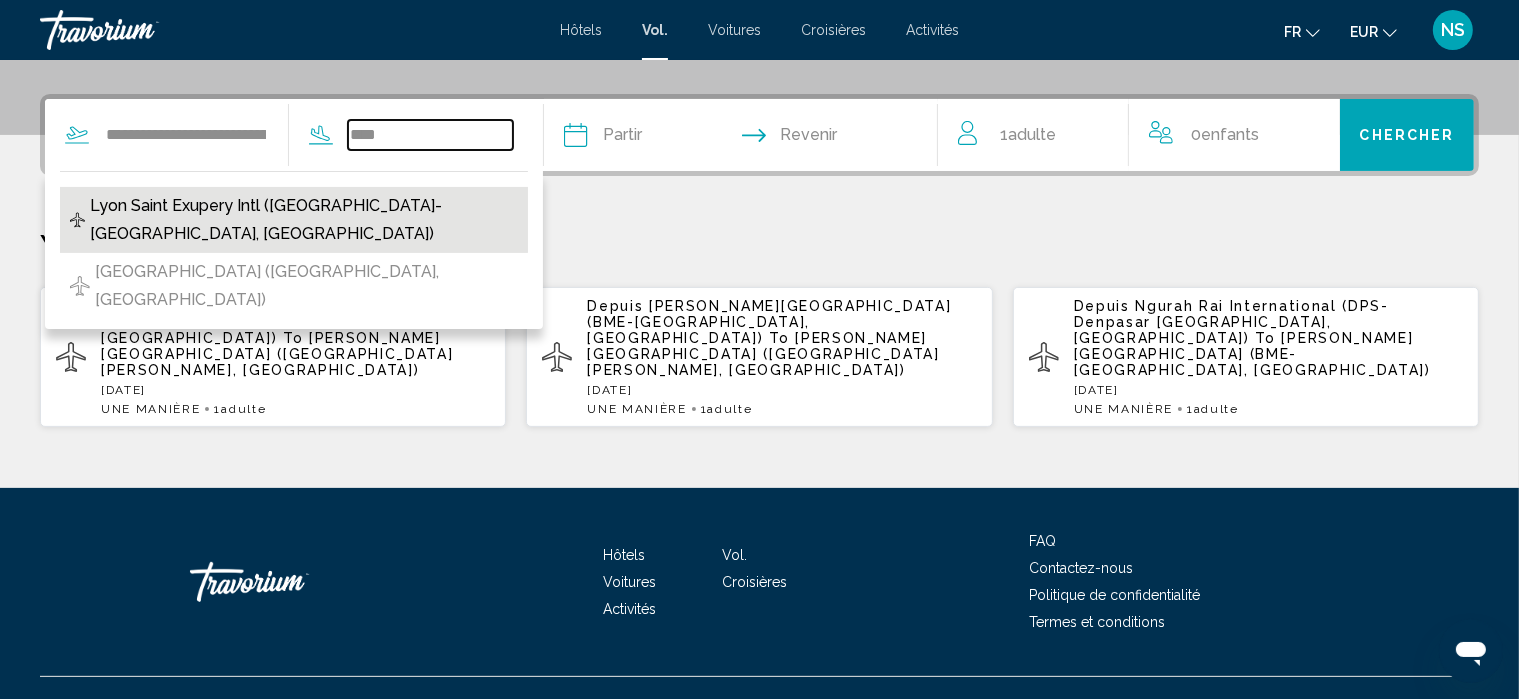 type on "**********" 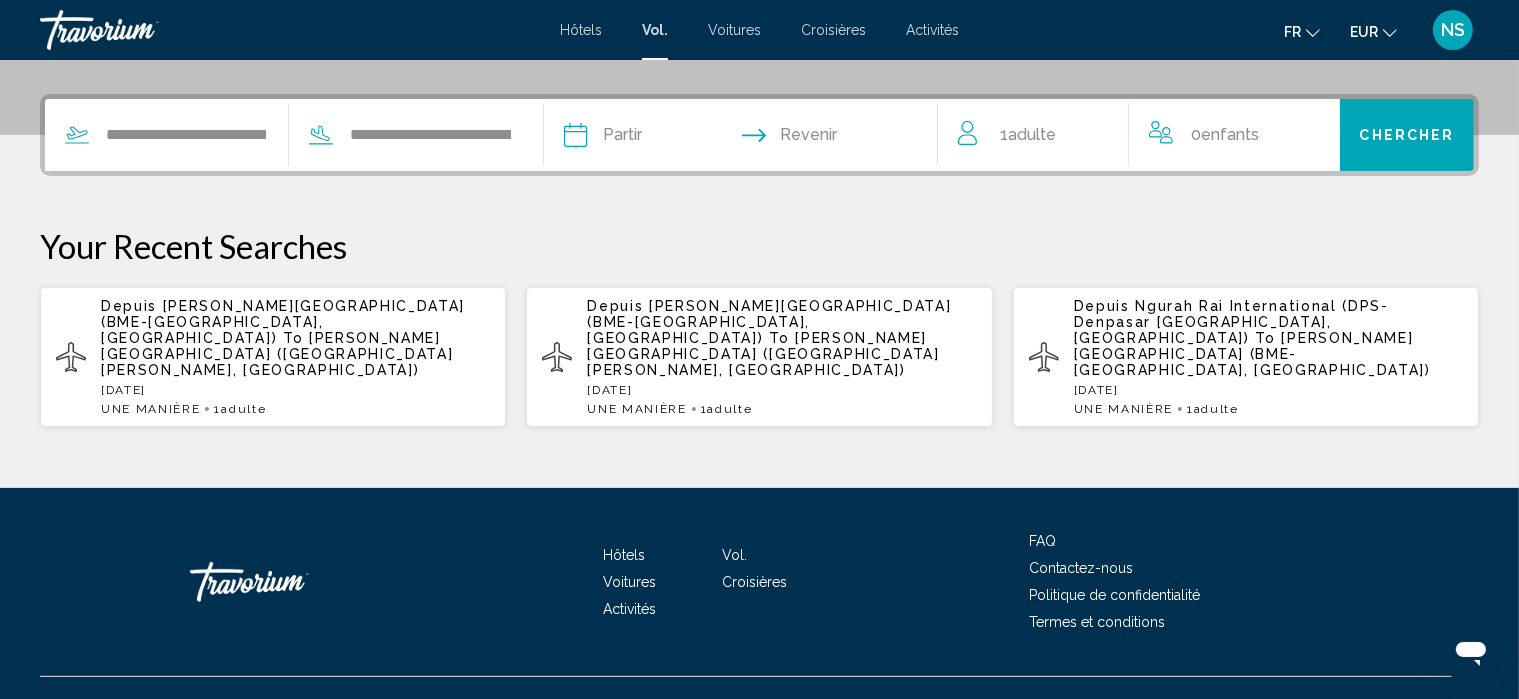 click at bounding box center (656, 138) 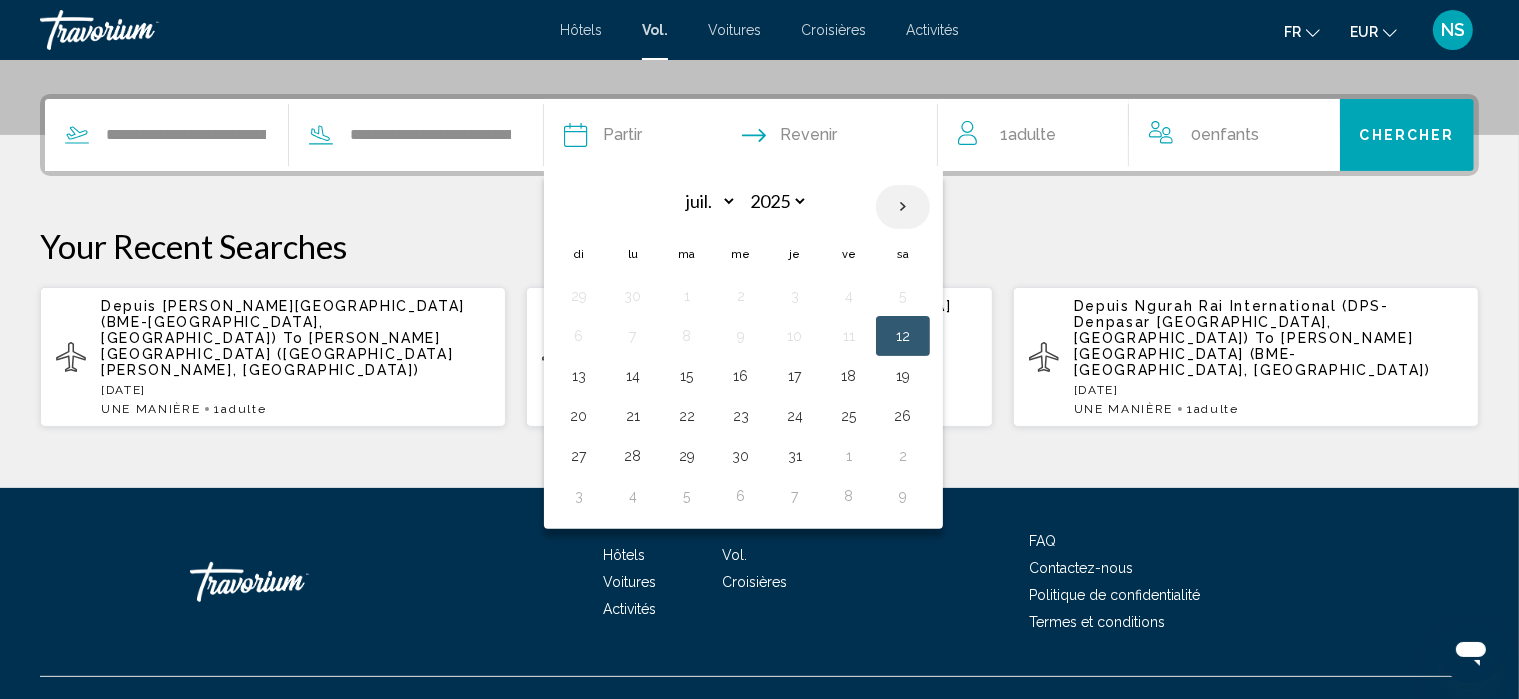 click at bounding box center (903, 207) 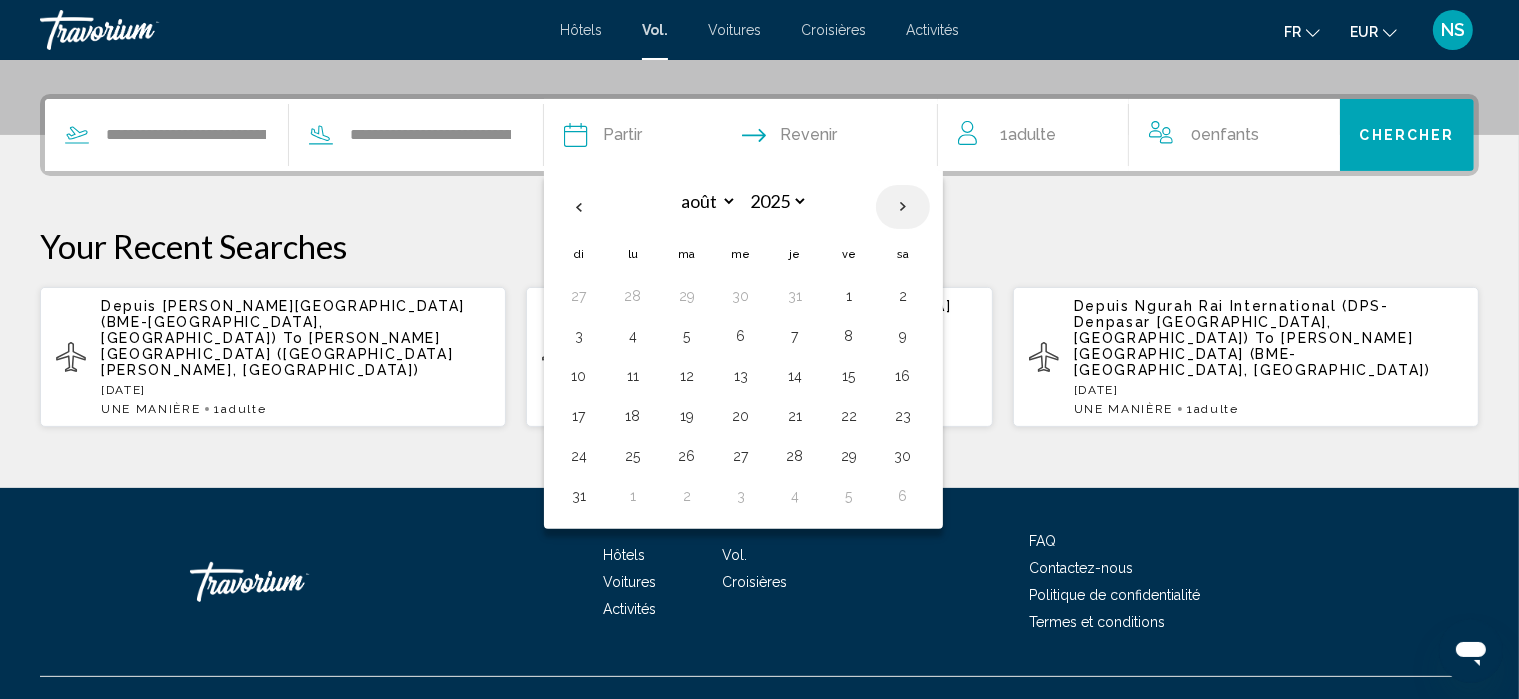 click at bounding box center [903, 207] 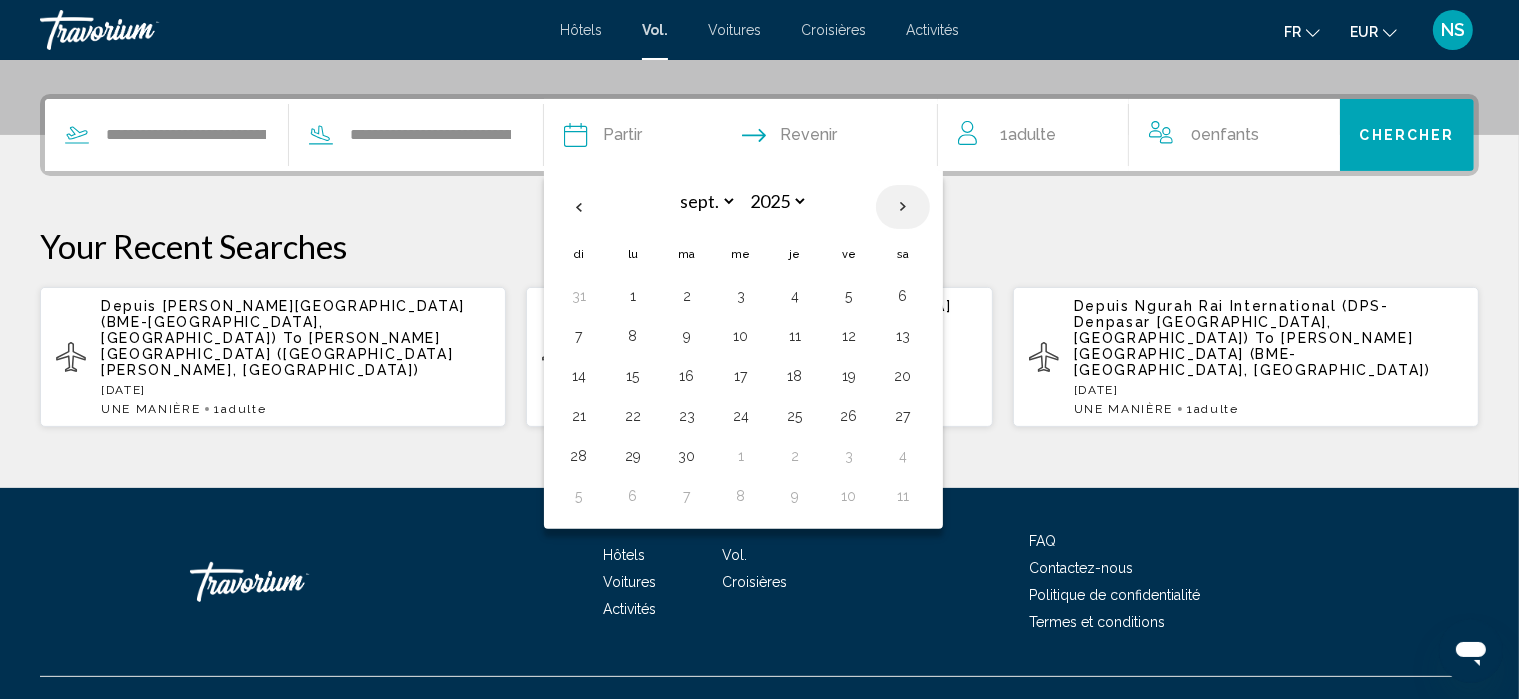 click at bounding box center [903, 207] 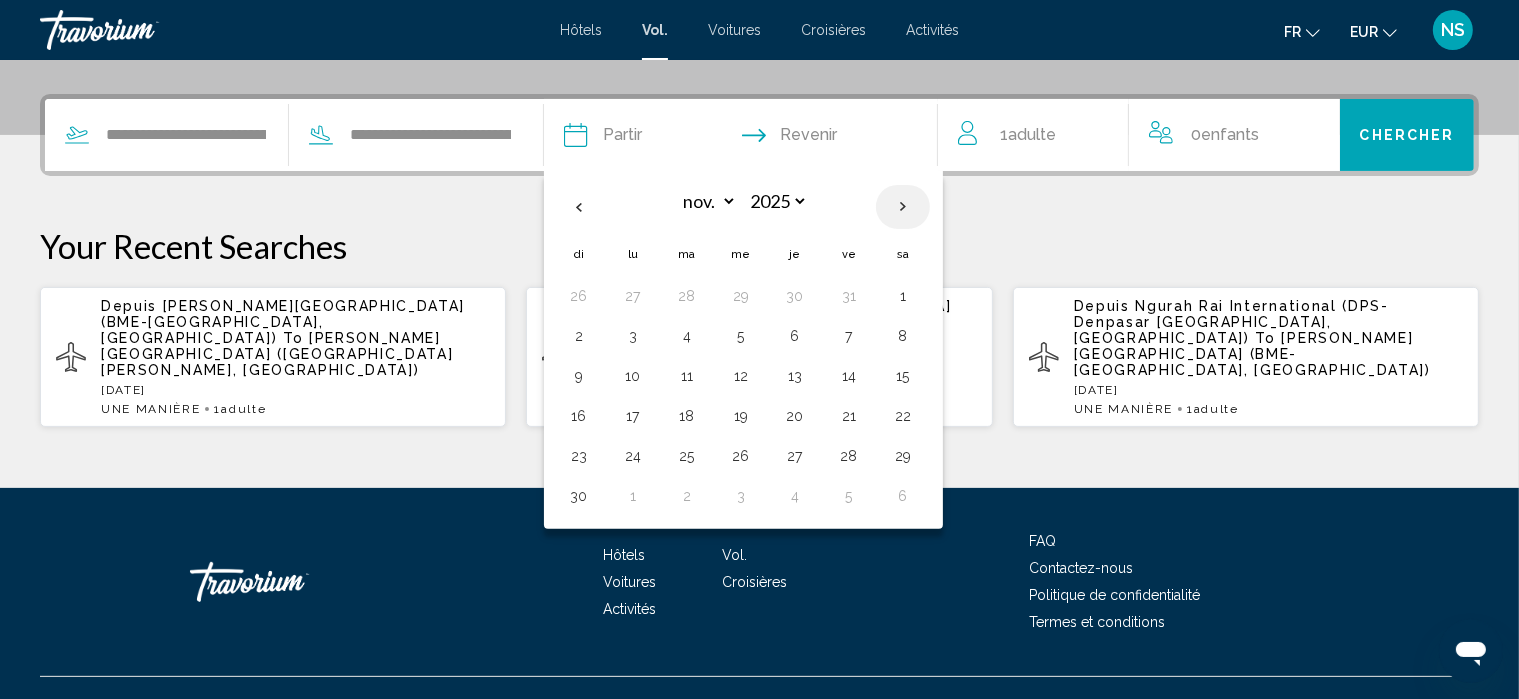 click at bounding box center [903, 207] 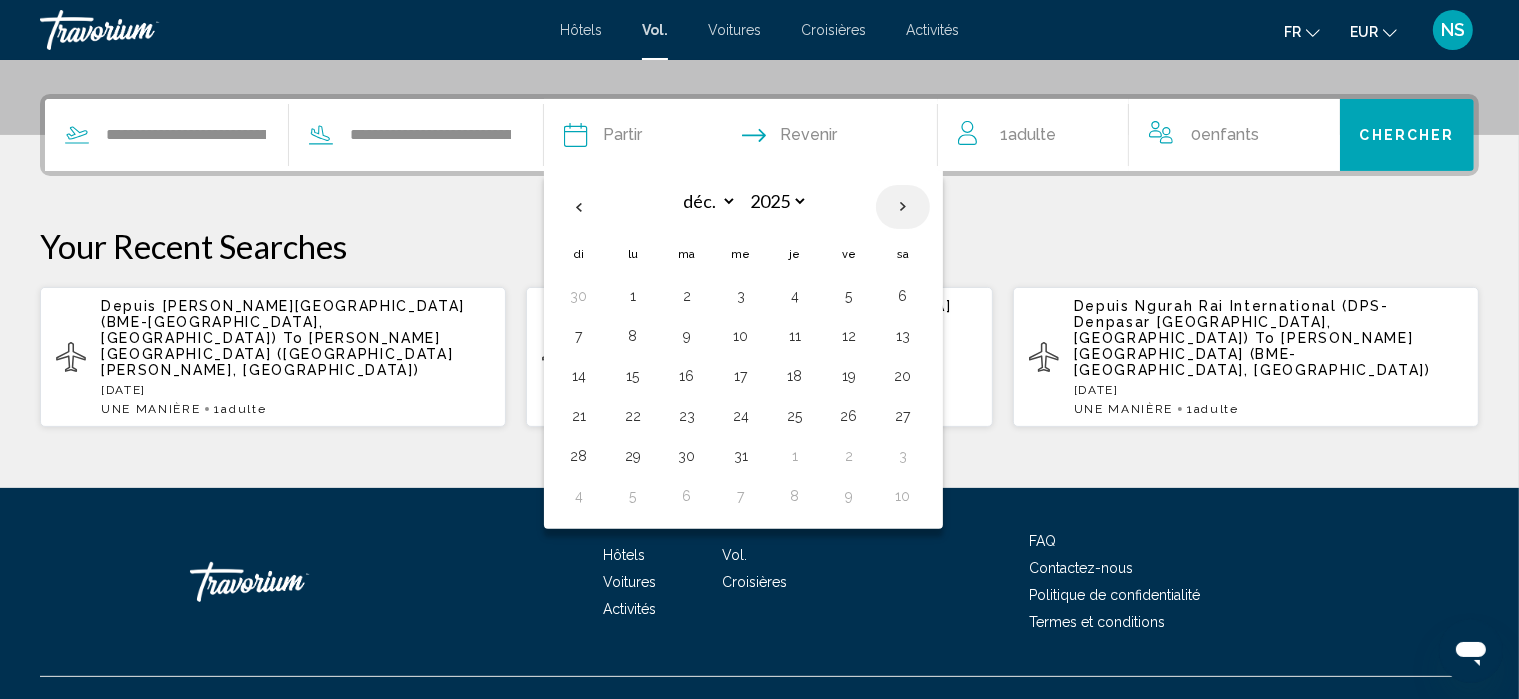 click at bounding box center (903, 207) 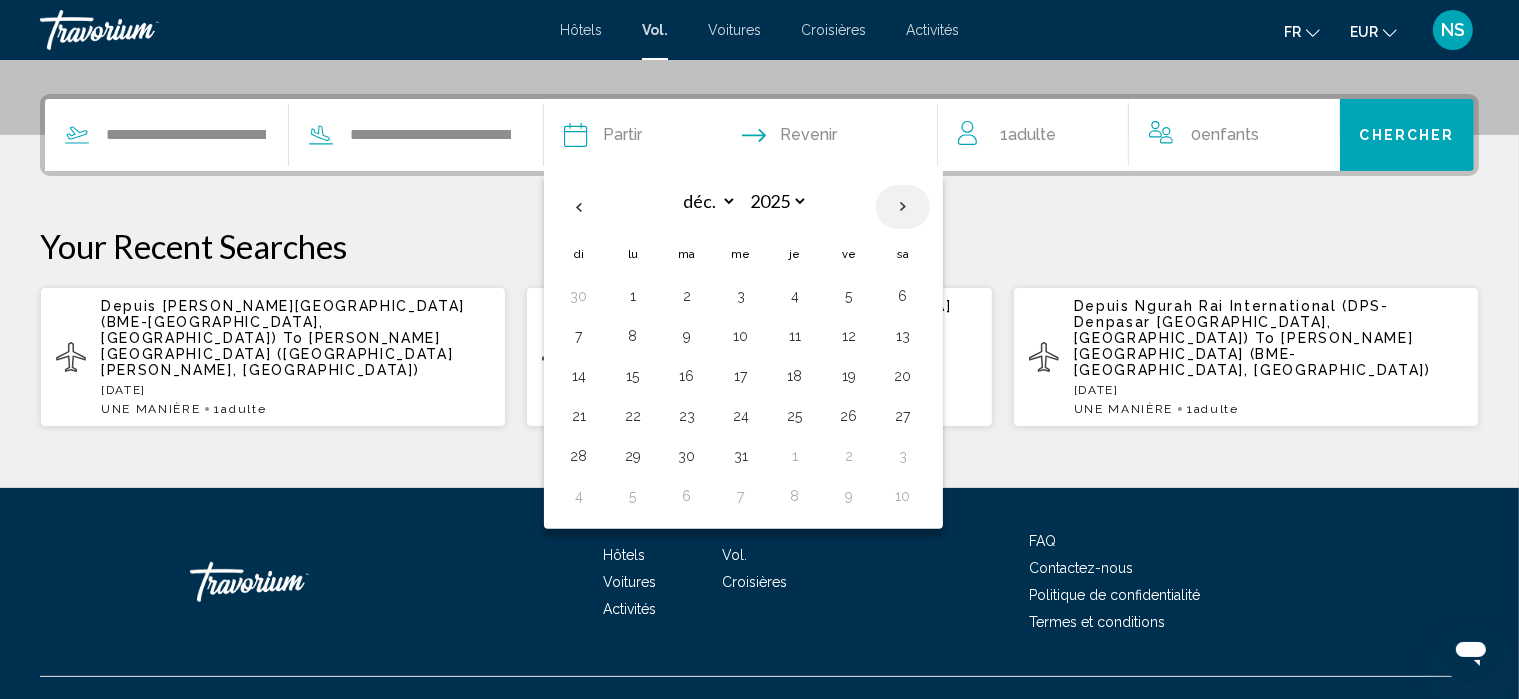 click at bounding box center [903, 207] 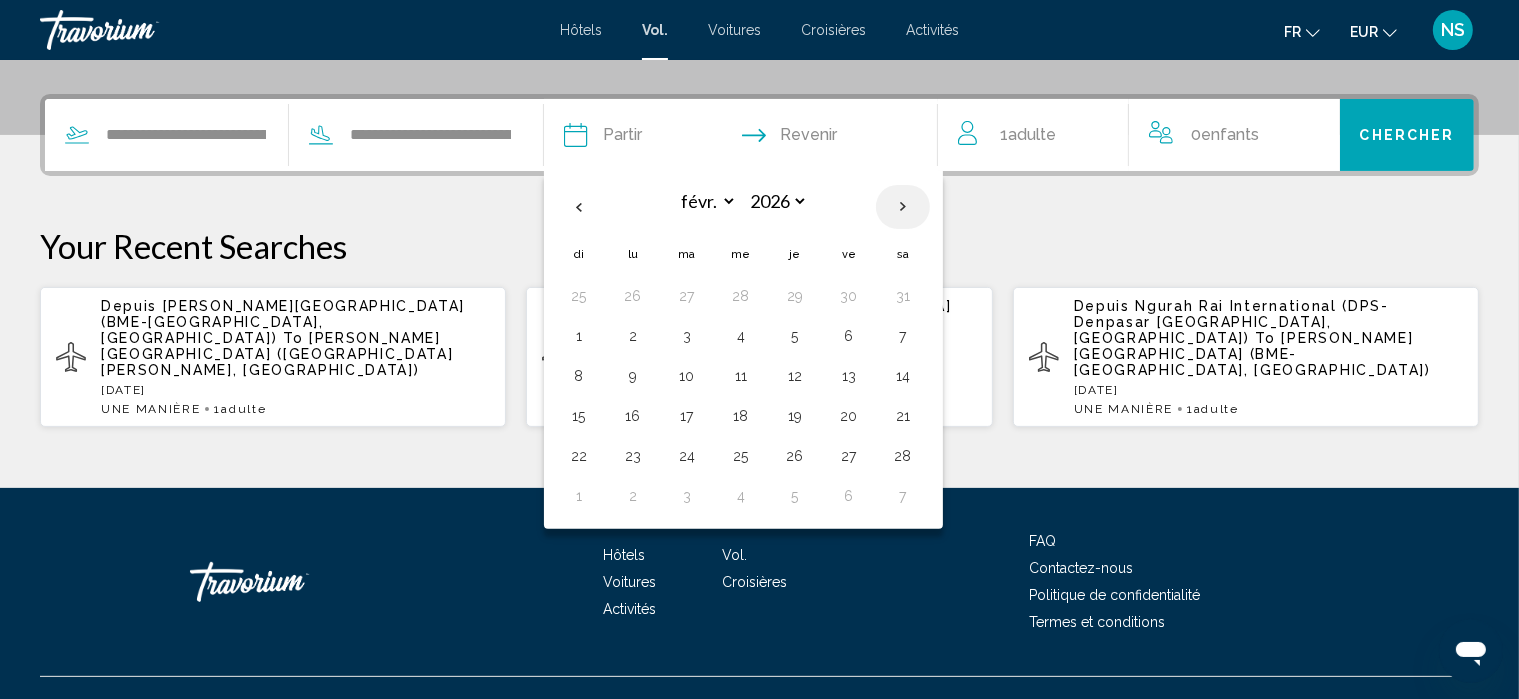 click at bounding box center (903, 207) 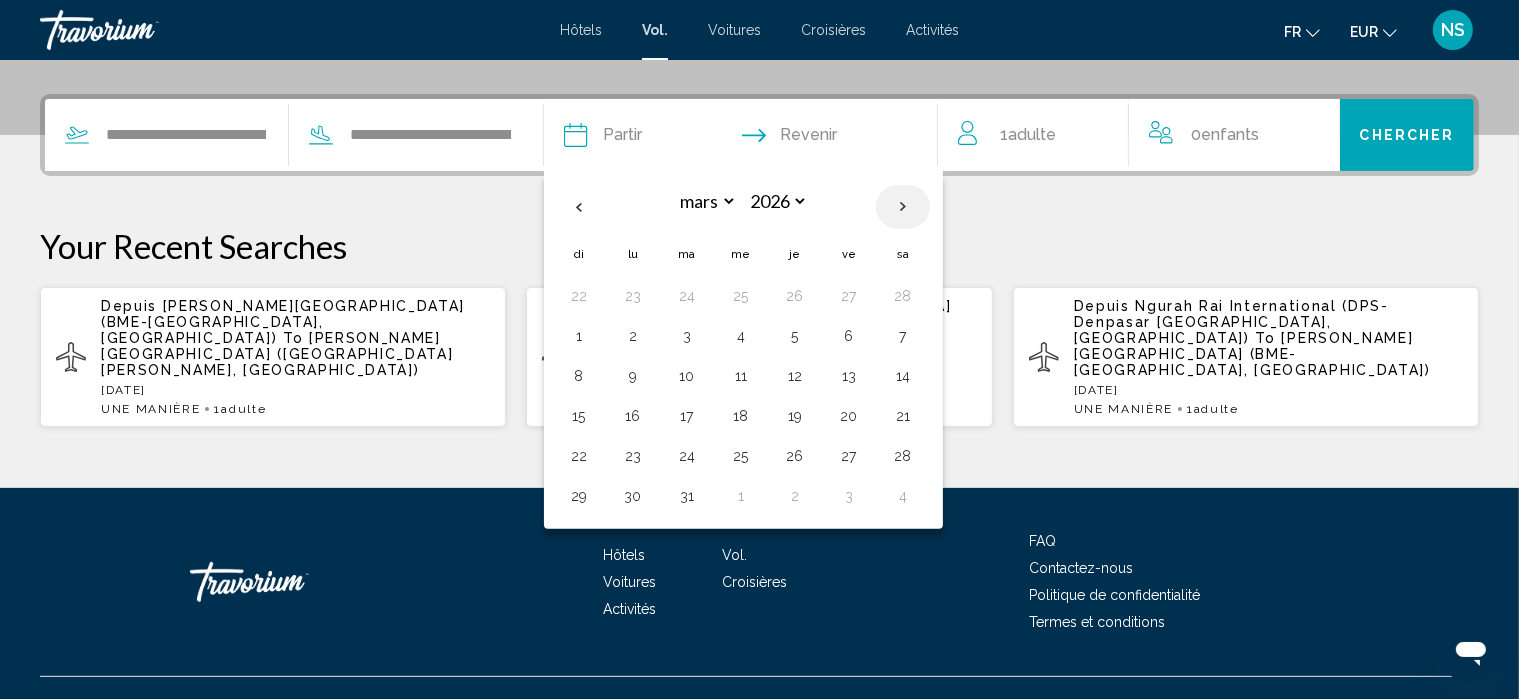 click at bounding box center (903, 207) 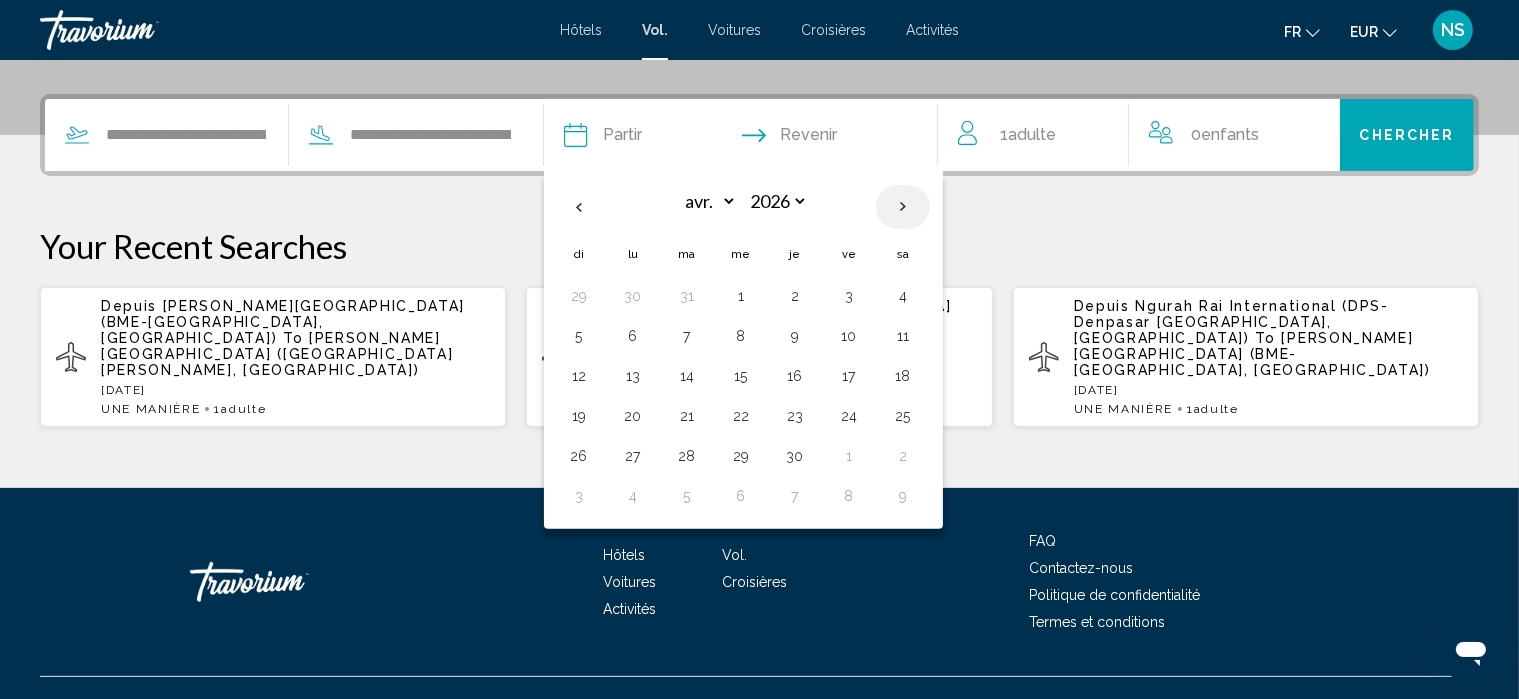 click at bounding box center [903, 207] 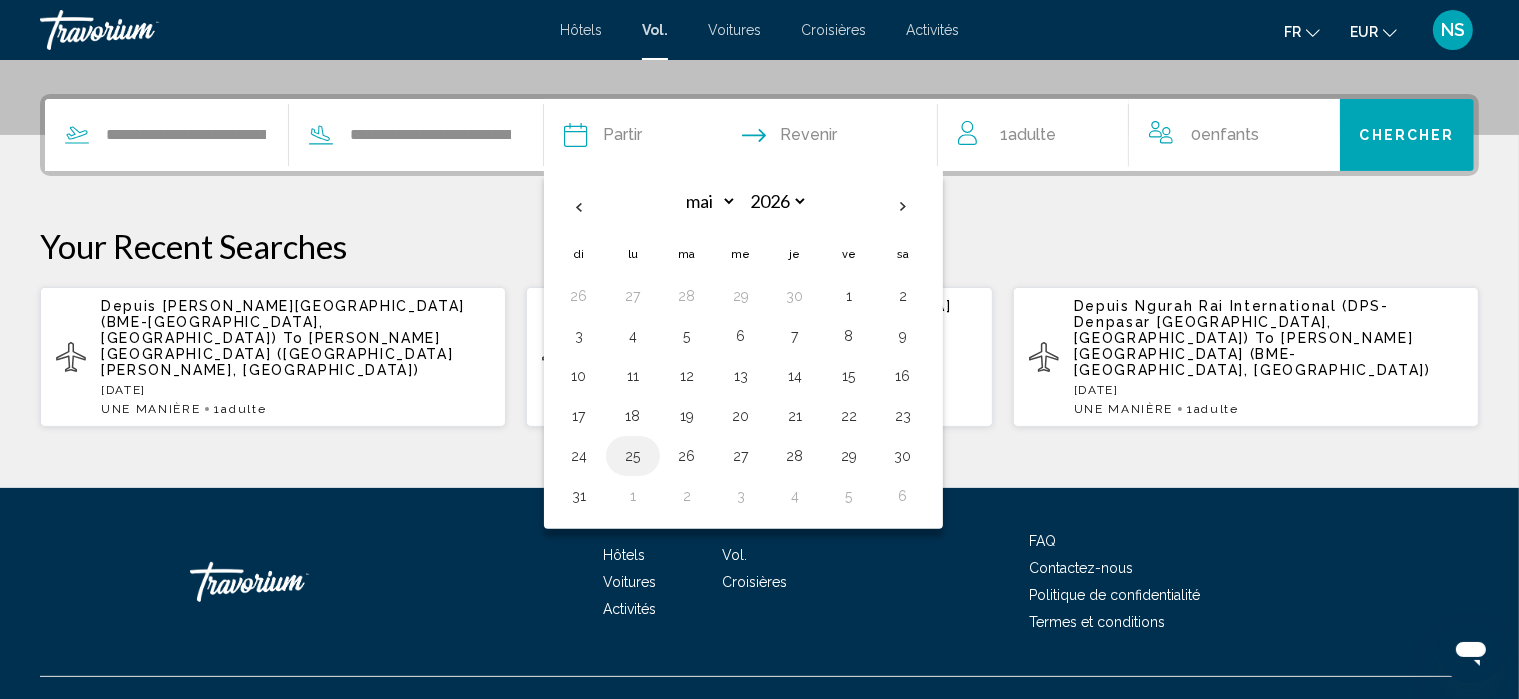 click on "25" at bounding box center [633, 456] 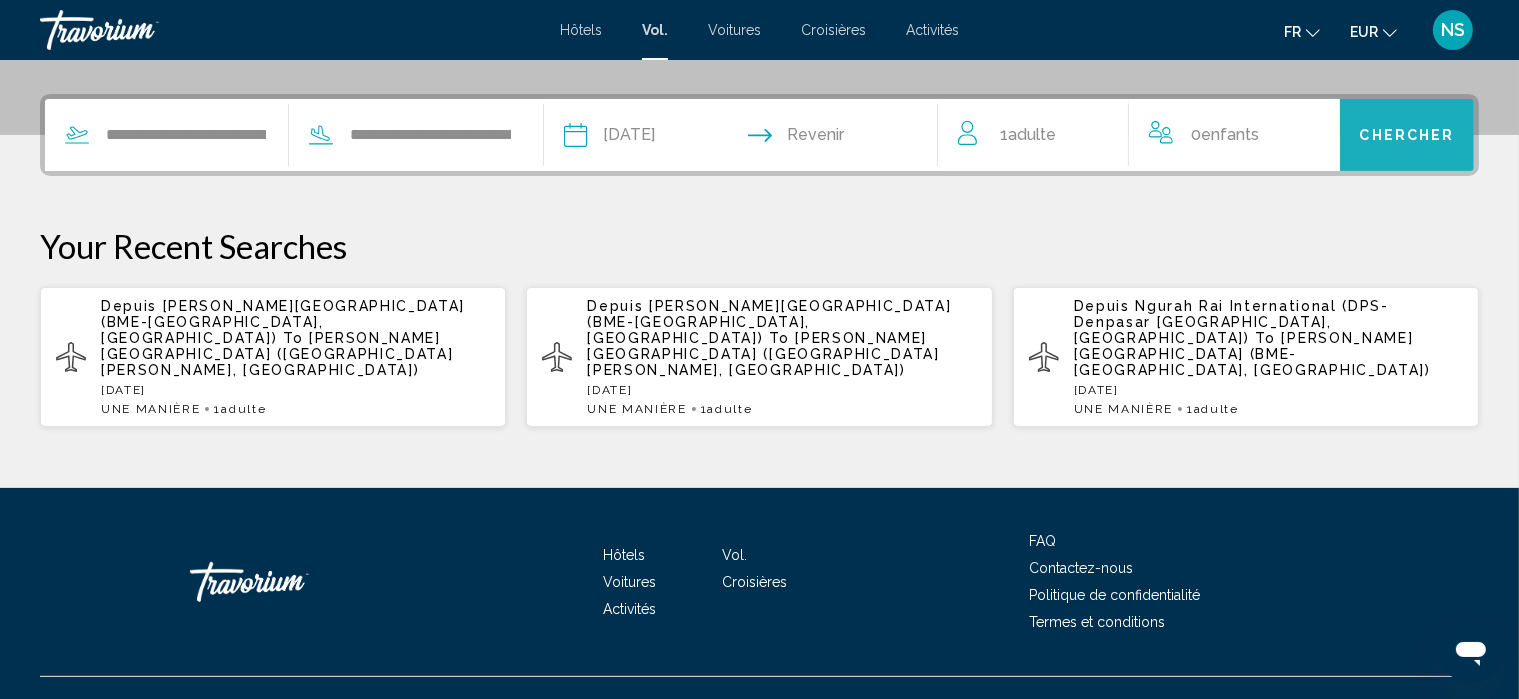 click on "Chercher" at bounding box center [1407, 136] 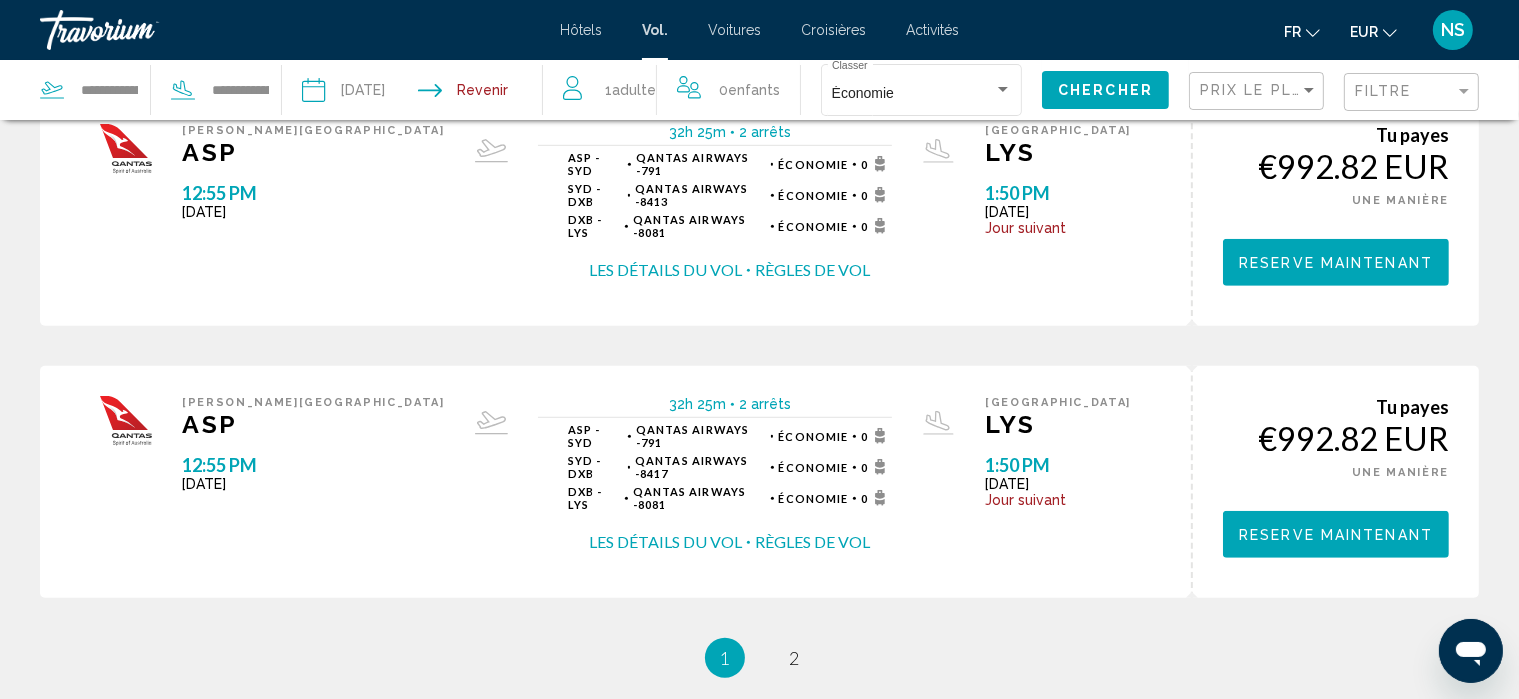 scroll, scrollTop: 1178, scrollLeft: 0, axis: vertical 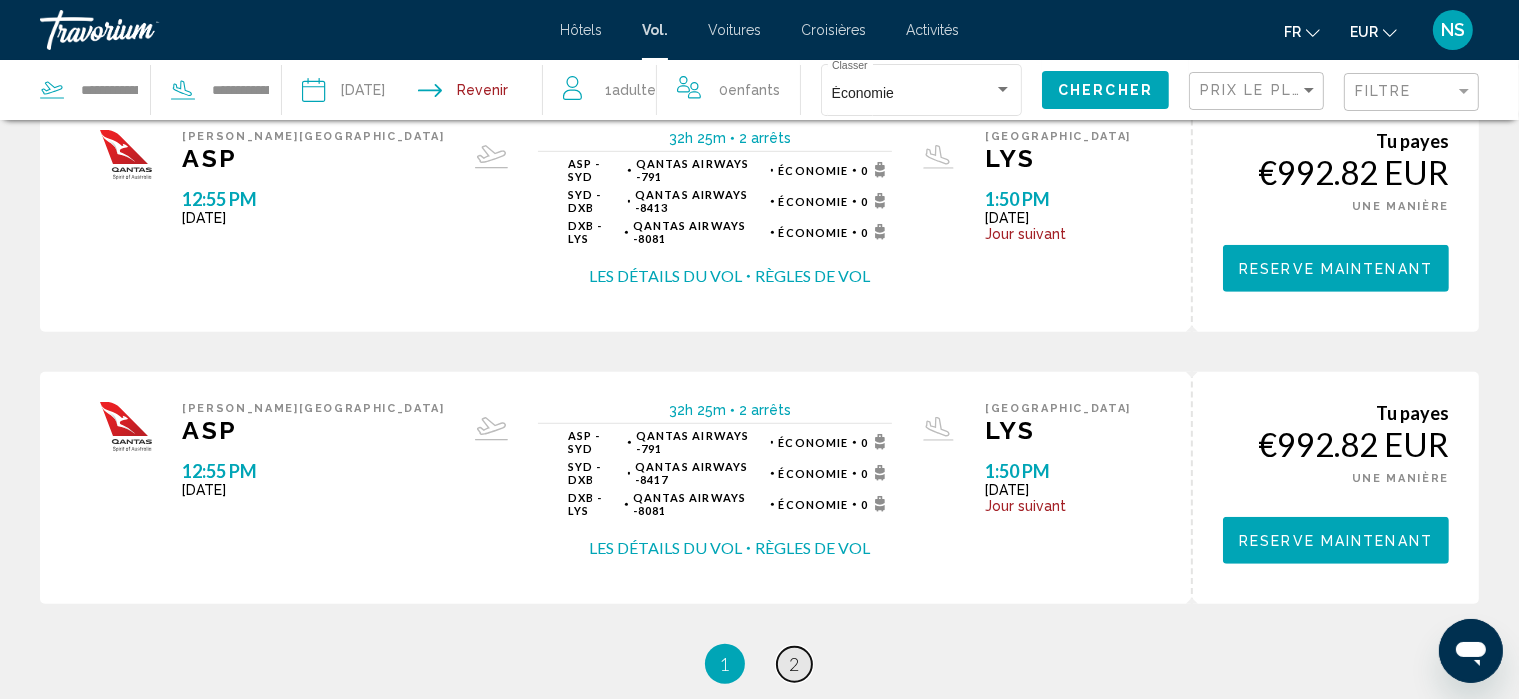 click on "2" at bounding box center [795, 664] 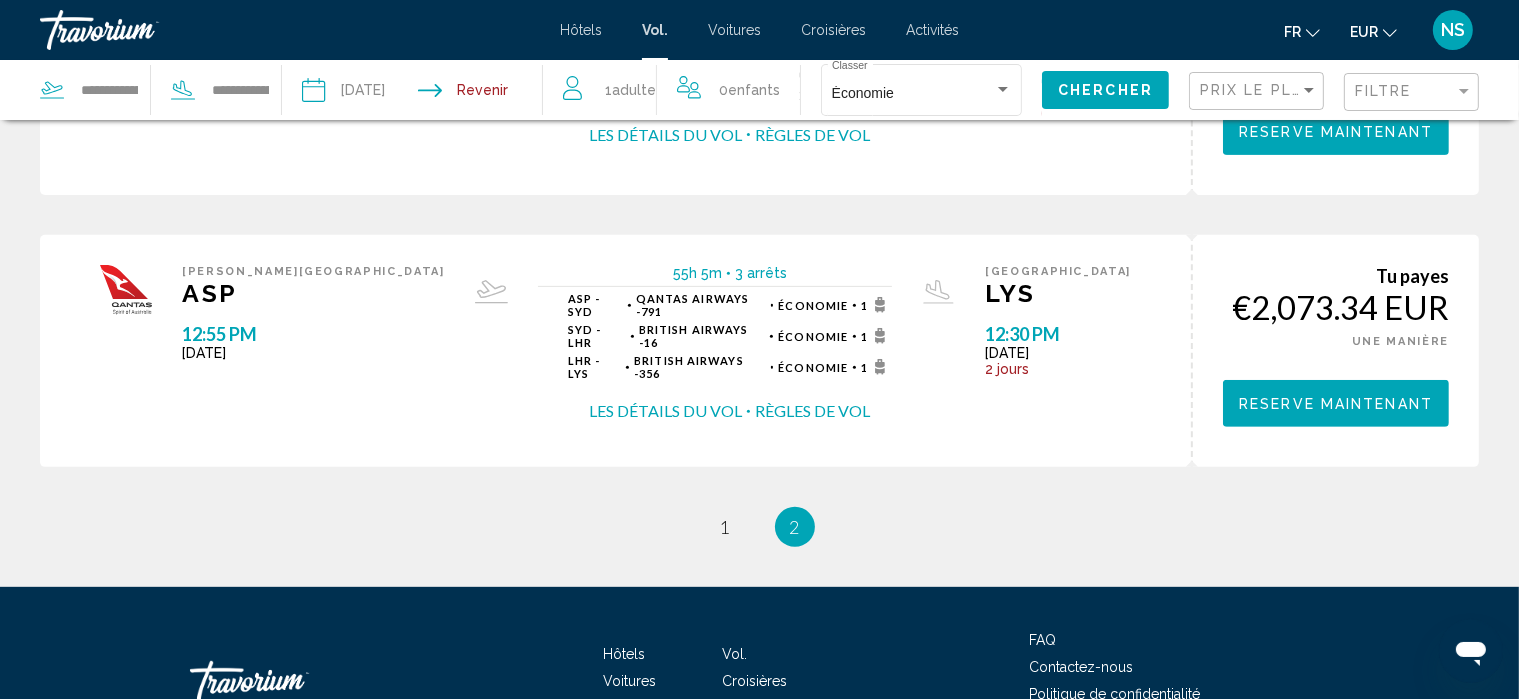 scroll, scrollTop: 747, scrollLeft: 0, axis: vertical 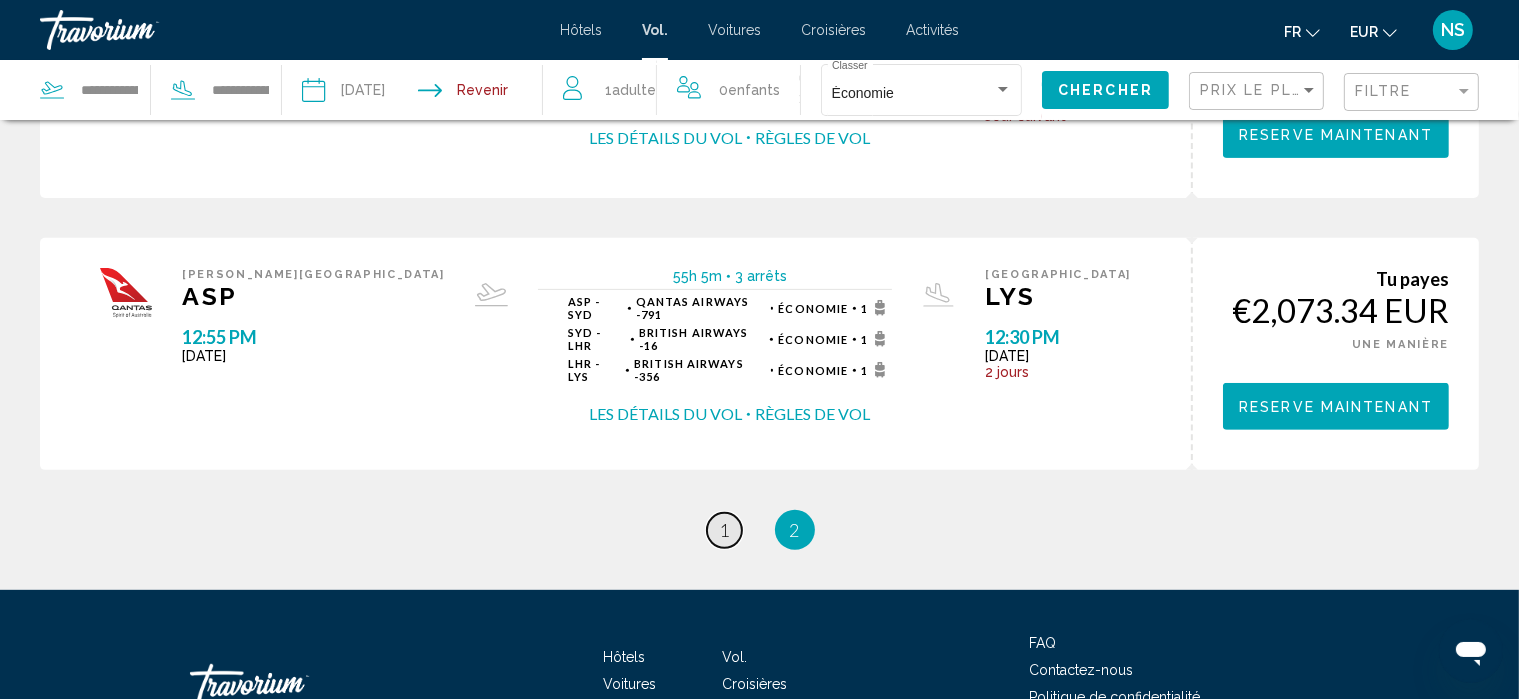 click on "1" at bounding box center [725, 530] 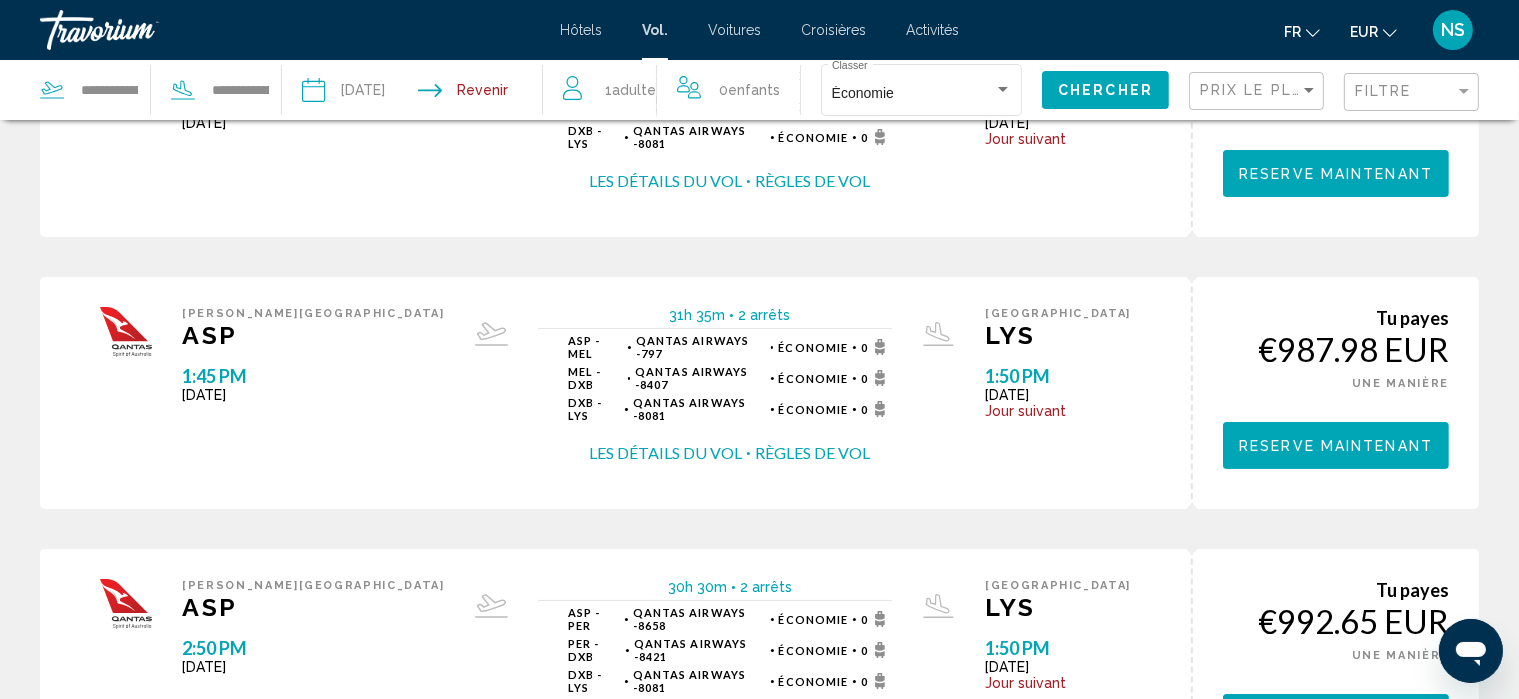 scroll, scrollTop: 0, scrollLeft: 0, axis: both 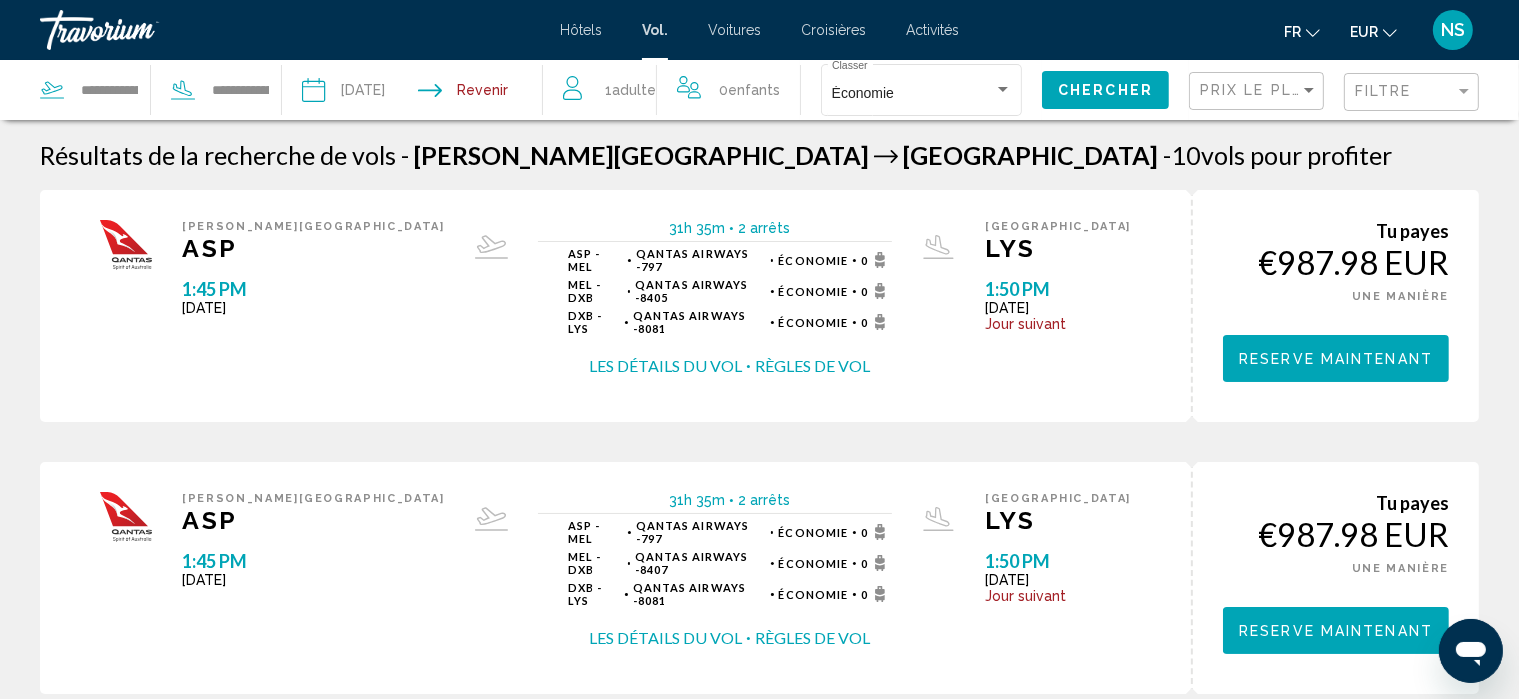 click on "Les détails du vol" at bounding box center (665, 366) 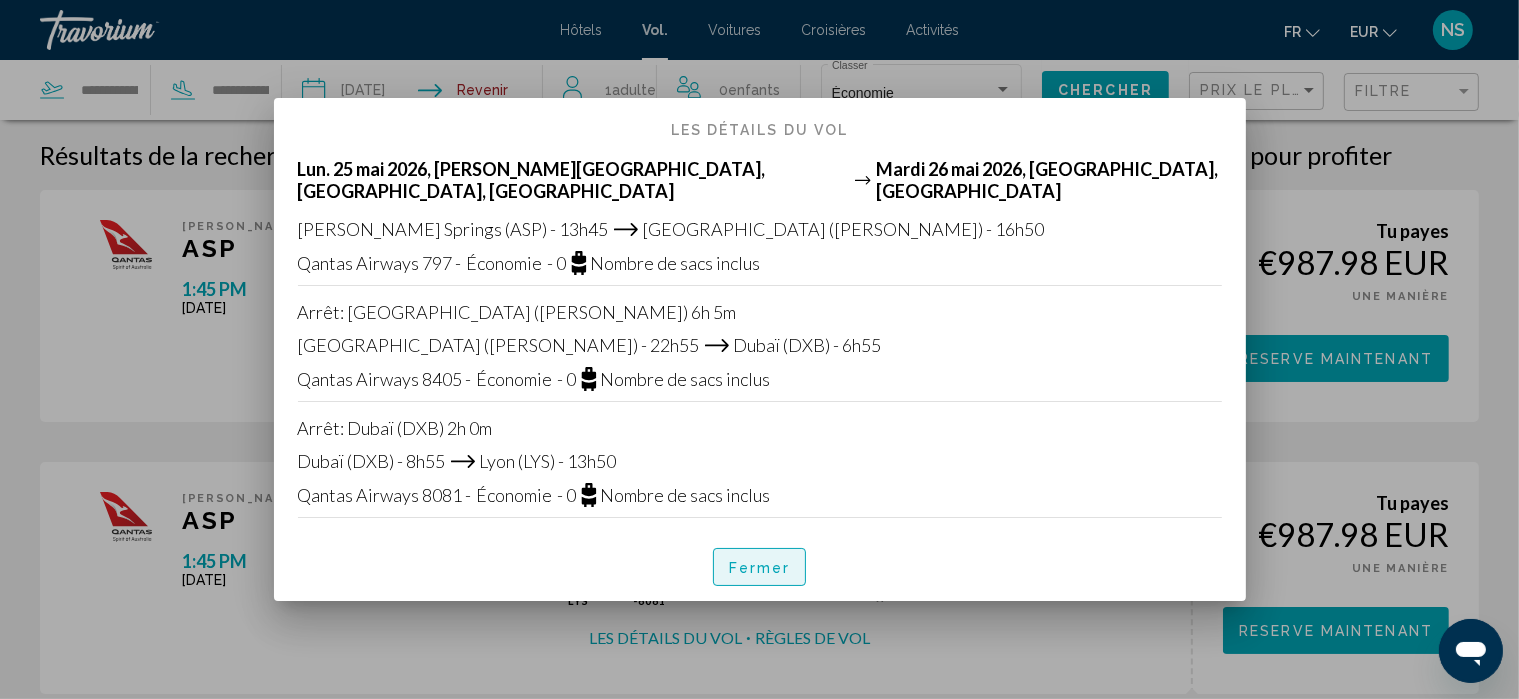 click on "Fermer" at bounding box center (760, 568) 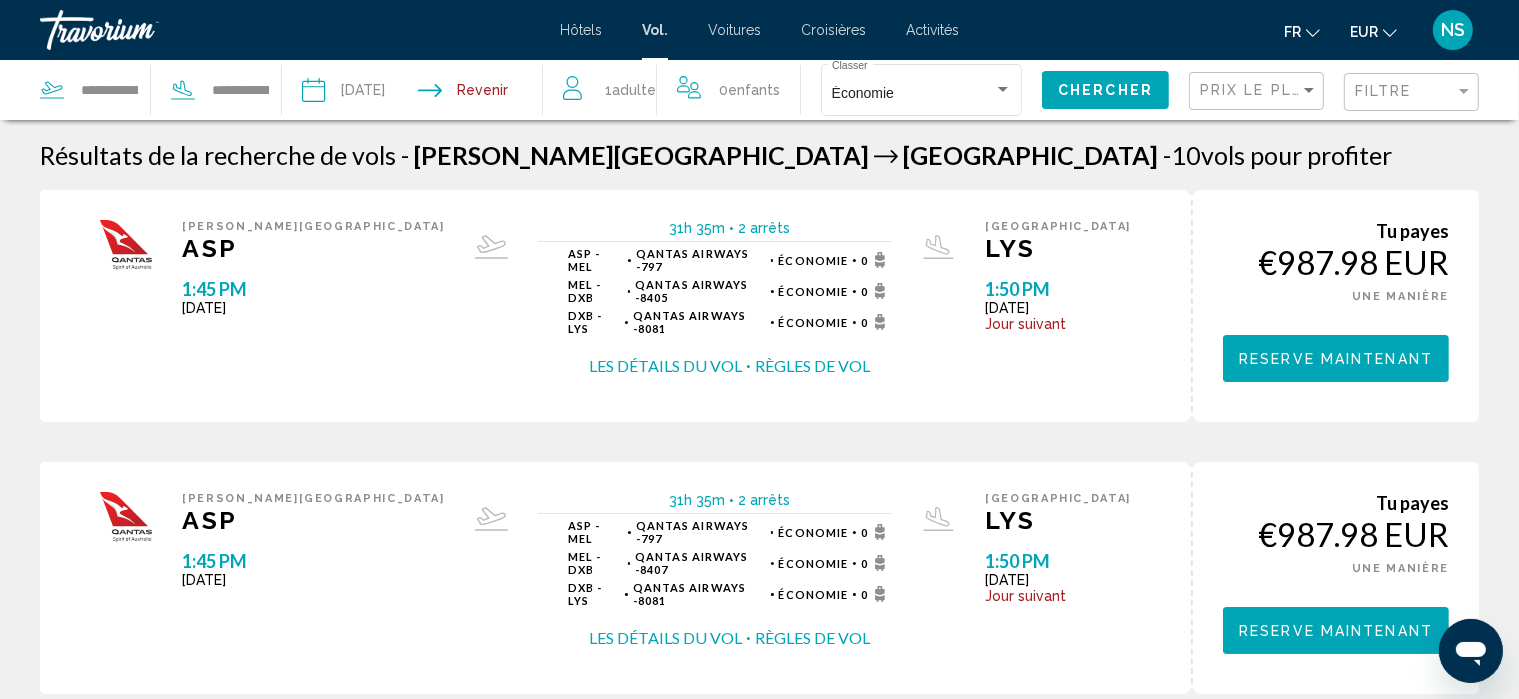 click on "Les détails du vol" at bounding box center [665, 366] 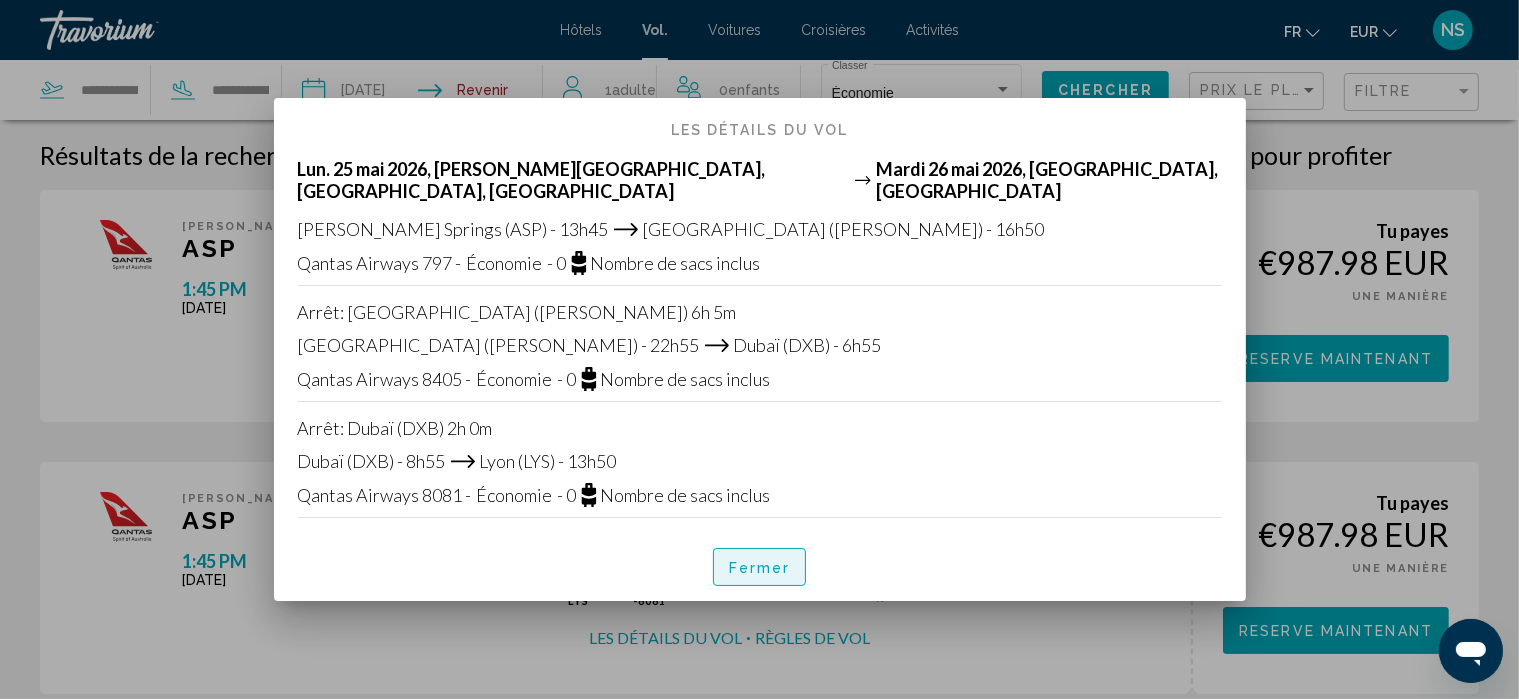 click on "Fermer" at bounding box center (760, 568) 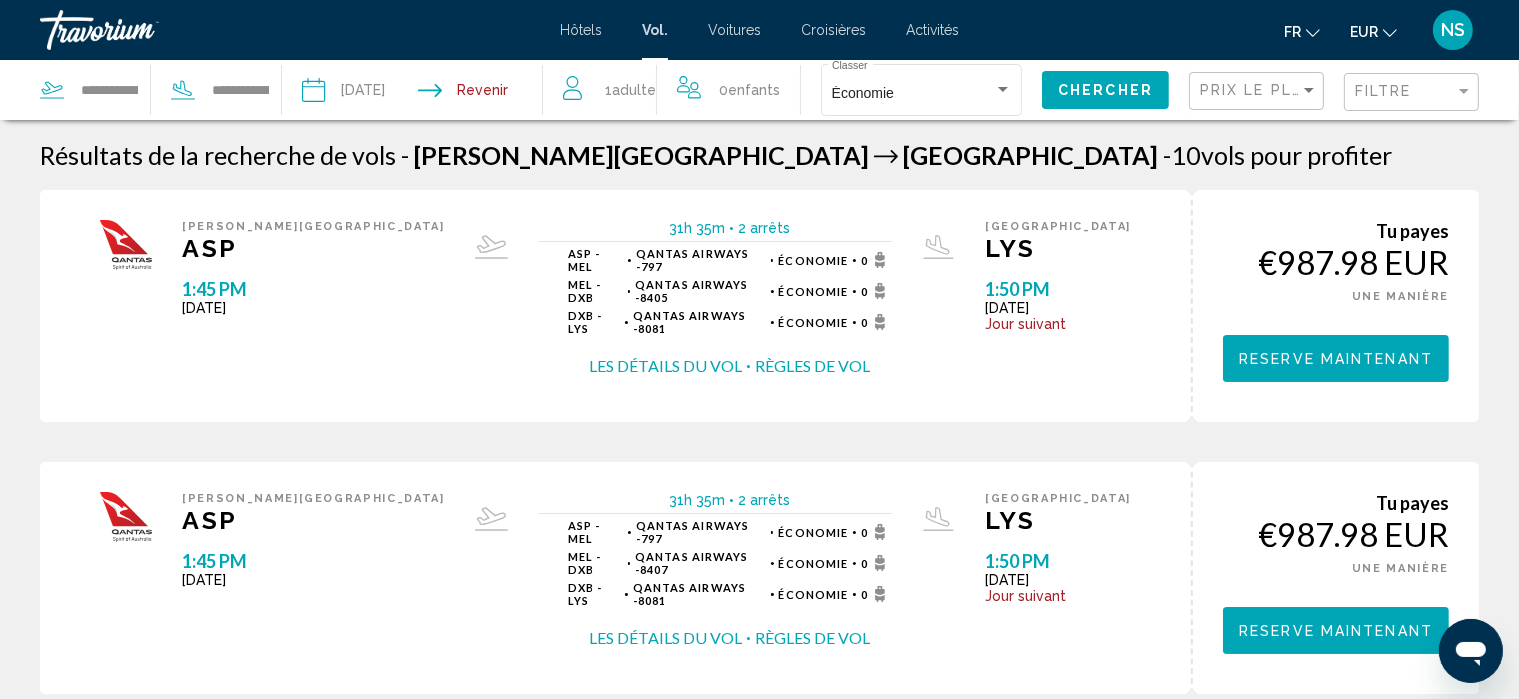 click on "Les détails du vol" at bounding box center [665, 366] 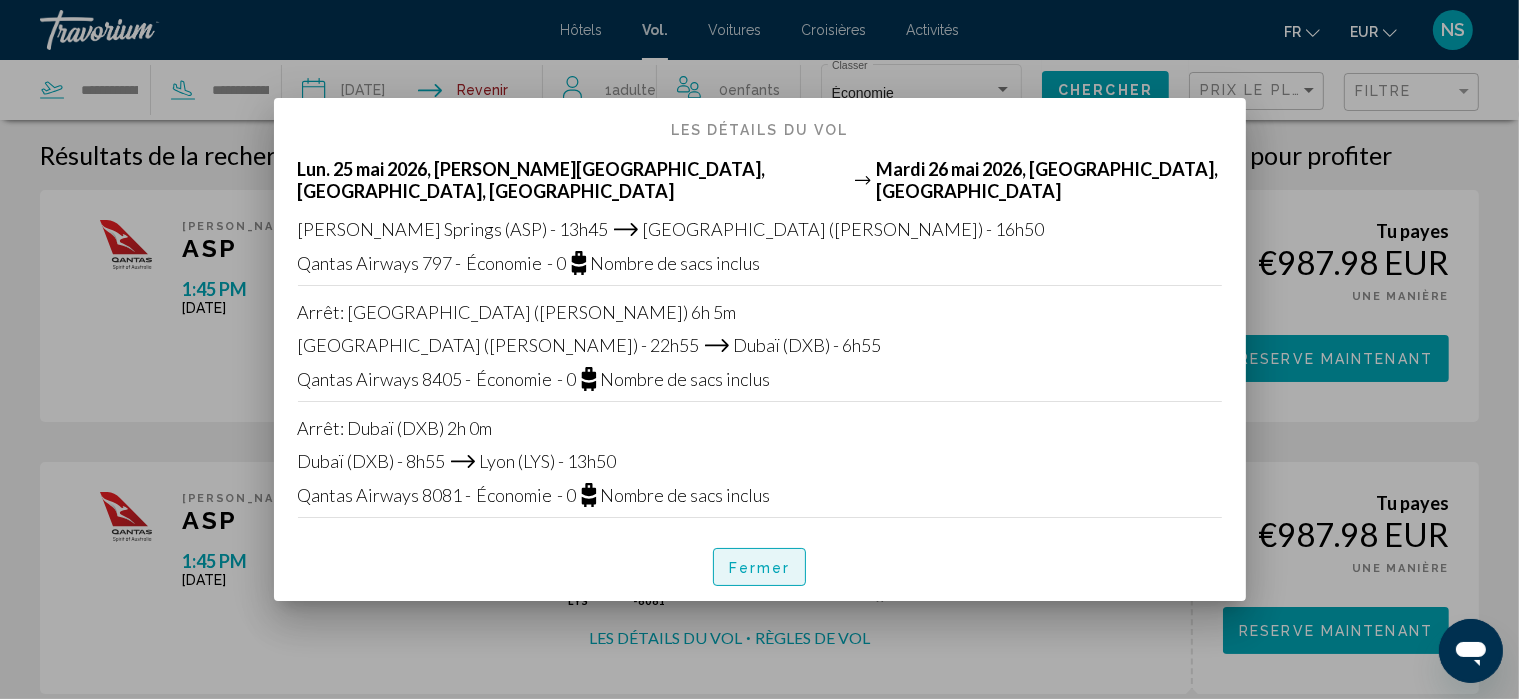 click on "Fermer" at bounding box center (760, 568) 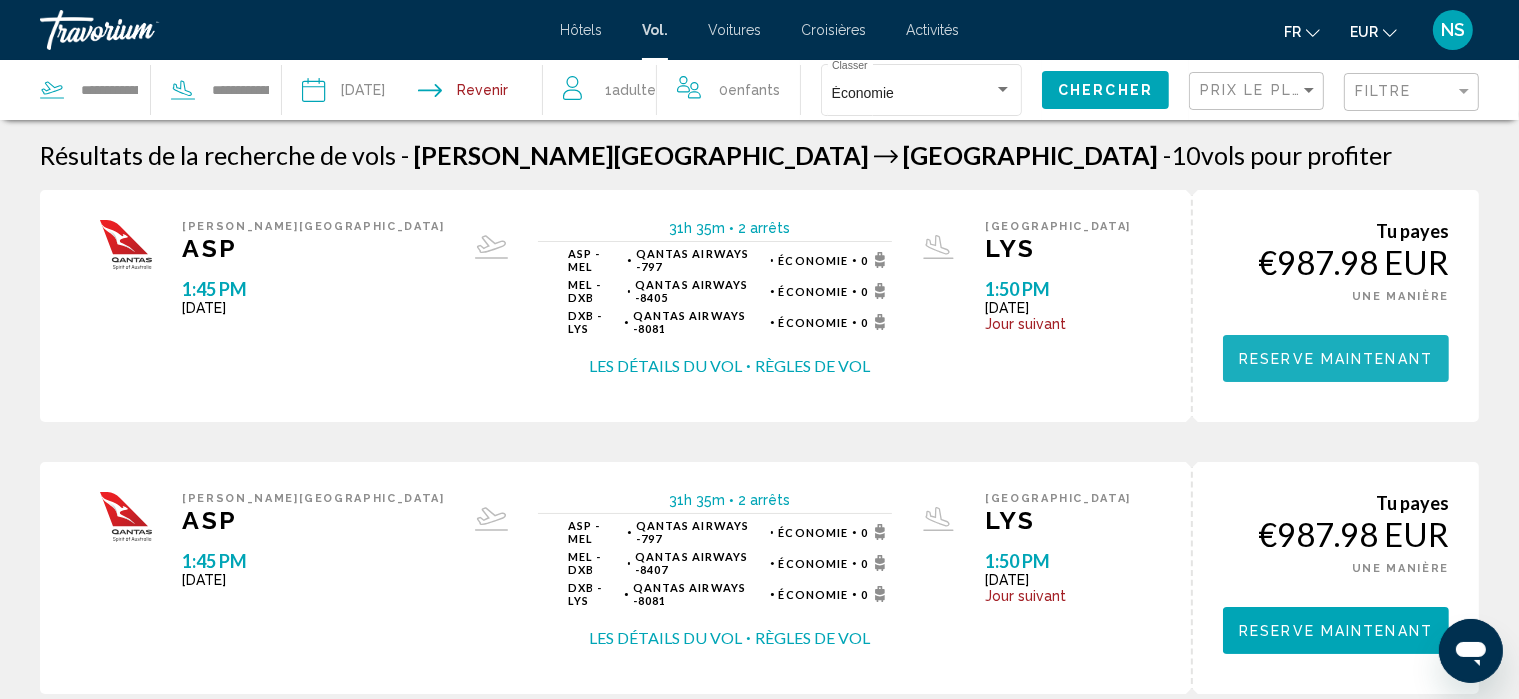 click on "Reserve maintenant" at bounding box center [1336, 359] 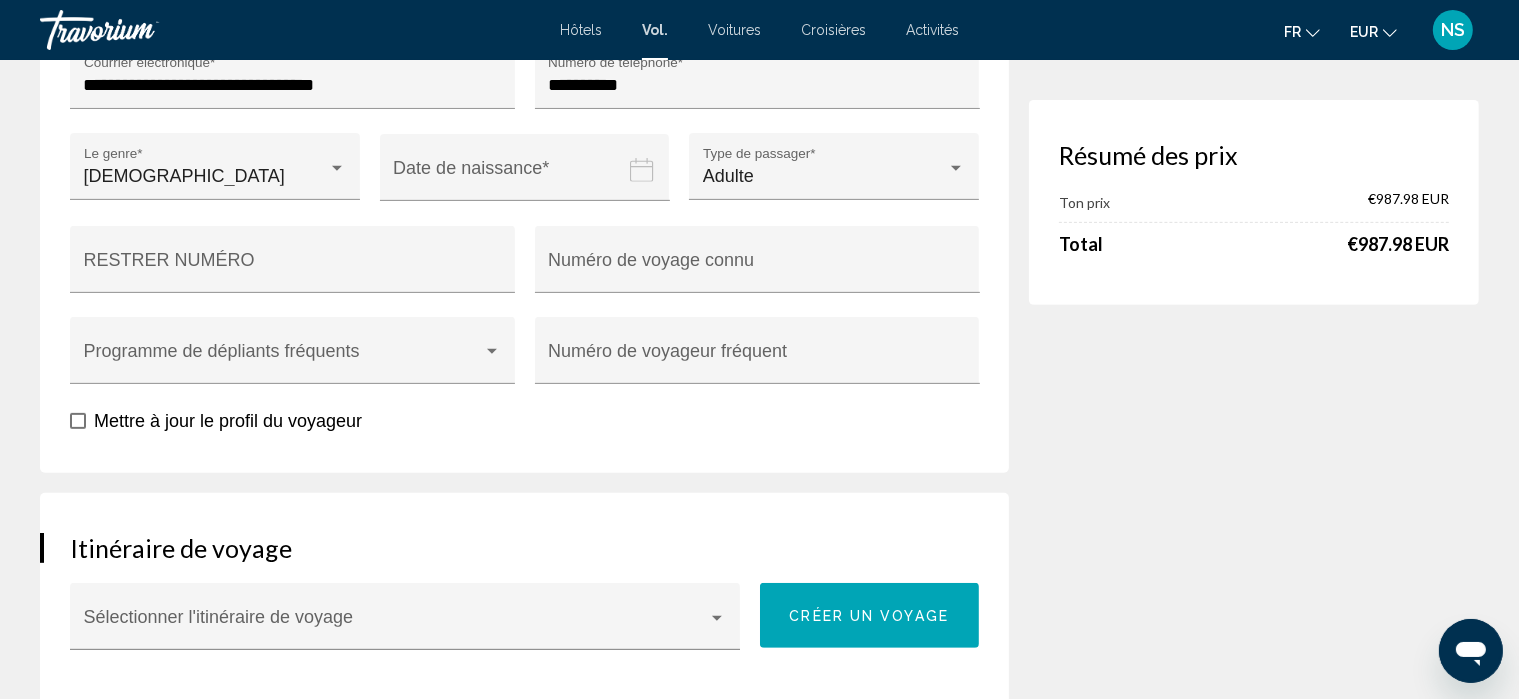 scroll, scrollTop: 791, scrollLeft: 0, axis: vertical 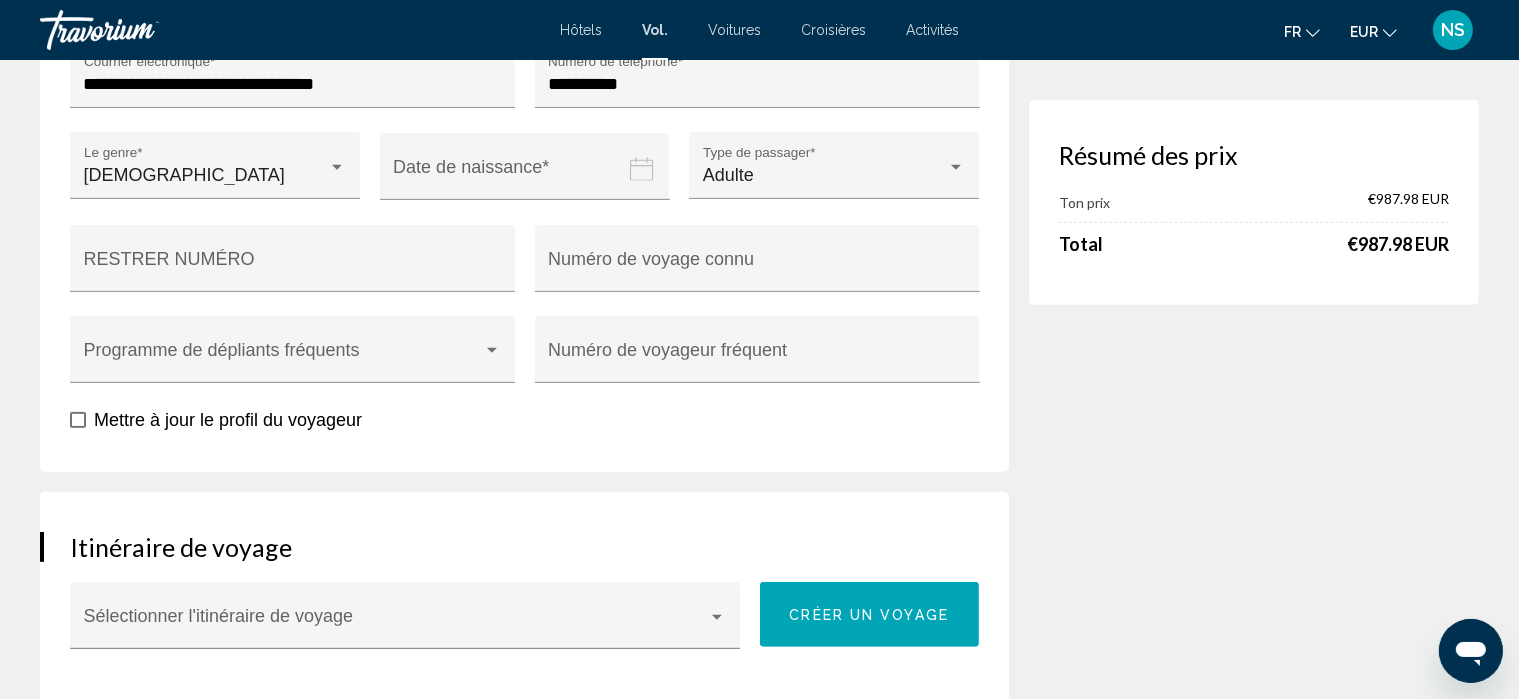 click 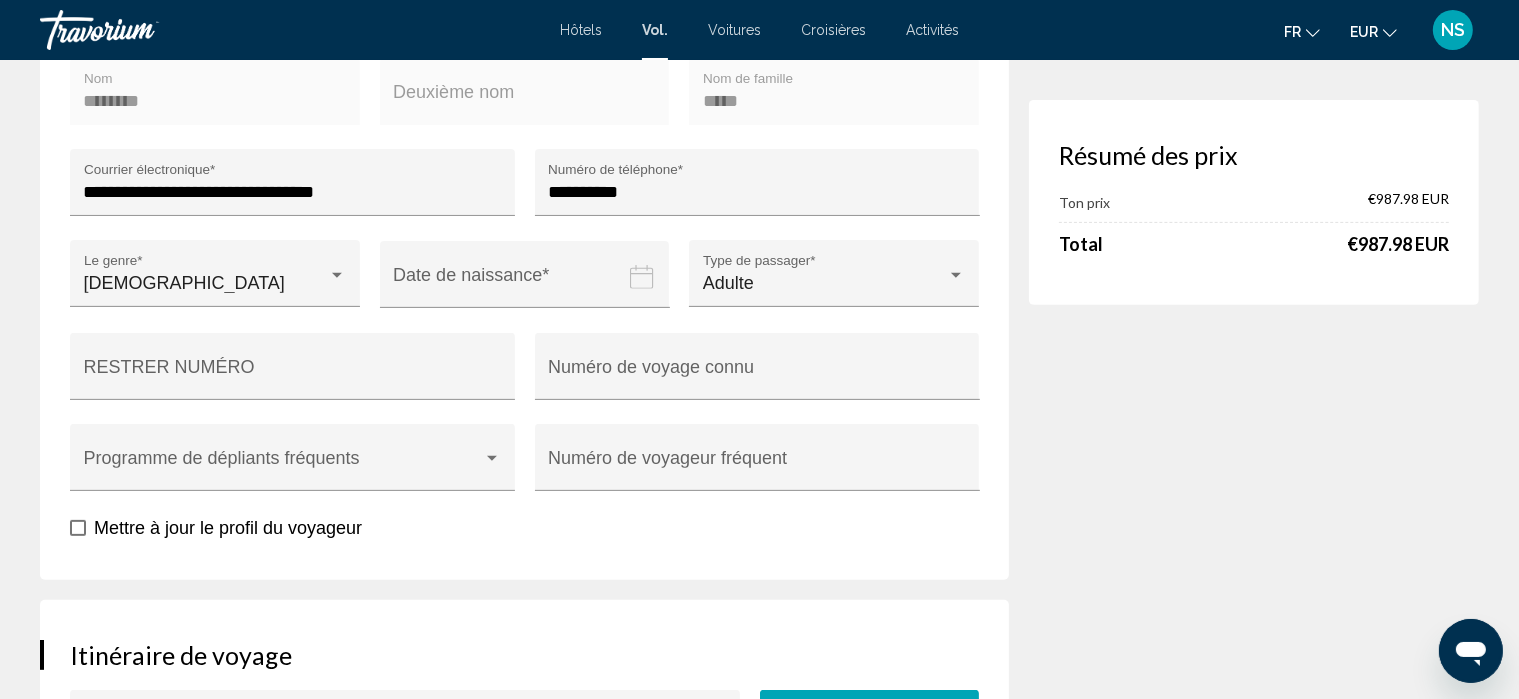 scroll, scrollTop: 672, scrollLeft: 0, axis: vertical 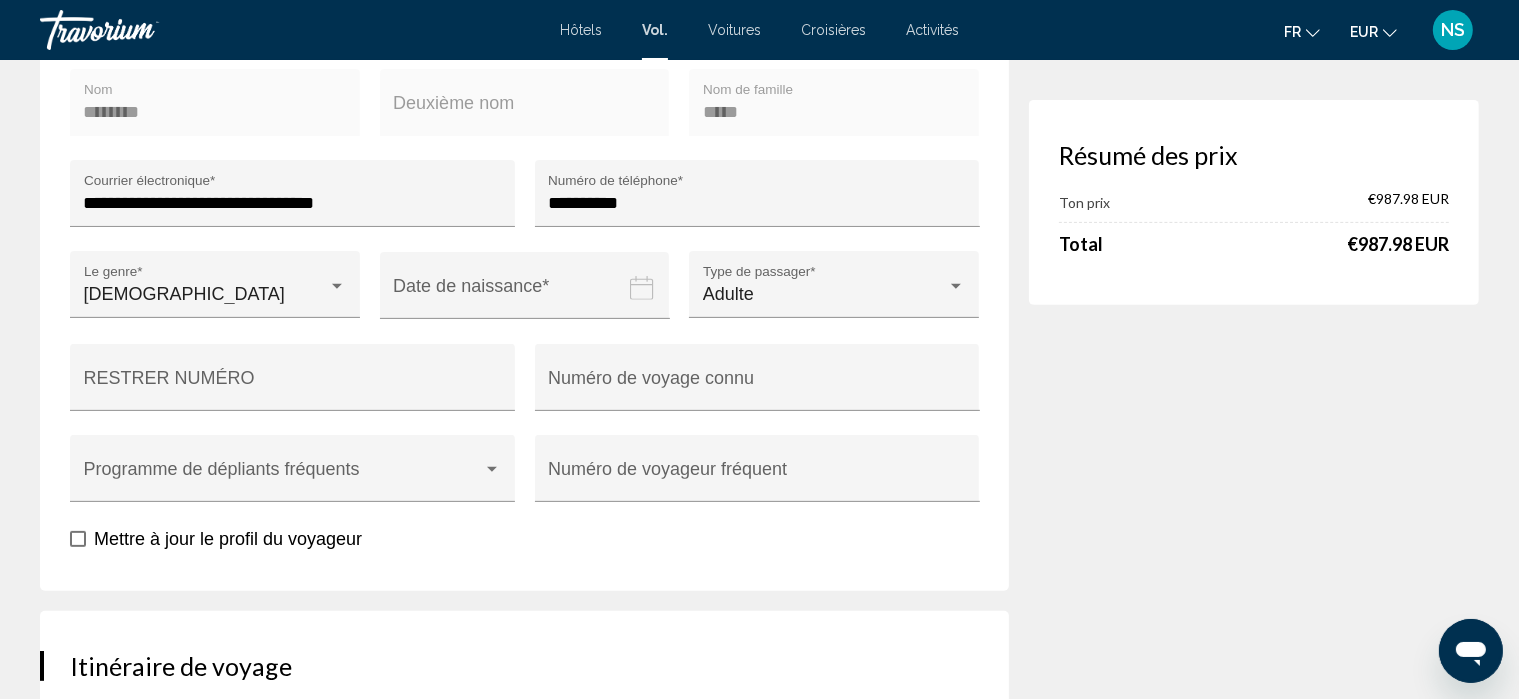 click at bounding box center [529, 300] 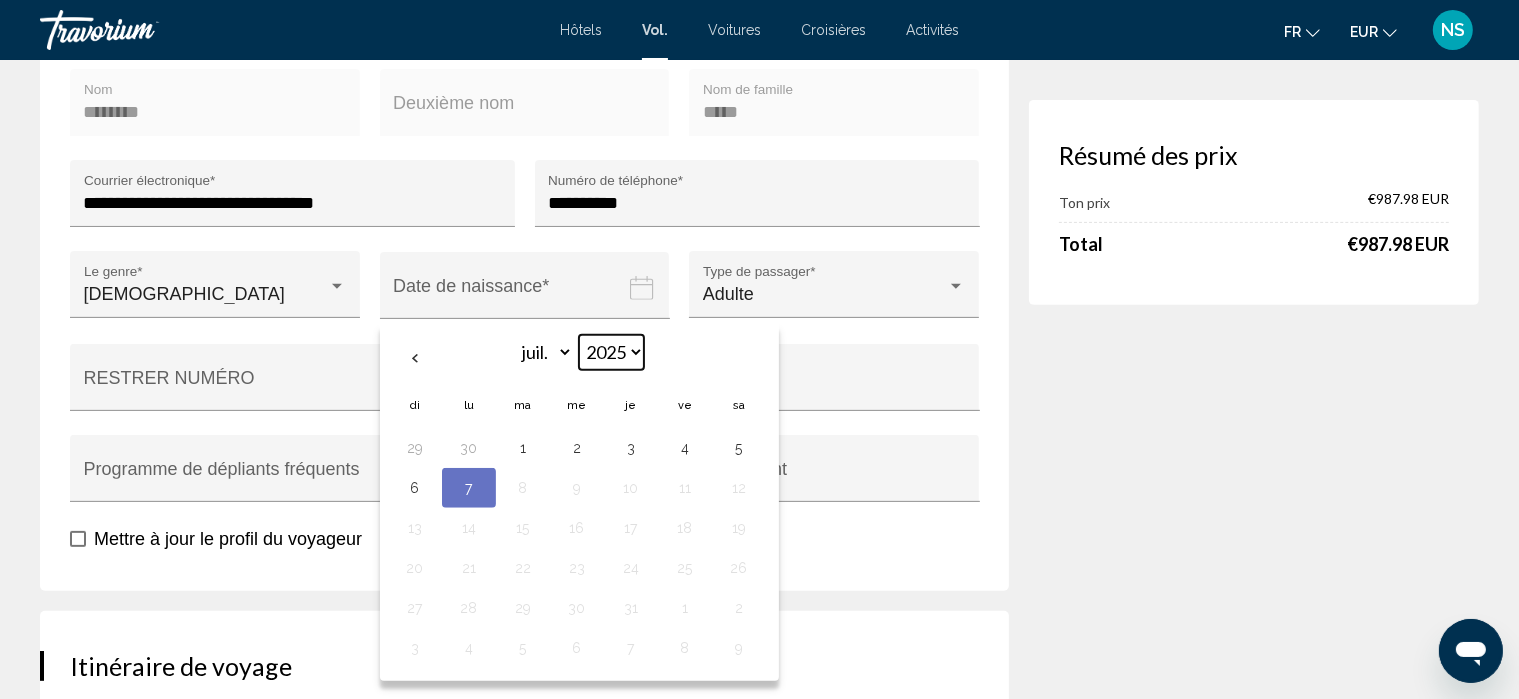 click on "**** **** **** **** **** **** **** **** **** **** **** **** **** **** **** **** **** **** **** **** **** **** **** **** **** **** **** **** **** **** **** **** **** **** **** **** **** **** **** **** **** **** **** **** **** **** **** **** **** **** **** **** **** **** **** **** **** **** **** **** **** **** **** **** **** **** **** **** **** **** **** **** **** **** **** **** **** **** **** **** **** **** **** **** **** **** **** **** **** **** **** **** **** **** **** **** **** **** **** **** **** **** **** **** **** **** **** **** **** **** **** **** **** **** **** **** **** **** **** **** **** **** **** **** **** ****" at bounding box center [611, 352] 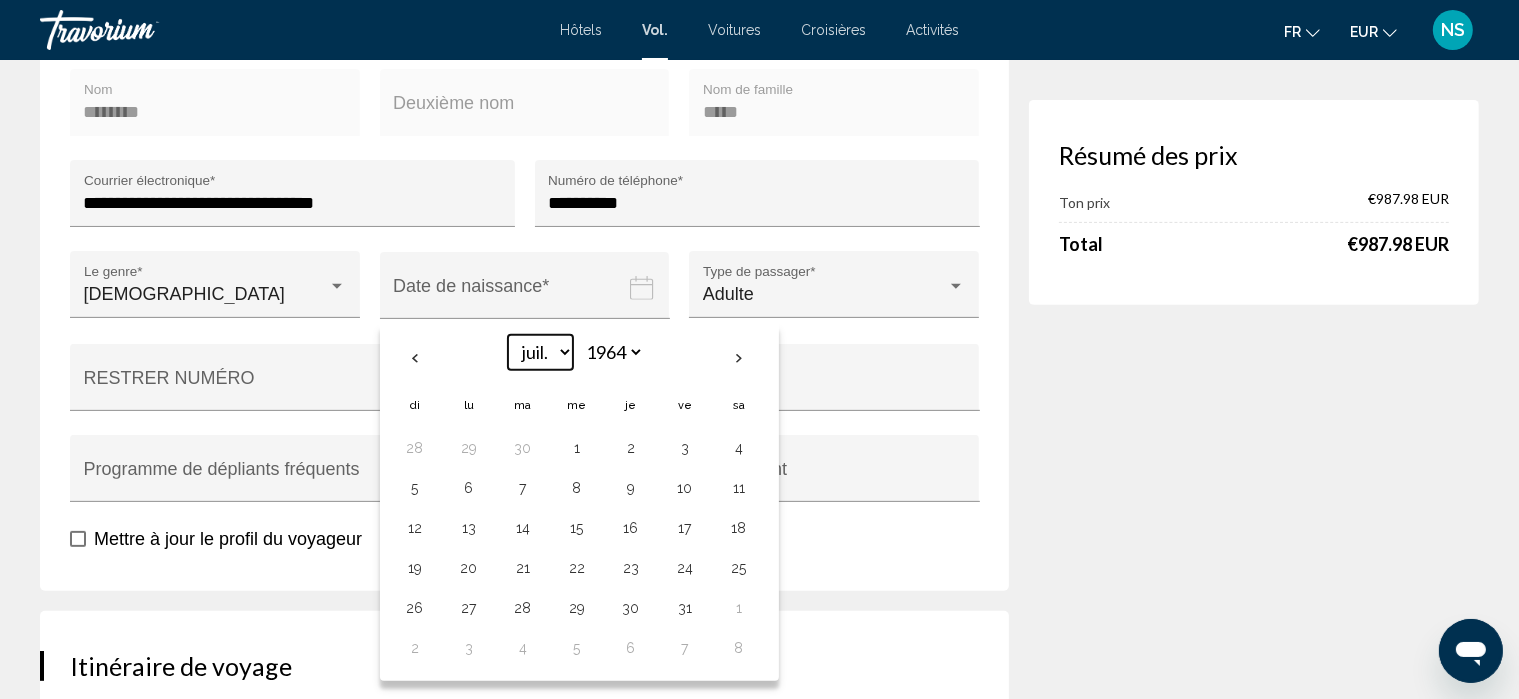 click on "***** ***** **** **** *** **** ***** **** ***** **** **** ****" at bounding box center (540, 352) 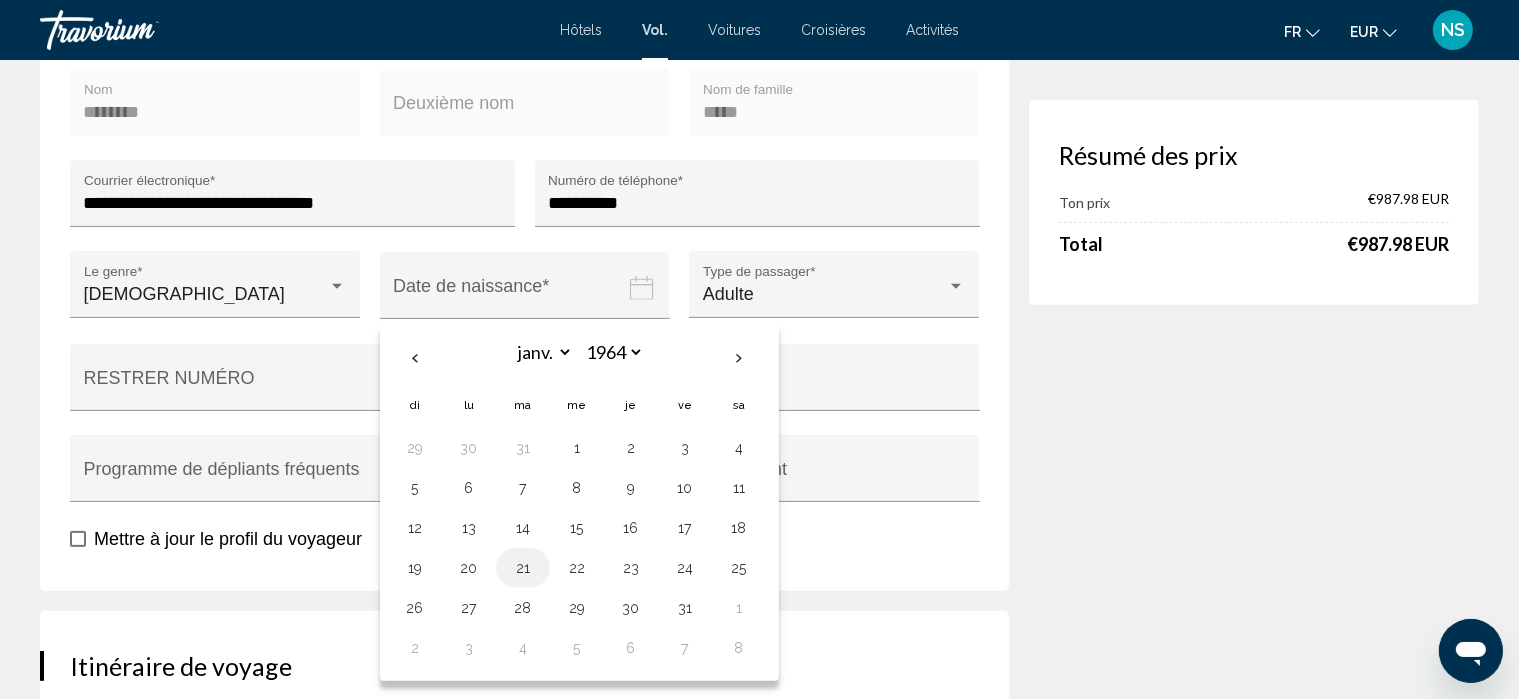 click on "21" at bounding box center [523, 568] 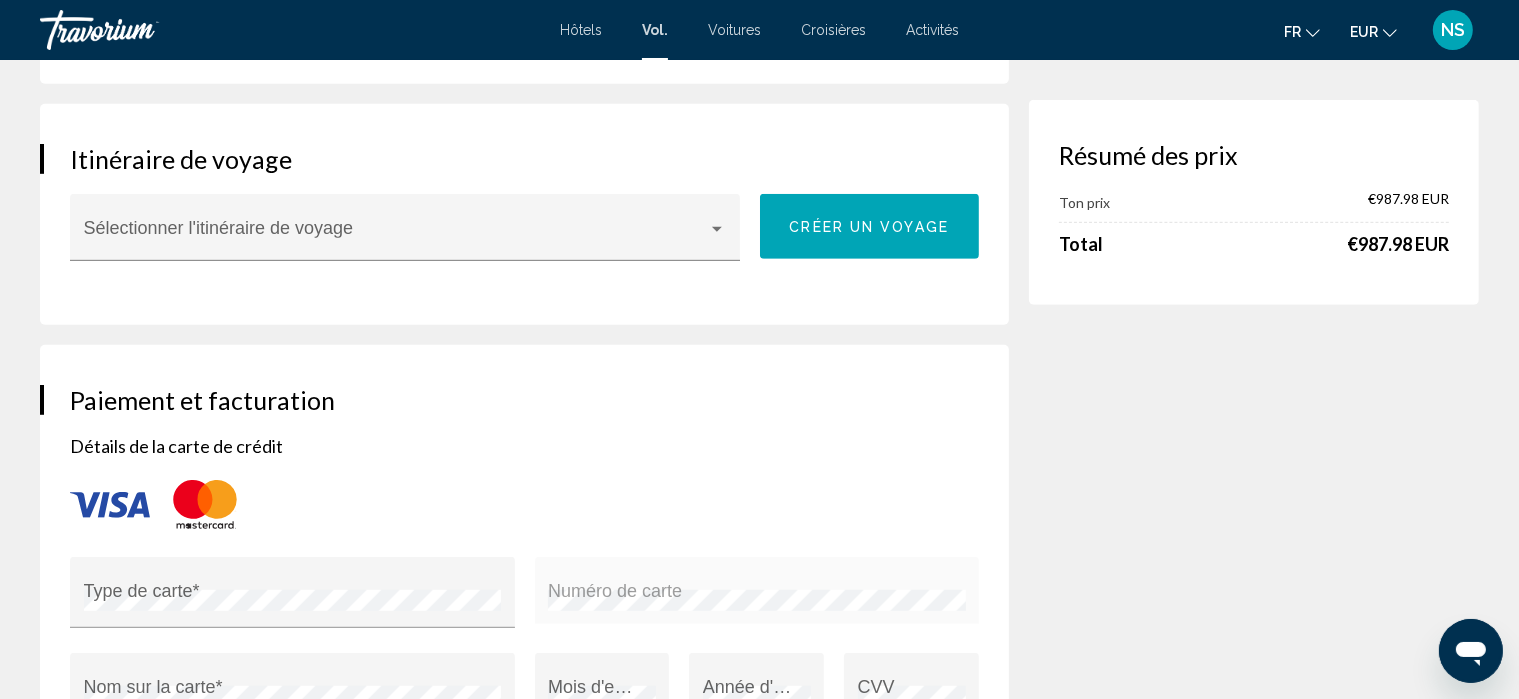 scroll, scrollTop: 1180, scrollLeft: 0, axis: vertical 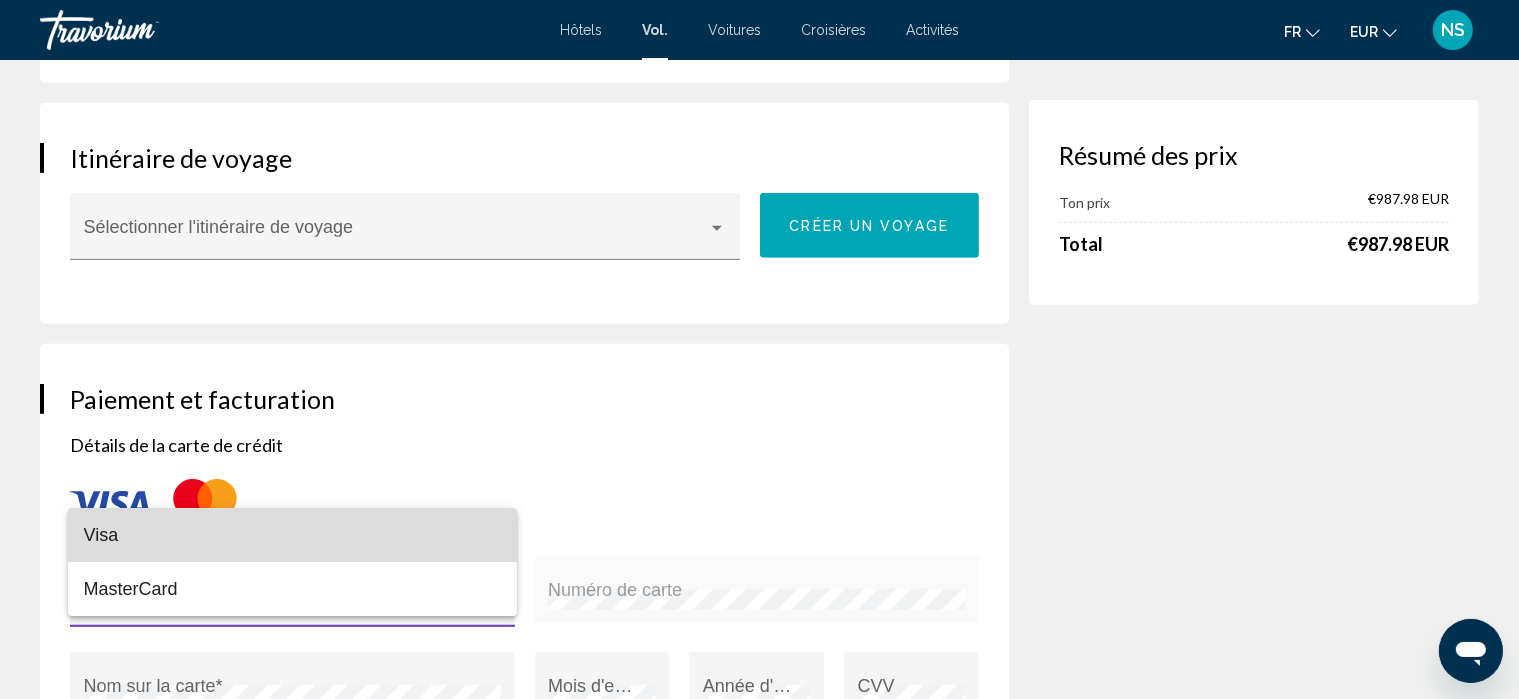 click on "Visa" at bounding box center [293, 535] 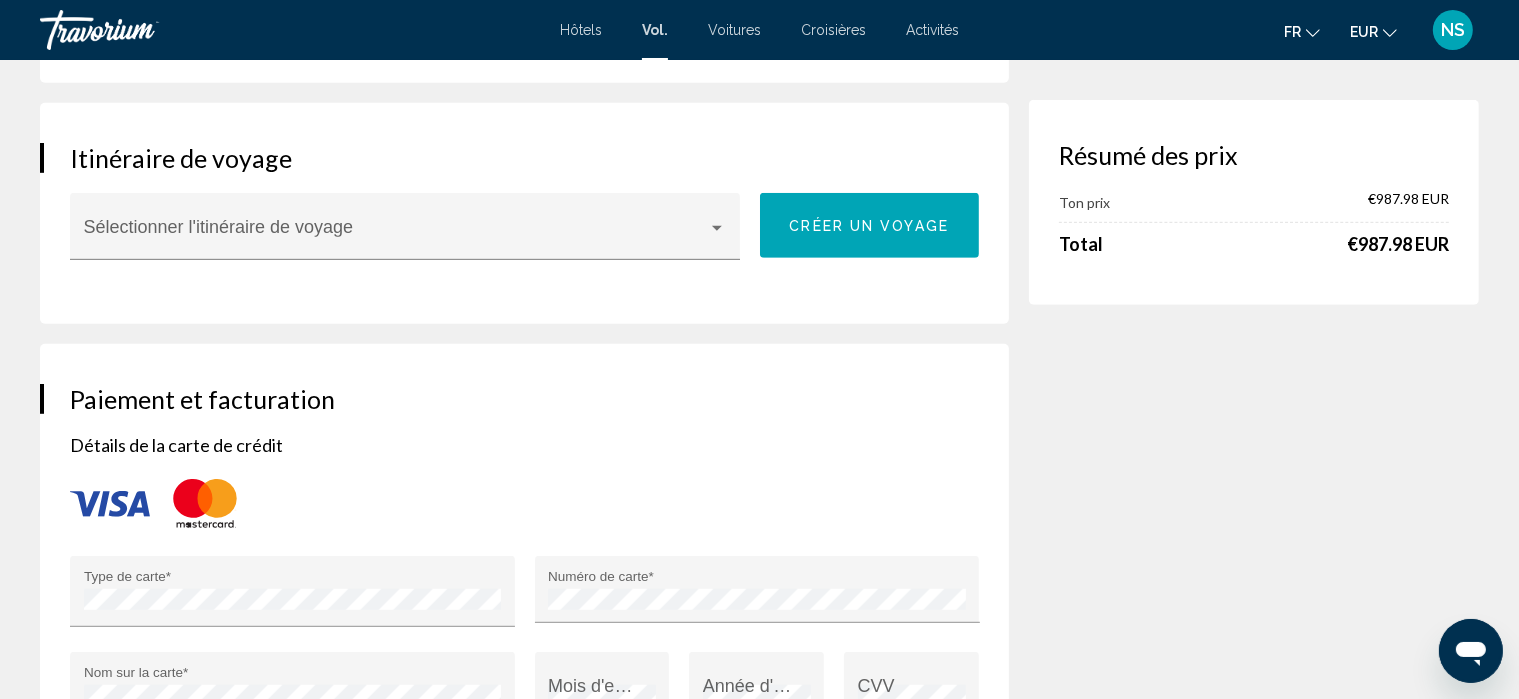 click on "Mois d'expiration  *" at bounding box center [602, 694] 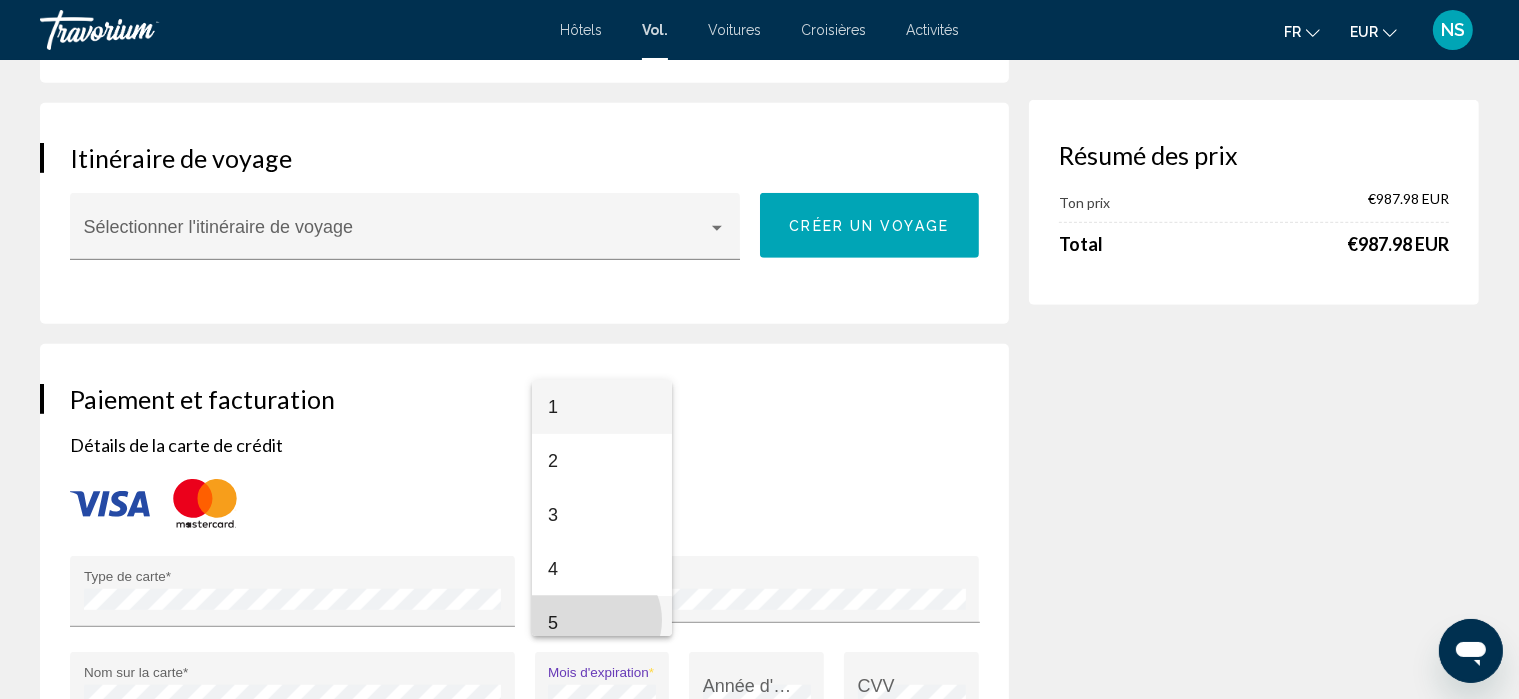 click on "5" at bounding box center [602, 623] 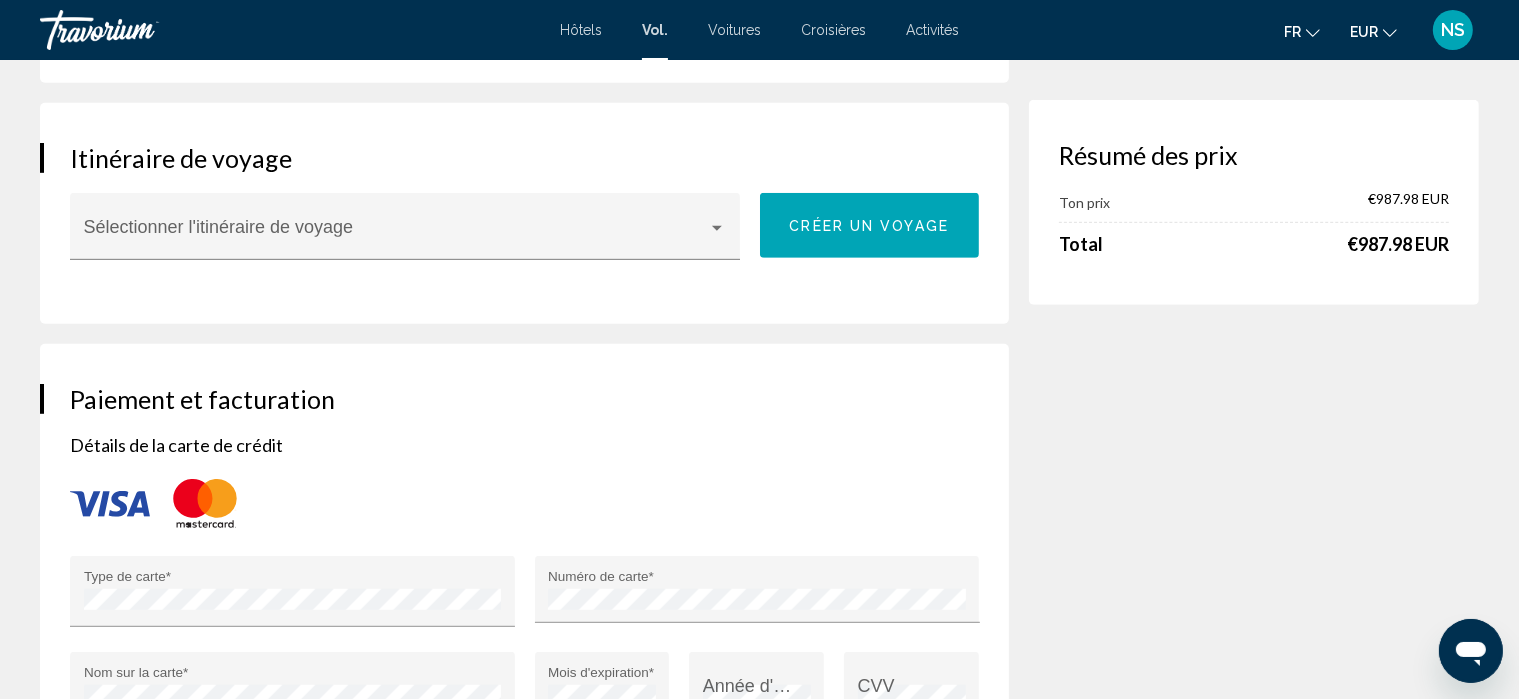 click on "Année d'expiration  *" at bounding box center [757, 694] 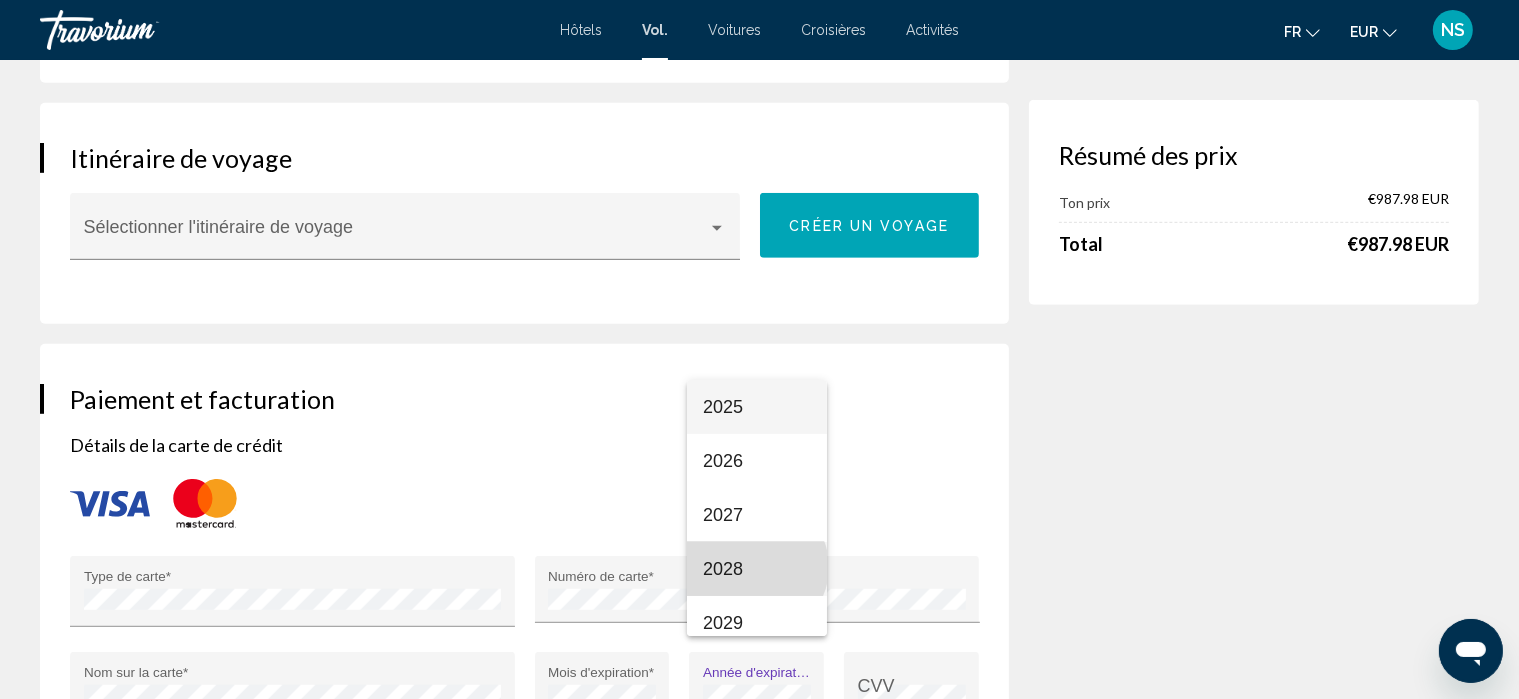click on "2028" at bounding box center (757, 569) 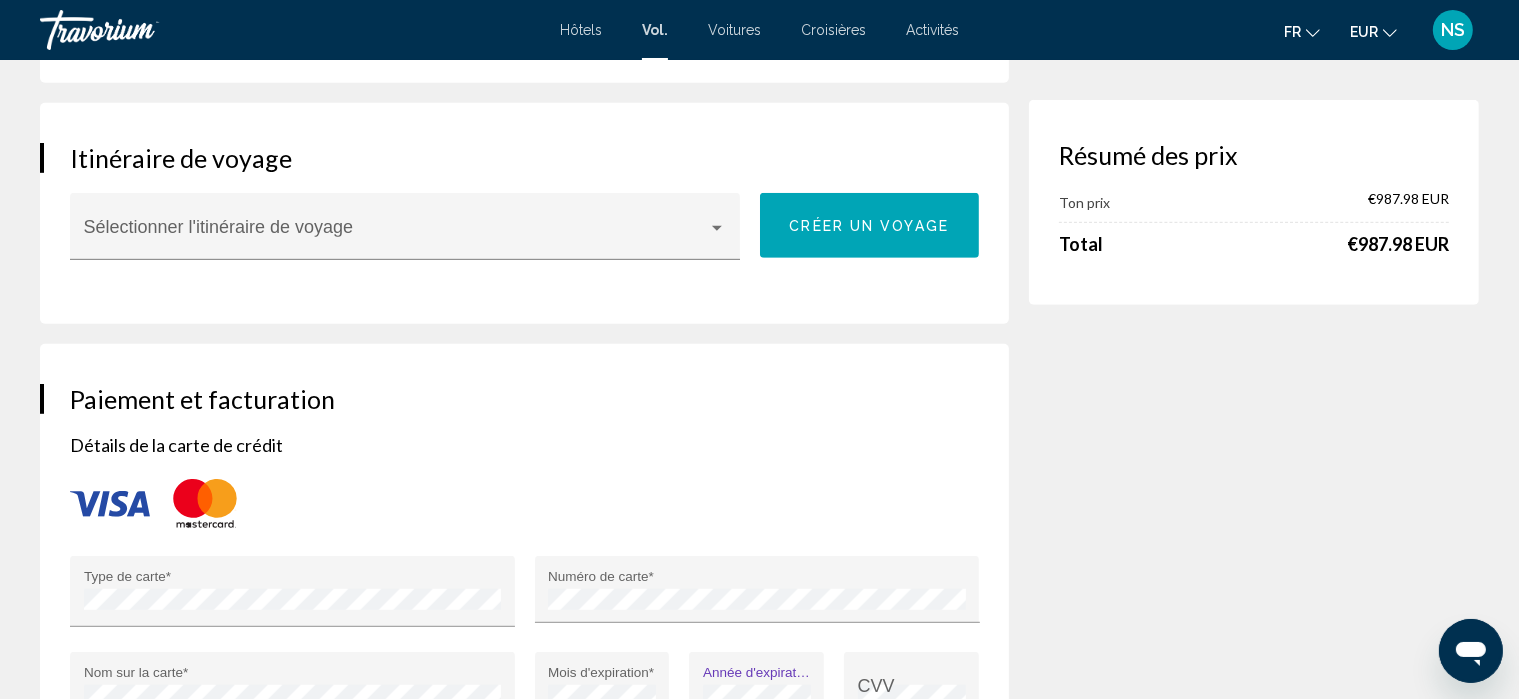 click on "CVV" at bounding box center (911, 685) 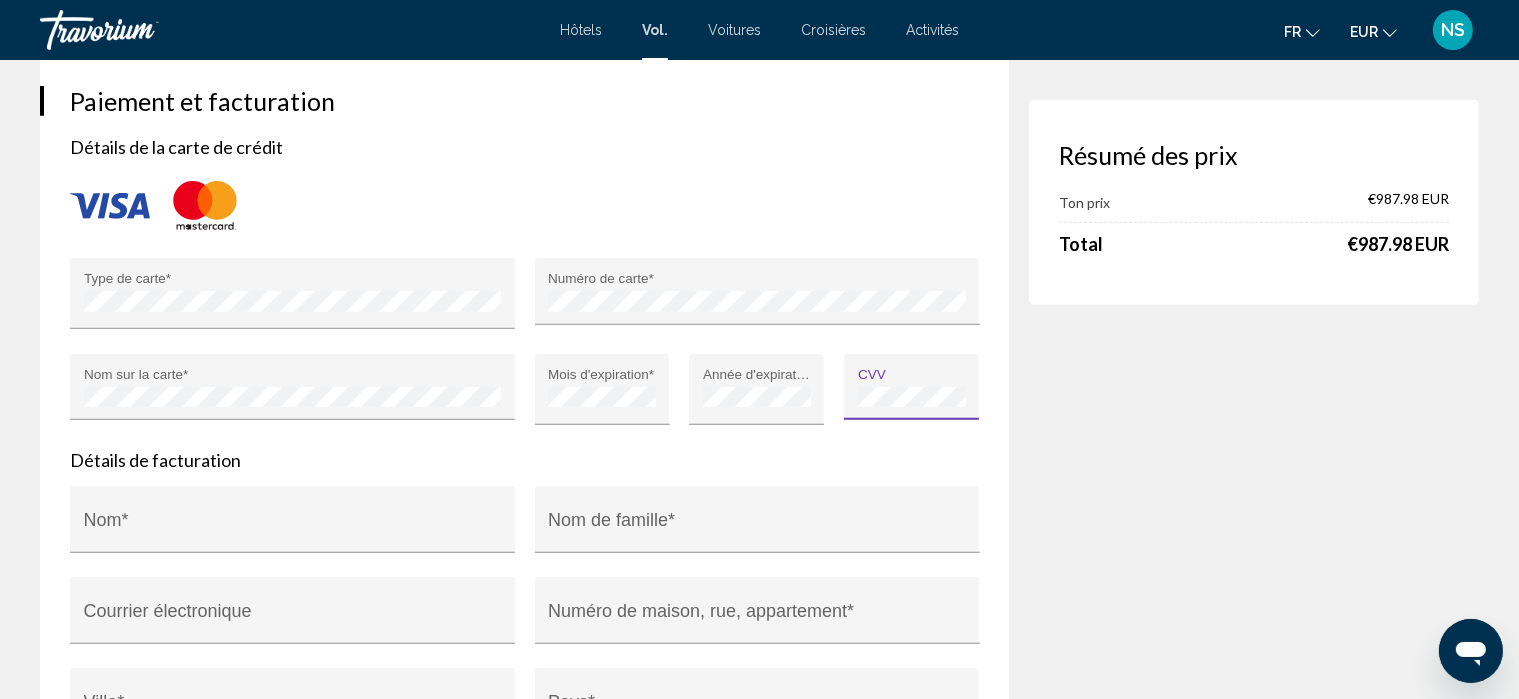 scroll, scrollTop: 1479, scrollLeft: 0, axis: vertical 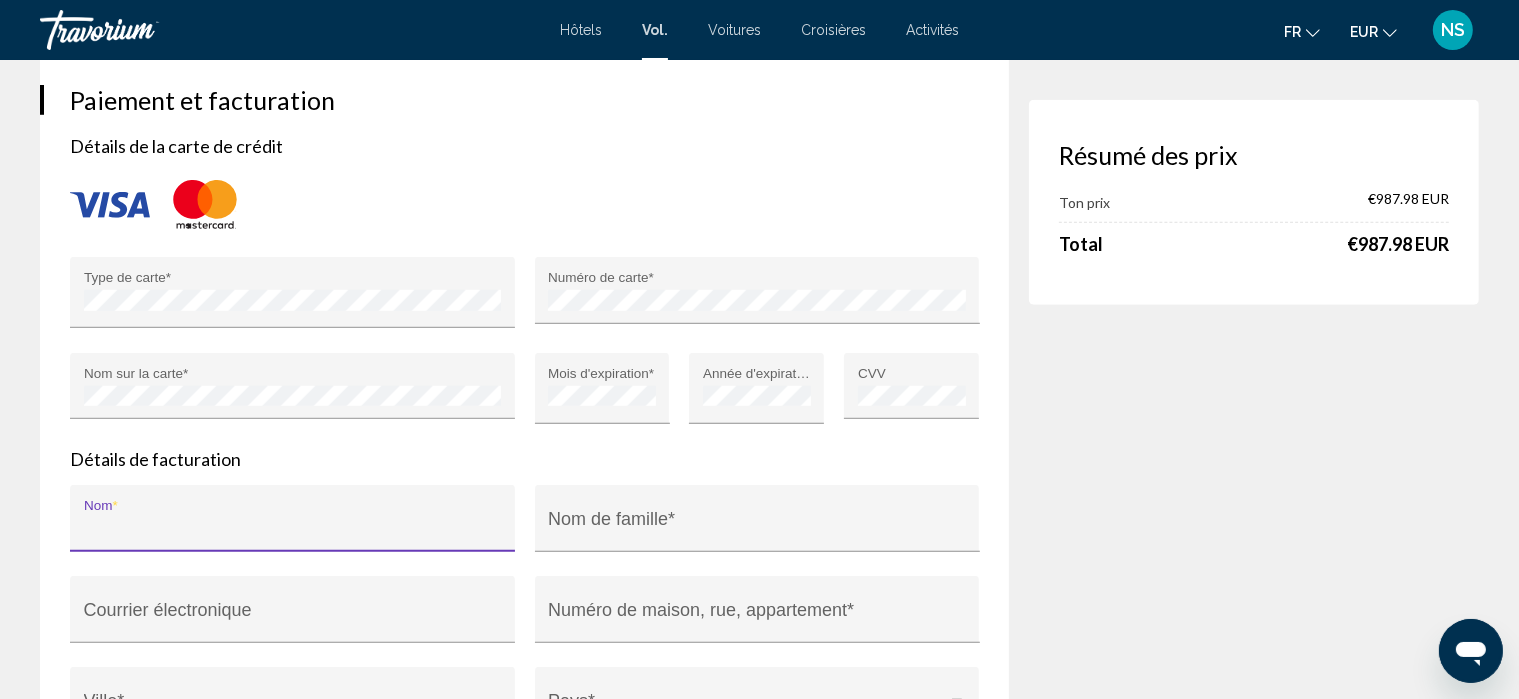 click on "Nom  *" at bounding box center (293, 528) 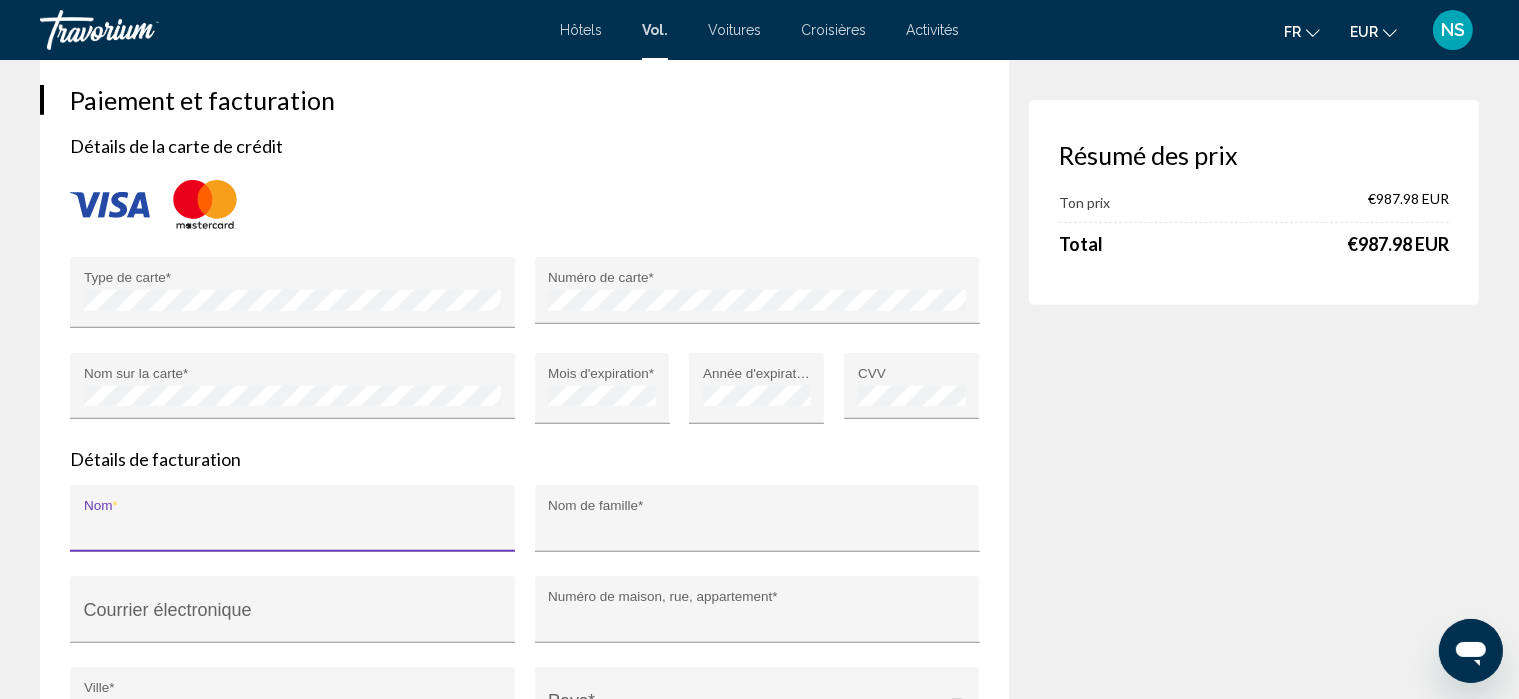 type on "********" 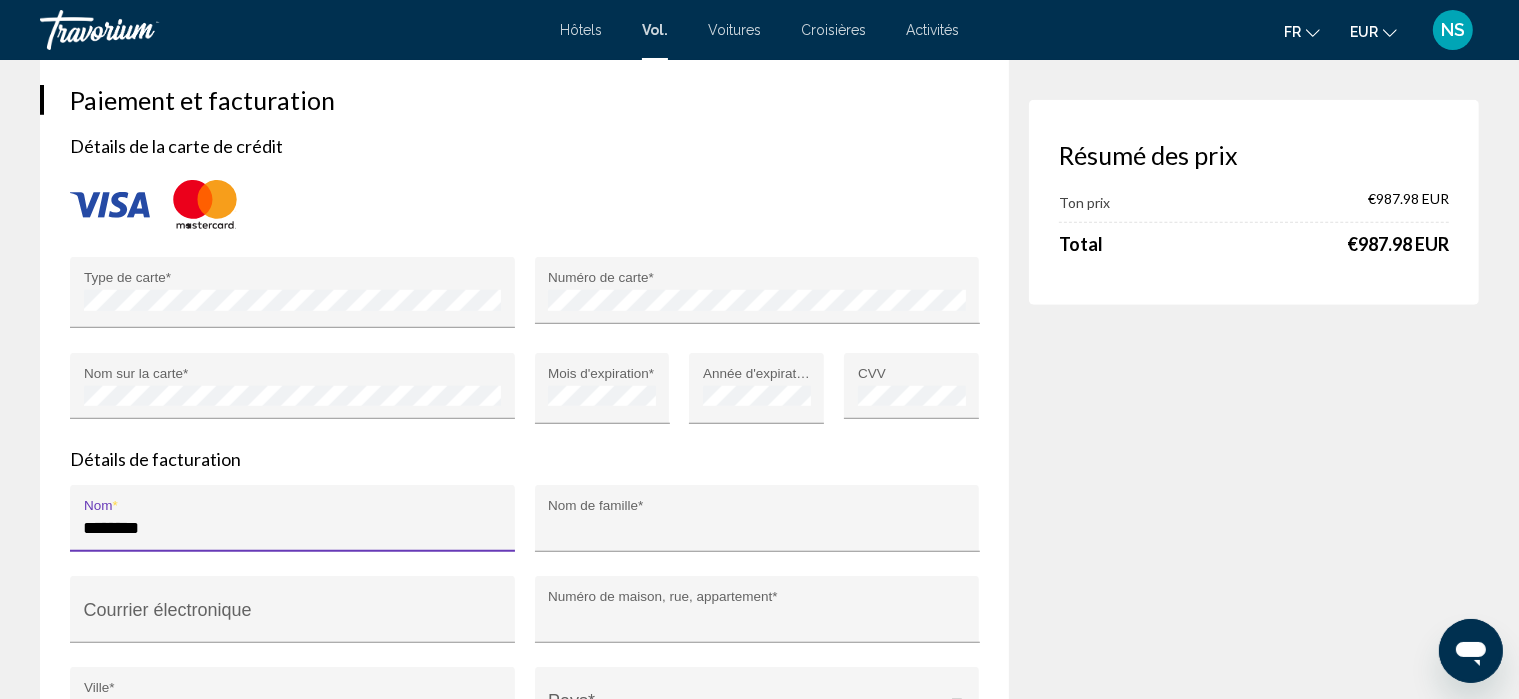 type on "*****" 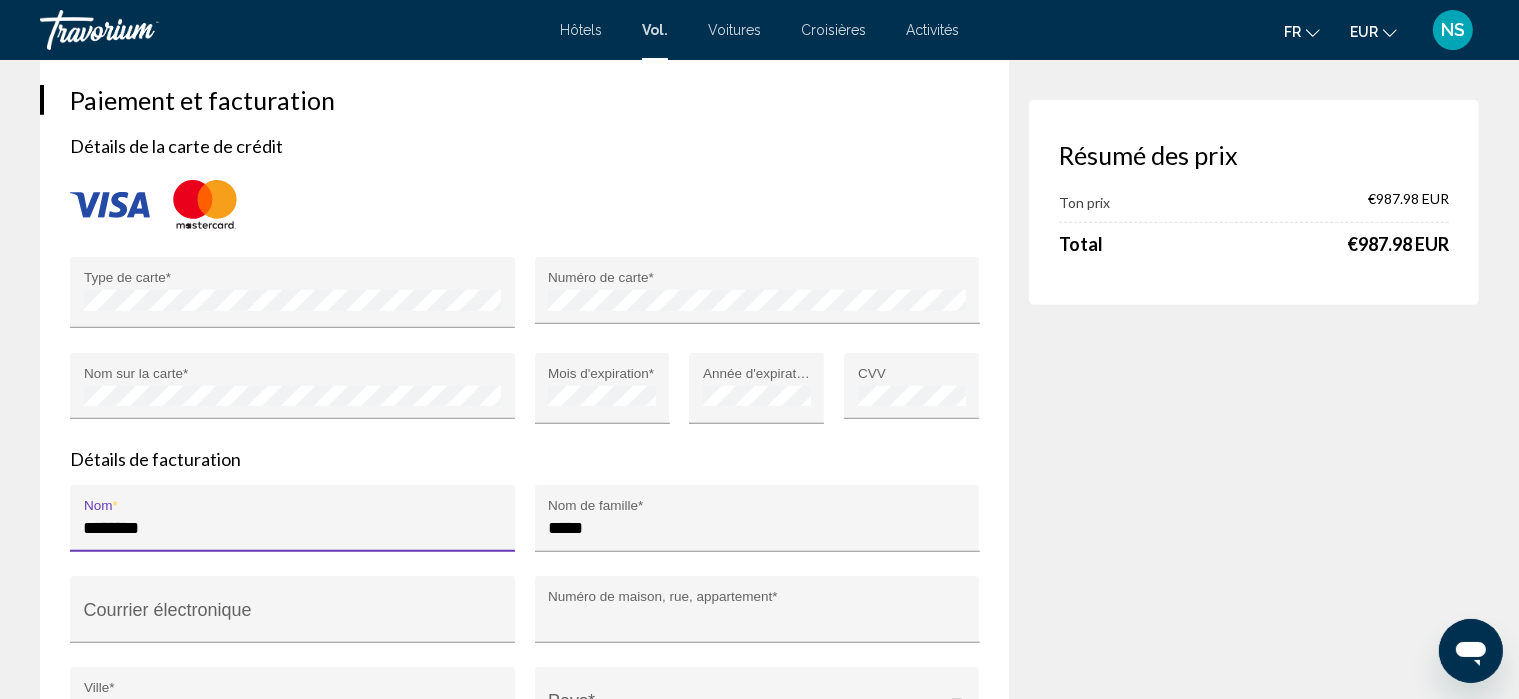 type on "**********" 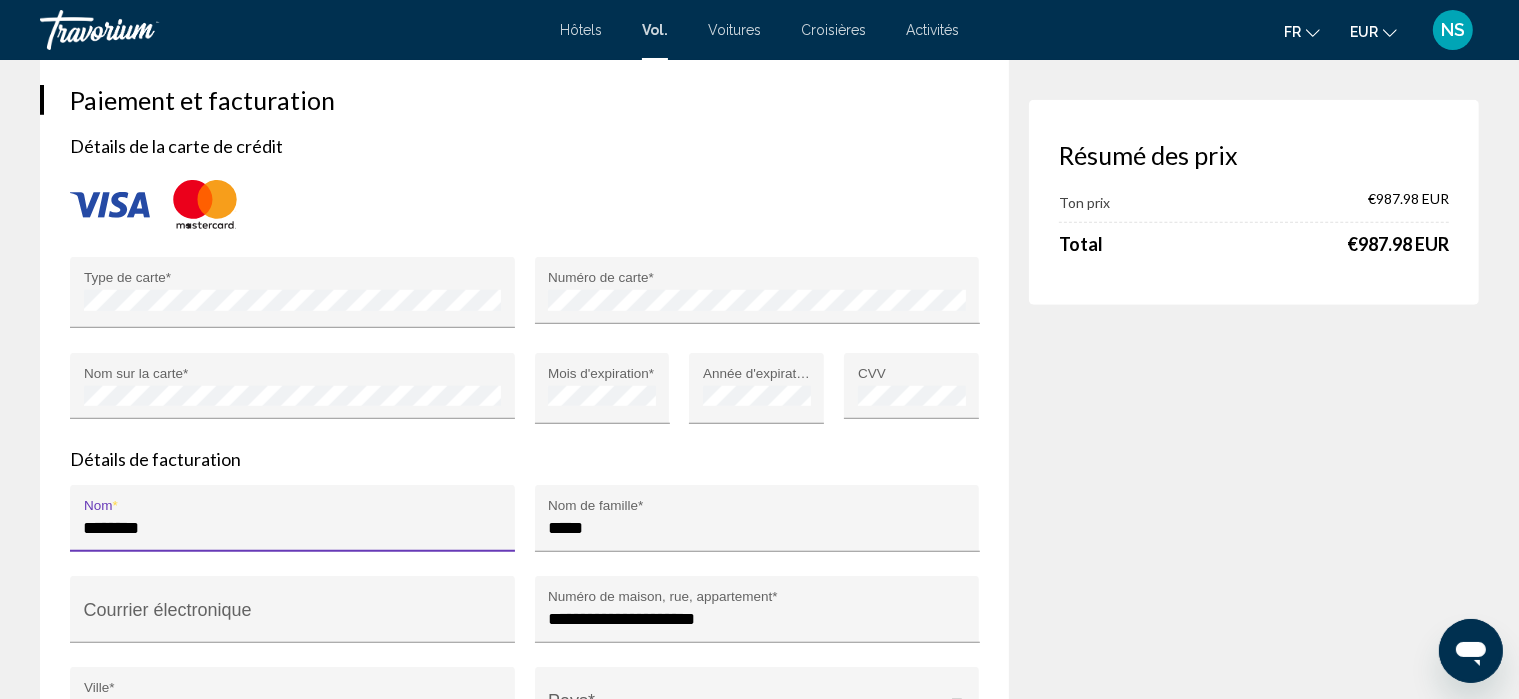 type on "******" 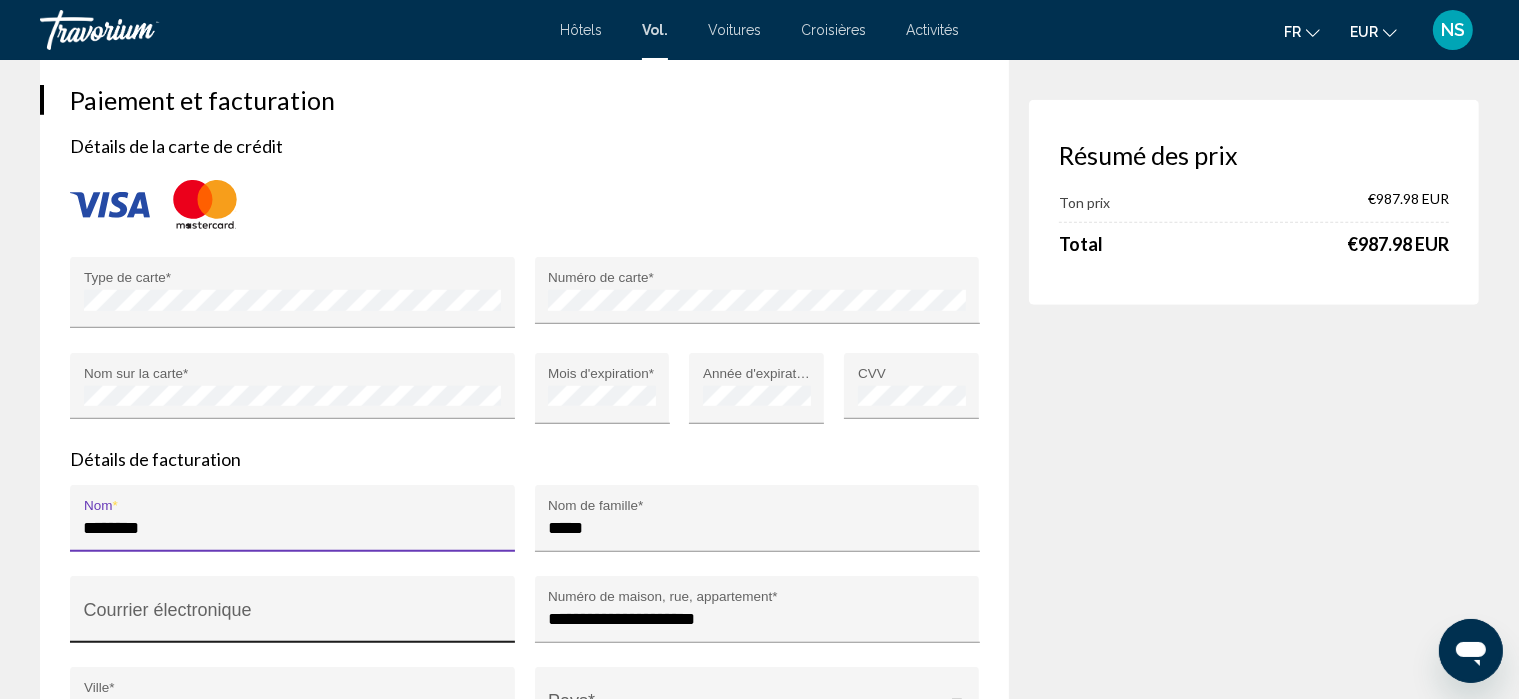 click on "Courrier électronique" at bounding box center (293, 619) 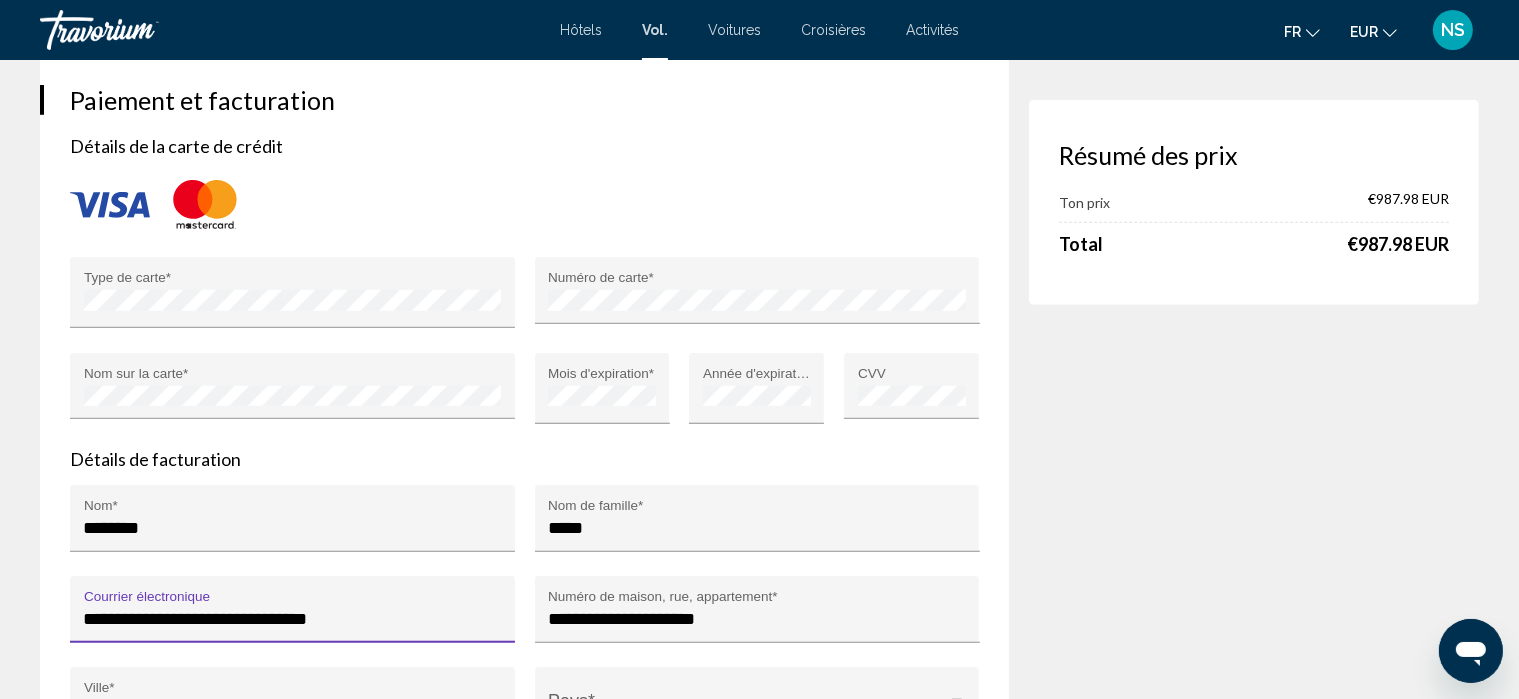 type on "**********" 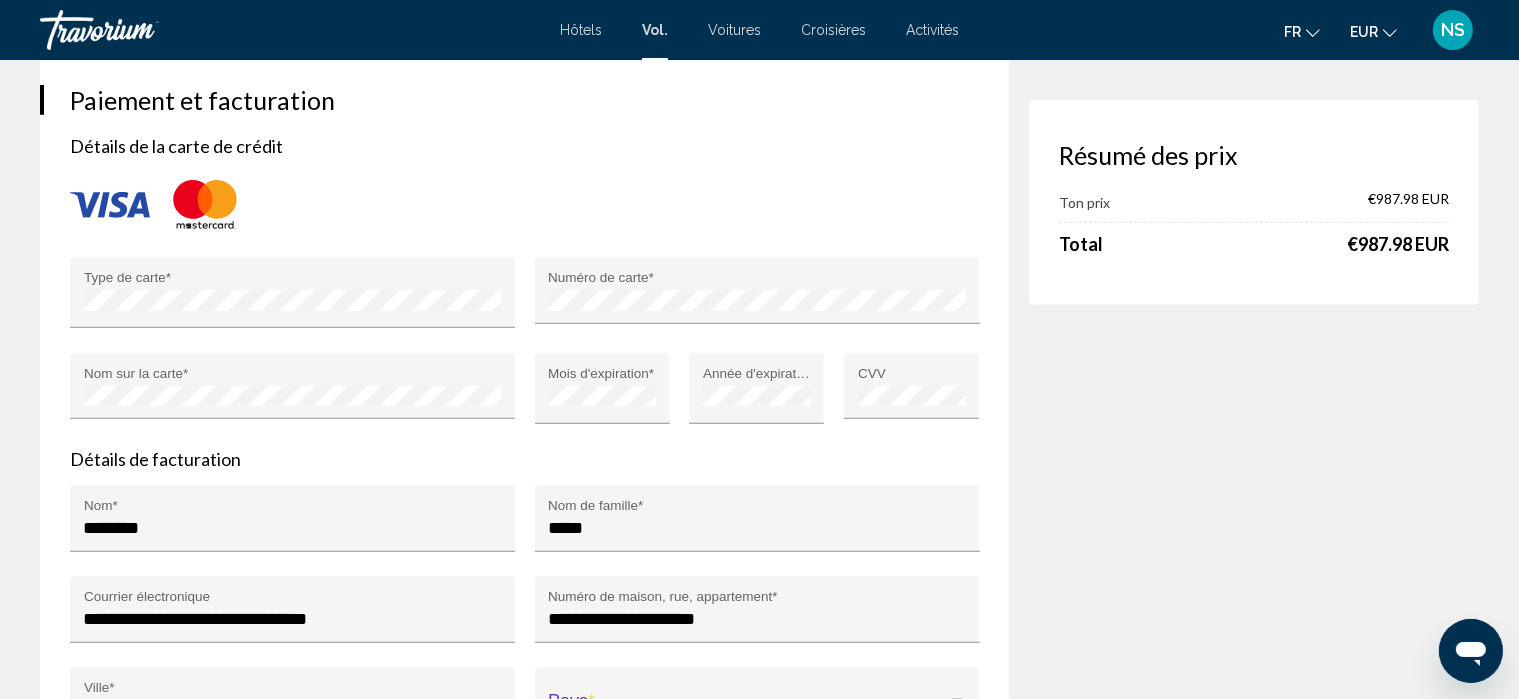 click at bounding box center [957, 701] 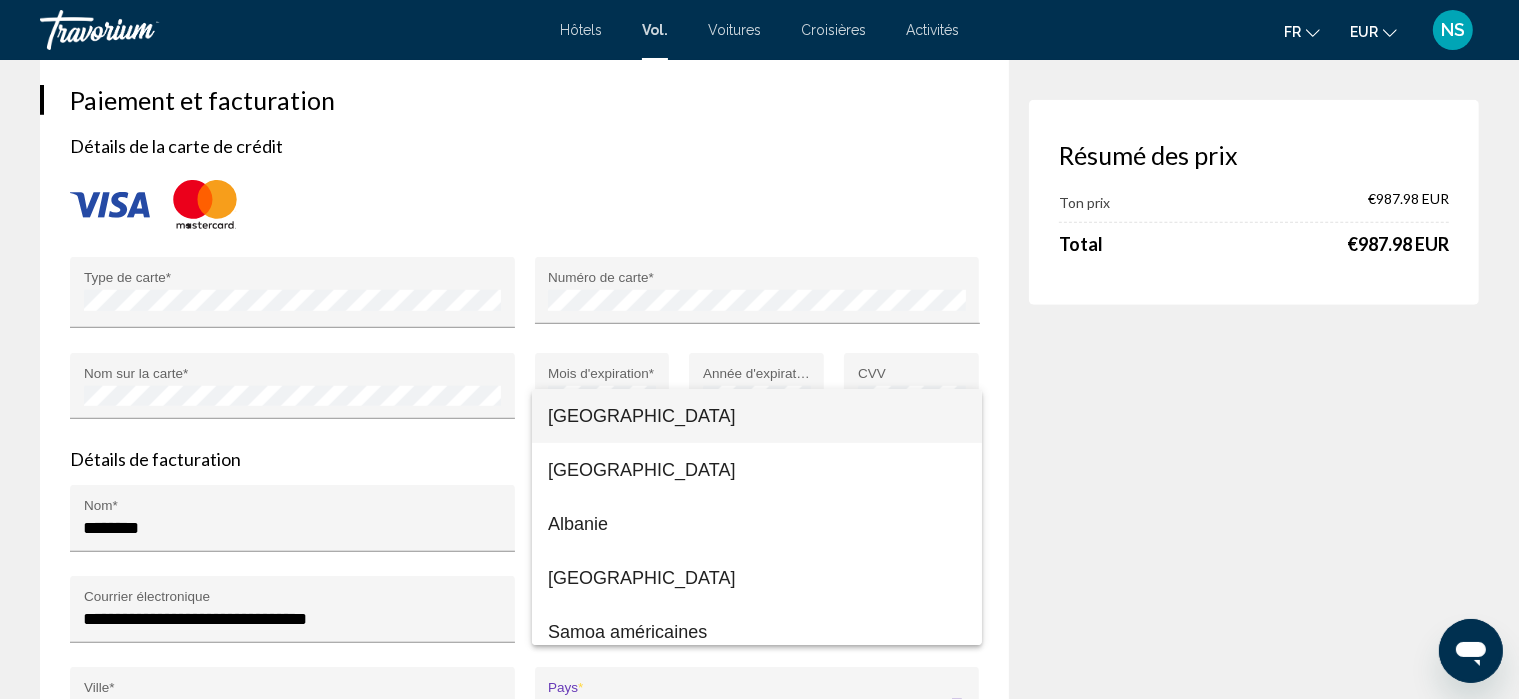 click at bounding box center [759, 349] 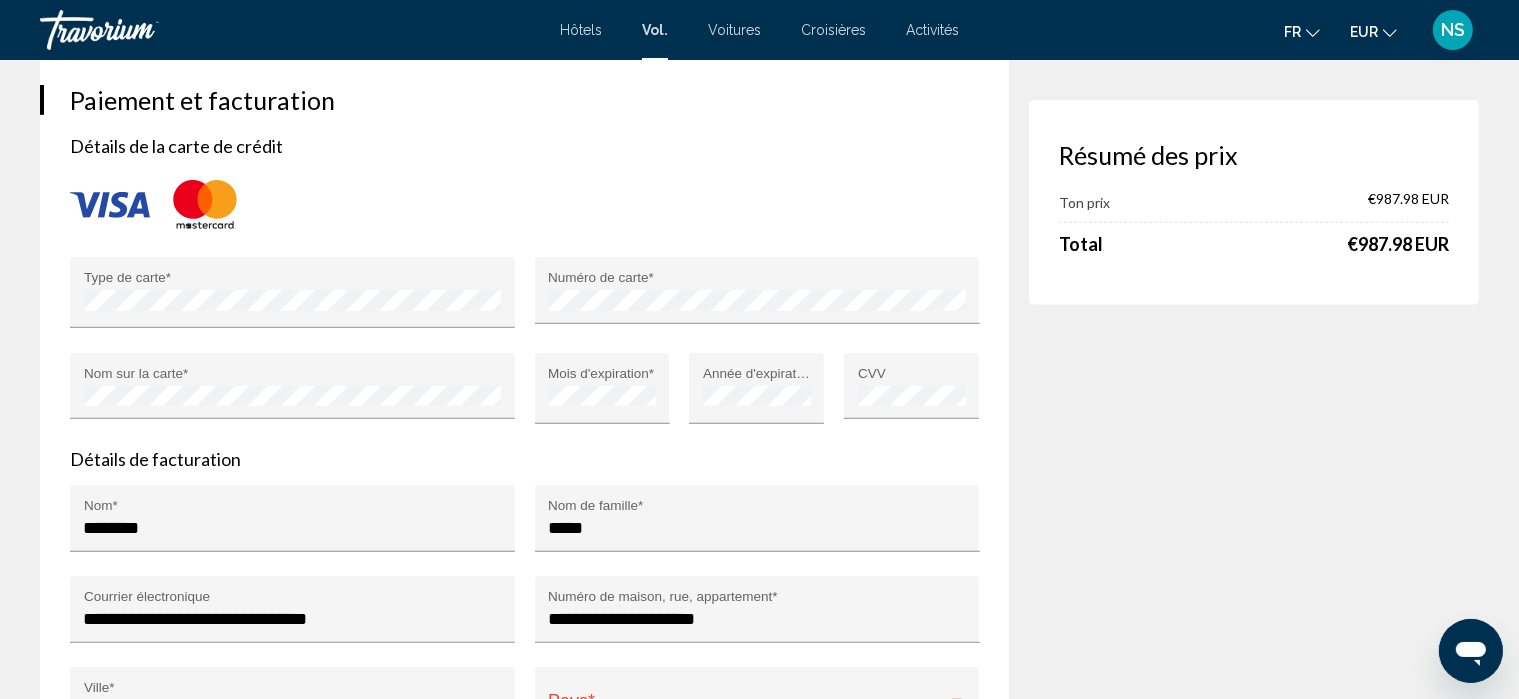 click on "Pays  *" at bounding box center (757, 706) 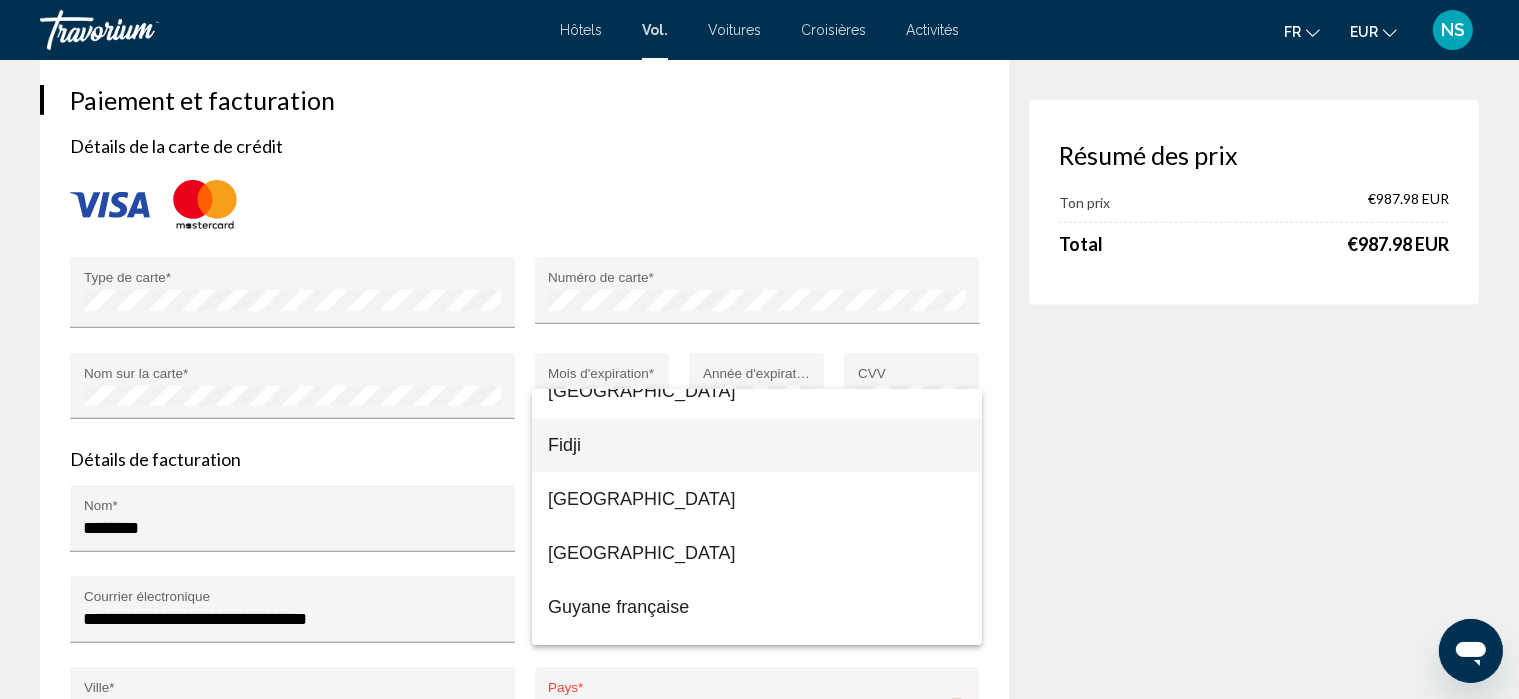 scroll, scrollTop: 4038, scrollLeft: 0, axis: vertical 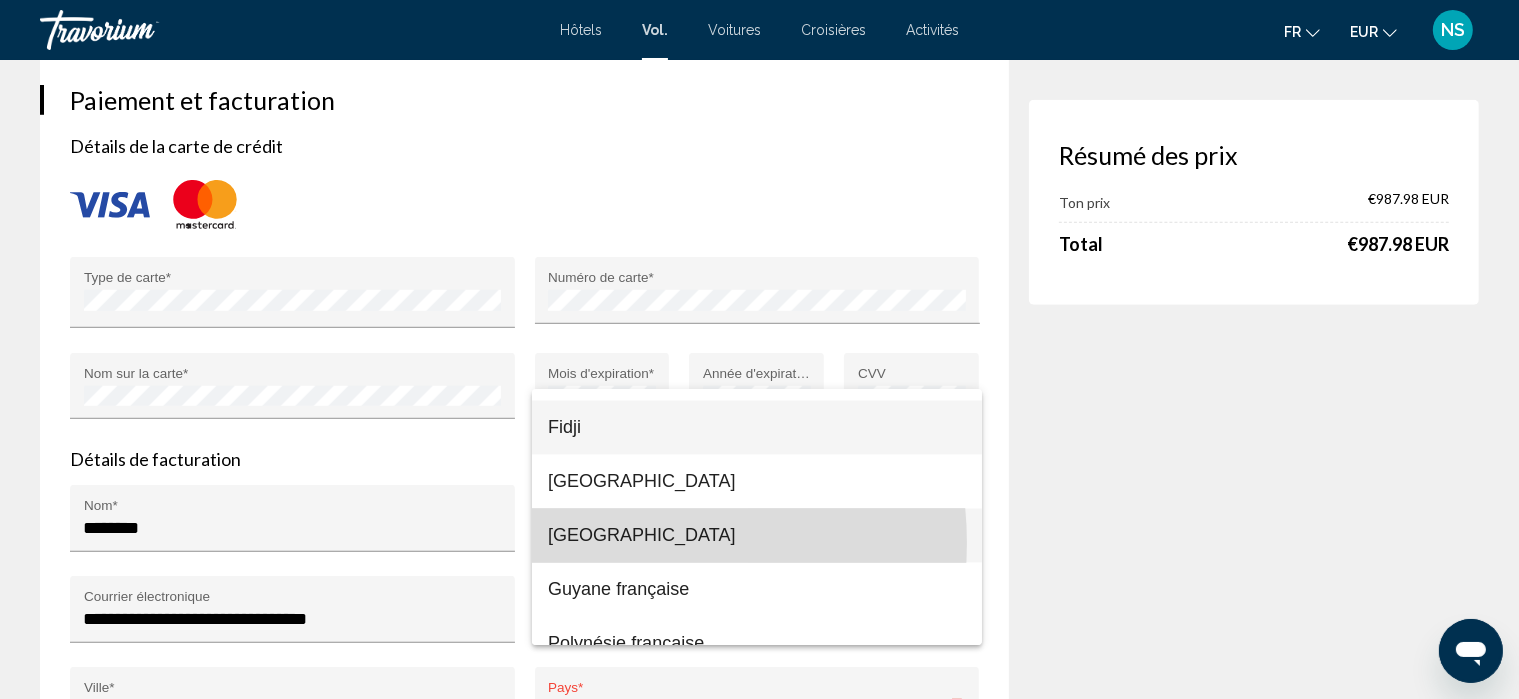 click on "France" at bounding box center (641, 536) 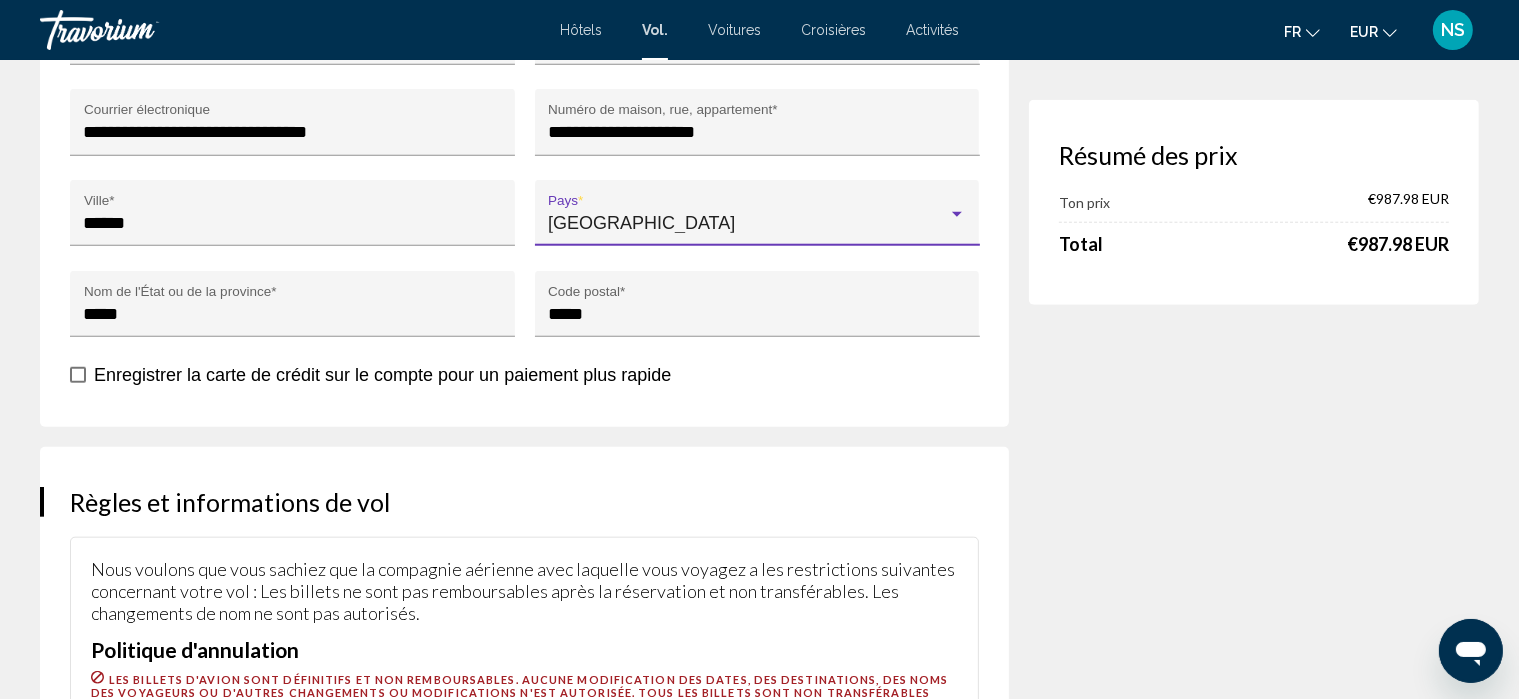 scroll, scrollTop: 1968, scrollLeft: 0, axis: vertical 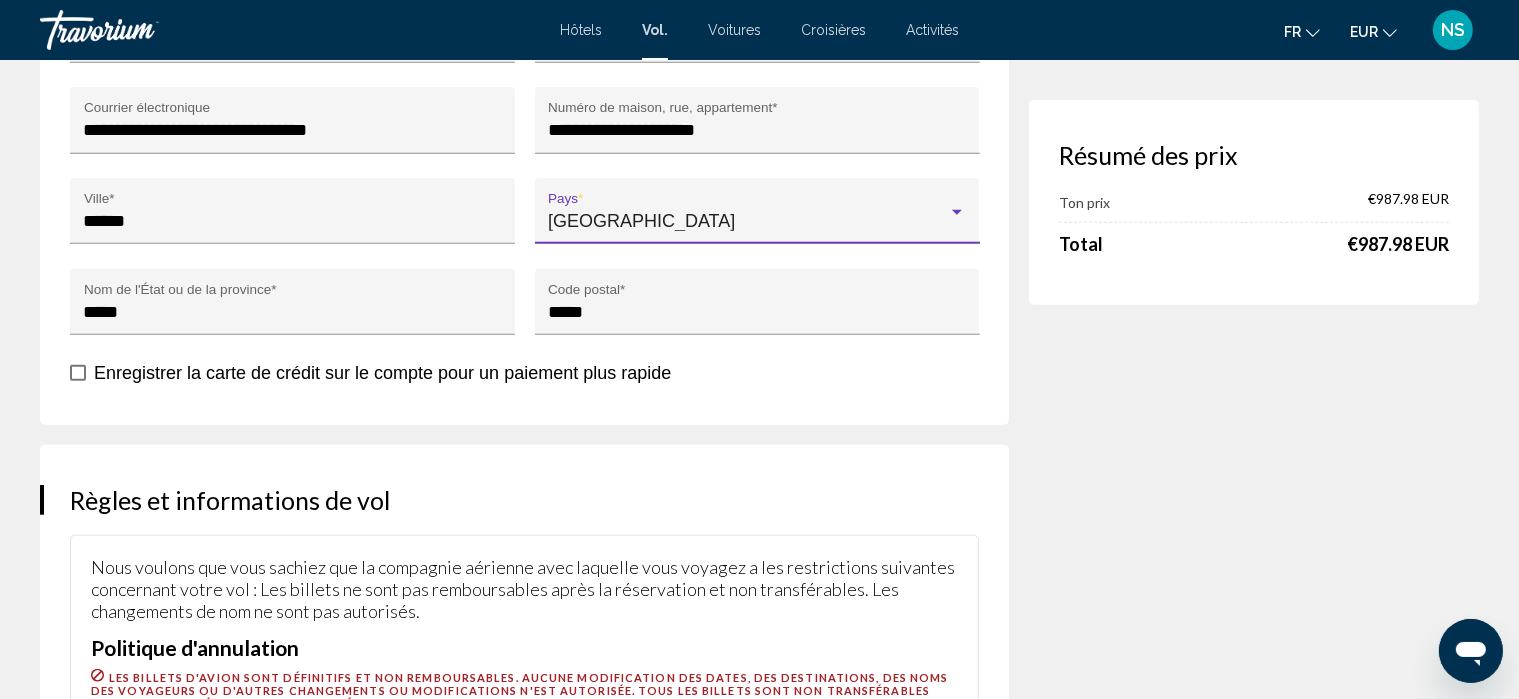 click at bounding box center [78, 373] 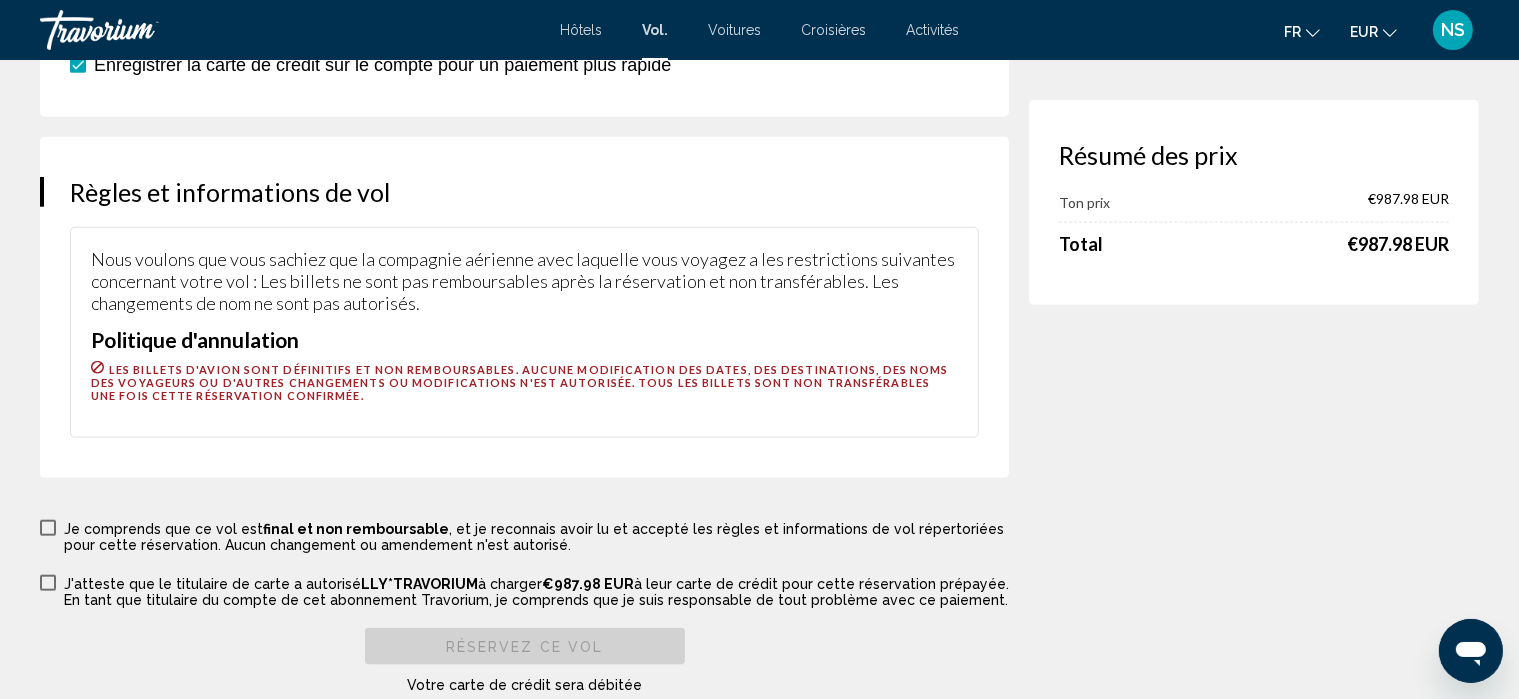 scroll, scrollTop: 2280, scrollLeft: 0, axis: vertical 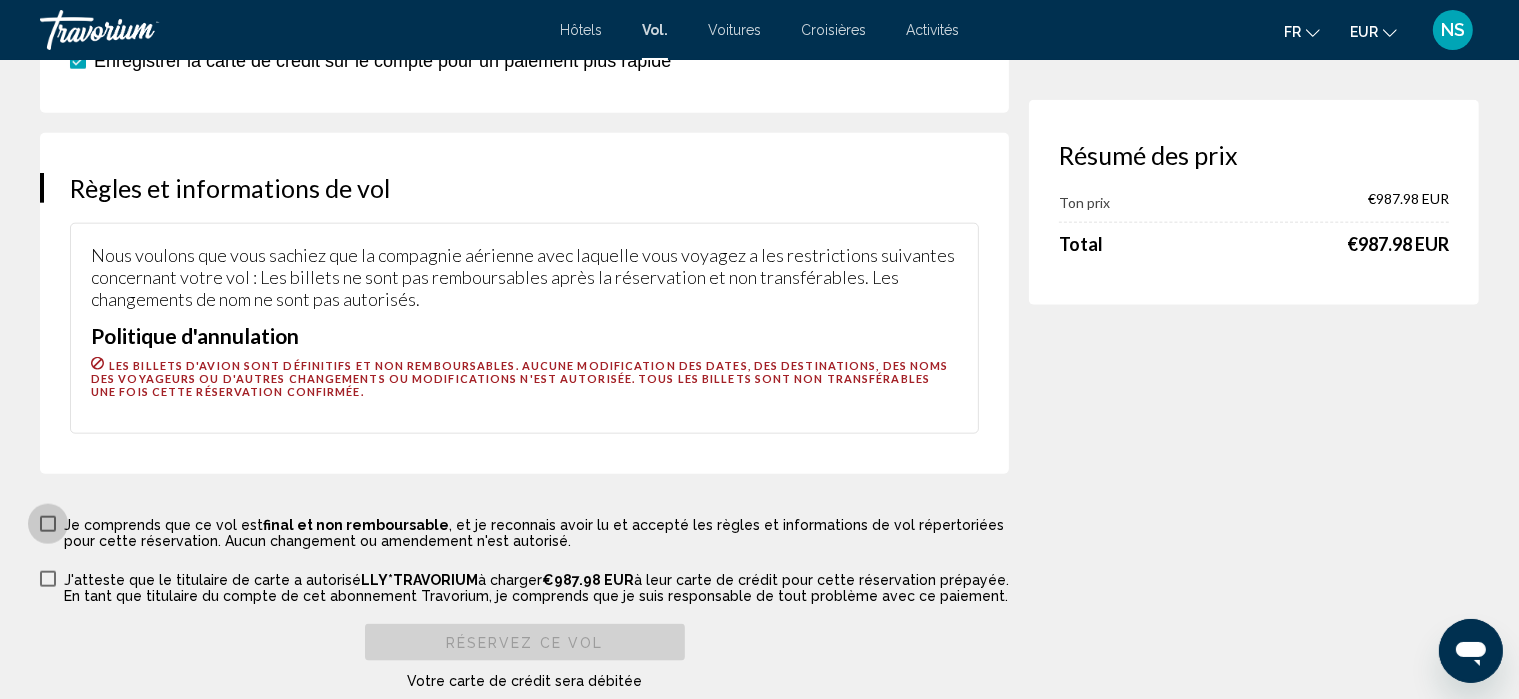click on "Je comprends que ce vol est  final et non remboursable , et je reconnais avoir lu et accepté les règles et informations de vol répertoriées pour cette réservation. Aucun changement ou amendement n'est autorisé." at bounding box center [536, 533] 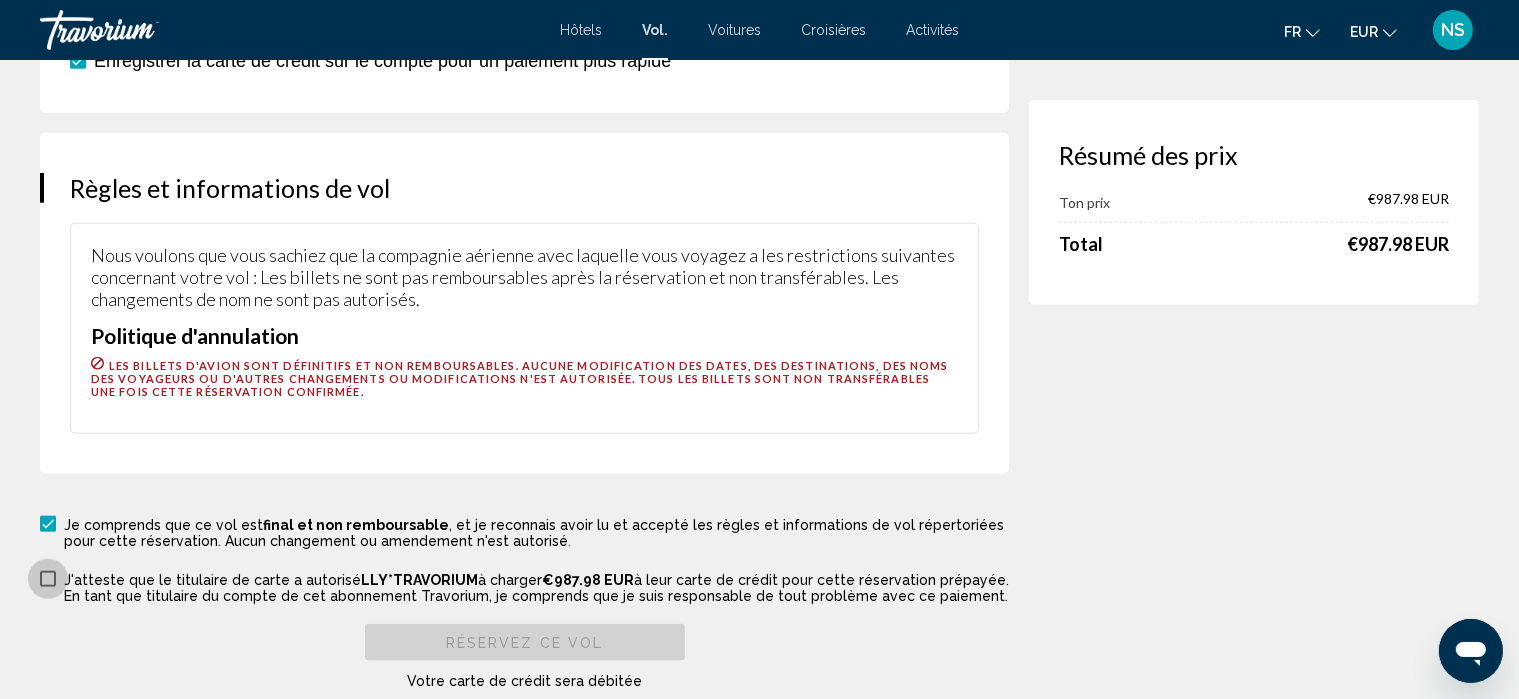 click on "J'atteste que le titulaire de carte a autorisé  LLY*TRAVORIUM  à charger   €987.98 EUR   à leur carte de crédit pour cette réservation prépayée. En tant que titulaire du compte de cet abonnement Travorium, je comprends que je suis responsable de tout problème avec ce paiement." at bounding box center (524, 586) 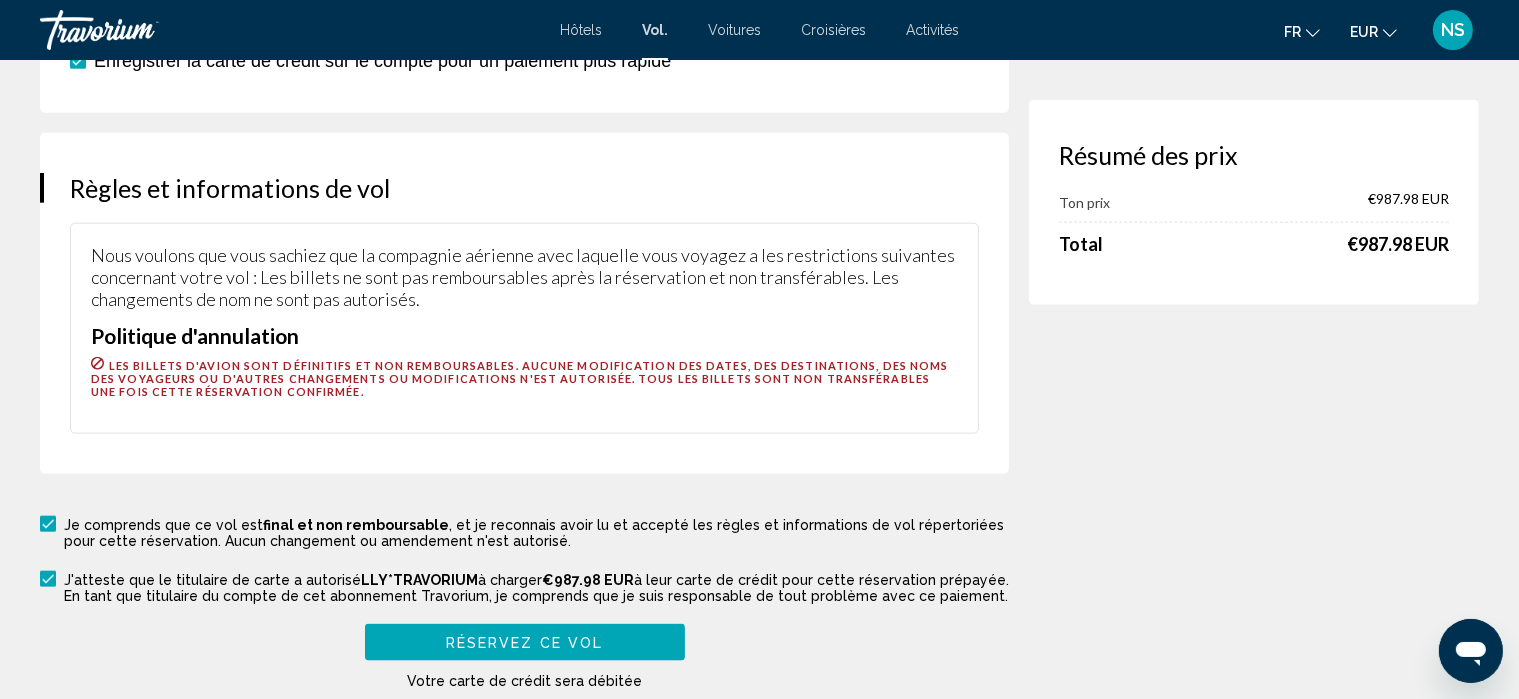 click on "Réservez ce vol" at bounding box center (525, 643) 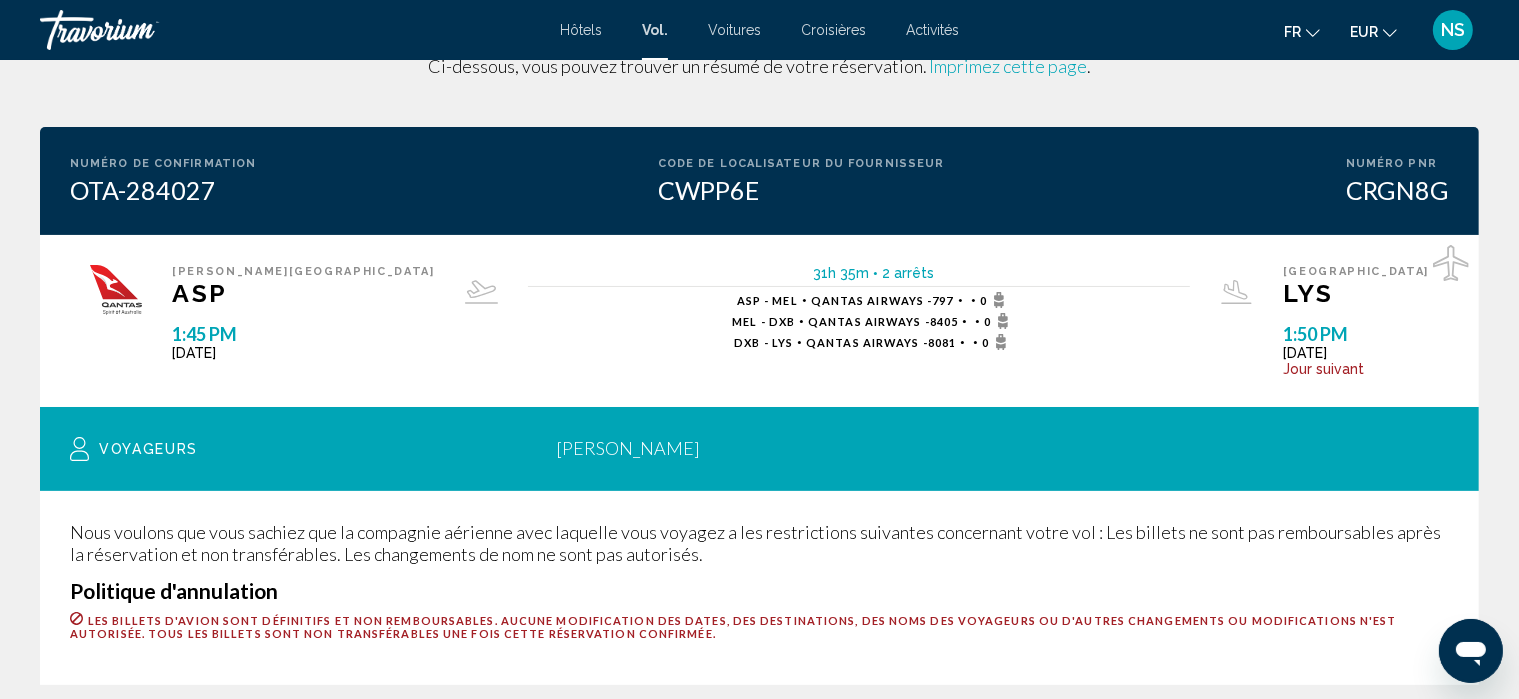 scroll, scrollTop: 0, scrollLeft: 0, axis: both 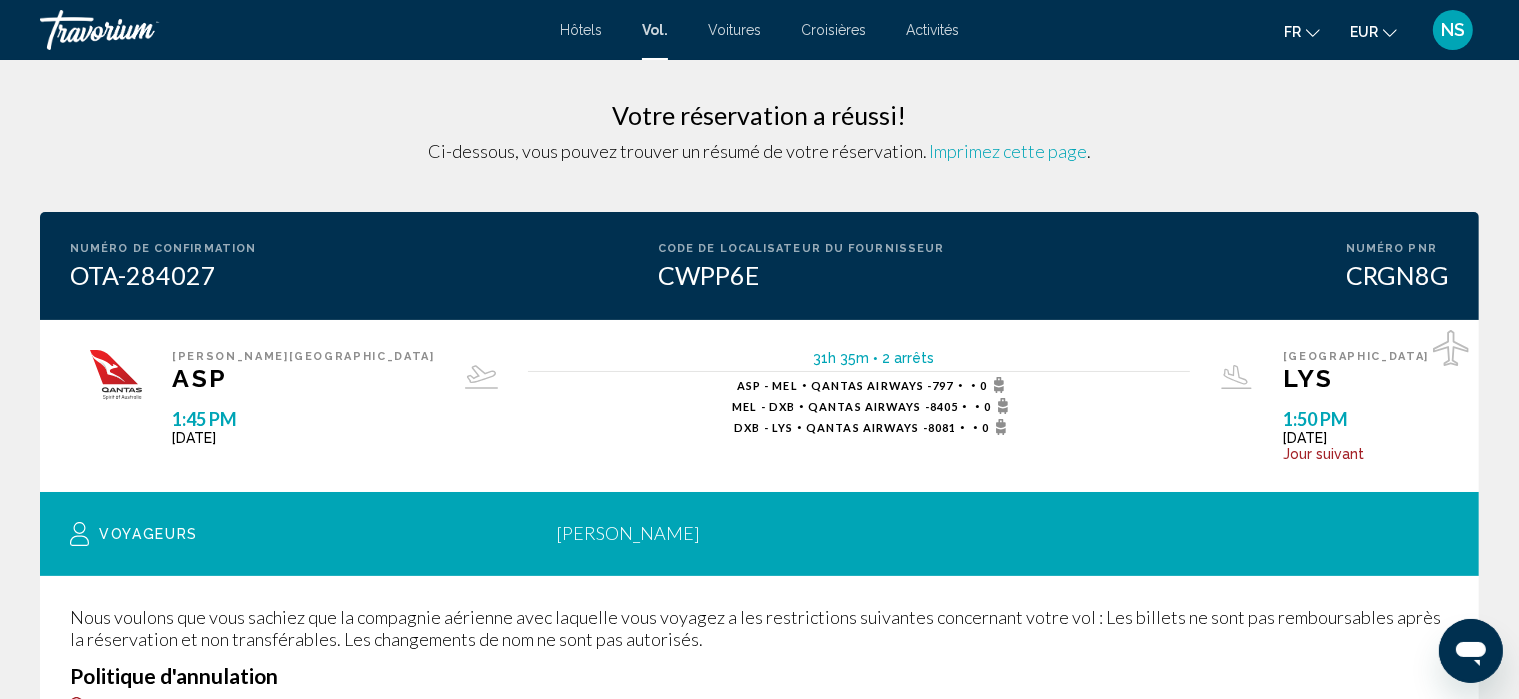 click on "Imprimez cette page" at bounding box center (1008, 151) 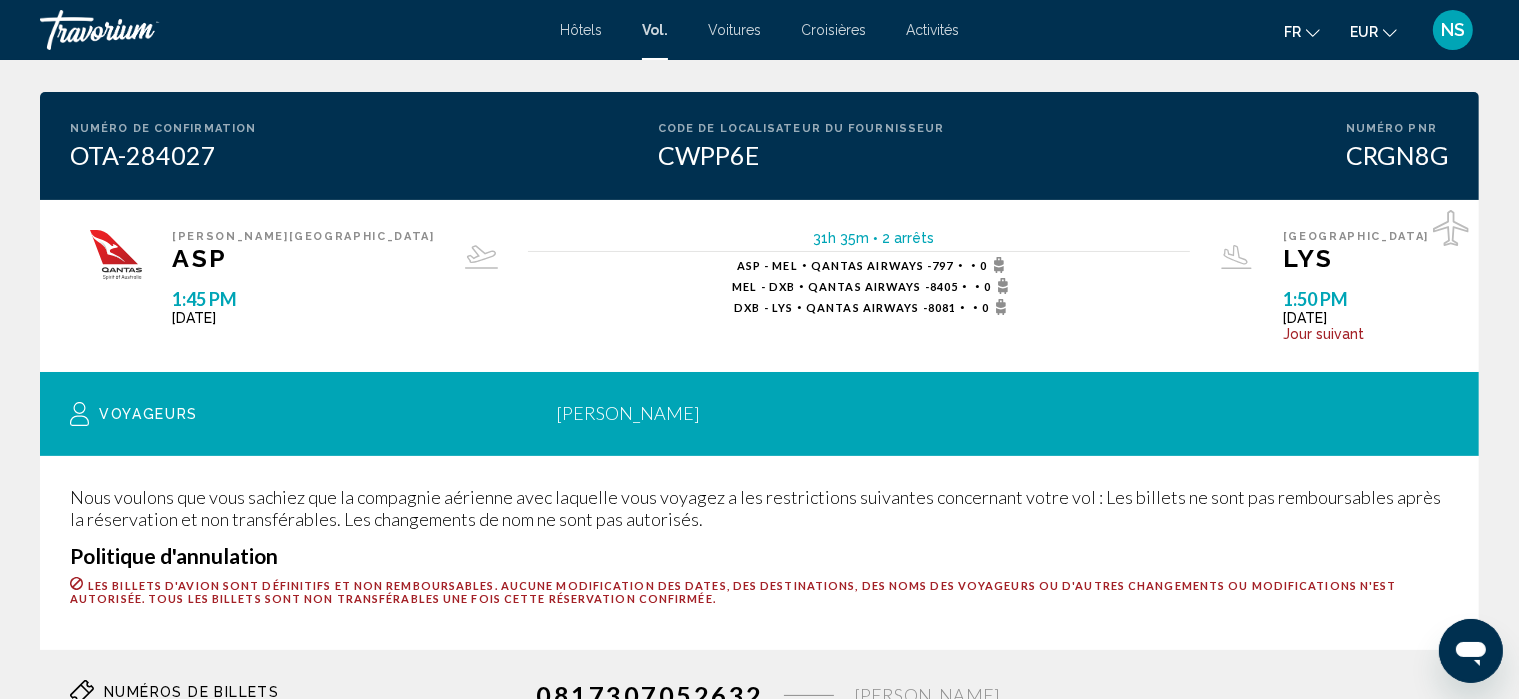 scroll, scrollTop: 118, scrollLeft: 0, axis: vertical 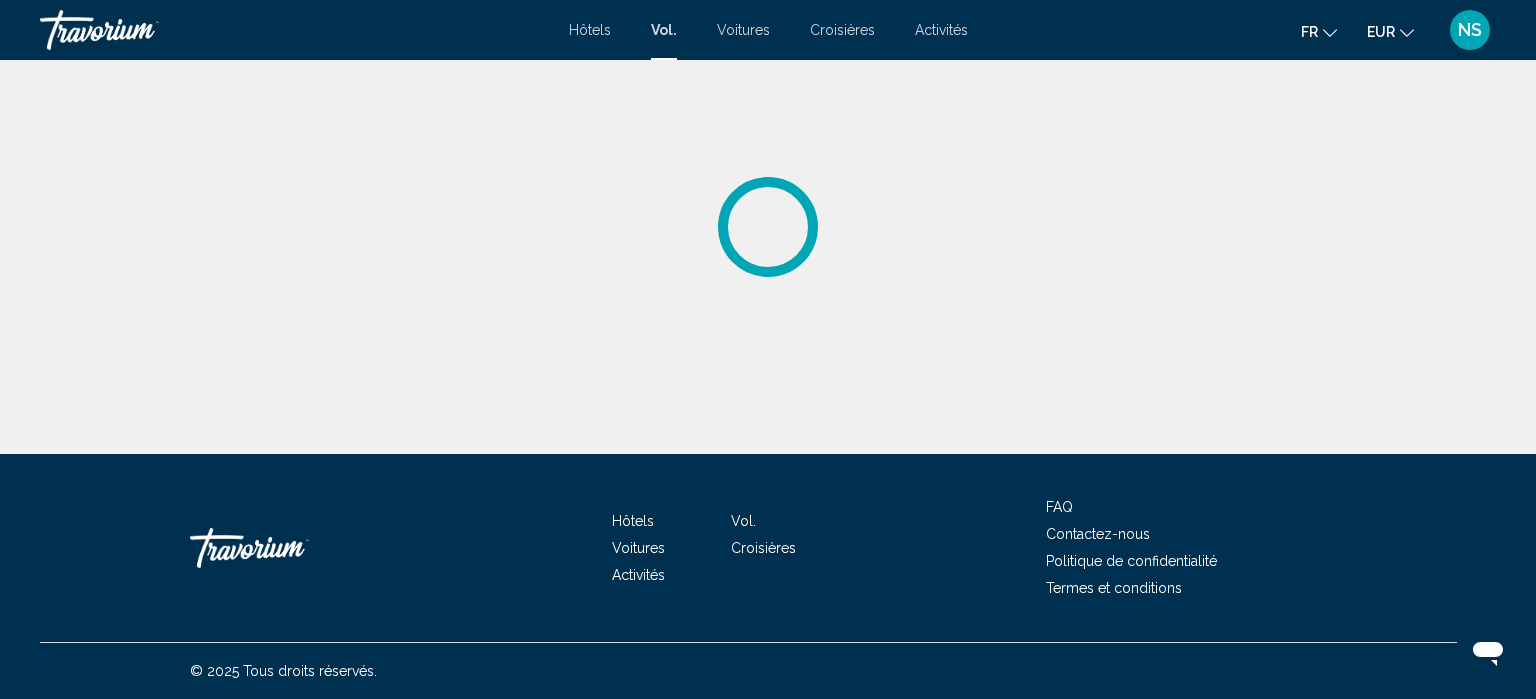 click on "NS" at bounding box center [1470, 29] 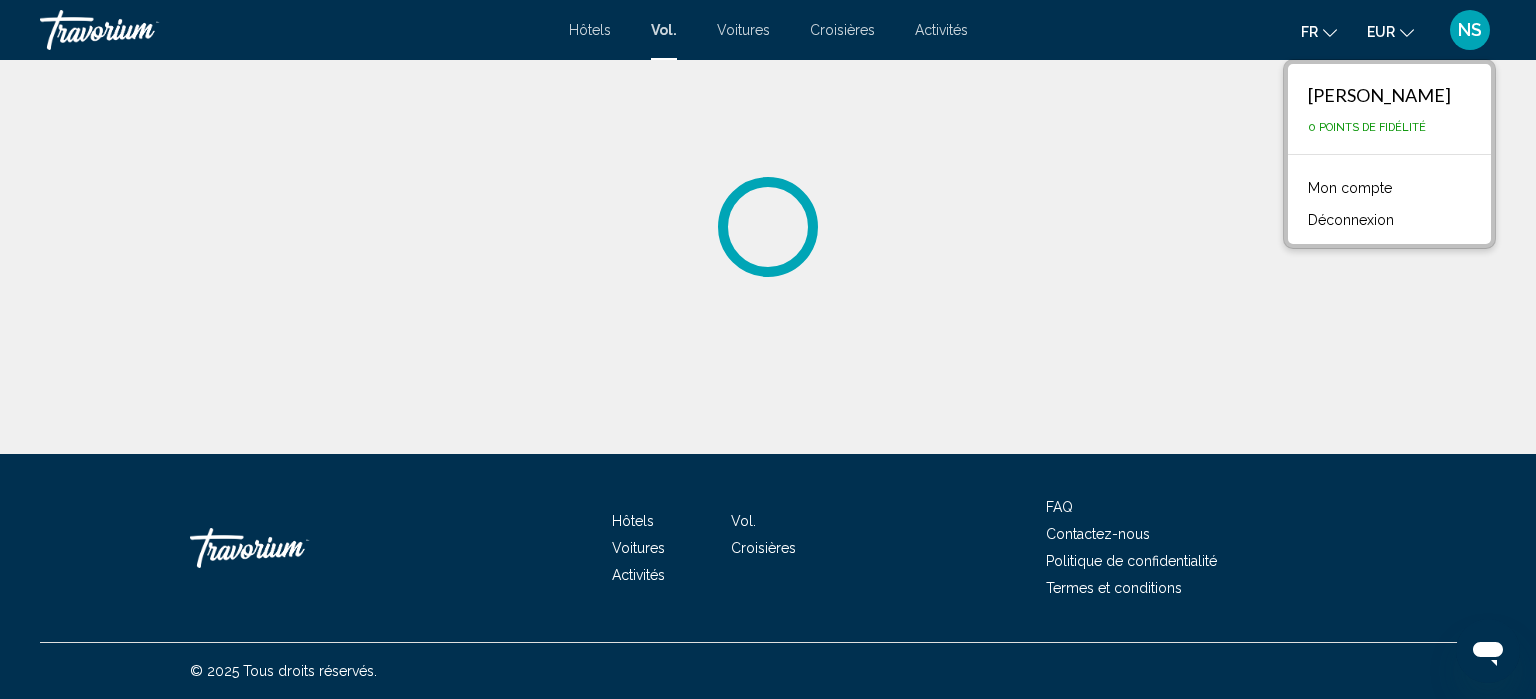 click on "Mon compte" at bounding box center [1350, 188] 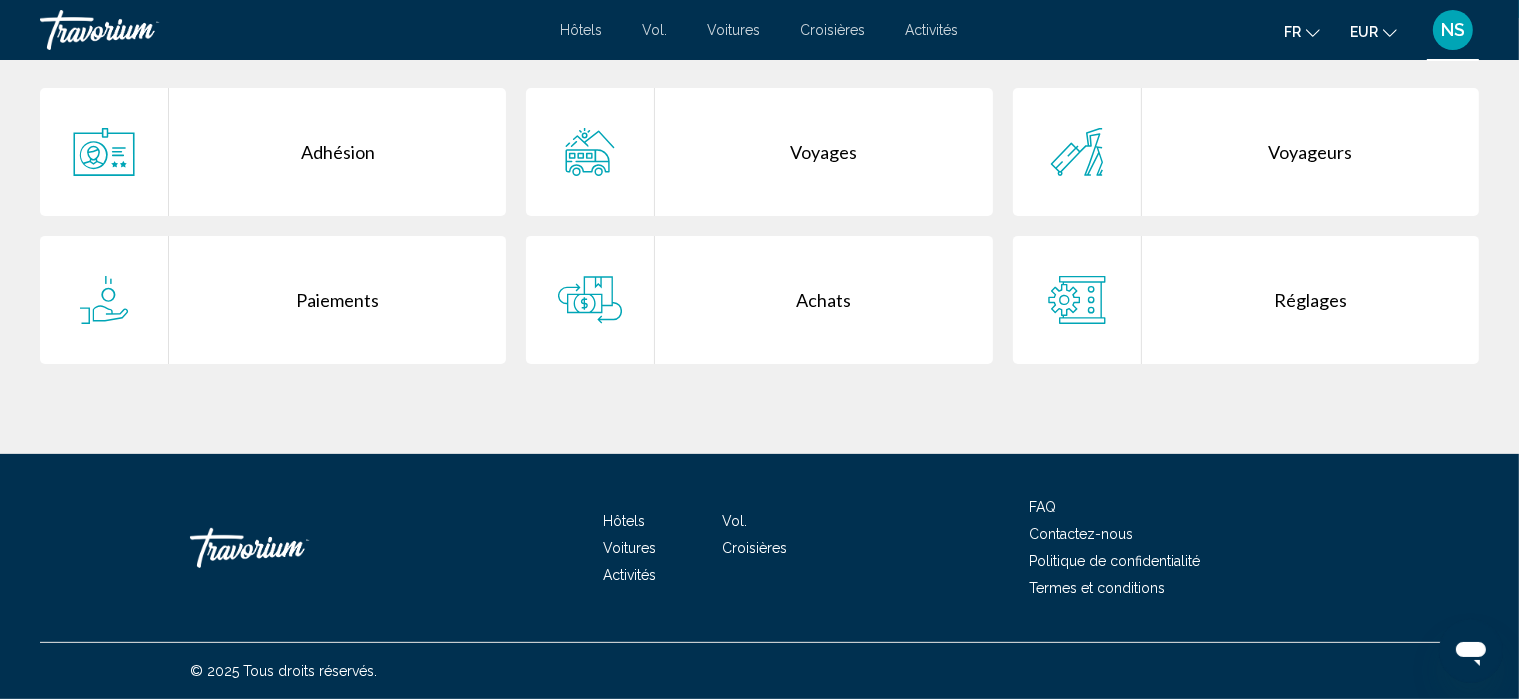 scroll, scrollTop: 508, scrollLeft: 0, axis: vertical 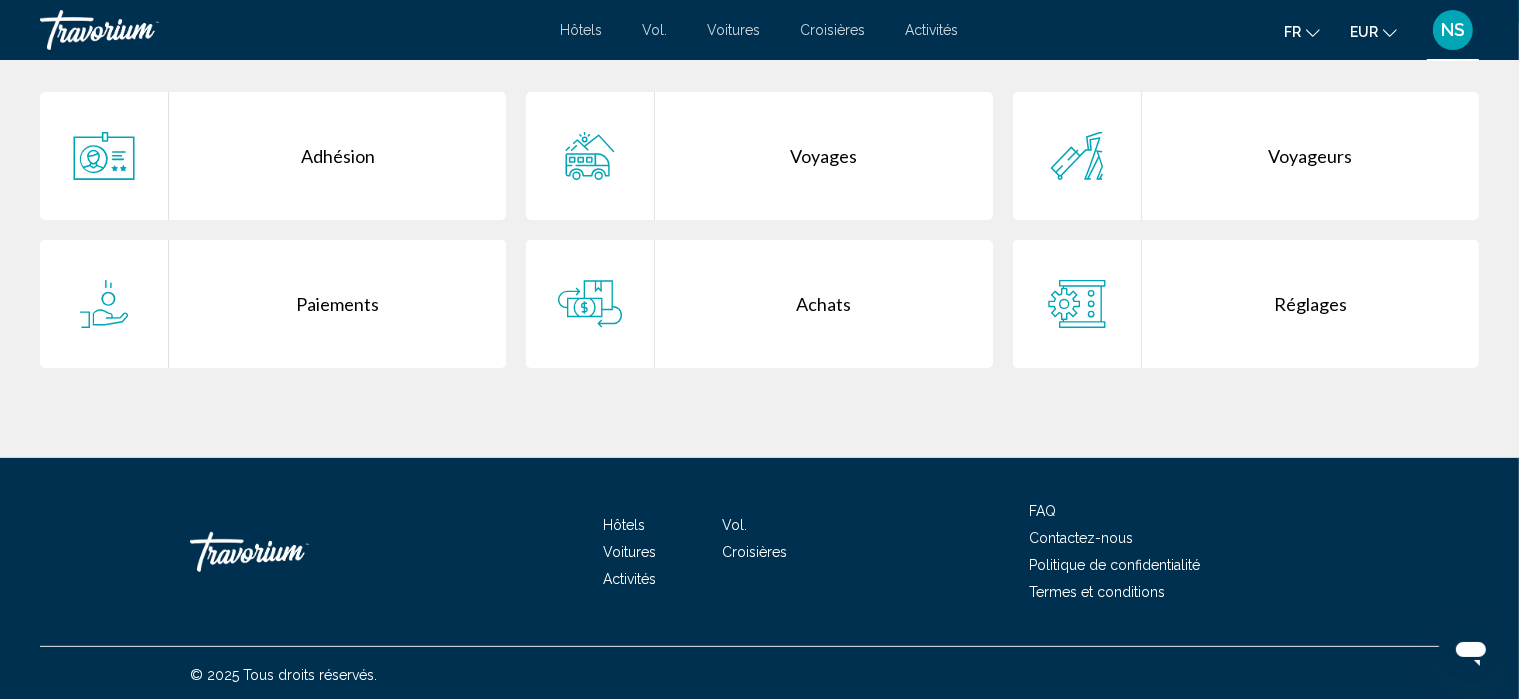 click on "Voyages" at bounding box center (823, 156) 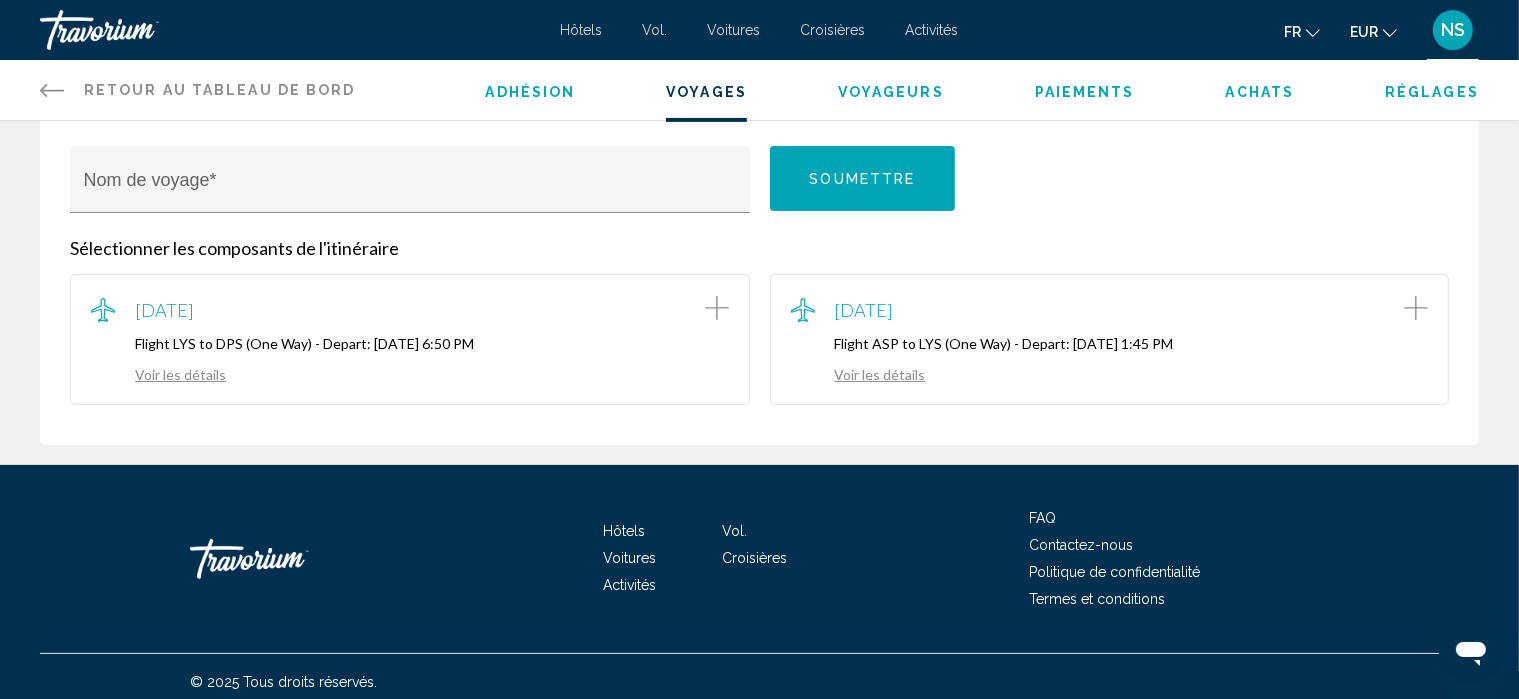 scroll, scrollTop: 0, scrollLeft: 0, axis: both 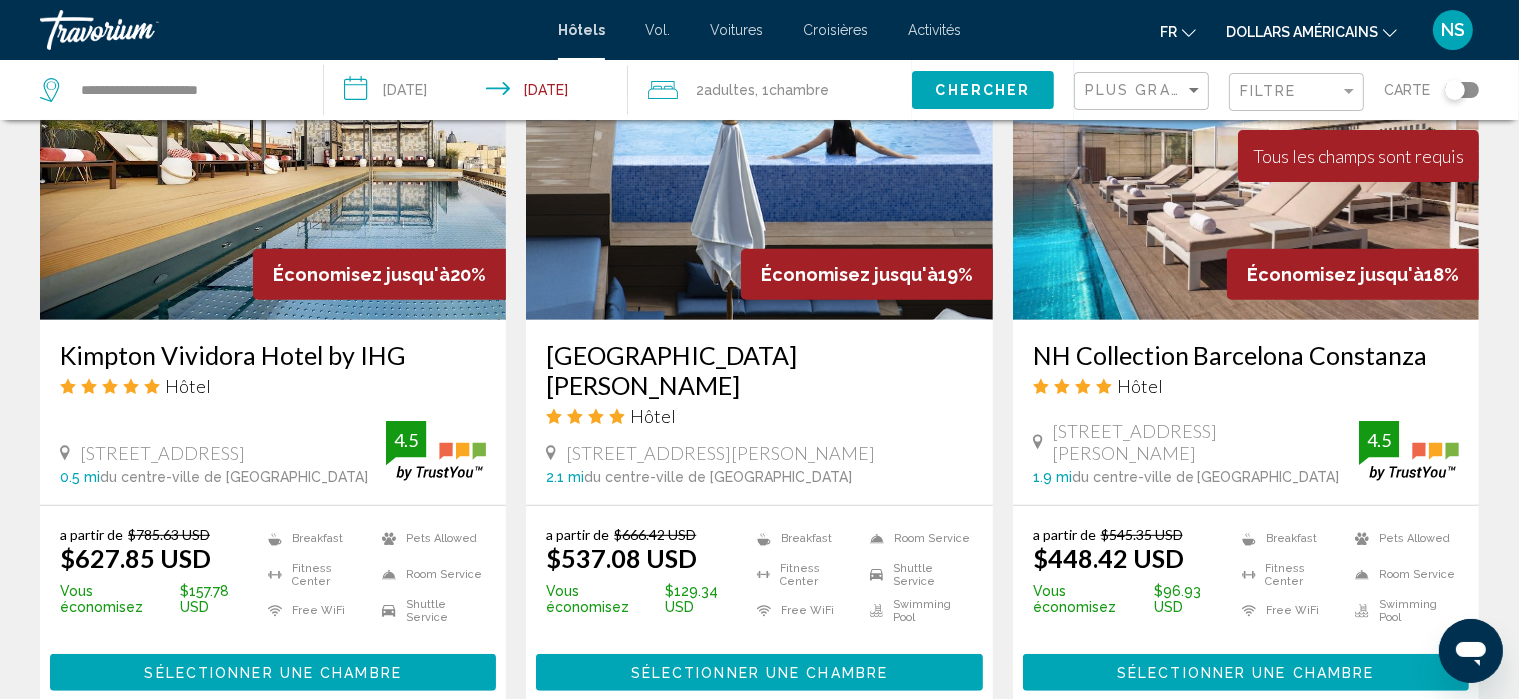 click on "NS" at bounding box center [1453, 29] 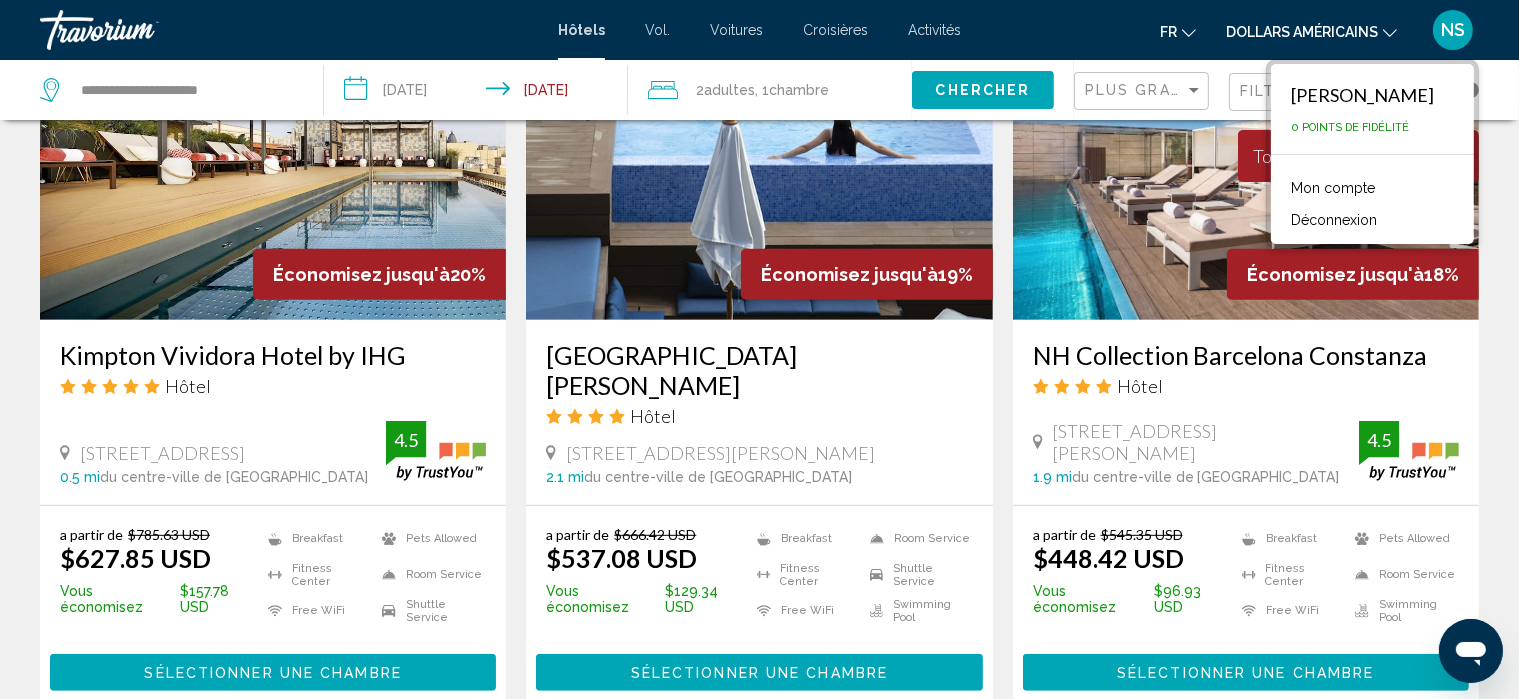 click on "Mon compte" at bounding box center (1333, 188) 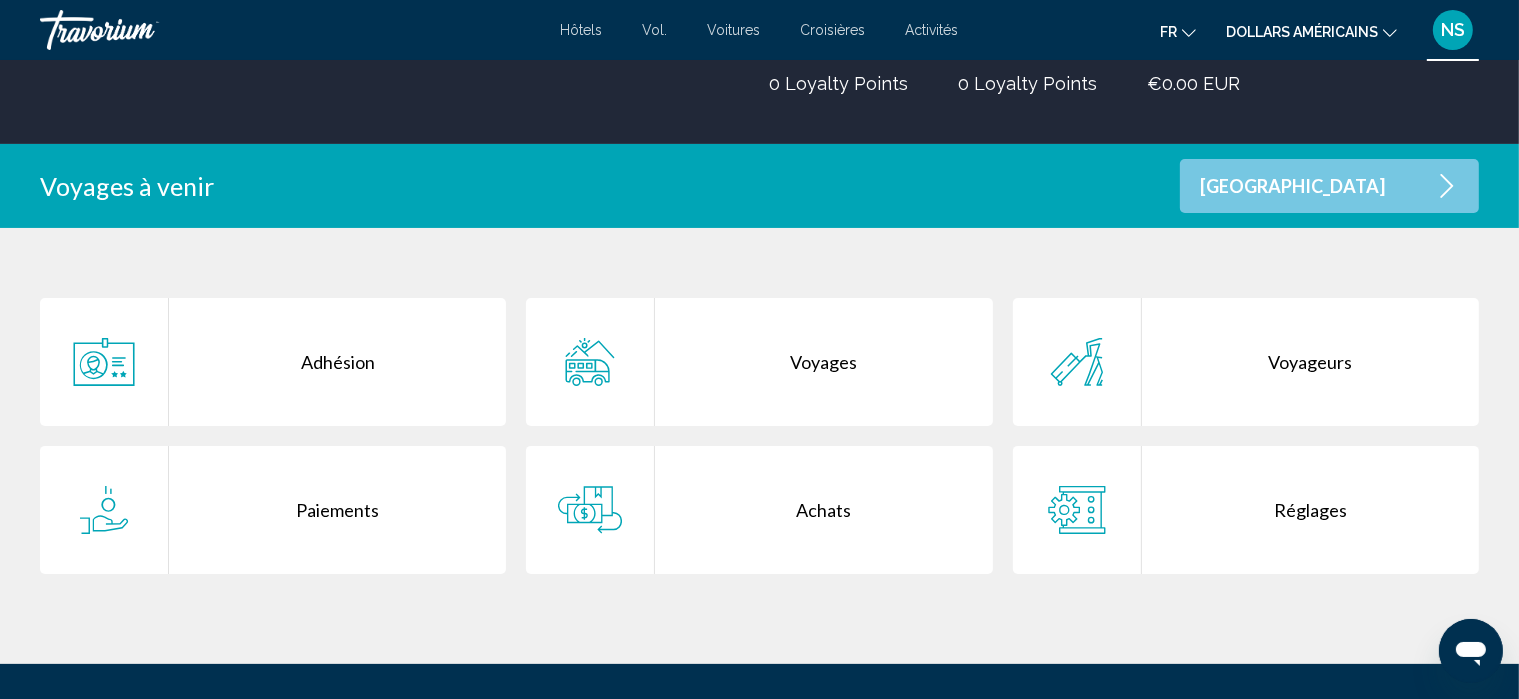 scroll, scrollTop: 303, scrollLeft: 0, axis: vertical 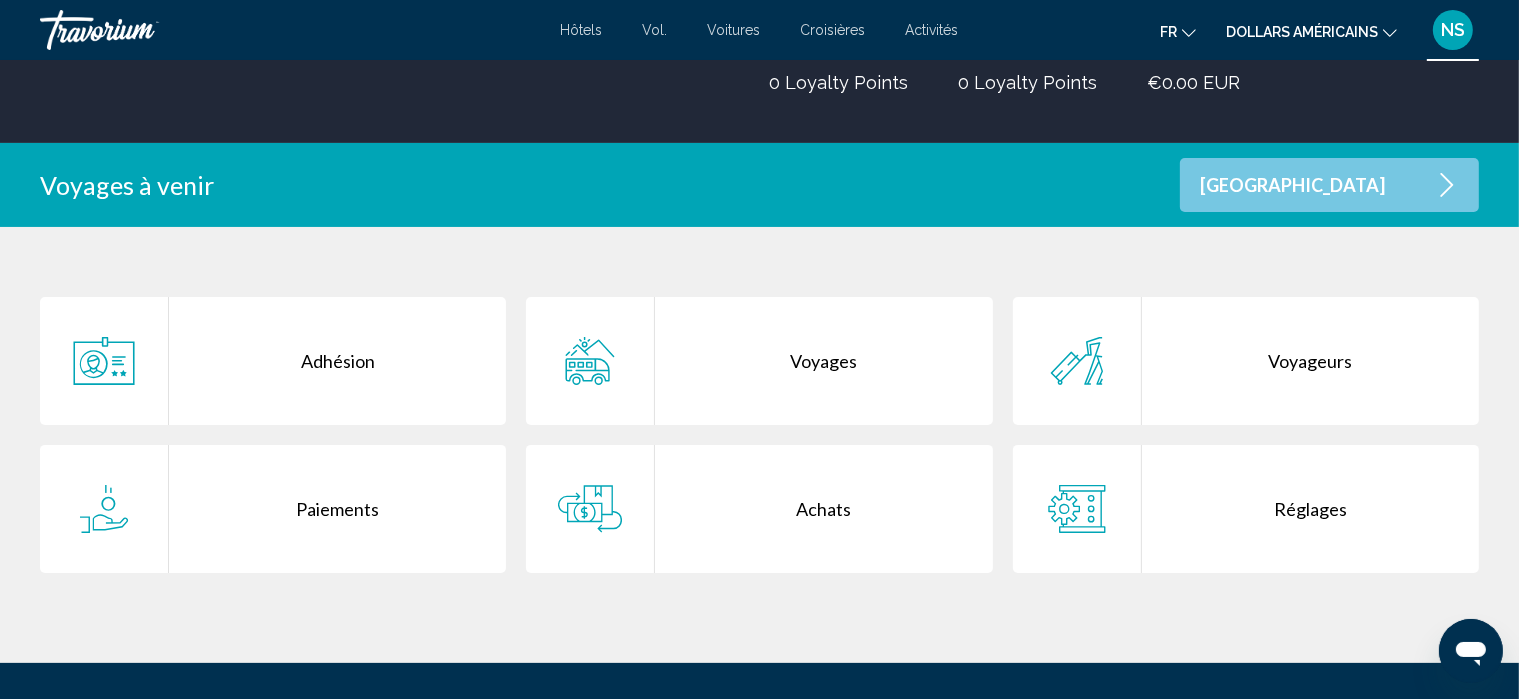 click on "Voyages" at bounding box center (823, 361) 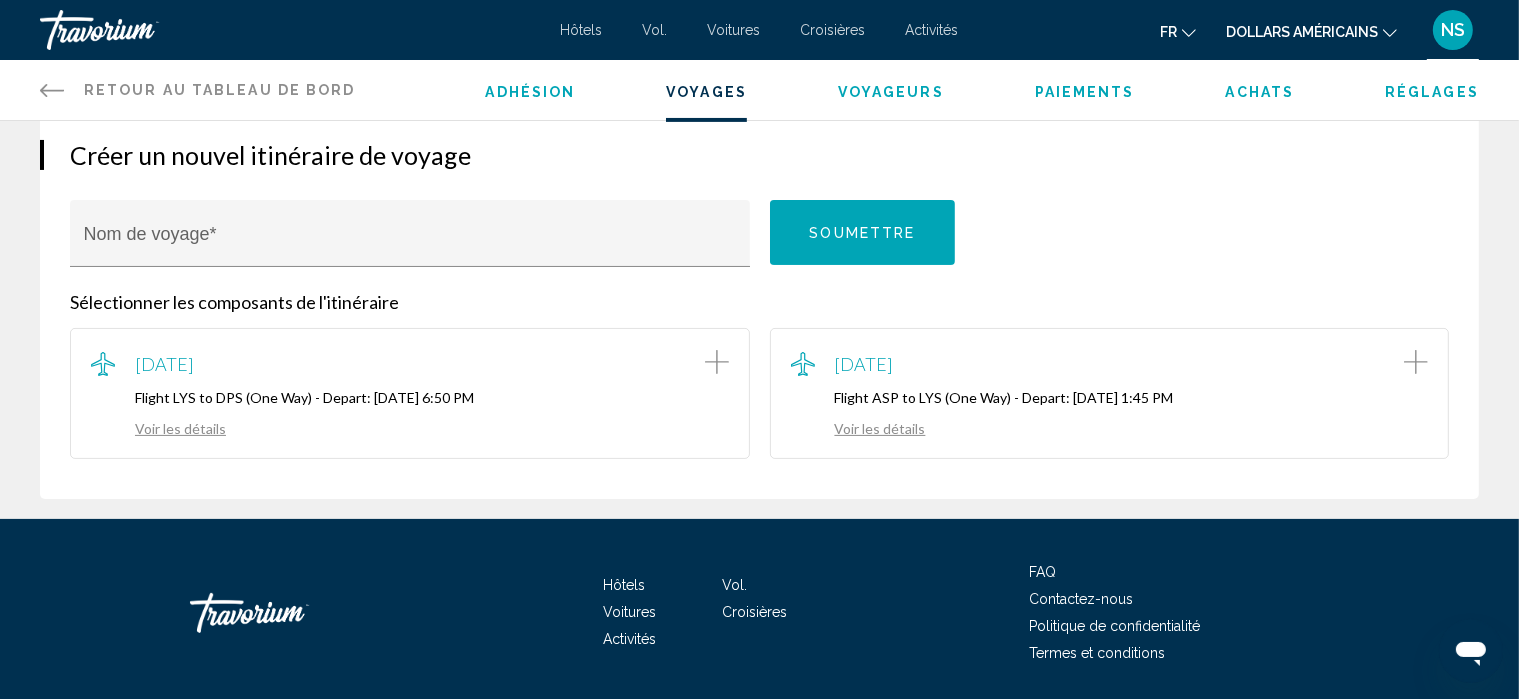 scroll, scrollTop: 304, scrollLeft: 0, axis: vertical 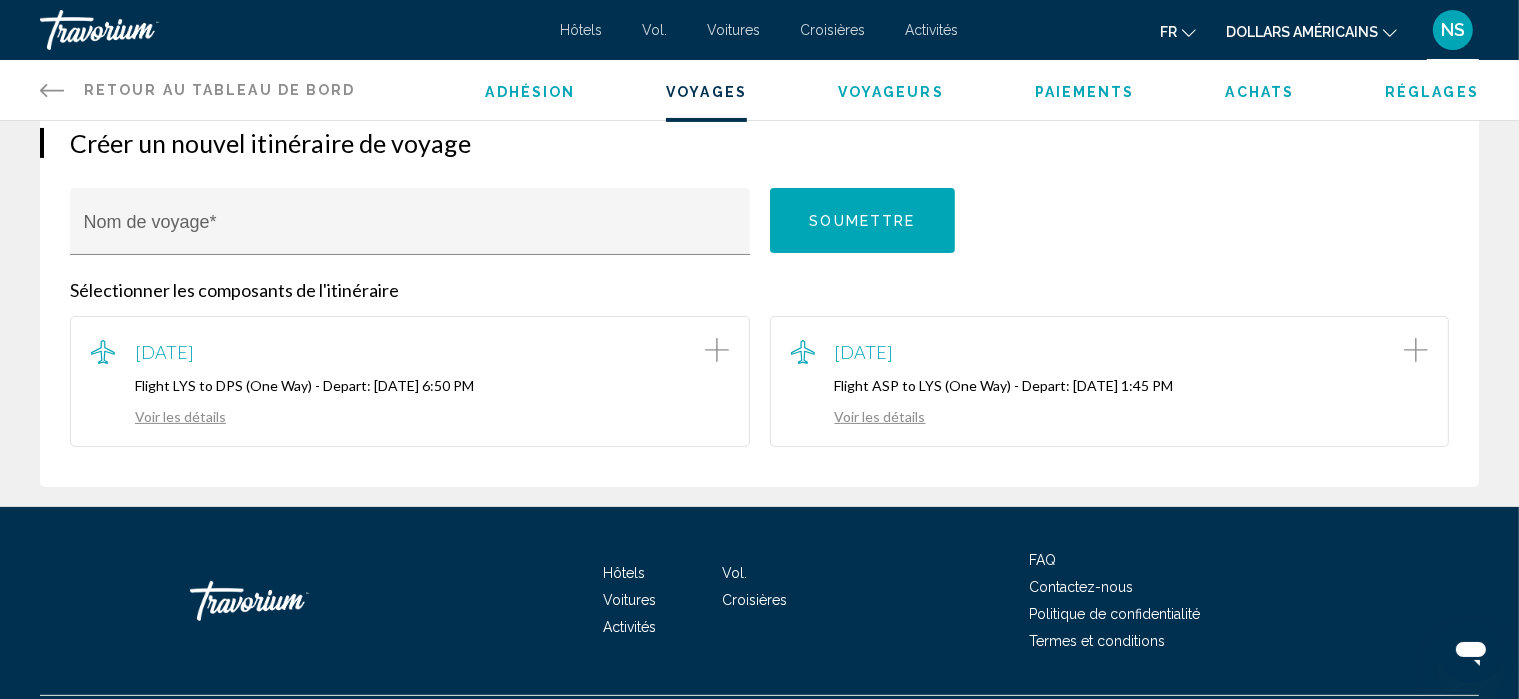 click on "Voir les détails" at bounding box center [158, 416] 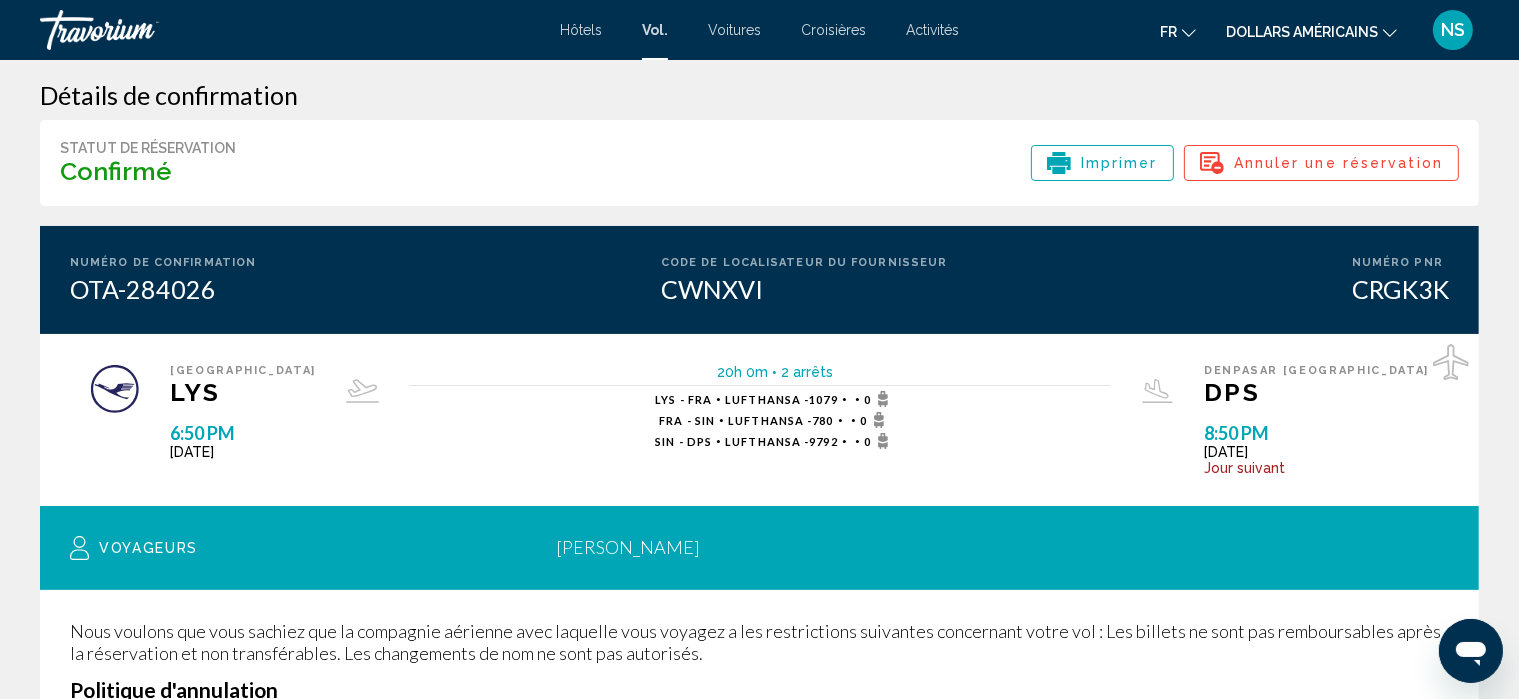 scroll, scrollTop: 19, scrollLeft: 0, axis: vertical 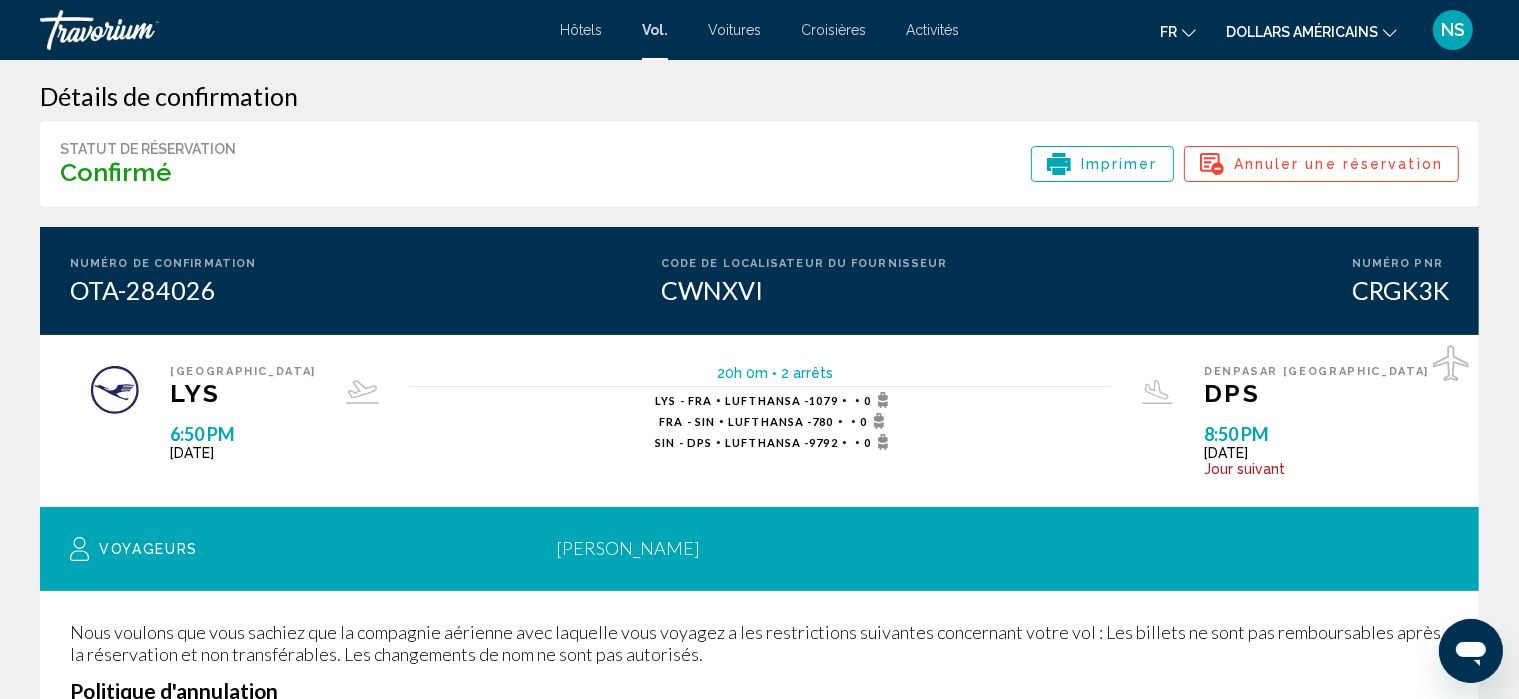 click on "NS" at bounding box center [1453, 30] 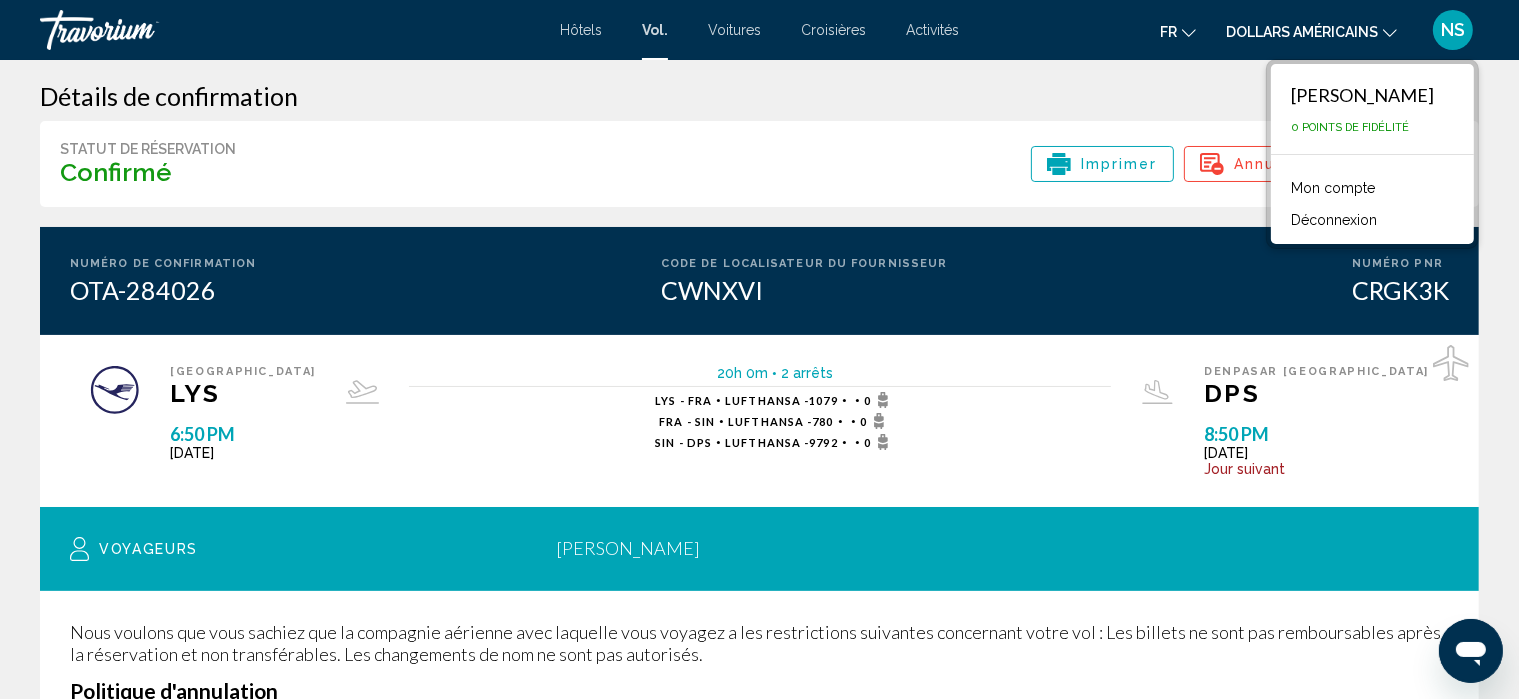 click on "Mon compte" at bounding box center [1333, 188] 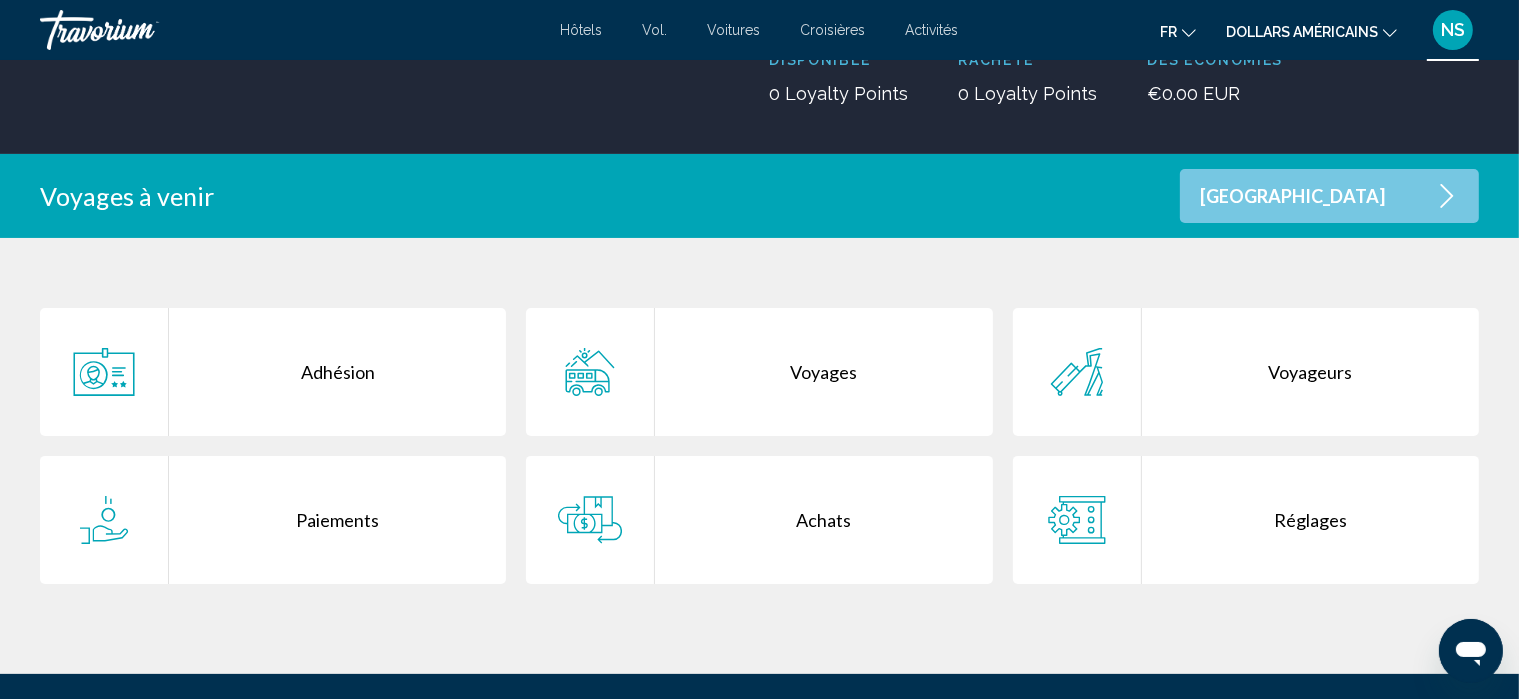 scroll, scrollTop: 290, scrollLeft: 0, axis: vertical 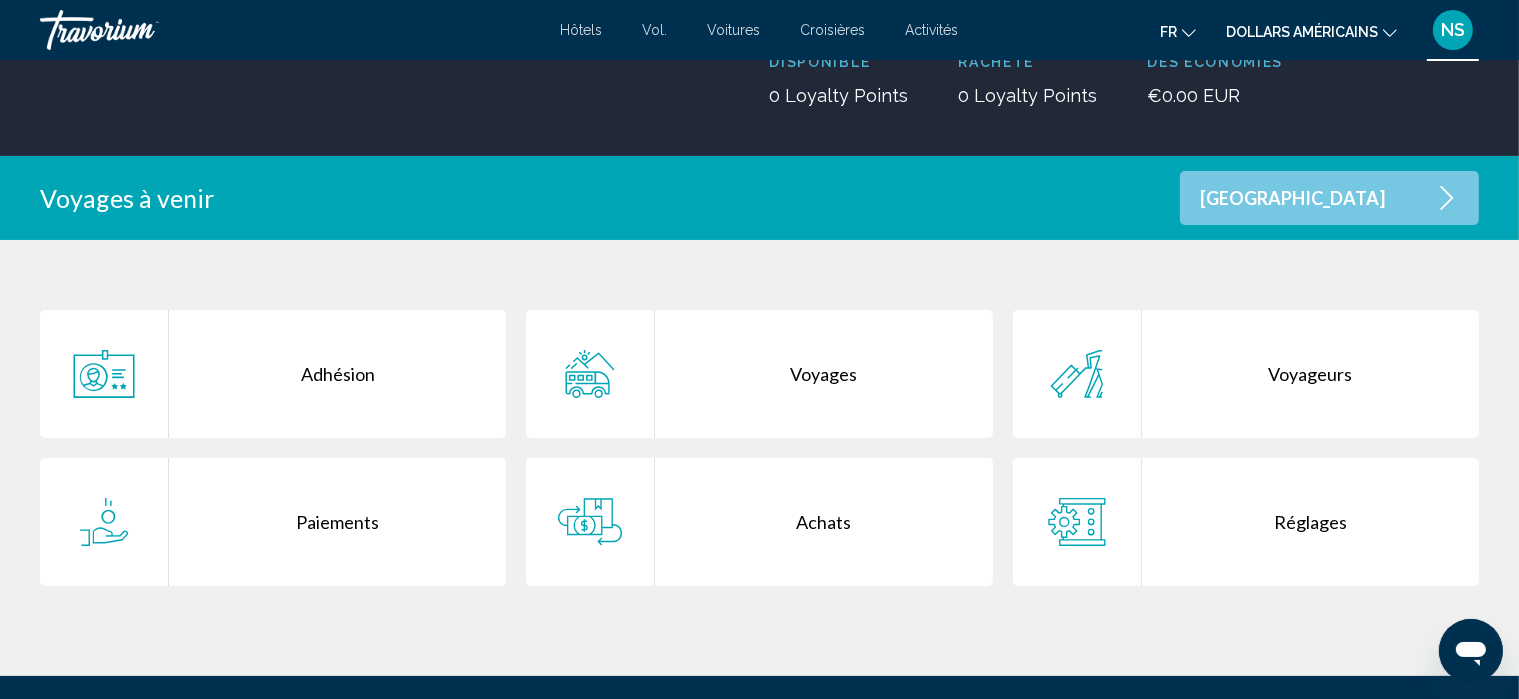 click on "Voyages" at bounding box center [823, 374] 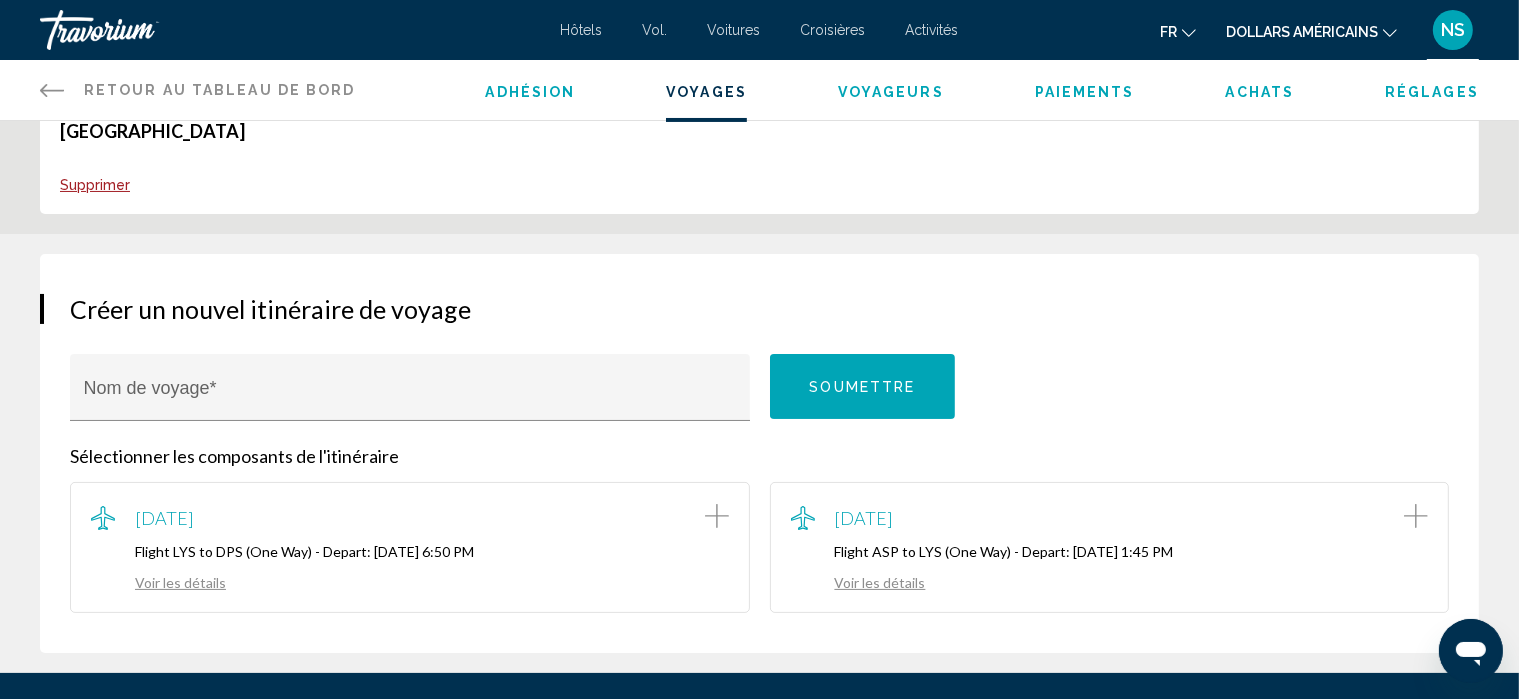scroll, scrollTop: 133, scrollLeft: 0, axis: vertical 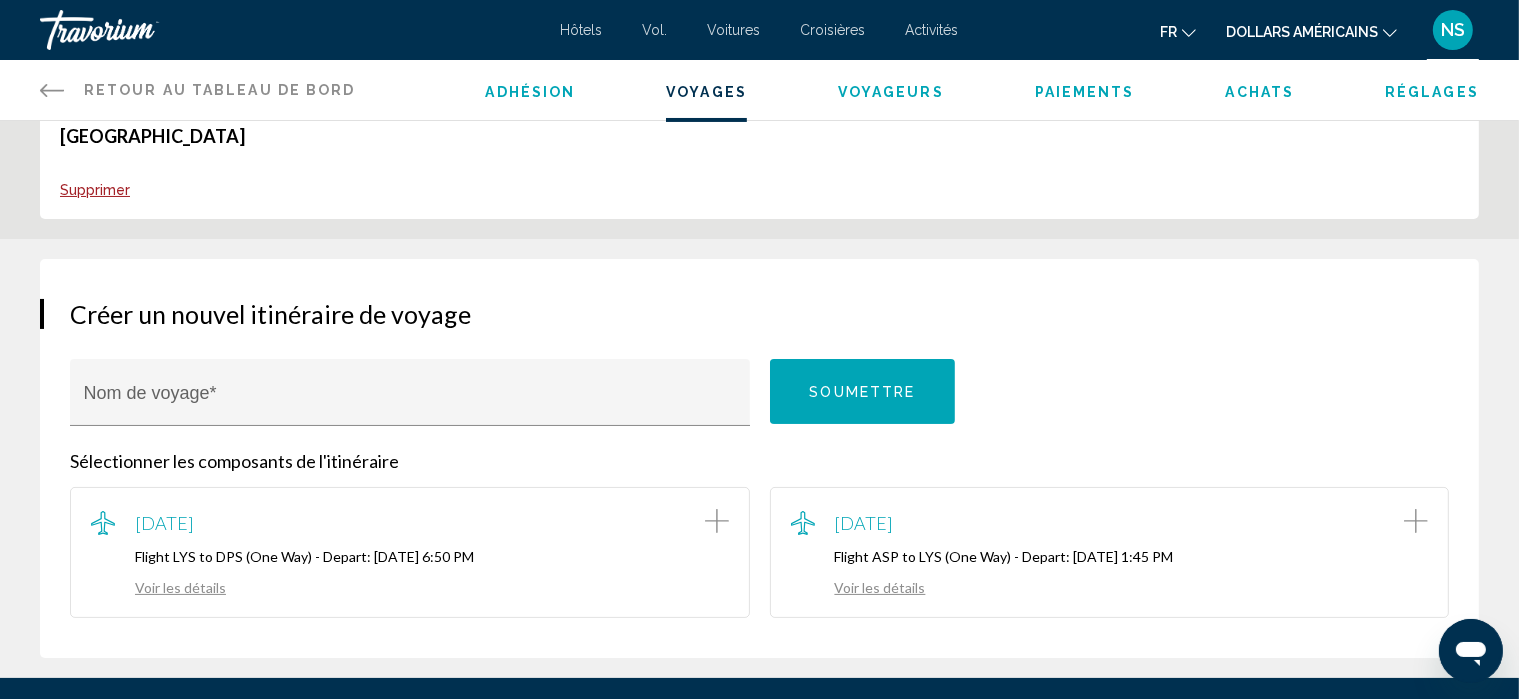 click on "Voir les détails" at bounding box center (158, 587) 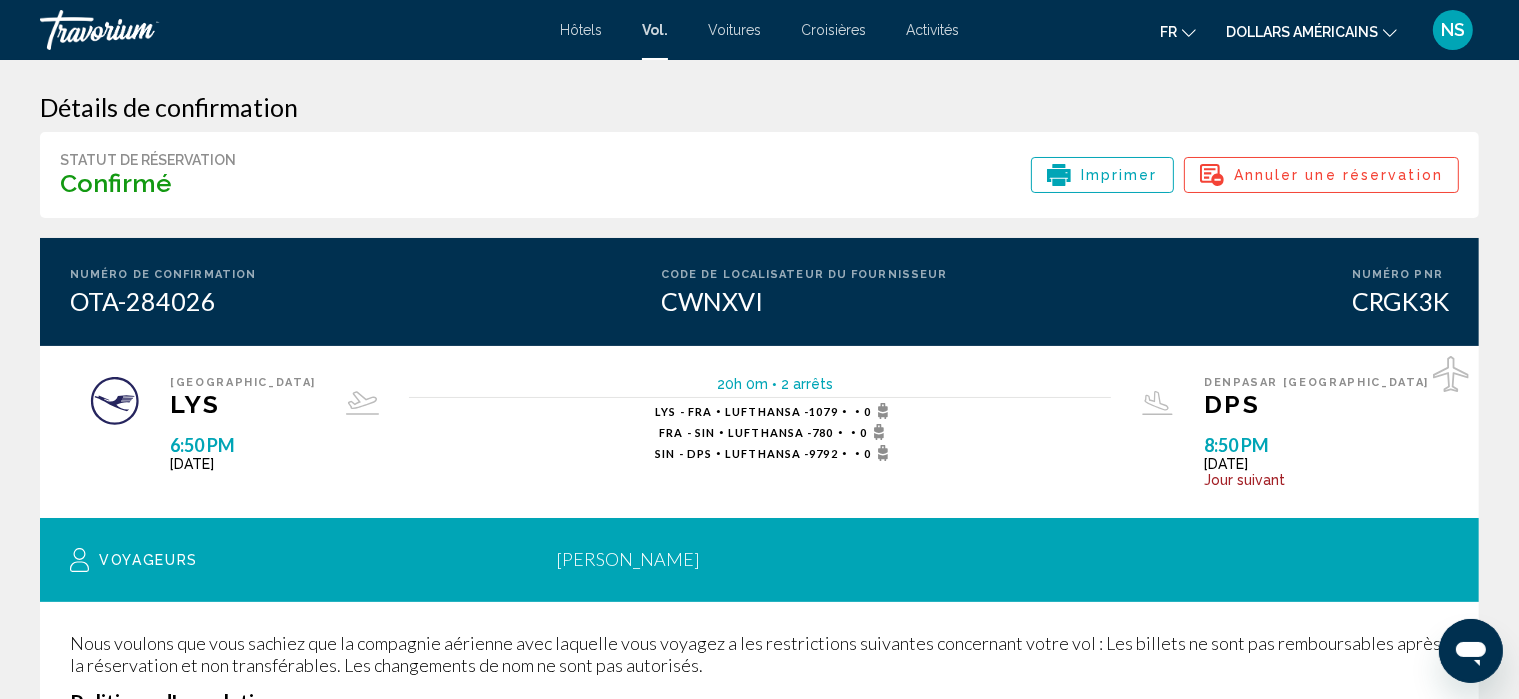 scroll, scrollTop: 0, scrollLeft: 0, axis: both 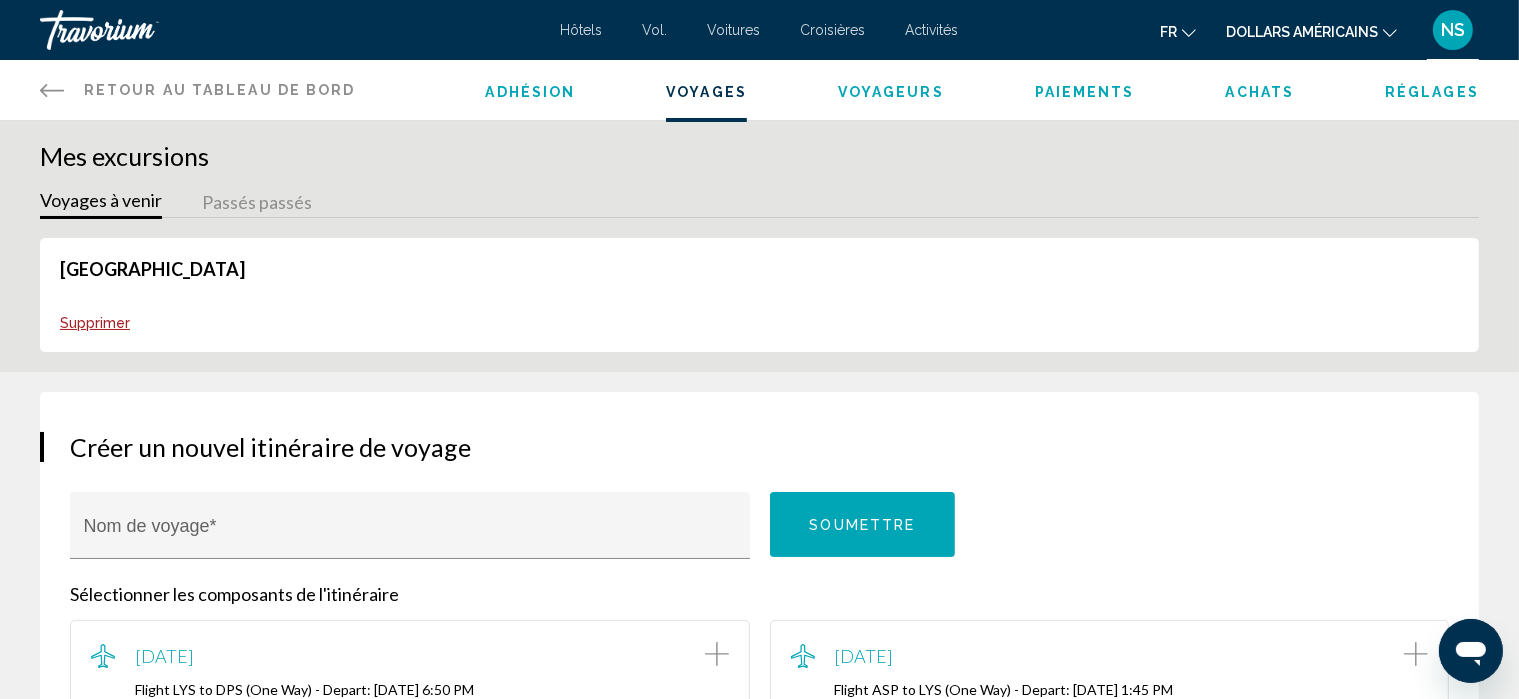 click 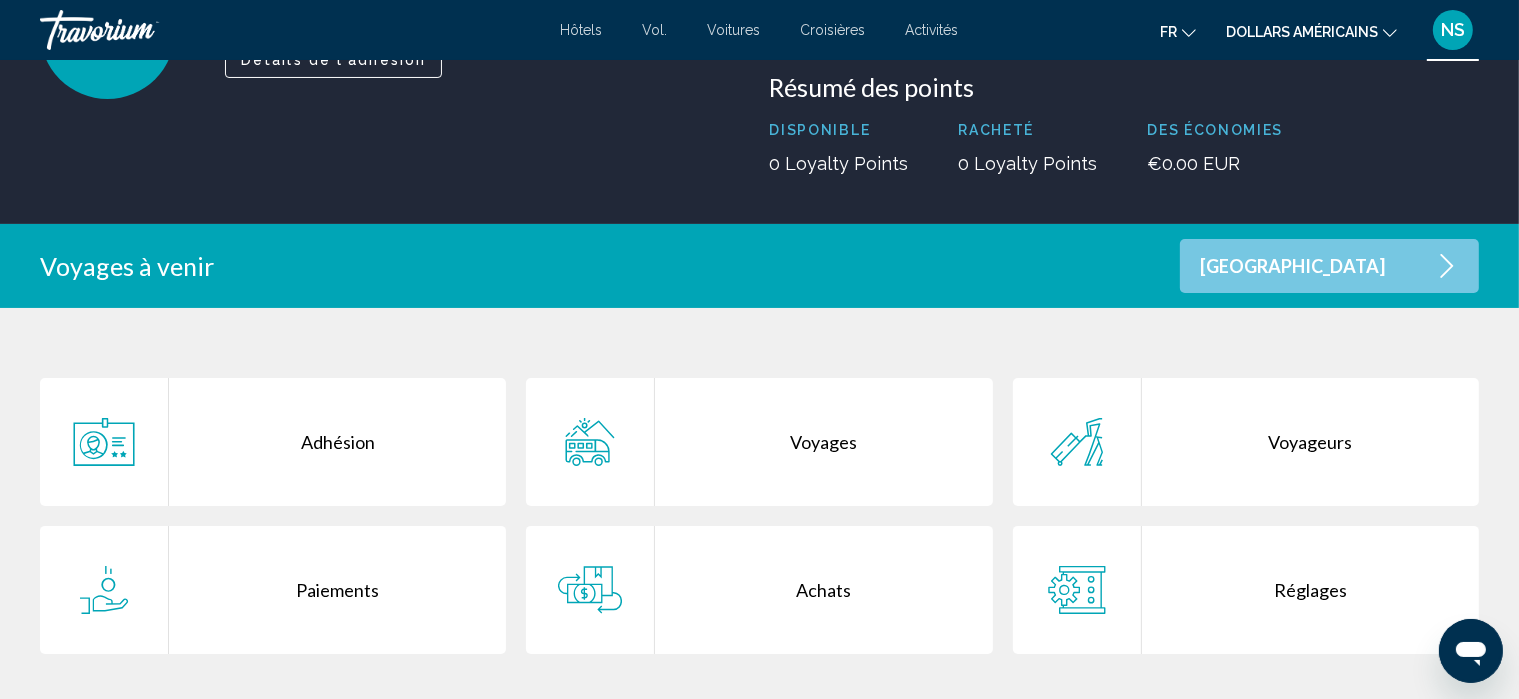 scroll, scrollTop: 224, scrollLeft: 0, axis: vertical 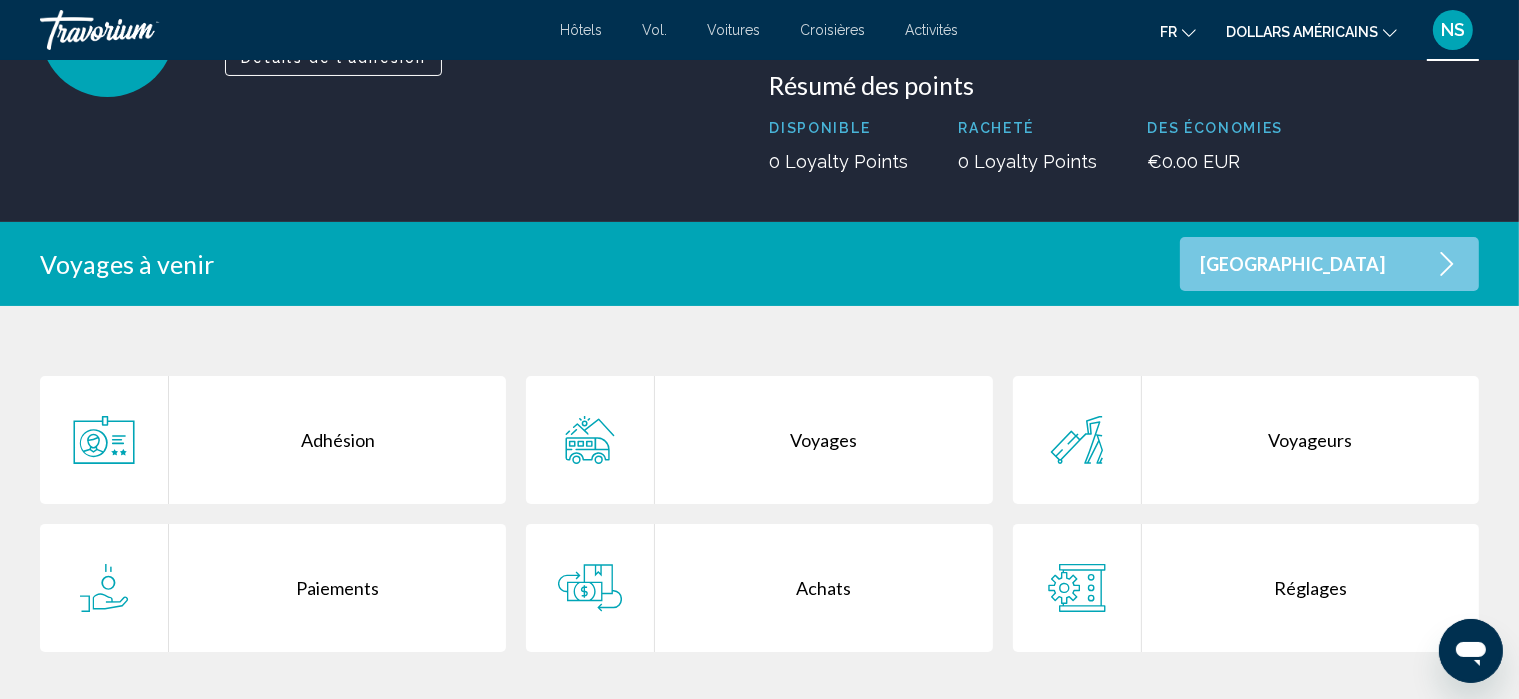 click on "Achats" at bounding box center (823, 588) 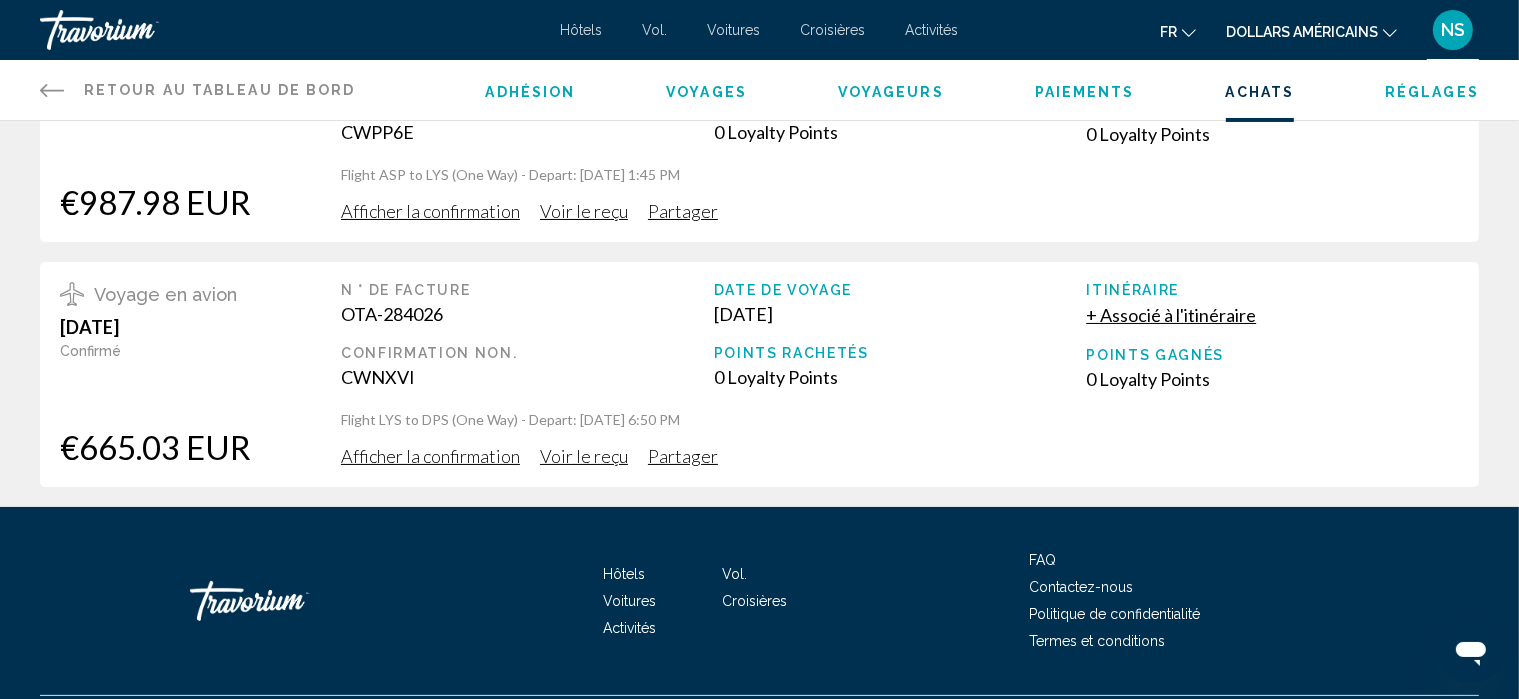 scroll, scrollTop: 0, scrollLeft: 0, axis: both 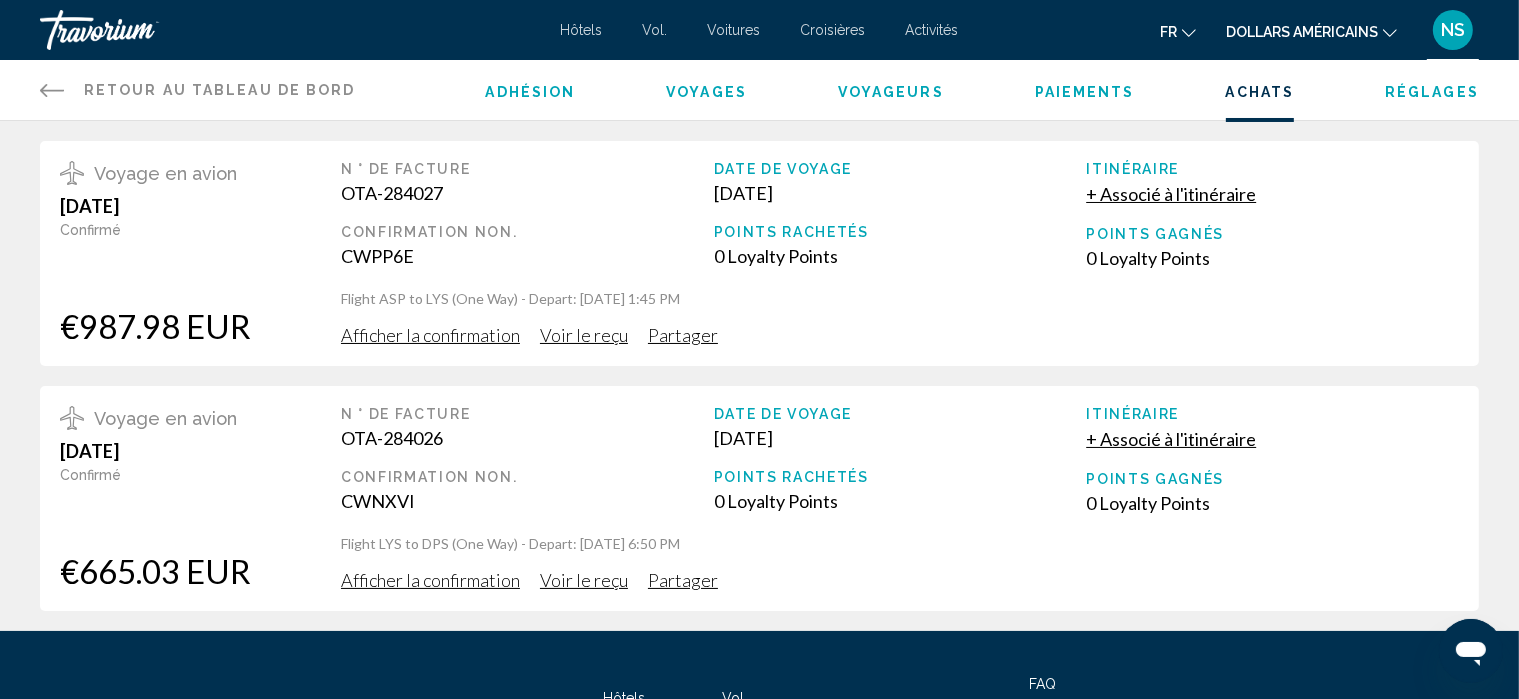 click 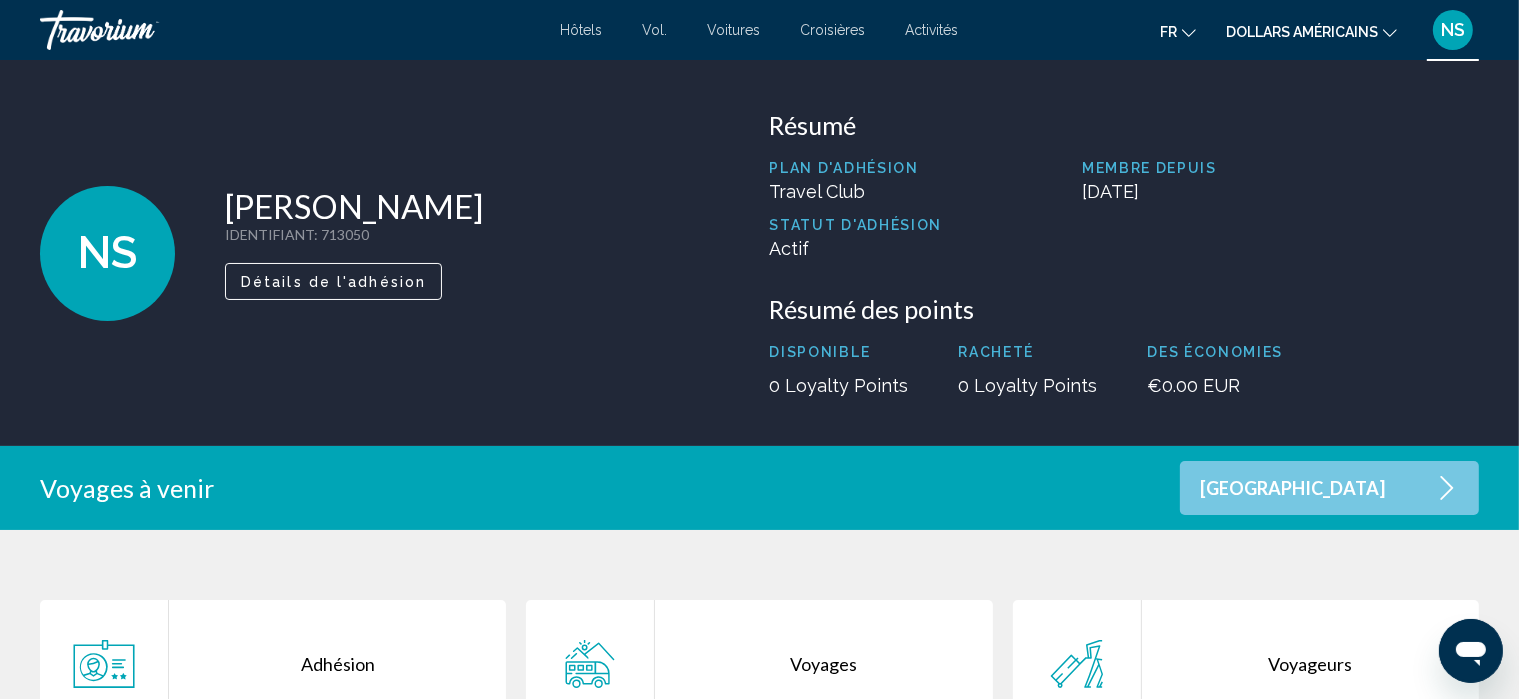 click on "Vol." at bounding box center (655, 30) 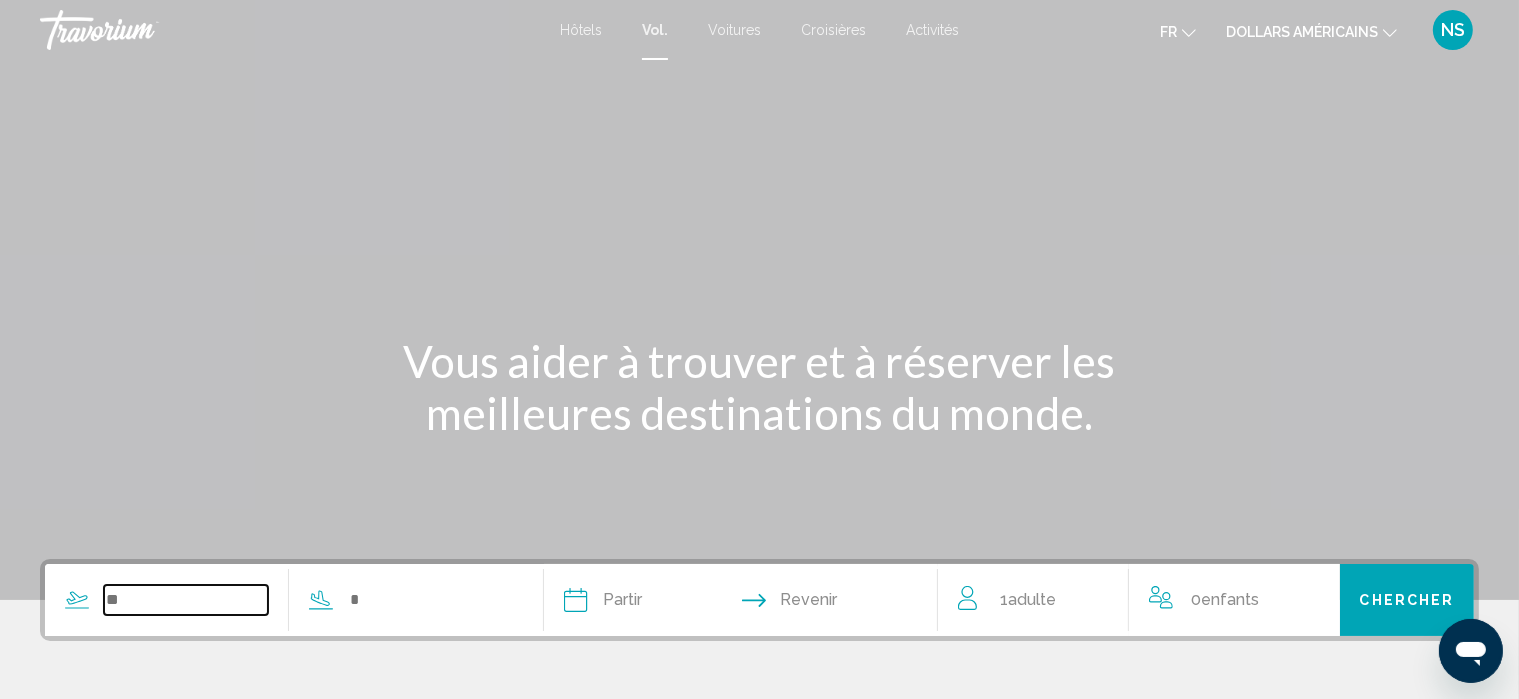 click at bounding box center (186, 600) 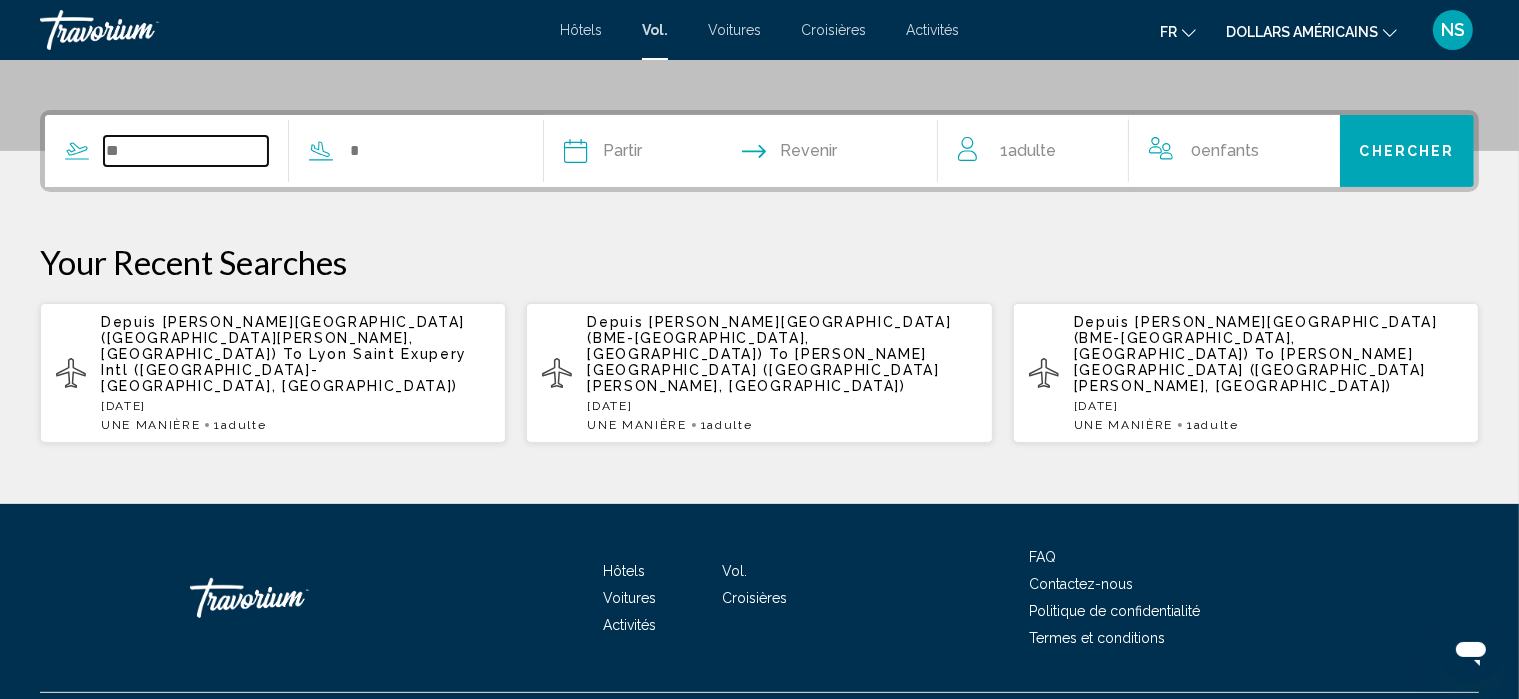 scroll, scrollTop: 465, scrollLeft: 0, axis: vertical 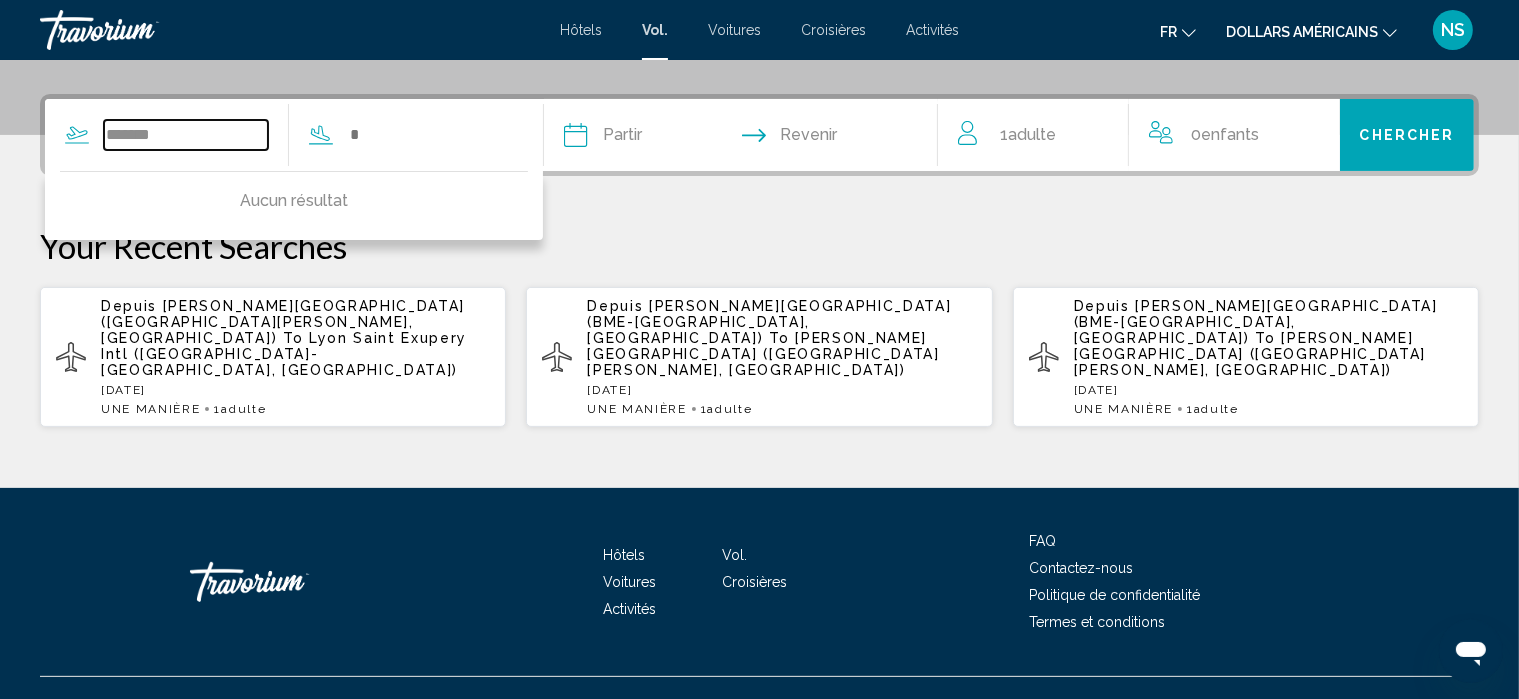 click on "*******" at bounding box center [186, 135] 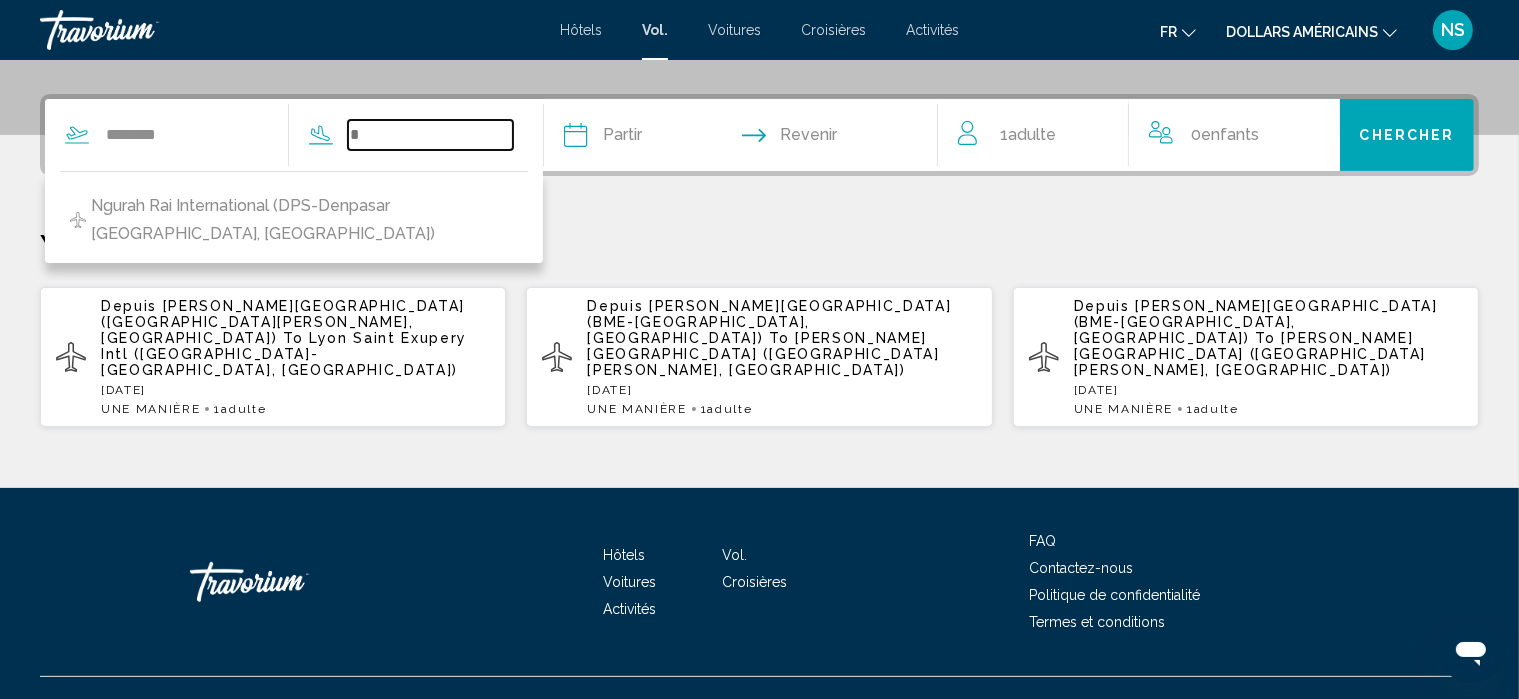 click at bounding box center (430, 135) 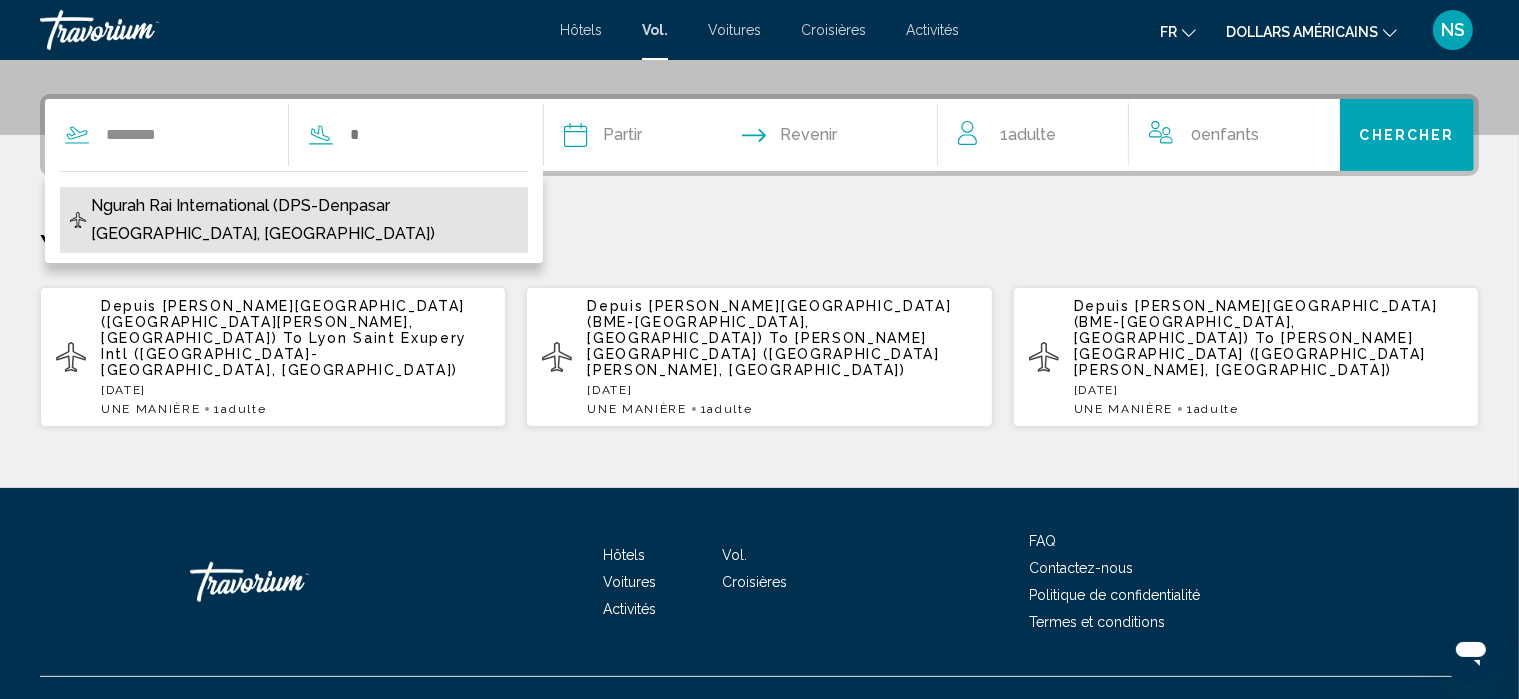 click on "Ngurah Rai International (DPS-Denpasar [GEOGRAPHIC_DATA], [GEOGRAPHIC_DATA])" at bounding box center [304, 220] 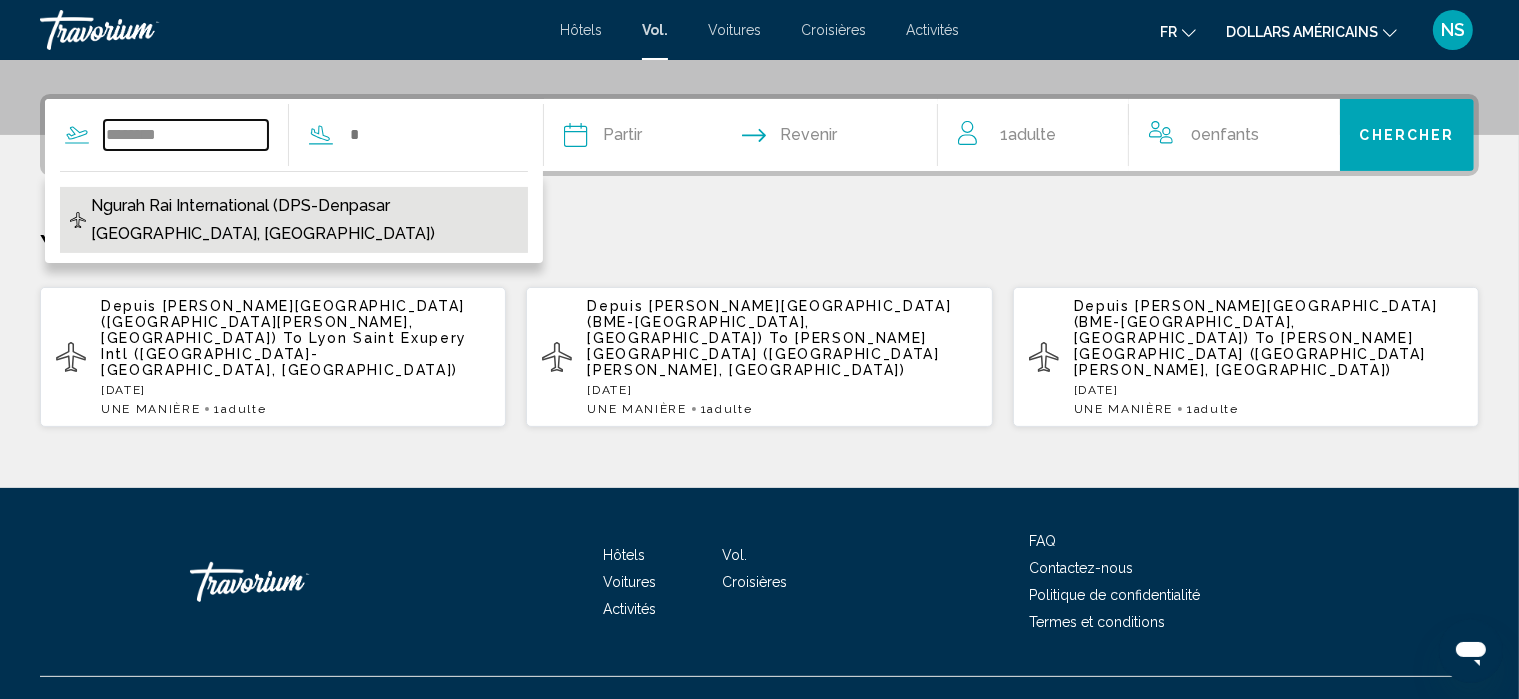 type on "**********" 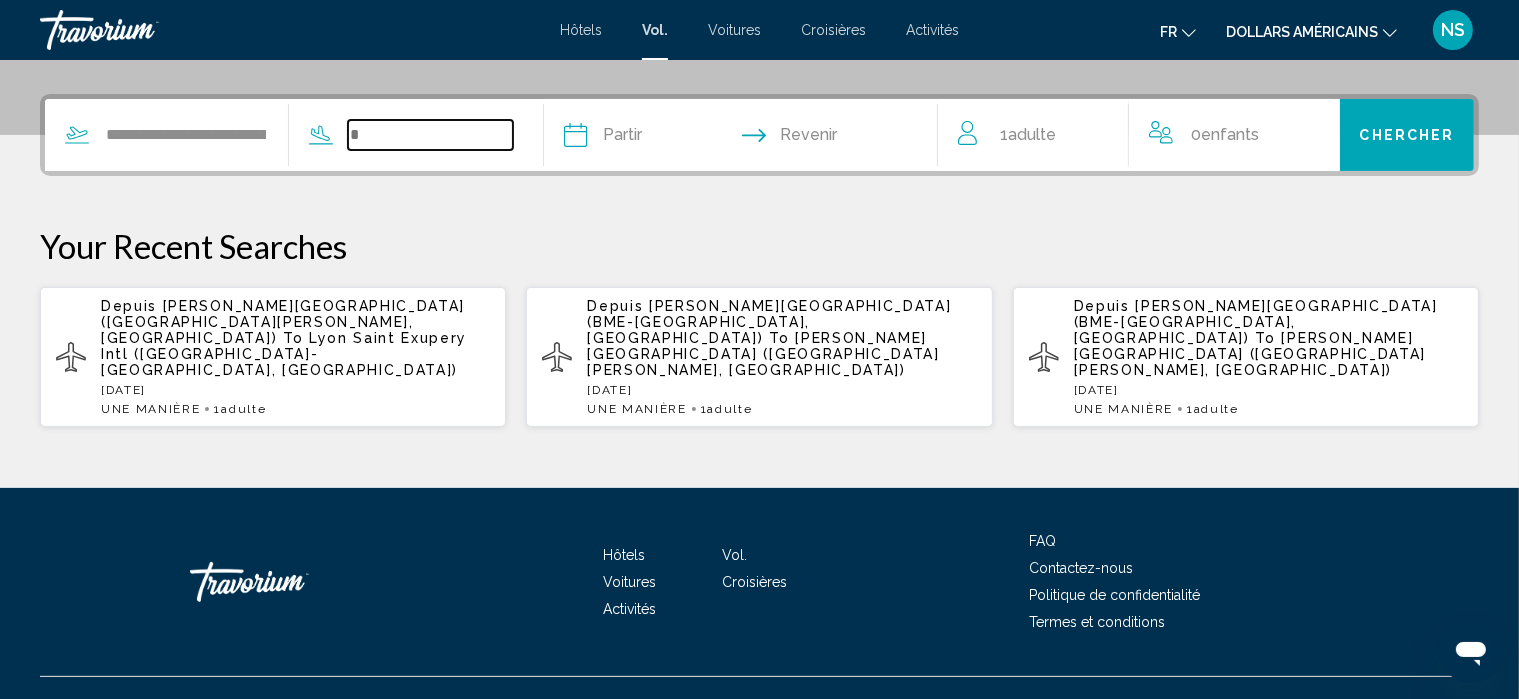 click at bounding box center [430, 135] 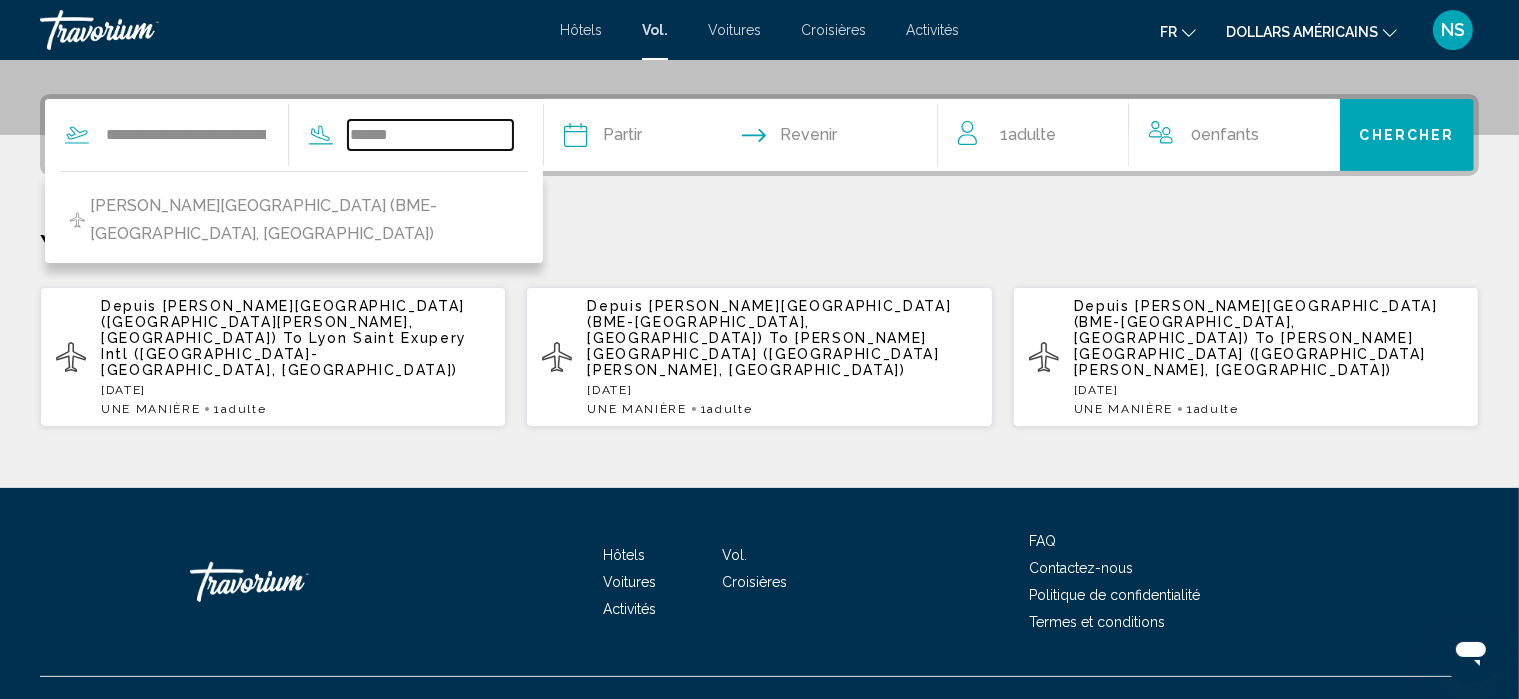 type on "******" 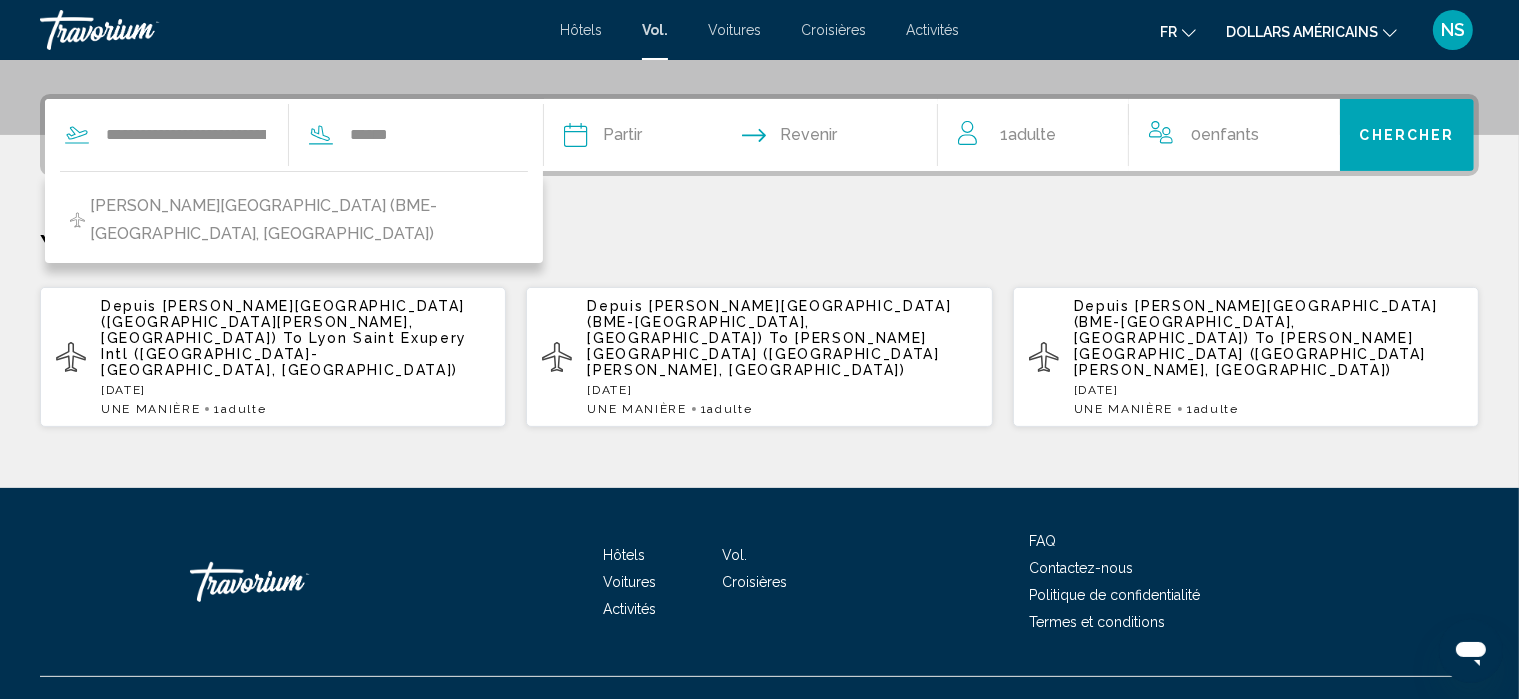click at bounding box center [656, 138] 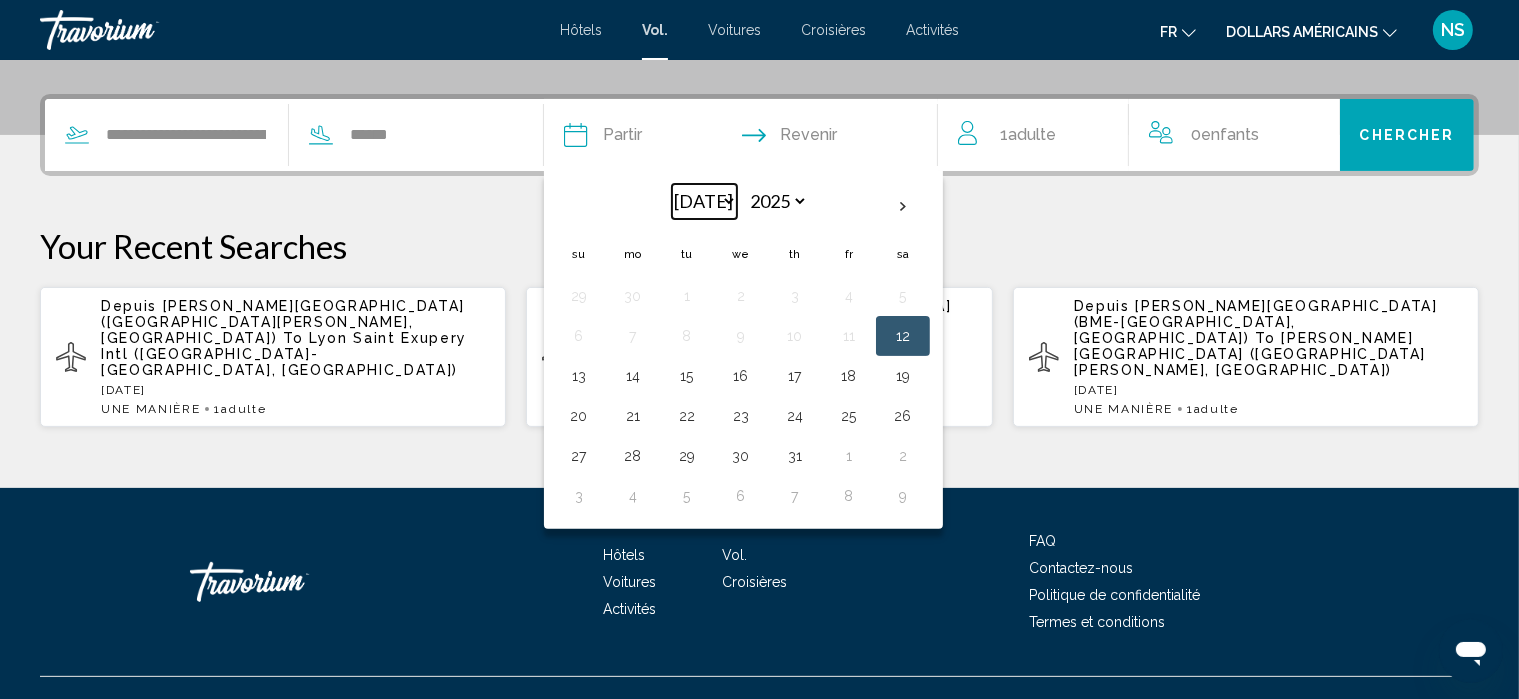 click on "*** *** *** *** *** *** *** *** *** *** *** ***" at bounding box center [704, 201] 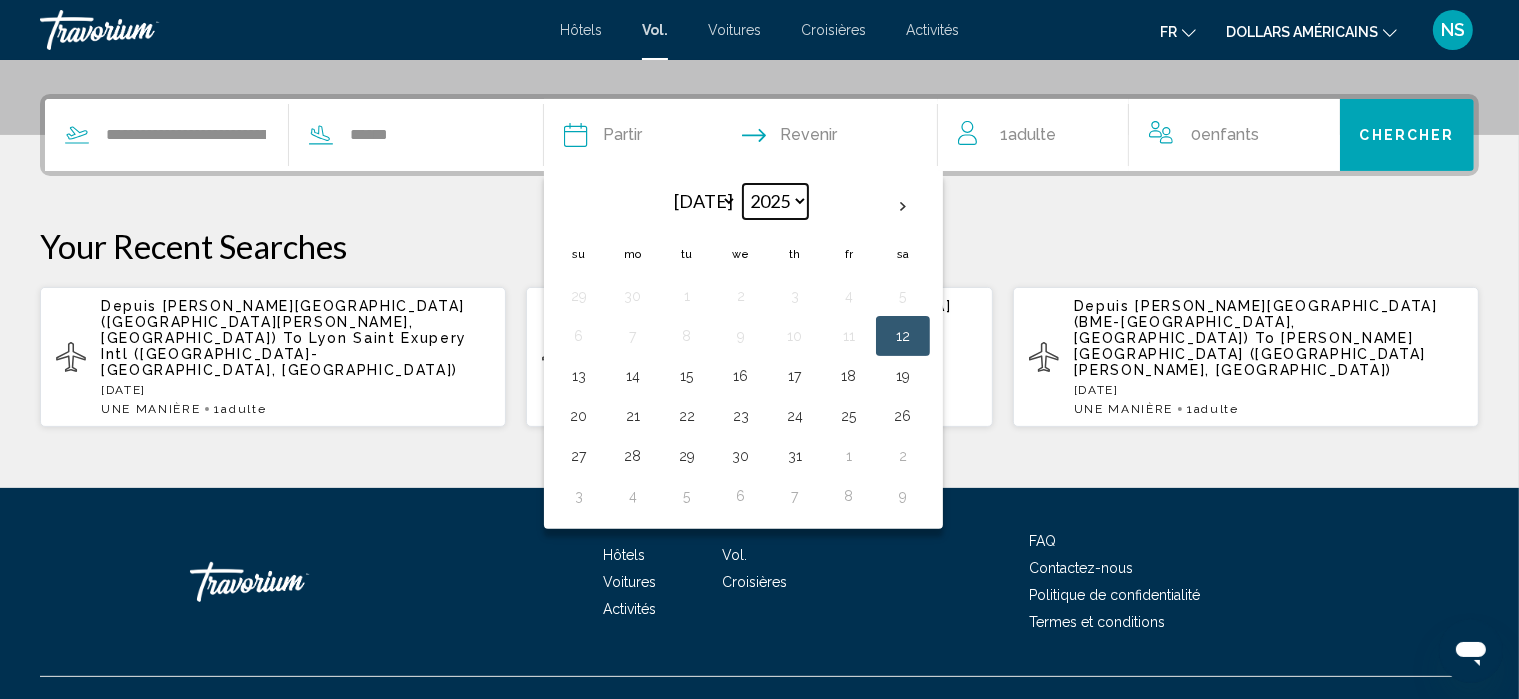 click on "**** **** **** **** **** ****" at bounding box center [775, 201] 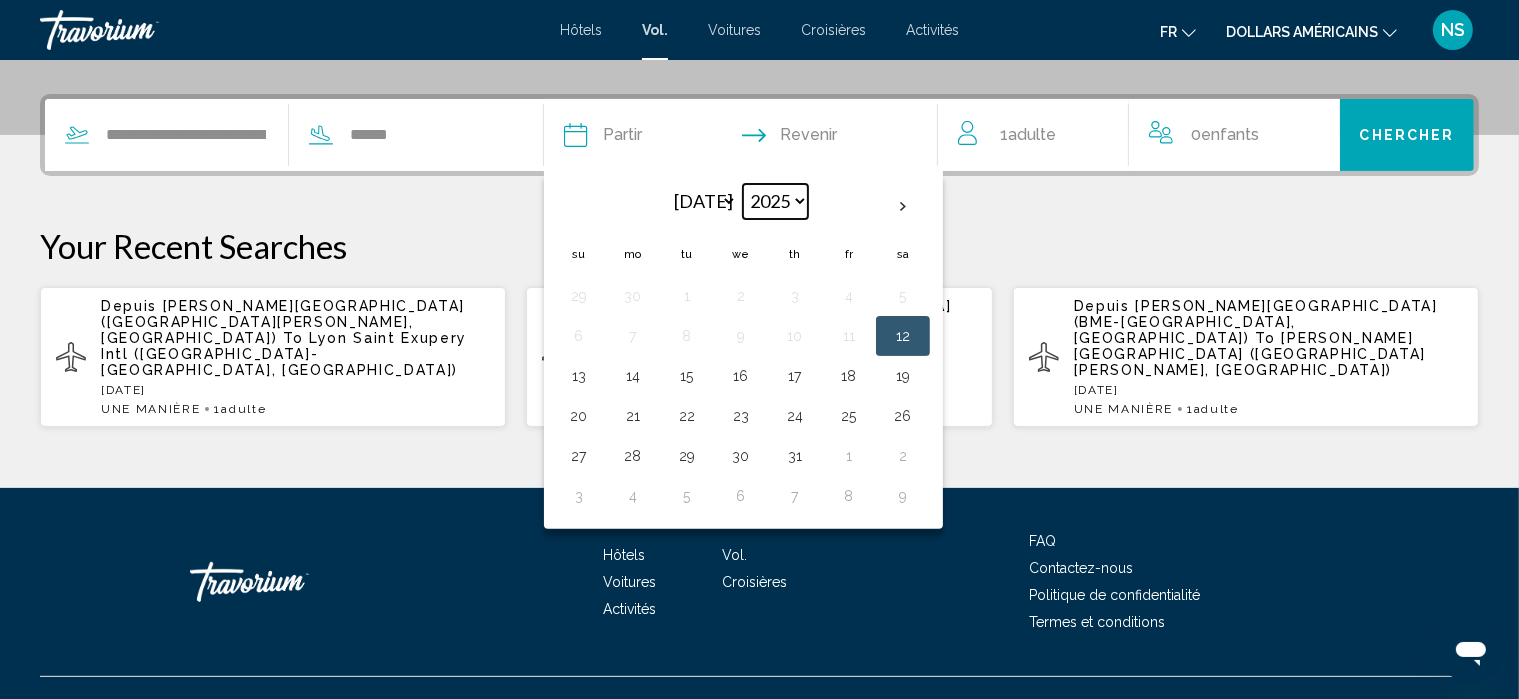 select on "****" 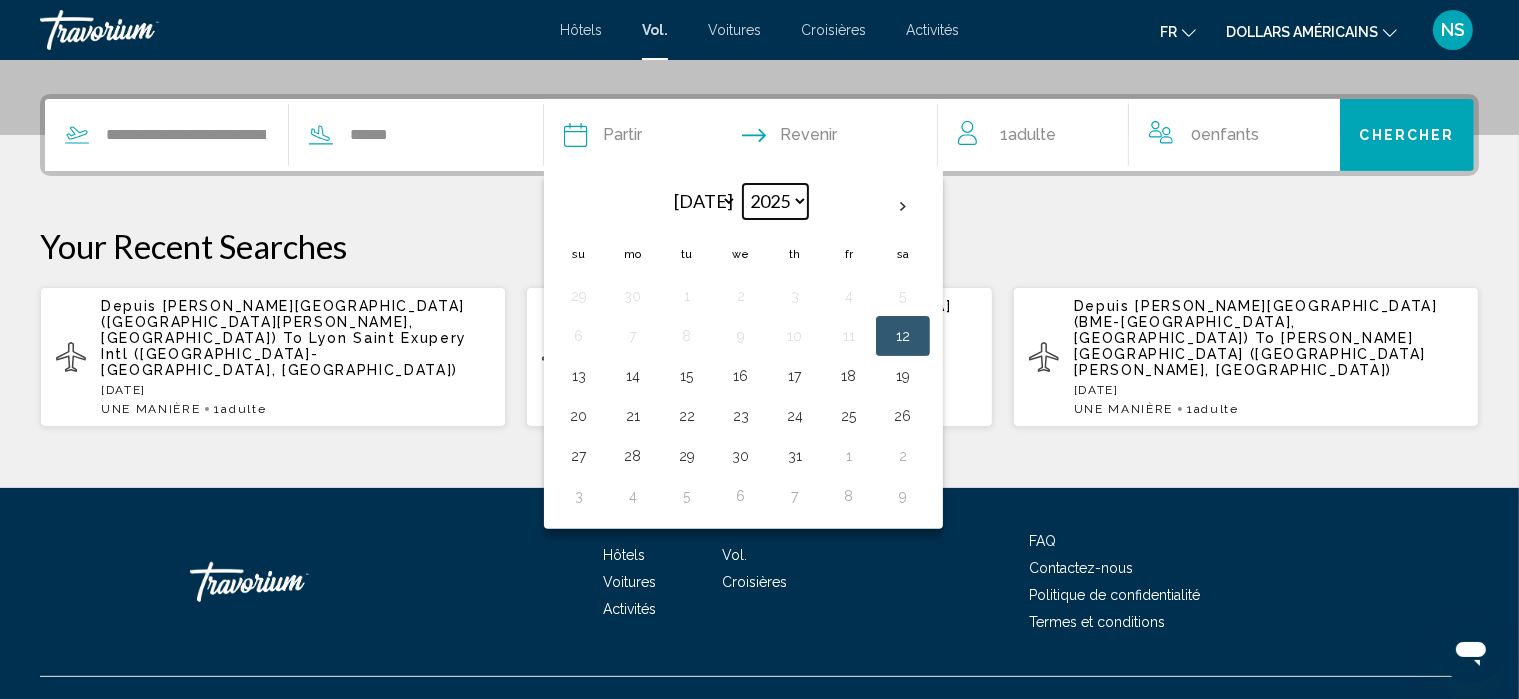 click on "**** **** **** **** **** ****" at bounding box center (775, 201) 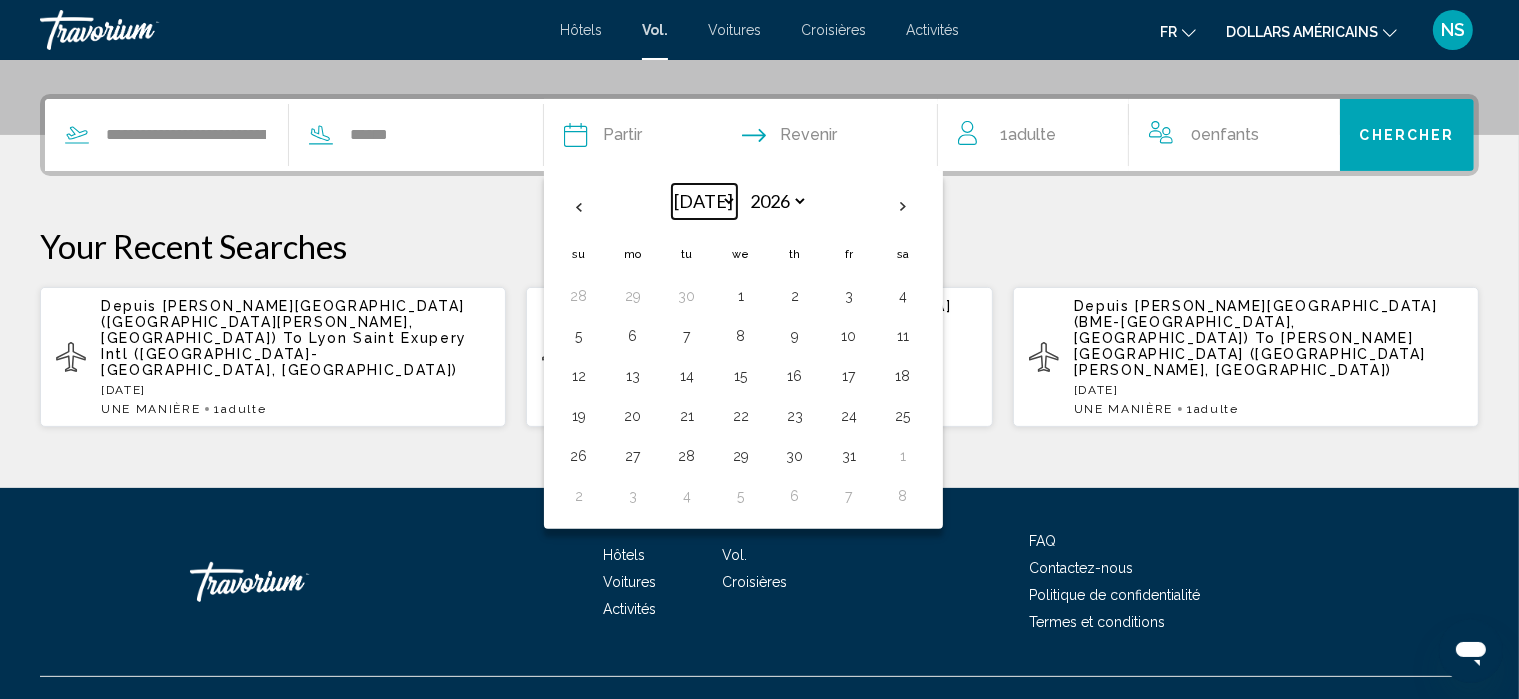 click on "*** *** *** *** *** *** *** *** *** *** *** ***" at bounding box center [704, 201] 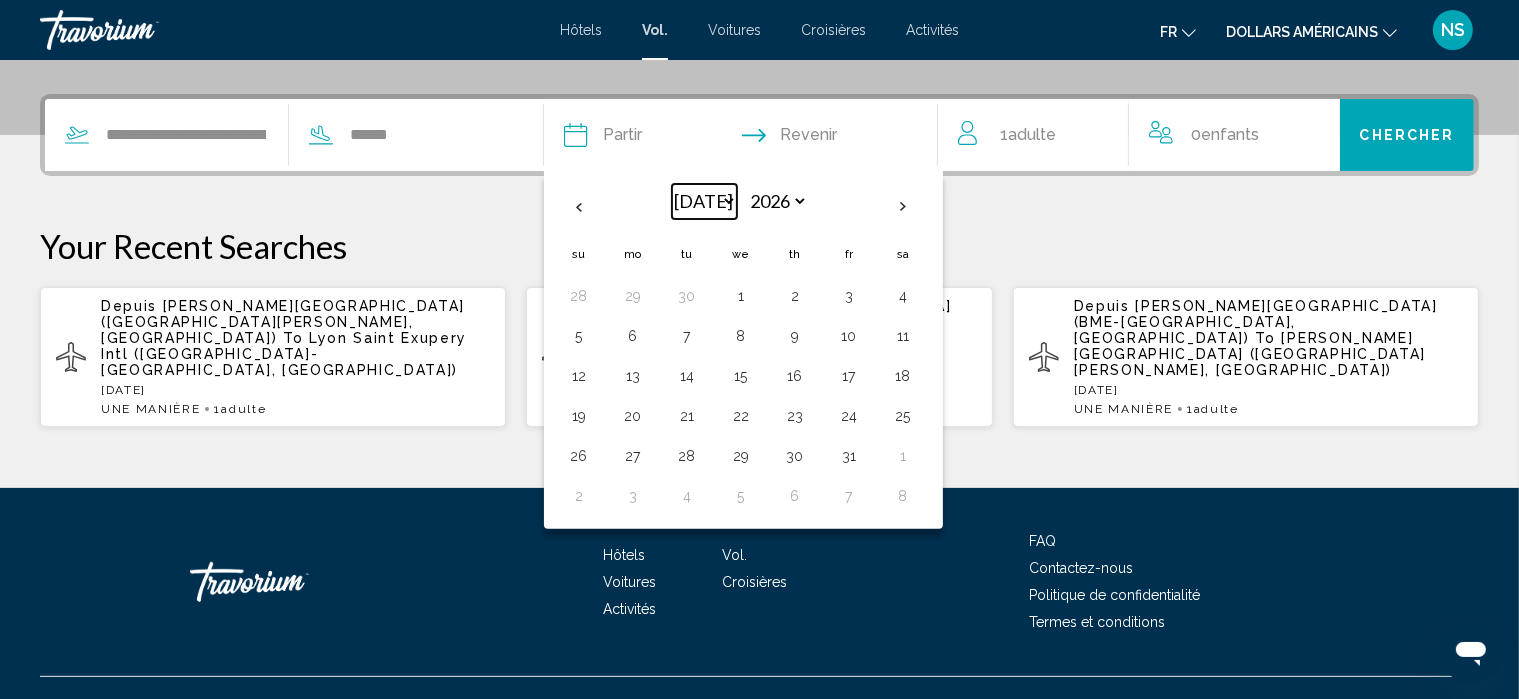select on "*" 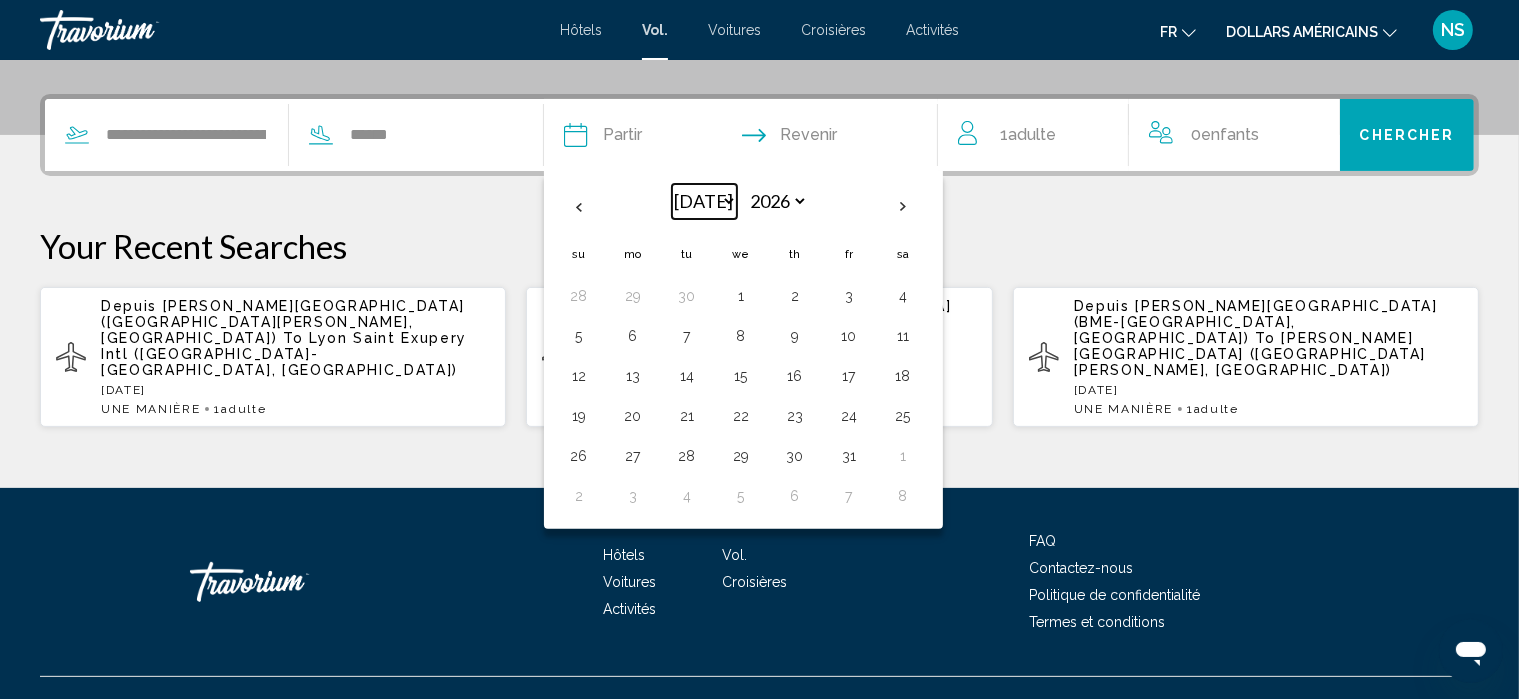 click on "*** *** *** *** *** *** *** *** *** *** *** ***" at bounding box center [704, 201] 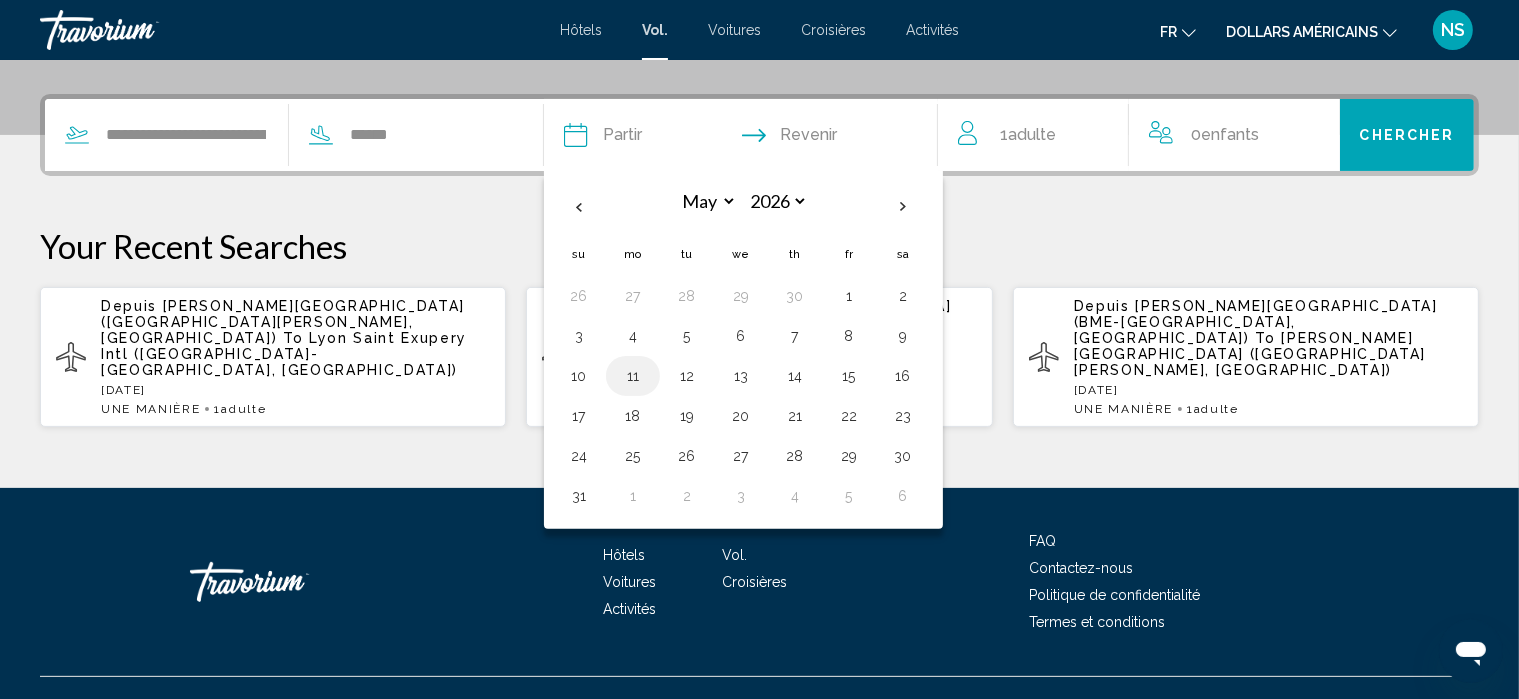 click on "11" at bounding box center (633, 376) 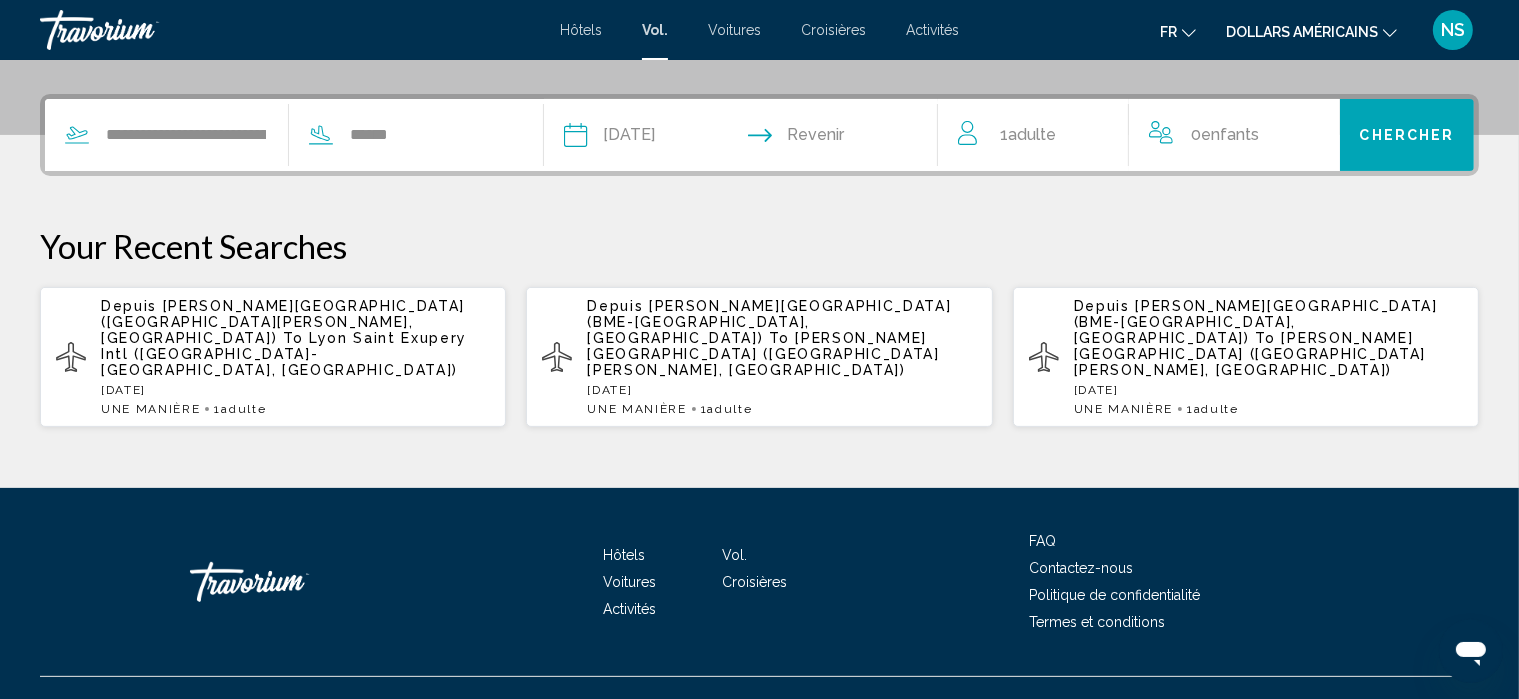 click on "Adulte" at bounding box center [1032, 134] 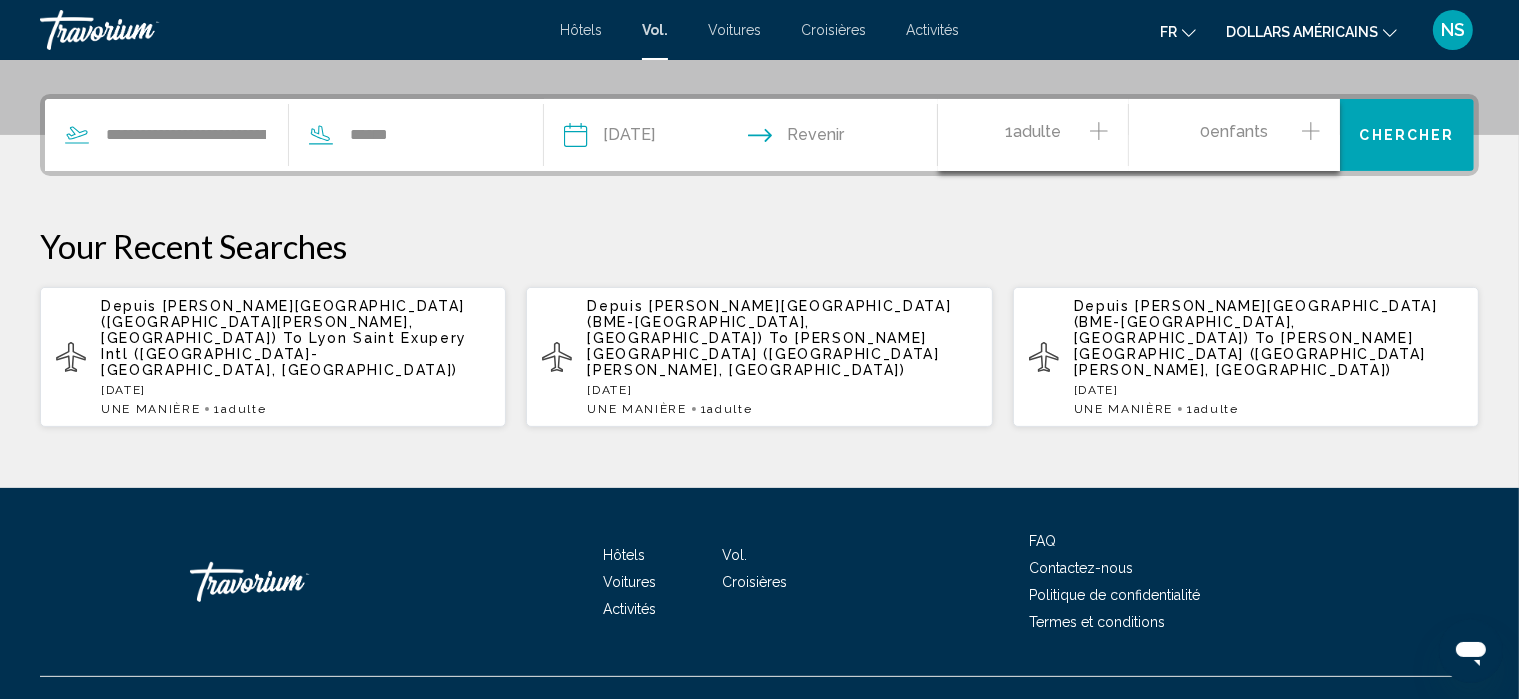 click 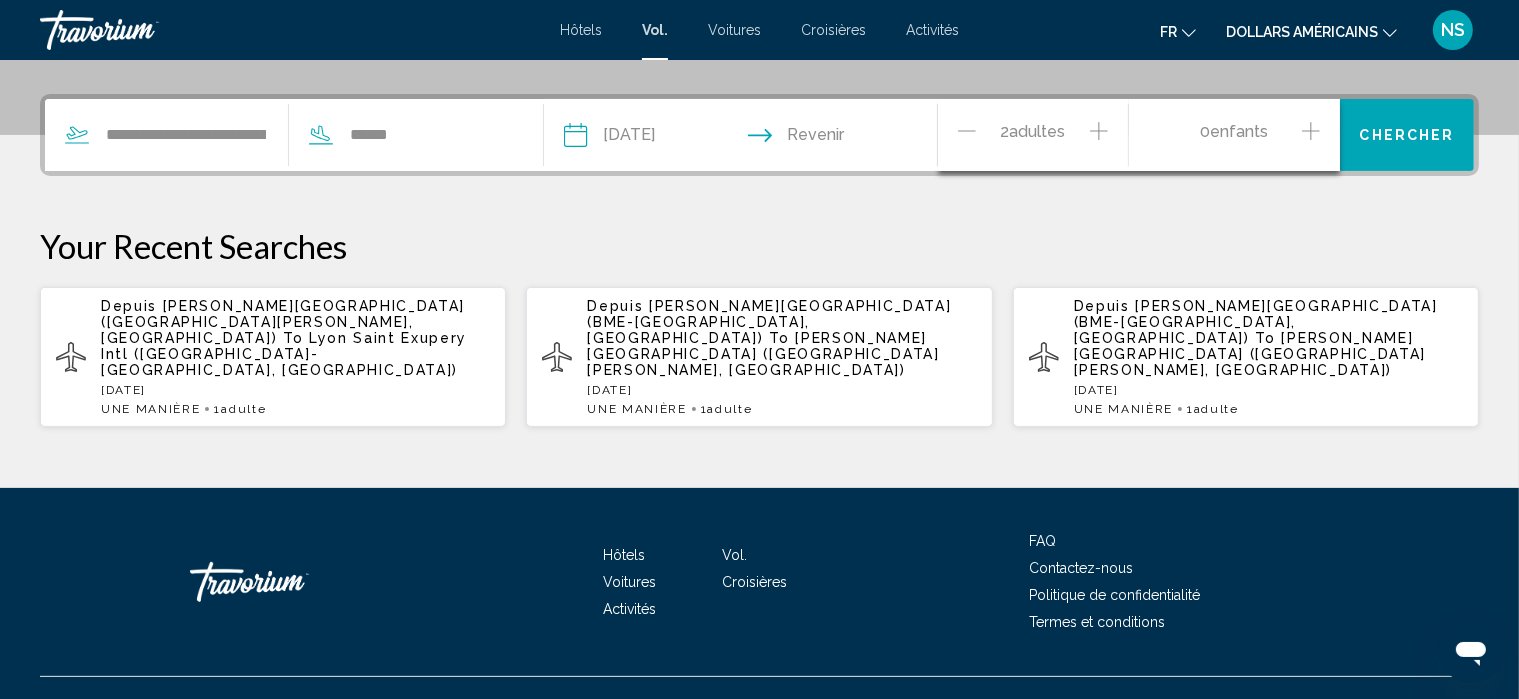 click 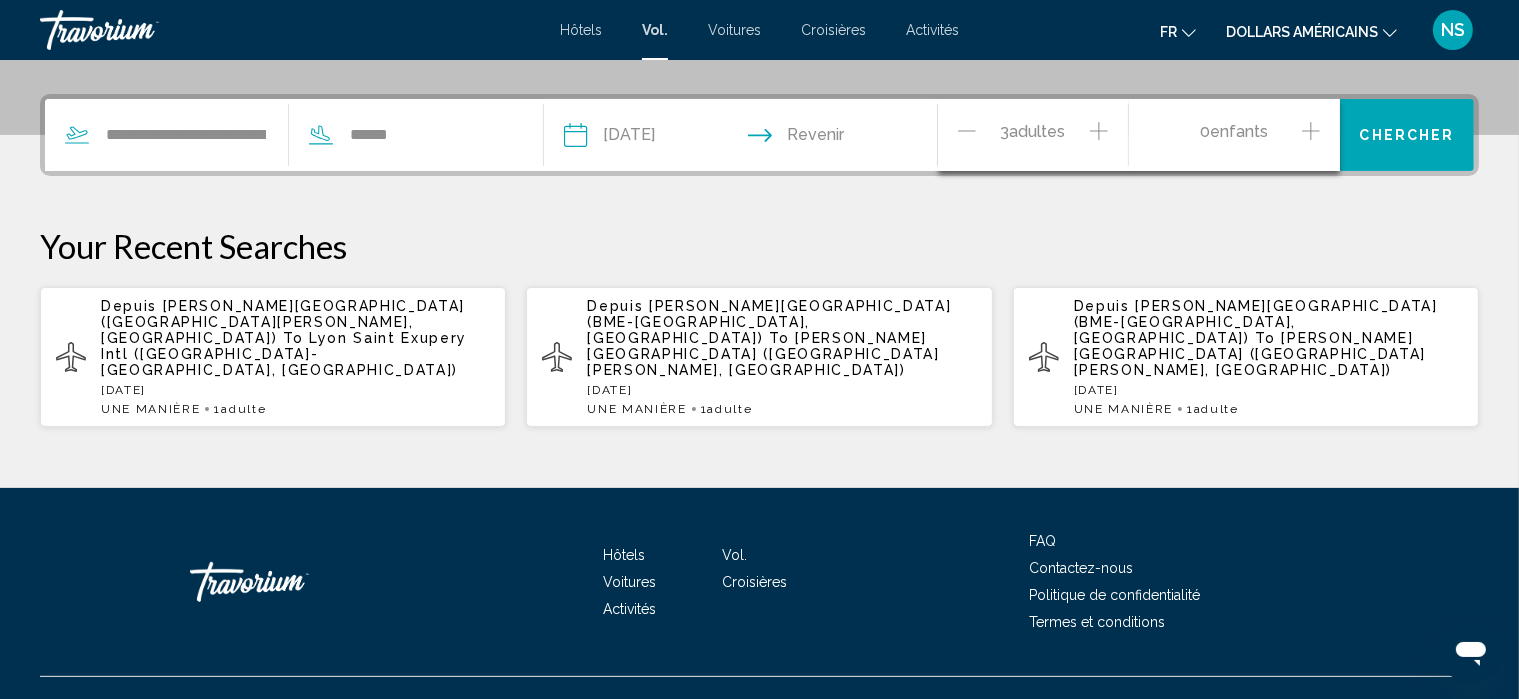 click on "Chercher" at bounding box center [1407, 136] 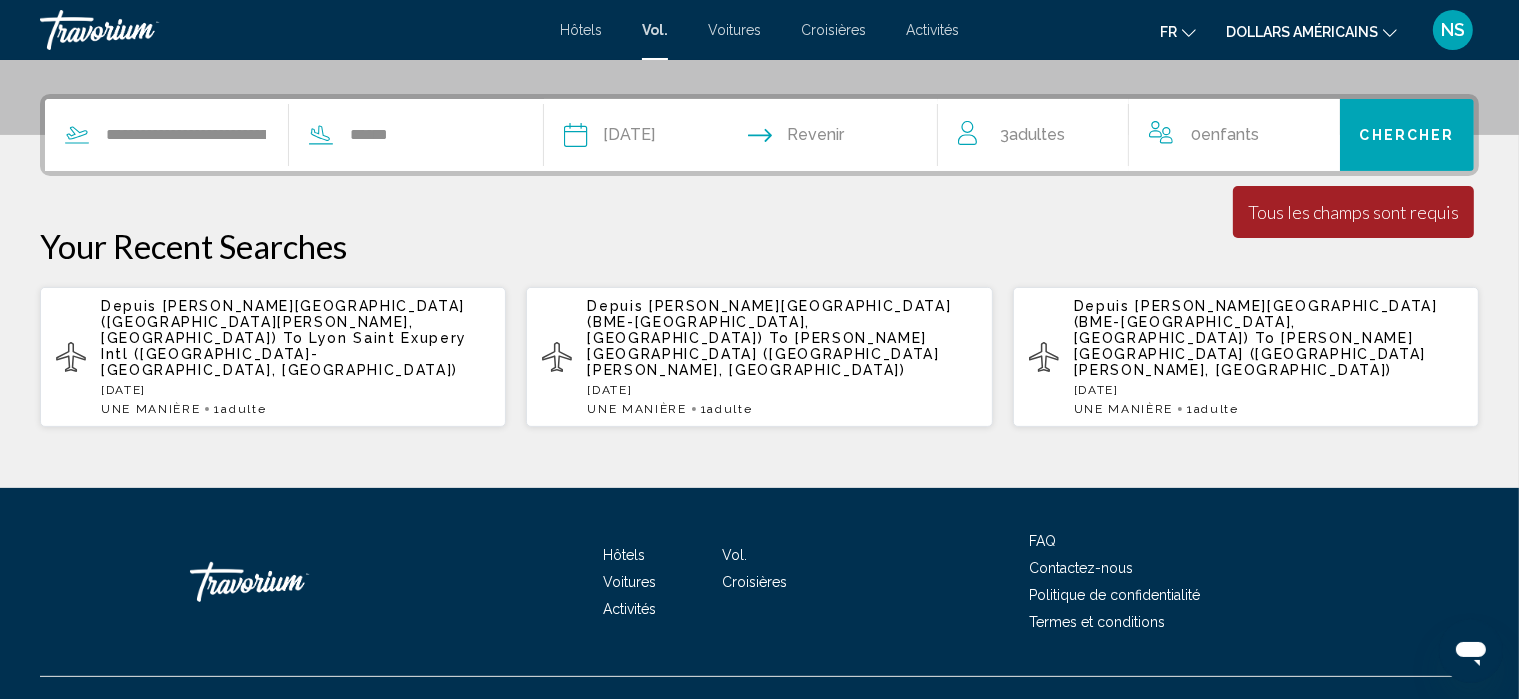click at bounding box center [848, 138] 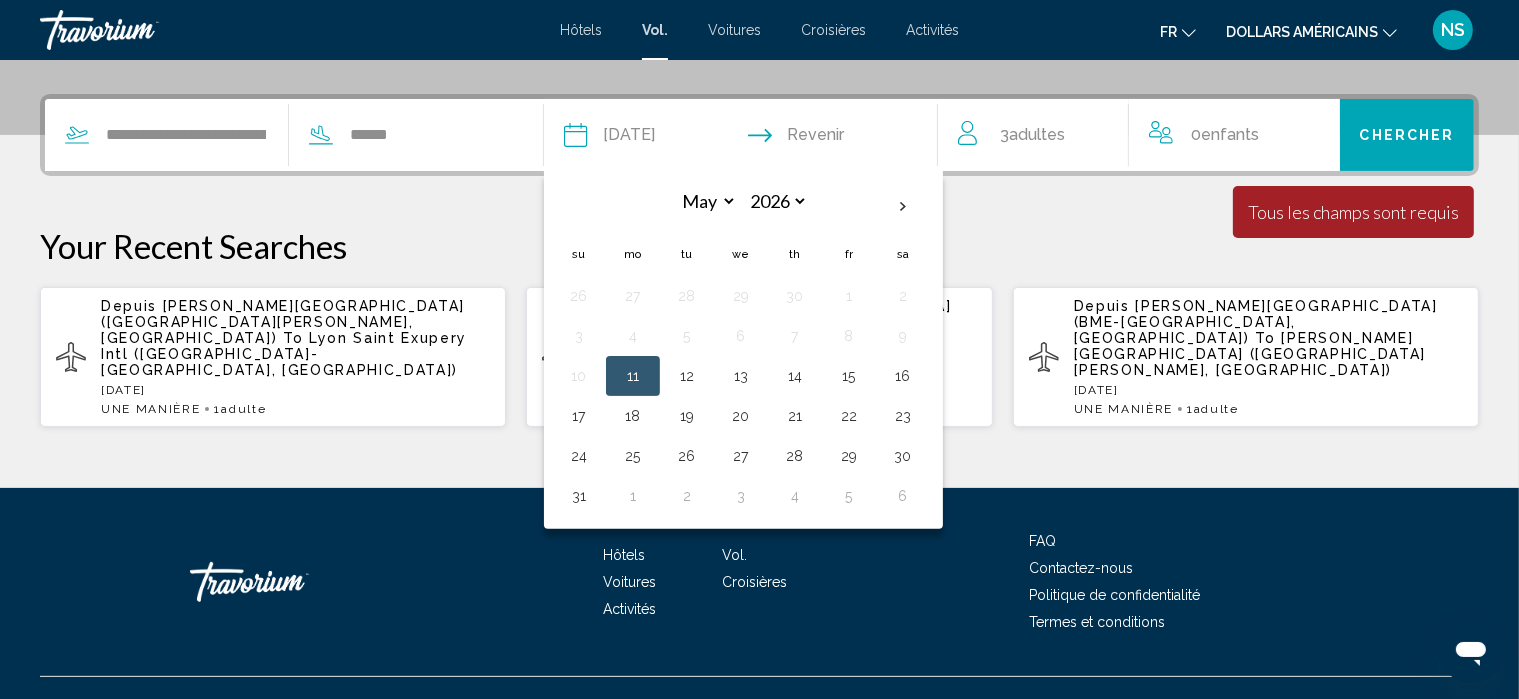 click on "11" at bounding box center [633, 376] 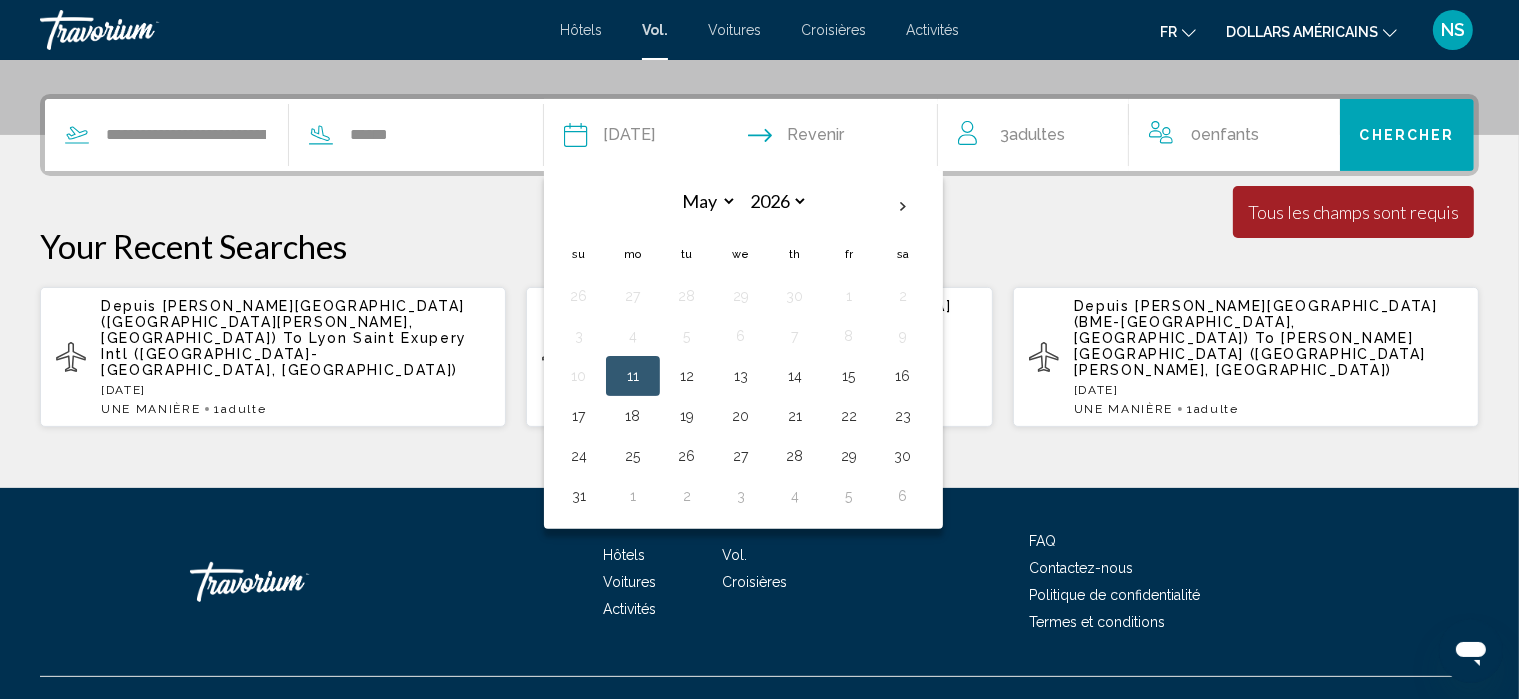 type on "**********" 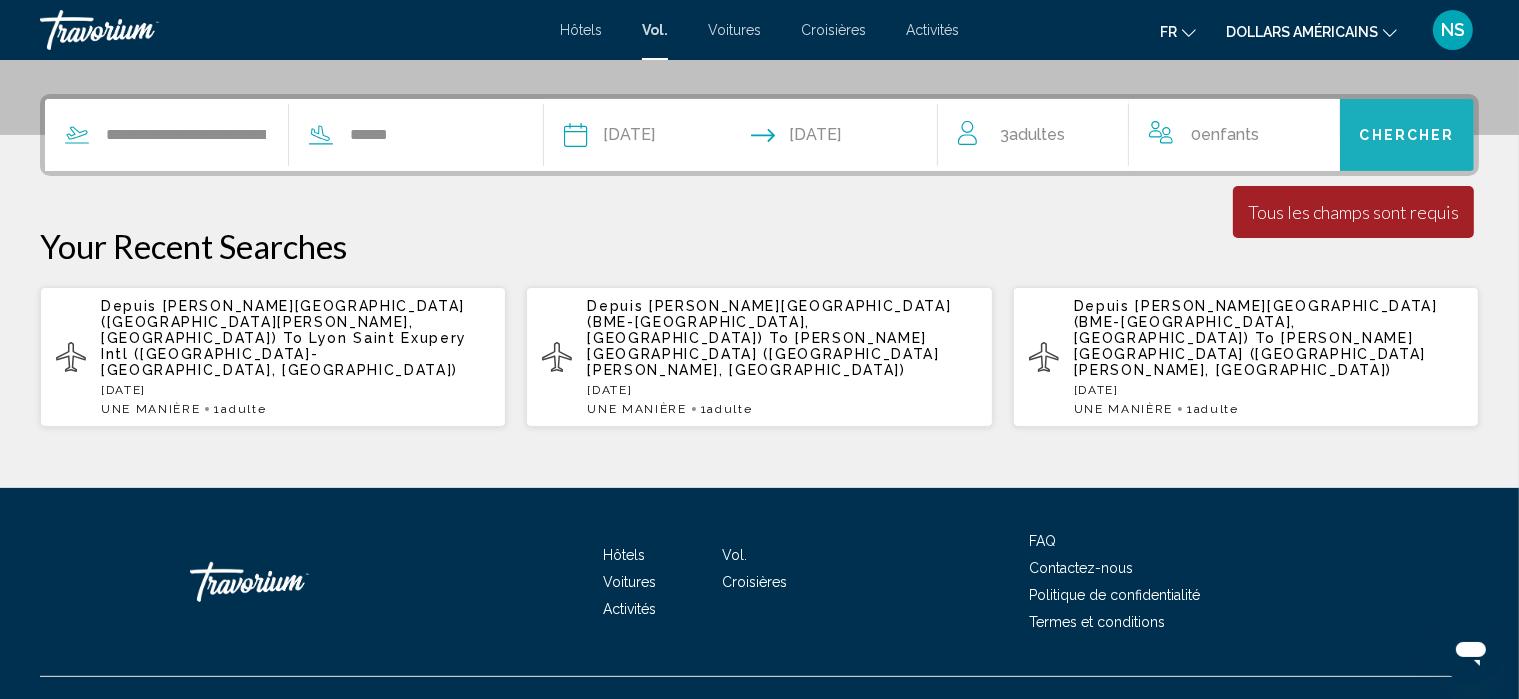 click on "Chercher" at bounding box center (1407, 136) 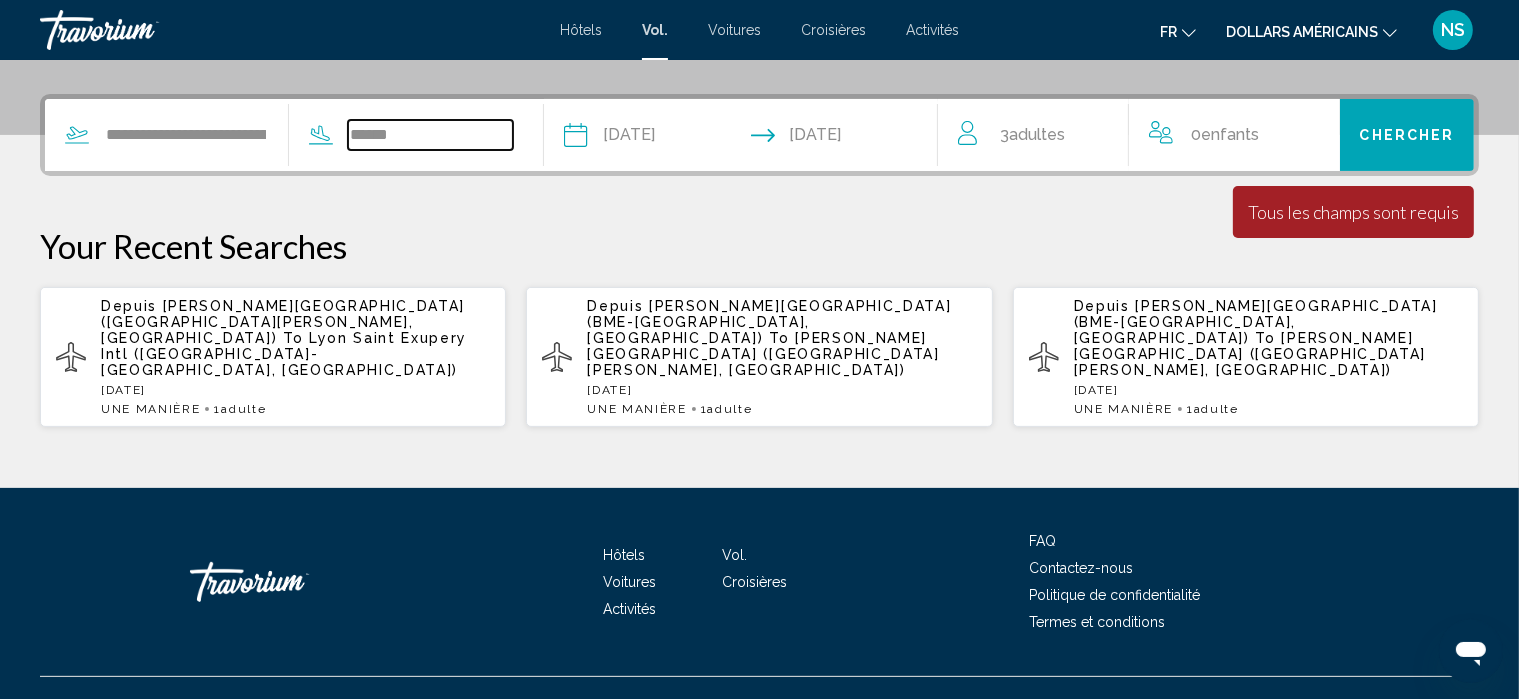 click on "******" at bounding box center [430, 135] 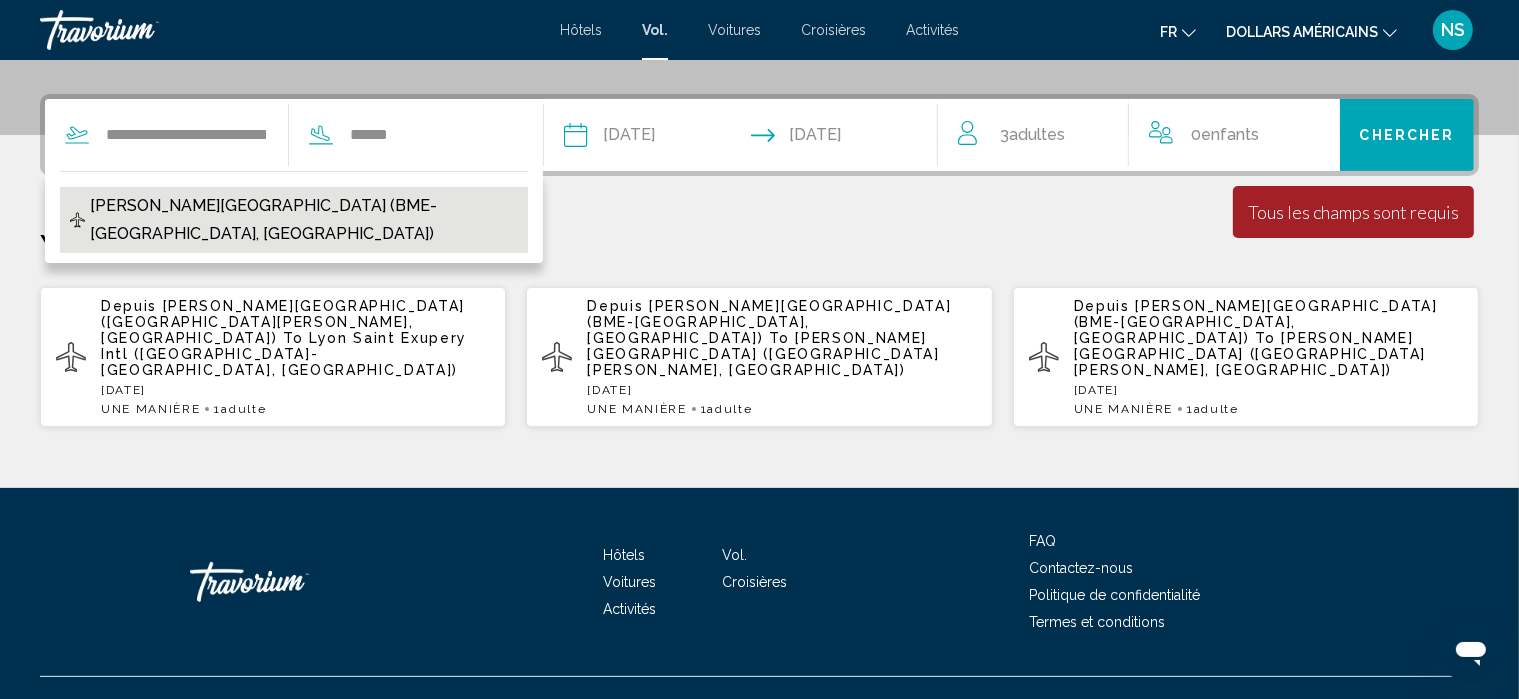 click on "[PERSON_NAME][GEOGRAPHIC_DATA] (BME-[GEOGRAPHIC_DATA], [GEOGRAPHIC_DATA])" at bounding box center [304, 220] 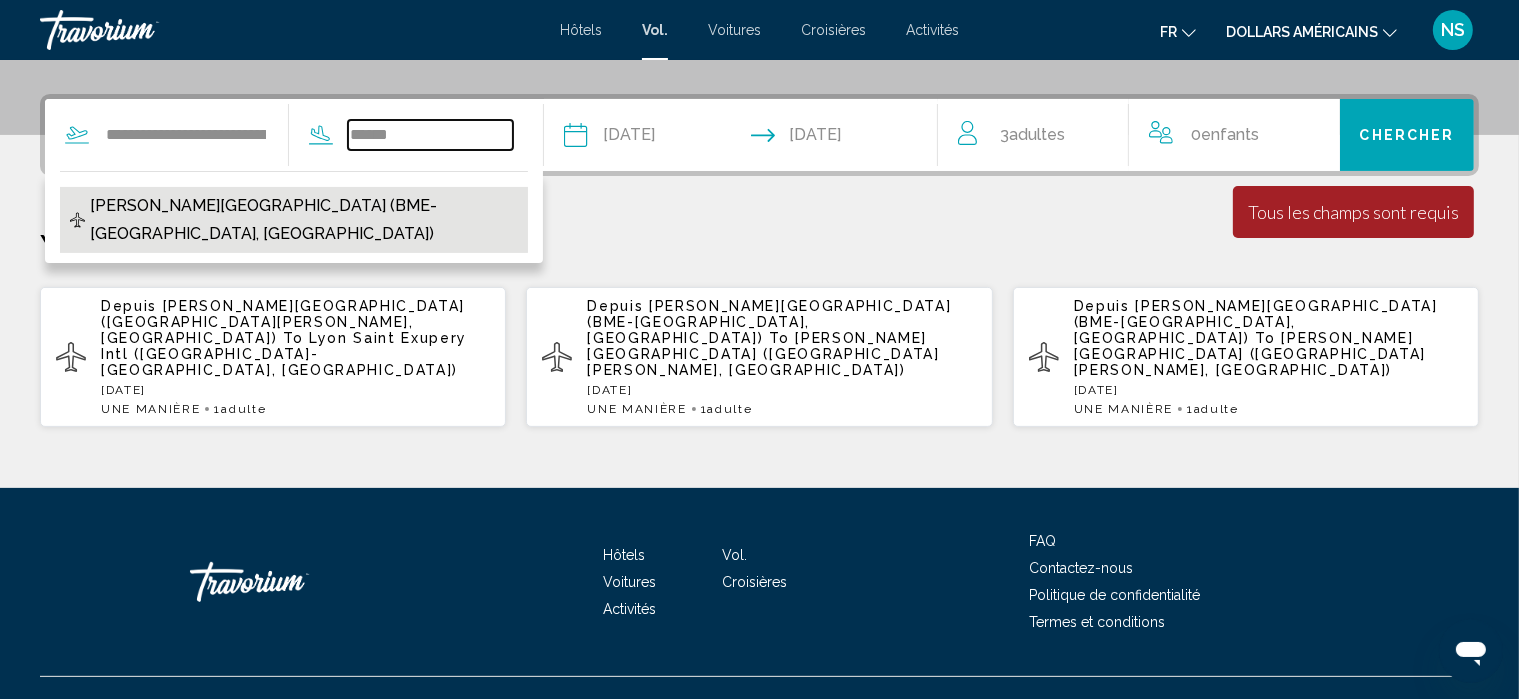 type on "**********" 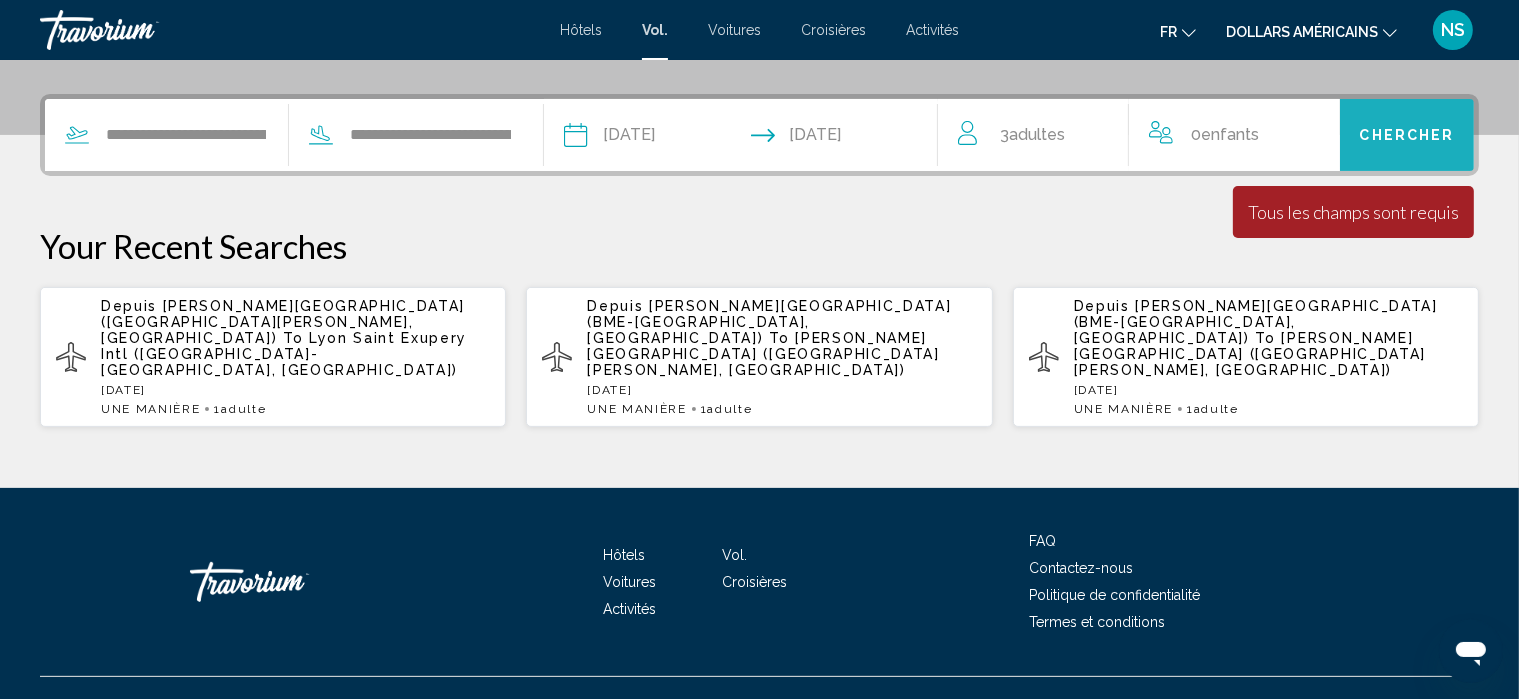 click on "Chercher" at bounding box center [1407, 136] 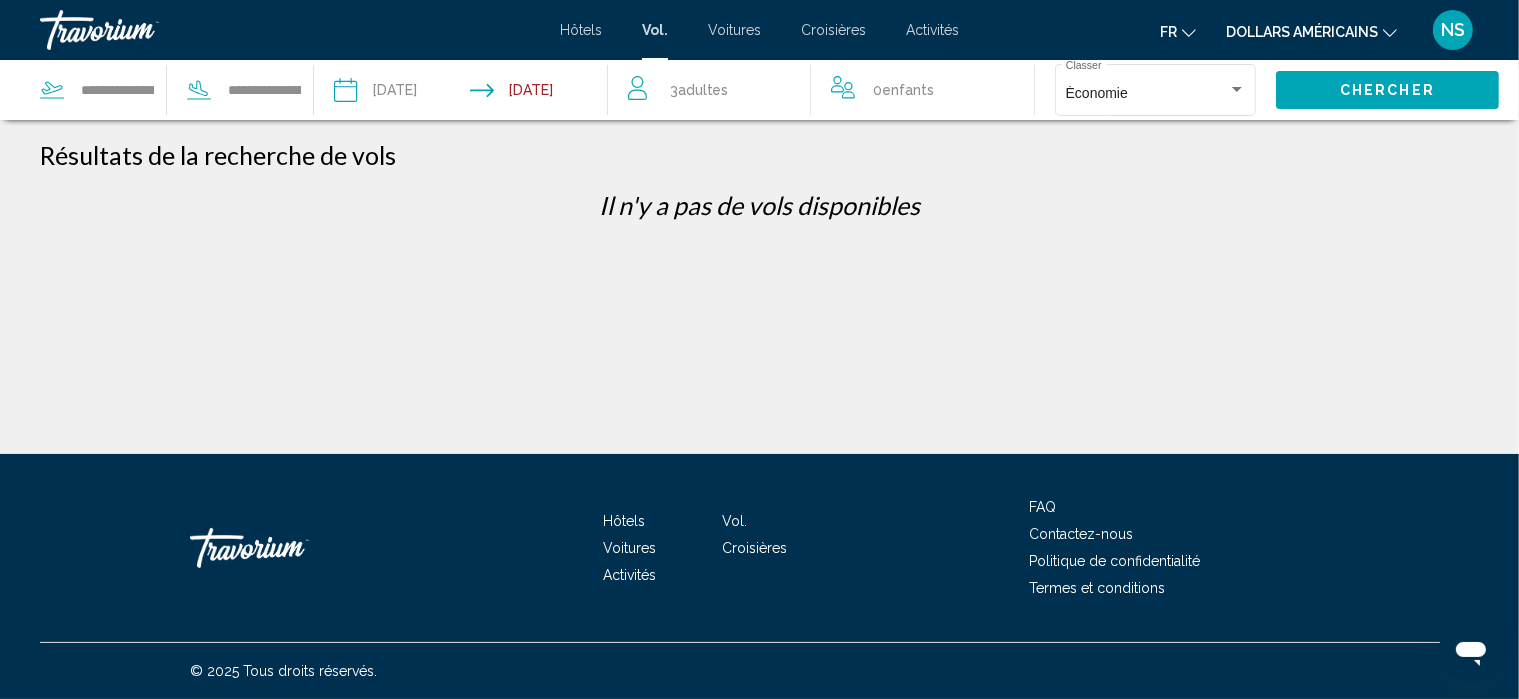 scroll, scrollTop: 0, scrollLeft: 0, axis: both 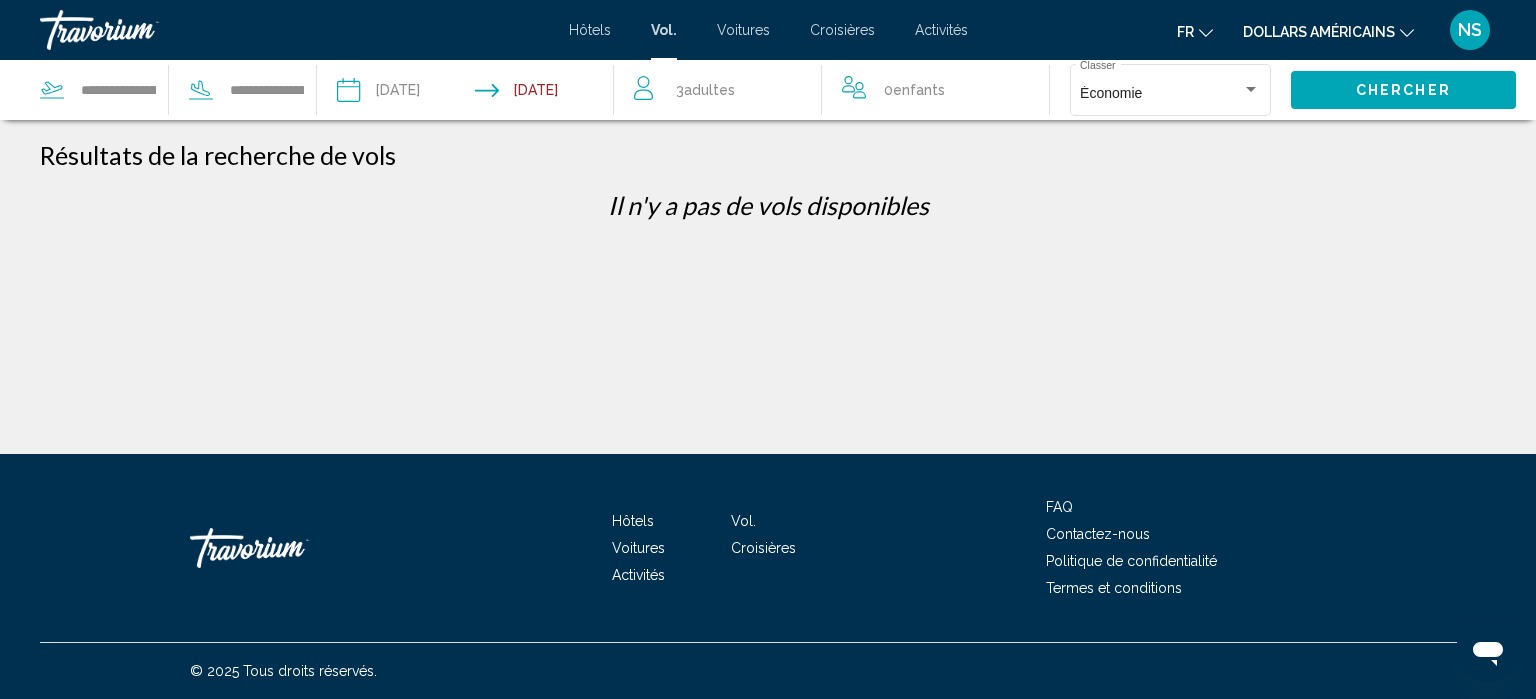 click on "**********" 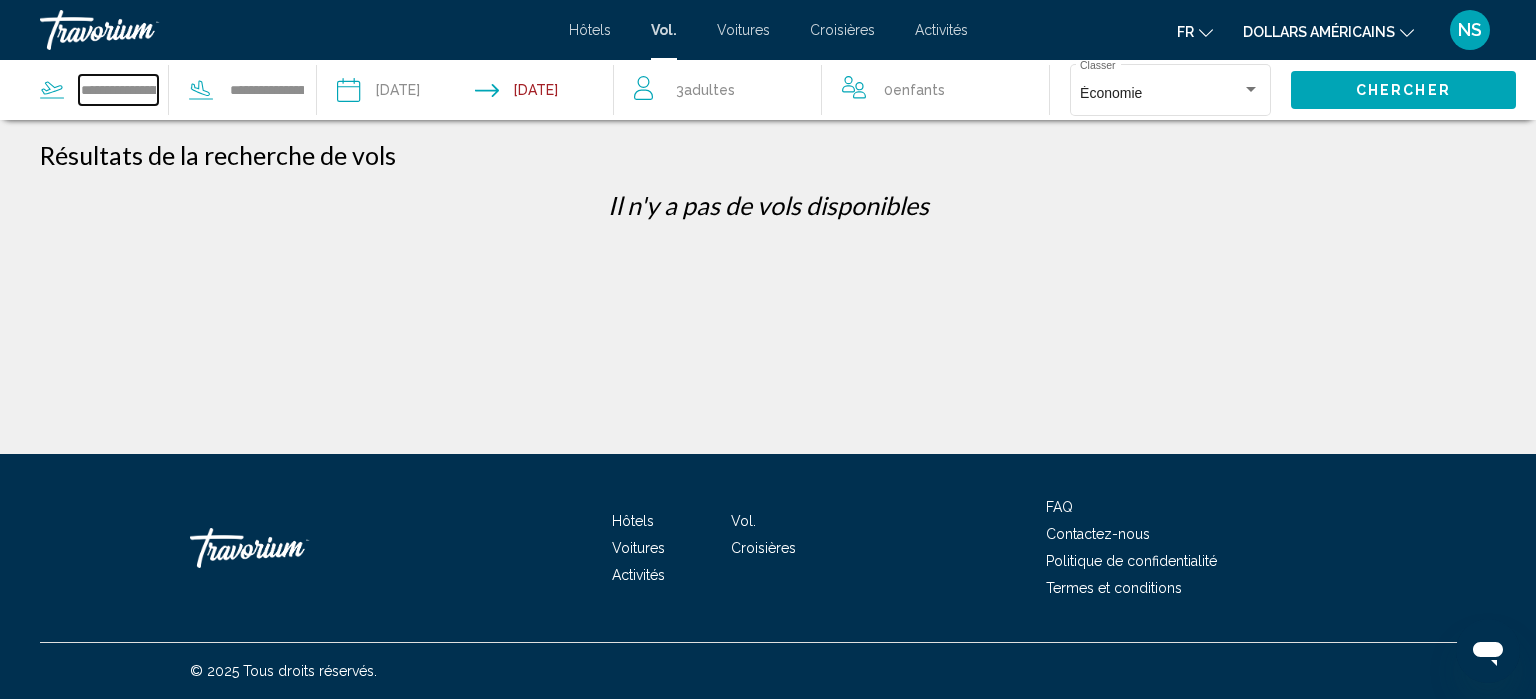 click on "**********" at bounding box center [118, 90] 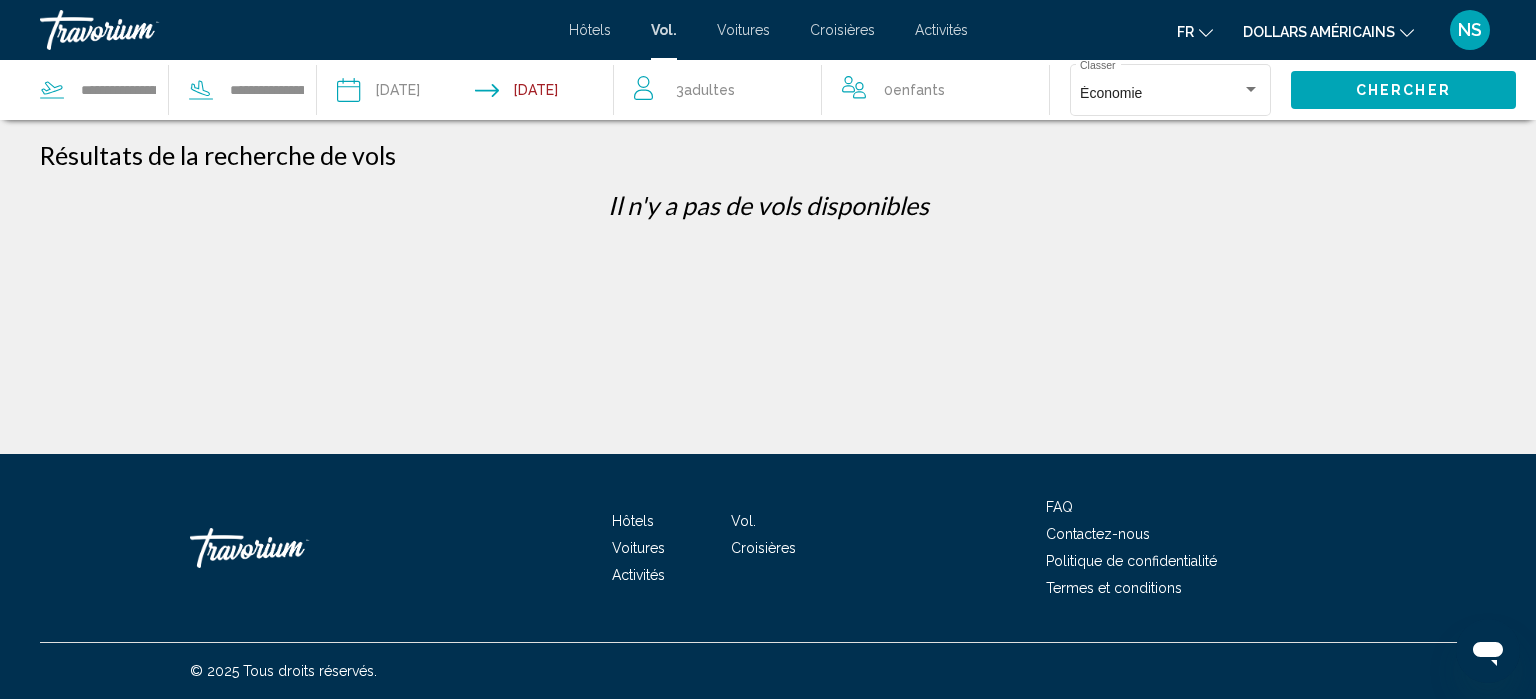 click on "Vol." at bounding box center (664, 30) 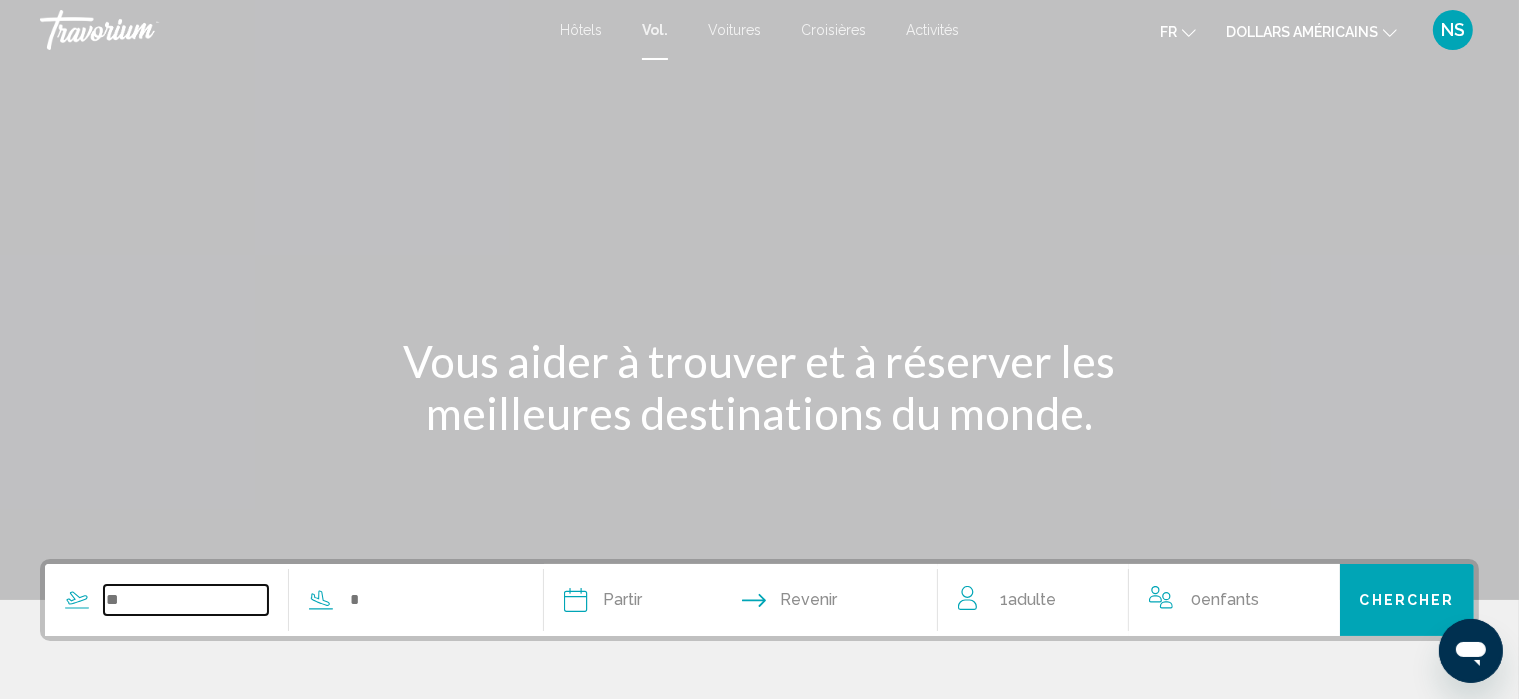 click at bounding box center (186, 600) 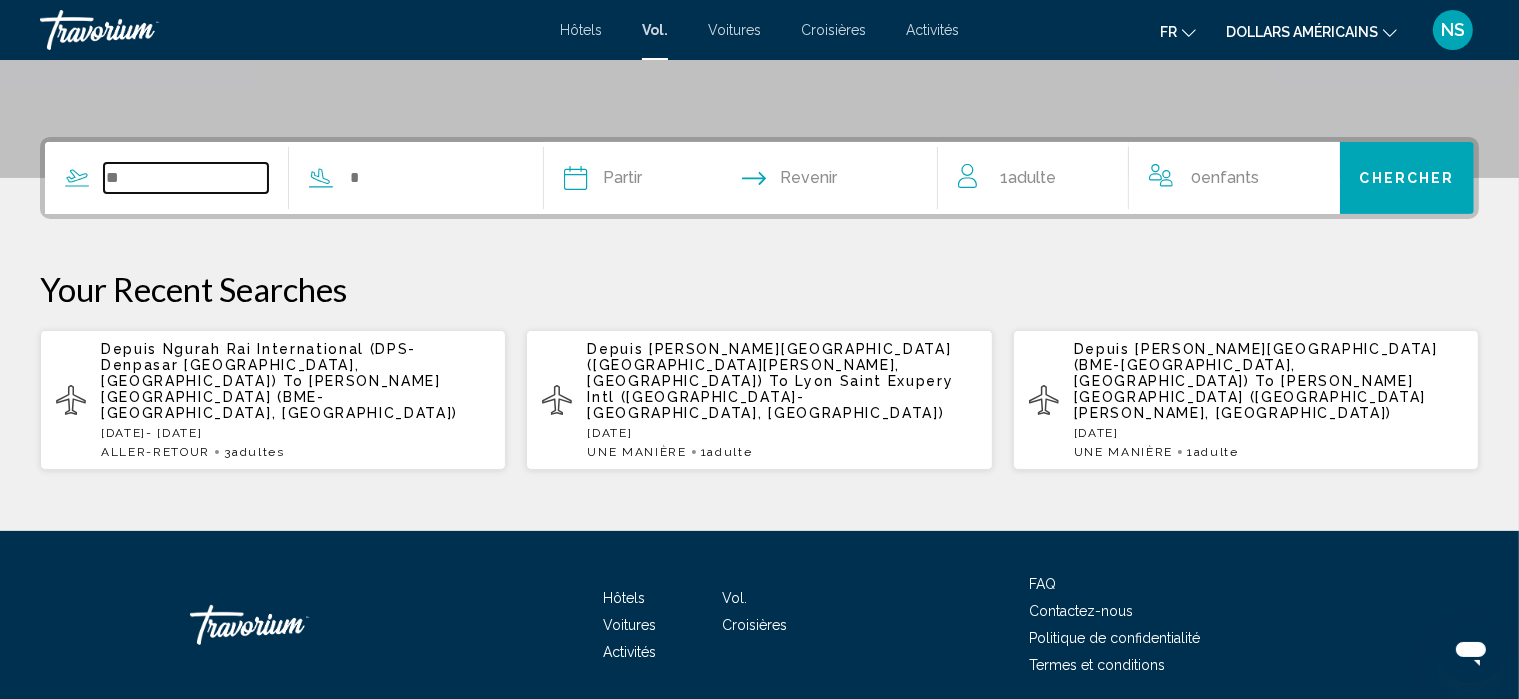 scroll, scrollTop: 465, scrollLeft: 0, axis: vertical 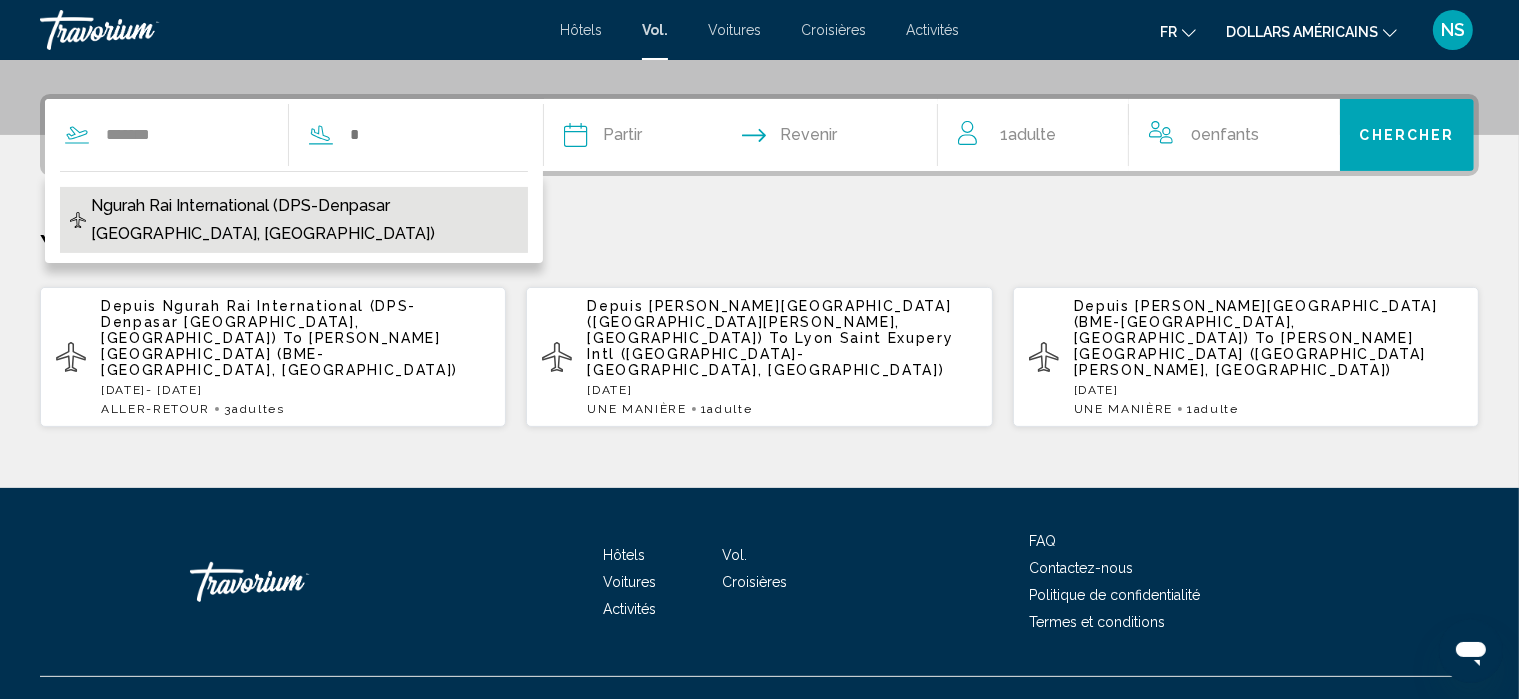 click on "Ngurah Rai International (DPS-Denpasar [GEOGRAPHIC_DATA], [GEOGRAPHIC_DATA])" at bounding box center (304, 220) 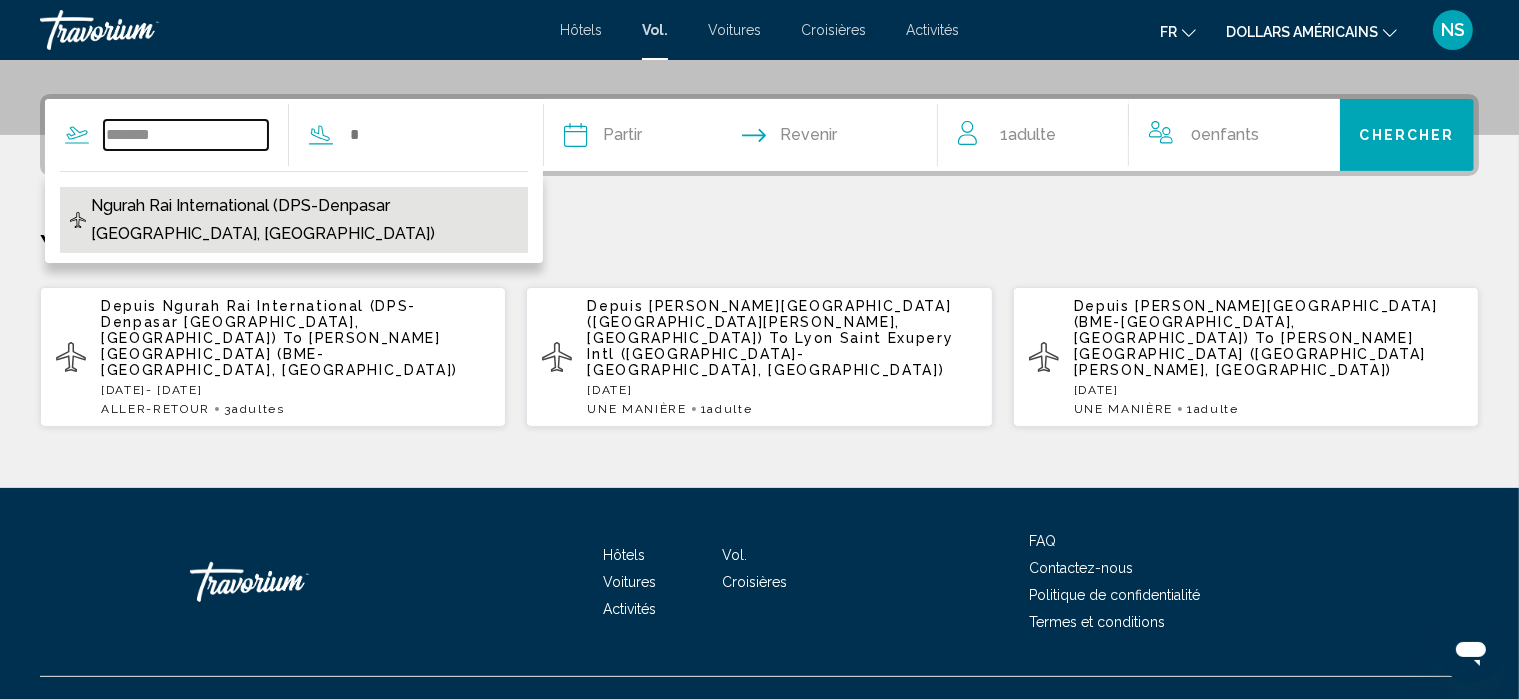 type on "**********" 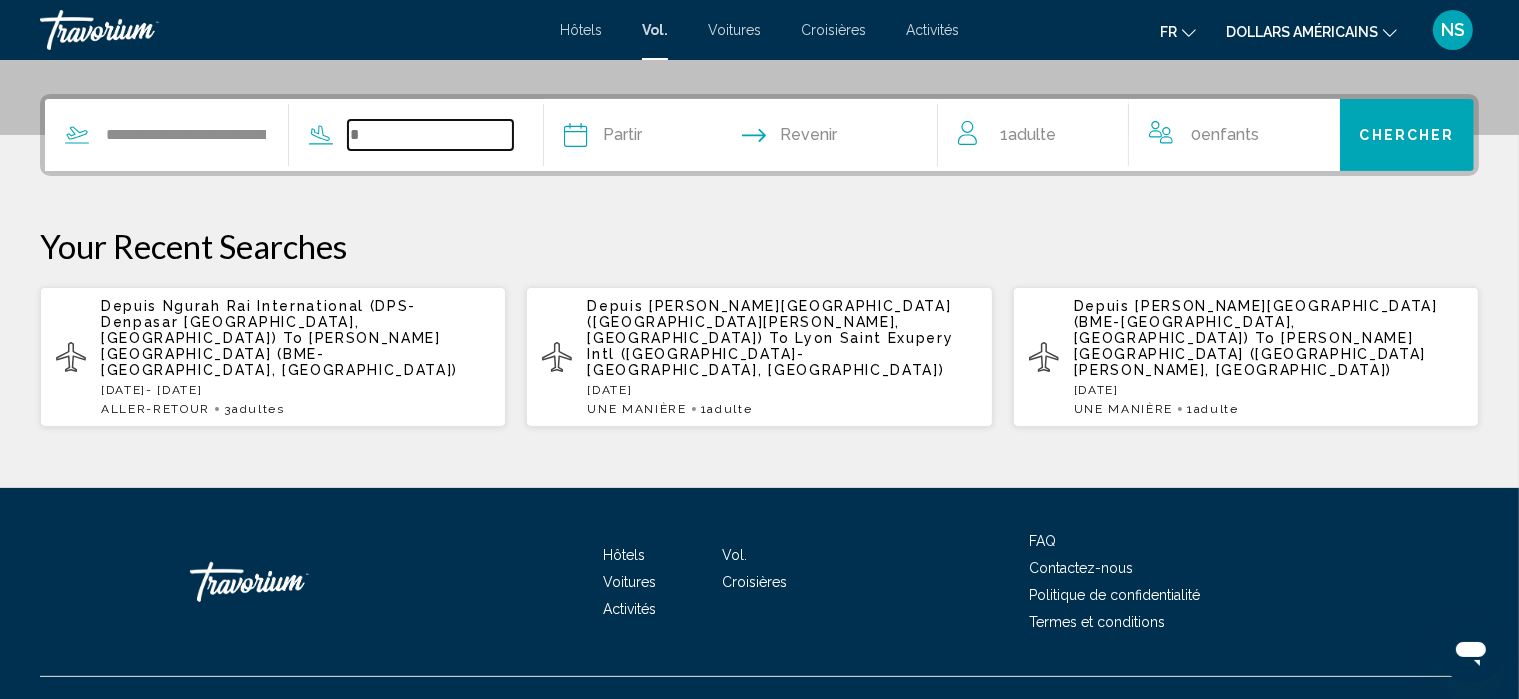 click at bounding box center [430, 135] 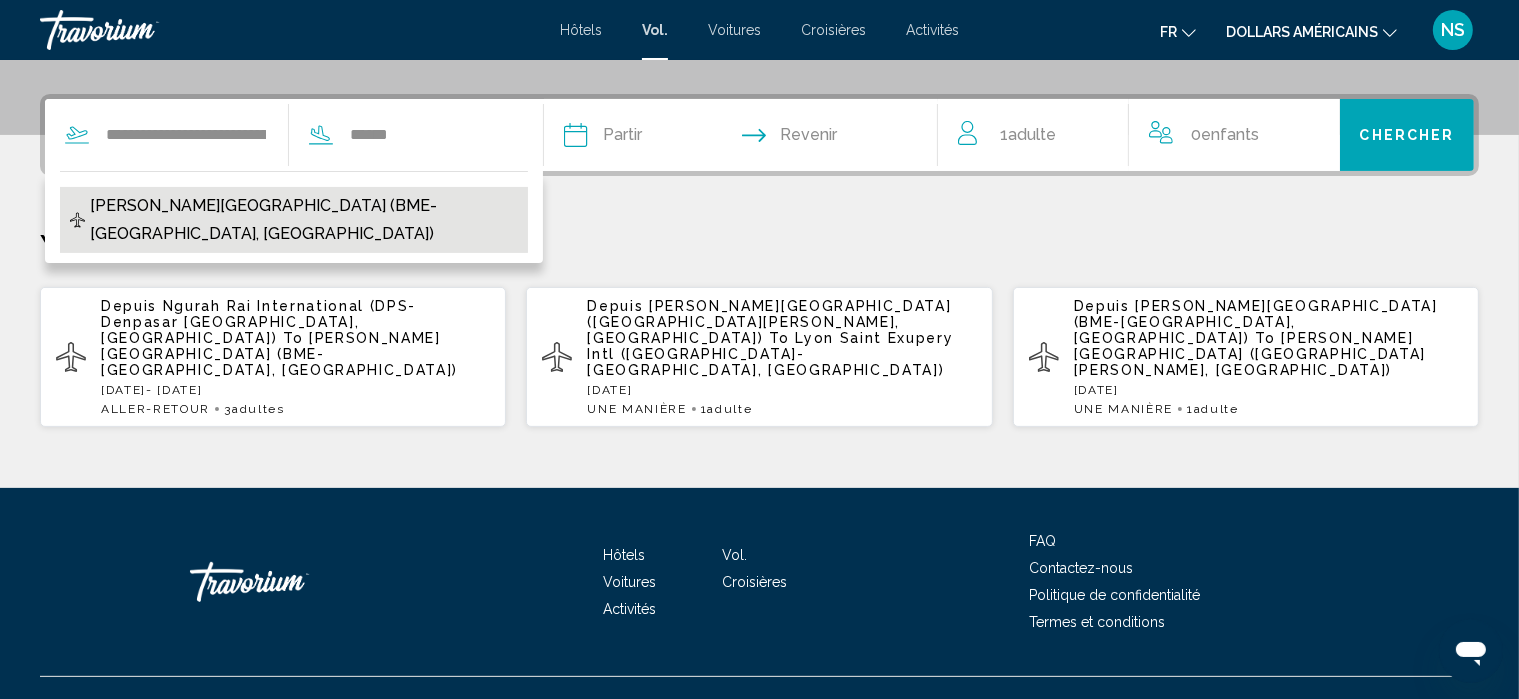 click on "[PERSON_NAME][GEOGRAPHIC_DATA] (BME-[GEOGRAPHIC_DATA], [GEOGRAPHIC_DATA])" at bounding box center (294, 220) 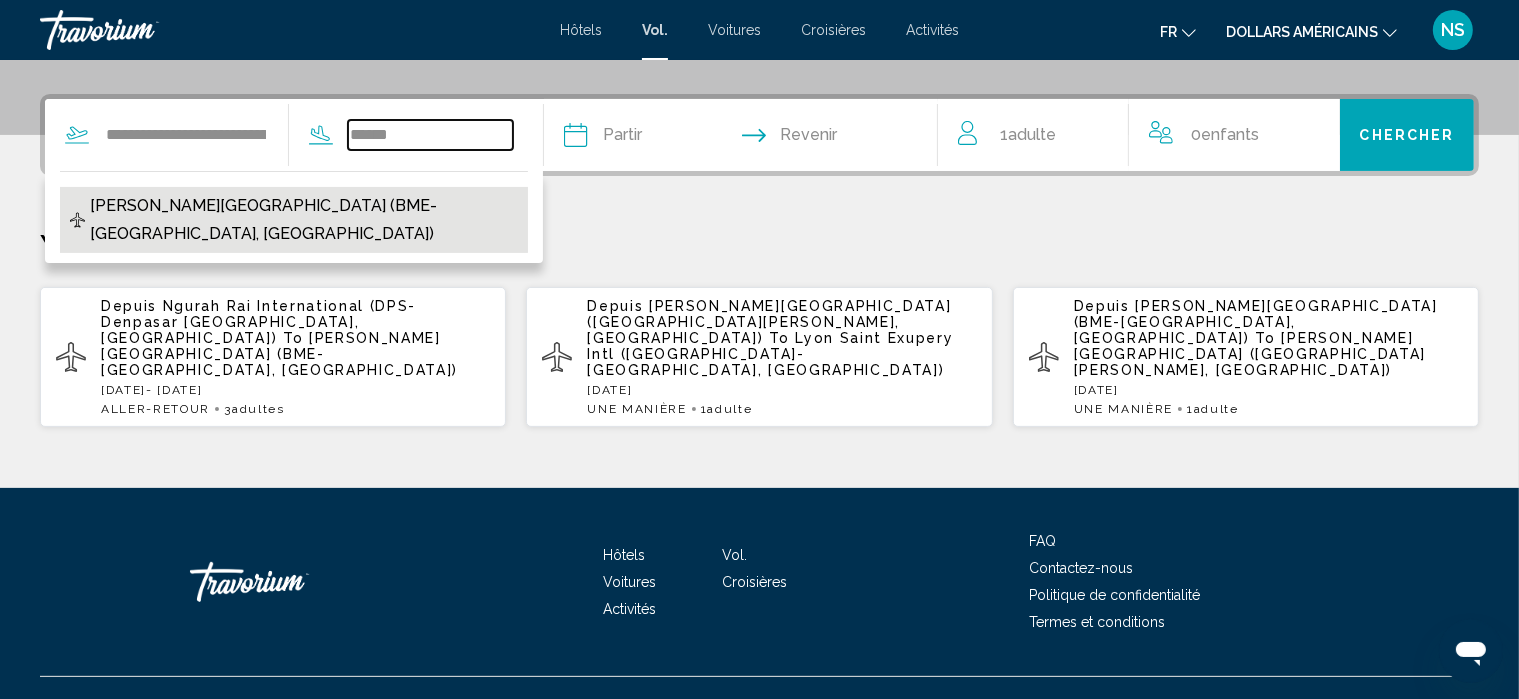 type on "**********" 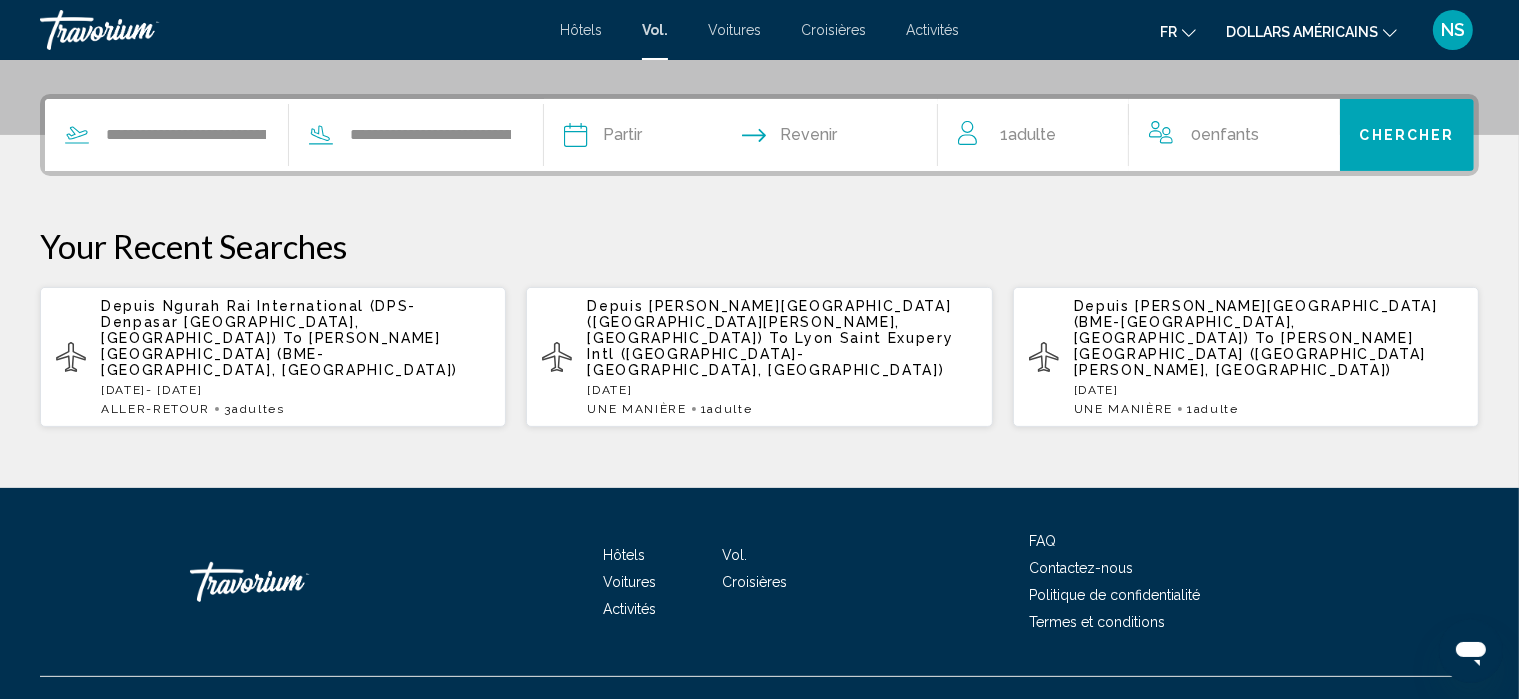 click at bounding box center [656, 138] 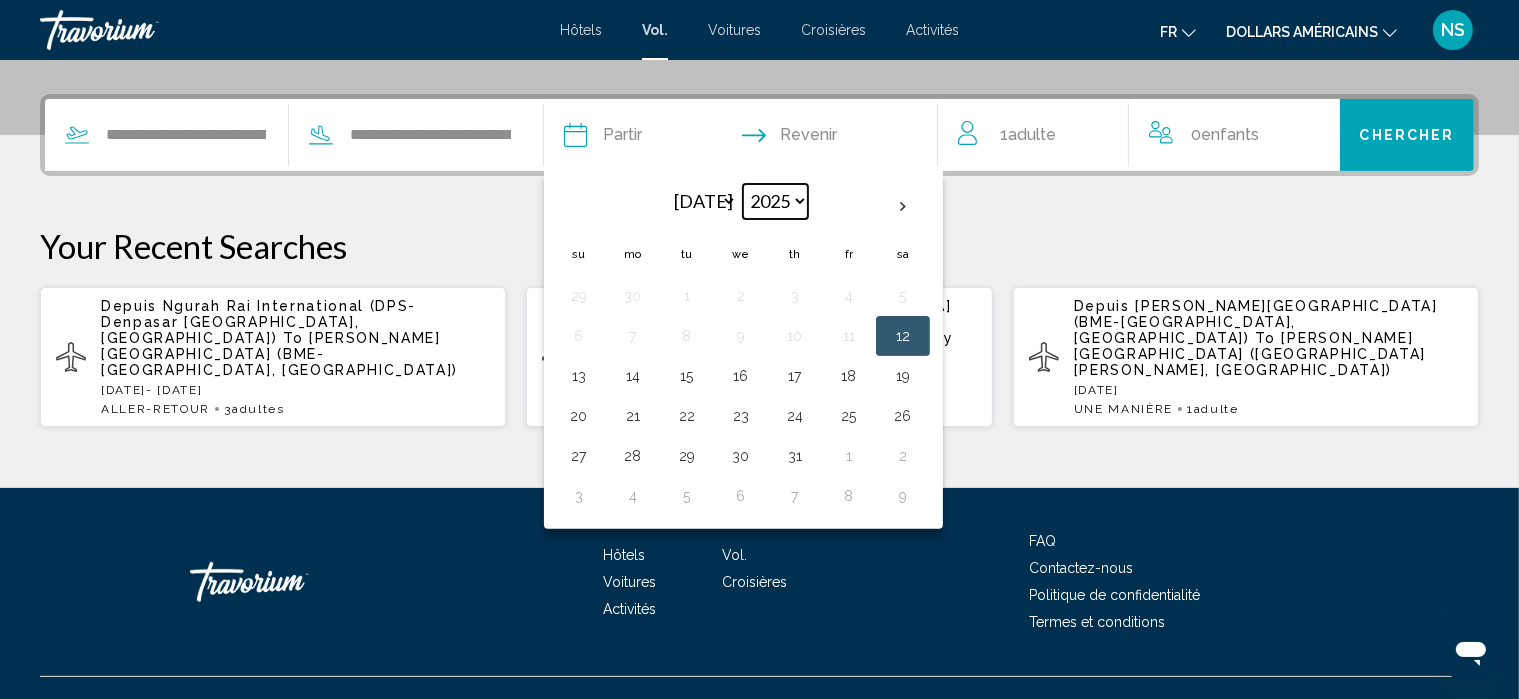 click on "**** **** **** **** **** ****" at bounding box center (775, 201) 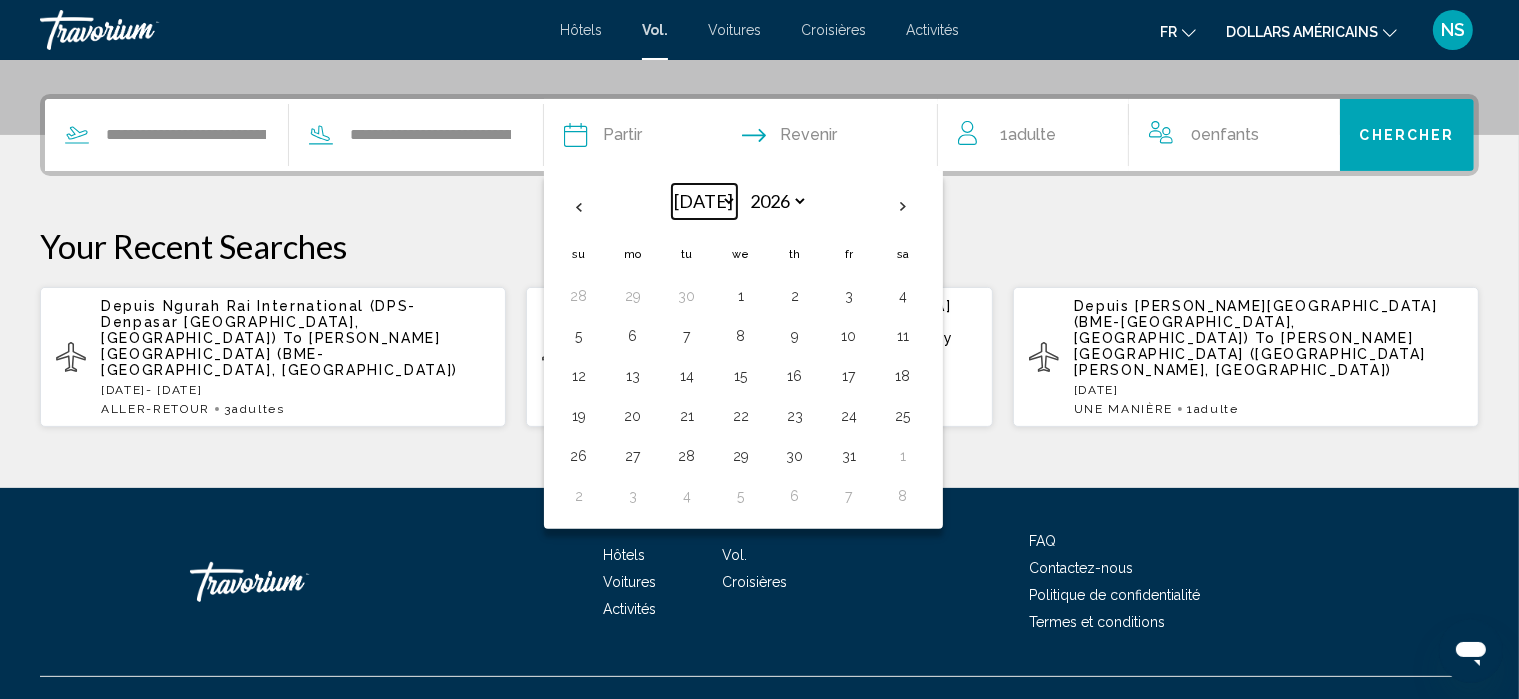 click on "*** *** *** *** *** *** *** *** *** *** *** ***" at bounding box center (704, 201) 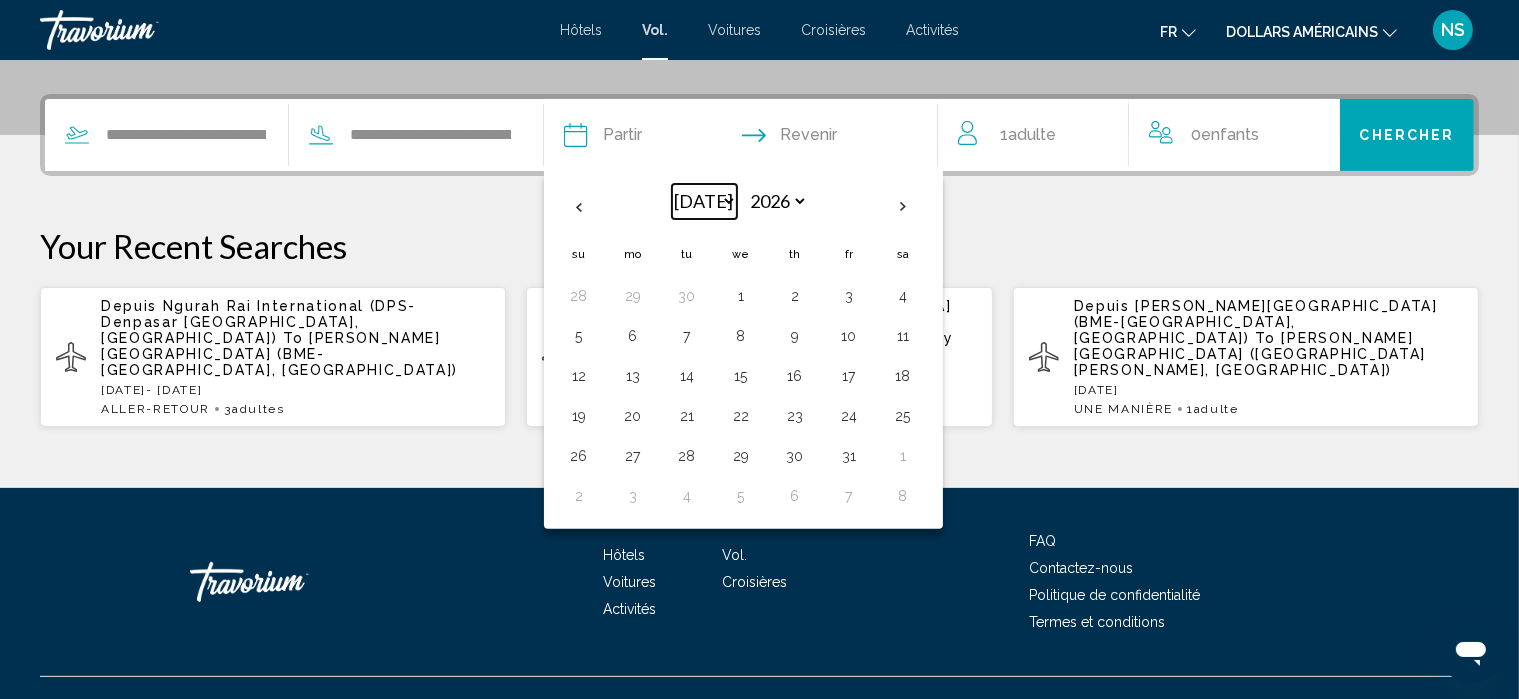 click on "*** *** *** *** *** *** *** *** *** *** *** ***" at bounding box center (704, 201) 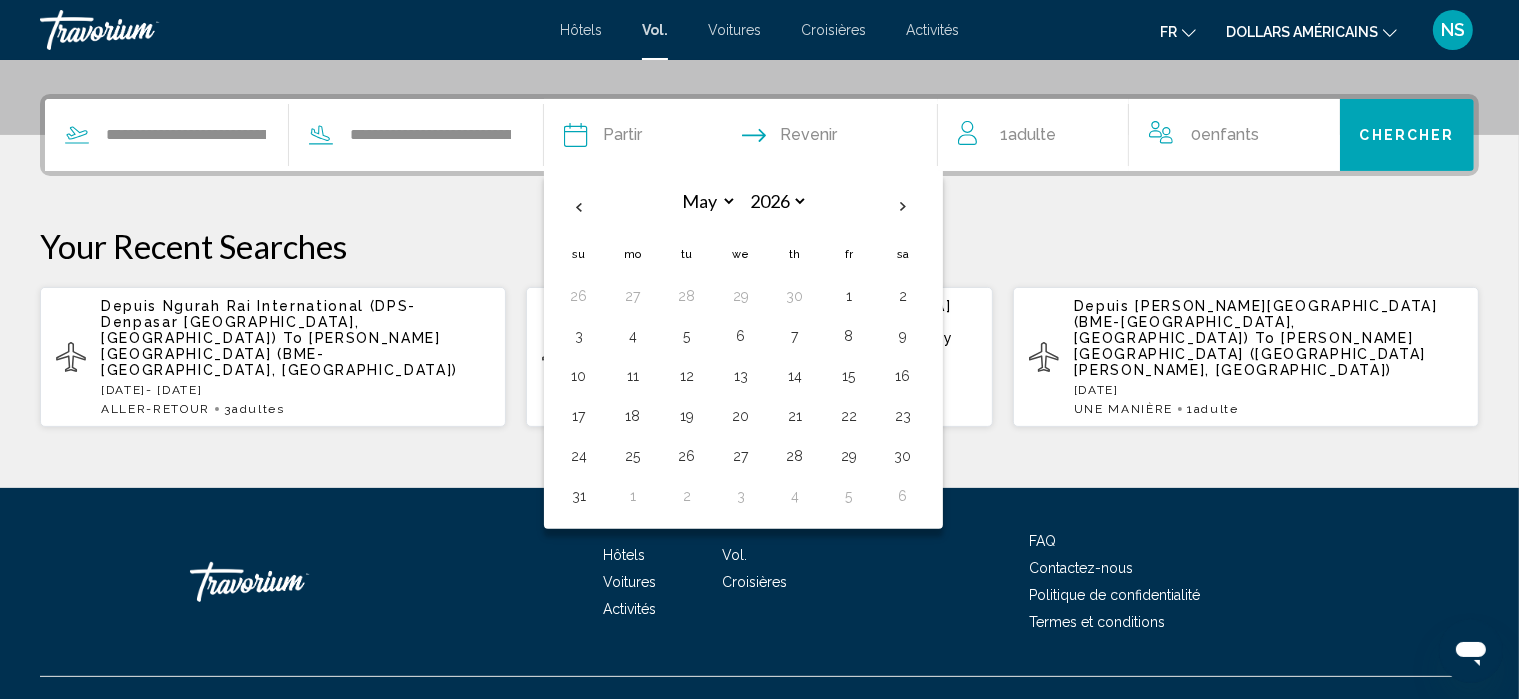 click on "Adulte" at bounding box center [1032, 134] 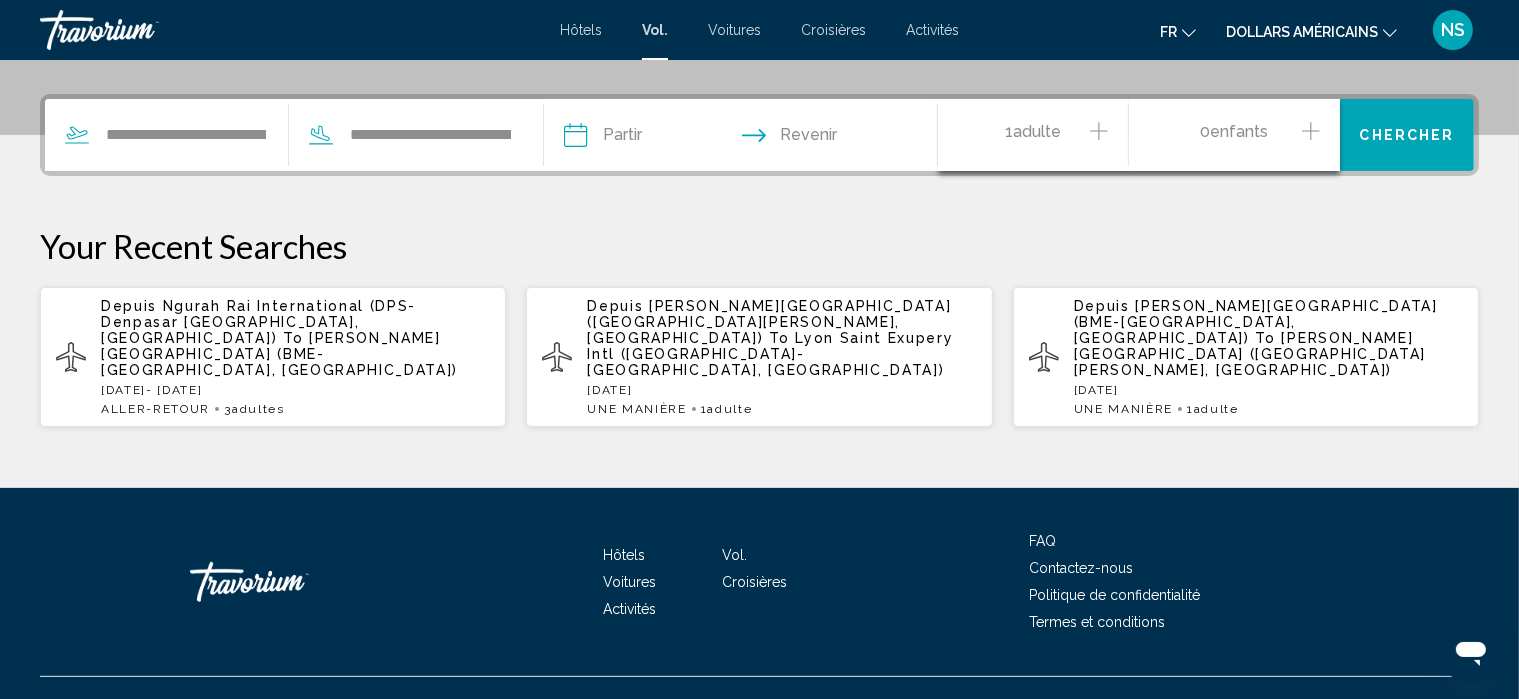 click 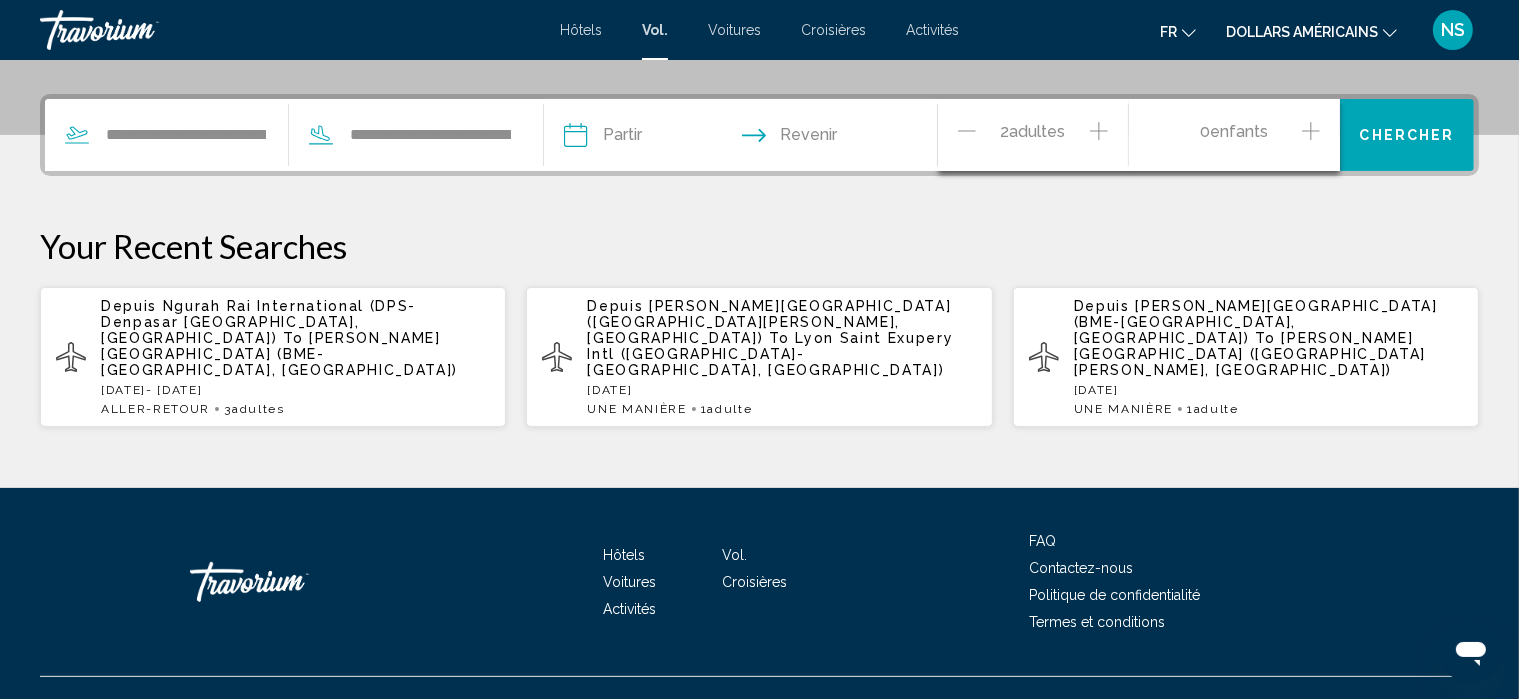 click 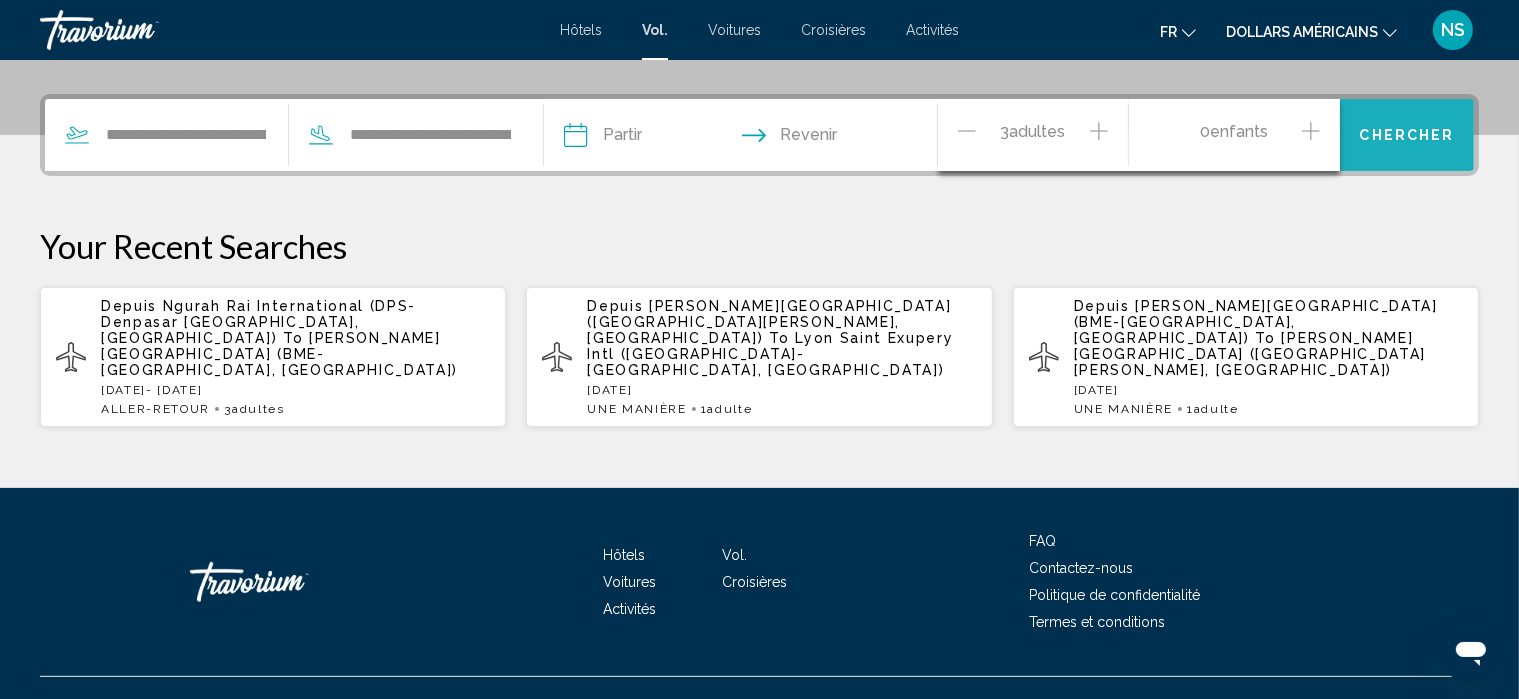click on "Chercher" at bounding box center [1407, 136] 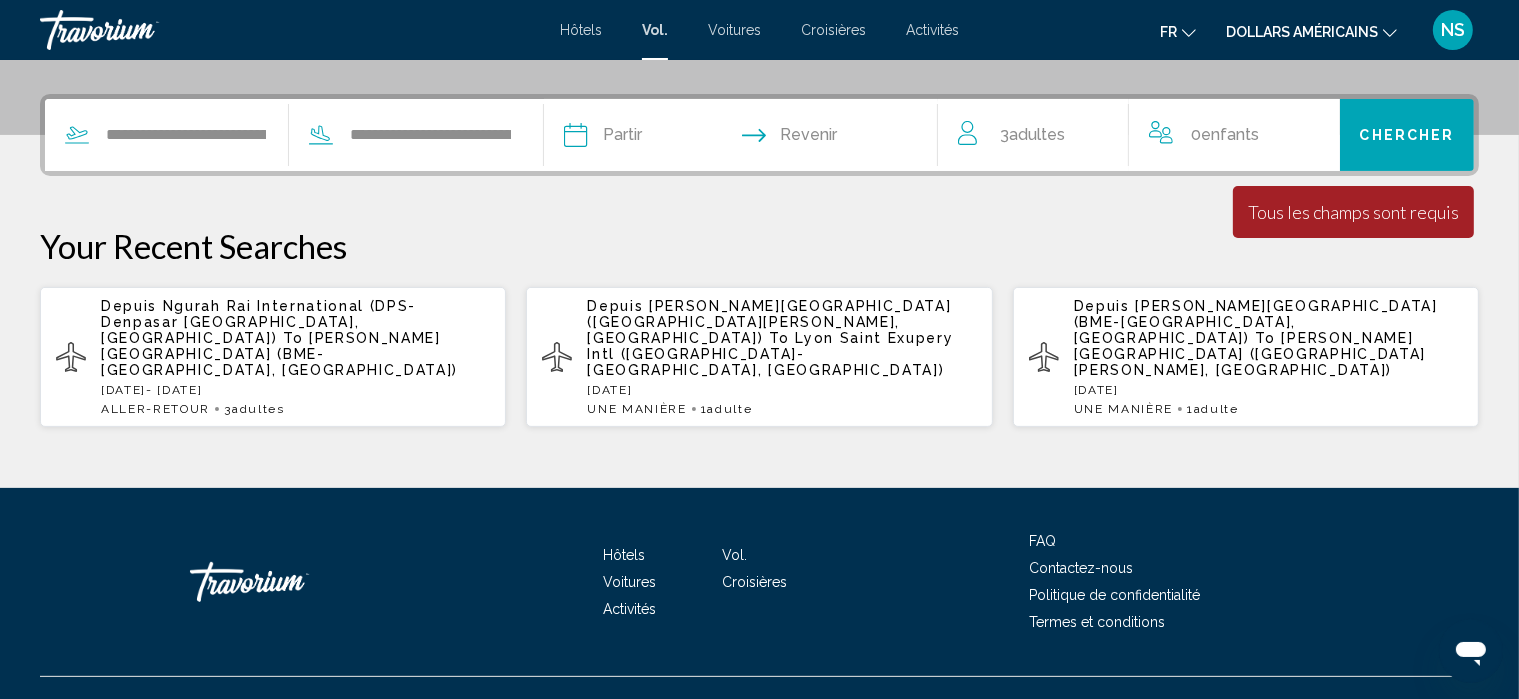 click at bounding box center (656, 138) 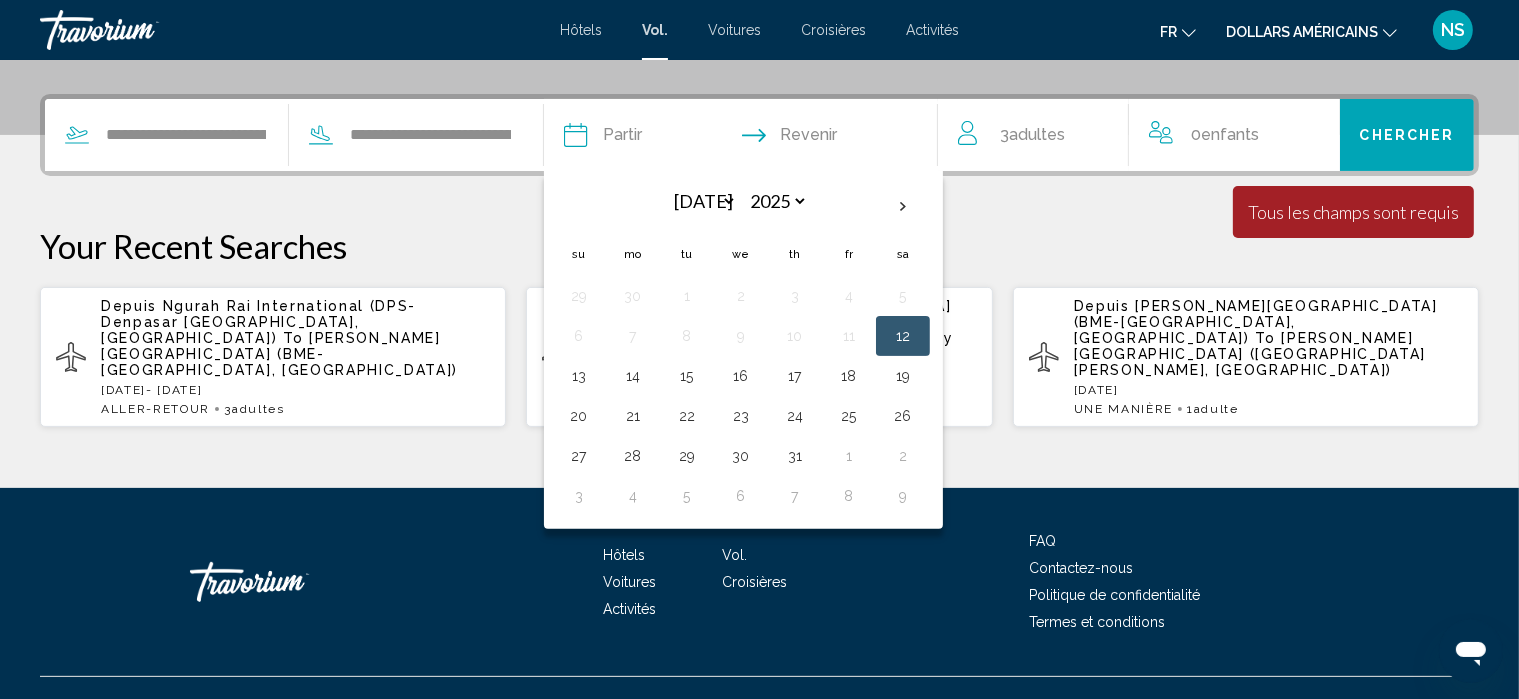 drag, startPoint x: 655, startPoint y: 137, endPoint x: 832, endPoint y: 191, distance: 185.05405 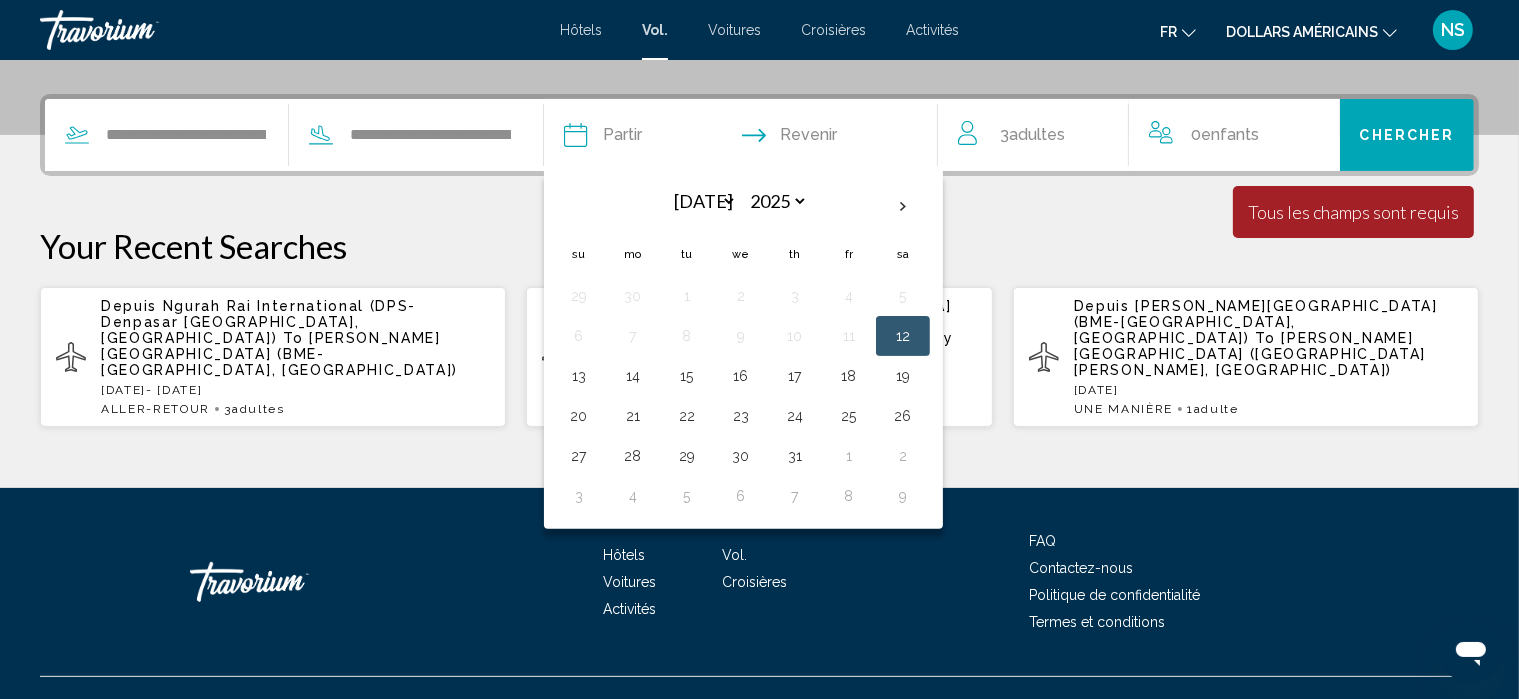 click on "Partir  [DATE]  *** *** *** *** *** *** *** *** *** *** *** ***   2025  **** **** **** **** **** **** Su Mo Tu We Th Fr Sa 29 30 1 2 3 4 5 6 7 8 9 10 11 12 13 14 15 16 17 18 19 20 21 22 23 24 25 26 27 28 29 30 31 1 2 3 4 5 6 7 8 9 * * * * * * * * * ** ** ** ** ** ** ** ** ** ** ** ** ** ** ** ** ** ** ** ** ** ** ** ** ** ** ** ** ** ** ** ** ** ** ** ** ** ** ** ** ** ** ** ** ** ** ** ** ** ** ** ** ** ** ** ** ** ** ** ** ** ** ** ** **" at bounding box center (603, 135) 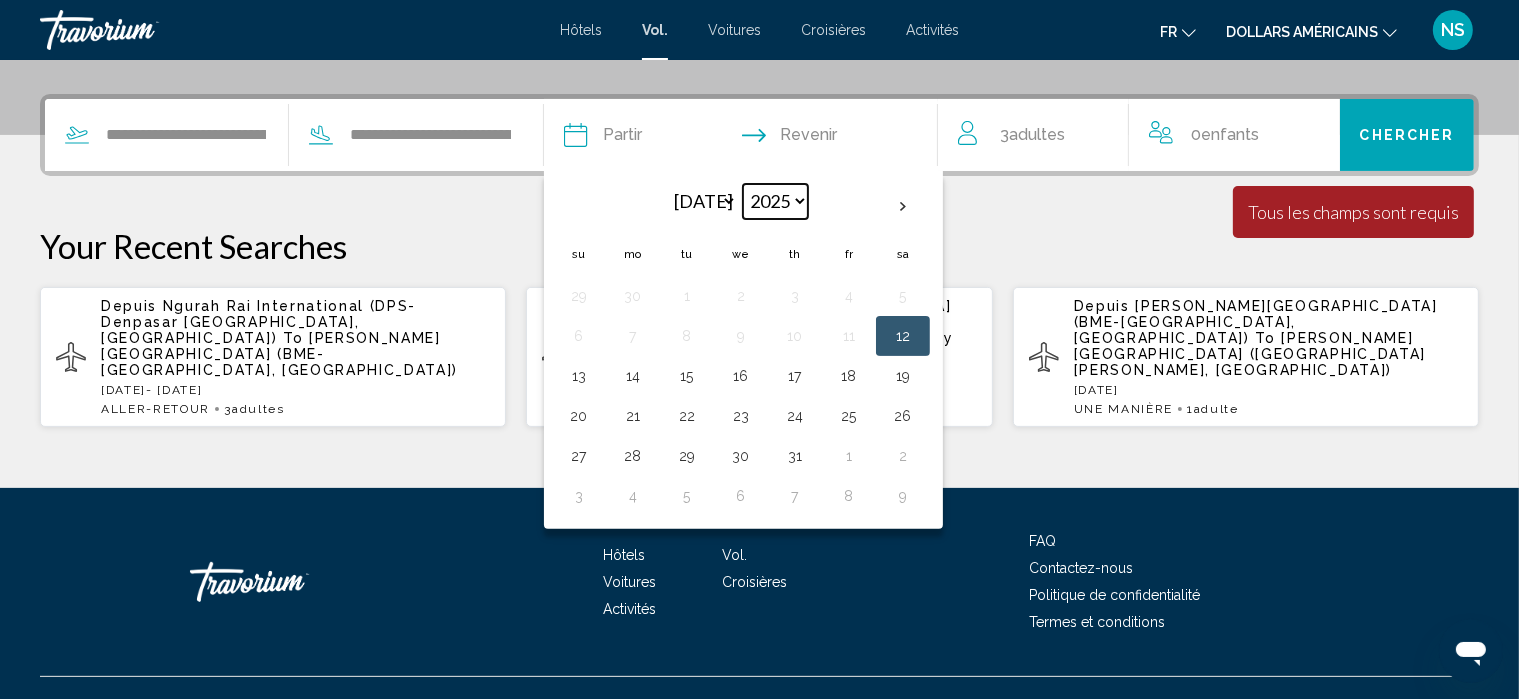 drag, startPoint x: 828, startPoint y: 199, endPoint x: 803, endPoint y: 252, distance: 58.60034 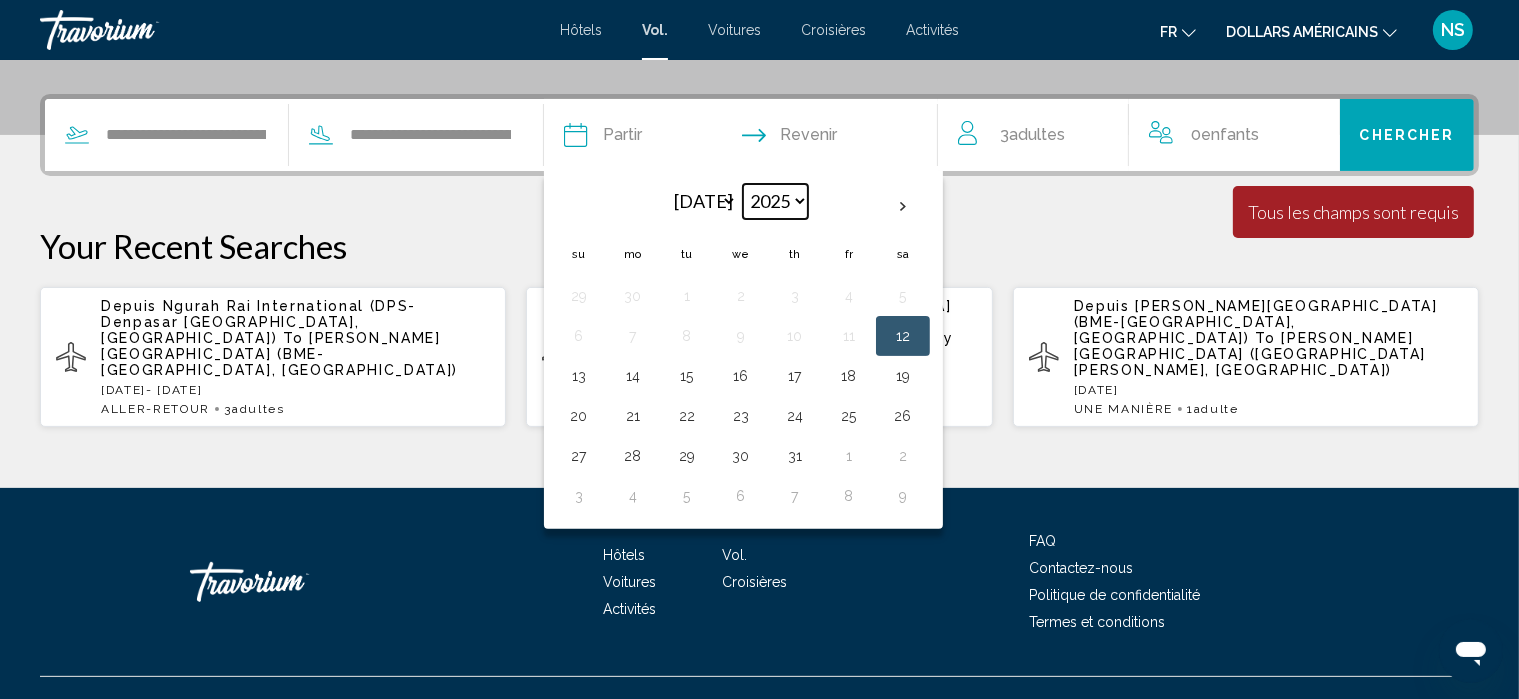 click on "[DATE]  *** *** *** *** *** *** *** *** *** *** *** ***   2025  **** **** **** **** **** **** Su Mo Tu We Th Fr Sa" at bounding box center (741, 230) 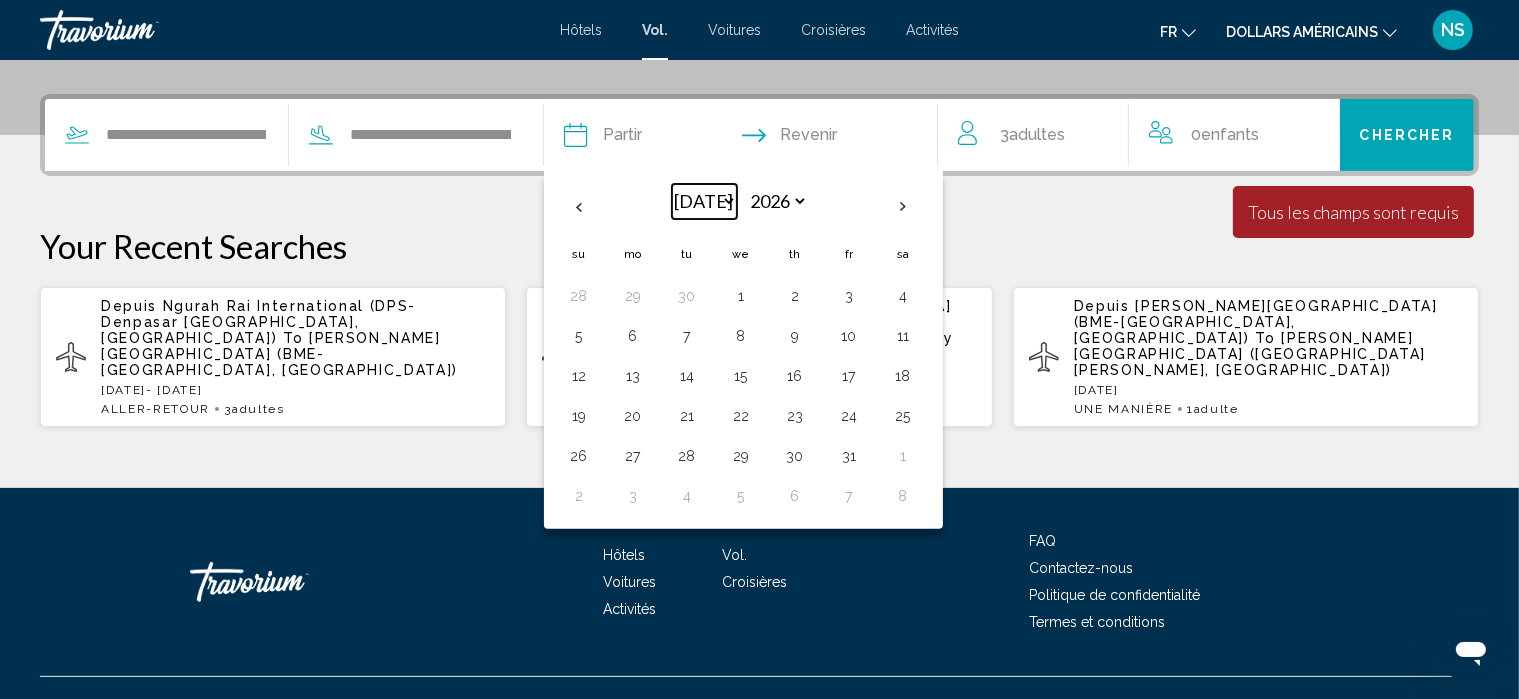 click on "*** *** *** *** *** *** *** *** *** *** *** ***" at bounding box center (704, 201) 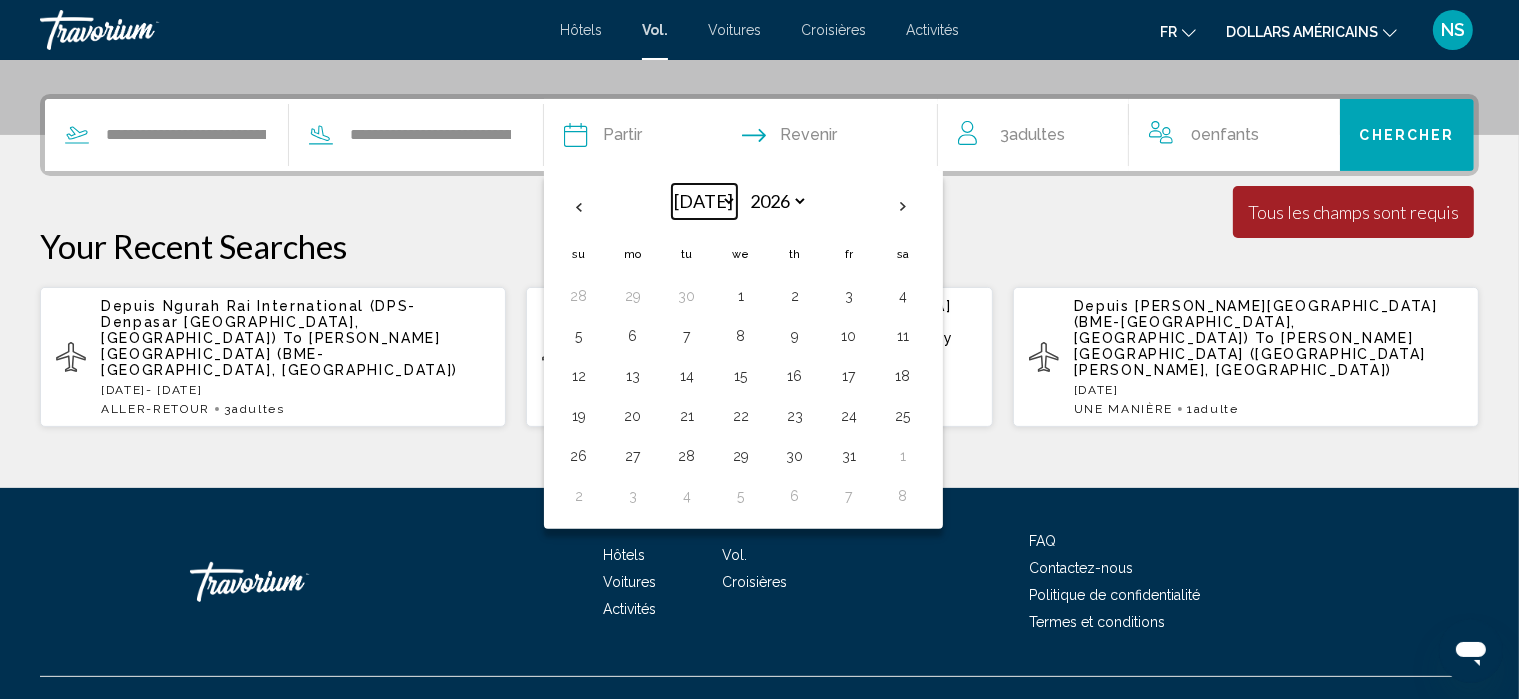 select on "*" 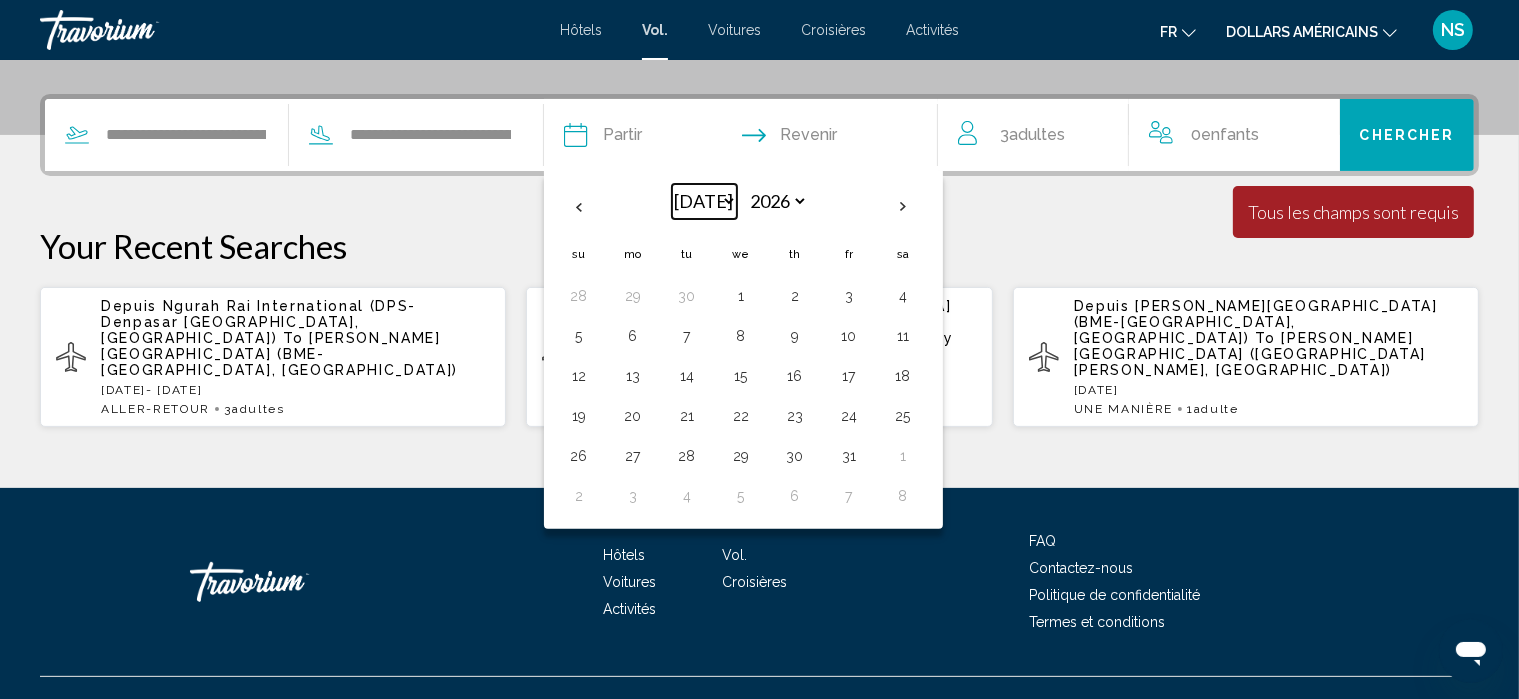 click on "*** *** *** *** *** *** *** *** *** *** *** ***" at bounding box center [704, 201] 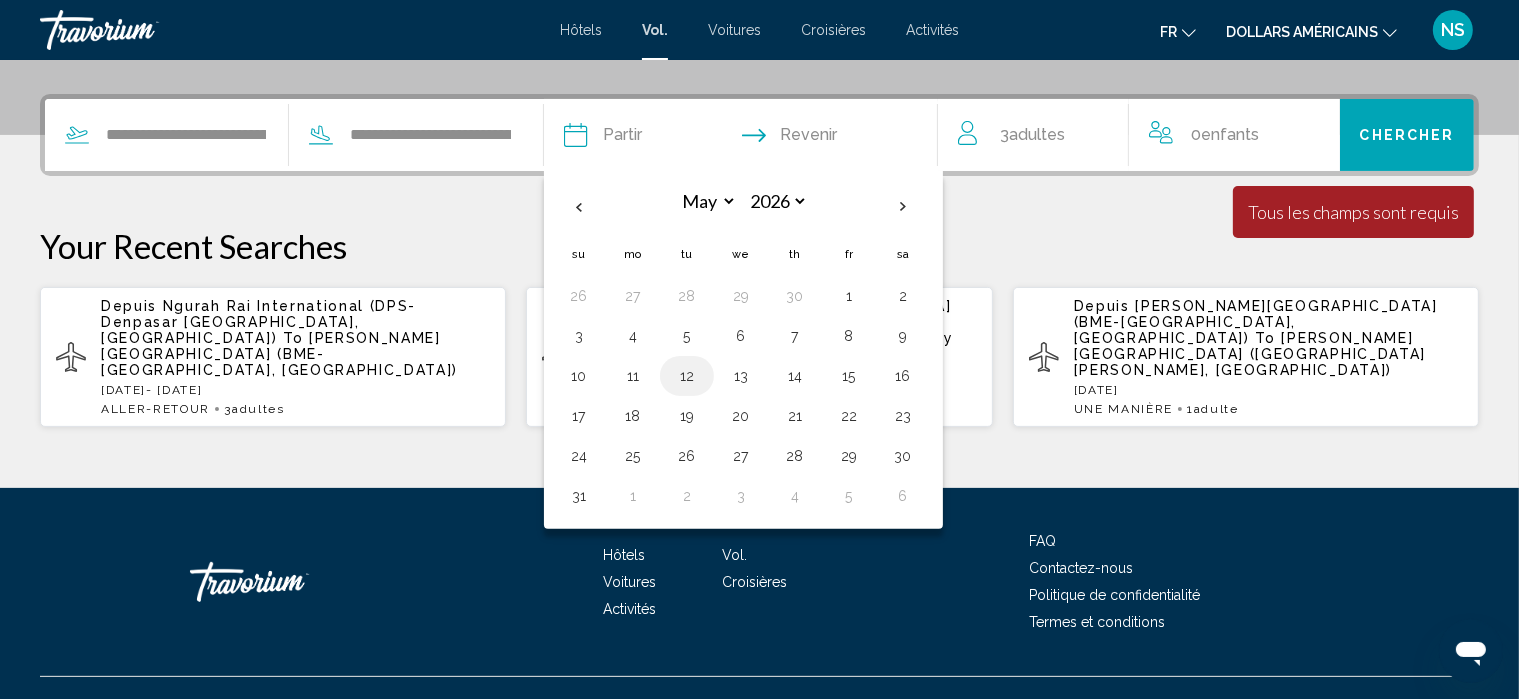 click on "12" at bounding box center [687, 376] 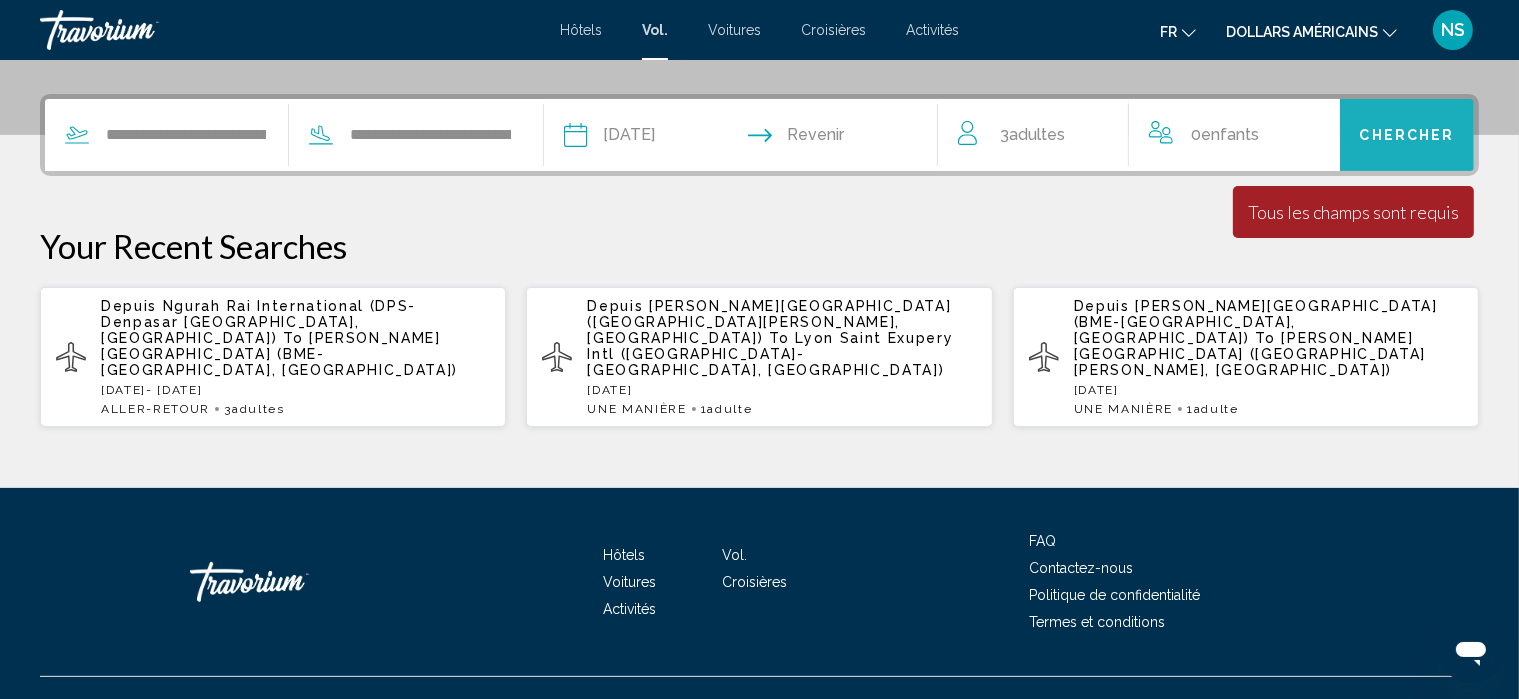 click on "Chercher" at bounding box center (1407, 136) 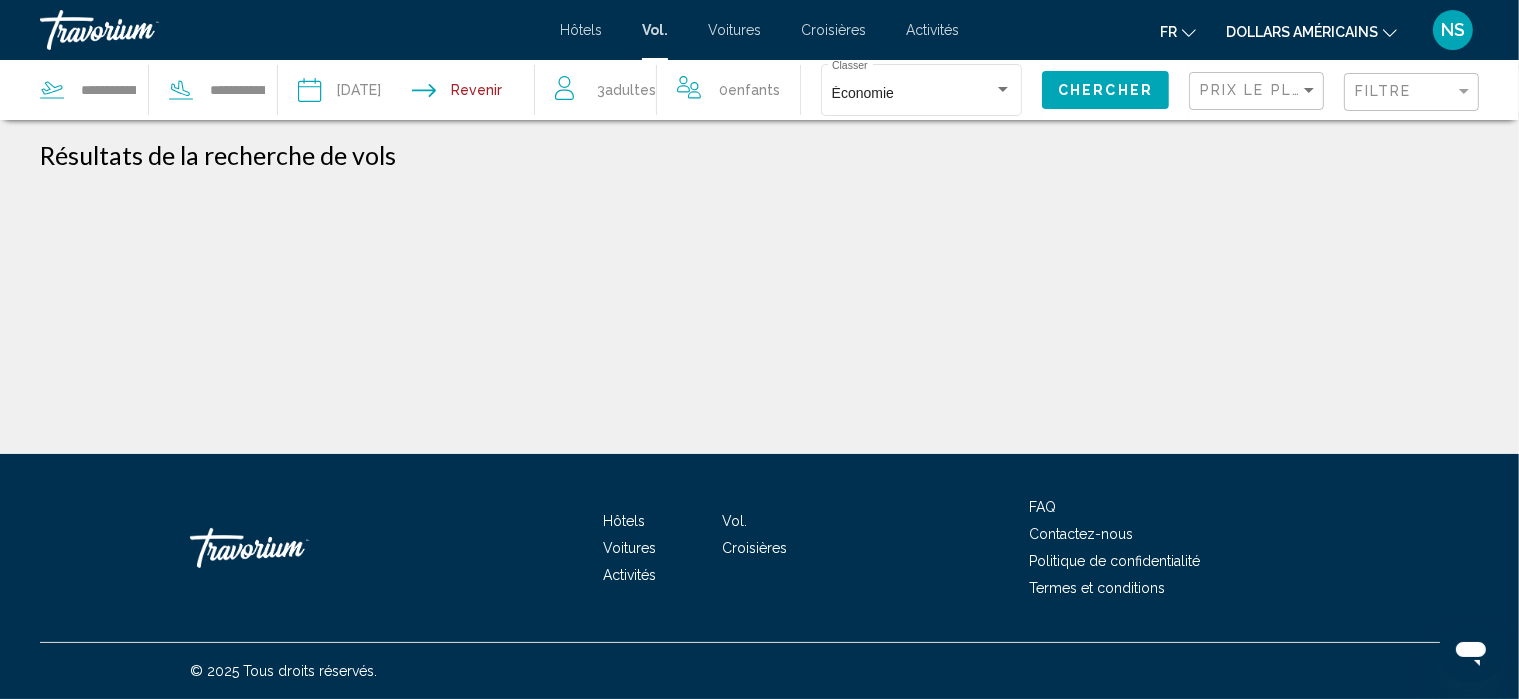 scroll, scrollTop: 0, scrollLeft: 0, axis: both 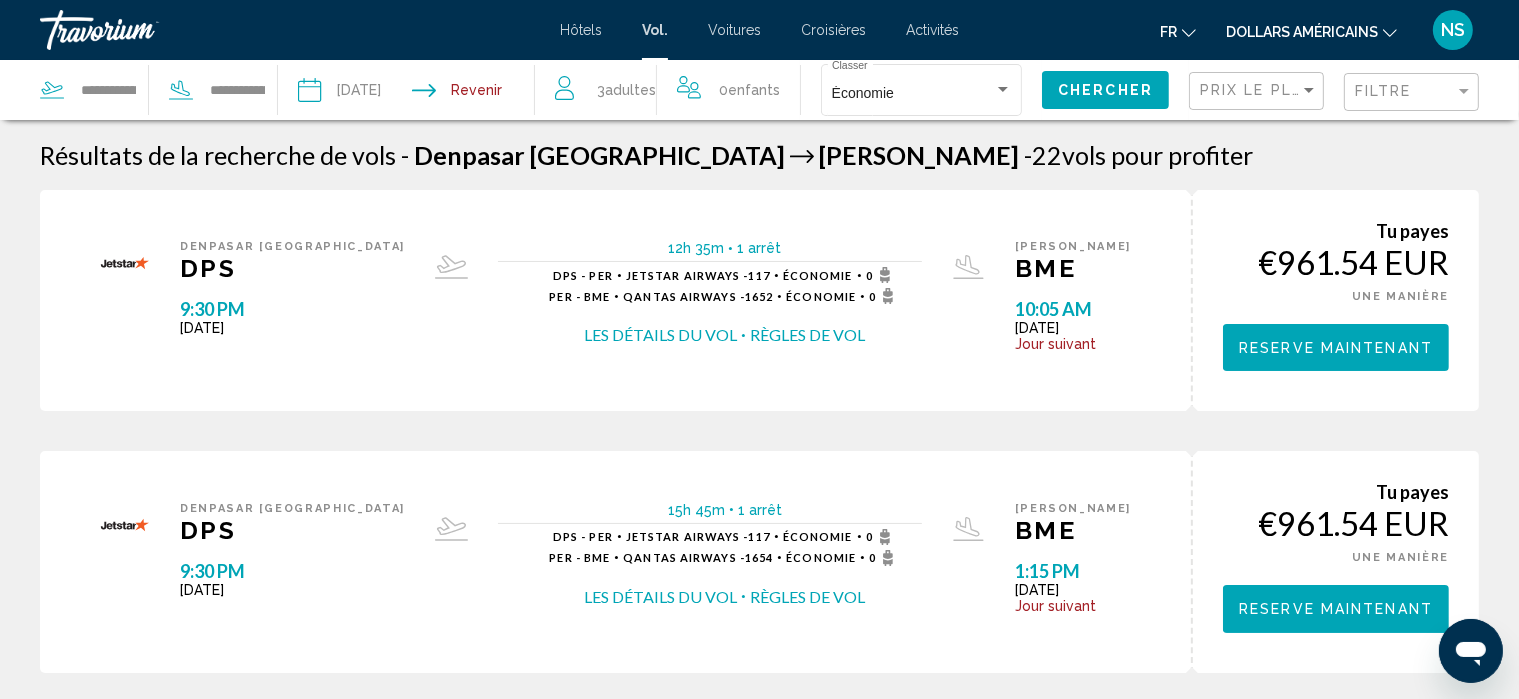 click on "Les détails du vol" at bounding box center (660, 335) 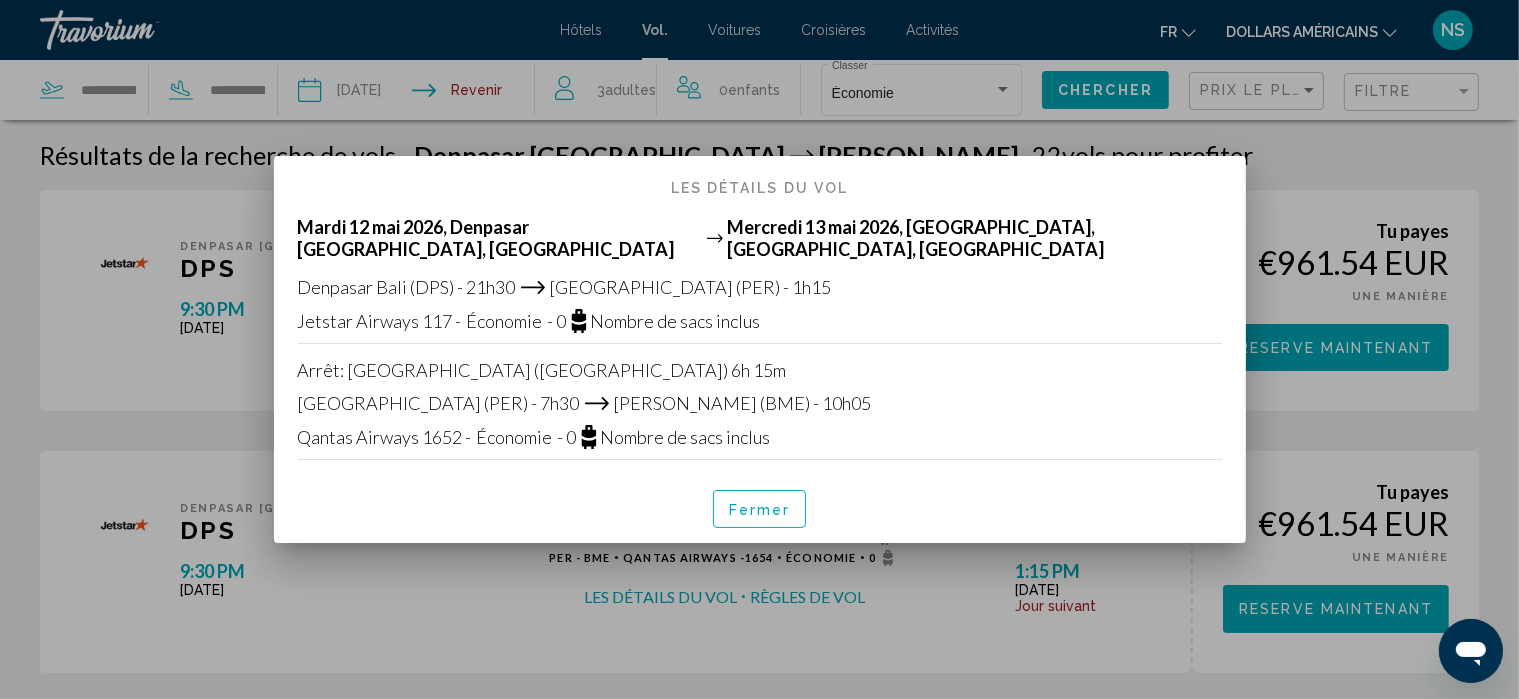 click on "Fermer" at bounding box center [760, 510] 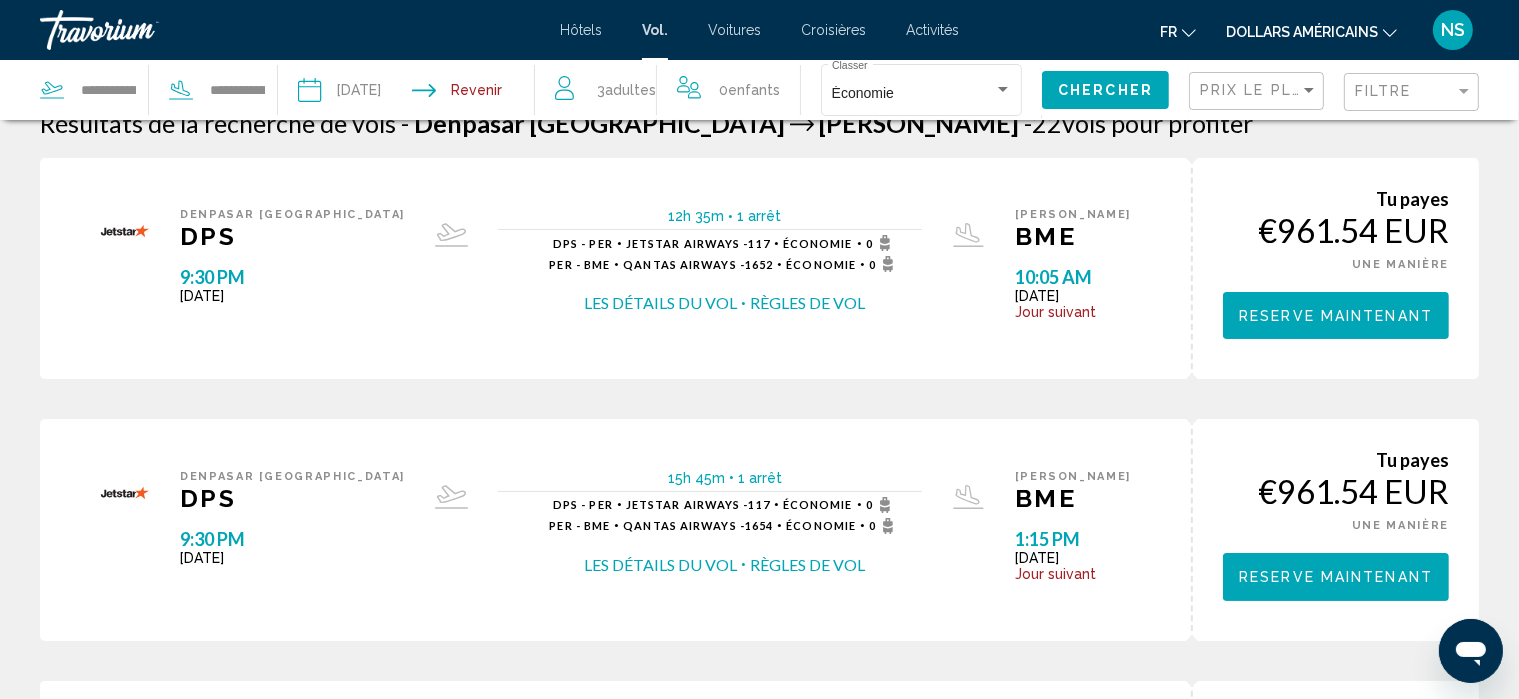 scroll, scrollTop: 0, scrollLeft: 0, axis: both 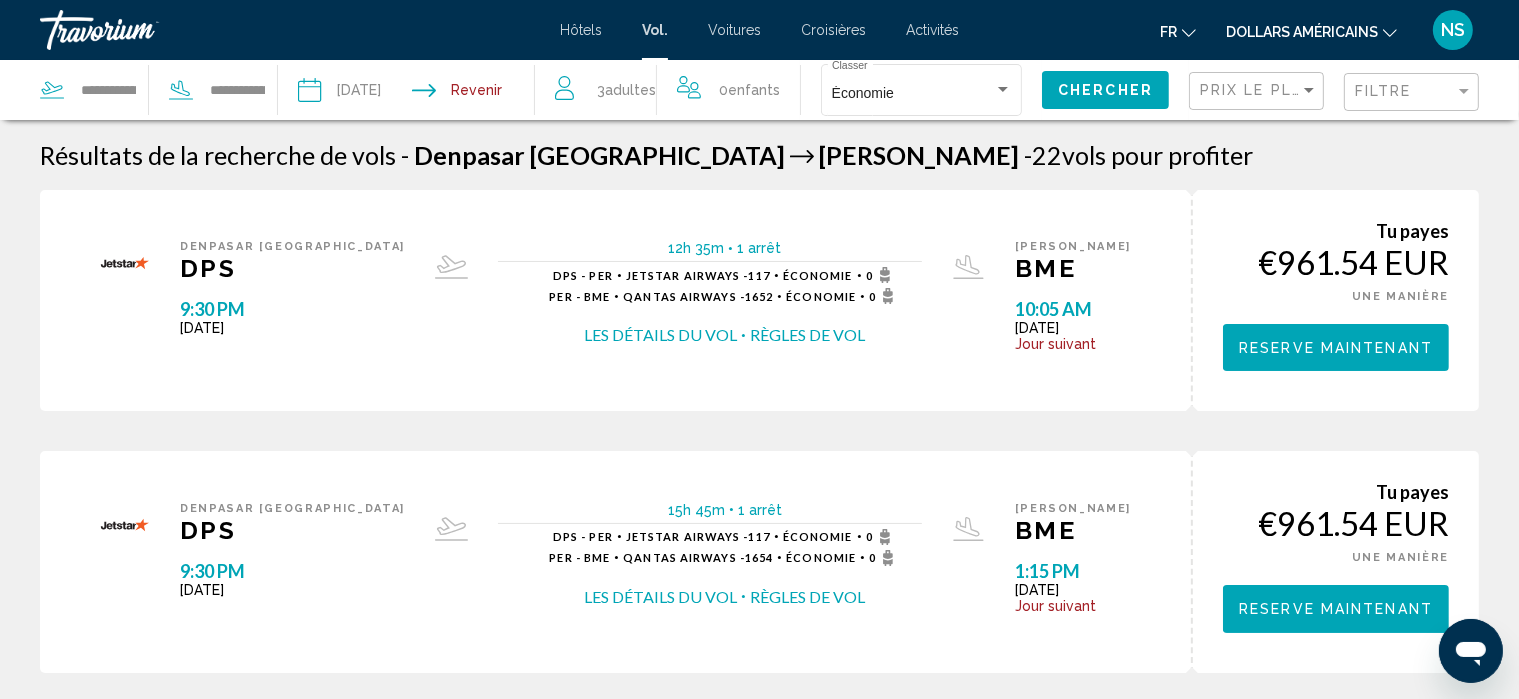 click on "Les détails du vol" at bounding box center [660, 335] 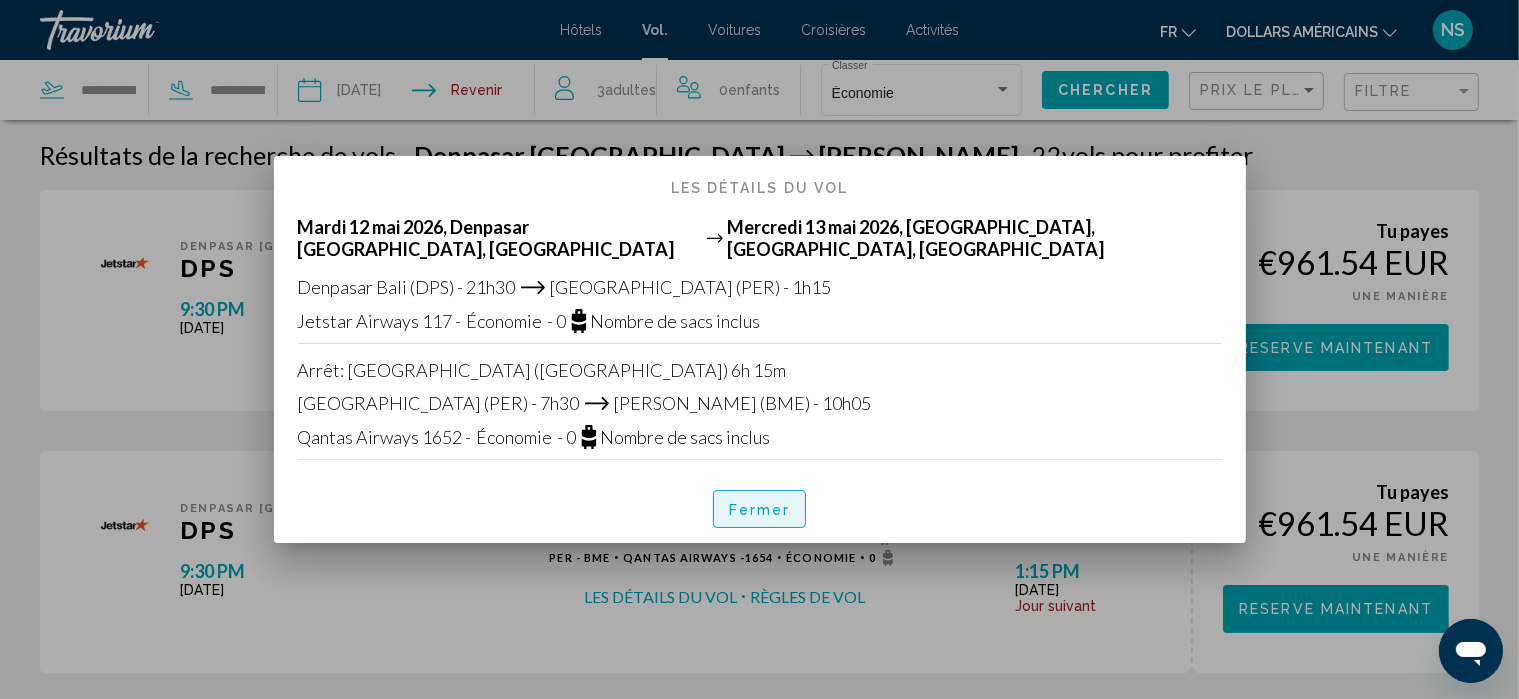 click on "Fermer" at bounding box center [760, 510] 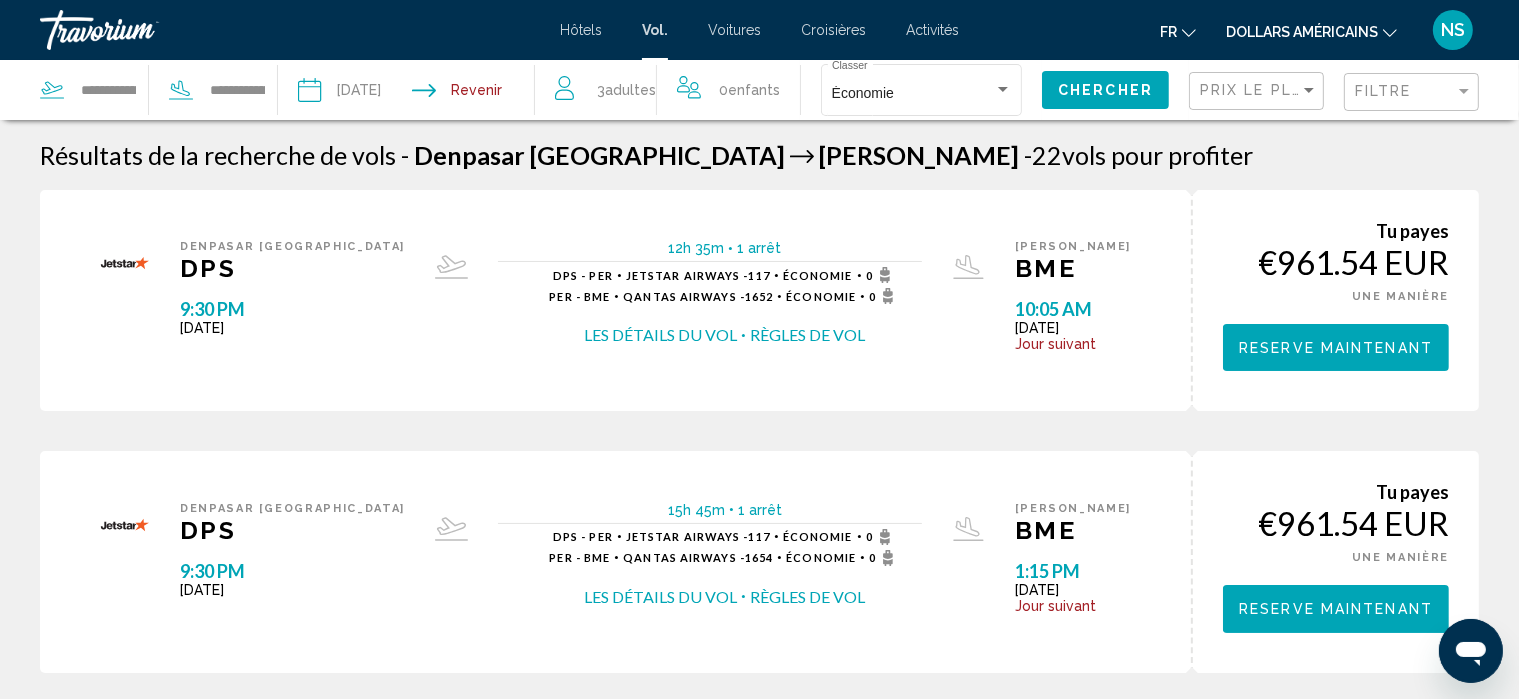 click on "Les détails du vol" at bounding box center (660, 597) 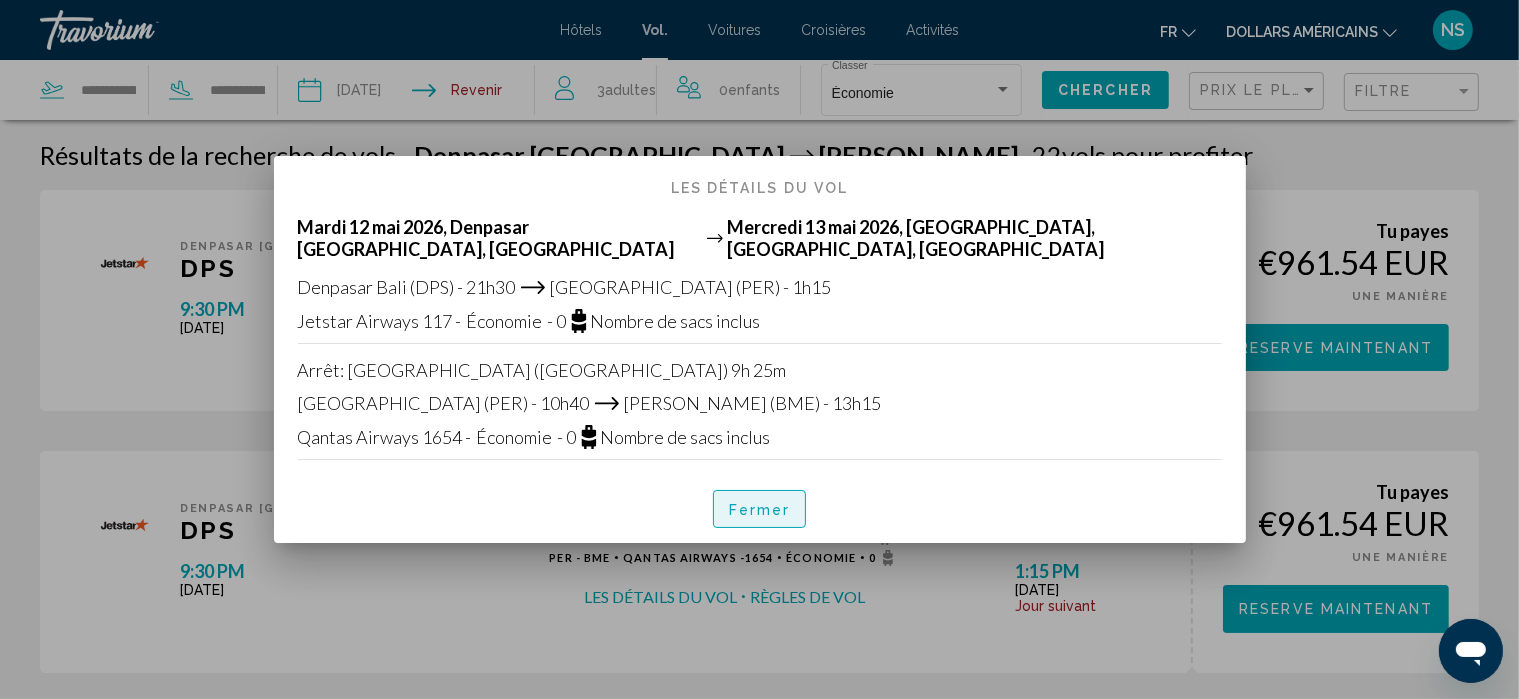 click on "Fermer" at bounding box center [760, 510] 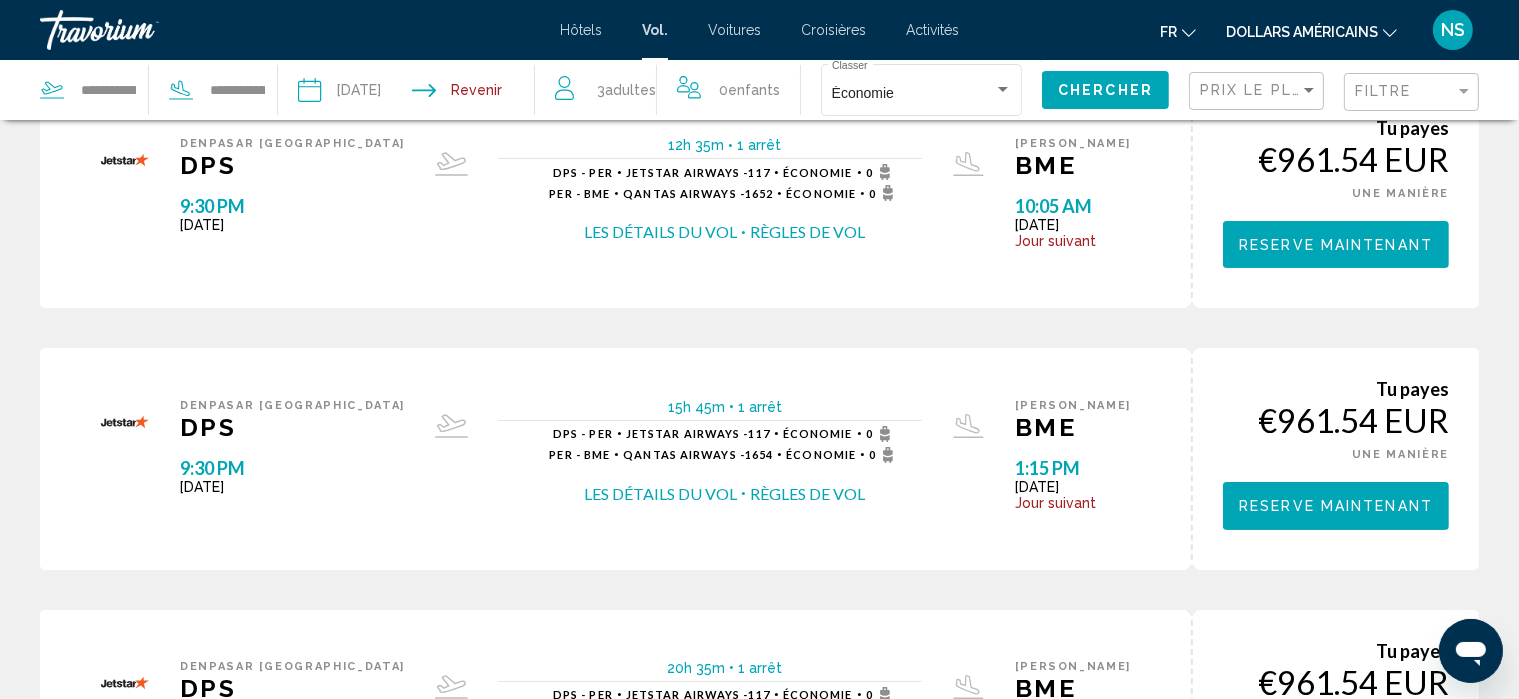 scroll, scrollTop: 107, scrollLeft: 0, axis: vertical 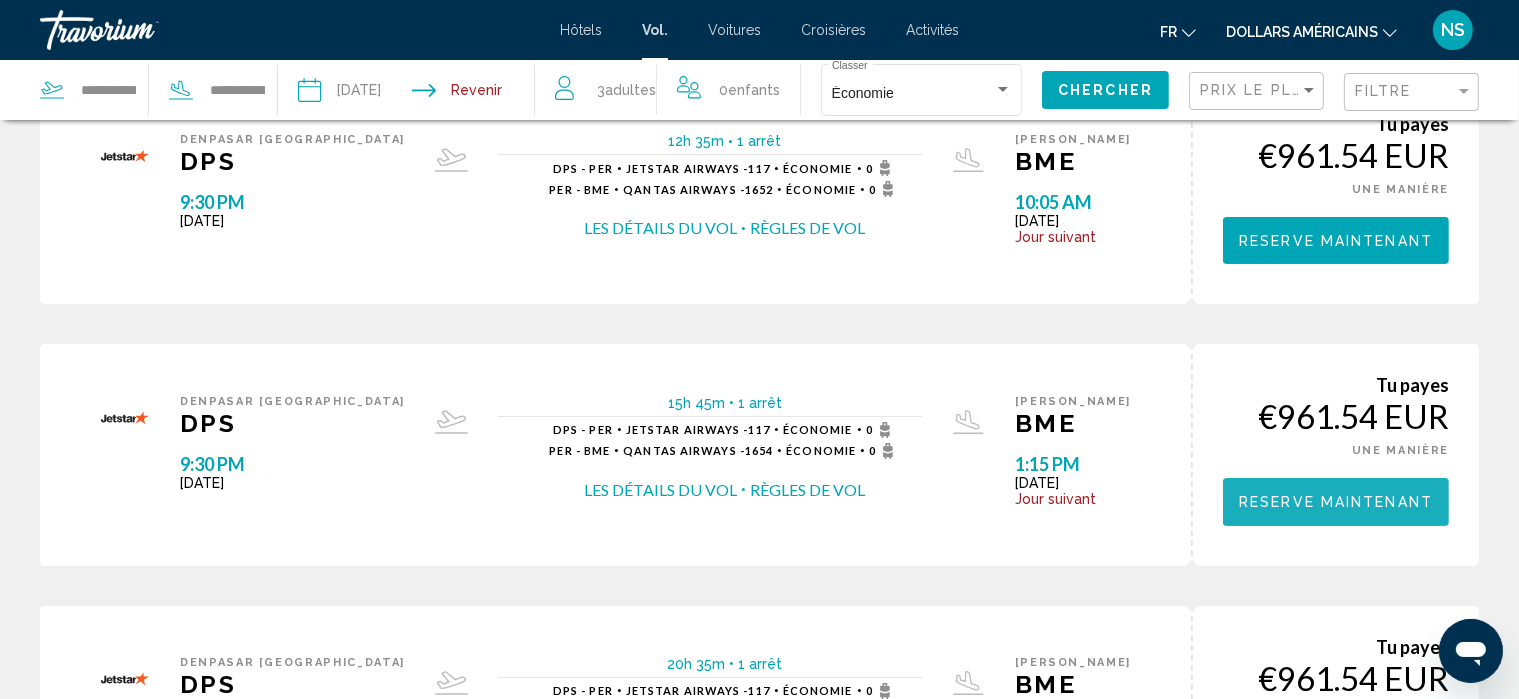 click on "Reserve maintenant" at bounding box center [1336, 503] 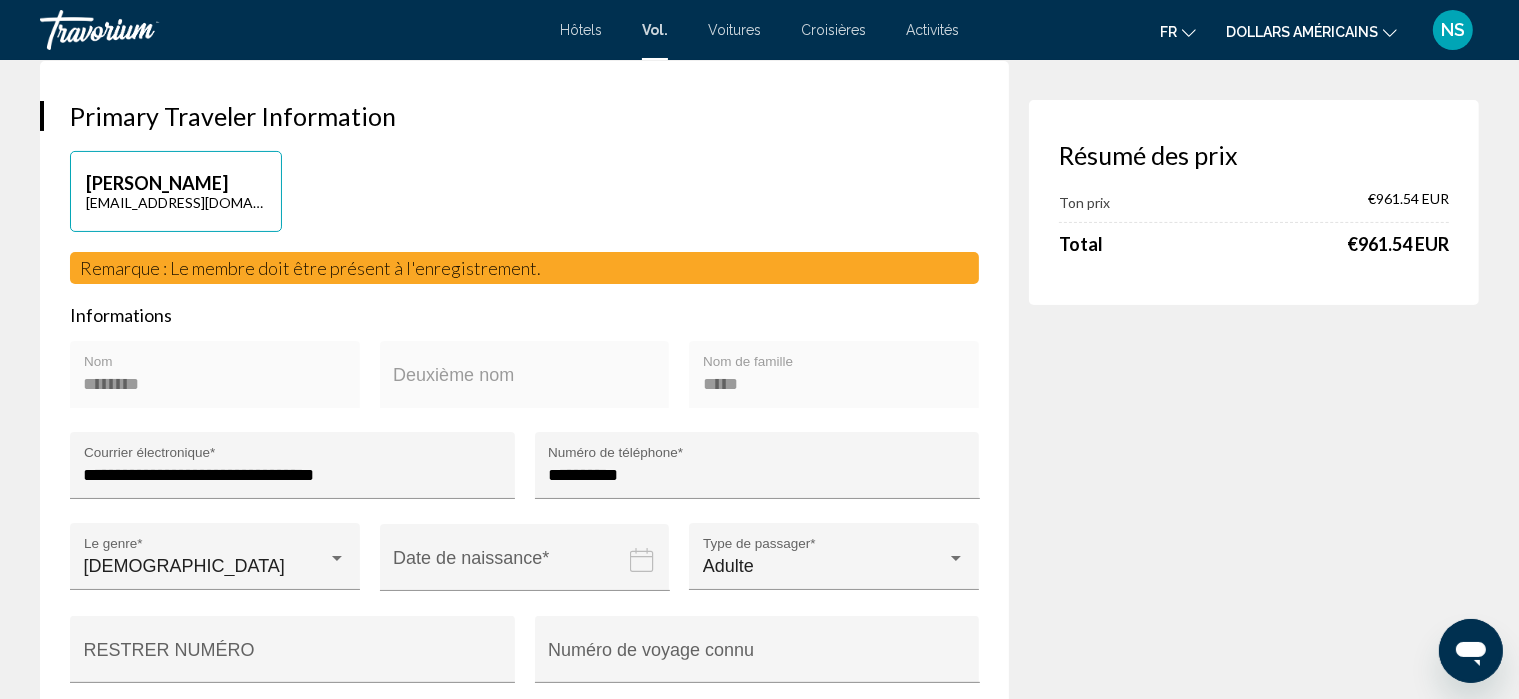 scroll, scrollTop: 360, scrollLeft: 0, axis: vertical 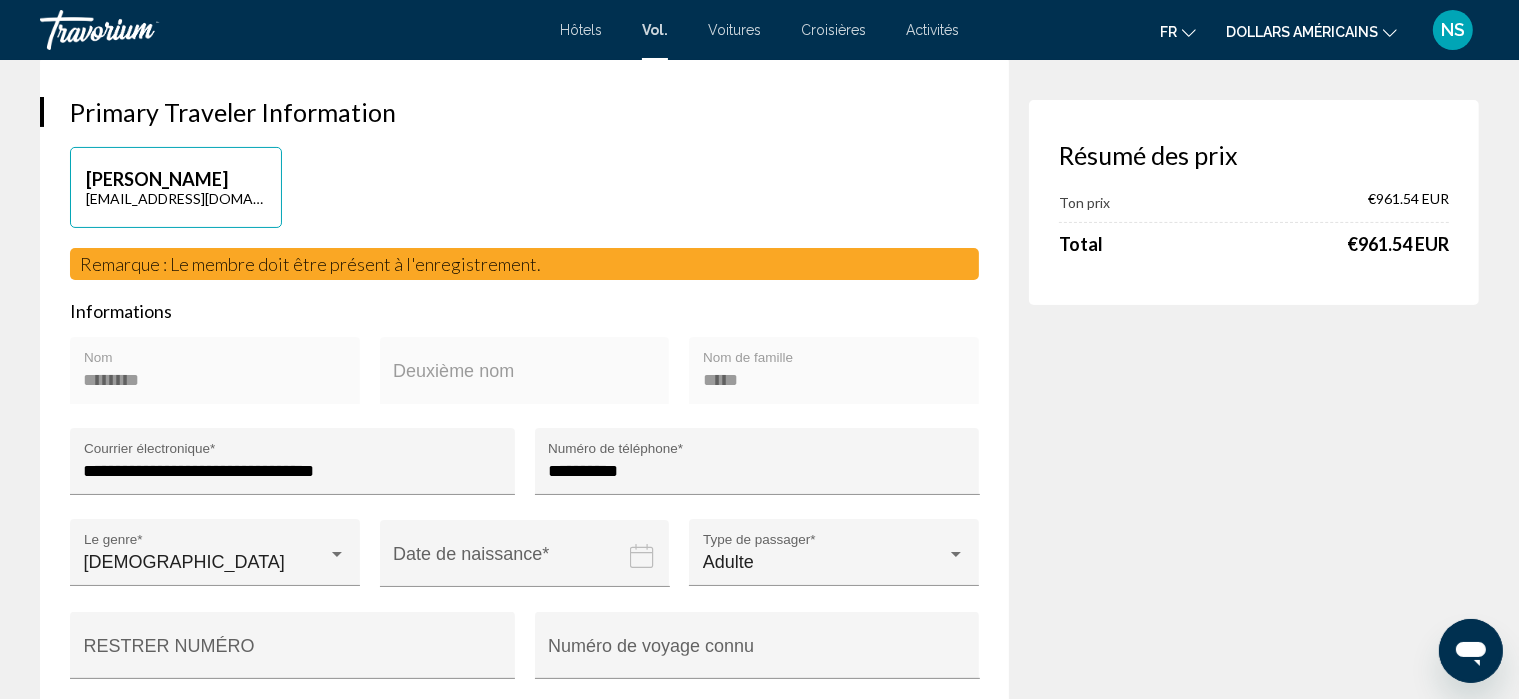 click 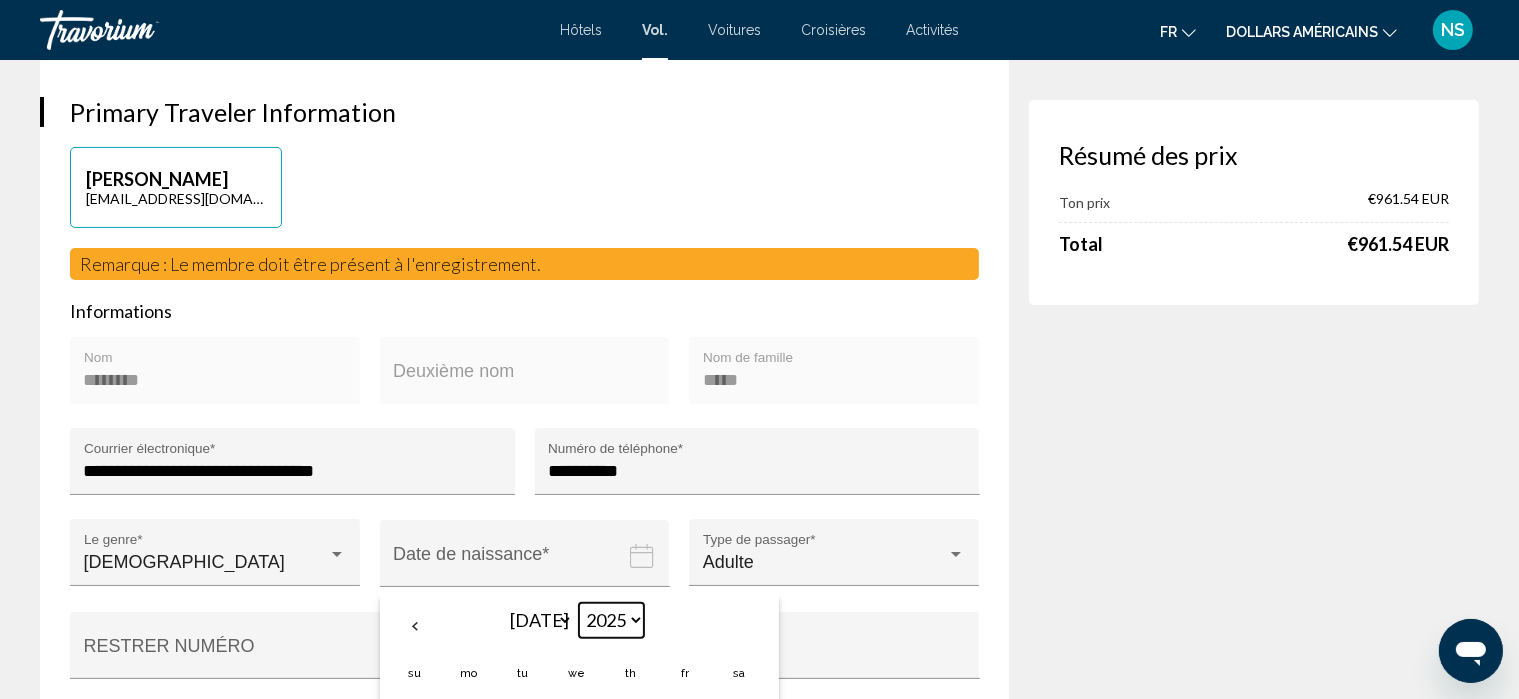 click on "**** **** **** **** **** **** **** **** **** **** **** **** **** **** **** **** **** **** **** **** **** **** **** **** **** **** **** **** **** **** **** **** **** **** **** **** **** **** **** **** **** **** **** **** **** **** **** **** **** **** **** **** **** **** **** **** **** **** **** **** **** **** **** **** **** **** **** **** **** **** **** **** **** **** **** **** **** **** **** **** **** **** **** **** **** **** **** **** **** **** **** **** **** **** **** **** **** **** **** **** **** **** **** **** **** **** **** **** **** **** **** **** **** **** **** **** **** **** **** **** **** **** **** **** **** ****" at bounding box center (611, 620) 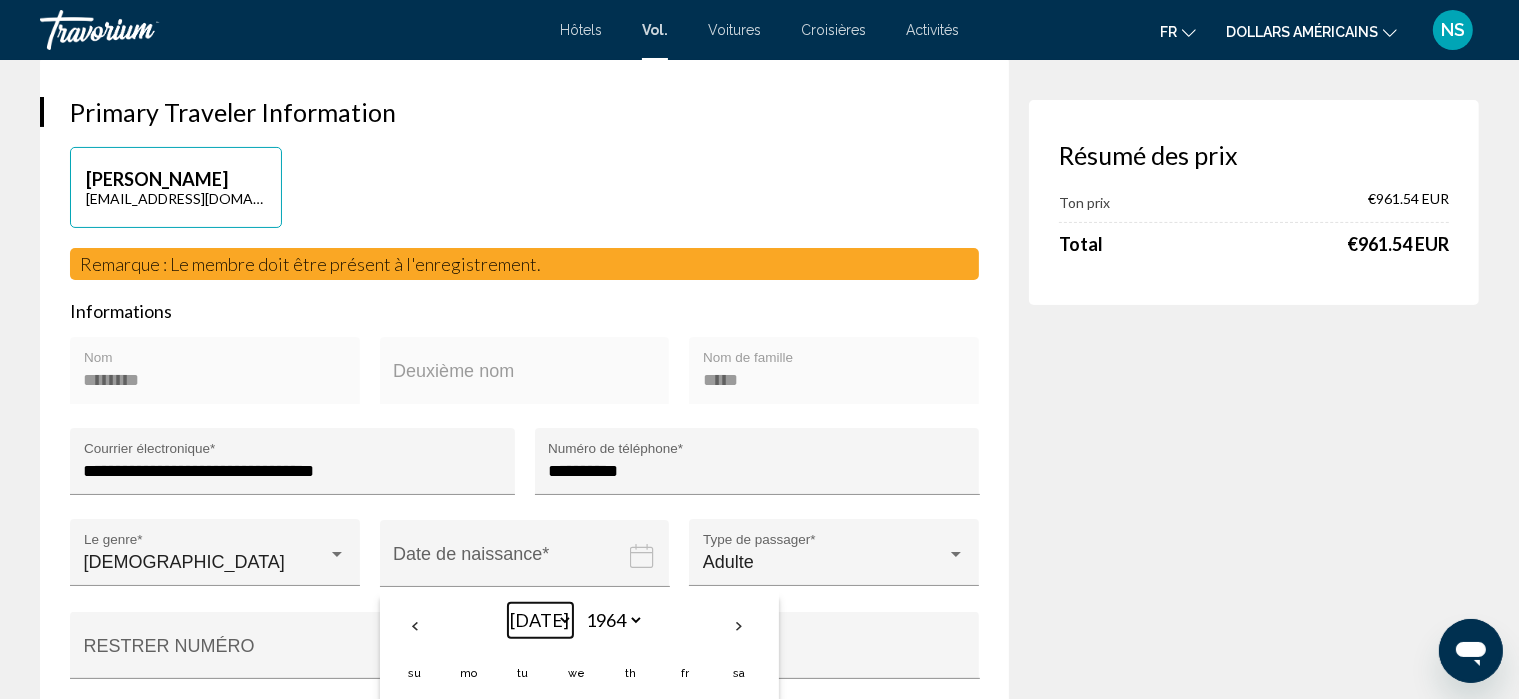 click on "*** *** *** *** *** *** *** *** *** *** *** ***" at bounding box center [540, 620] 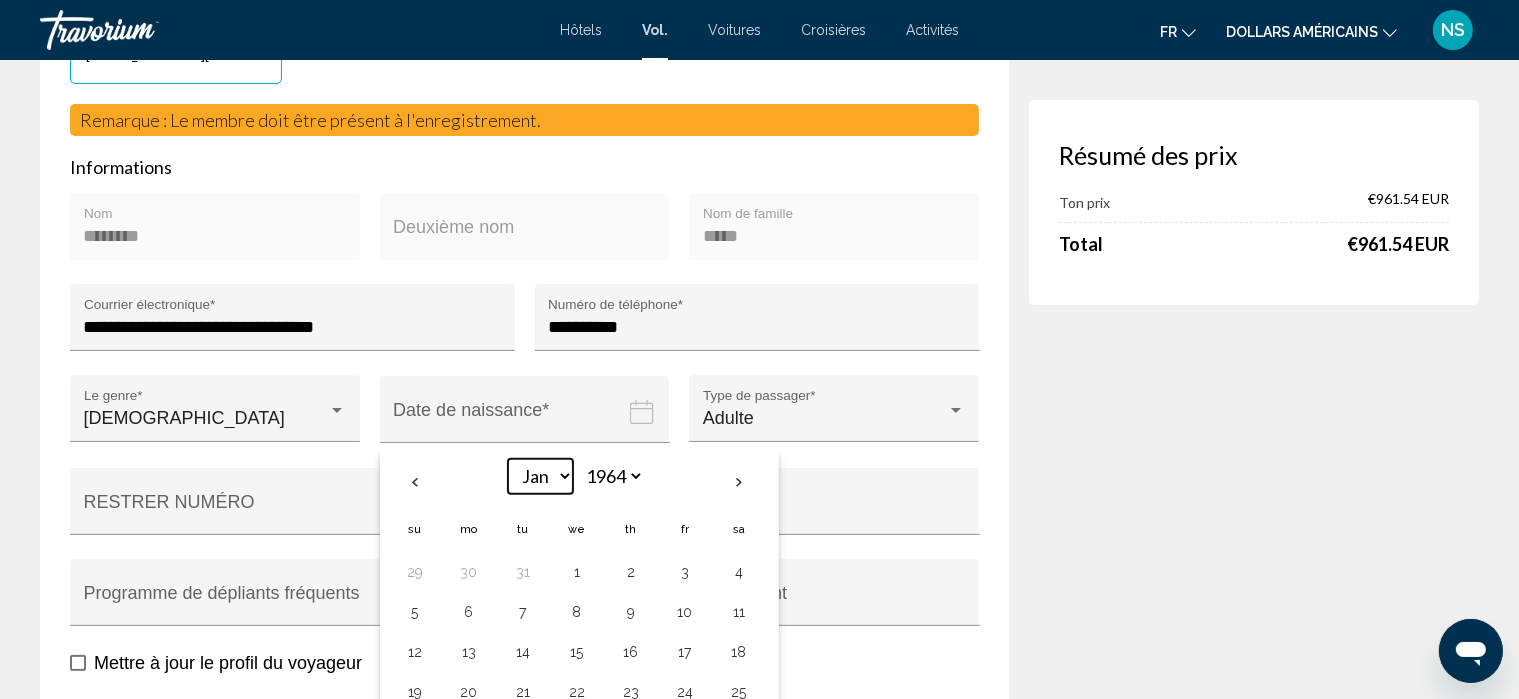 scroll, scrollTop: 508, scrollLeft: 0, axis: vertical 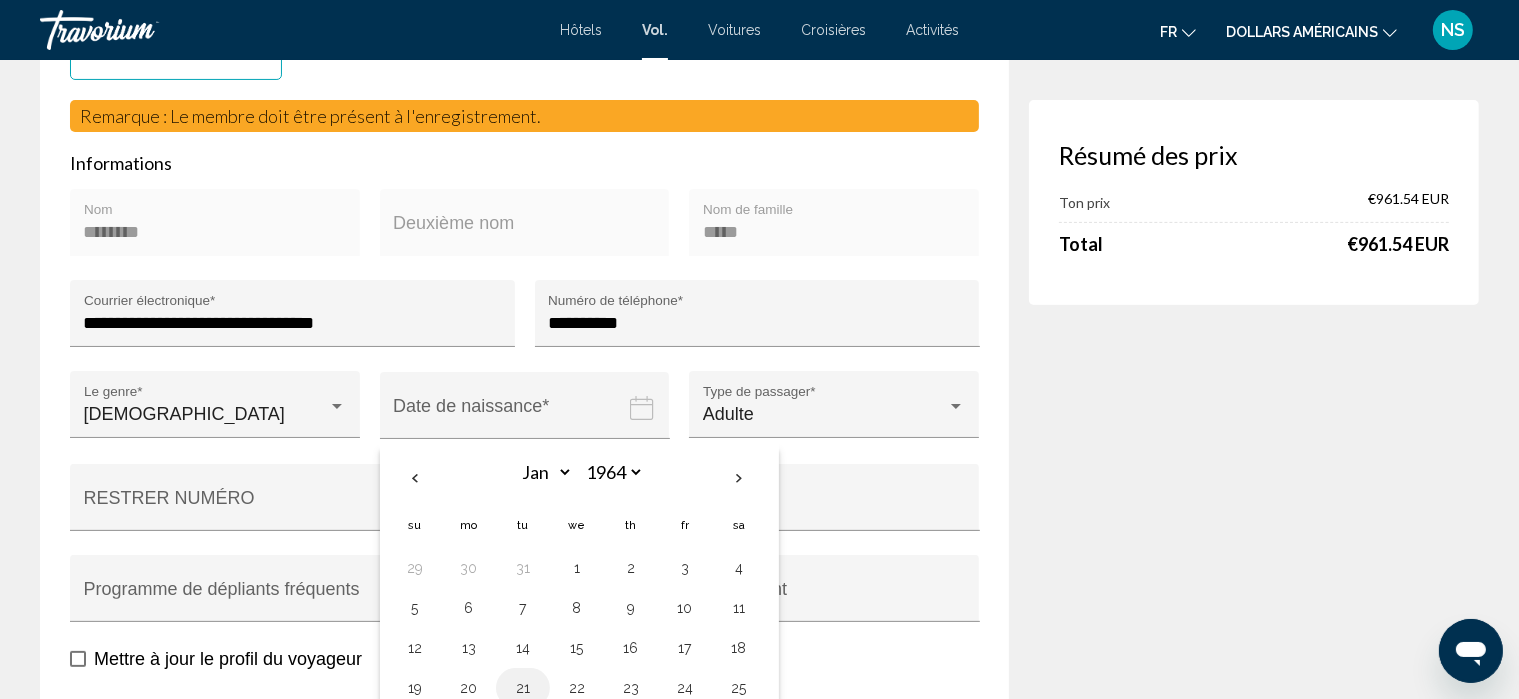 click on "21" at bounding box center (523, 688) 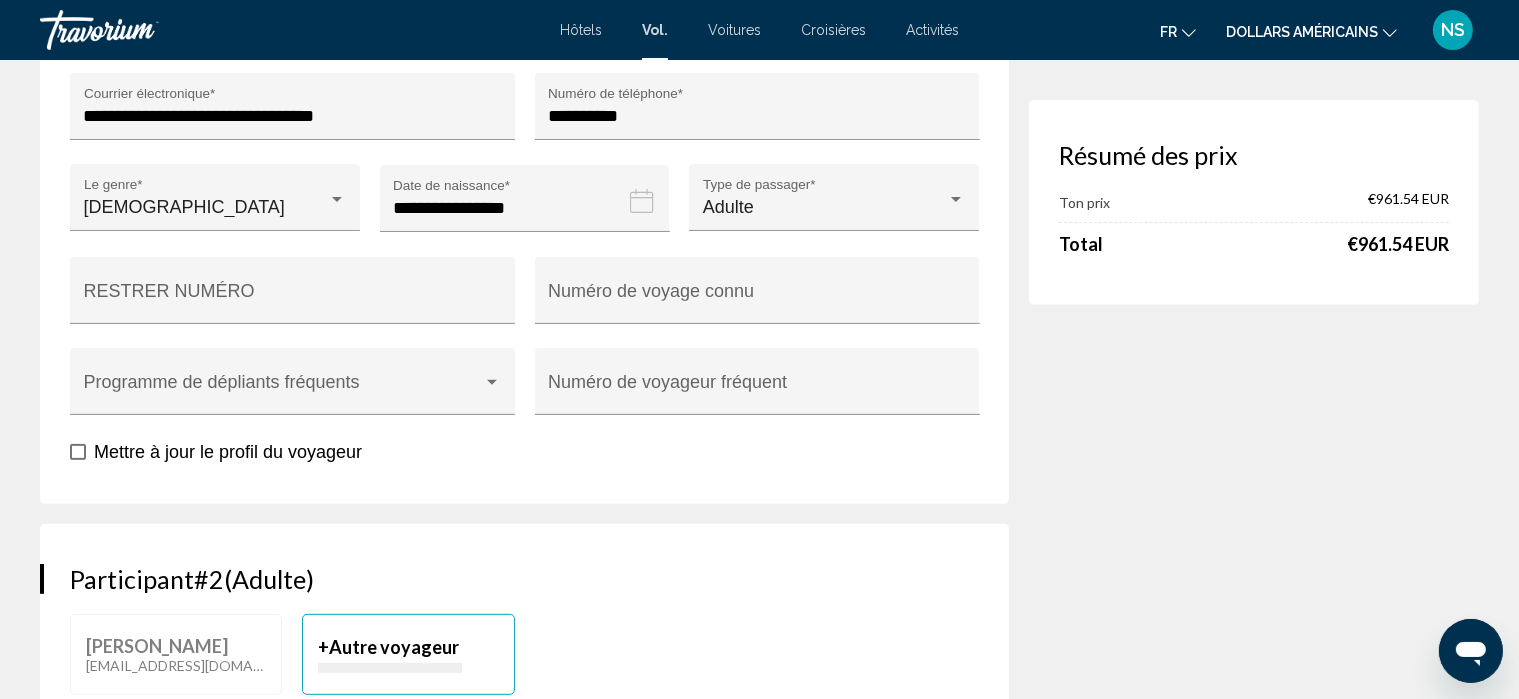 scroll, scrollTop: 718, scrollLeft: 0, axis: vertical 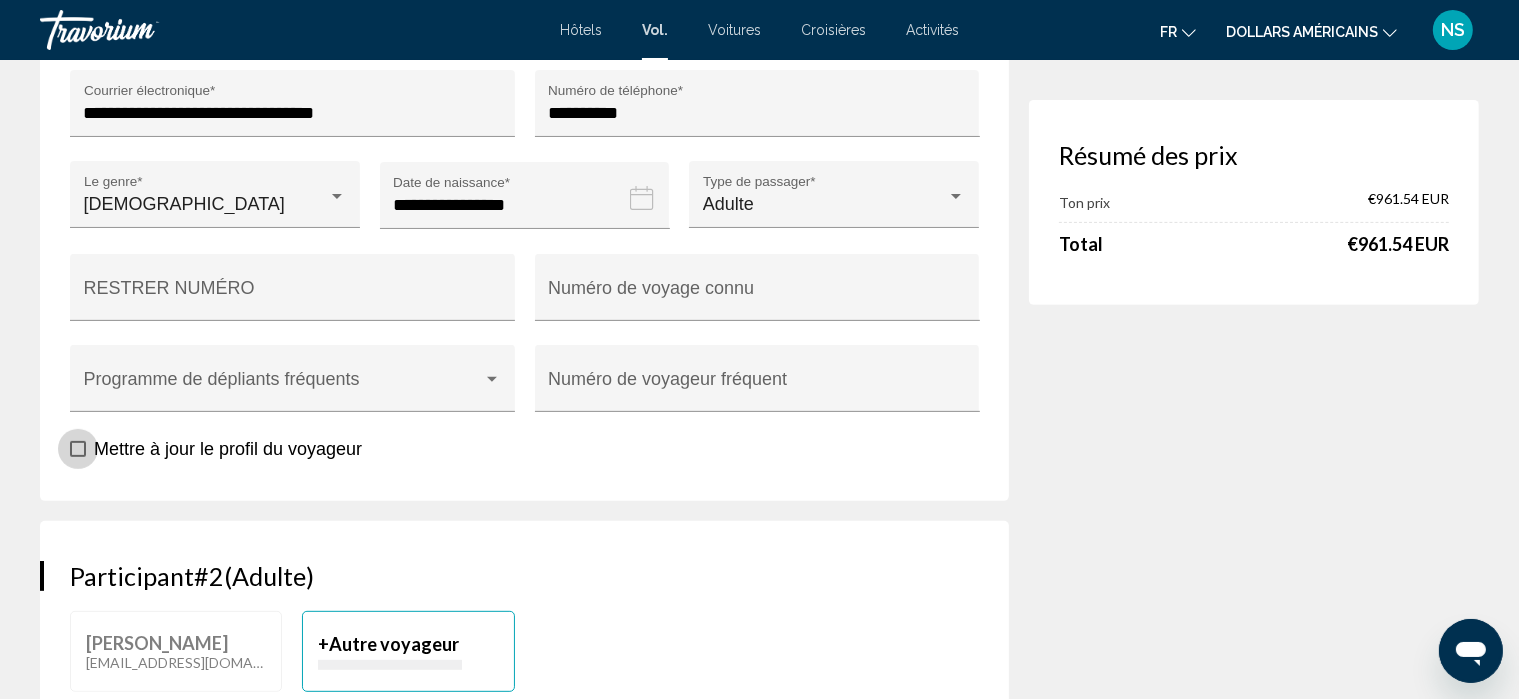 click at bounding box center [78, 449] 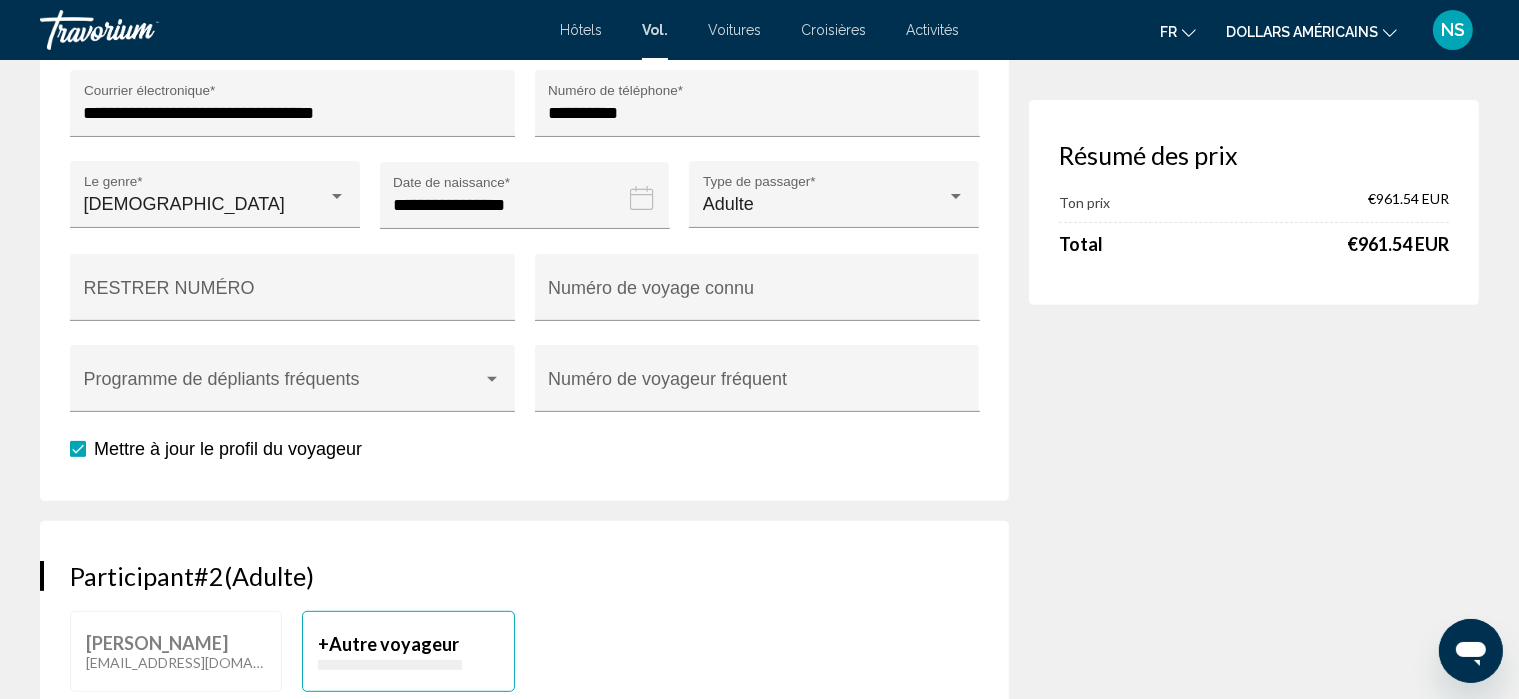 click on "Autre voyageur" at bounding box center (394, 644) 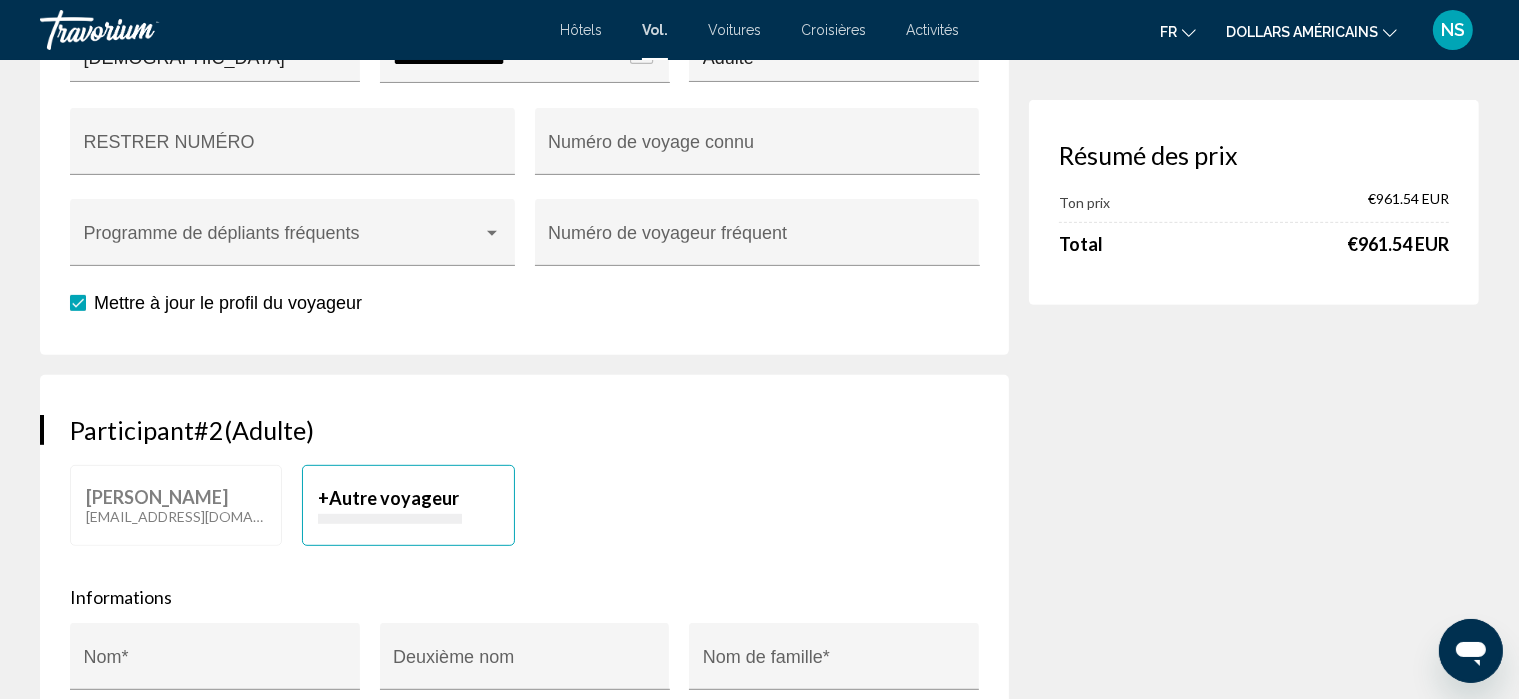 scroll, scrollTop: 866, scrollLeft: 0, axis: vertical 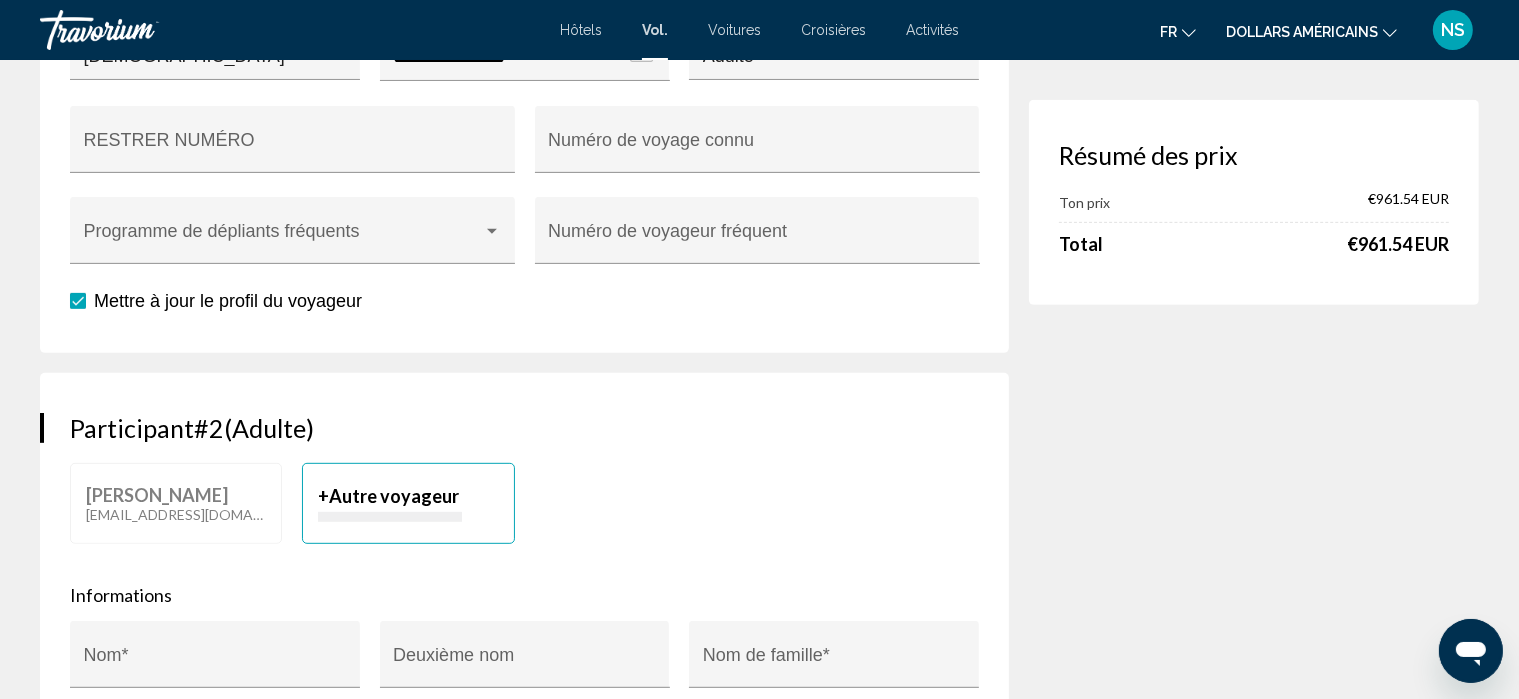 click on "Autre voyageur" at bounding box center [394, 496] 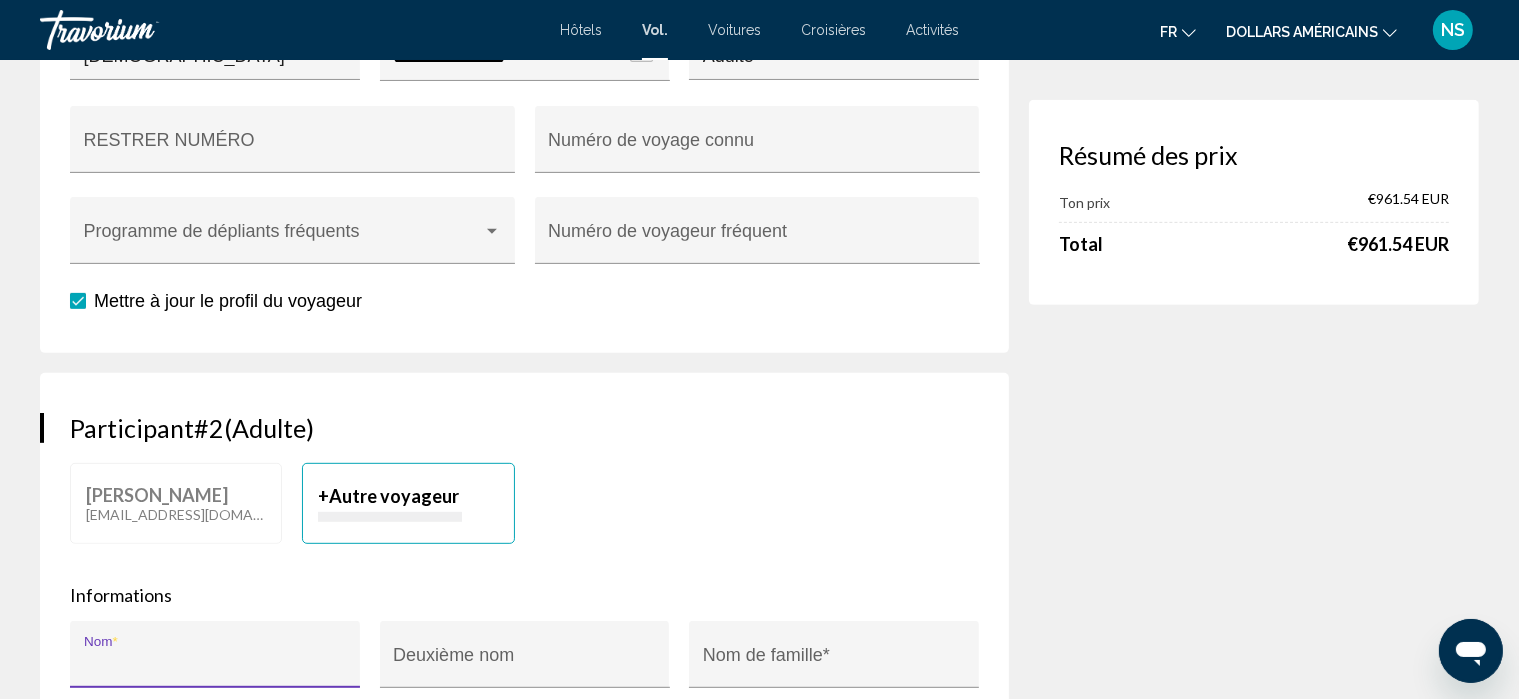 click on "Nom  *" at bounding box center [215, 664] 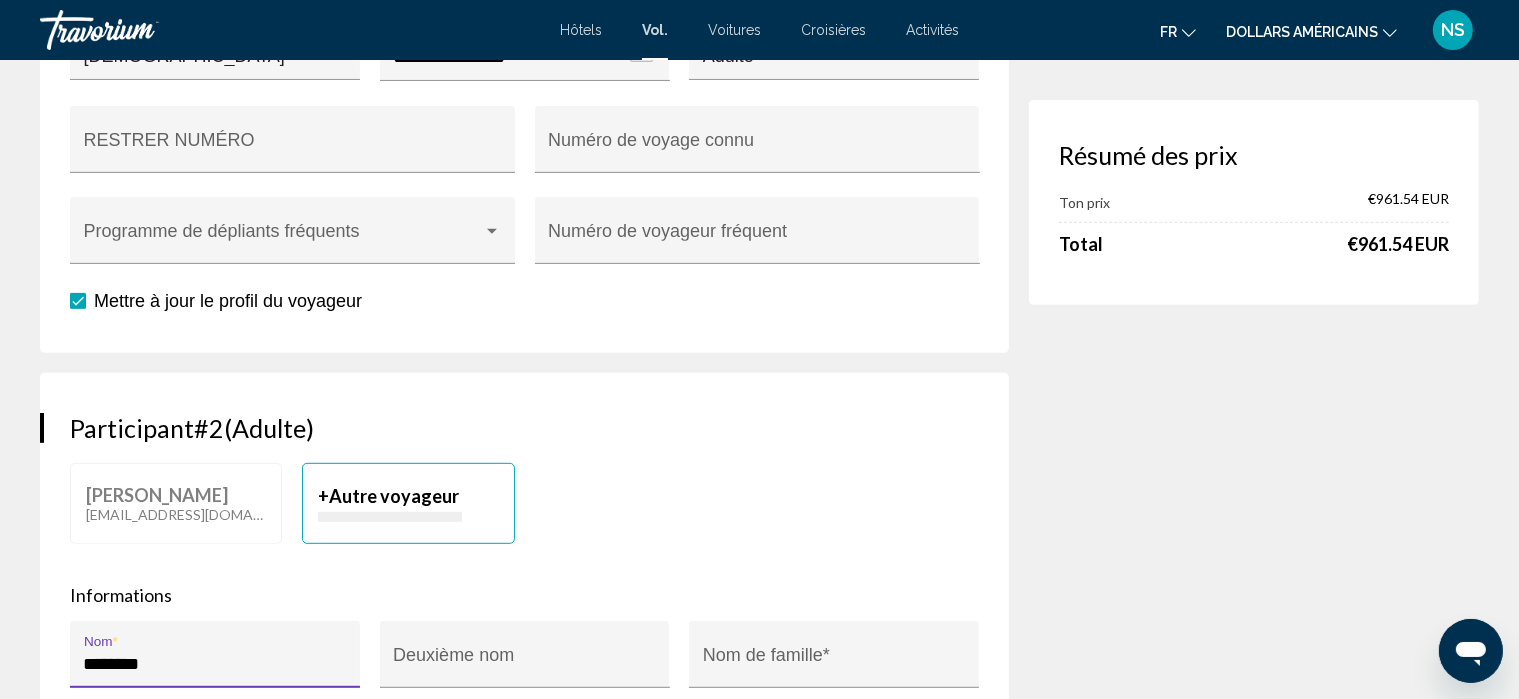 drag, startPoint x: 208, startPoint y: 602, endPoint x: 49, endPoint y: 602, distance: 159 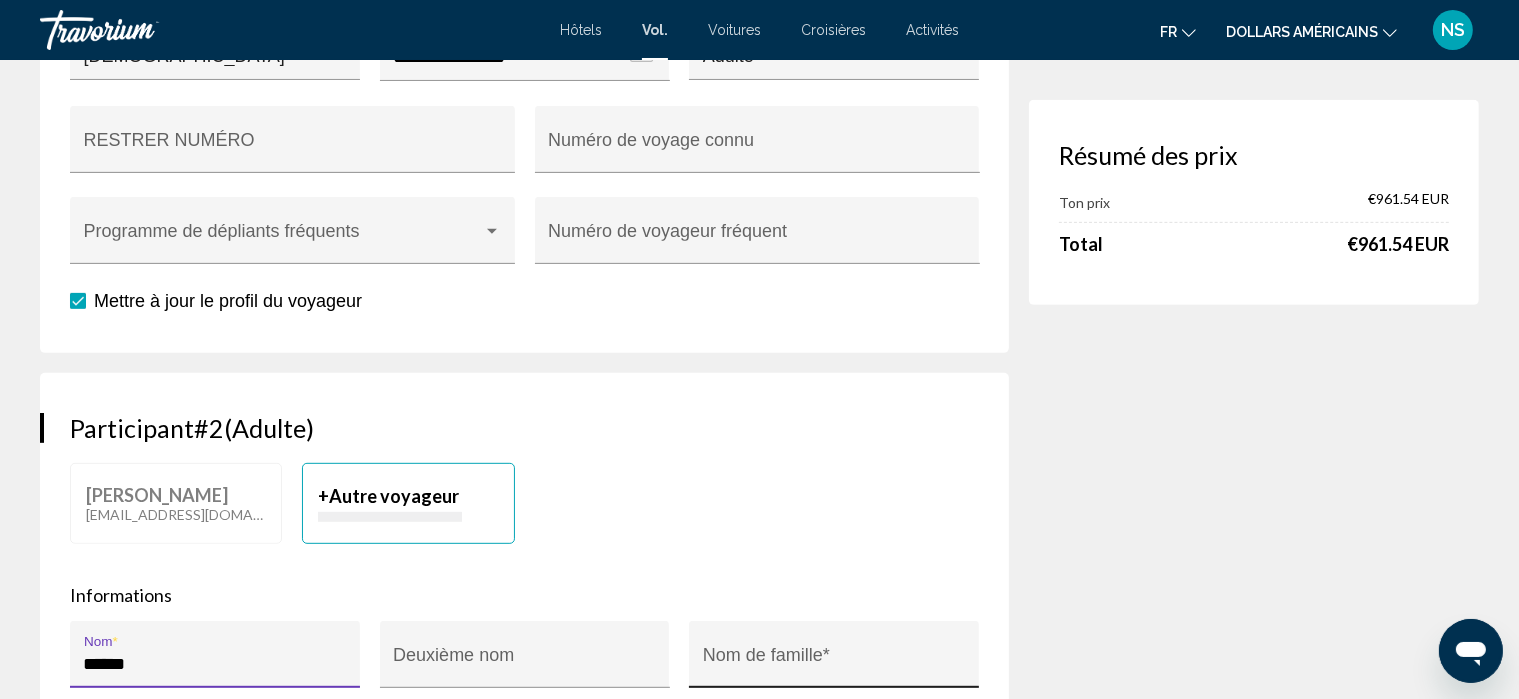 type on "******" 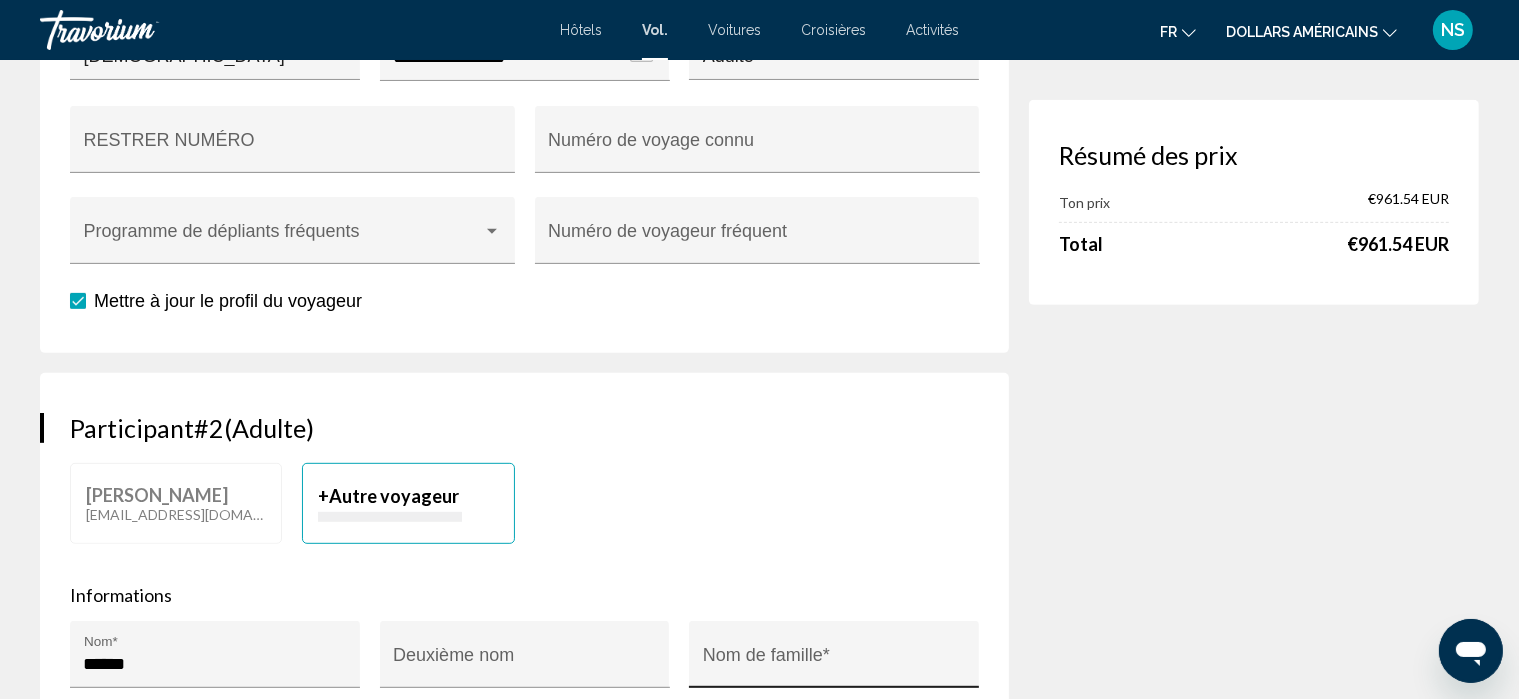 click on "Nom de famille  *" at bounding box center (834, 660) 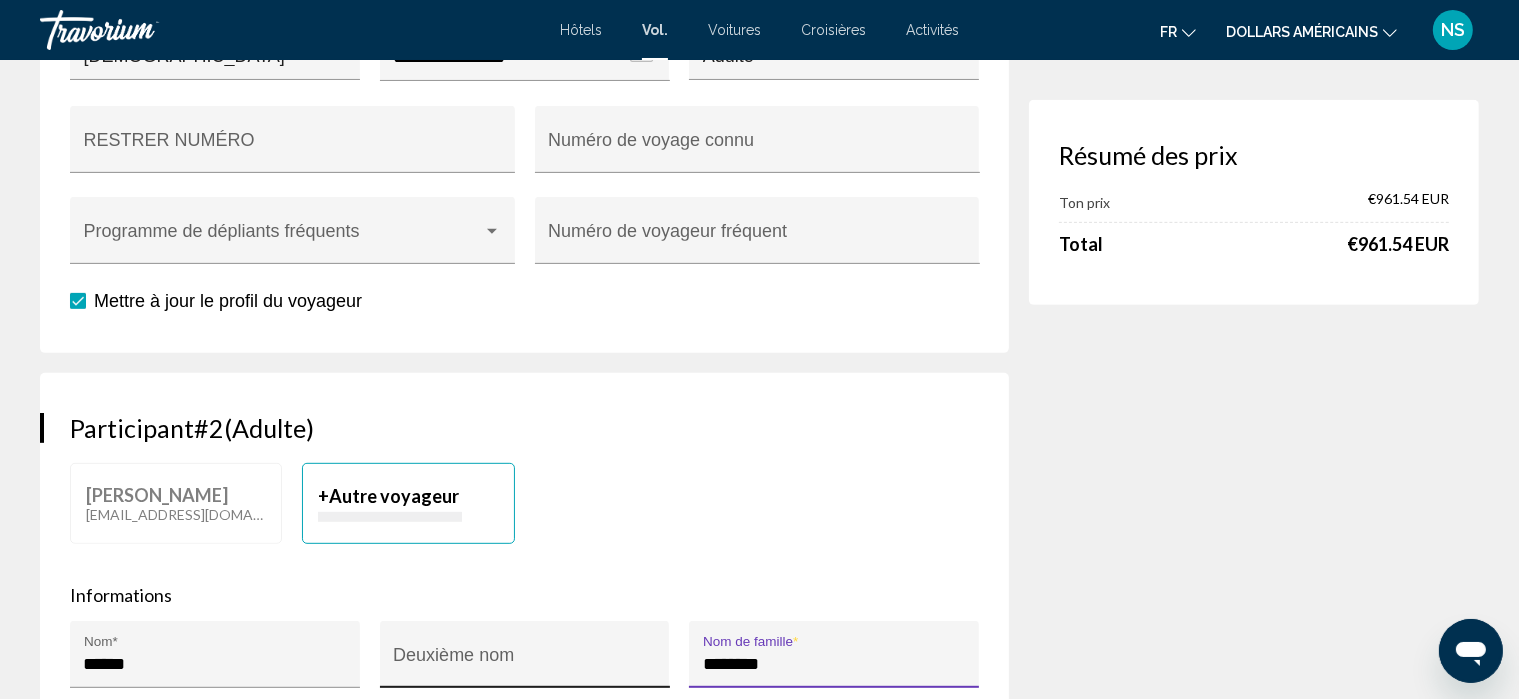 type on "********" 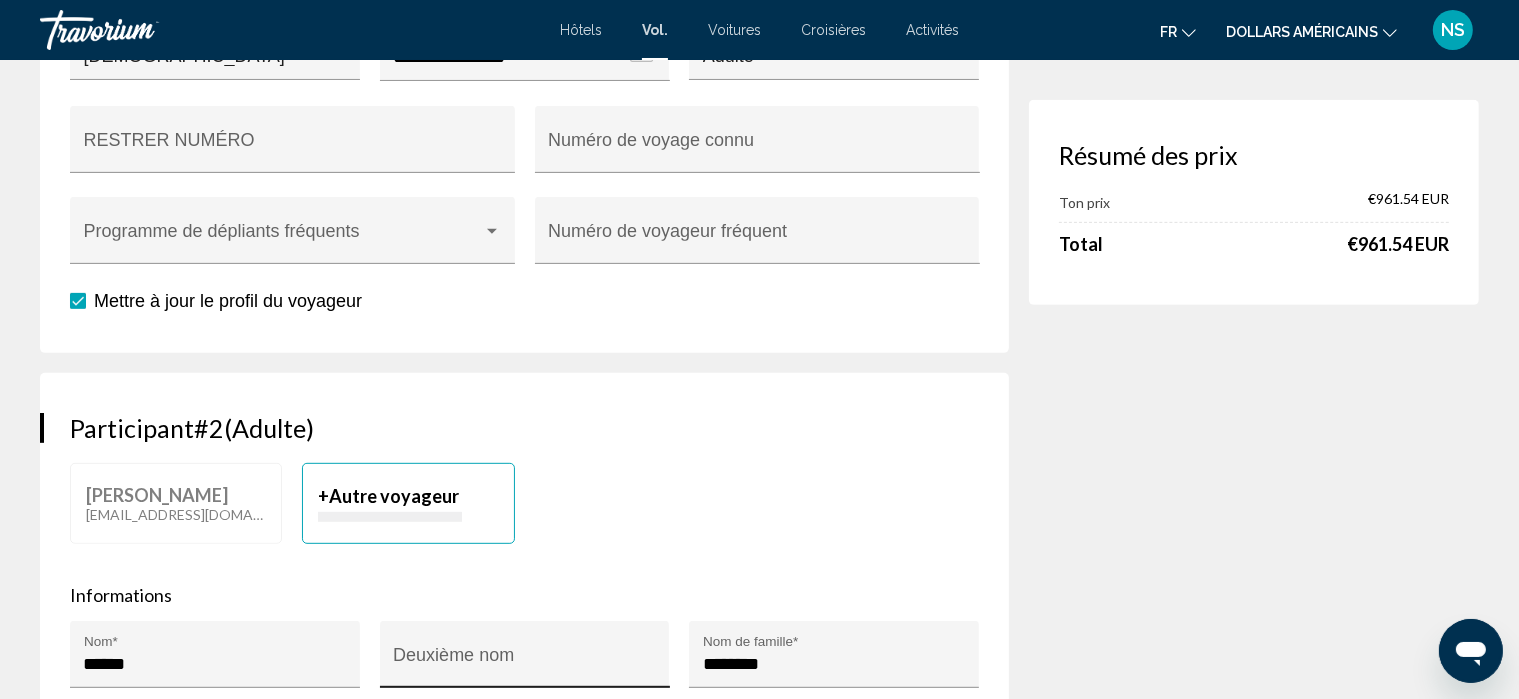 click on "Deuxième nom" at bounding box center [524, 660] 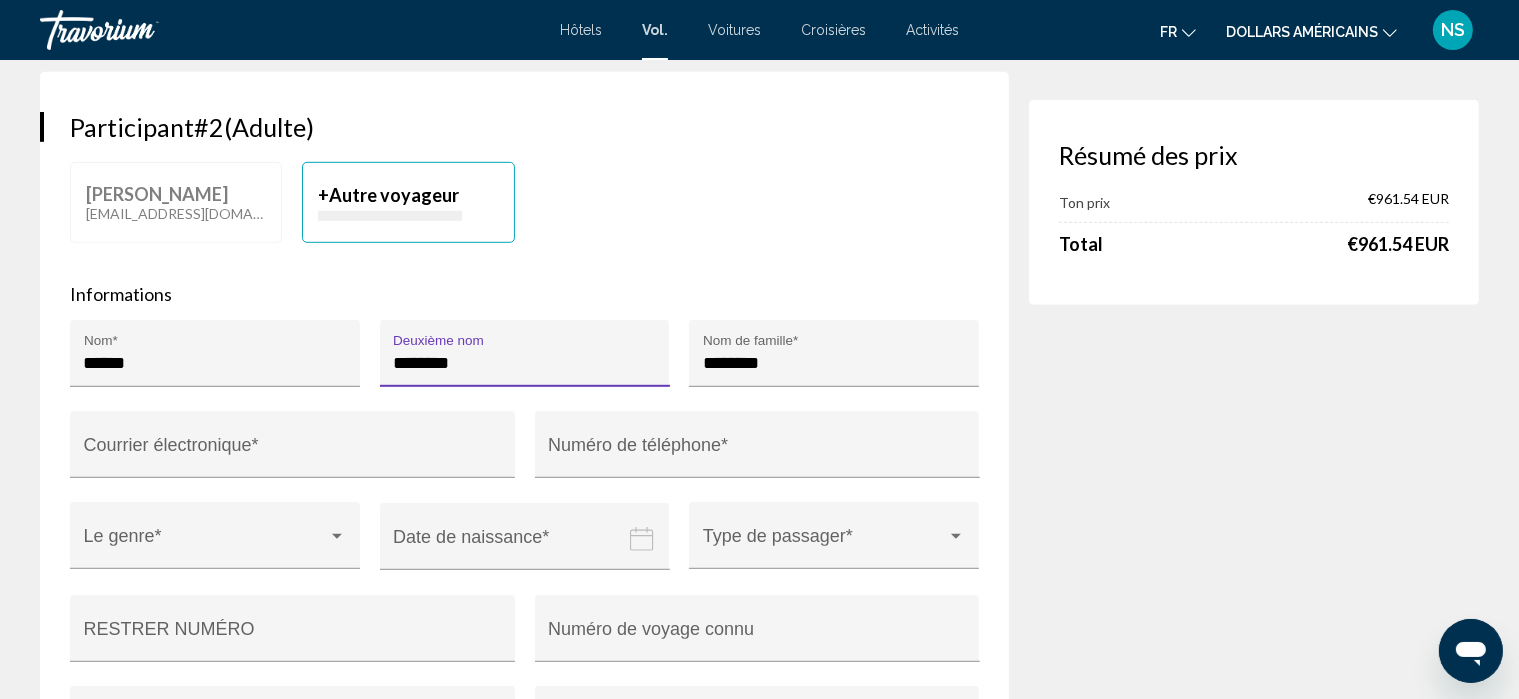 scroll, scrollTop: 1168, scrollLeft: 0, axis: vertical 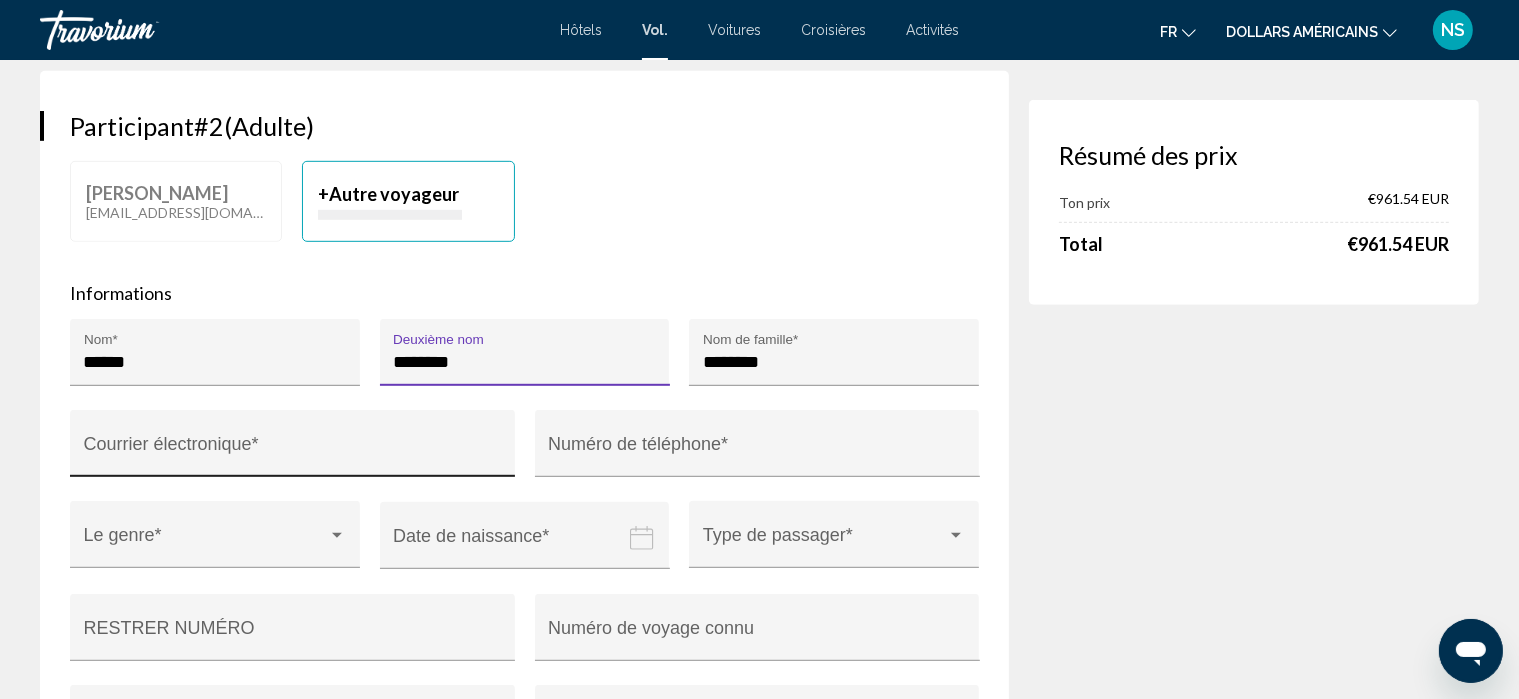 type on "********" 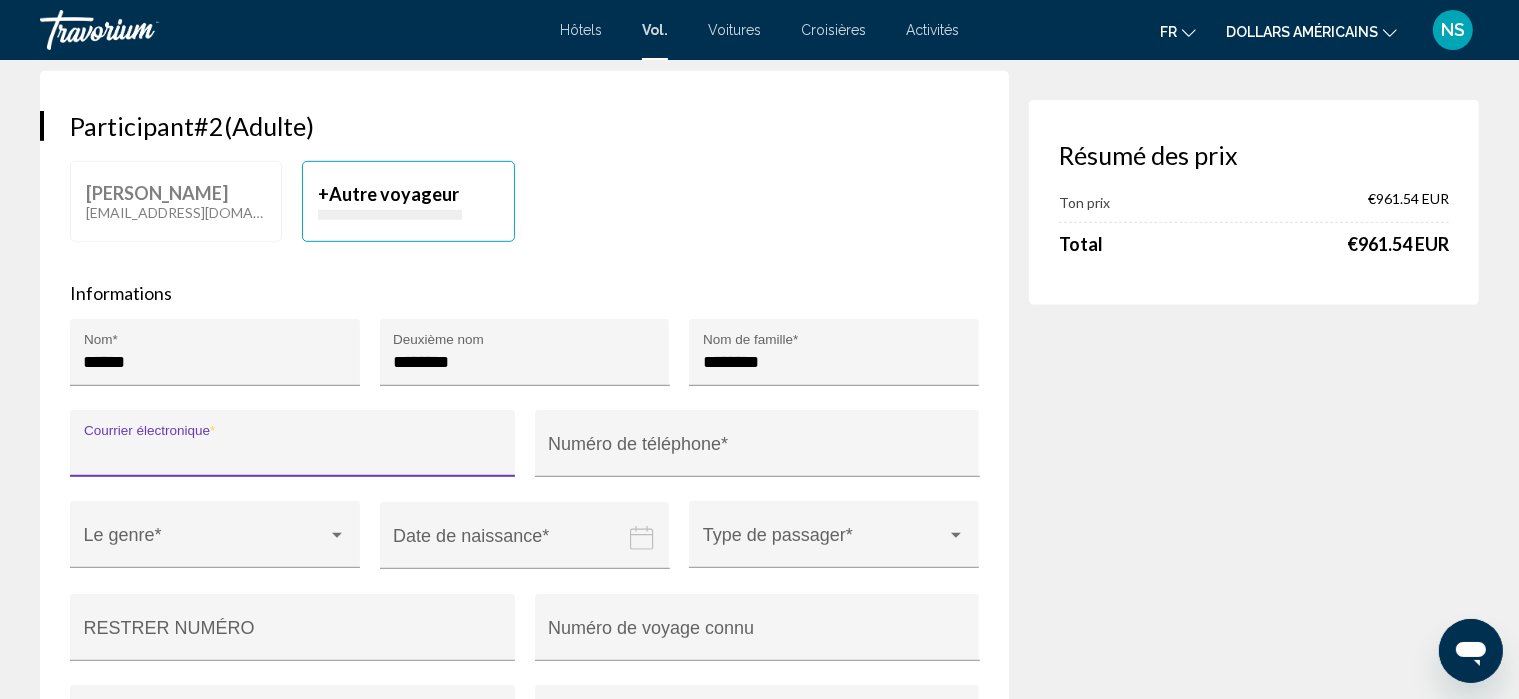 click on "Courrier électronique  *" at bounding box center (293, 453) 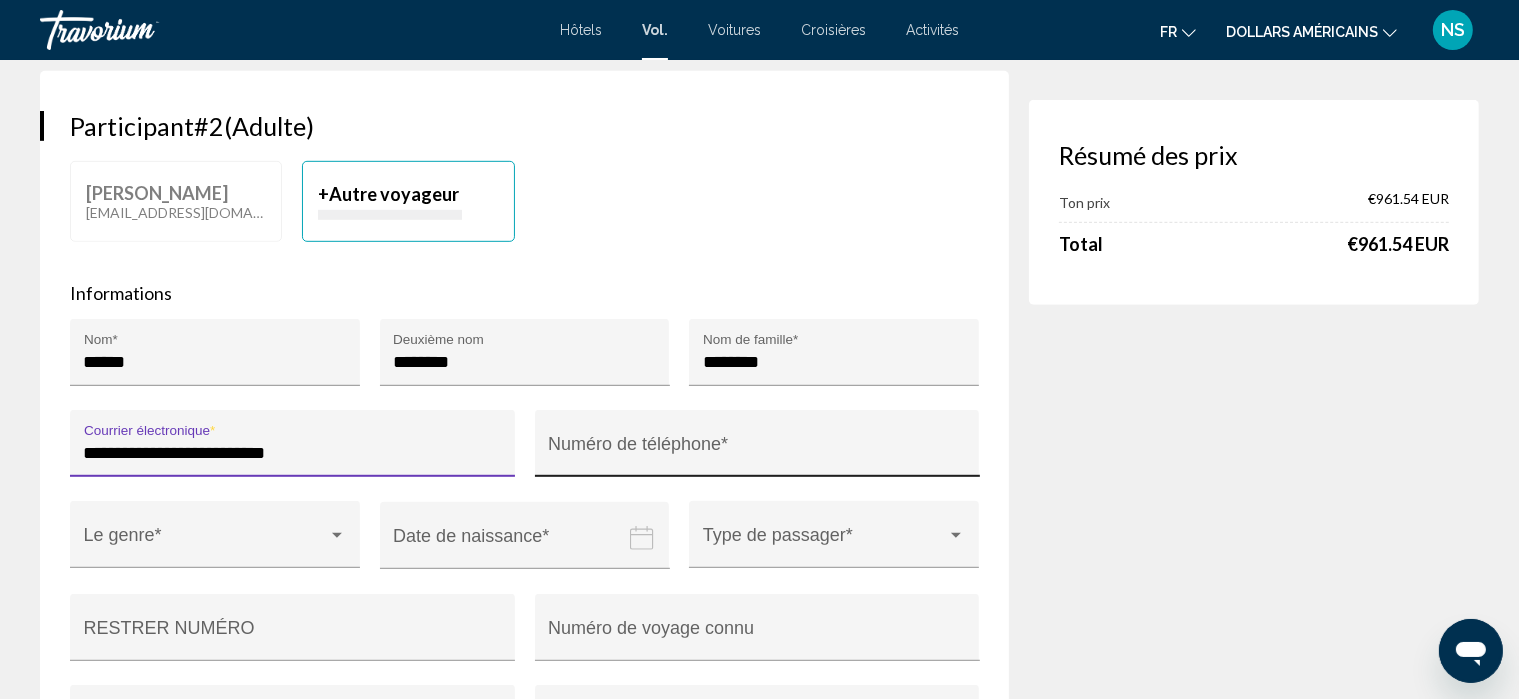 type on "**********" 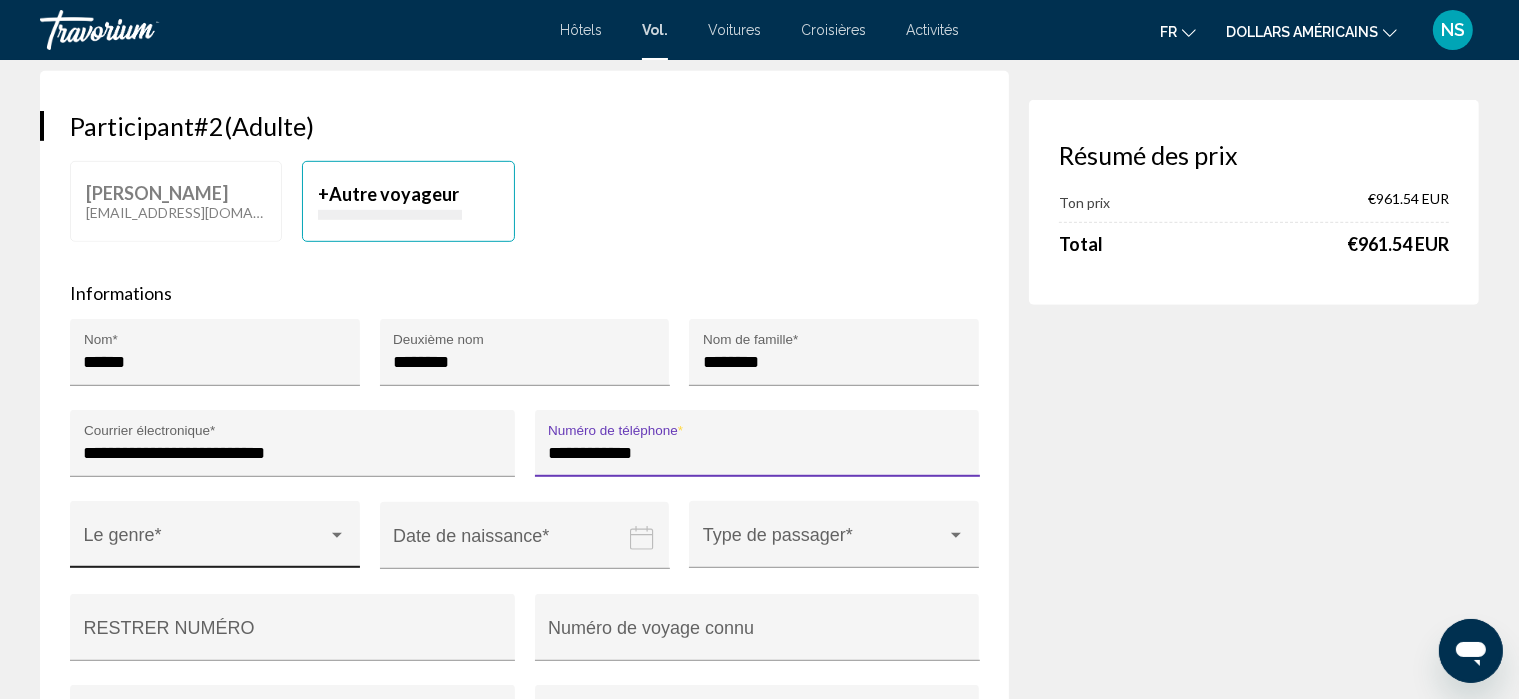 type on "**********" 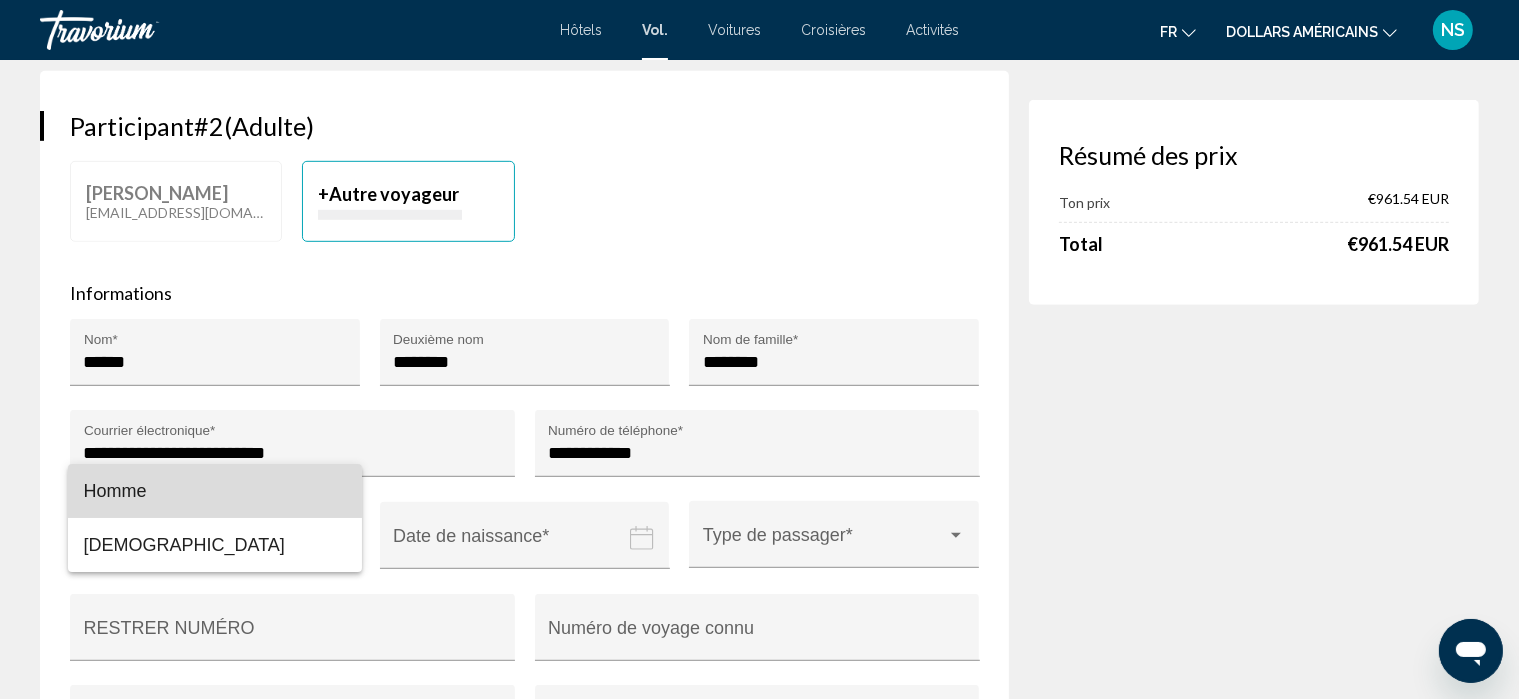 click on "Homme" at bounding box center (215, 491) 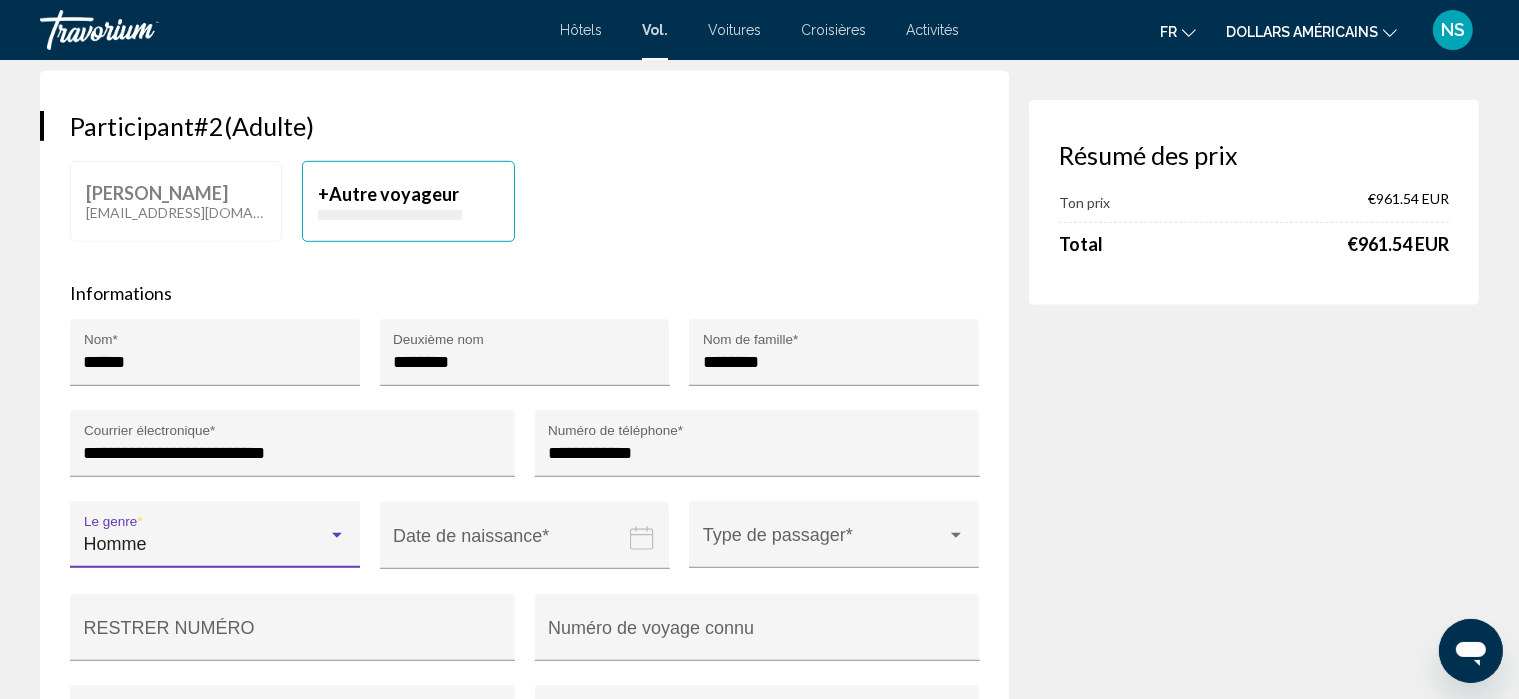 click 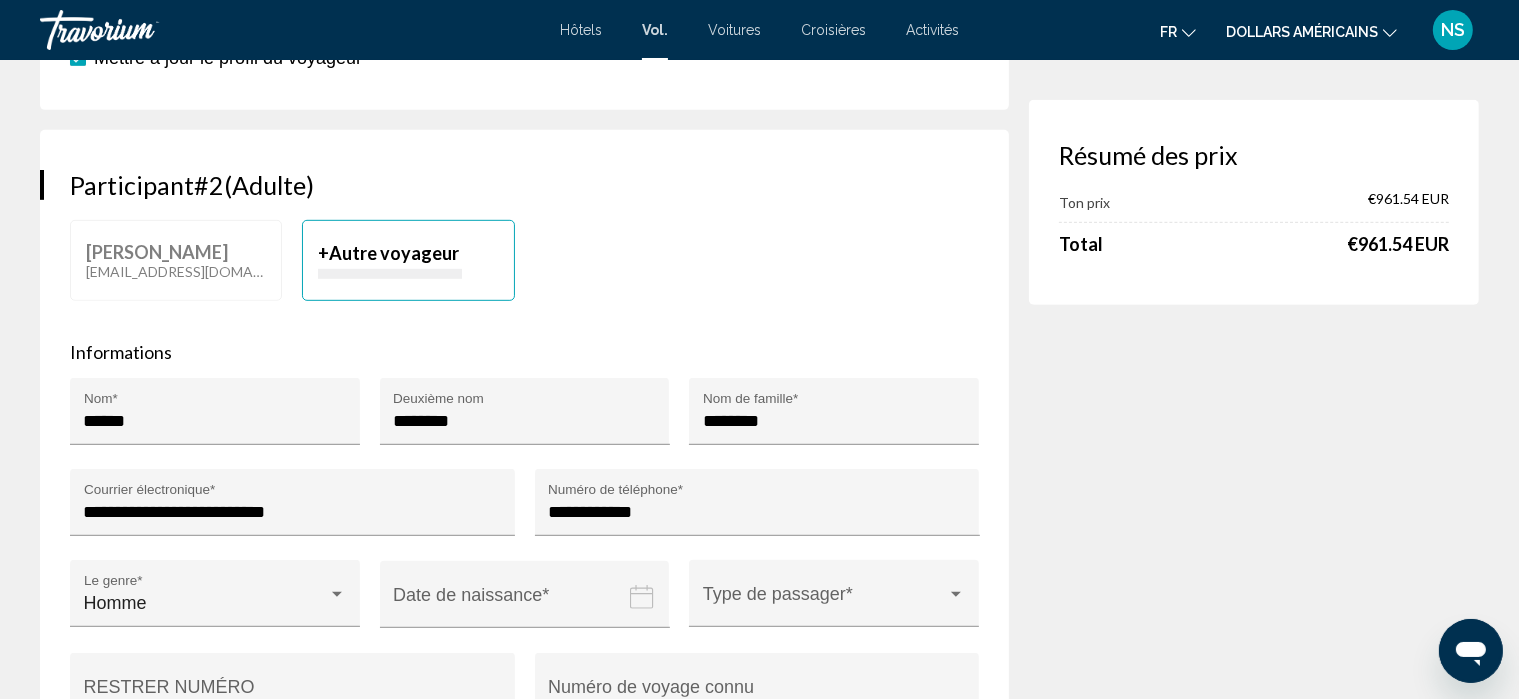 scroll, scrollTop: 1211, scrollLeft: 0, axis: vertical 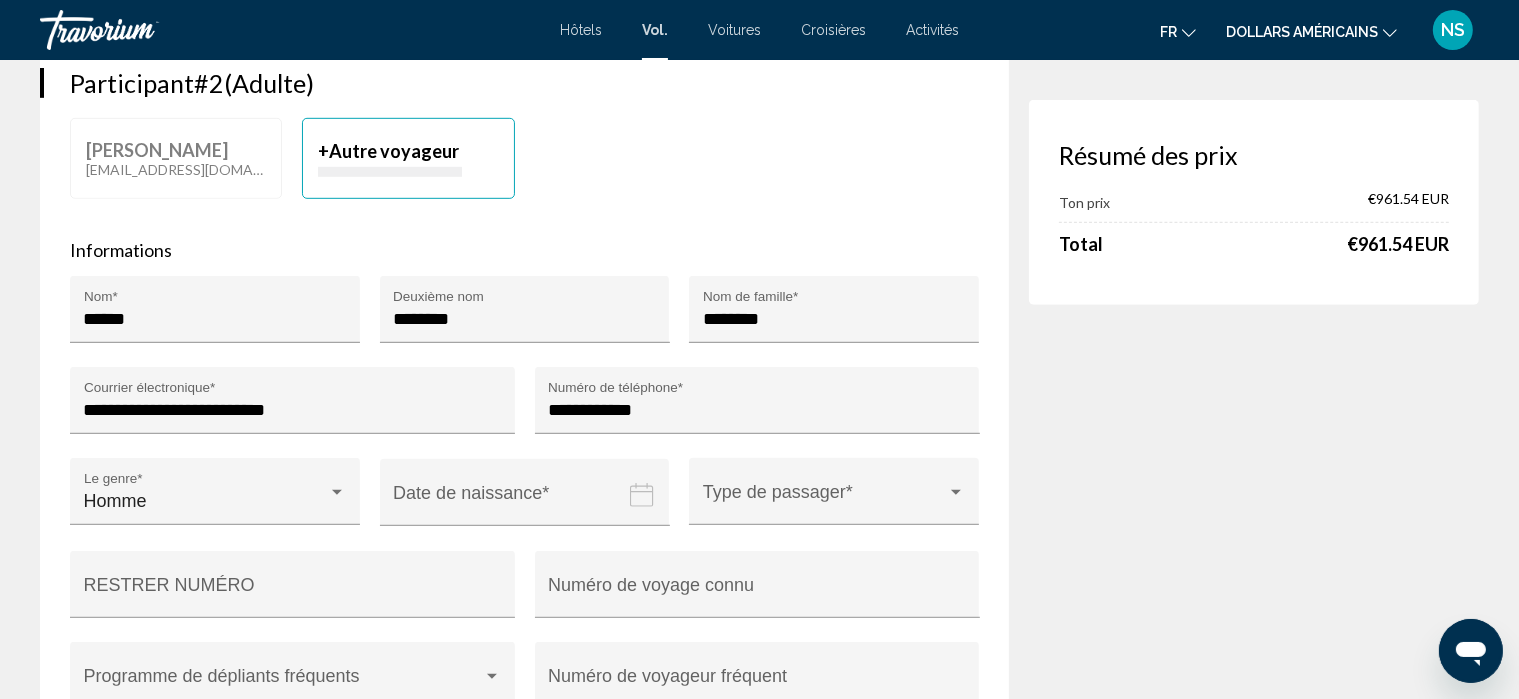 click at bounding box center [529, 507] 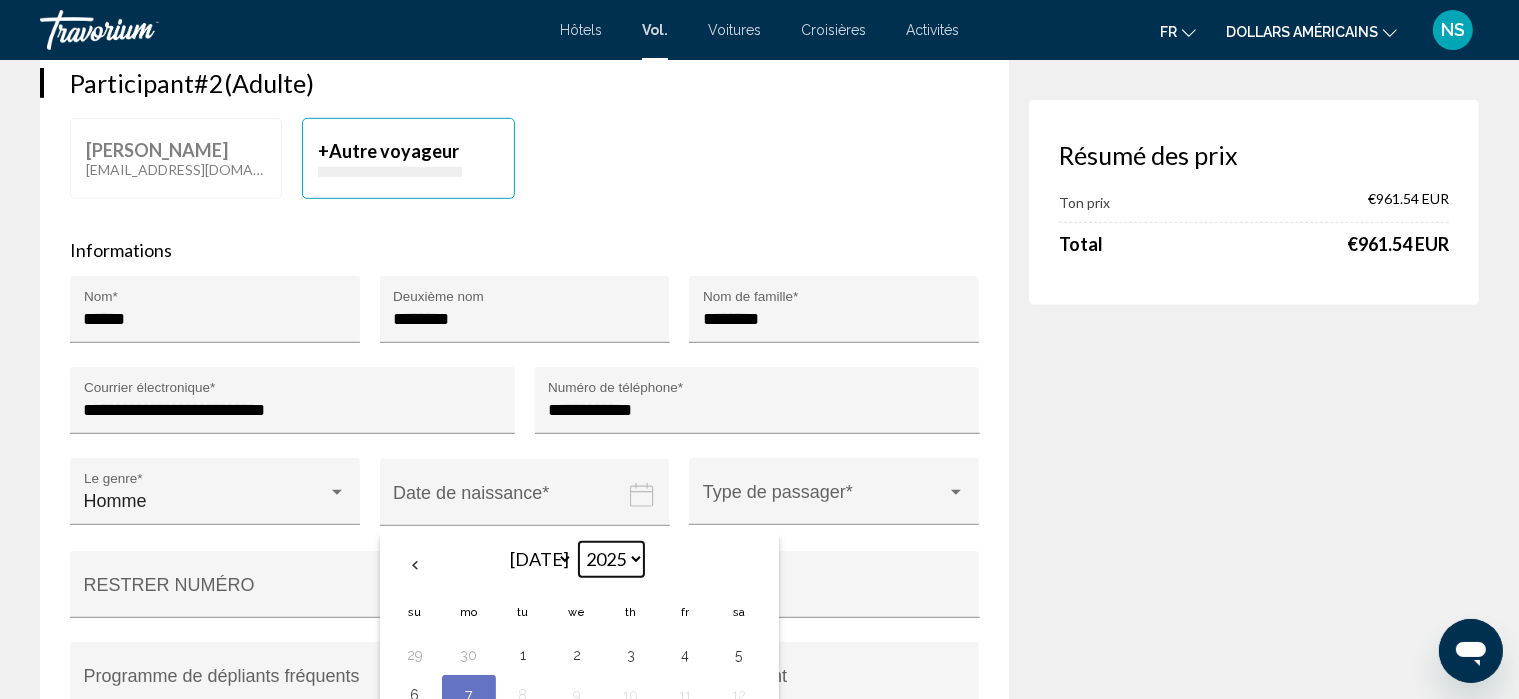 click on "**** **** **** **** **** **** **** **** **** **** **** **** **** **** **** **** **** **** **** **** **** **** **** **** **** **** **** **** **** **** **** **** **** **** **** **** **** **** **** **** **** **** **** **** **** **** **** **** **** **** **** **** **** **** **** **** **** **** **** **** **** **** **** **** **** **** **** **** **** **** **** **** **** **** **** **** **** **** **** **** **** **** **** **** **** **** **** **** **** **** **** **** **** **** **** **** **** **** **** **** **** **** **** **** **** **** **** **** **** **** **** **** **** **** **** **** **** **** **** **** **** **** **** **** **** ****" at bounding box center [611, 559] 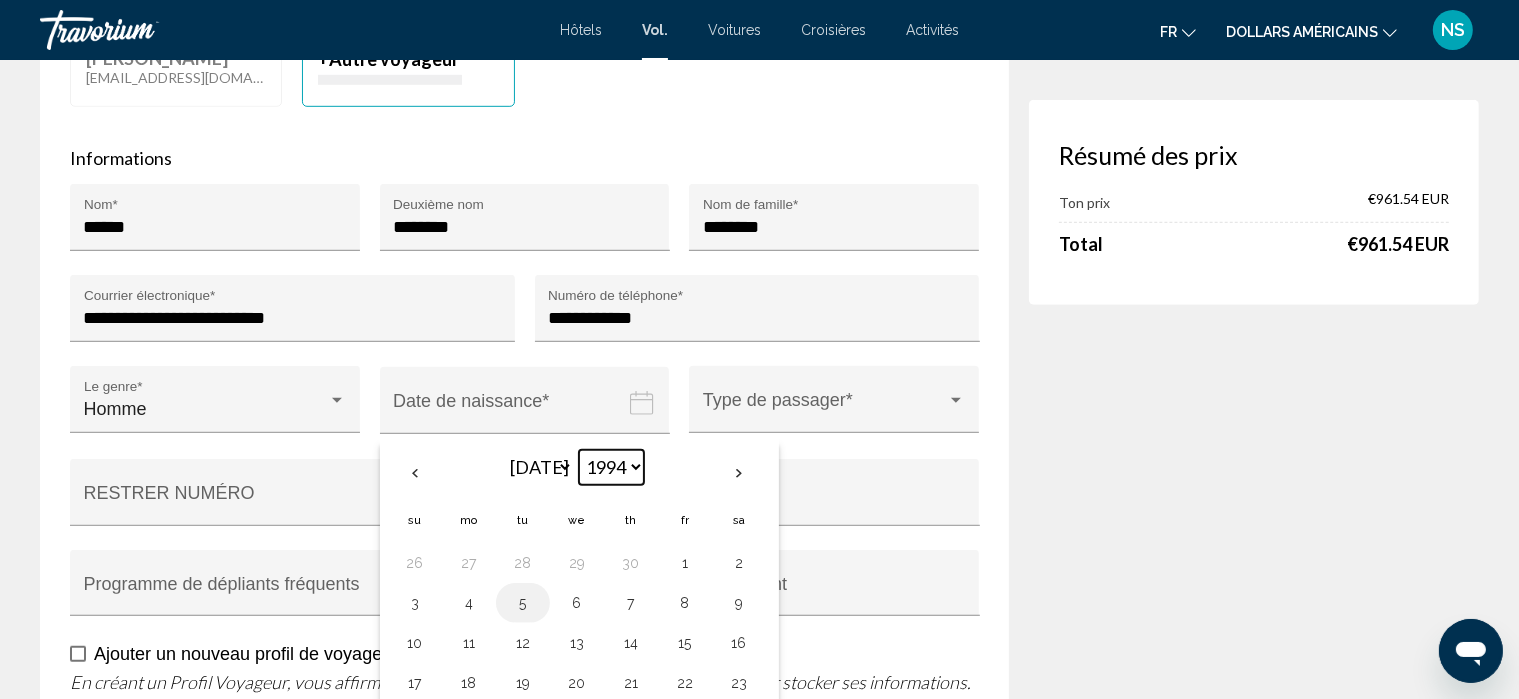 scroll, scrollTop: 1304, scrollLeft: 0, axis: vertical 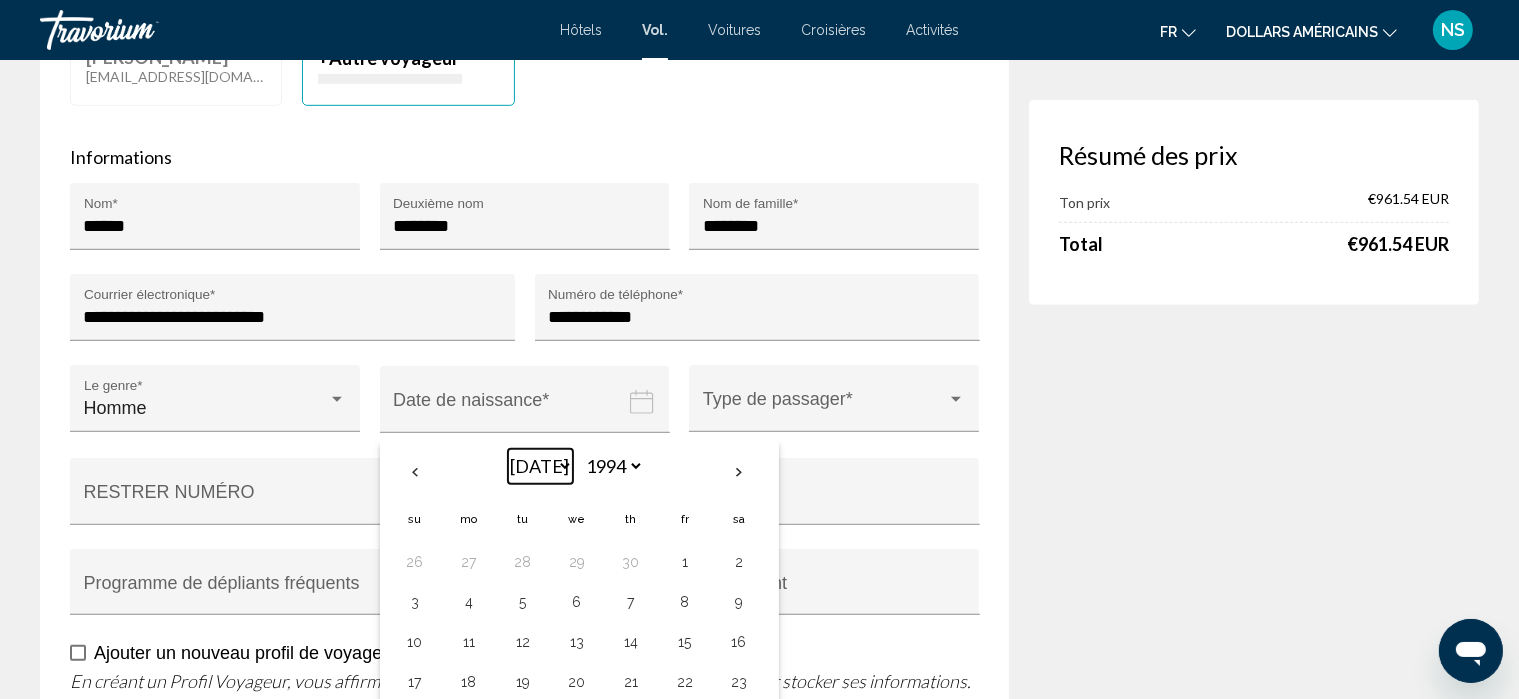 click on "*** *** *** *** *** *** *** *** *** *** *** ***" at bounding box center (540, 466) 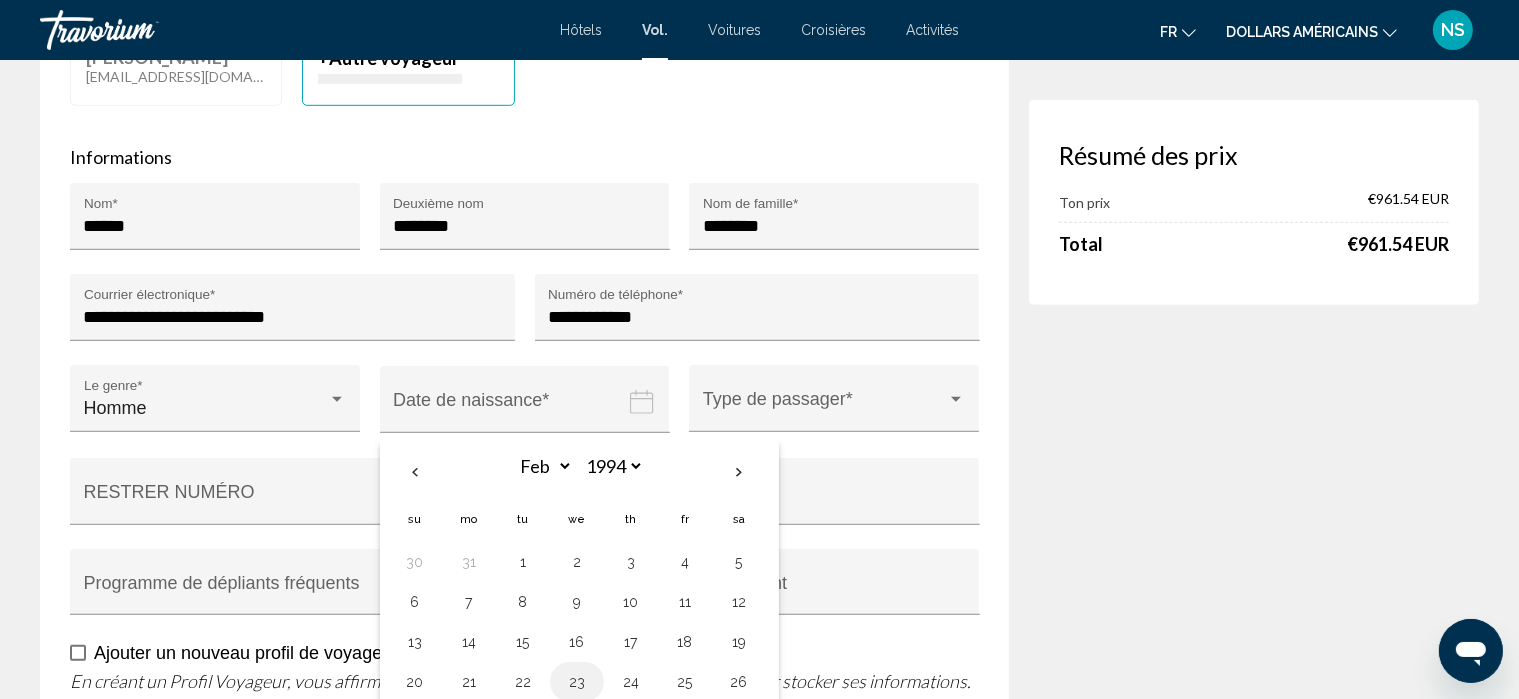 click on "23" at bounding box center (577, 682) 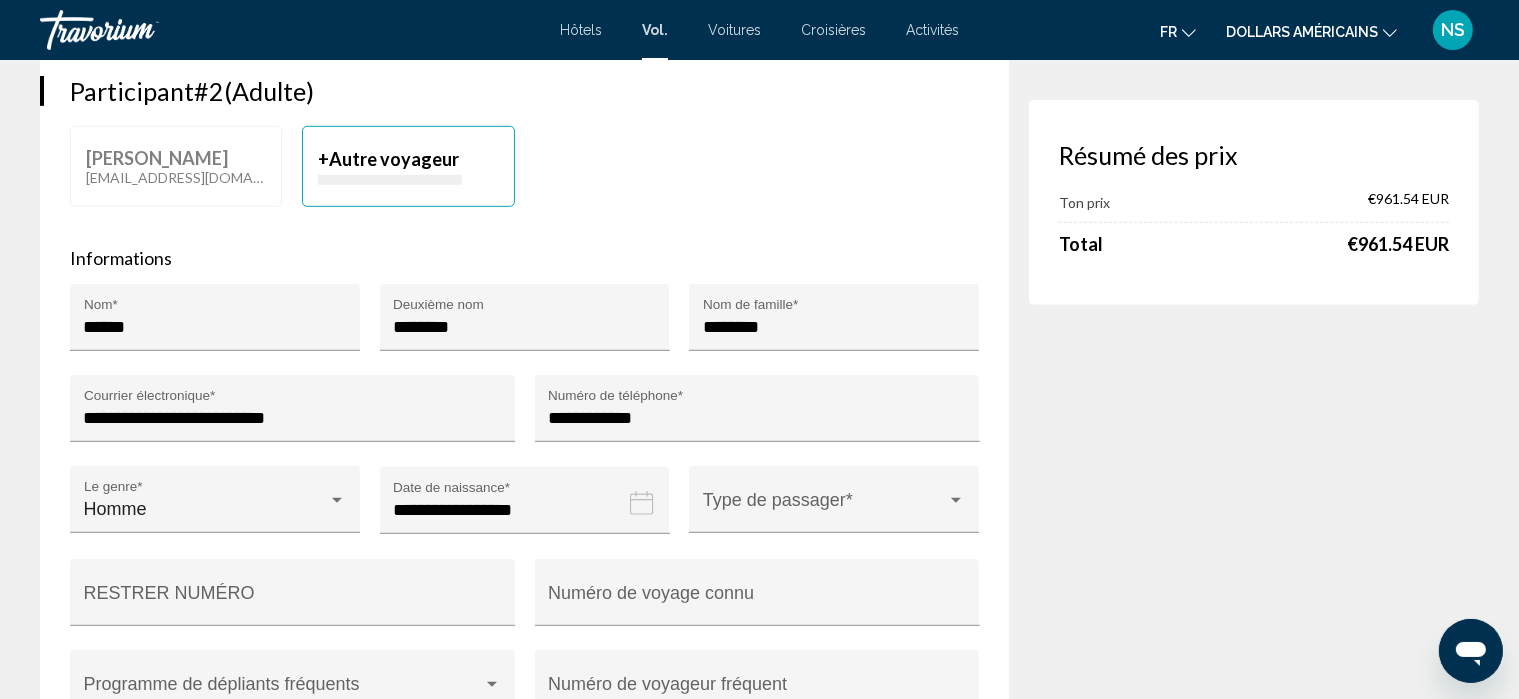 scroll, scrollTop: 1204, scrollLeft: 0, axis: vertical 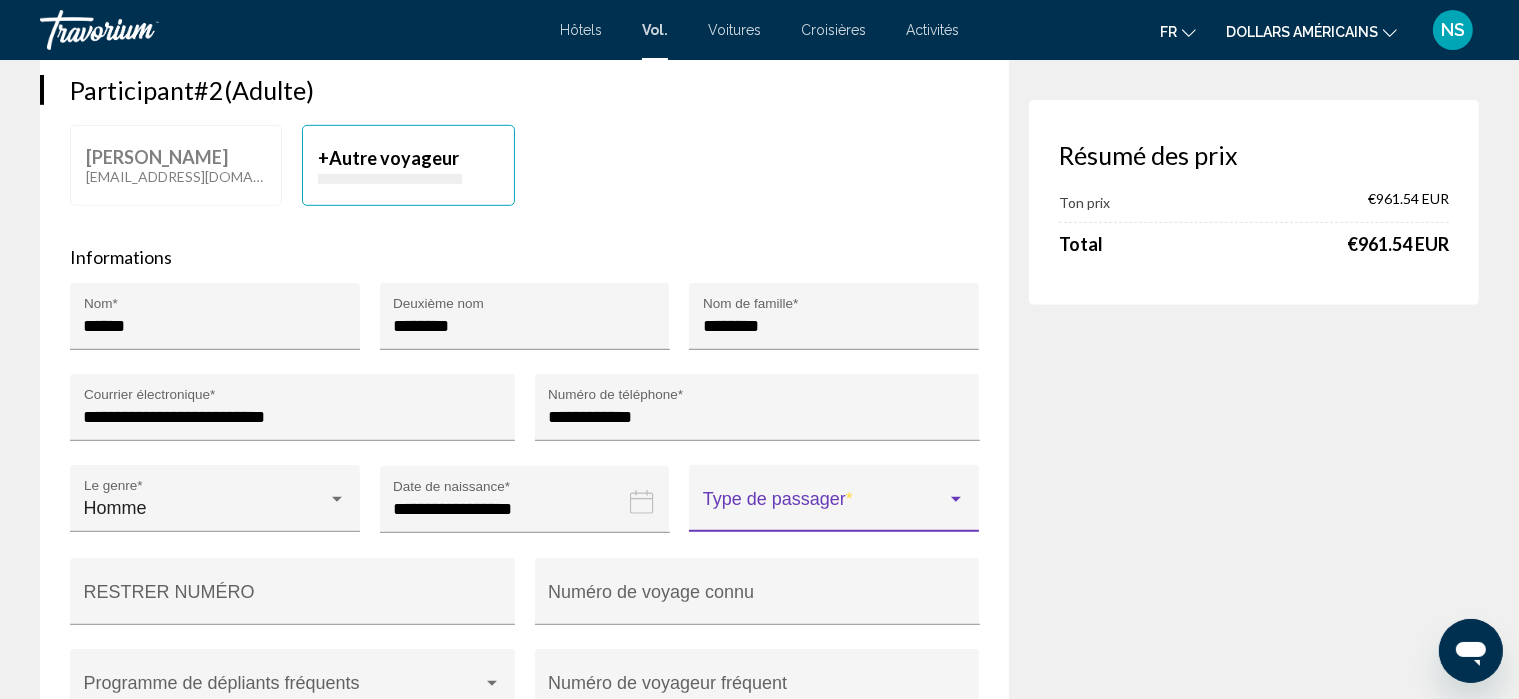 click at bounding box center [956, 500] 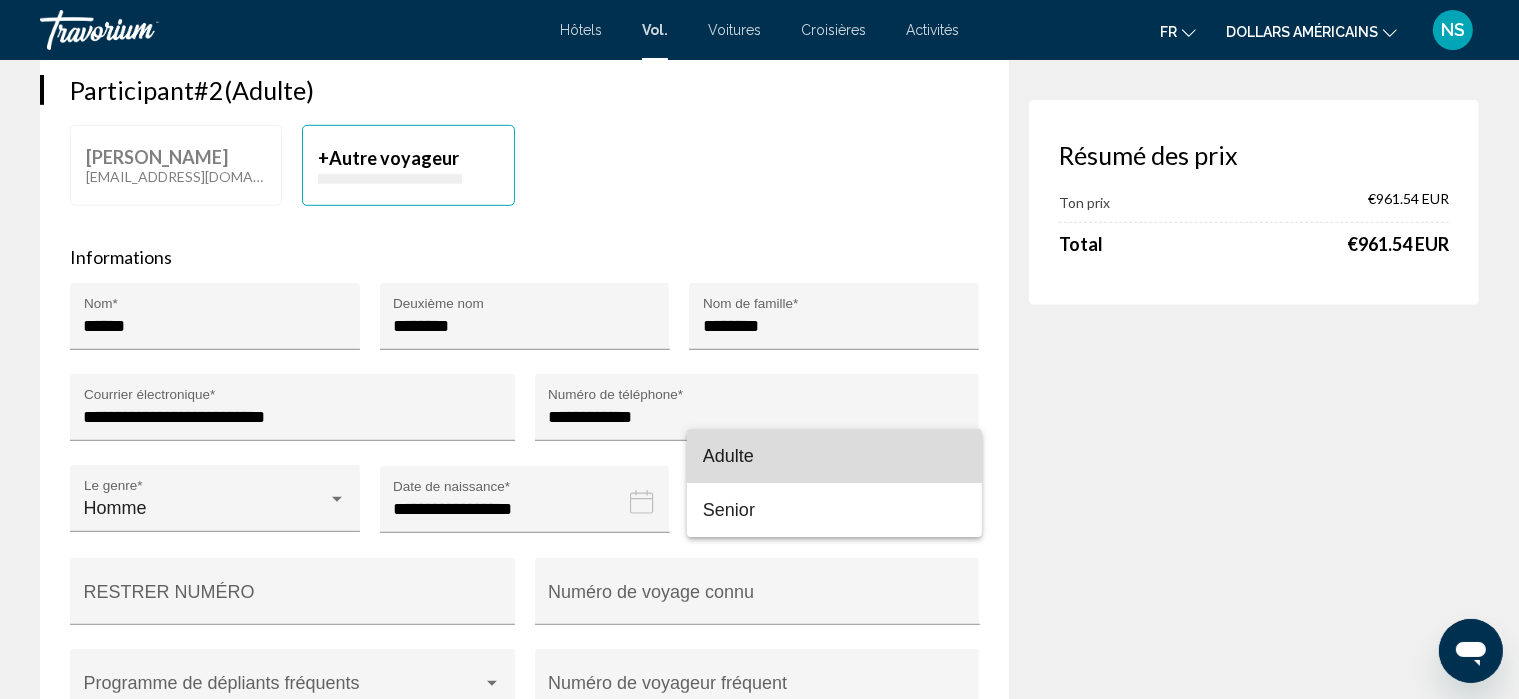 click on "Adulte" at bounding box center [834, 456] 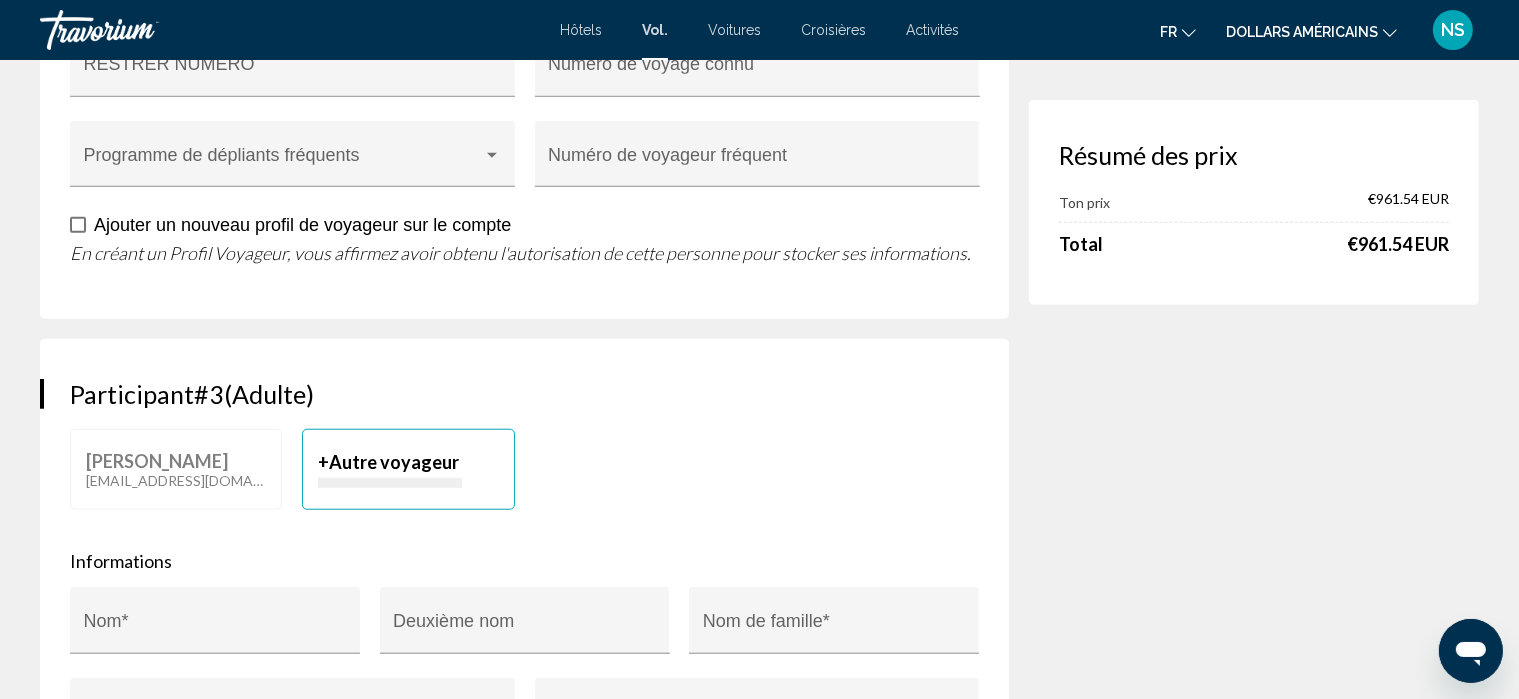 scroll, scrollTop: 1733, scrollLeft: 0, axis: vertical 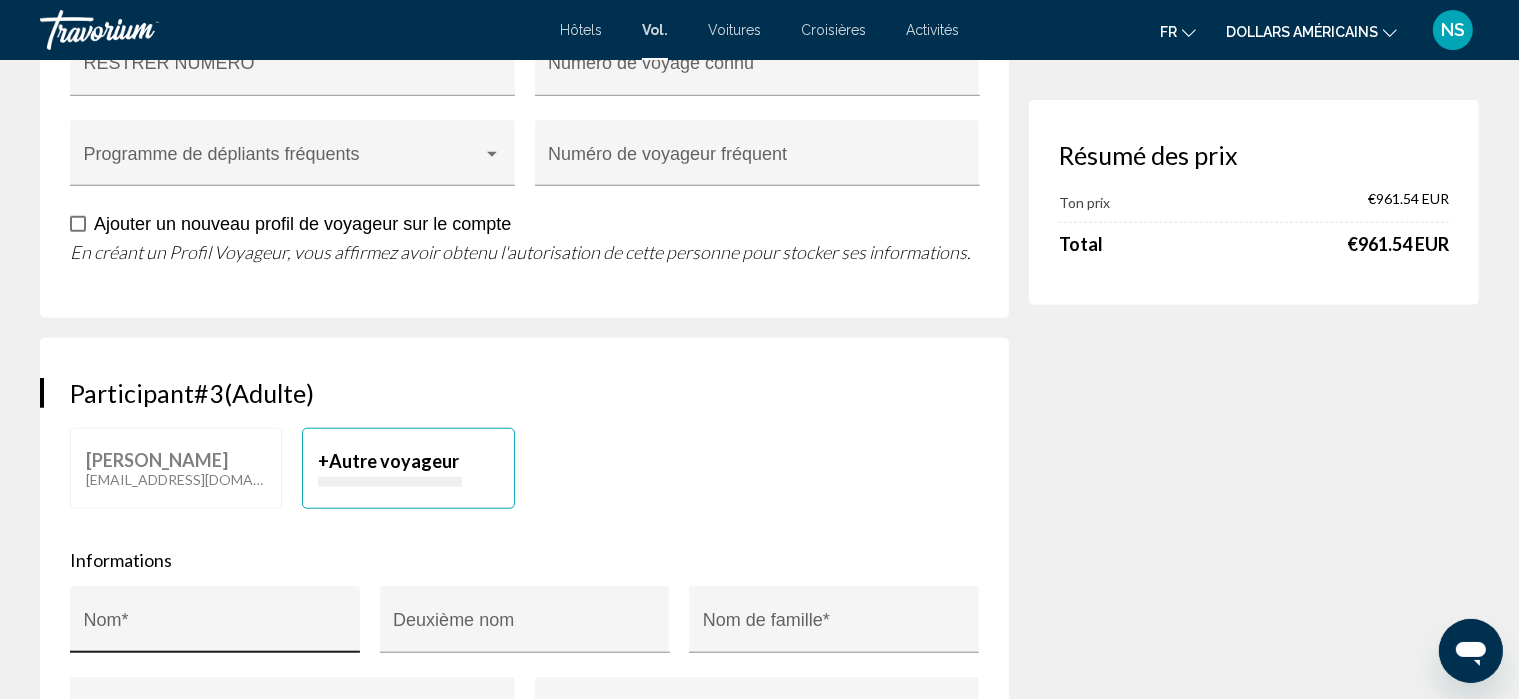 click on "Nom  *" at bounding box center (215, 629) 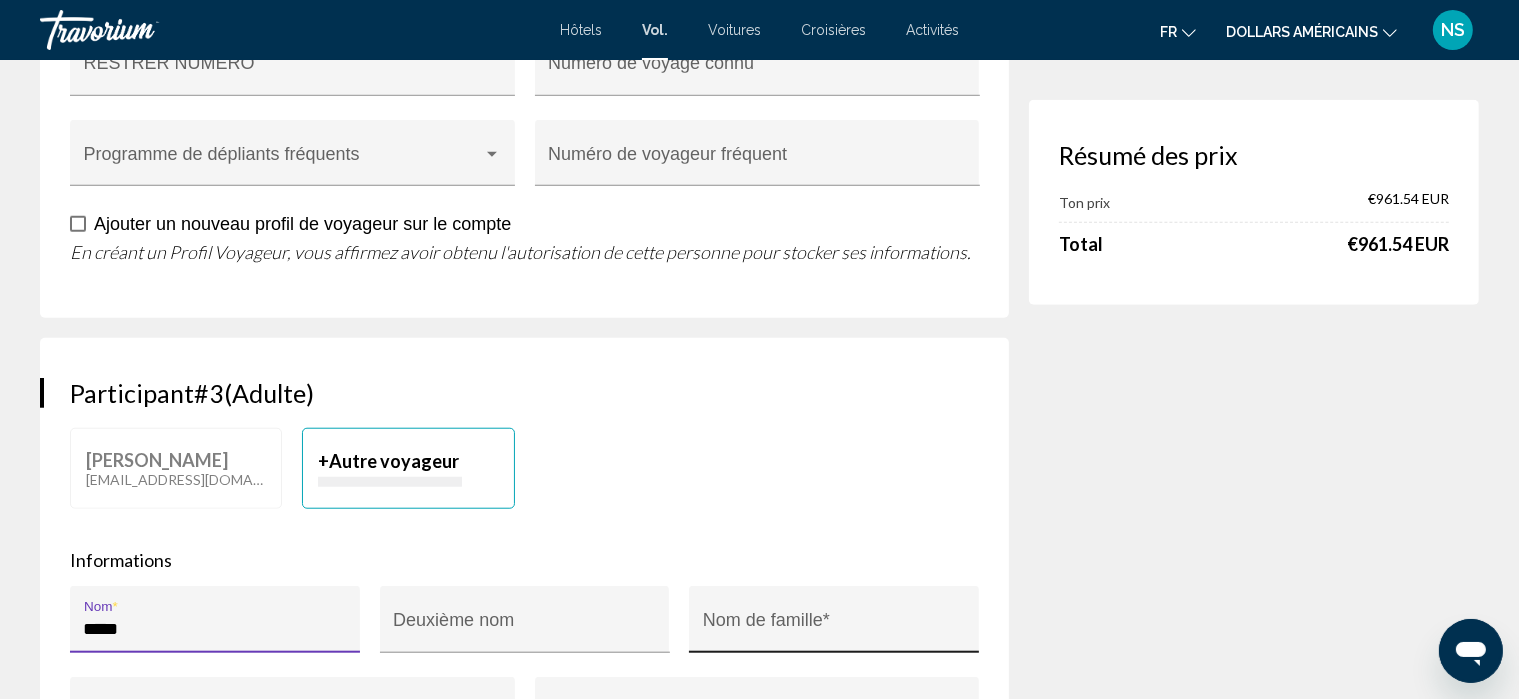 type on "*****" 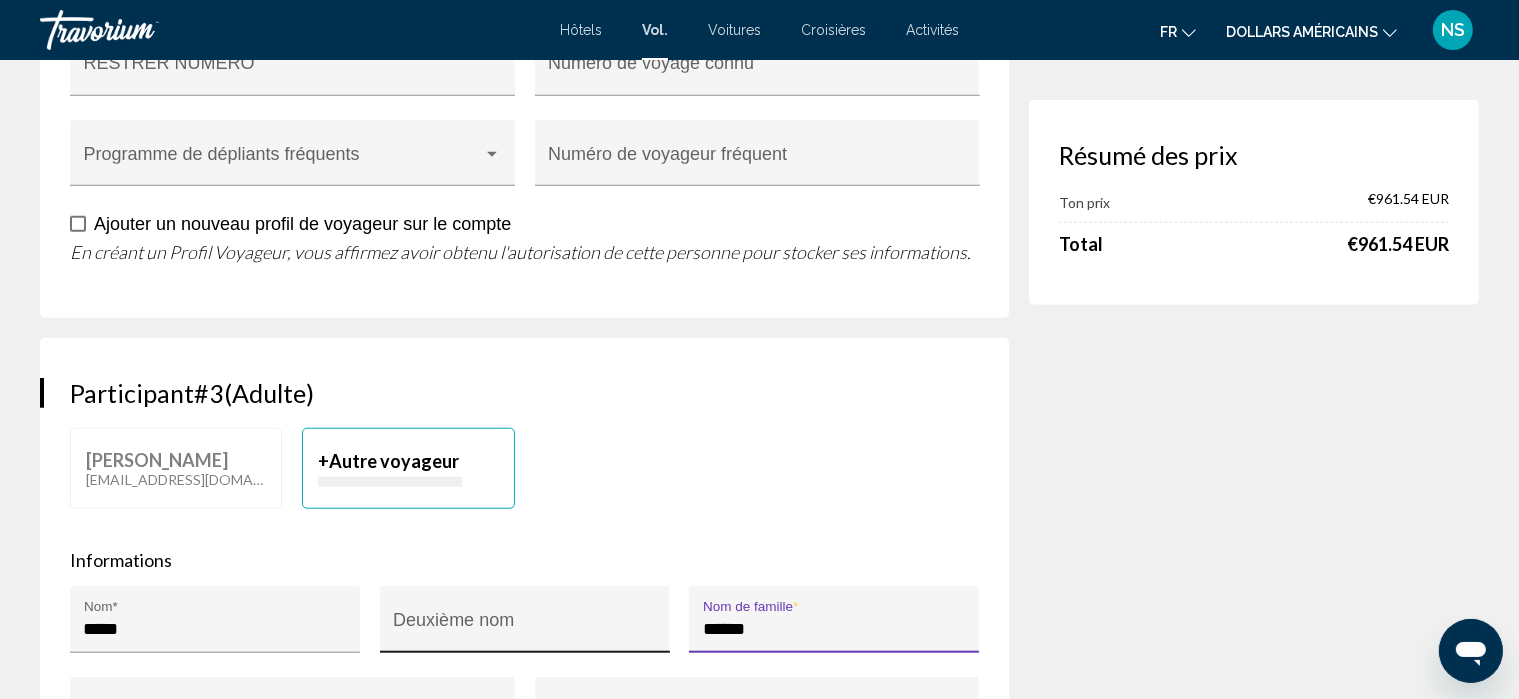 type on "******" 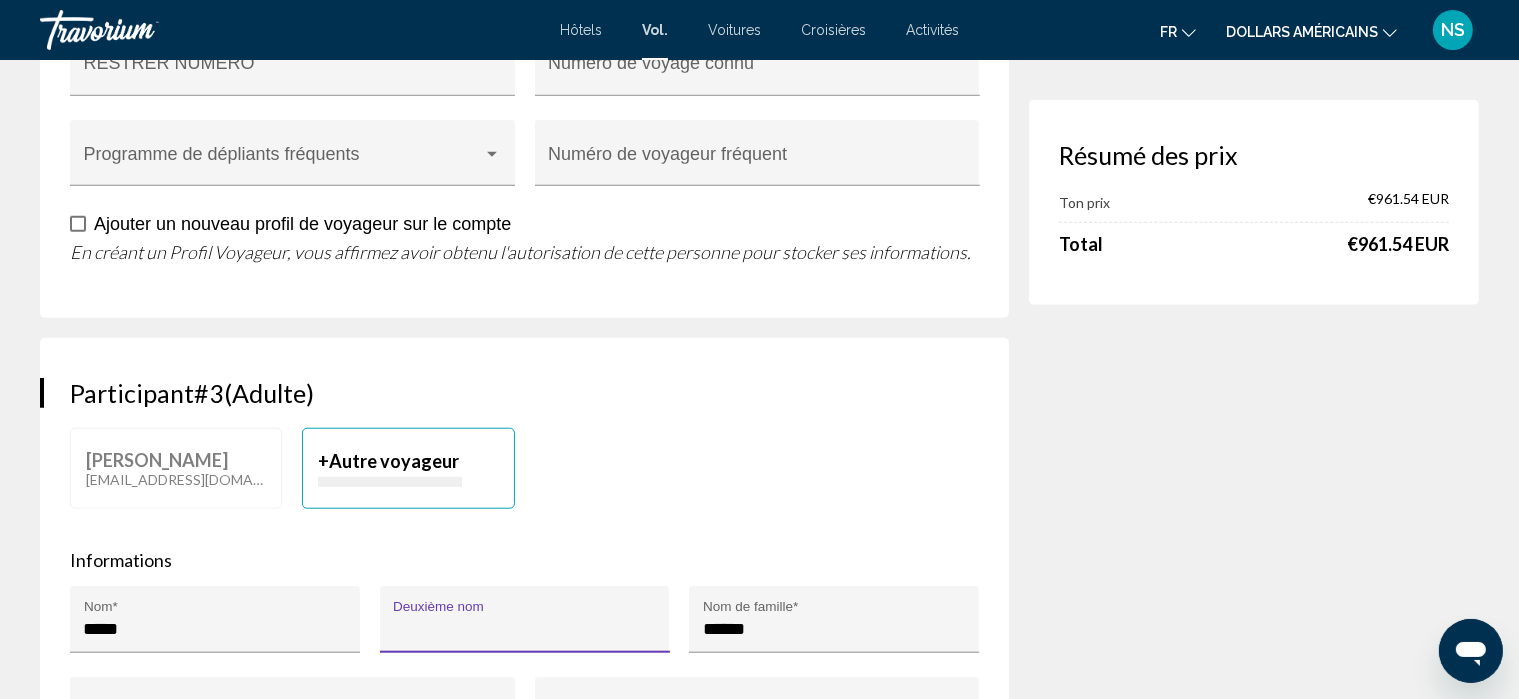 click on "Deuxième nom" at bounding box center (524, 629) 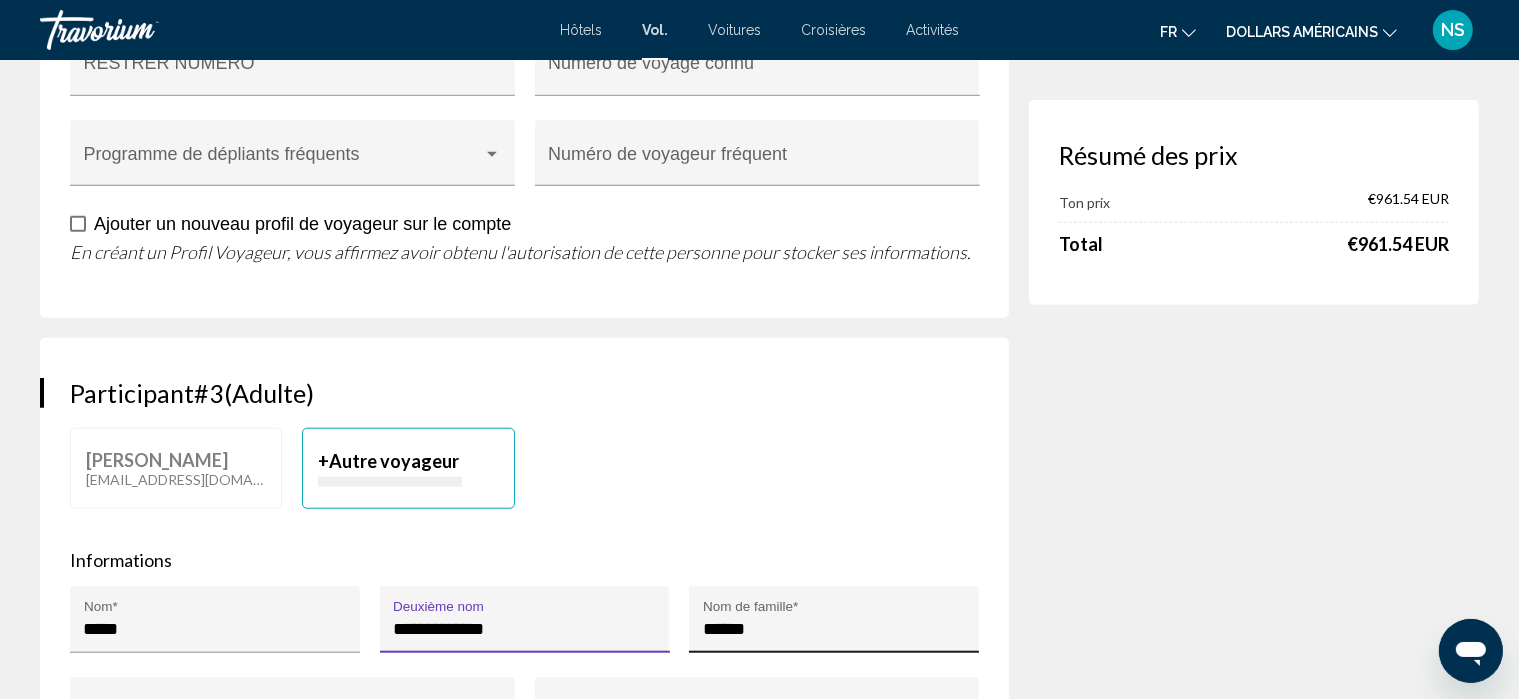 type on "**********" 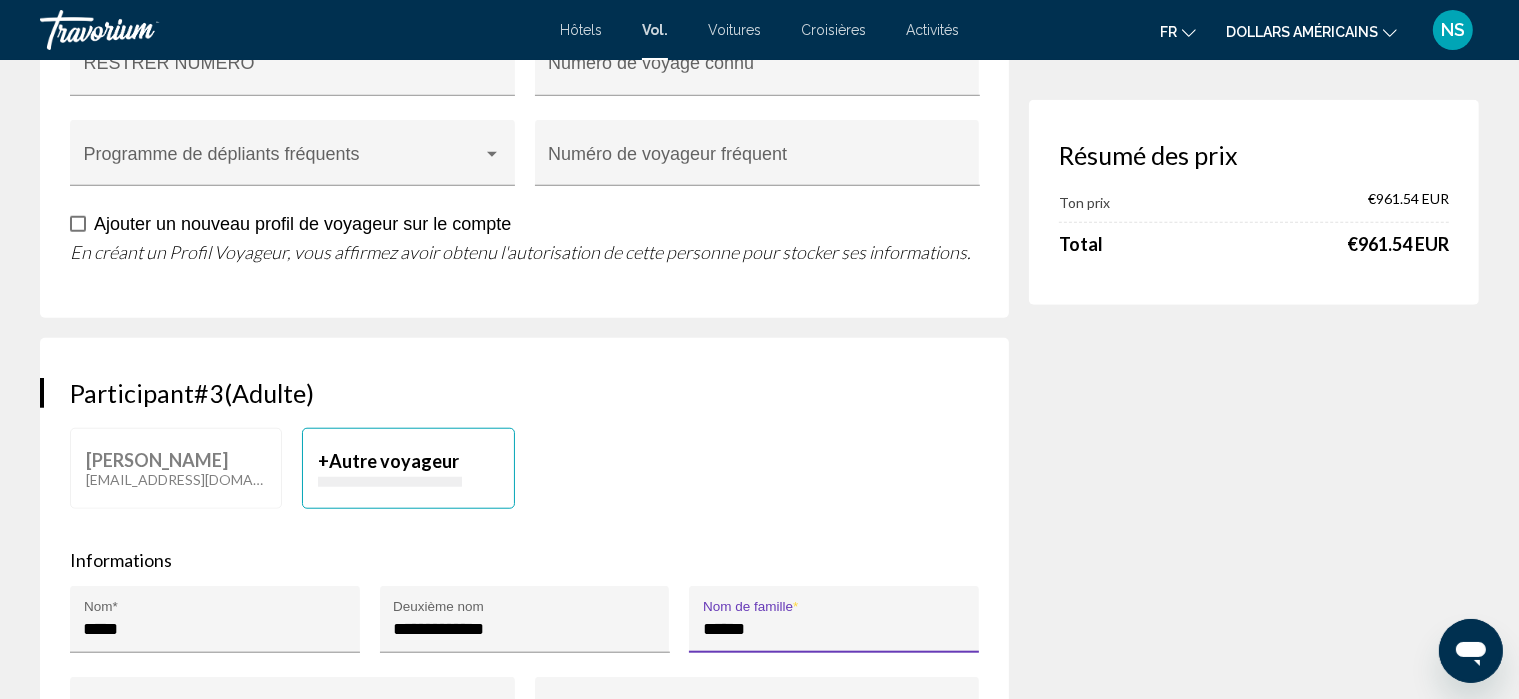 click on "******" at bounding box center [834, 629] 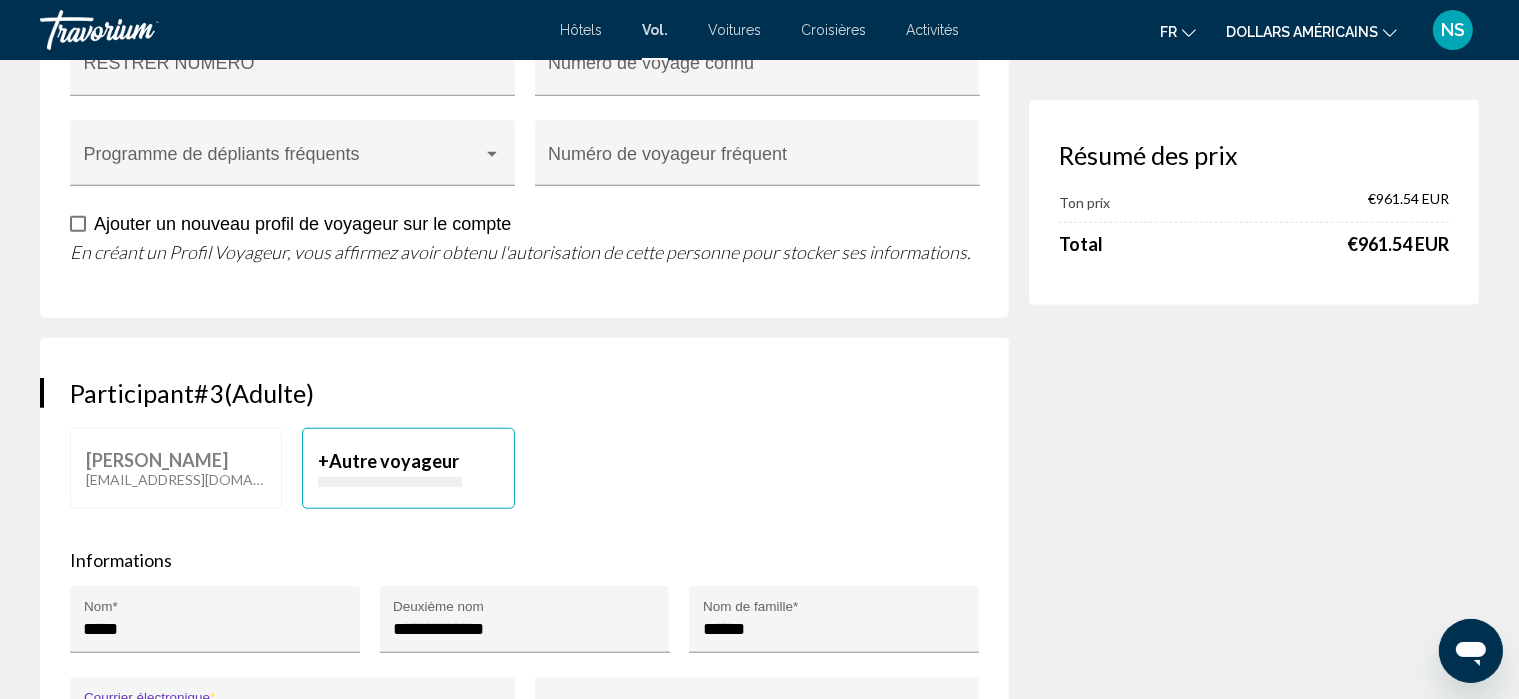 type on "**********" 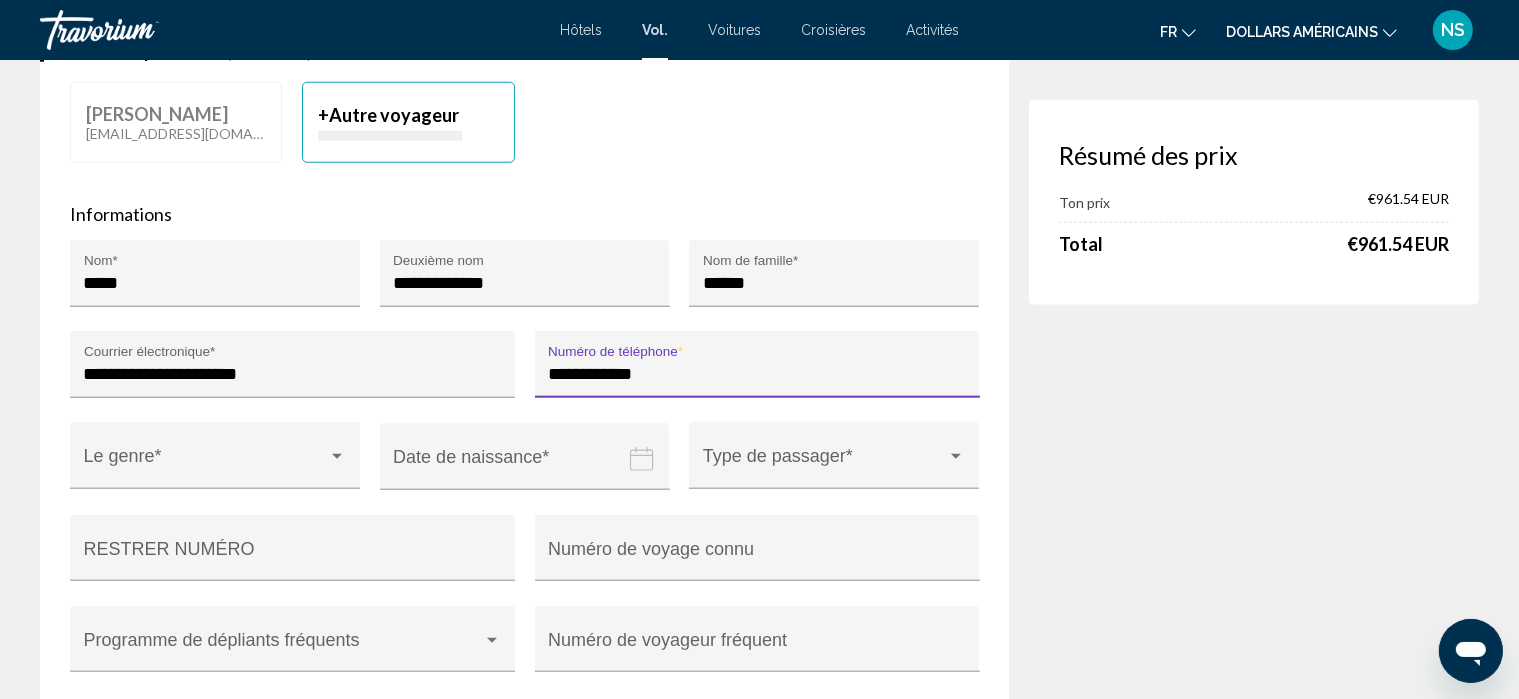 scroll, scrollTop: 2080, scrollLeft: 0, axis: vertical 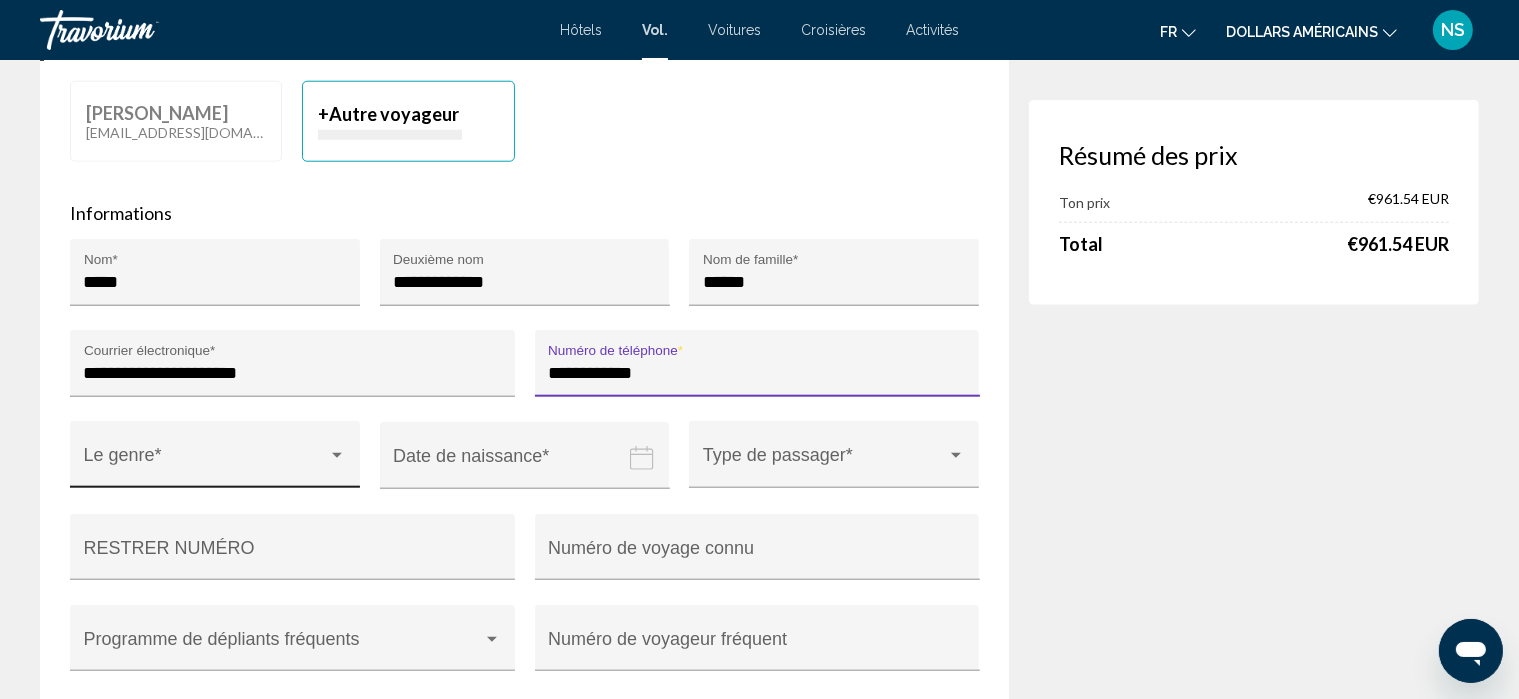 type on "**********" 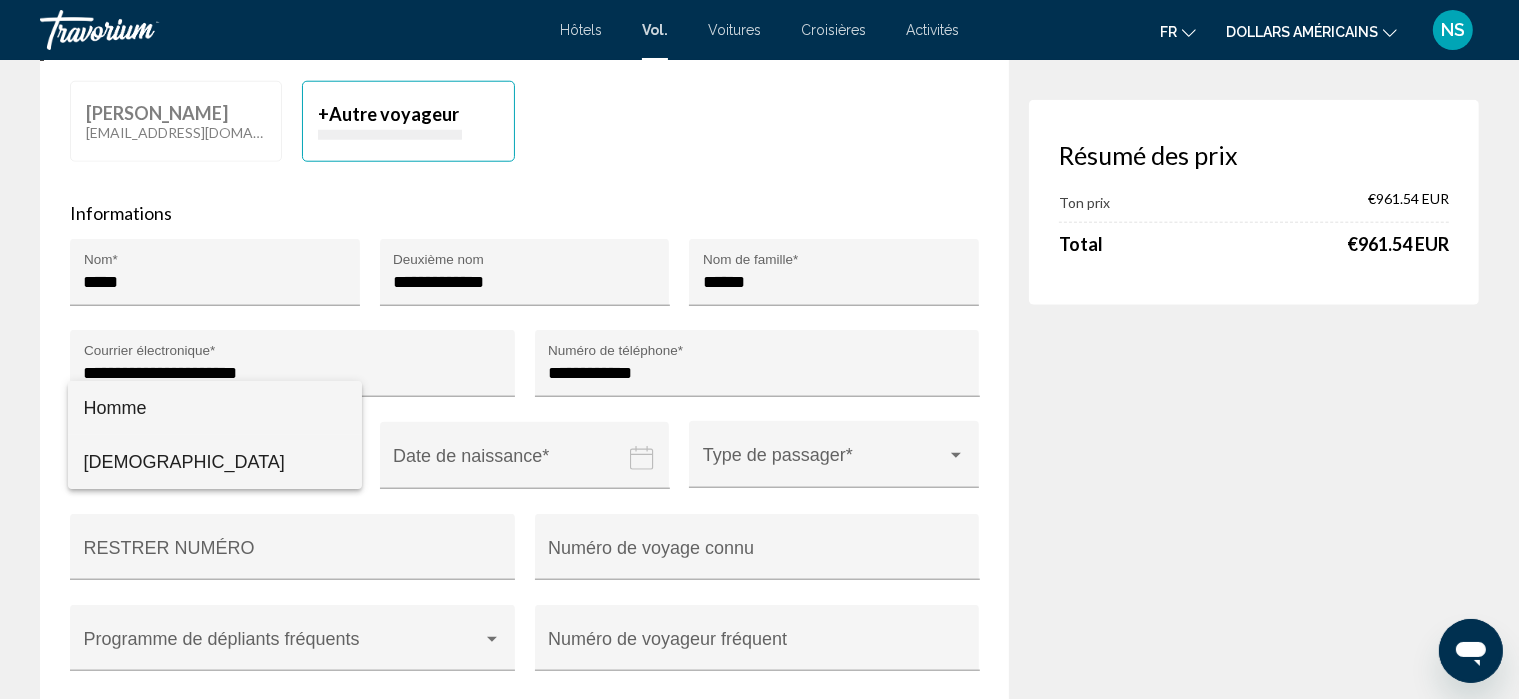 click on "[DEMOGRAPHIC_DATA]" at bounding box center [215, 462] 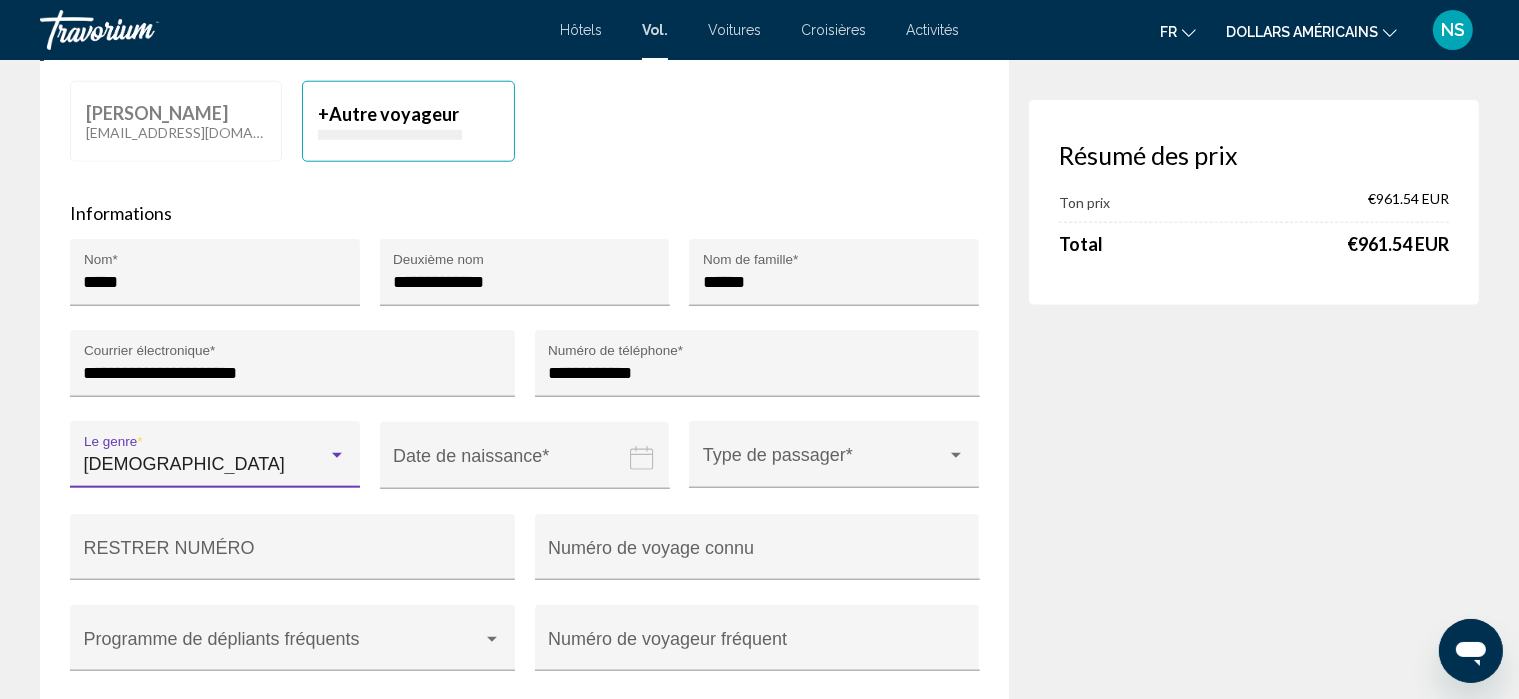 click 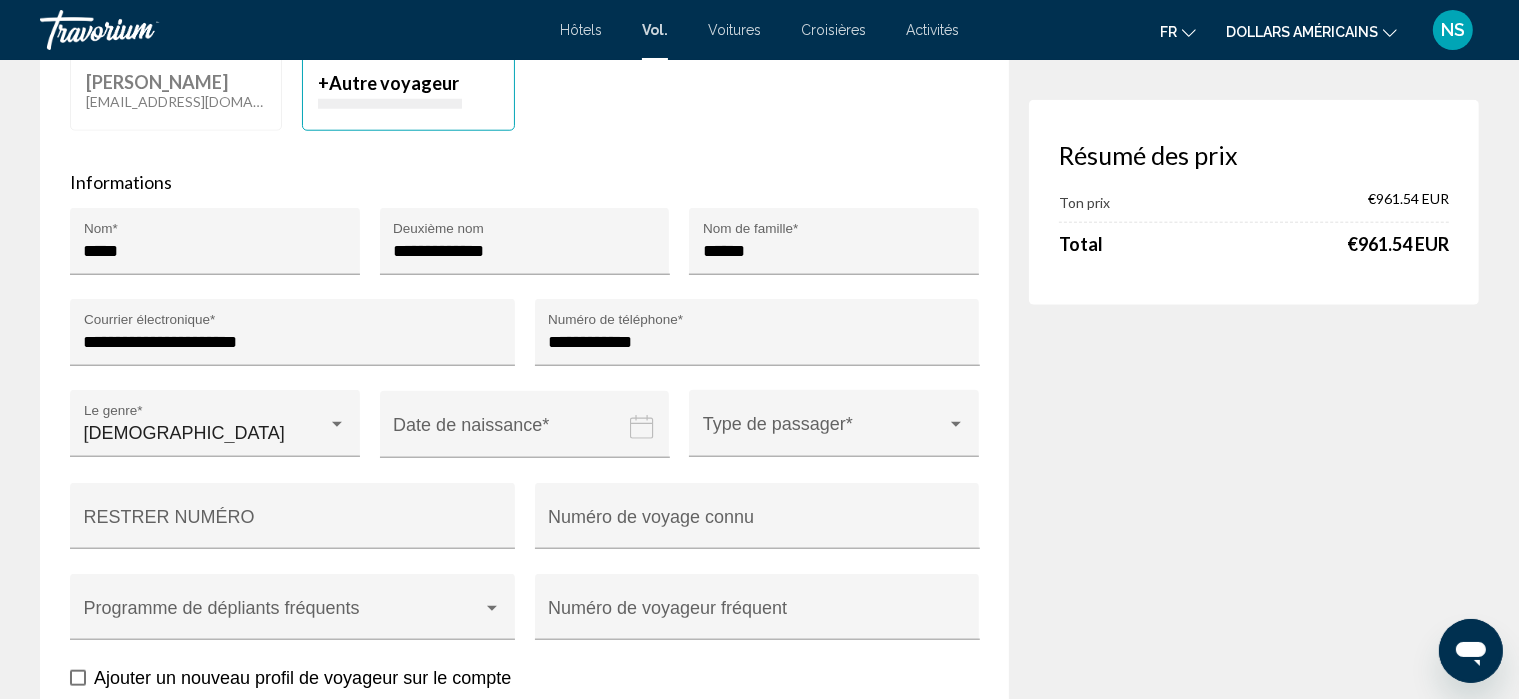 scroll, scrollTop: 2116, scrollLeft: 0, axis: vertical 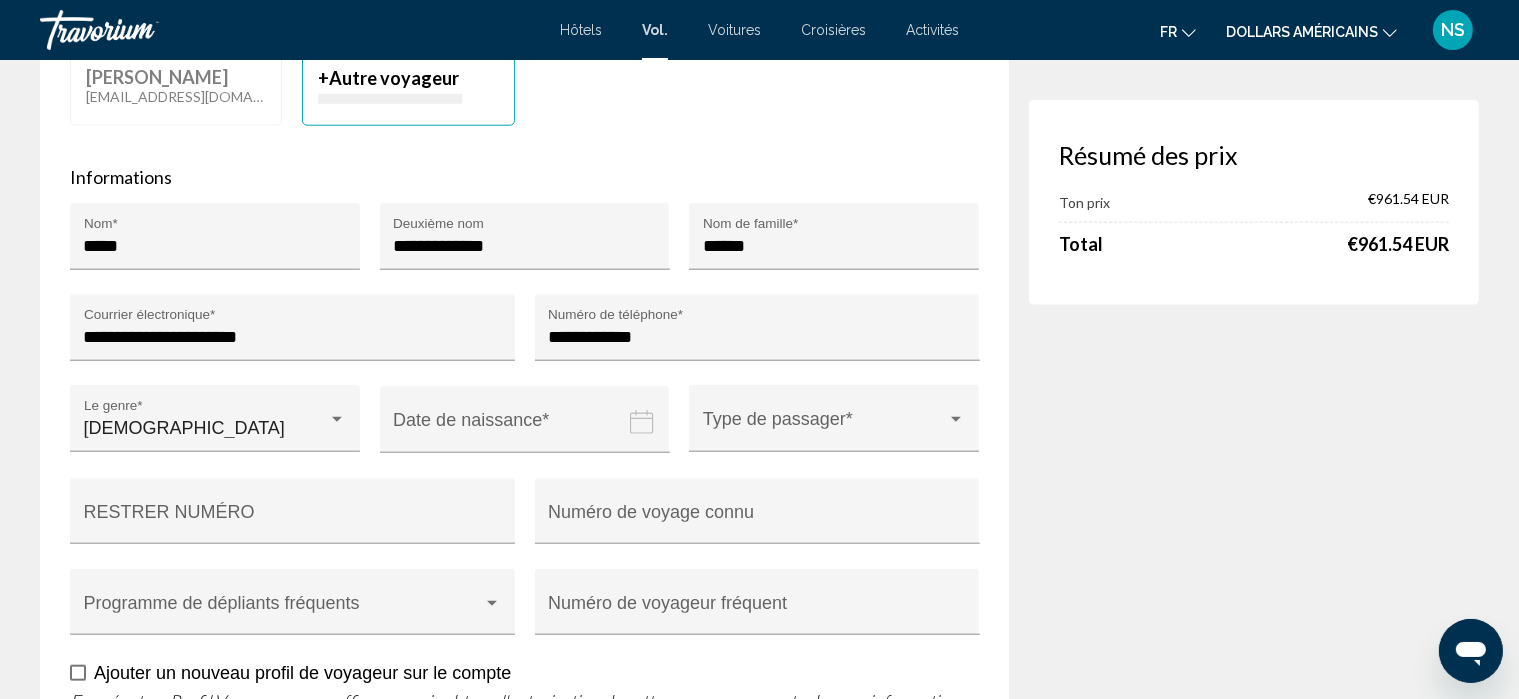 click at bounding box center [529, 434] 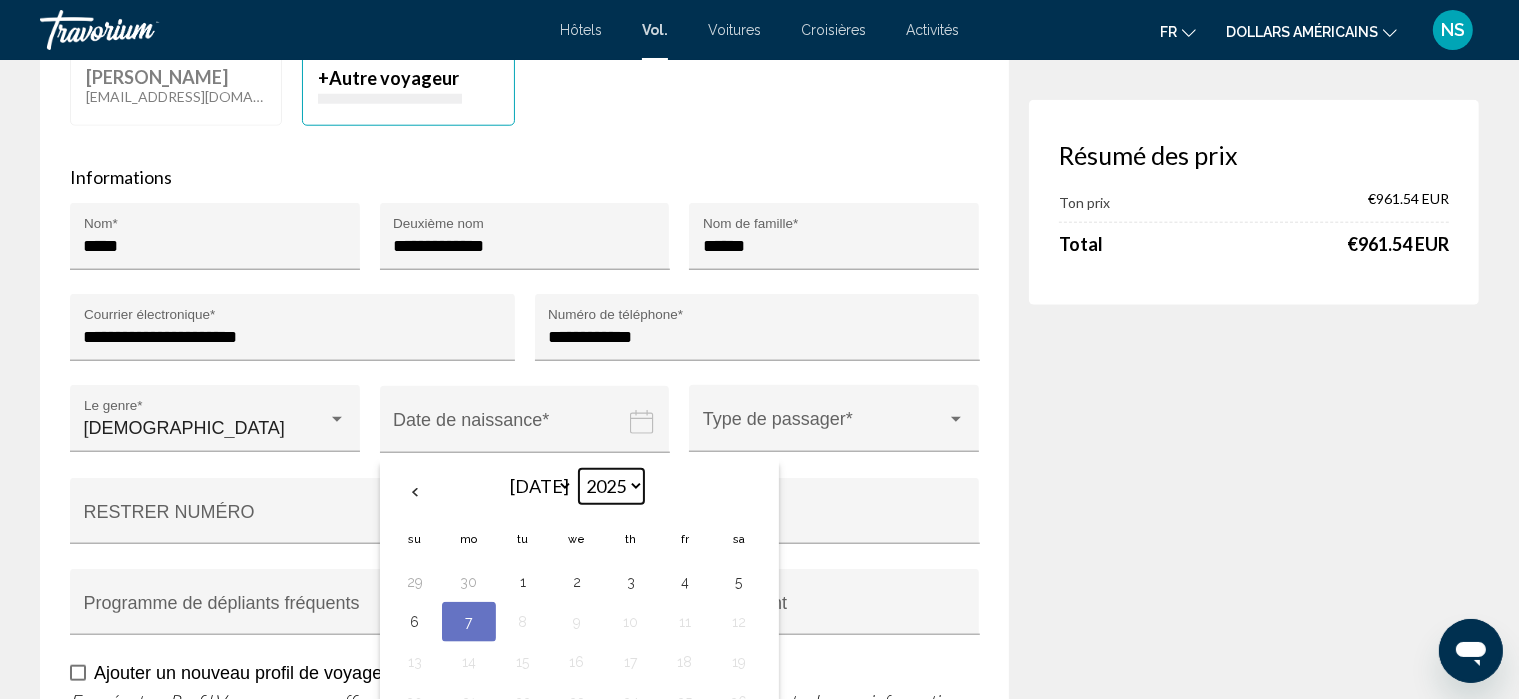 click on "**** **** **** **** **** **** **** **** **** **** **** **** **** **** **** **** **** **** **** **** **** **** **** **** **** **** **** **** **** **** **** **** **** **** **** **** **** **** **** **** **** **** **** **** **** **** **** **** **** **** **** **** **** **** **** **** **** **** **** **** **** **** **** **** **** **** **** **** **** **** **** **** **** **** **** **** **** **** **** **** **** **** **** **** **** **** **** **** **** **** **** **** **** **** **** **** **** **** **** **** **** **** **** **** **** **** **** **** **** **** **** **** **** **** **** **** **** **** **** **** **** **** **** **** **** ****" at bounding box center [611, 486] 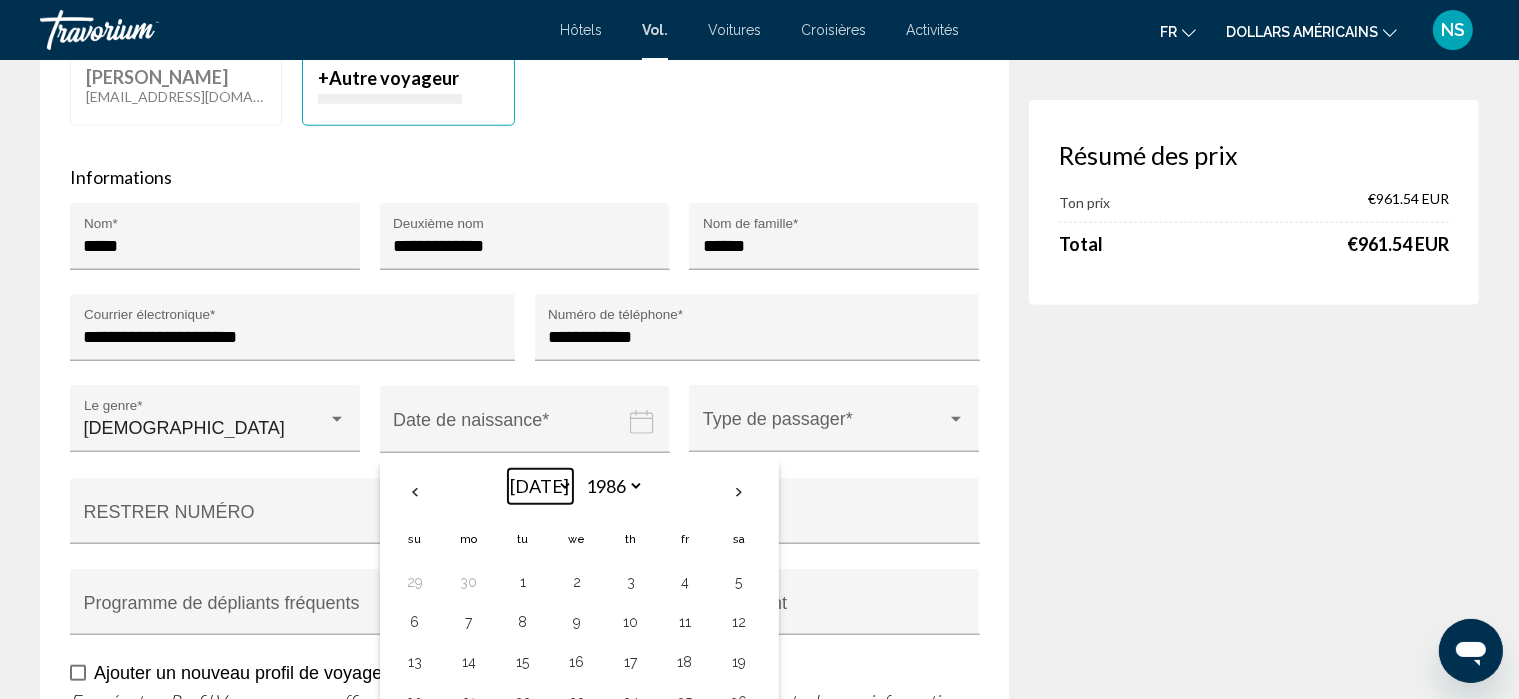 click on "*** *** *** *** *** *** *** *** *** *** *** ***" at bounding box center [540, 486] 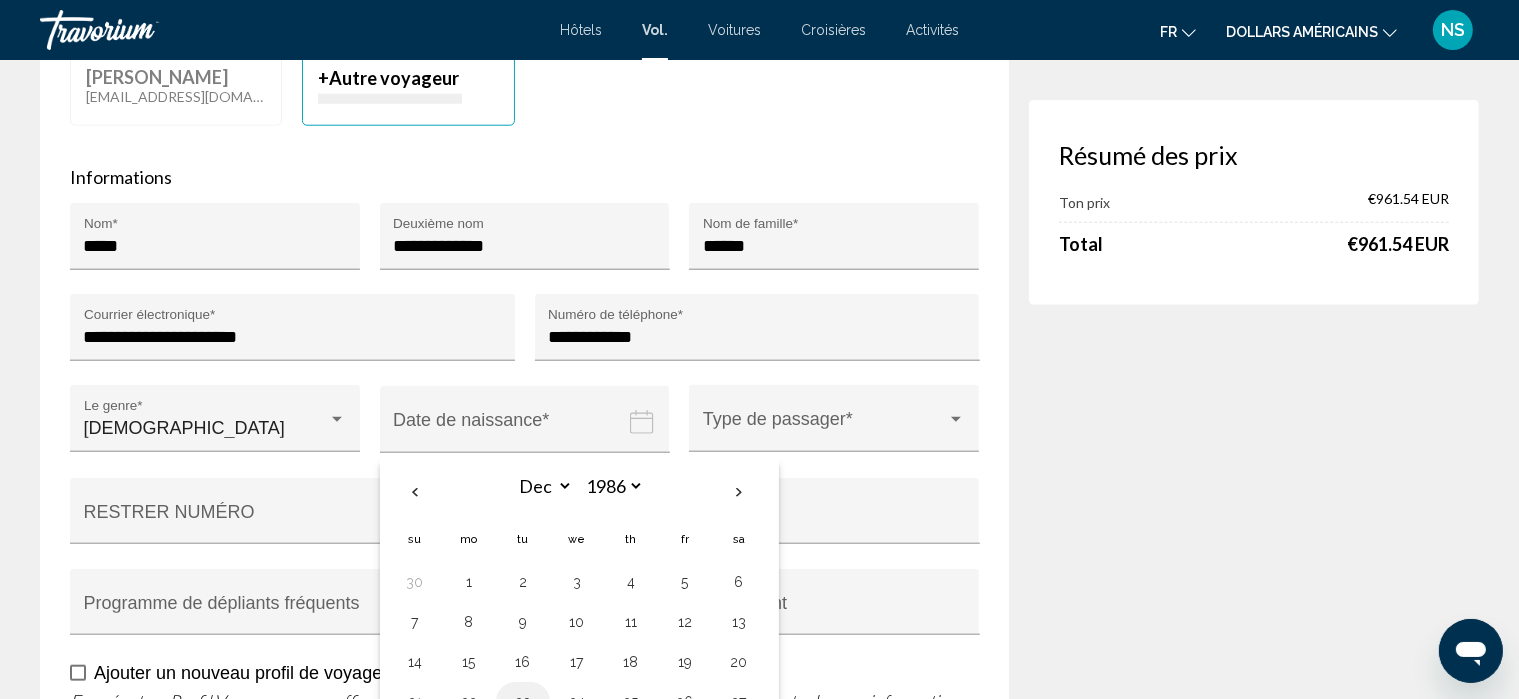 click on "23" at bounding box center [523, 702] 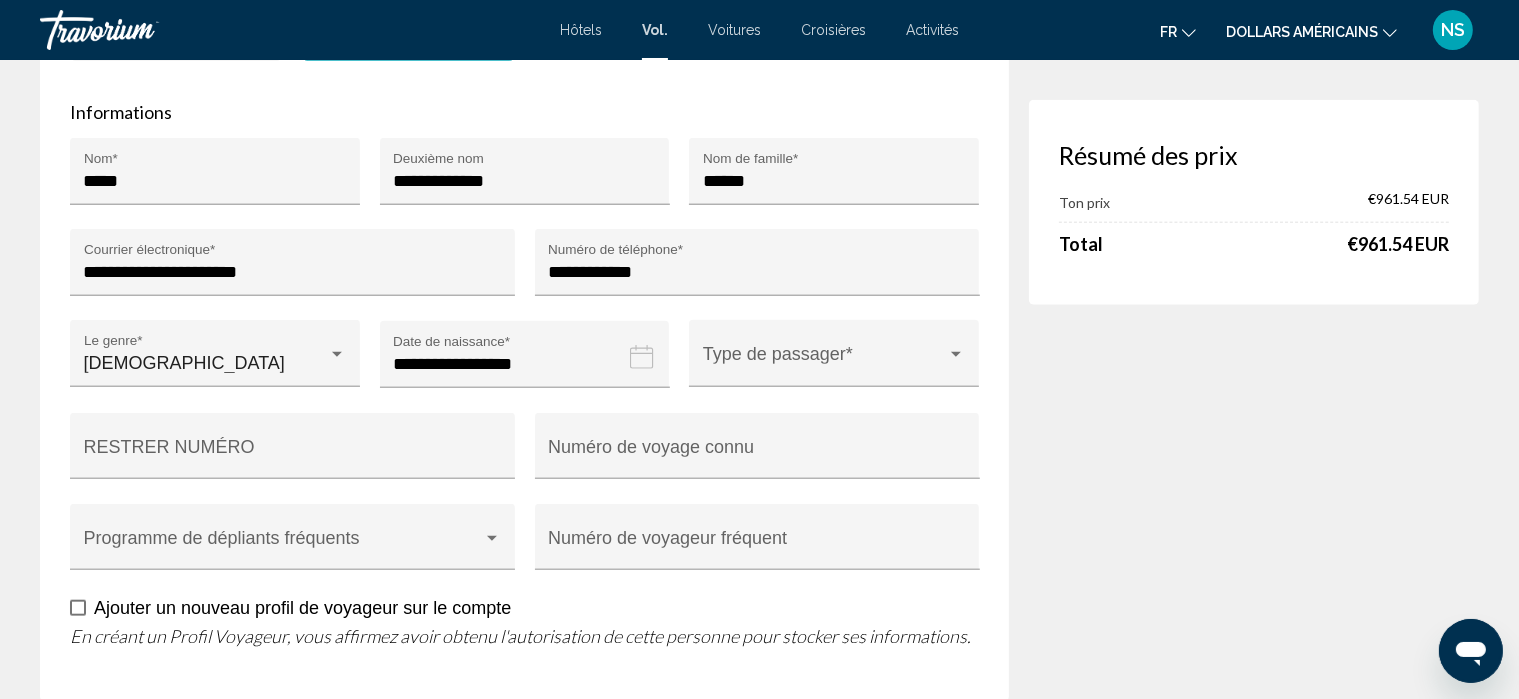 scroll, scrollTop: 2182, scrollLeft: 0, axis: vertical 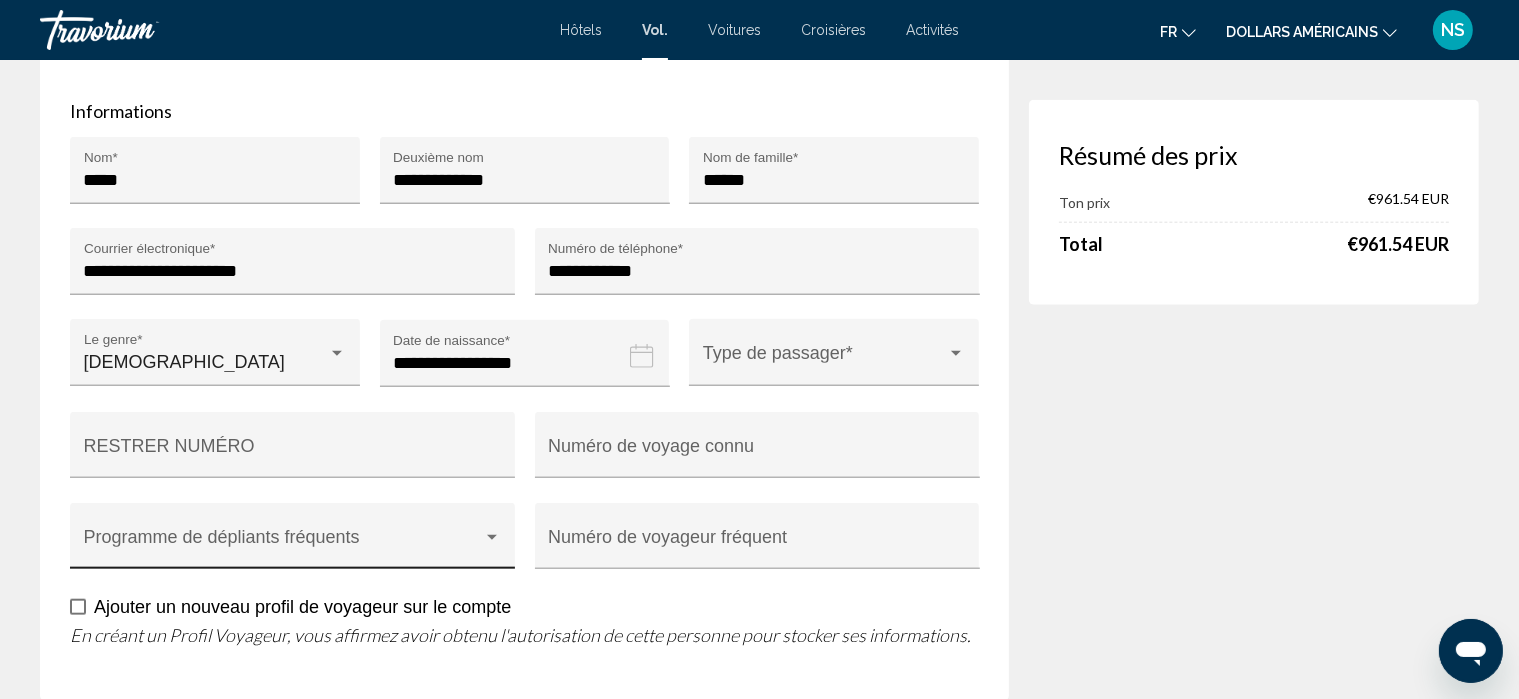 click at bounding box center (284, 546) 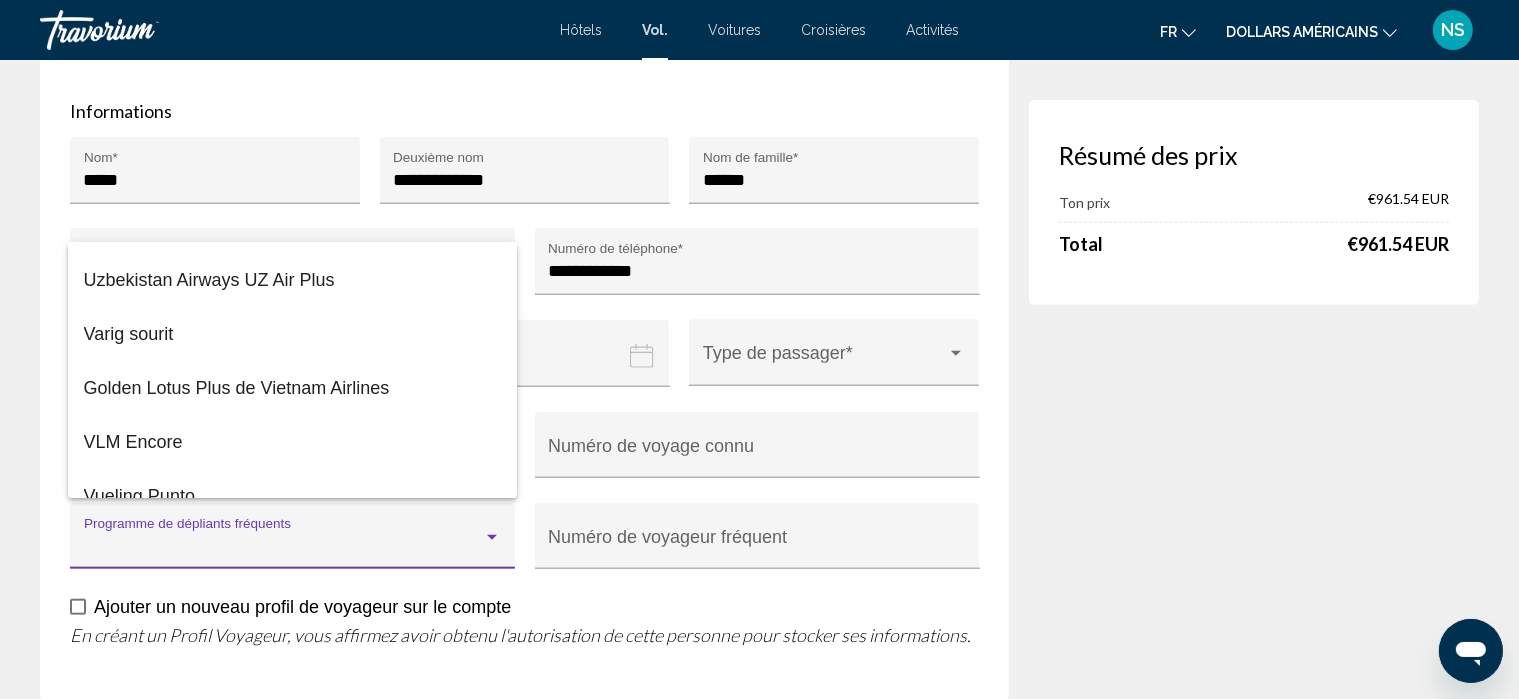 scroll, scrollTop: 7736, scrollLeft: 0, axis: vertical 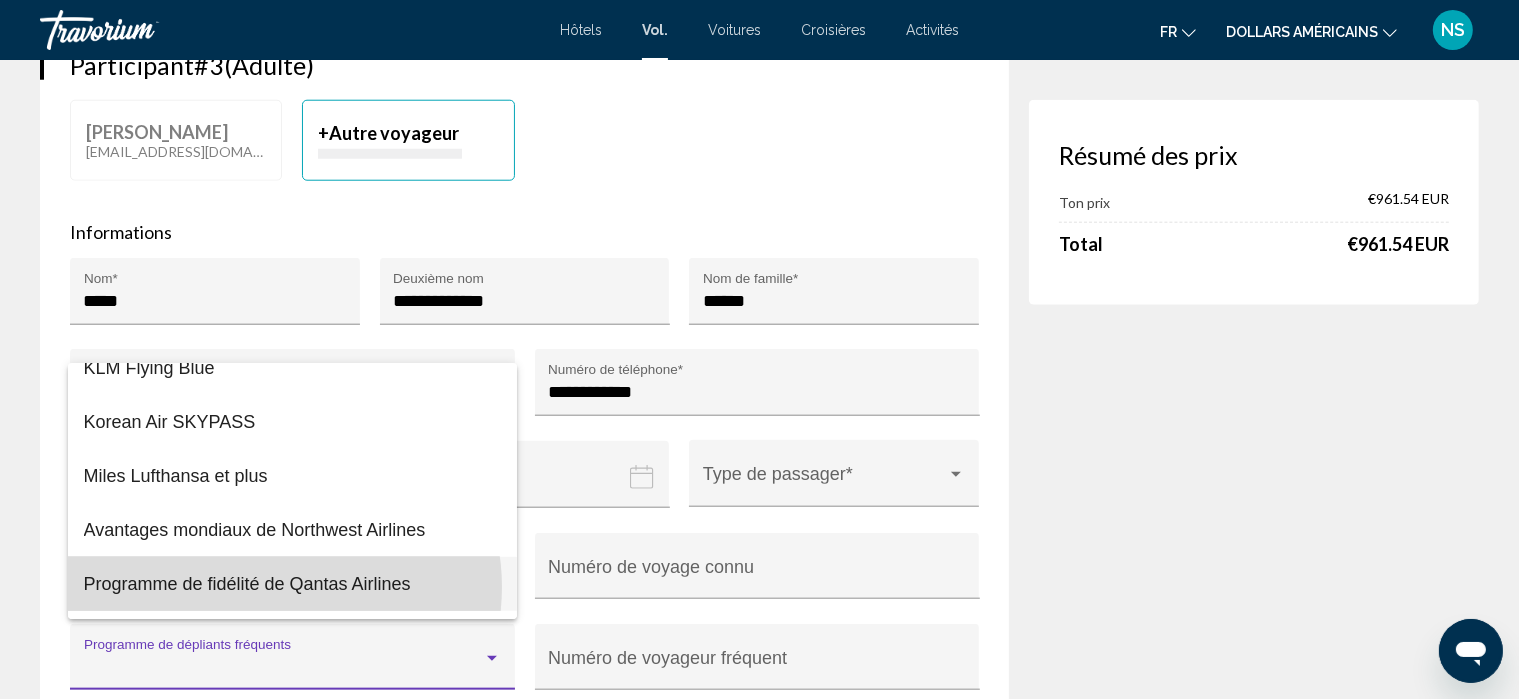click on "Programme de fidélité de Qantas Airlines" at bounding box center (247, 584) 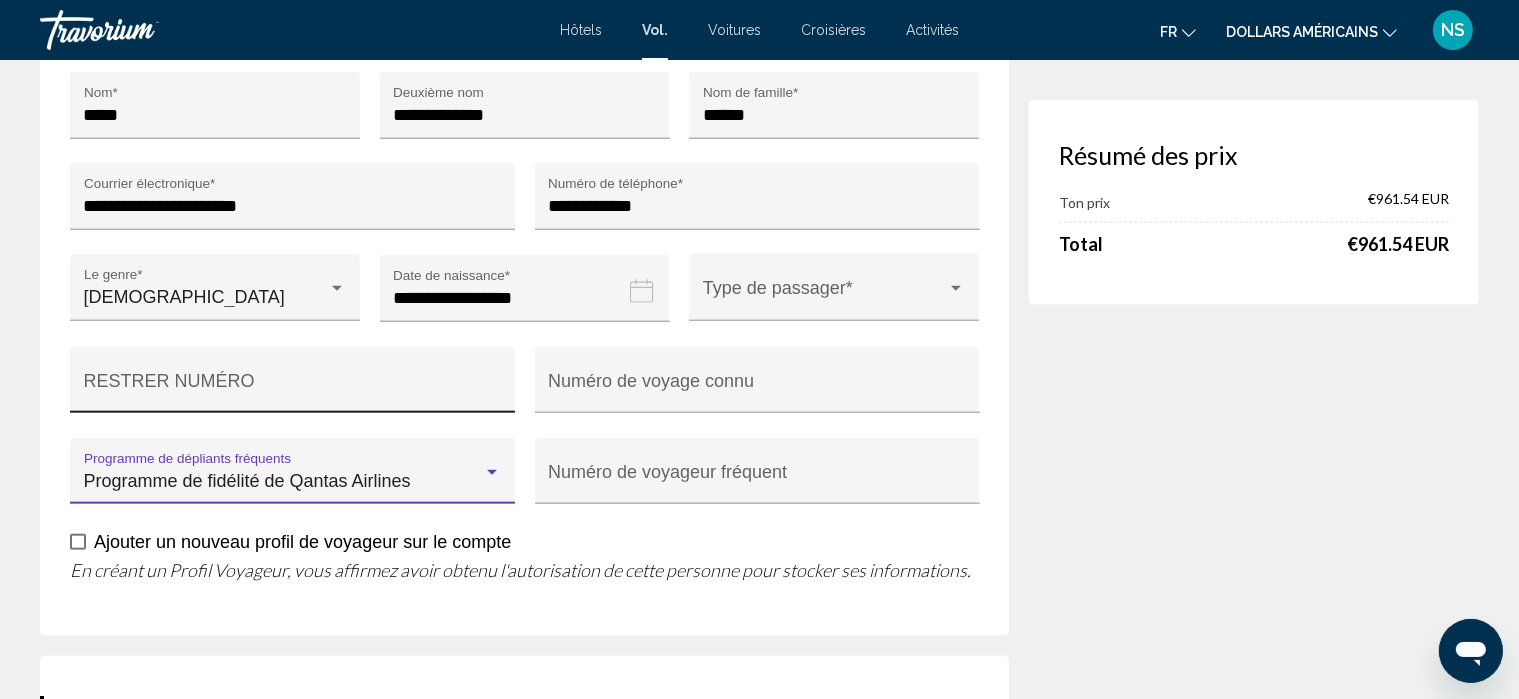 scroll, scrollTop: 2283, scrollLeft: 0, axis: vertical 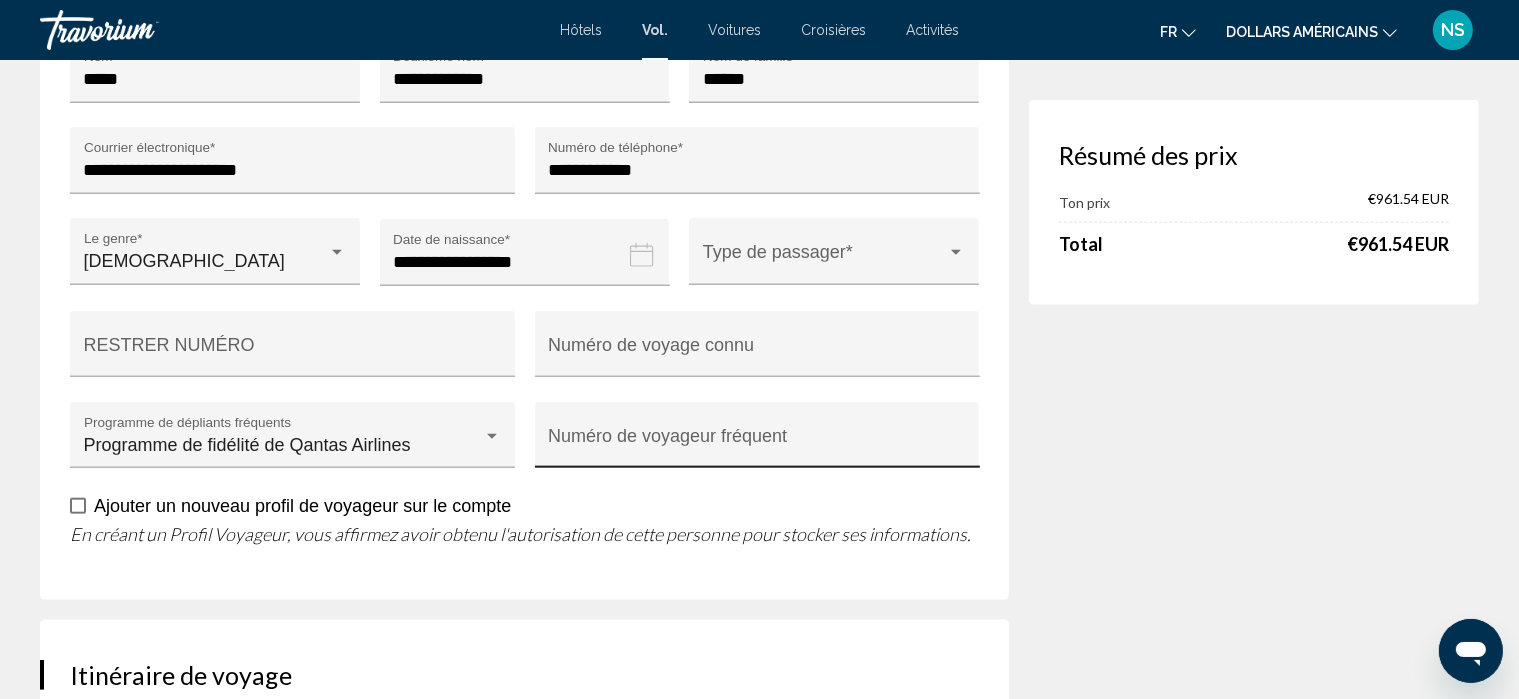 click on "Numéro de voyageur fréquent" at bounding box center [757, 441] 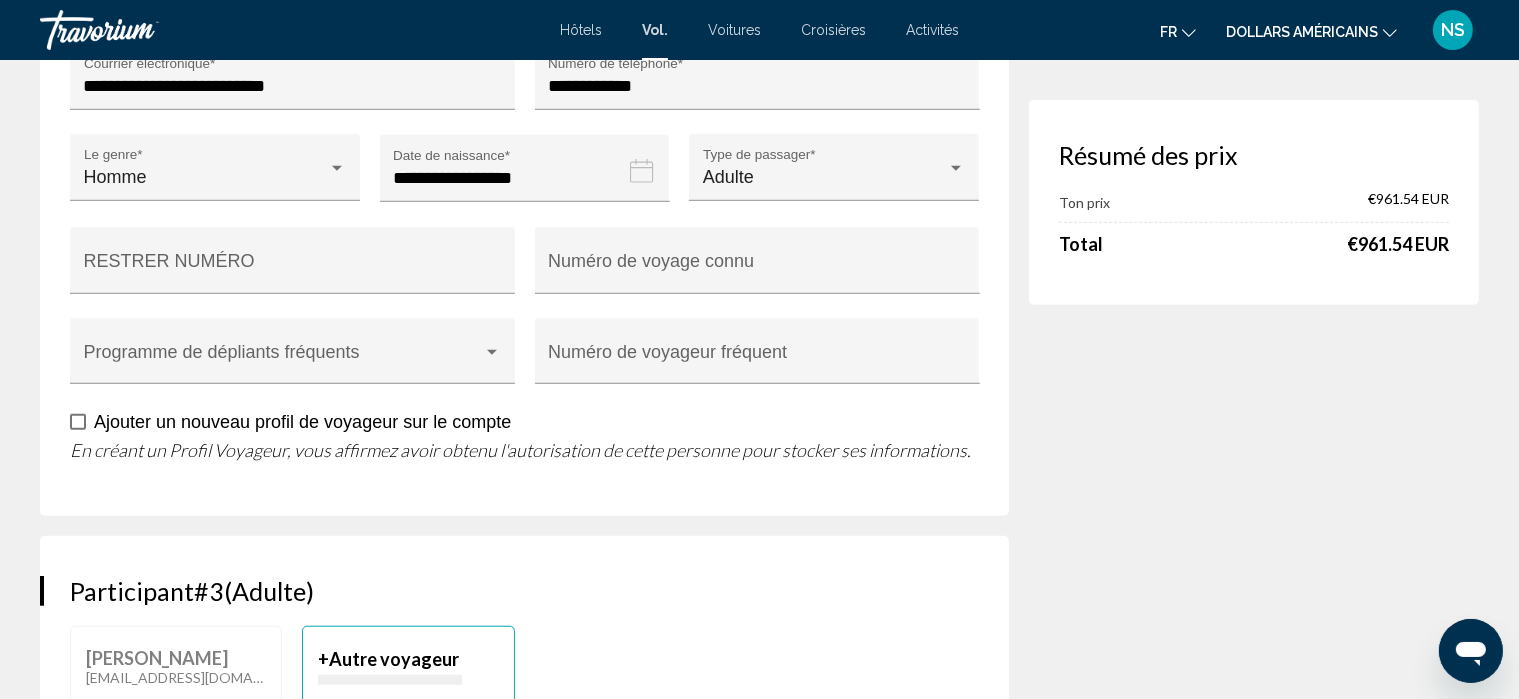 scroll, scrollTop: 1467, scrollLeft: 0, axis: vertical 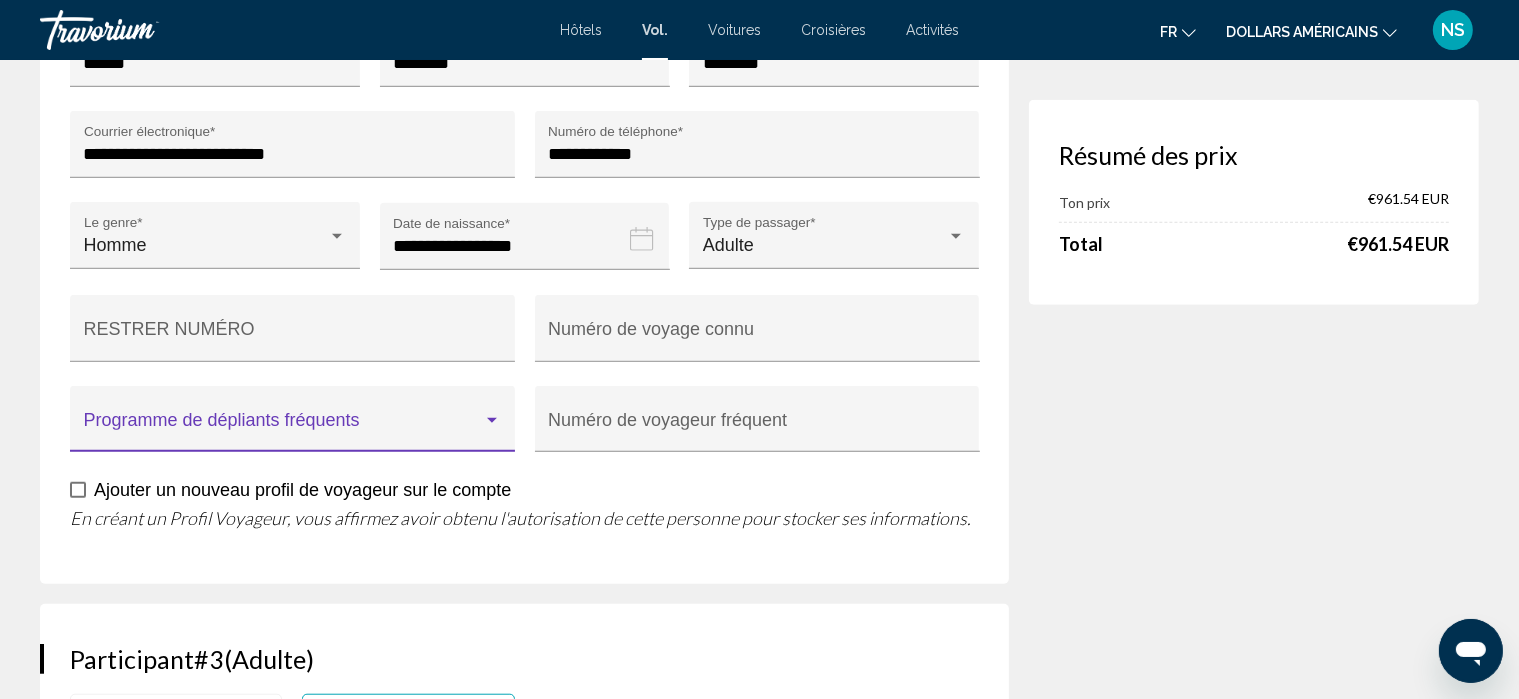click at bounding box center (284, 429) 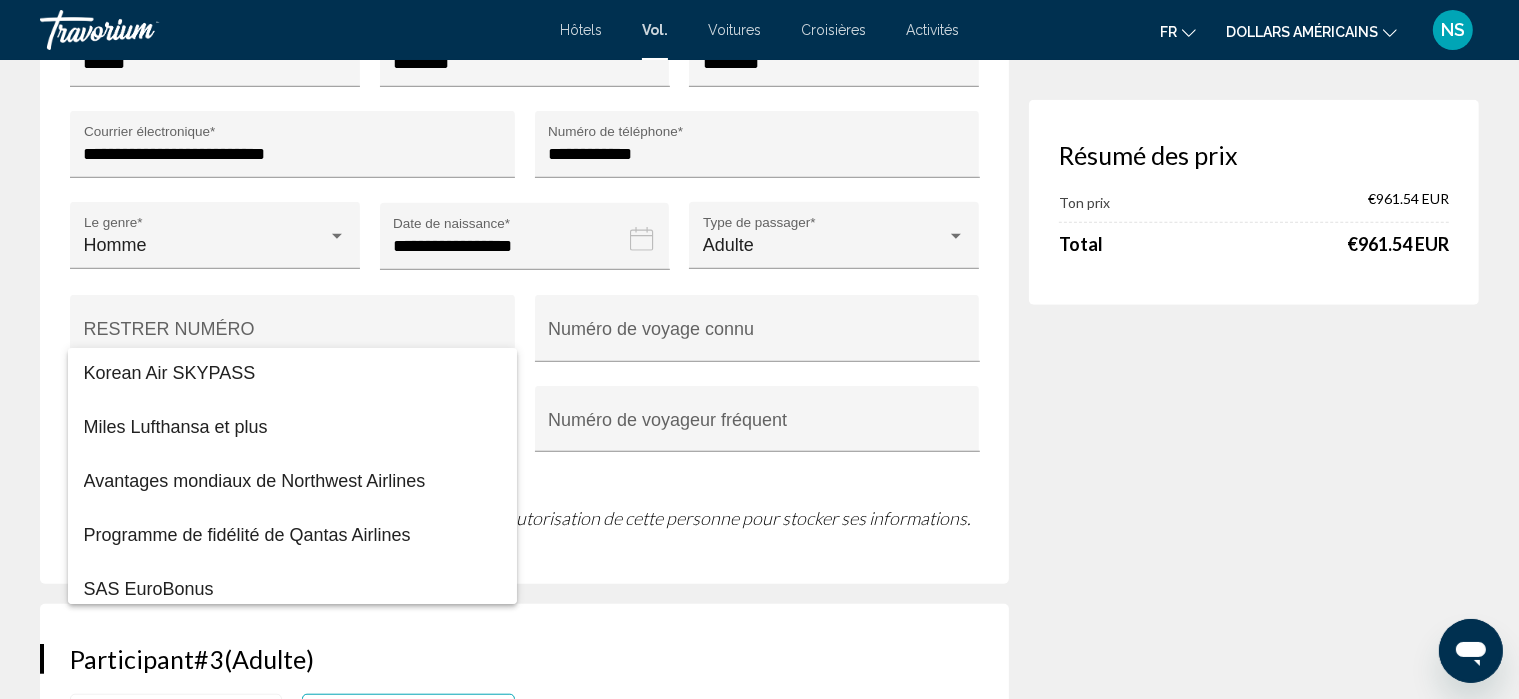scroll, scrollTop: 1372, scrollLeft: 0, axis: vertical 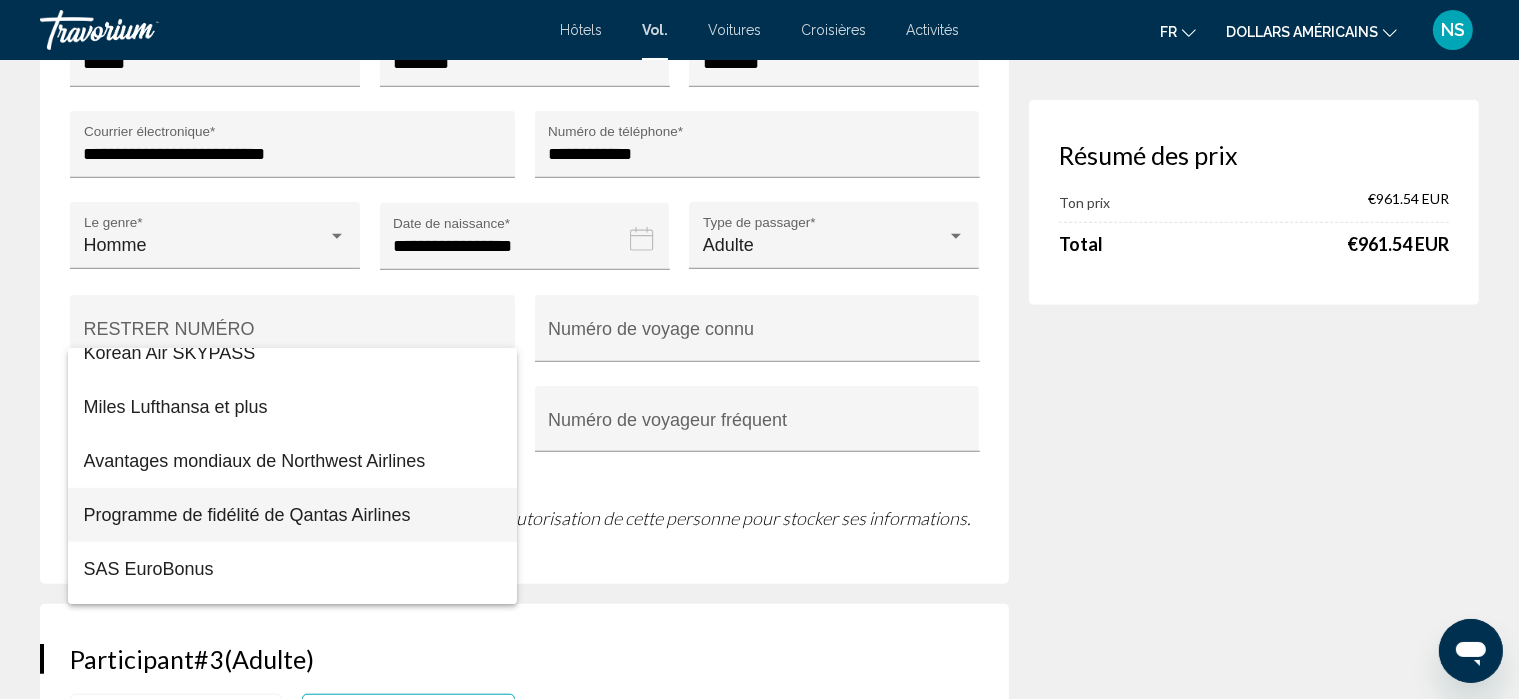 click on "Programme de fidélité de Qantas Airlines" at bounding box center [247, 515] 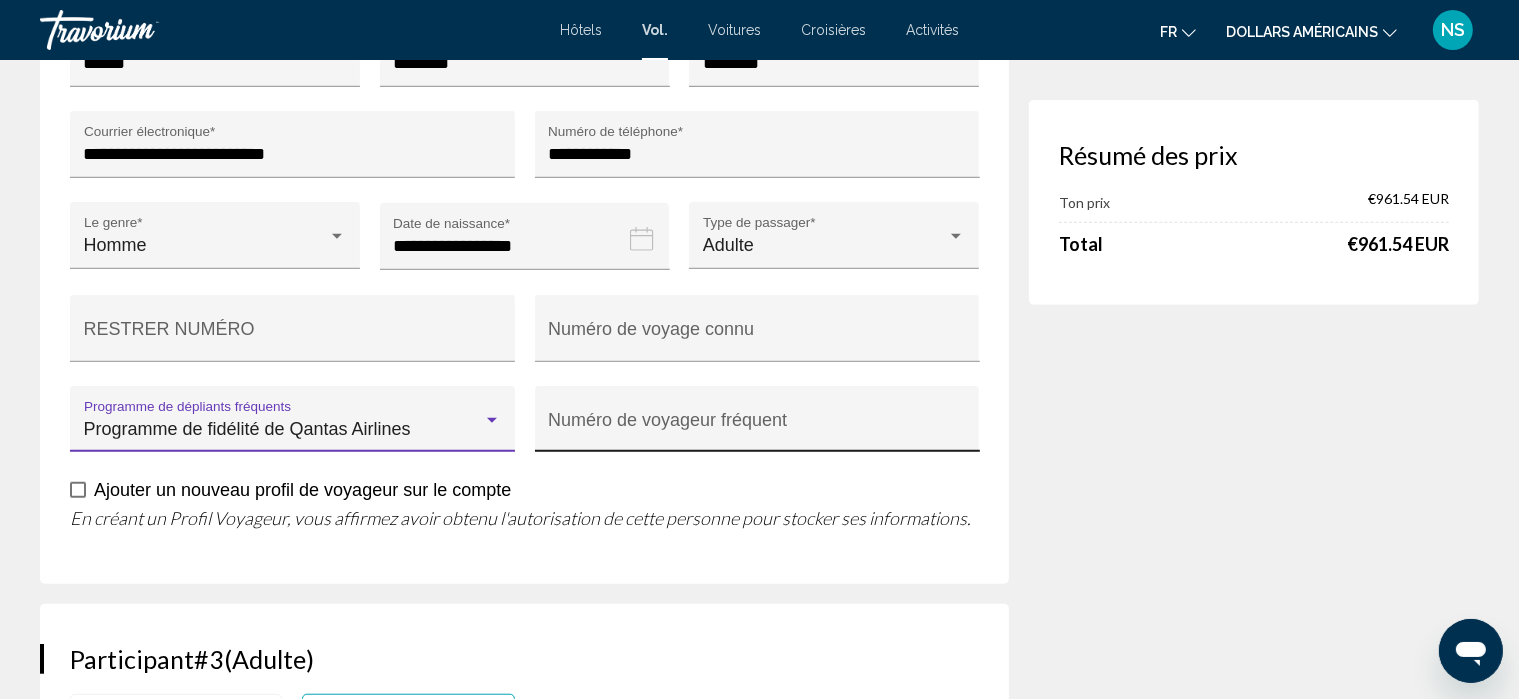 click on "Numéro de voyageur fréquent" at bounding box center [757, 429] 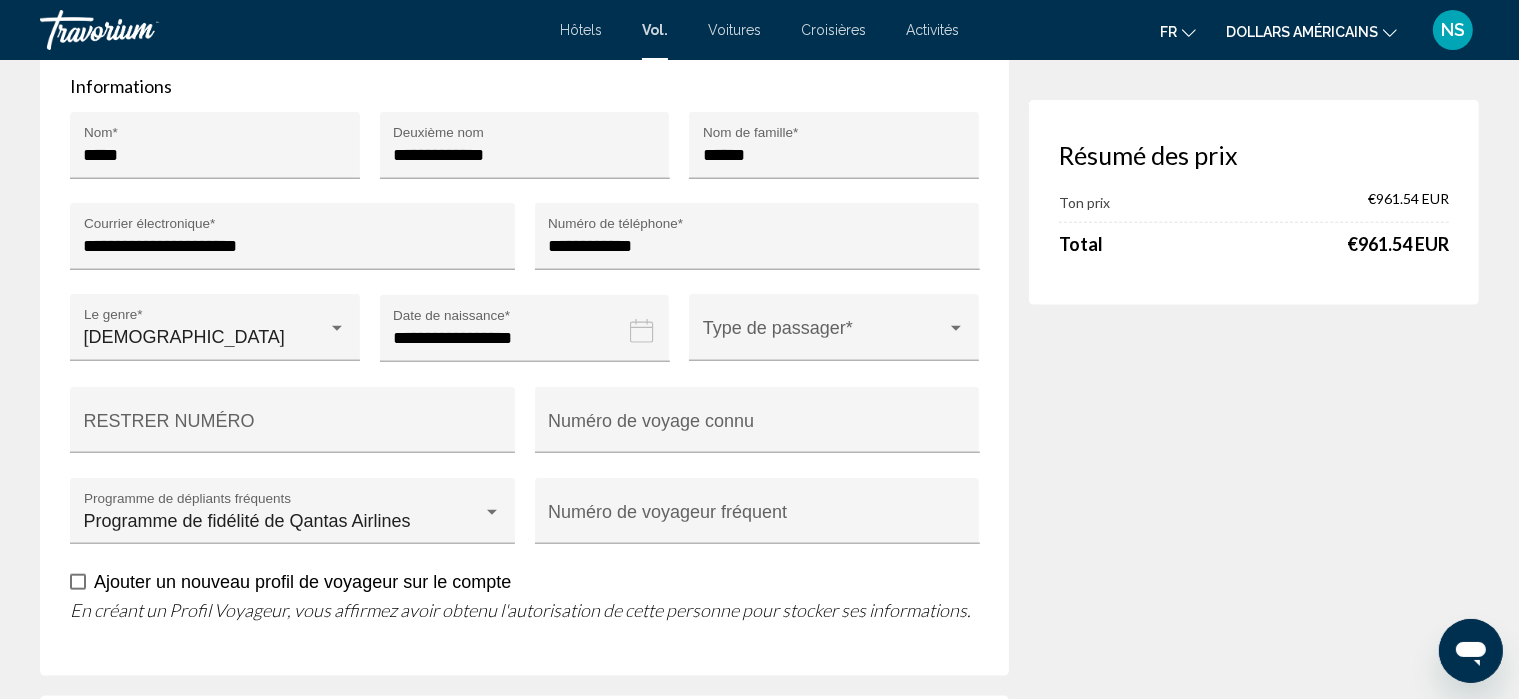 scroll, scrollTop: 2209, scrollLeft: 0, axis: vertical 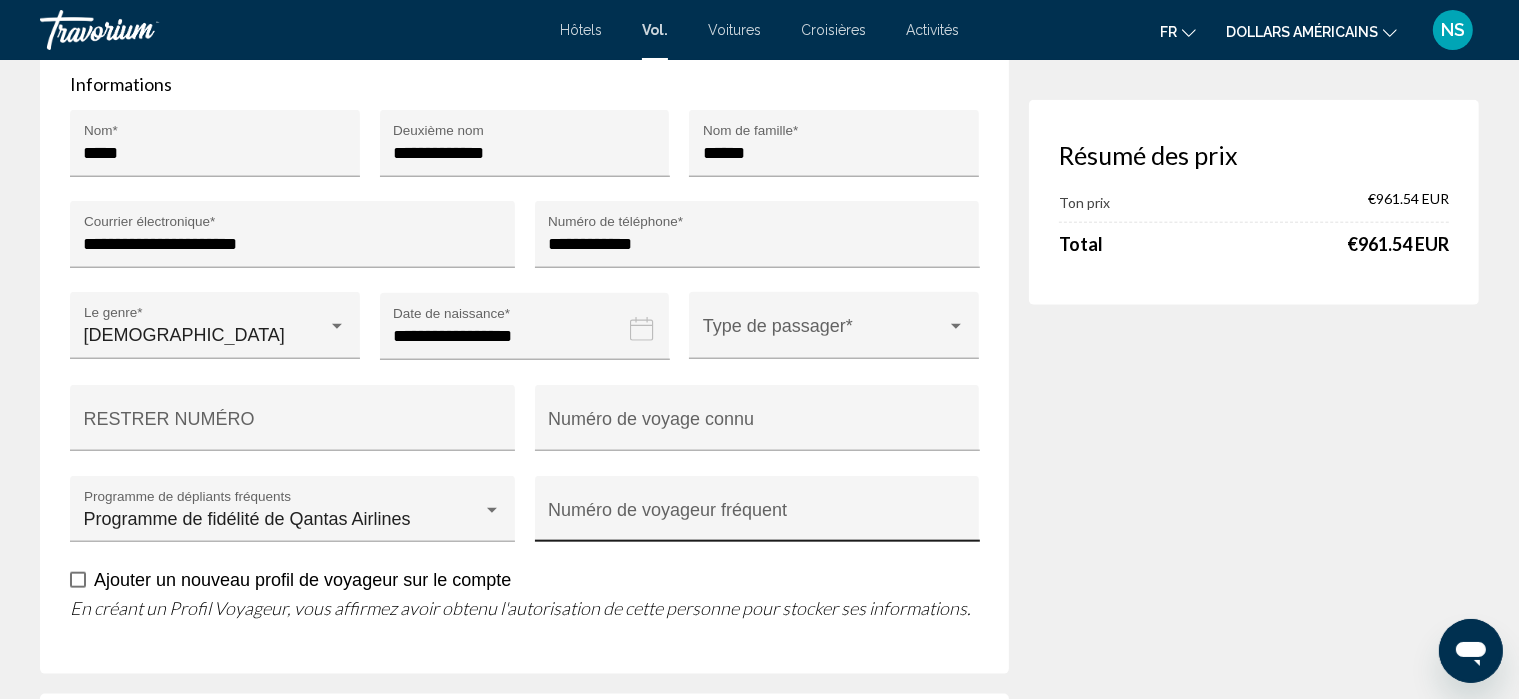 type on "**********" 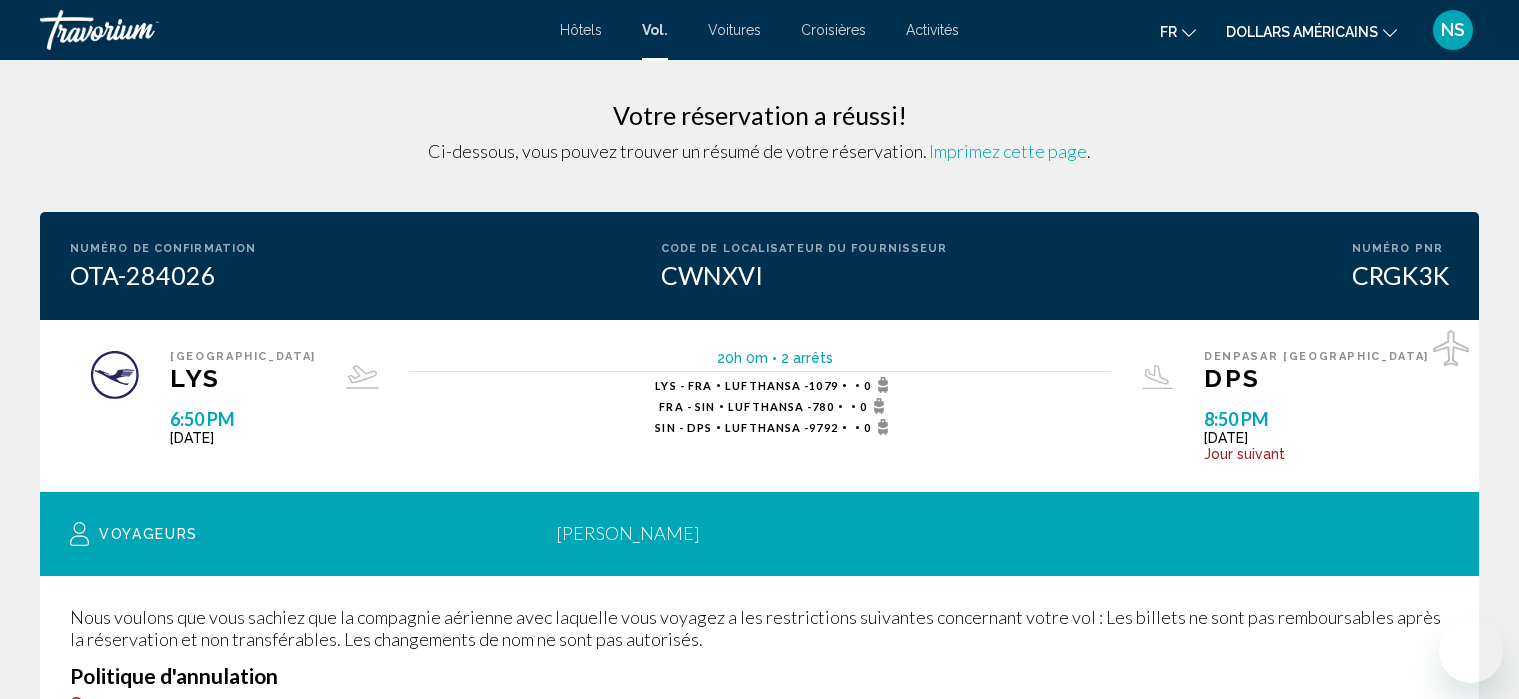 scroll, scrollTop: 556, scrollLeft: 0, axis: vertical 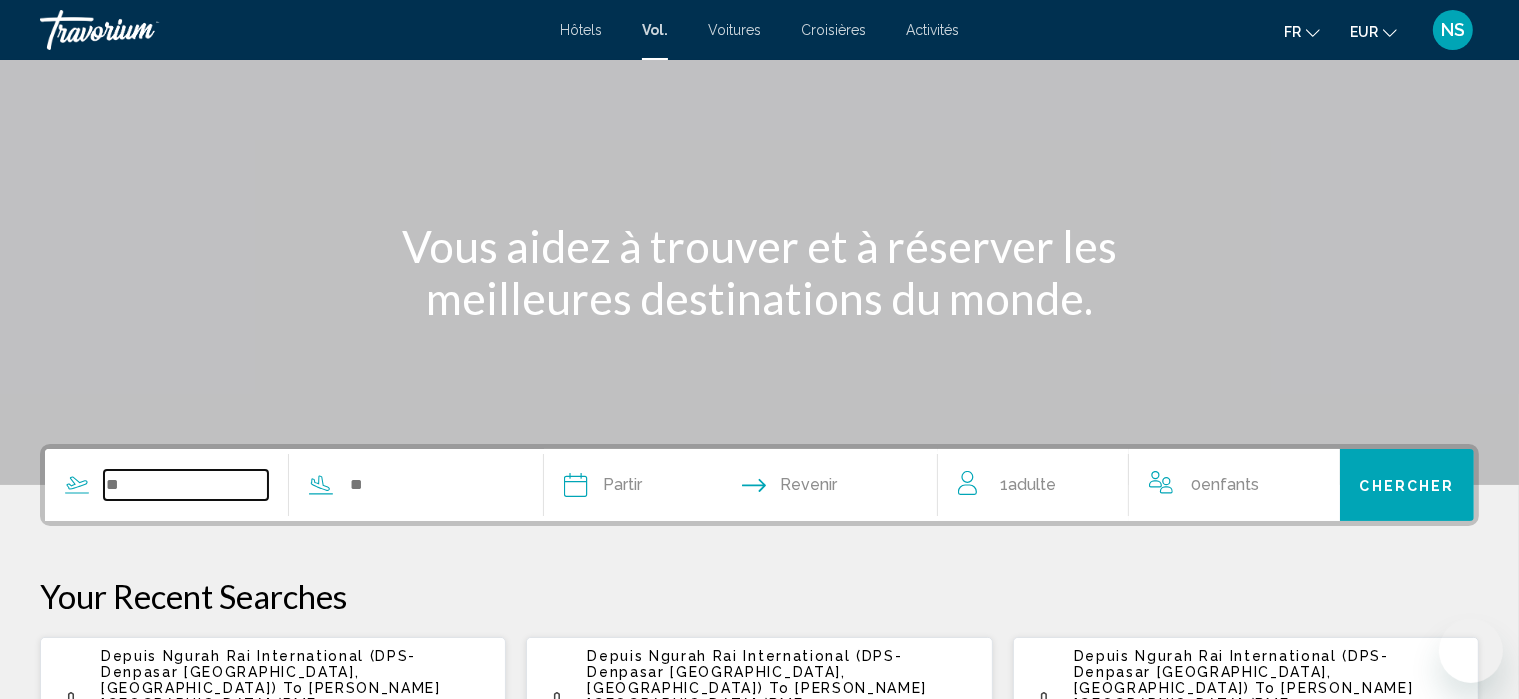 click at bounding box center [186, 485] 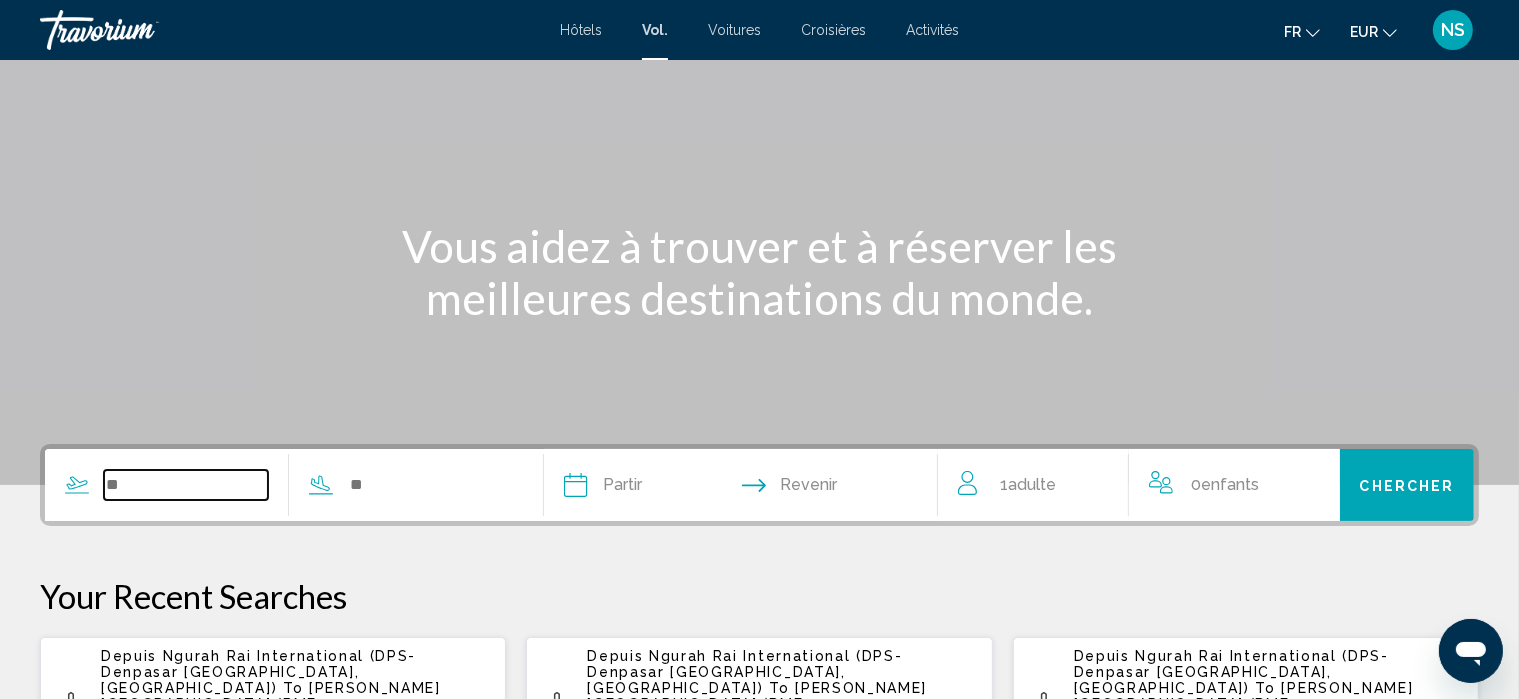 scroll, scrollTop: 0, scrollLeft: 0, axis: both 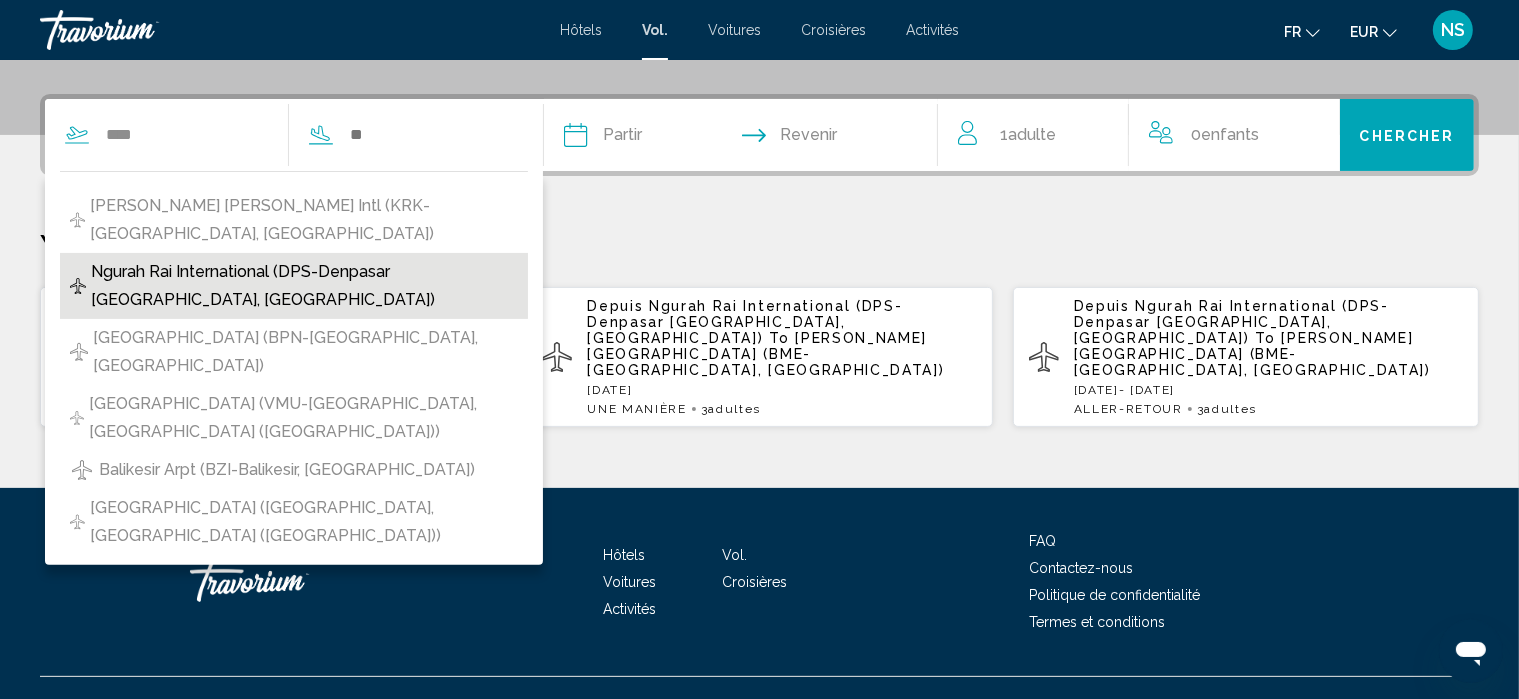 click on "Ngurah Rai International (DPS-Denpasar [GEOGRAPHIC_DATA], [GEOGRAPHIC_DATA])" at bounding box center [304, 286] 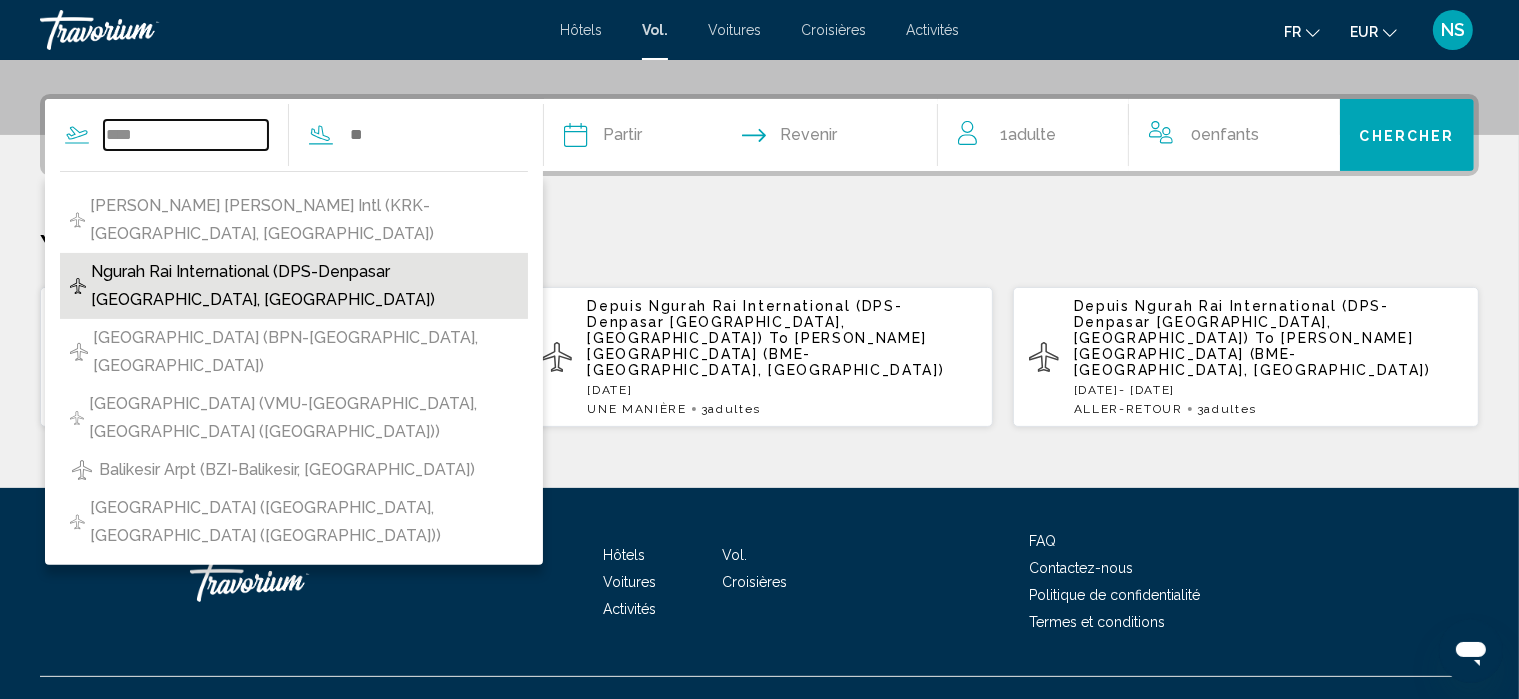 type on "**********" 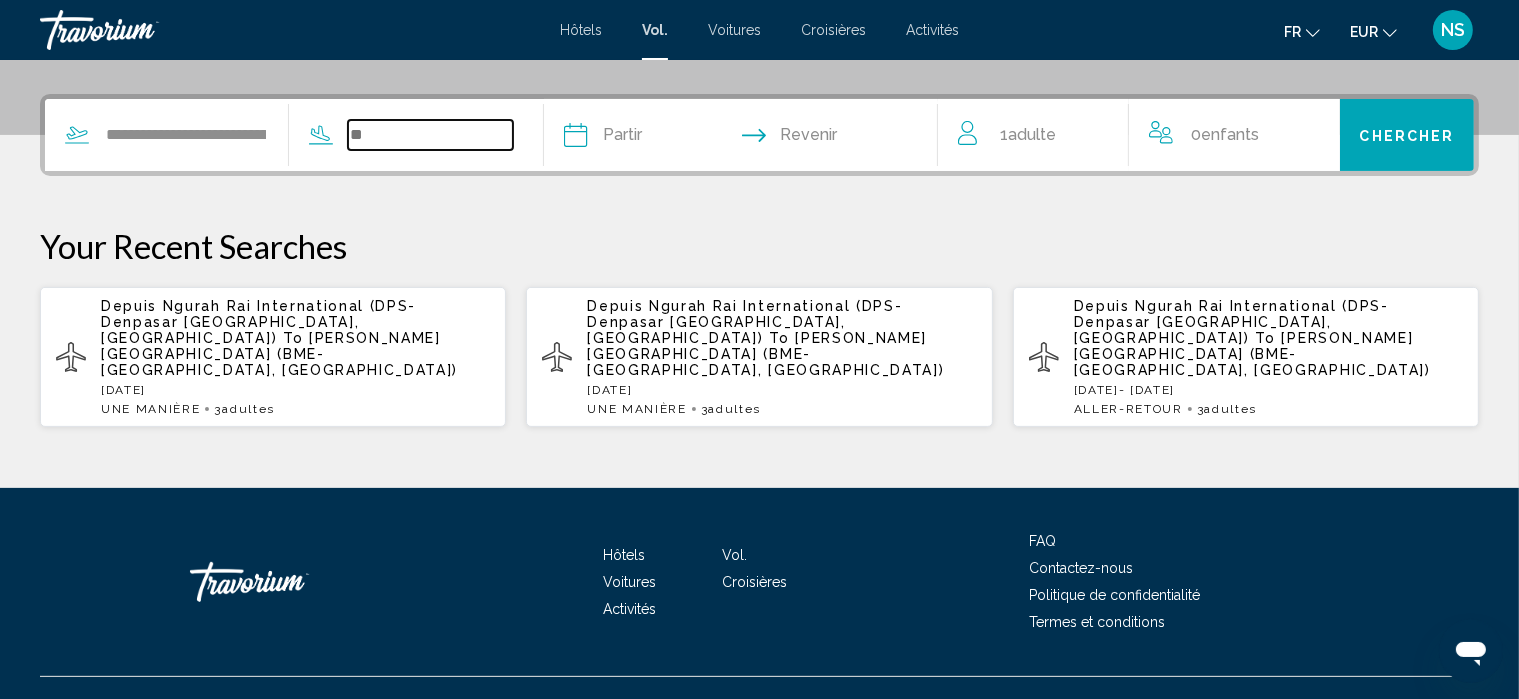 click at bounding box center (430, 135) 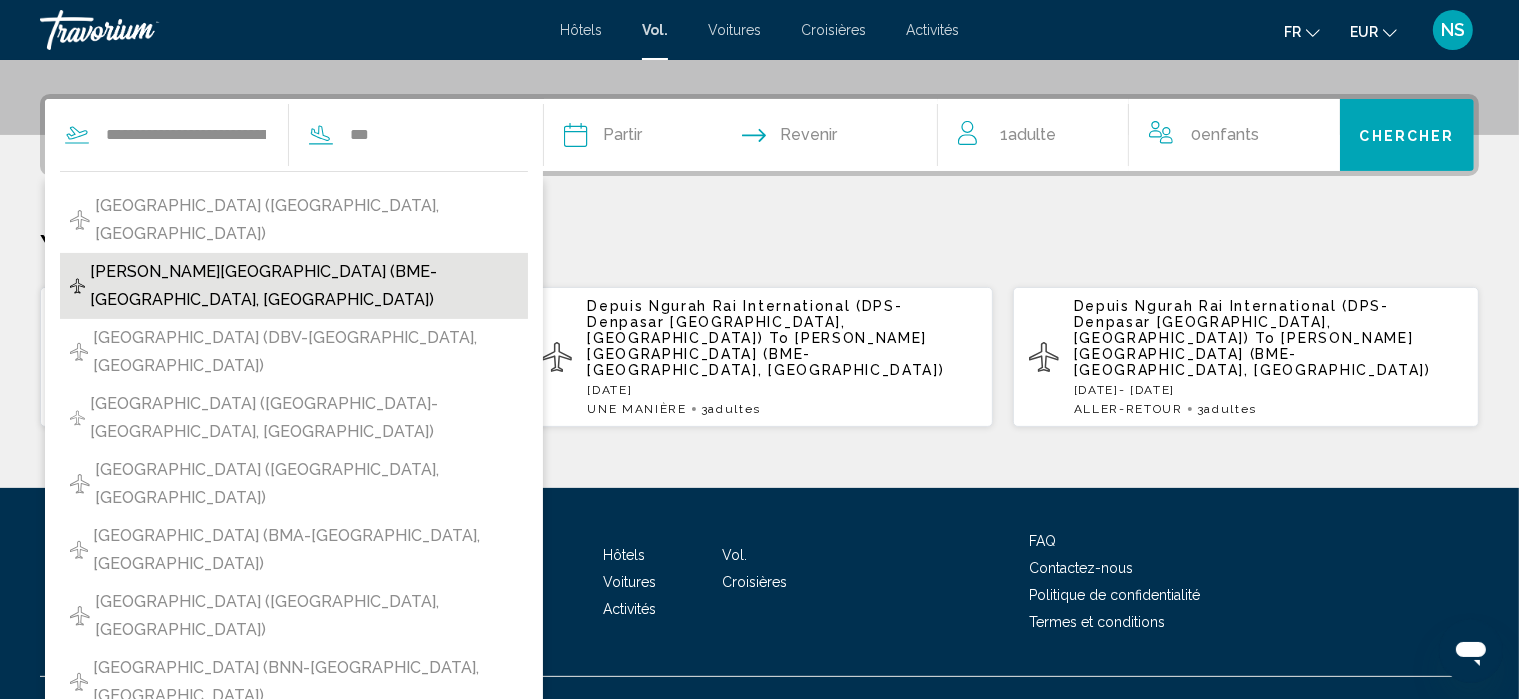 click on "[PERSON_NAME][GEOGRAPHIC_DATA] (BME-[GEOGRAPHIC_DATA], [GEOGRAPHIC_DATA])" at bounding box center (304, 286) 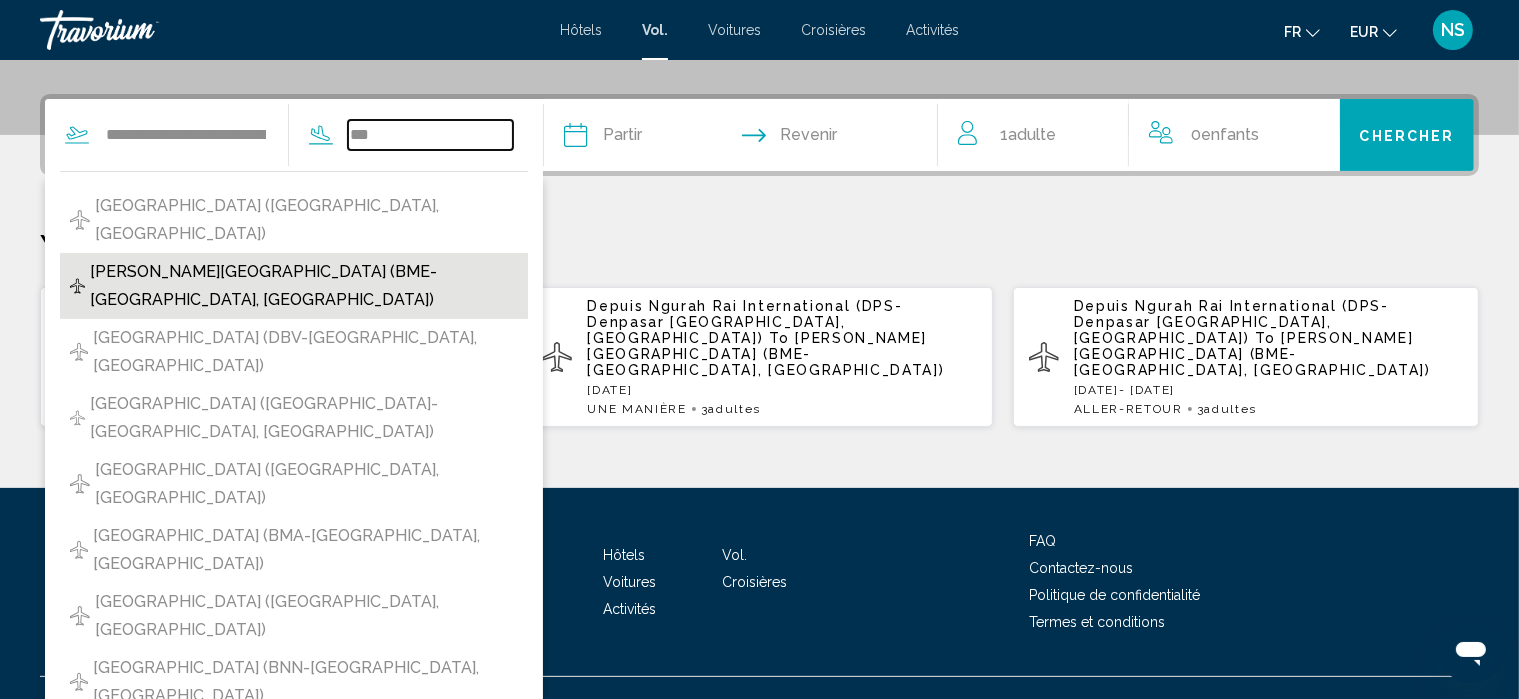 type on "**********" 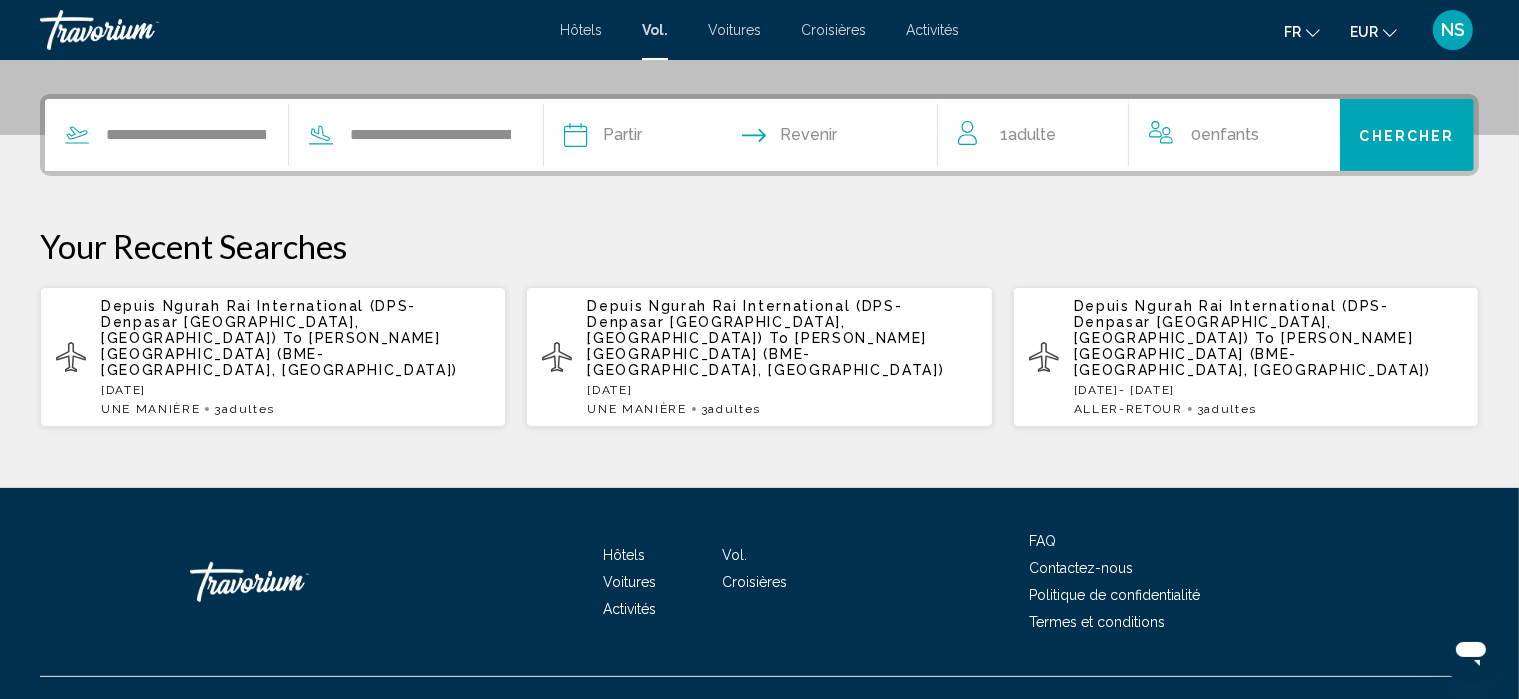 click at bounding box center (656, 138) 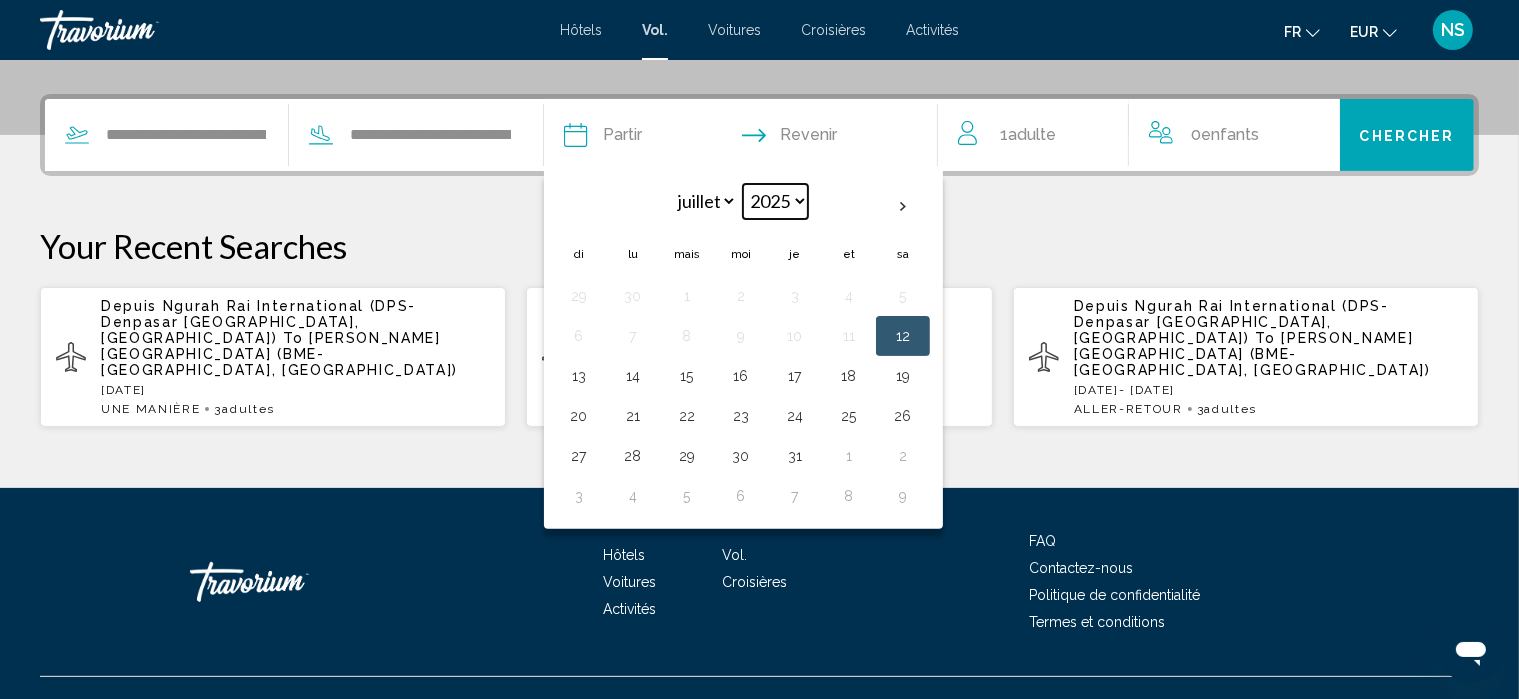 click on "**** **** **** **** **** ****" at bounding box center [775, 201] 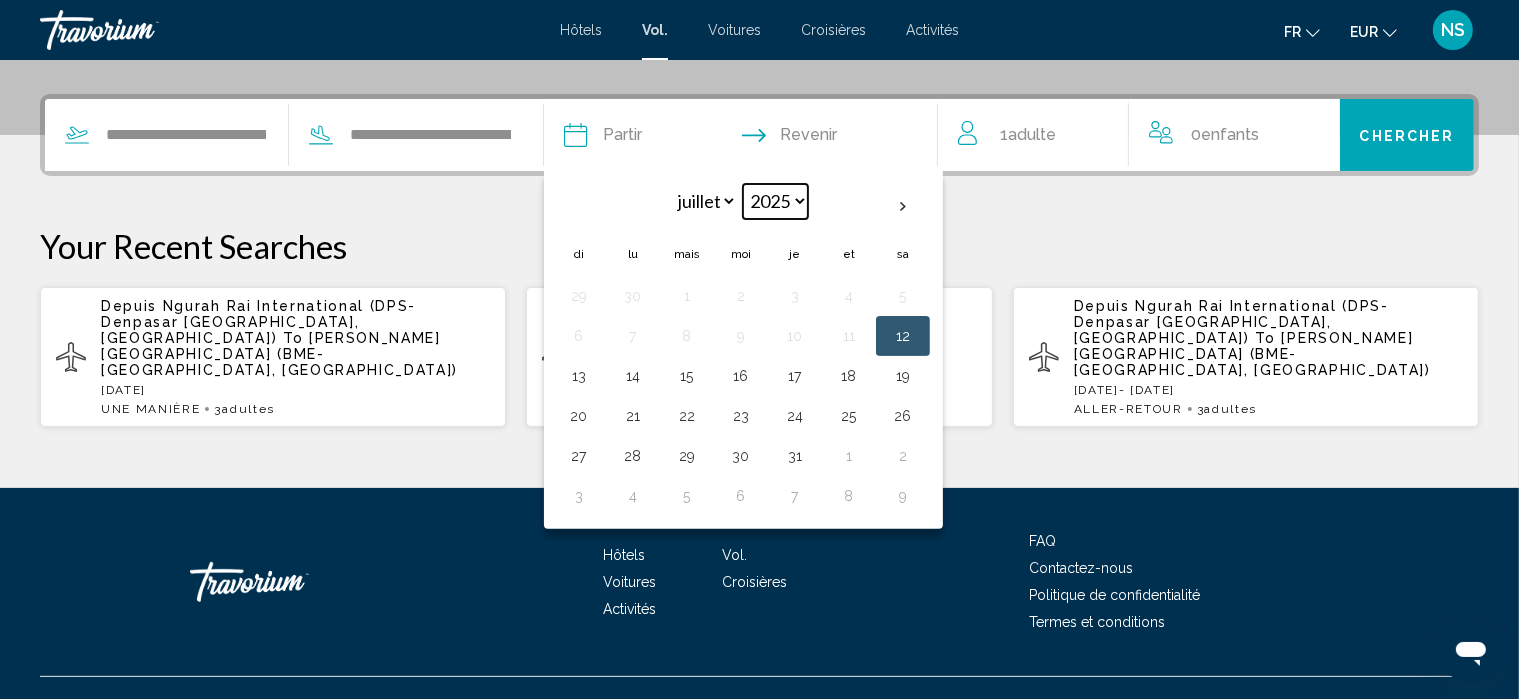 select on "****" 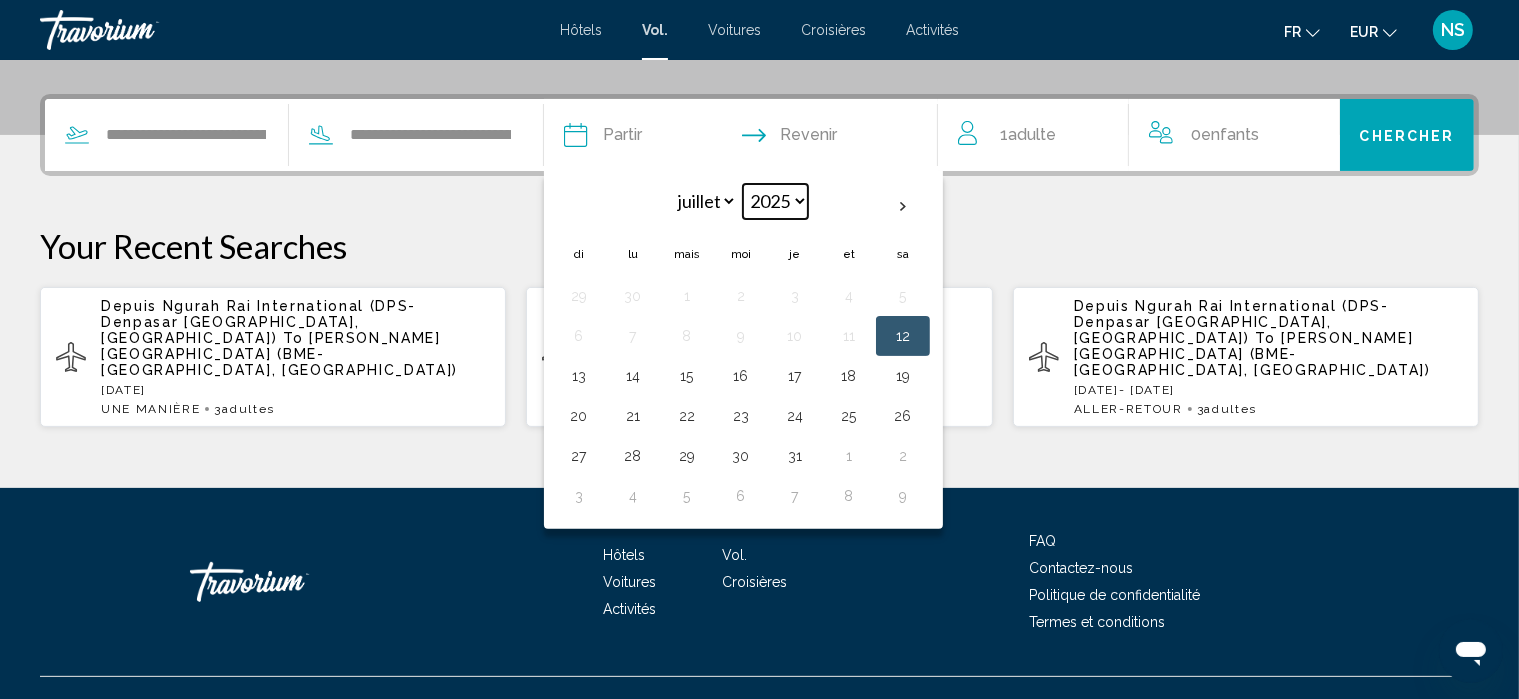 click on "**** **** **** **** **** ****" at bounding box center (775, 201) 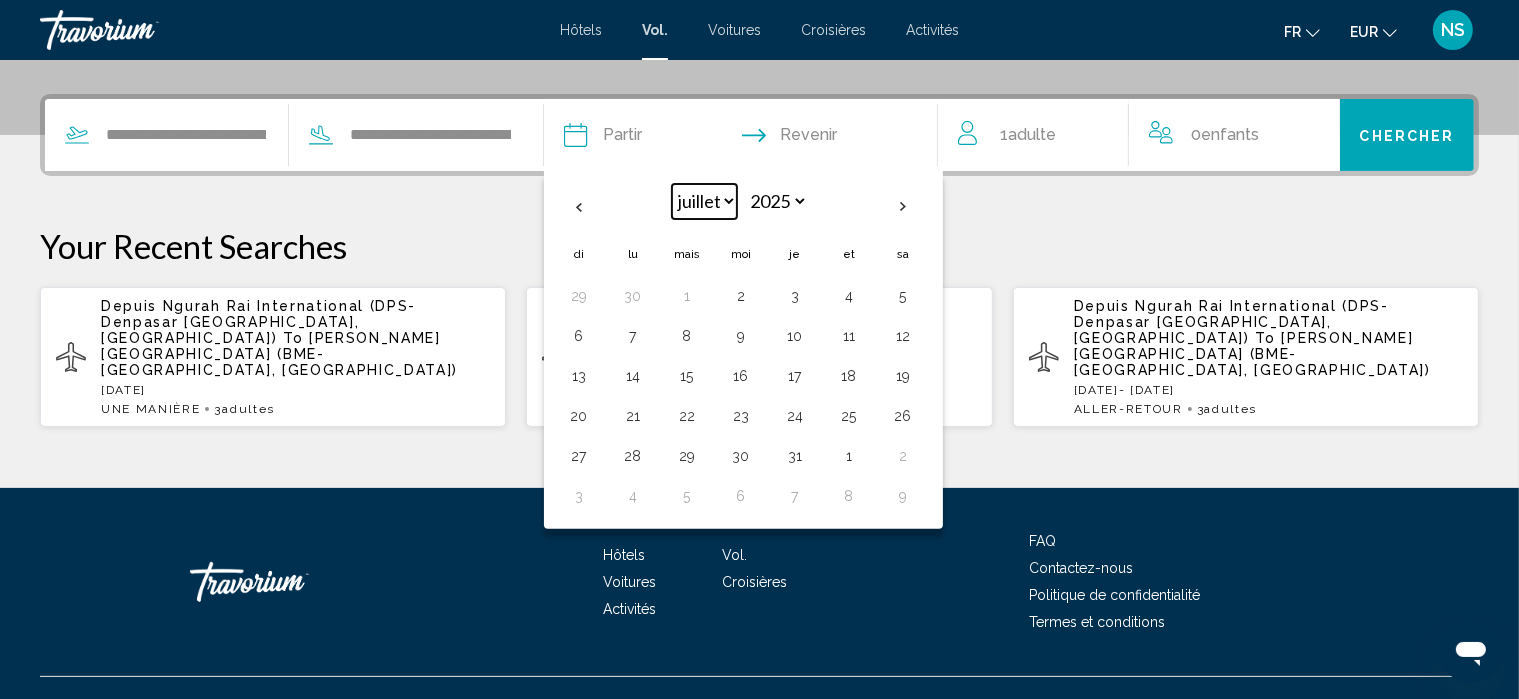 click on "***** ***** **** **** *** **** ******* **** ***** ******** **** ****" at bounding box center (704, 201) 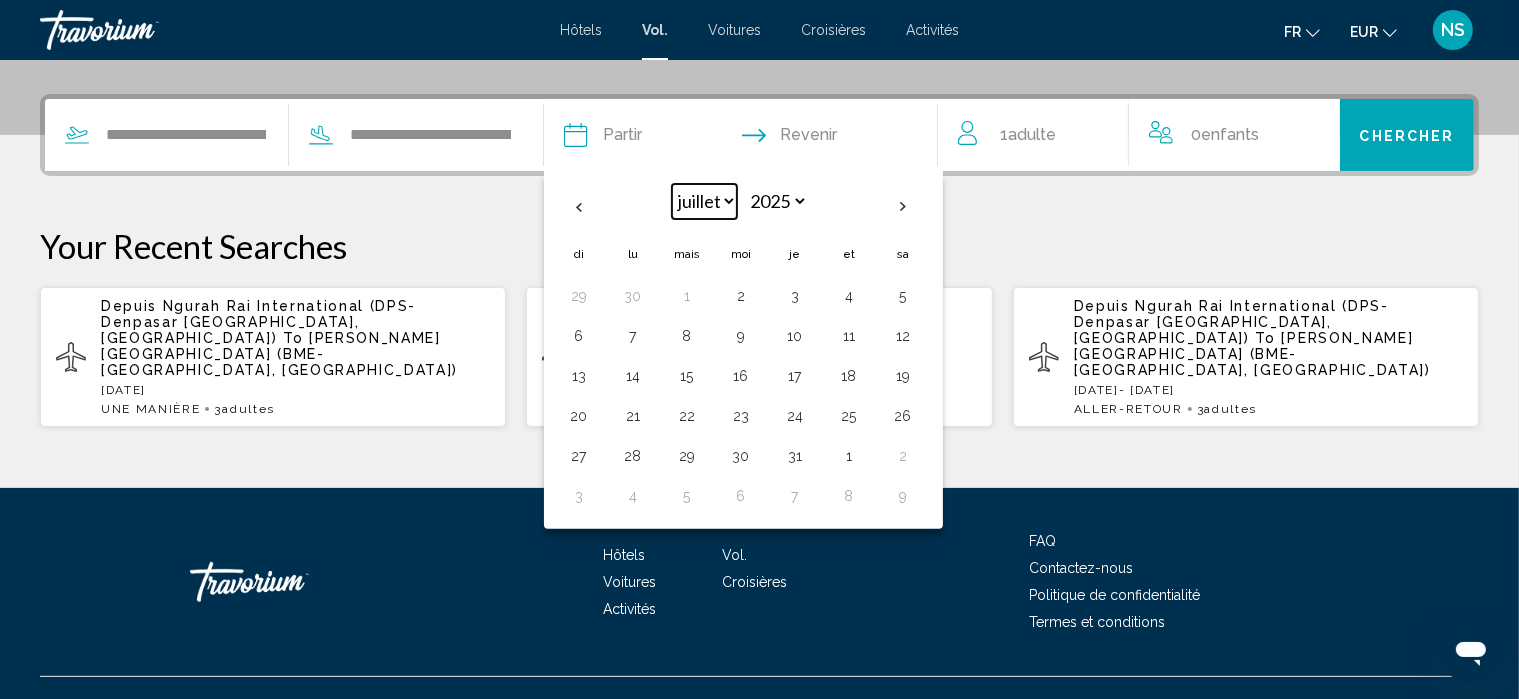 click on "***** ***** **** **** *** **** ******* **** ***** ******** **** ****" at bounding box center [704, 201] 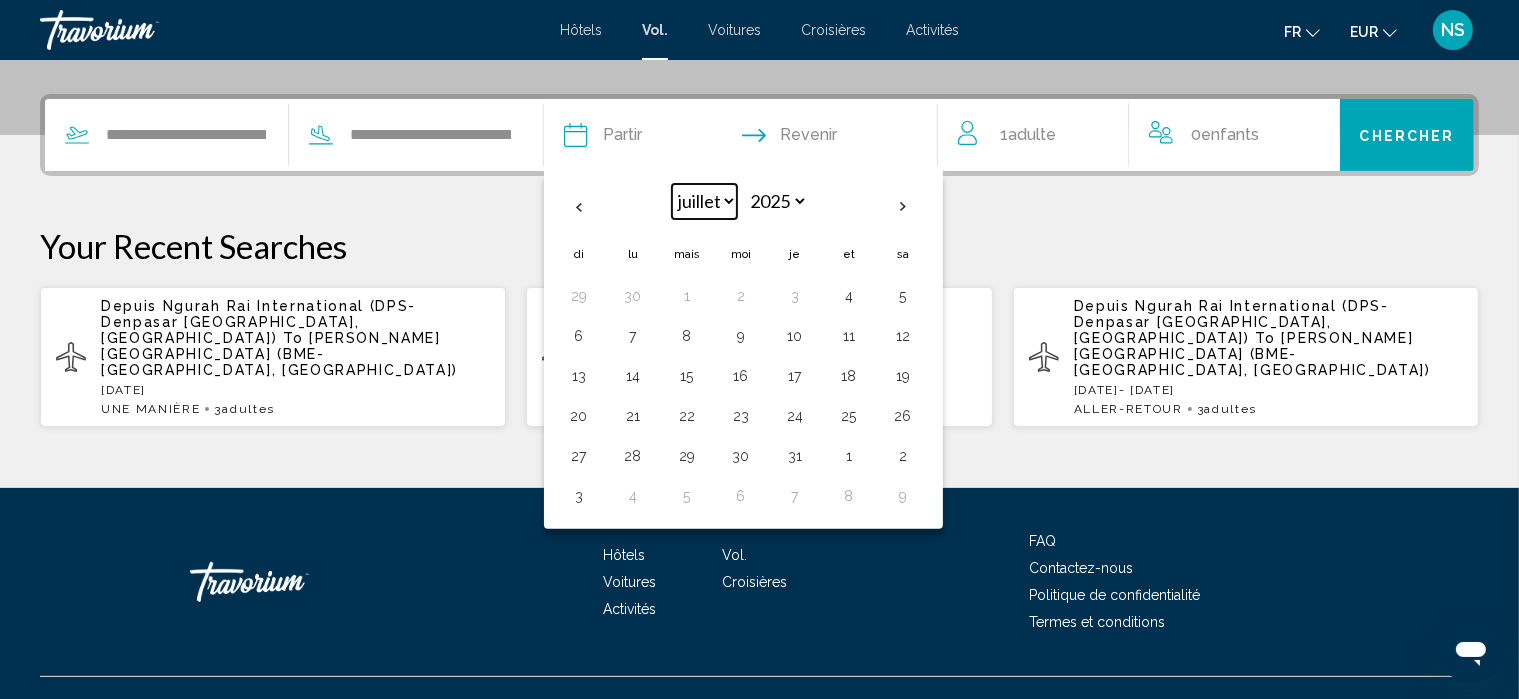 click on "***** ***** **** **** *** **** ******* **** ***** ******** **** ****" at bounding box center (704, 201) 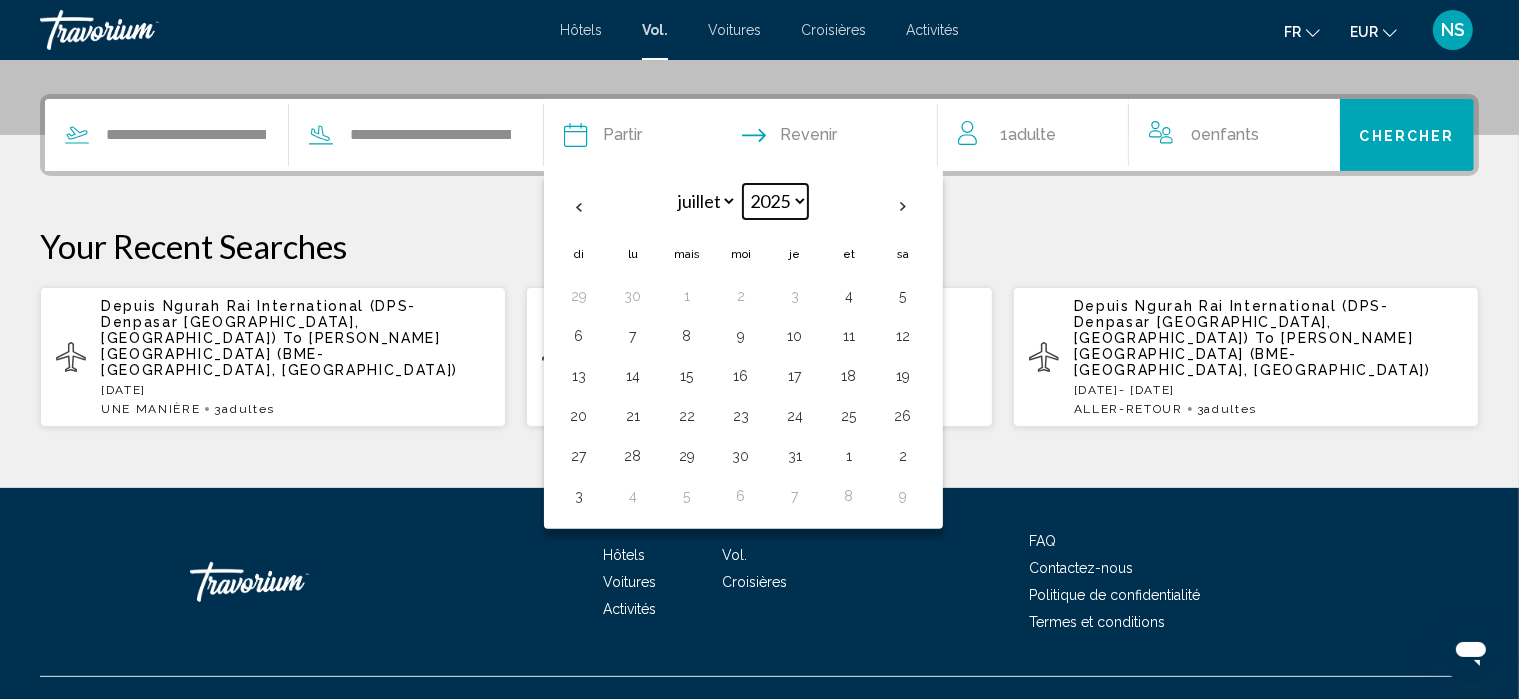 click on "**** **** **** **** **** ****" at bounding box center [775, 201] 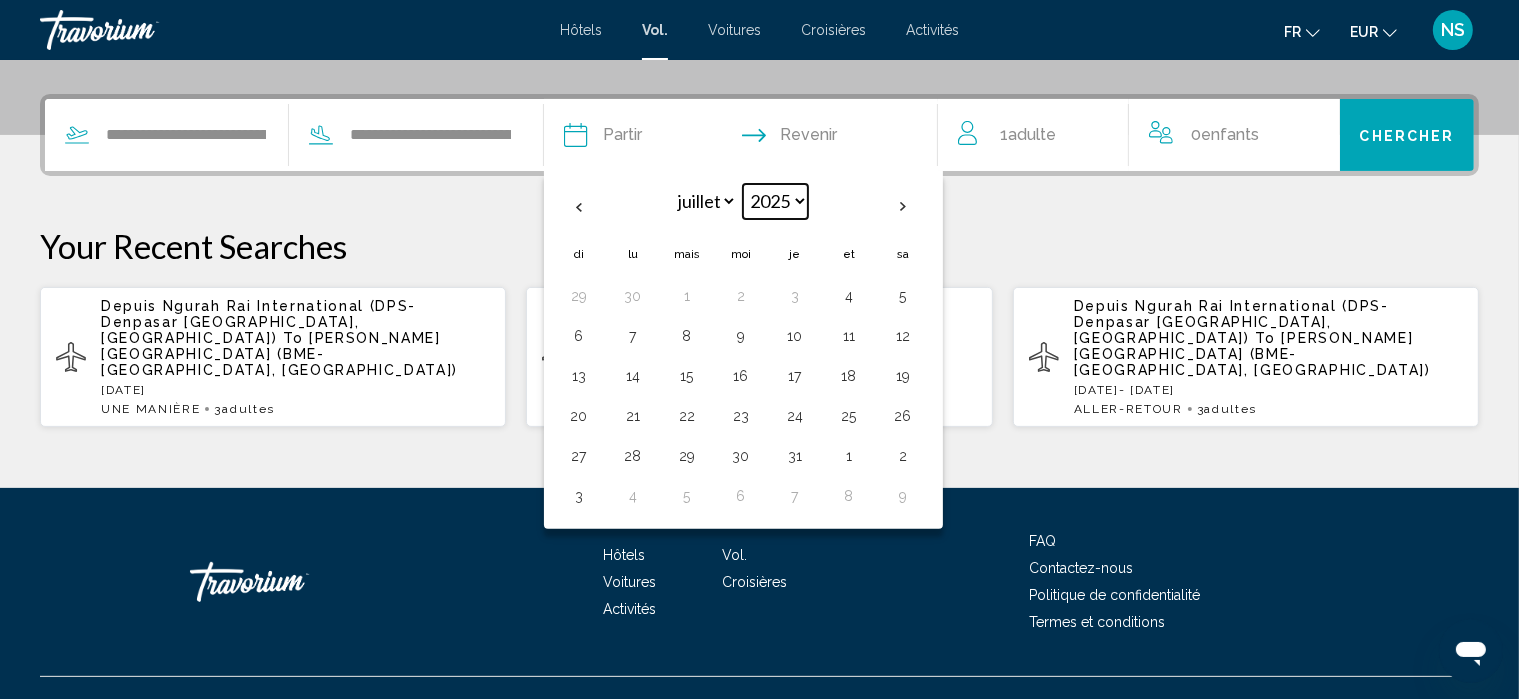 click on "**** **** **** **** **** ****" at bounding box center (775, 201) 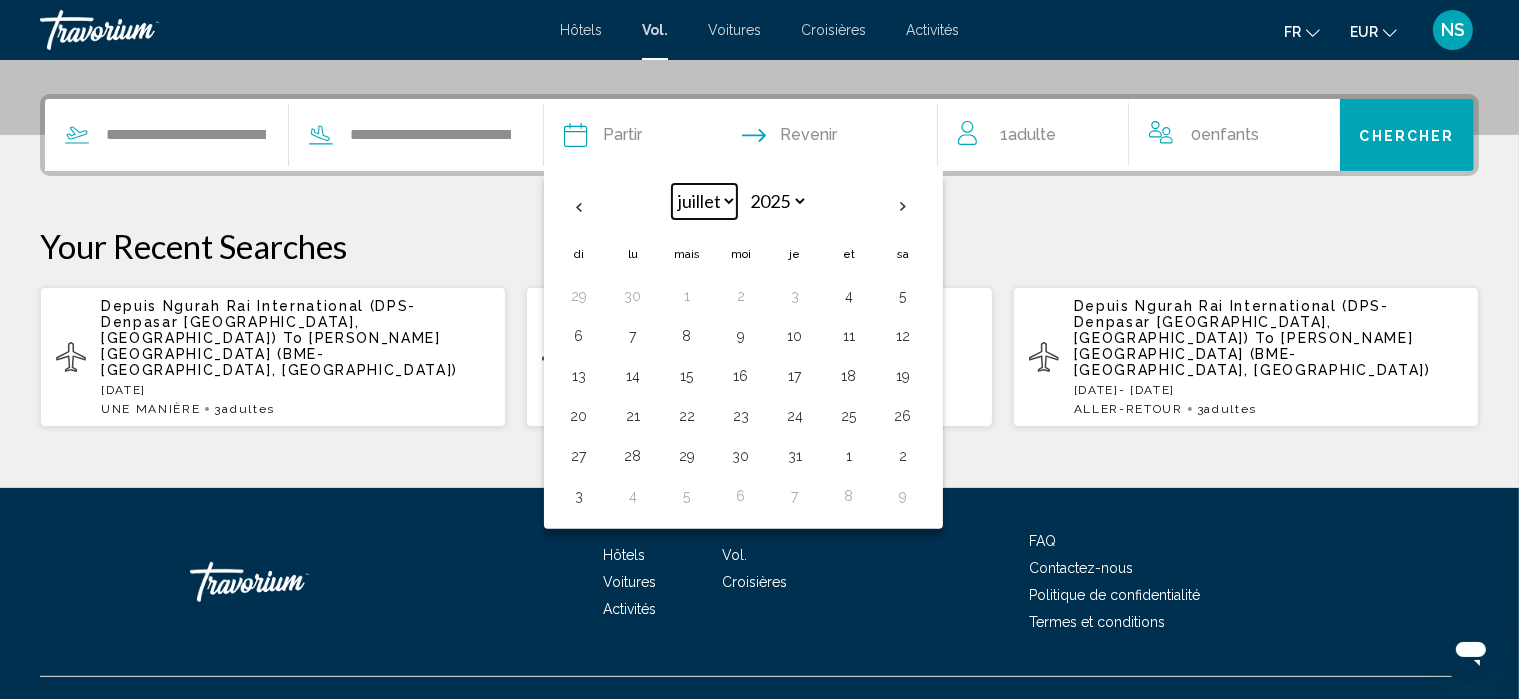 click on "***** ***** **** **** *** **** ******* **** ***** ******** **** ****" at bounding box center (704, 201) 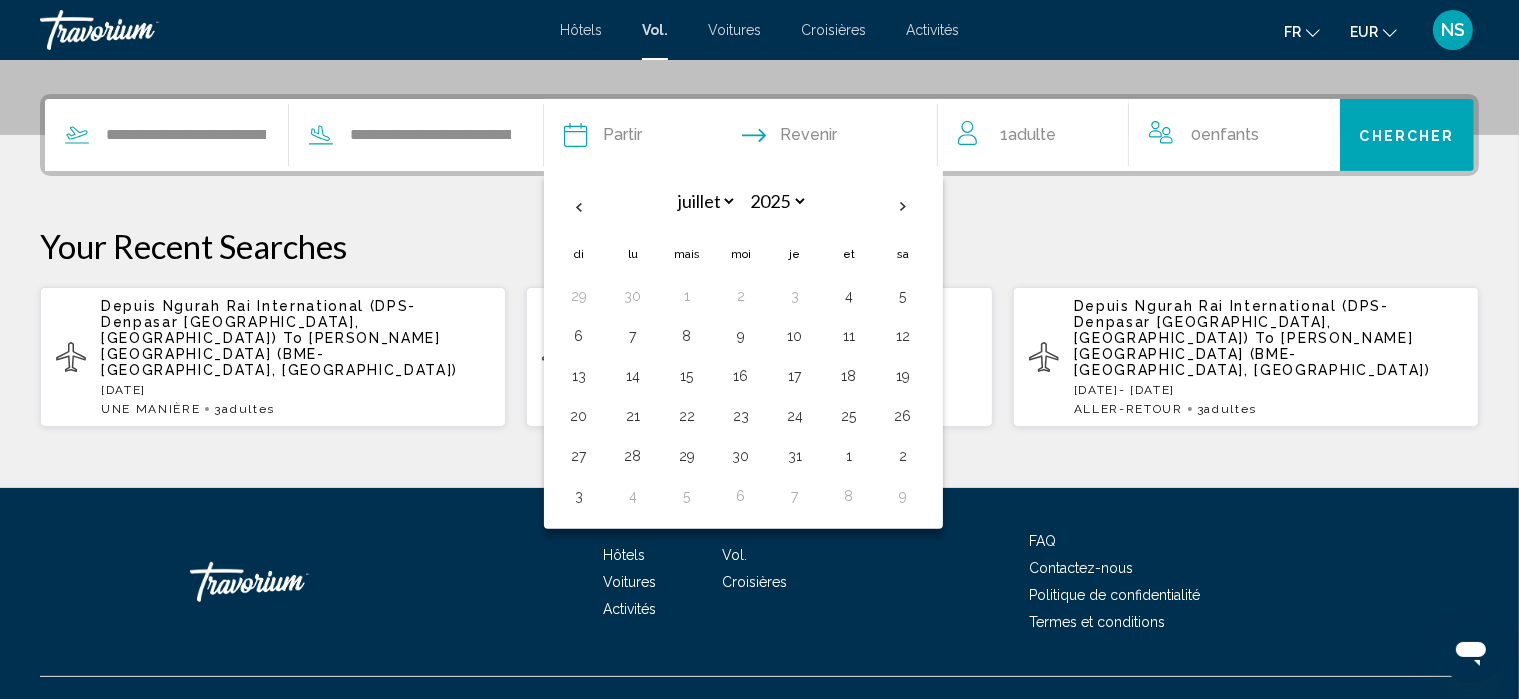 click on "**********" at bounding box center (759, 261) 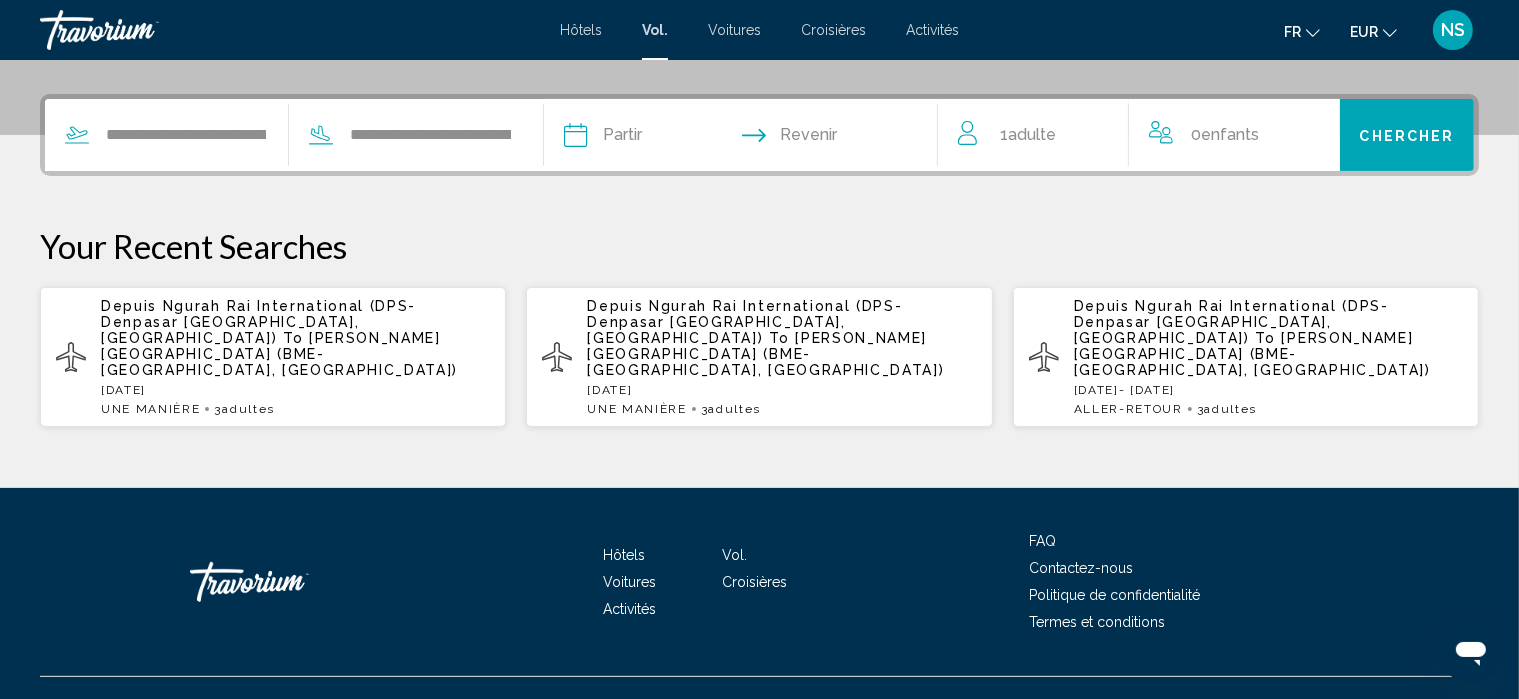click on "**********" at bounding box center (759, 261) 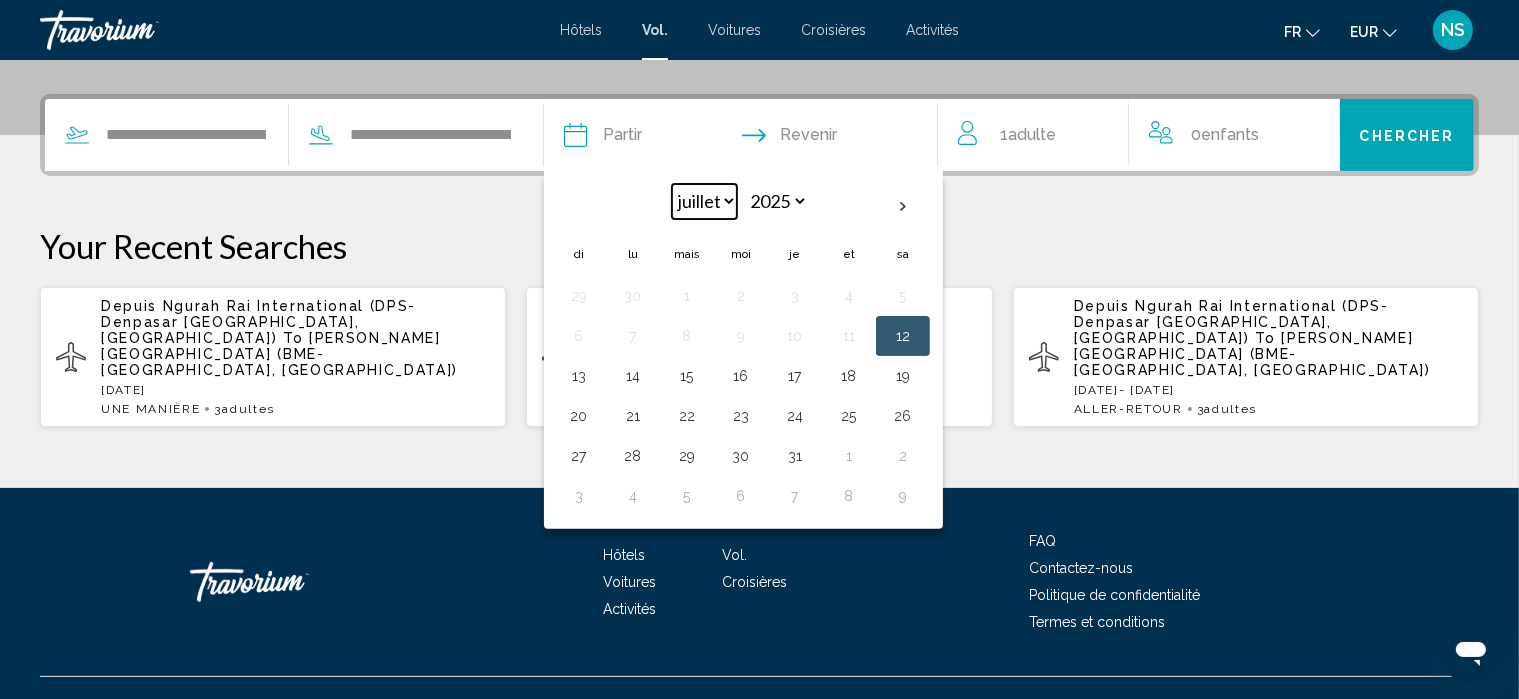 click on "***** ***** **** **** *** **** ******* **** ***** ******** **** ****" at bounding box center (704, 201) 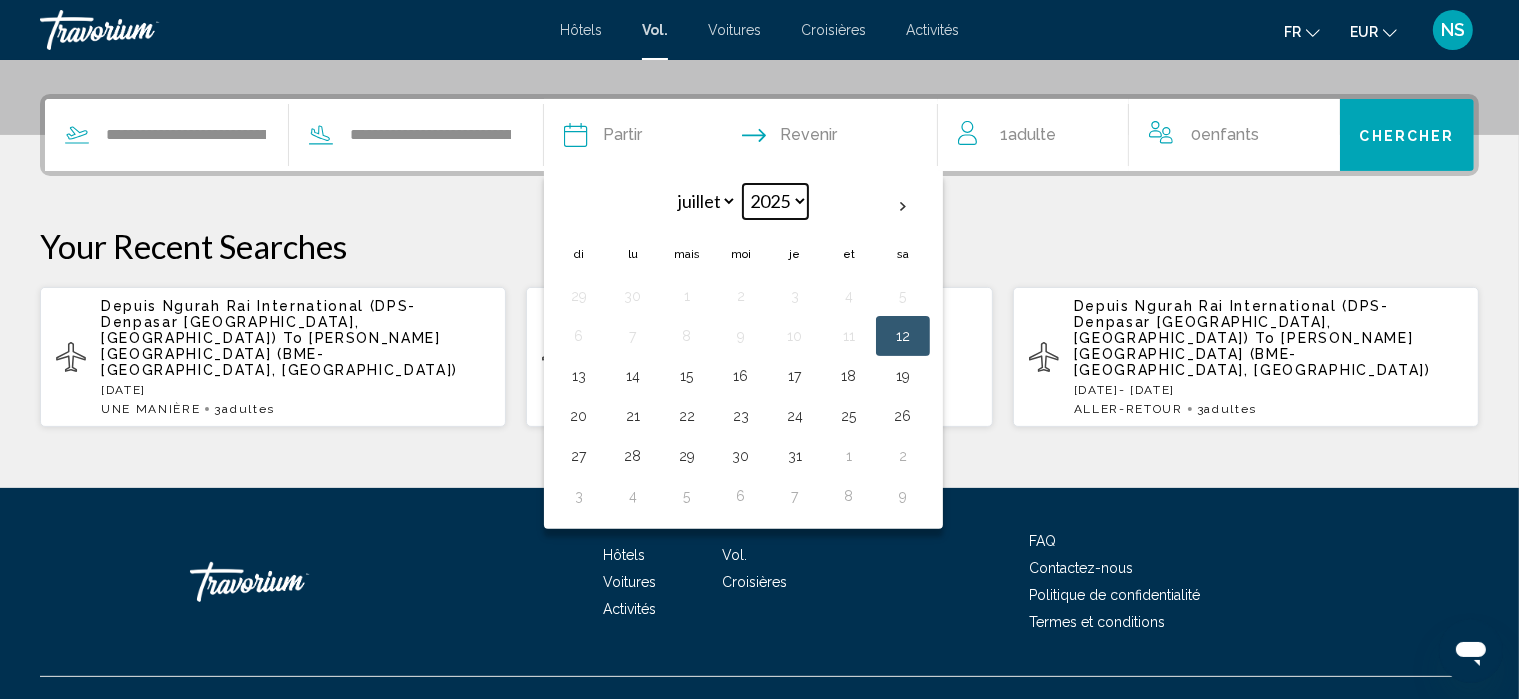 click on "**** **** **** **** **** ****" at bounding box center [775, 201] 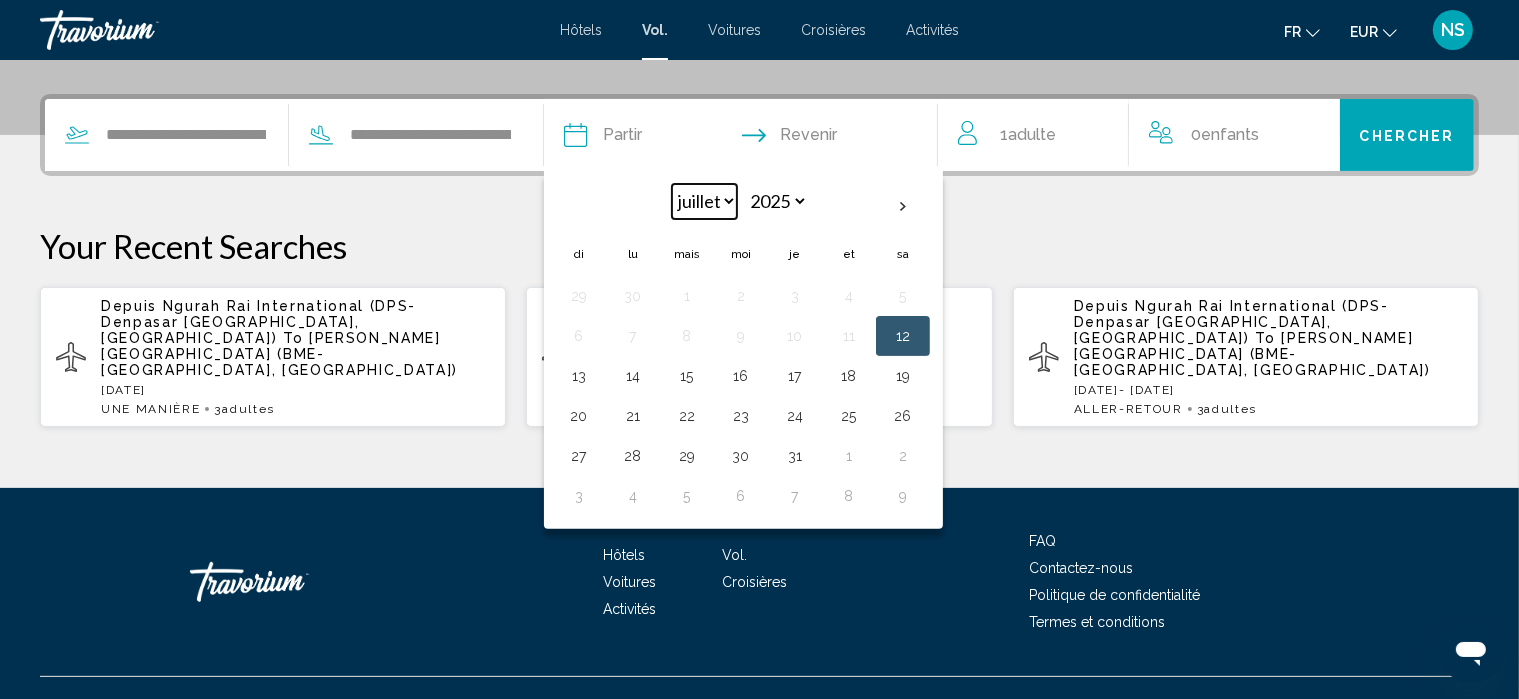 click on "***** ***** **** **** *** **** ******* **** ***** ******** **** ****" at bounding box center (704, 201) 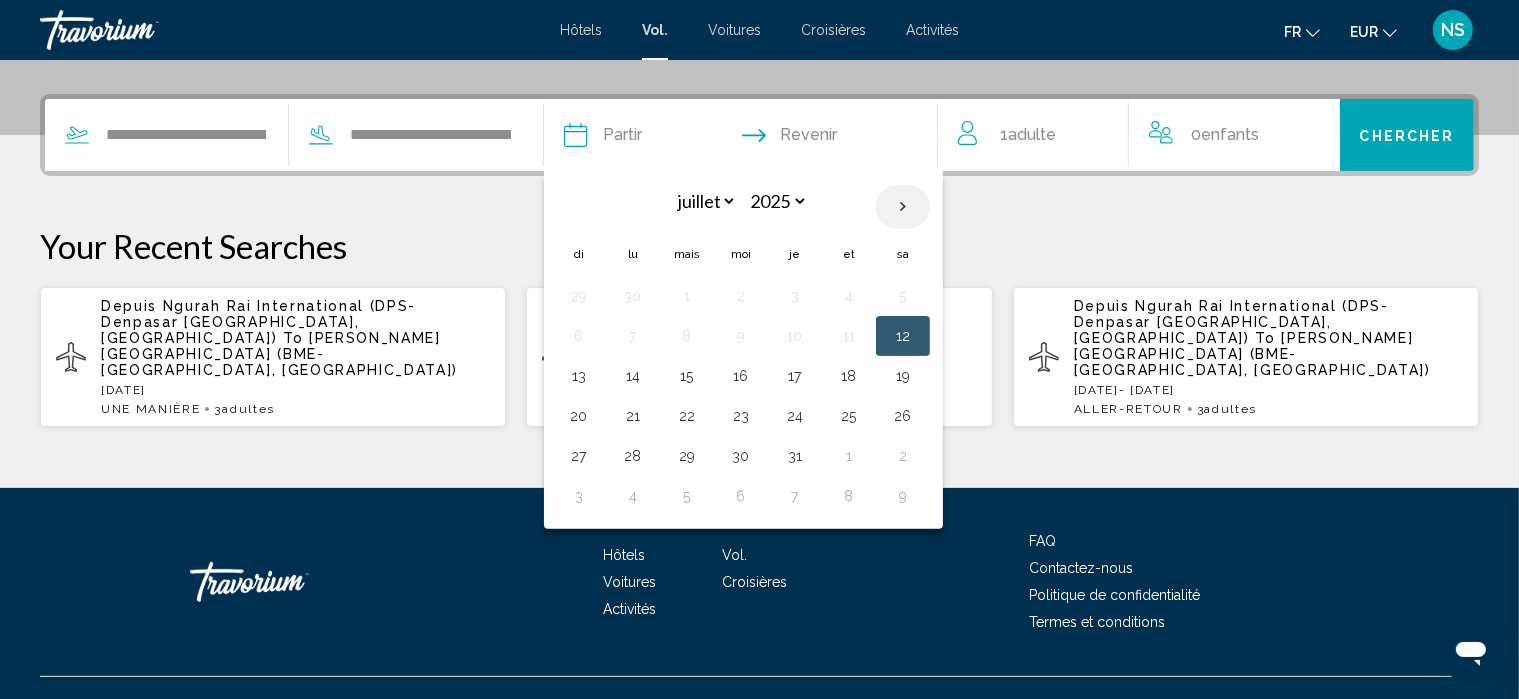 click at bounding box center [903, 207] 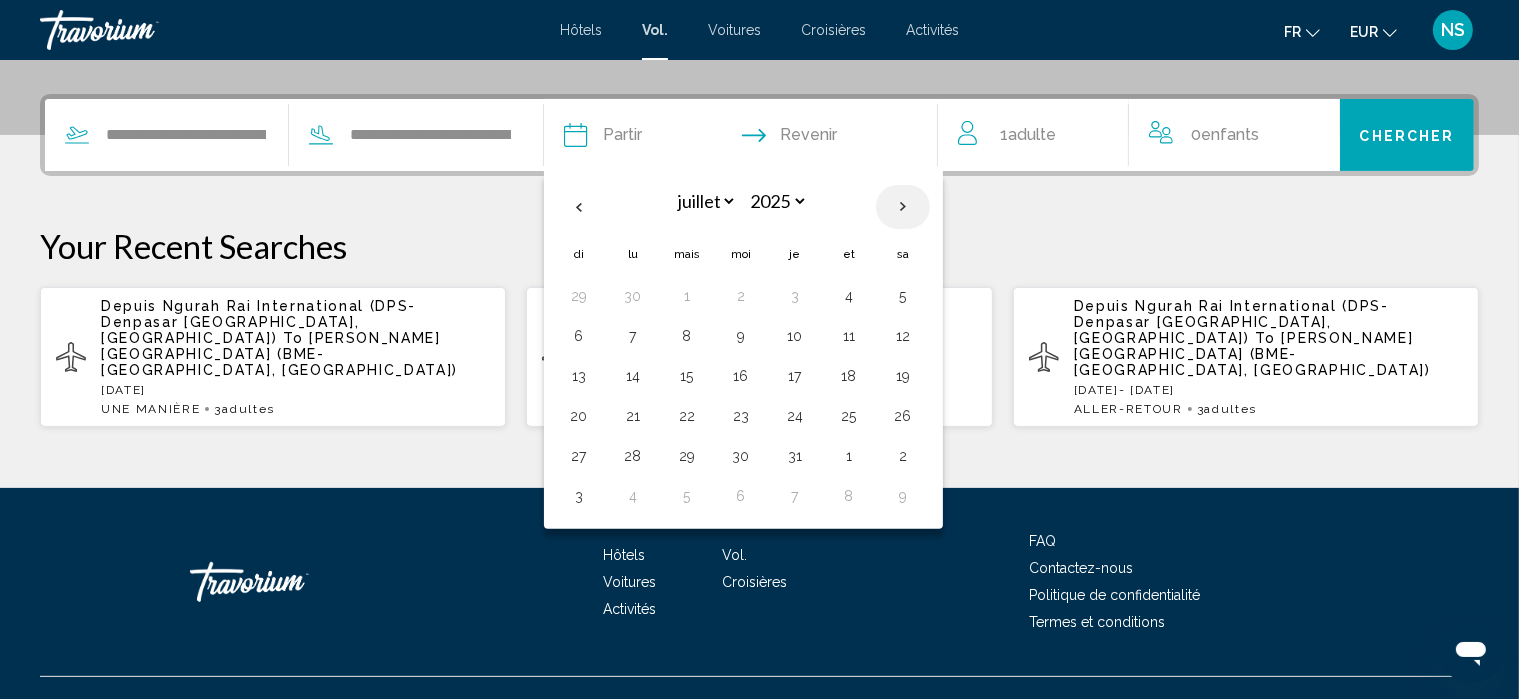 click at bounding box center (903, 207) 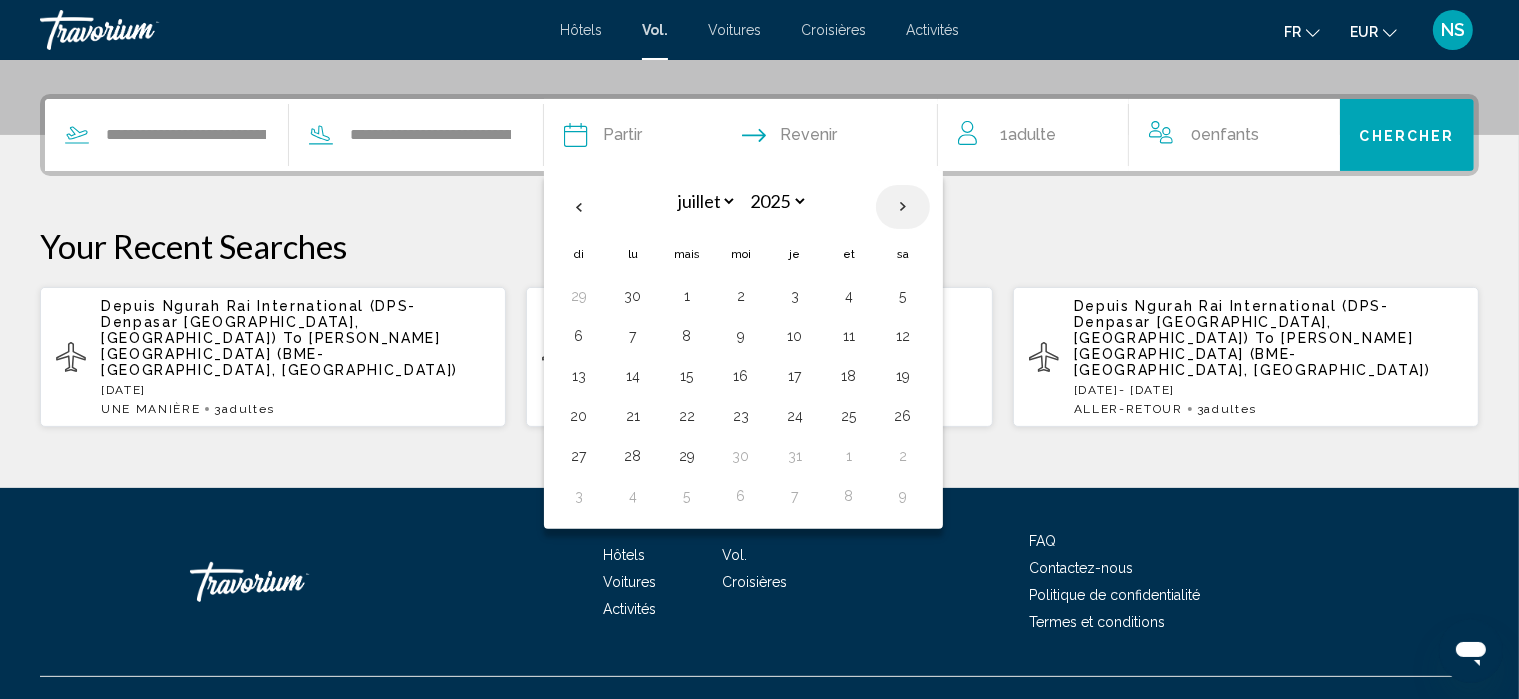 click at bounding box center [903, 207] 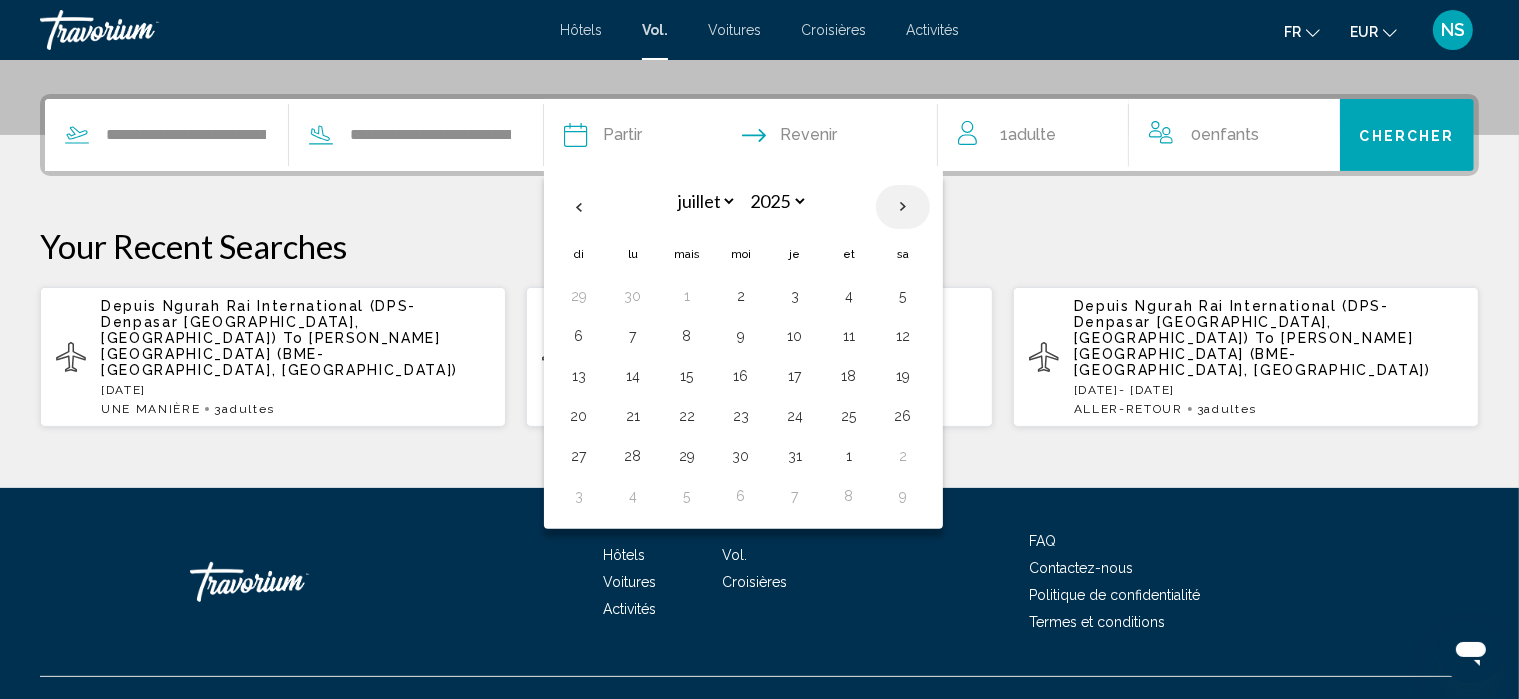 click at bounding box center [903, 207] 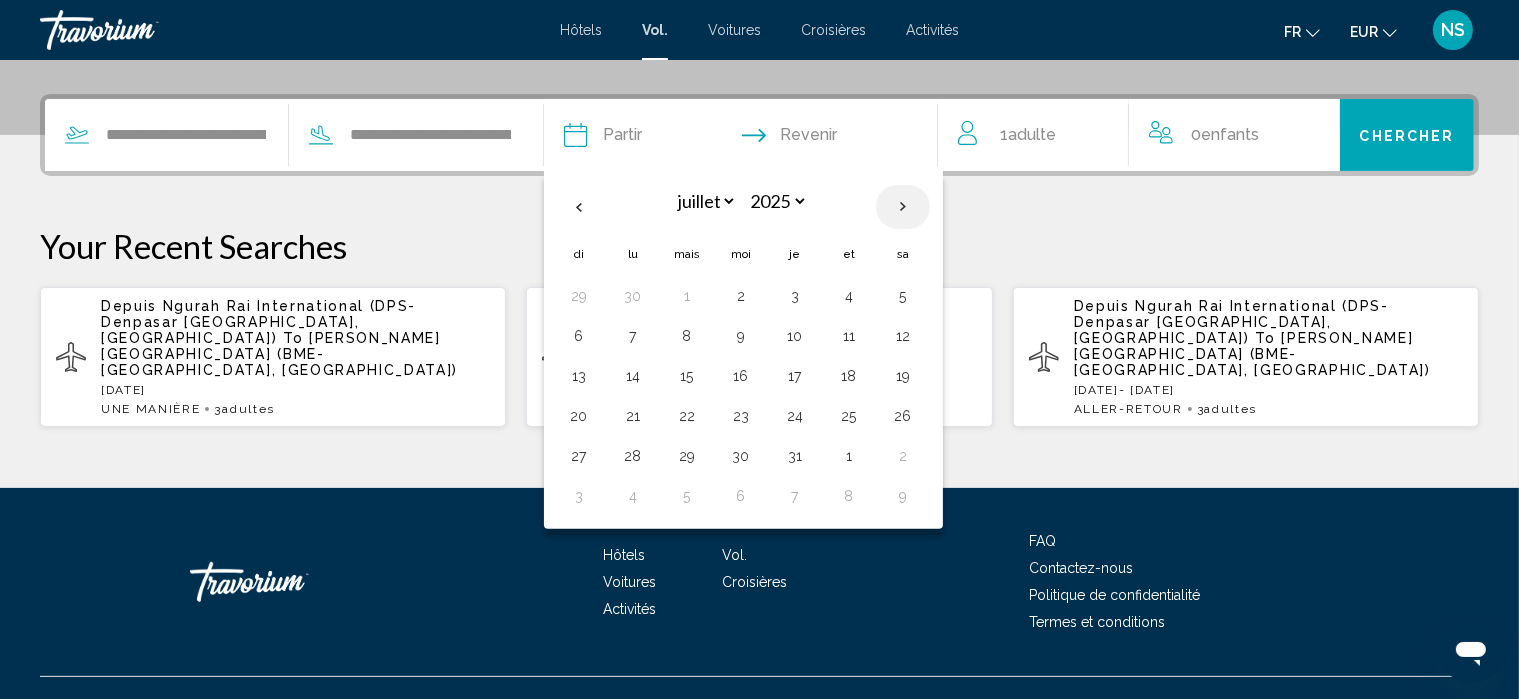 click at bounding box center [903, 207] 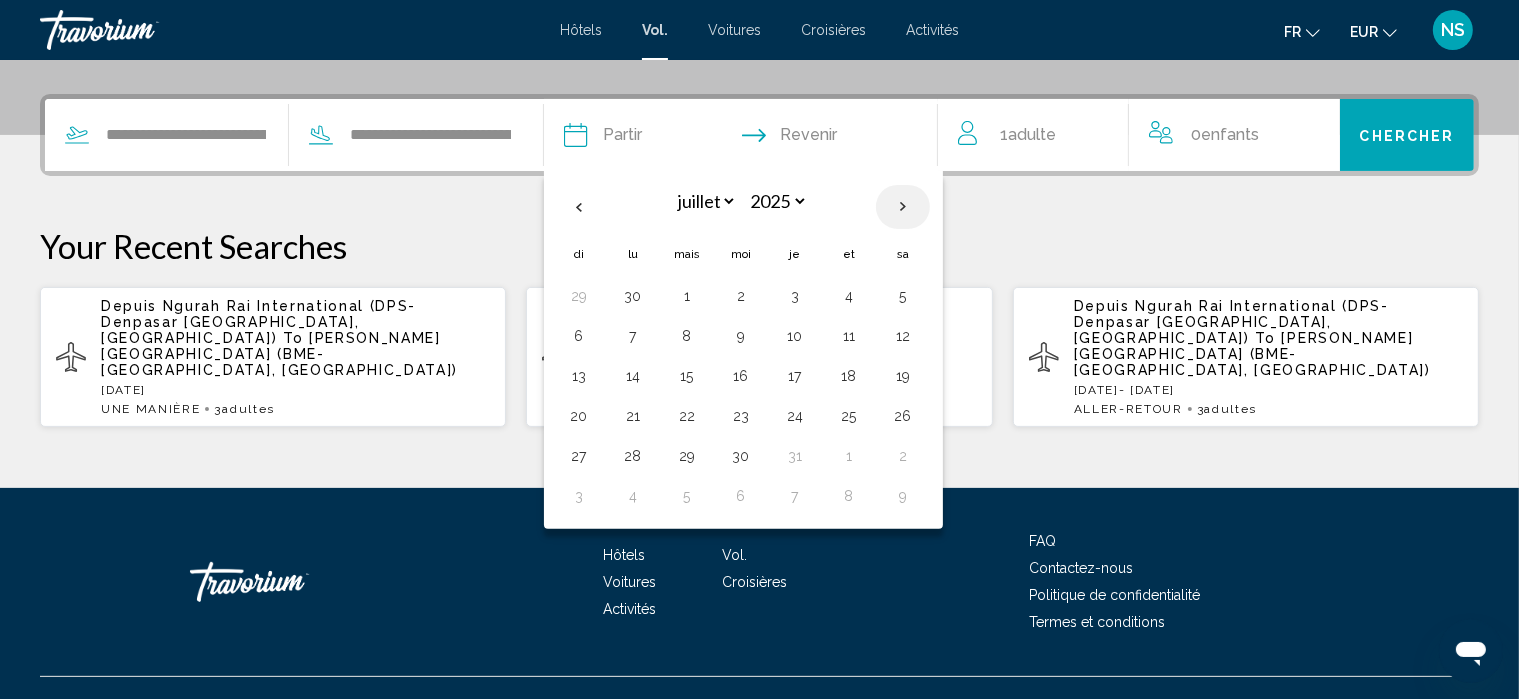 click at bounding box center [903, 207] 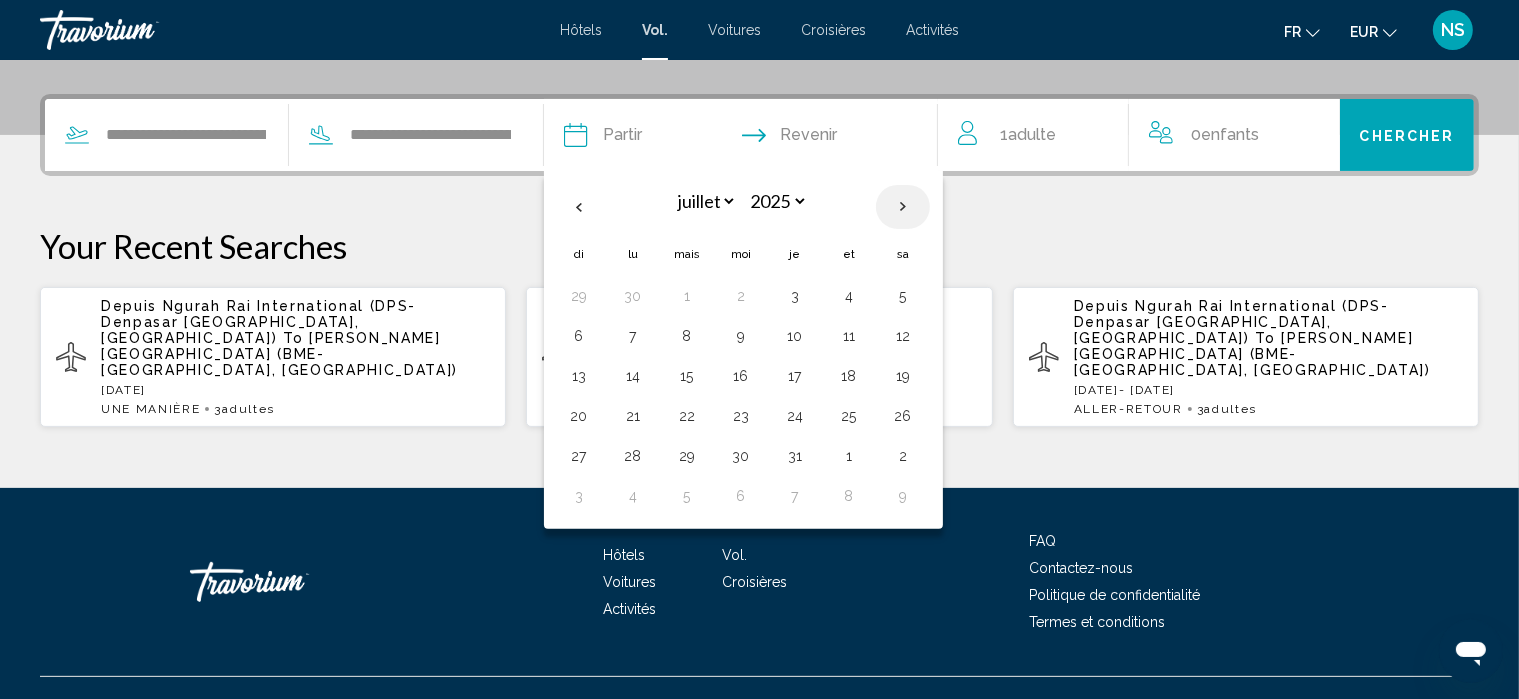 click at bounding box center [903, 207] 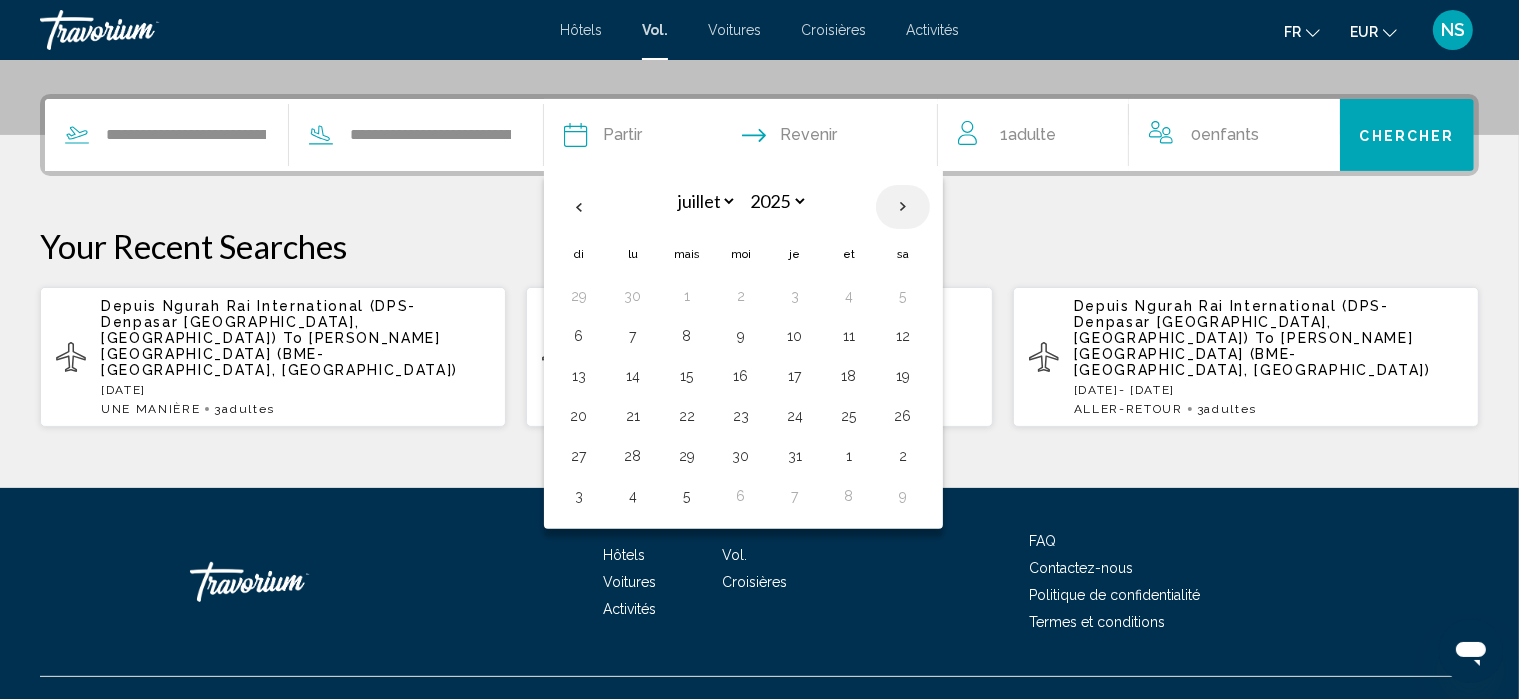 click at bounding box center (903, 207) 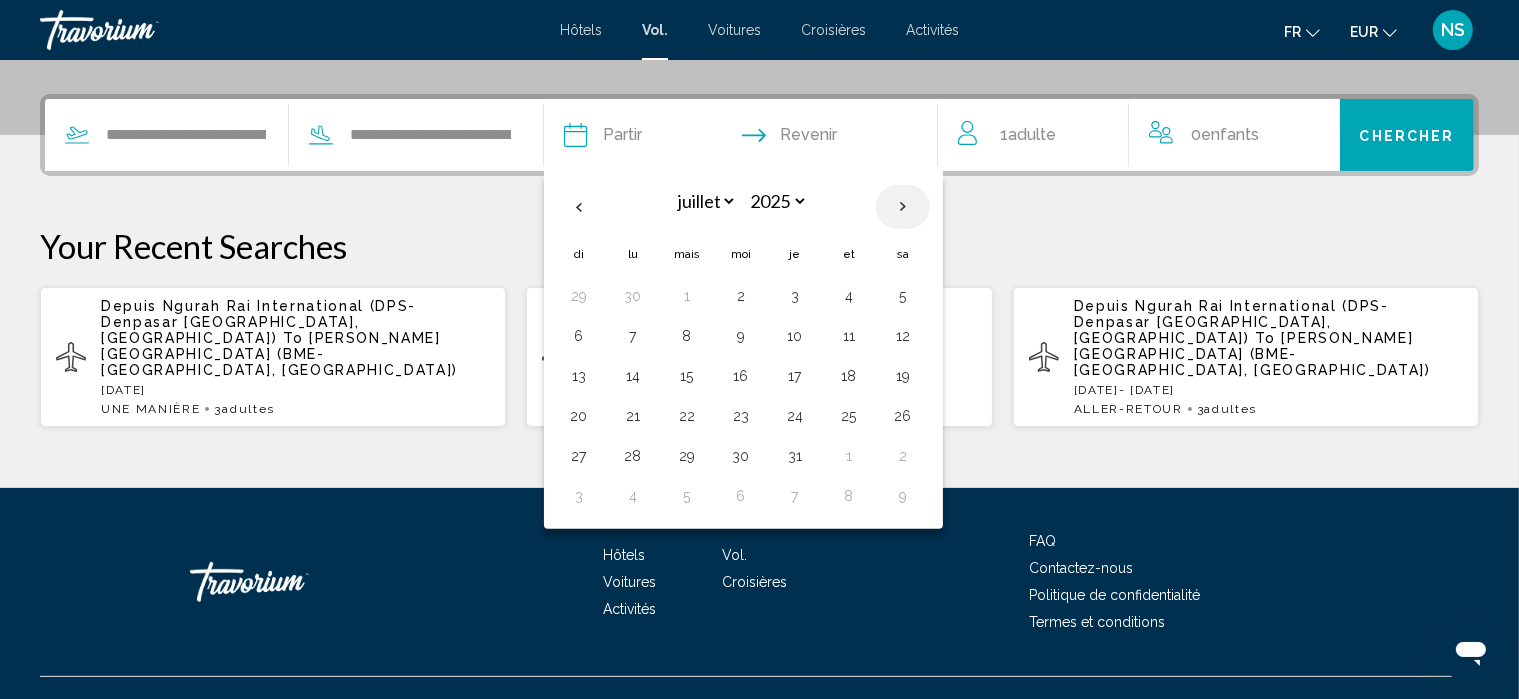 click at bounding box center [903, 207] 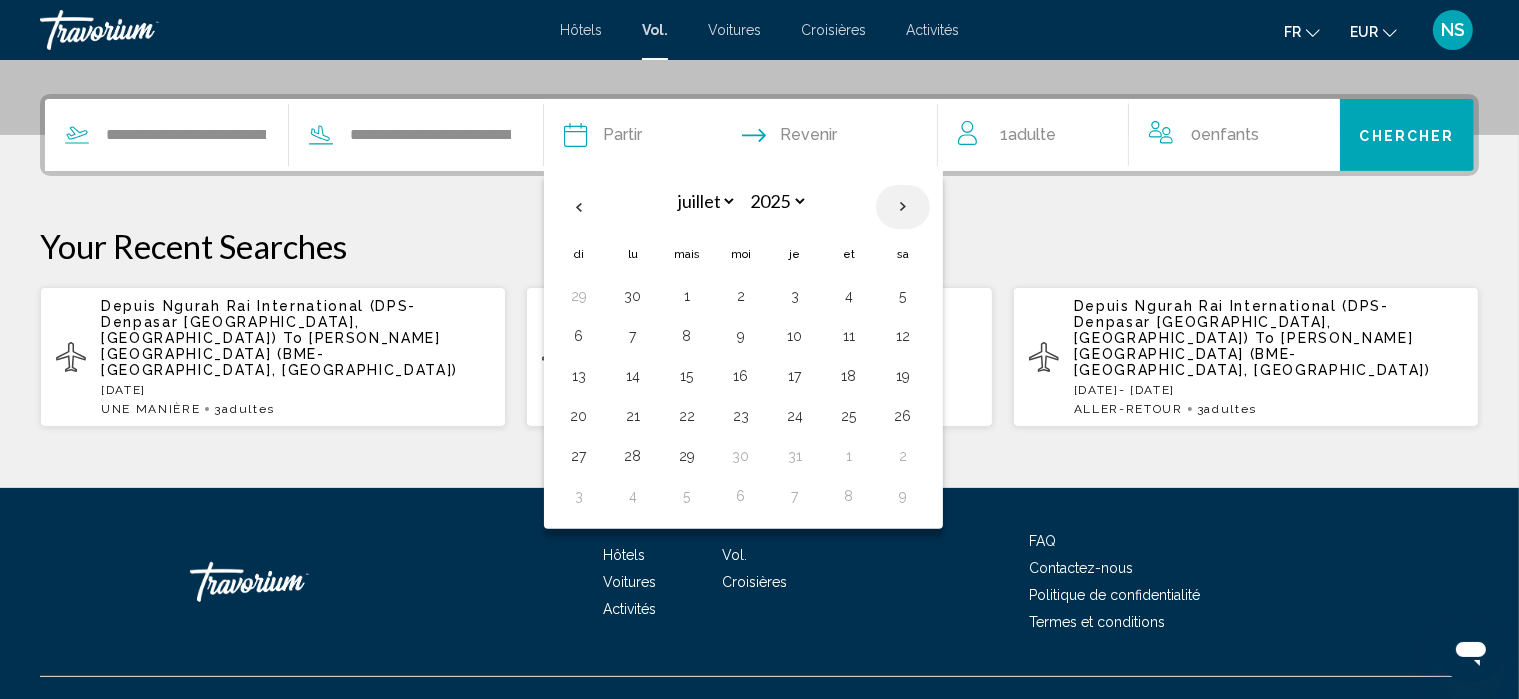 click at bounding box center (903, 207) 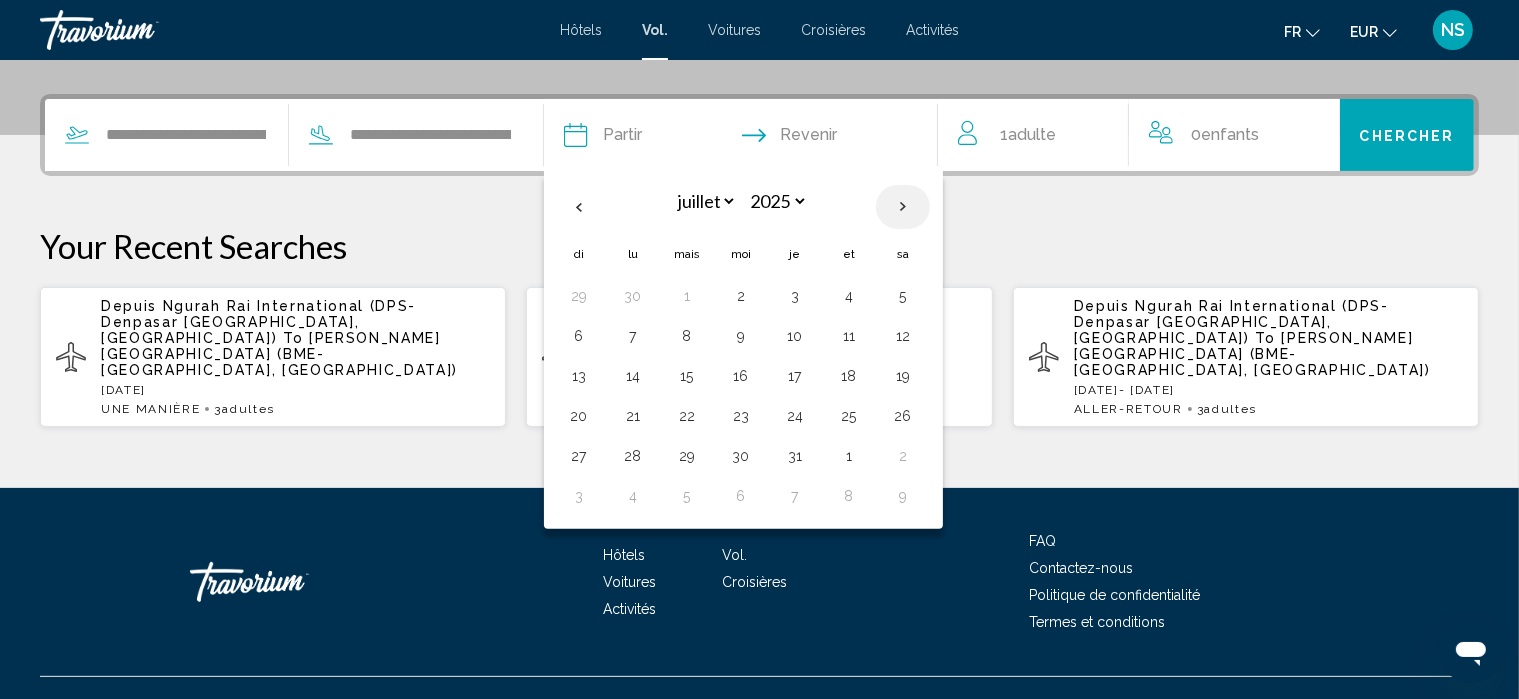 type 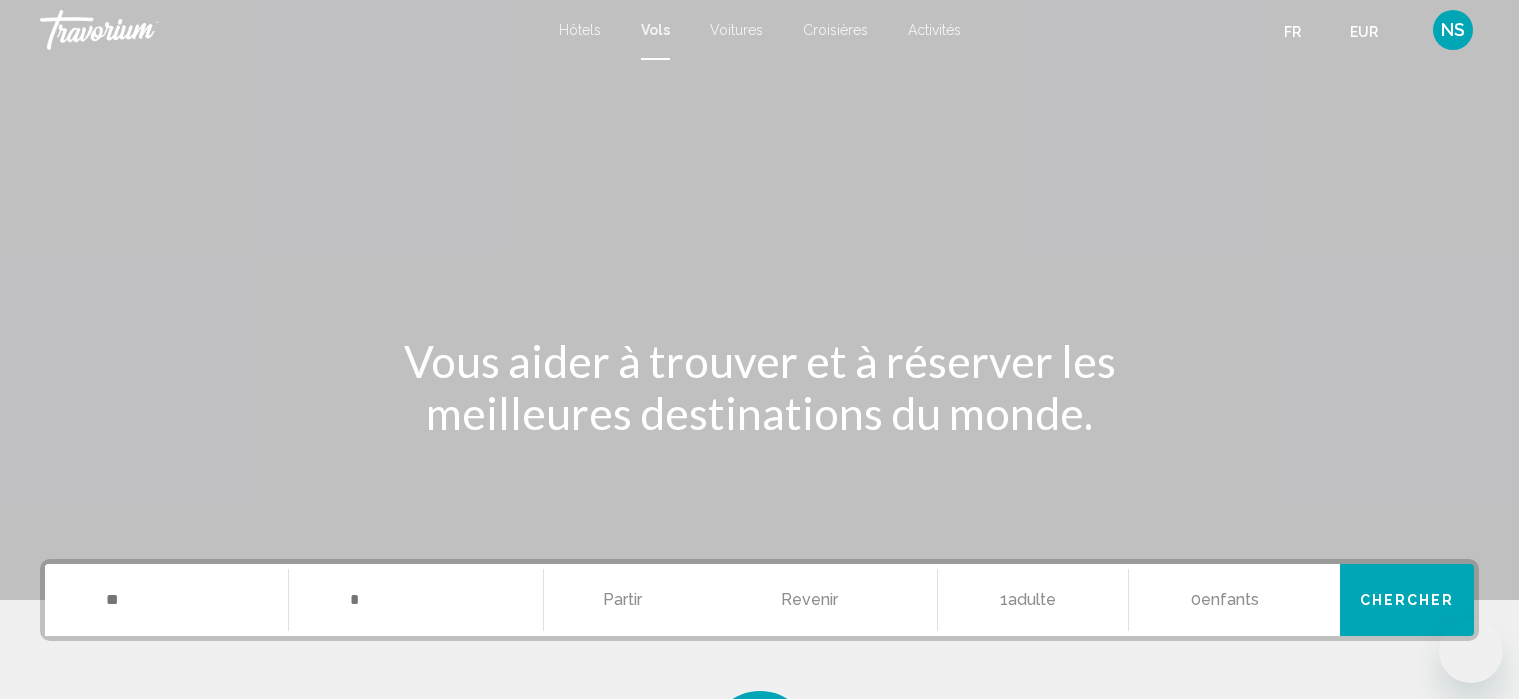 scroll, scrollTop: 0, scrollLeft: 0, axis: both 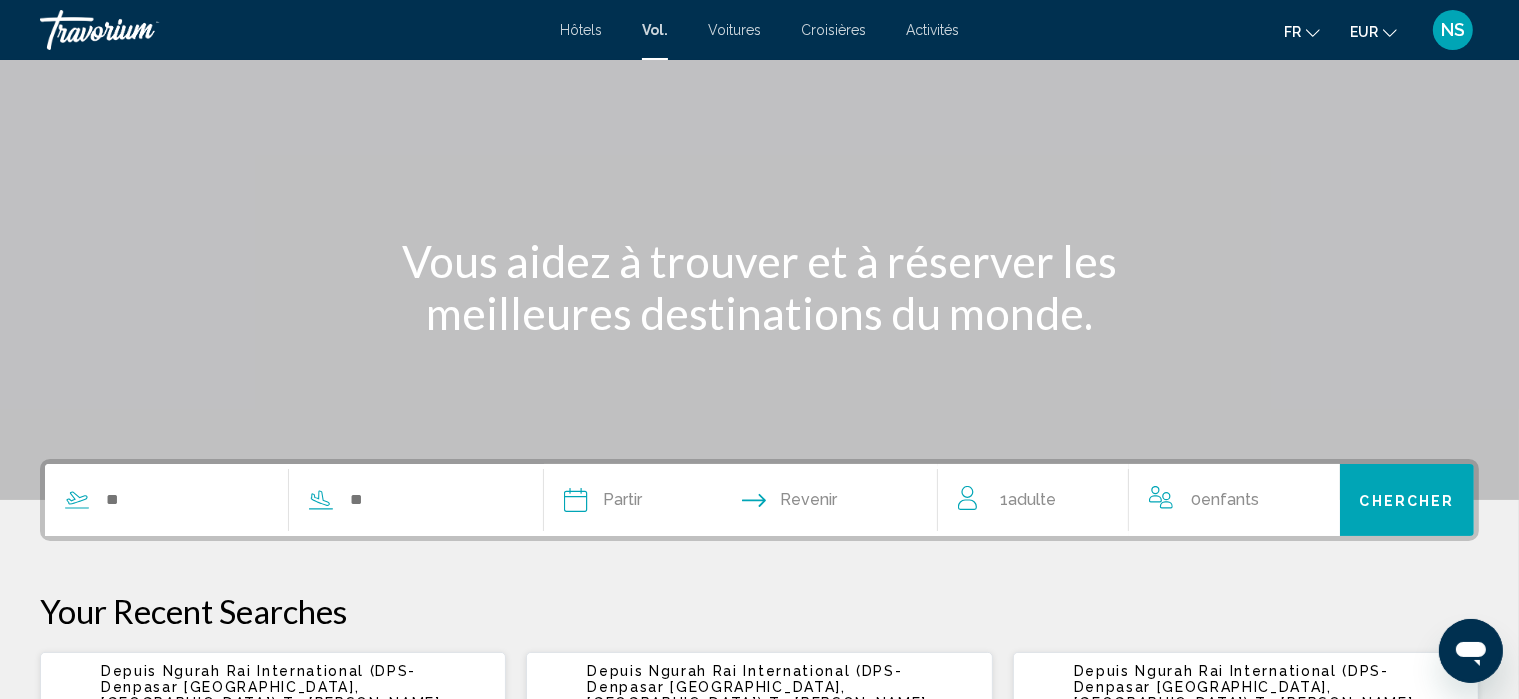 click on "**********" at bounding box center [759, 500] 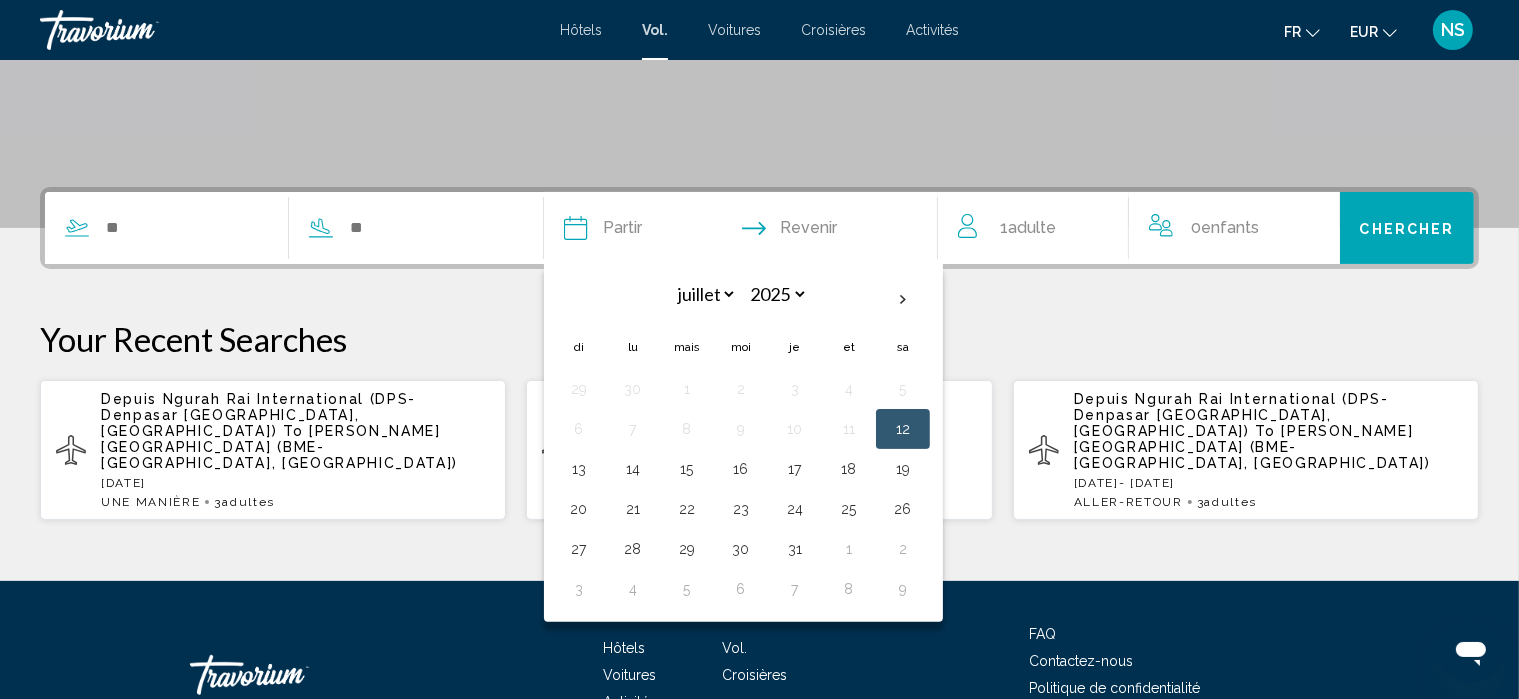 scroll, scrollTop: 465, scrollLeft: 0, axis: vertical 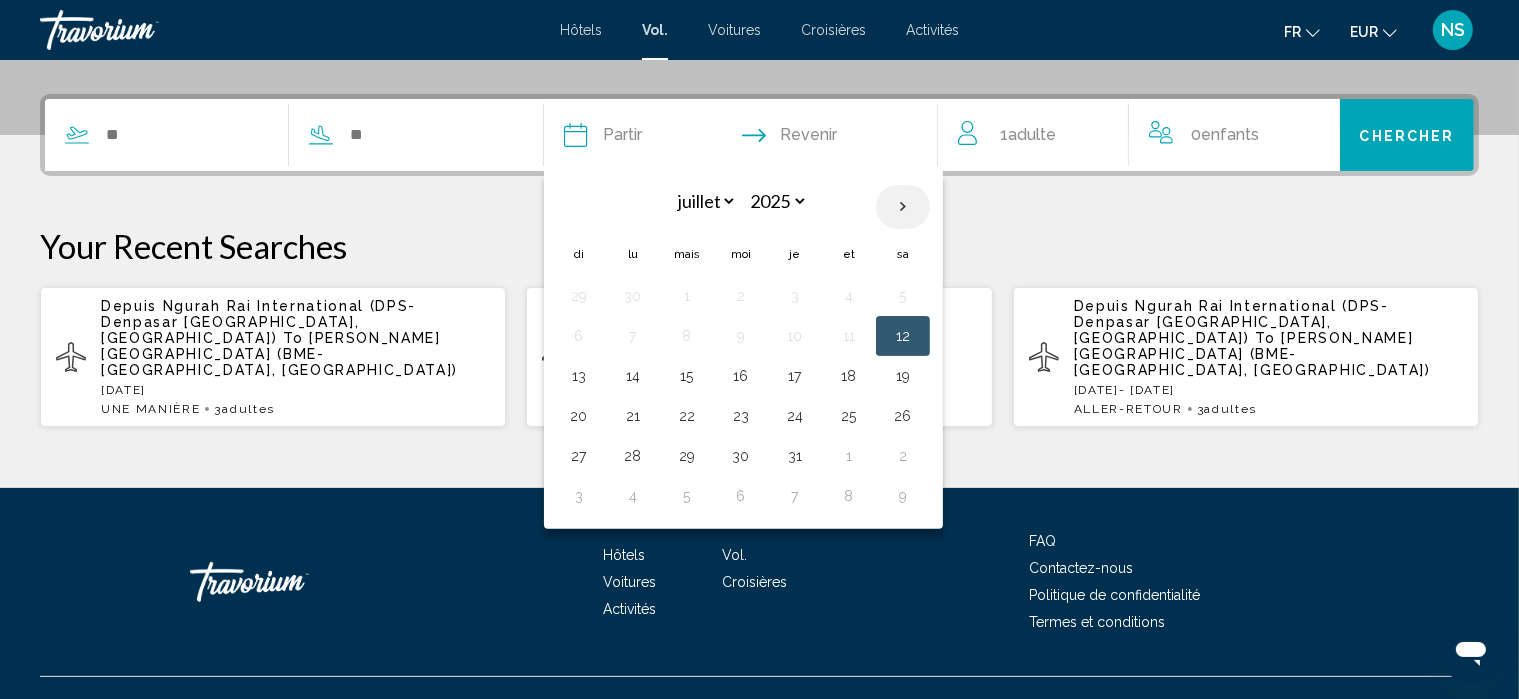 click at bounding box center [903, 207] 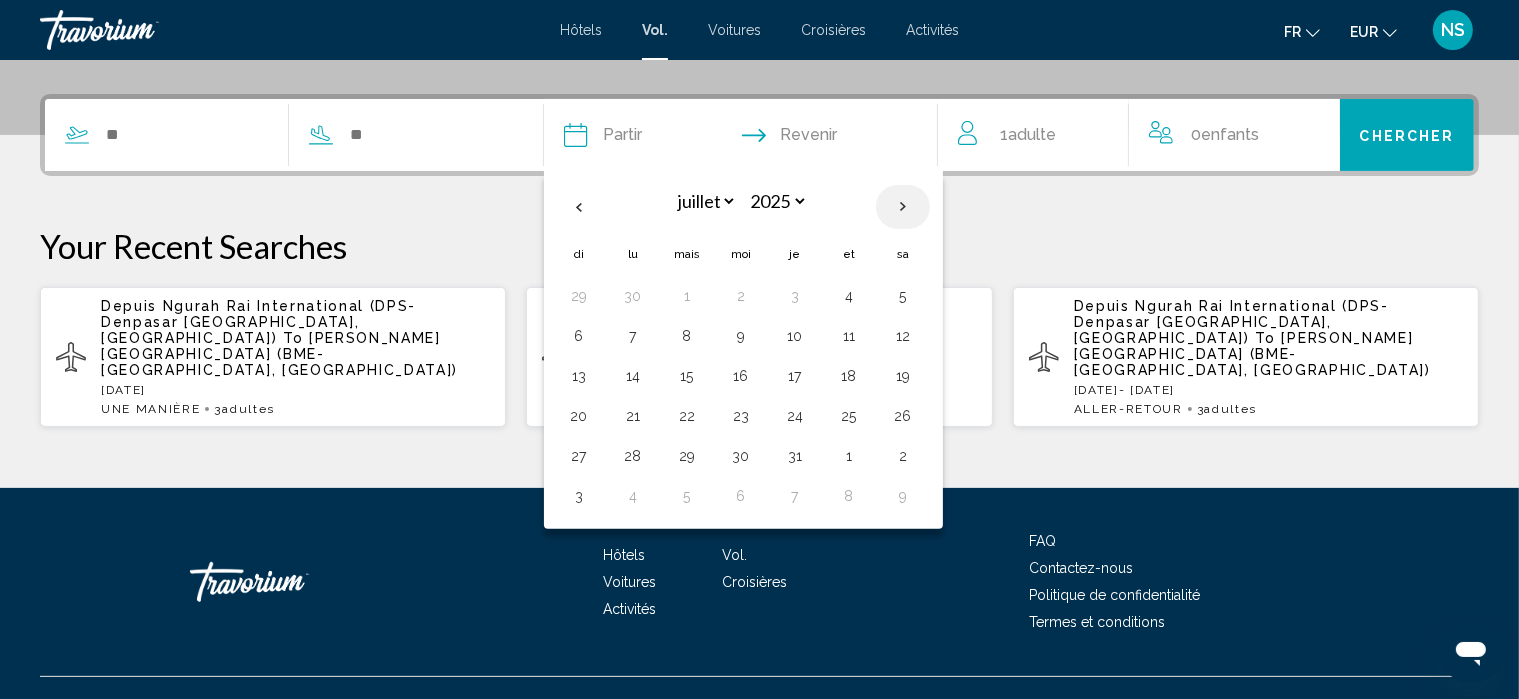 click at bounding box center [903, 207] 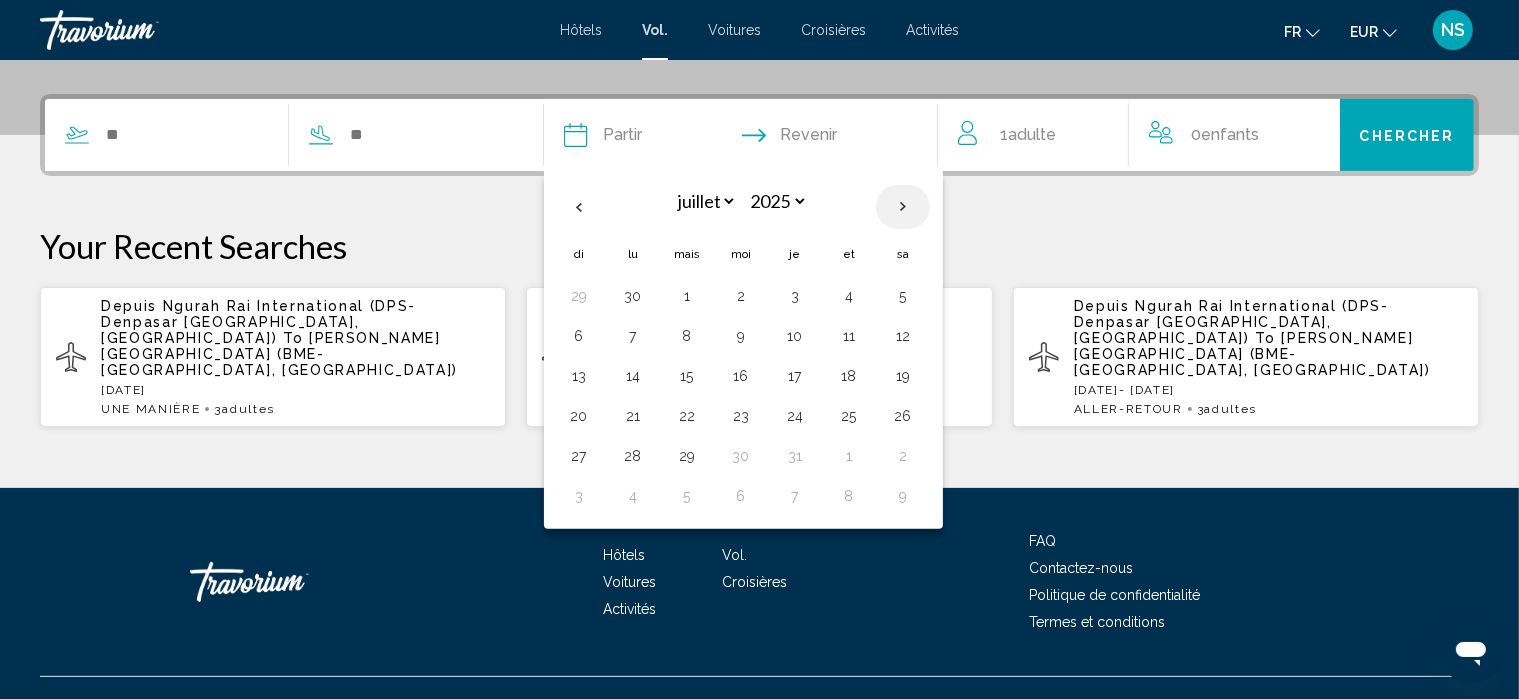 click at bounding box center [903, 207] 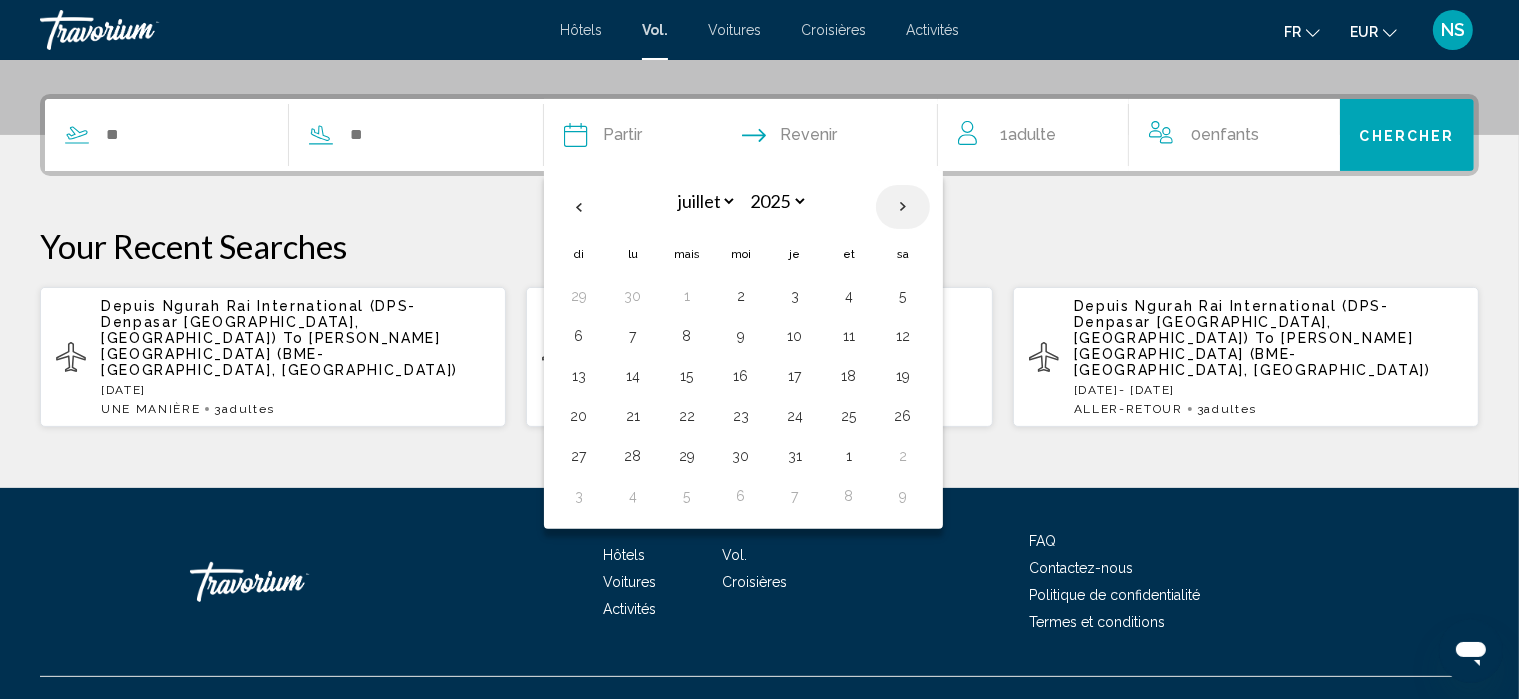 click at bounding box center [903, 207] 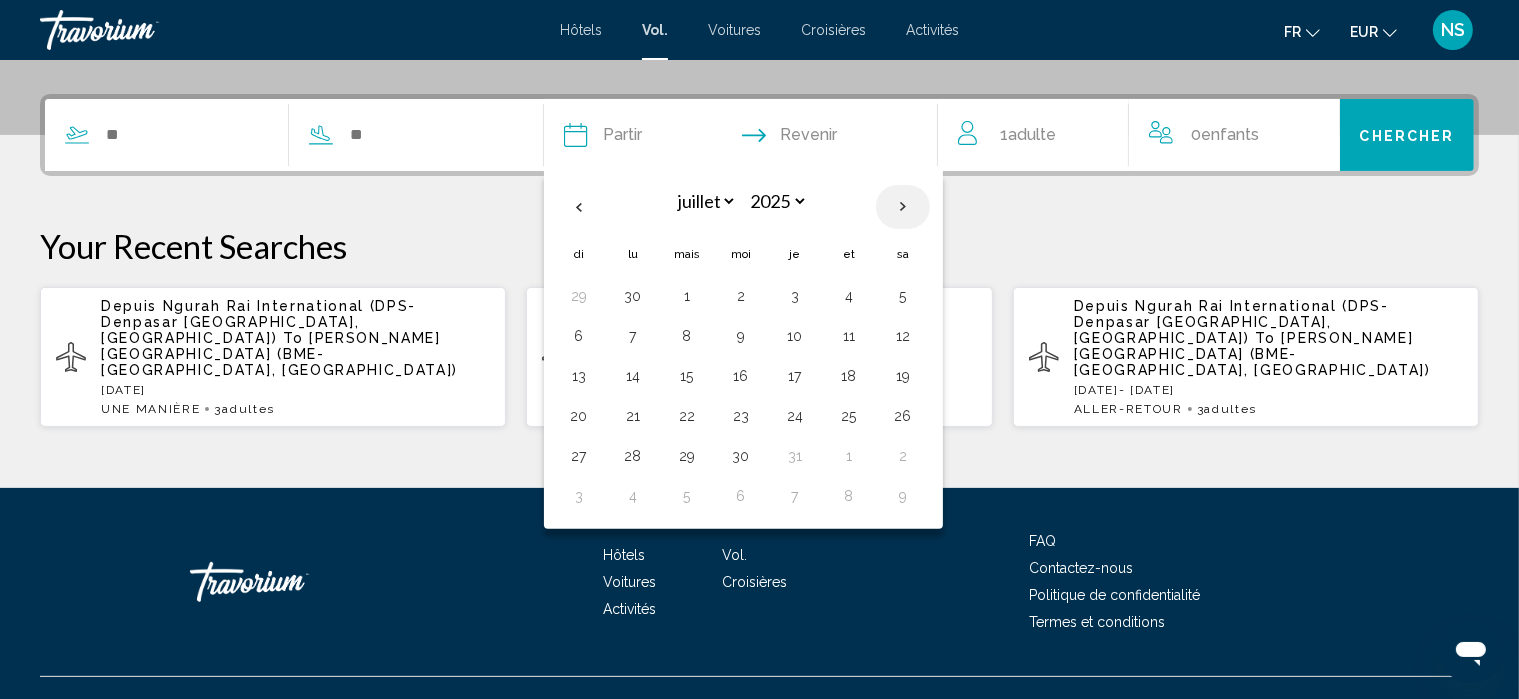 click at bounding box center (903, 207) 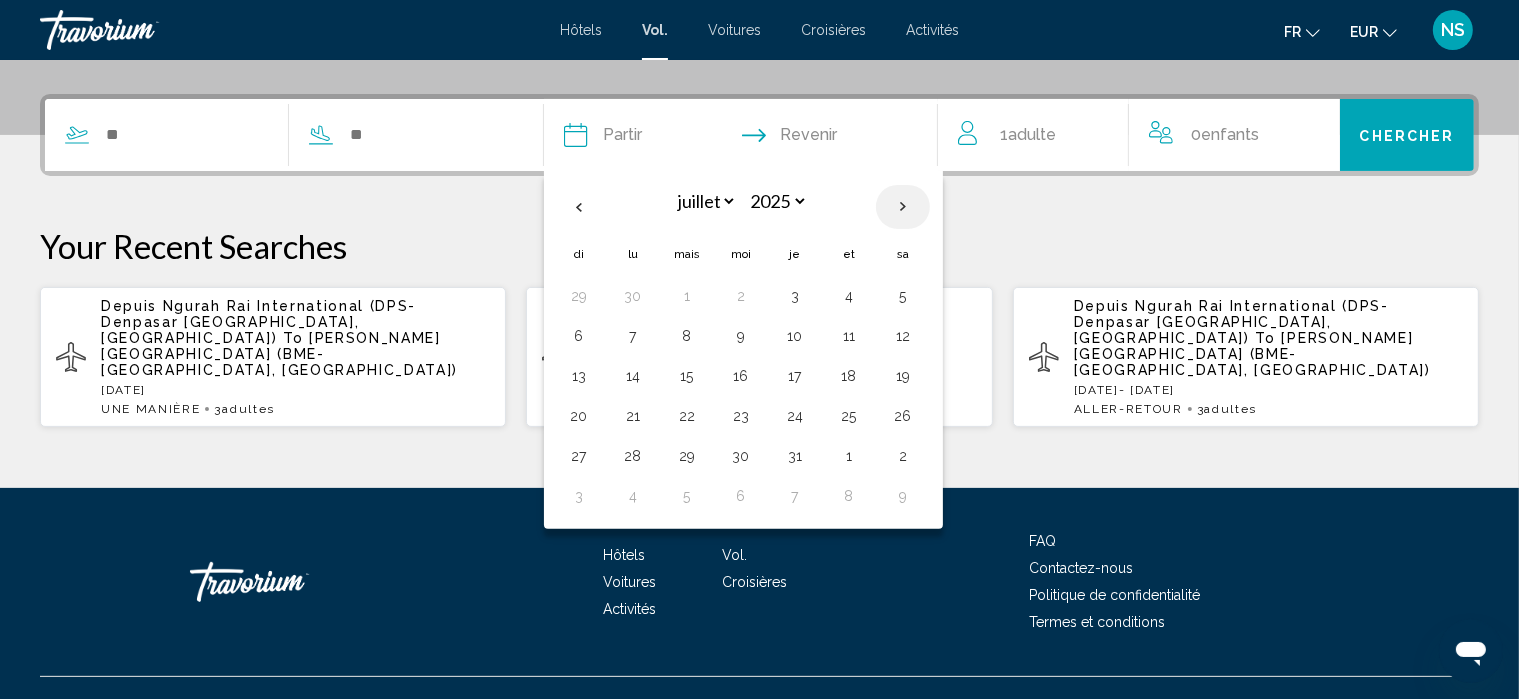 click at bounding box center (903, 207) 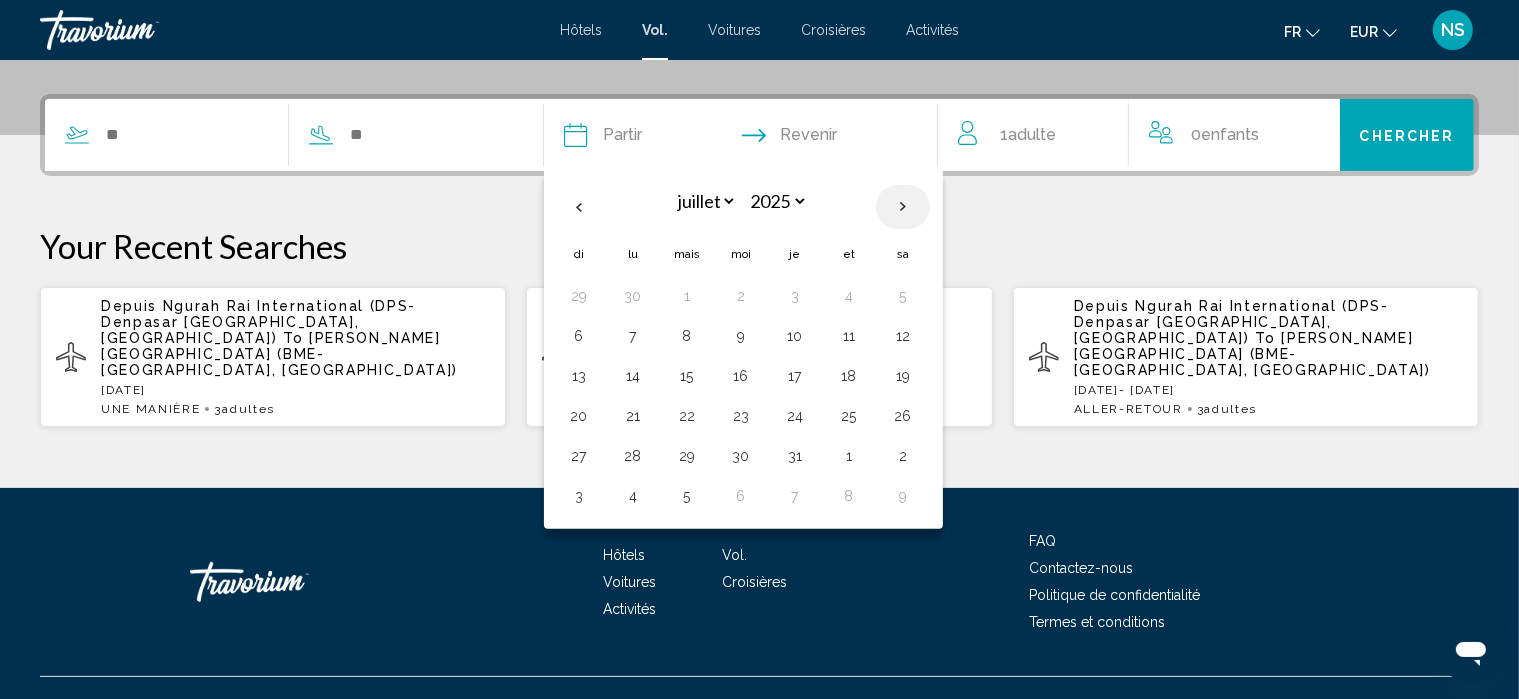 click at bounding box center [903, 207] 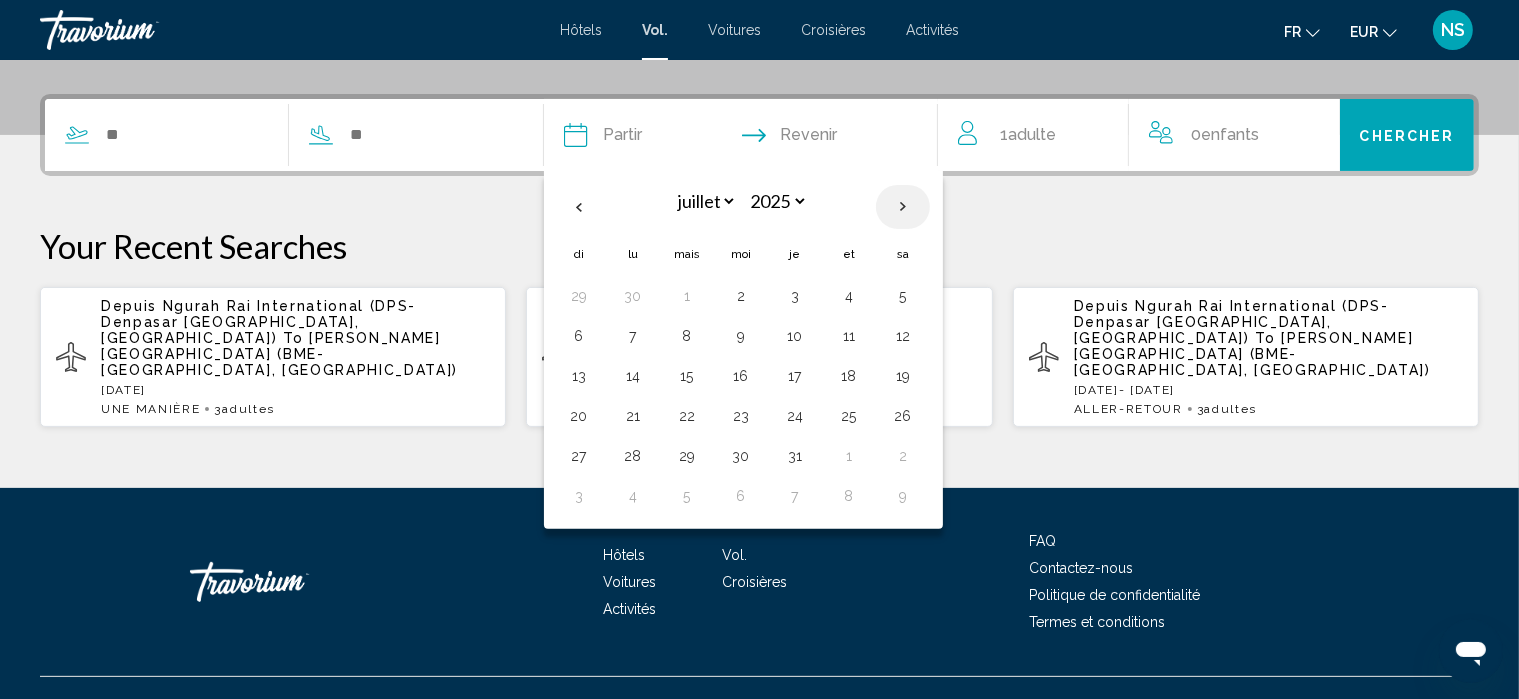 click at bounding box center [903, 207] 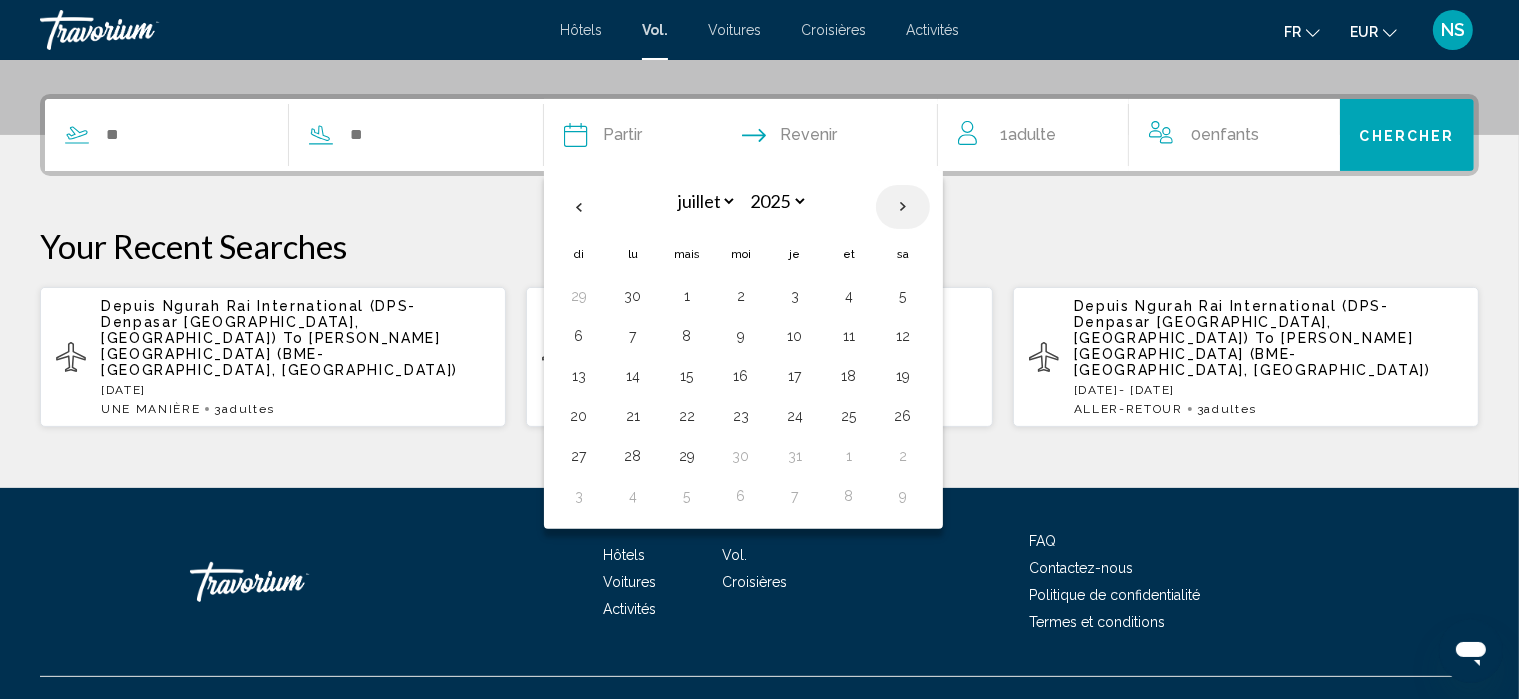 click at bounding box center [903, 207] 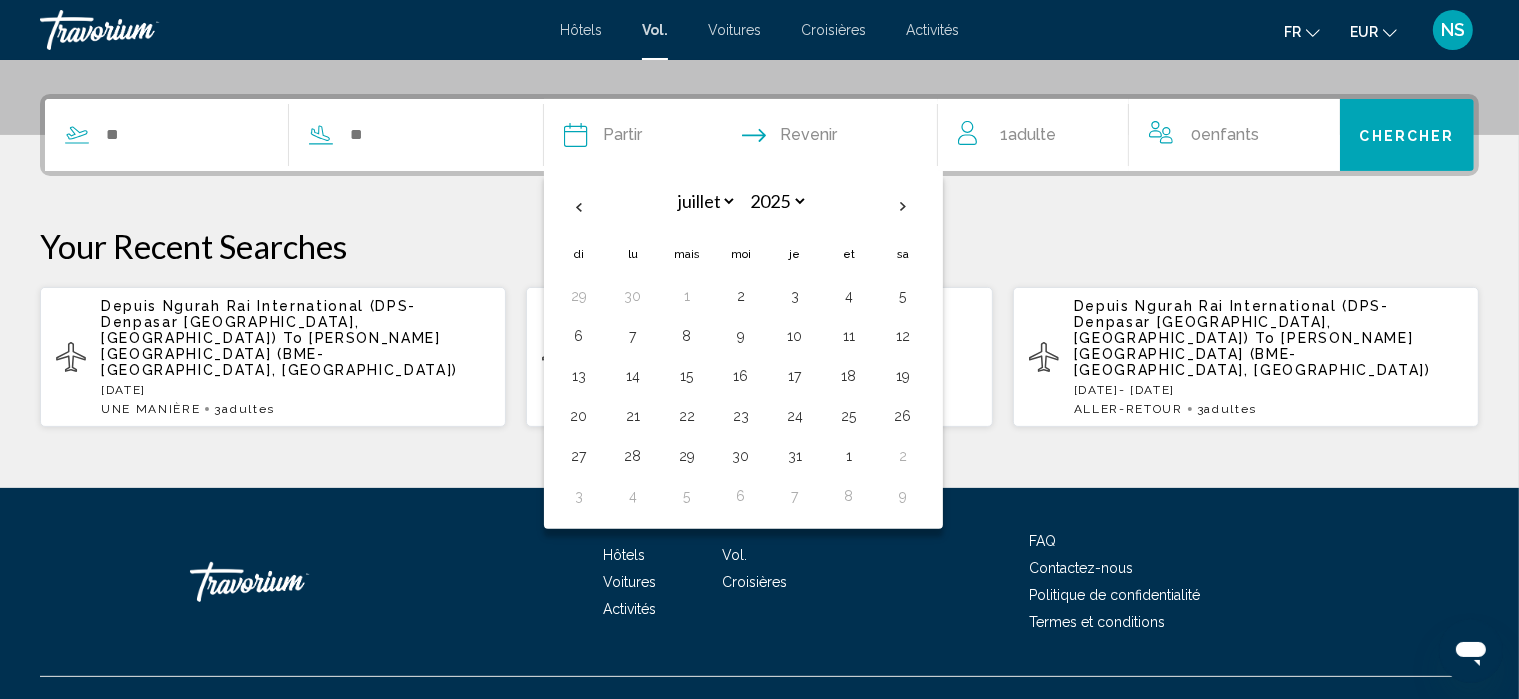 click on "Depuis    Ngurah Rai International (DPS-Denpasar [GEOGRAPHIC_DATA], [GEOGRAPHIC_DATA])    To    [PERSON_NAME][GEOGRAPHIC_DATA] (BME-[GEOGRAPHIC_DATA], [GEOGRAPHIC_DATA])  [DATE] UNE MANIÈRE 3  Adulte Adultes" at bounding box center [295, 357] 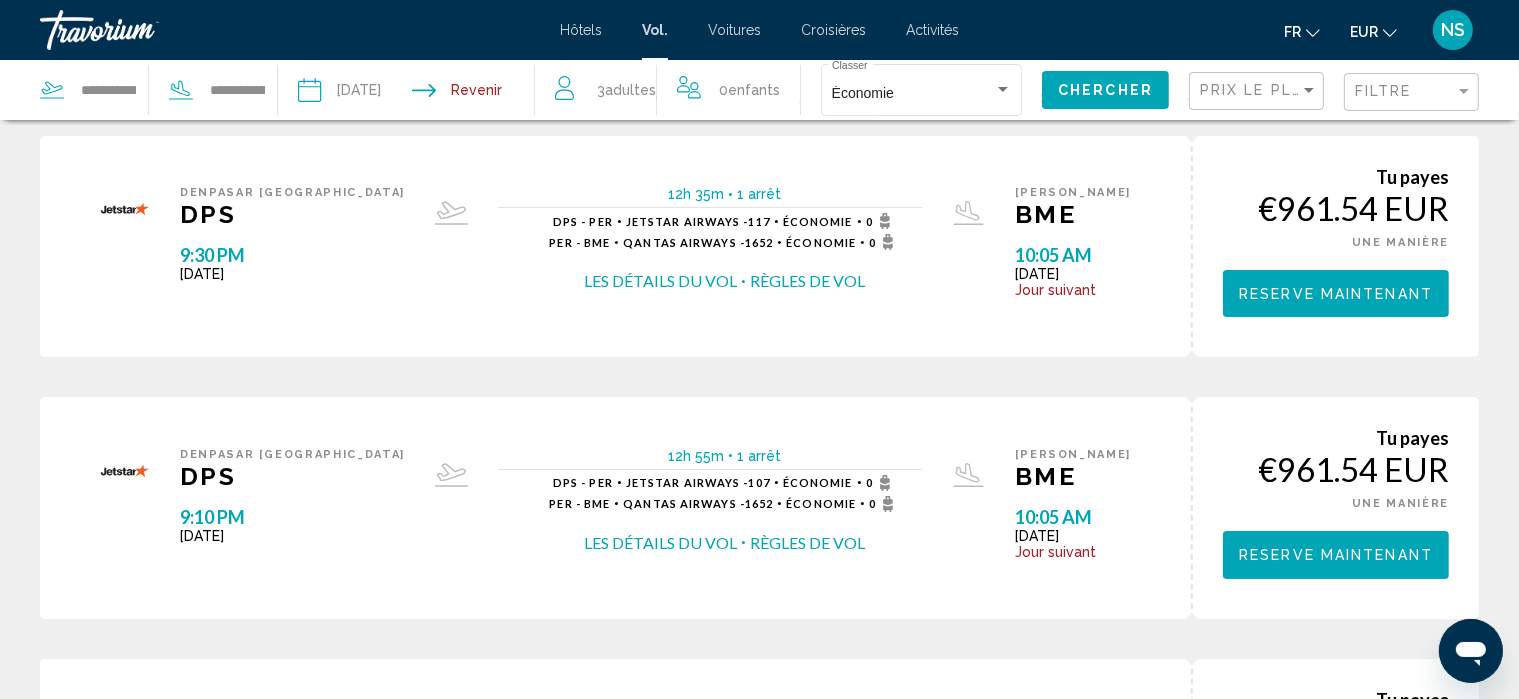 scroll, scrollTop: 52, scrollLeft: 0, axis: vertical 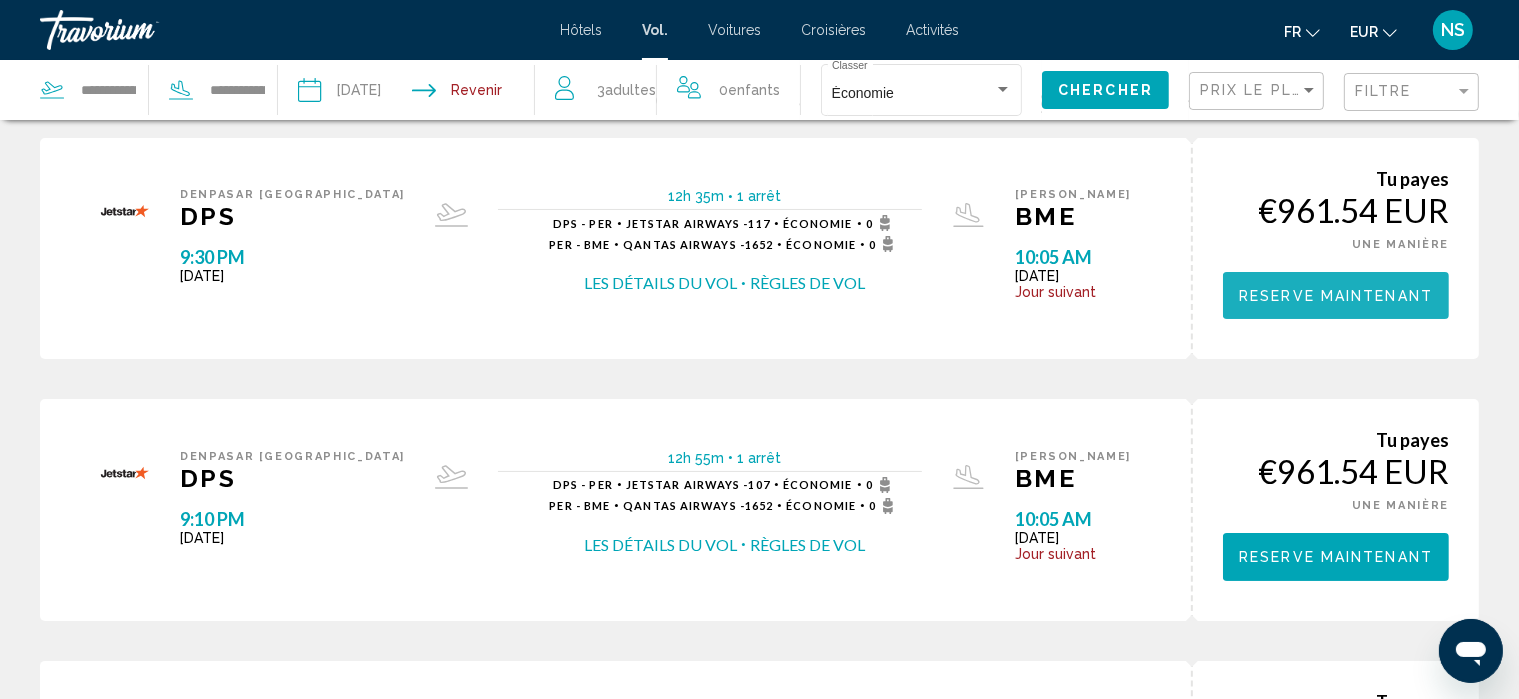 click on "Reserve maintenant" at bounding box center (1336, 296) 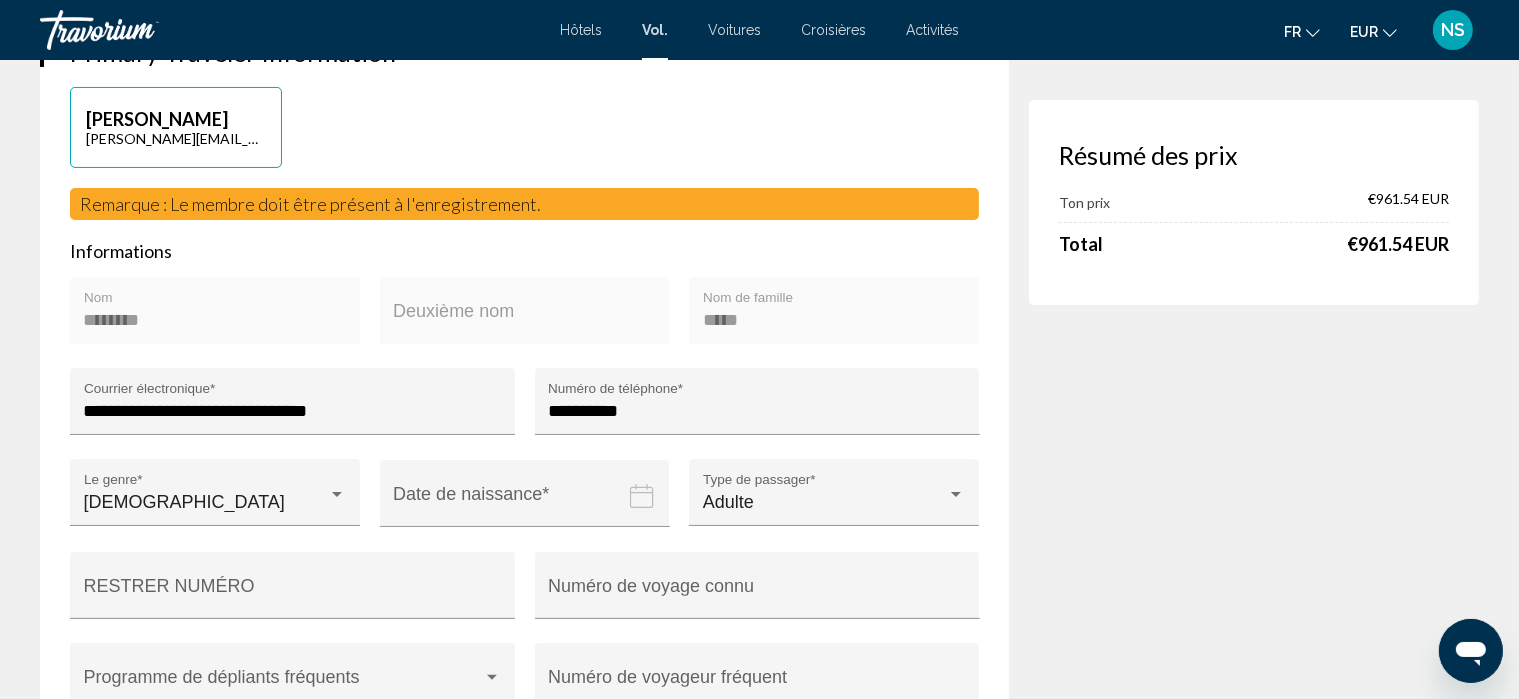 scroll, scrollTop: 419, scrollLeft: 0, axis: vertical 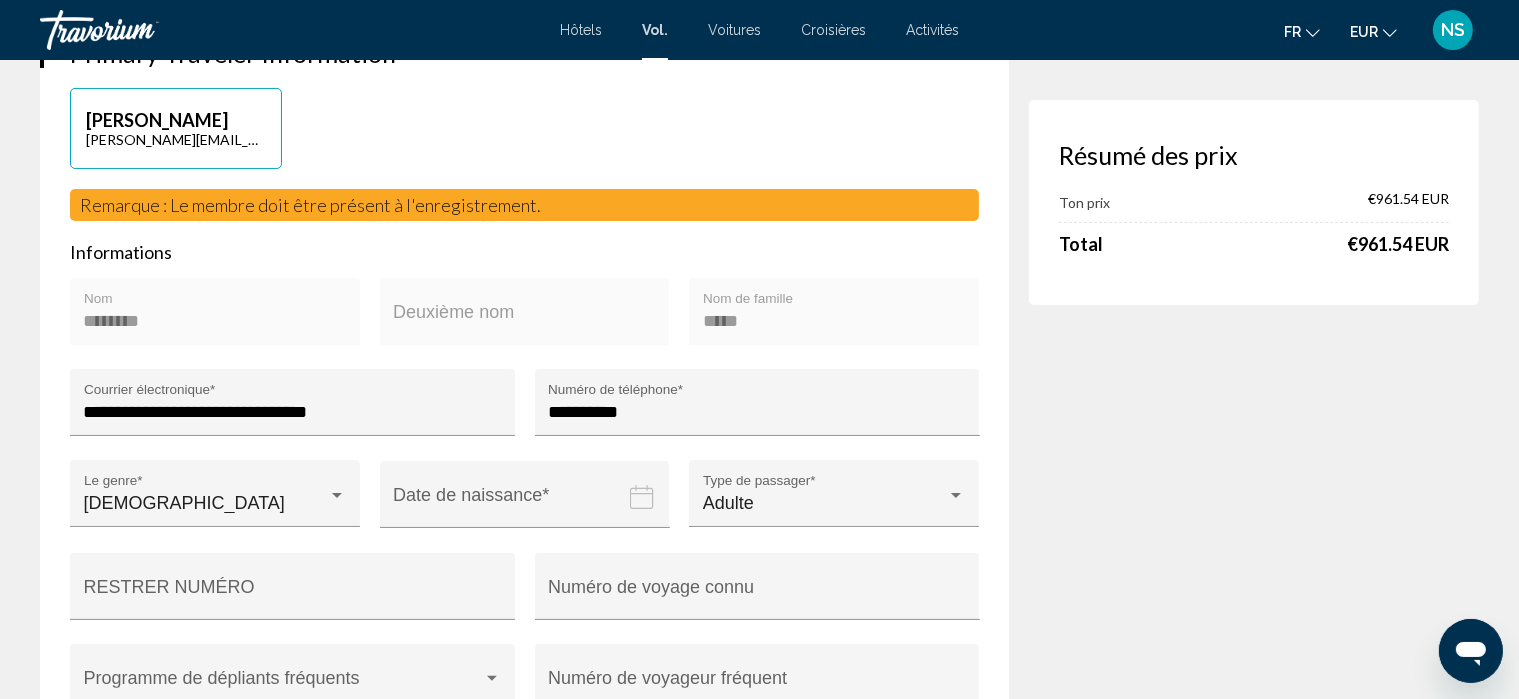 click at bounding box center [529, 509] 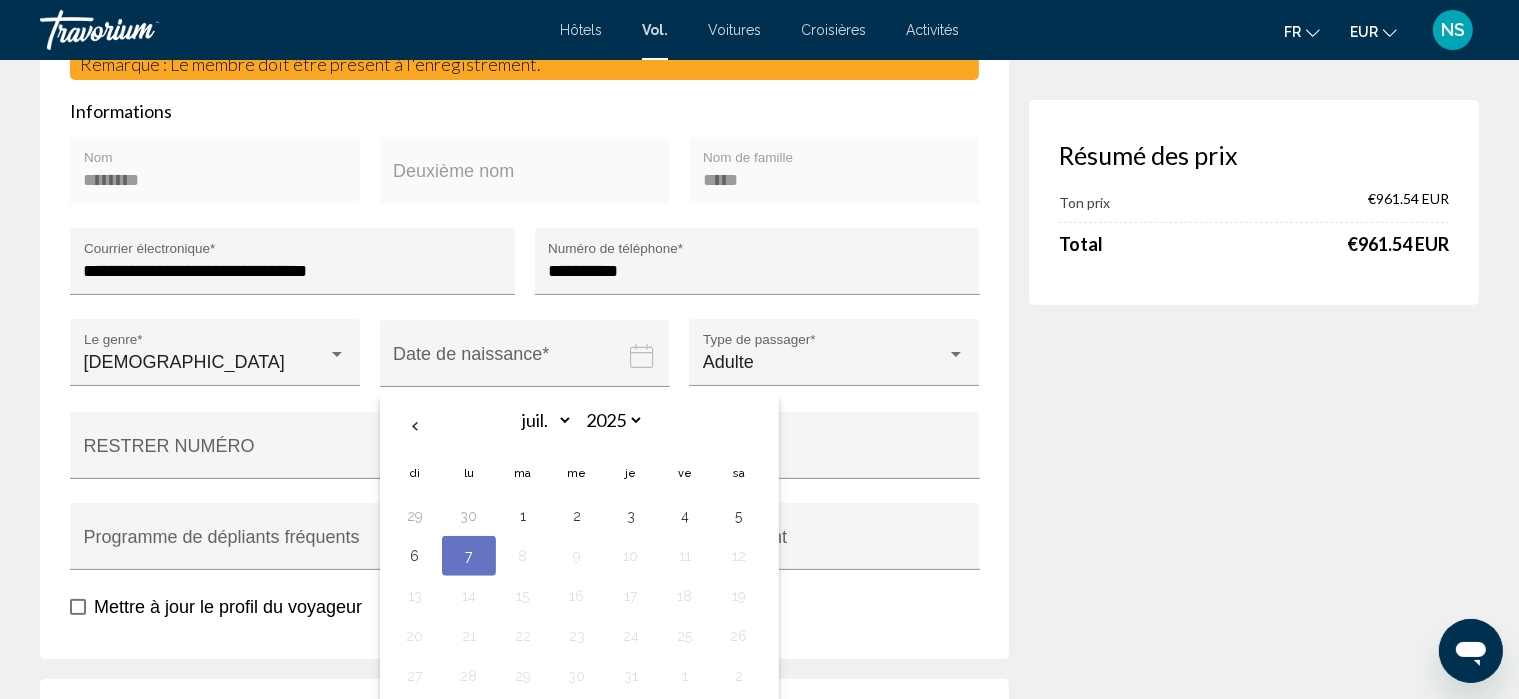 scroll, scrollTop: 562, scrollLeft: 0, axis: vertical 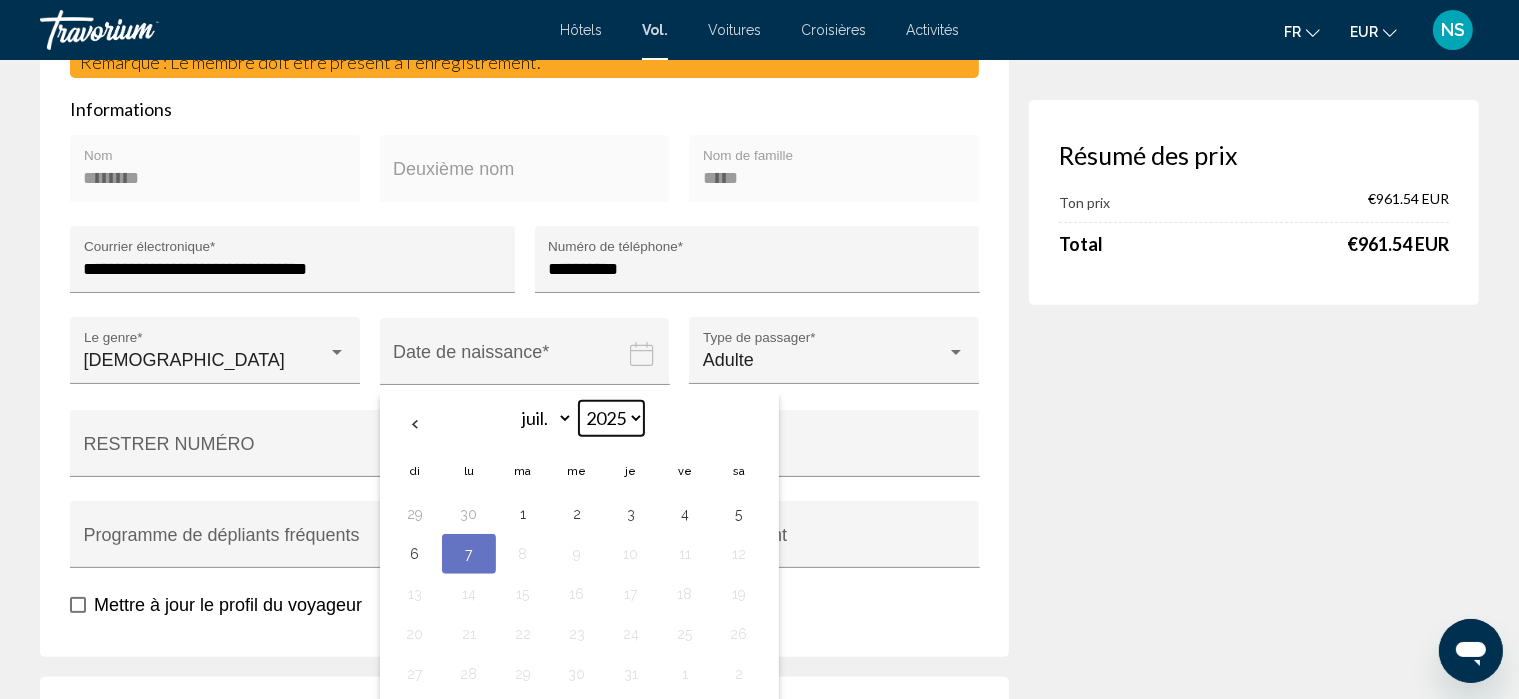 click on "**** **** **** **** **** **** **** **** **** **** **** **** **** **** **** **** **** **** **** **** **** **** **** **** **** **** **** **** **** **** **** **** **** **** **** **** **** **** **** **** **** **** **** **** **** **** **** **** **** **** **** **** **** **** **** **** **** **** **** **** **** **** **** **** **** **** **** **** **** **** **** **** **** **** **** **** **** **** **** **** **** **** **** **** **** **** **** **** **** **** **** **** **** **** **** **** **** **** **** **** **** **** **** **** **** **** **** **** **** **** **** **** **** **** **** **** **** **** **** **** **** **** **** **** **** ****" at bounding box center [611, 418] 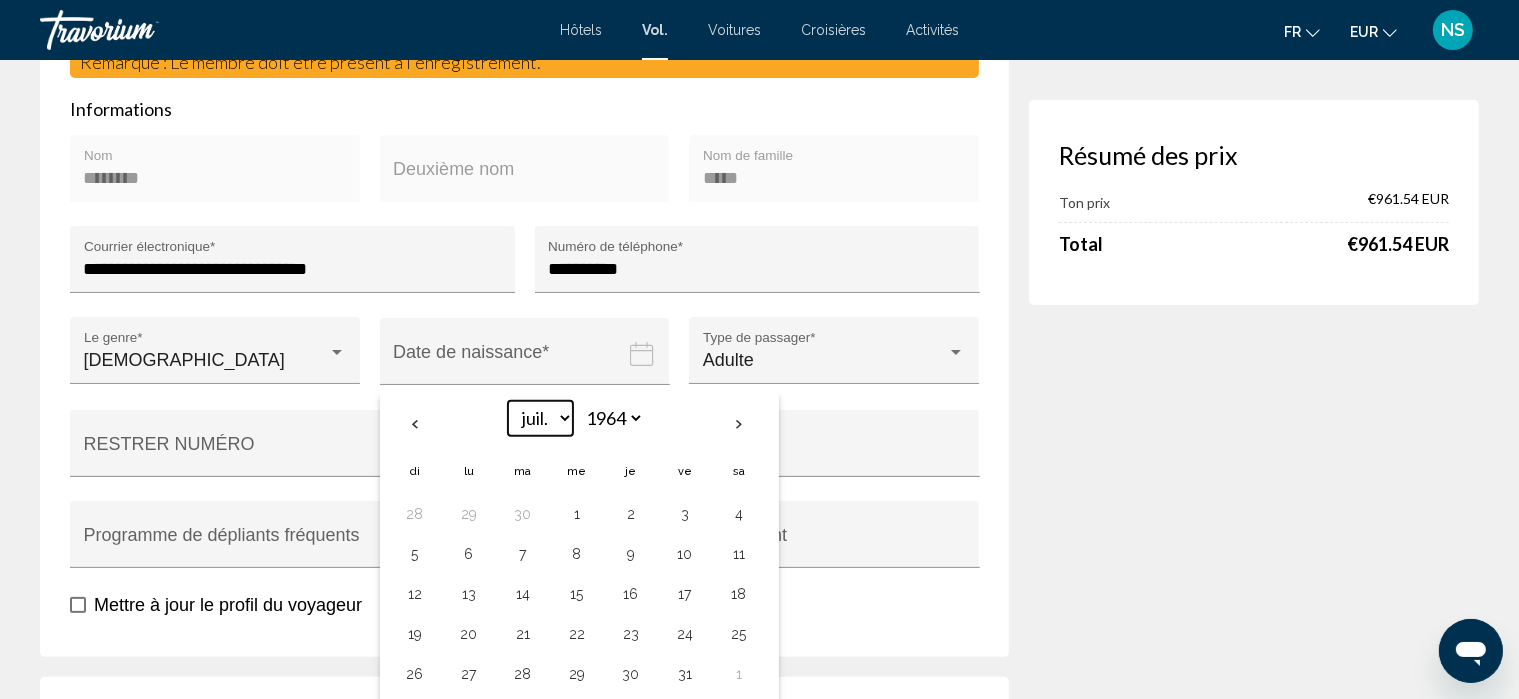 click on "***** ***** **** **** *** **** ***** **** ***** **** **** ****" at bounding box center (540, 418) 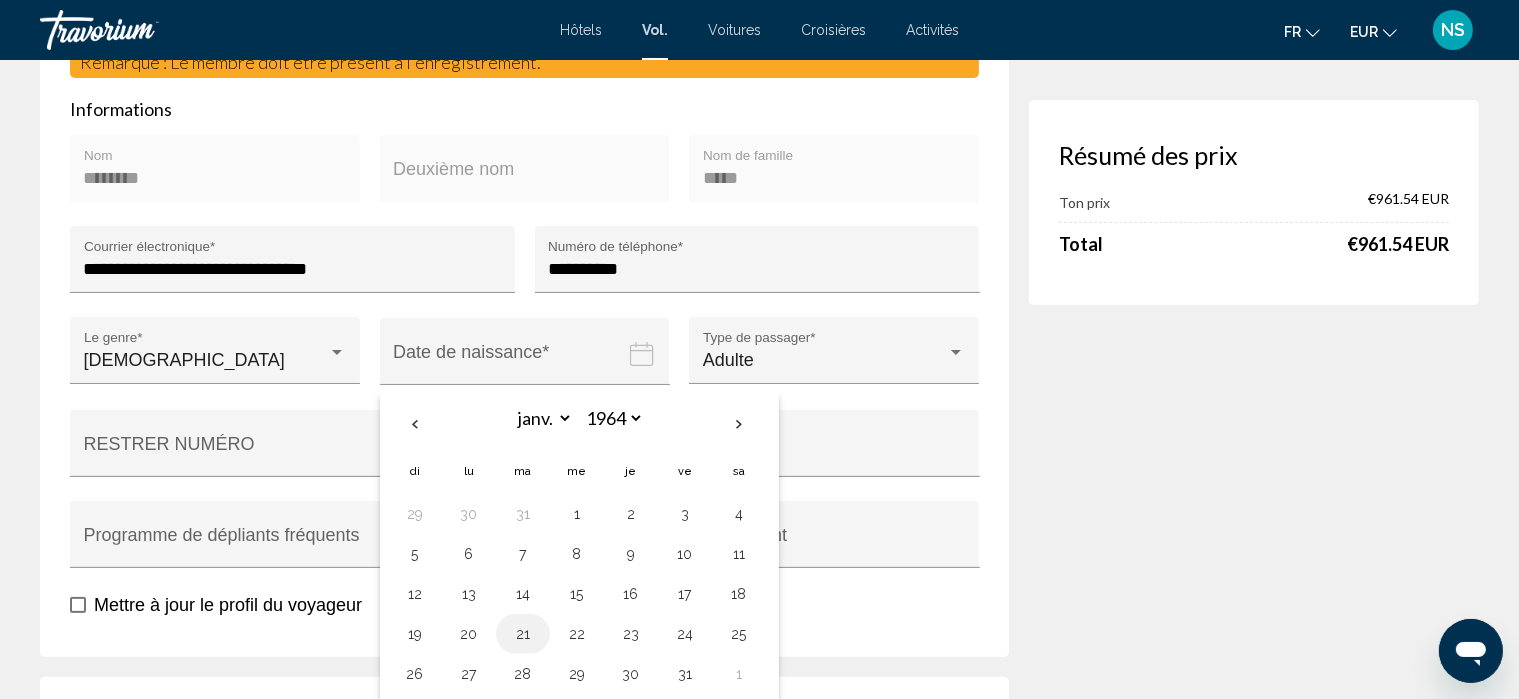 click on "21" at bounding box center (523, 634) 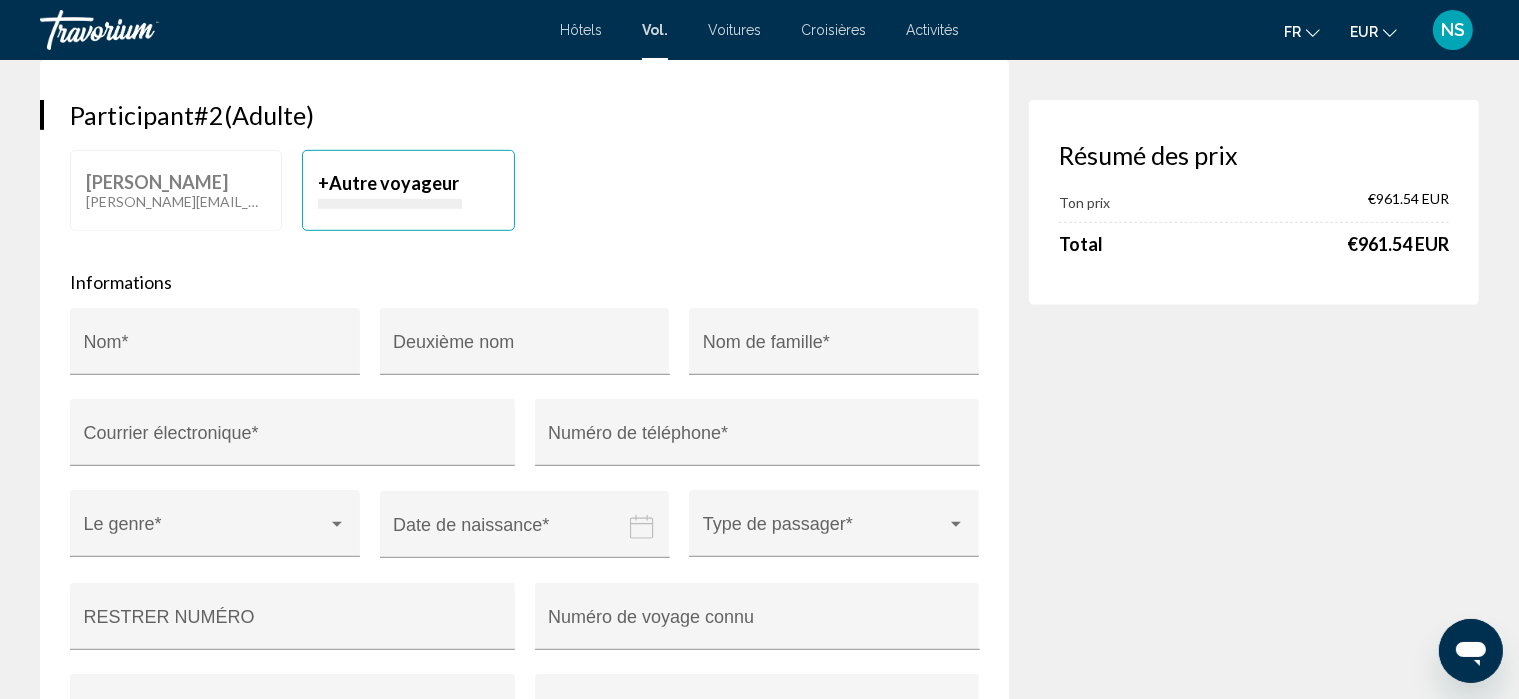 scroll, scrollTop: 1180, scrollLeft: 0, axis: vertical 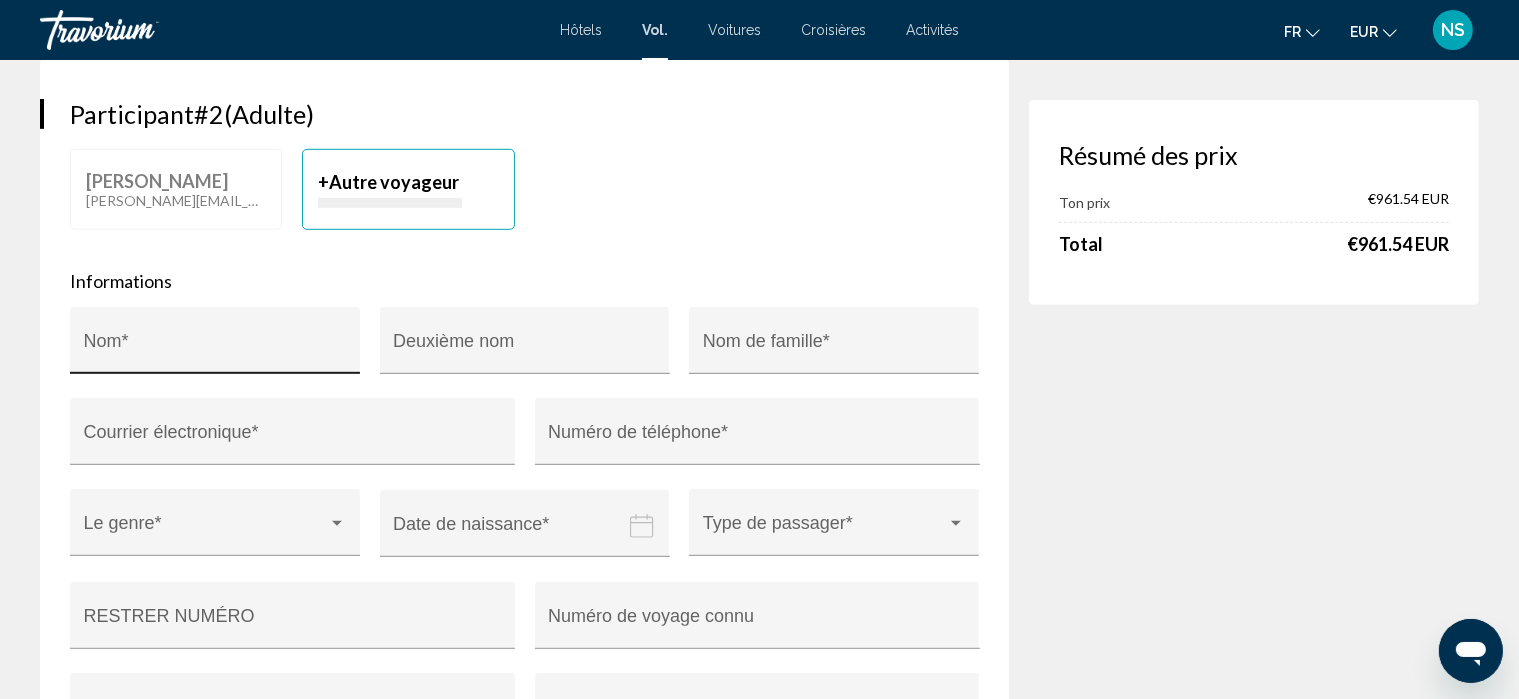 click on "Nom  *" at bounding box center (215, 346) 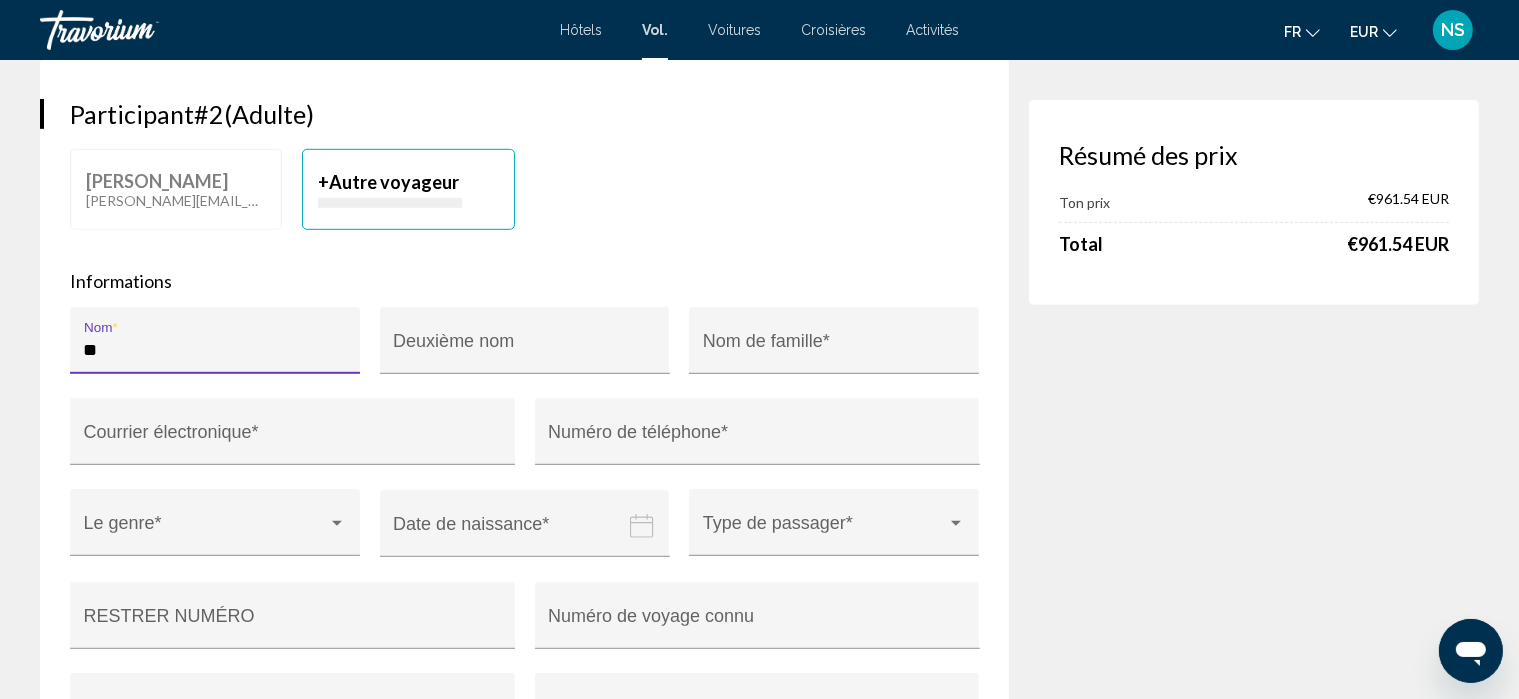 type on "*" 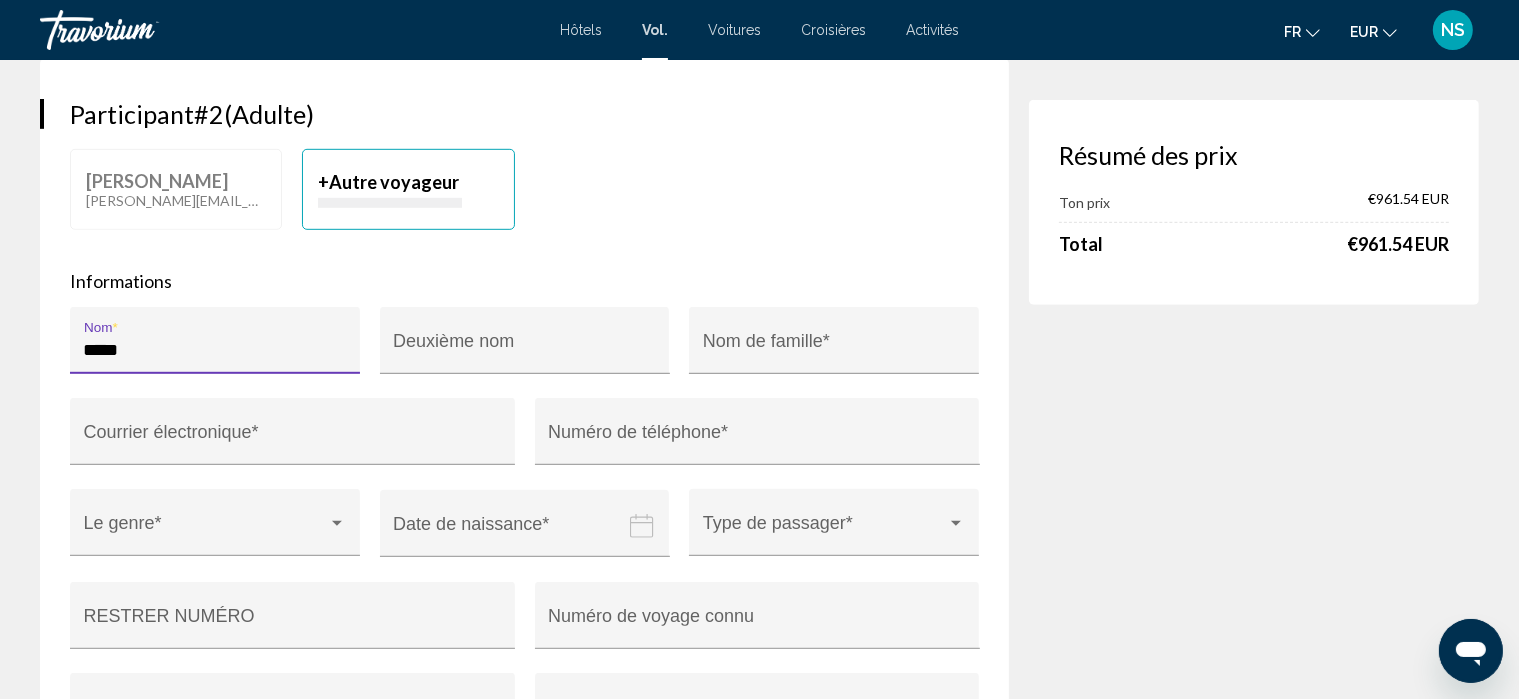type on "*****" 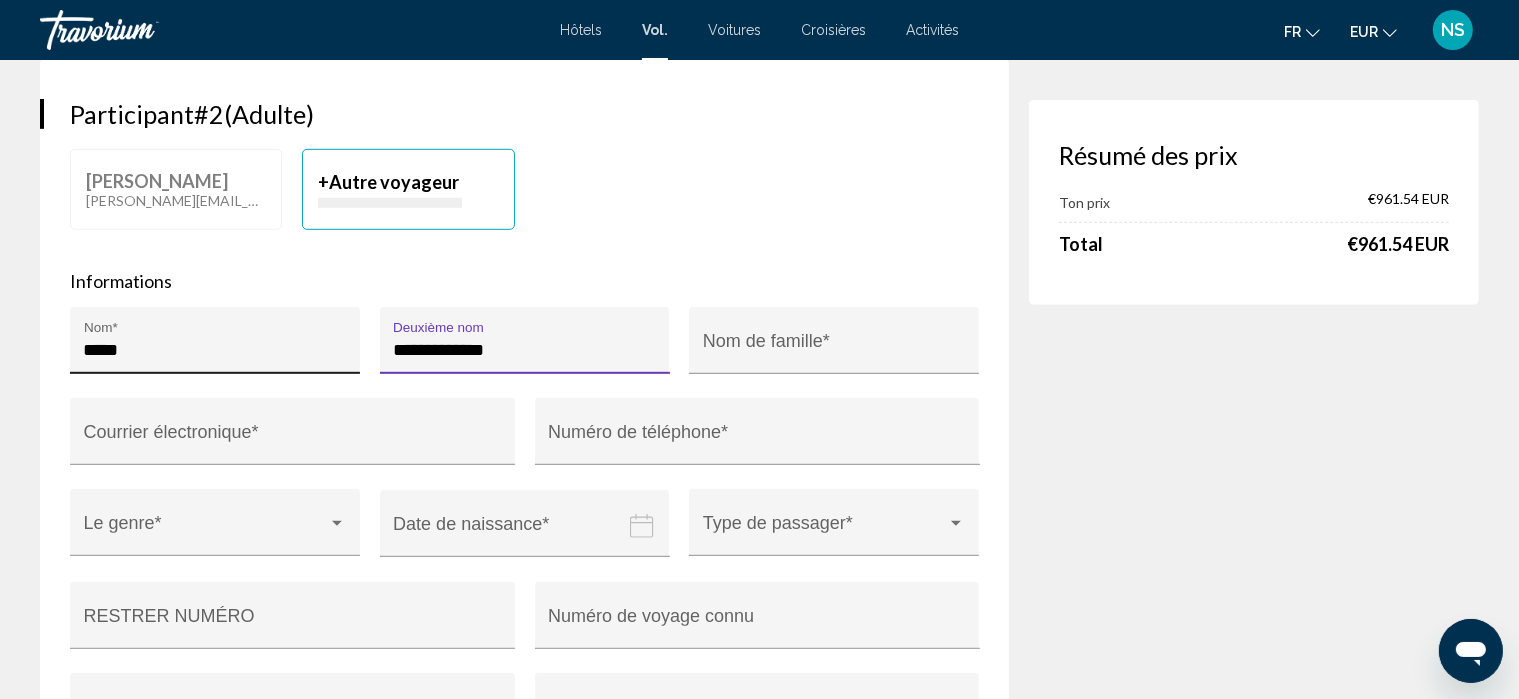 type on "**********" 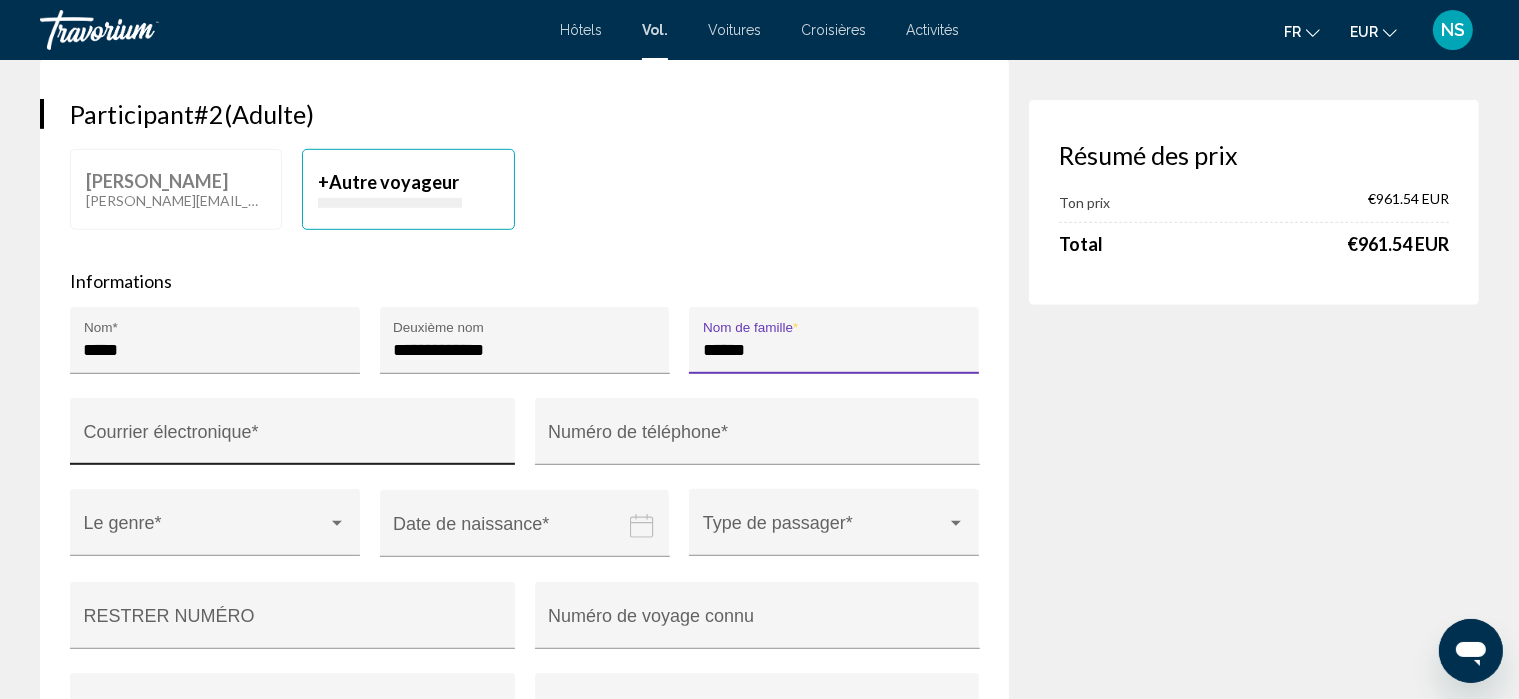 type on "******" 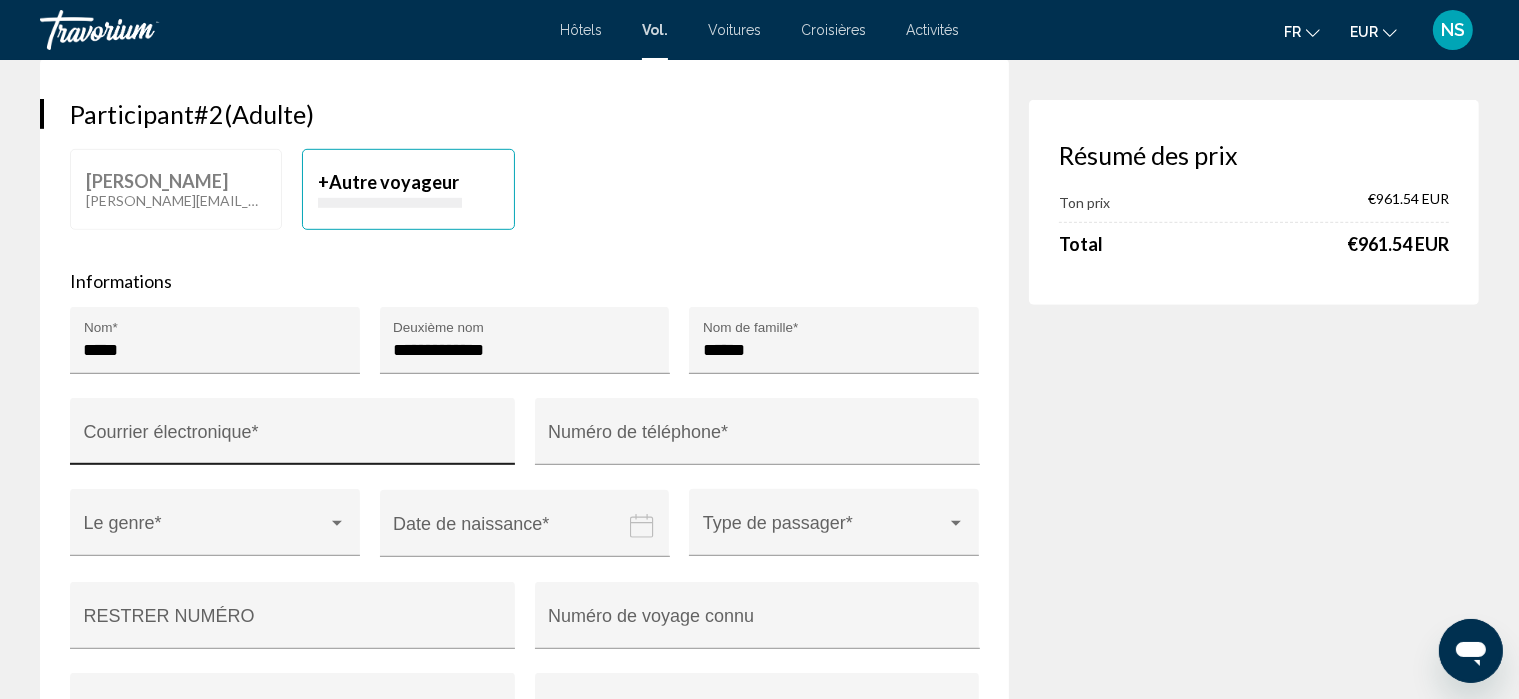 click on "Courrier électronique  *" at bounding box center [293, 437] 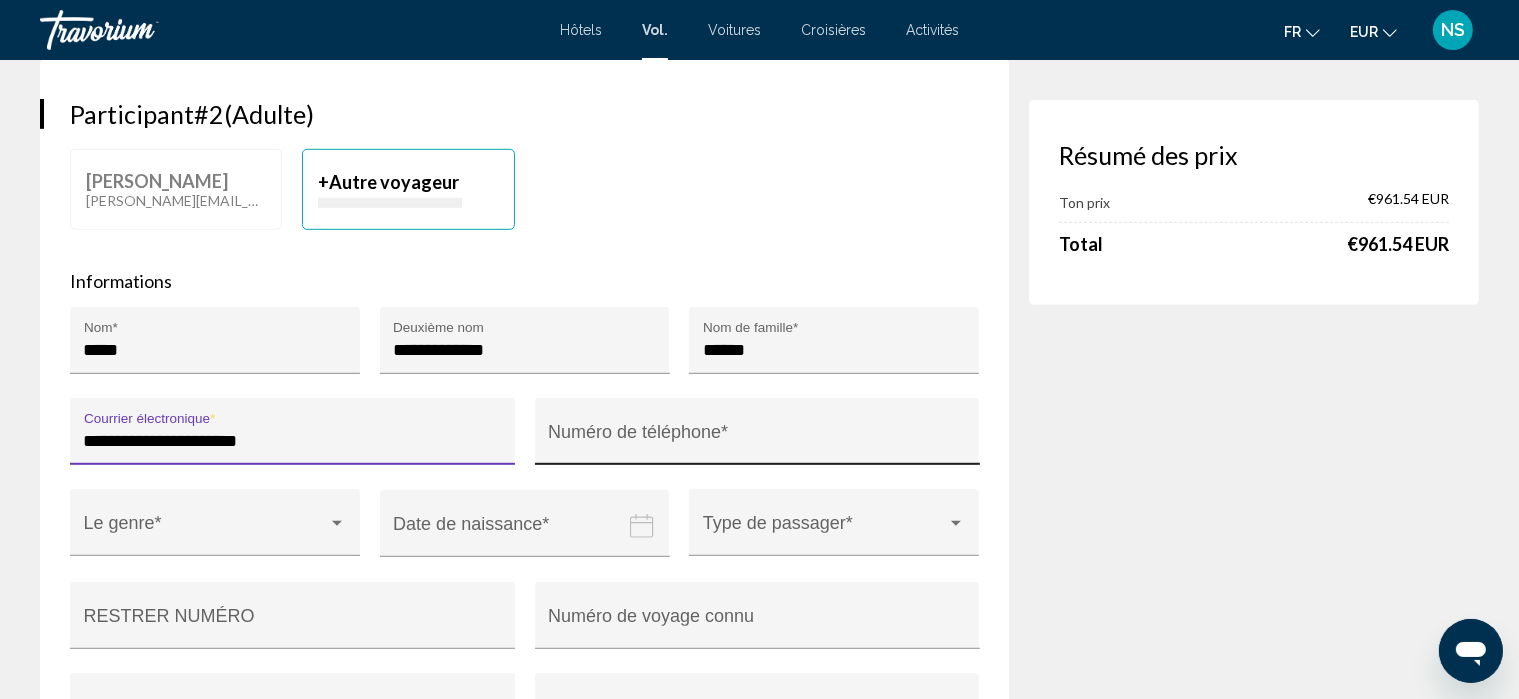 type on "**********" 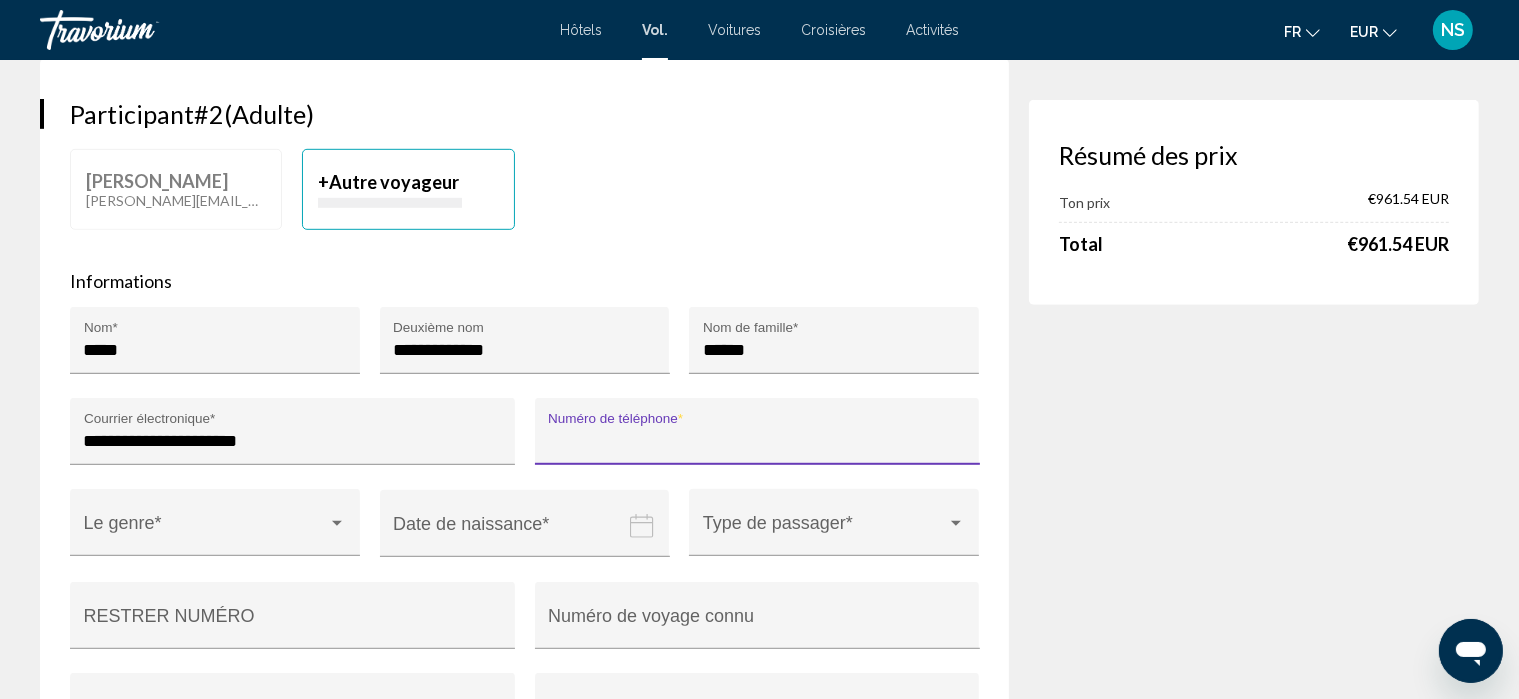 click on "Numéro de téléphone  *" at bounding box center (757, 441) 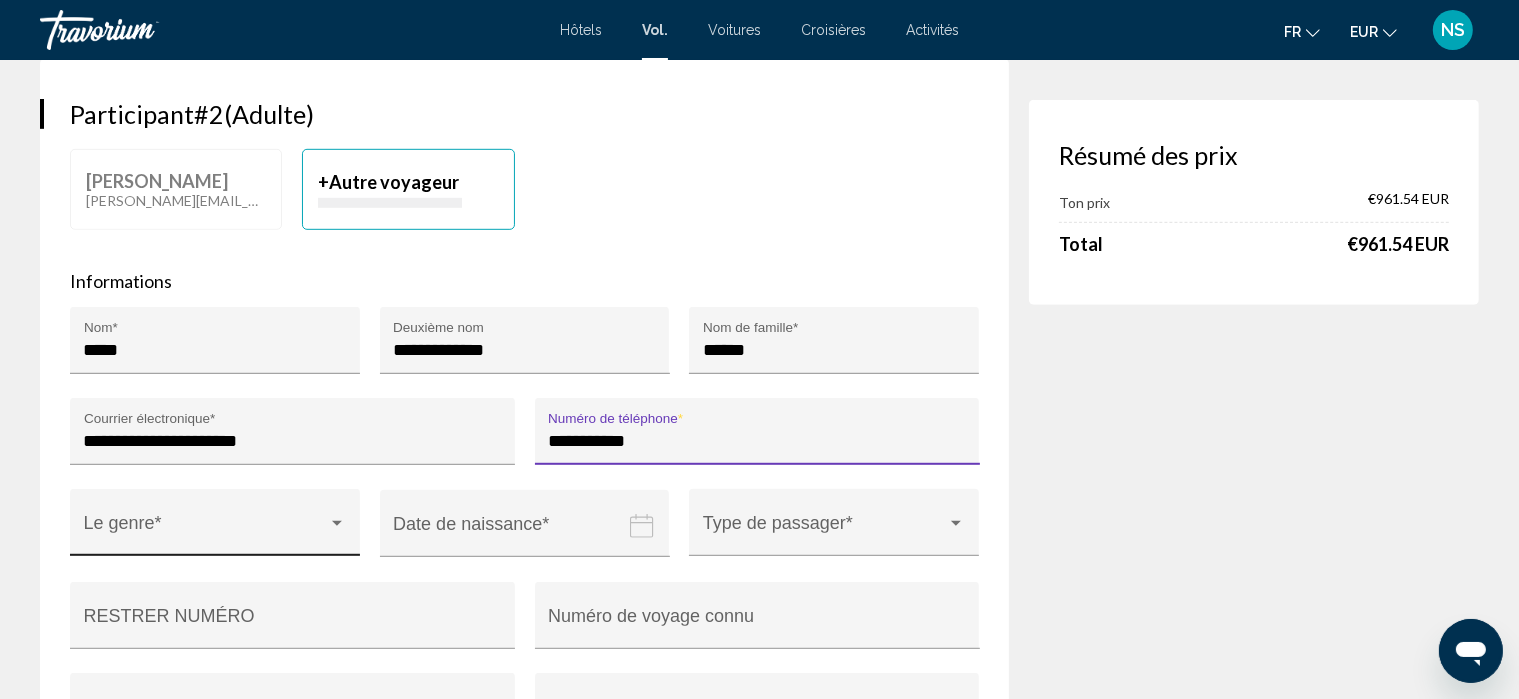 type on "**********" 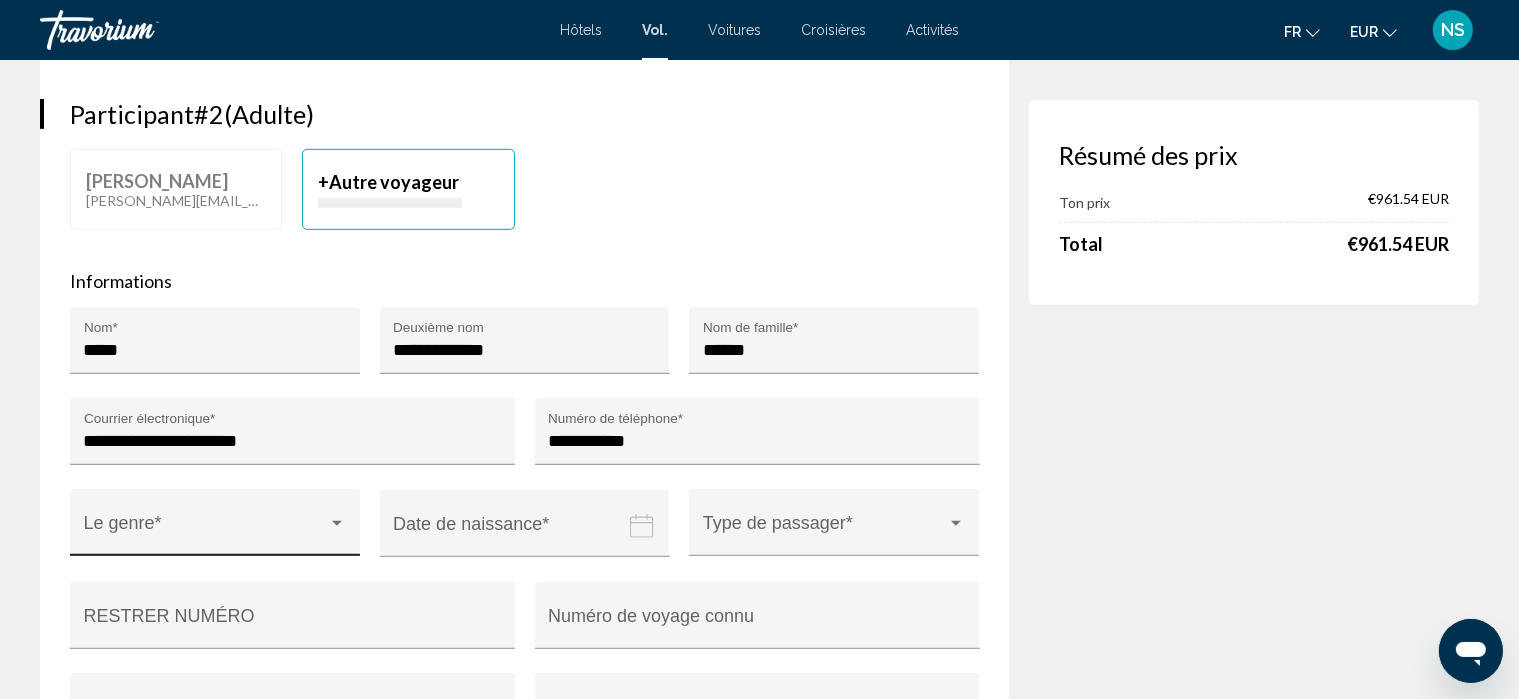 click on "Le genre  *" at bounding box center (215, 528) 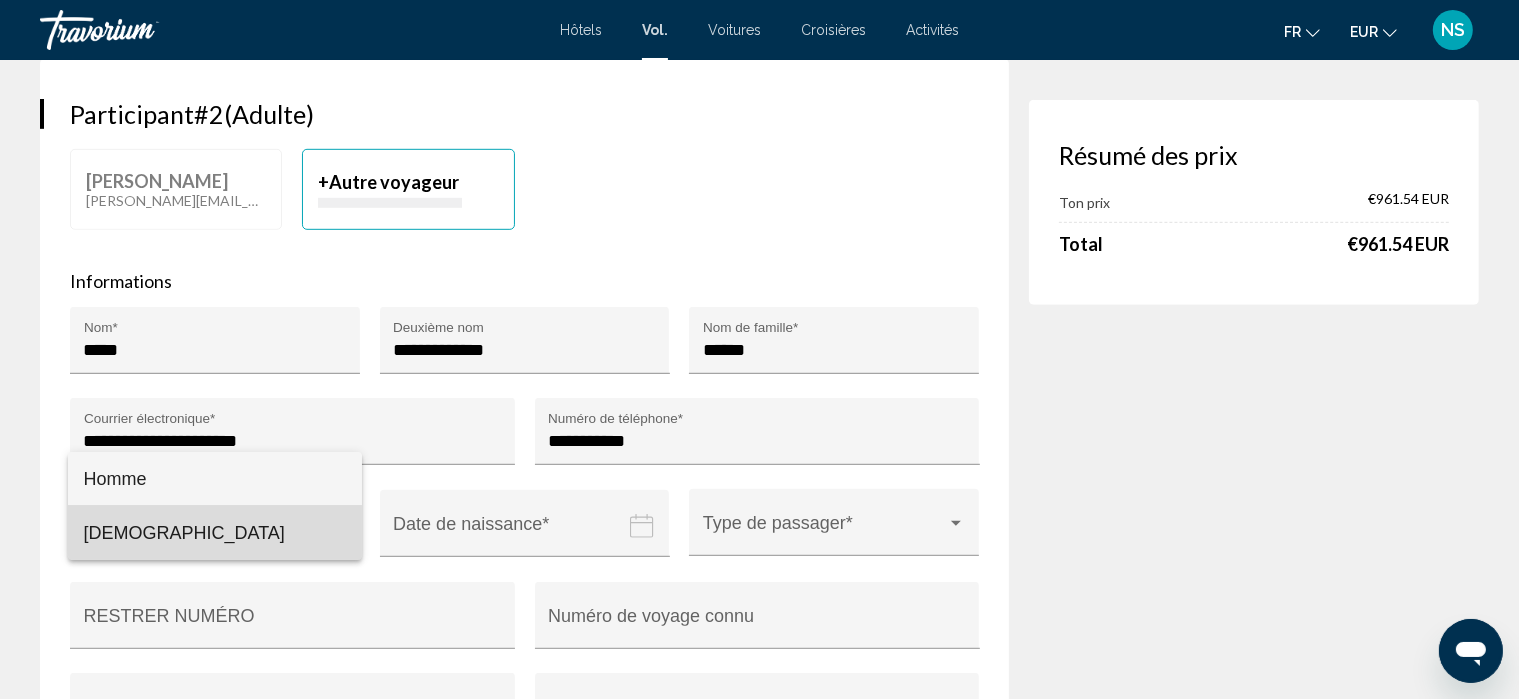 click on "[DEMOGRAPHIC_DATA]" at bounding box center [215, 533] 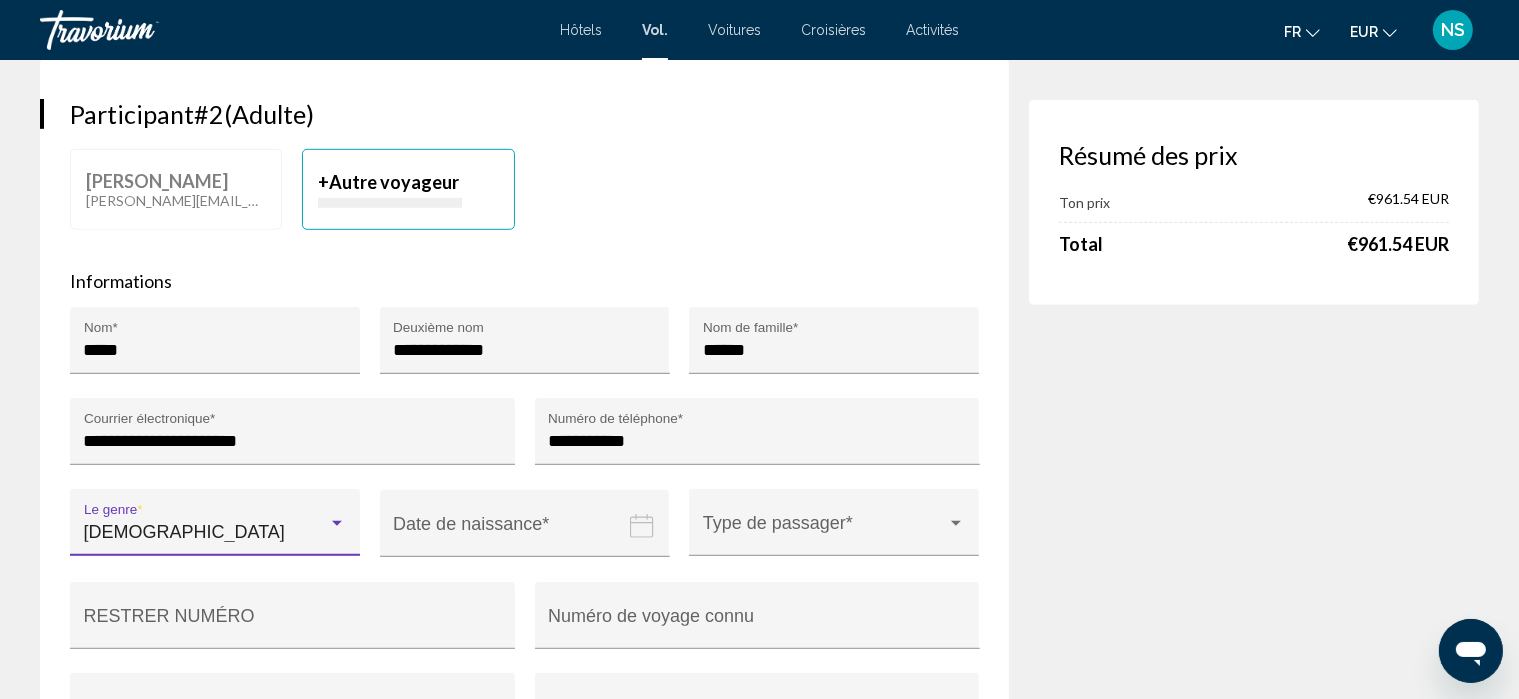 click at bounding box center (529, 538) 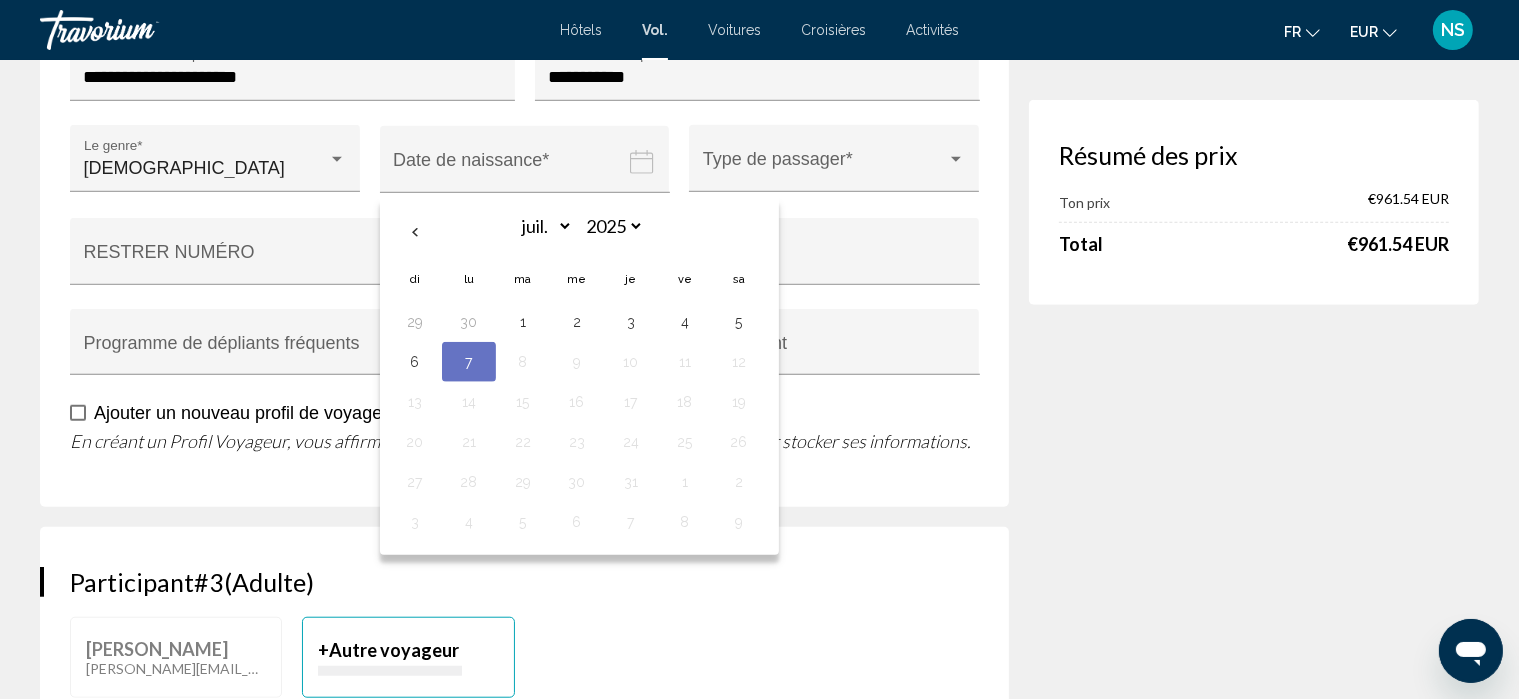 scroll, scrollTop: 1556, scrollLeft: 0, axis: vertical 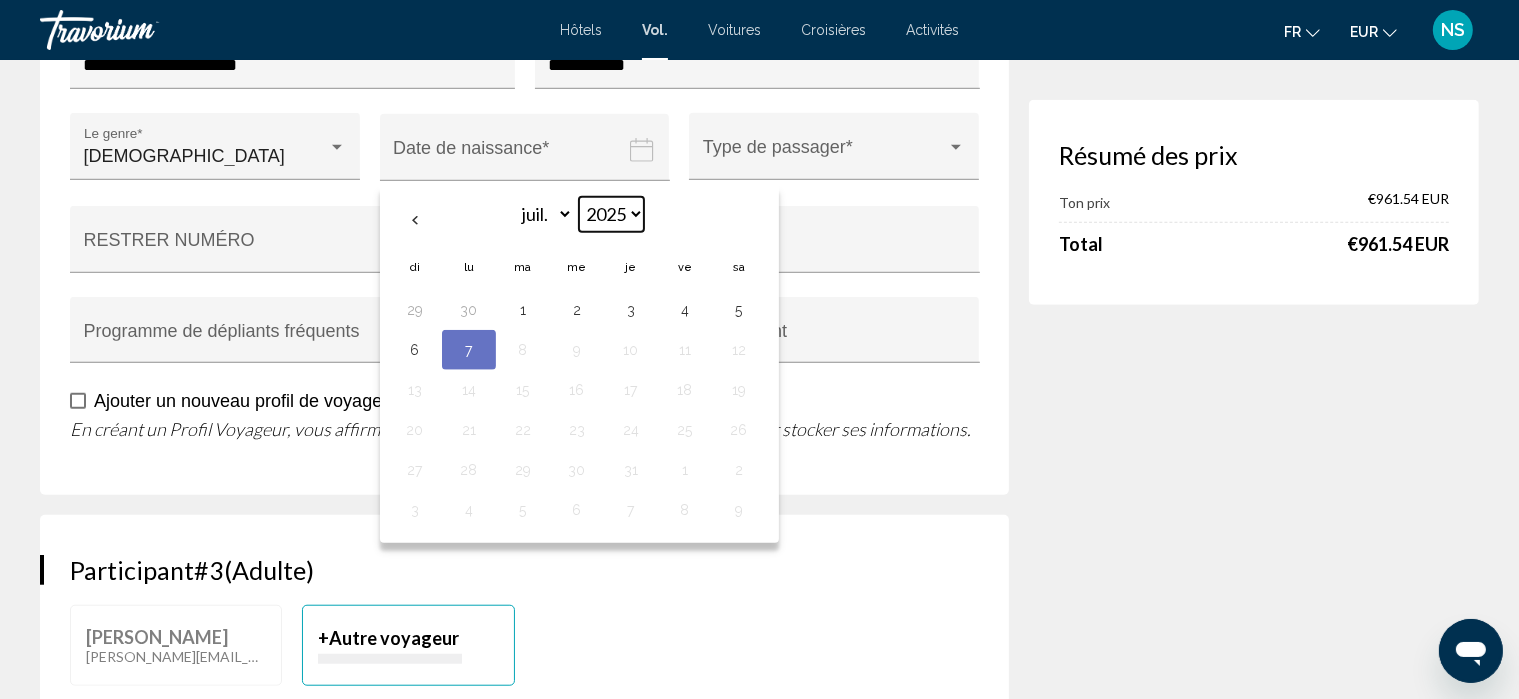 click on "**** **** **** **** **** **** **** **** **** **** **** **** **** **** **** **** **** **** **** **** **** **** **** **** **** **** **** **** **** **** **** **** **** **** **** **** **** **** **** **** **** **** **** **** **** **** **** **** **** **** **** **** **** **** **** **** **** **** **** **** **** **** **** **** **** **** **** **** **** **** **** **** **** **** **** **** **** **** **** **** **** **** **** **** **** **** **** **** **** **** **** **** **** **** **** **** **** **** **** **** **** **** **** **** **** **** **** **** **** **** **** **** **** **** **** **** **** **** **** **** **** **** **** **** **** ****" at bounding box center [611, 214] 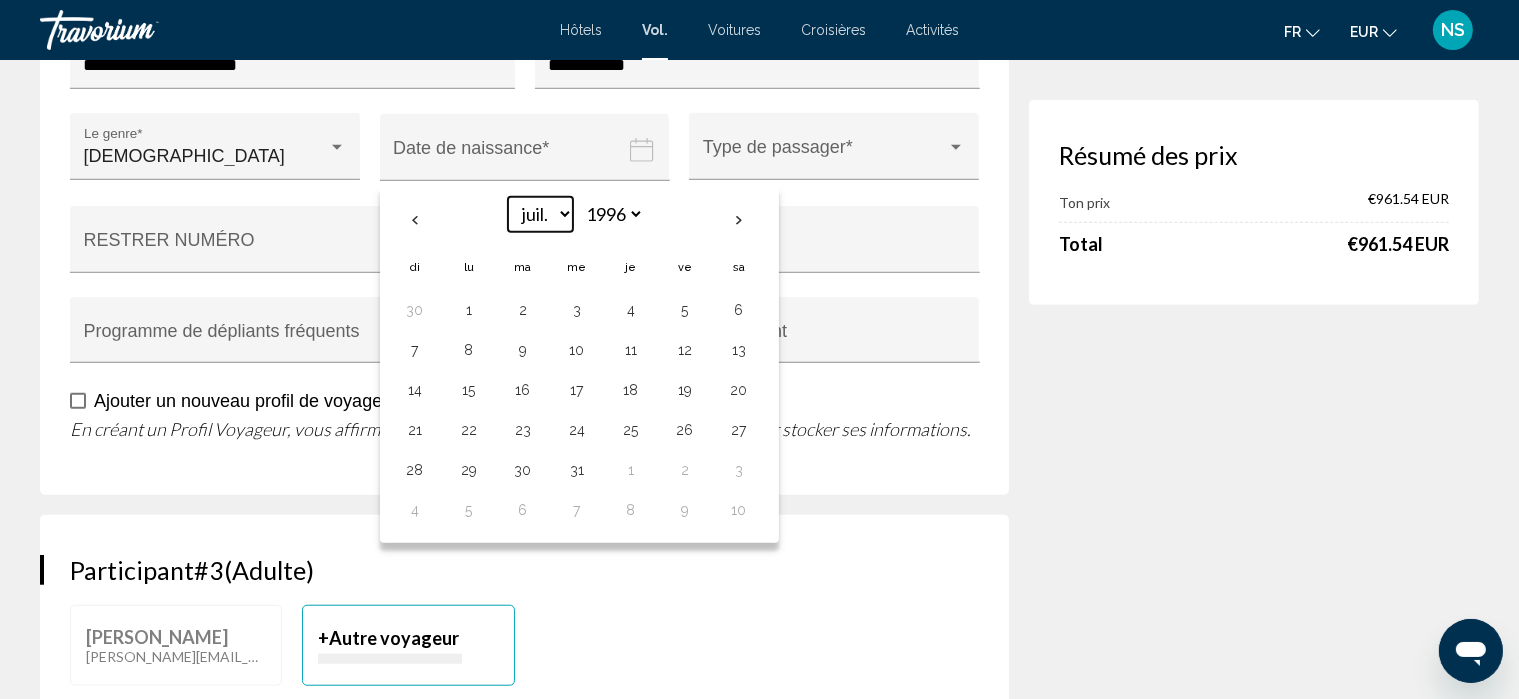 click on "***** ***** **** **** *** **** ***** **** ***** **** **** ****" at bounding box center (540, 214) 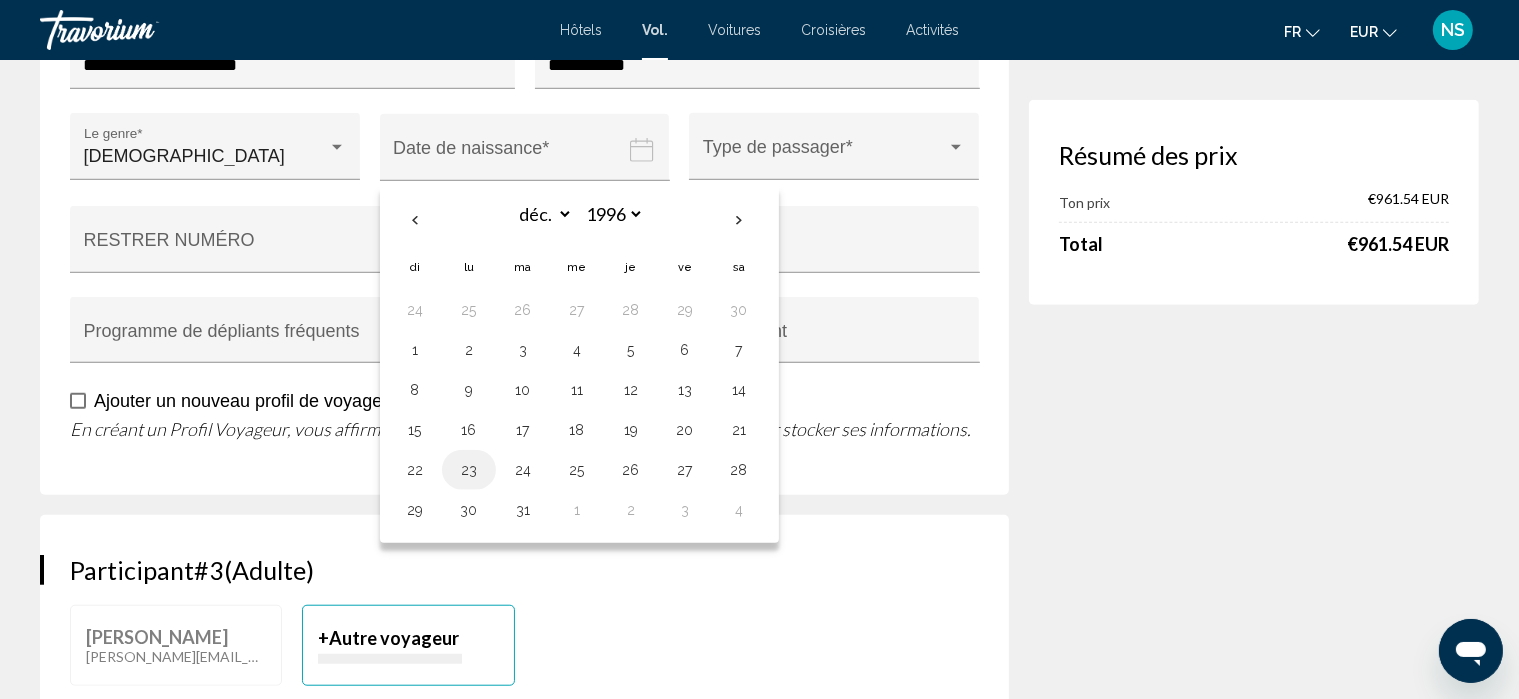 click on "23" at bounding box center (469, 470) 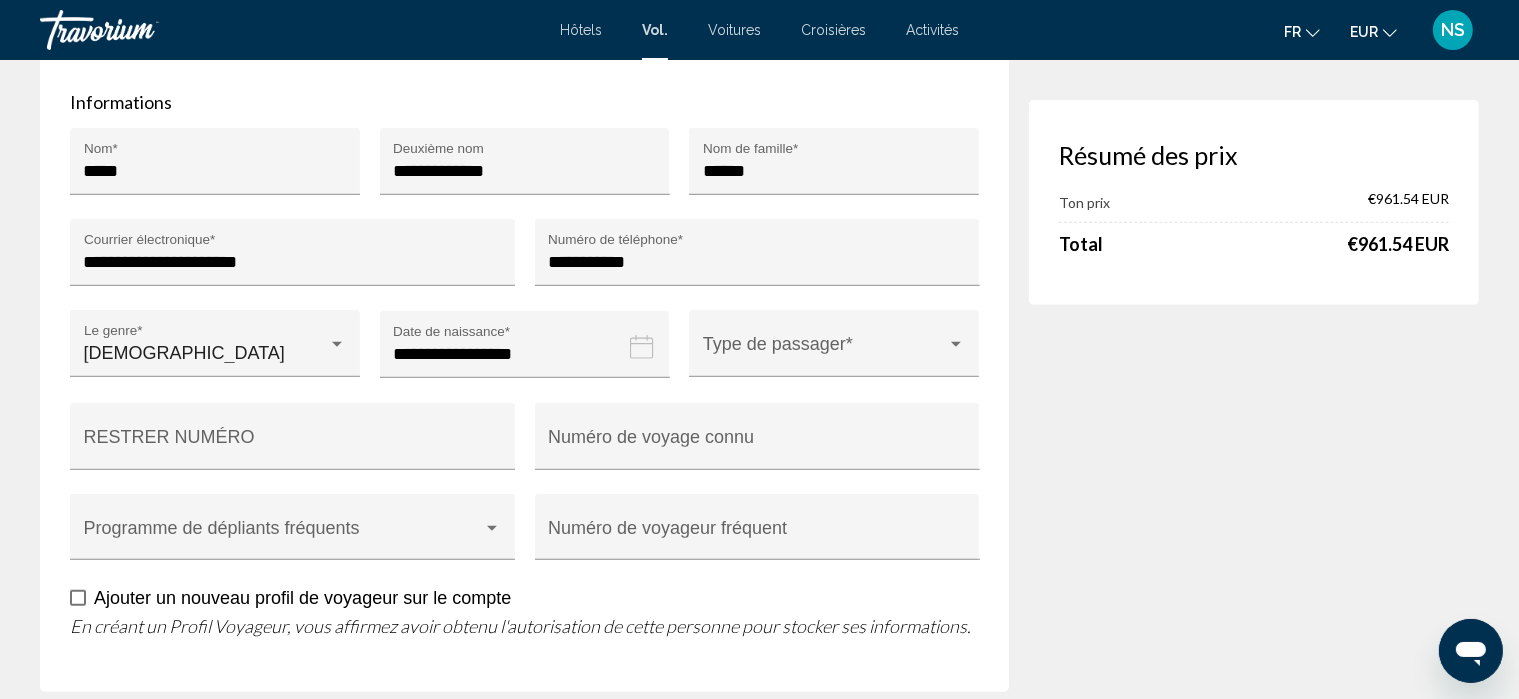 scroll, scrollTop: 1411, scrollLeft: 0, axis: vertical 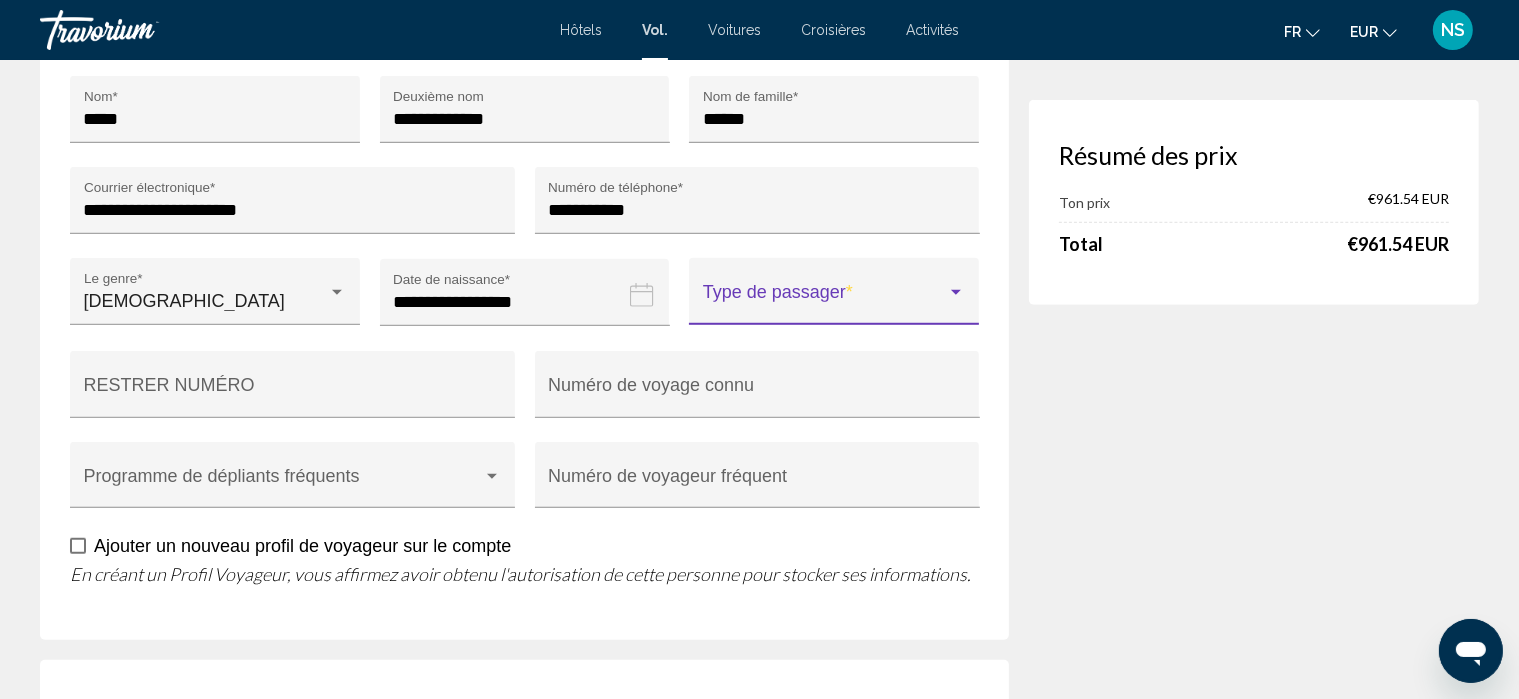 click at bounding box center [825, 301] 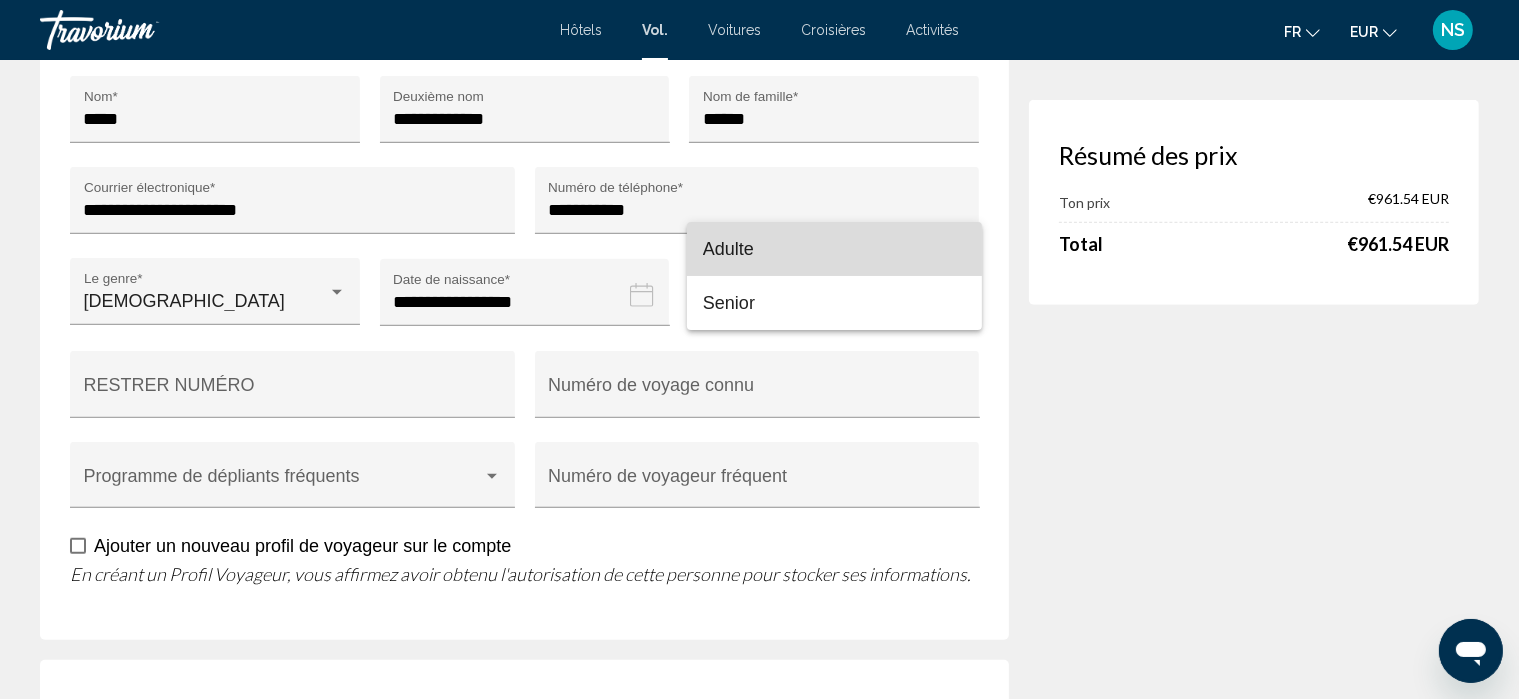 click on "Adulte" at bounding box center (728, 249) 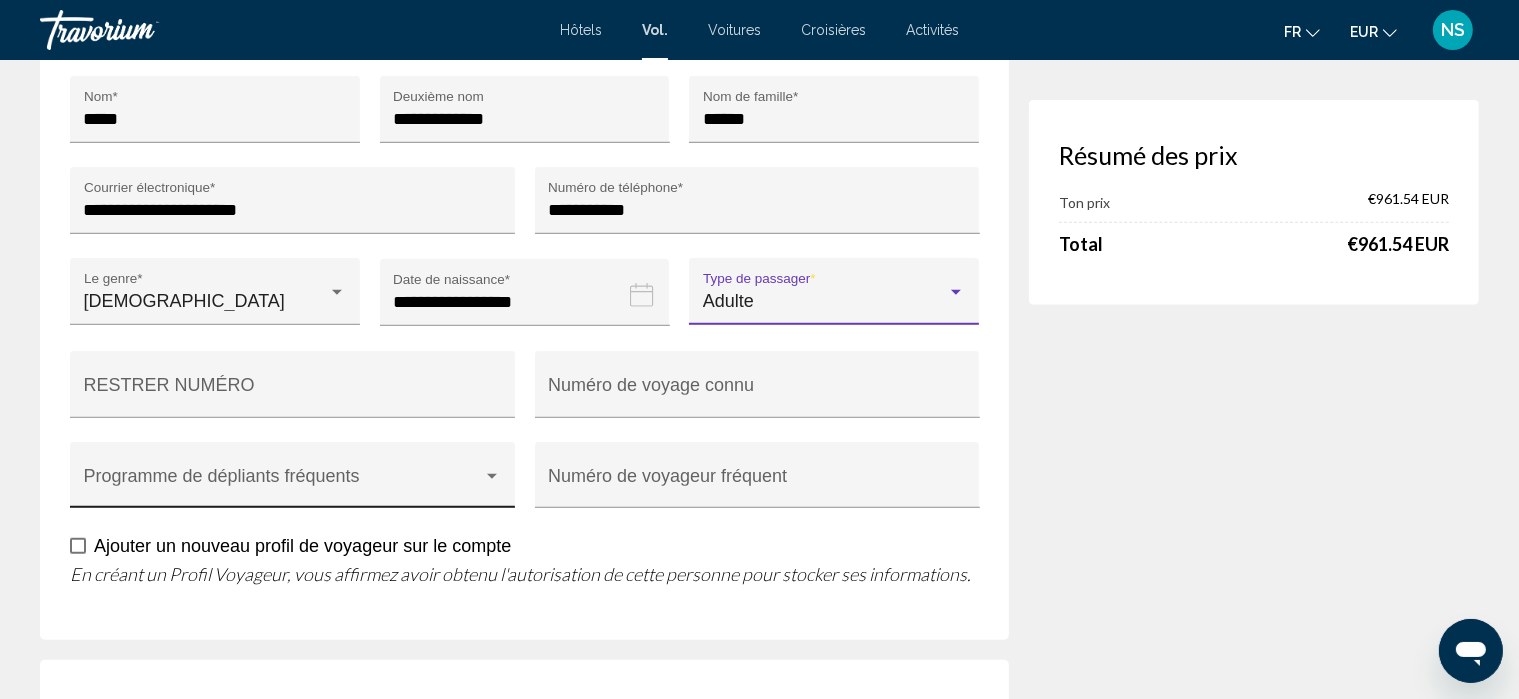 click at bounding box center (284, 485) 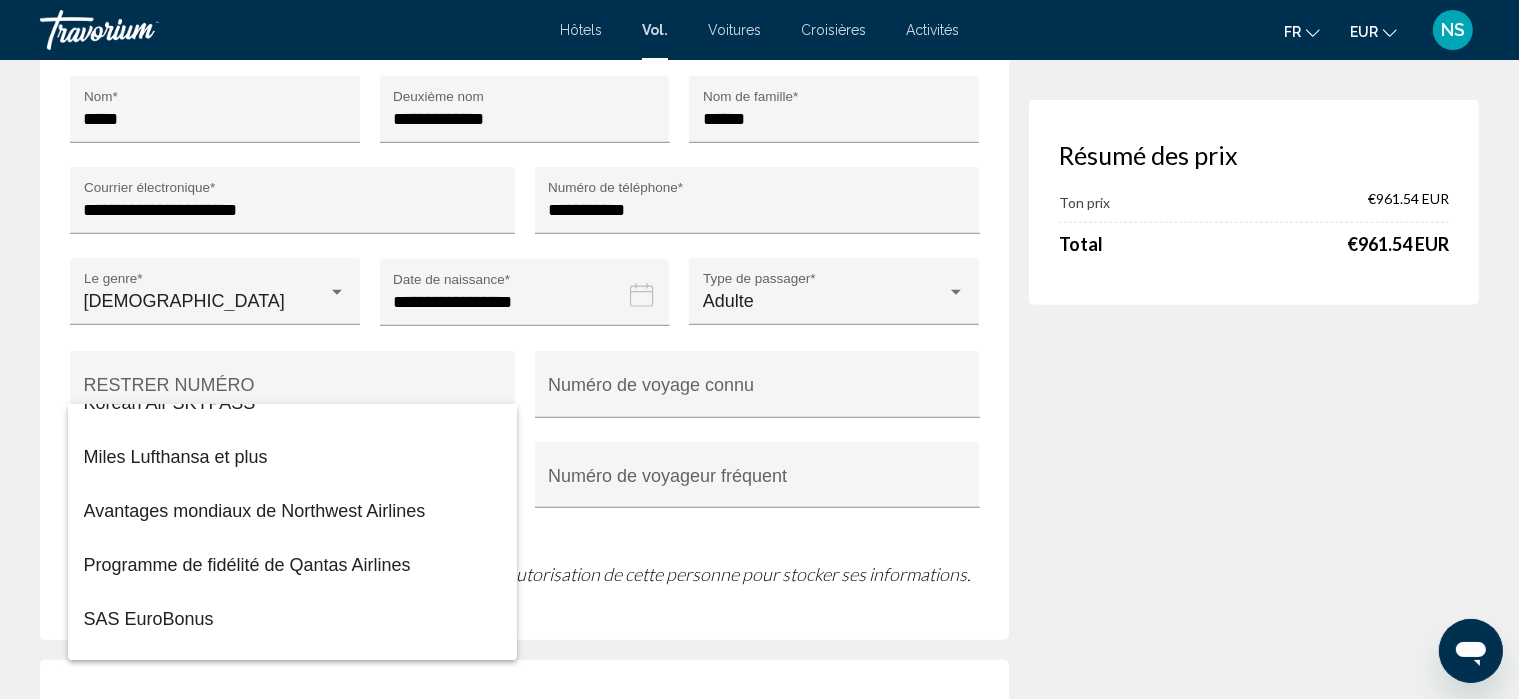 scroll, scrollTop: 1382, scrollLeft: 0, axis: vertical 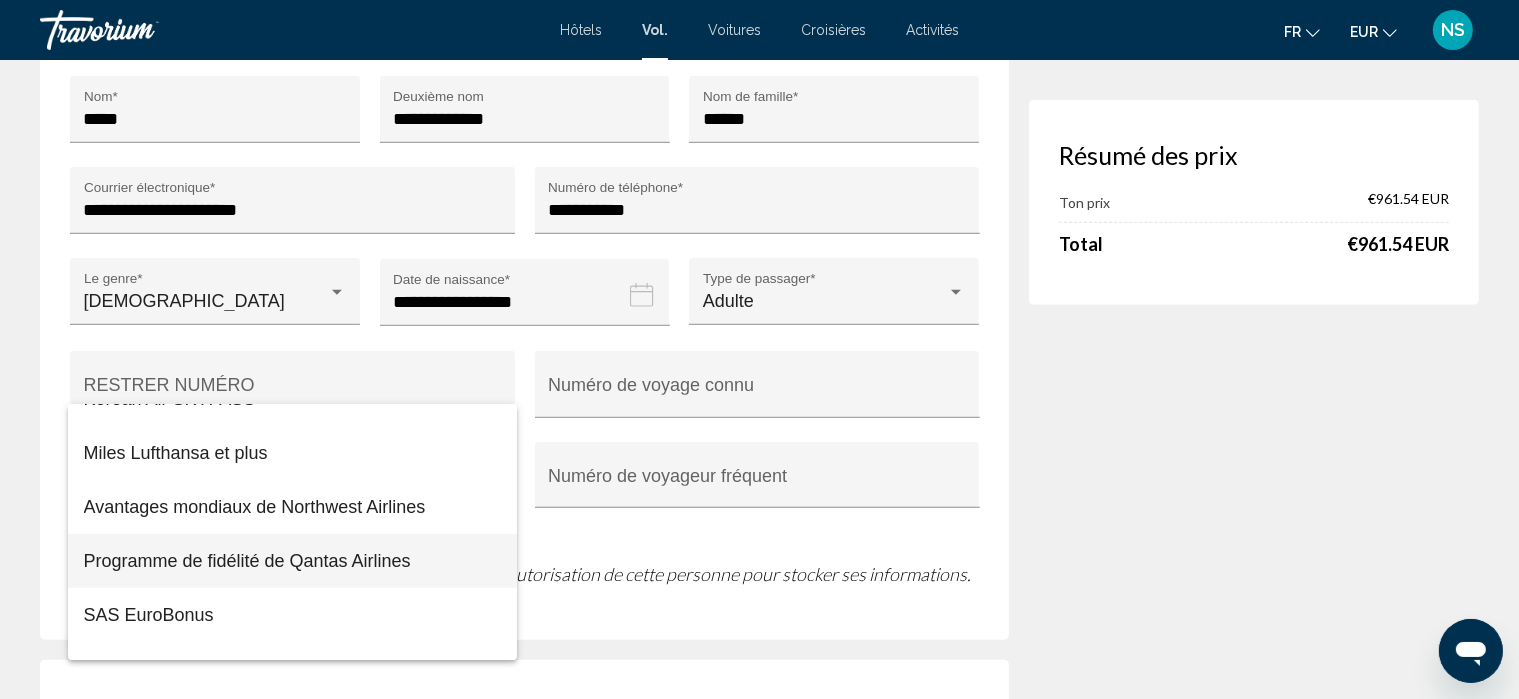 click on "Programme de fidélité de Qantas Airlines" at bounding box center [247, 561] 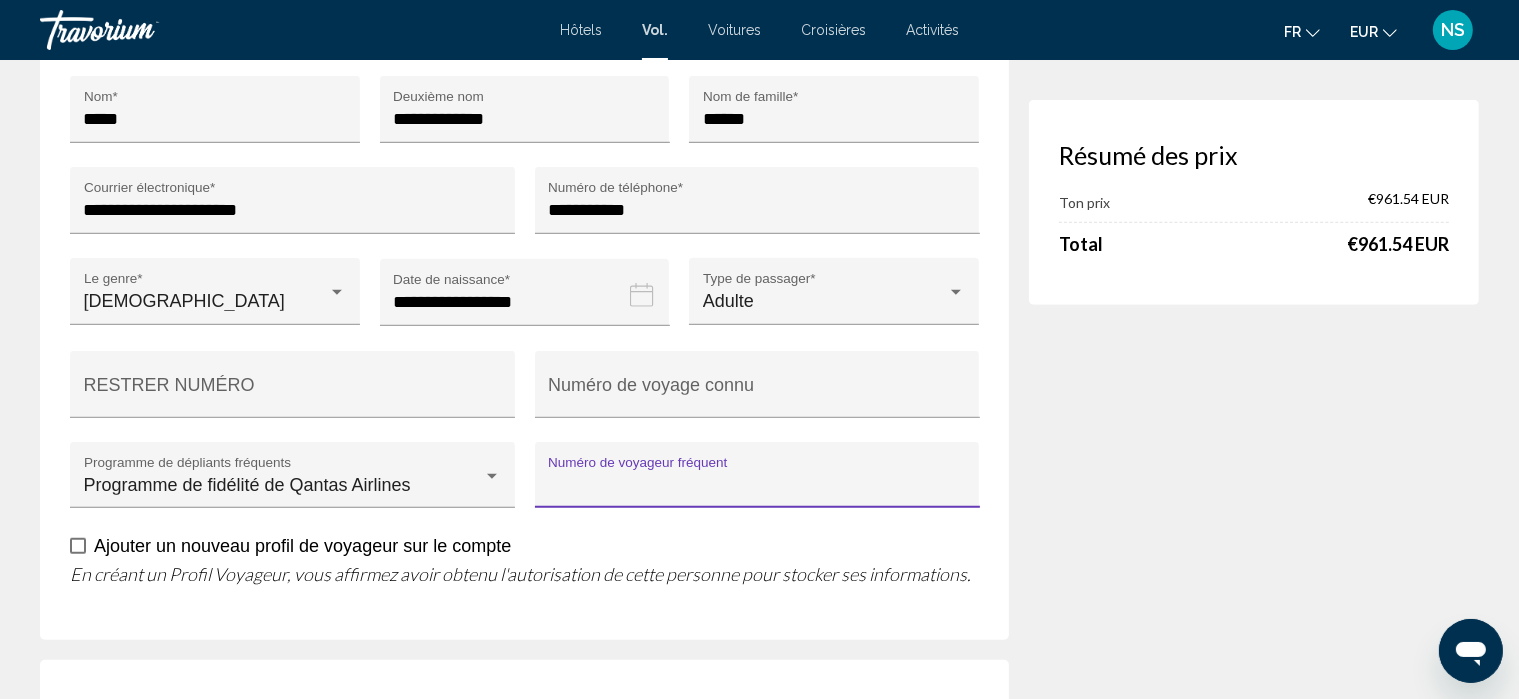 click on "Numéro de voyageur fréquent" at bounding box center (757, 485) 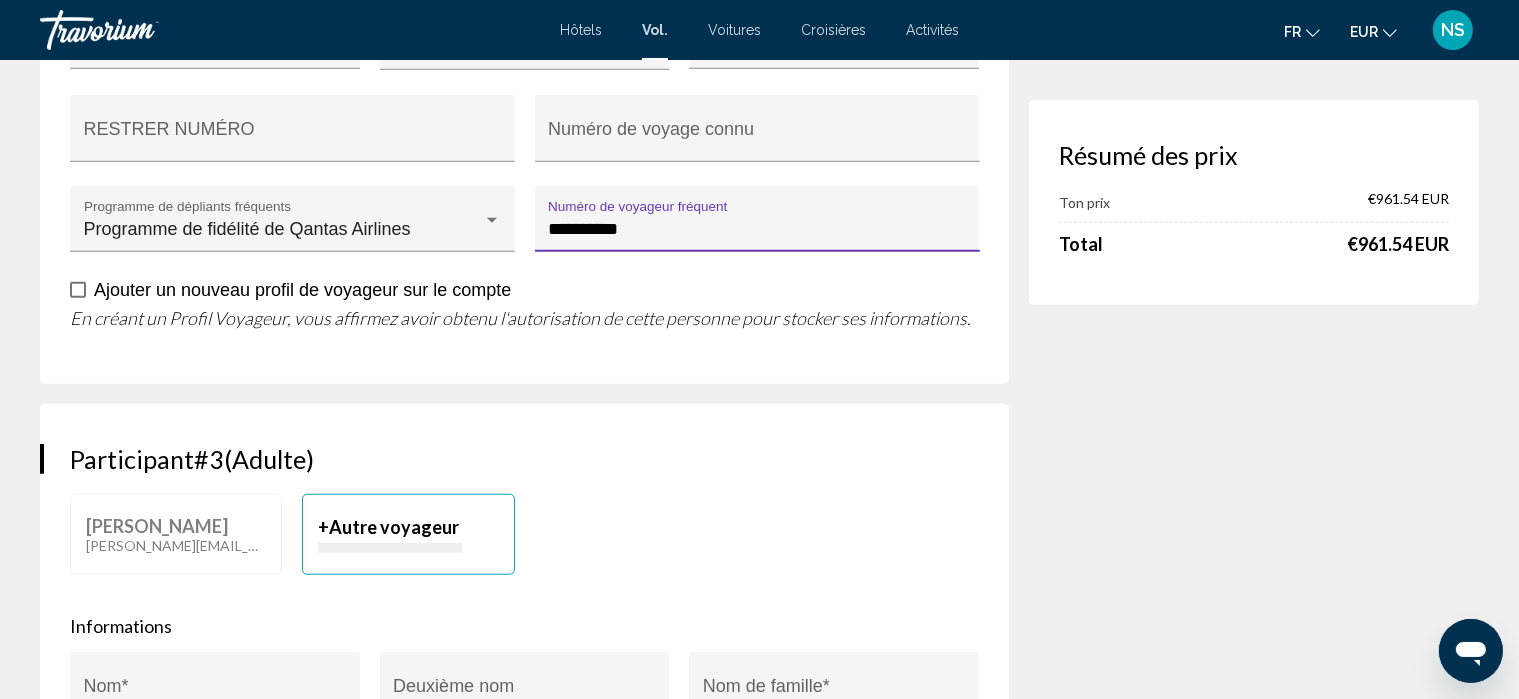 scroll, scrollTop: 1645, scrollLeft: 0, axis: vertical 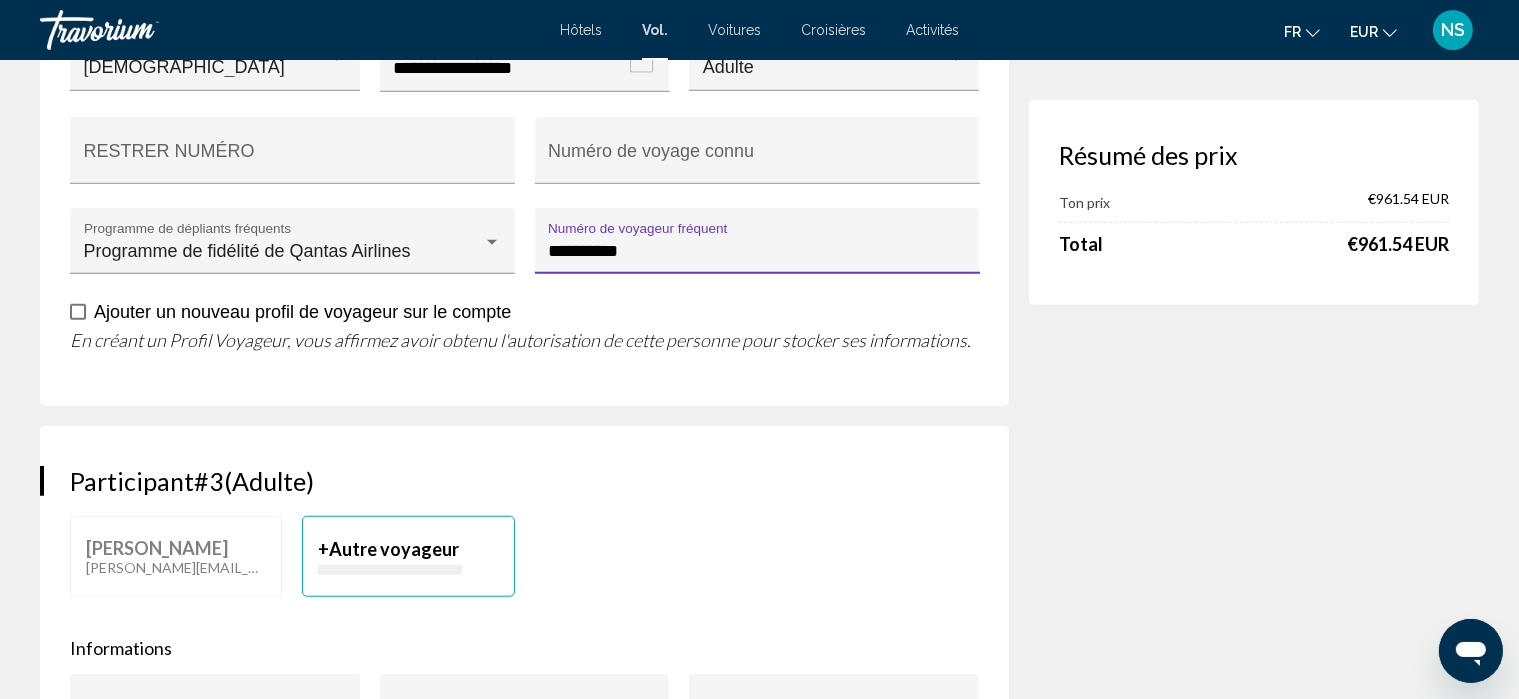 type on "**********" 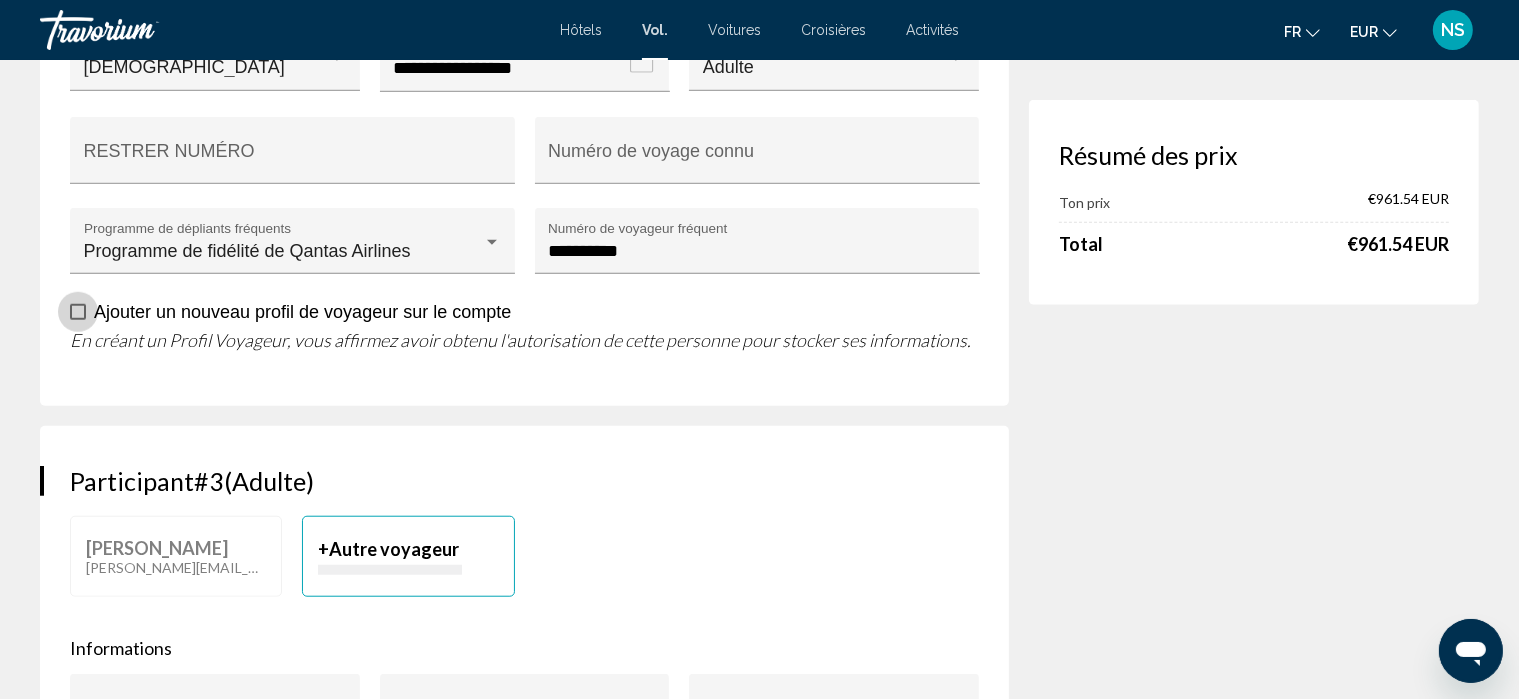 click on "Ajouter un nouveau profil de voyageur sur le compte" at bounding box center [302, 312] 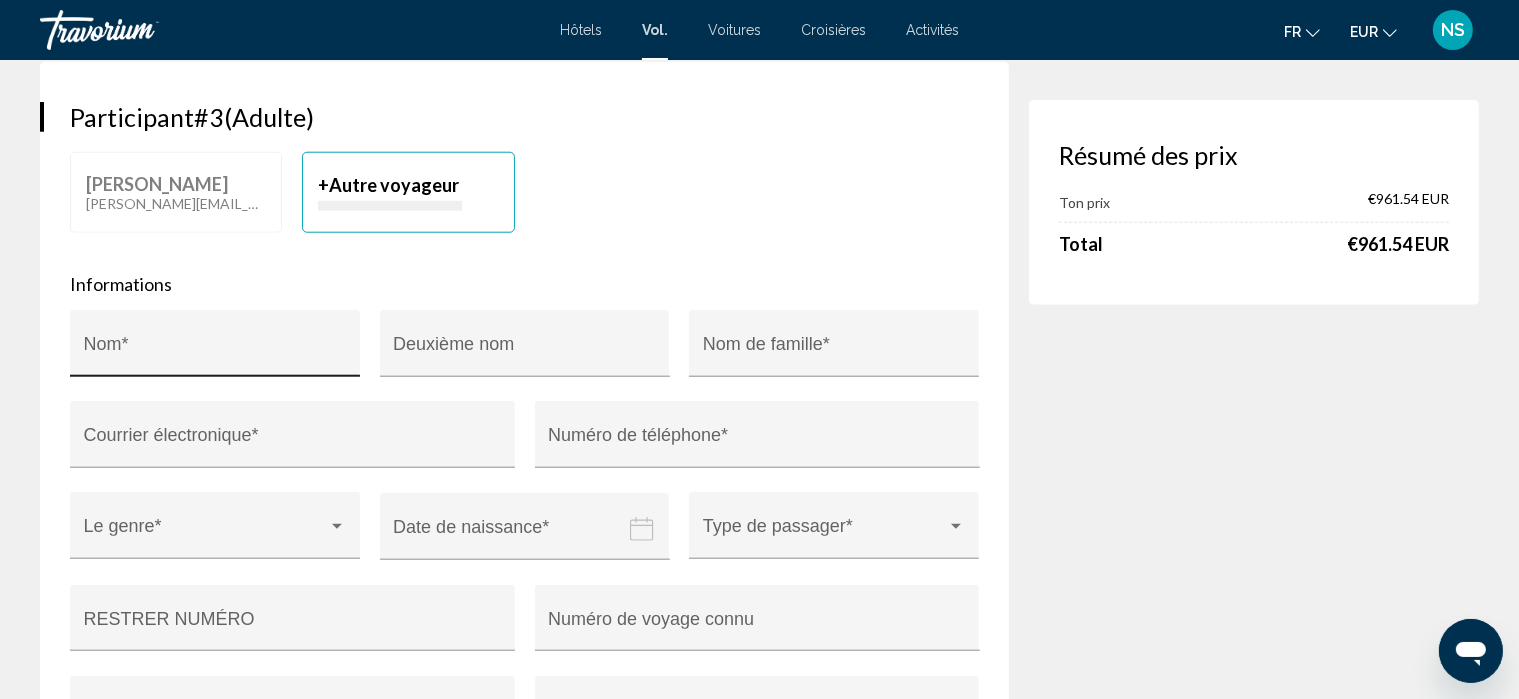 scroll, scrollTop: 2006, scrollLeft: 0, axis: vertical 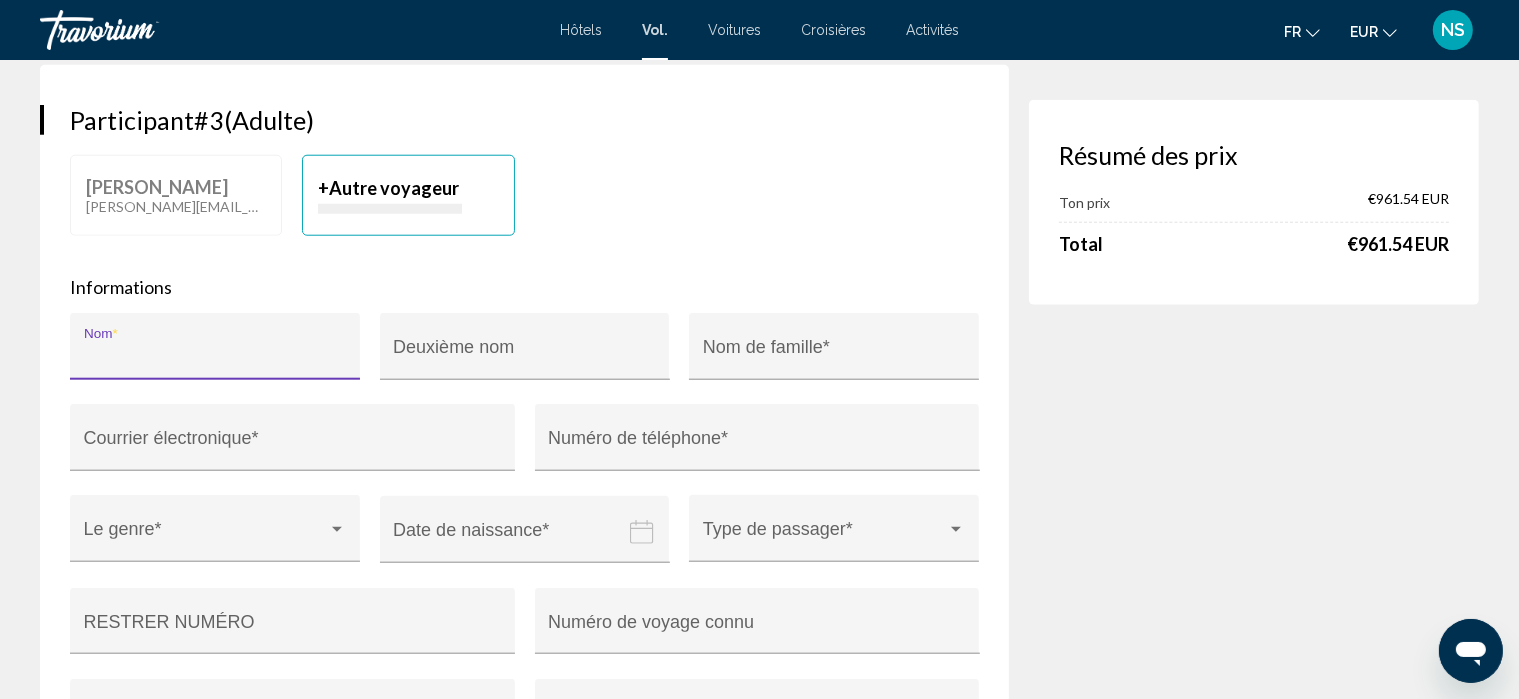click on "Nom  *" at bounding box center [215, 356] 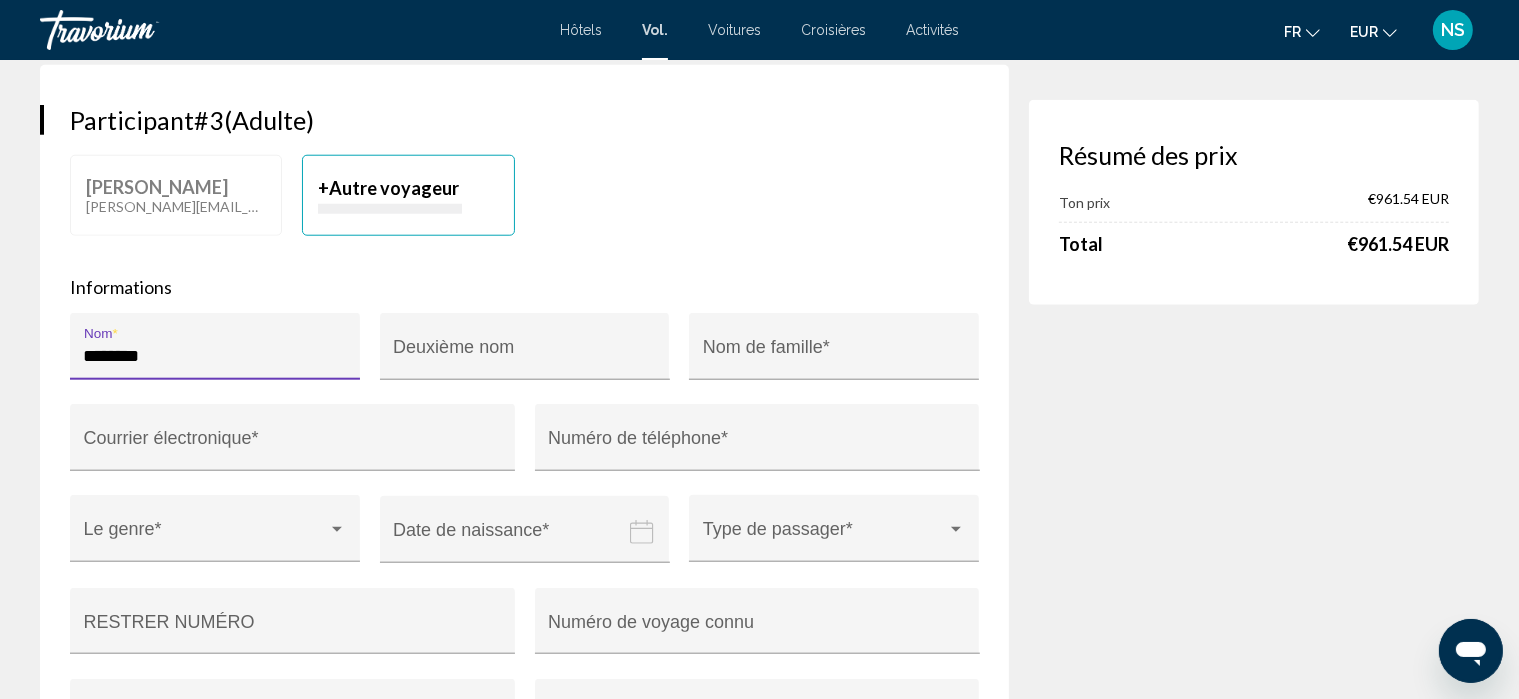 click on "********" at bounding box center (215, 356) 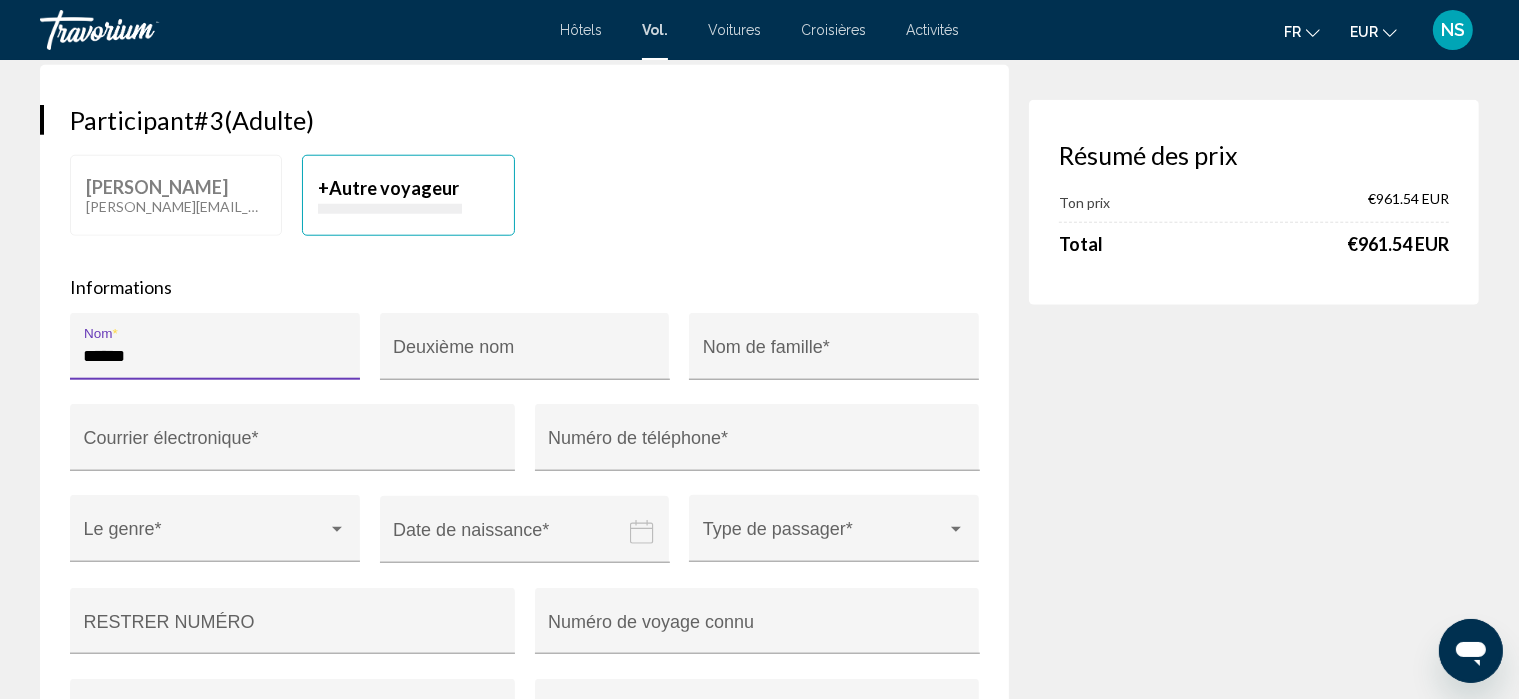 type on "******" 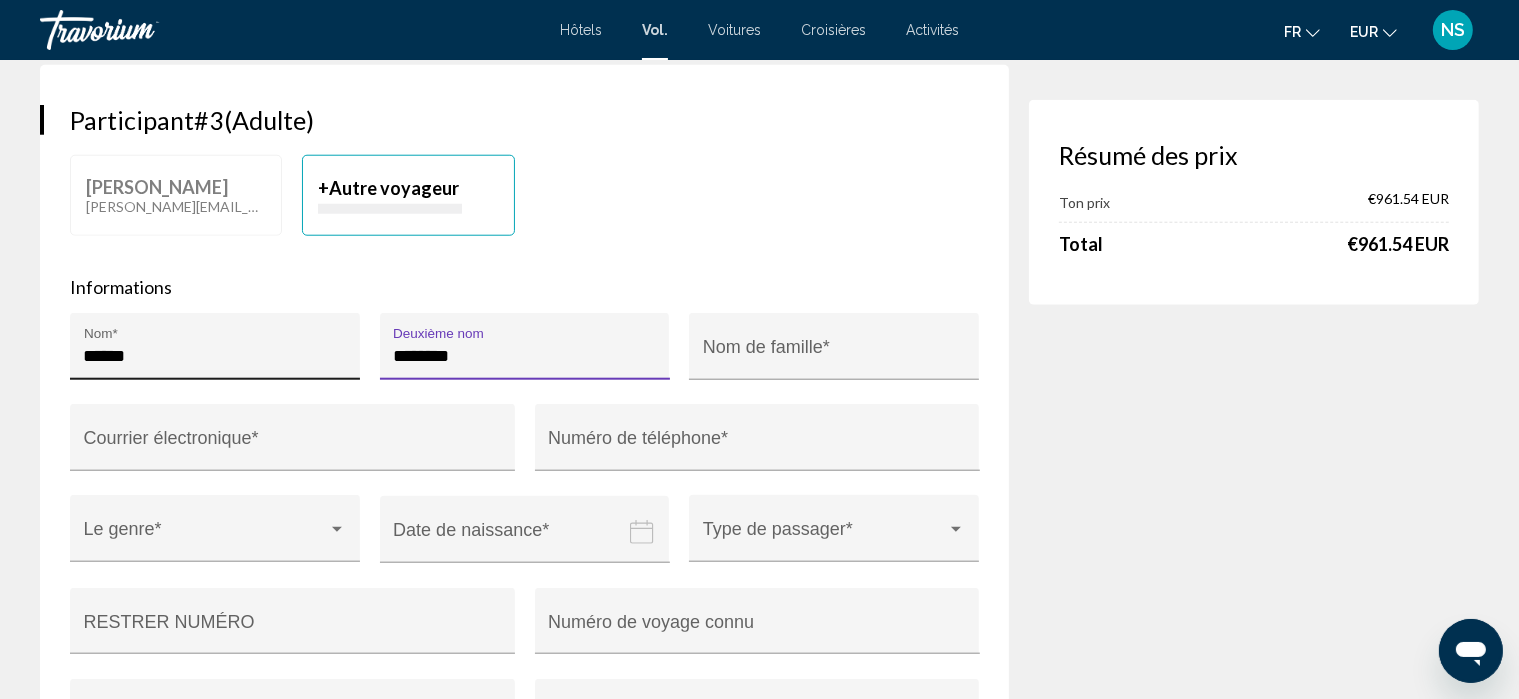type on "********" 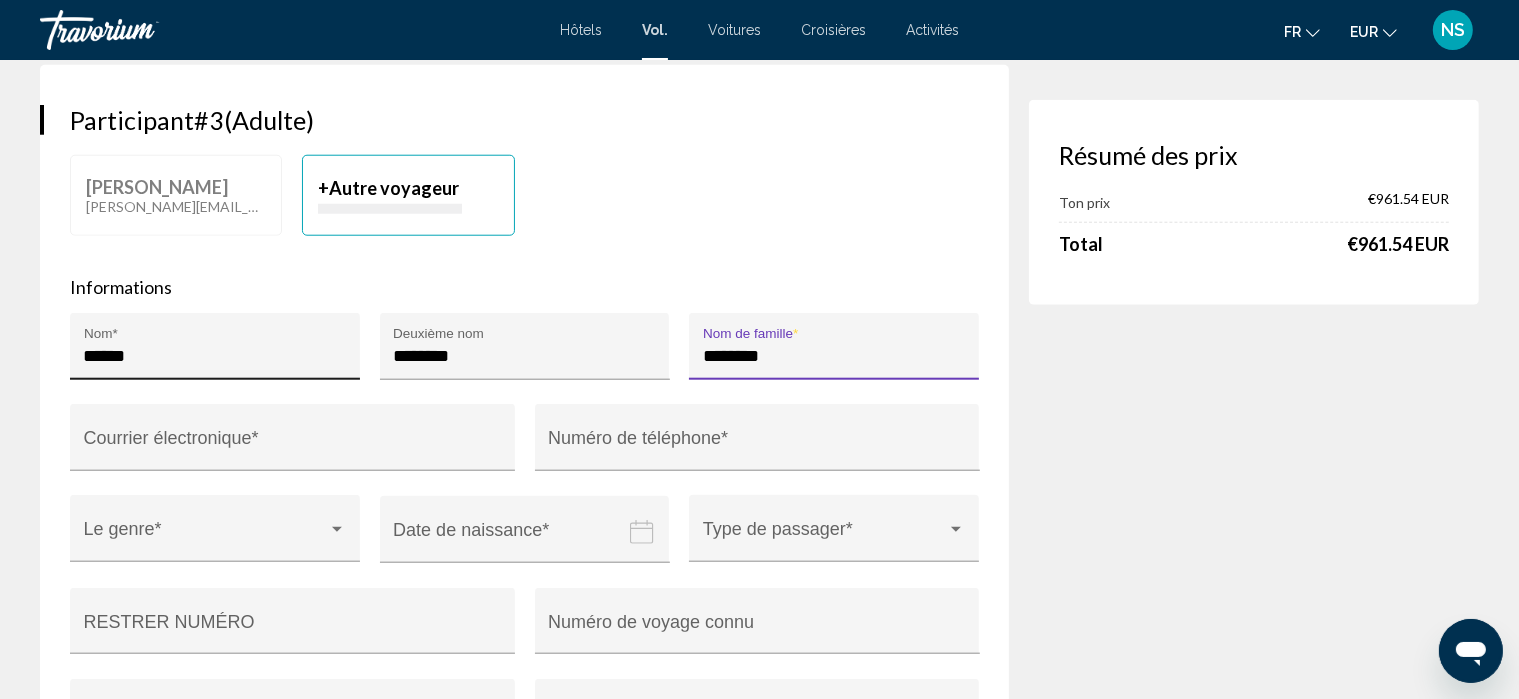 type on "********" 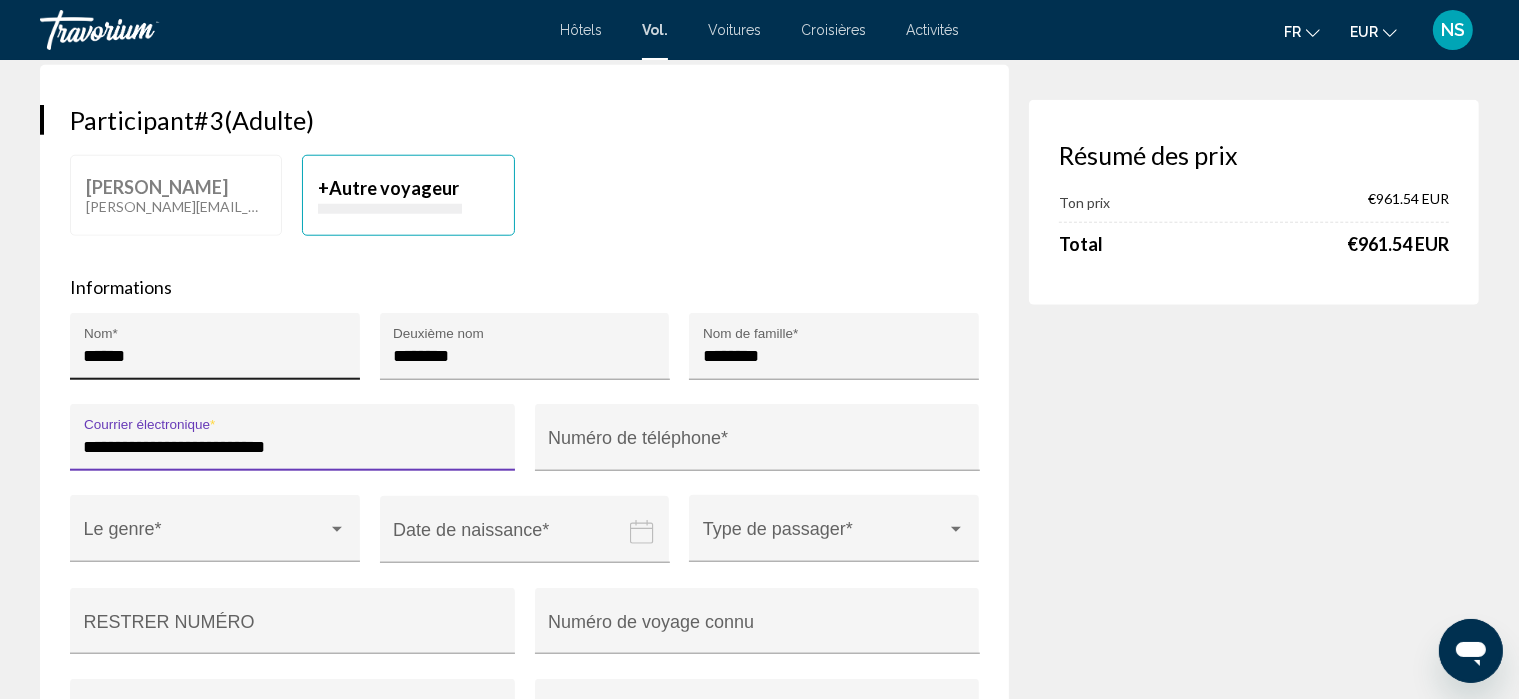 type on "**********" 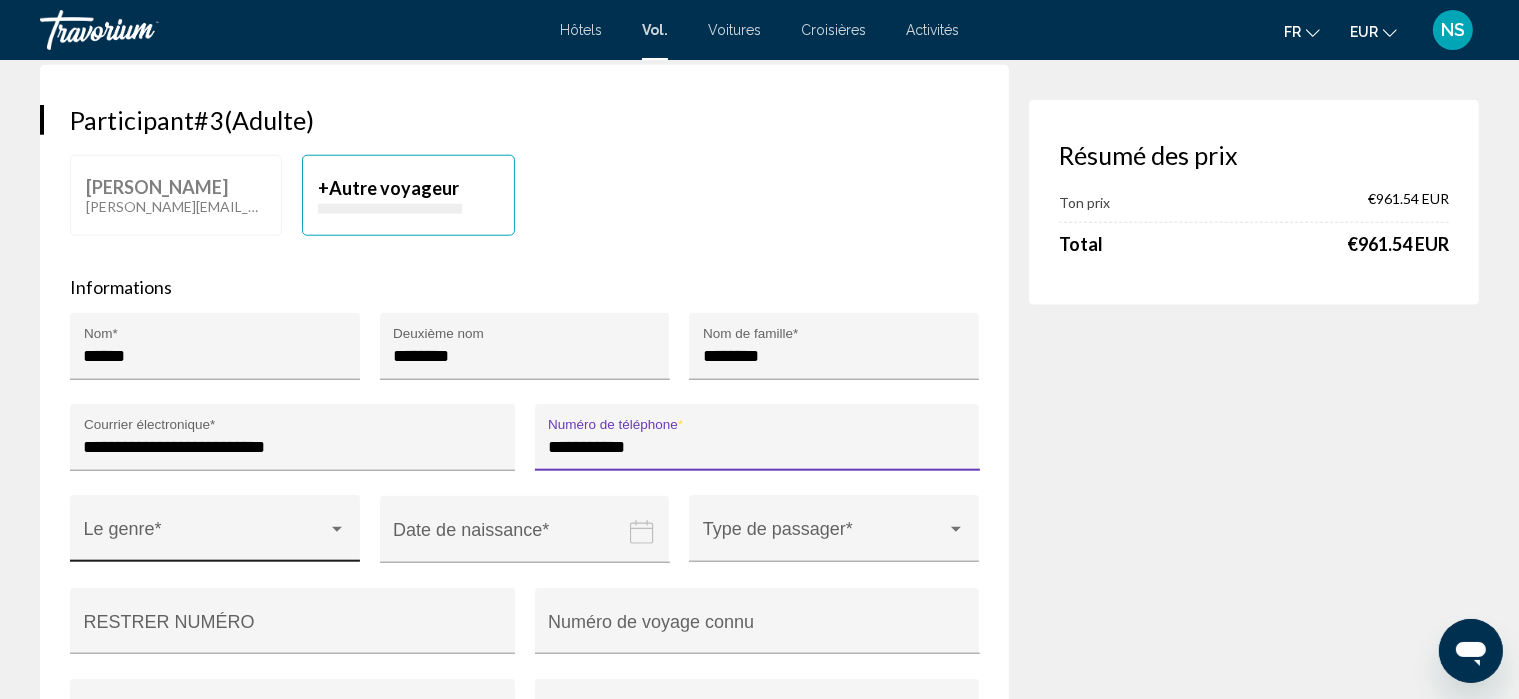 type on "**********" 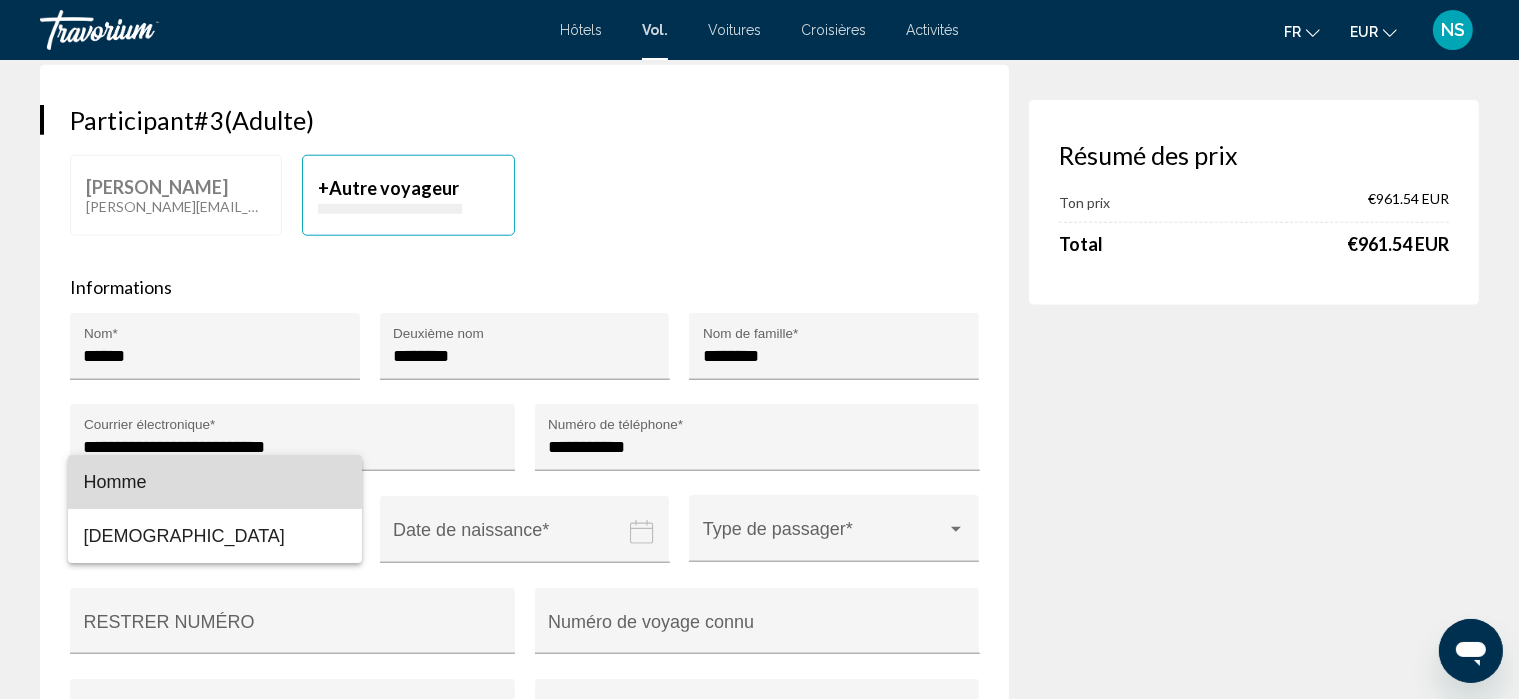 click on "Homme" at bounding box center [215, 482] 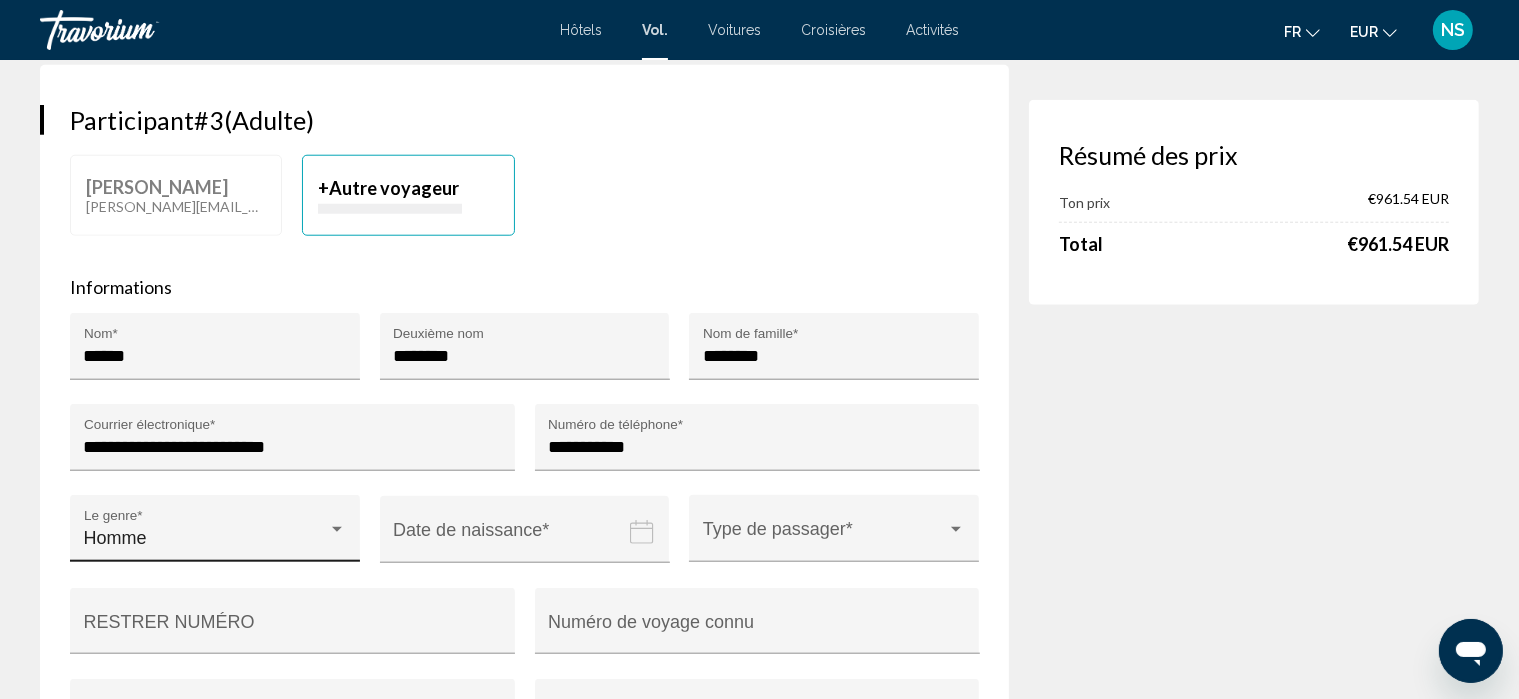 click at bounding box center [529, 544] 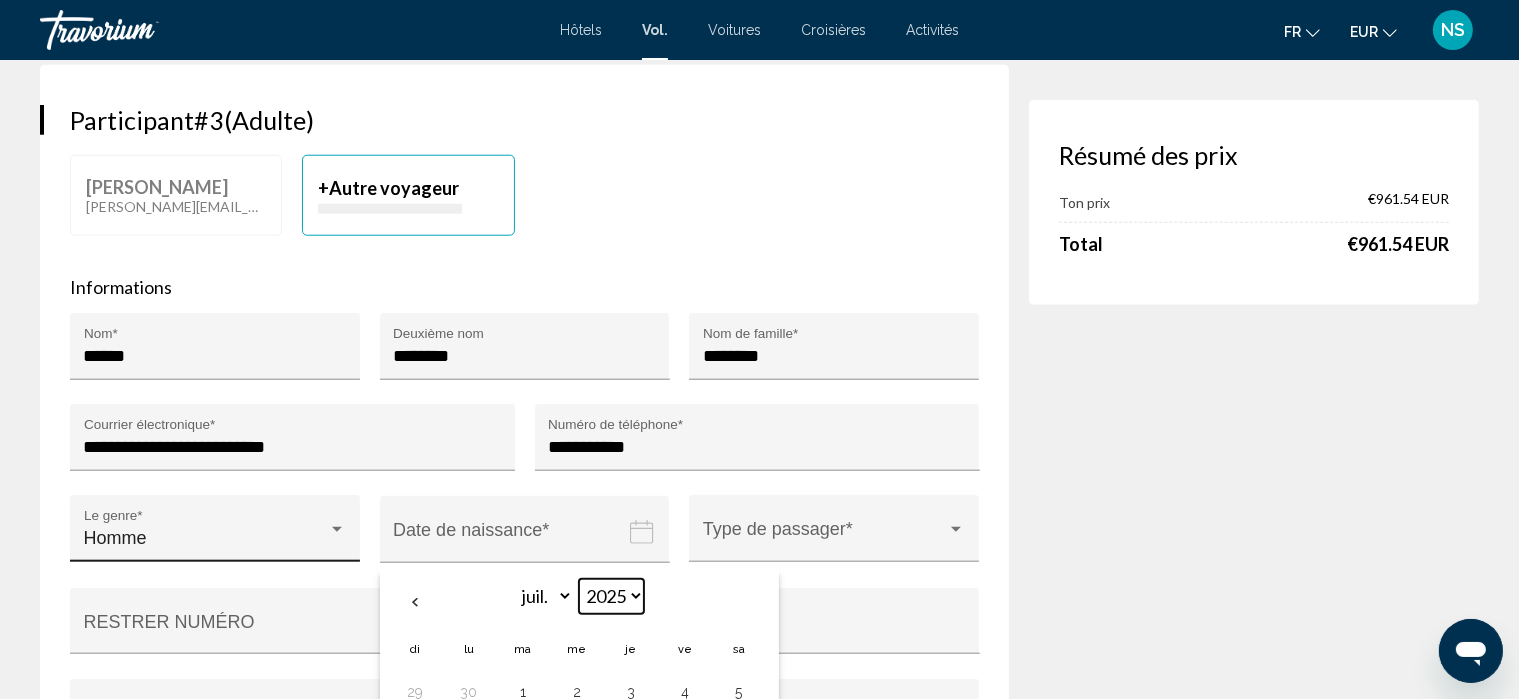 click on "**** **** **** **** **** **** **** **** **** **** **** **** **** **** **** **** **** **** **** **** **** **** **** **** **** **** **** **** **** **** **** **** **** **** **** **** **** **** **** **** **** **** **** **** **** **** **** **** **** **** **** **** **** **** **** **** **** **** **** **** **** **** **** **** **** **** **** **** **** **** **** **** **** **** **** **** **** **** **** **** **** **** **** **** **** **** **** **** **** **** **** **** **** **** **** **** **** **** **** **** **** **** **** **** **** **** **** **** **** **** **** **** **** **** **** **** **** **** **** **** **** **** **** **** **** ****" at bounding box center (611, 596) 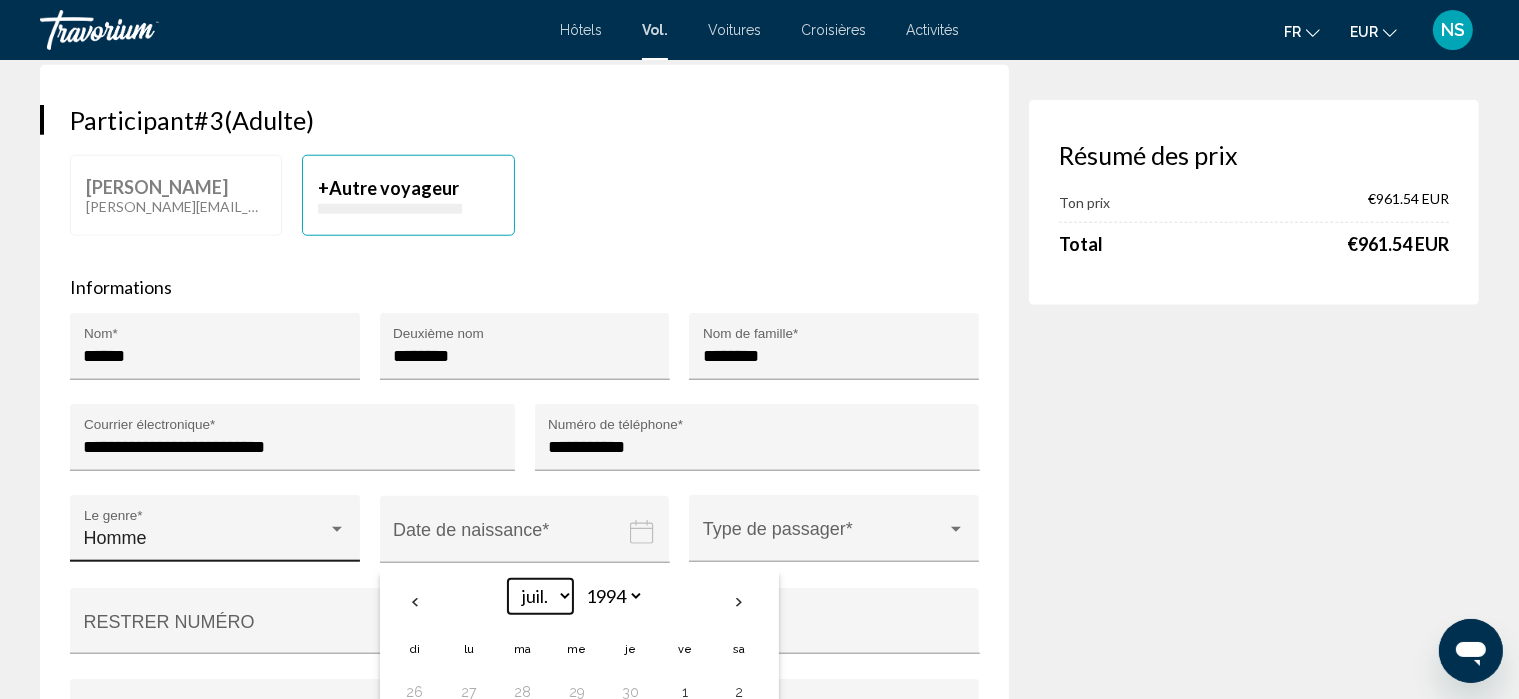 click on "***** ***** **** **** *** **** ***** **** ***** **** **** ****" at bounding box center (540, 596) 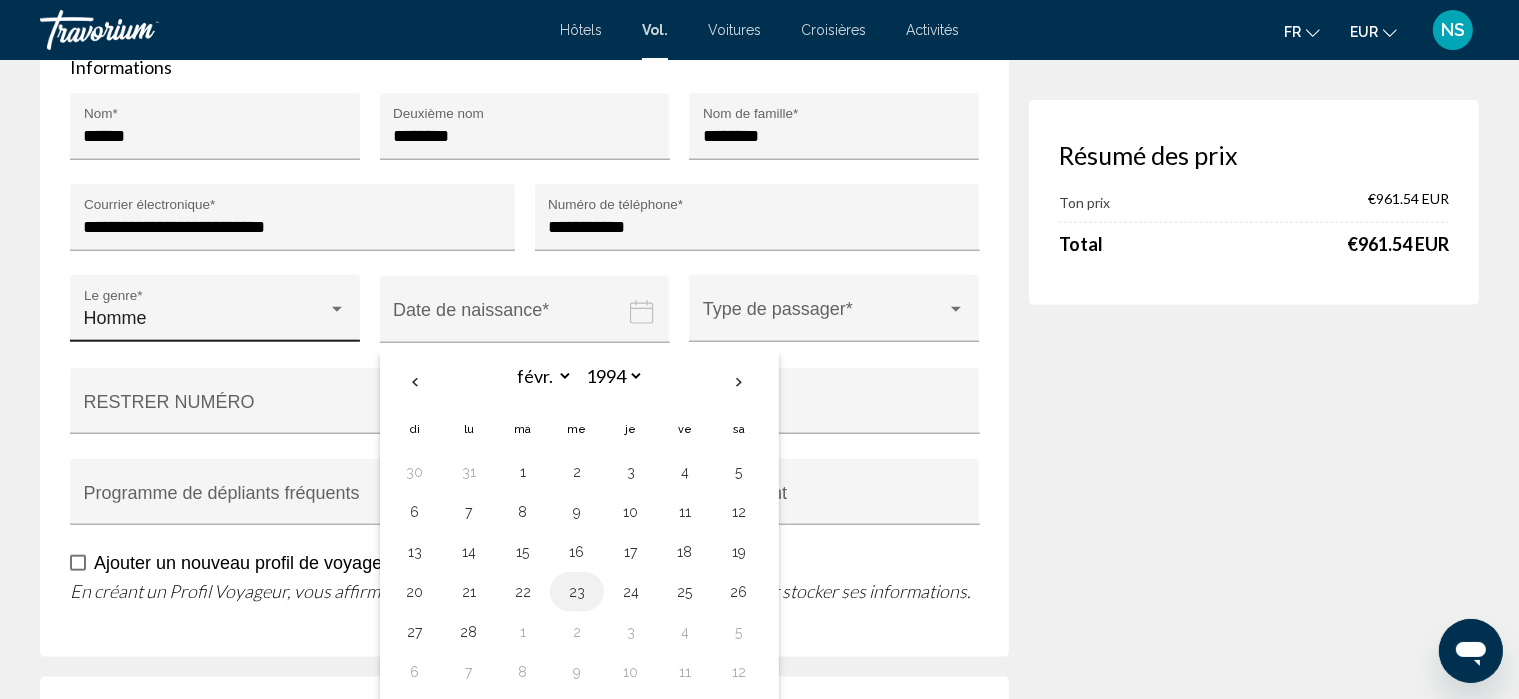 click on "23" at bounding box center (577, 592) 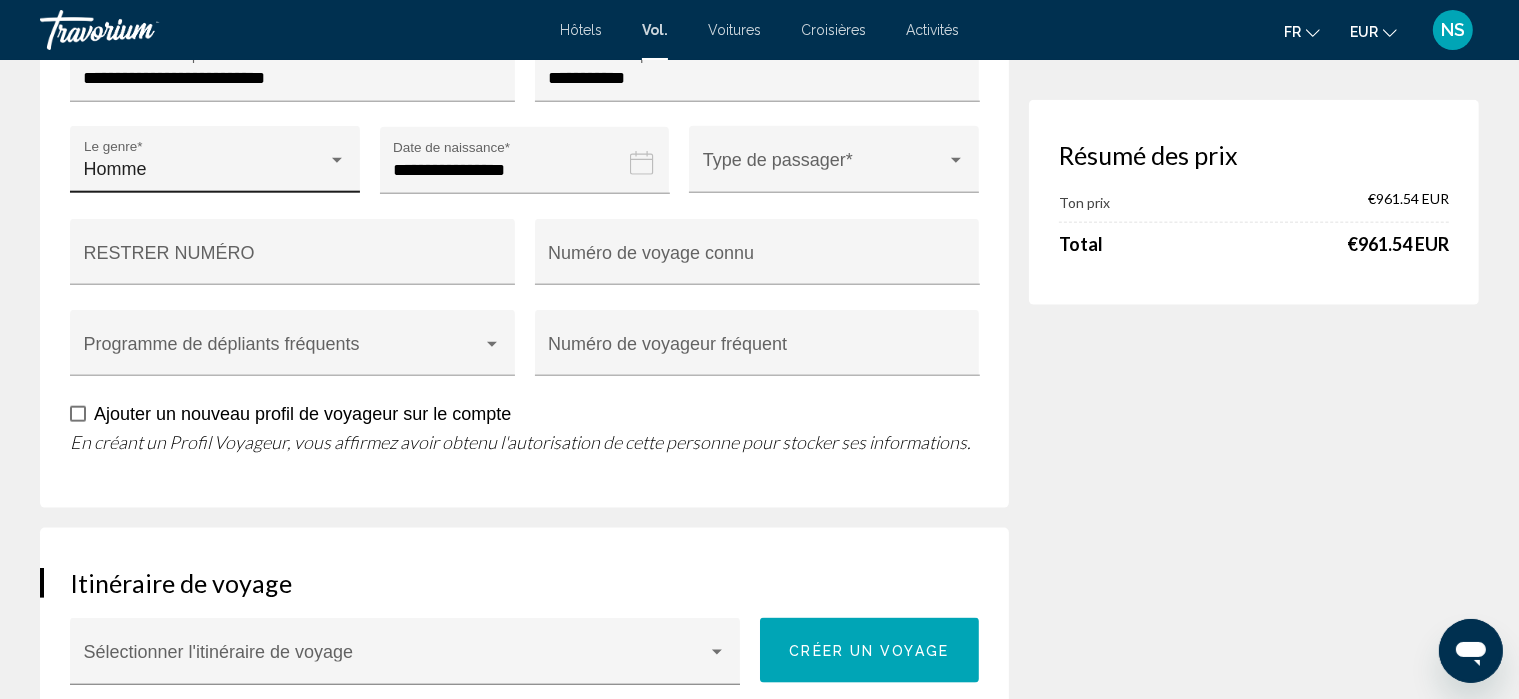 scroll, scrollTop: 2376, scrollLeft: 0, axis: vertical 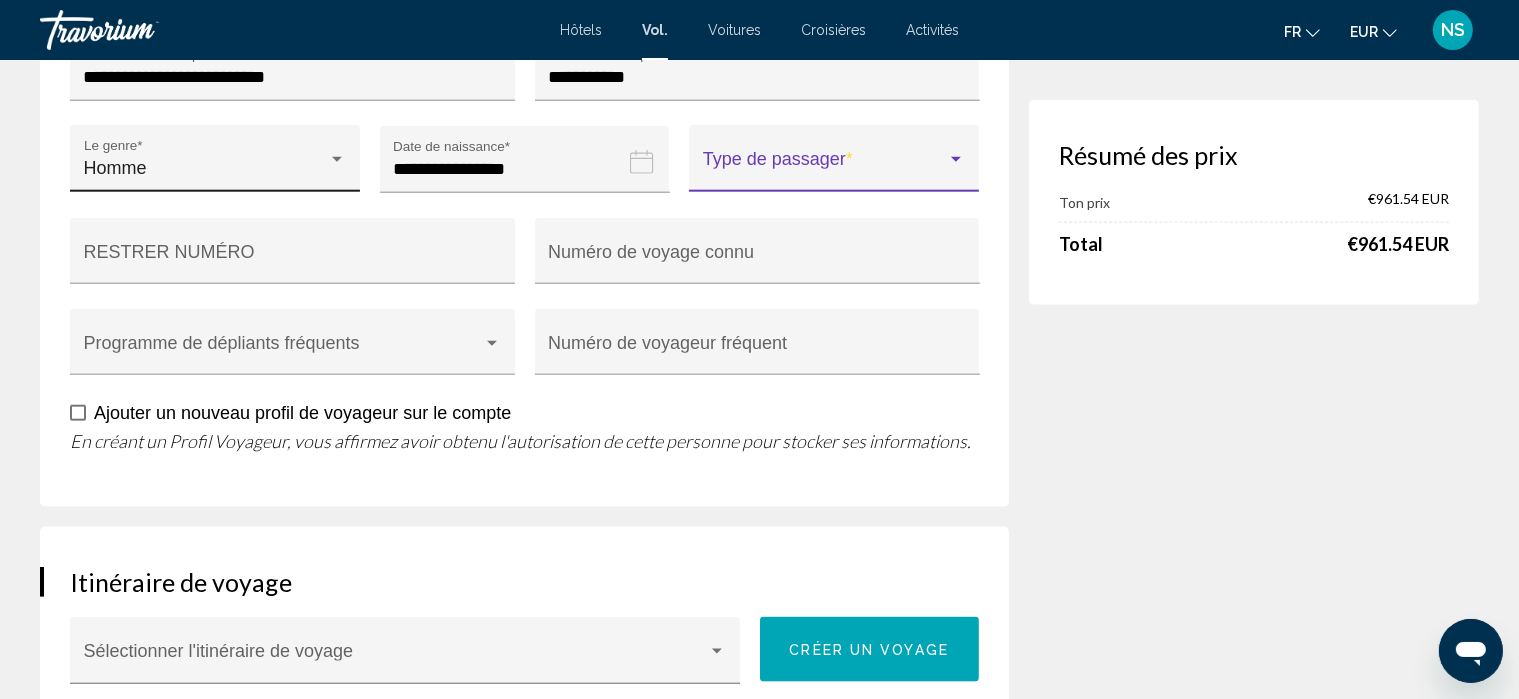 click at bounding box center (825, 168) 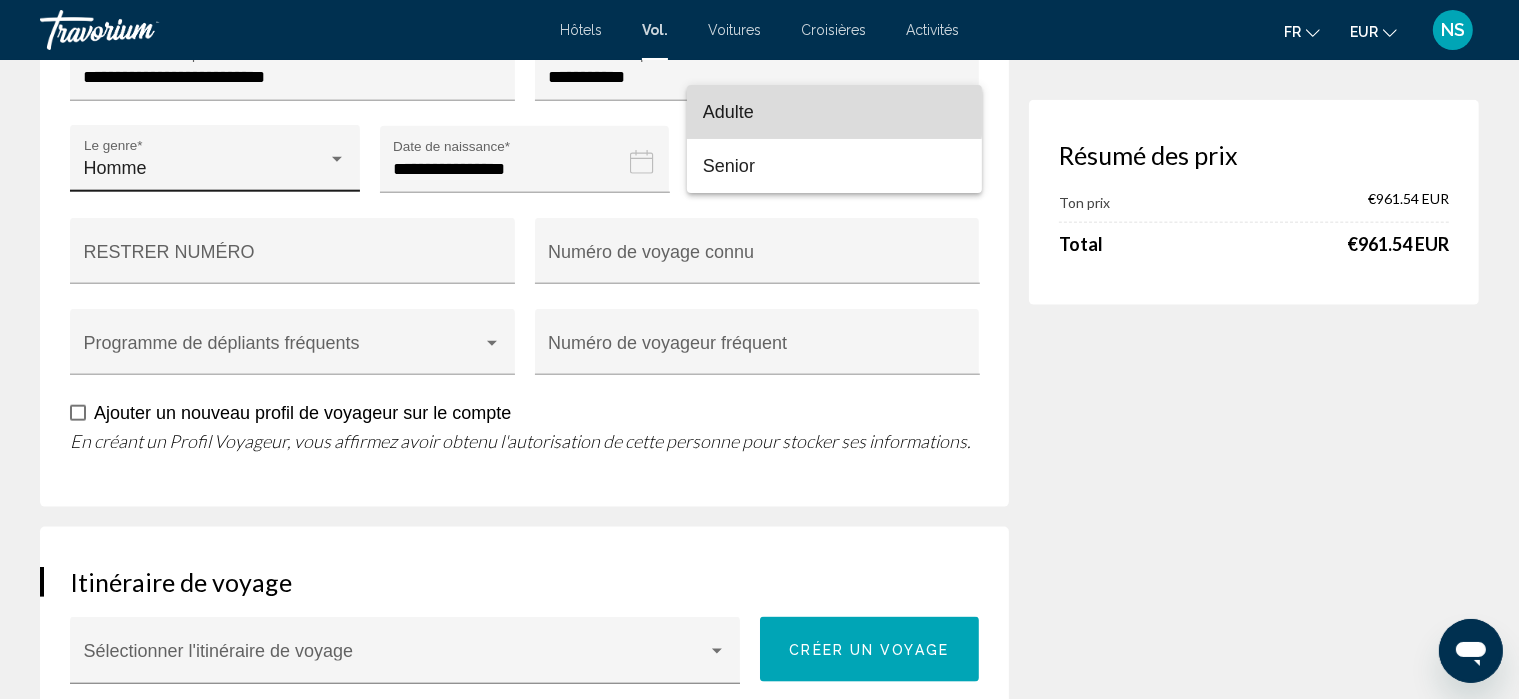 click on "Adulte" at bounding box center (834, 112) 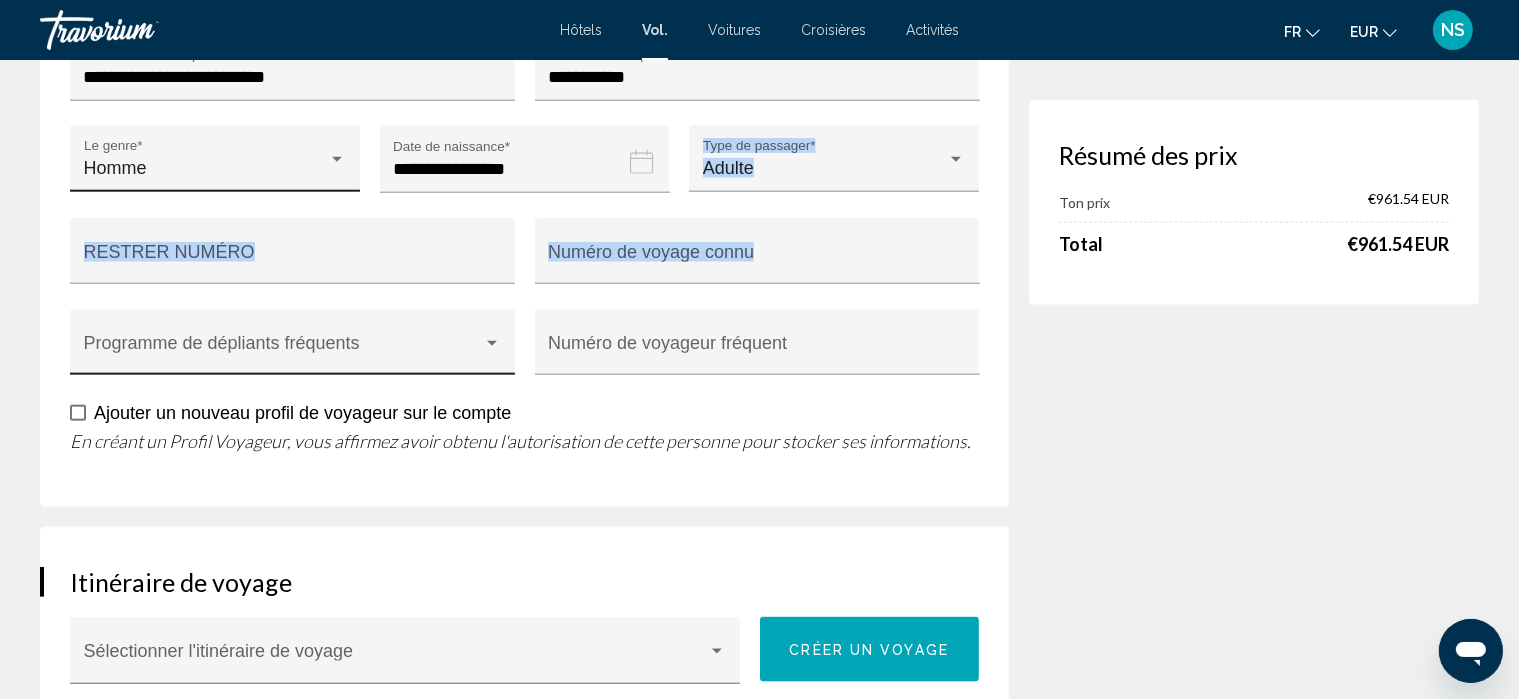 drag, startPoint x: 748, startPoint y: 93, endPoint x: 362, endPoint y: 289, distance: 432.91107 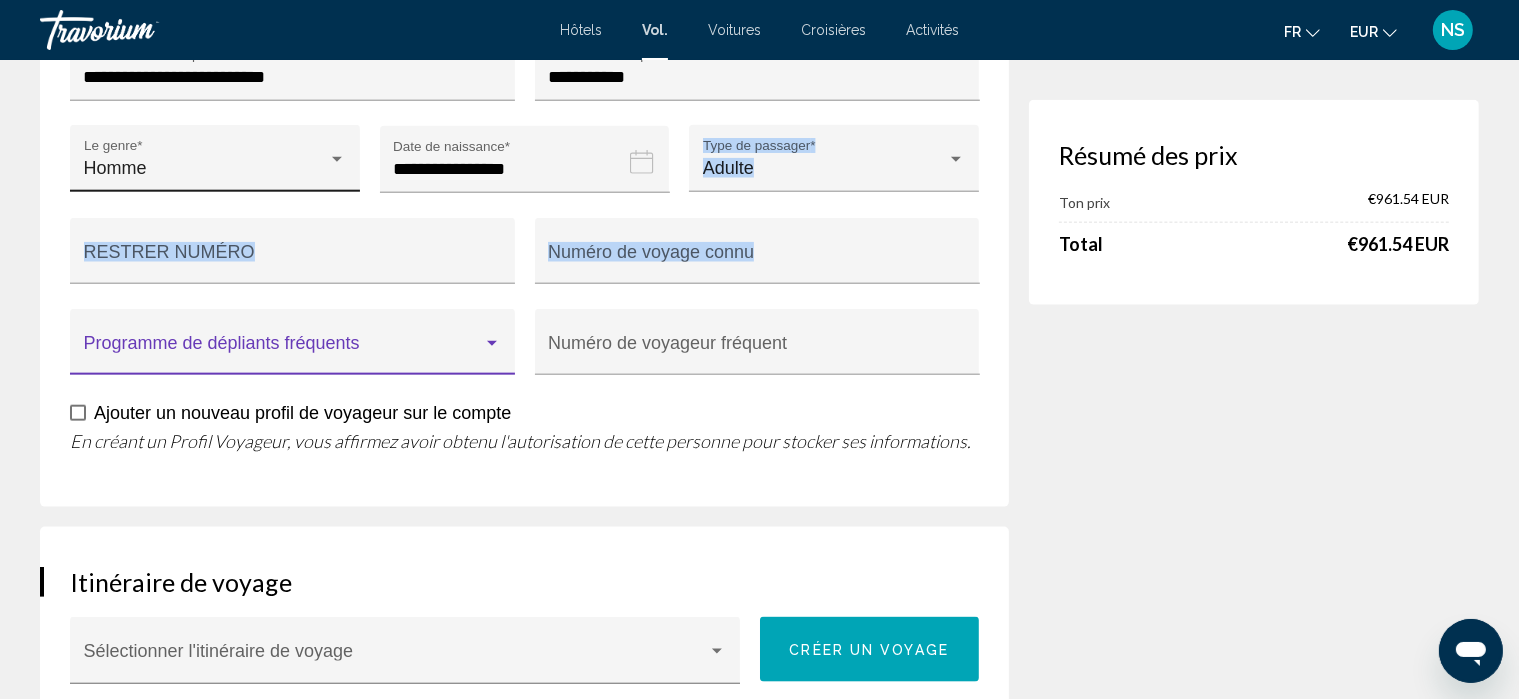 click at bounding box center [284, 352] 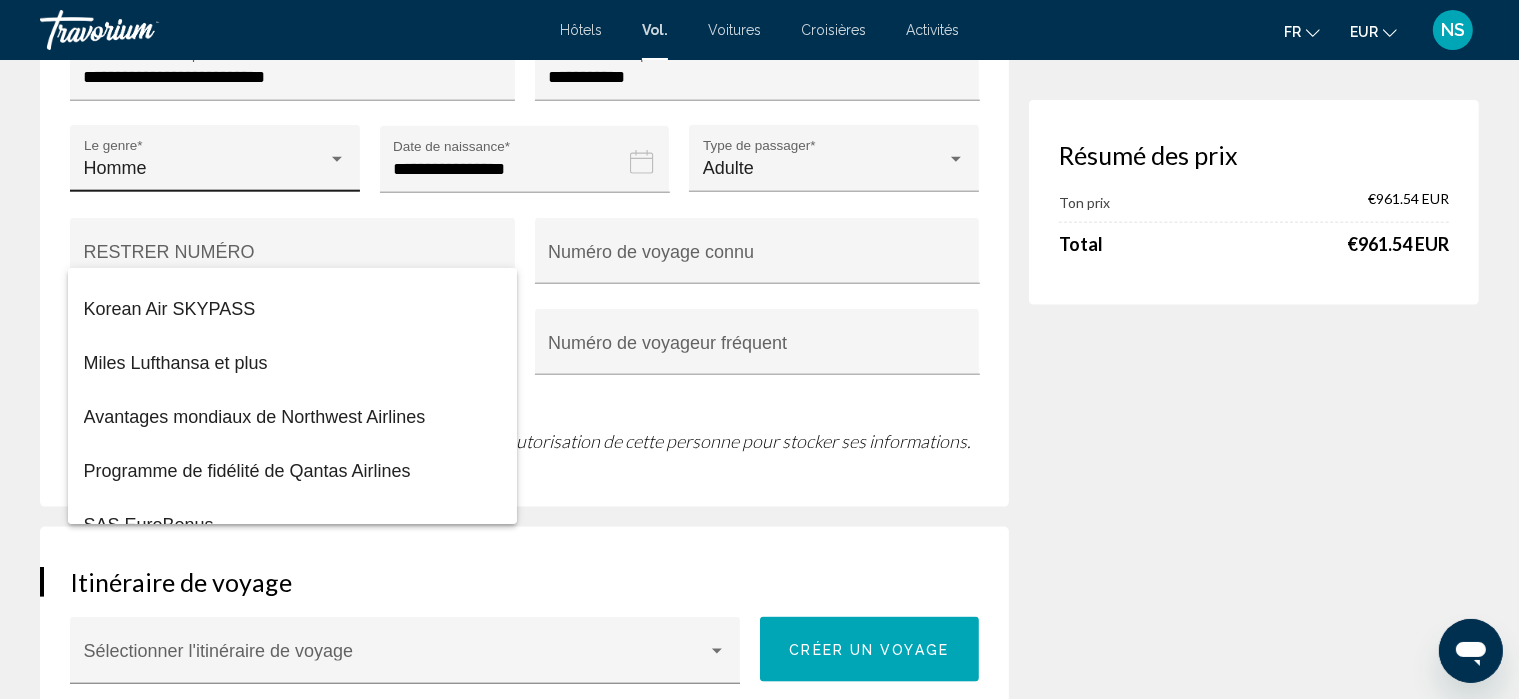 scroll, scrollTop: 1408, scrollLeft: 0, axis: vertical 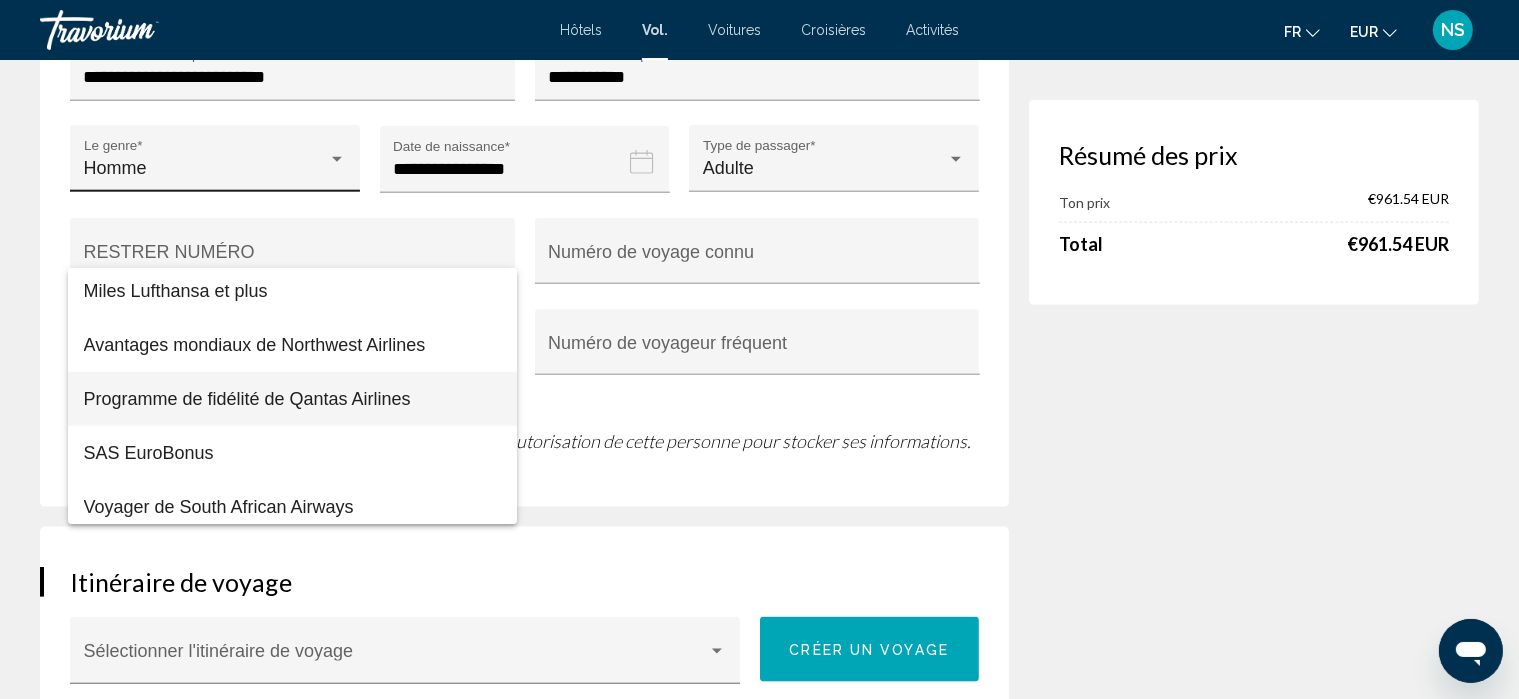 click on "Programme de fidélité de Qantas Airlines" at bounding box center [293, 399] 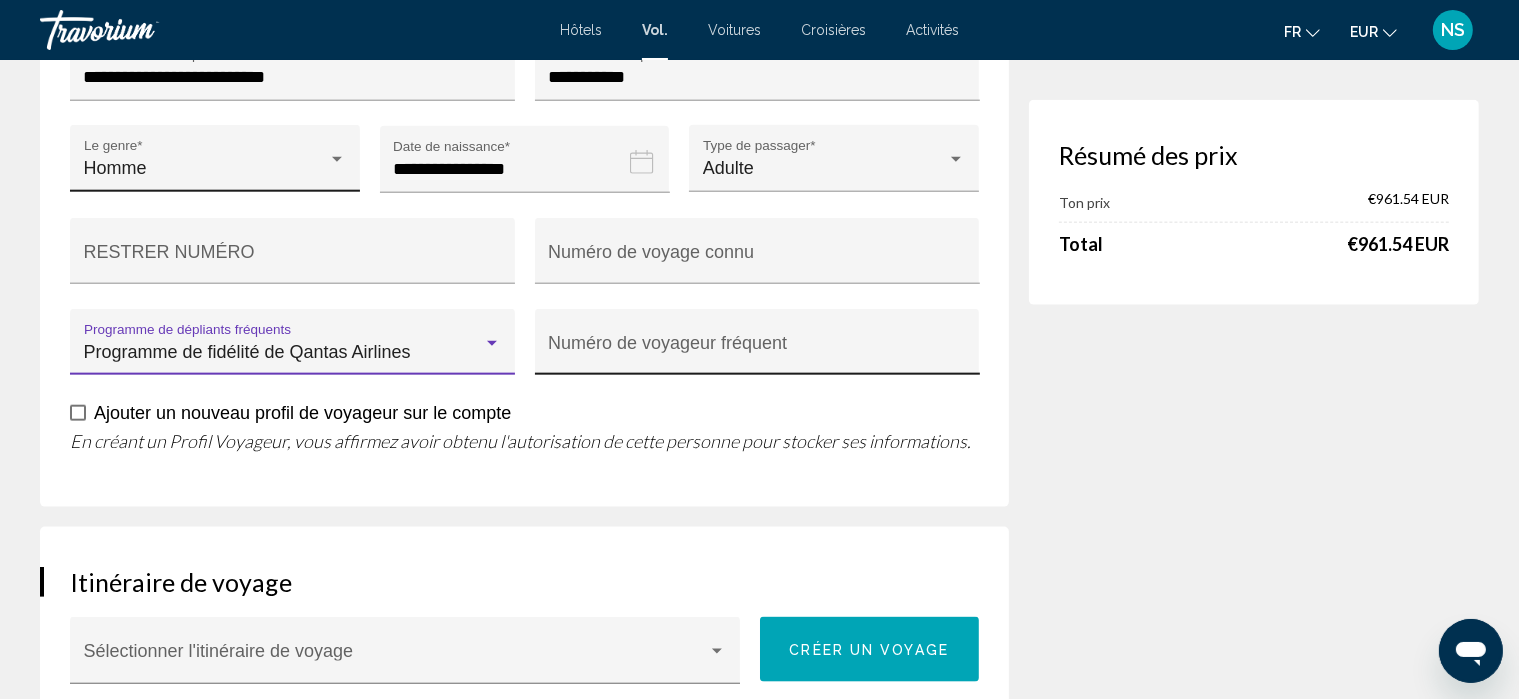 click on "Numéro de voyageur fréquent" at bounding box center [757, 348] 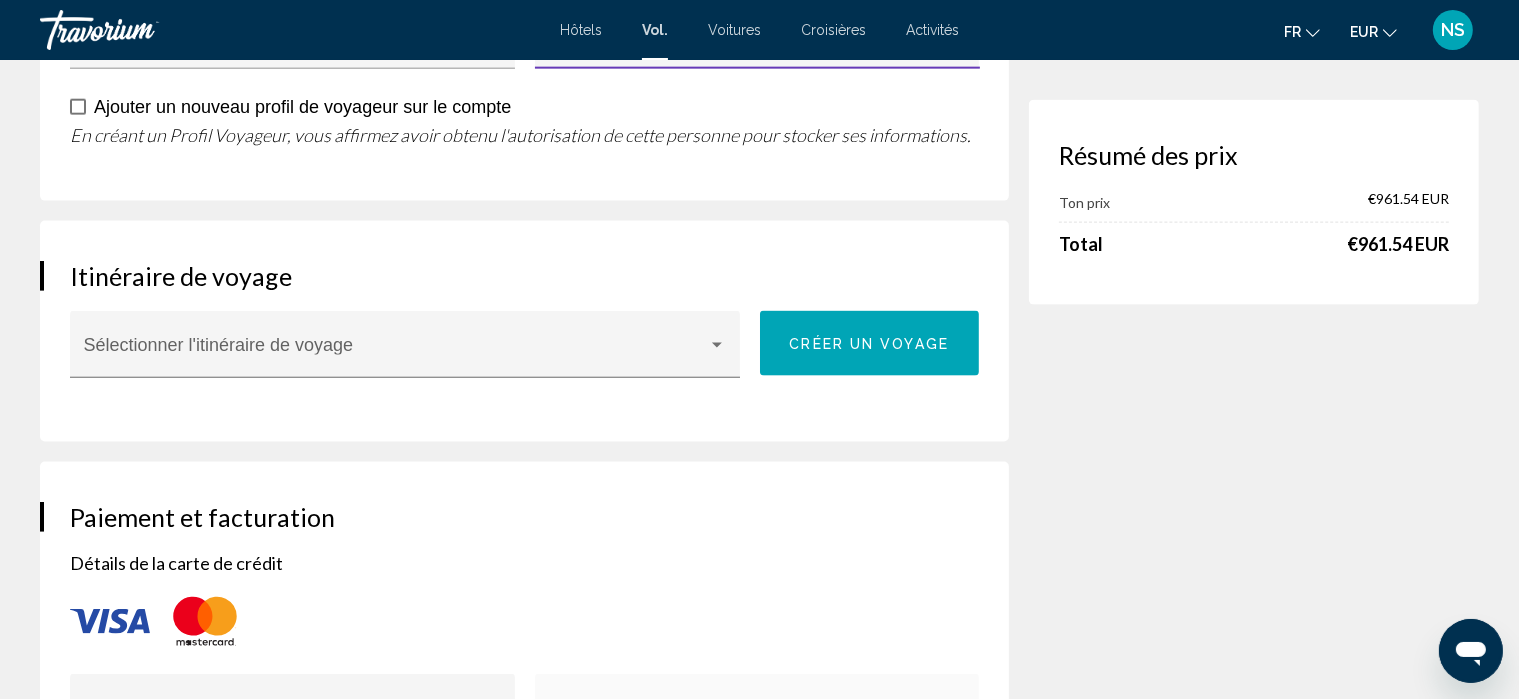 scroll, scrollTop: 2689, scrollLeft: 0, axis: vertical 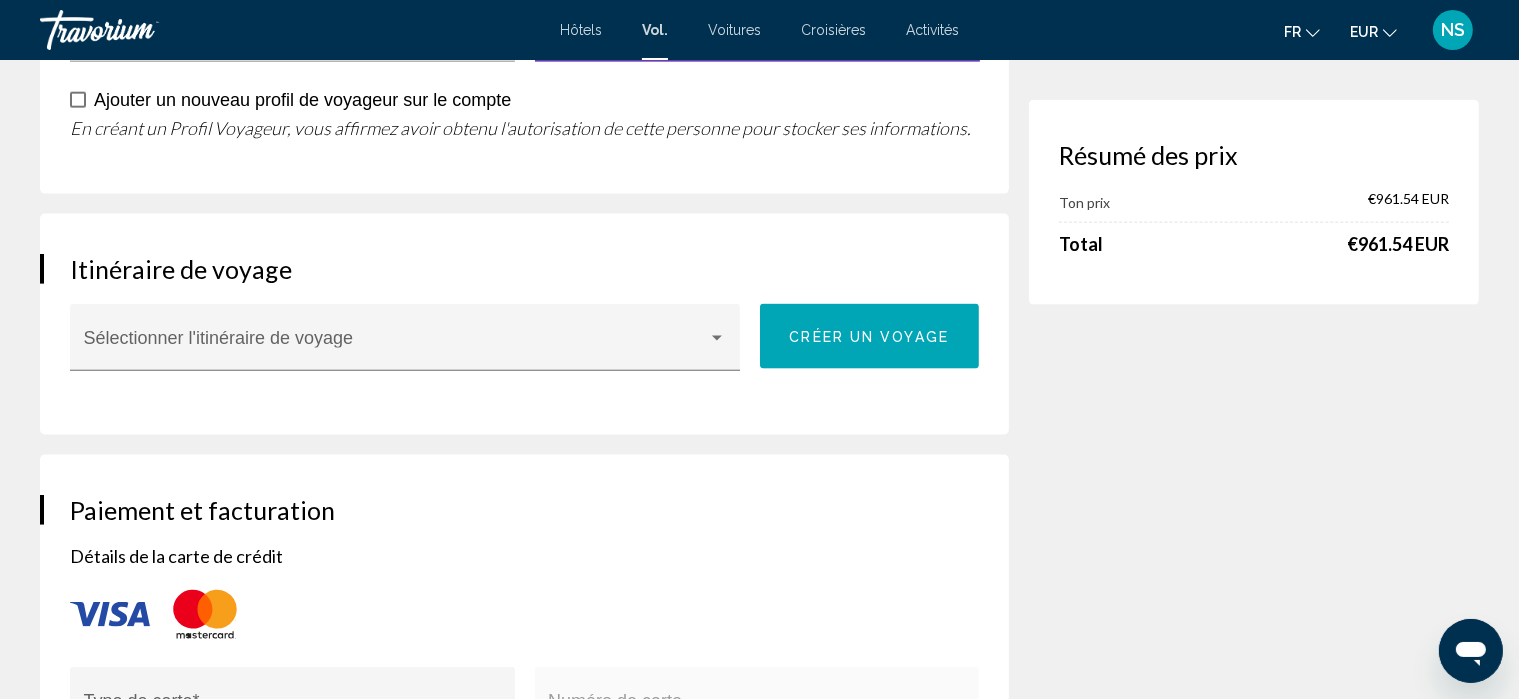 type on "**********" 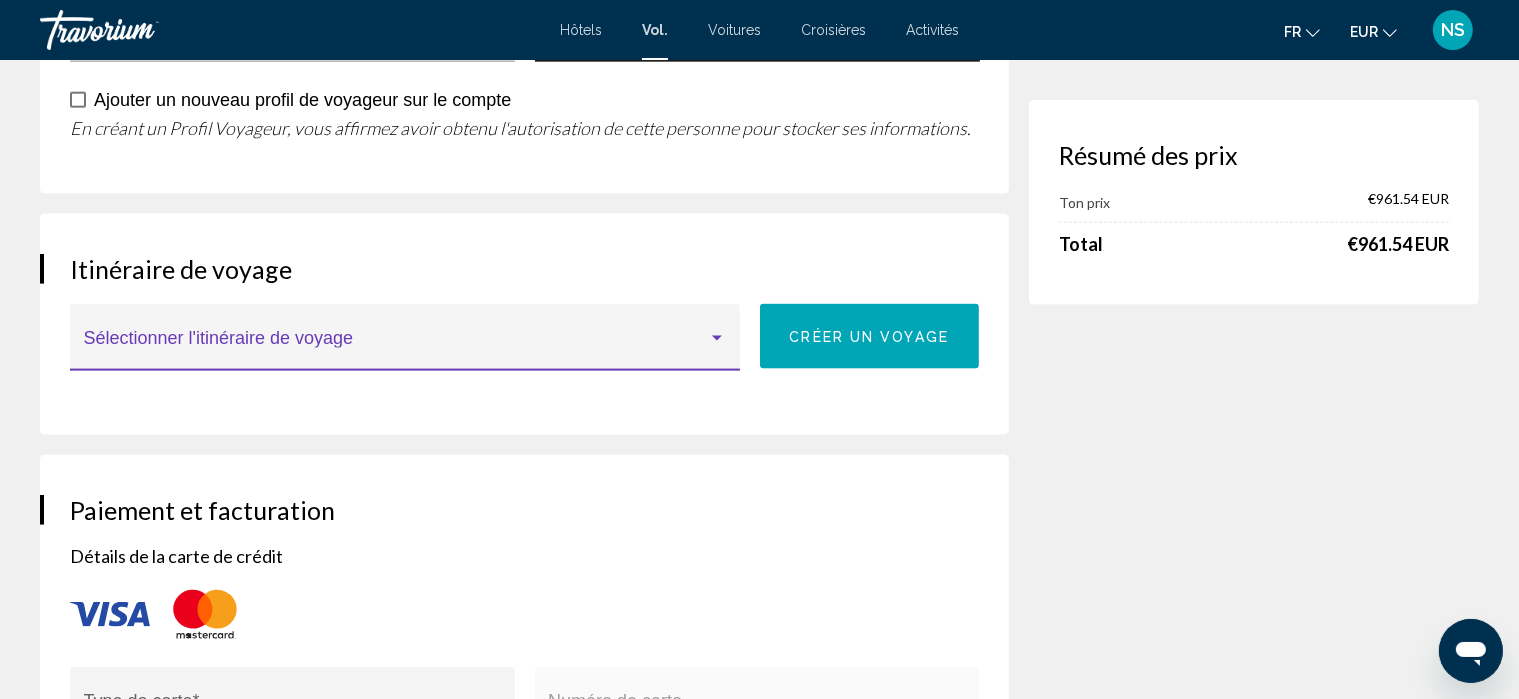 click at bounding box center (396, 347) 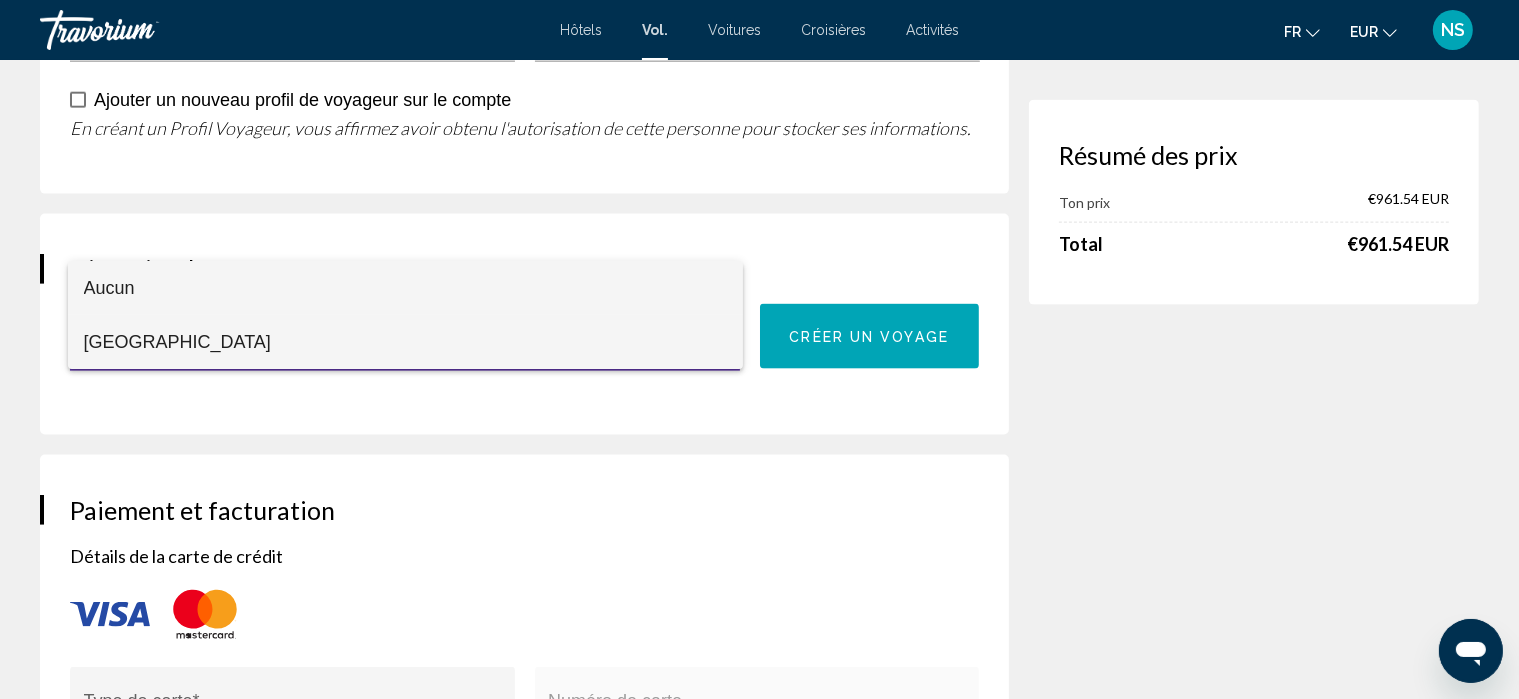 click on "[GEOGRAPHIC_DATA]" at bounding box center (405, 342) 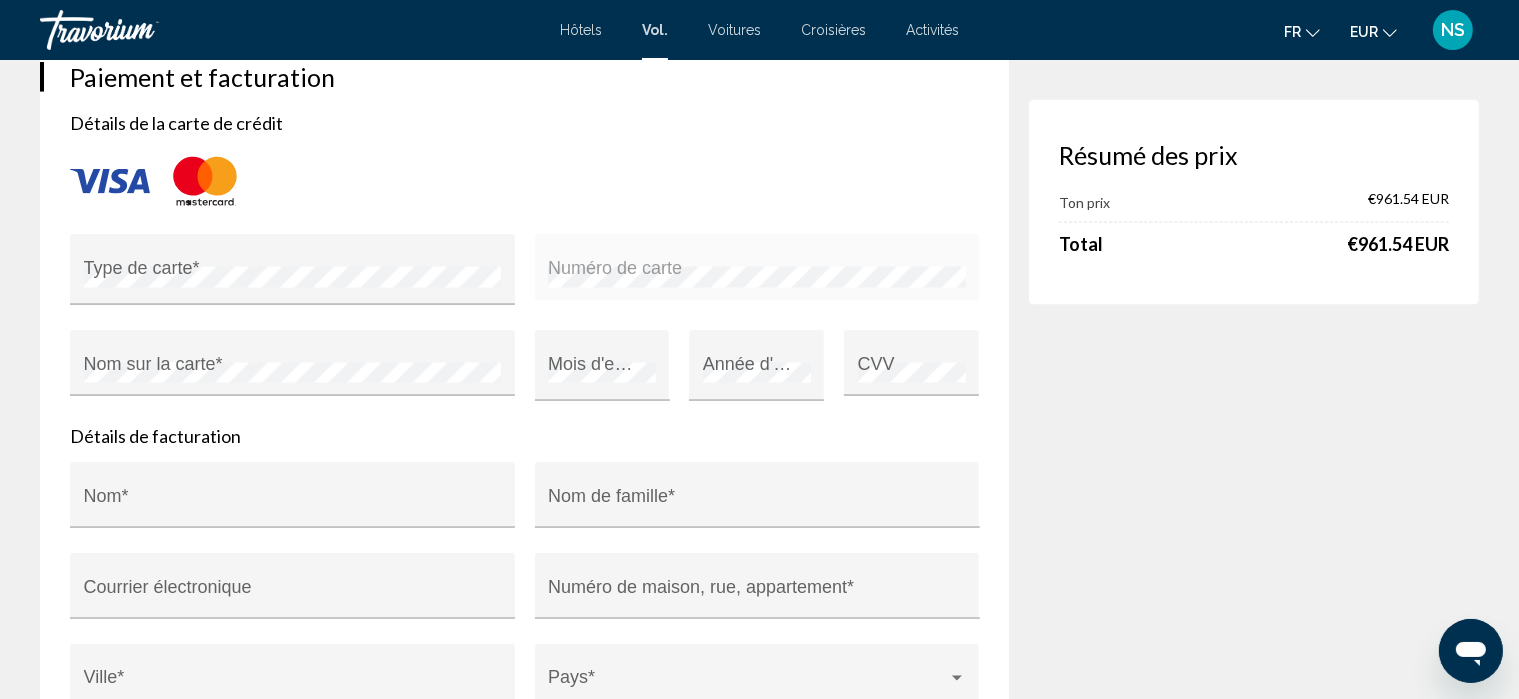 scroll, scrollTop: 3124, scrollLeft: 0, axis: vertical 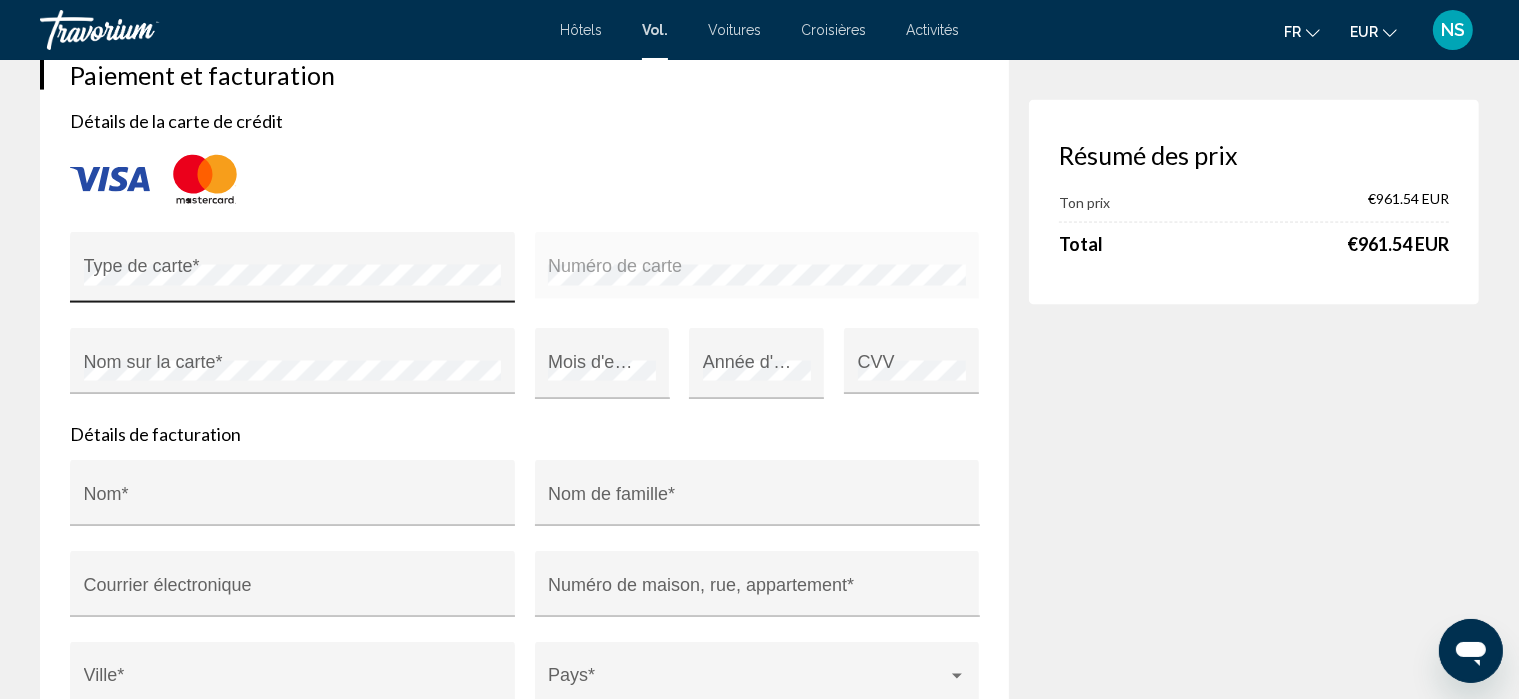click on "Type de carte  *" at bounding box center [293, 275] 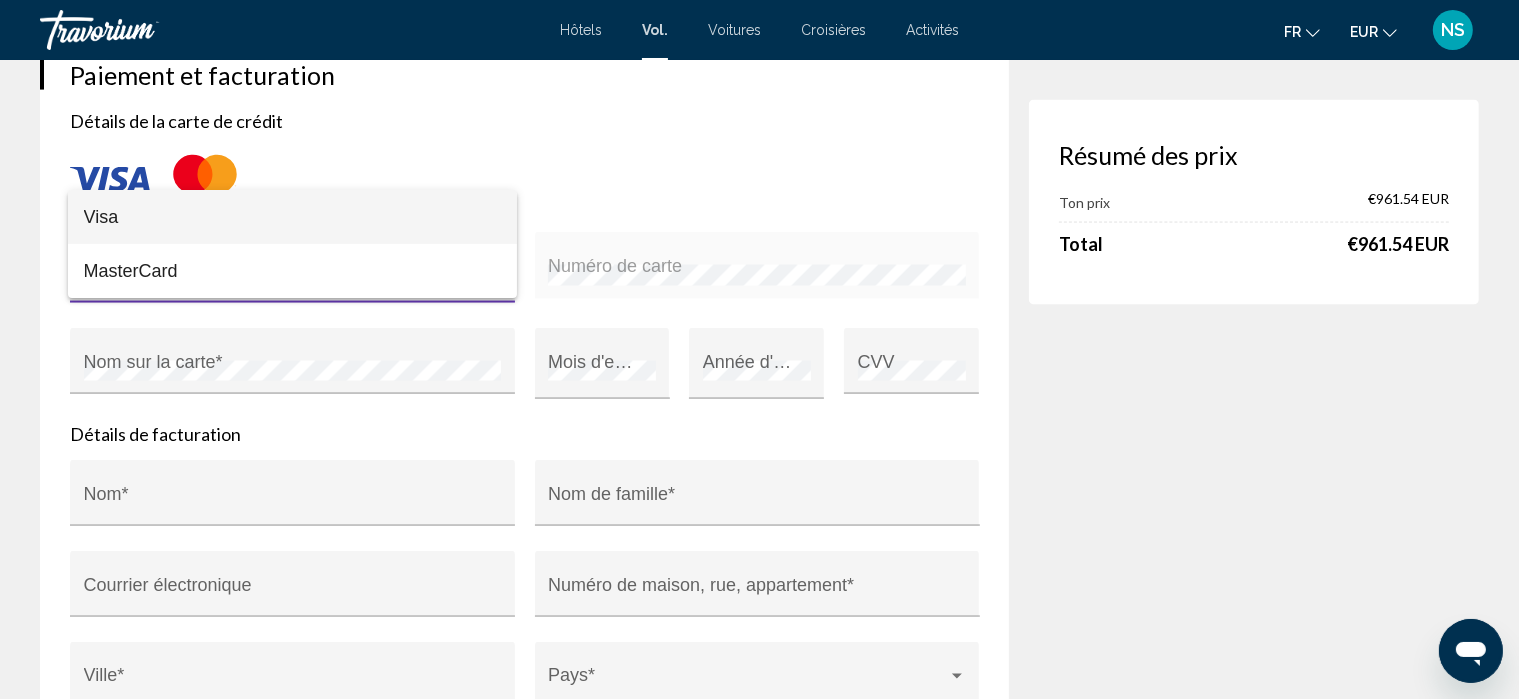 click on "Visa" at bounding box center (293, 217) 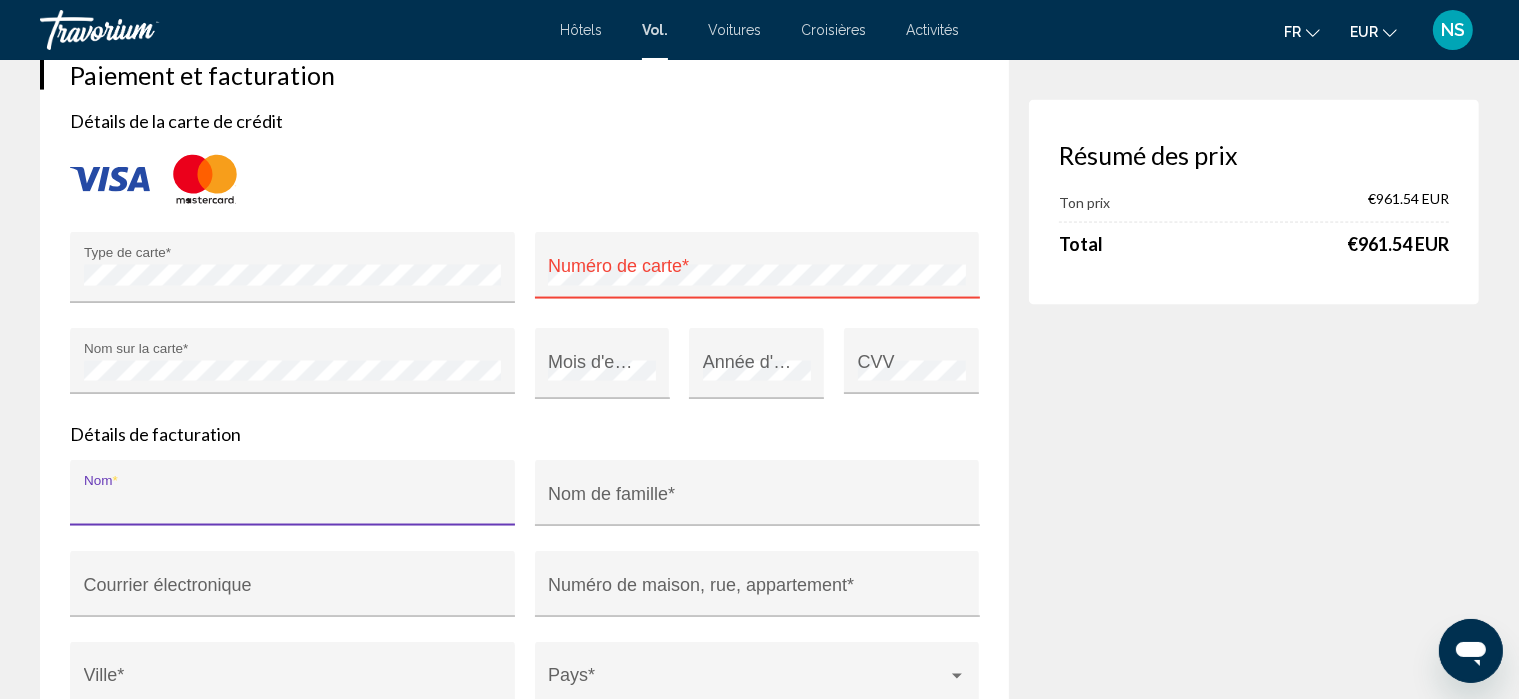 click on "Nom  *" at bounding box center (293, 503) 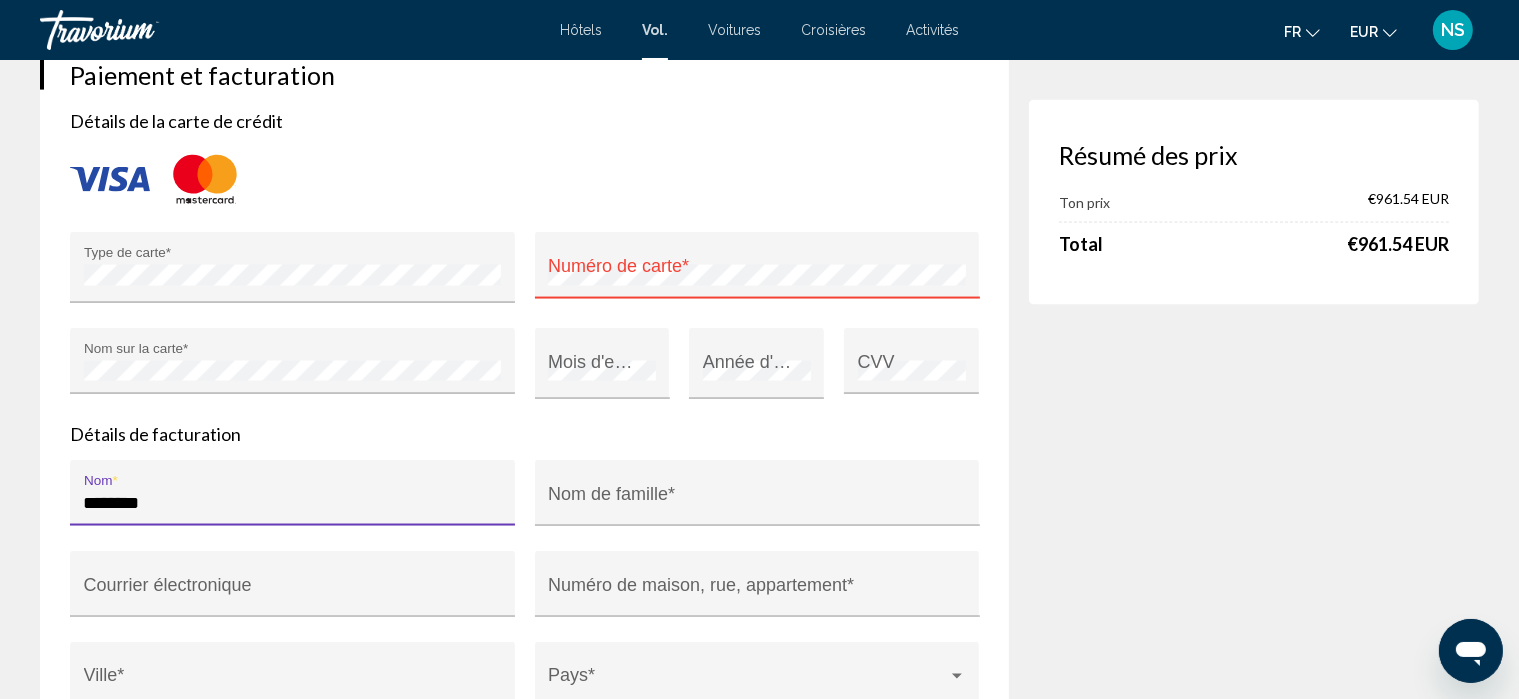 type on "********" 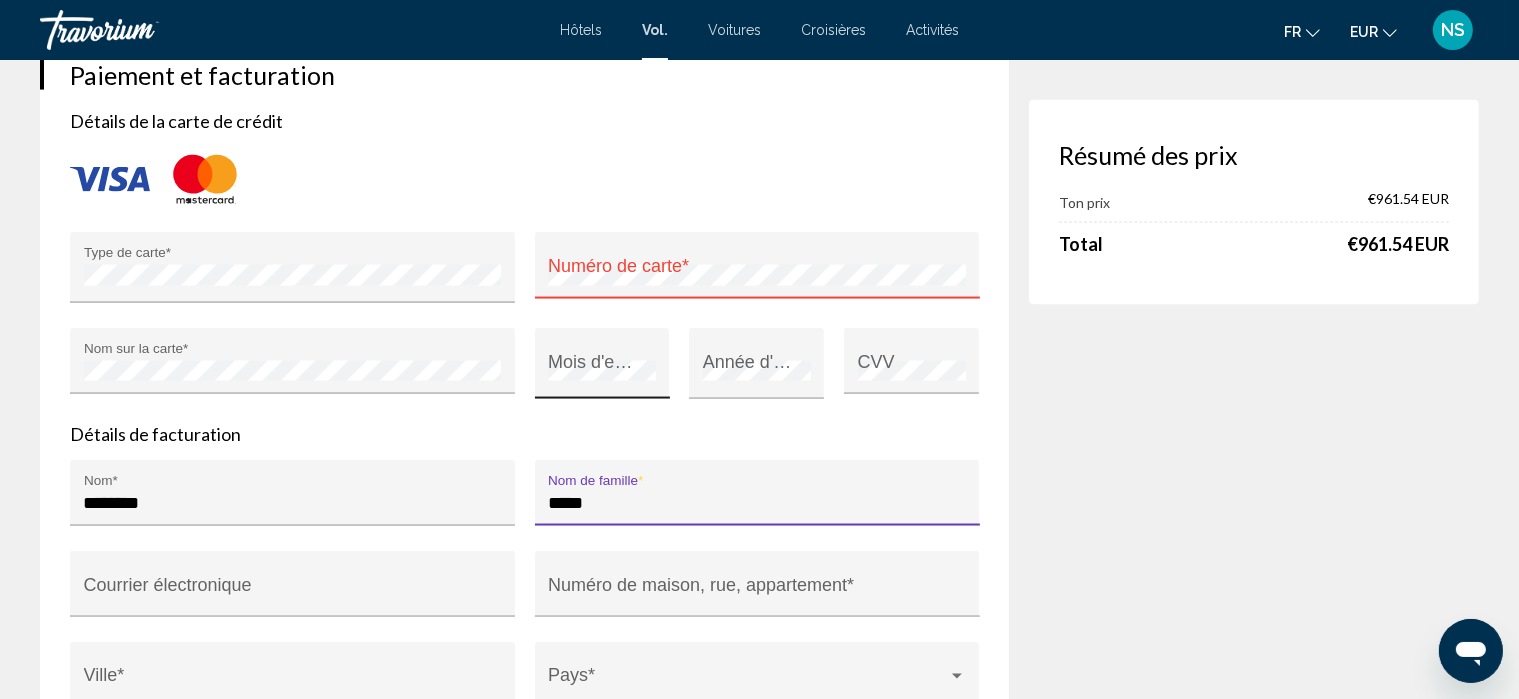type on "*****" 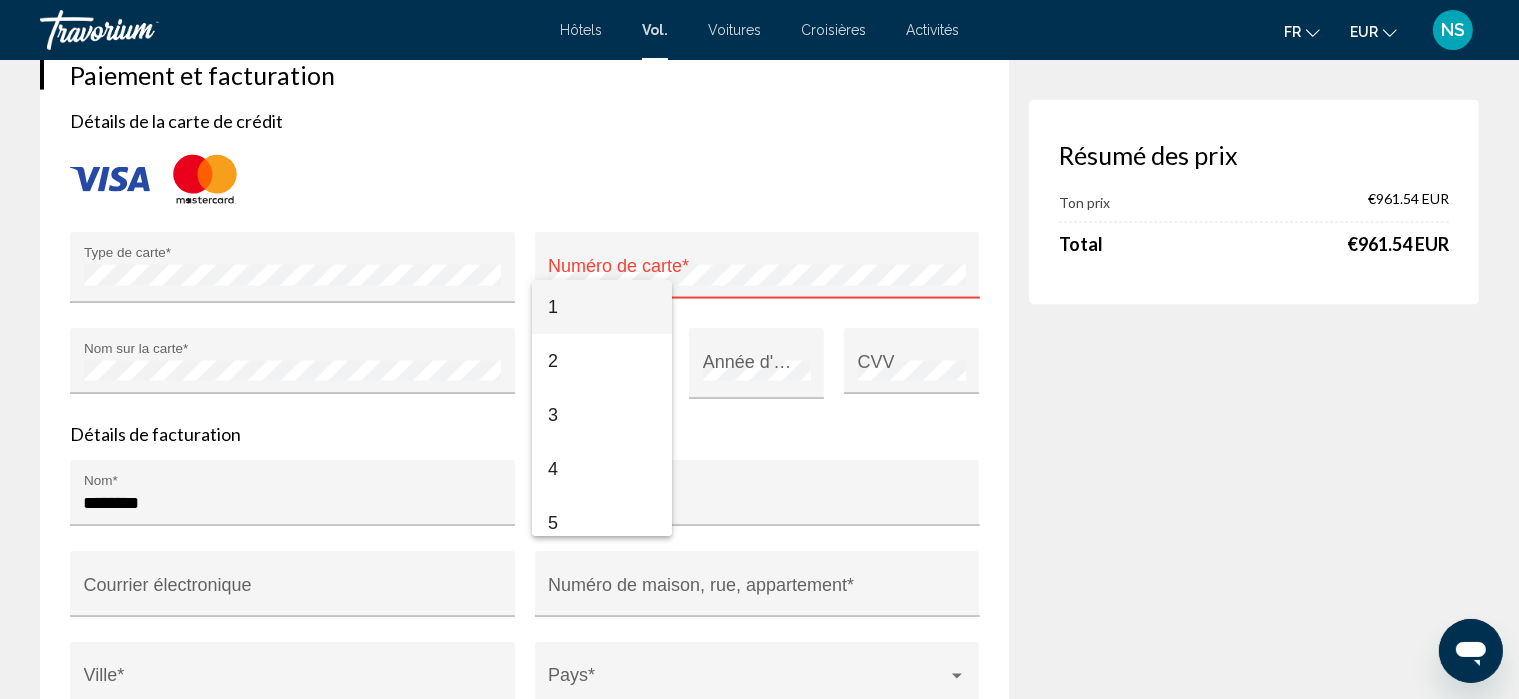 click at bounding box center (759, 349) 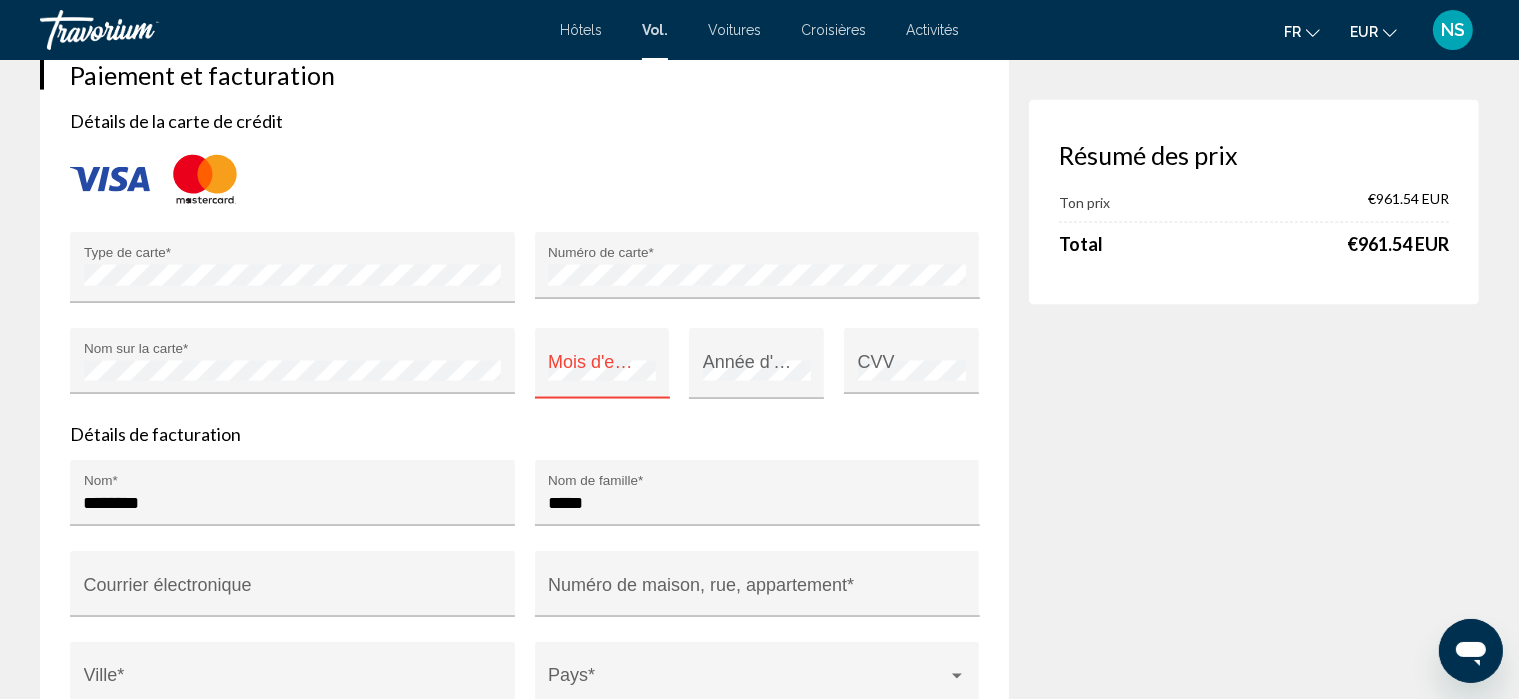 click on "Mois d'expiration  *" at bounding box center [602, 370] 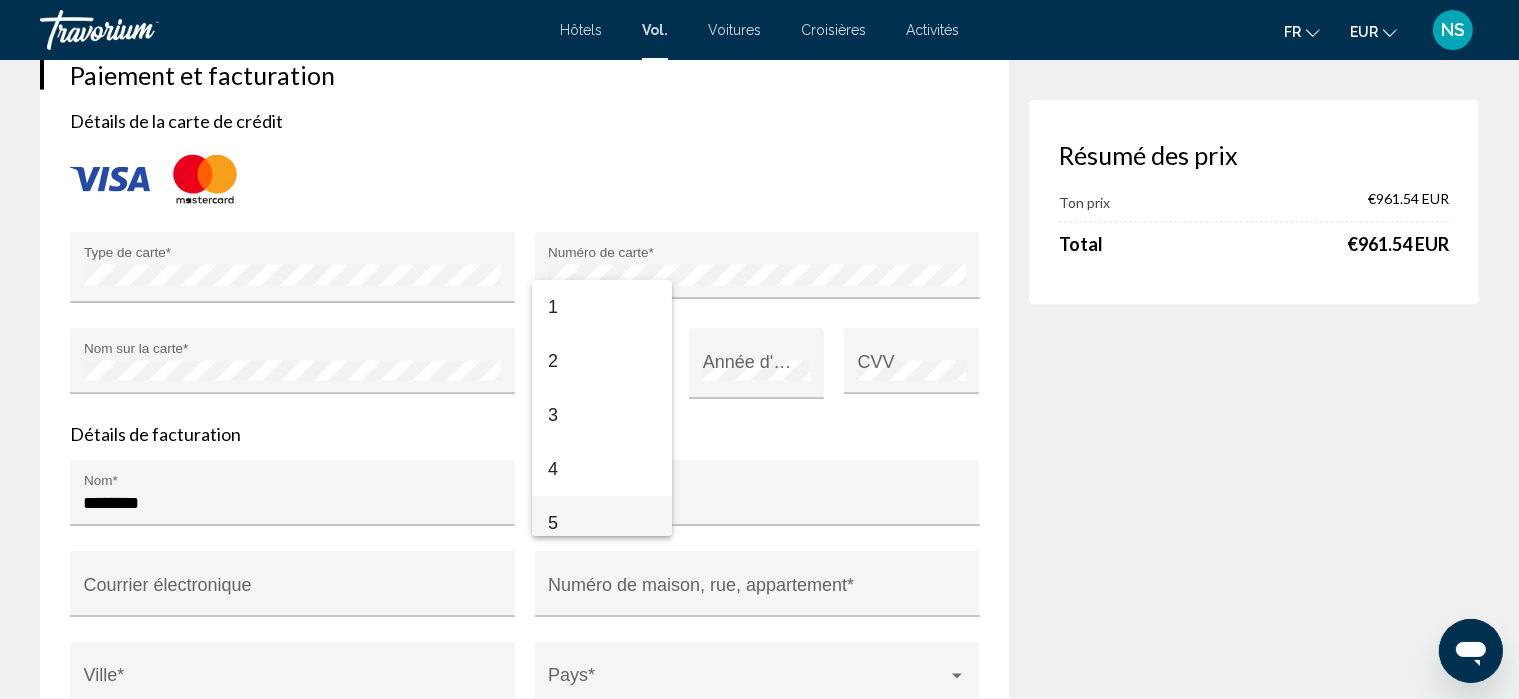 scroll, scrollTop: 13, scrollLeft: 0, axis: vertical 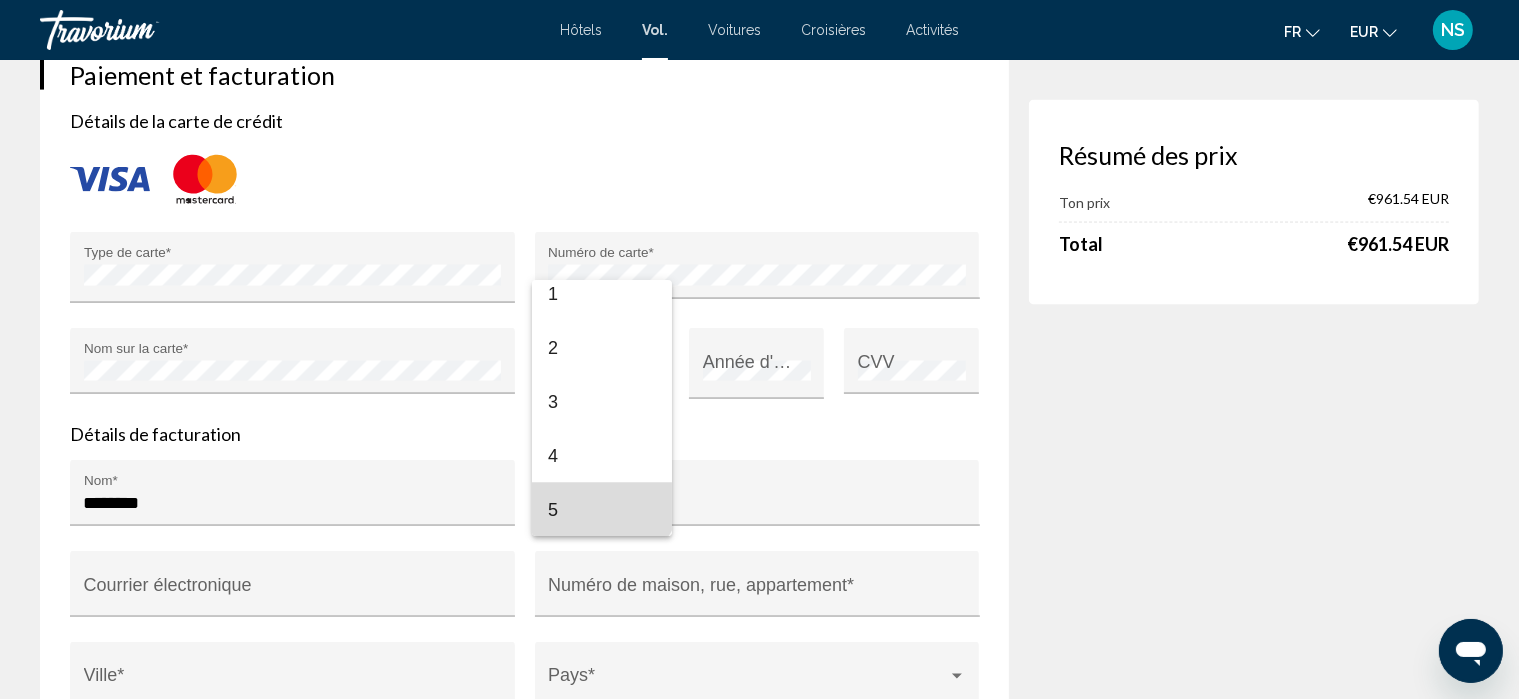click on "5" at bounding box center (602, 510) 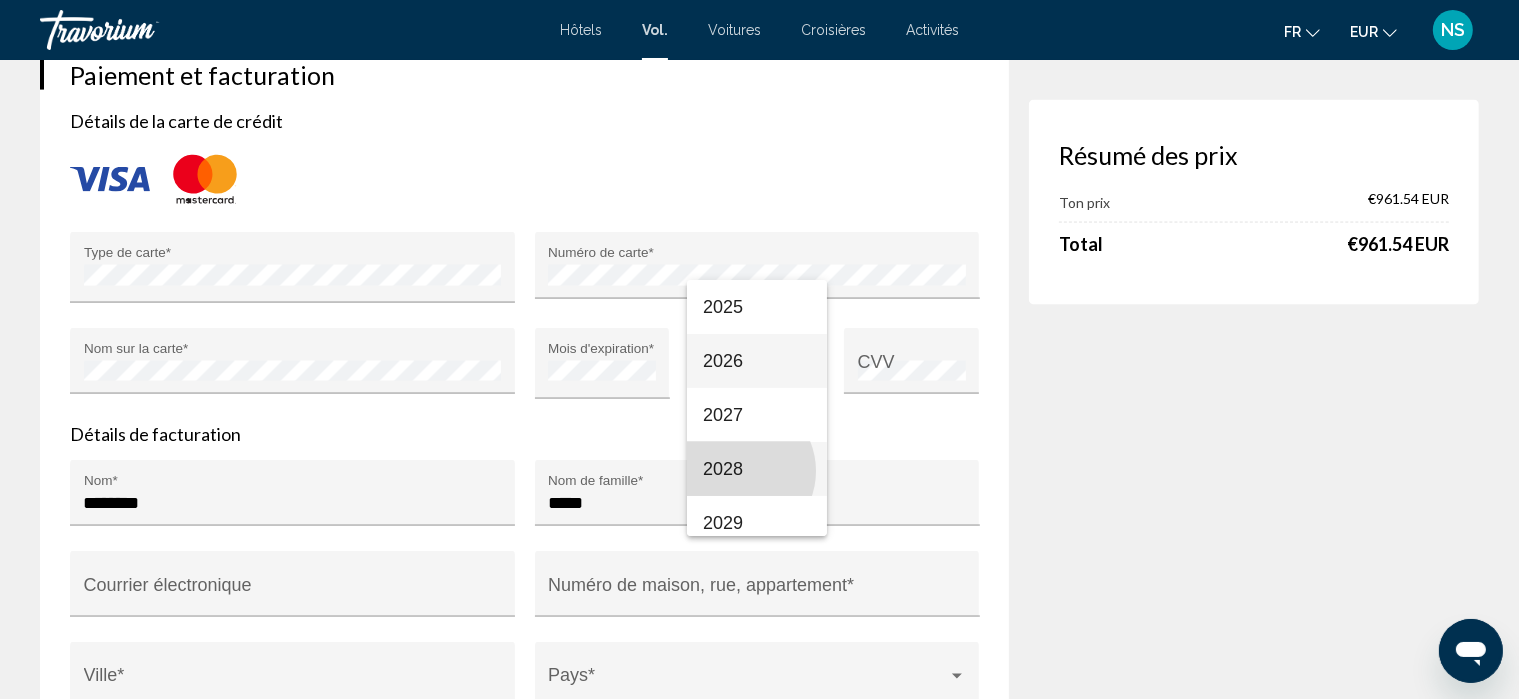 click on "2028" at bounding box center [723, 469] 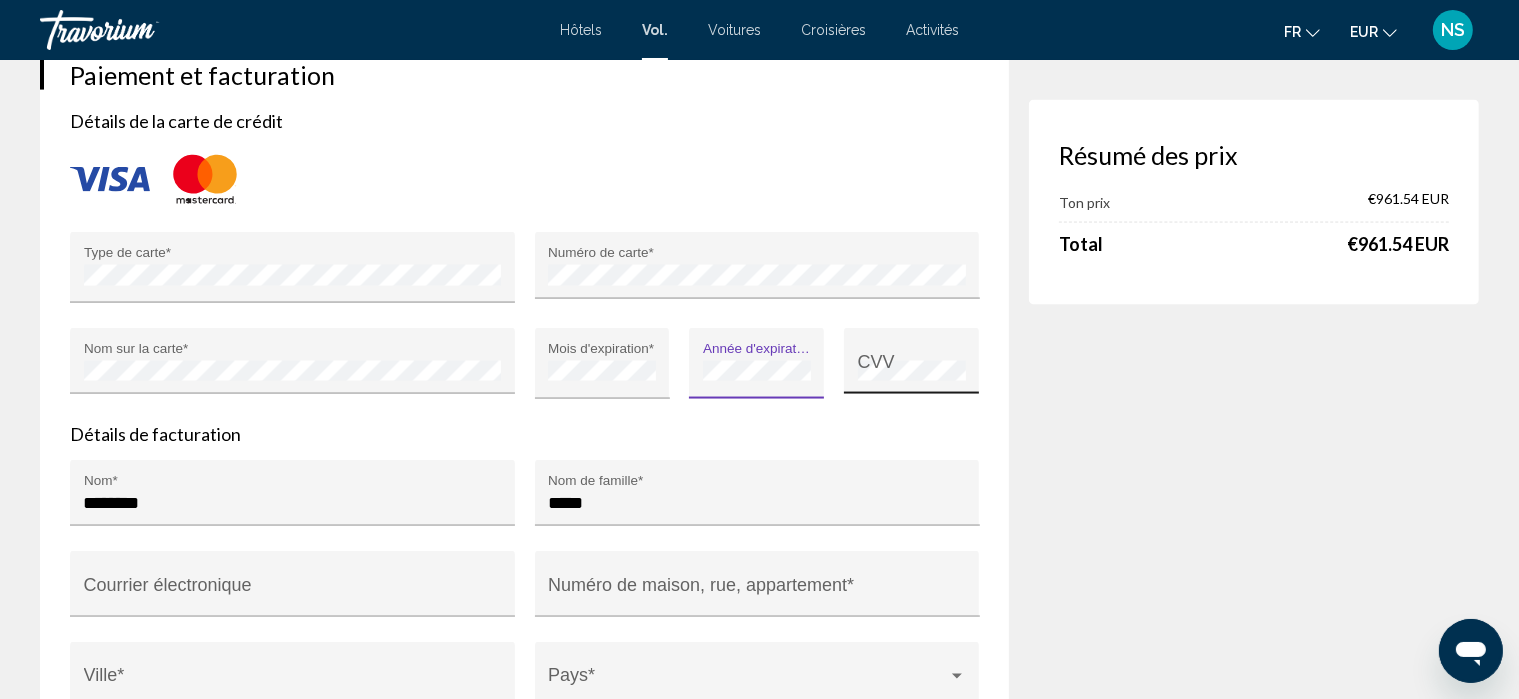 click on "CVV" at bounding box center (912, 367) 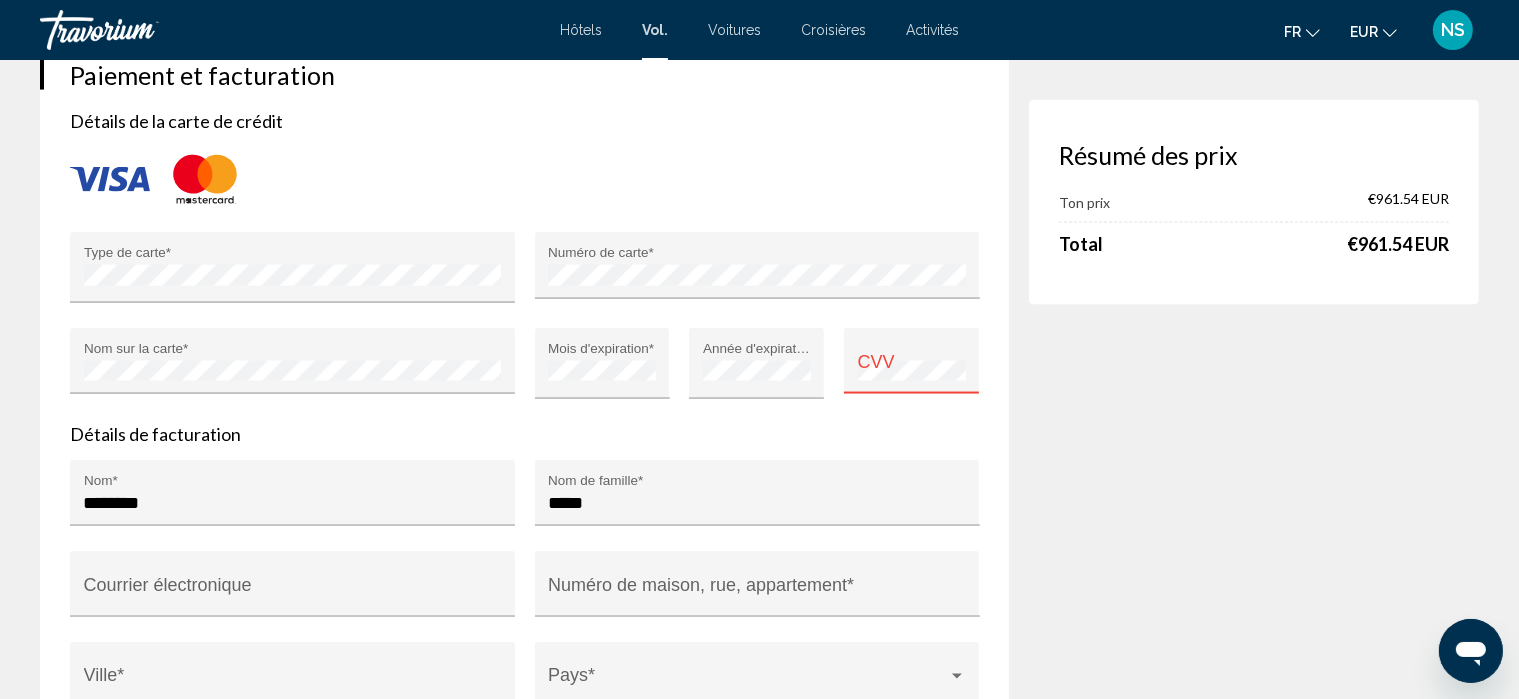 click on "CVV" at bounding box center (912, 367) 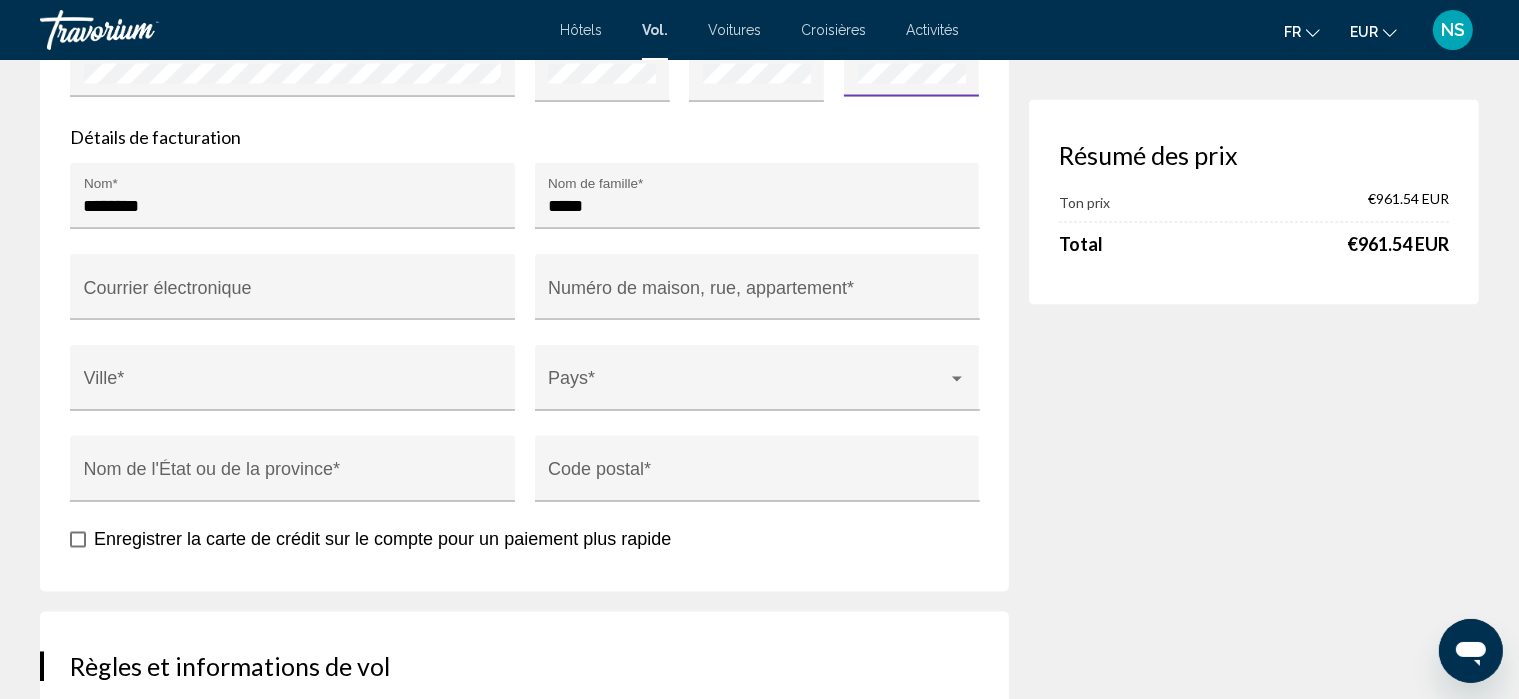 scroll, scrollTop: 3422, scrollLeft: 0, axis: vertical 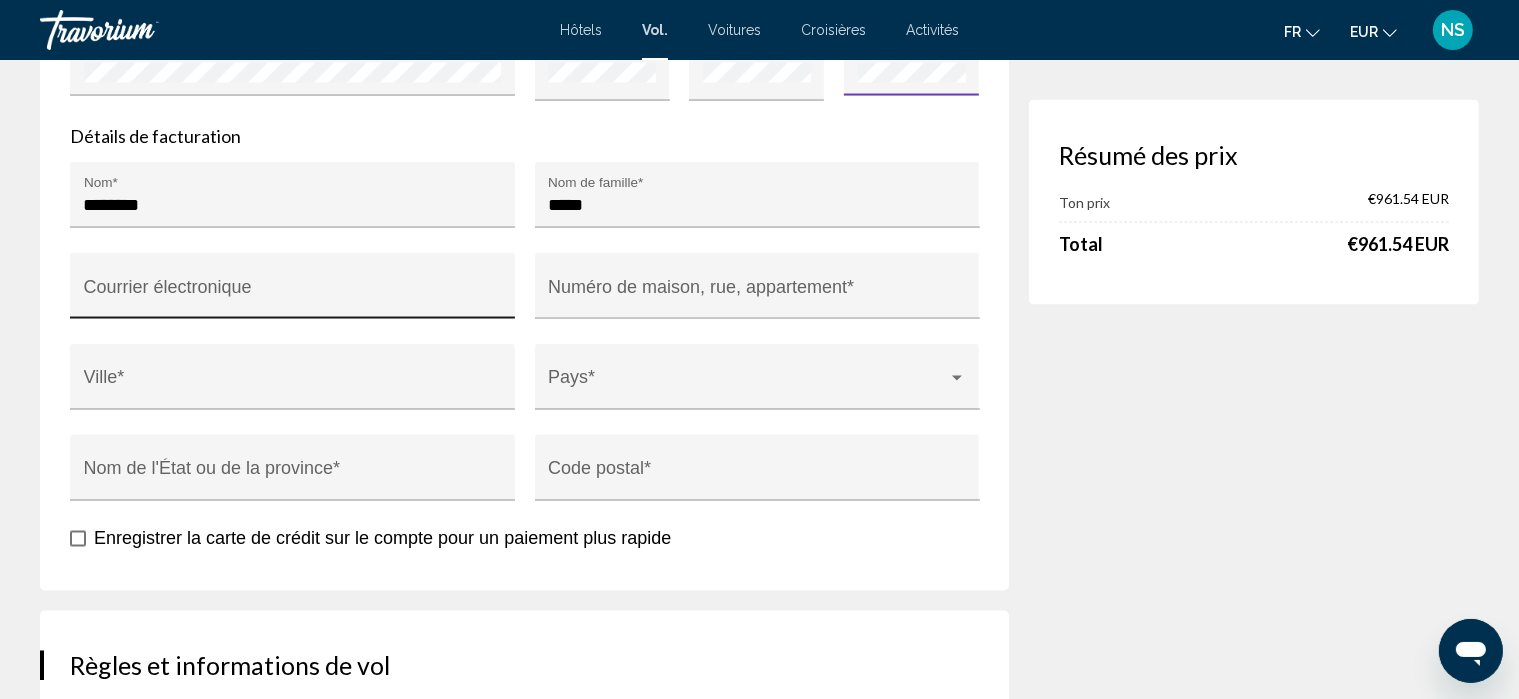 click on "Courrier électronique" at bounding box center [293, 292] 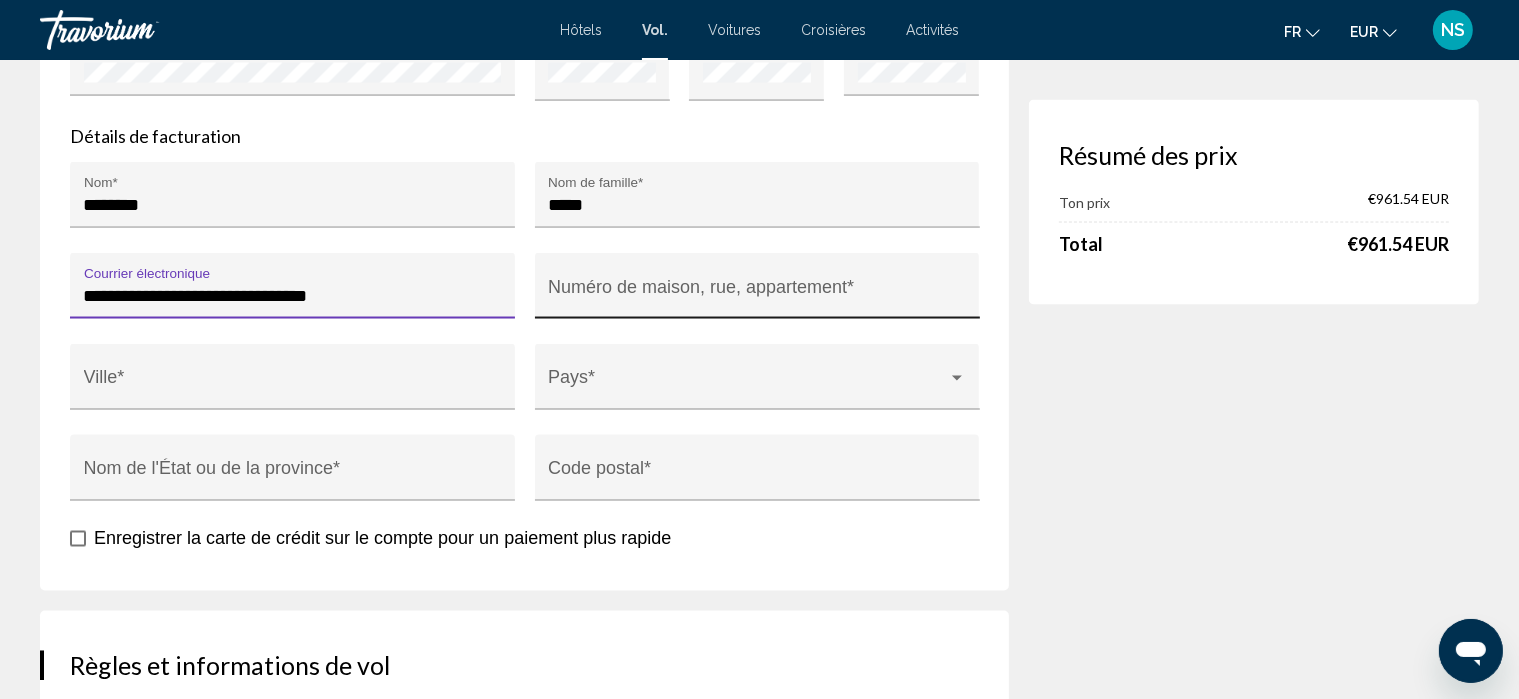type on "**********" 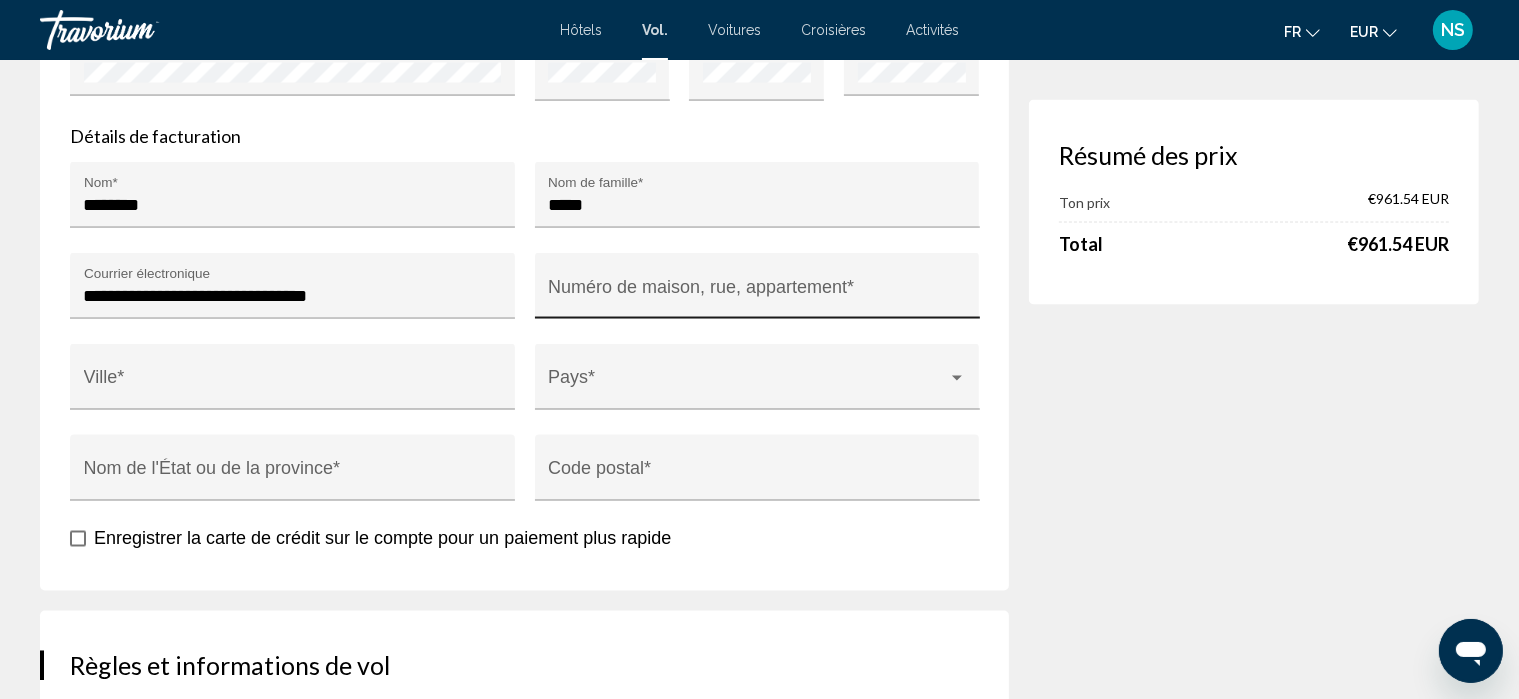 click on "Numéro de maison, rue, appartement  *" at bounding box center (757, 292) 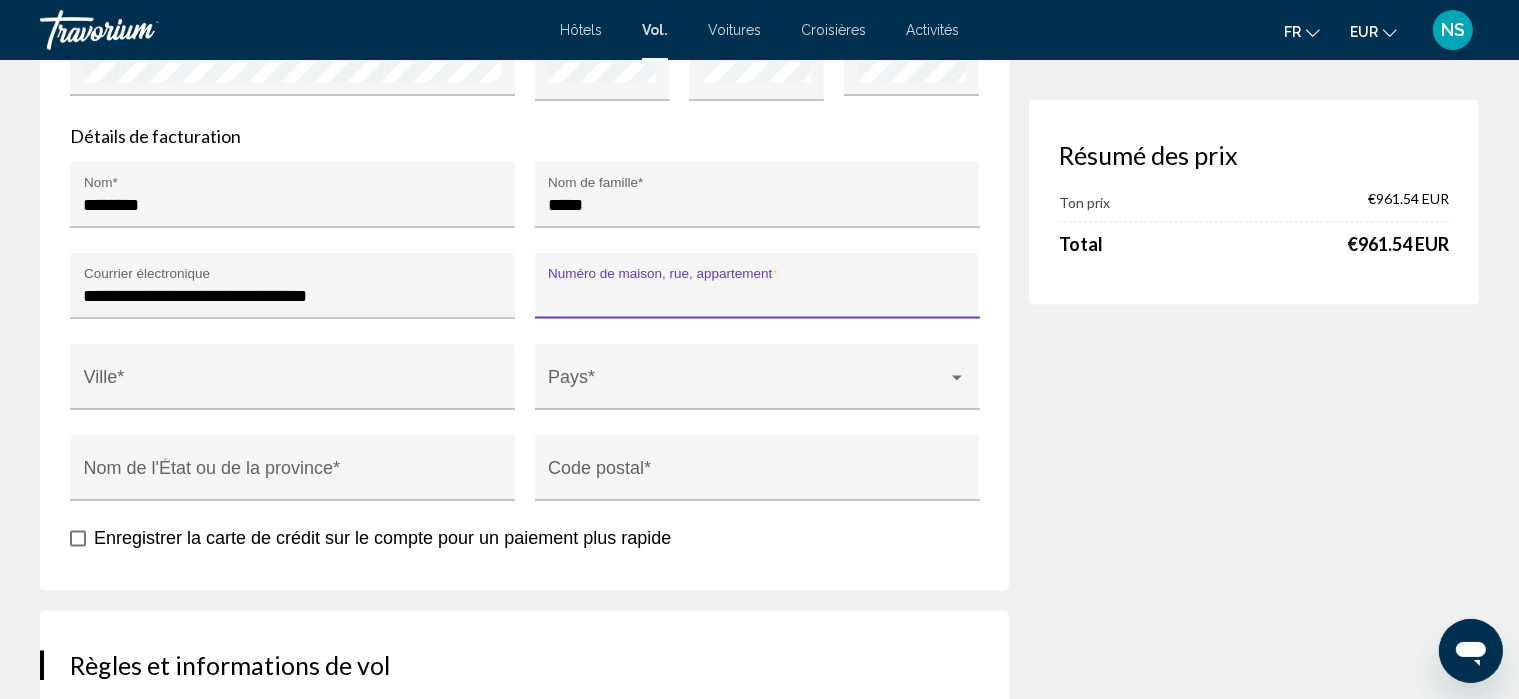 click on "Numéro de maison, rue, appartement  *" at bounding box center (757, 296) 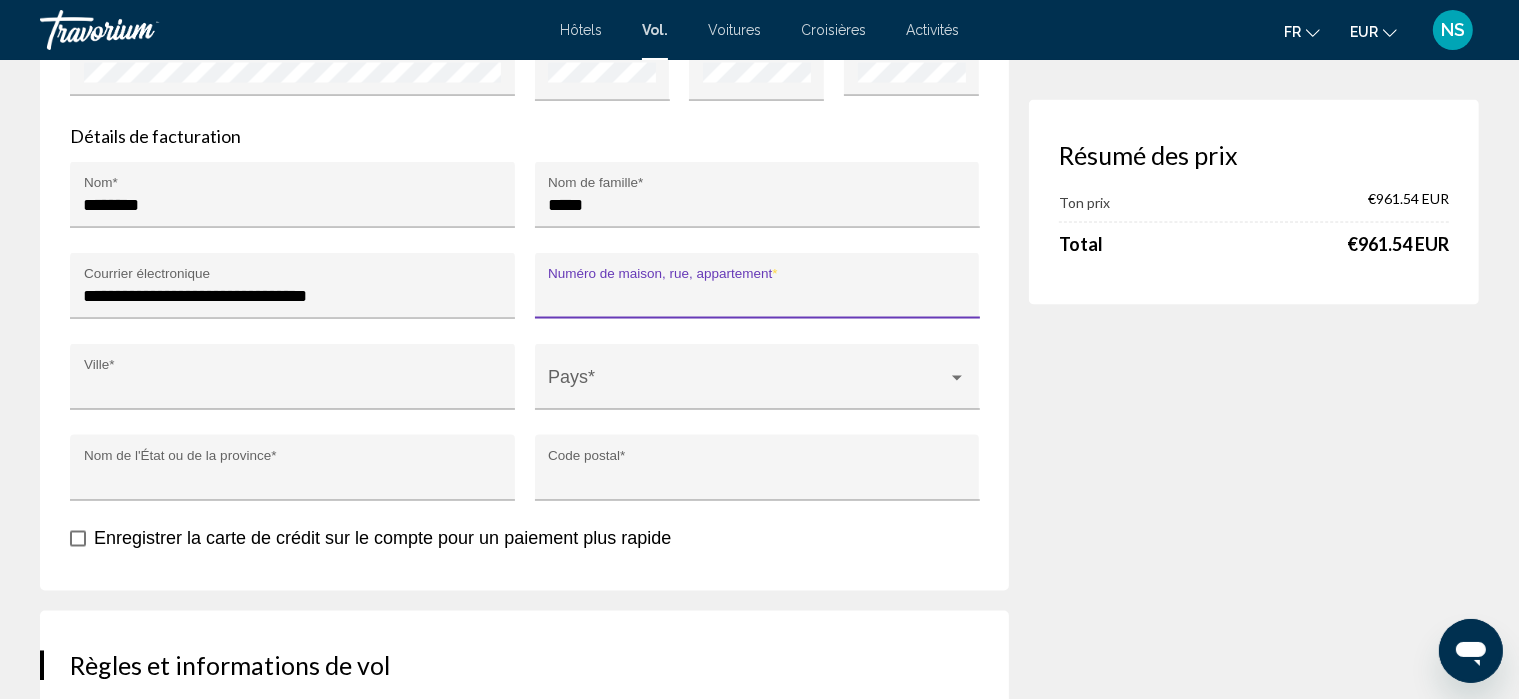 type on "**********" 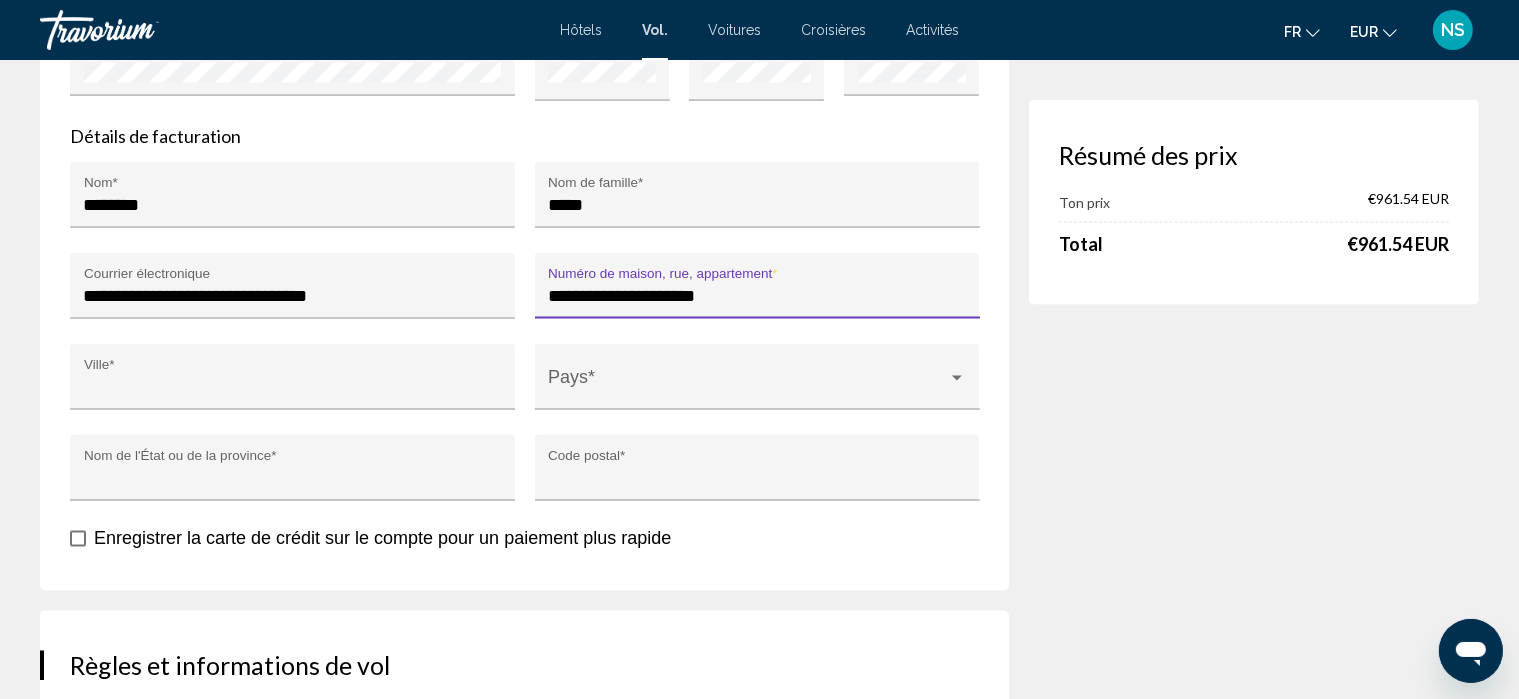 type on "******" 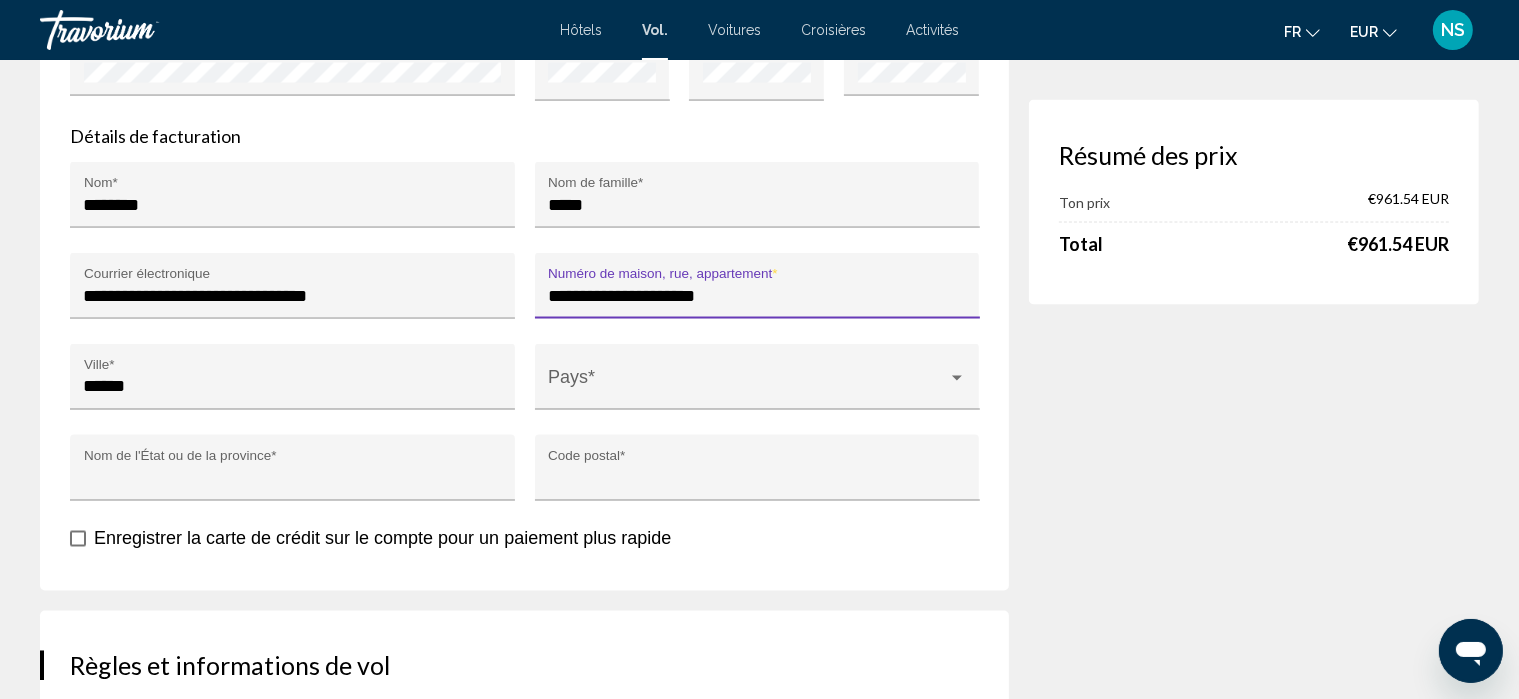 type on "*****" 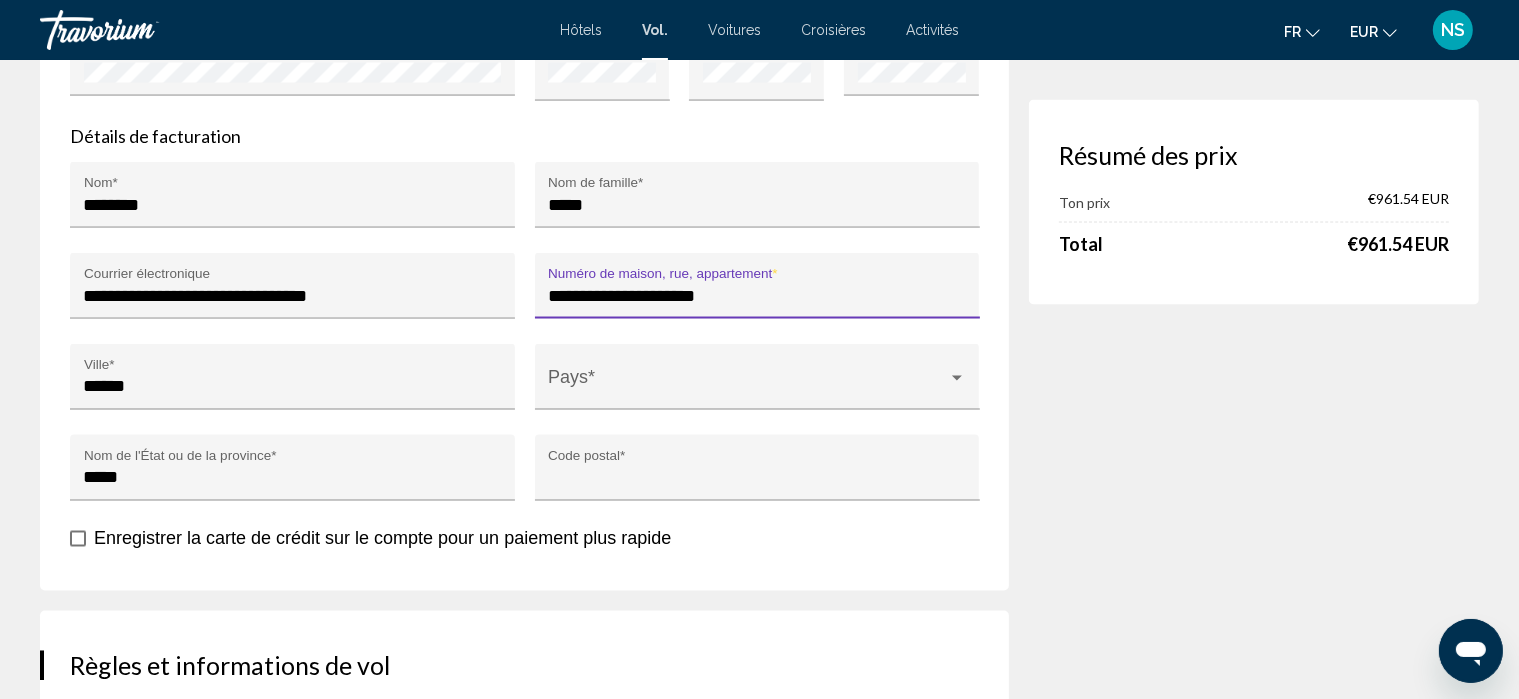 type on "*****" 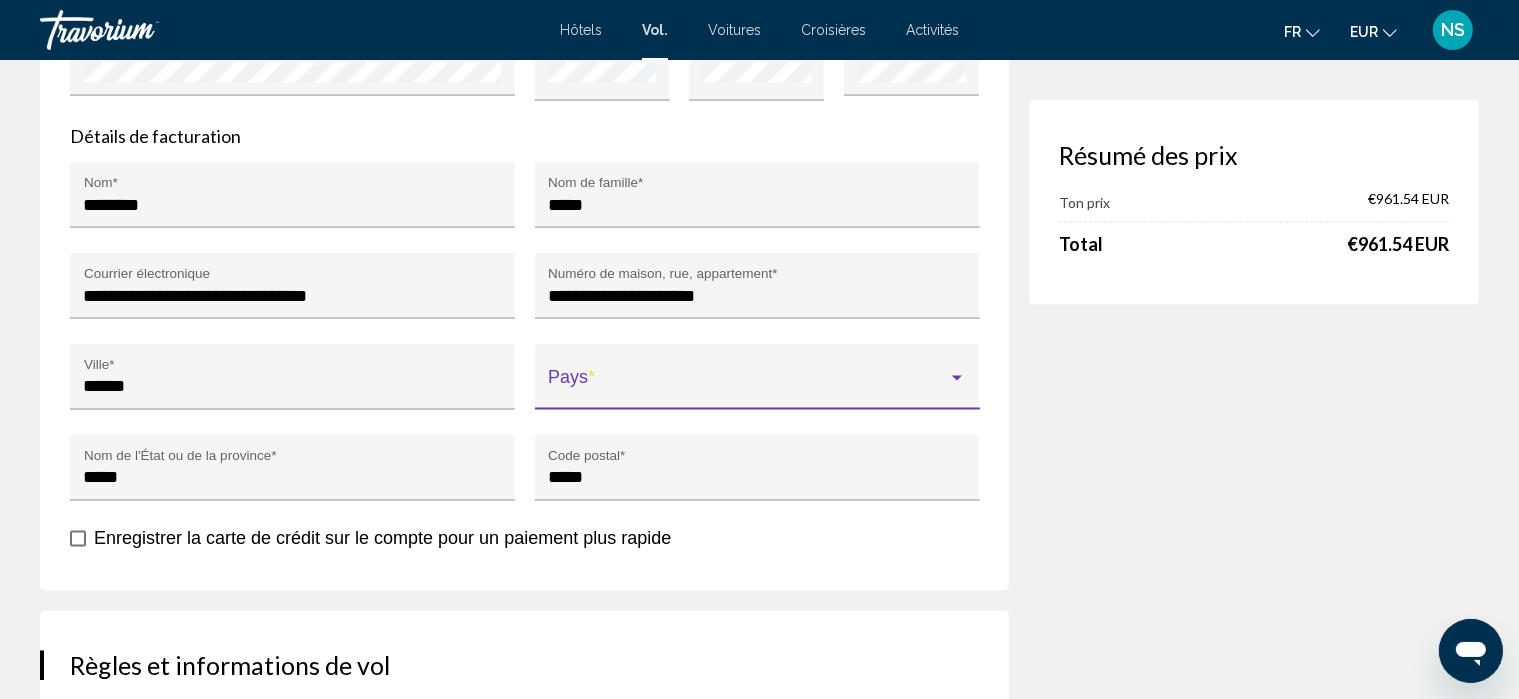 click at bounding box center (748, 387) 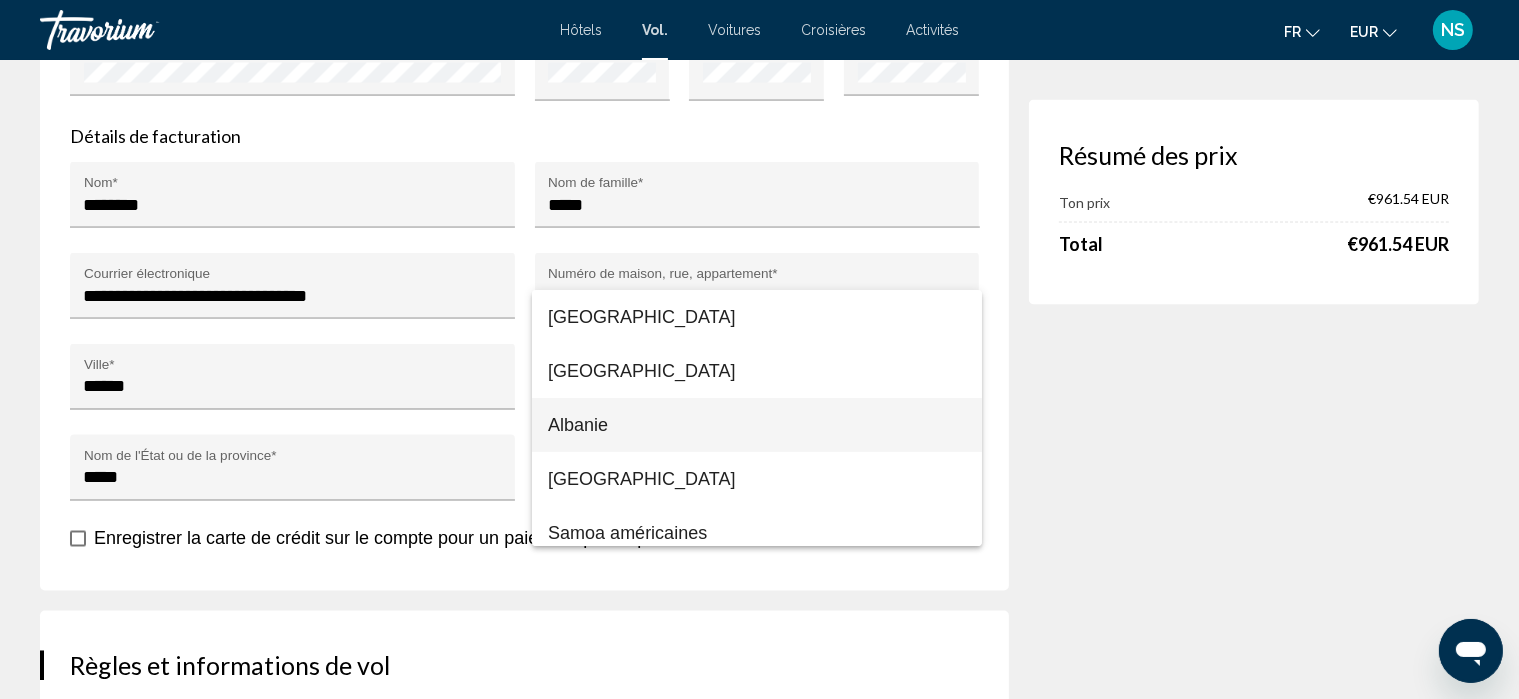 scroll, scrollTop: 3956, scrollLeft: 0, axis: vertical 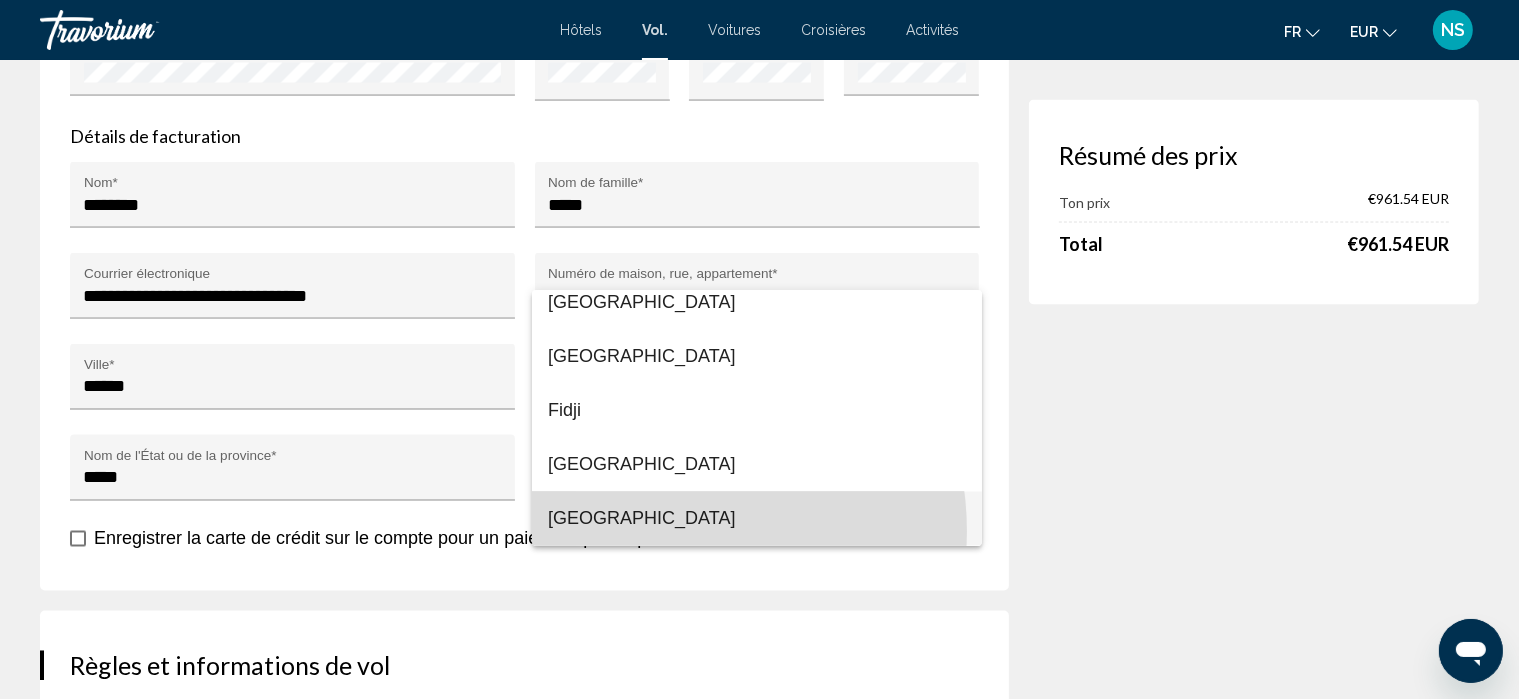 click on "France" at bounding box center [757, 519] 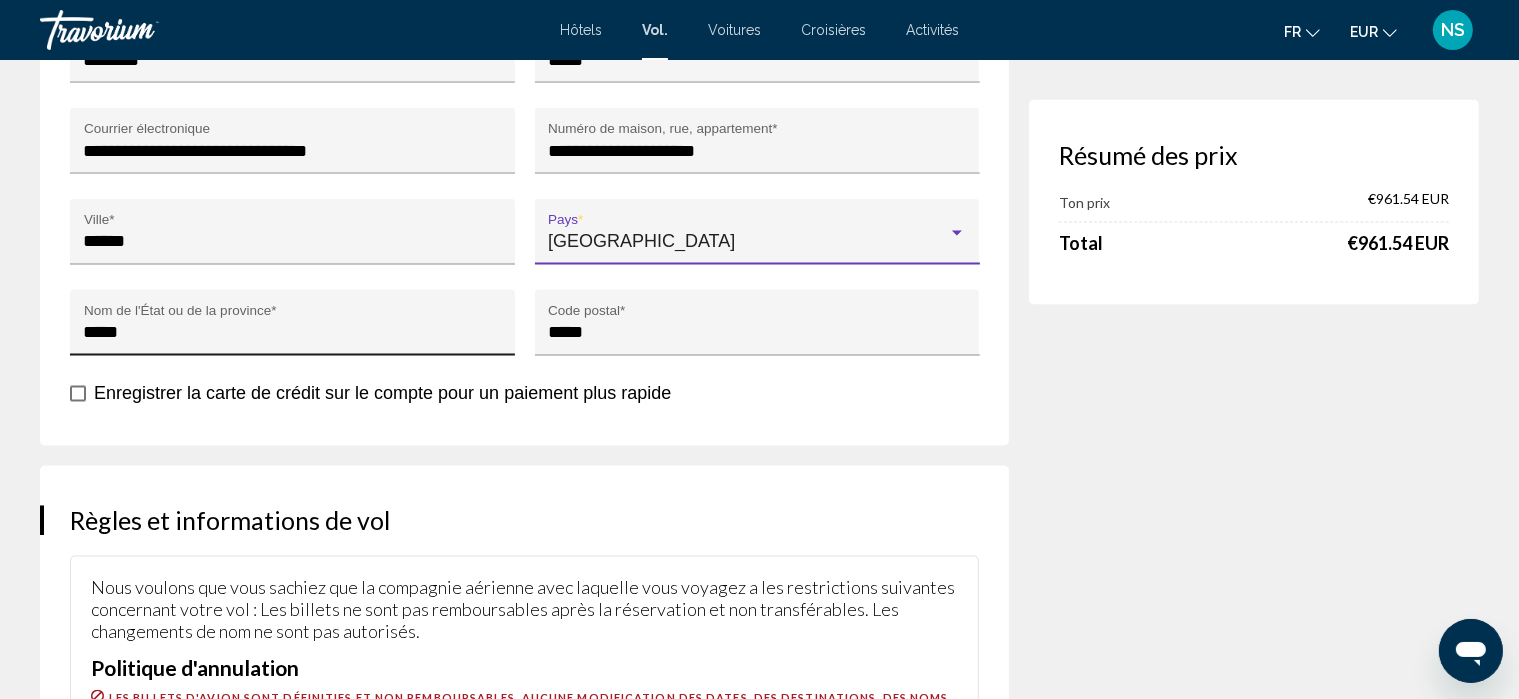 scroll, scrollTop: 3573, scrollLeft: 0, axis: vertical 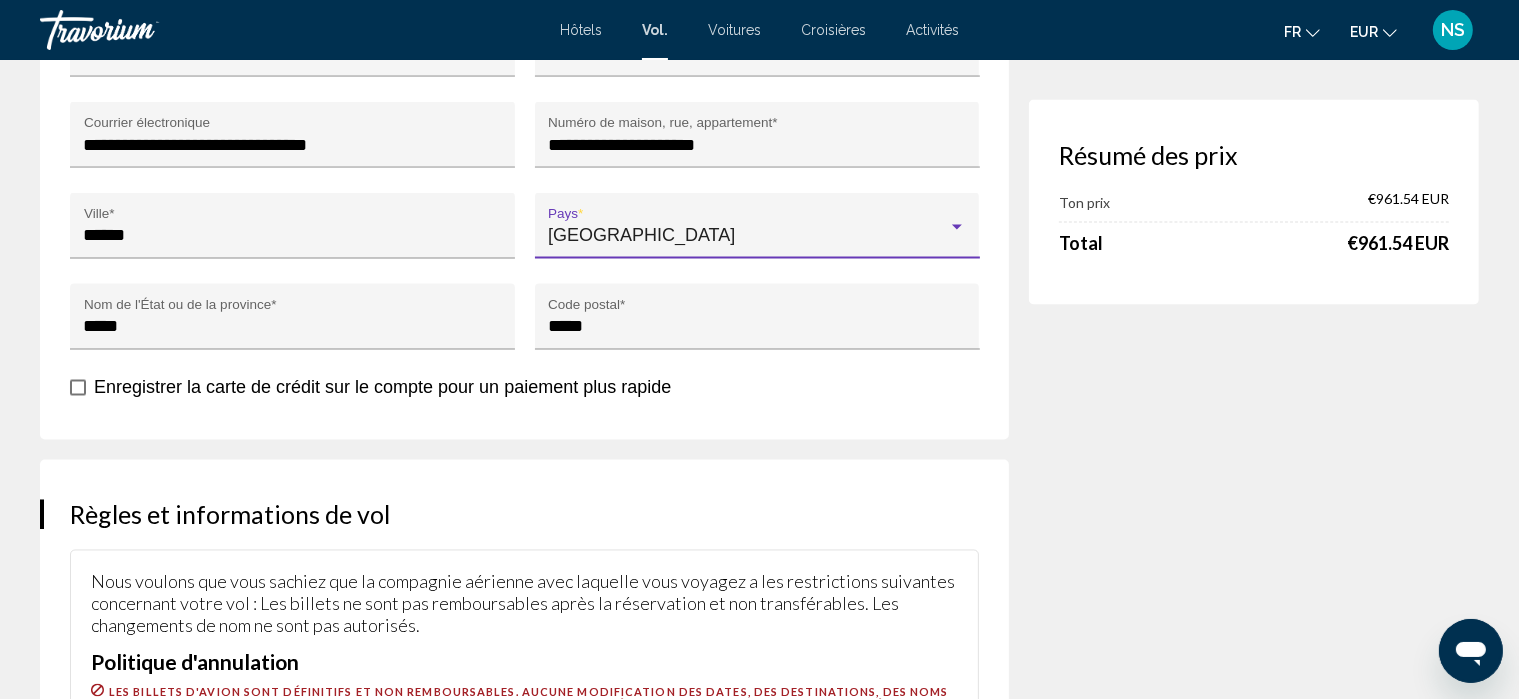 click on "Enregistrer la carte de crédit sur le compte pour un paiement plus rapide" at bounding box center (382, 388) 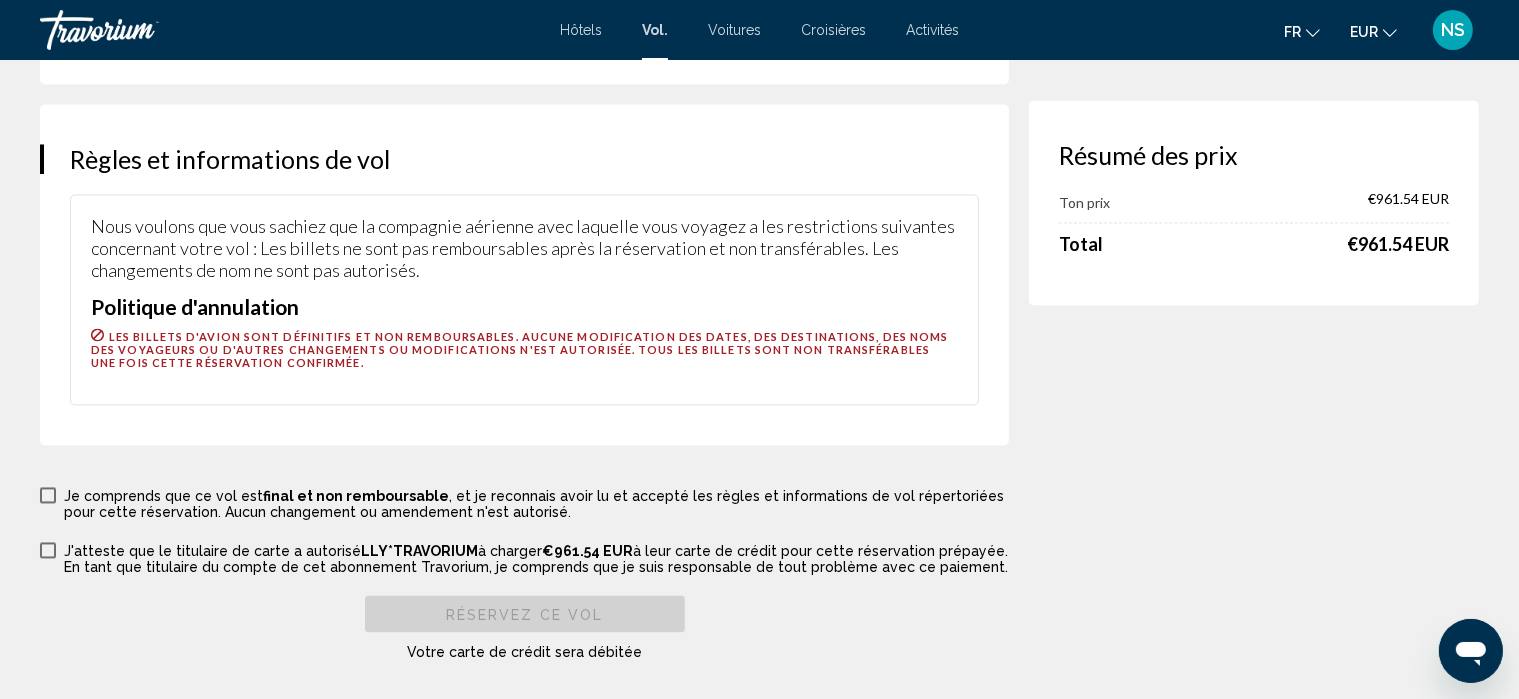 scroll, scrollTop: 3944, scrollLeft: 0, axis: vertical 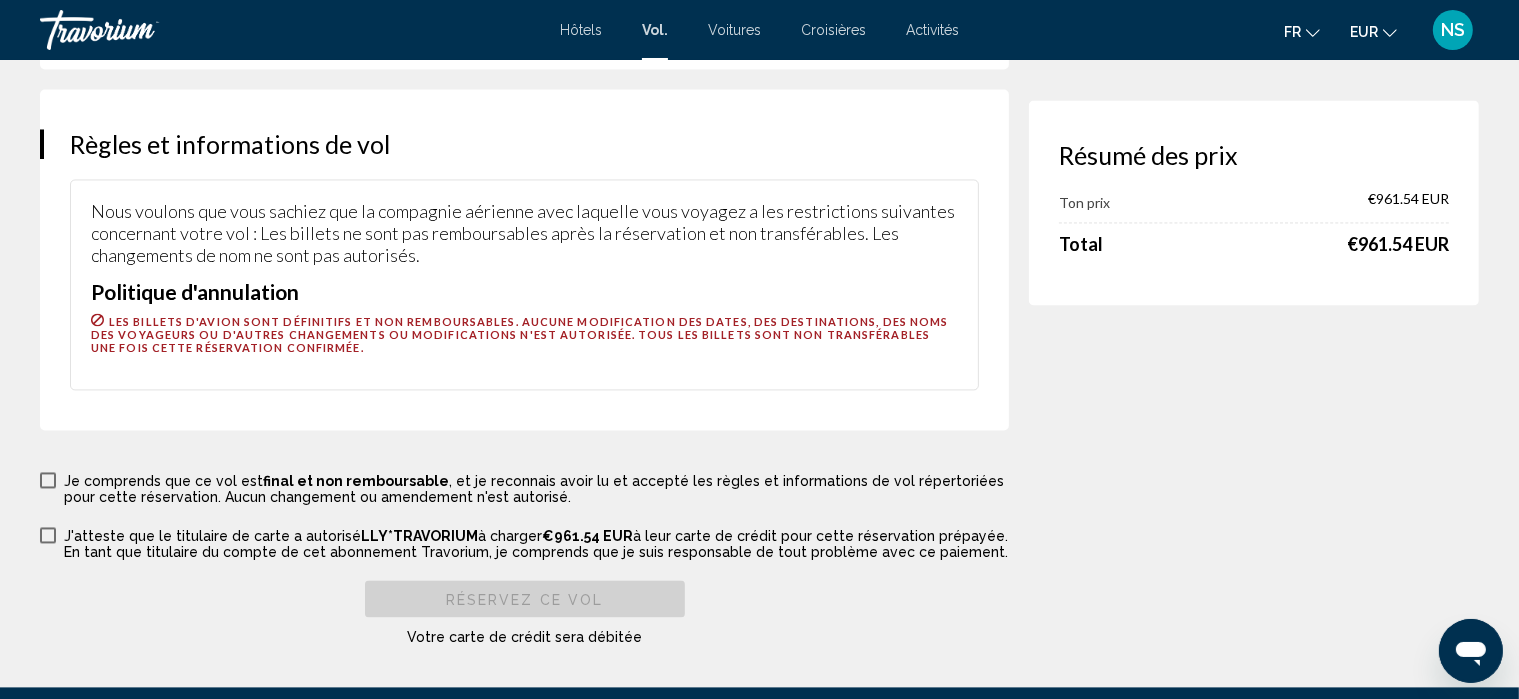 click on "Je comprends que ce vol est  final et non remboursable , et je reconnais avoir lu et accepté les règles et informations de vol répertoriées pour cette réservation. Aucun changement ou amendement n'est autorisé." at bounding box center (536, 489) 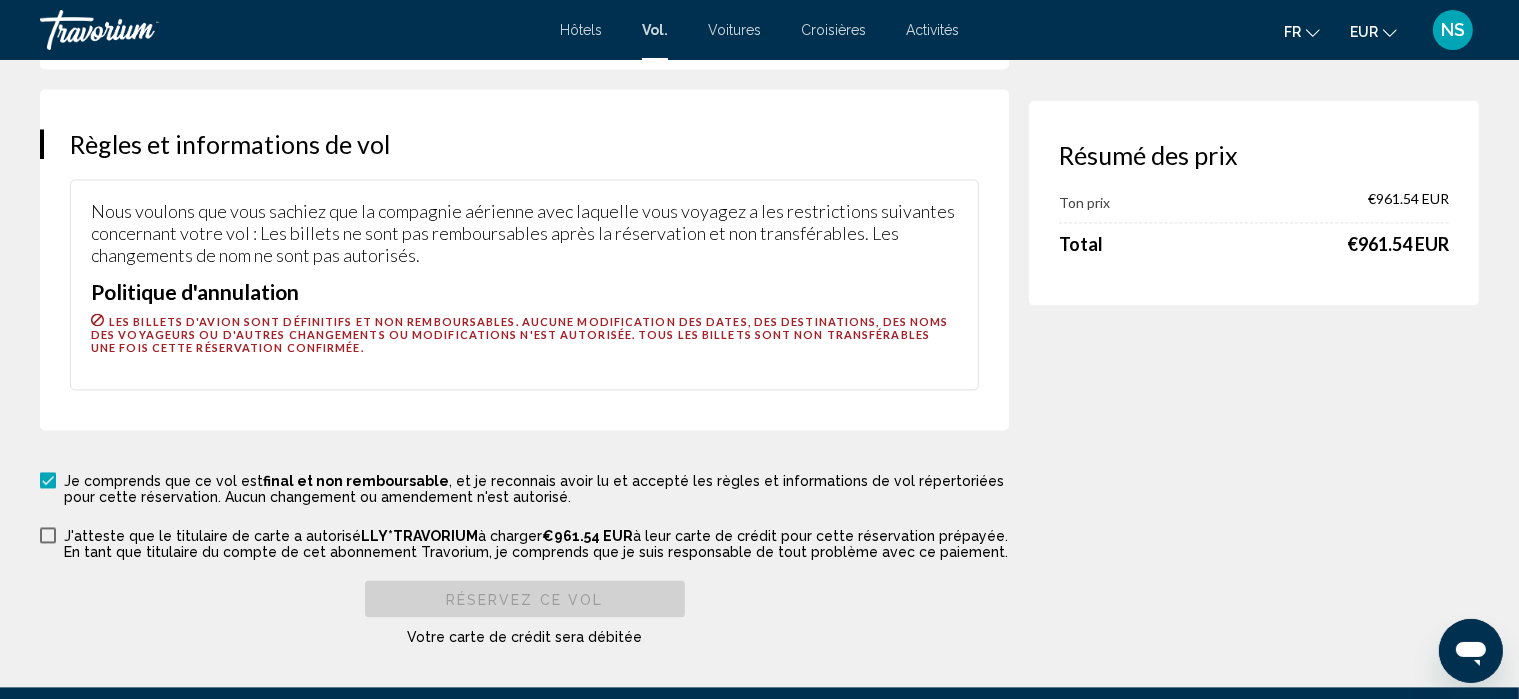 click on "Je comprends que ce vol est  final et non remboursable , et je reconnais avoir lu et accepté les règles et informations de vol répertoriées pour cette réservation. Aucun changement ou amendement n'est autorisé.   J'atteste que le titulaire de carte a autorisé  LLY*TRAVORIUM  à charger   €961.54 EUR   à leur carte de crédit pour cette réservation prépayée. En tant que titulaire du compte de cet abonnement Travorium, je comprends que je suis responsable de tout problème avec ce paiement. Réservez ce vol Votre carte de crédit sera débitée" at bounding box center [524, 558] 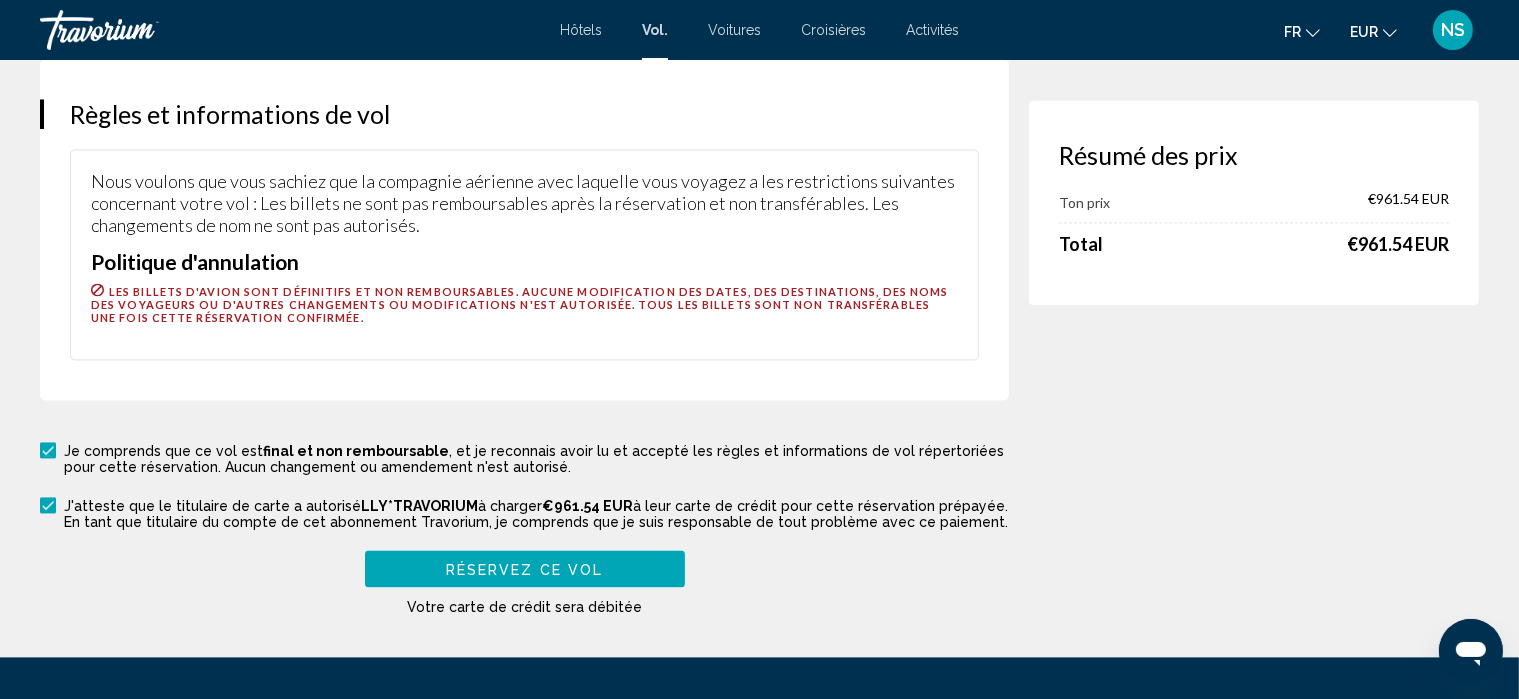 scroll, scrollTop: 3976, scrollLeft: 0, axis: vertical 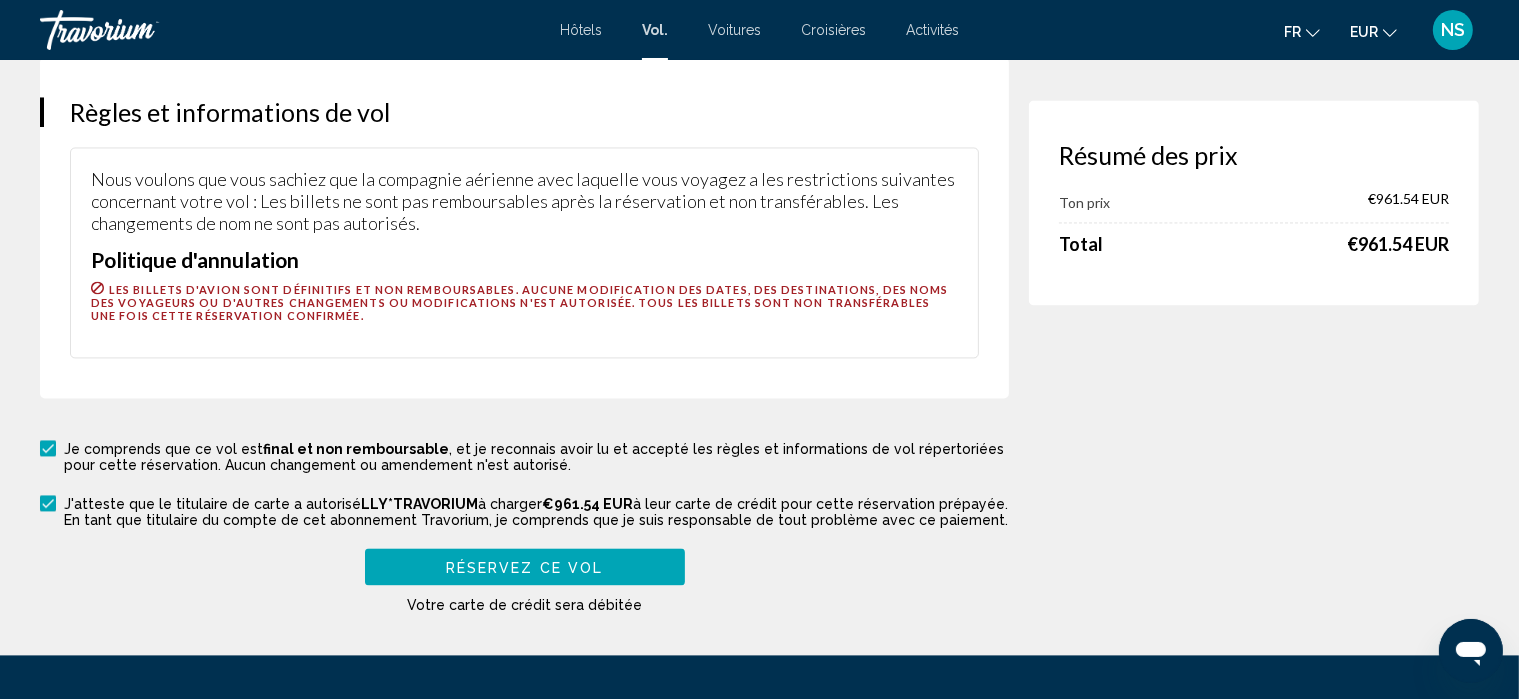 click on "Réservez ce vol" at bounding box center (525, 567) 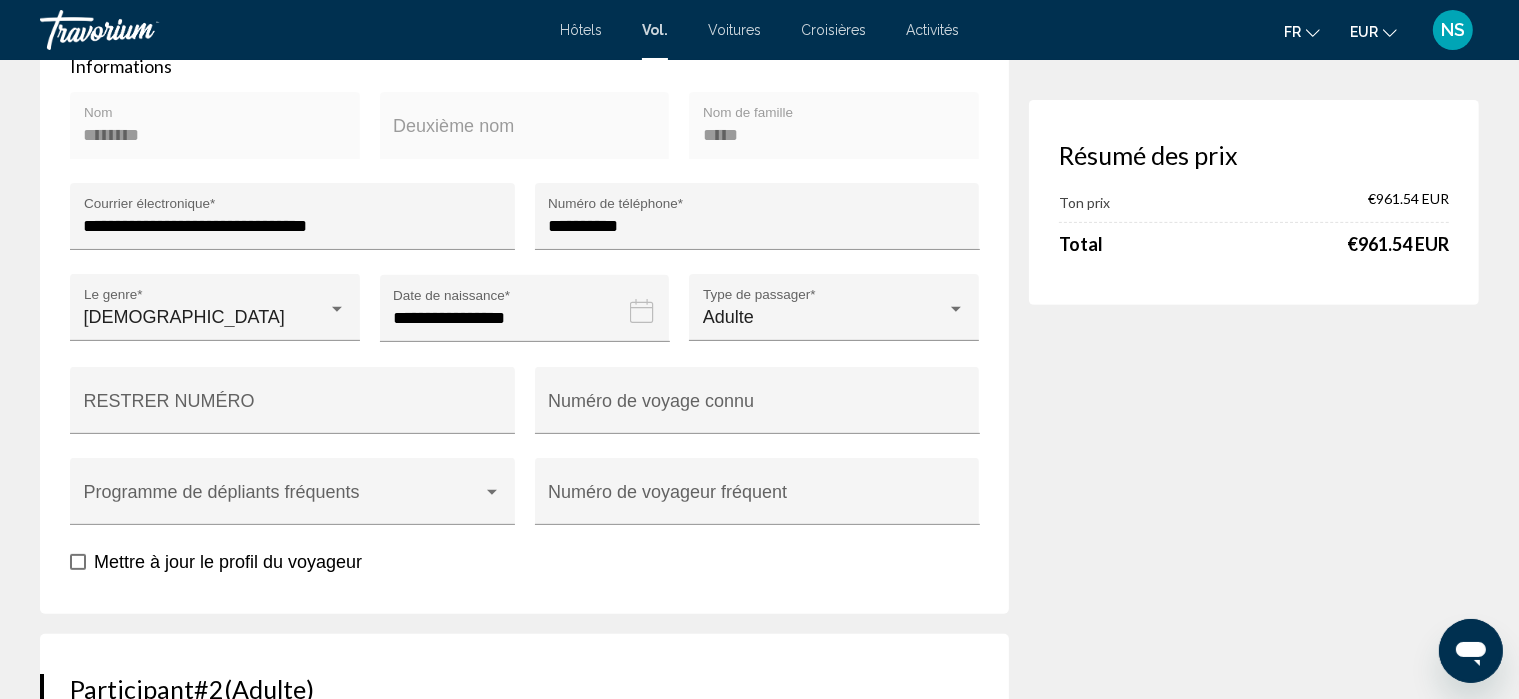 scroll, scrollTop: 703, scrollLeft: 0, axis: vertical 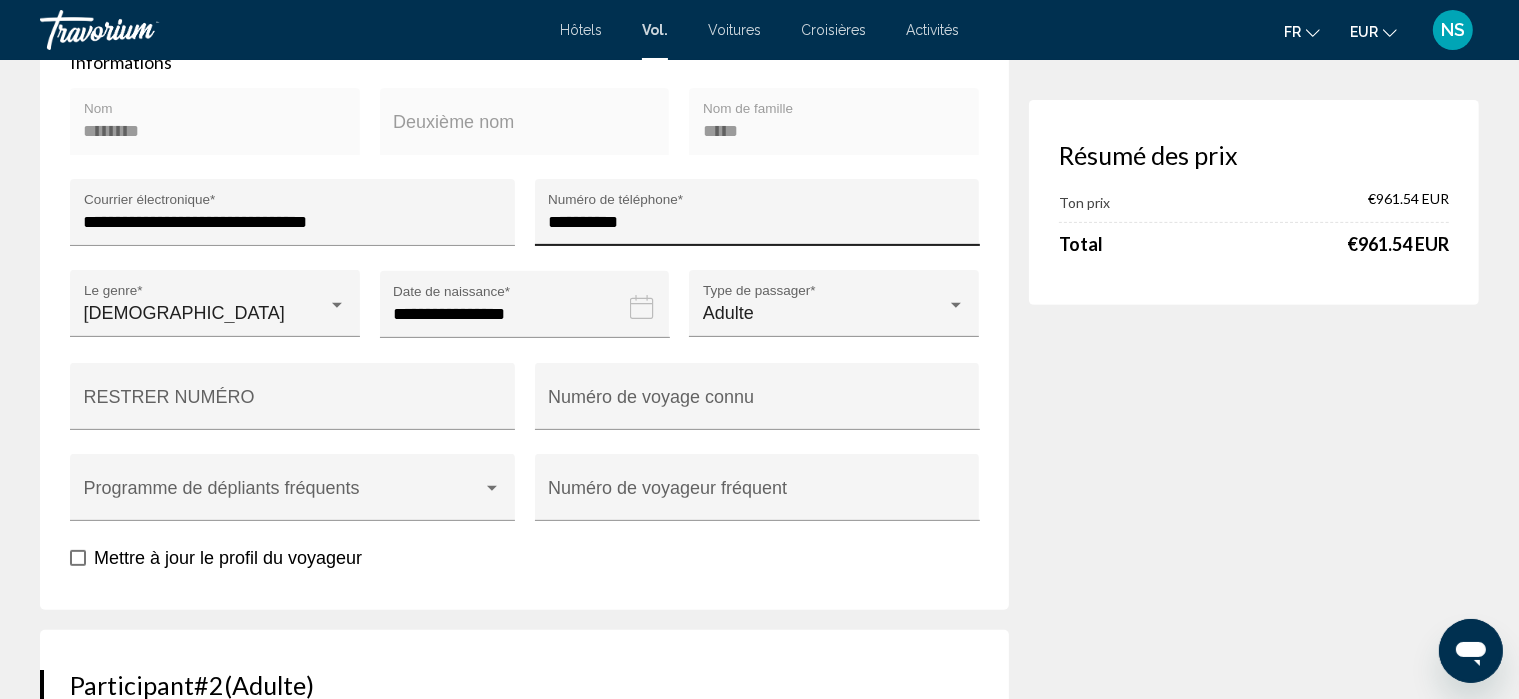 click on "**********" at bounding box center (757, 222) 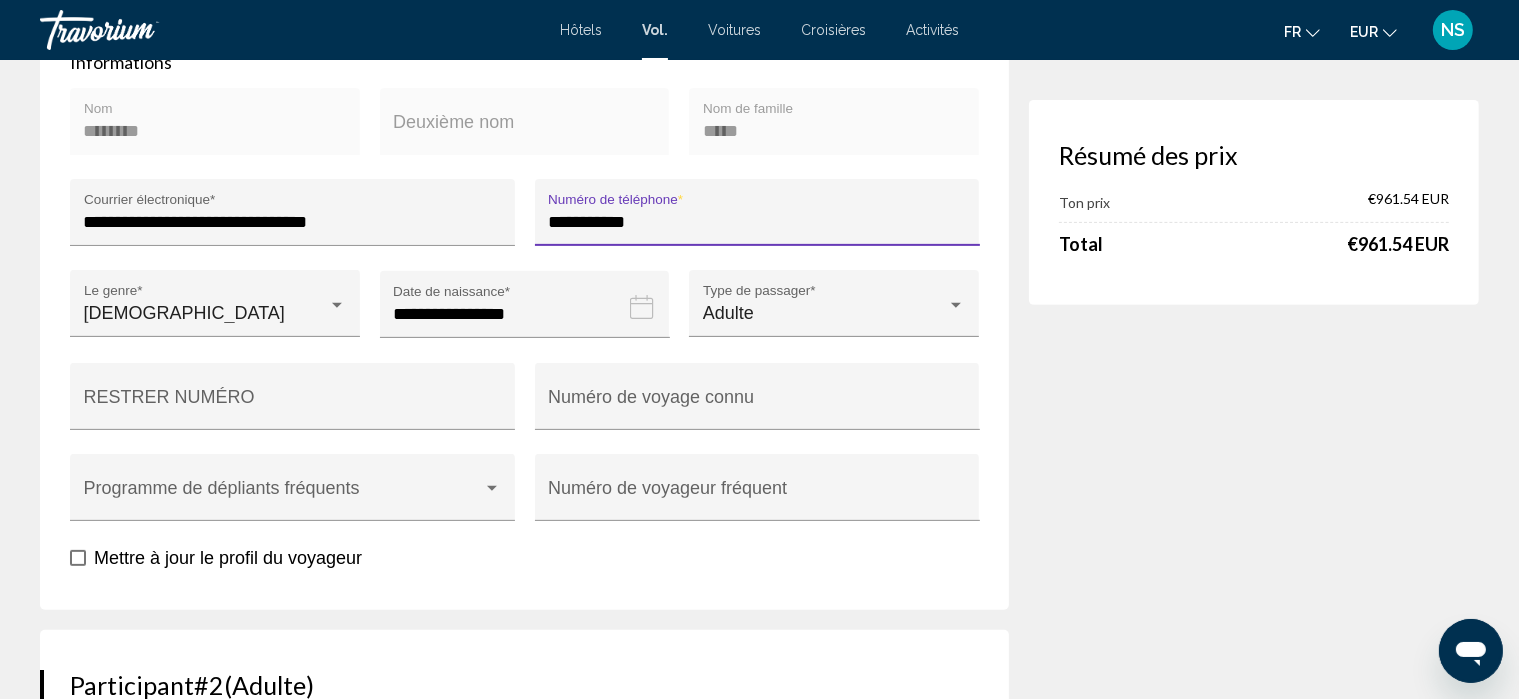 type on "**********" 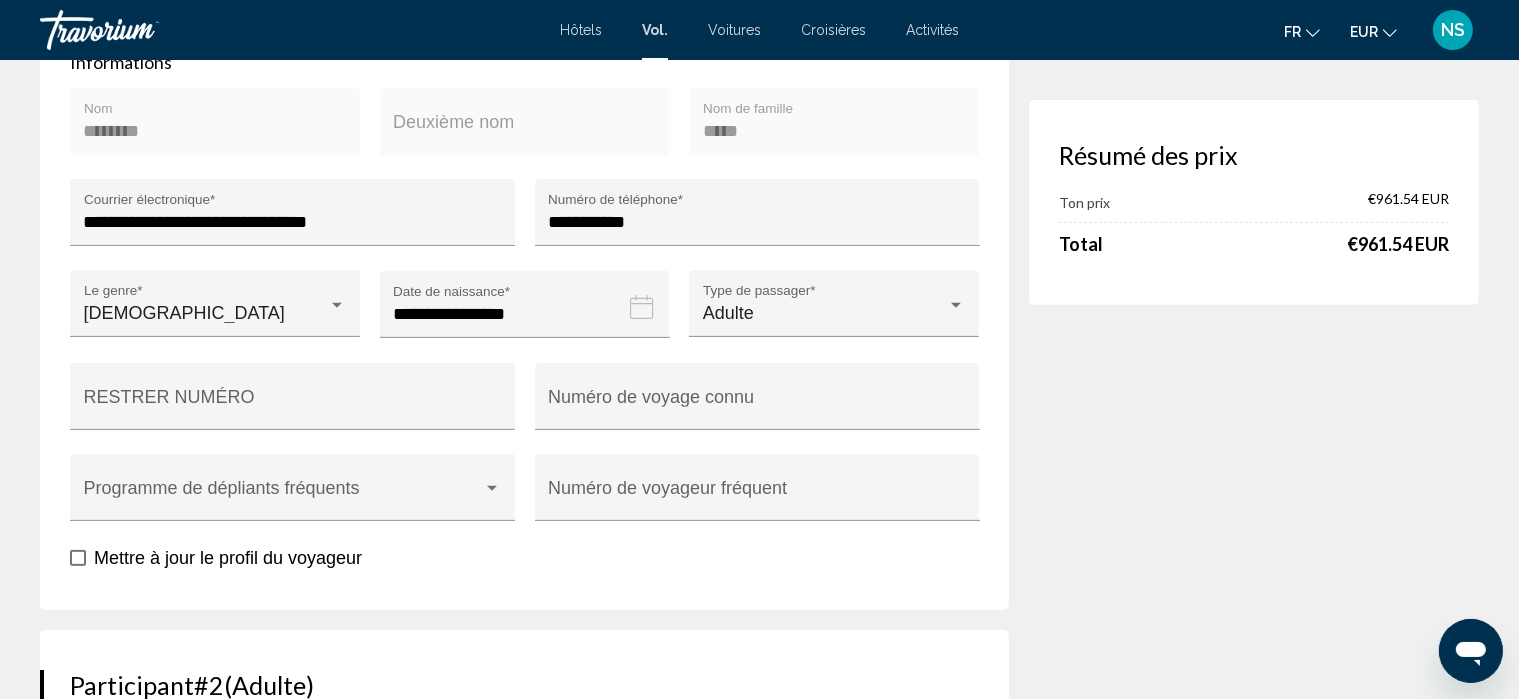 click on "Résumé des prix Ton prix €961.54 EUR Total  €961.54 EUR" at bounding box center [1254, 1761] 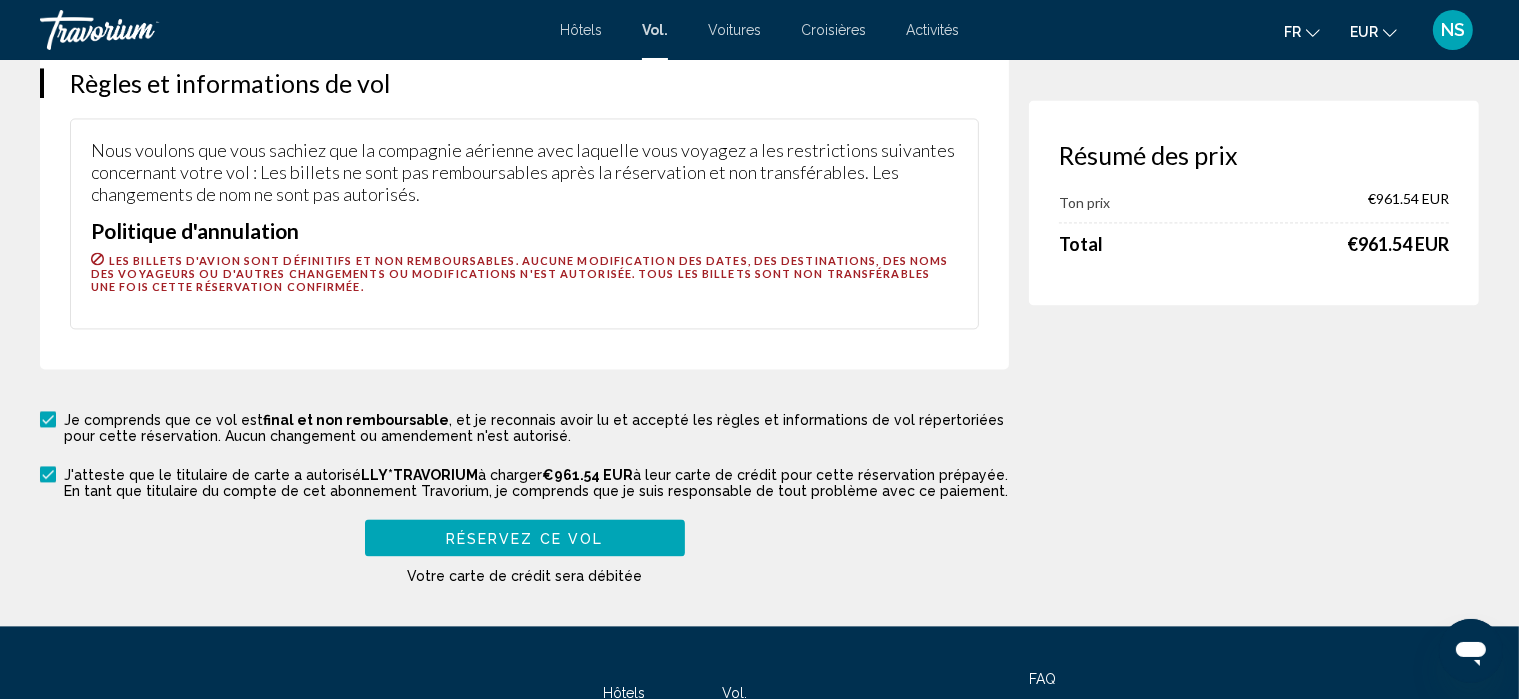 scroll, scrollTop: 4108, scrollLeft: 0, axis: vertical 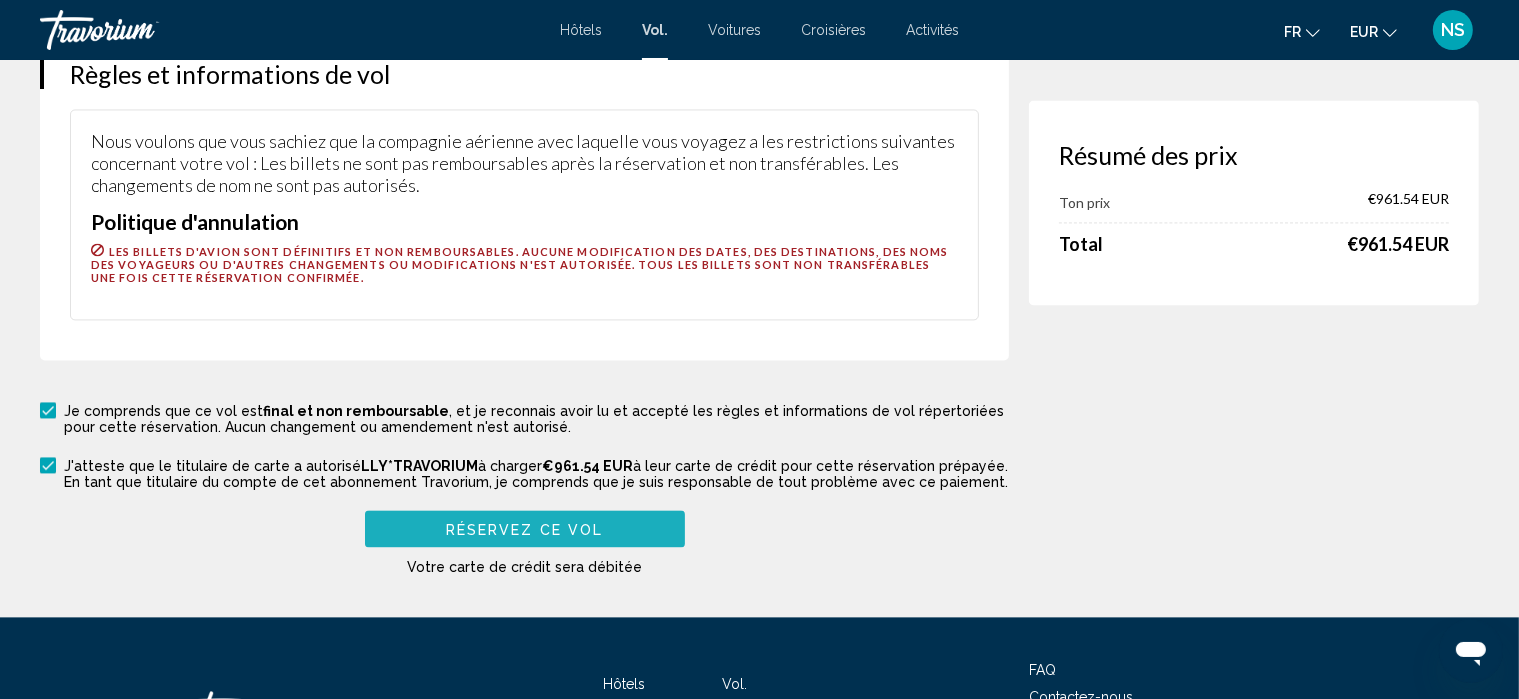 click on "Réservez ce vol" at bounding box center (525, 529) 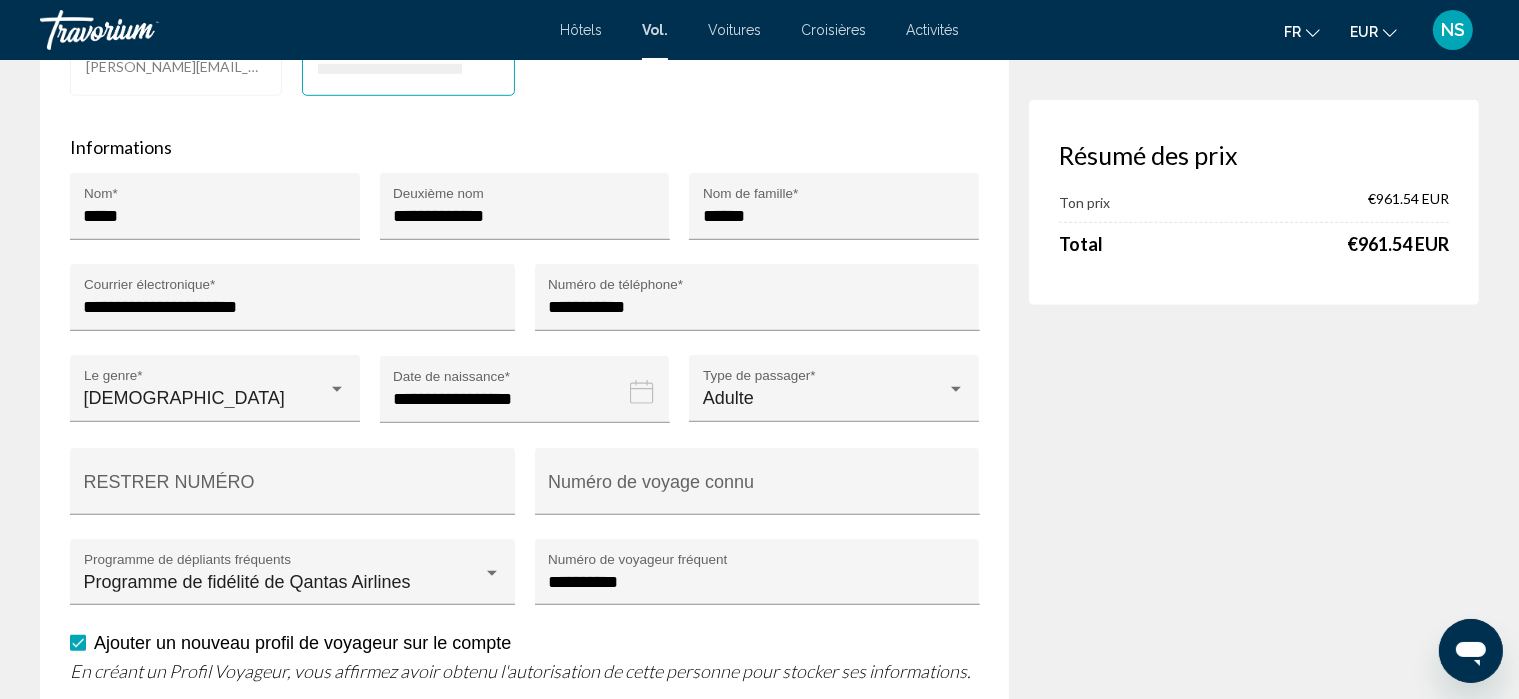 scroll, scrollTop: 1410, scrollLeft: 0, axis: vertical 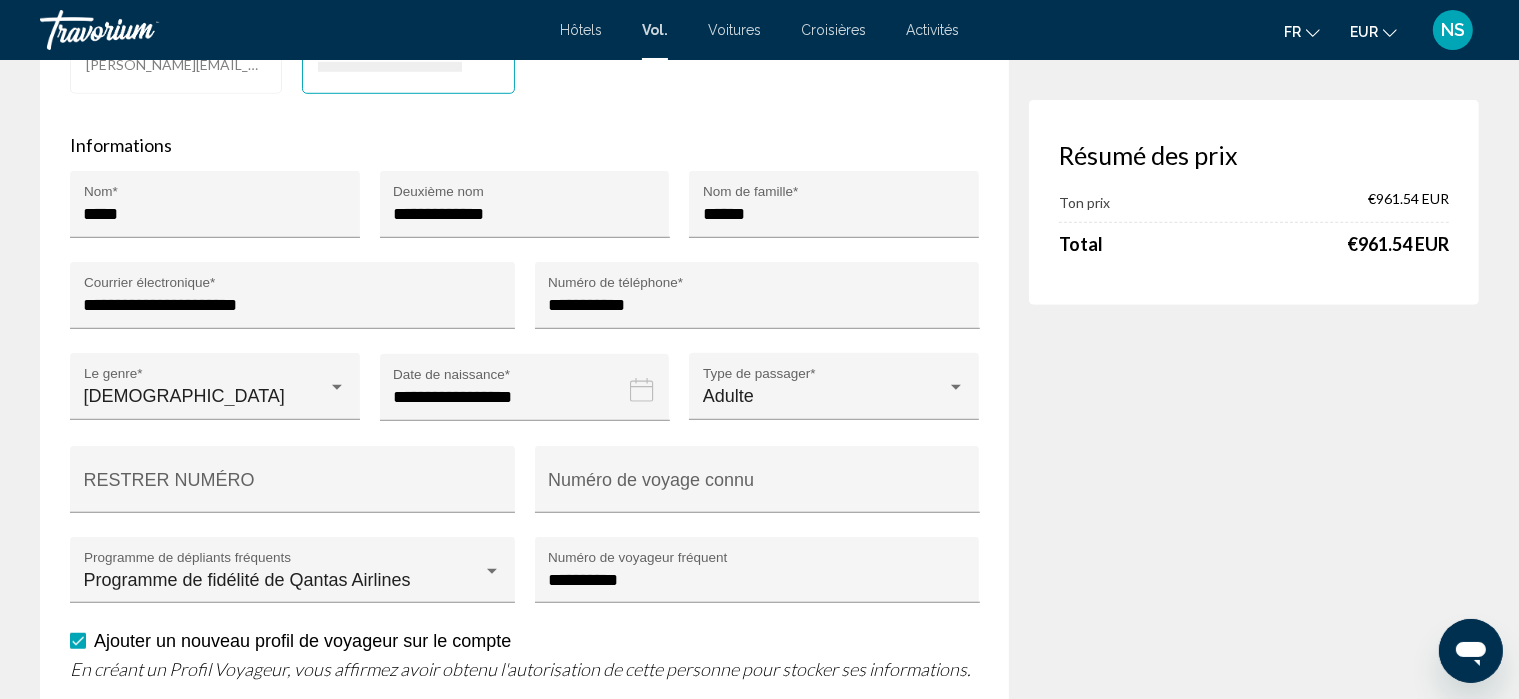 type 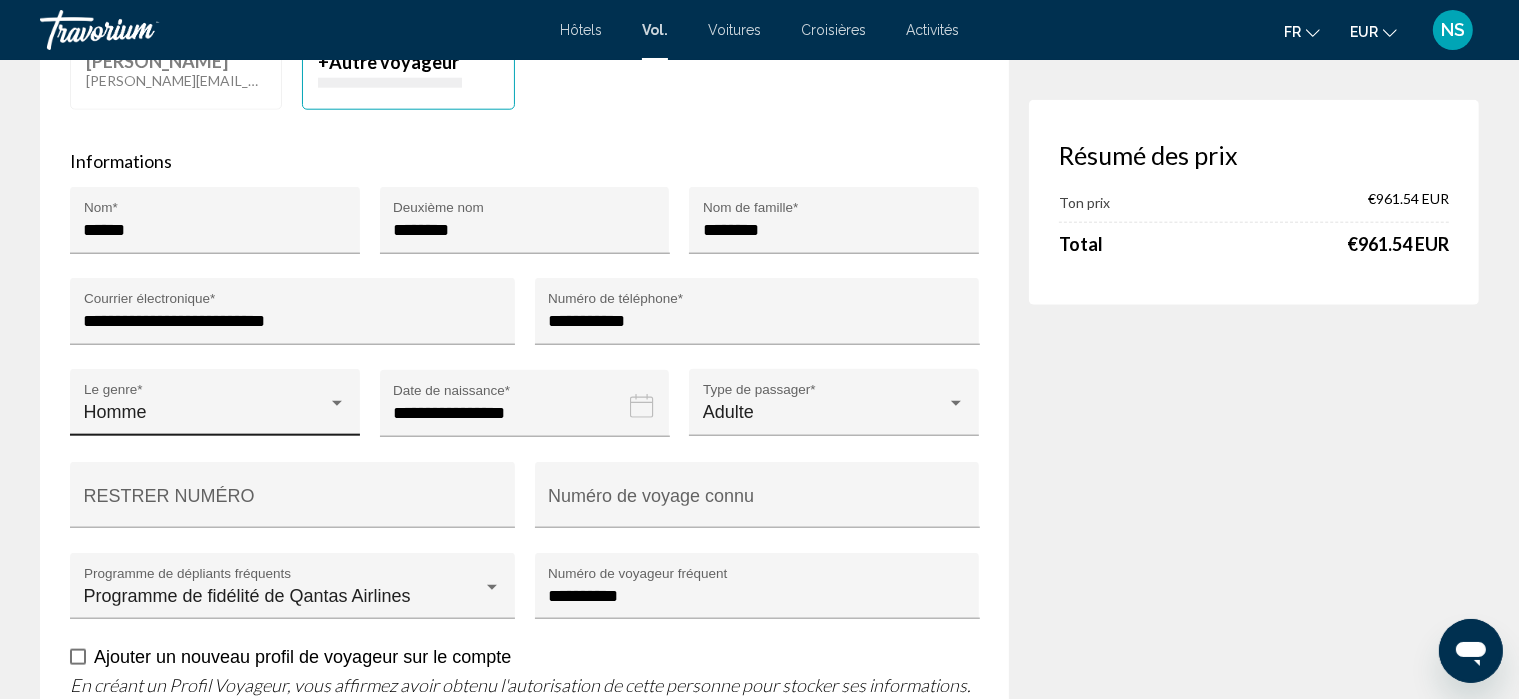scroll, scrollTop: 2228, scrollLeft: 0, axis: vertical 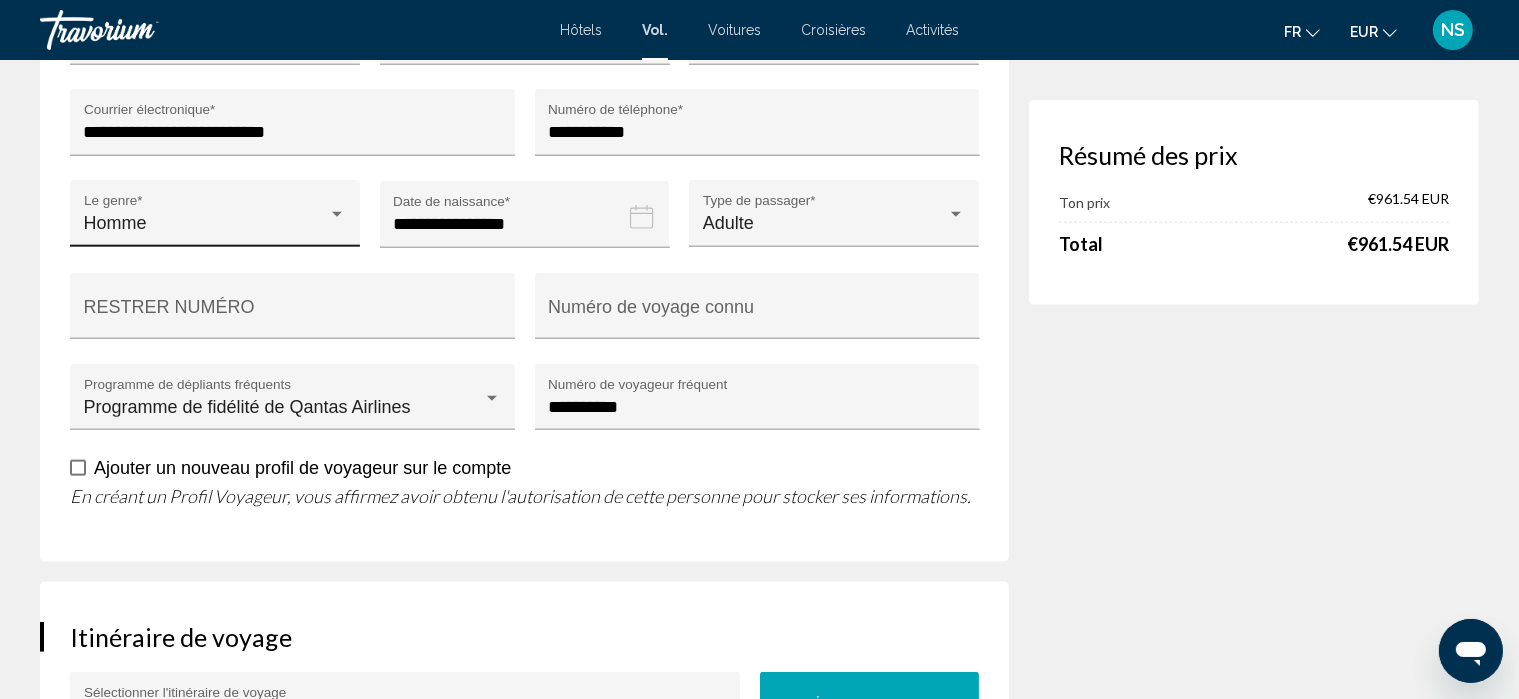 click on "Résumé des prix Ton prix €961.54 EUR Total  €961.54 EUR" at bounding box center [1254, 49] 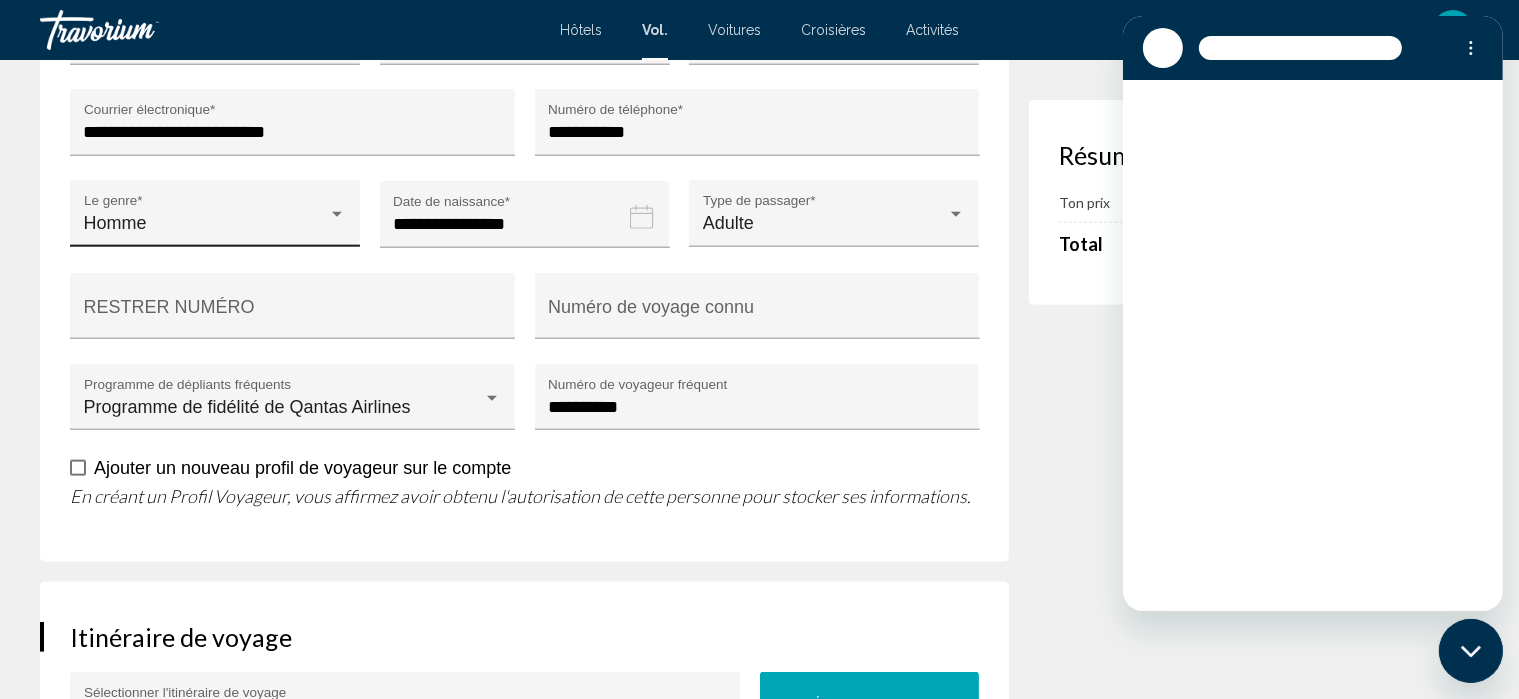 scroll, scrollTop: 0, scrollLeft: 0, axis: both 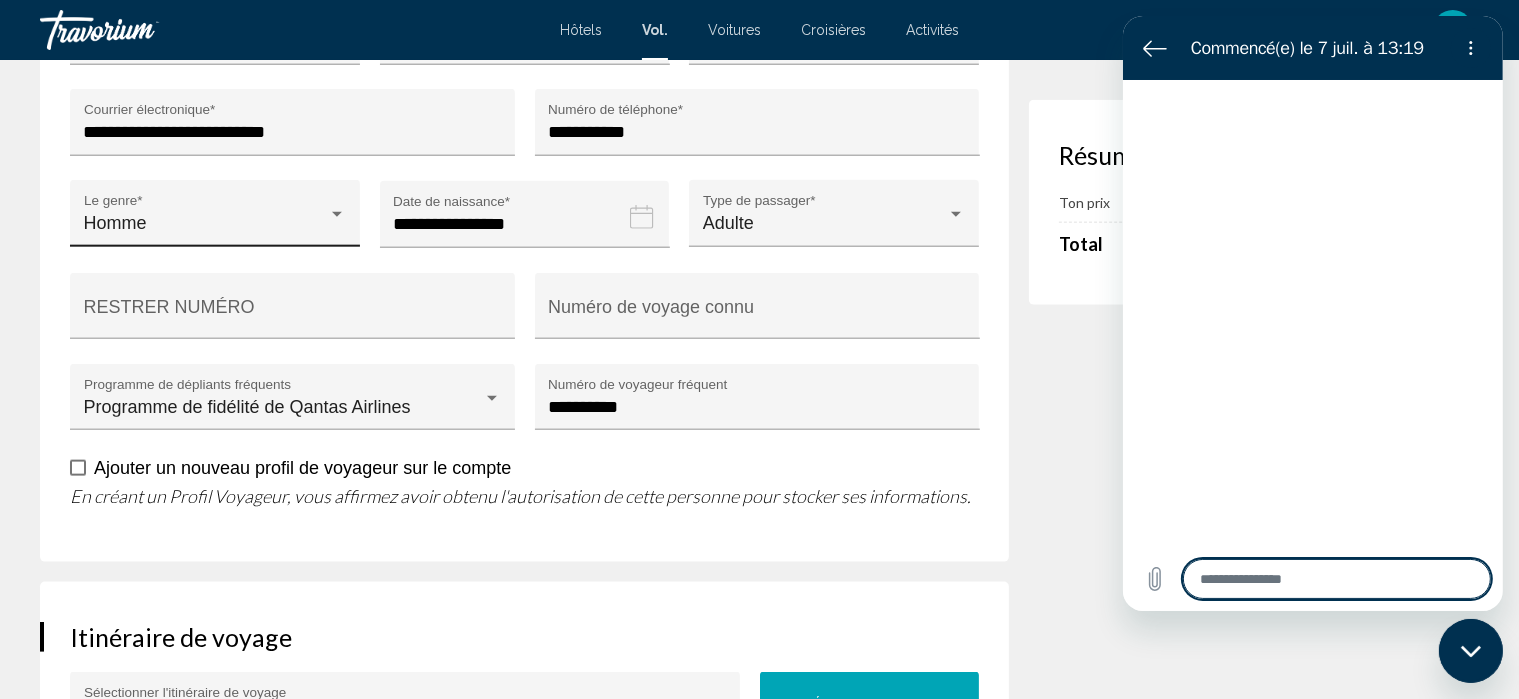 type on "*" 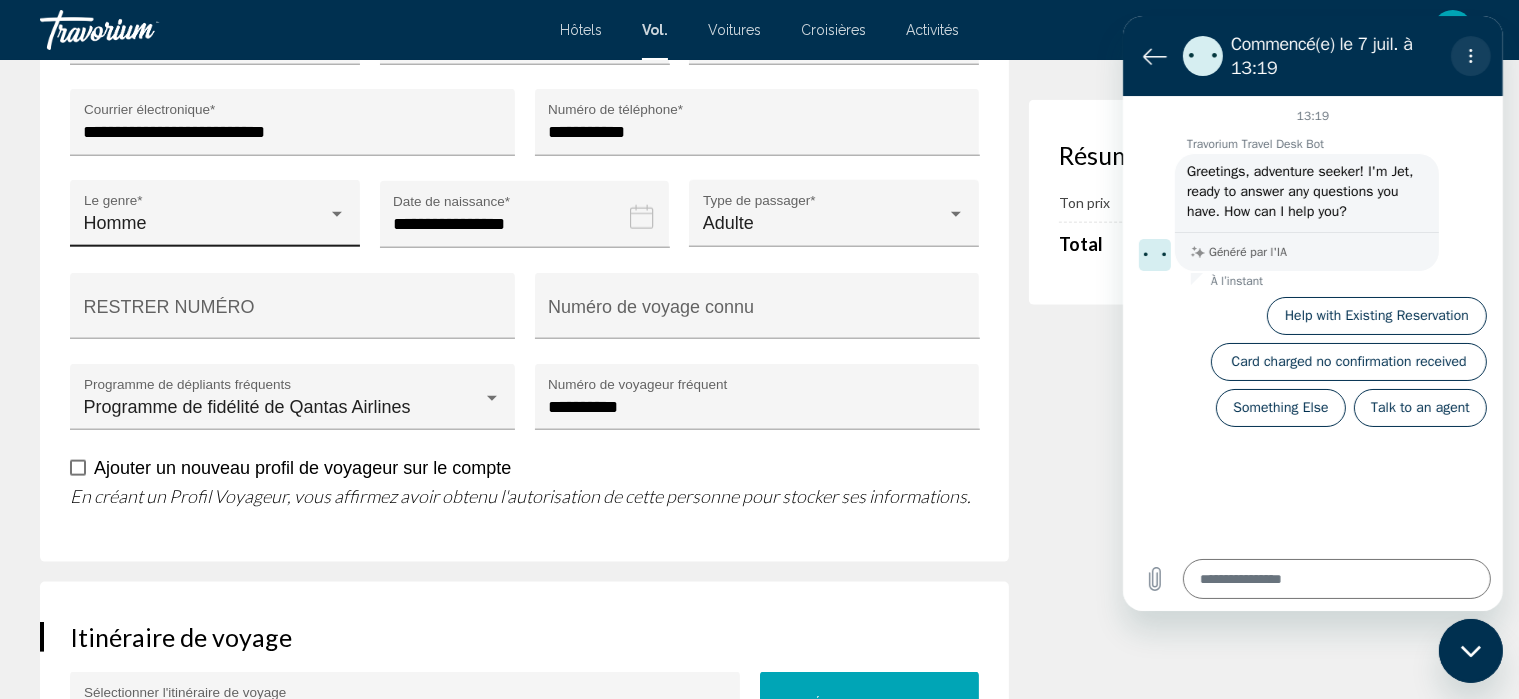 click at bounding box center (1470, 56) 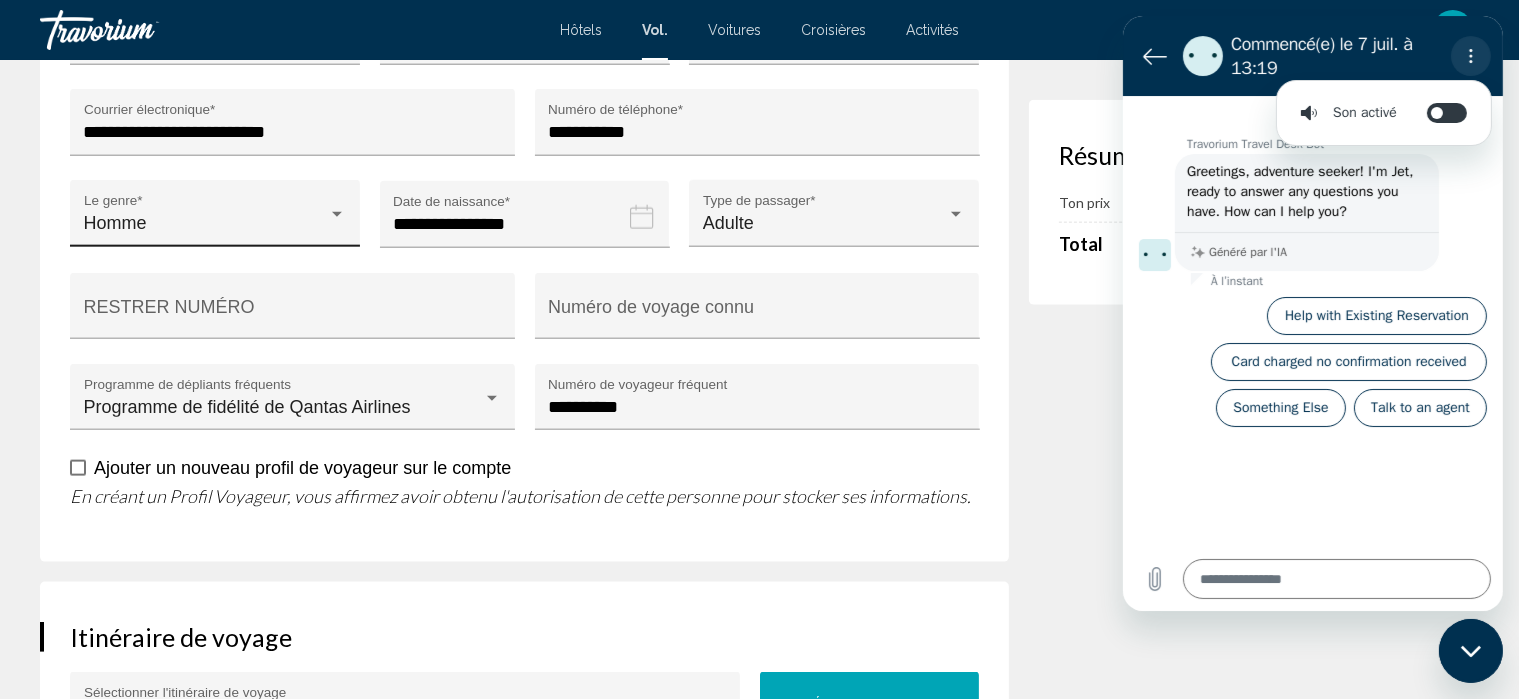 click 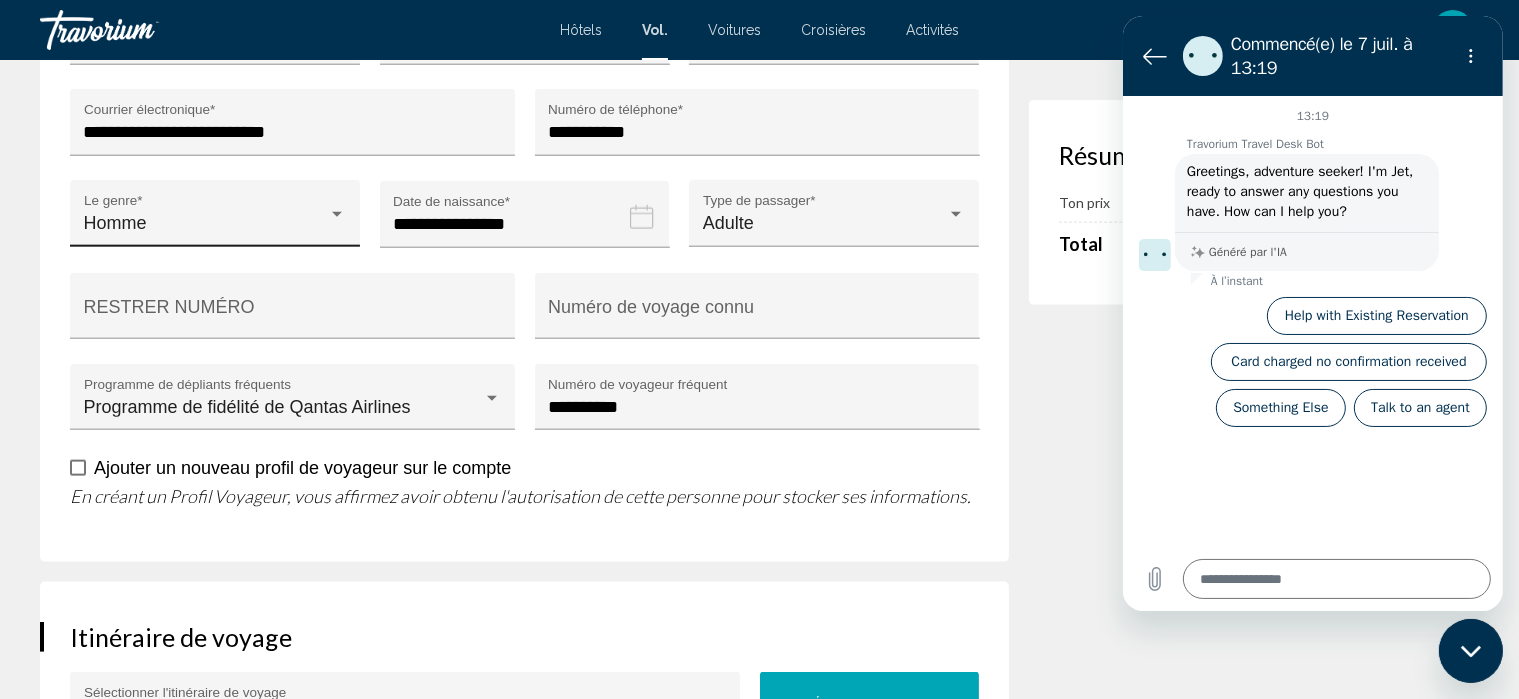 click at bounding box center (1154, 255) 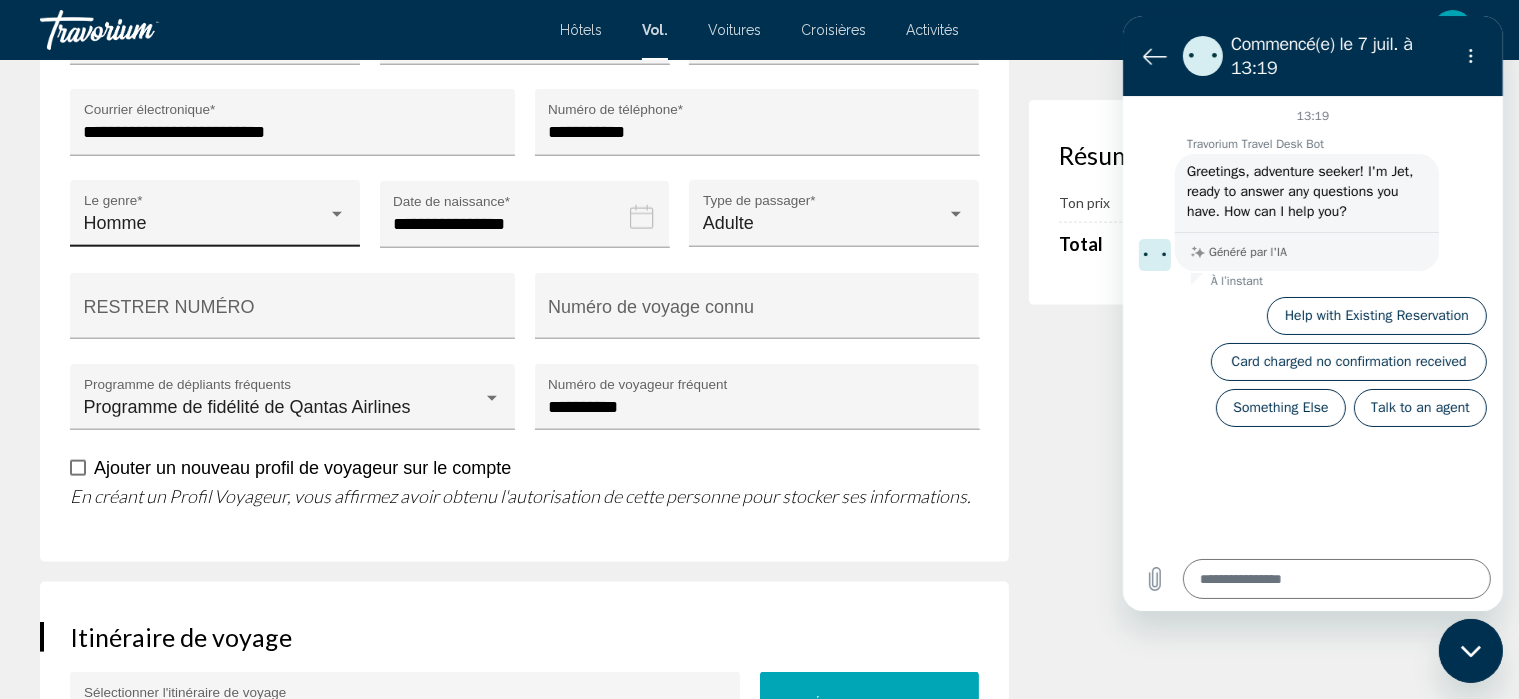 click on "Réservation de vol Nous sommes désolés, mais nous avons rencontré un problème lors de la tentative de réservation de ce billet d'avion. Veuillez vous assurer d'avoir rempli correctement les informations pour le billet de chaque voyageur, puis relancez votre recherche. Résumé des prix Ton prix €961.54 EUR Total  €961.54 EUR
Denpasar Bali DPS 9:30 PM Mon May 11, 2026
12h 35m 1 arrêt
1 arrêt DPS - PER Jetstar Airways -  117 Économie  0
PER - BME Qantas Airways -  1652 Économie  0
Les détails du vol Règles de vol
Broome BME 10:05 AM Tue May 12, 2026 Jour suivant Les détails du vol Règles de vol Primary Traveler Information Nathalie SIMON  Nathalie.simonlecouffe@gmail.com  Remarque : Le membre doit être présent à l'enregistrement. ******** 1" at bounding box center (759, -23) 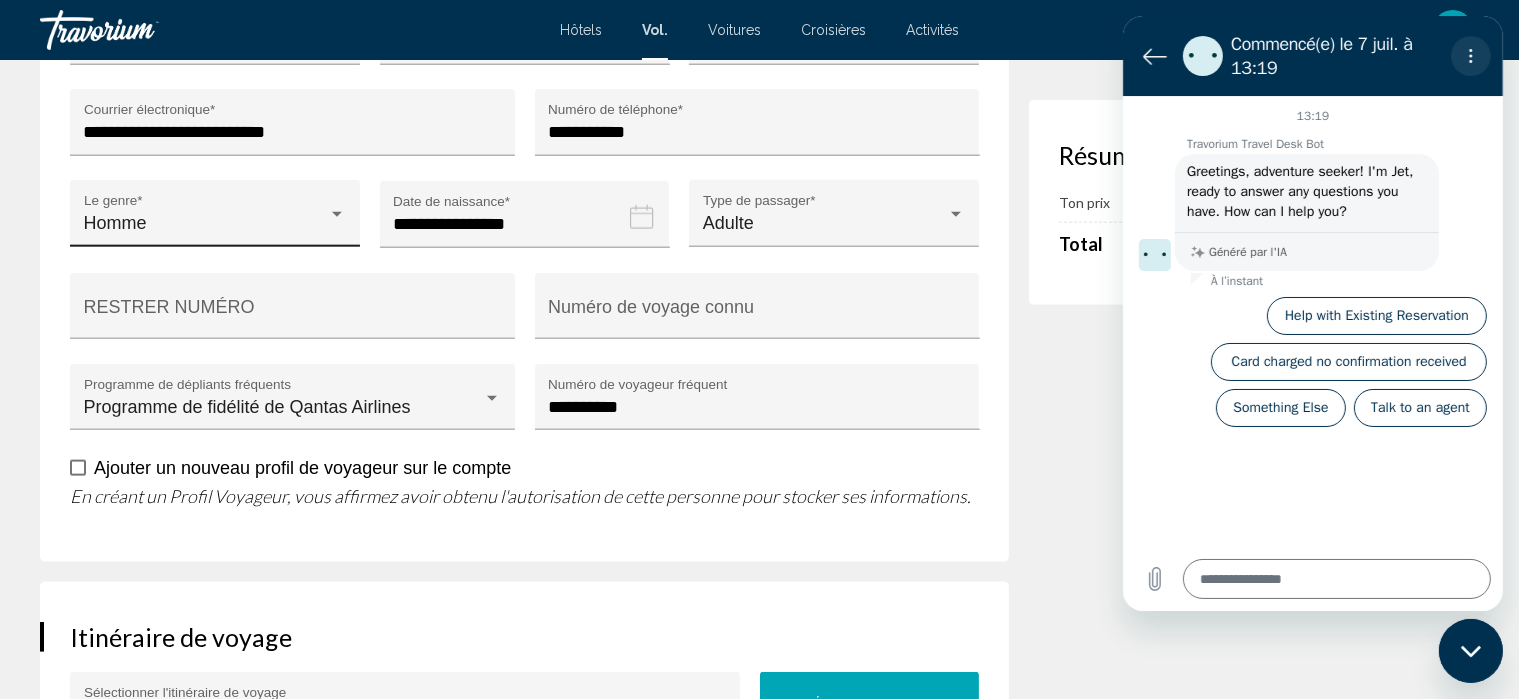 click 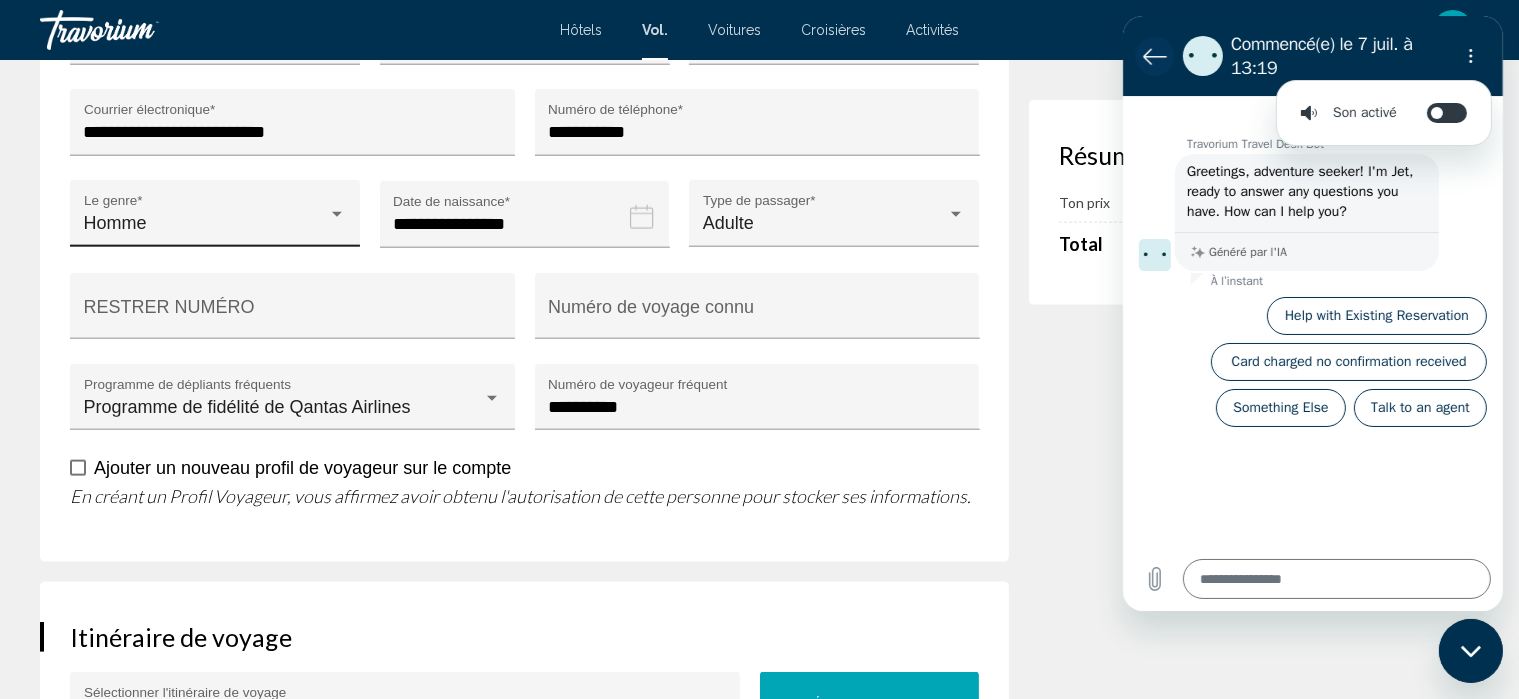 click 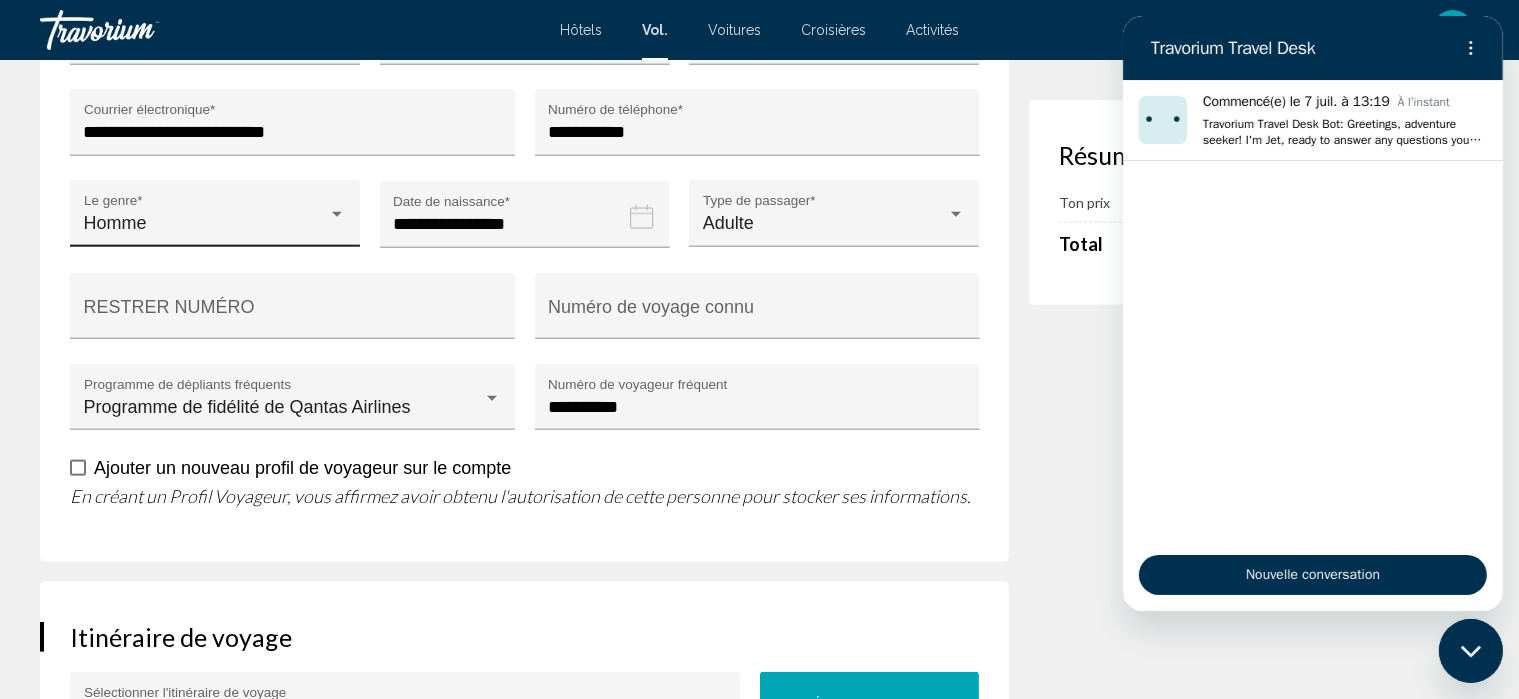 click on "Résumé des prix Ton prix €961.54 EUR Total  €961.54 EUR" at bounding box center [1254, 49] 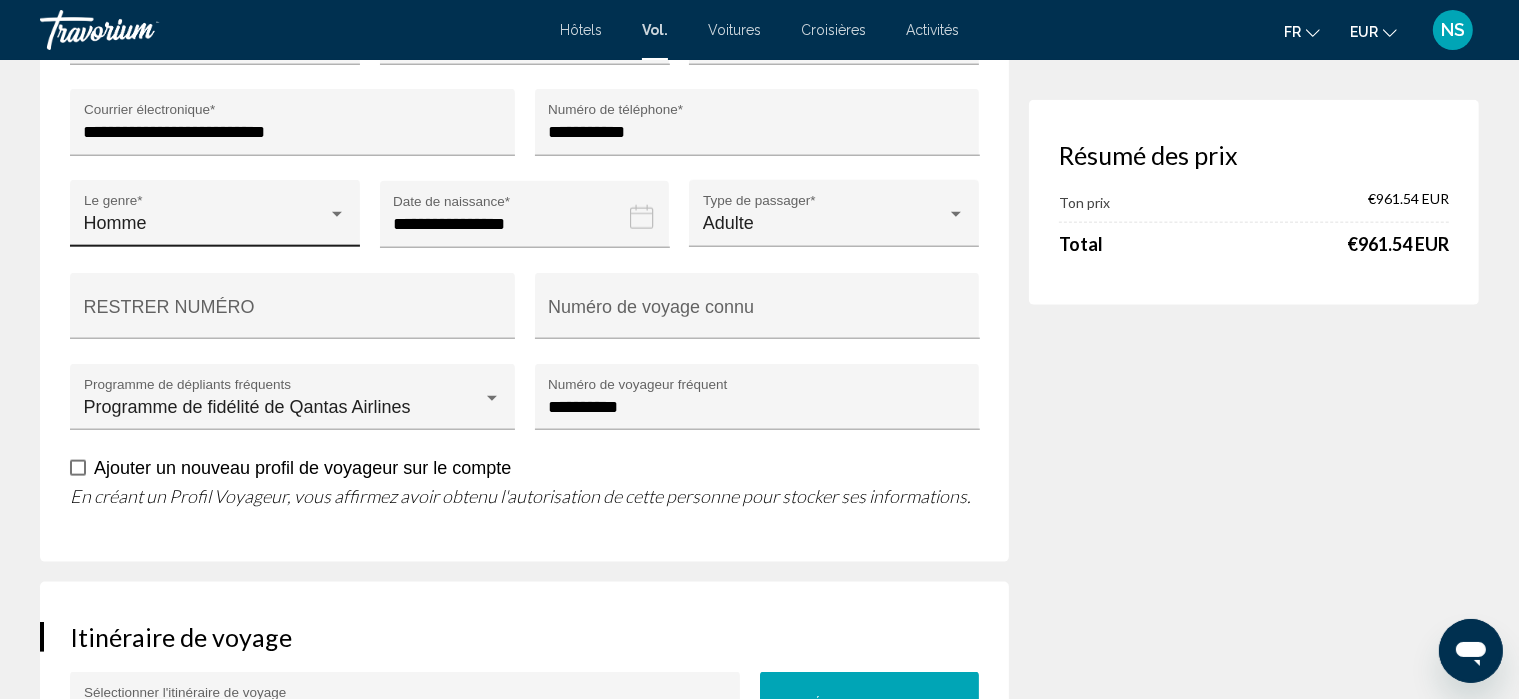 click 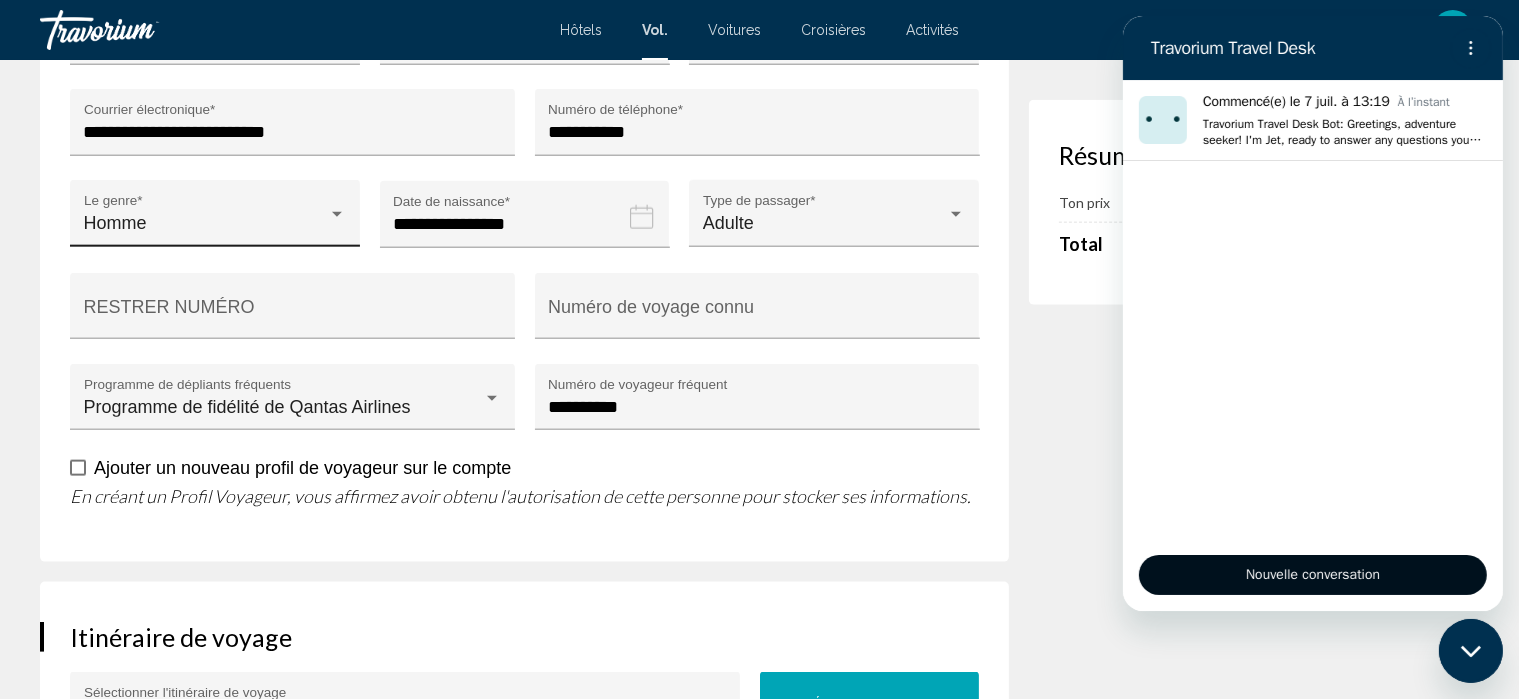 click on "Nouvelle conversation" at bounding box center (1312, 575) 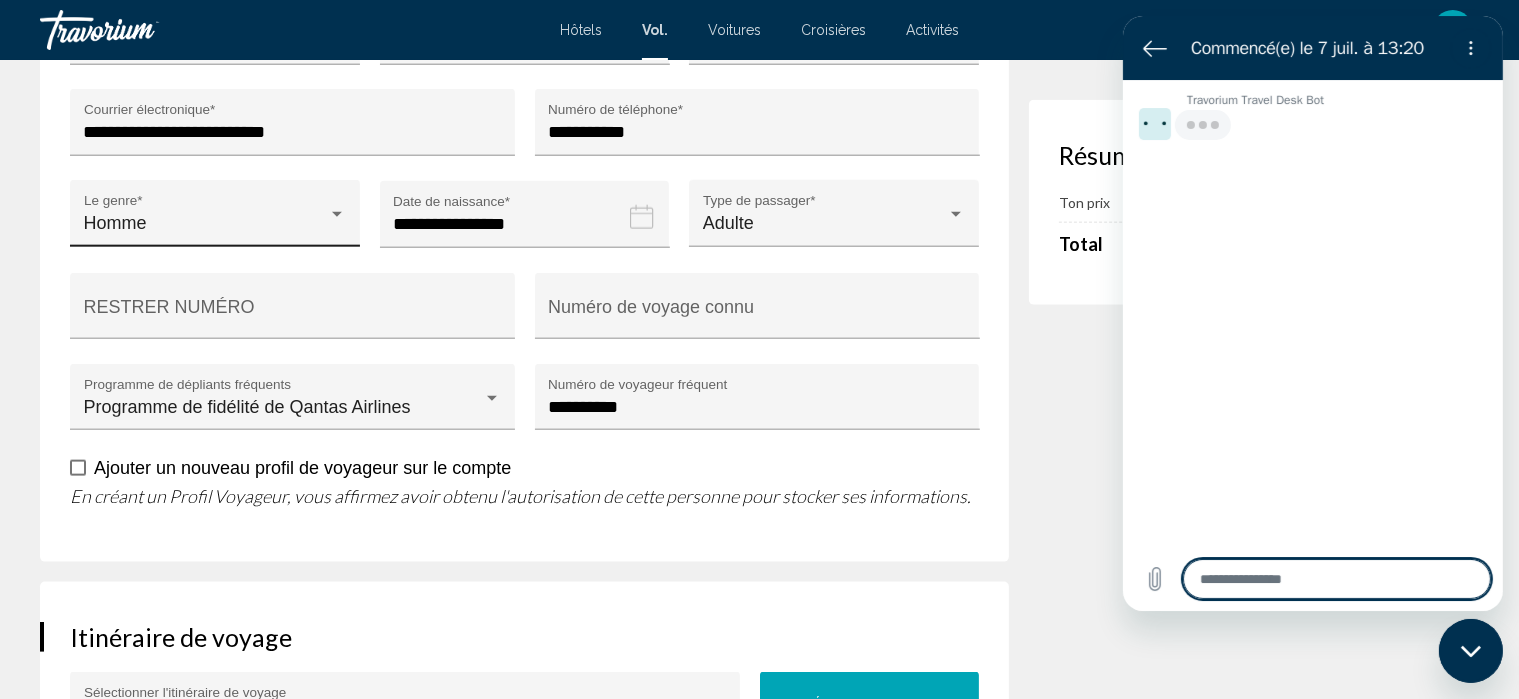 type on "*" 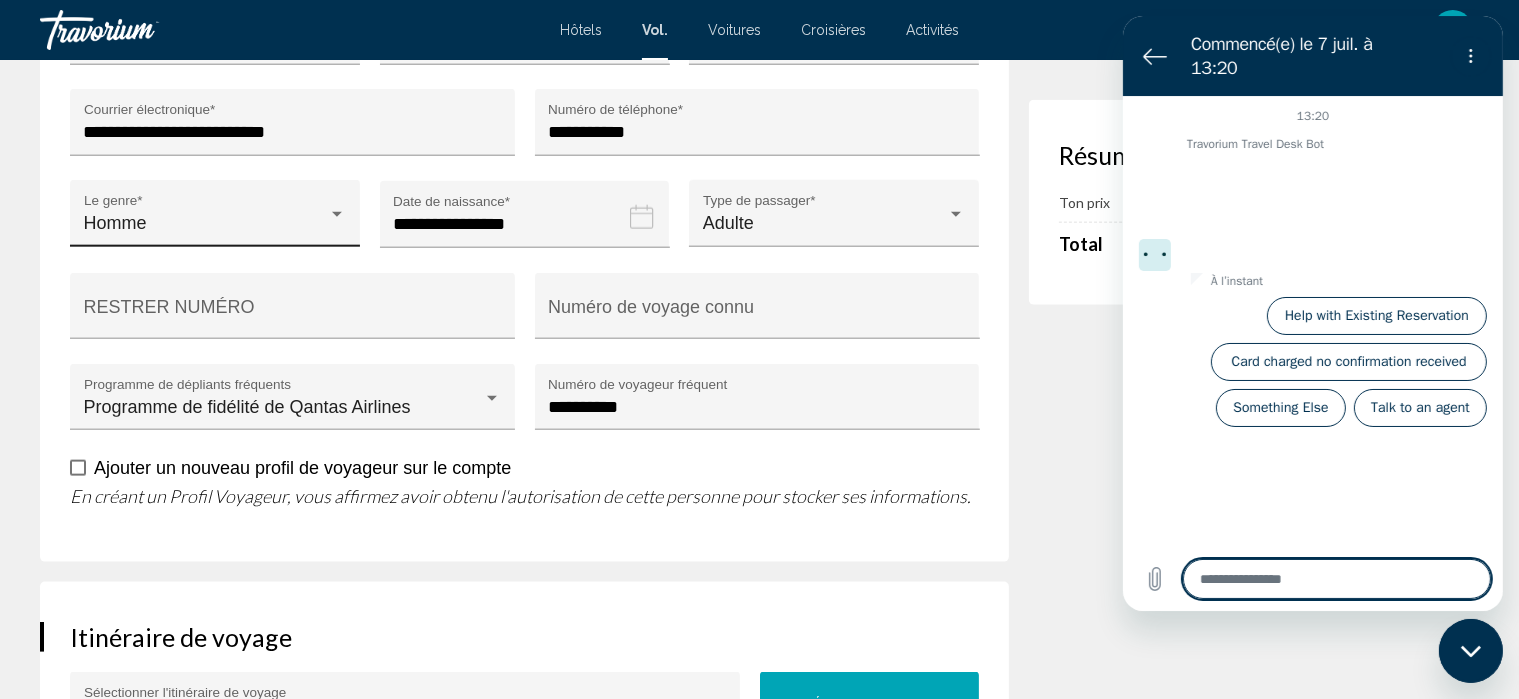 type on "*" 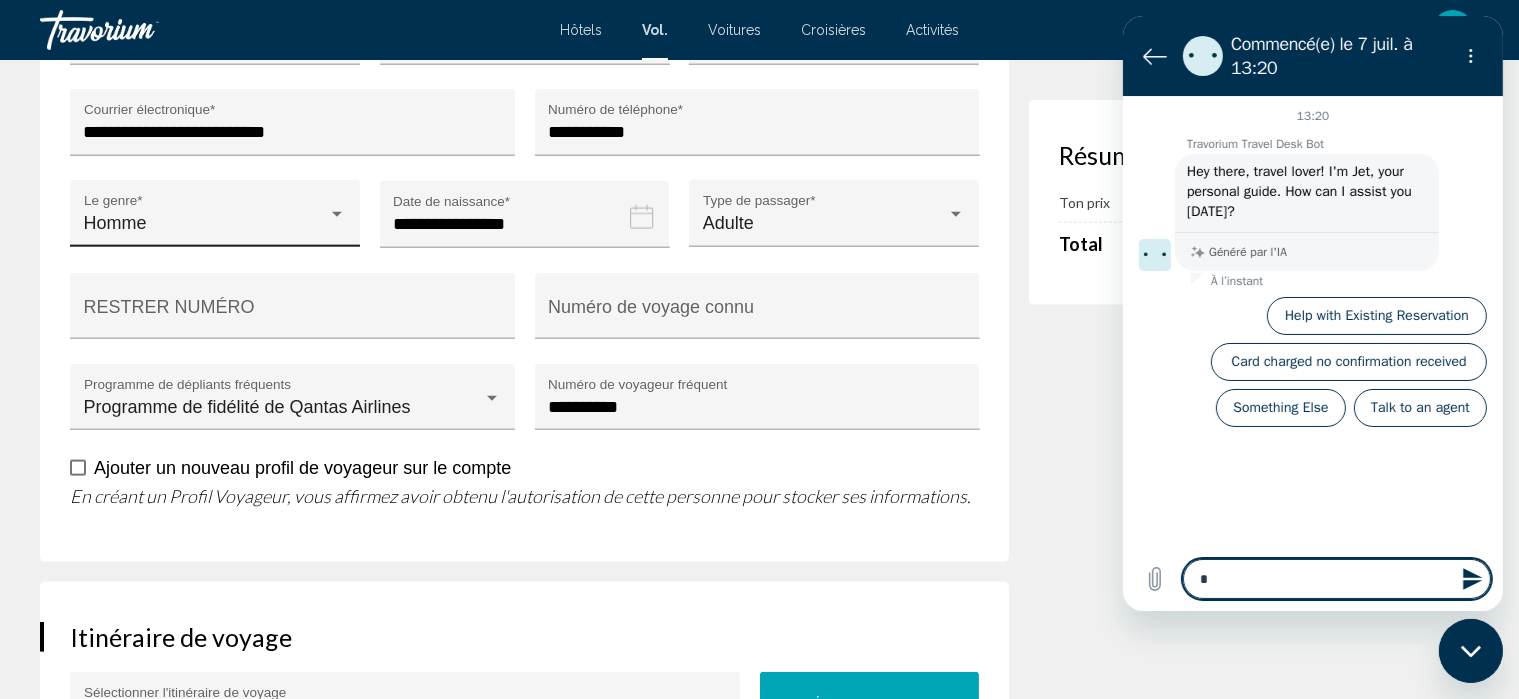 type on "**" 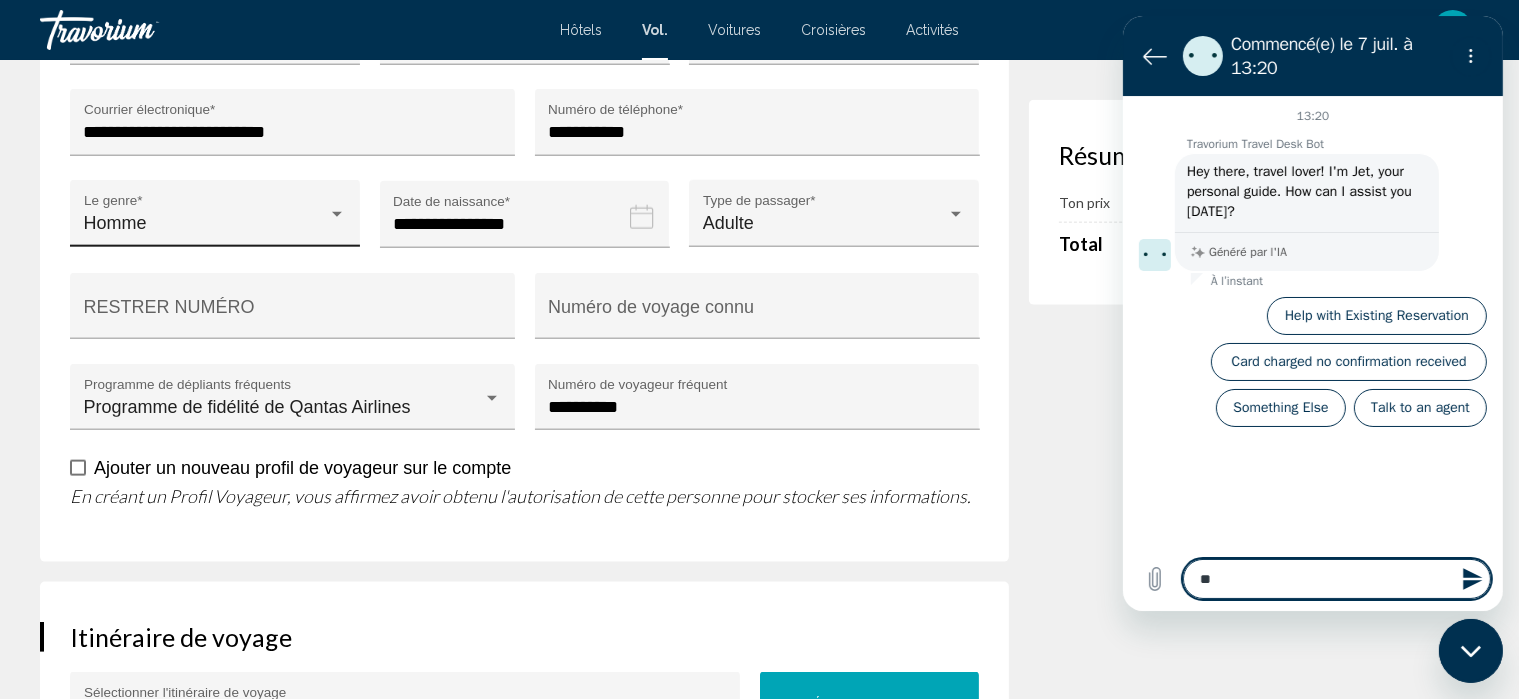 type on "***" 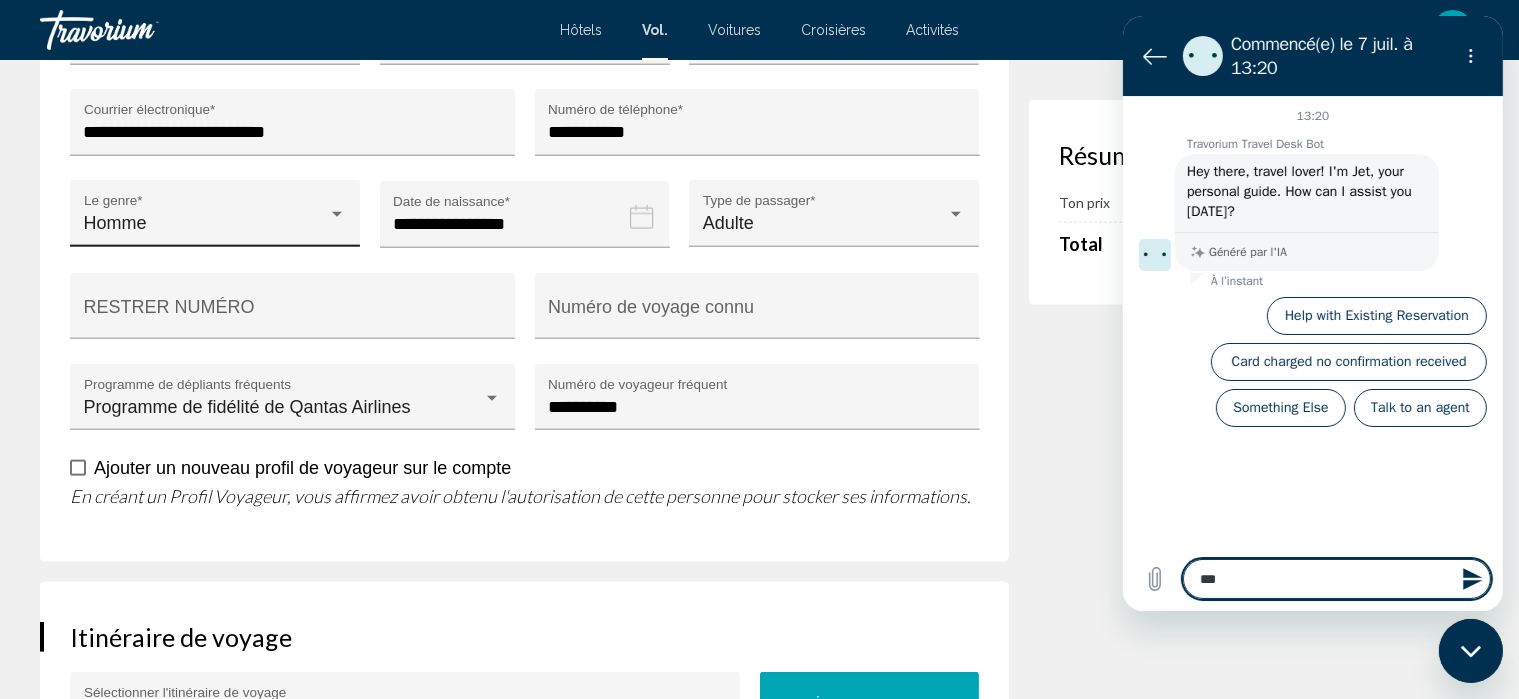 type on "****" 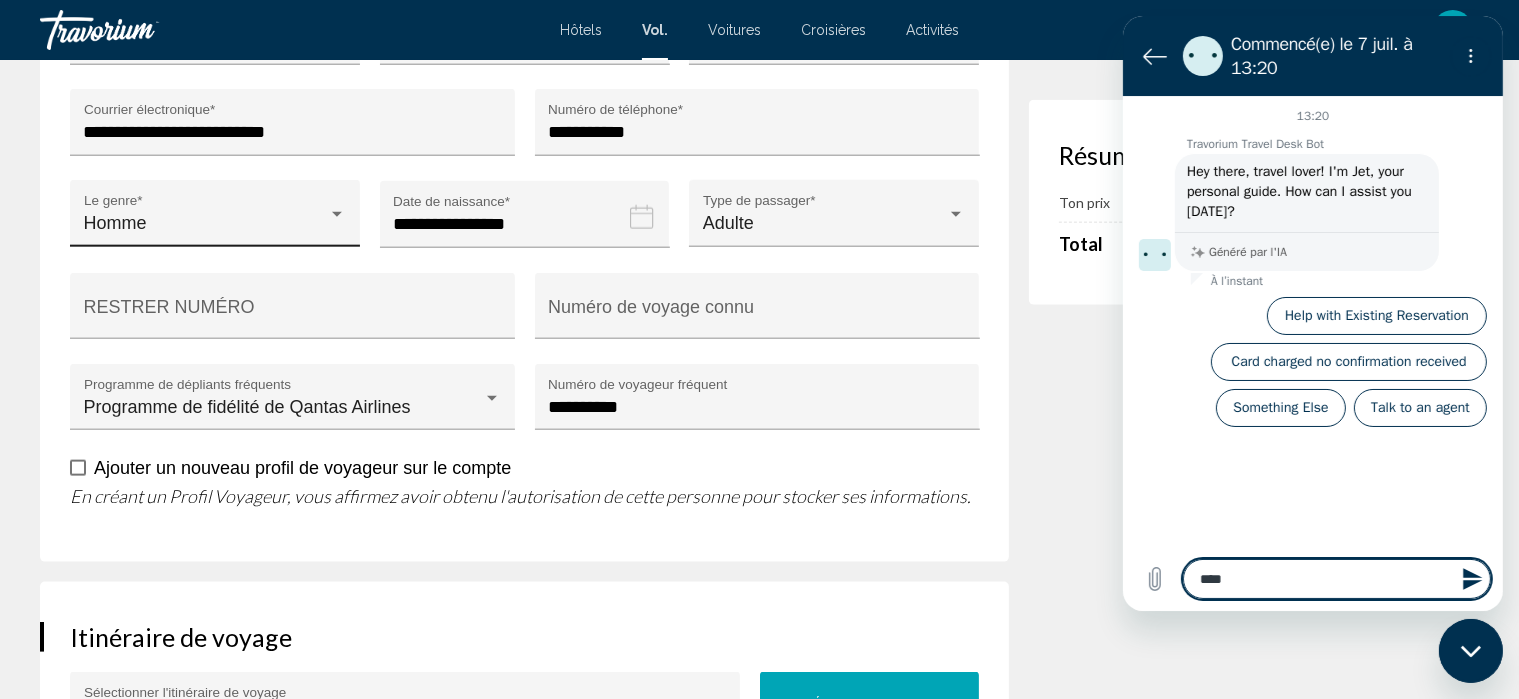 type on "*****" 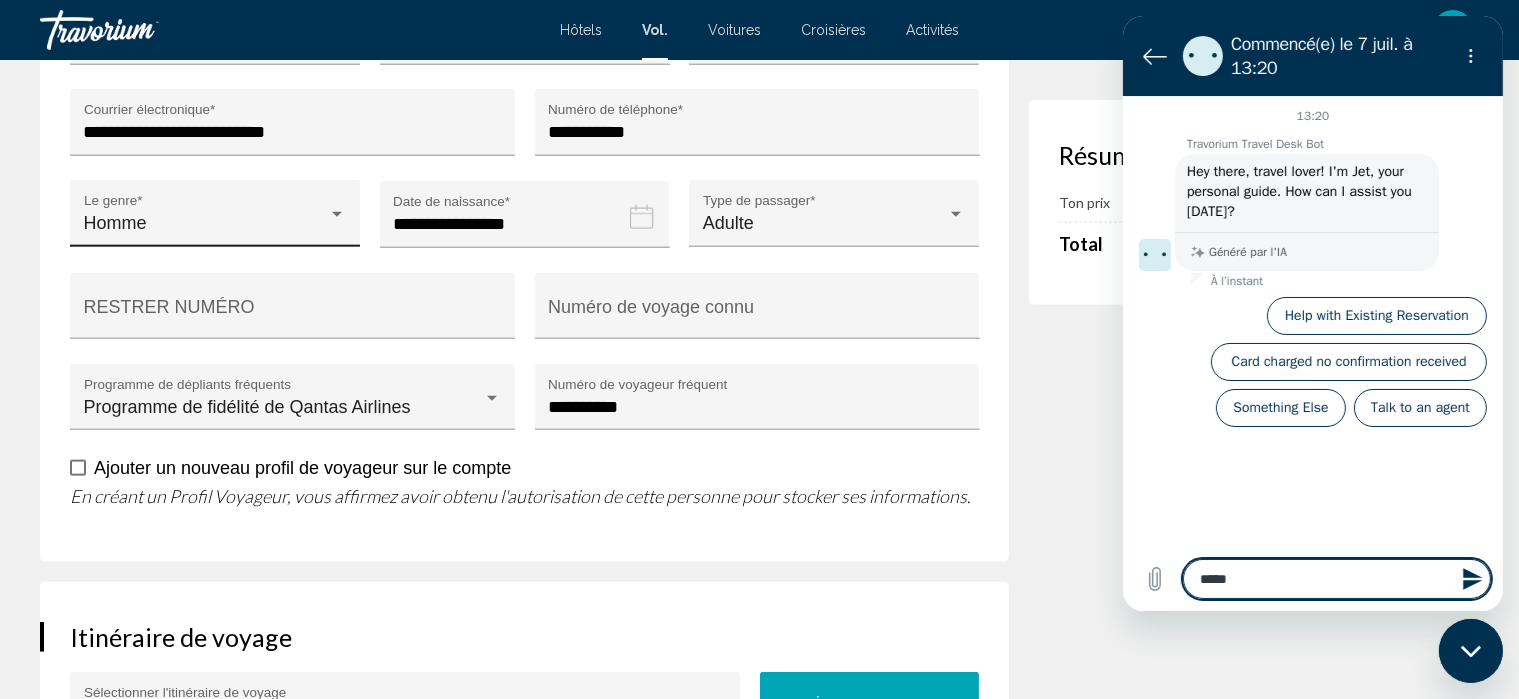 type on "******" 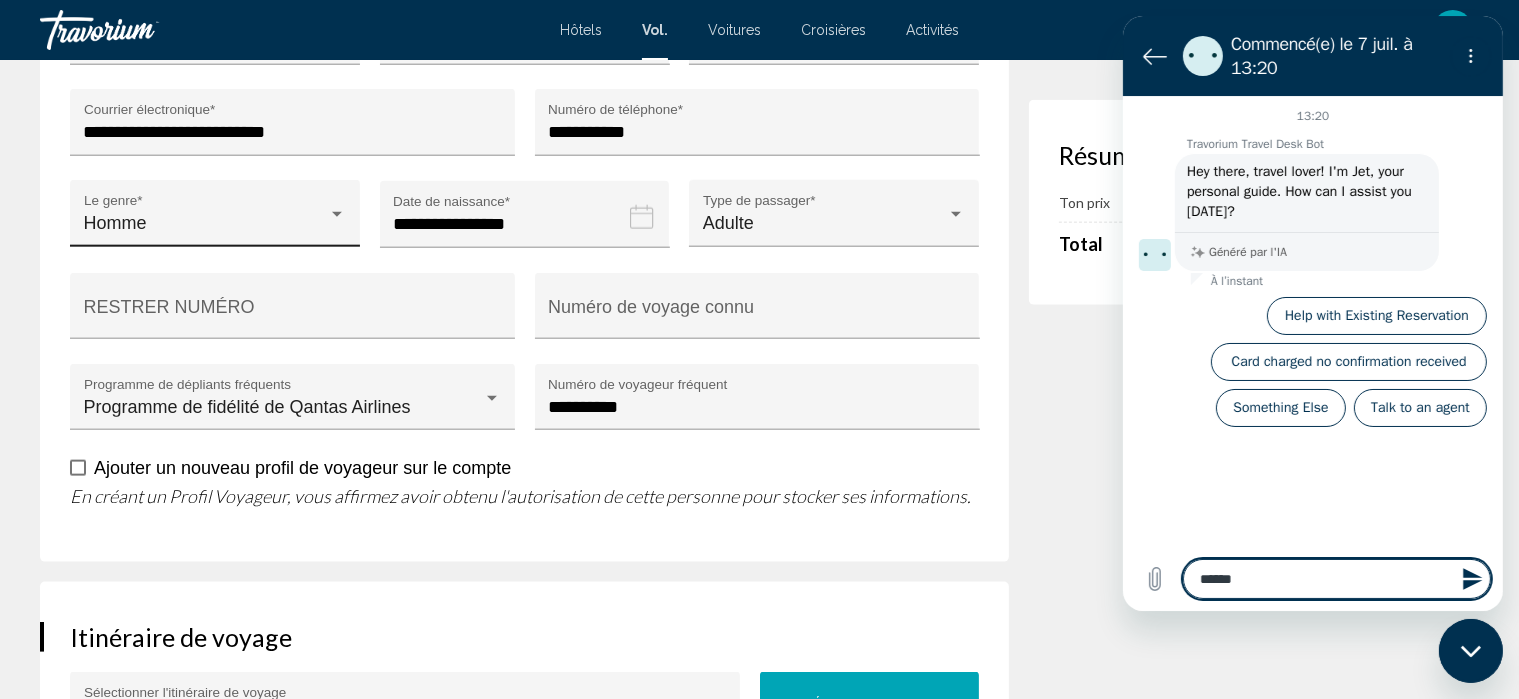 type on "*******" 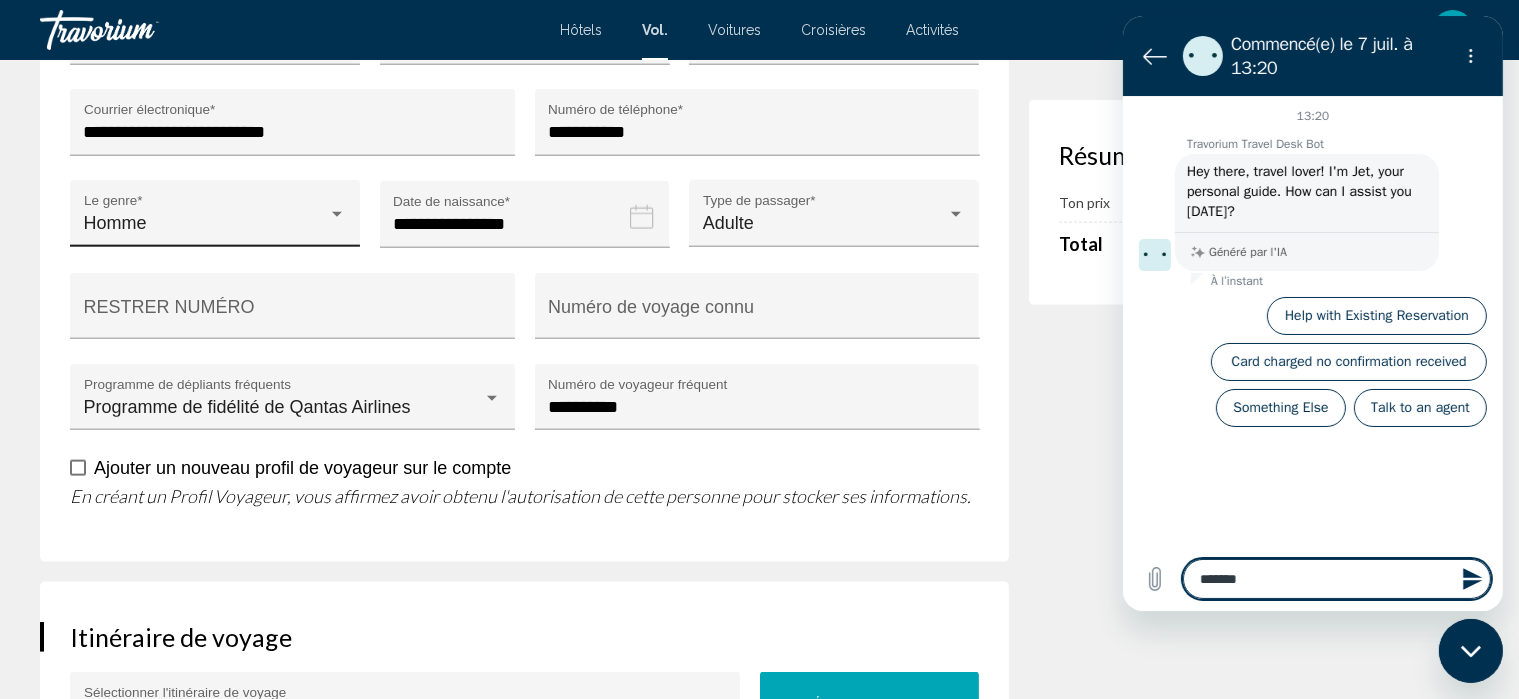 type on "********" 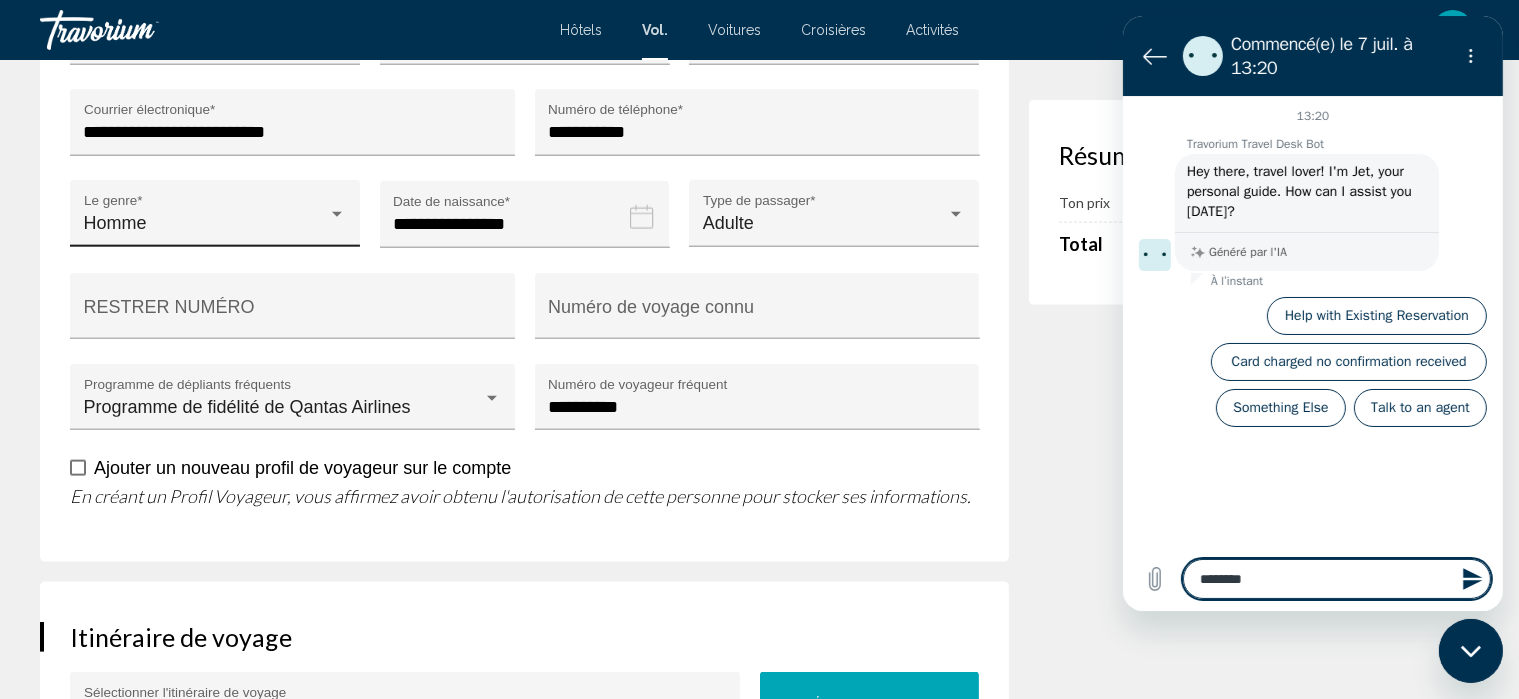 type on "********" 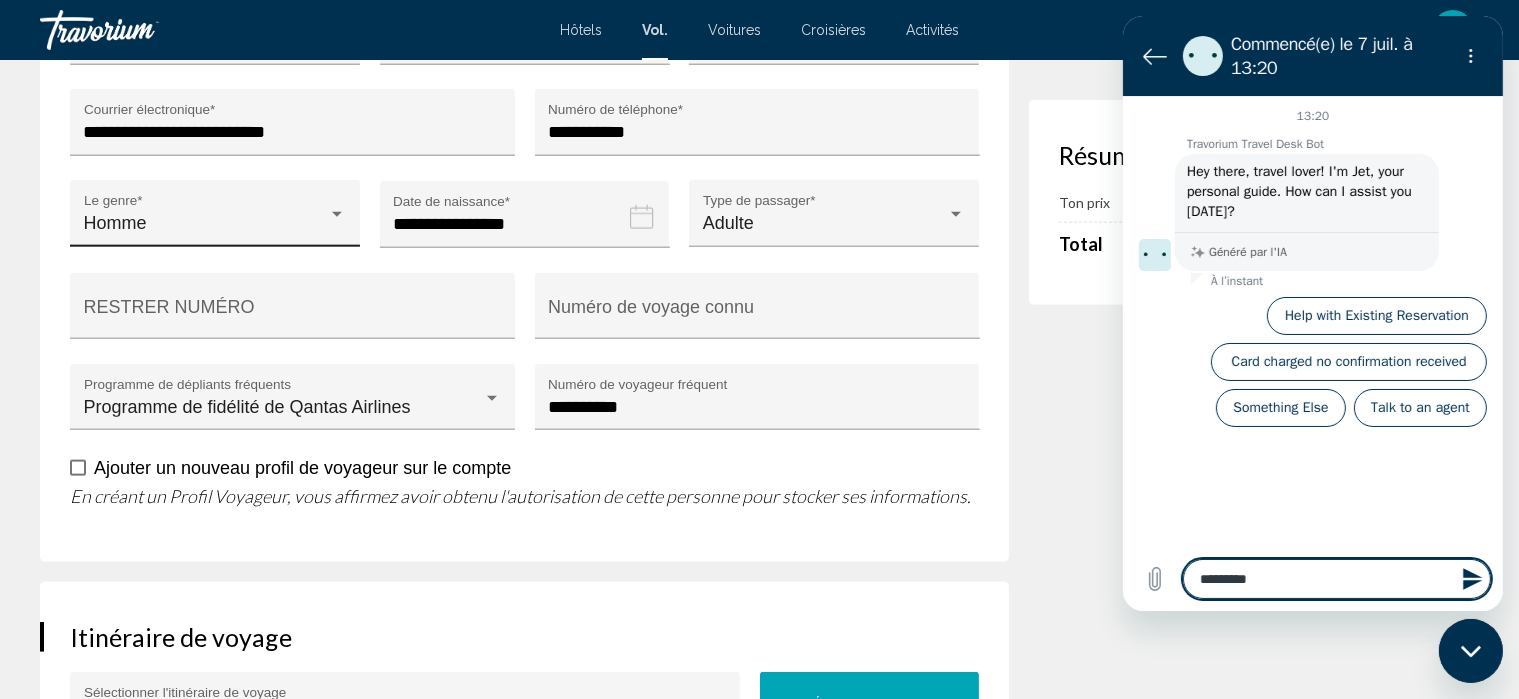 type on "**********" 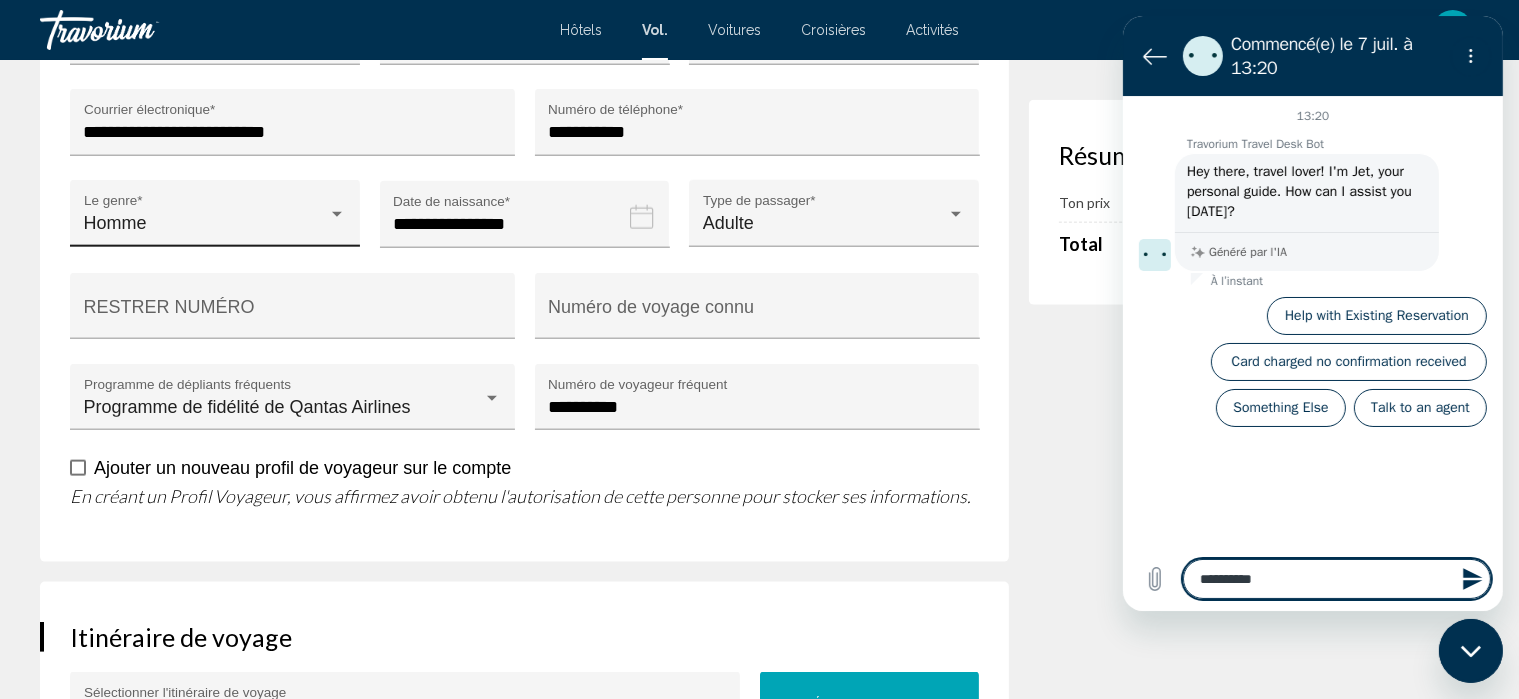 type on "**********" 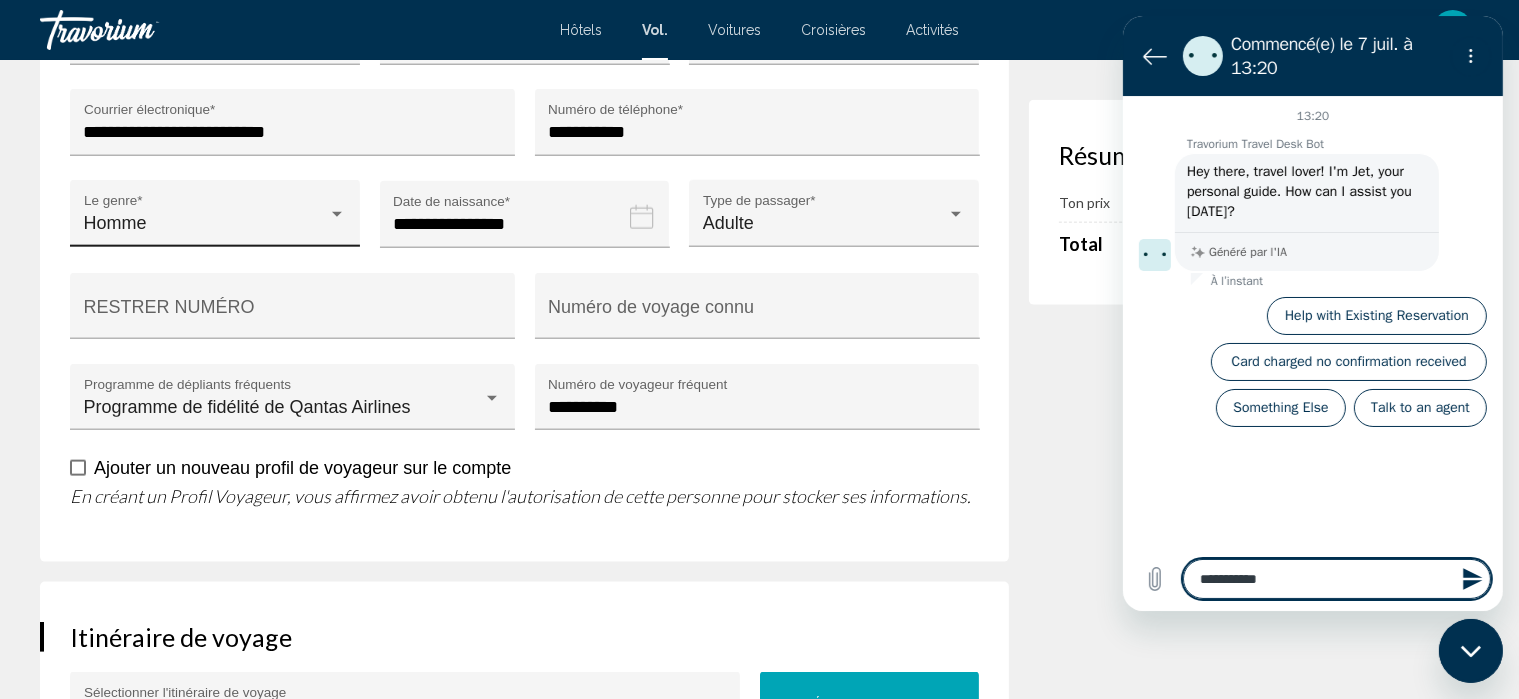 type on "**********" 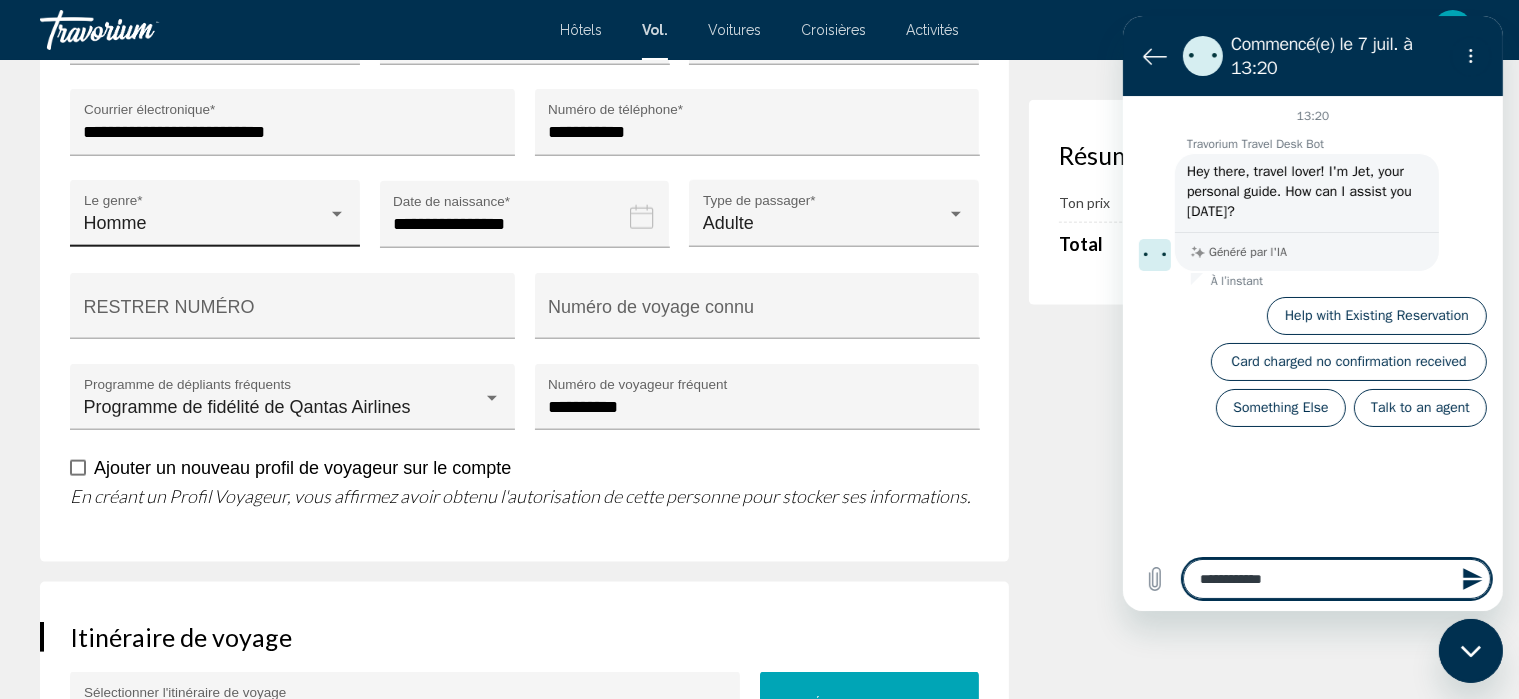 type on "**********" 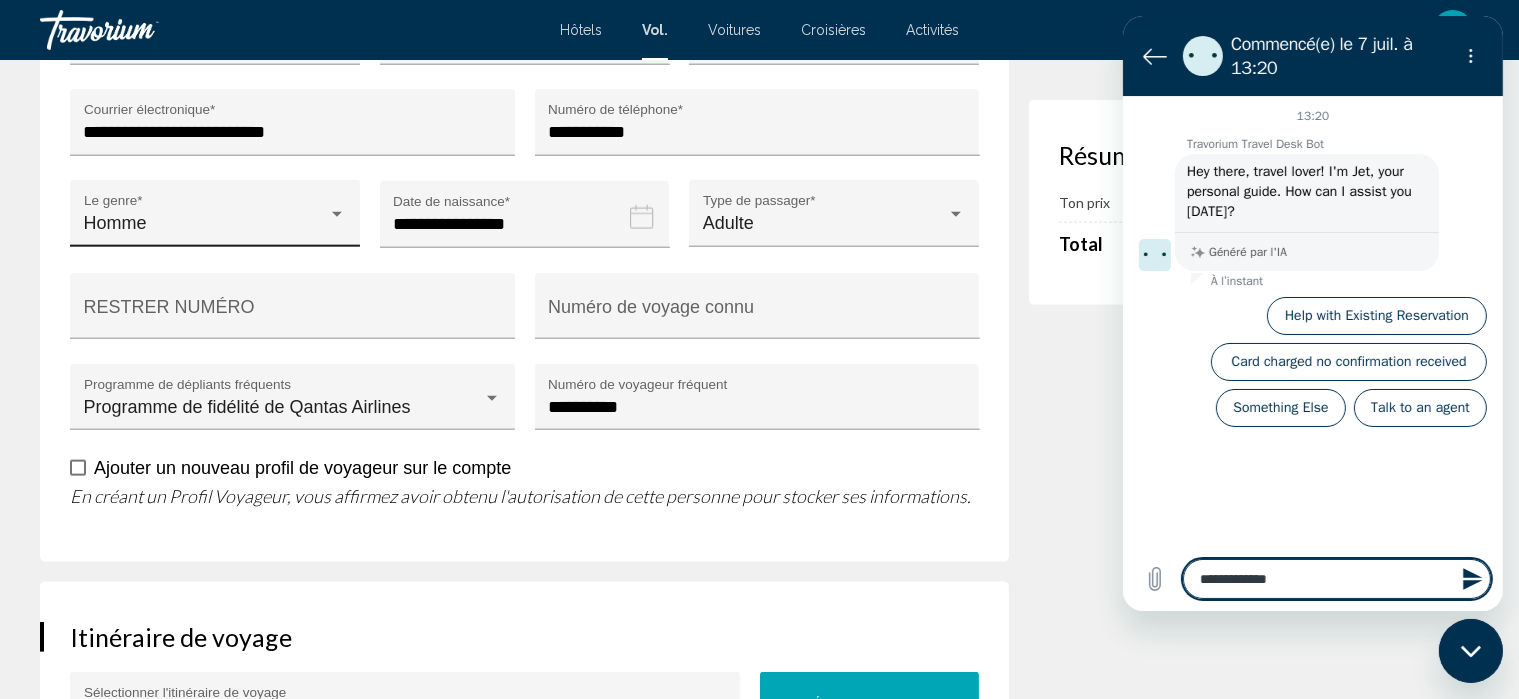 type on "**********" 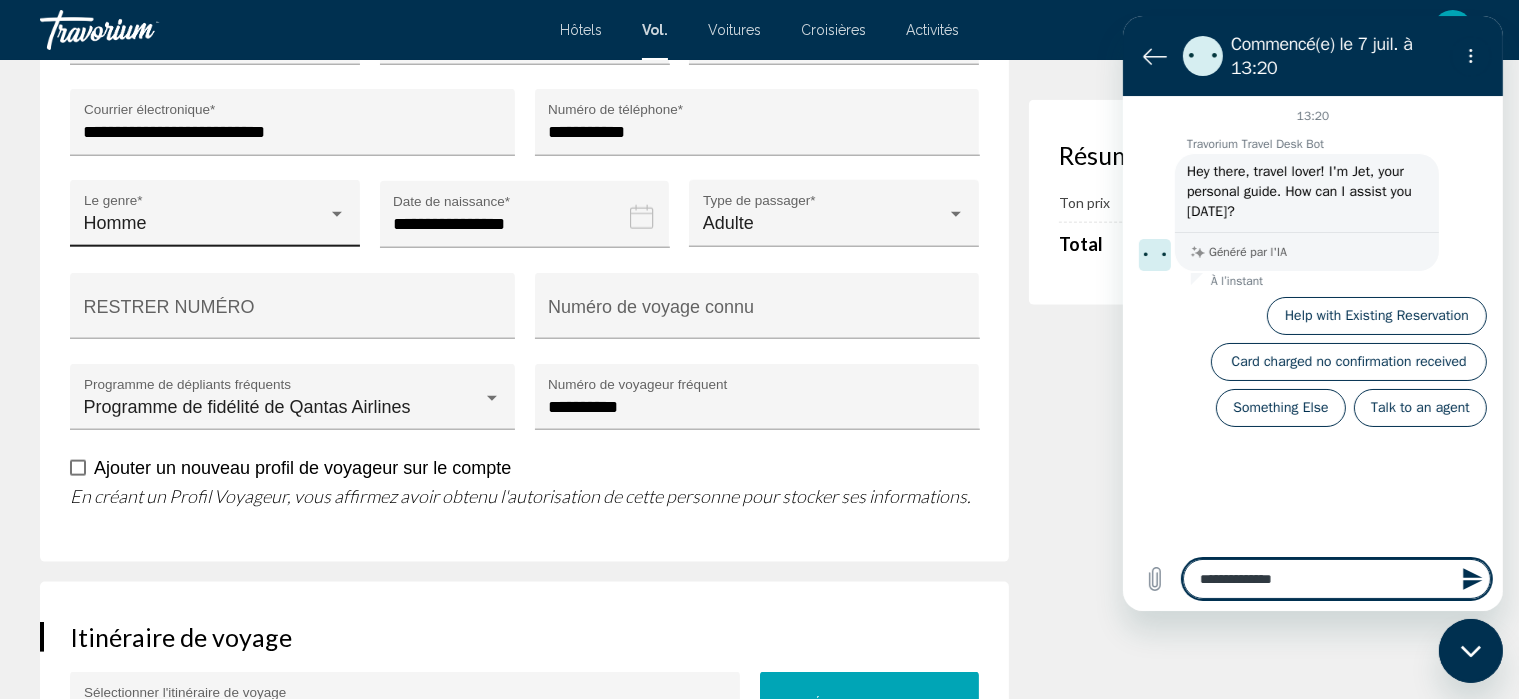 type on "**********" 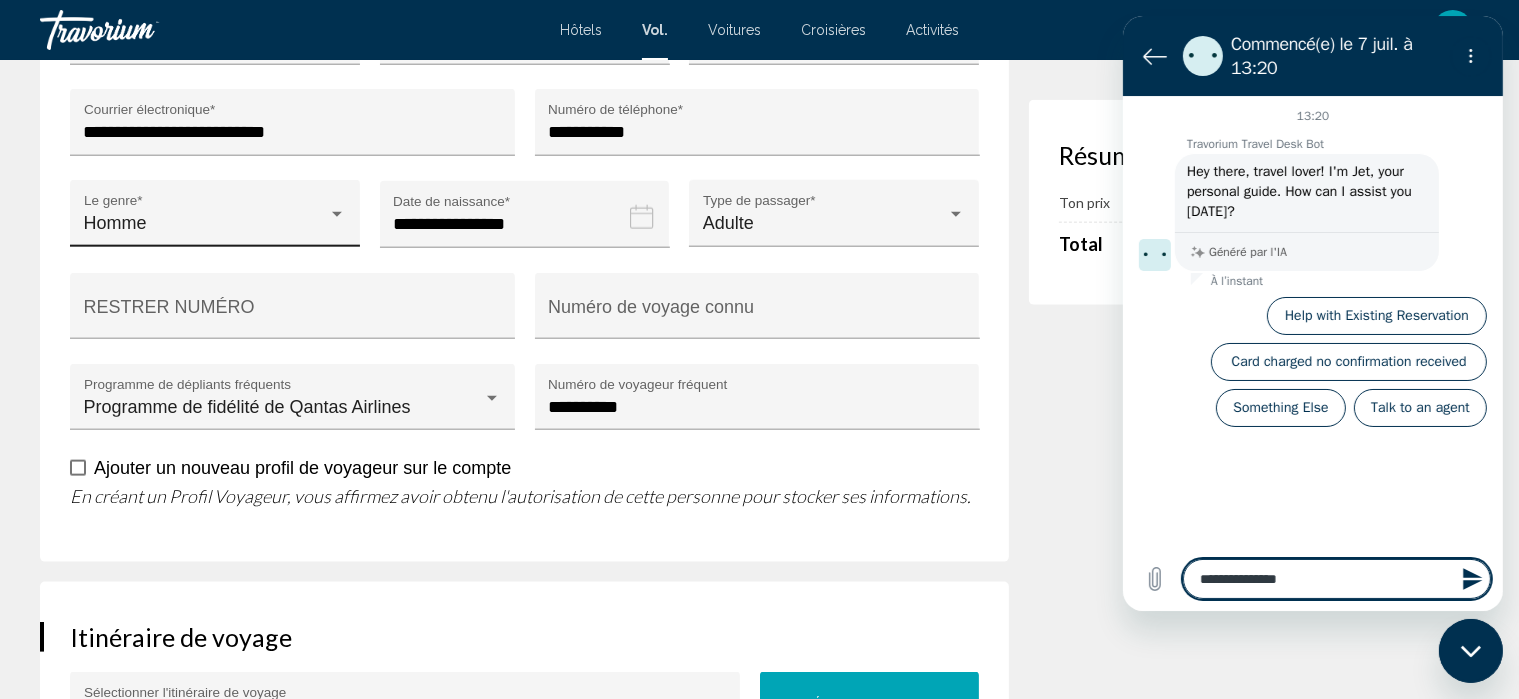 type on "**********" 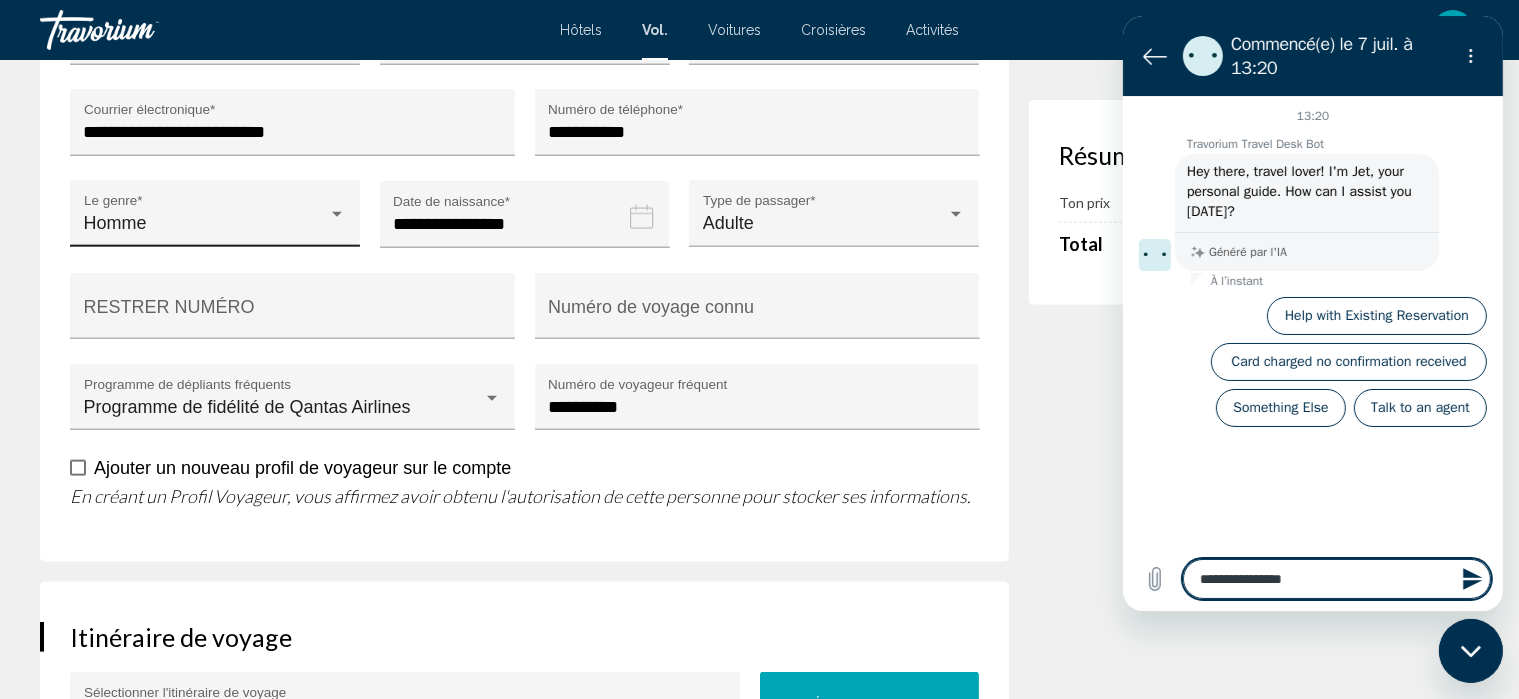 type on "**********" 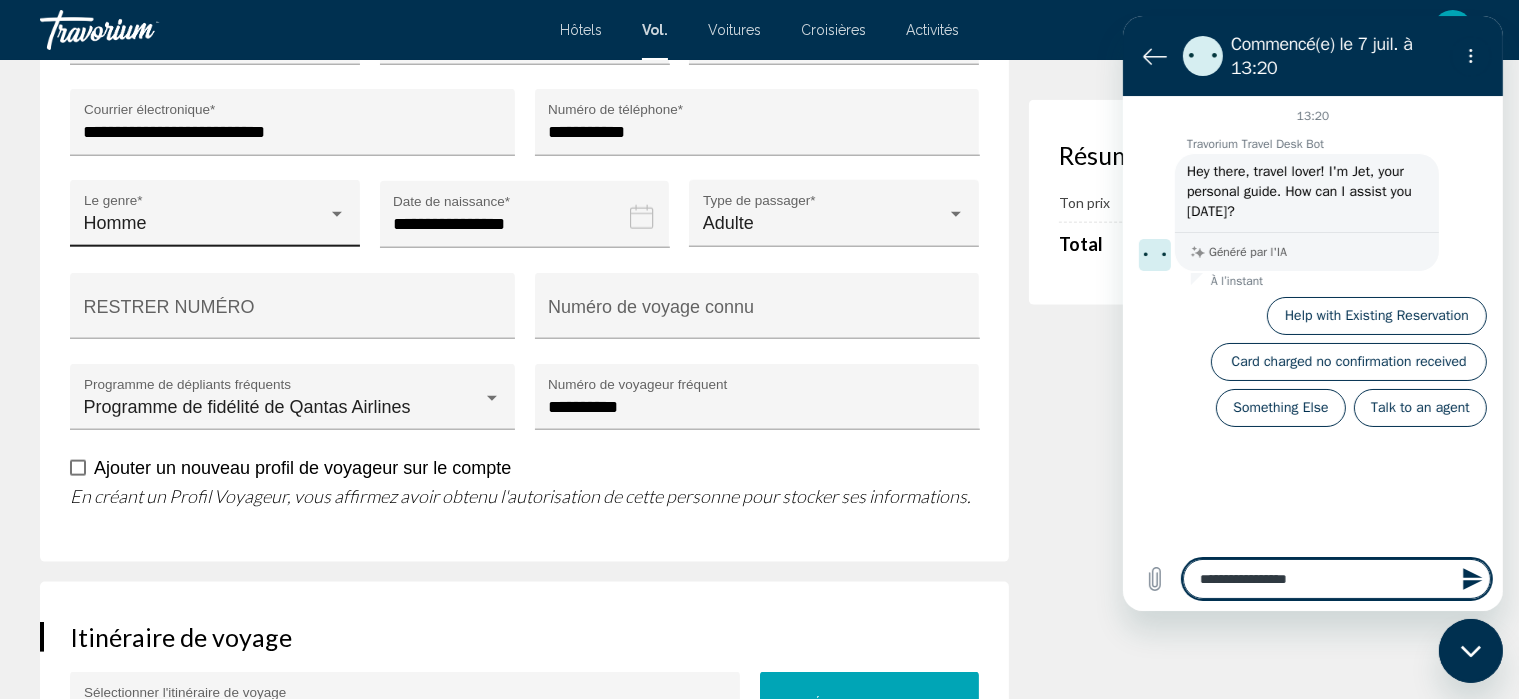 type on "**********" 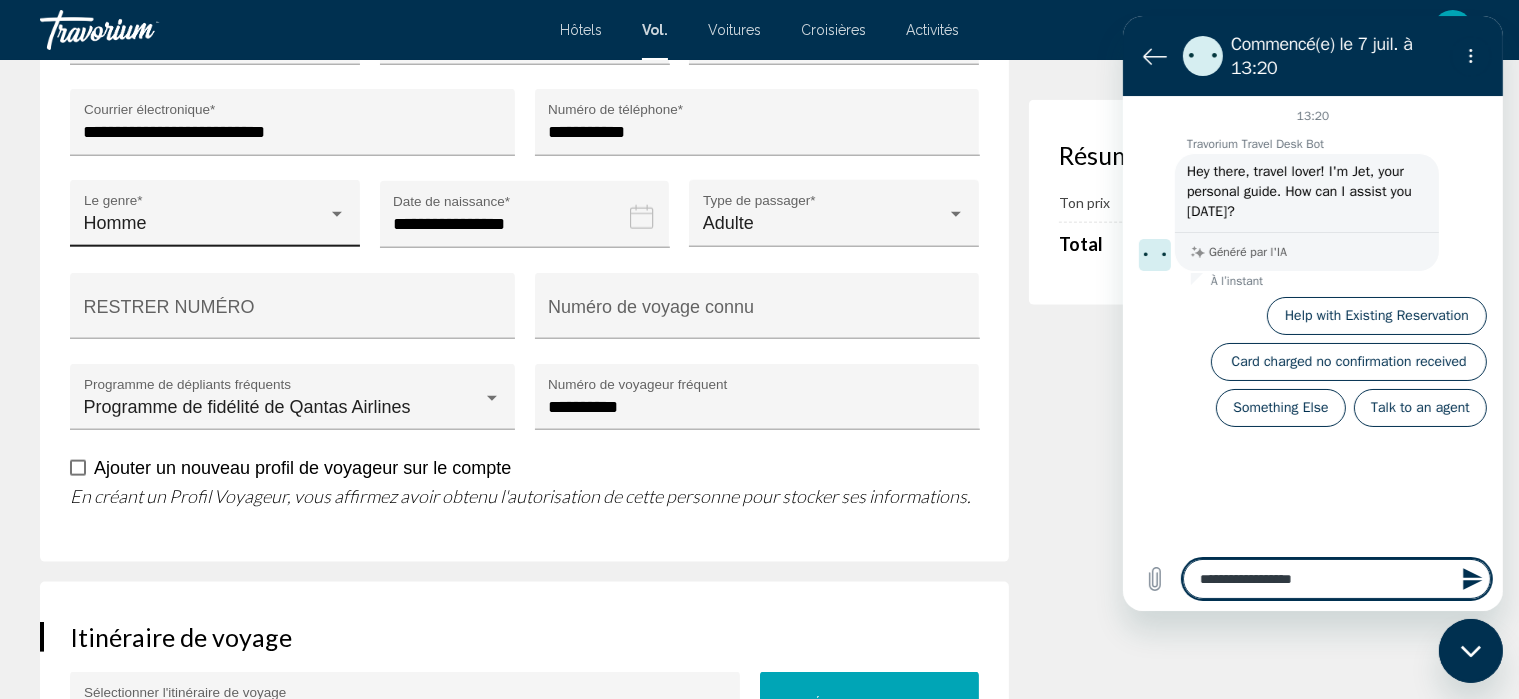 type on "**********" 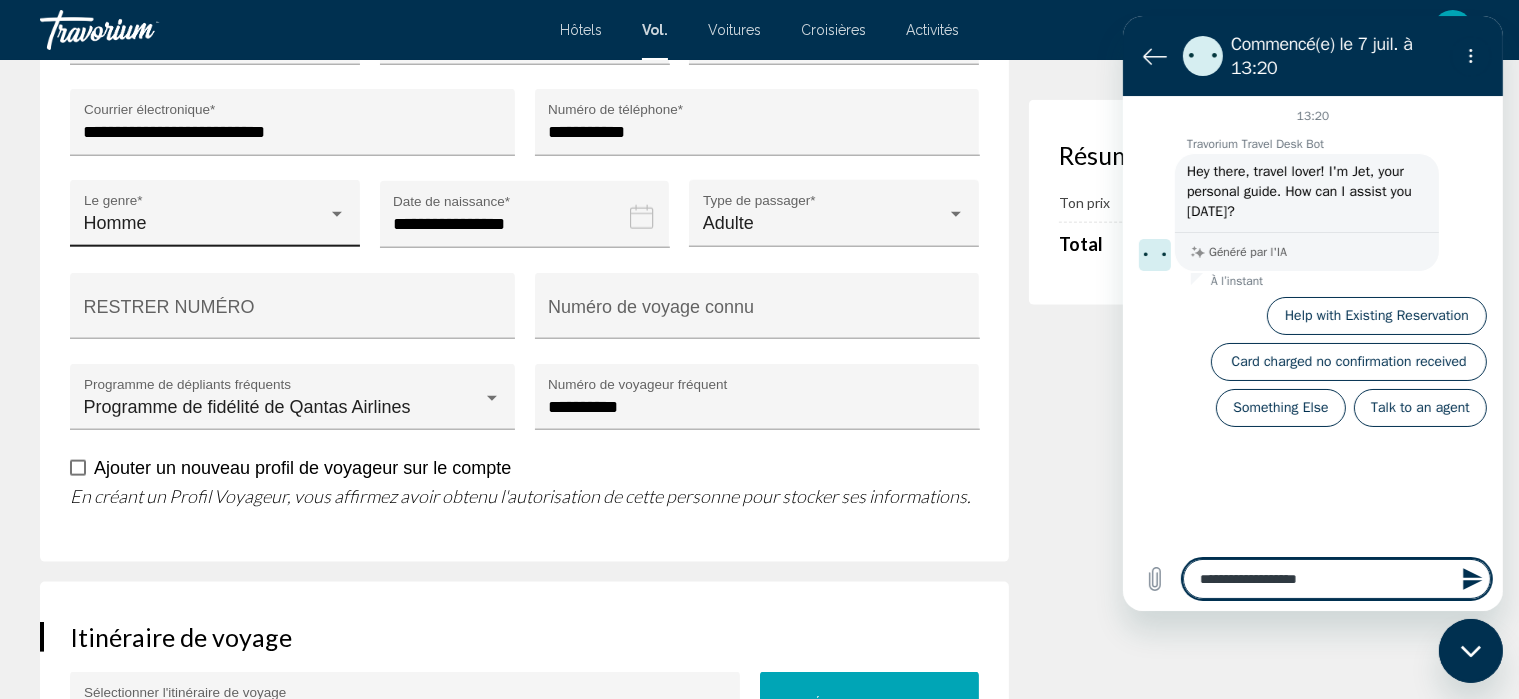 type on "**********" 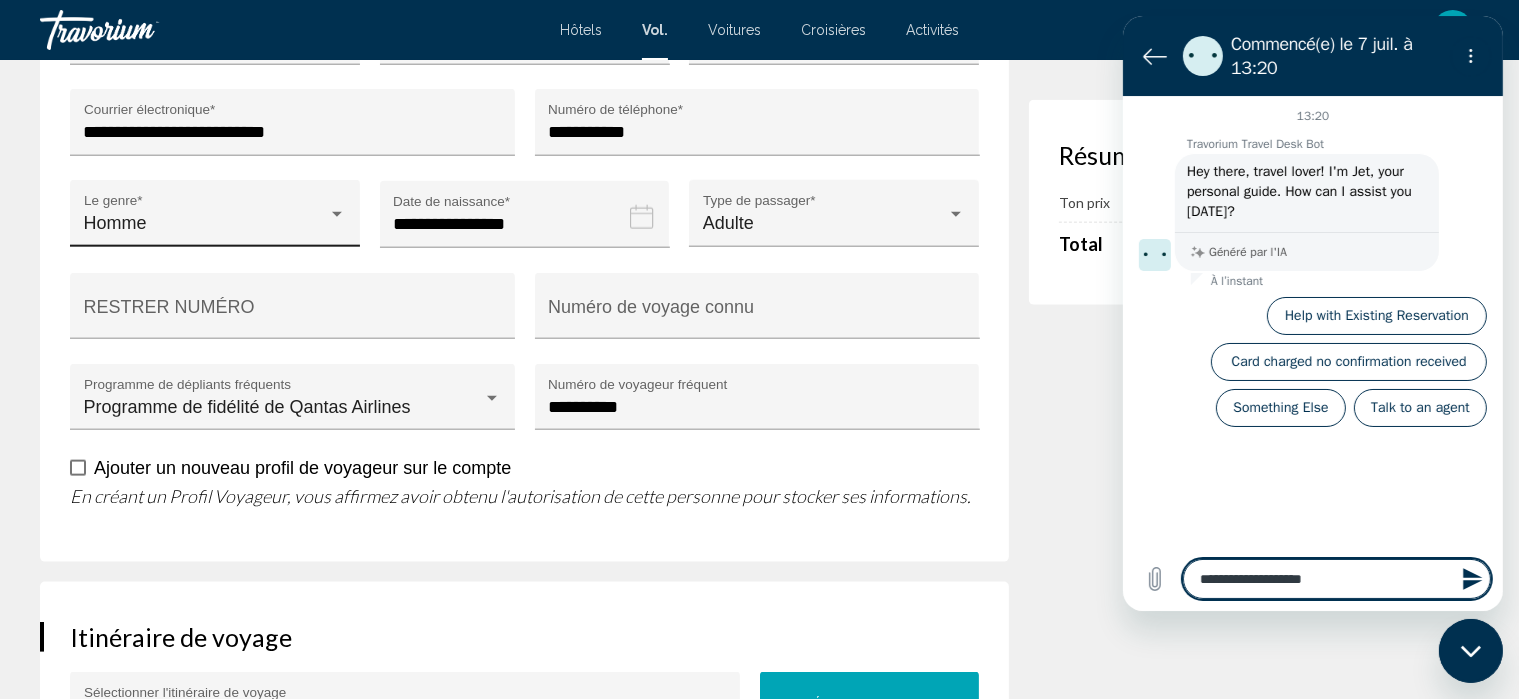 type on "**********" 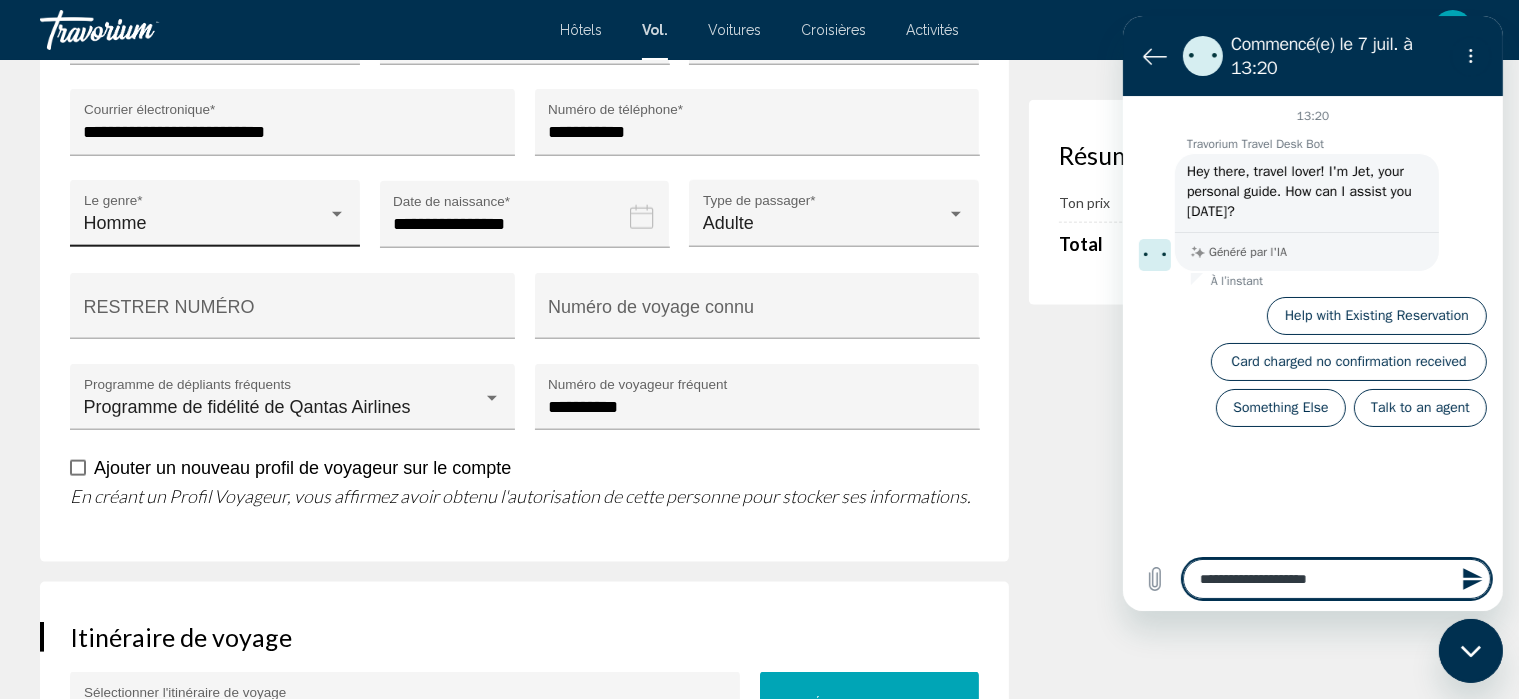 type on "**********" 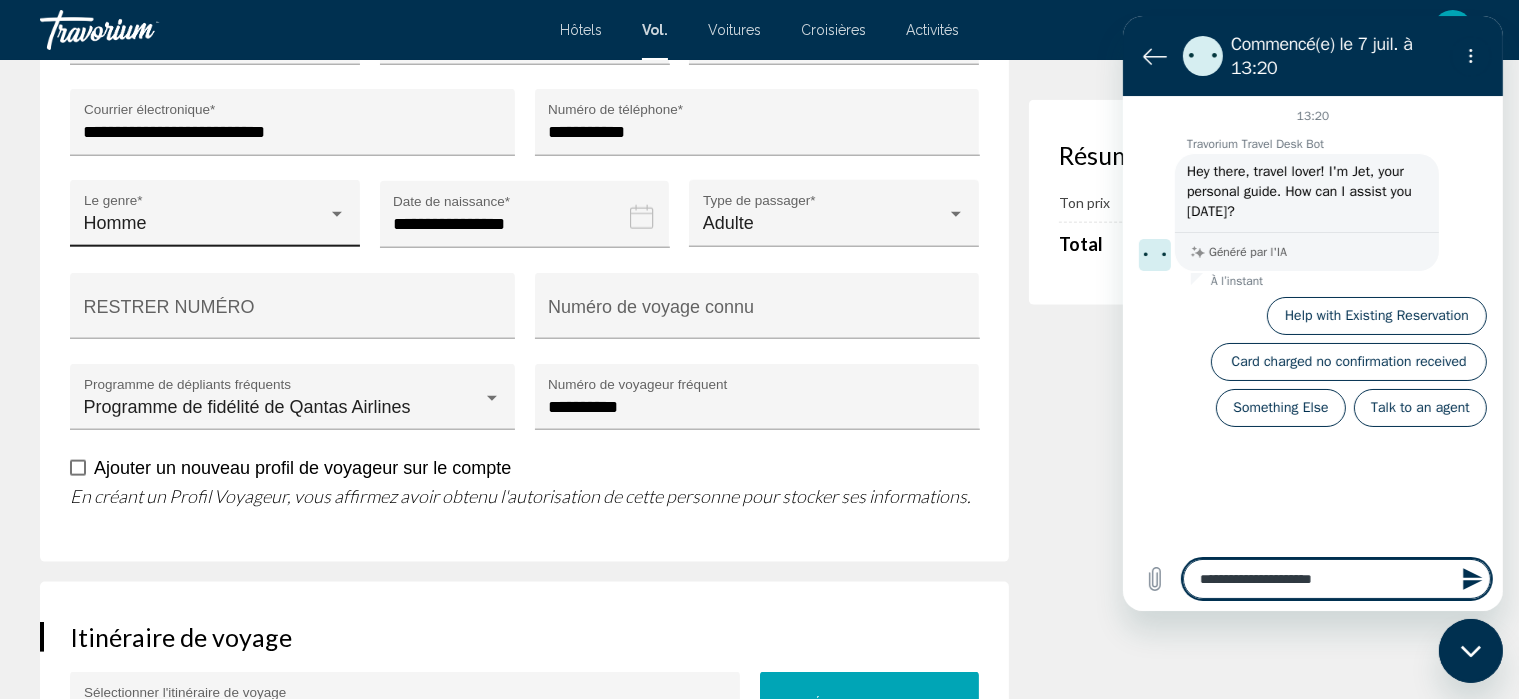 type on "**********" 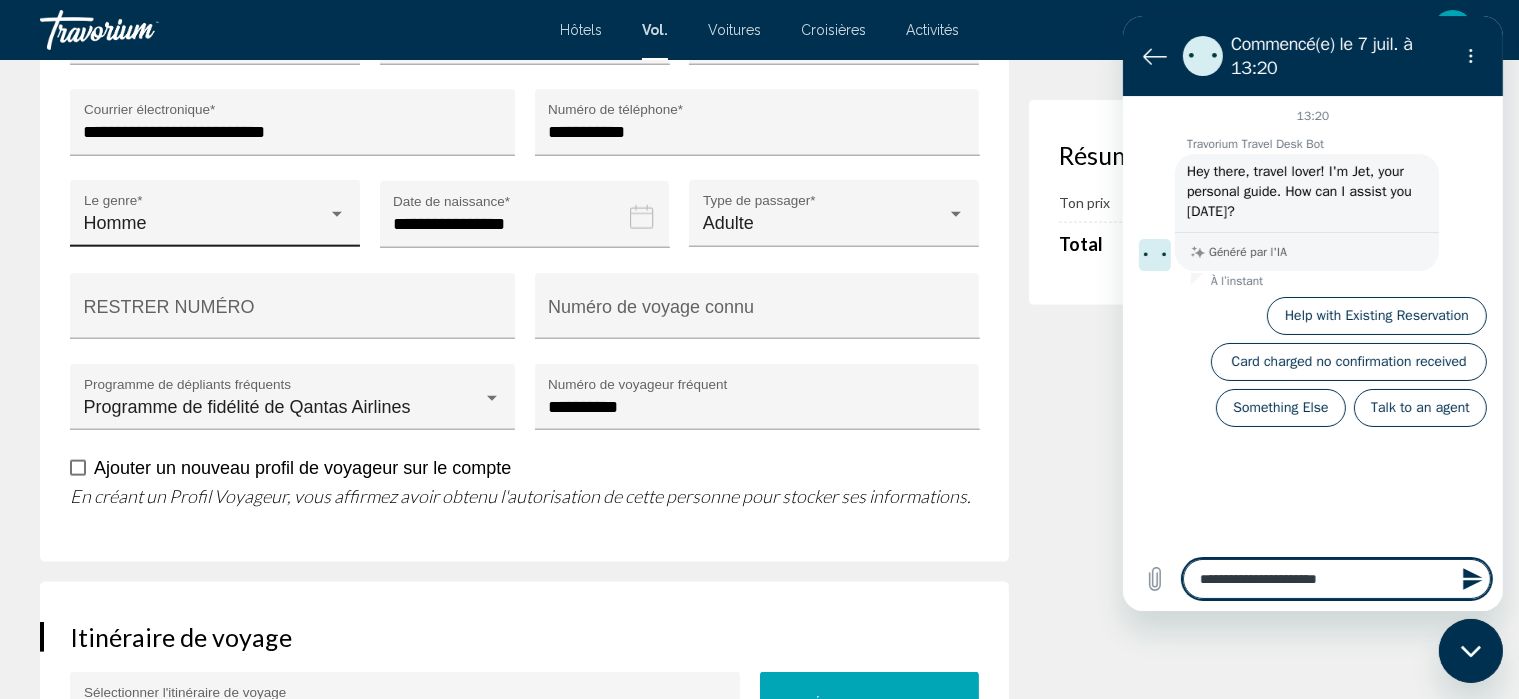 type on "**********" 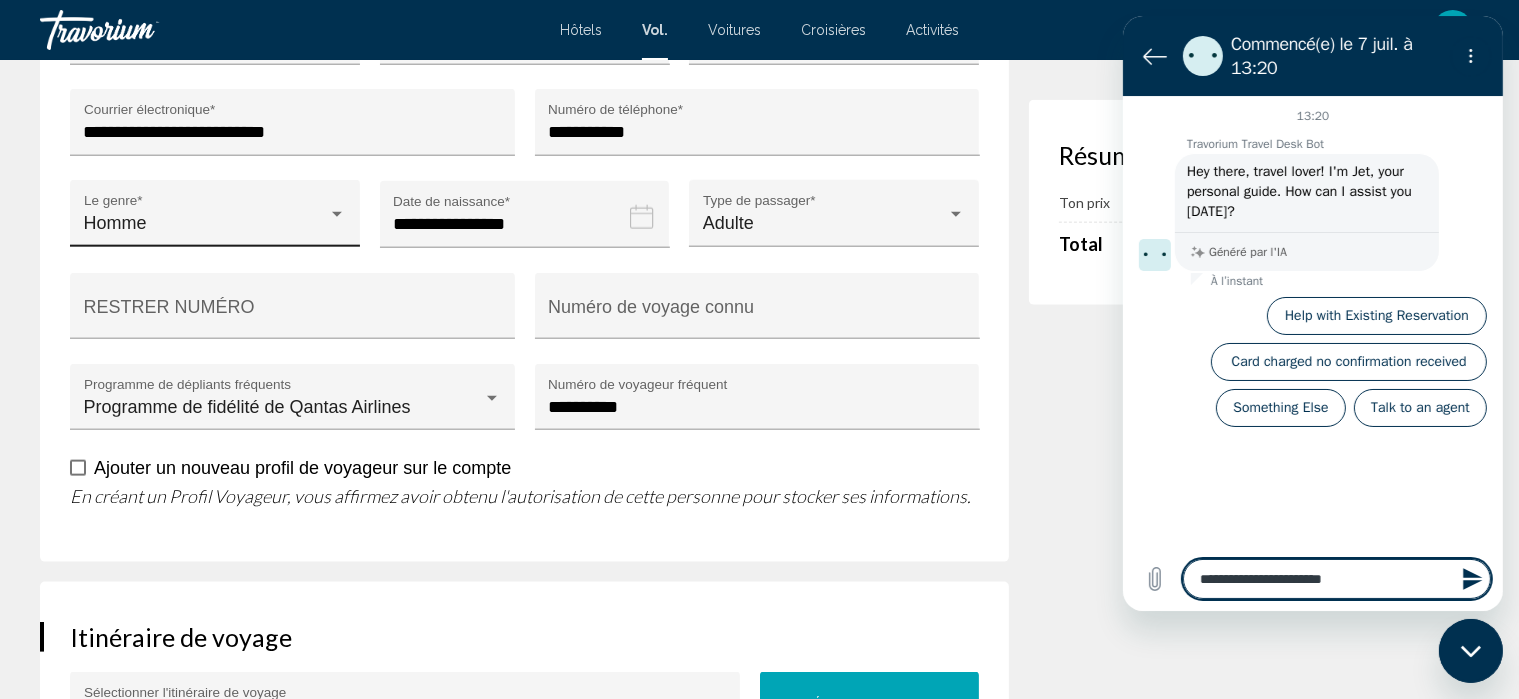 type on "**********" 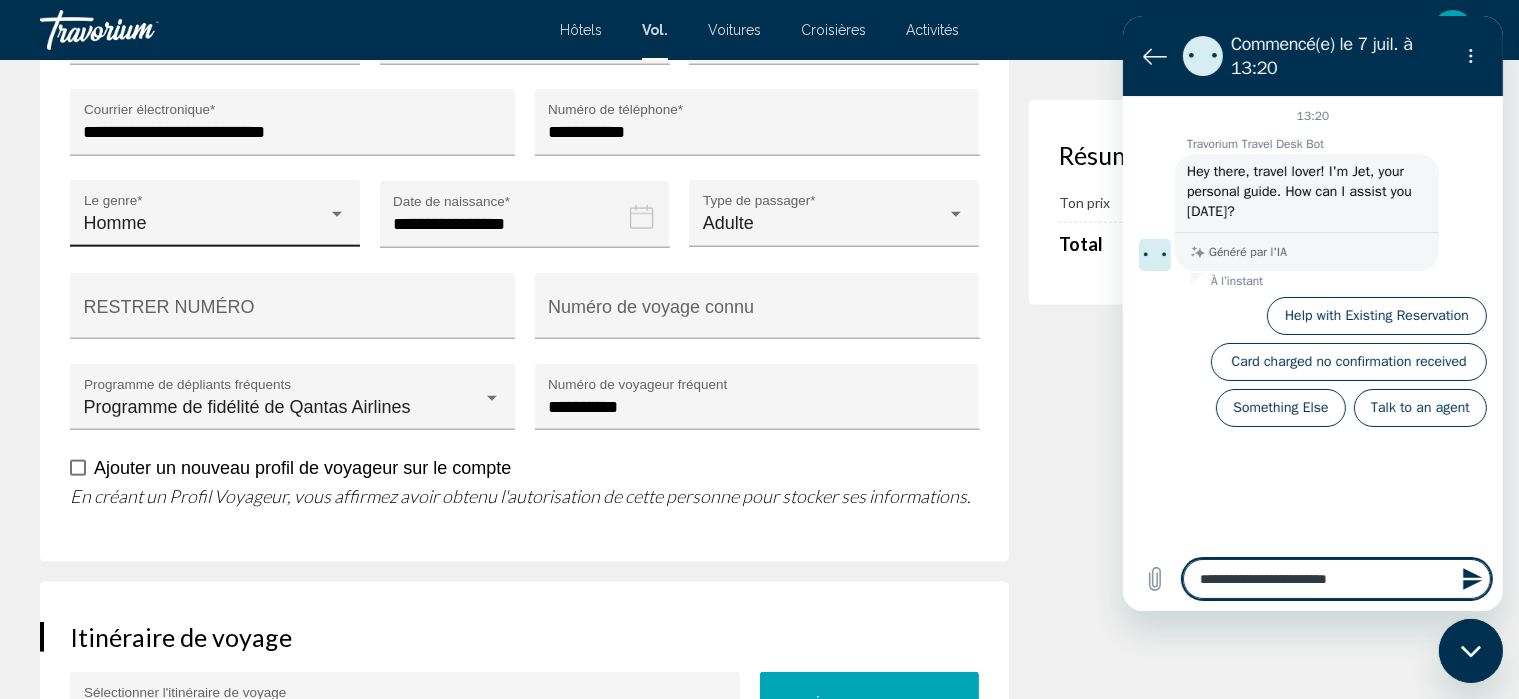 type on "**********" 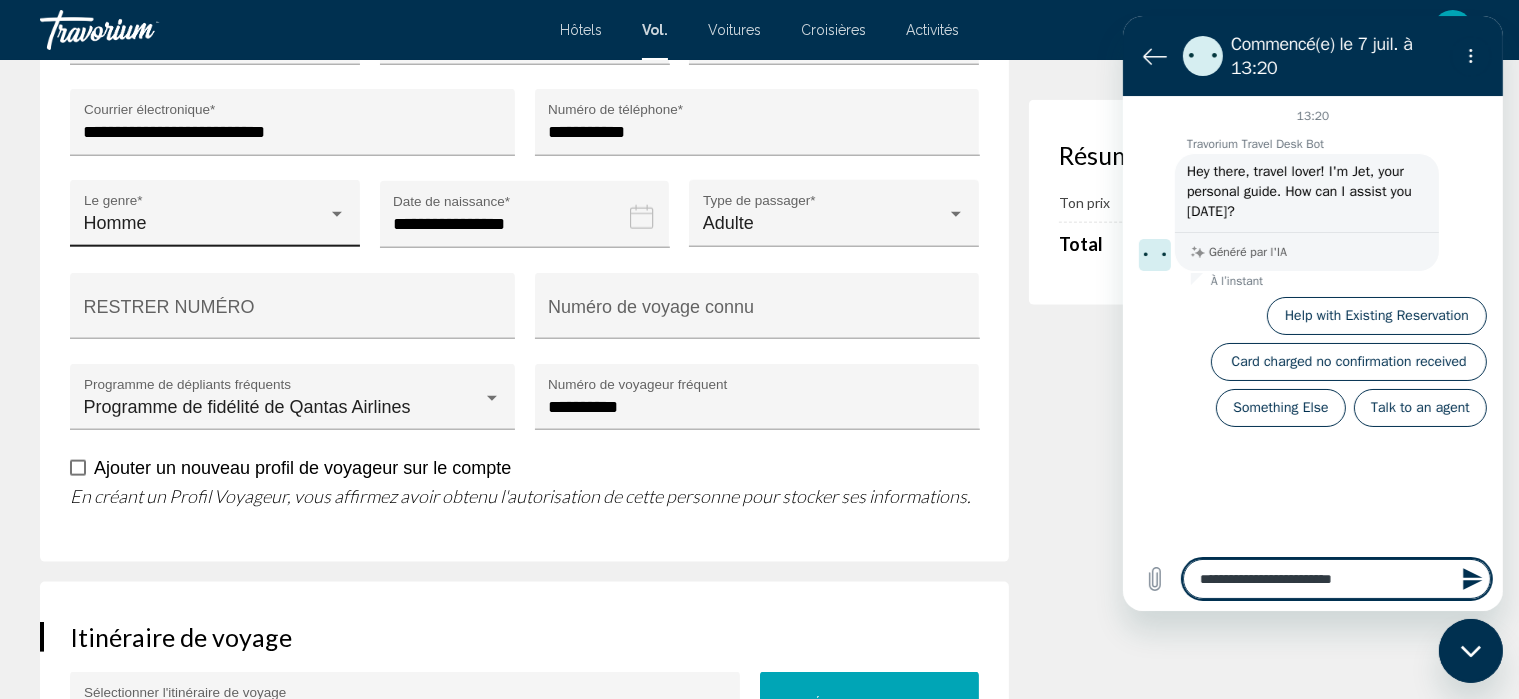 type on "**********" 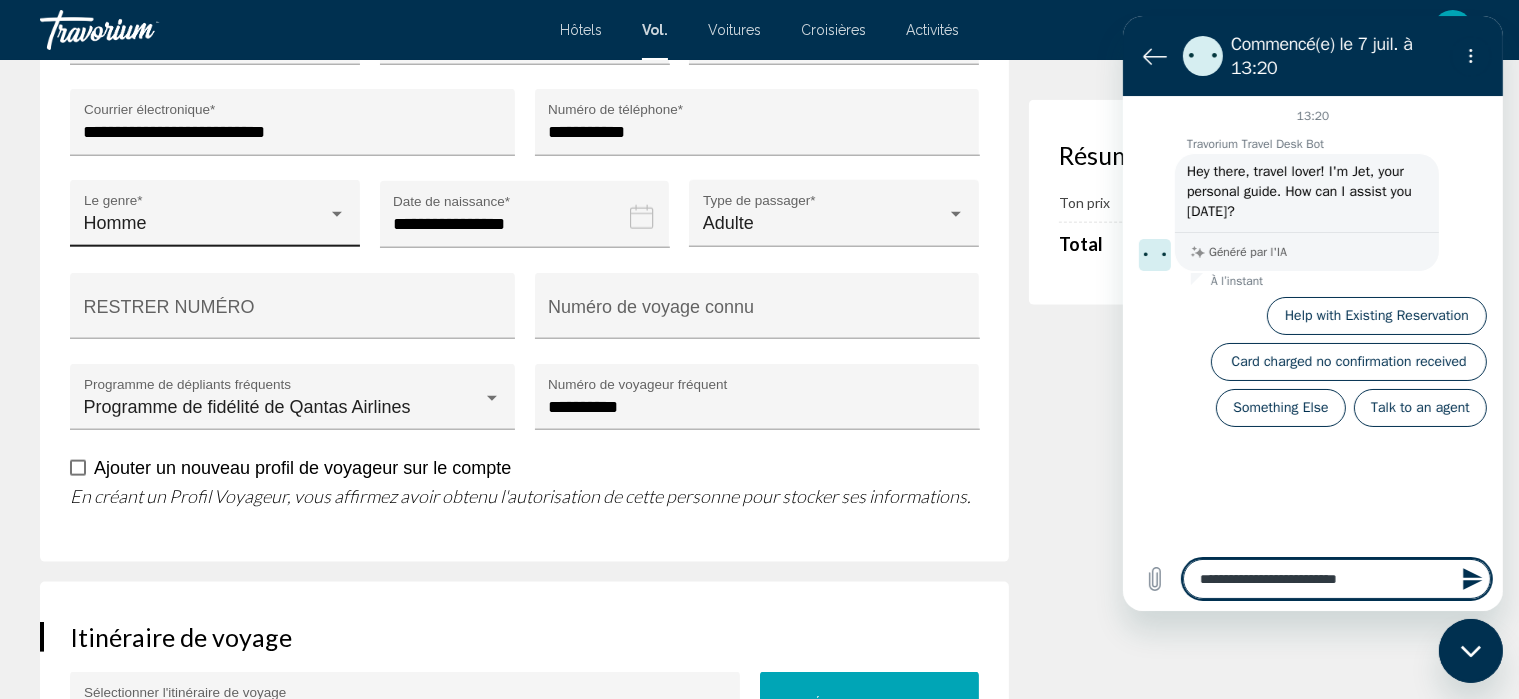 type on "**********" 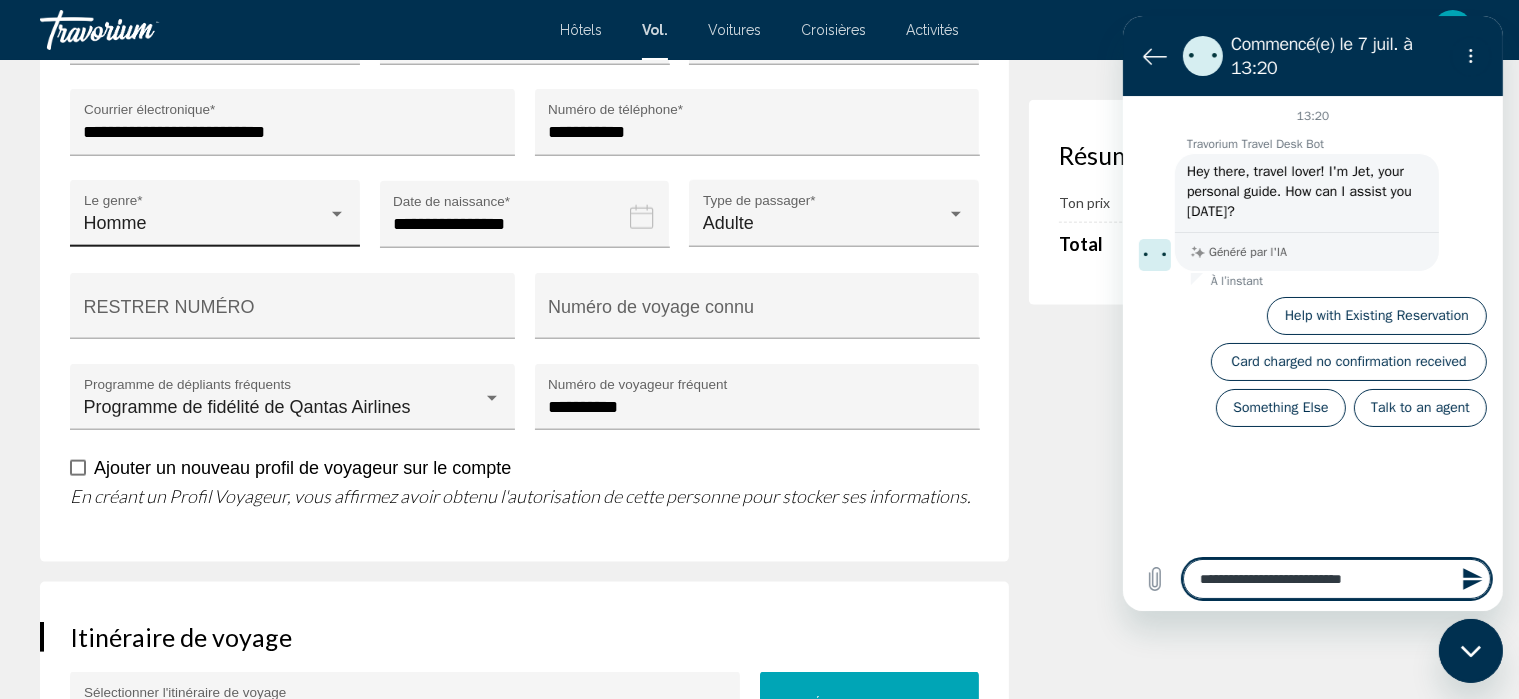 type on "*" 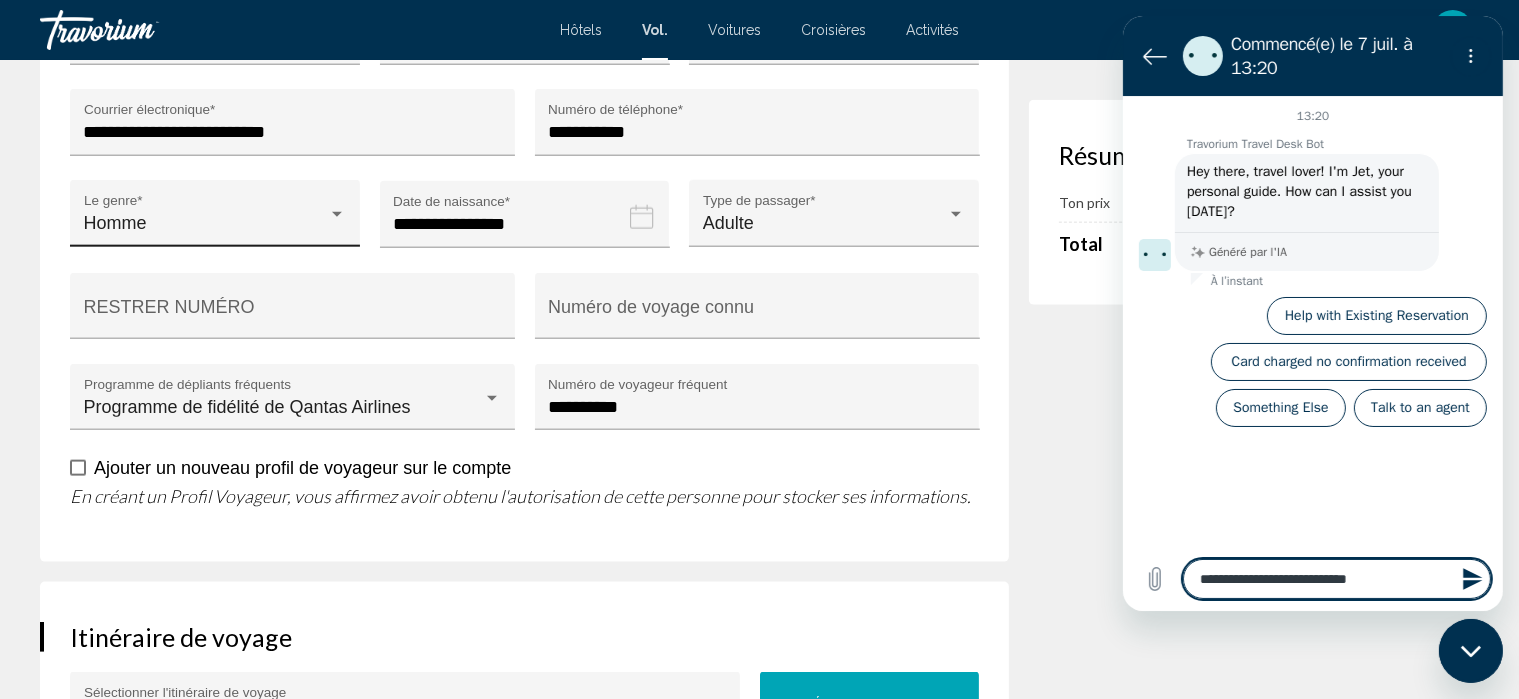type on "**********" 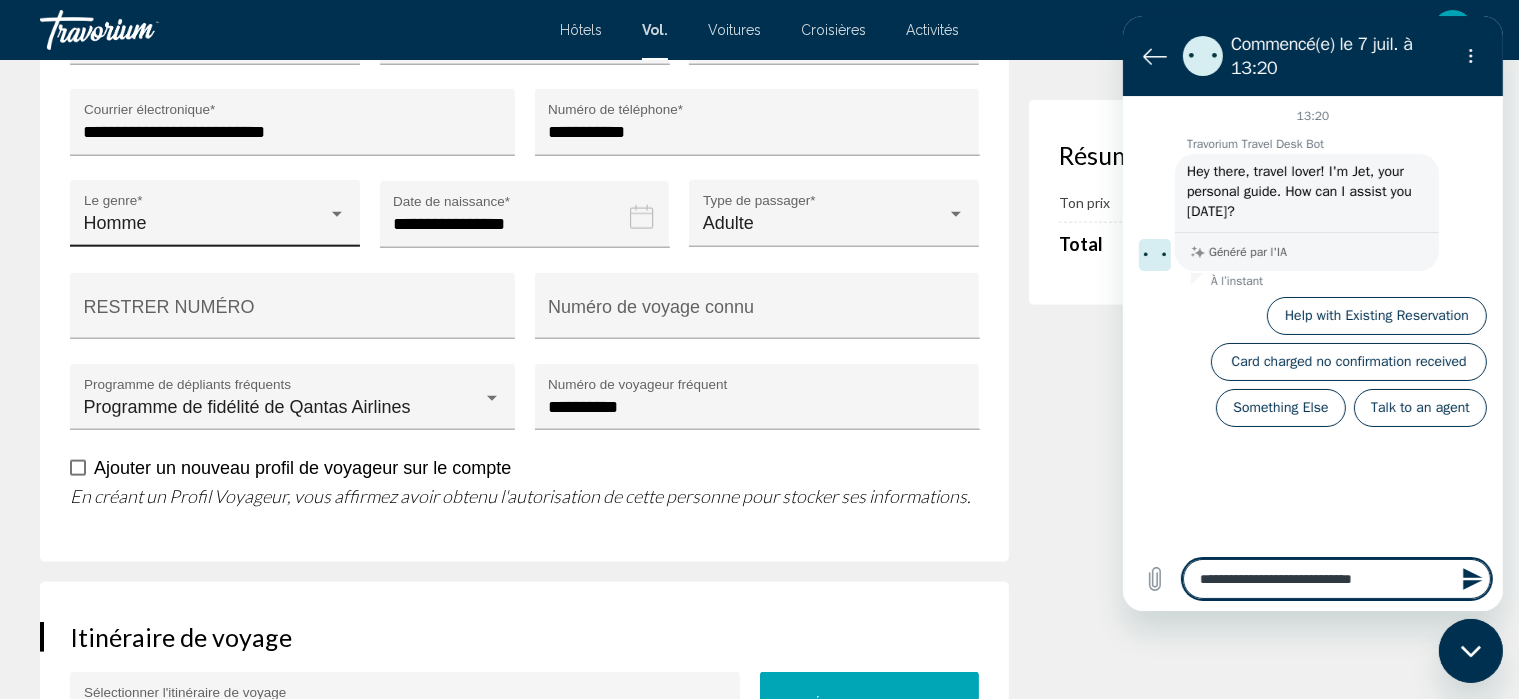 type on "**********" 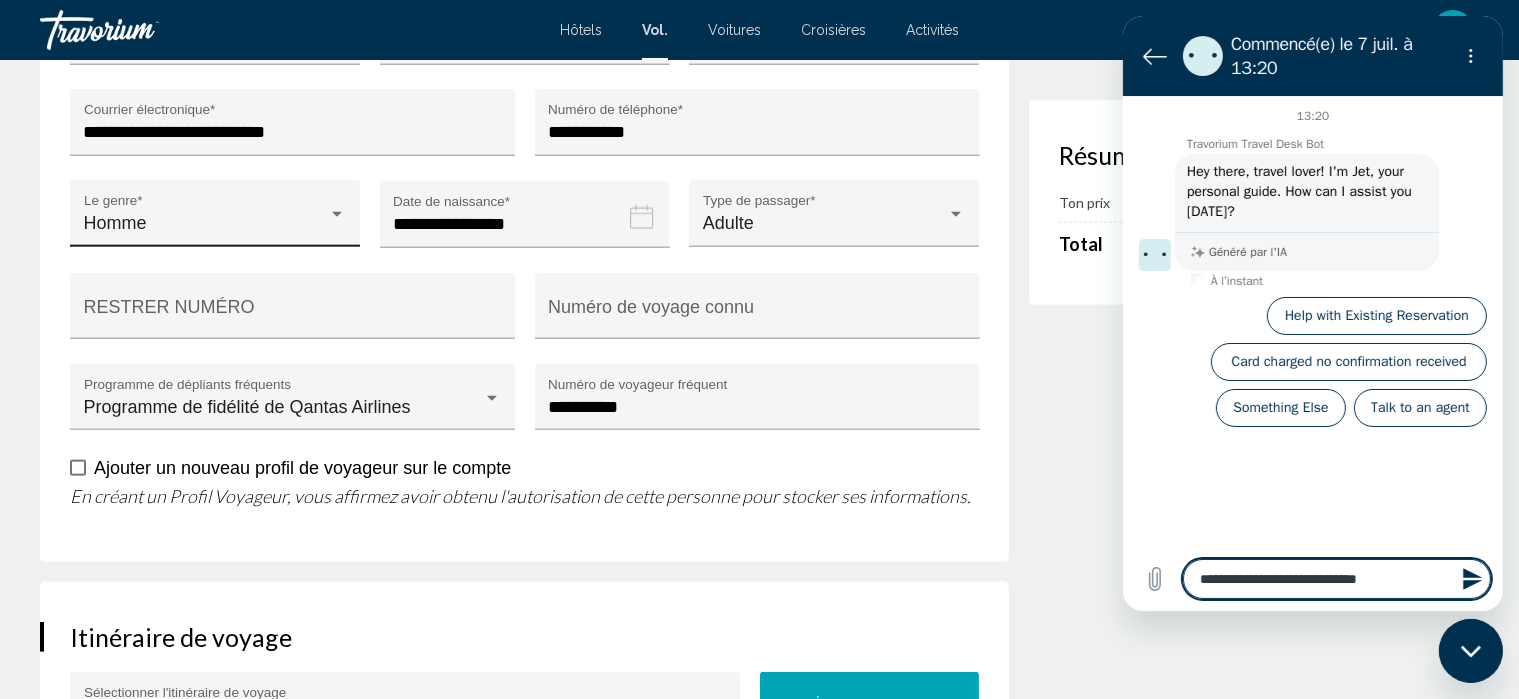 type on "**********" 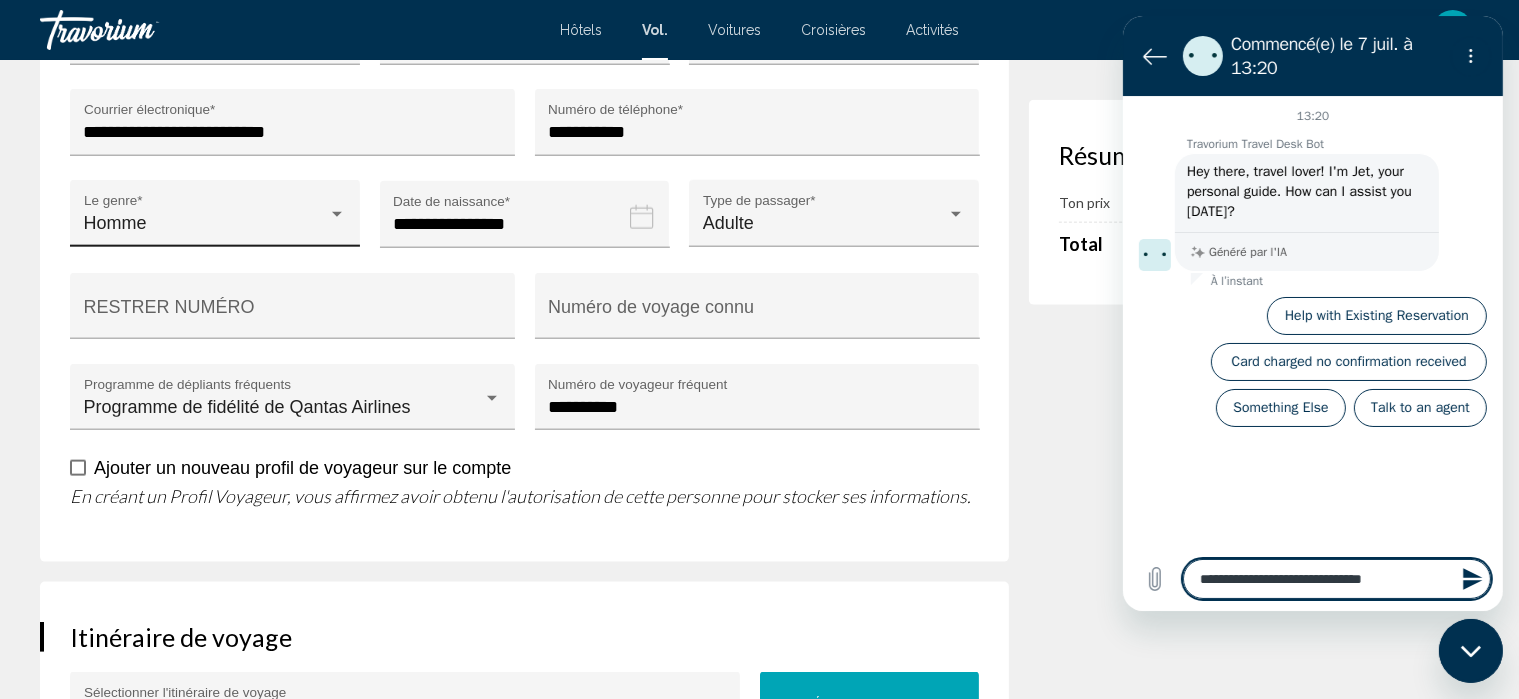 type on "*" 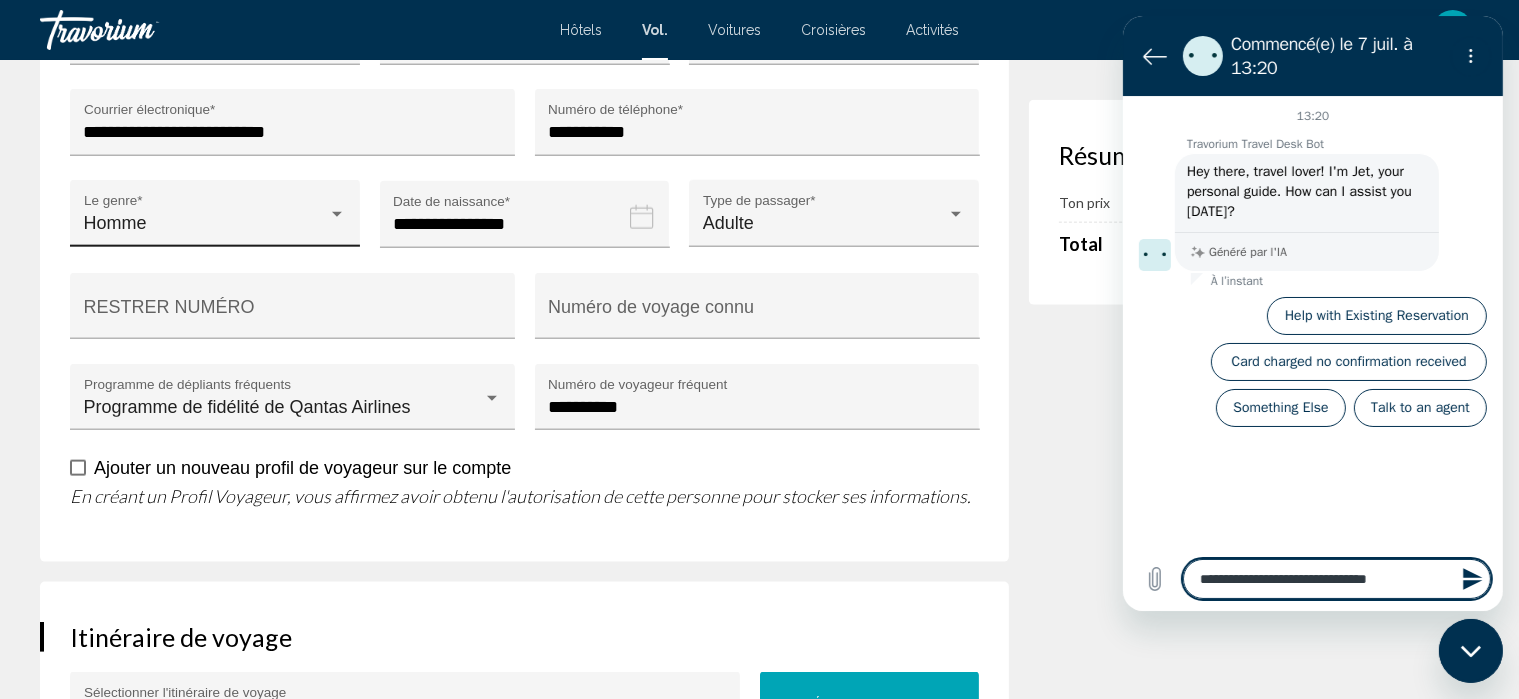 type on "**********" 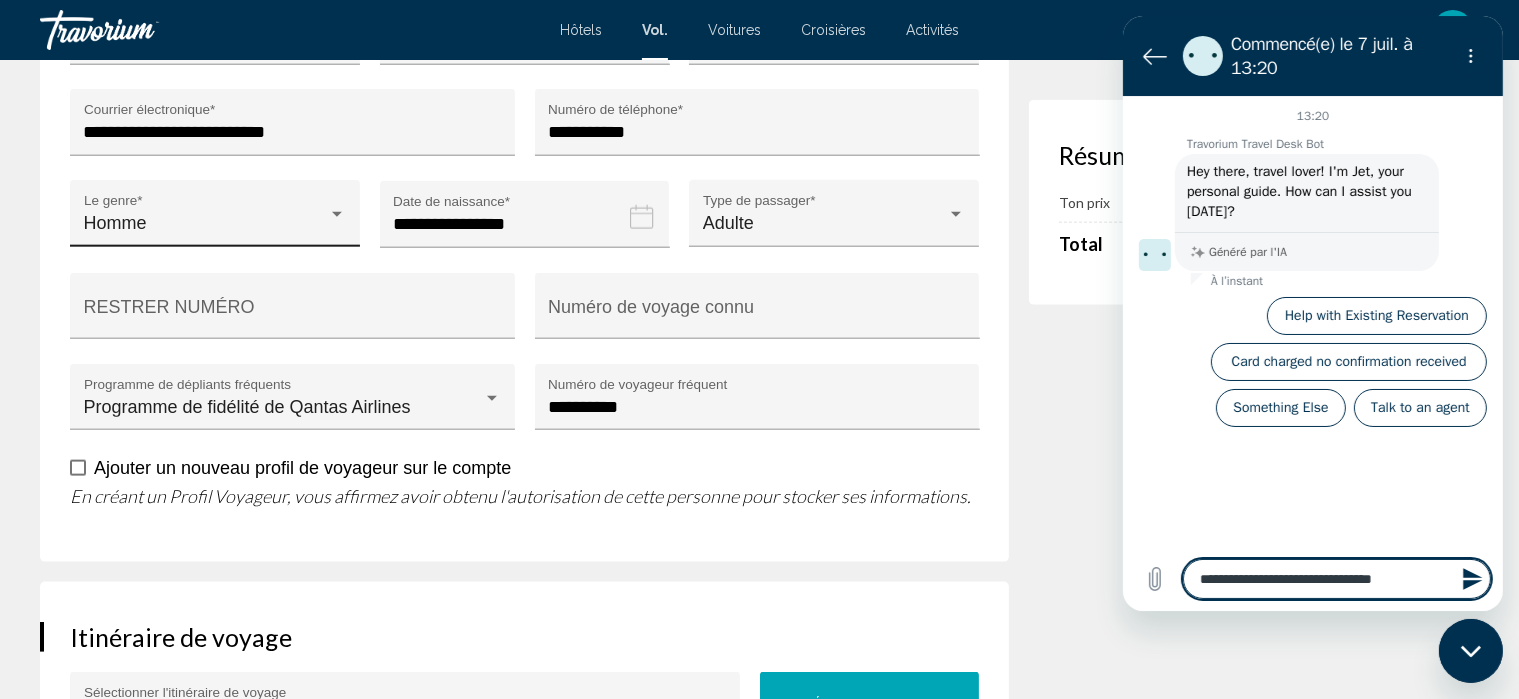type on "**********" 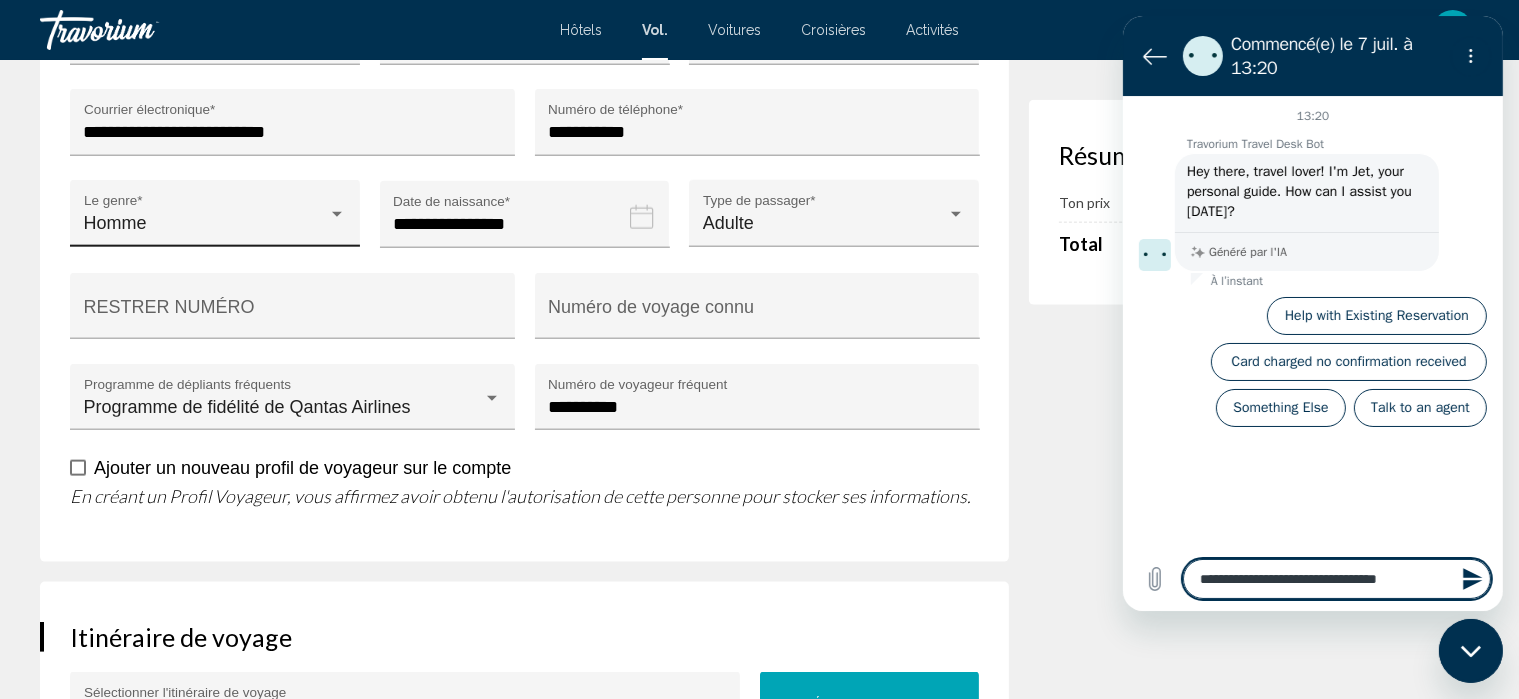 type on "**********" 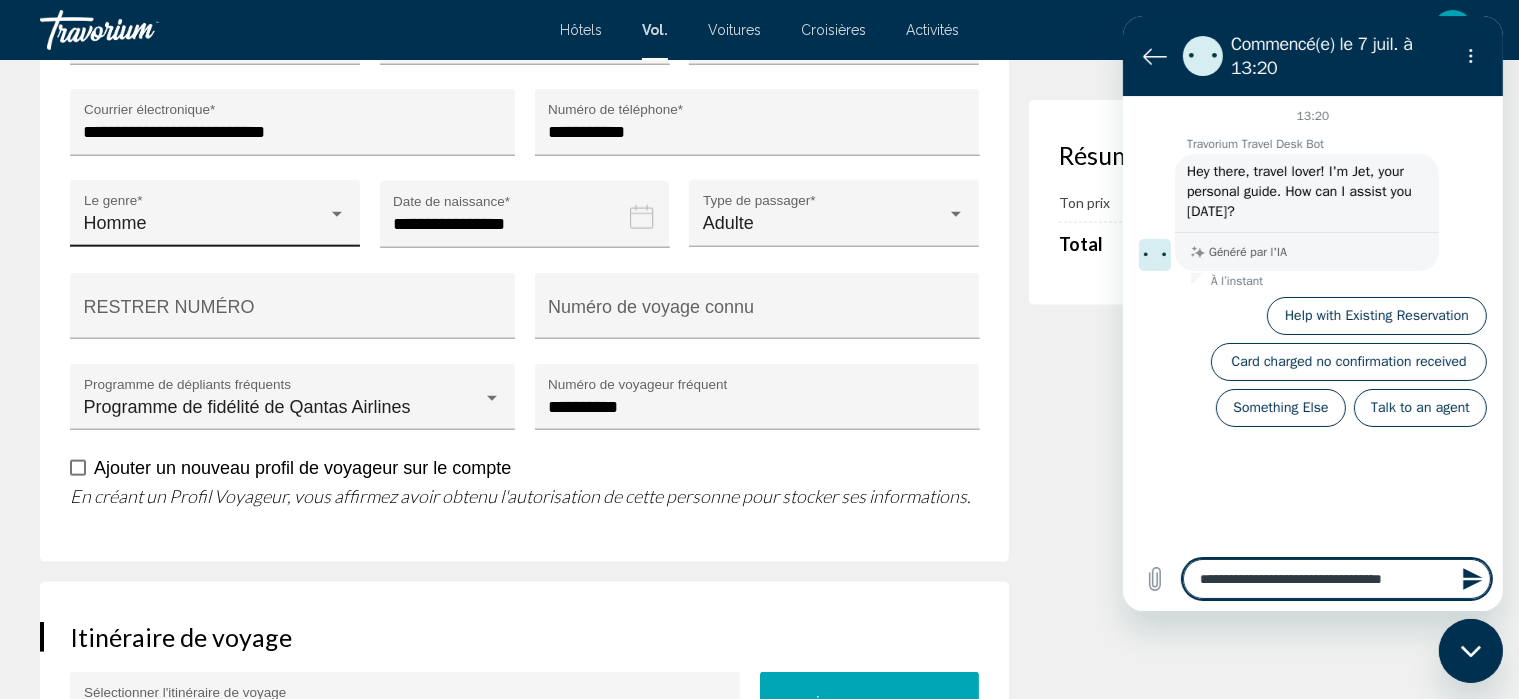 type on "**********" 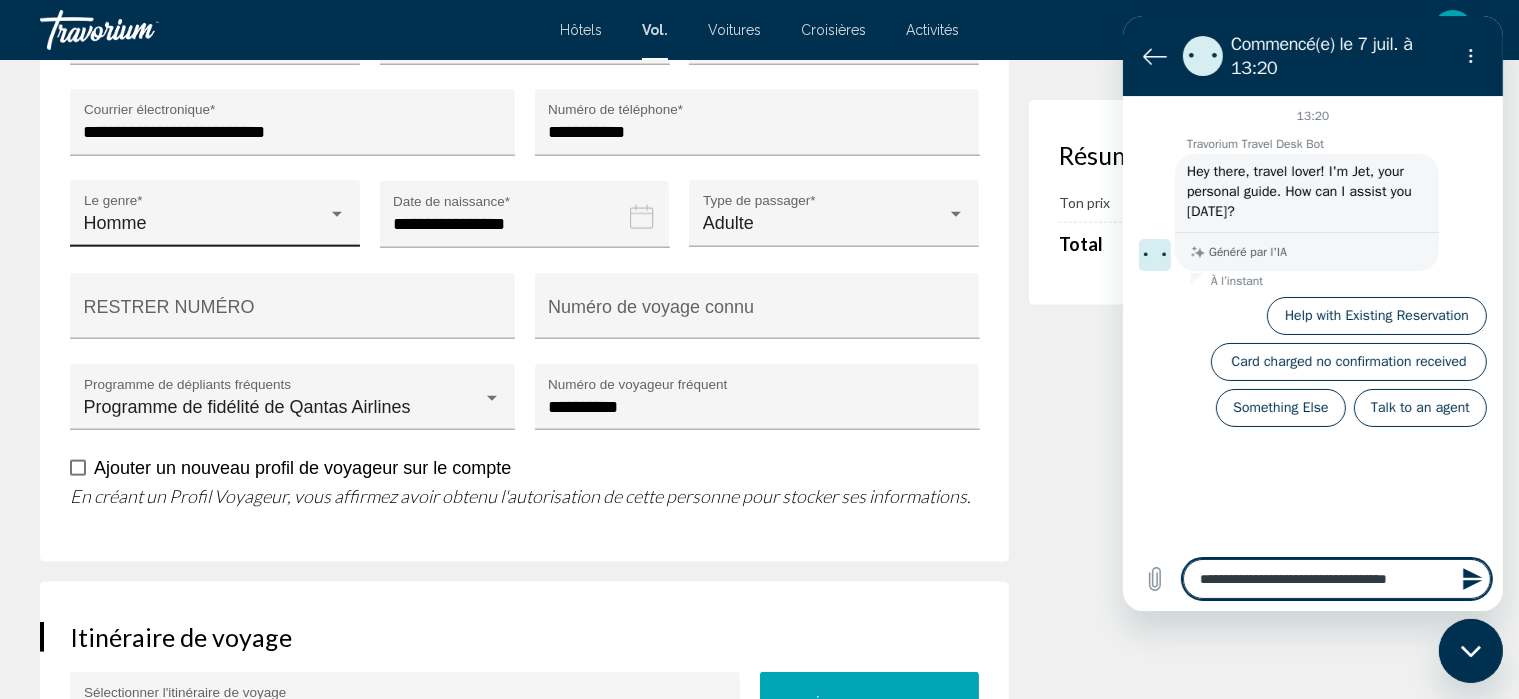 type on "**********" 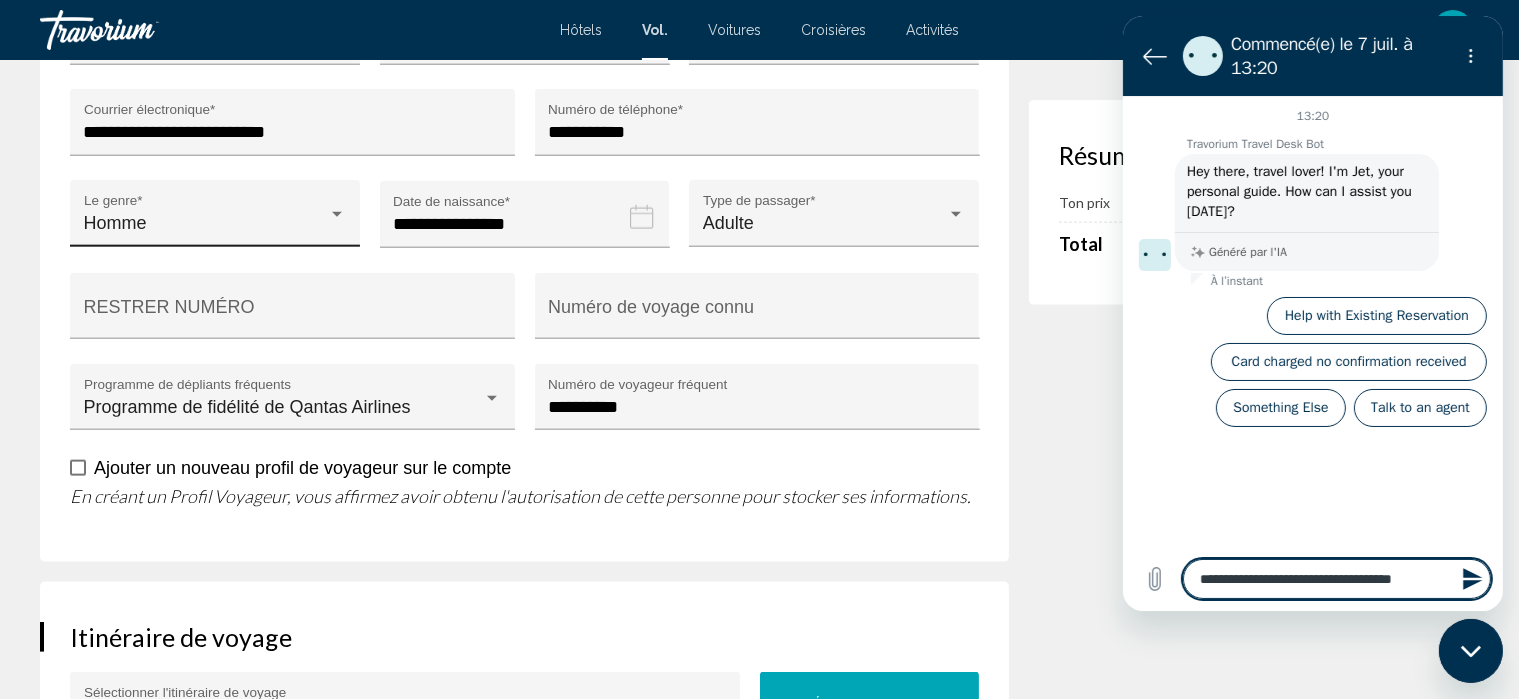 type on "**********" 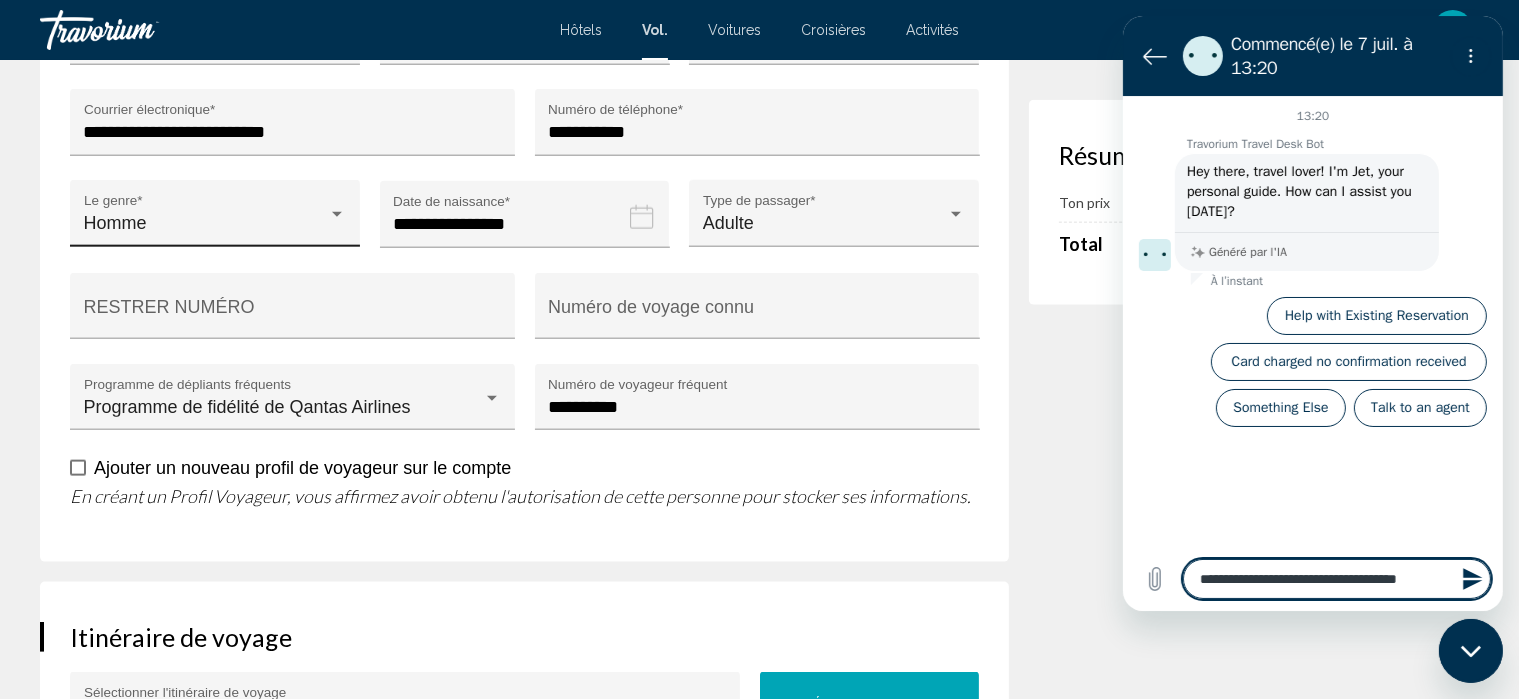 type on "**********" 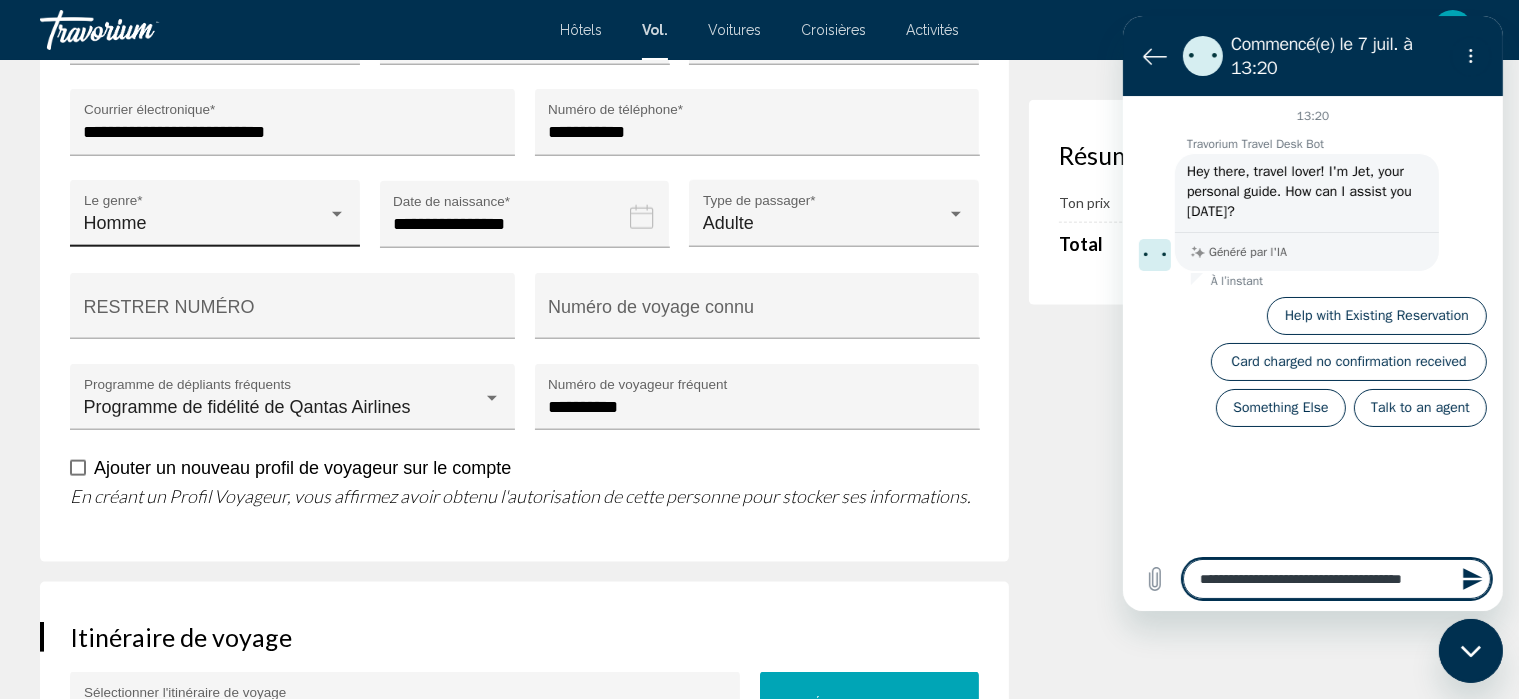 type on "**********" 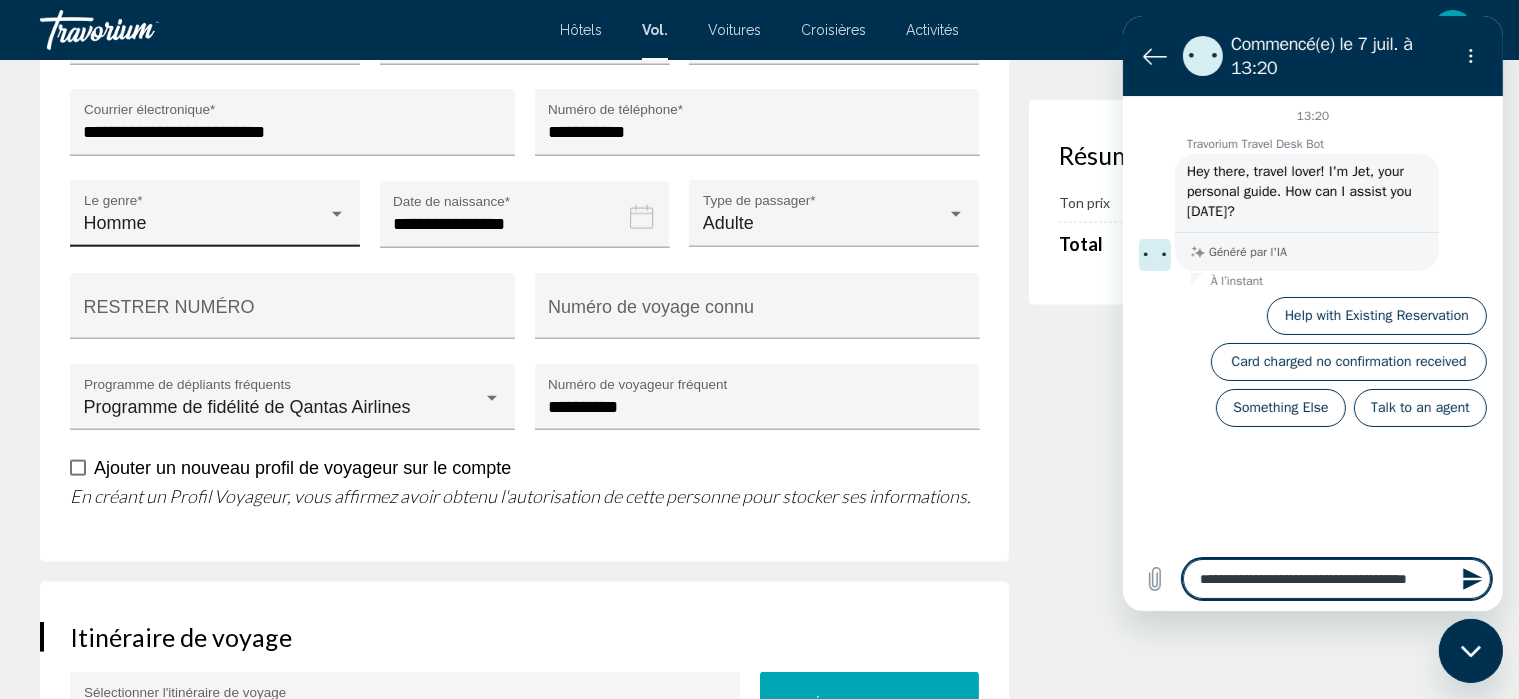 type on "**********" 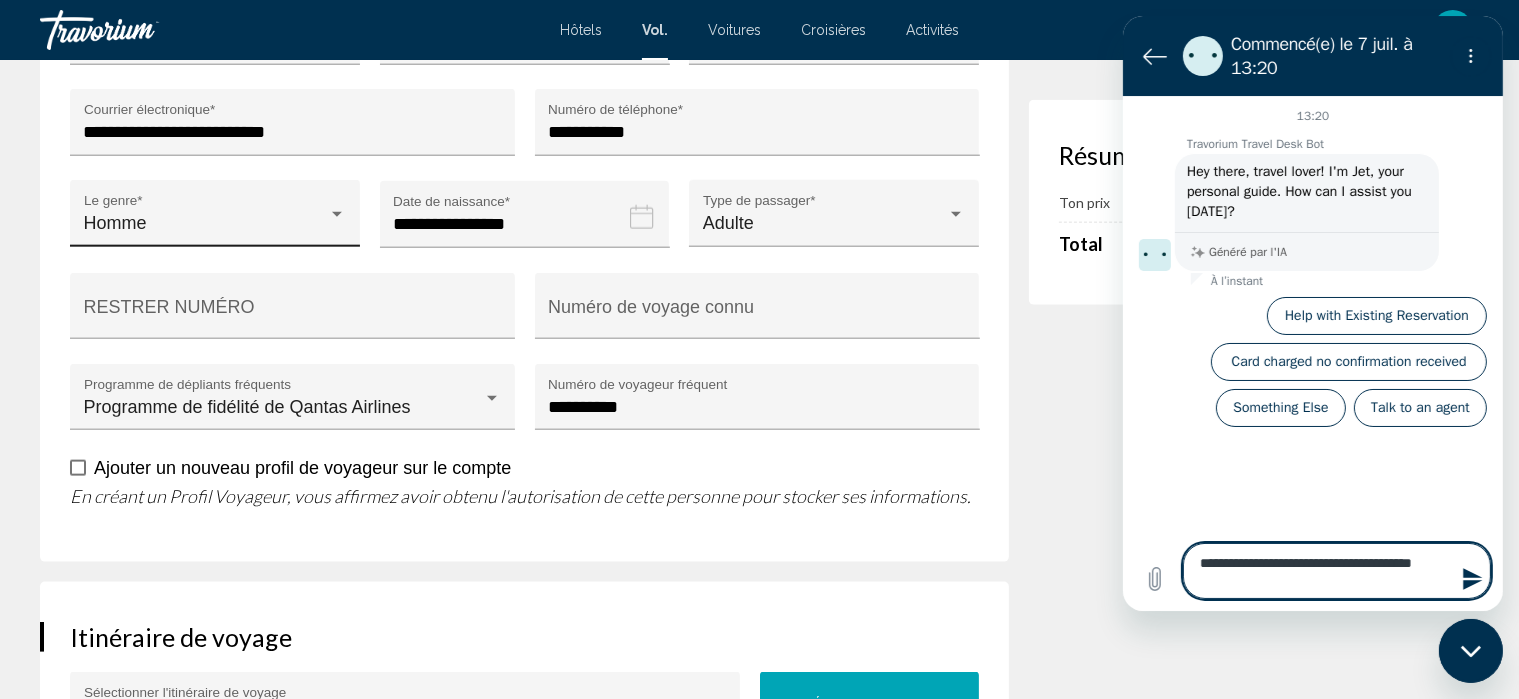 type on "**********" 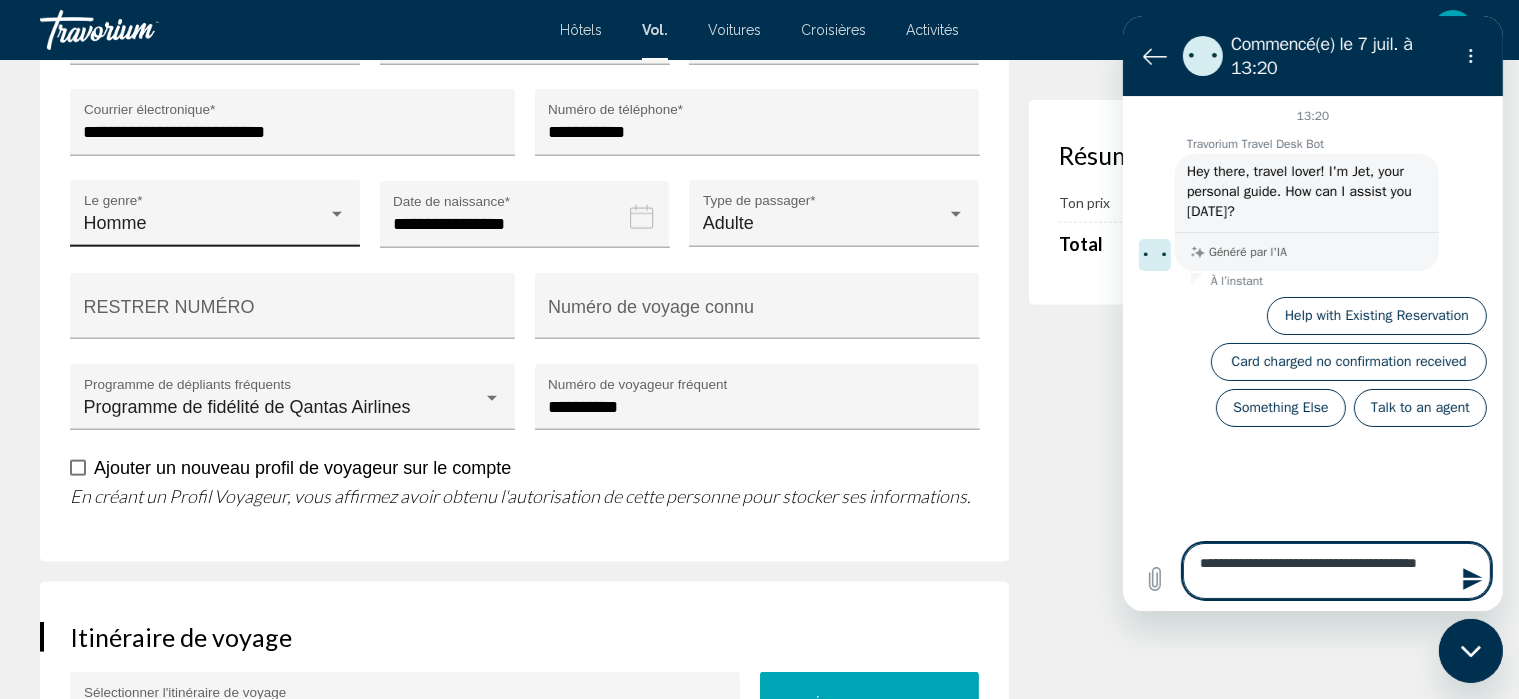 type on "**********" 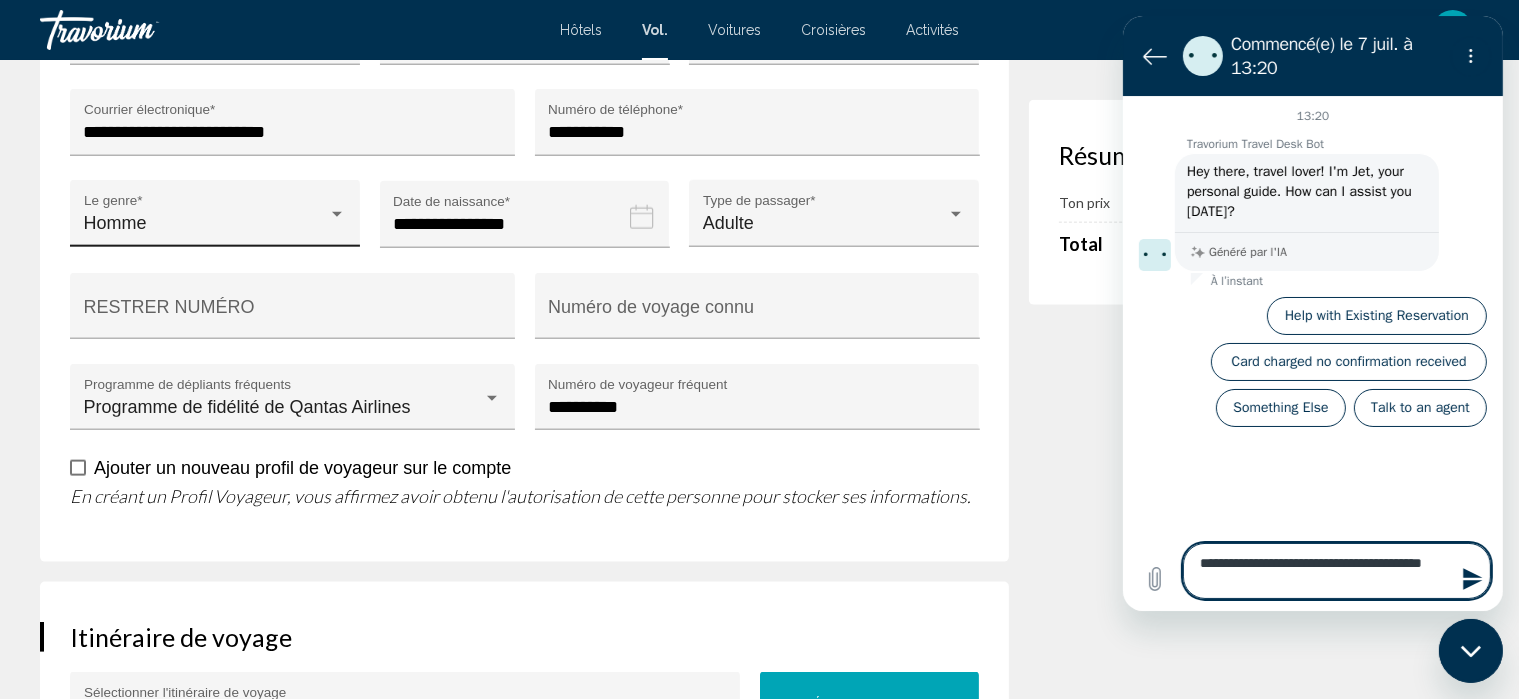 type on "**********" 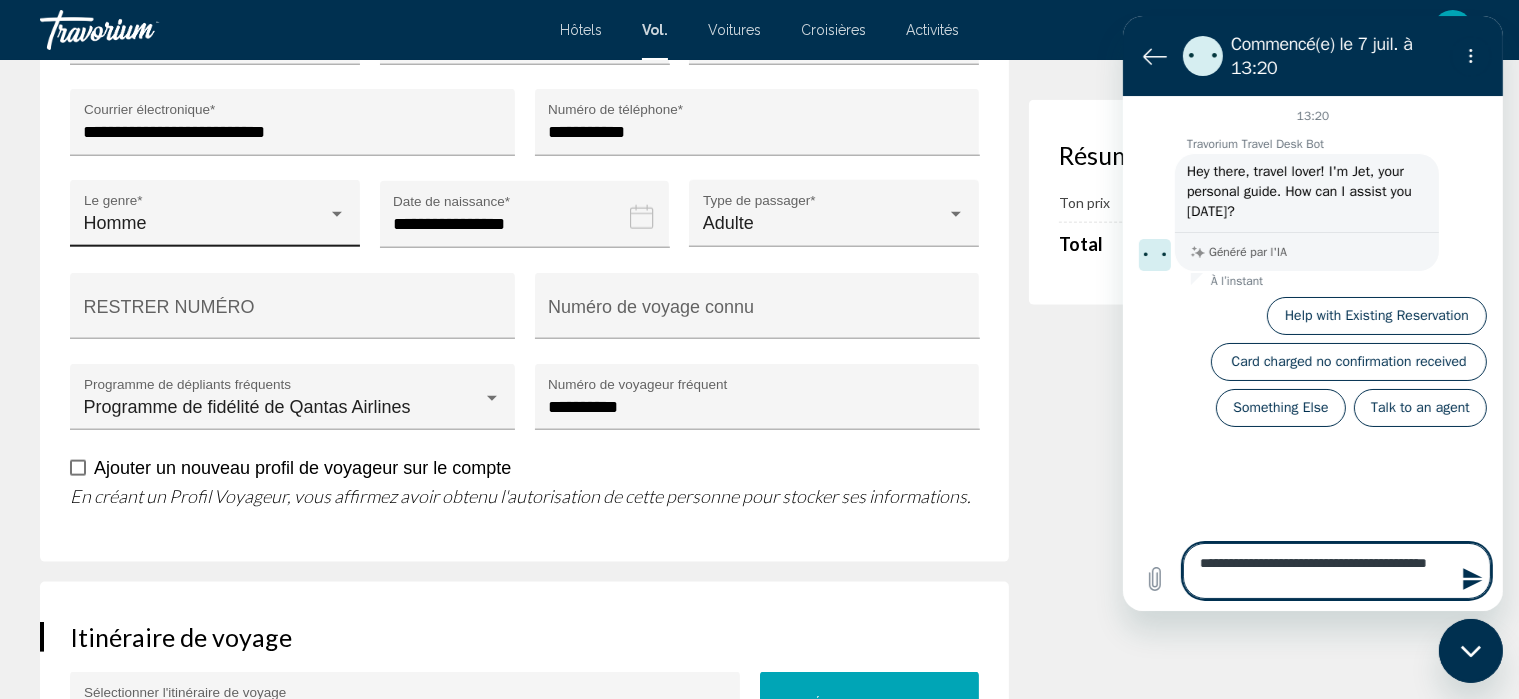 type on "**********" 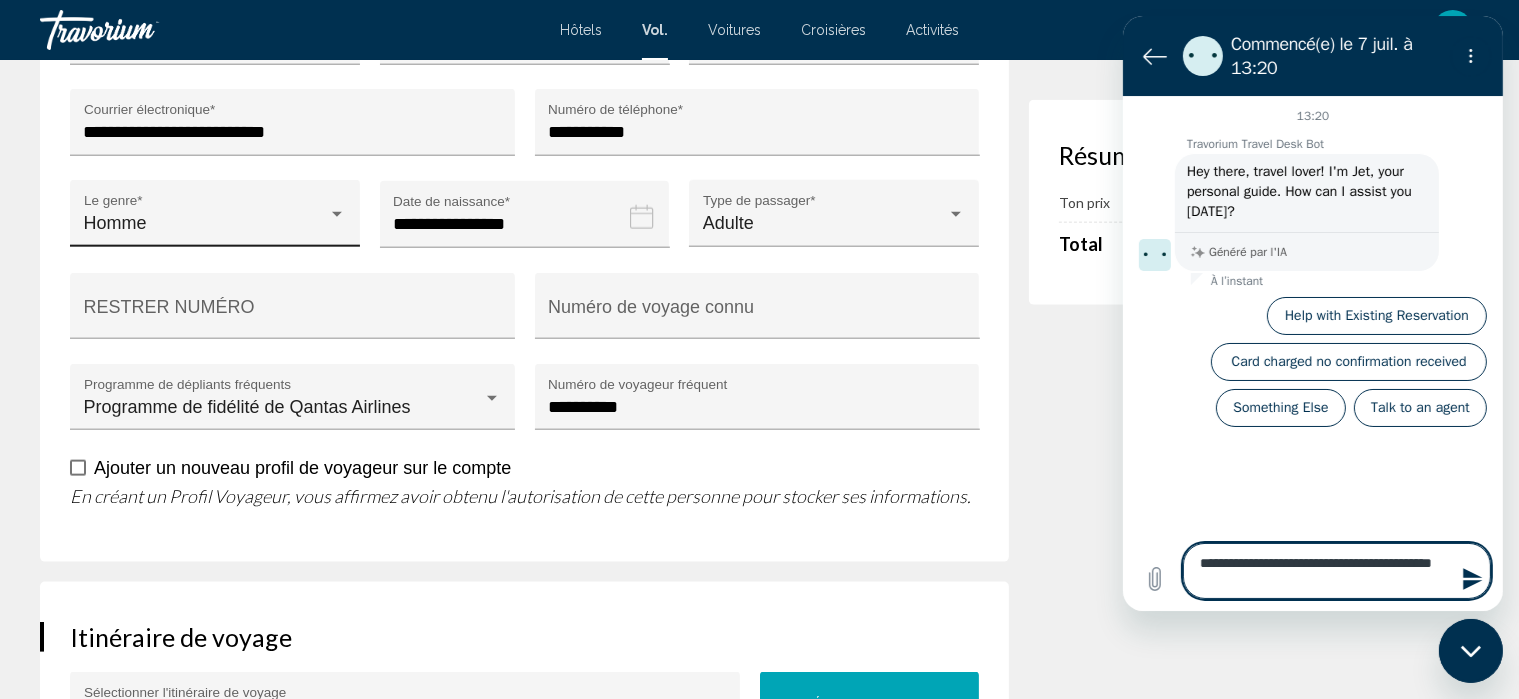 type on "**********" 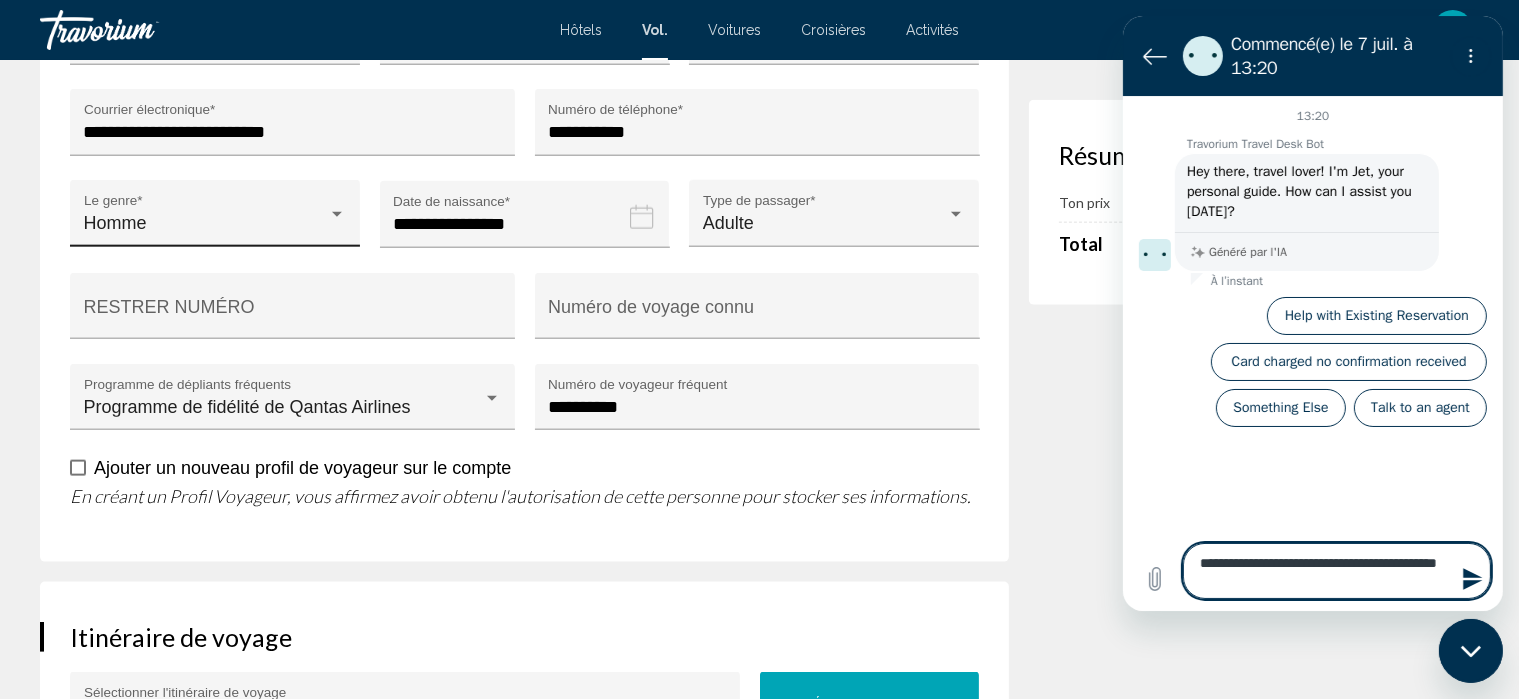 type on "**********" 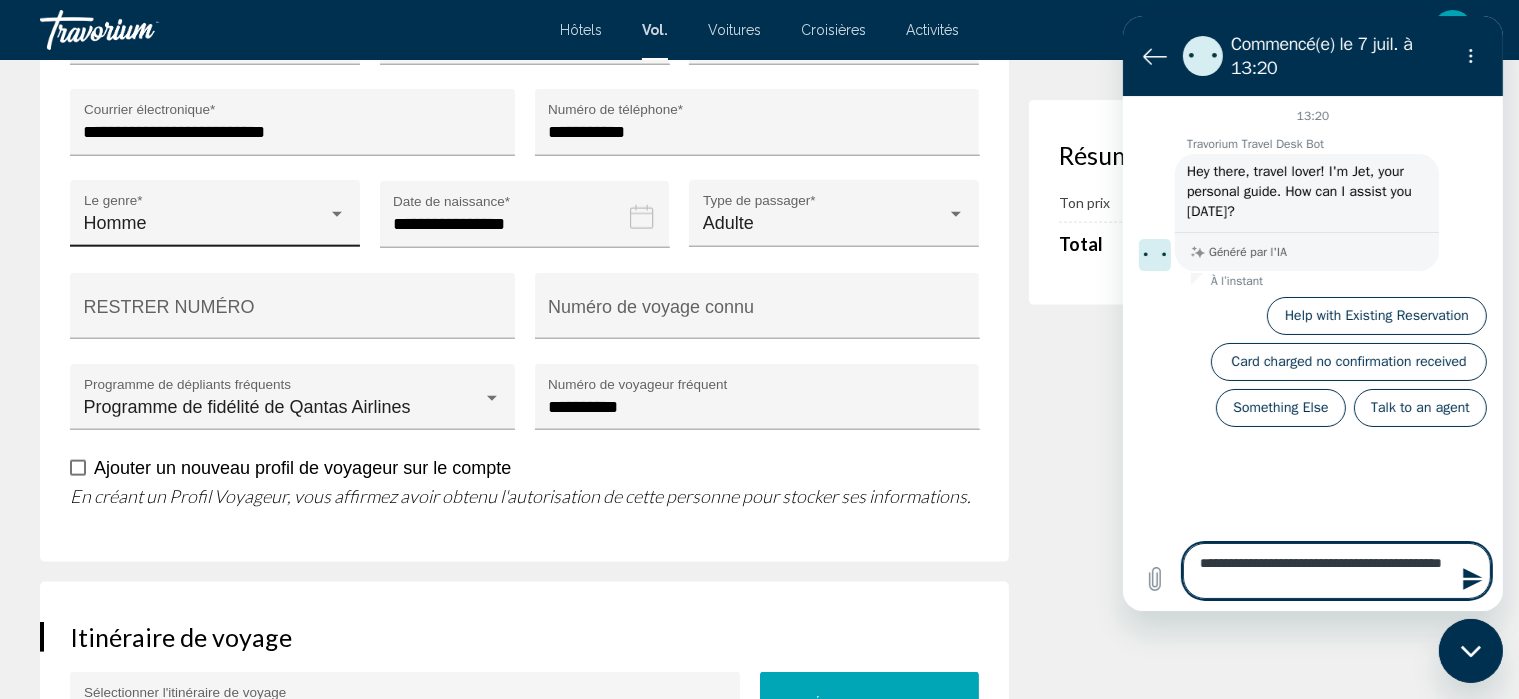 type on "**********" 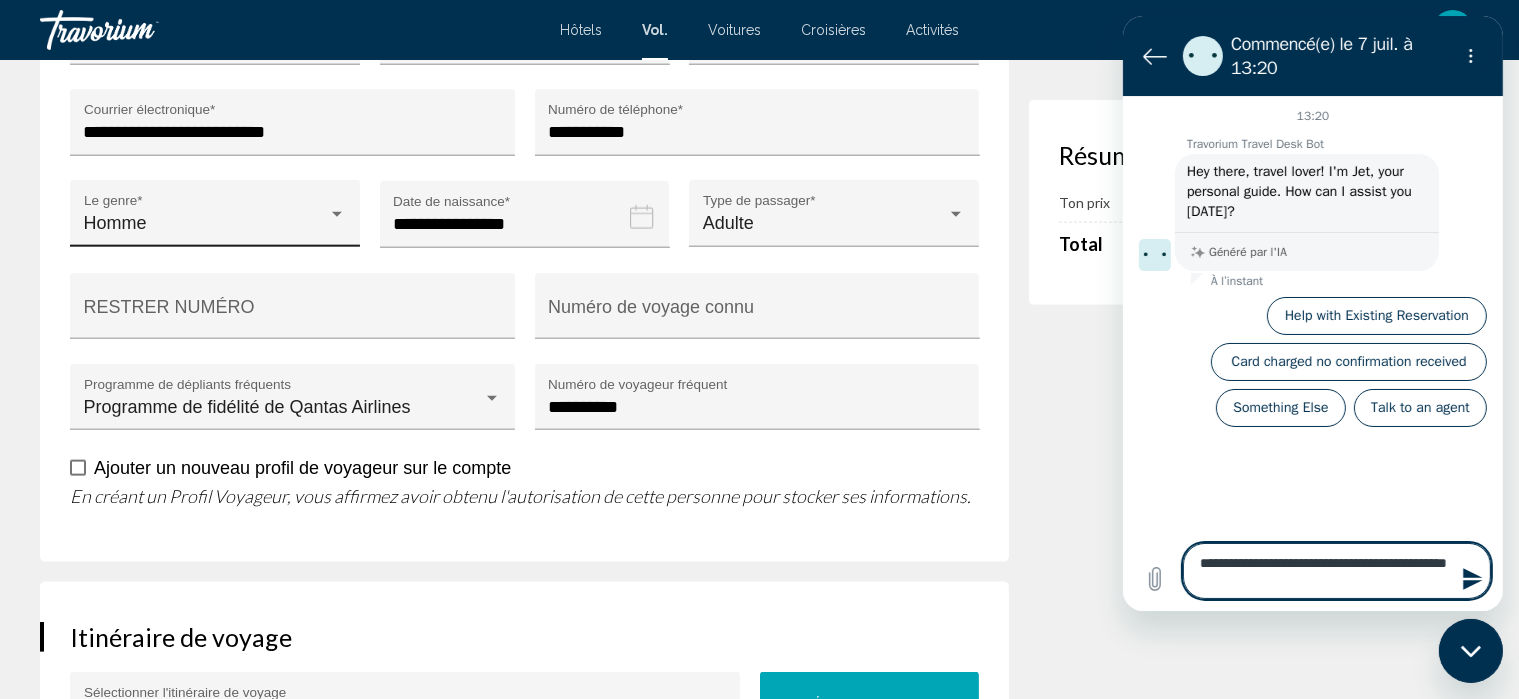 type on "**********" 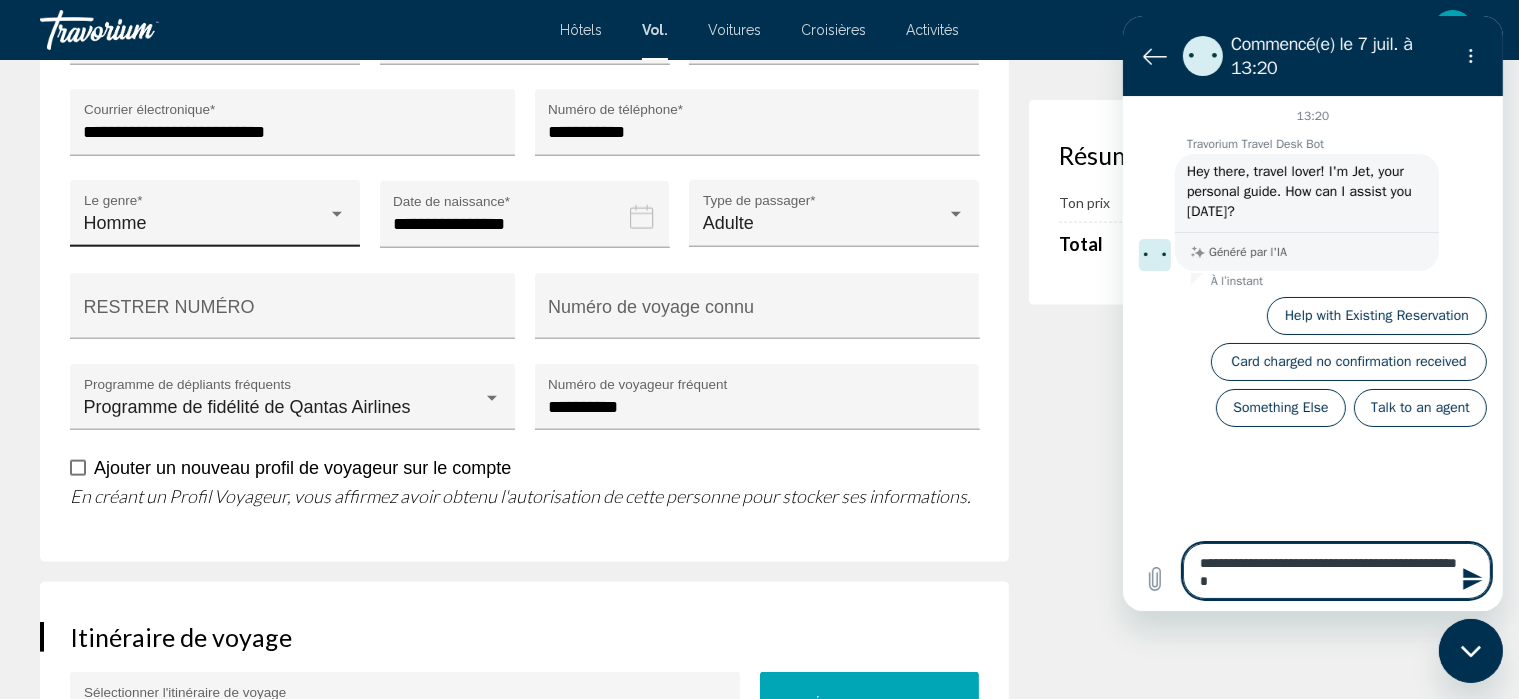 type on "**********" 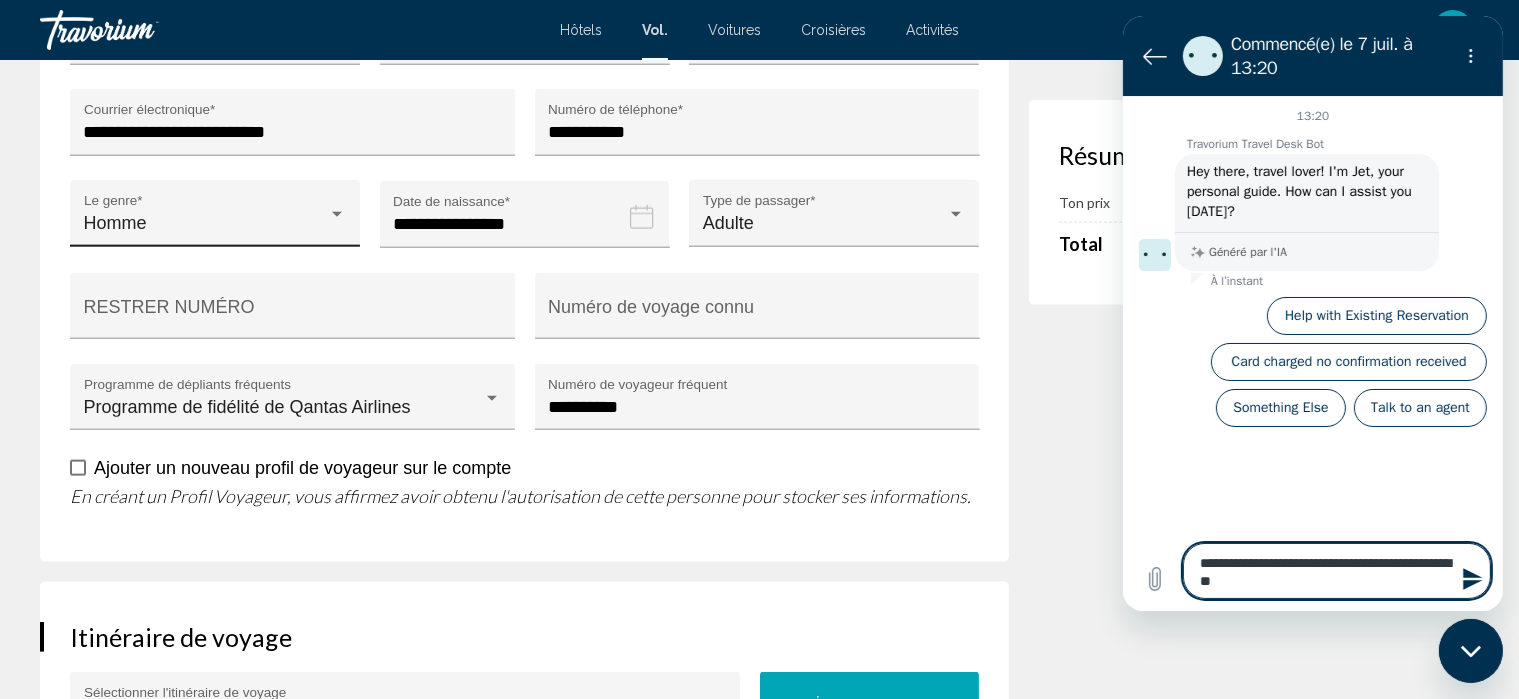 type on "**********" 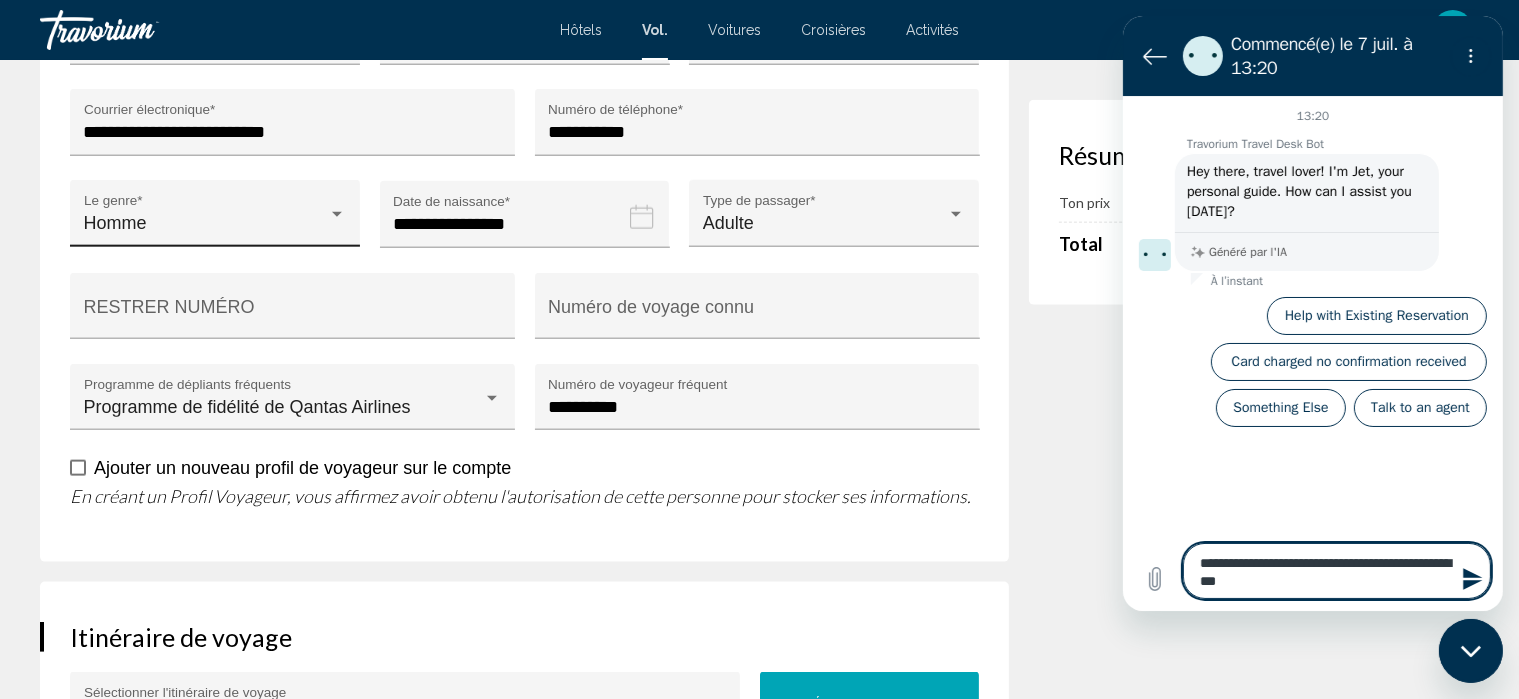 type on "**********" 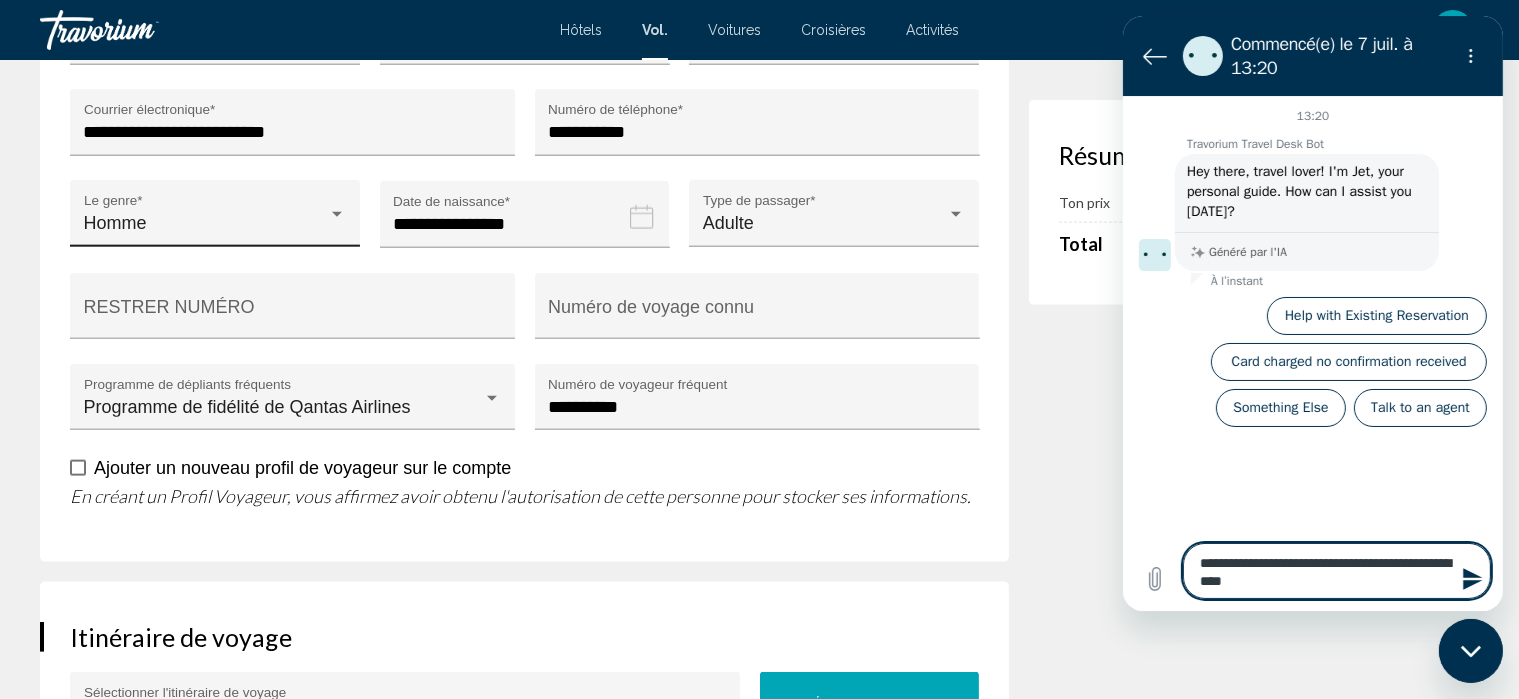 type on "**********" 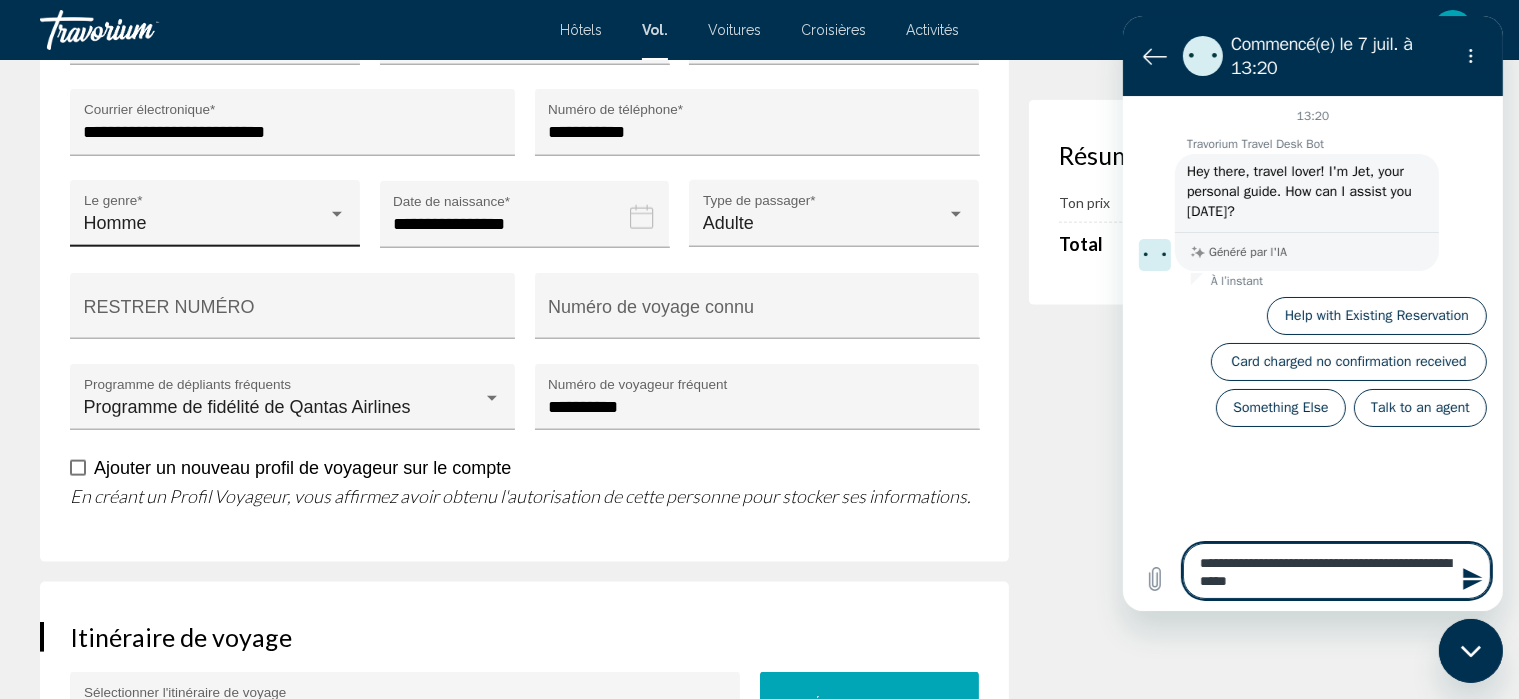 type on "**********" 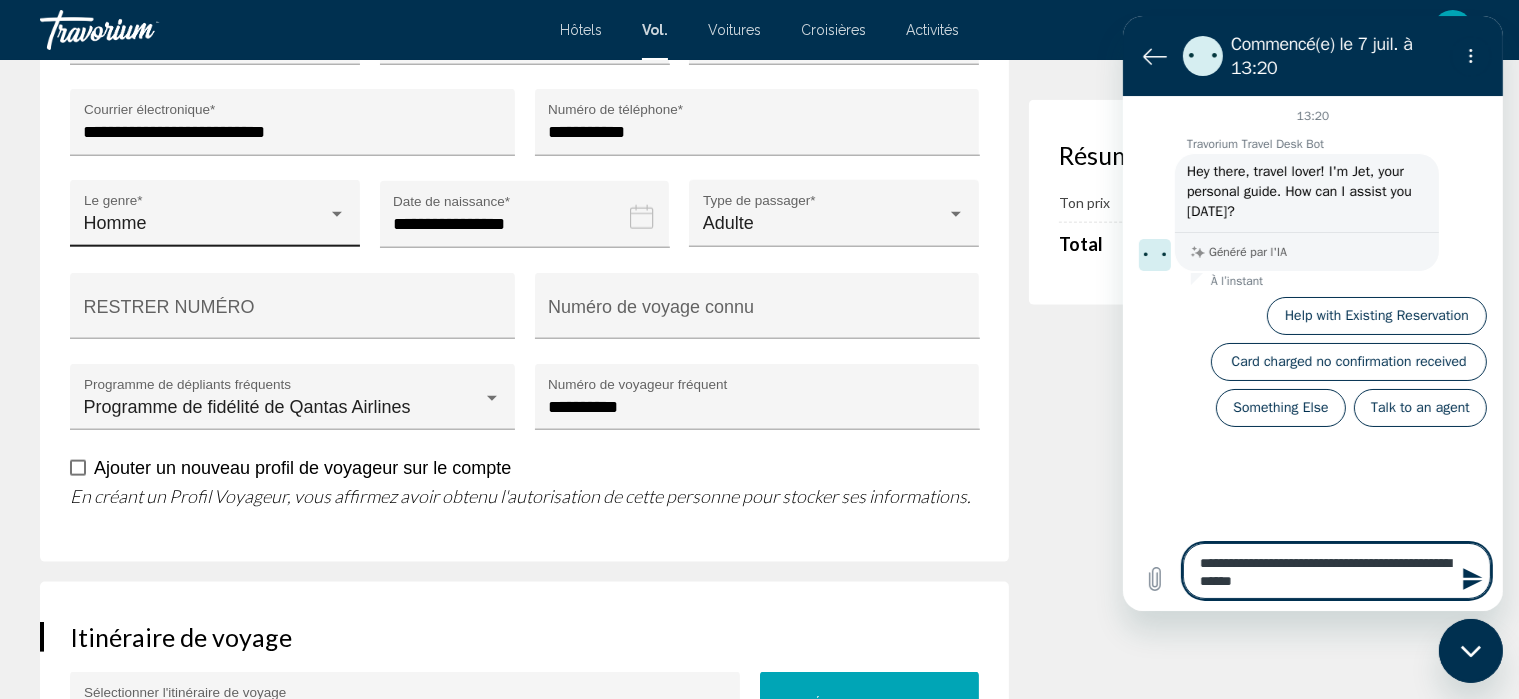type on "**********" 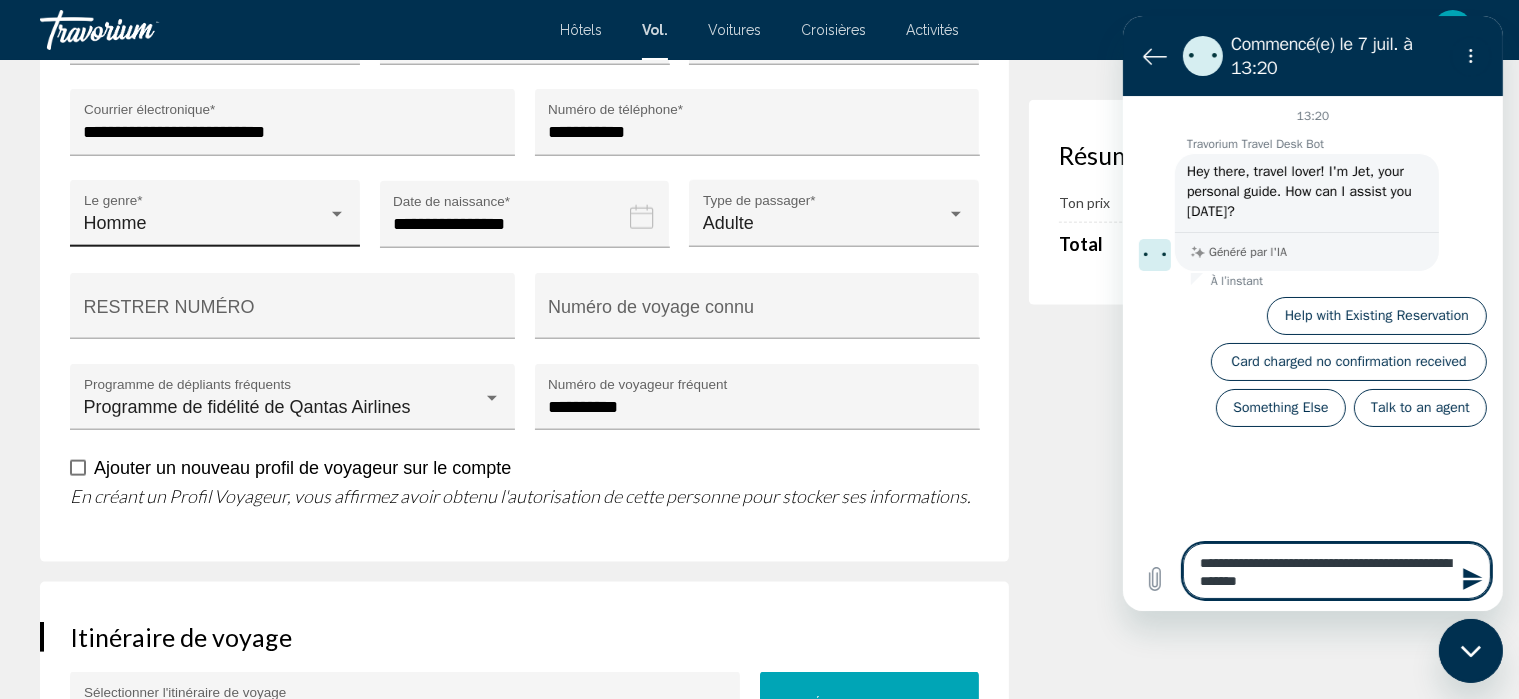 type on "**********" 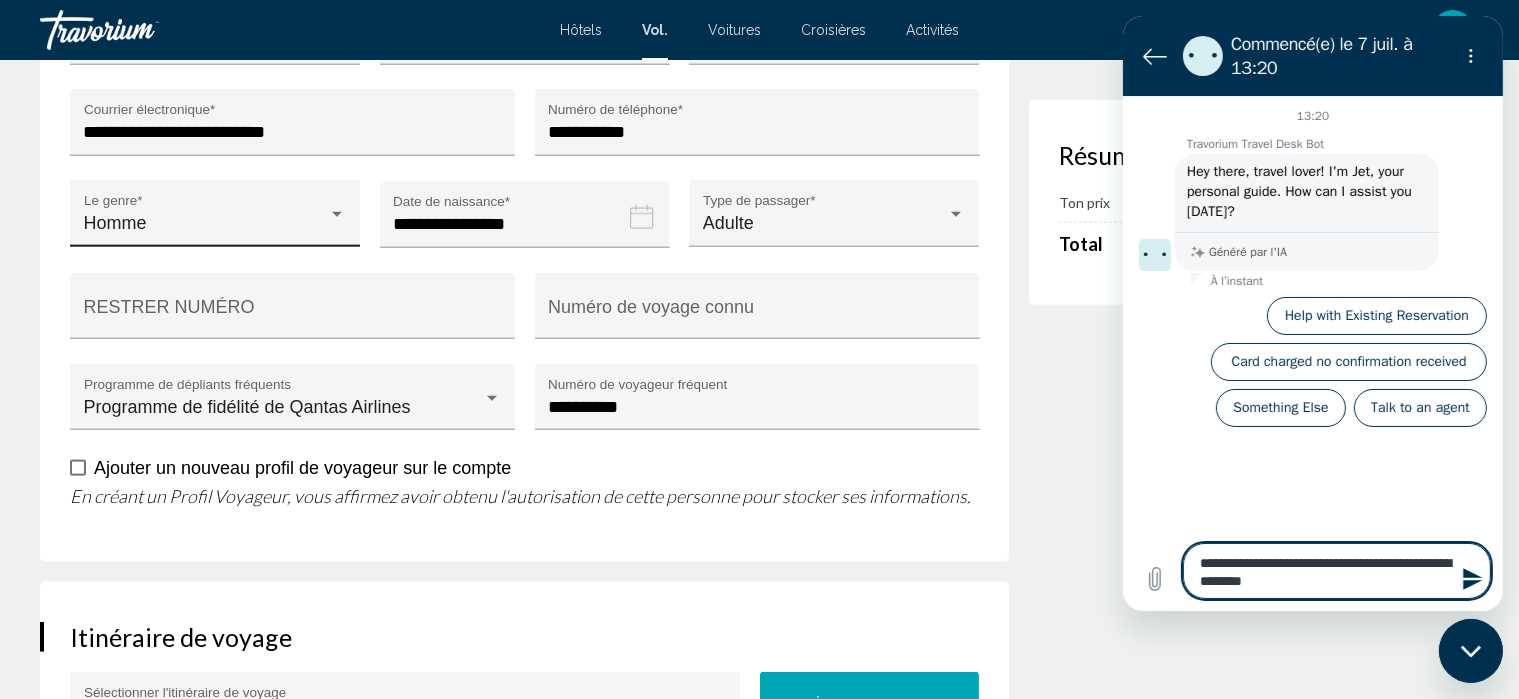 type on "**********" 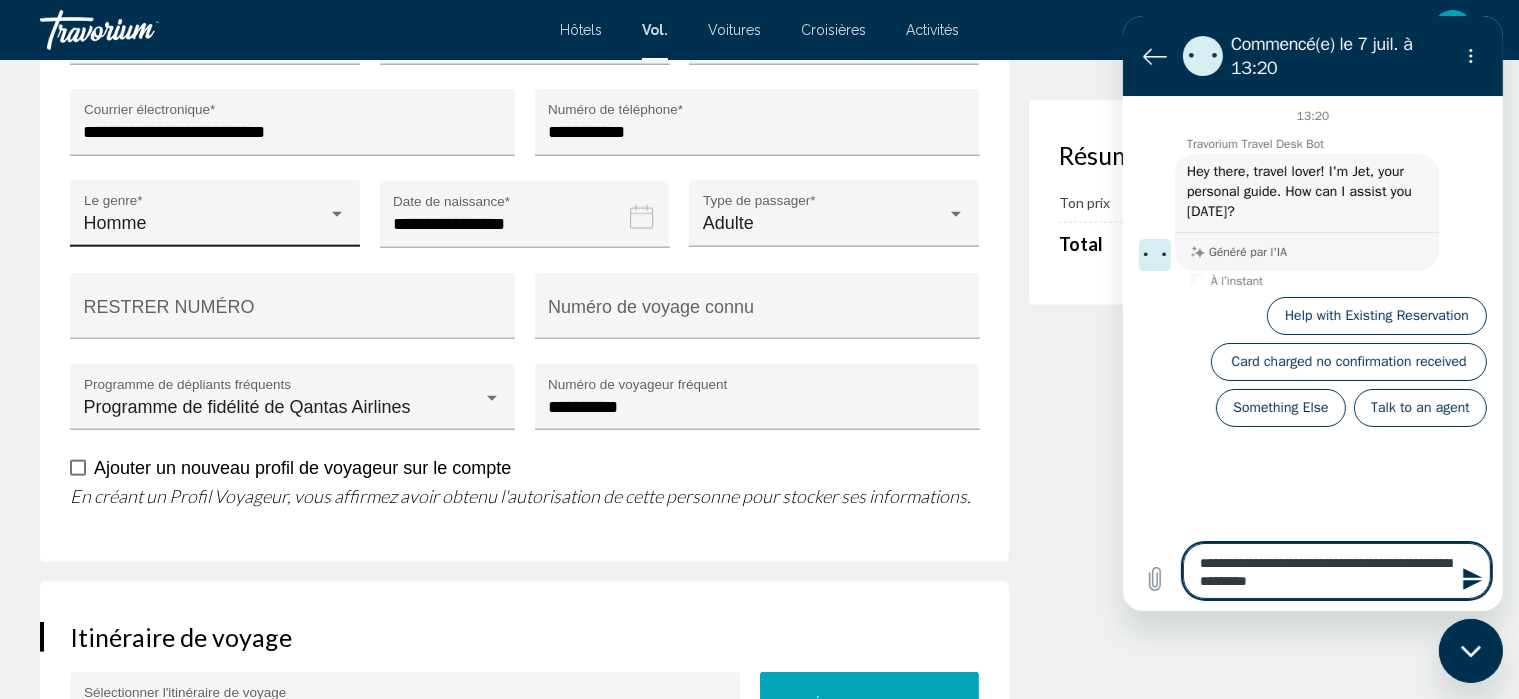 type on "**********" 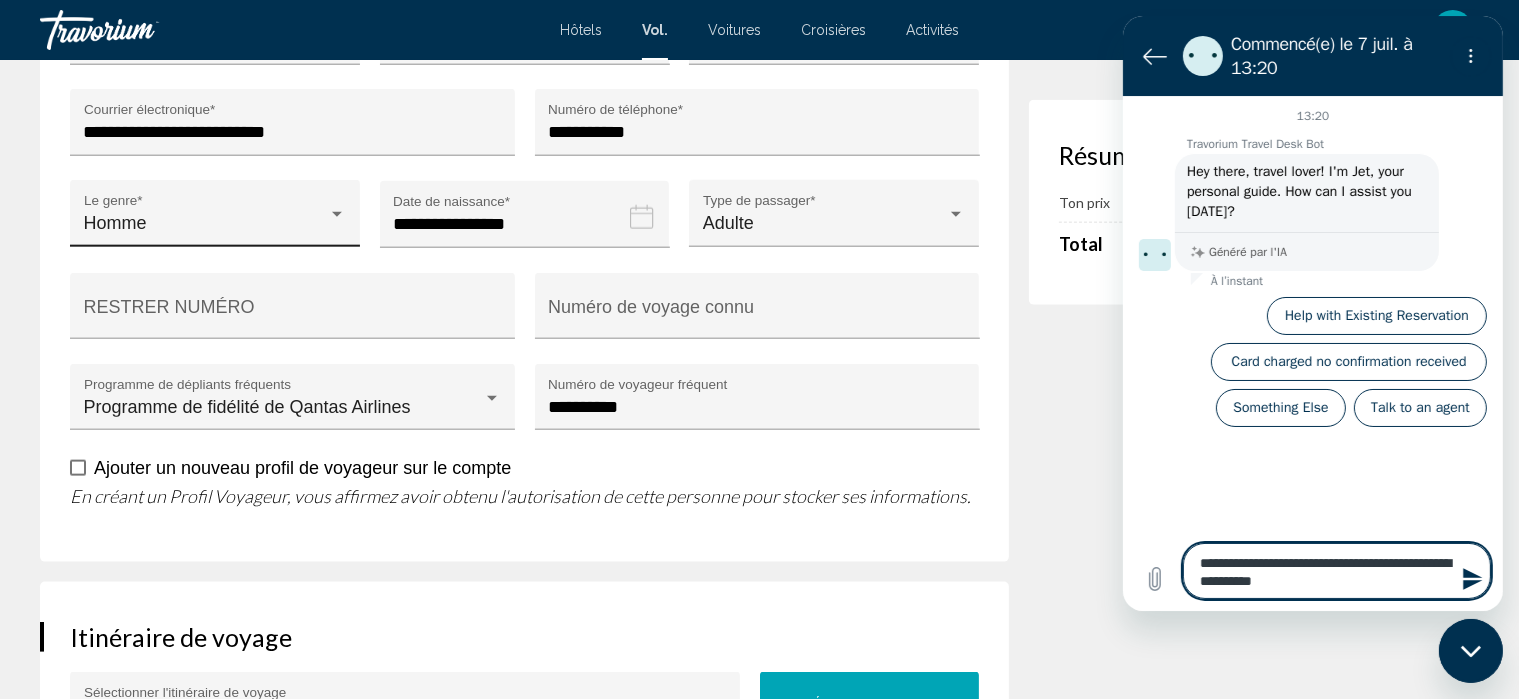 type on "**********" 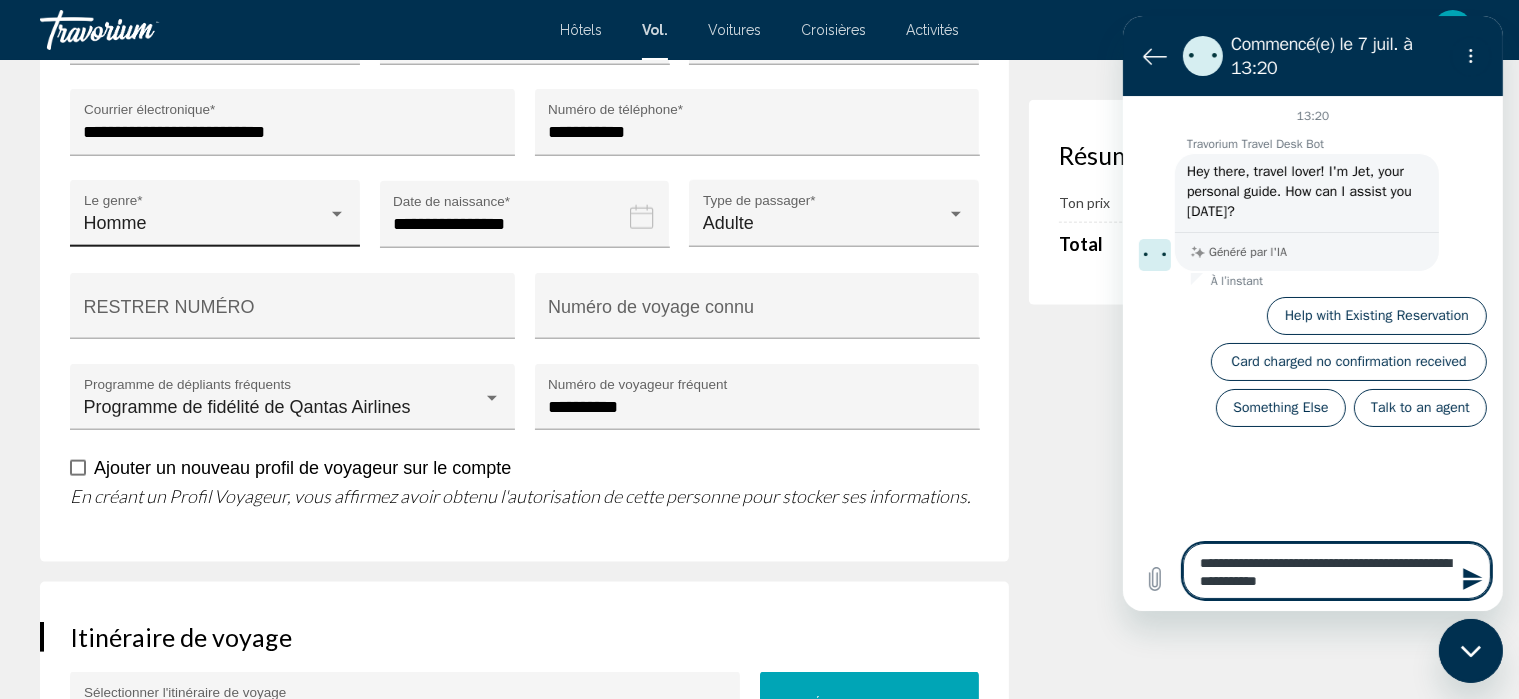 type on "**********" 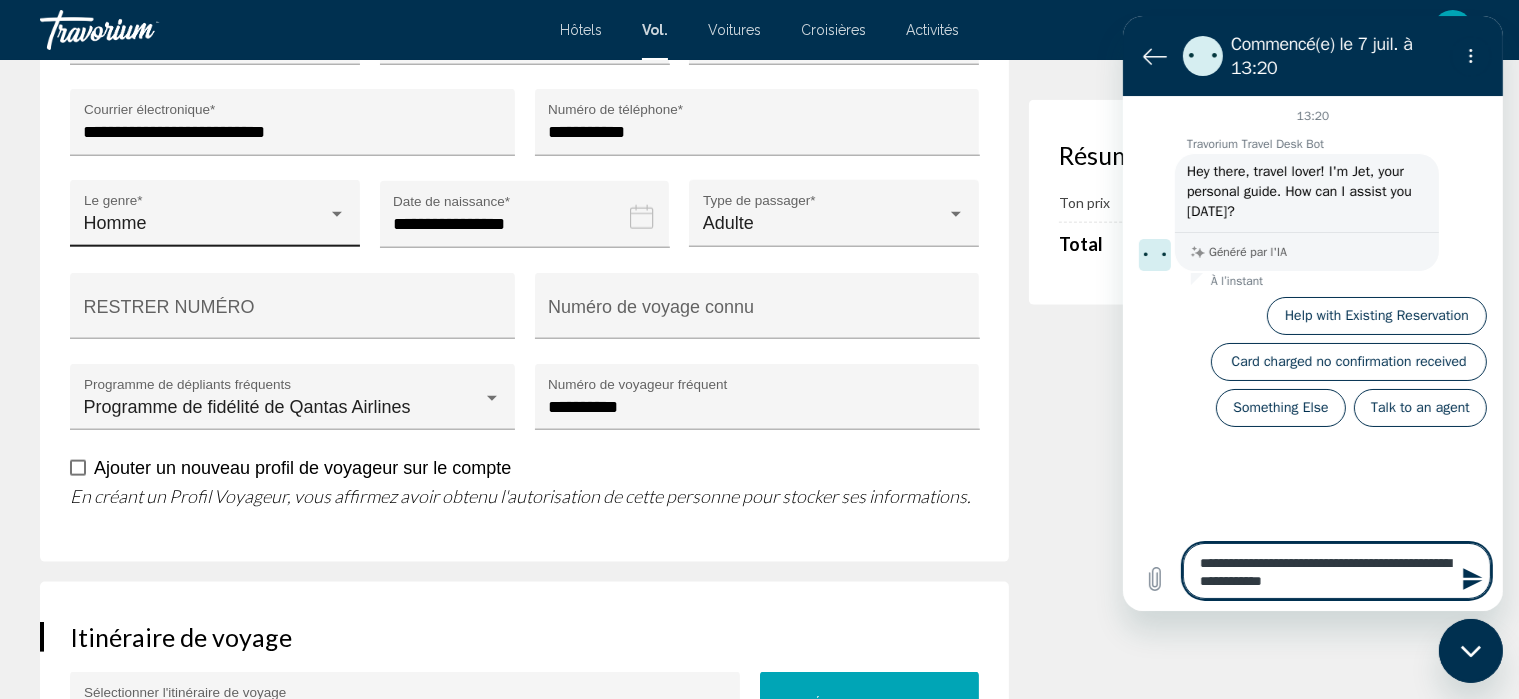 type on "**********" 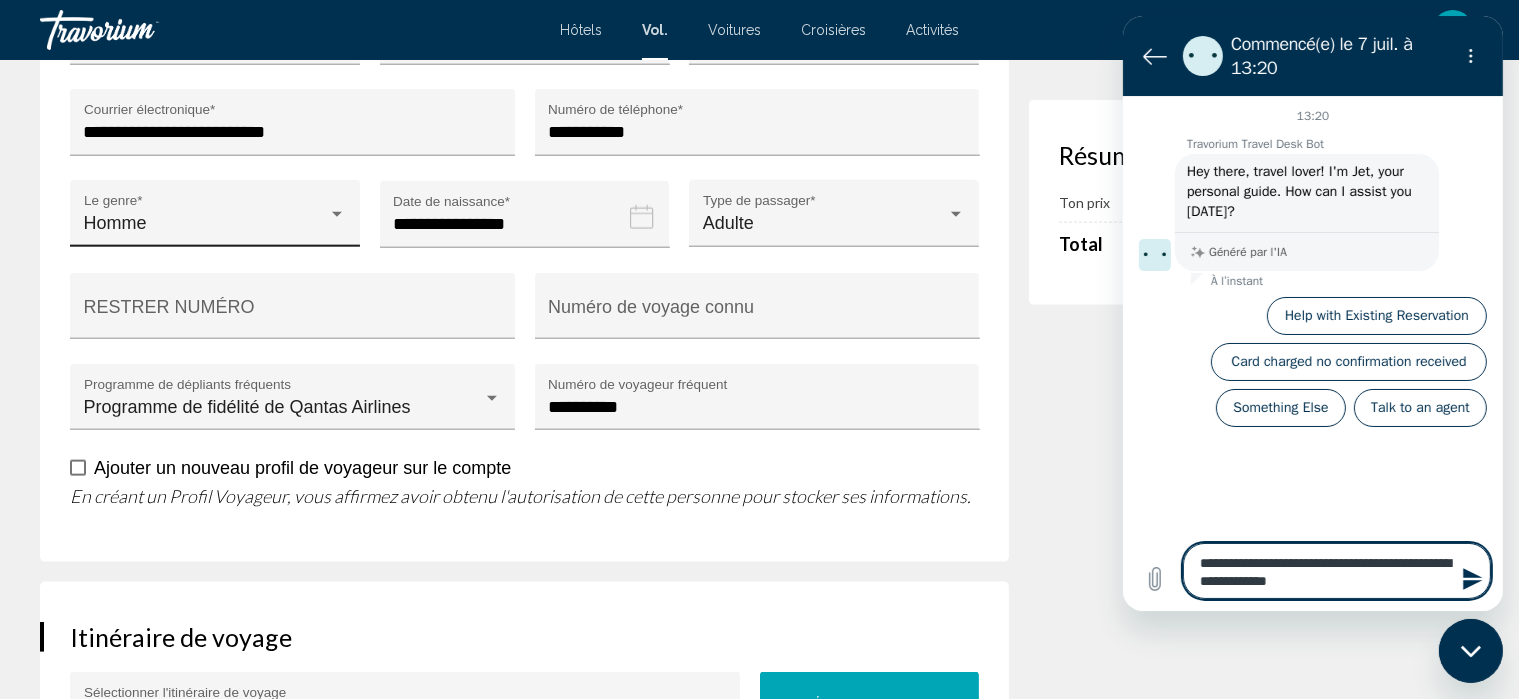 type on "**********" 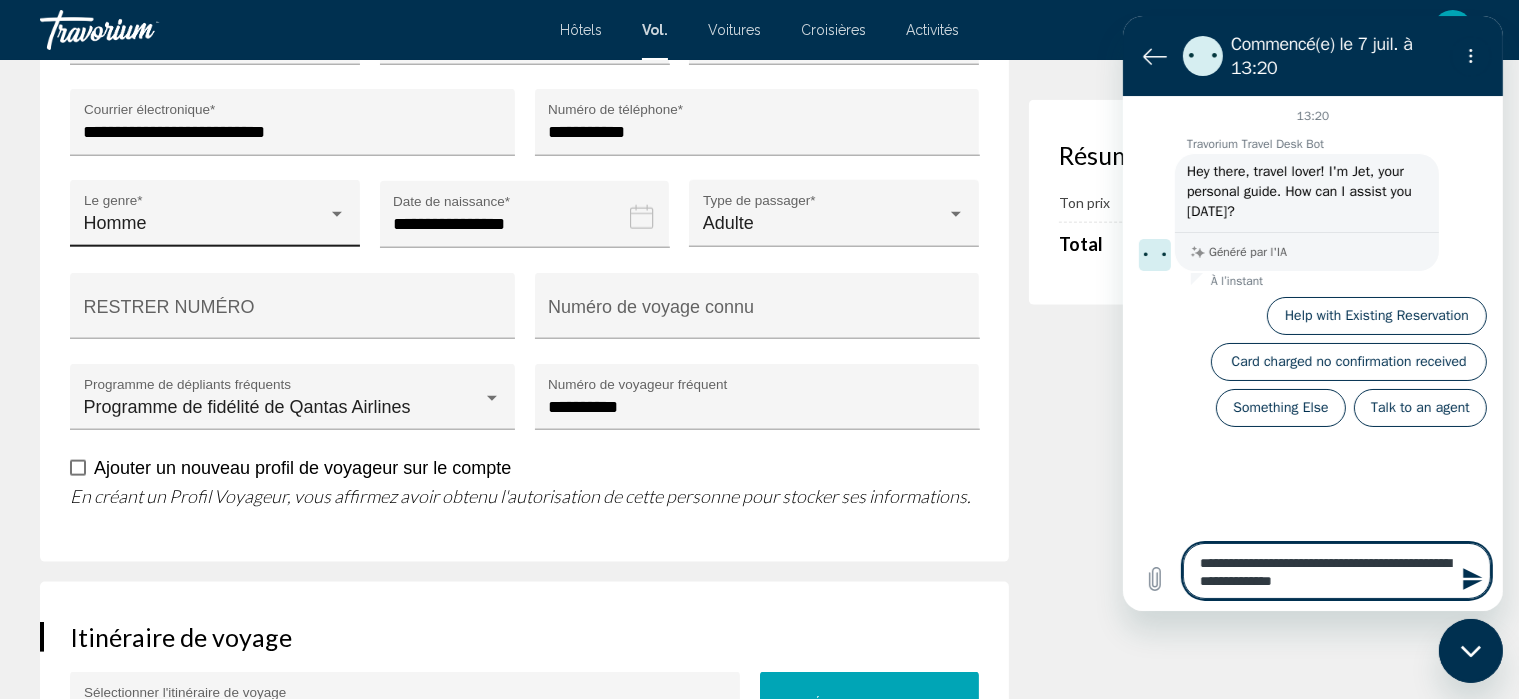 type on "**********" 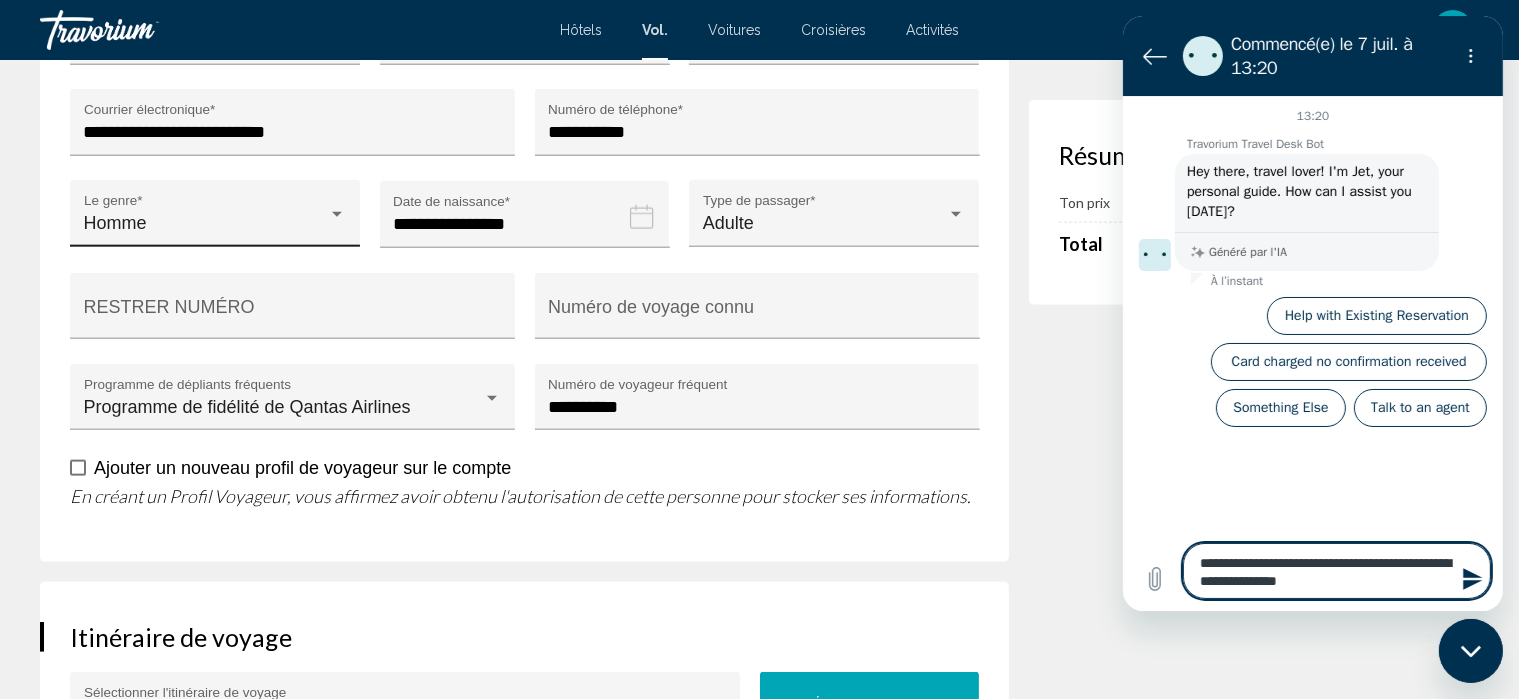 type on "**********" 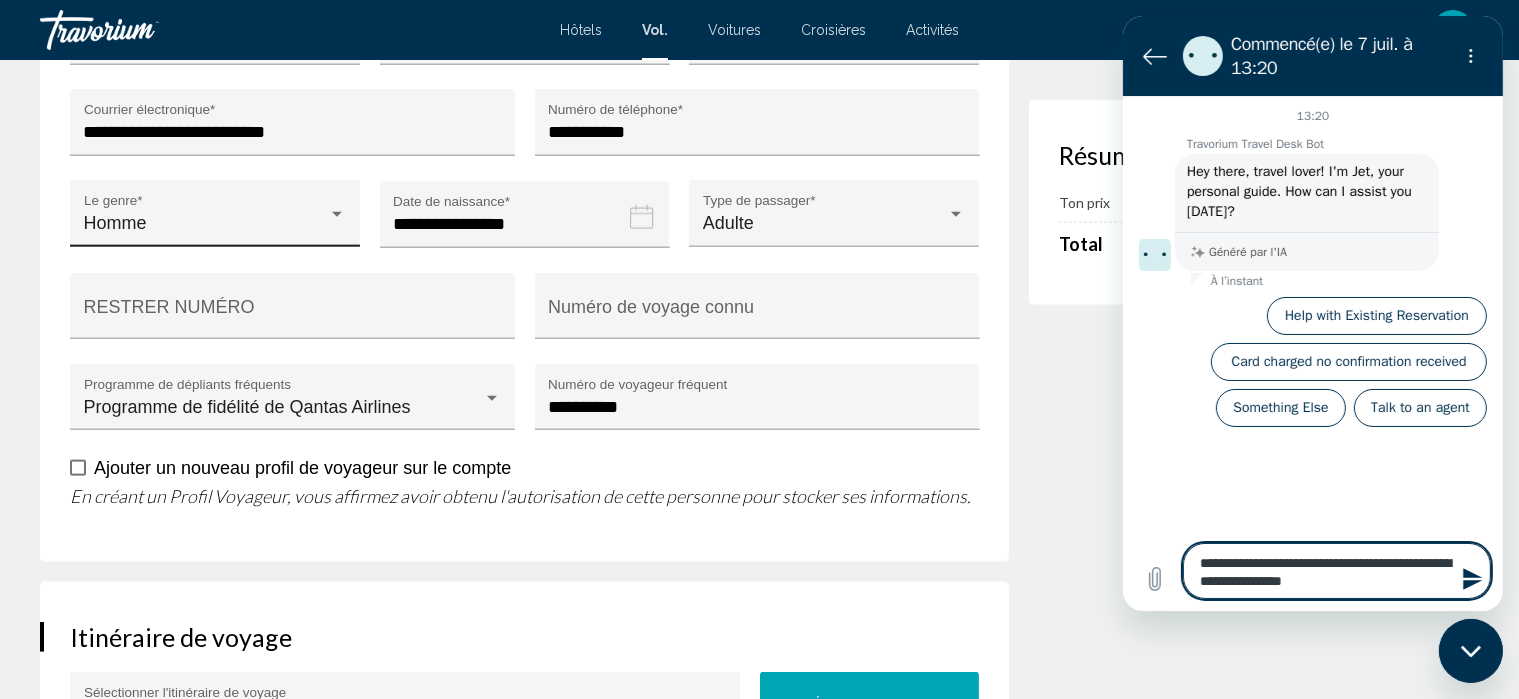 type on "**********" 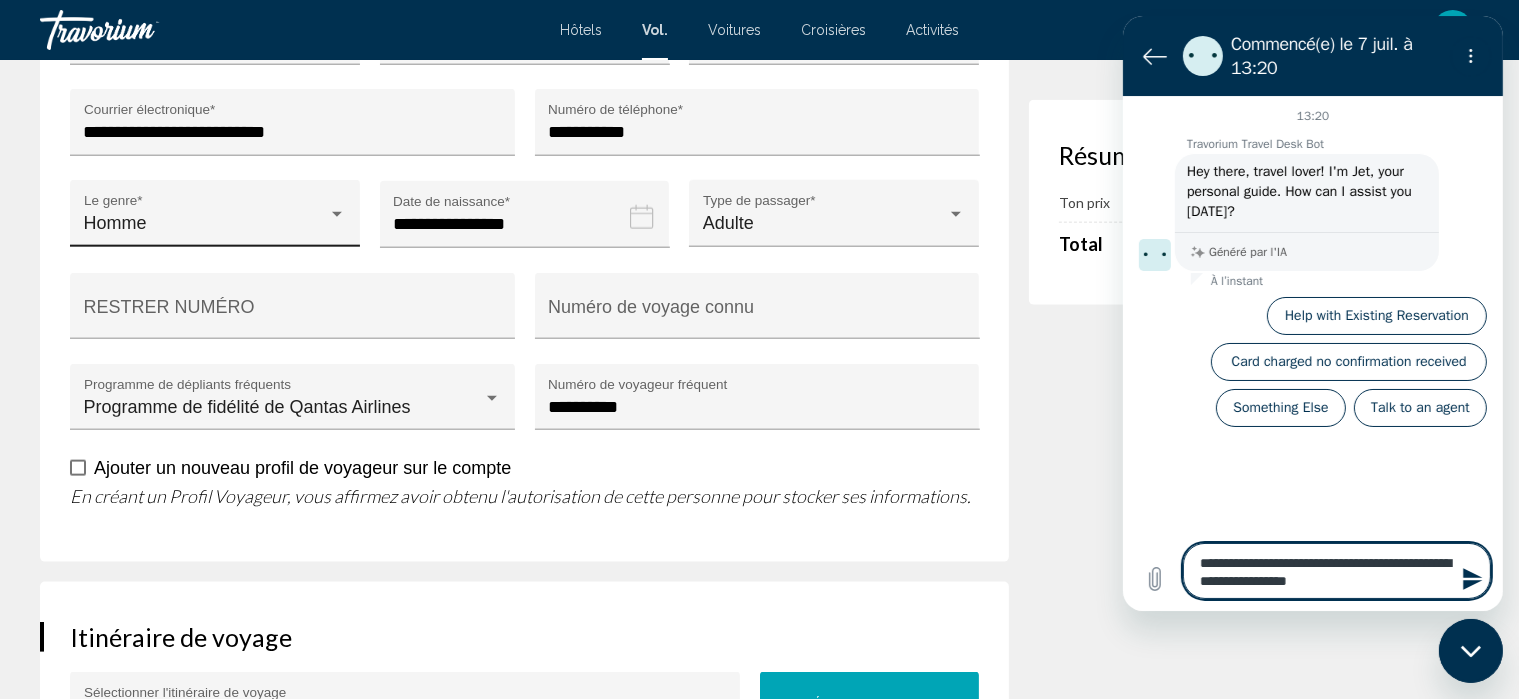 type on "**********" 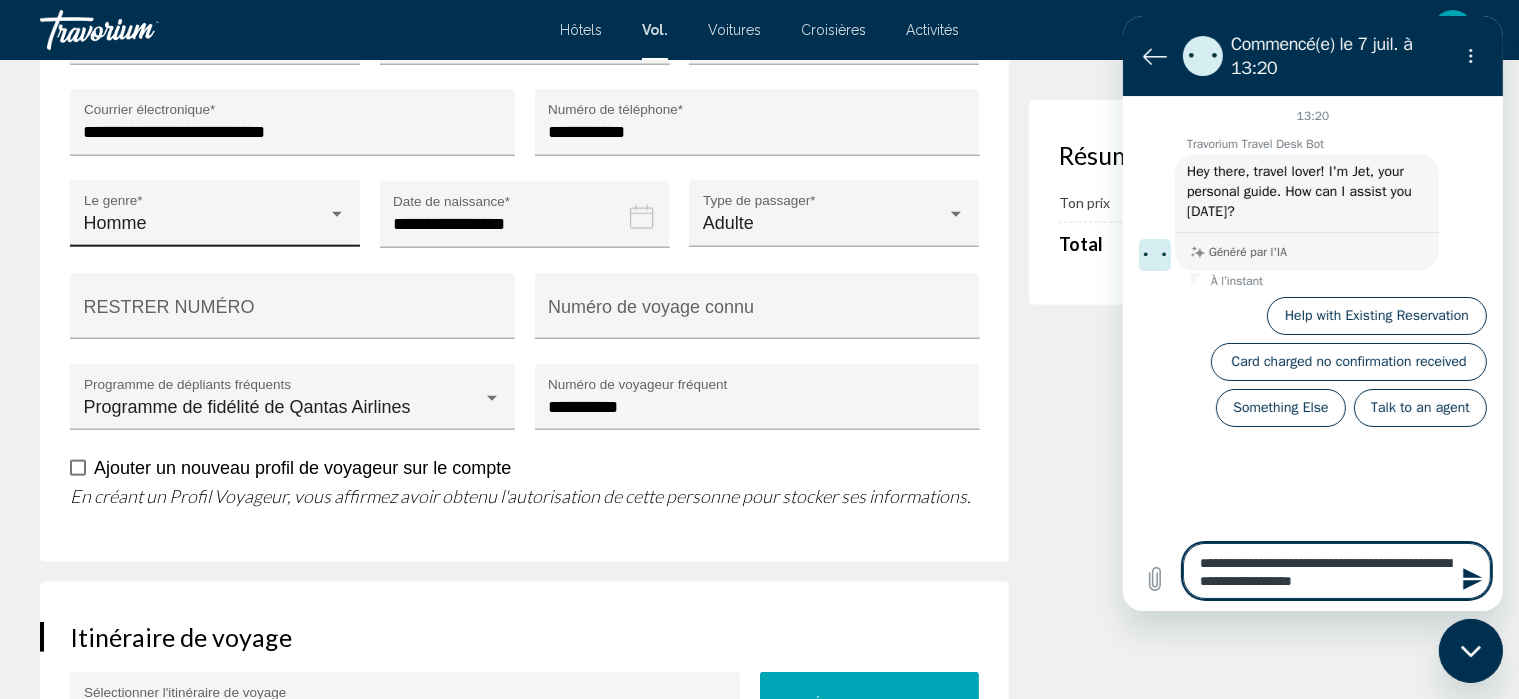 type on "**********" 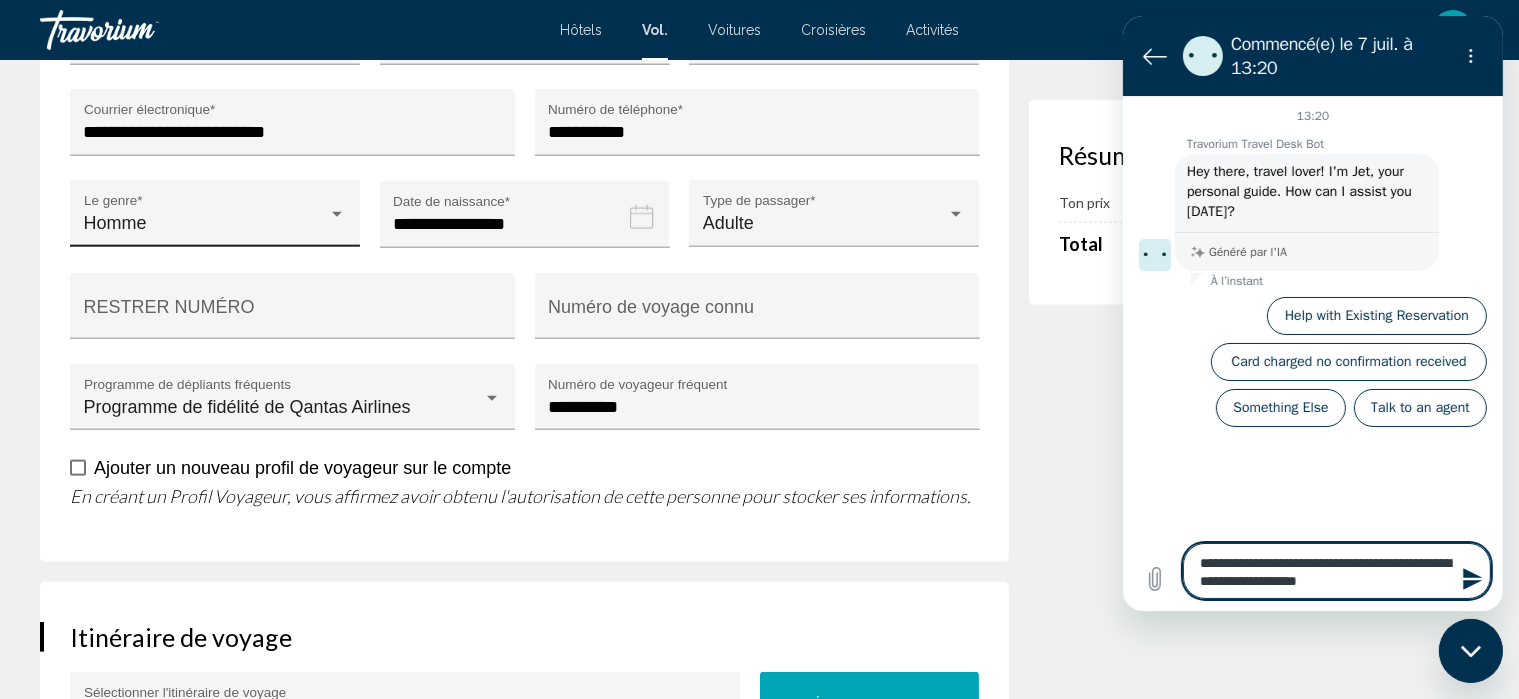type on "**********" 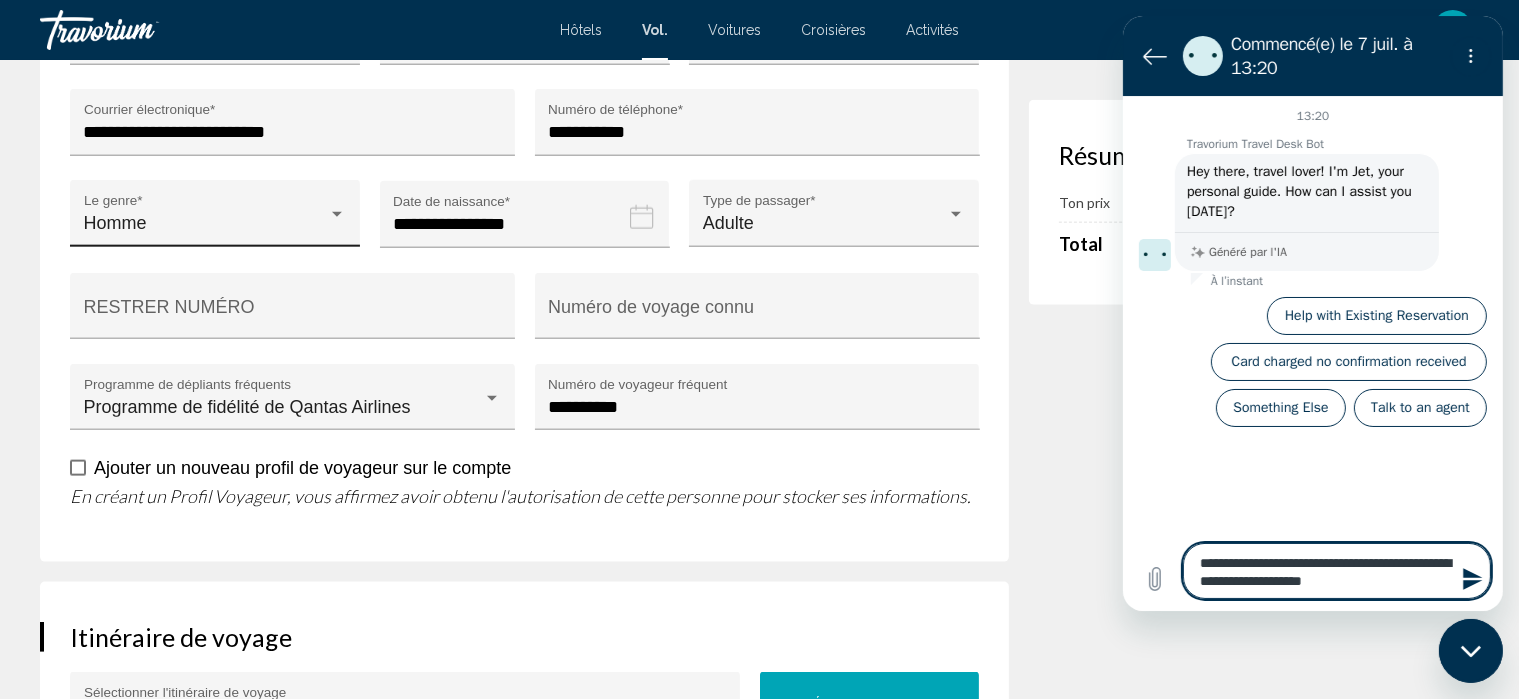 type on "**********" 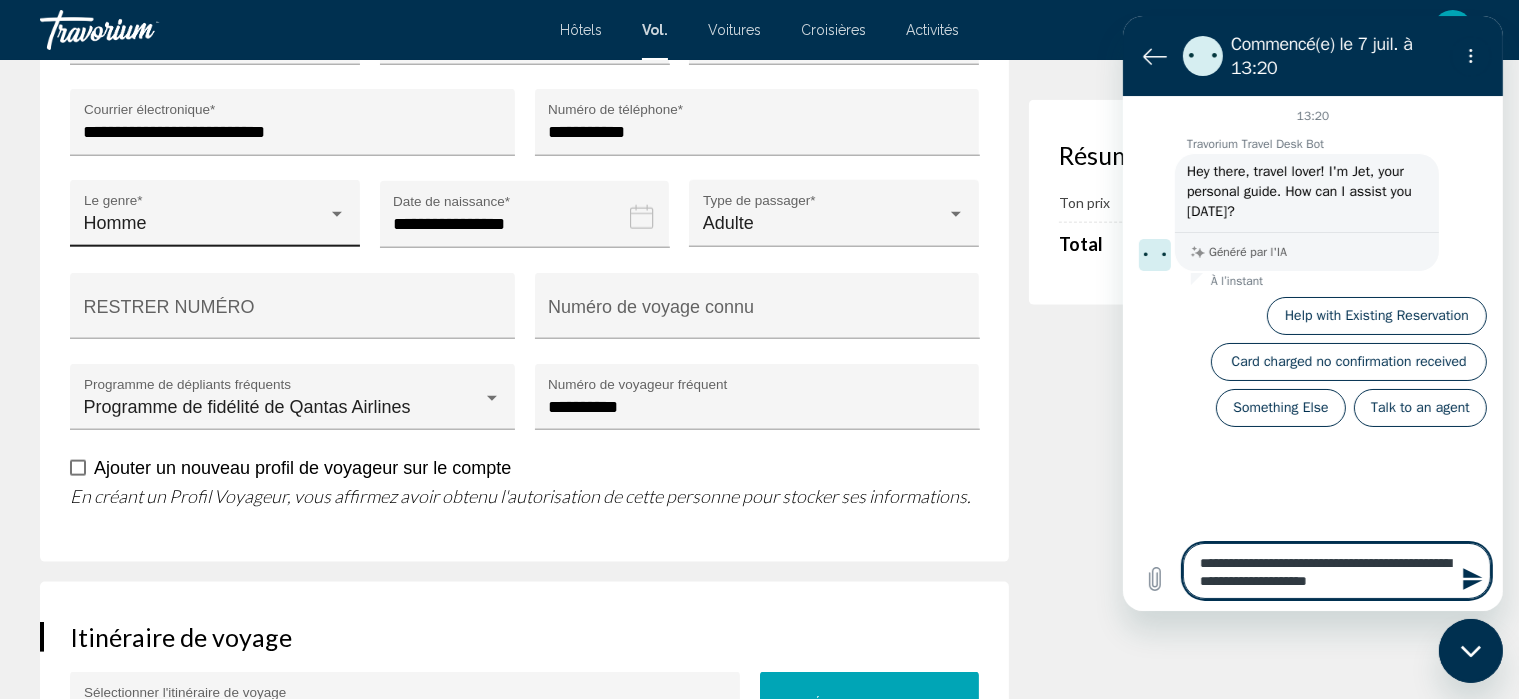 type on "**********" 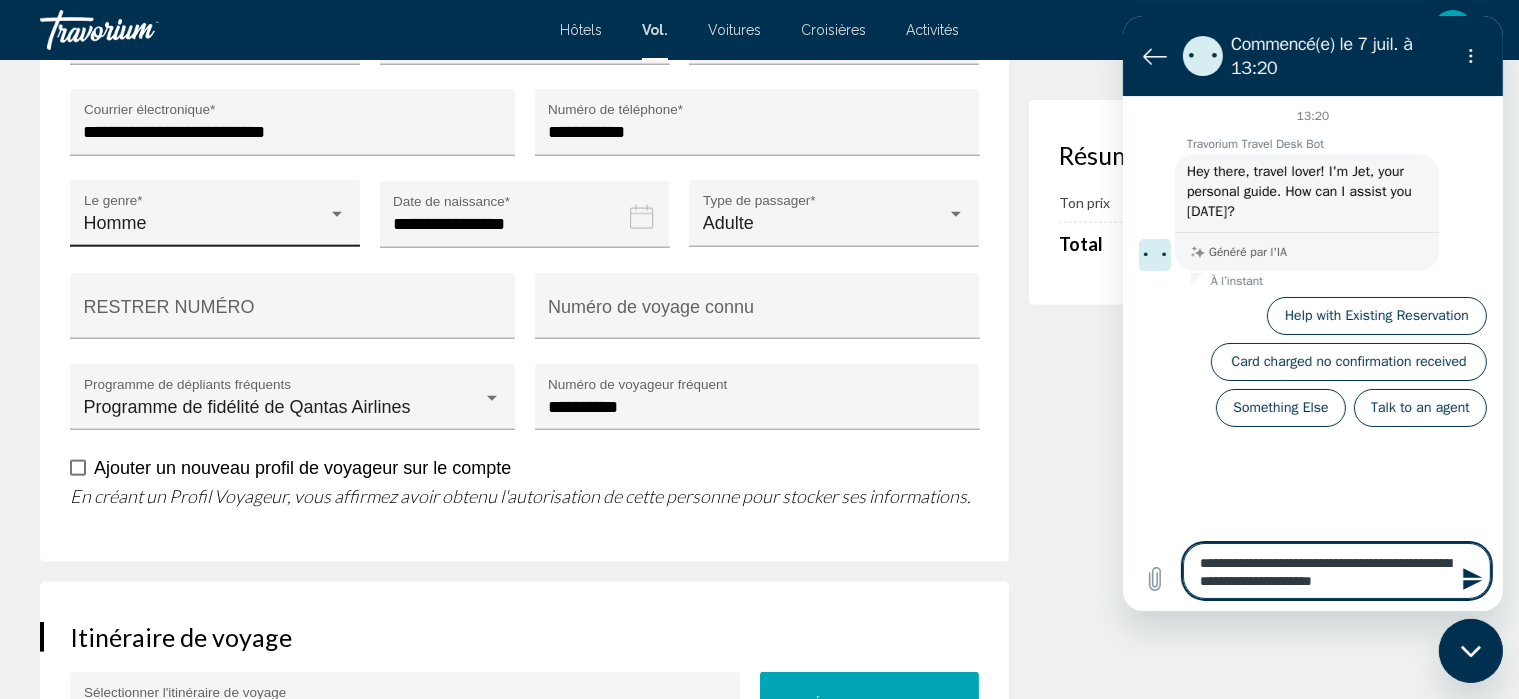 type on "**********" 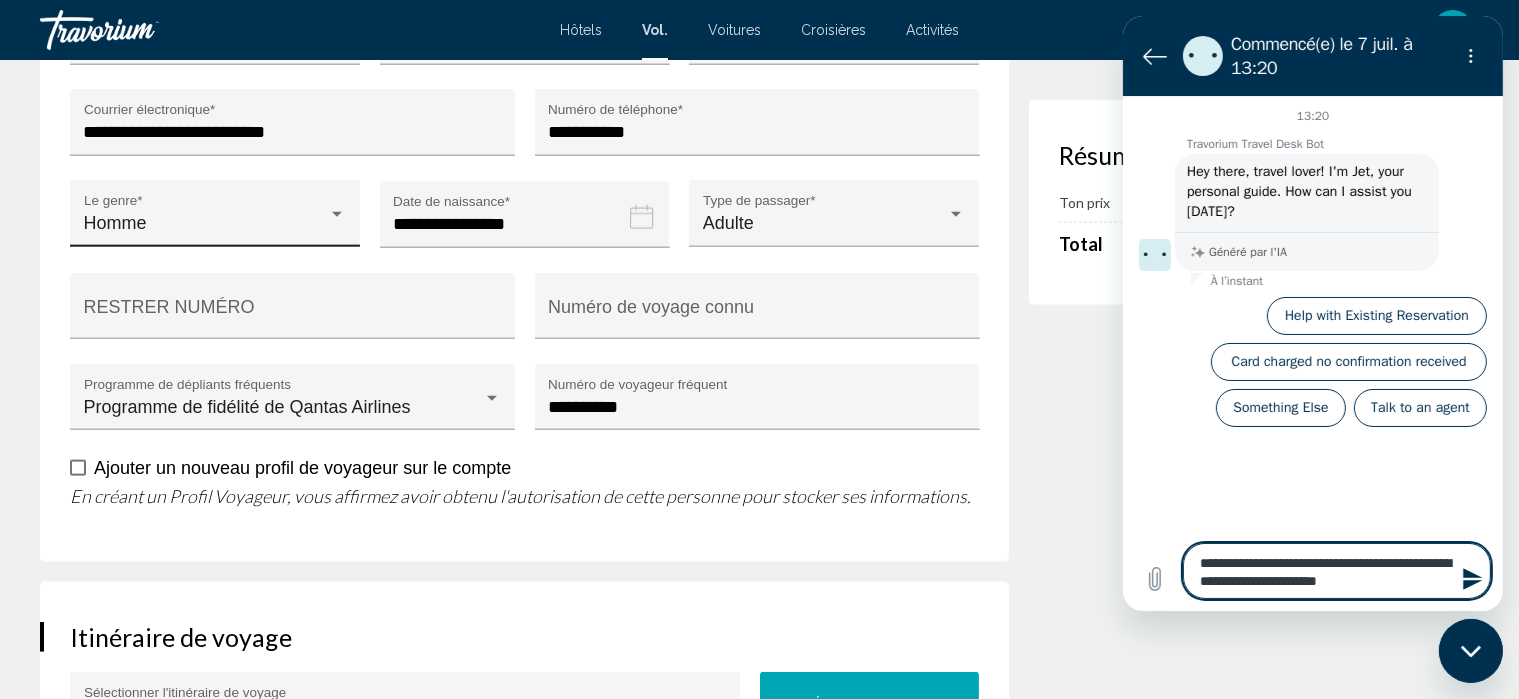 type on "**********" 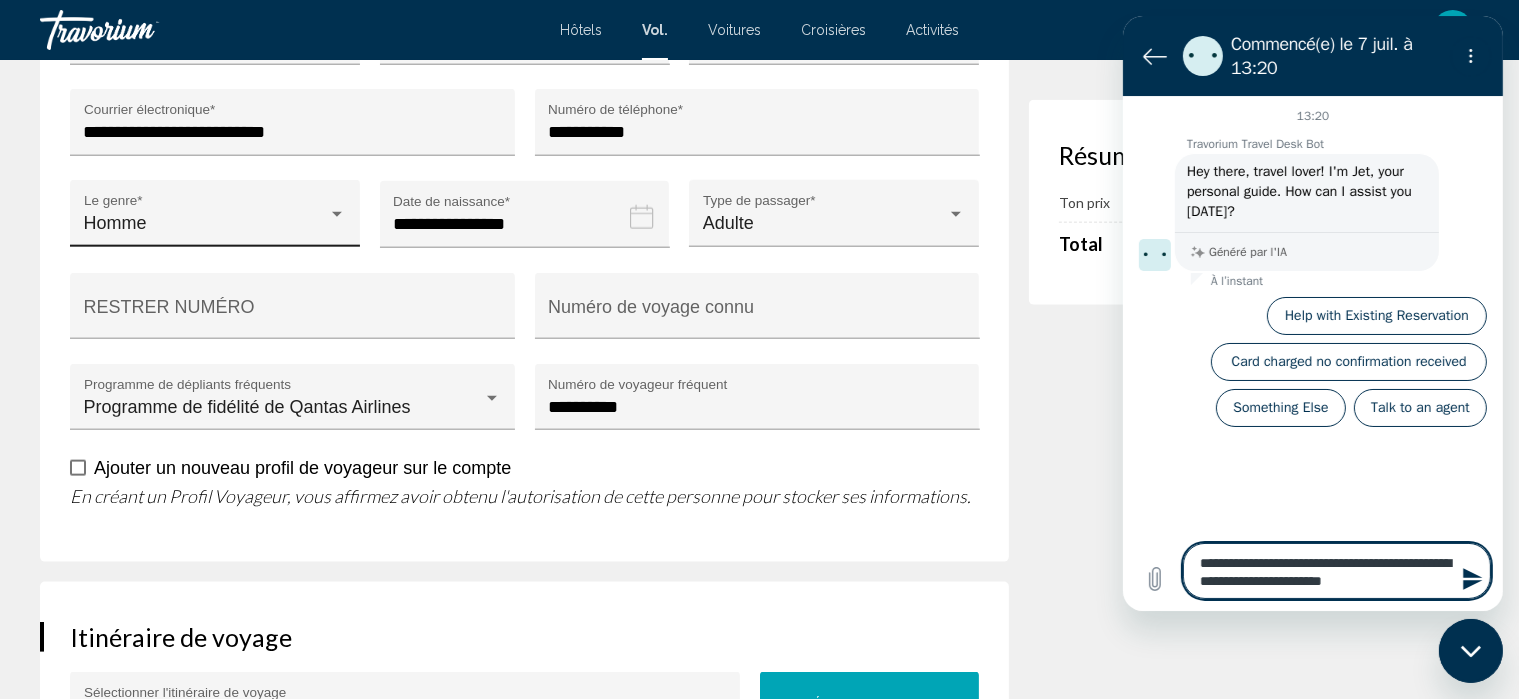 type on "**********" 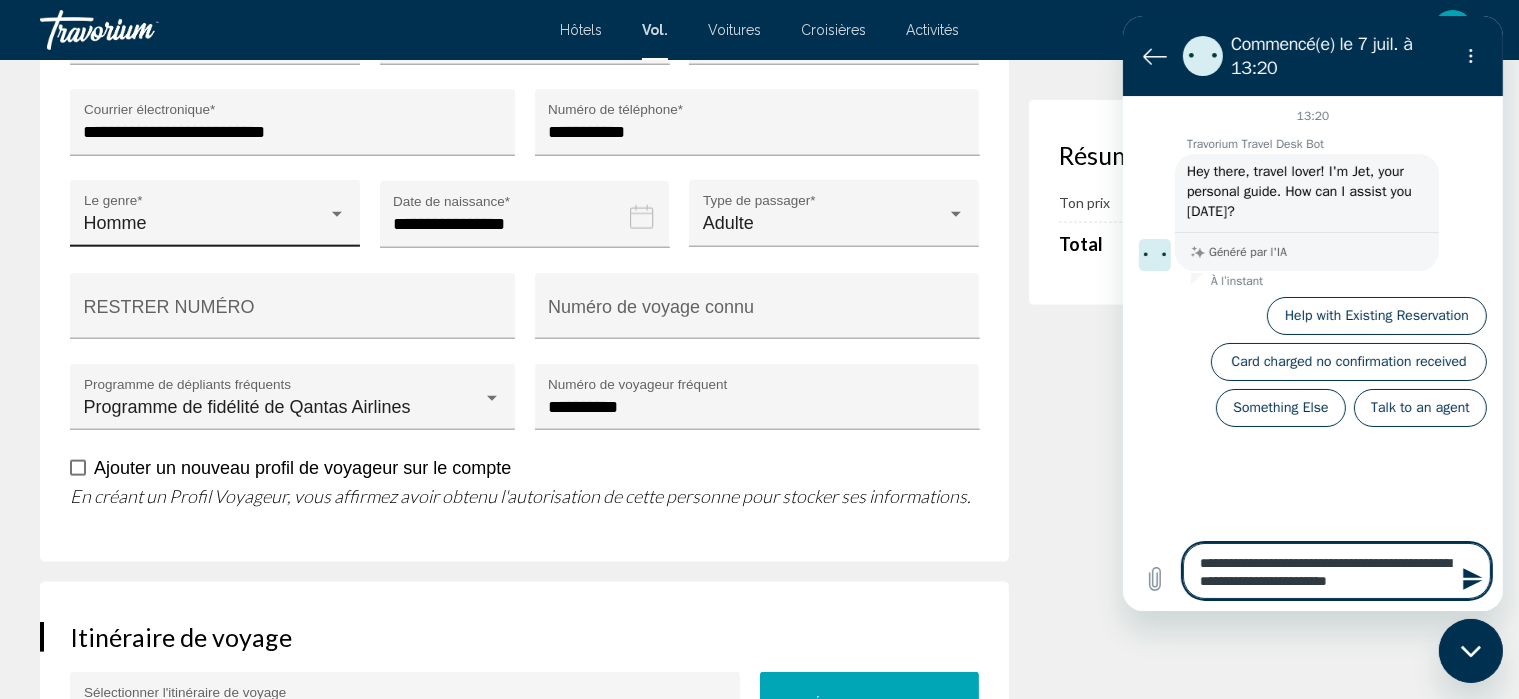 type on "**********" 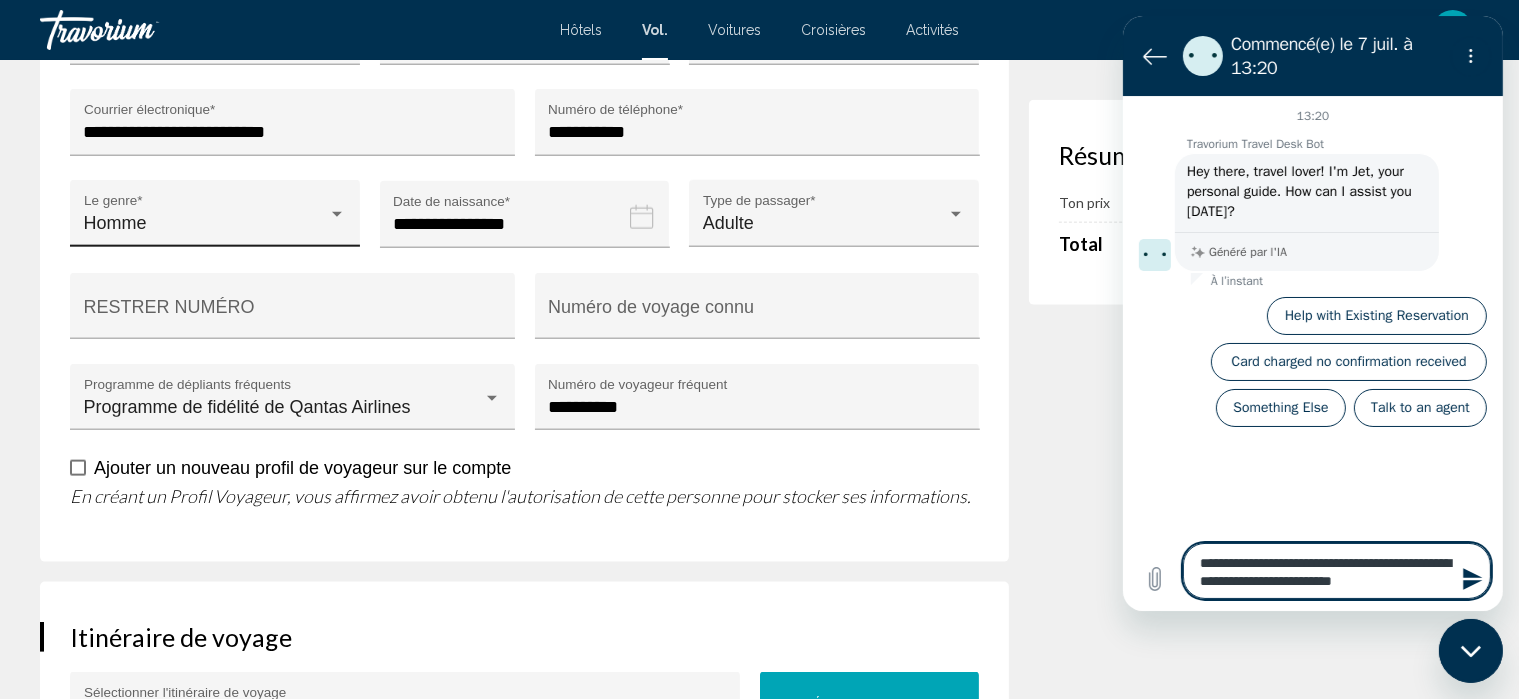 type on "**********" 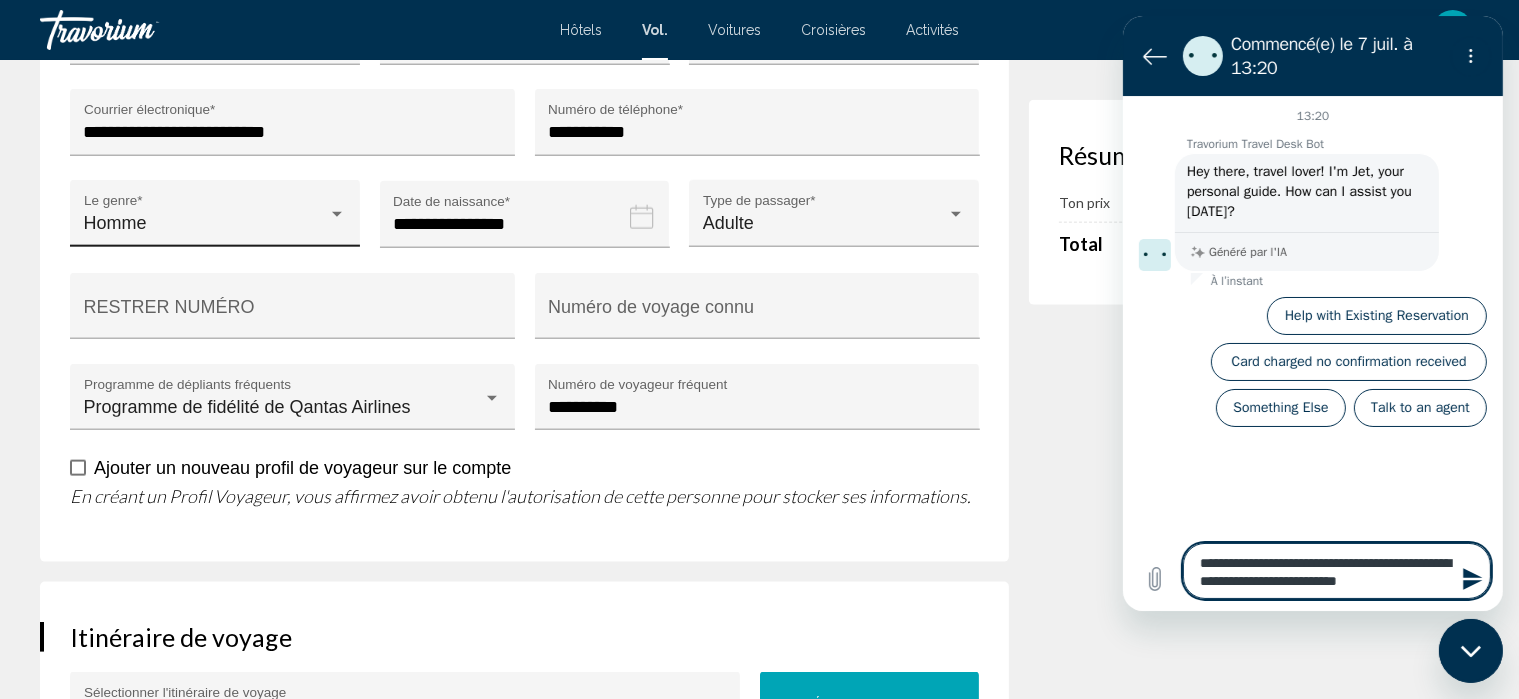 type on "**********" 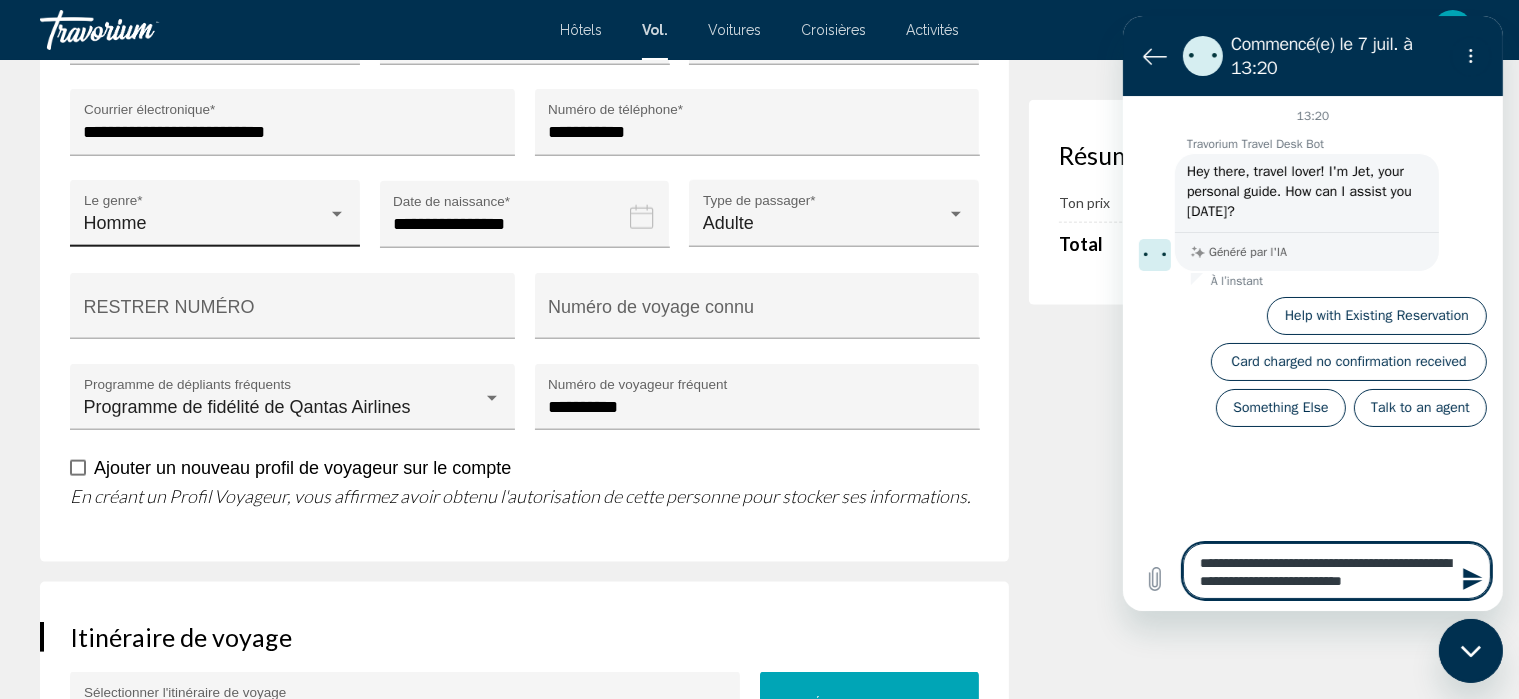 type on "**********" 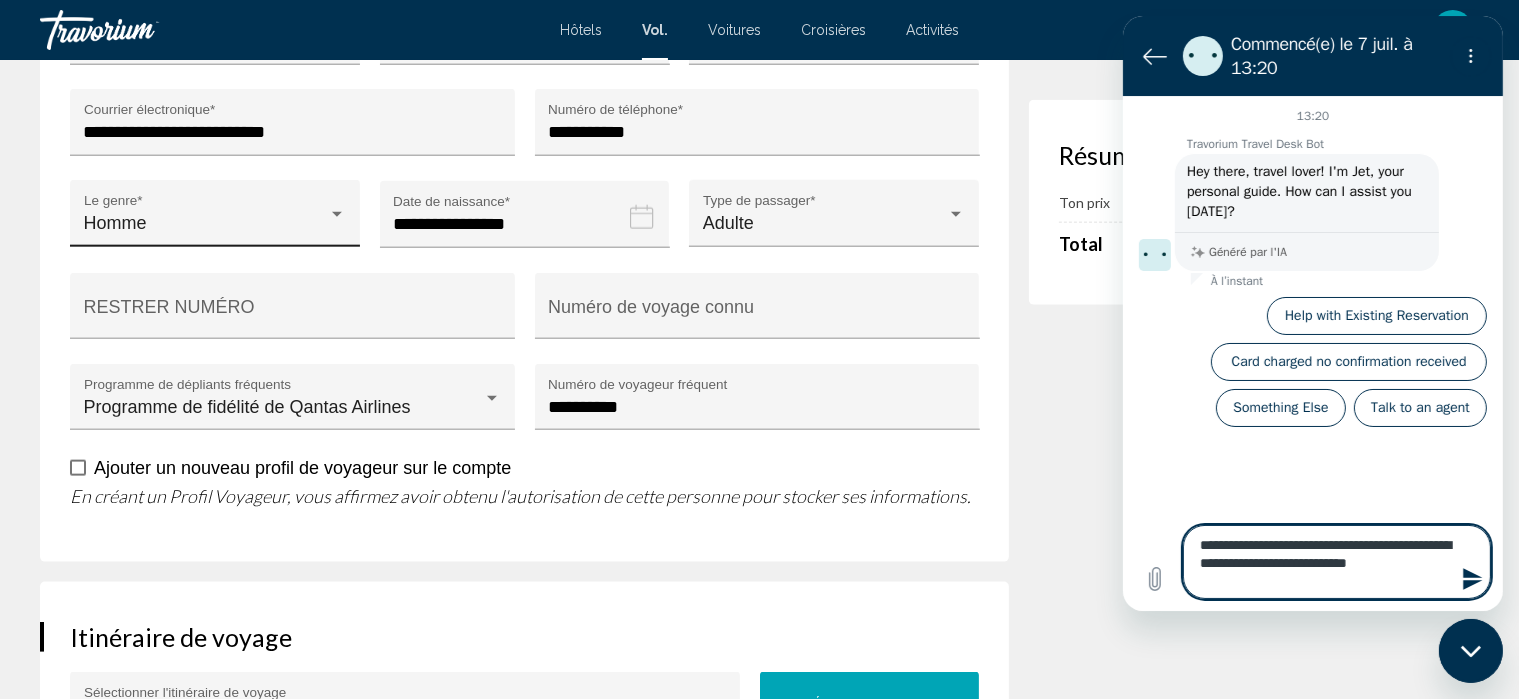 type on "**********" 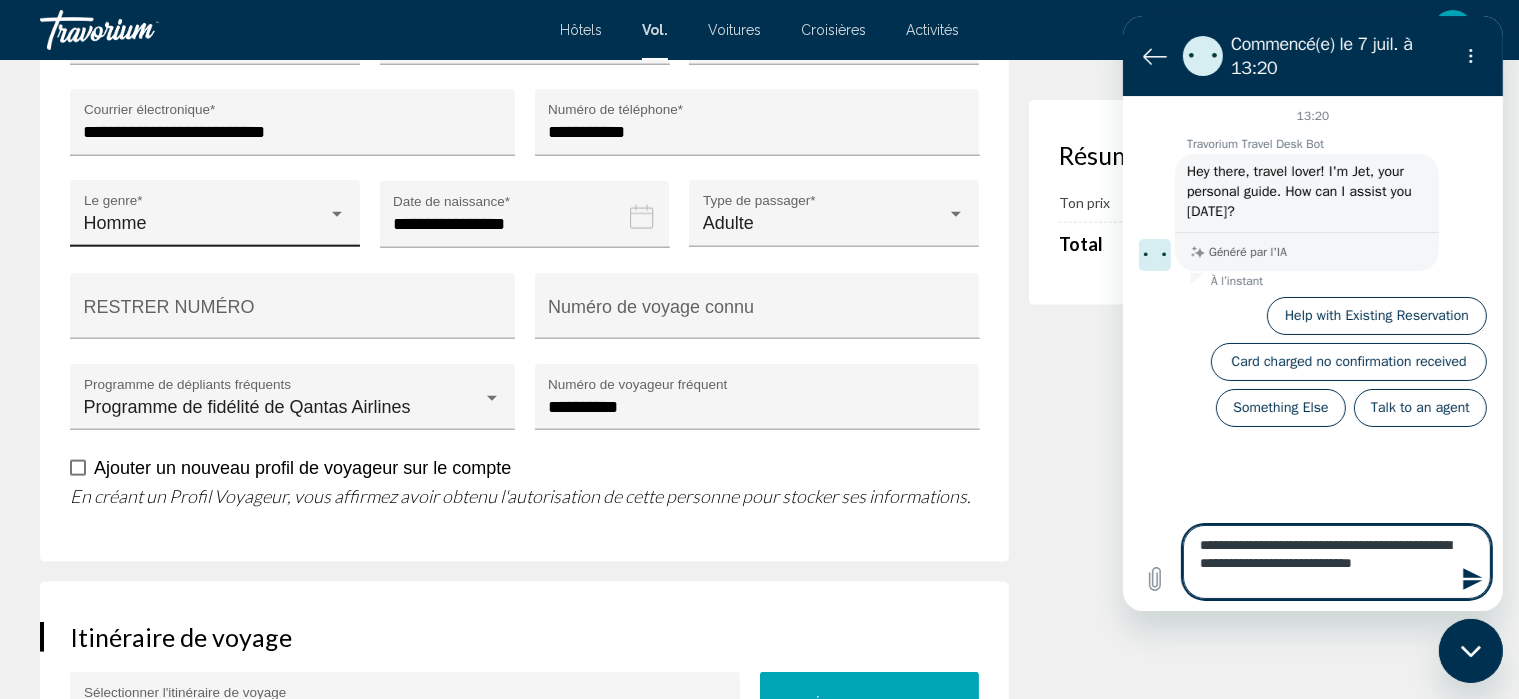 type on "**********" 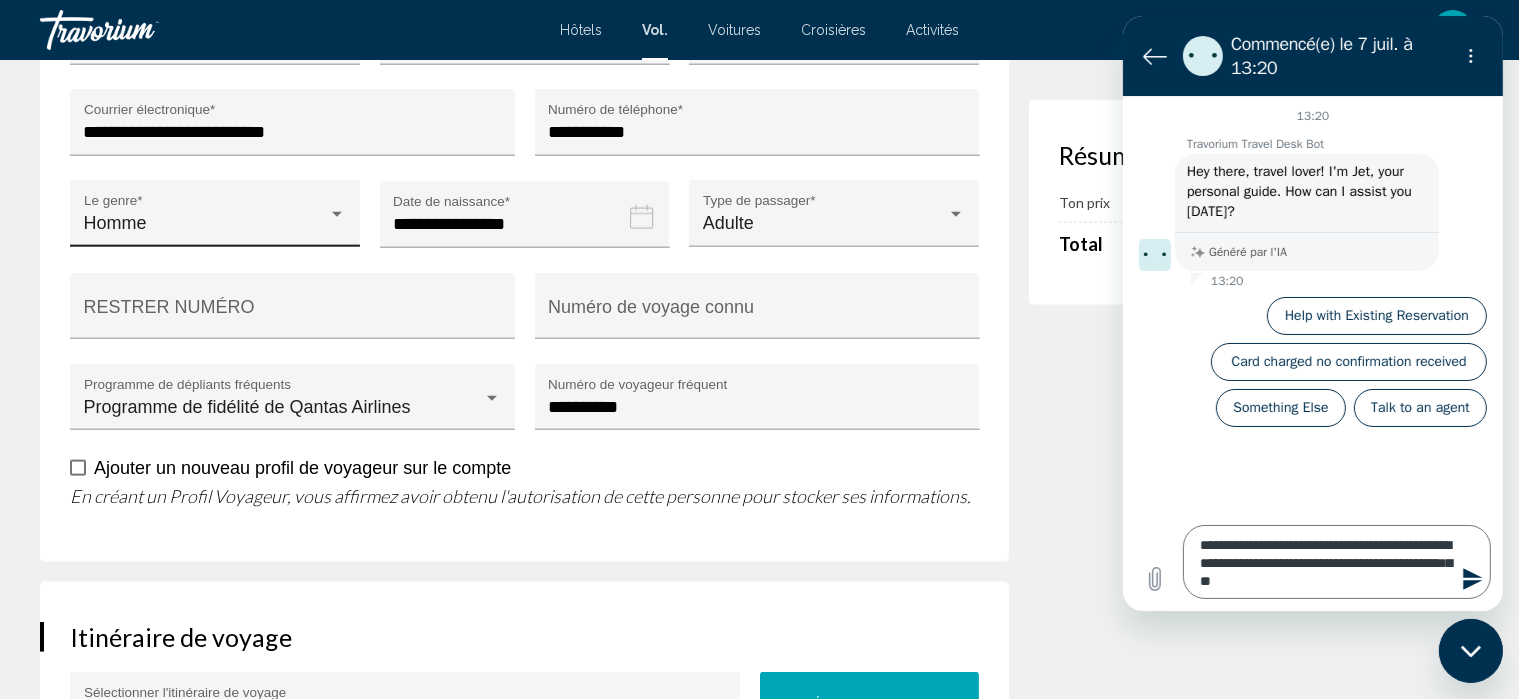click 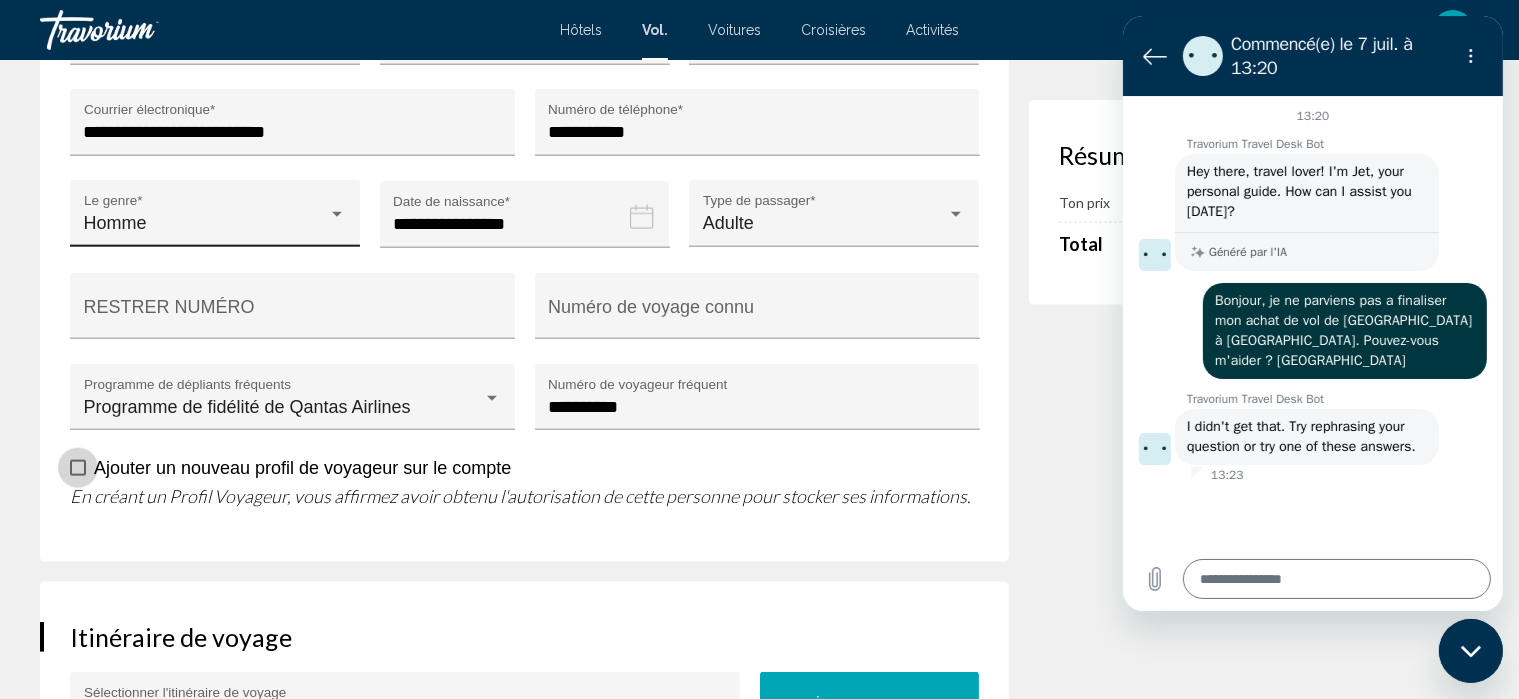 click at bounding box center [78, 468] 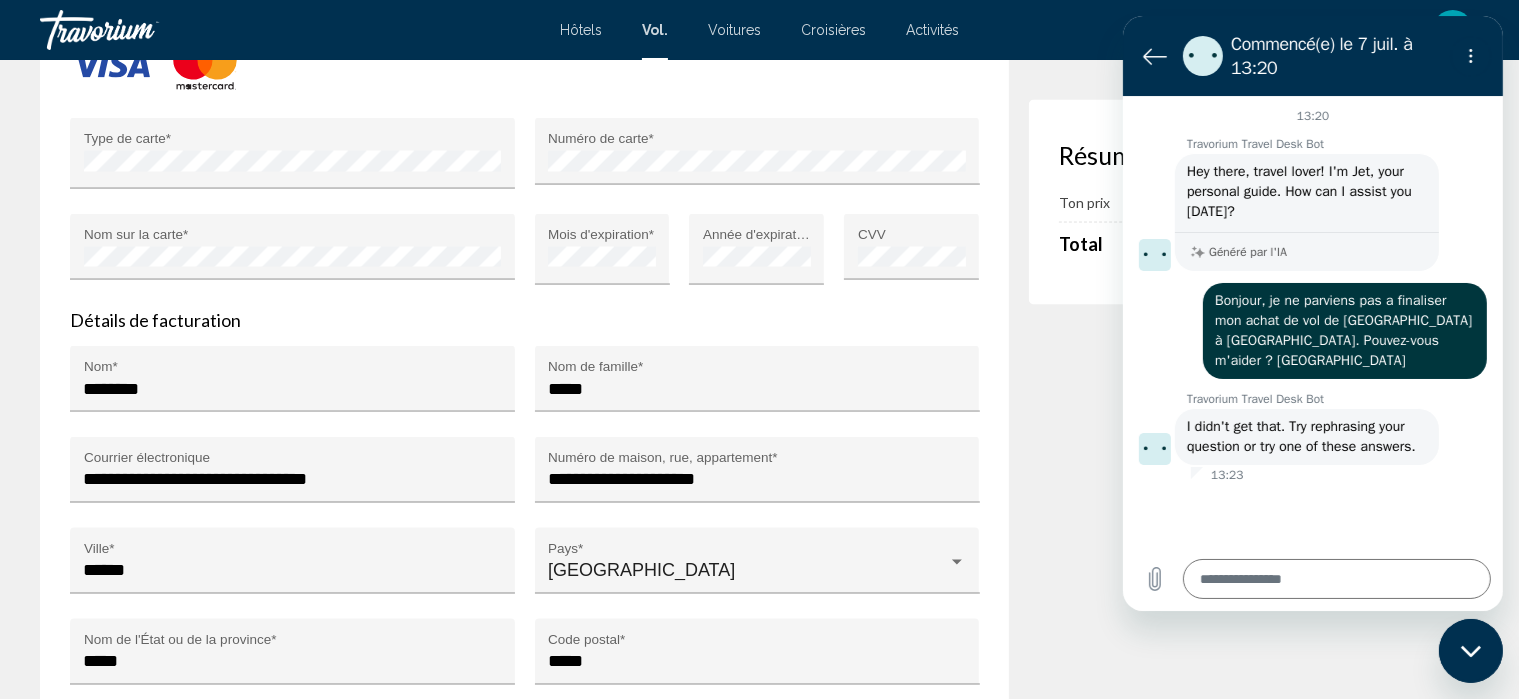 scroll, scrollTop: 3359, scrollLeft: 0, axis: vertical 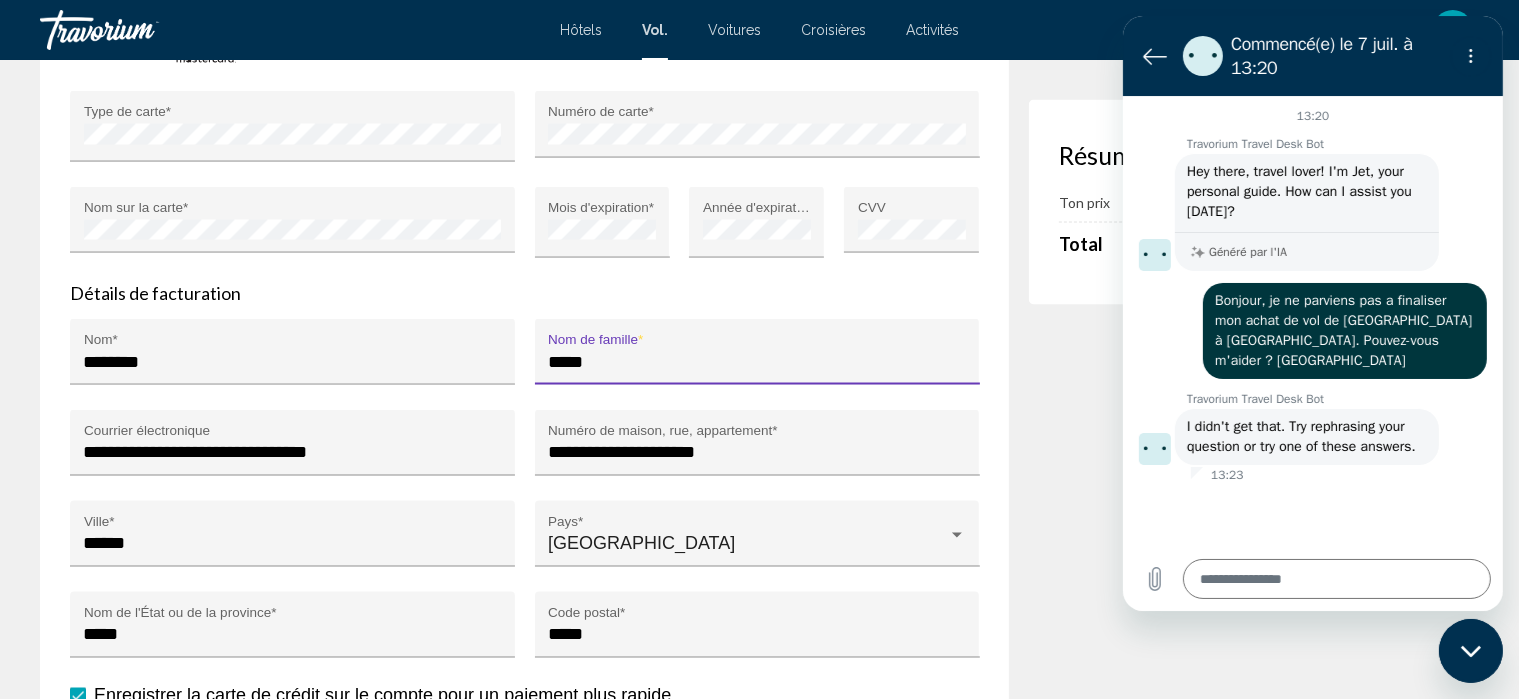 click on "*****" at bounding box center (757, 362) 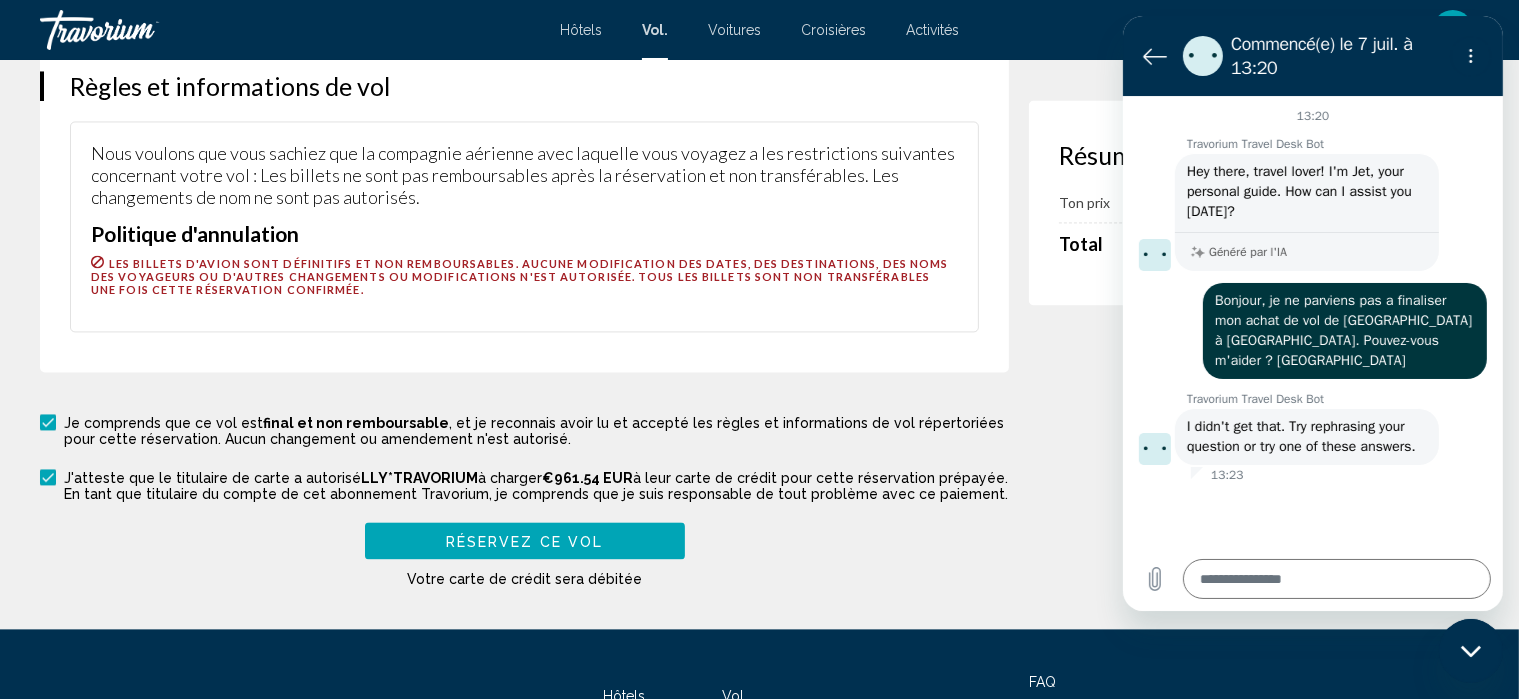 scroll, scrollTop: 4096, scrollLeft: 0, axis: vertical 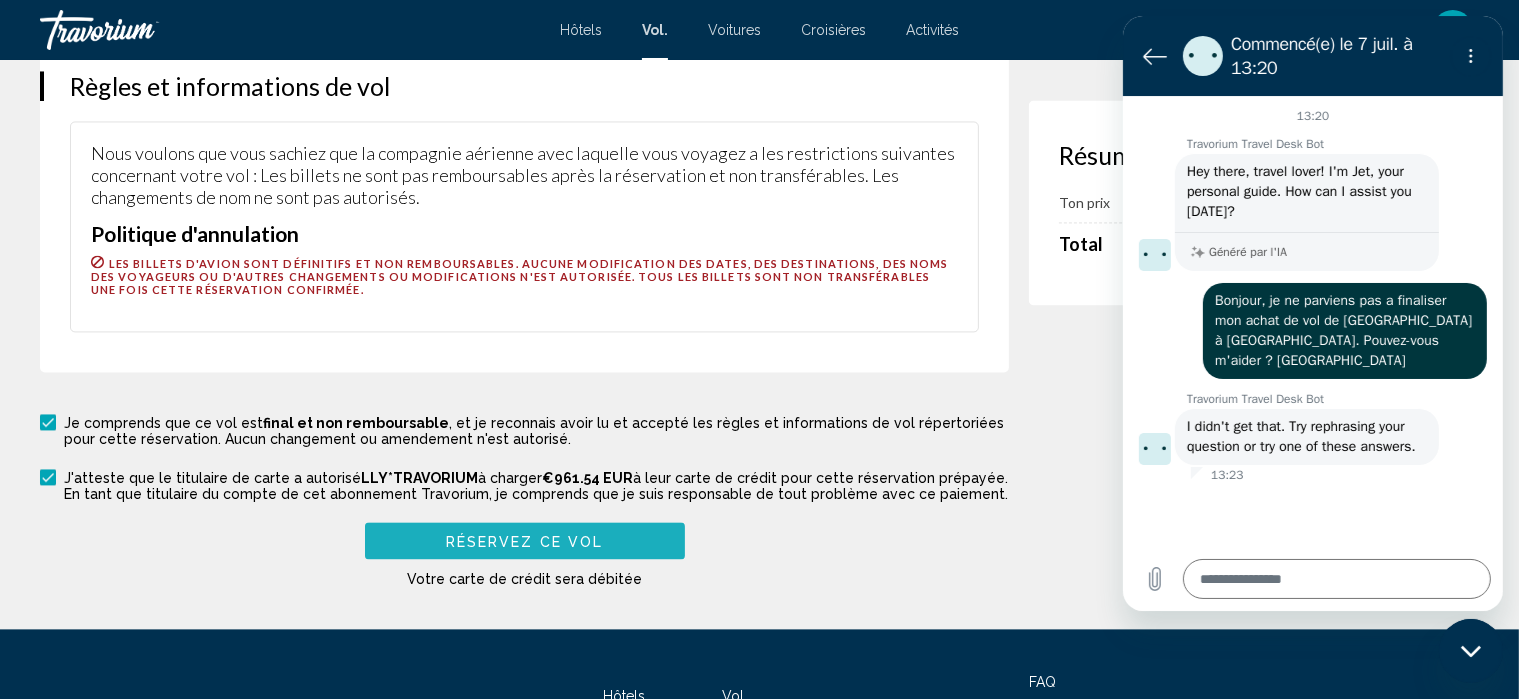 click on "Réservez ce vol" at bounding box center (525, 541) 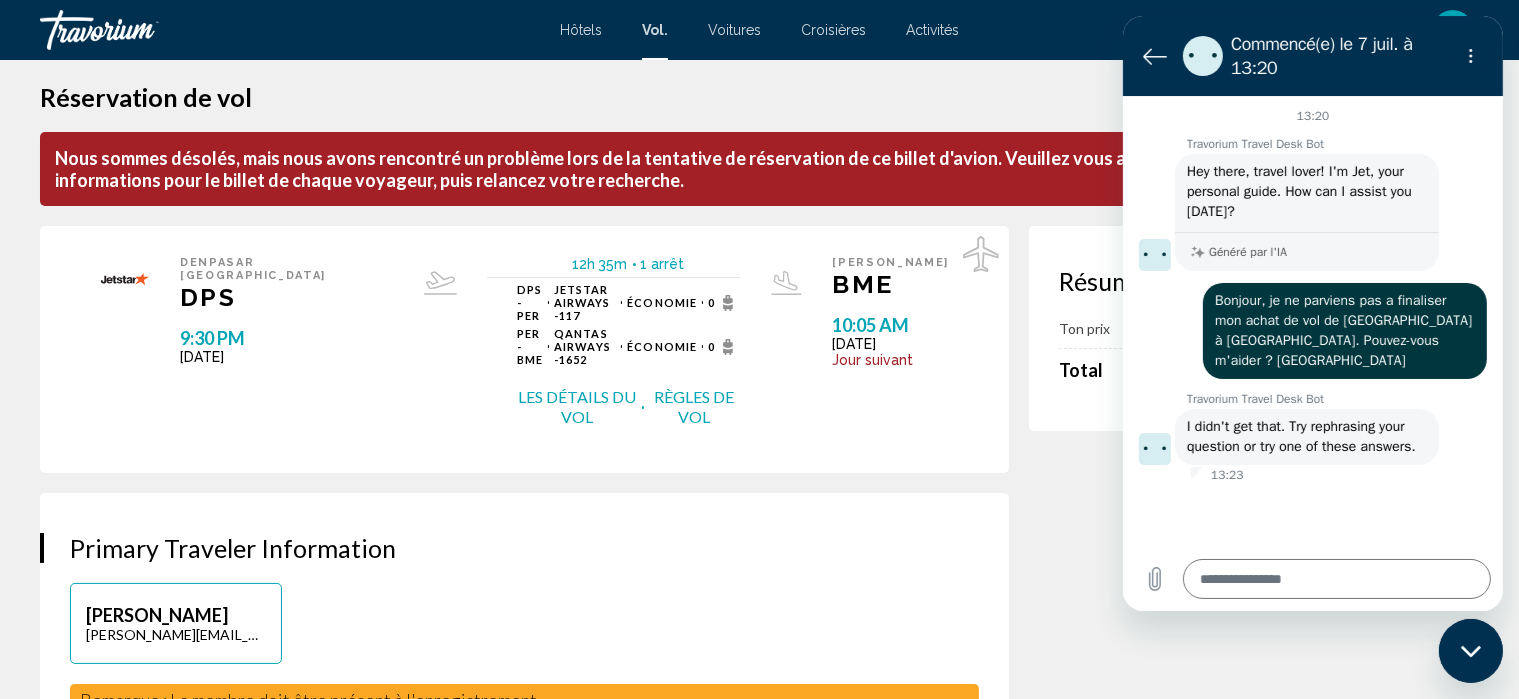 scroll, scrollTop: 0, scrollLeft: 0, axis: both 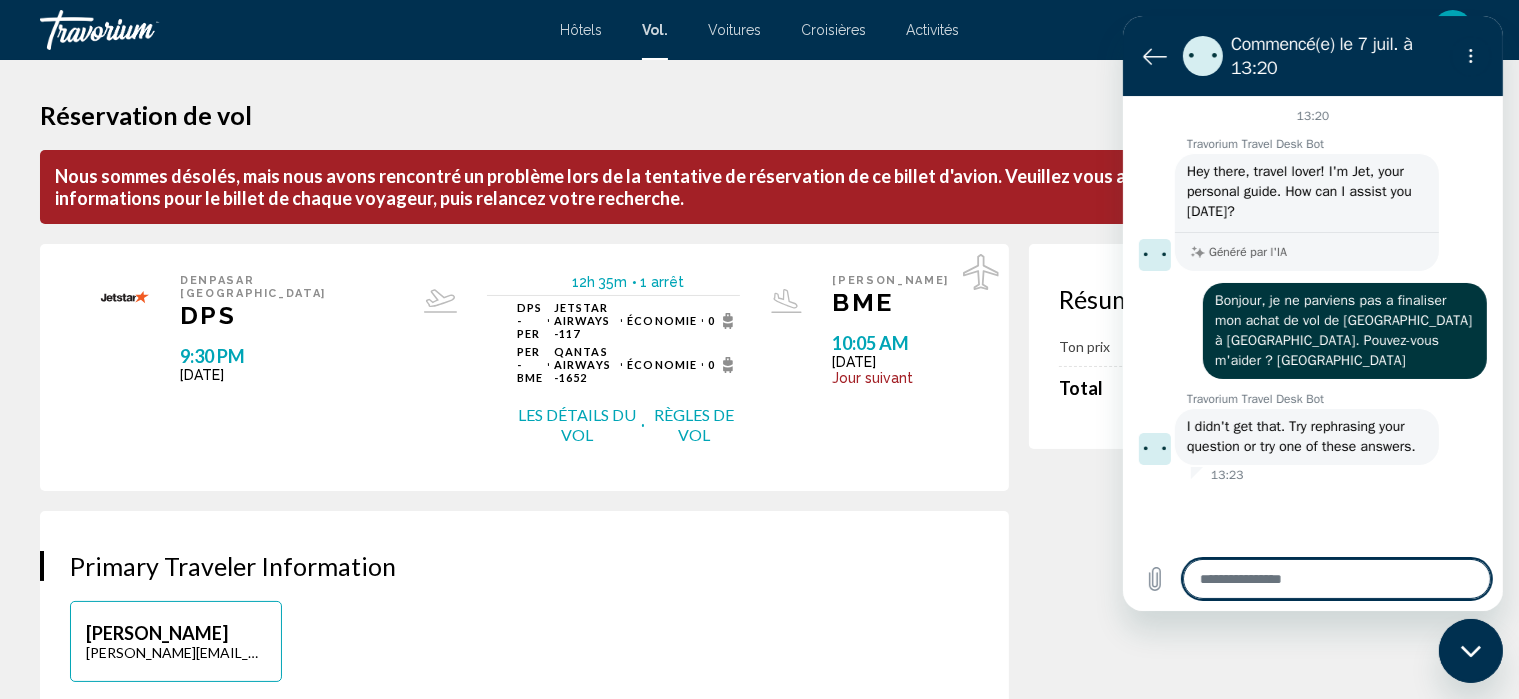 click at bounding box center [1336, 579] 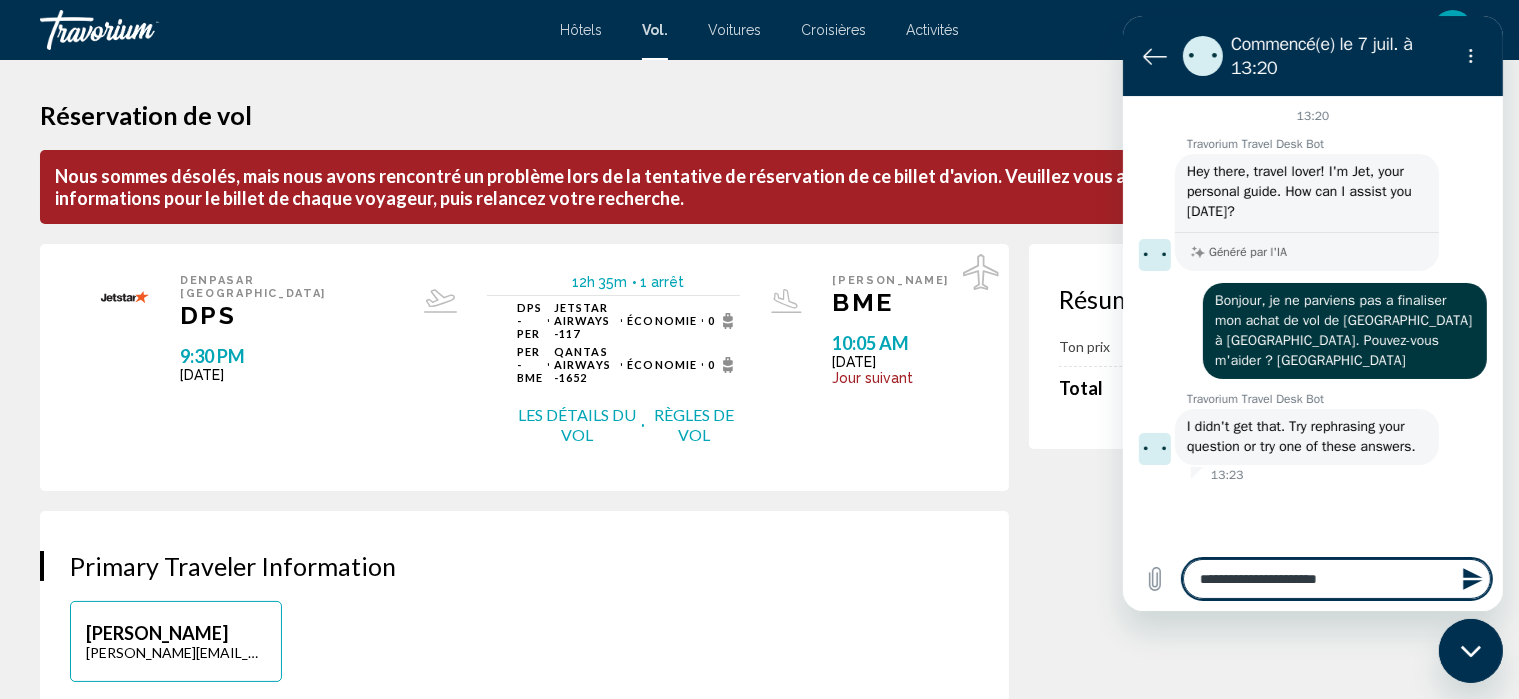 click on "**********" at bounding box center [1336, 579] 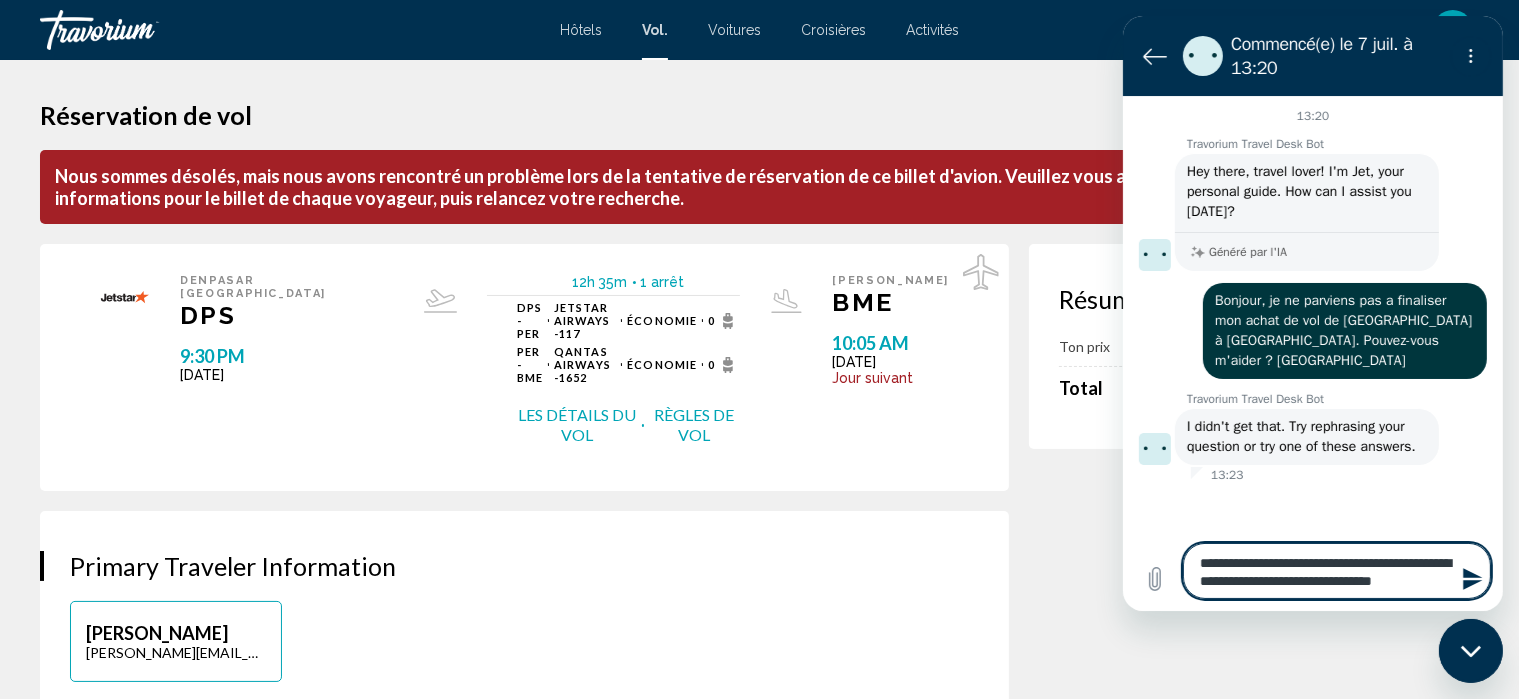 click on "**********" at bounding box center (1336, 571) 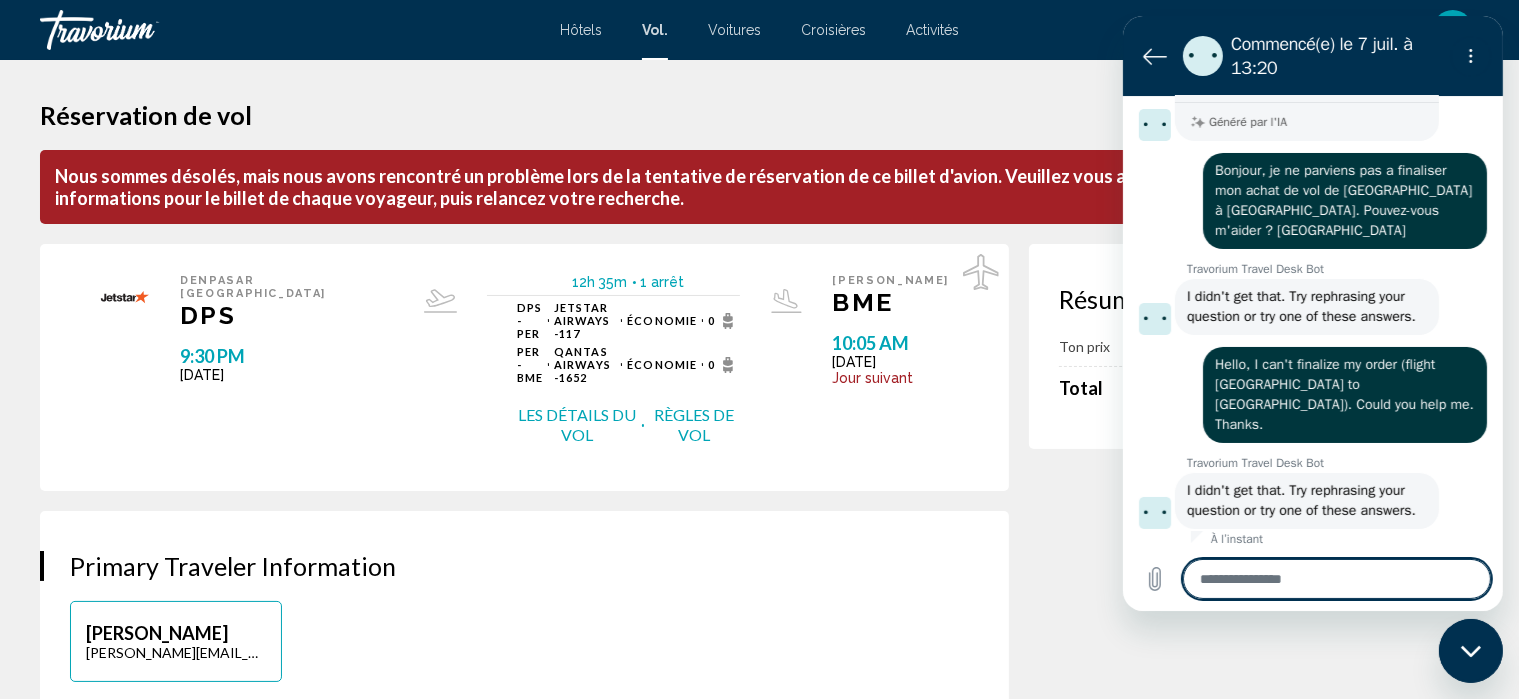 scroll, scrollTop: 134, scrollLeft: 0, axis: vertical 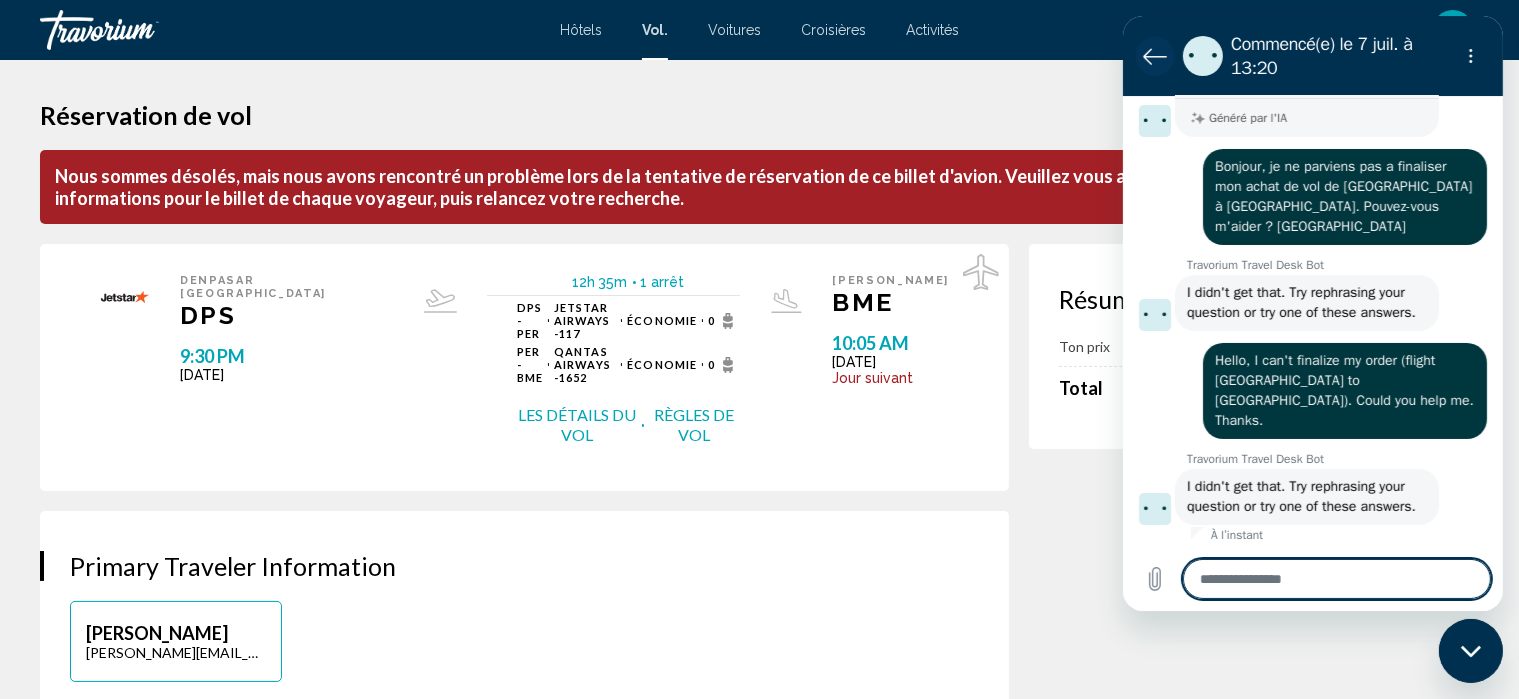 click 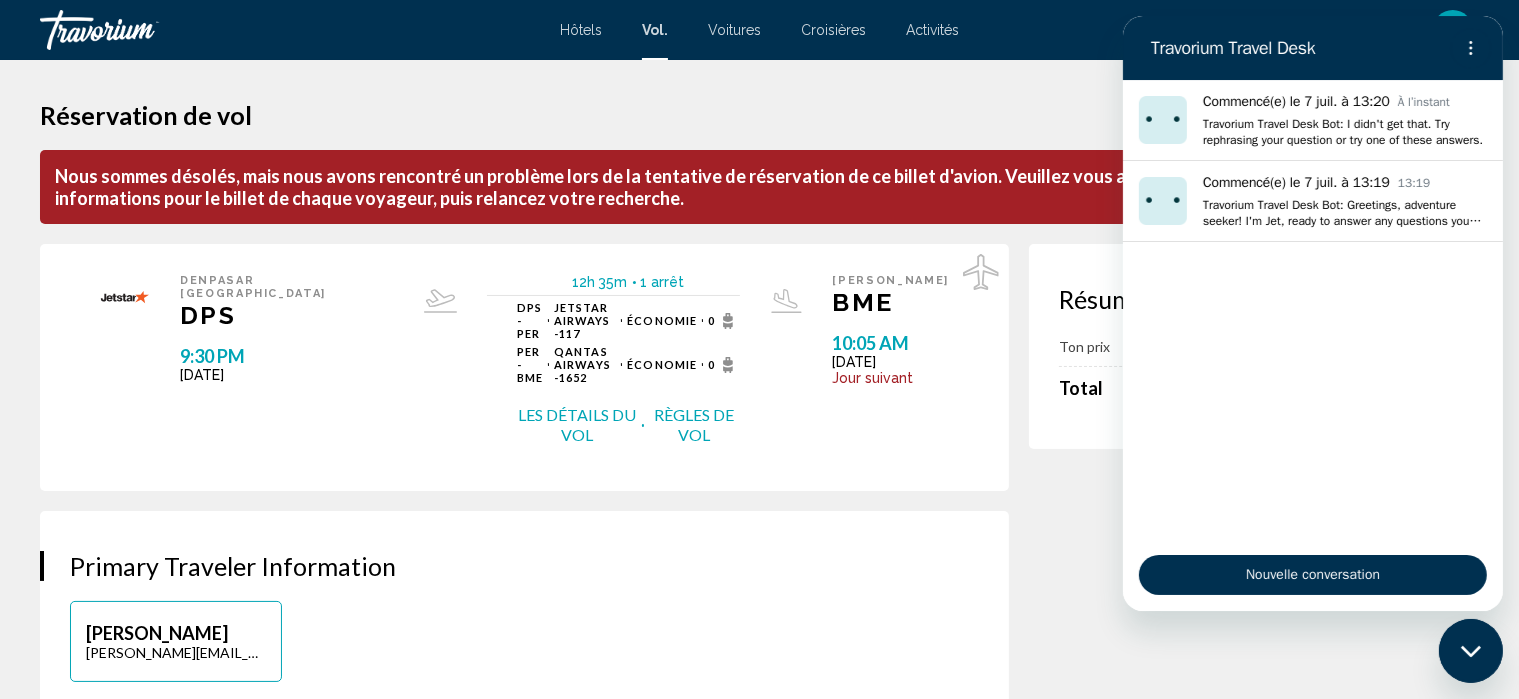 click on "Réservation de vol" at bounding box center [759, 115] 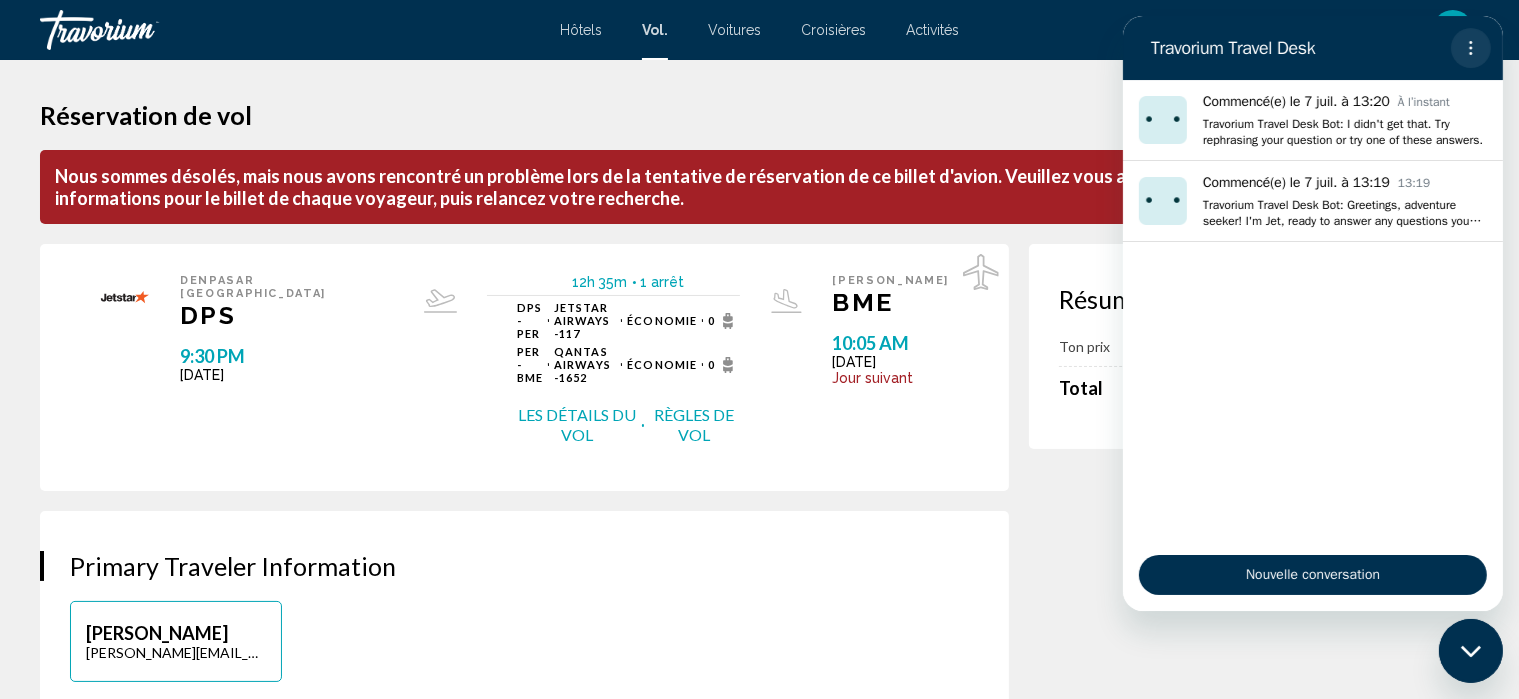 click 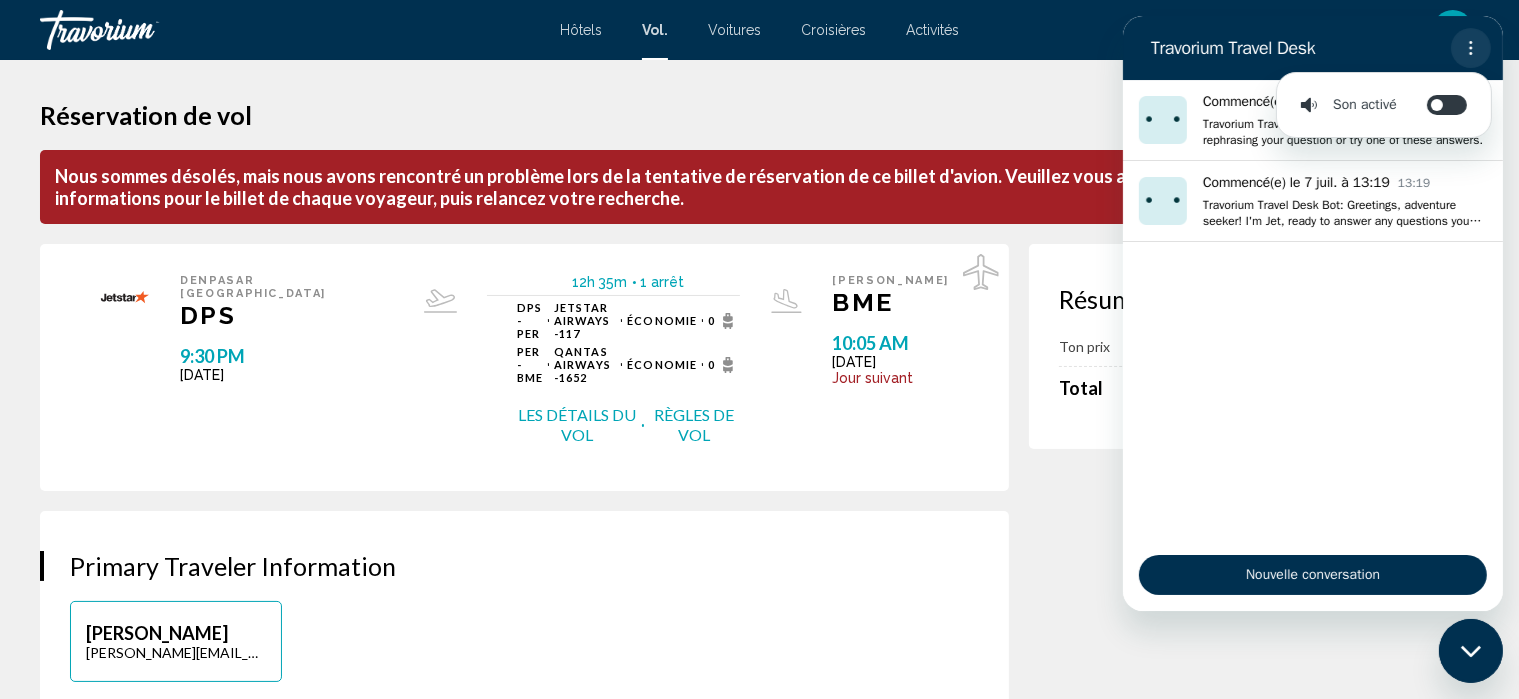 click 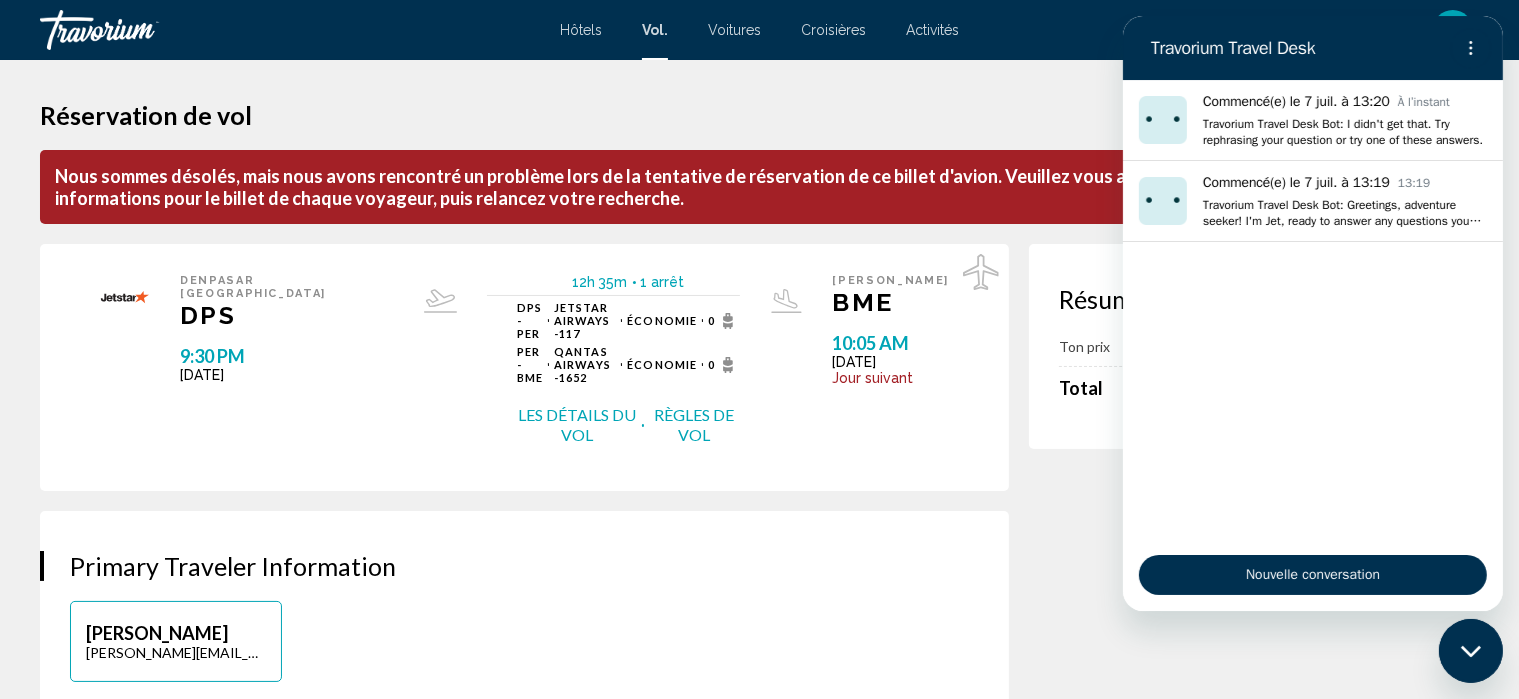 click at bounding box center (1470, 650) 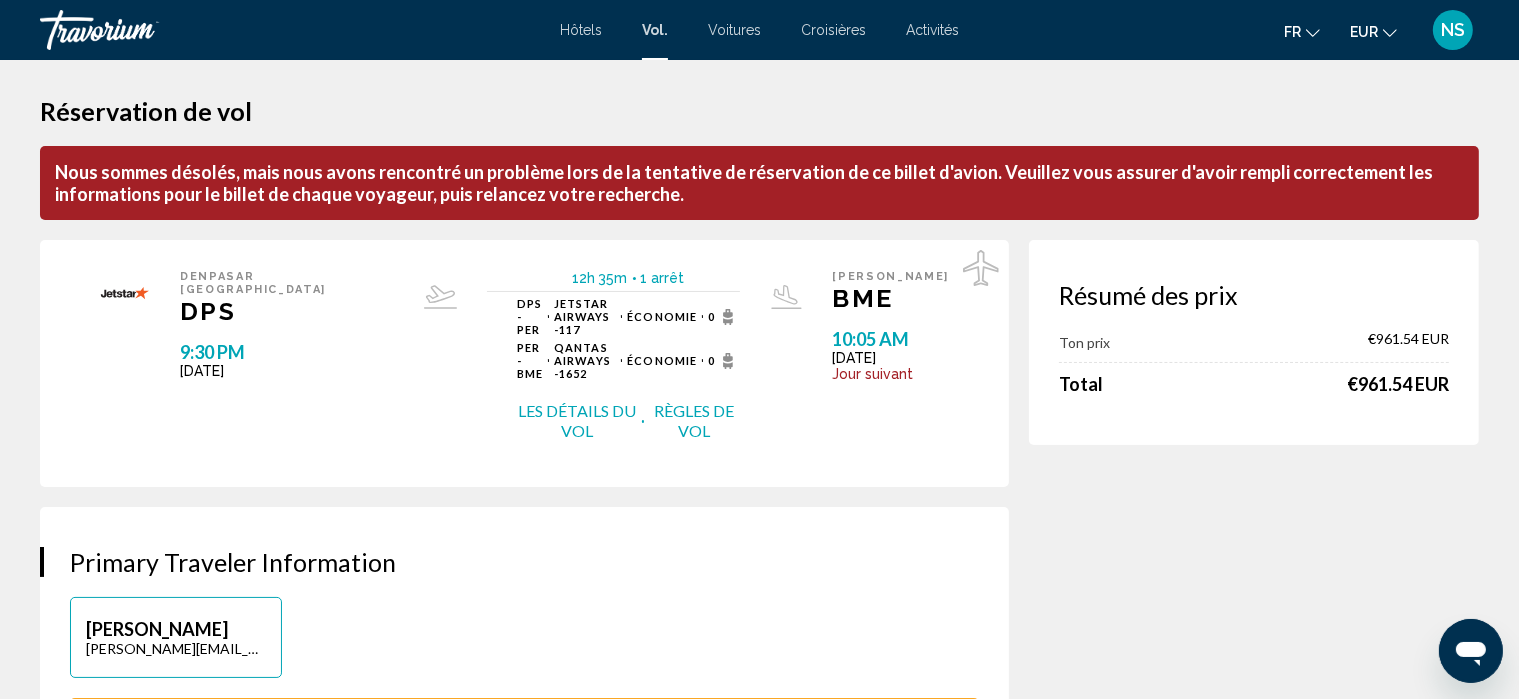 scroll, scrollTop: 0, scrollLeft: 0, axis: both 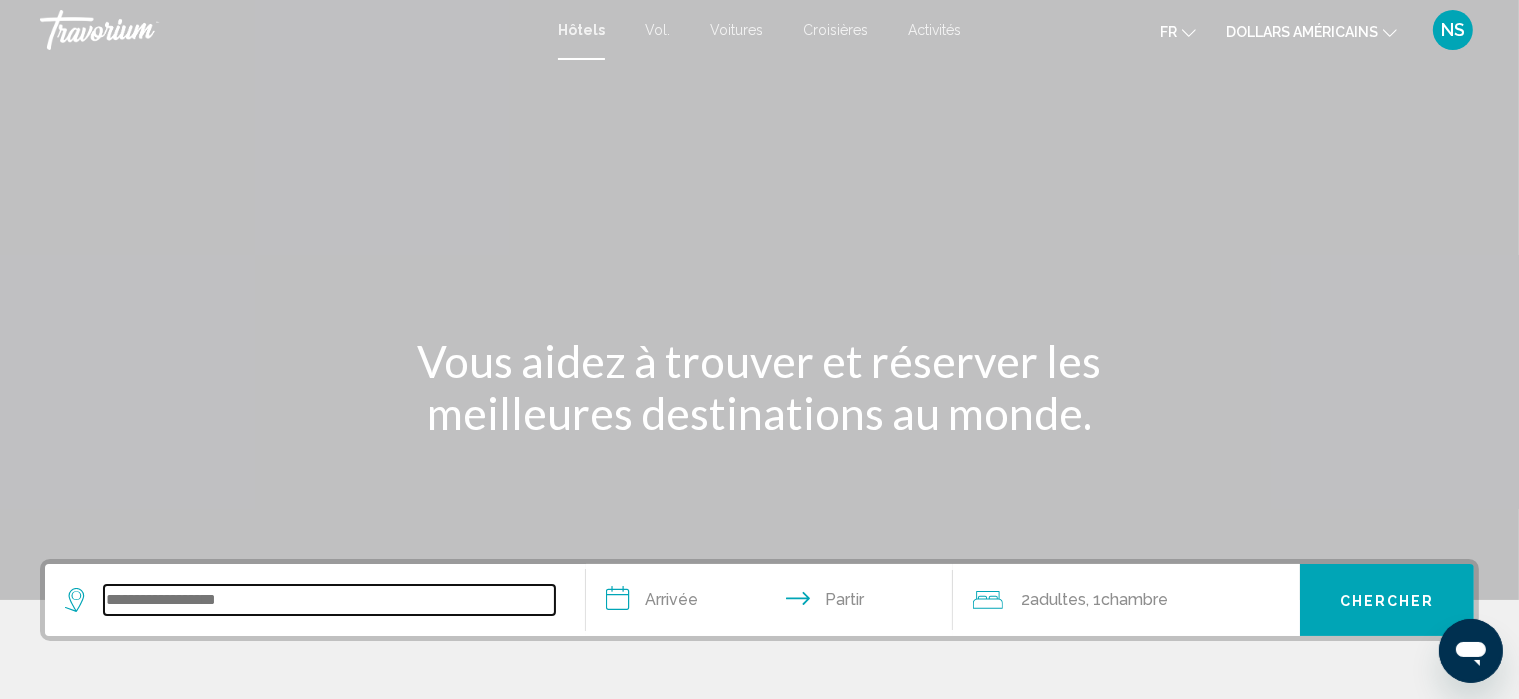 click at bounding box center [329, 600] 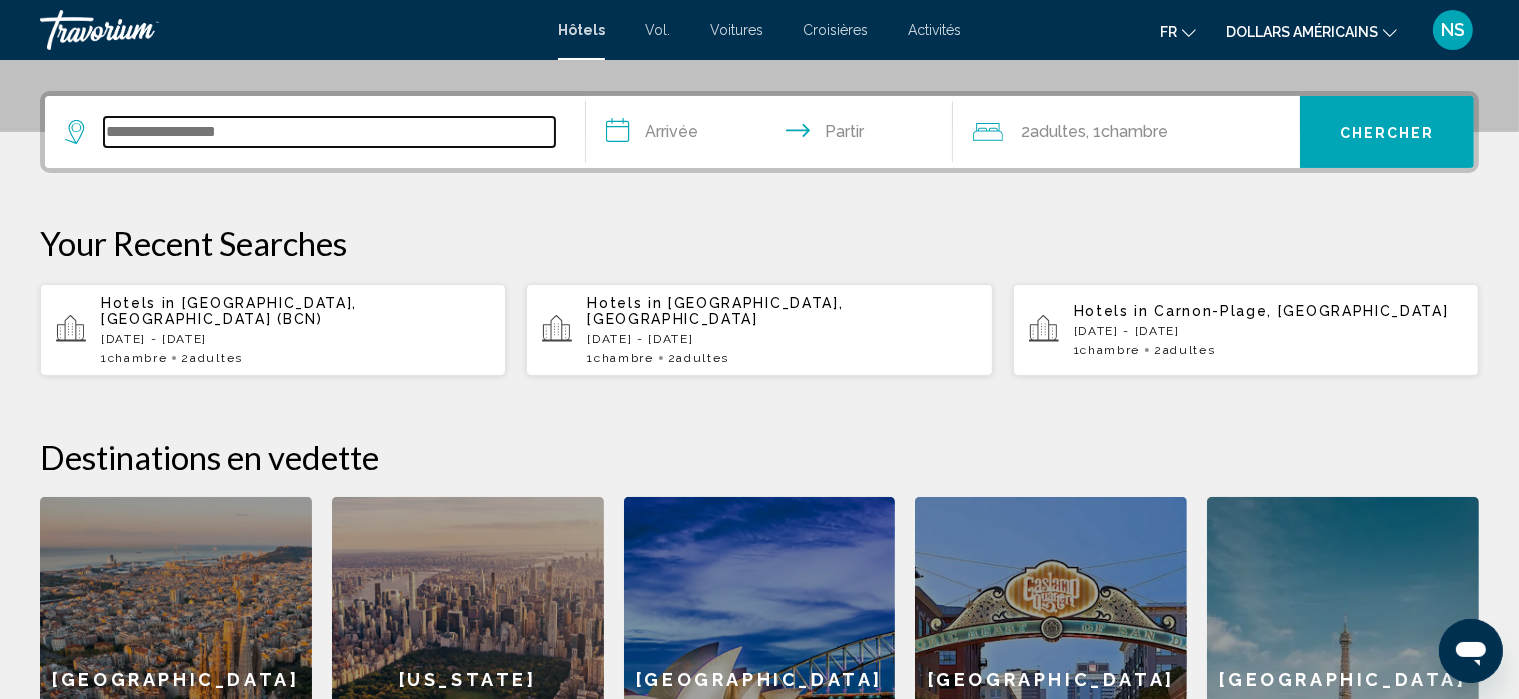 scroll, scrollTop: 493, scrollLeft: 0, axis: vertical 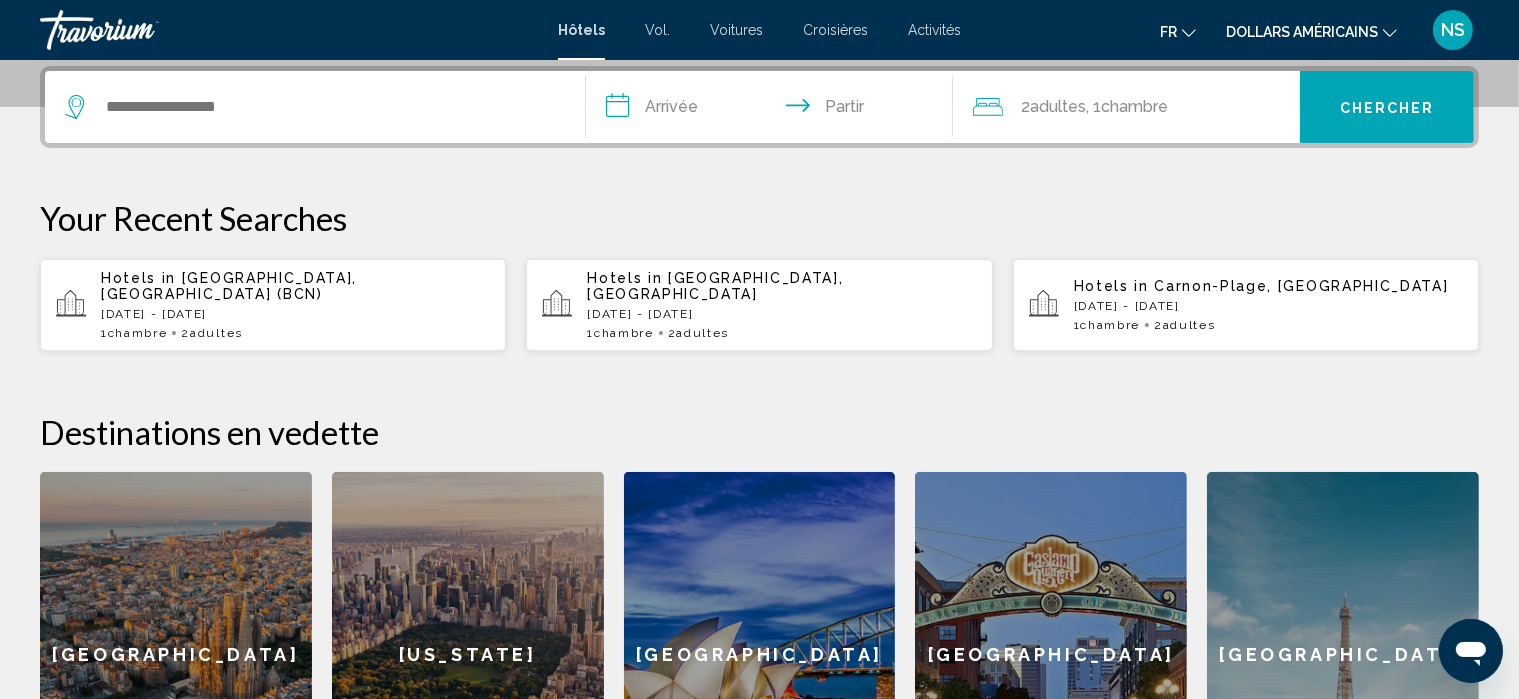 click on "Vol." at bounding box center [657, 30] 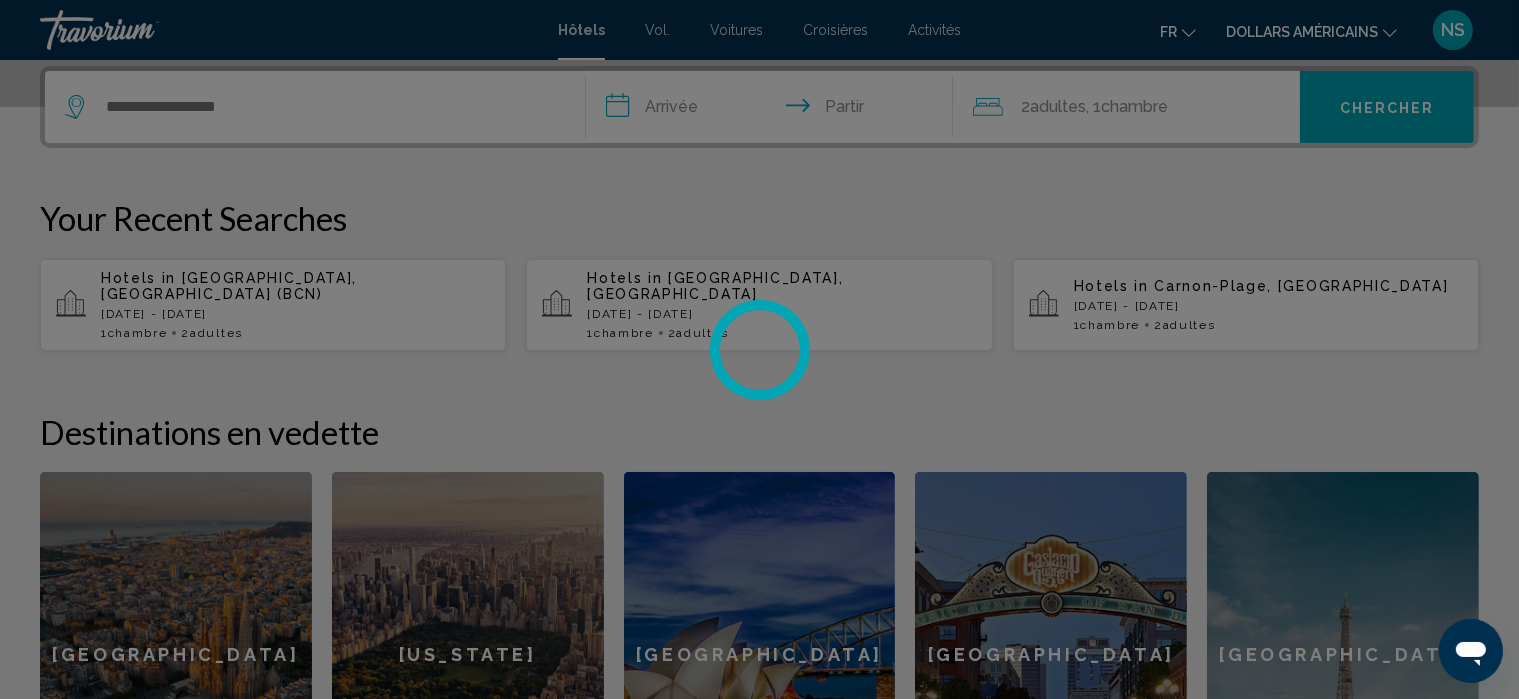 scroll, scrollTop: 0, scrollLeft: 0, axis: both 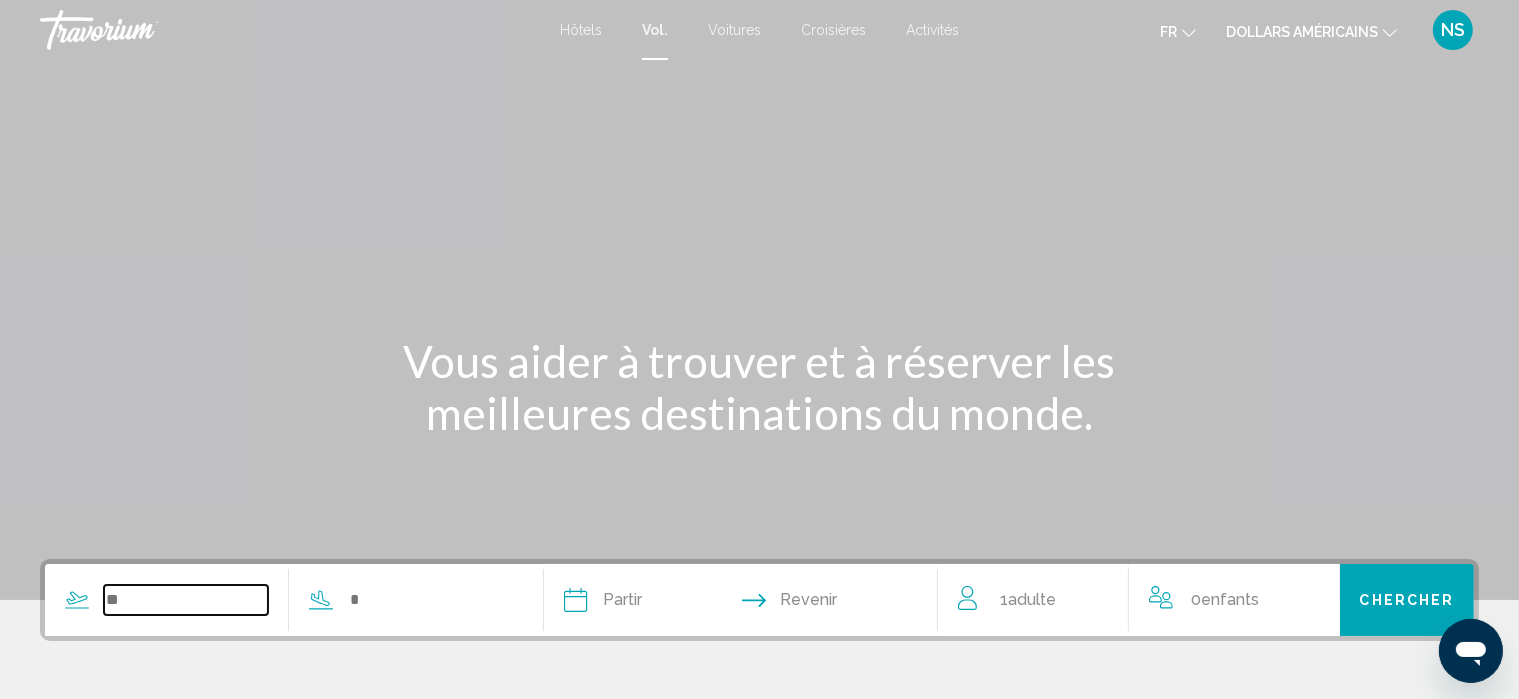 click at bounding box center [186, 600] 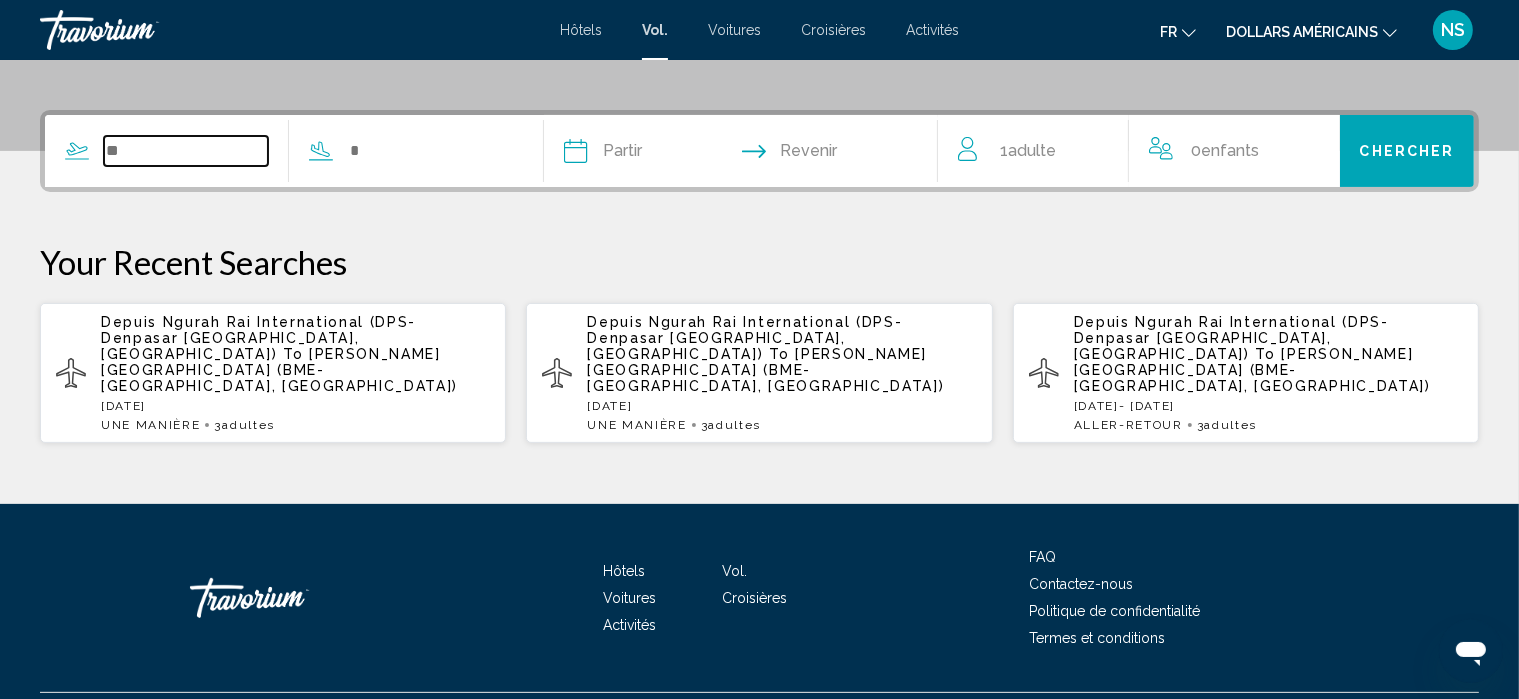 scroll, scrollTop: 465, scrollLeft: 0, axis: vertical 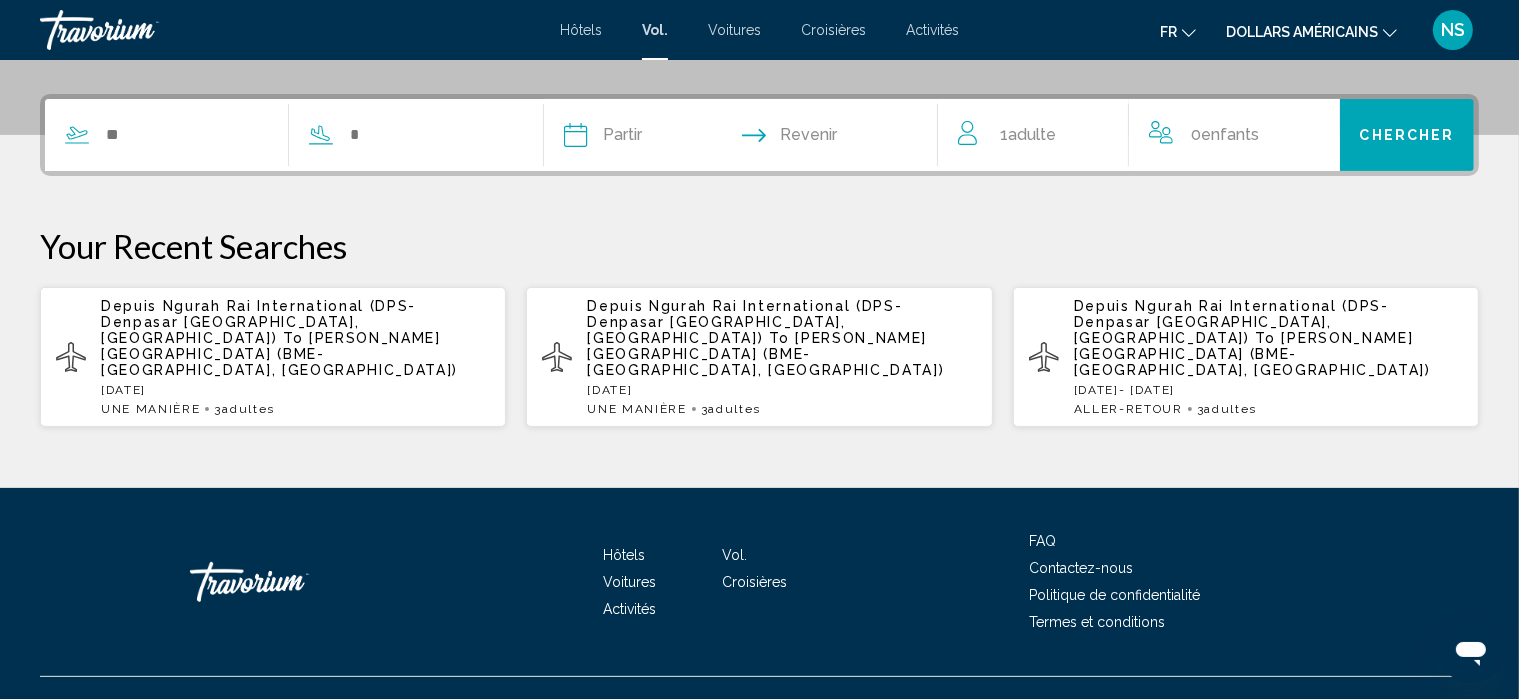 click on "Depuis    Ngurah Rai International (DPS-Denpasar [GEOGRAPHIC_DATA], [GEOGRAPHIC_DATA])    To    [PERSON_NAME][GEOGRAPHIC_DATA] (BME-[GEOGRAPHIC_DATA], [GEOGRAPHIC_DATA])" at bounding box center (295, 338) 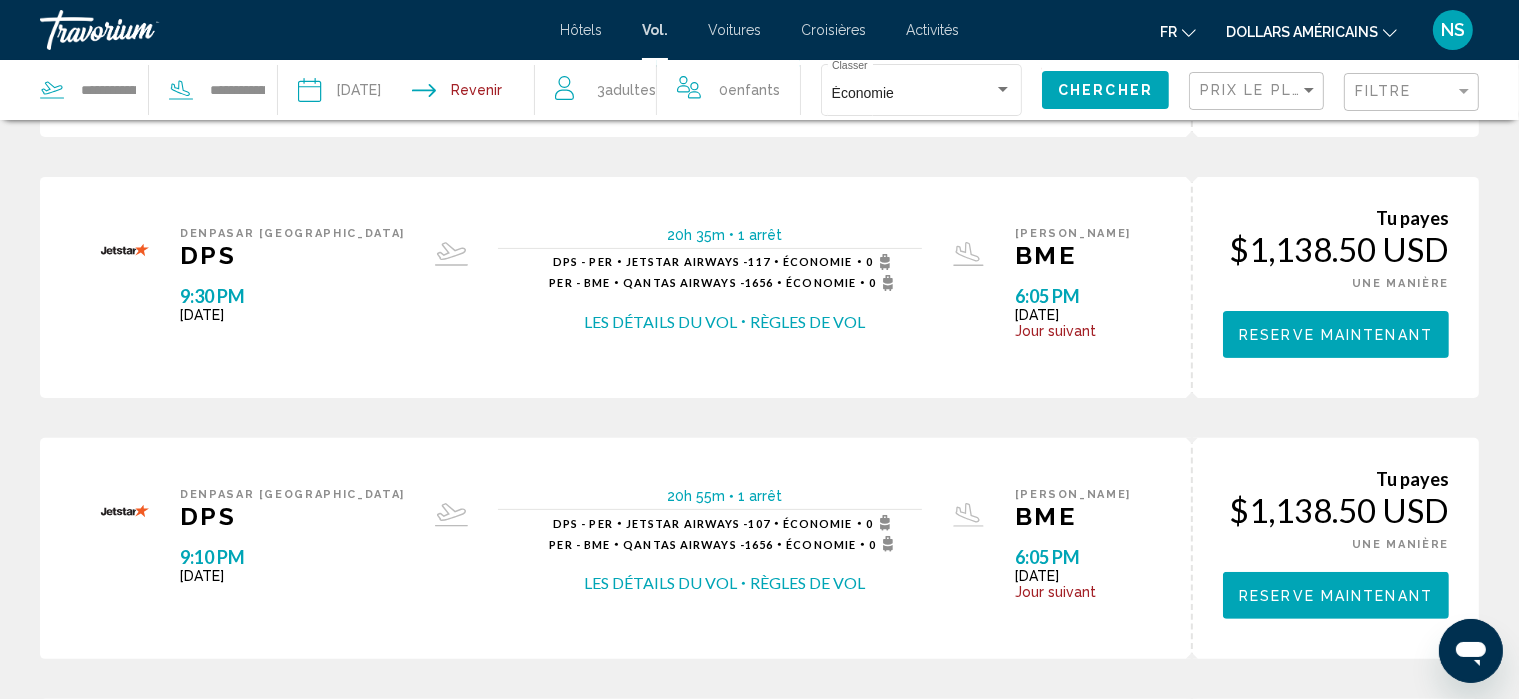 scroll, scrollTop: 478, scrollLeft: 0, axis: vertical 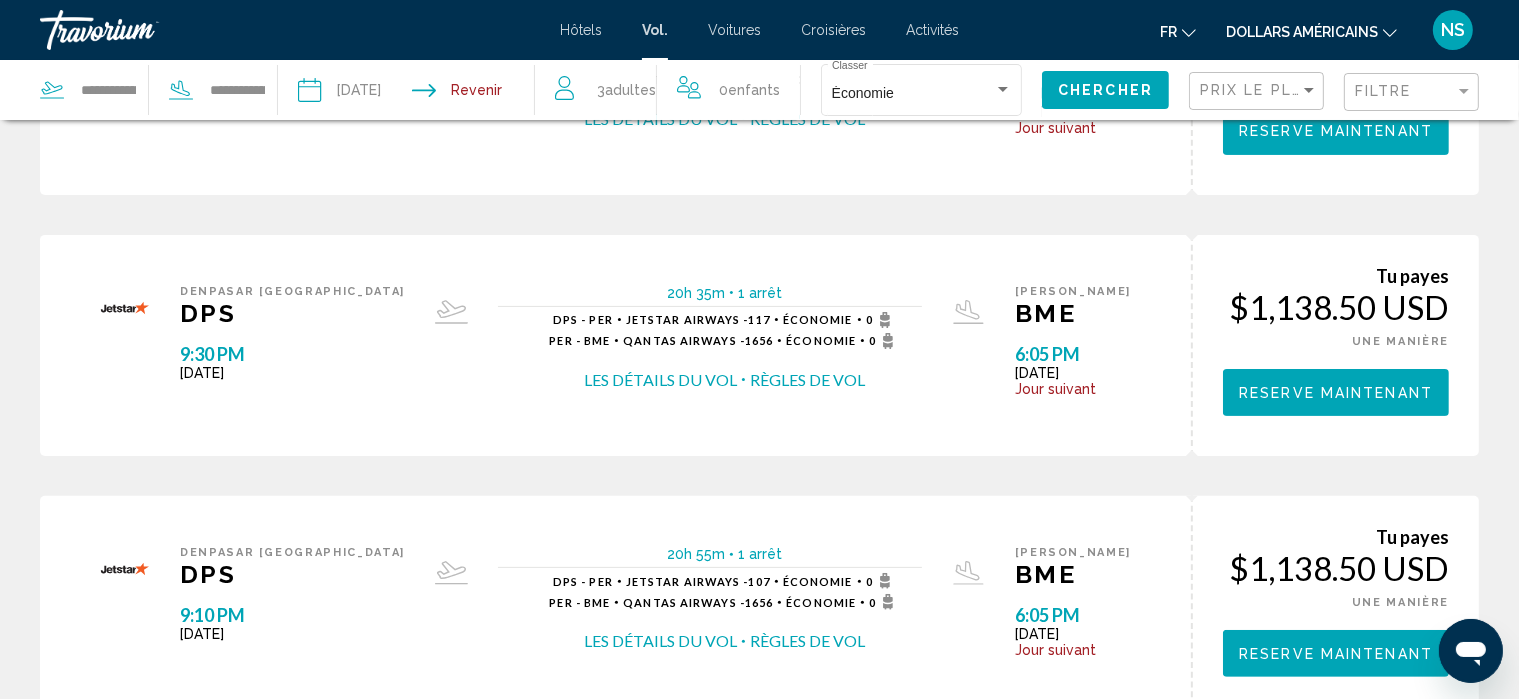 click on "dollars américains
USD ($) MXN ([GEOGRAPHIC_DATA]$) CAD ($ CA) GBP (£) EUR (€) AUD (A$) NZD (NZ$) CNY (CN¥)" 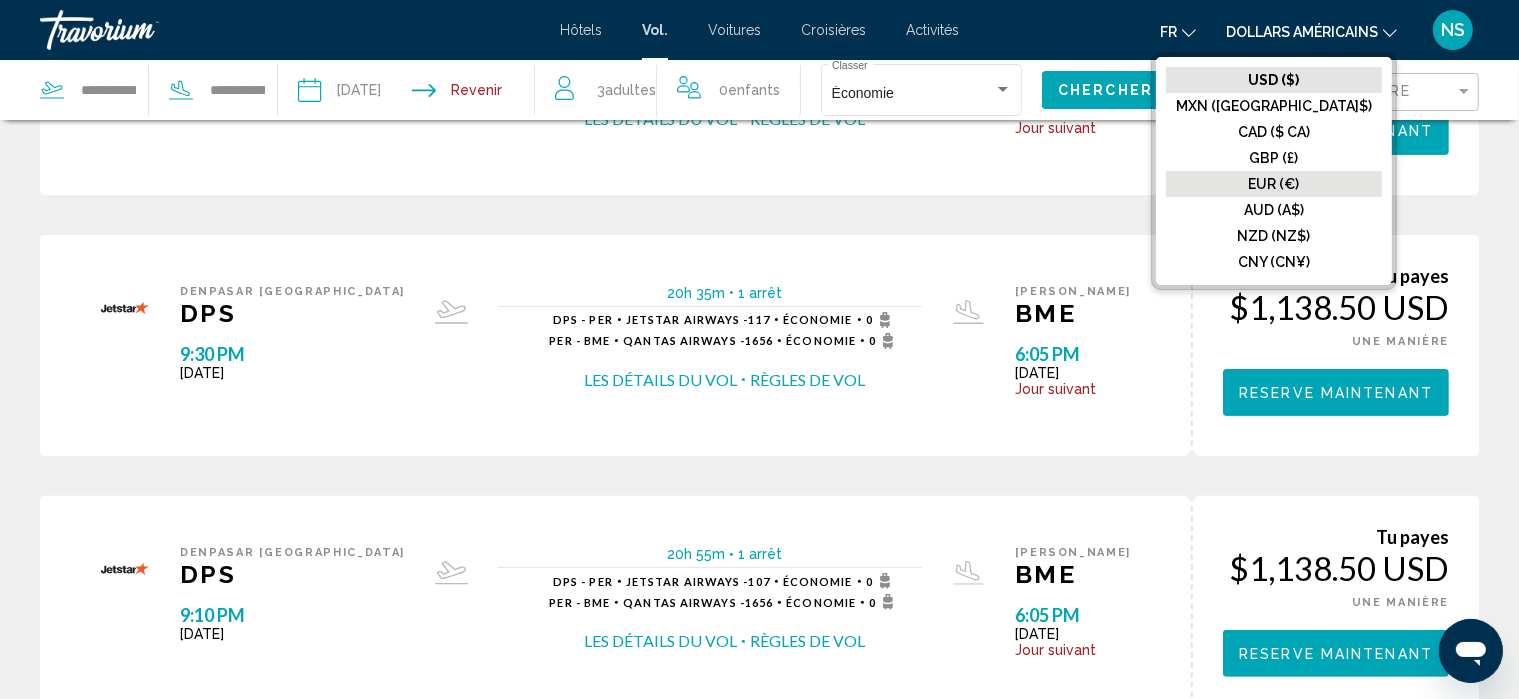 click on "EUR (€)" 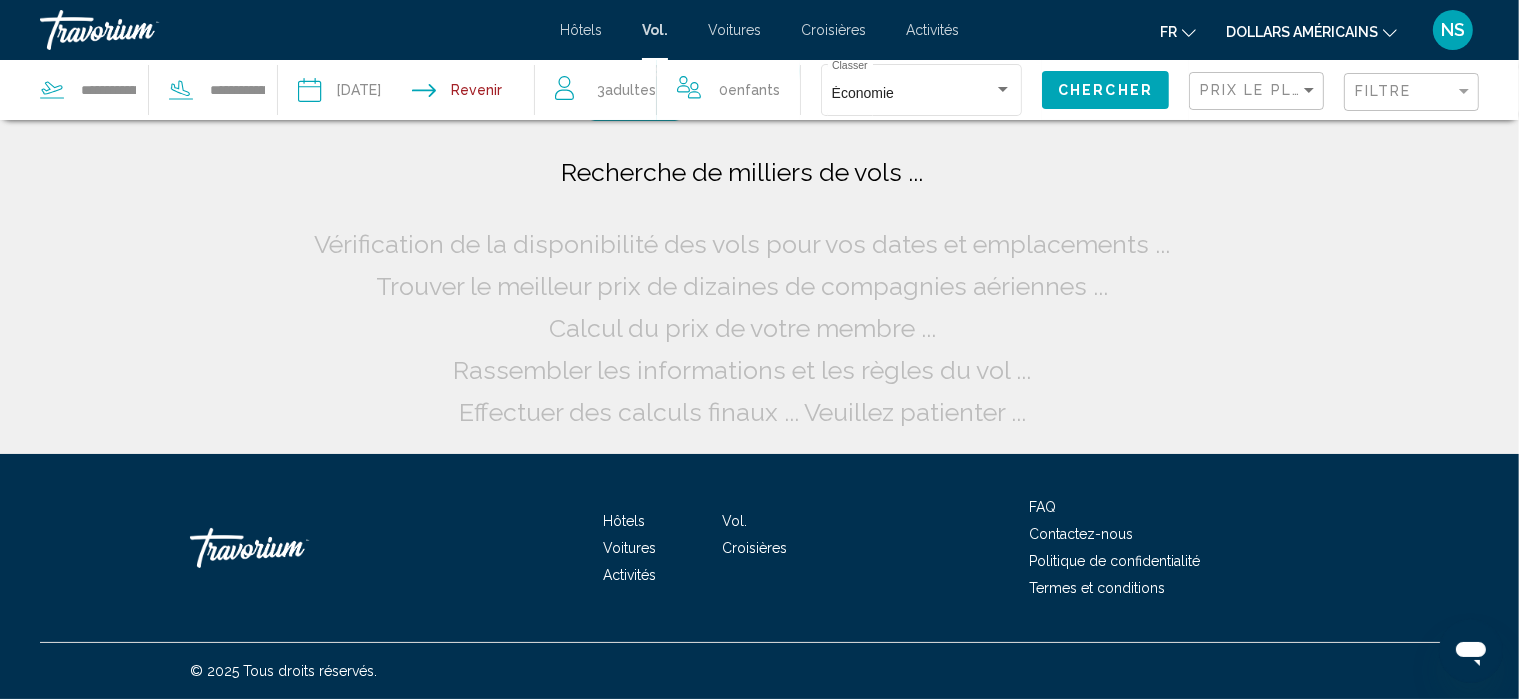scroll, scrollTop: 0, scrollLeft: 0, axis: both 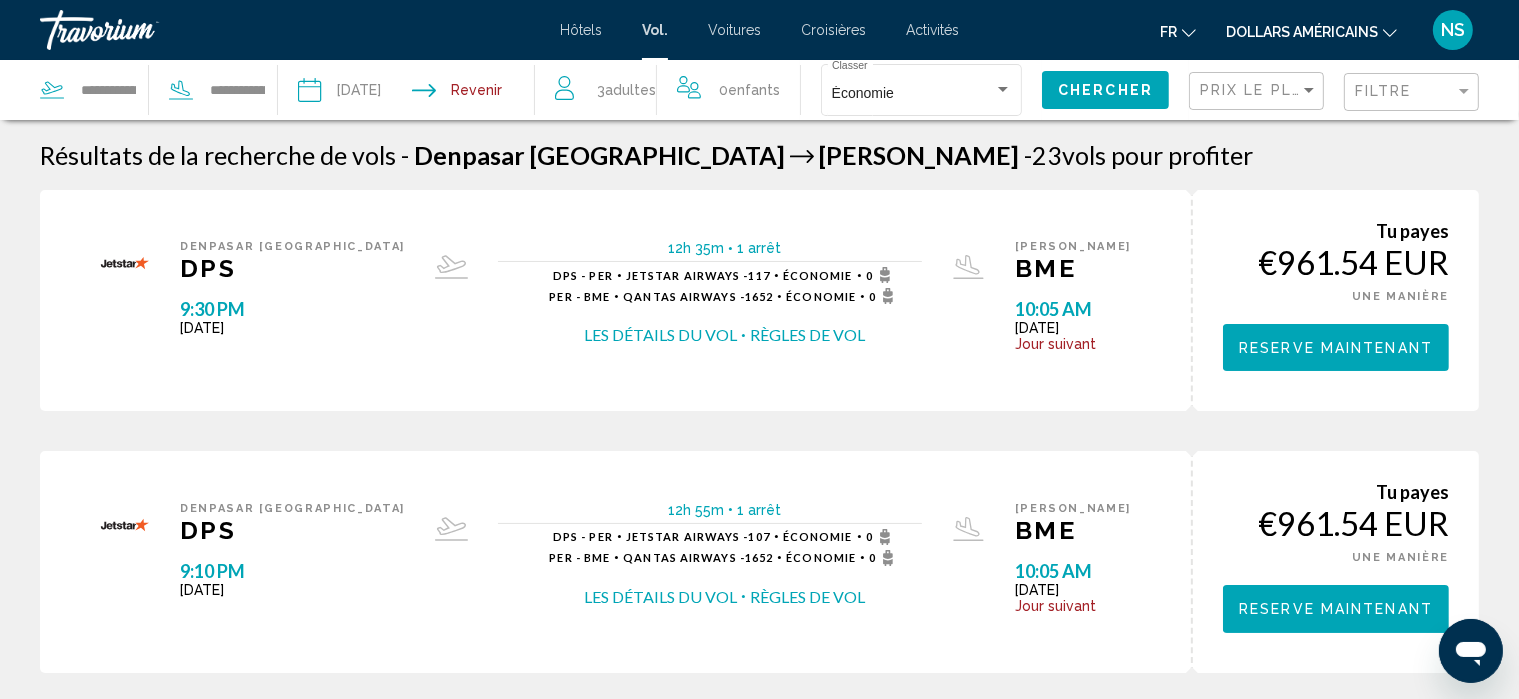 drag, startPoint x: 967, startPoint y: 255, endPoint x: 1061, endPoint y: 214, distance: 102.55243 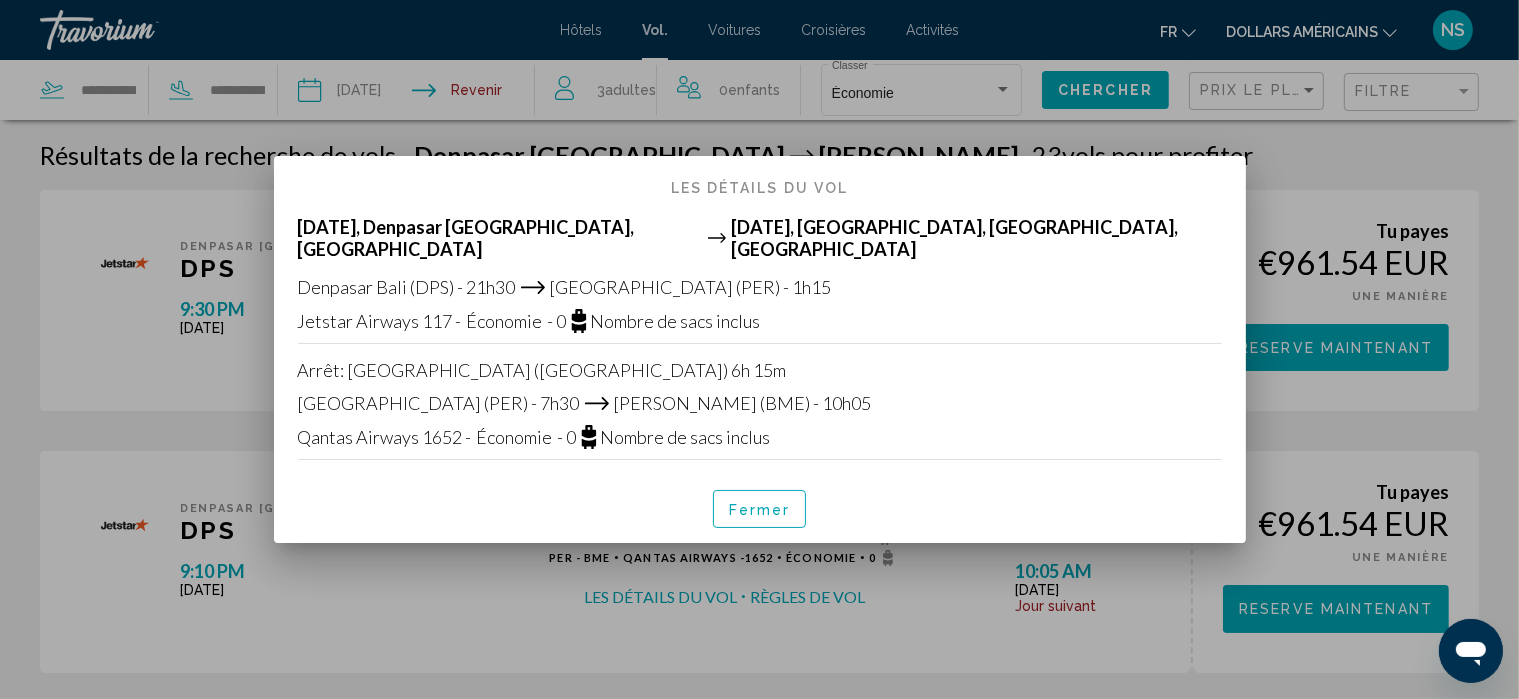 click on "Fermer" at bounding box center (760, 510) 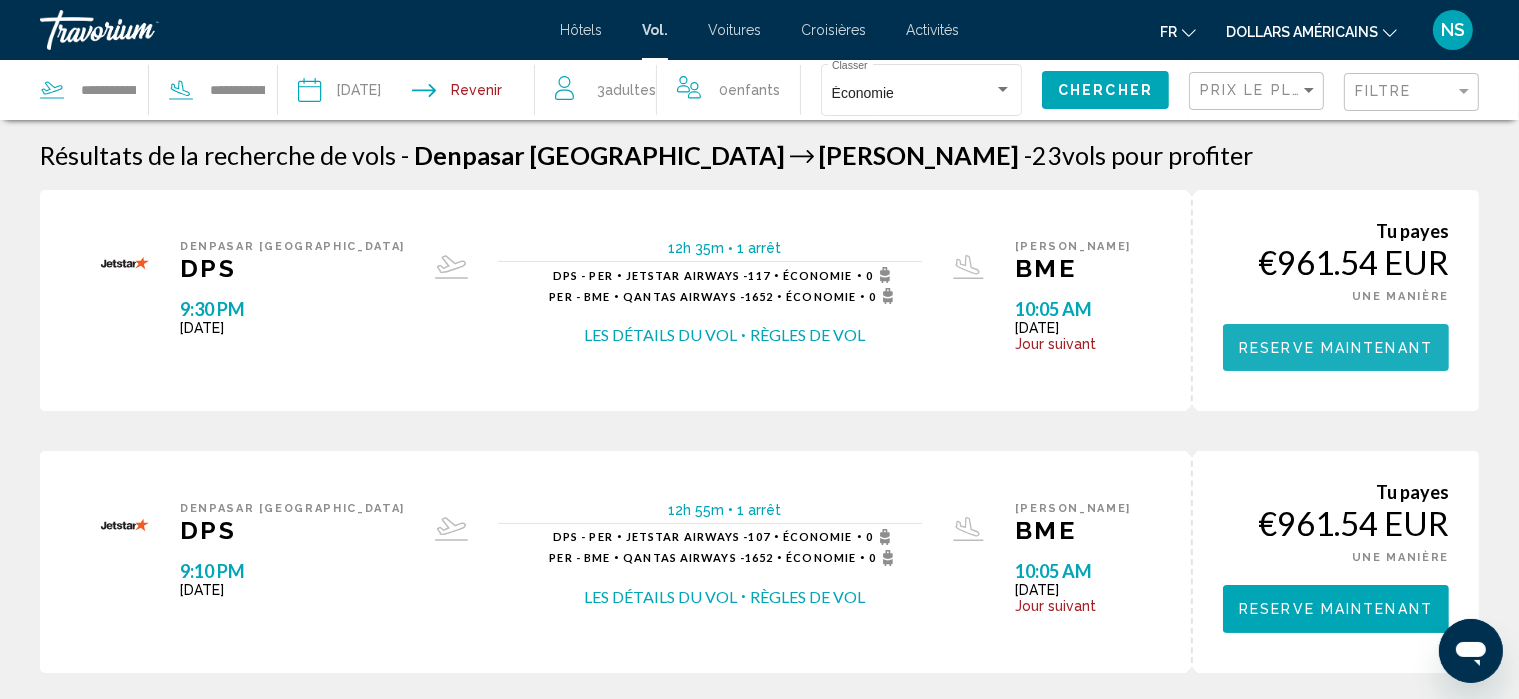 click on "Reserve maintenant" at bounding box center (1336, 348) 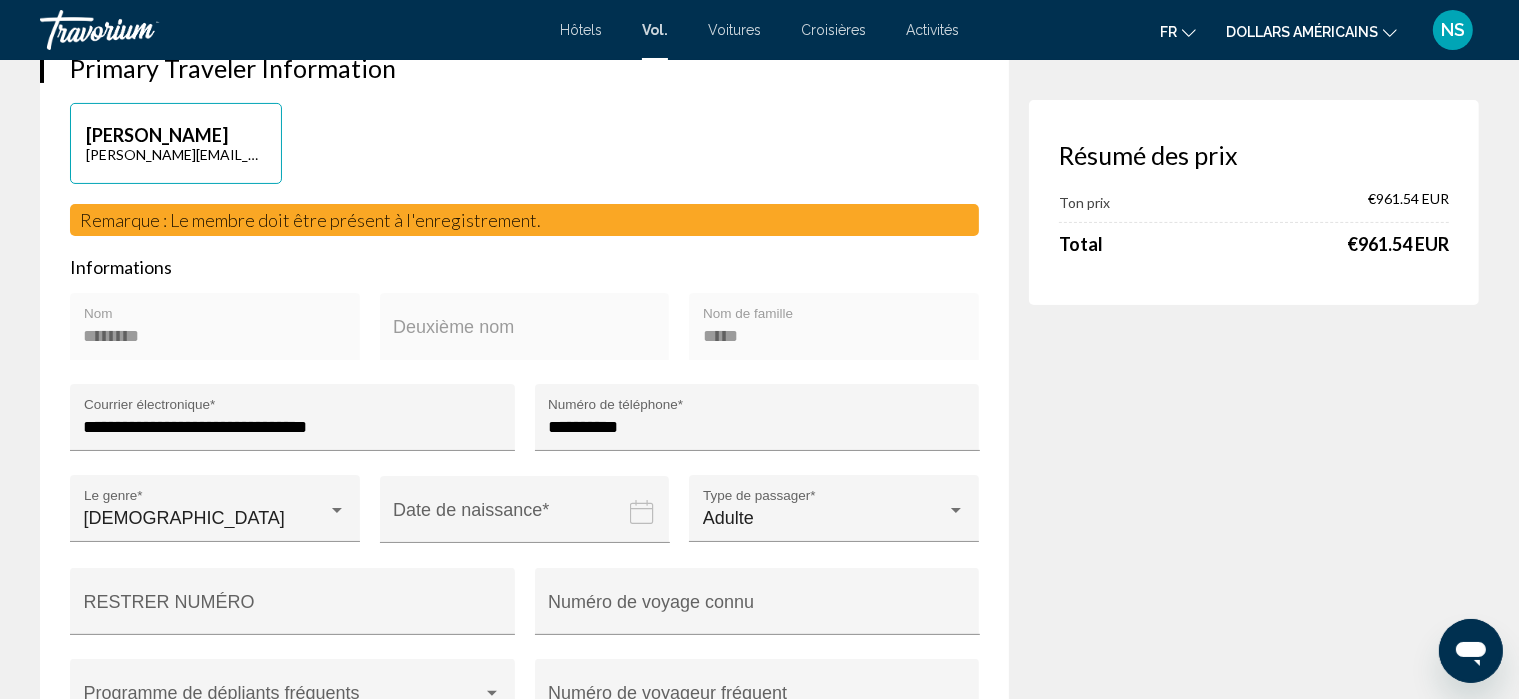scroll, scrollTop: 406, scrollLeft: 0, axis: vertical 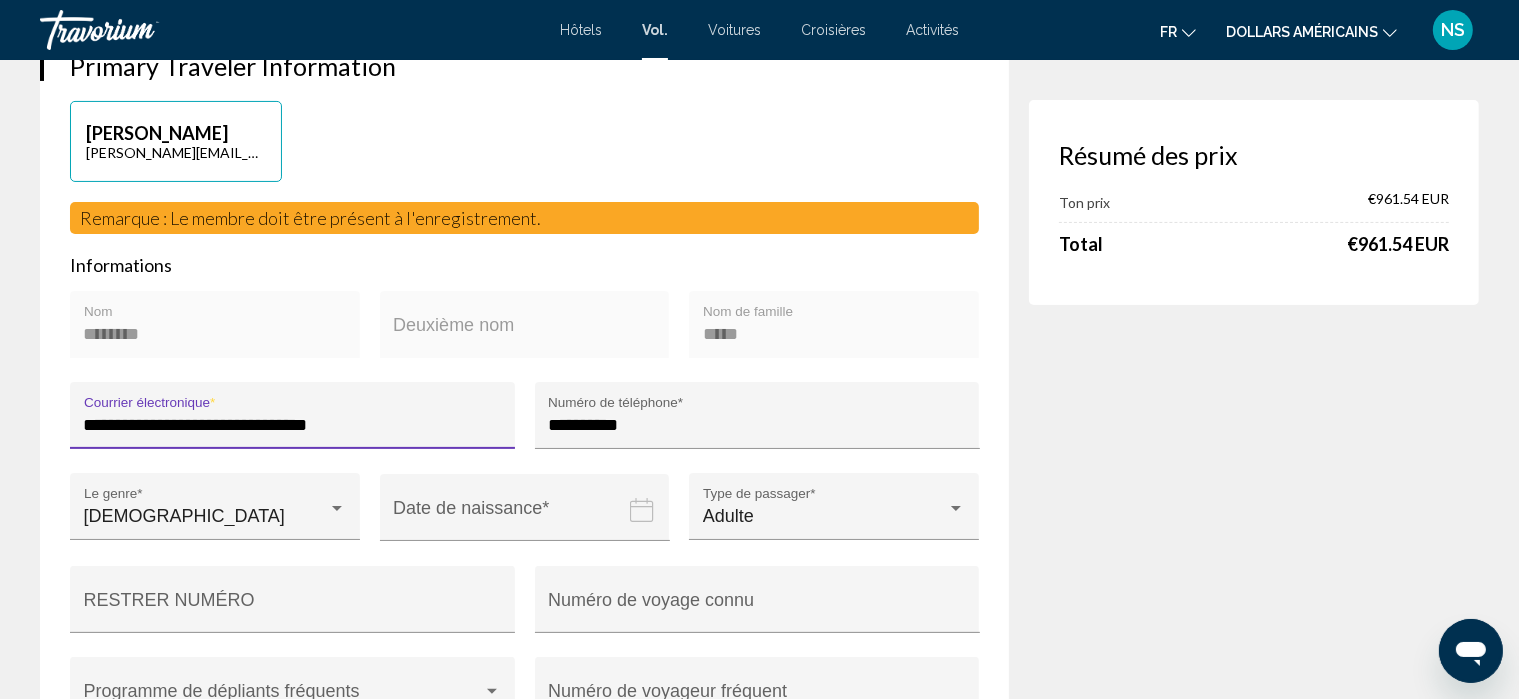 click on "**********" at bounding box center (293, 425) 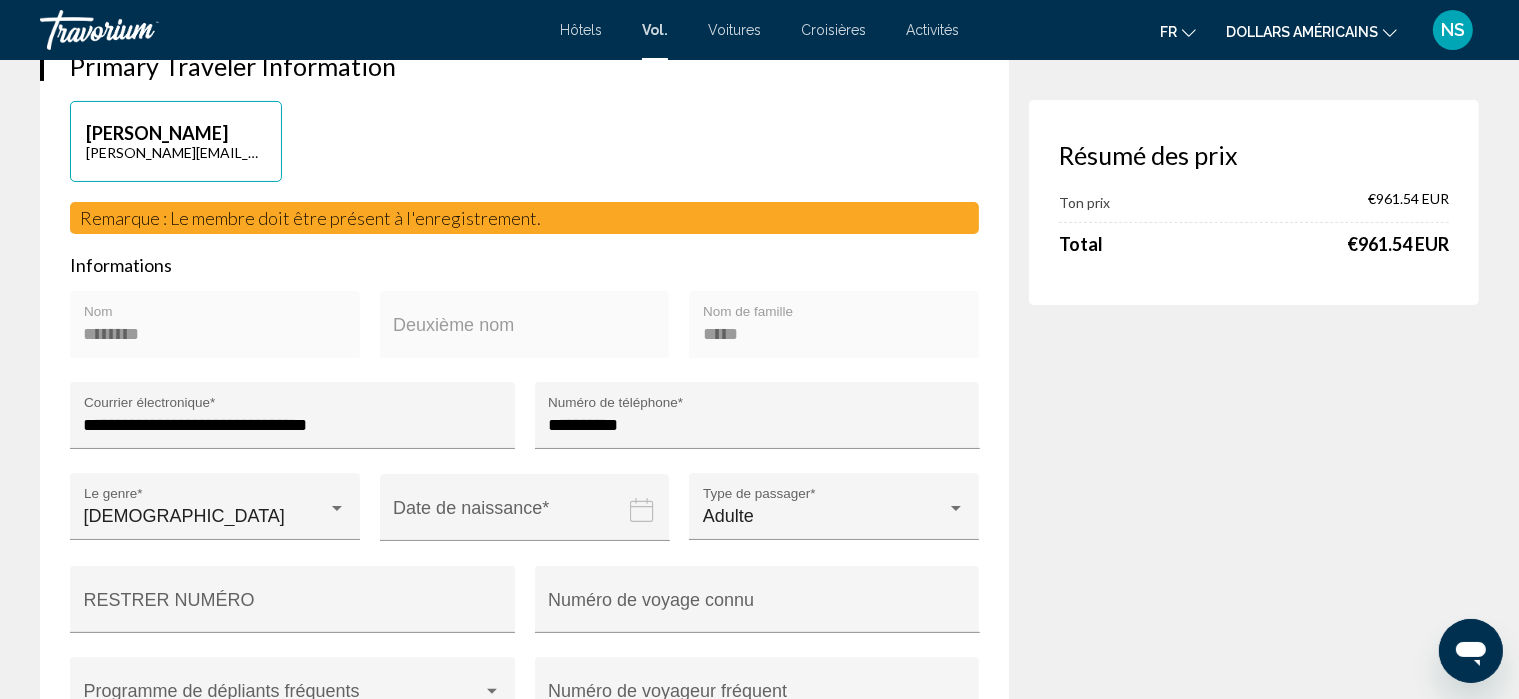 click 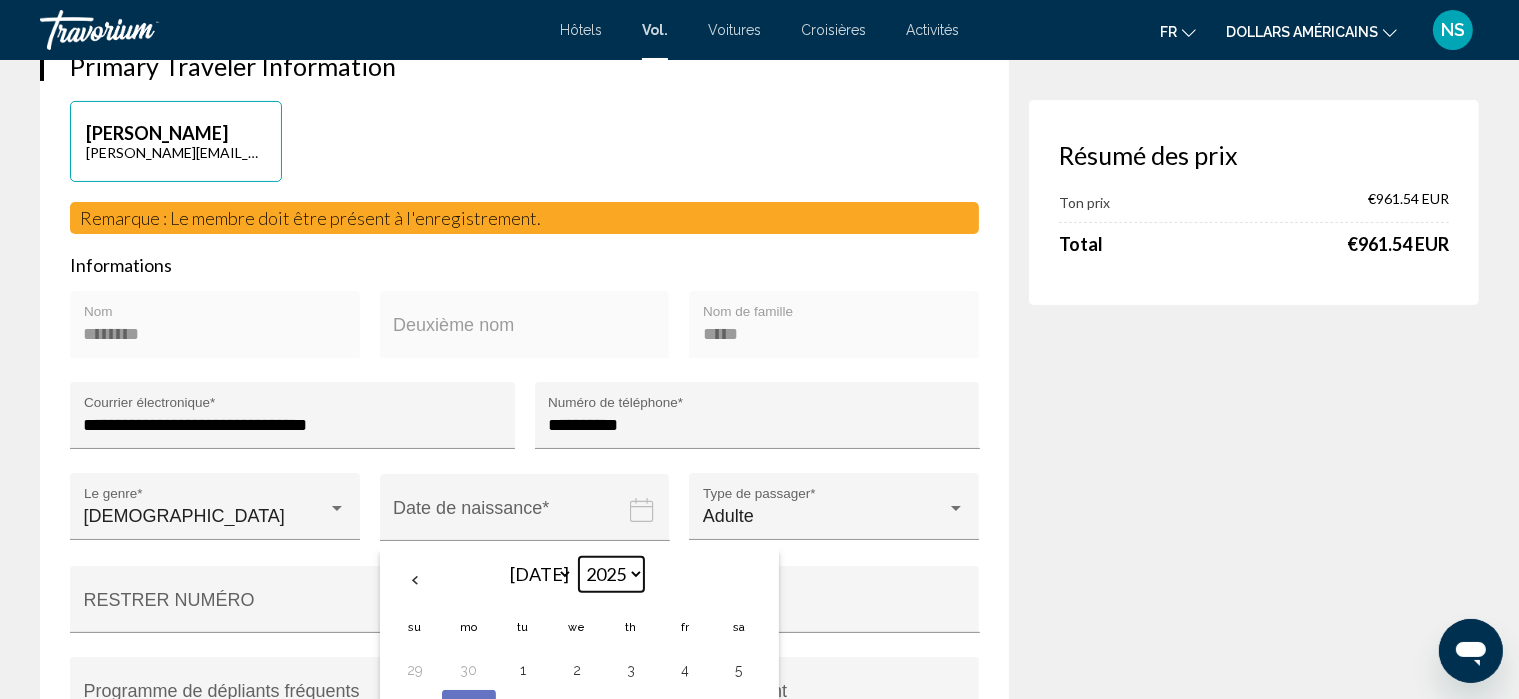 click on "**** **** **** **** **** **** **** **** **** **** **** **** **** **** **** **** **** **** **** **** **** **** **** **** **** **** **** **** **** **** **** **** **** **** **** **** **** **** **** **** **** **** **** **** **** **** **** **** **** **** **** **** **** **** **** **** **** **** **** **** **** **** **** **** **** **** **** **** **** **** **** **** **** **** **** **** **** **** **** **** **** **** **** **** **** **** **** **** **** **** **** **** **** **** **** **** **** **** **** **** **** **** **** **** **** **** **** **** **** **** **** **** **** **** **** **** **** **** **** **** **** **** **** **** **** ****" at bounding box center (611, 574) 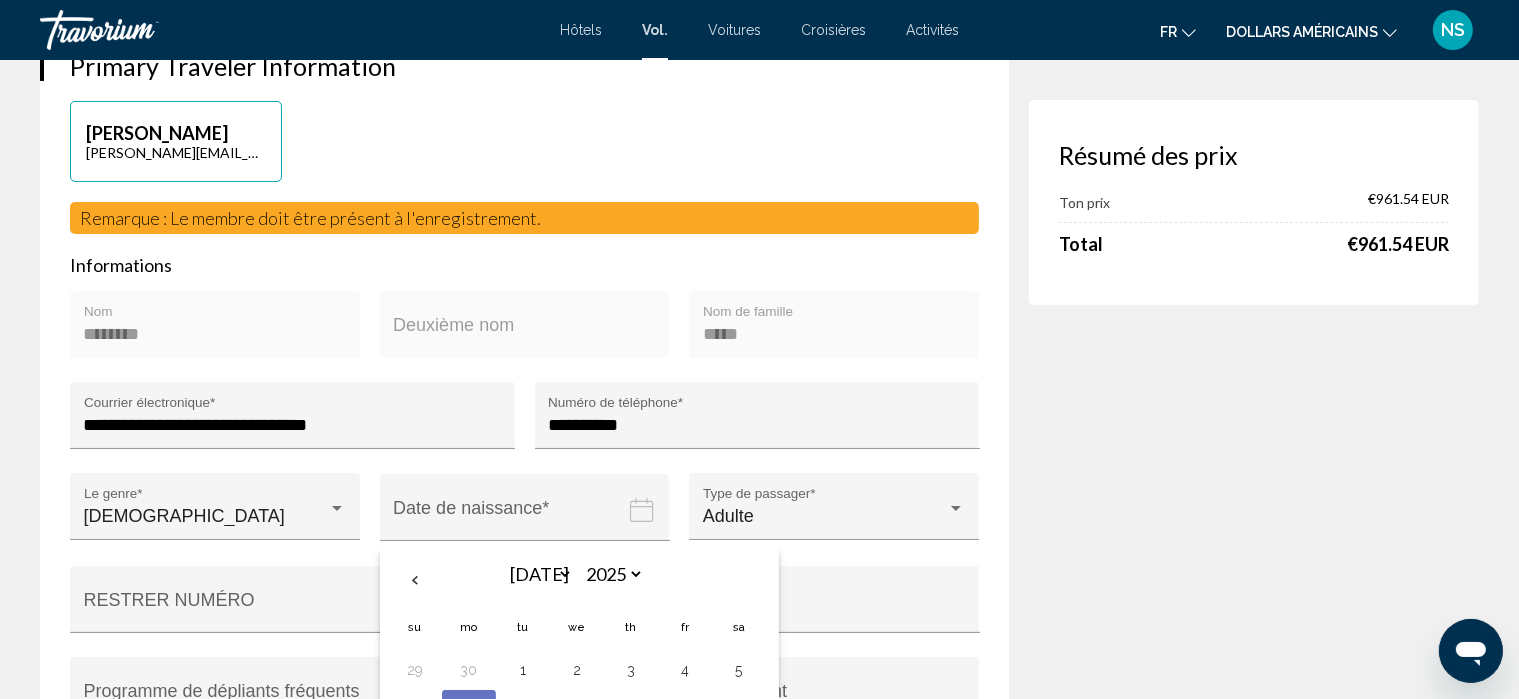 click on "Vol." at bounding box center [655, 30] 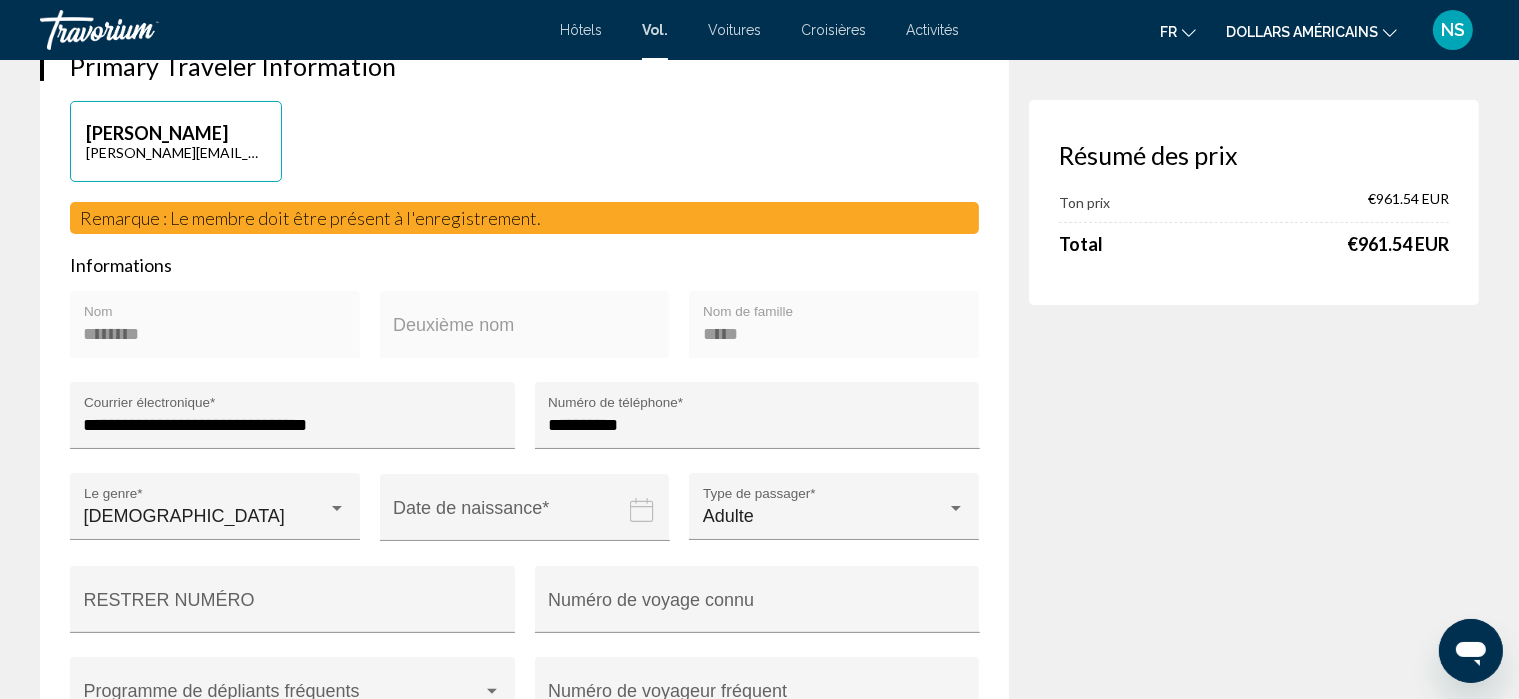 click 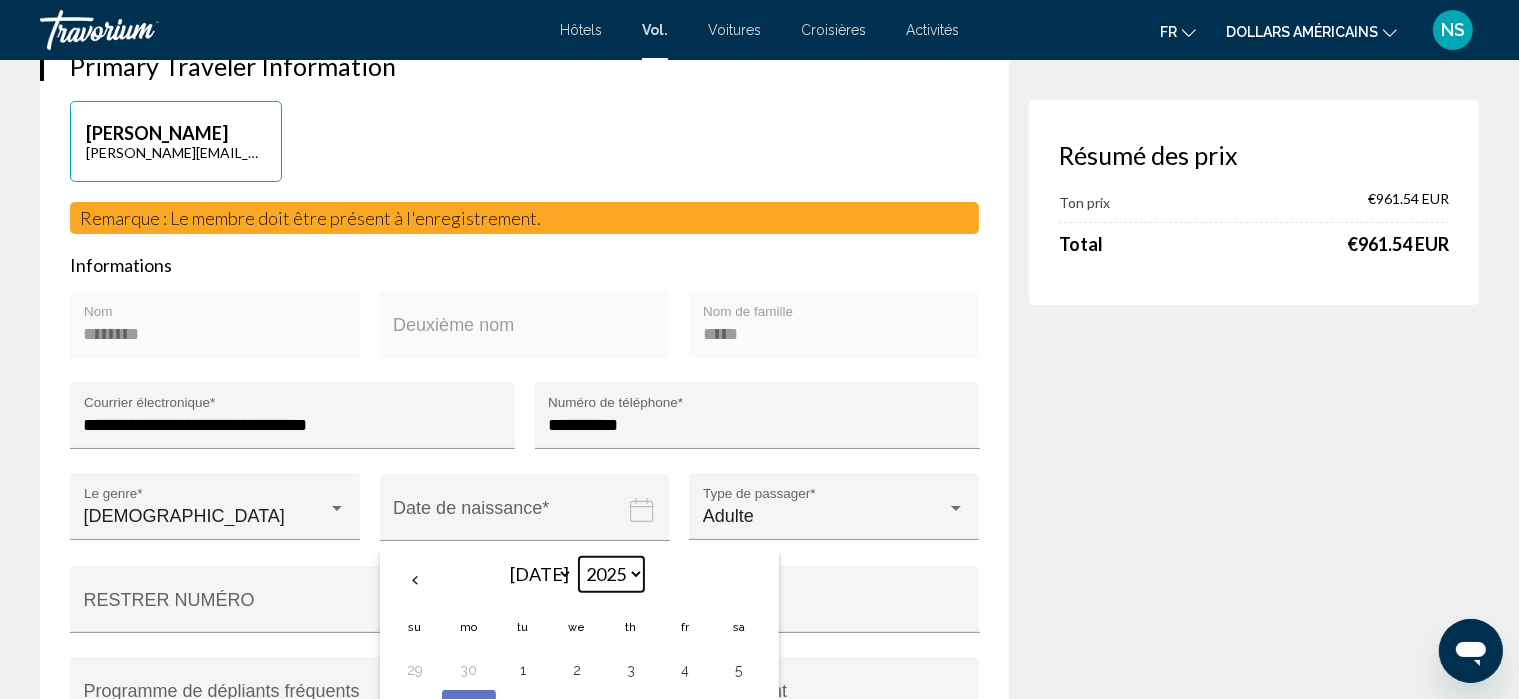 click on "**** **** **** **** **** **** **** **** **** **** **** **** **** **** **** **** **** **** **** **** **** **** **** **** **** **** **** **** **** **** **** **** **** **** **** **** **** **** **** **** **** **** **** **** **** **** **** **** **** **** **** **** **** **** **** **** **** **** **** **** **** **** **** **** **** **** **** **** **** **** **** **** **** **** **** **** **** **** **** **** **** **** **** **** **** **** **** **** **** **** **** **** **** **** **** **** **** **** **** **** **** **** **** **** **** **** **** **** **** **** **** **** **** **** **** **** **** **** **** **** **** **** **** **** **** ****" at bounding box center (611, 574) 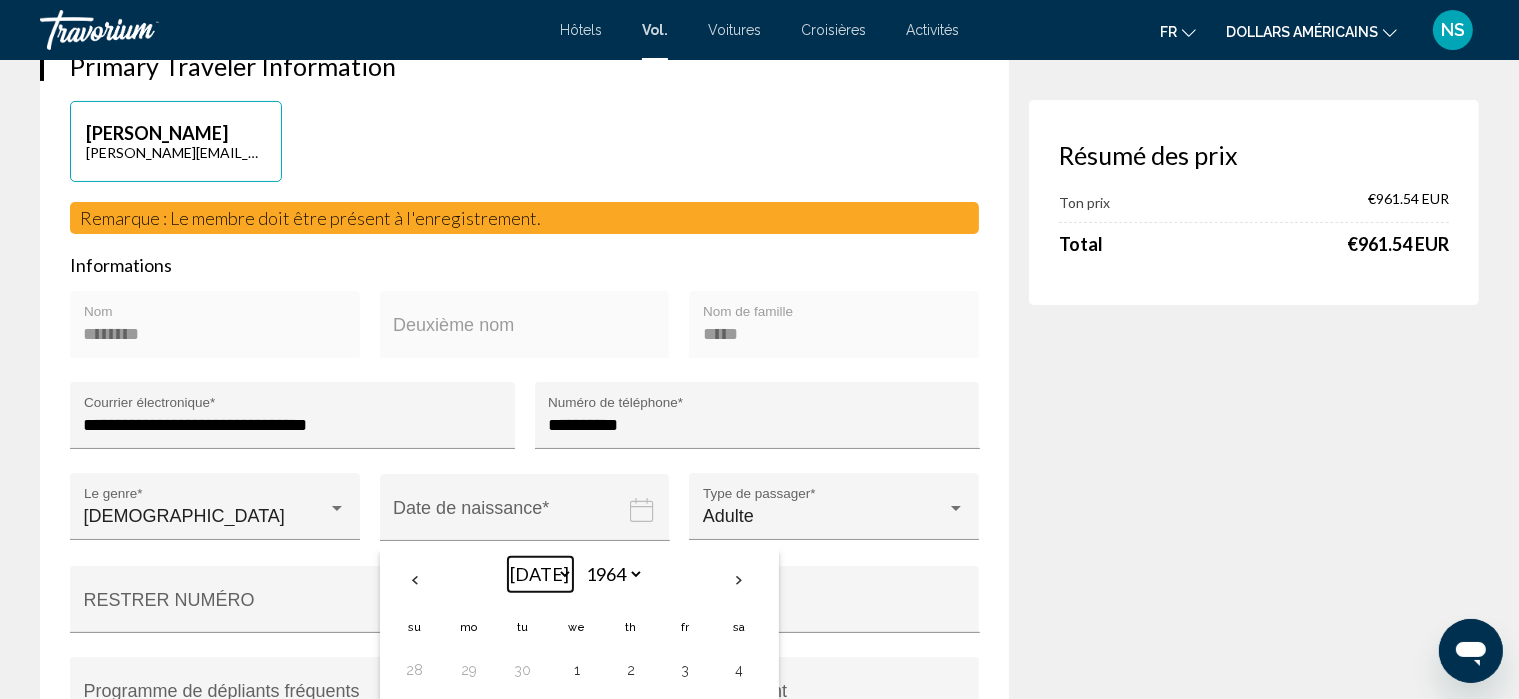 click on "*** *** *** *** *** *** *** *** *** *** *** ***" at bounding box center (540, 574) 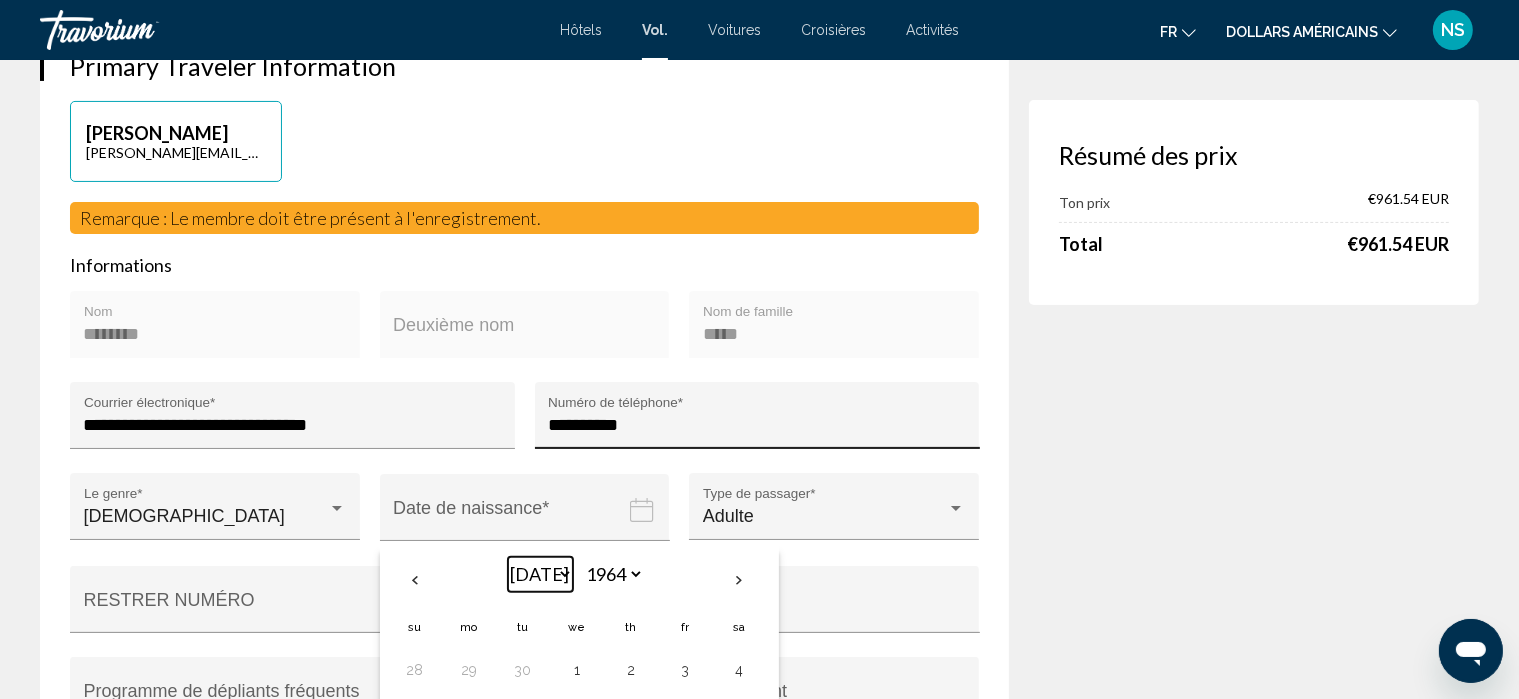 select on "*" 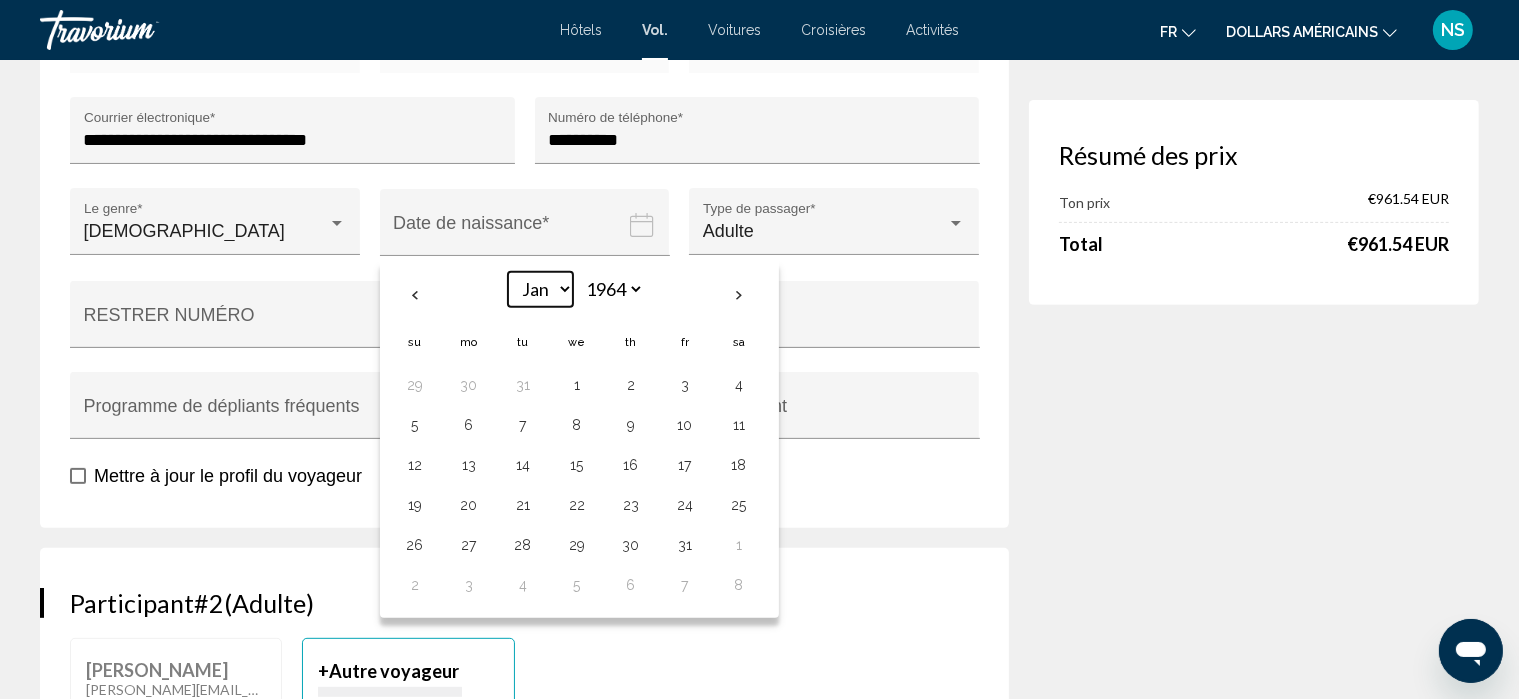 scroll, scrollTop: 692, scrollLeft: 0, axis: vertical 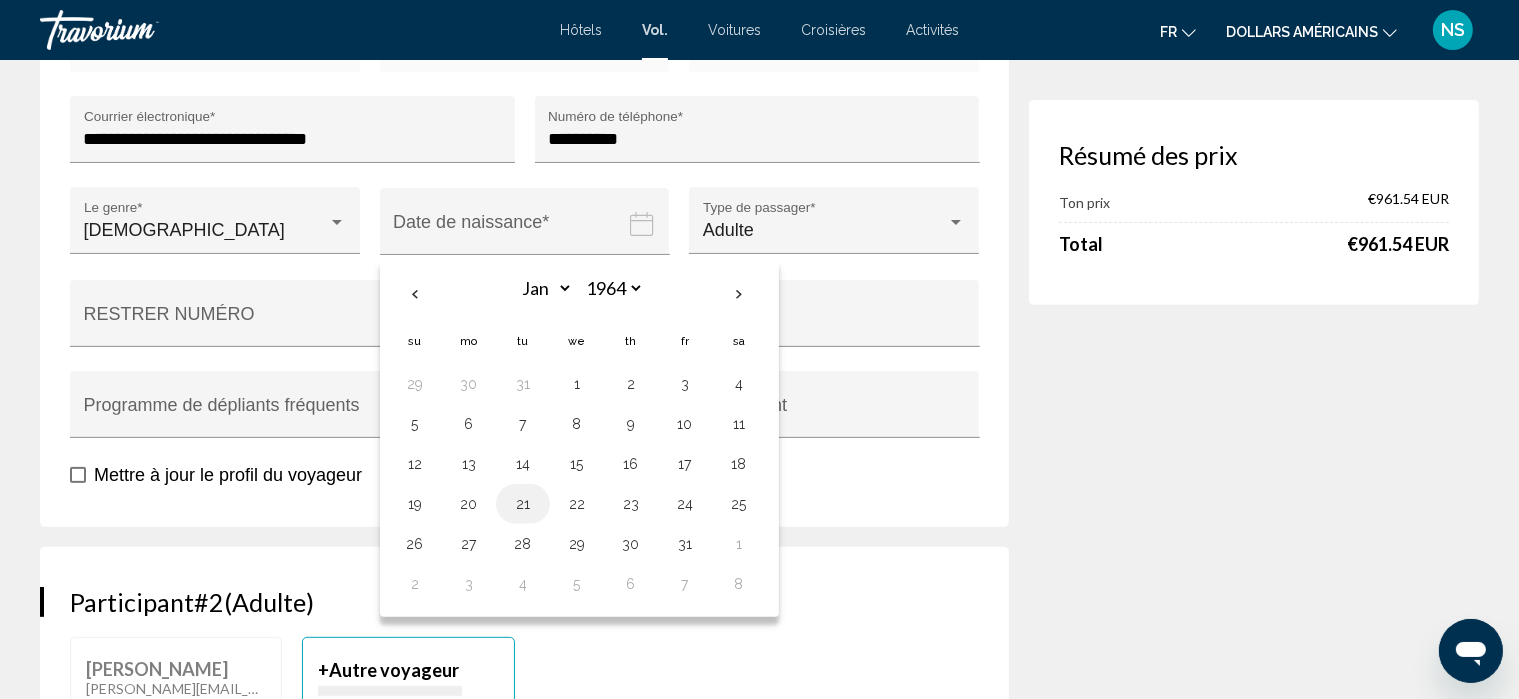 click on "21" at bounding box center [523, 504] 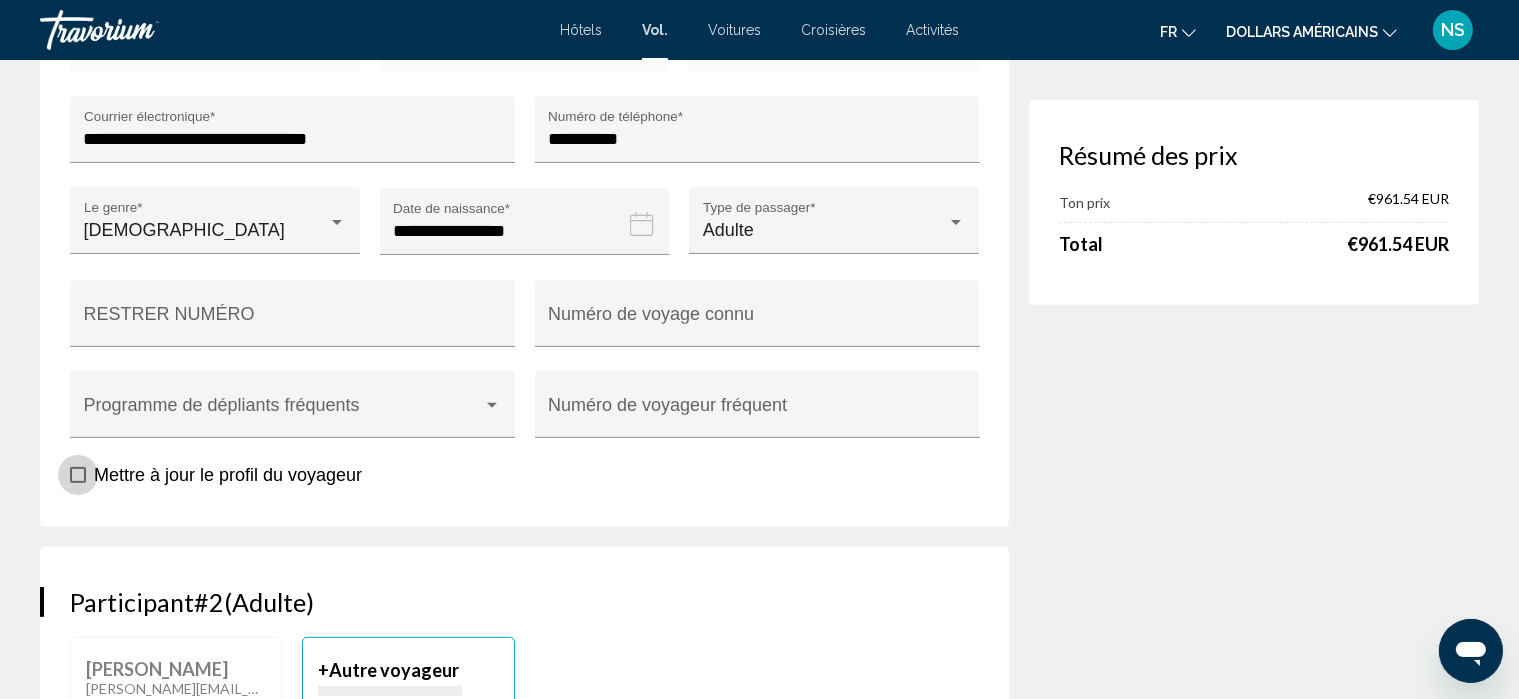 click at bounding box center [78, 475] 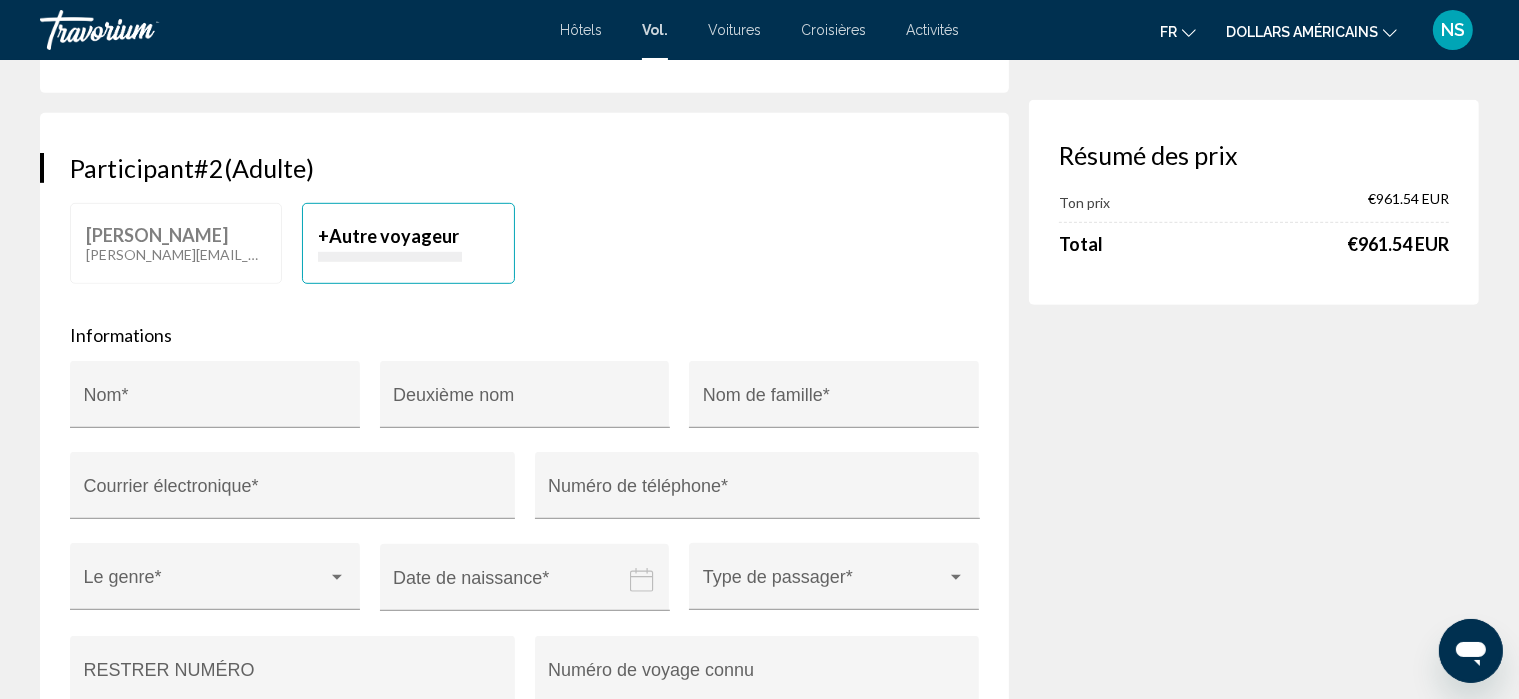 scroll, scrollTop: 1130, scrollLeft: 0, axis: vertical 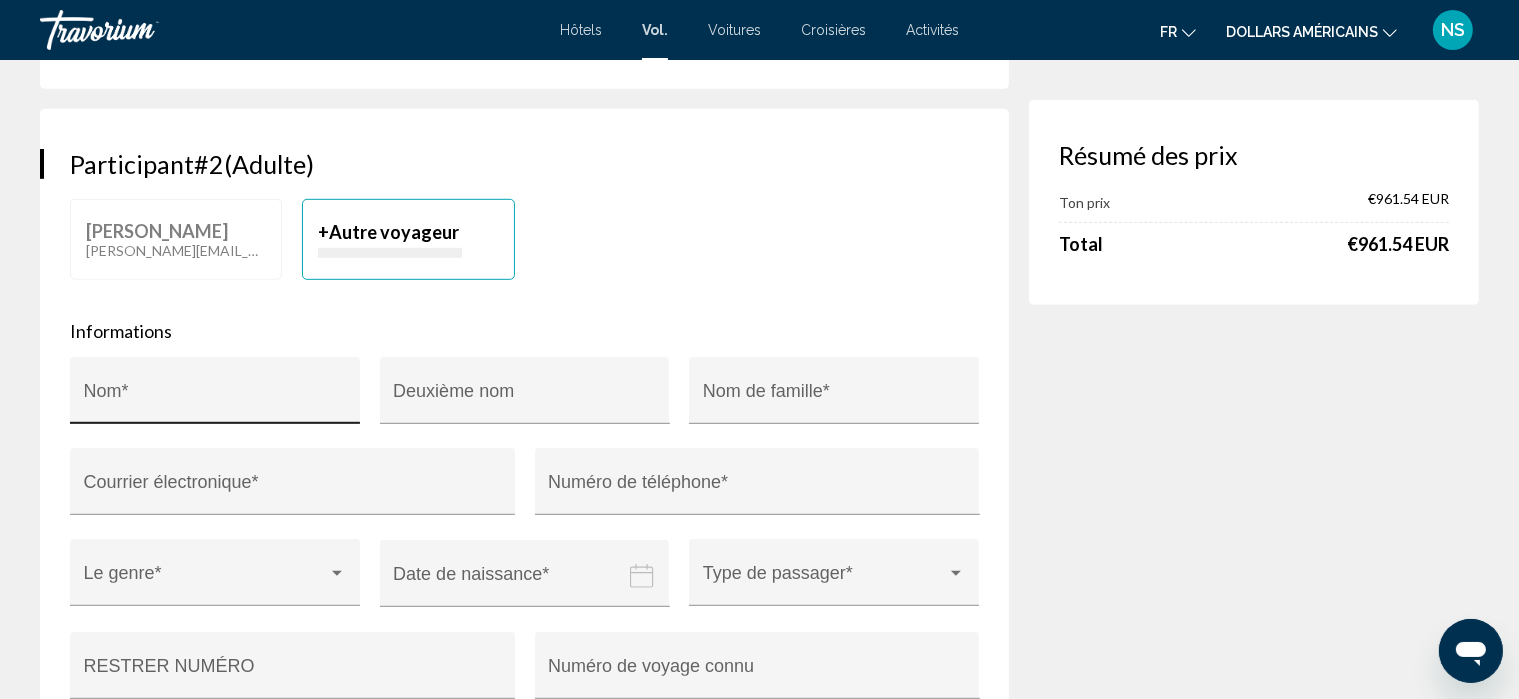click on "Nom  *" at bounding box center [215, 396] 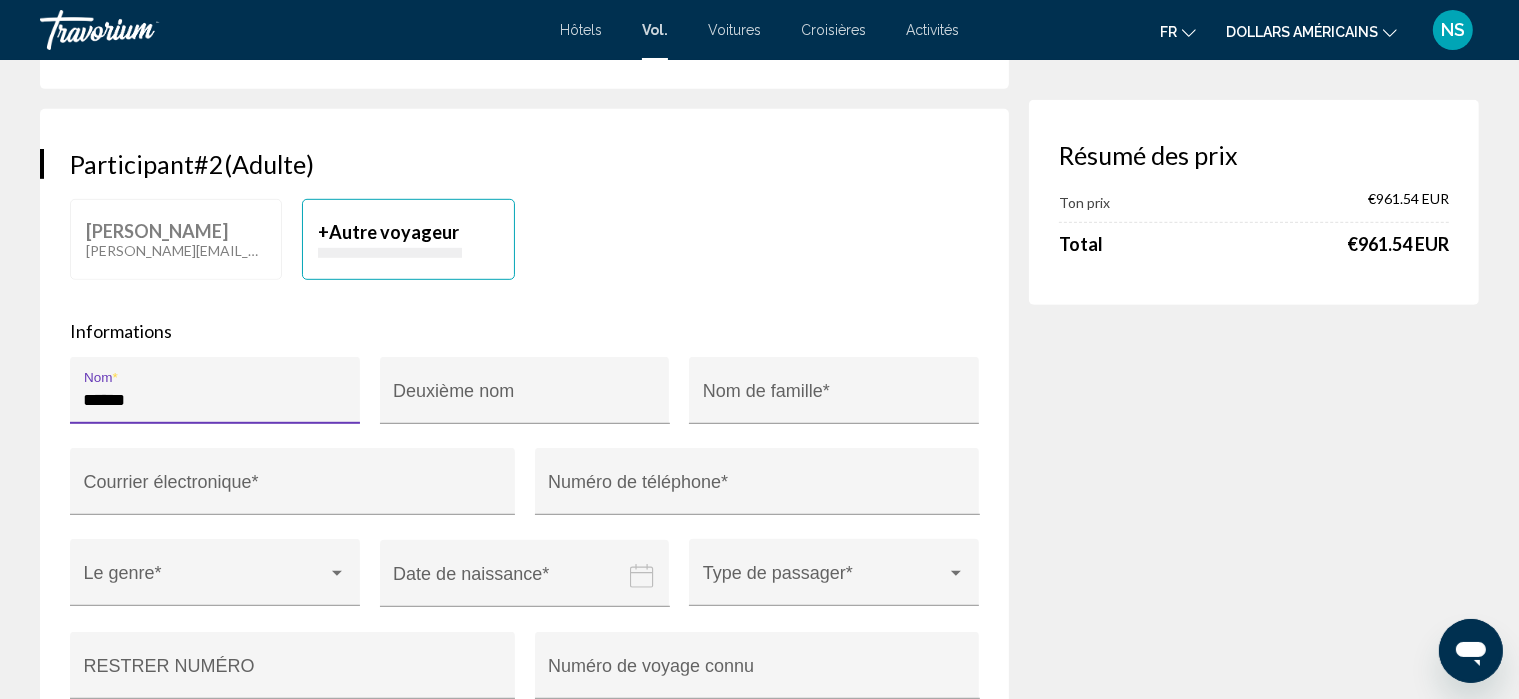 click on "******" at bounding box center [215, 400] 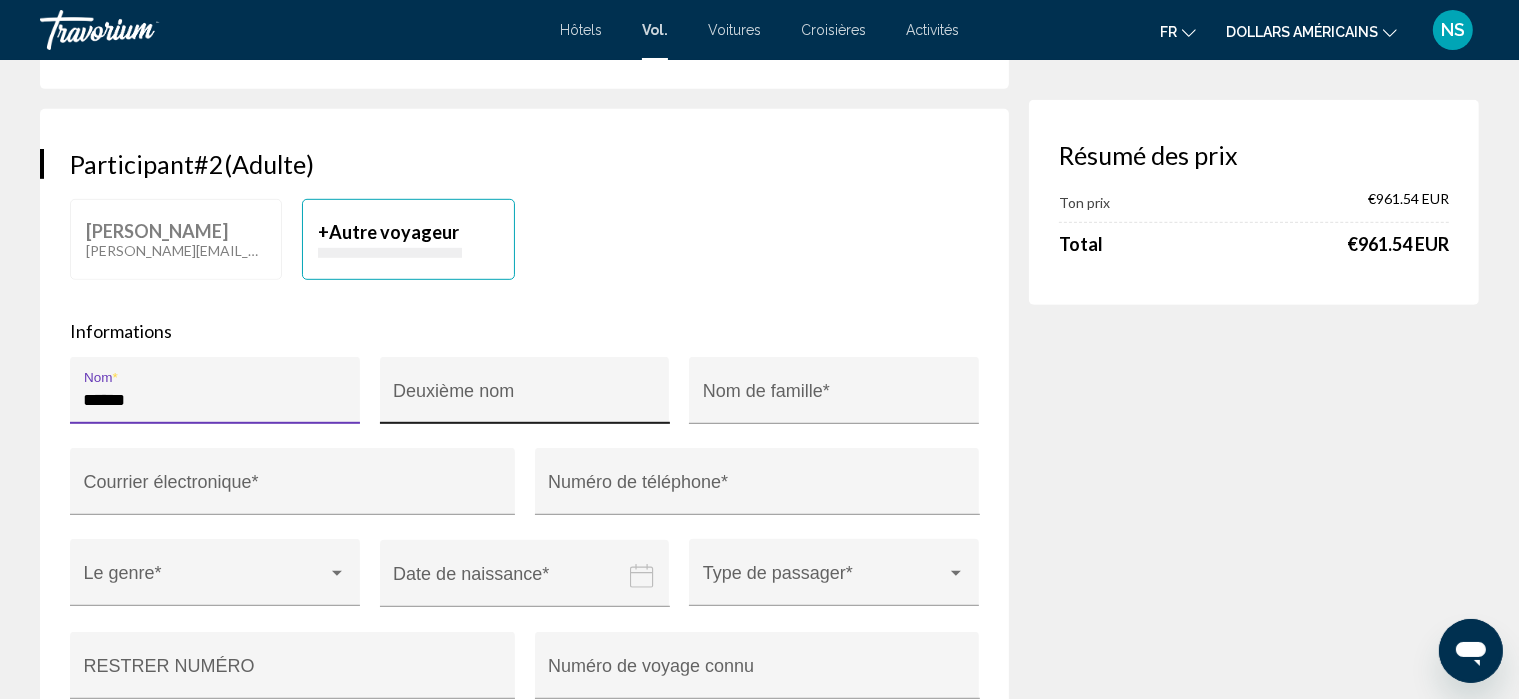 type on "******" 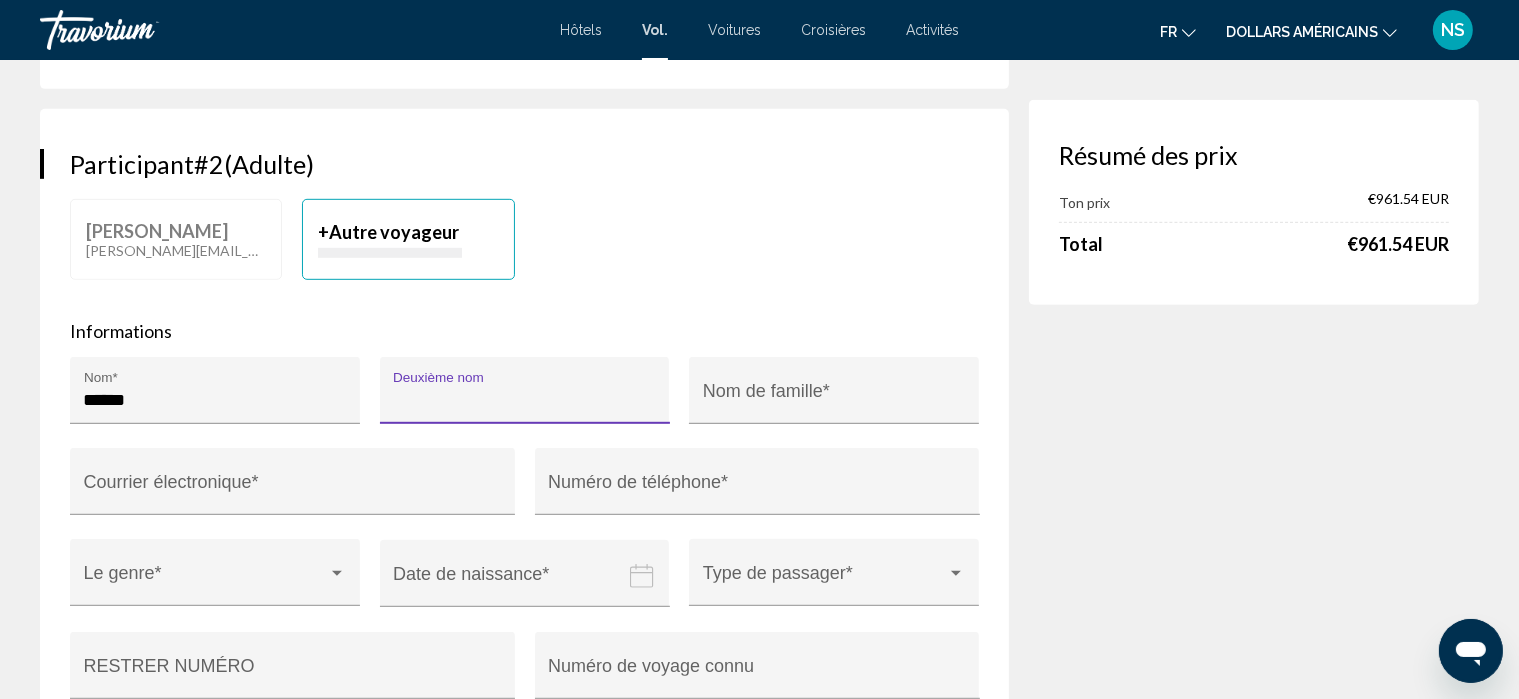 click on "Deuxième nom" at bounding box center (524, 400) 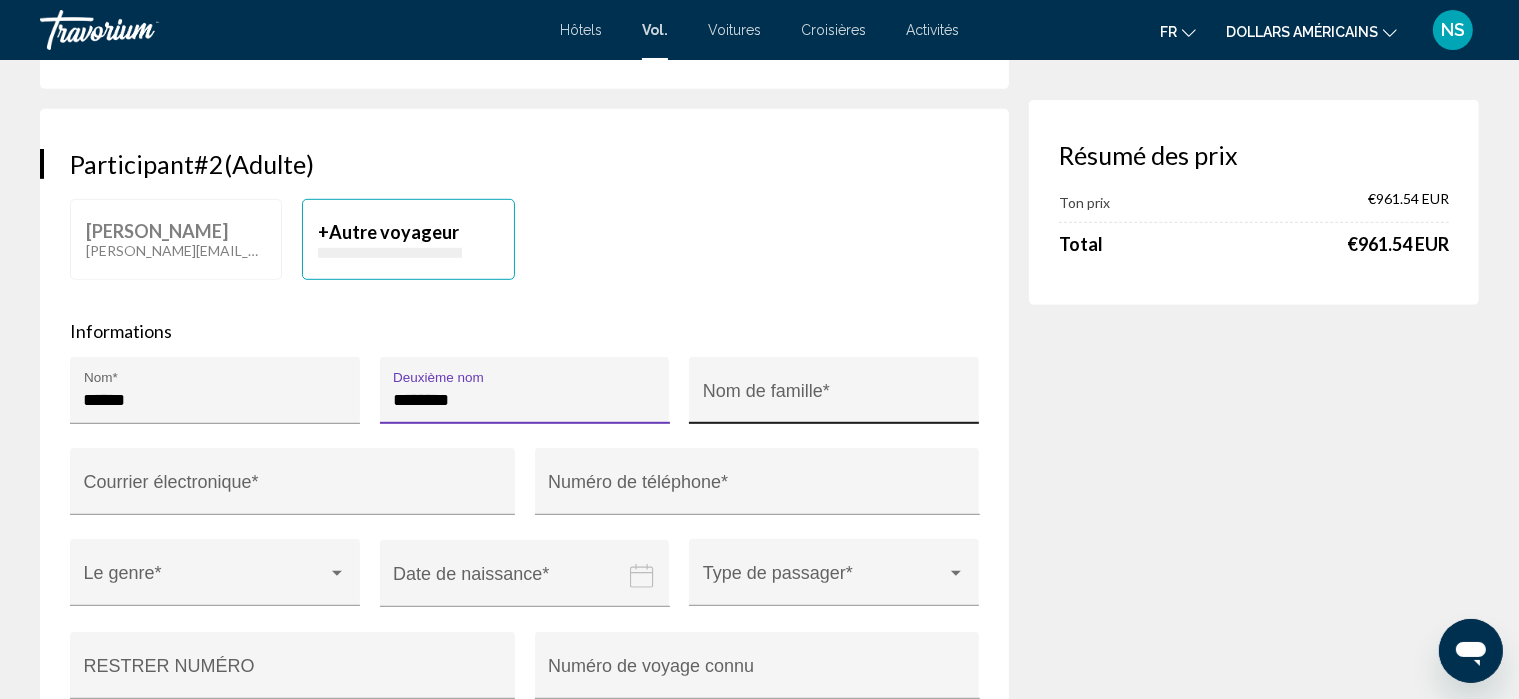 type on "********" 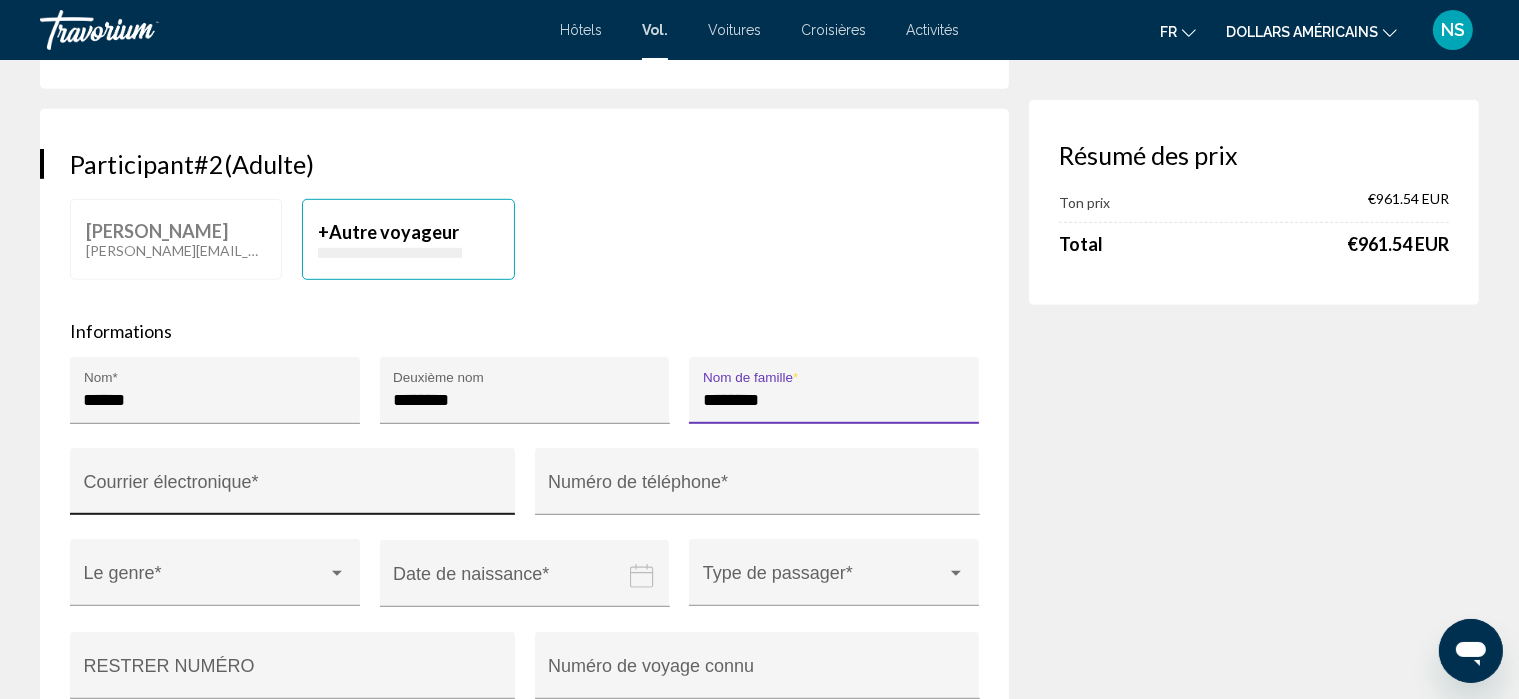 type on "********" 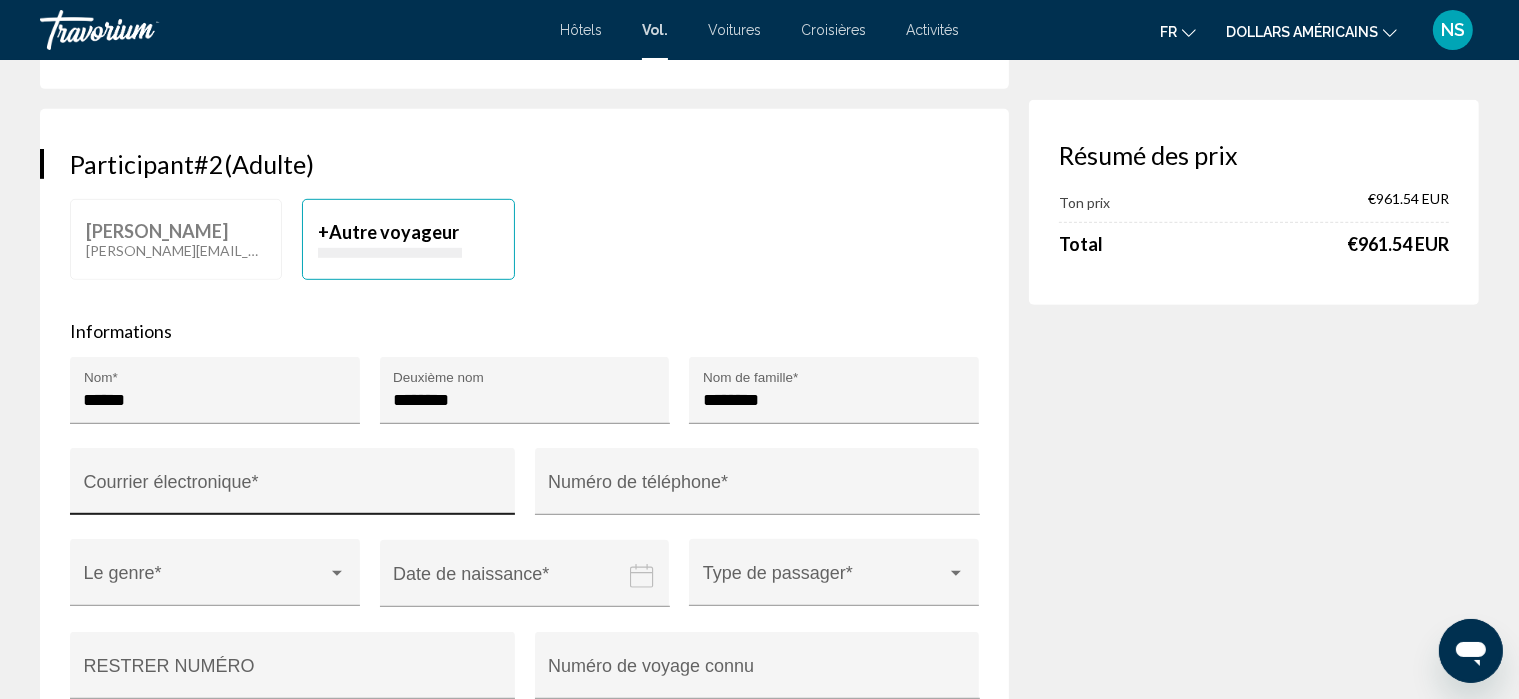 click on "Courrier électronique  *" at bounding box center (293, 487) 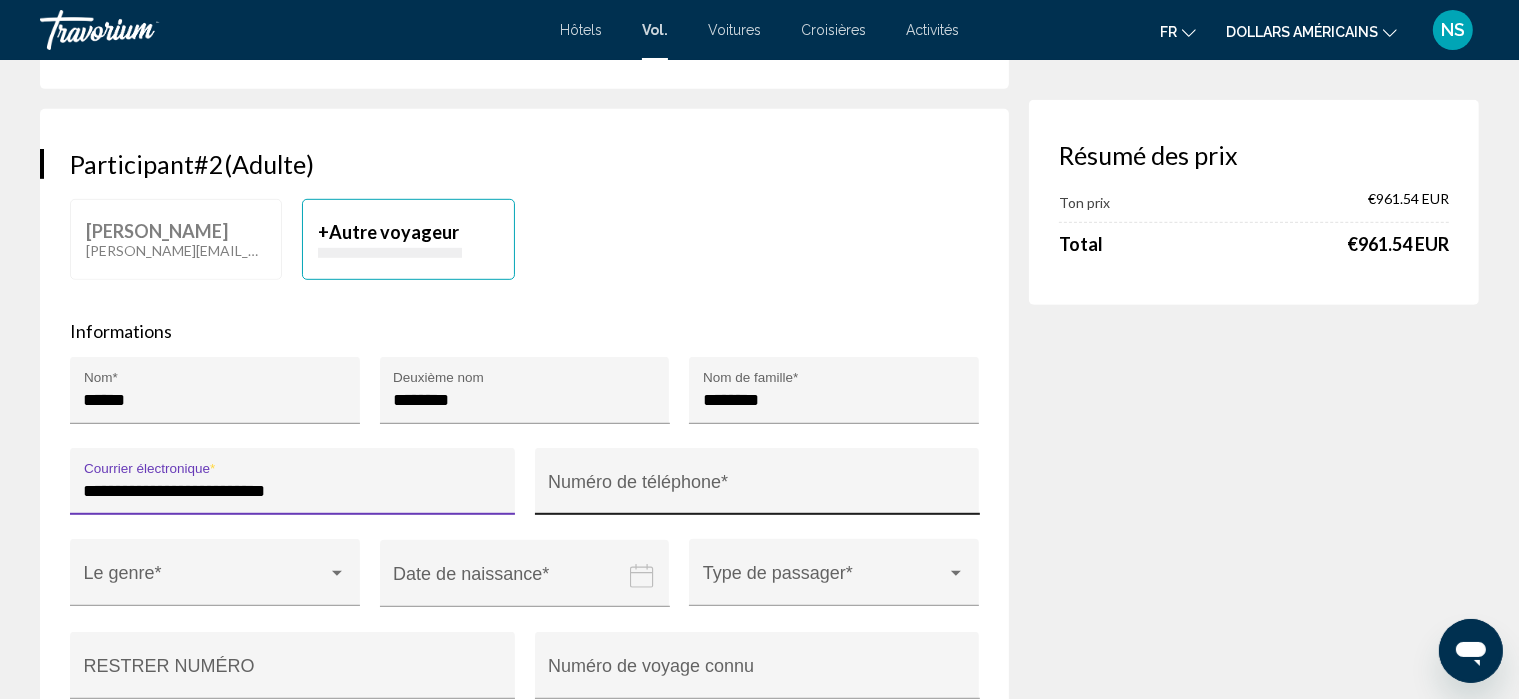 type on "**********" 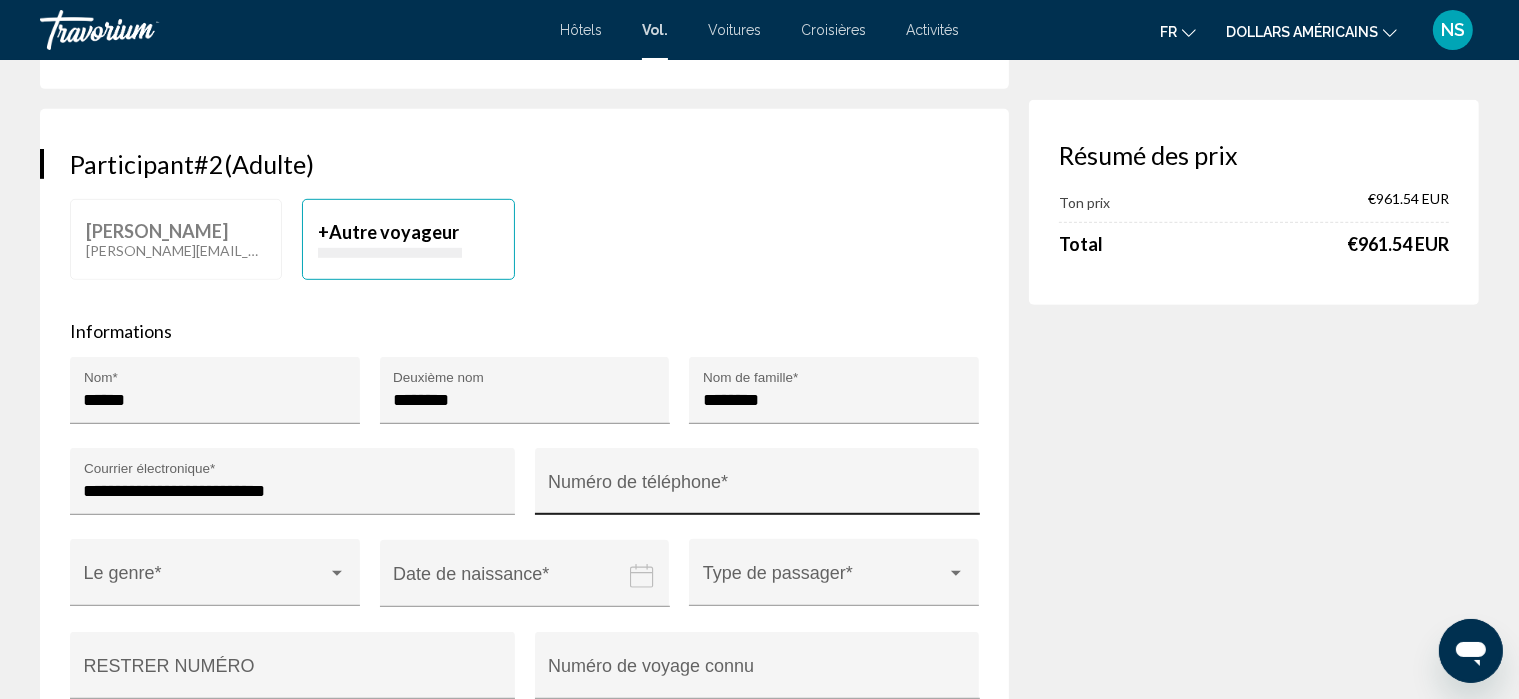 click on "Numéro de téléphone  *" at bounding box center (757, 487) 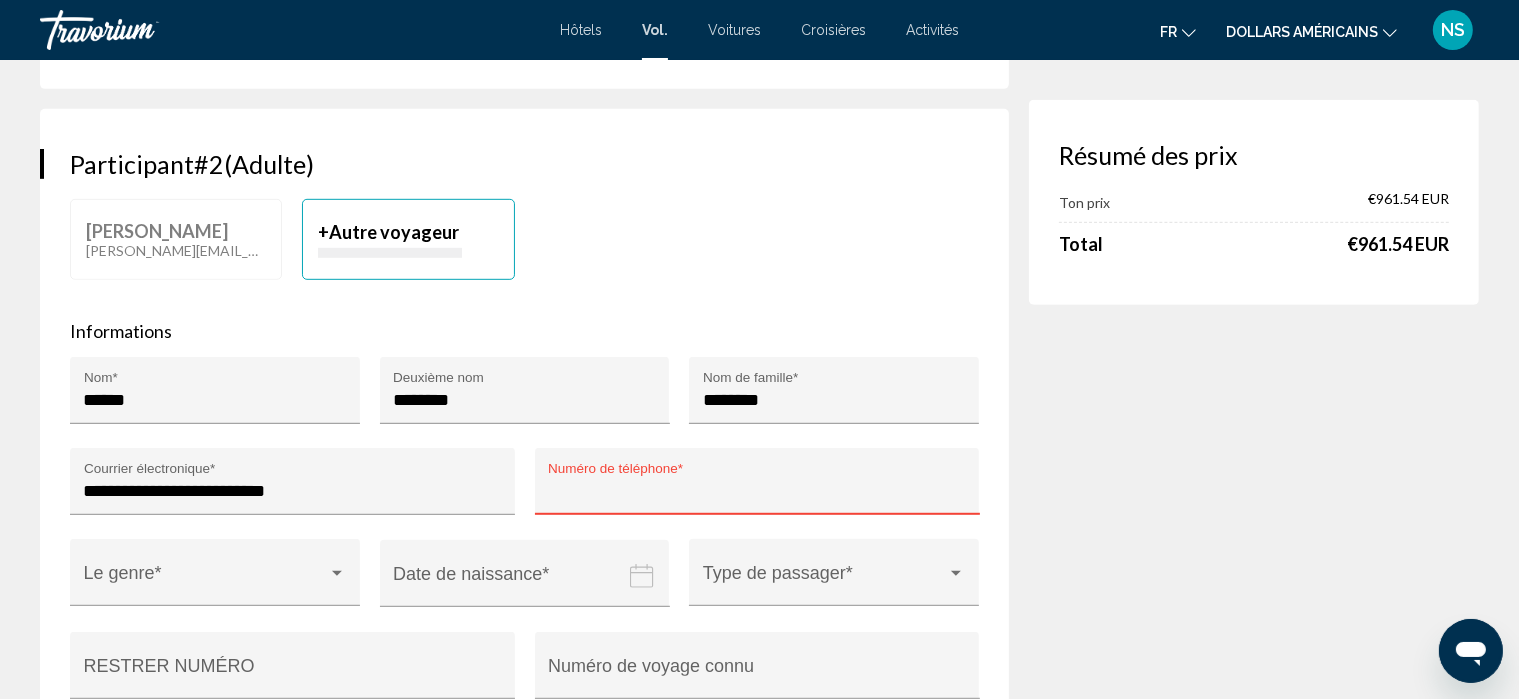 click on "Numéro de téléphone  *" at bounding box center [757, 491] 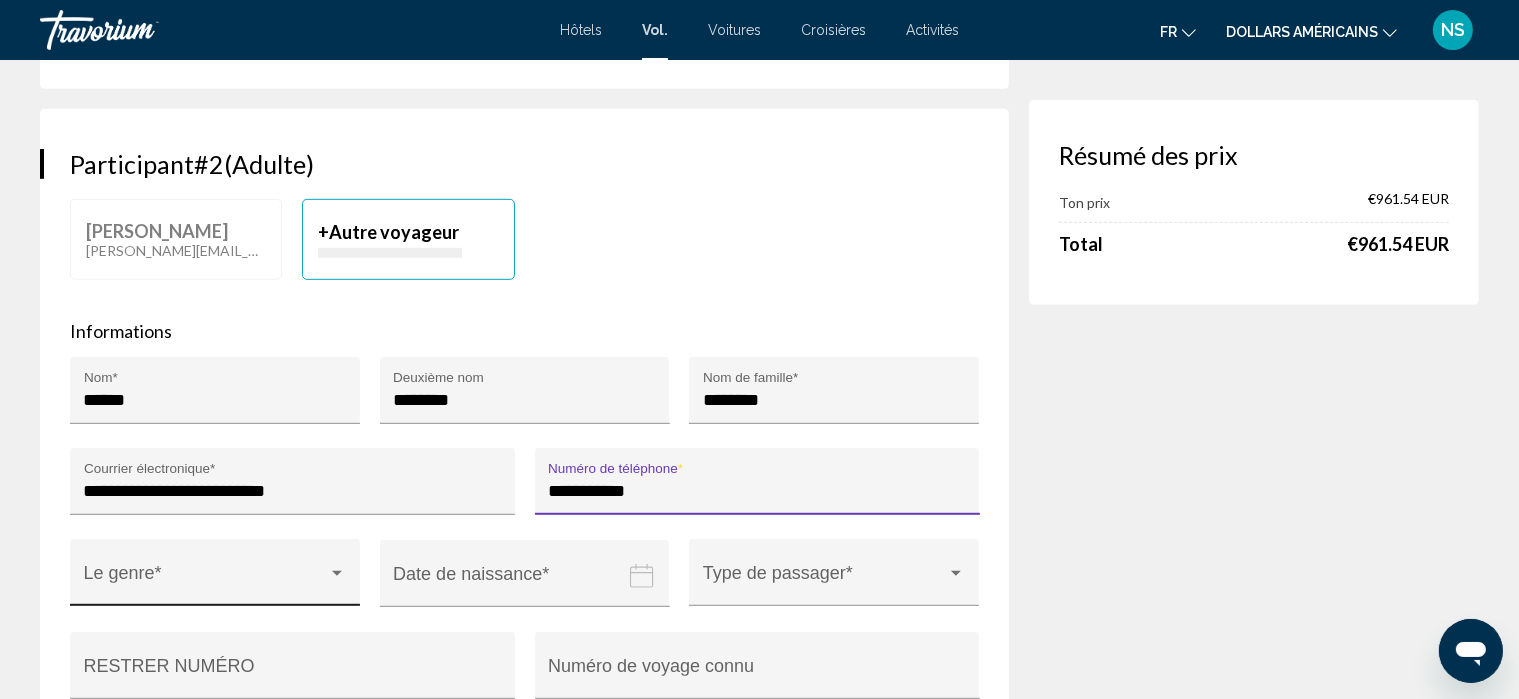 type on "**********" 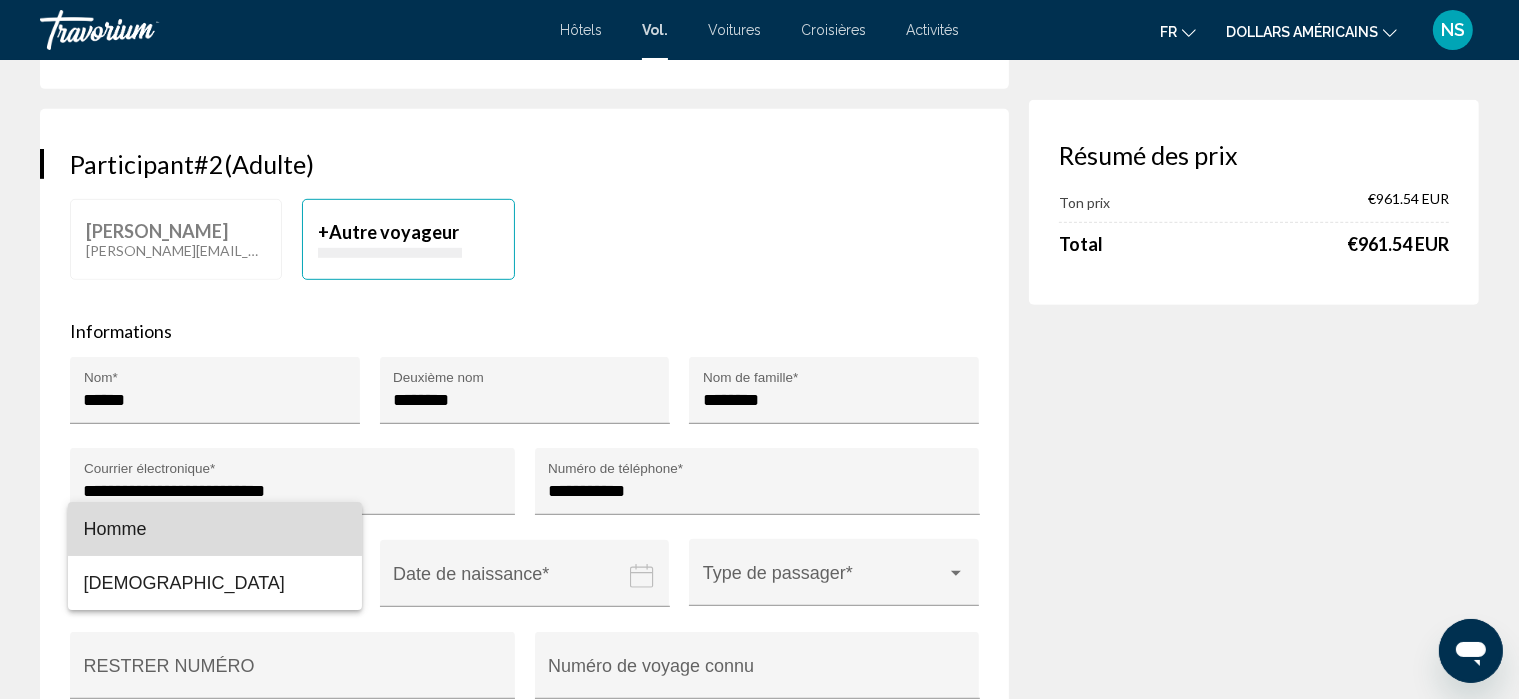 click on "Homme" at bounding box center [215, 529] 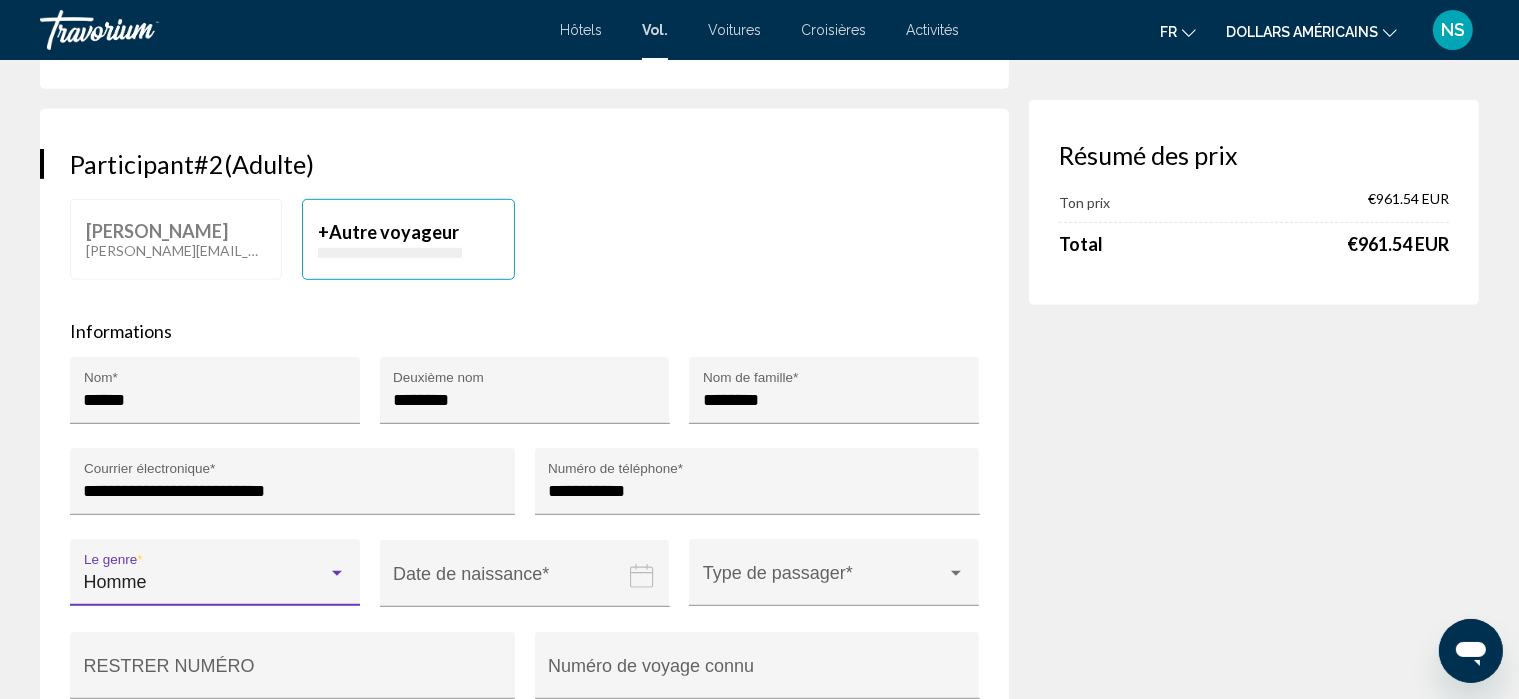 click at bounding box center [529, 588] 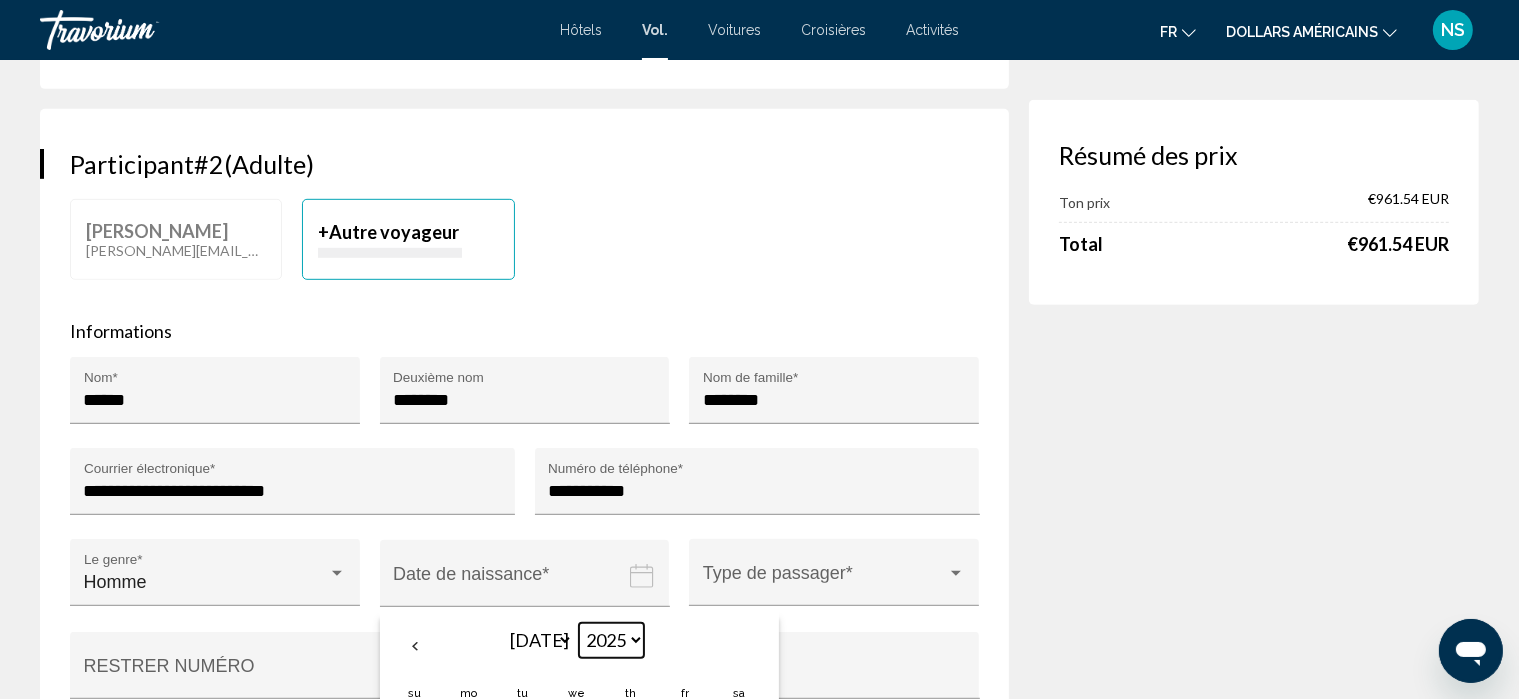 click on "**** **** **** **** **** **** **** **** **** **** **** **** **** **** **** **** **** **** **** **** **** **** **** **** **** **** **** **** **** **** **** **** **** **** **** **** **** **** **** **** **** **** **** **** **** **** **** **** **** **** **** **** **** **** **** **** **** **** **** **** **** **** **** **** **** **** **** **** **** **** **** **** **** **** **** **** **** **** **** **** **** **** **** **** **** **** **** **** **** **** **** **** **** **** **** **** **** **** **** **** **** **** **** **** **** **** **** **** **** **** **** **** **** **** **** **** **** **** **** **** **** **** **** **** **** ****" at bounding box center [611, 640] 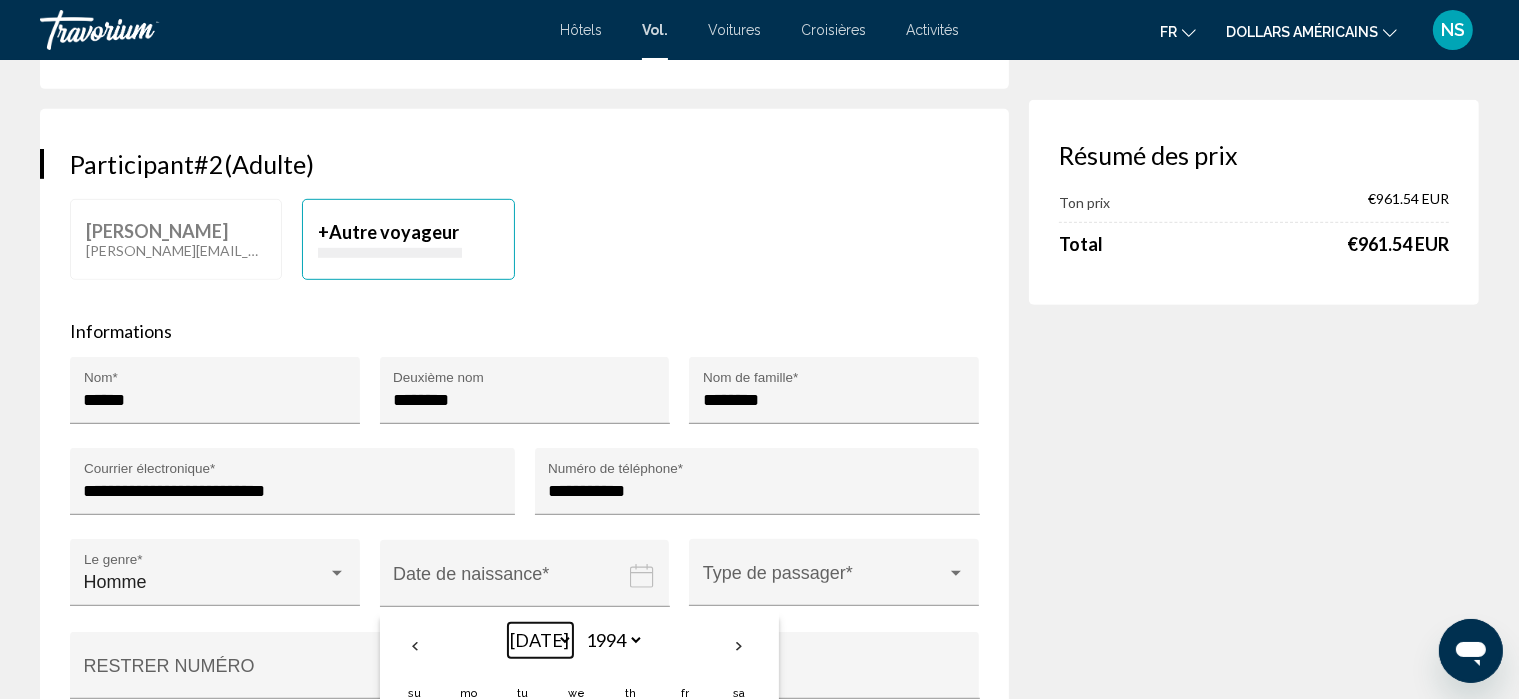 click on "*** *** *** *** *** *** *** *** *** *** *** ***" at bounding box center [540, 640] 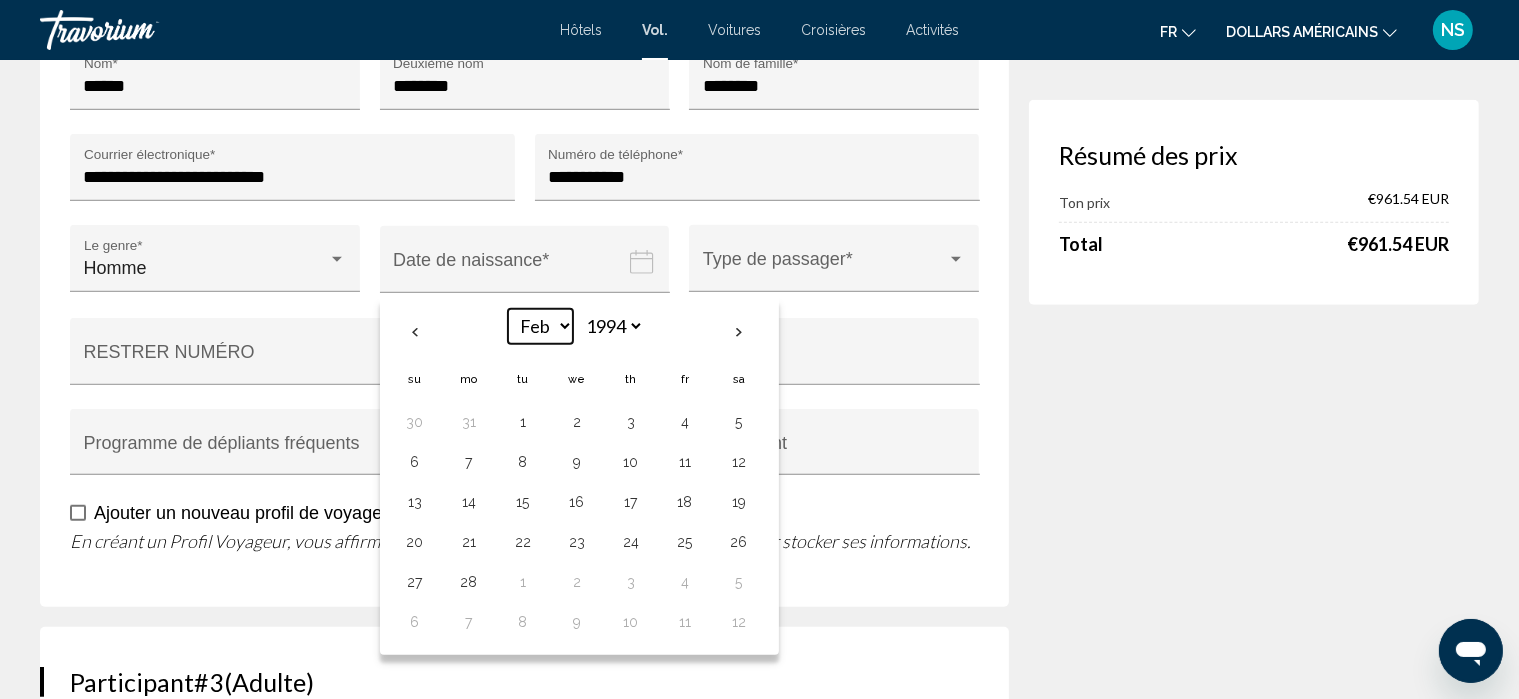 scroll, scrollTop: 1448, scrollLeft: 0, axis: vertical 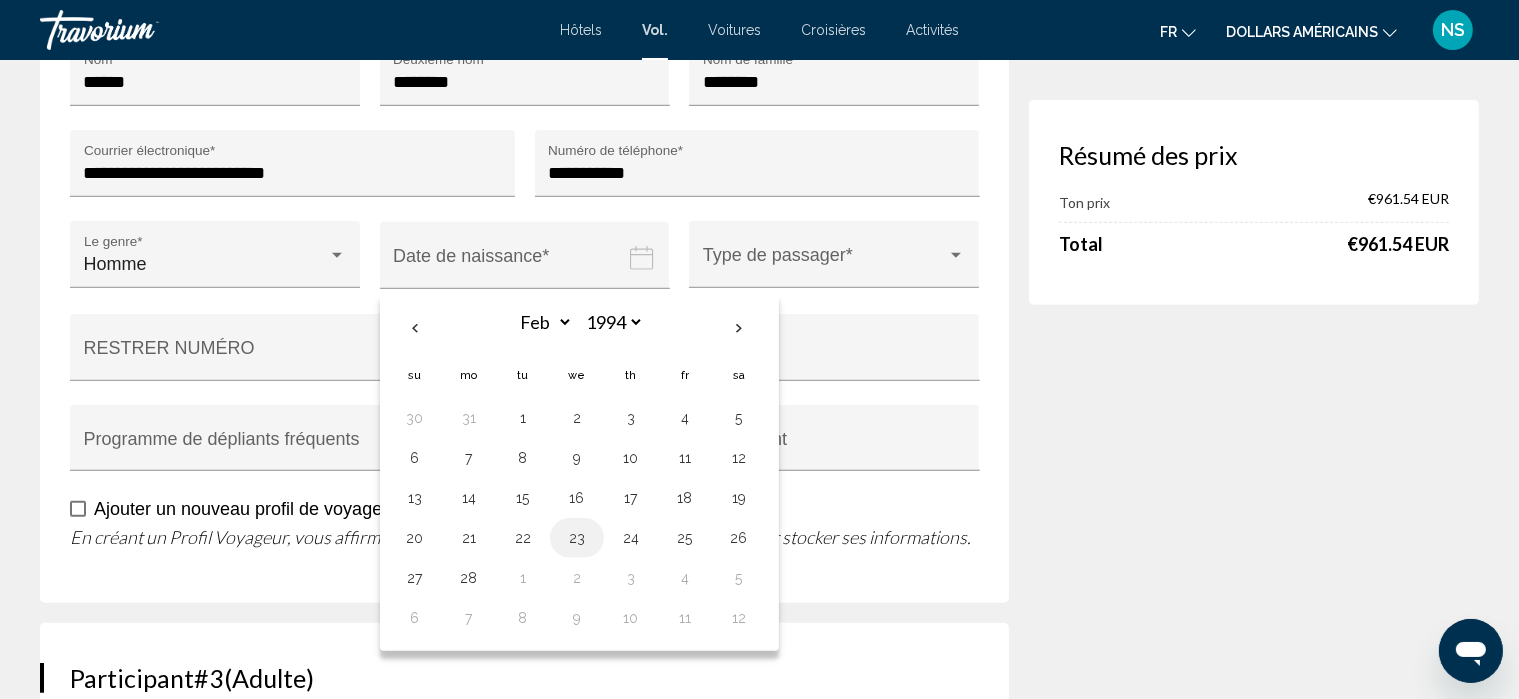 click on "23" at bounding box center [577, 538] 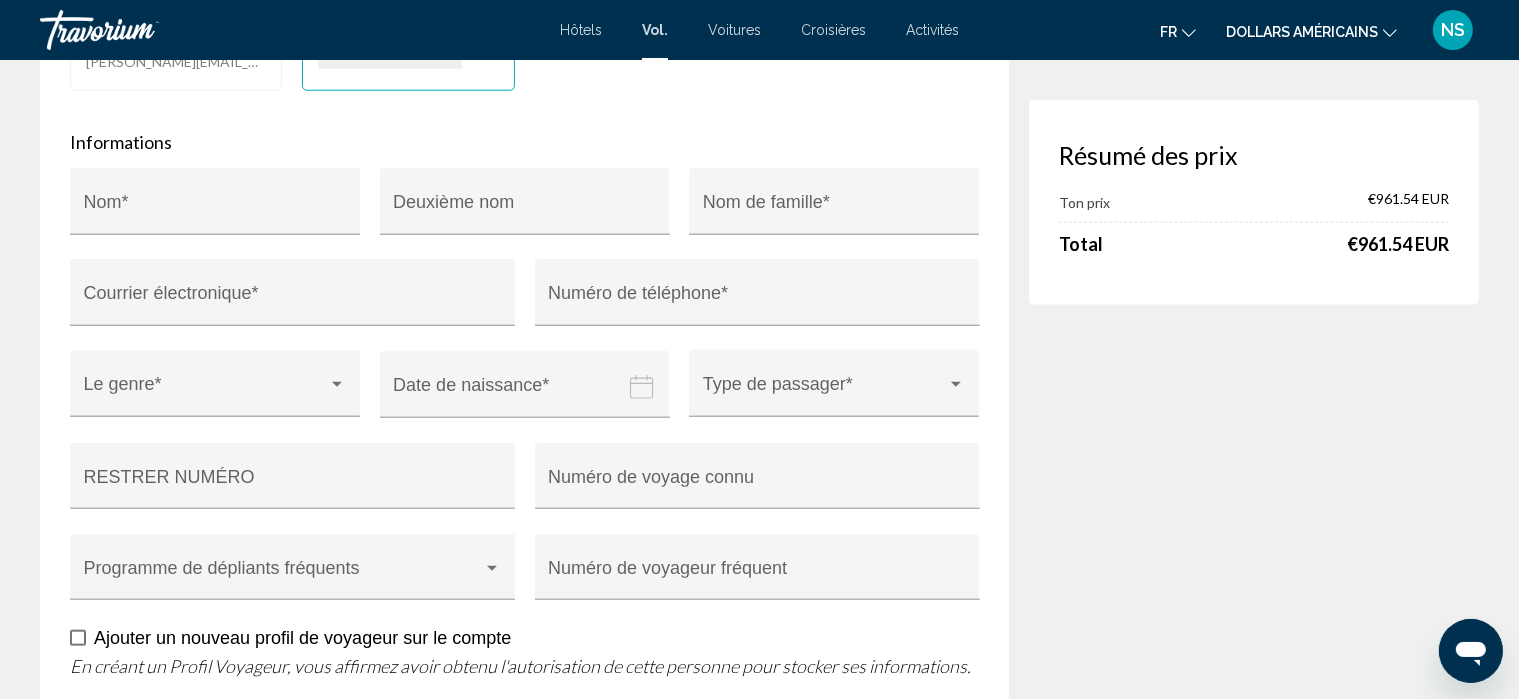 scroll, scrollTop: 2153, scrollLeft: 0, axis: vertical 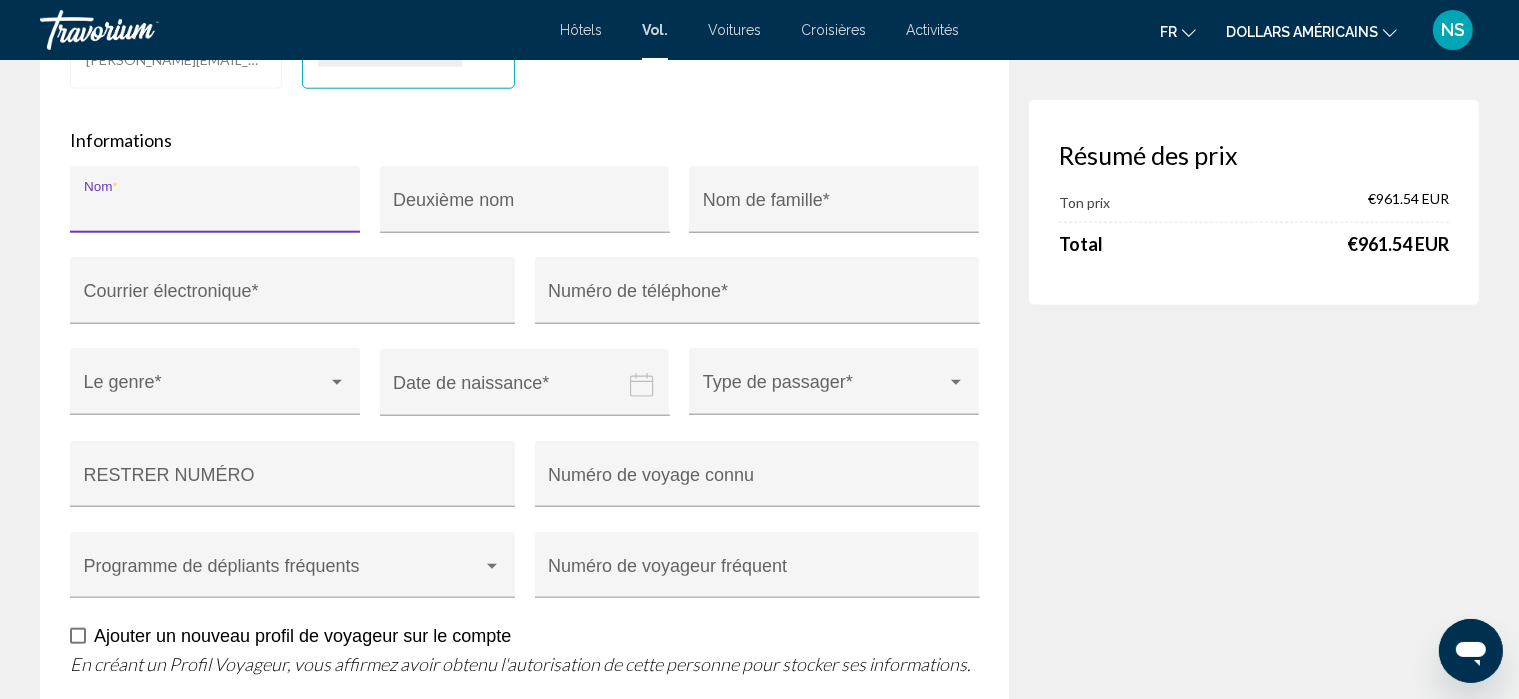 click on "Nom  *" at bounding box center [215, 209] 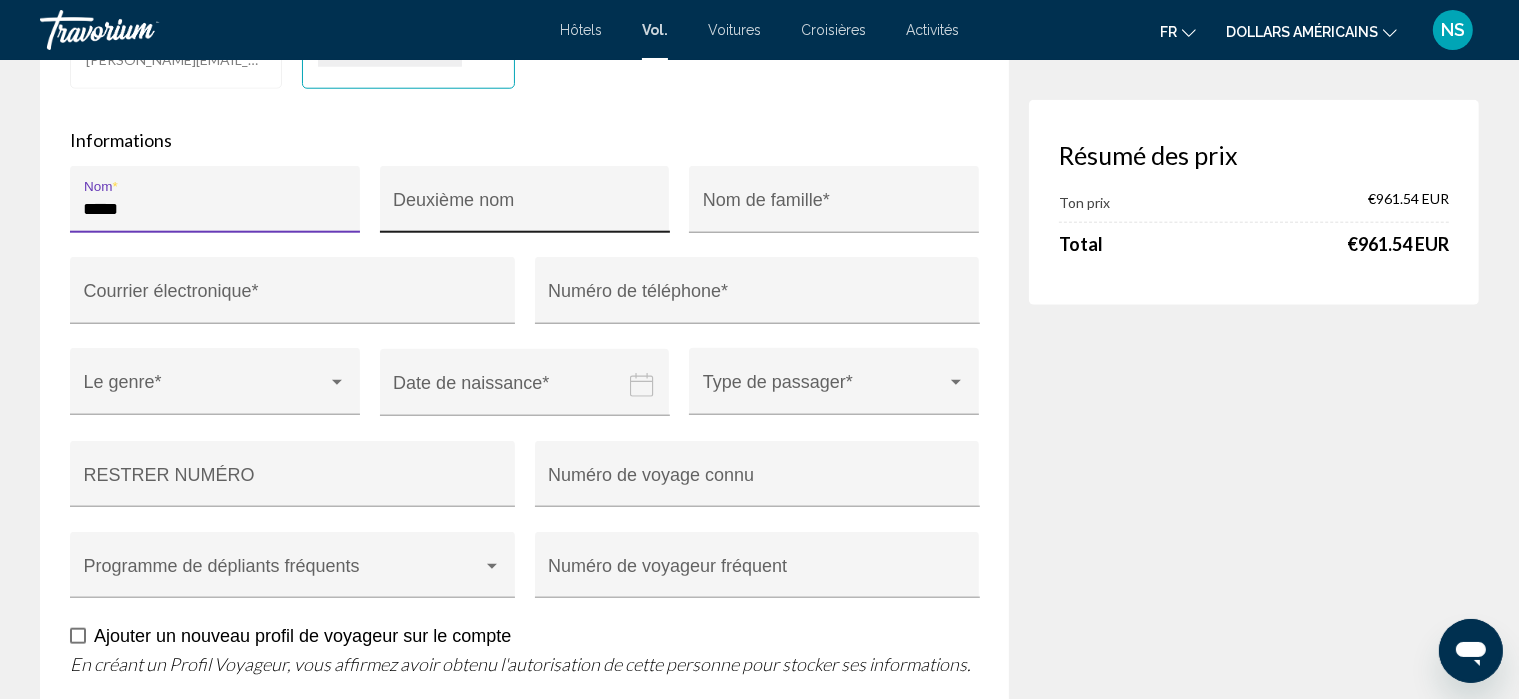 type on "*****" 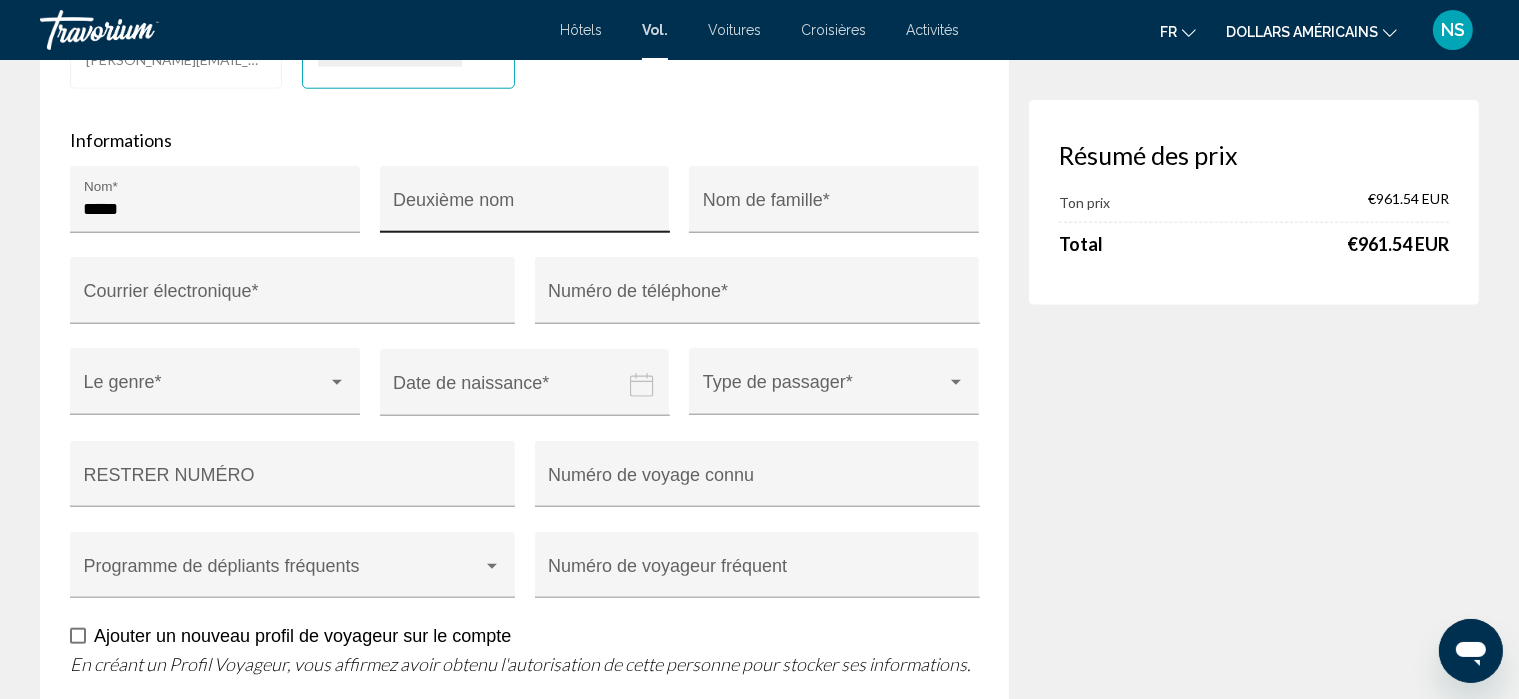 click on "Deuxième nom" at bounding box center (524, 205) 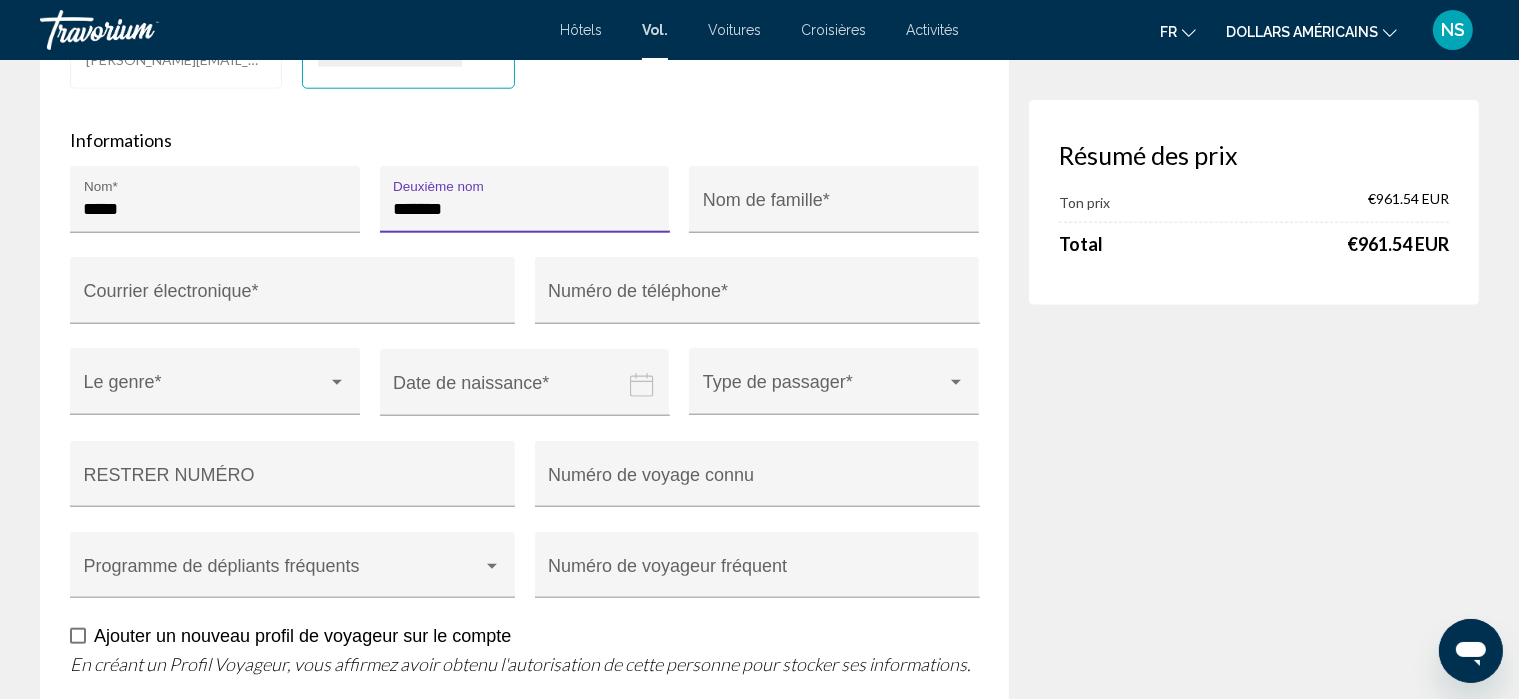 type on "*******" 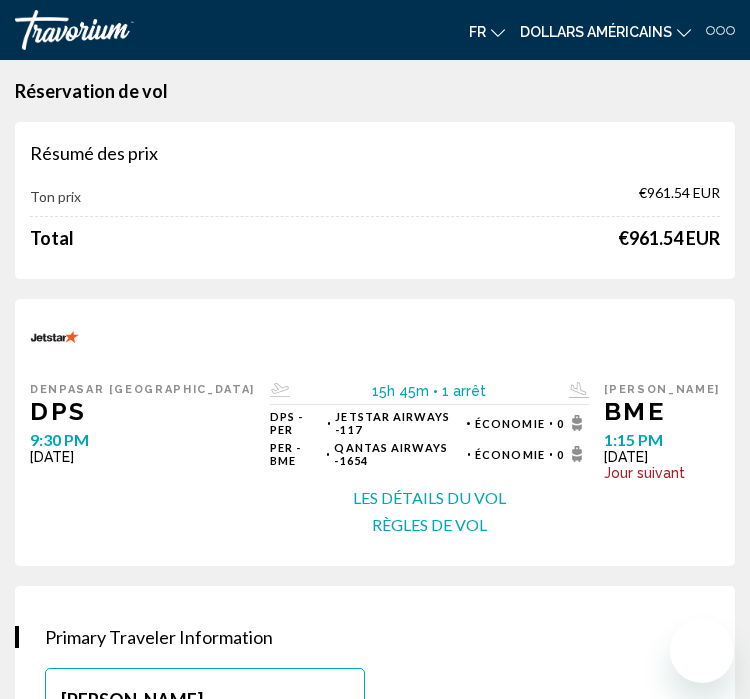 scroll, scrollTop: 2209, scrollLeft: 0, axis: vertical 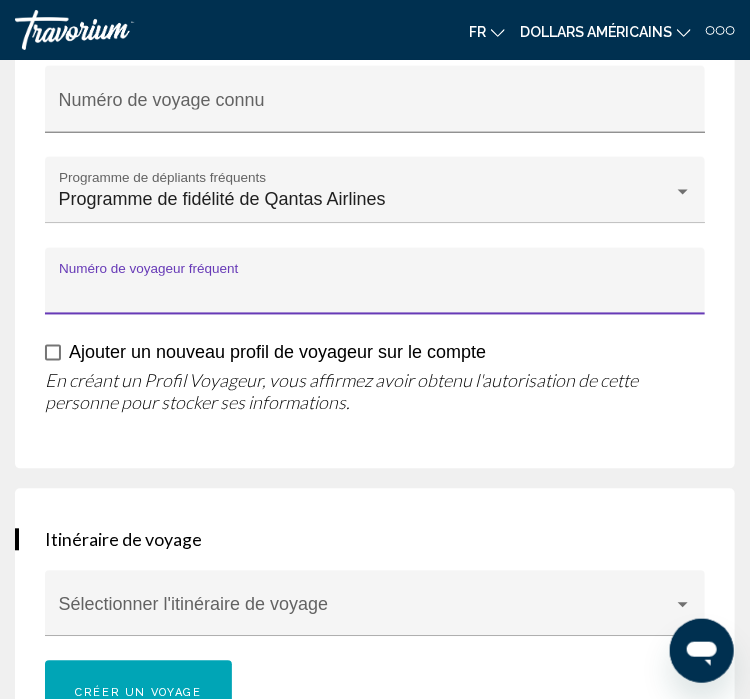 click on "Numéro de voyageur fréquent" at bounding box center [375, 293] 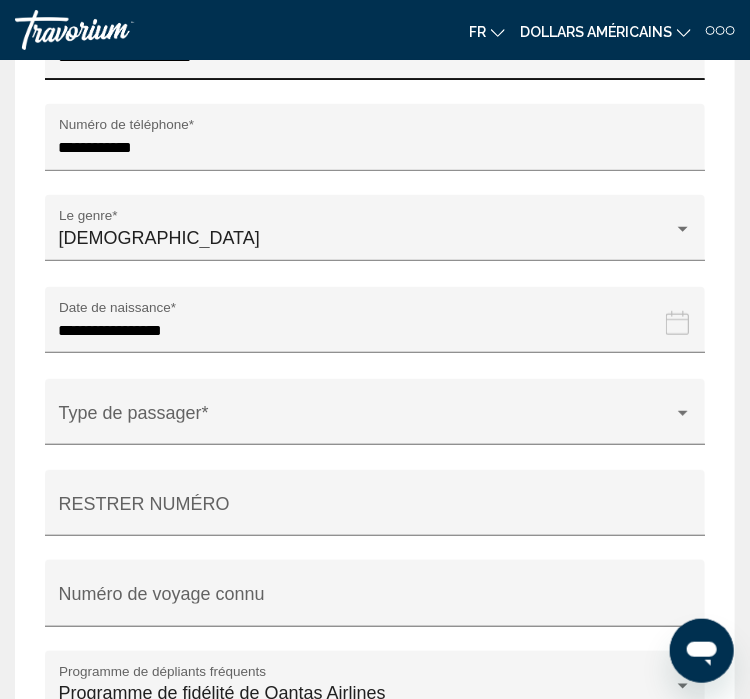 scroll, scrollTop: 4023, scrollLeft: 0, axis: vertical 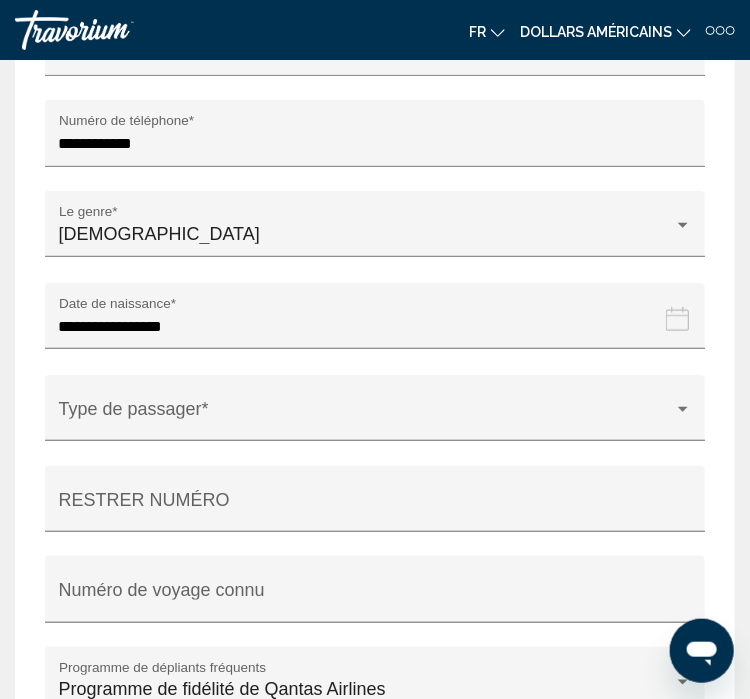 type on "**********" 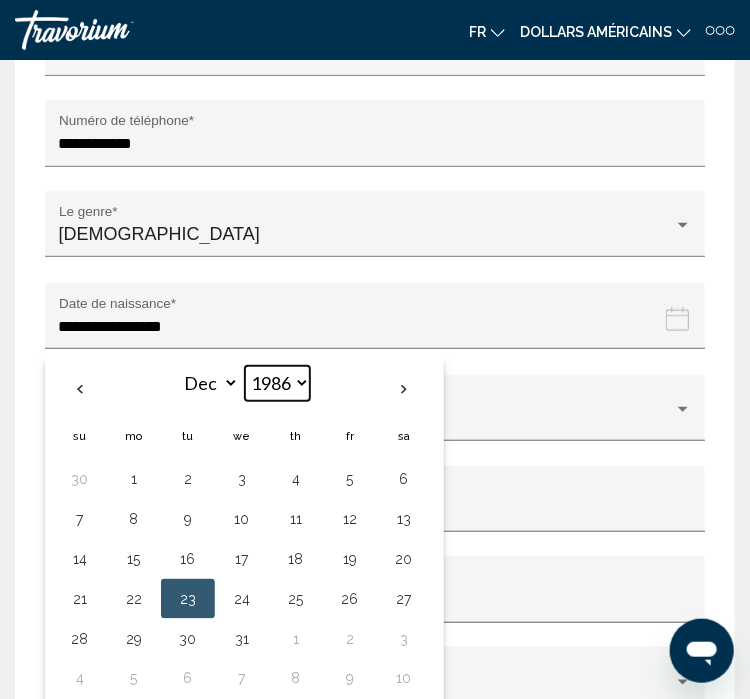 click on "**** **** **** **** **** **** **** **** **** **** **** **** **** **** **** **** **** **** **** **** **** **** **** **** **** **** **** **** **** **** **** **** **** **** **** **** **** **** **** **** **** **** **** **** **** **** **** **** **** **** **** **** **** **** **** **** **** **** **** **** **** **** **** **** **** **** **** **** **** **** **** **** **** **** **** **** **** **** **** **** **** **** **** **** **** **** **** **** **** **** **** **** **** **** **** **** **** **** **** **** **** **** **** **** **** **** **** **** **** **** **** **** **** **** **** **** **** **** **** **** **** **** **** **** **** ****" at bounding box center [277, 383] 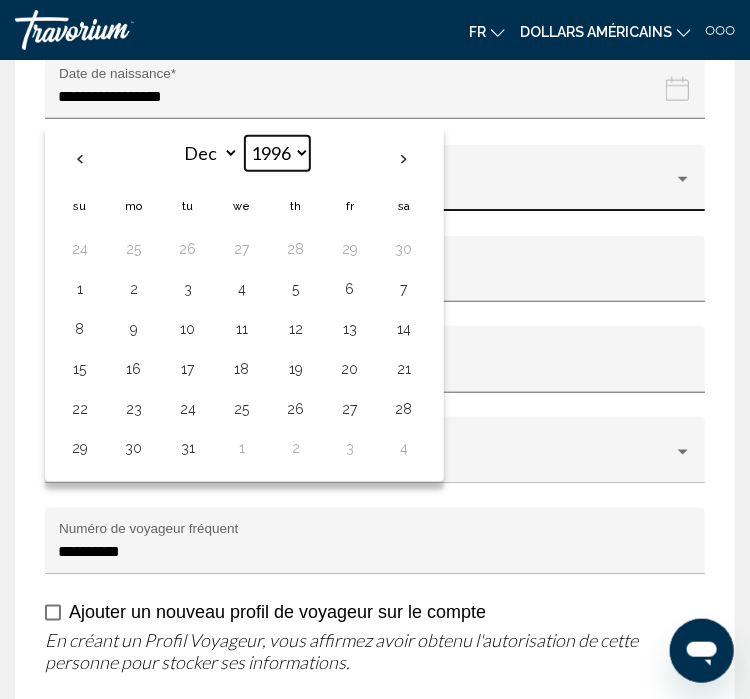scroll, scrollTop: 4255, scrollLeft: 0, axis: vertical 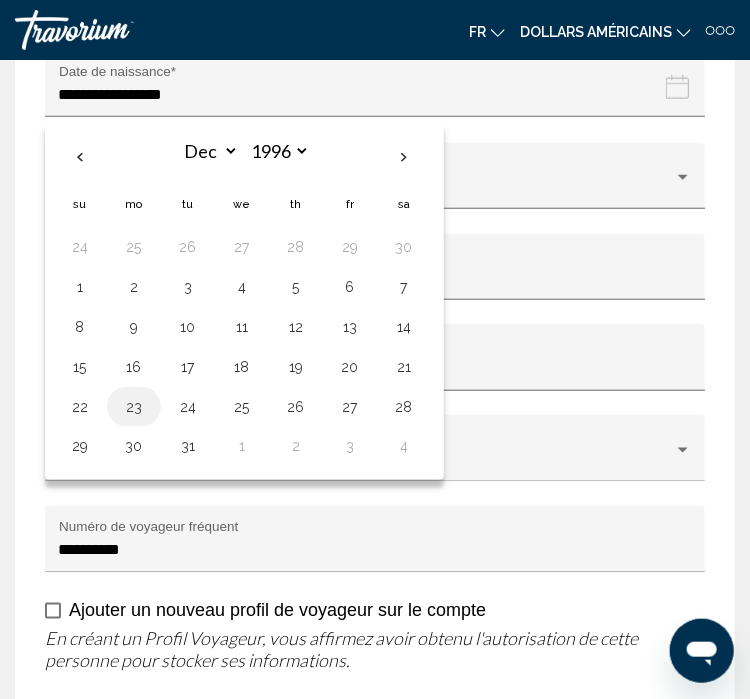 click on "23" at bounding box center [134, 407] 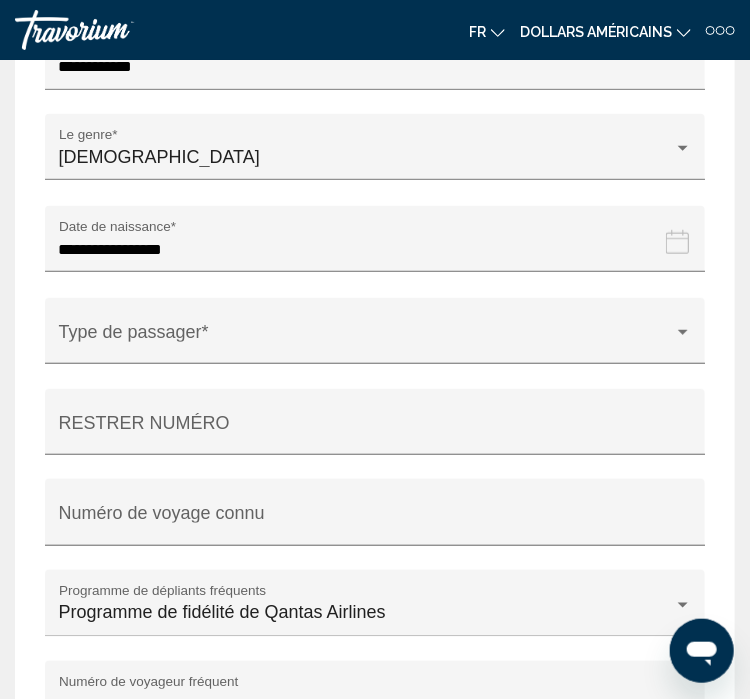 scroll, scrollTop: 4108, scrollLeft: 0, axis: vertical 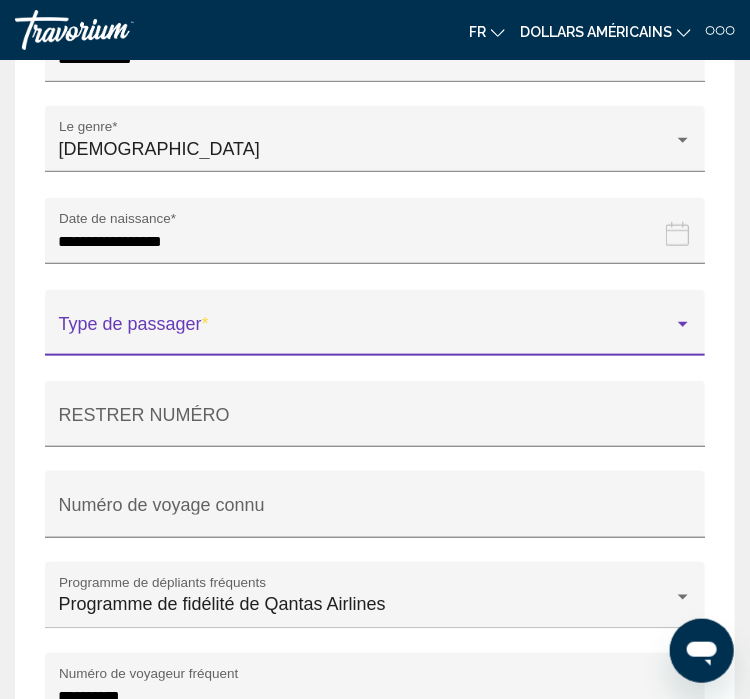 click at bounding box center [683, 325] 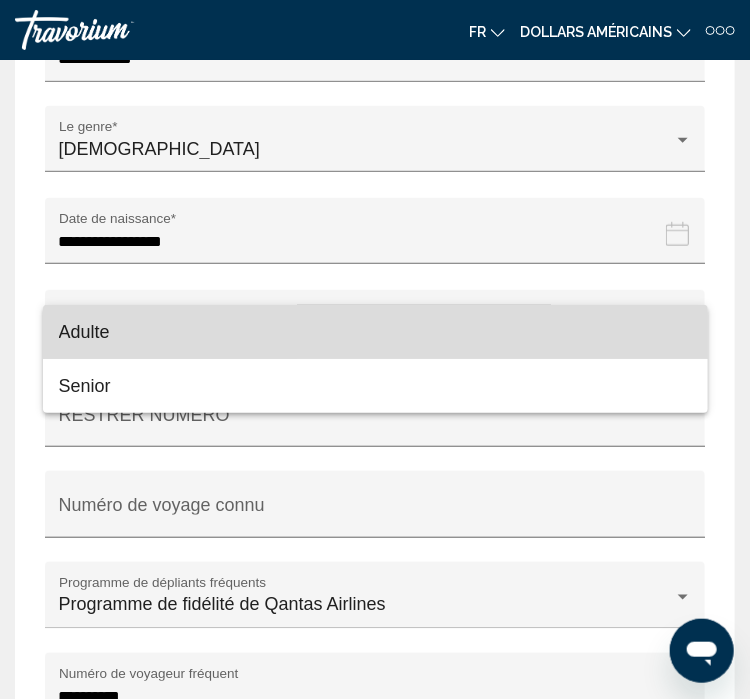 click on "Adulte" at bounding box center [375, 332] 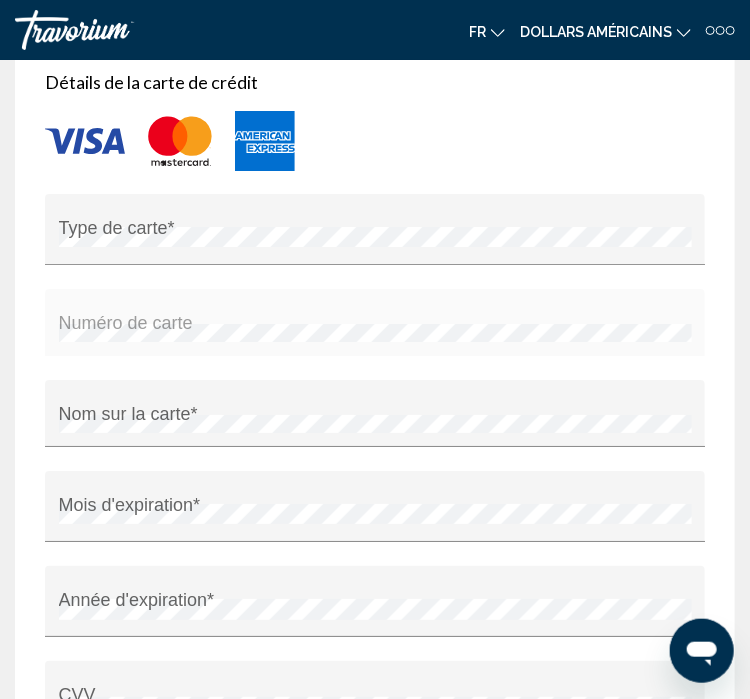 scroll, scrollTop: 5308, scrollLeft: 0, axis: vertical 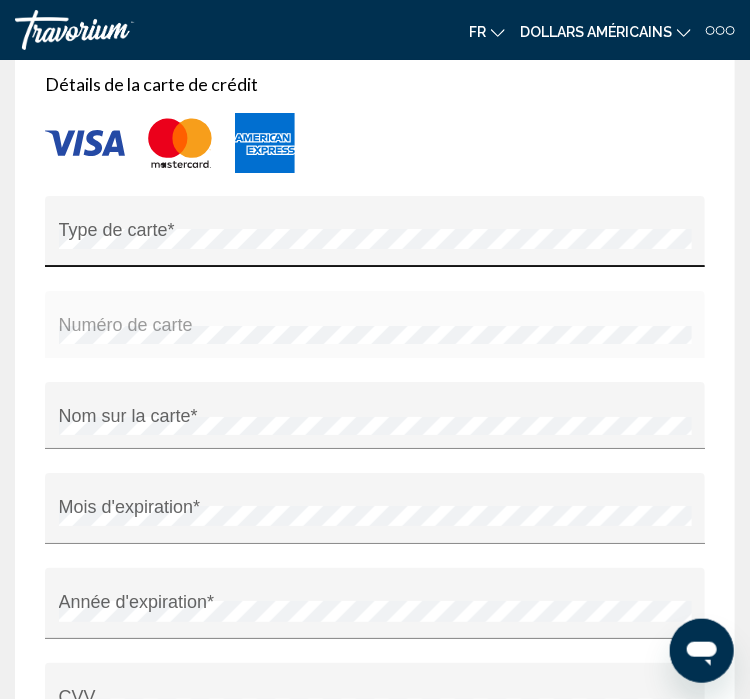 click on "Type de carte  *" at bounding box center (375, 239) 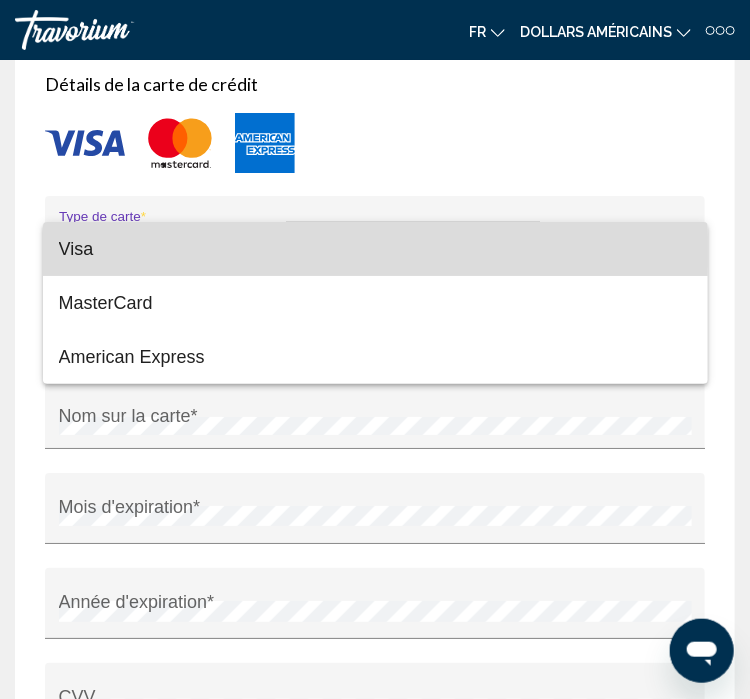 click on "Visa" at bounding box center [375, 249] 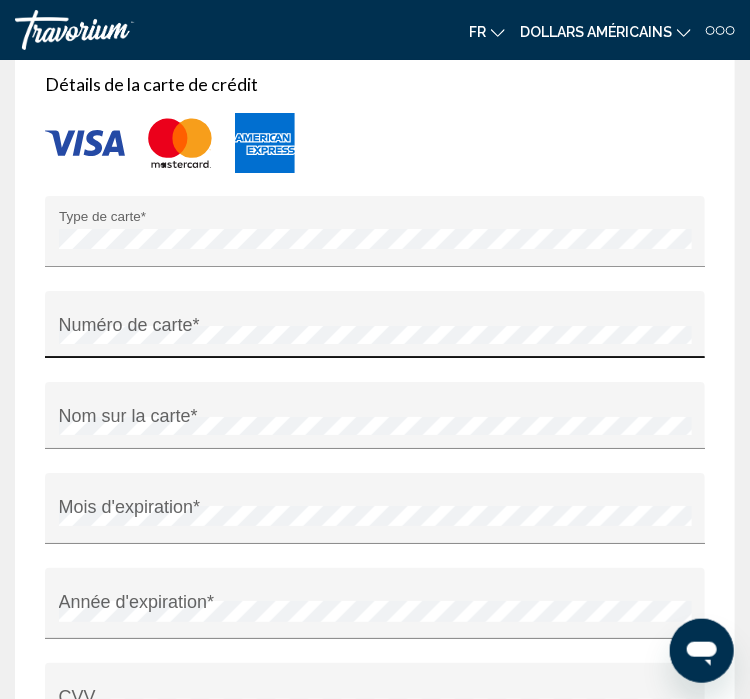 click on "Numéro de carte  *" at bounding box center [375, 331] 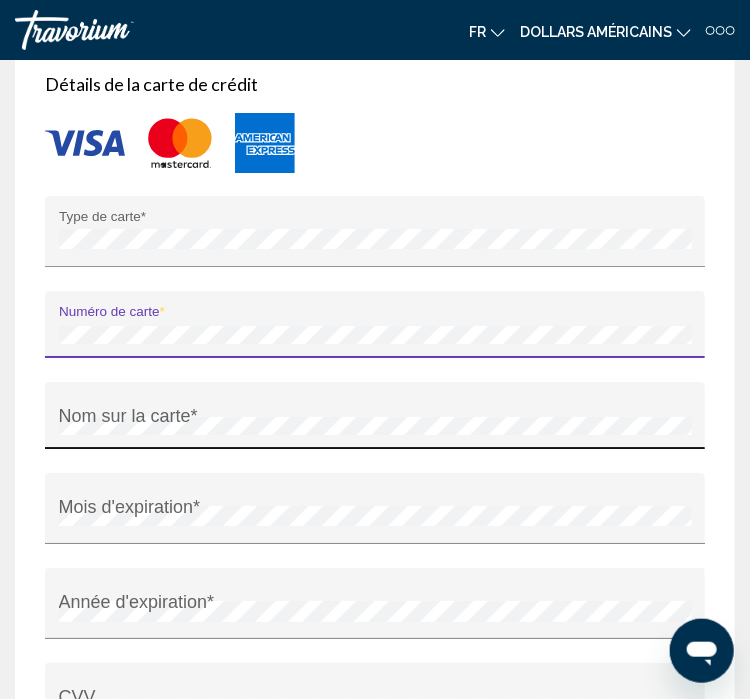 click on "Nom sur la carte  *" at bounding box center [375, 422] 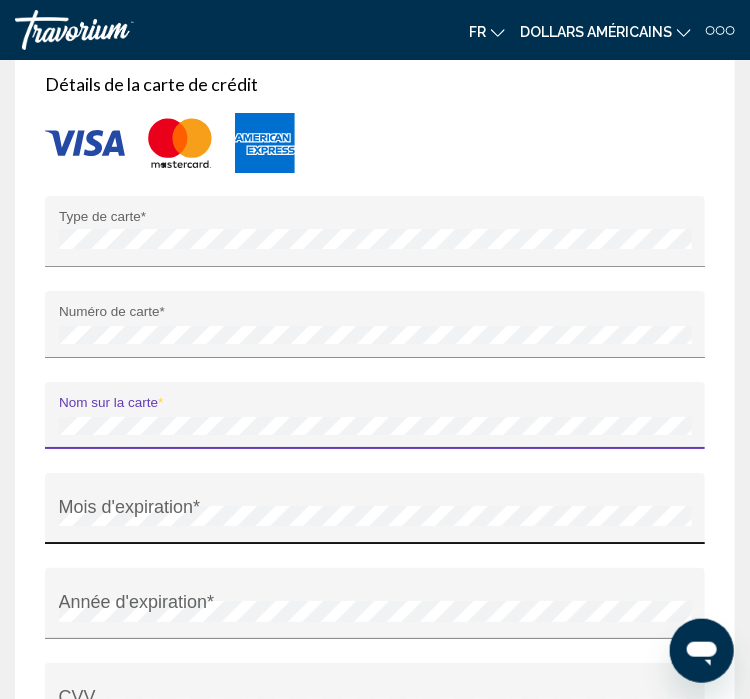click on "Mois d'expiration  *" at bounding box center (375, 516) 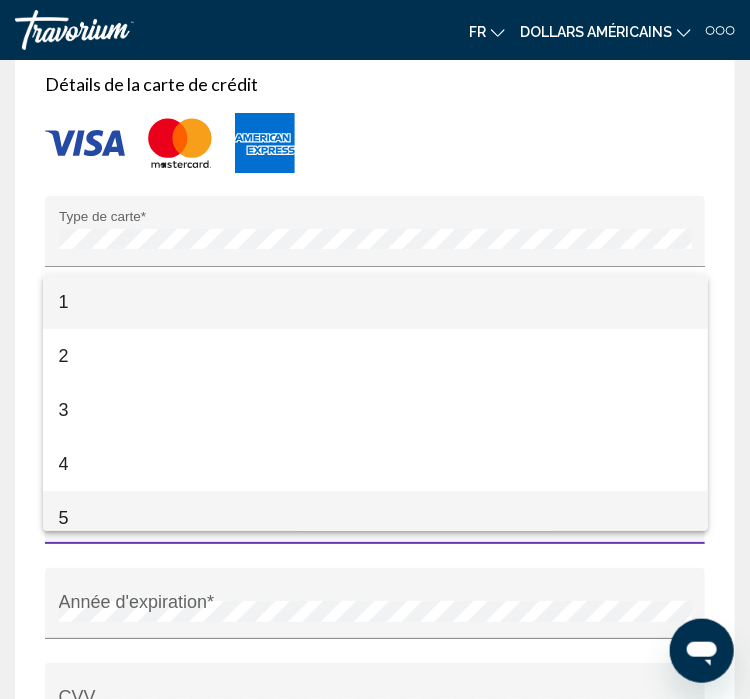 click on "5" at bounding box center [375, 518] 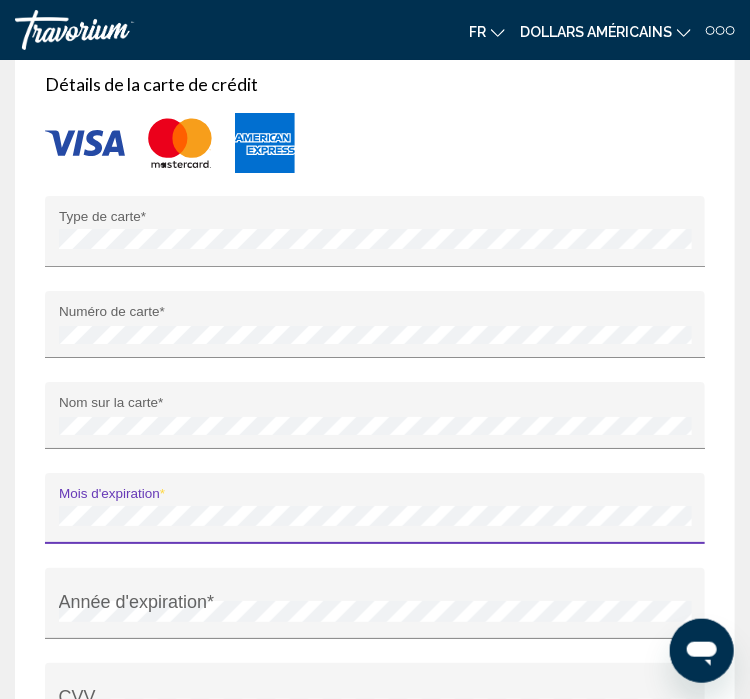 scroll, scrollTop: 13, scrollLeft: 0, axis: vertical 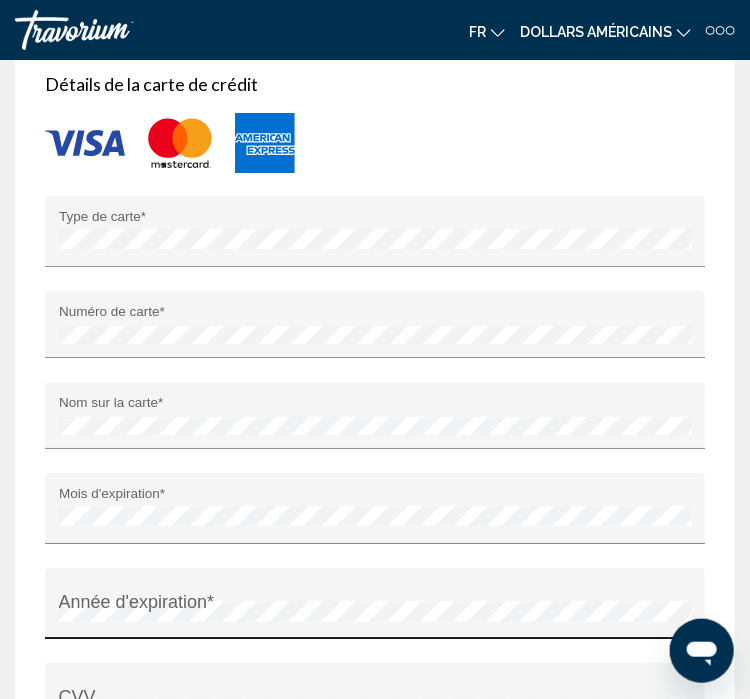 click on "Année d'expiration  *" at bounding box center [375, 611] 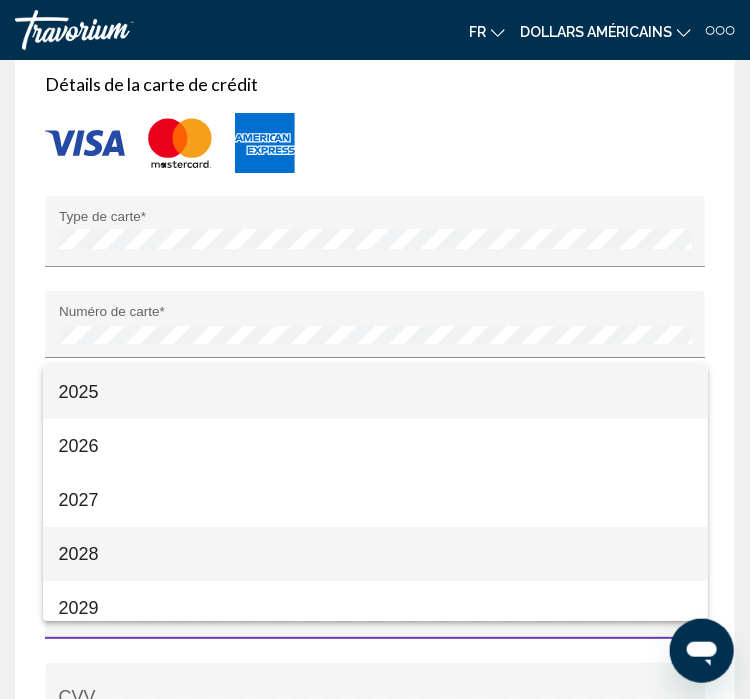 click on "2028" at bounding box center (375, 554) 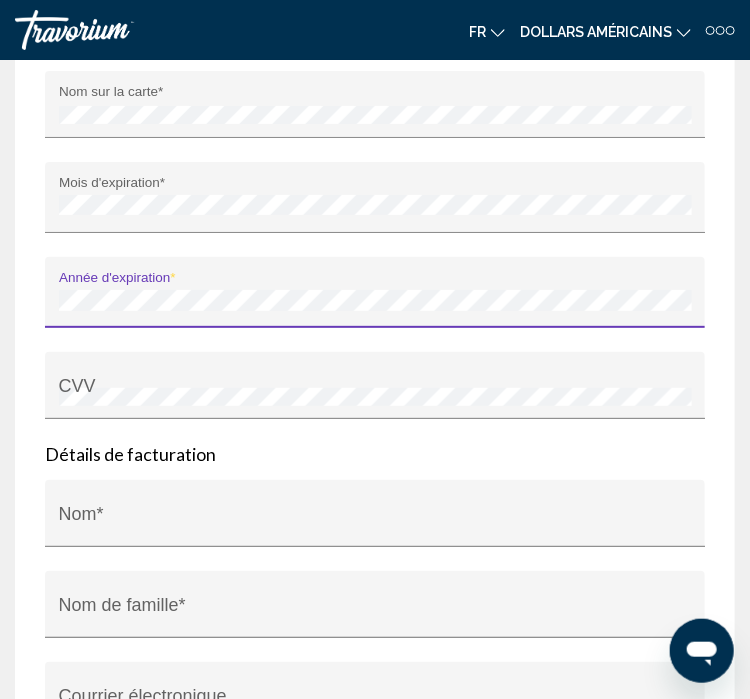 scroll, scrollTop: 5620, scrollLeft: 0, axis: vertical 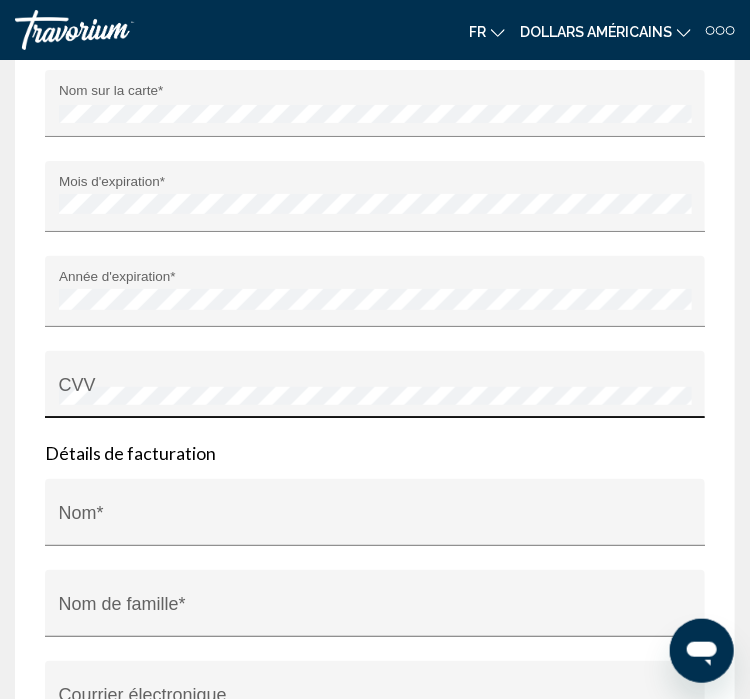 click on "CVV" at bounding box center (375, 391) 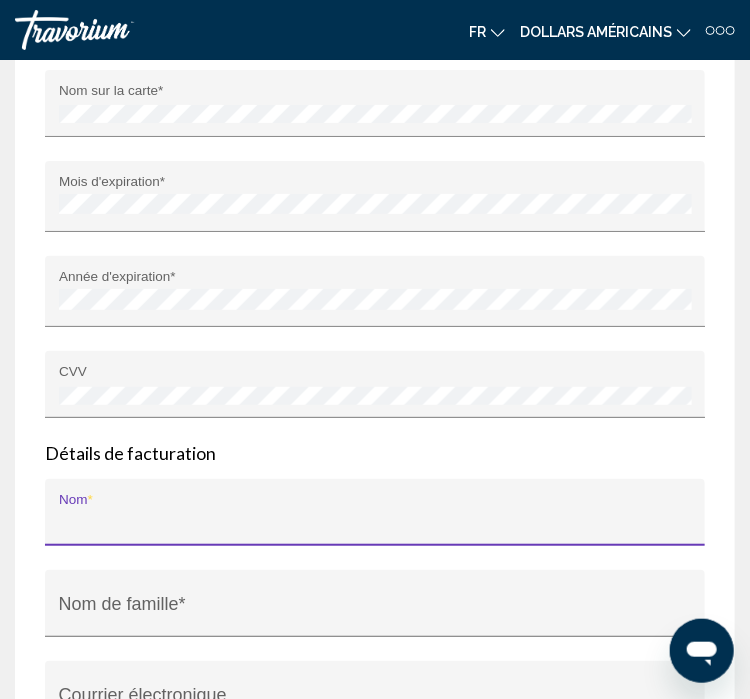 click on "Nom  *" at bounding box center (375, 524) 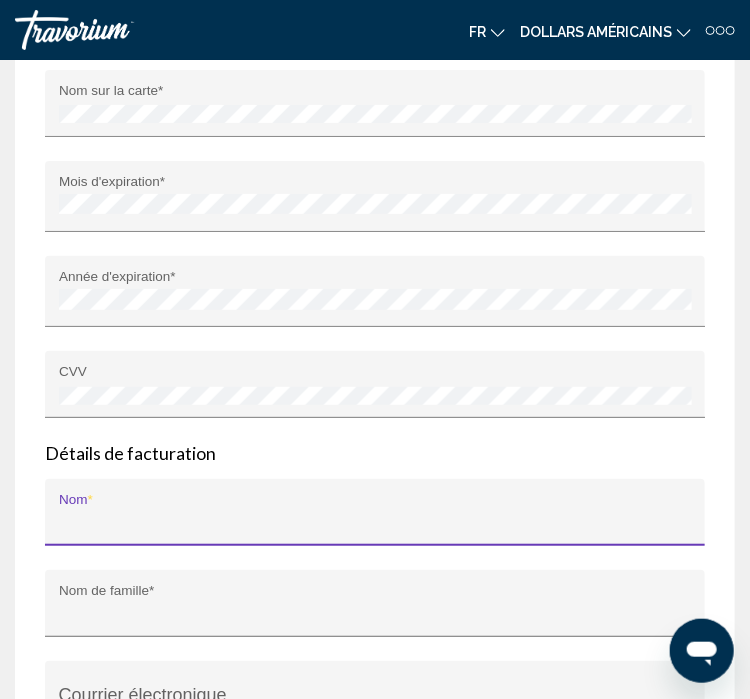 type on "********" 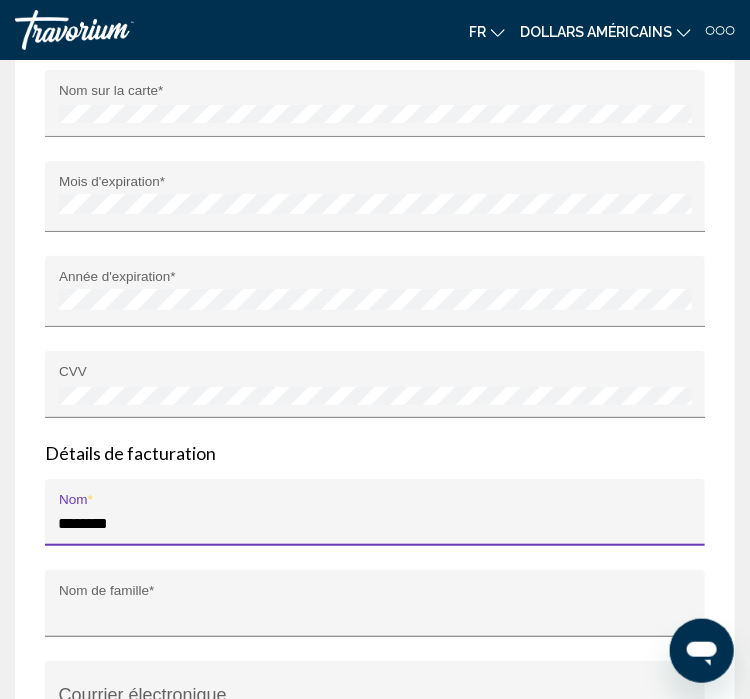 type on "*****" 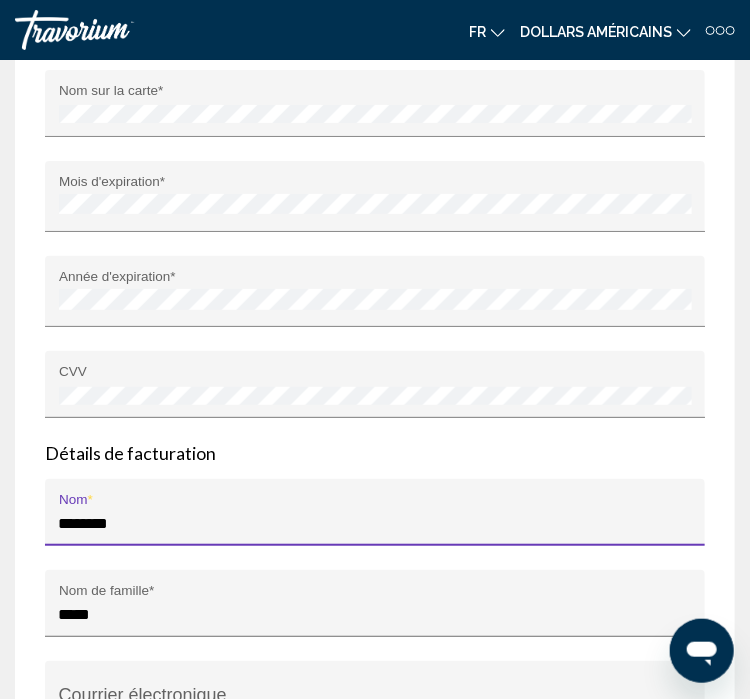 type on "**********" 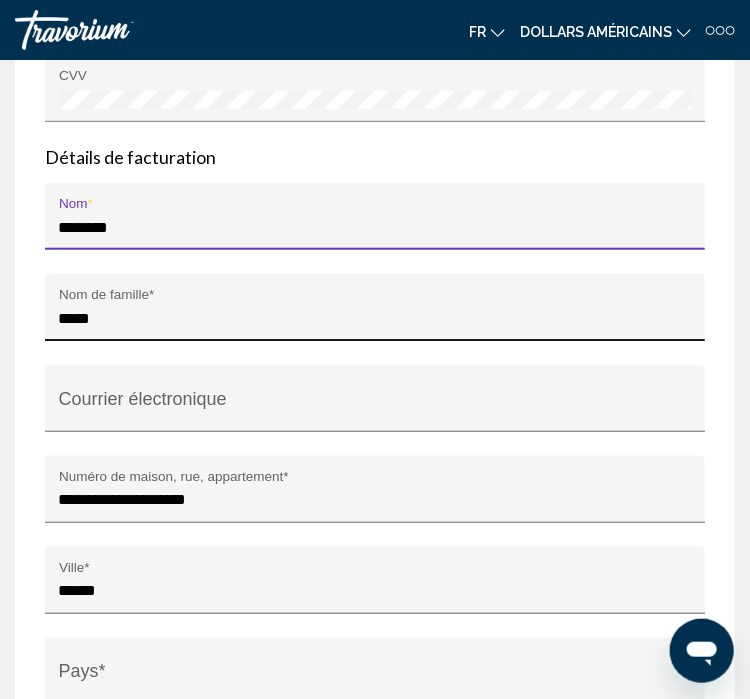scroll, scrollTop: 5934, scrollLeft: 0, axis: vertical 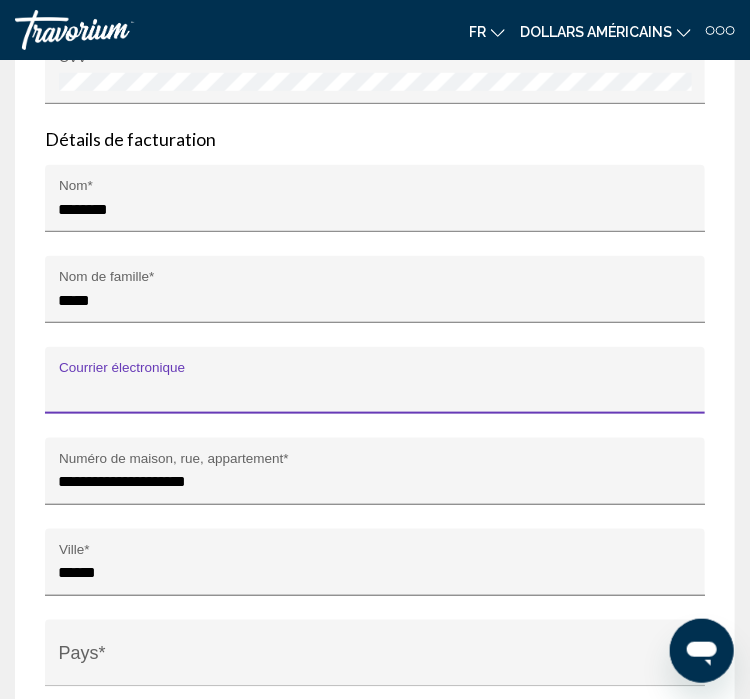click on "Courrier électronique" at bounding box center [375, 392] 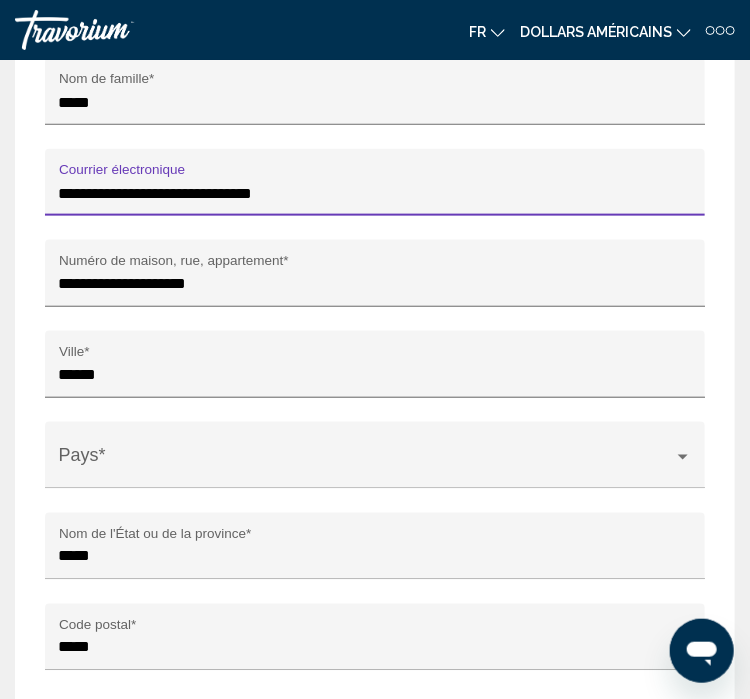 scroll, scrollTop: 6178, scrollLeft: 0, axis: vertical 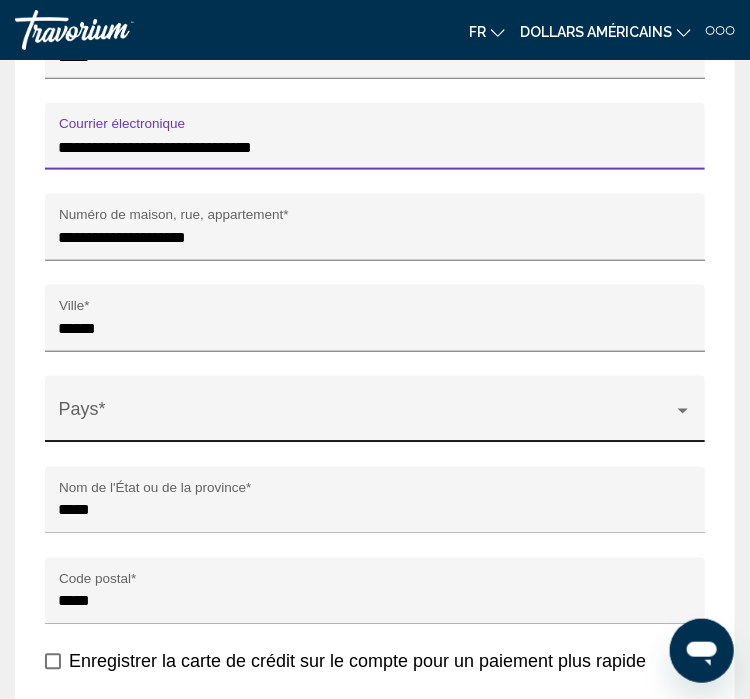 type on "**********" 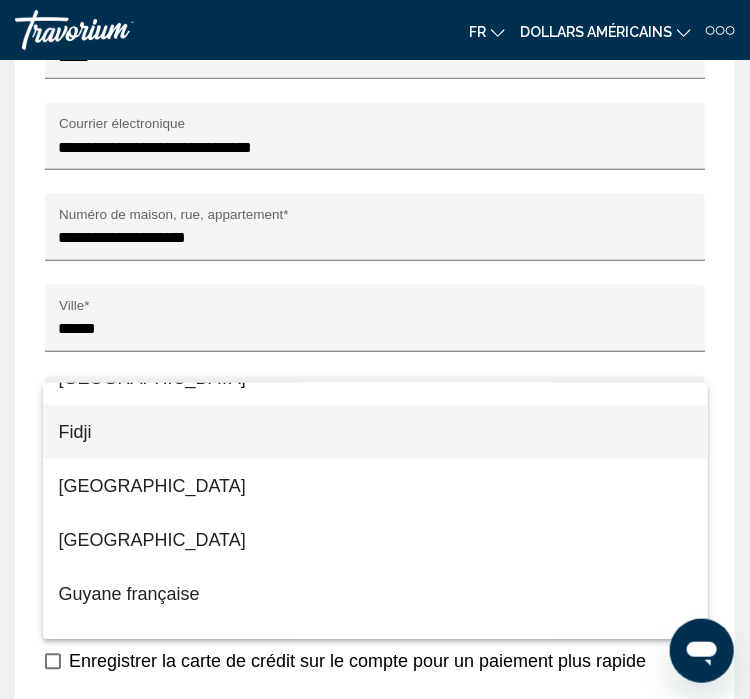 scroll, scrollTop: 4028, scrollLeft: 0, axis: vertical 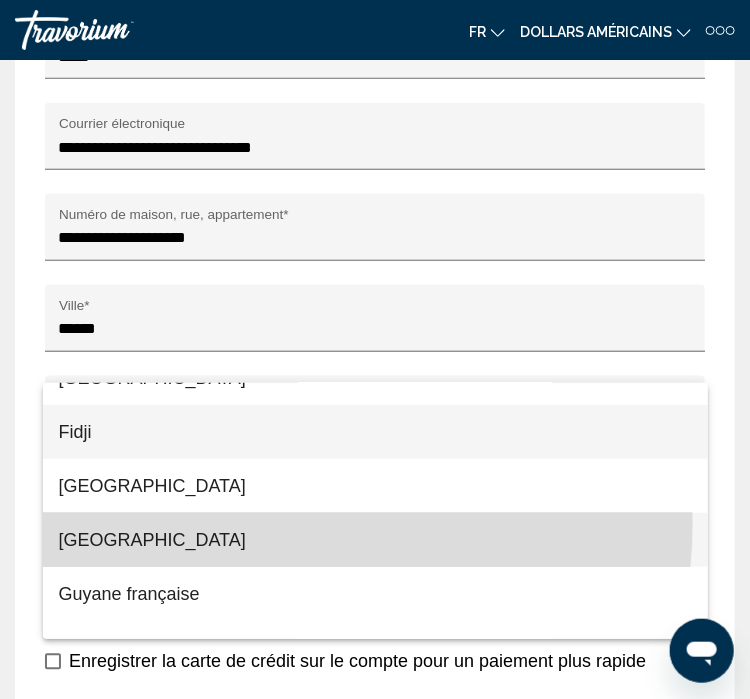 click on "[GEOGRAPHIC_DATA]" at bounding box center [375, 540] 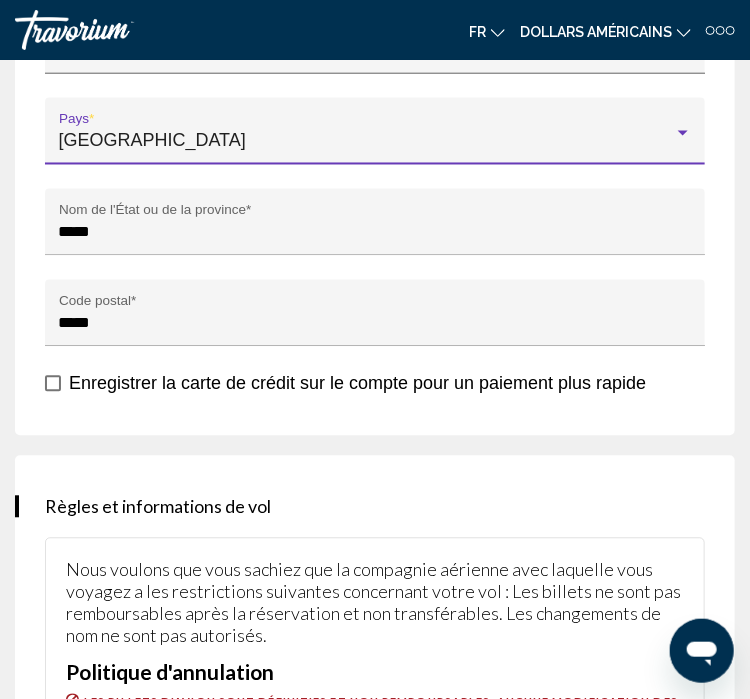 scroll, scrollTop: 6460, scrollLeft: 0, axis: vertical 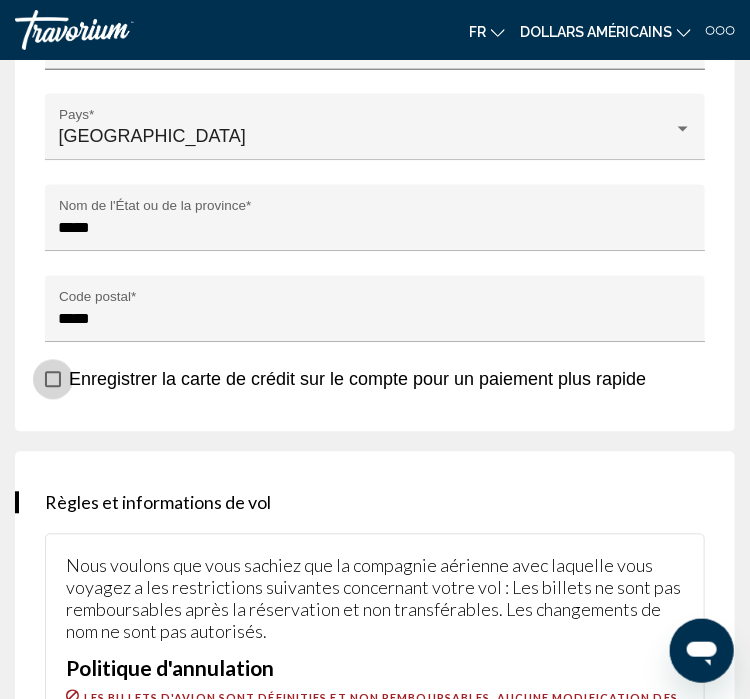 click at bounding box center [53, 380] 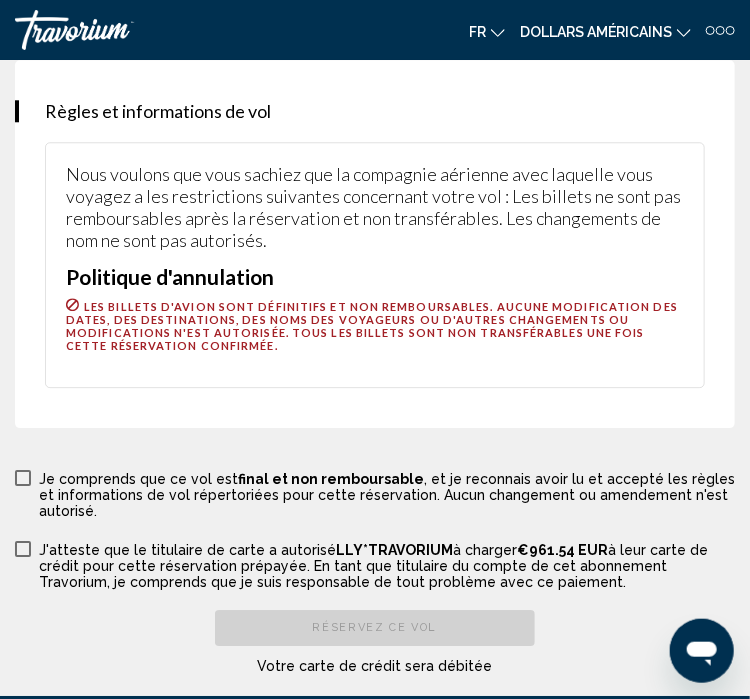 scroll, scrollTop: 6855, scrollLeft: 0, axis: vertical 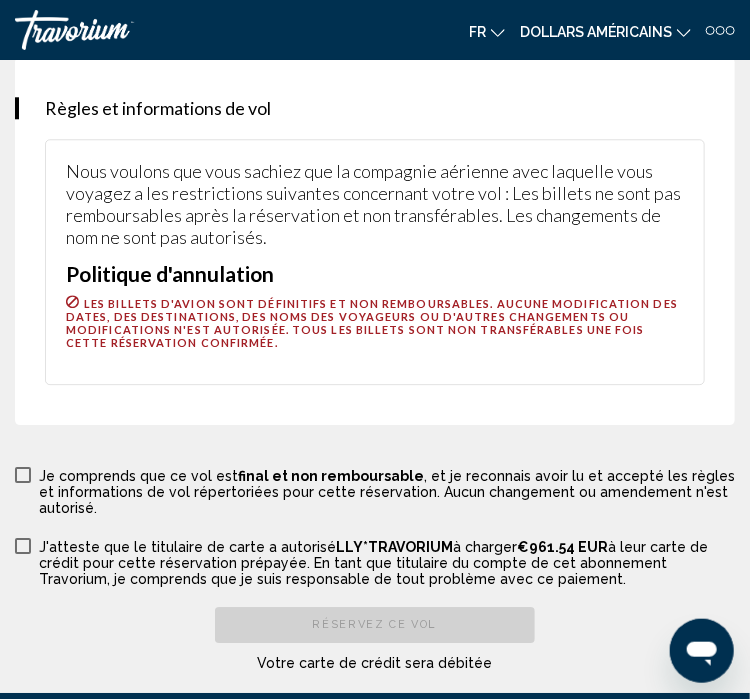 click on "**********" at bounding box center [375, -3051] 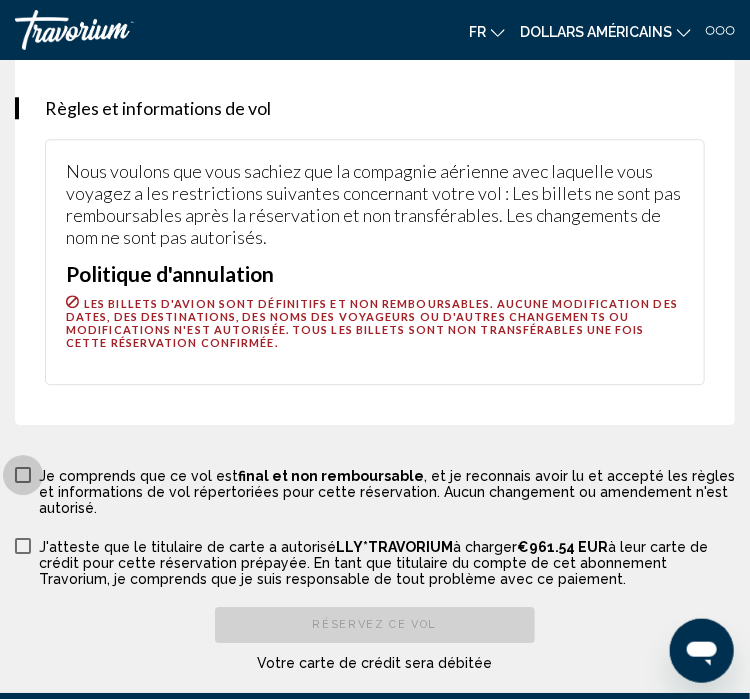click at bounding box center [23, 475] 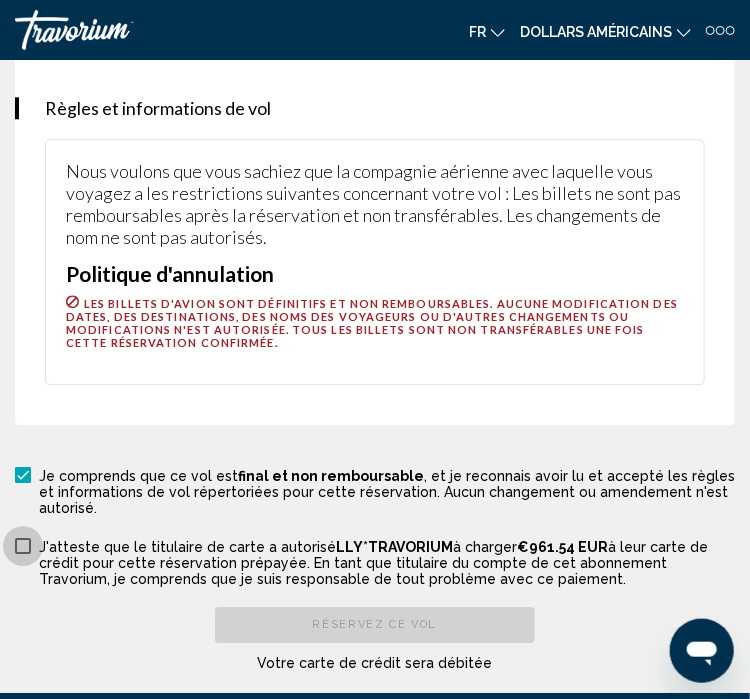 click at bounding box center [23, 546] 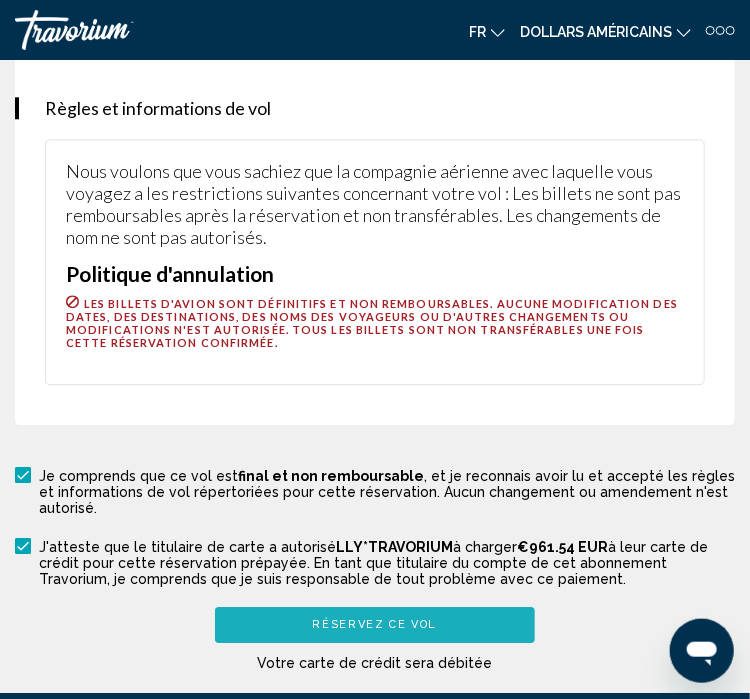 click on "Réservez ce vol" at bounding box center [375, 624] 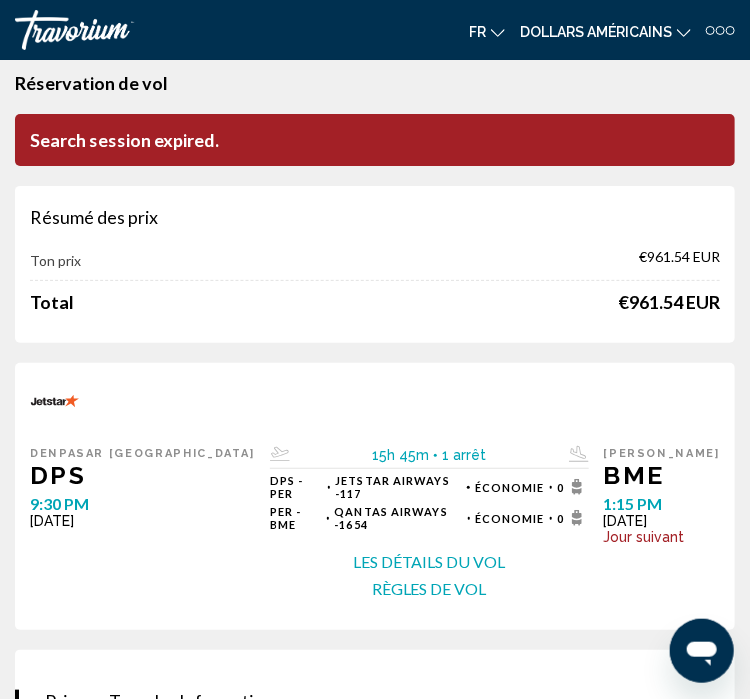 scroll, scrollTop: 0, scrollLeft: 0, axis: both 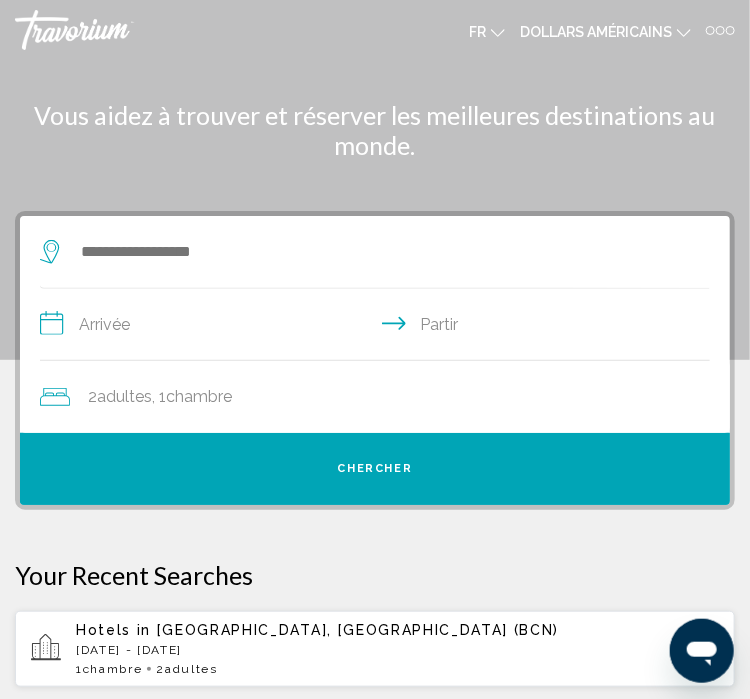 click on "Vol." at bounding box center (0, 0) 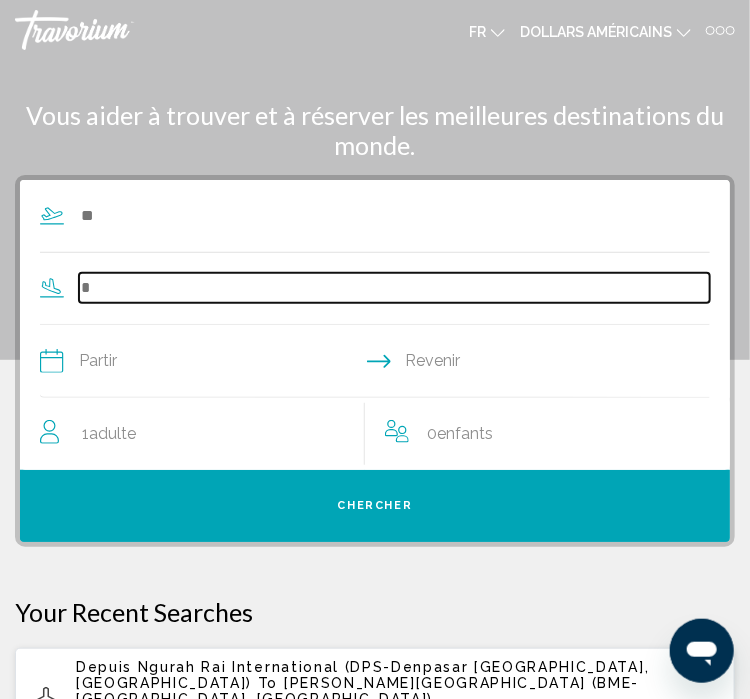 click at bounding box center [394, 288] 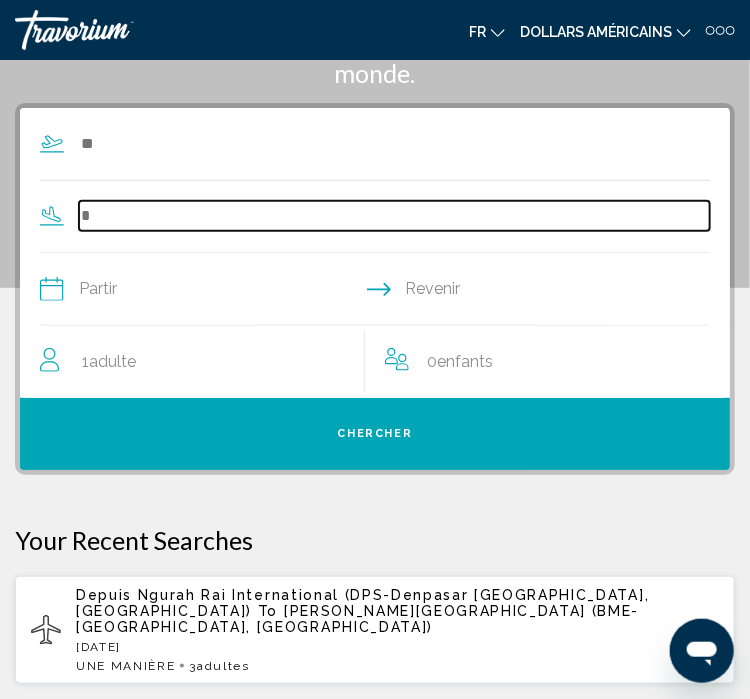 scroll, scrollTop: 109, scrollLeft: 0, axis: vertical 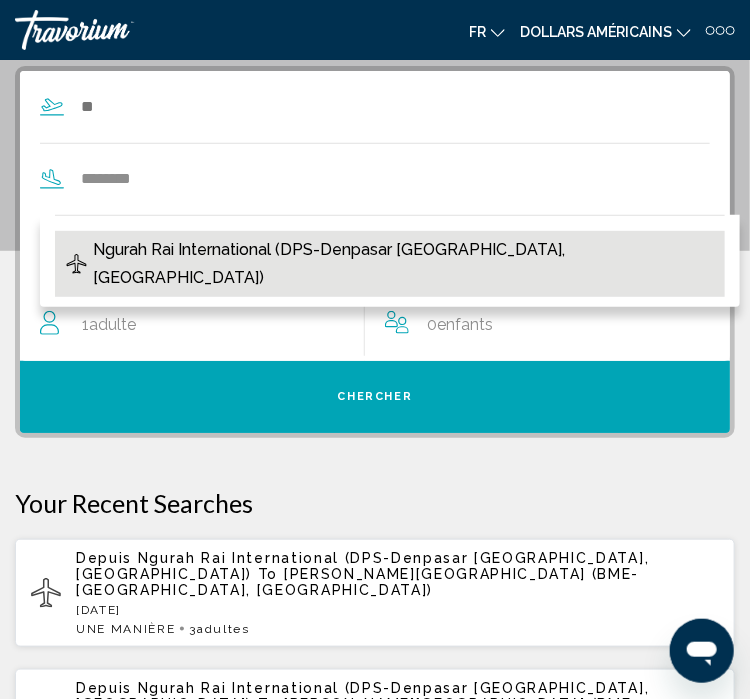 click on "Ngurah Rai International (DPS-Denpasar [GEOGRAPHIC_DATA], [GEOGRAPHIC_DATA])" at bounding box center [404, 264] 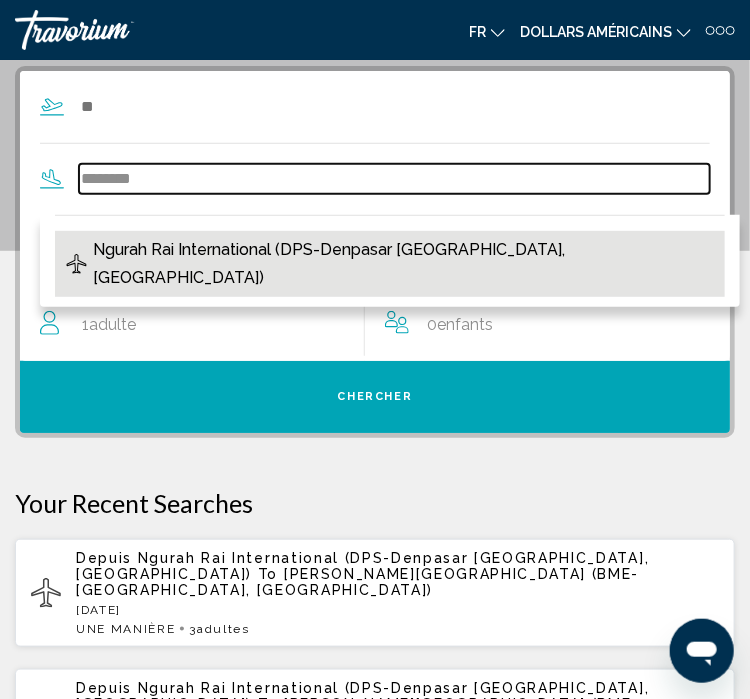 type on "**********" 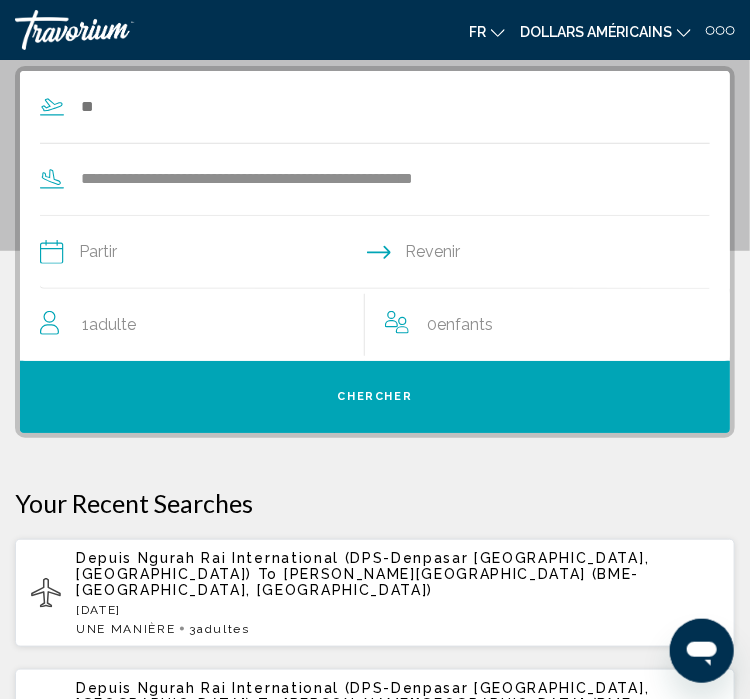 click at bounding box center [206, 255] 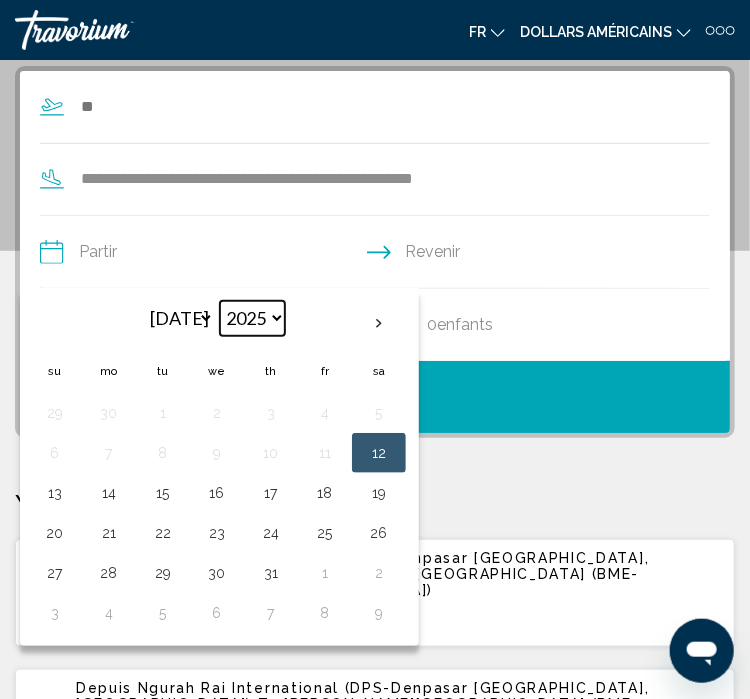 click on "**** **** **** **** **** ****" at bounding box center [252, 318] 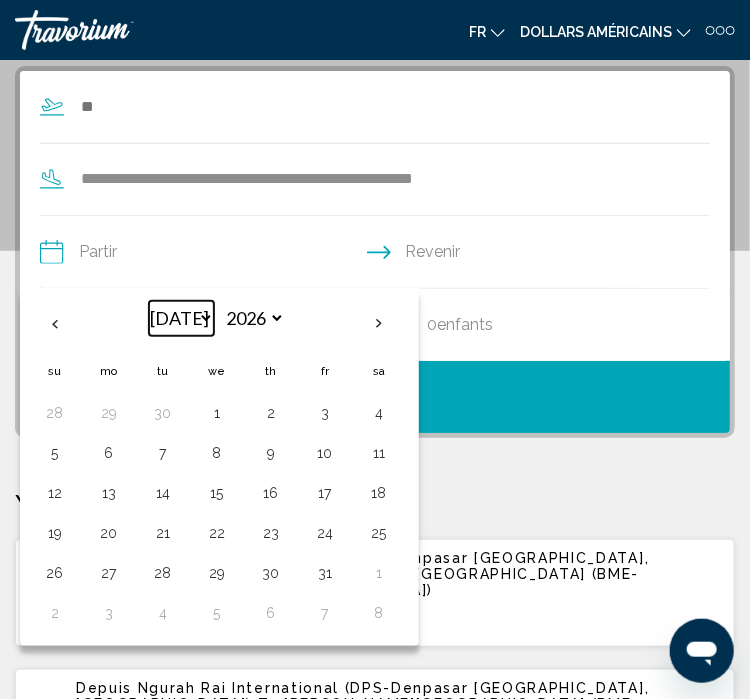click on "*** *** *** *** *** *** *** *** *** *** *** ***" at bounding box center [181, 318] 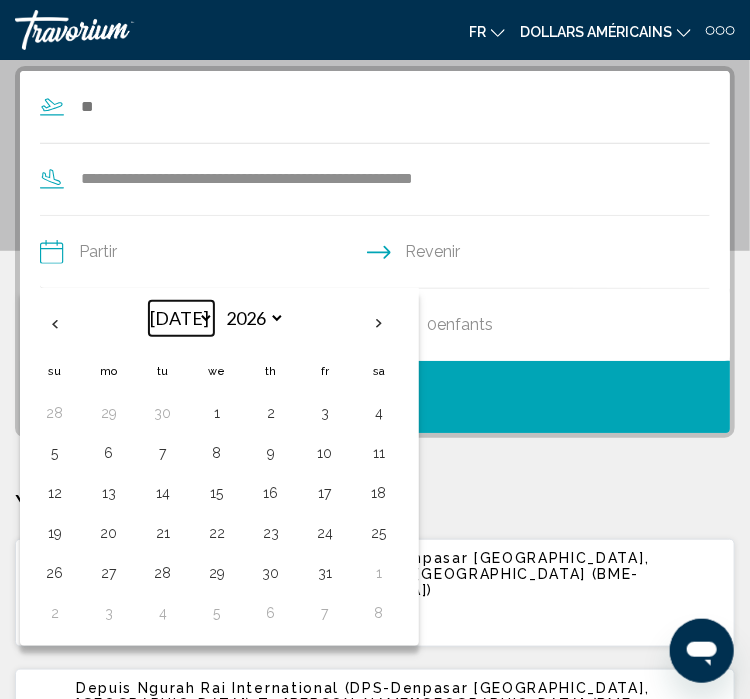 select on "*" 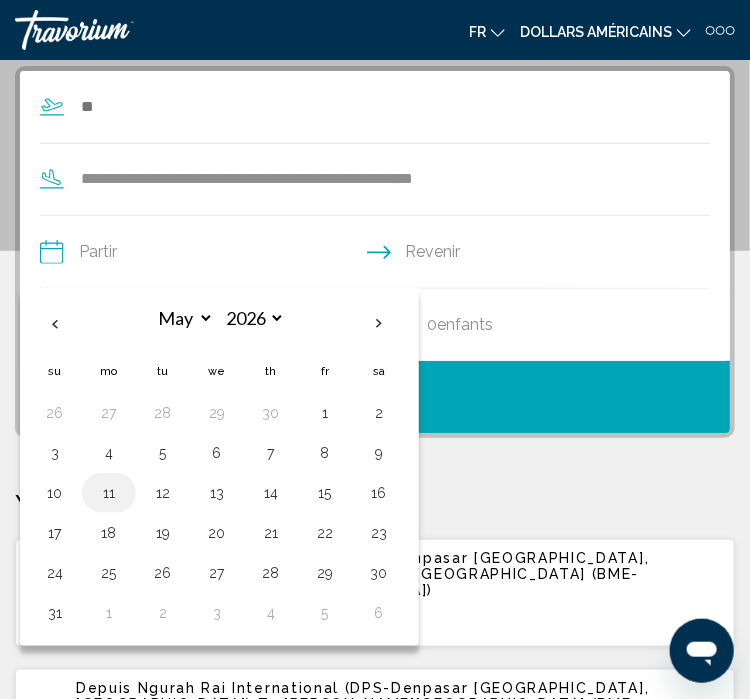click on "11" at bounding box center [109, 493] 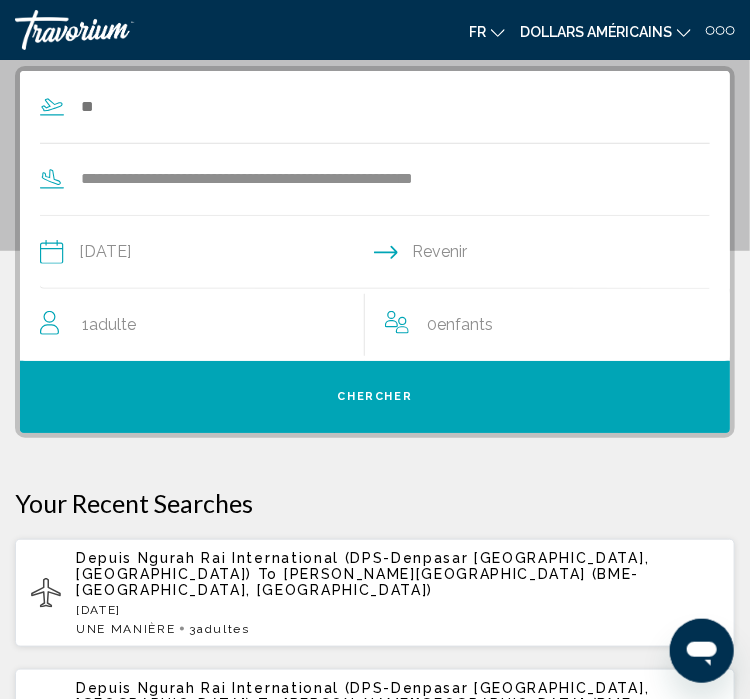 click on "1  Adulte Adultes" at bounding box center (109, 325) 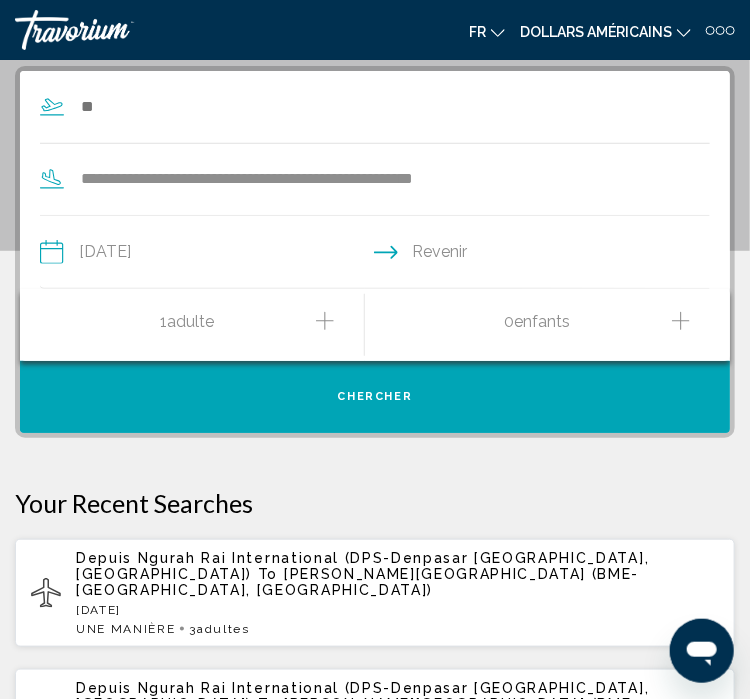 click 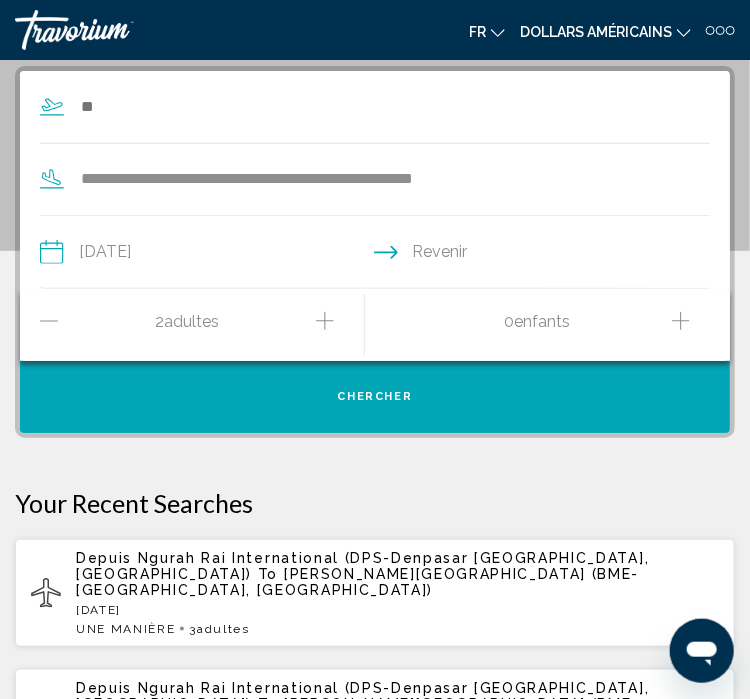 click 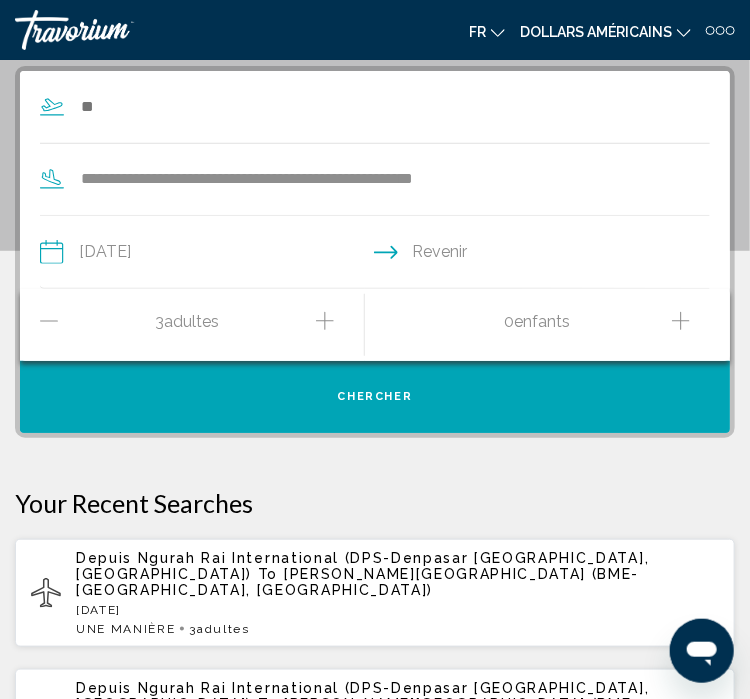 click at bounding box center [546, 255] 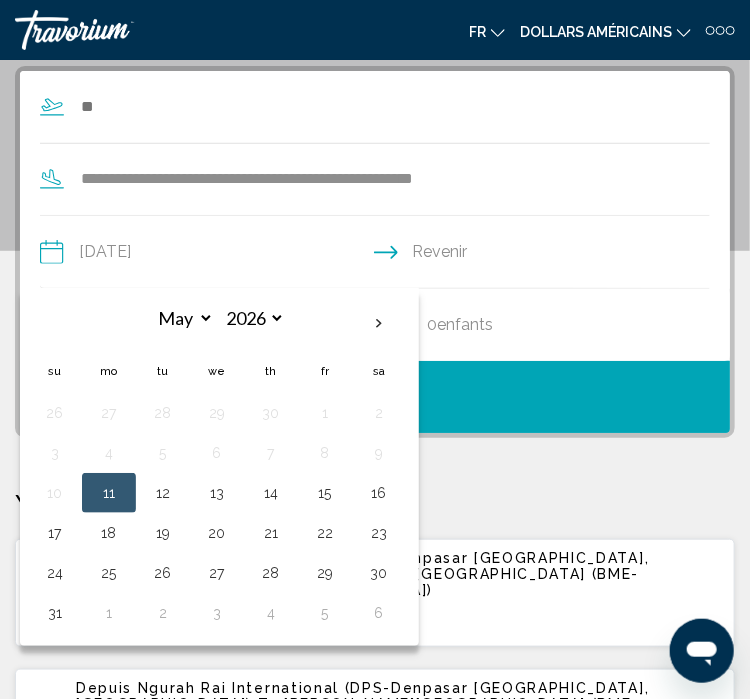 click at bounding box center (546, 255) 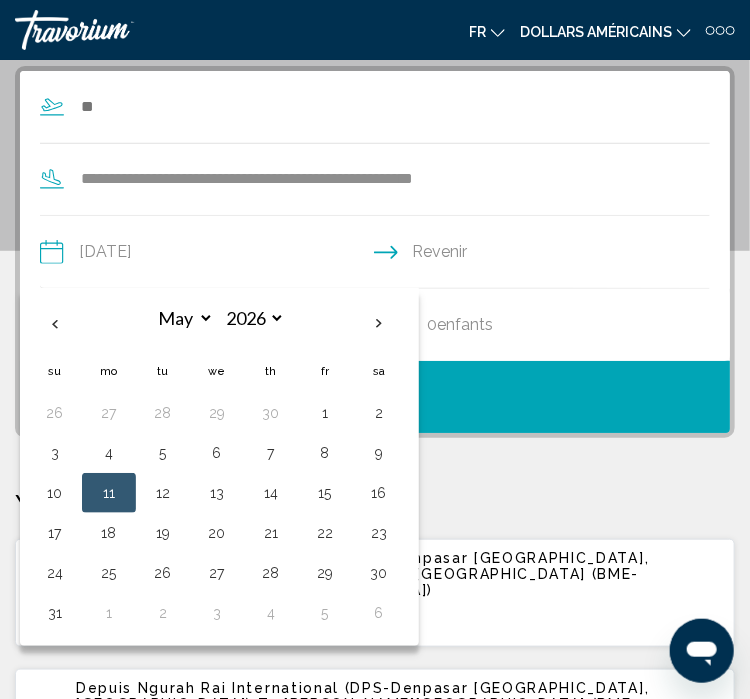 click on "**********" at bounding box center [375, 143] 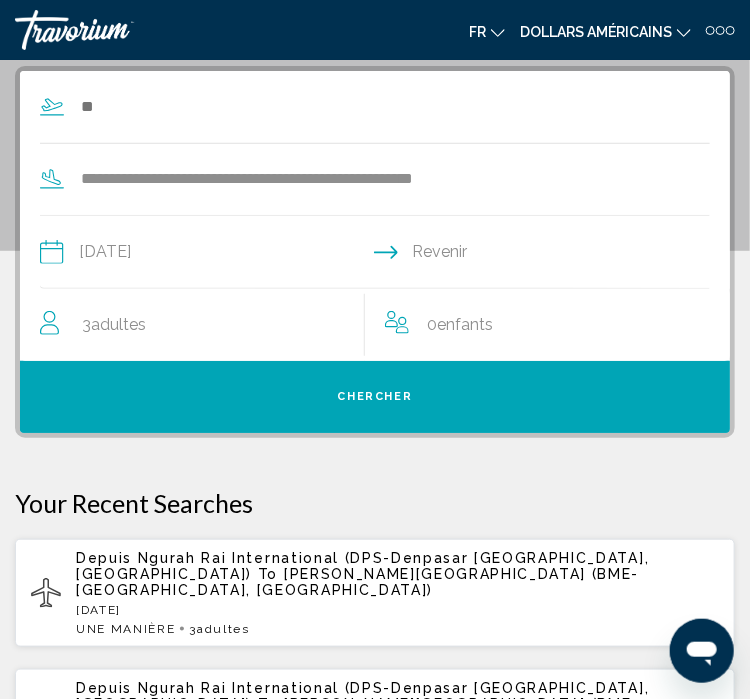 click on "Chercher" at bounding box center (375, 397) 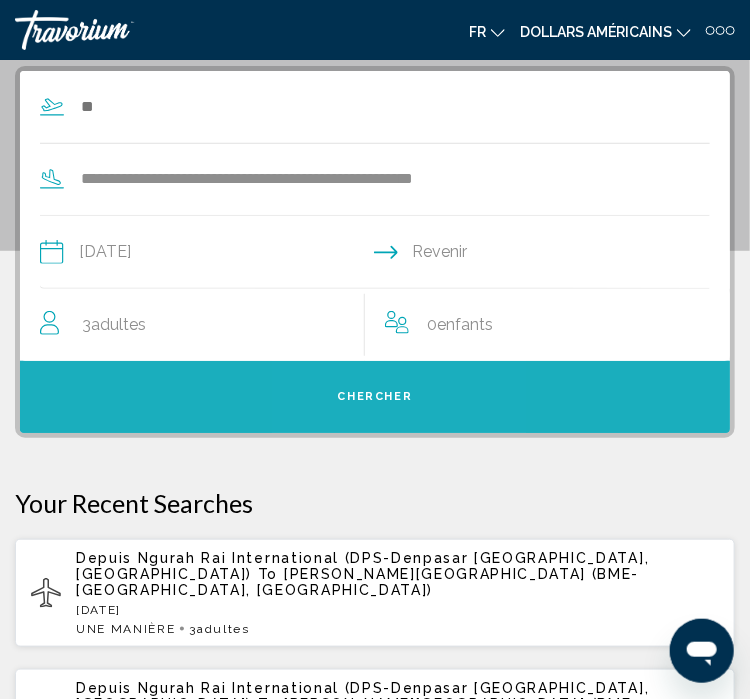 click on "Chercher" at bounding box center (374, 396) 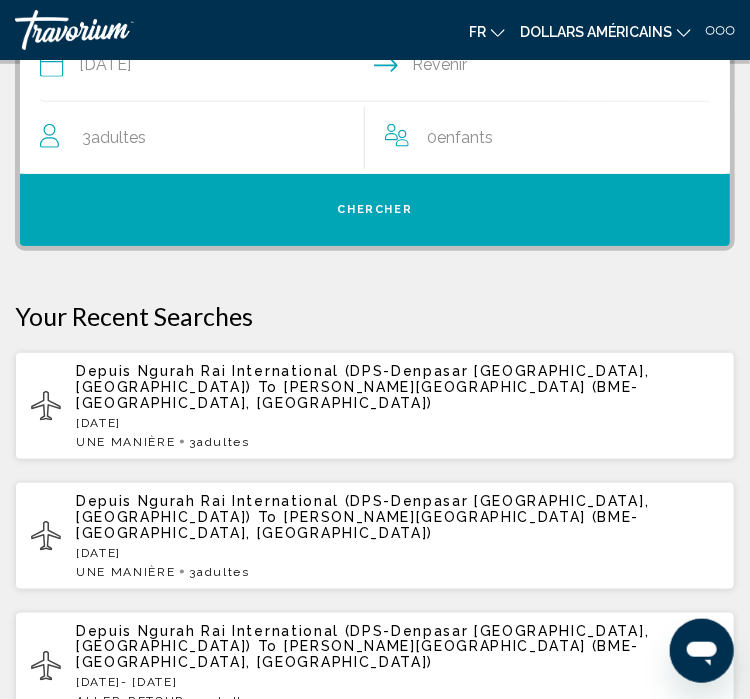 scroll, scrollTop: 296, scrollLeft: 0, axis: vertical 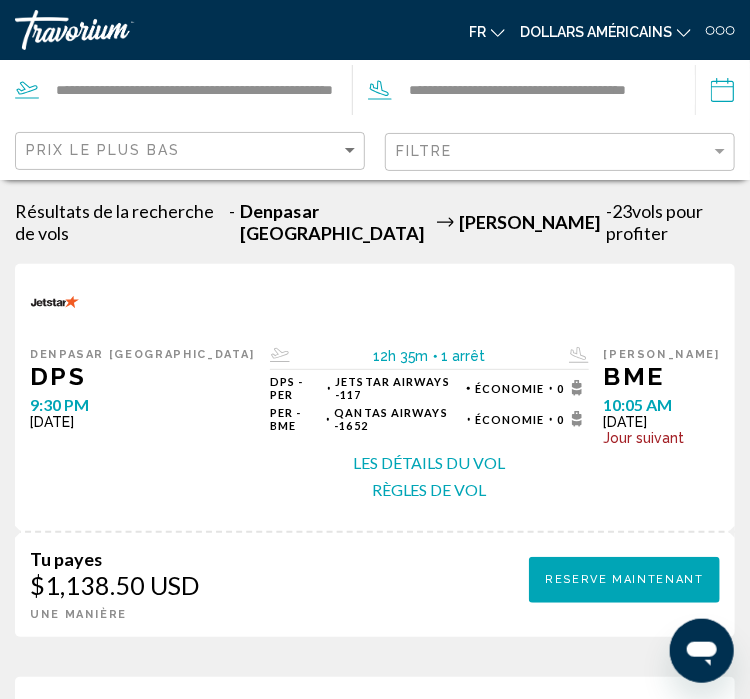 click 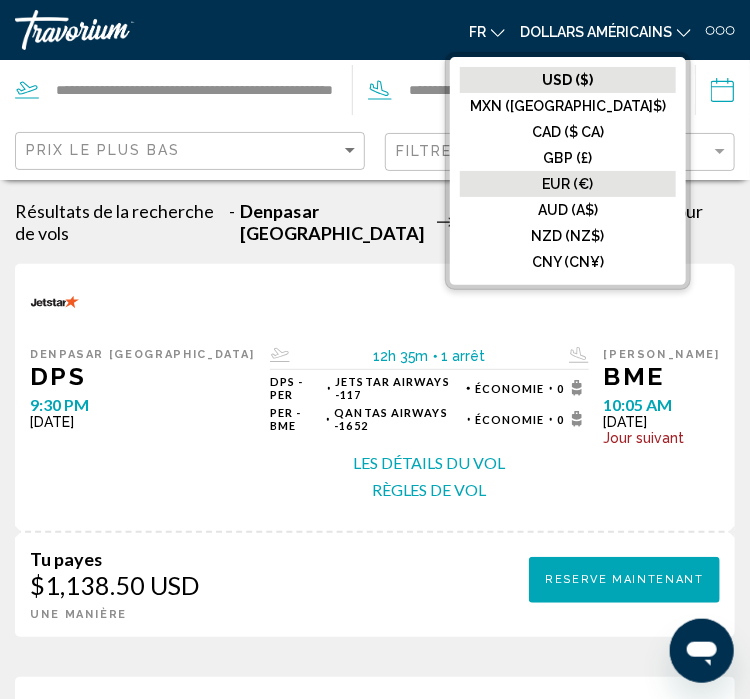 click on "EUR (€)" 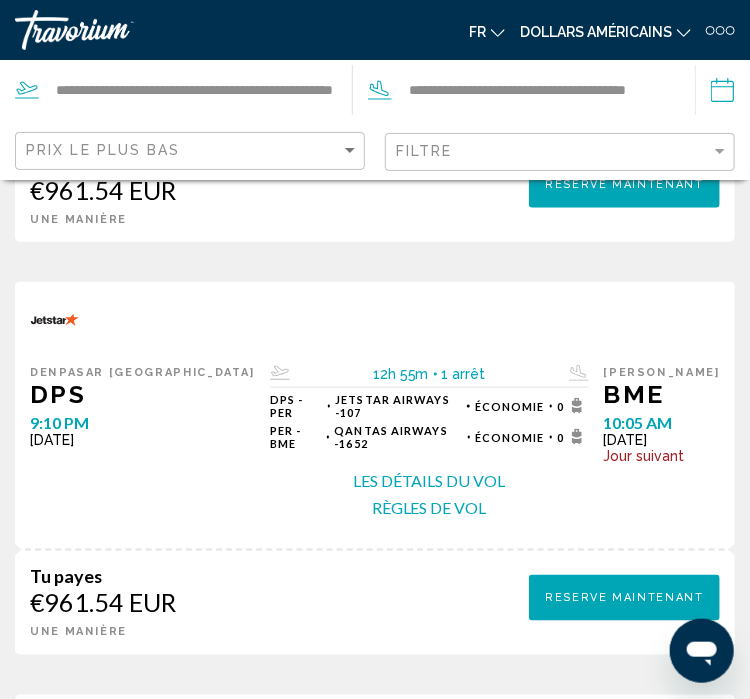 scroll, scrollTop: 396, scrollLeft: 0, axis: vertical 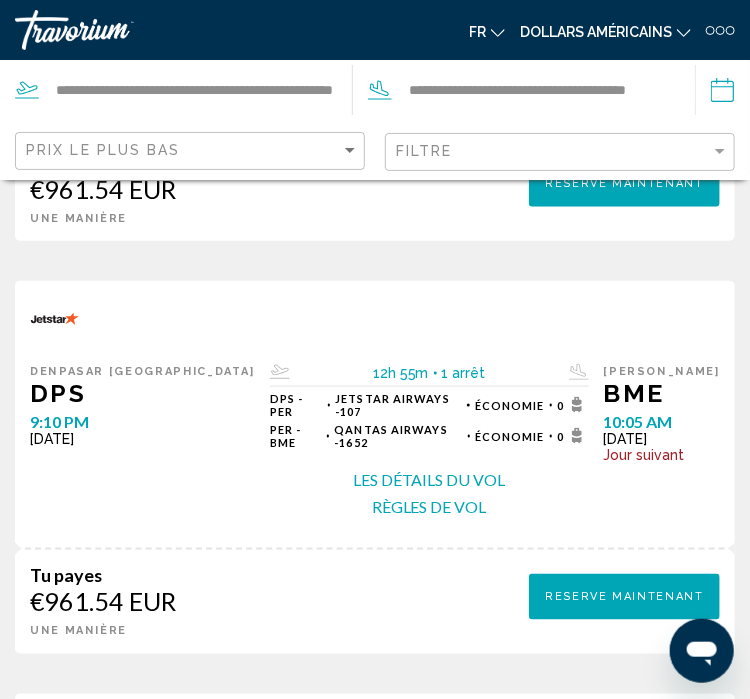 click at bounding box center (375, 323) 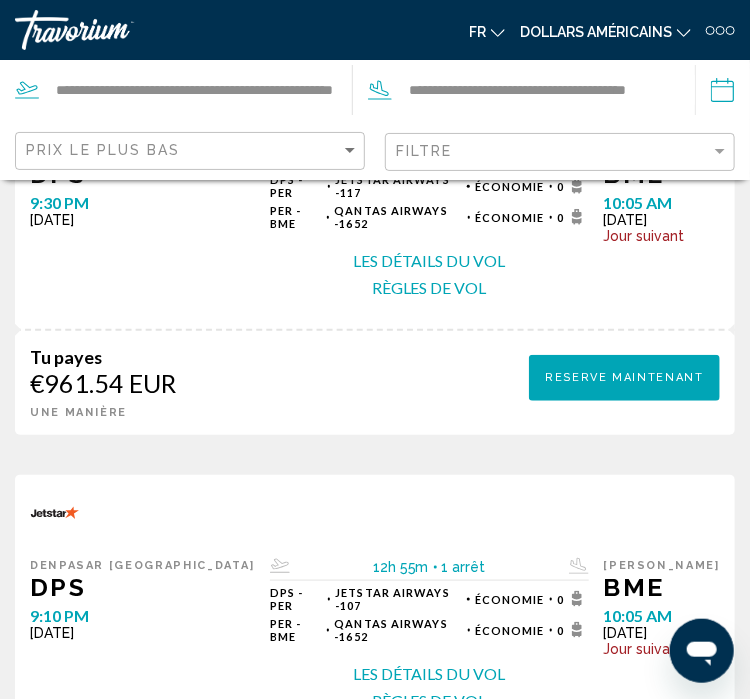 scroll, scrollTop: 195, scrollLeft: 0, axis: vertical 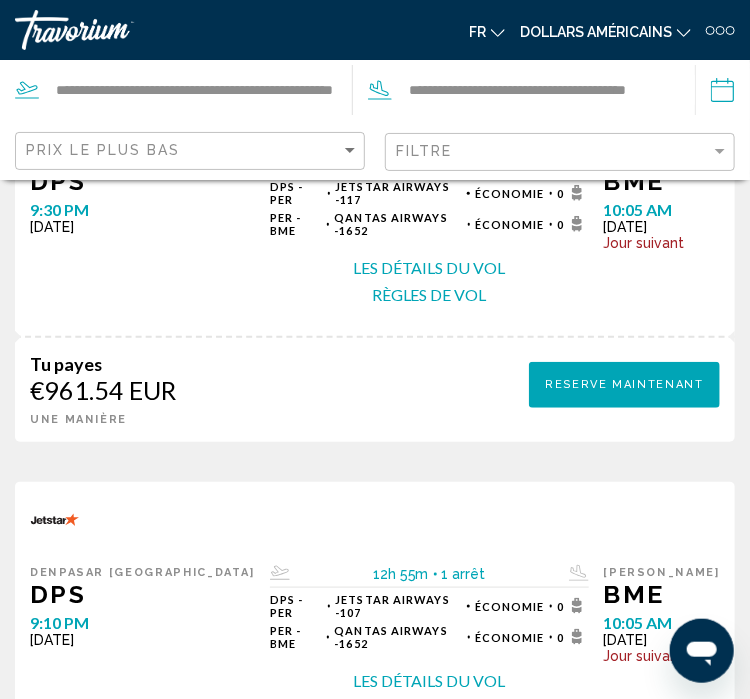 click on "Reserve maintenant" at bounding box center [624, 384] 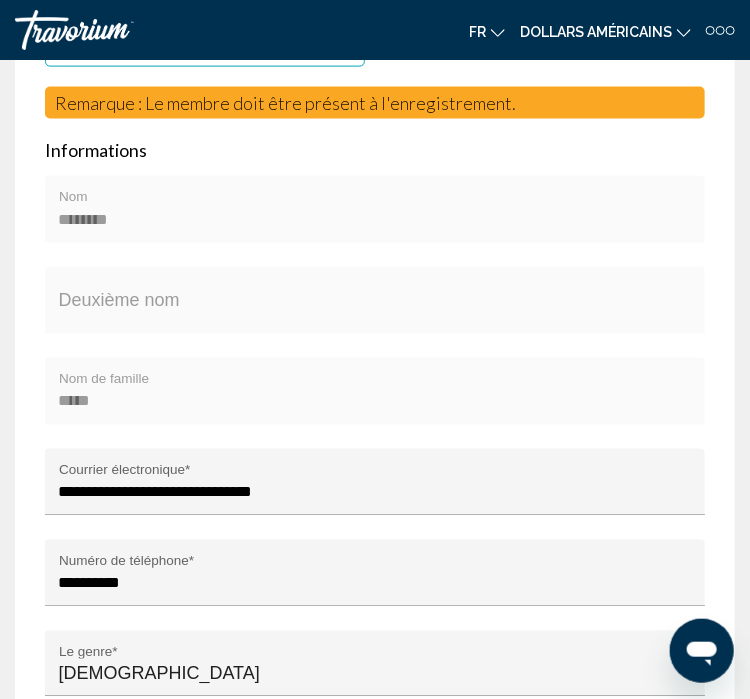 scroll, scrollTop: 692, scrollLeft: 0, axis: vertical 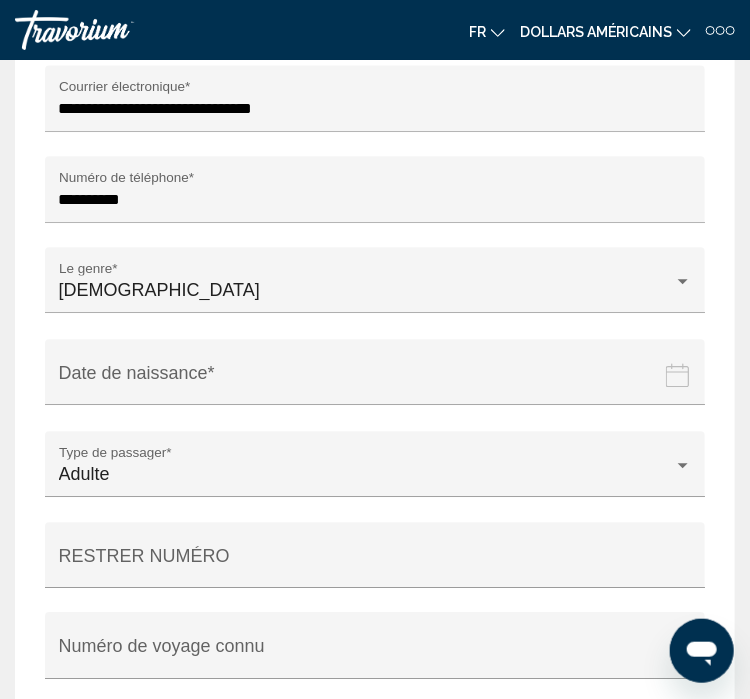 click 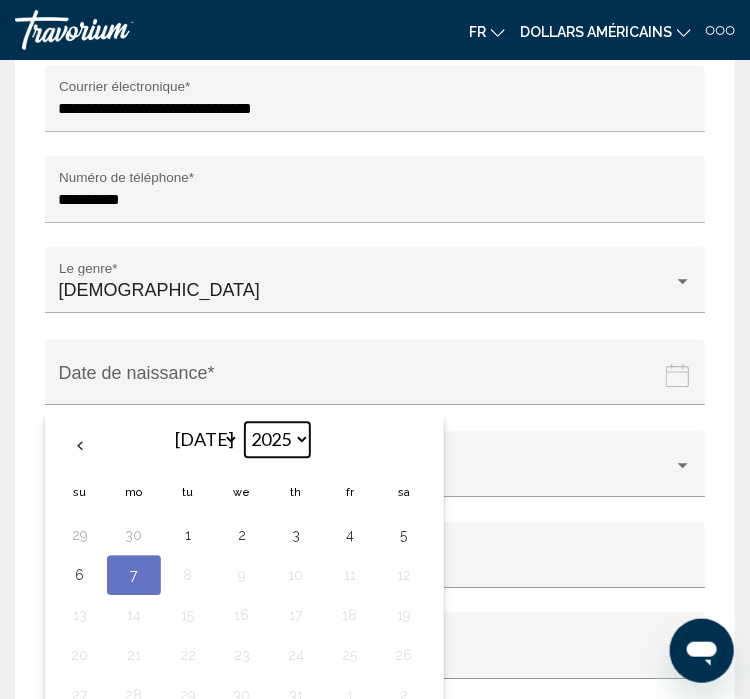 click on "**** **** **** **** **** **** **** **** **** **** **** **** **** **** **** **** **** **** **** **** **** **** **** **** **** **** **** **** **** **** **** **** **** **** **** **** **** **** **** **** **** **** **** **** **** **** **** **** **** **** **** **** **** **** **** **** **** **** **** **** **** **** **** **** **** **** **** **** **** **** **** **** **** **** **** **** **** **** **** **** **** **** **** **** **** **** **** **** **** **** **** **** **** **** **** **** **** **** **** **** **** **** **** **** **** **** **** **** **** **** **** **** **** **** **** **** **** **** **** **** **** **** **** **** **** ****" at bounding box center [277, 439] 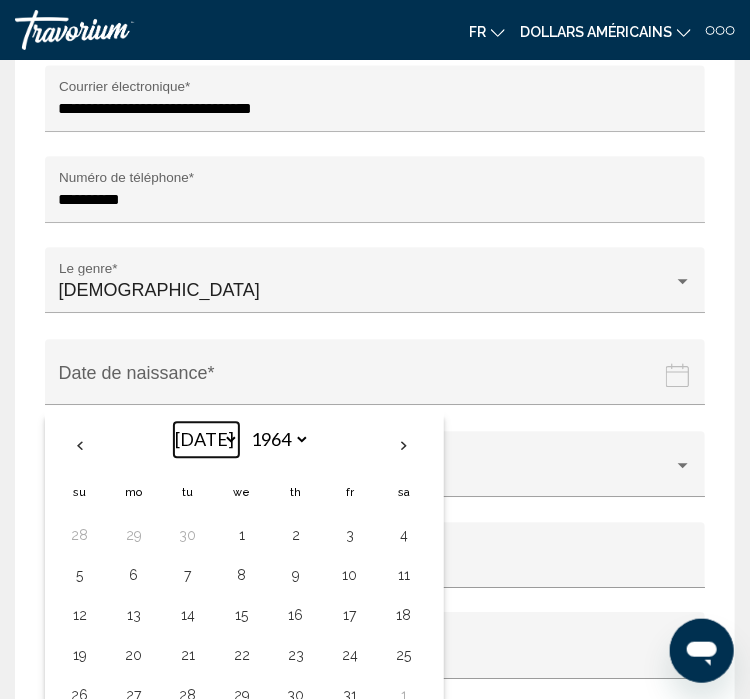 click on "*** *** *** *** *** *** *** *** *** *** *** ***" at bounding box center (206, 439) 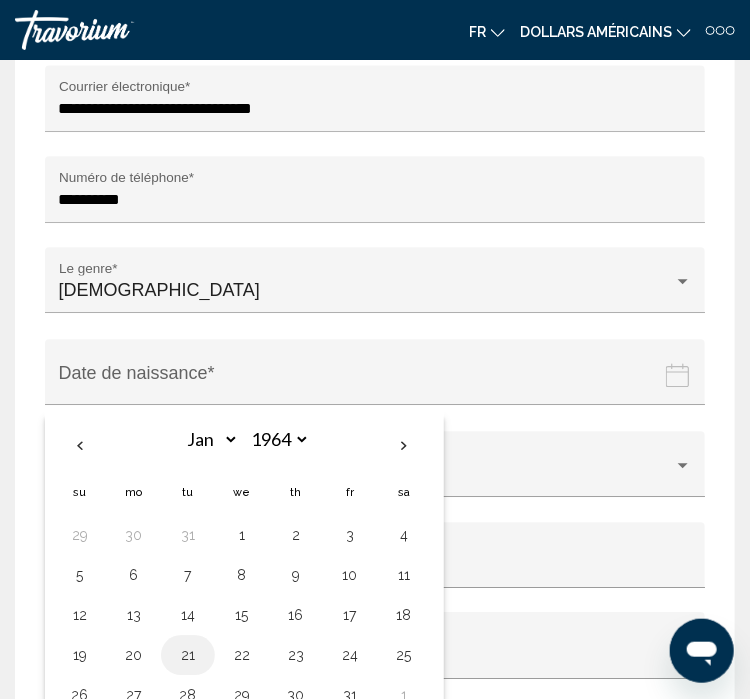 click on "21" at bounding box center (188, 655) 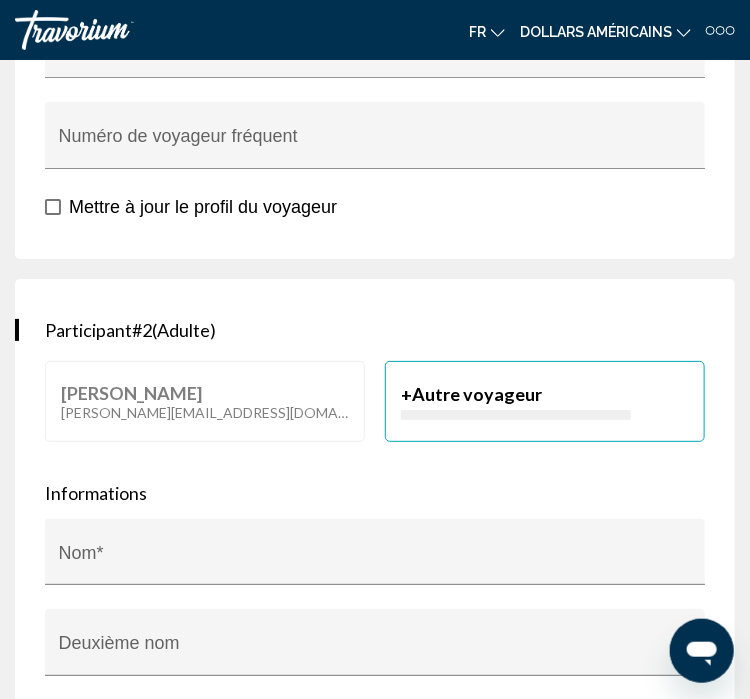 scroll, scrollTop: 1759, scrollLeft: 0, axis: vertical 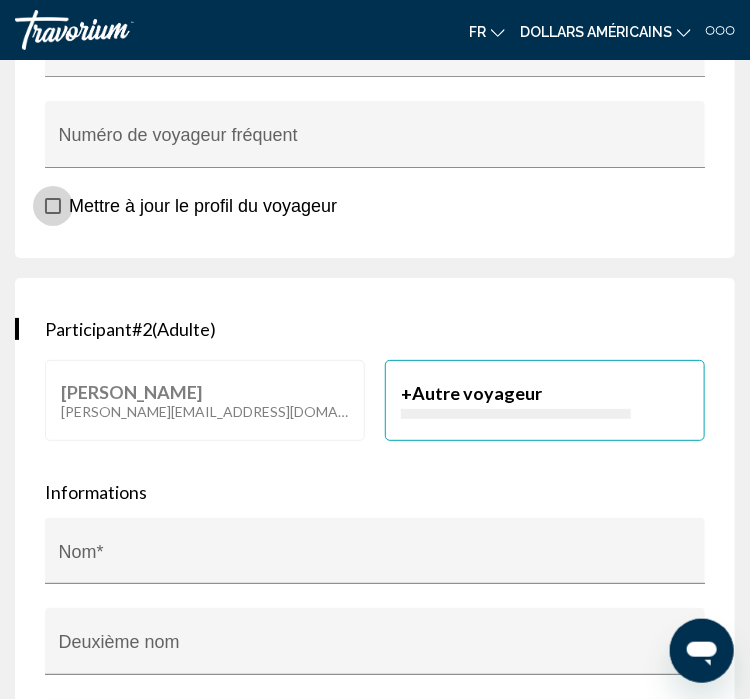 click at bounding box center [53, 206] 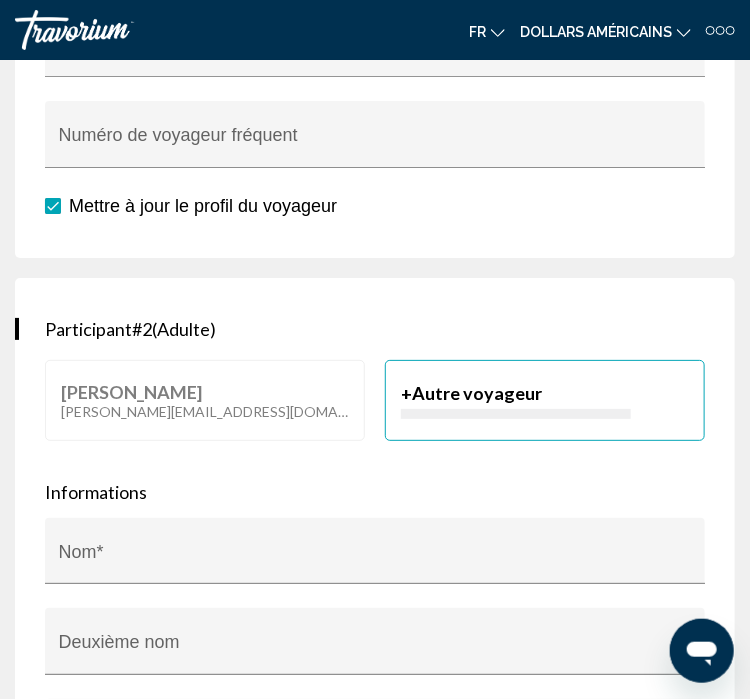 click on "Autre voyageur" at bounding box center [477, 393] 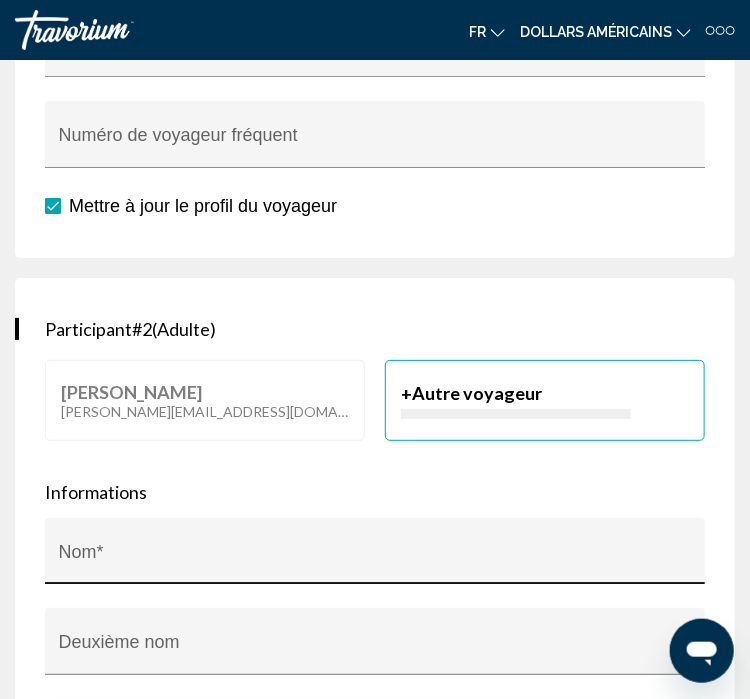 click on "Nom  *" at bounding box center (375, 557) 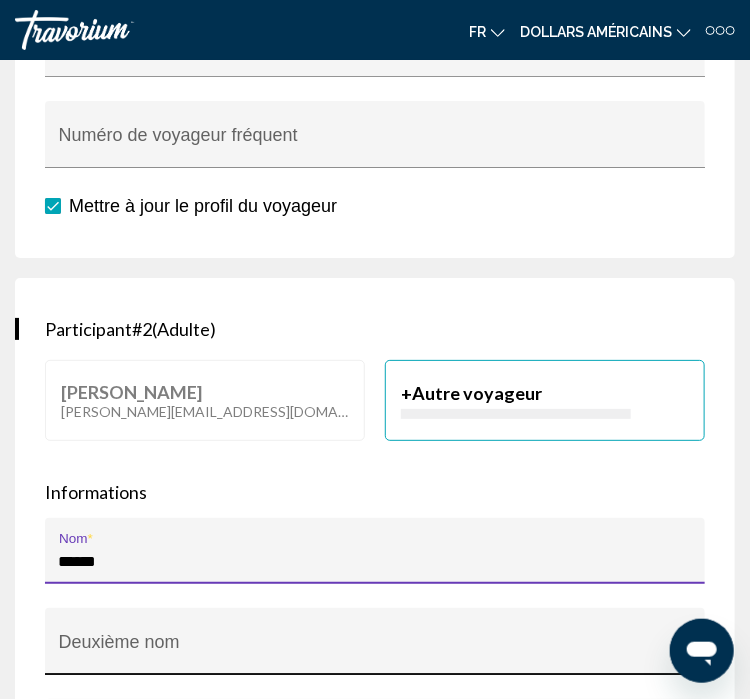 type on "******" 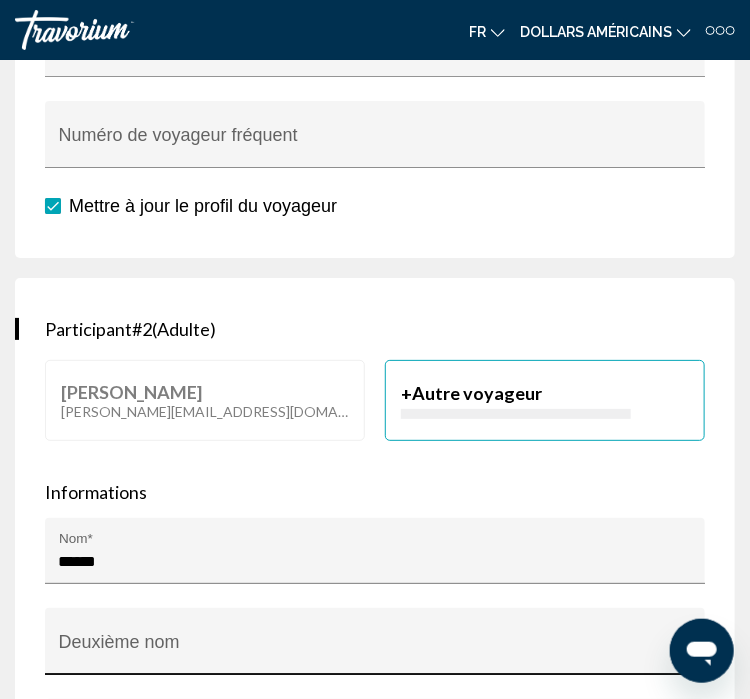click on "Deuxième nom" at bounding box center (375, 648) 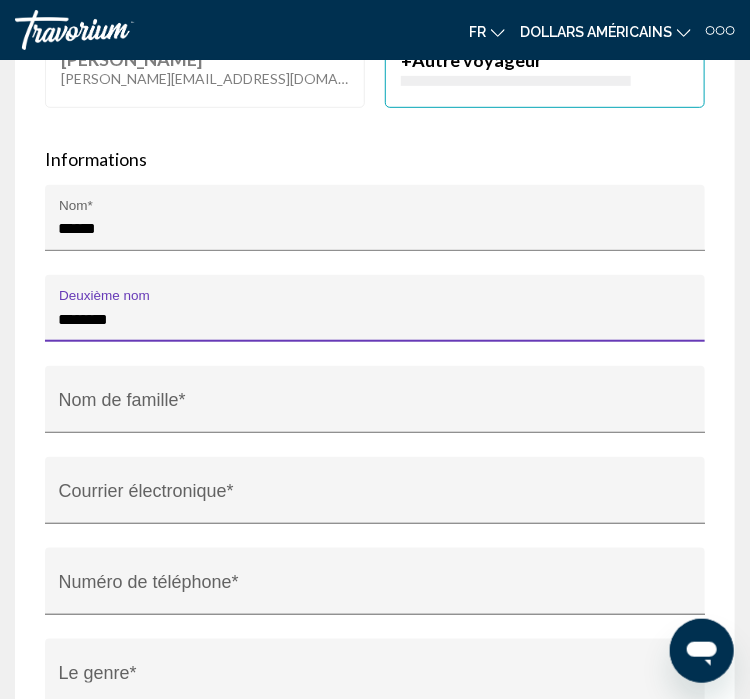 scroll, scrollTop: 2108, scrollLeft: 0, axis: vertical 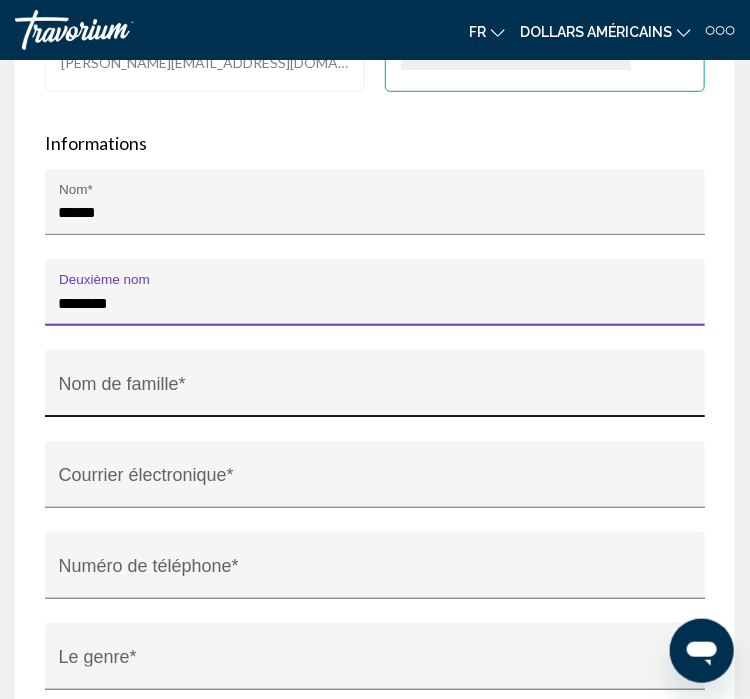 type on "********" 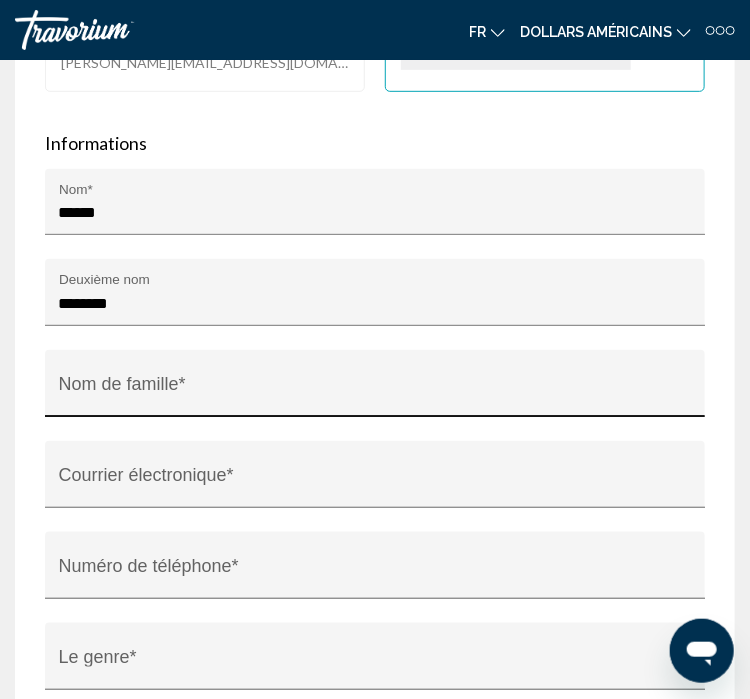 click on "Nom de famille  *" at bounding box center (375, 390) 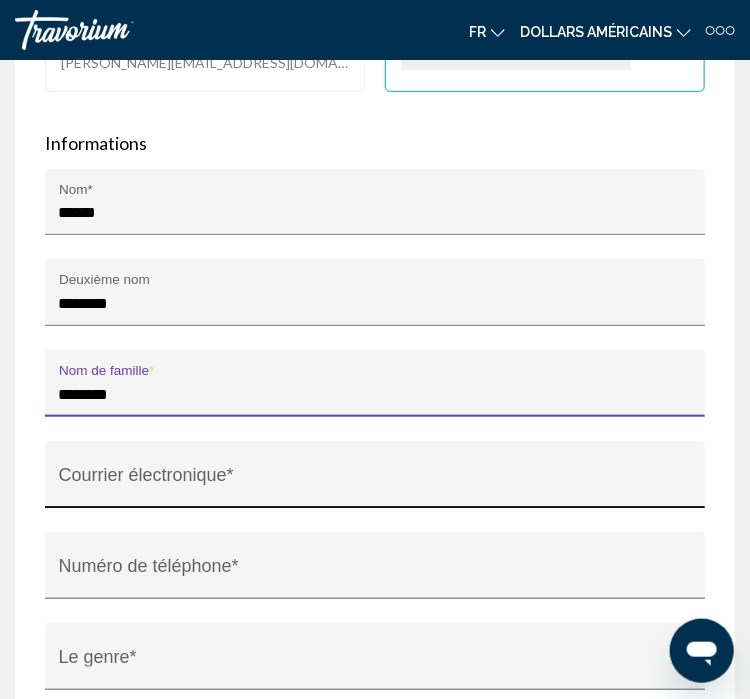 type on "********" 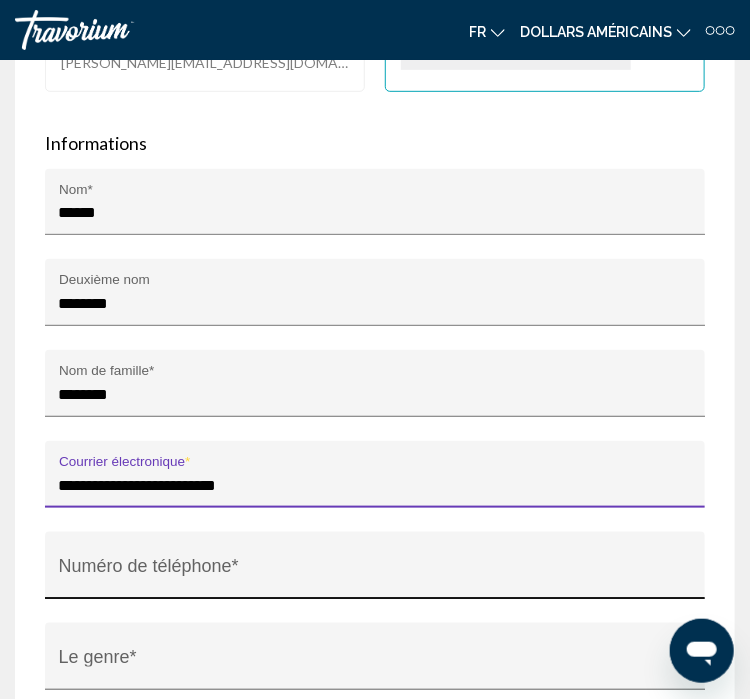 type on "**********" 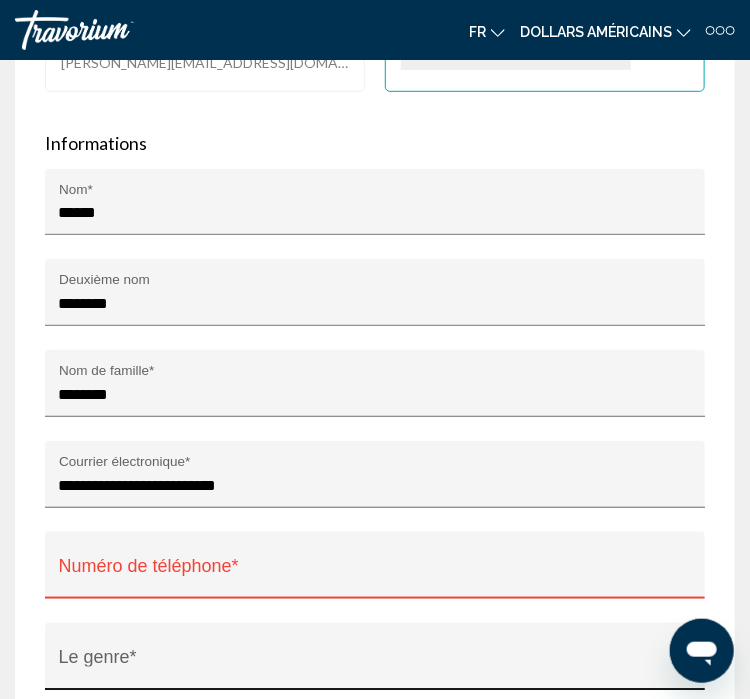 click on "Le genre  *" at bounding box center (375, 663) 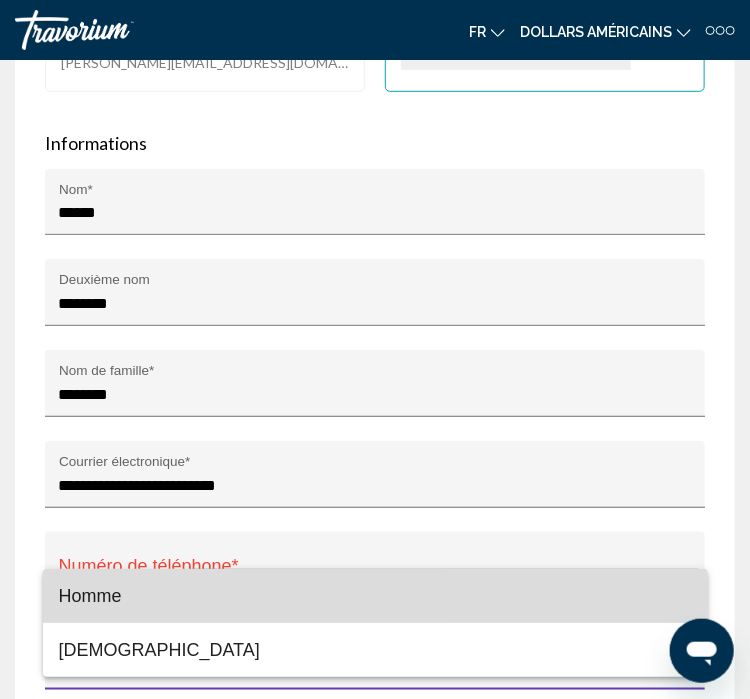 click on "Homme" at bounding box center (90, 596) 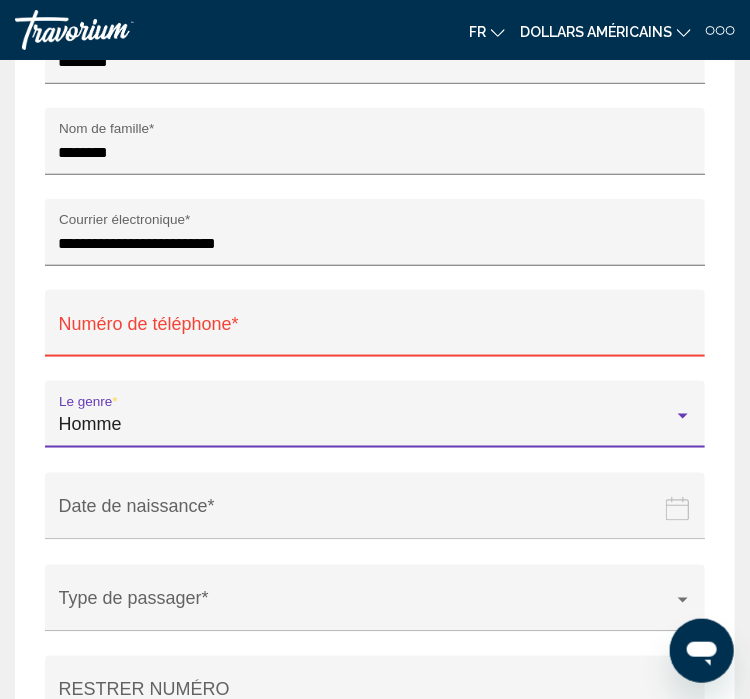 scroll, scrollTop: 2355, scrollLeft: 0, axis: vertical 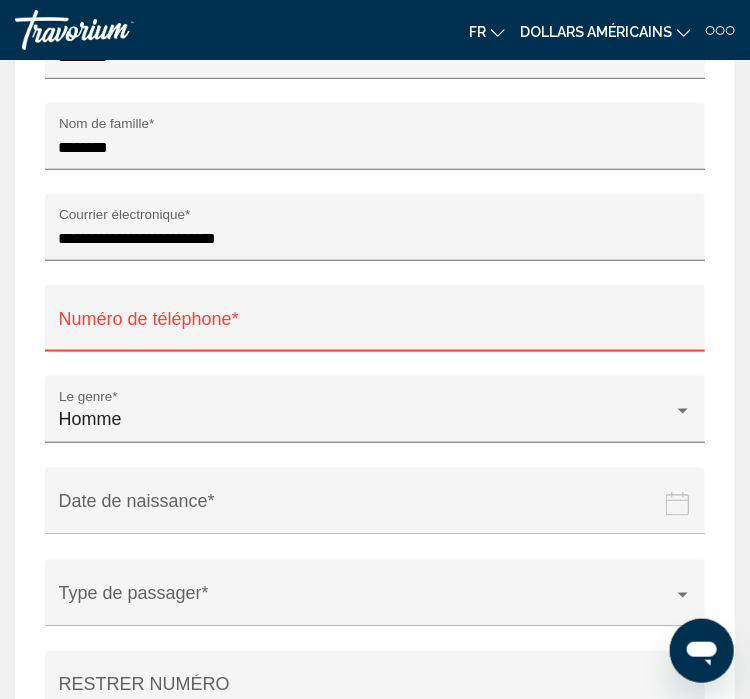 click at bounding box center (379, 516) 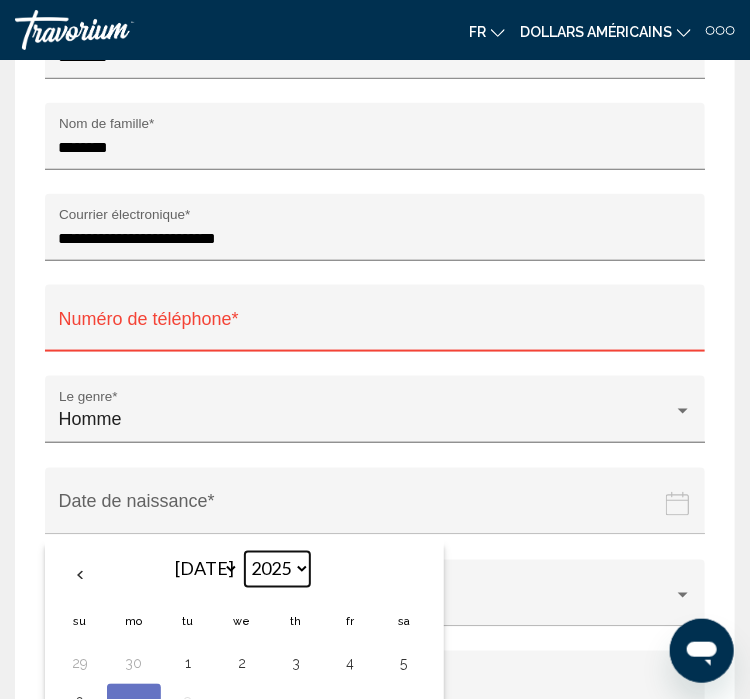 click on "**** **** **** **** **** **** **** **** **** **** **** **** **** **** **** **** **** **** **** **** **** **** **** **** **** **** **** **** **** **** **** **** **** **** **** **** **** **** **** **** **** **** **** **** **** **** **** **** **** **** **** **** **** **** **** **** **** **** **** **** **** **** **** **** **** **** **** **** **** **** **** **** **** **** **** **** **** **** **** **** **** **** **** **** **** **** **** **** **** **** **** **** **** **** **** **** **** **** **** **** **** **** **** **** **** **** **** **** **** **** **** **** **** **** **** **** **** **** **** **** **** **** **** **** **** ****" at bounding box center [277, 569] 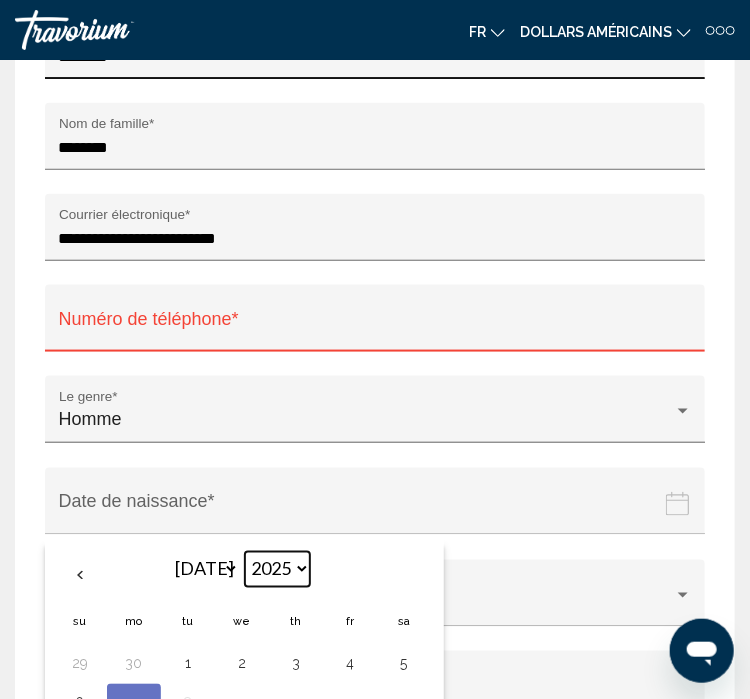 select on "****" 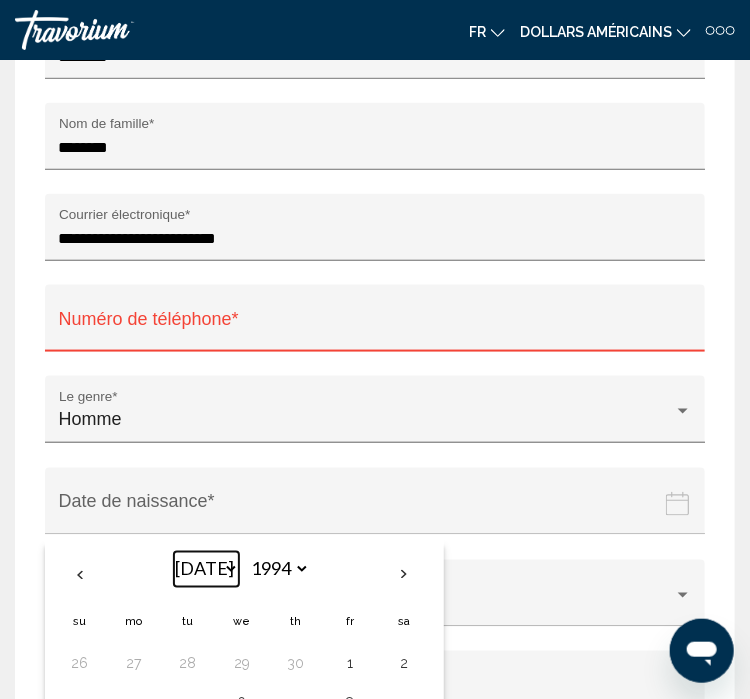 click on "*** *** *** *** *** *** *** *** *** *** *** ***" at bounding box center [206, 569] 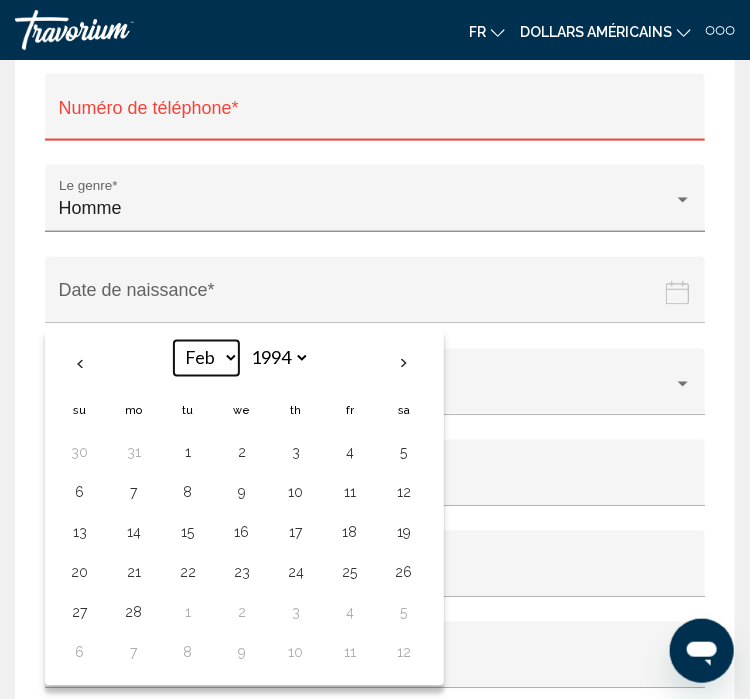 scroll, scrollTop: 2567, scrollLeft: 0, axis: vertical 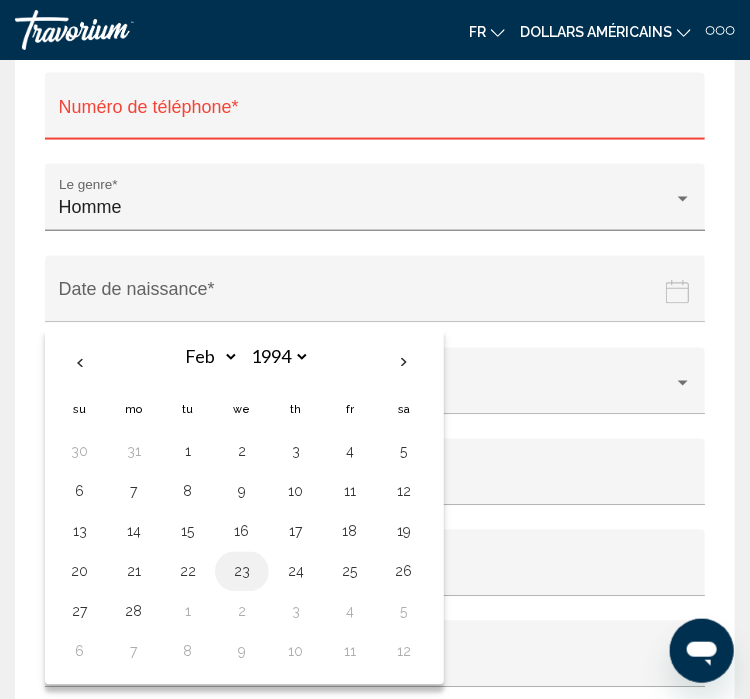 click on "23" at bounding box center (242, 572) 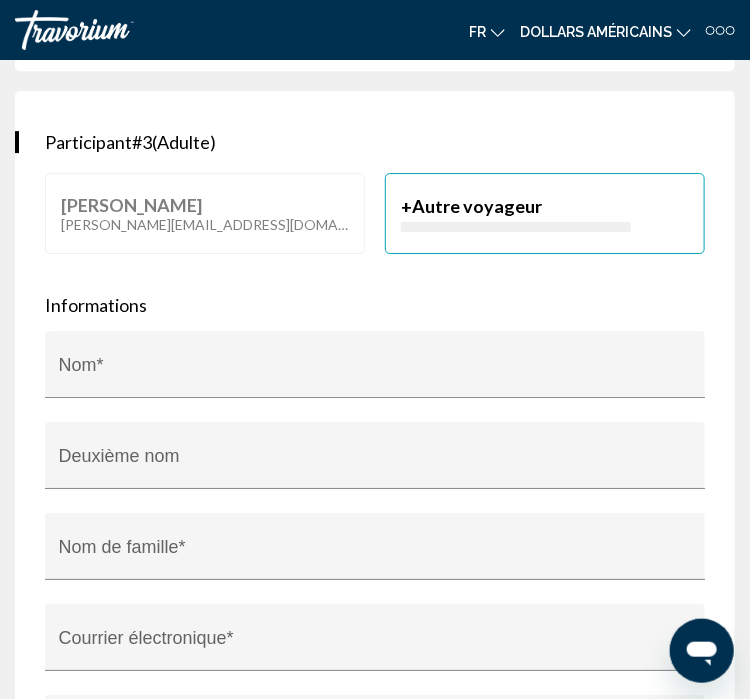 scroll, scrollTop: 3448, scrollLeft: 0, axis: vertical 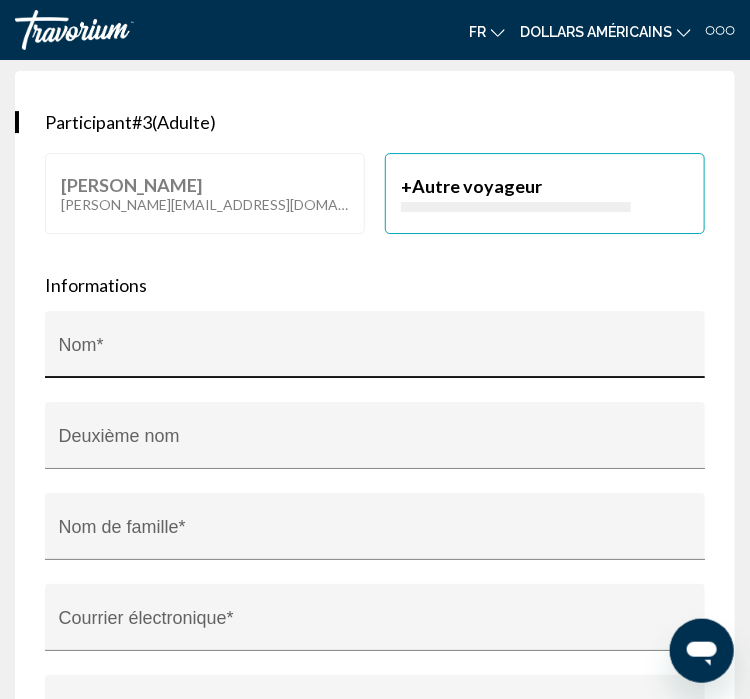 click on "Nom  *" at bounding box center (375, 351) 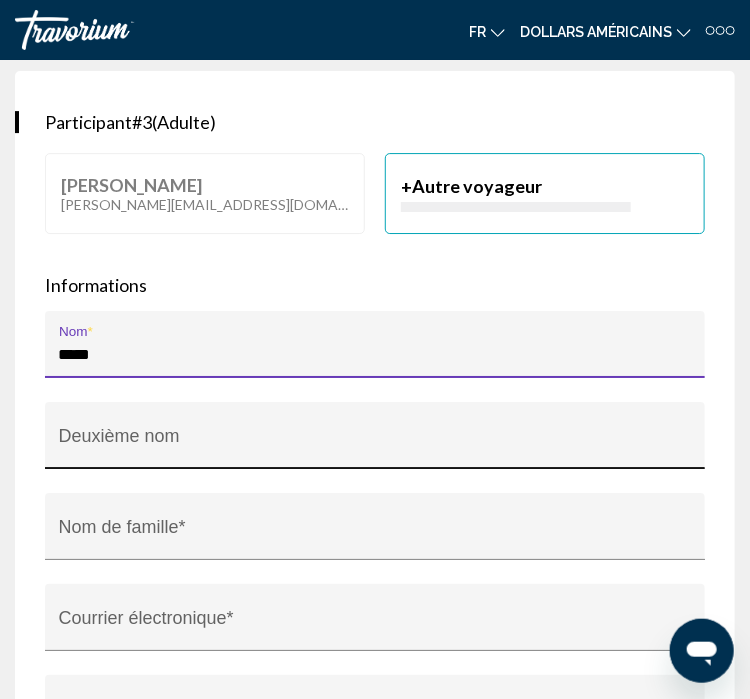type on "*****" 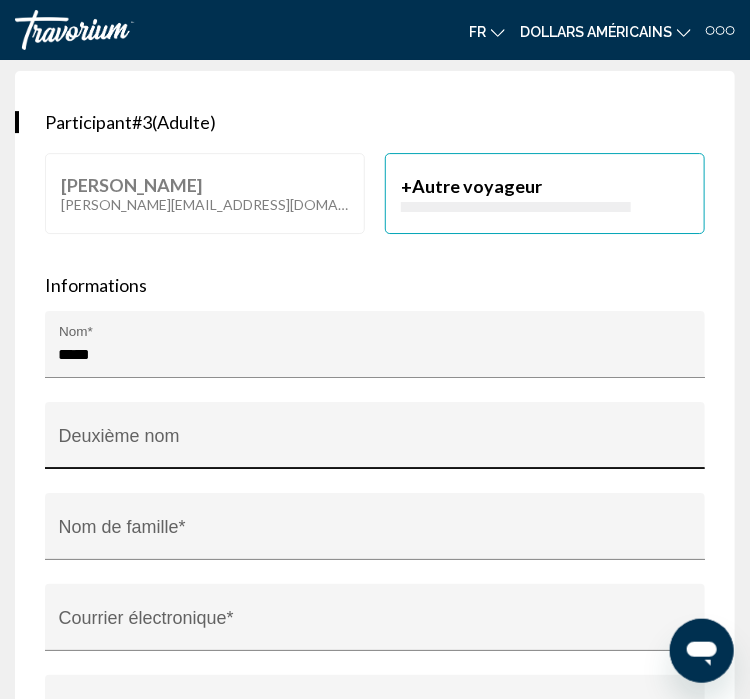 click on "Deuxième nom" at bounding box center [375, 441] 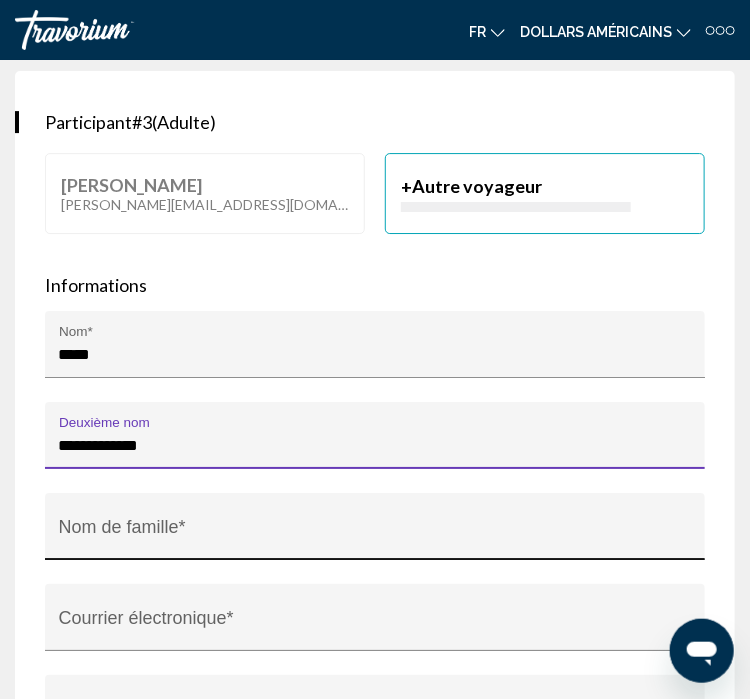 type on "**********" 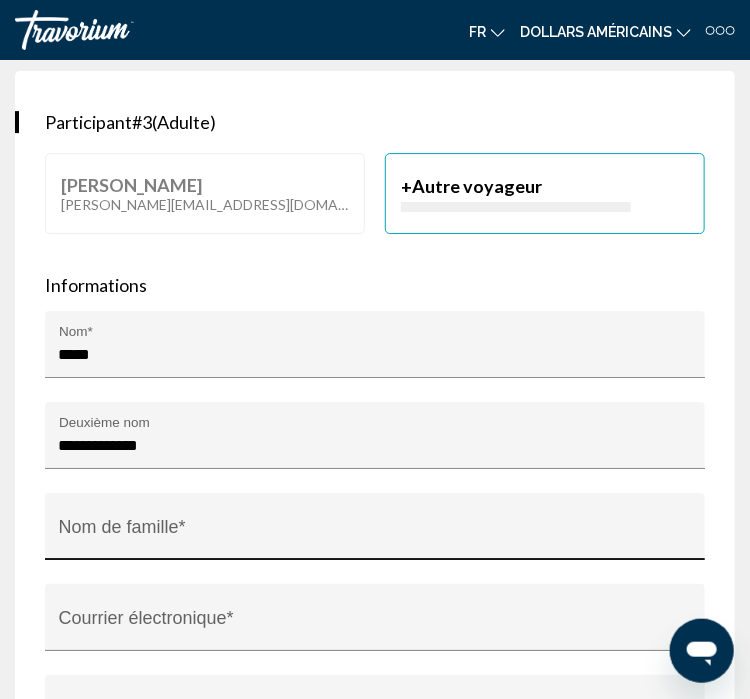 click on "Nom de famille  *" at bounding box center (375, 532) 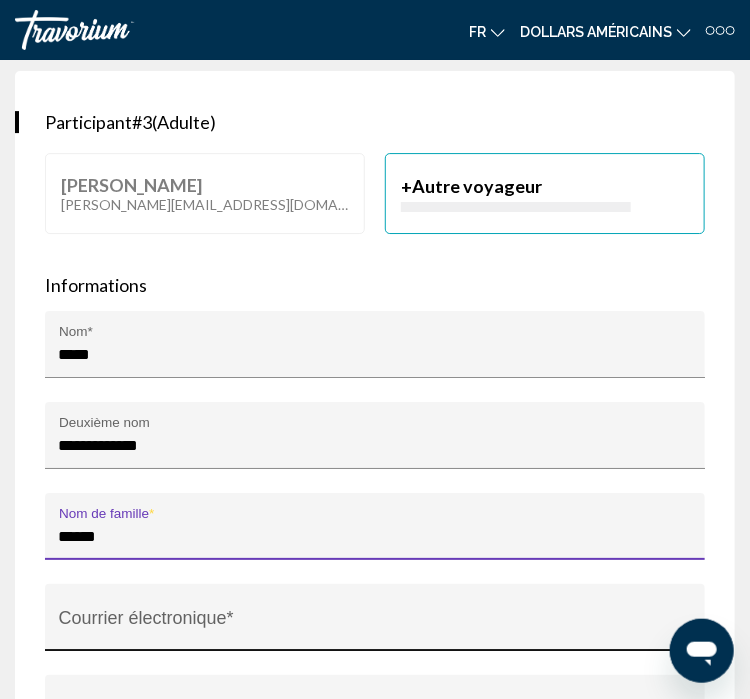 type on "******" 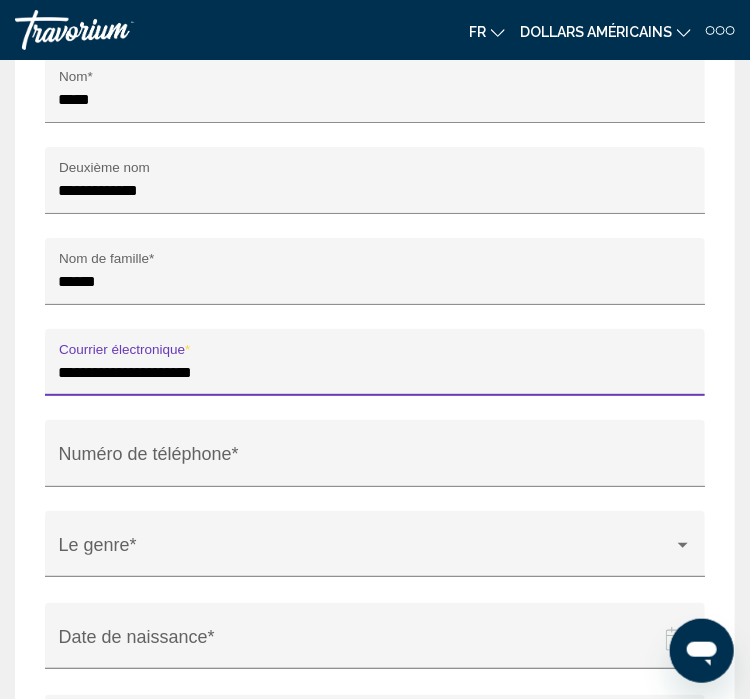 scroll, scrollTop: 3704, scrollLeft: 0, axis: vertical 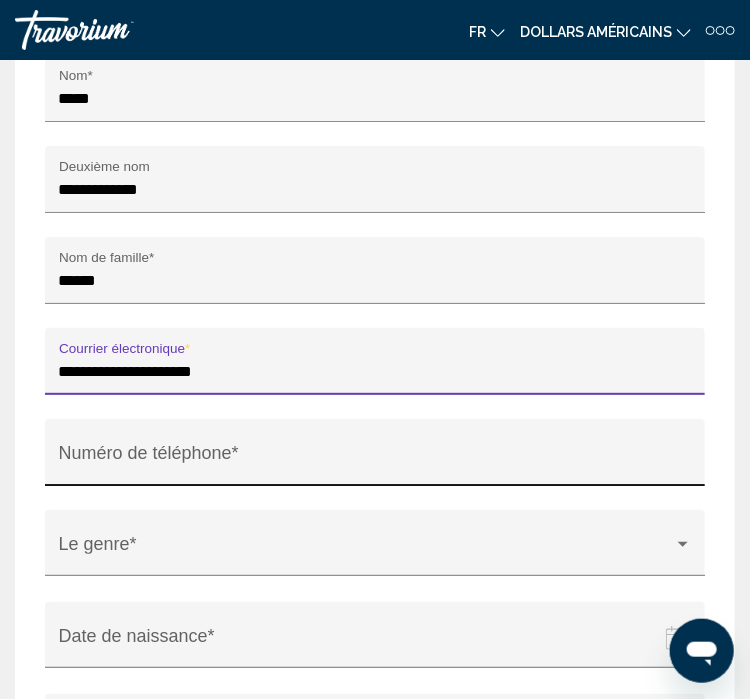 type on "**********" 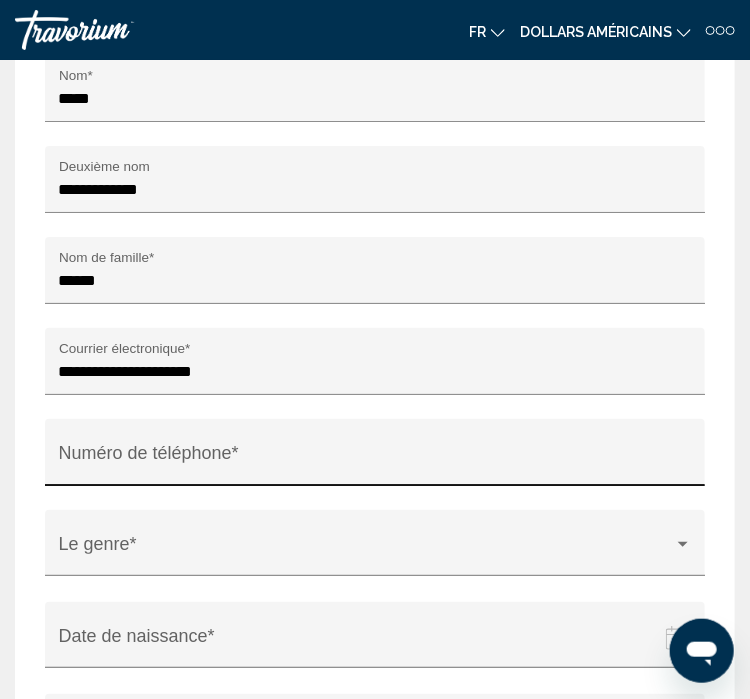 click on "Numéro de téléphone  *" at bounding box center [375, 458] 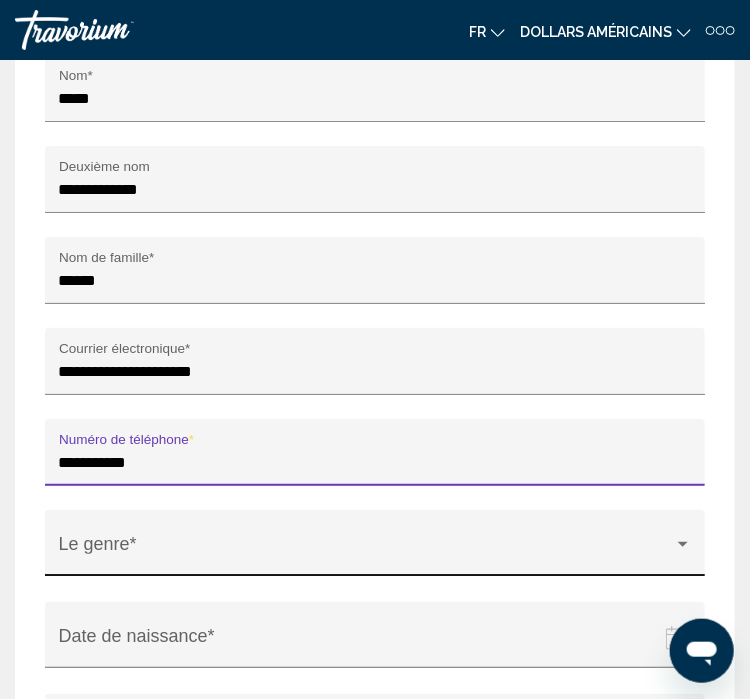 type on "**********" 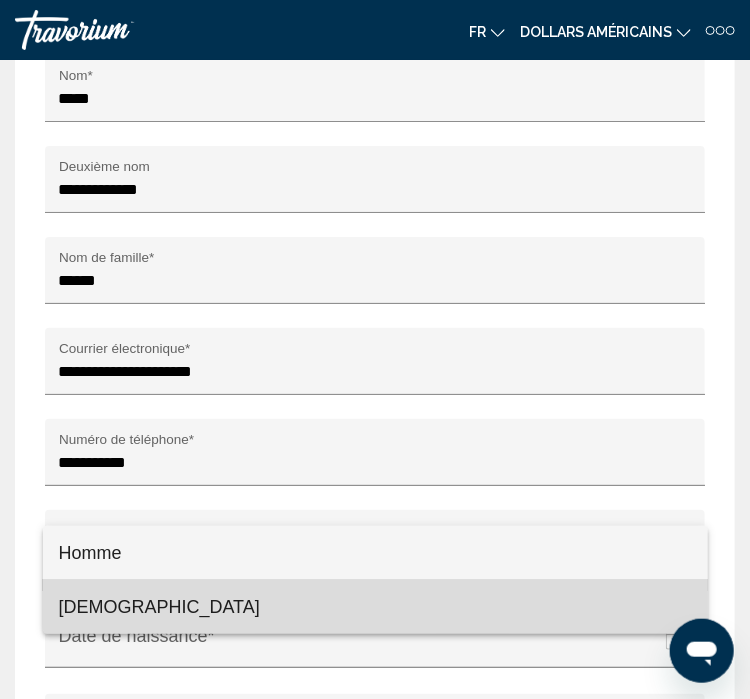click on "[DEMOGRAPHIC_DATA]" at bounding box center [375, 607] 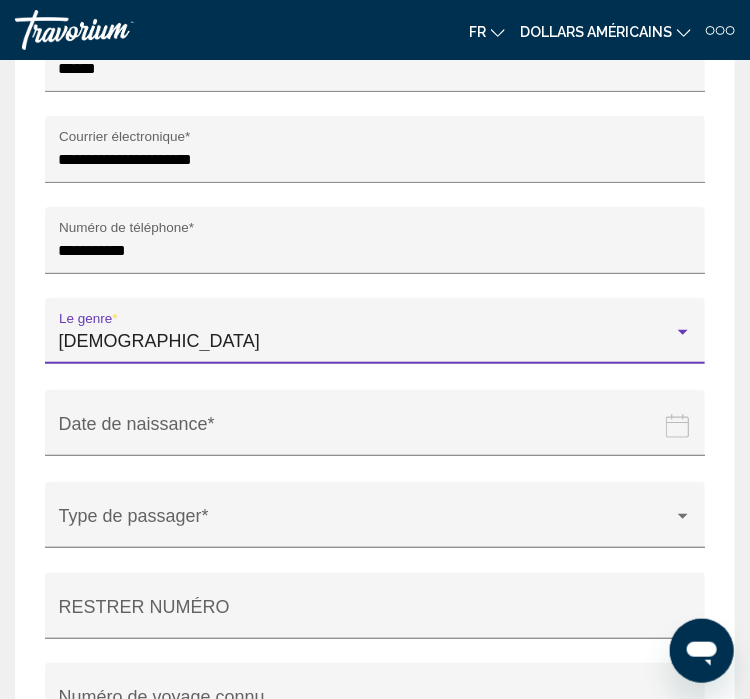 scroll, scrollTop: 3917, scrollLeft: 0, axis: vertical 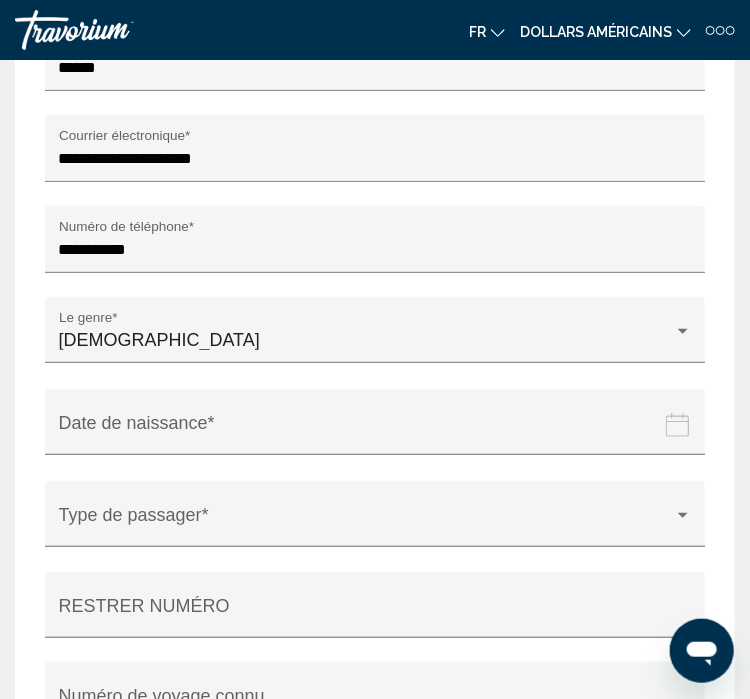 click at bounding box center [379, -1046] 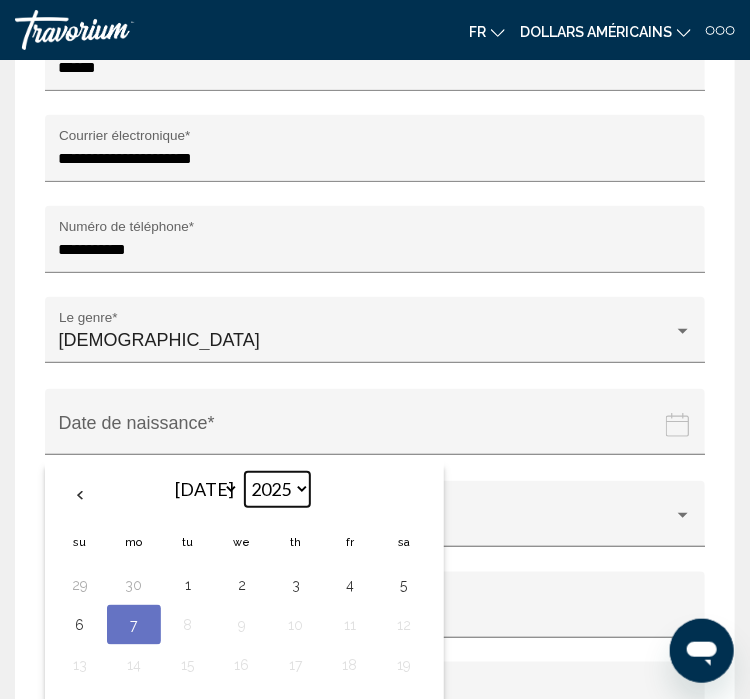 click on "**** **** **** **** **** **** **** **** **** **** **** **** **** **** **** **** **** **** **** **** **** **** **** **** **** **** **** **** **** **** **** **** **** **** **** **** **** **** **** **** **** **** **** **** **** **** **** **** **** **** **** **** **** **** **** **** **** **** **** **** **** **** **** **** **** **** **** **** **** **** **** **** **** **** **** **** **** **** **** **** **** **** **** **** **** **** **** **** **** **** **** **** **** **** **** **** **** **** **** **** **** **** **** **** **** **** **** **** **** **** **** **** **** **** **** **** **** **** **** **** **** **** **** **** **** ****" at bounding box center [277, 489] 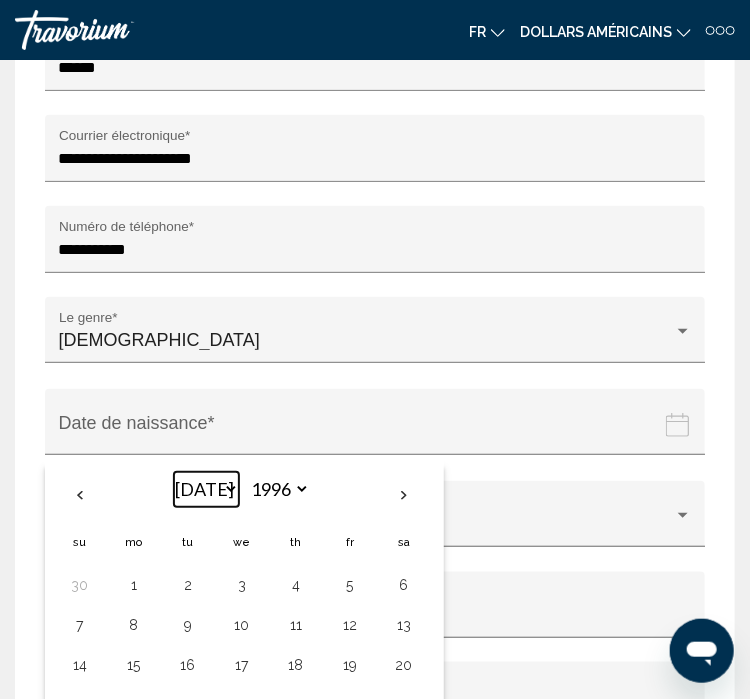 click on "*** *** *** *** *** *** *** *** *** *** *** ***" at bounding box center (206, 489) 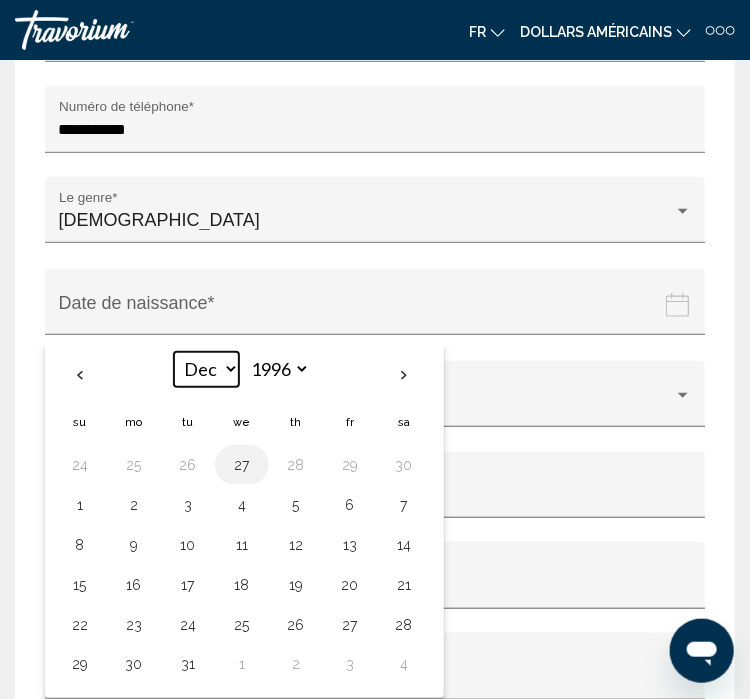 scroll, scrollTop: 4080, scrollLeft: 0, axis: vertical 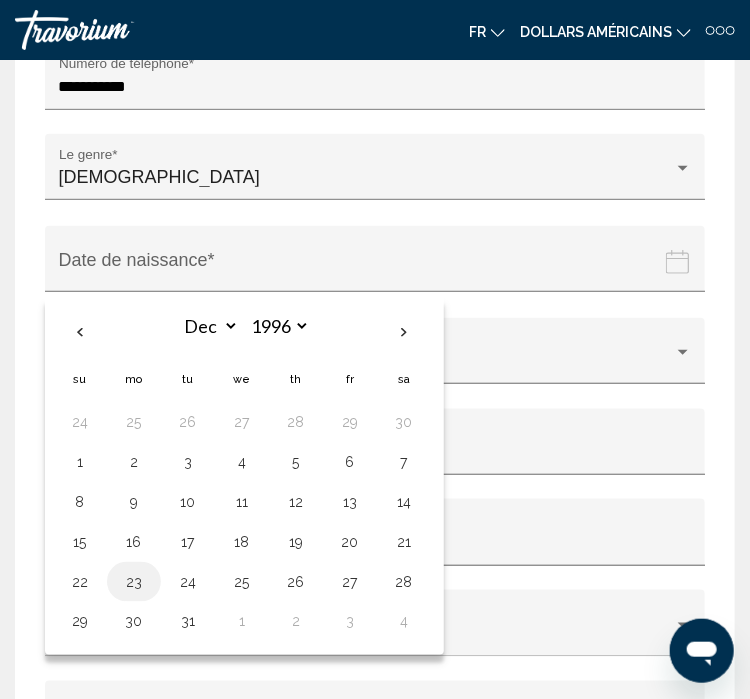 click on "23" at bounding box center (134, 582) 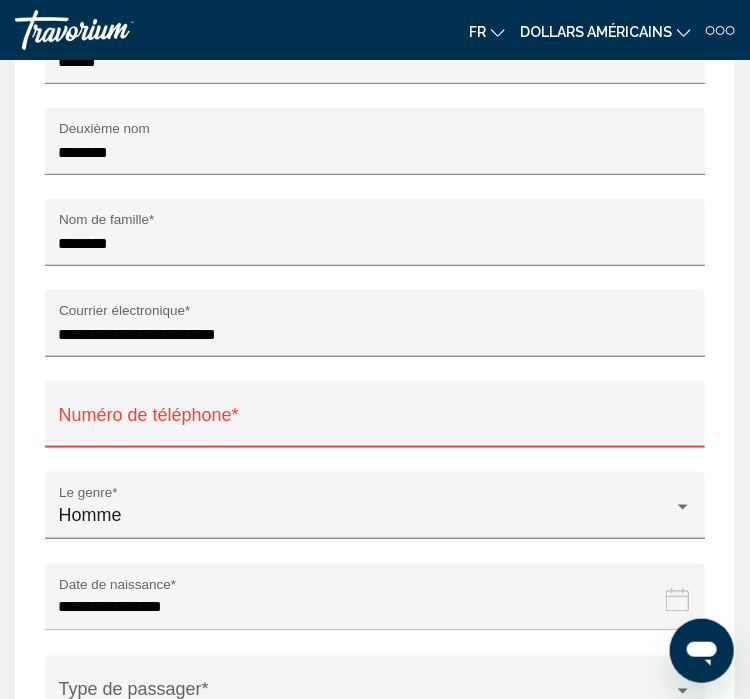 scroll, scrollTop: 2260, scrollLeft: 0, axis: vertical 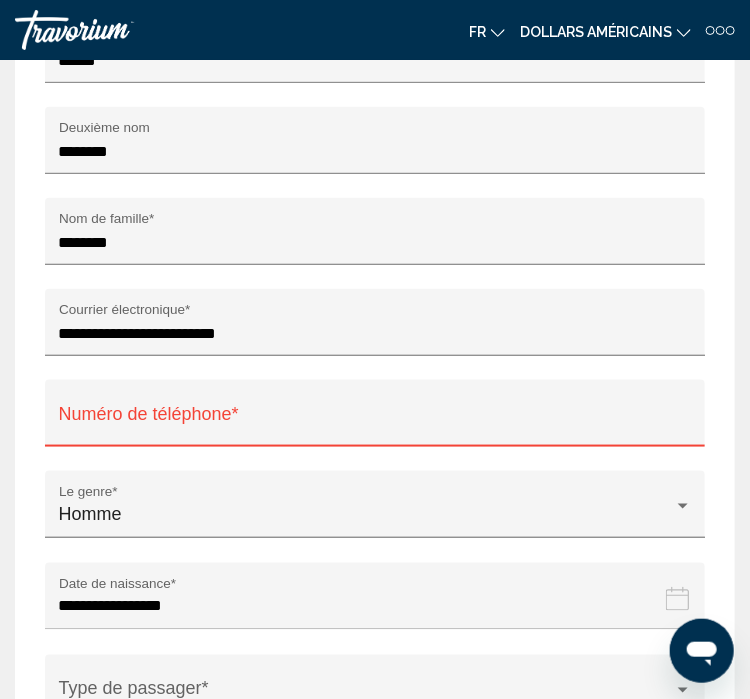 click on "Numéro de téléphone  *" at bounding box center (375, 420) 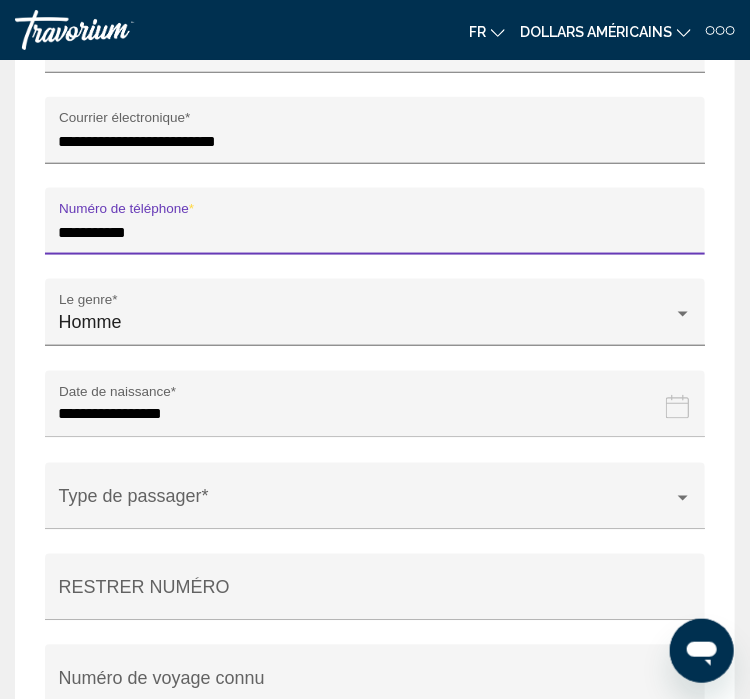 scroll, scrollTop: 2524, scrollLeft: 0, axis: vertical 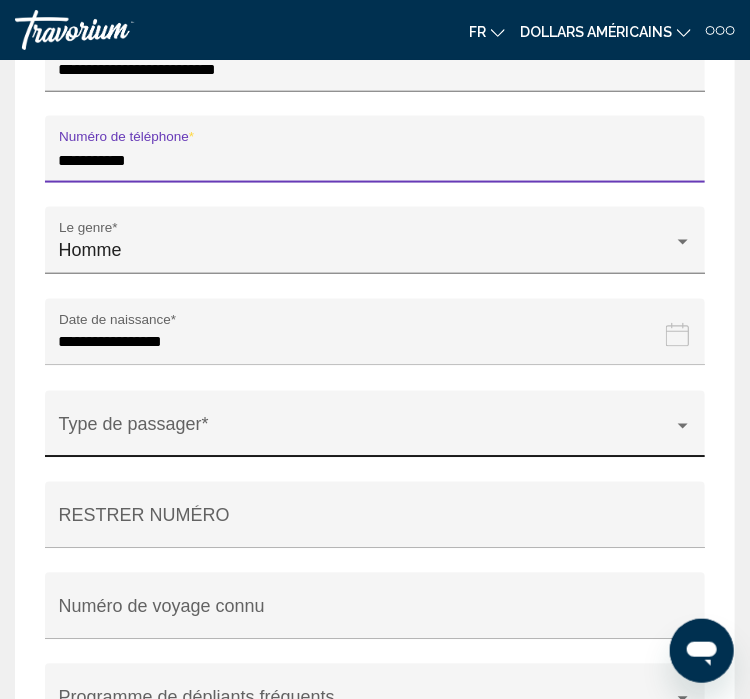 type on "**********" 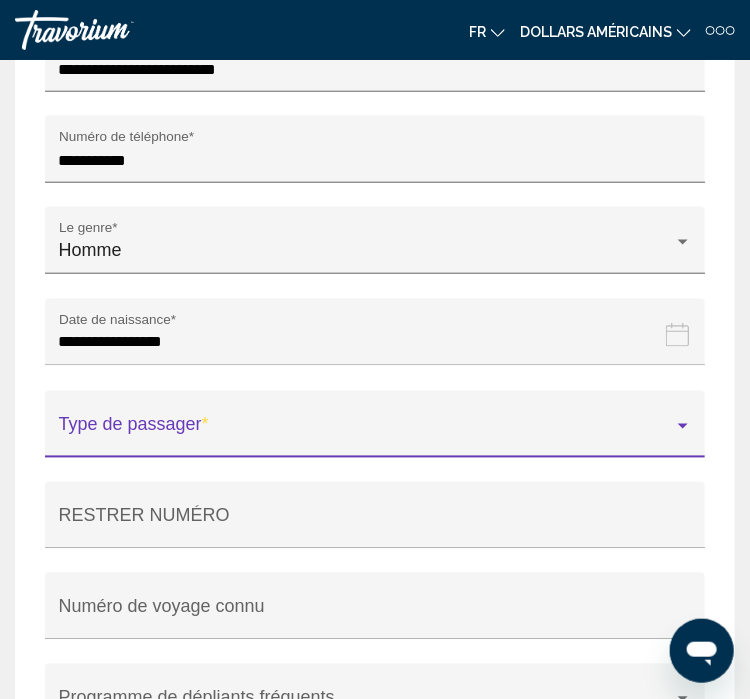 click at bounding box center [683, 426] 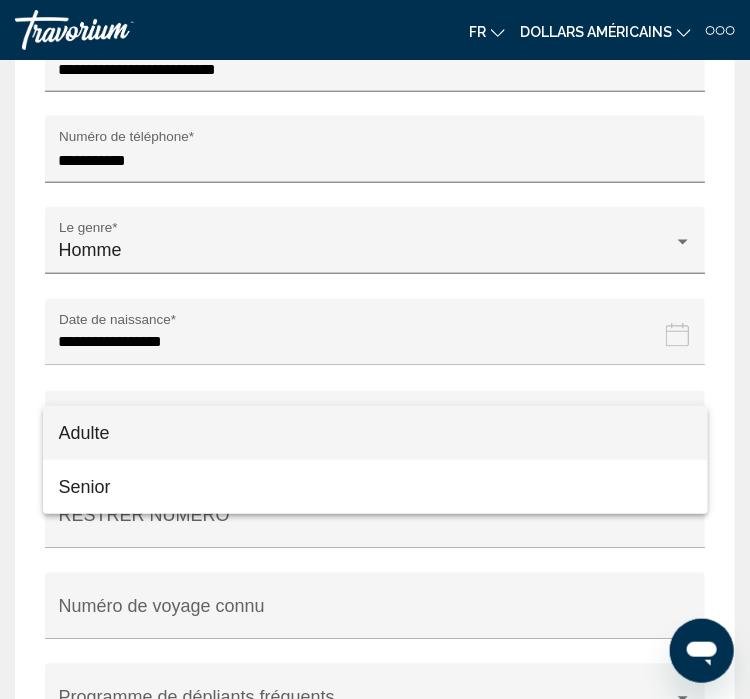 click on "Adulte" at bounding box center (375, 433) 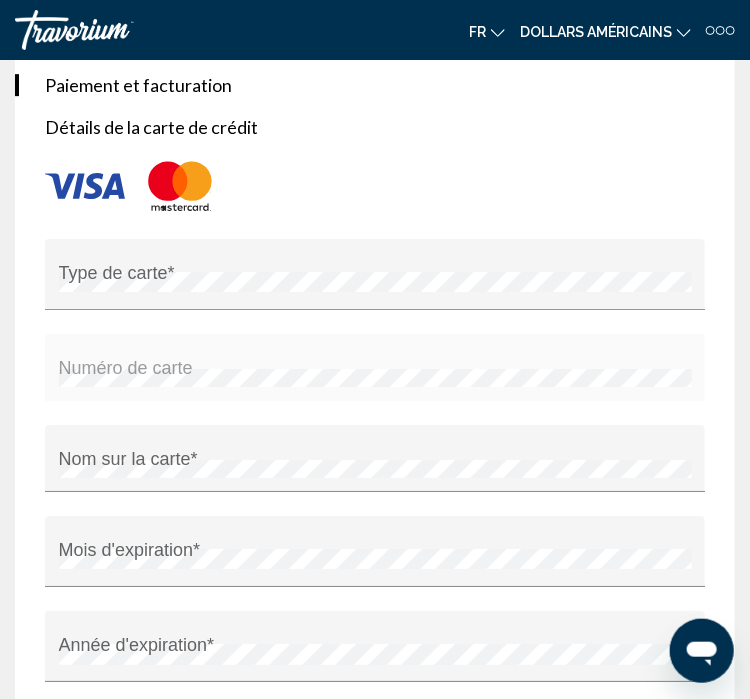 scroll, scrollTop: 5285, scrollLeft: 0, axis: vertical 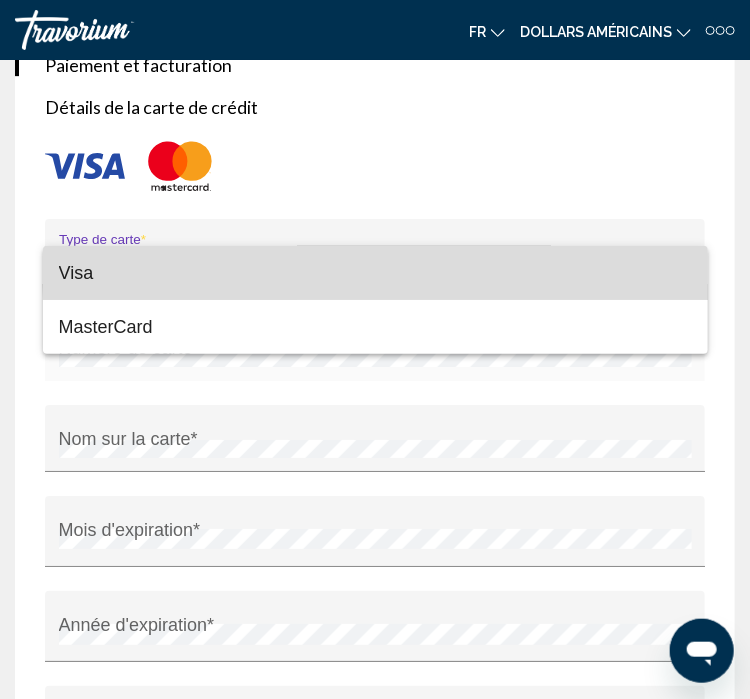 click on "Visa" at bounding box center [375, 273] 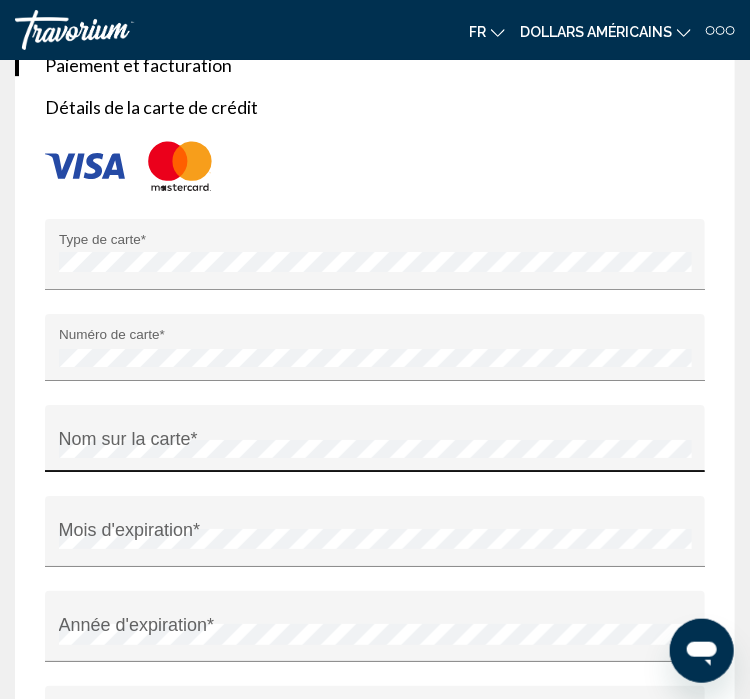 click on "Nom sur la carte  *" at bounding box center [375, 445] 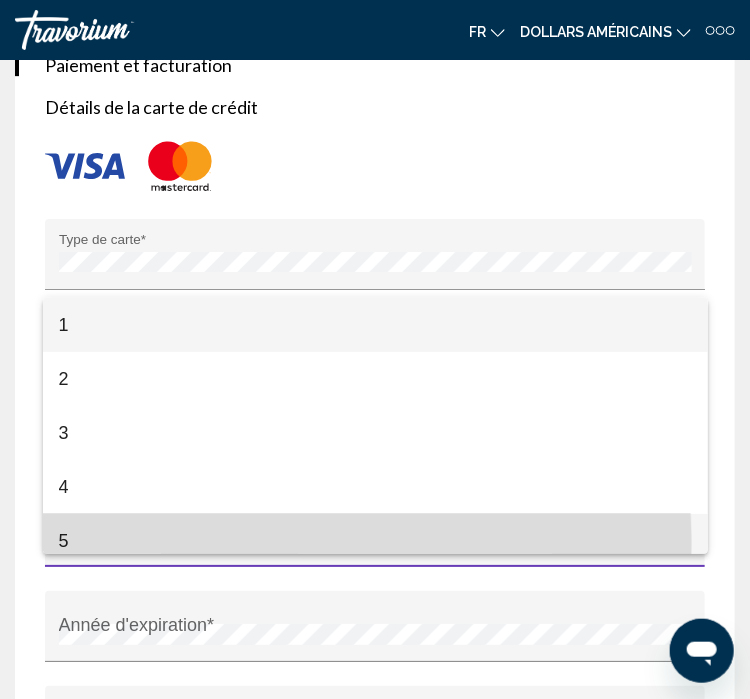click on "5" at bounding box center [375, 541] 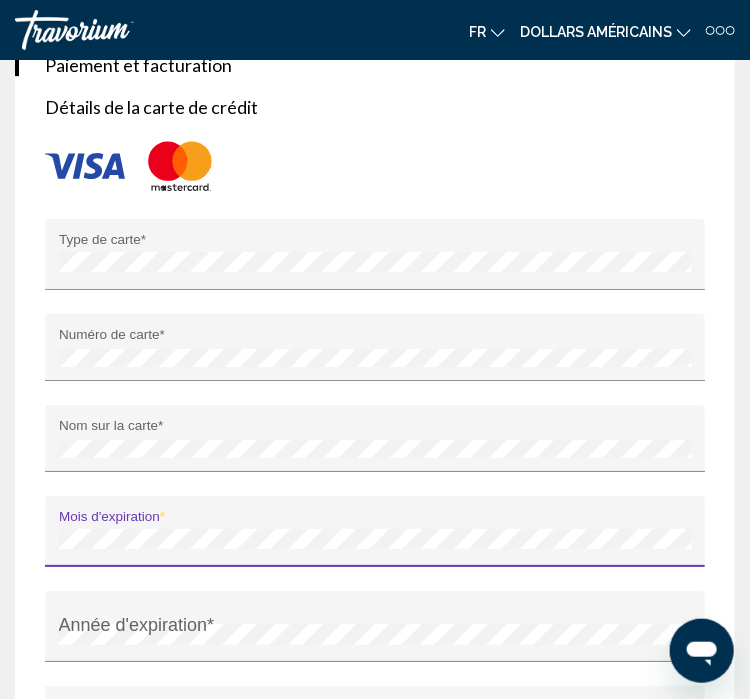 scroll, scrollTop: 13, scrollLeft: 0, axis: vertical 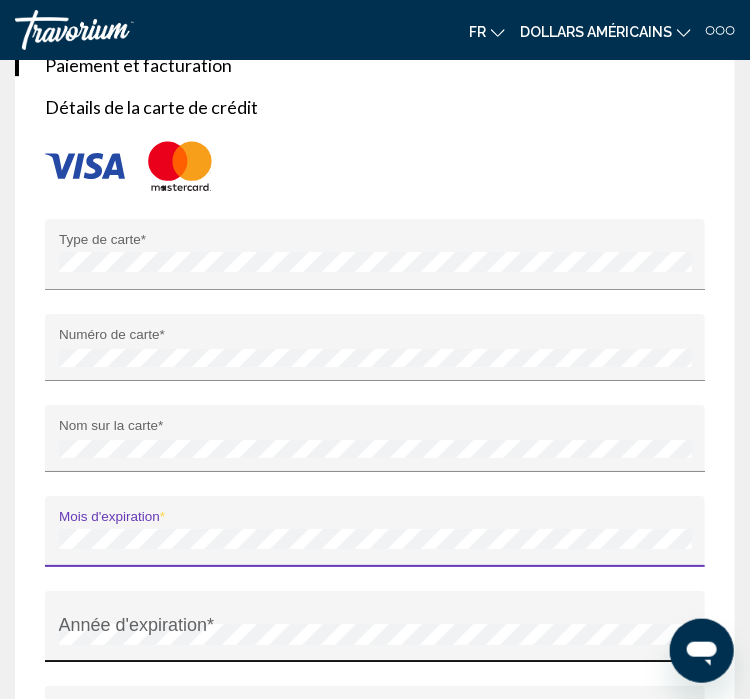 click on "Année d'expiration  *" at bounding box center [375, 634] 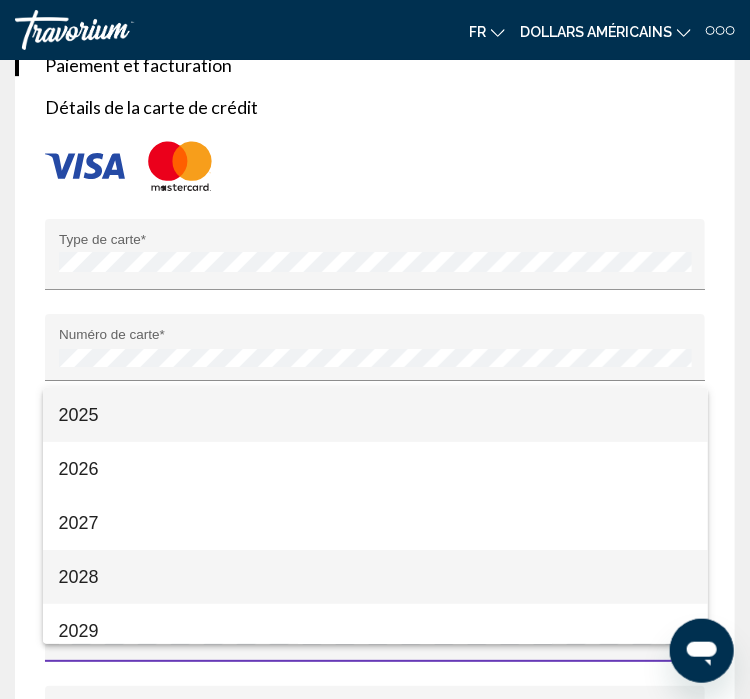click on "2028" at bounding box center (375, 577) 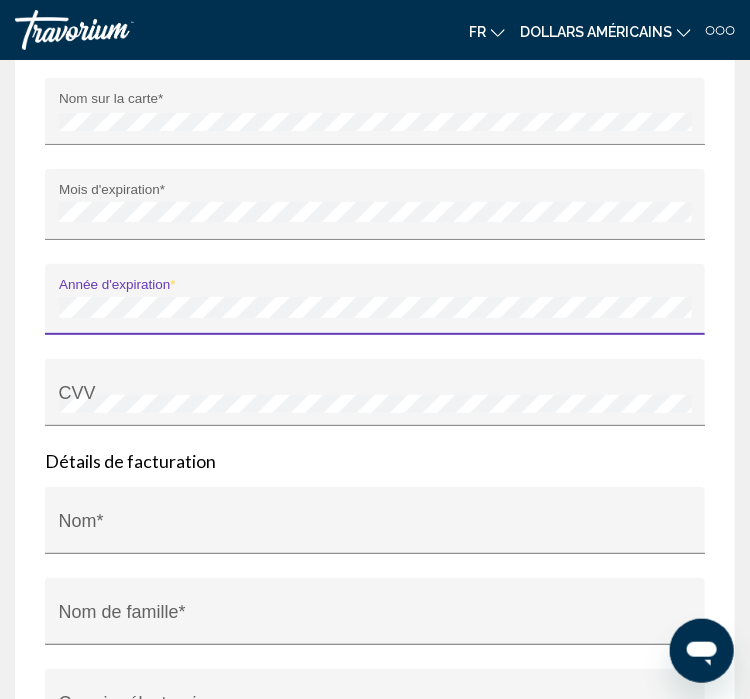 scroll, scrollTop: 5616, scrollLeft: 0, axis: vertical 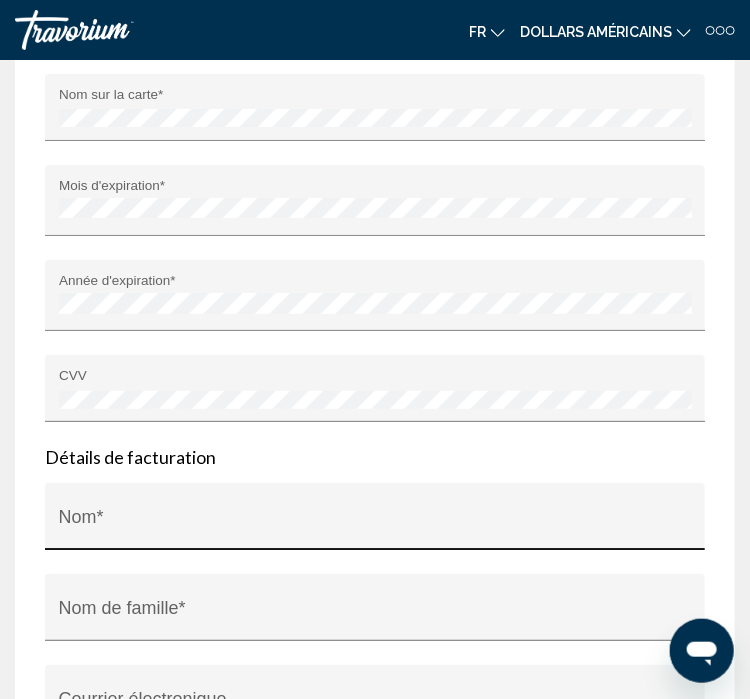 click on "Nom  *" at bounding box center [375, 523] 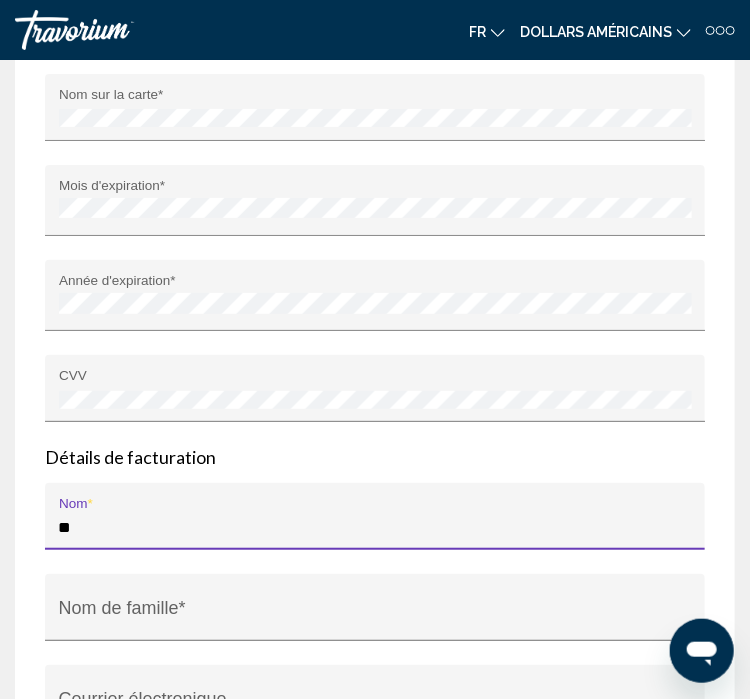 type on "*" 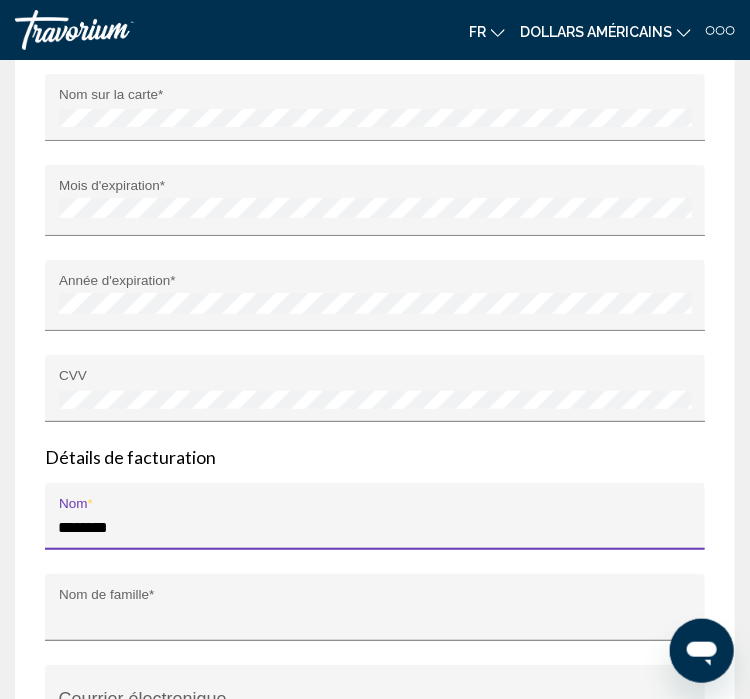 type on "********" 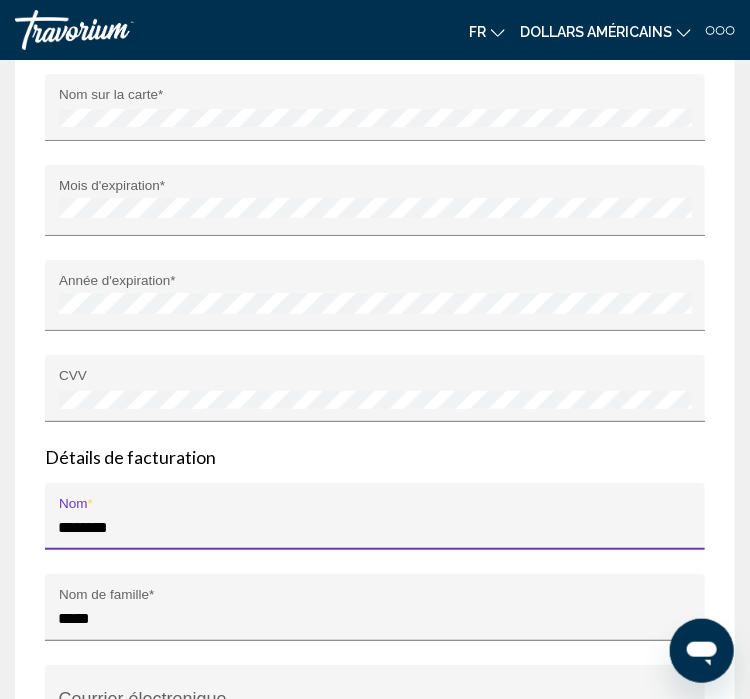 type on "**********" 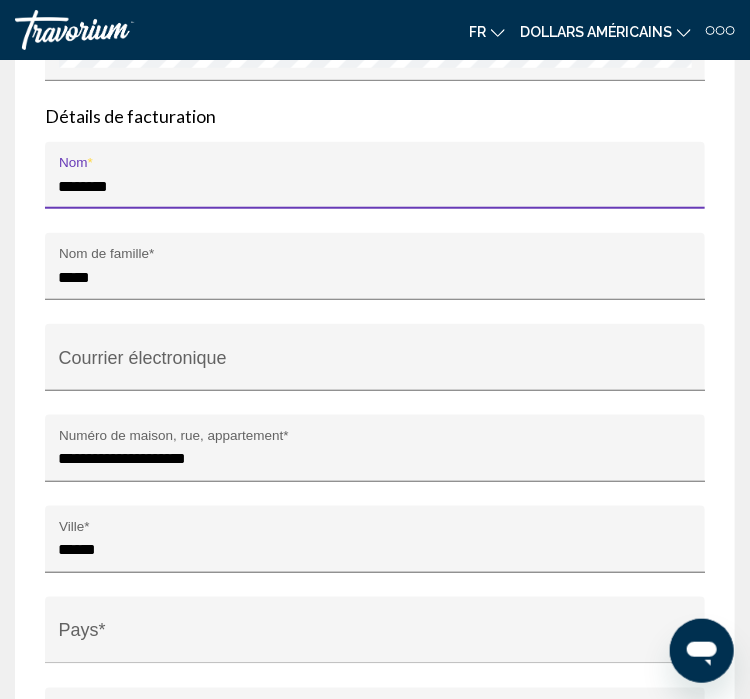 scroll, scrollTop: 5960, scrollLeft: 0, axis: vertical 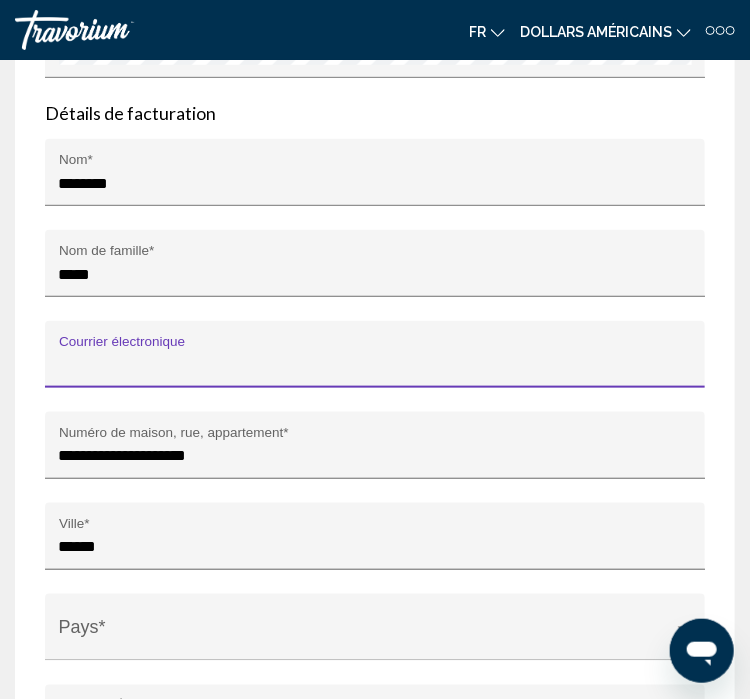 click on "Courrier électronique" at bounding box center [375, 366] 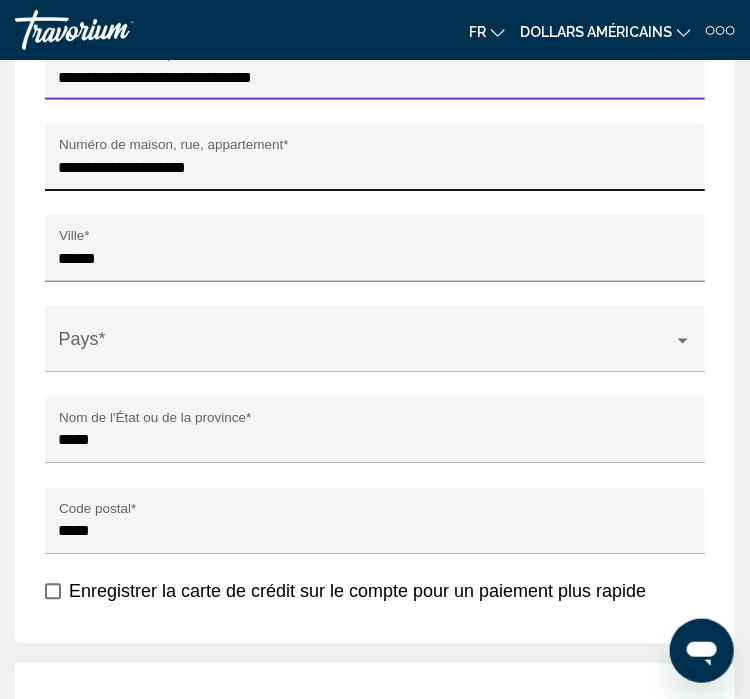 scroll, scrollTop: 6251, scrollLeft: 0, axis: vertical 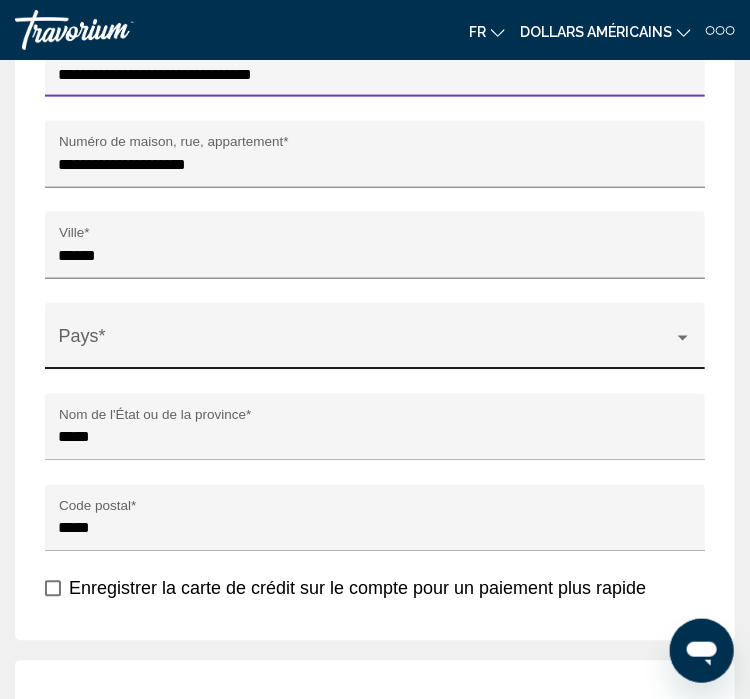 type on "**********" 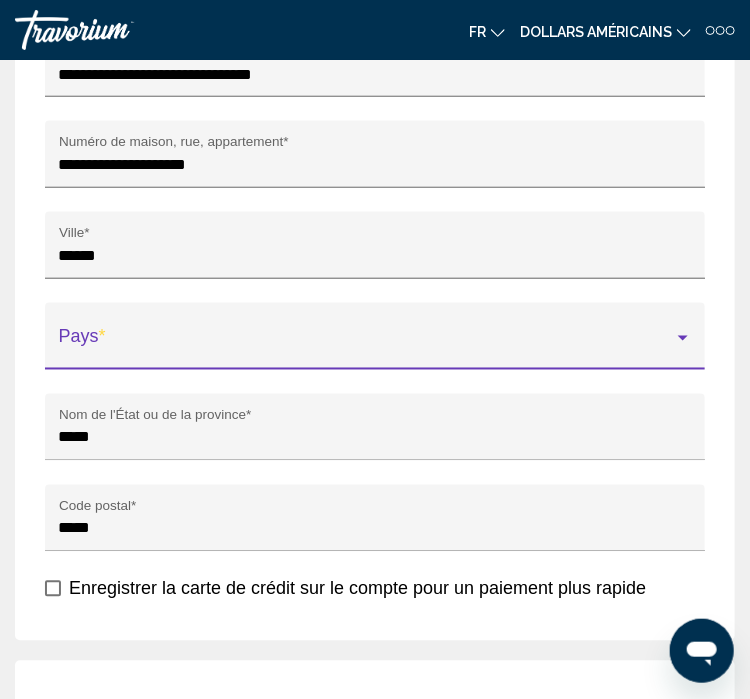 click at bounding box center (366, 346) 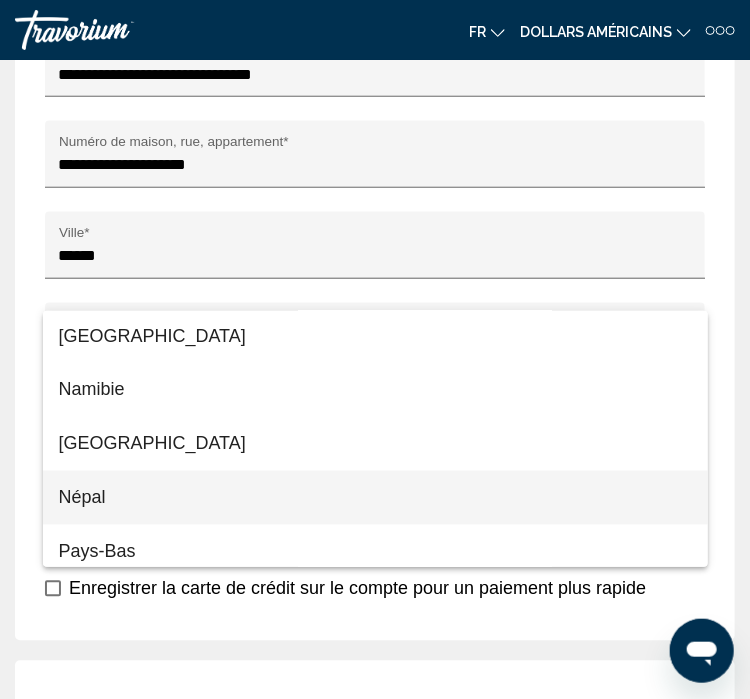 scroll, scrollTop: 8361, scrollLeft: 0, axis: vertical 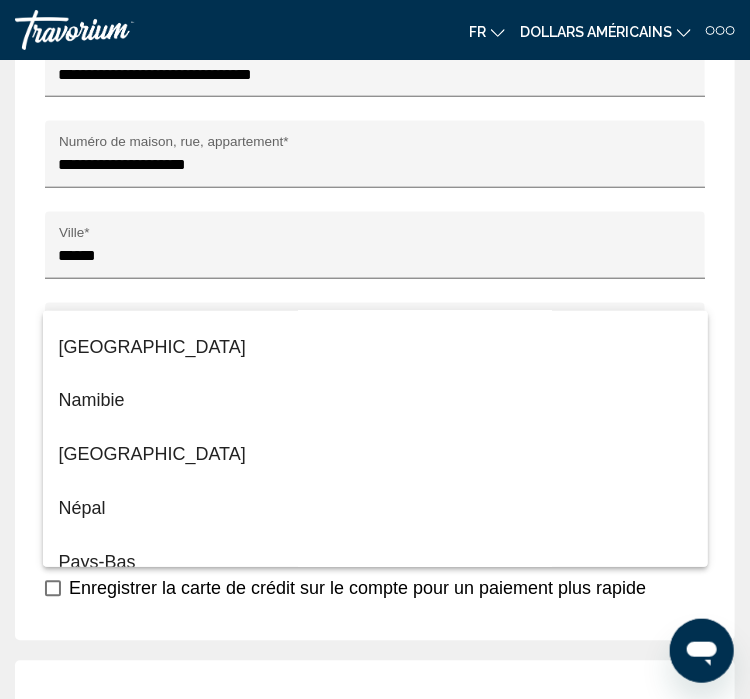 click at bounding box center (375, 349) 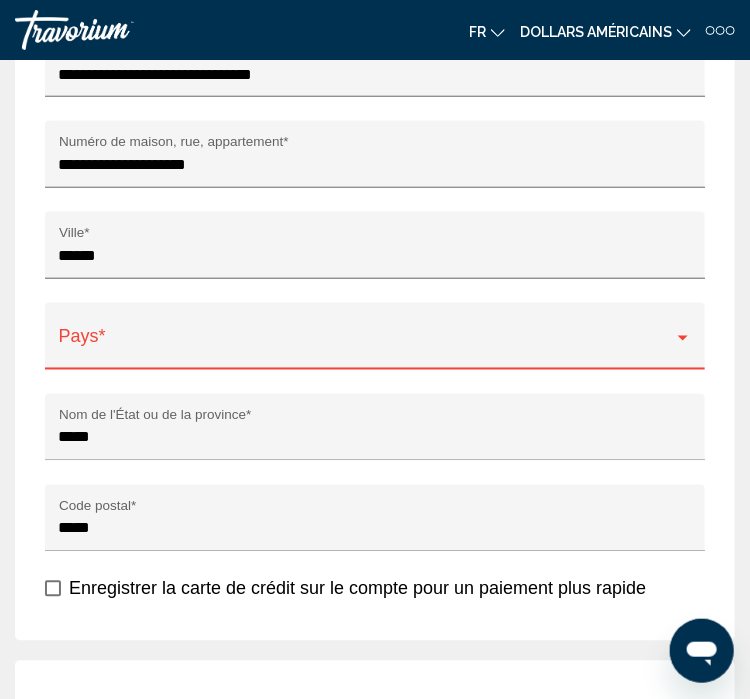 click at bounding box center [366, 346] 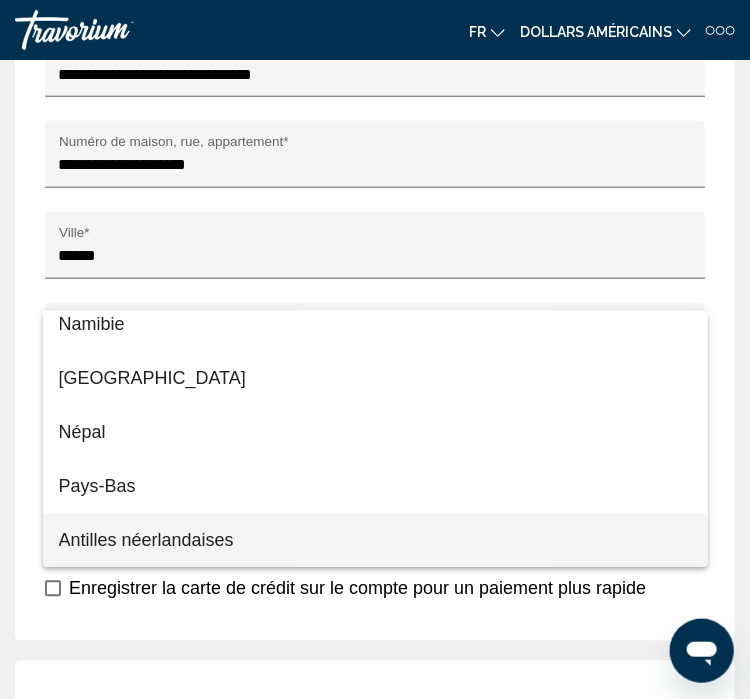 scroll, scrollTop: 8492, scrollLeft: 0, axis: vertical 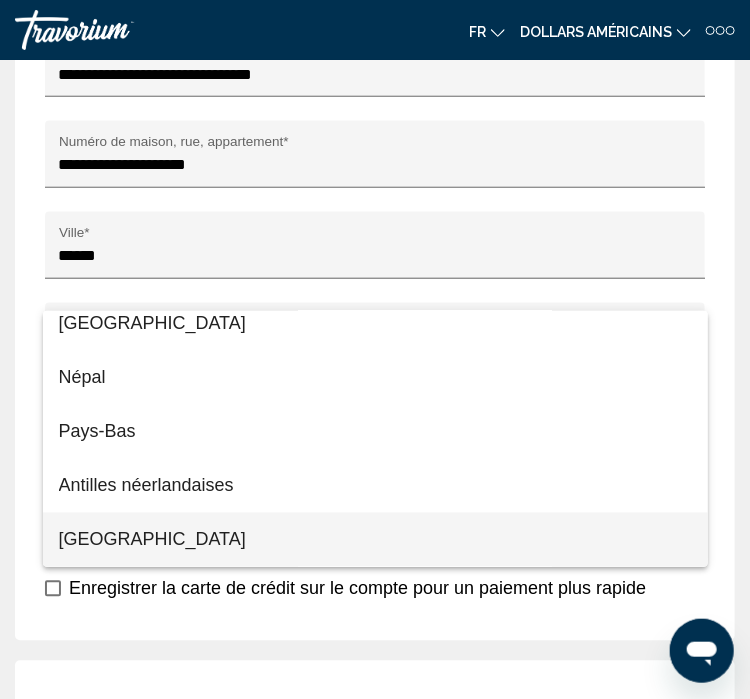 click at bounding box center (375, 349) 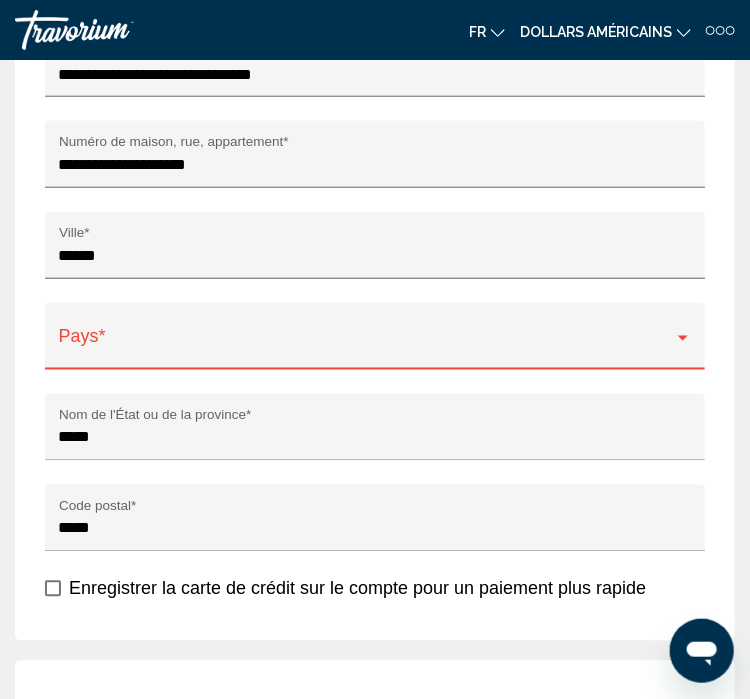 click at bounding box center (366, 346) 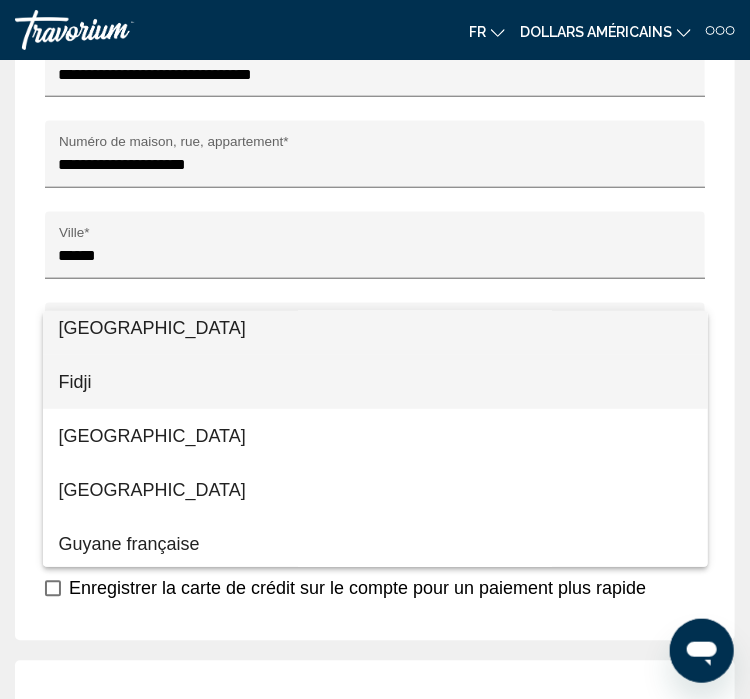 scroll, scrollTop: 4028, scrollLeft: 0, axis: vertical 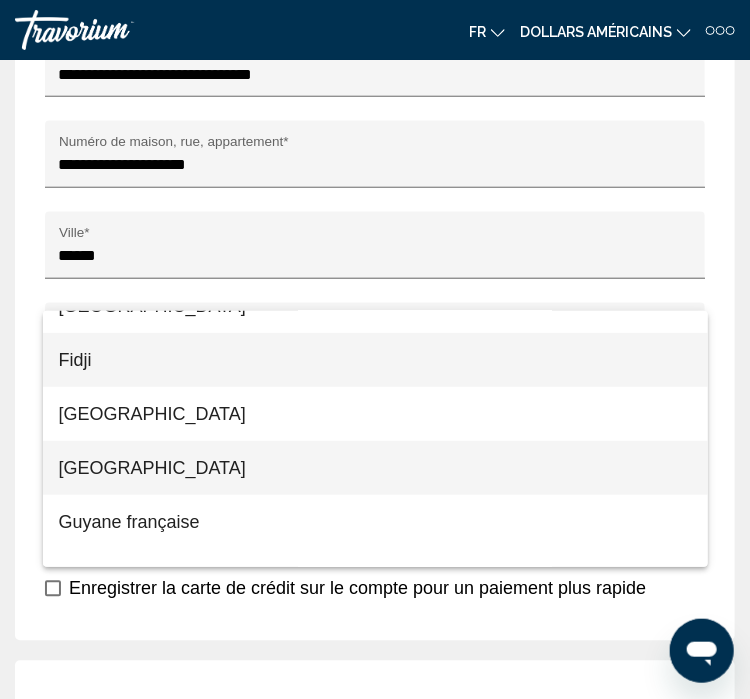 click on "[GEOGRAPHIC_DATA]" at bounding box center [375, 468] 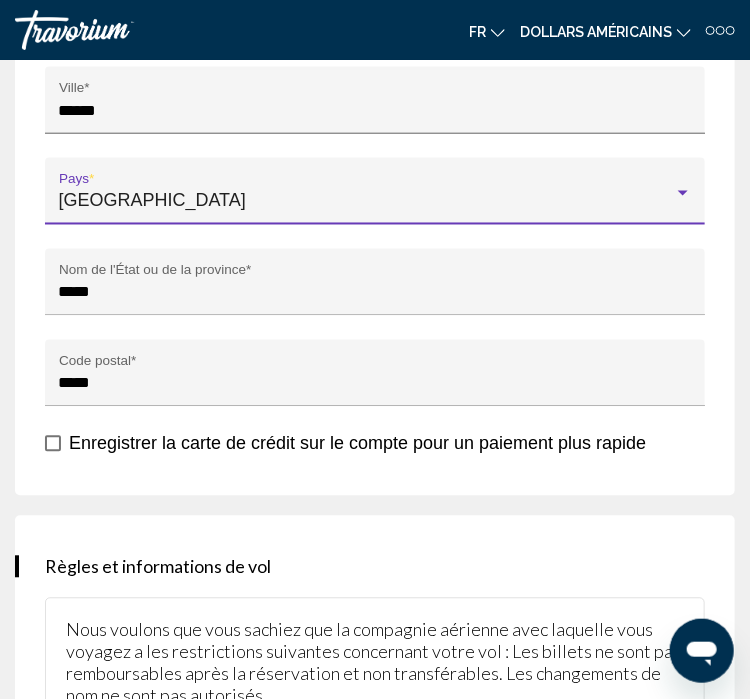 scroll, scrollTop: 6400, scrollLeft: 0, axis: vertical 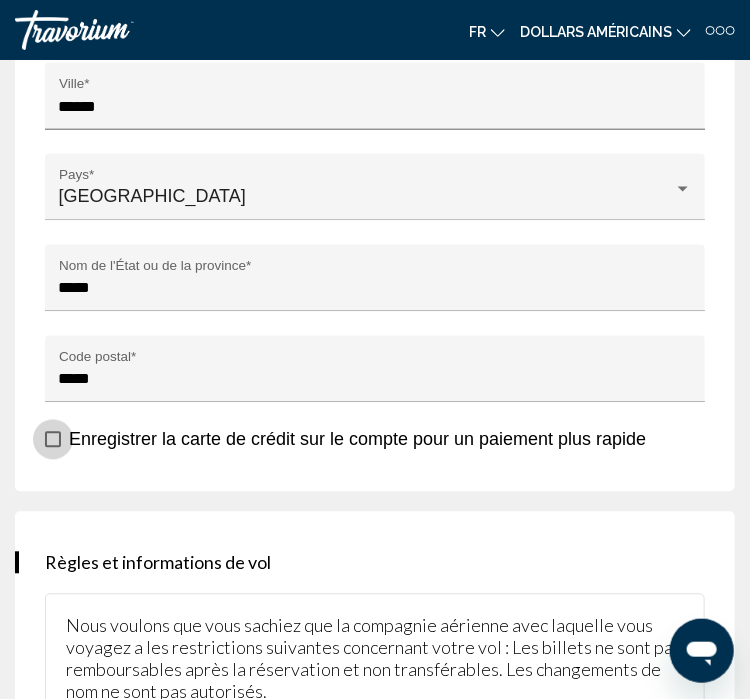 click at bounding box center [53, 440] 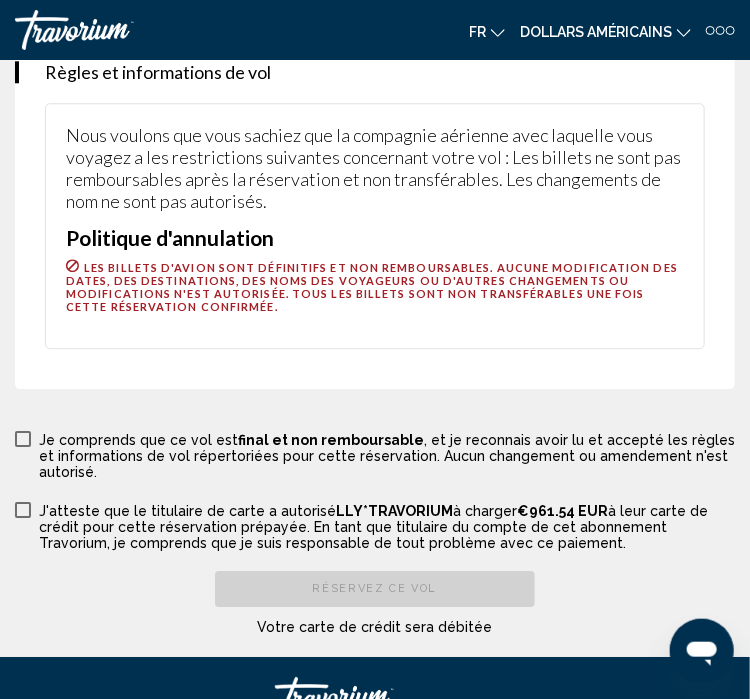 scroll, scrollTop: 6892, scrollLeft: 0, axis: vertical 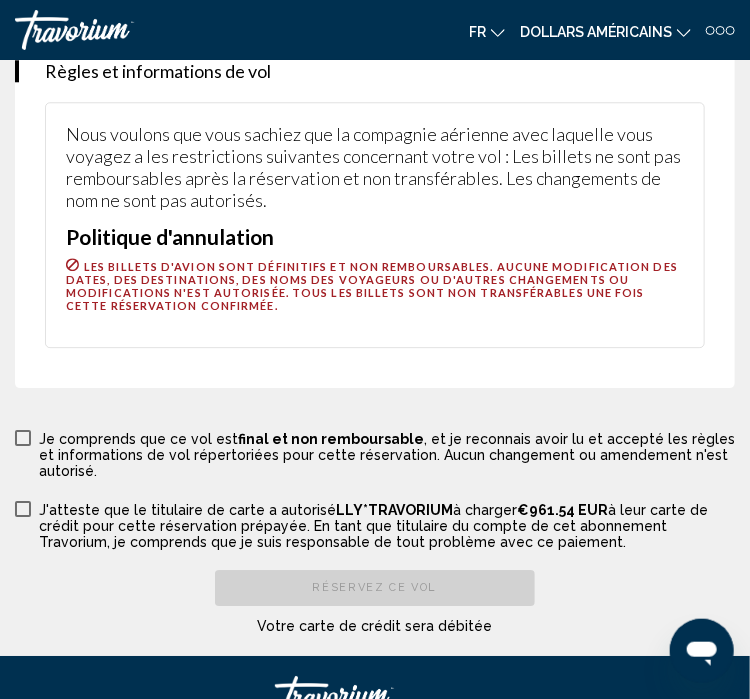 click at bounding box center (23, 438) 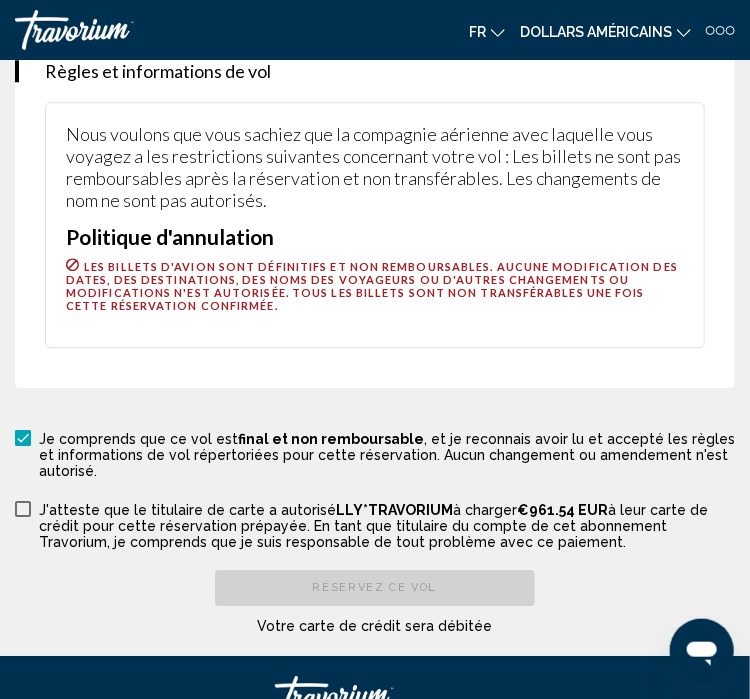 click at bounding box center (23, 509) 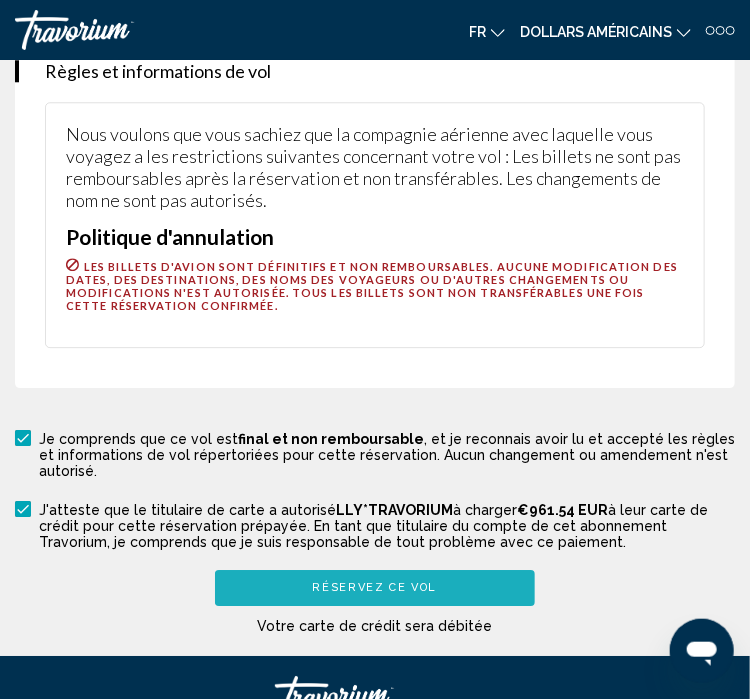 click on "Réservez ce vol" at bounding box center (375, 588) 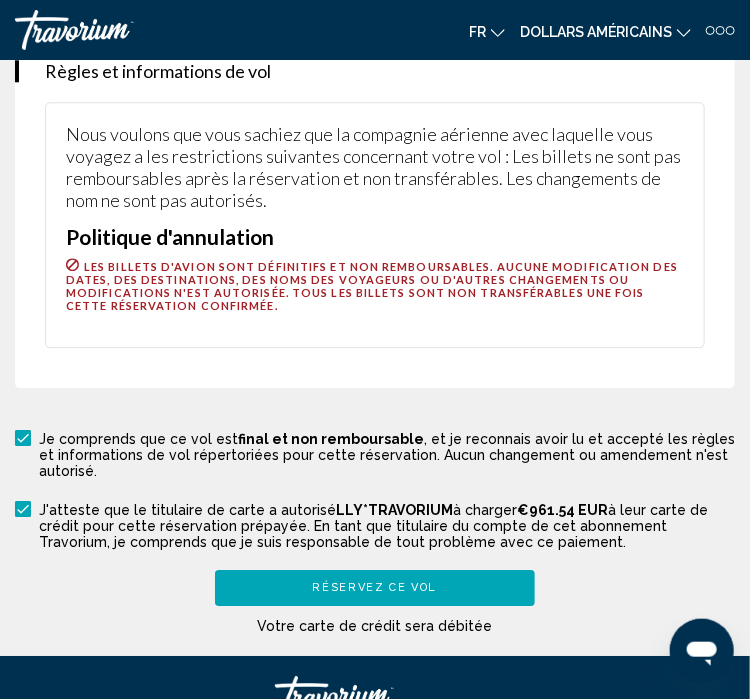 scroll, scrollTop: 4089, scrollLeft: 0, axis: vertical 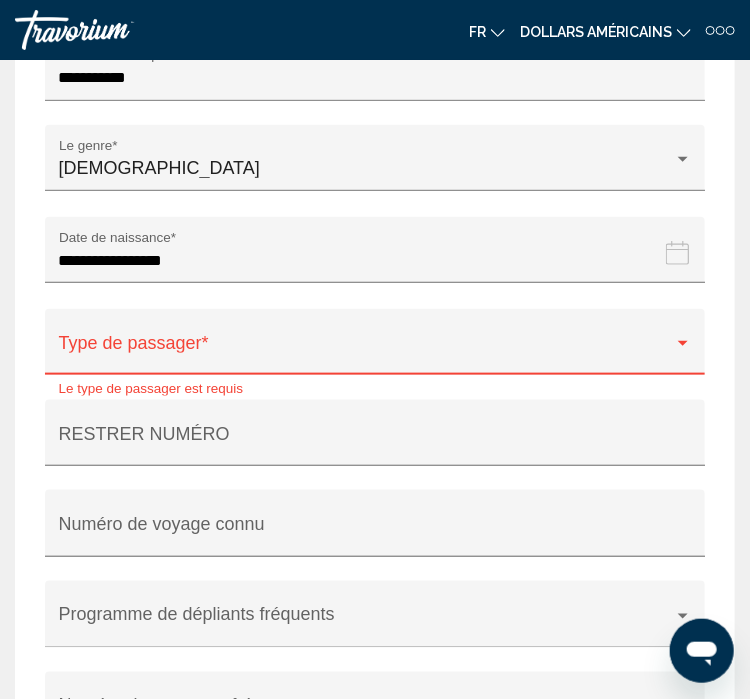 click at bounding box center [683, 344] 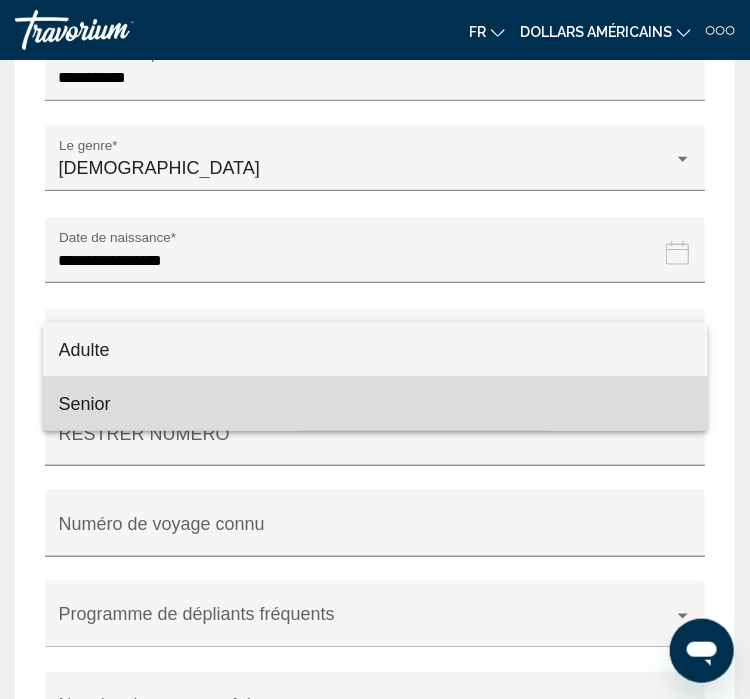 click on "Senior" at bounding box center (375, 404) 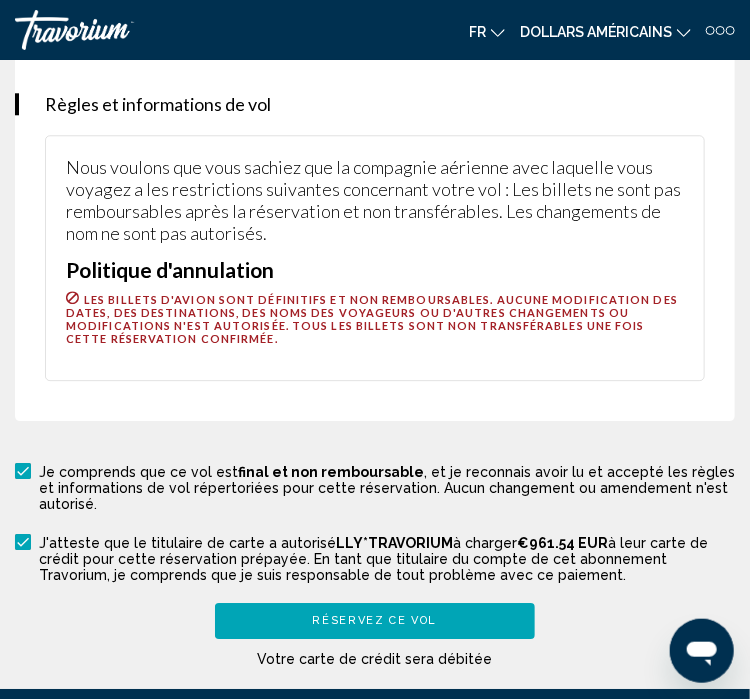 scroll, scrollTop: 6860, scrollLeft: 0, axis: vertical 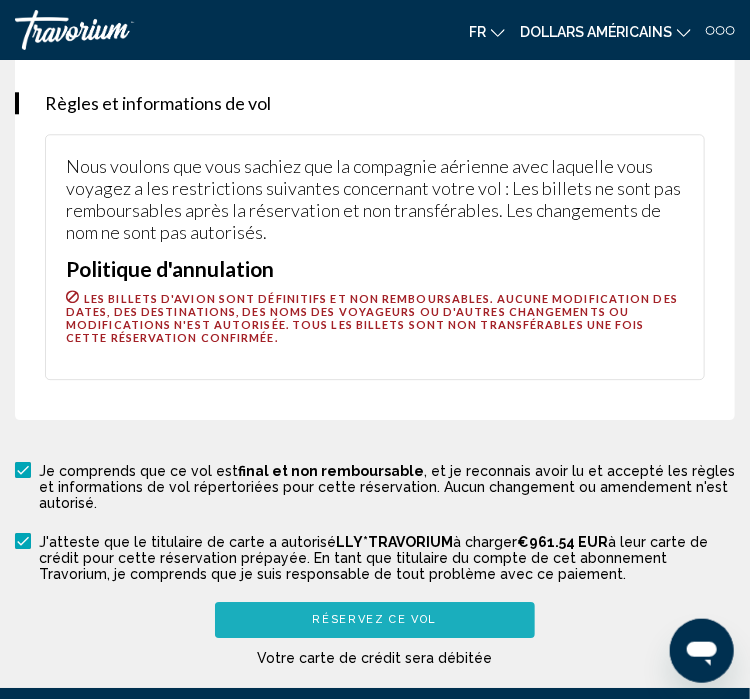click on "Réservez ce vol" at bounding box center [375, 619] 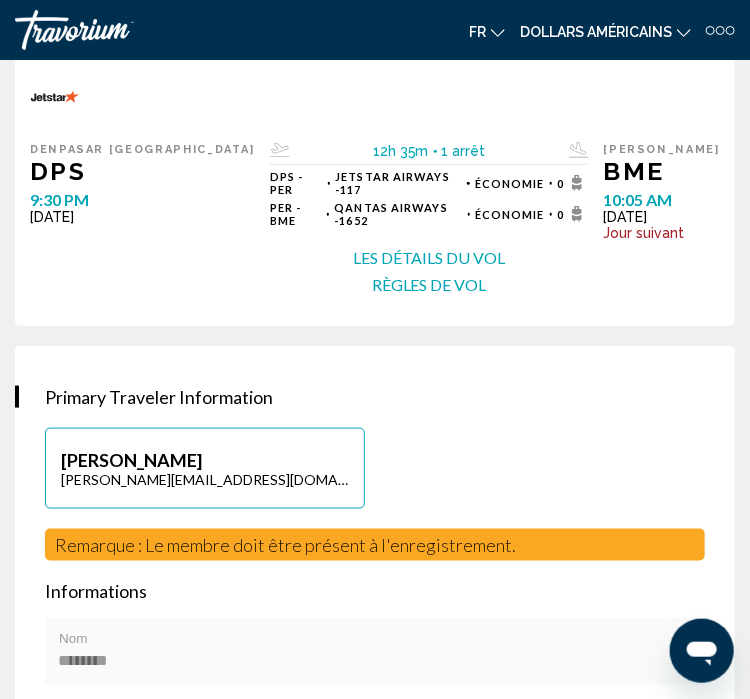 scroll, scrollTop: 368, scrollLeft: 0, axis: vertical 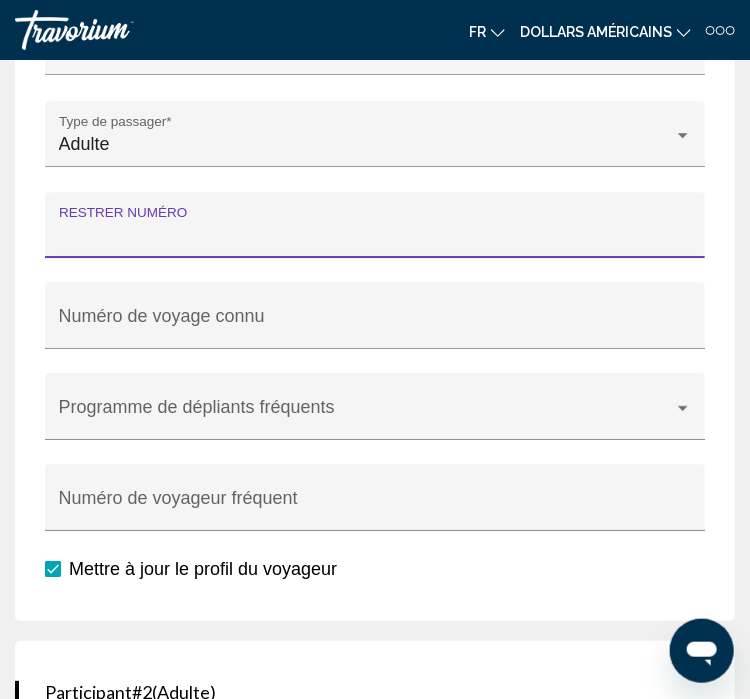 click on "RESTRER NUMÉRO" at bounding box center (375, 236) 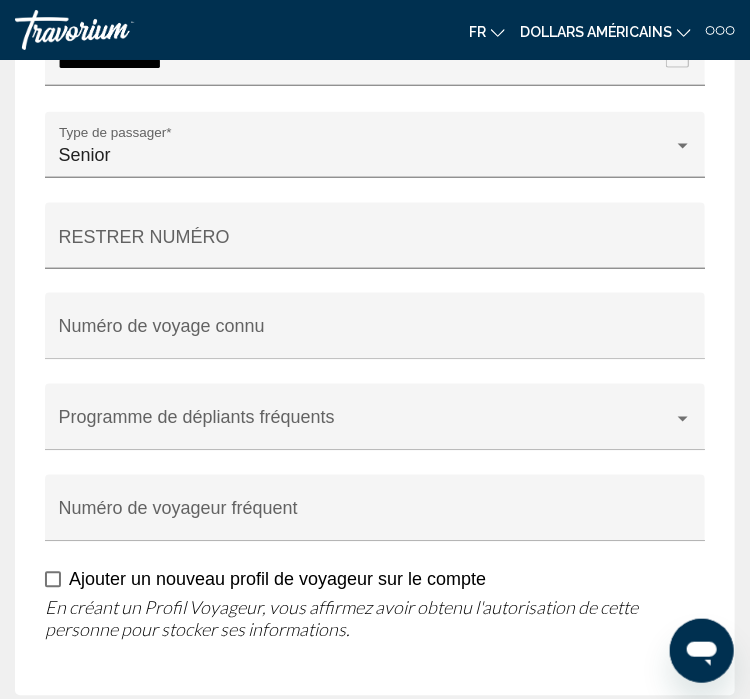 scroll, scrollTop: 4420, scrollLeft: 0, axis: vertical 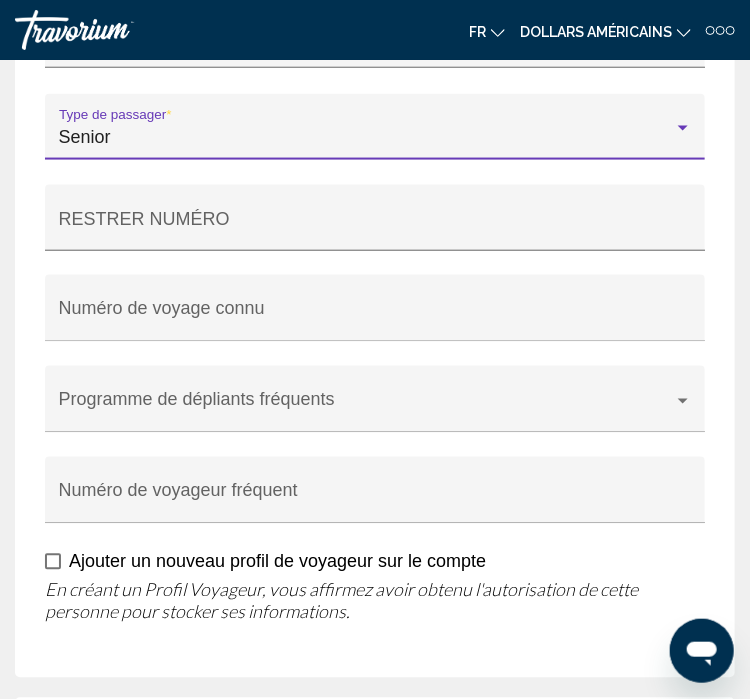 click on "Senior" at bounding box center [366, 137] 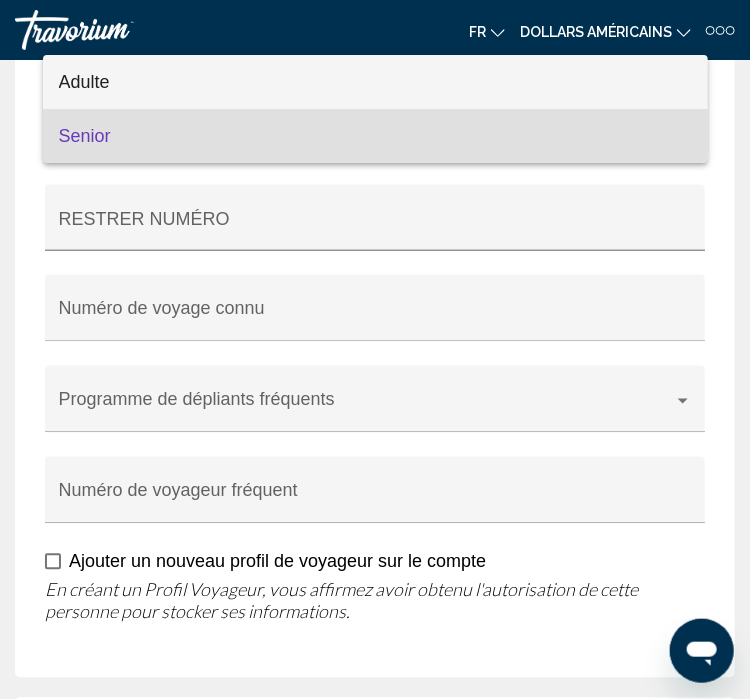 click on "Adulte" at bounding box center [375, 82] 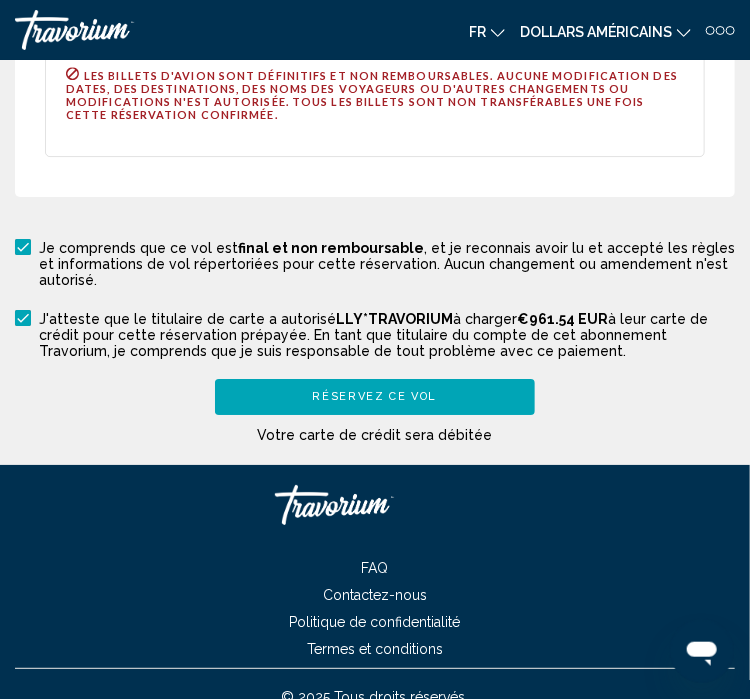 scroll, scrollTop: 7200, scrollLeft: 0, axis: vertical 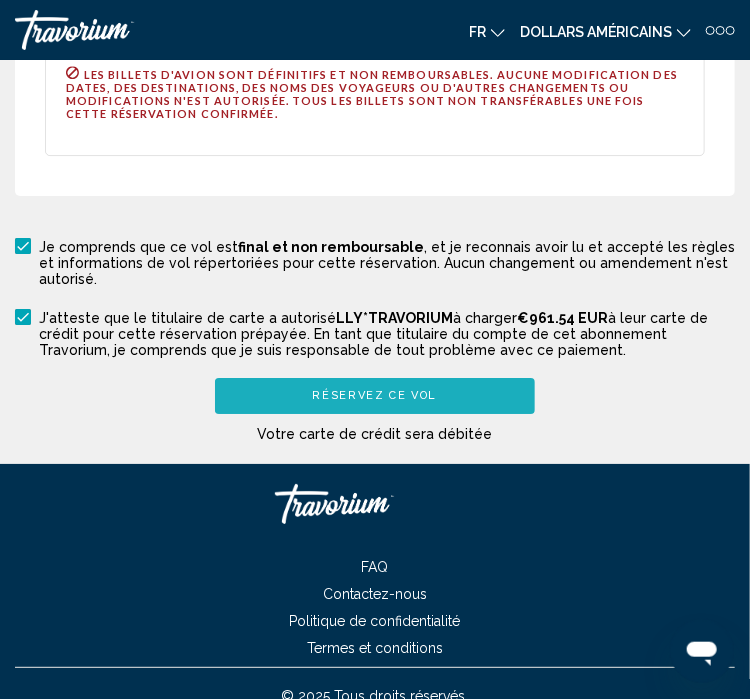 click on "Réservez ce vol" at bounding box center [375, 396] 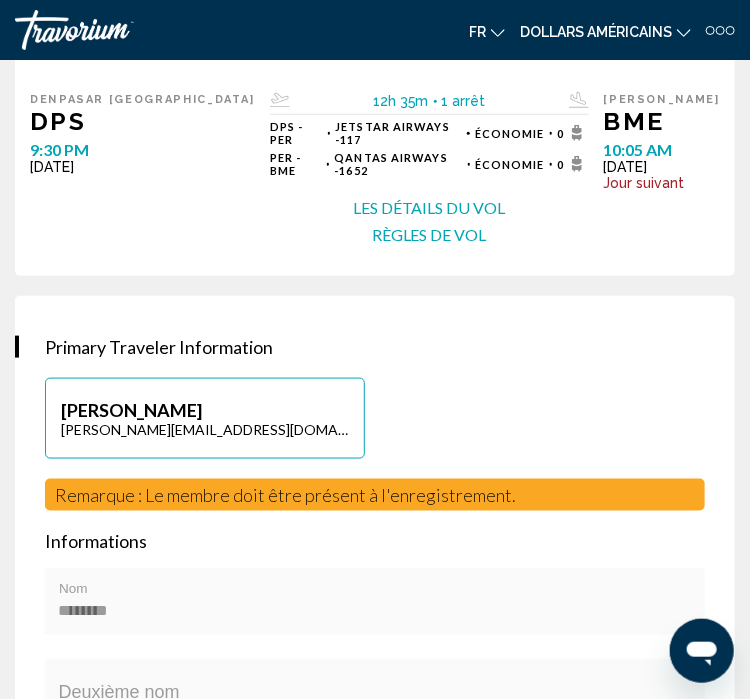 scroll, scrollTop: 0, scrollLeft: 0, axis: both 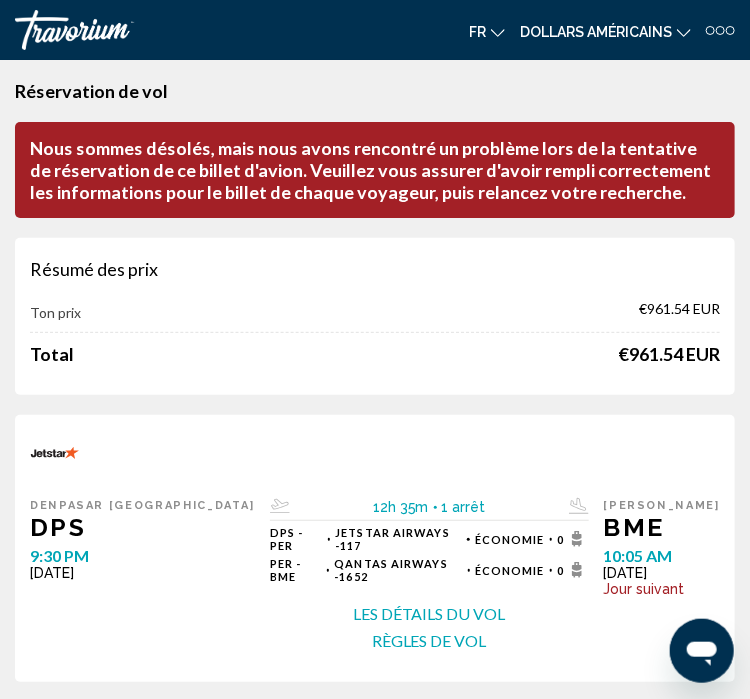 click on "Nous sommes désolés, mais nous avons rencontré un problème lors de la tentative de réservation de ce billet d'avion. Veuillez vous assurer d'avoir rempli correctement les informations pour le billet de chaque voyageur, puis relancez votre recherche." at bounding box center (375, 170) 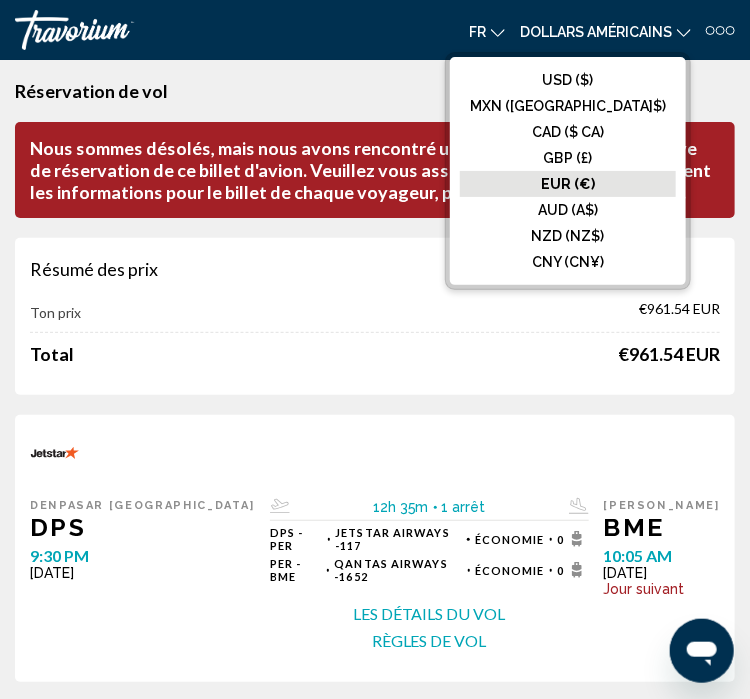 click on "EUR (€)" 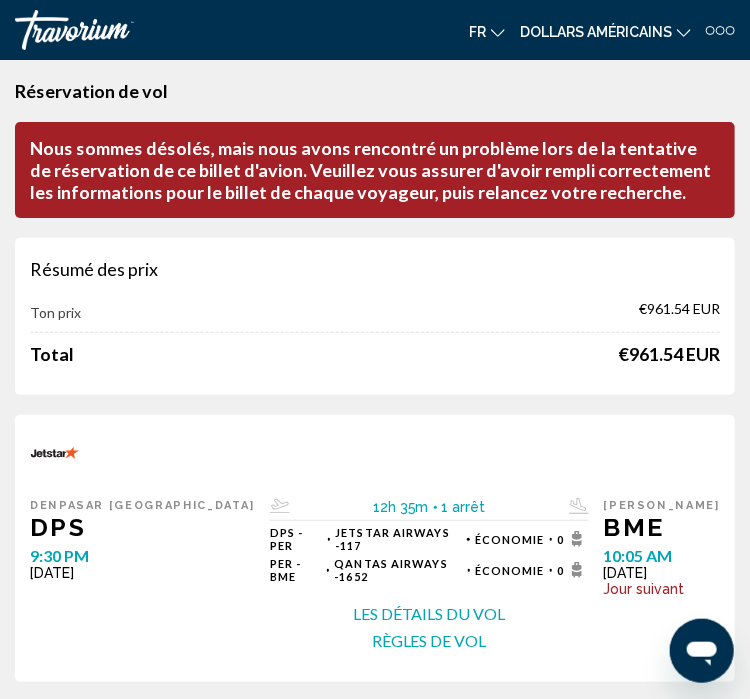 click on "NS" at bounding box center [0, 0] 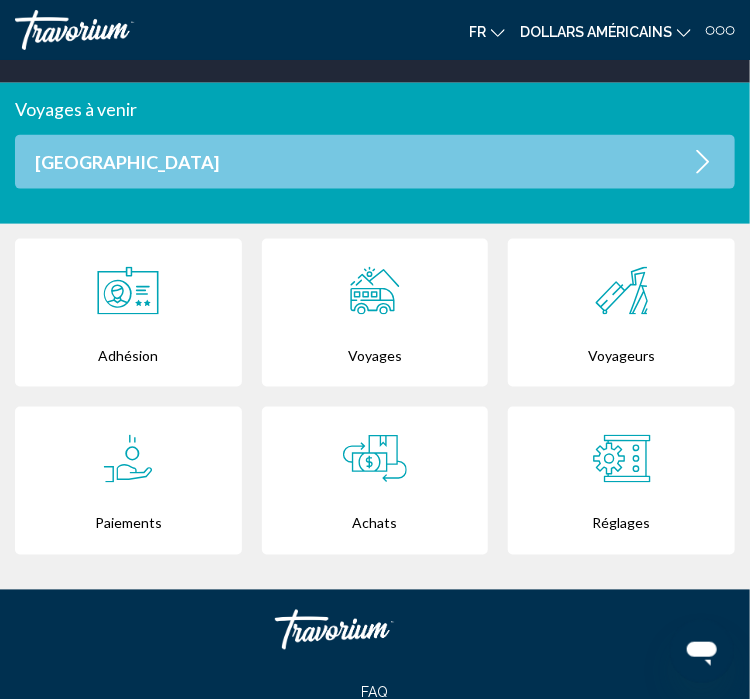 scroll, scrollTop: 539, scrollLeft: 0, axis: vertical 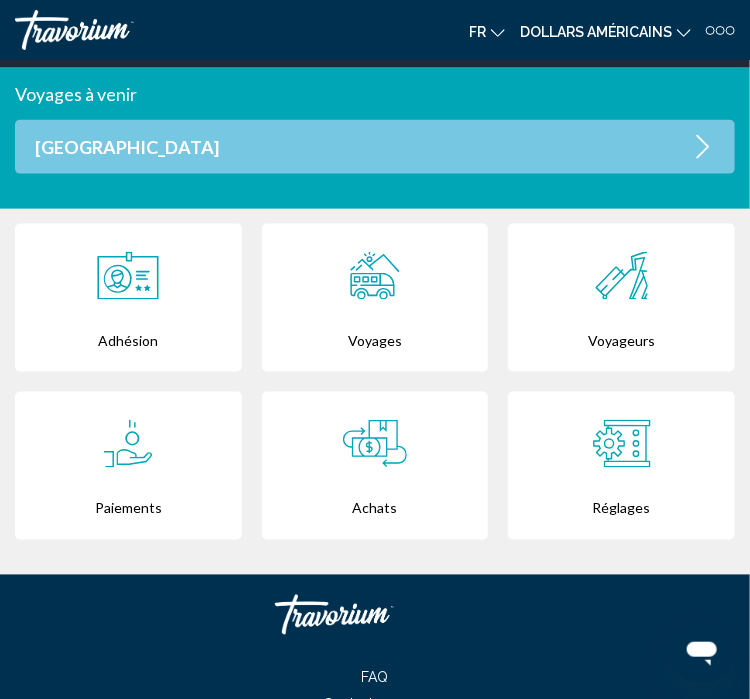 drag, startPoint x: 558, startPoint y: 194, endPoint x: 713, endPoint y: 167, distance: 157.33405 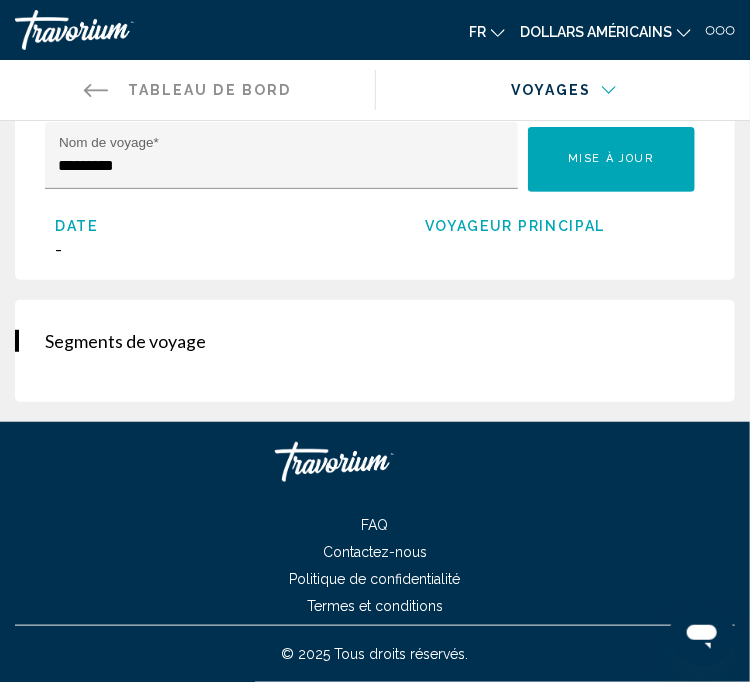 scroll, scrollTop: 196, scrollLeft: 0, axis: vertical 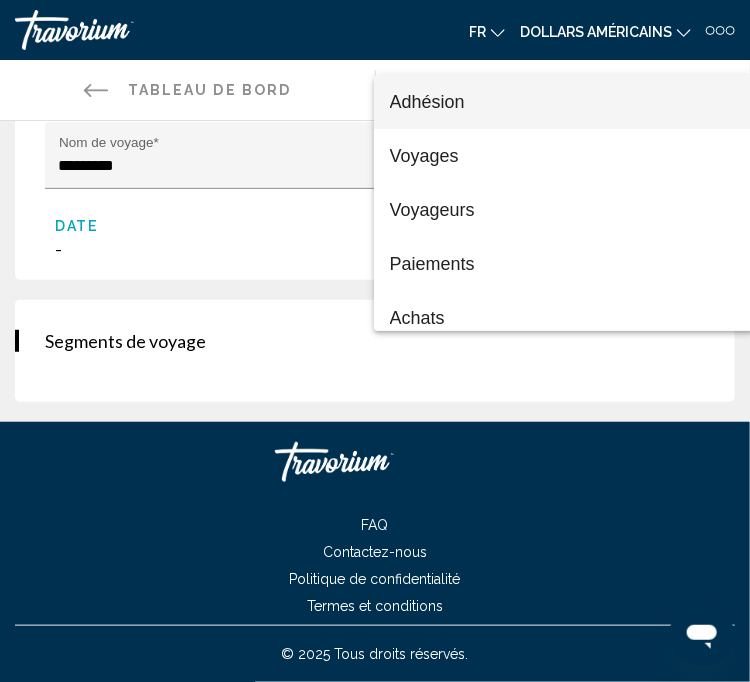 click on "Adhésion" at bounding box center (564, 102) 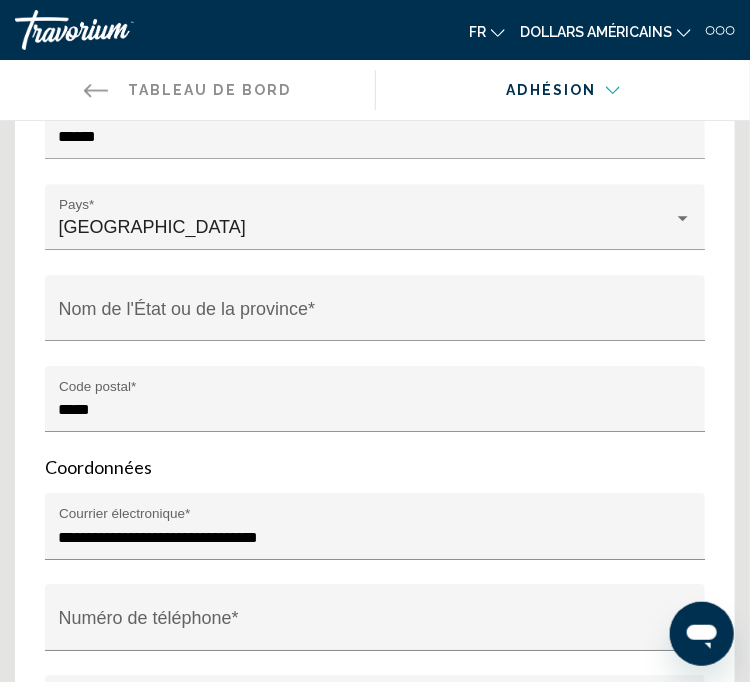 scroll, scrollTop: 1360, scrollLeft: 0, axis: vertical 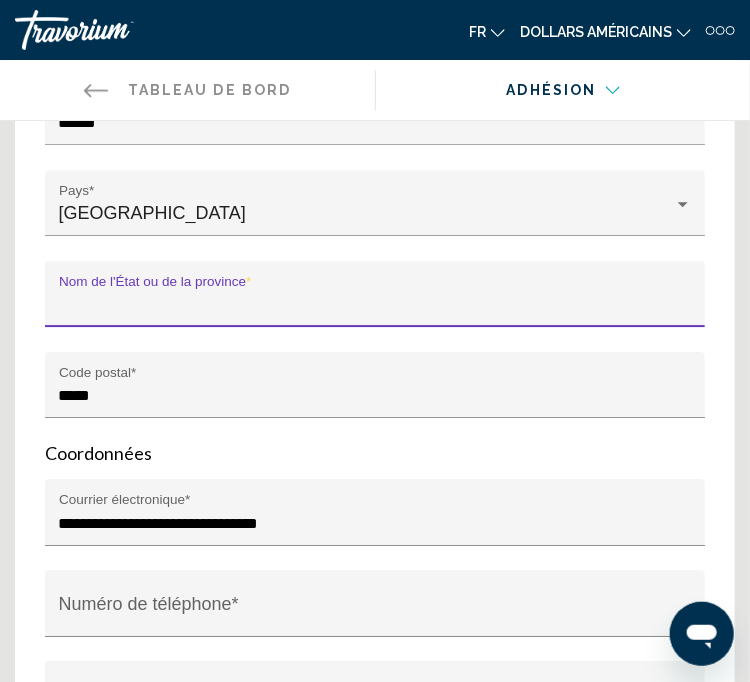 click on "Nom de l'État ou de la province  *" at bounding box center (375, 305) 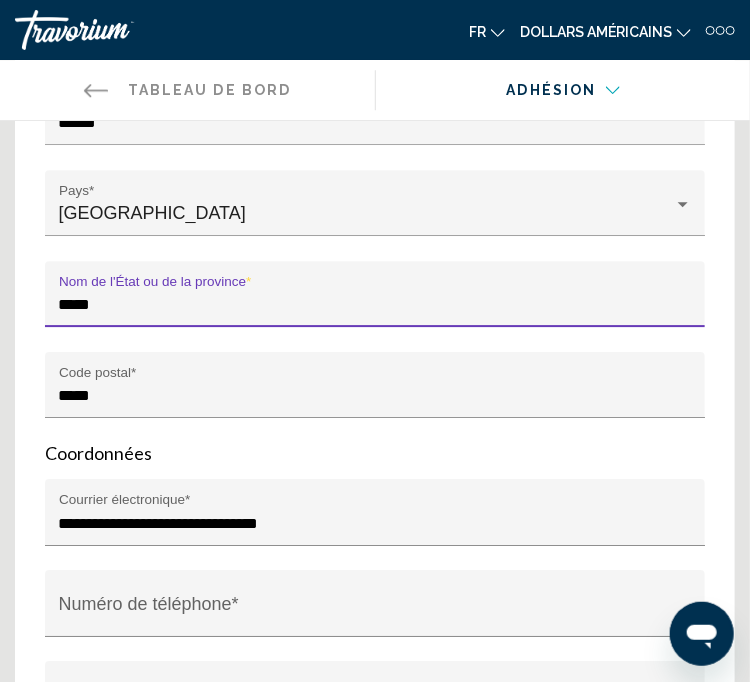 type on "**********" 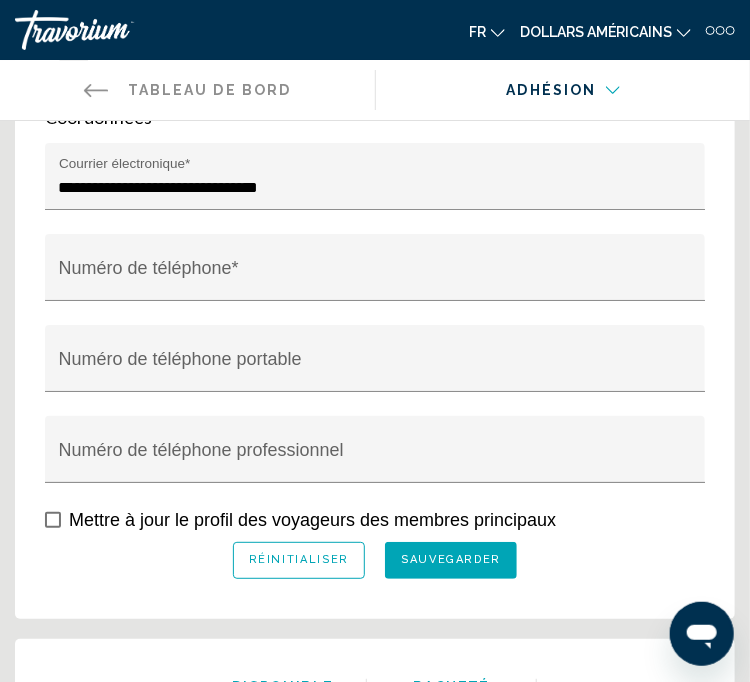 scroll, scrollTop: 1703, scrollLeft: 0, axis: vertical 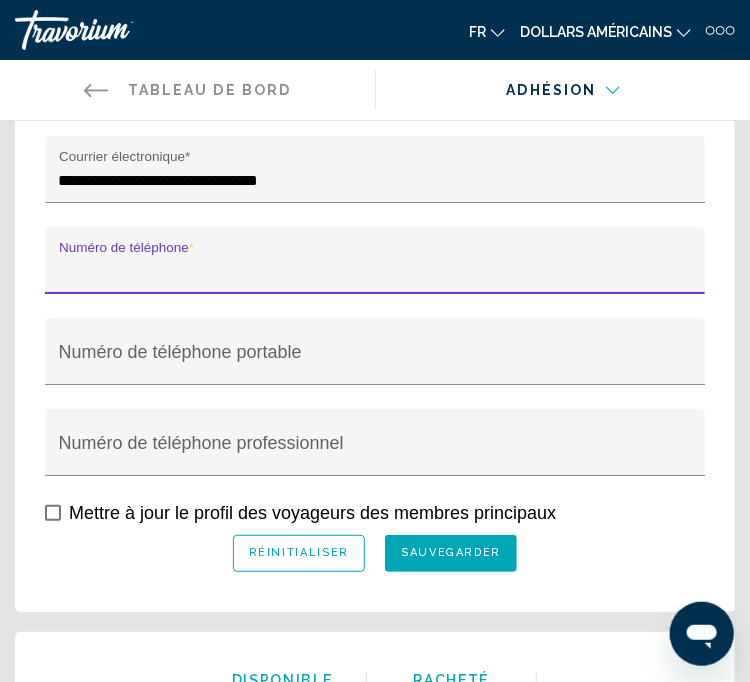 click on "Numéro de téléphone  *" at bounding box center [375, 272] 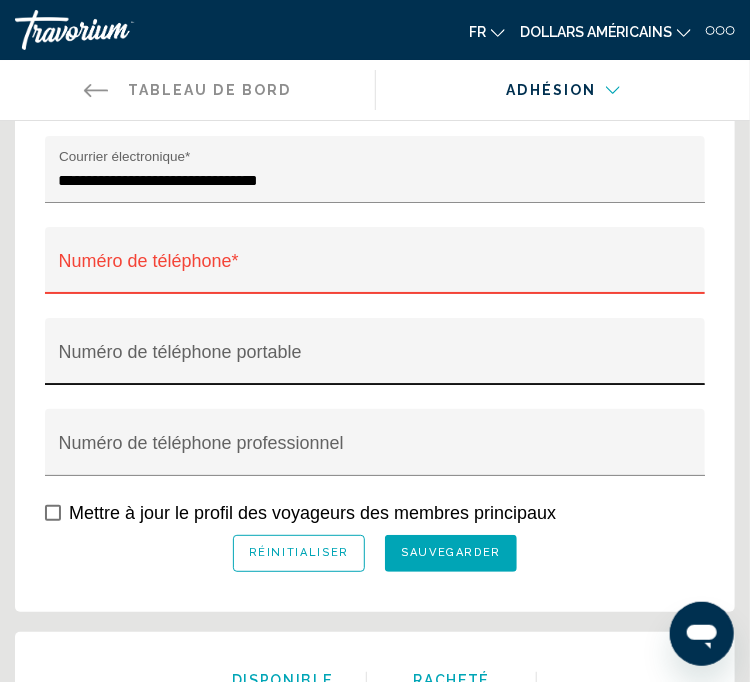 click on "Numéro de téléphone portable" at bounding box center (375, 358) 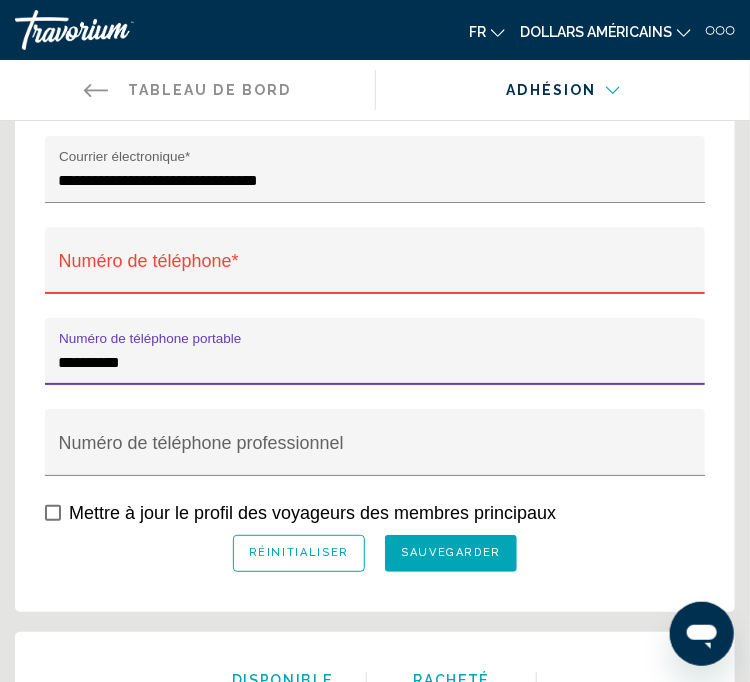 type on "**********" 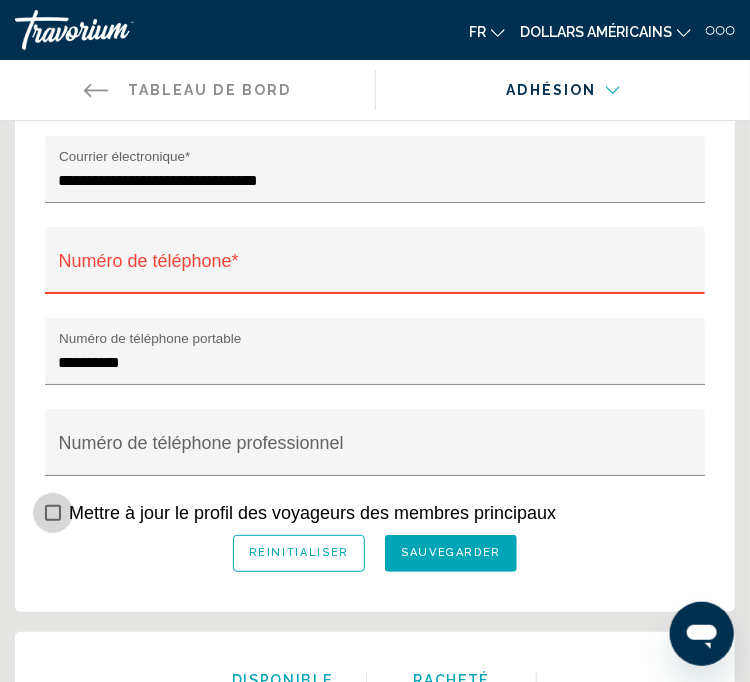 click at bounding box center [53, 513] 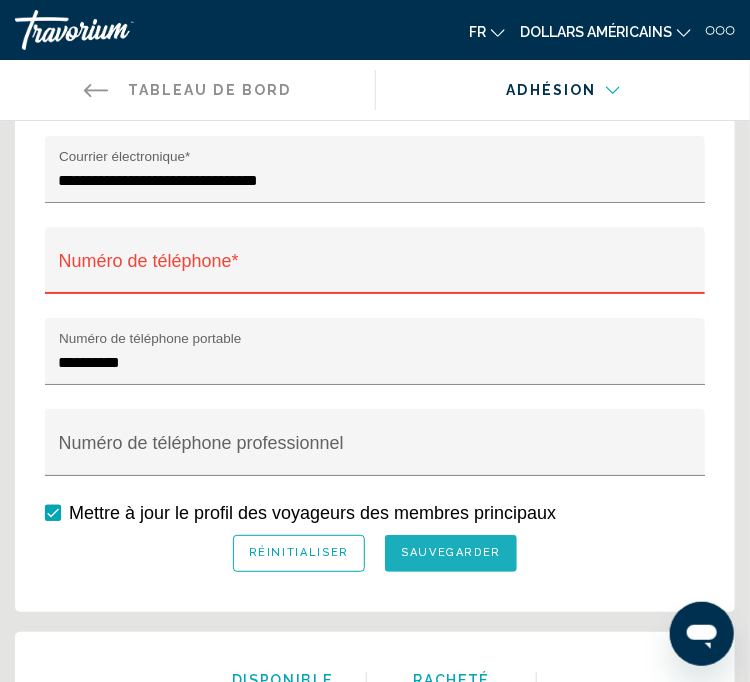 click on "sauvegarder" at bounding box center [451, 553] 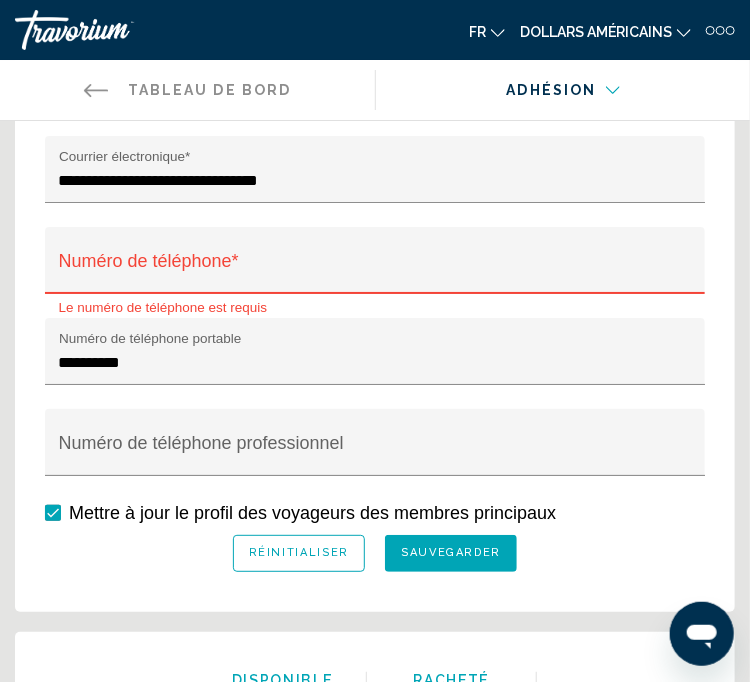 click on "Numéro de téléphone  *" at bounding box center [375, 267] 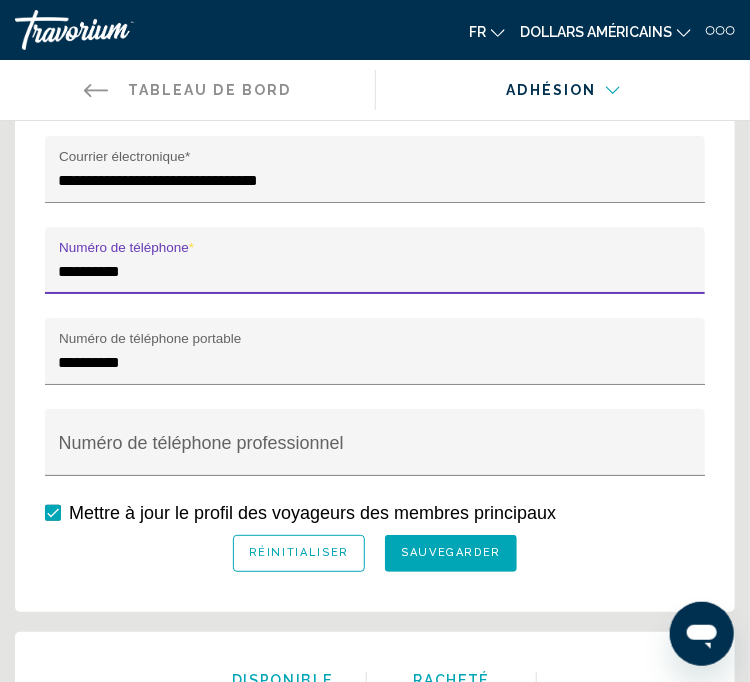 type on "**********" 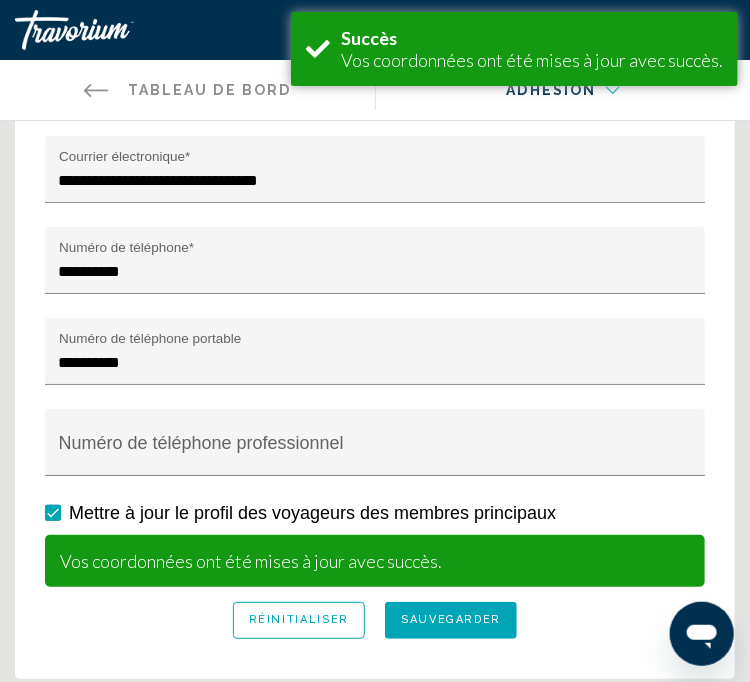 scroll, scrollTop: 1713, scrollLeft: 0, axis: vertical 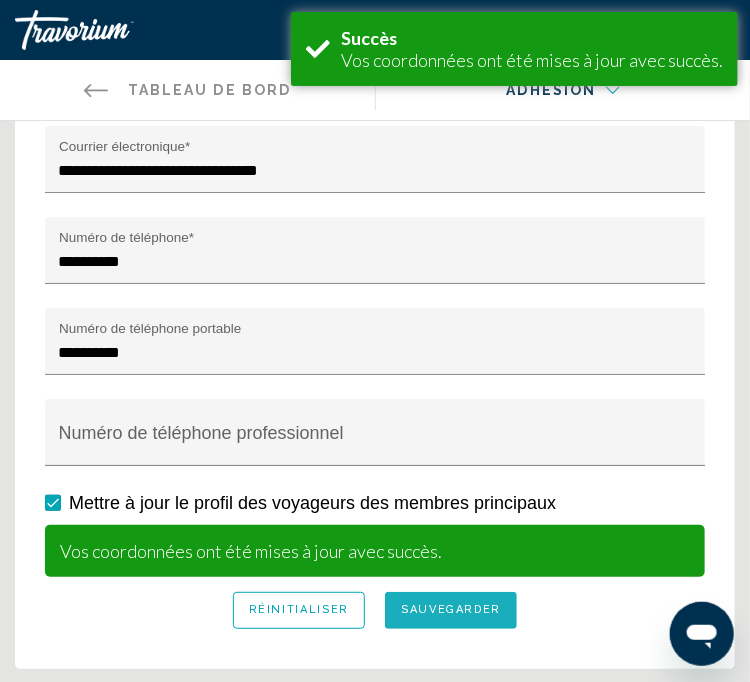 click on "sauvegarder" at bounding box center (451, 610) 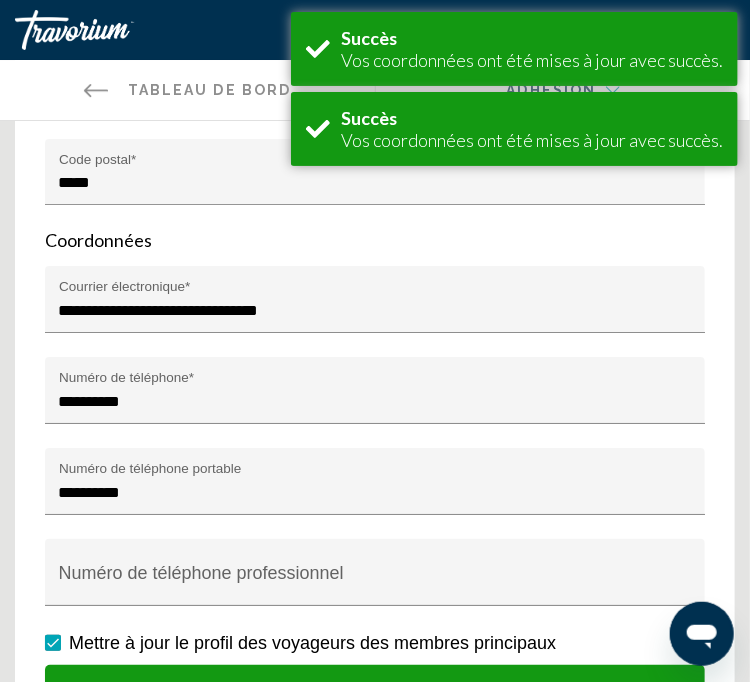 scroll, scrollTop: 1569, scrollLeft: 0, axis: vertical 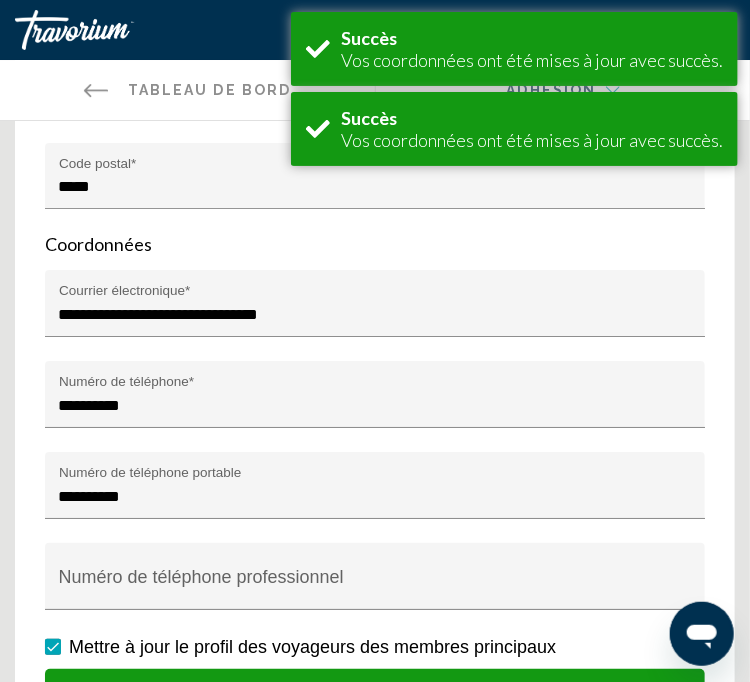 click on "Tableau de bord" at bounding box center [210, 90] 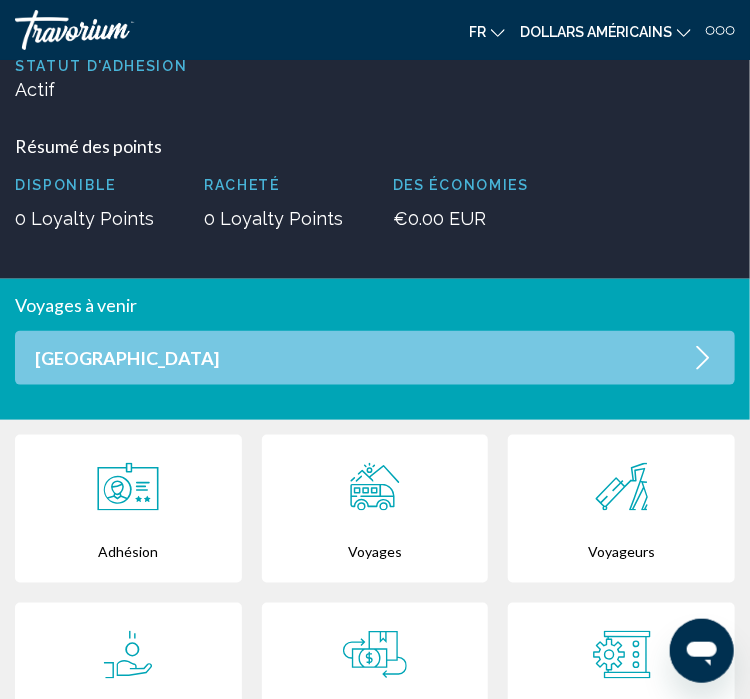 scroll, scrollTop: 343, scrollLeft: 0, axis: vertical 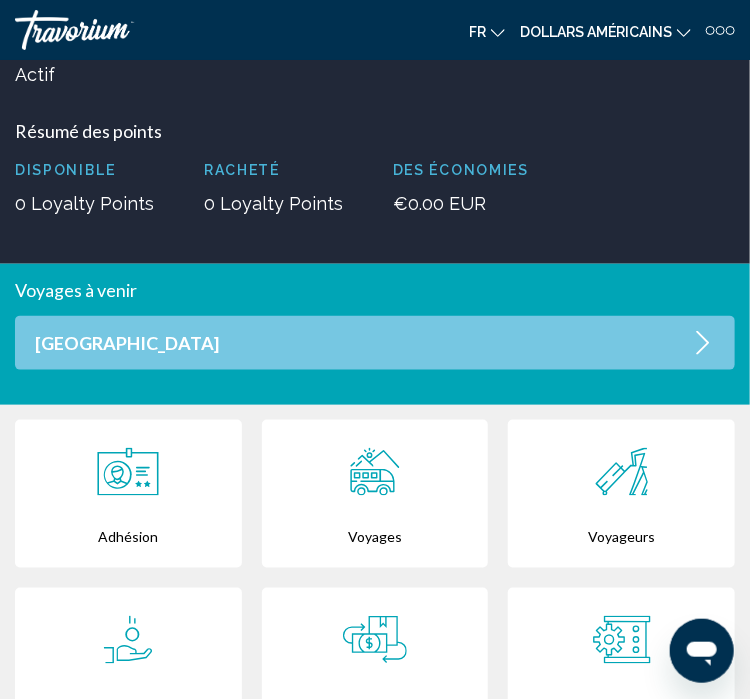 click on "[GEOGRAPHIC_DATA]" at bounding box center (375, 343) 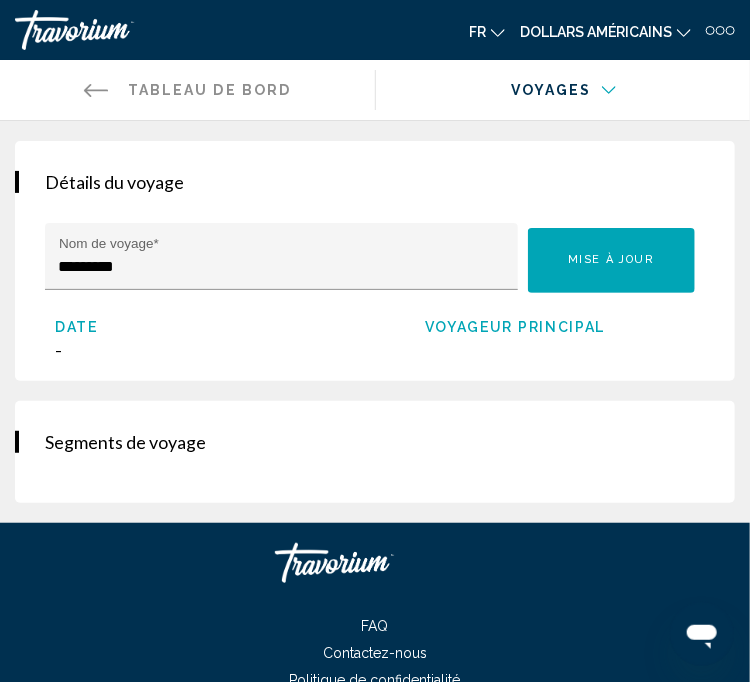 scroll, scrollTop: 196, scrollLeft: 0, axis: vertical 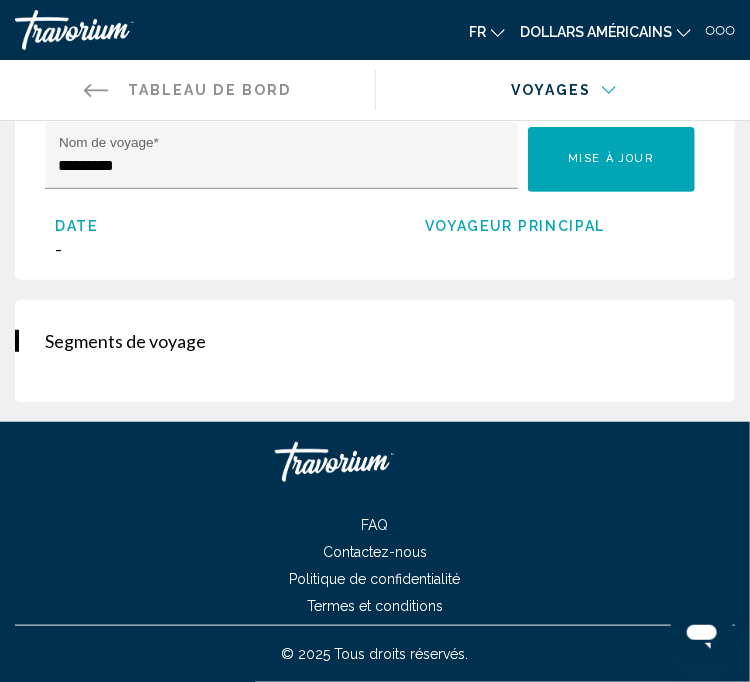 click on "Segments de voyage" at bounding box center (375, 341) 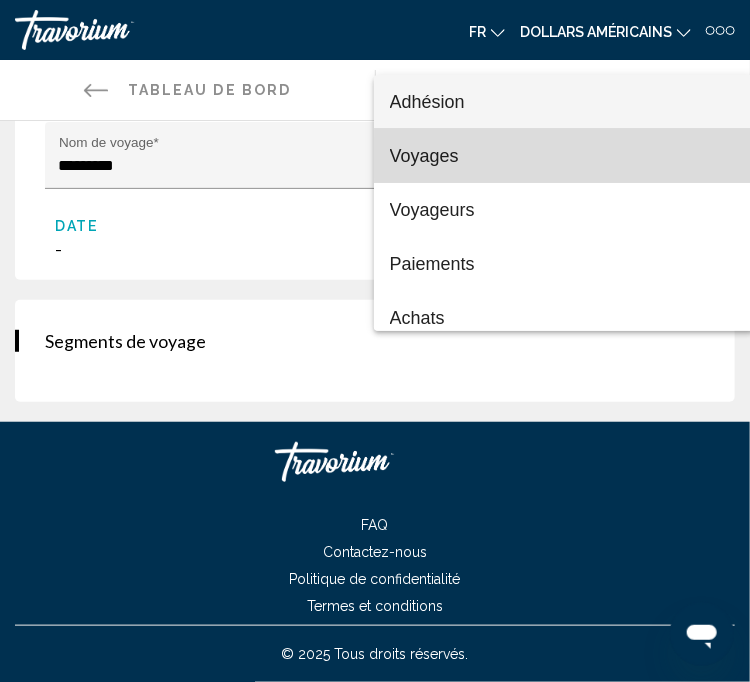 click on "Voyages" at bounding box center [564, 156] 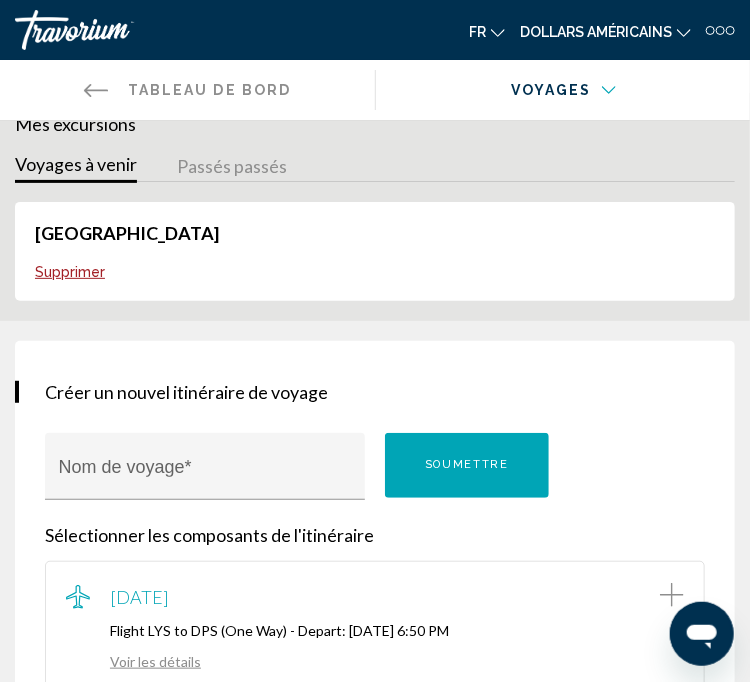 scroll, scrollTop: 27, scrollLeft: 0, axis: vertical 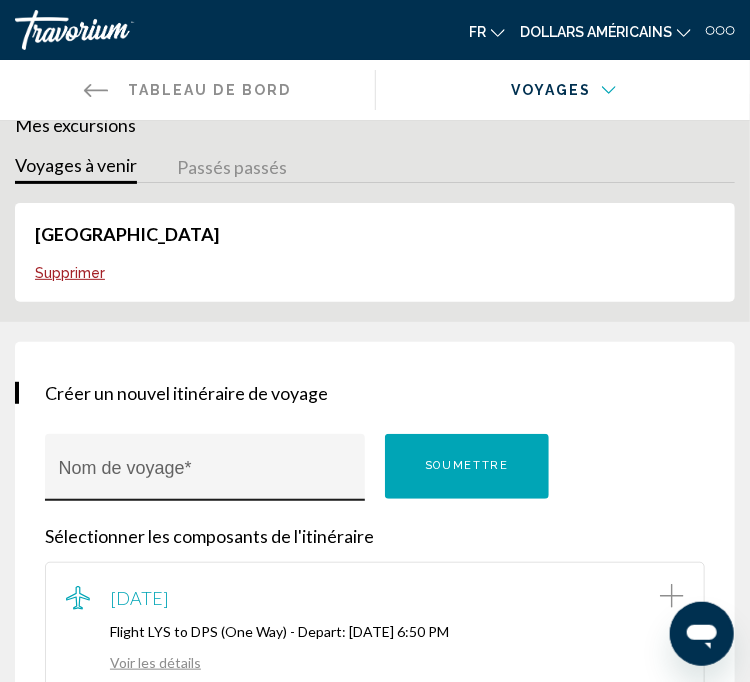 click on "Nom de voyage  *" at bounding box center (205, 474) 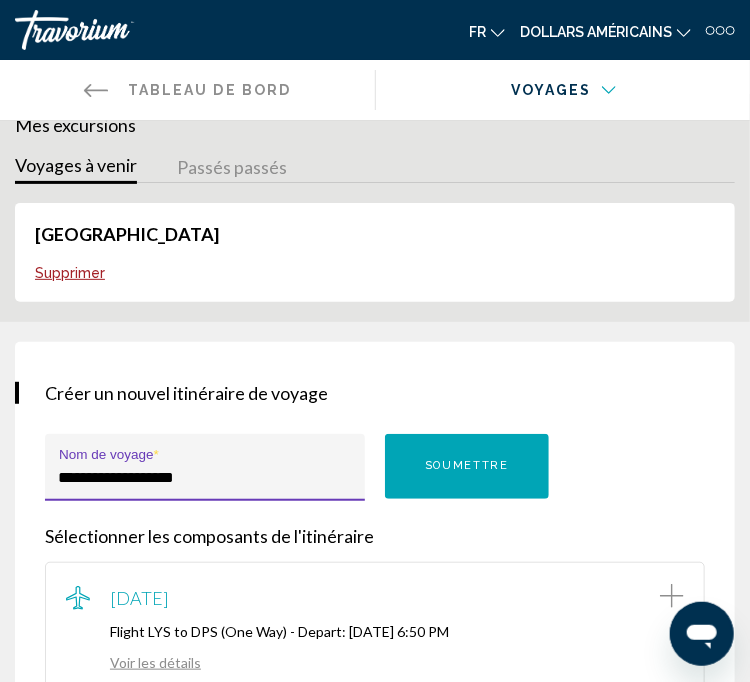 type on "**********" 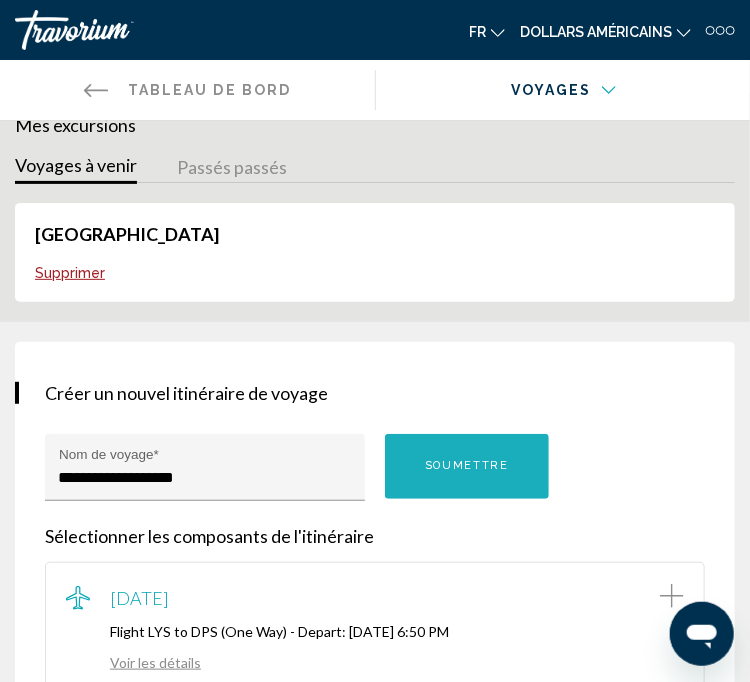 click on "Soumettre" at bounding box center [467, 466] 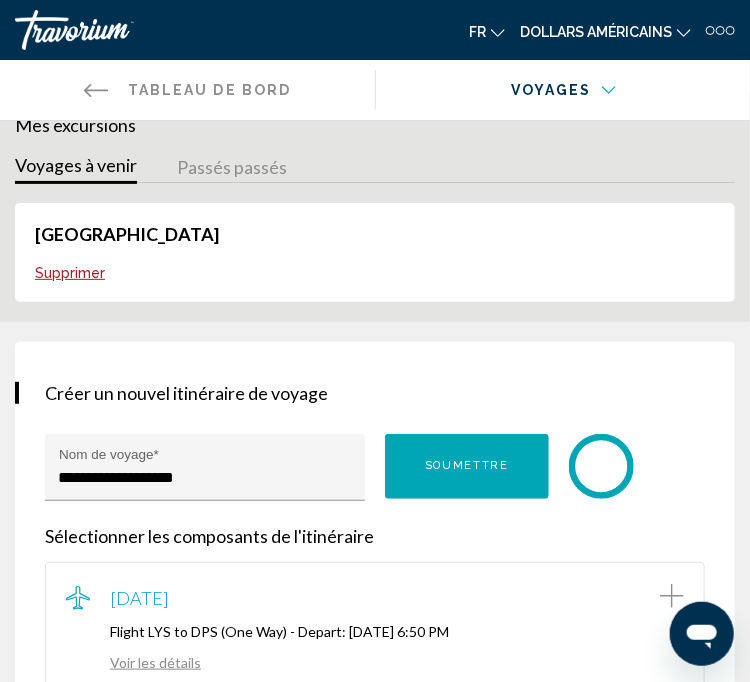 type 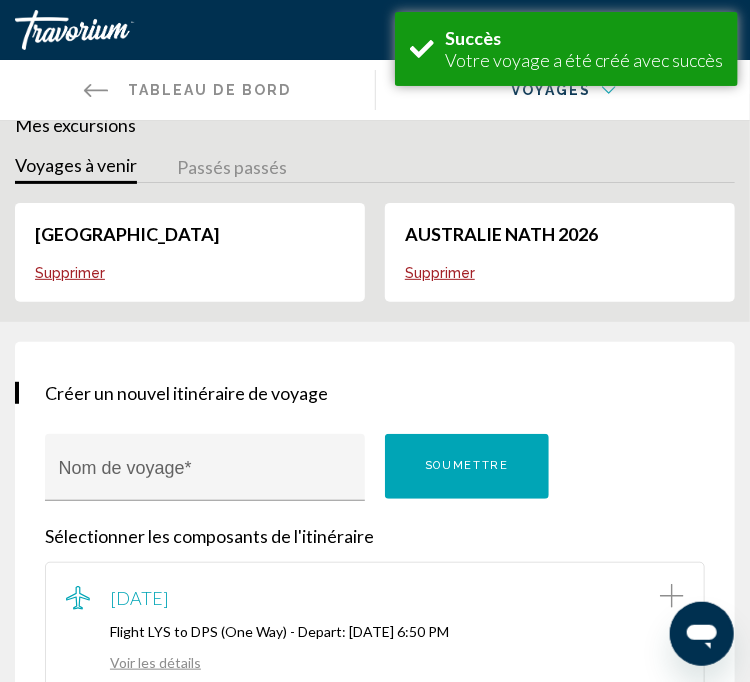 click on "AUSTRALIE NATH 2026" at bounding box center (501, 234) 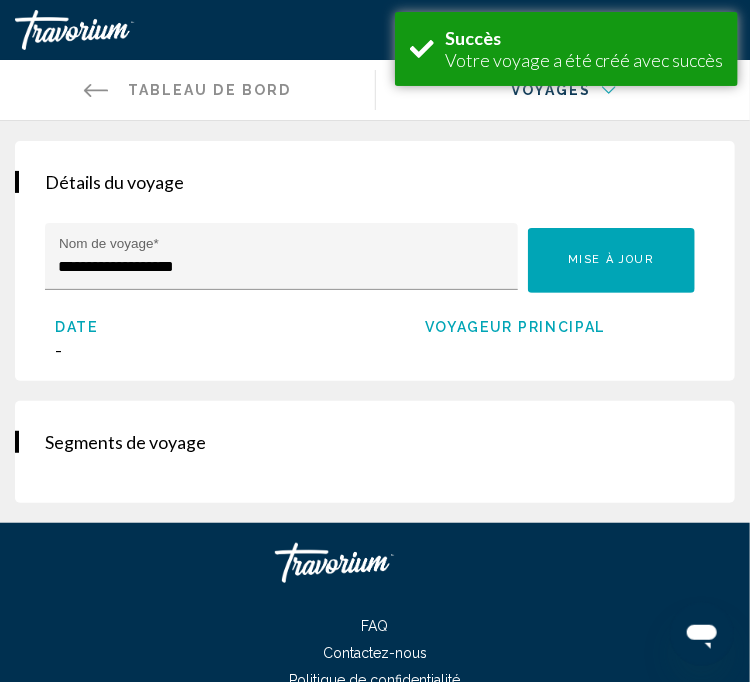 click on "Segments de voyage" at bounding box center (375, 442) 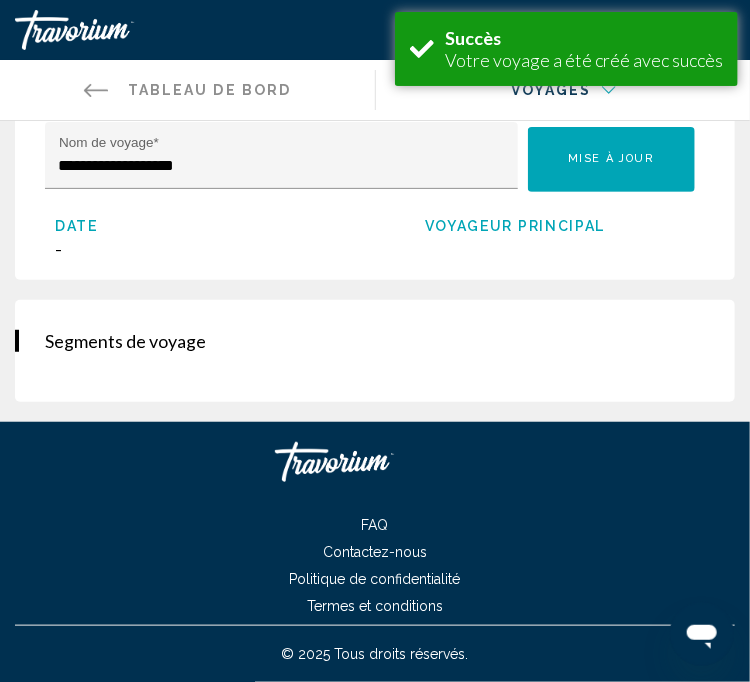 scroll, scrollTop: 196, scrollLeft: 0, axis: vertical 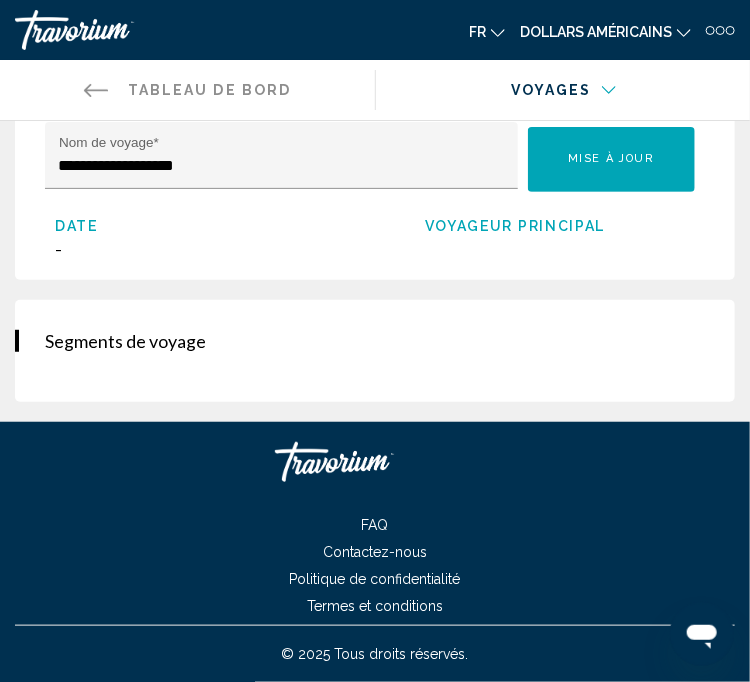 click at bounding box center [555, 103] 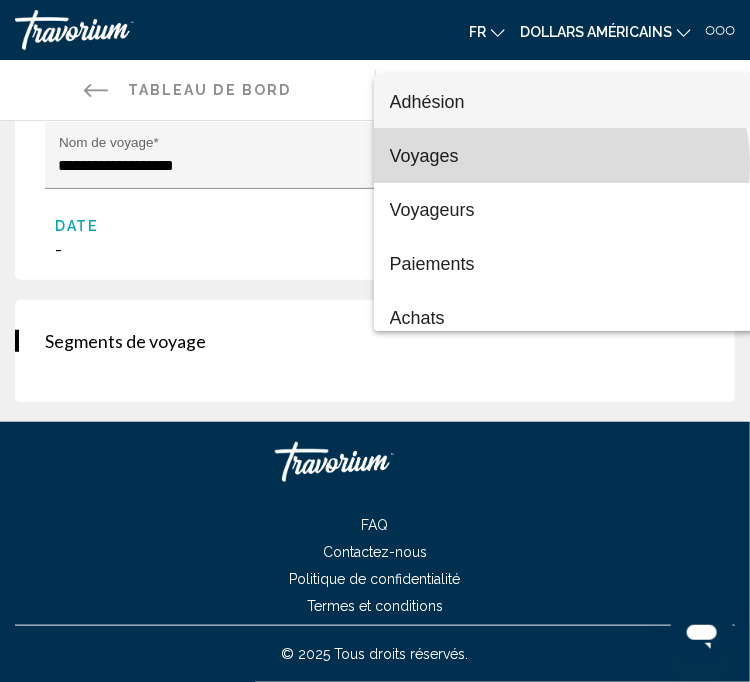 click on "Voyages" at bounding box center (564, 156) 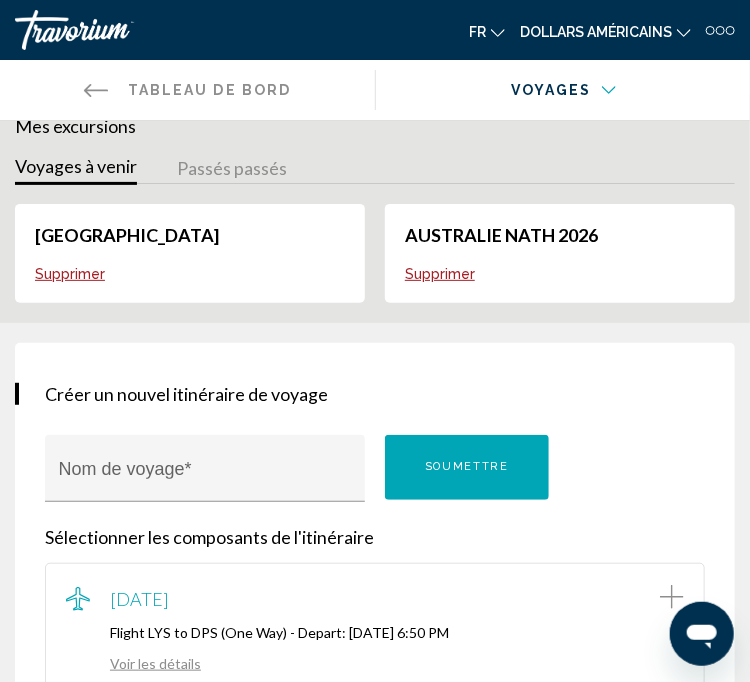 scroll, scrollTop: 0, scrollLeft: 0, axis: both 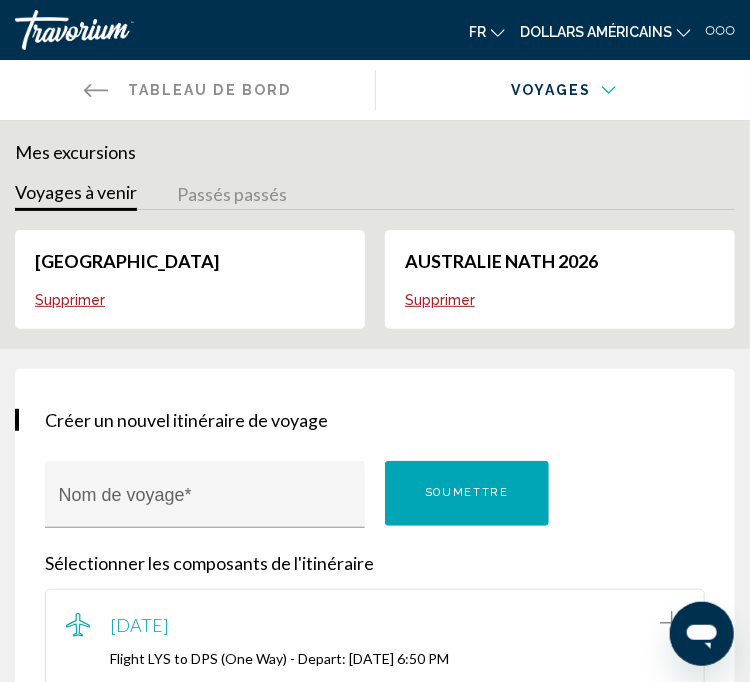 click at bounding box center [564, 95] 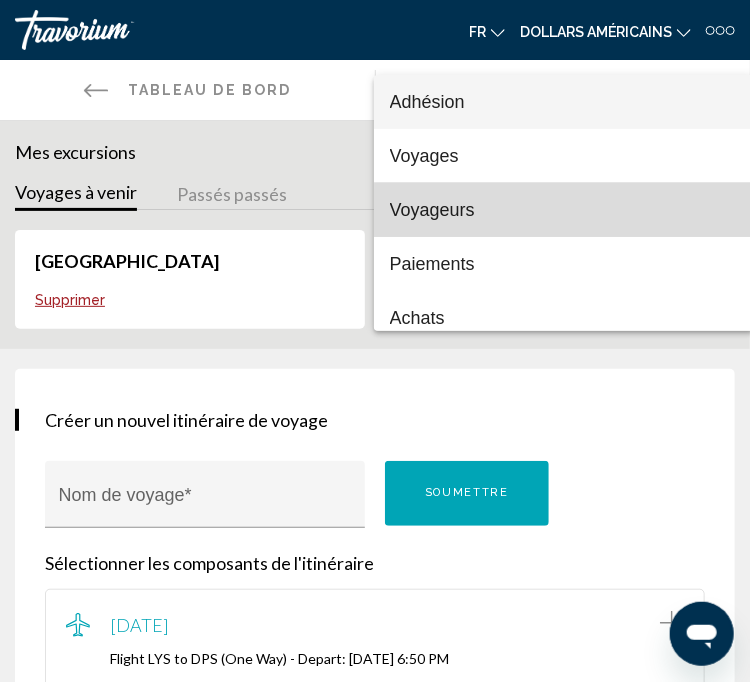 click on "Voyageurs" at bounding box center [564, 210] 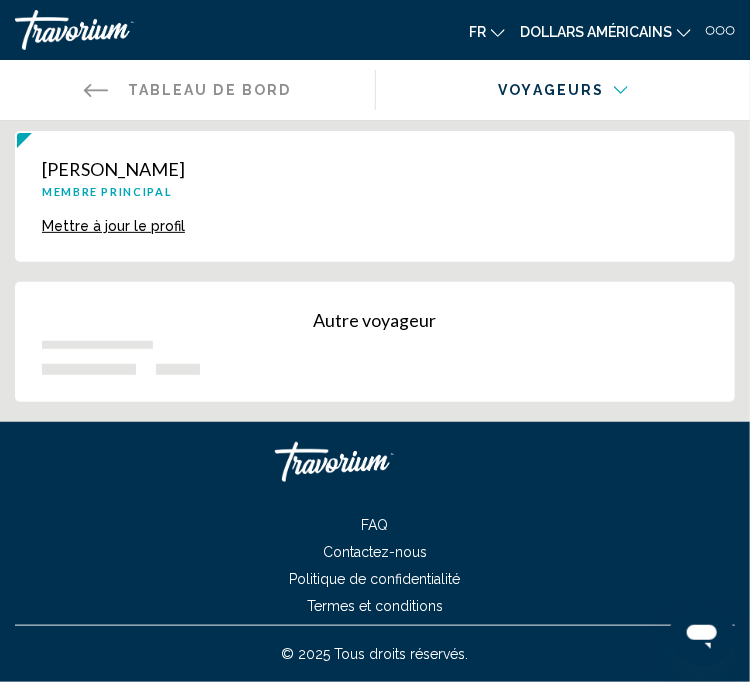 scroll, scrollTop: 154, scrollLeft: 0, axis: vertical 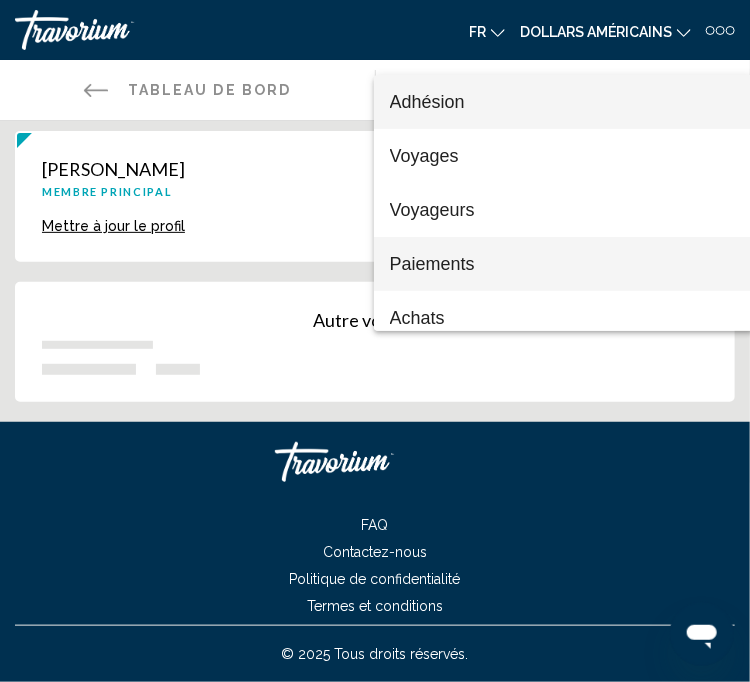 click on "Paiements" at bounding box center [564, 264] 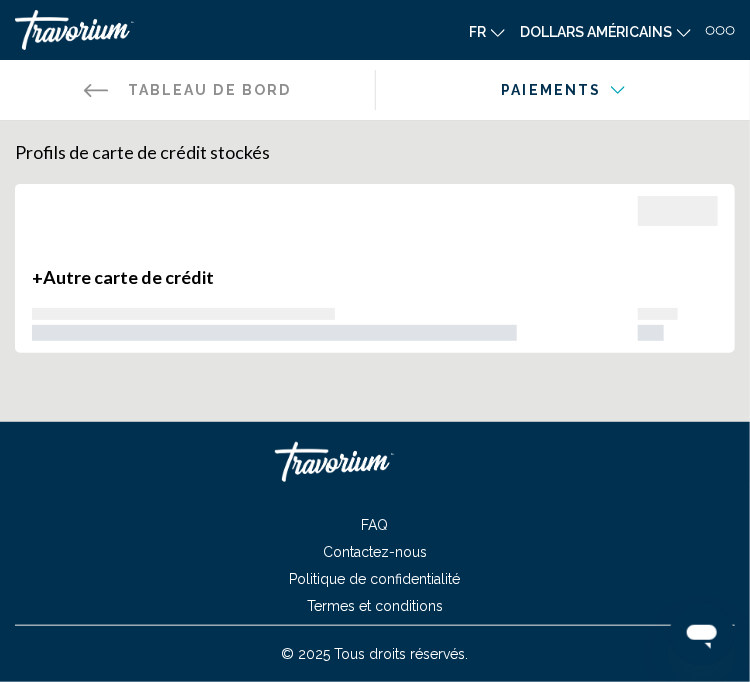 scroll, scrollTop: 59, scrollLeft: 0, axis: vertical 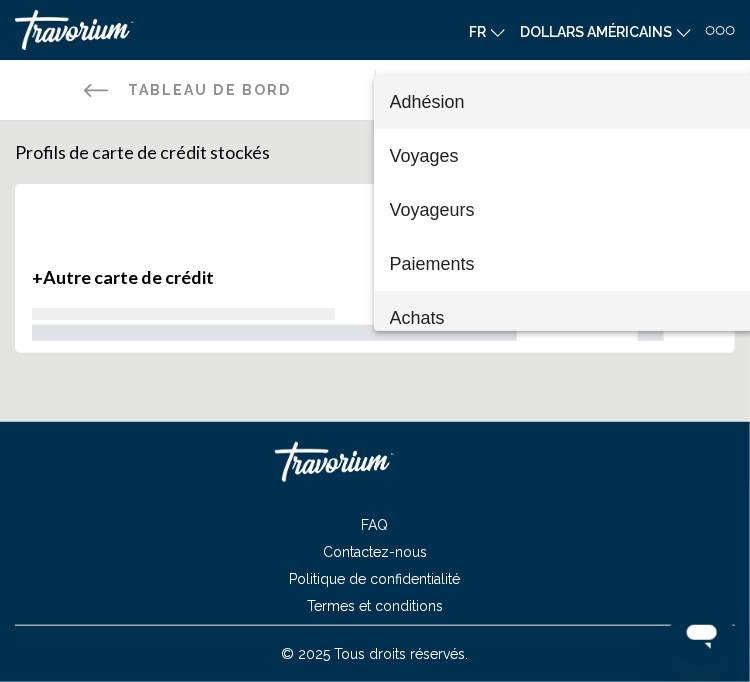 click on "Achats" at bounding box center [564, 318] 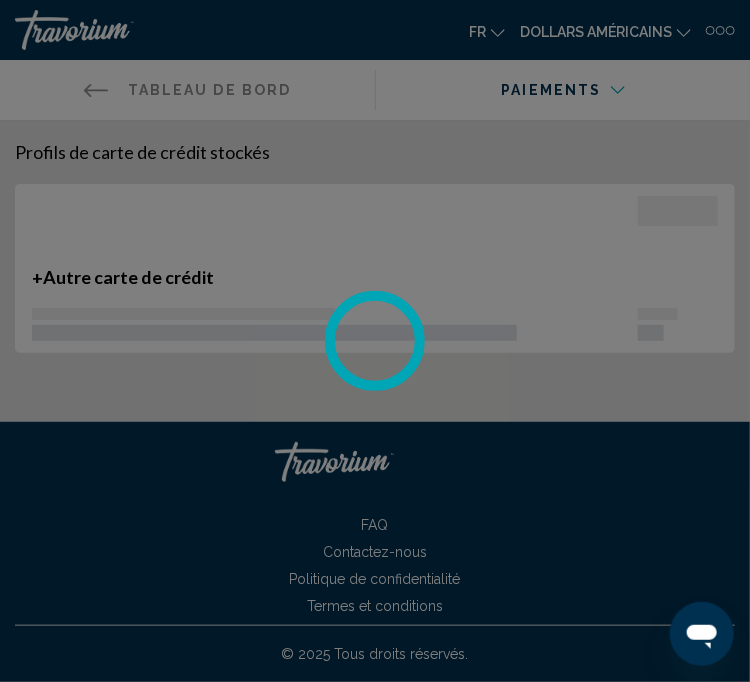 scroll, scrollTop: 13, scrollLeft: 0, axis: vertical 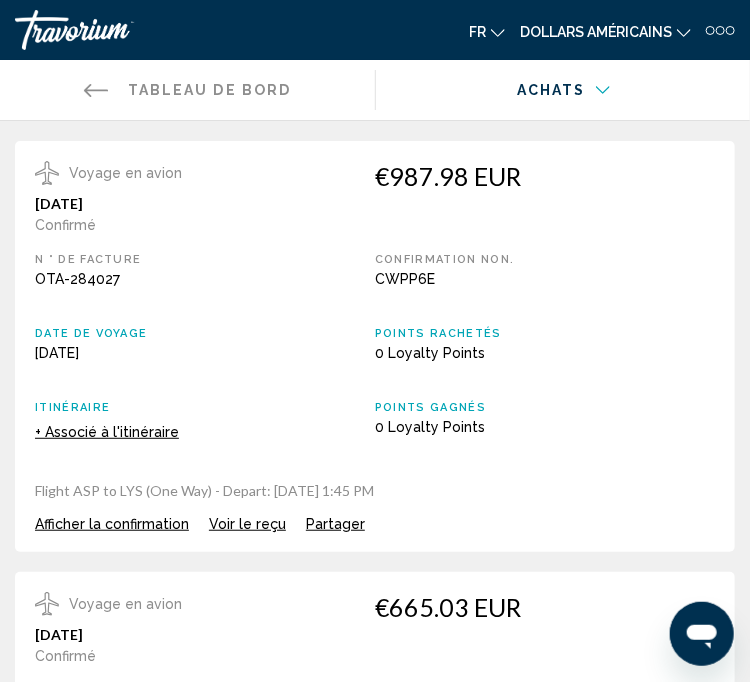 click 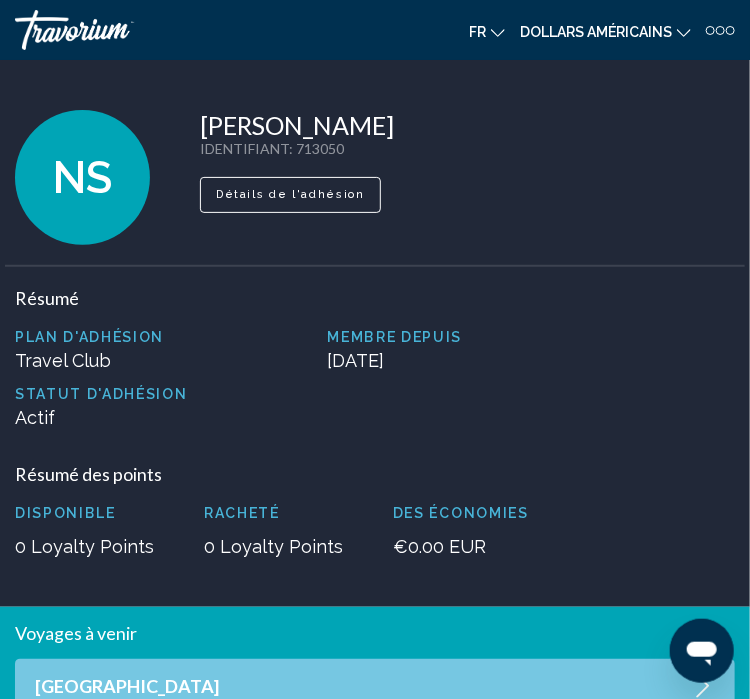 click 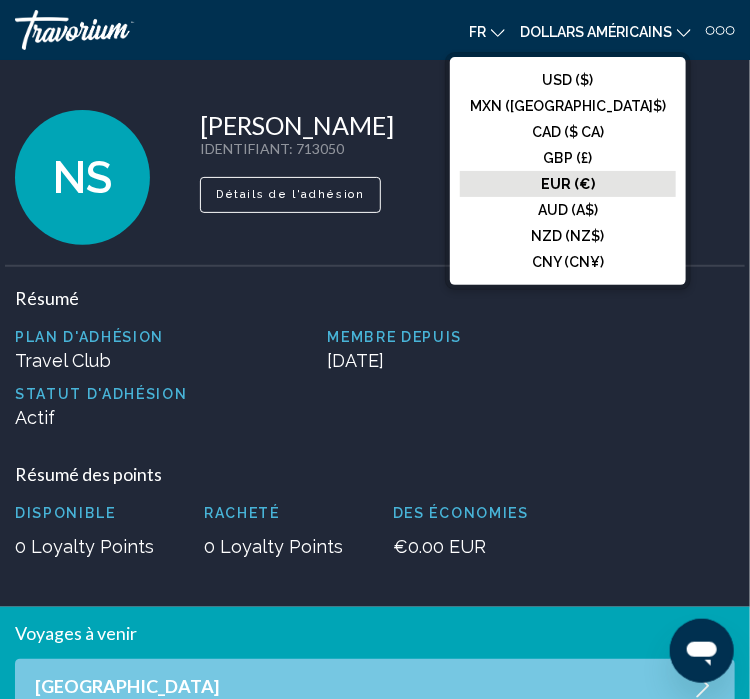 click on "EUR (€)" 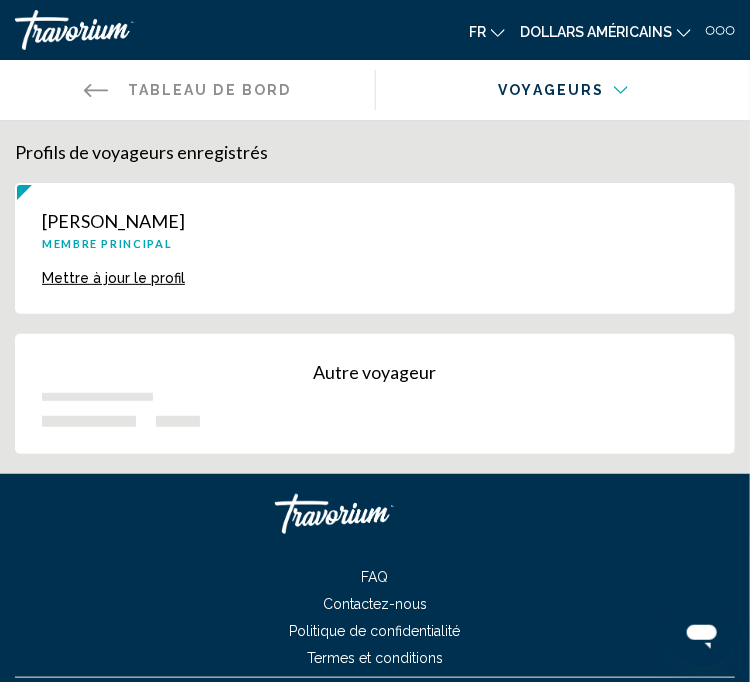 click on "Vol." at bounding box center (0, 0) 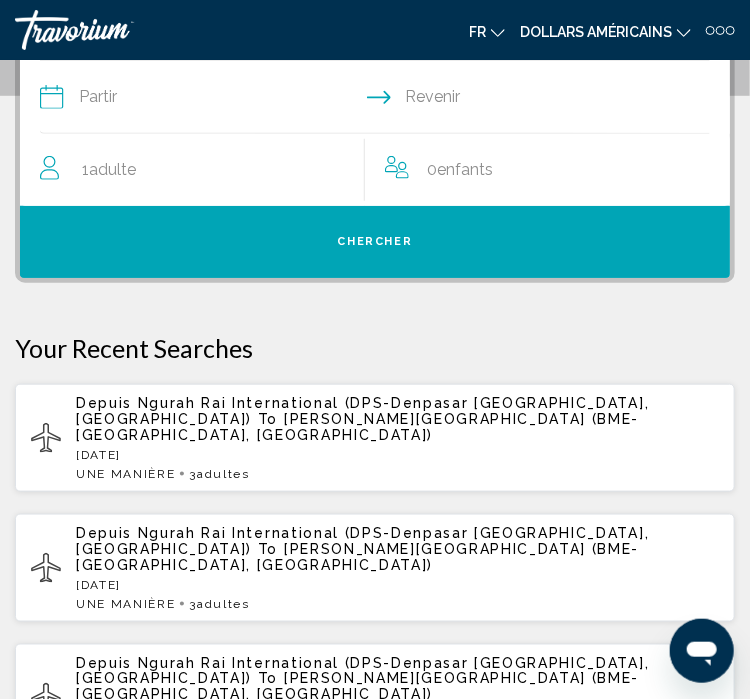 scroll, scrollTop: 266, scrollLeft: 0, axis: vertical 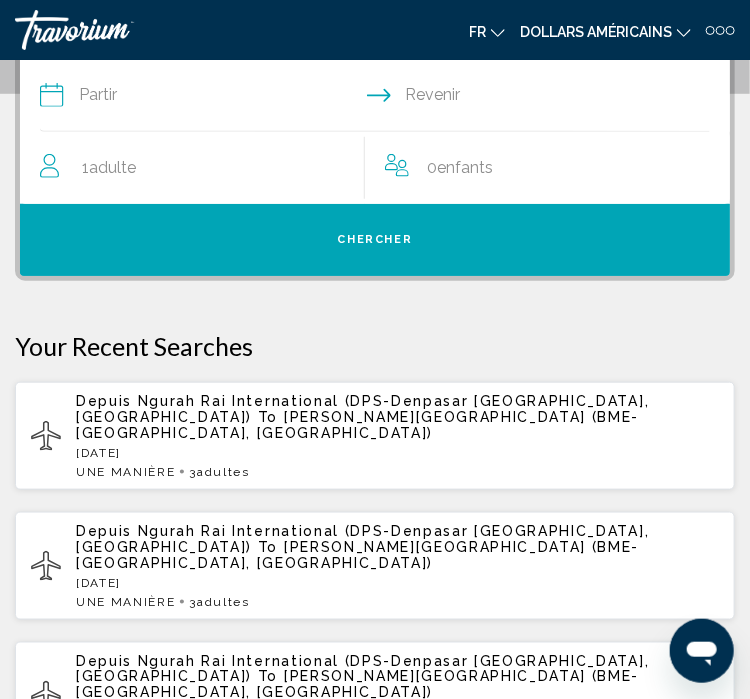 click on "Depuis    Ngurah Rai International (DPS-Denpasar [GEOGRAPHIC_DATA], [GEOGRAPHIC_DATA])    To    [PERSON_NAME][GEOGRAPHIC_DATA] (BME-[GEOGRAPHIC_DATA], [GEOGRAPHIC_DATA])  [DATE] UNE MANIÈRE 3  Adulte Adultes" at bounding box center (397, 436) 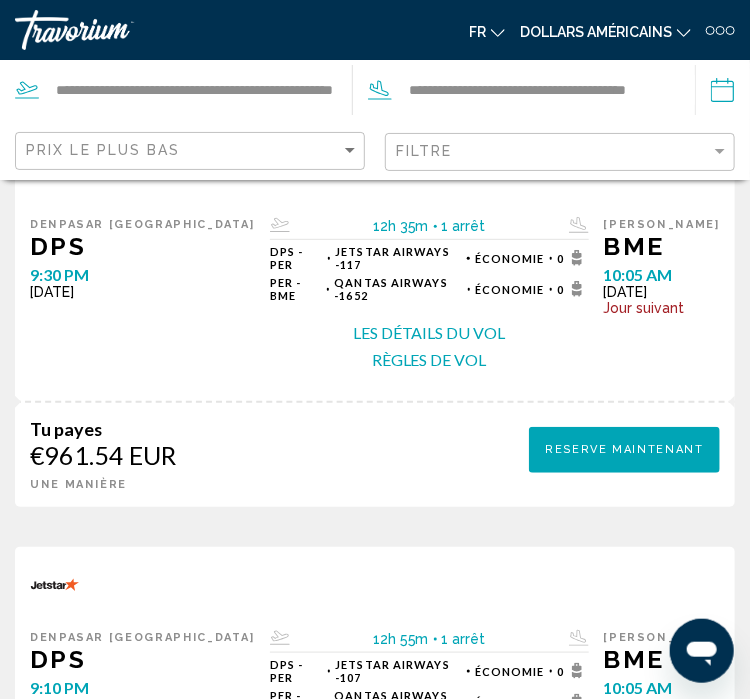 scroll, scrollTop: 124, scrollLeft: 0, axis: vertical 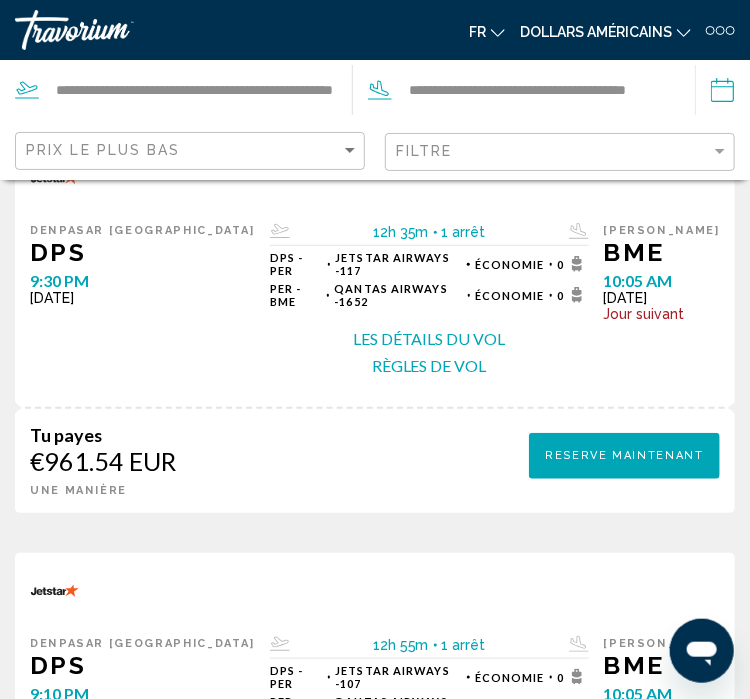 click on "Les détails du vol" at bounding box center (429, 339) 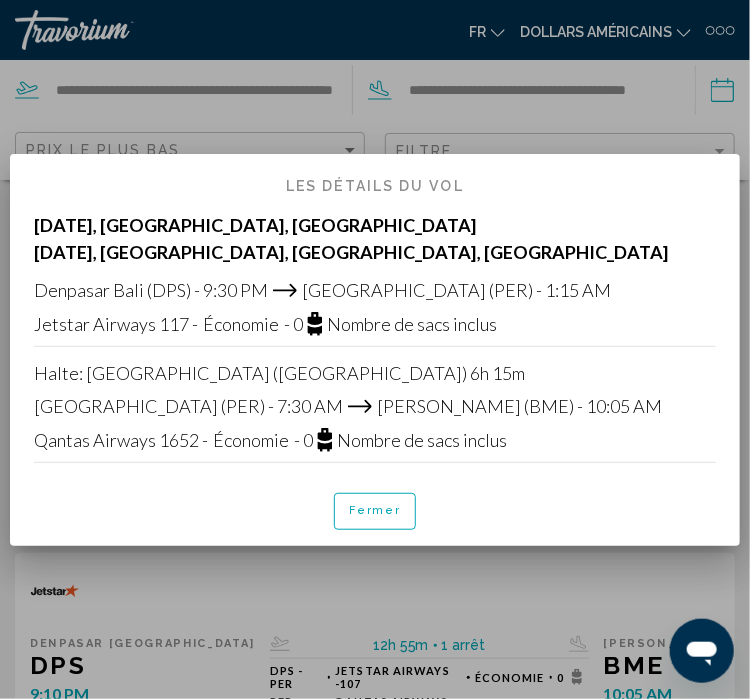 scroll, scrollTop: 0, scrollLeft: 0, axis: both 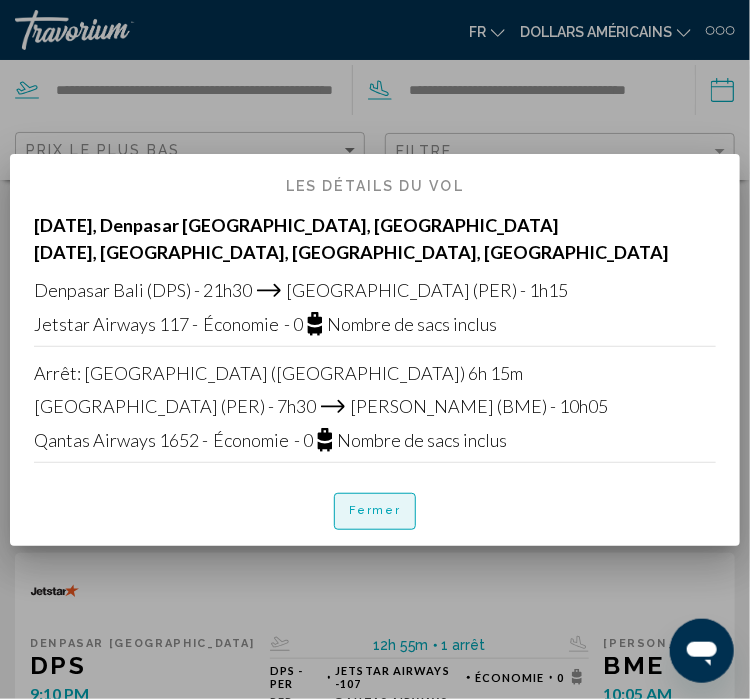click on "Fermer" at bounding box center [375, 511] 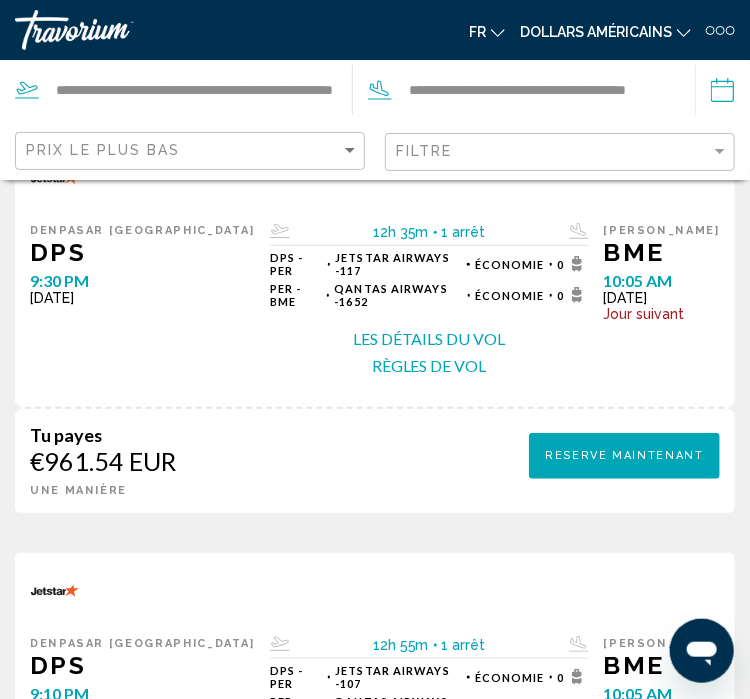 click on "Reserve maintenant" at bounding box center (624, 455) 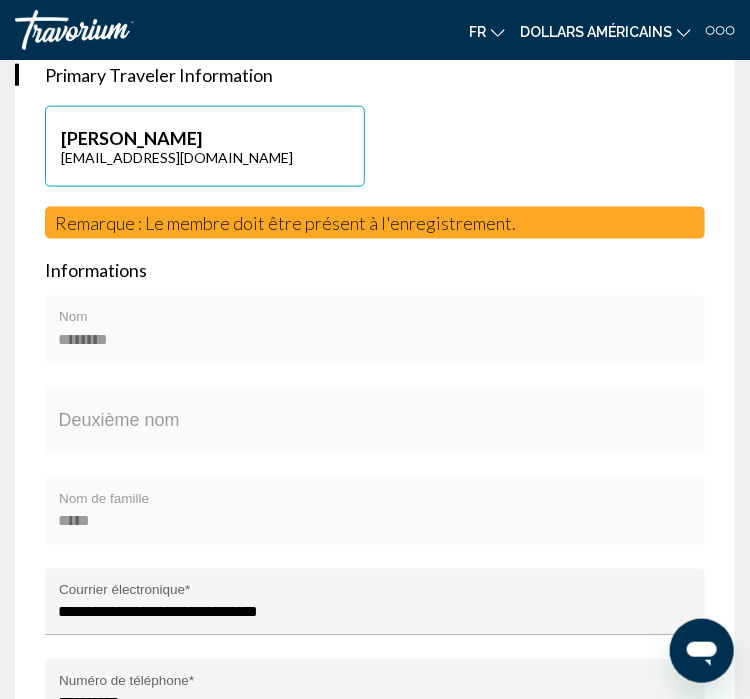 scroll, scrollTop: 564, scrollLeft: 0, axis: vertical 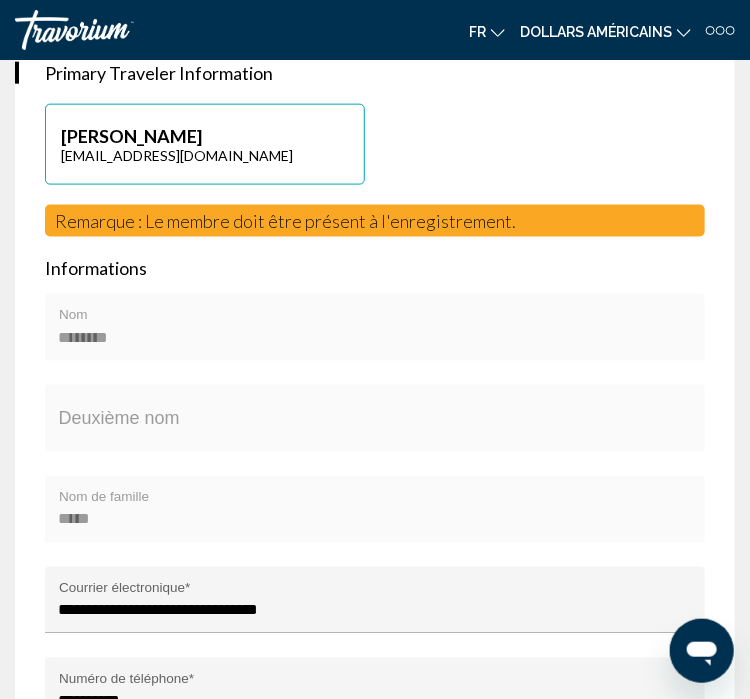 click on "Deuxième nom" at bounding box center [375, 424] 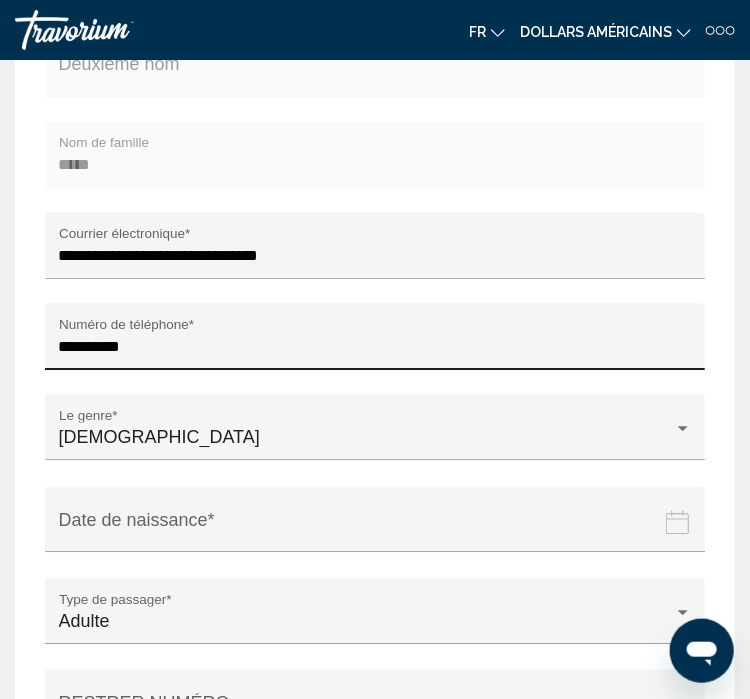 scroll, scrollTop: 954, scrollLeft: 0, axis: vertical 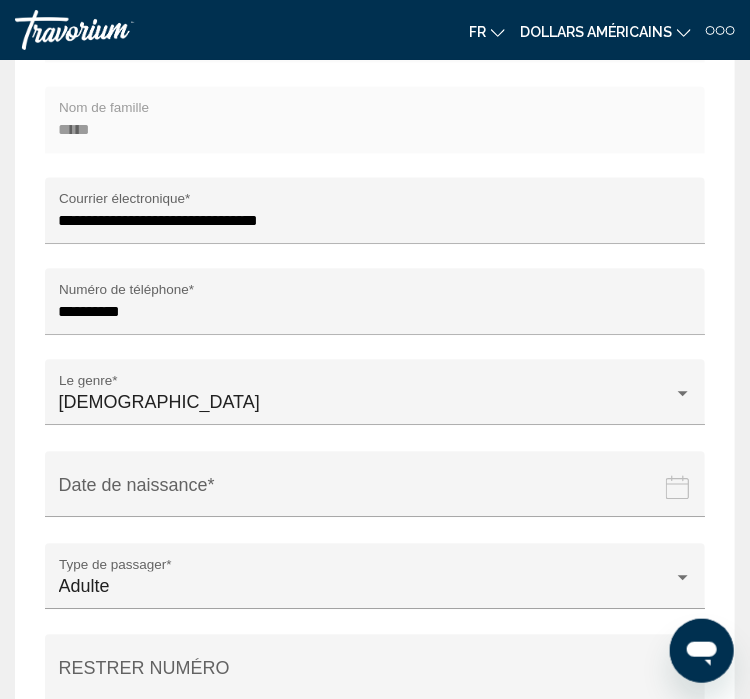 click at bounding box center [379, 499] 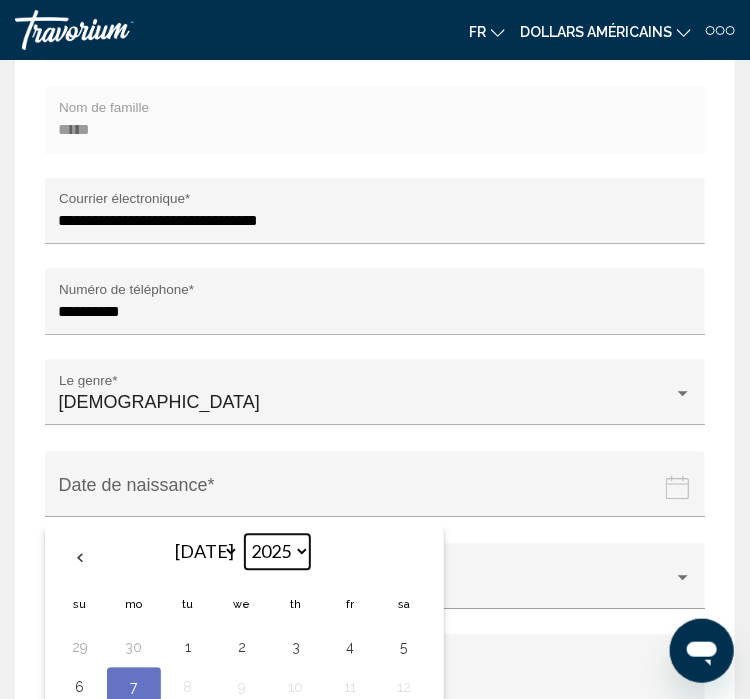 click on "**** **** **** **** **** **** **** **** **** **** **** **** **** **** **** **** **** **** **** **** **** **** **** **** **** **** **** **** **** **** **** **** **** **** **** **** **** **** **** **** **** **** **** **** **** **** **** **** **** **** **** **** **** **** **** **** **** **** **** **** **** **** **** **** **** **** **** **** **** **** **** **** **** **** **** **** **** **** **** **** **** **** **** **** **** **** **** **** **** **** **** **** **** **** **** **** **** **** **** **** **** **** **** **** **** **** **** **** **** **** **** **** **** **** **** **** **** **** **** **** **** **** **** **** **** ****" at bounding box center (277, 551) 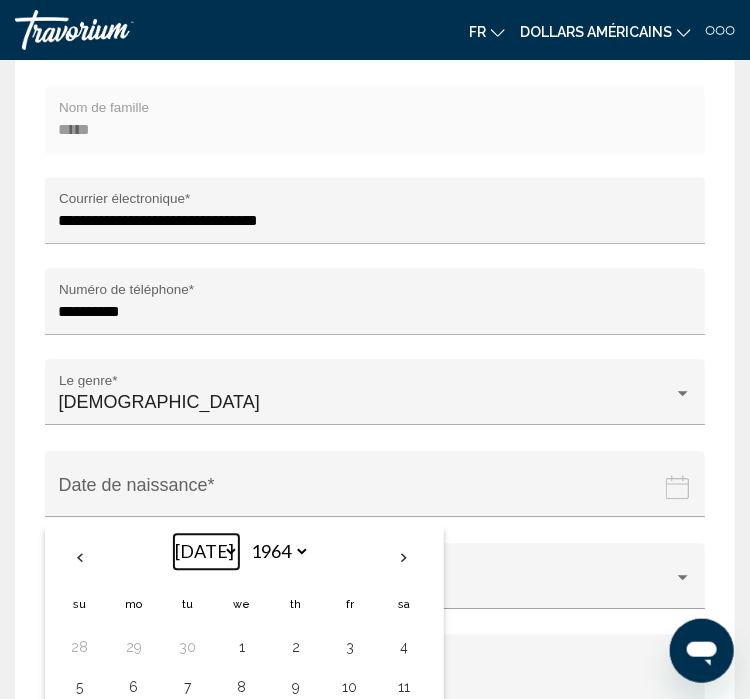 click on "*** *** *** *** *** *** *** *** *** *** *** ***" at bounding box center [206, 551] 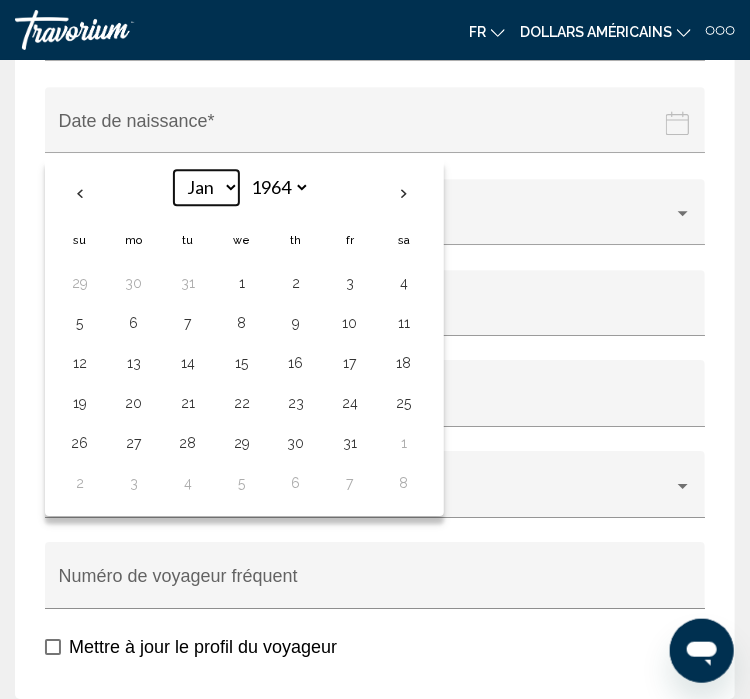 scroll, scrollTop: 1328, scrollLeft: 0, axis: vertical 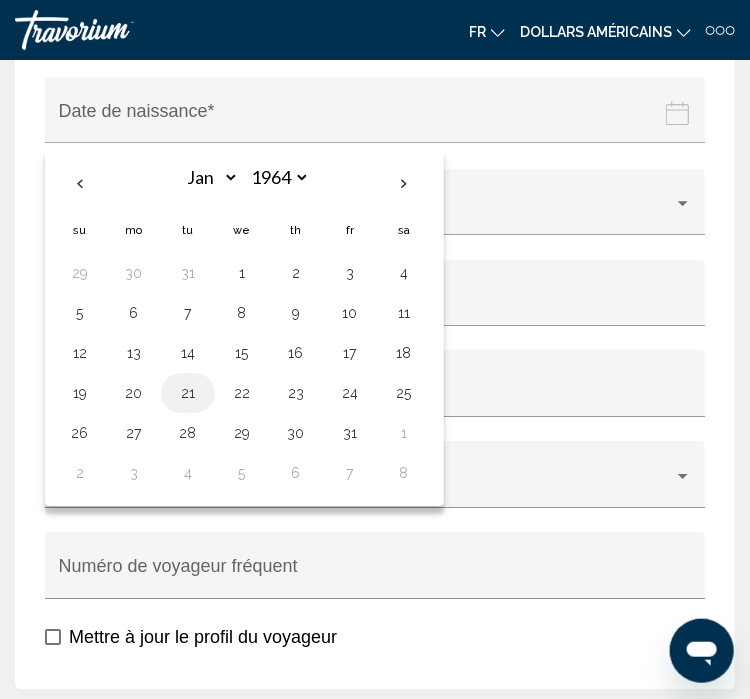 click on "21" at bounding box center (188, 393) 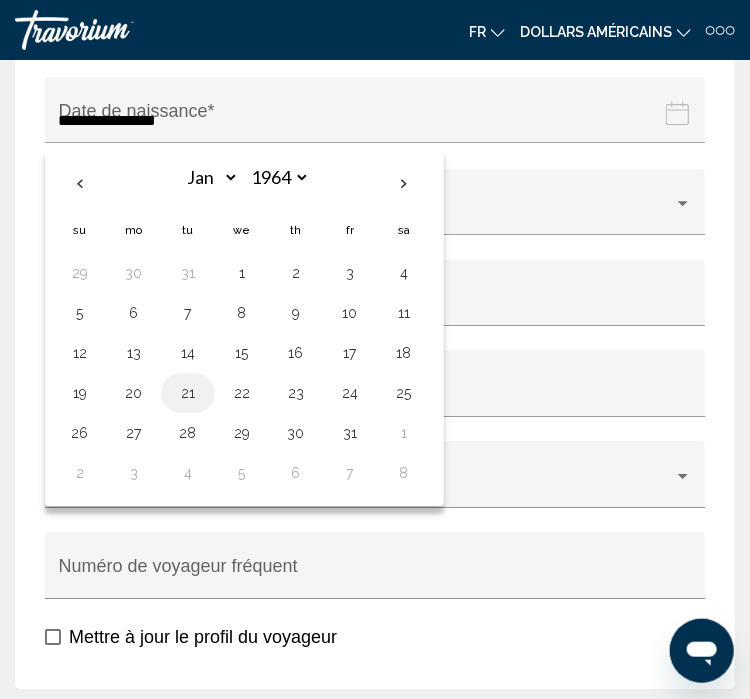 type on "**********" 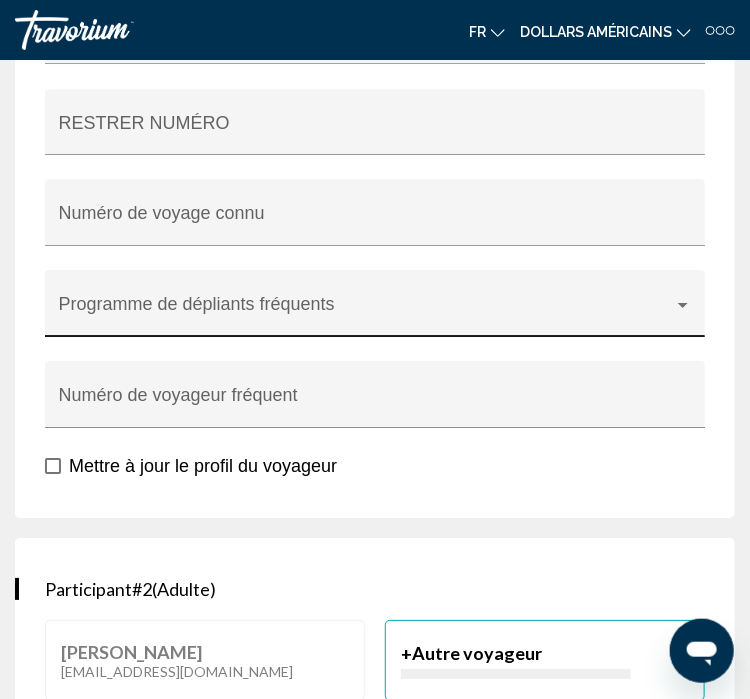 scroll, scrollTop: 1508, scrollLeft: 0, axis: vertical 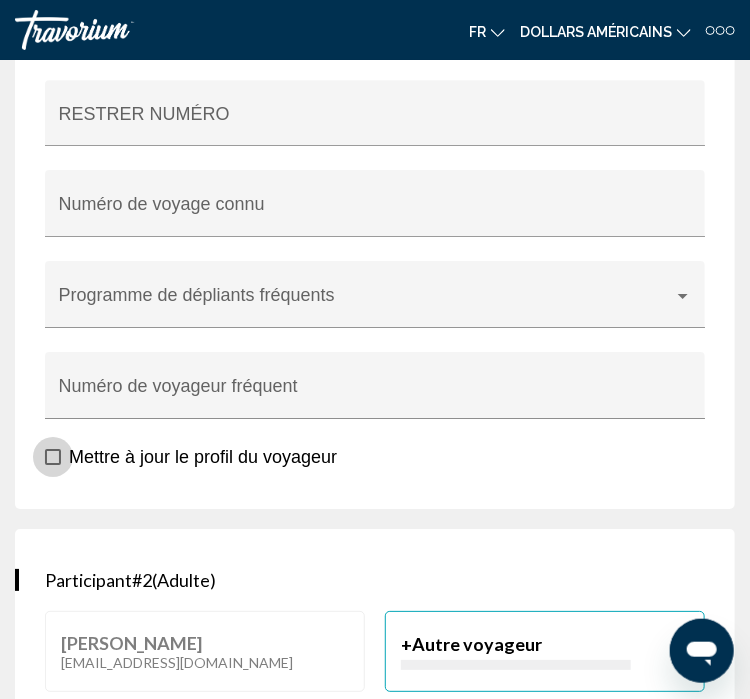 click at bounding box center [53, 457] 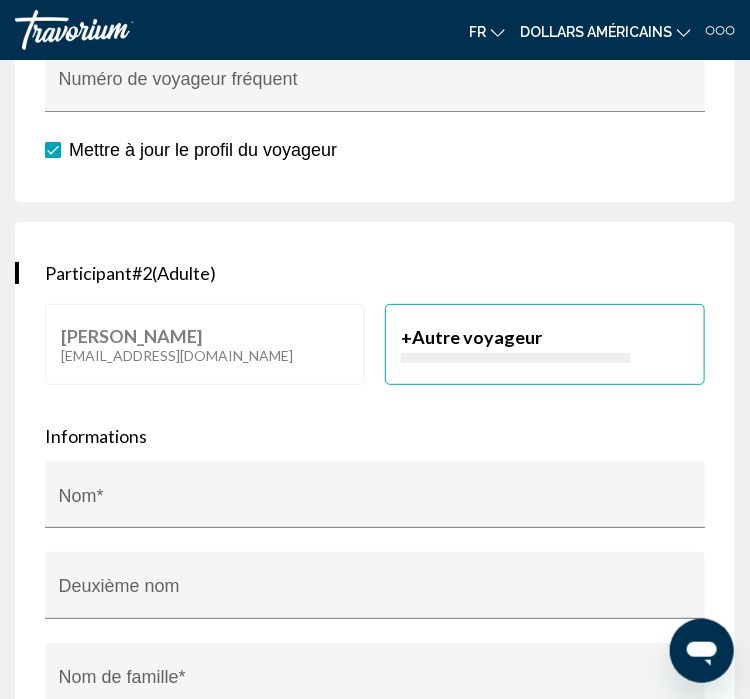 scroll, scrollTop: 1816, scrollLeft: 0, axis: vertical 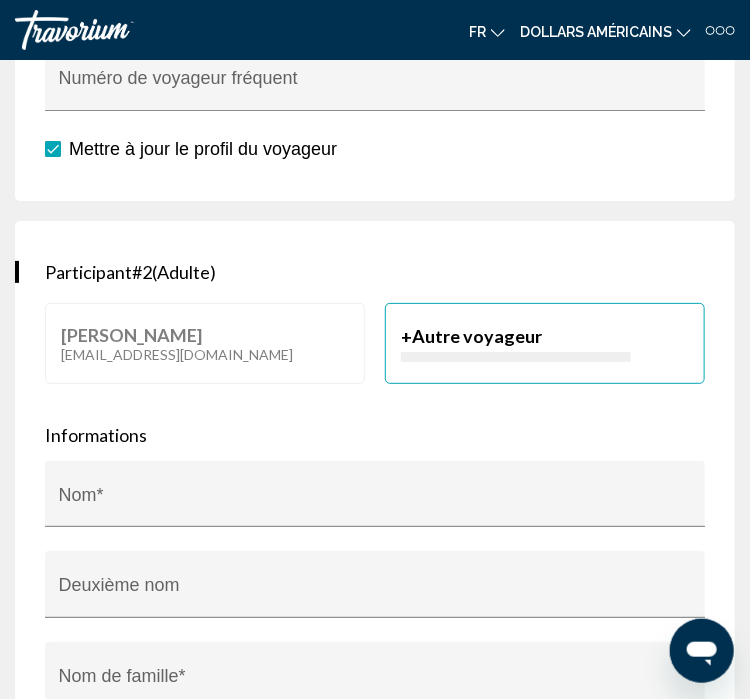 click on "Autre voyageur" at bounding box center [477, 336] 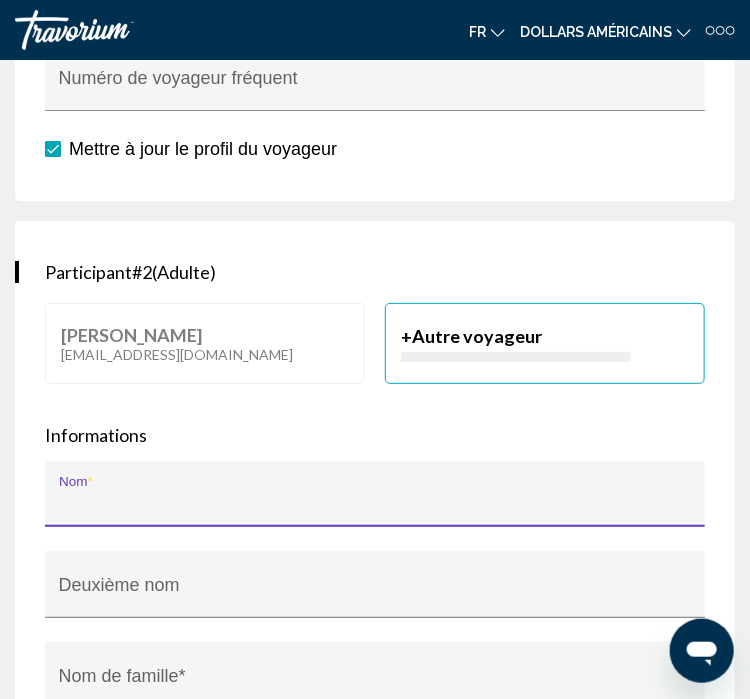 click on "Nom  *" at bounding box center (375, 505) 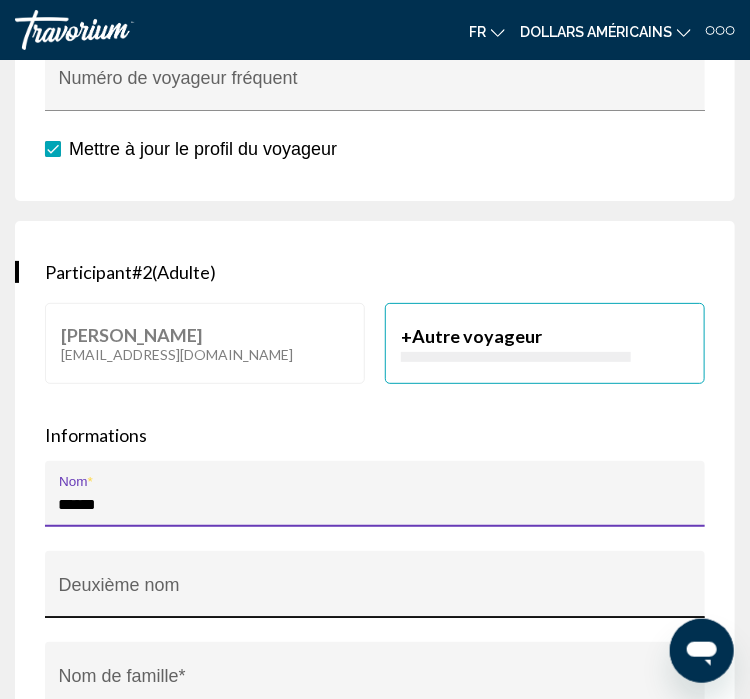 type on "******" 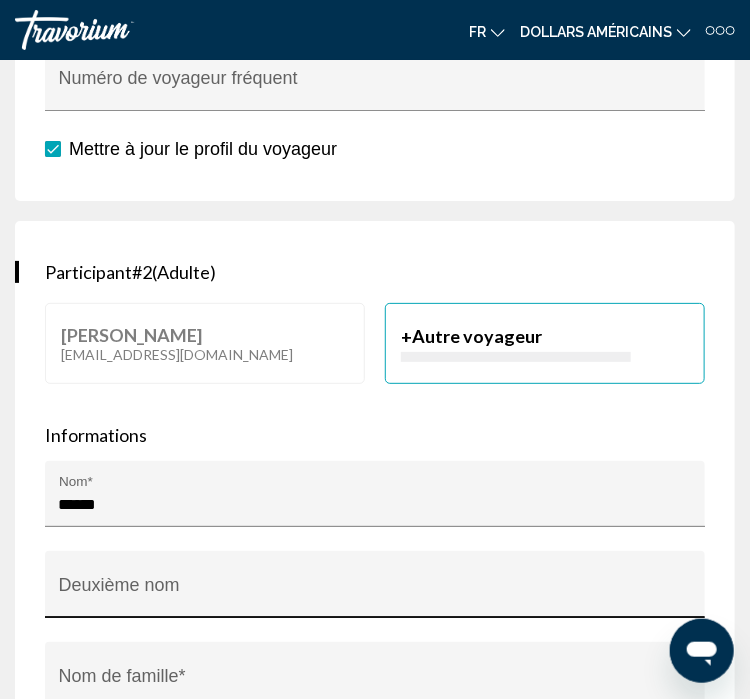 click on "Deuxième nom" at bounding box center [375, 591] 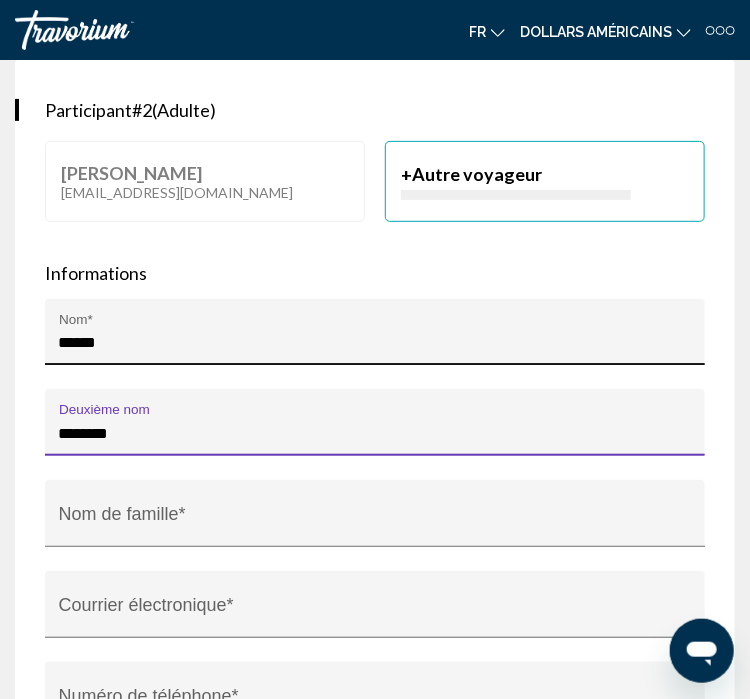 scroll, scrollTop: 1980, scrollLeft: 0, axis: vertical 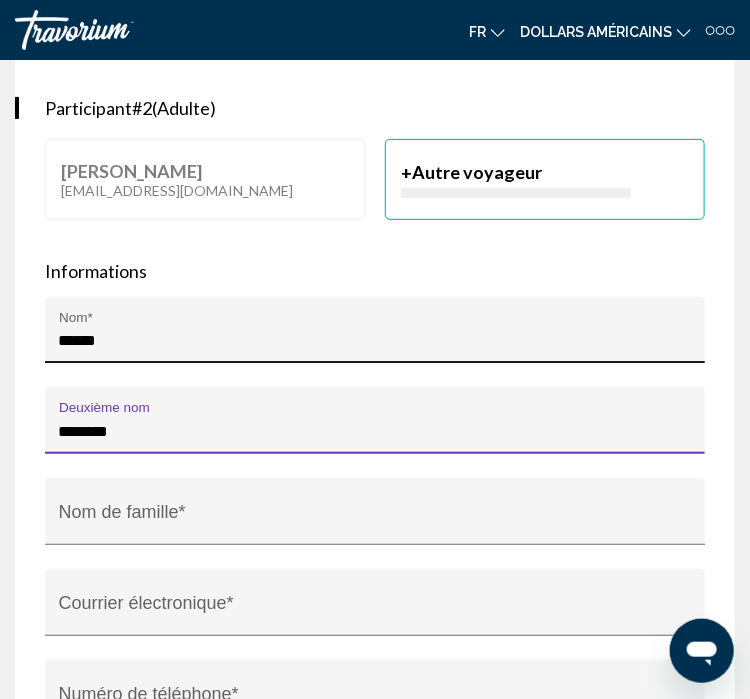 type on "********" 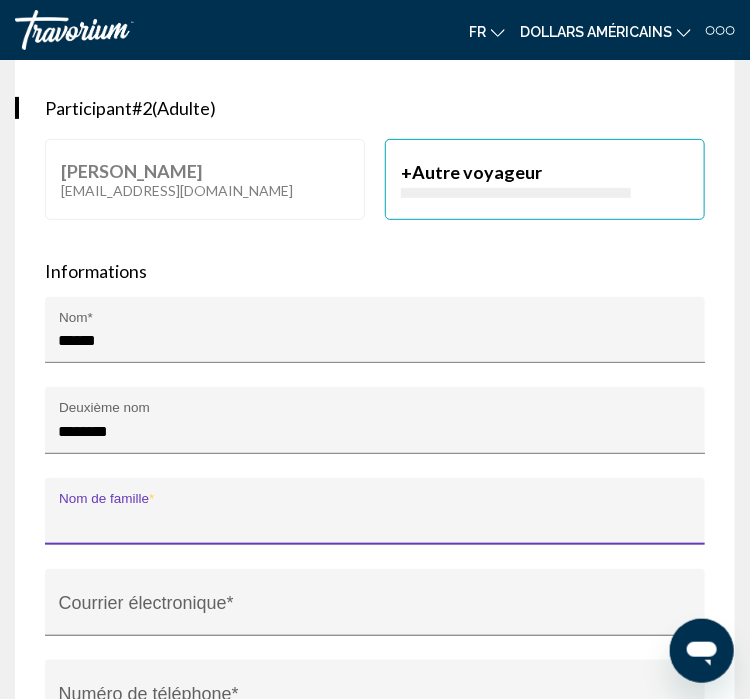 click on "Nom de famille  *" at bounding box center (375, 523) 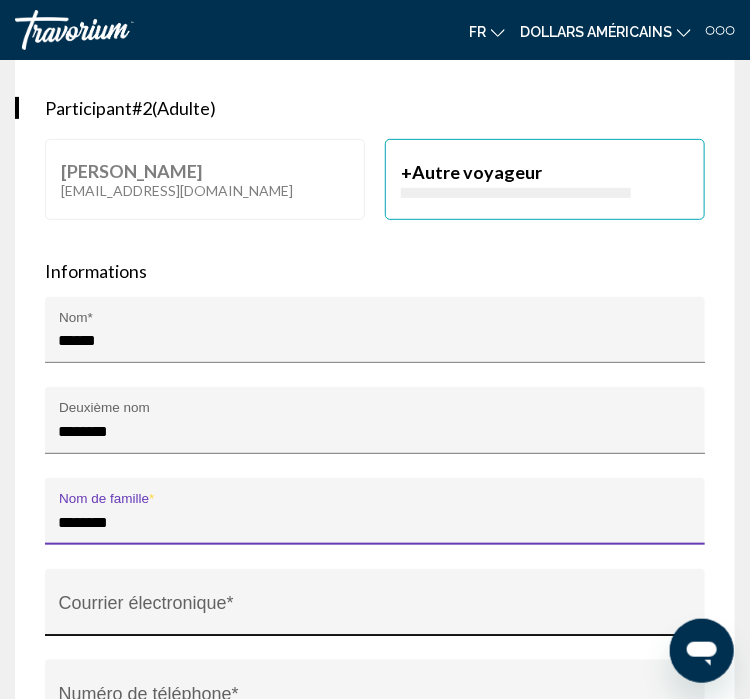 type on "********" 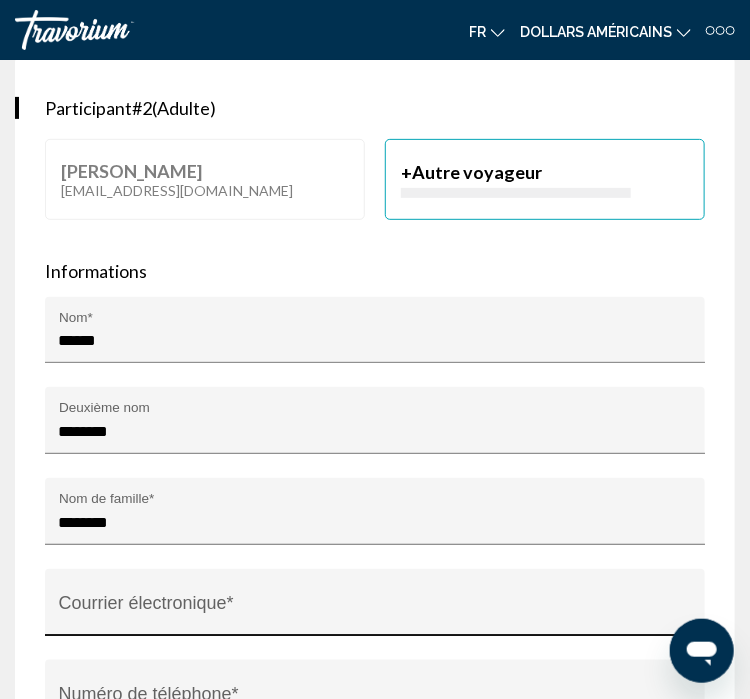 click on "Courrier électronique  *" at bounding box center [375, 609] 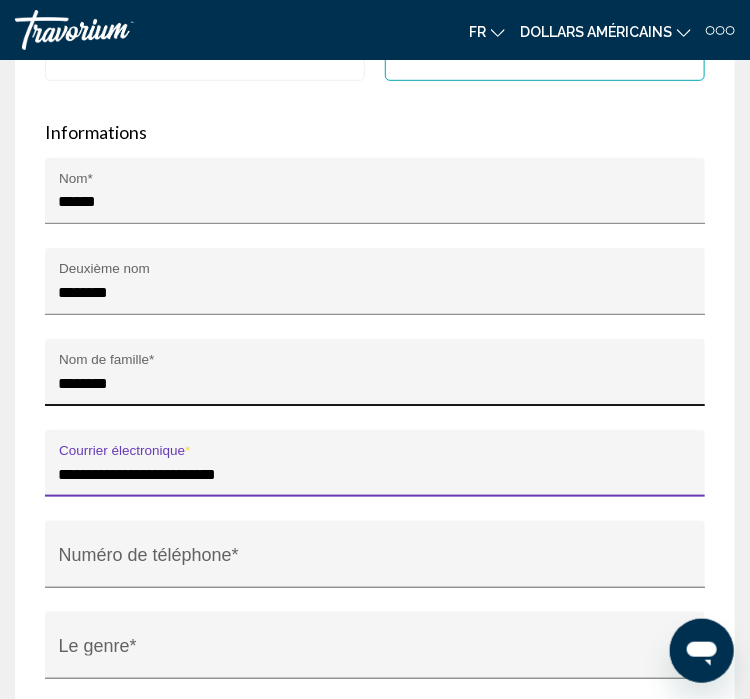scroll, scrollTop: 2120, scrollLeft: 0, axis: vertical 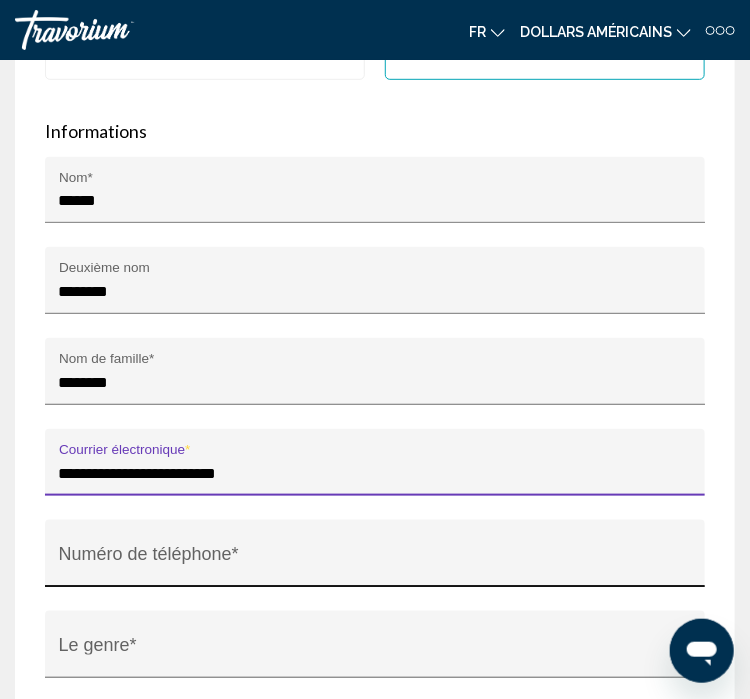 type on "**********" 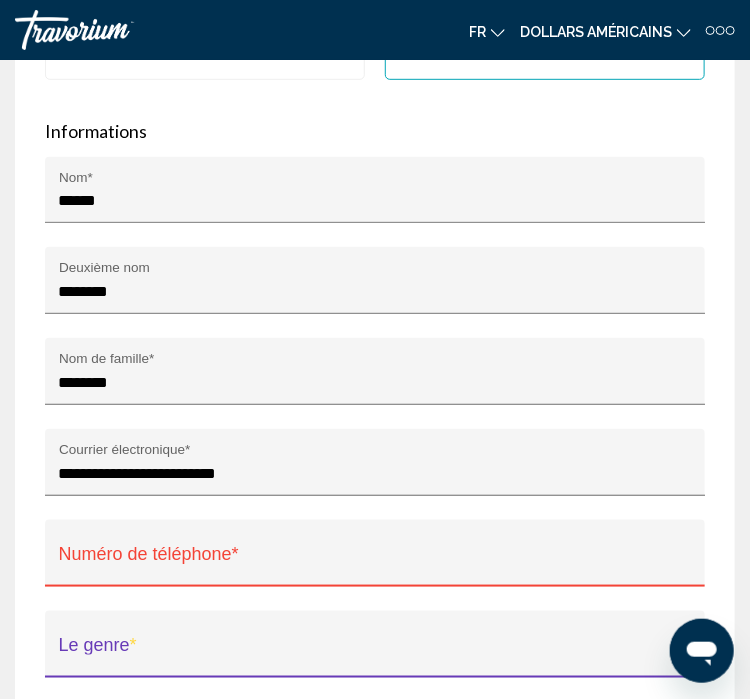 click at bounding box center (366, 654) 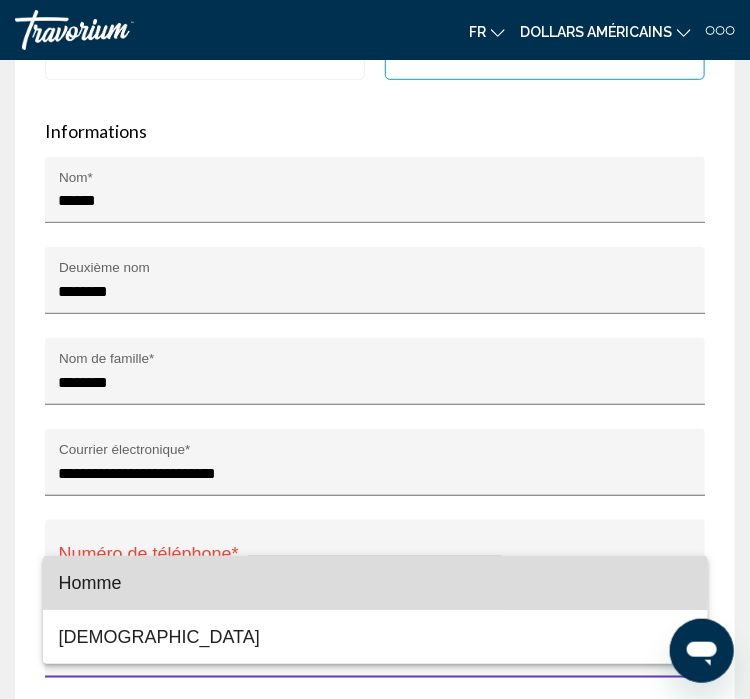click on "Homme" at bounding box center (90, 583) 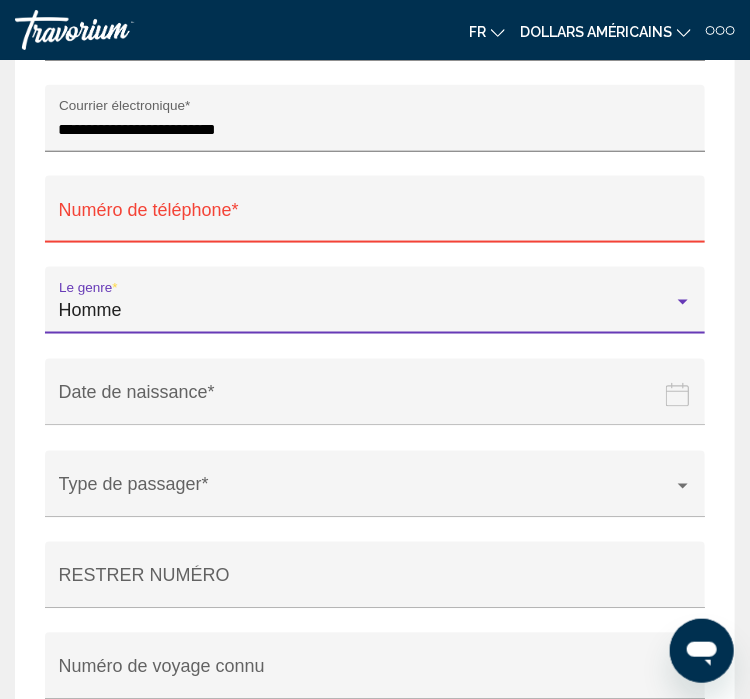 scroll, scrollTop: 2466, scrollLeft: 0, axis: vertical 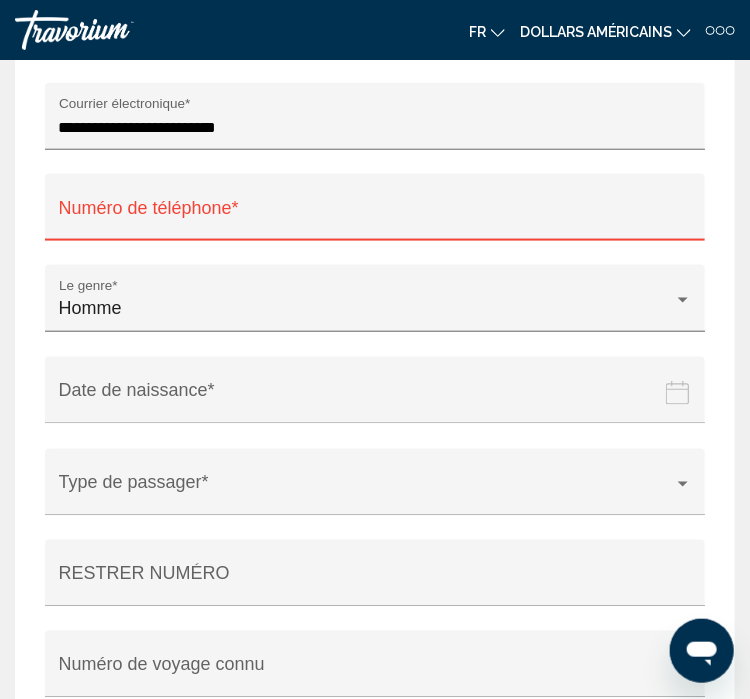 click at bounding box center [379, 405] 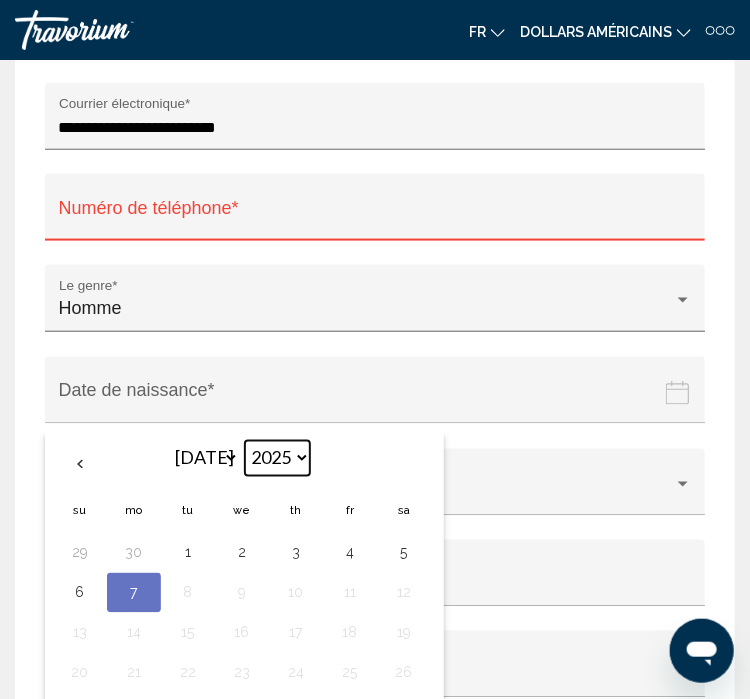click on "**** **** **** **** **** **** **** **** **** **** **** **** **** **** **** **** **** **** **** **** **** **** **** **** **** **** **** **** **** **** **** **** **** **** **** **** **** **** **** **** **** **** **** **** **** **** **** **** **** **** **** **** **** **** **** **** **** **** **** **** **** **** **** **** **** **** **** **** **** **** **** **** **** **** **** **** **** **** **** **** **** **** **** **** **** **** **** **** **** **** **** **** **** **** **** **** **** **** **** **** **** **** **** **** **** **** **** **** **** **** **** **** **** **** **** **** **** **** **** **** **** **** **** **** **** ****" at bounding box center (277, 458) 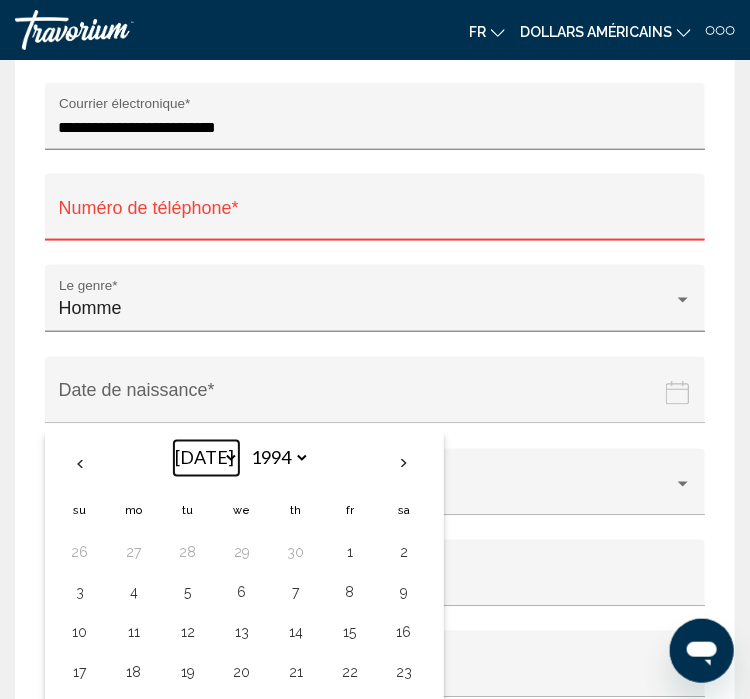 click on "*** *** *** *** *** *** *** *** *** *** *** ***" at bounding box center (206, 458) 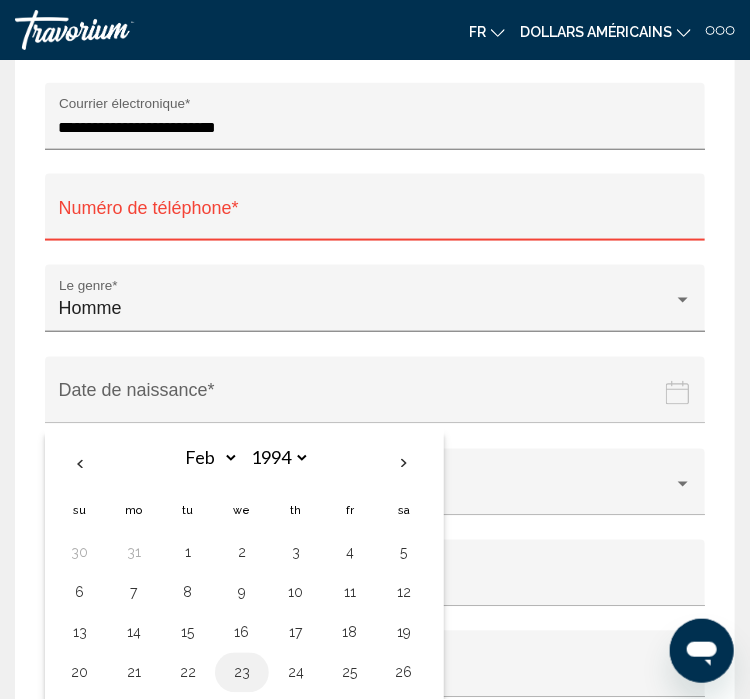 click on "23" at bounding box center (242, 673) 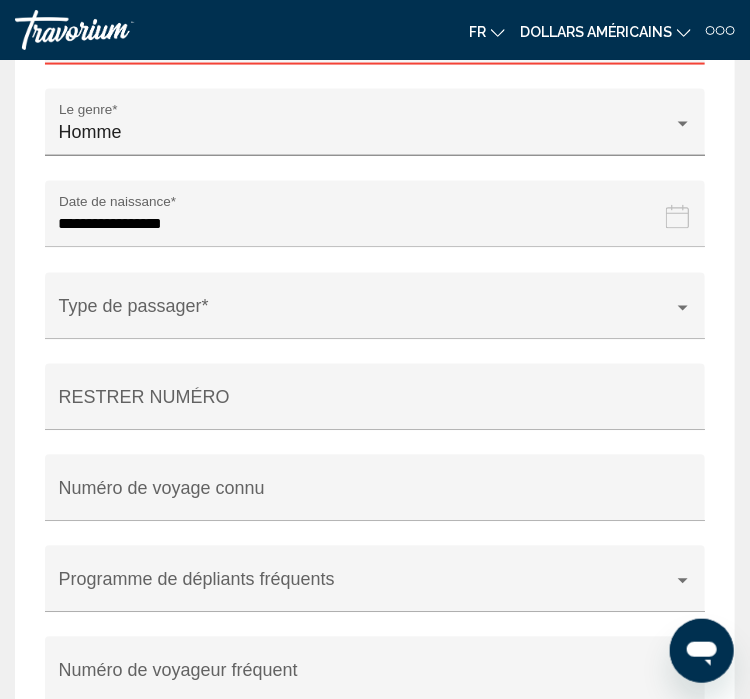 scroll, scrollTop: 2662, scrollLeft: 0, axis: vertical 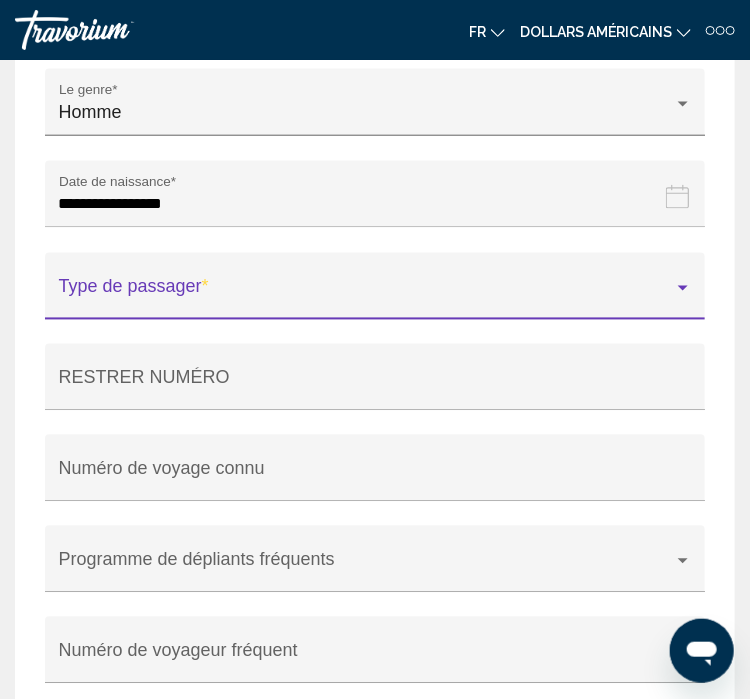 click at bounding box center [683, 288] 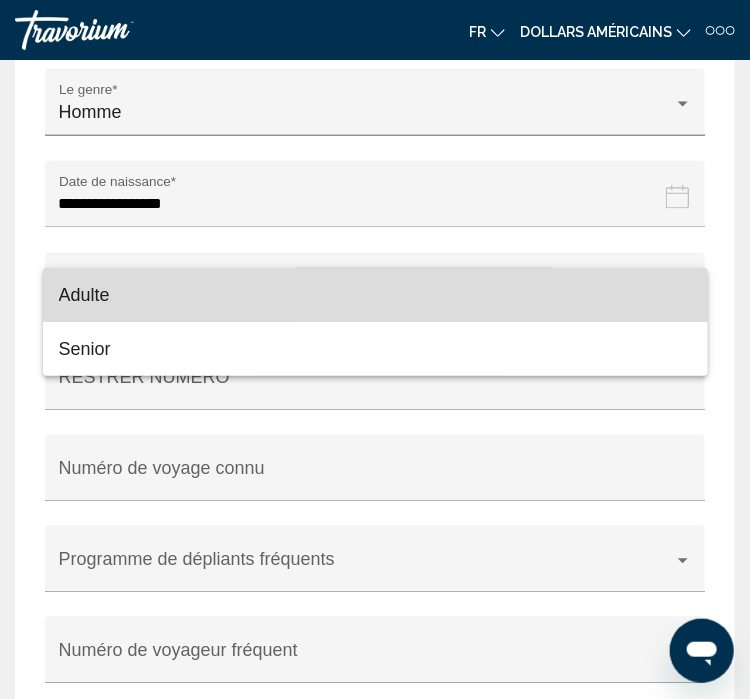 click on "Adulte" at bounding box center [375, 295] 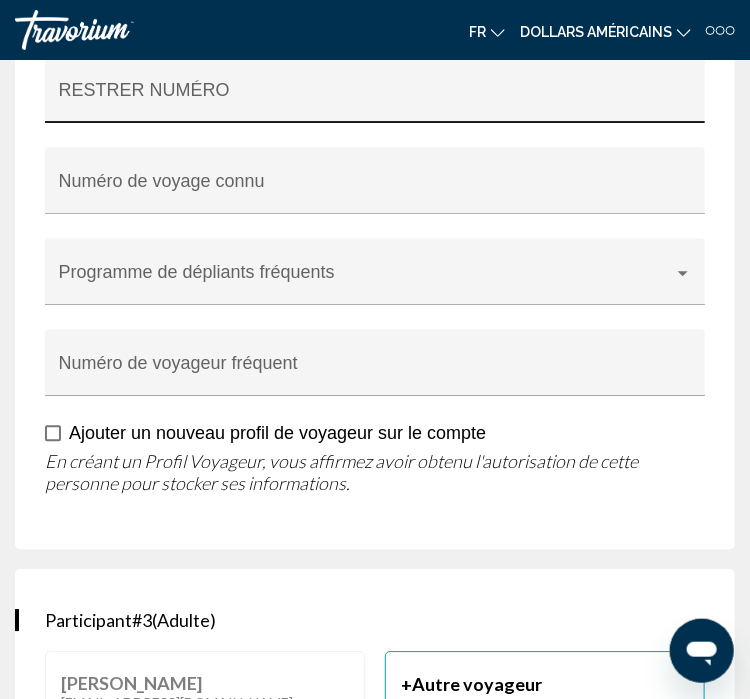 scroll, scrollTop: 2954, scrollLeft: 0, axis: vertical 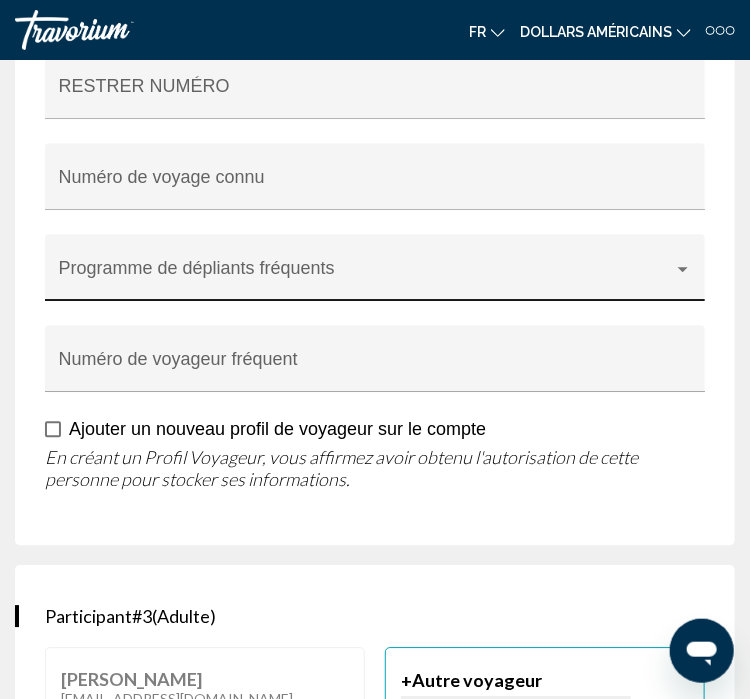 click at bounding box center [683, 269] 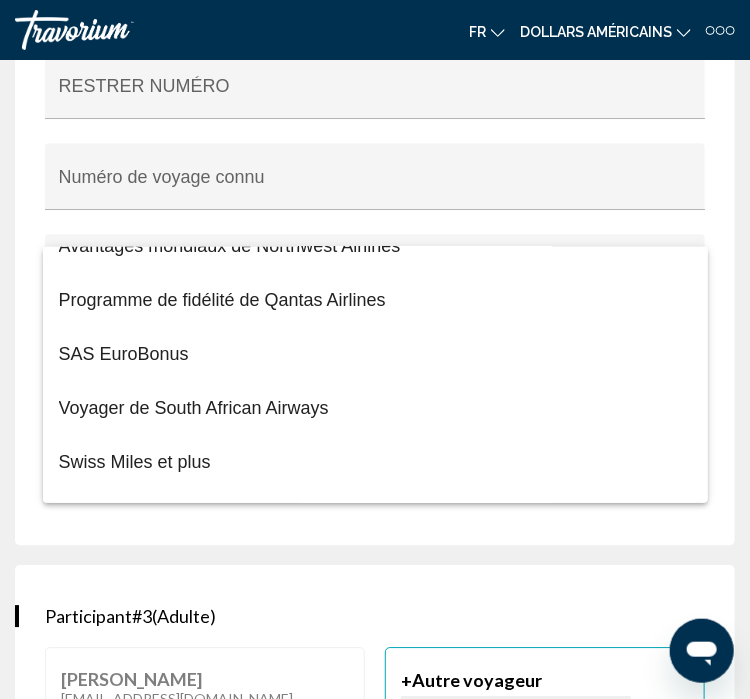 scroll, scrollTop: 1486, scrollLeft: 0, axis: vertical 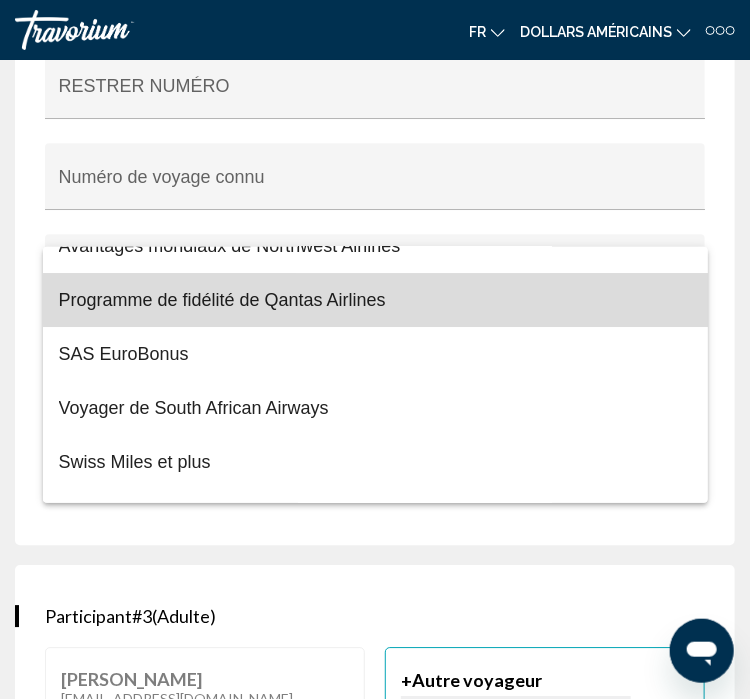 click on "Programme de fidélité de Qantas Airlines" at bounding box center [375, 300] 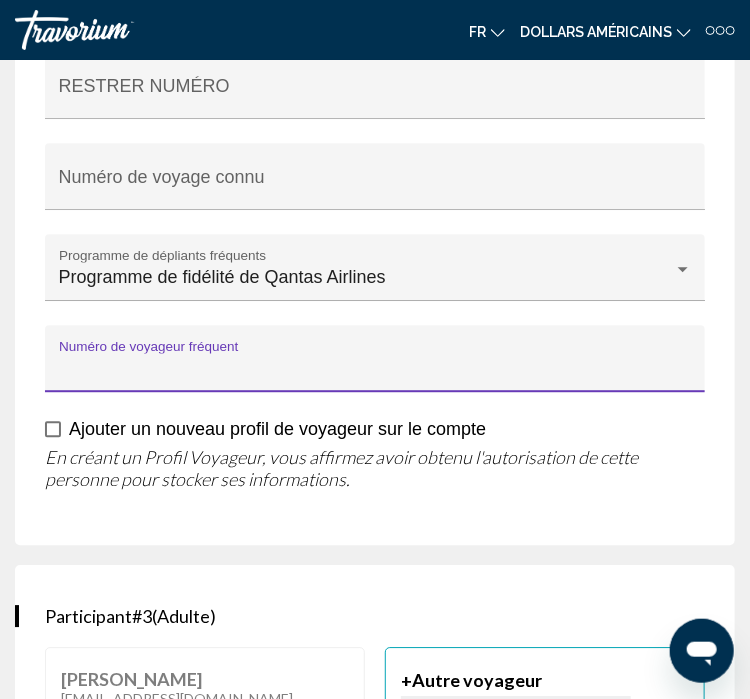 click on "Numéro de voyageur fréquent" at bounding box center [375, 369] 